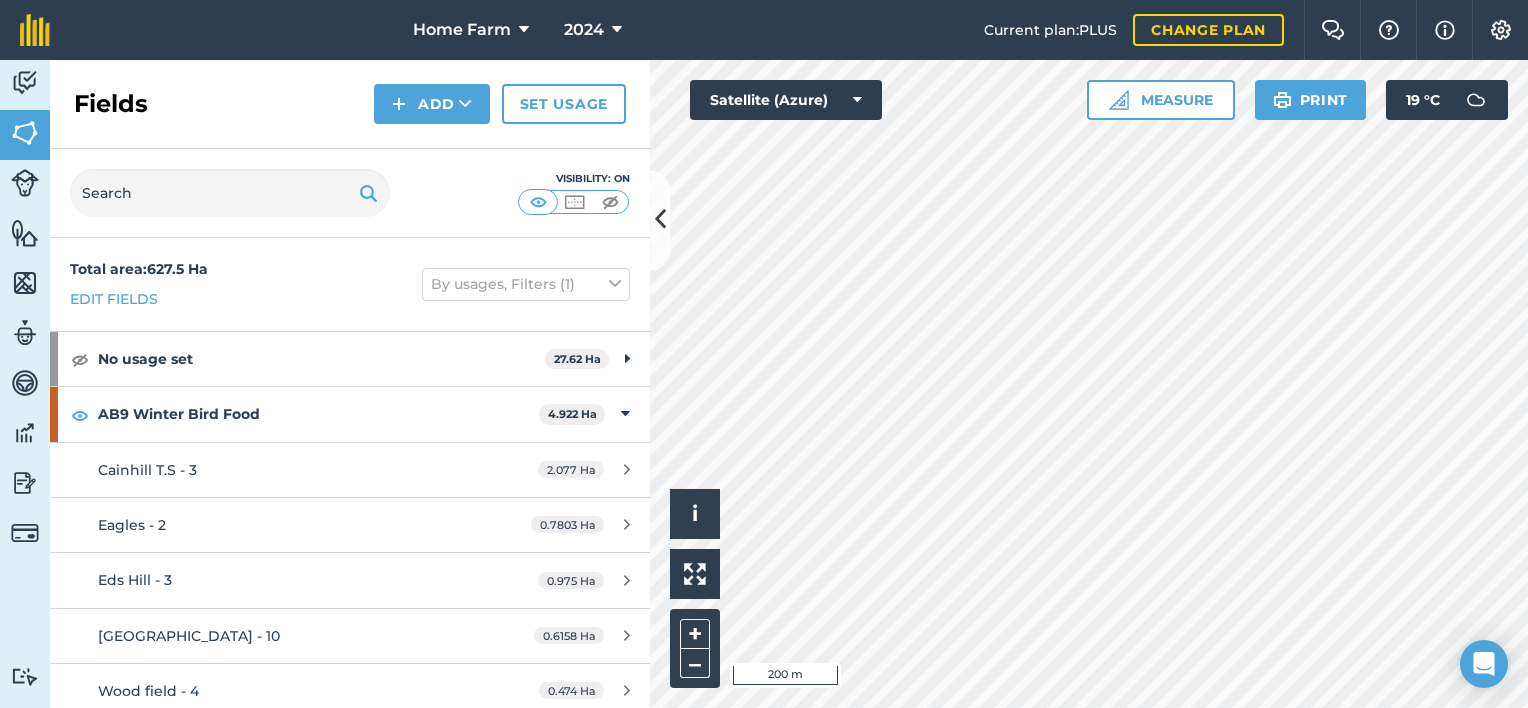 scroll, scrollTop: 0, scrollLeft: 0, axis: both 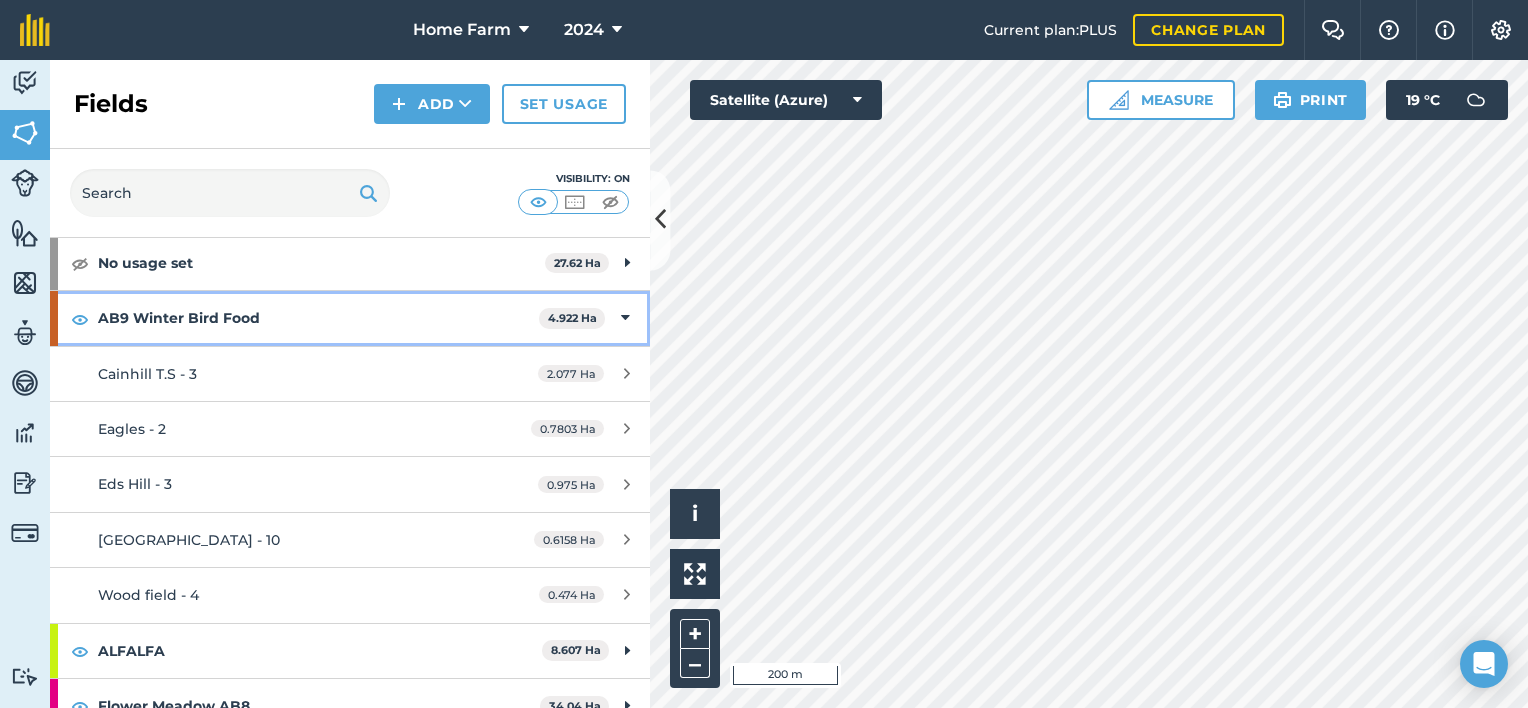 click on "AB9 Winter Bird Food 4.922   Ha" at bounding box center [350, 318] 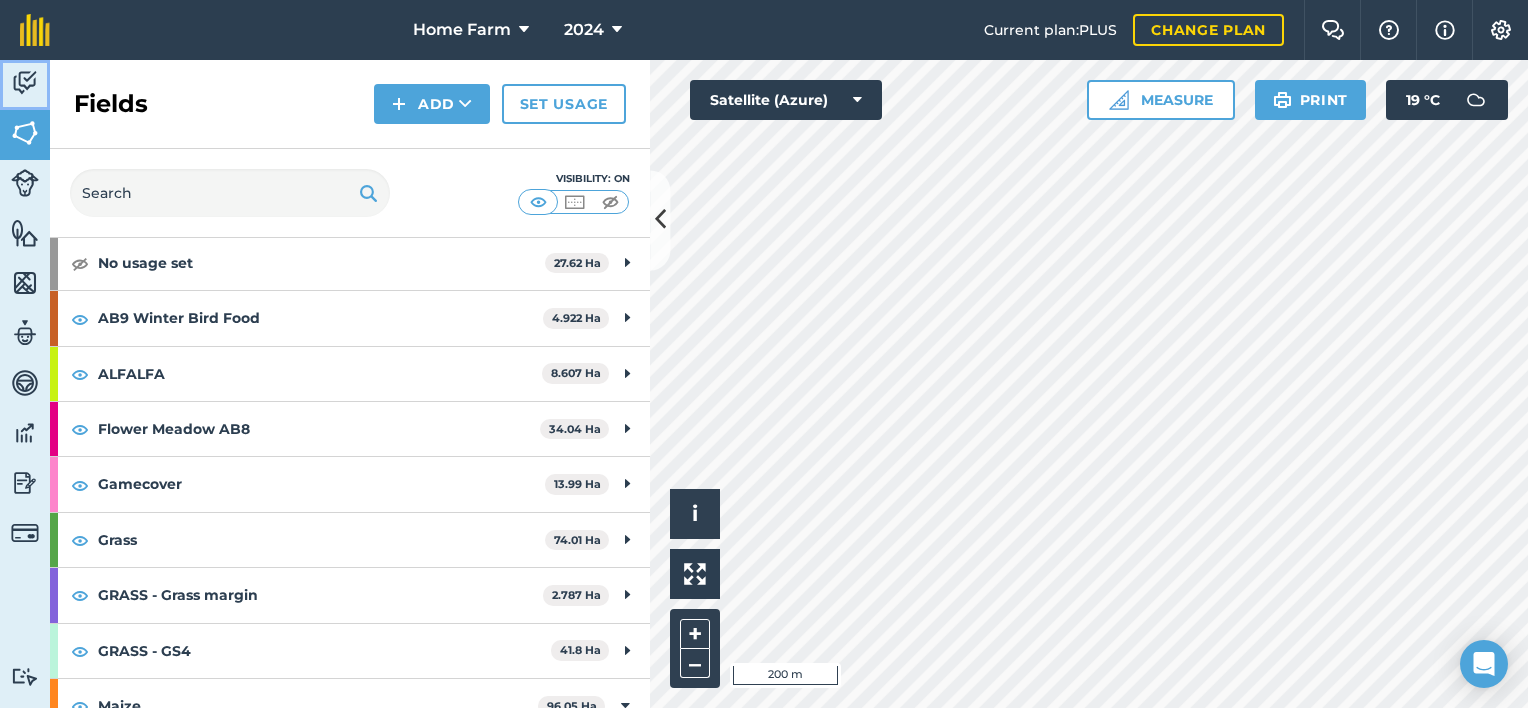 click at bounding box center [25, 83] 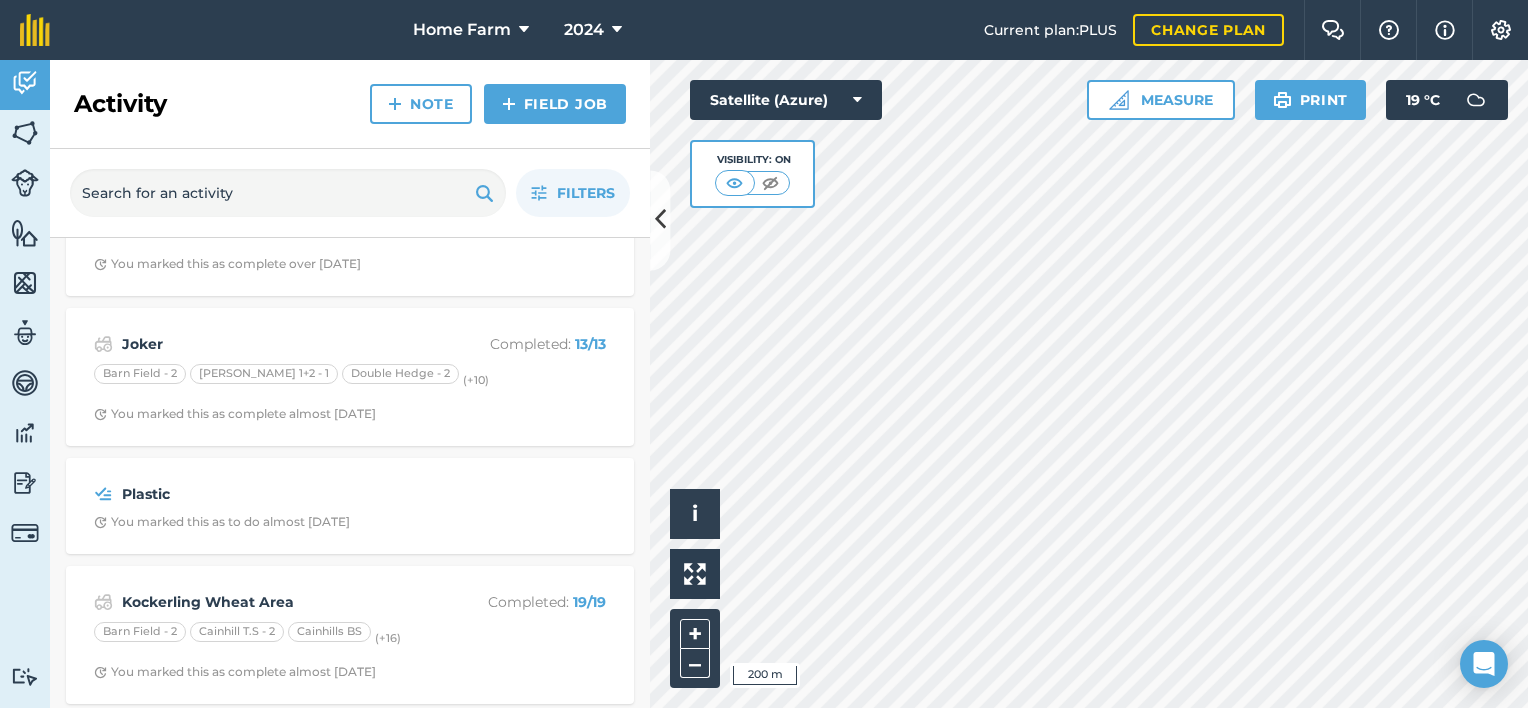 scroll, scrollTop: 17227, scrollLeft: 0, axis: vertical 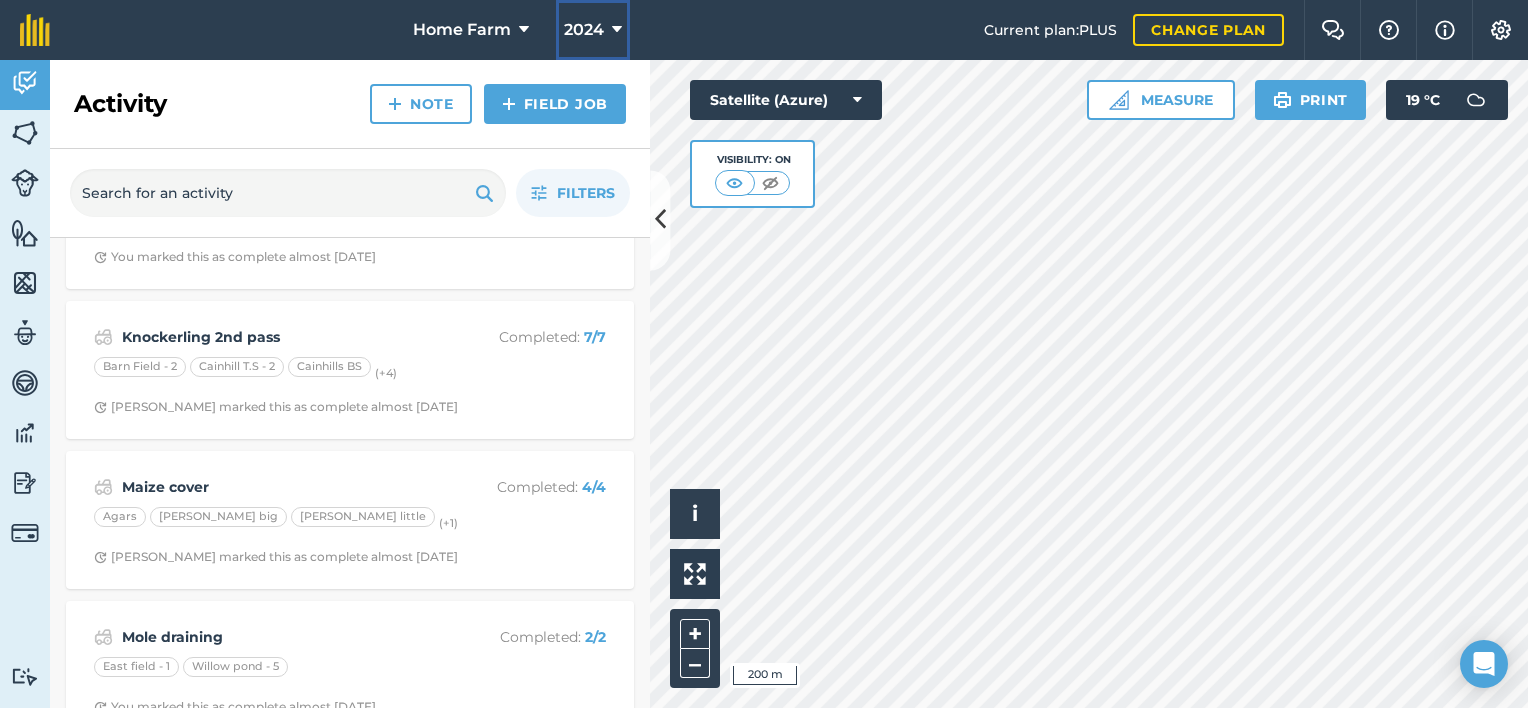 click at bounding box center (617, 30) 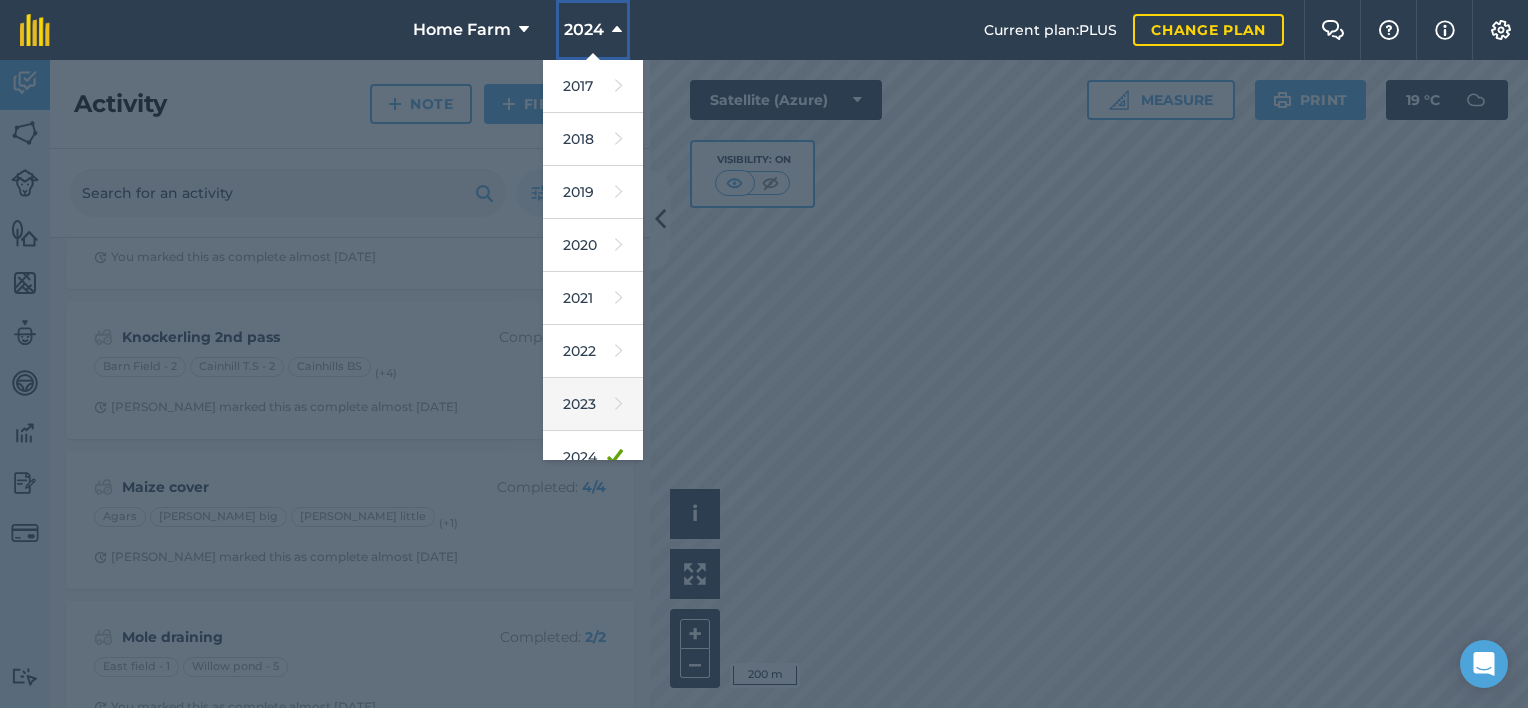 scroll, scrollTop: 62, scrollLeft: 0, axis: vertical 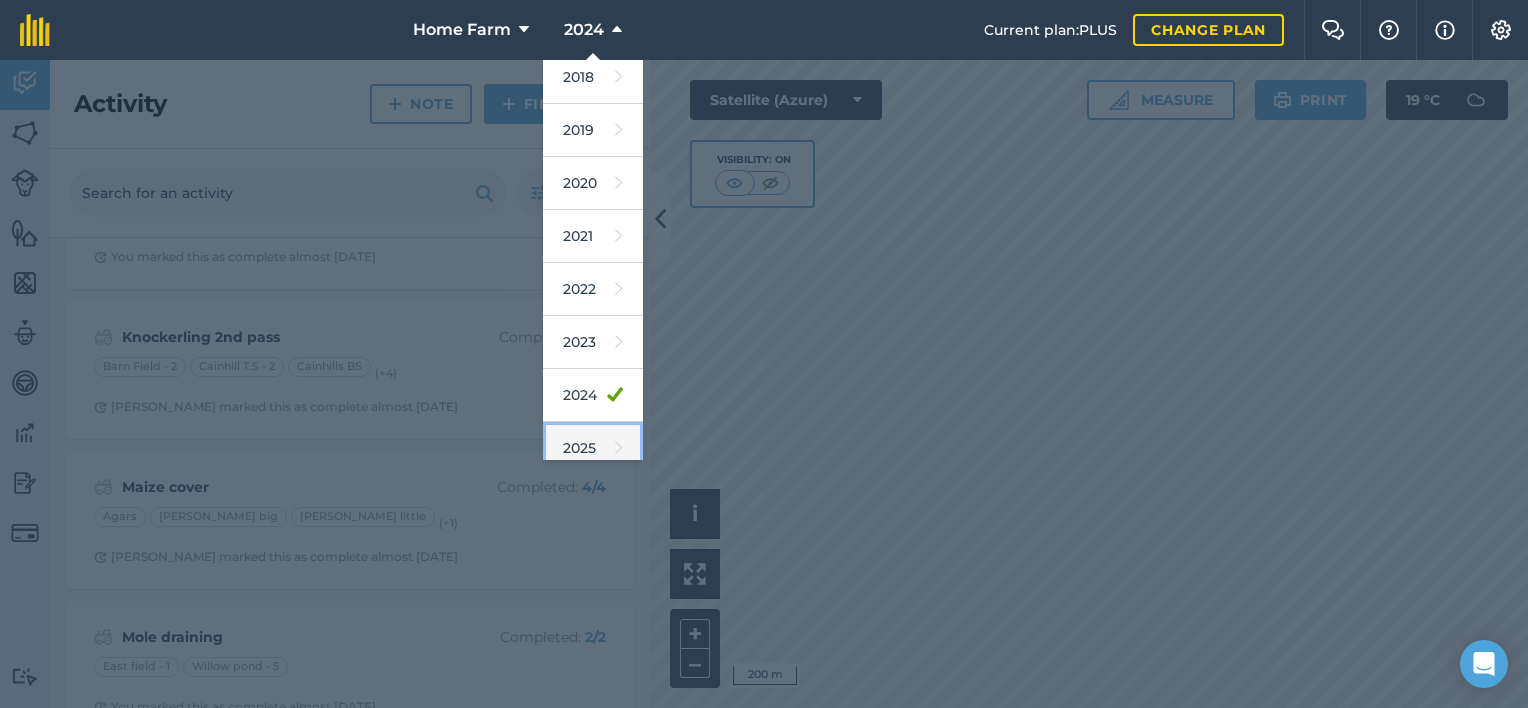 click on "2025" at bounding box center (593, 448) 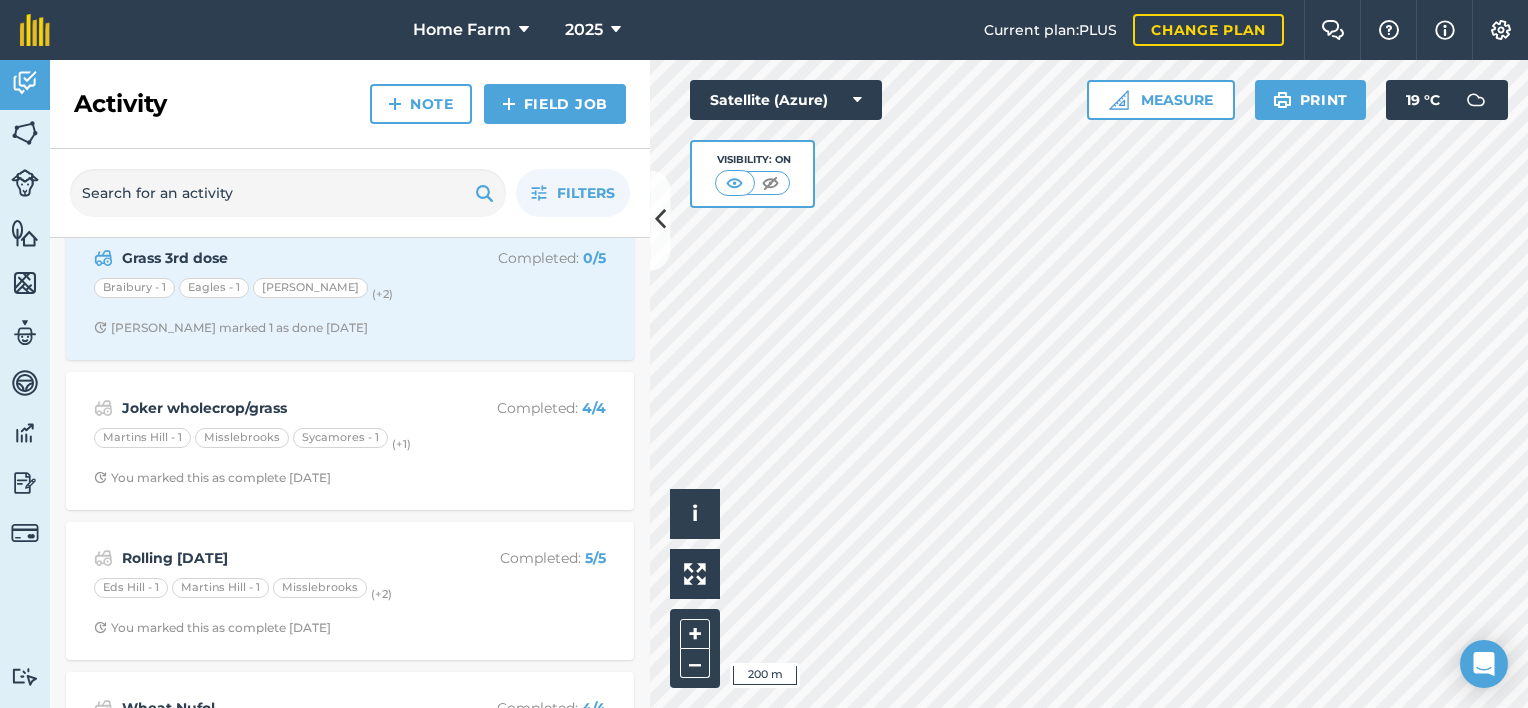 scroll, scrollTop: 0, scrollLeft: 0, axis: both 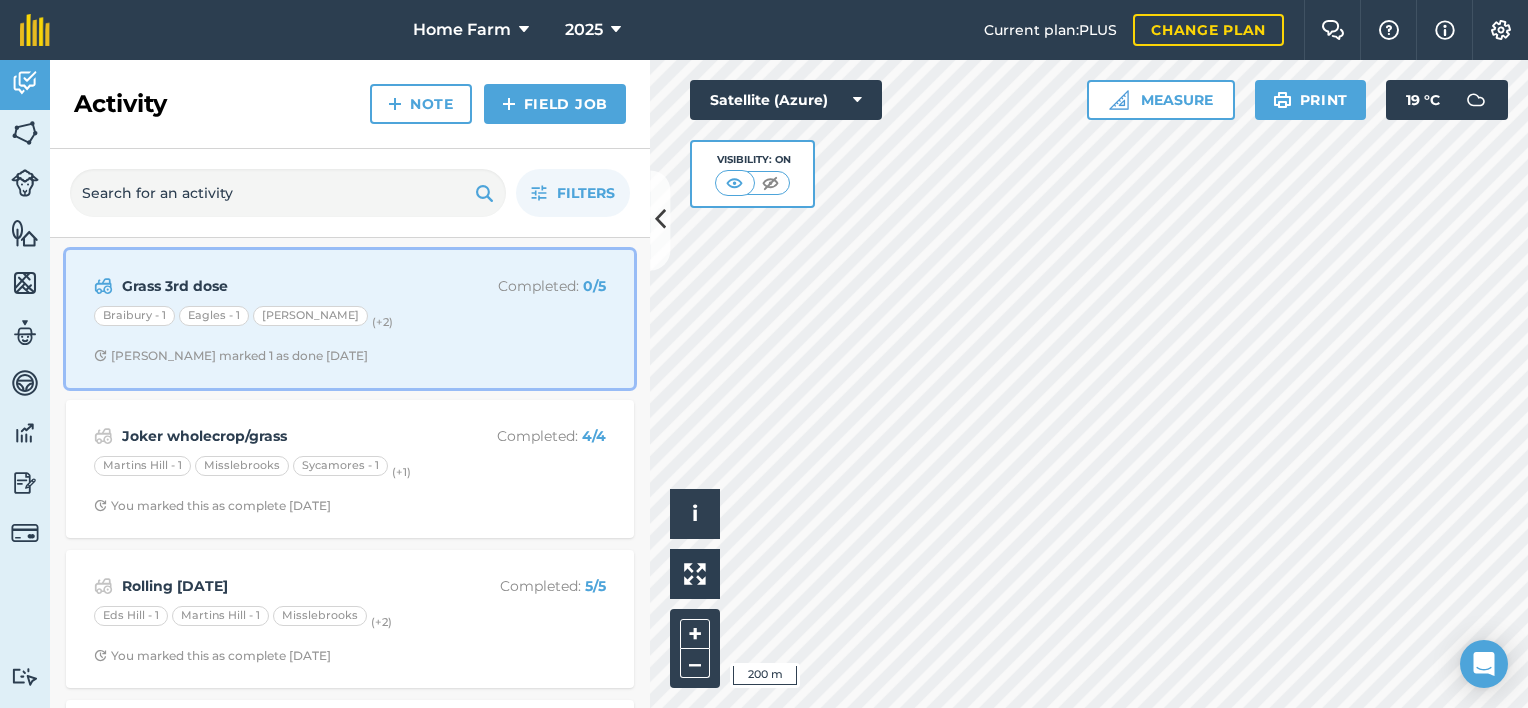 click on "Braibury - 1 Eagles - 1 [PERSON_NAME] (+ 2 )" at bounding box center [350, 319] 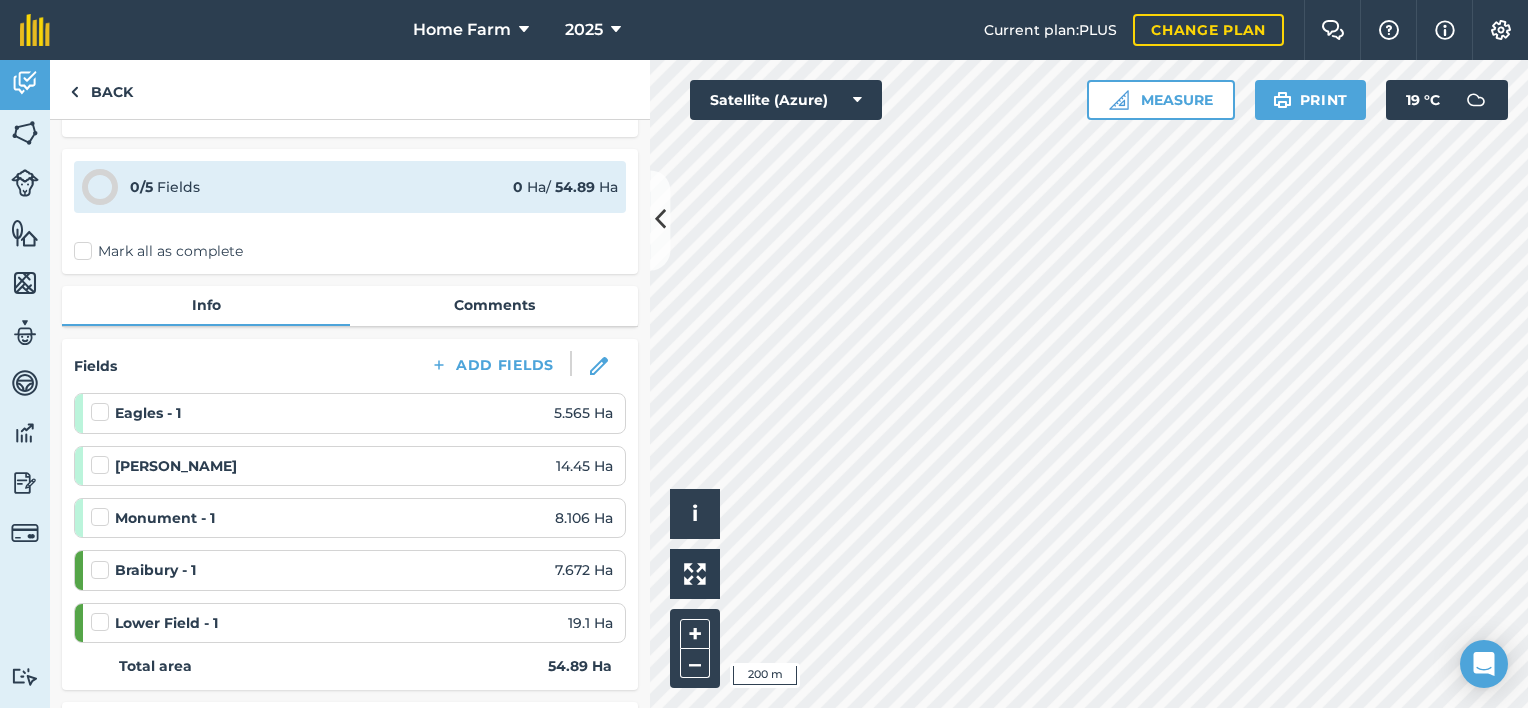 scroll, scrollTop: 0, scrollLeft: 0, axis: both 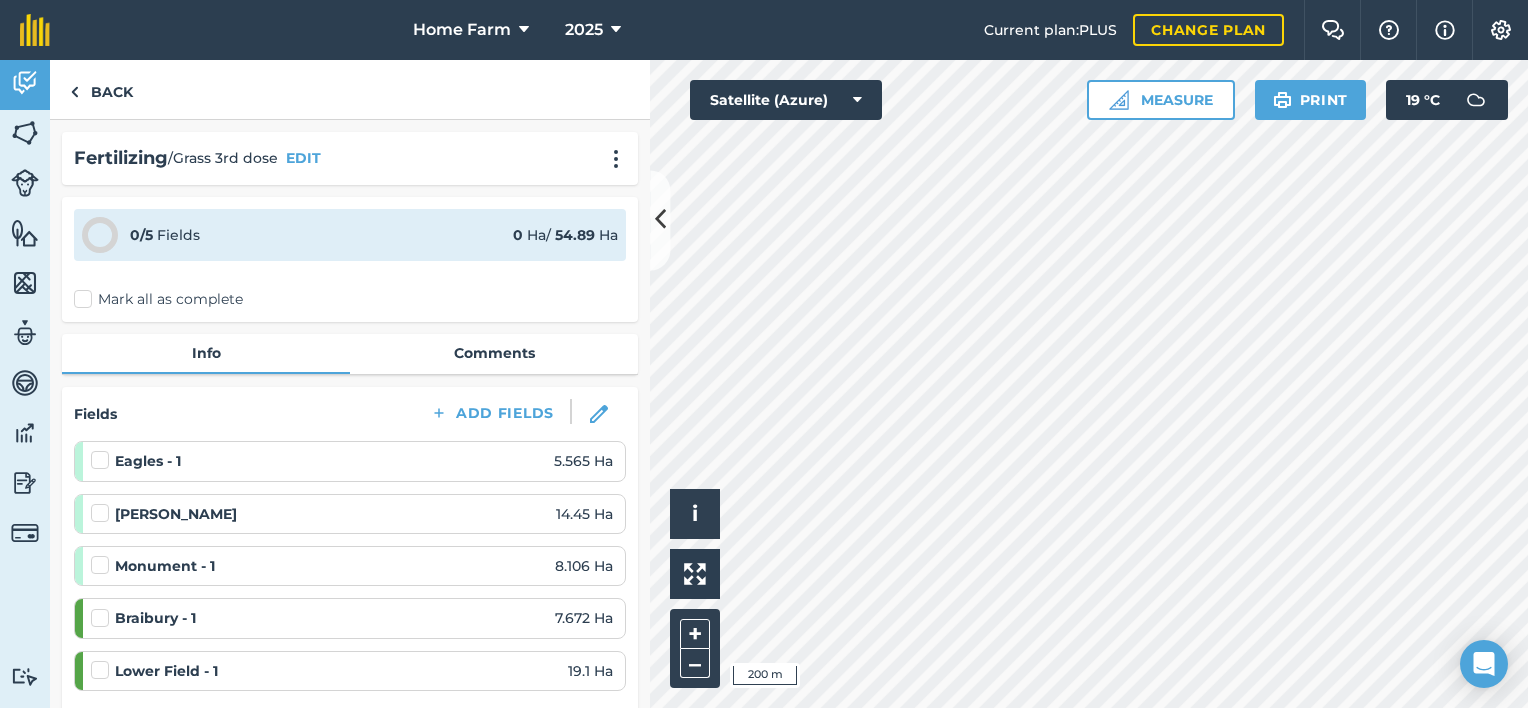 click on "Mark all as complete" at bounding box center (350, 299) 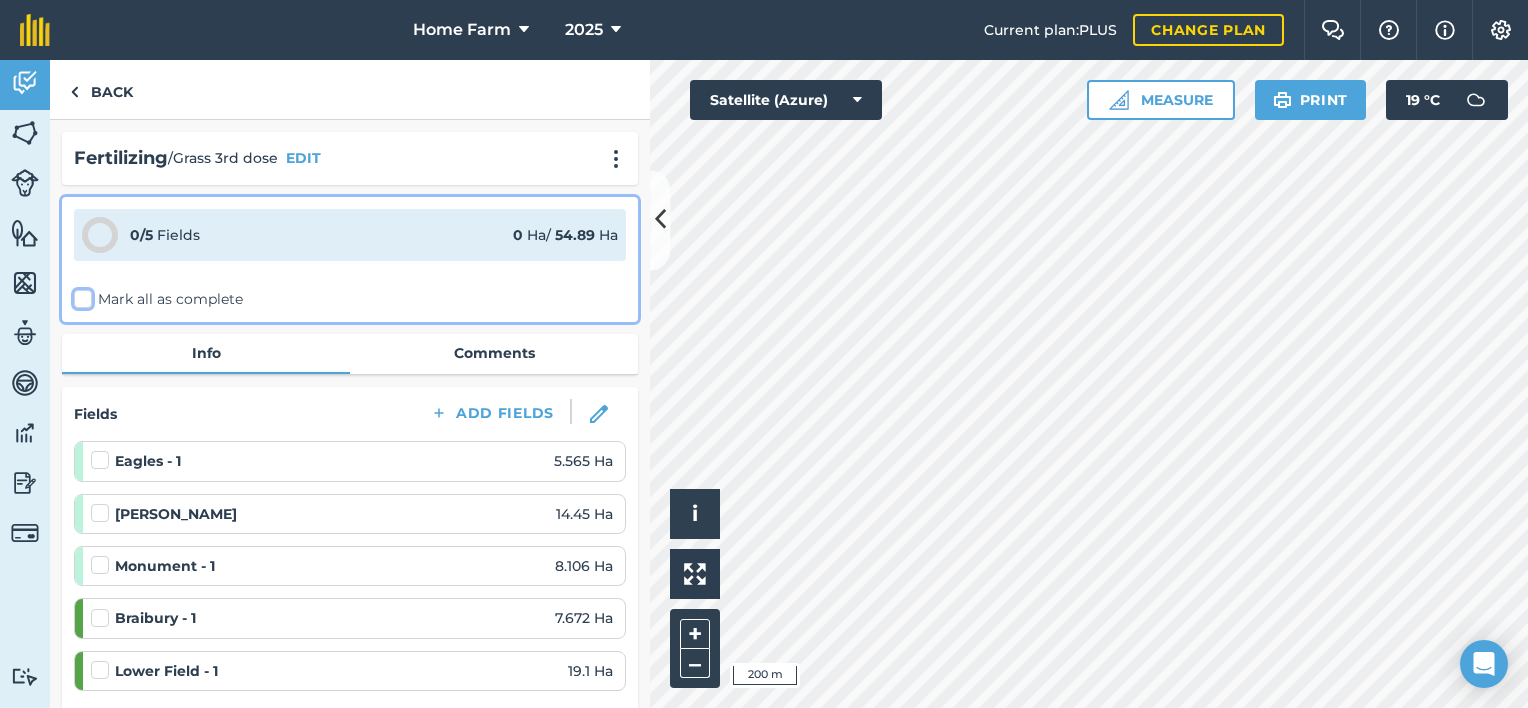 click on "Mark all as complete" at bounding box center [80, 295] 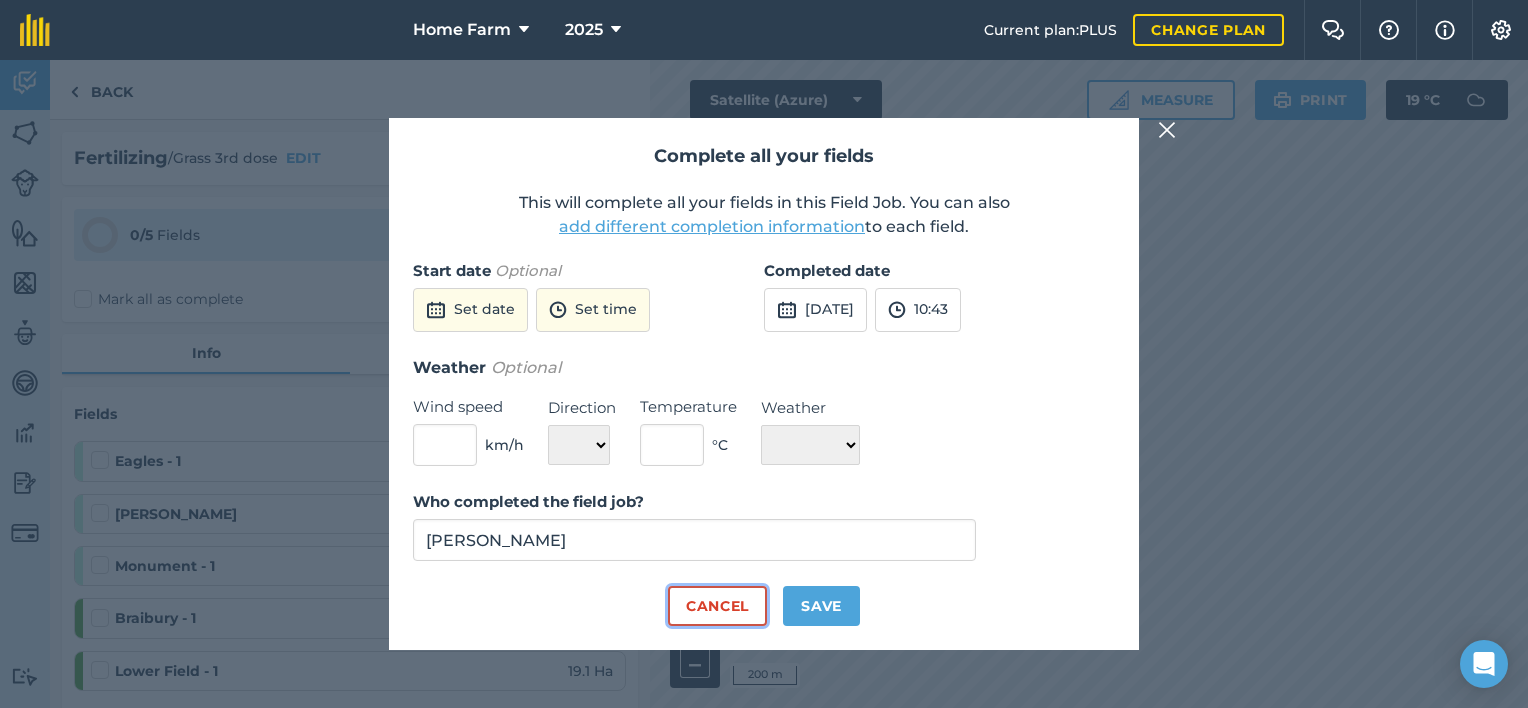 click on "Cancel" at bounding box center [717, 606] 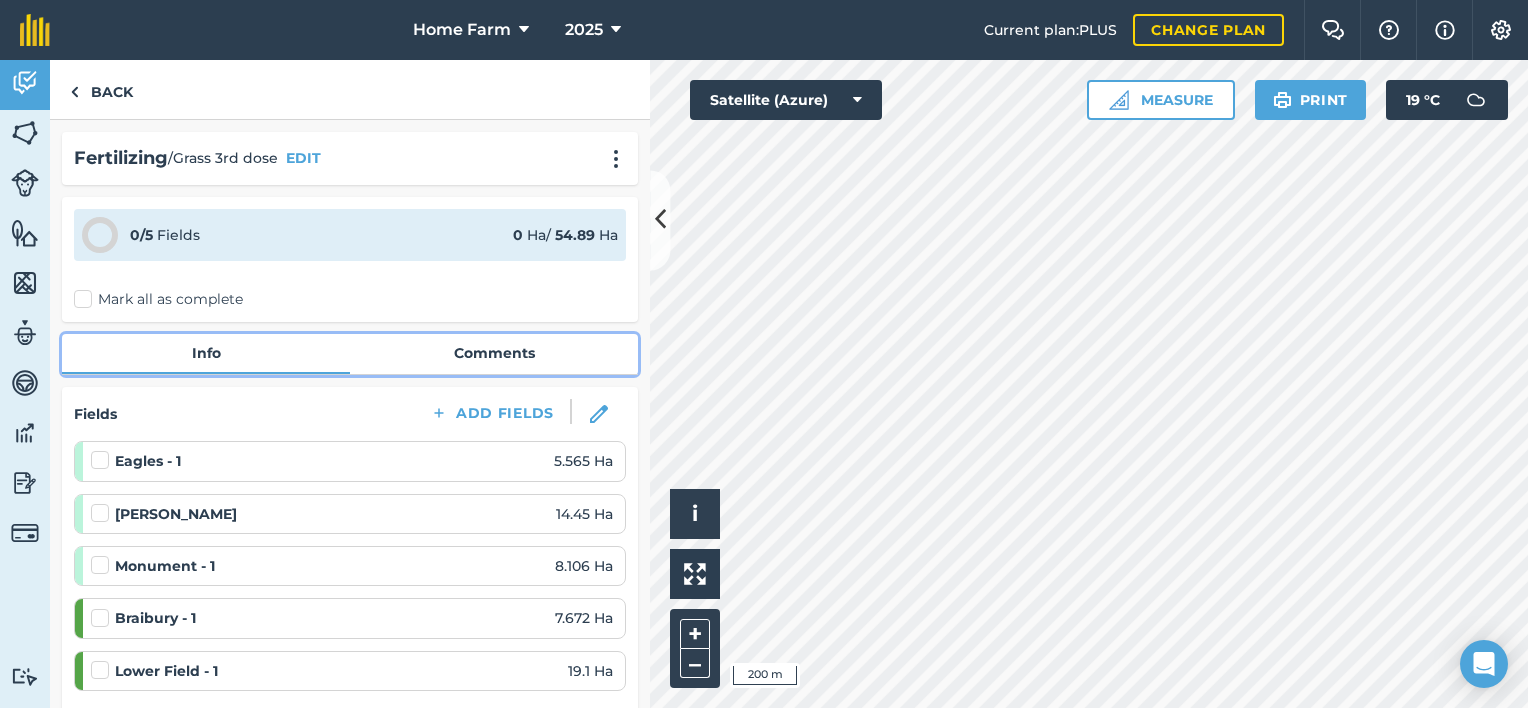click on "Comments" at bounding box center (494, 353) 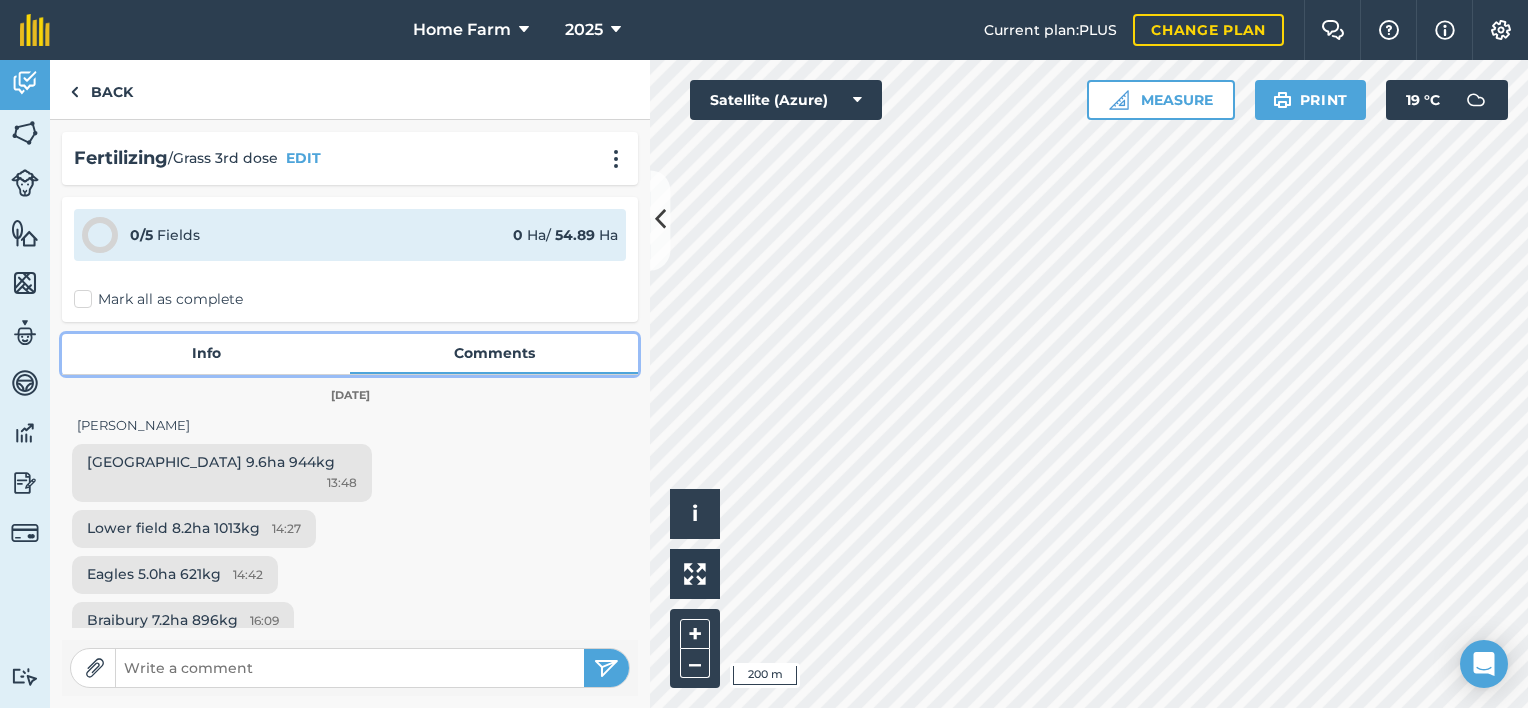 scroll, scrollTop: 44, scrollLeft: 0, axis: vertical 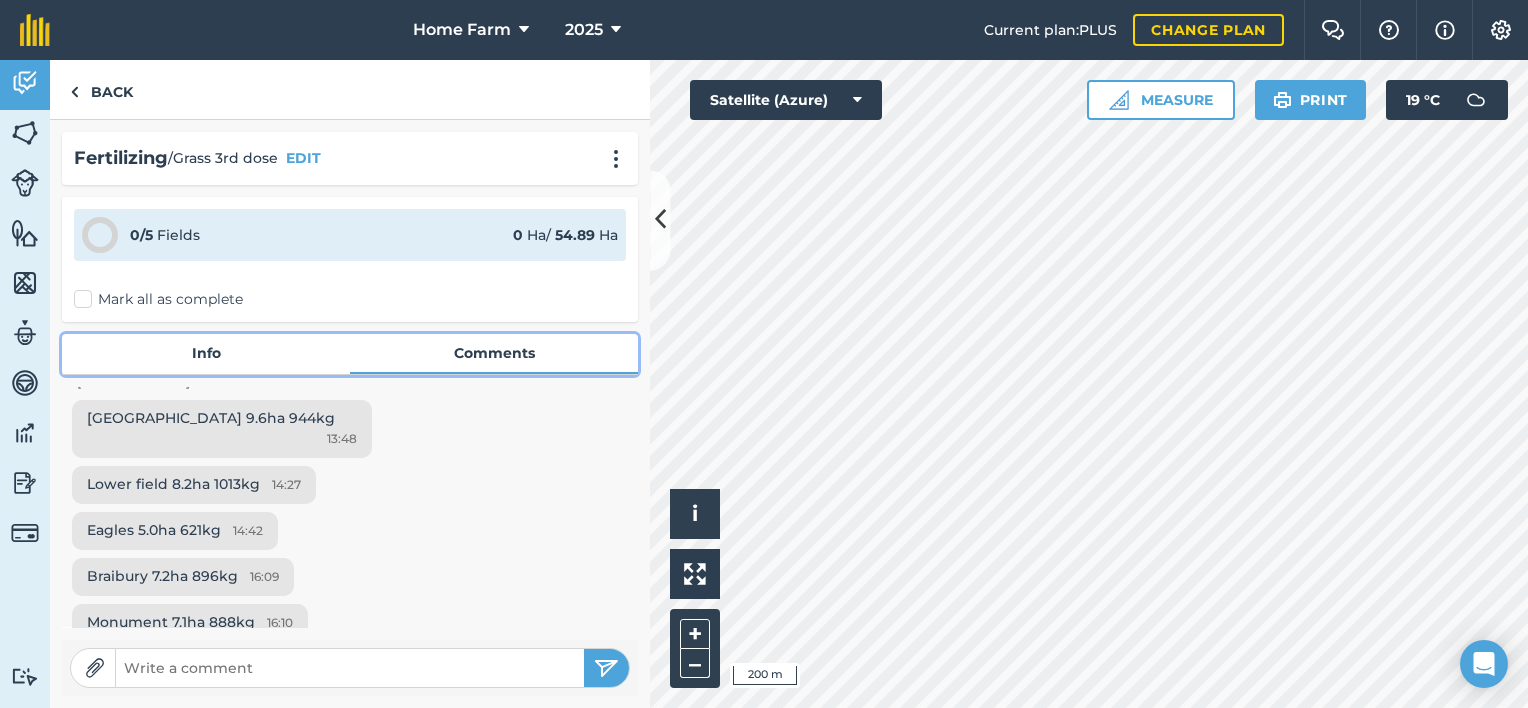 click on "Info" at bounding box center (206, 353) 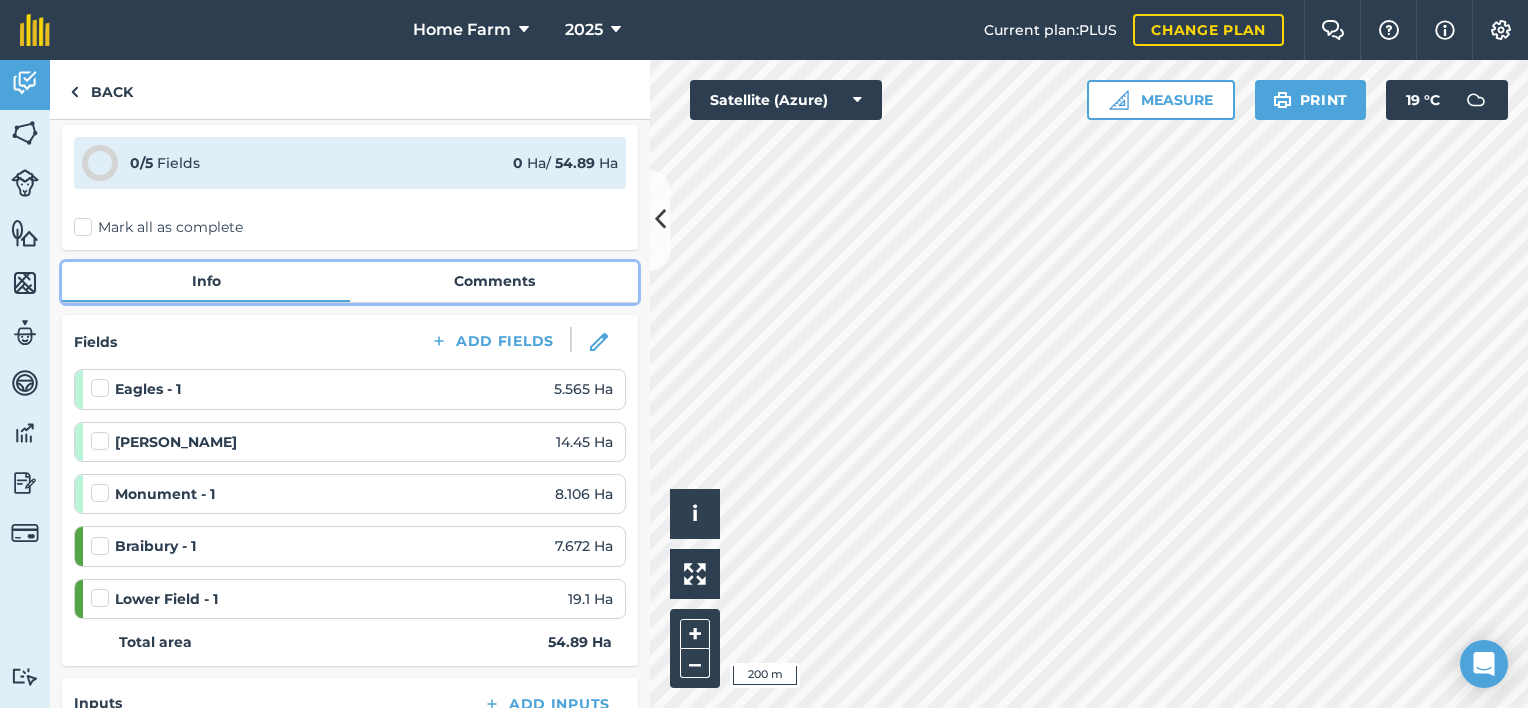scroll, scrollTop: 78, scrollLeft: 0, axis: vertical 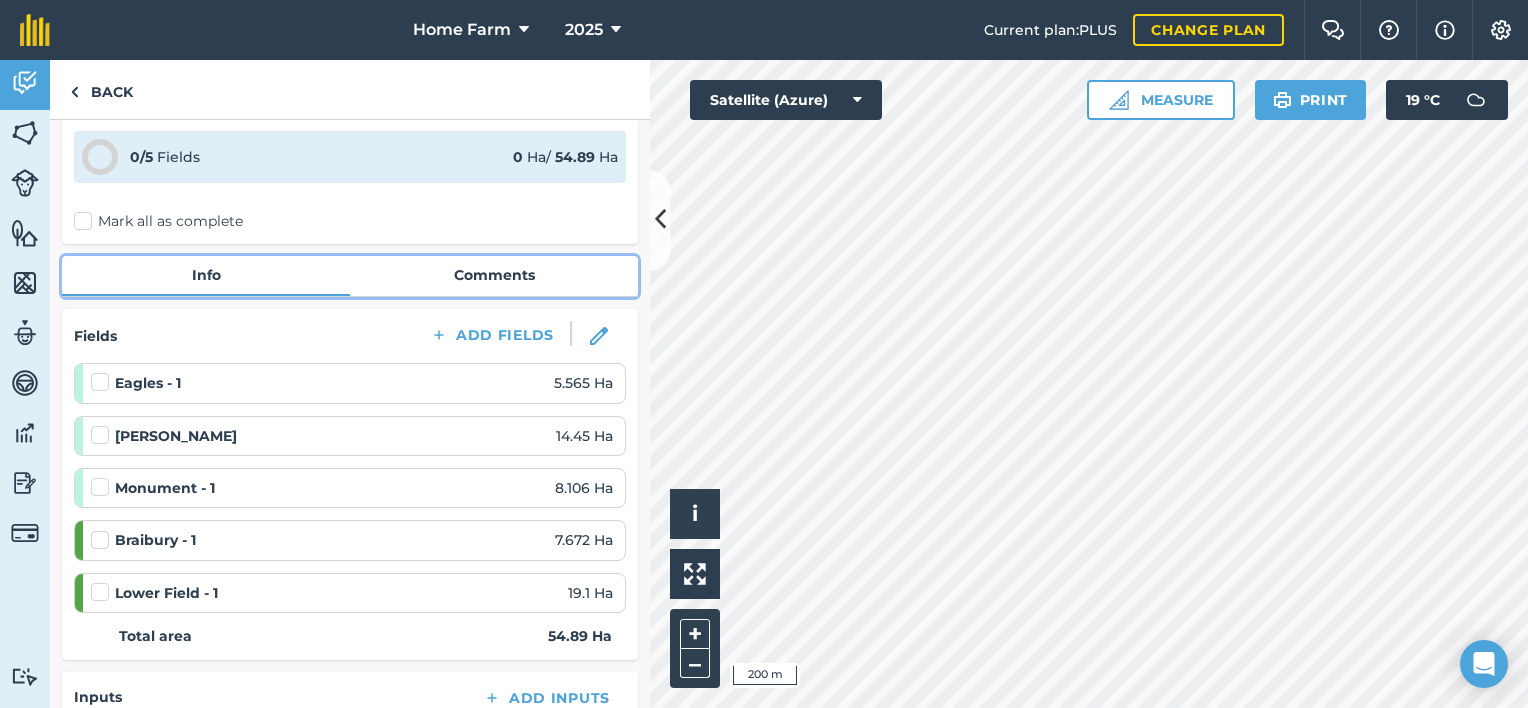 click on "Comments" at bounding box center (494, 275) 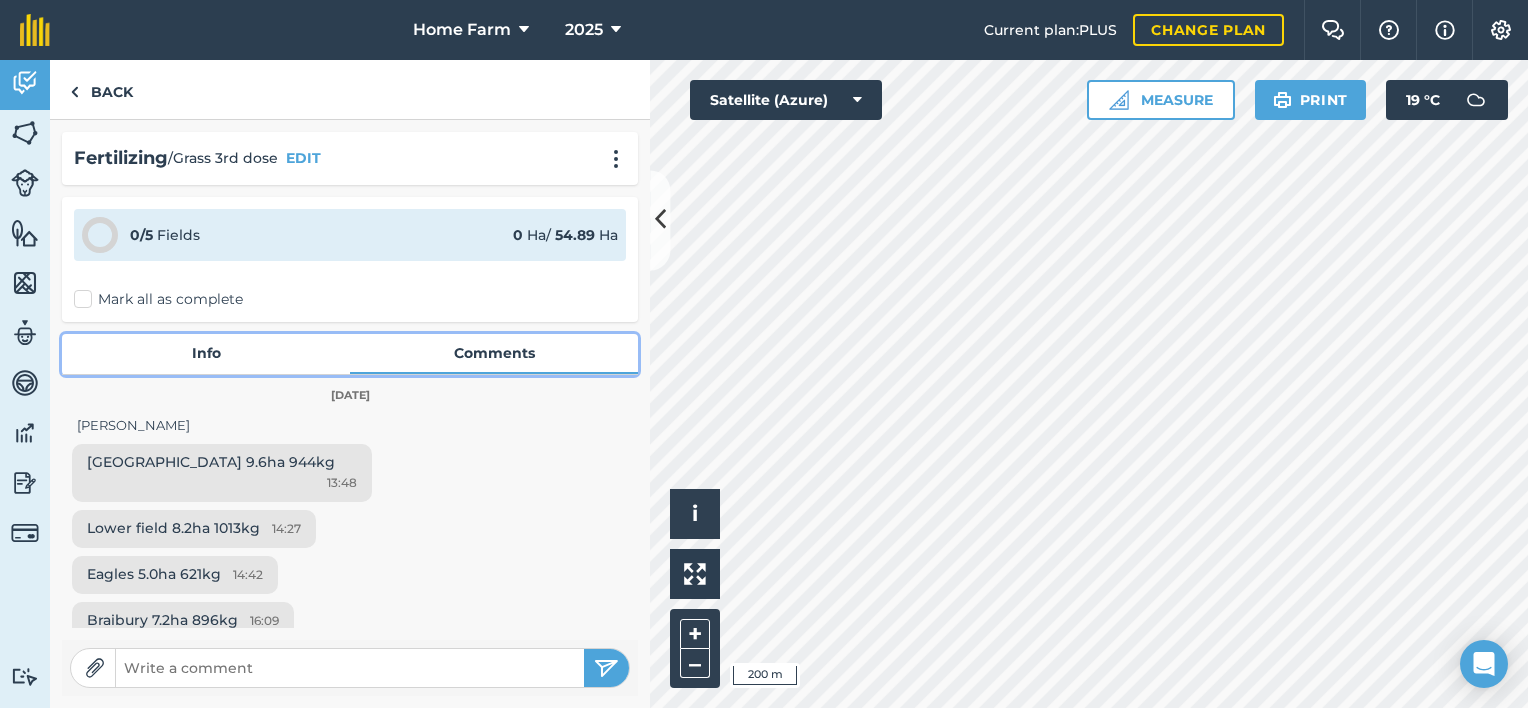 scroll, scrollTop: 0, scrollLeft: 0, axis: both 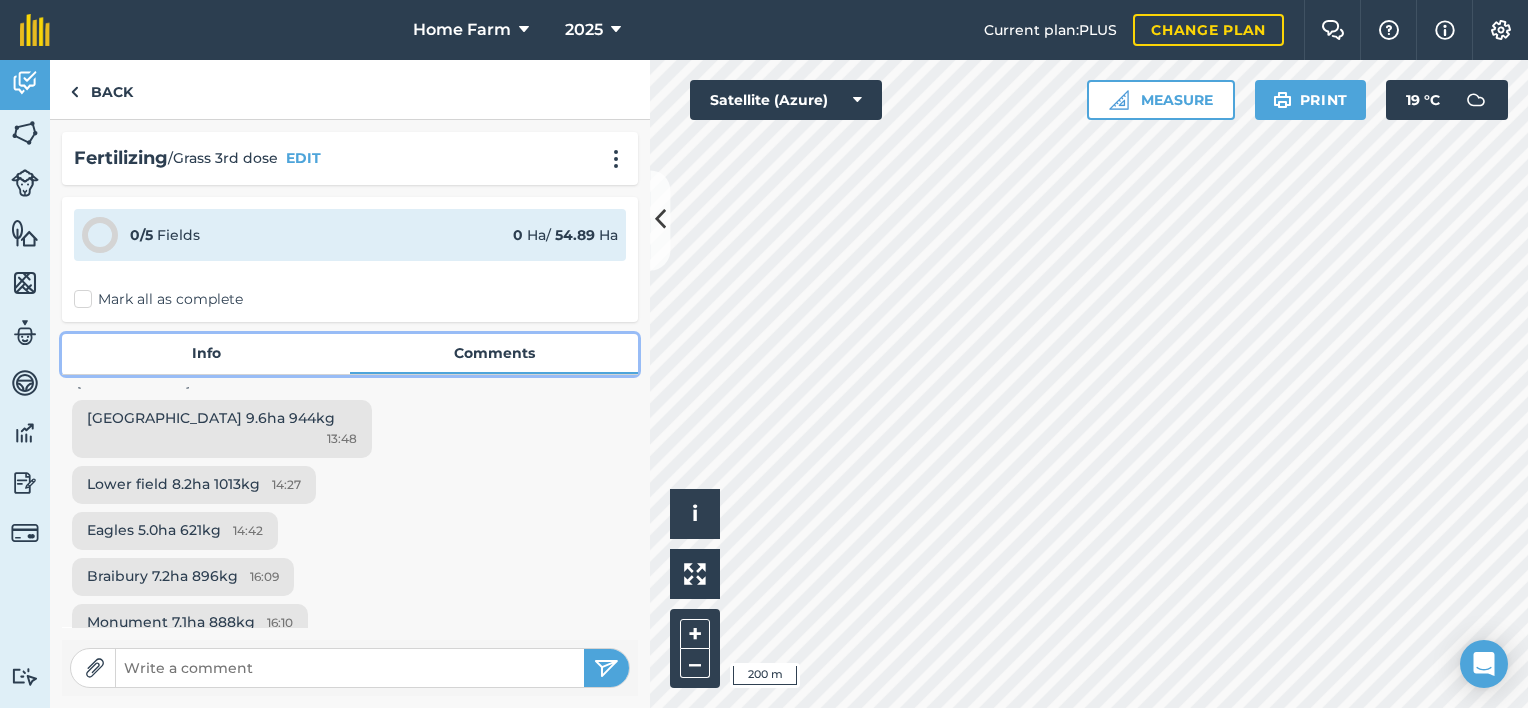 click on "Info" at bounding box center [206, 353] 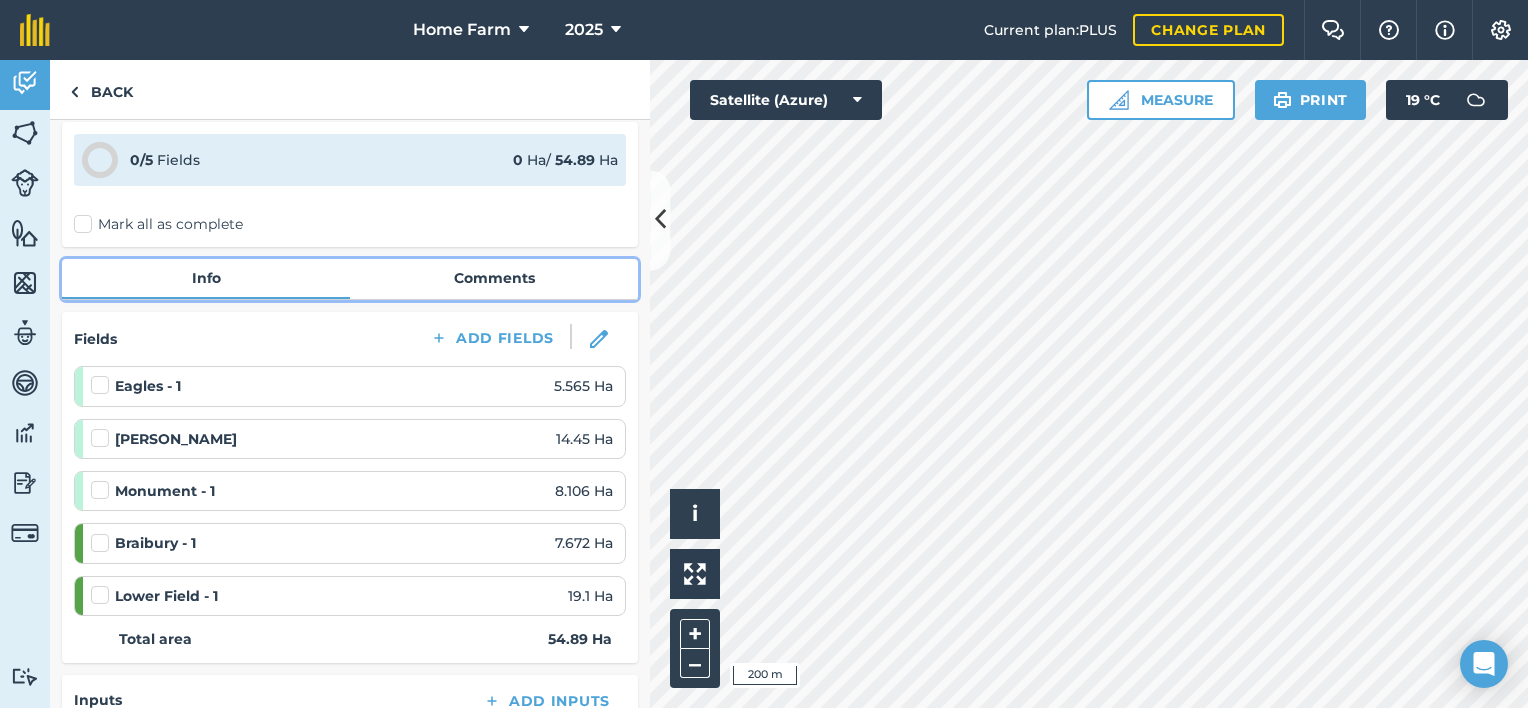 scroll, scrollTop: 78, scrollLeft: 0, axis: vertical 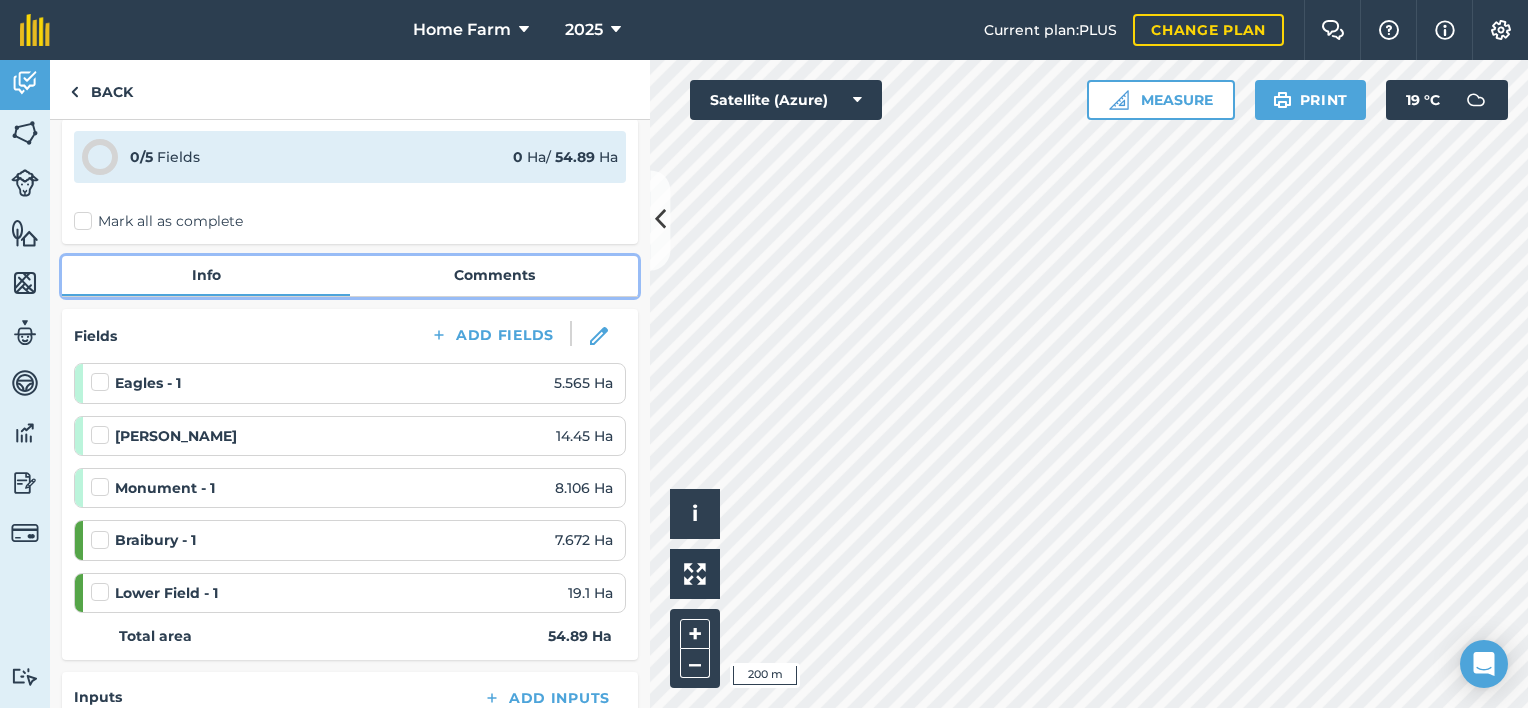 click on "Comments" at bounding box center (494, 275) 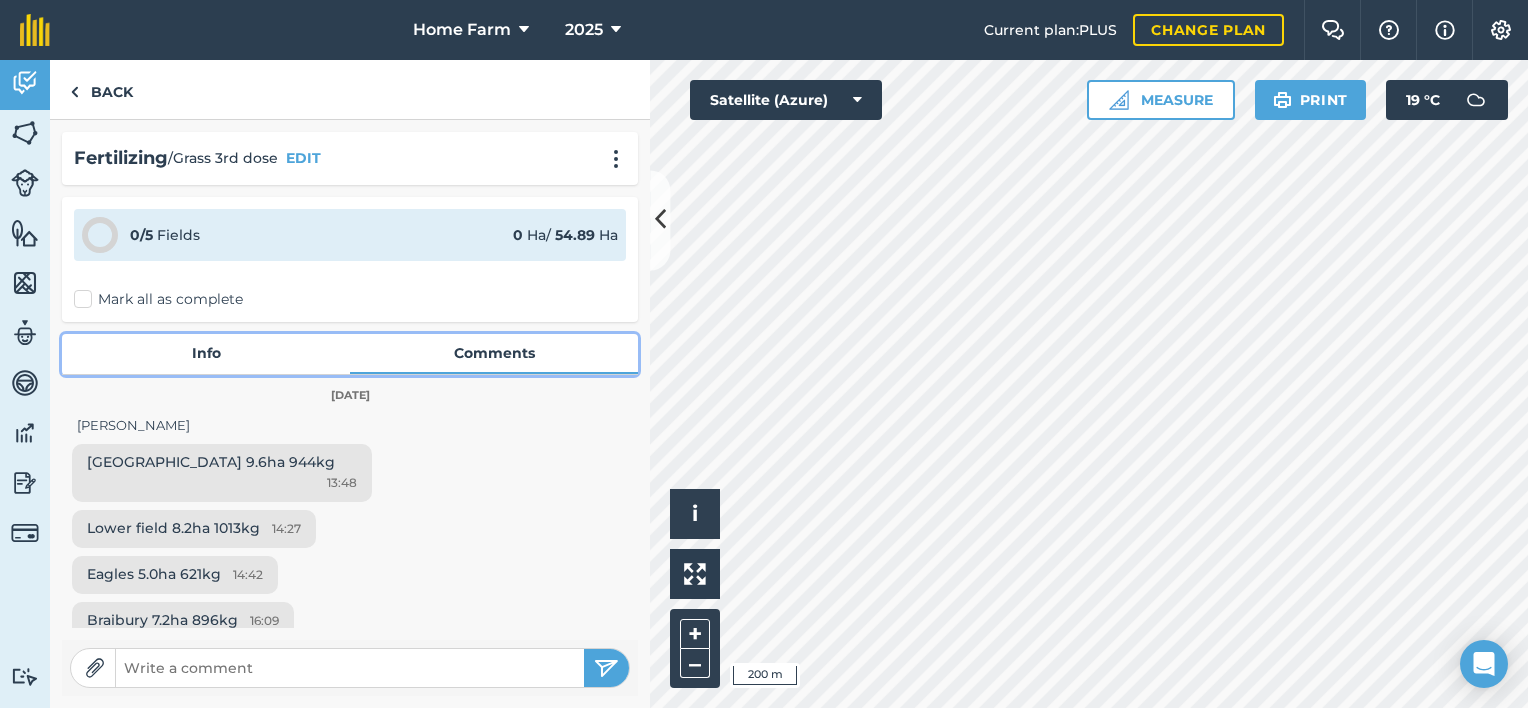 scroll, scrollTop: 44, scrollLeft: 0, axis: vertical 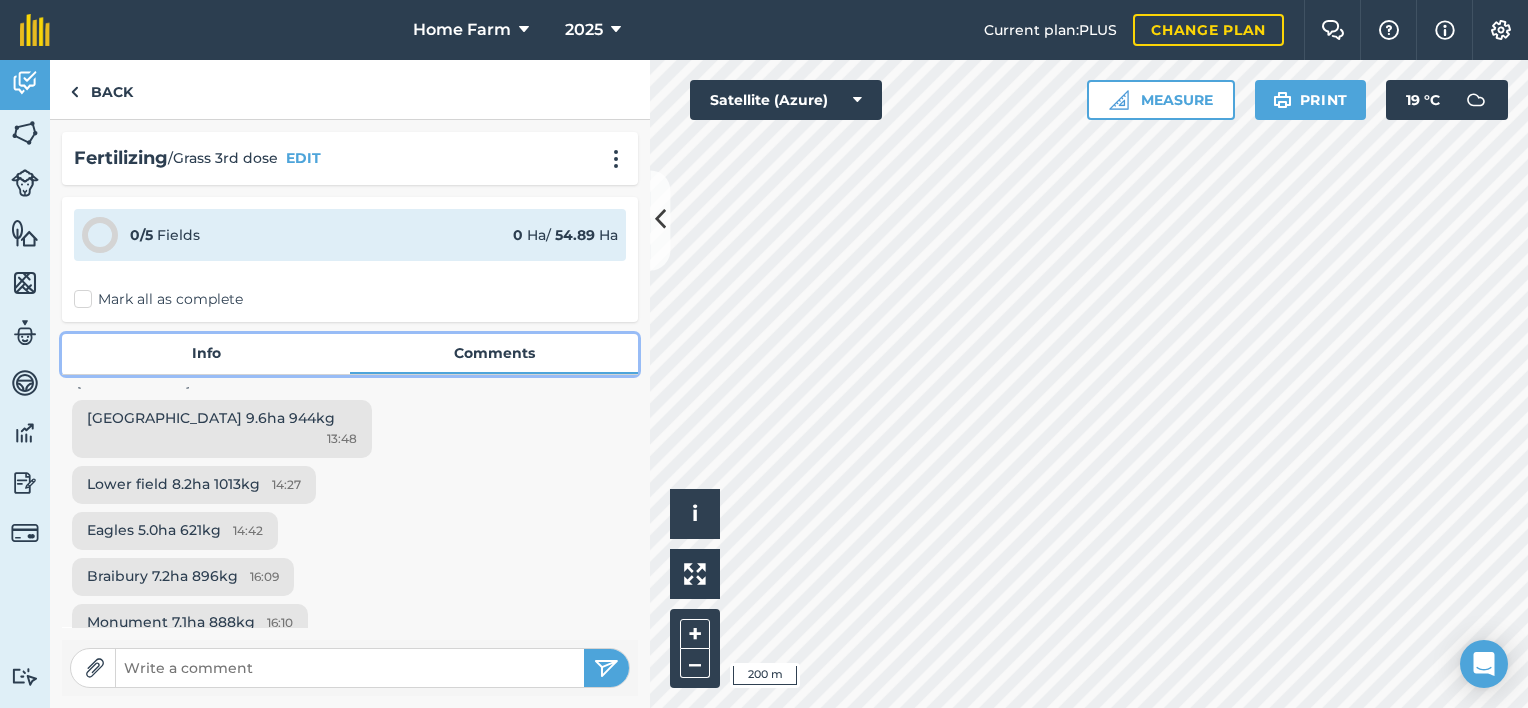 click on "Info" at bounding box center (206, 353) 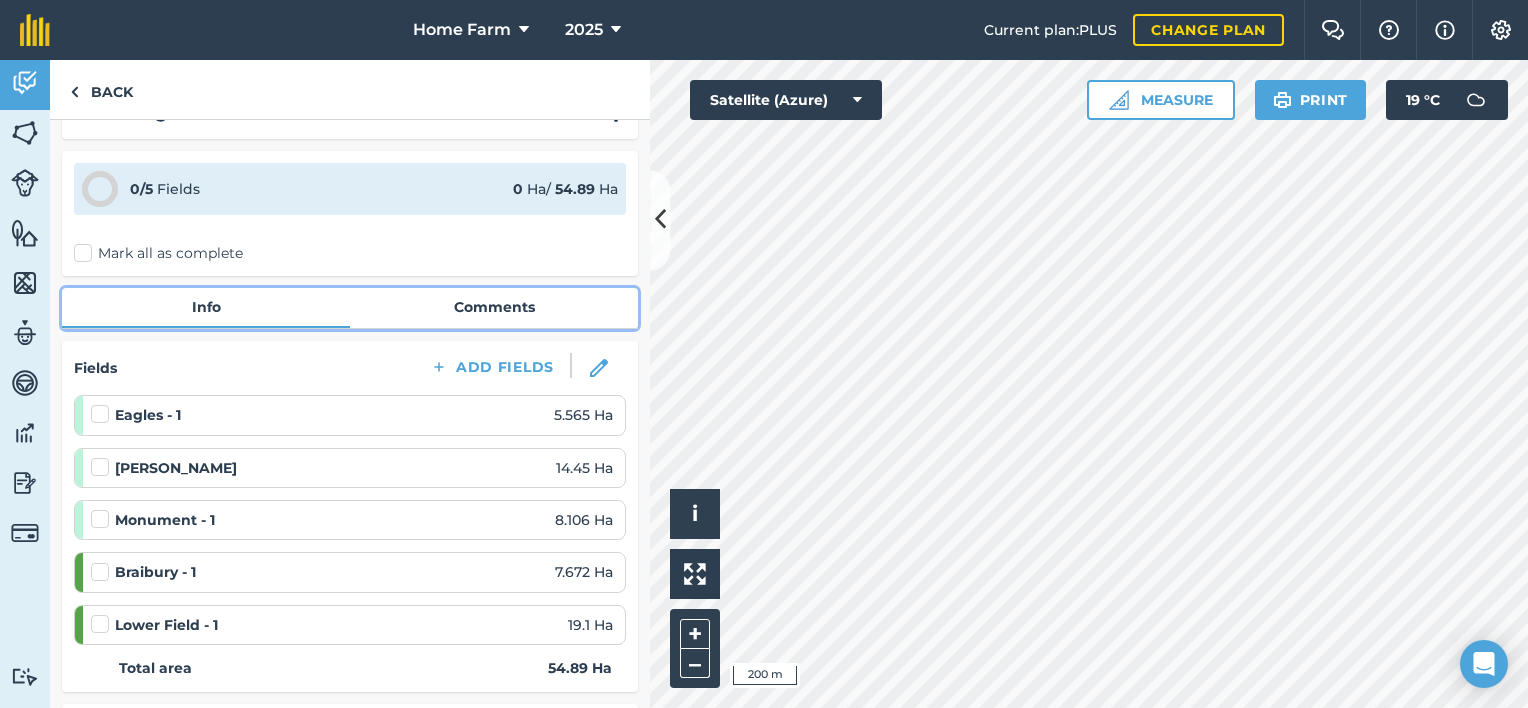 scroll, scrollTop: 48, scrollLeft: 0, axis: vertical 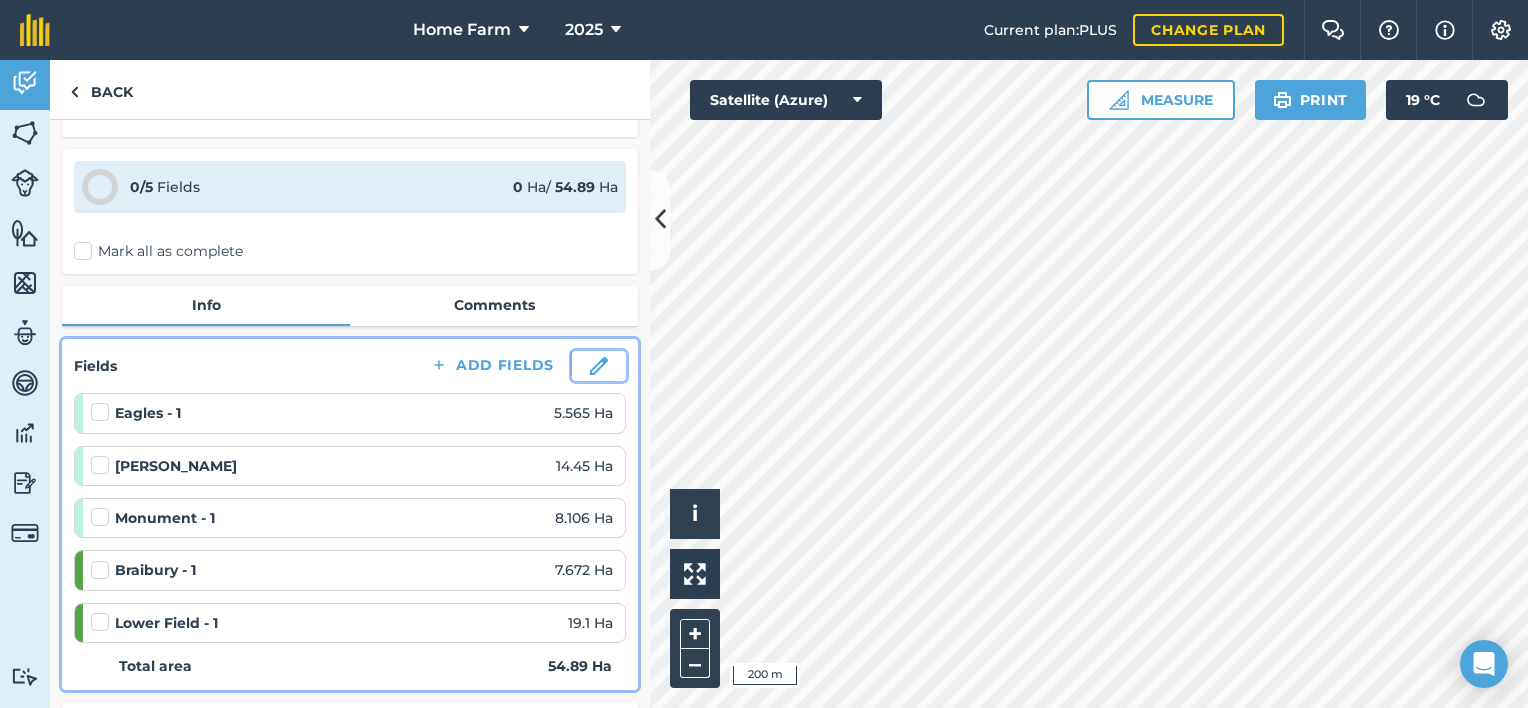 click at bounding box center [599, 366] 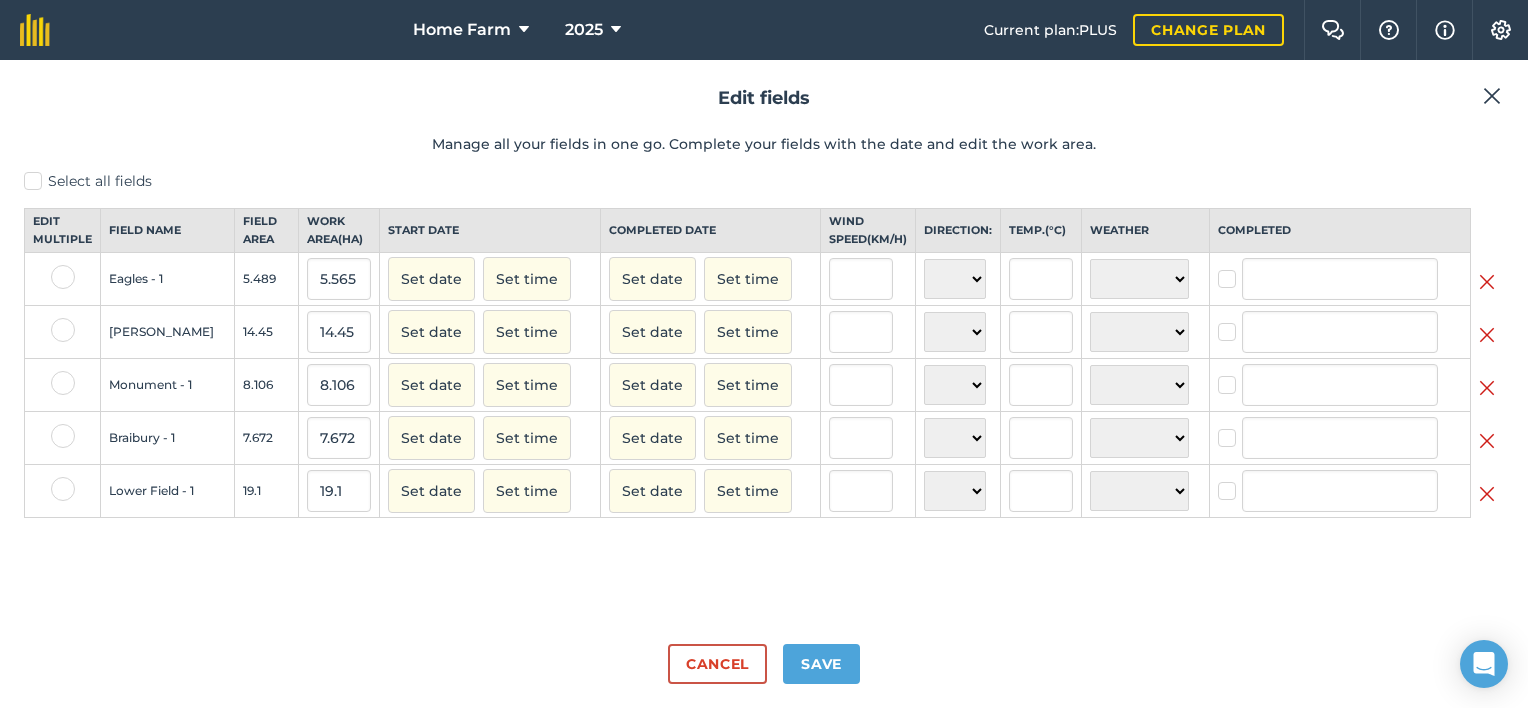 scroll, scrollTop: 0, scrollLeft: 0, axis: both 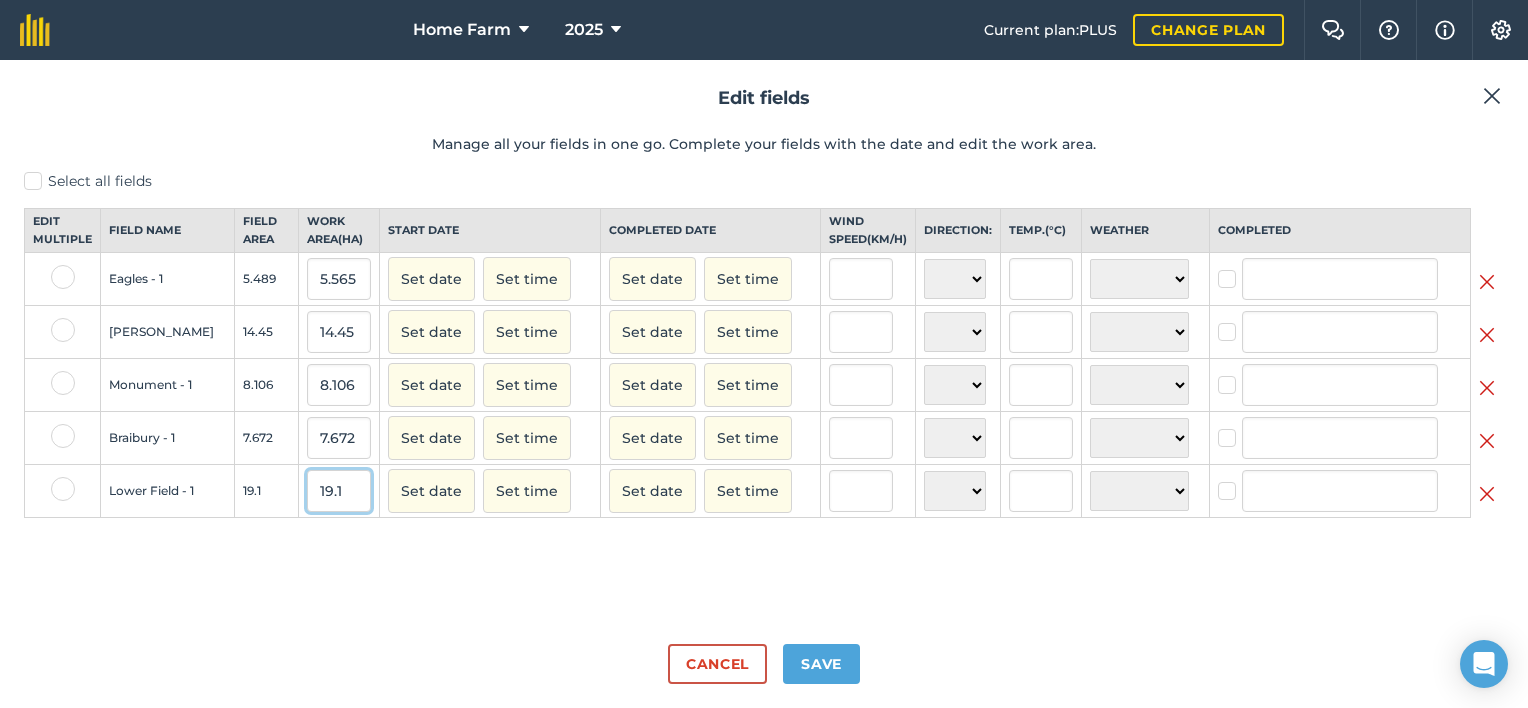 click on "19.1" at bounding box center [339, 491] 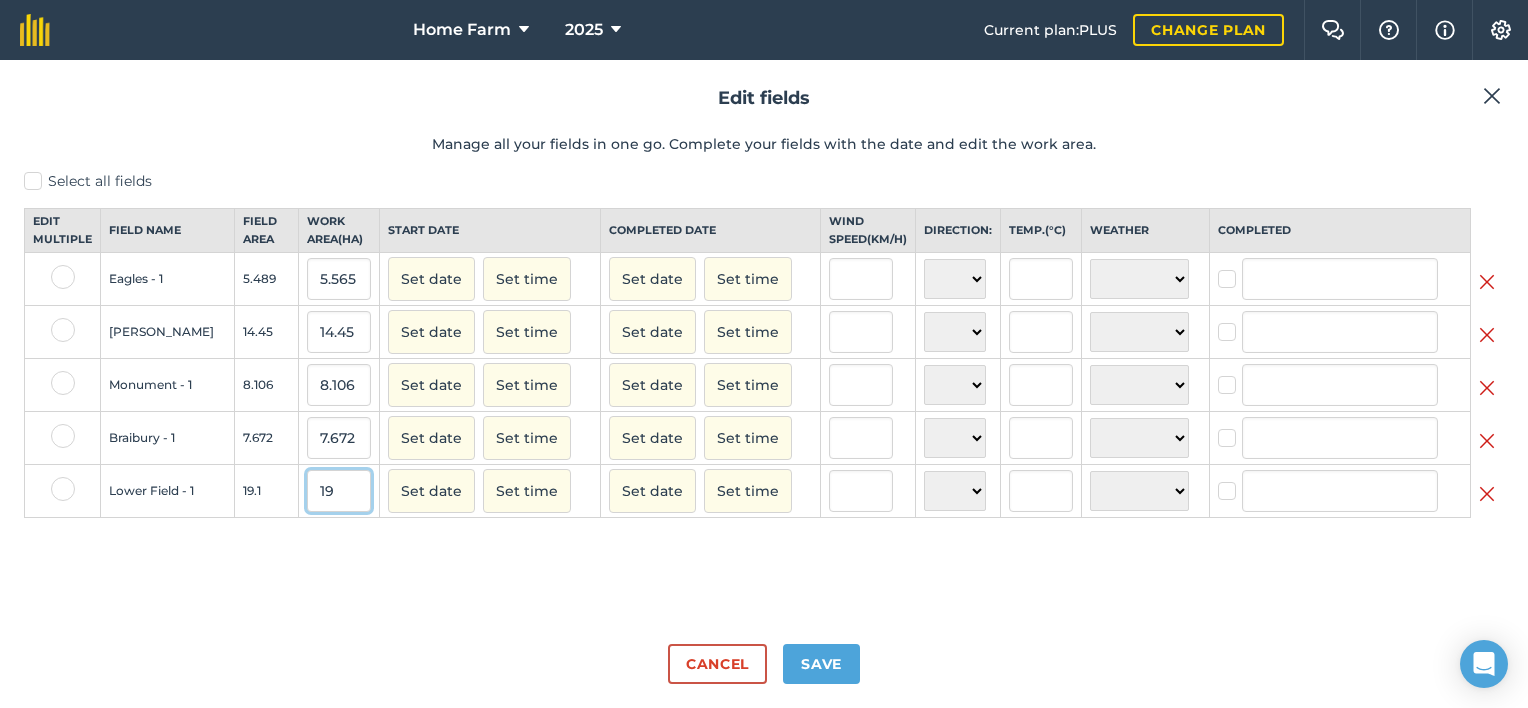 type on "1" 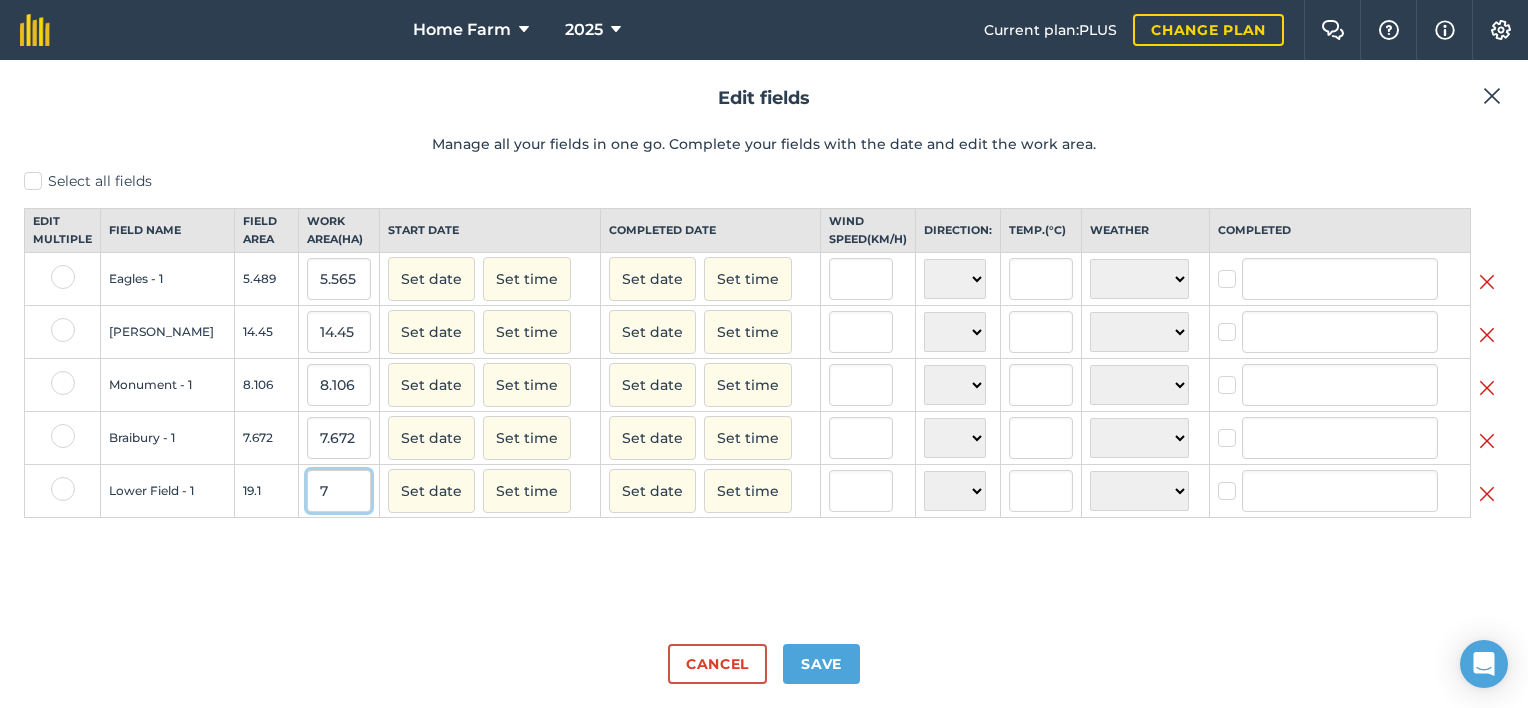 type on "7" 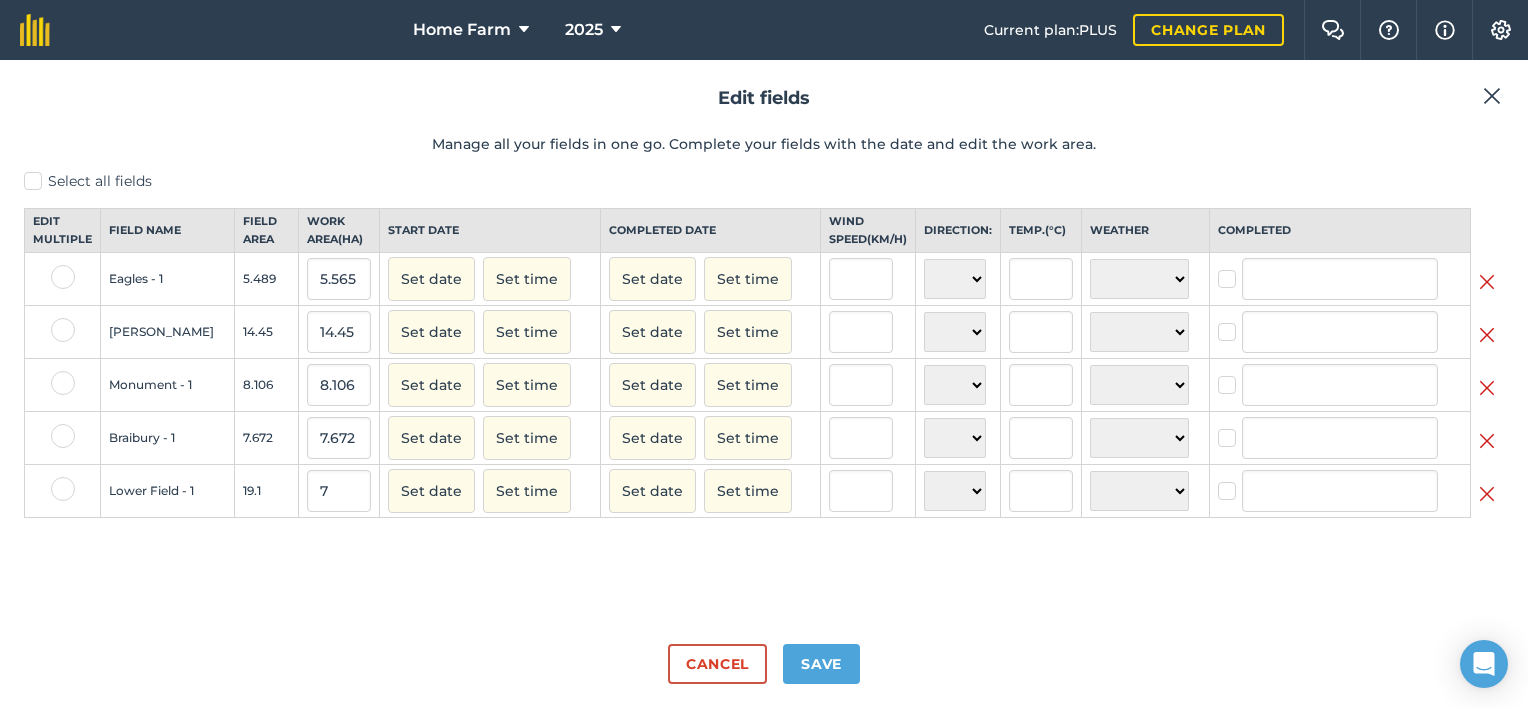 click on "Select all fields Edit multiple Field name Field Area Work area  ( Ha ) Start date Completed date Wind speed  ( km/h ) Direction: Temp.  ( ° C ) Weather Completed Eagles - 1 5.489 5.565   Set date   Set time   Set date   Set time N NE E SE S SW W NW ☀️  Sunny 🌧  Rainy ⛅️  Cloudy 🌨  Snow ❄️  Icy [PERSON_NAME] 14.45 14.45   Set date   Set time   Set date   Set time N NE E SE S SW W NW ☀️  Sunny 🌧  Rainy ⛅️  Cloudy 🌨  Snow ❄️  Icy Monument - 1 8.106 8.106   Set date   Set time   Set date   Set time N NE E SE S SW W NW ☀️  Sunny 🌧  Rainy ⛅️  Cloudy 🌨  Snow ❄️  Icy Braibury - 1 7.672 7.672   Set date   Set time   Set date   Set time N NE E SE S SW W NW ☀️  Sunny 🌧  Rainy ⛅️  Cloudy 🌨  Snow ❄️  Icy [GEOGRAPHIC_DATA] - 1 19.1 7   Set date   Set time   Set date   Set time N NE E SE S SW W NW ☀️  Sunny 🌧  Rainy ⛅️  Cloudy 🌨  Snow ❄️  Icy" at bounding box center (764, 399) 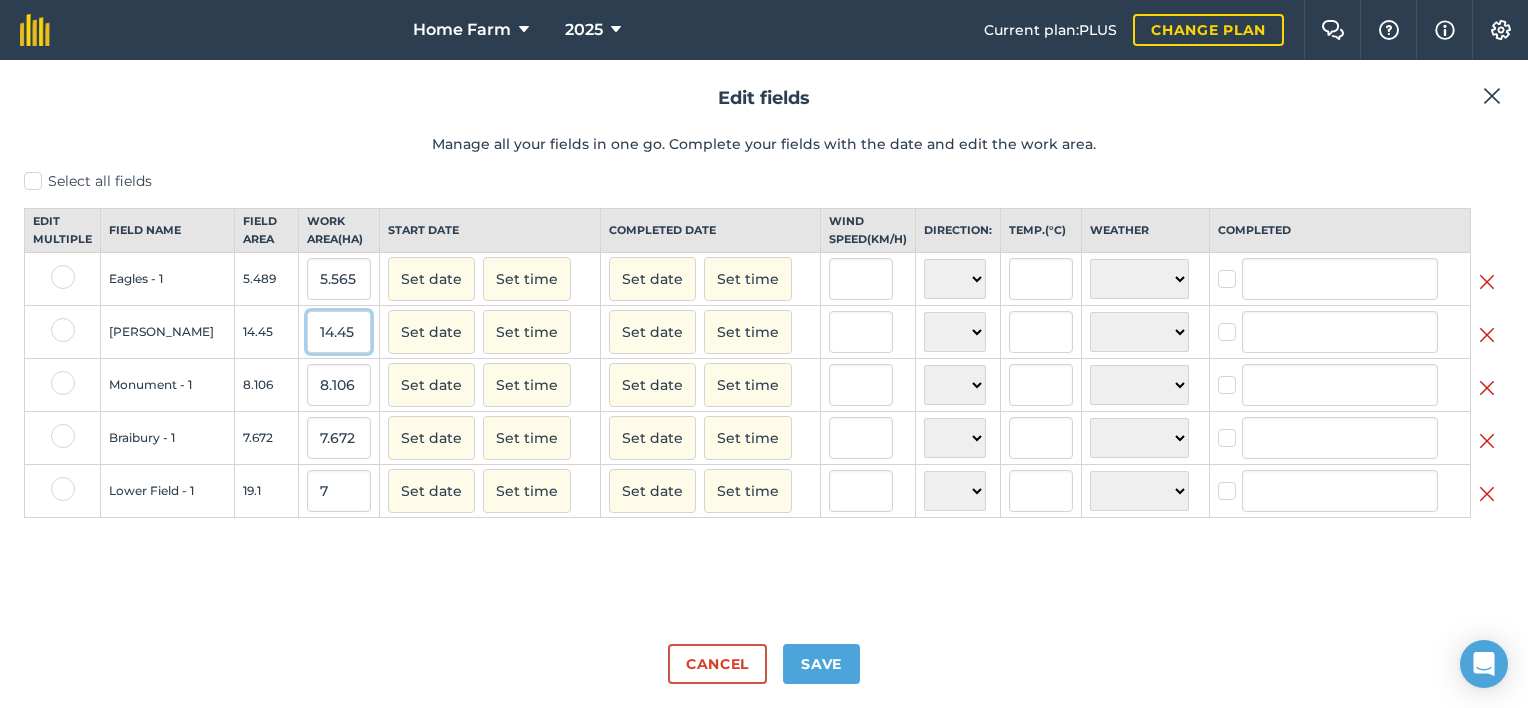 click on "14.45" at bounding box center [339, 332] 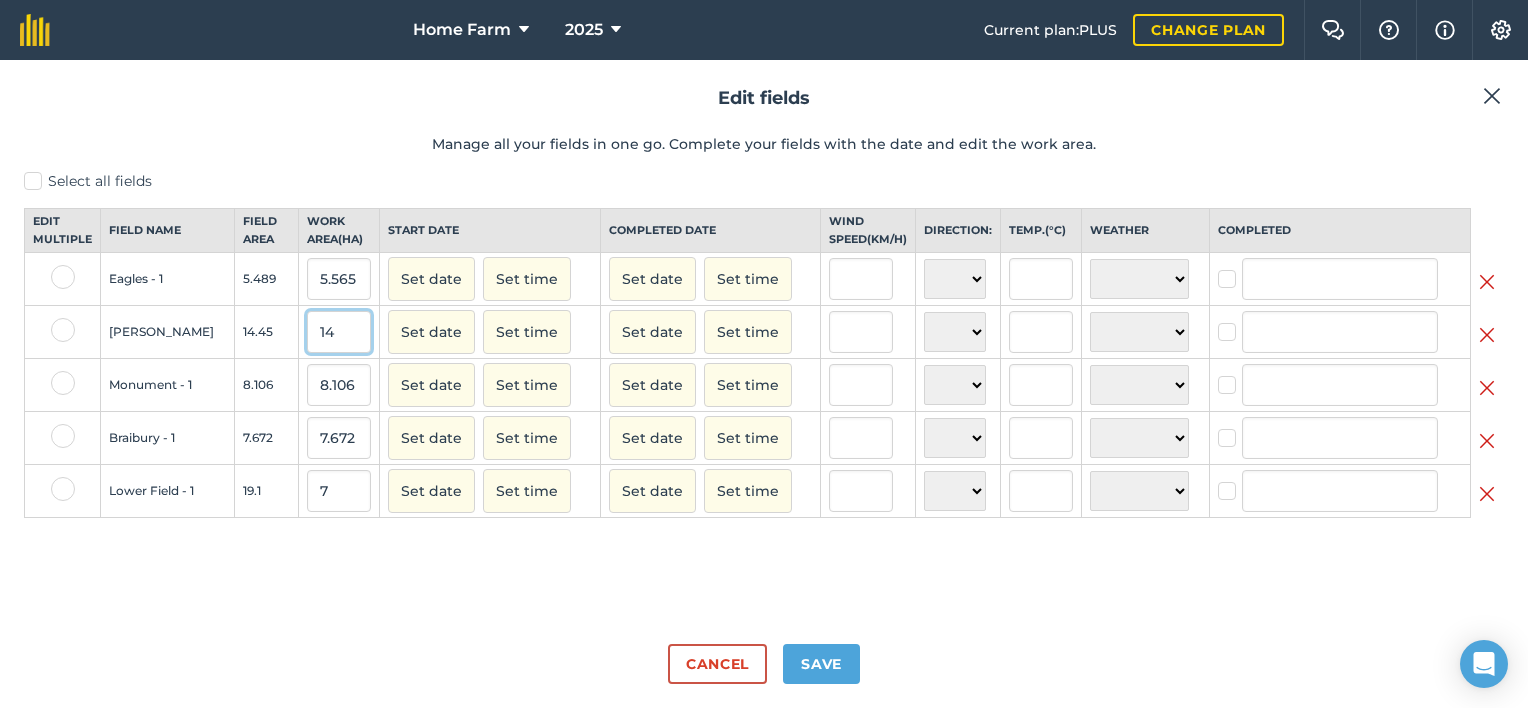 type on "1" 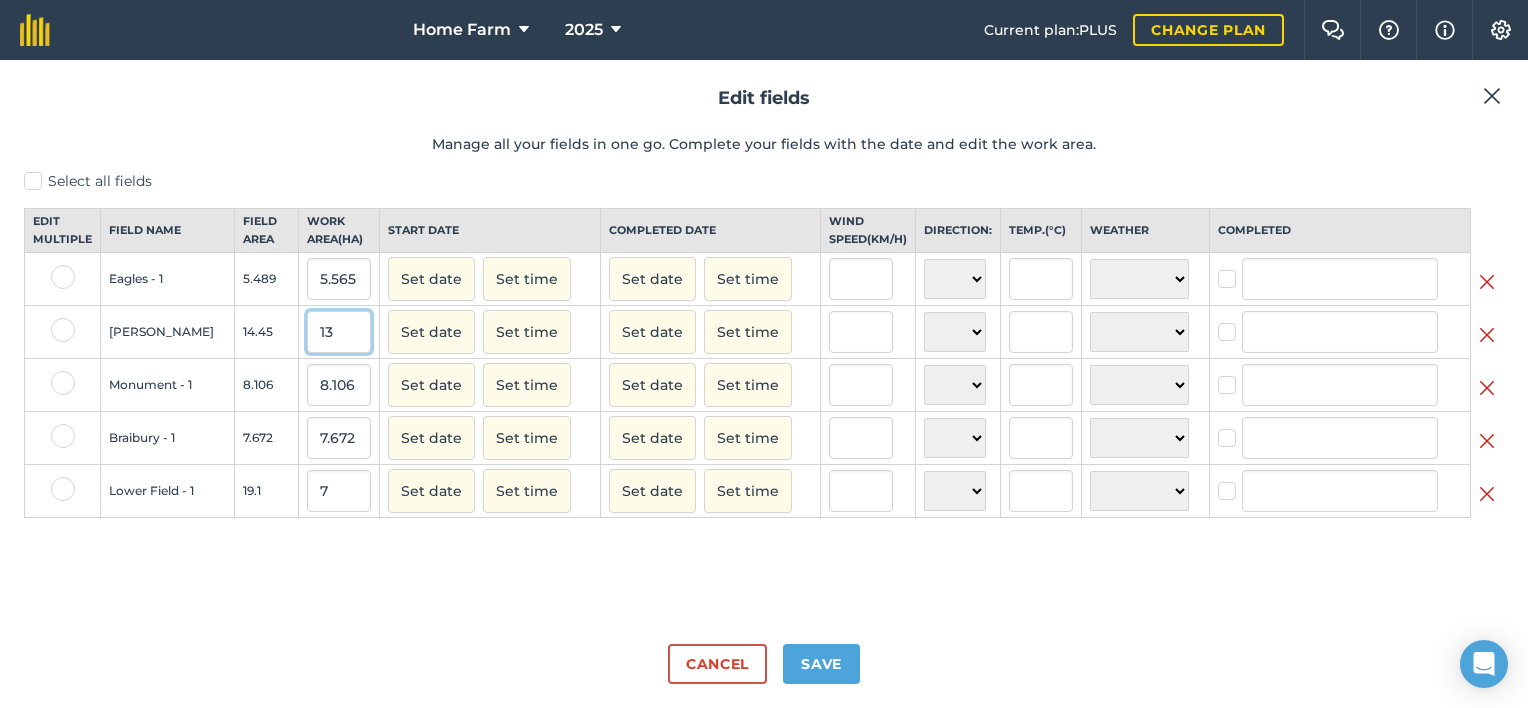 type on "13" 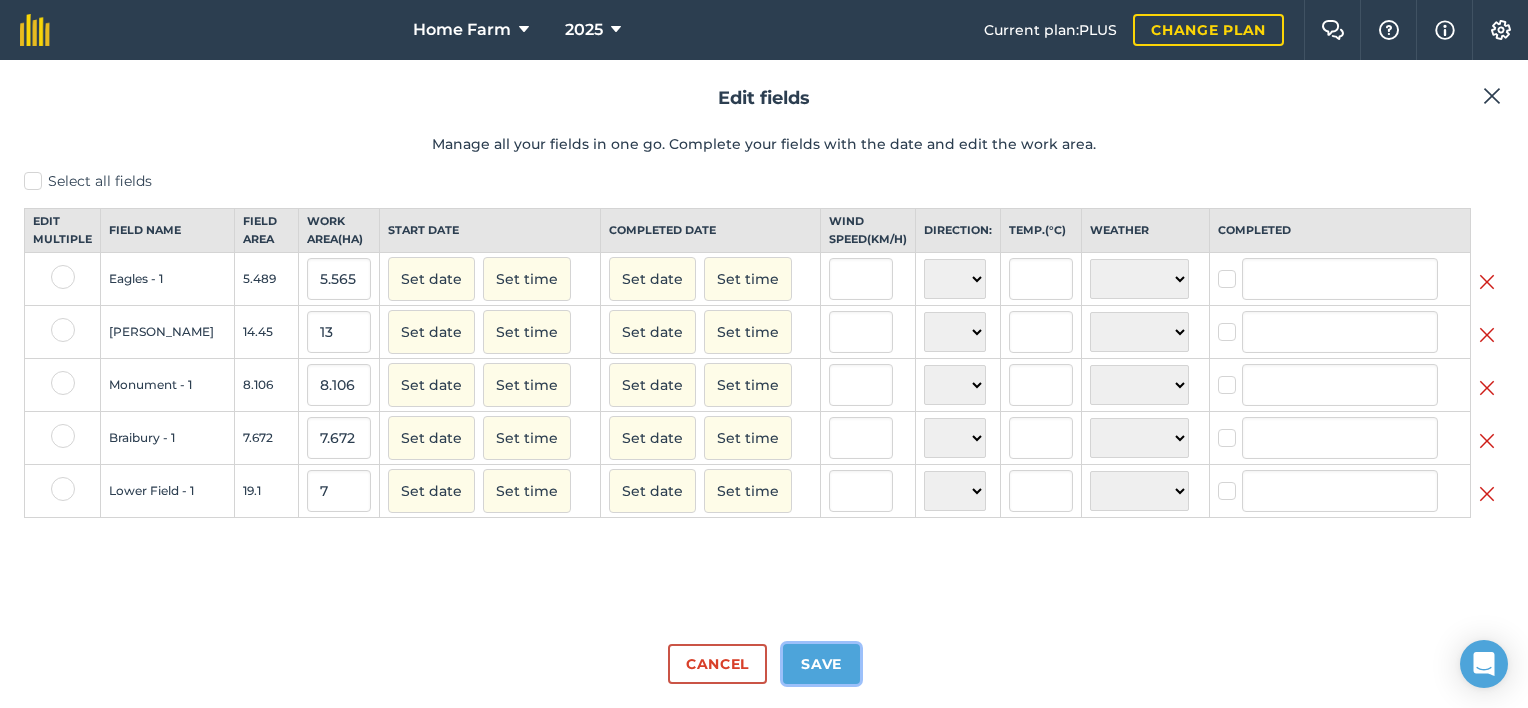 click on "Save" at bounding box center (821, 664) 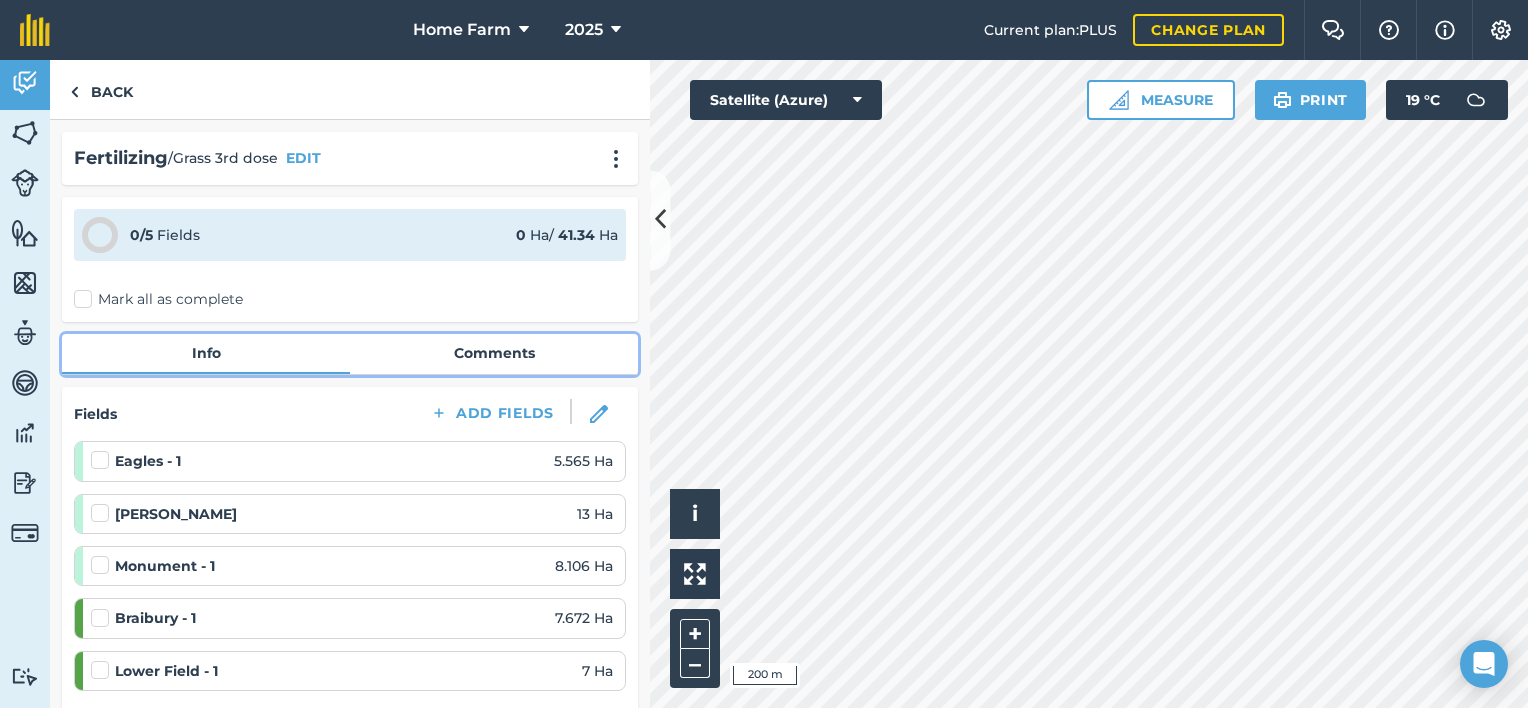 click on "Comments" at bounding box center [494, 353] 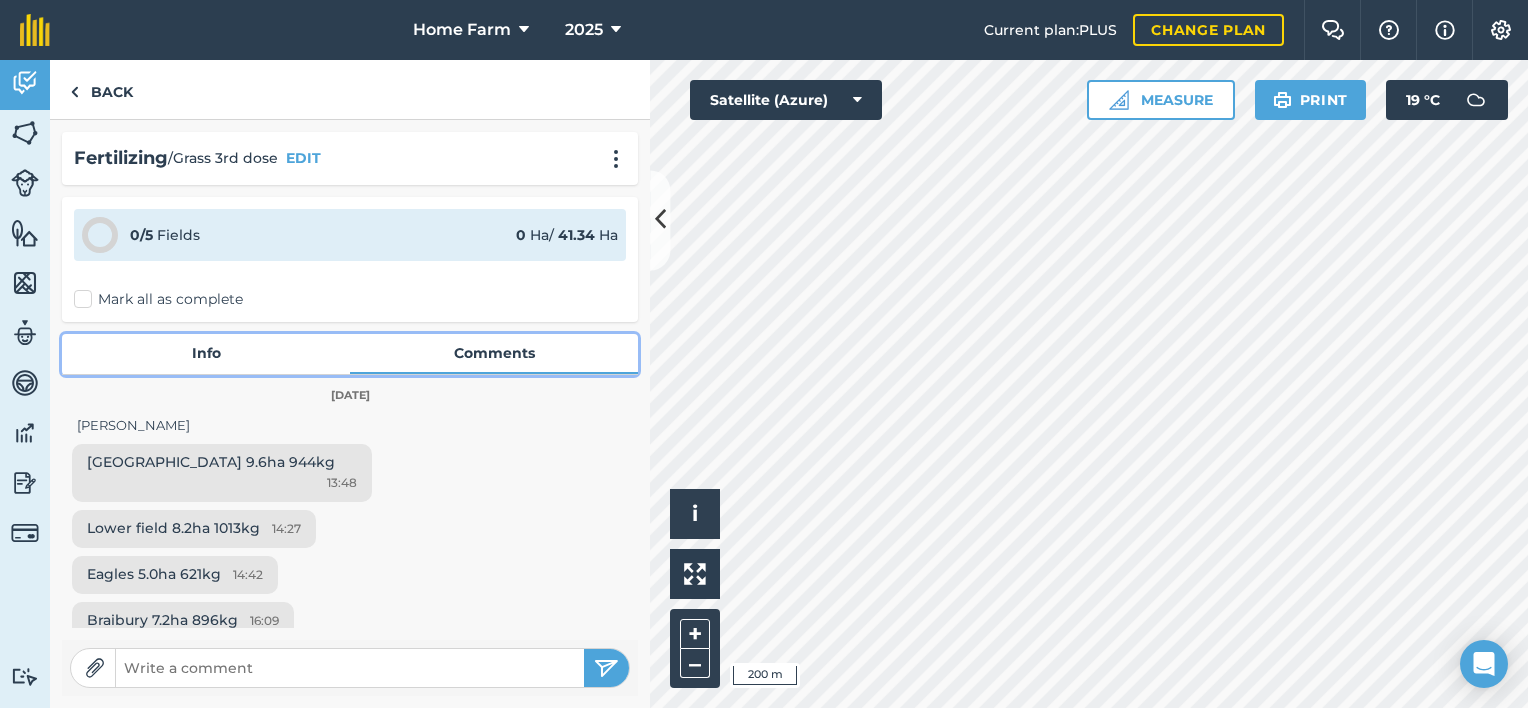 scroll, scrollTop: 44, scrollLeft: 0, axis: vertical 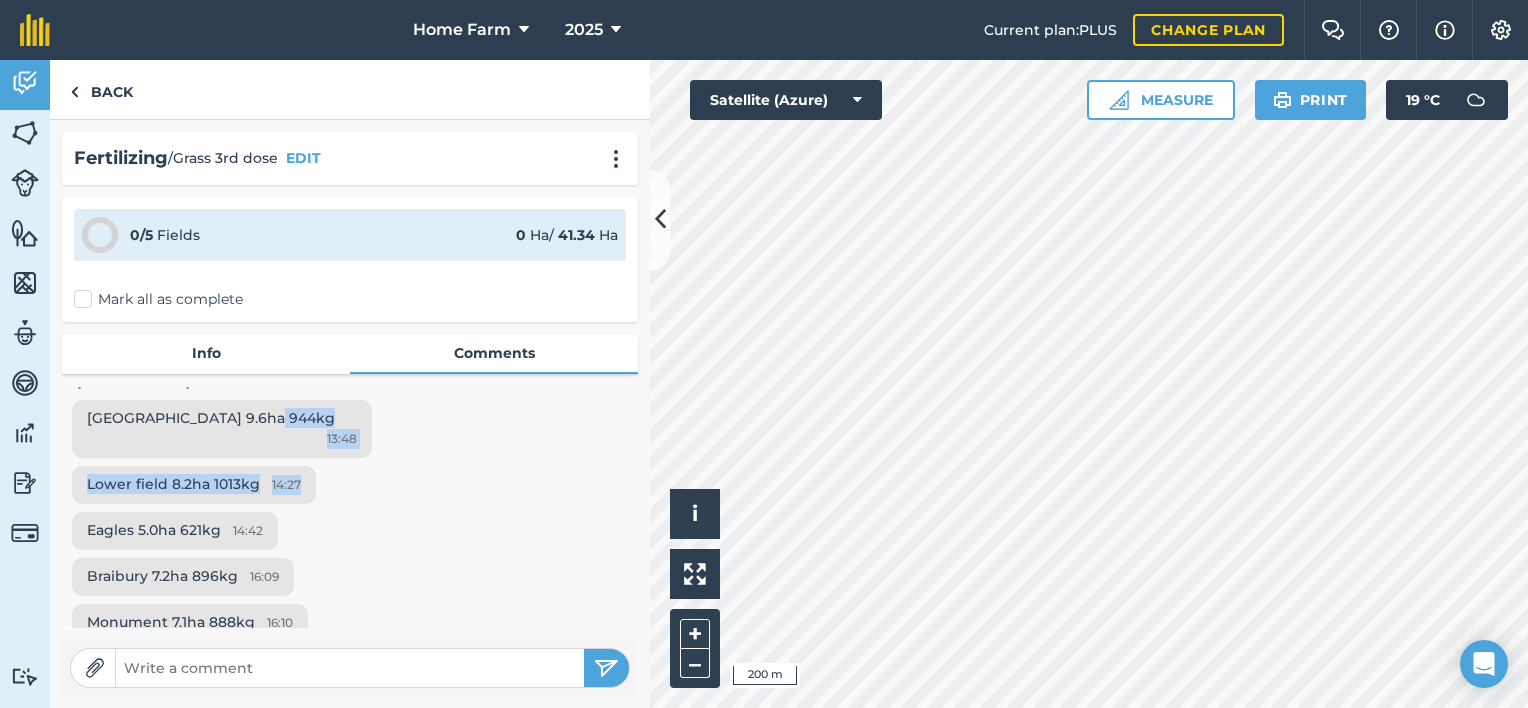drag, startPoint x: 256, startPoint y: 416, endPoint x: 297, endPoint y: 464, distance: 63.126858 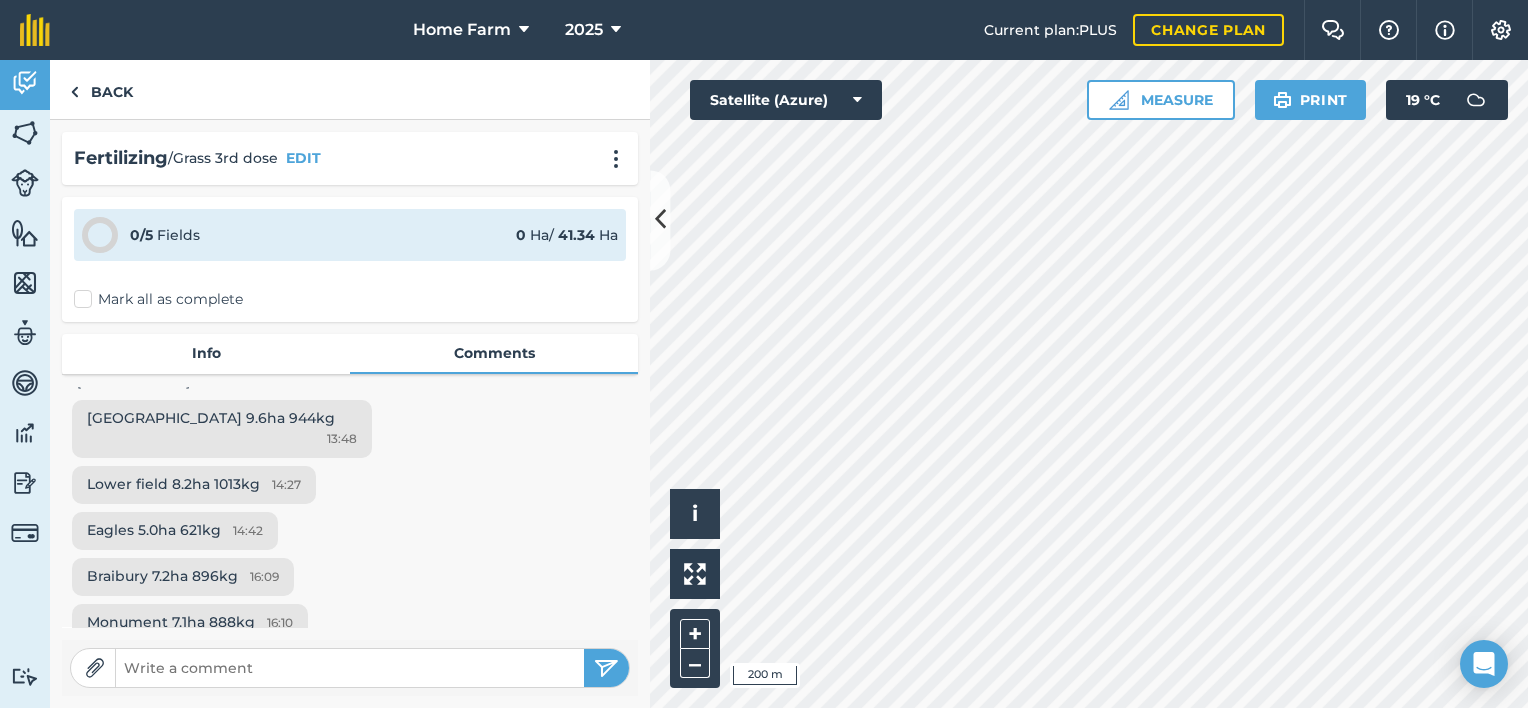 click on "Eagles 5.0ha 621kg 14:42" at bounding box center [350, 535] 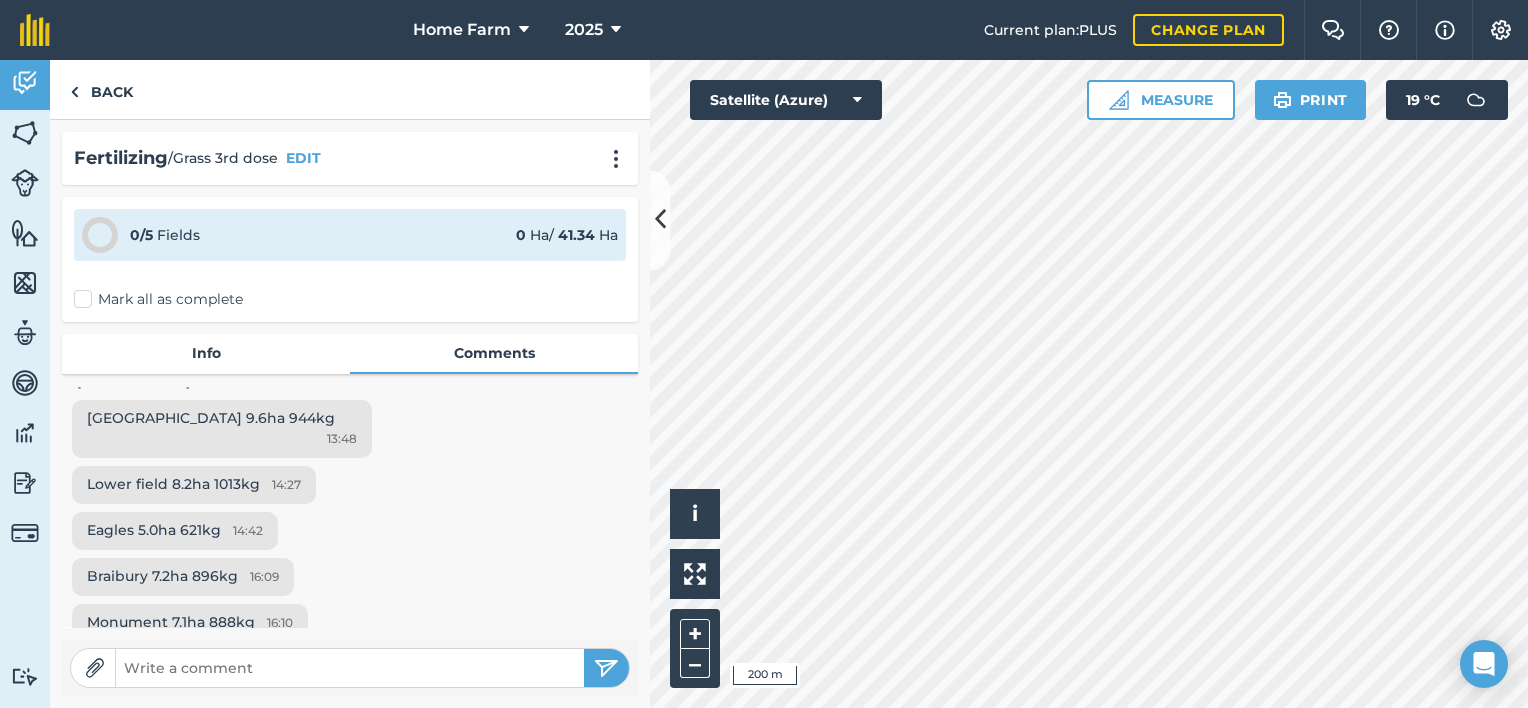 scroll, scrollTop: 0, scrollLeft: 0, axis: both 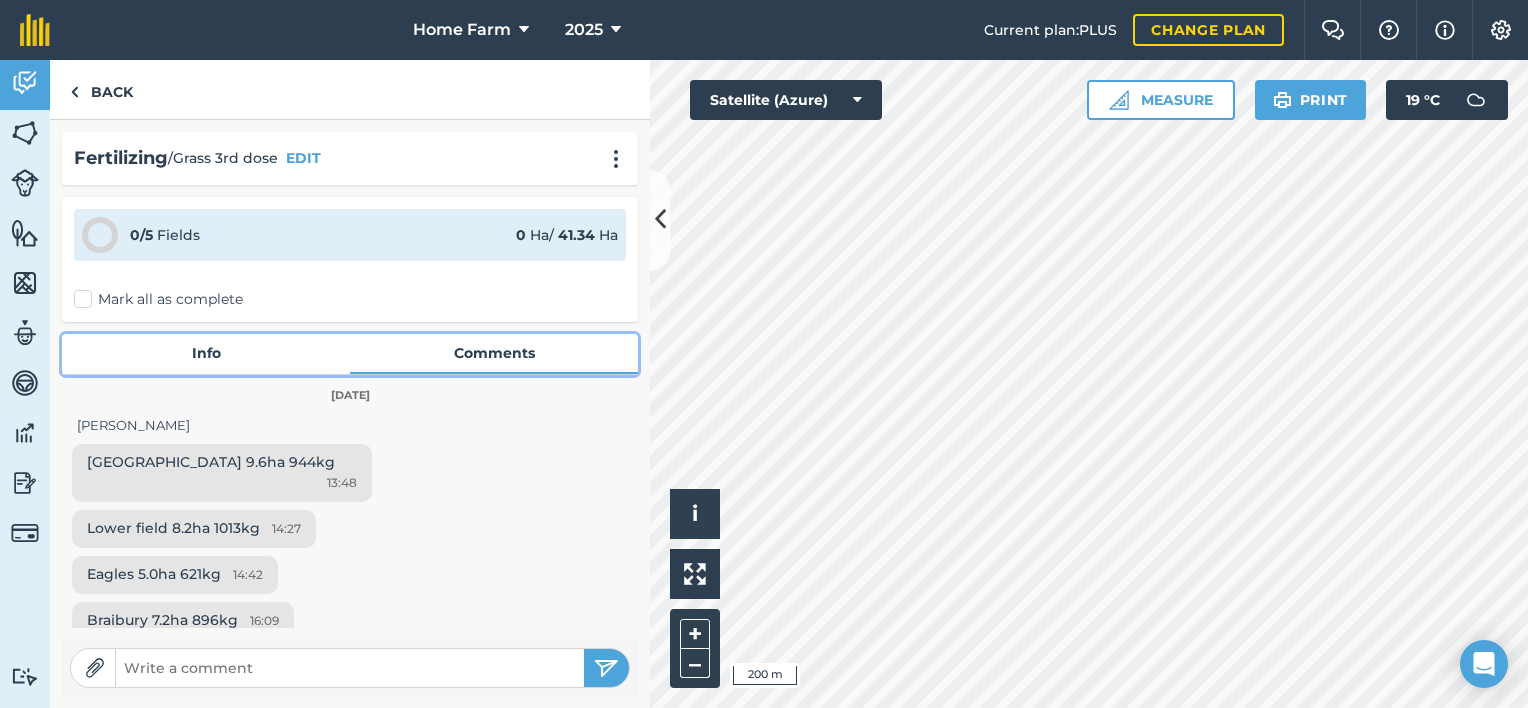 click on "Info" at bounding box center [206, 353] 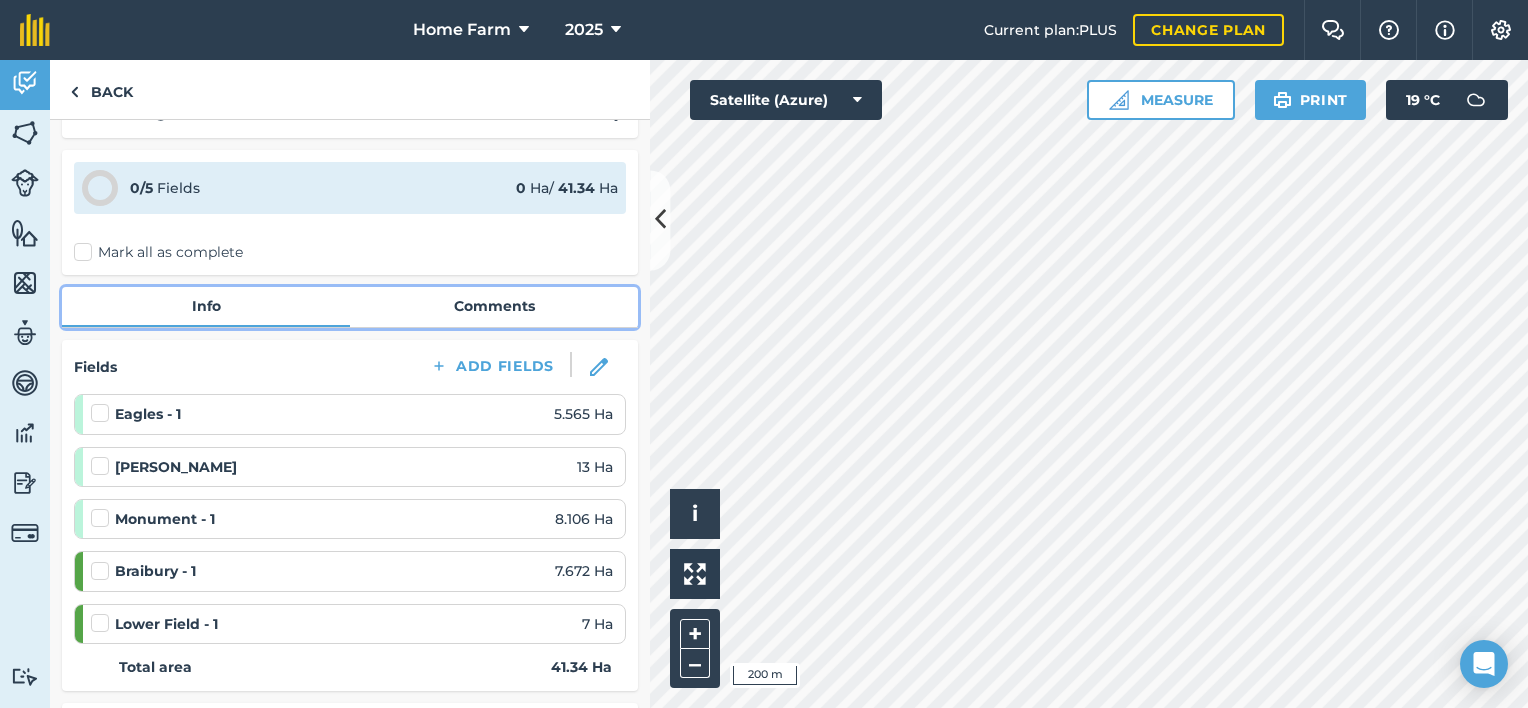 scroll, scrollTop: 48, scrollLeft: 0, axis: vertical 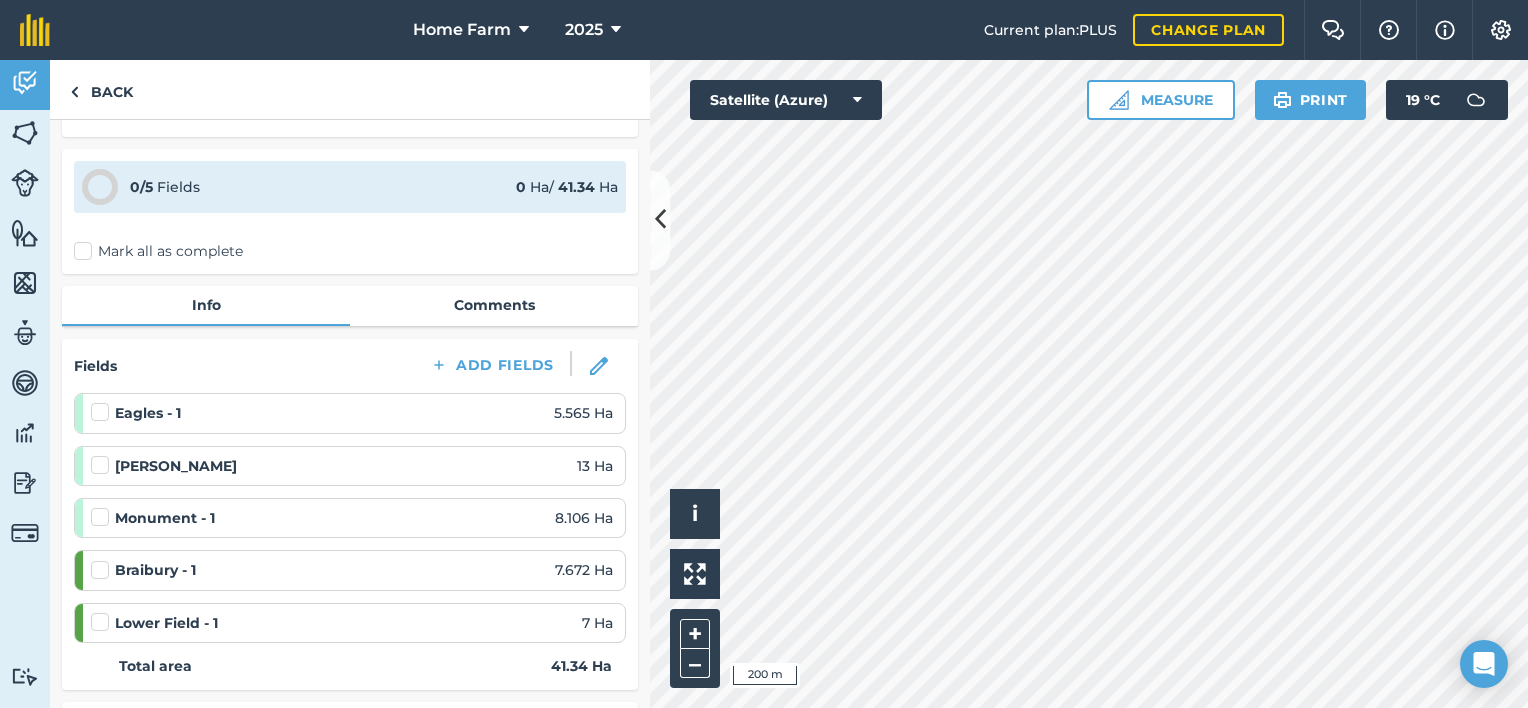 click on "Mark all as complete" at bounding box center [158, 251] 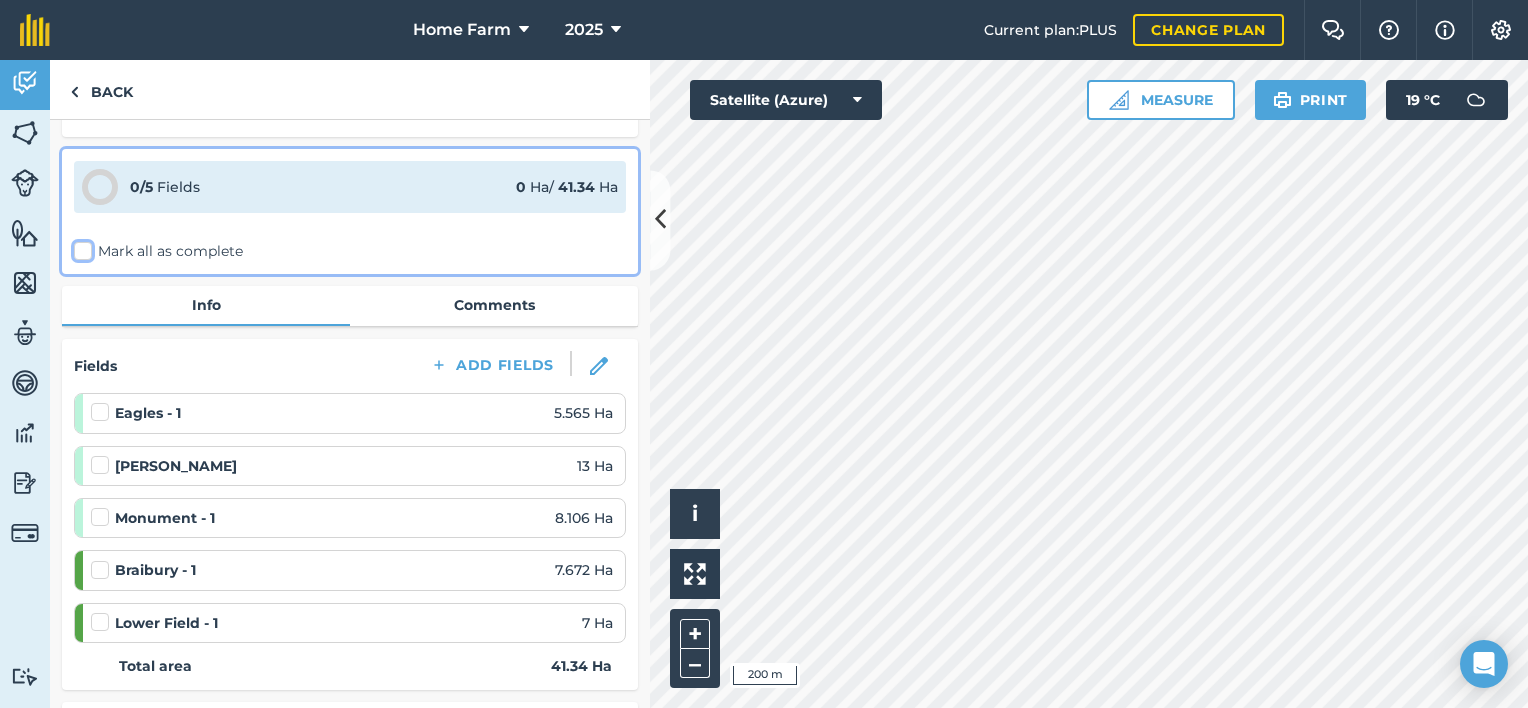 click on "Mark all as complete" at bounding box center (80, 295) 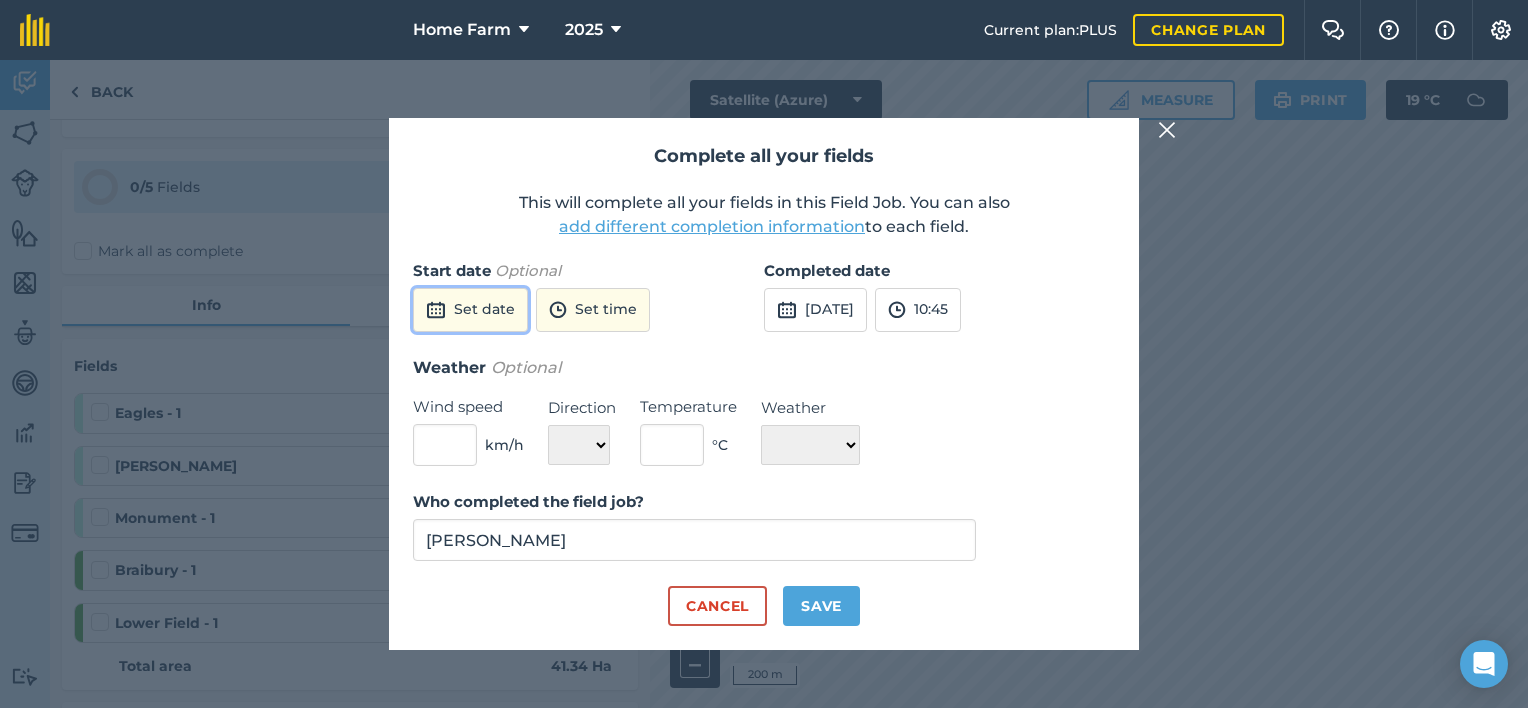click on "Set date" at bounding box center [470, 310] 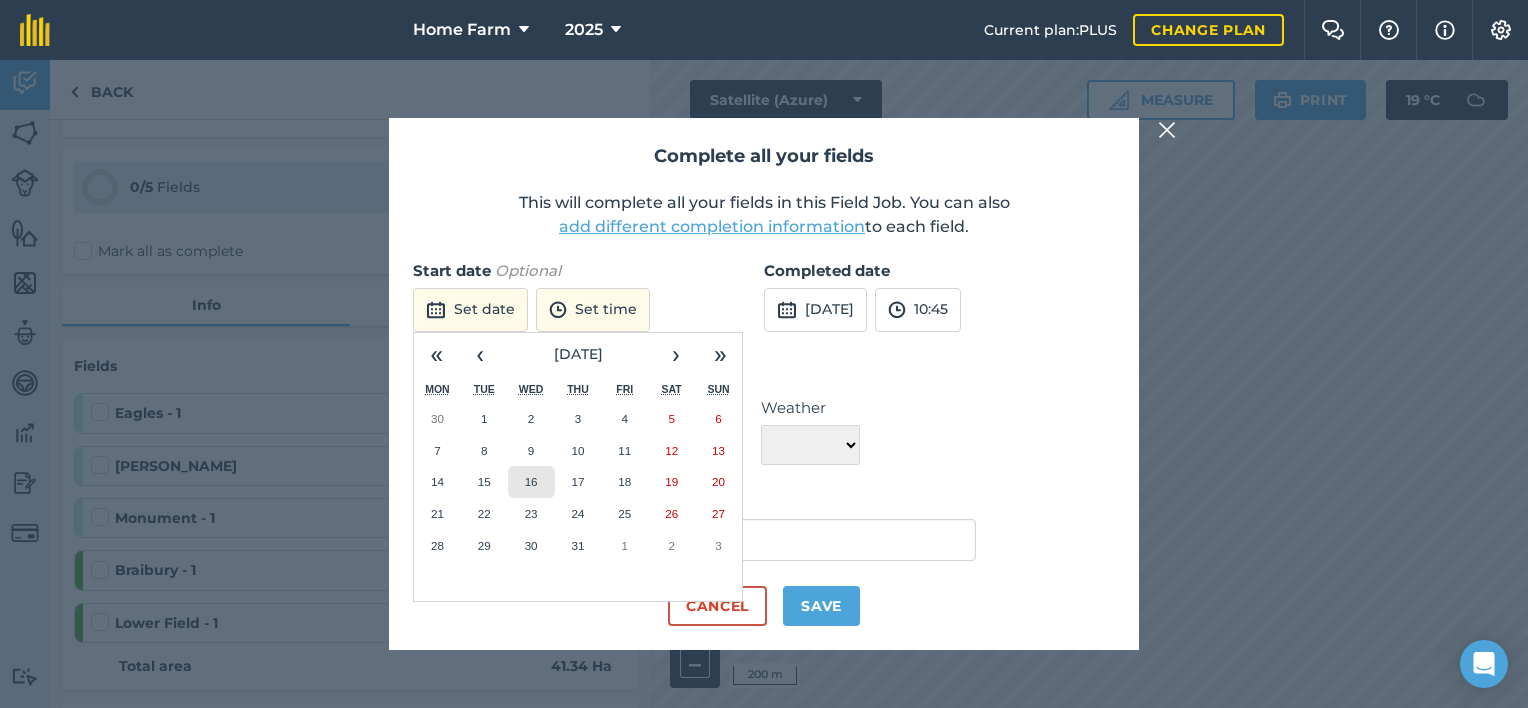 click on "16" at bounding box center [531, 482] 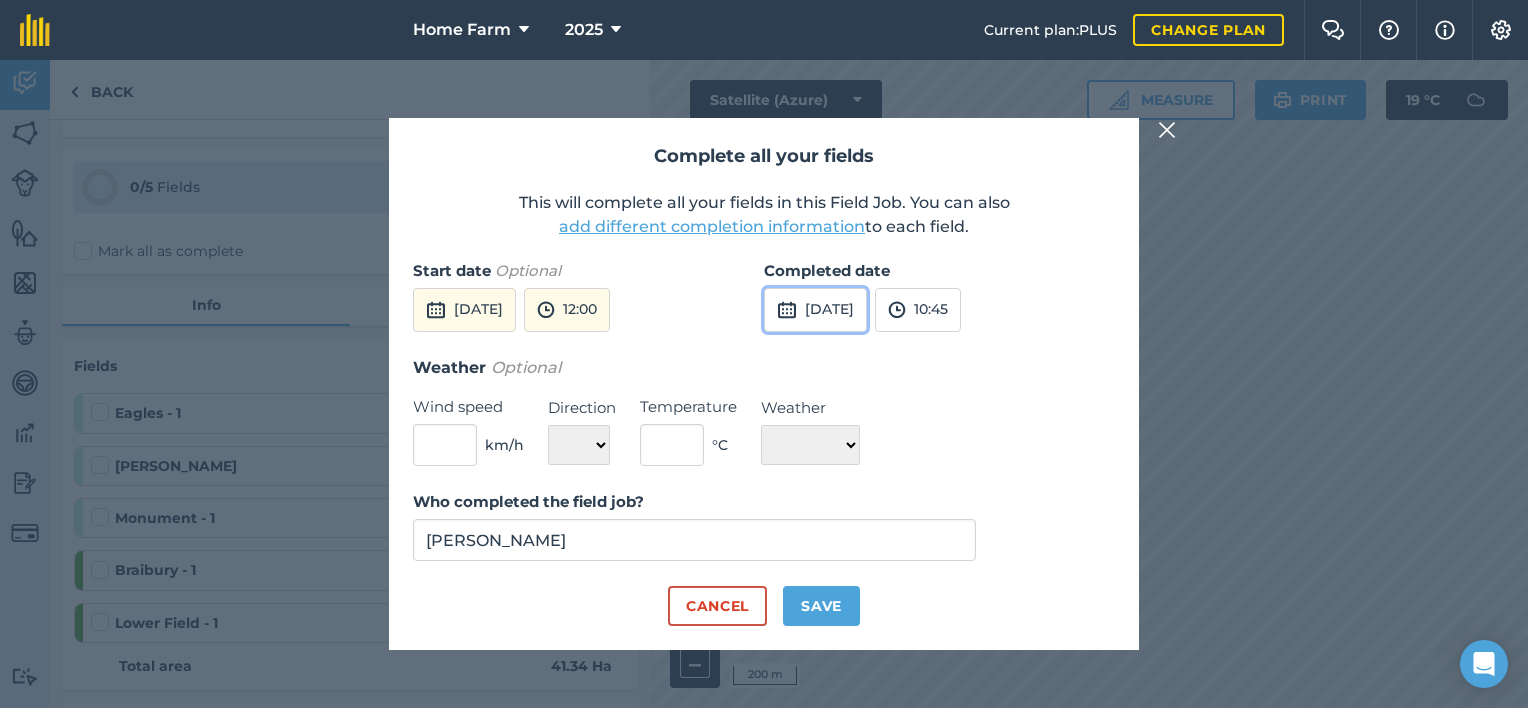 click on "[DATE]" at bounding box center [815, 310] 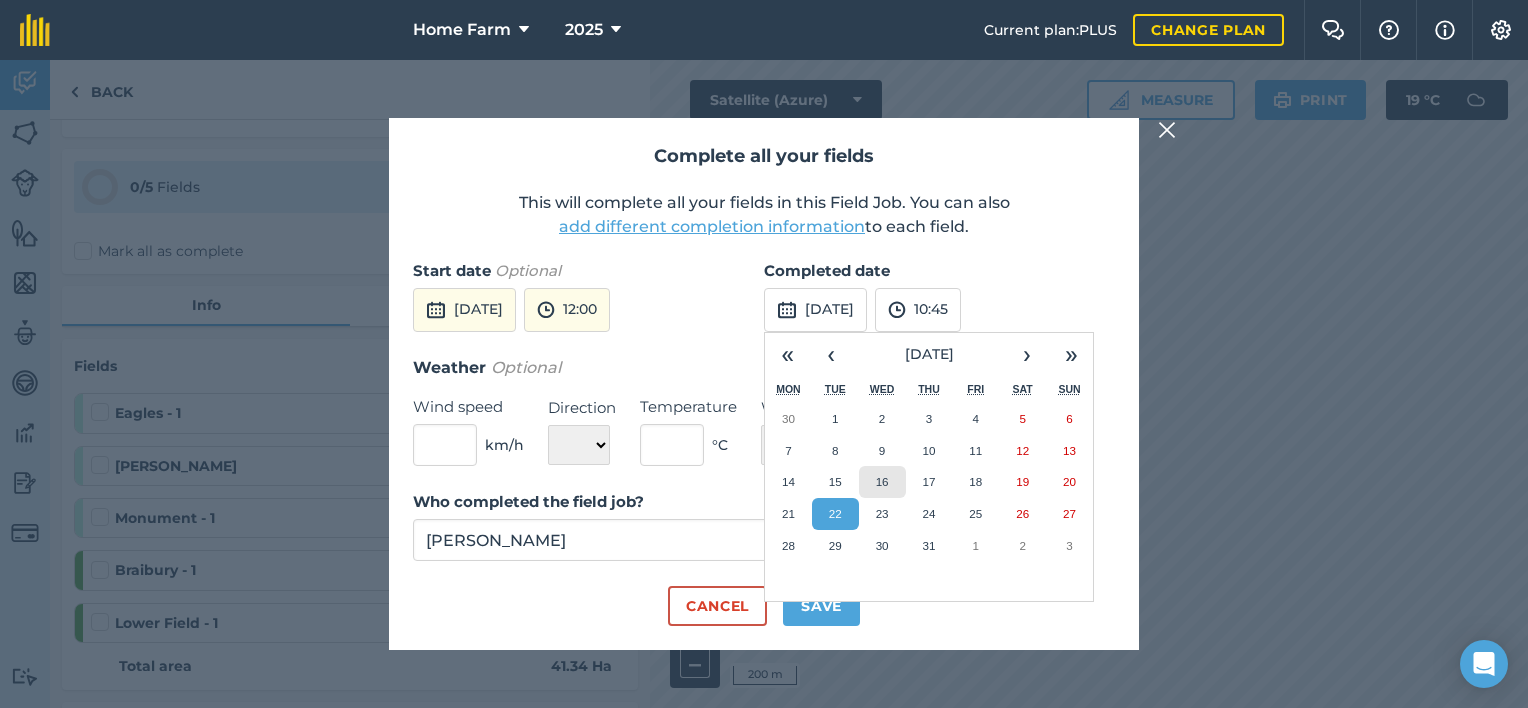 click on "16" at bounding box center [882, 481] 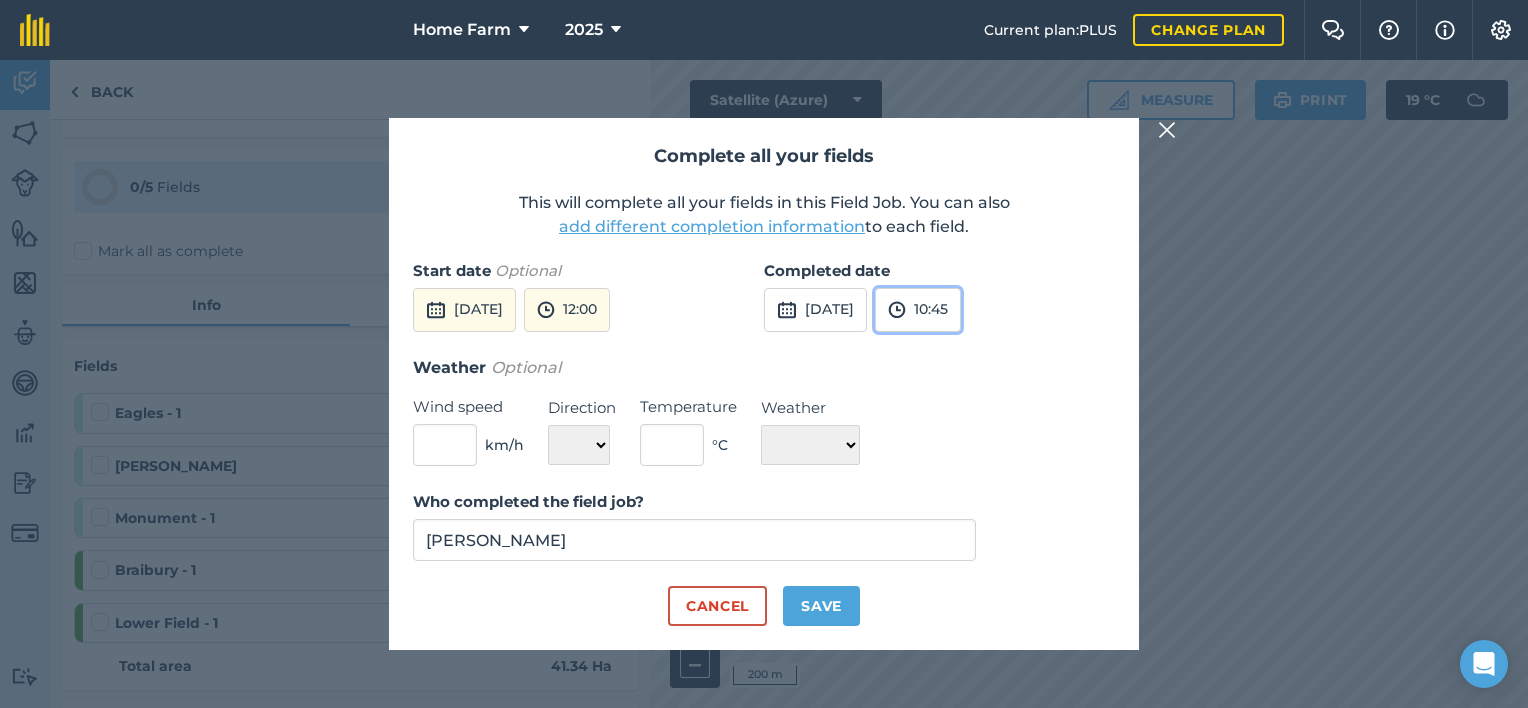 click on "10:45" at bounding box center (918, 310) 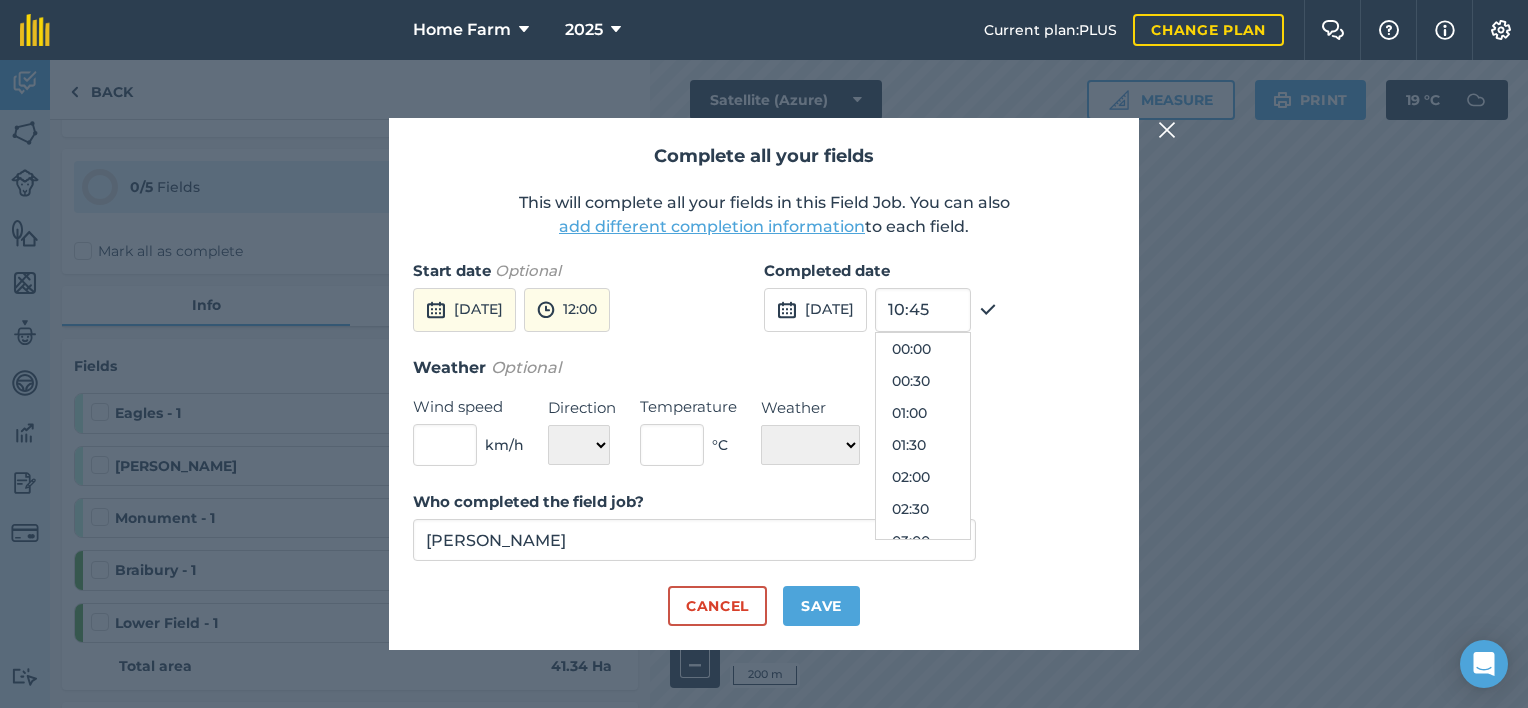 scroll, scrollTop: 608, scrollLeft: 0, axis: vertical 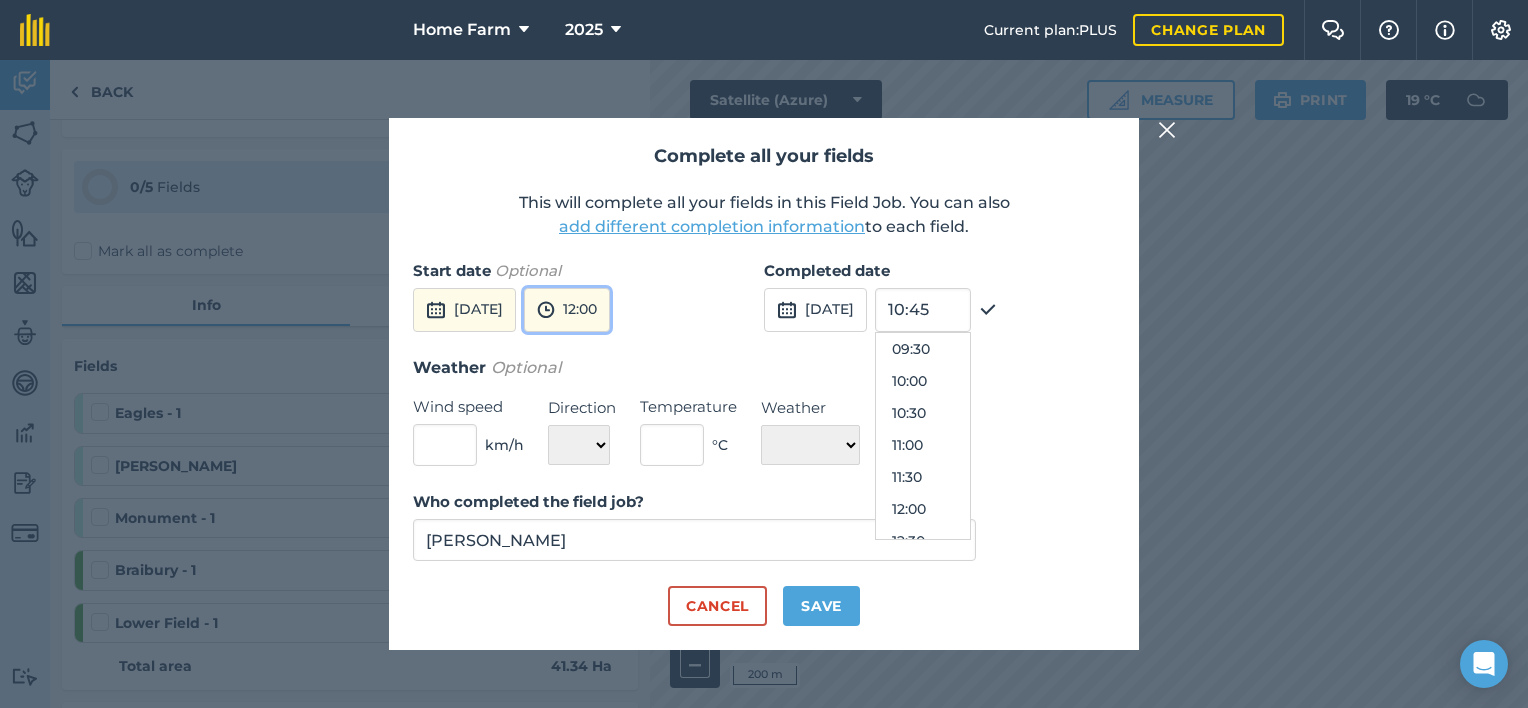click on "12:00" at bounding box center (567, 310) 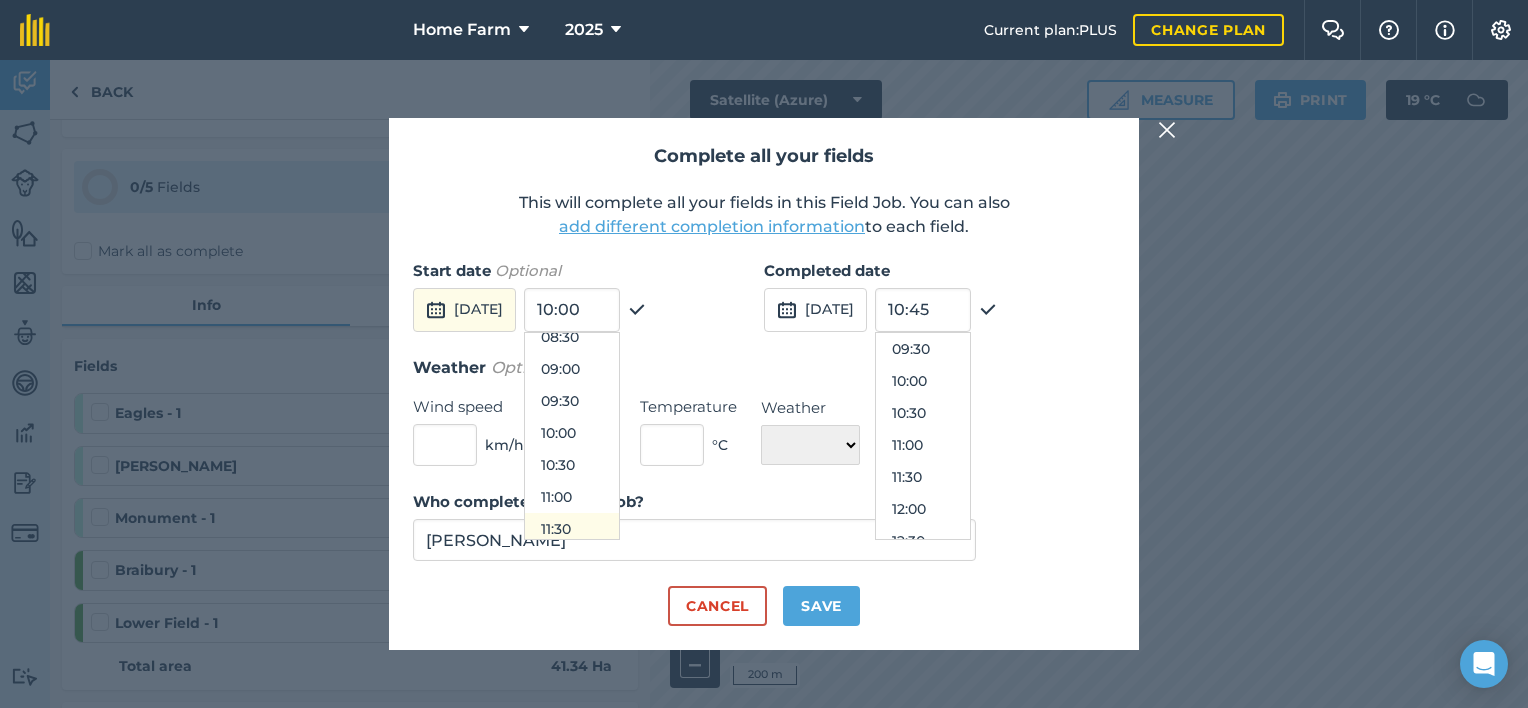 scroll, scrollTop: 556, scrollLeft: 0, axis: vertical 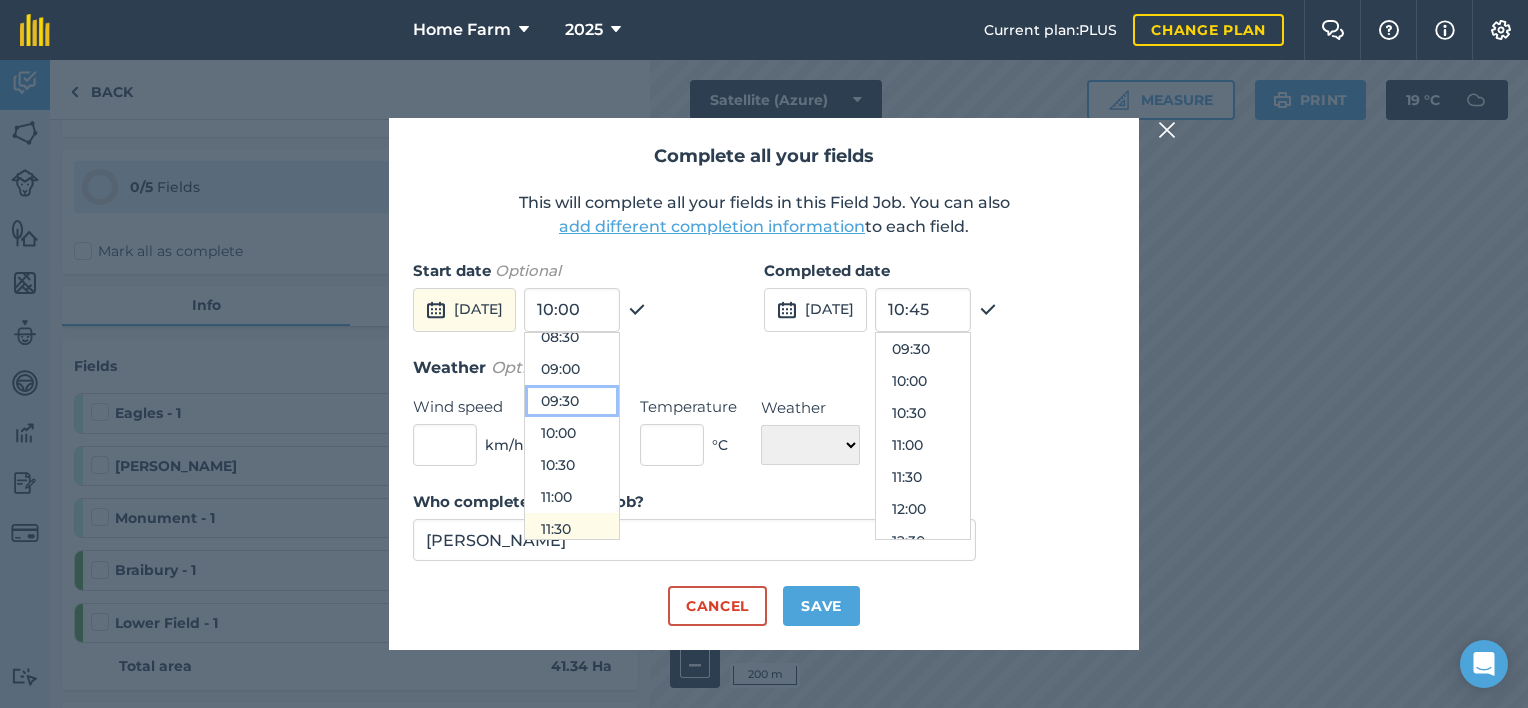 click on "09:30" at bounding box center (572, 401) 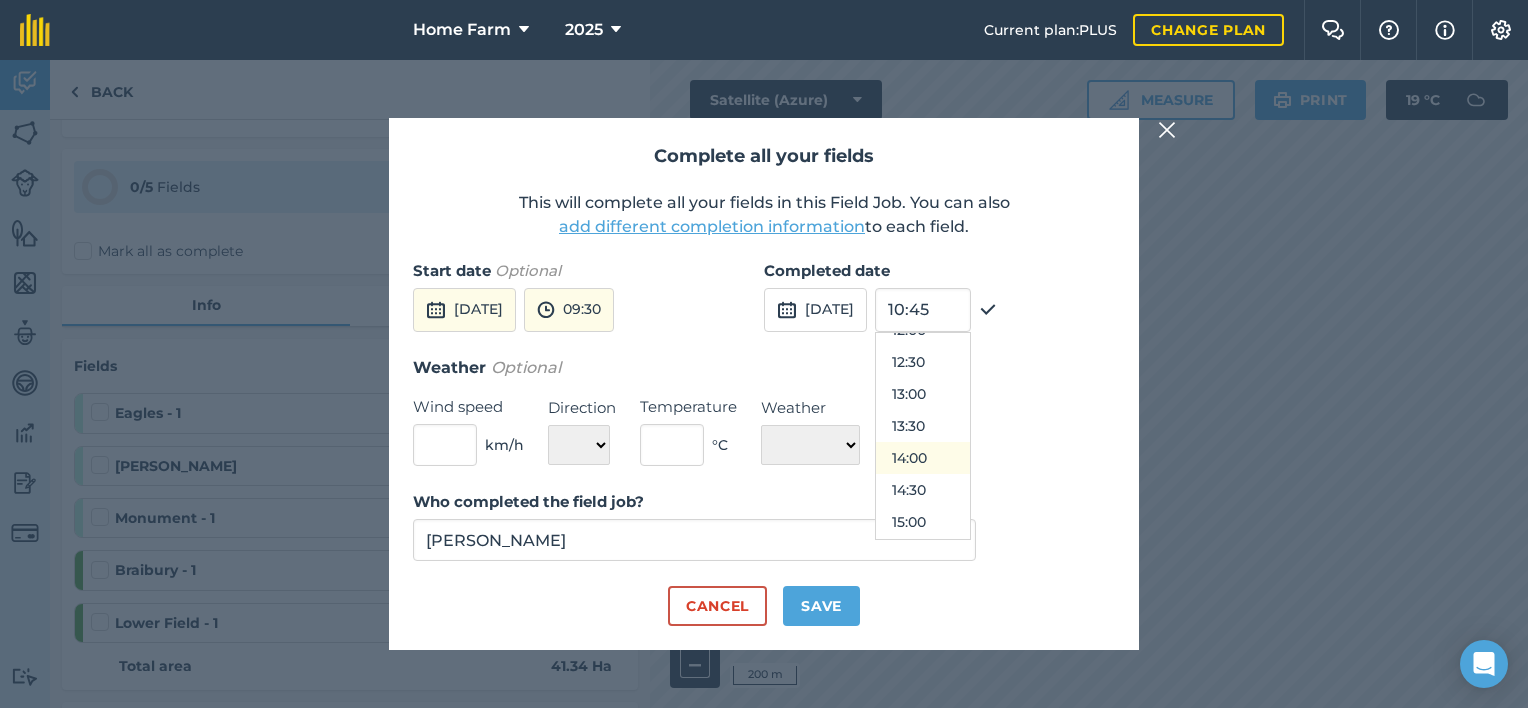 scroll, scrollTop: 788, scrollLeft: 0, axis: vertical 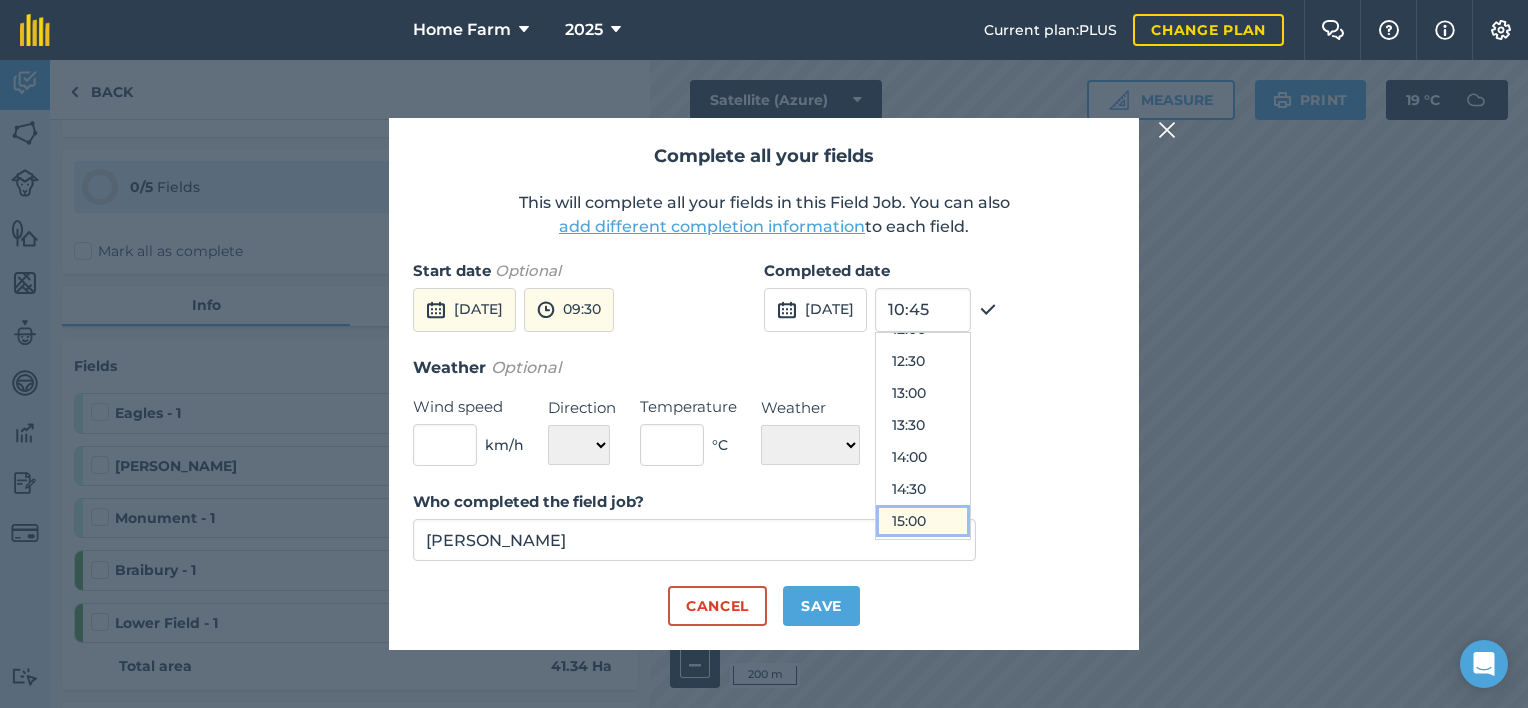 click on "15:00" at bounding box center [923, 521] 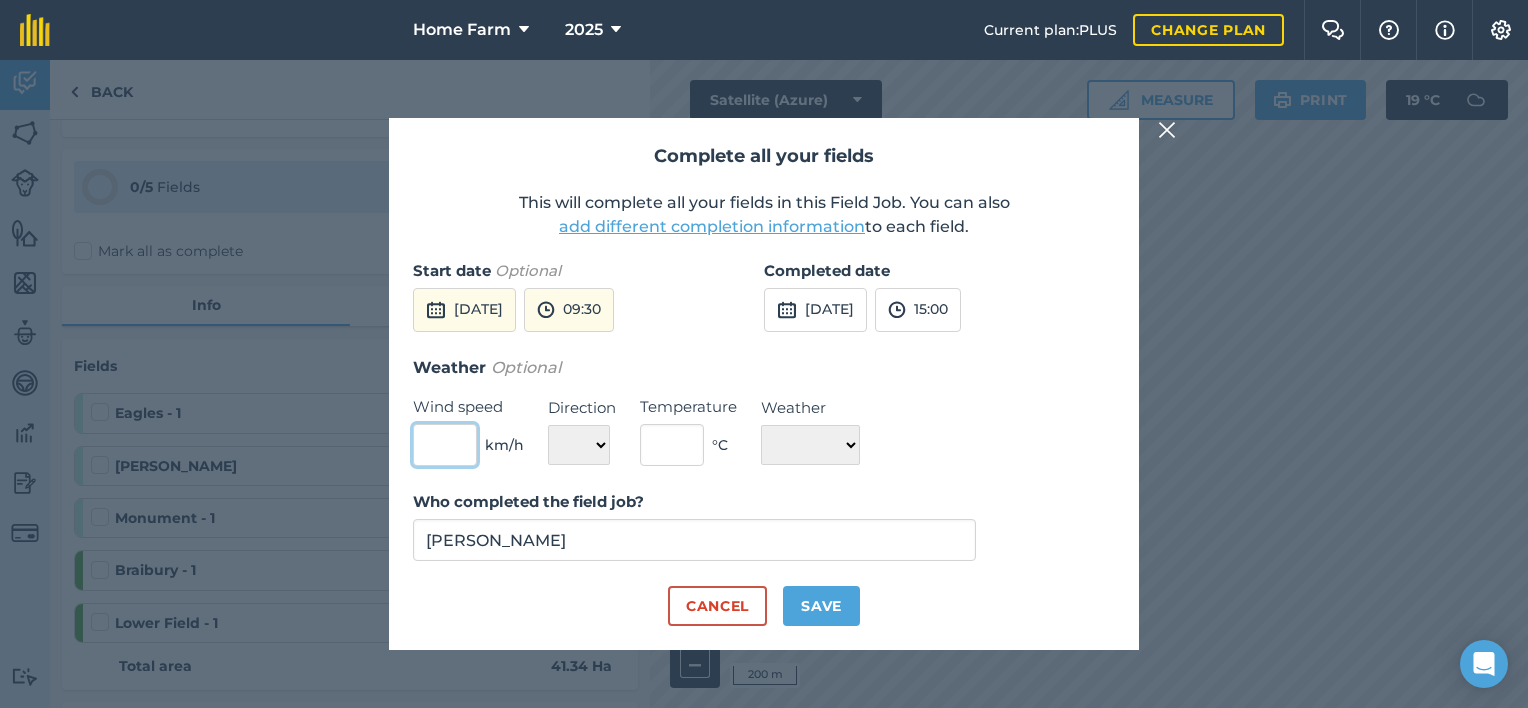 click at bounding box center (445, 445) 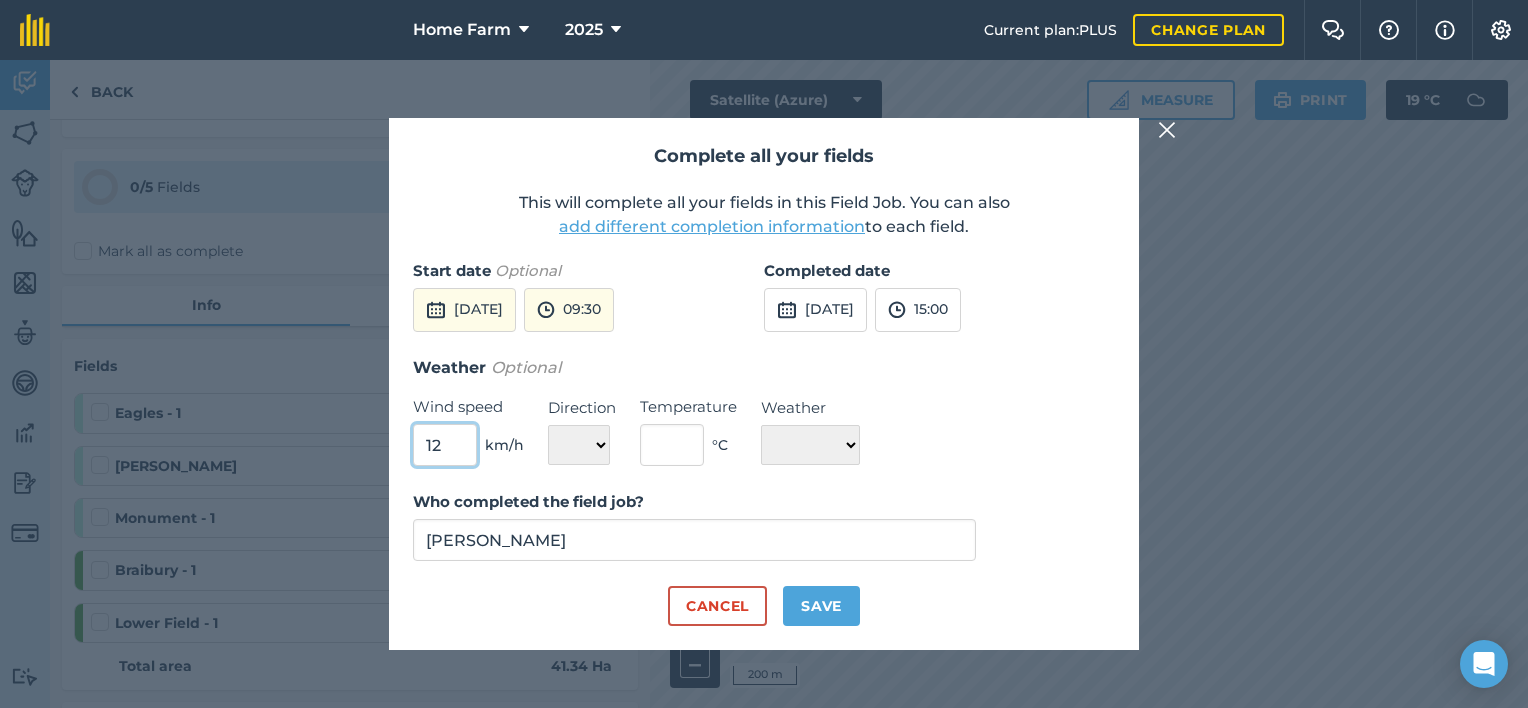 type on "12" 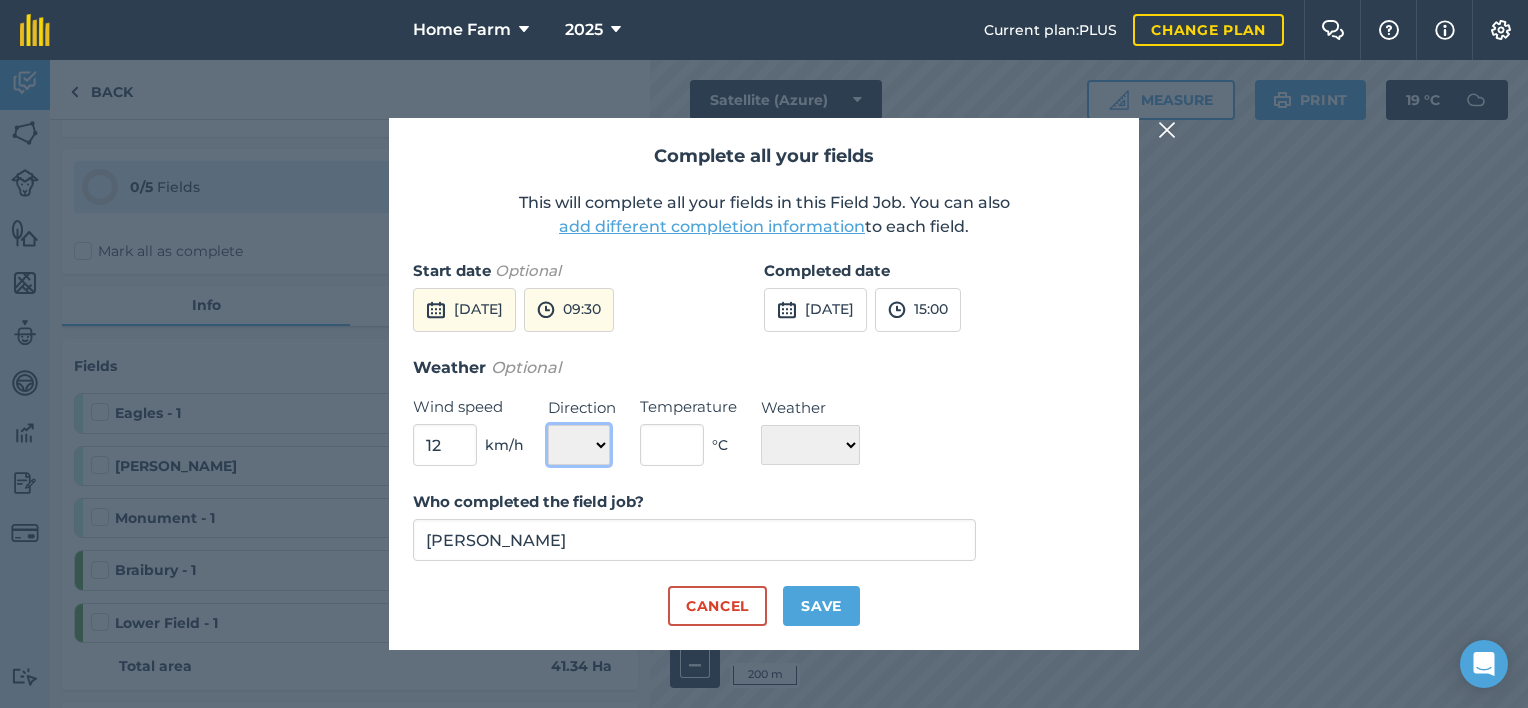 click on "N NE E SE S SW W NW" at bounding box center [579, 445] 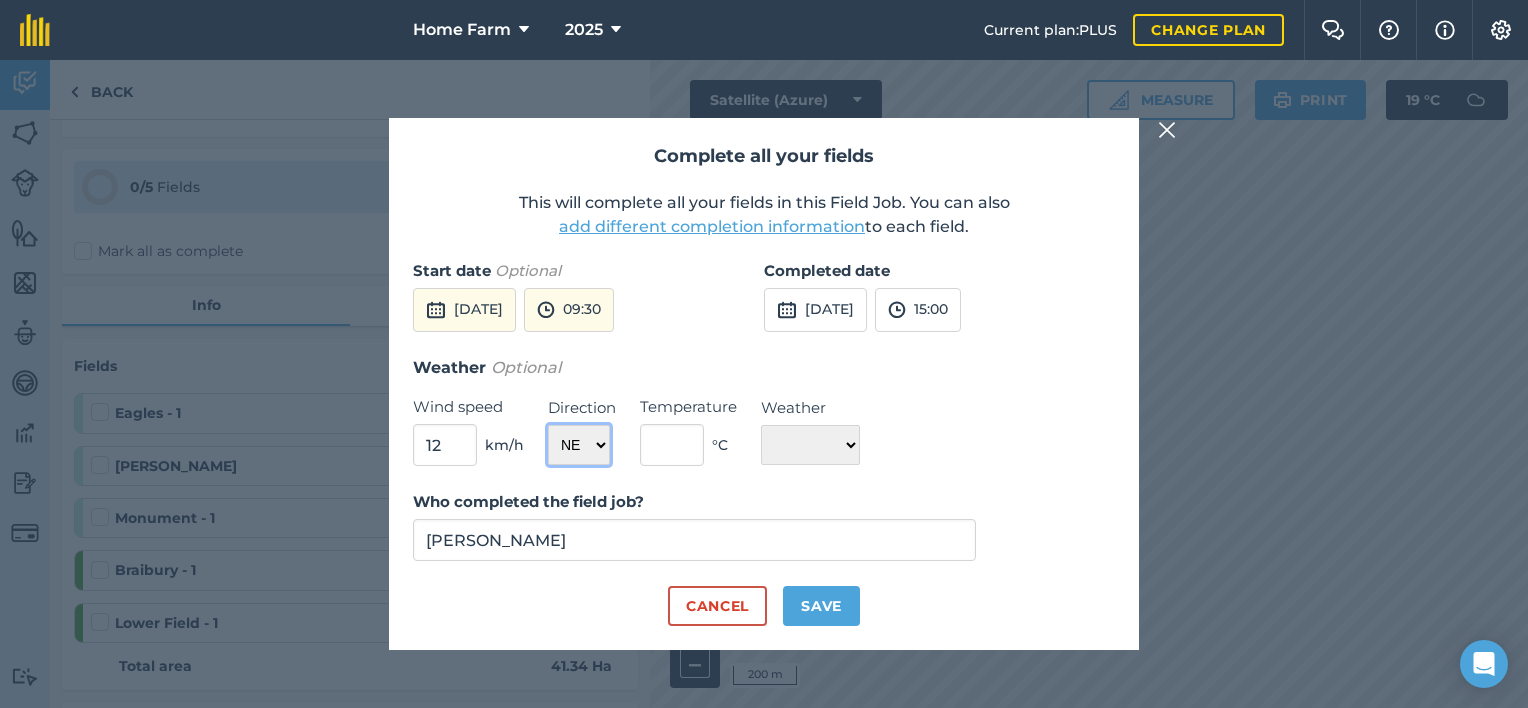 click on "N NE E SE S SW W NW" at bounding box center (579, 445) 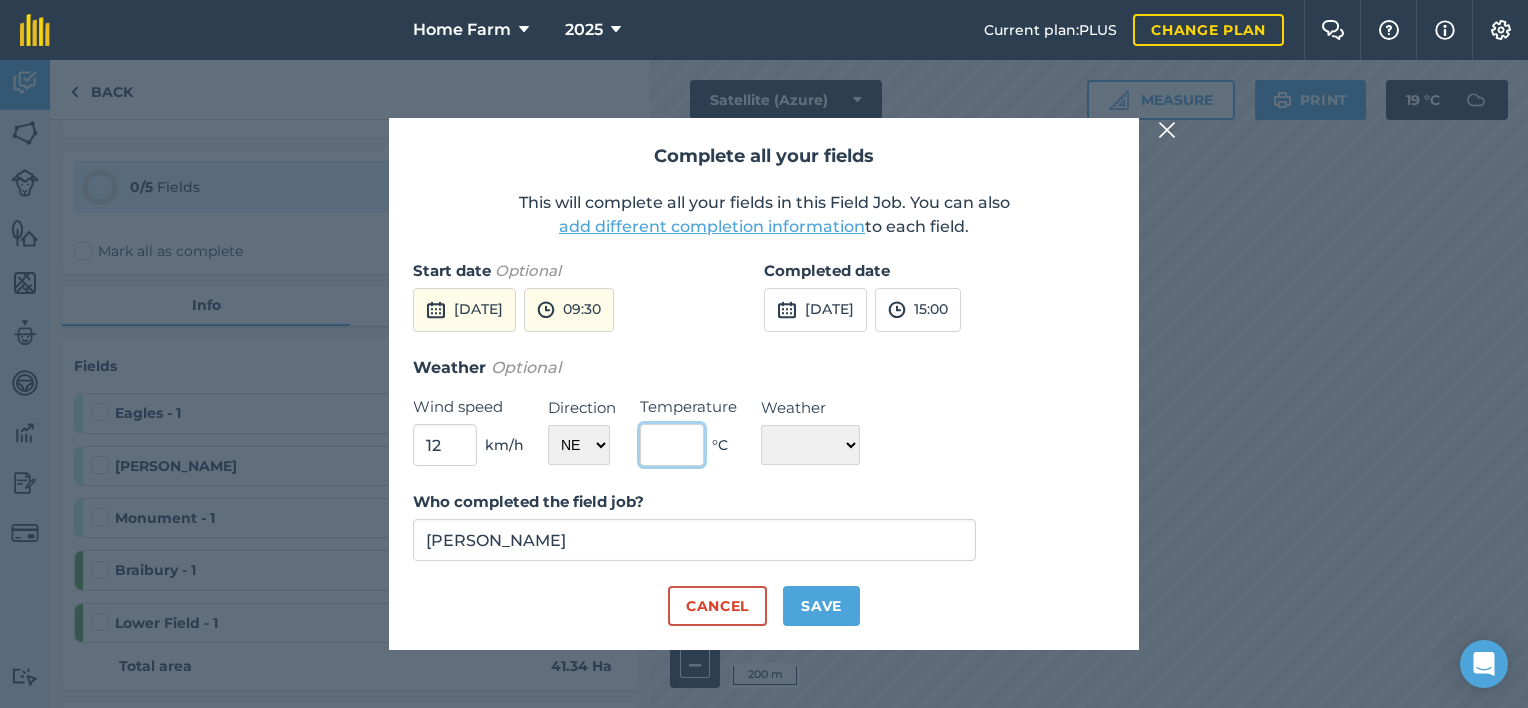click at bounding box center (672, 445) 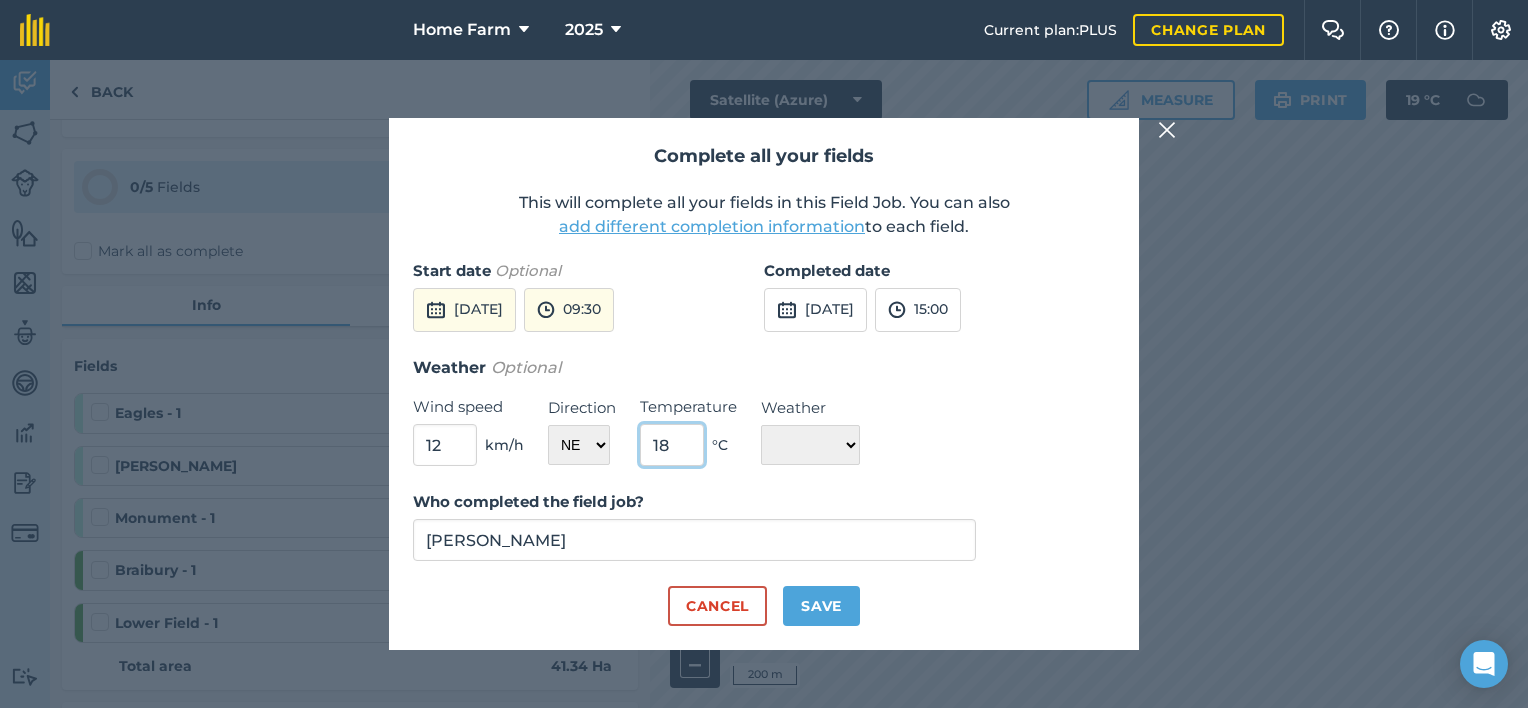 type on "18" 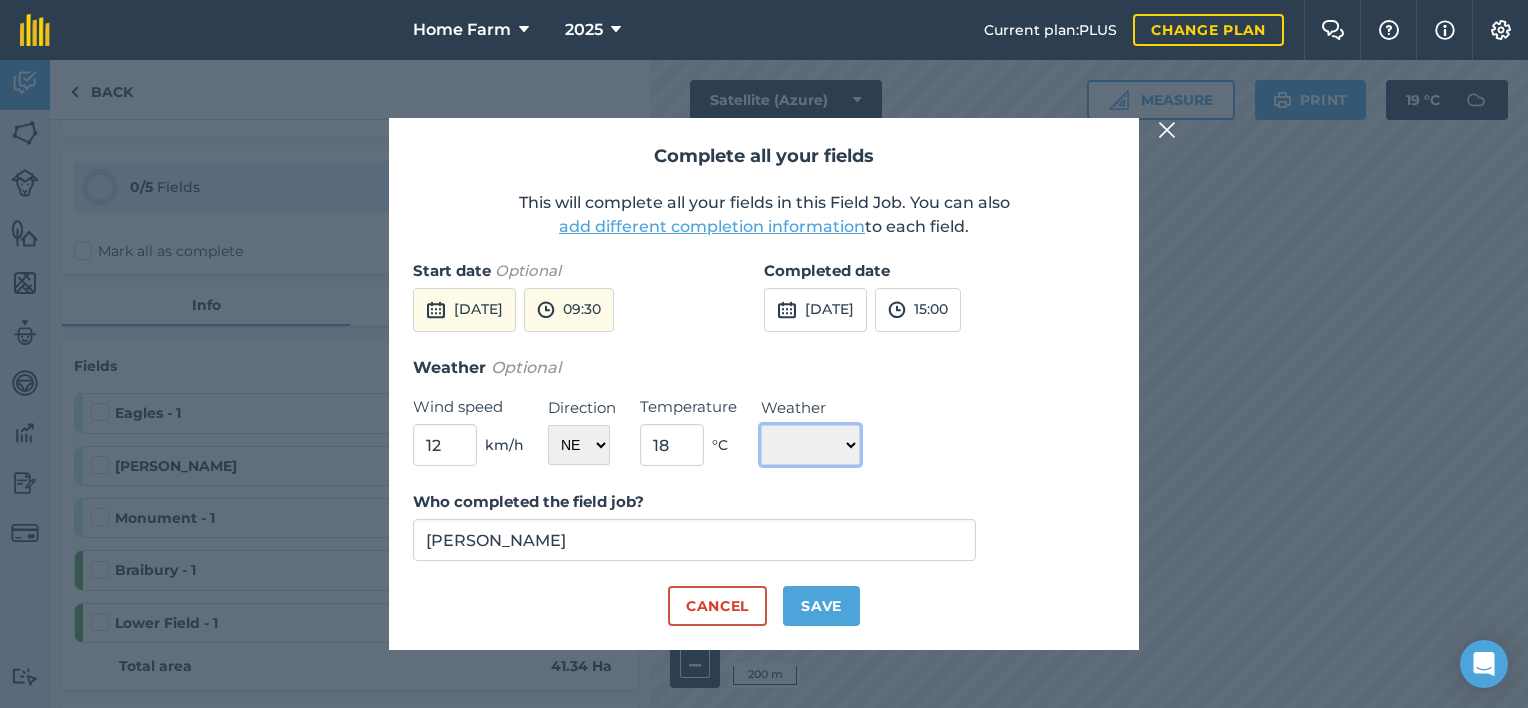 click on "☀️  Sunny 🌧  Rainy ⛅️  Cloudy 🌨  Snow ❄️  Icy" at bounding box center (810, 445) 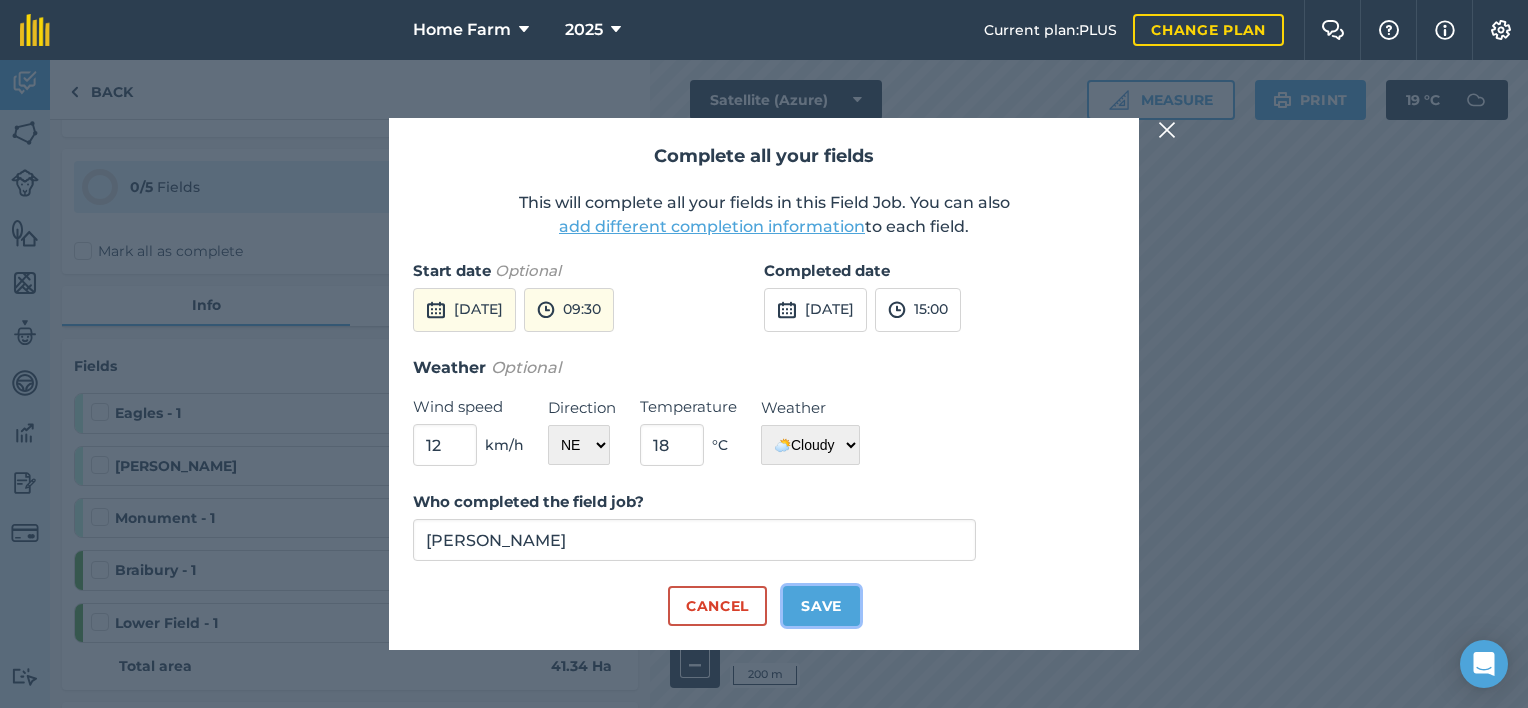 click on "Save" at bounding box center (821, 606) 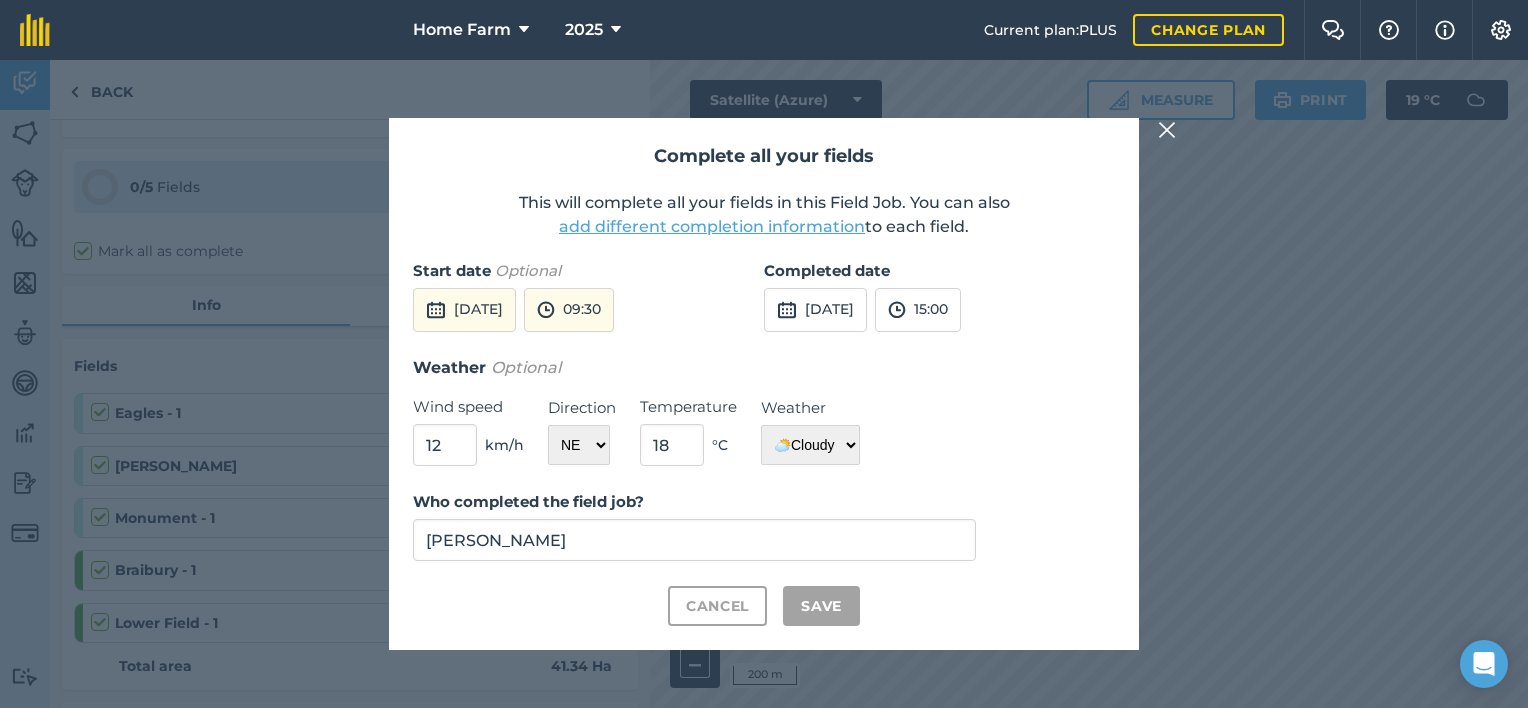 checkbox on "true" 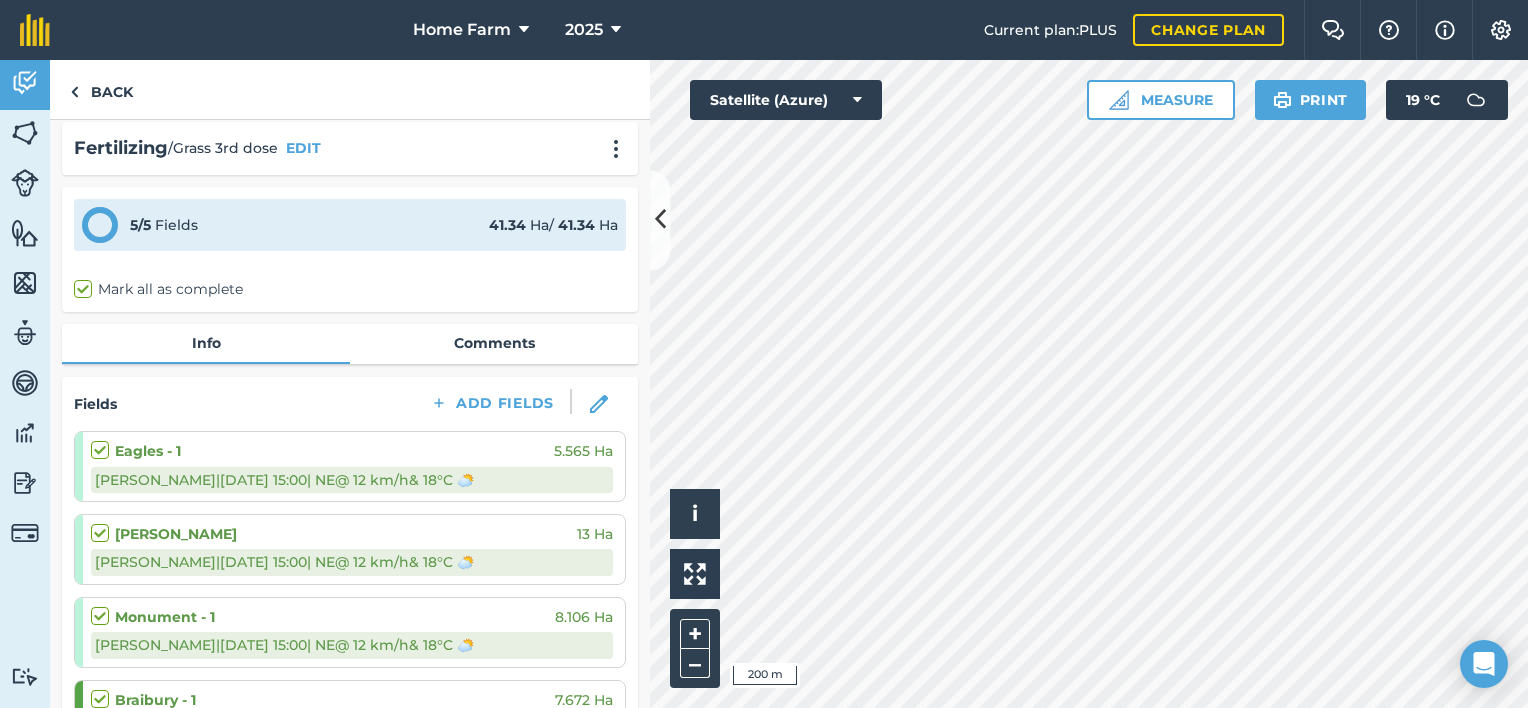 scroll, scrollTop: 0, scrollLeft: 0, axis: both 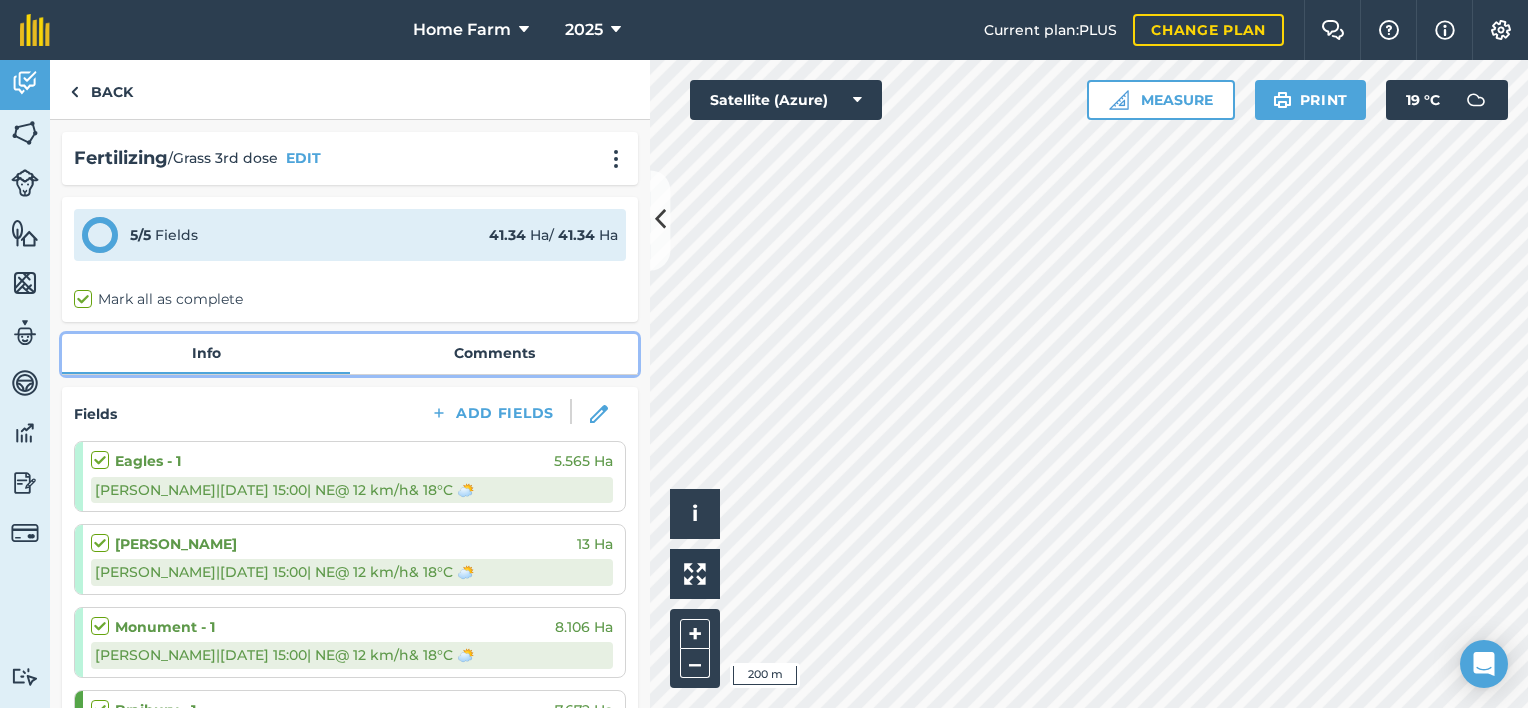 click on "Comments" at bounding box center [494, 353] 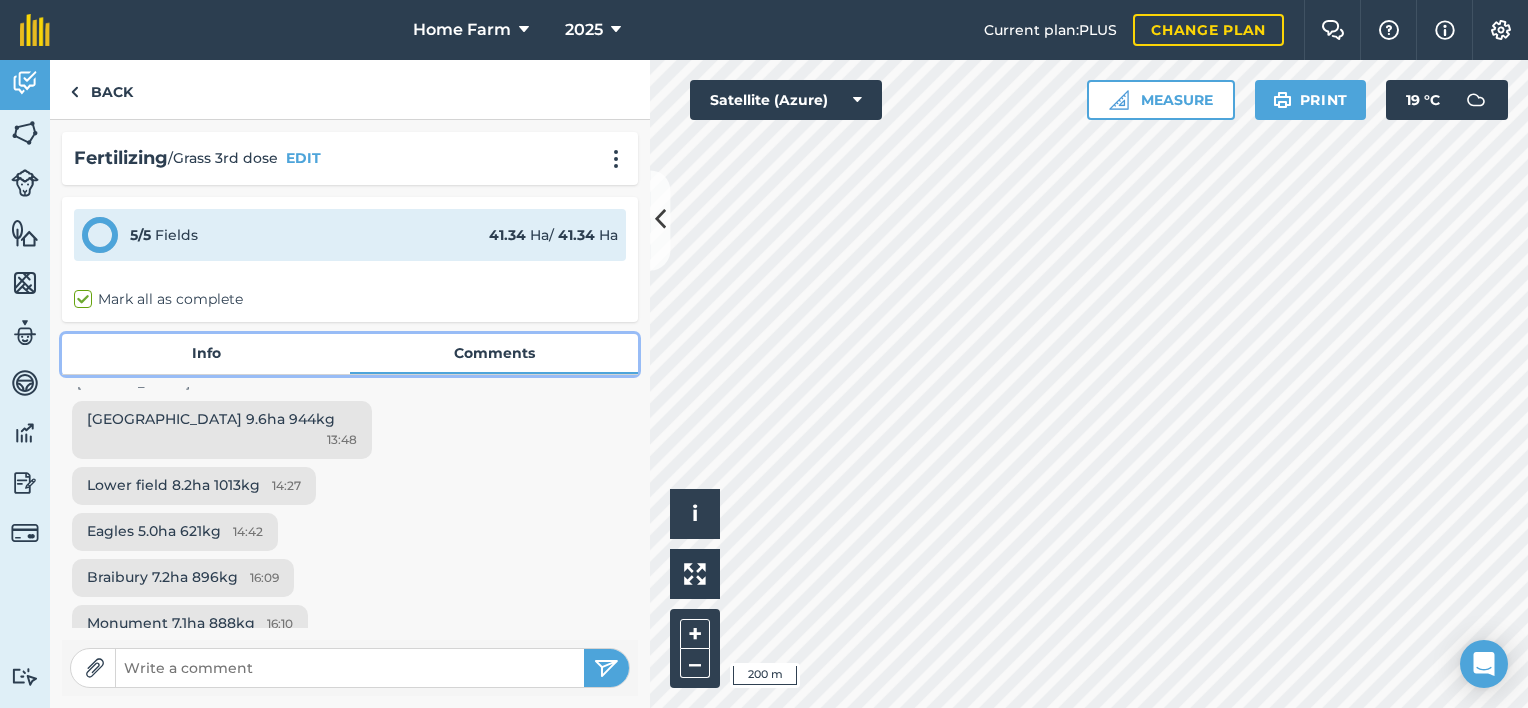 scroll, scrollTop: 44, scrollLeft: 0, axis: vertical 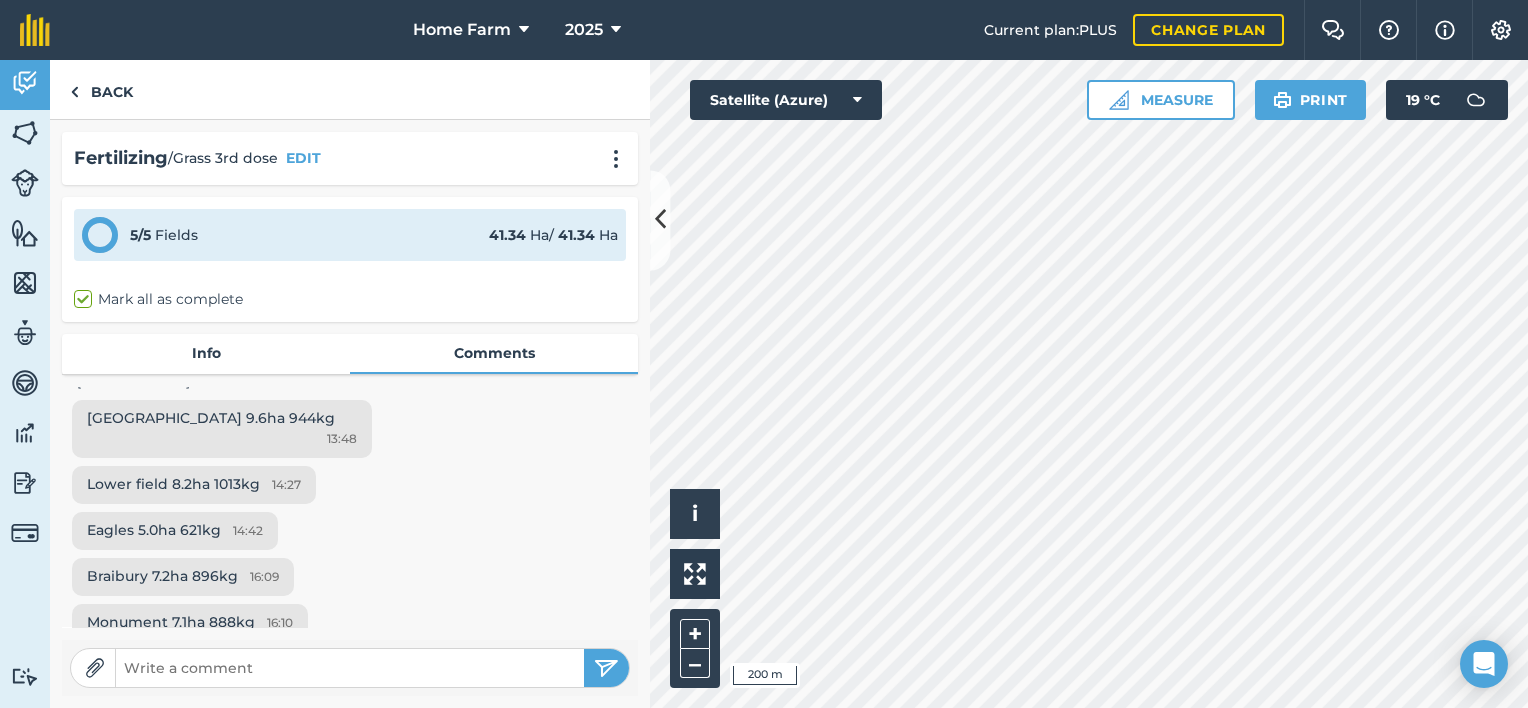 click at bounding box center (350, 668) 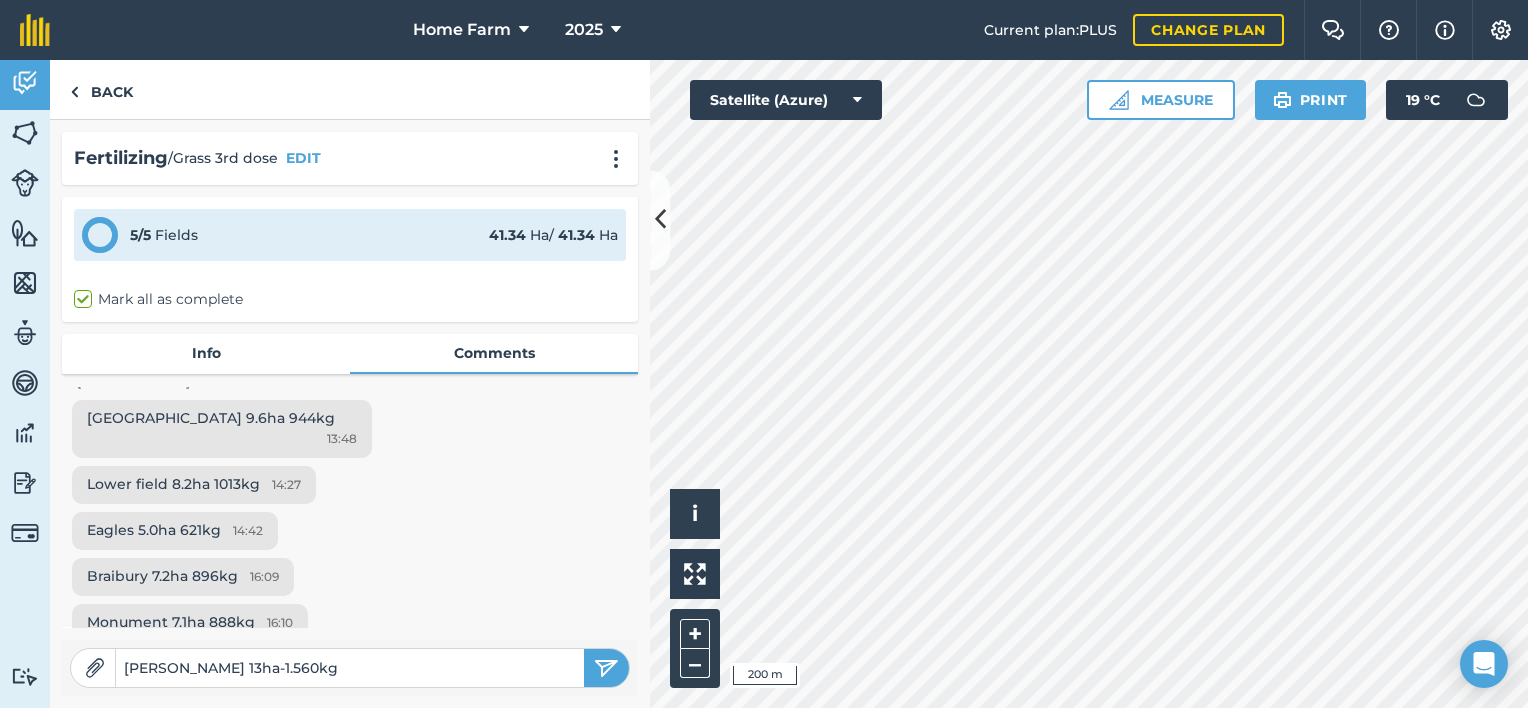 click on "[PERSON_NAME] 13ha-1.560kg" at bounding box center (350, 668) 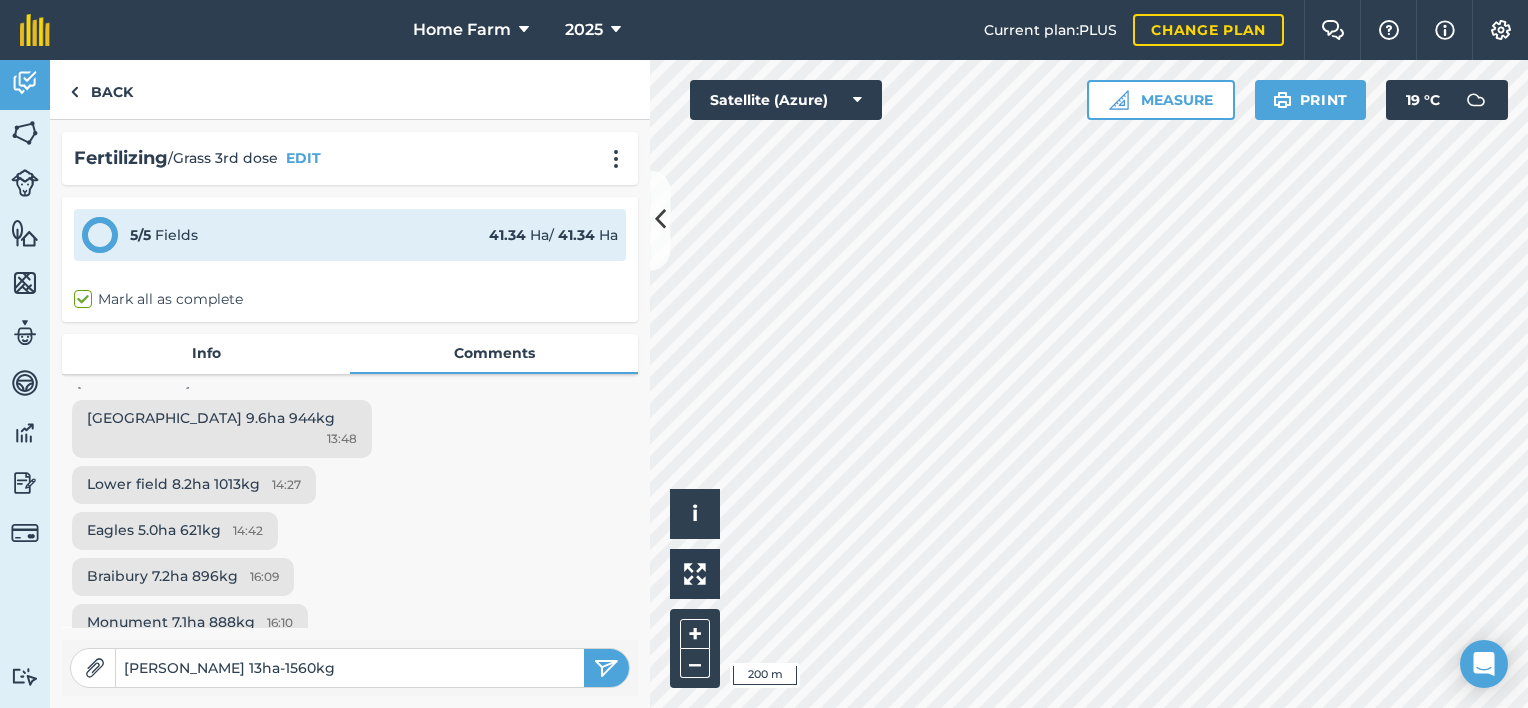 click on "[PERSON_NAME] 13ha-1560kg" at bounding box center [350, 668] 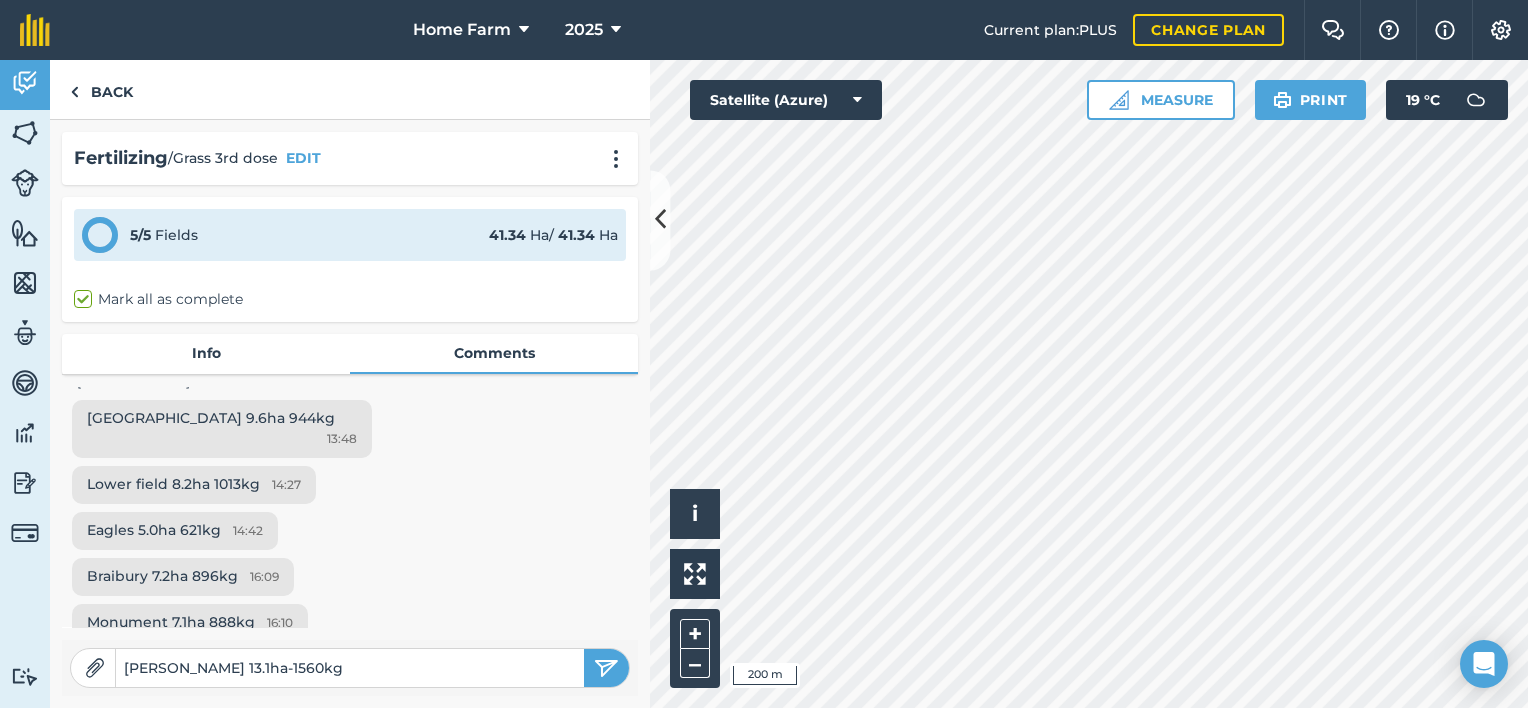 click on "[PERSON_NAME] 13.1ha-1560kg" at bounding box center [350, 668] 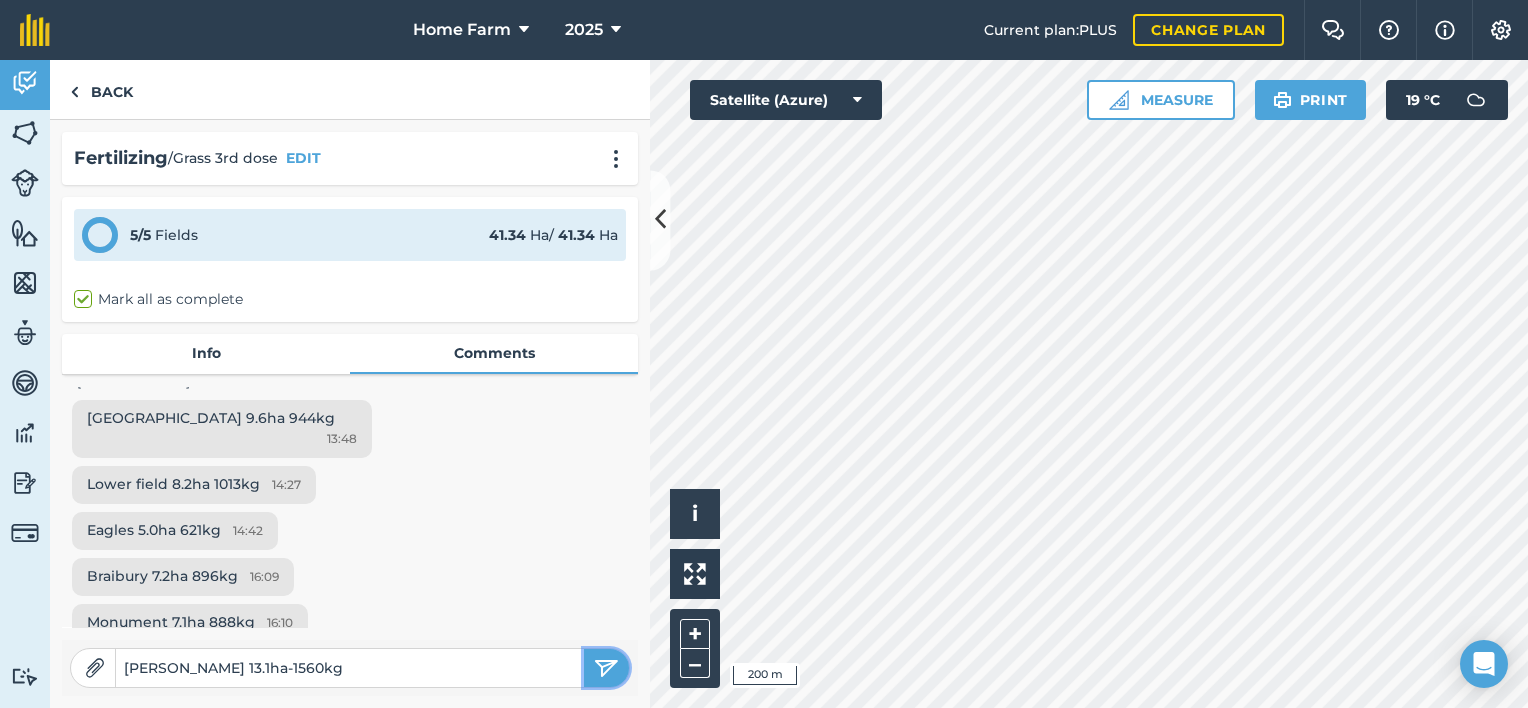 click at bounding box center (606, 668) 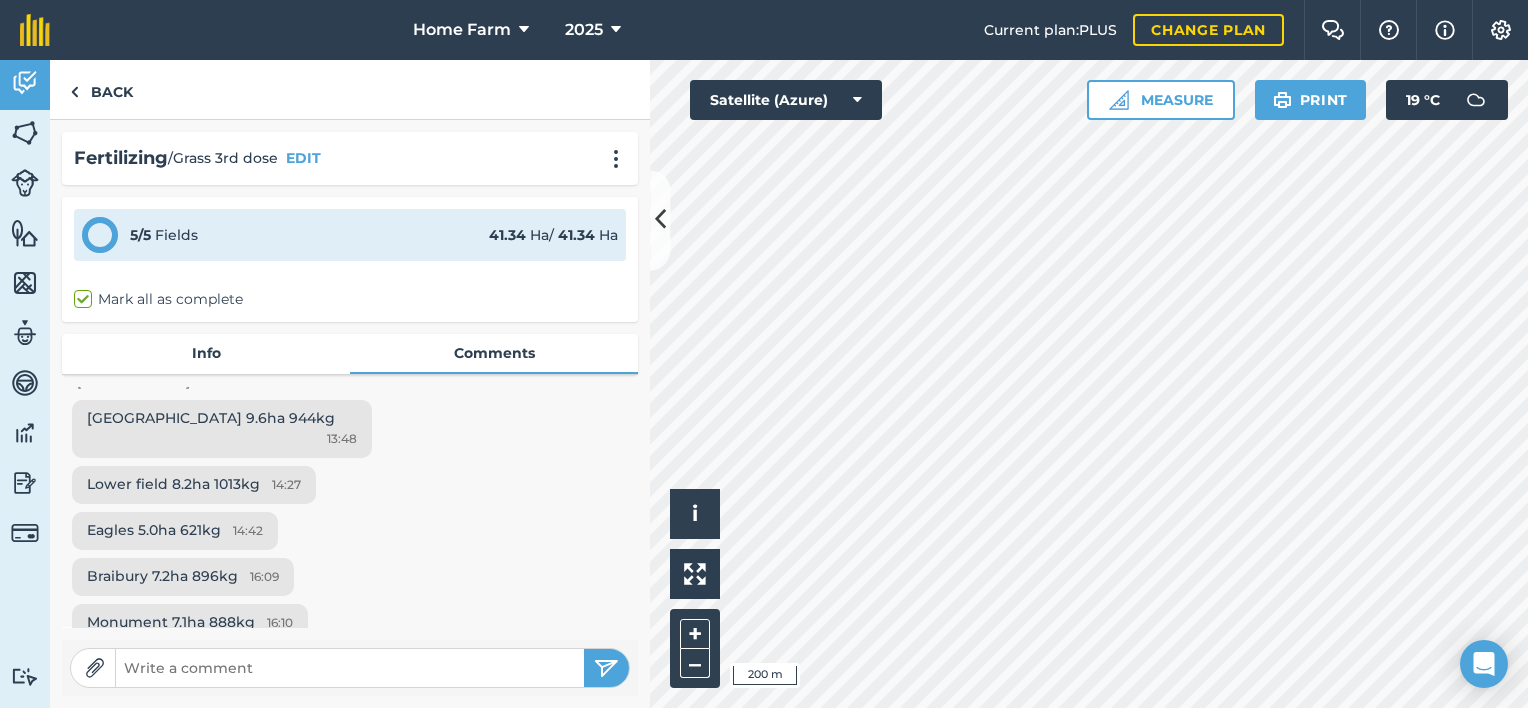 click at bounding box center (350, 668) 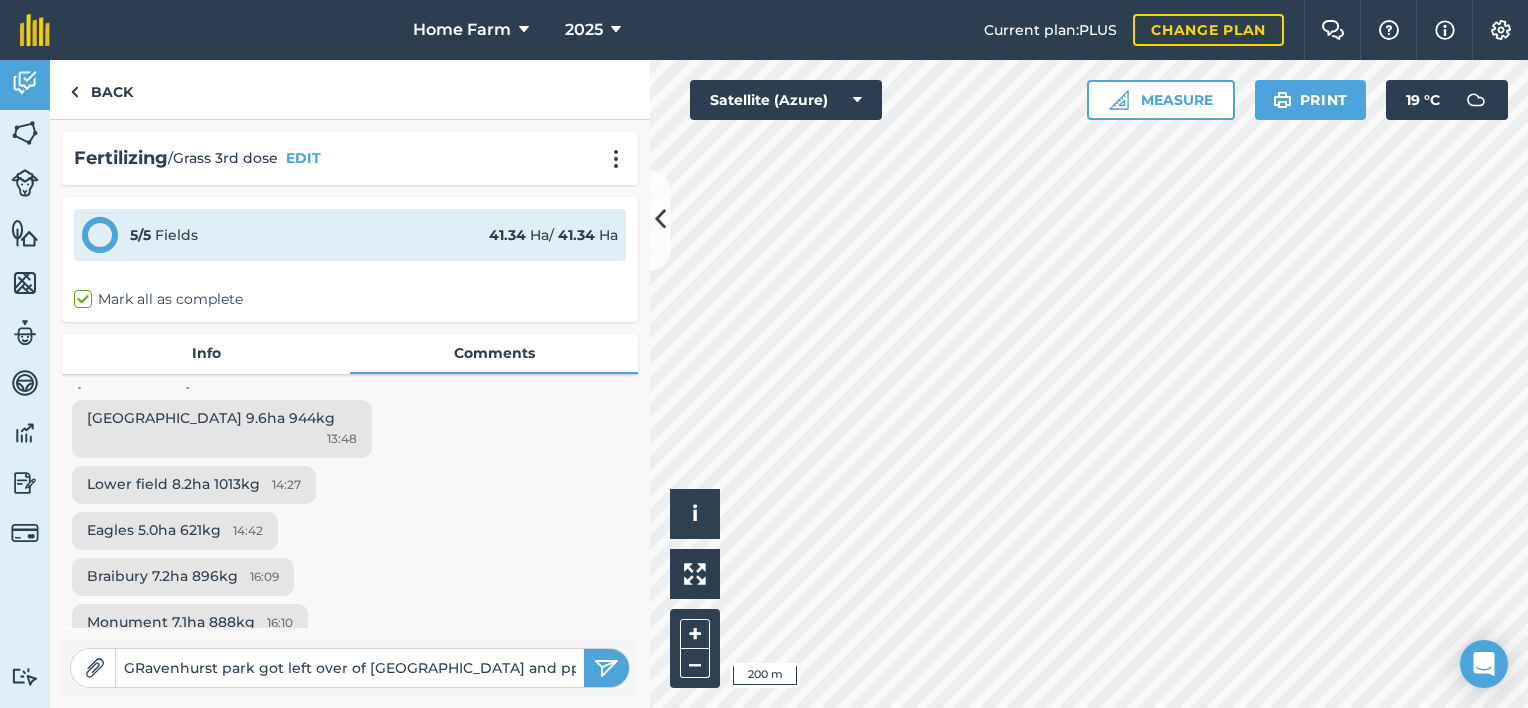 click on "GRavenhurst park got left over of [GEOGRAPHIC_DATA] and ppolysulphate" at bounding box center (350, 668) 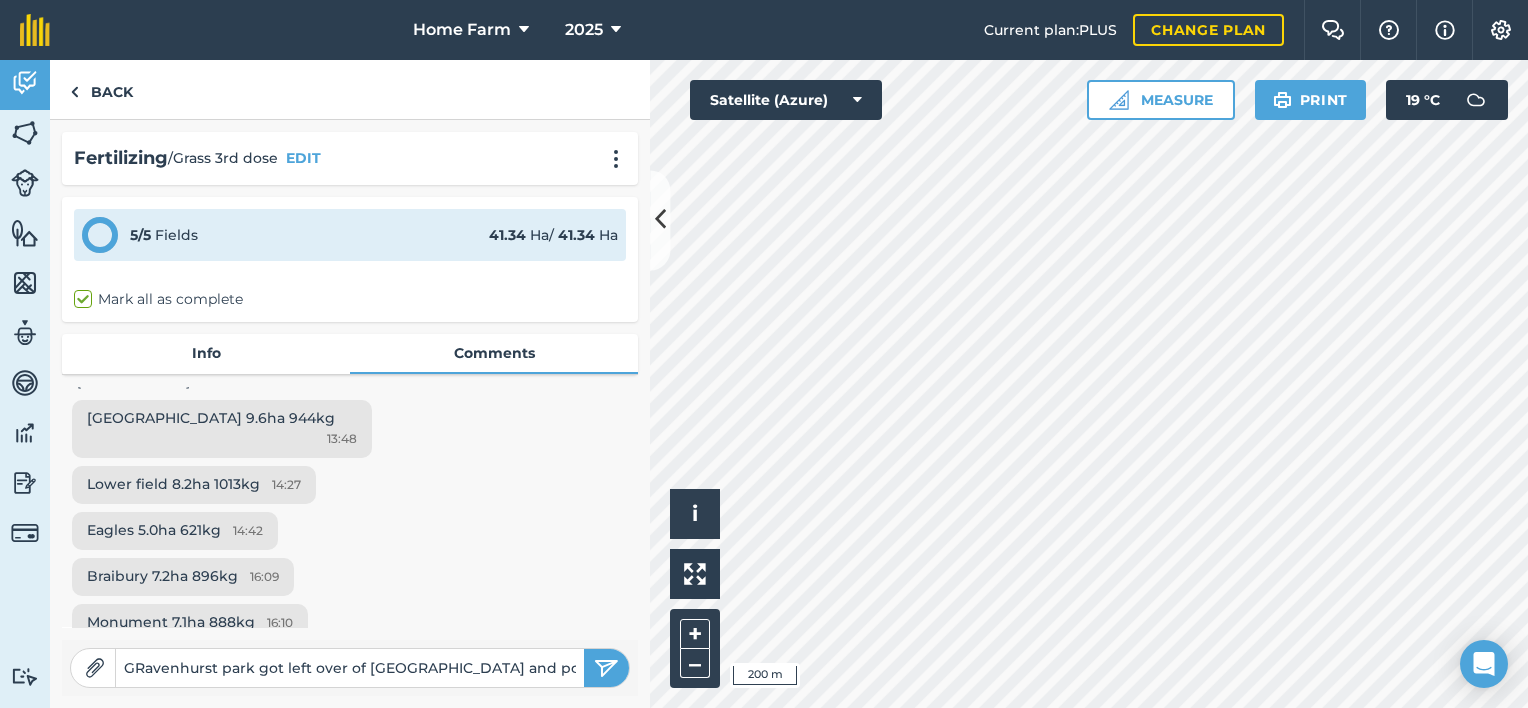 click on "GRavenhurst park got left over of [GEOGRAPHIC_DATA] and polysulphate" at bounding box center [350, 668] 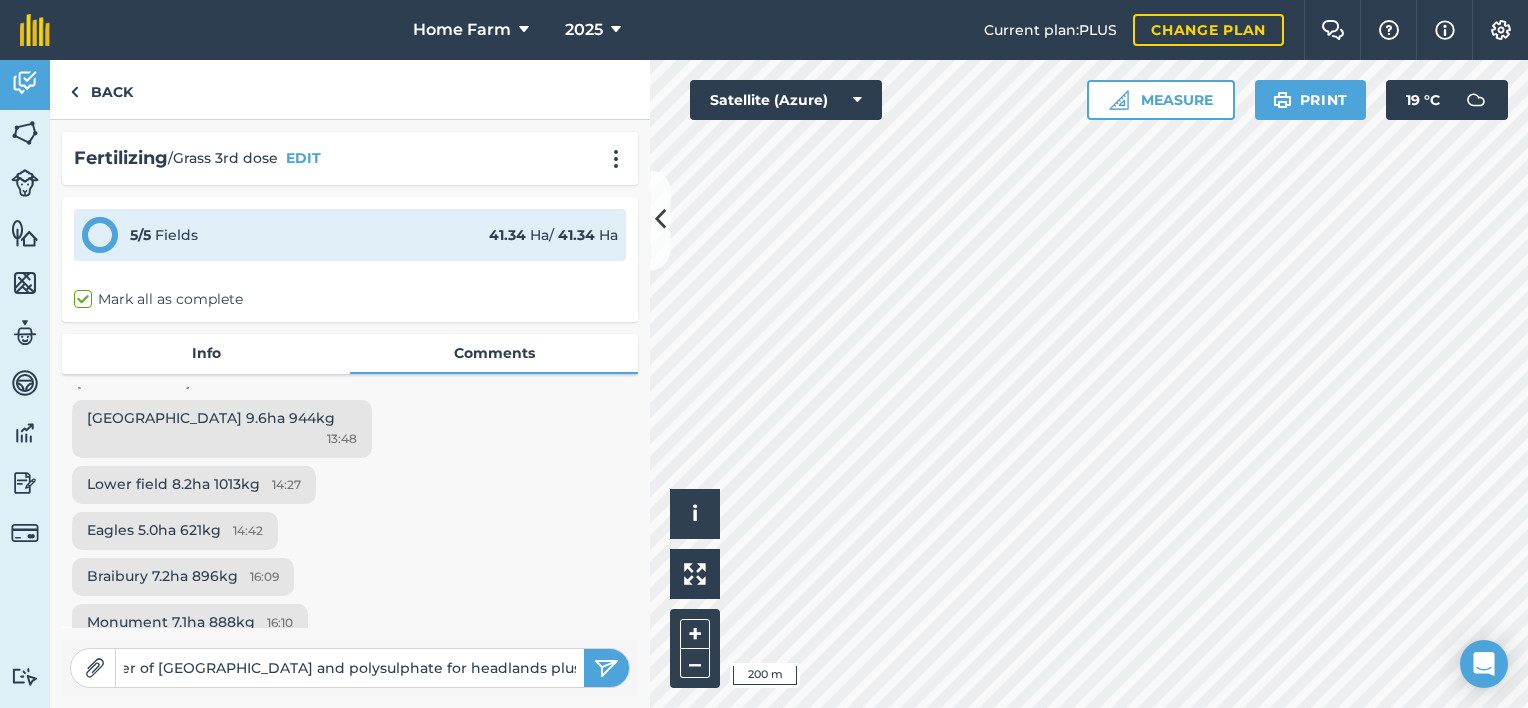 scroll, scrollTop: 0, scrollLeft: 212, axis: horizontal 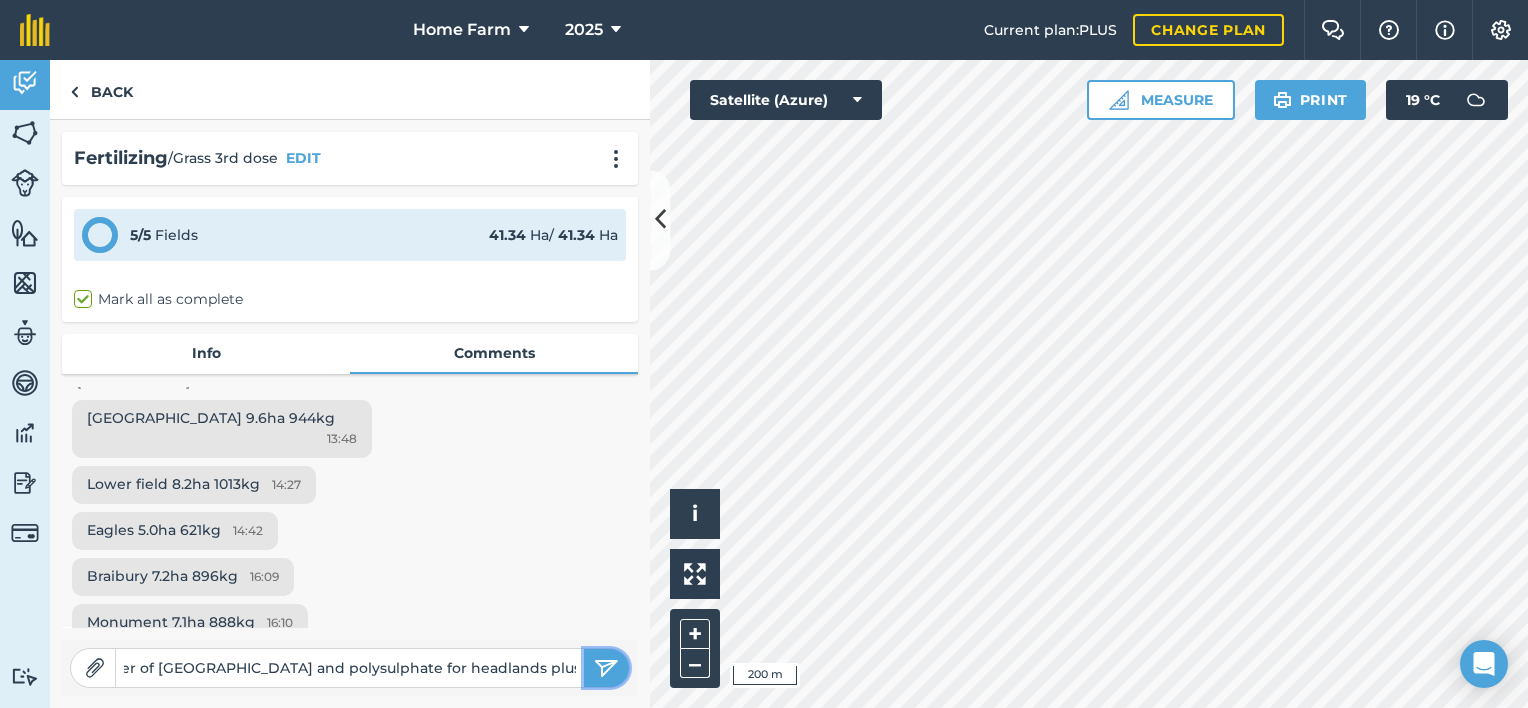 click at bounding box center [606, 668] 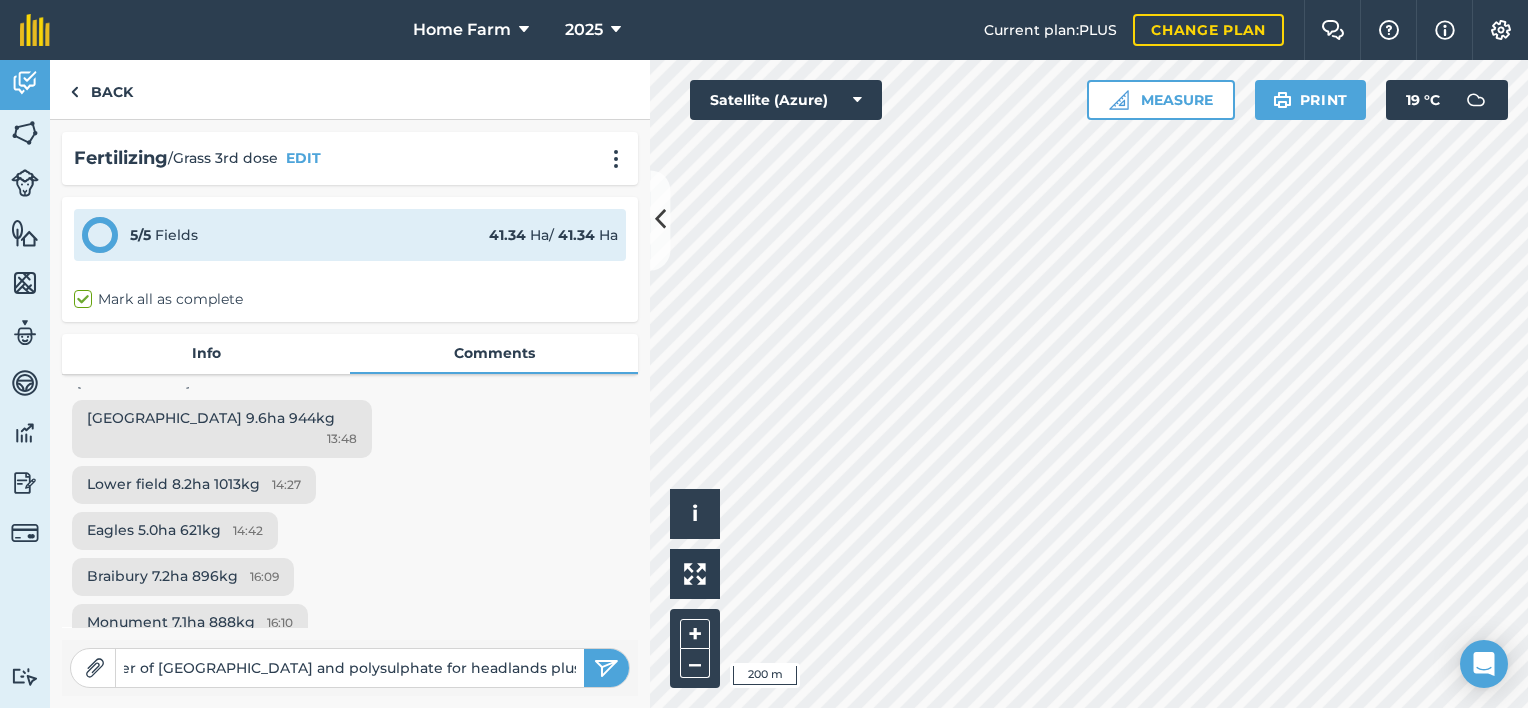 type 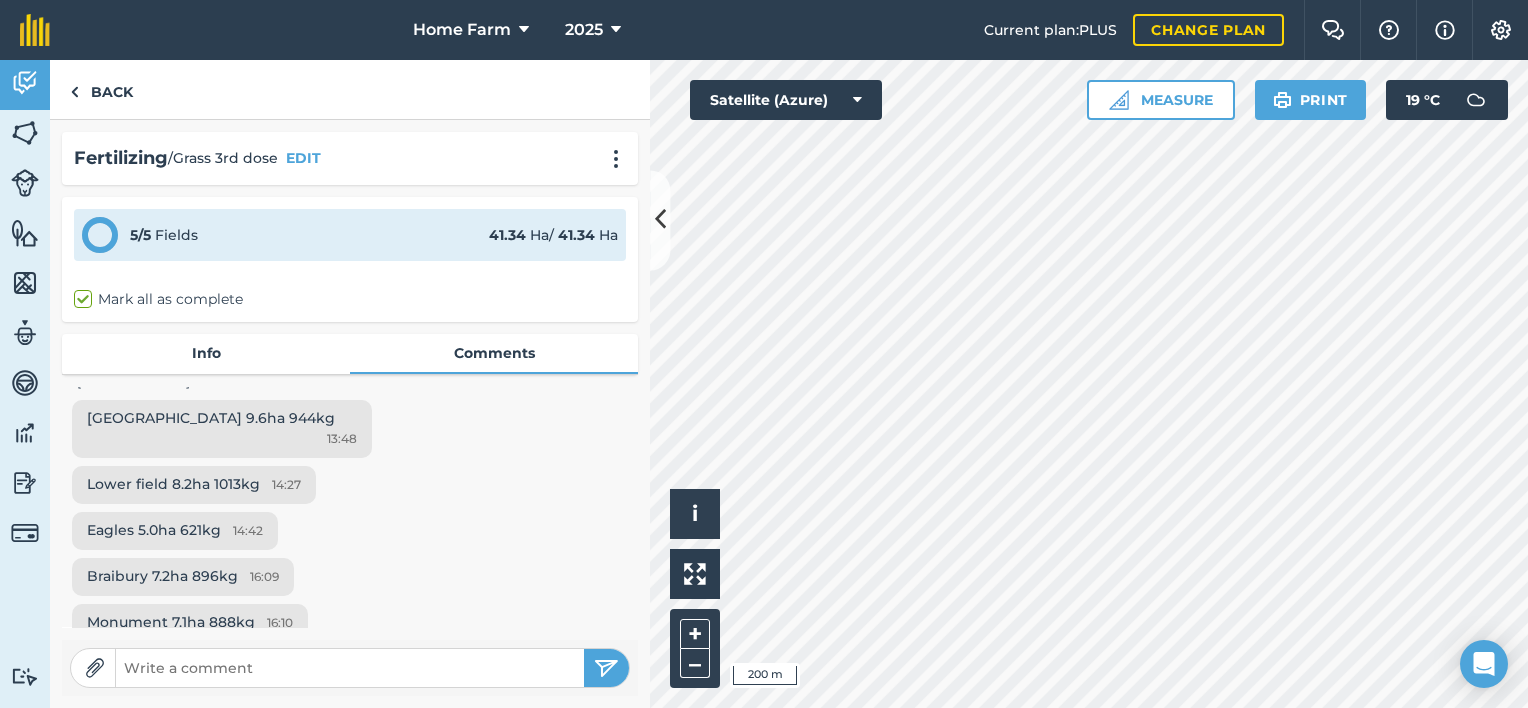 scroll, scrollTop: 0, scrollLeft: 0, axis: both 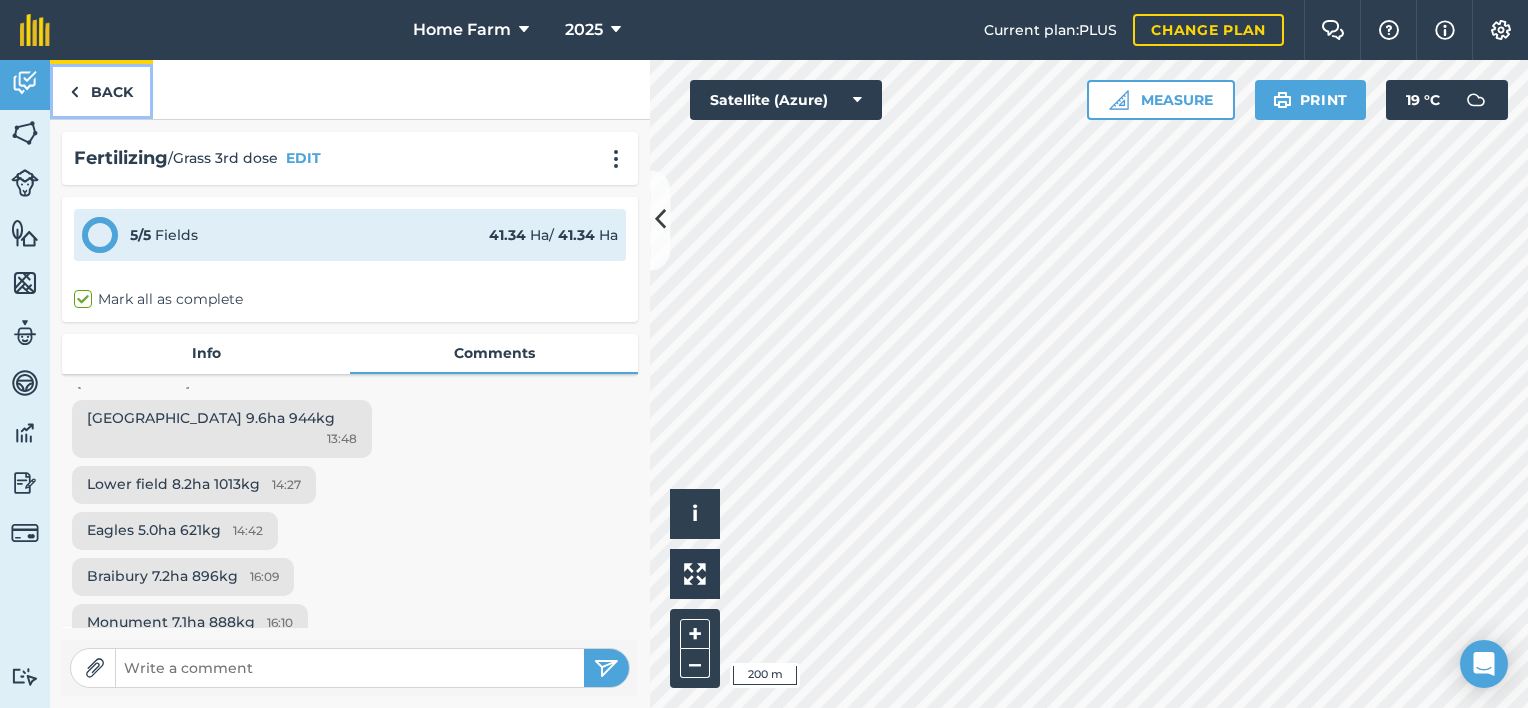 click on "Back" at bounding box center (101, 89) 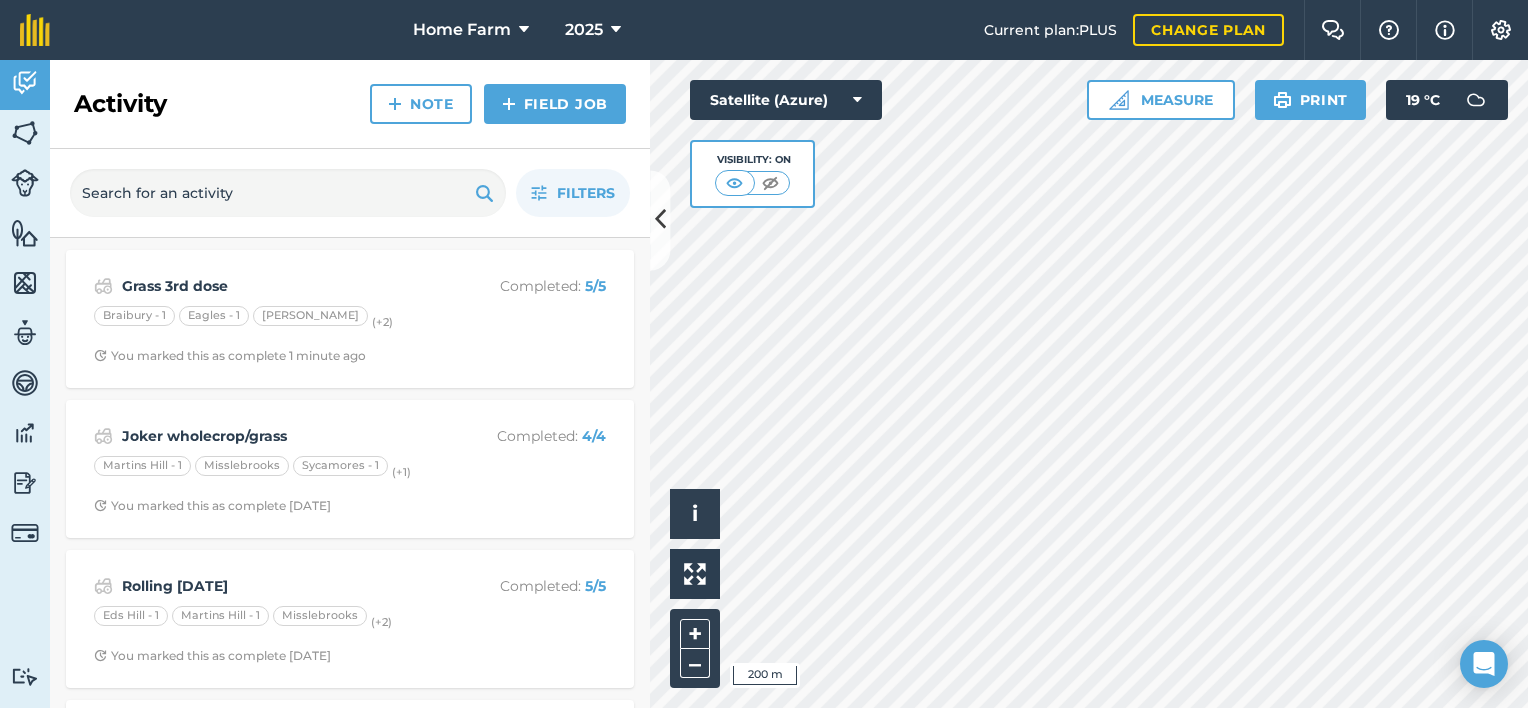 scroll, scrollTop: 78, scrollLeft: 0, axis: vertical 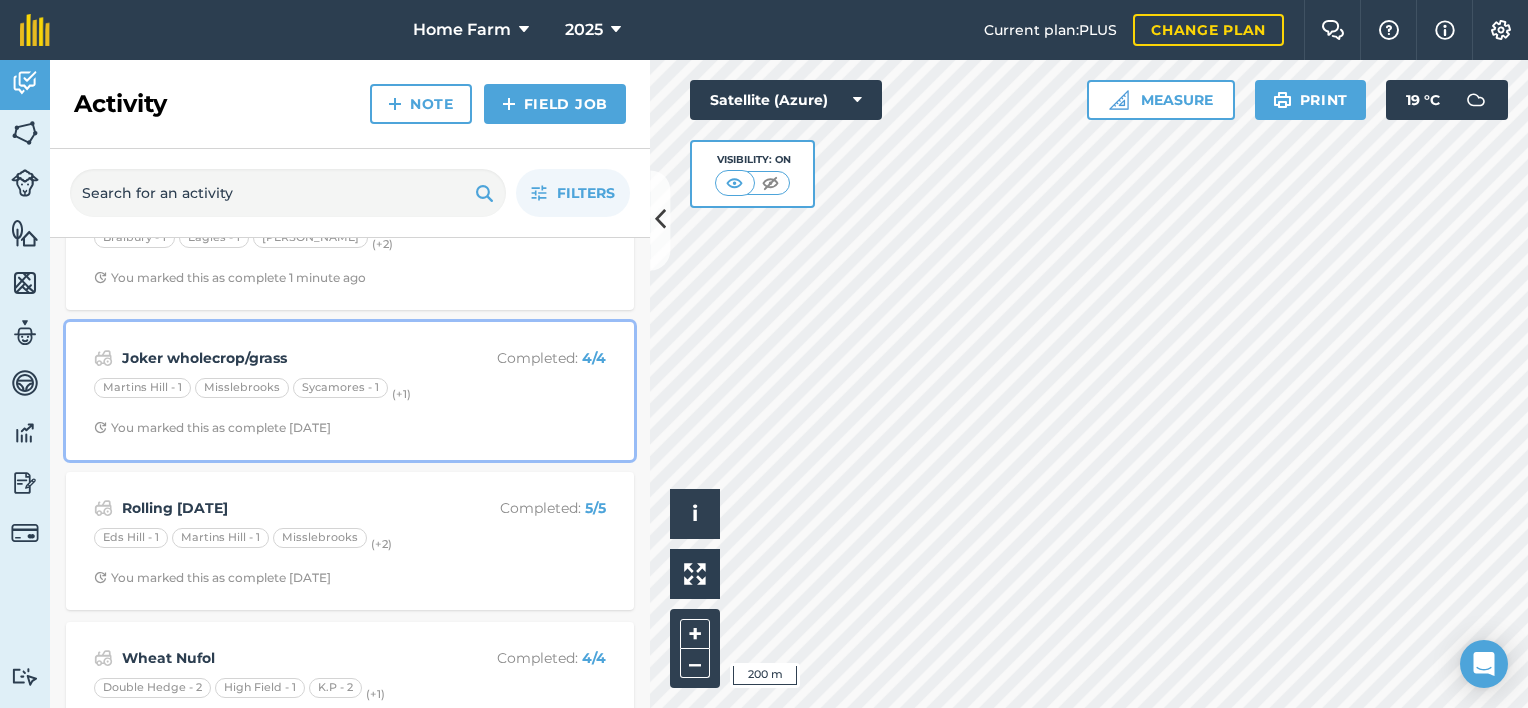 click on "Joker wholecrop/grass  Completed :   4 / 4 Martins Hill - 1 Misslebrooks Sycamores - 1 (+ 1 ) You marked this as complete [DATE]" at bounding box center (350, 391) 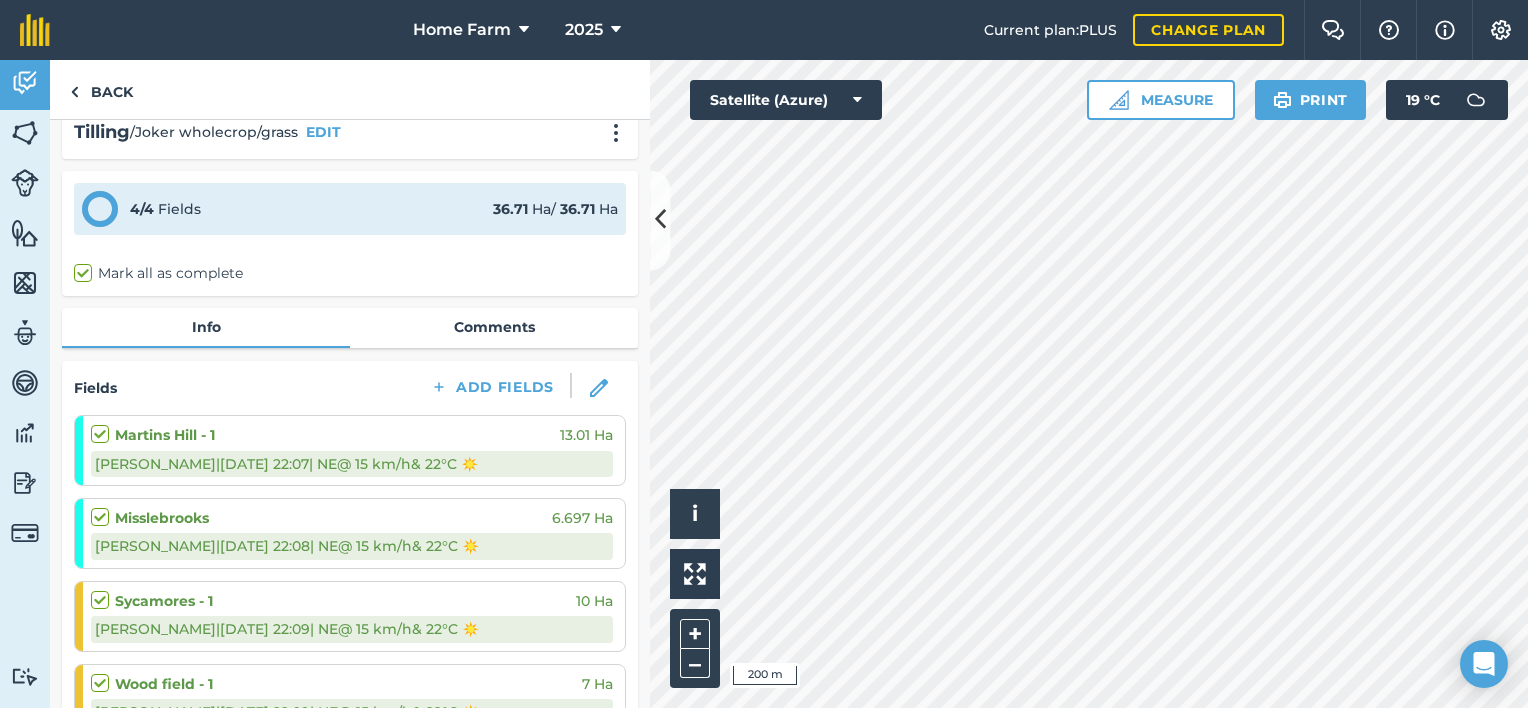 scroll, scrollTop: 0, scrollLeft: 0, axis: both 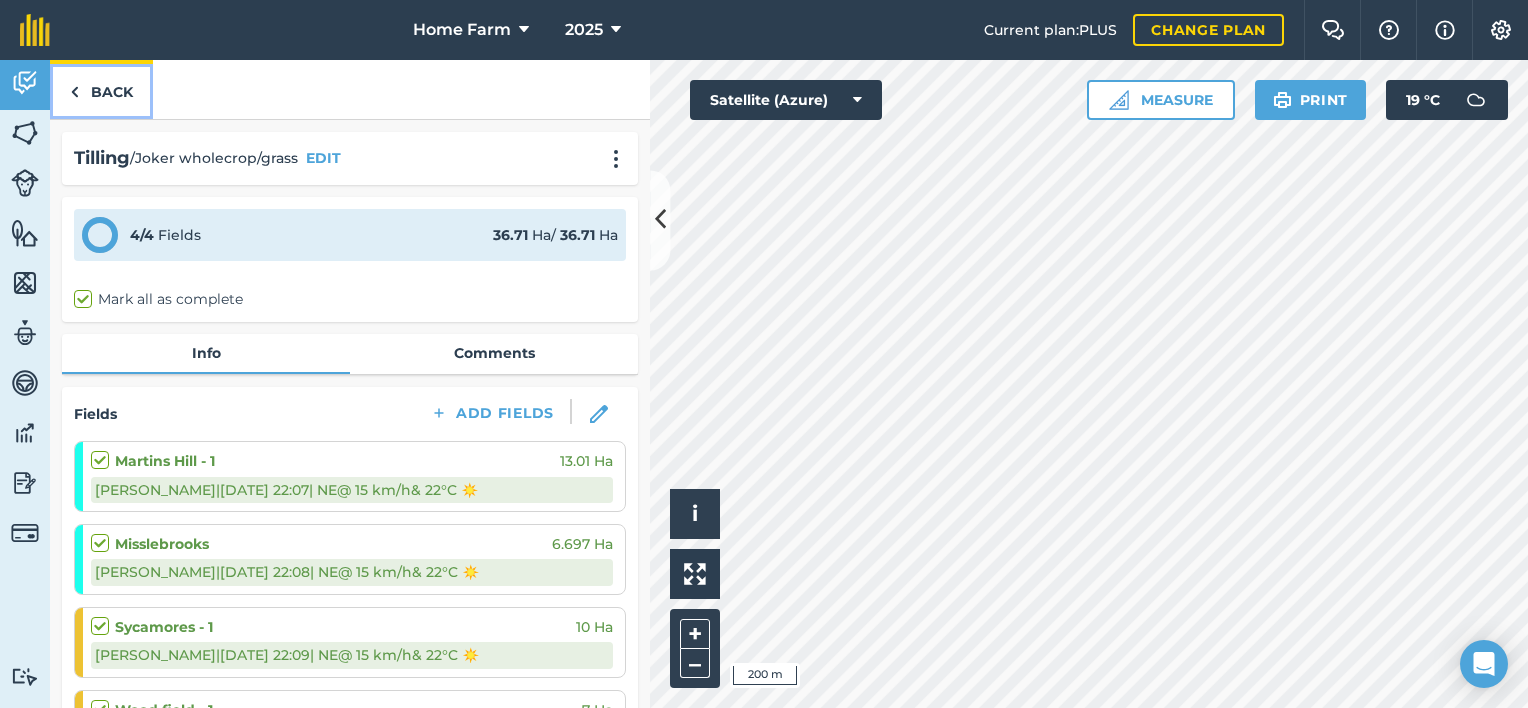 click on "Back" at bounding box center (101, 89) 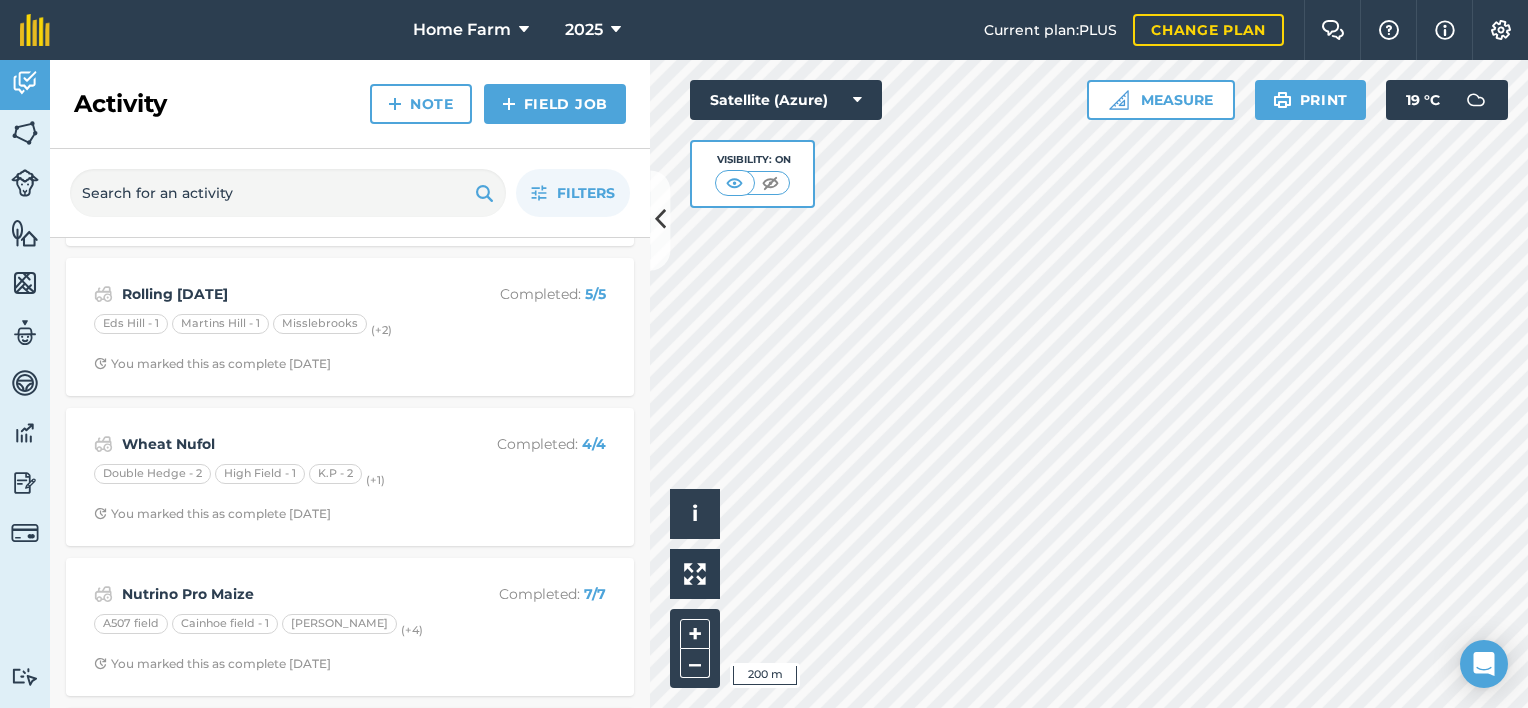 scroll, scrollTop: 0, scrollLeft: 0, axis: both 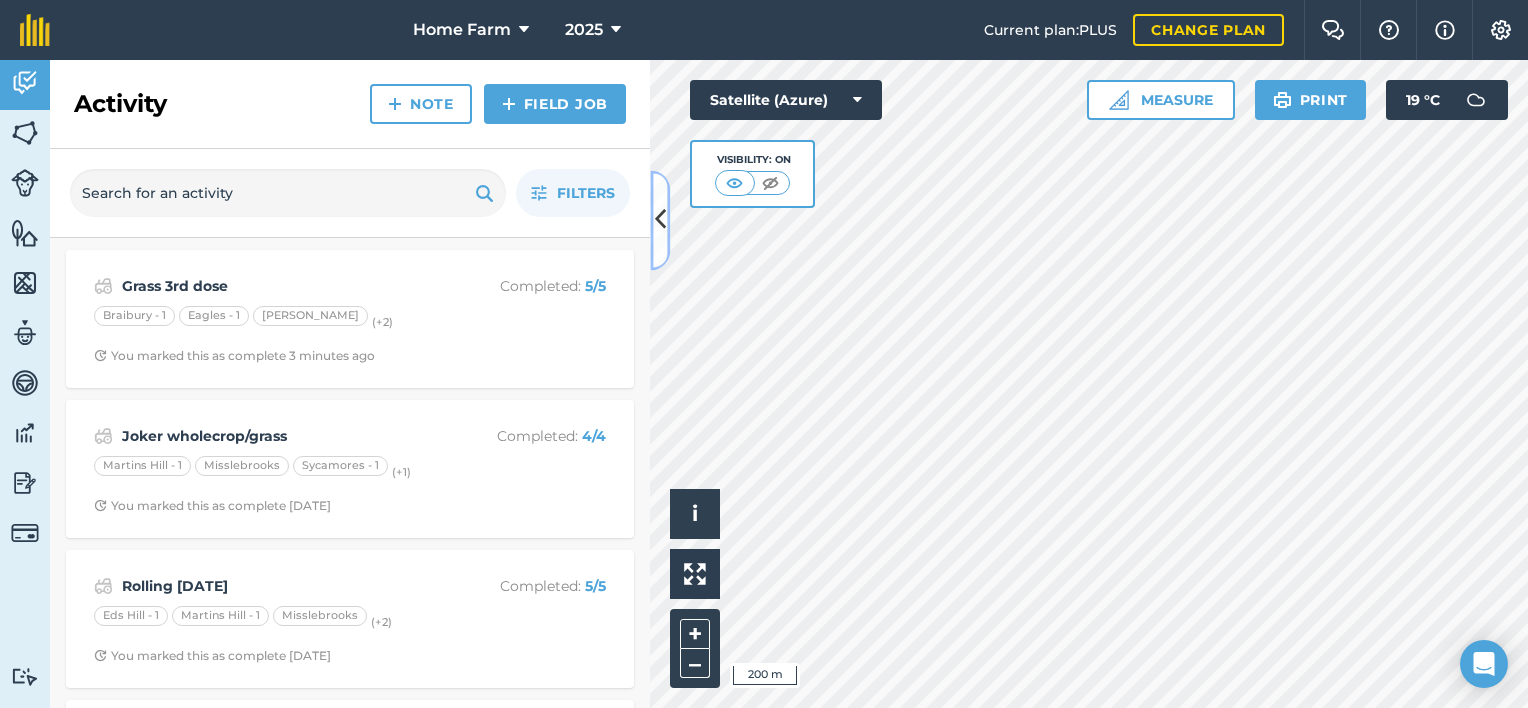 click at bounding box center (660, 220) 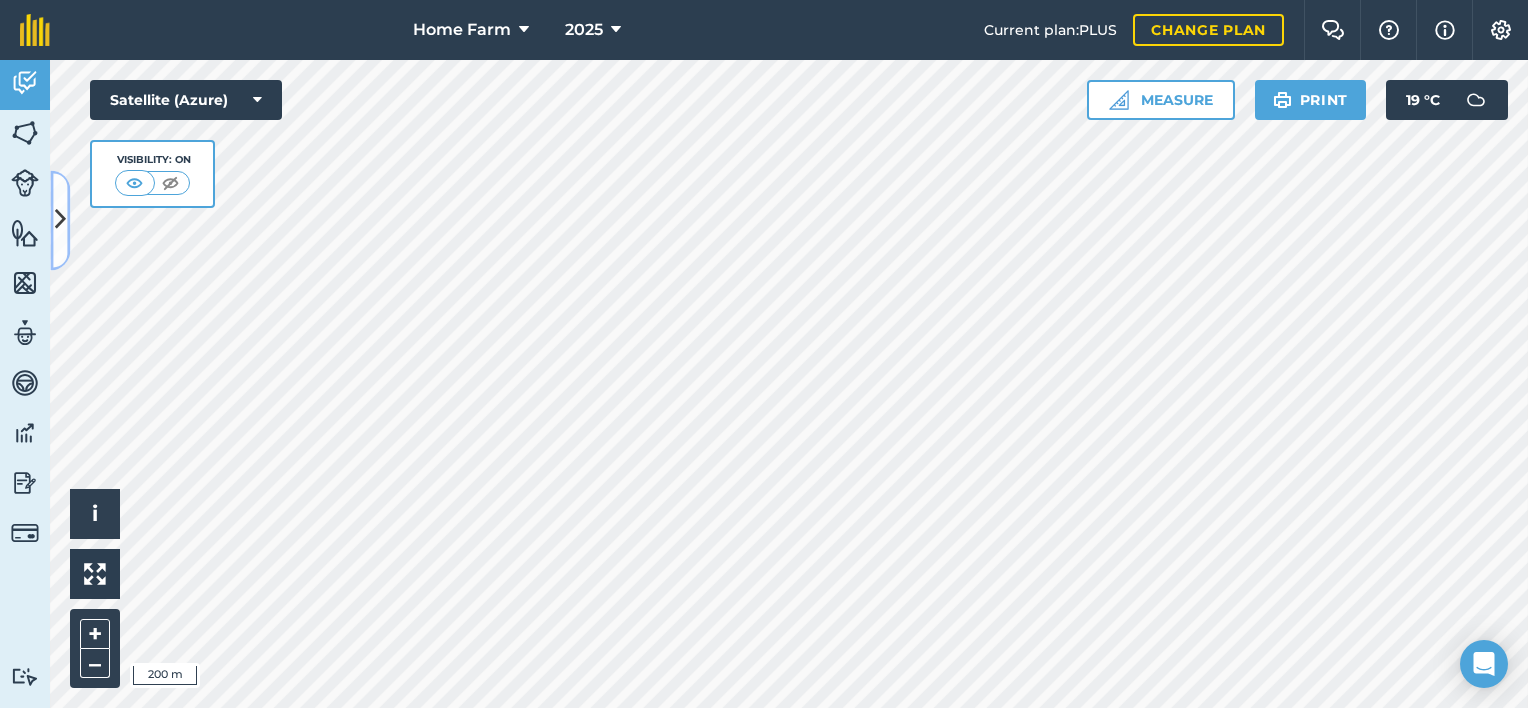 click at bounding box center [60, 220] 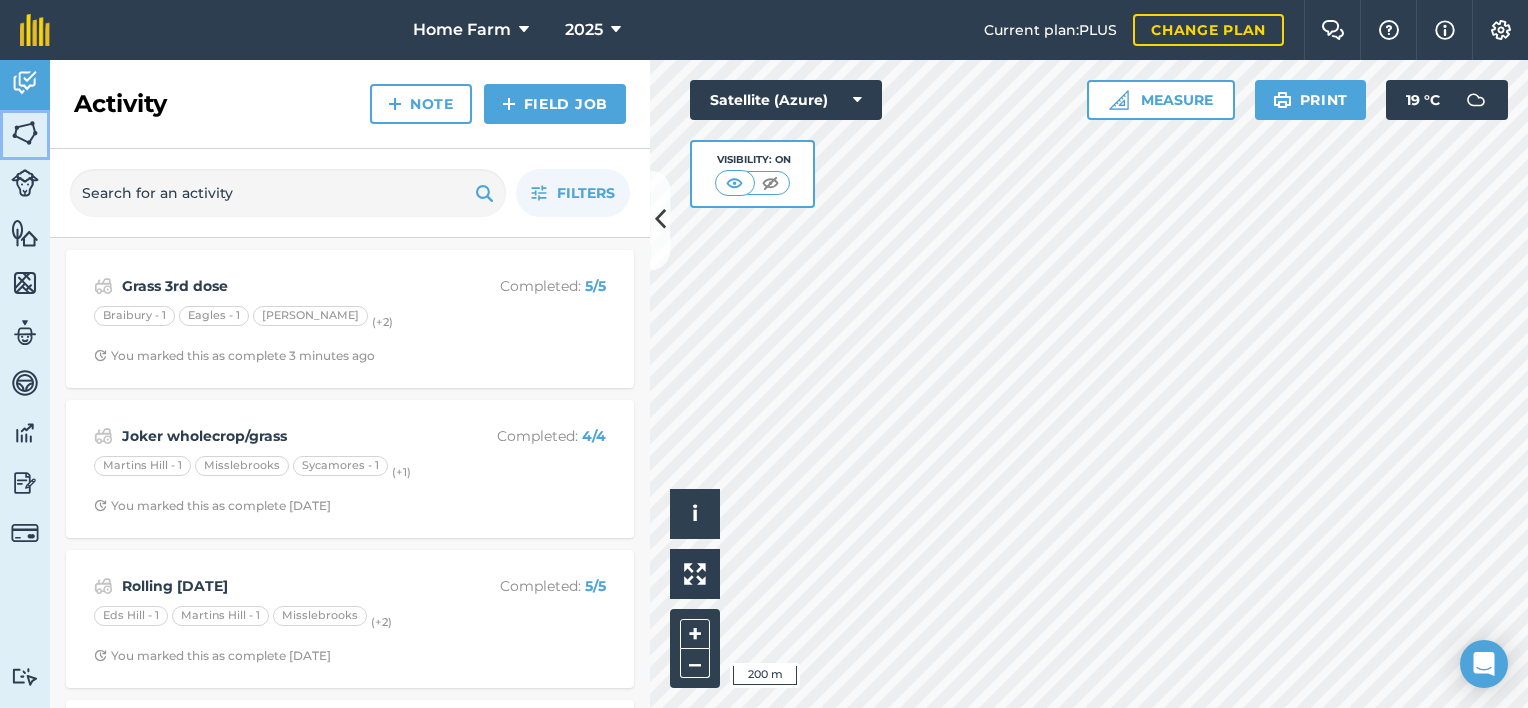 click at bounding box center [25, 133] 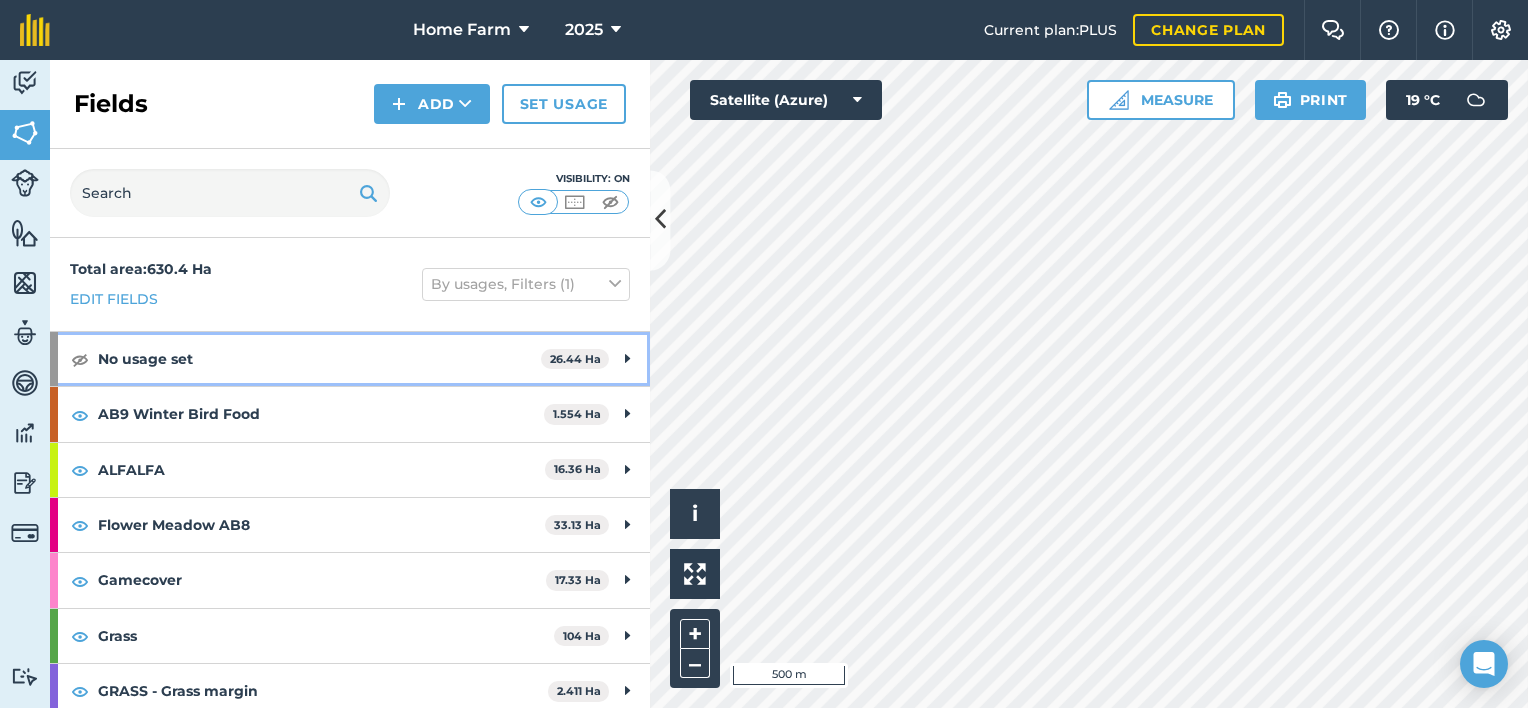 click on "26.44   Ha" at bounding box center (575, 359) 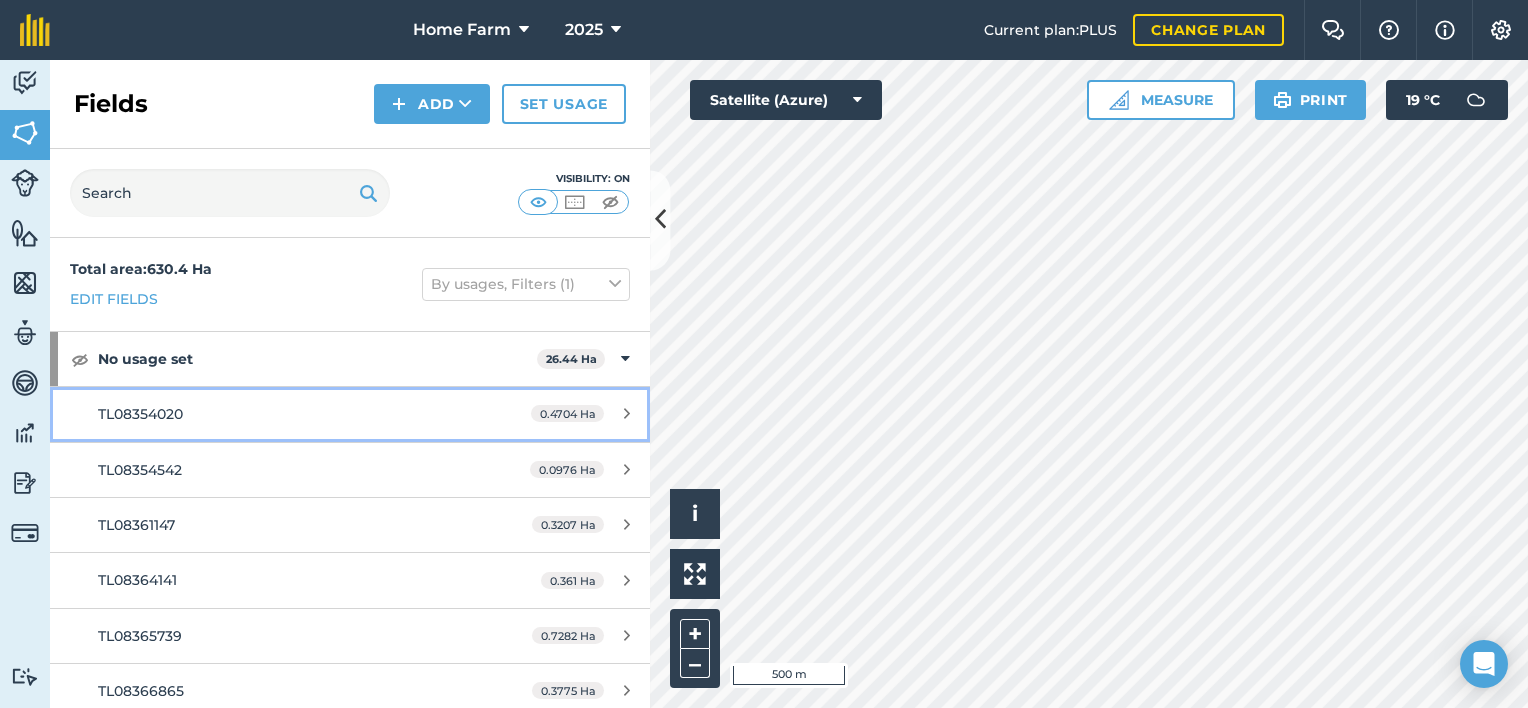 click on "0.4704   Ha" at bounding box center (567, 413) 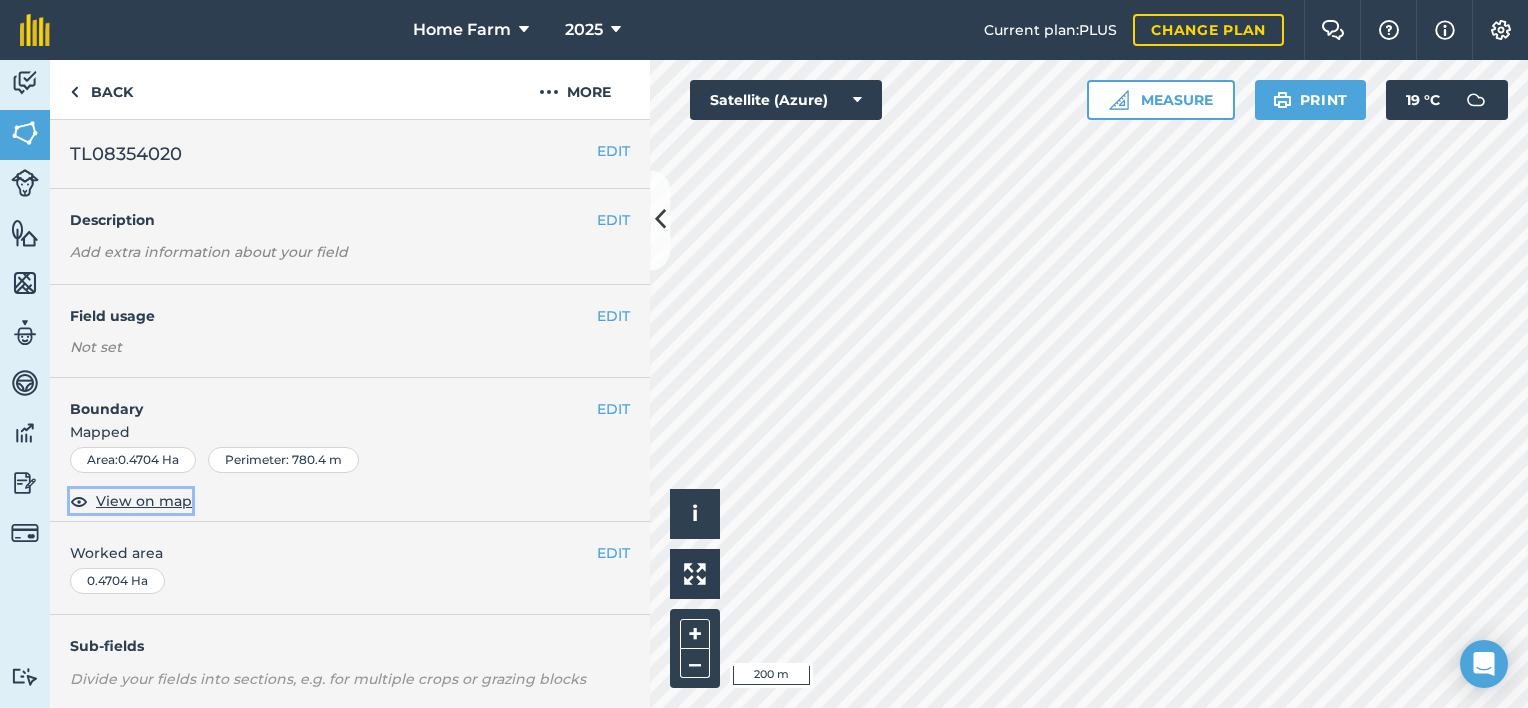 click on "View on map" at bounding box center (144, 501) 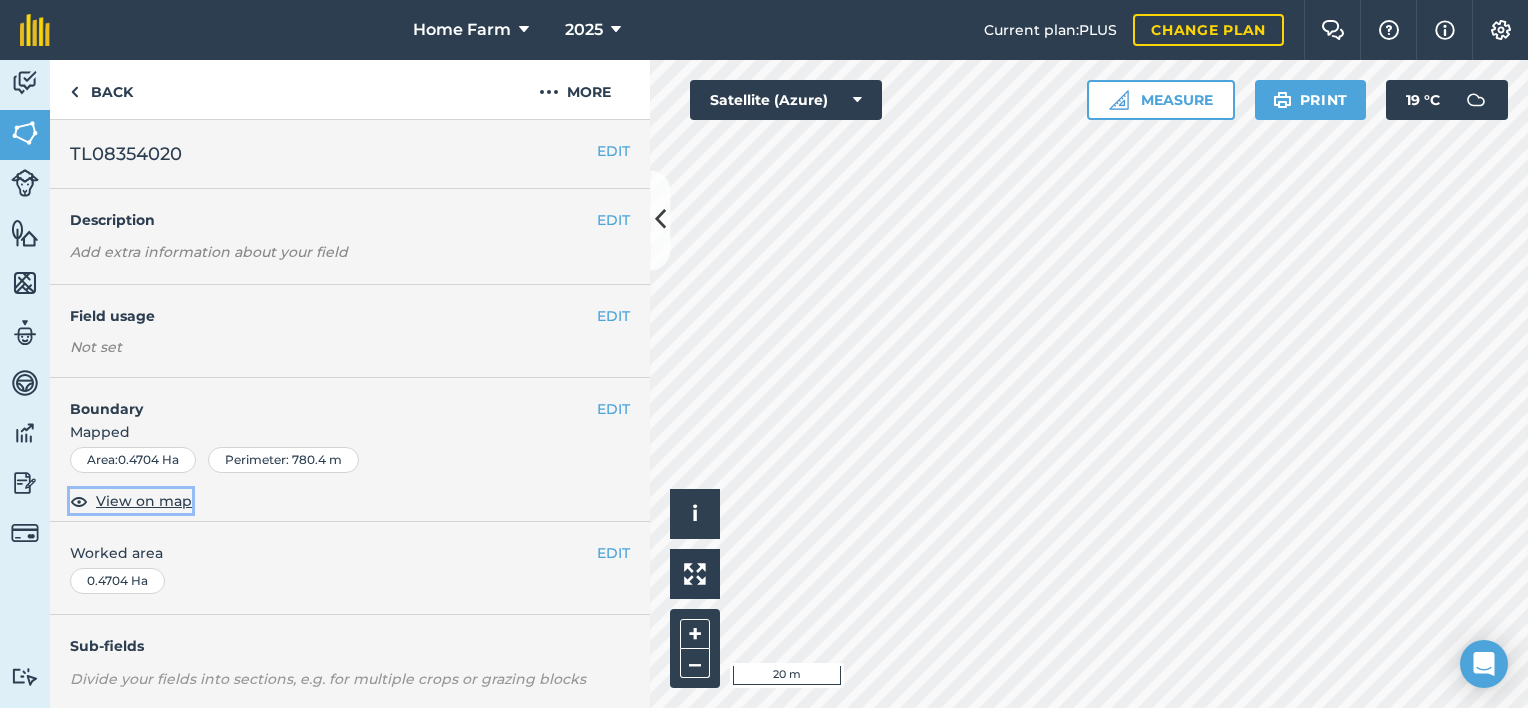 click on "View on map" at bounding box center [144, 501] 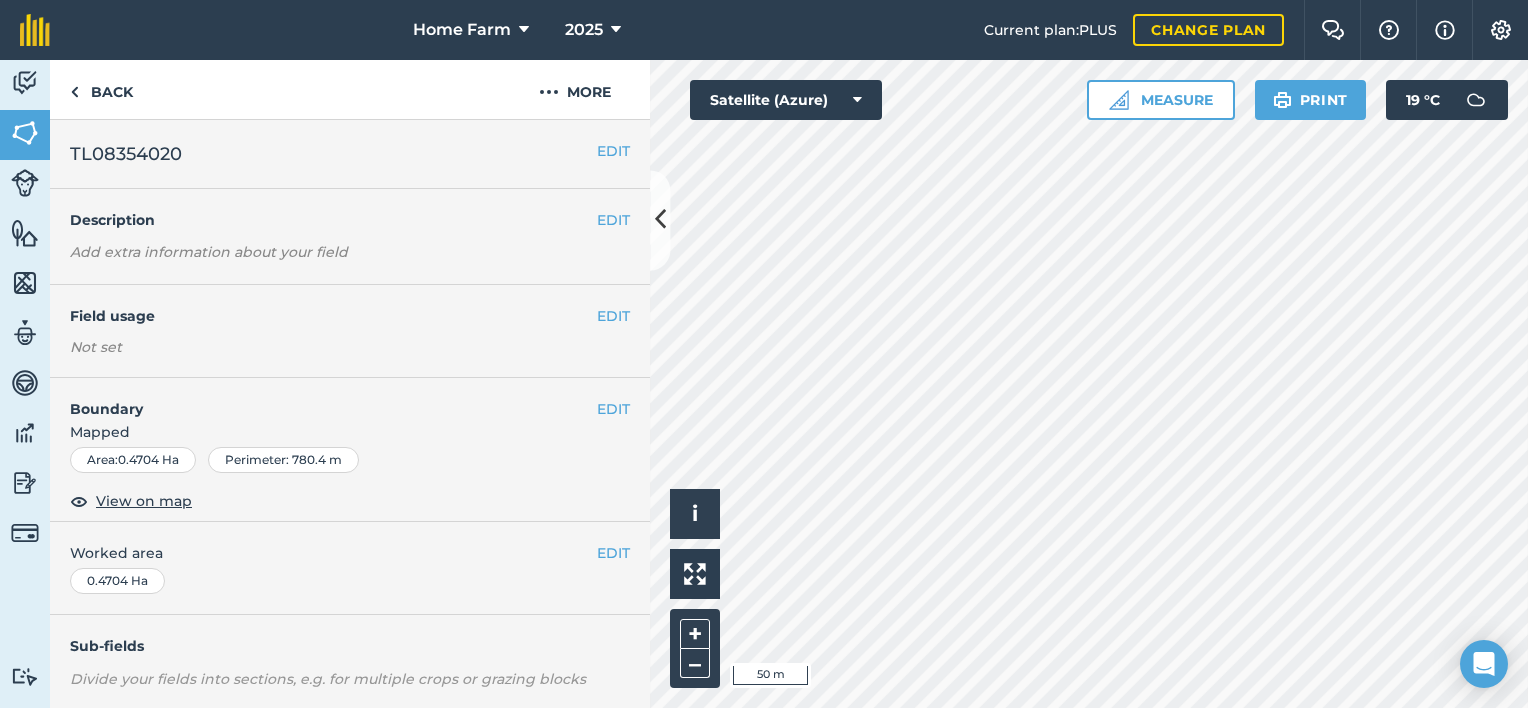 click on "Area :  0.4704   Ha" at bounding box center [133, 460] 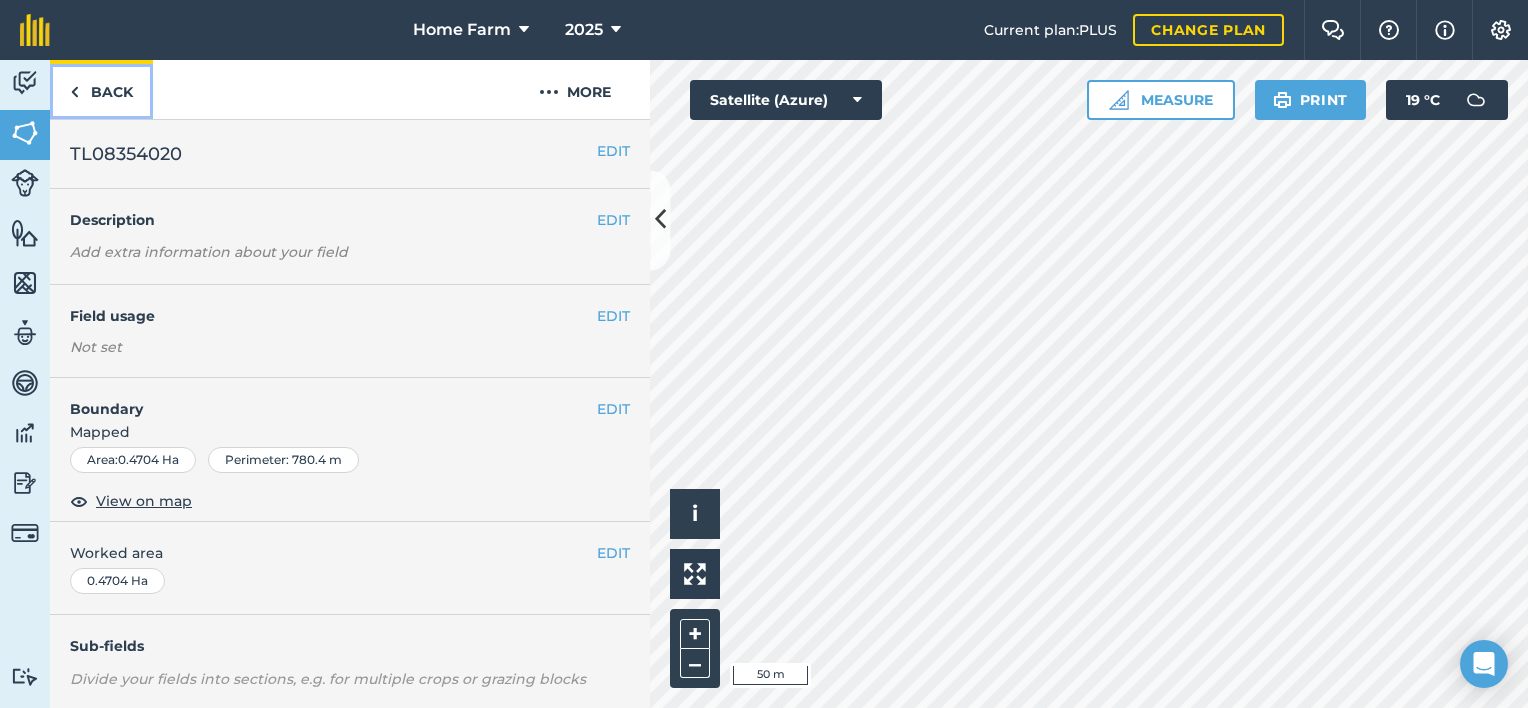 click on "Back" at bounding box center (101, 89) 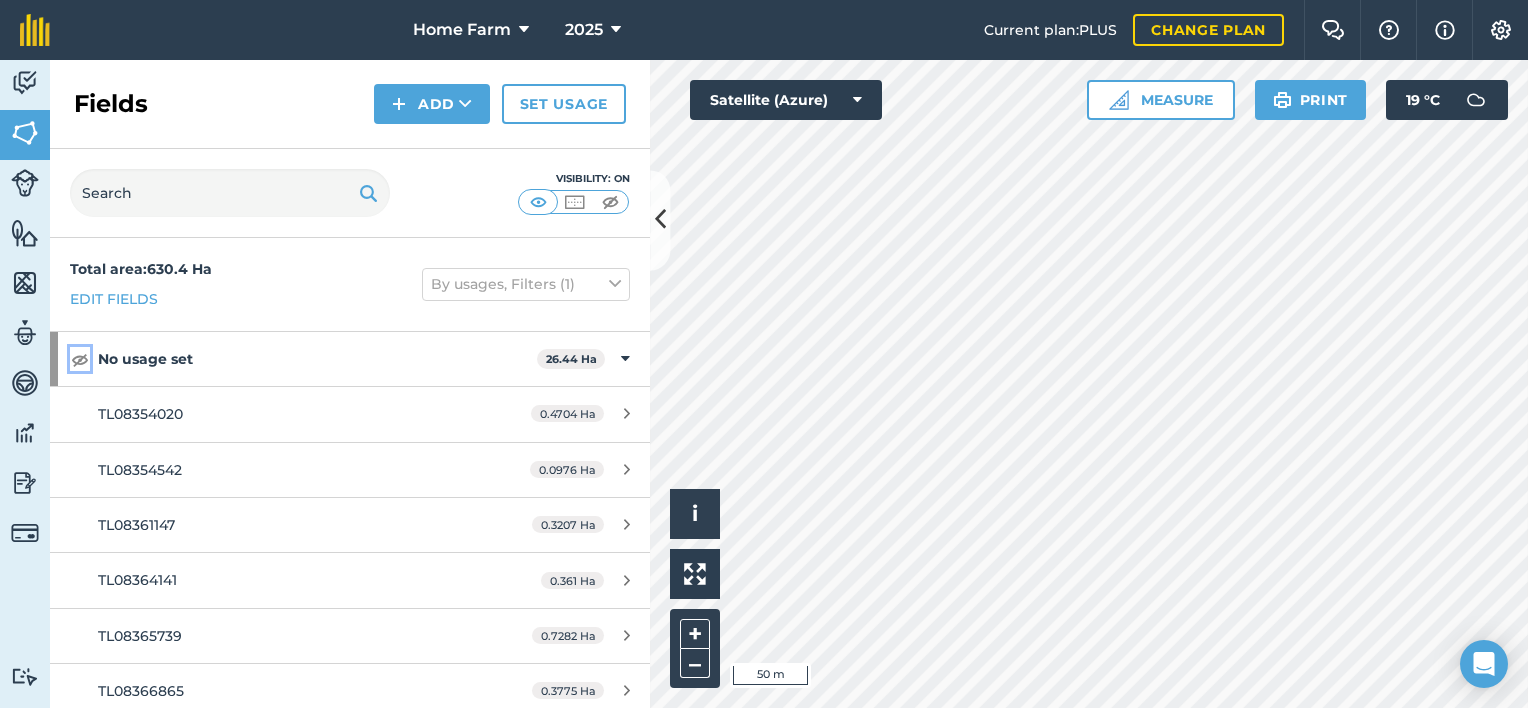 click at bounding box center [80, 359] 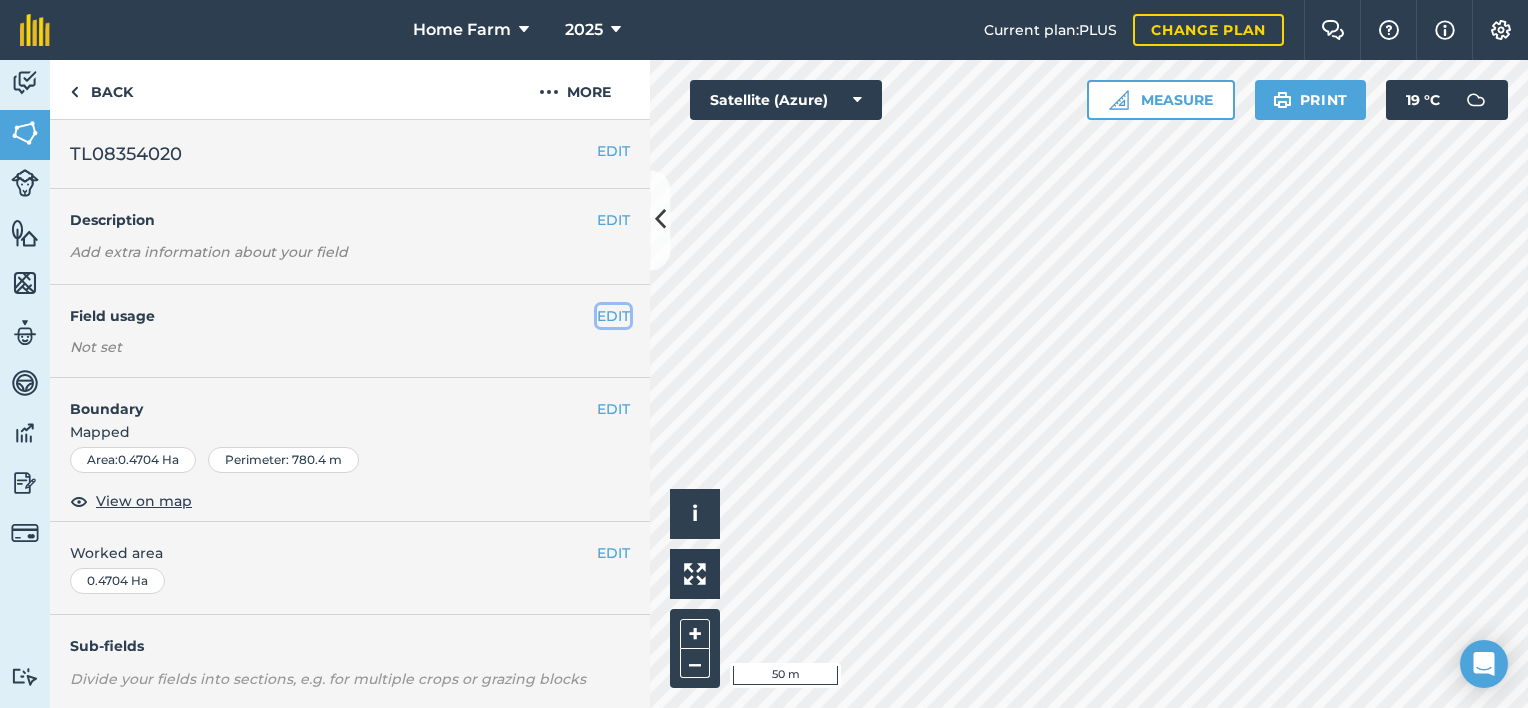 click on "EDIT" at bounding box center [613, 316] 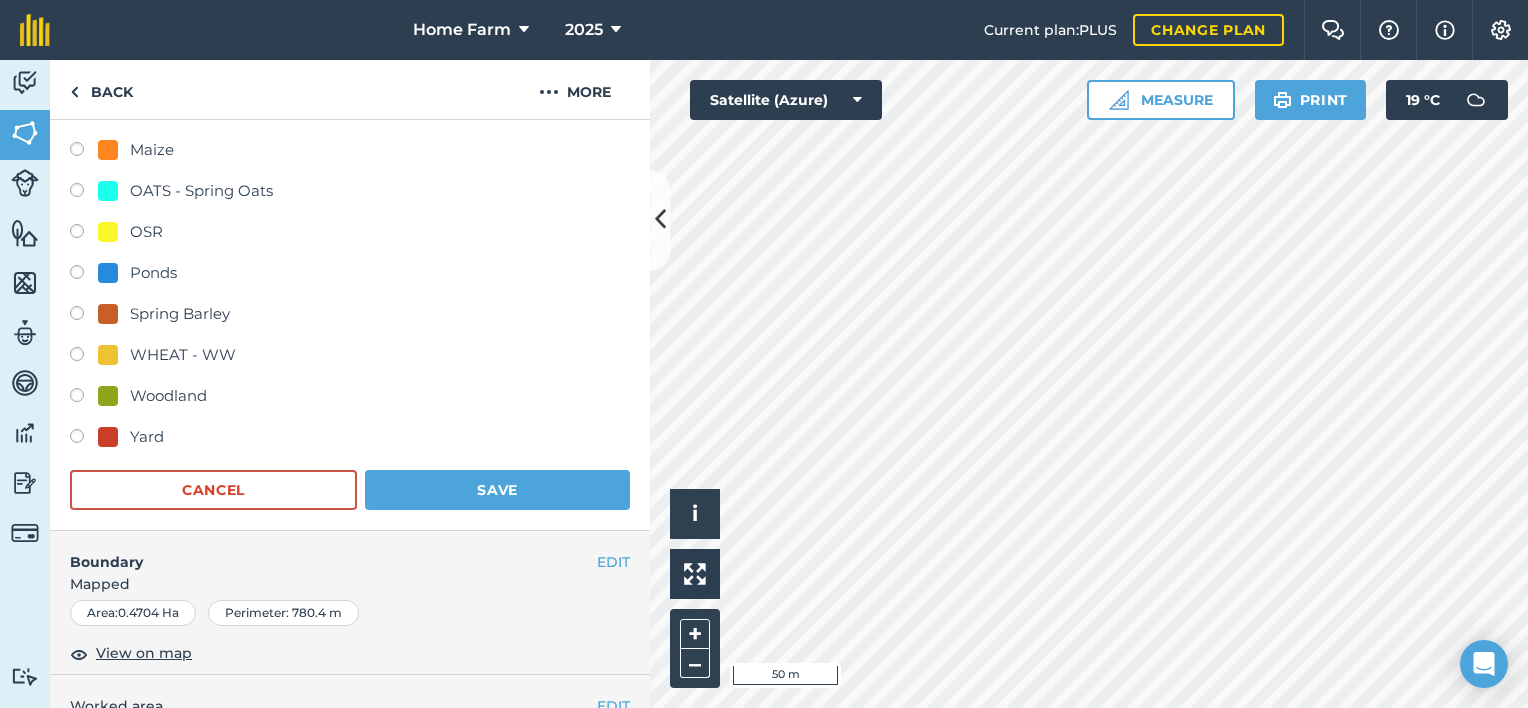 scroll, scrollTop: 602, scrollLeft: 0, axis: vertical 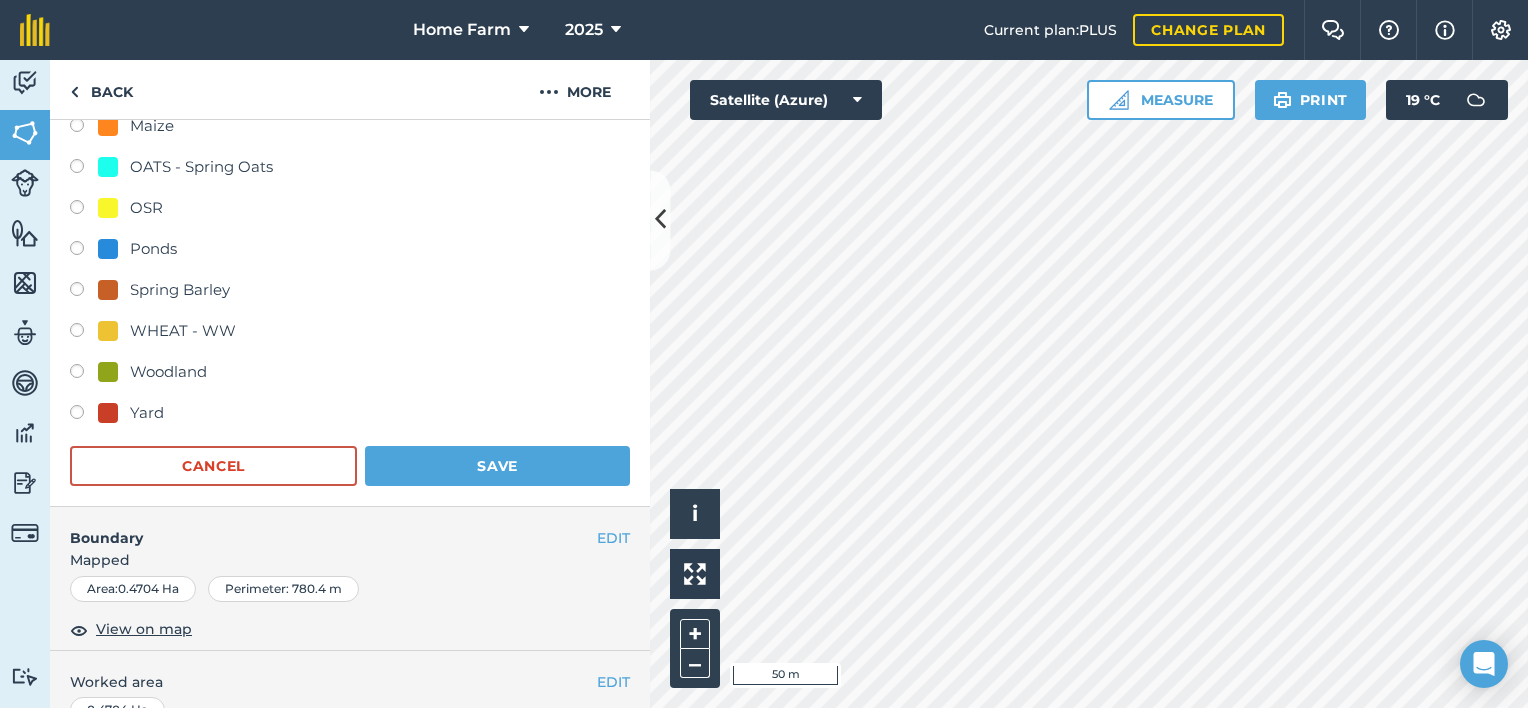 click on "Woodland" at bounding box center [168, 372] 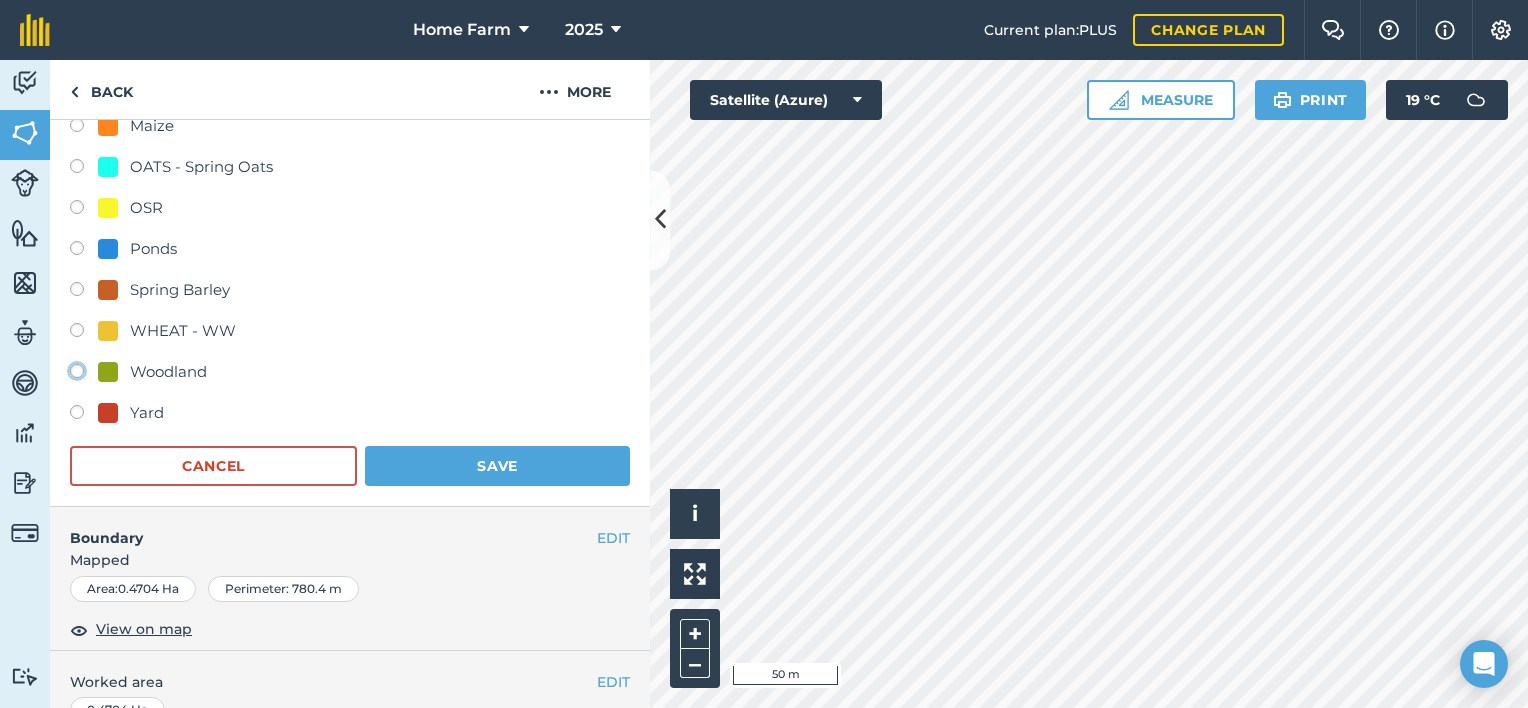 click on "Woodland" at bounding box center (-9923, 370) 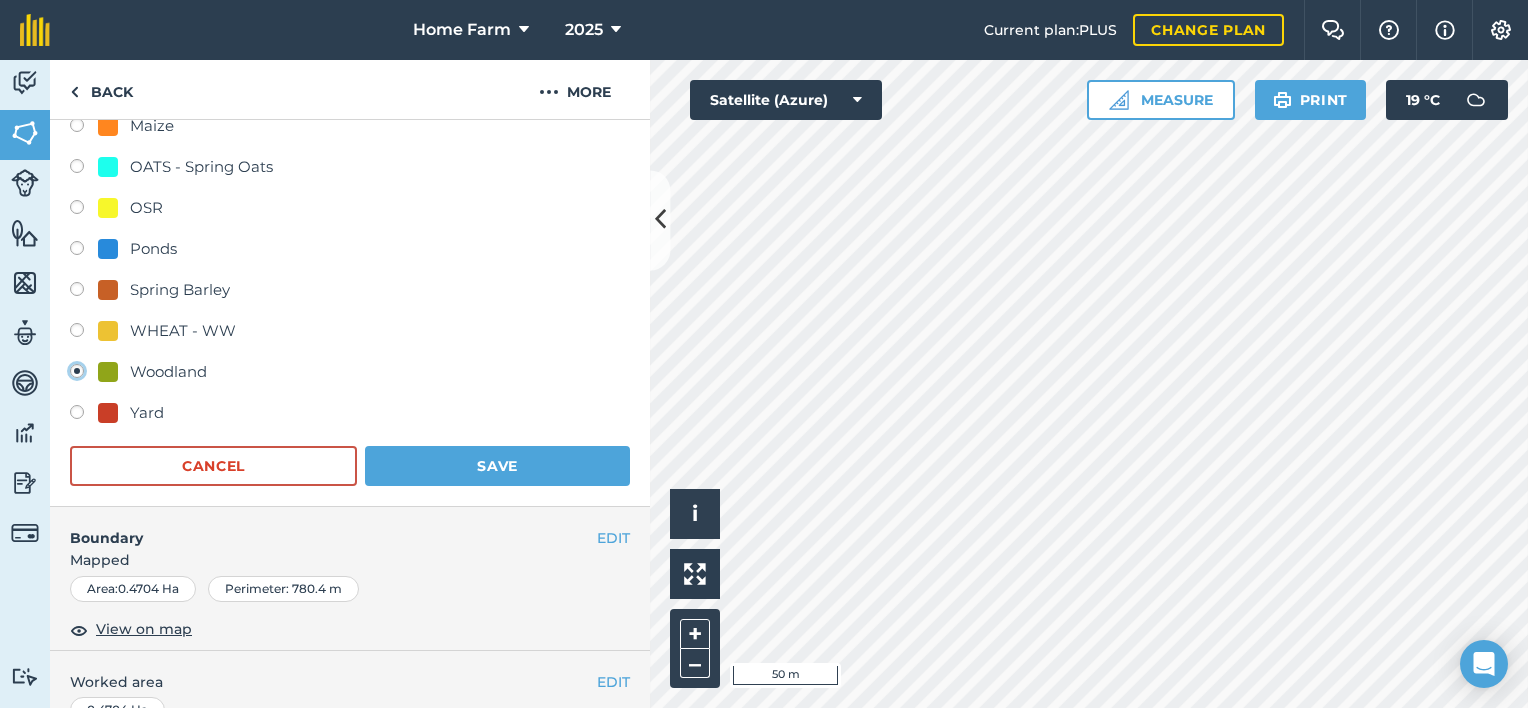 radio on "true" 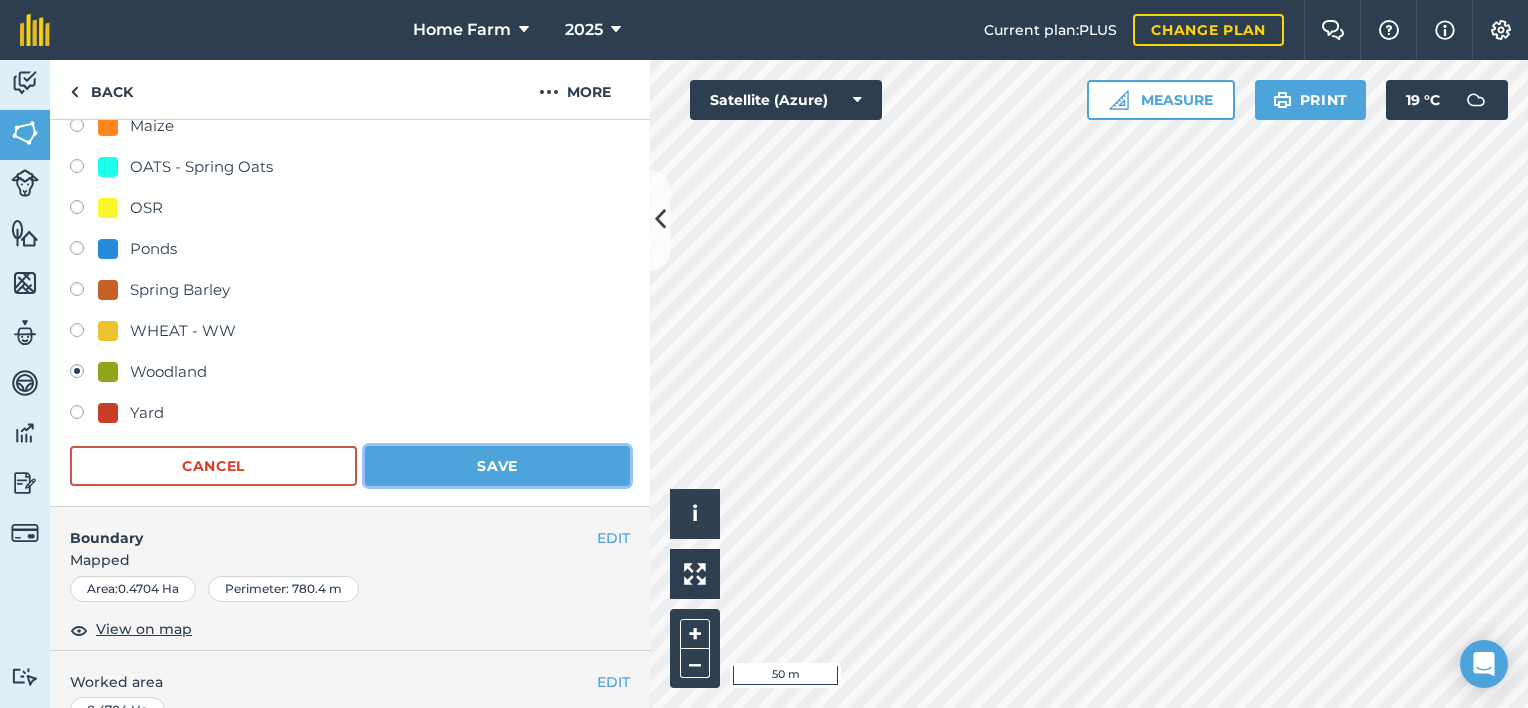 click on "Save" at bounding box center [497, 466] 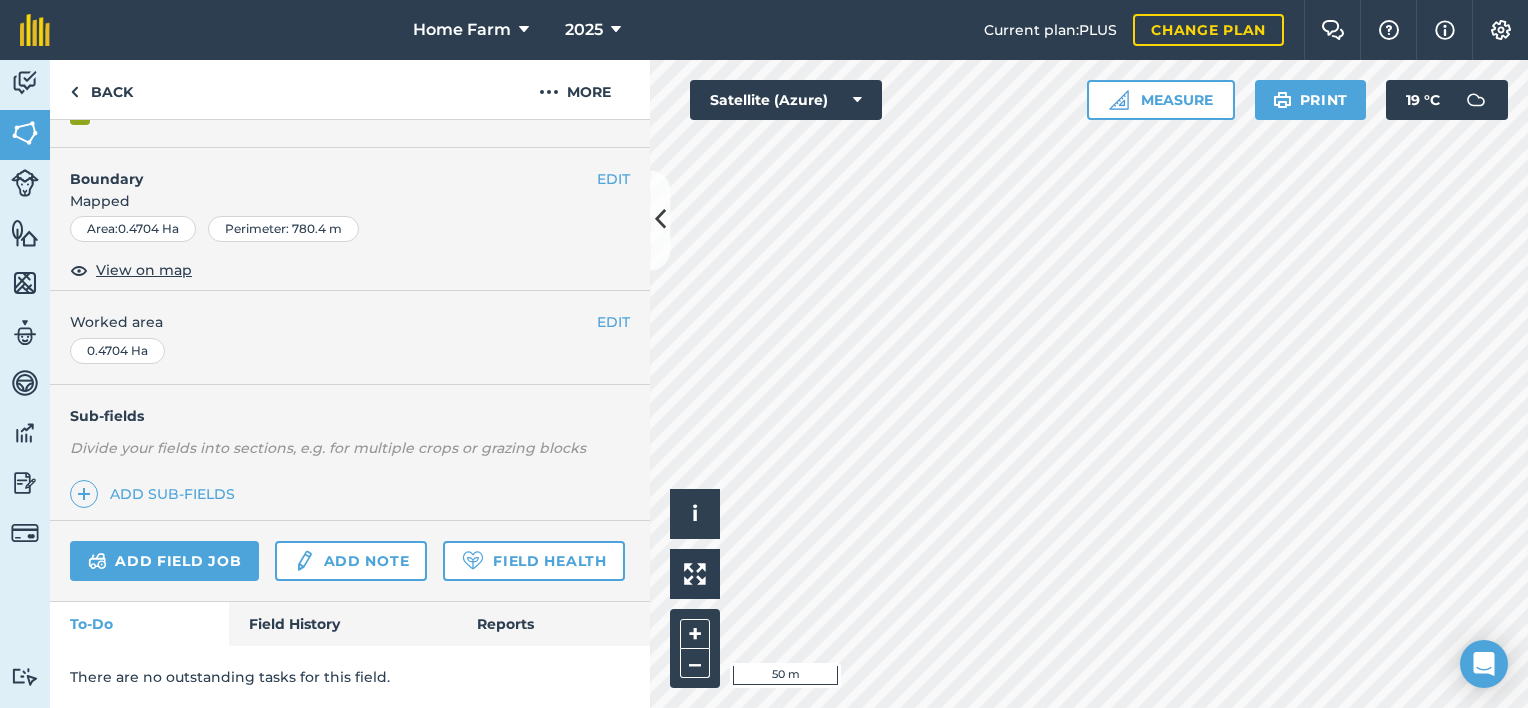 scroll, scrollTop: 286, scrollLeft: 0, axis: vertical 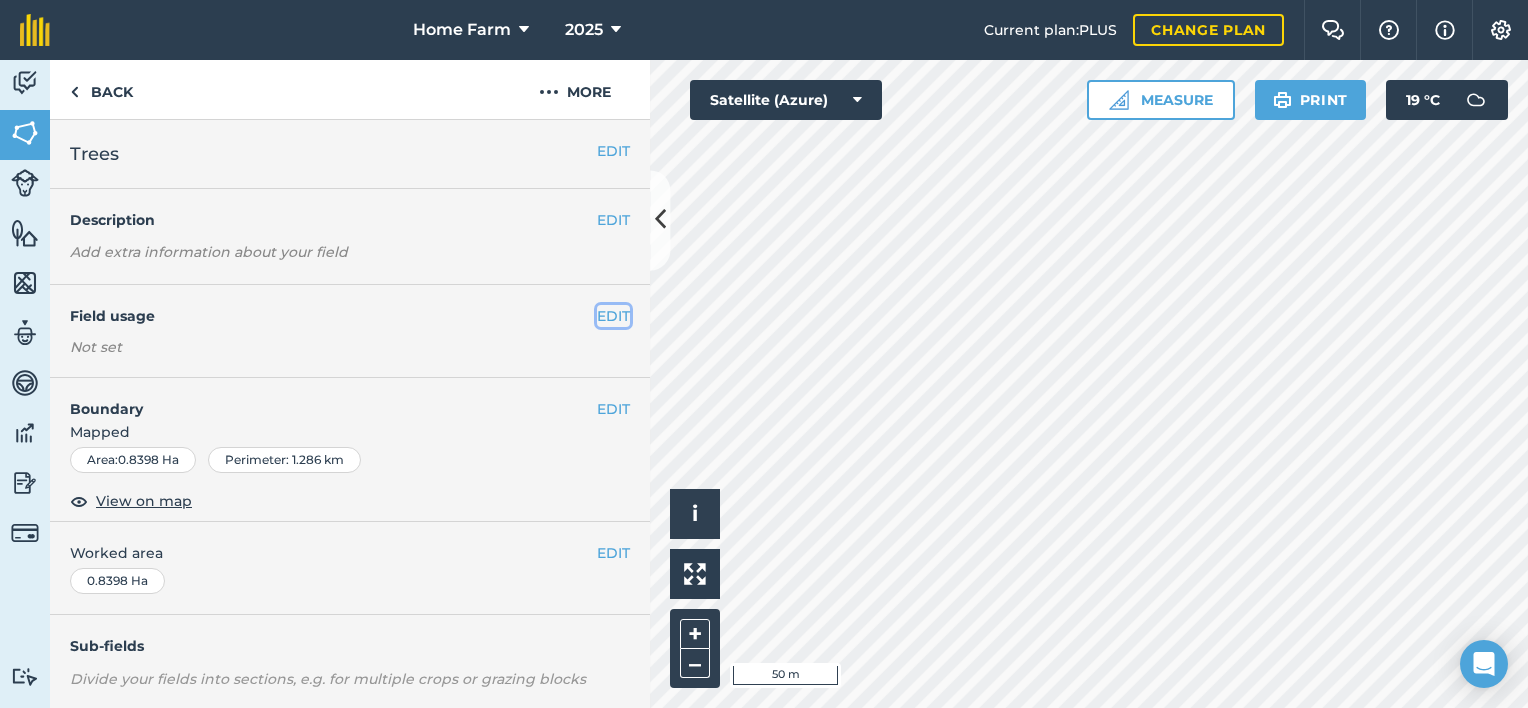 click on "EDIT" at bounding box center [613, 316] 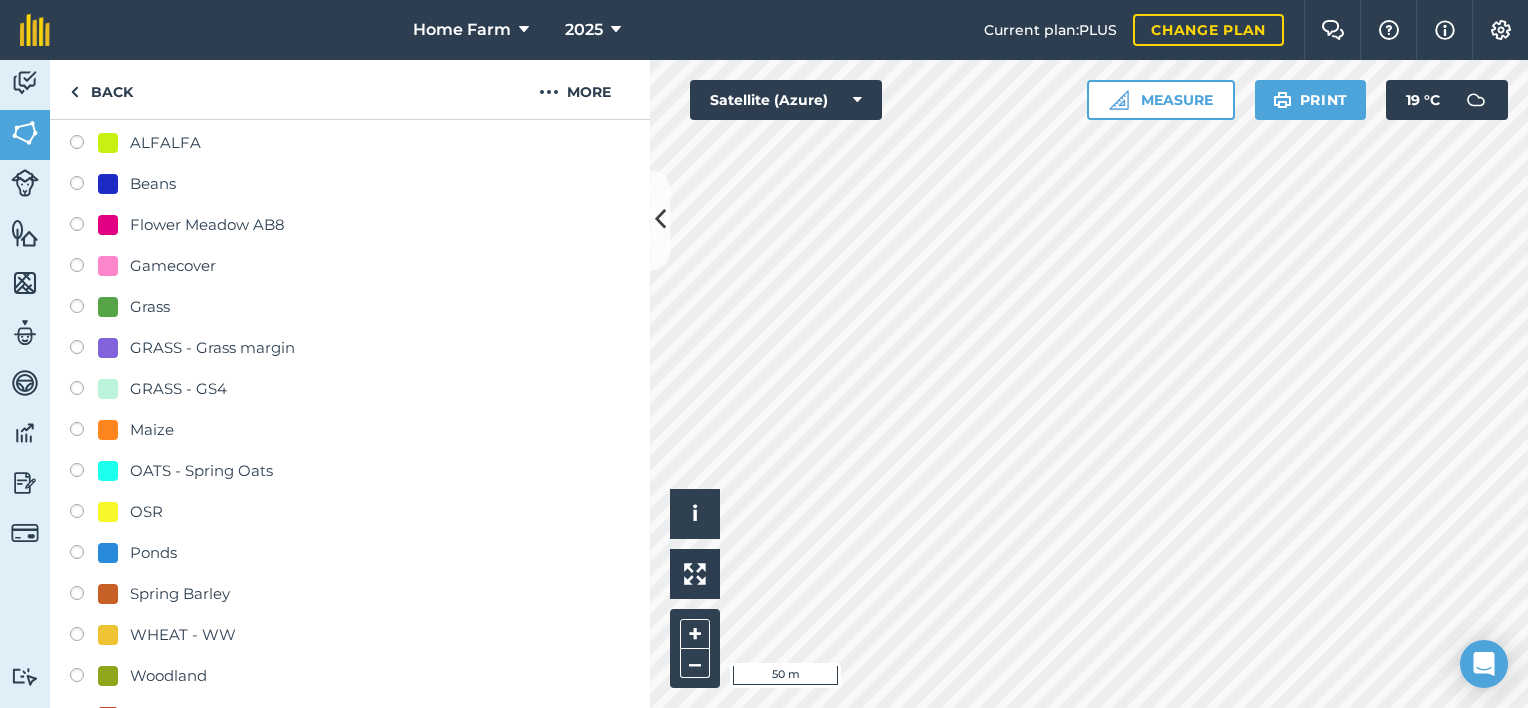 scroll, scrollTop: 299, scrollLeft: 0, axis: vertical 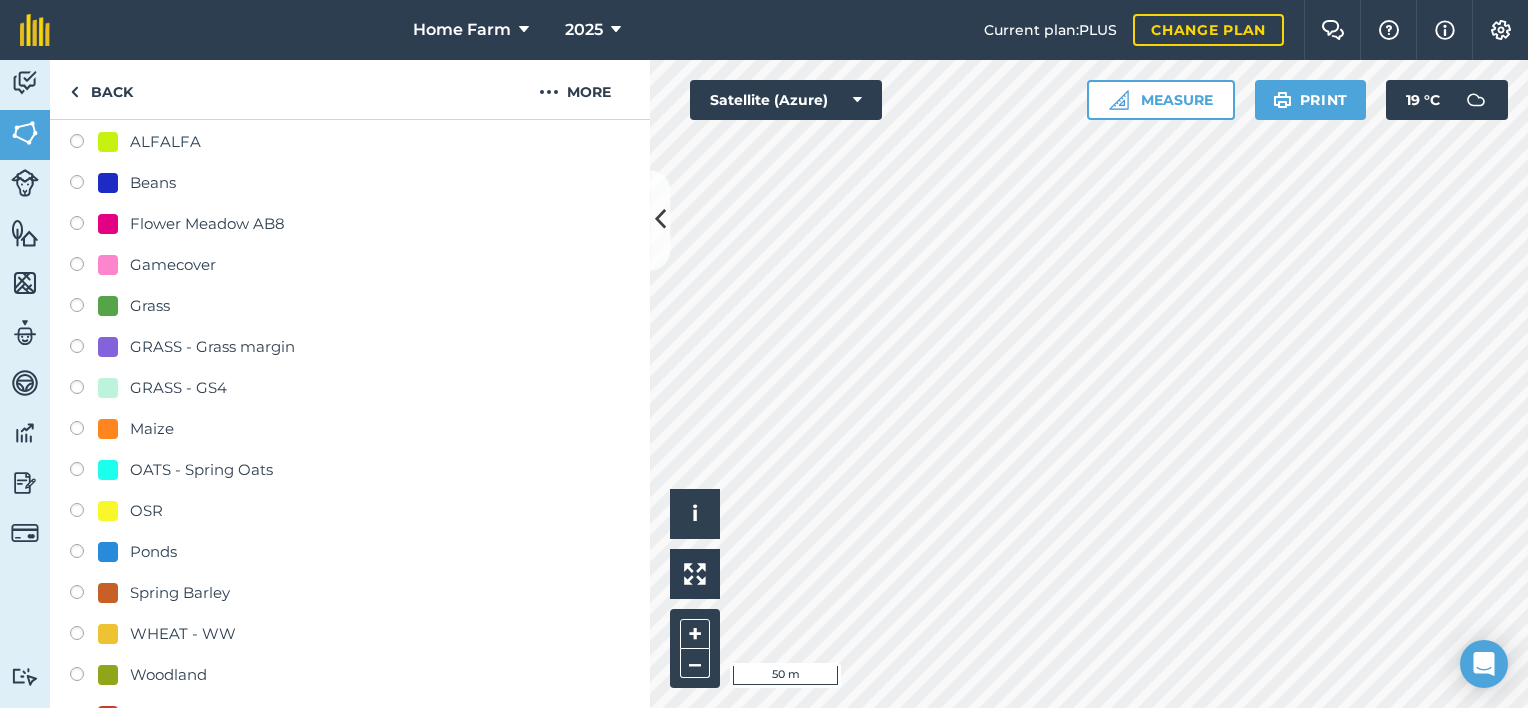 click on "Woodland" at bounding box center [168, 675] 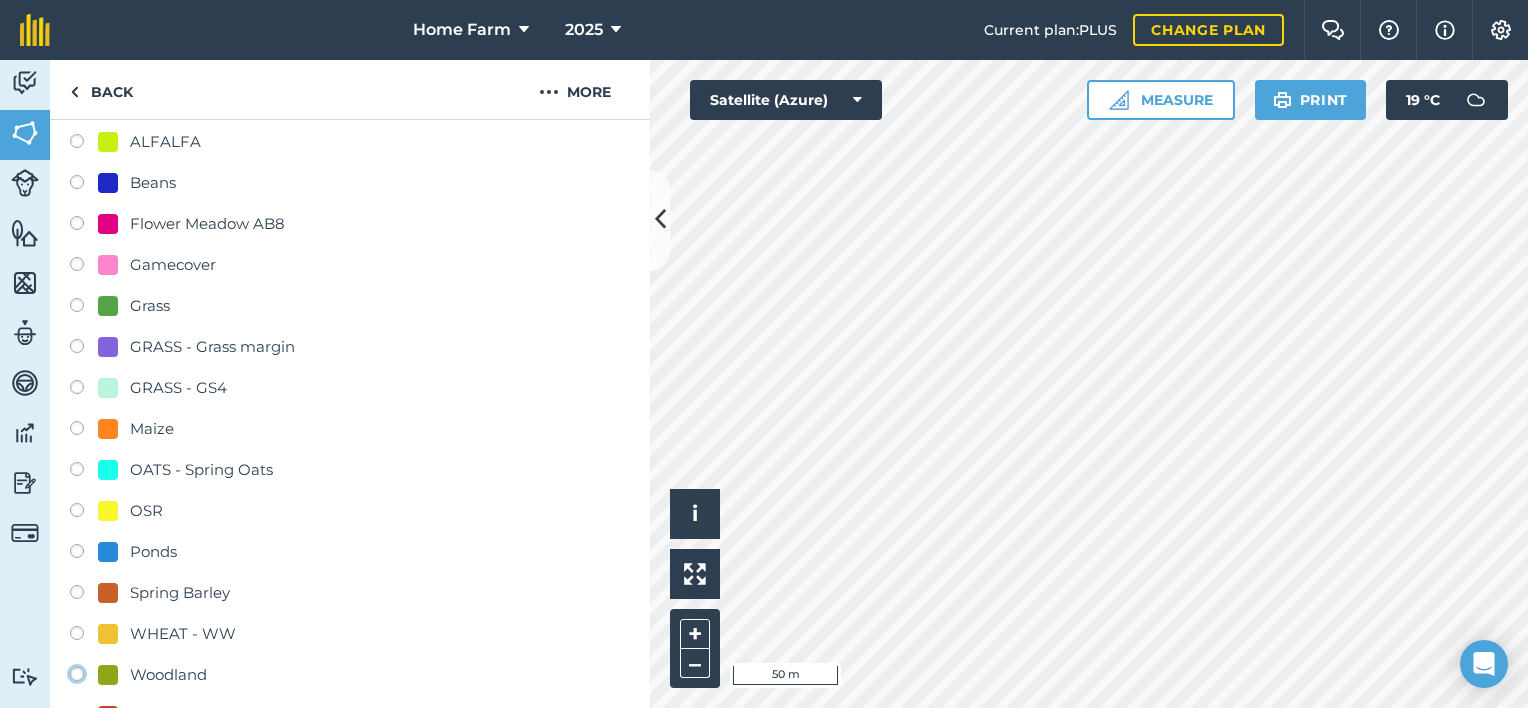 click on "Woodland" at bounding box center (-9923, 673) 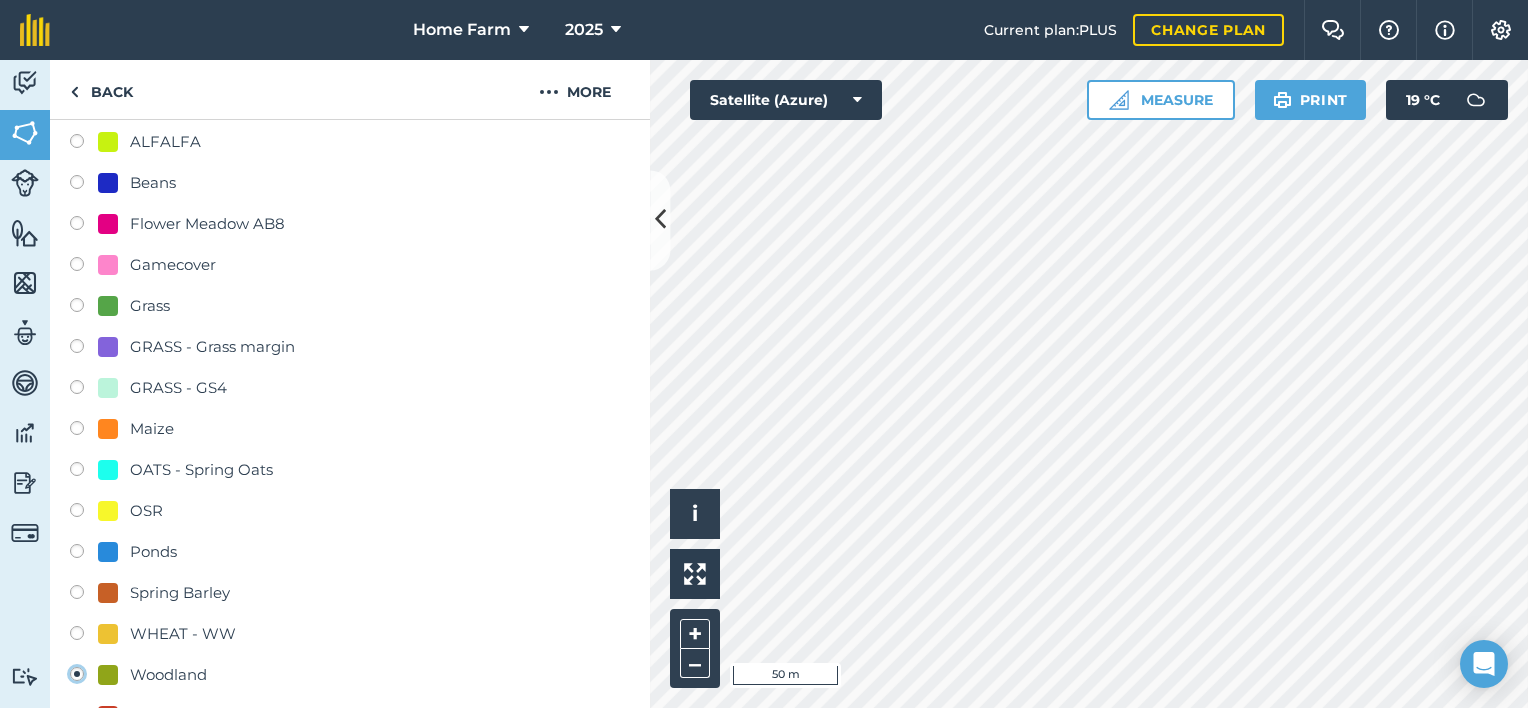 radio on "true" 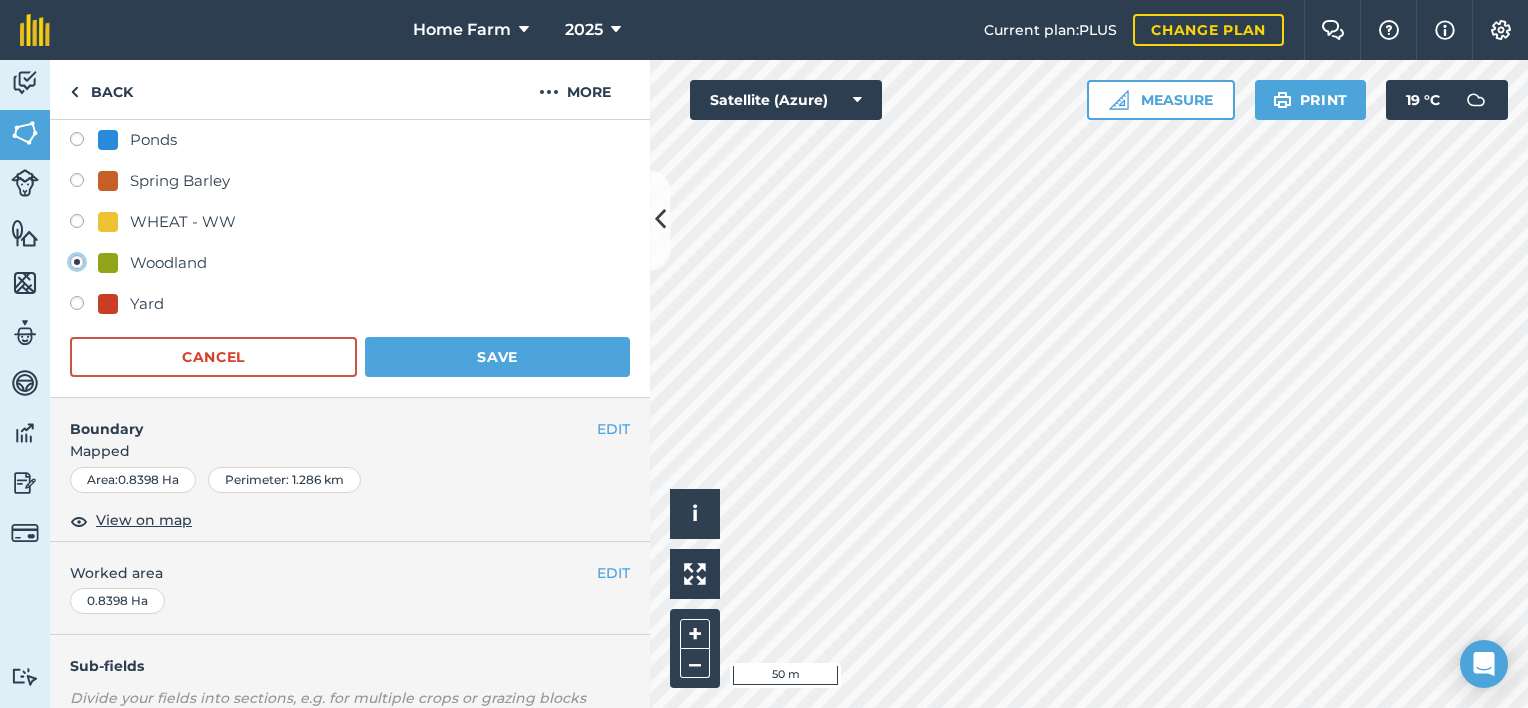scroll, scrollTop: 724, scrollLeft: 0, axis: vertical 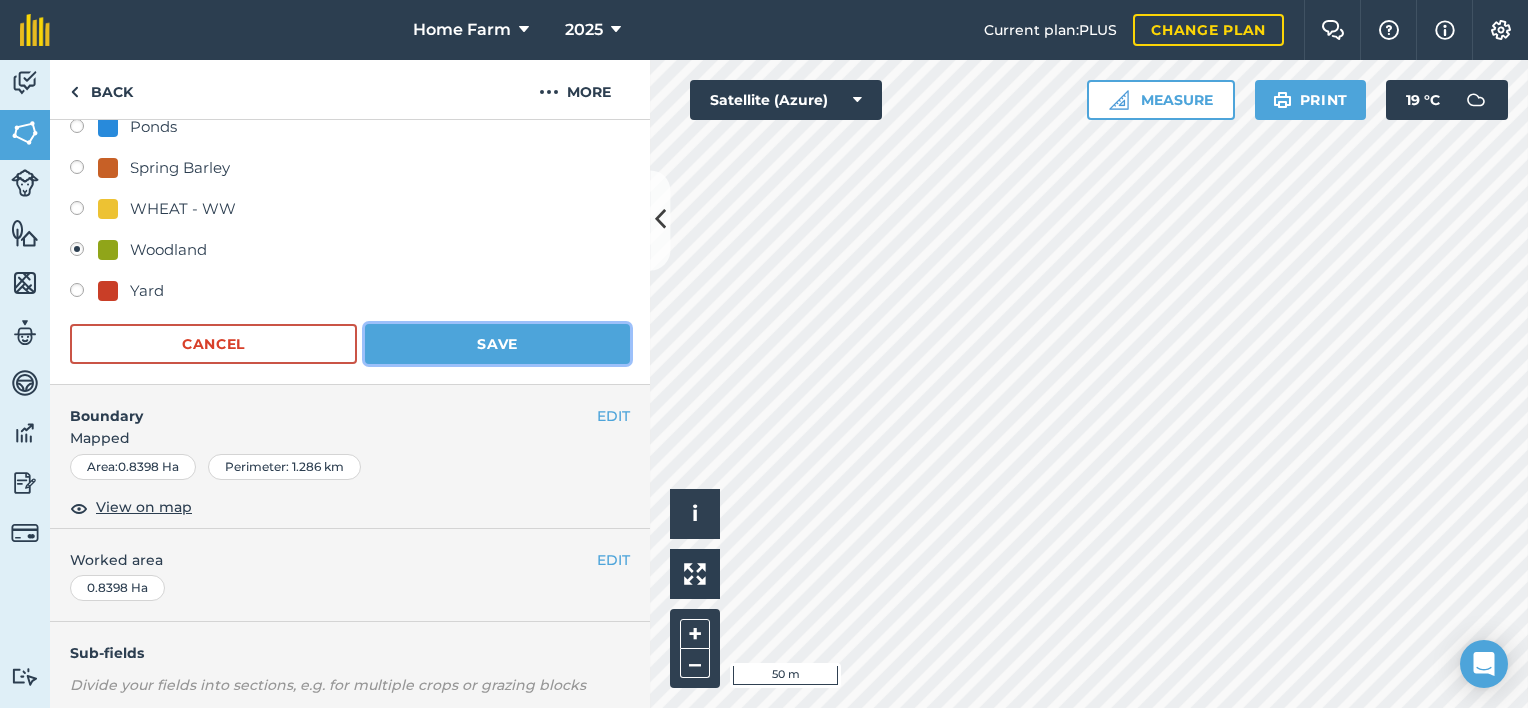 click on "Save" at bounding box center [497, 344] 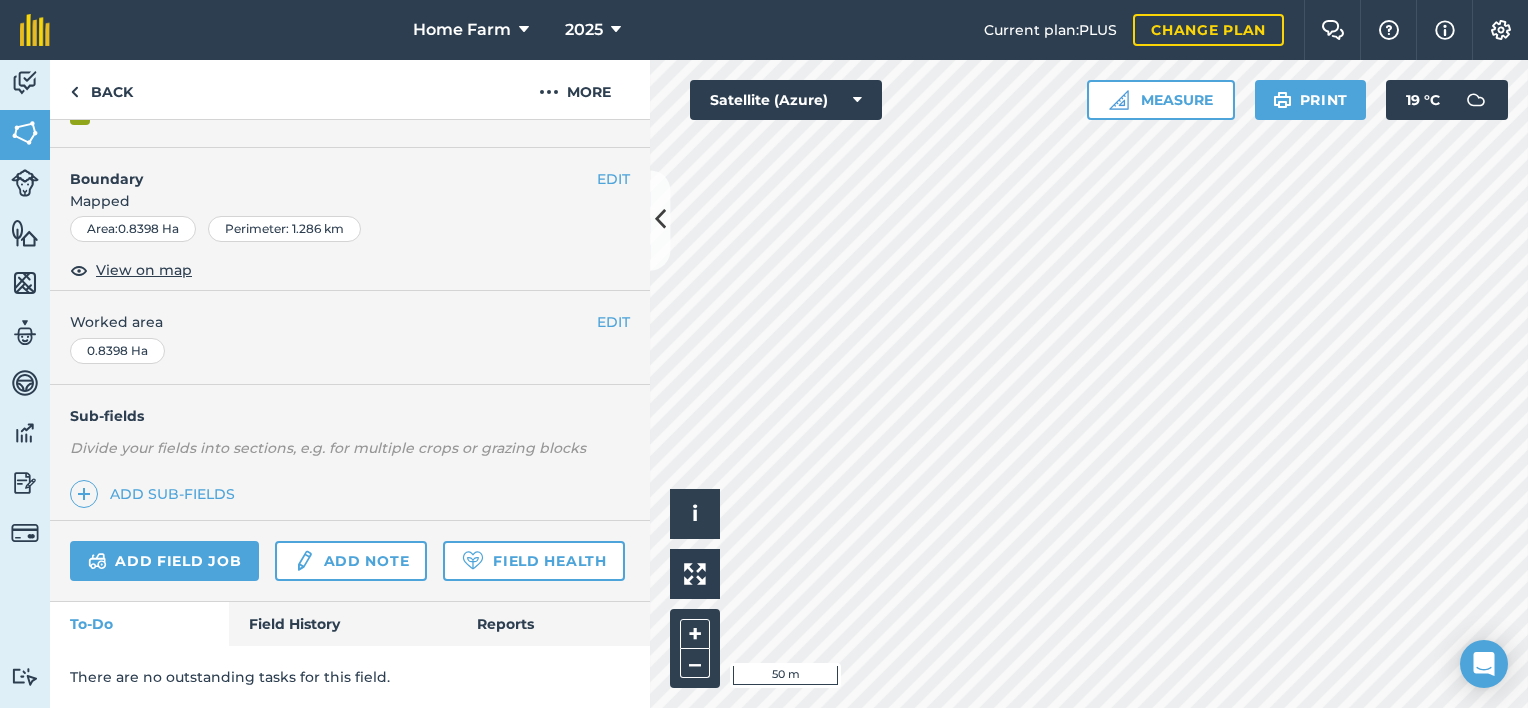 scroll, scrollTop: 286, scrollLeft: 0, axis: vertical 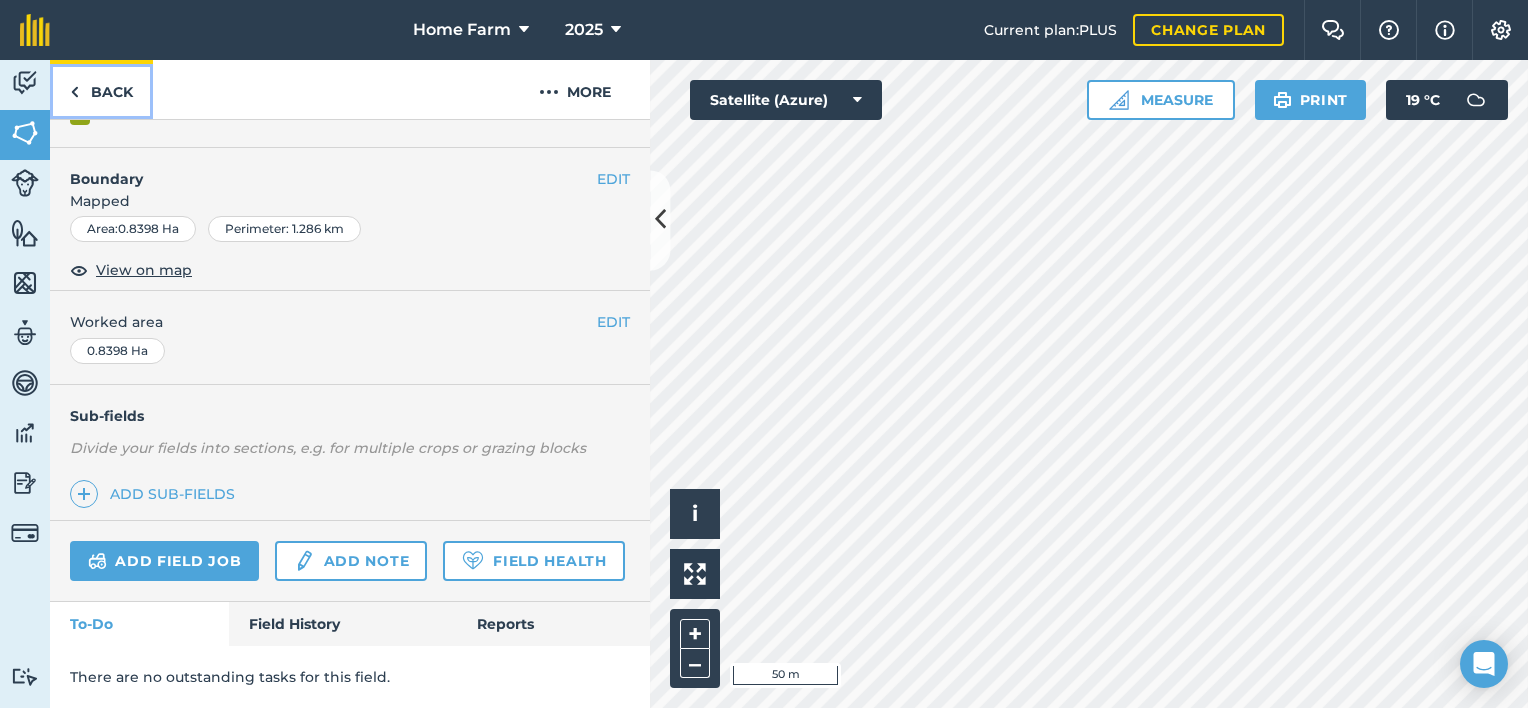 click on "Back" at bounding box center [101, 89] 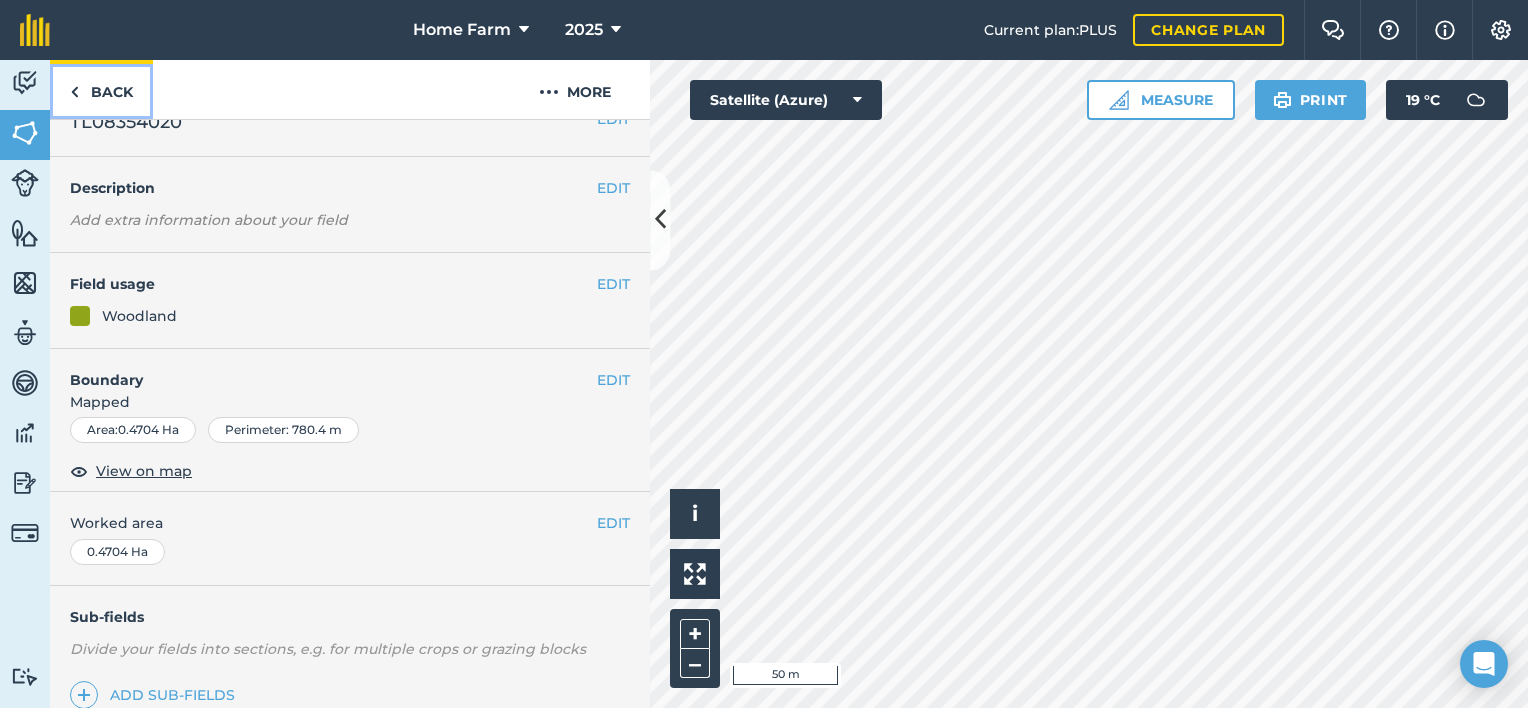 scroll, scrollTop: 0, scrollLeft: 0, axis: both 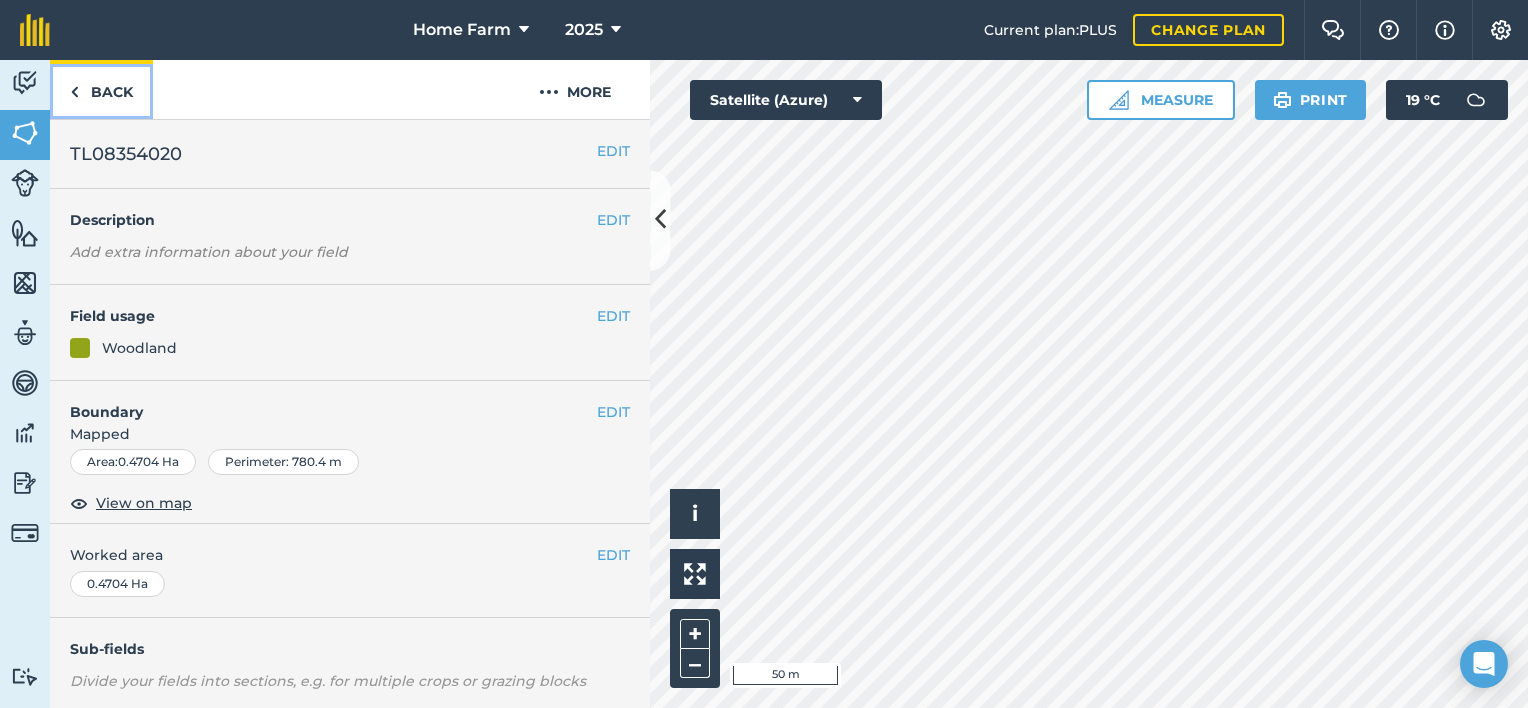 click on "Back" at bounding box center (101, 89) 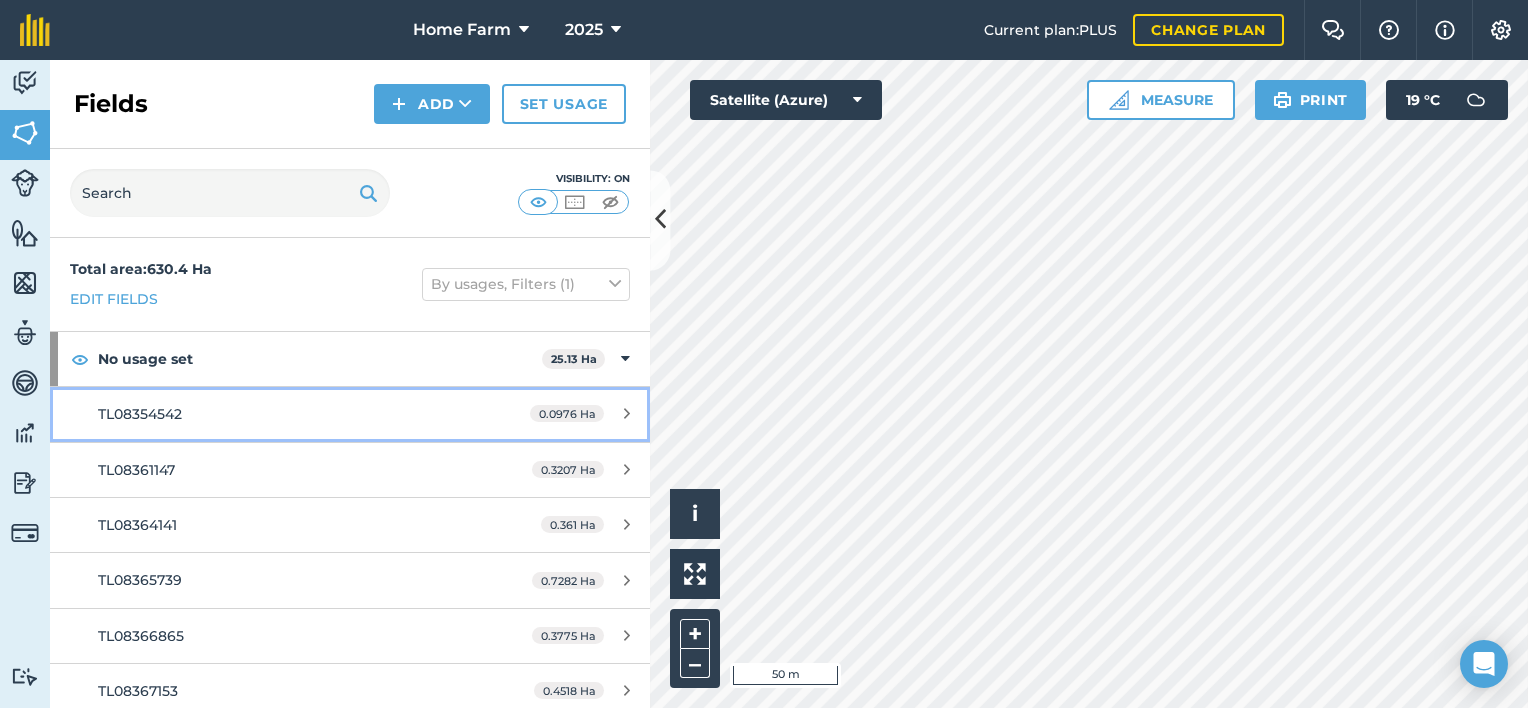 click on "TL08354542" at bounding box center [286, 414] 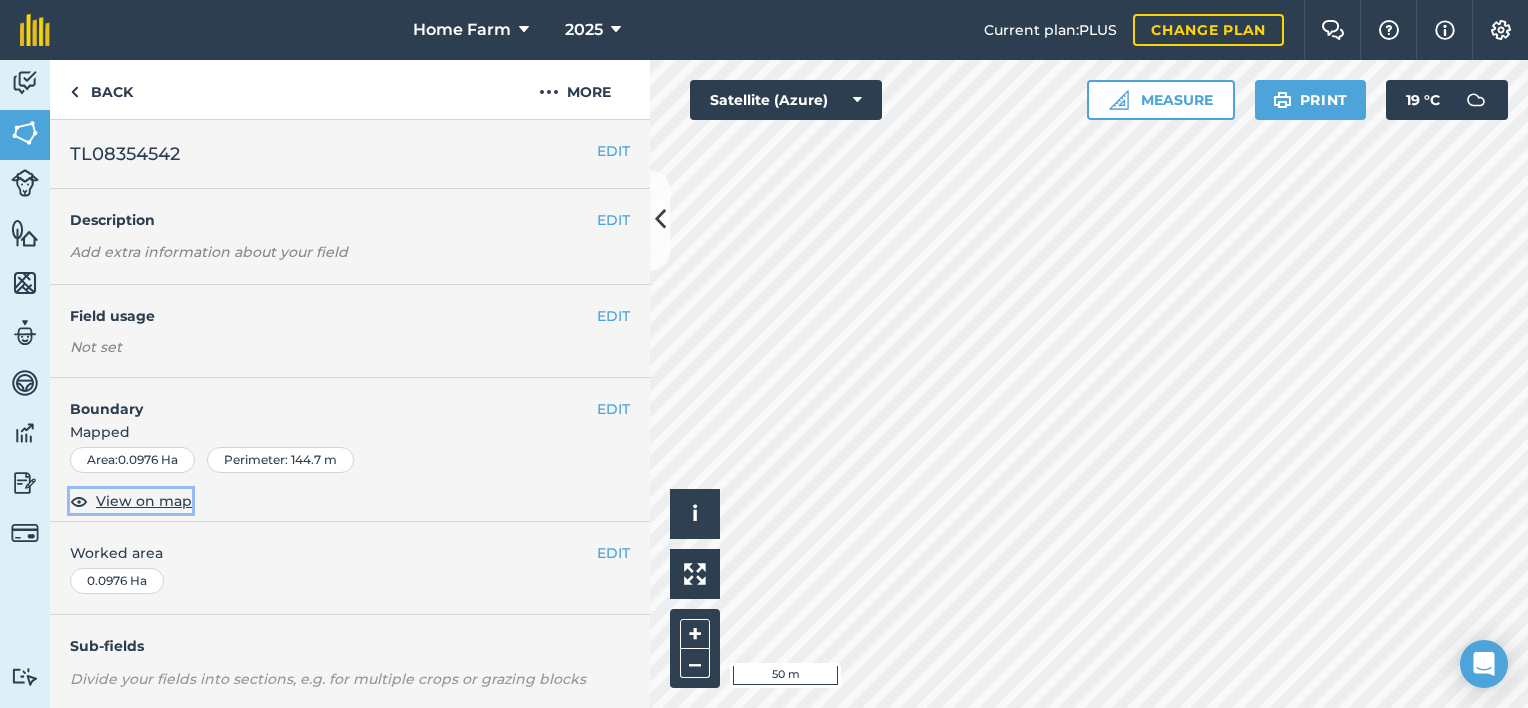 click on "View on map" at bounding box center (144, 501) 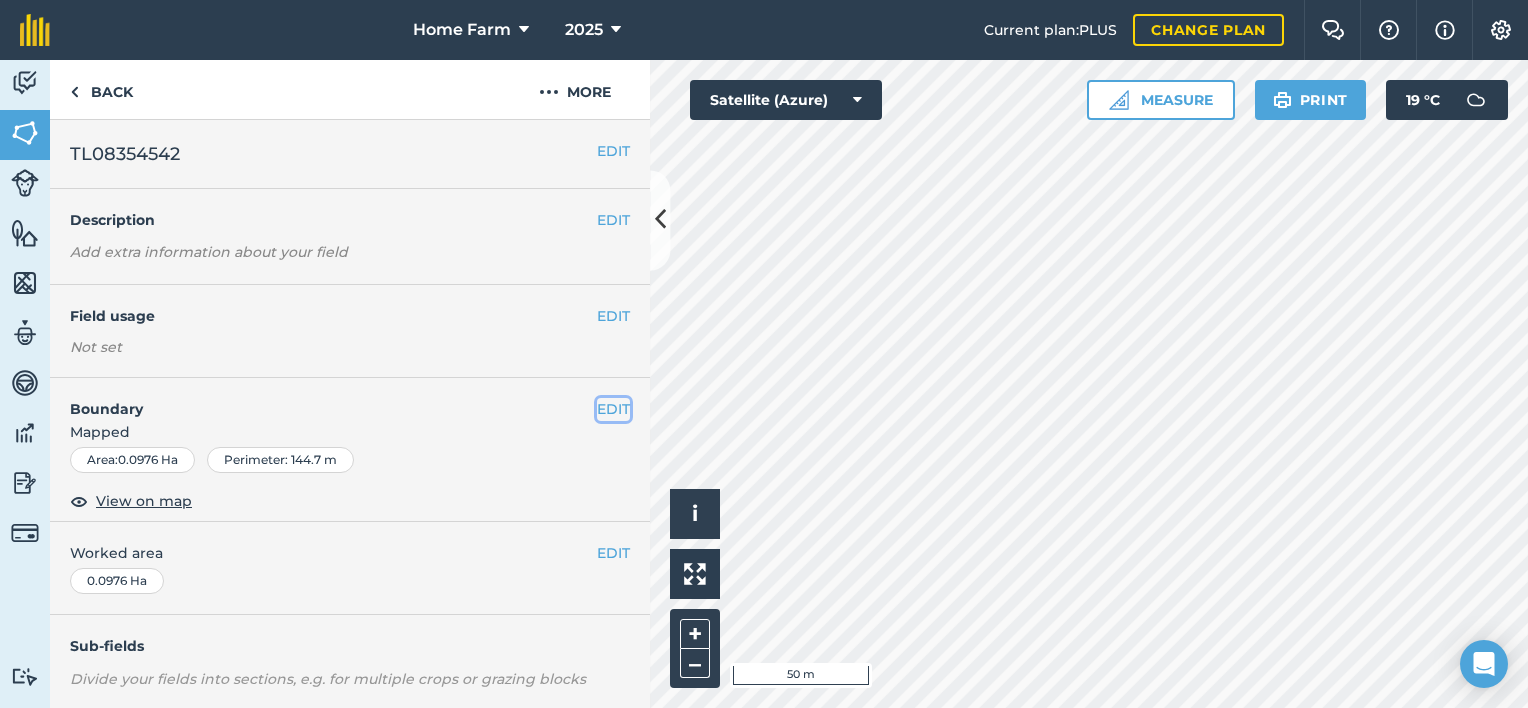 click on "EDIT" at bounding box center [613, 409] 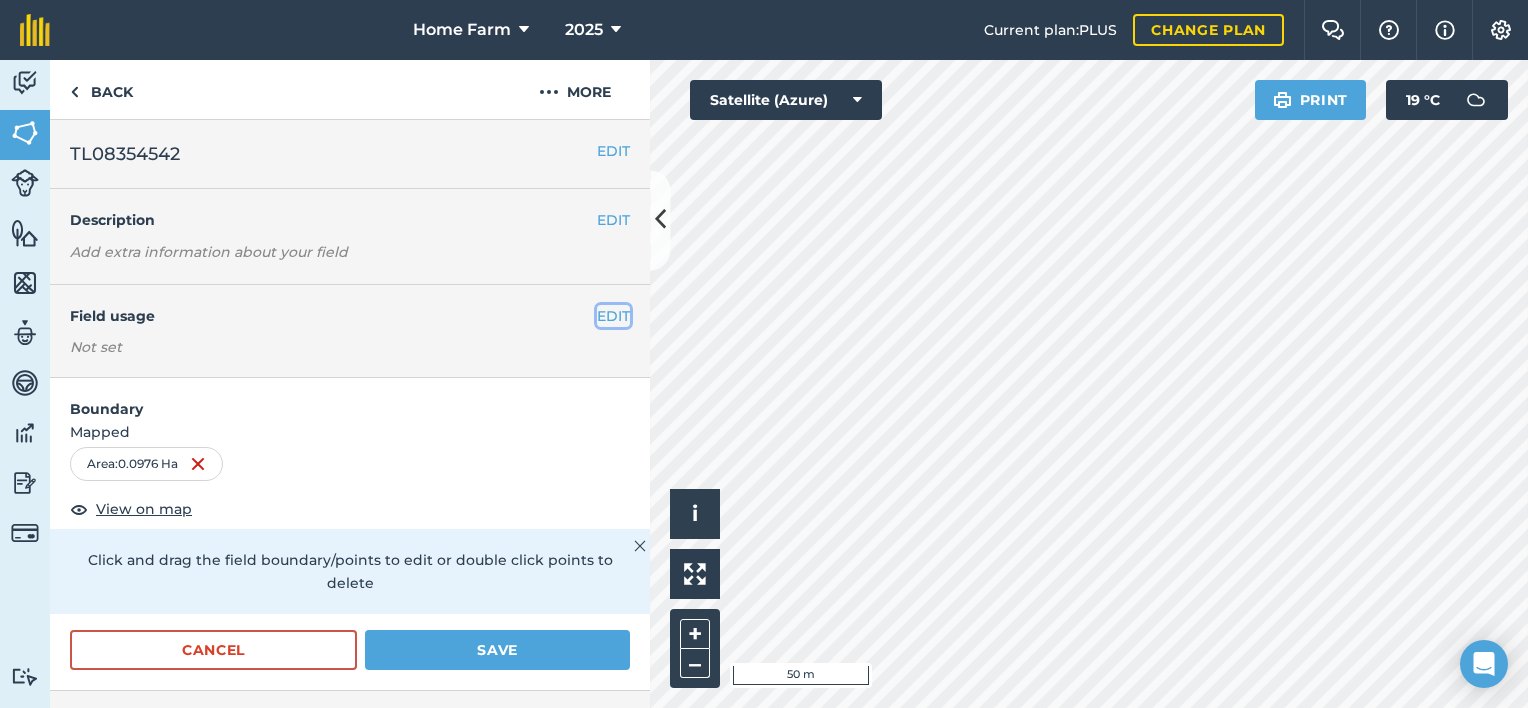 click on "EDIT" at bounding box center [613, 316] 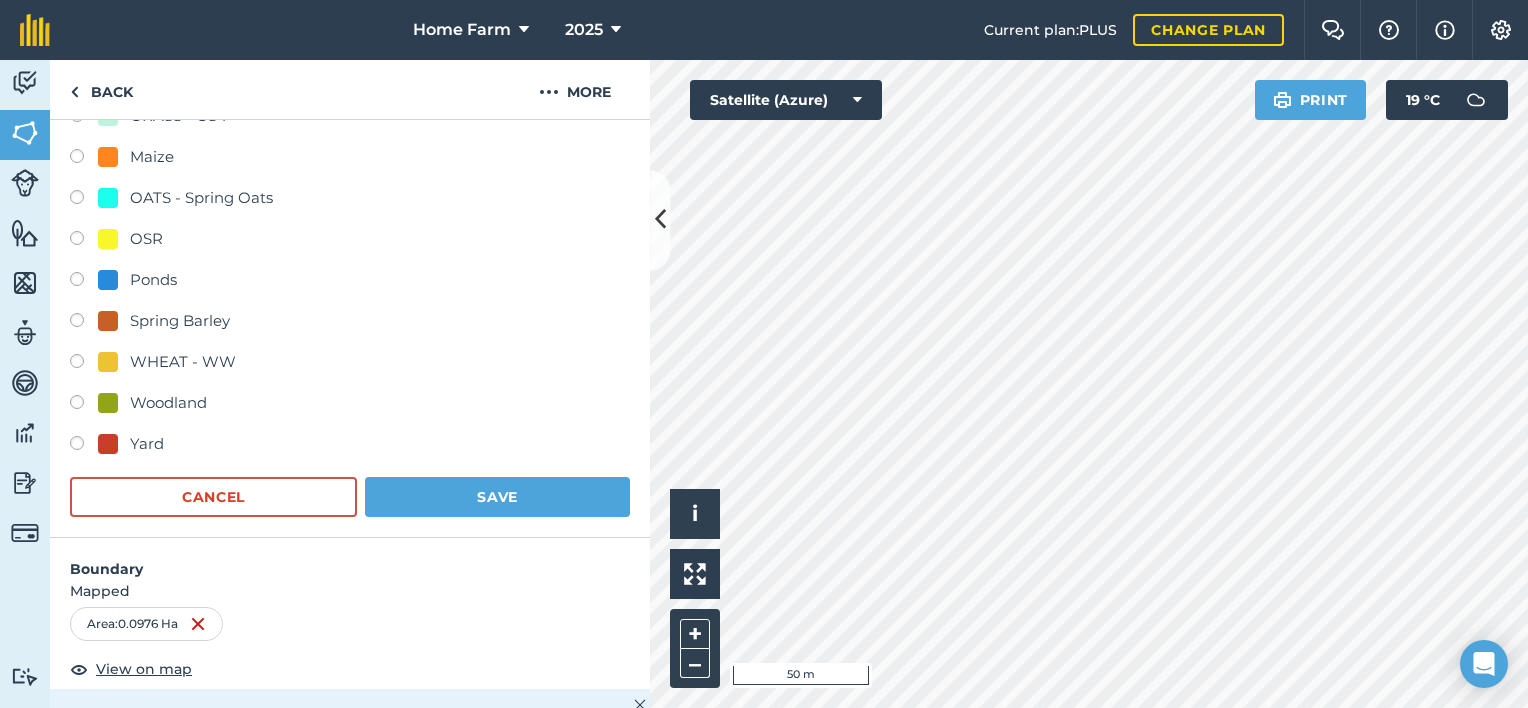 scroll, scrollTop: 572, scrollLeft: 0, axis: vertical 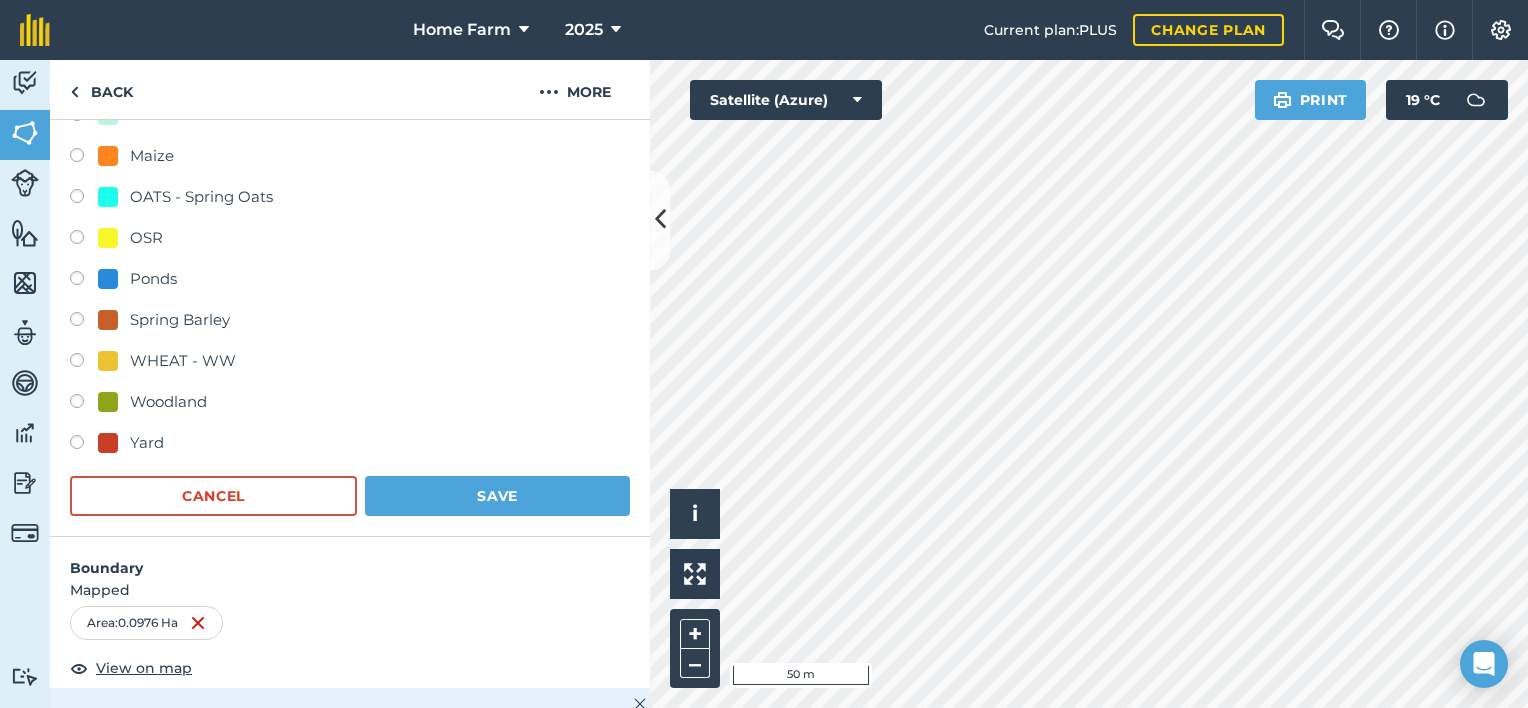 click on "Woodland" at bounding box center (168, 402) 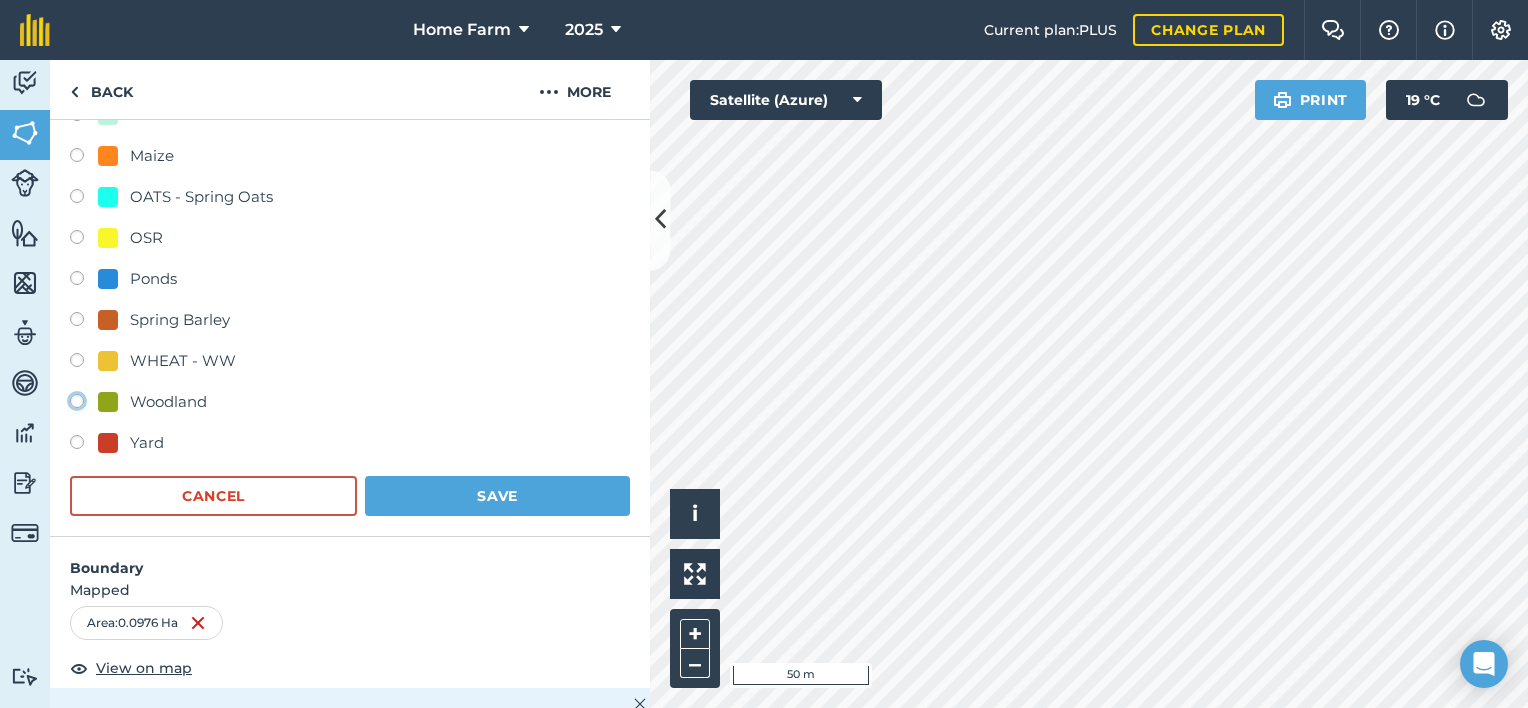 radio on "true" 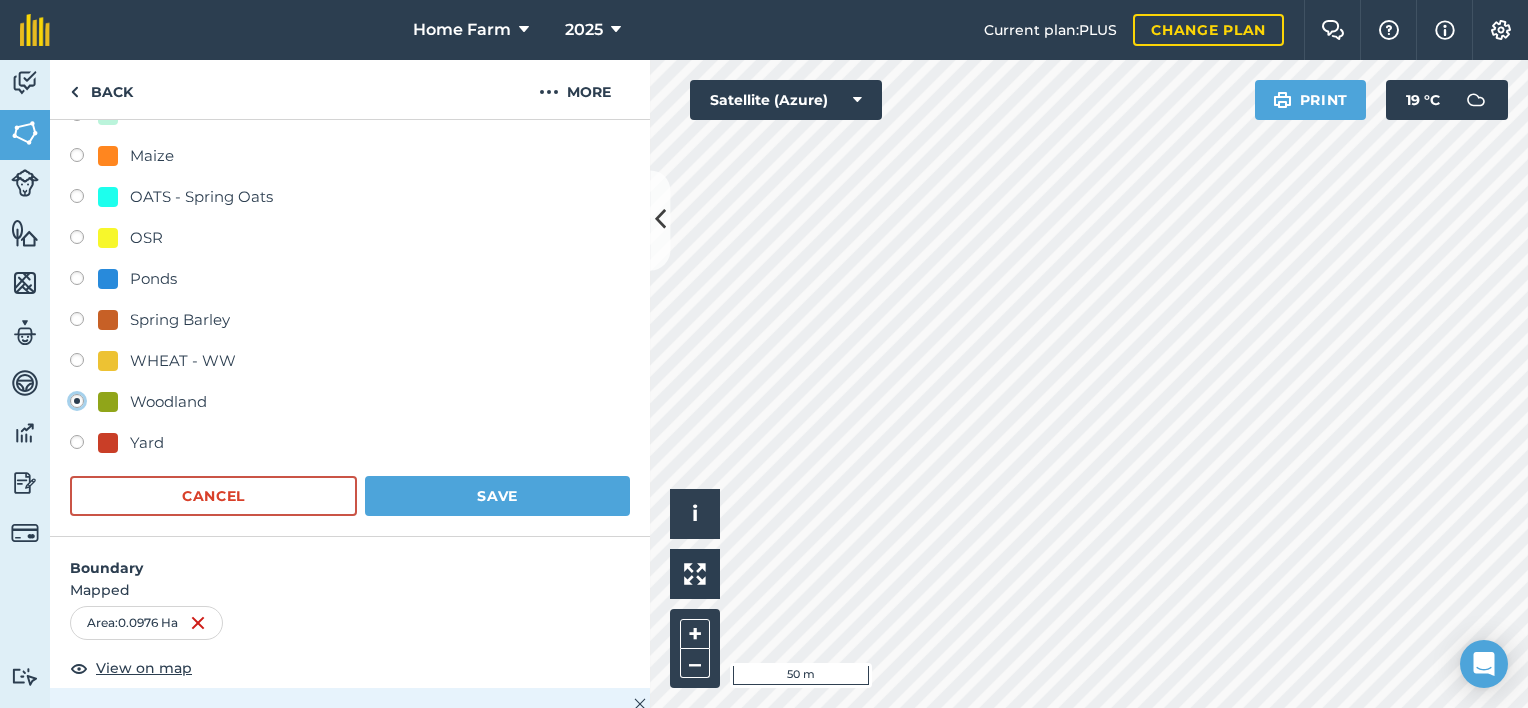 radio on "false" 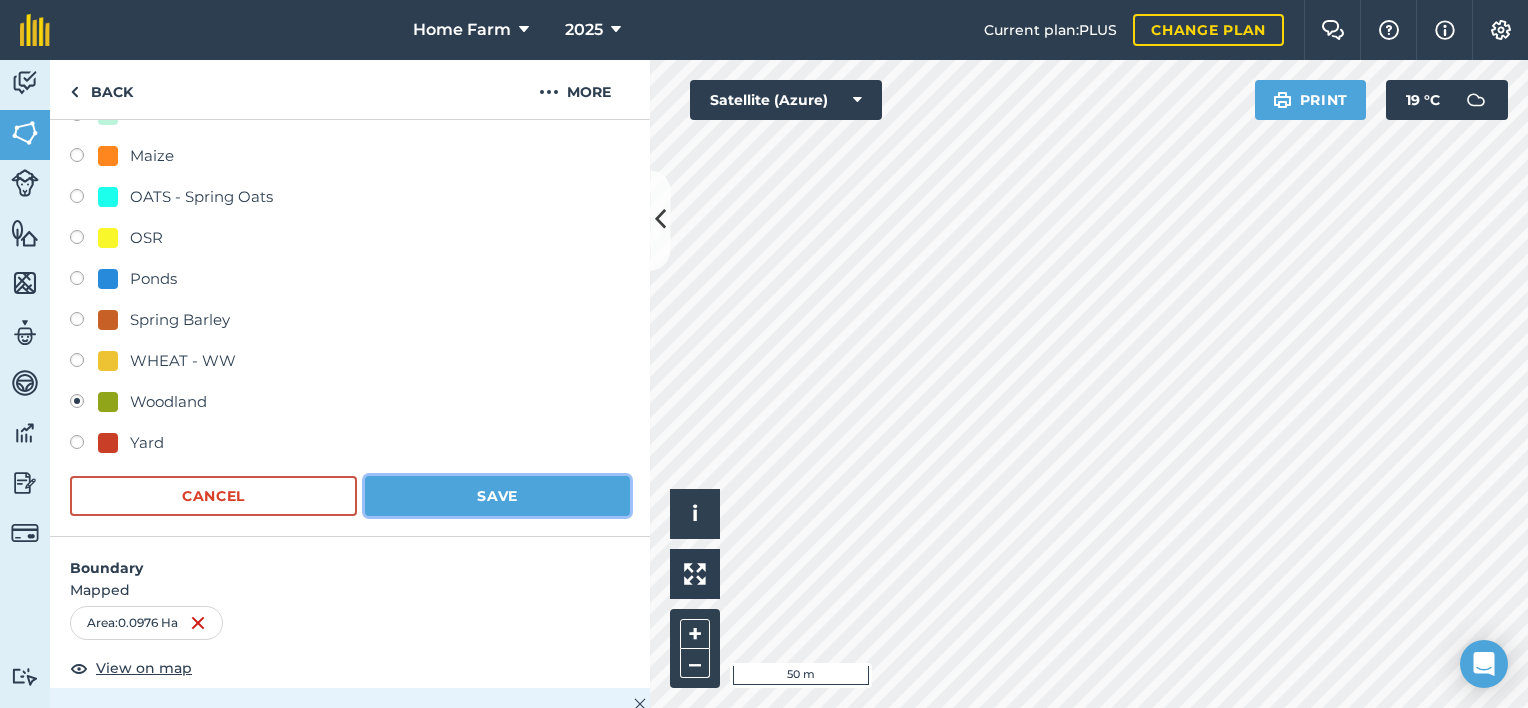 click on "Save" at bounding box center (497, 496) 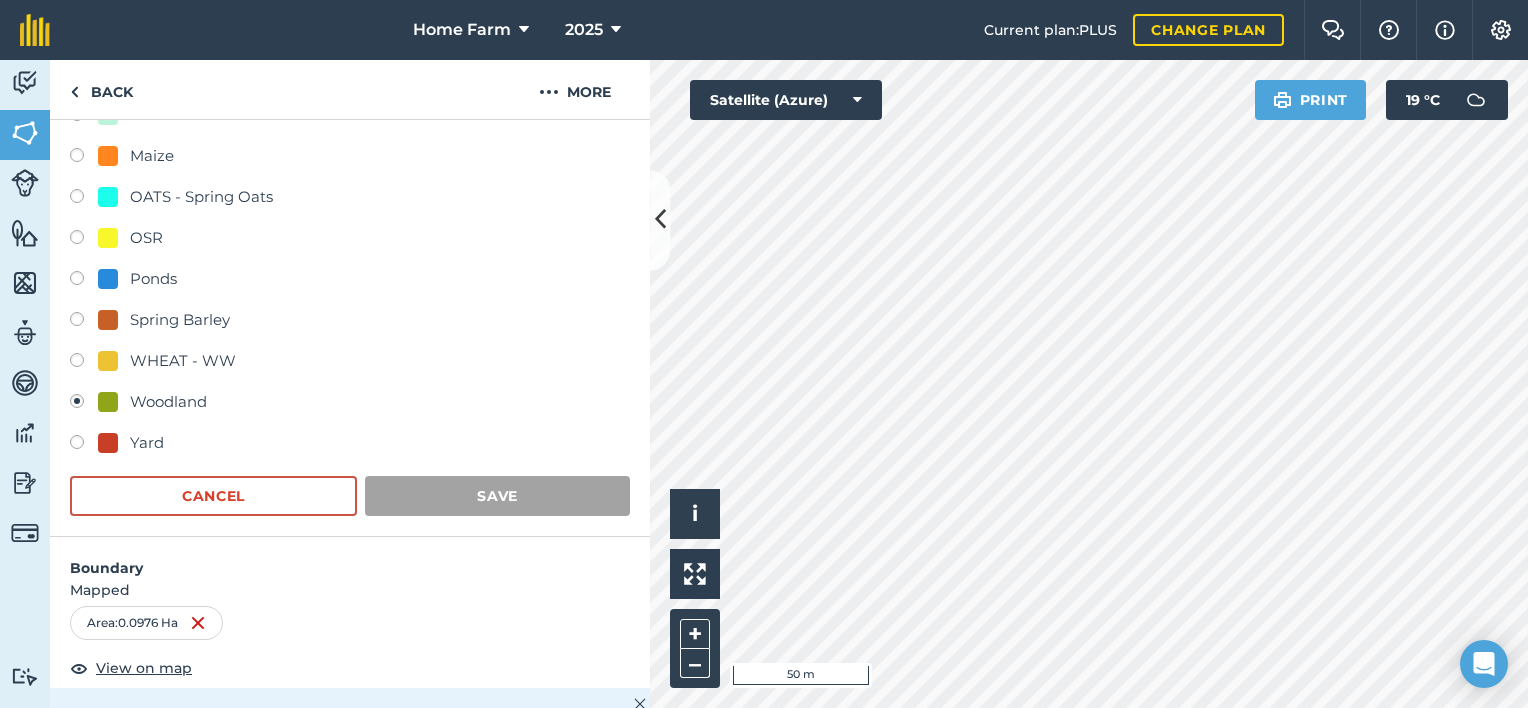 scroll, scrollTop: 454, scrollLeft: 0, axis: vertical 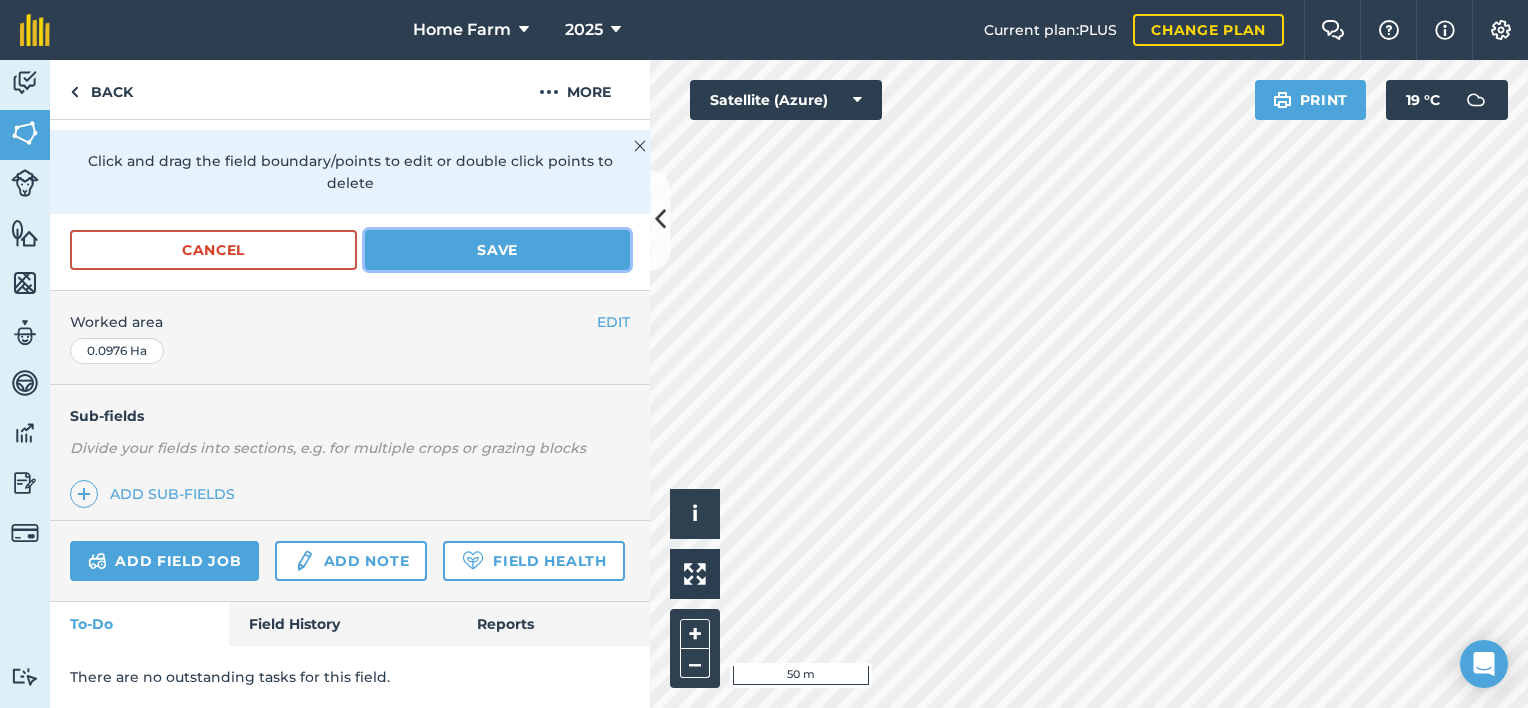 click on "Save" at bounding box center (497, 250) 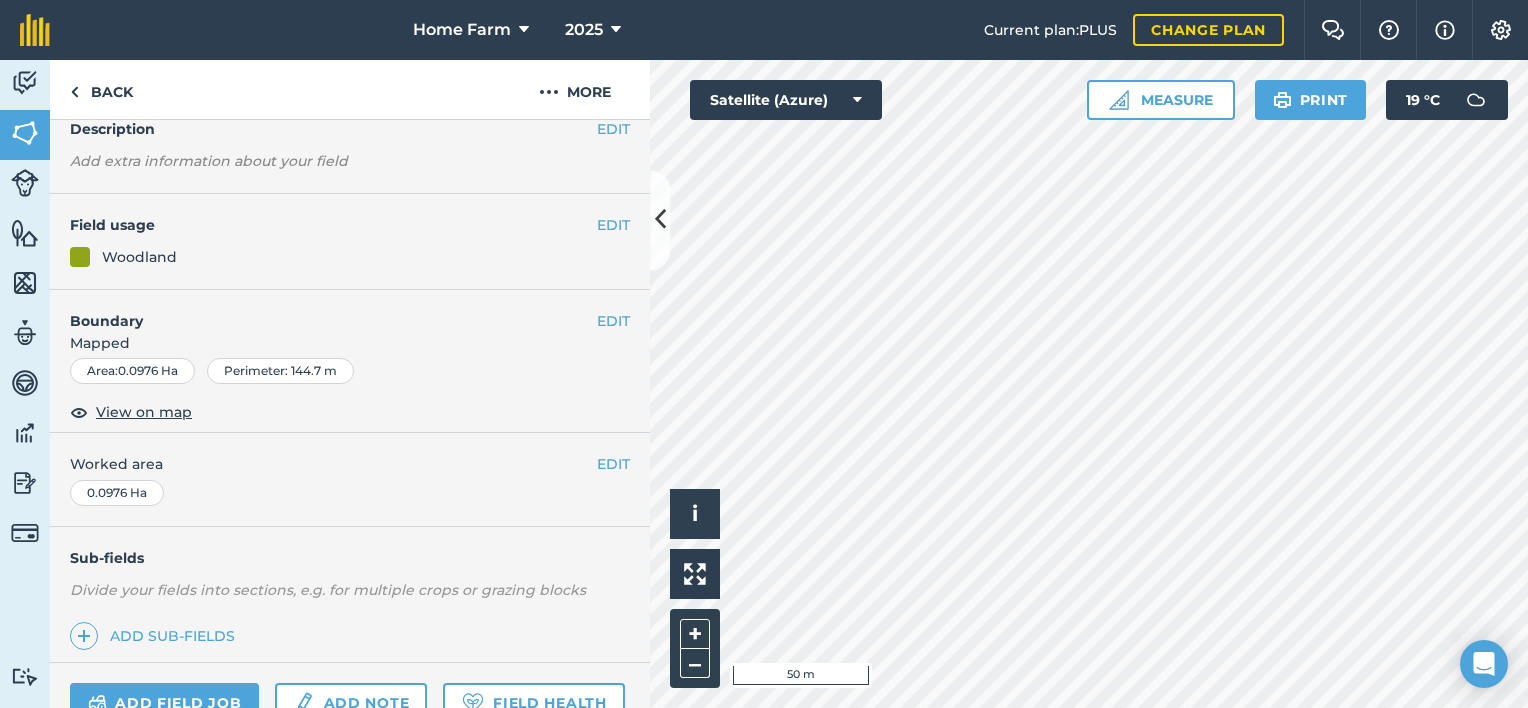 scroll, scrollTop: 0, scrollLeft: 0, axis: both 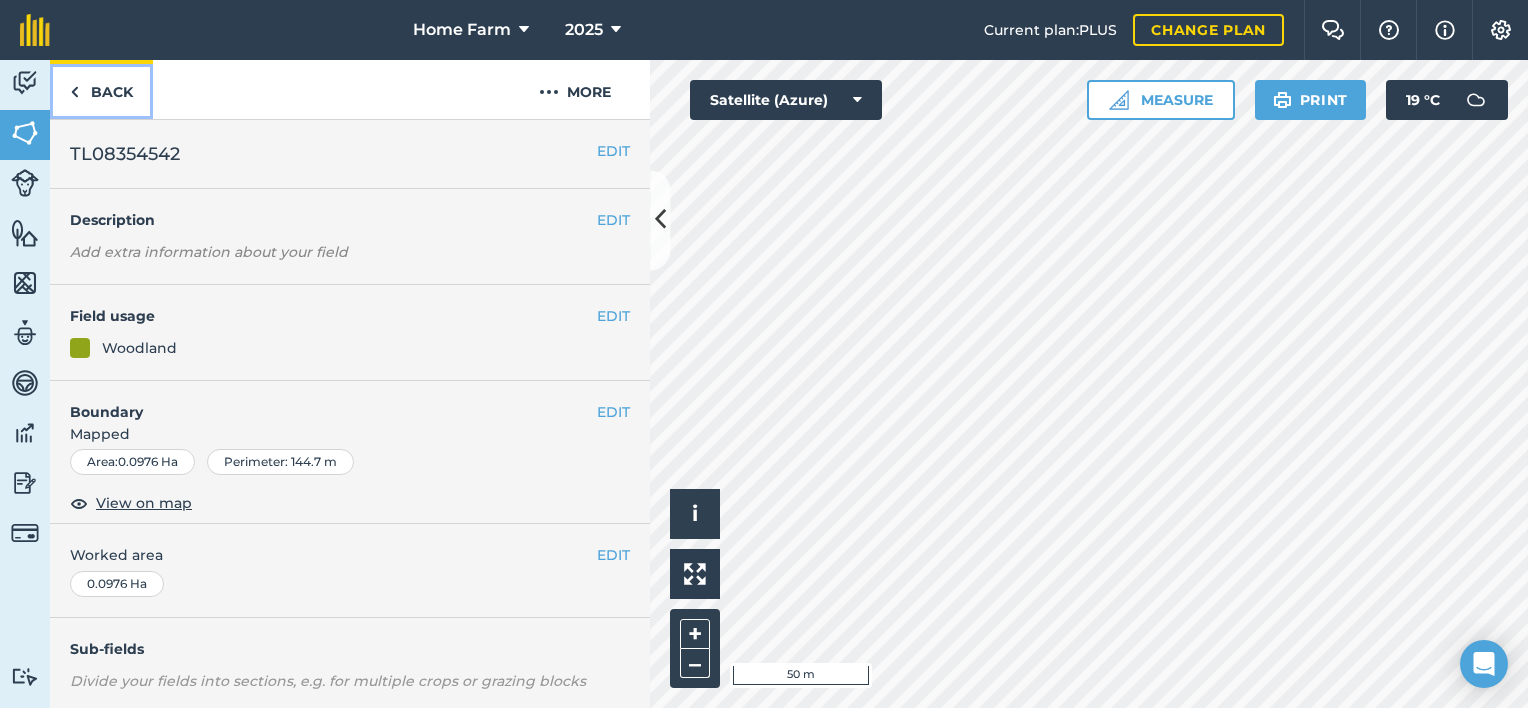 click on "Back" at bounding box center (101, 89) 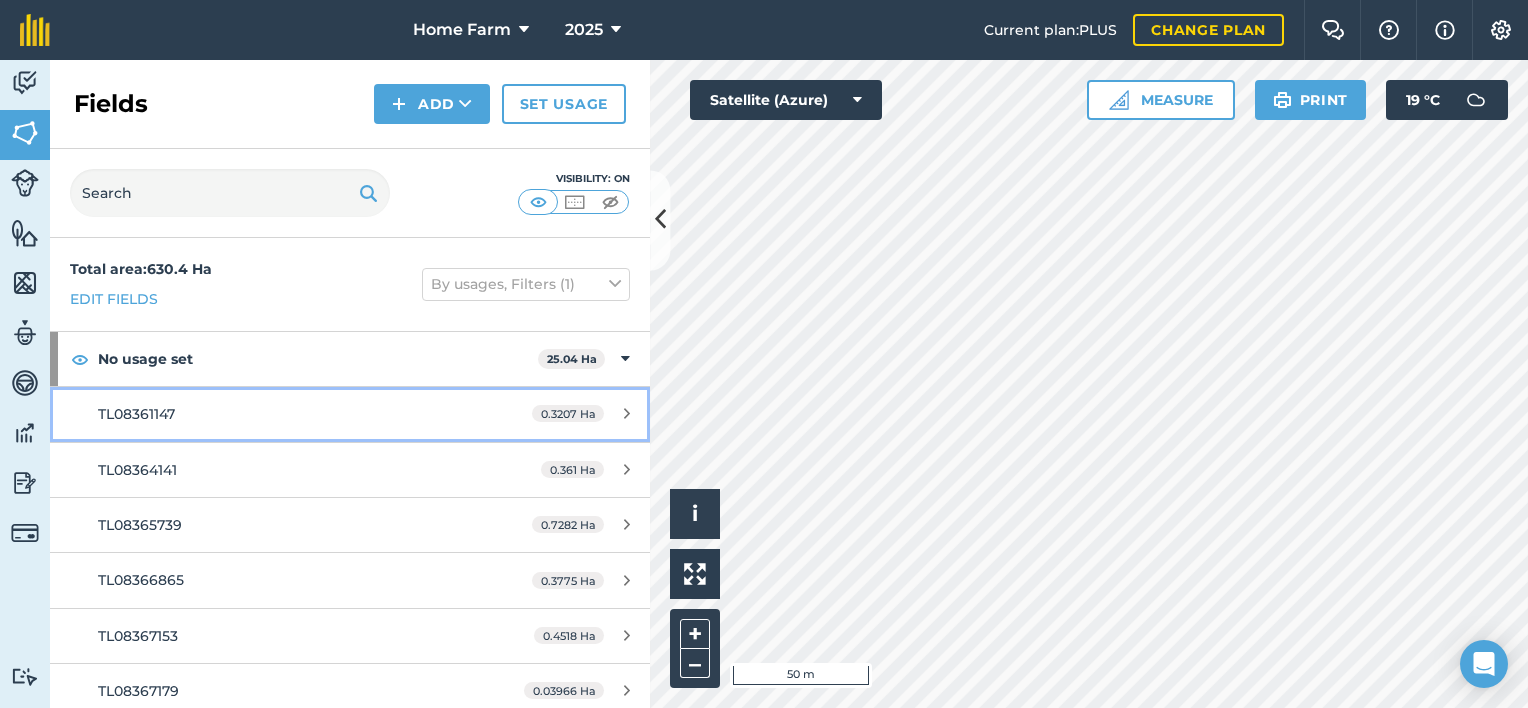 click on "TL08361147" at bounding box center [286, 414] 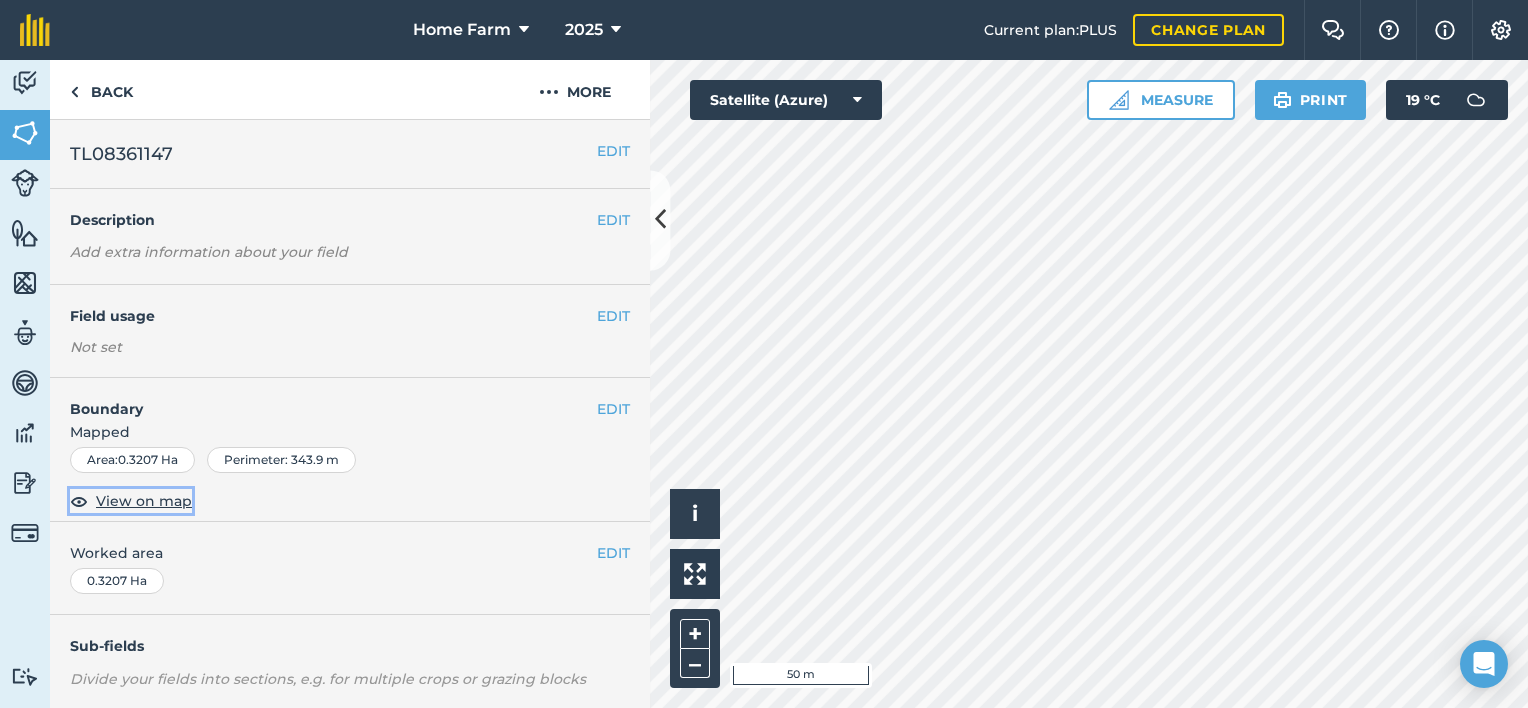 click on "View on map" at bounding box center [144, 501] 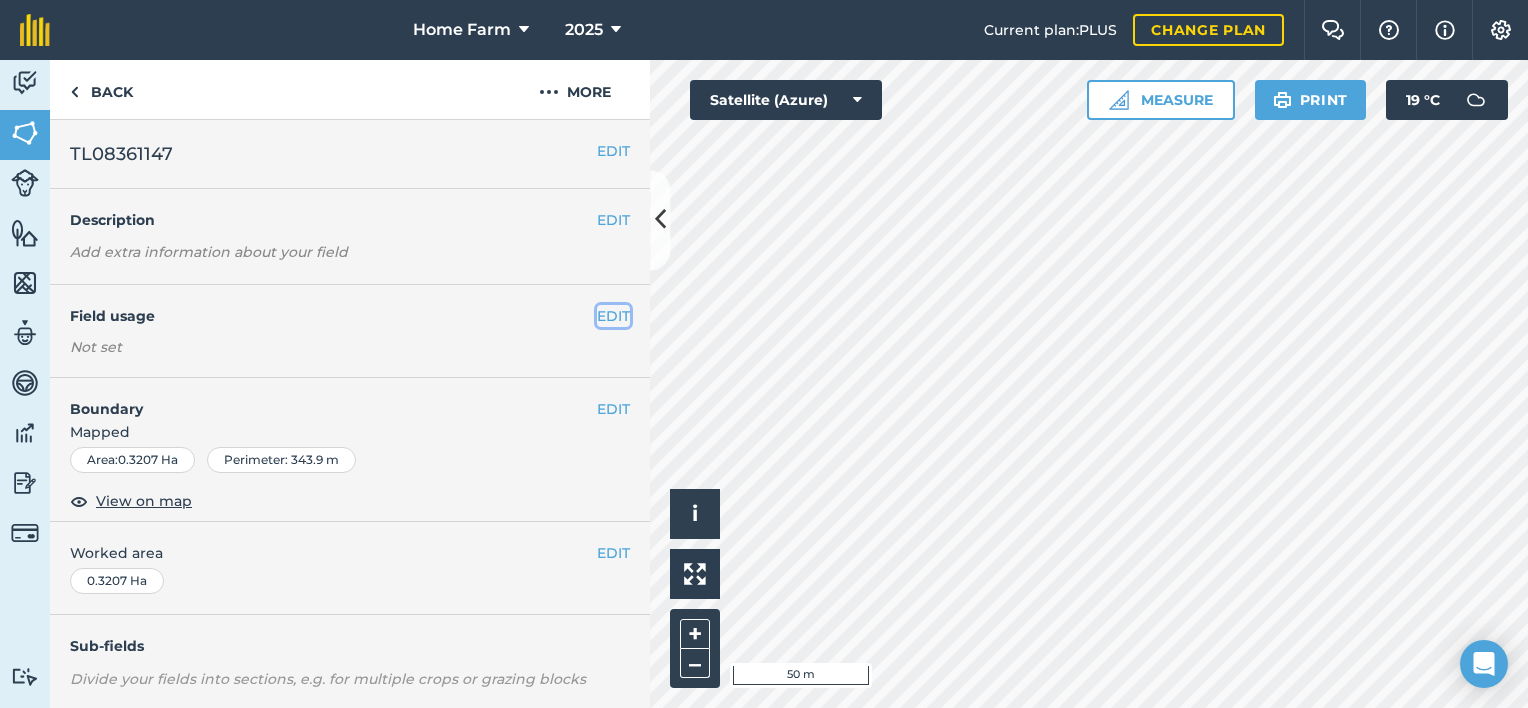 click on "EDIT" at bounding box center (613, 316) 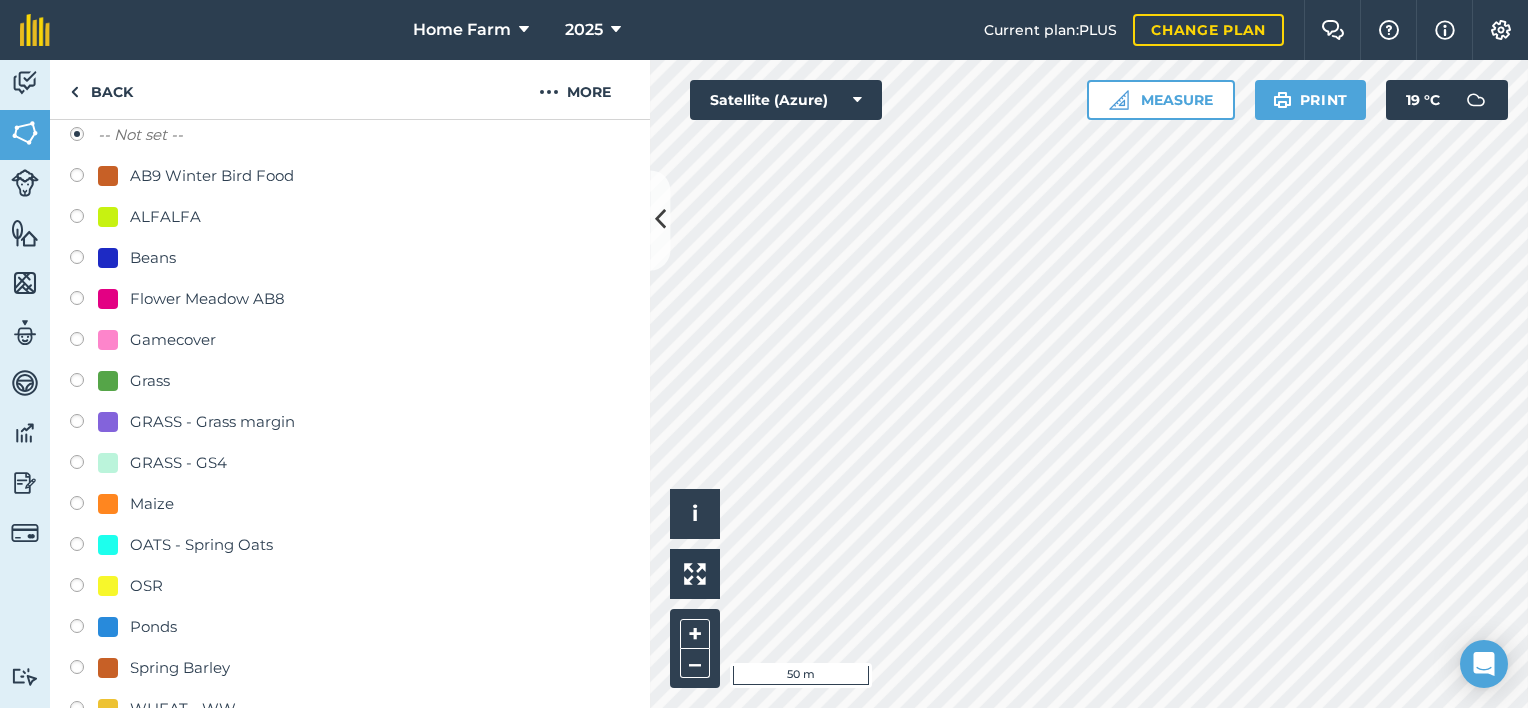 scroll, scrollTop: 402, scrollLeft: 0, axis: vertical 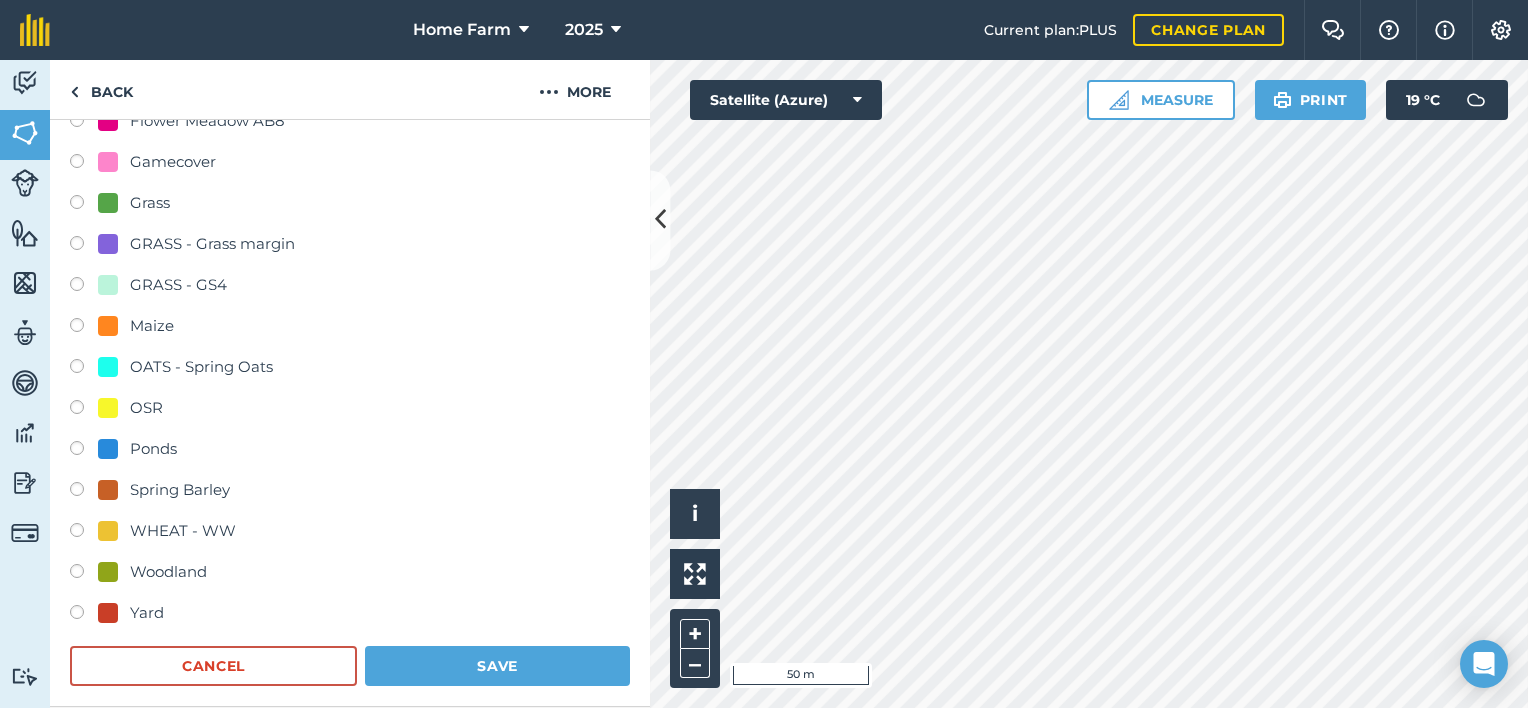 click on "Woodland" at bounding box center (168, 572) 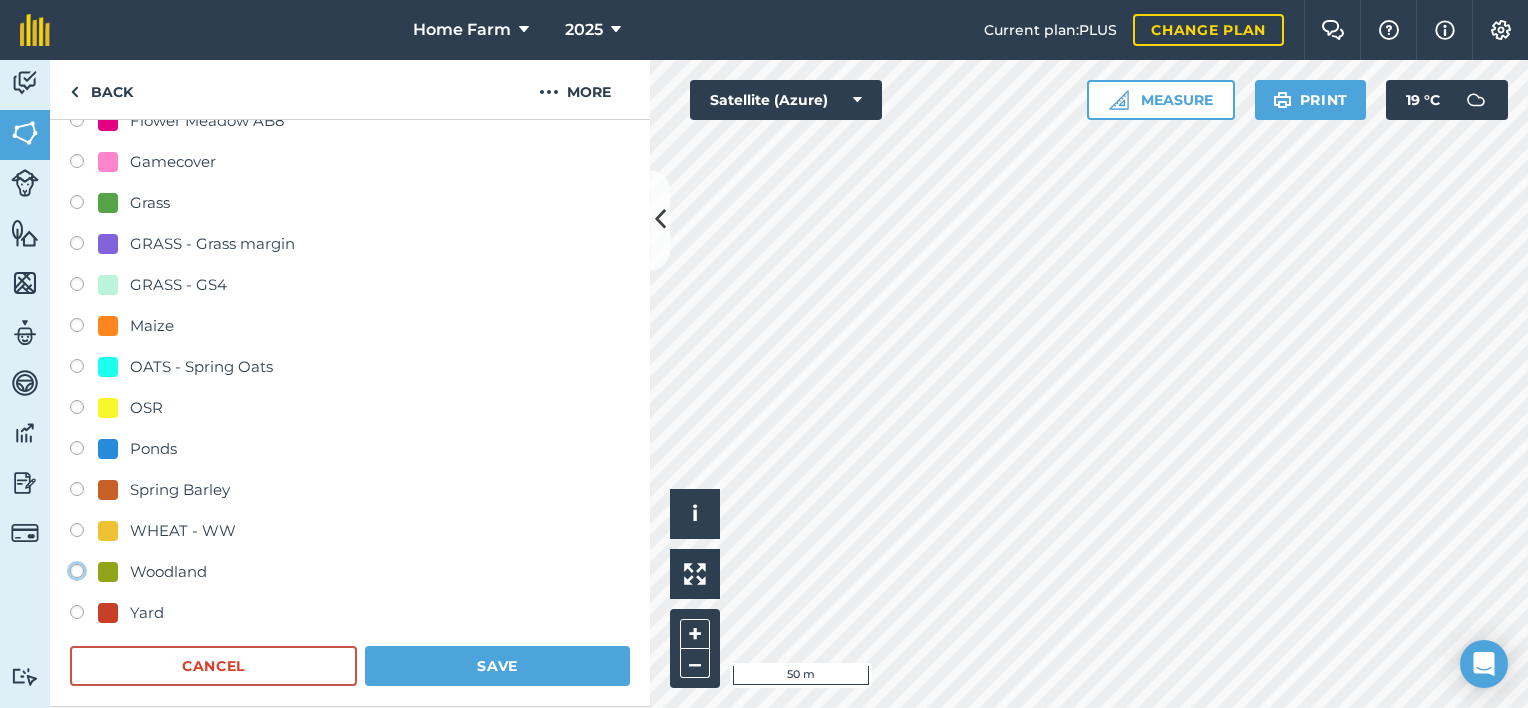 click on "Woodland" at bounding box center [-9923, 570] 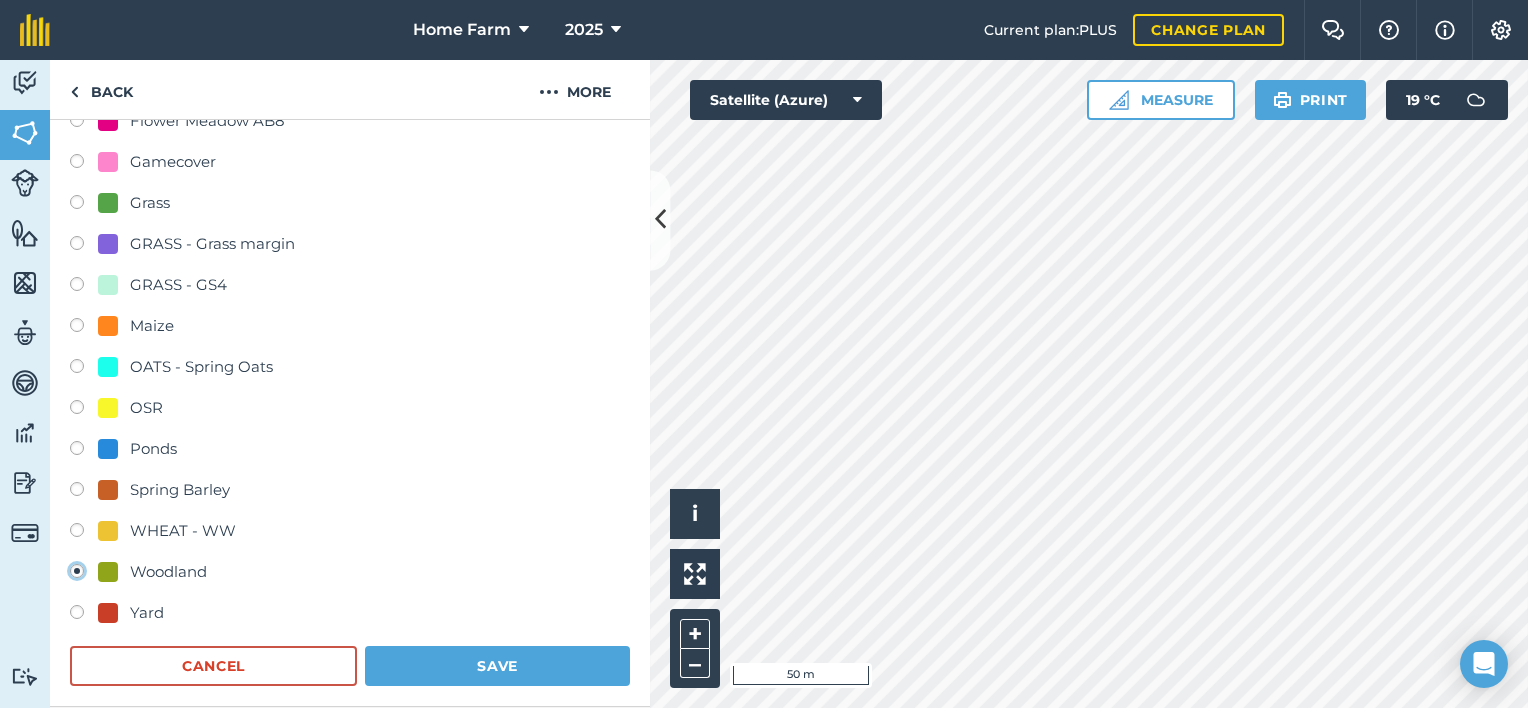 radio on "true" 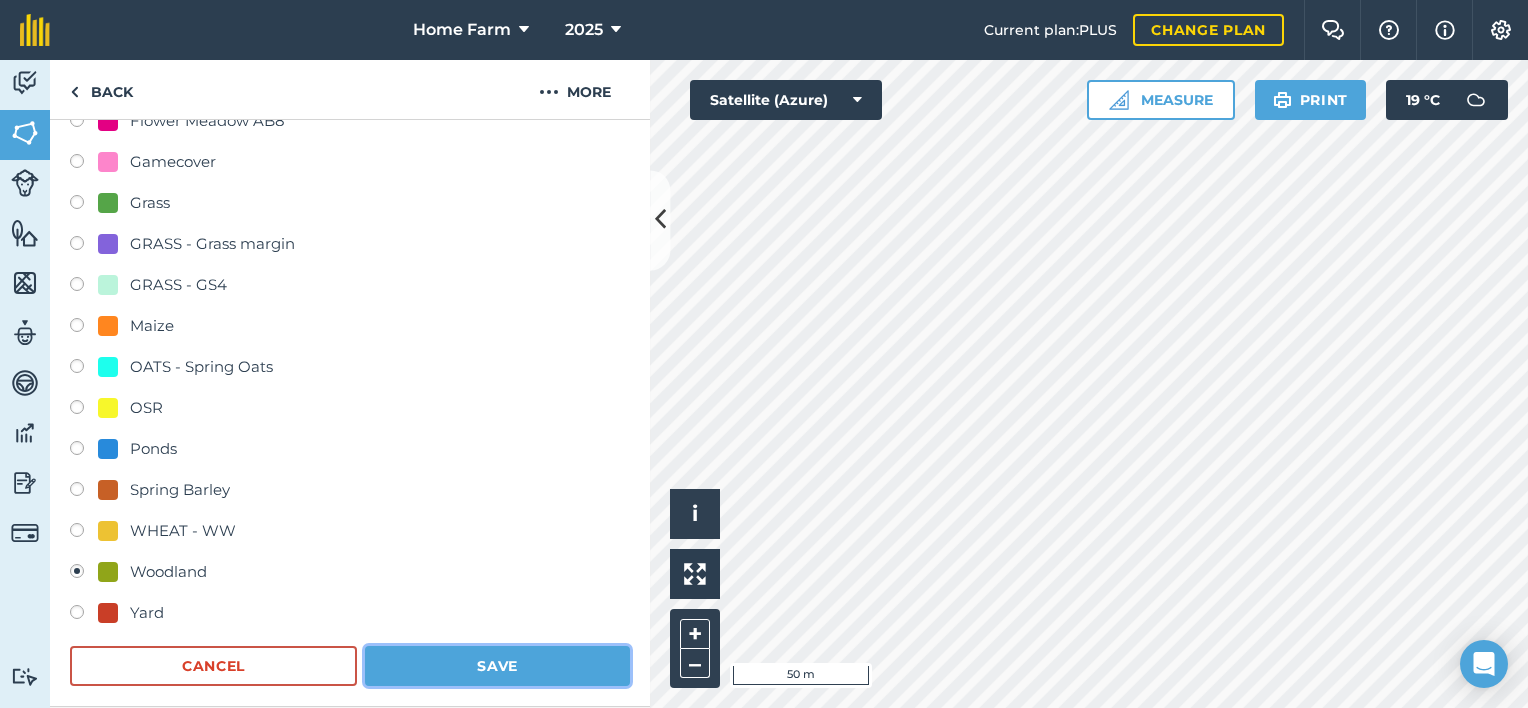 click on "Save" at bounding box center (497, 666) 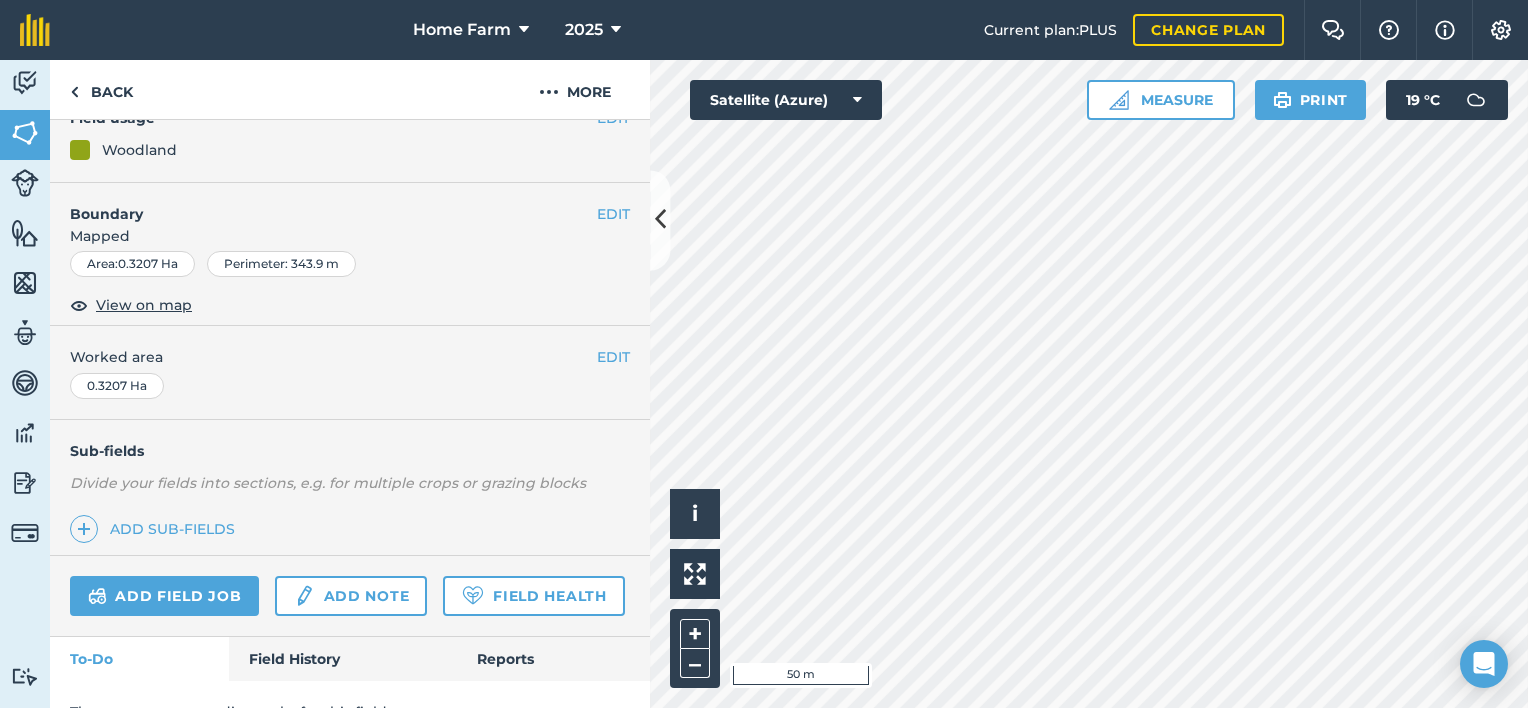 scroll, scrollTop: 0, scrollLeft: 0, axis: both 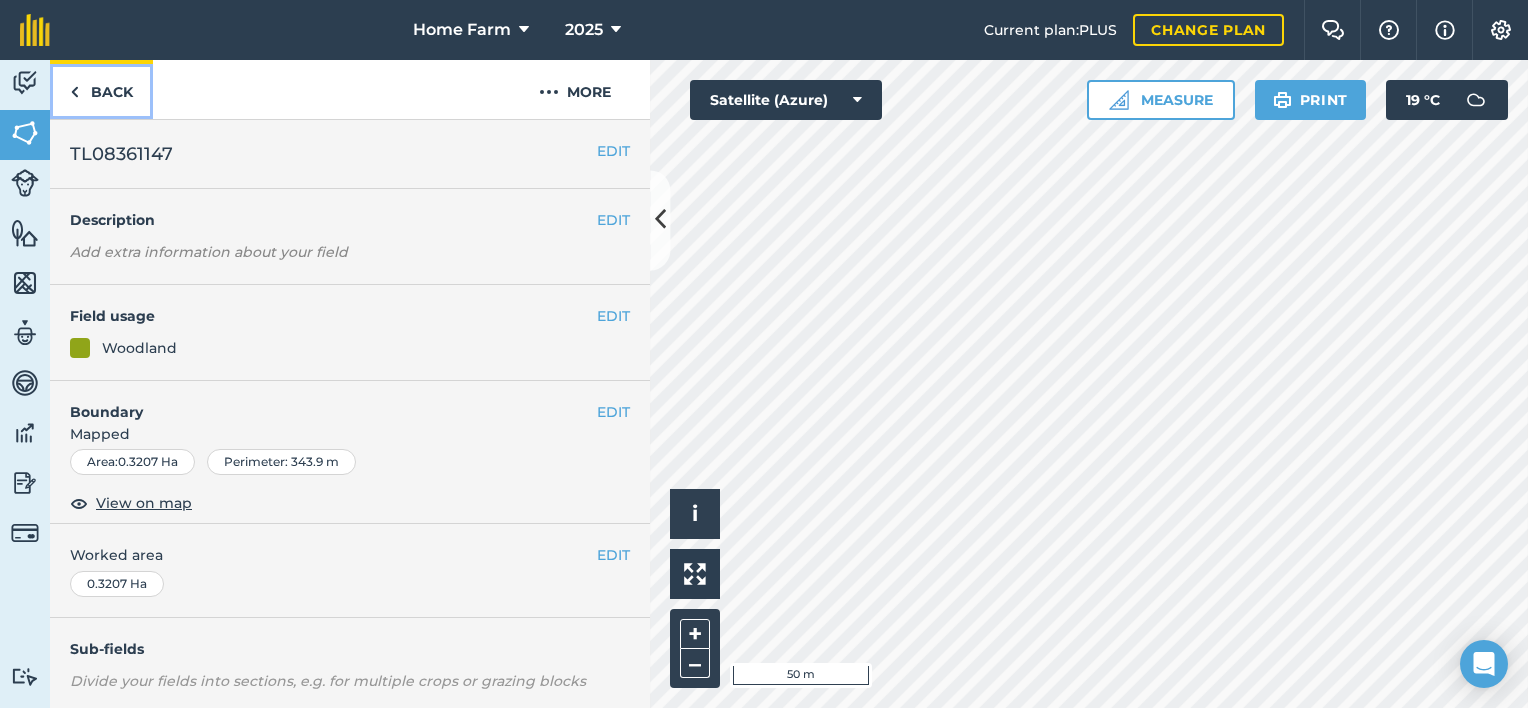 click on "Back" at bounding box center [101, 89] 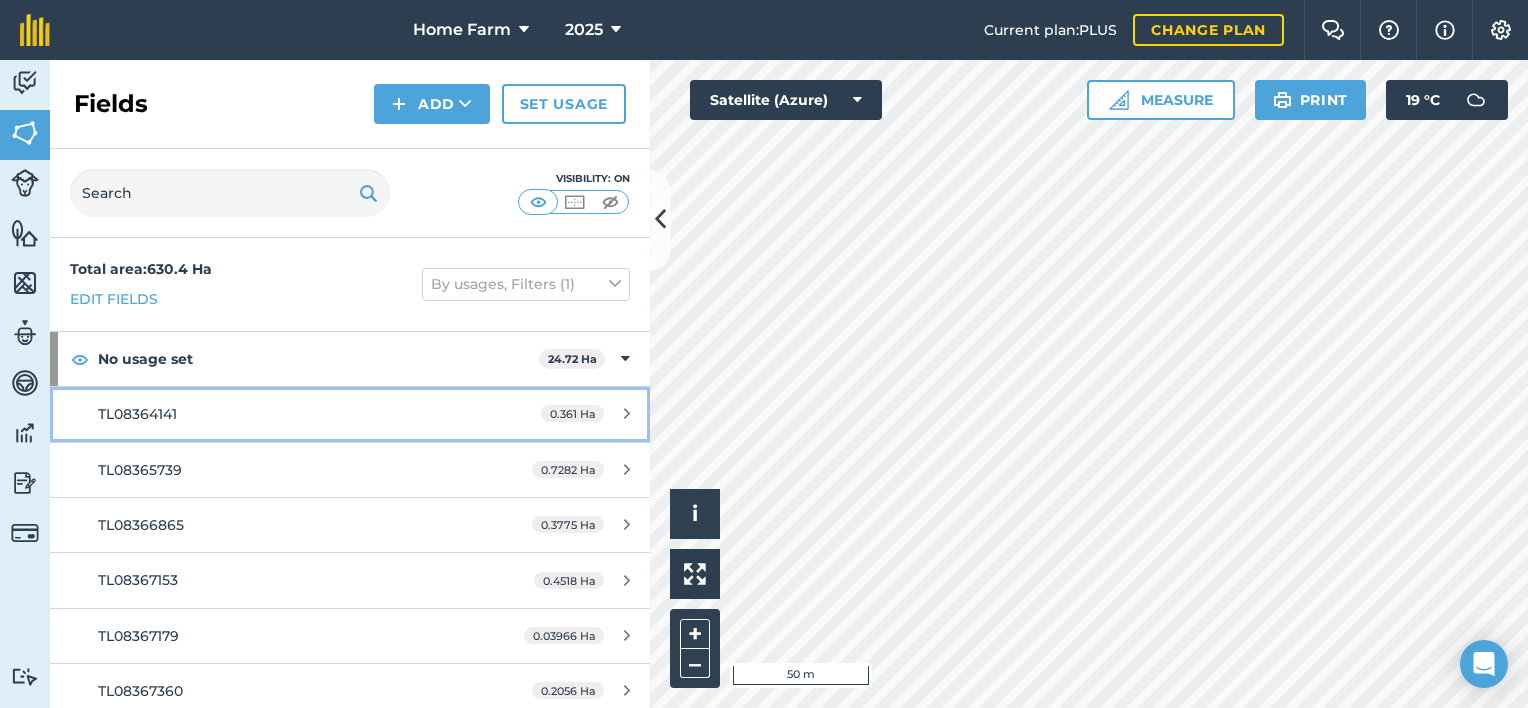 click on "TL08364141" at bounding box center (286, 414) 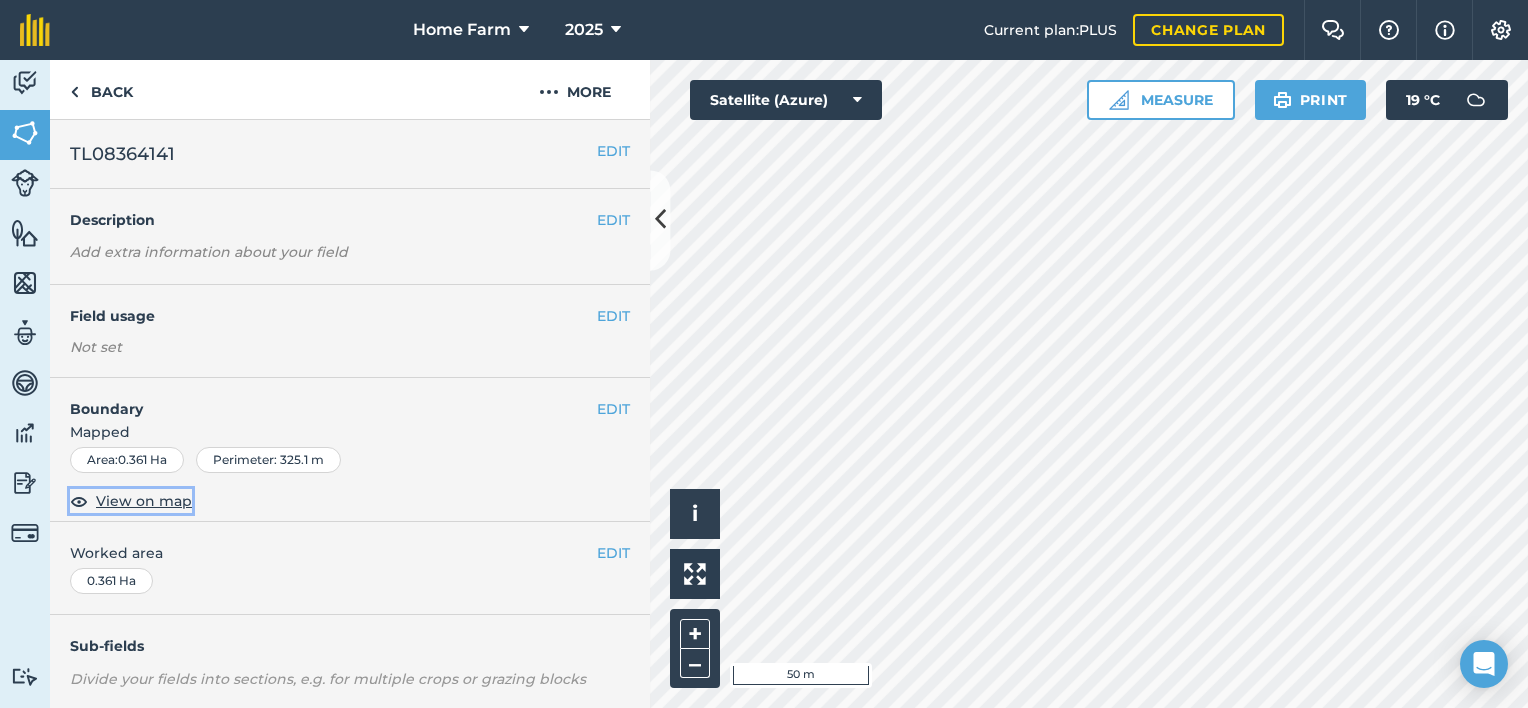 click on "View on map" at bounding box center (144, 501) 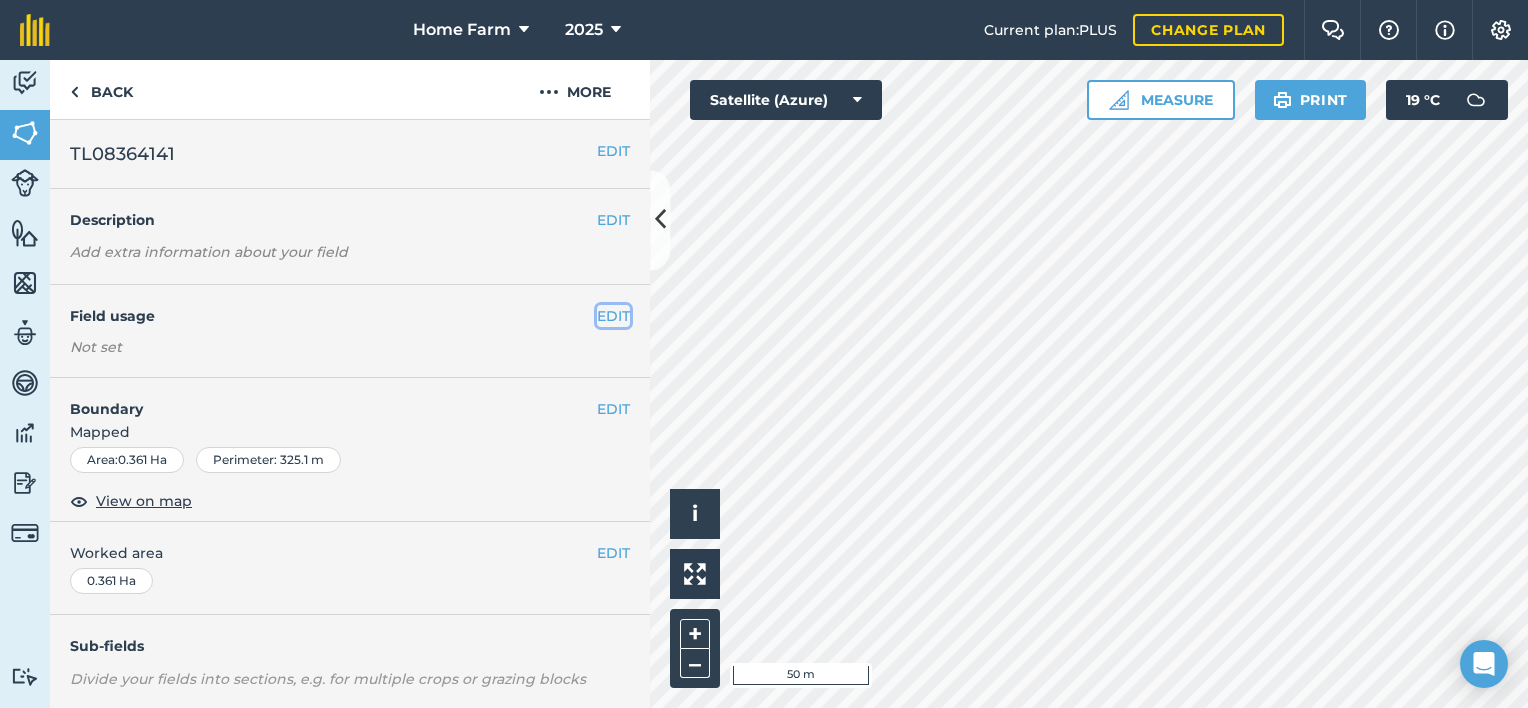 click on "EDIT" at bounding box center [613, 316] 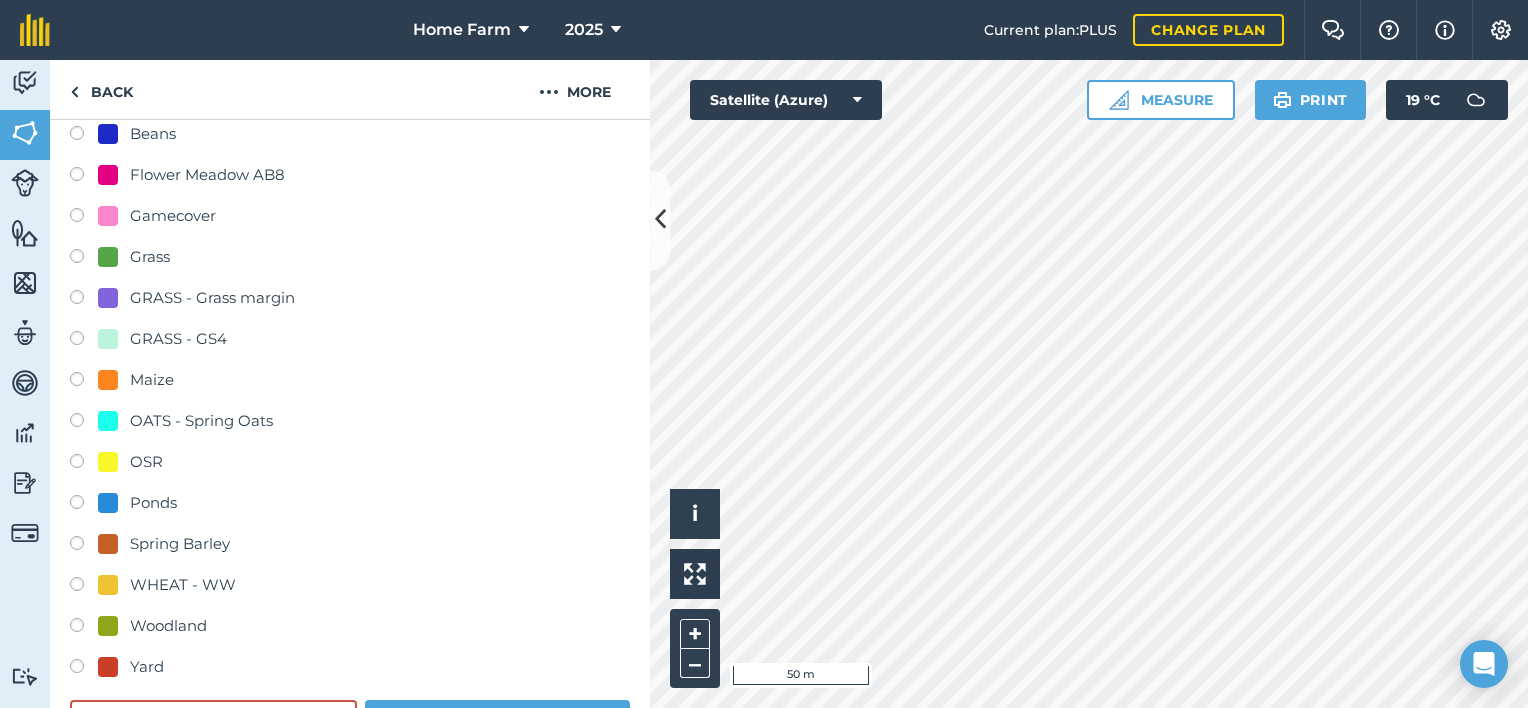 click on "Woodland" at bounding box center (168, 626) 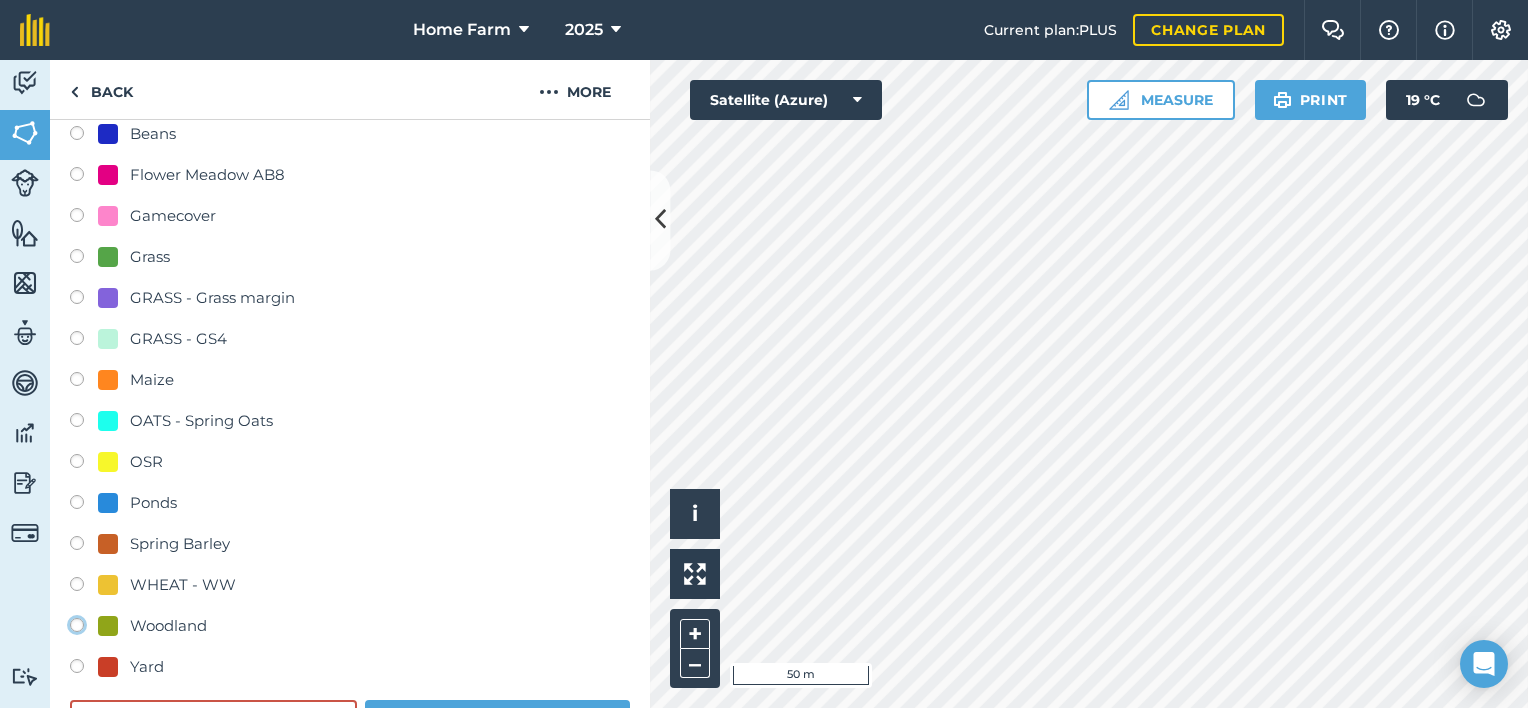 click on "Woodland" at bounding box center (-9923, 624) 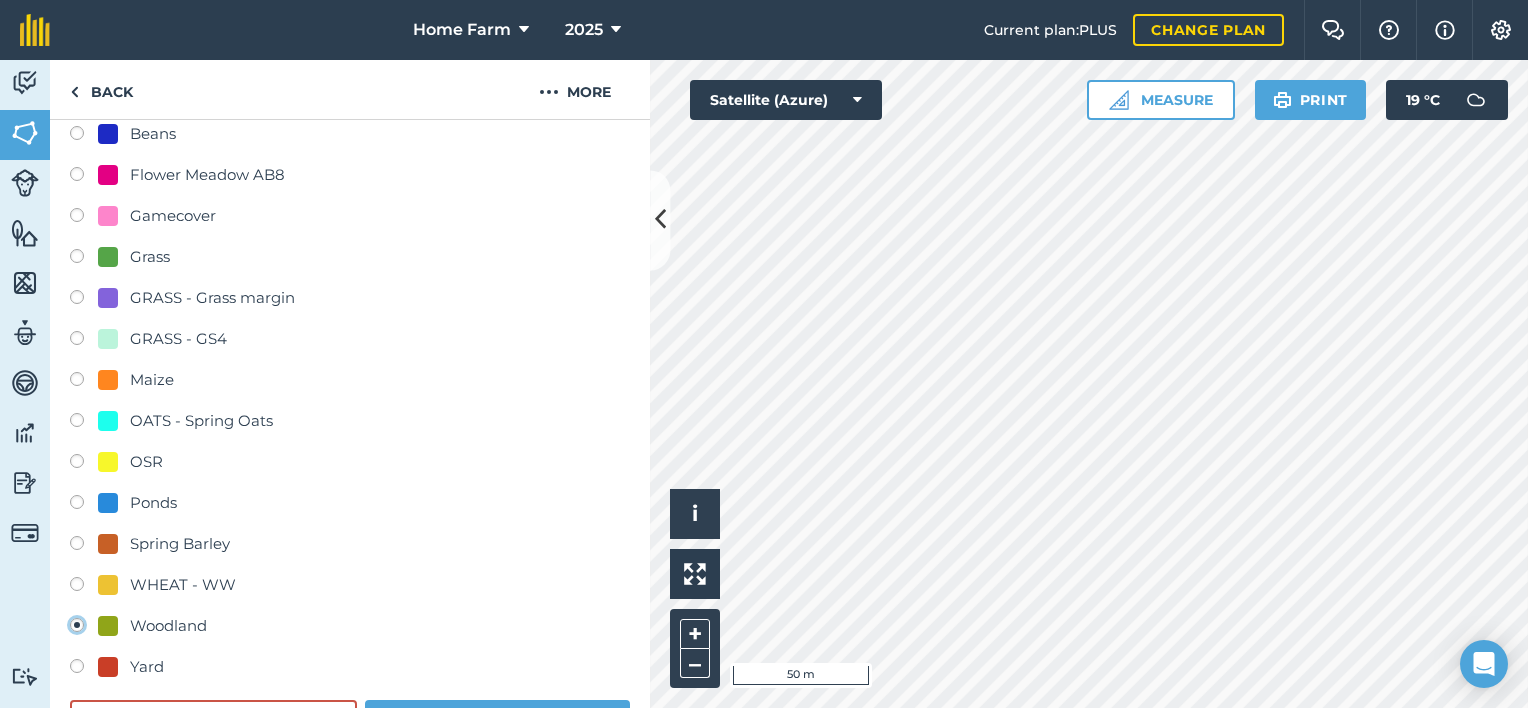 radio on "false" 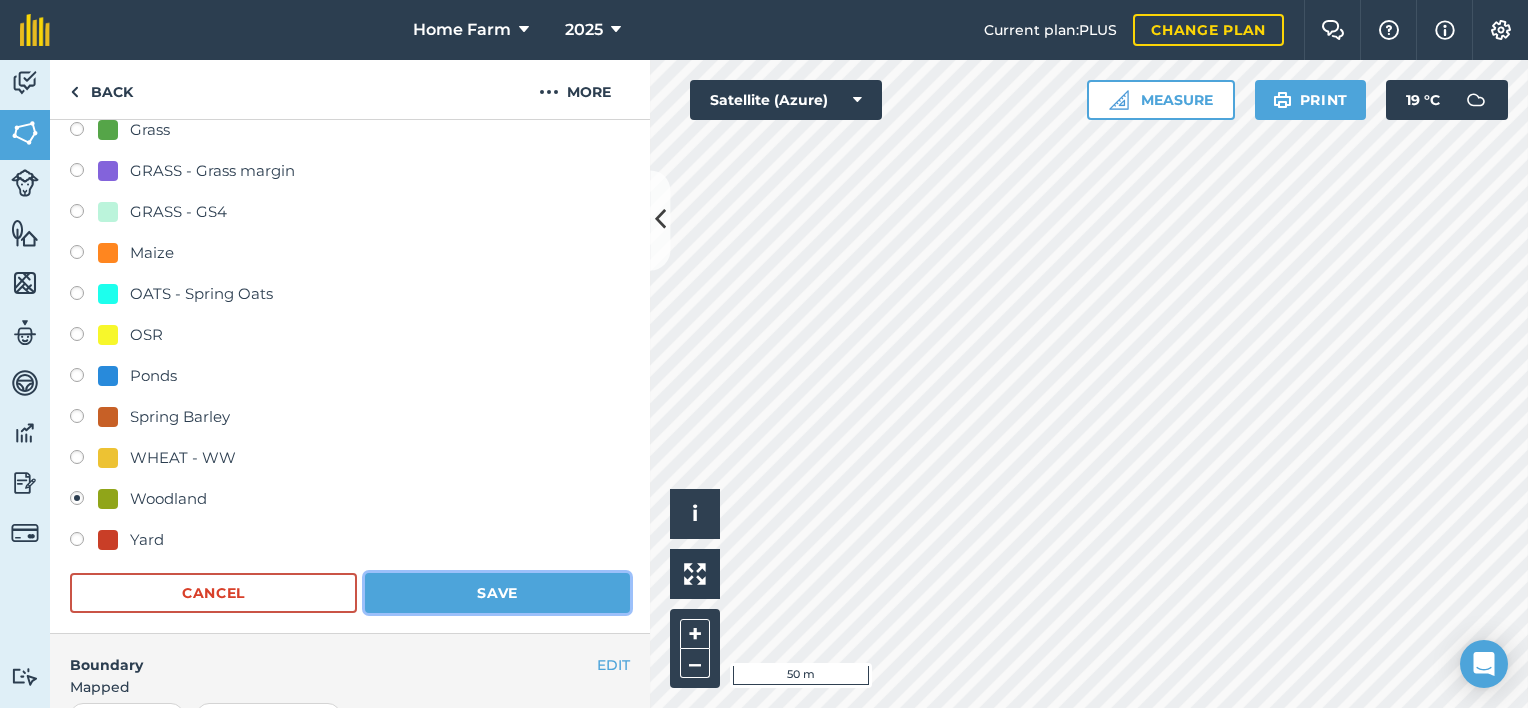 click on "Save" at bounding box center (497, 593) 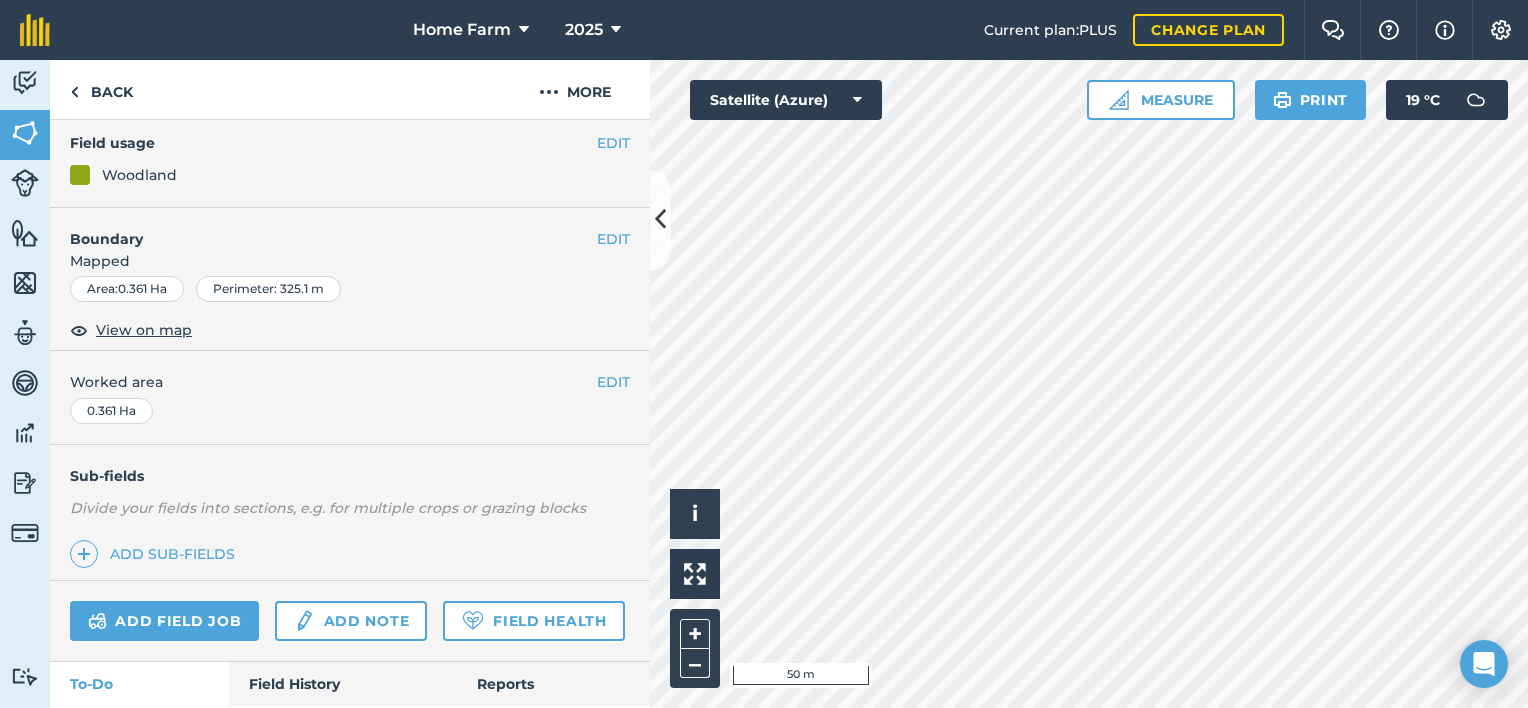 scroll, scrollTop: 0, scrollLeft: 0, axis: both 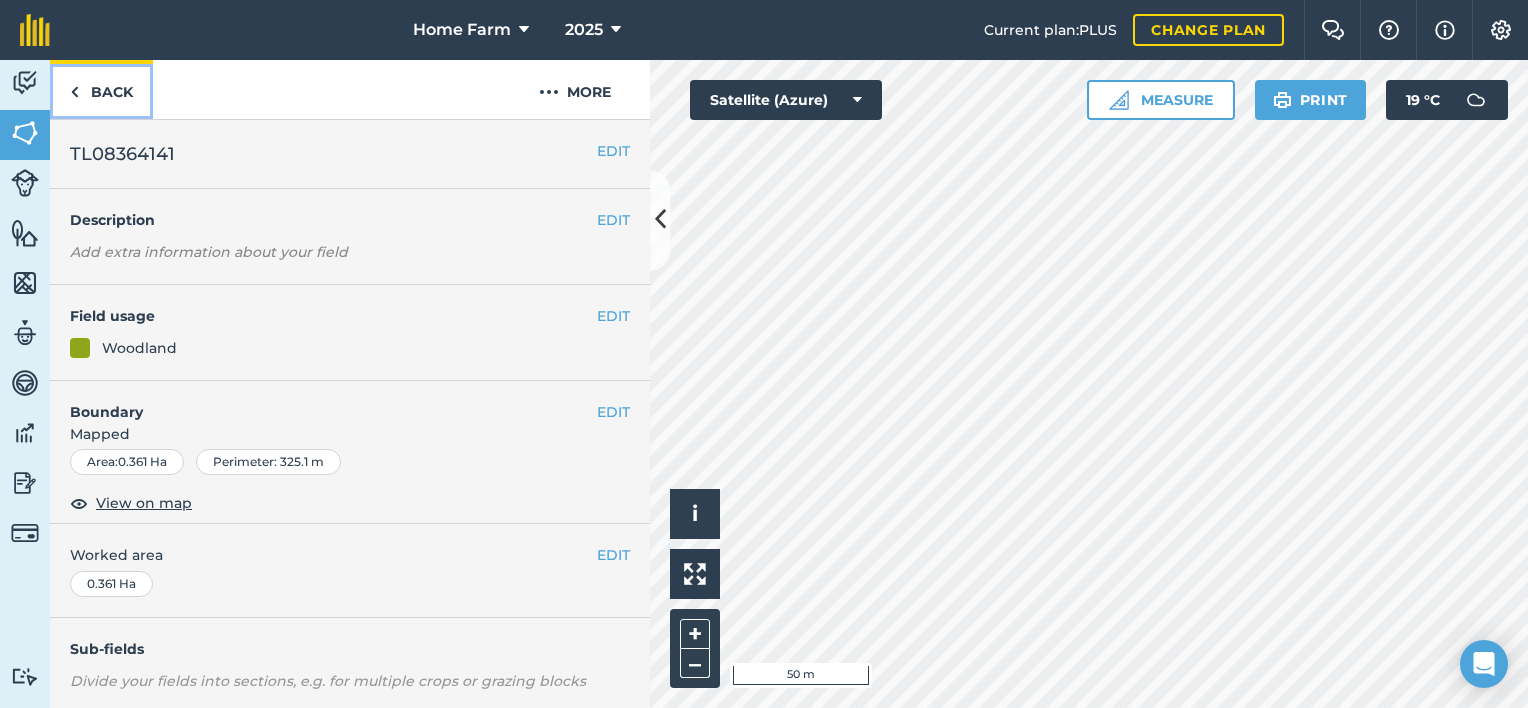 click on "Back" at bounding box center (101, 89) 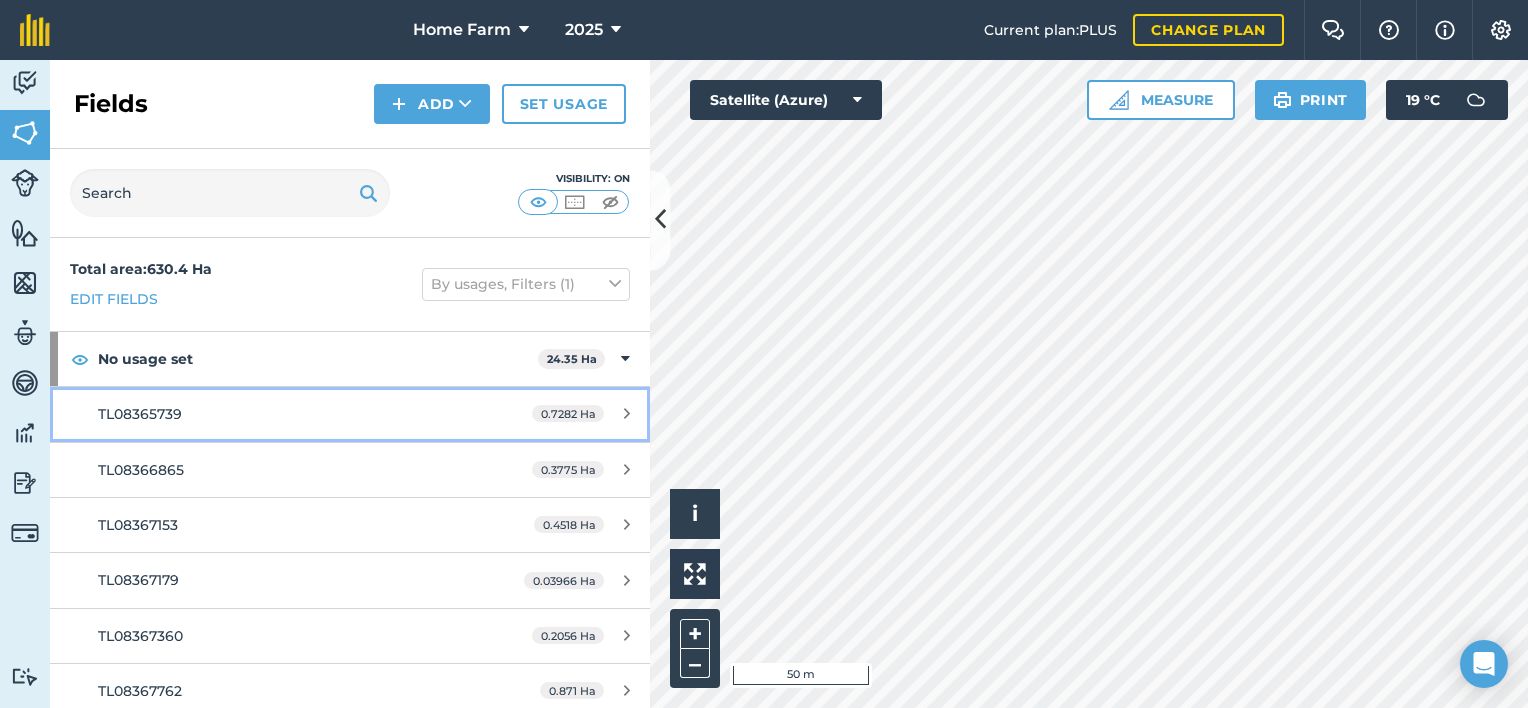 click on "TL08365739" at bounding box center [286, 414] 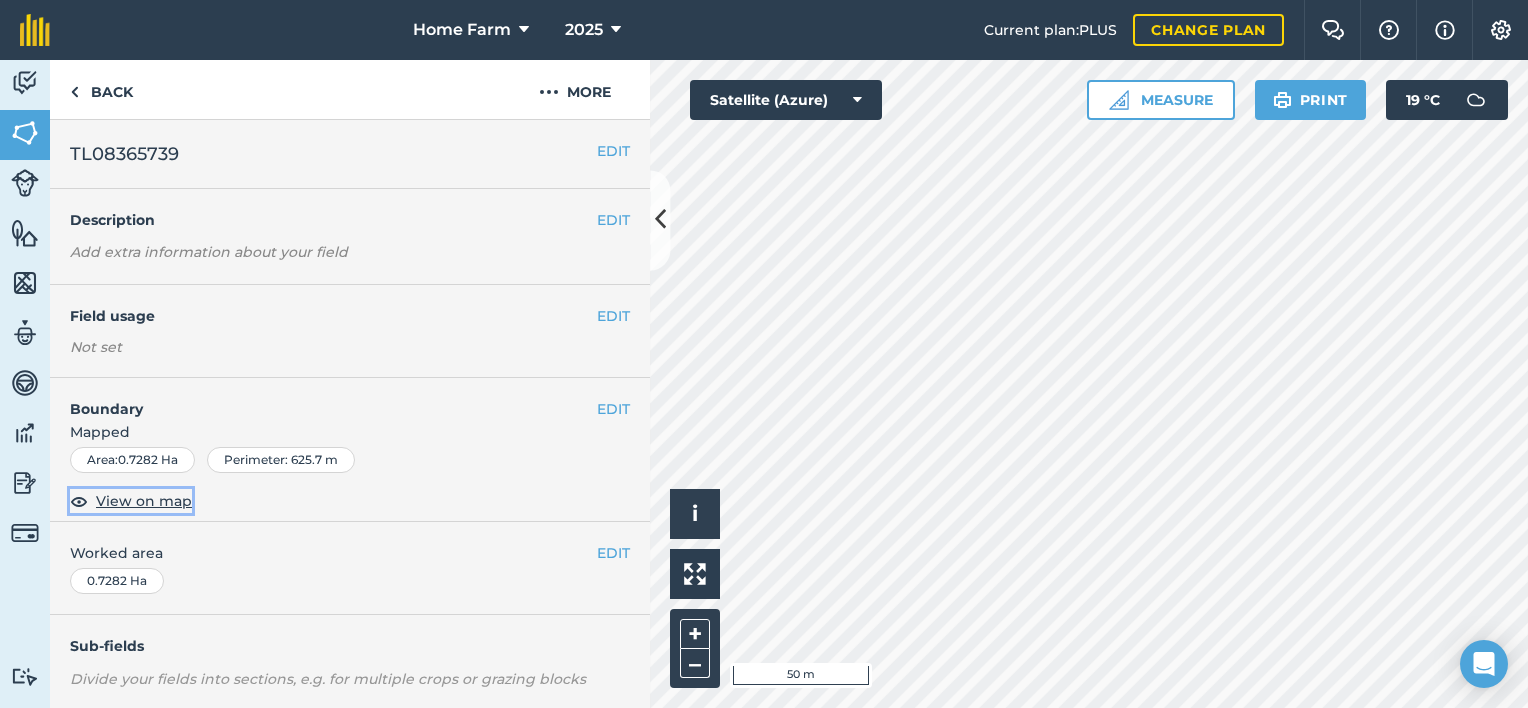 click on "View on map" at bounding box center [144, 501] 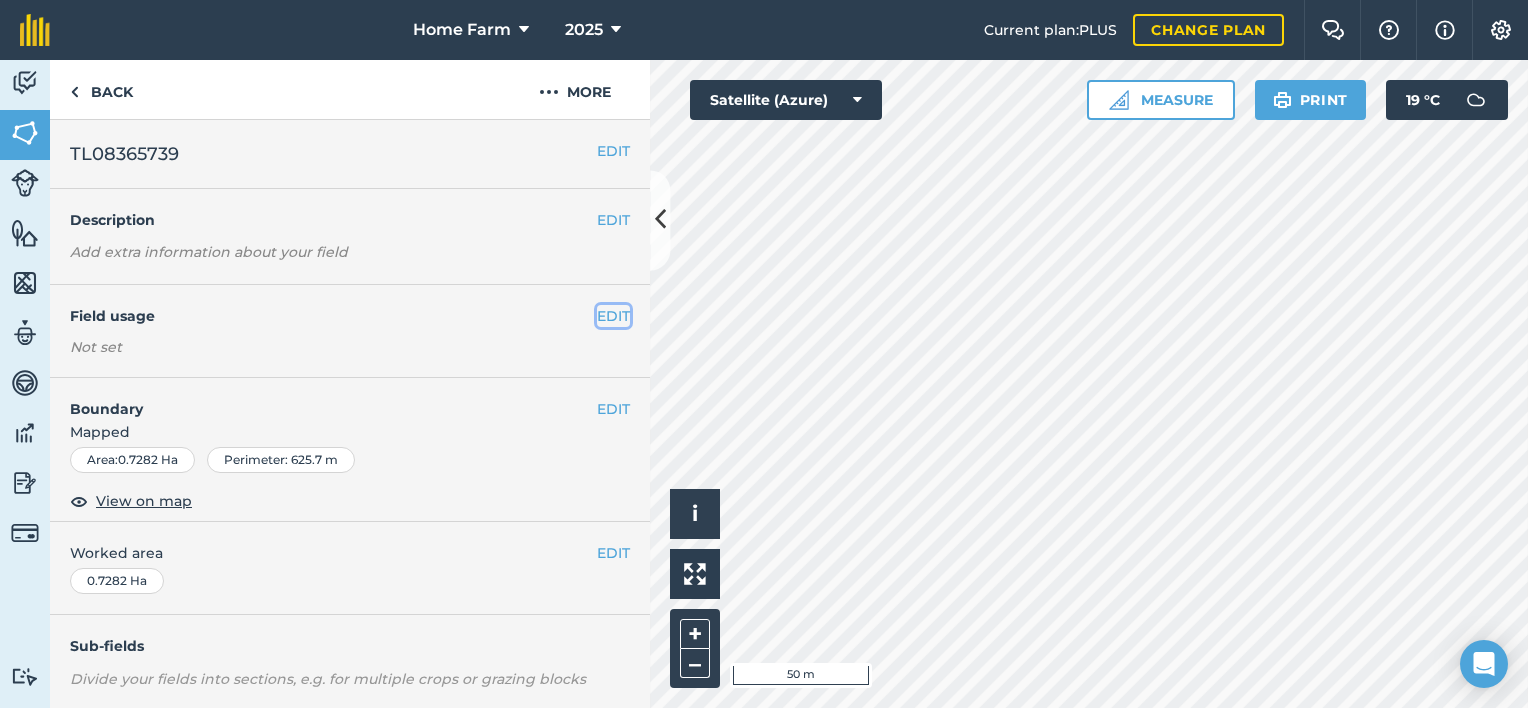 click on "EDIT" at bounding box center (613, 316) 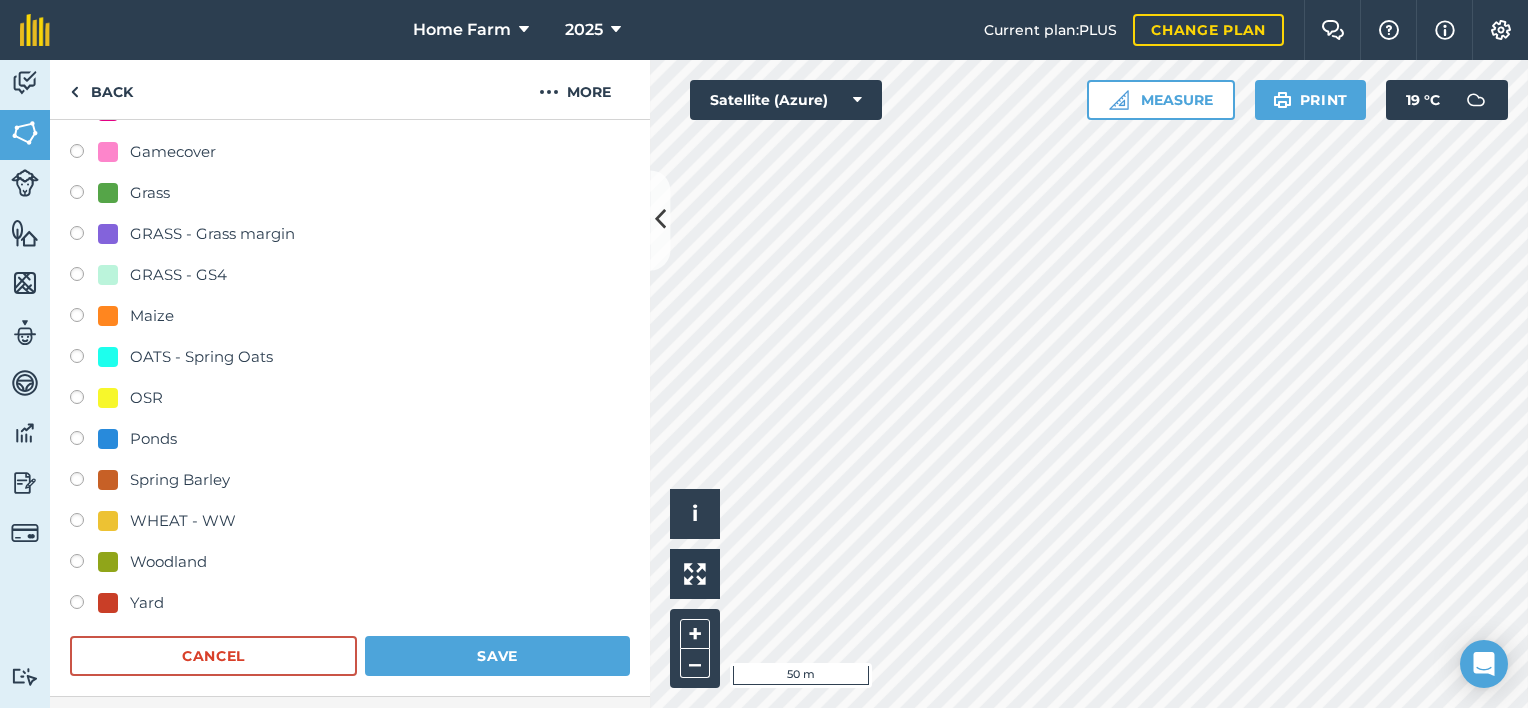 scroll, scrollTop: 415, scrollLeft: 0, axis: vertical 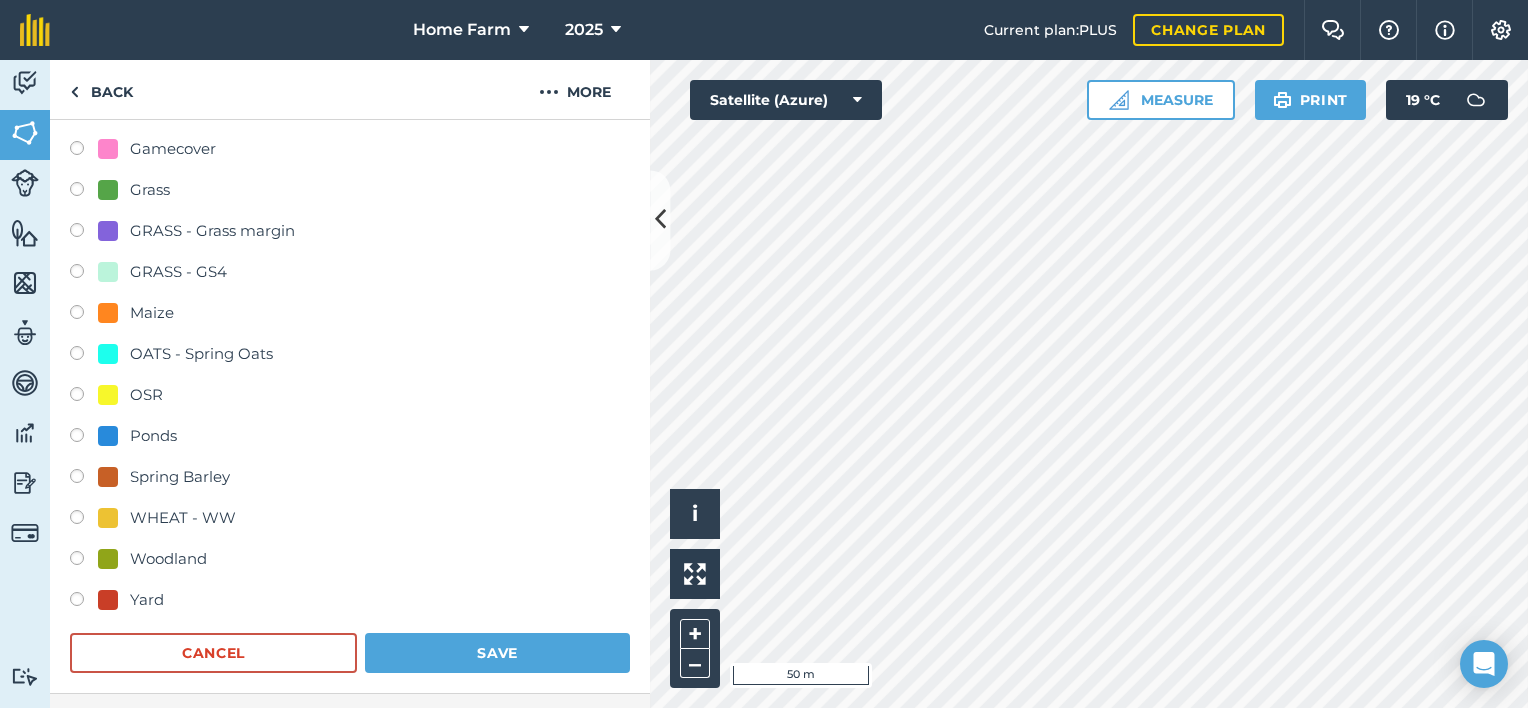 click on "Ponds" at bounding box center (153, 436) 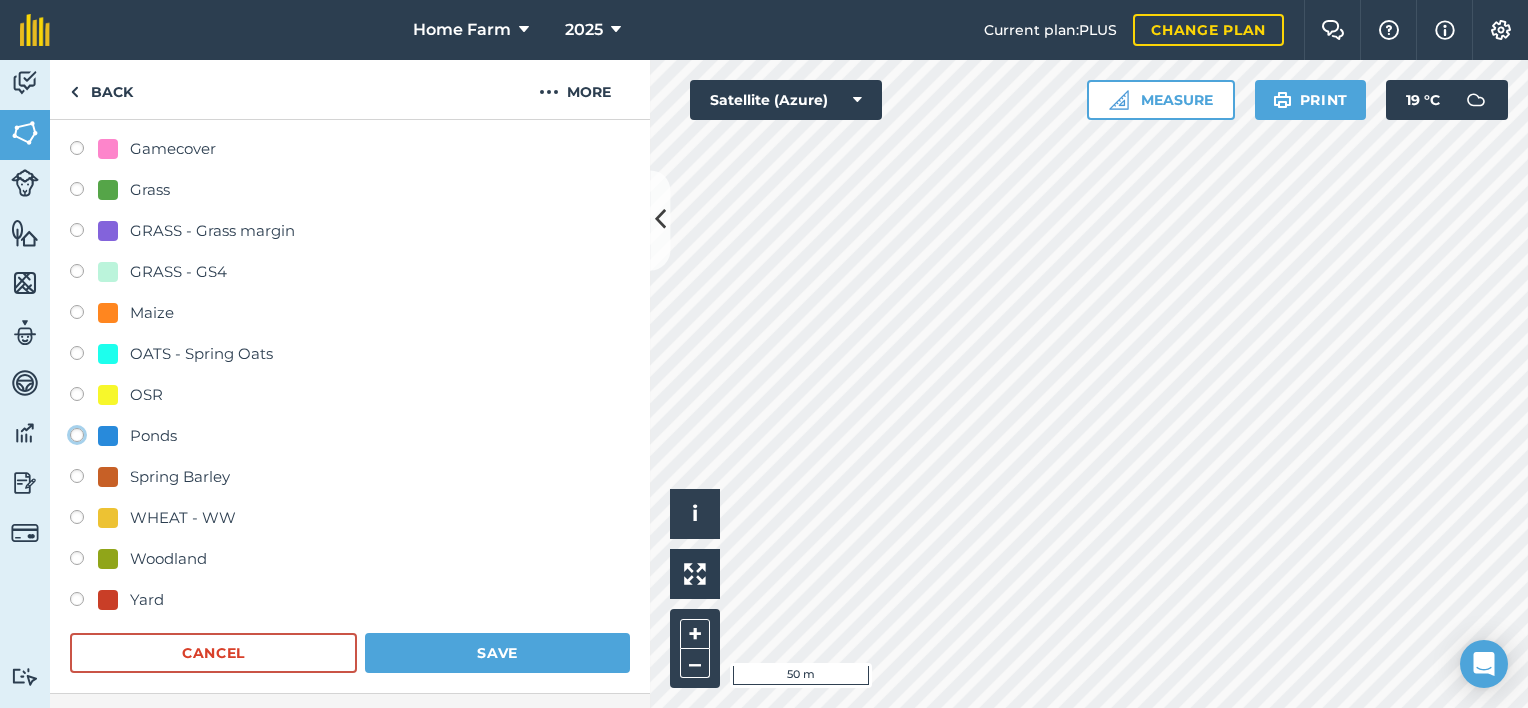 click on "Ponds" at bounding box center [-9923, 434] 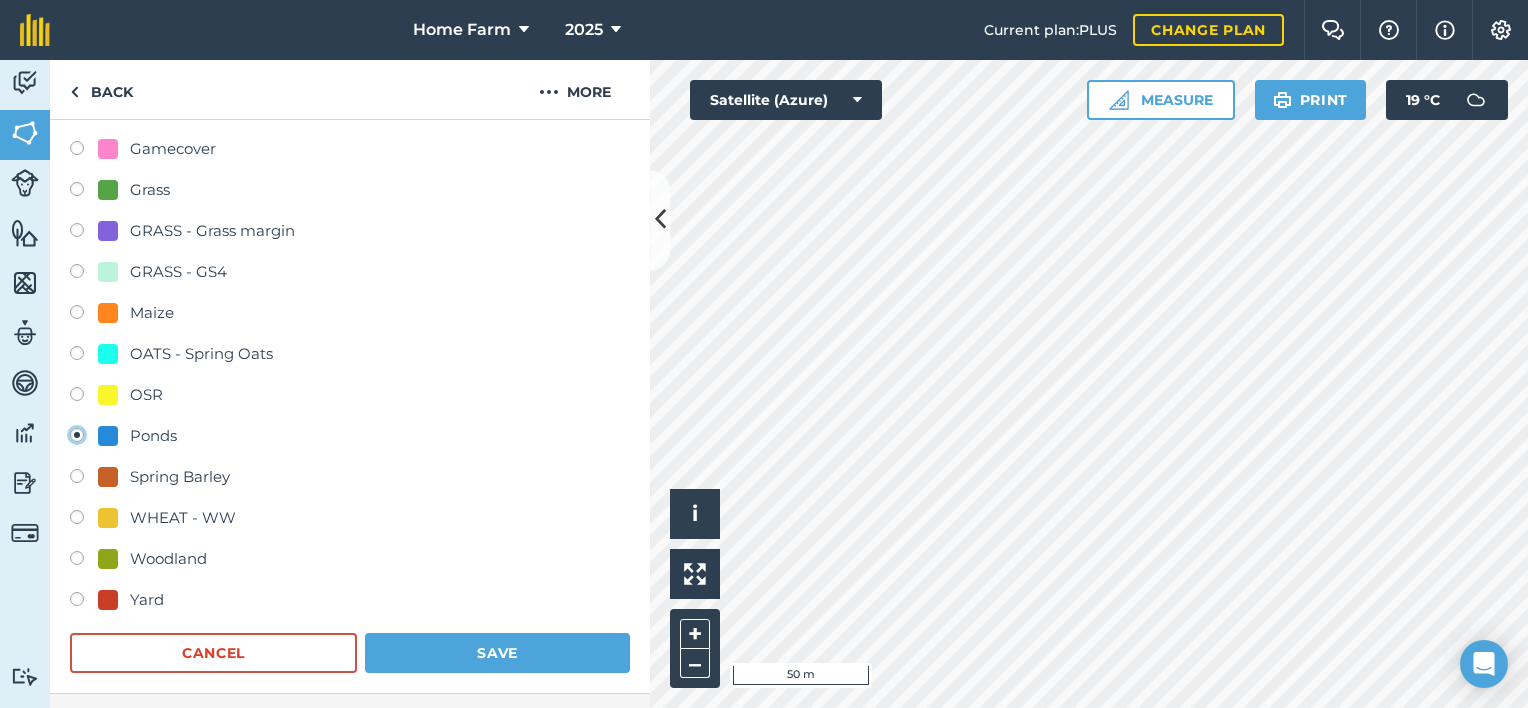 radio on "true" 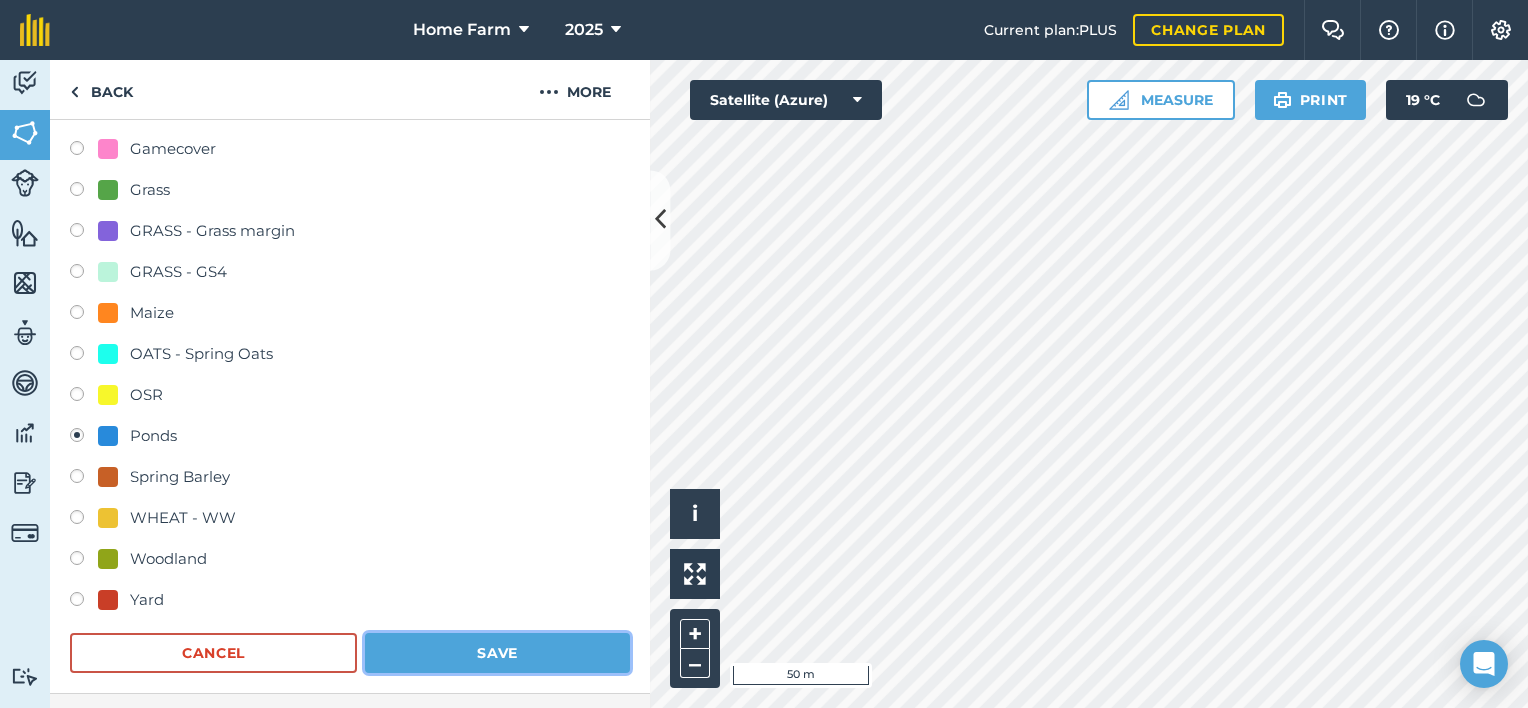 click on "Save" at bounding box center [497, 653] 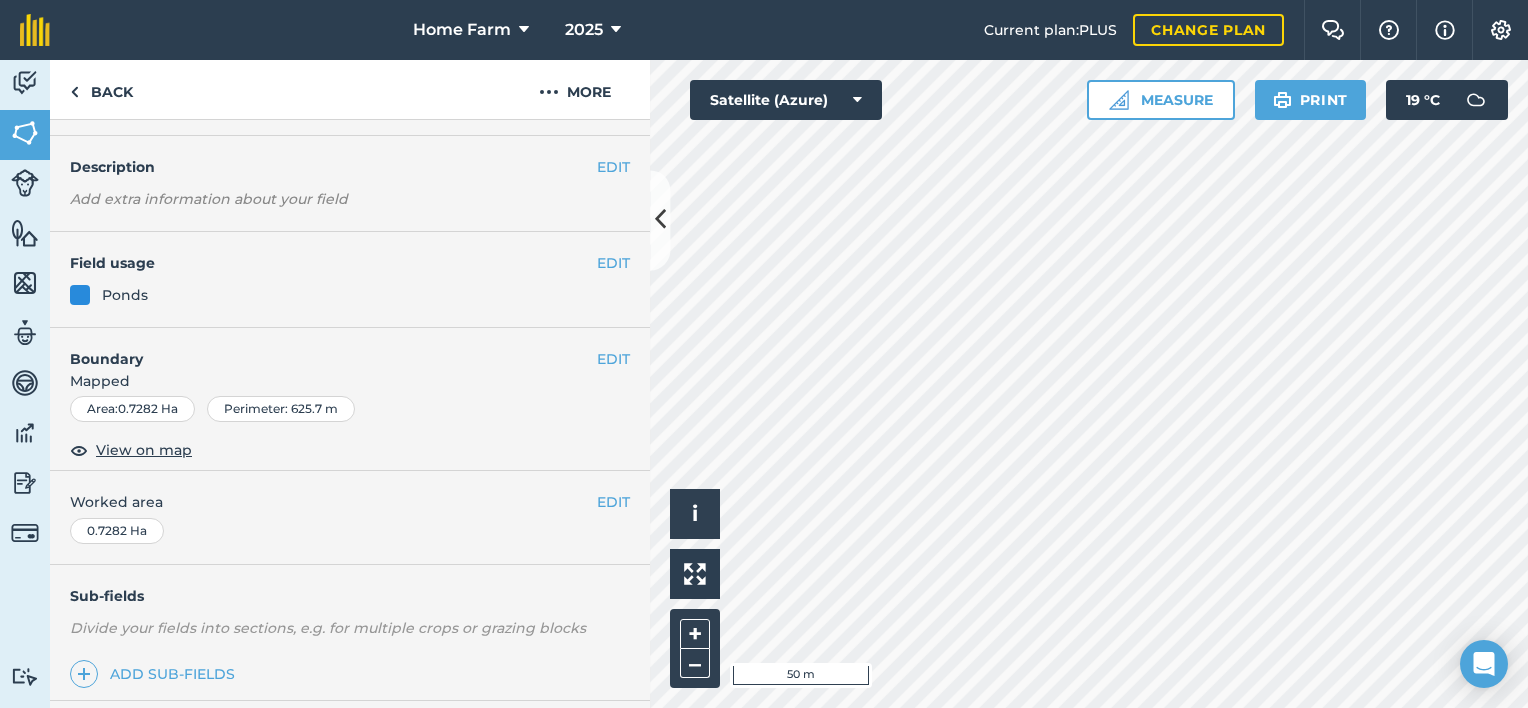 scroll, scrollTop: 0, scrollLeft: 0, axis: both 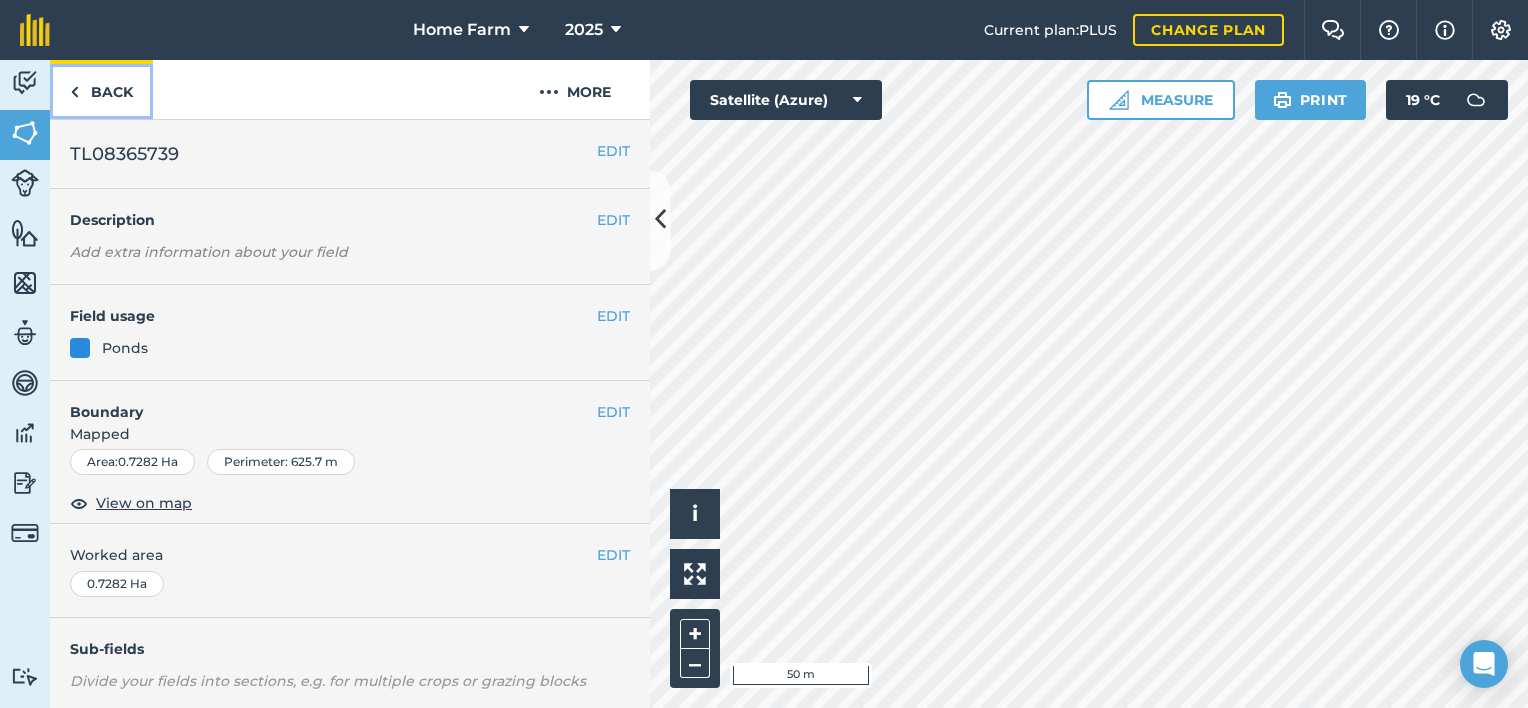 click on "Back" at bounding box center (101, 89) 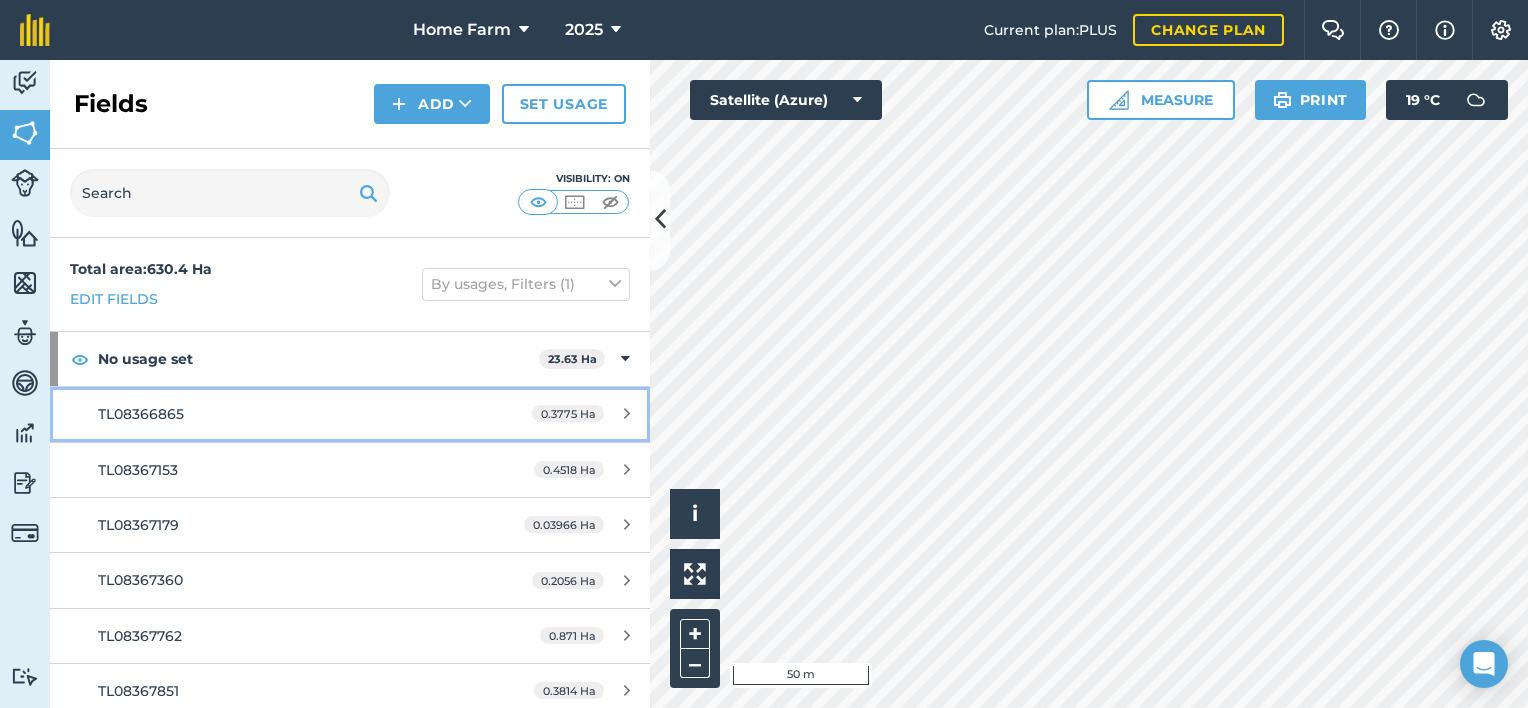 click on "0.3775   Ha" at bounding box center (568, 413) 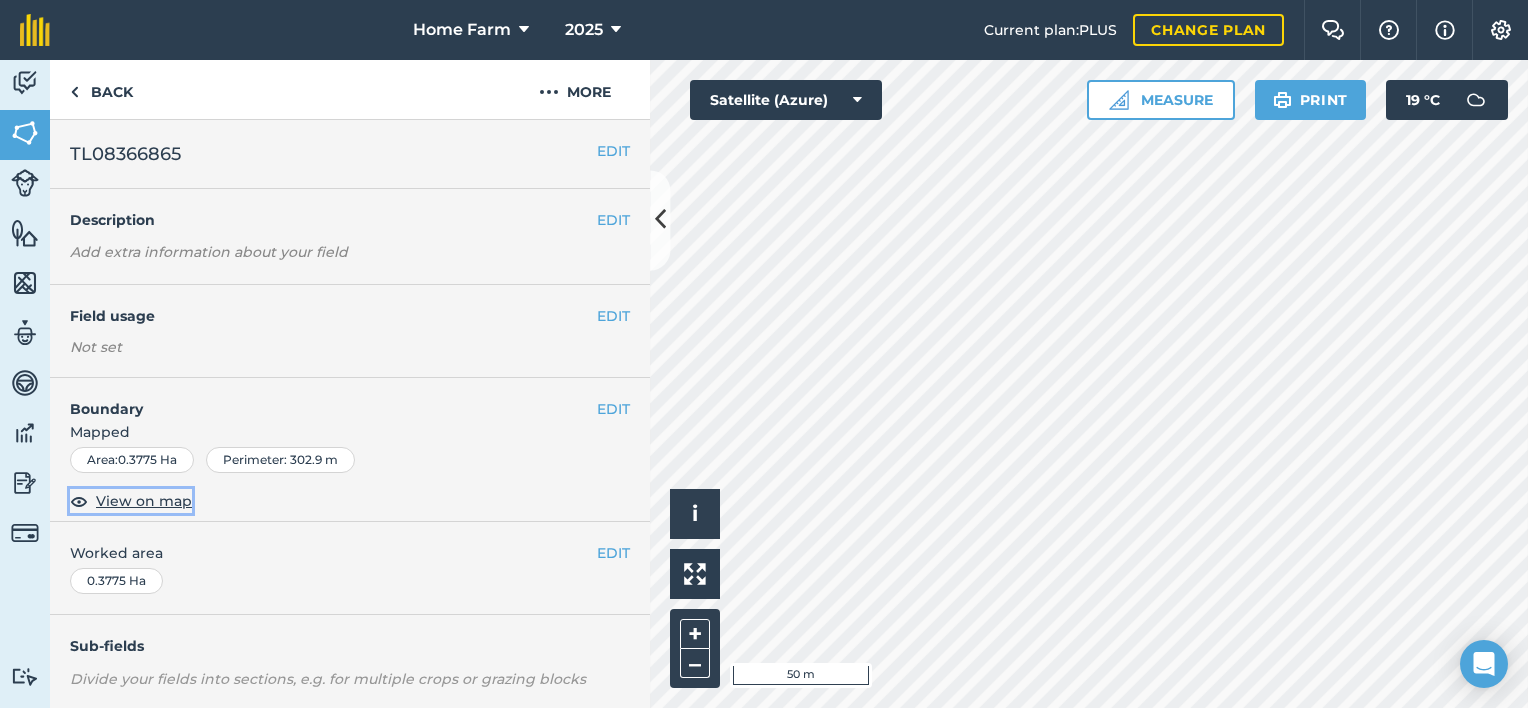 click on "View on map" at bounding box center [144, 501] 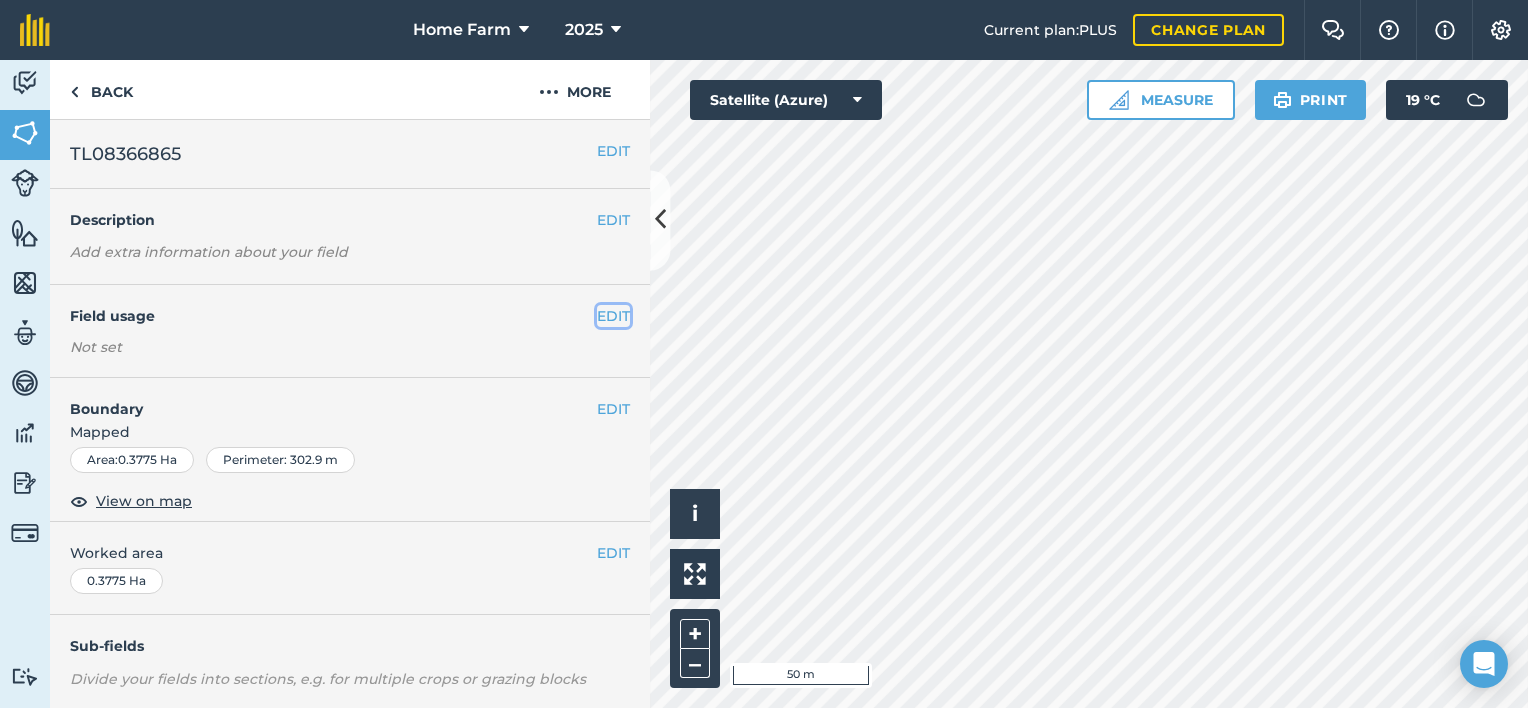click on "EDIT" at bounding box center [613, 316] 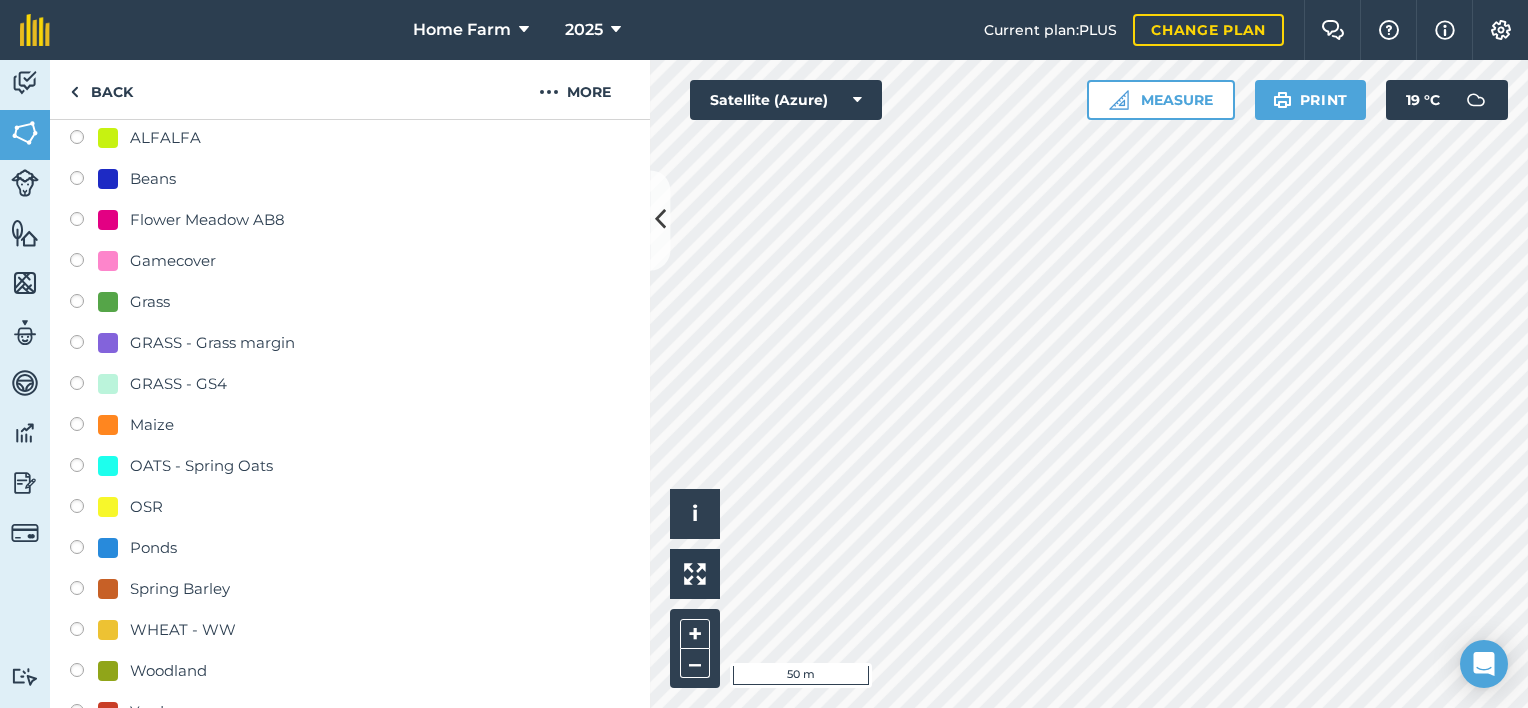 scroll, scrollTop: 299, scrollLeft: 0, axis: vertical 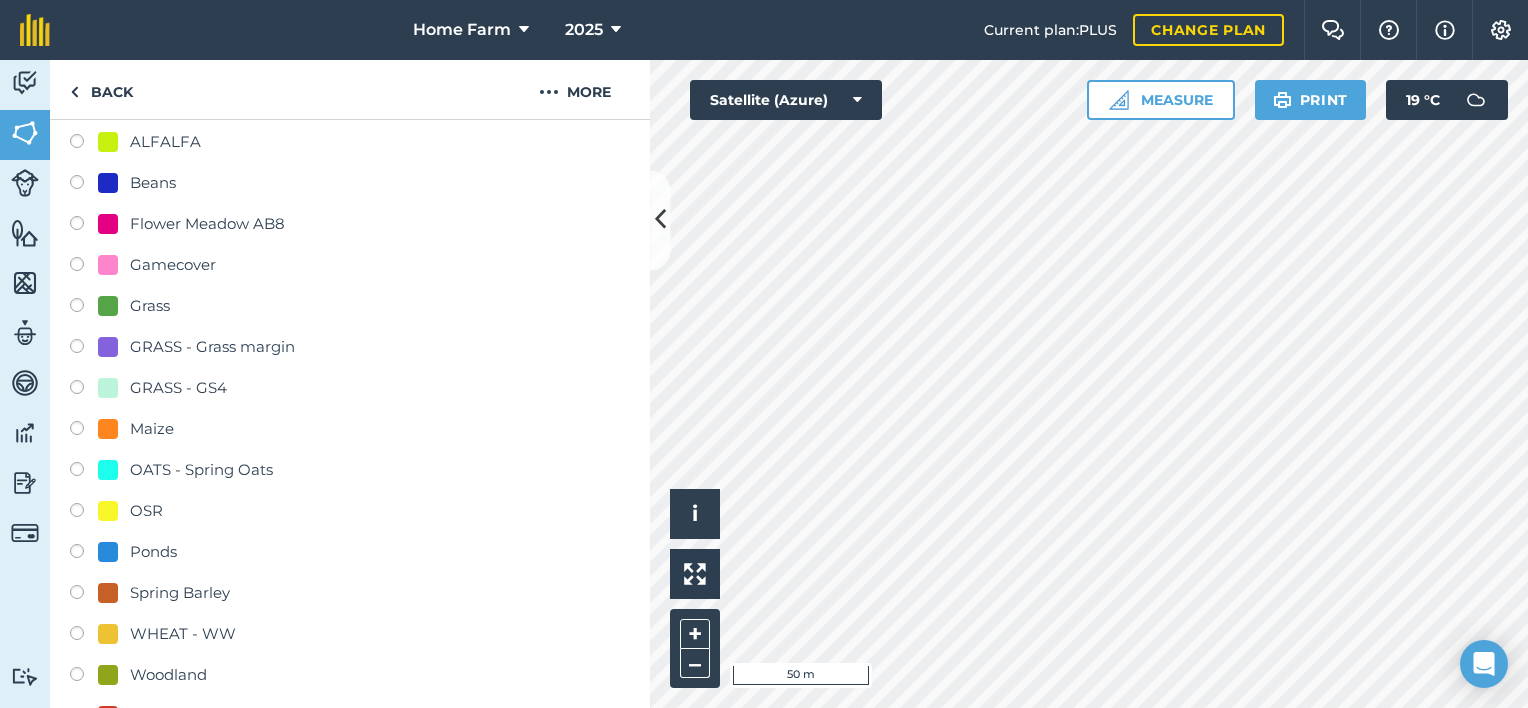 click at bounding box center (84, 390) 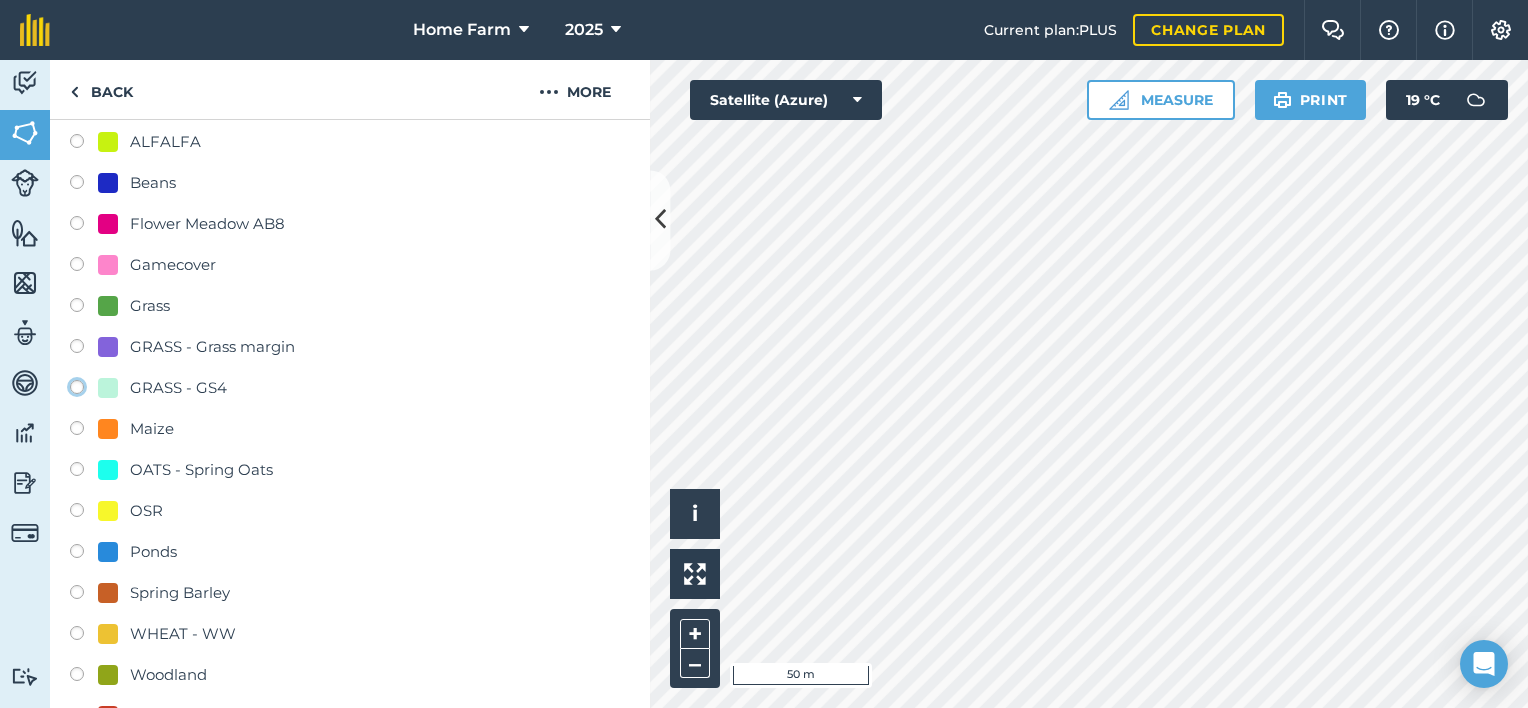 click on "GRASS - GS4" at bounding box center (-9923, 386) 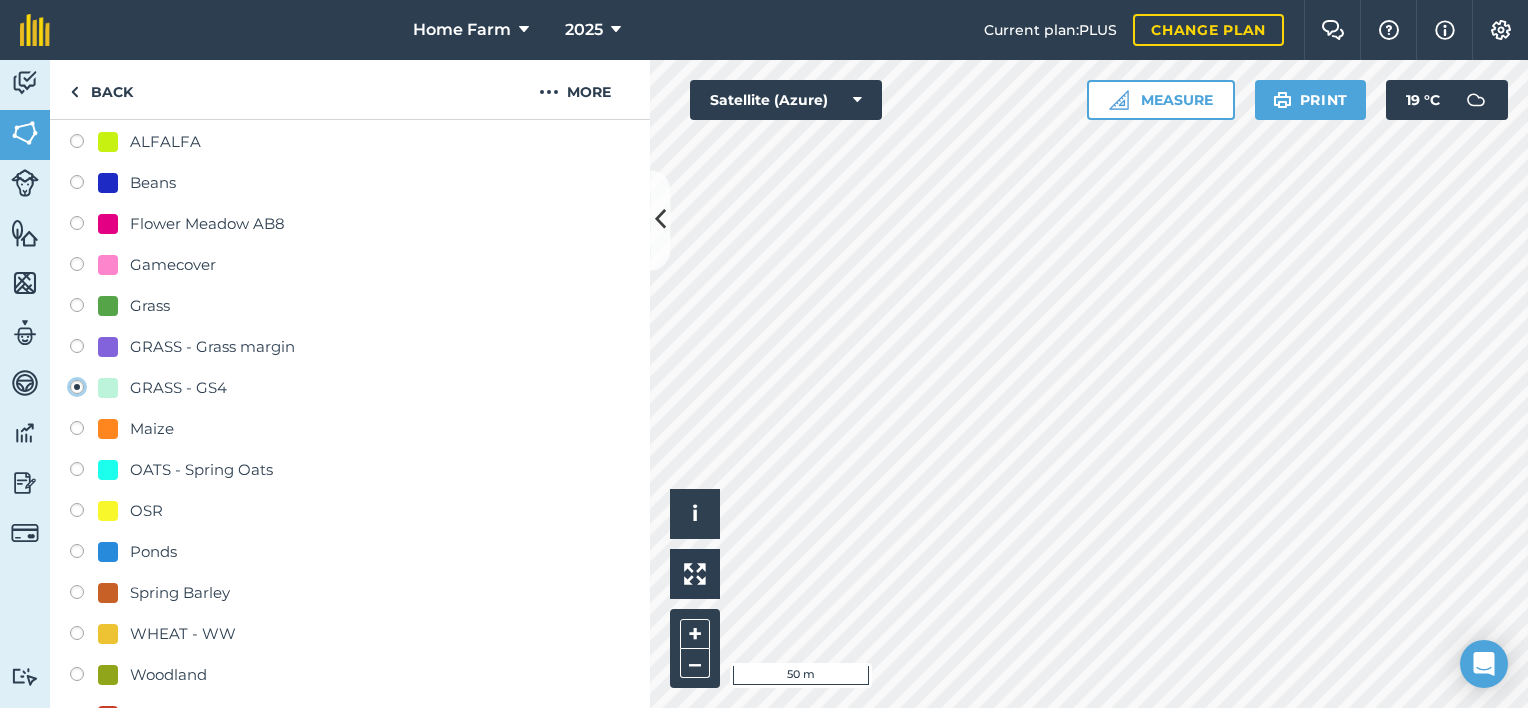 radio on "false" 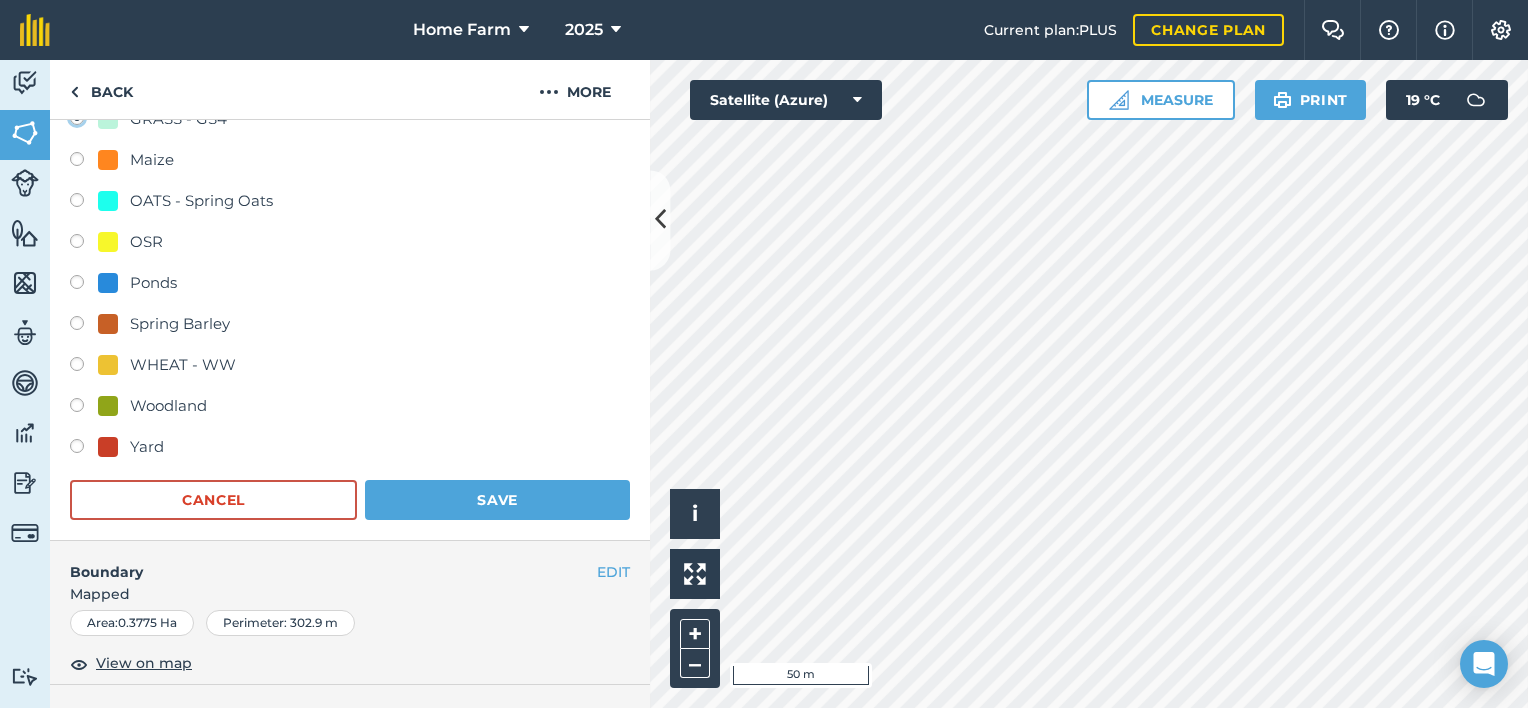 scroll, scrollTop: 568, scrollLeft: 0, axis: vertical 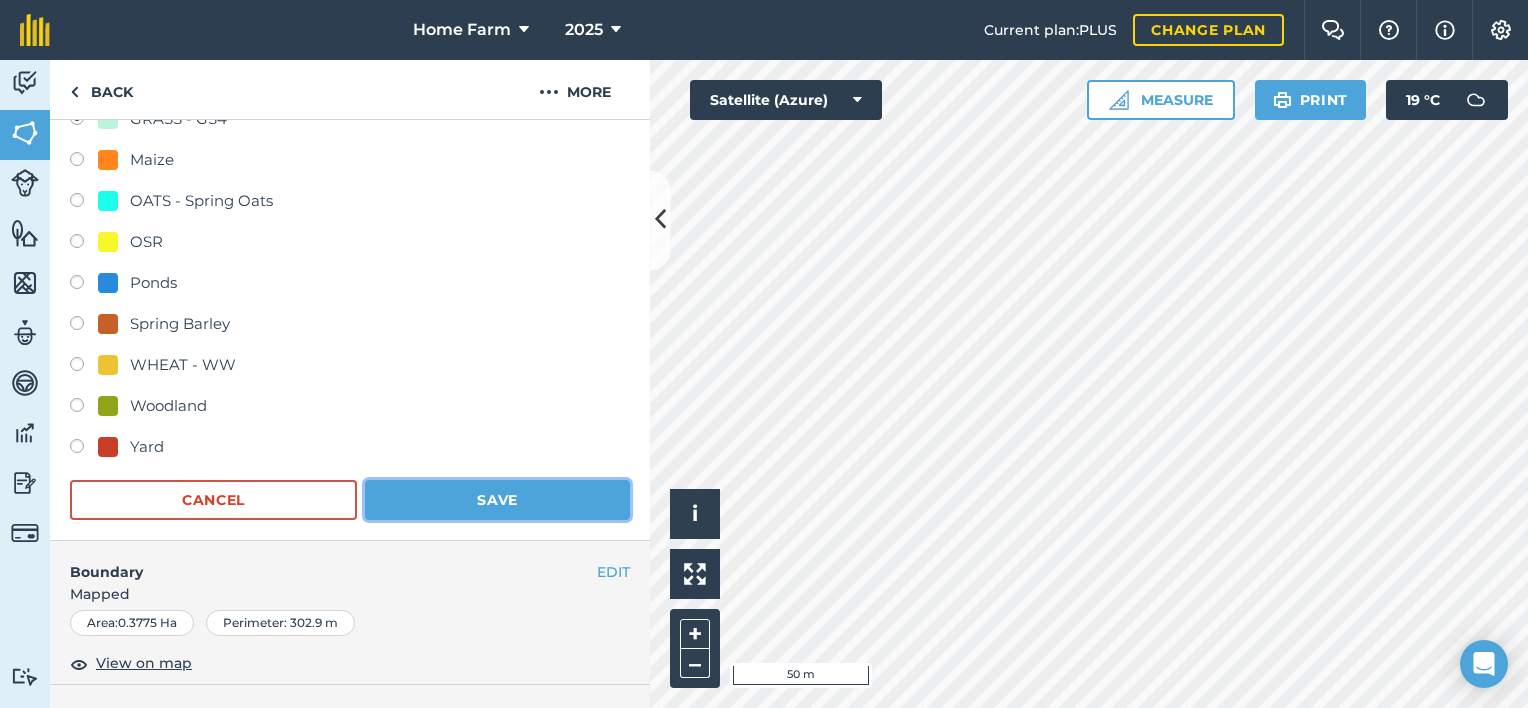 click on "Save" at bounding box center [497, 500] 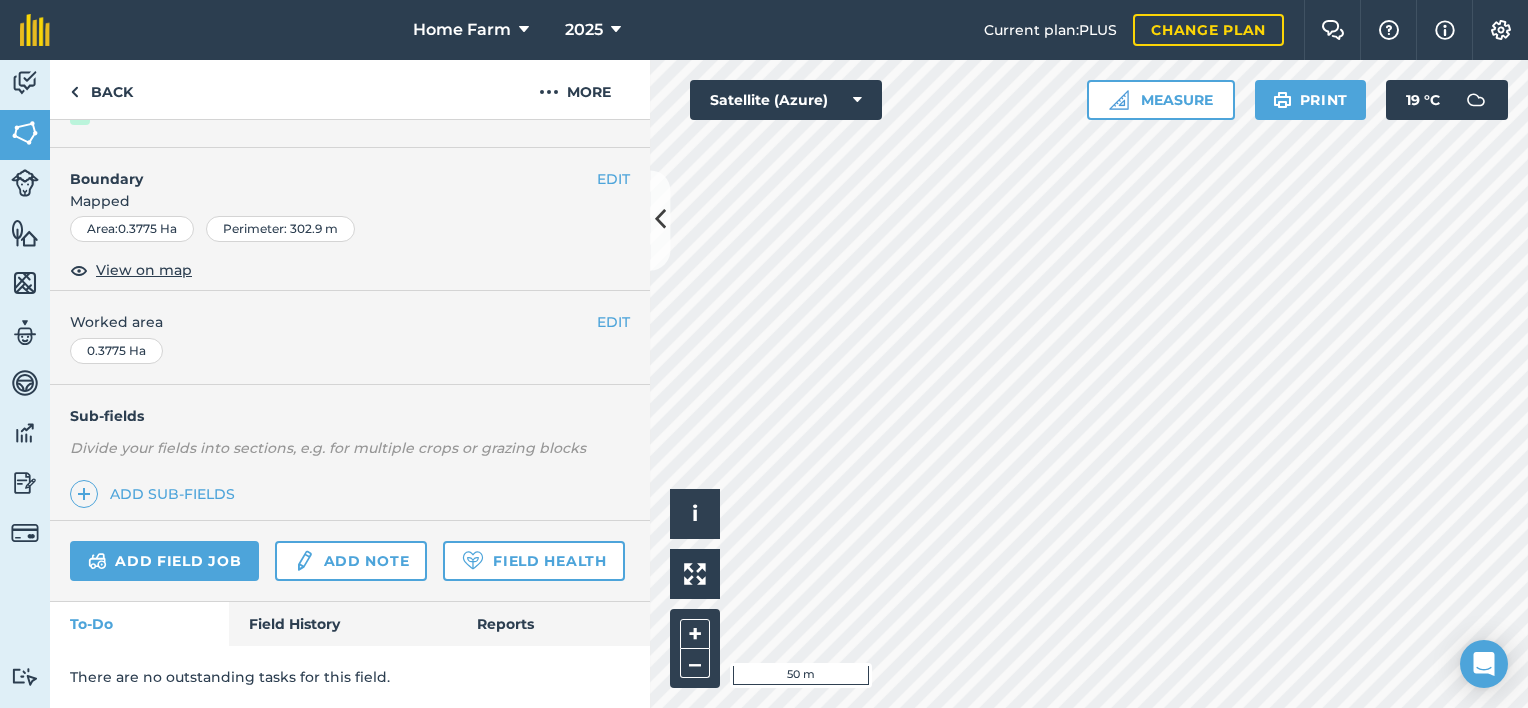 scroll, scrollTop: 286, scrollLeft: 0, axis: vertical 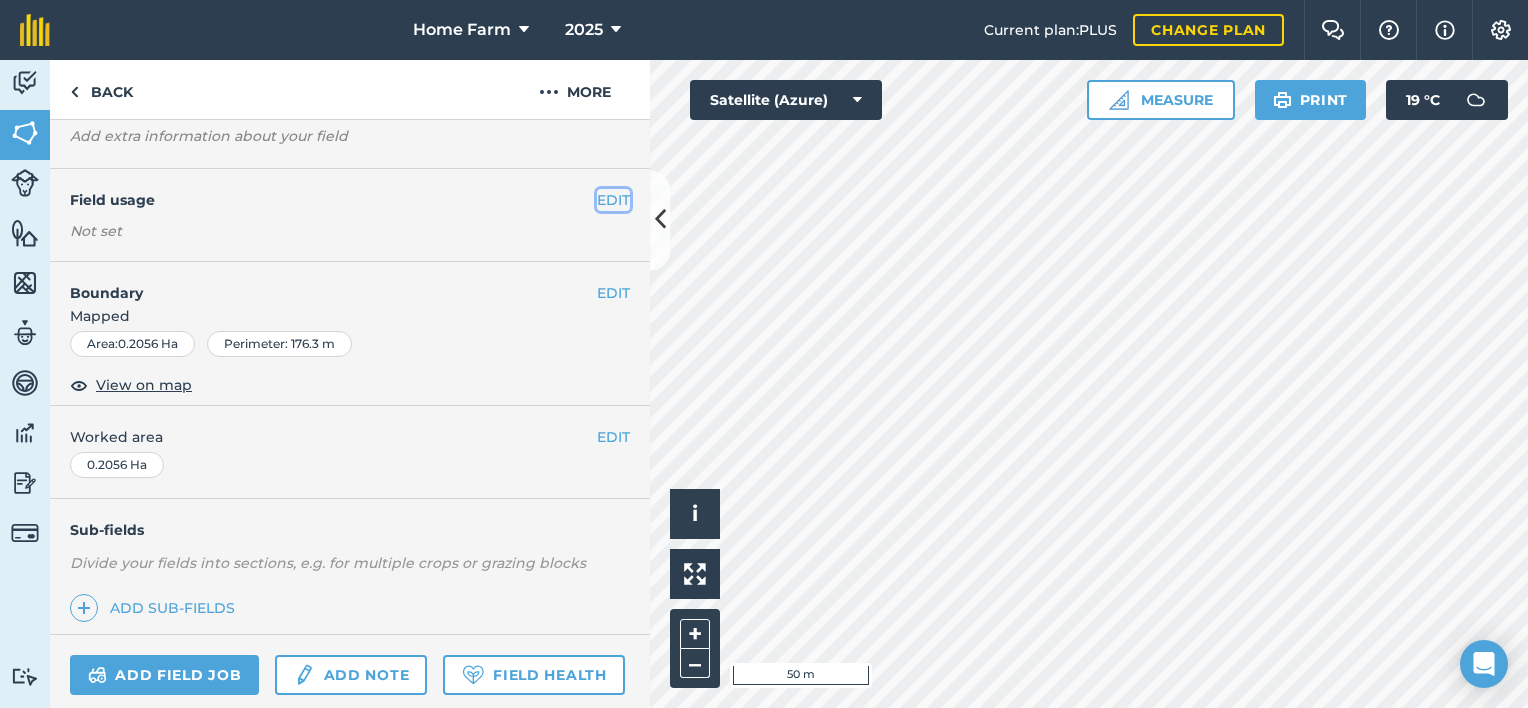 click on "EDIT" at bounding box center (613, 200) 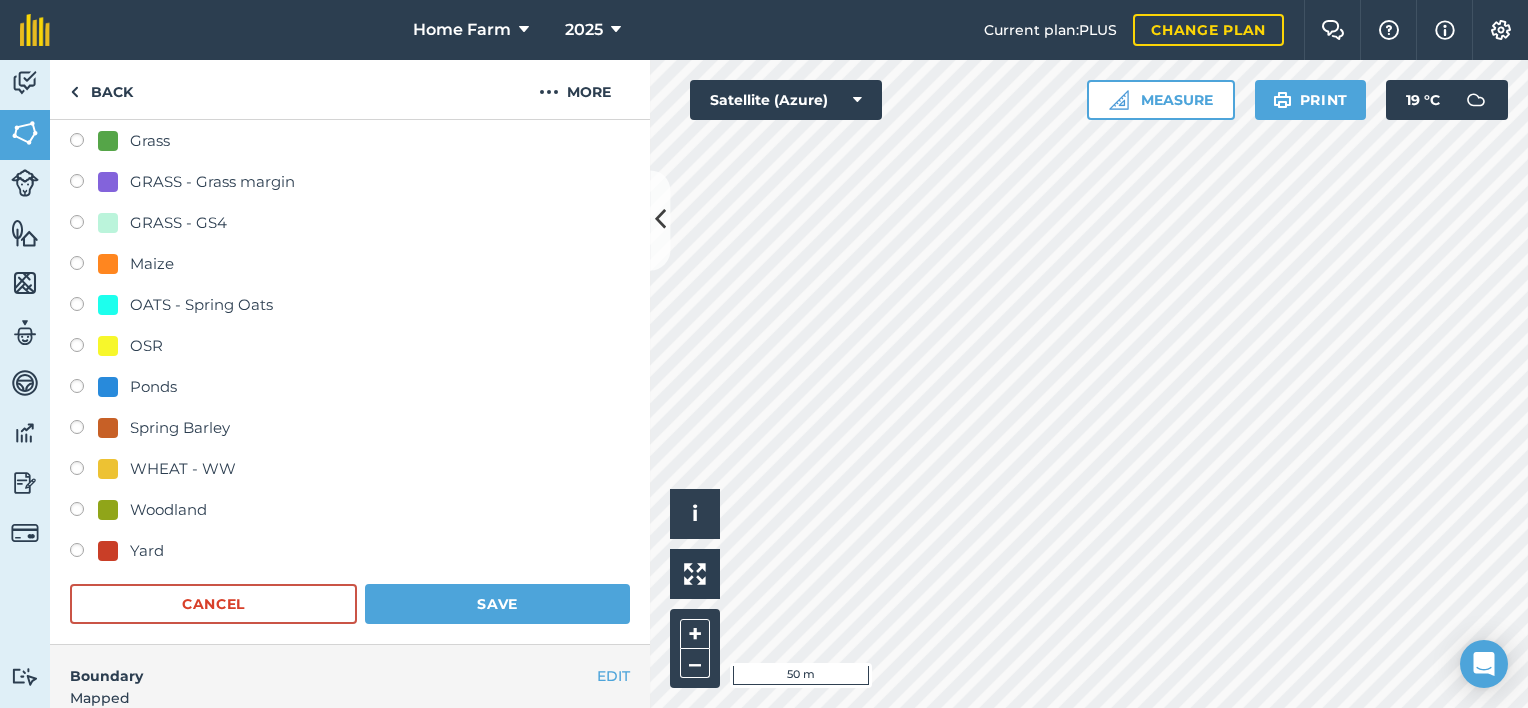 scroll, scrollTop: 472, scrollLeft: 0, axis: vertical 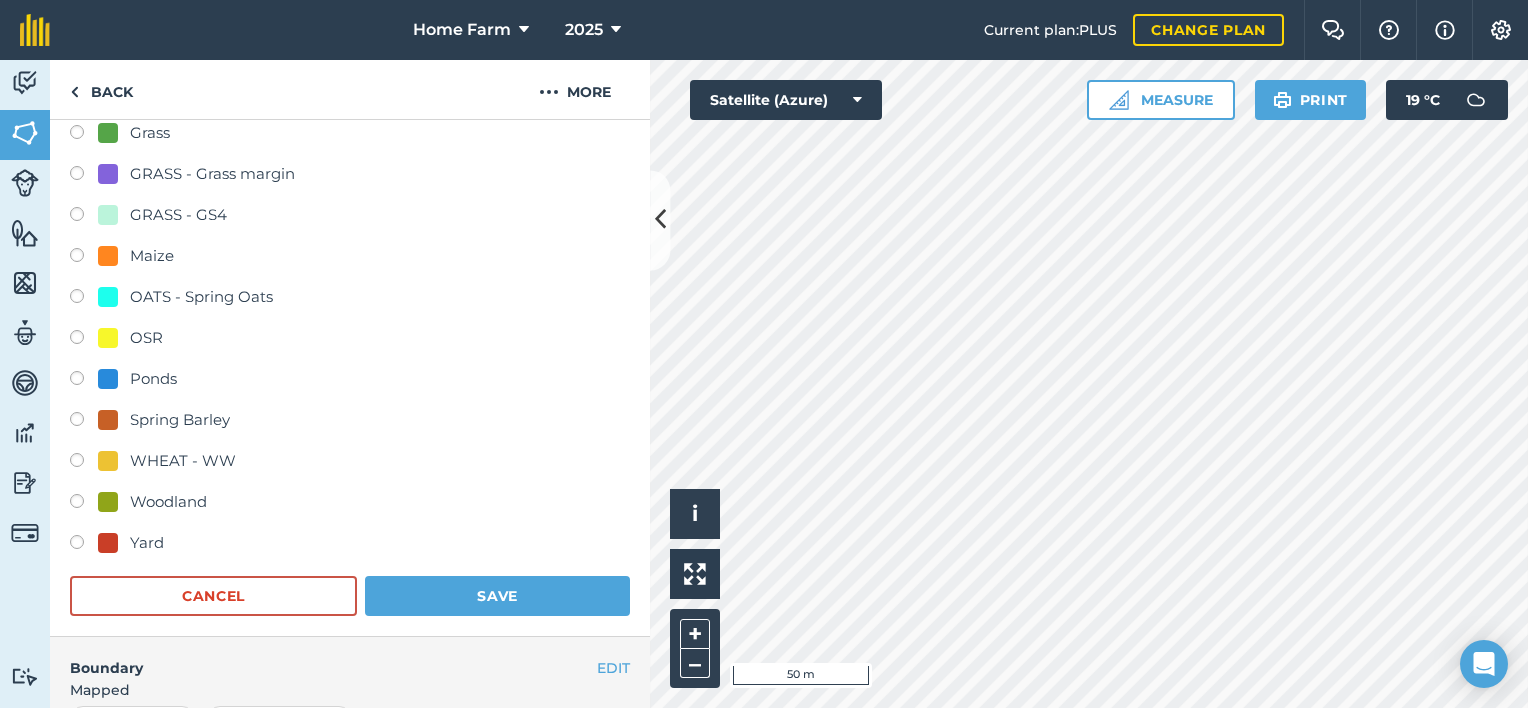 click on "Woodland" at bounding box center (168, 502) 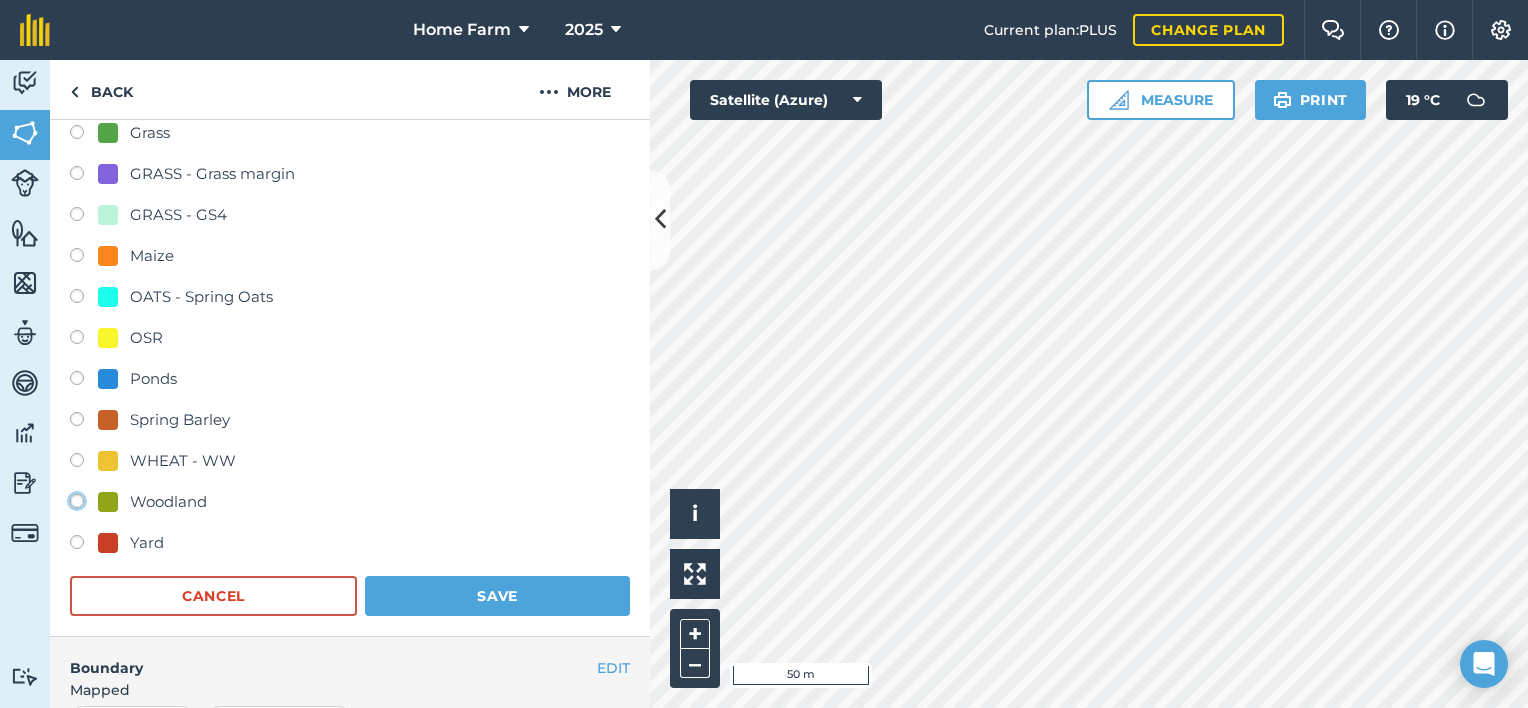radio on "true" 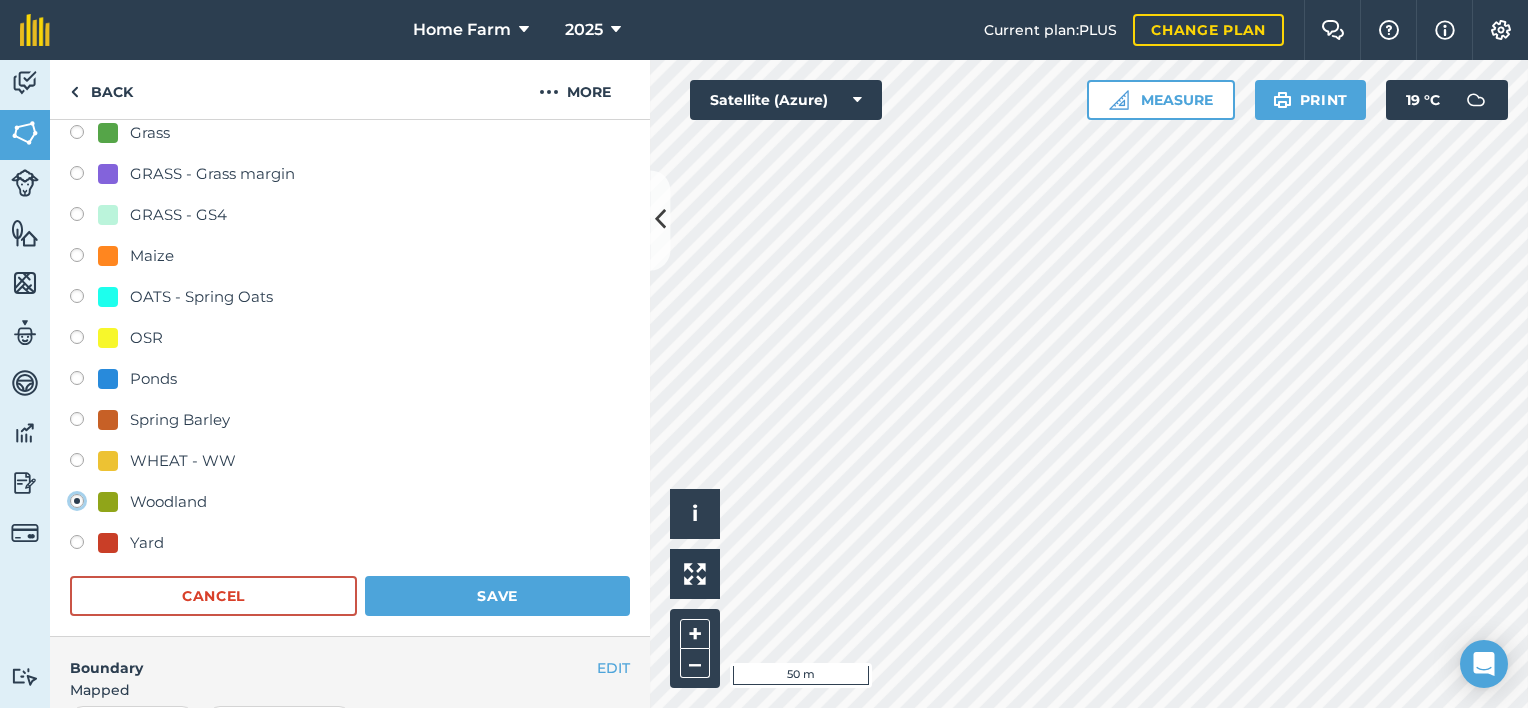 radio on "false" 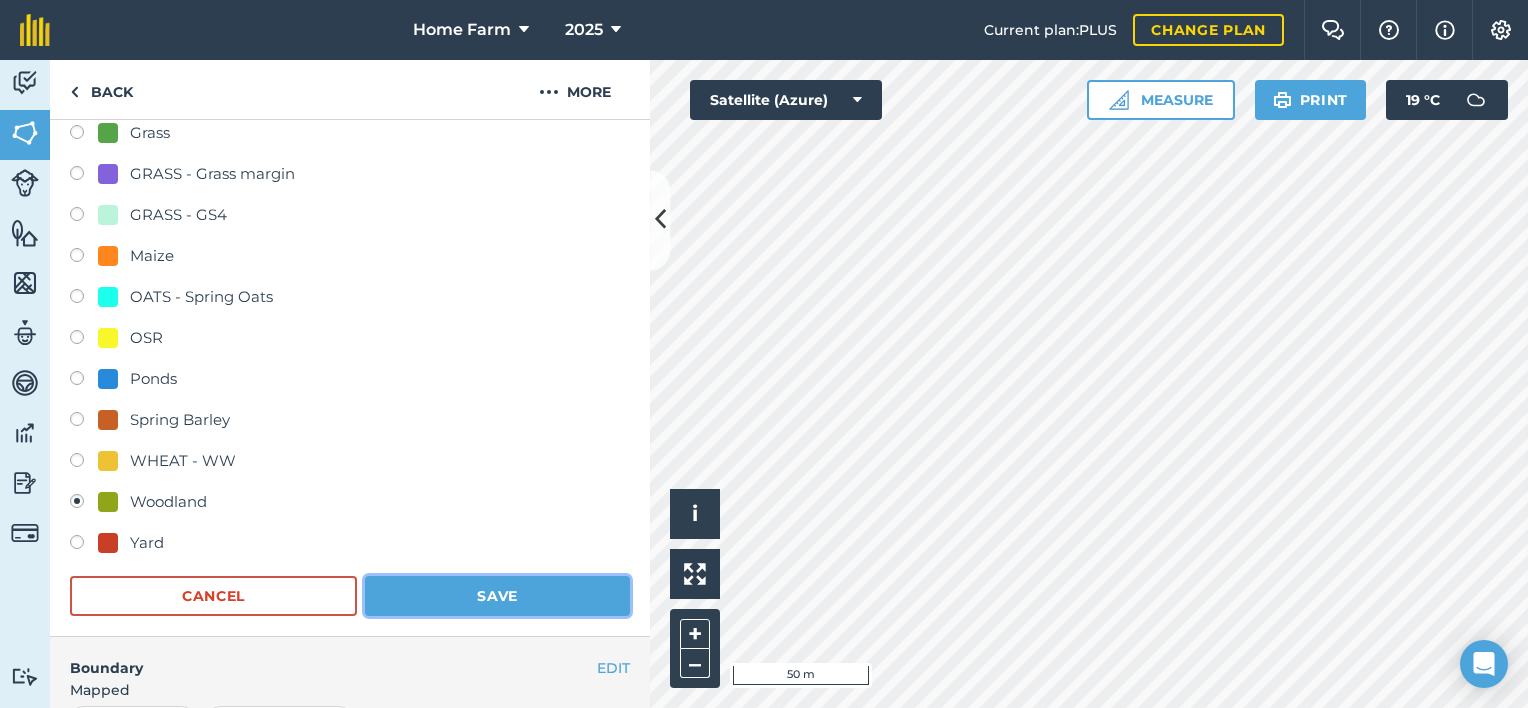 click on "Save" at bounding box center (497, 596) 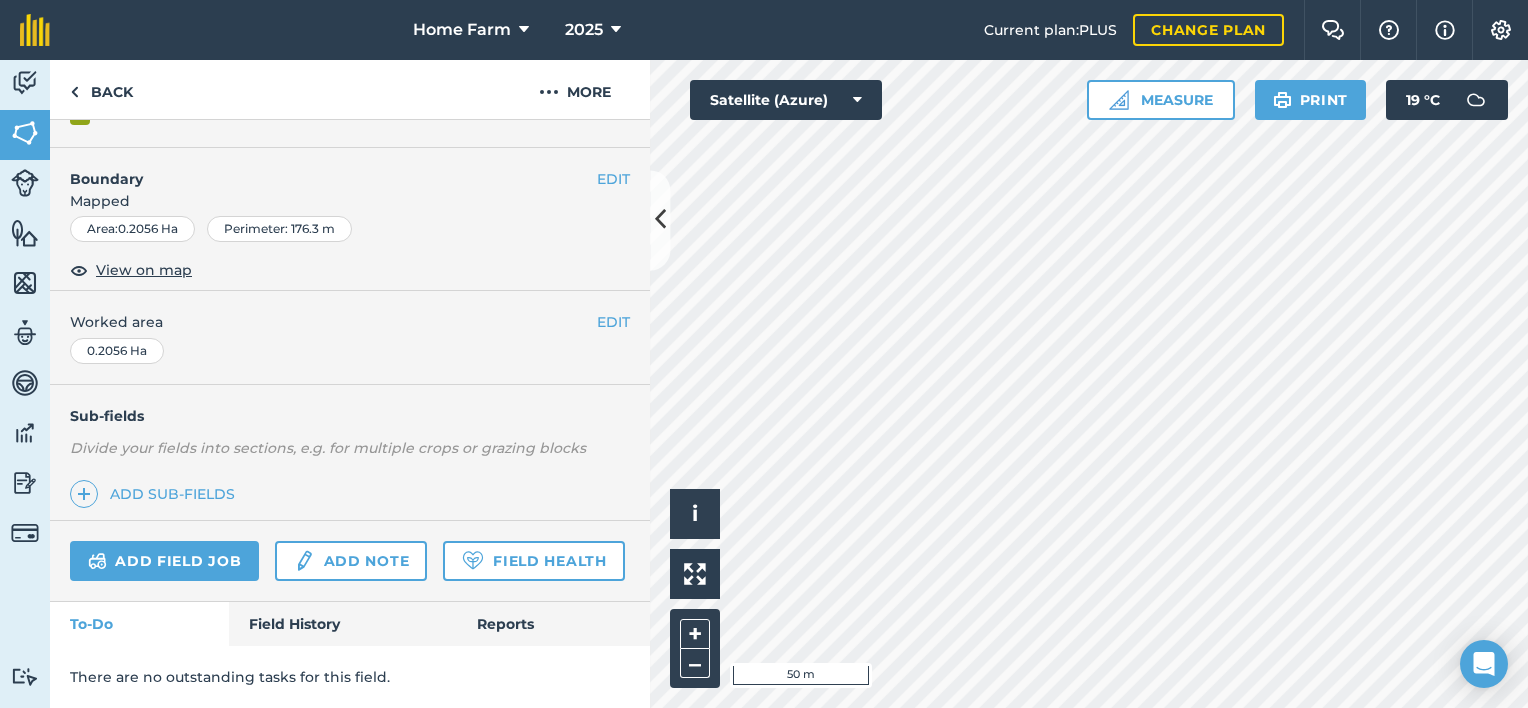 scroll, scrollTop: 286, scrollLeft: 0, axis: vertical 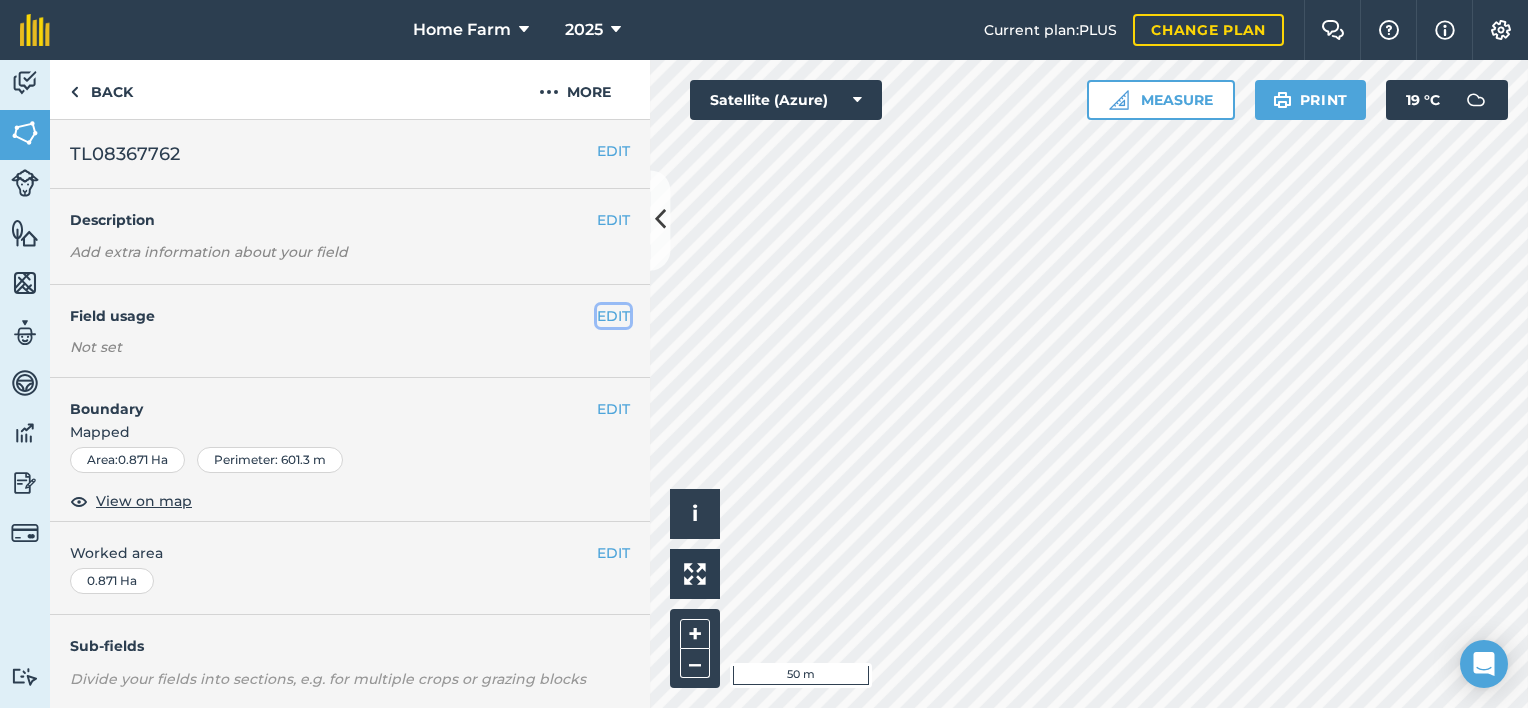 click on "EDIT" at bounding box center [613, 316] 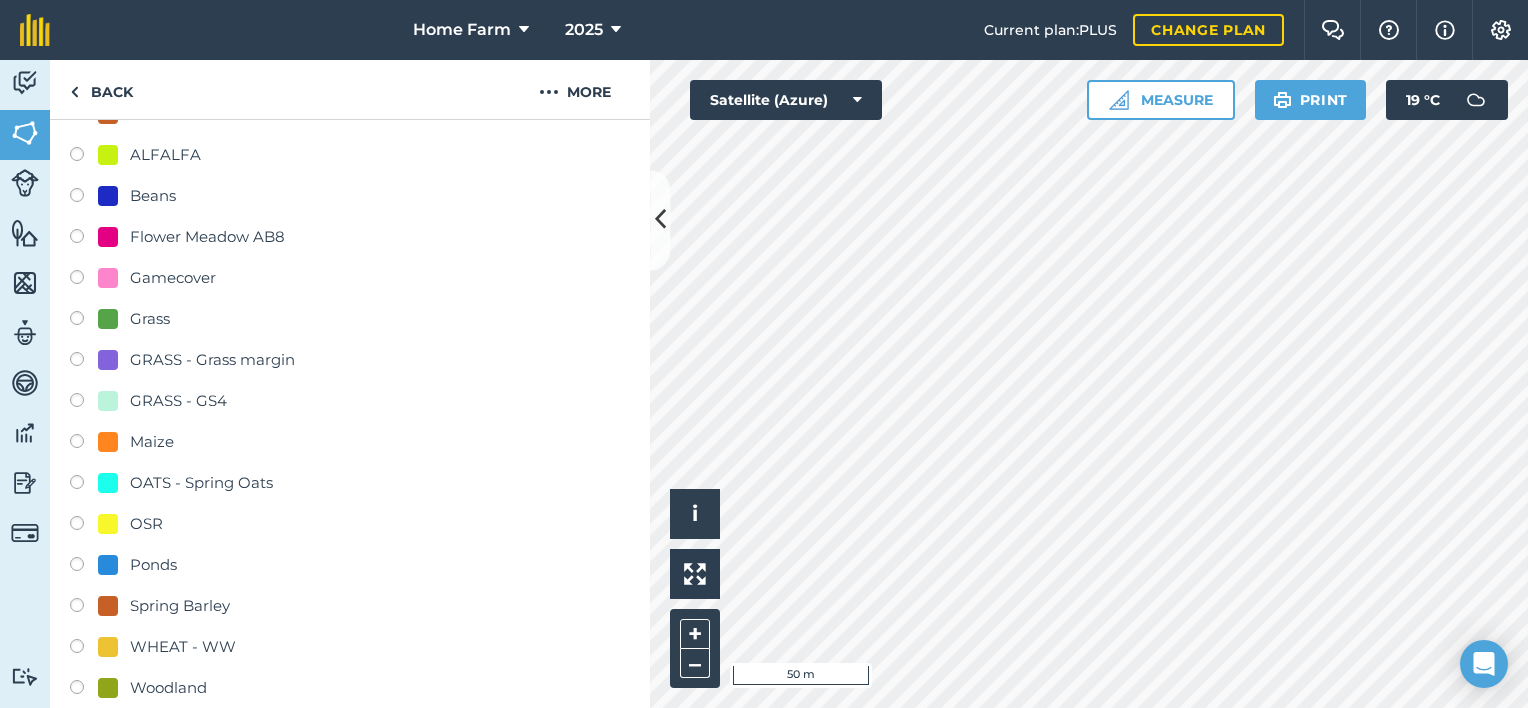 scroll, scrollTop: 284, scrollLeft: 0, axis: vertical 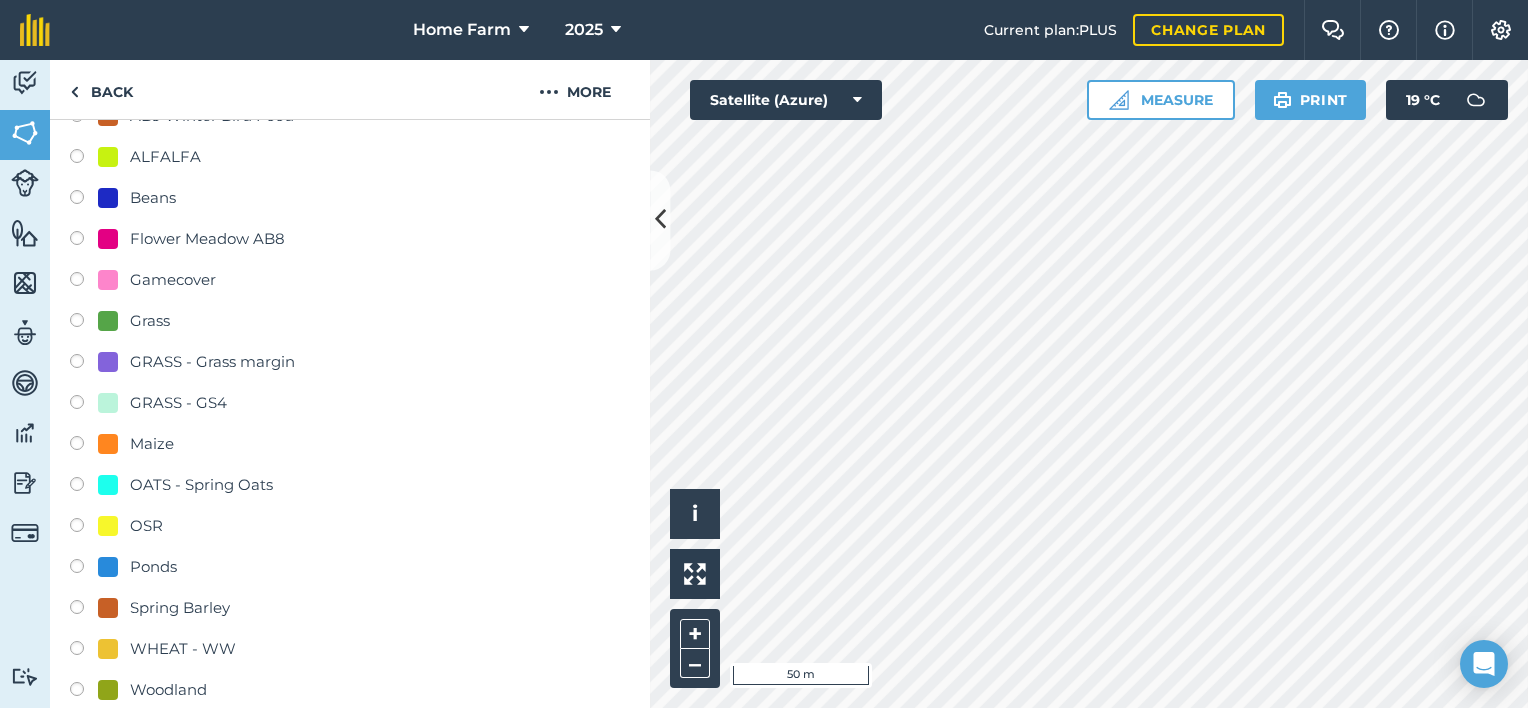 click on "Gamecover" at bounding box center (173, 280) 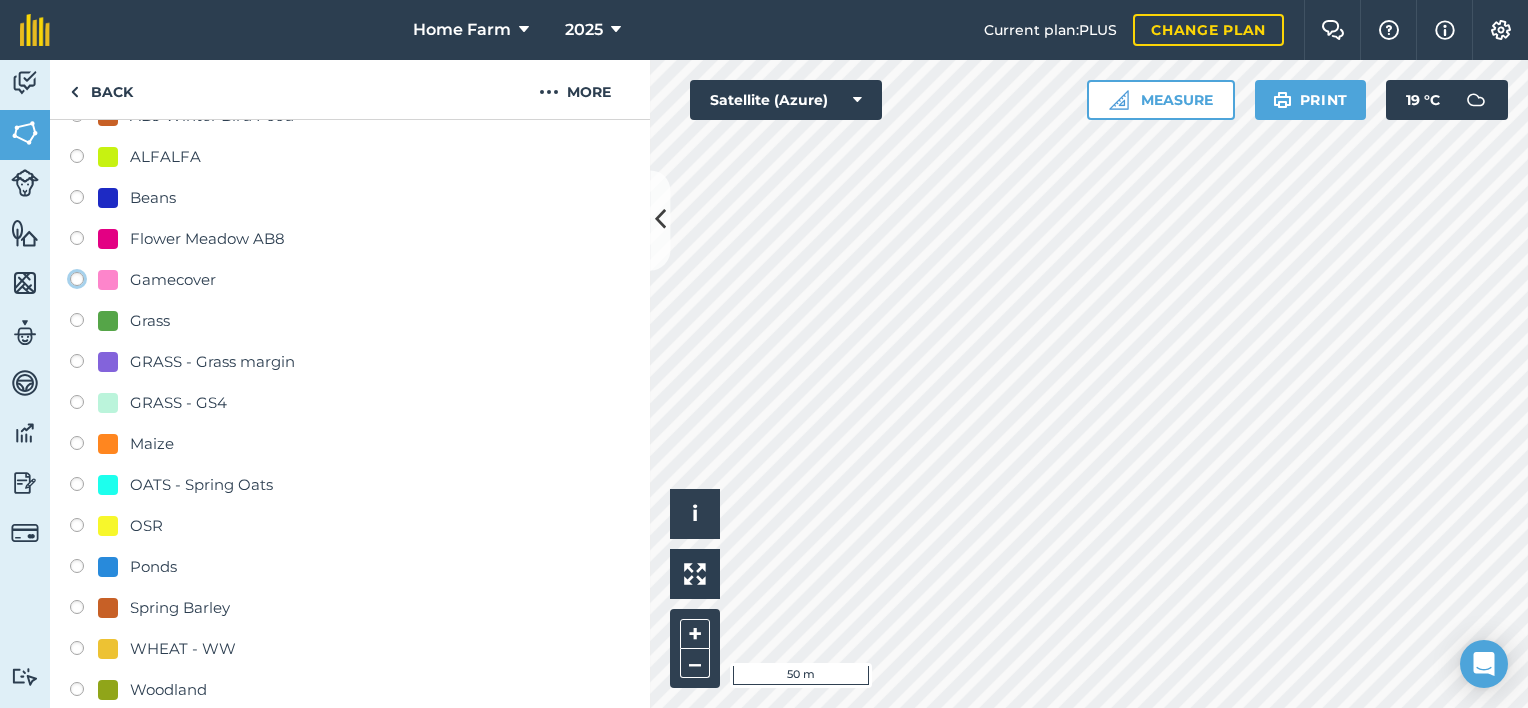 click on "Gamecover" at bounding box center [-9923, 278] 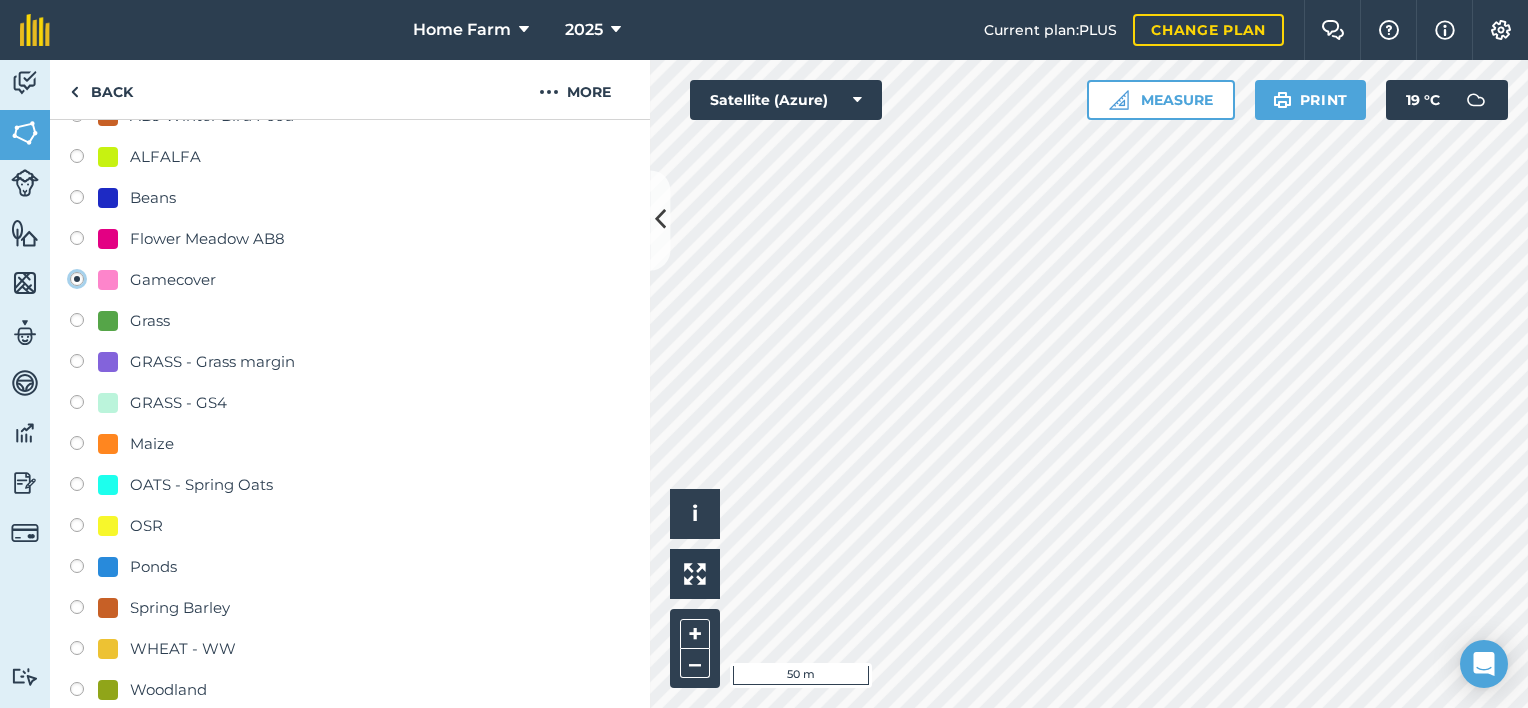 radio on "true" 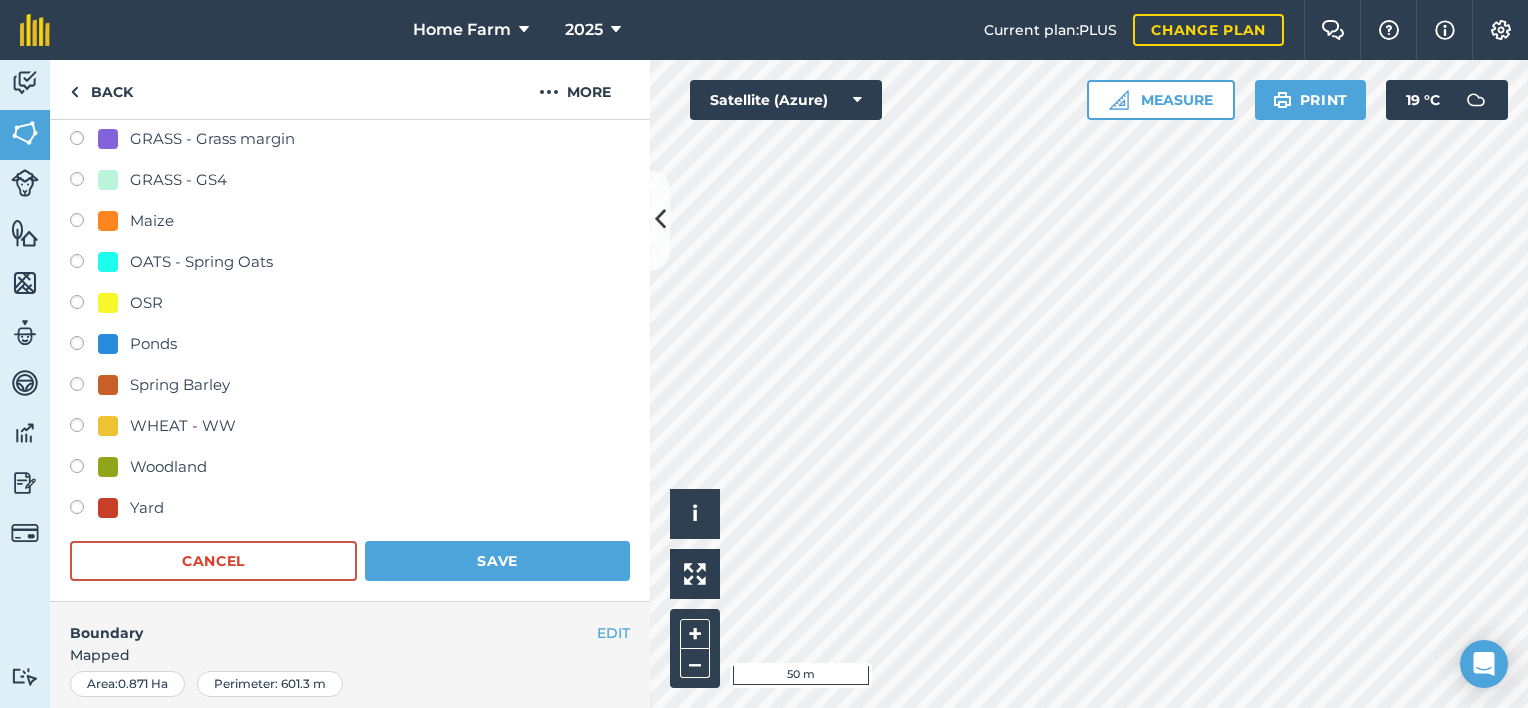 scroll, scrollTop: 510, scrollLeft: 0, axis: vertical 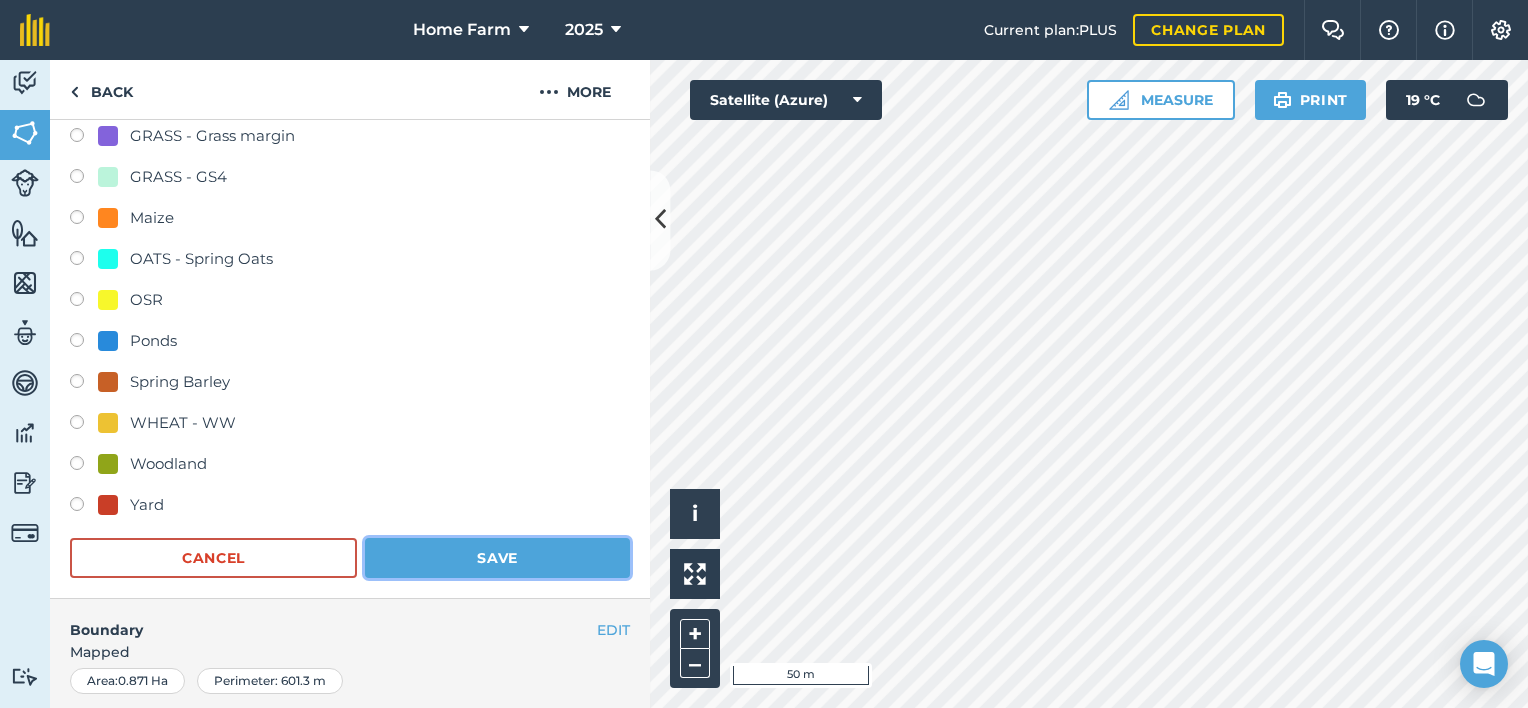 click on "Save" at bounding box center [497, 558] 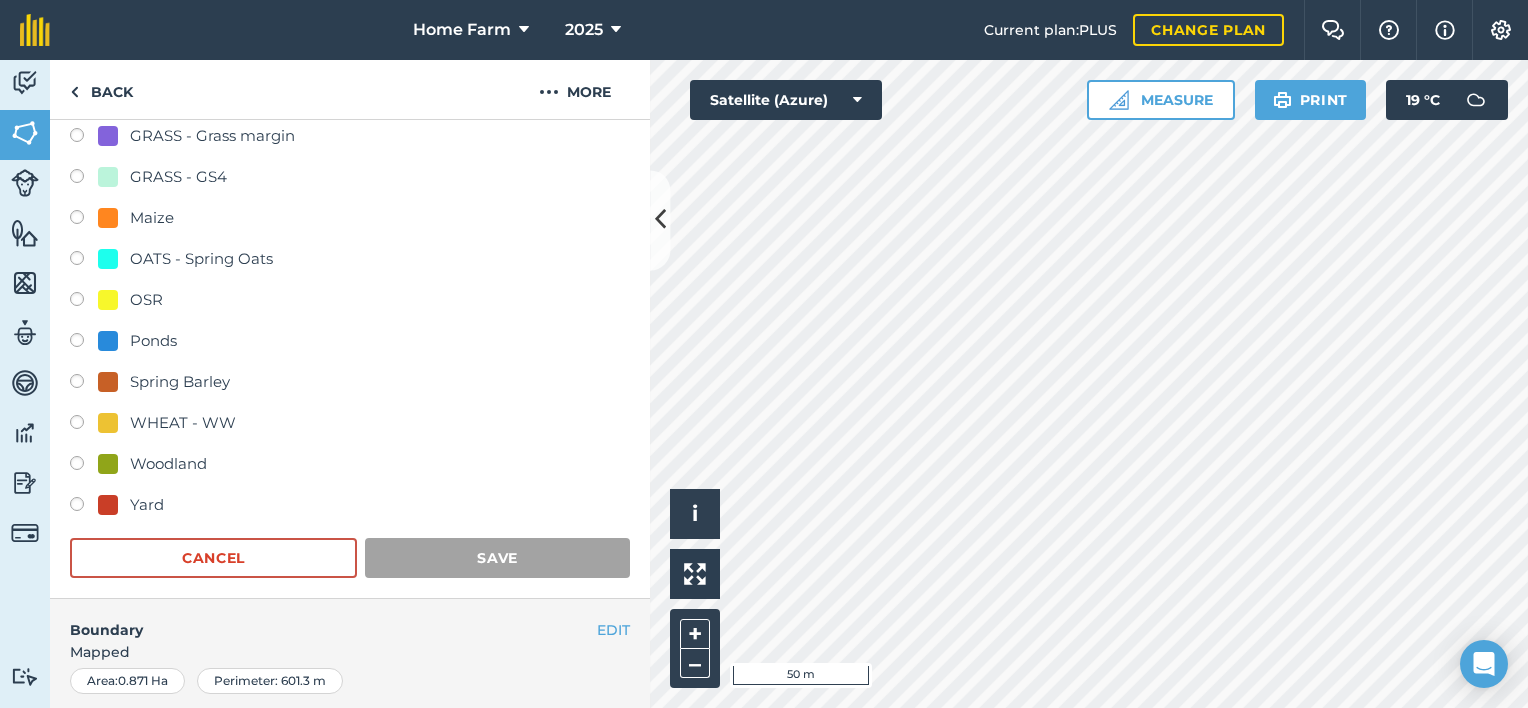 scroll, scrollTop: 286, scrollLeft: 0, axis: vertical 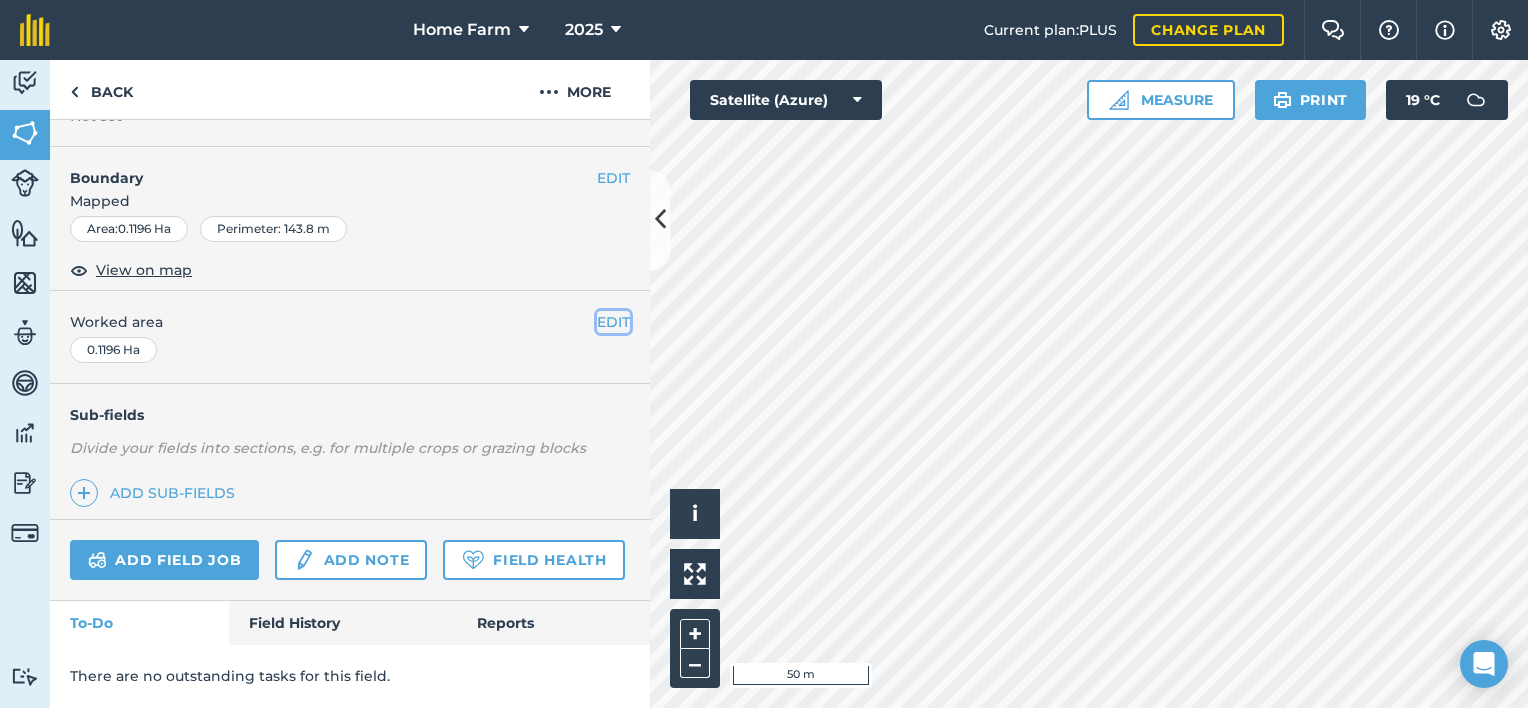 click on "EDIT" at bounding box center [613, 322] 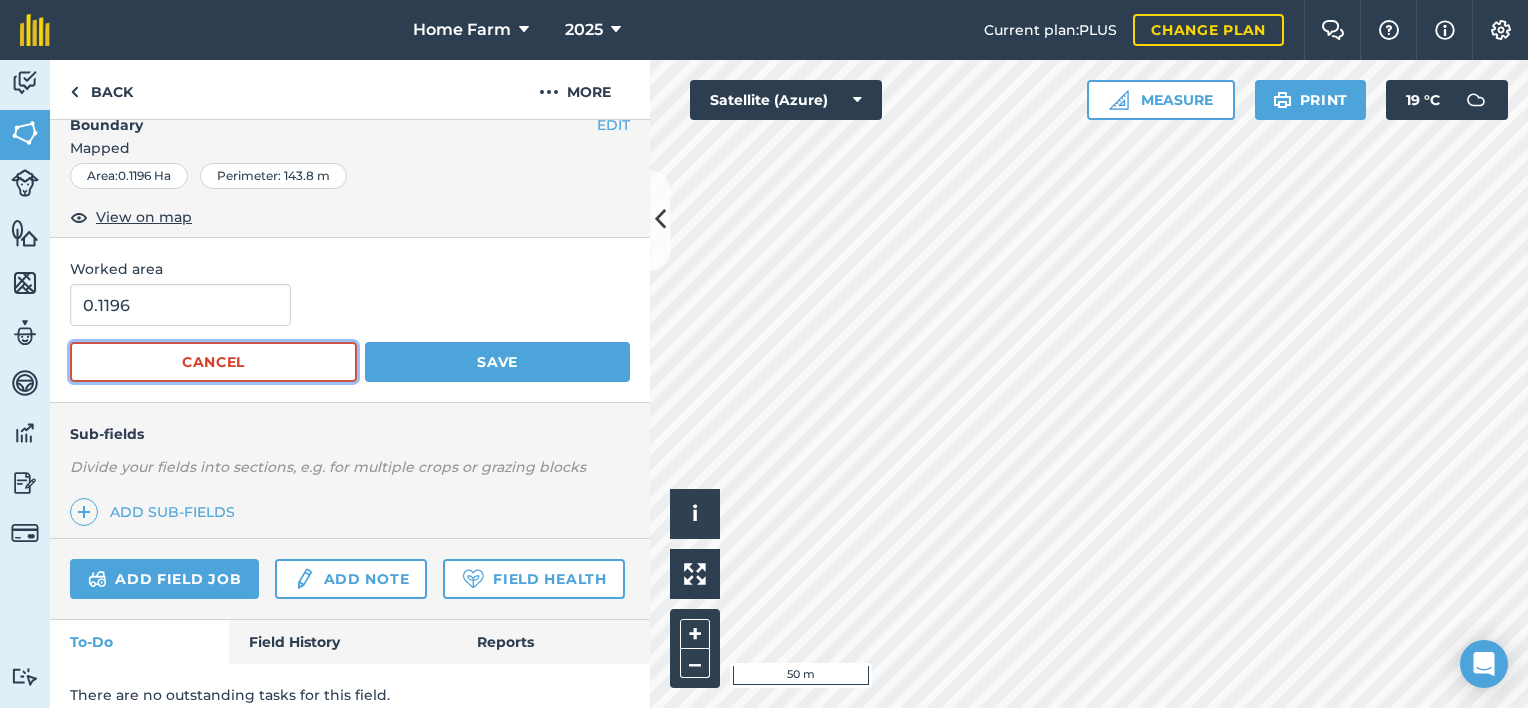 click on "Cancel" at bounding box center [213, 362] 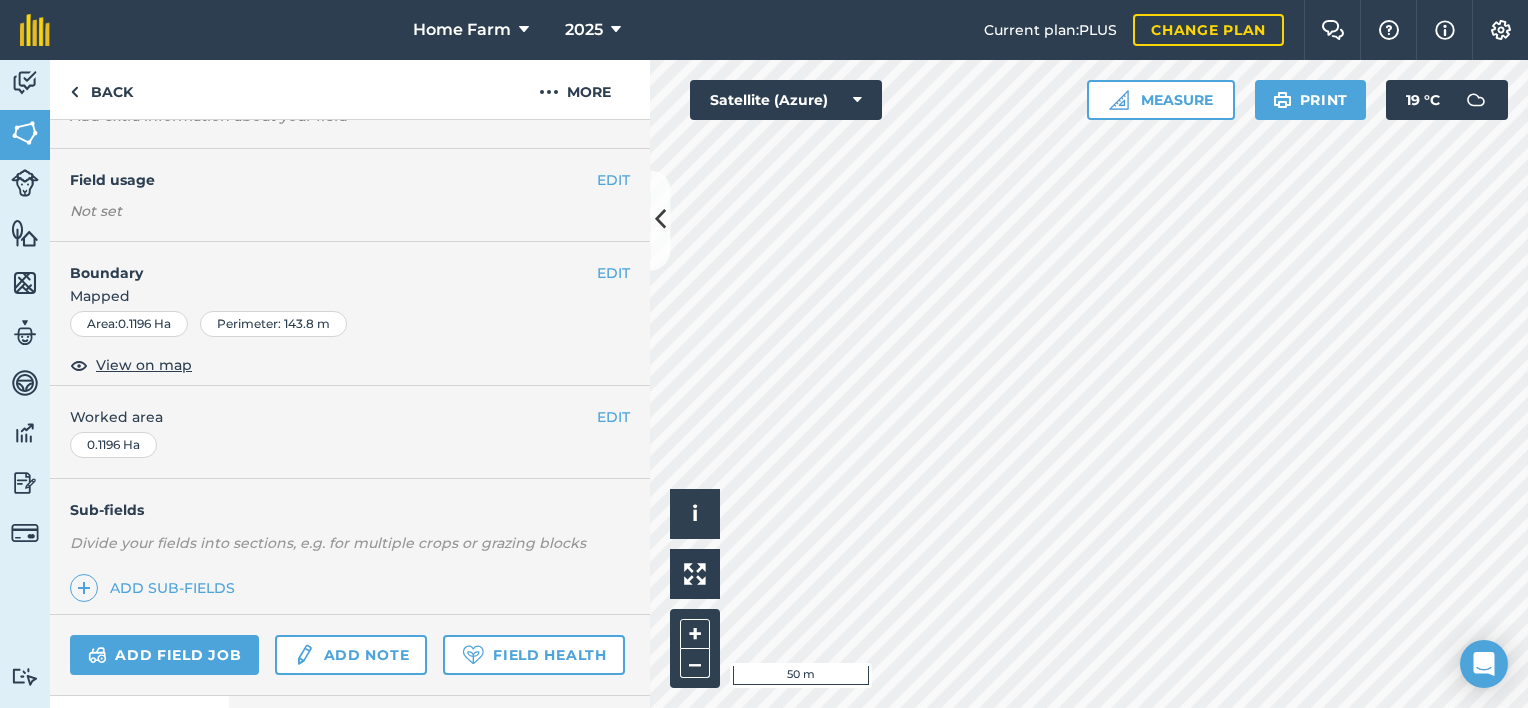 scroll, scrollTop: 136, scrollLeft: 0, axis: vertical 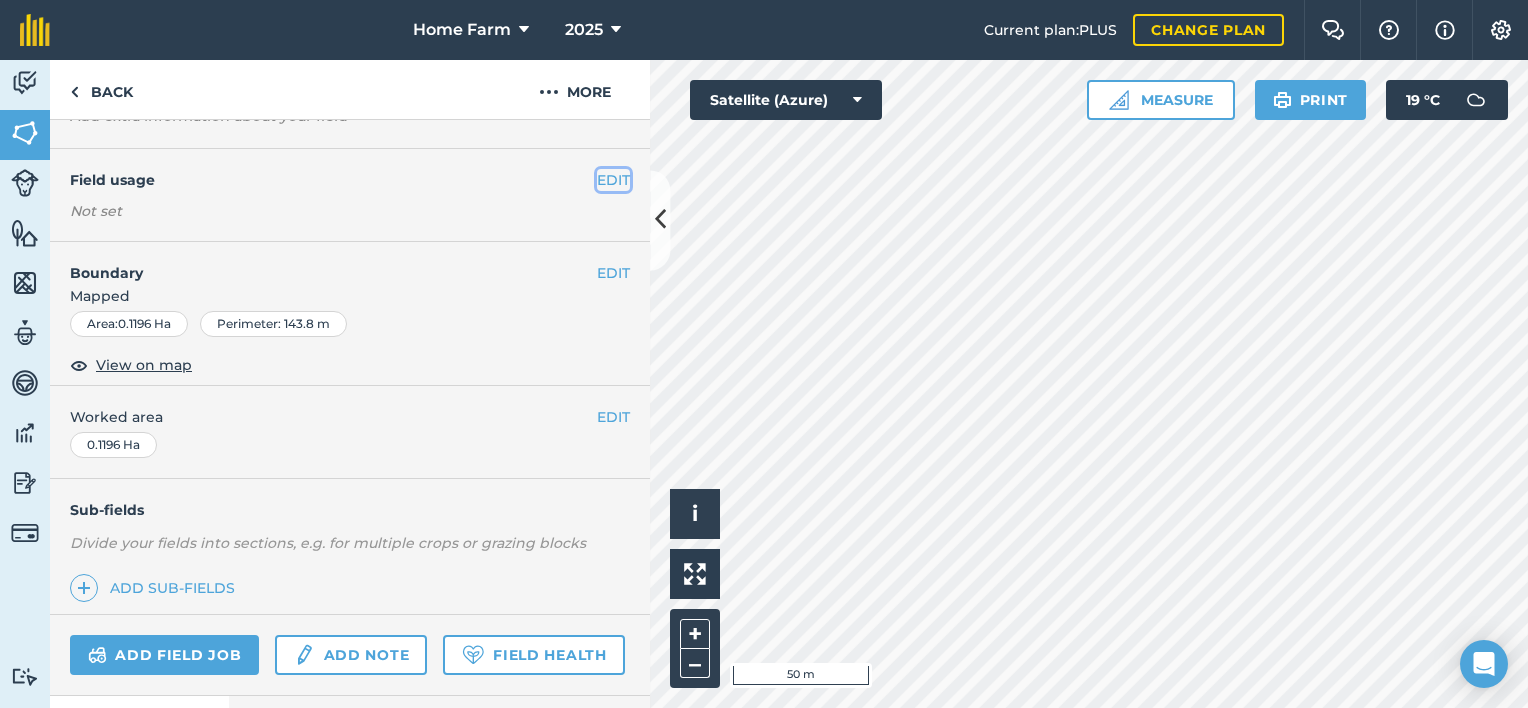 click on "EDIT" at bounding box center [613, 180] 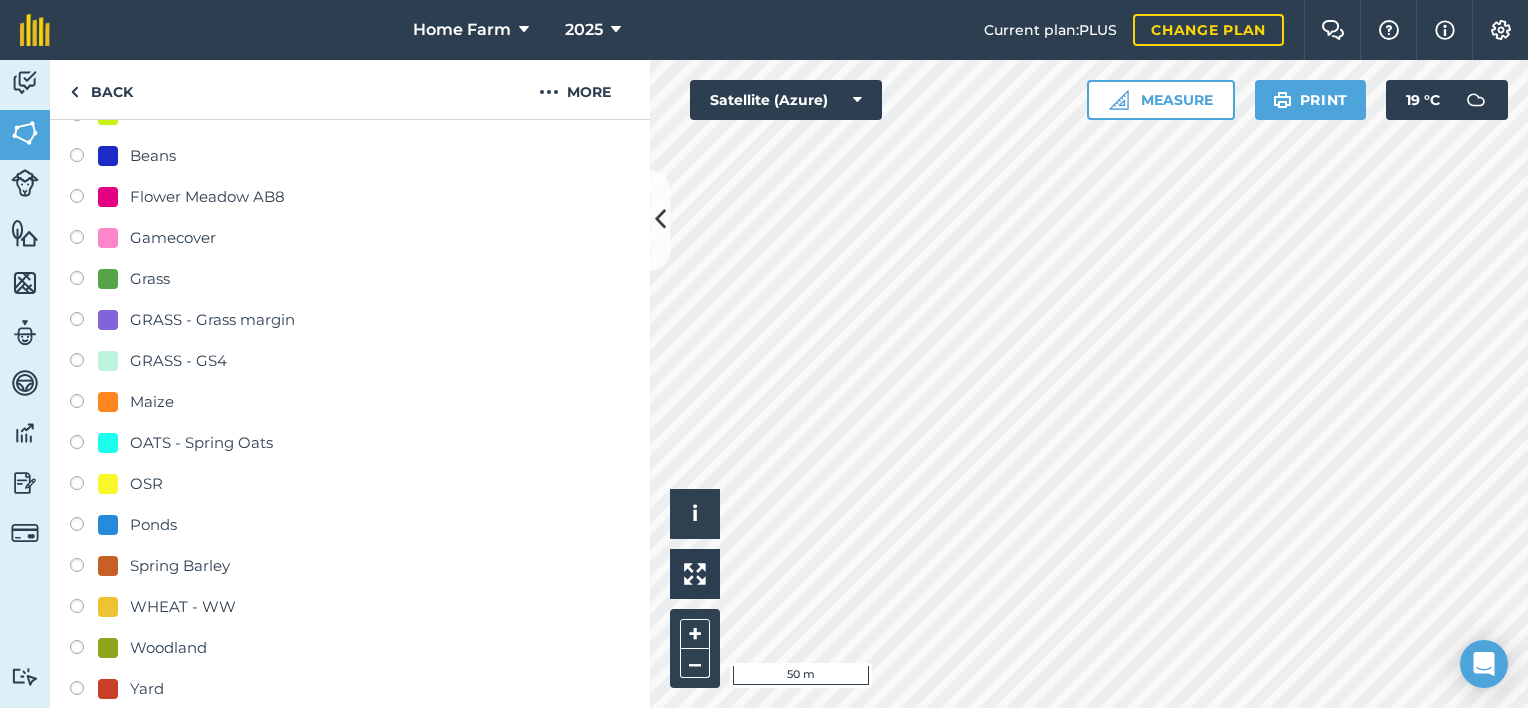 scroll, scrollTop: 328, scrollLeft: 0, axis: vertical 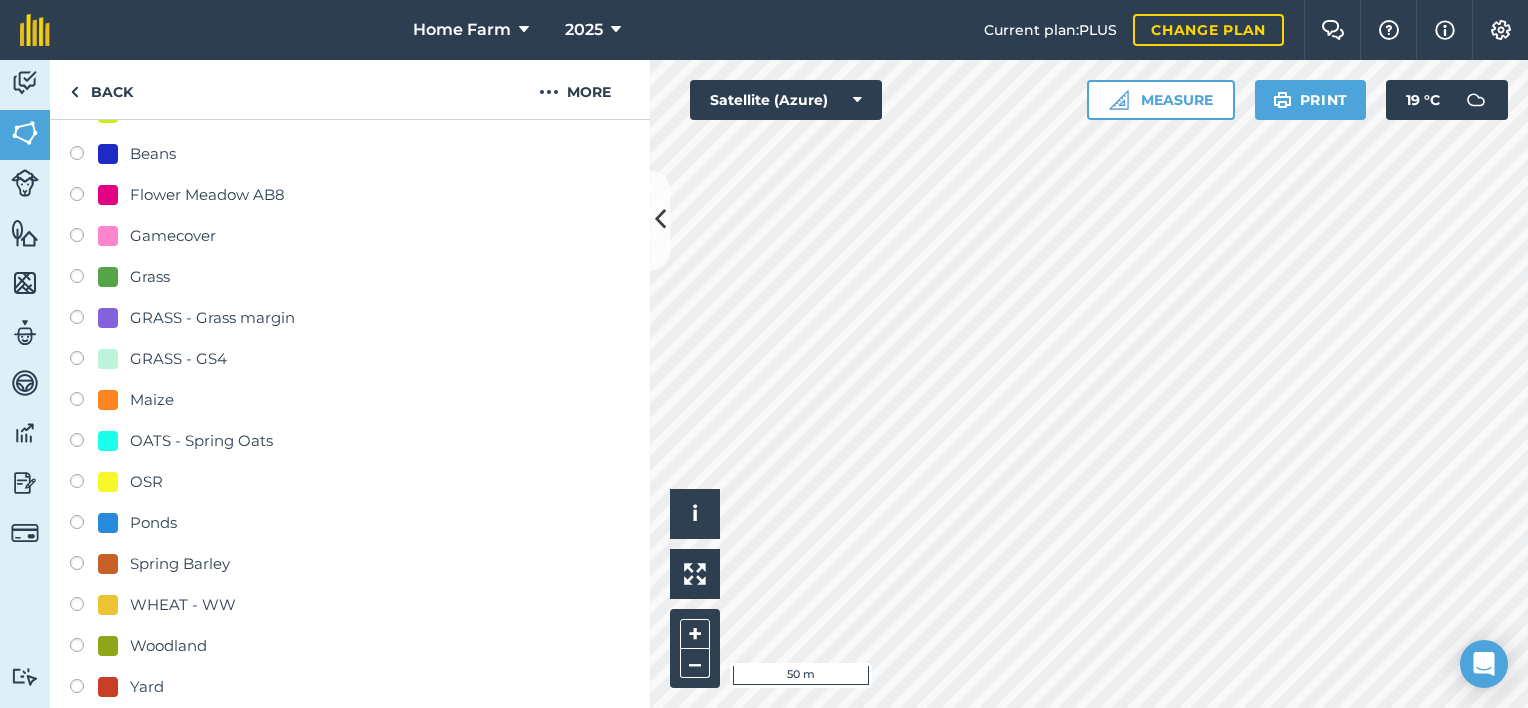 click on "Woodland" at bounding box center [168, 646] 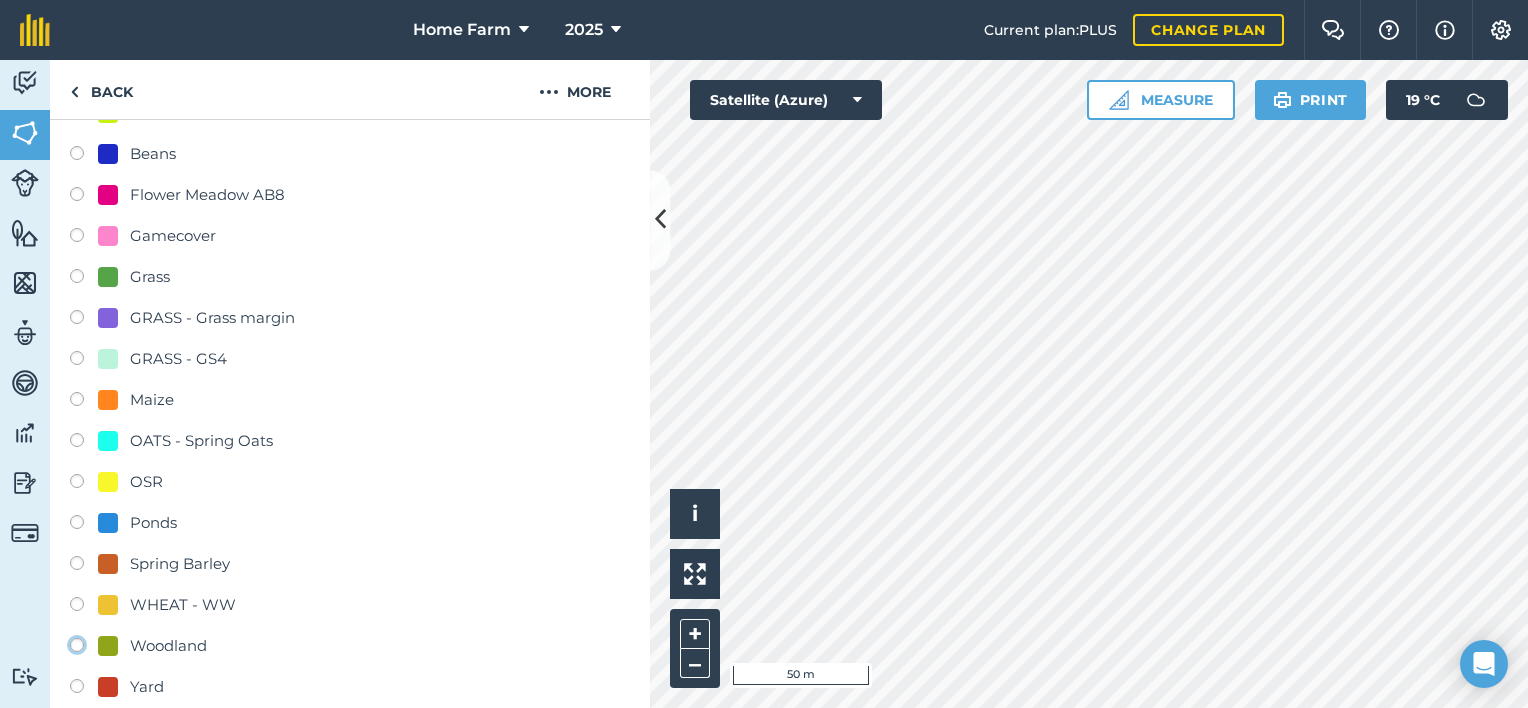 click on "Woodland" at bounding box center (-9923, 644) 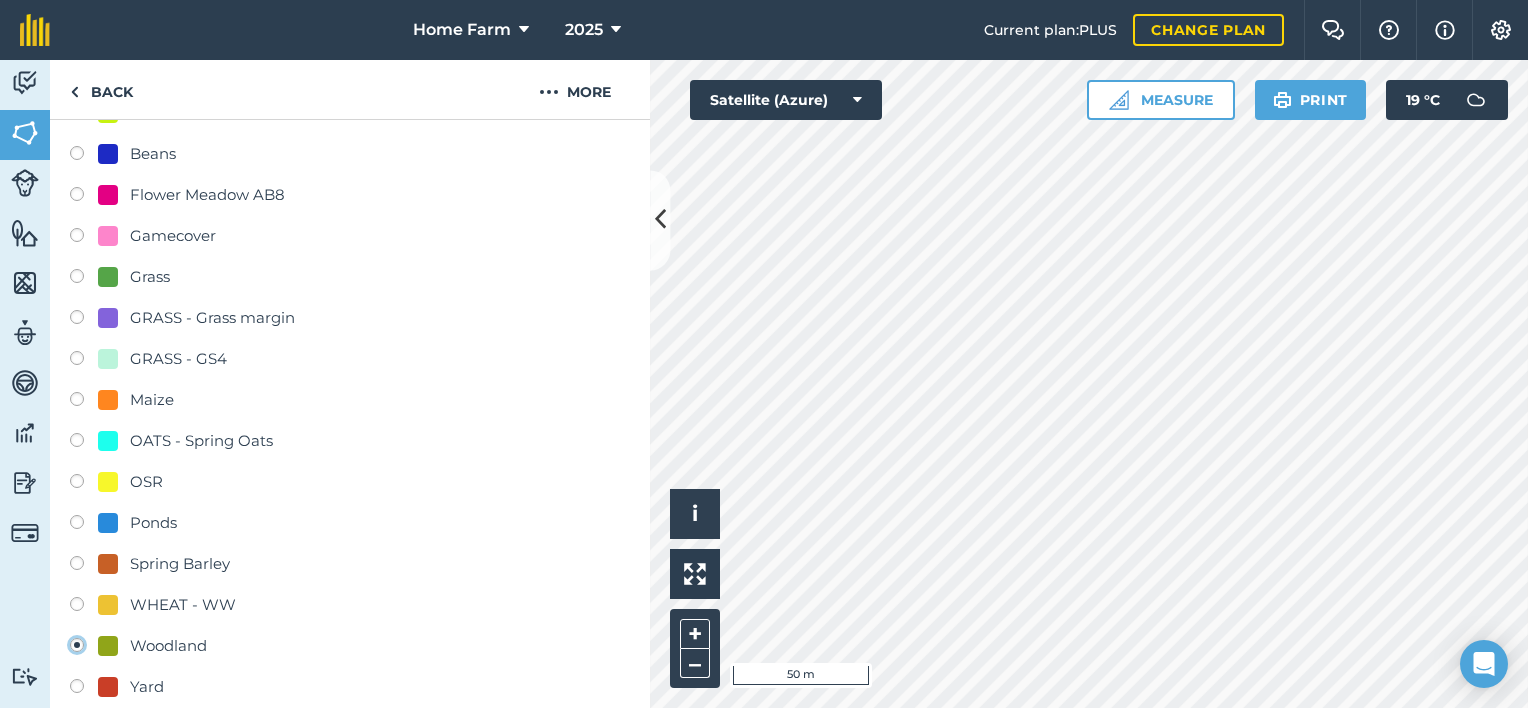 radio on "true" 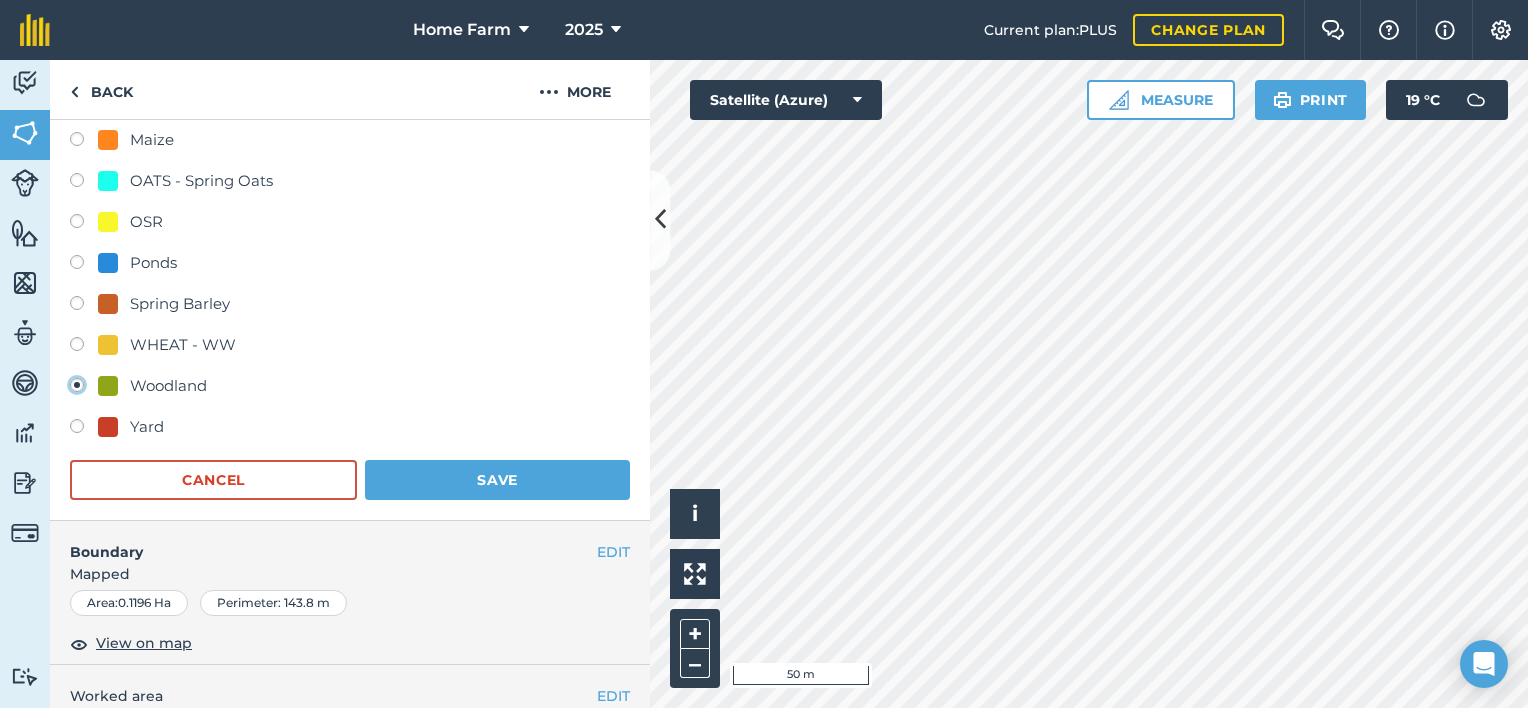 scroll, scrollTop: 596, scrollLeft: 0, axis: vertical 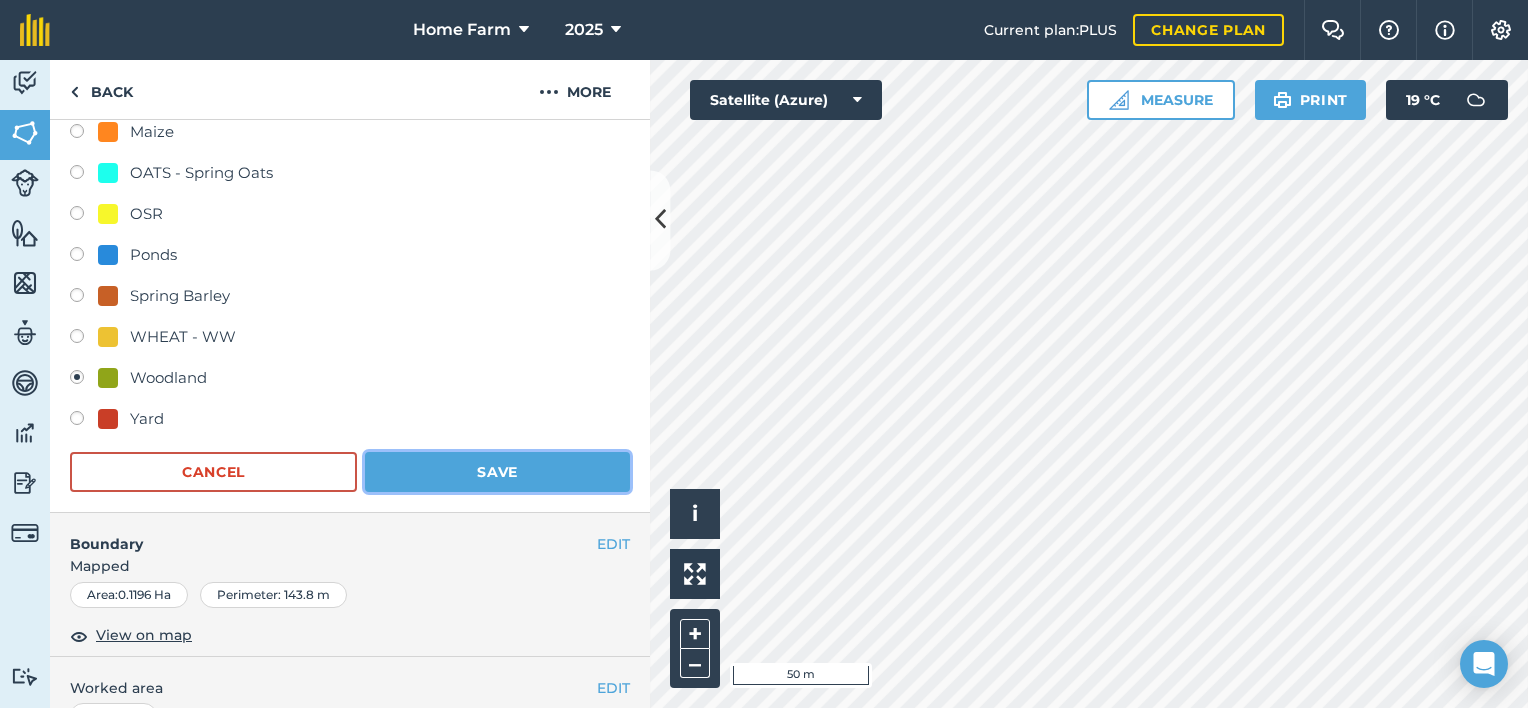 click on "Save" at bounding box center (497, 472) 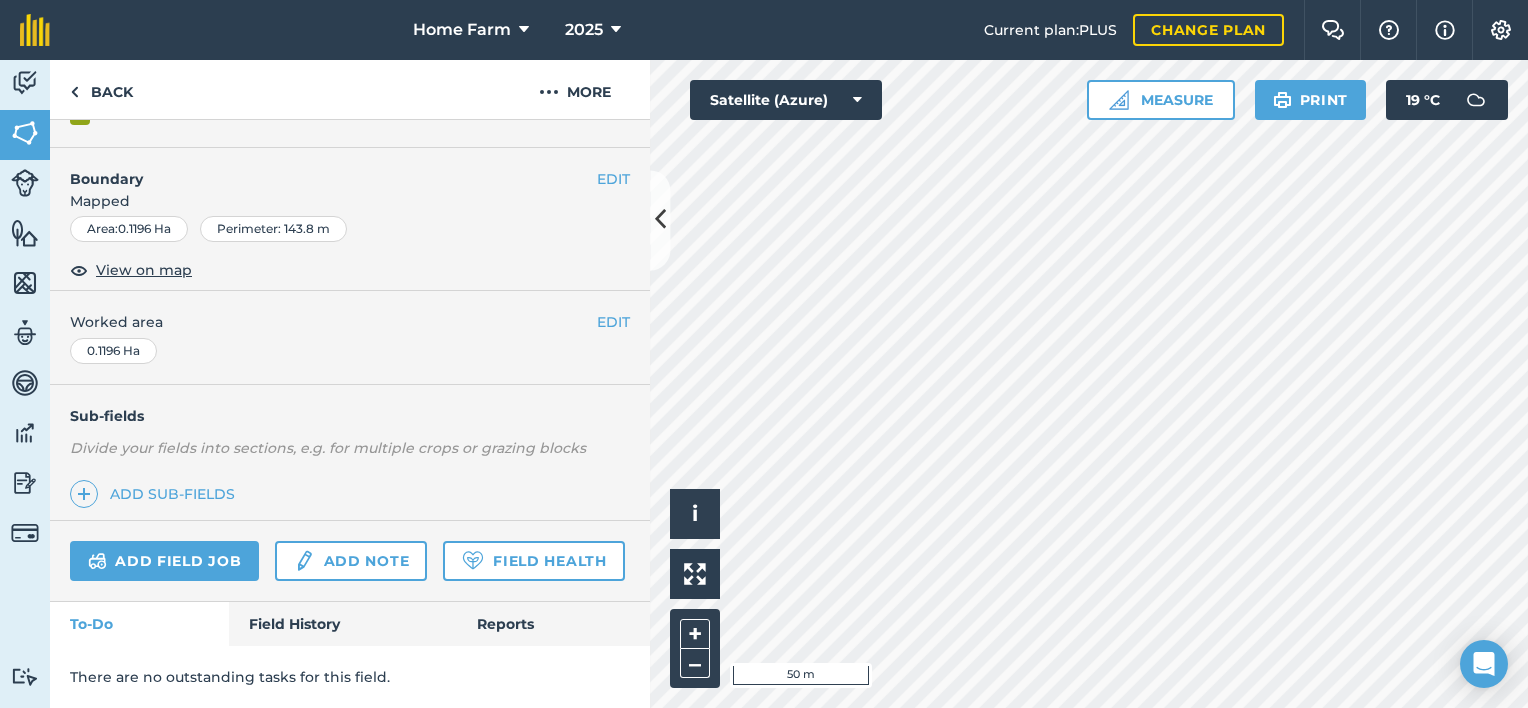 scroll, scrollTop: 286, scrollLeft: 0, axis: vertical 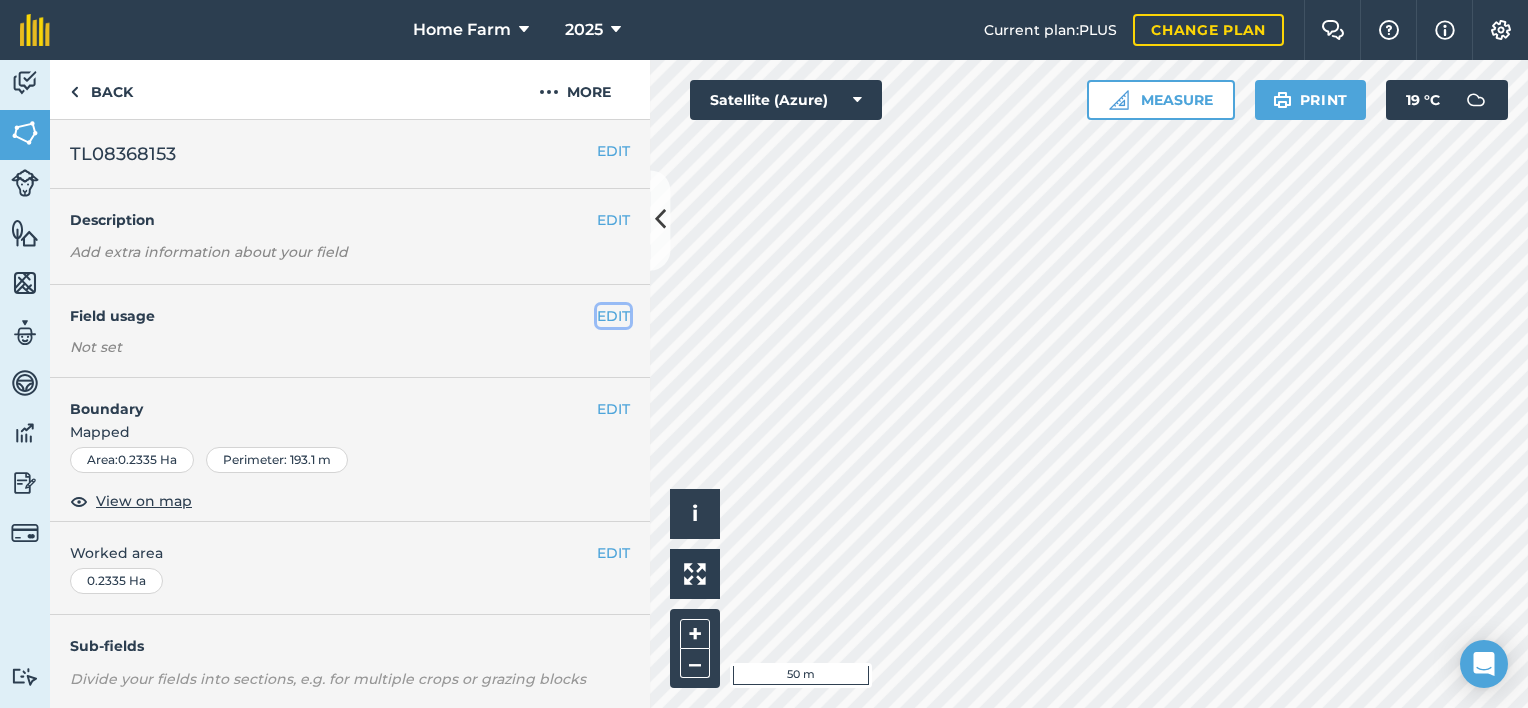 click on "EDIT" at bounding box center [613, 316] 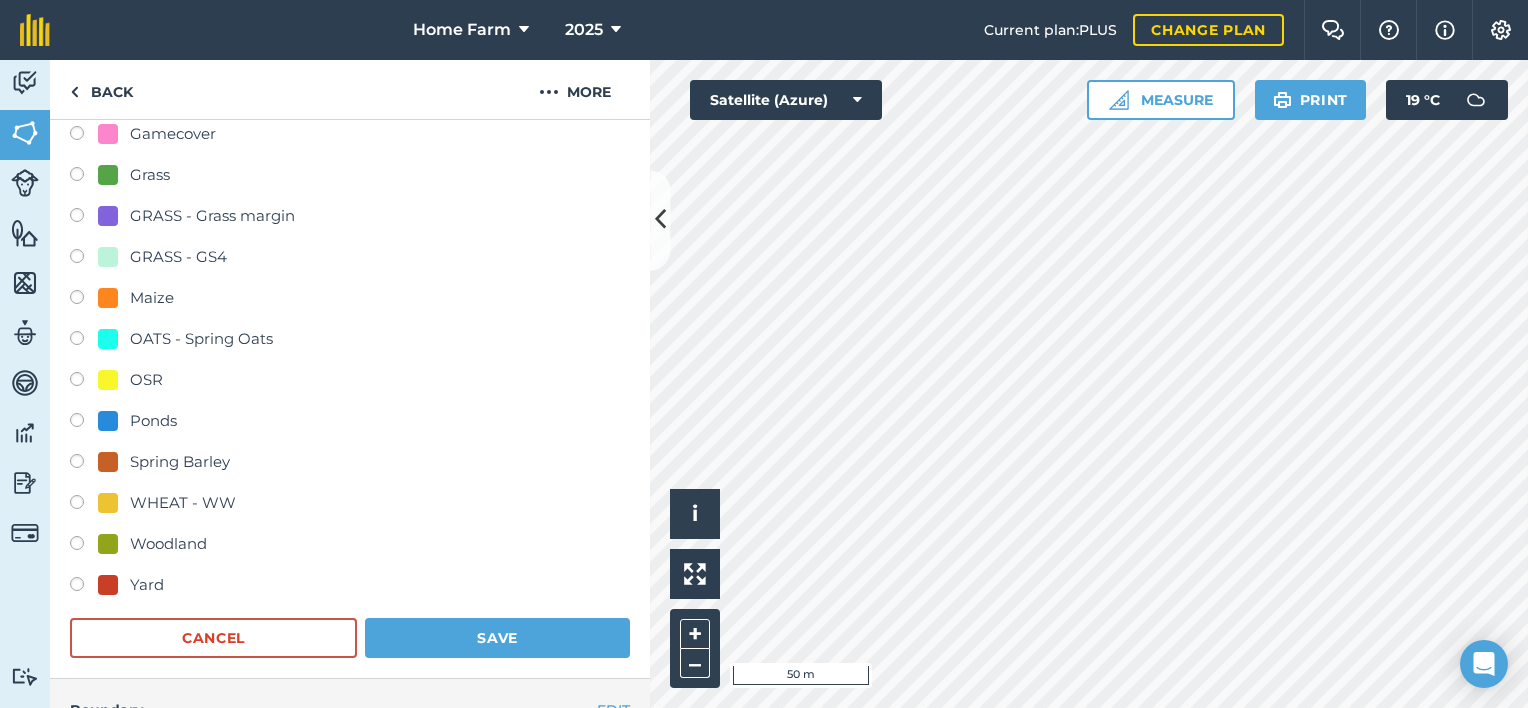 scroll, scrollTop: 431, scrollLeft: 0, axis: vertical 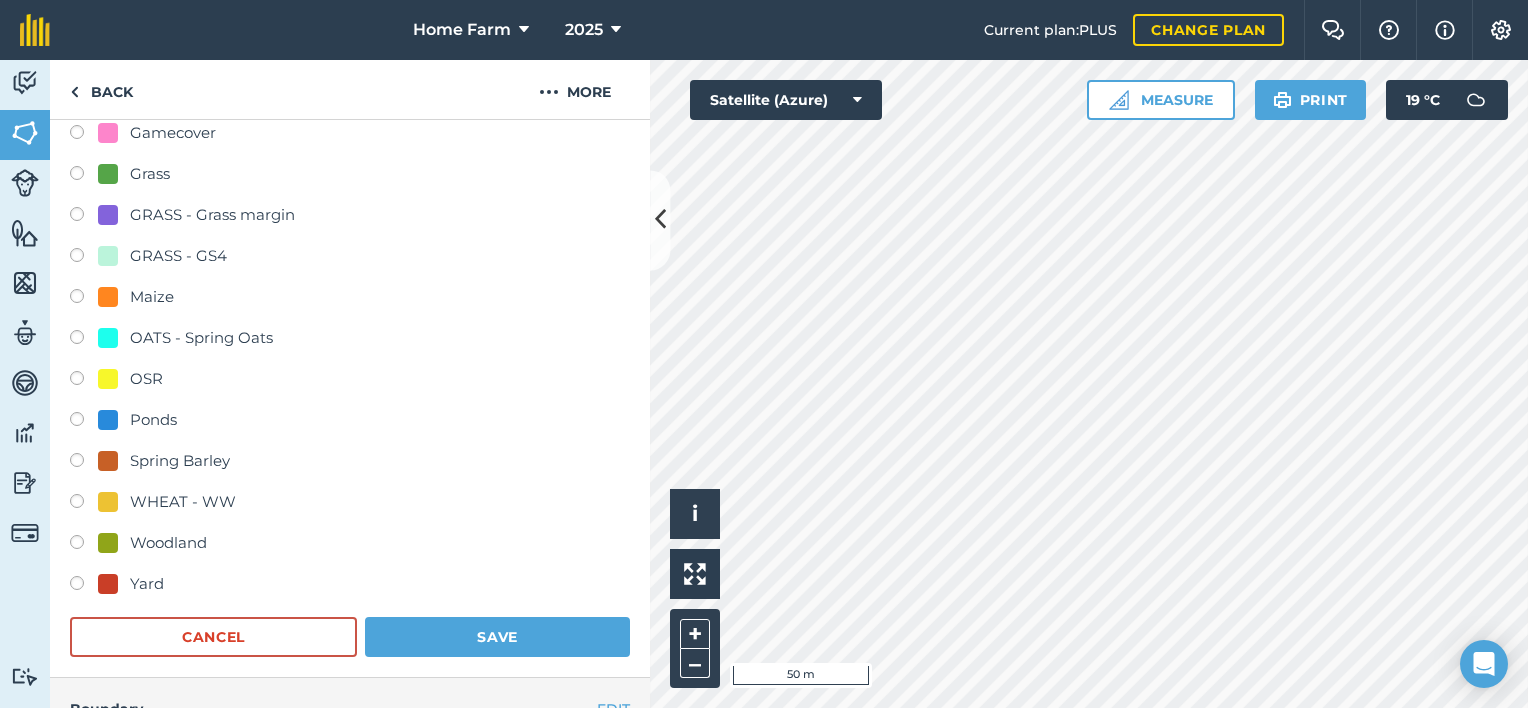 click on "Woodland" at bounding box center (168, 543) 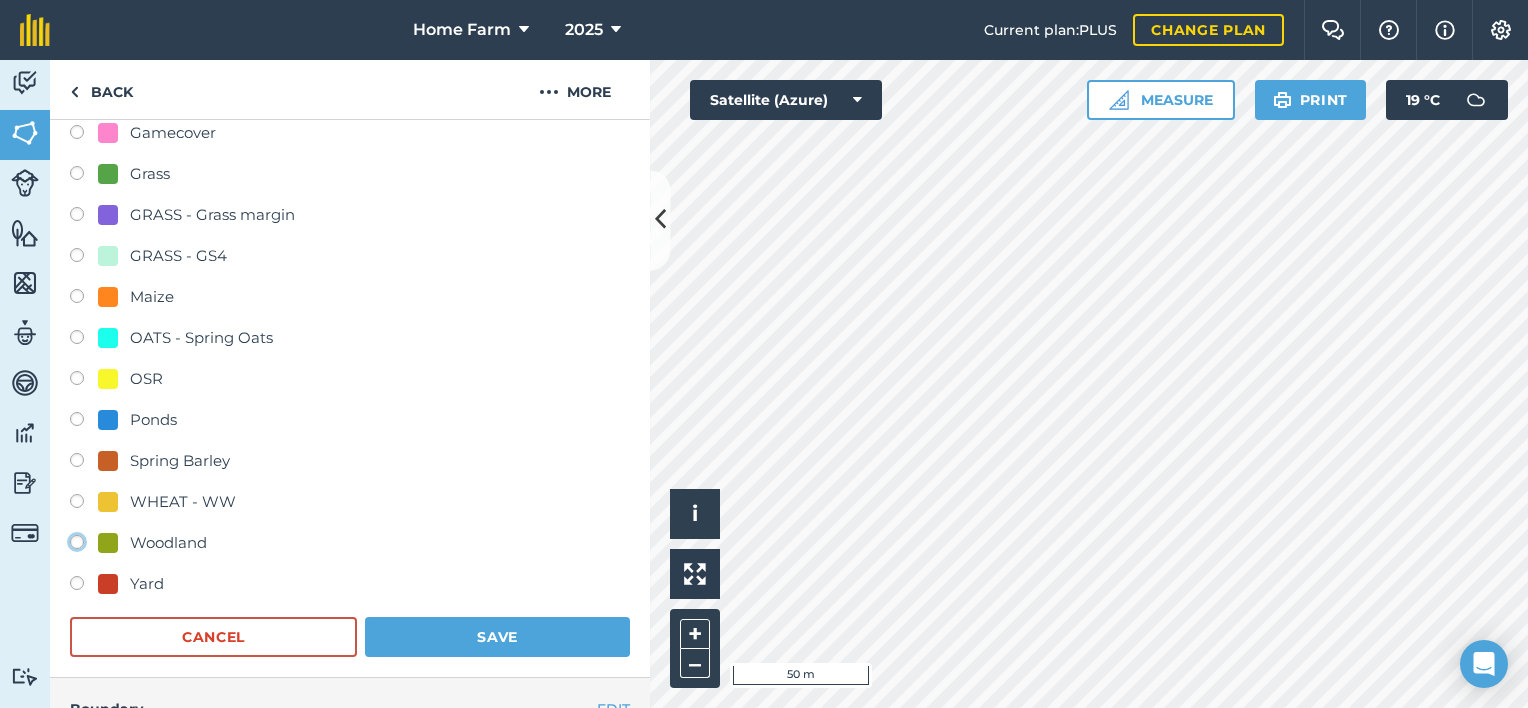 click on "Woodland" at bounding box center (-9923, 541) 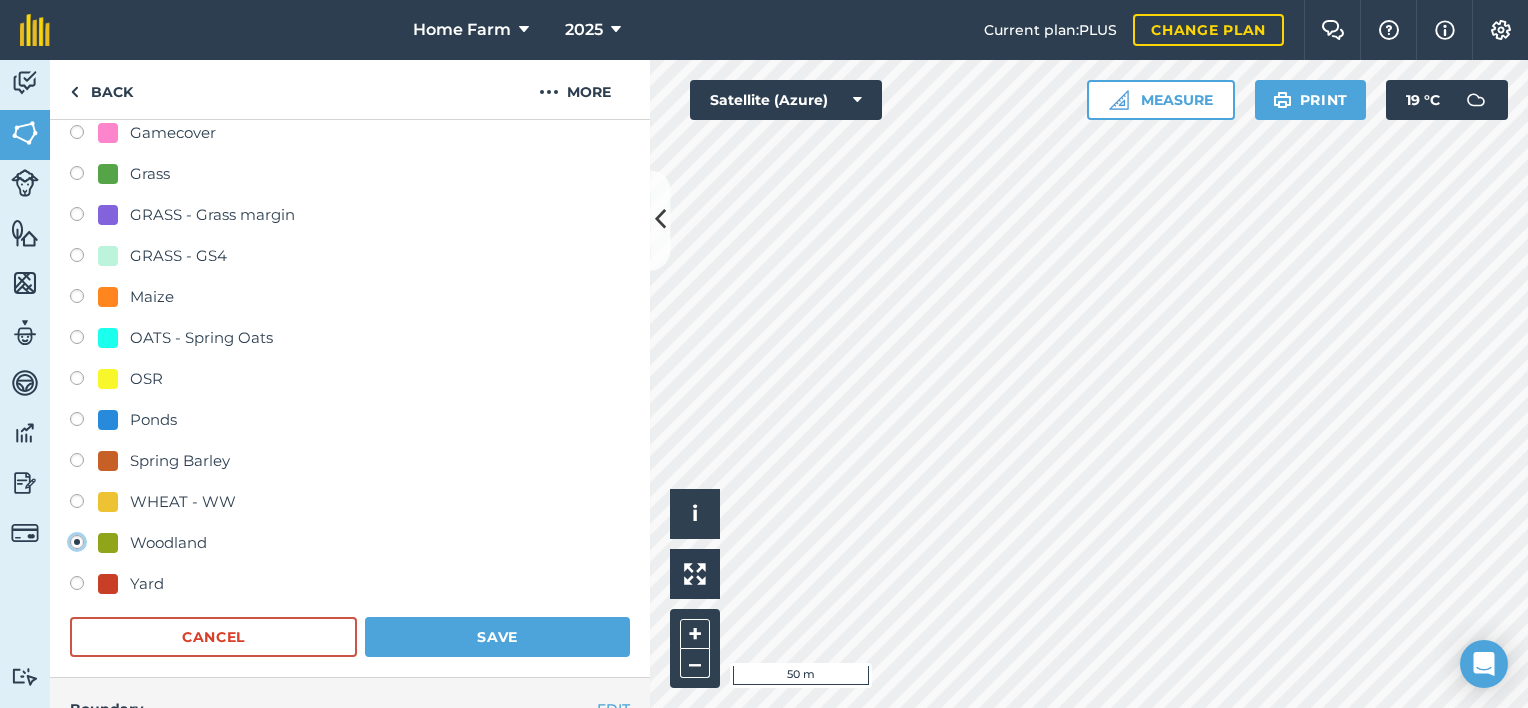 radio on "false" 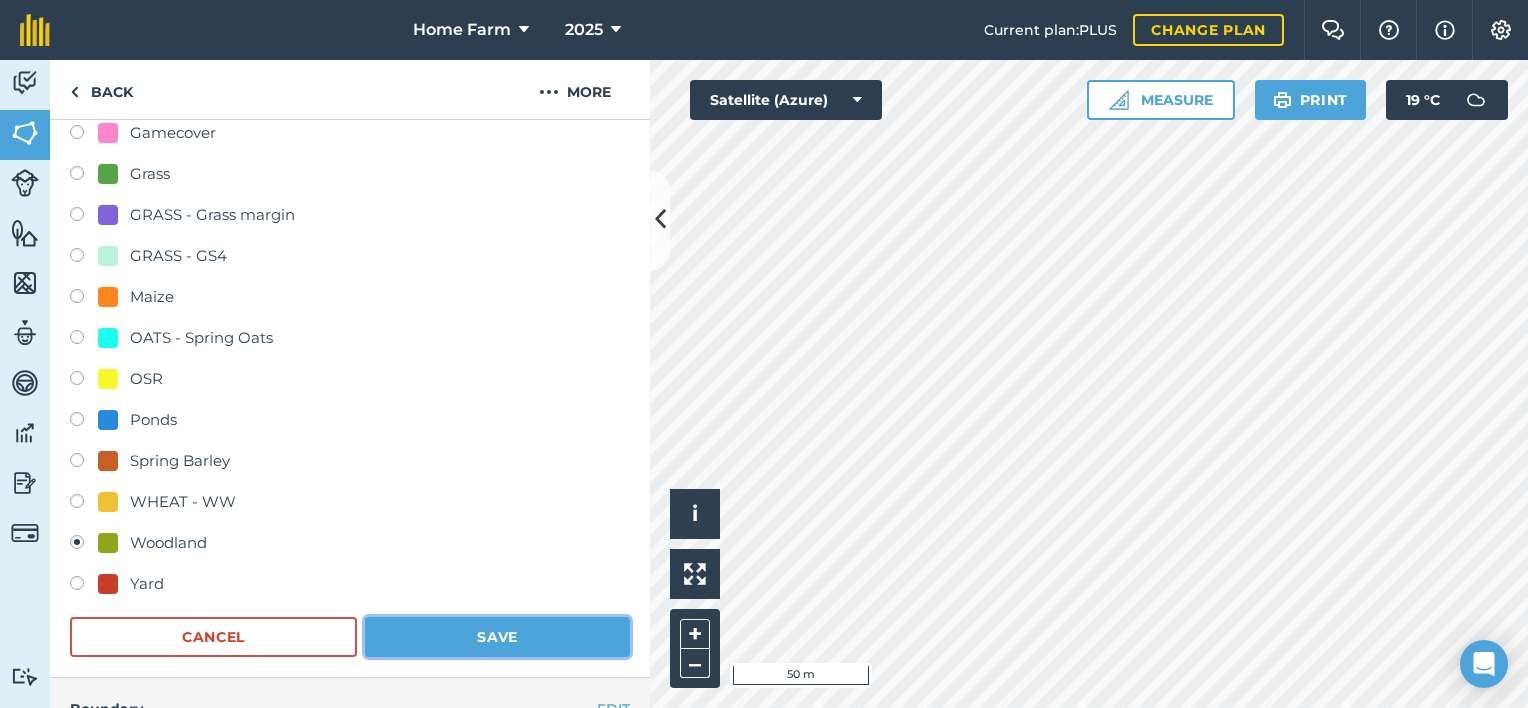 click on "Save" at bounding box center (497, 637) 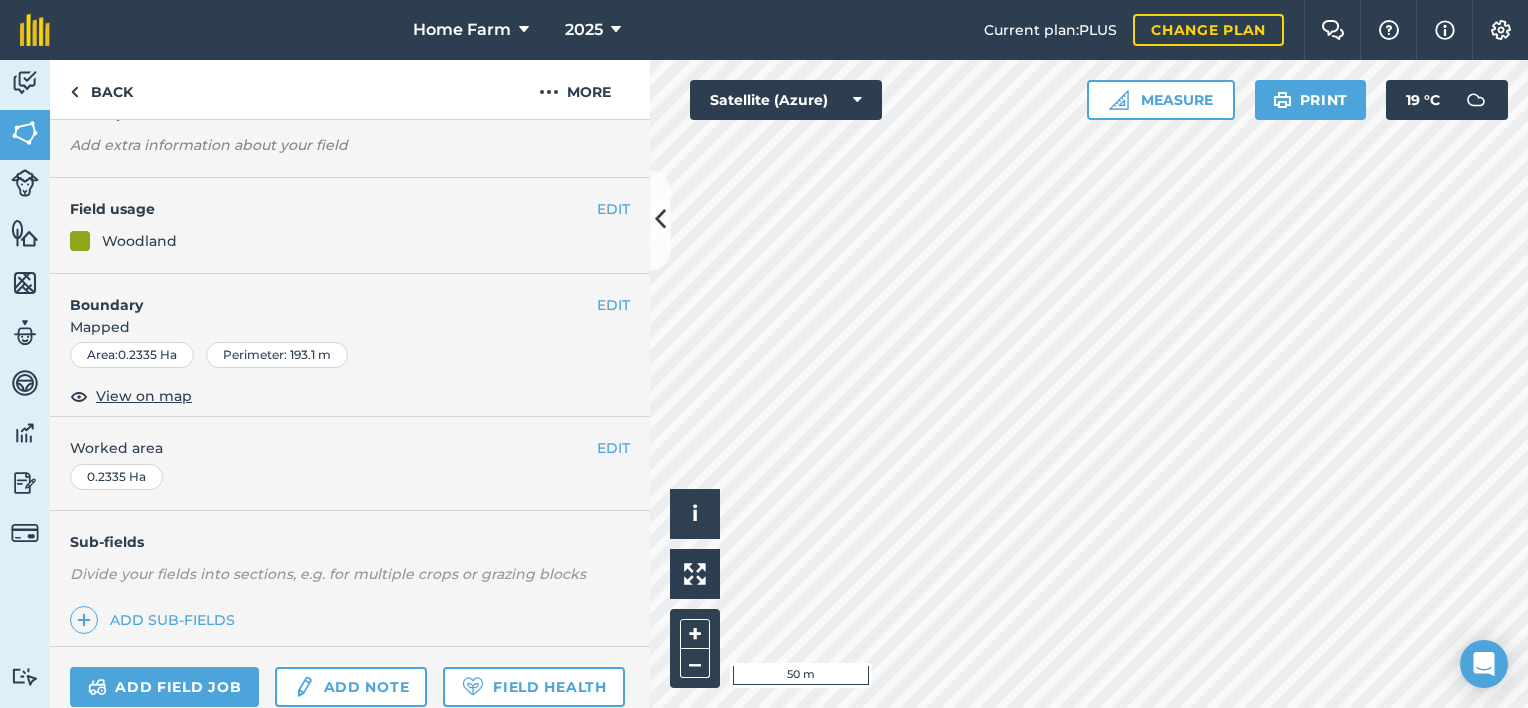 scroll, scrollTop: 106, scrollLeft: 0, axis: vertical 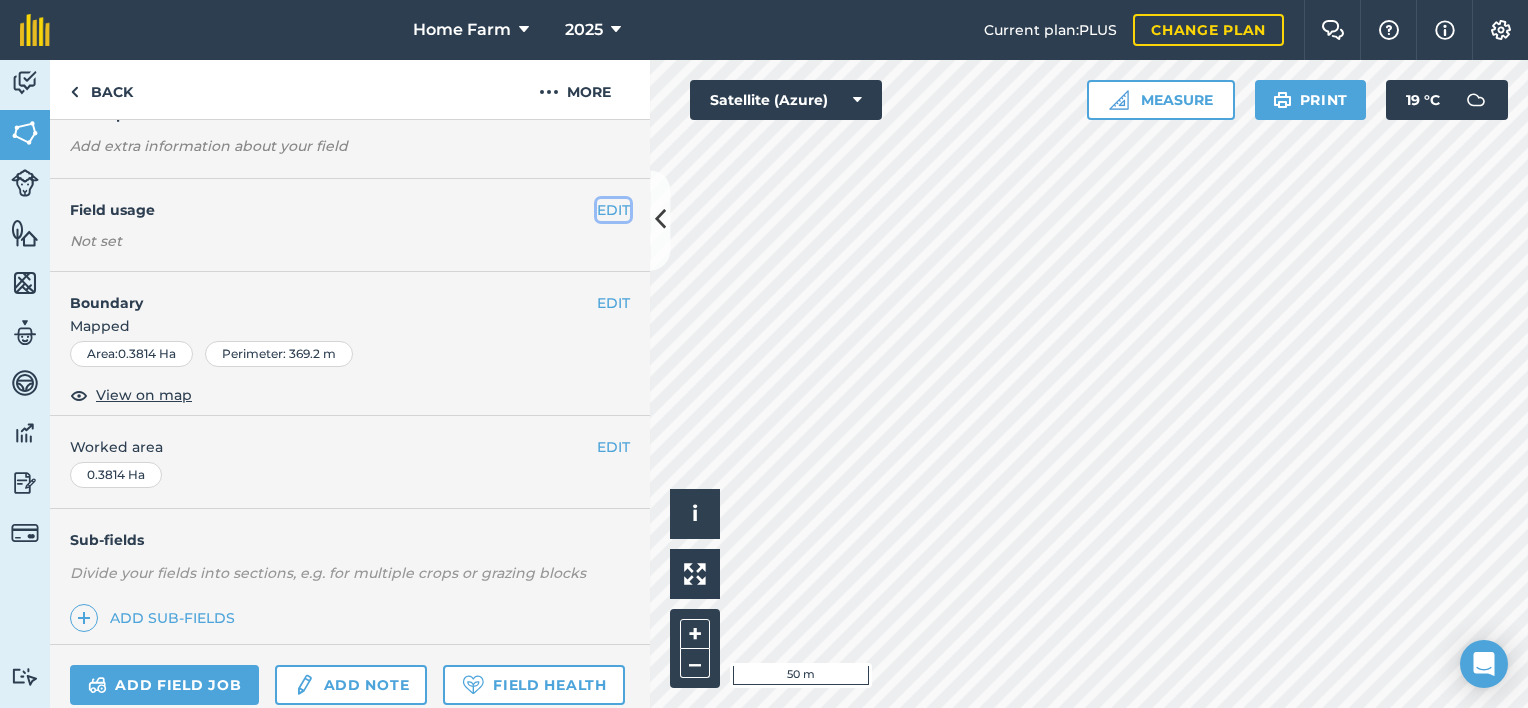 click on "EDIT" at bounding box center [613, 210] 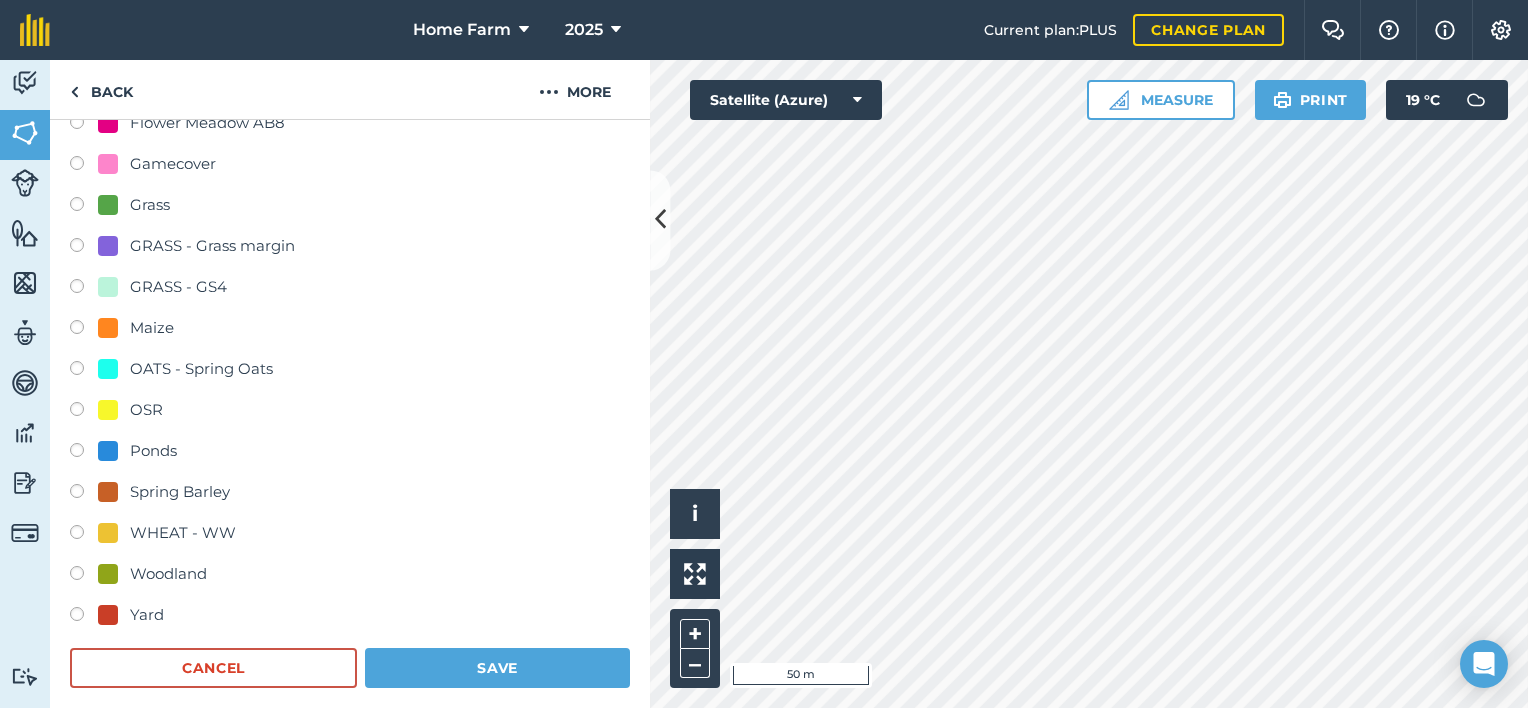 scroll, scrollTop: 471, scrollLeft: 0, axis: vertical 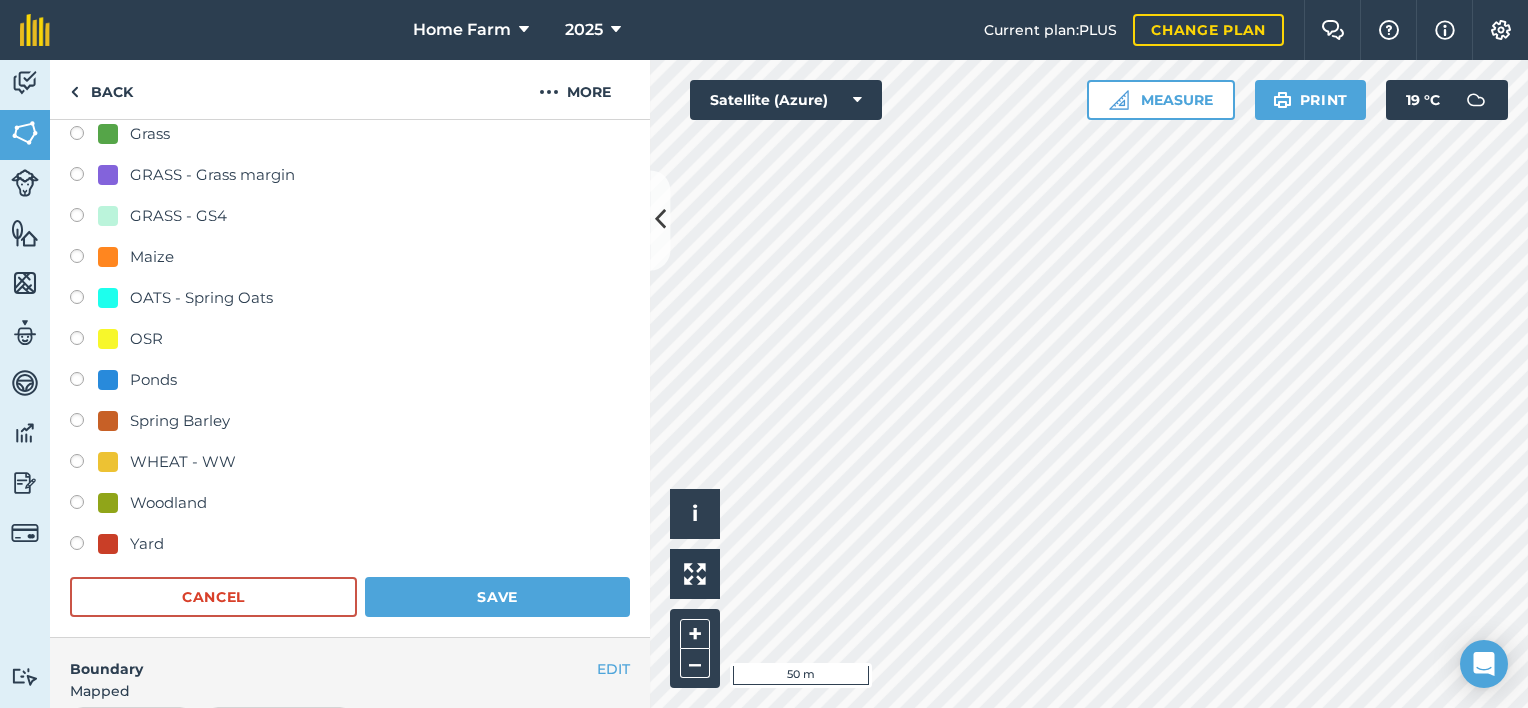 click on "Yard" at bounding box center (131, 544) 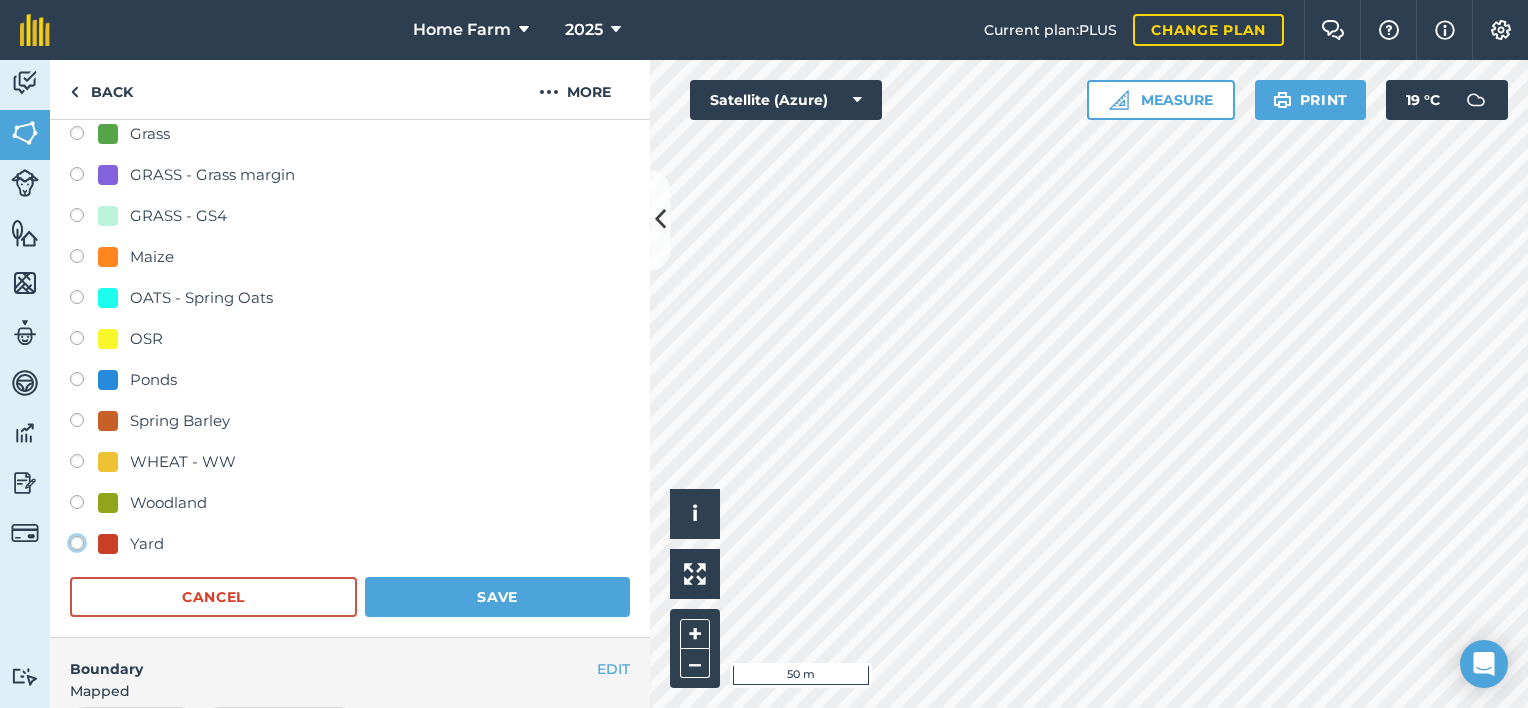 click on "Yard" at bounding box center [-9923, 542] 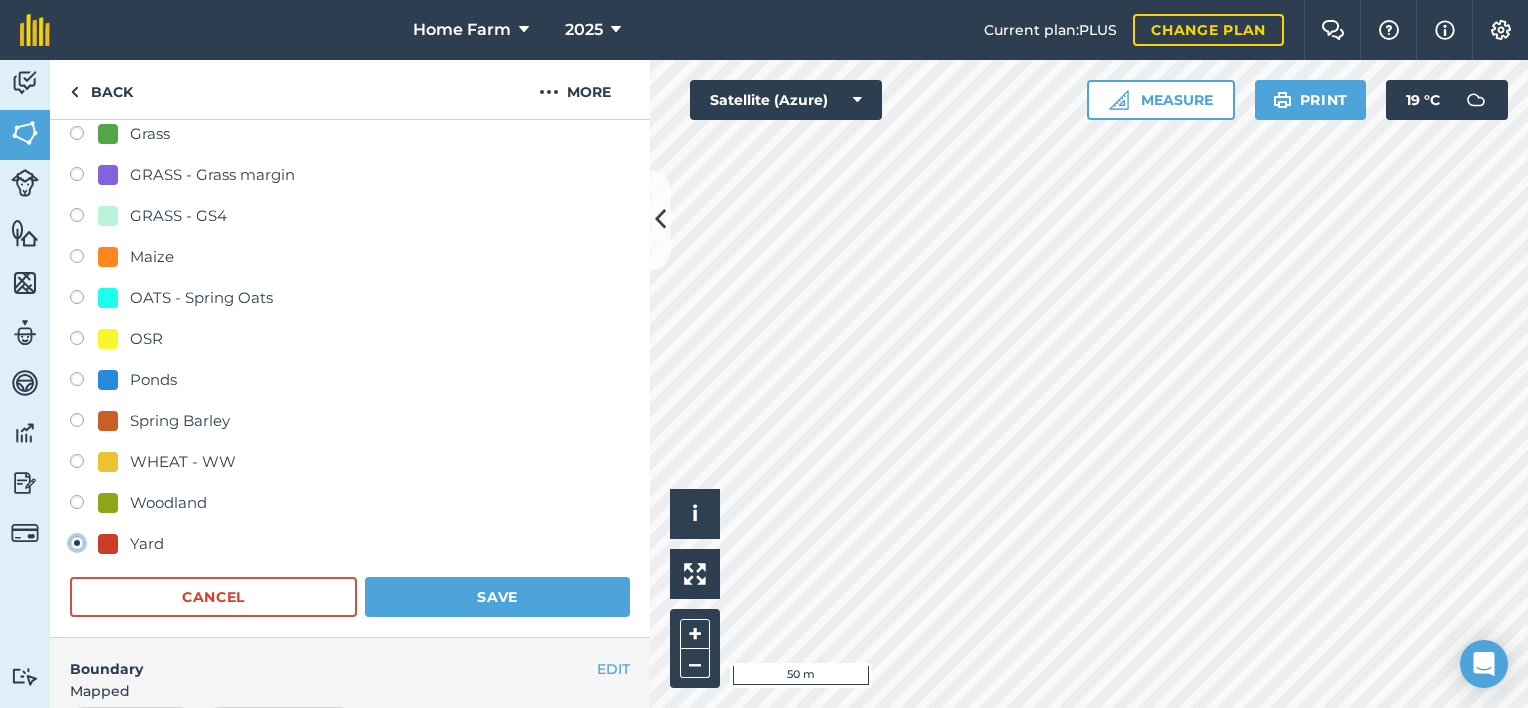 radio on "false" 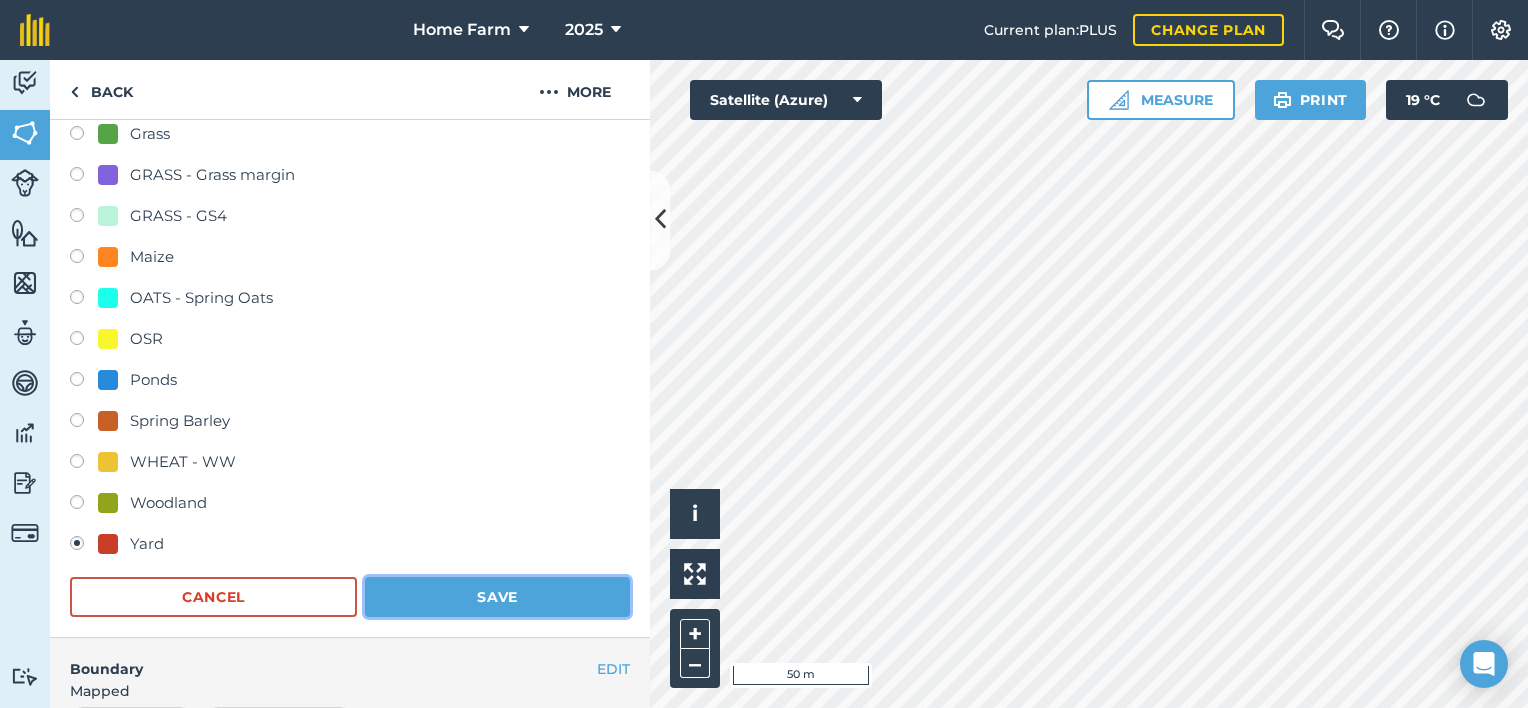 click on "Save" at bounding box center (497, 597) 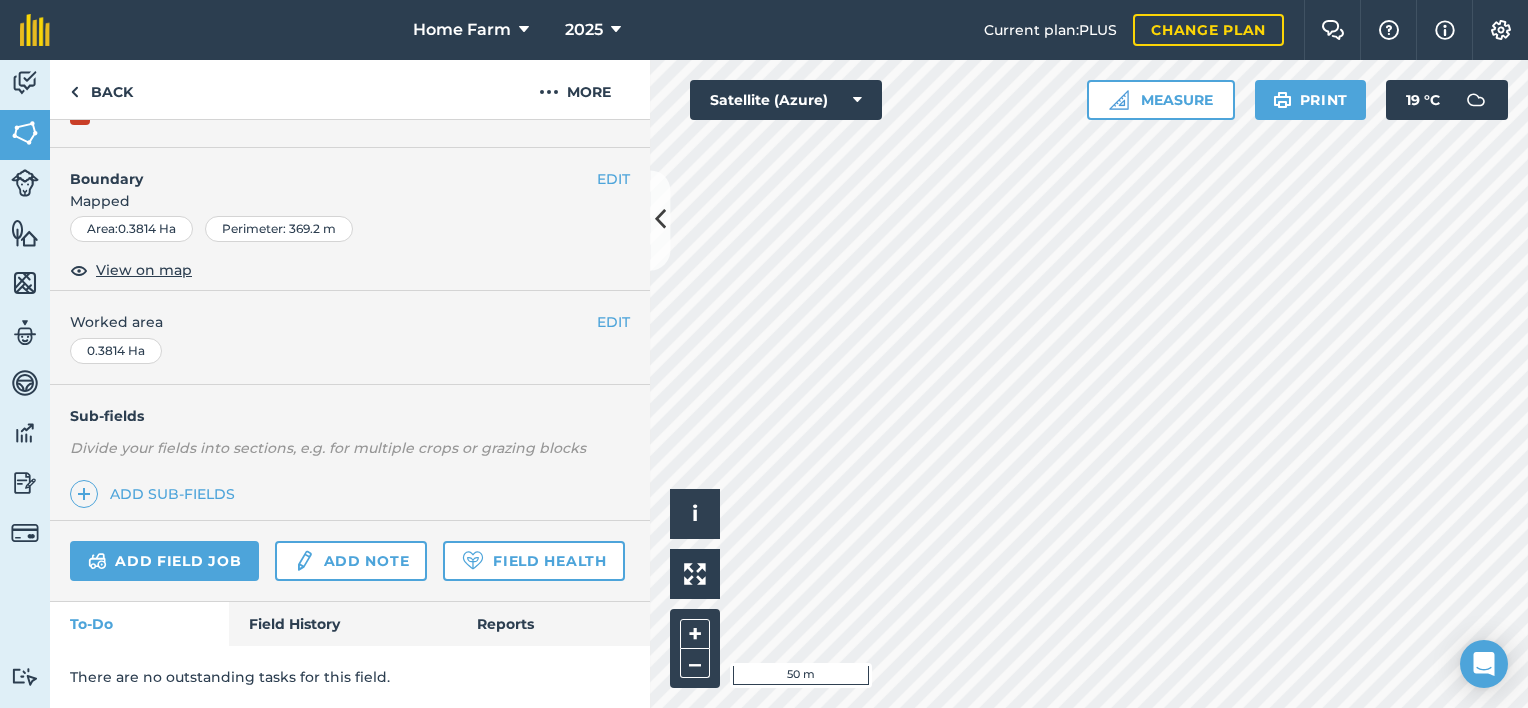 scroll, scrollTop: 286, scrollLeft: 0, axis: vertical 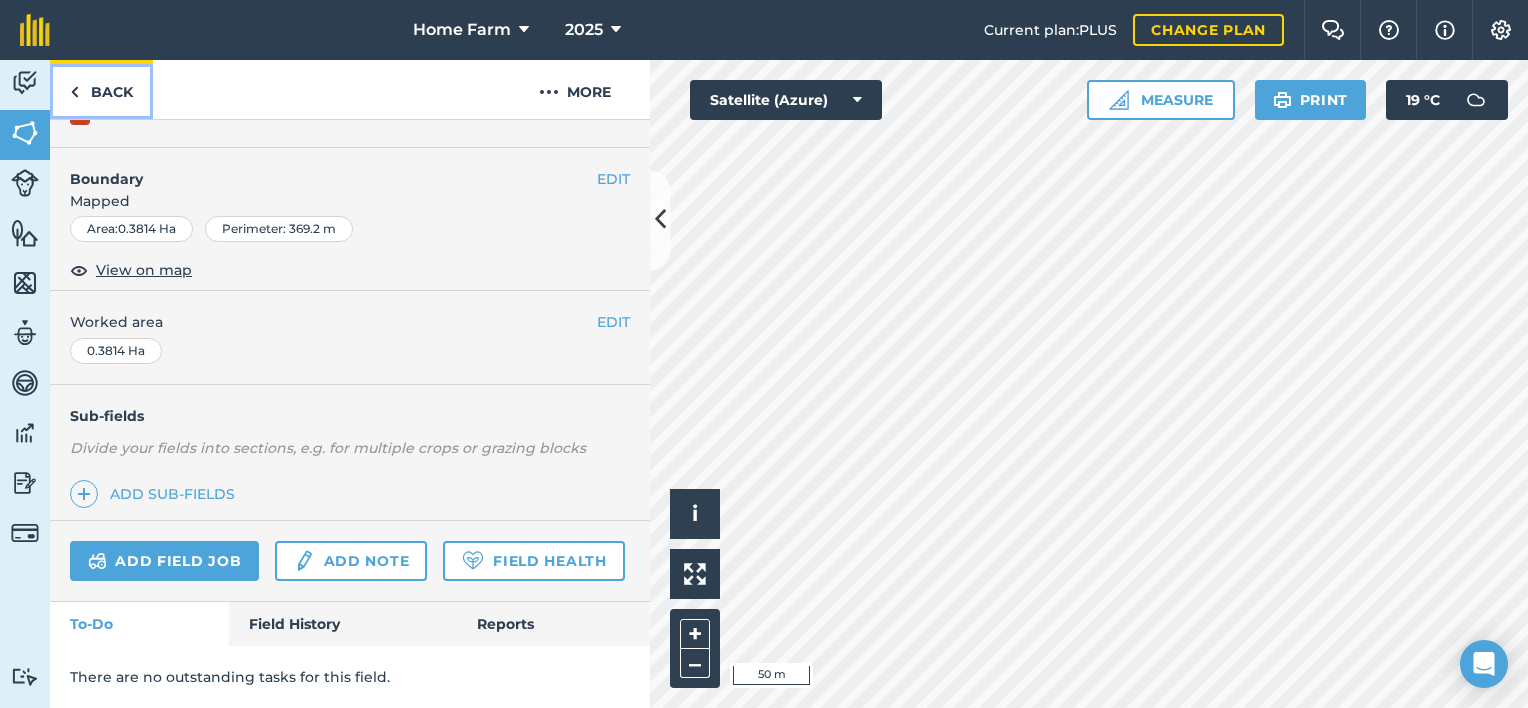 click on "Back" at bounding box center (101, 89) 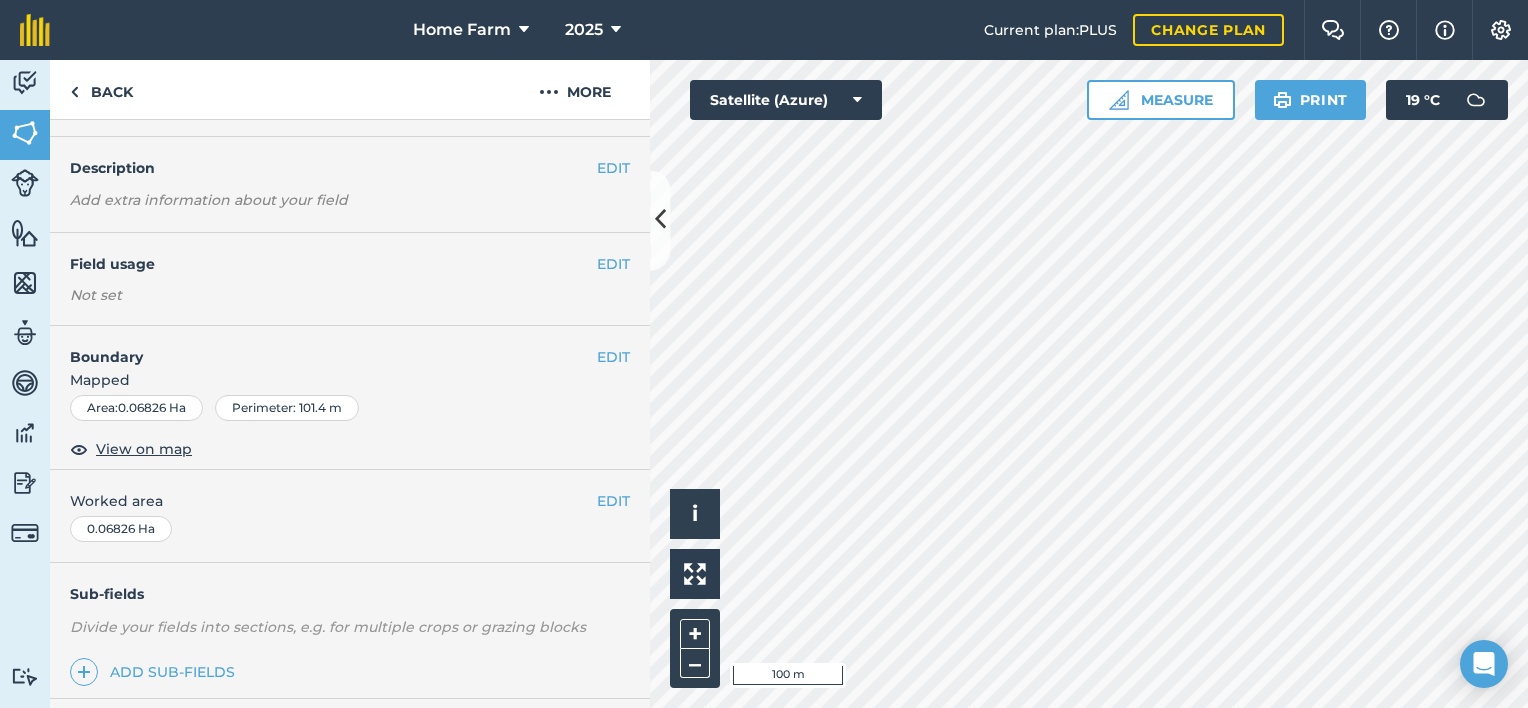 scroll, scrollTop: 0, scrollLeft: 0, axis: both 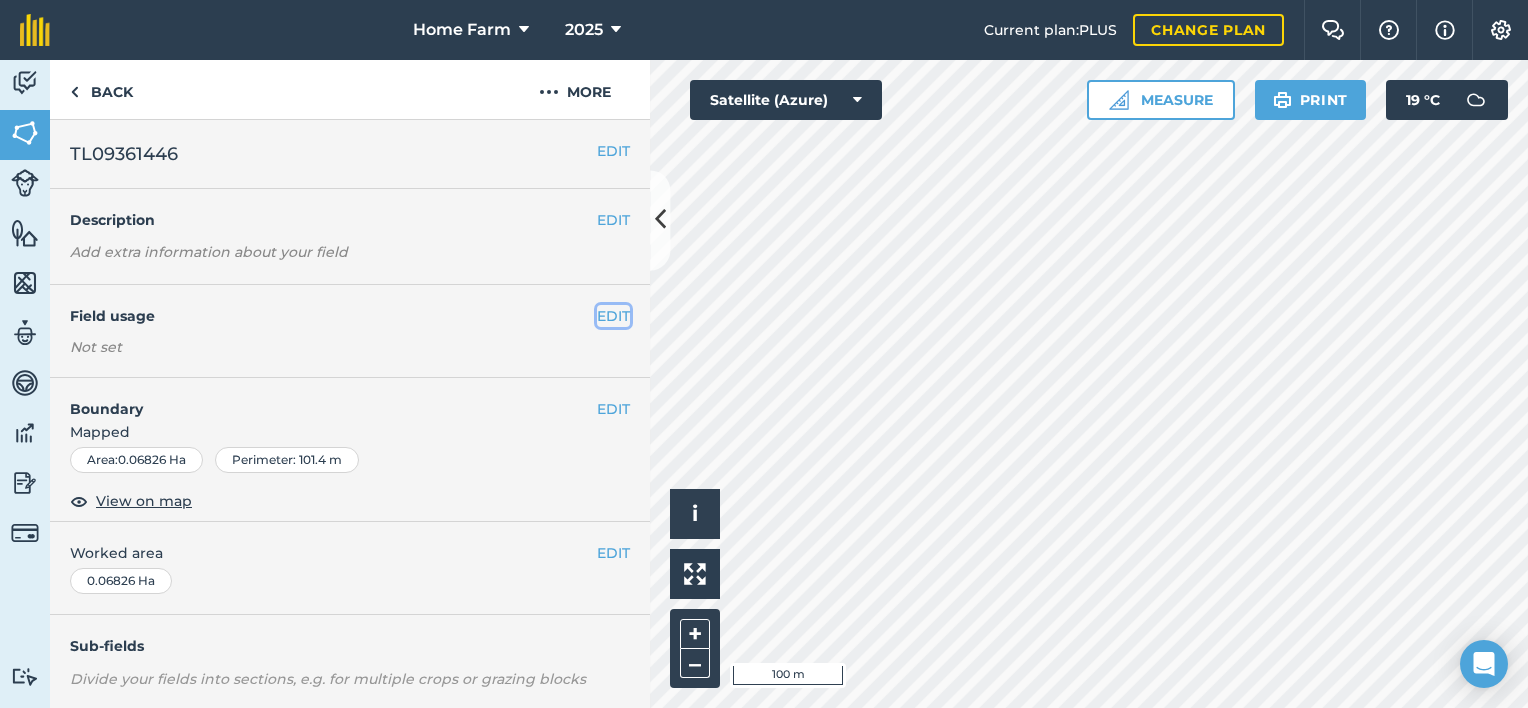 click on "EDIT" at bounding box center (613, 316) 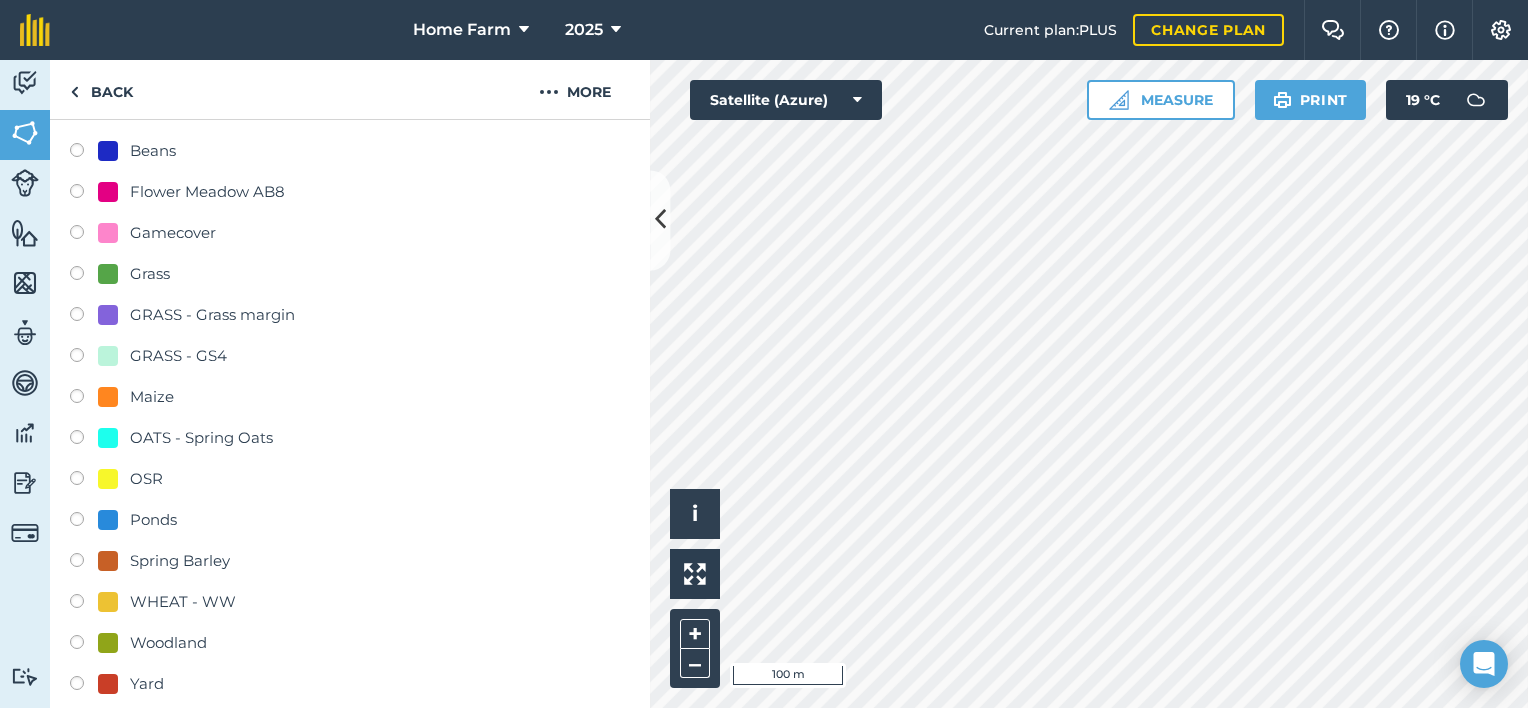 click on "Woodland" at bounding box center (168, 643) 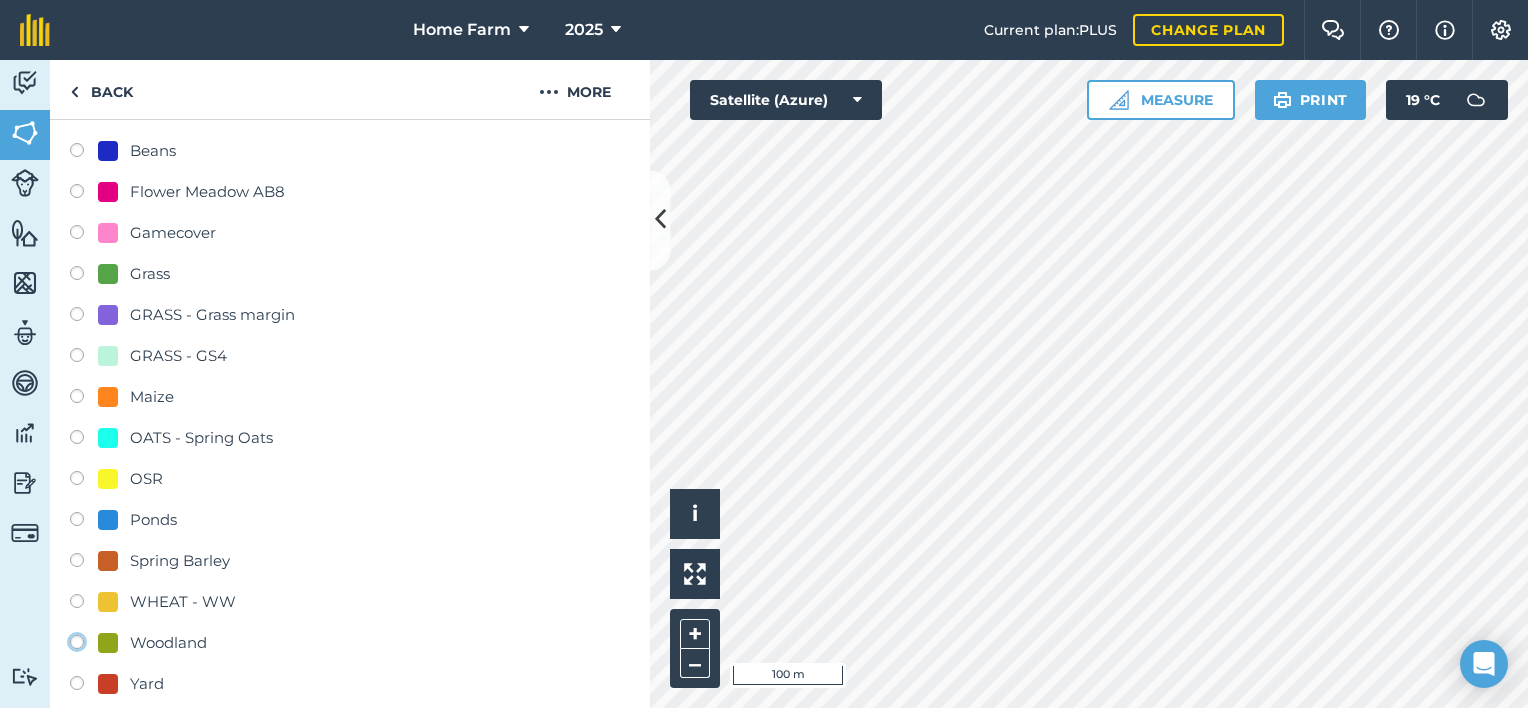 click on "Woodland" at bounding box center [-9923, 641] 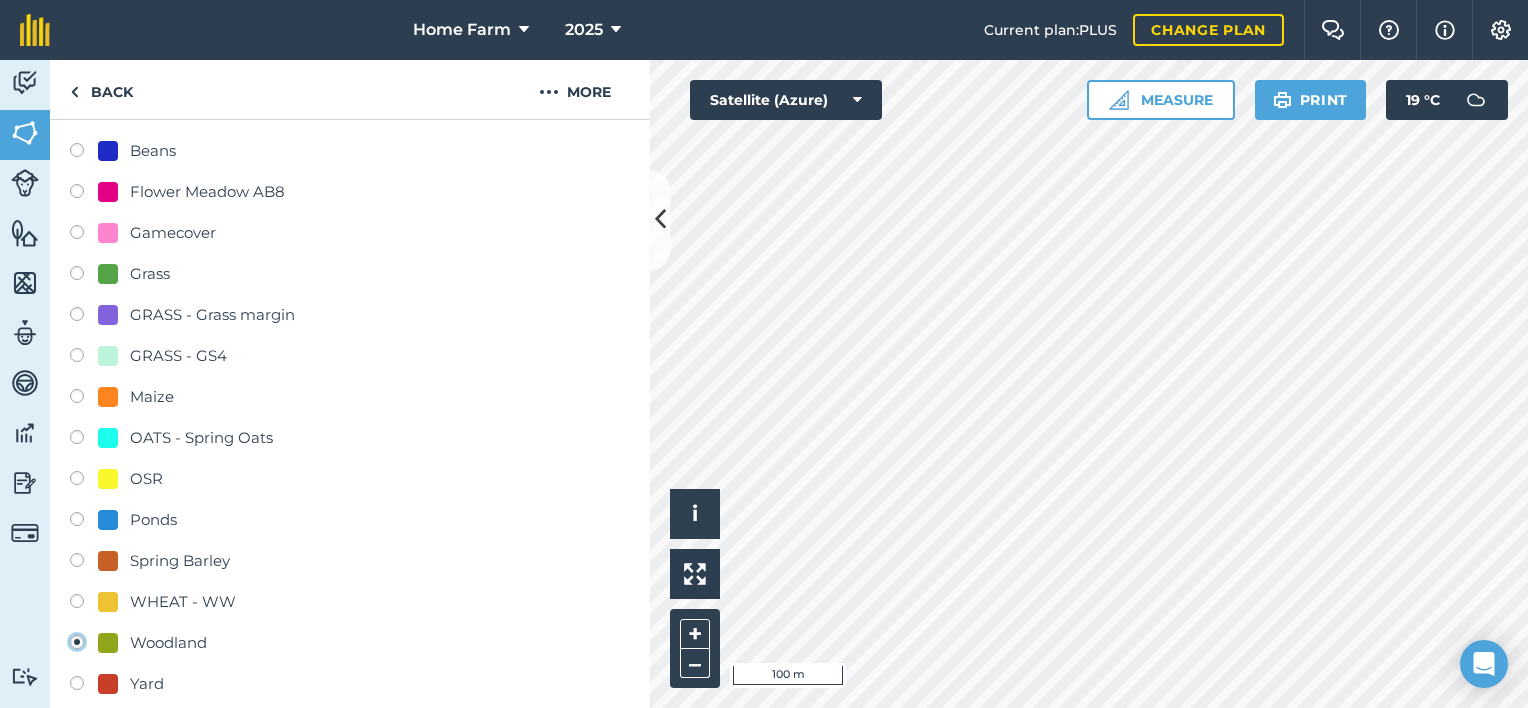 radio on "false" 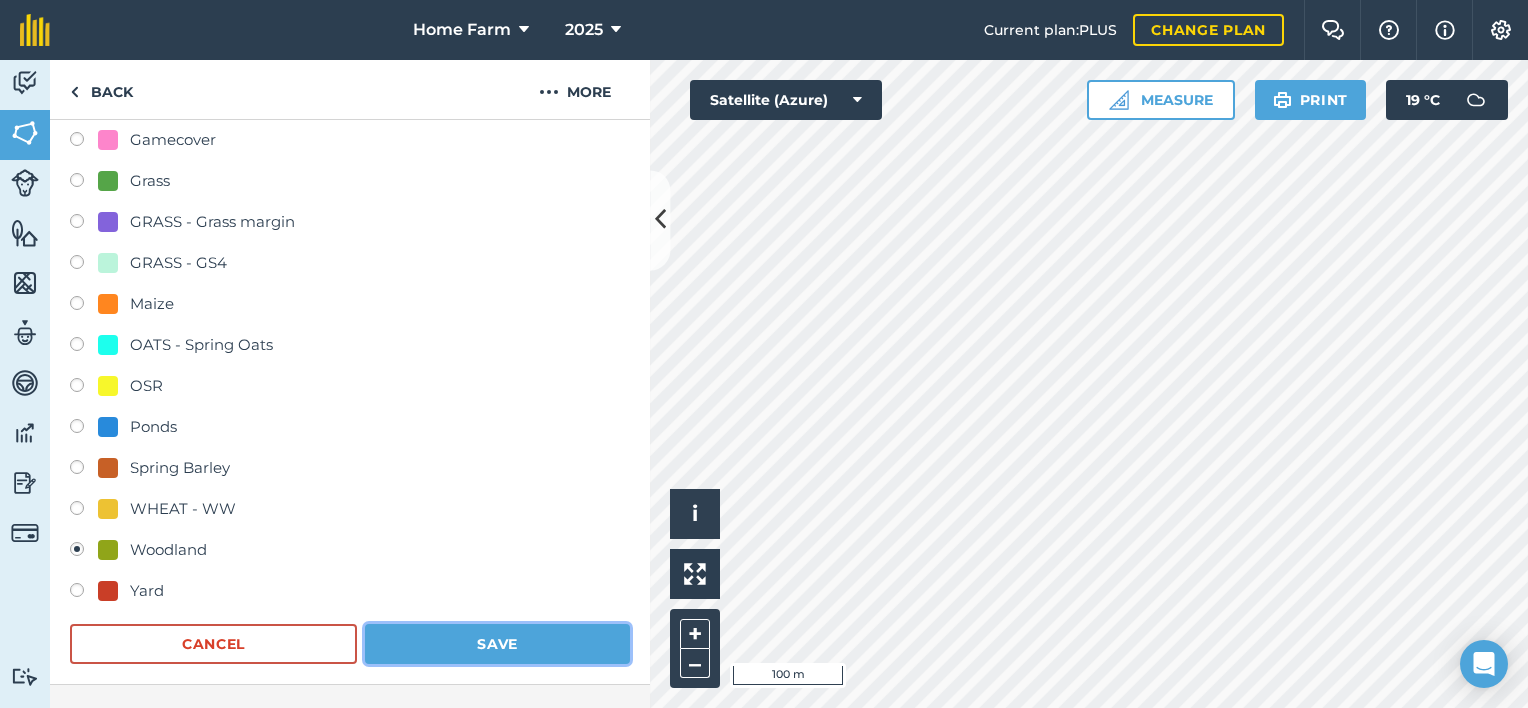 click on "Save" at bounding box center (497, 644) 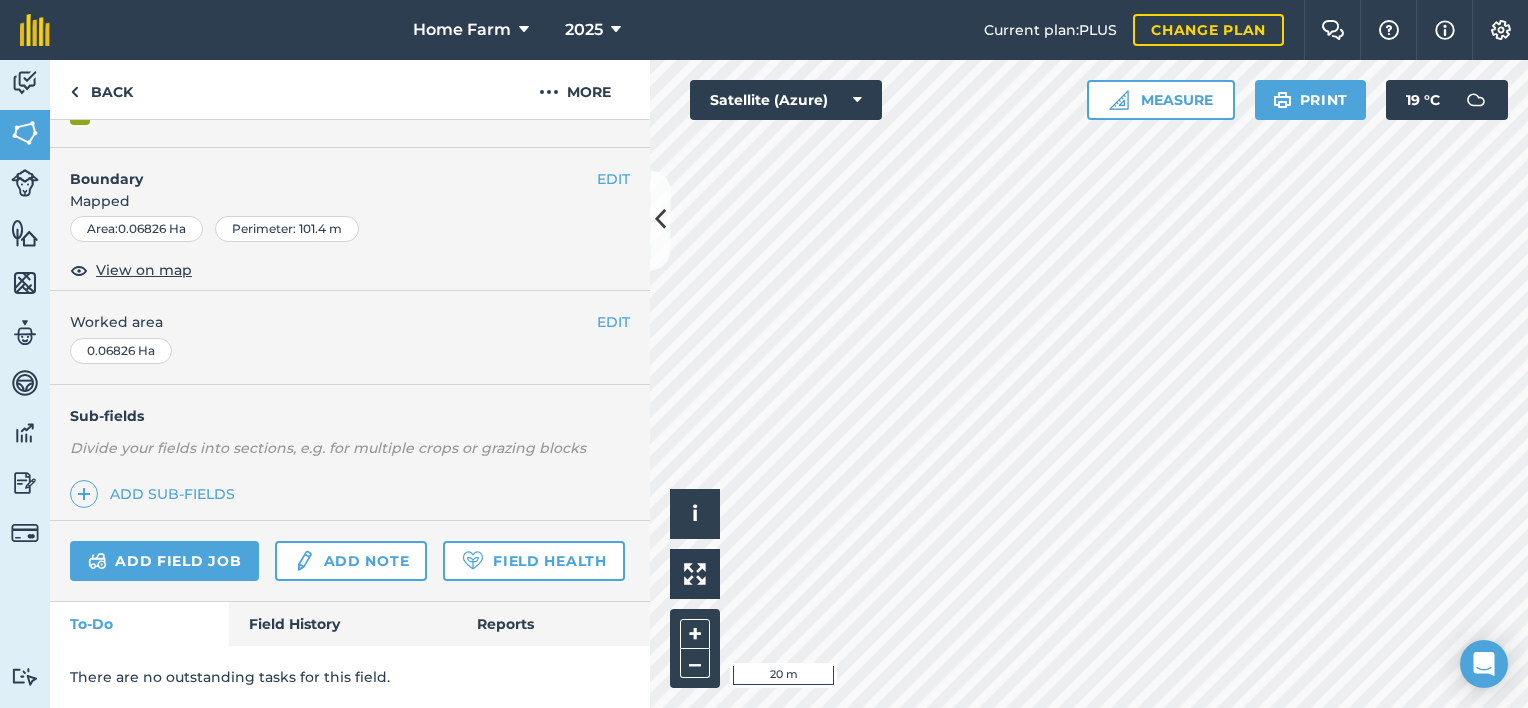 scroll, scrollTop: 0, scrollLeft: 0, axis: both 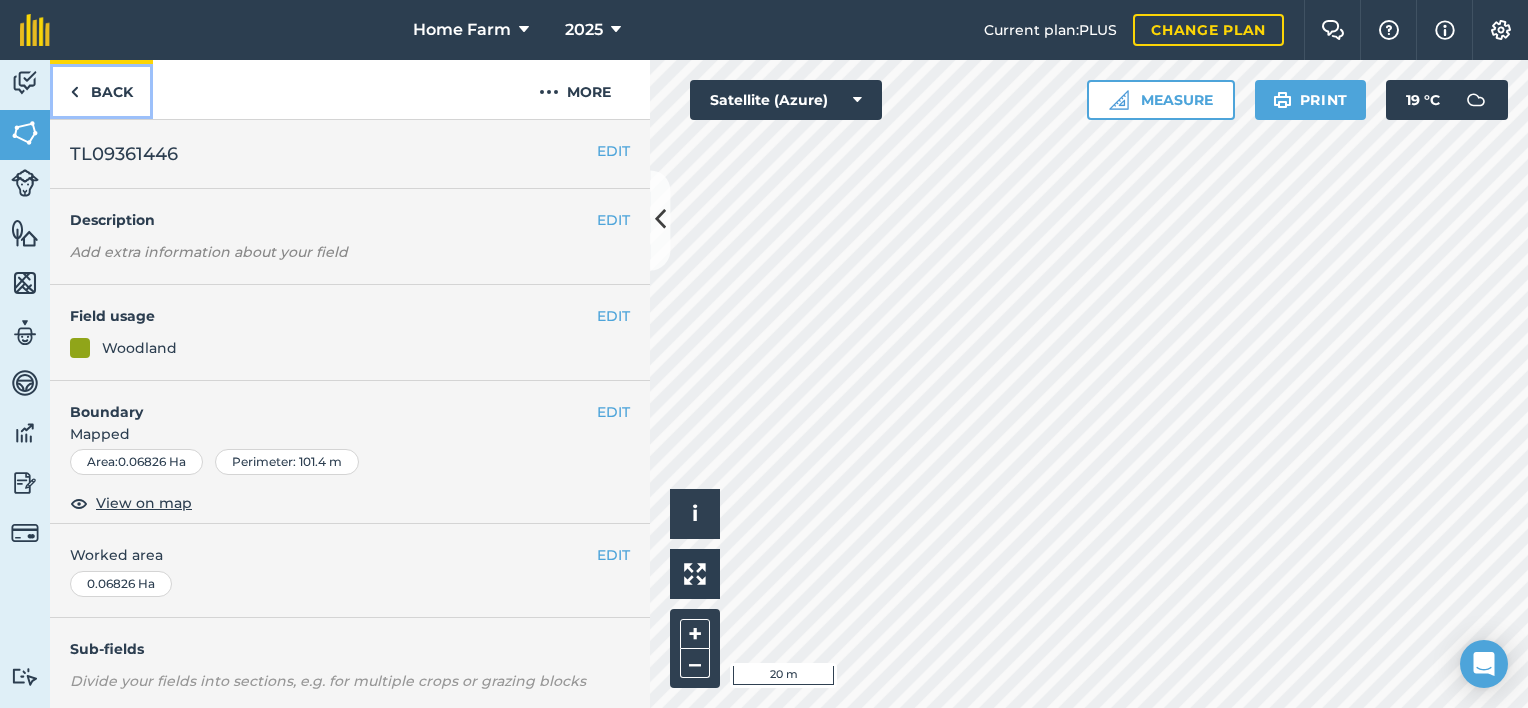 click on "Back" at bounding box center (101, 89) 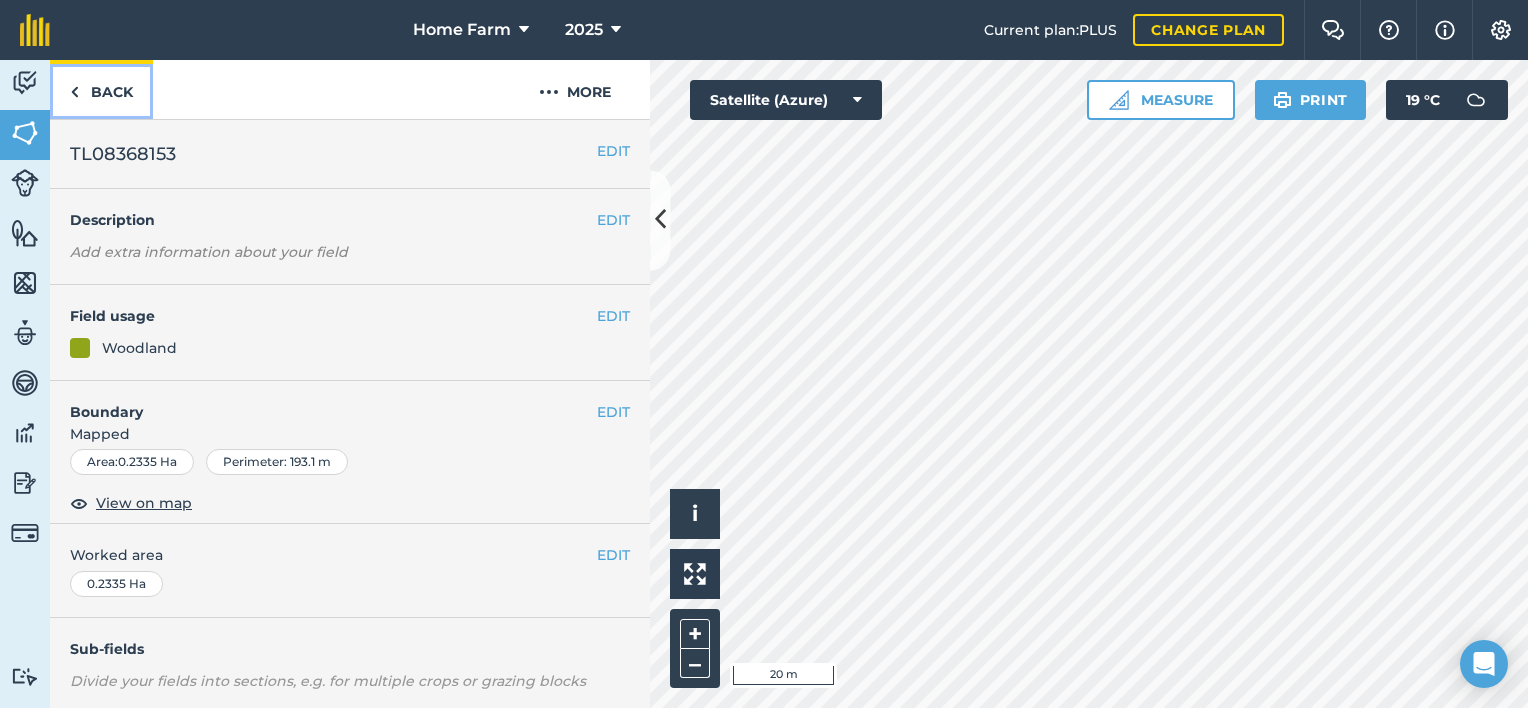click on "Back" at bounding box center [101, 89] 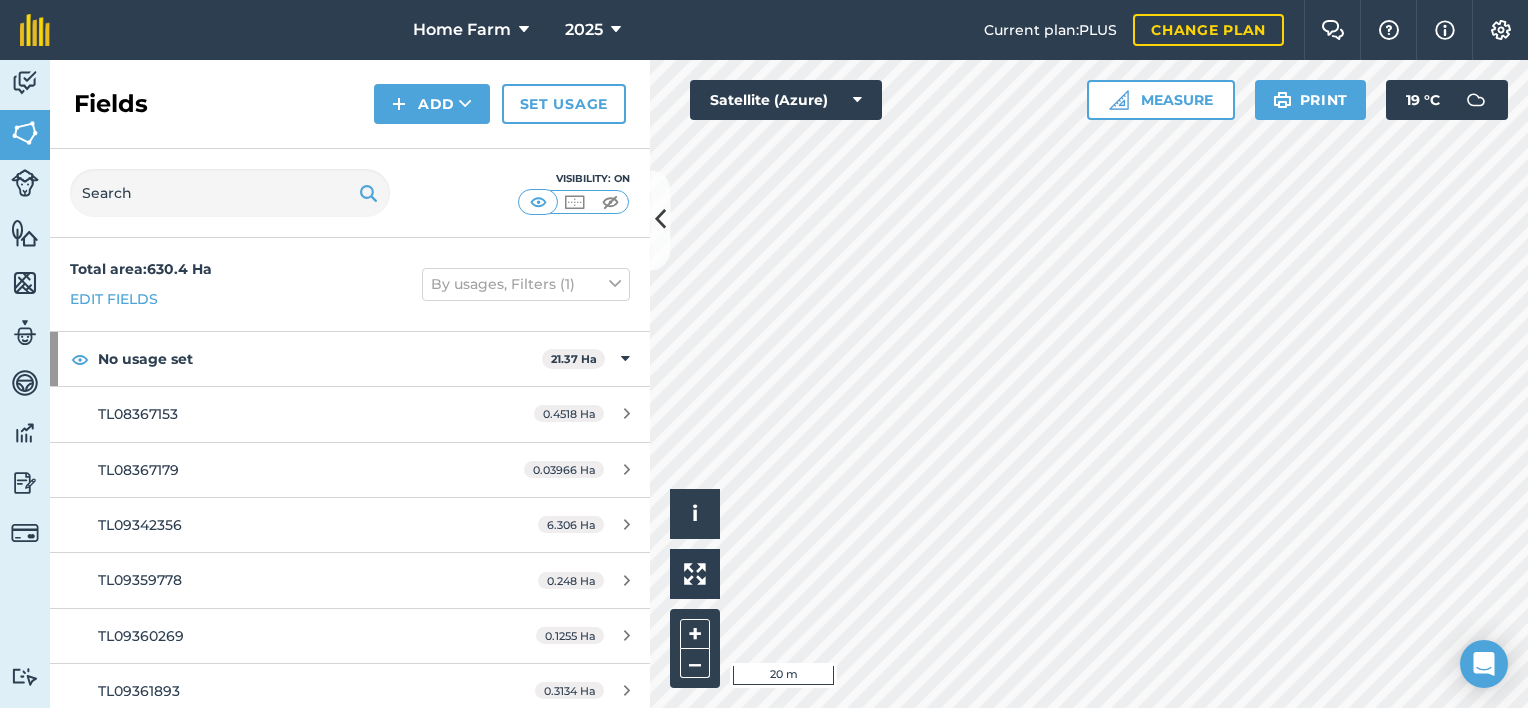 scroll, scrollTop: 158, scrollLeft: 0, axis: vertical 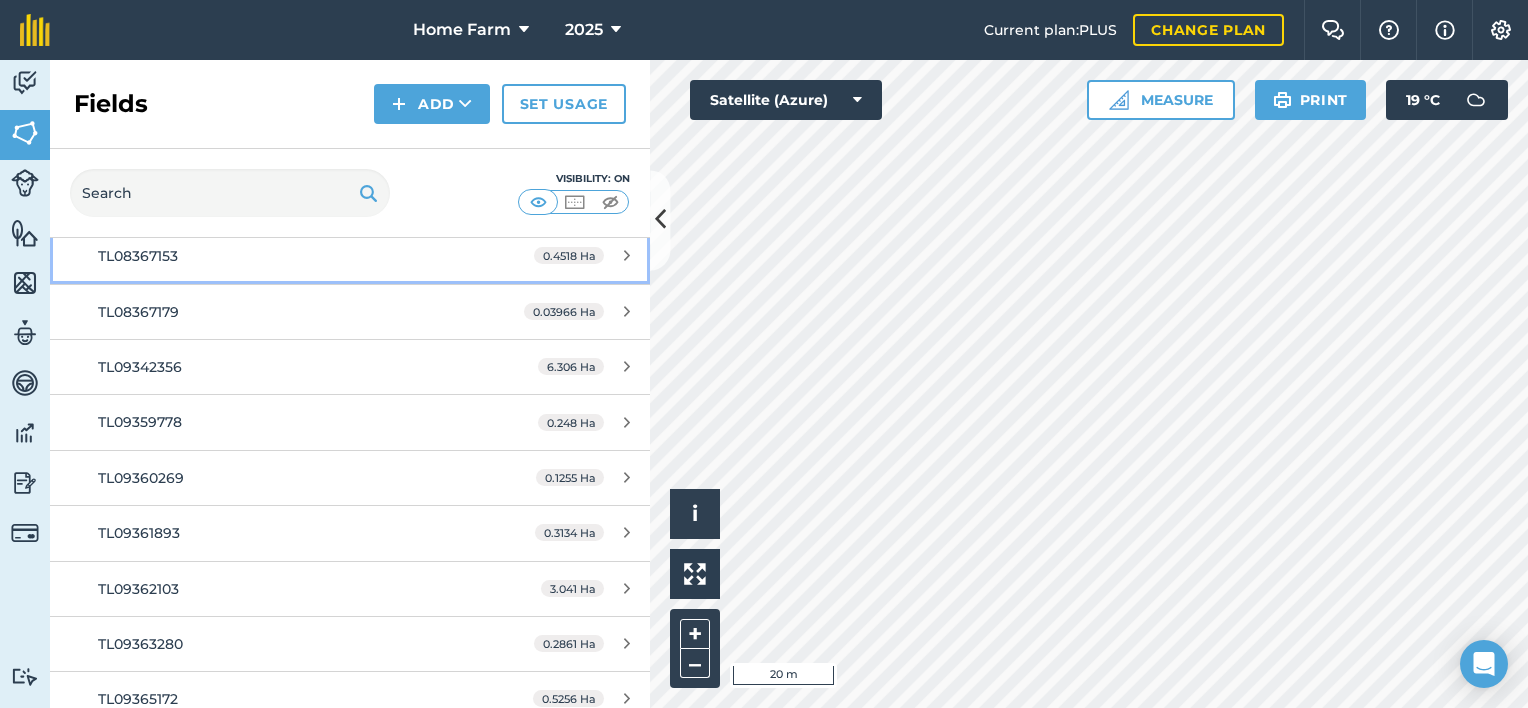 click on "TL08367153" at bounding box center [286, 256] 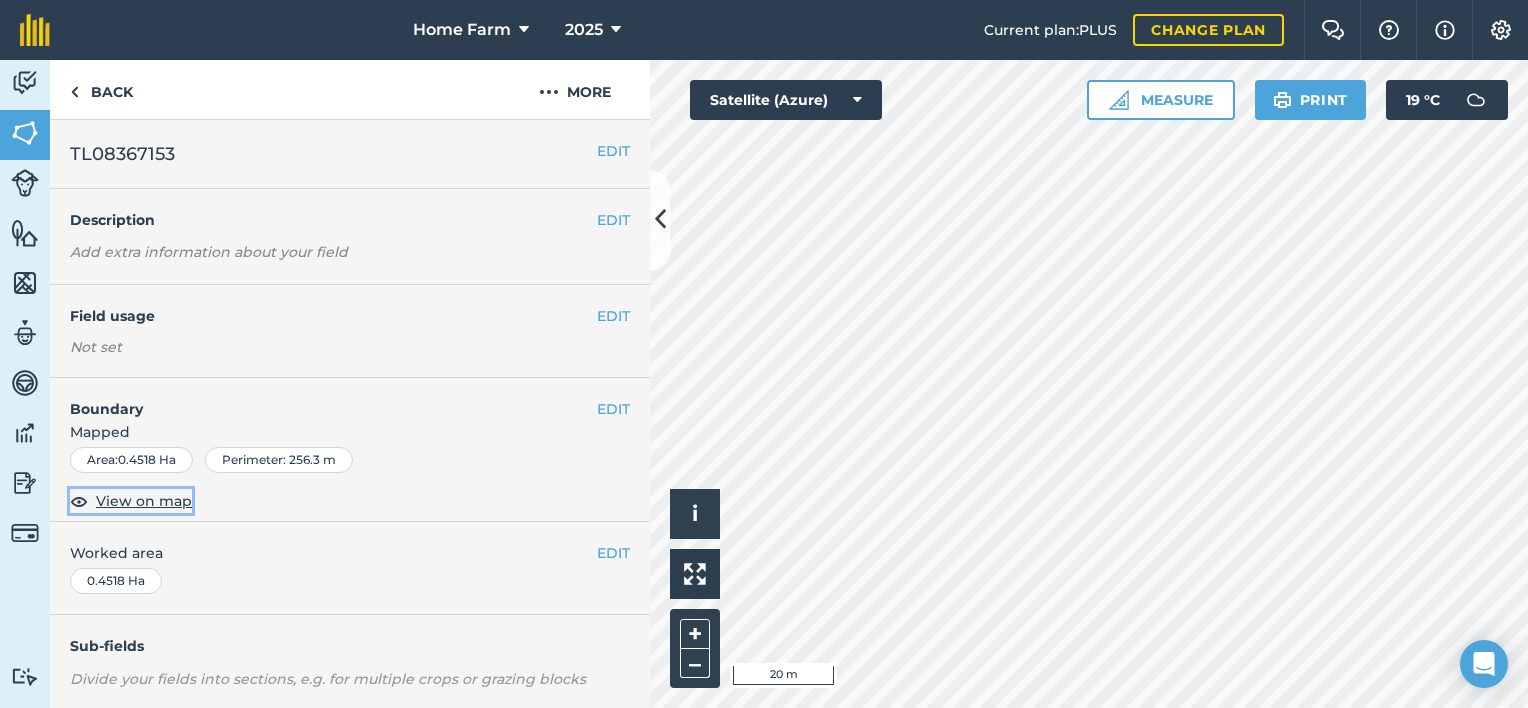 click on "View on map" at bounding box center (144, 501) 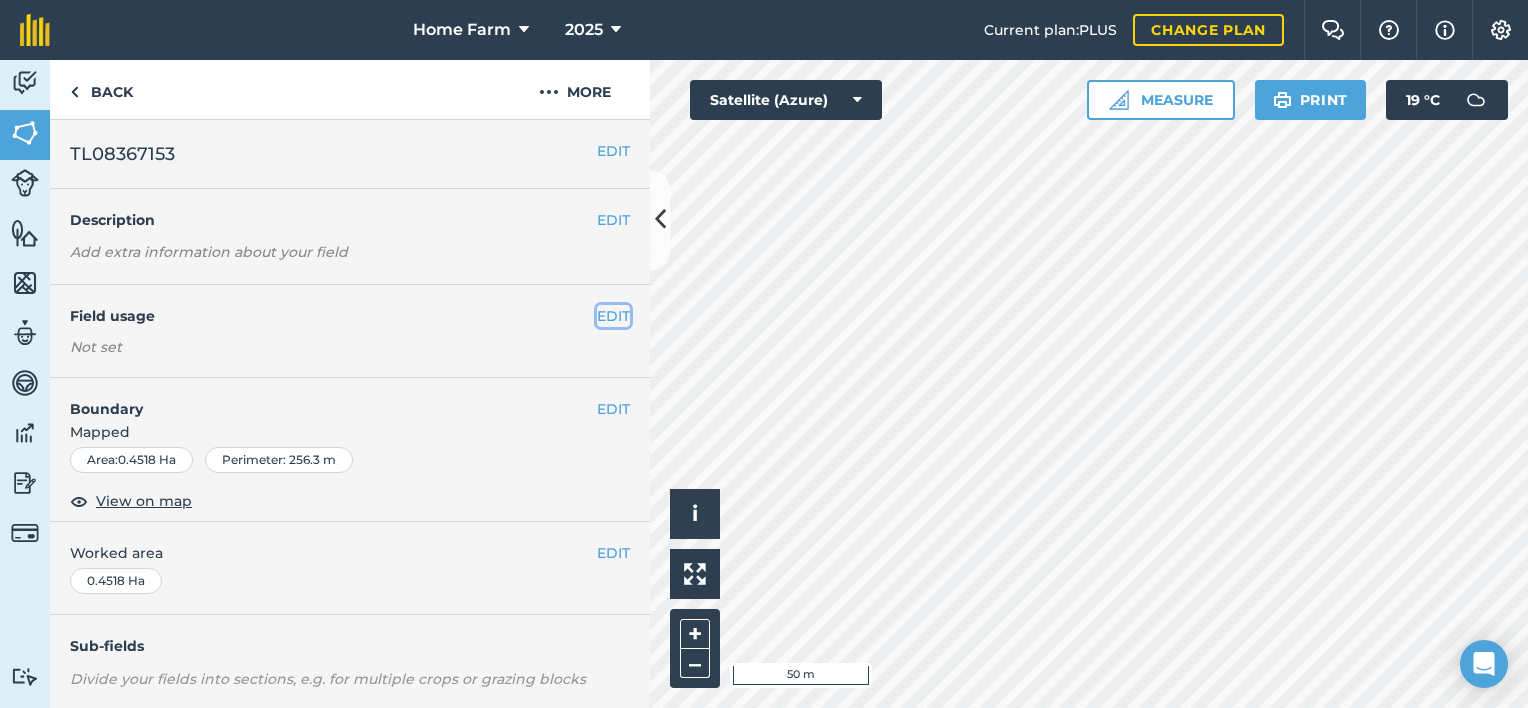 click on "EDIT" at bounding box center [613, 316] 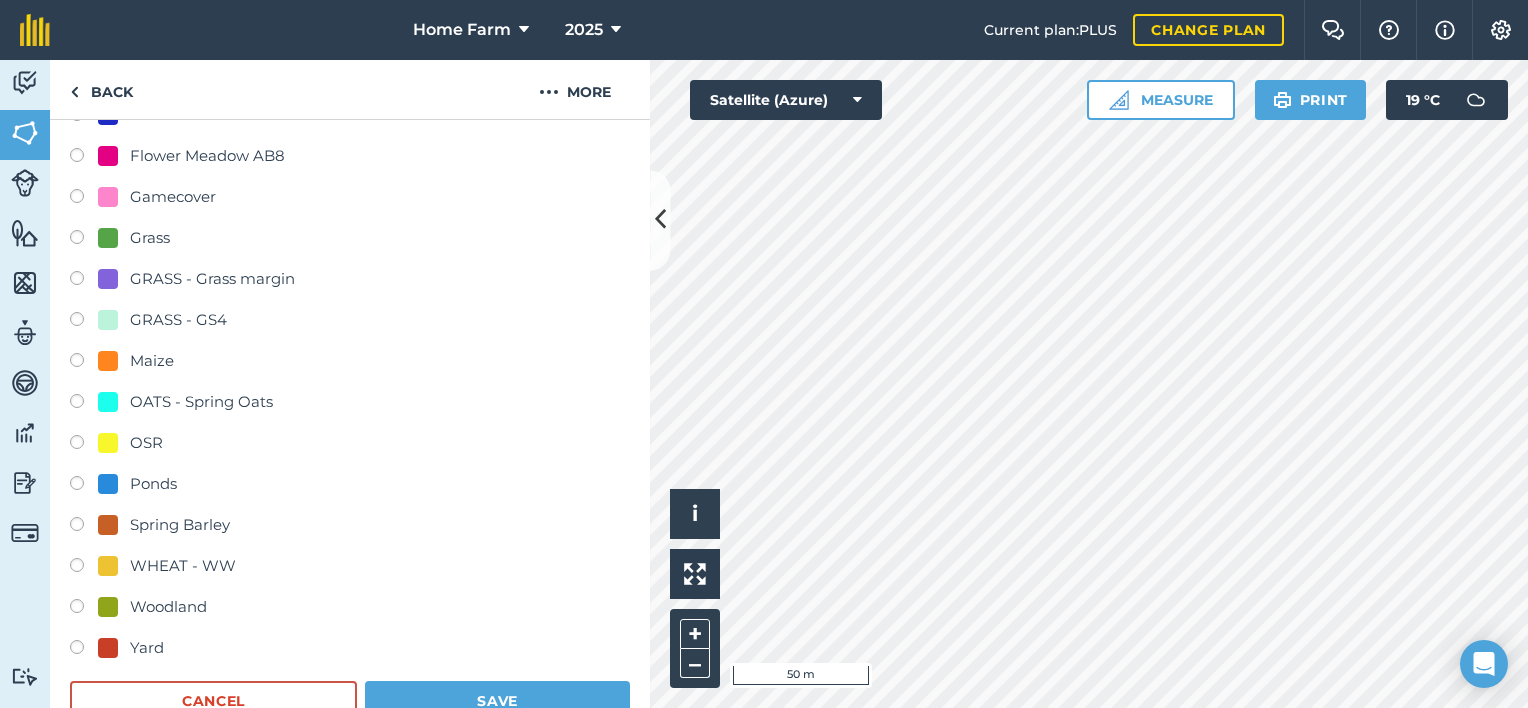 scroll, scrollTop: 367, scrollLeft: 0, axis: vertical 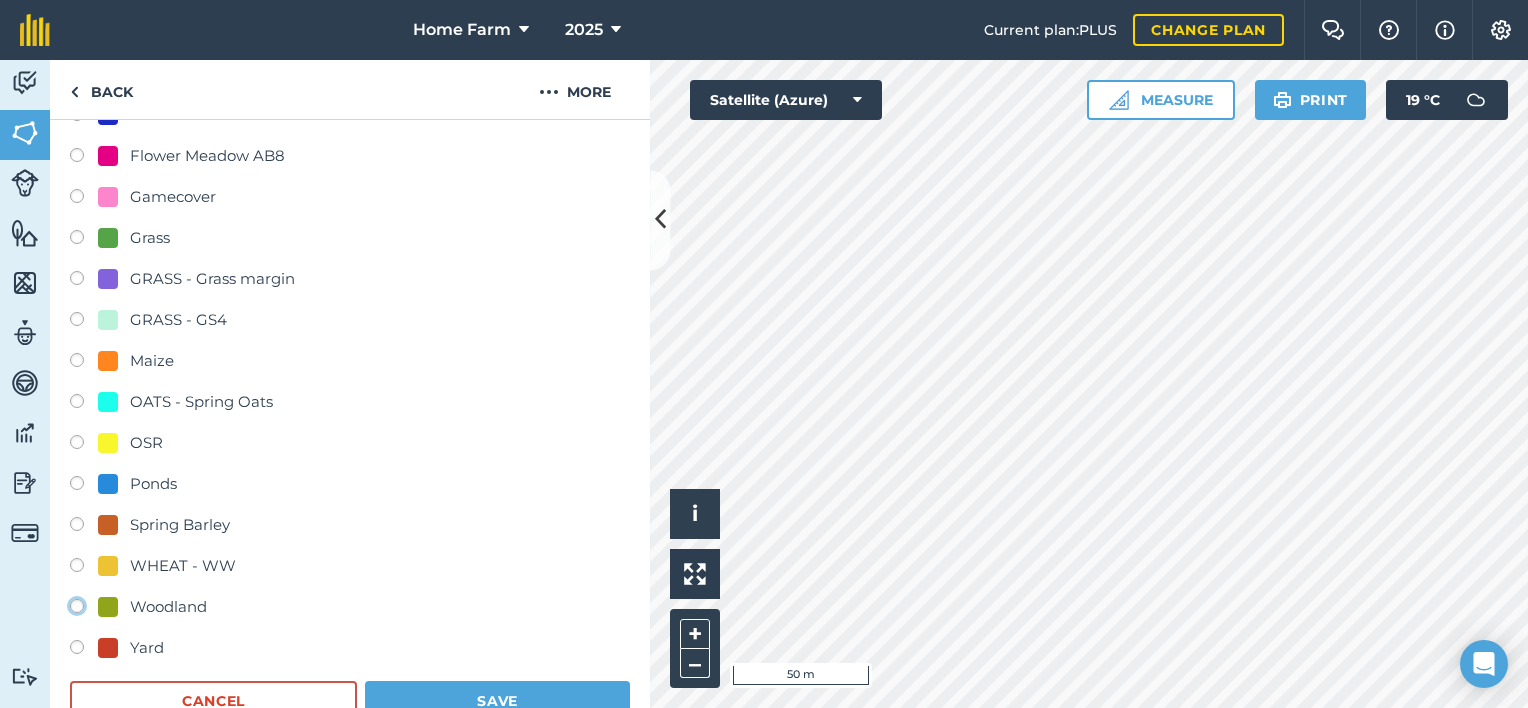 click on "Woodland" at bounding box center [-9923, 605] 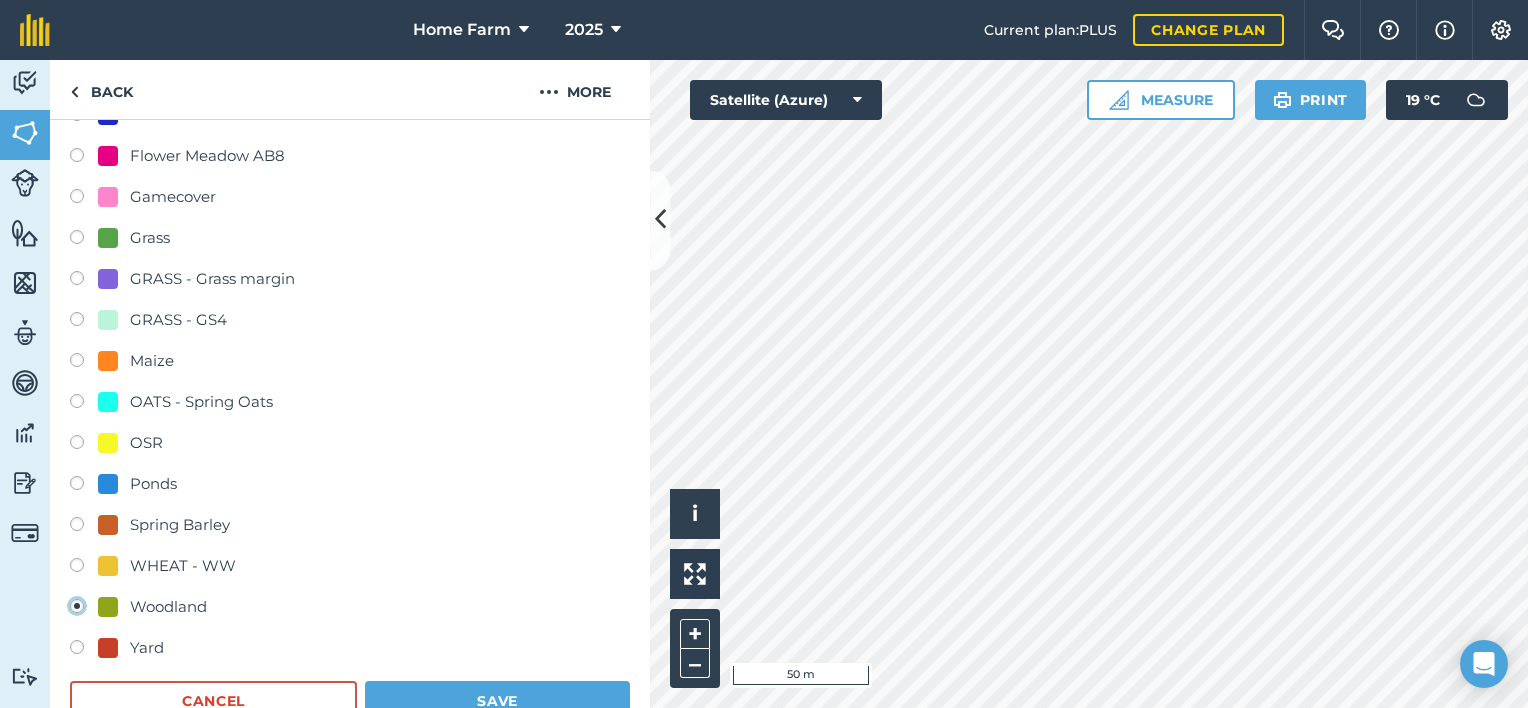 radio on "false" 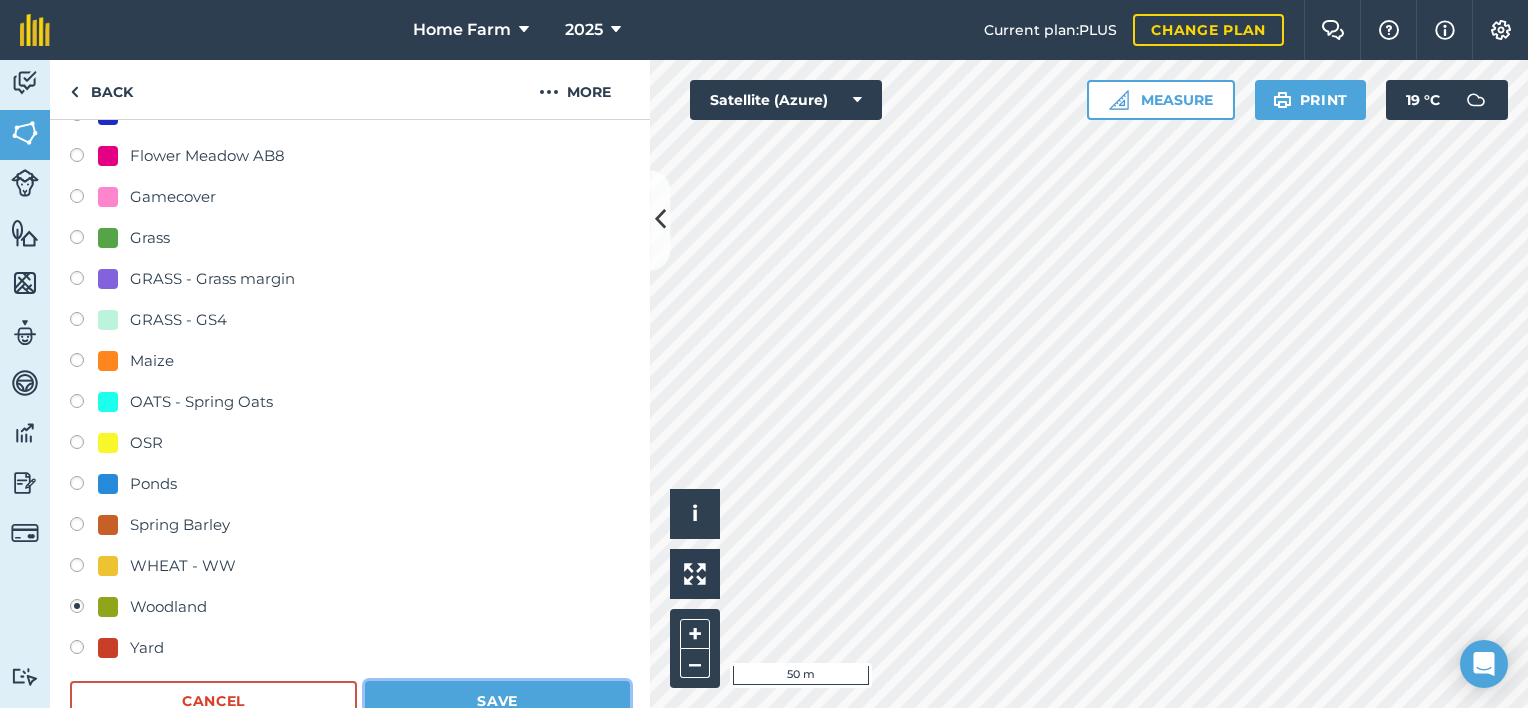 click on "Save" at bounding box center [497, 701] 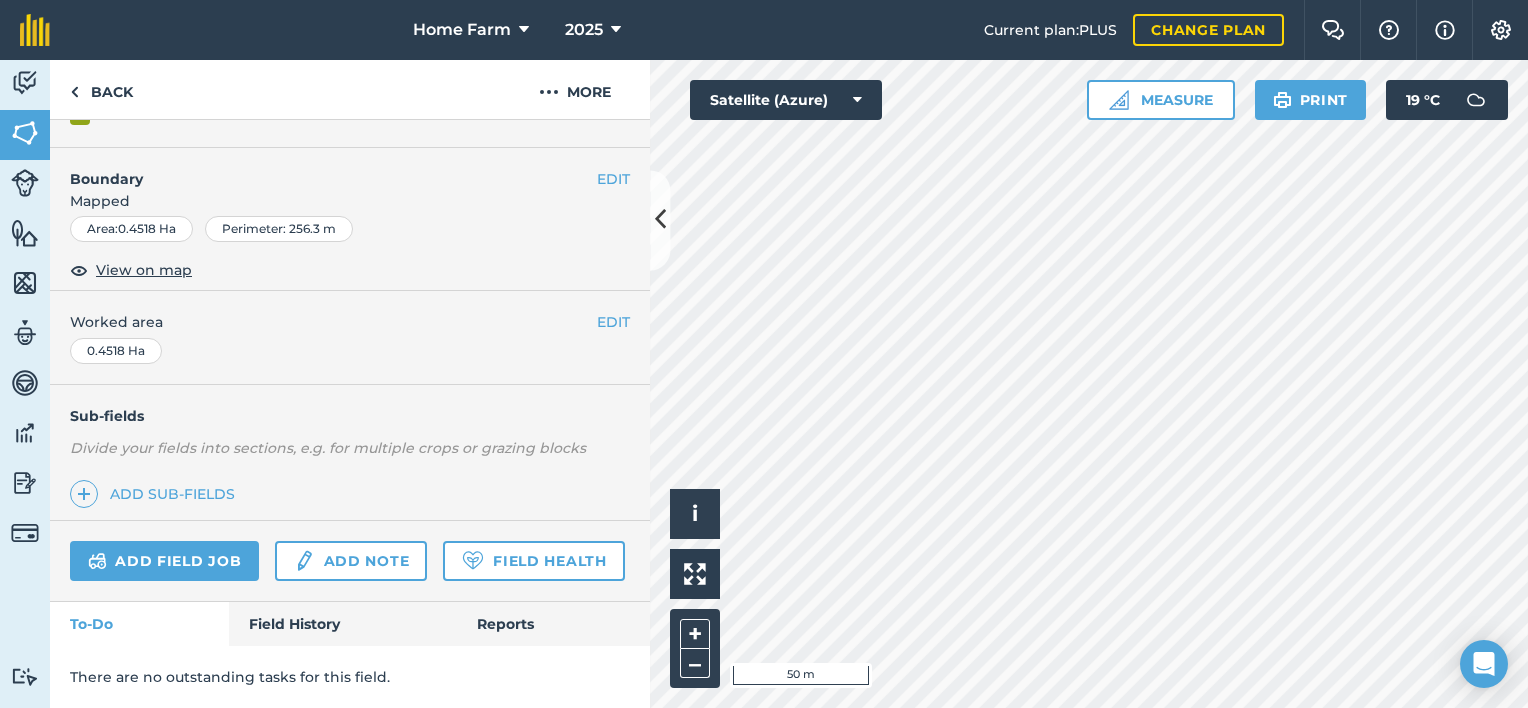 scroll, scrollTop: 286, scrollLeft: 0, axis: vertical 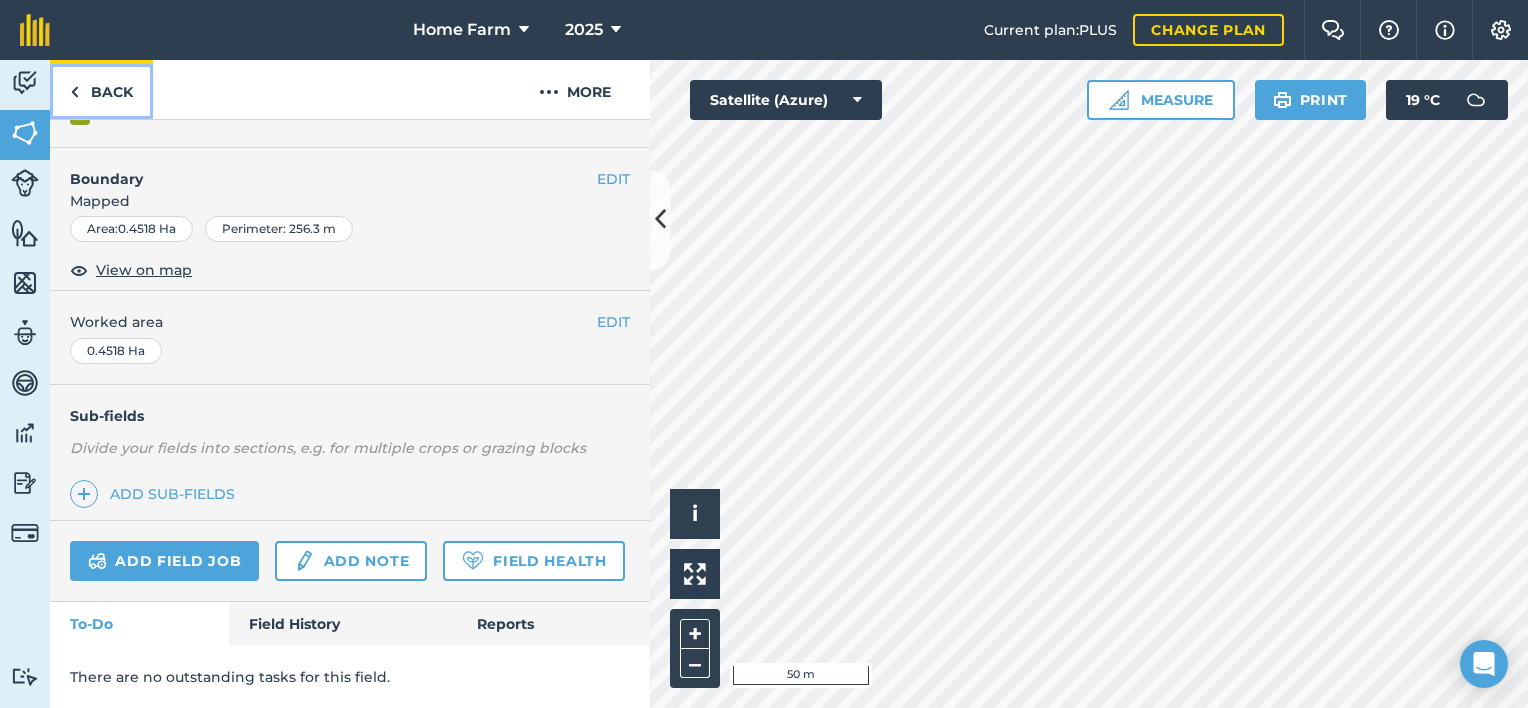 click on "Back" at bounding box center (101, 89) 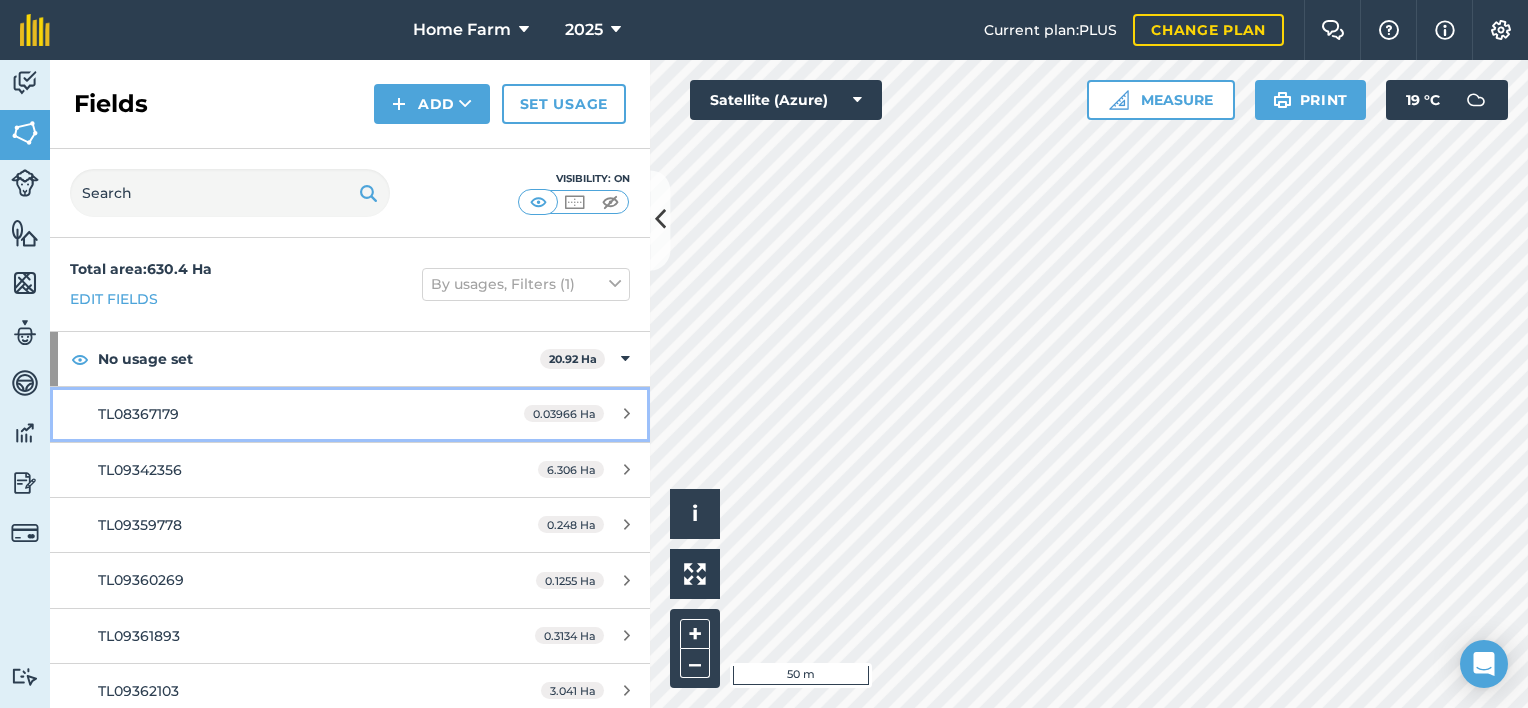 click on "TL08367179 0.03966   Ha" at bounding box center (350, 414) 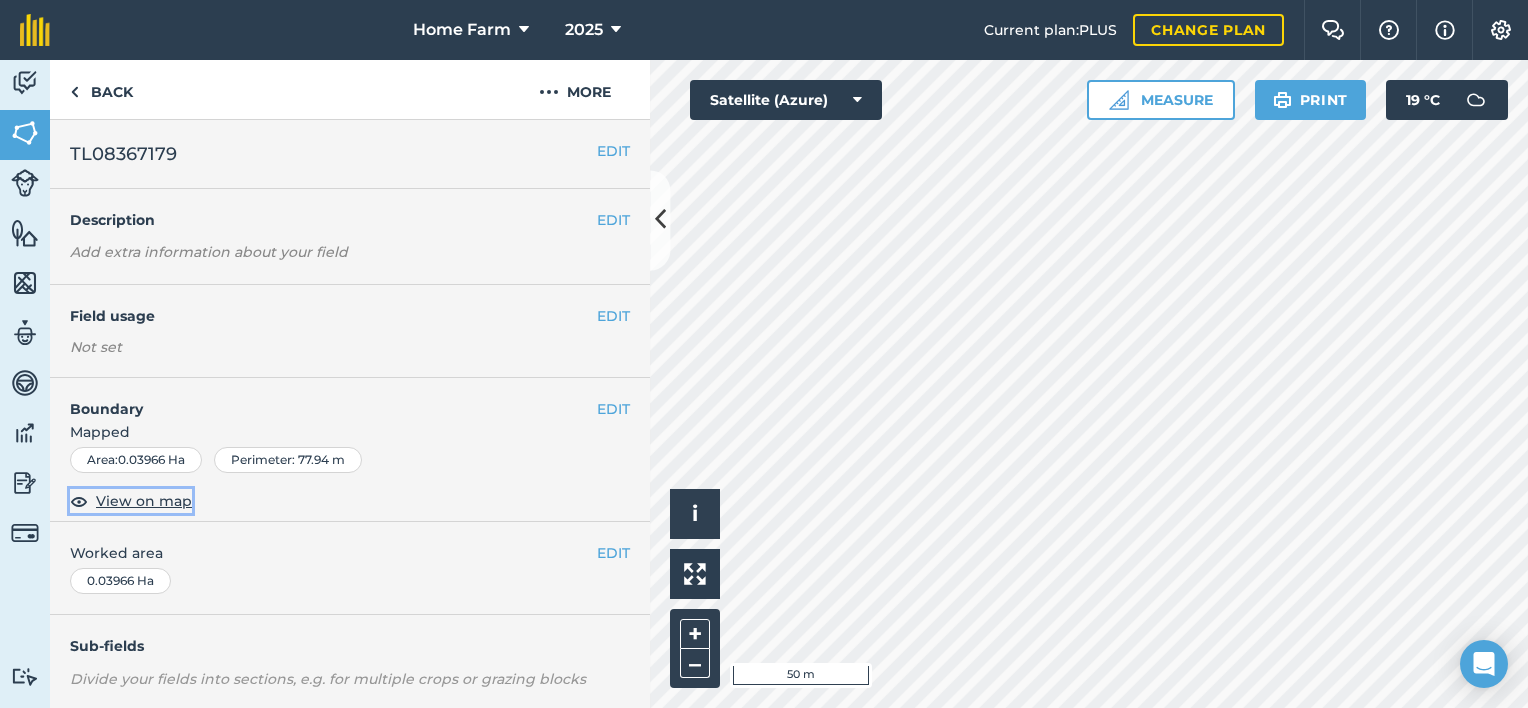 click on "View on map" at bounding box center (144, 501) 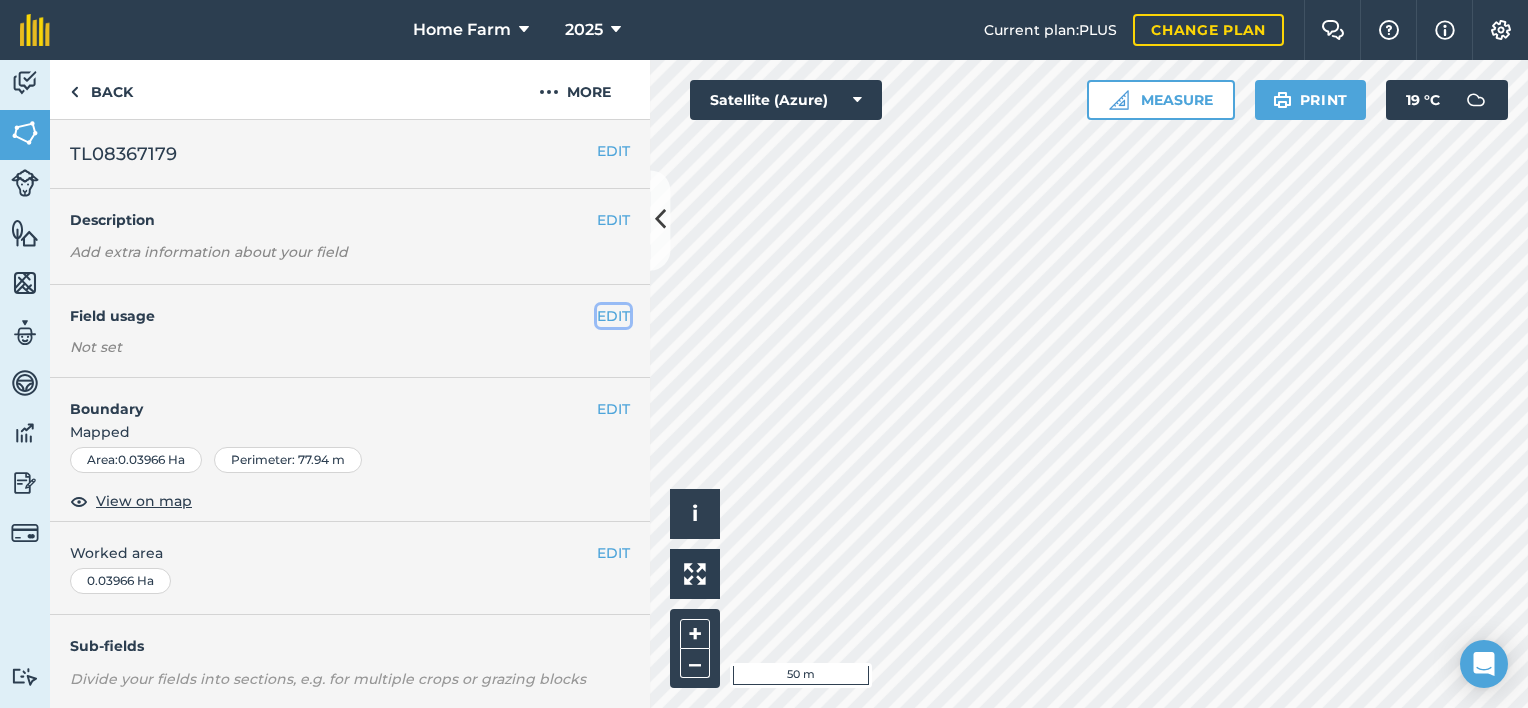 click on "EDIT" at bounding box center (613, 316) 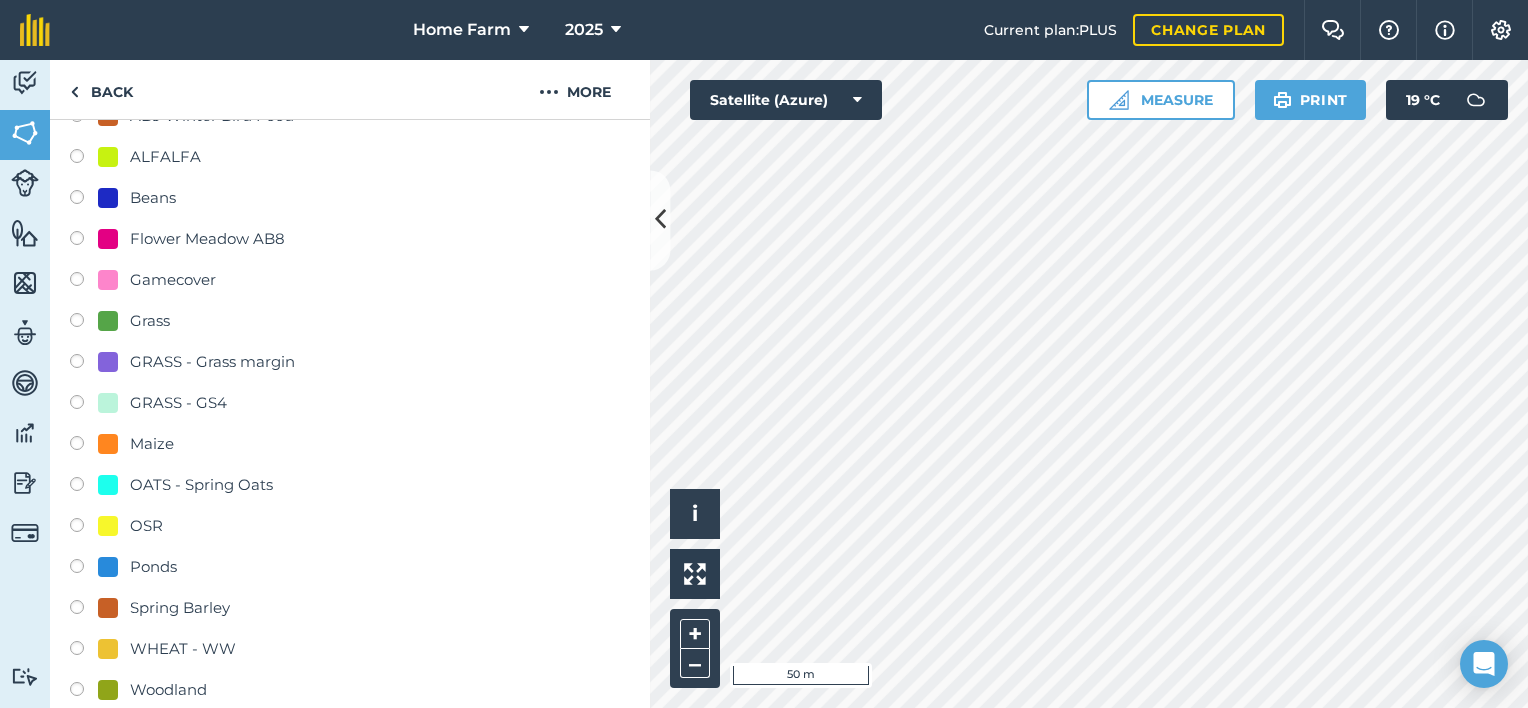 scroll, scrollTop: 286, scrollLeft: 0, axis: vertical 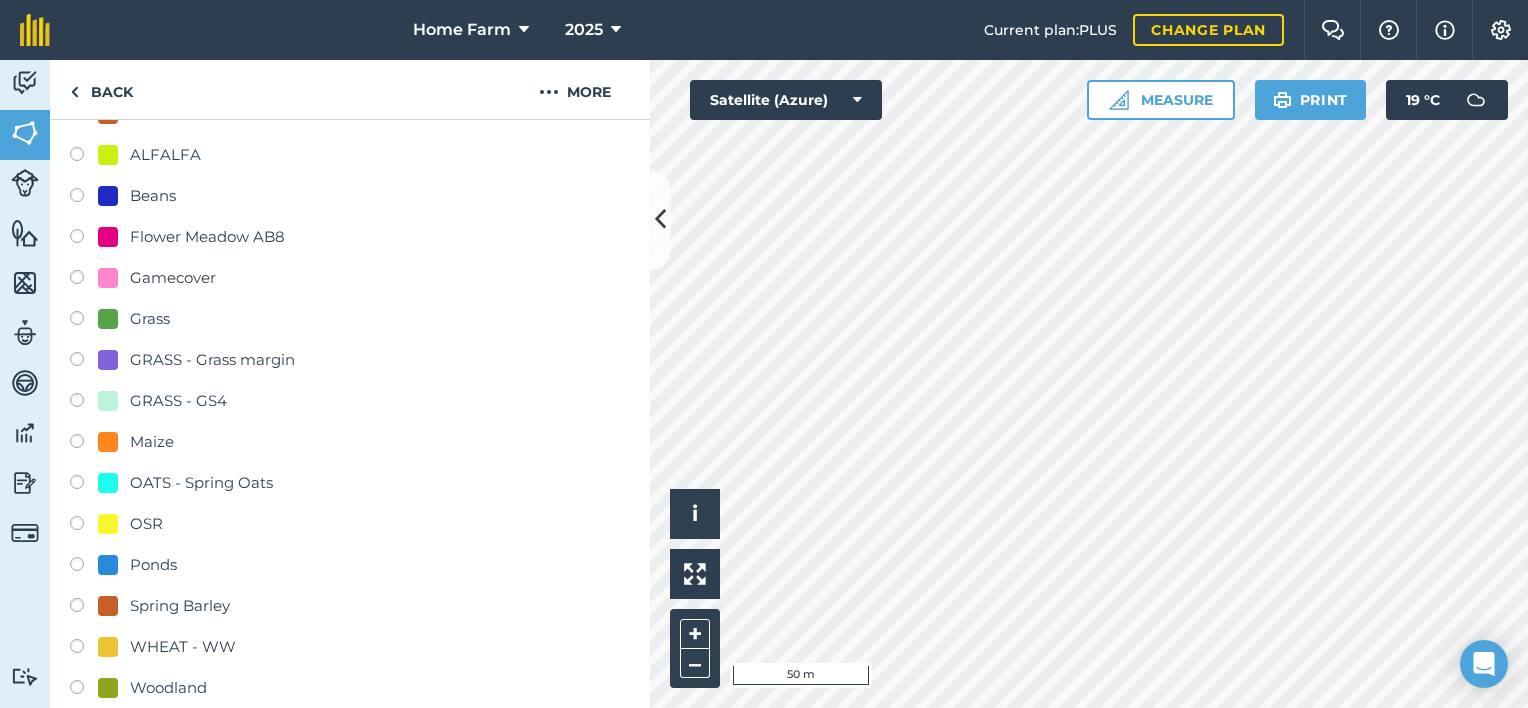 click on "Ponds" at bounding box center (137, 565) 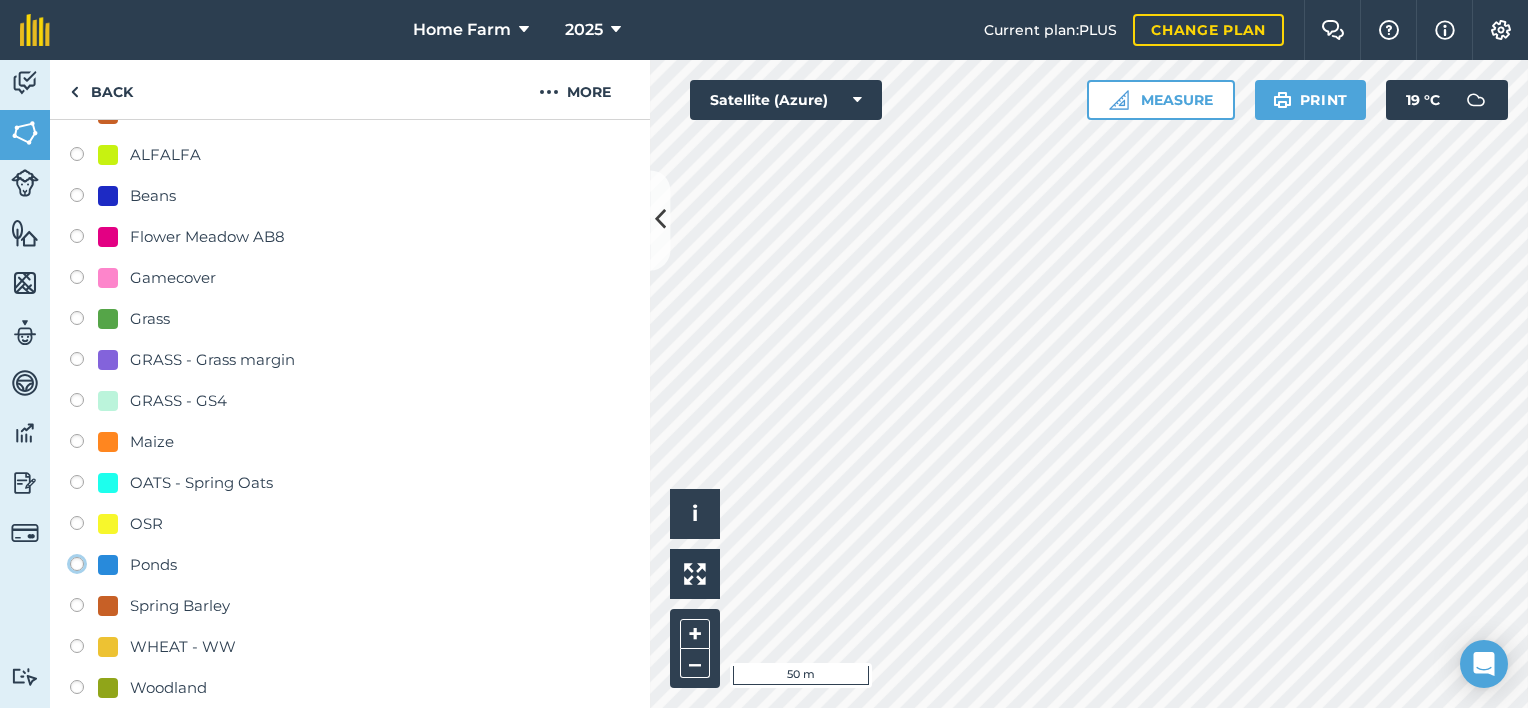 click on "Ponds" at bounding box center (-9923, 563) 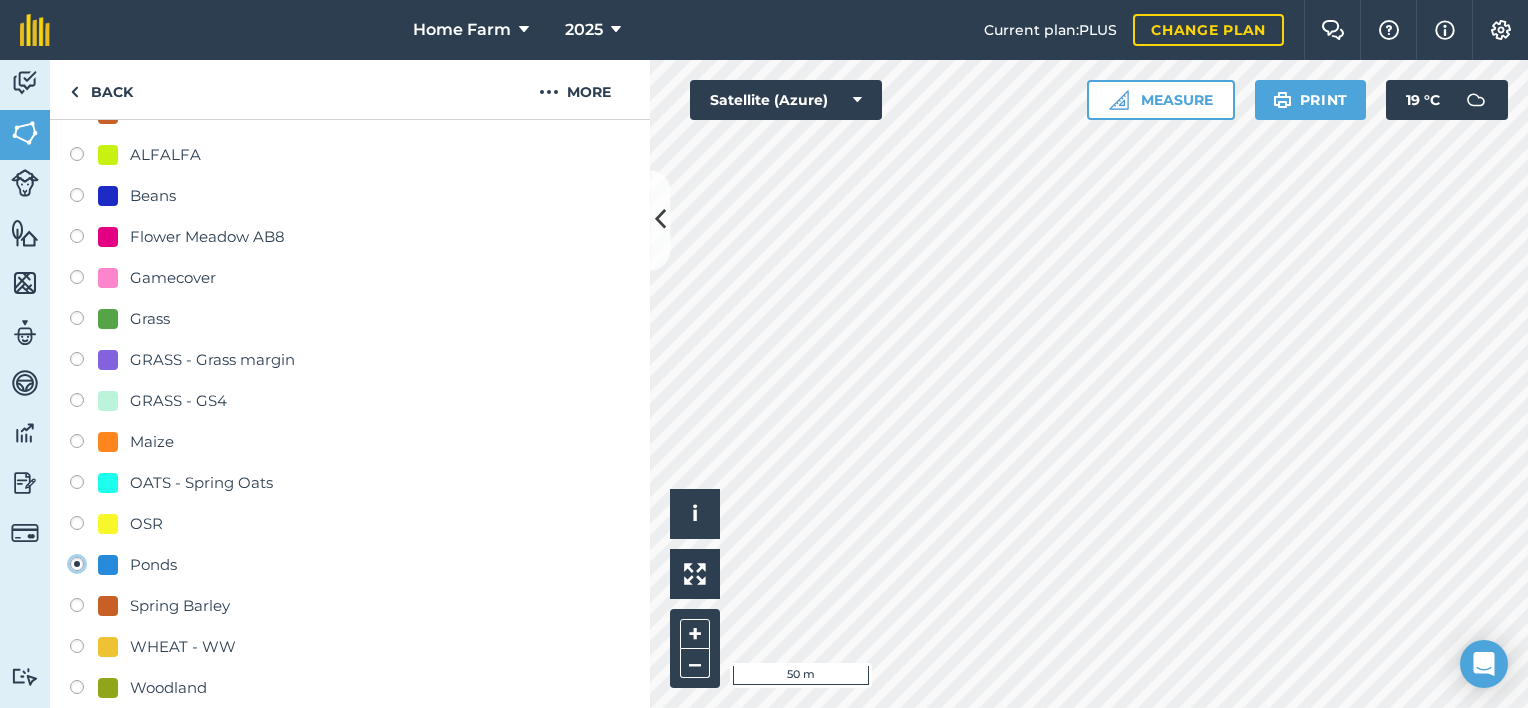 radio on "false" 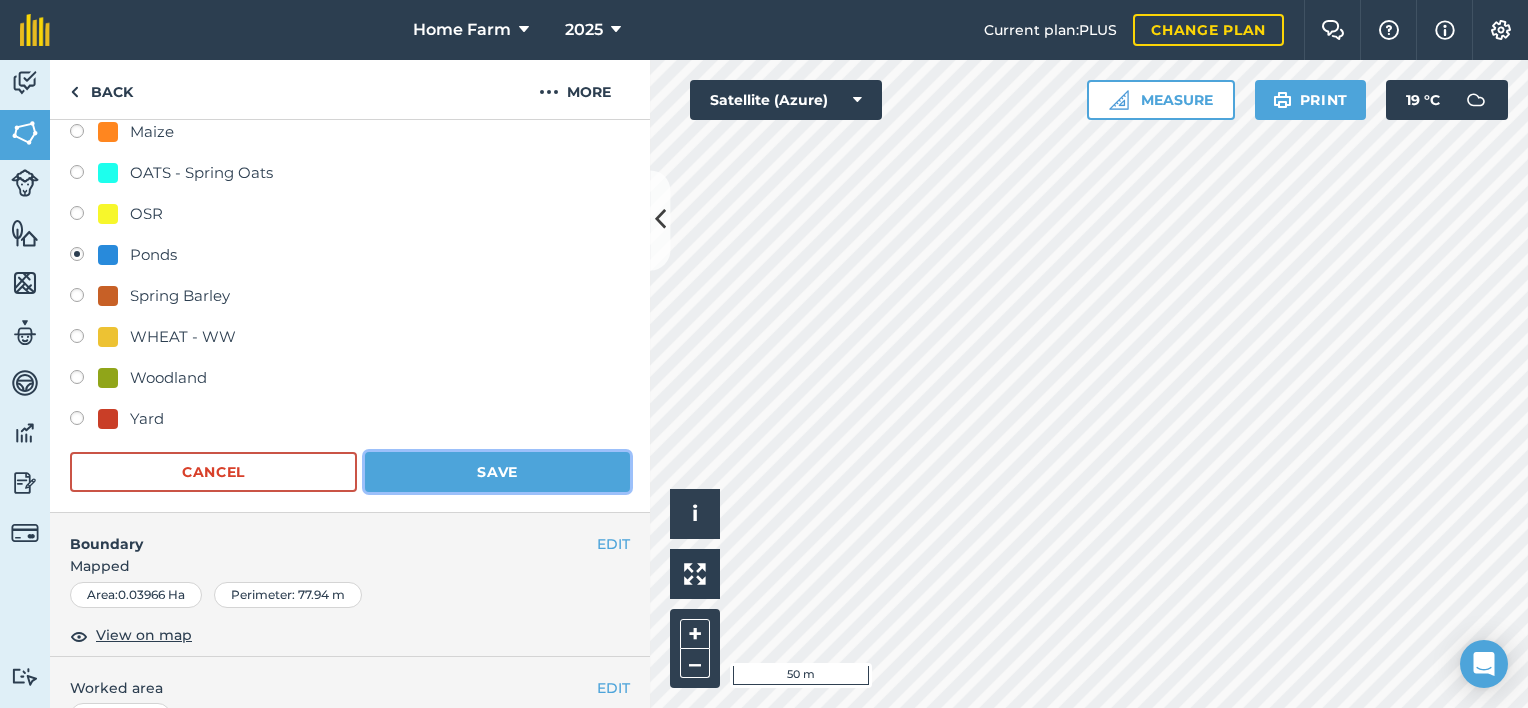 click on "Save" at bounding box center [497, 472] 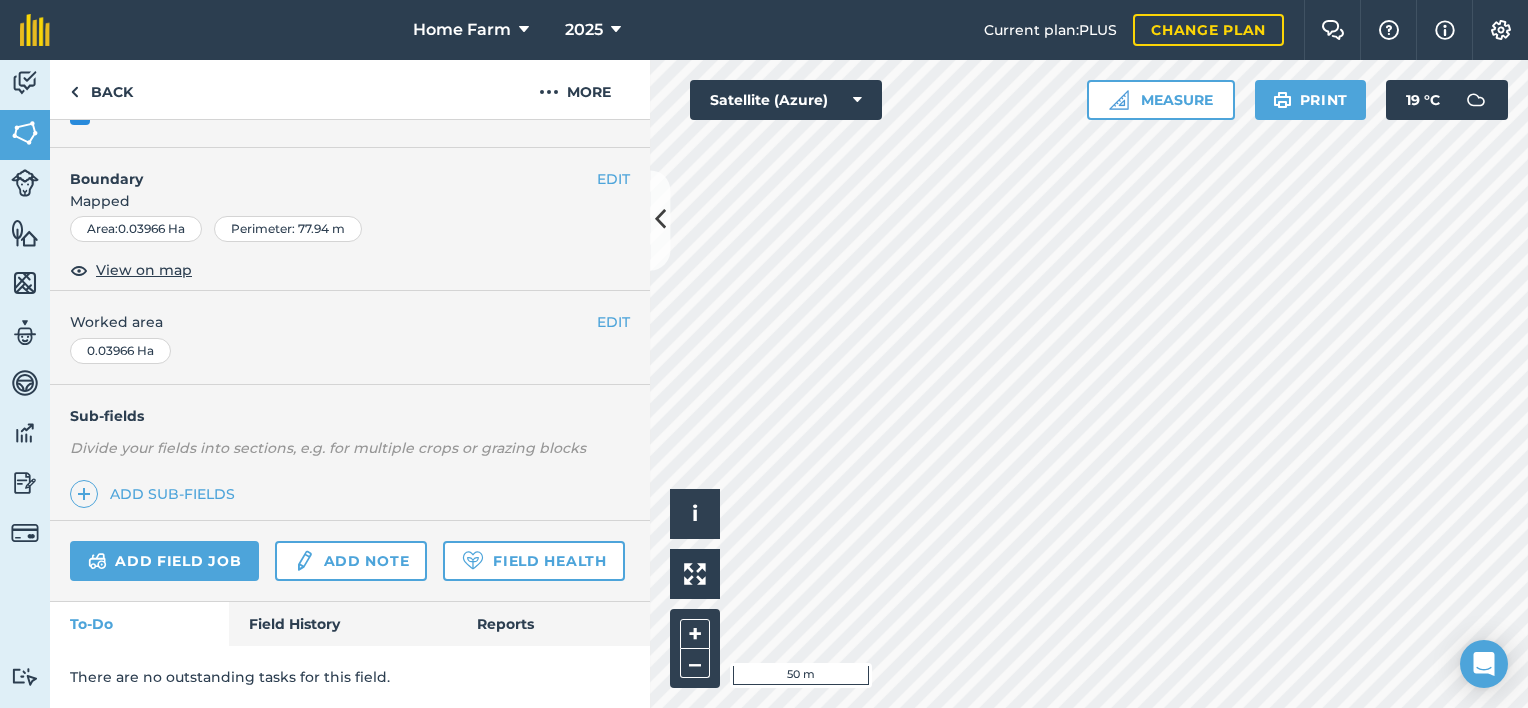 scroll, scrollTop: 286, scrollLeft: 0, axis: vertical 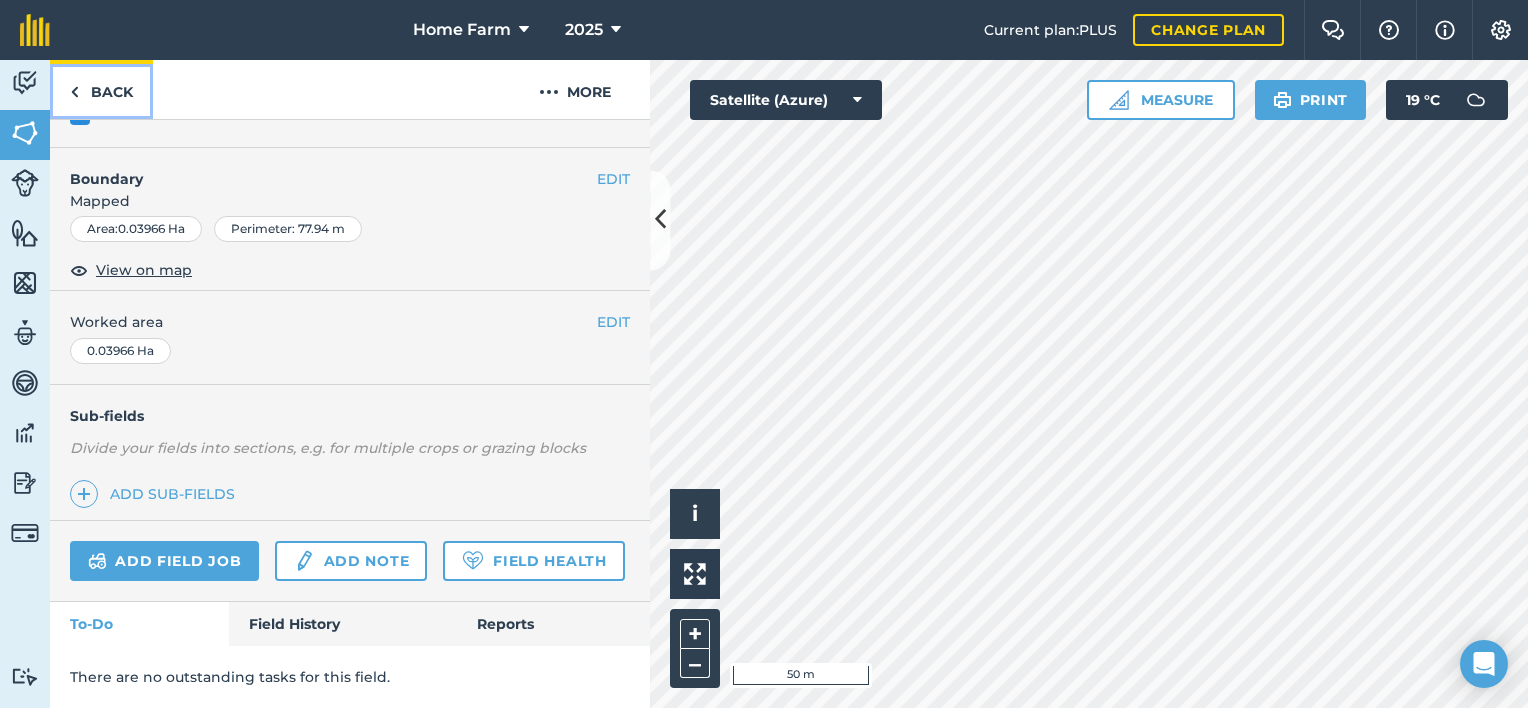click on "Back" at bounding box center [101, 89] 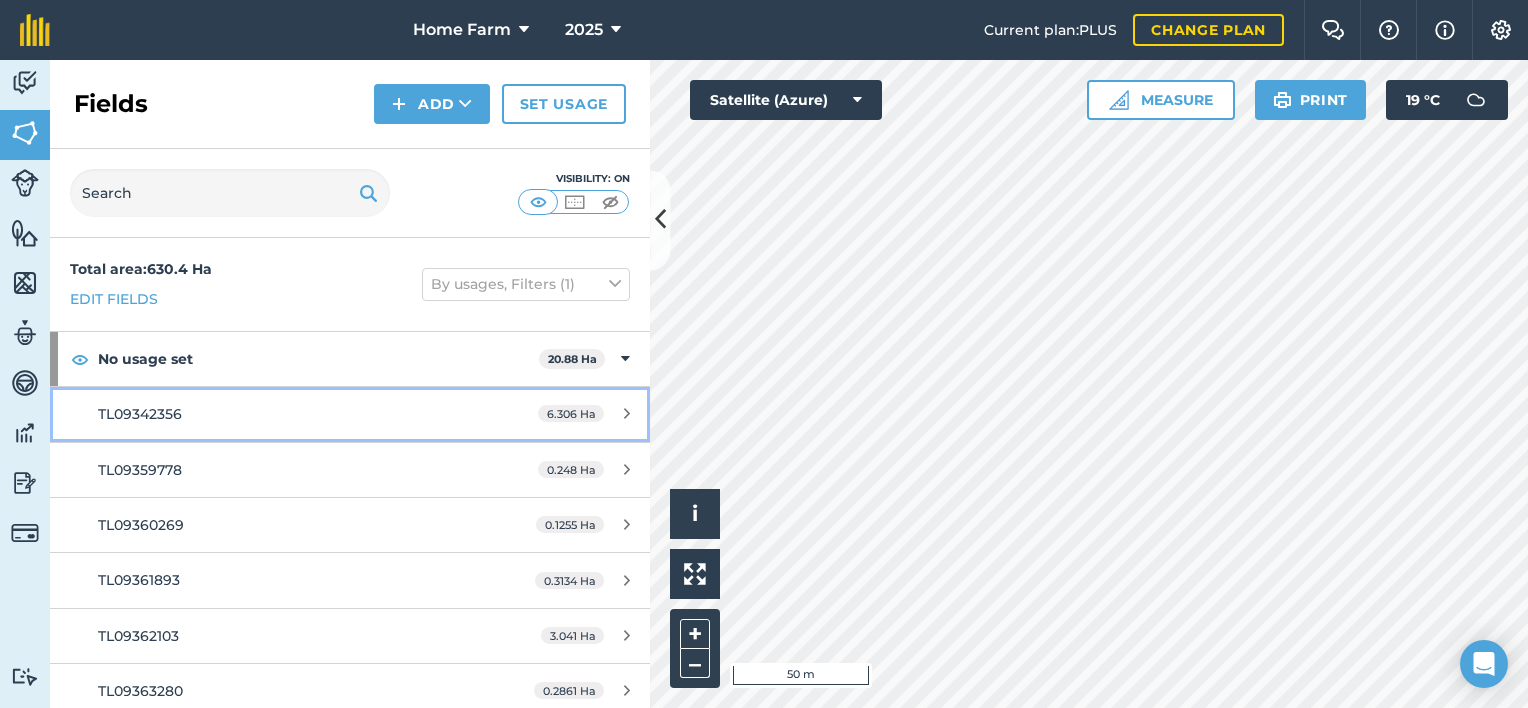 click on "TL09342356 6.306   Ha" at bounding box center [350, 414] 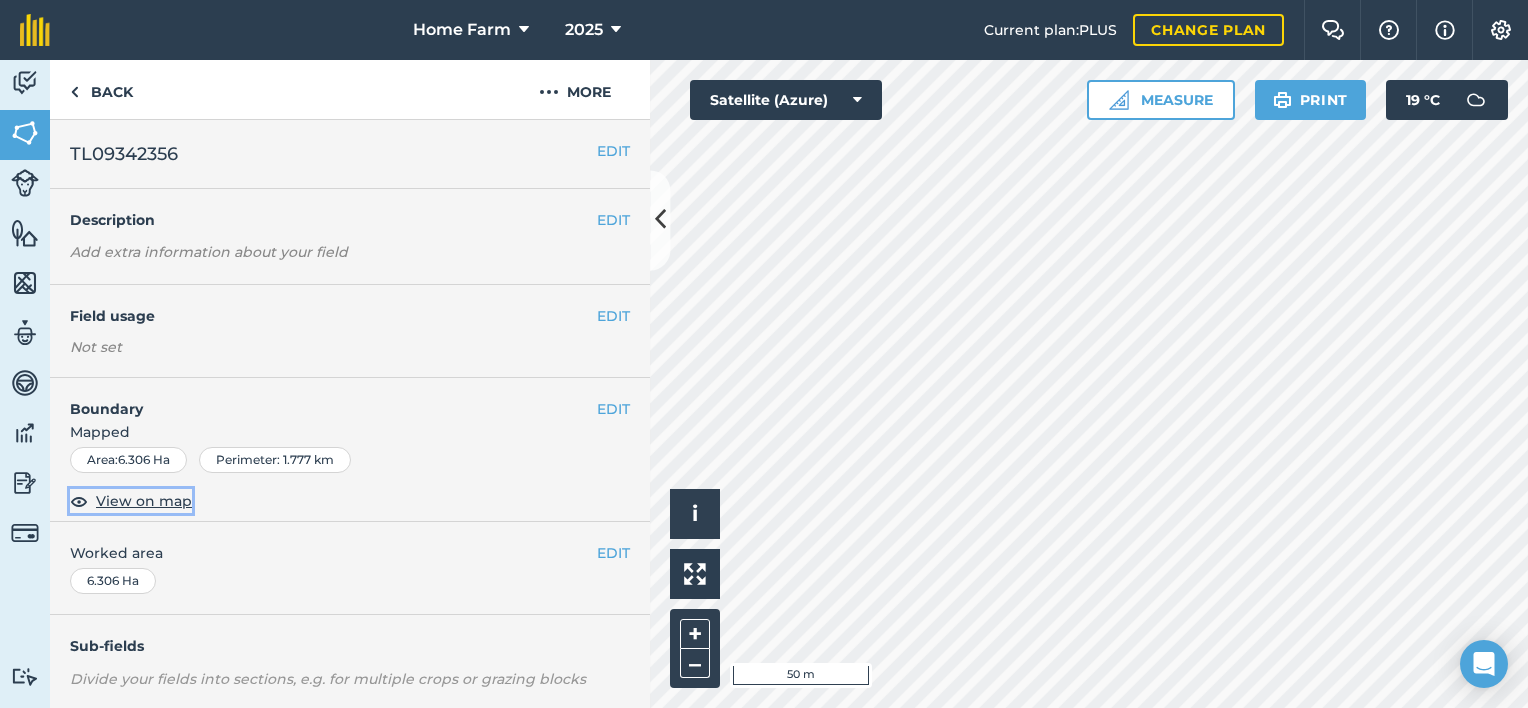 click on "View on map" at bounding box center [144, 501] 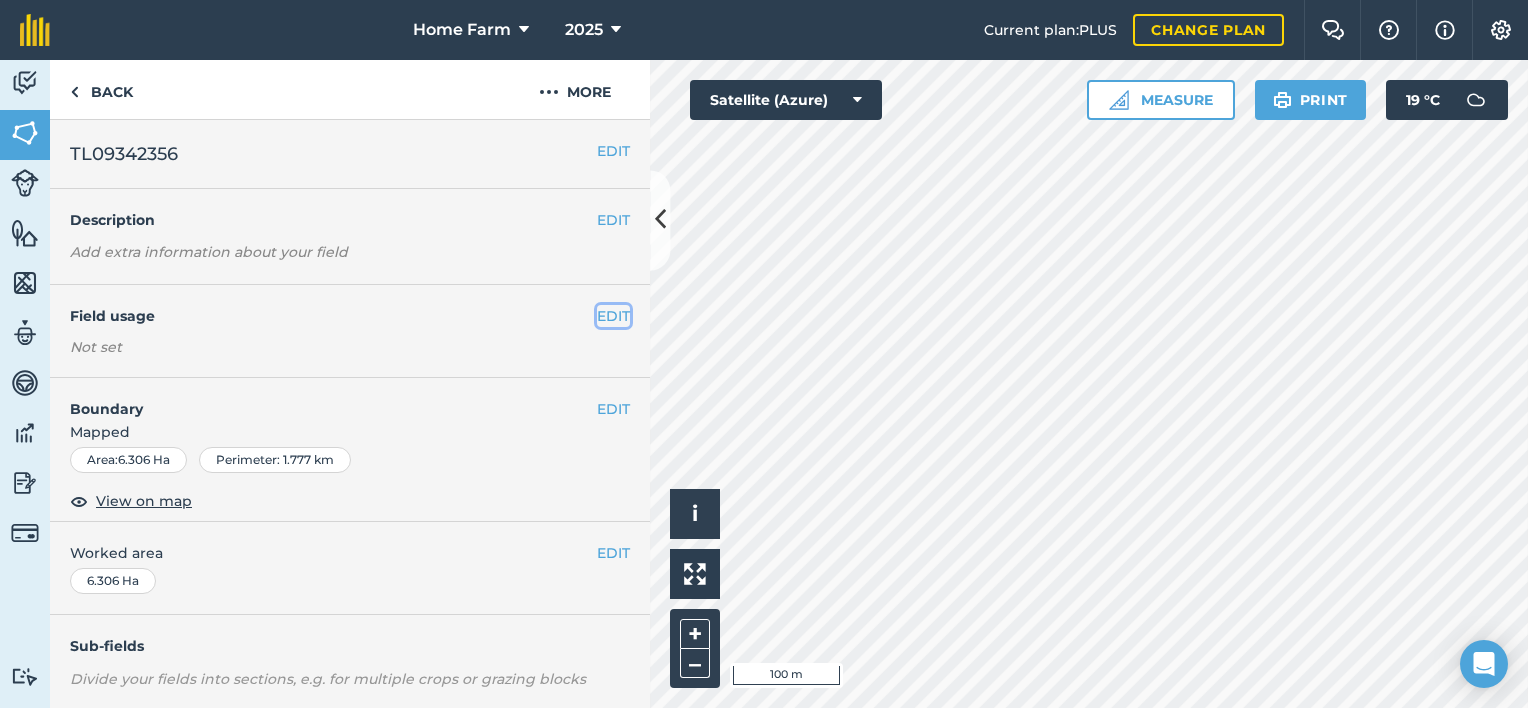 click on "EDIT" at bounding box center [613, 316] 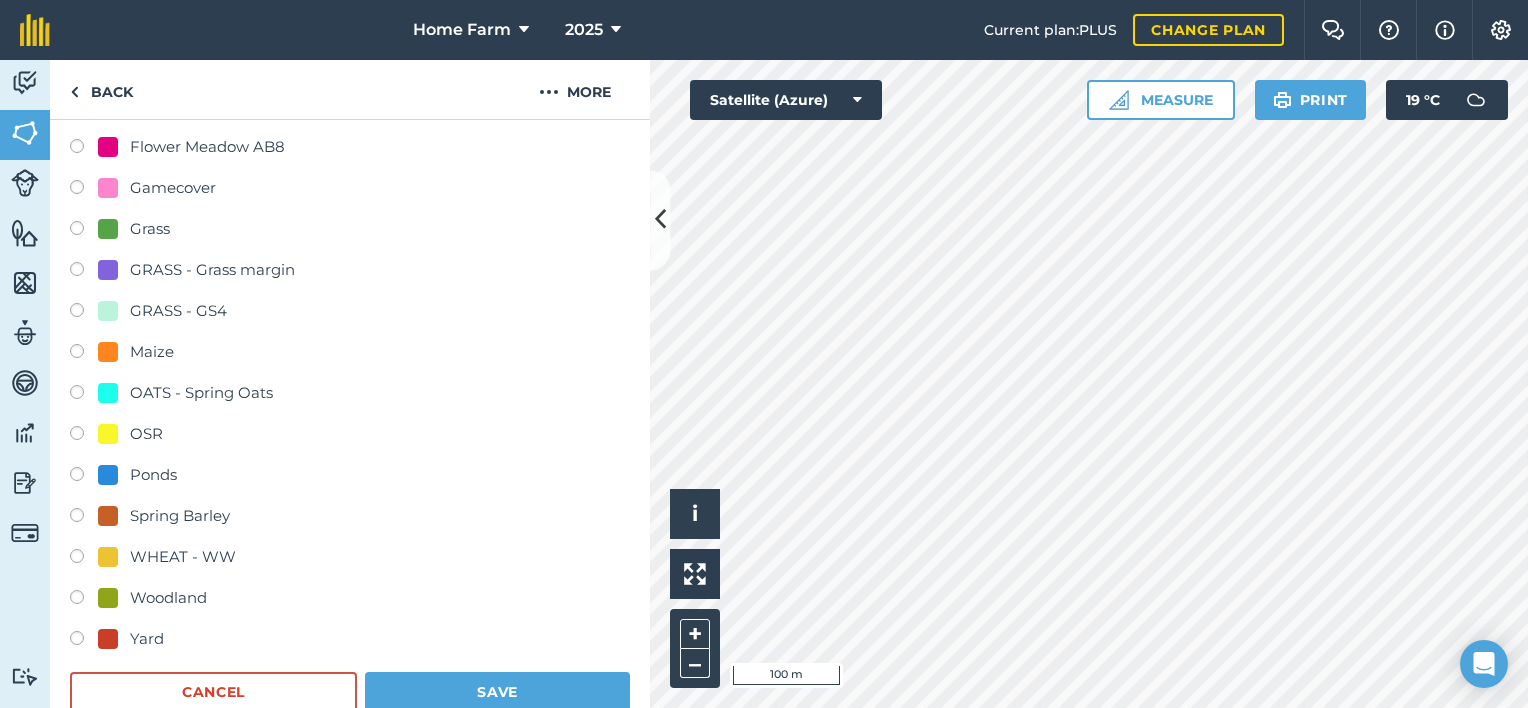 scroll, scrollTop: 383, scrollLeft: 0, axis: vertical 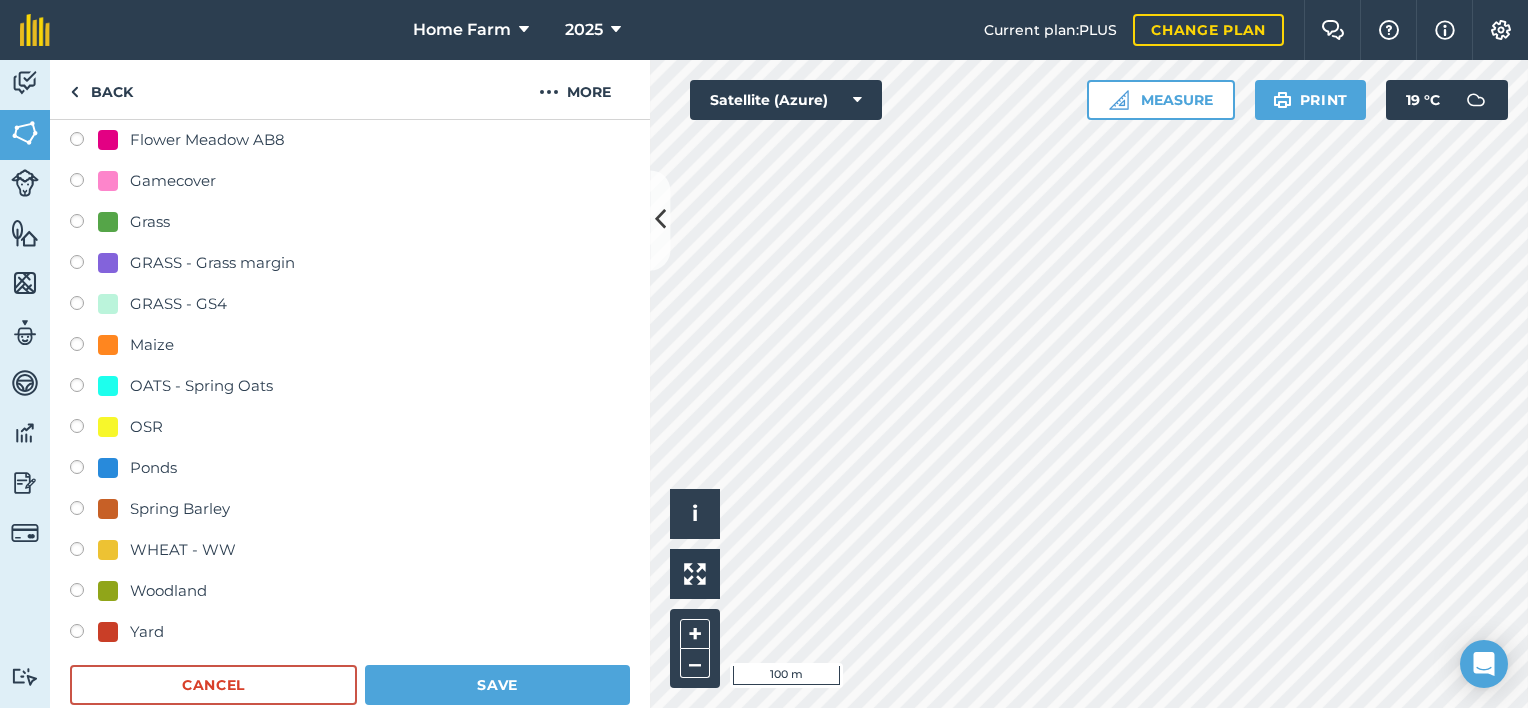 click on "Woodland" at bounding box center [168, 591] 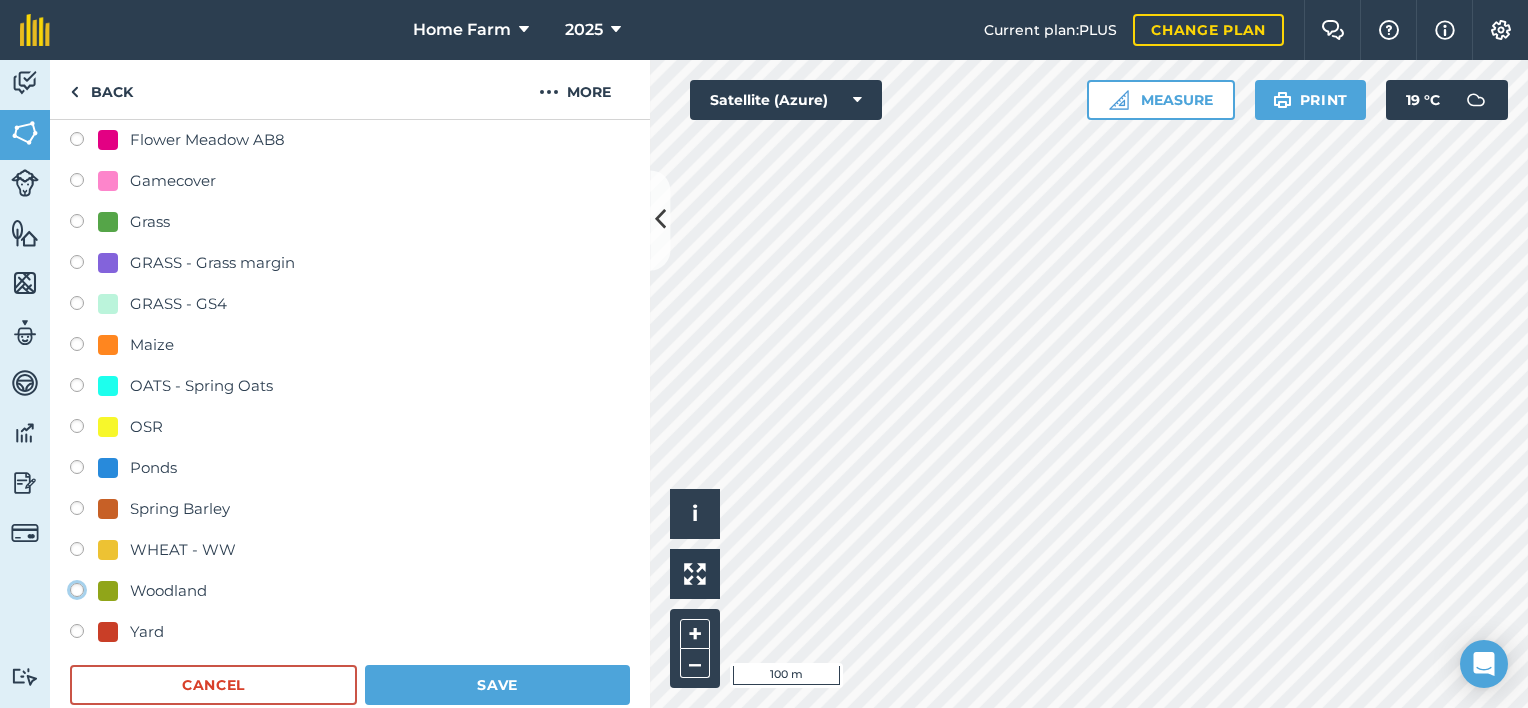 radio on "true" 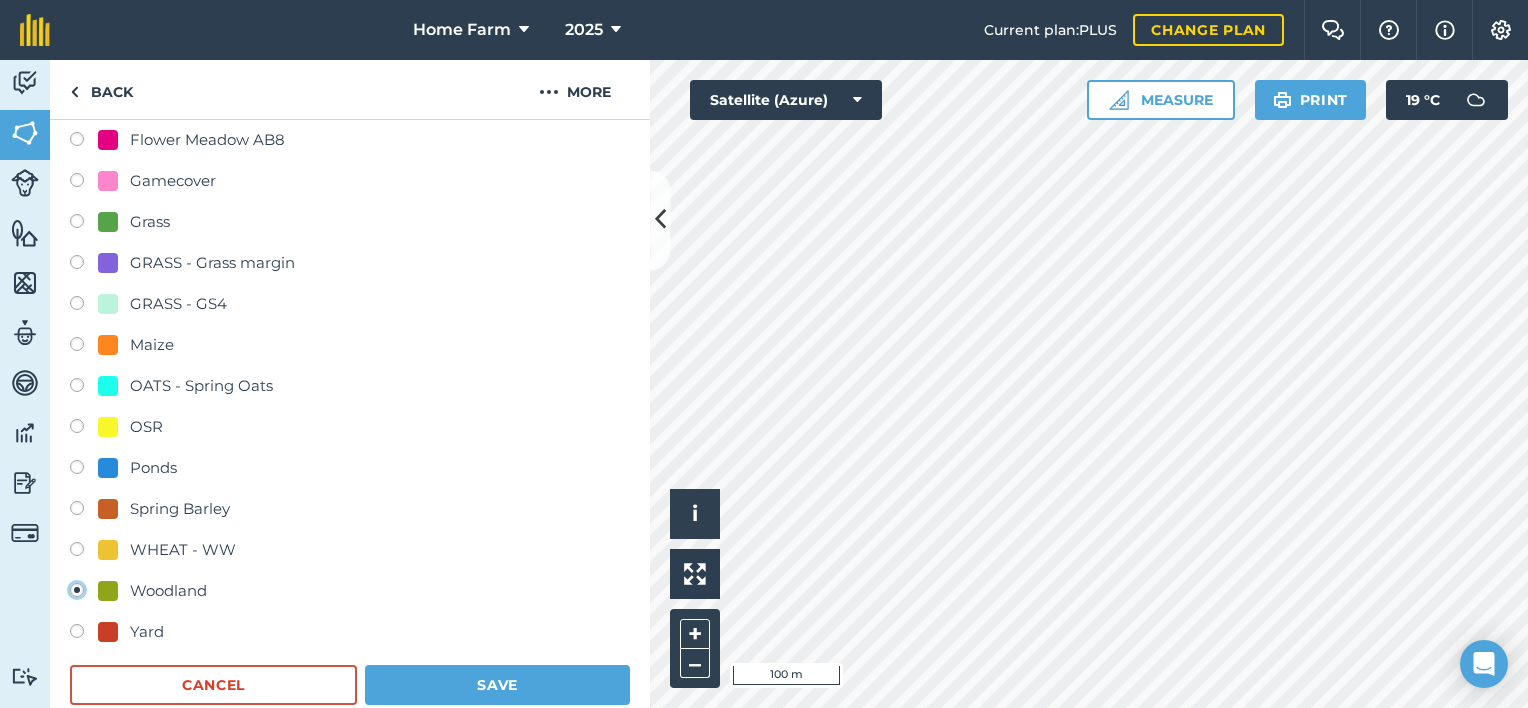 radio on "false" 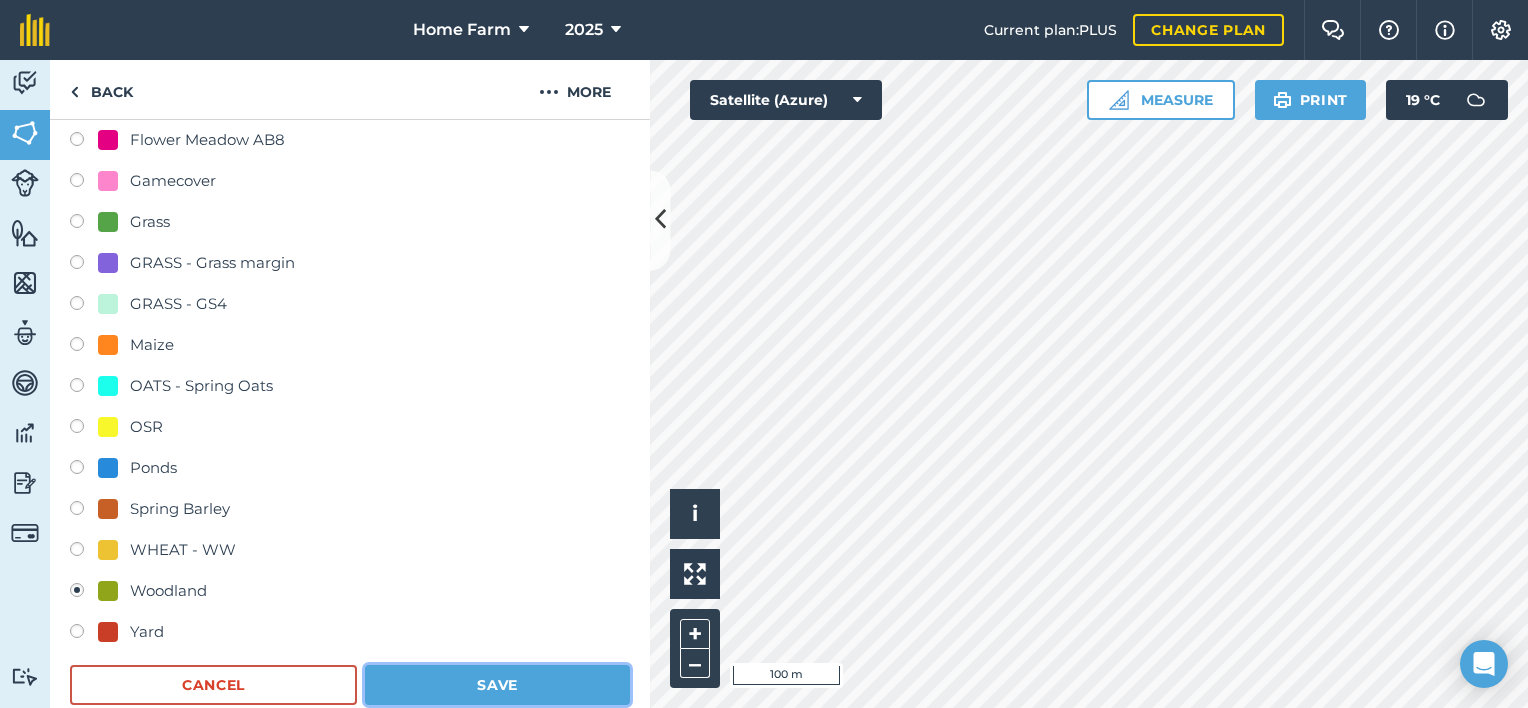 click on "Save" at bounding box center [497, 685] 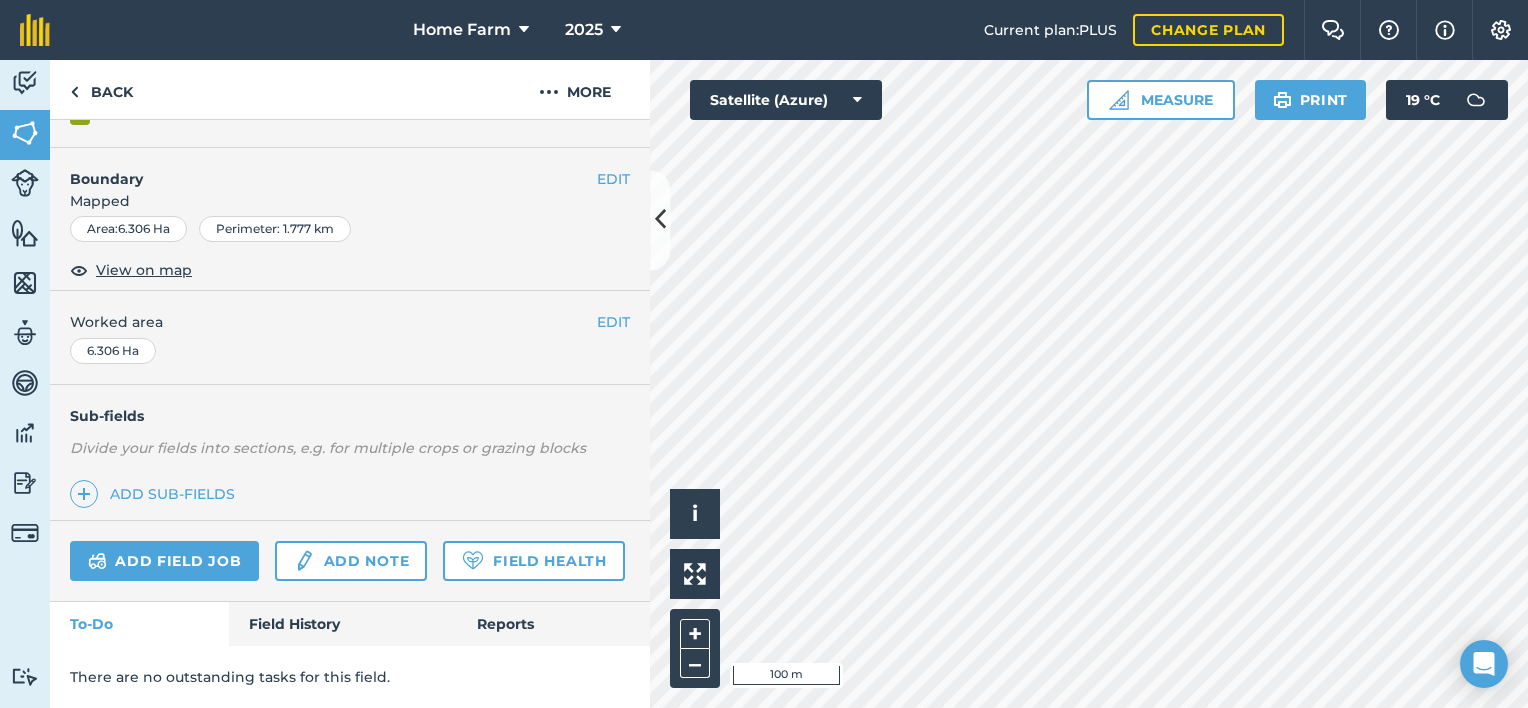 scroll, scrollTop: 286, scrollLeft: 0, axis: vertical 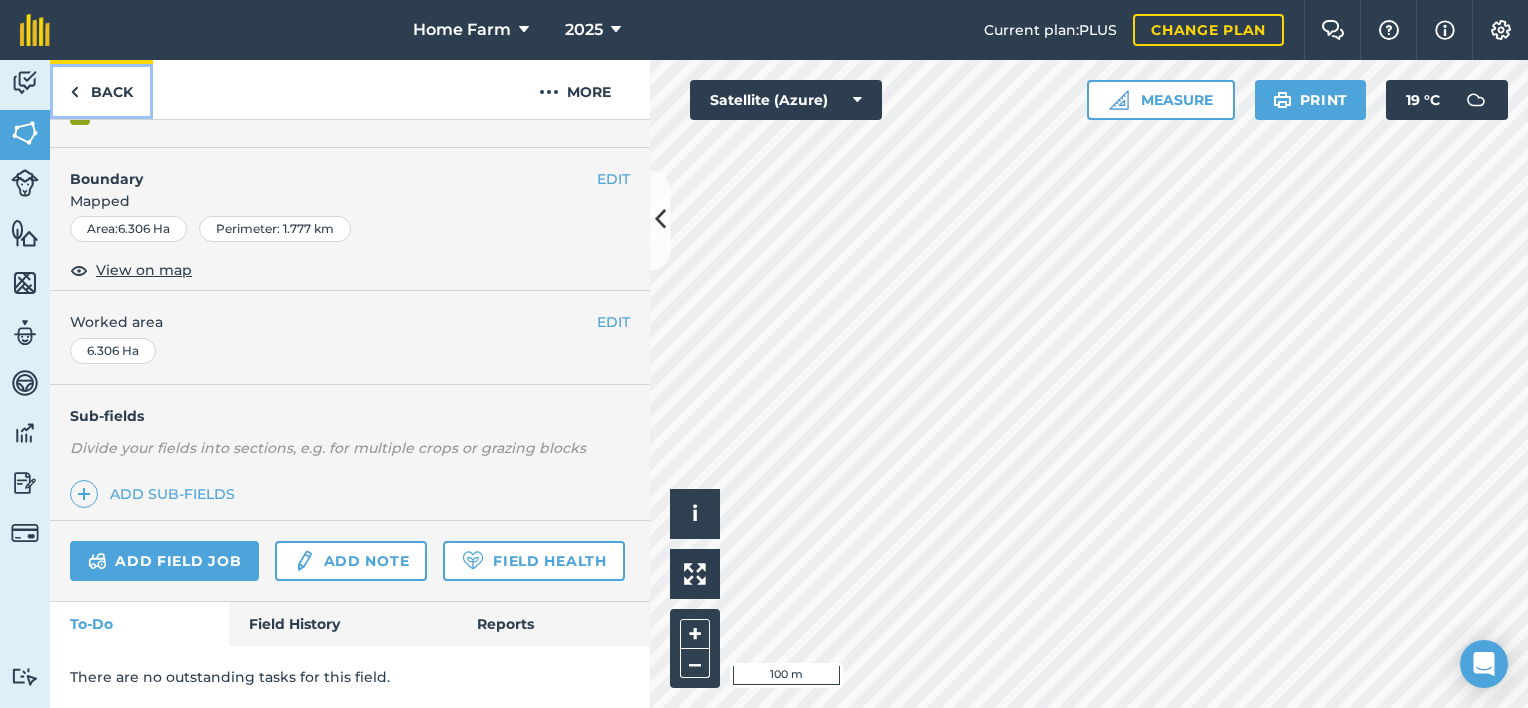 click on "Back" at bounding box center [101, 89] 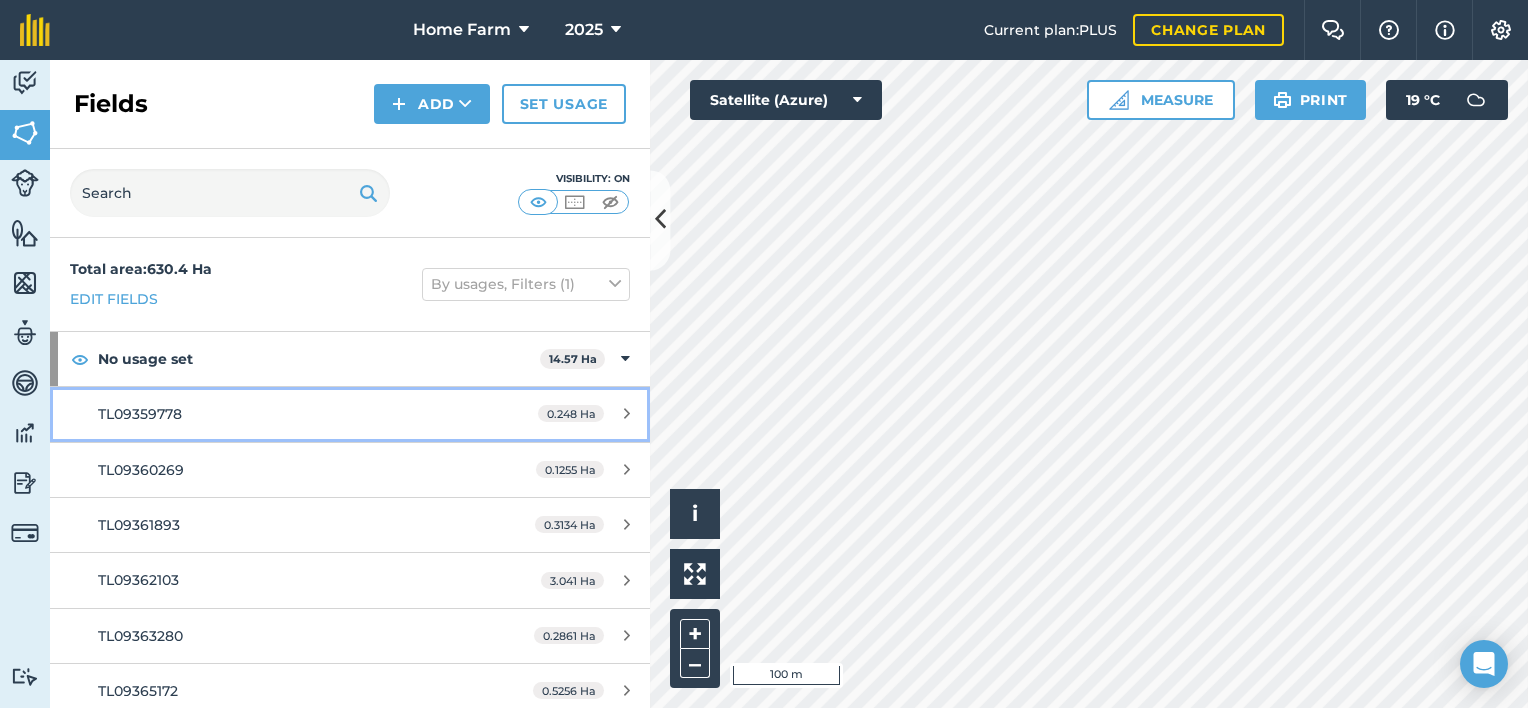 click on "TL09359778" at bounding box center [286, 414] 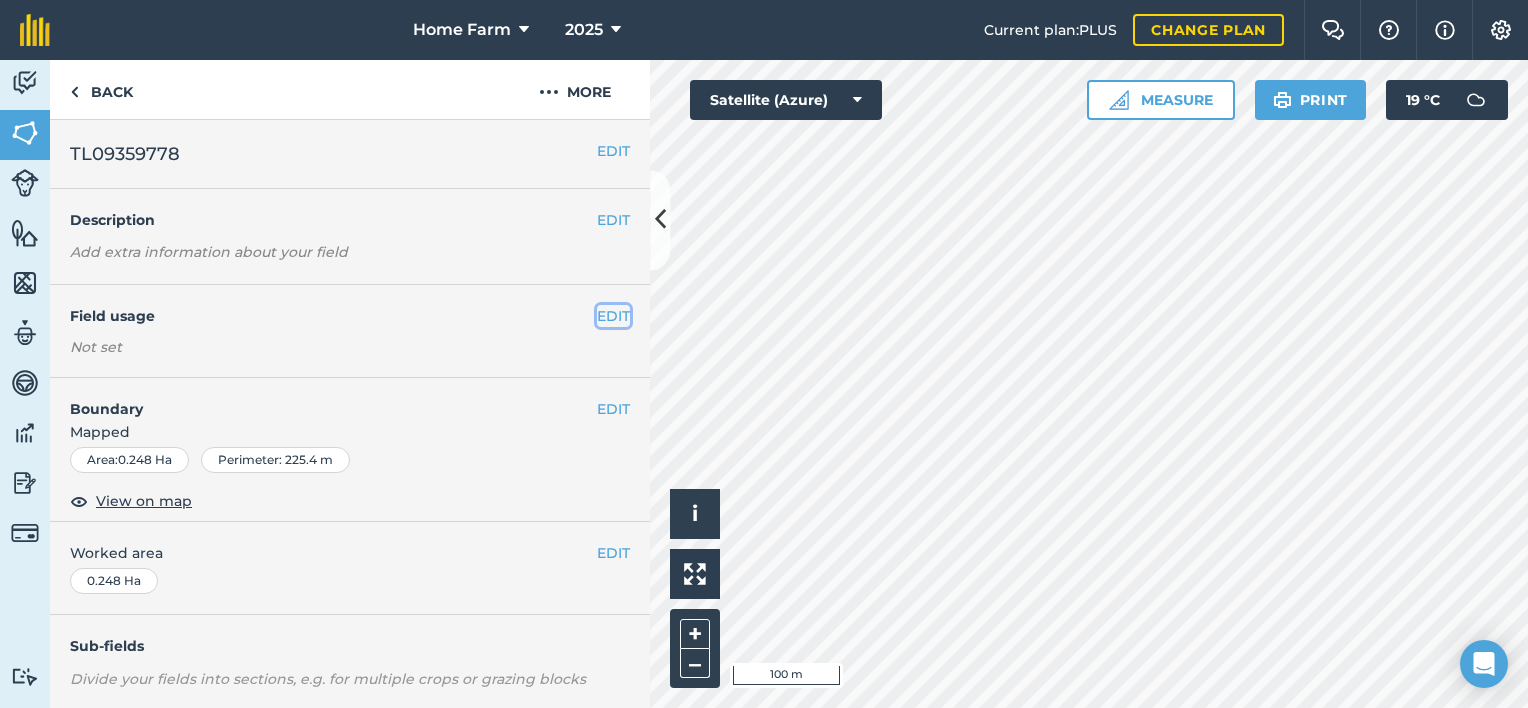 click on "EDIT" at bounding box center (613, 316) 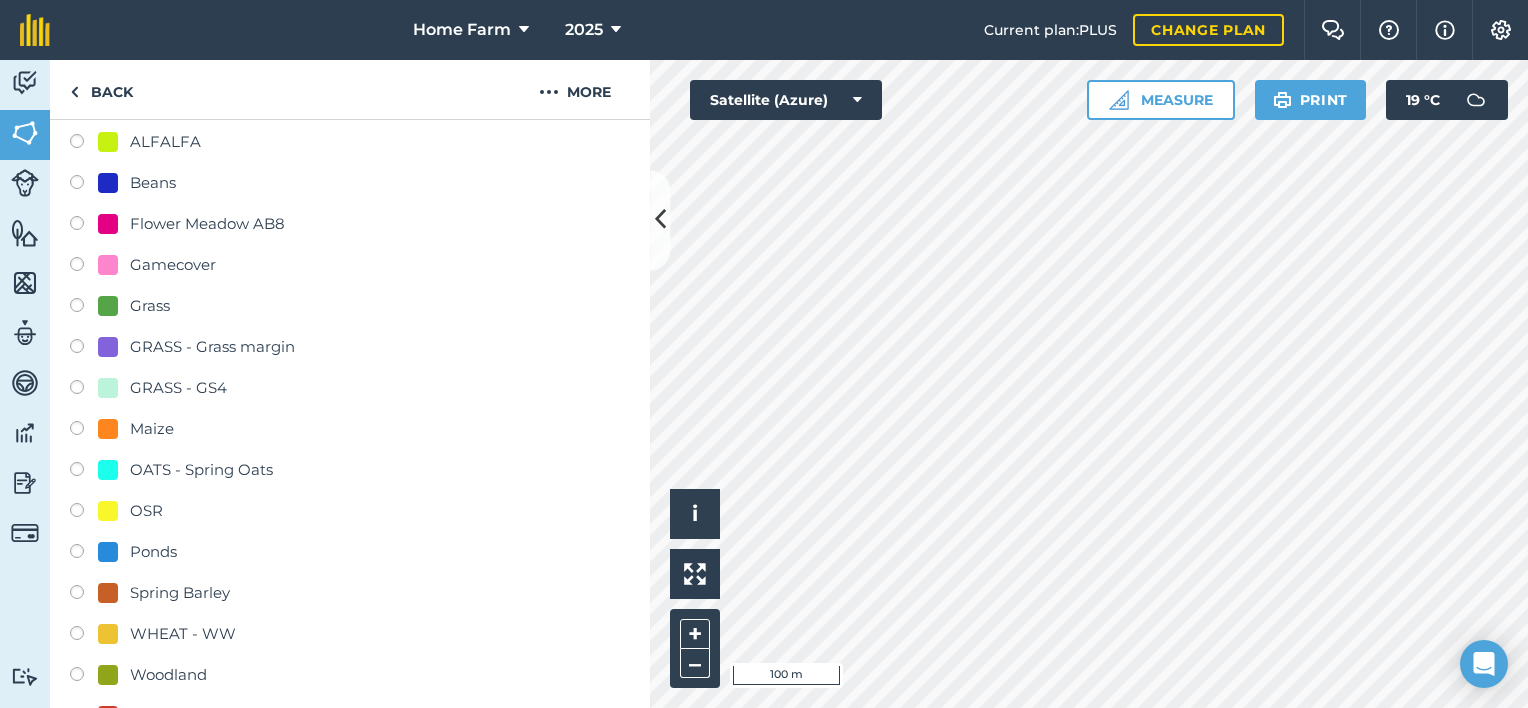 scroll, scrollTop: 0, scrollLeft: 0, axis: both 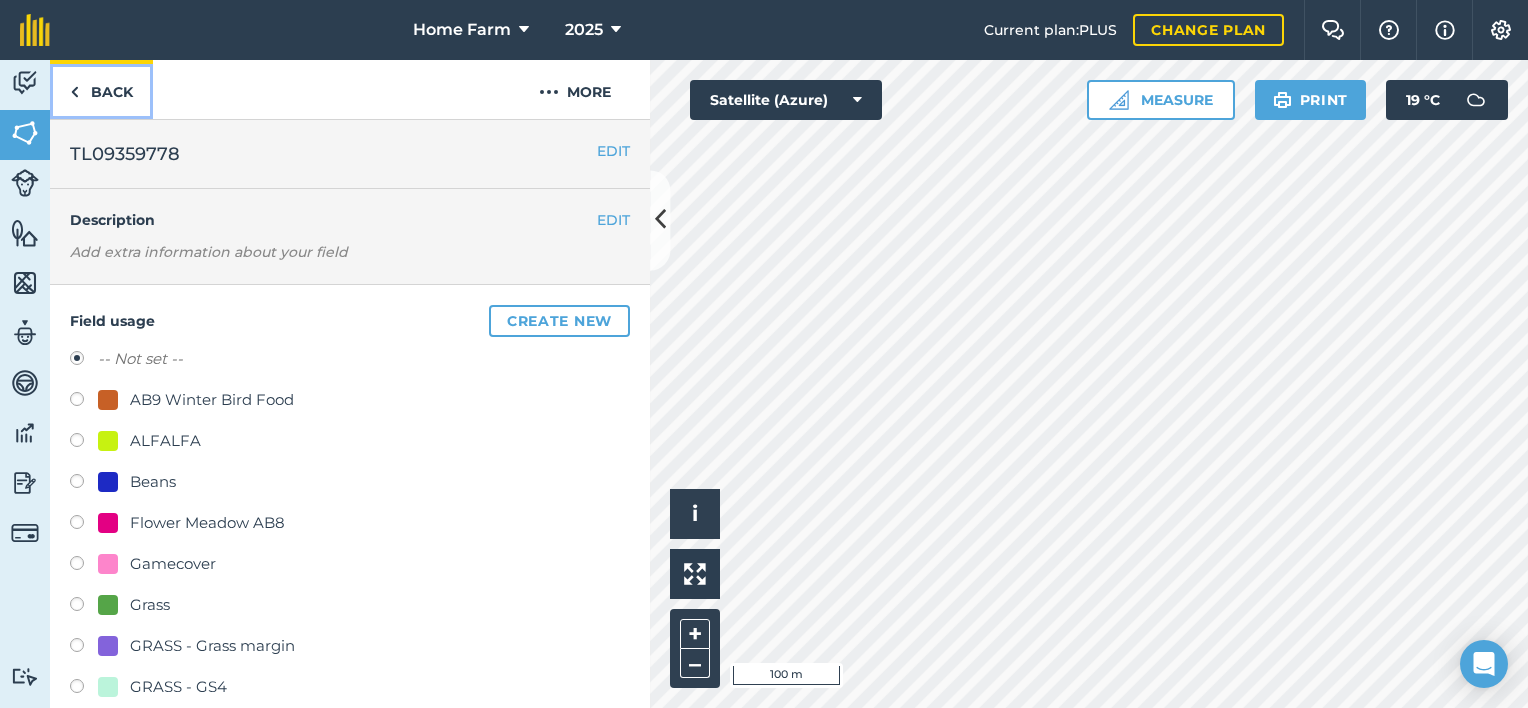 click on "Back" at bounding box center (101, 89) 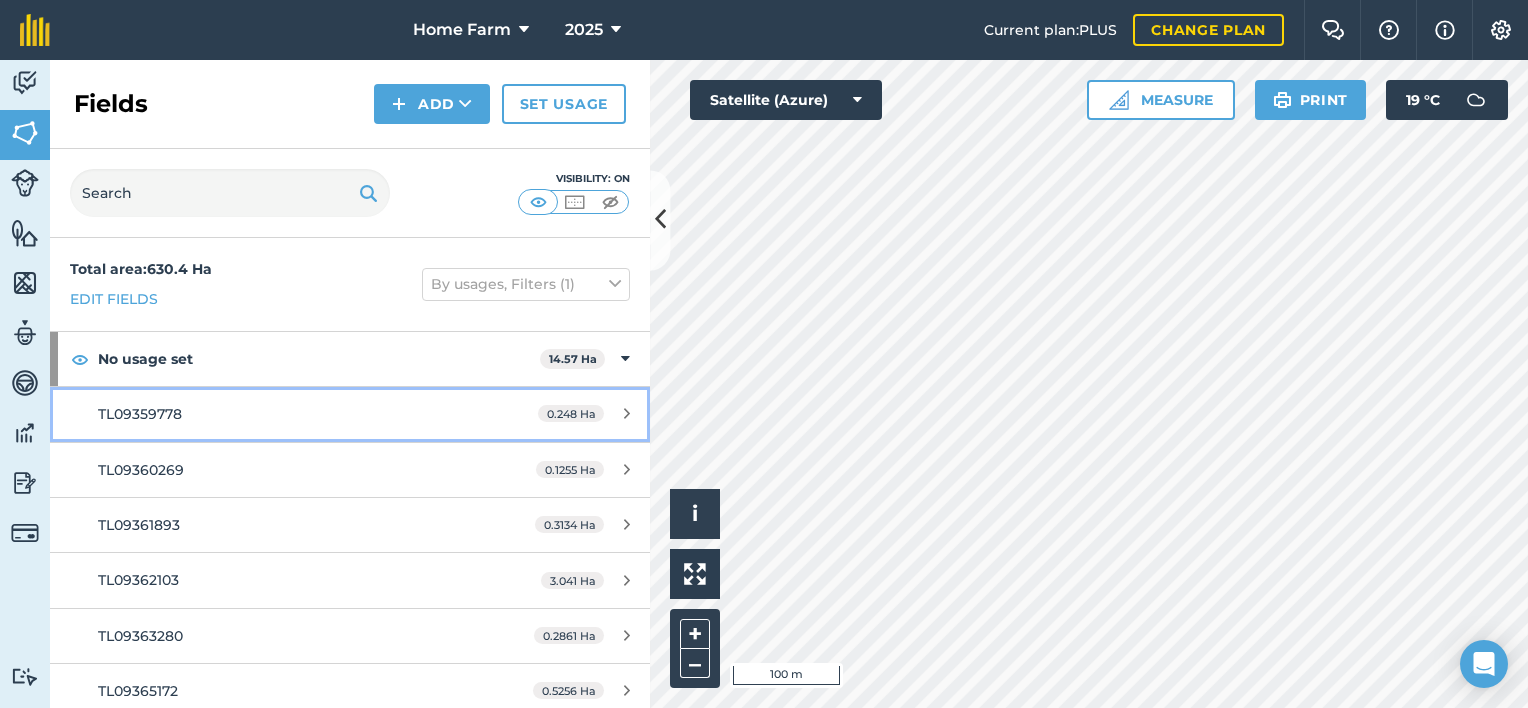 click on "TL09359778" at bounding box center [286, 414] 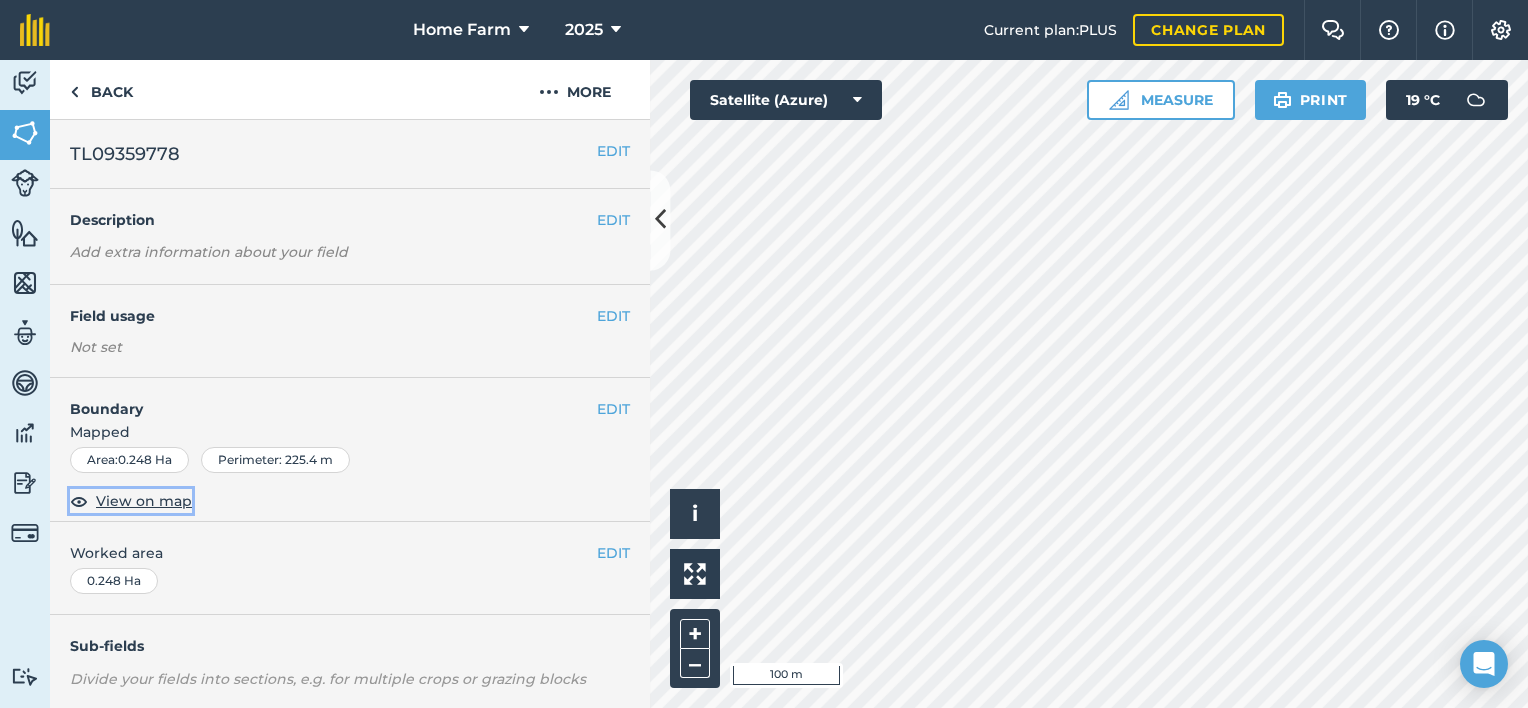 click on "View on map" at bounding box center (144, 501) 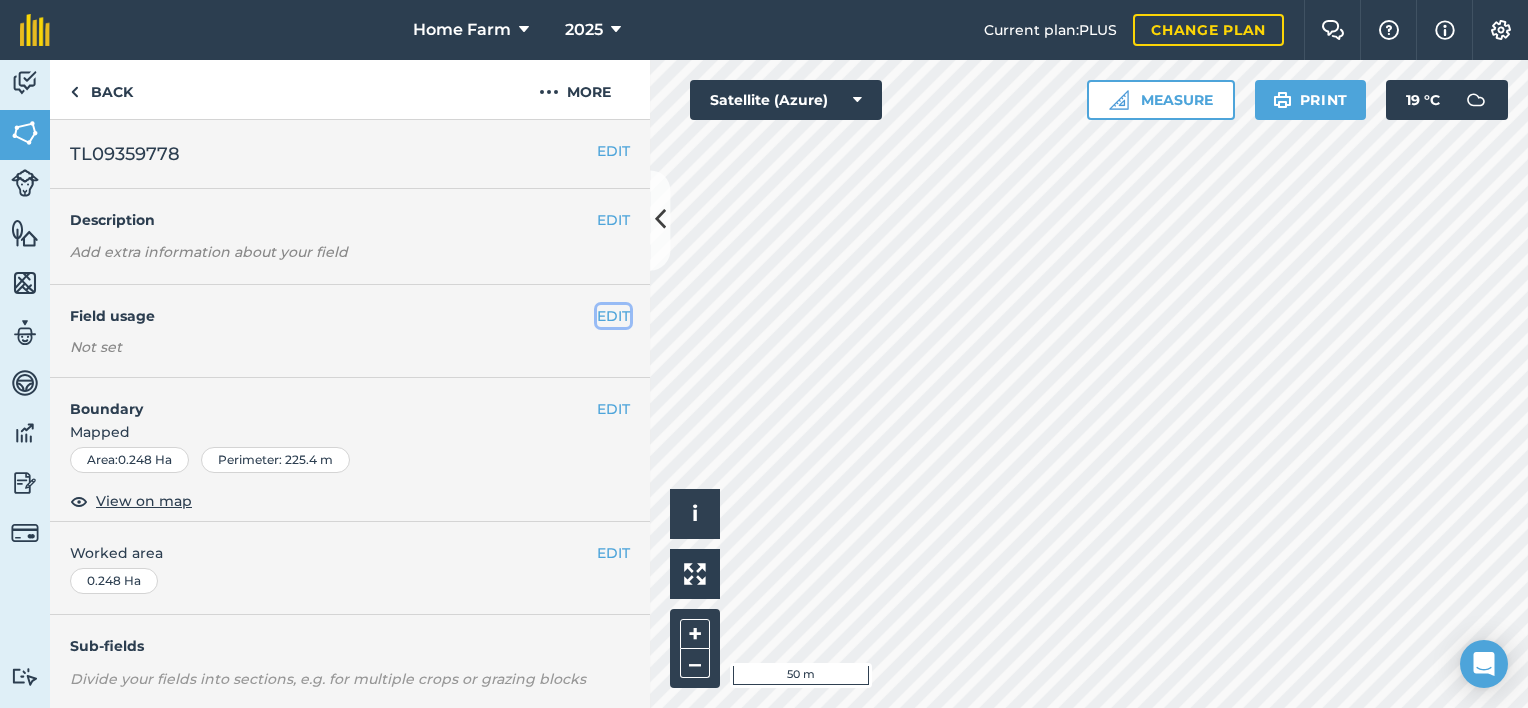 click on "EDIT" at bounding box center (613, 316) 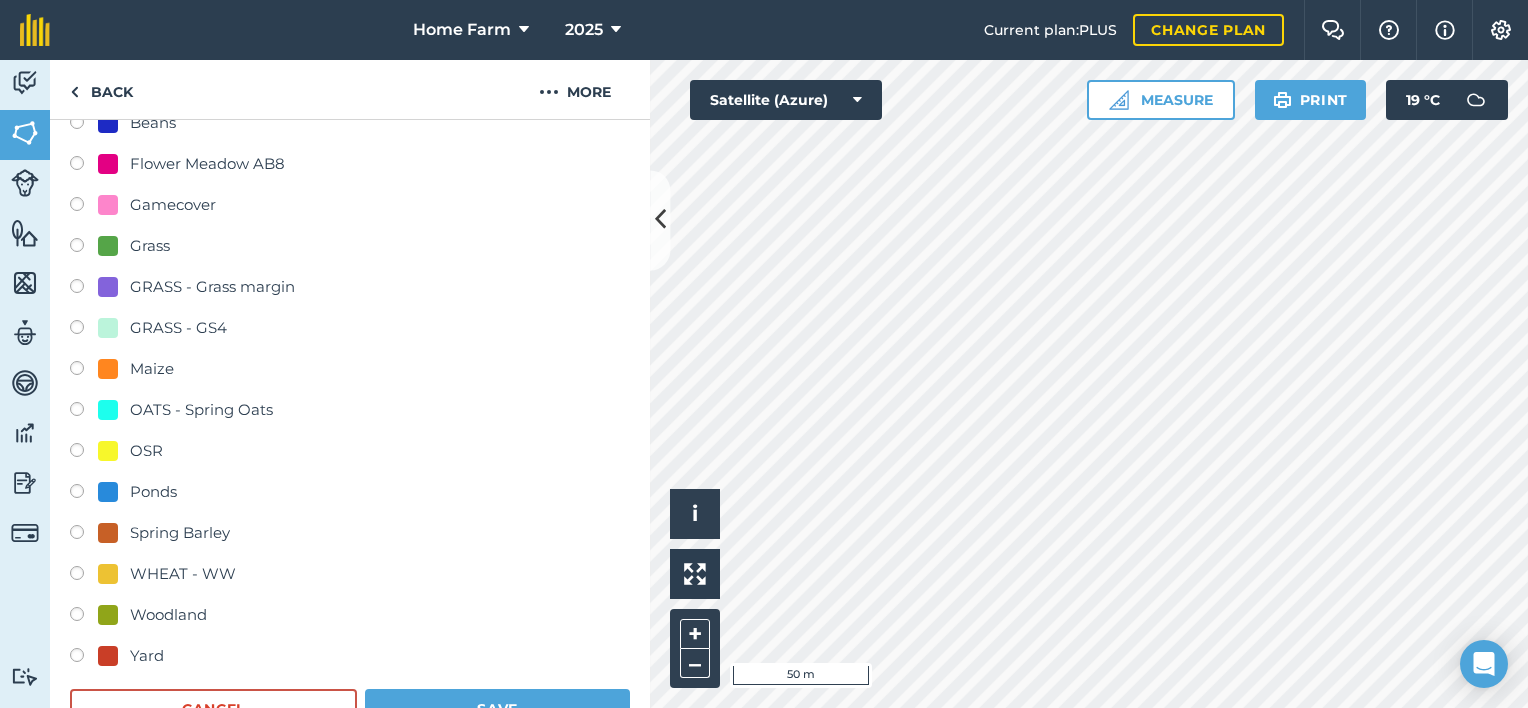 scroll, scrollTop: 360, scrollLeft: 0, axis: vertical 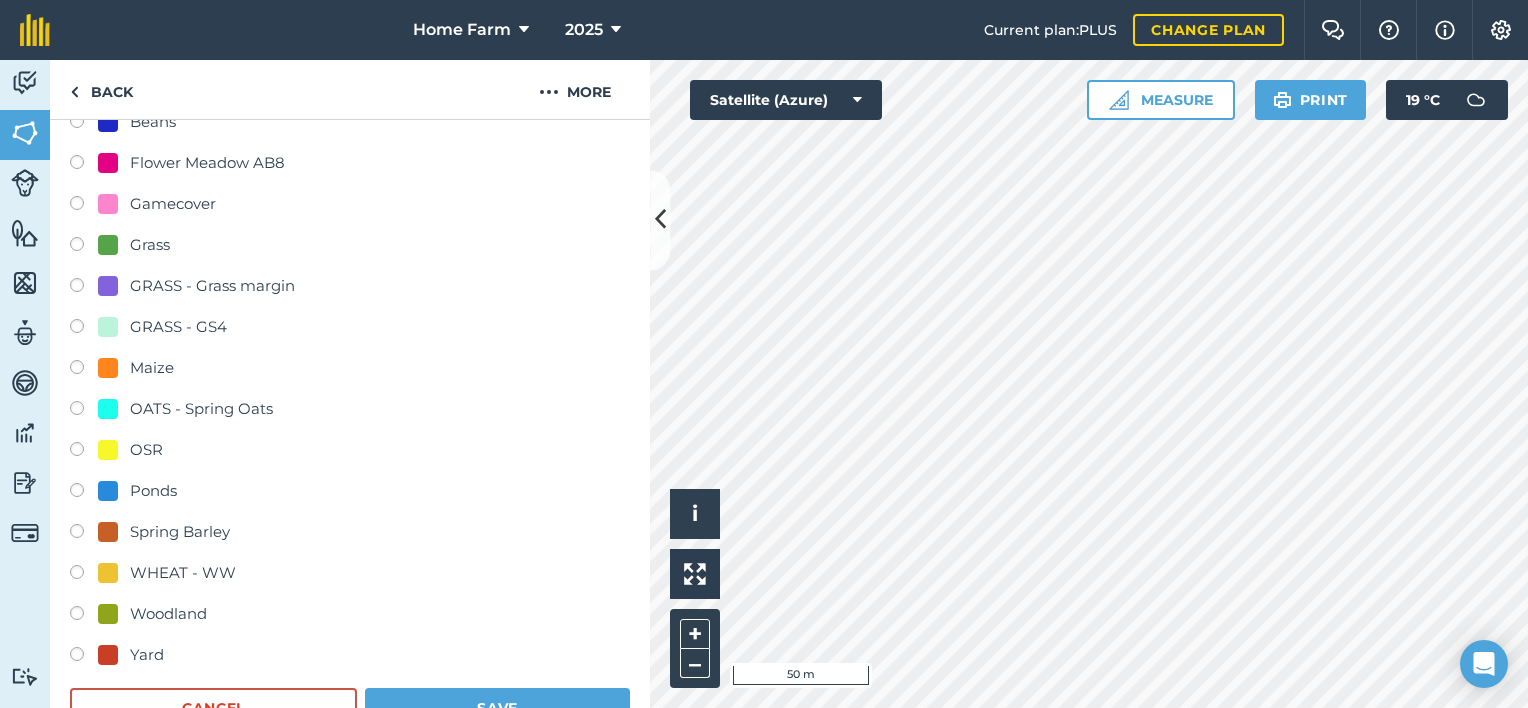 click on "-- Not set -- AB9 Winter Bird Food ALFALFA Beans Flower Meadow AB8 Gamecover Grass GRASS - Grass margin GRASS - GS4 Maize OATS - Spring Oats OSR Ponds Spring Barley WHEAT - [PERSON_NAME][GEOGRAPHIC_DATA]" at bounding box center [350, 329] 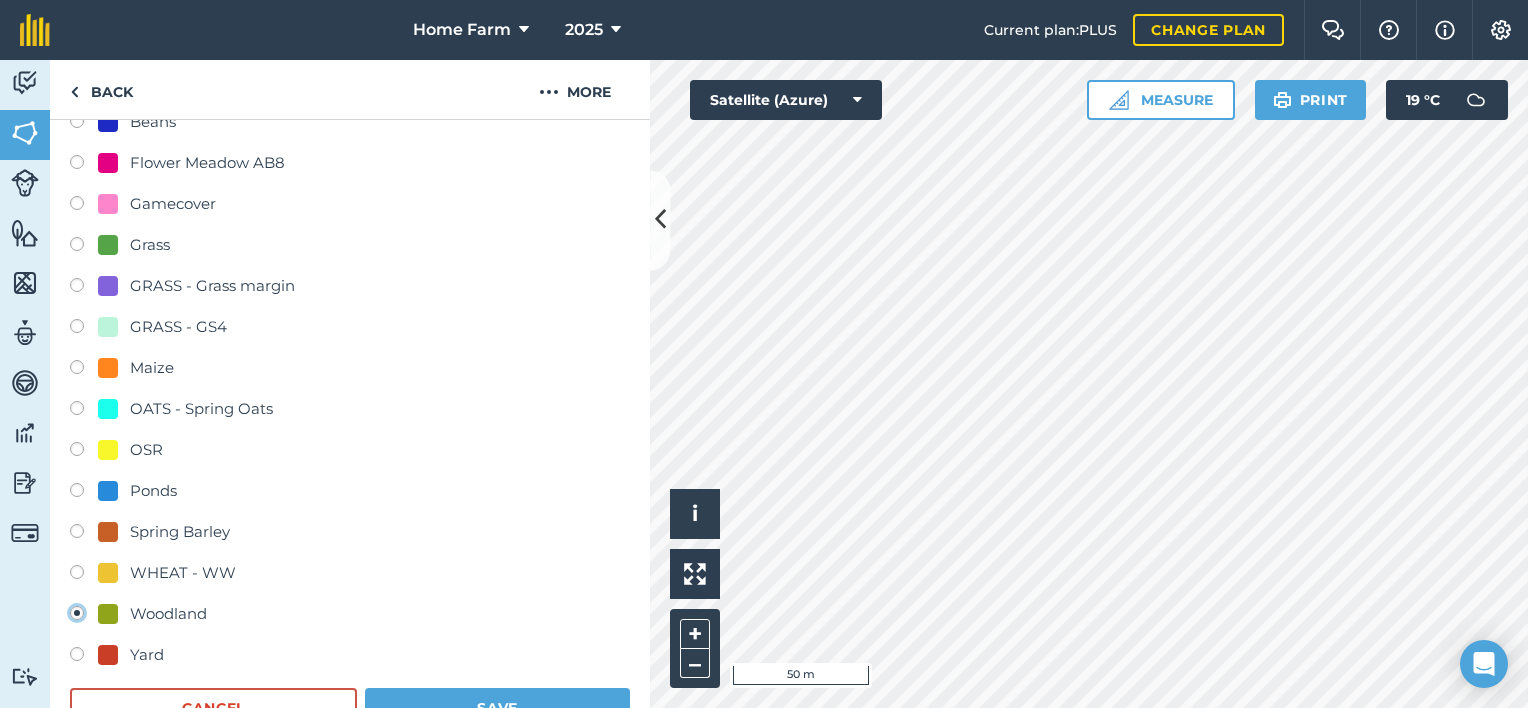 radio on "true" 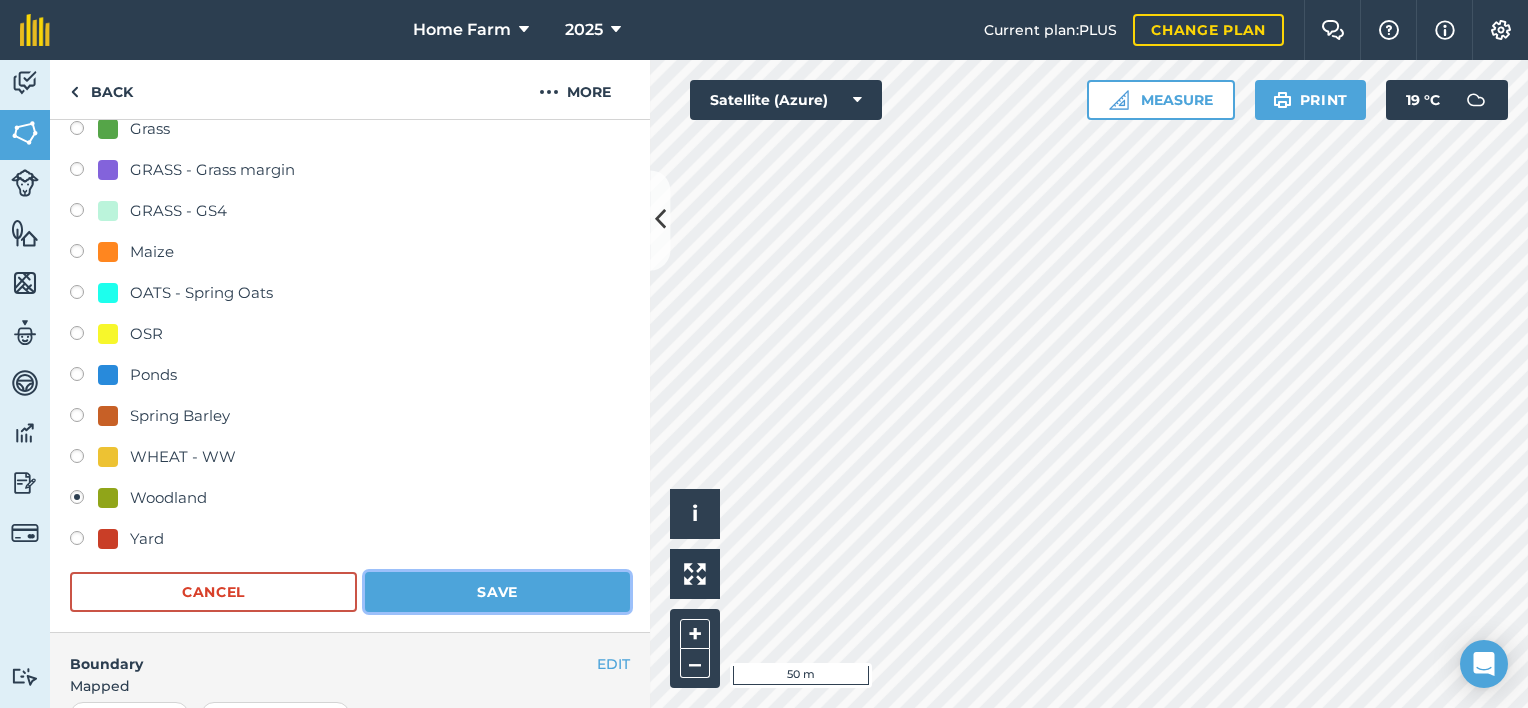 click on "Save" at bounding box center (497, 592) 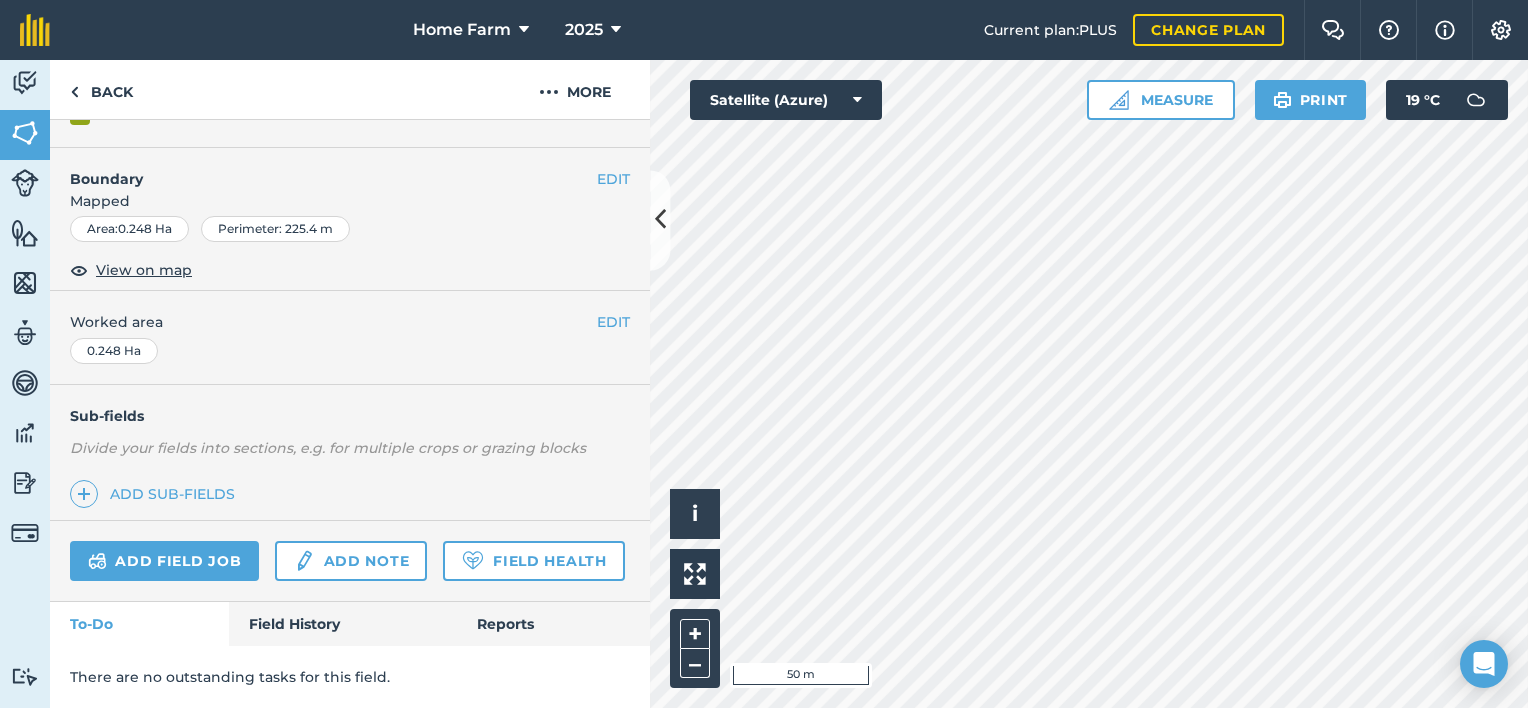 scroll, scrollTop: 286, scrollLeft: 0, axis: vertical 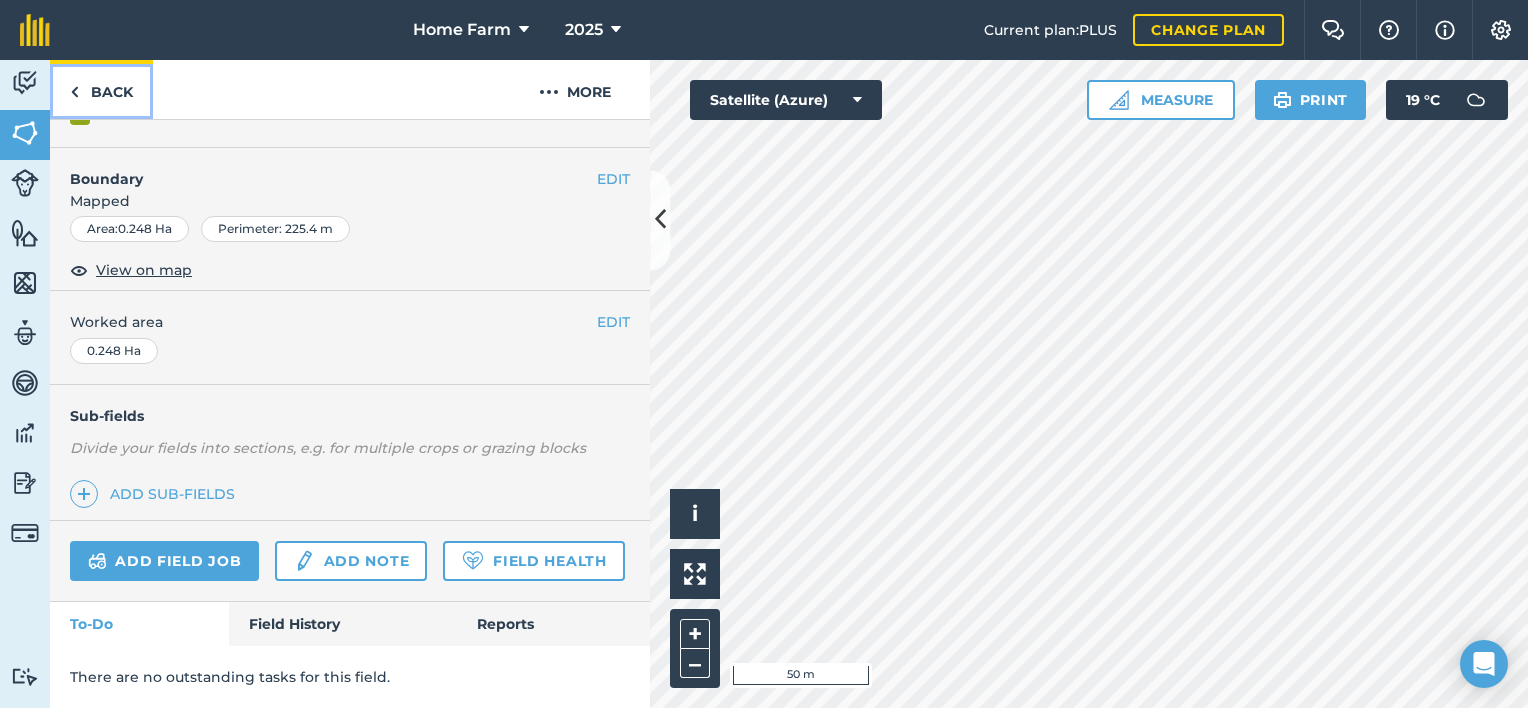 click on "Back" at bounding box center (101, 89) 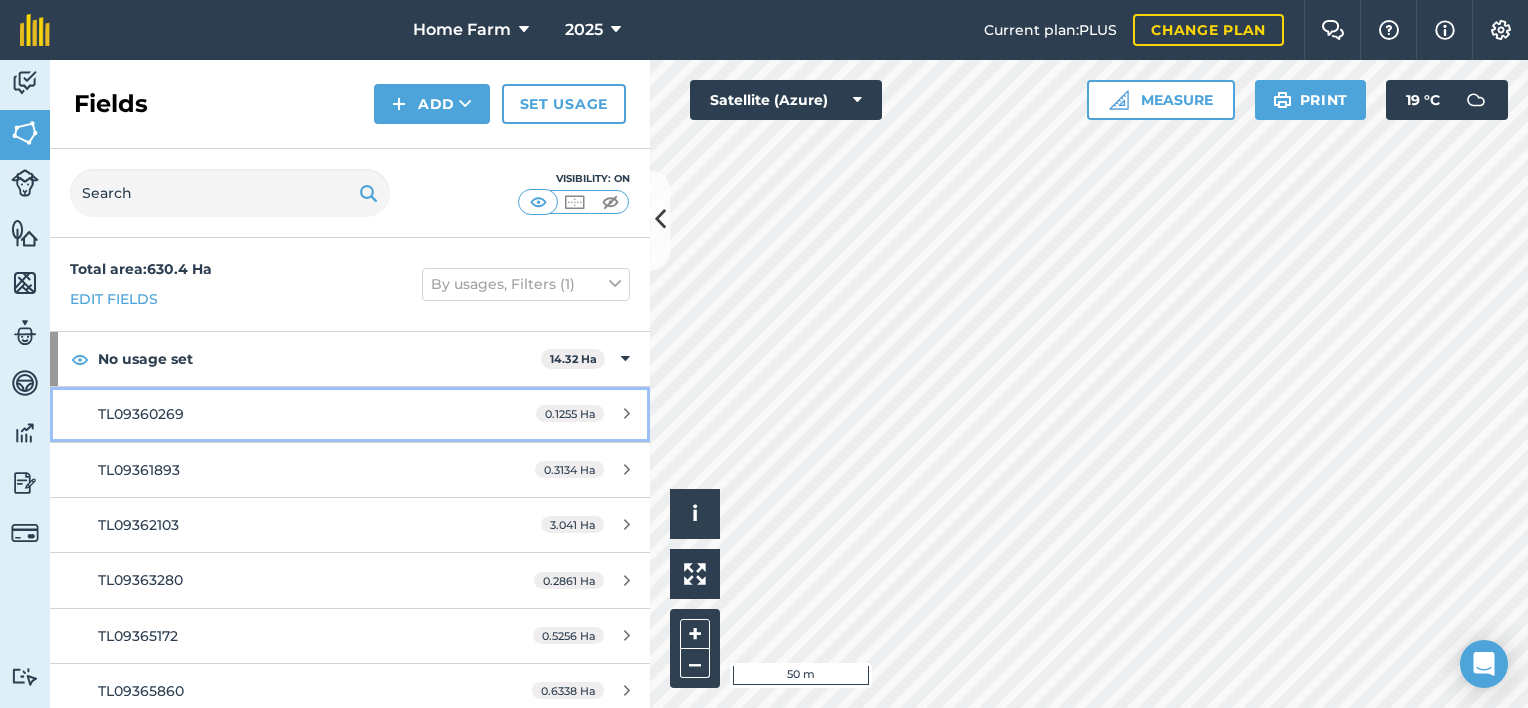 click on "TL09360269" at bounding box center [286, 414] 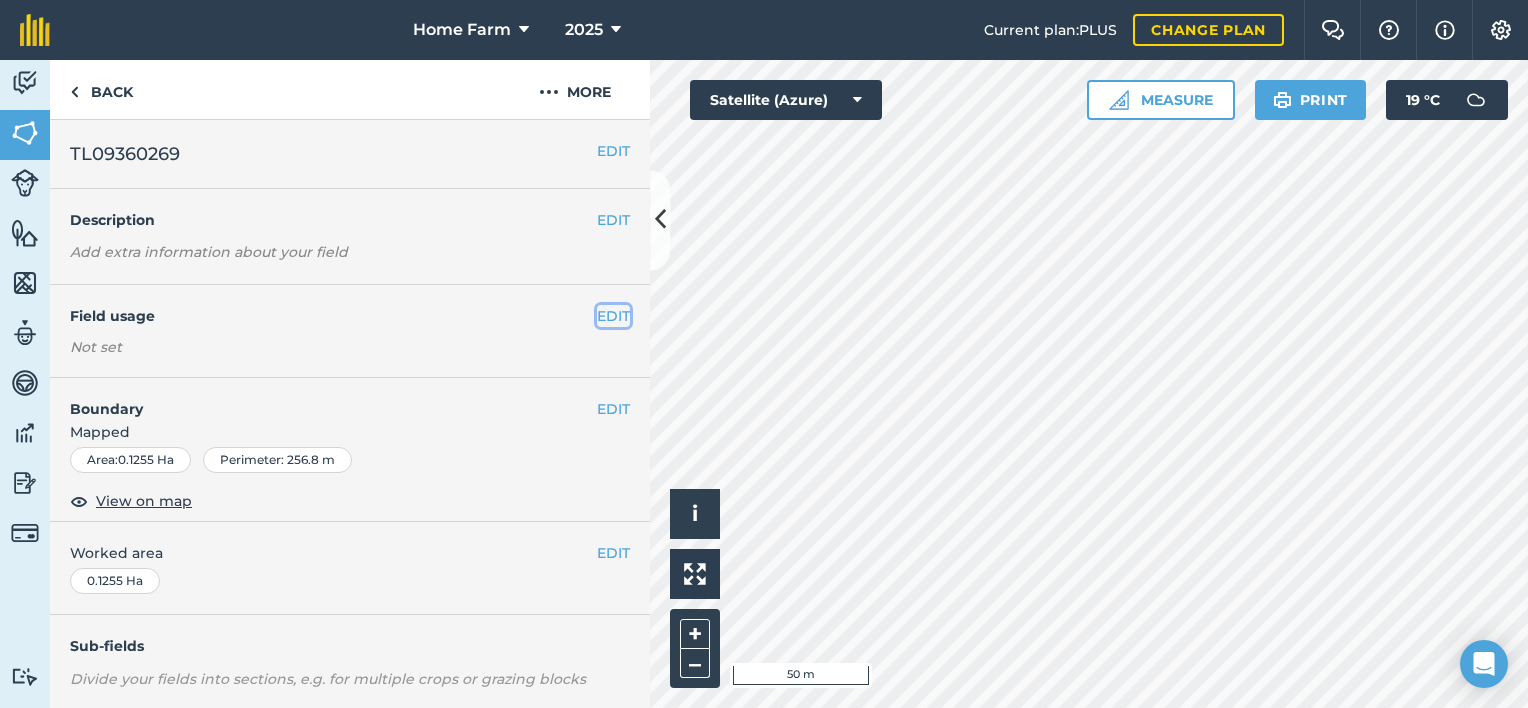 click on "EDIT" at bounding box center [613, 316] 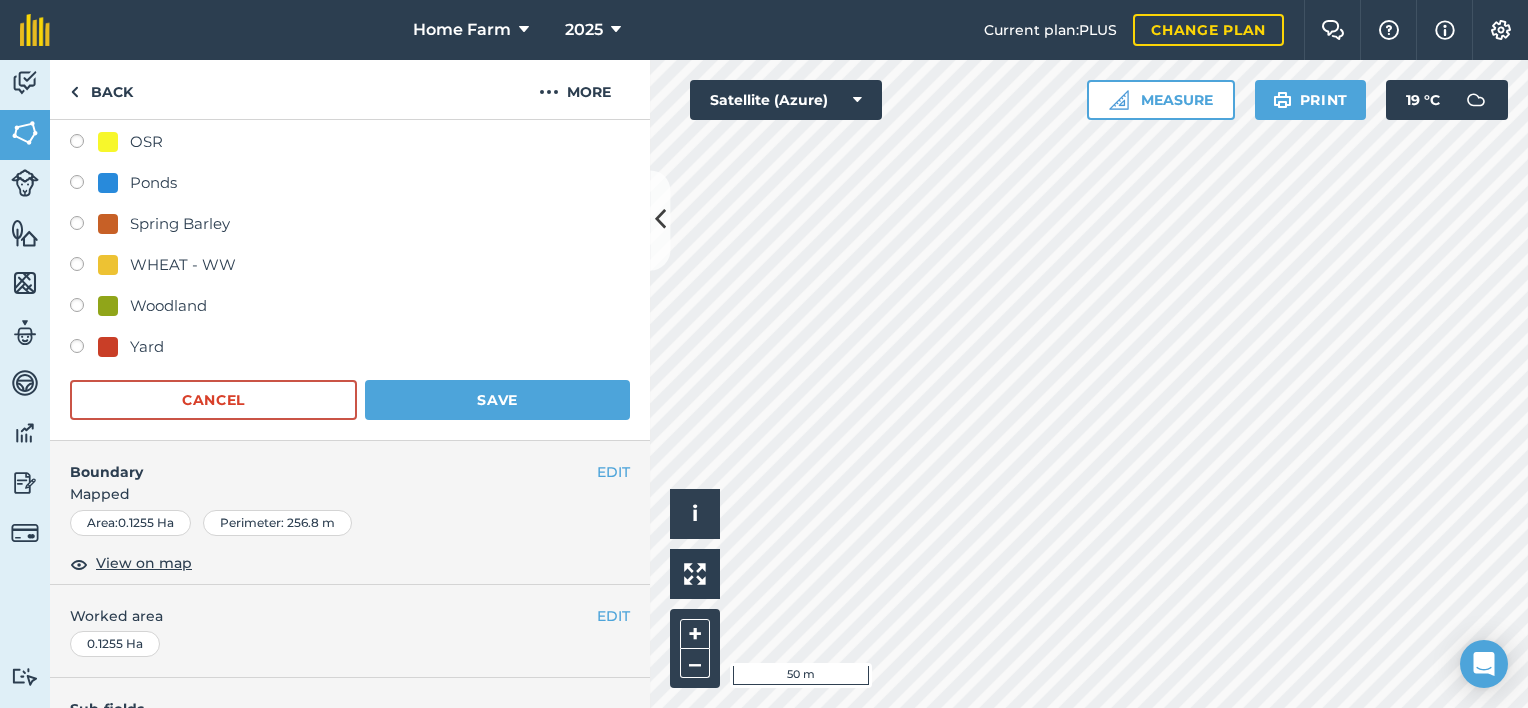 scroll, scrollTop: 700, scrollLeft: 0, axis: vertical 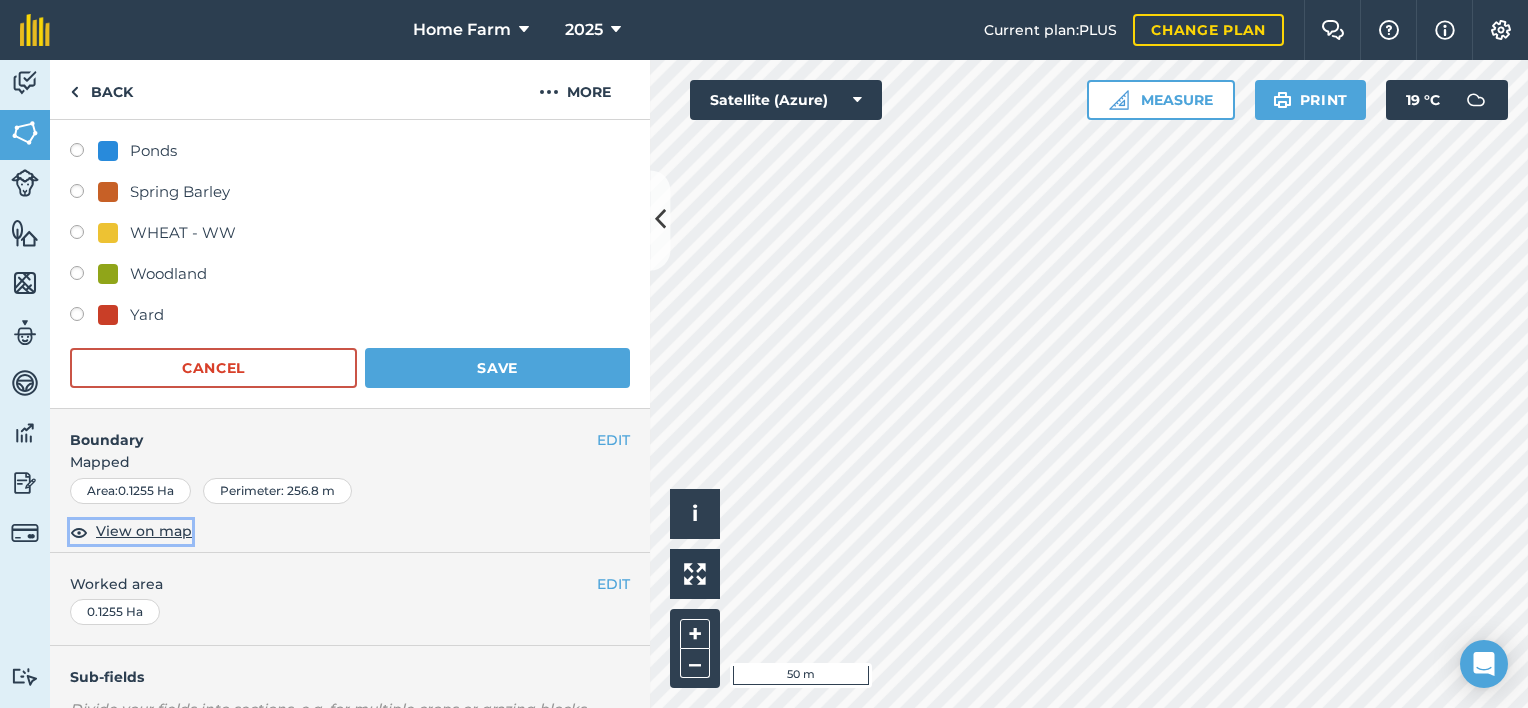 click on "View on map" at bounding box center (144, 531) 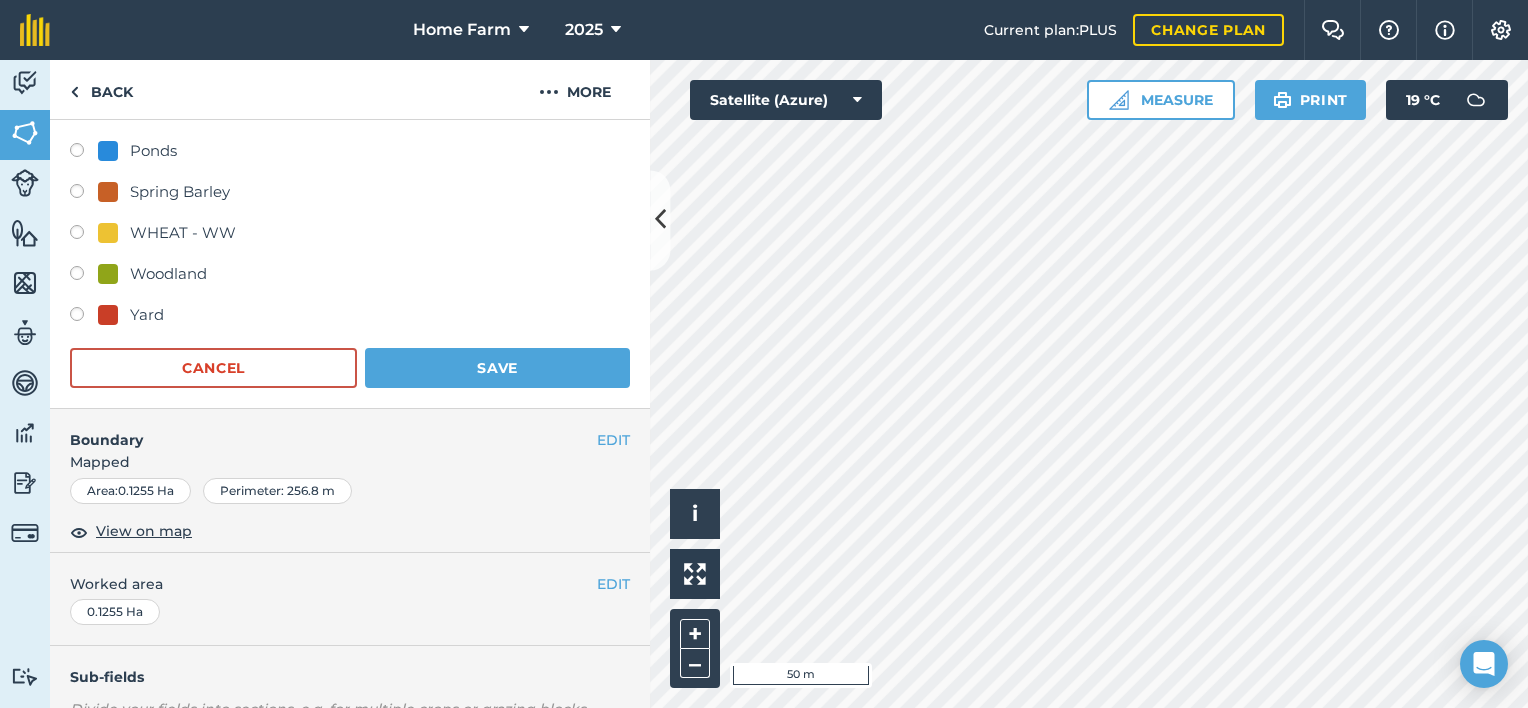 click on "Woodland" at bounding box center [168, 274] 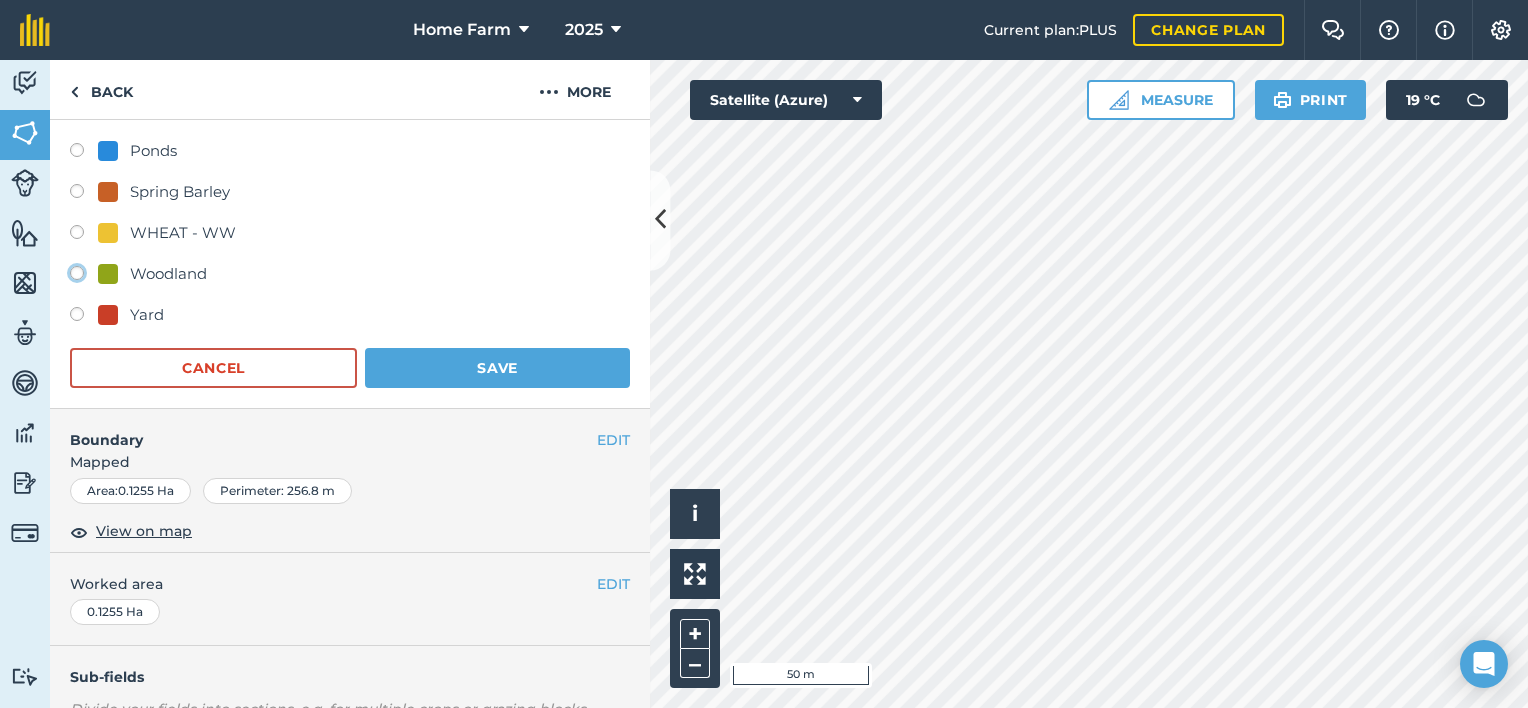 click on "Woodland" at bounding box center [-9923, 272] 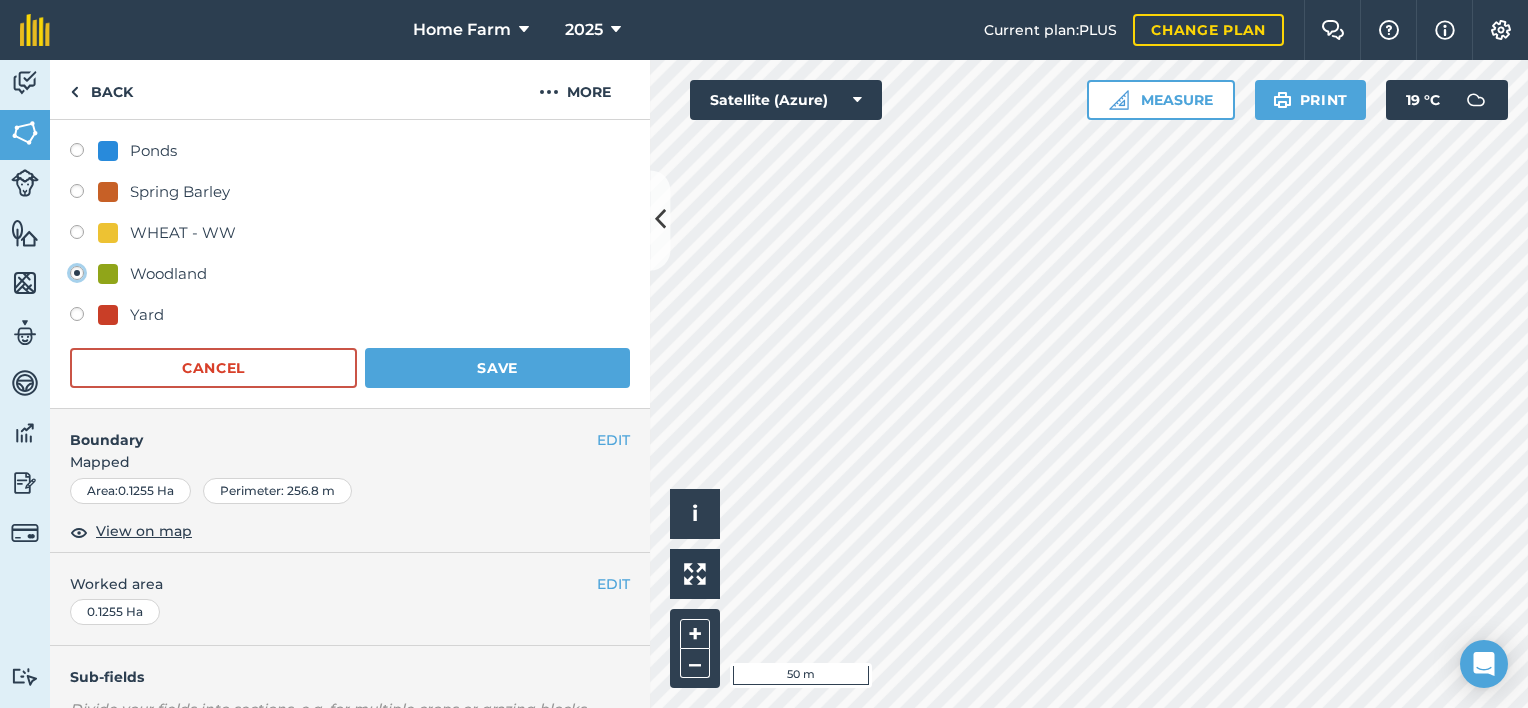 radio on "false" 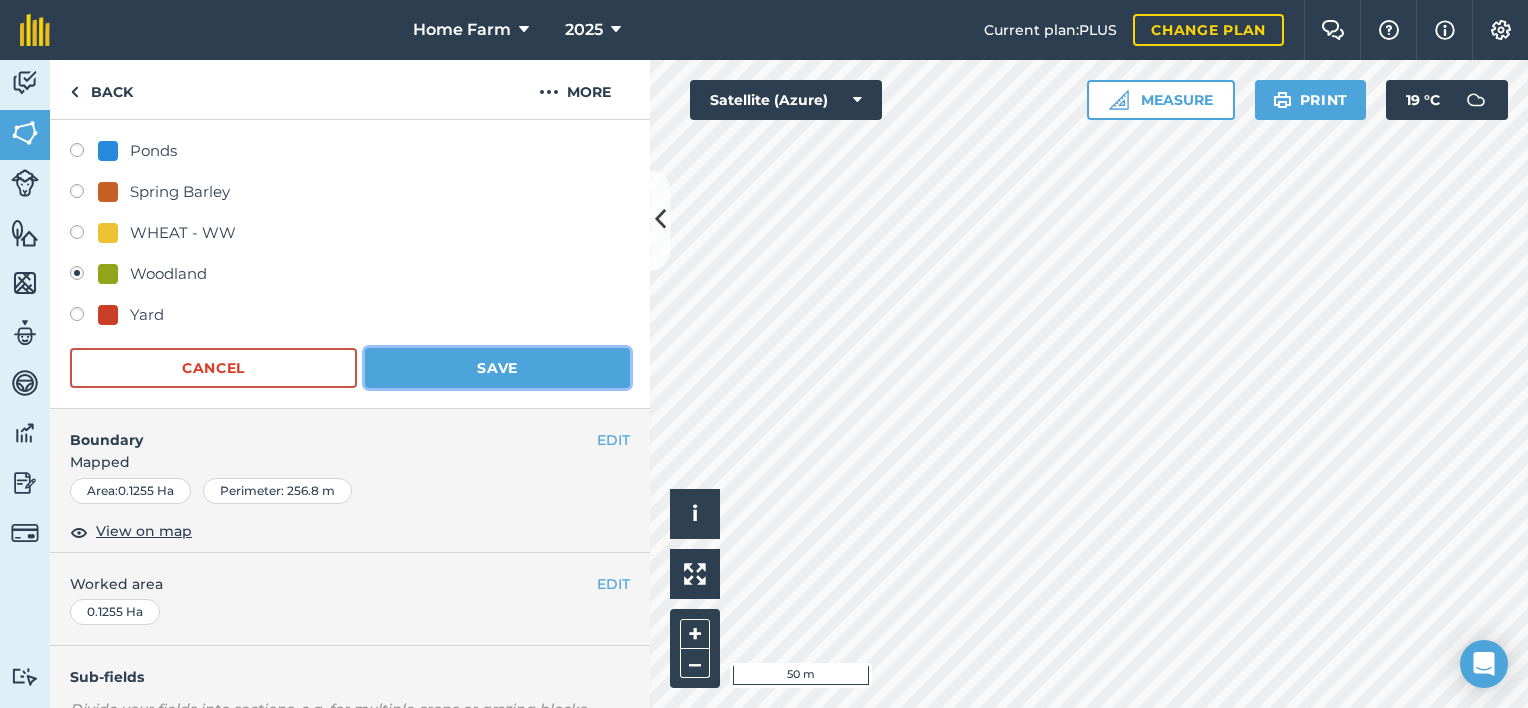 click on "Save" at bounding box center (497, 368) 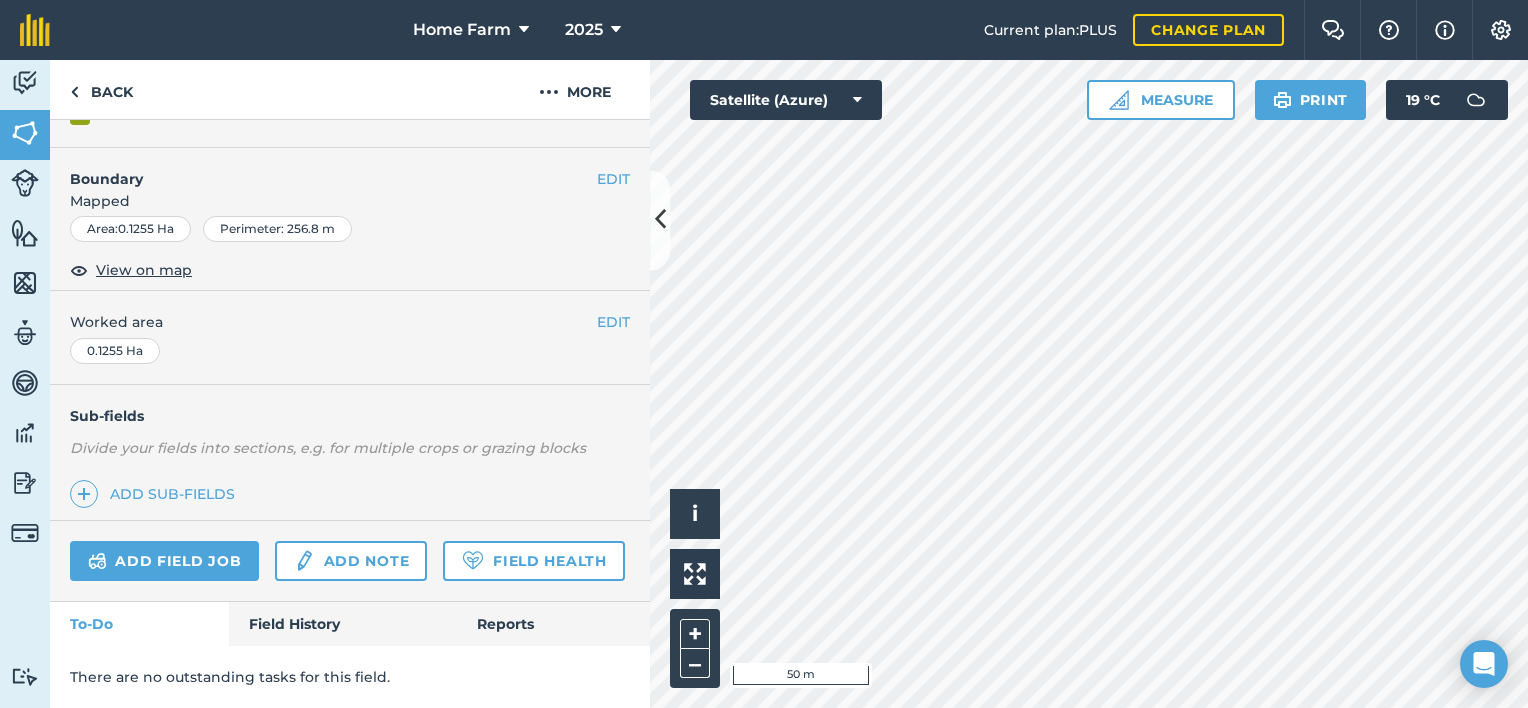 scroll, scrollTop: 286, scrollLeft: 0, axis: vertical 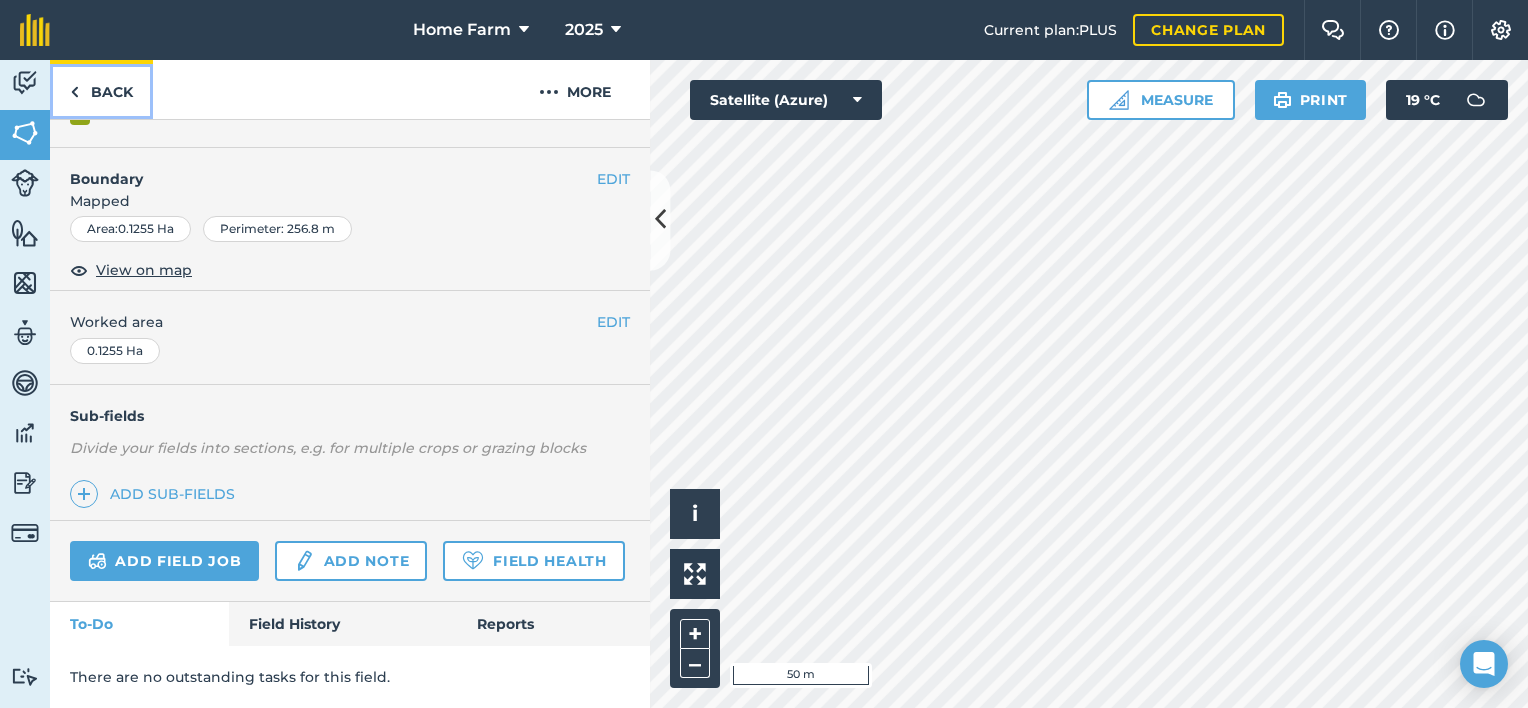 click on "Back" at bounding box center (101, 89) 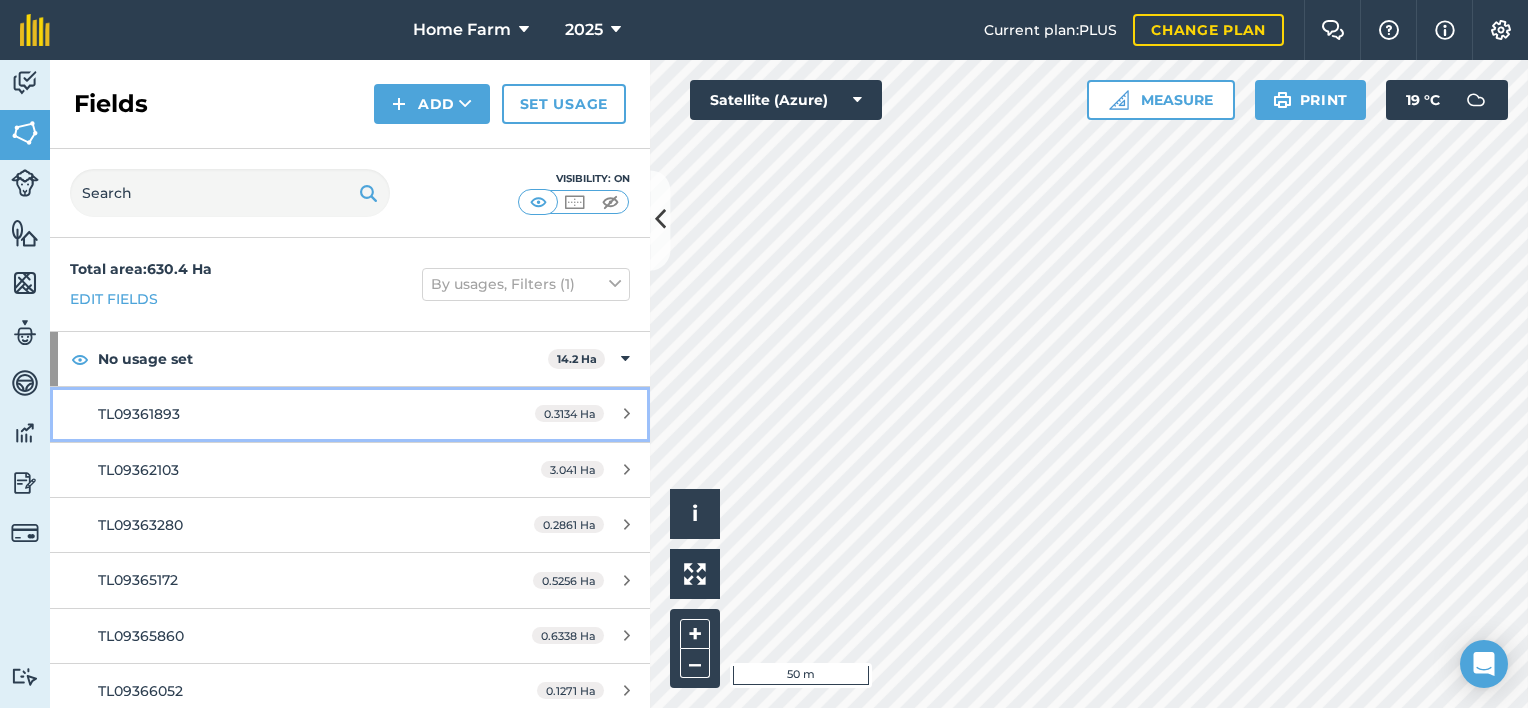 click on "TL09361893" at bounding box center (286, 414) 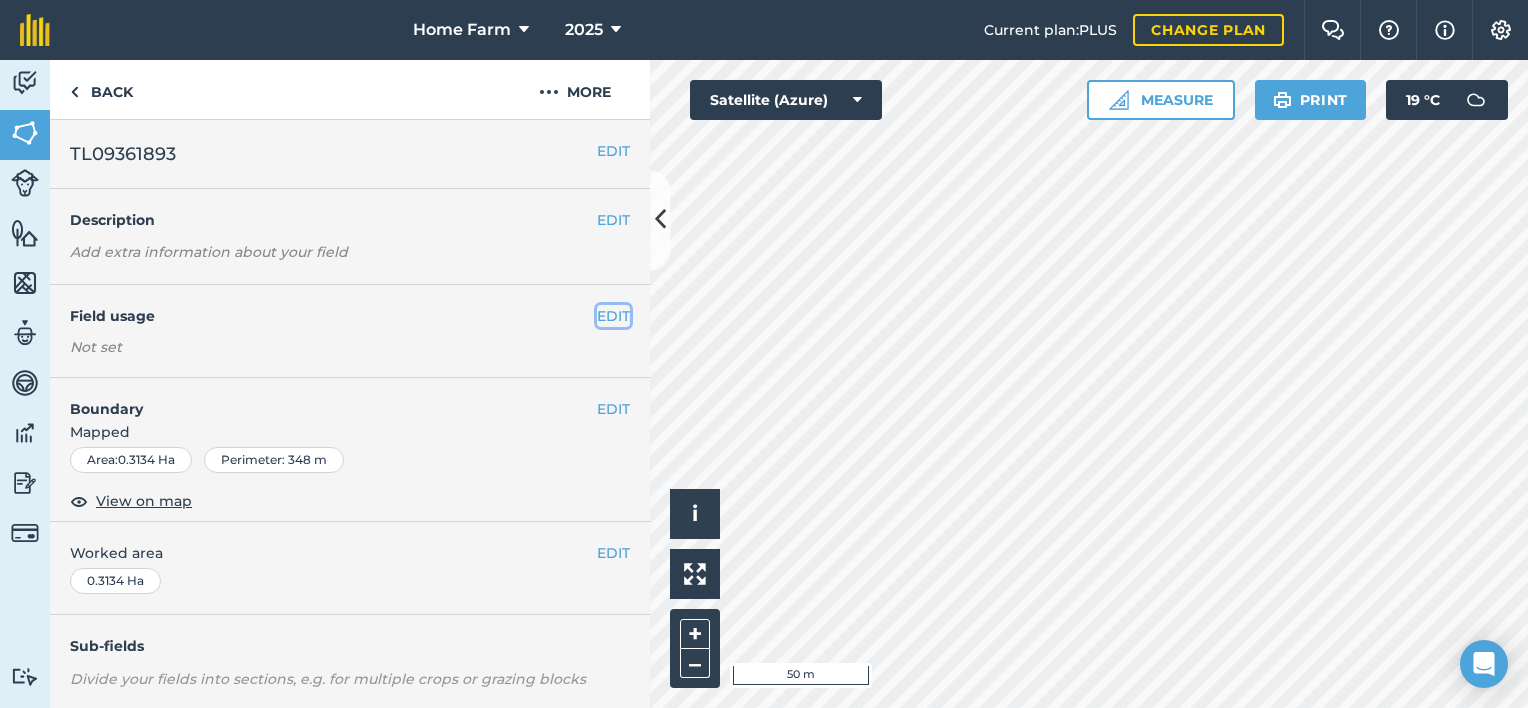 click on "EDIT" at bounding box center [613, 316] 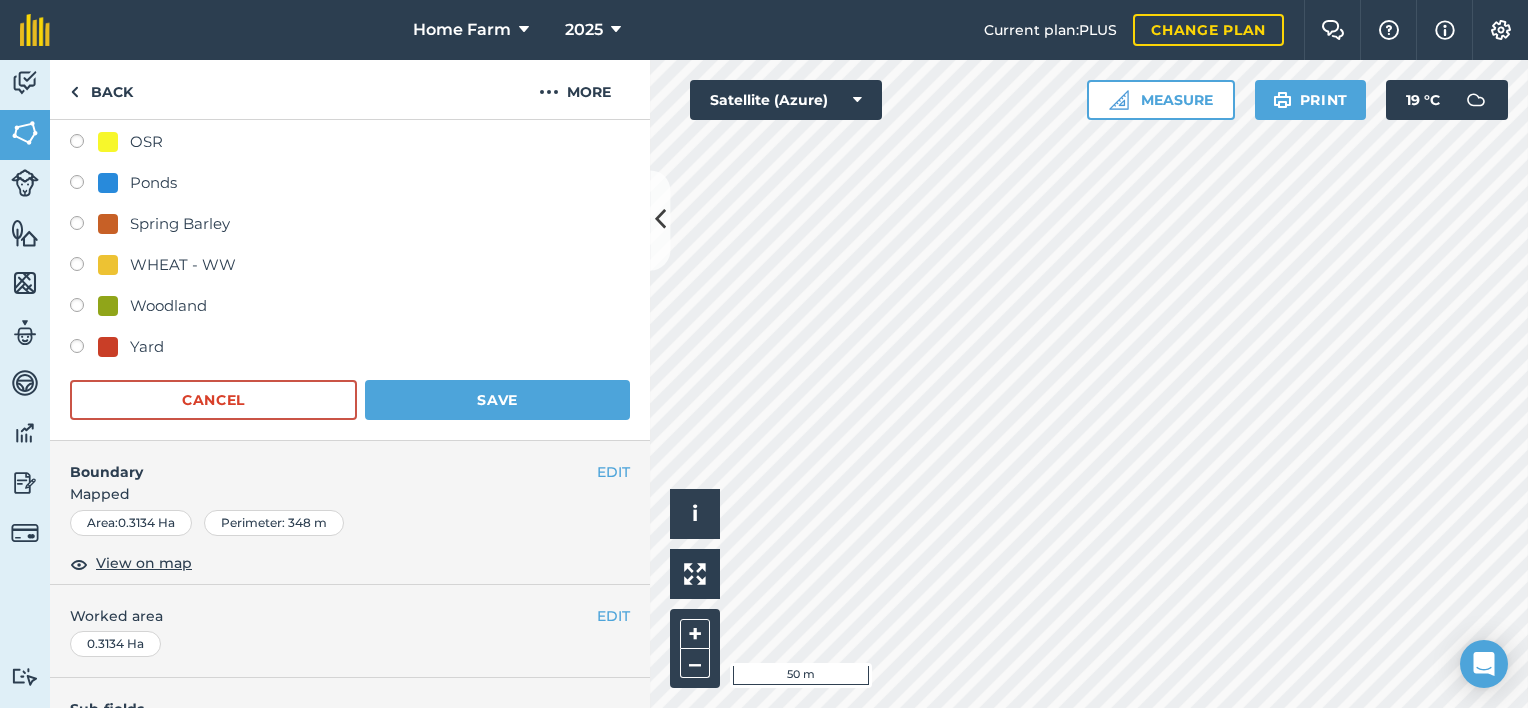 scroll, scrollTop: 670, scrollLeft: 0, axis: vertical 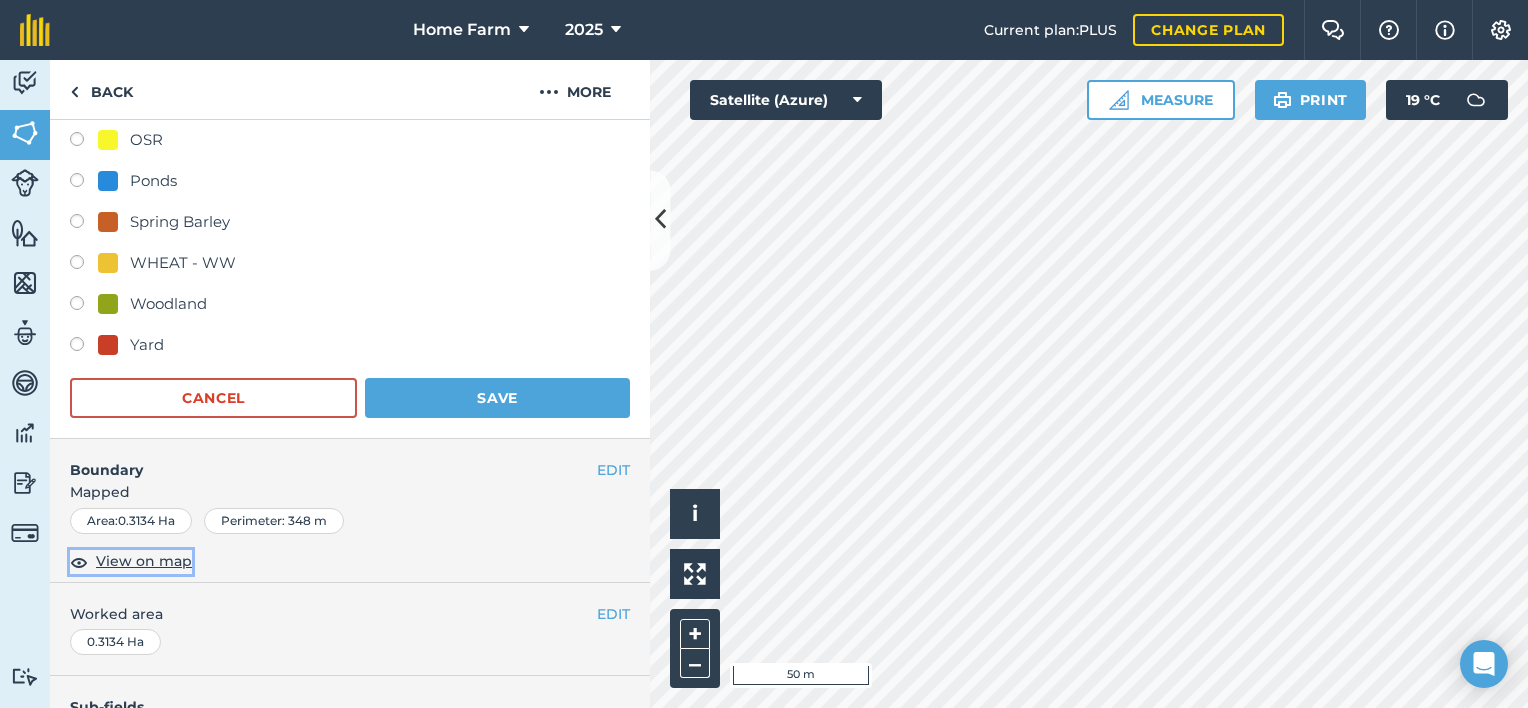 click on "View on map" at bounding box center [144, 561] 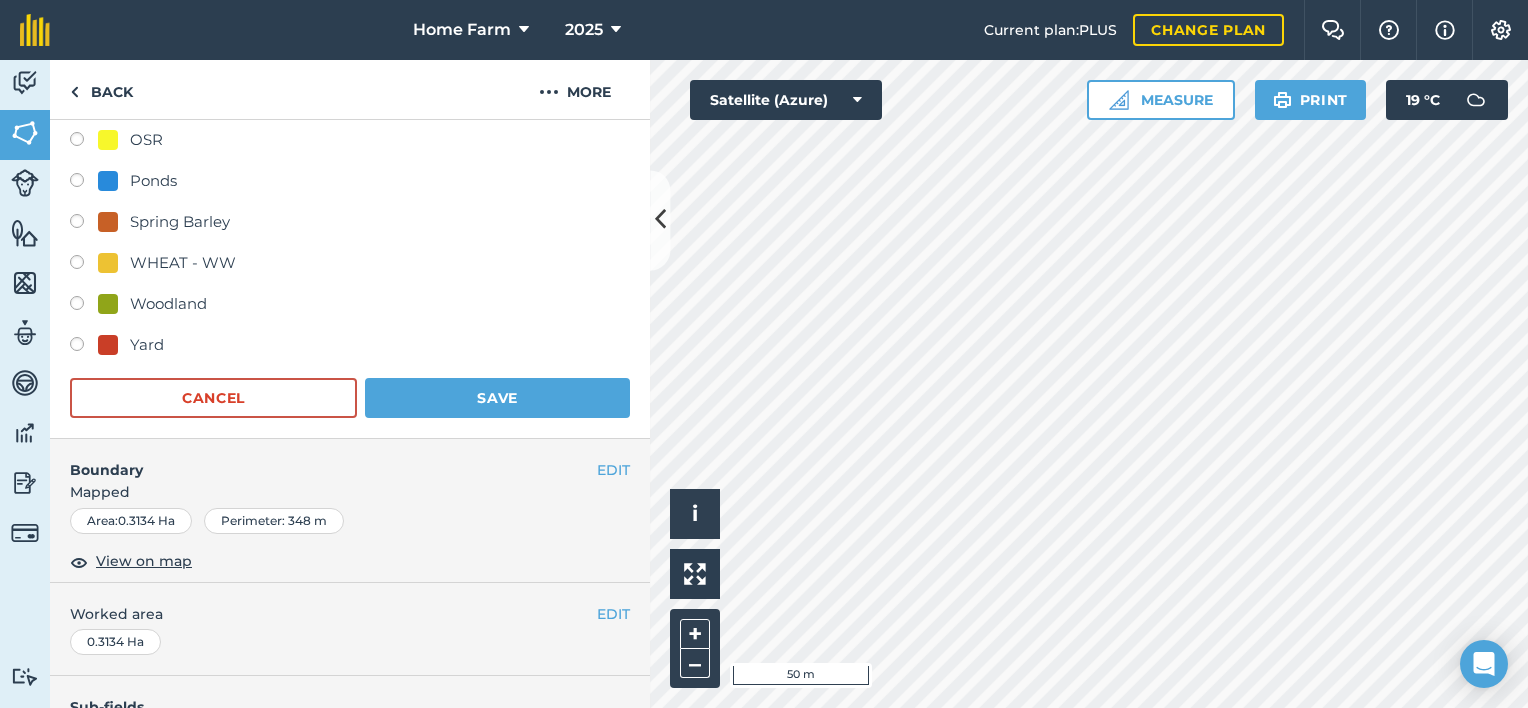 click on "Woodland" at bounding box center [168, 304] 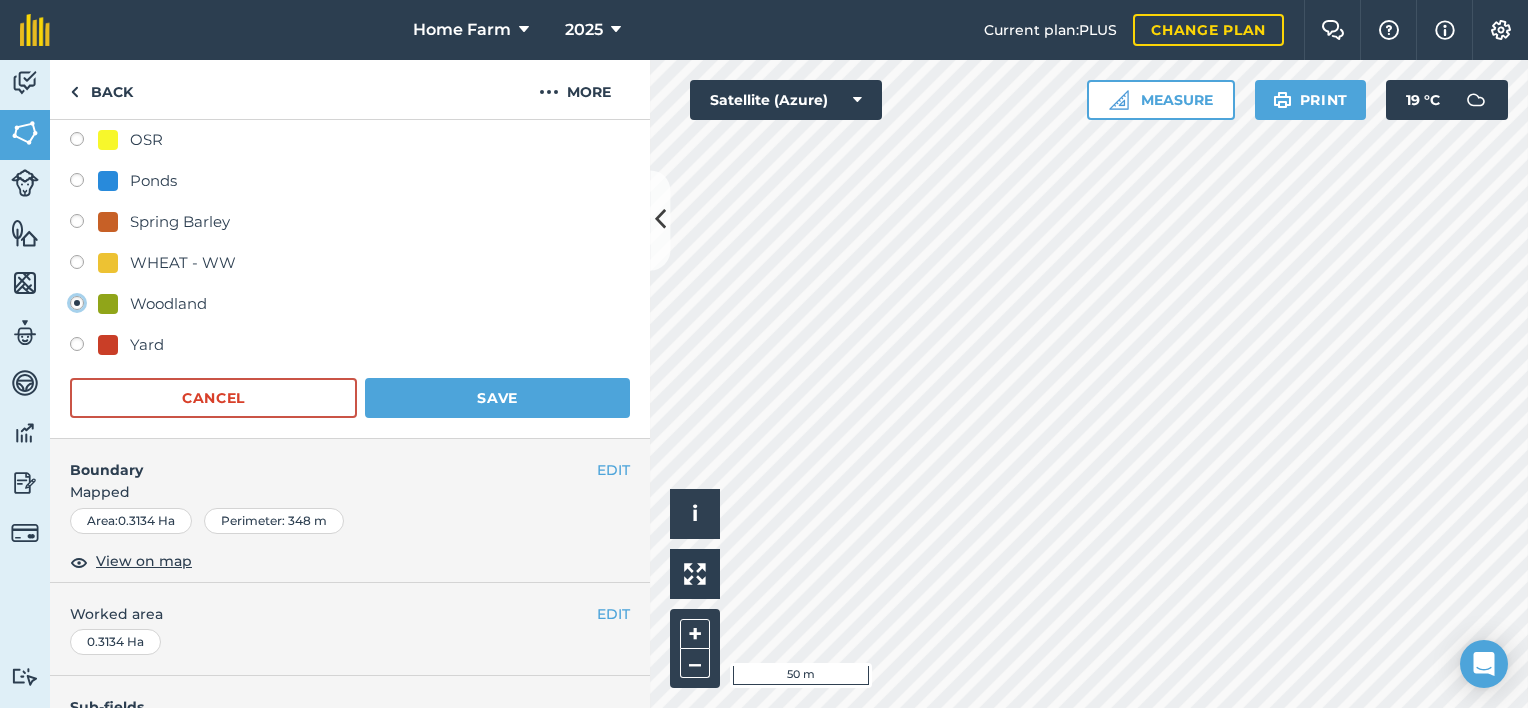 radio on "true" 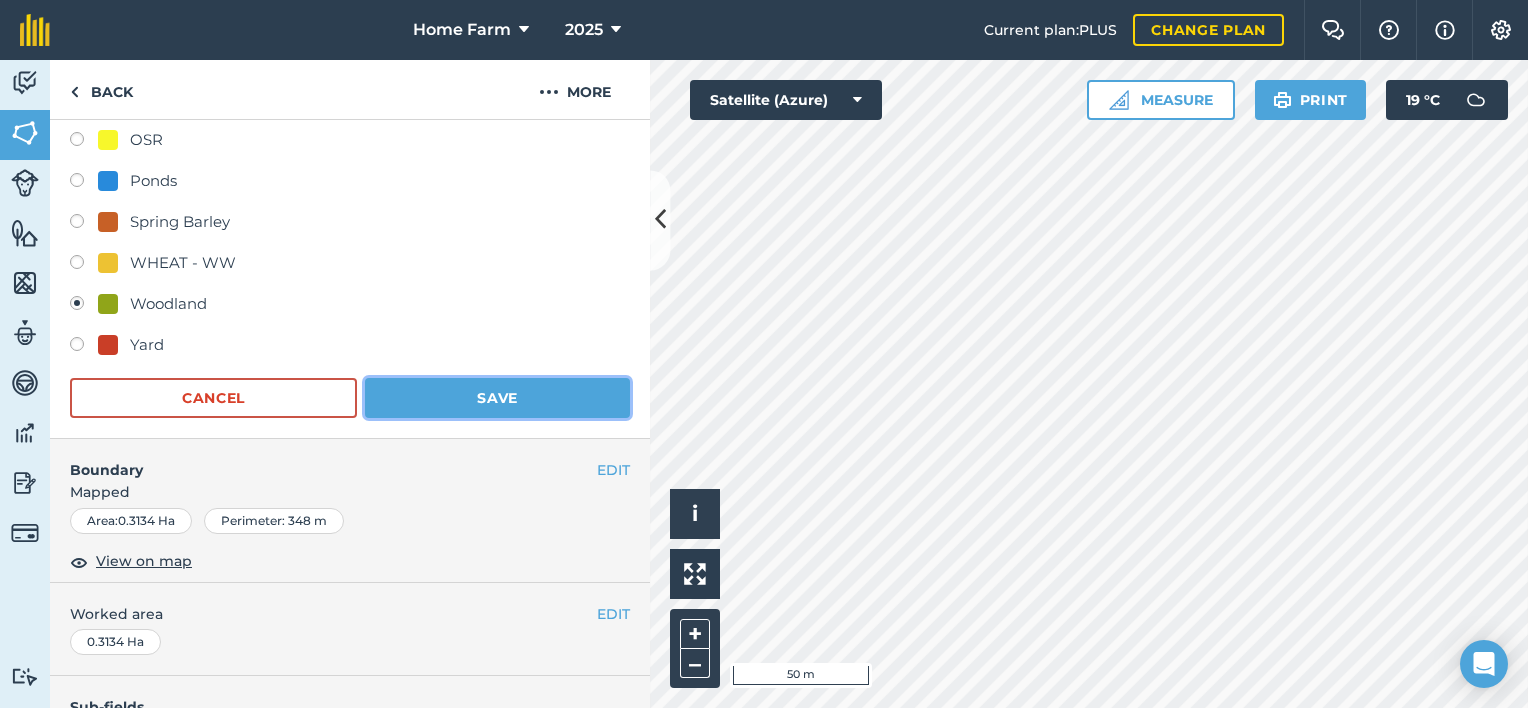 click on "Save" at bounding box center [497, 398] 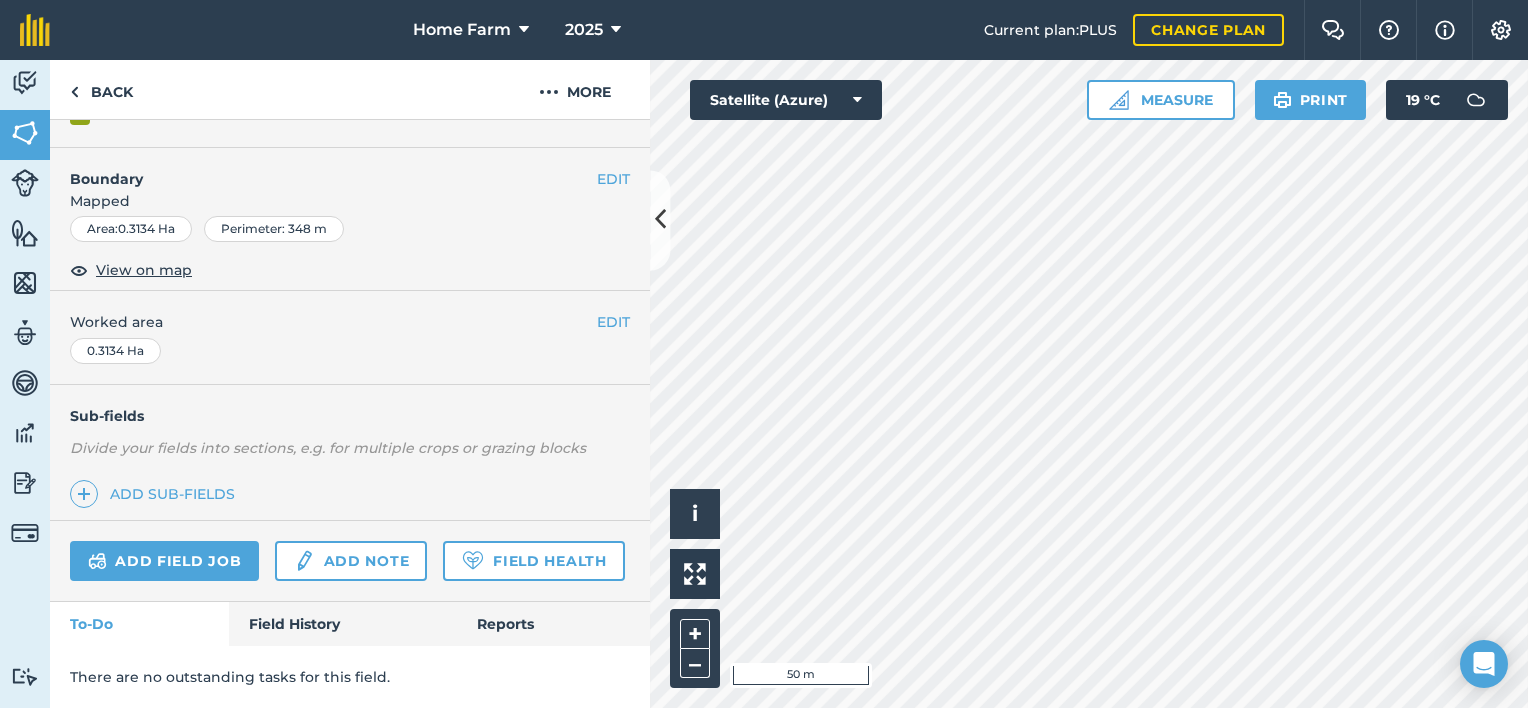 scroll, scrollTop: 0, scrollLeft: 0, axis: both 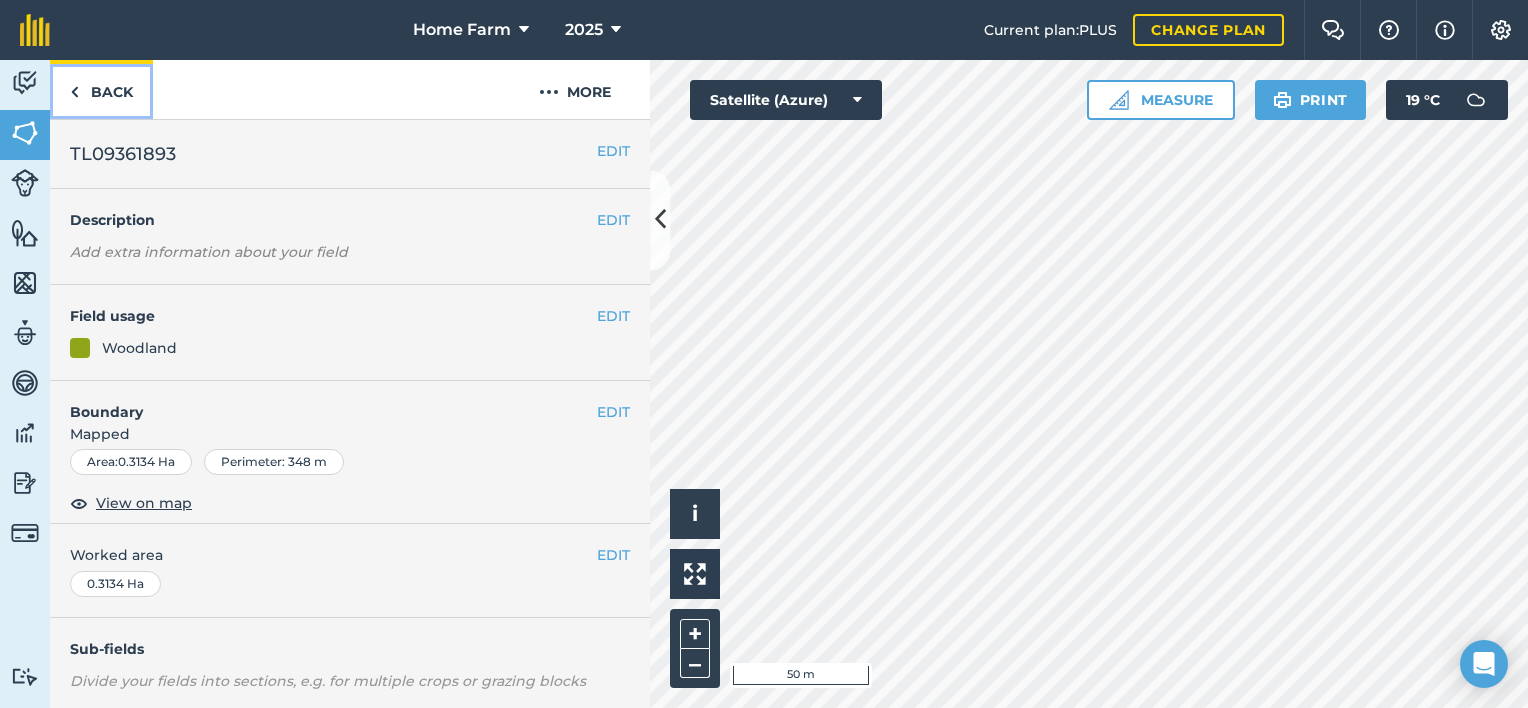click on "Back" at bounding box center (101, 89) 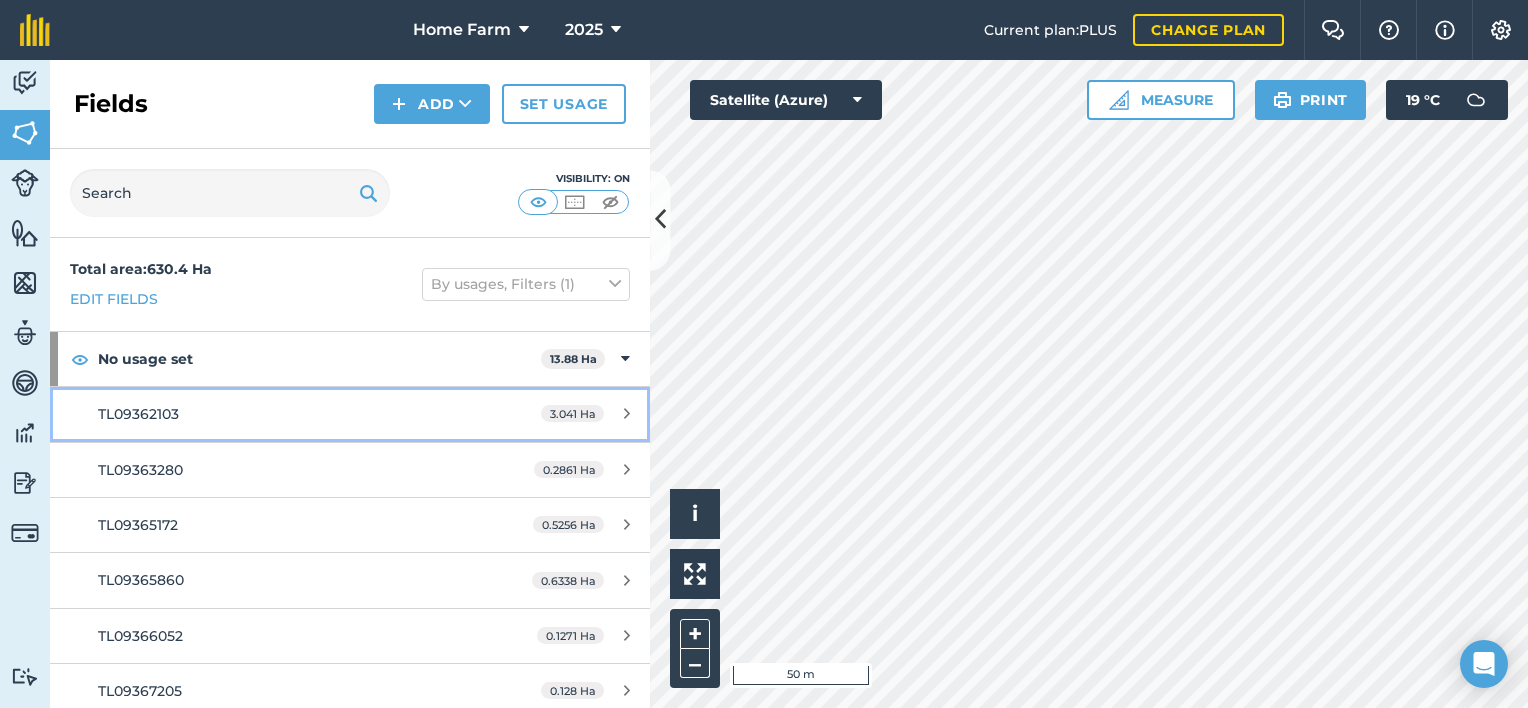 click on "TL09362103 3.041   Ha" at bounding box center [350, 414] 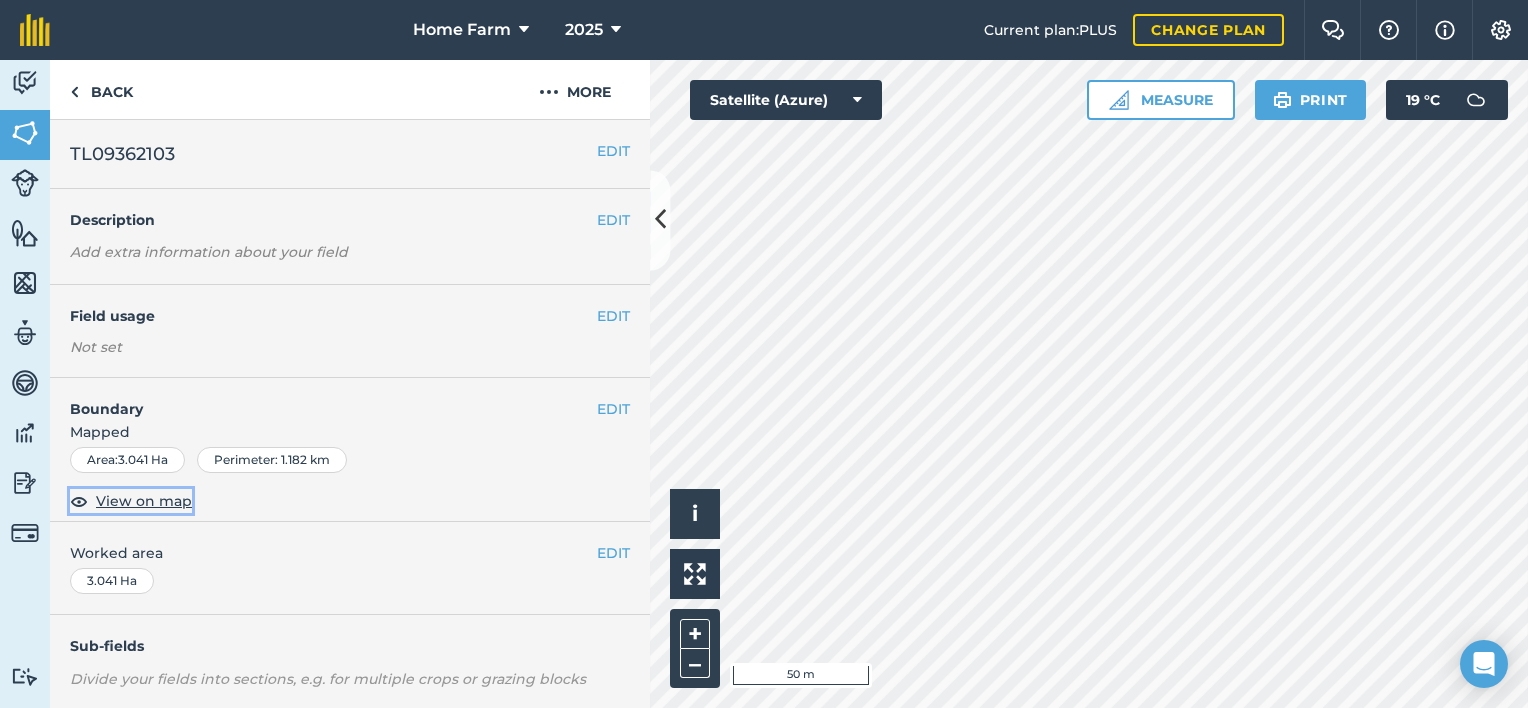 click on "View on map" at bounding box center (144, 501) 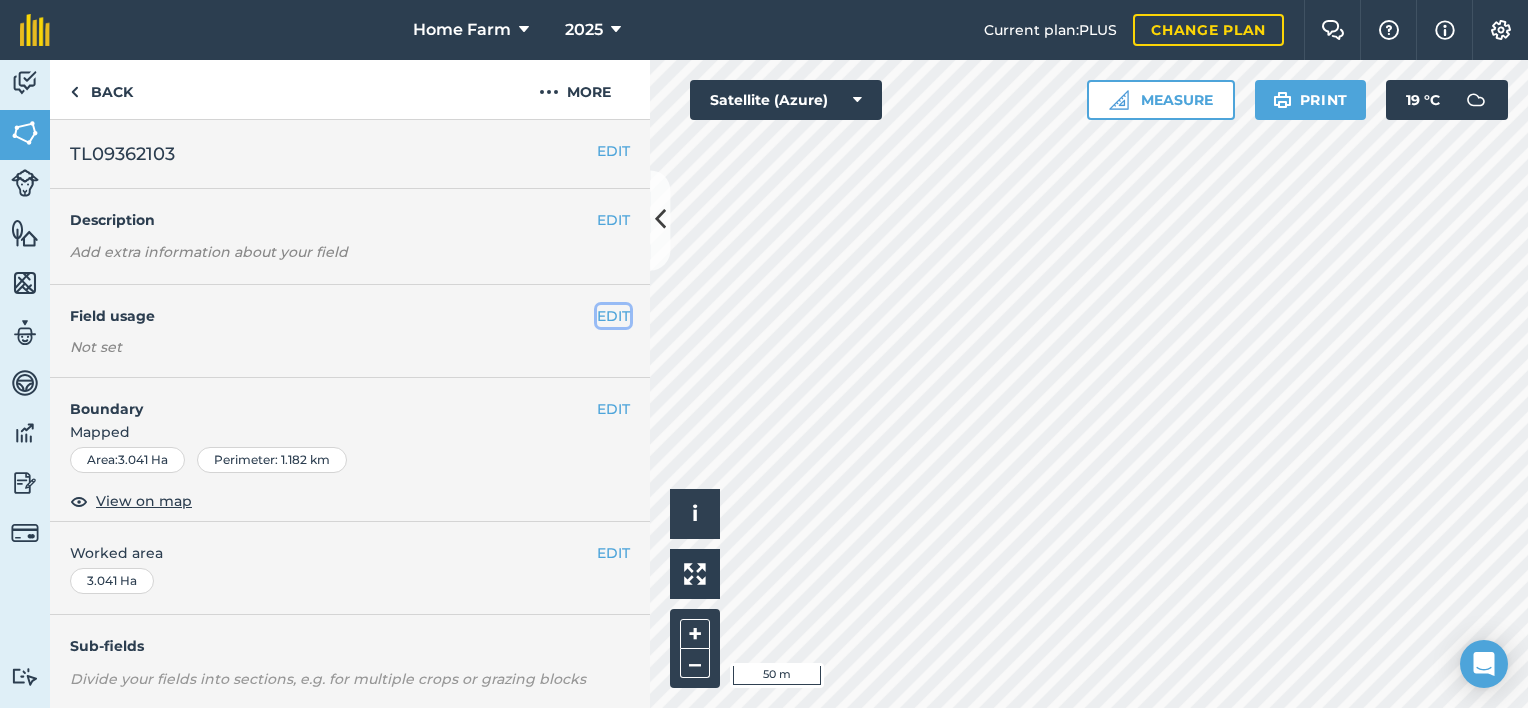 click on "EDIT" at bounding box center [613, 316] 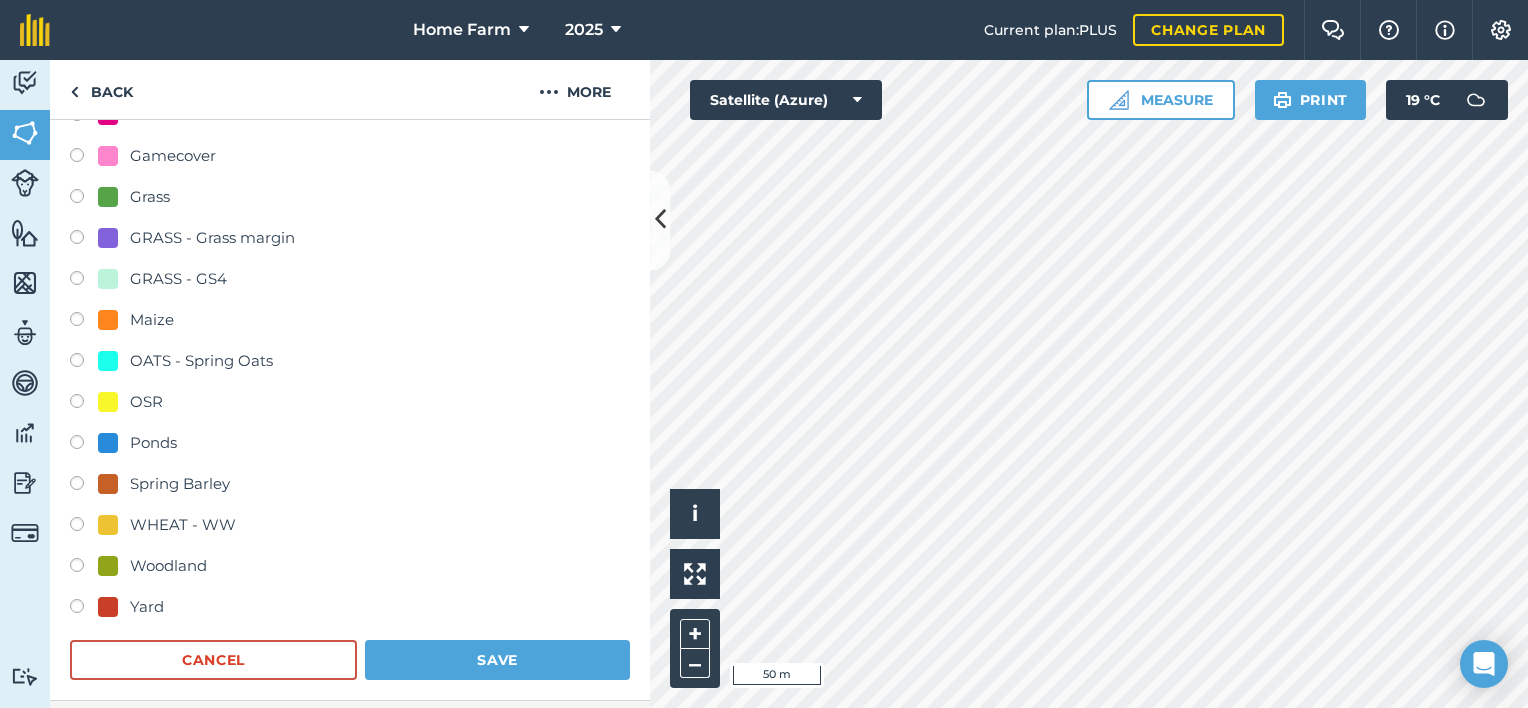 scroll, scrollTop: 408, scrollLeft: 0, axis: vertical 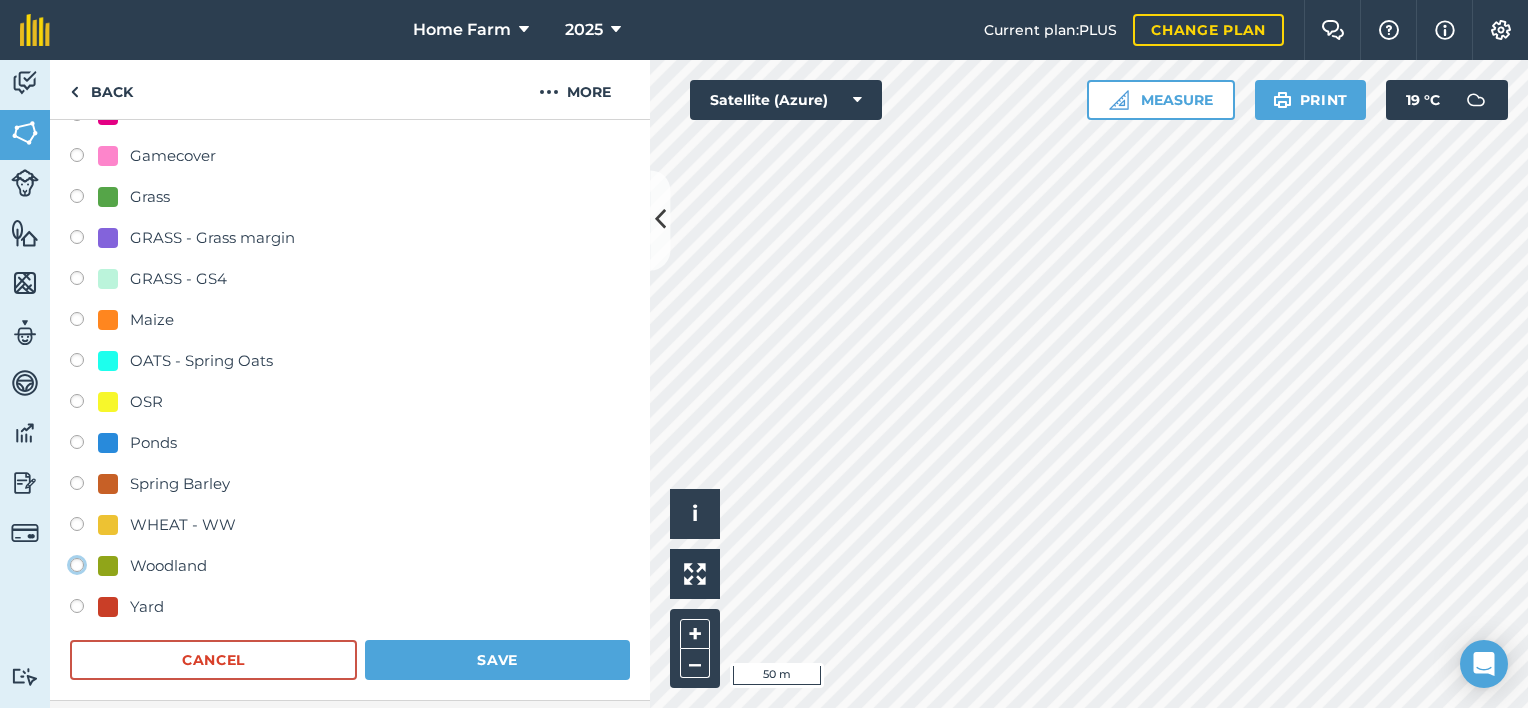 radio on "true" 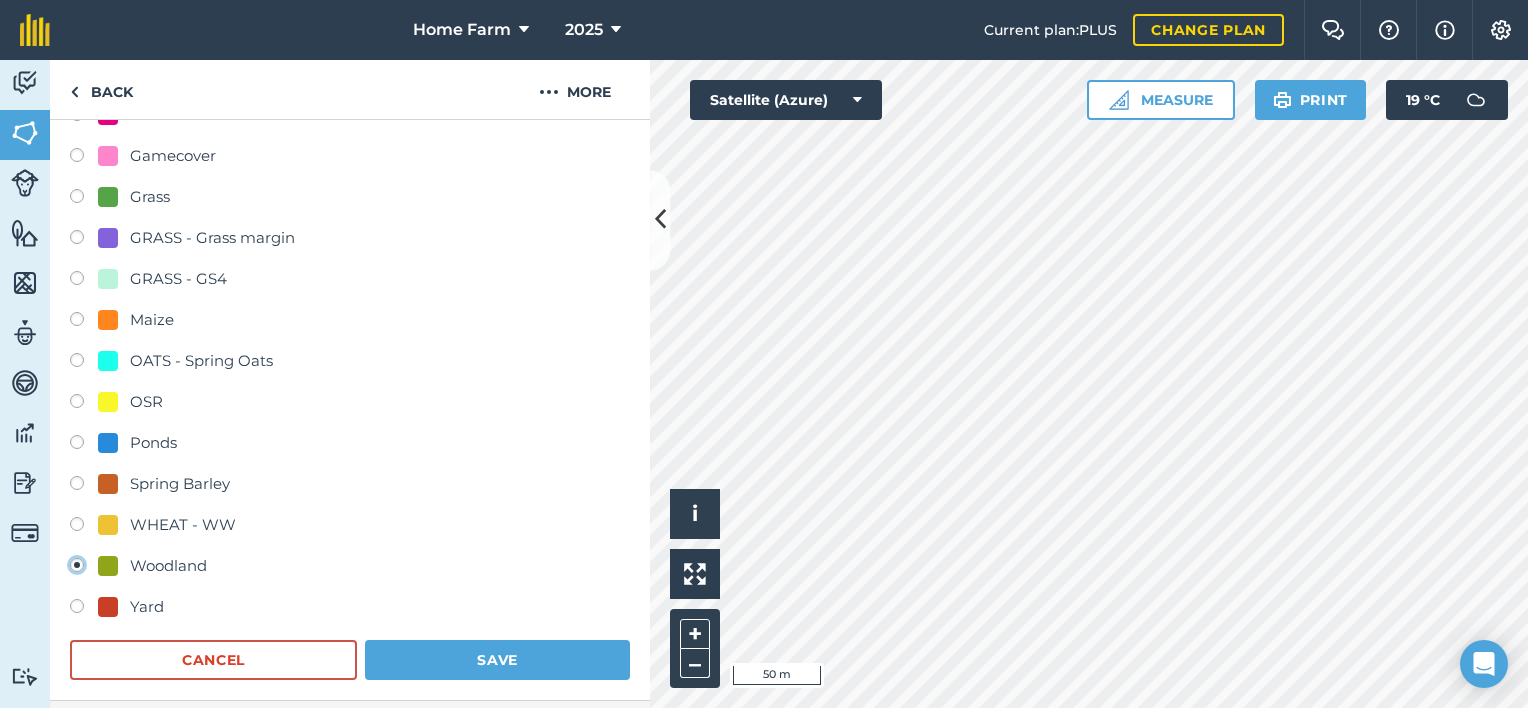 radio on "false" 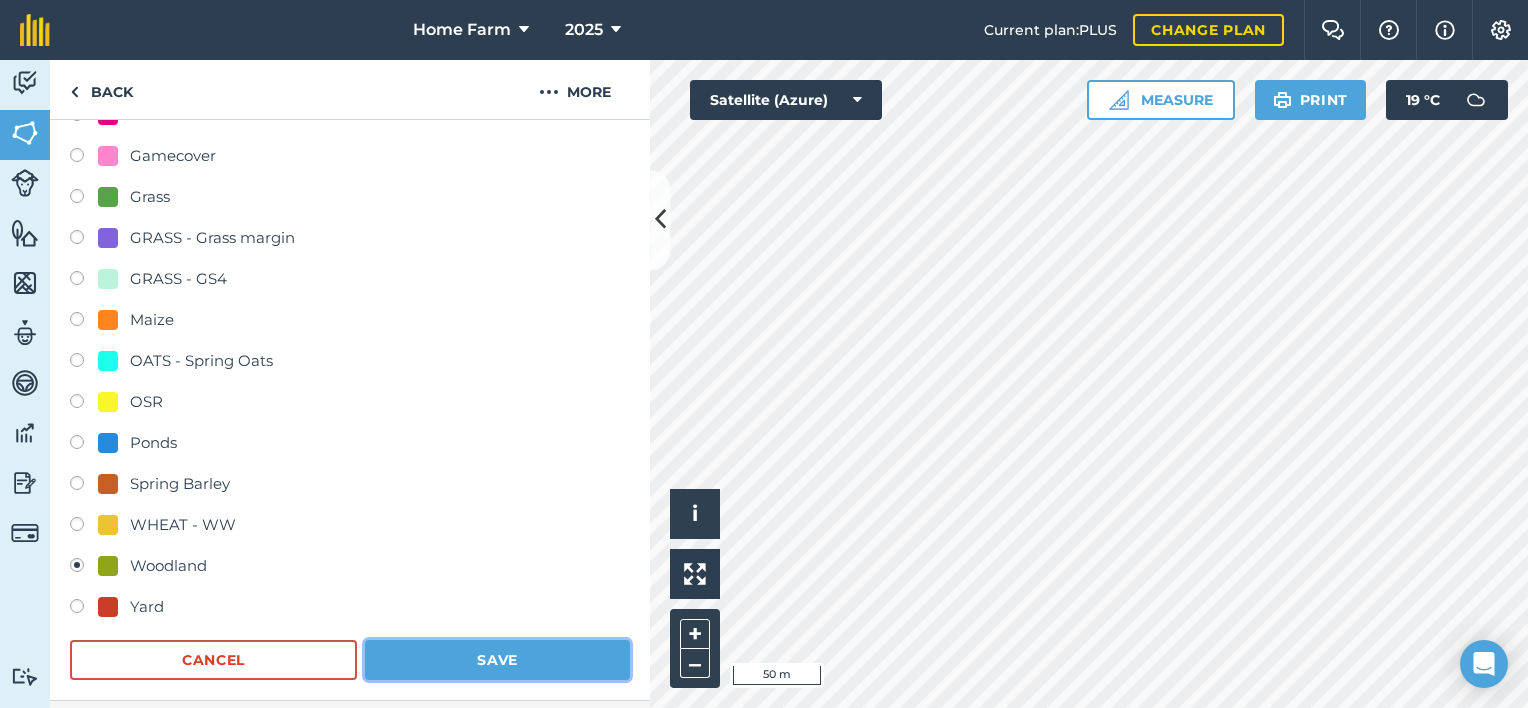 click on "Save" at bounding box center (497, 660) 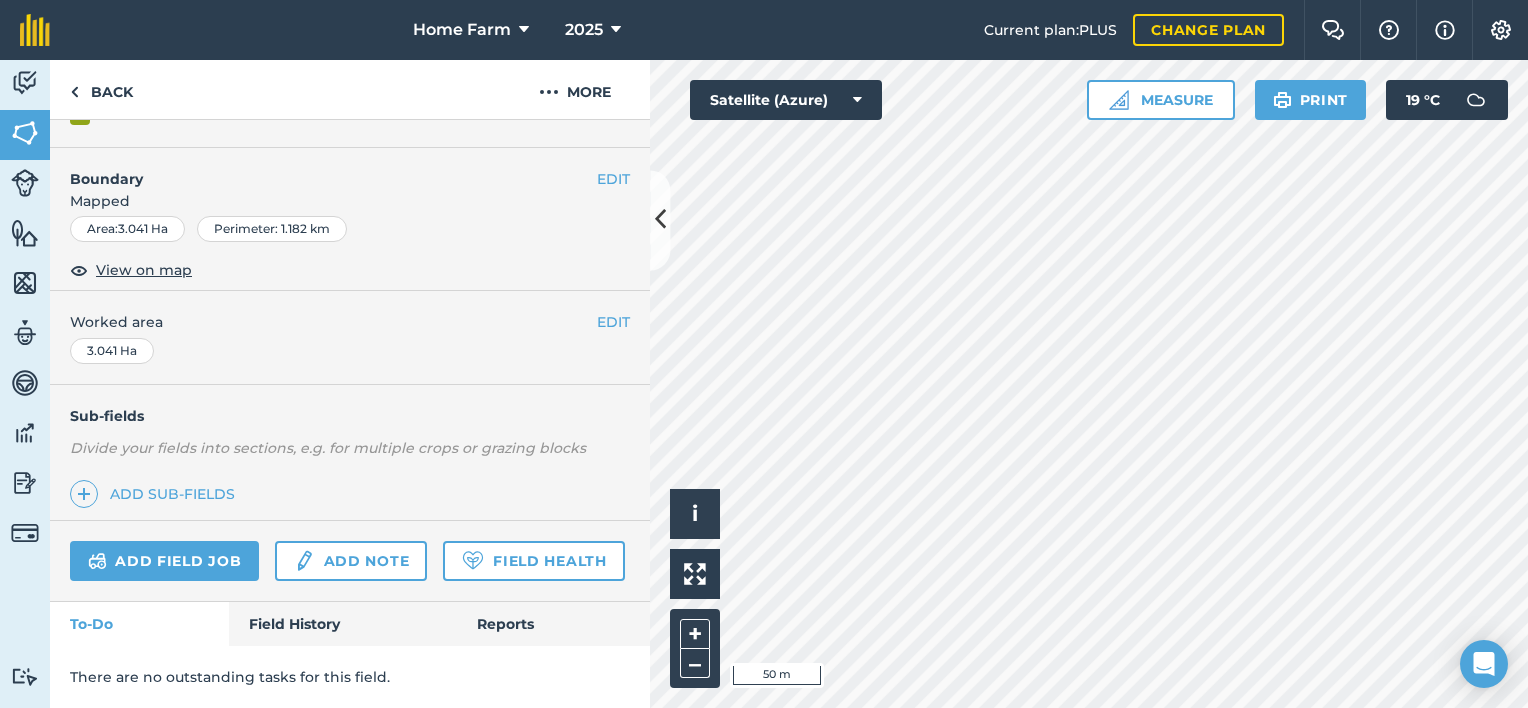 scroll, scrollTop: 286, scrollLeft: 0, axis: vertical 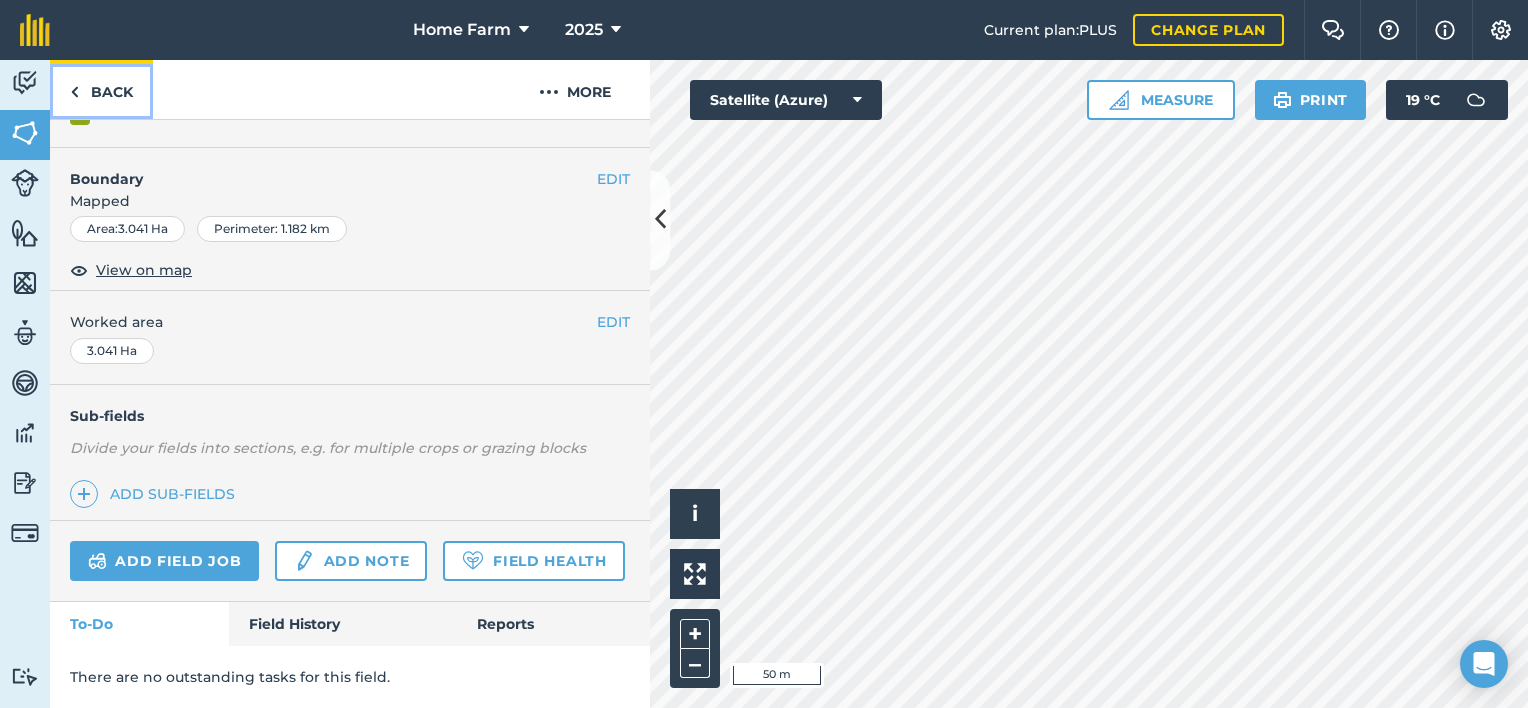 click on "Back" at bounding box center [101, 89] 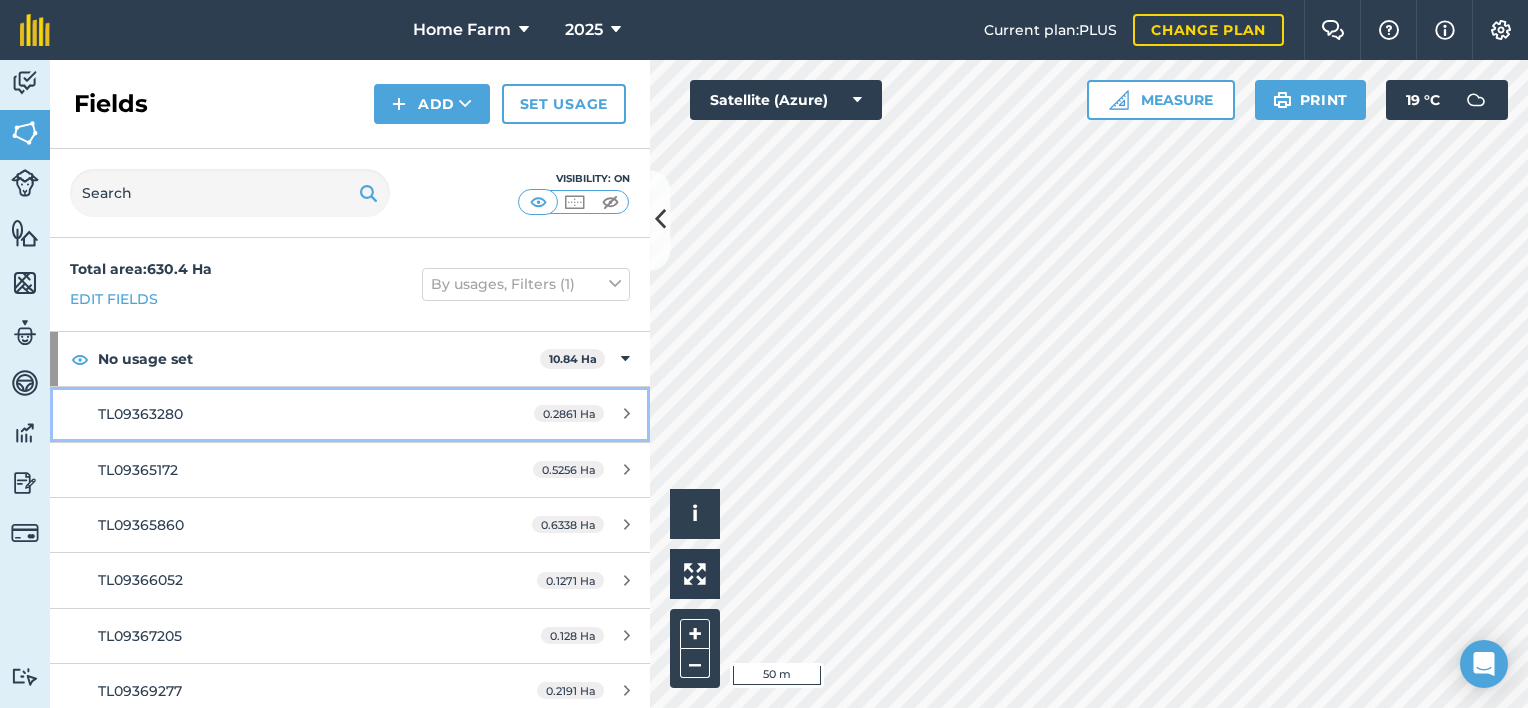 click on "TL09363280" at bounding box center [286, 414] 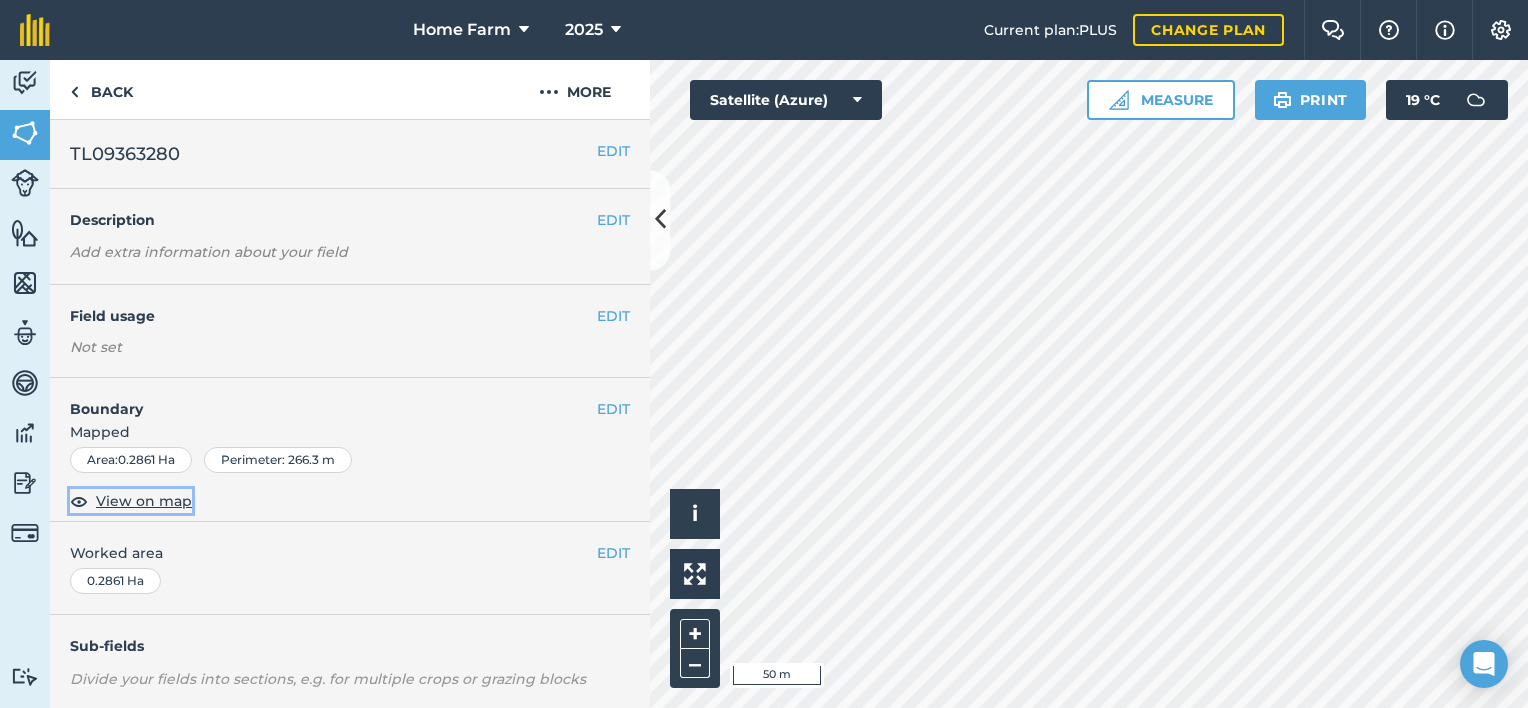 click on "View on map" at bounding box center [144, 501] 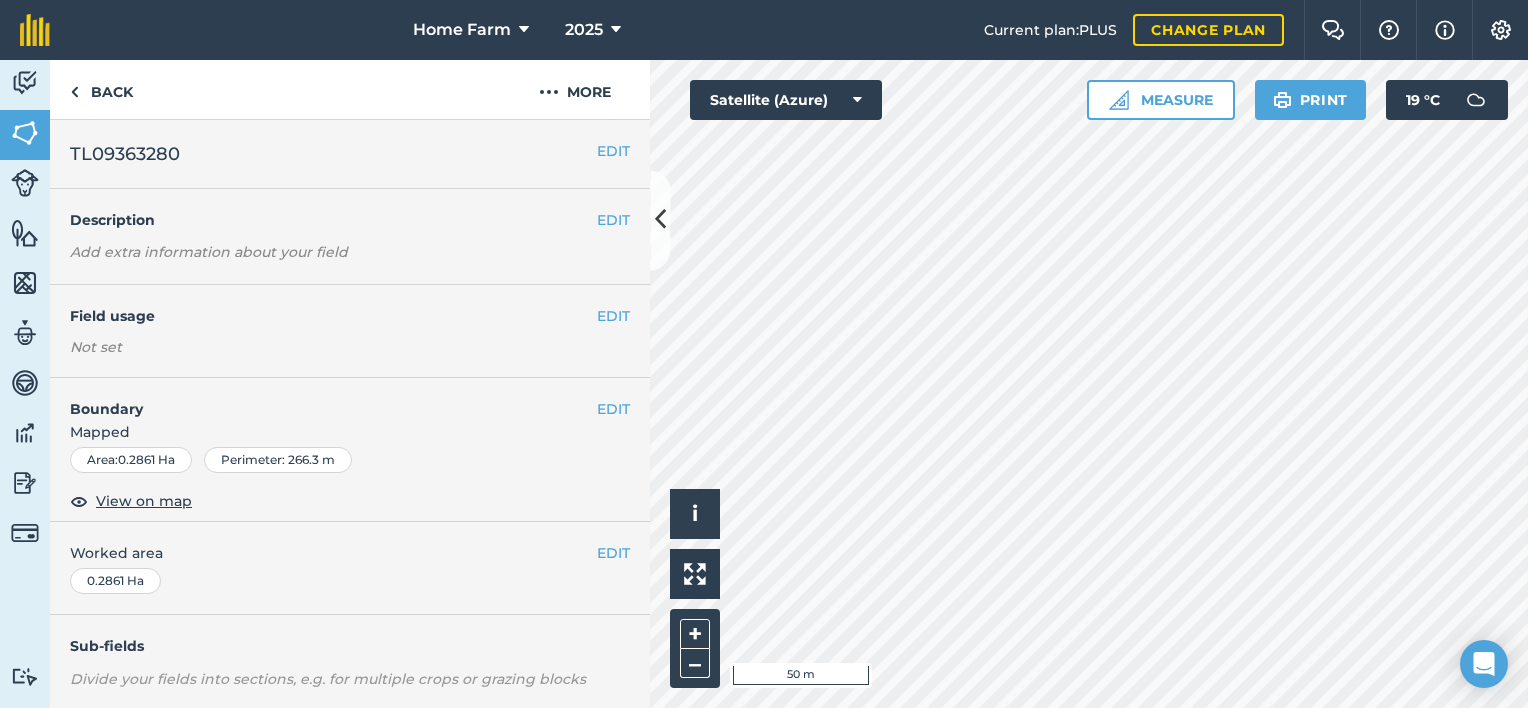 click on "EDIT Field usage Not set" at bounding box center (350, 331) 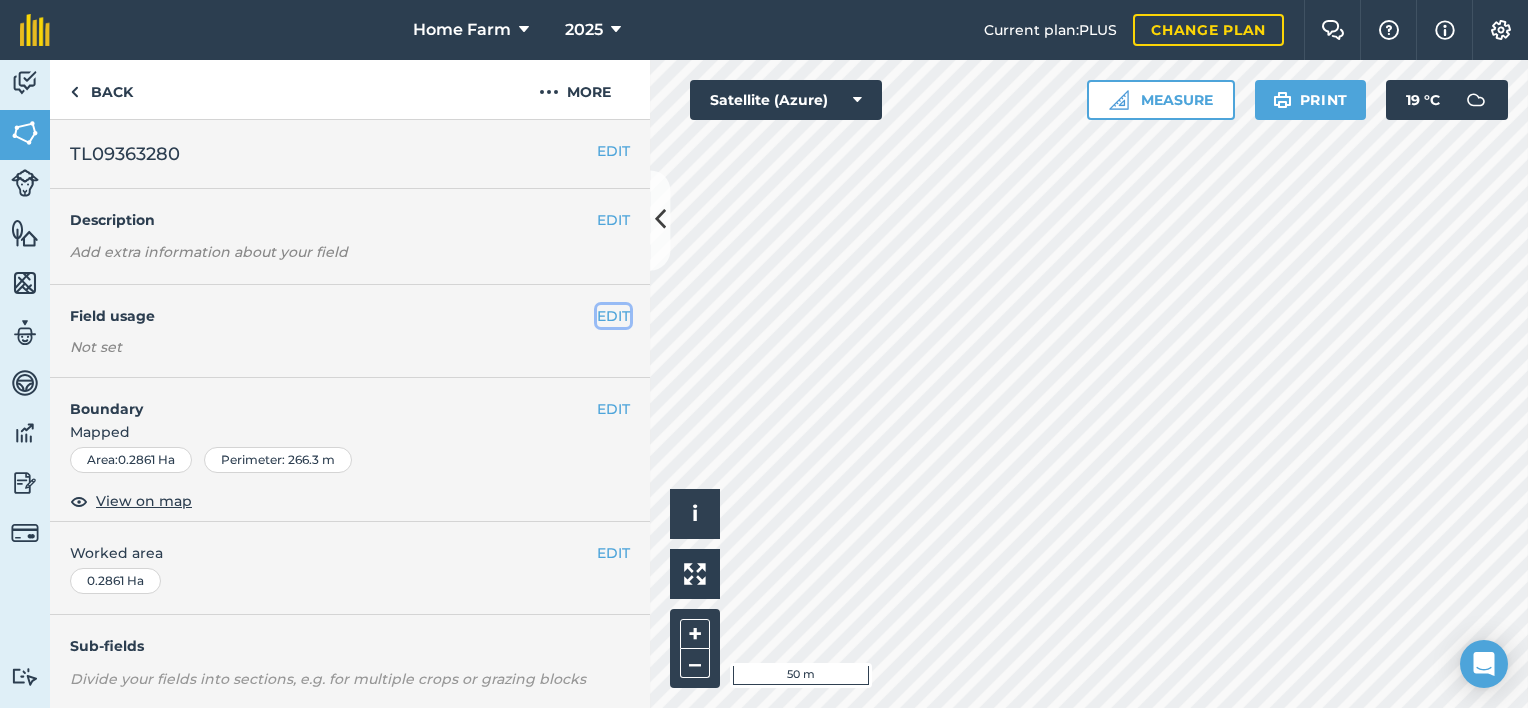 click on "EDIT" at bounding box center (613, 316) 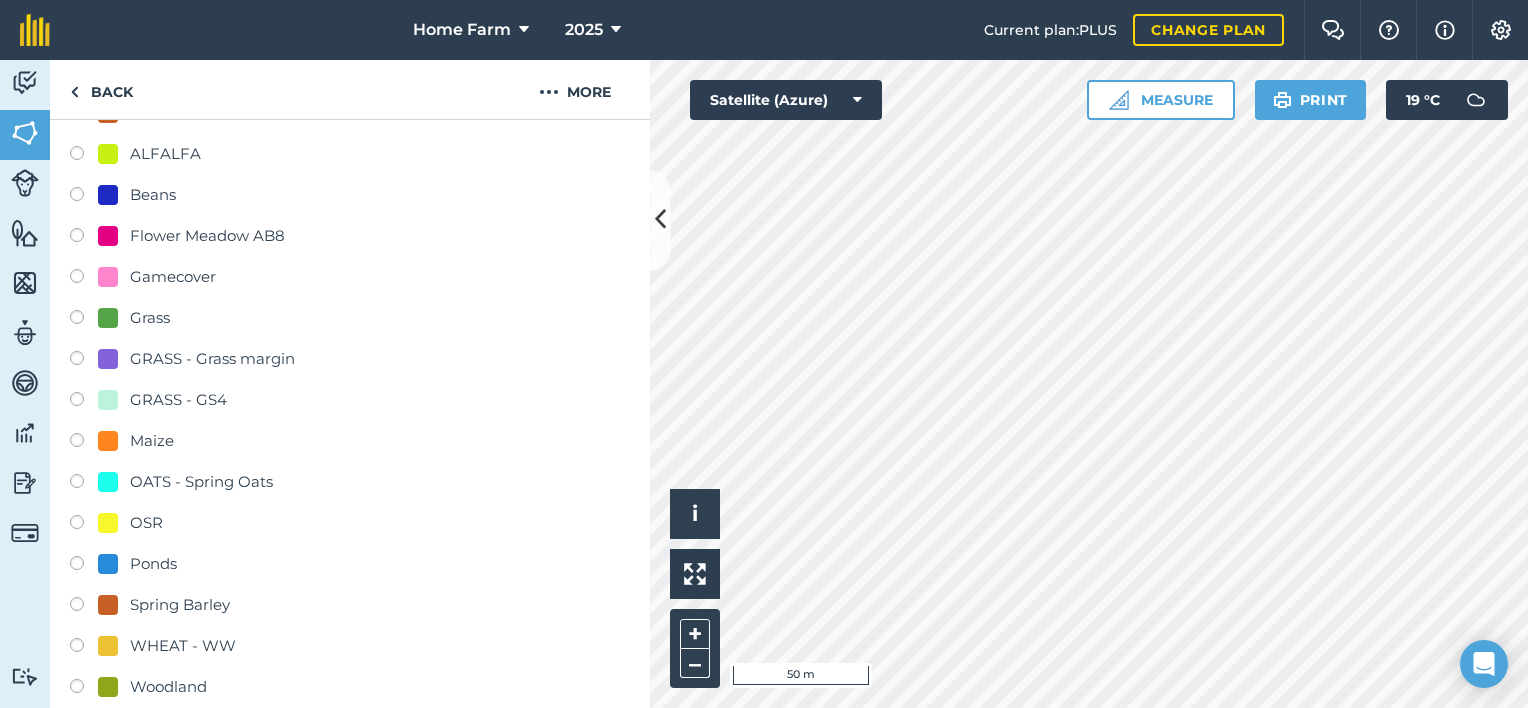scroll, scrollTop: 371, scrollLeft: 0, axis: vertical 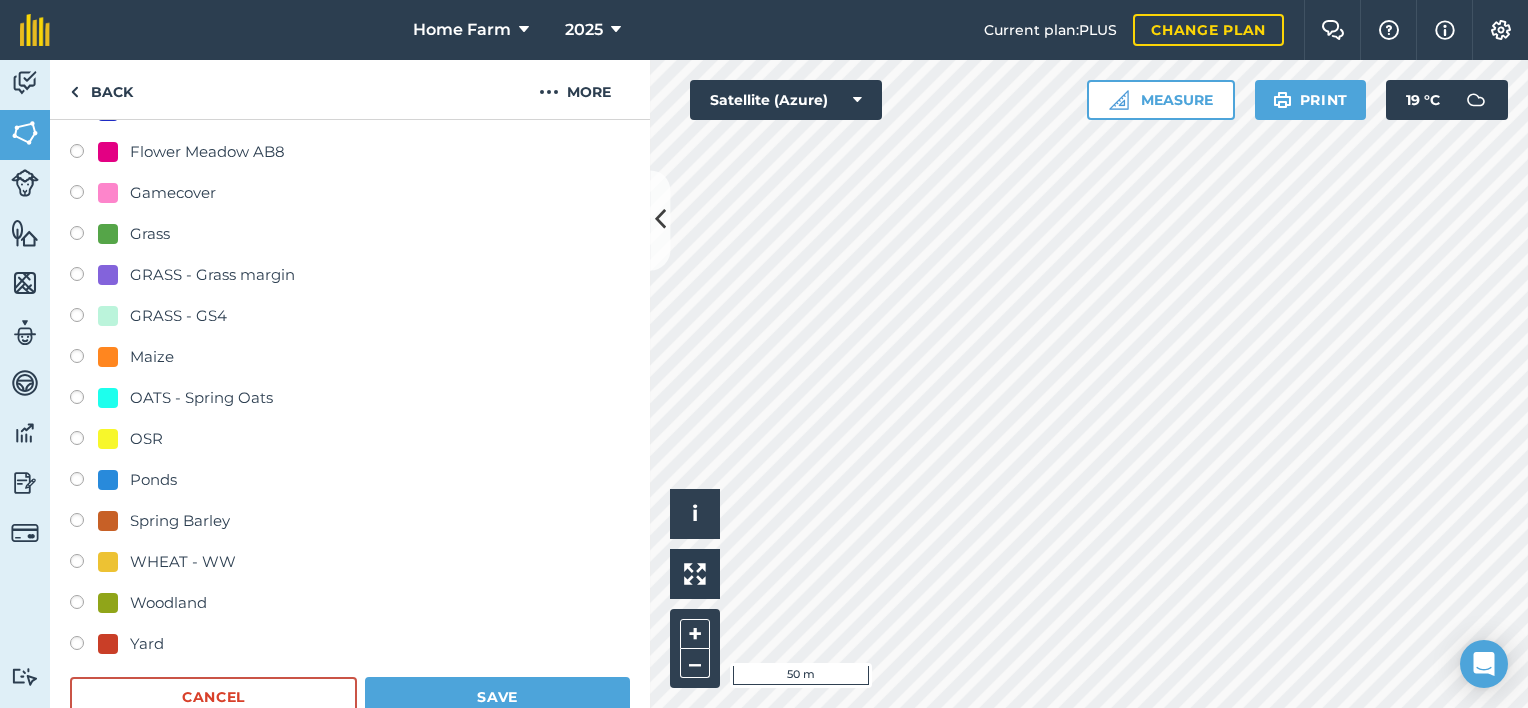 click on "Woodland" at bounding box center [168, 603] 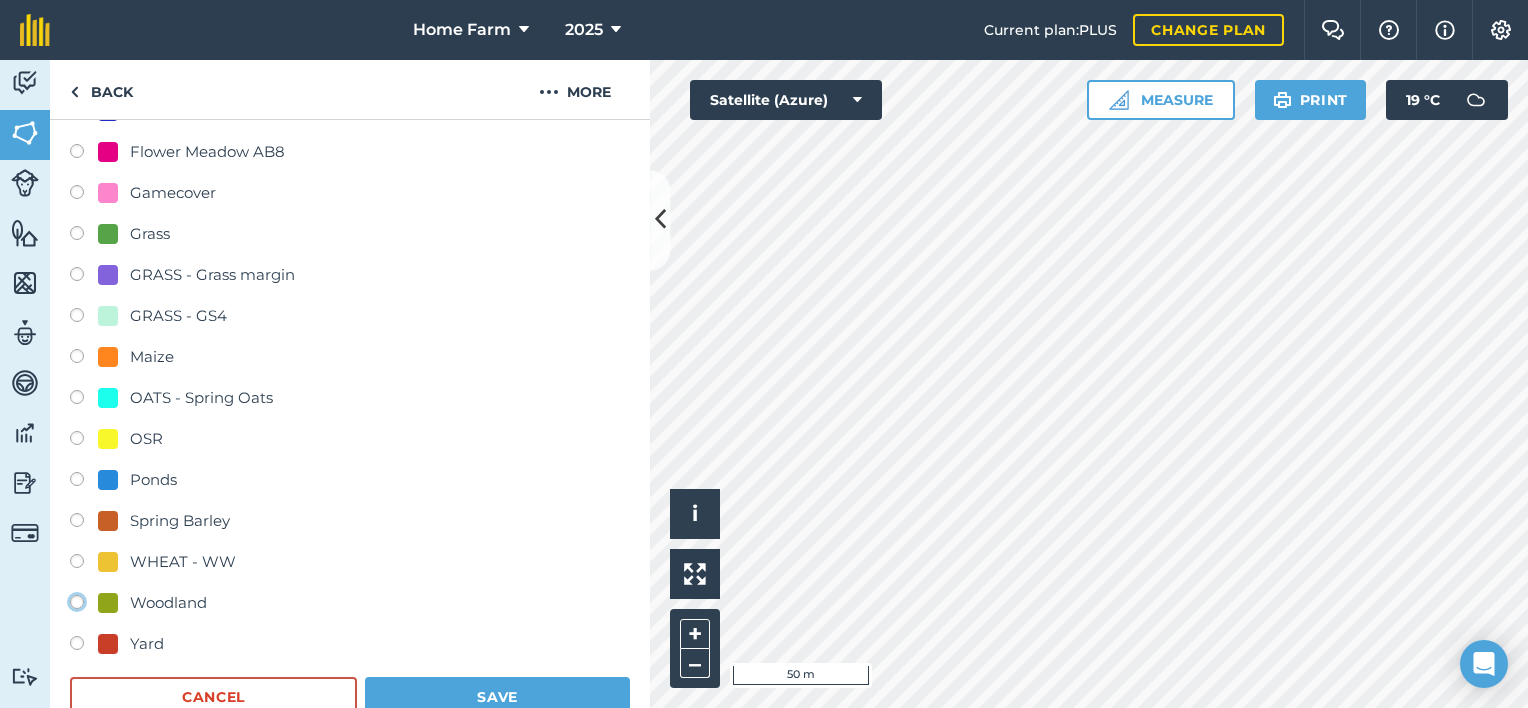 radio on "true" 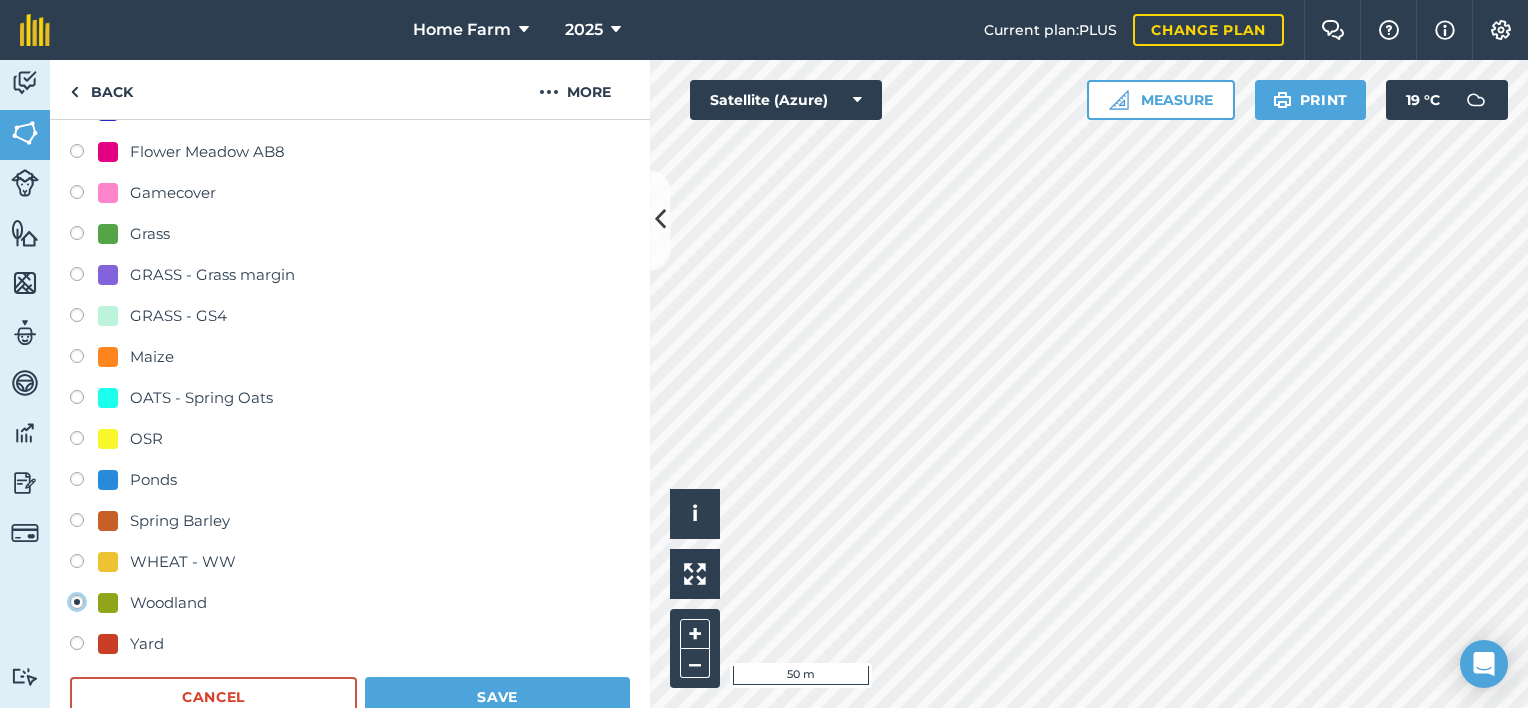 radio on "false" 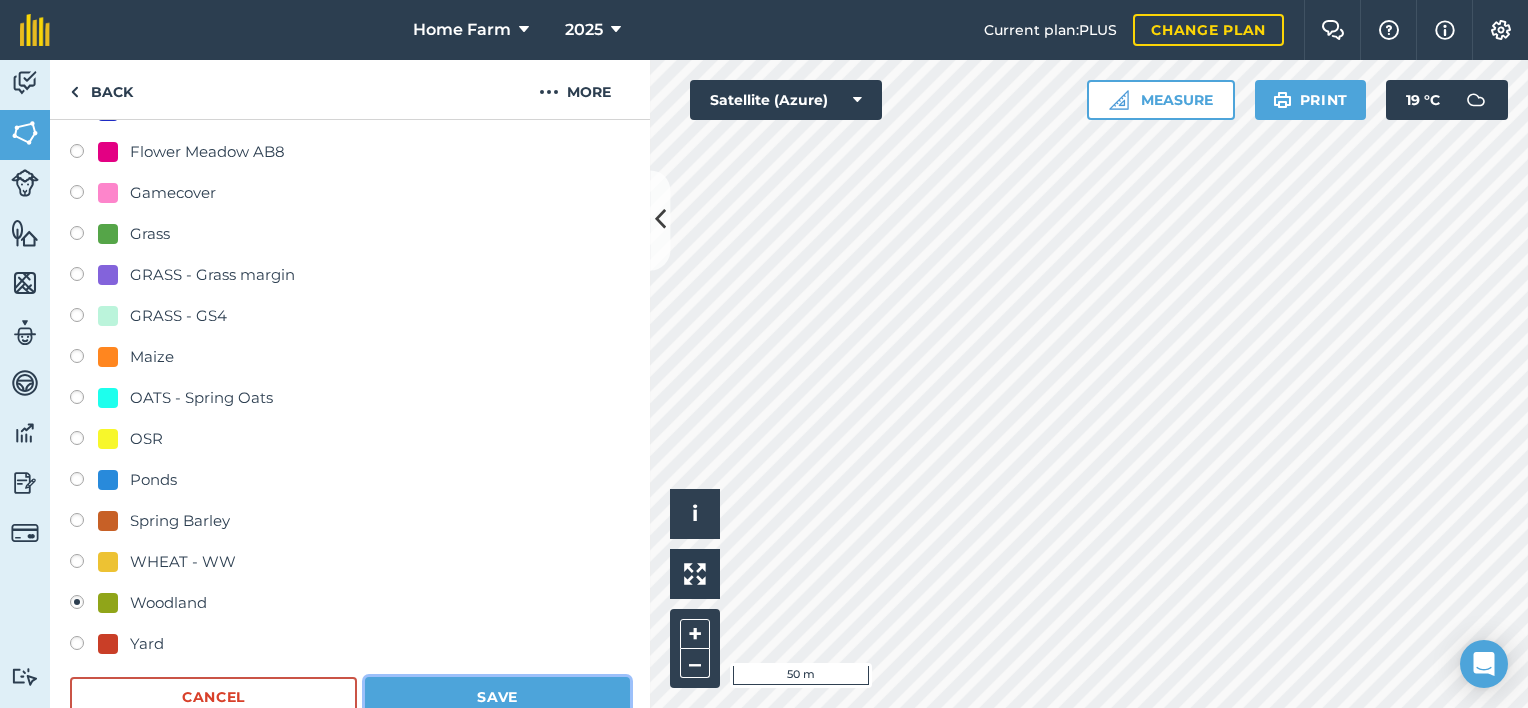 click on "Save" at bounding box center [497, 697] 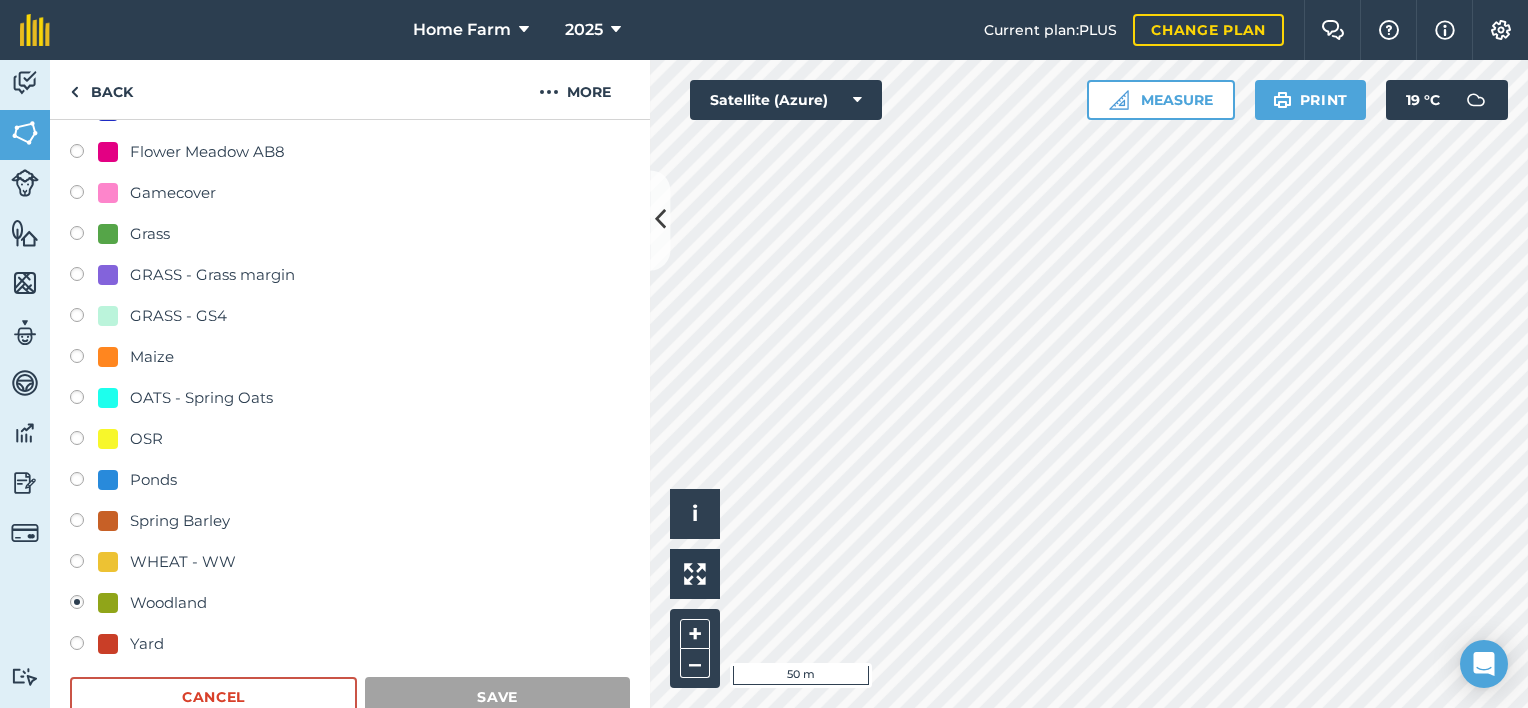 scroll, scrollTop: 286, scrollLeft: 0, axis: vertical 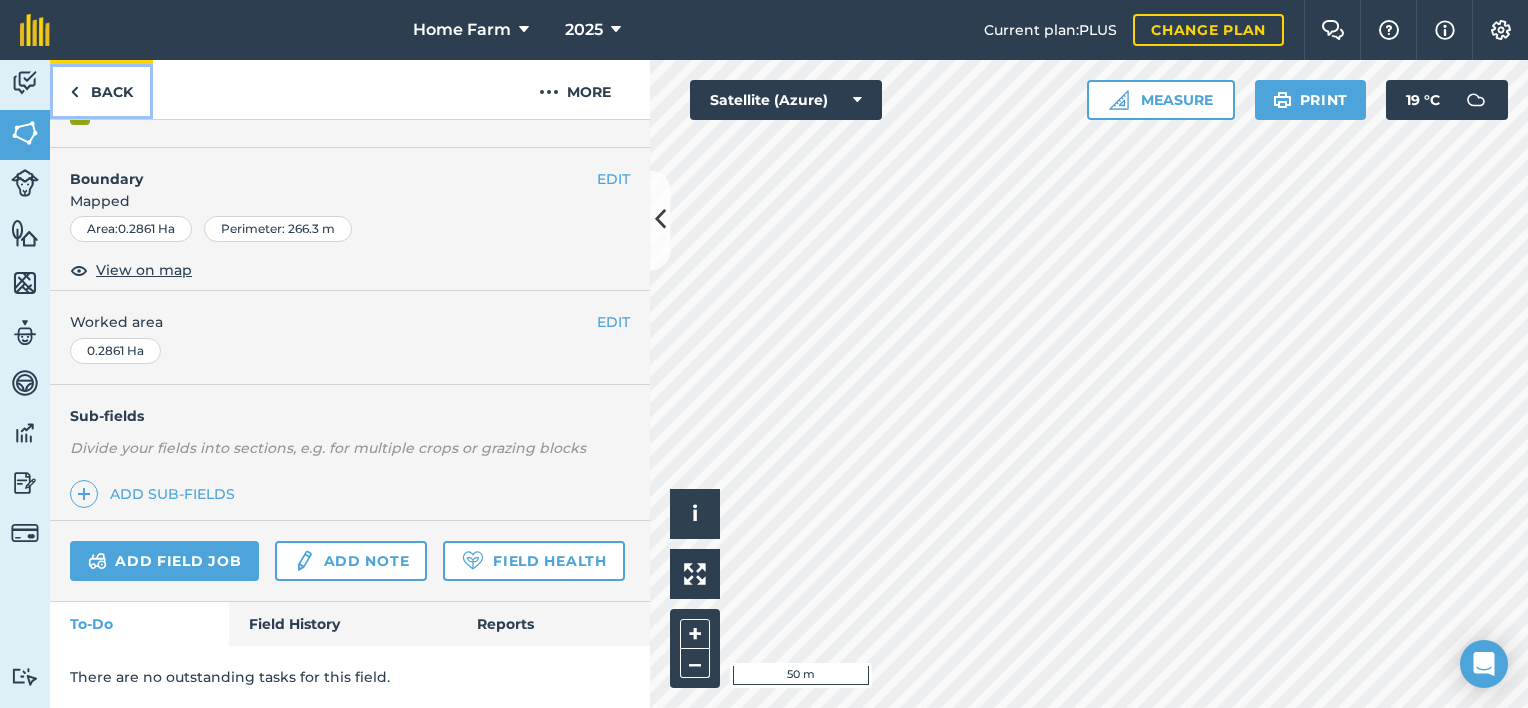 click on "Back" at bounding box center (101, 89) 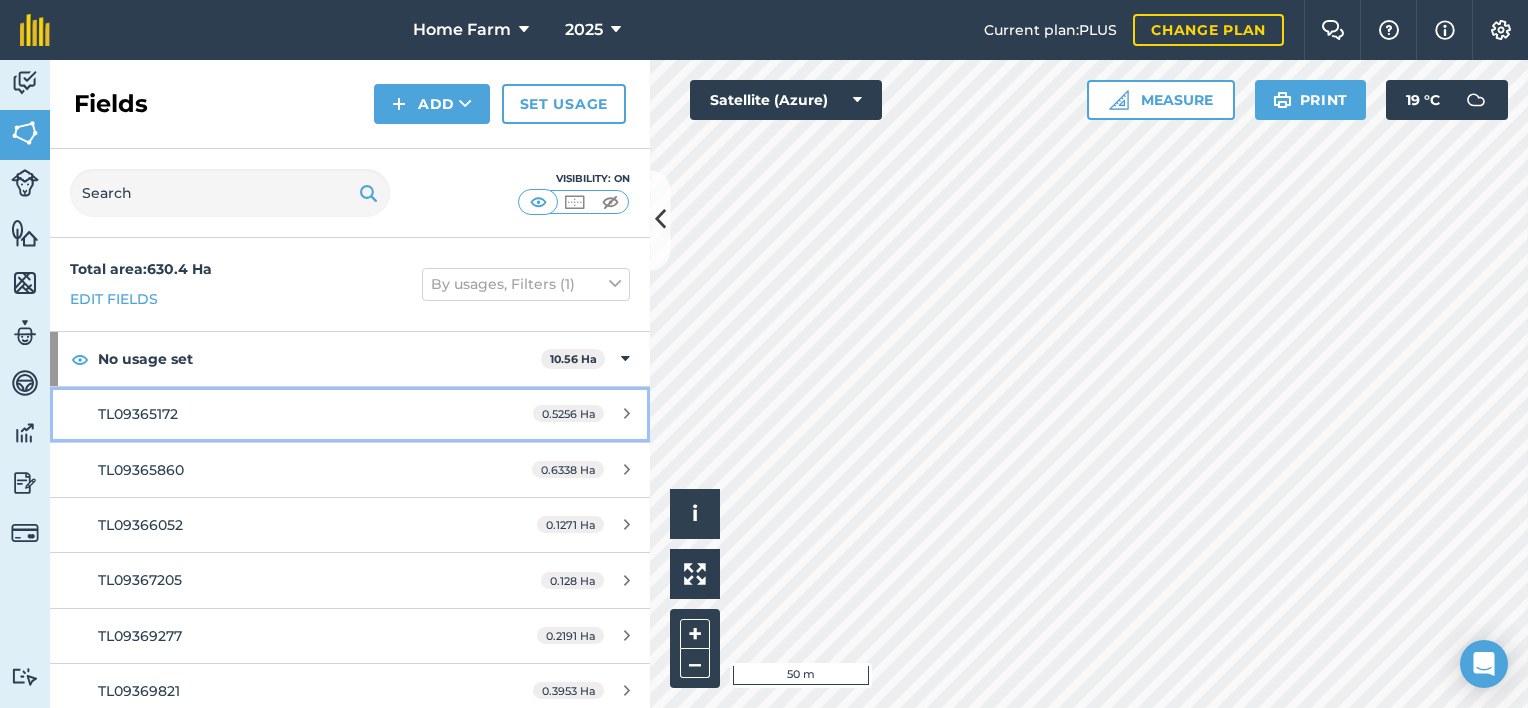 click on "TL09365172" at bounding box center (286, 414) 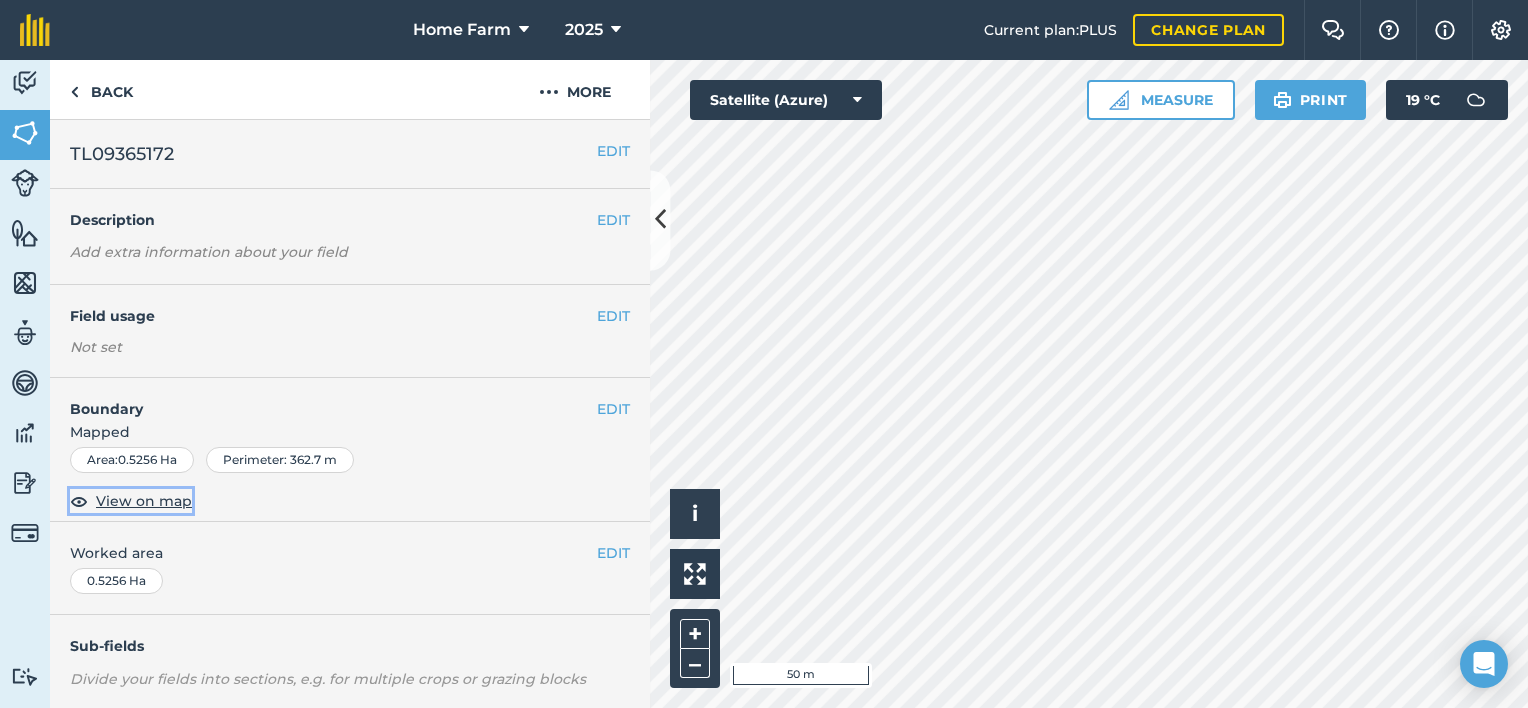 click on "View on map" at bounding box center (144, 501) 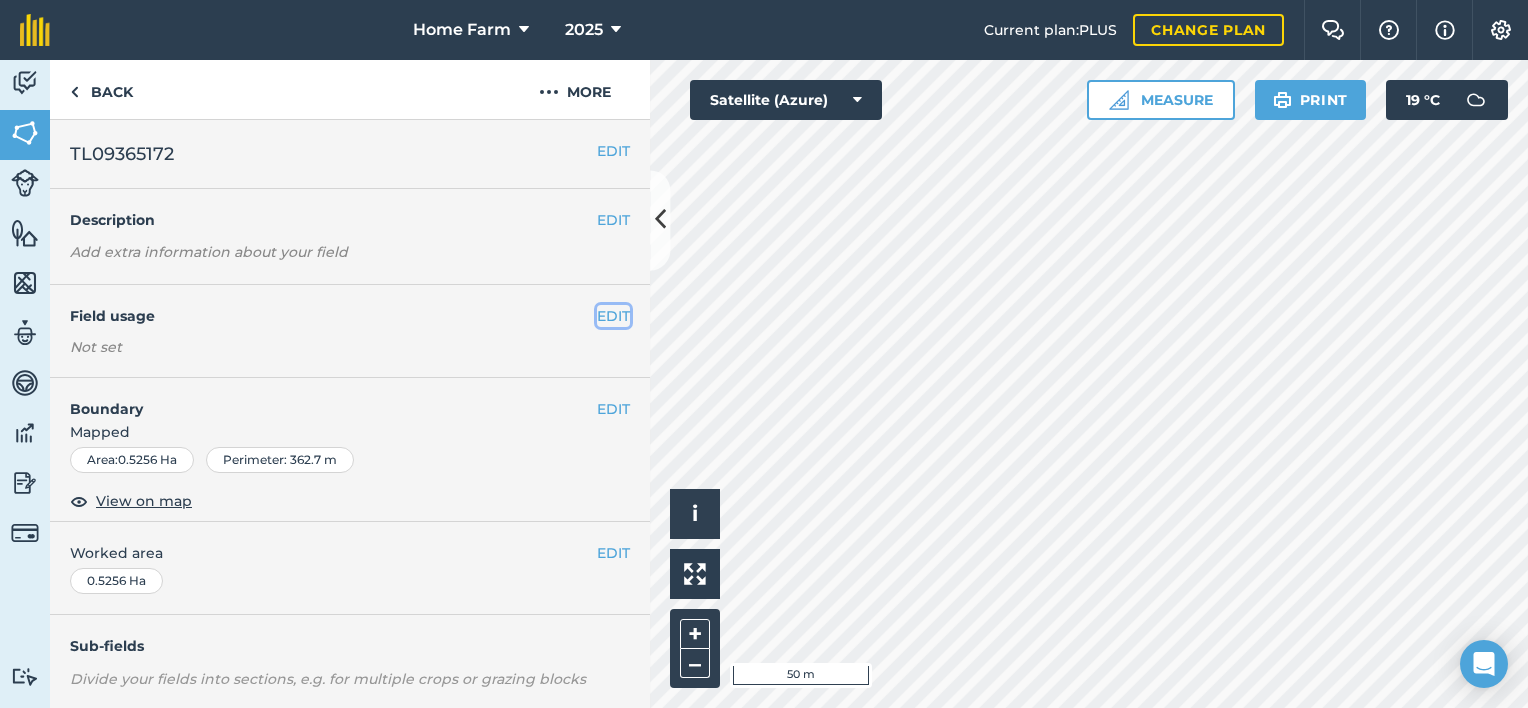 click on "EDIT" at bounding box center [613, 316] 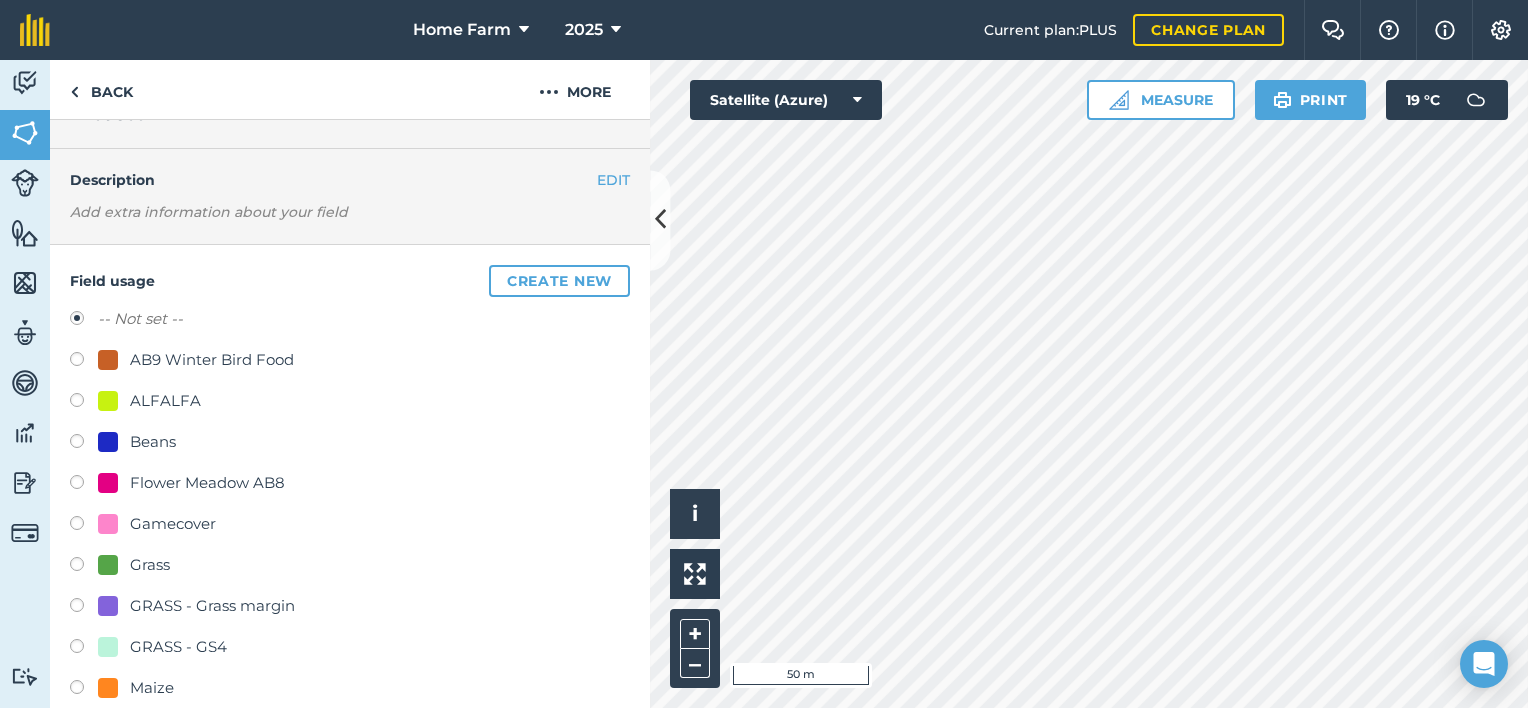 click on "Gamecover" at bounding box center [173, 524] 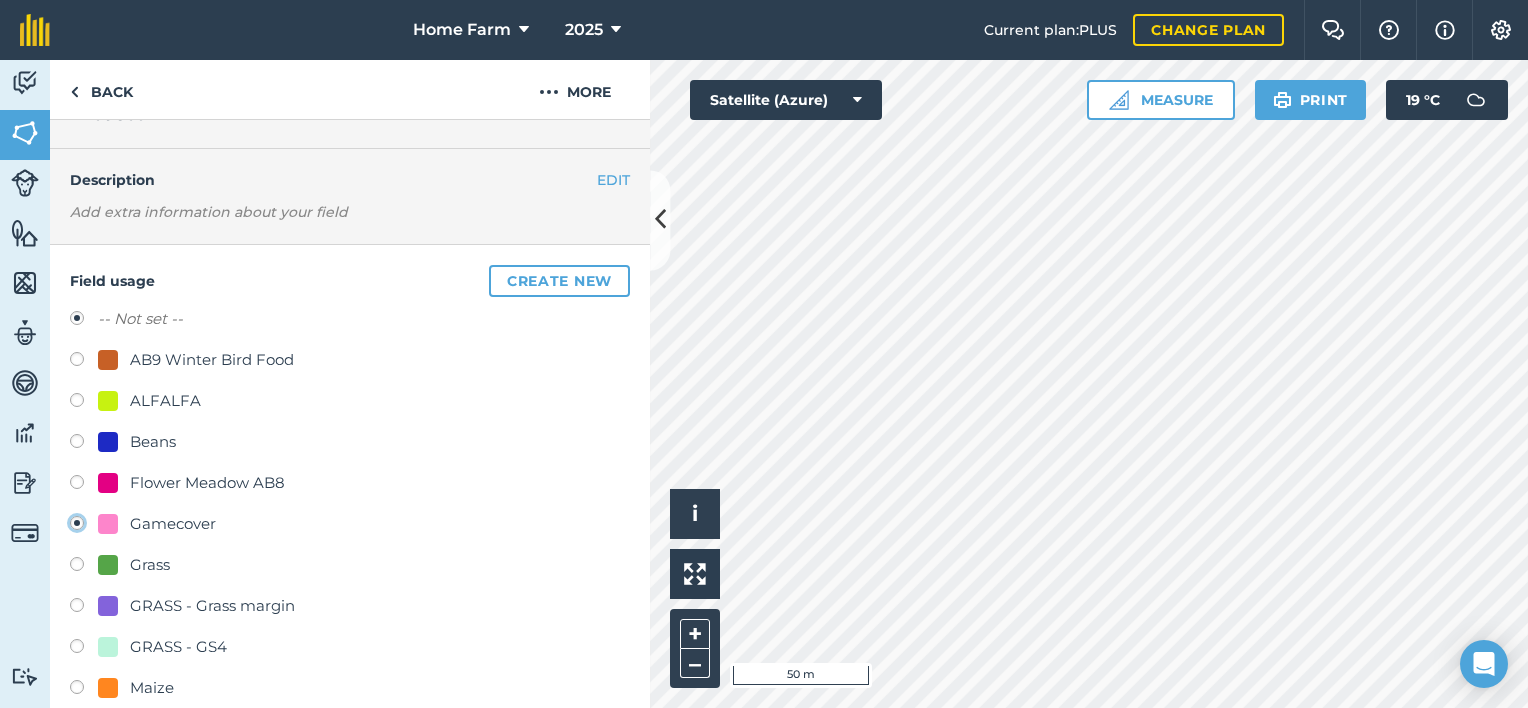 radio on "true" 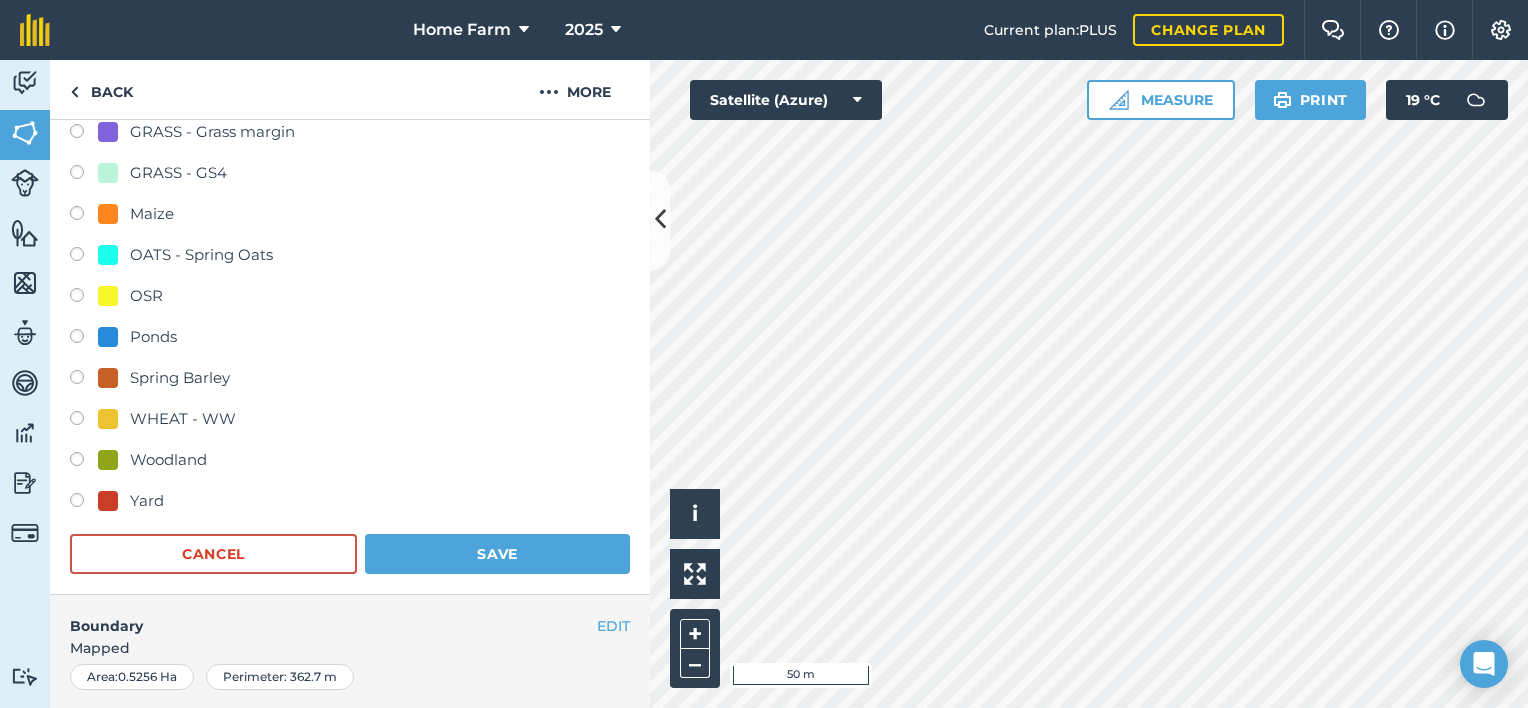 scroll, scrollTop: 522, scrollLeft: 0, axis: vertical 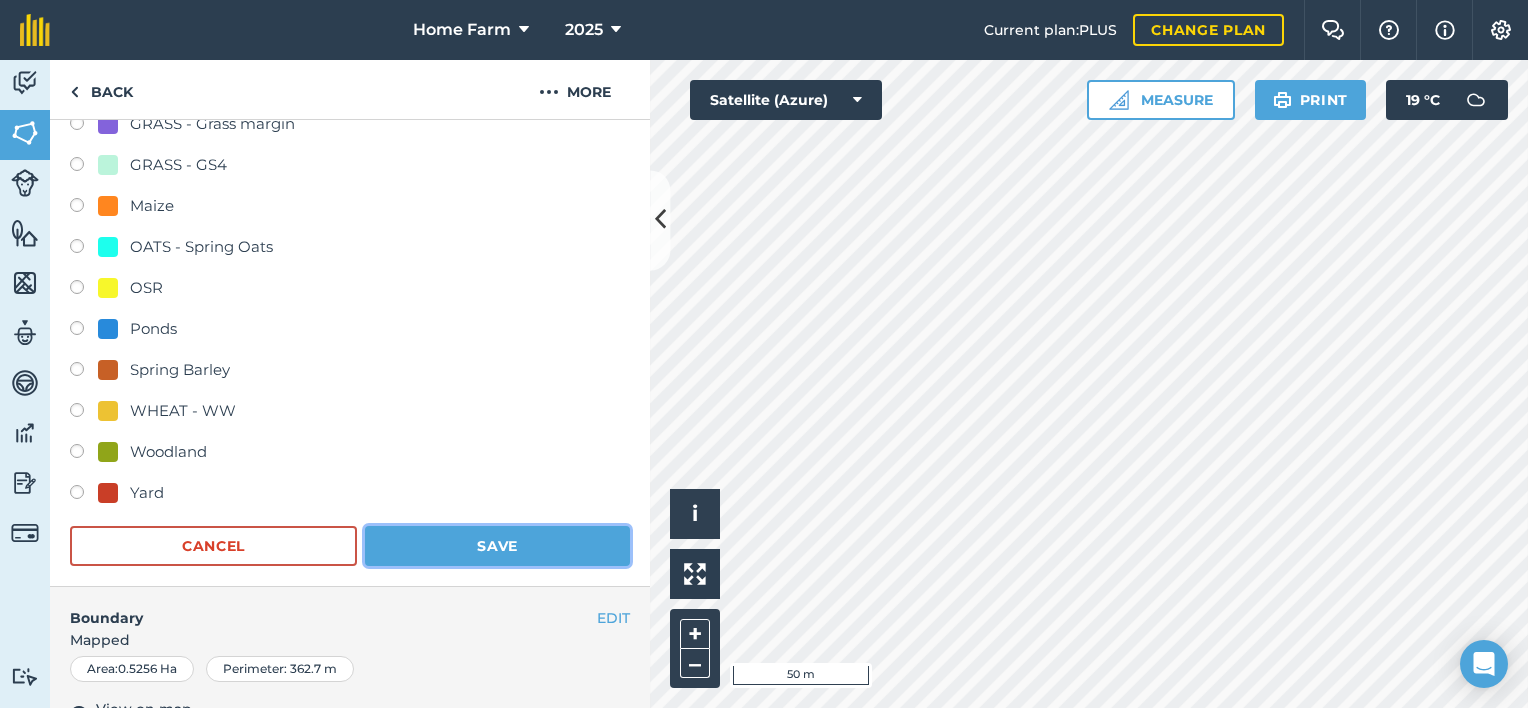 click on "Save" at bounding box center [497, 546] 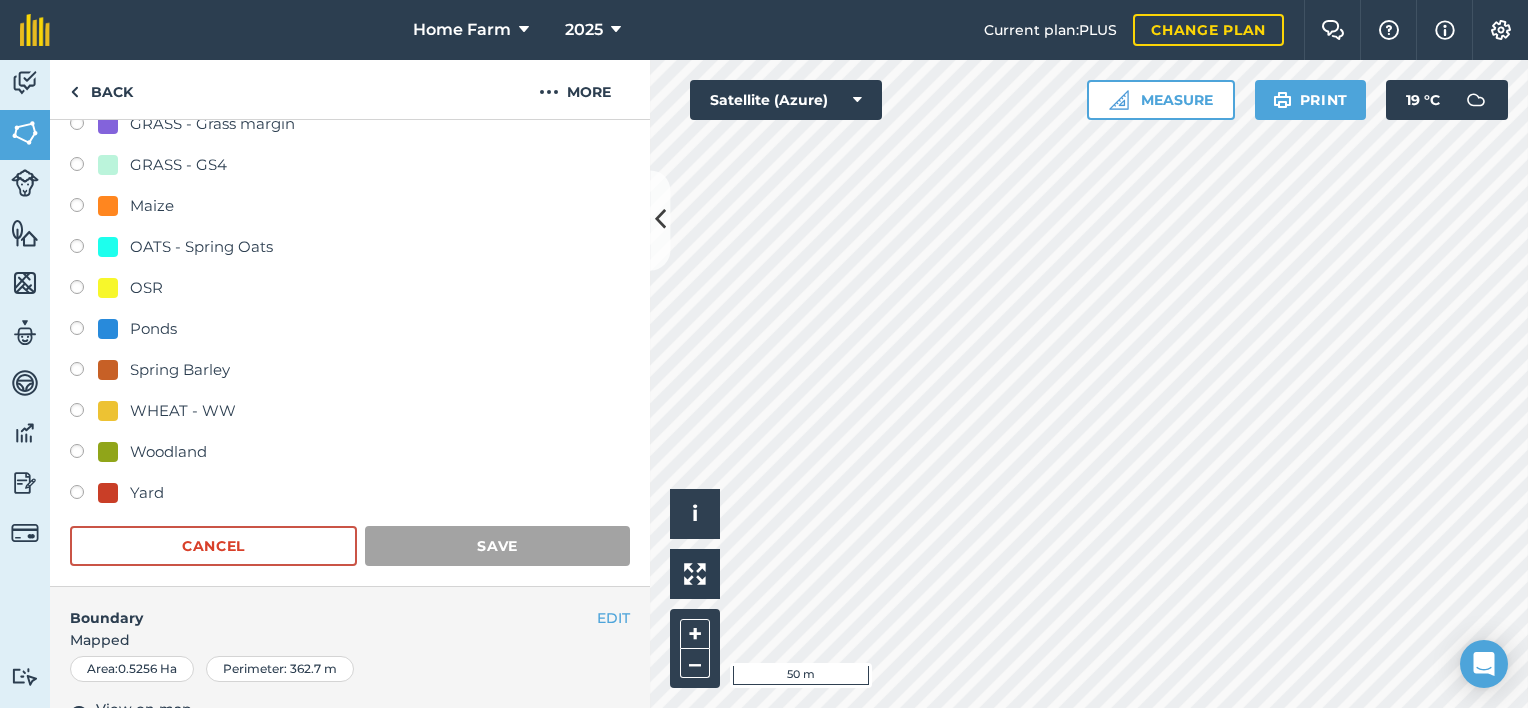 scroll, scrollTop: 286, scrollLeft: 0, axis: vertical 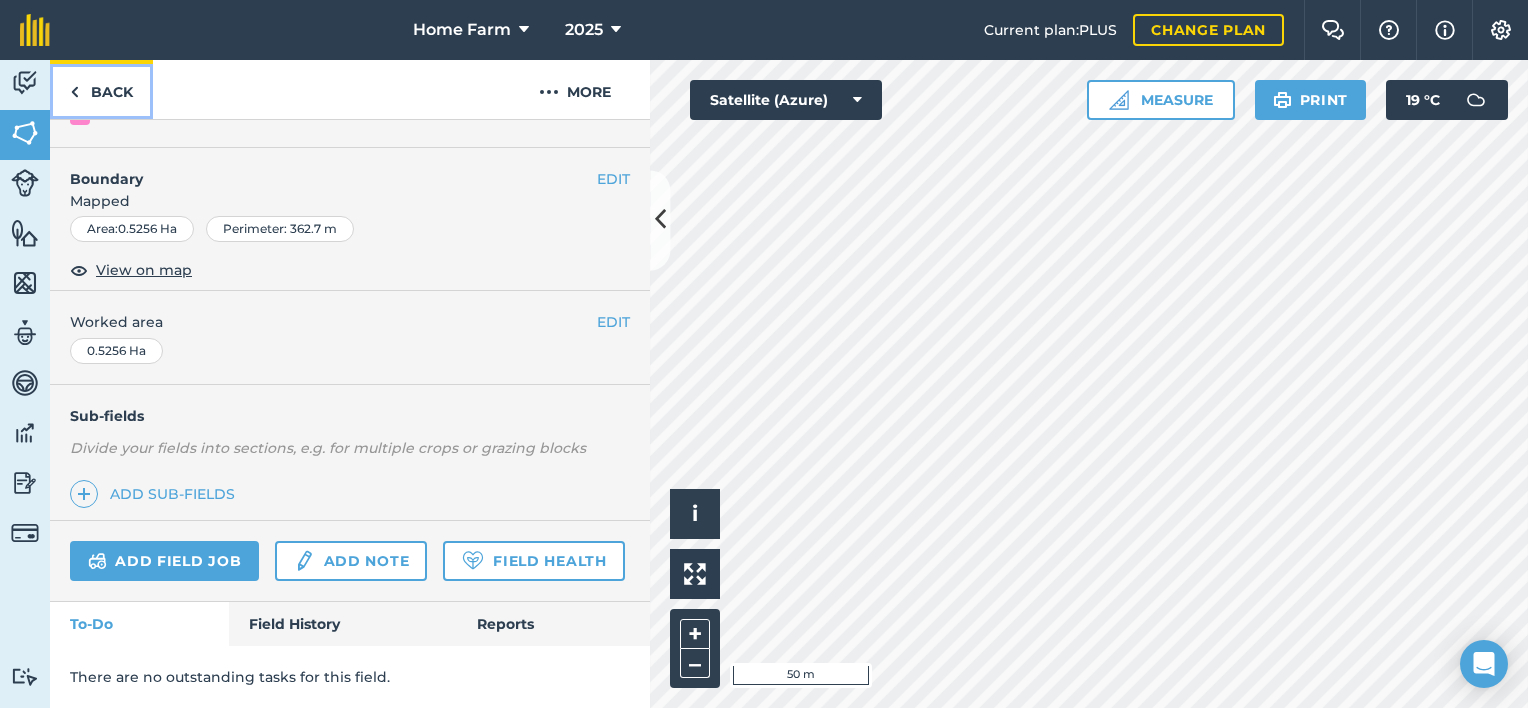 click on "Back" at bounding box center (101, 89) 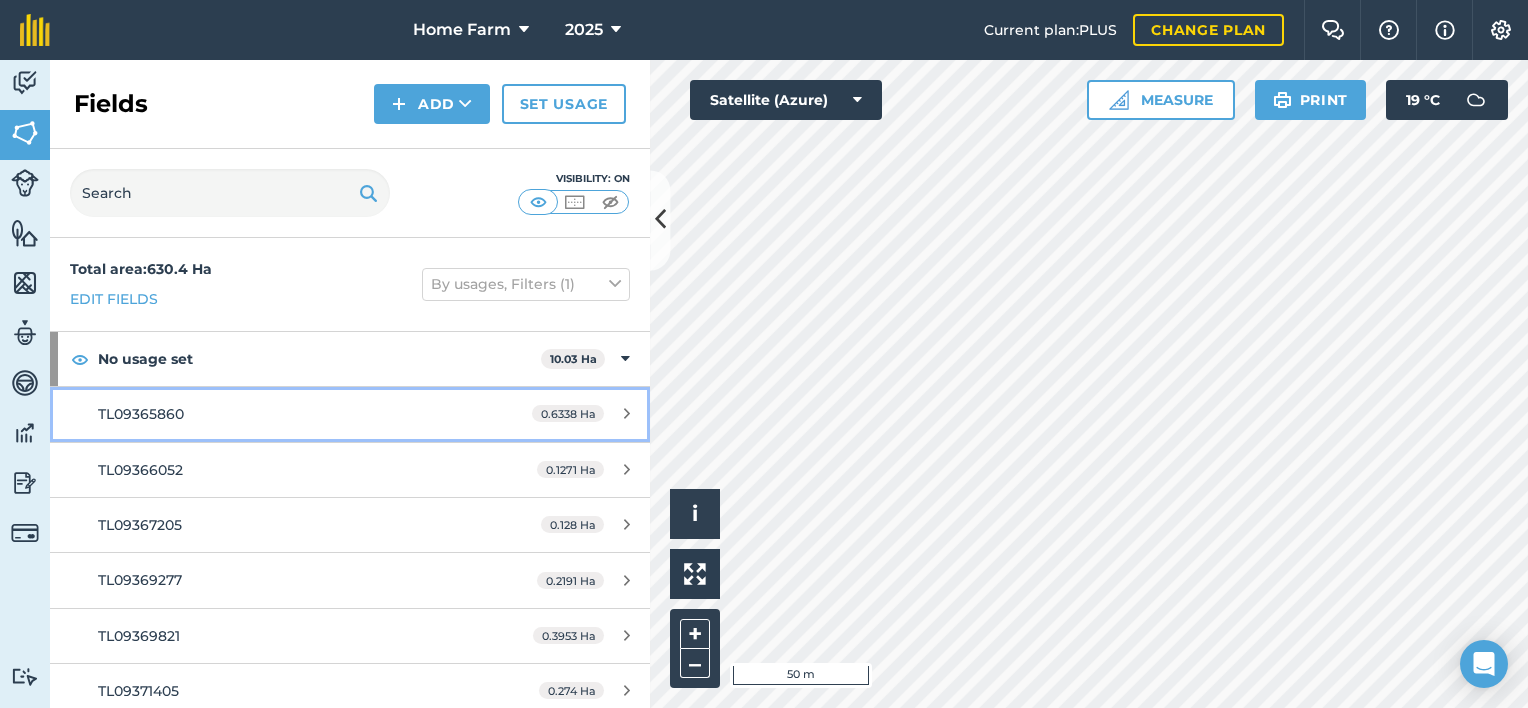 click on "TL09365860" at bounding box center [286, 414] 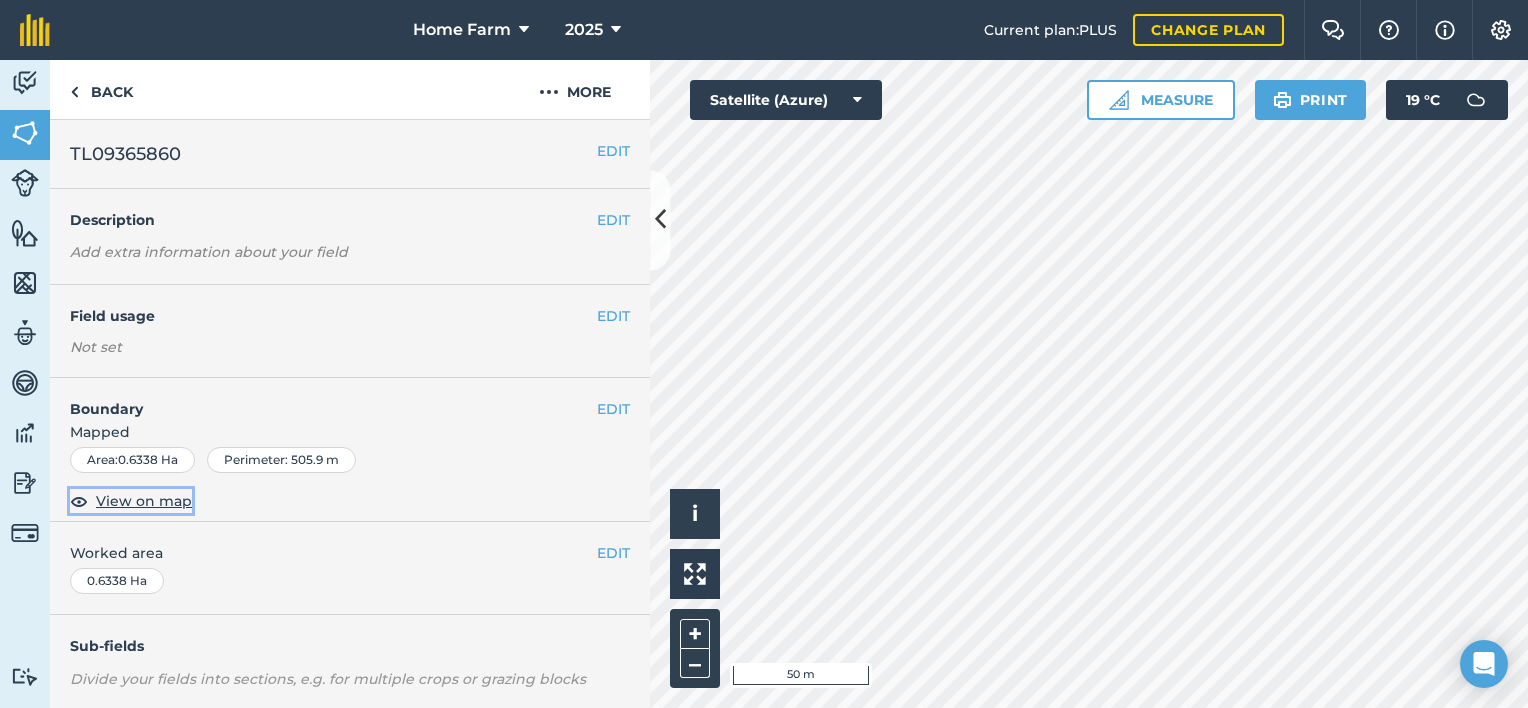 click on "View on map" at bounding box center [144, 501] 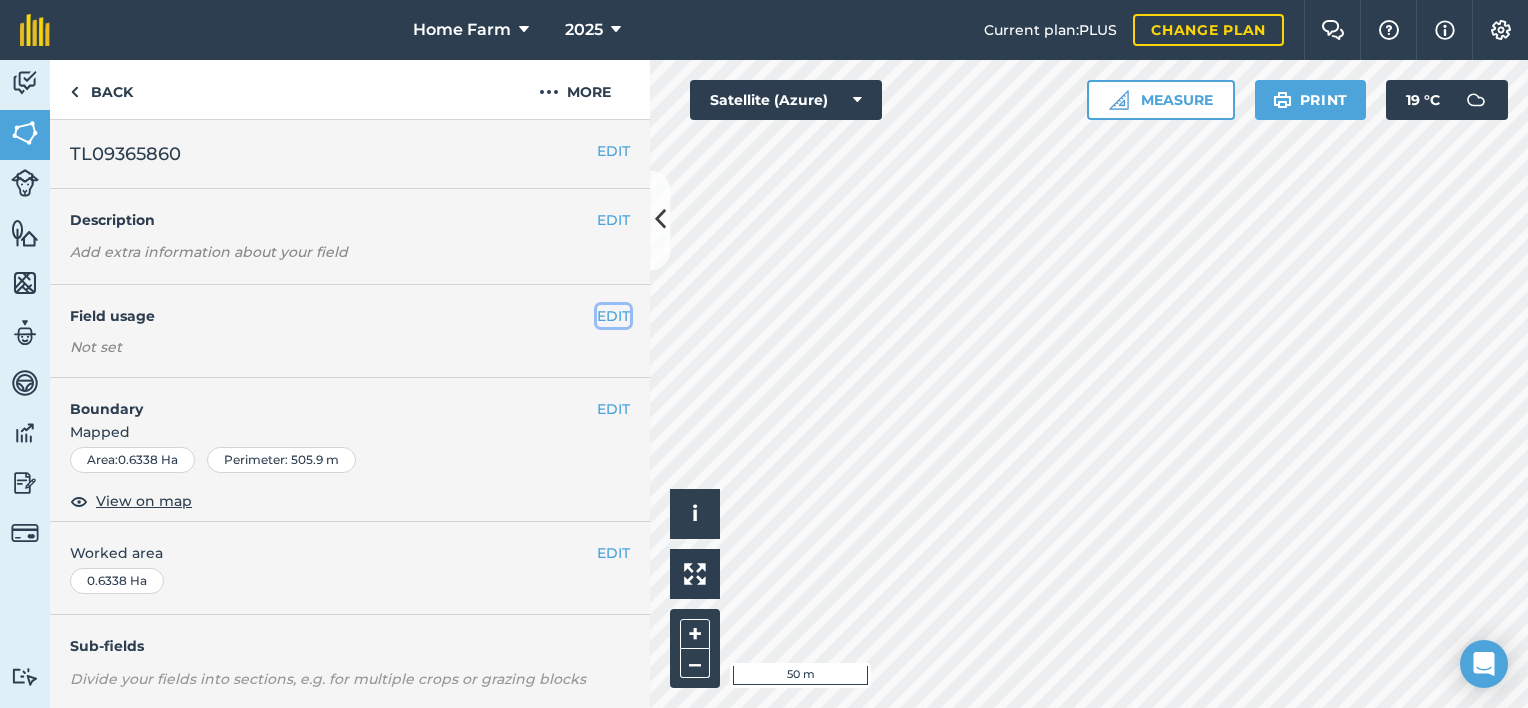click on "EDIT" at bounding box center (613, 316) 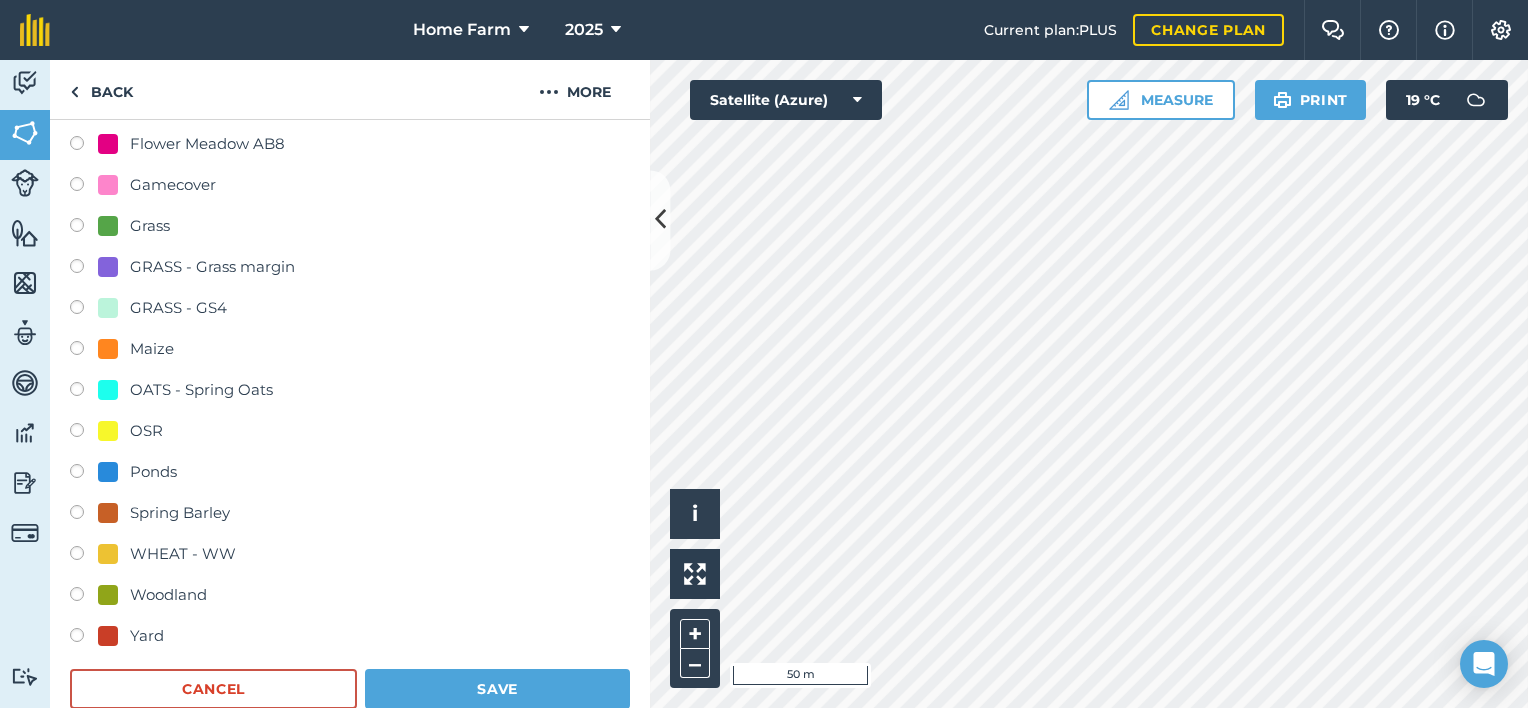 scroll, scrollTop: 372, scrollLeft: 0, axis: vertical 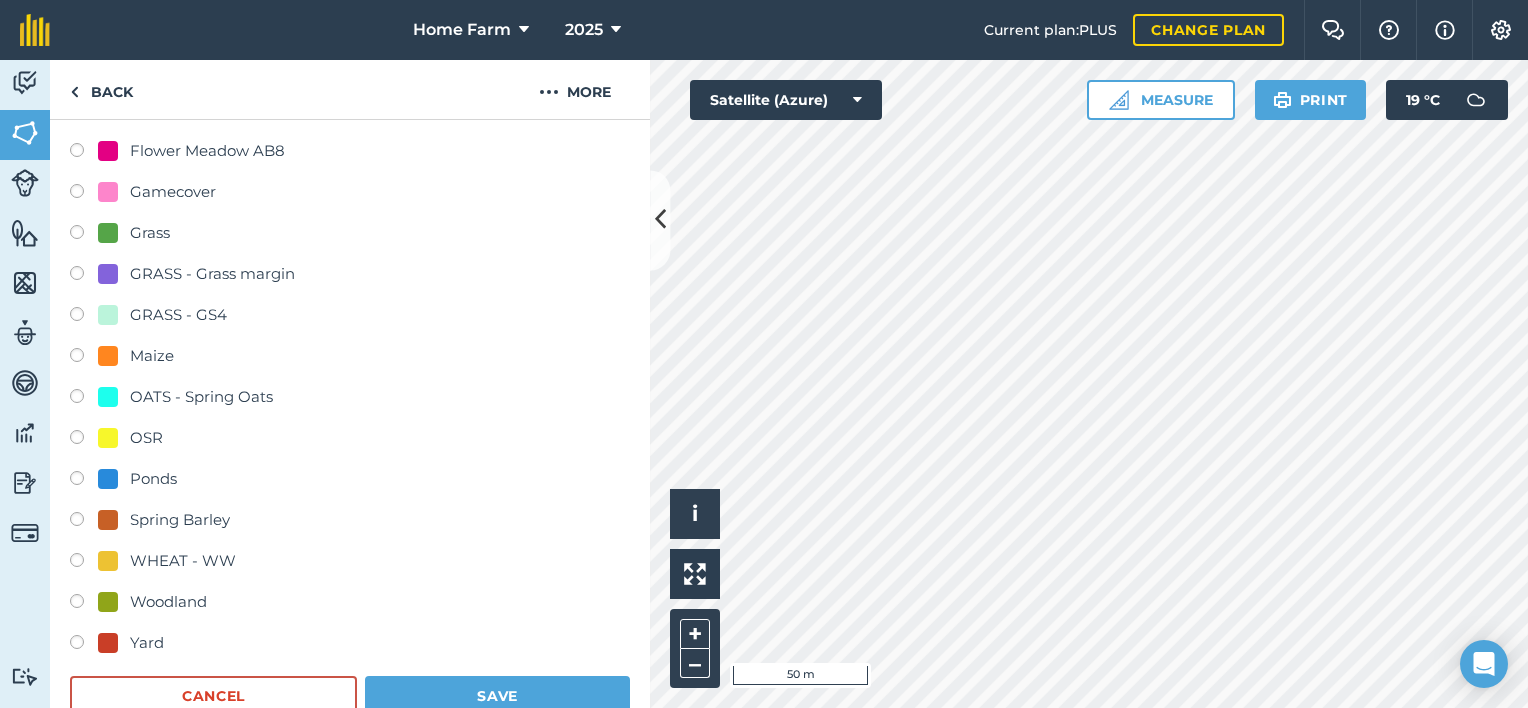 click on "Woodland" at bounding box center [168, 602] 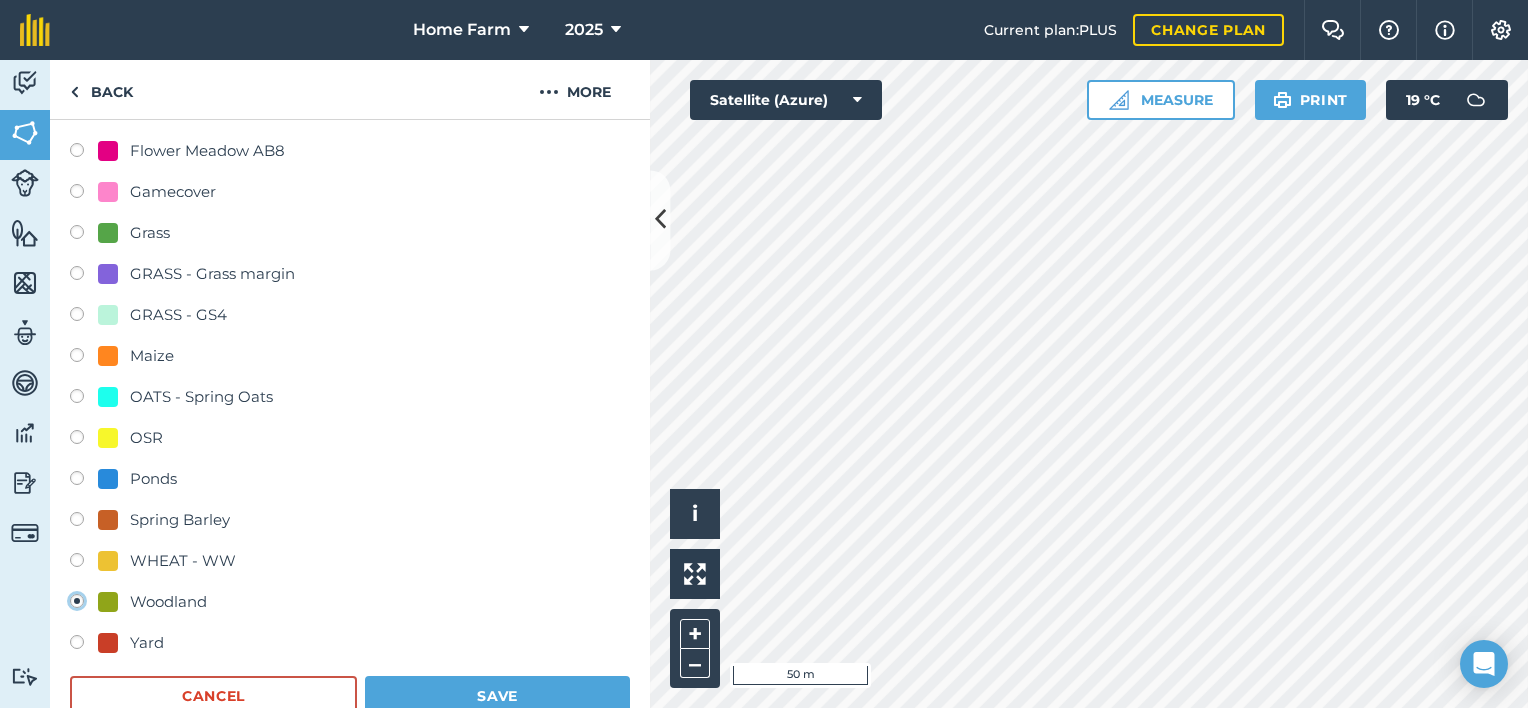 radio on "true" 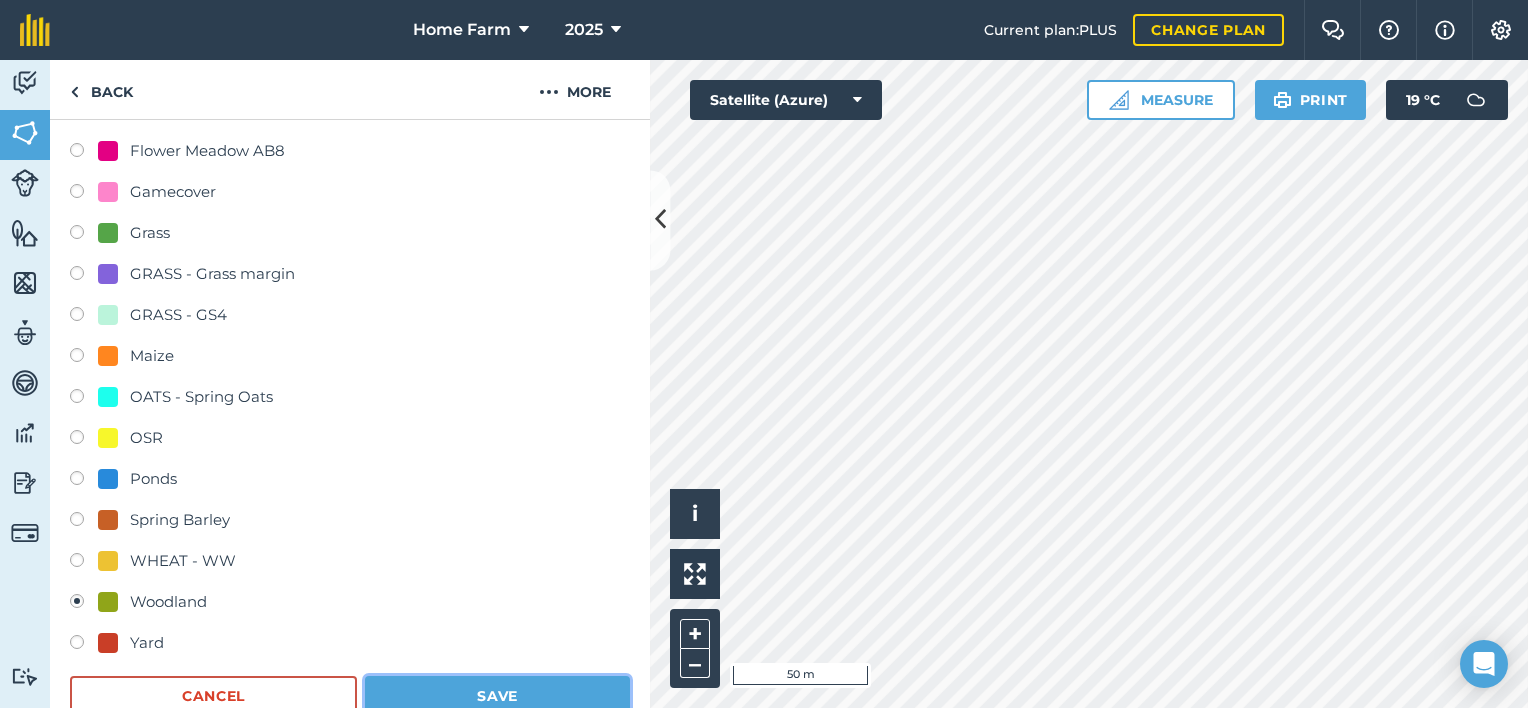 click on "Save" at bounding box center (497, 696) 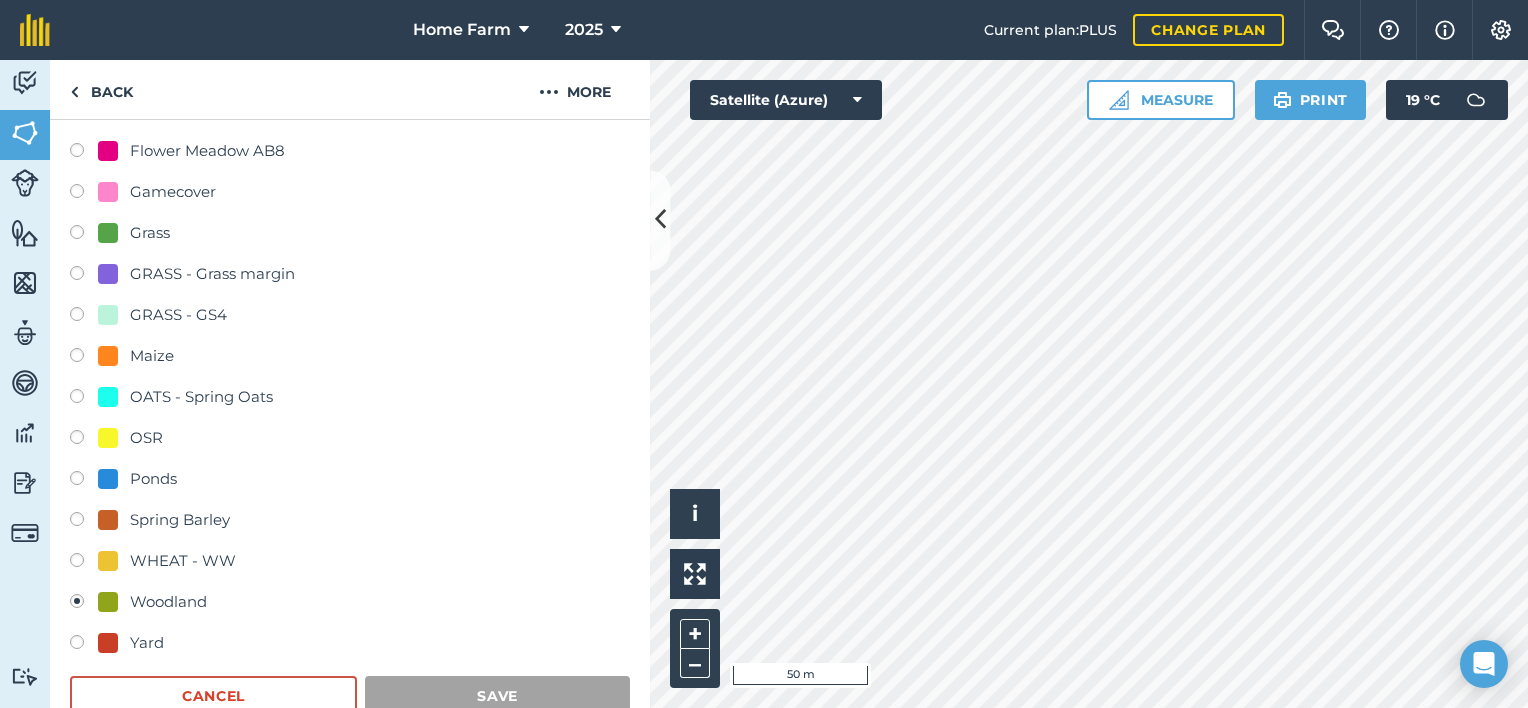 scroll, scrollTop: 286, scrollLeft: 0, axis: vertical 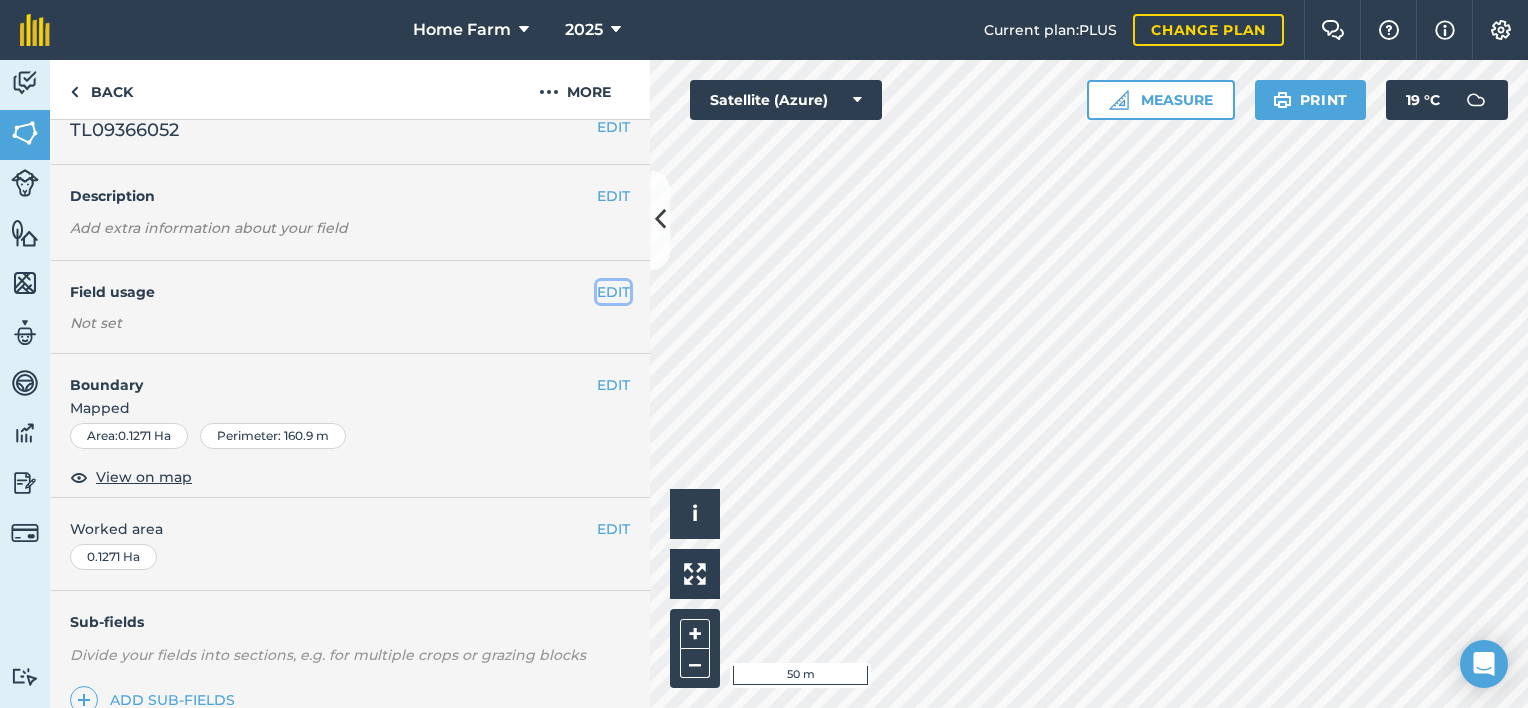 click on "EDIT" at bounding box center (613, 292) 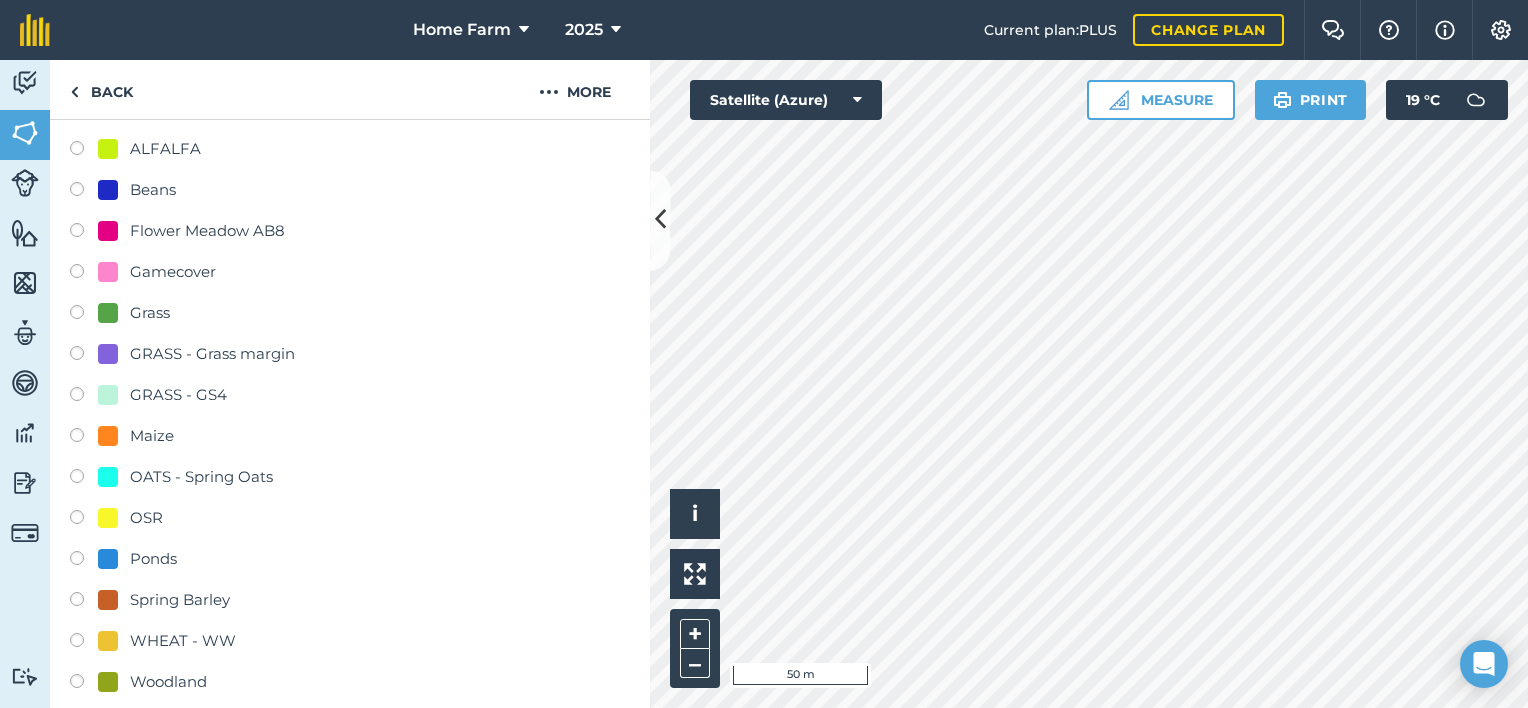 scroll, scrollTop: 292, scrollLeft: 0, axis: vertical 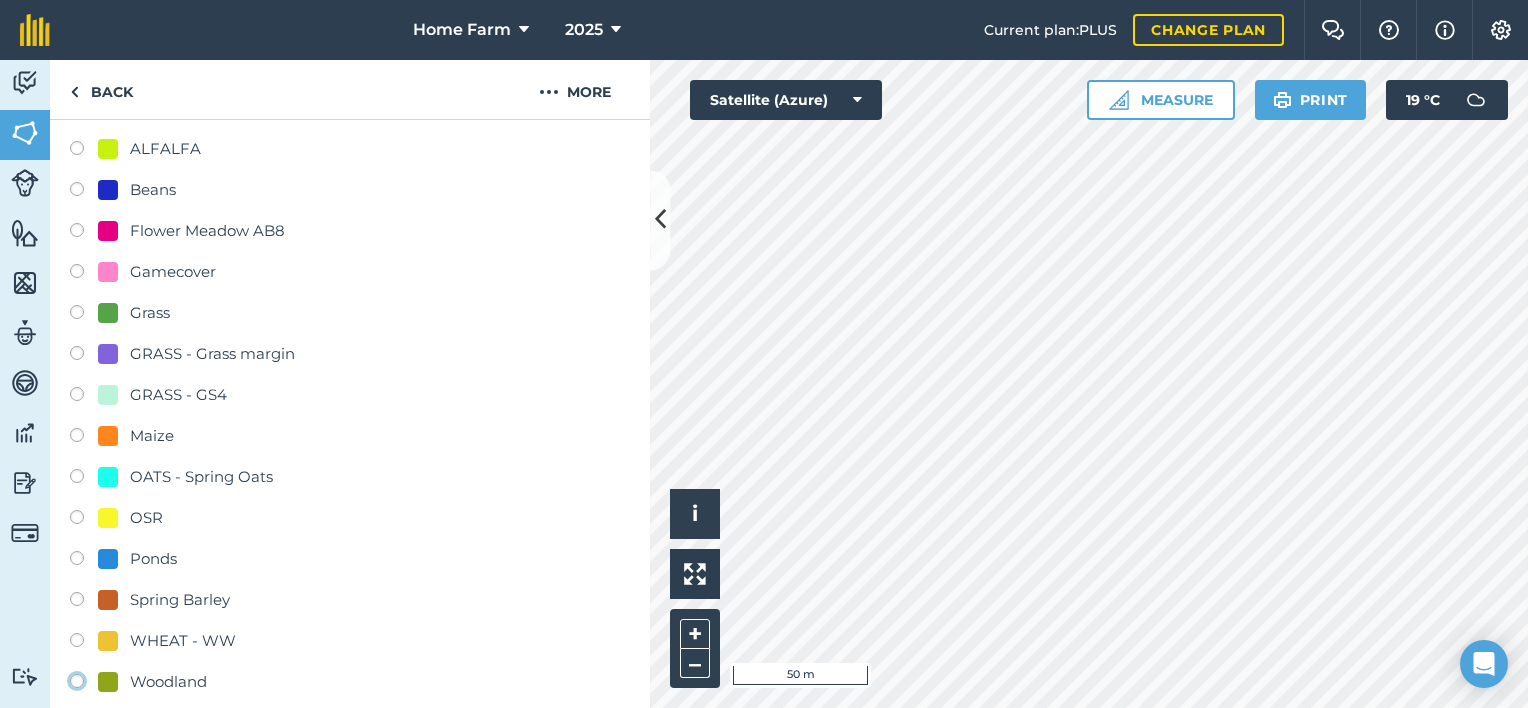 click on "Woodland" at bounding box center (-9923, 680) 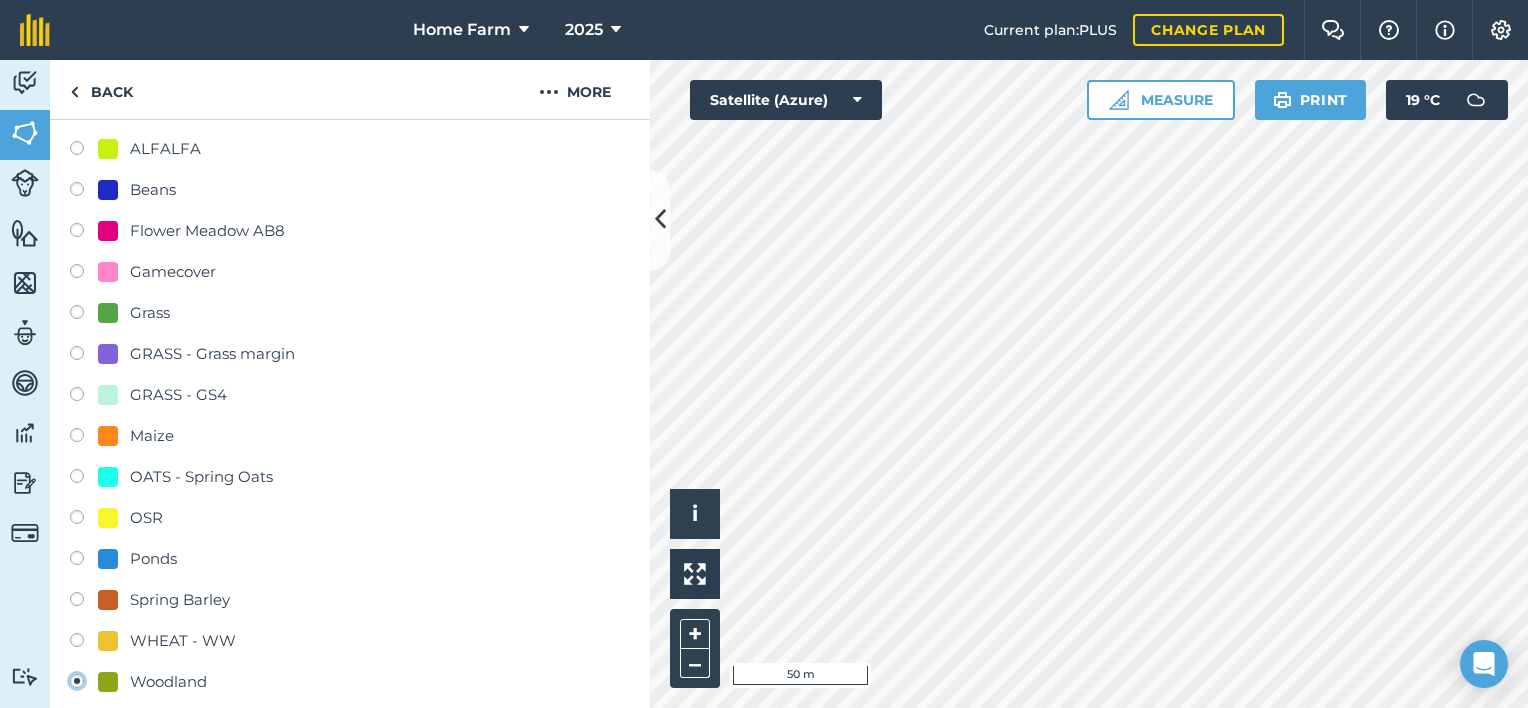 radio on "false" 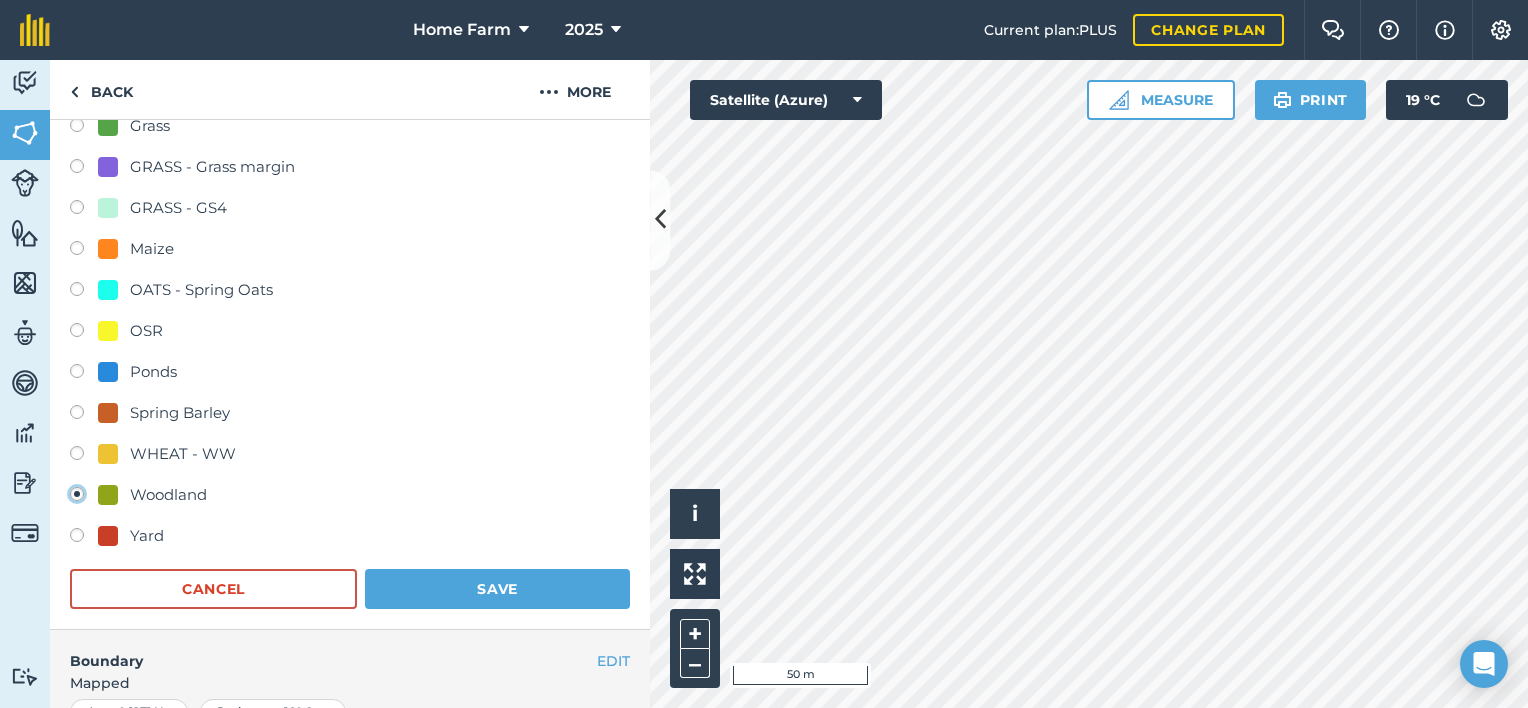 scroll, scrollTop: 490, scrollLeft: 0, axis: vertical 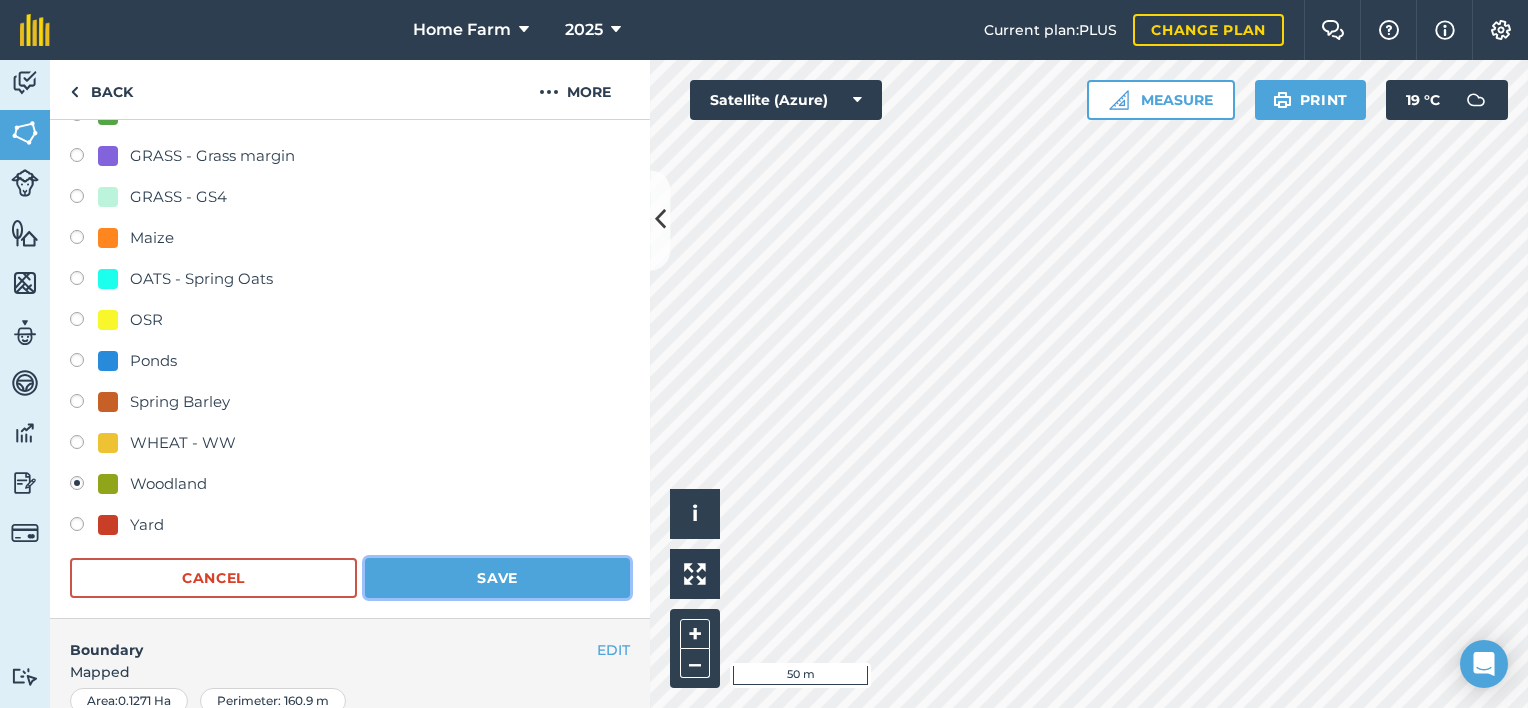click on "Save" at bounding box center (497, 578) 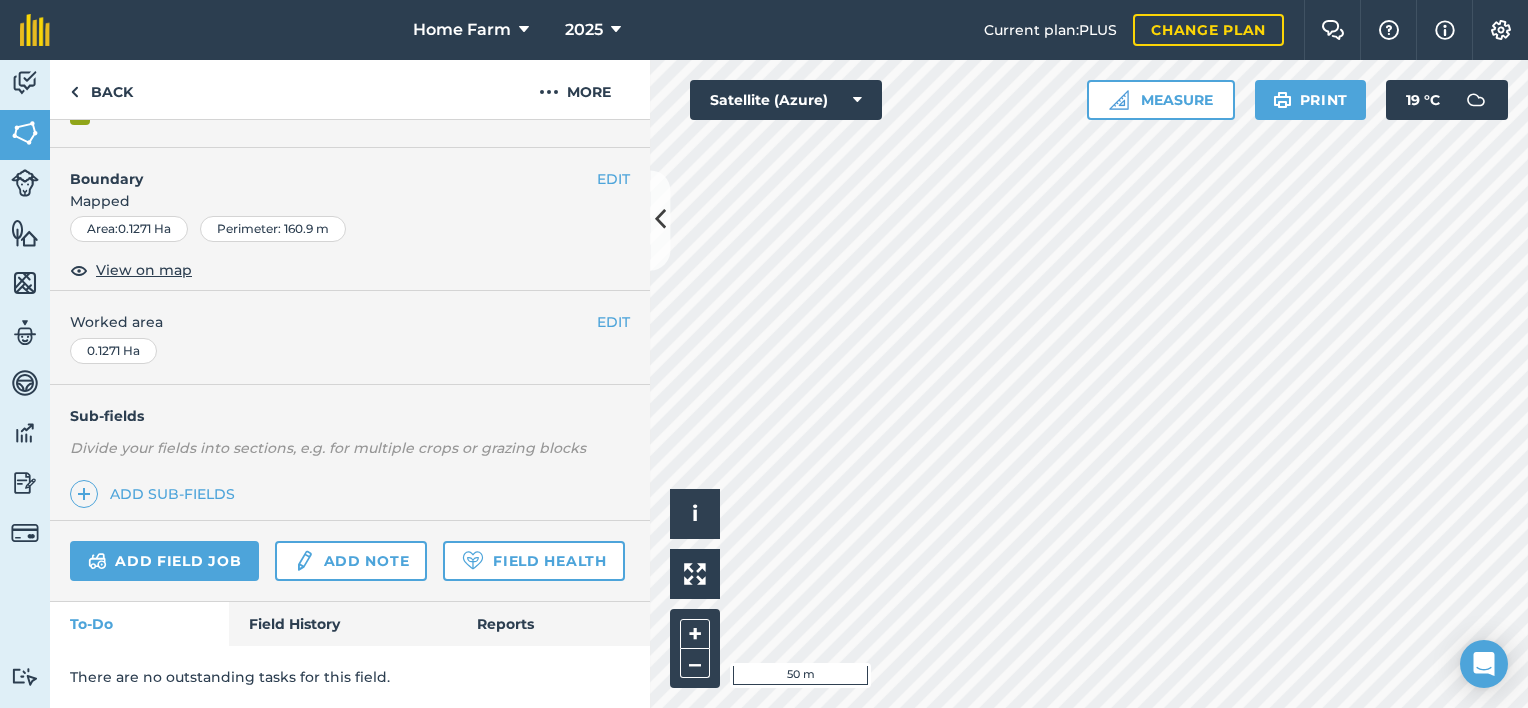 scroll, scrollTop: 0, scrollLeft: 0, axis: both 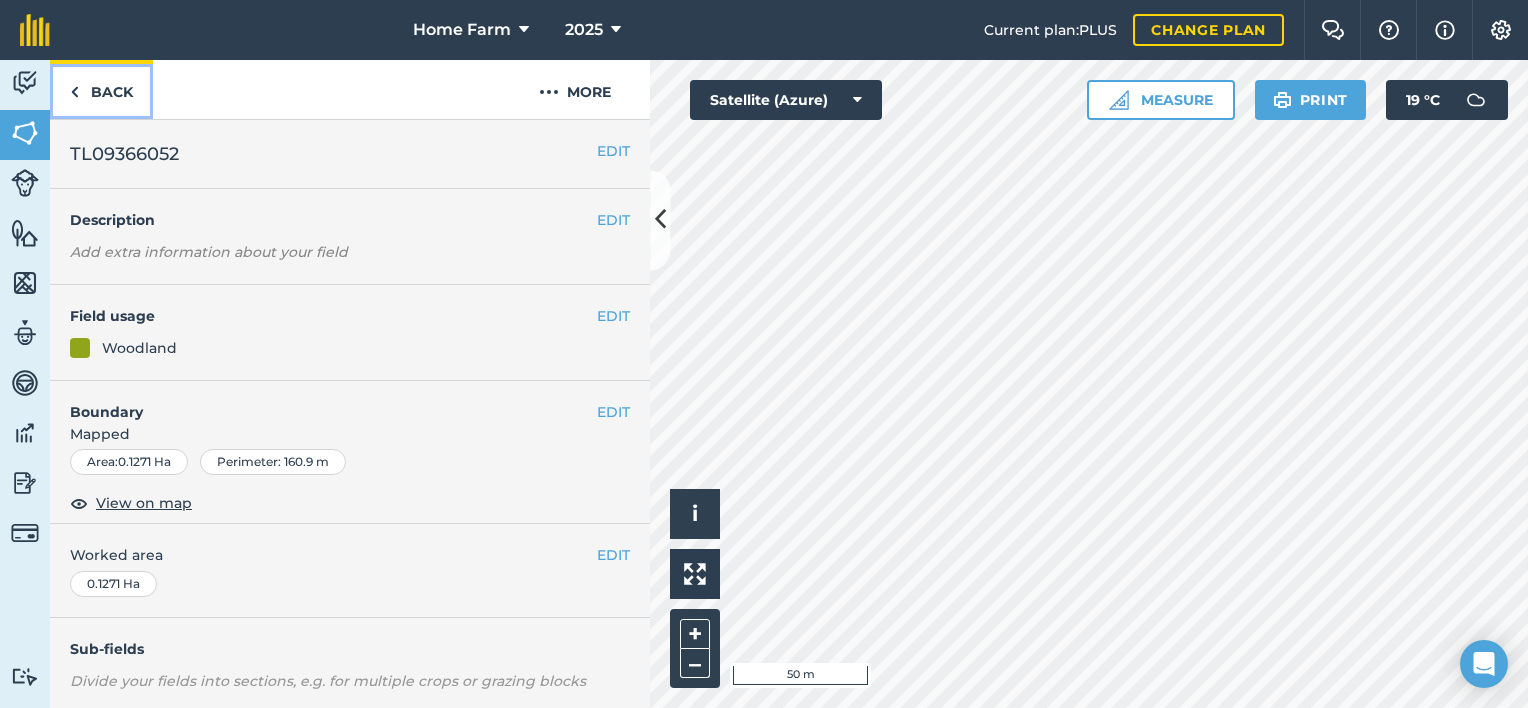 click on "Back" at bounding box center (101, 89) 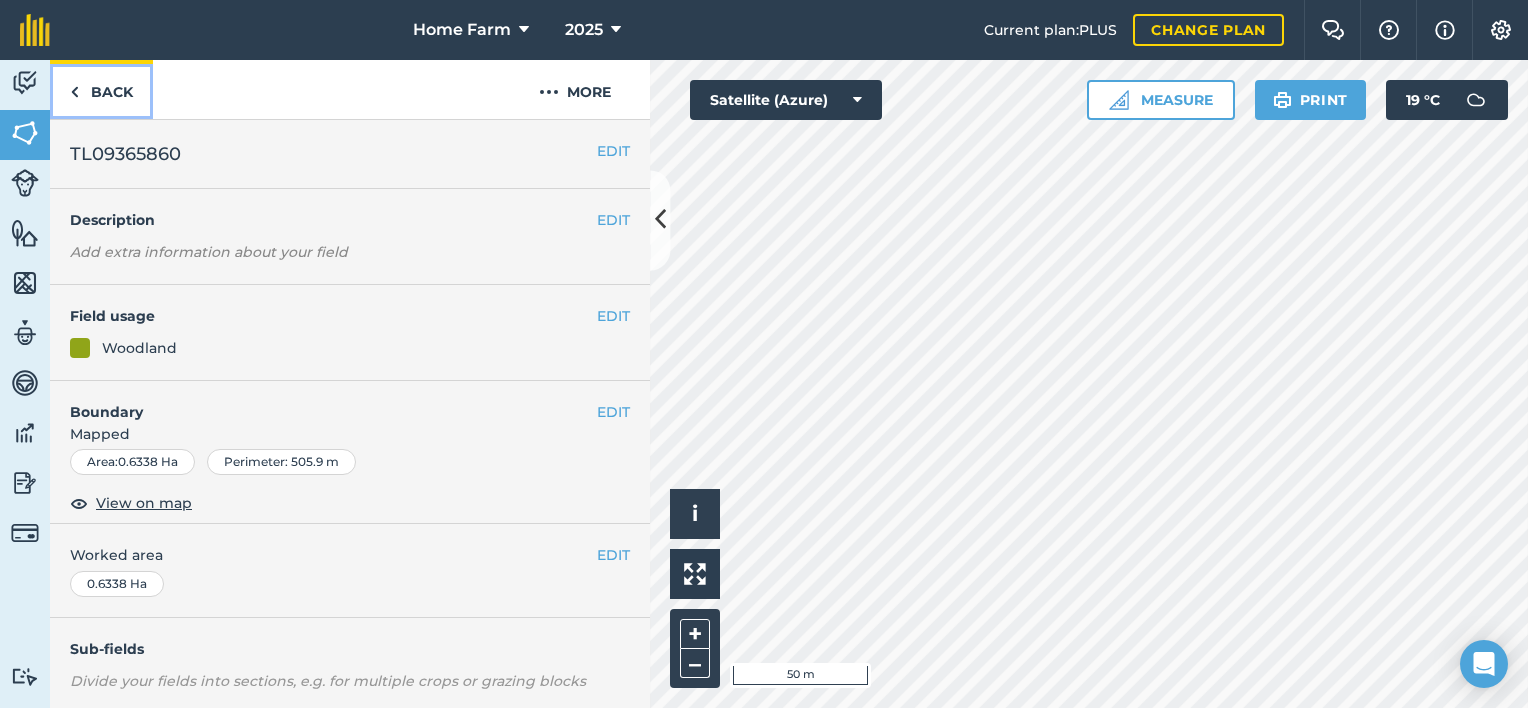 click on "Back" at bounding box center [101, 89] 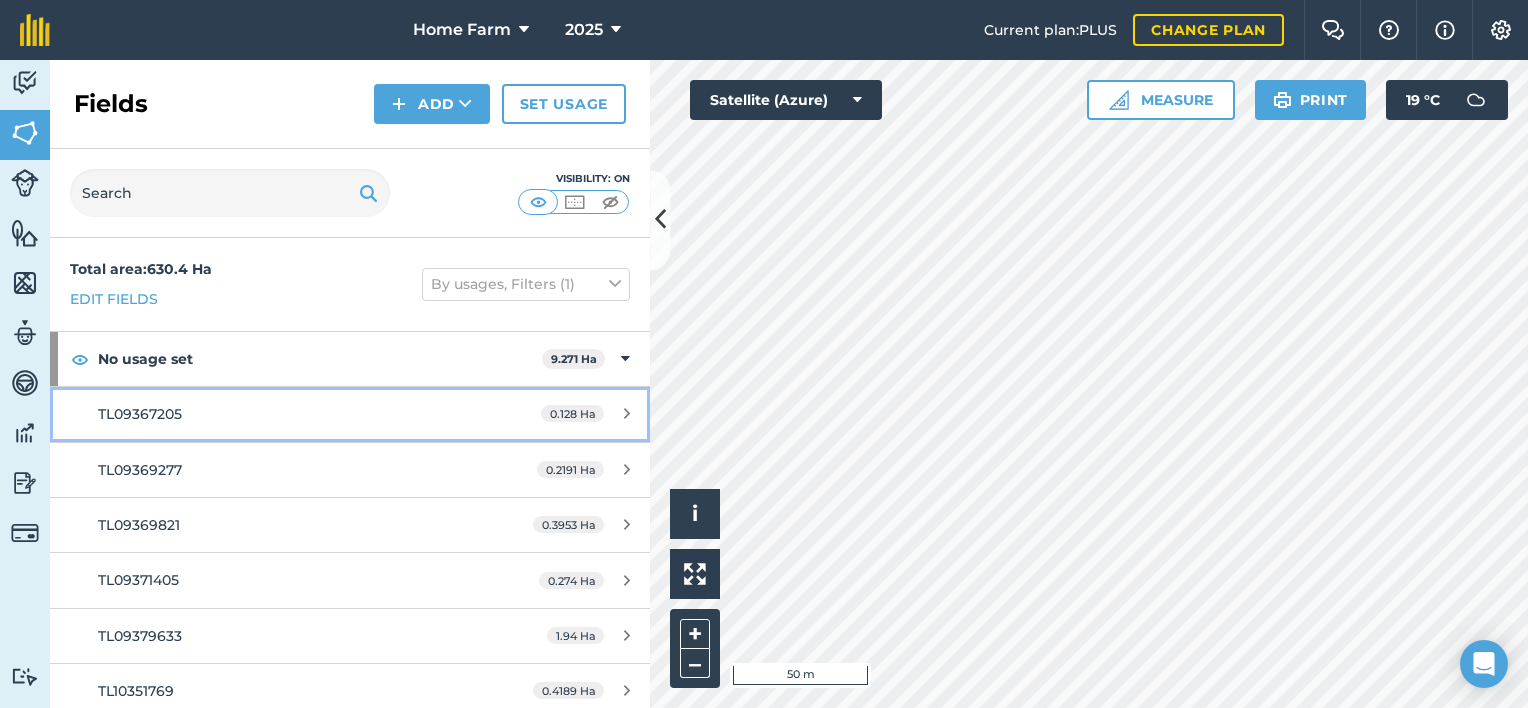 click on "TL09367205" at bounding box center [286, 414] 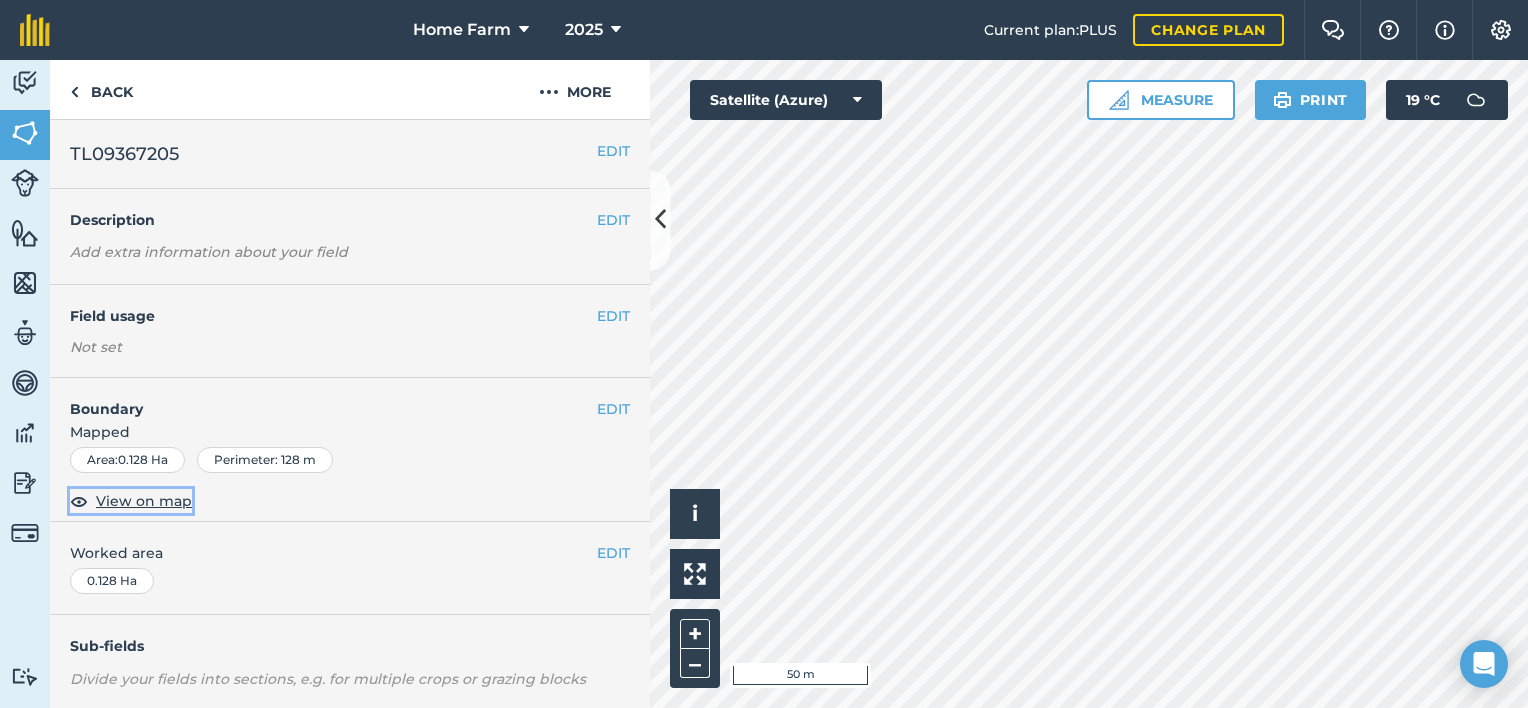 click on "View on map" at bounding box center [144, 501] 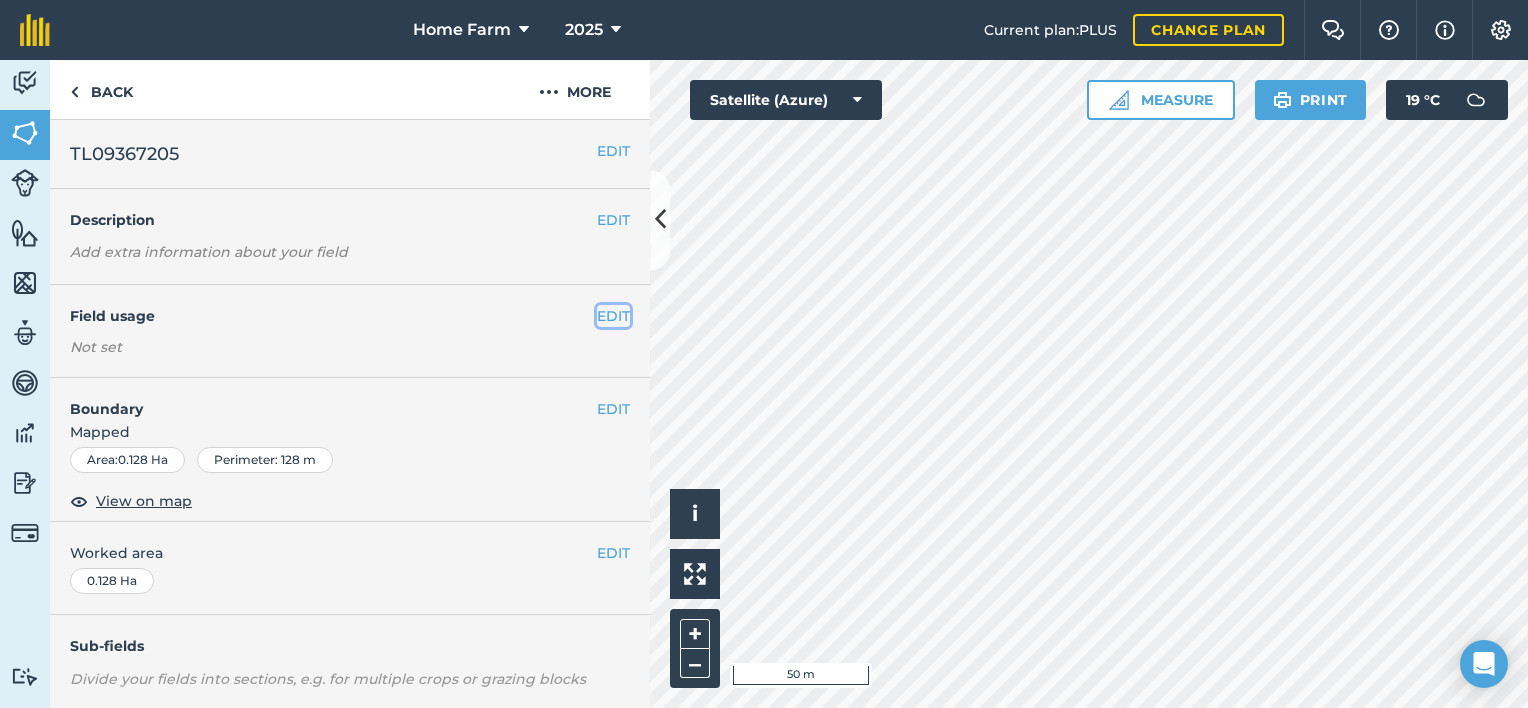 click on "EDIT" at bounding box center (613, 316) 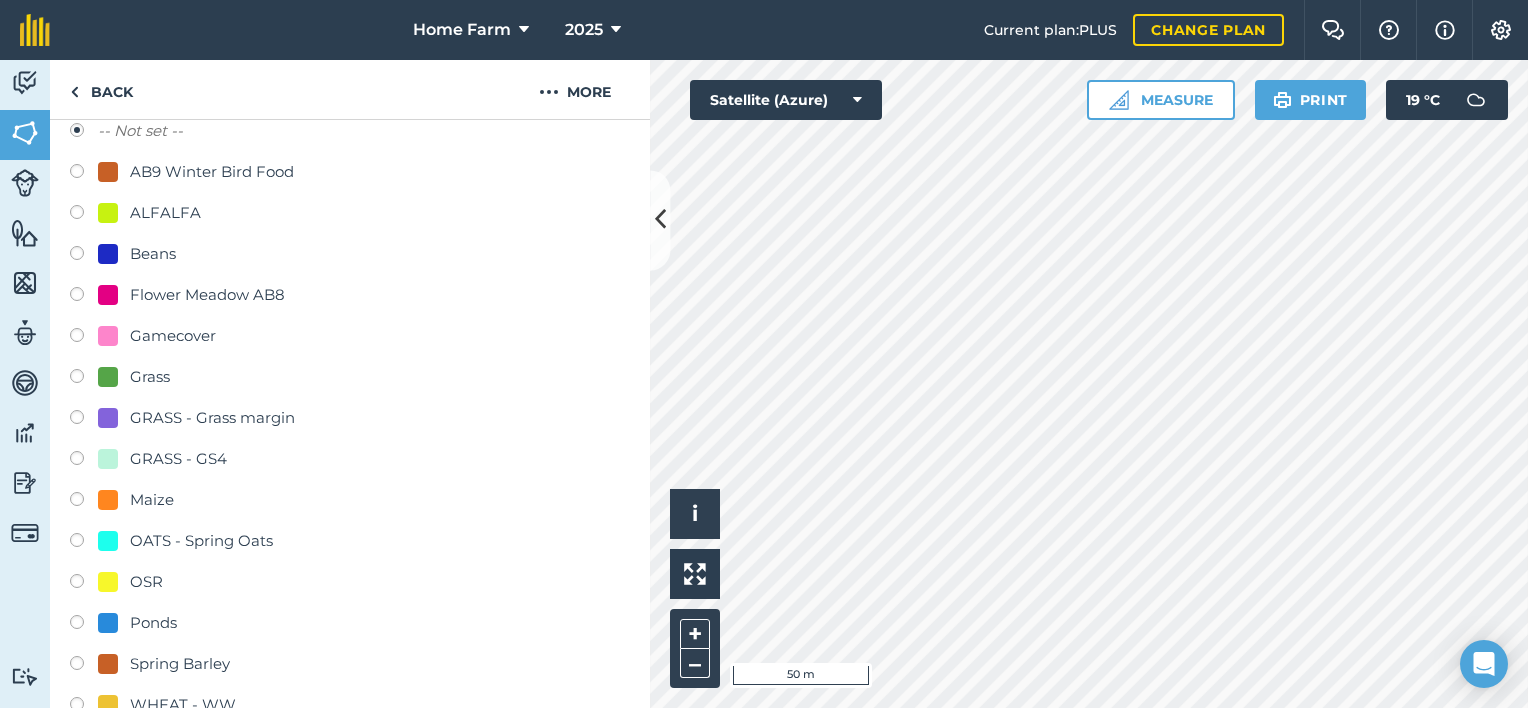 click on "Ponds" at bounding box center [153, 623] 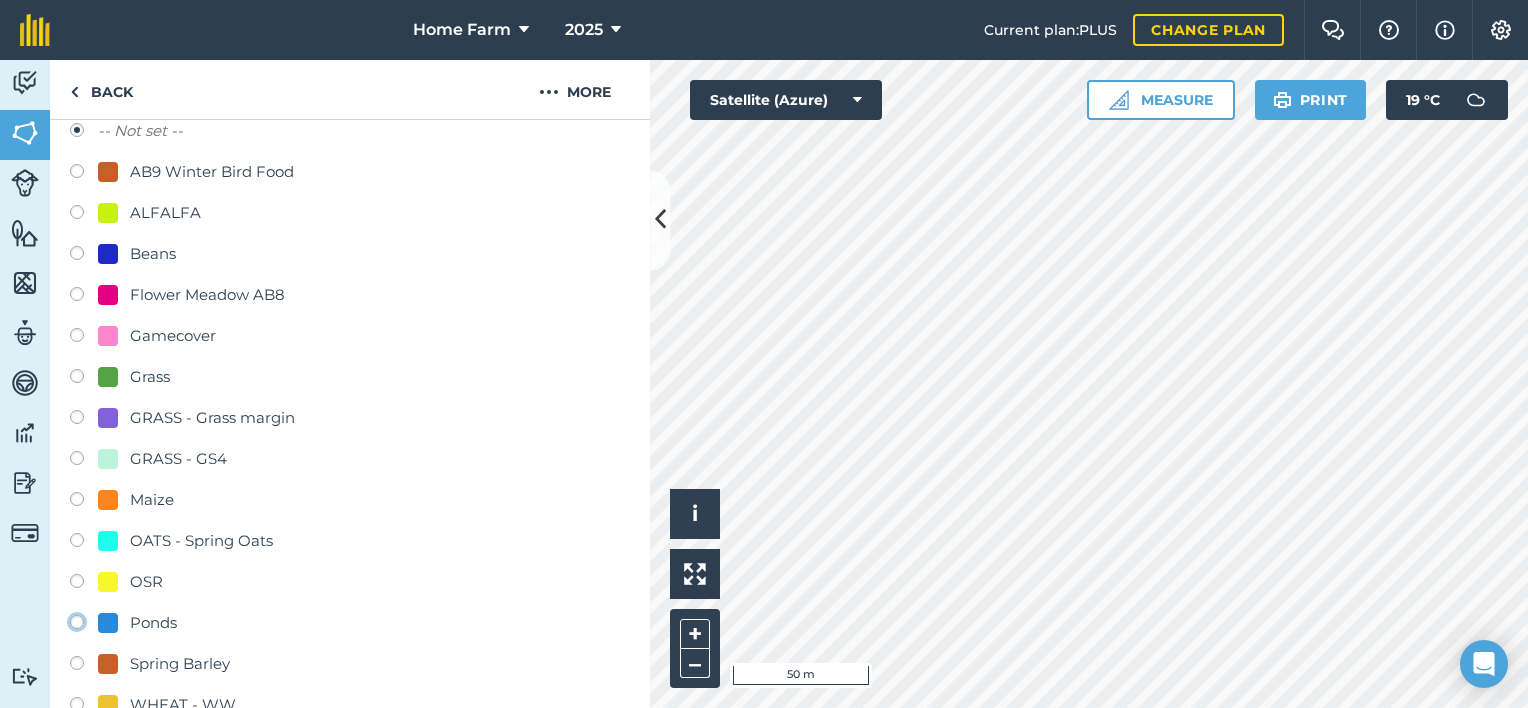 click on "Ponds" at bounding box center (-9923, 621) 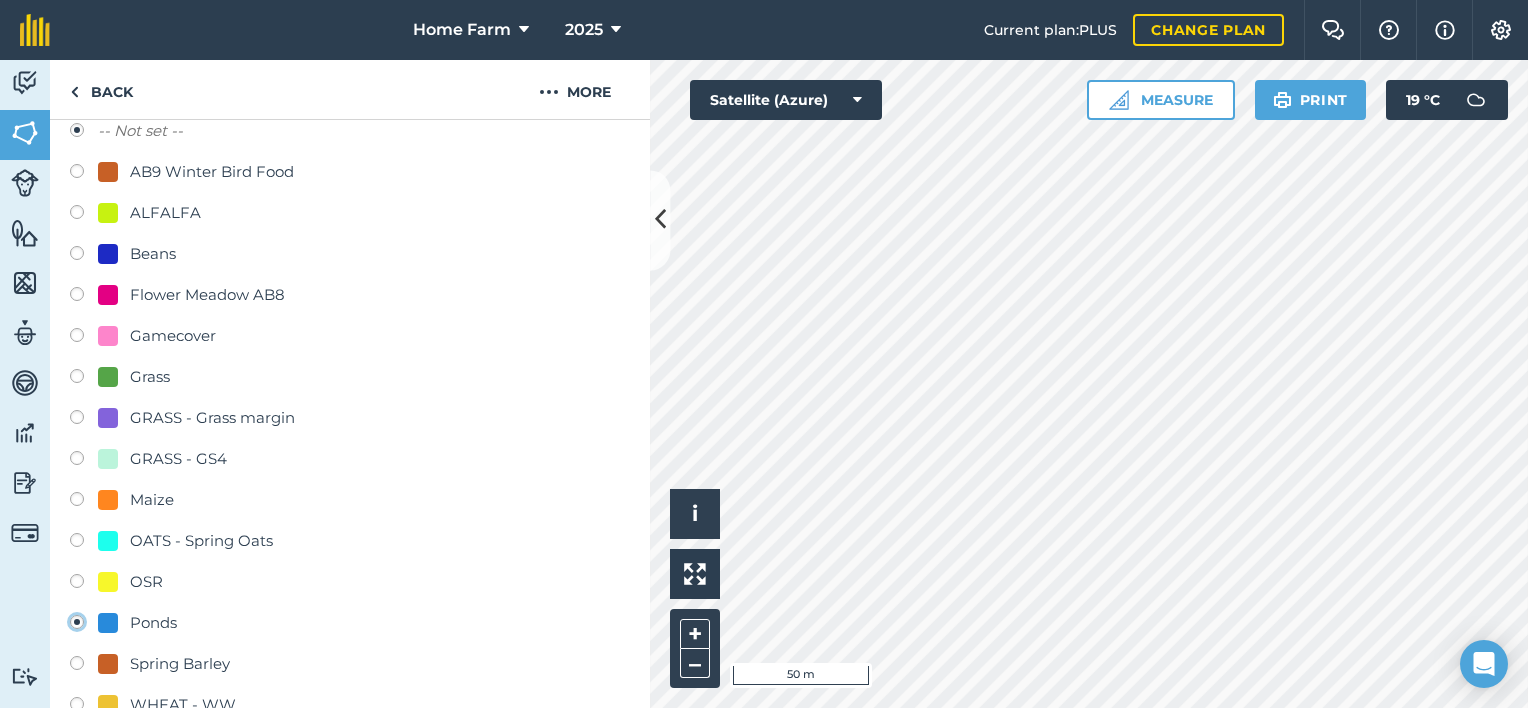 radio on "false" 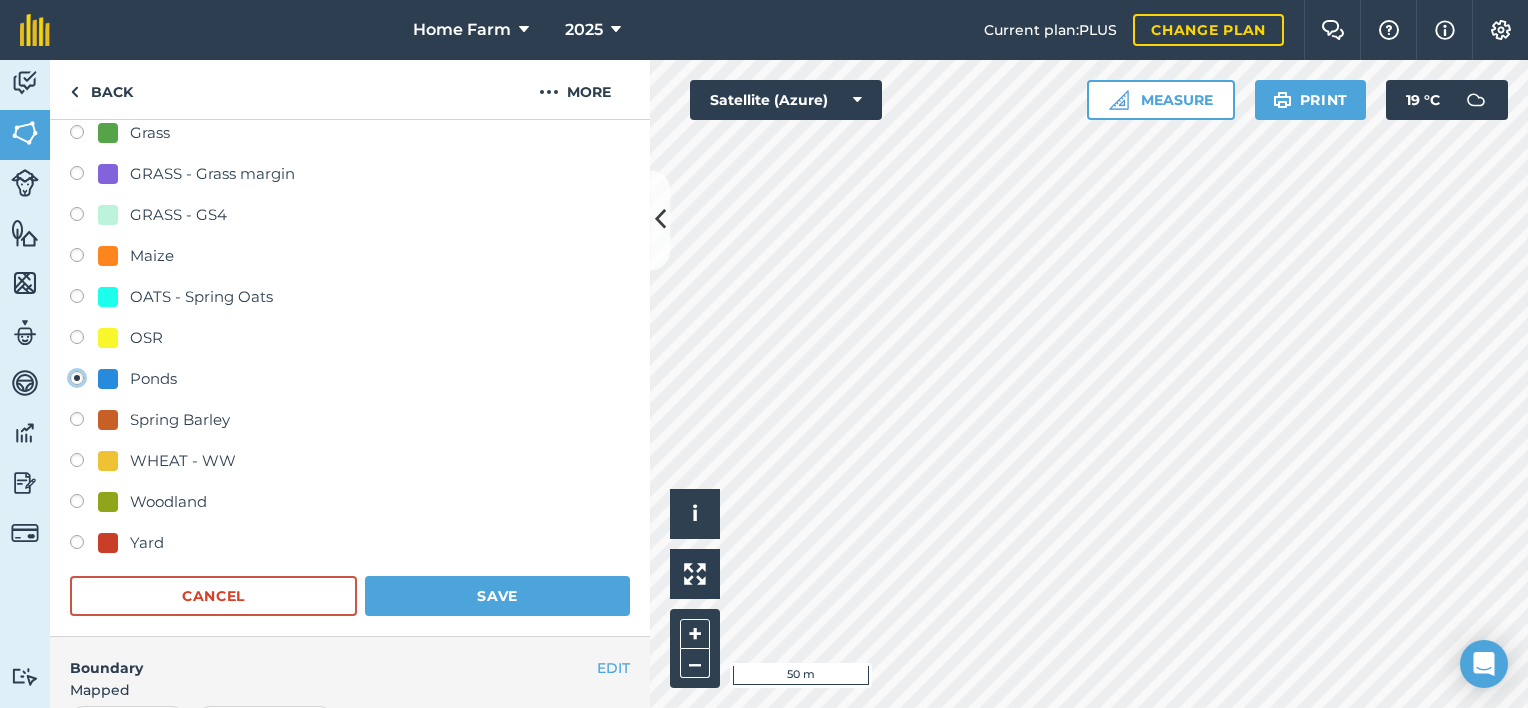 scroll, scrollTop: 476, scrollLeft: 0, axis: vertical 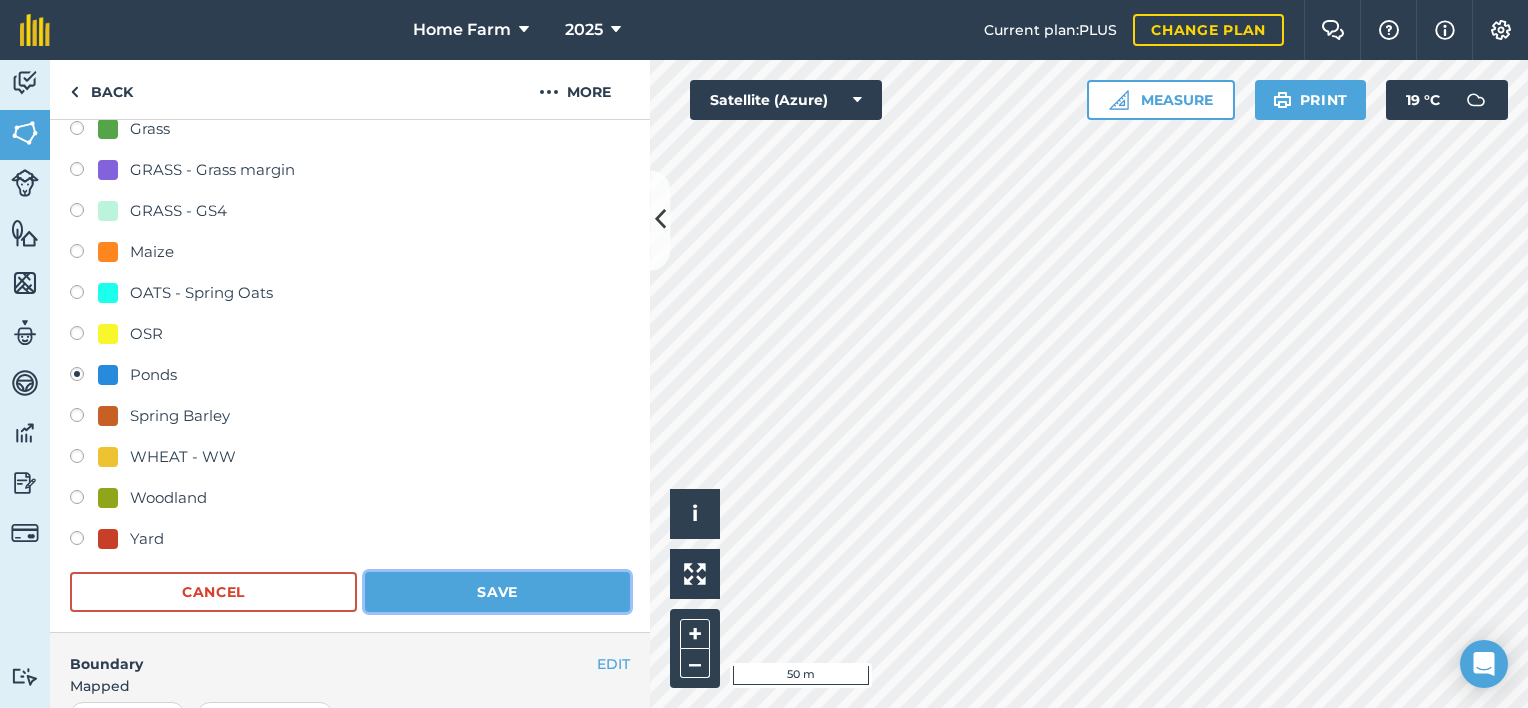 click on "Save" at bounding box center (497, 592) 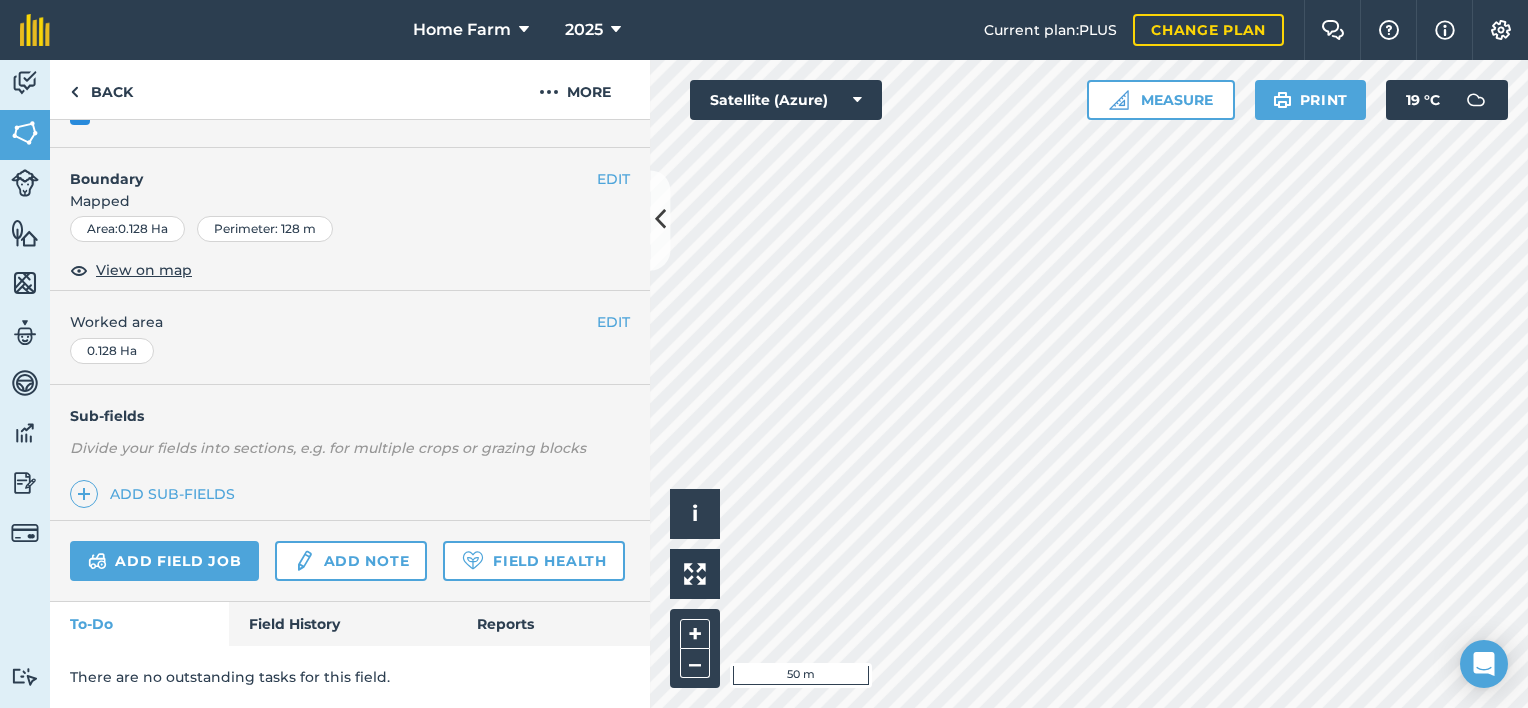scroll, scrollTop: 286, scrollLeft: 0, axis: vertical 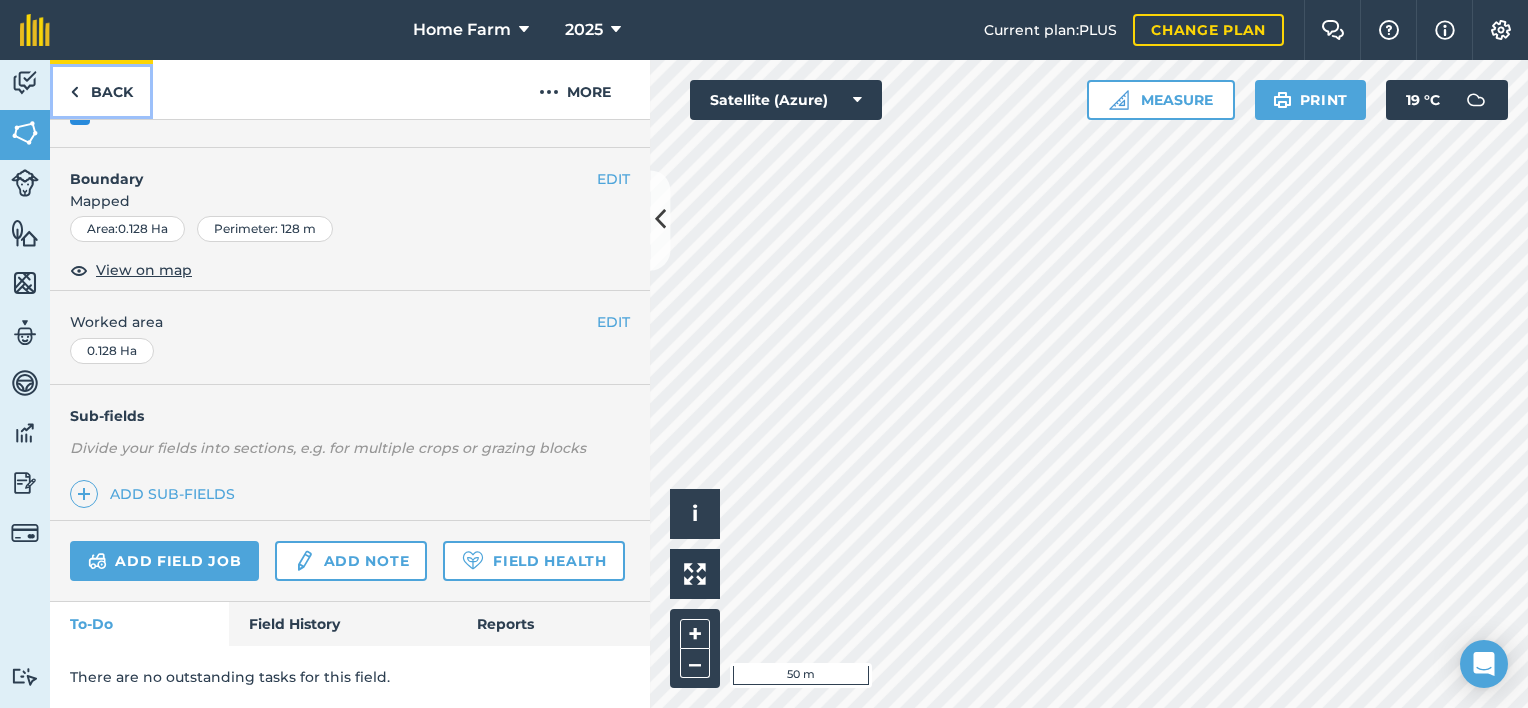 click on "Back" at bounding box center [101, 89] 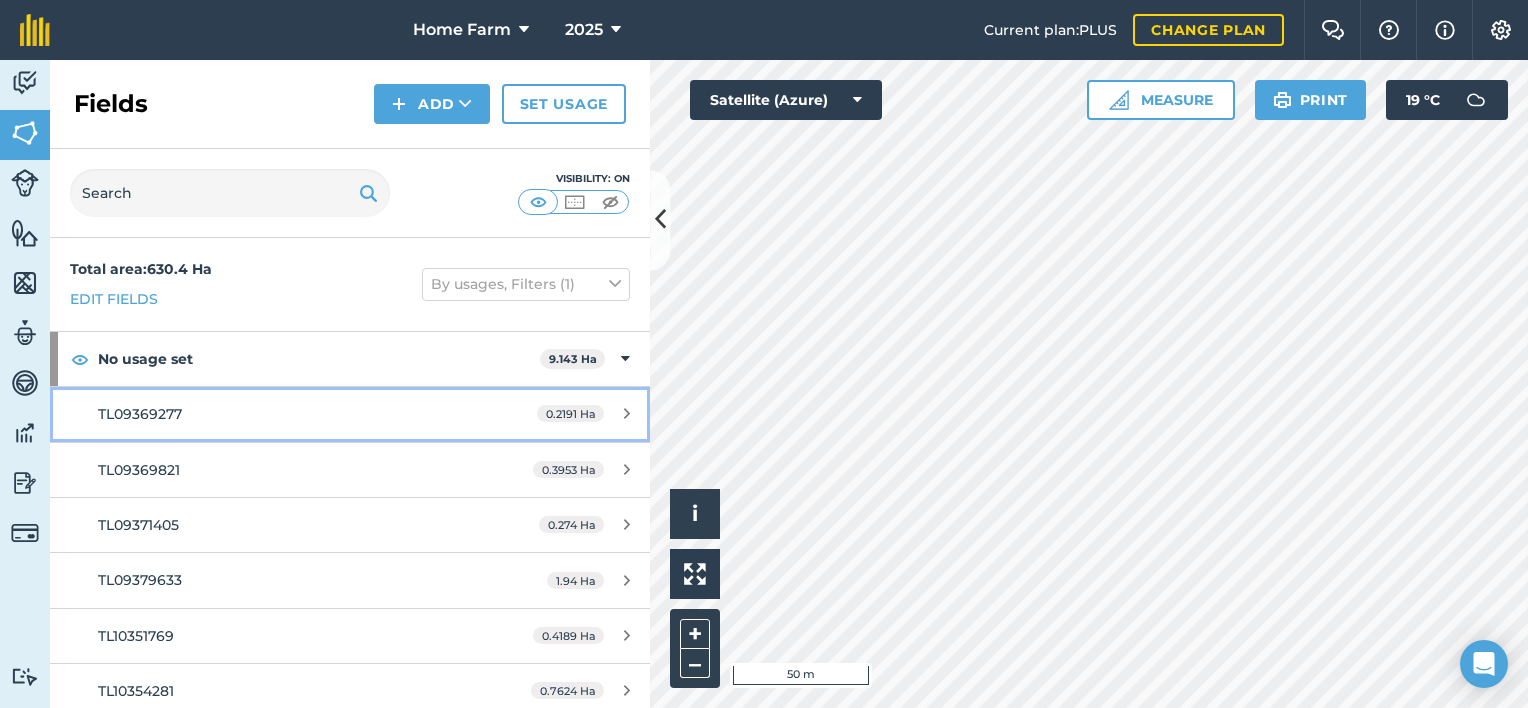click on "TL09369277 0.2191   Ha" at bounding box center (350, 414) 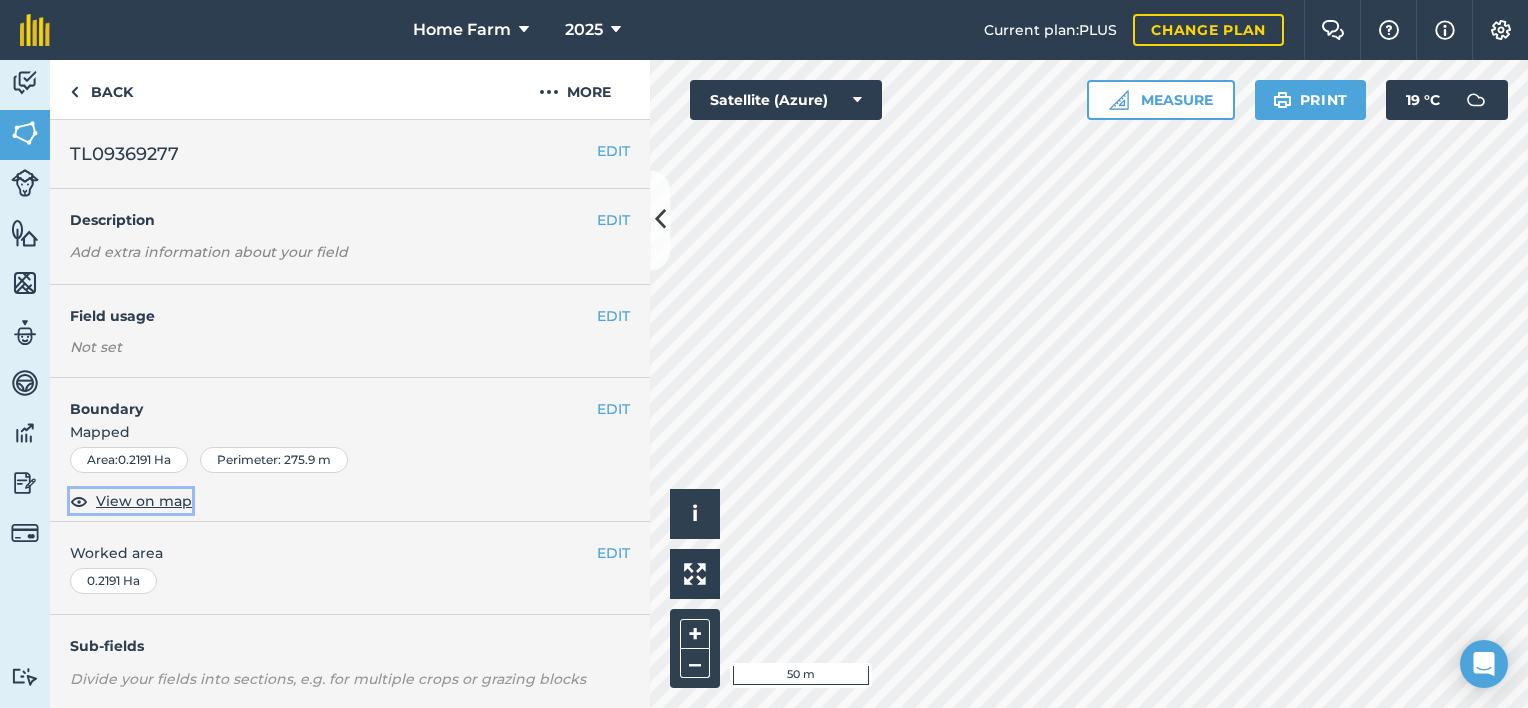 click on "View on map" at bounding box center [144, 501] 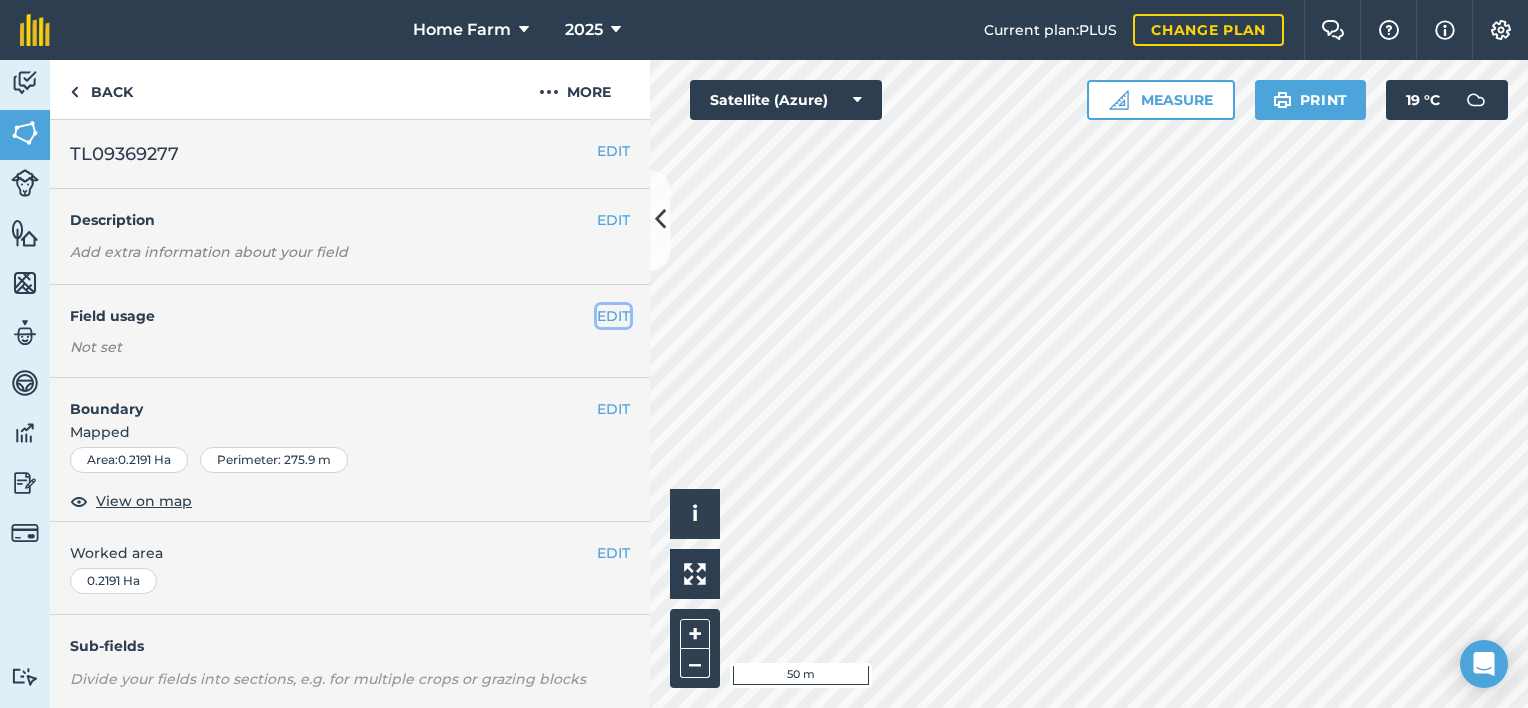 click on "EDIT" at bounding box center (613, 316) 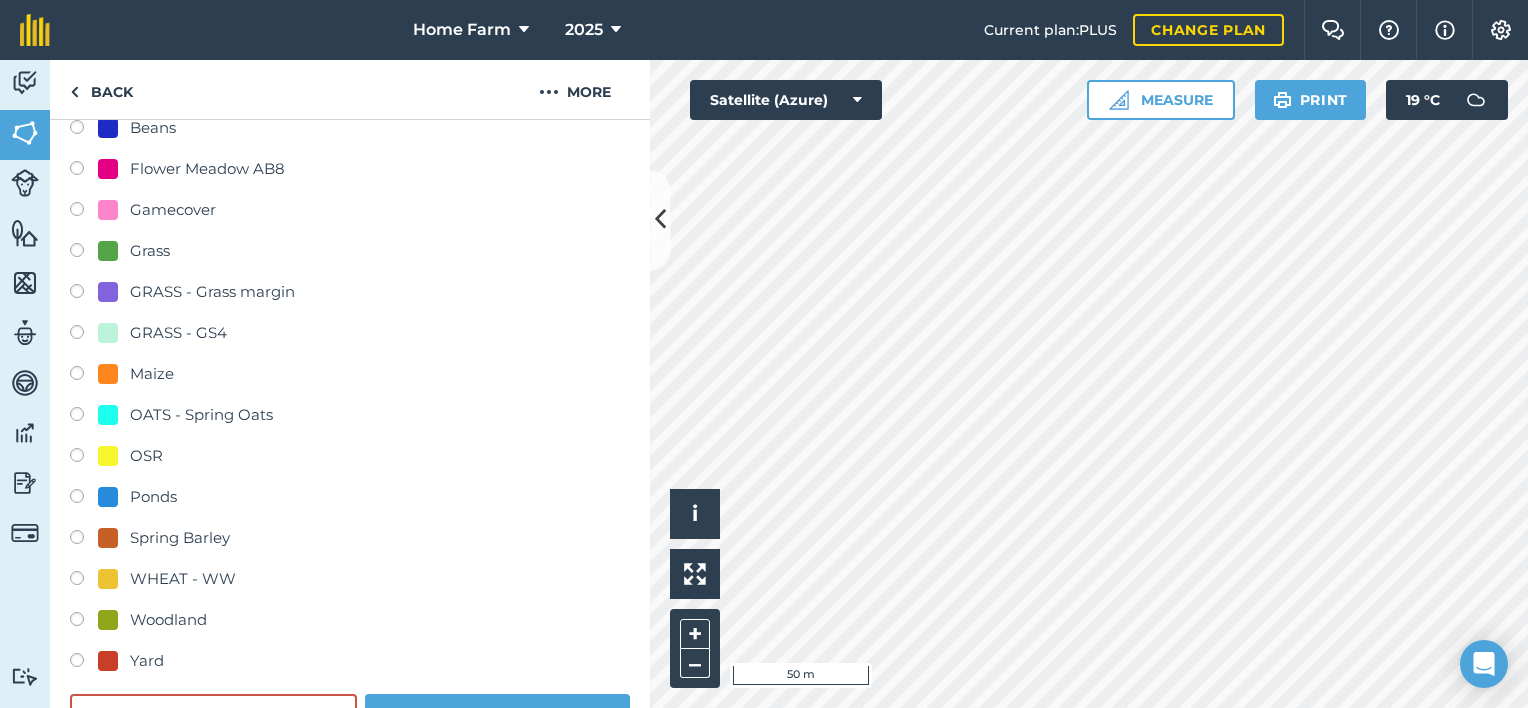 click on "Woodland" at bounding box center (168, 620) 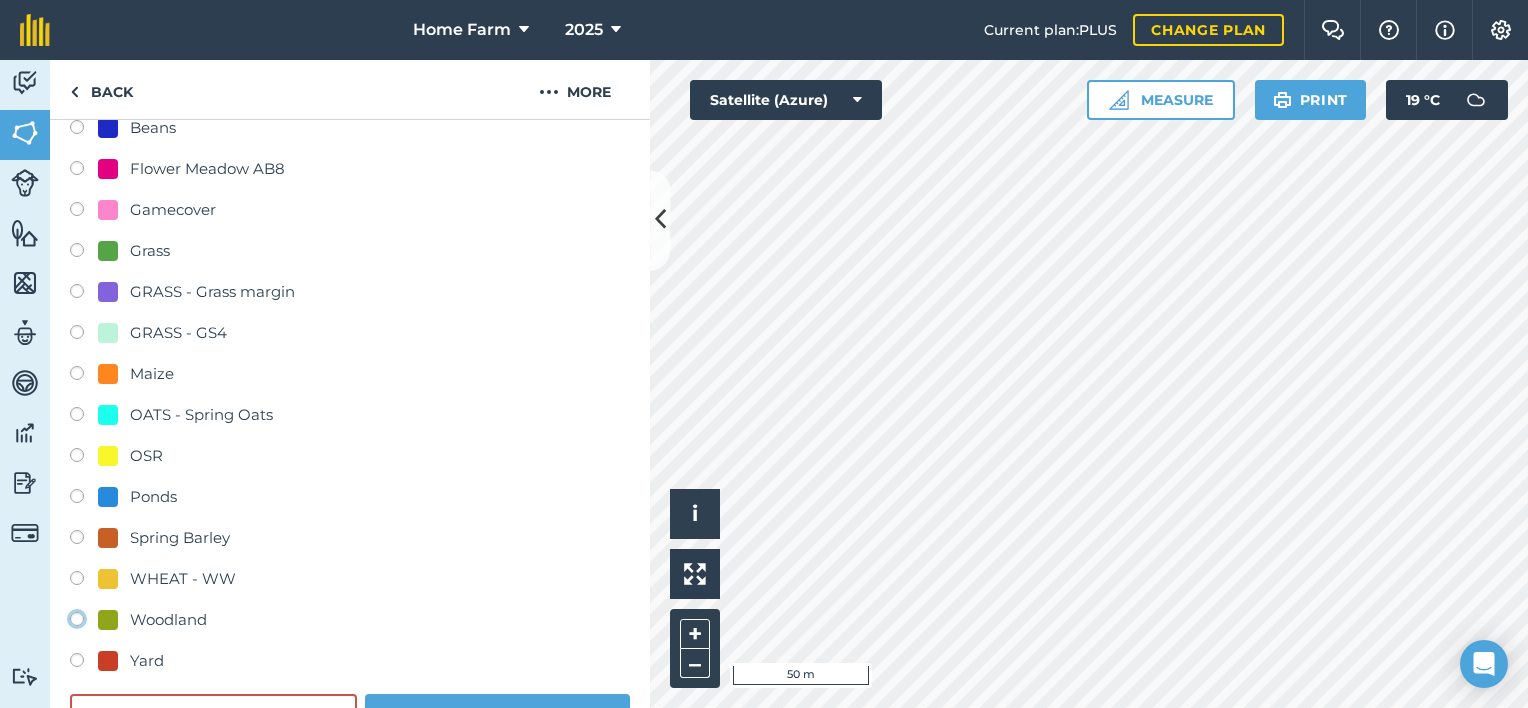 radio on "true" 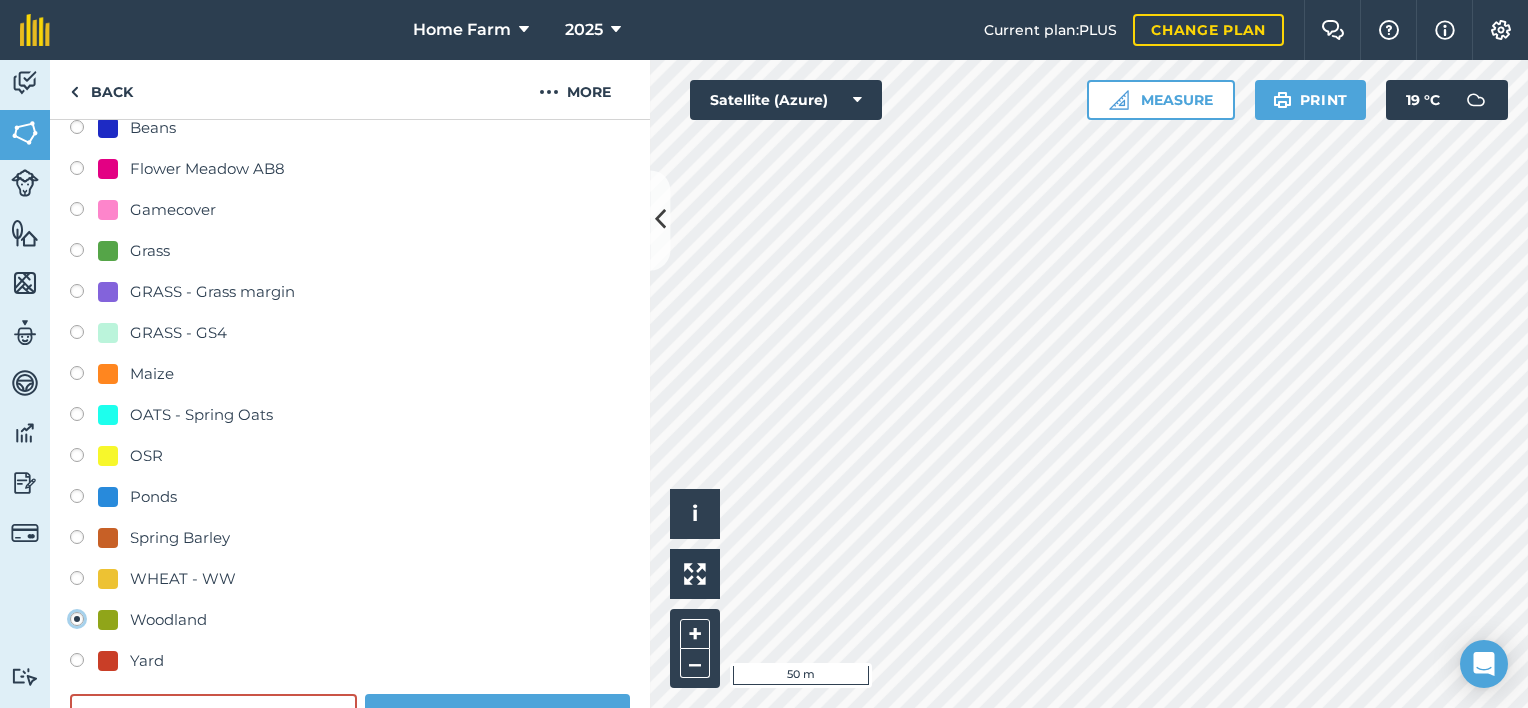 radio on "false" 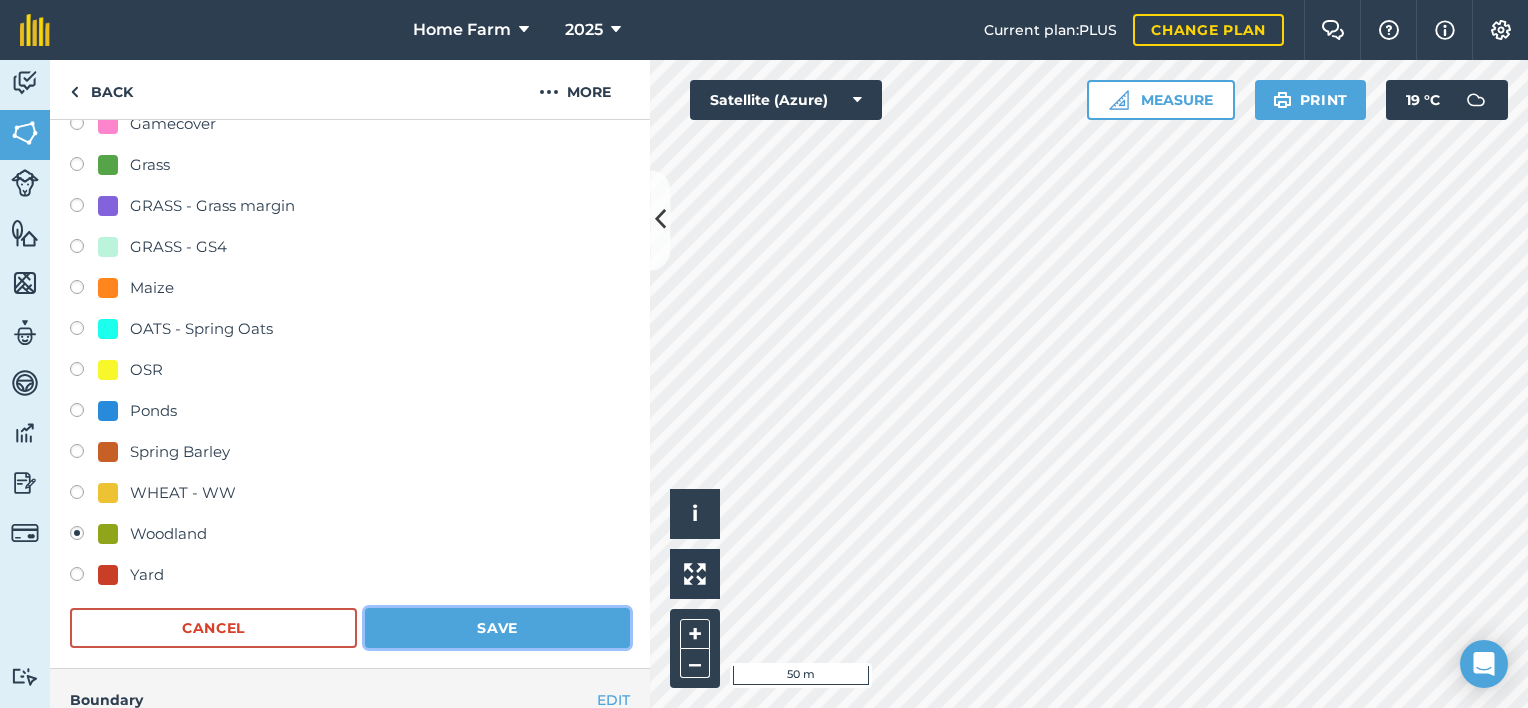 click on "Save" at bounding box center (497, 628) 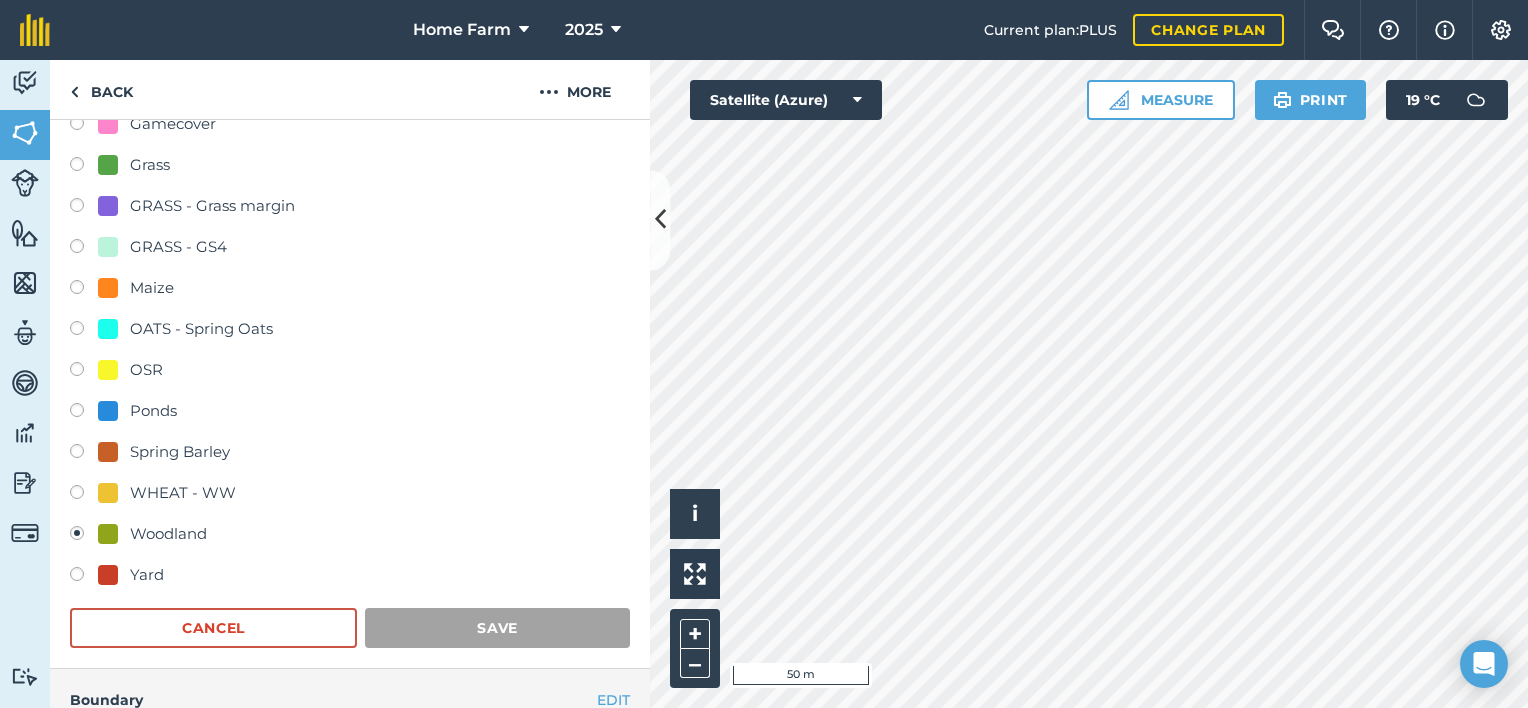 scroll, scrollTop: 286, scrollLeft: 0, axis: vertical 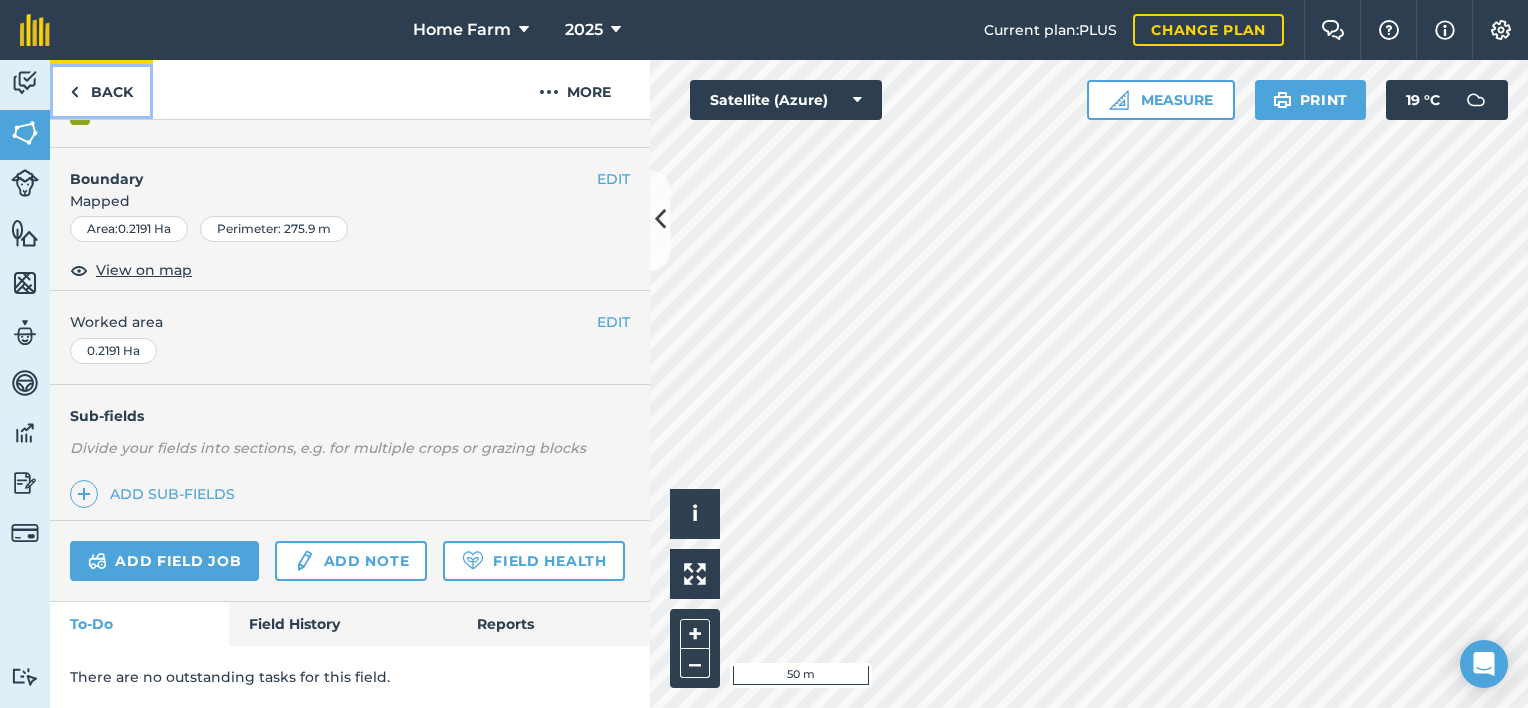 click on "Back" at bounding box center (101, 89) 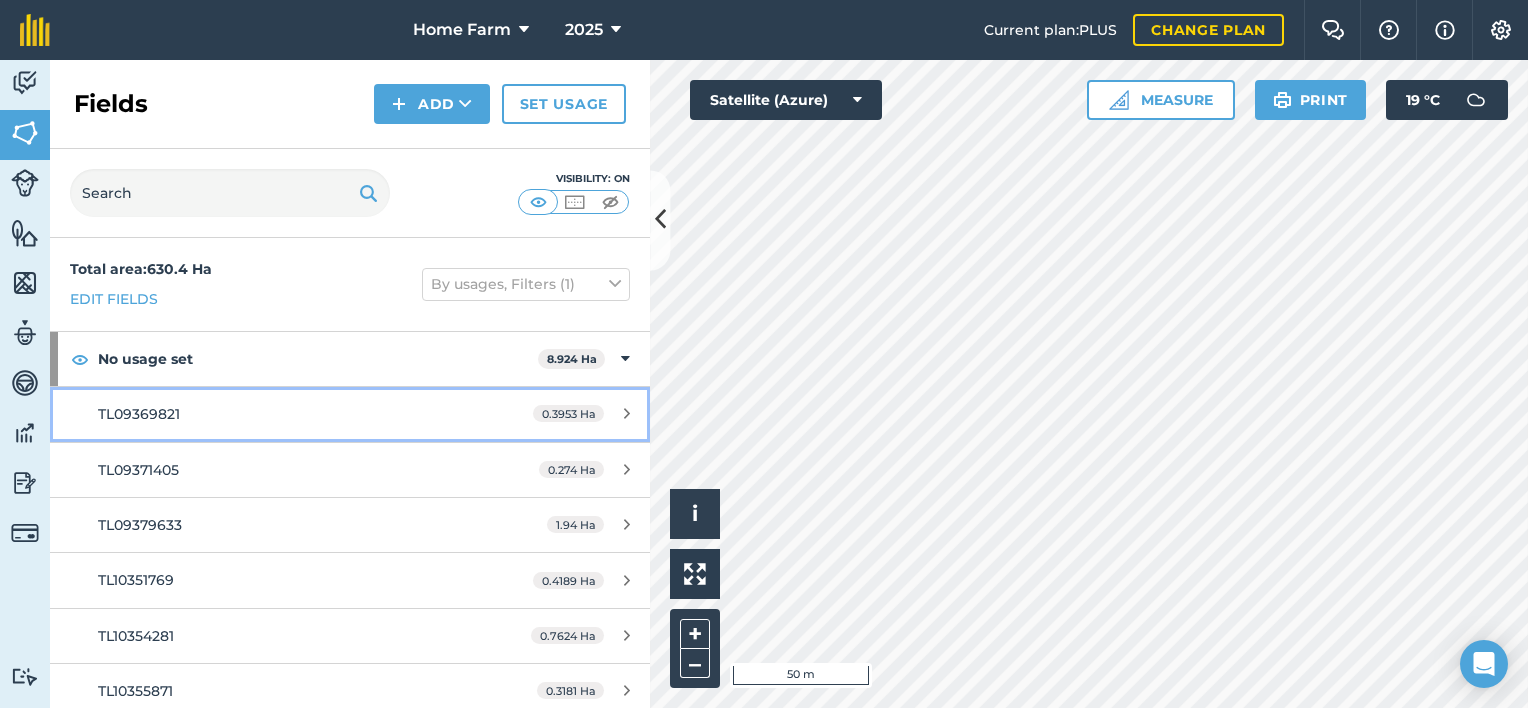 click on "TL09369821" at bounding box center (286, 414) 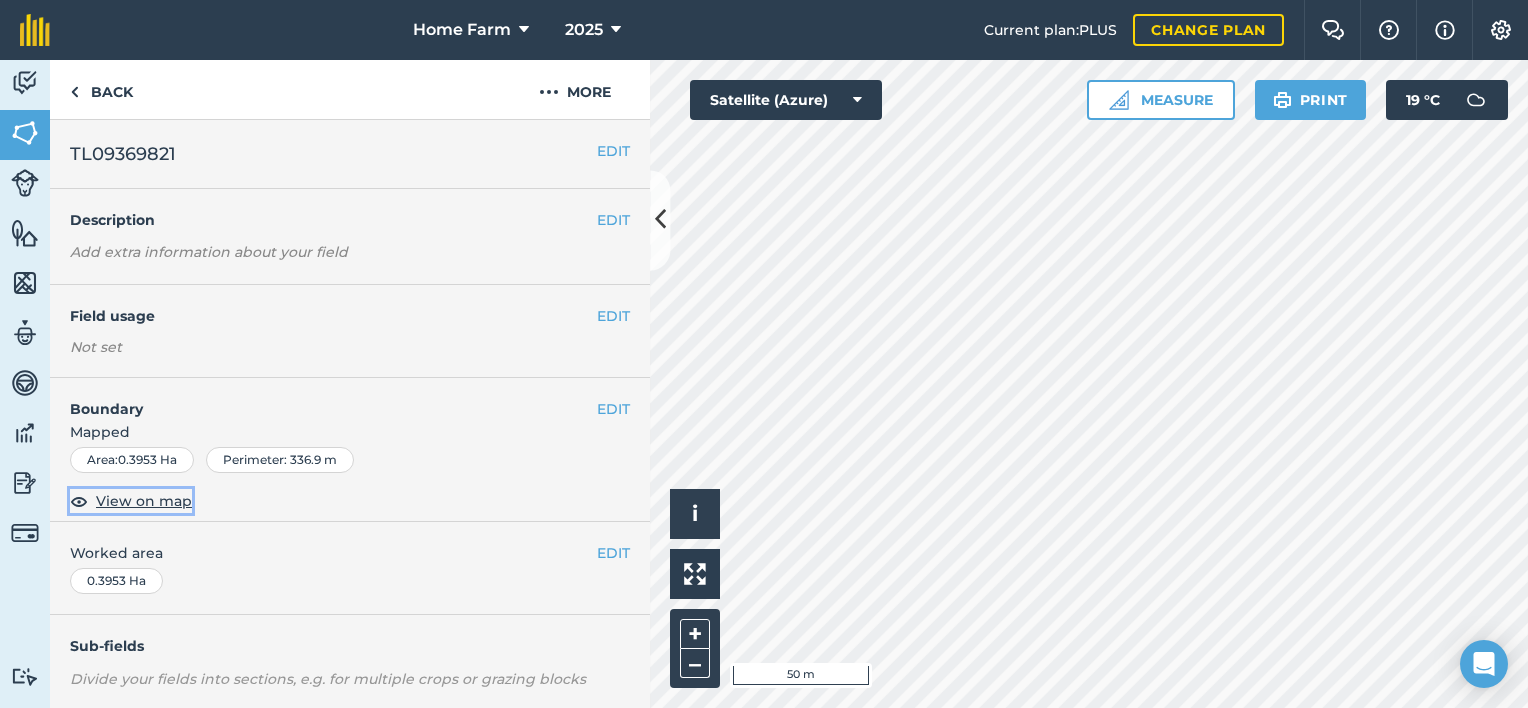 click on "View on map" at bounding box center [144, 501] 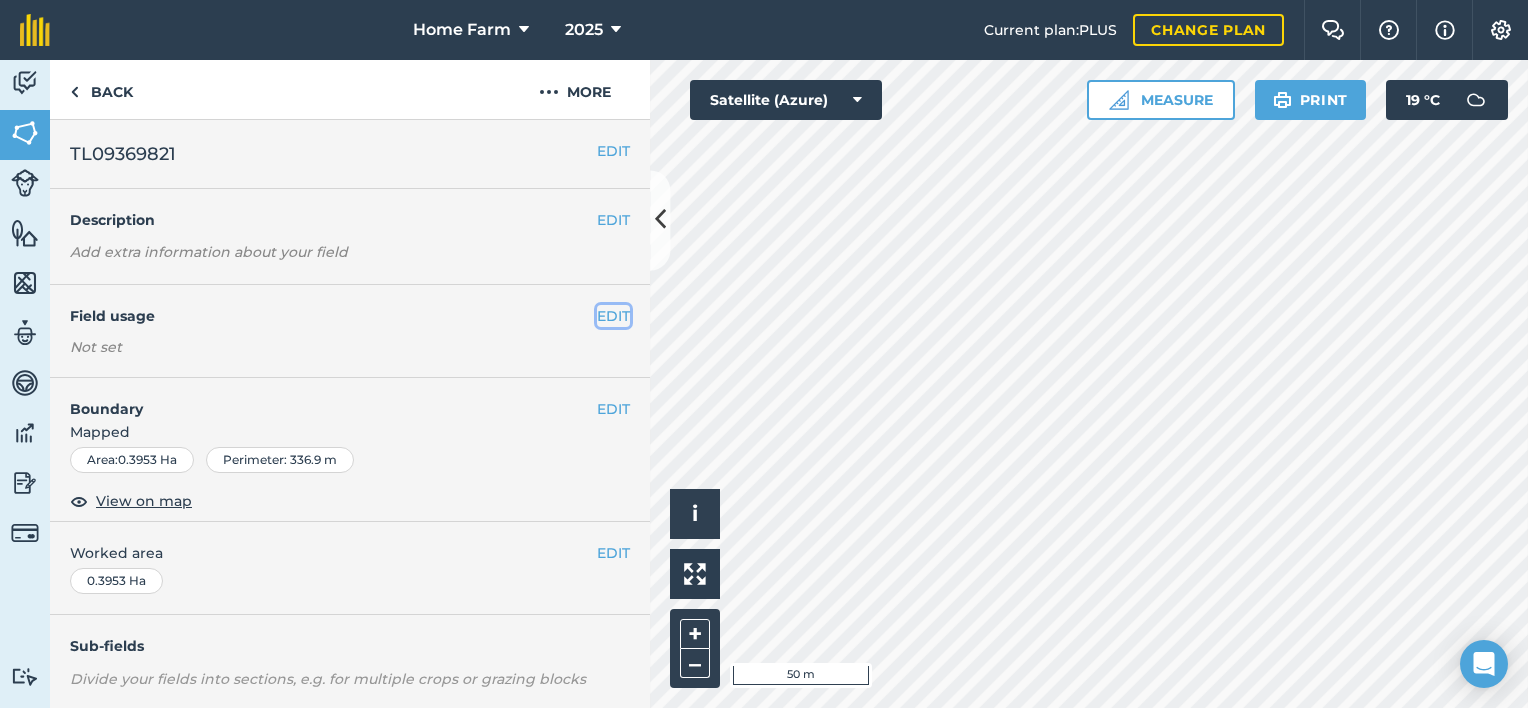 click on "EDIT" at bounding box center [613, 316] 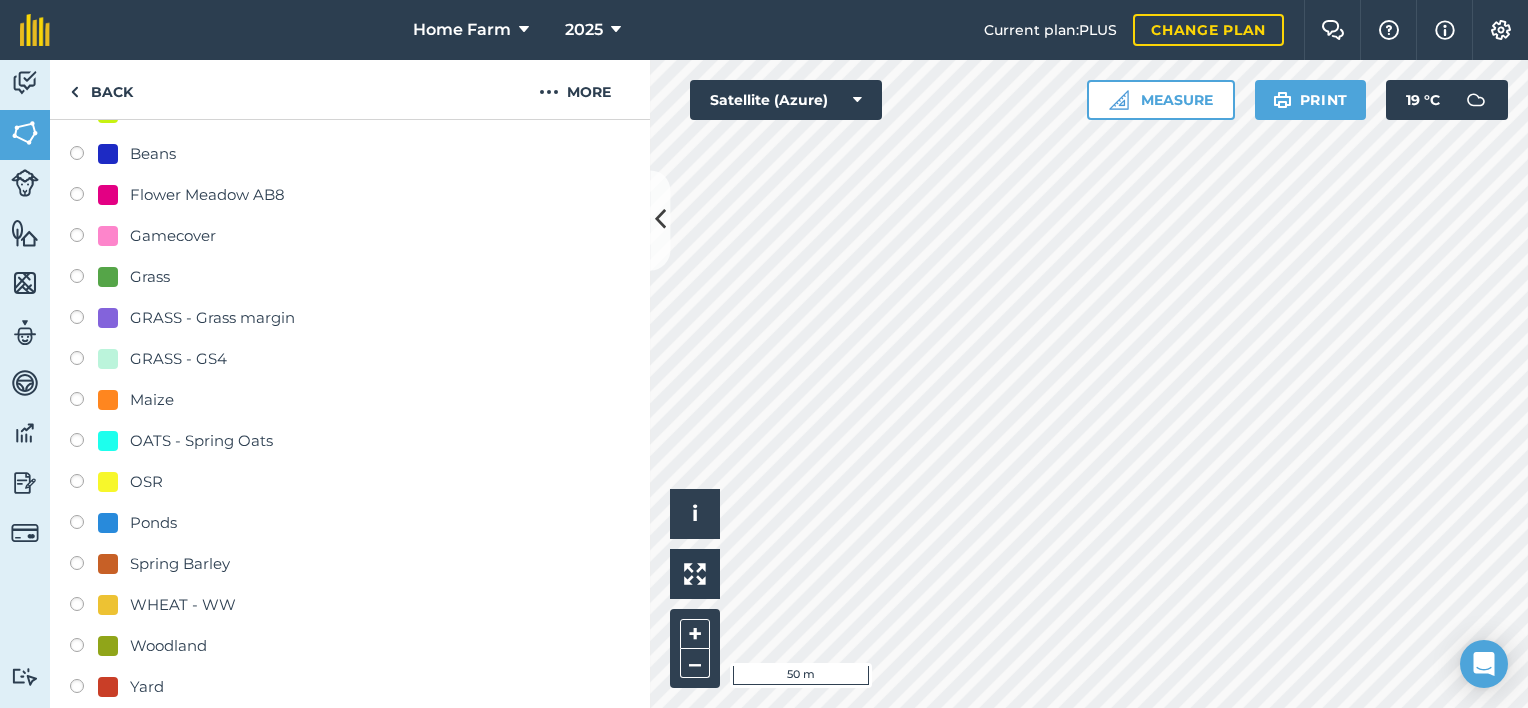 scroll, scrollTop: 404, scrollLeft: 0, axis: vertical 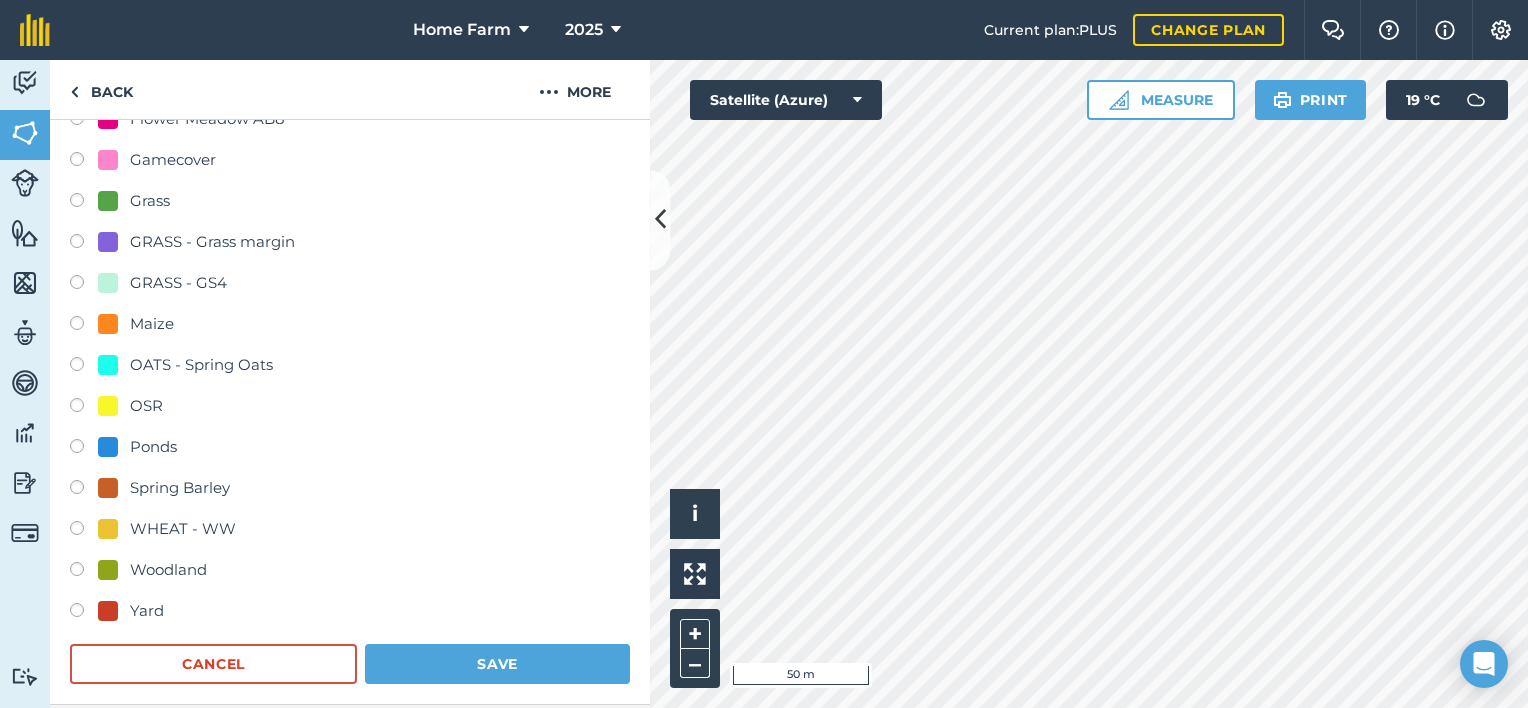 click on "Woodland" at bounding box center [168, 570] 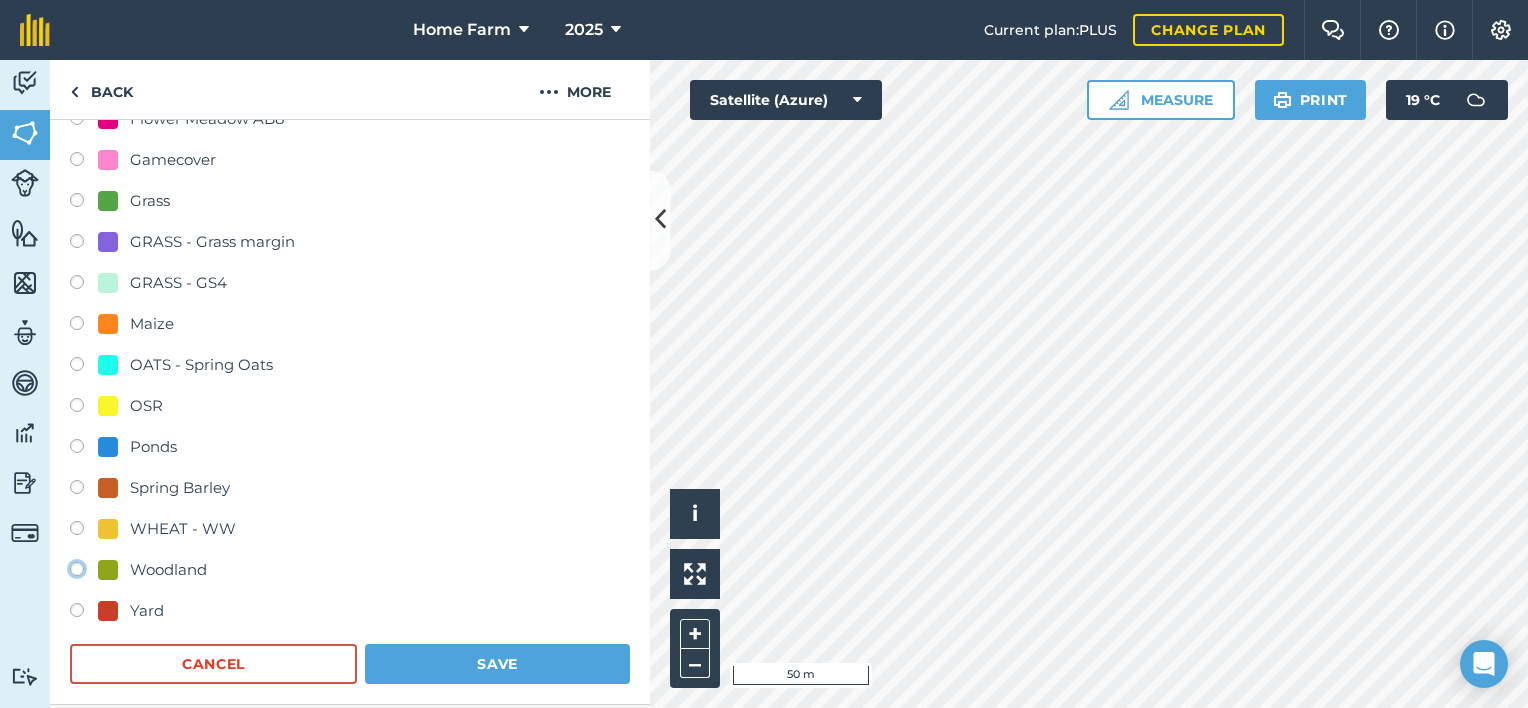 radio on "true" 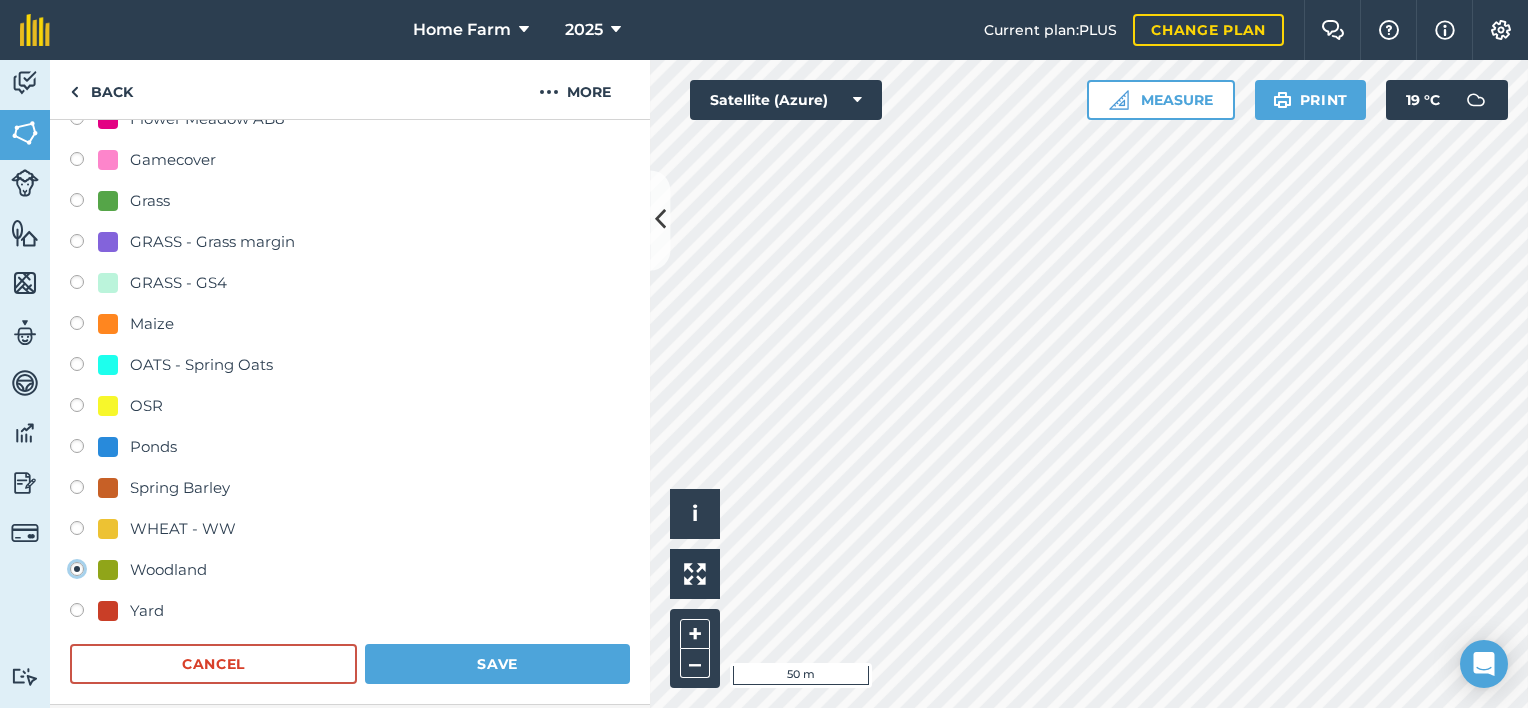 radio on "false" 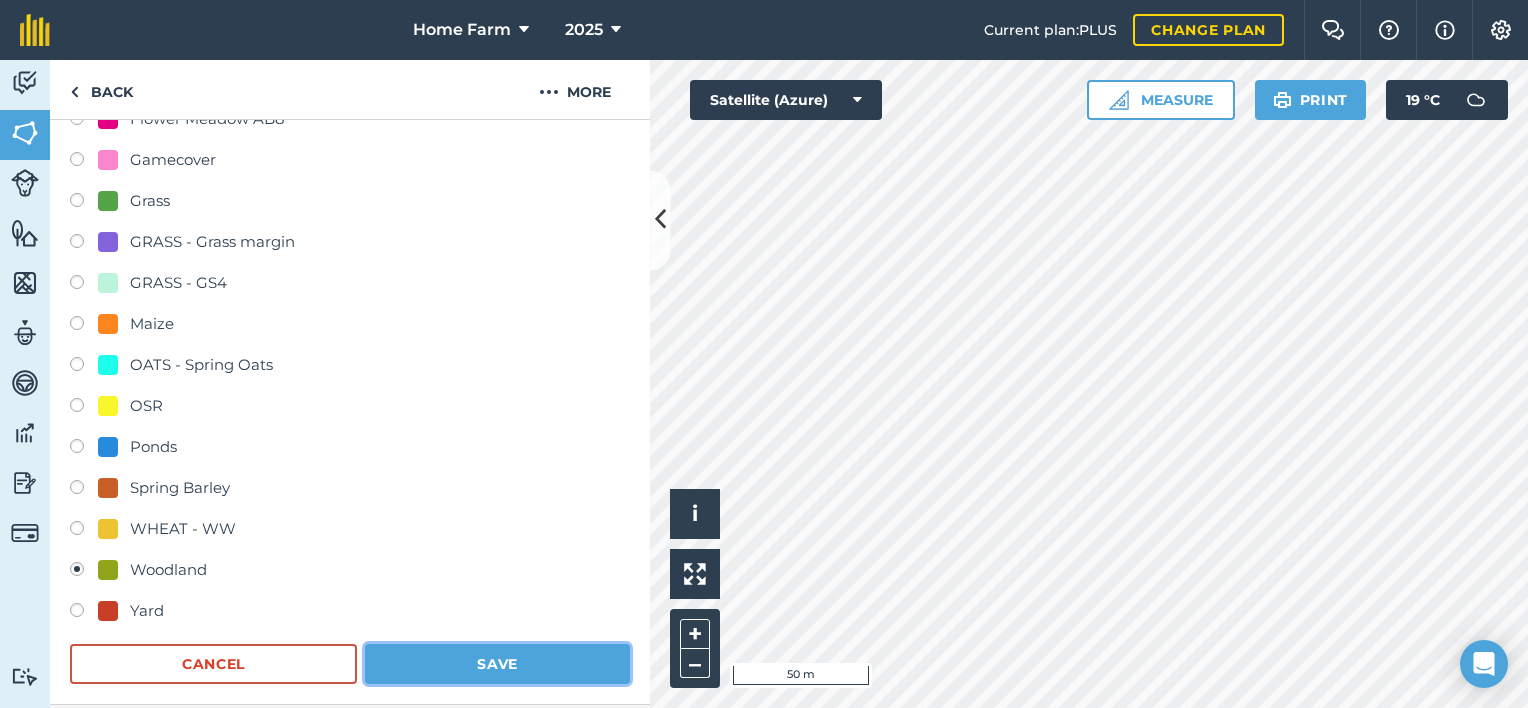 click on "Save" at bounding box center [497, 664] 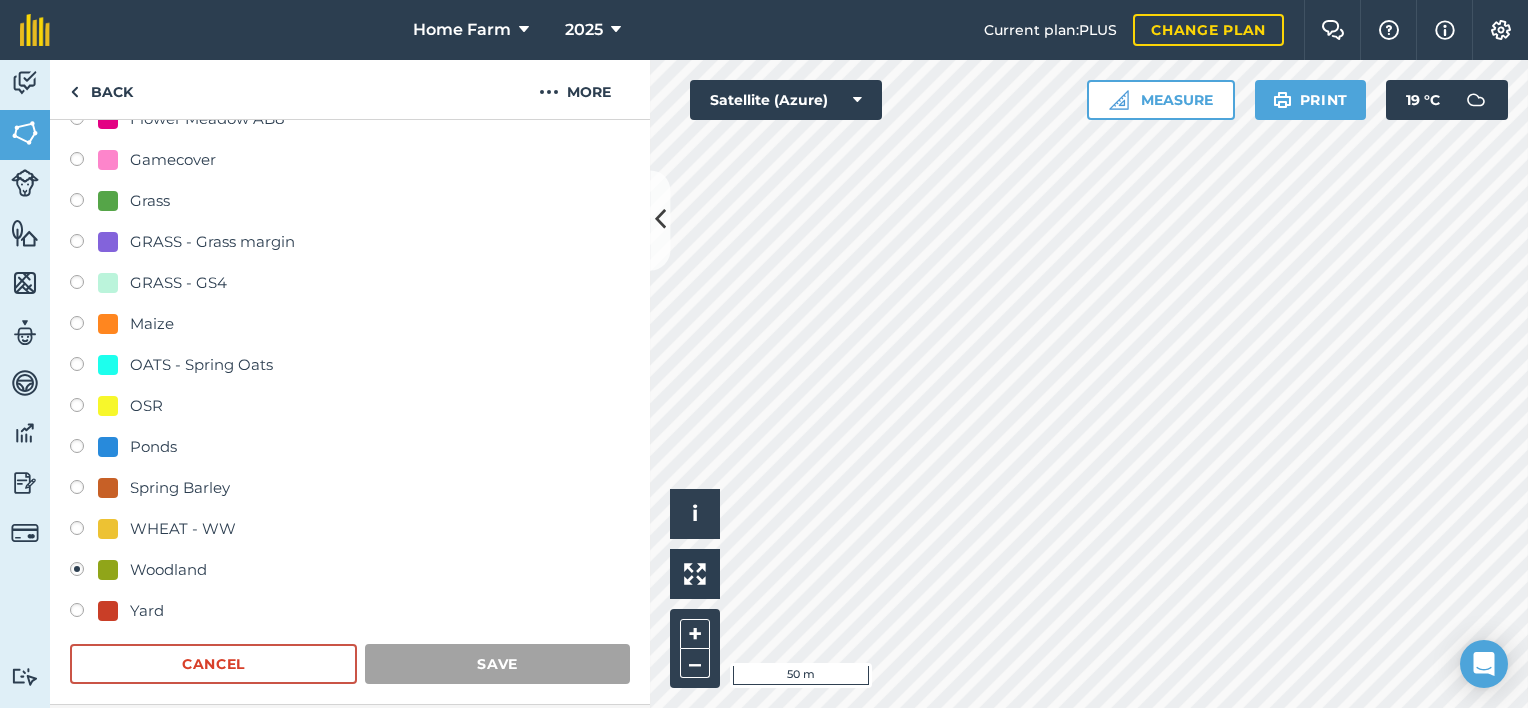 scroll, scrollTop: 286, scrollLeft: 0, axis: vertical 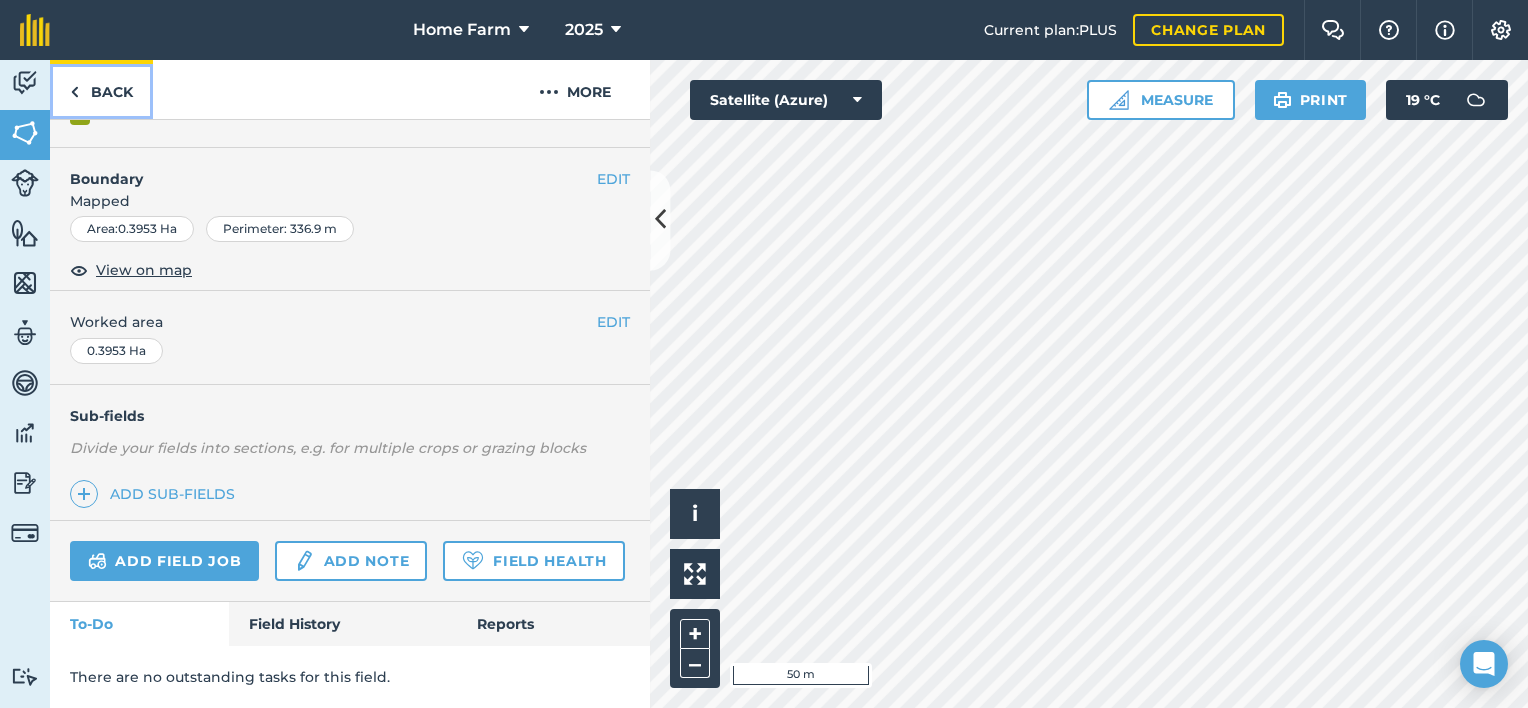 click on "Back" at bounding box center [101, 89] 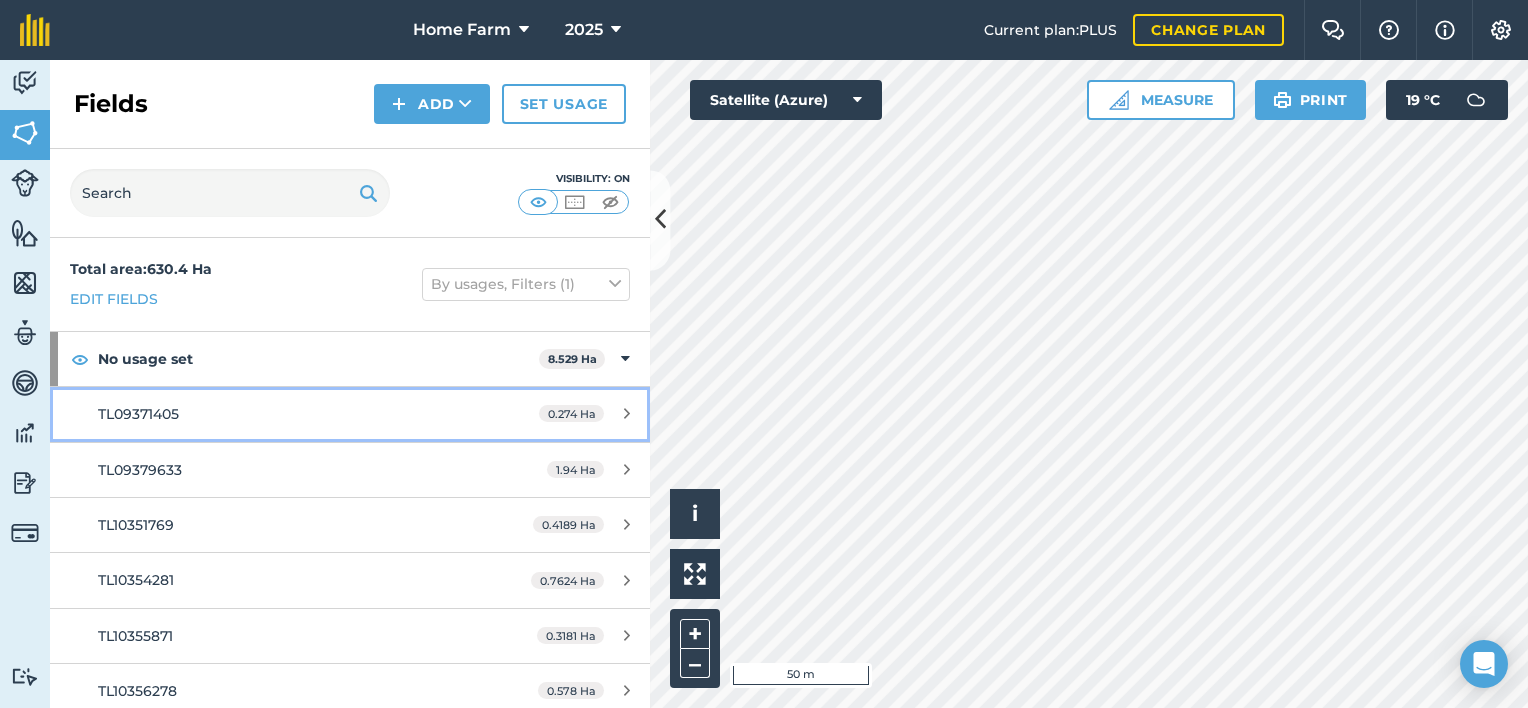click on "TL09371405" at bounding box center (286, 414) 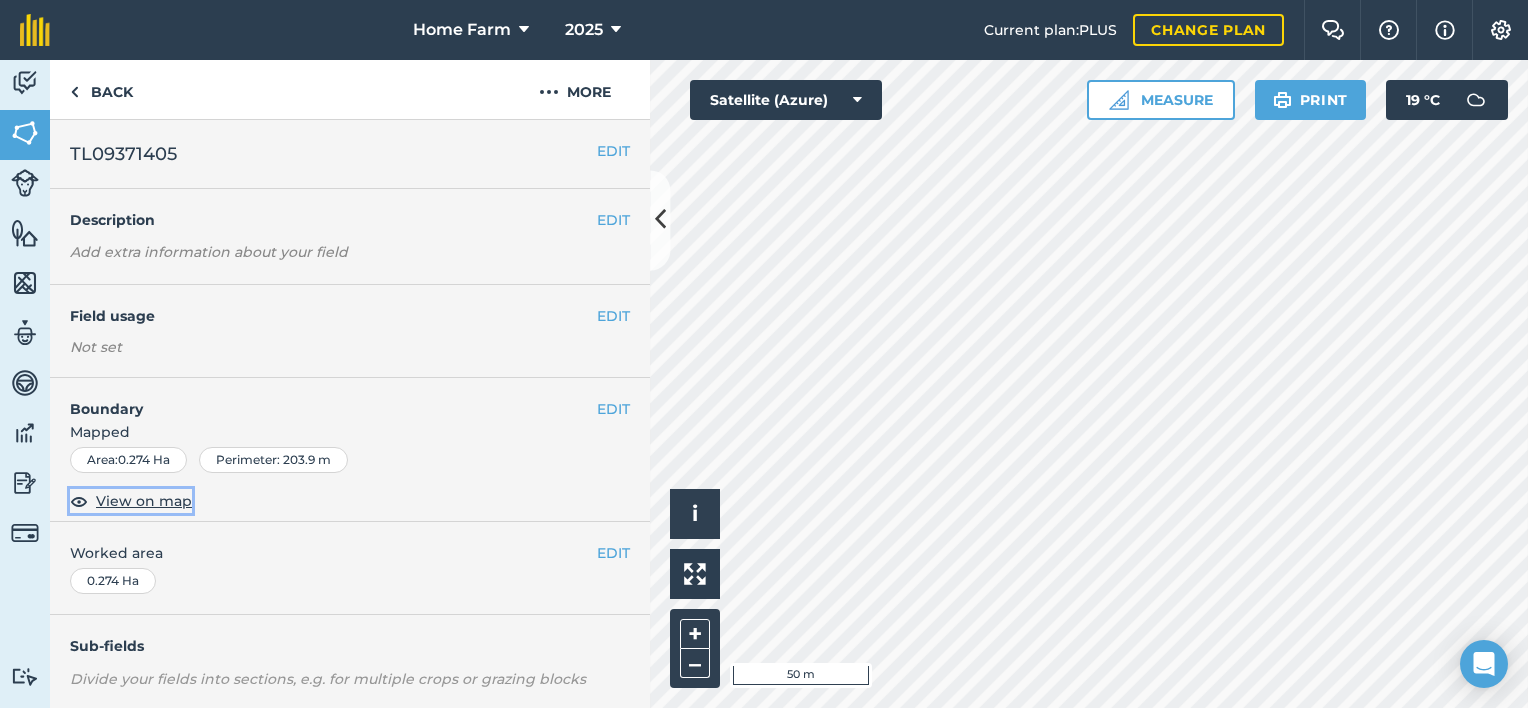 click on "View on map" at bounding box center [144, 501] 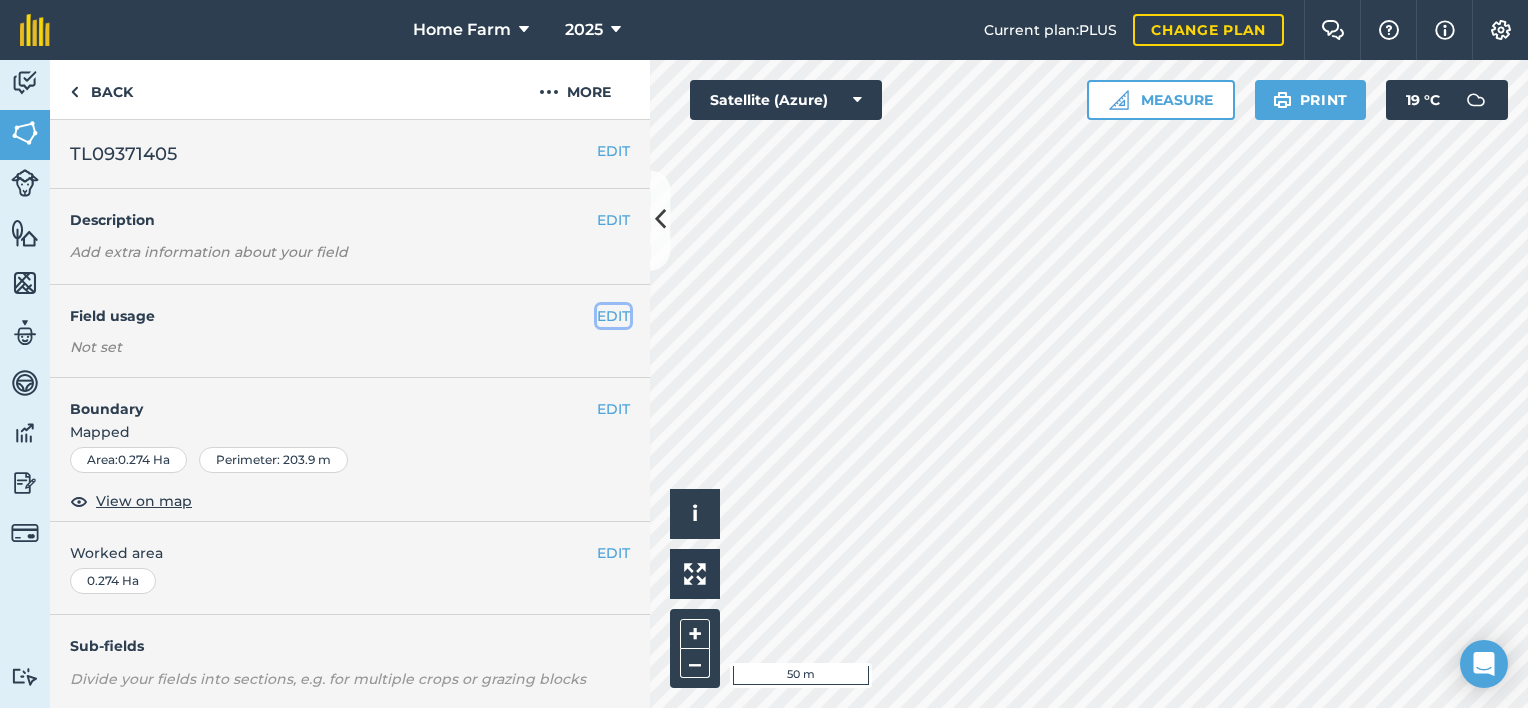 click on "EDIT" at bounding box center (613, 316) 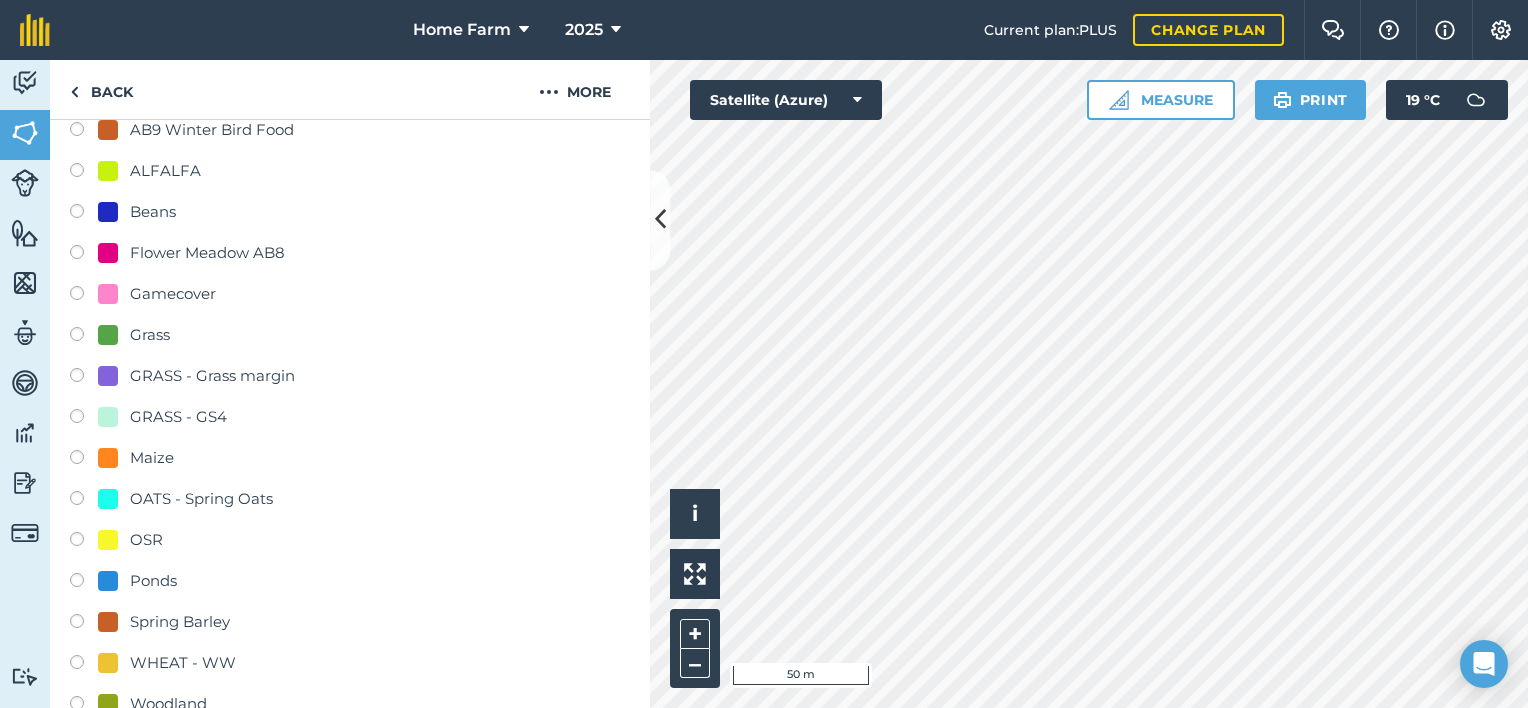 scroll, scrollTop: 272, scrollLeft: 0, axis: vertical 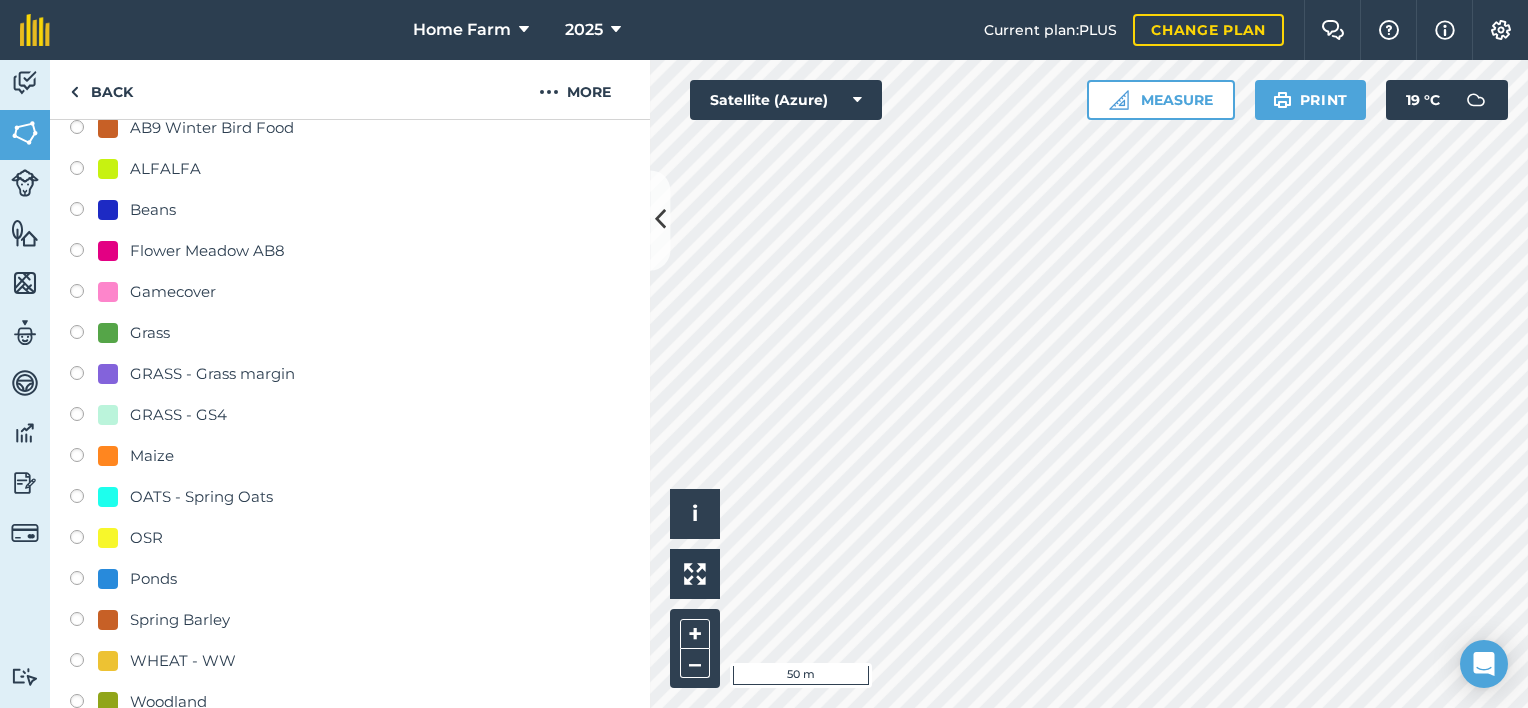click on "Ponds" at bounding box center (153, 579) 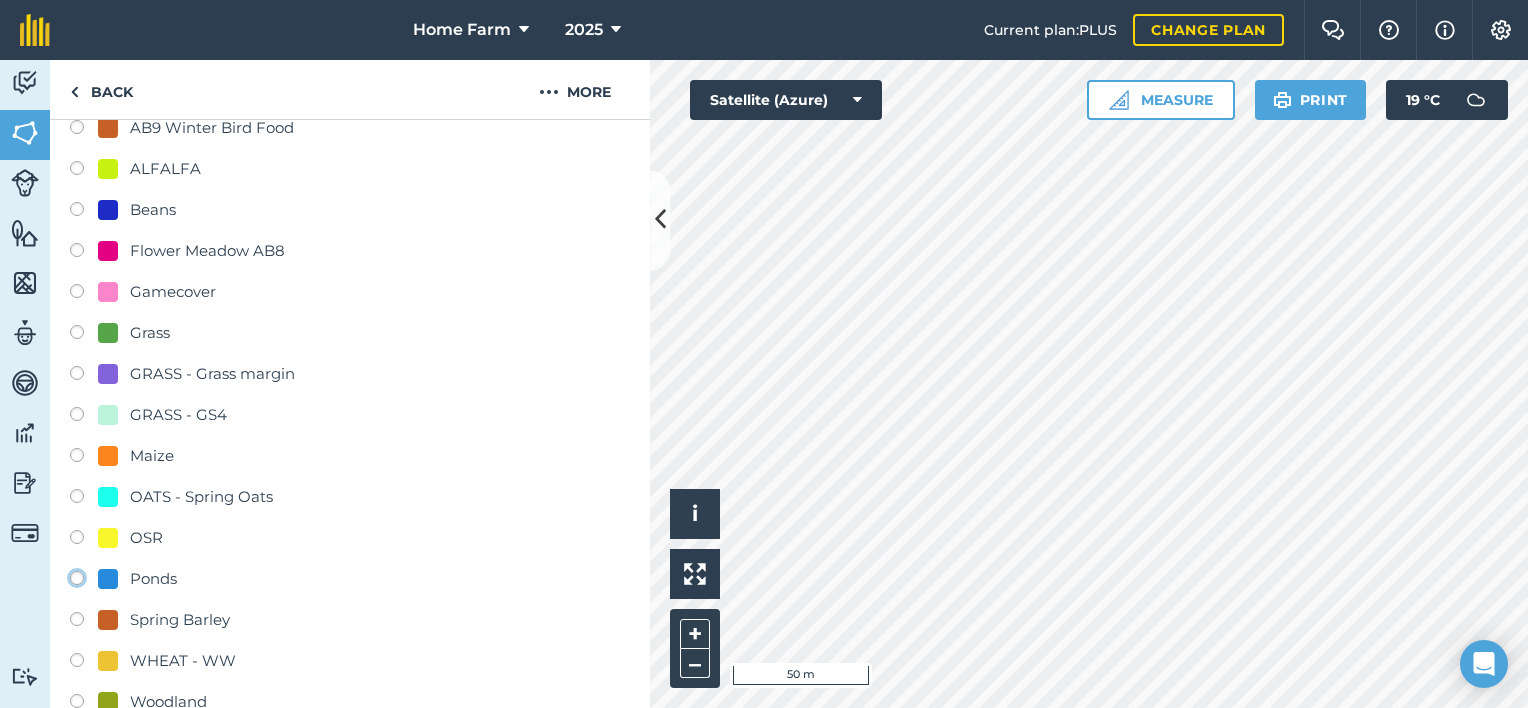 radio on "true" 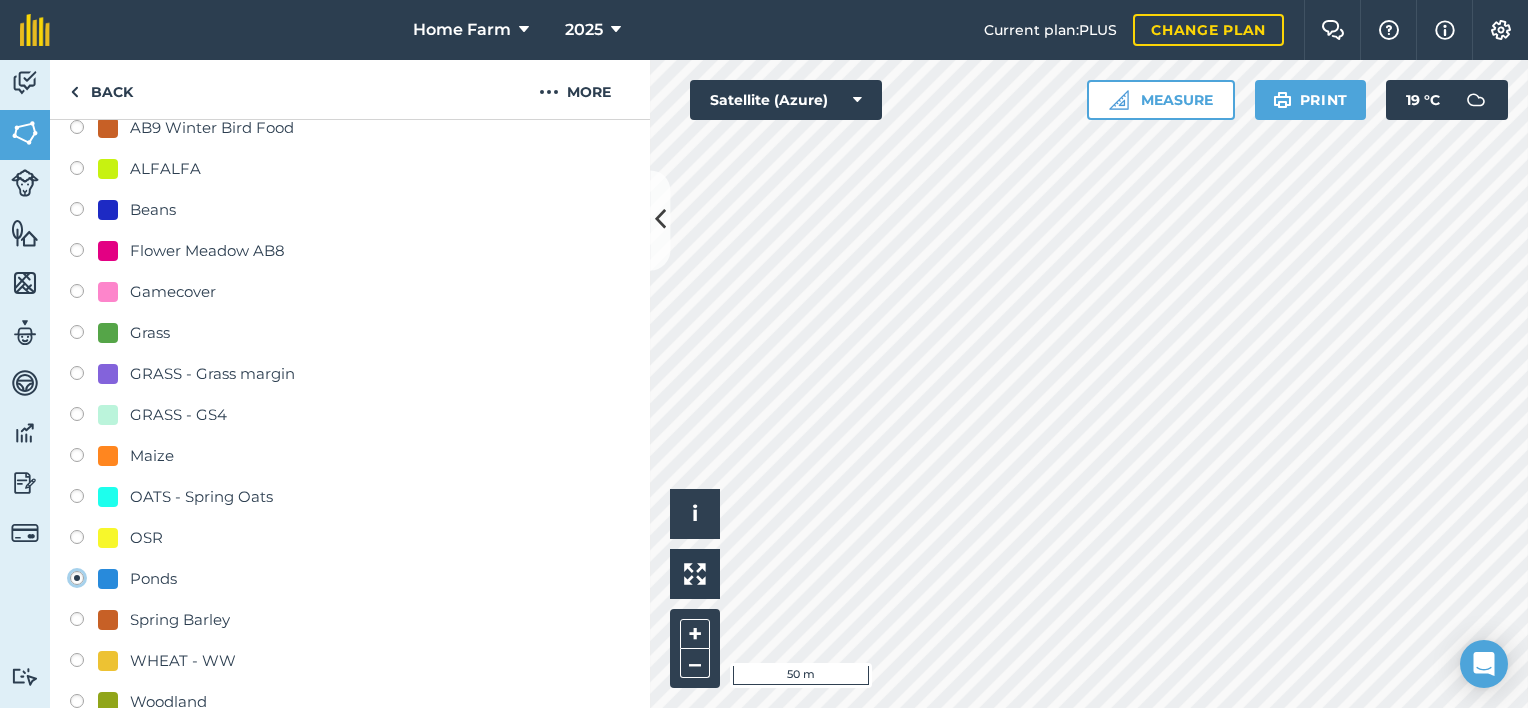 radio on "false" 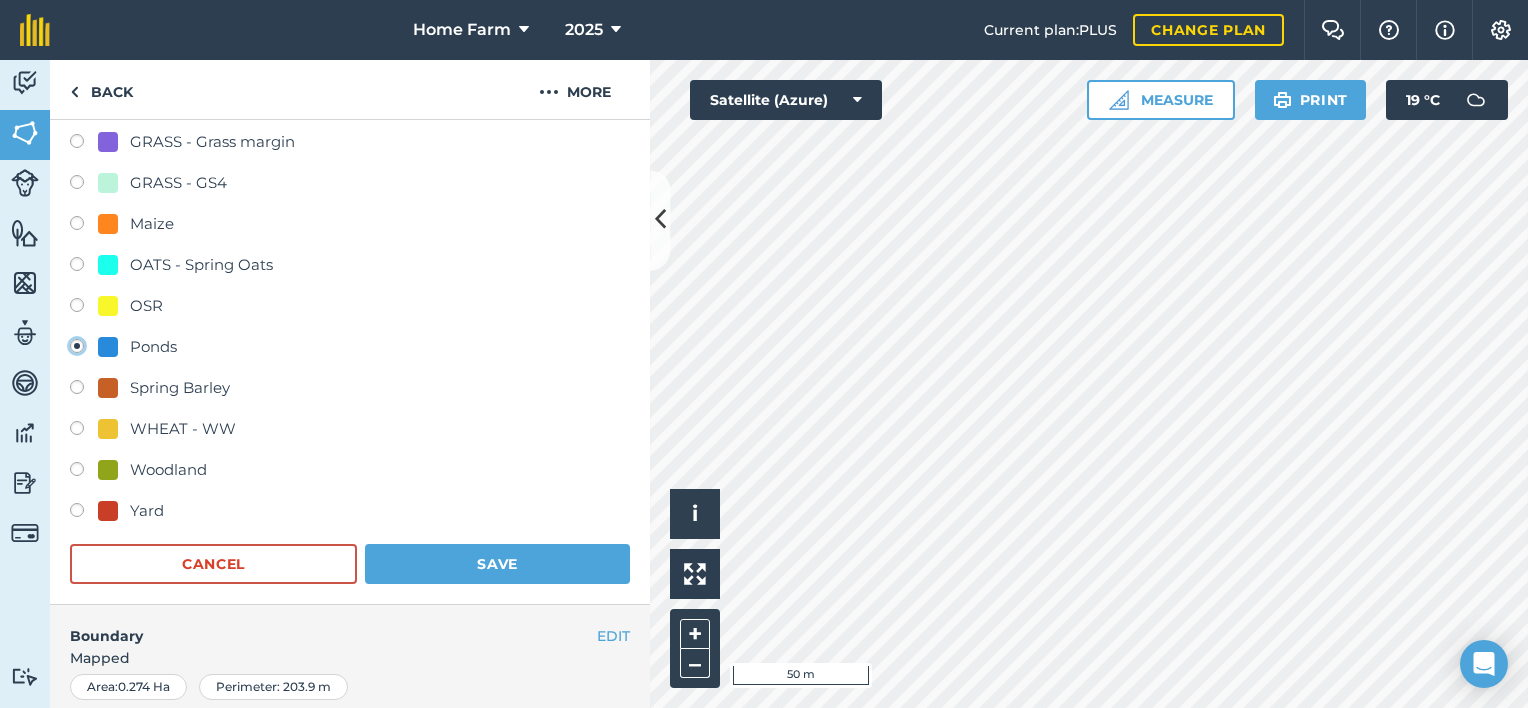 scroll, scrollTop: 508, scrollLeft: 0, axis: vertical 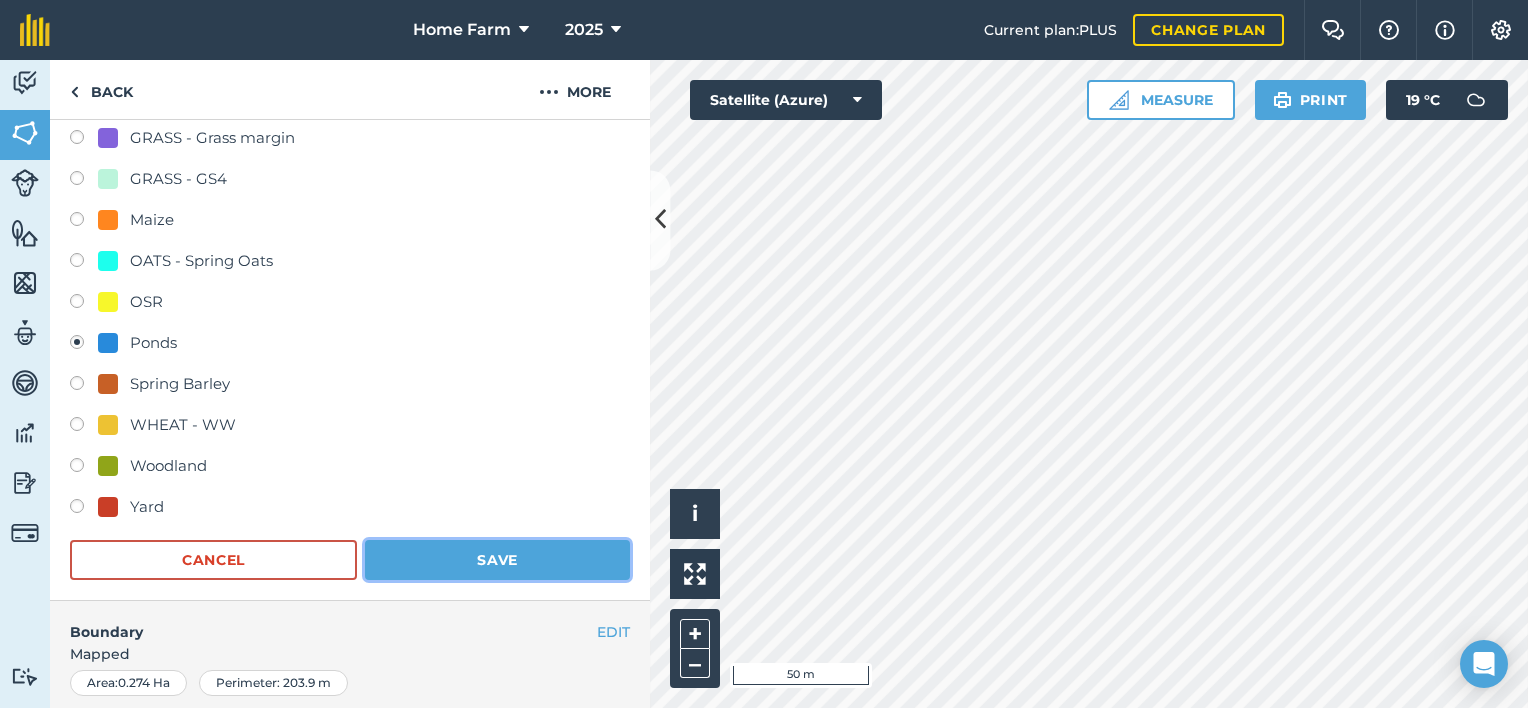 click on "Save" at bounding box center [497, 560] 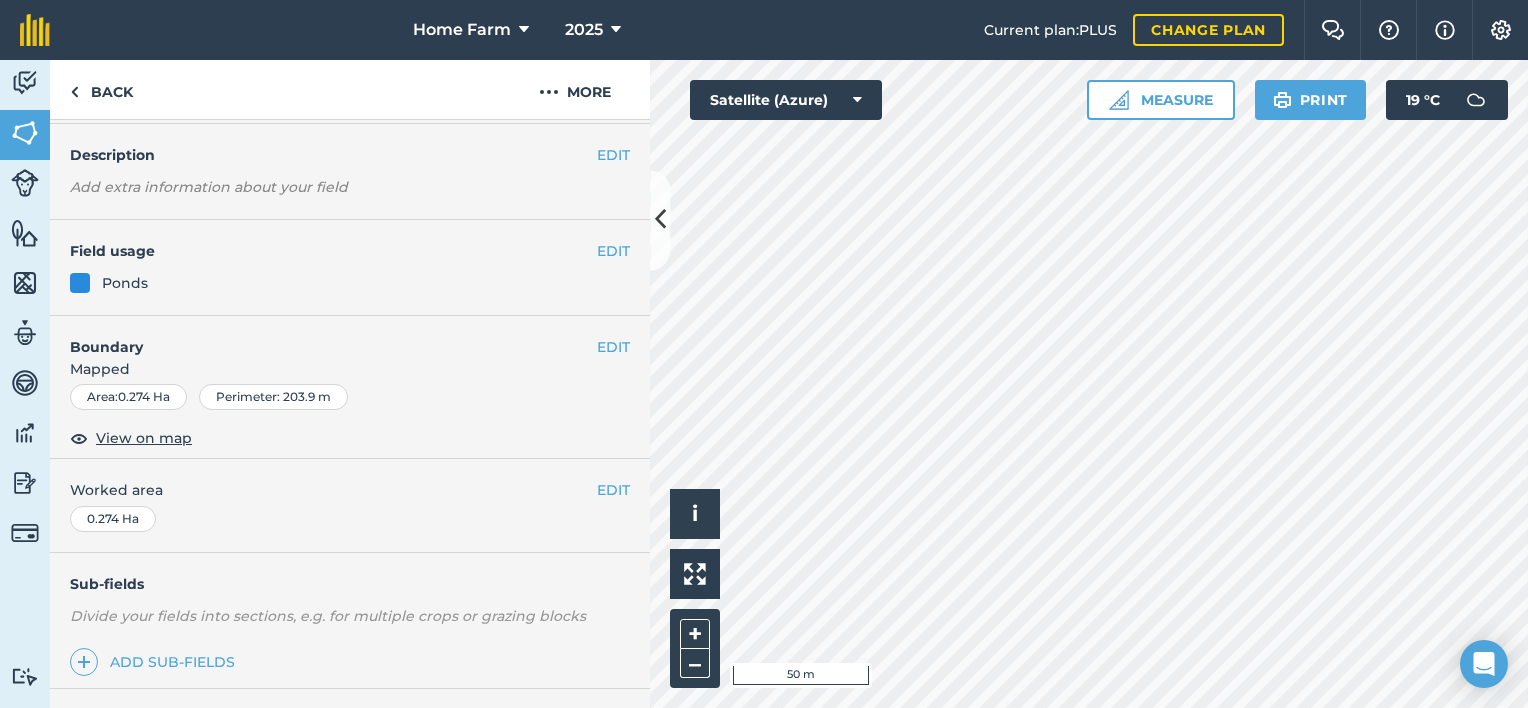 scroll, scrollTop: 0, scrollLeft: 0, axis: both 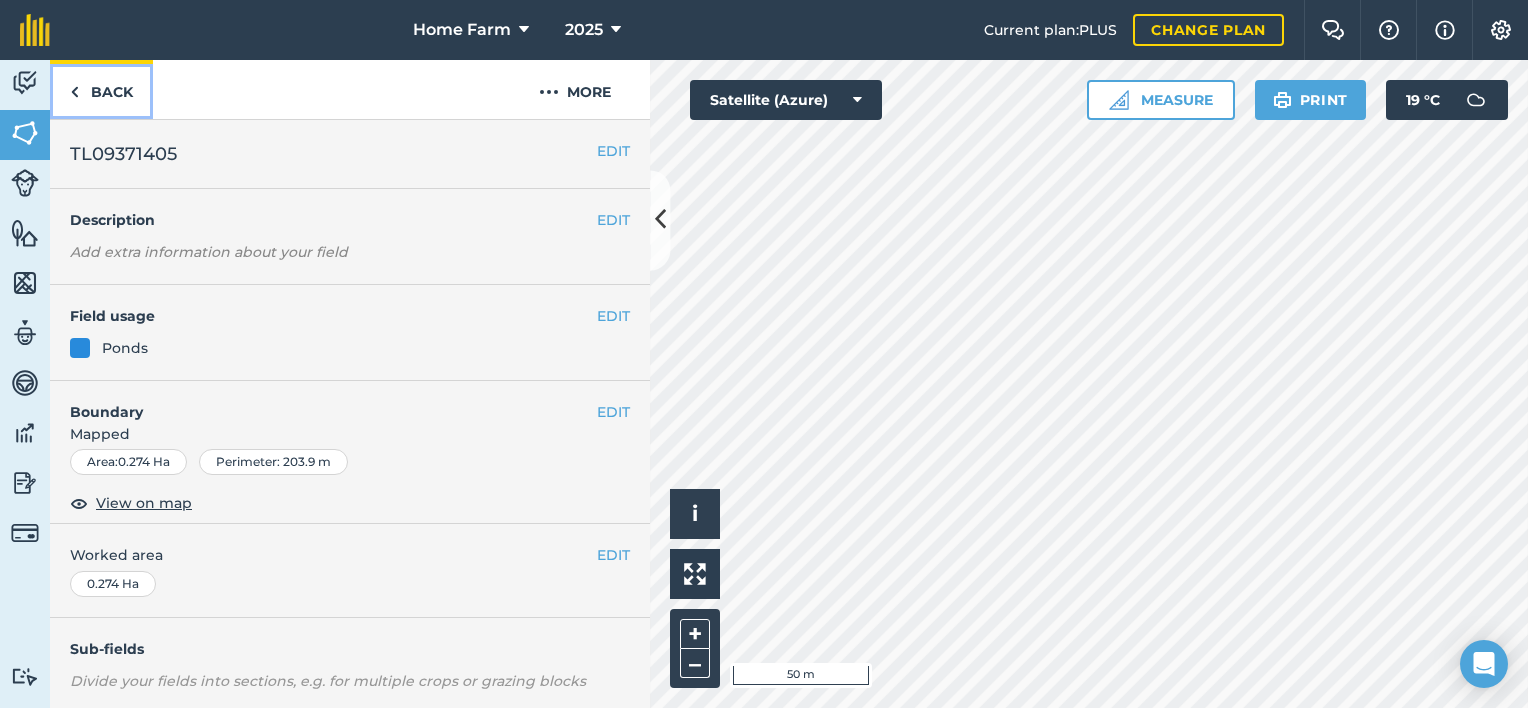 click on "Back" at bounding box center (101, 89) 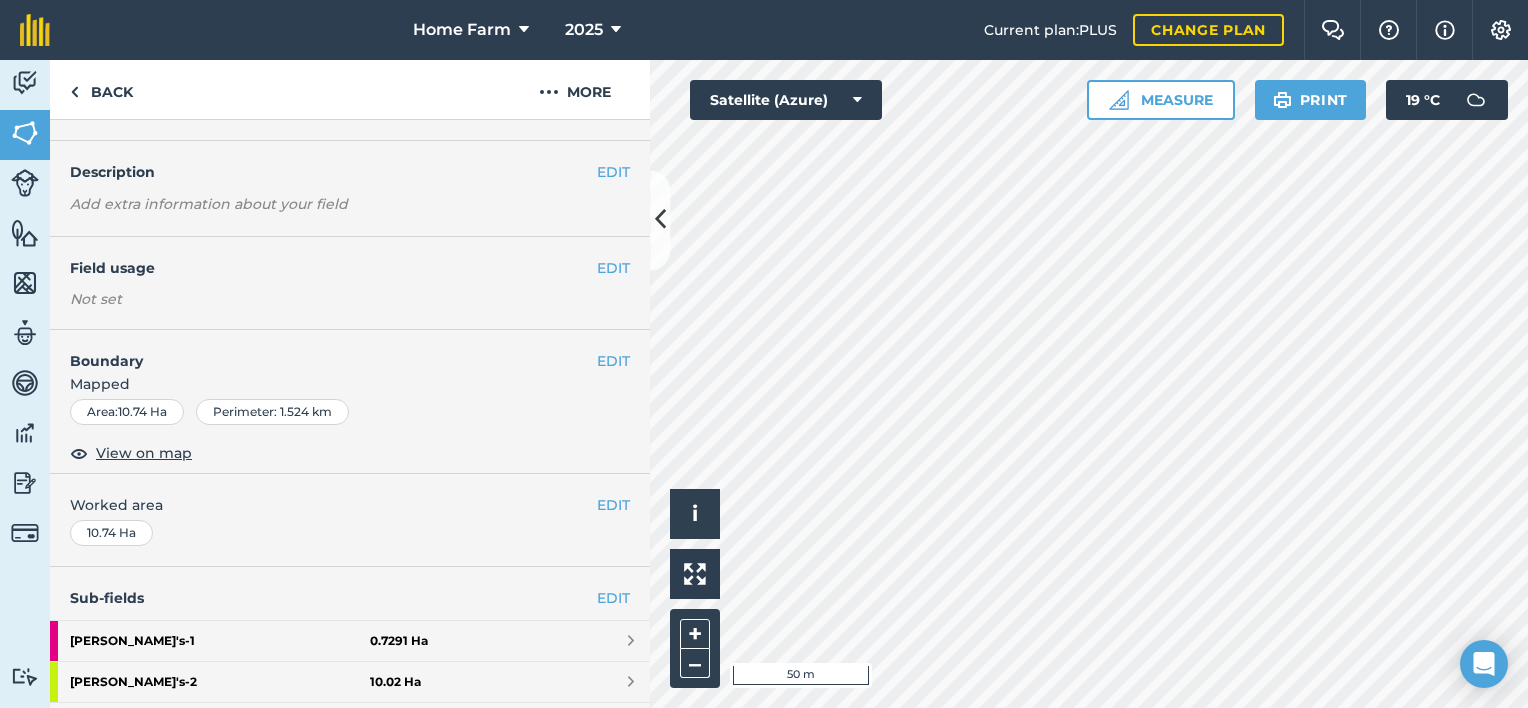 scroll, scrollTop: 28, scrollLeft: 0, axis: vertical 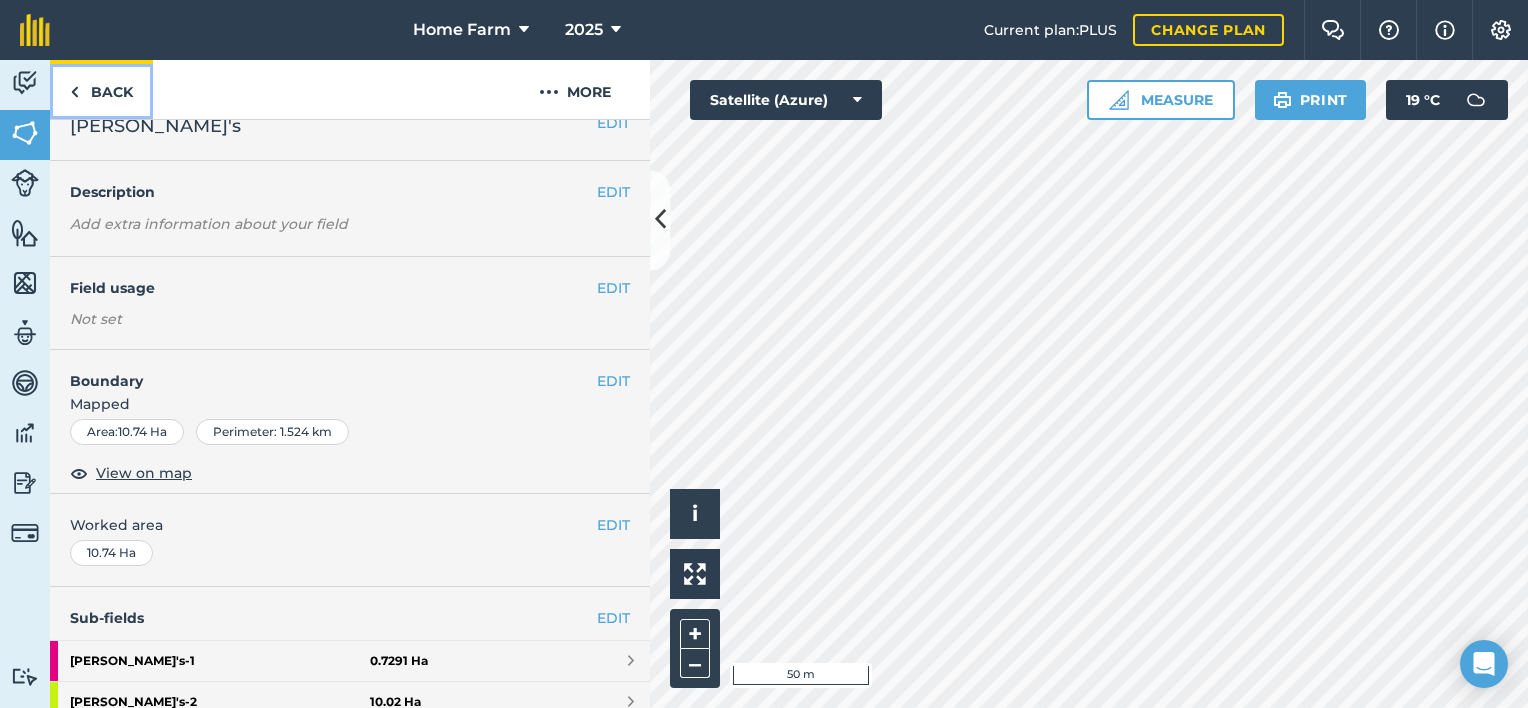 click on "Back" at bounding box center [101, 89] 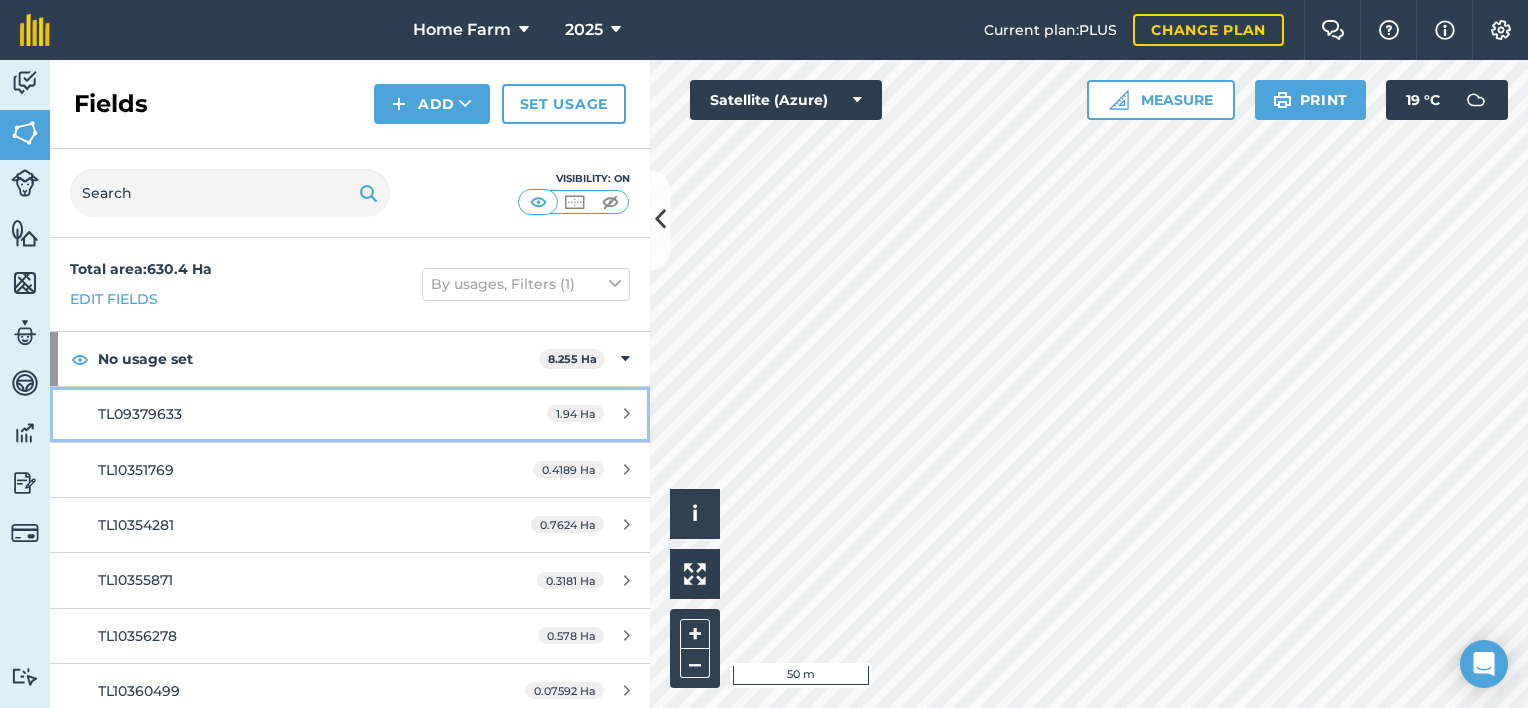 click on "TL09379633 1.94   Ha" at bounding box center [350, 414] 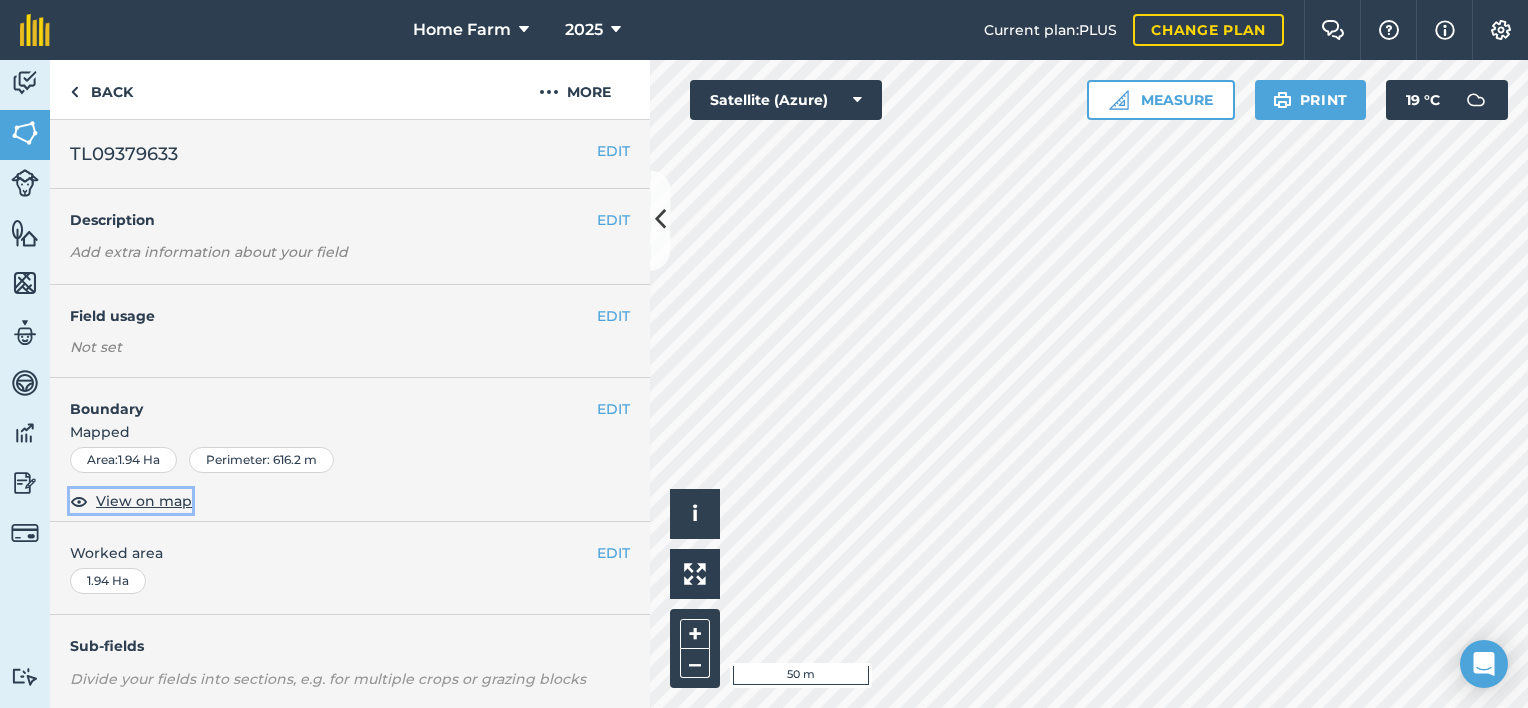 click on "View on map" at bounding box center (144, 501) 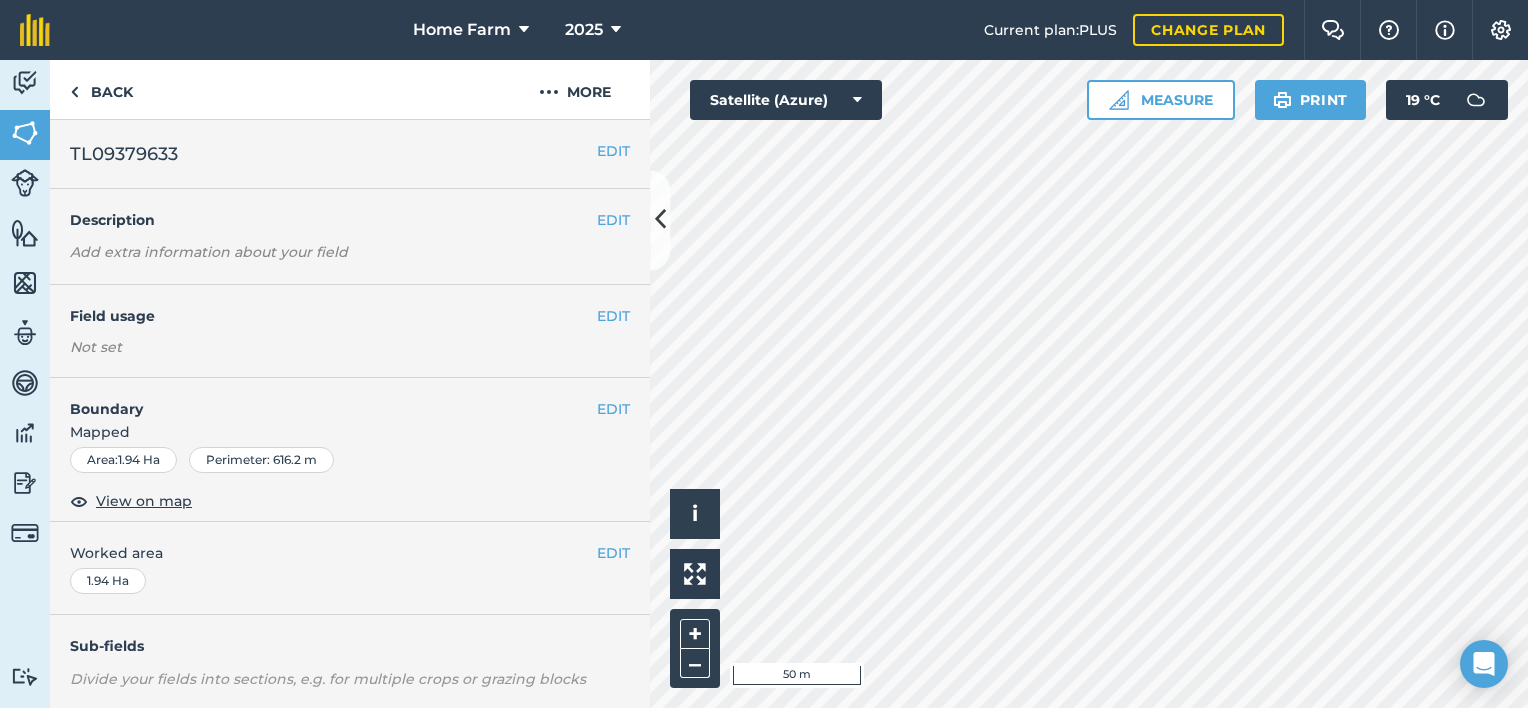 click on "EDIT Field usage Not set" at bounding box center [350, 331] 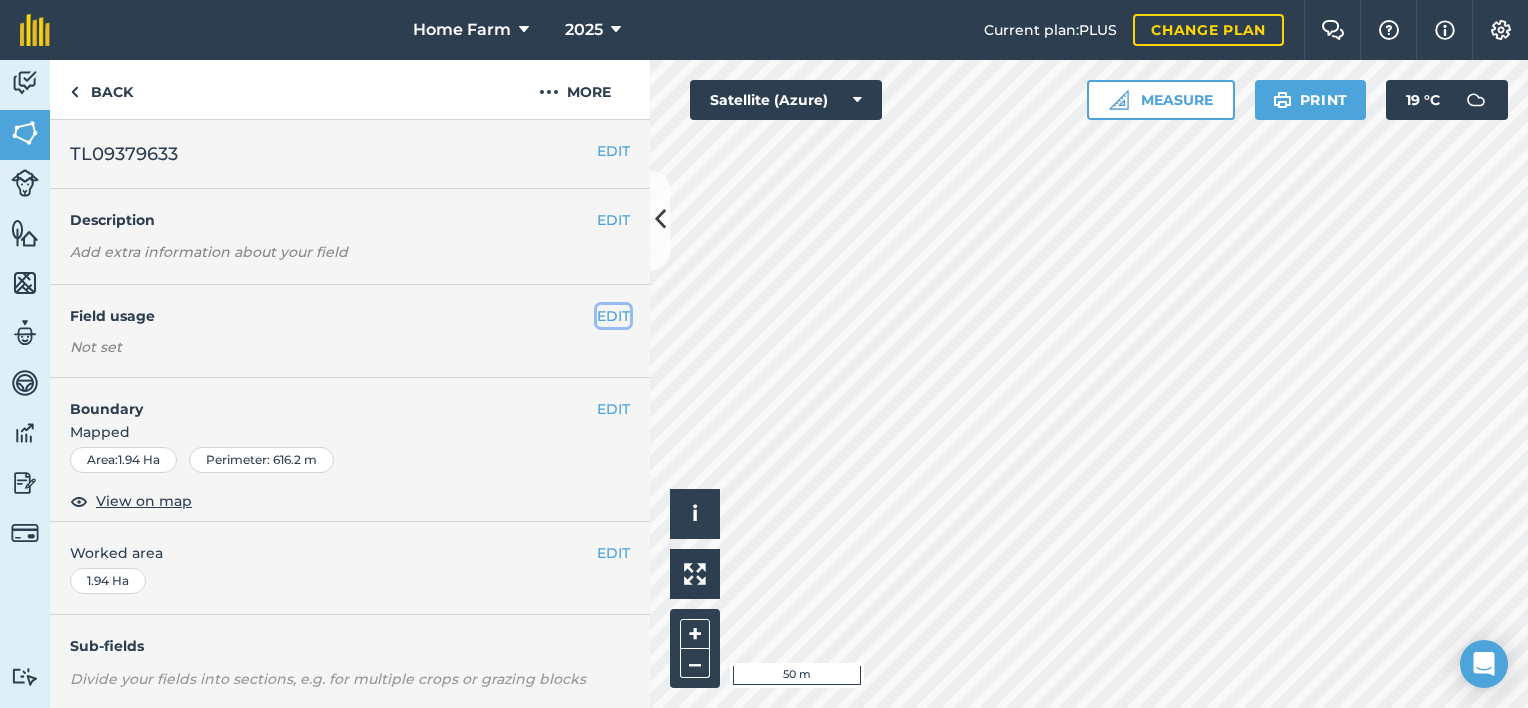 click on "EDIT" at bounding box center (613, 316) 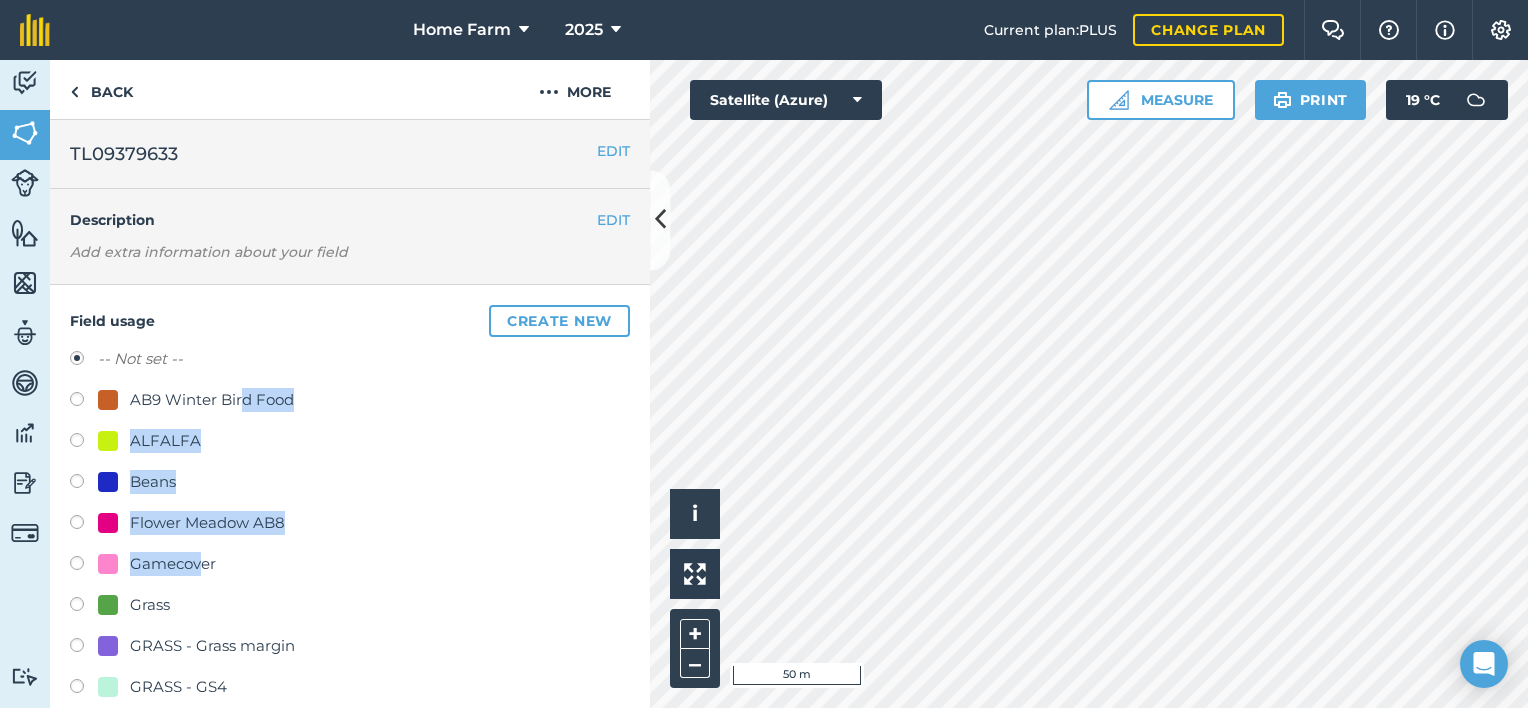 drag, startPoint x: 203, startPoint y: 557, endPoint x: 245, endPoint y: 380, distance: 181.91481 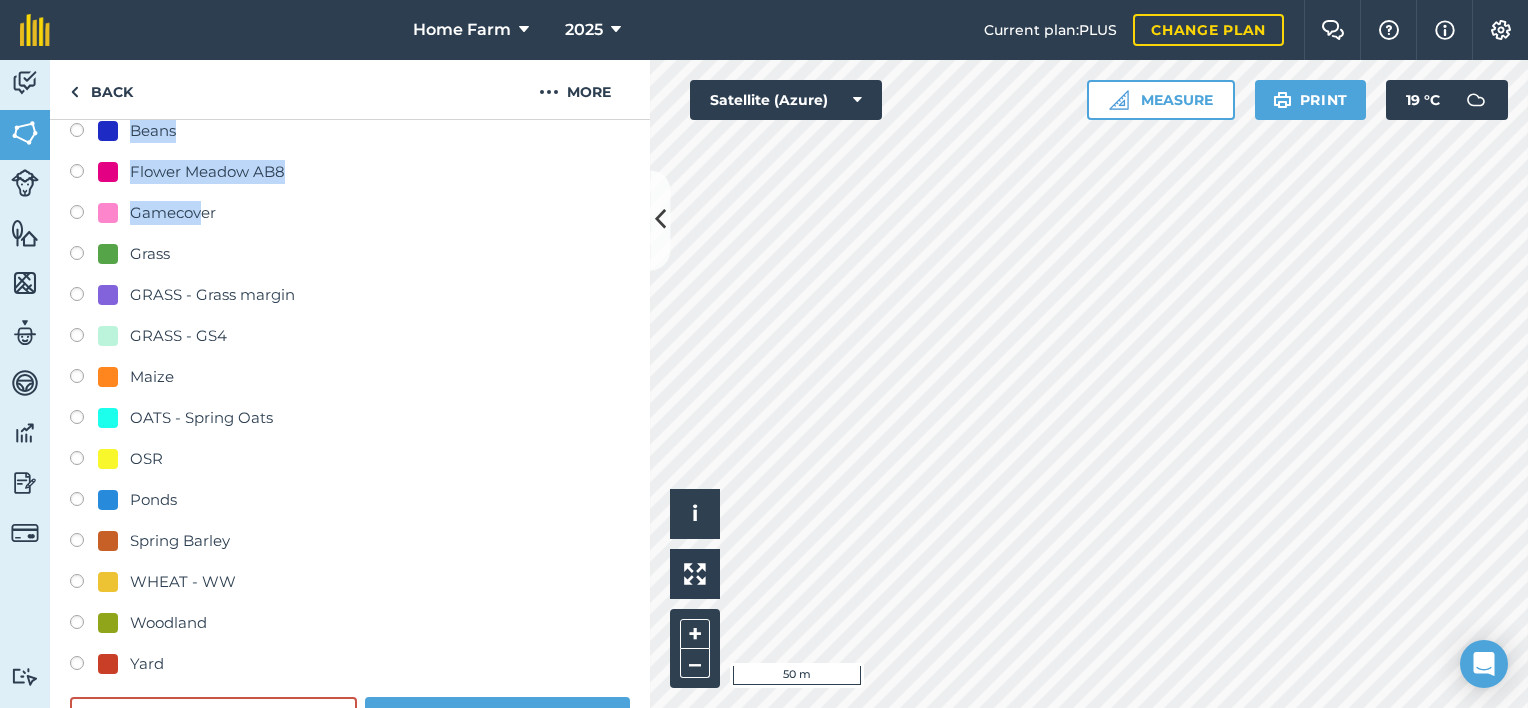 scroll, scrollTop: 364, scrollLeft: 0, axis: vertical 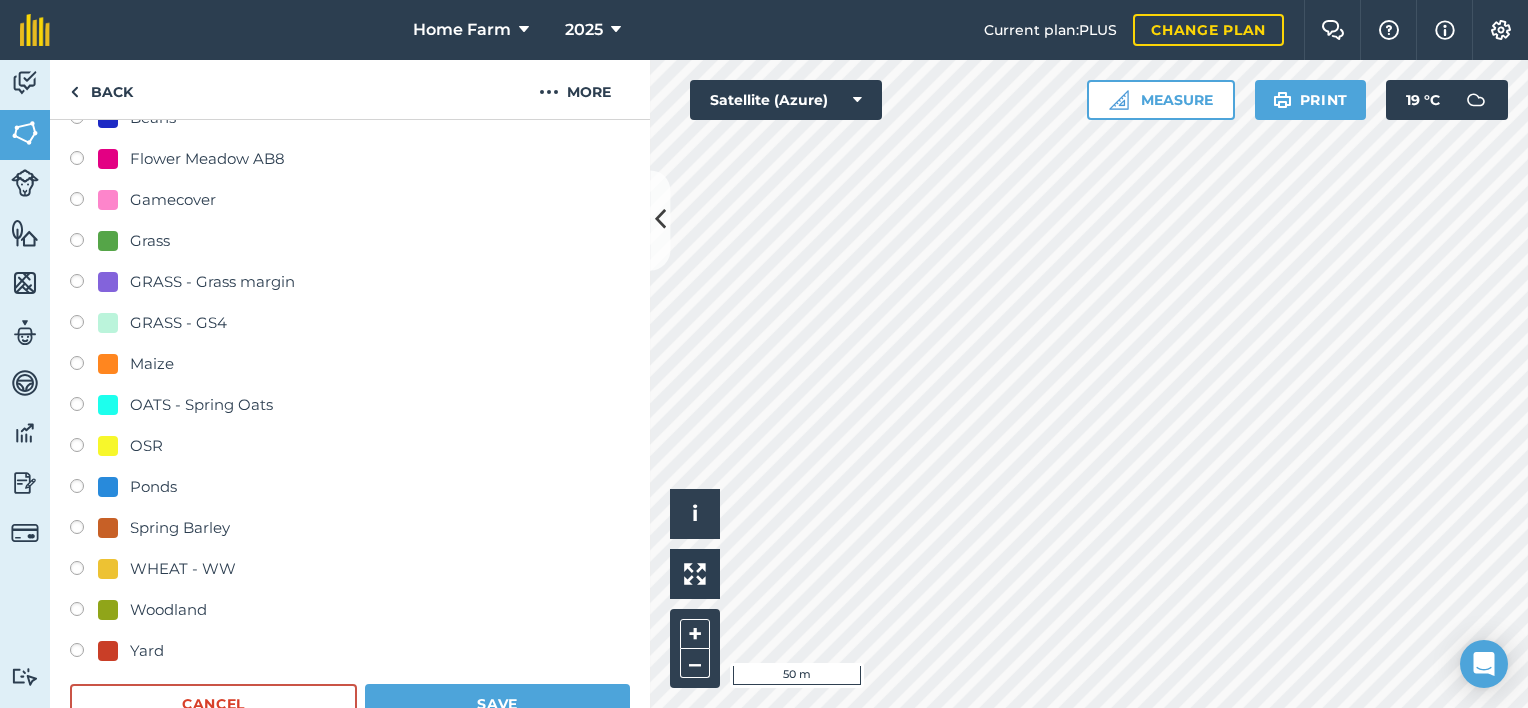 click on "Woodland" at bounding box center [168, 610] 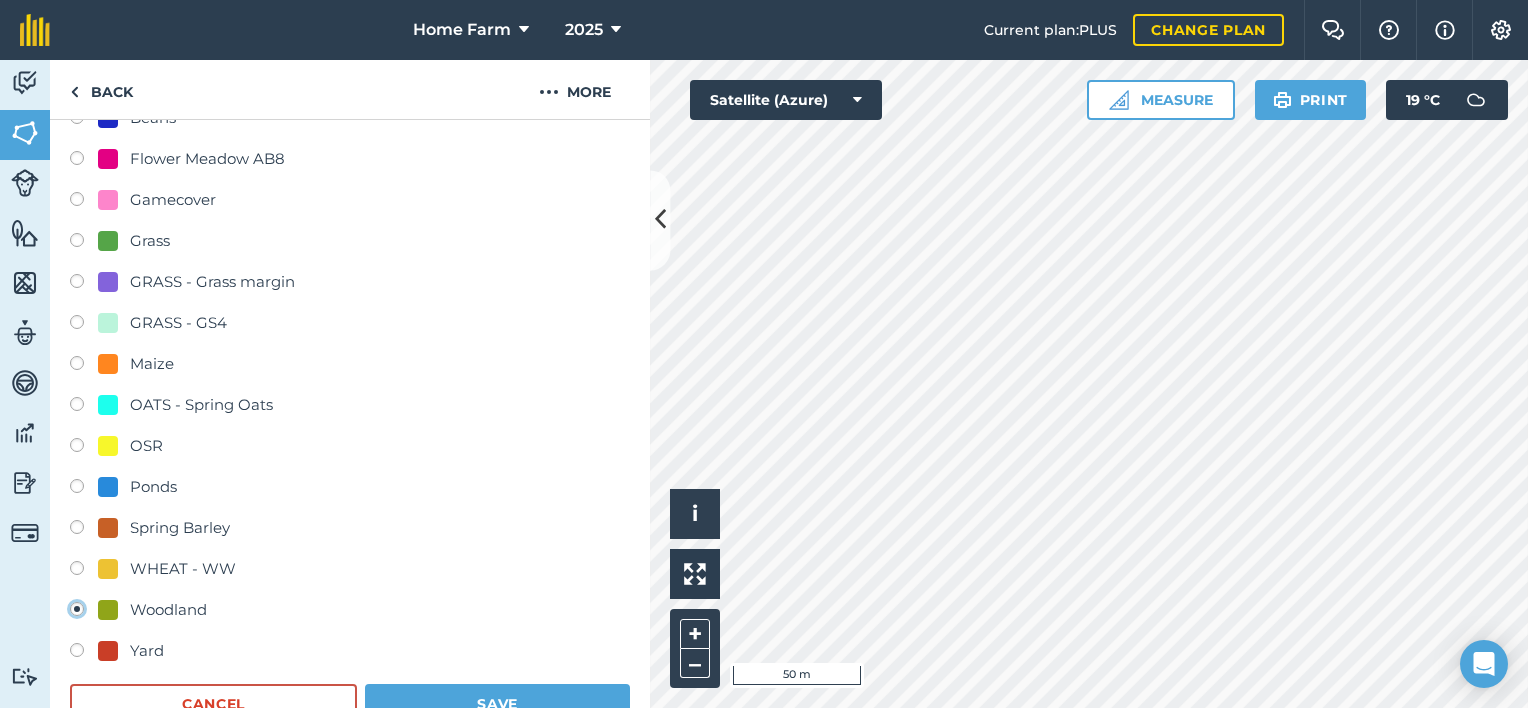 radio on "true" 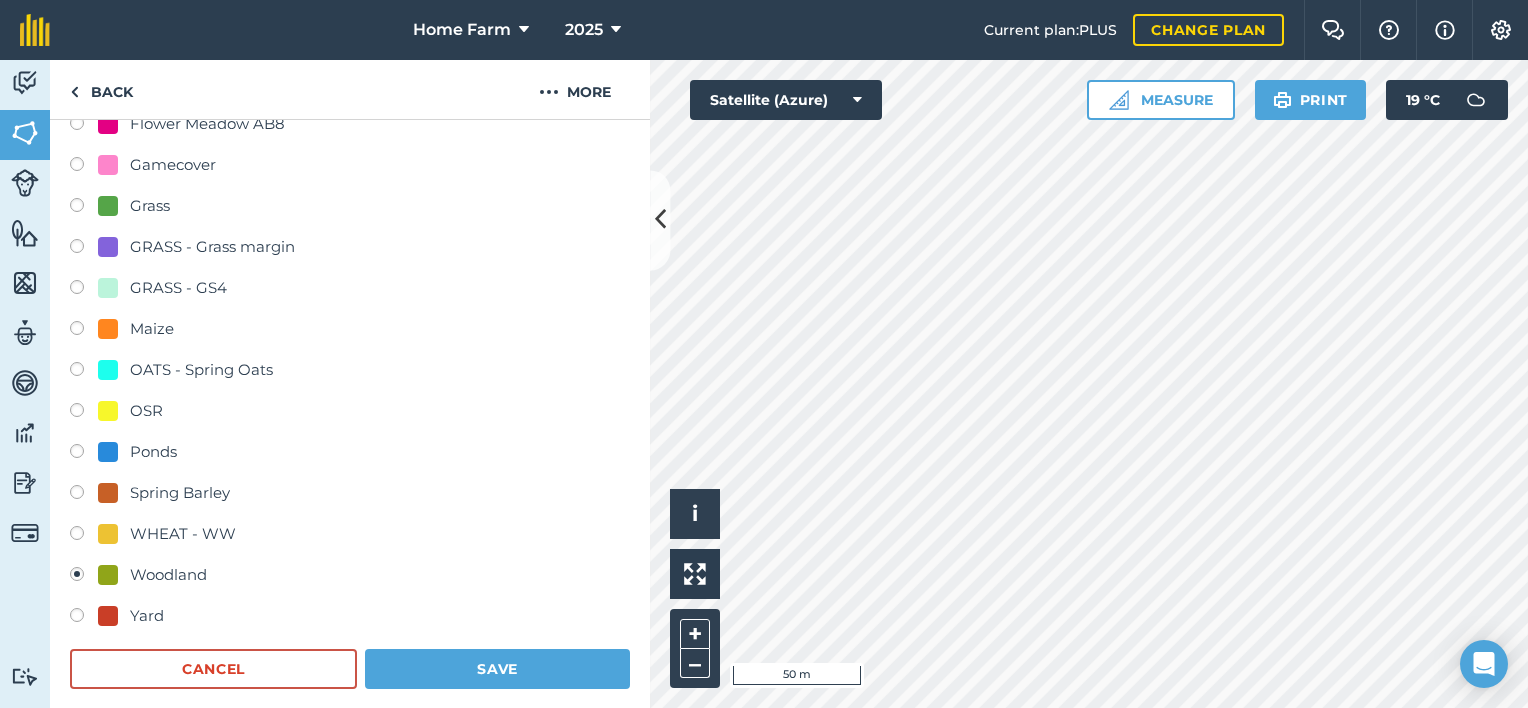 click on "Field usage   Create new -- Not set -- AB9 Winter Bird Food ALFALFA Beans Flower Meadow AB8 Gamecover Grass GRASS - Grass margin GRASS - GS4 Maize OATS - Spring Oats OSR Ponds Spring Barley WHEAT - [PERSON_NAME][GEOGRAPHIC_DATA] Cancel Save" at bounding box center [350, 298] 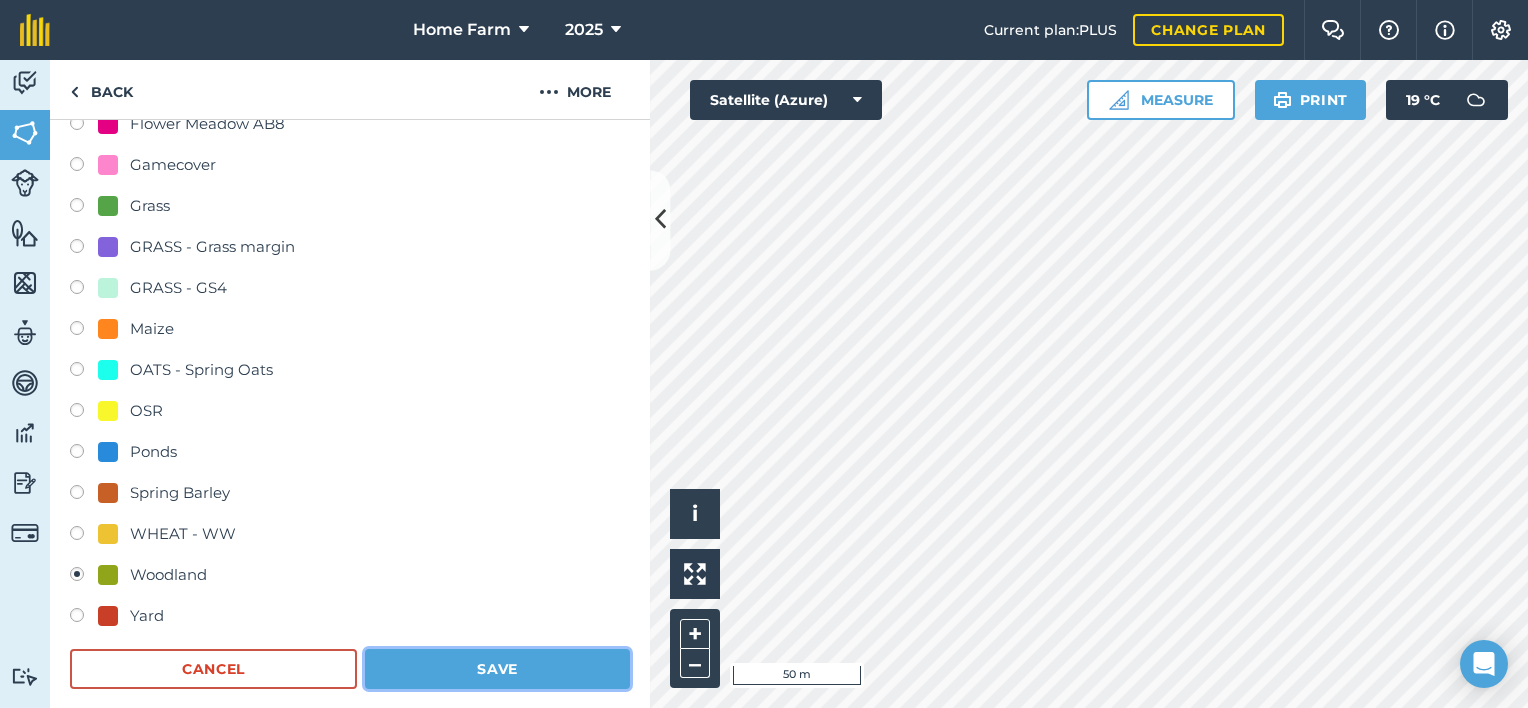 click on "Save" at bounding box center (497, 669) 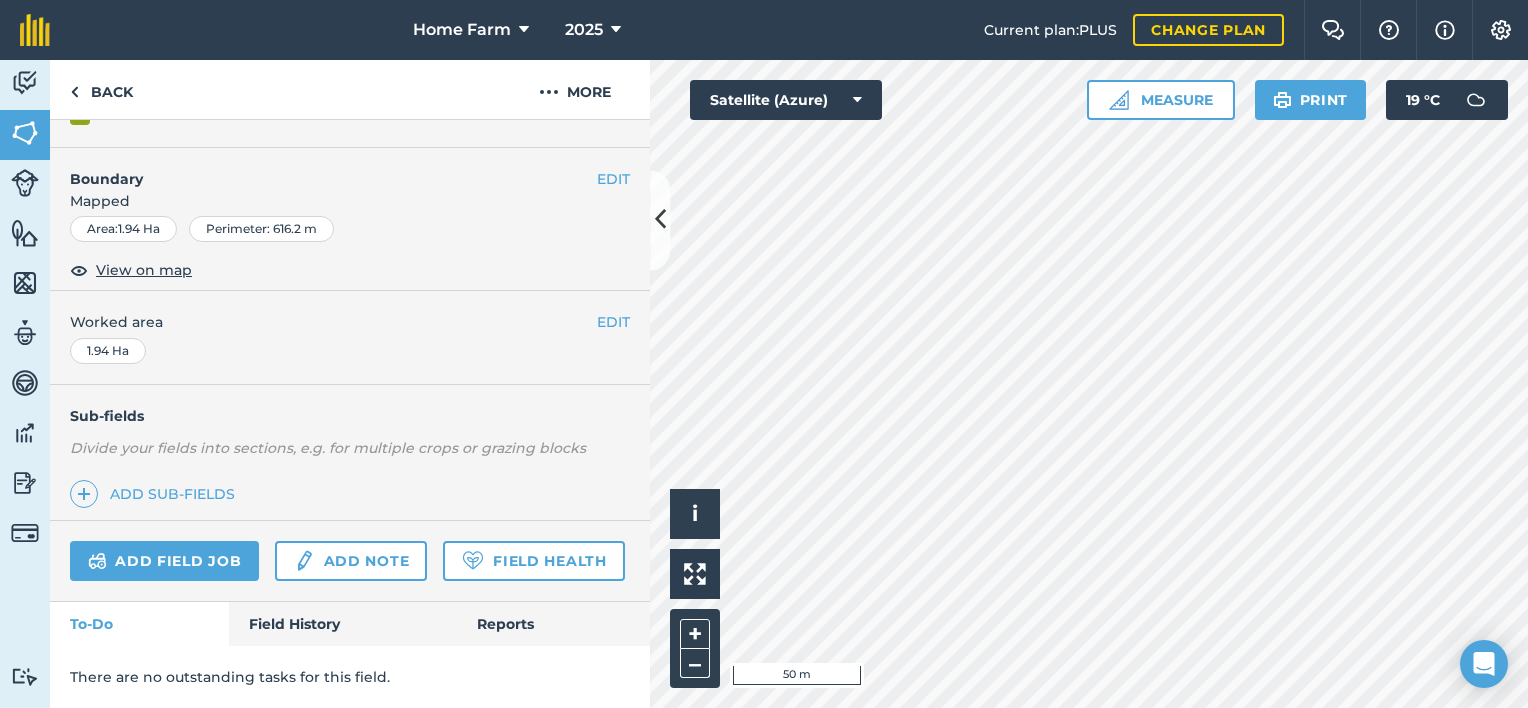 scroll, scrollTop: 286, scrollLeft: 0, axis: vertical 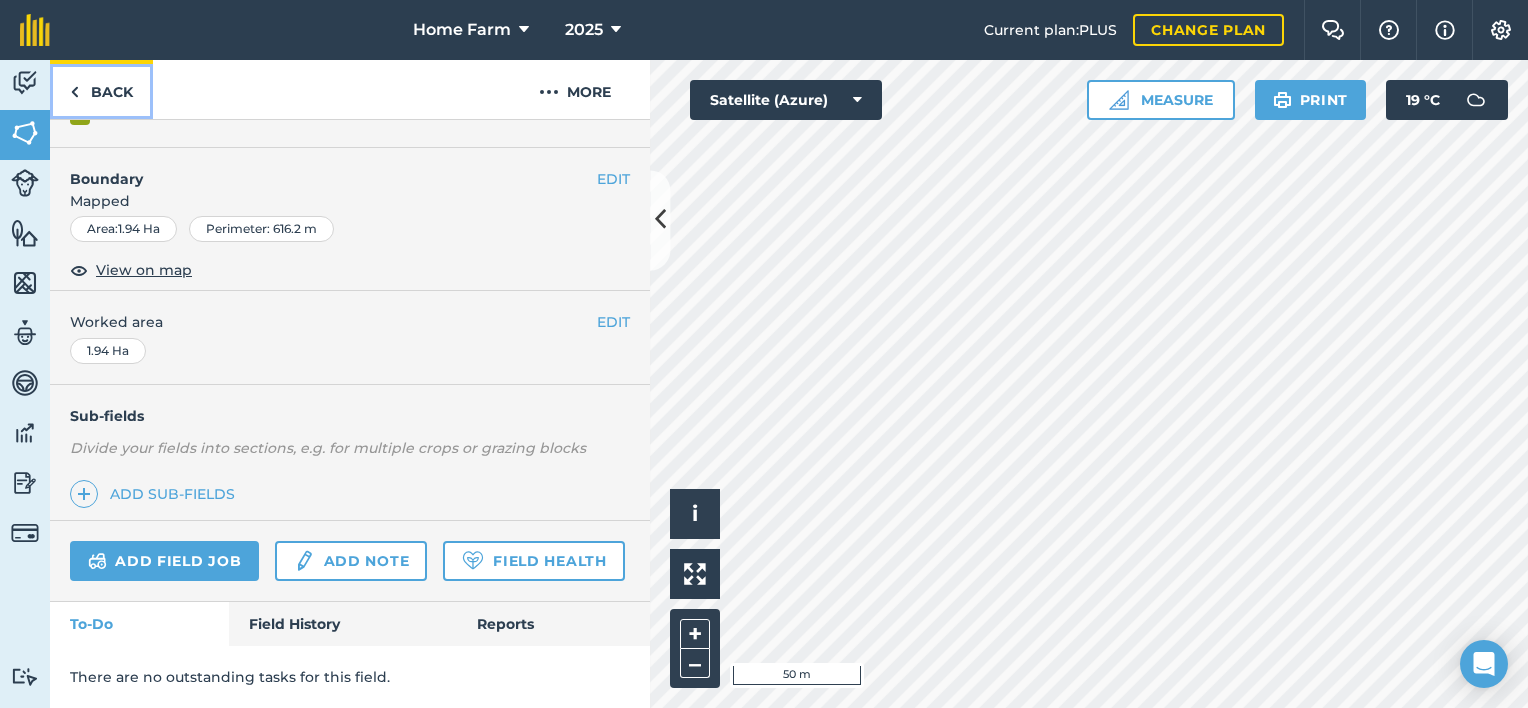 click on "Back" at bounding box center (101, 89) 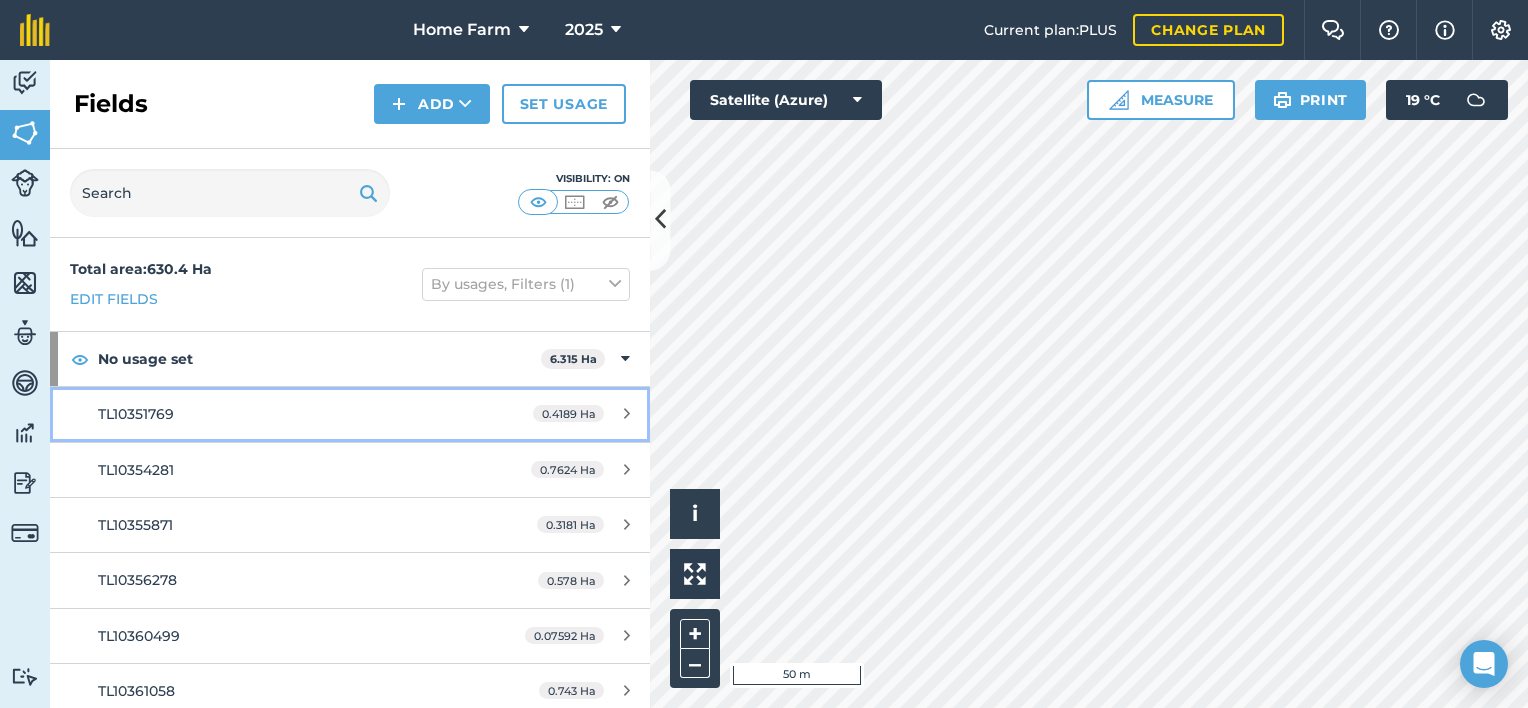 click on "TL10351769" at bounding box center [286, 414] 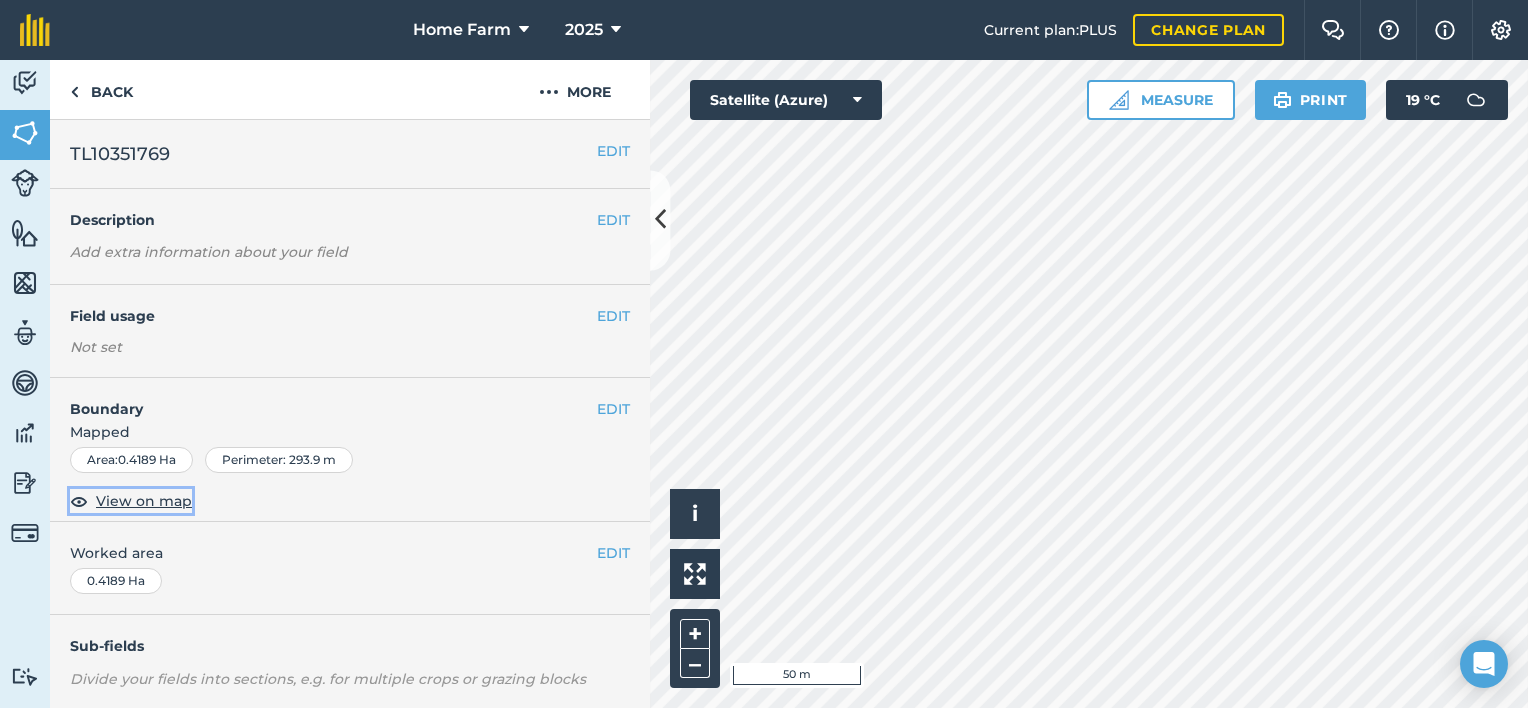 click on "View on map" at bounding box center [144, 501] 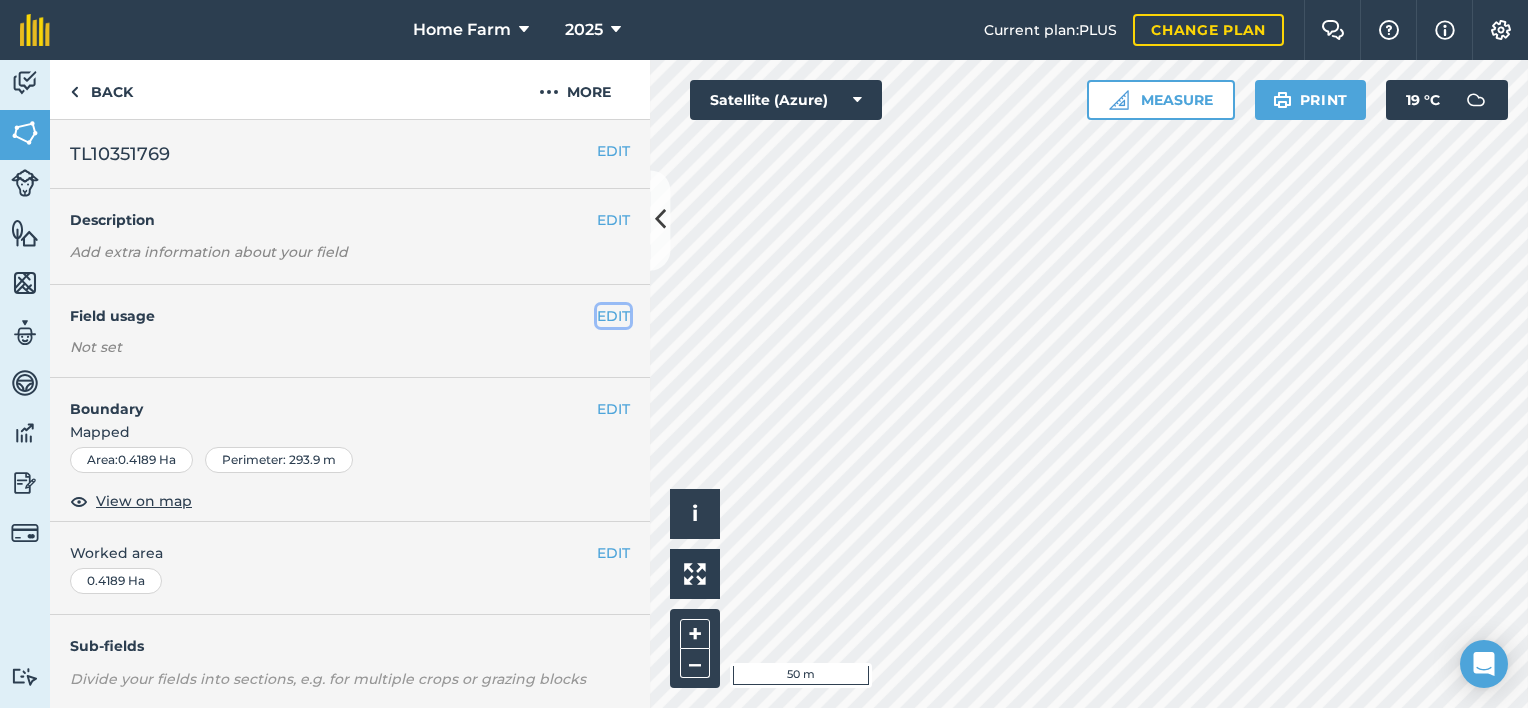 click on "EDIT" at bounding box center (613, 316) 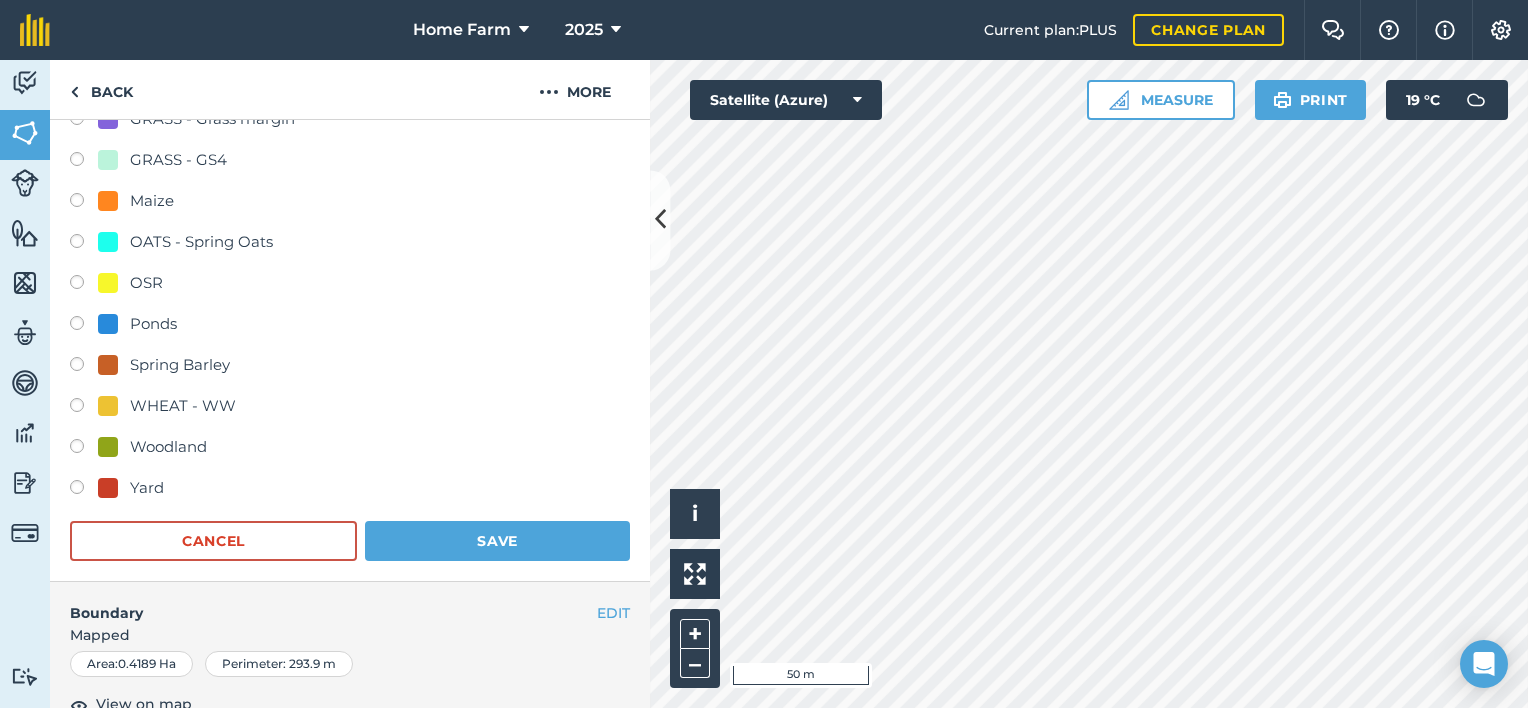 scroll, scrollTop: 528, scrollLeft: 0, axis: vertical 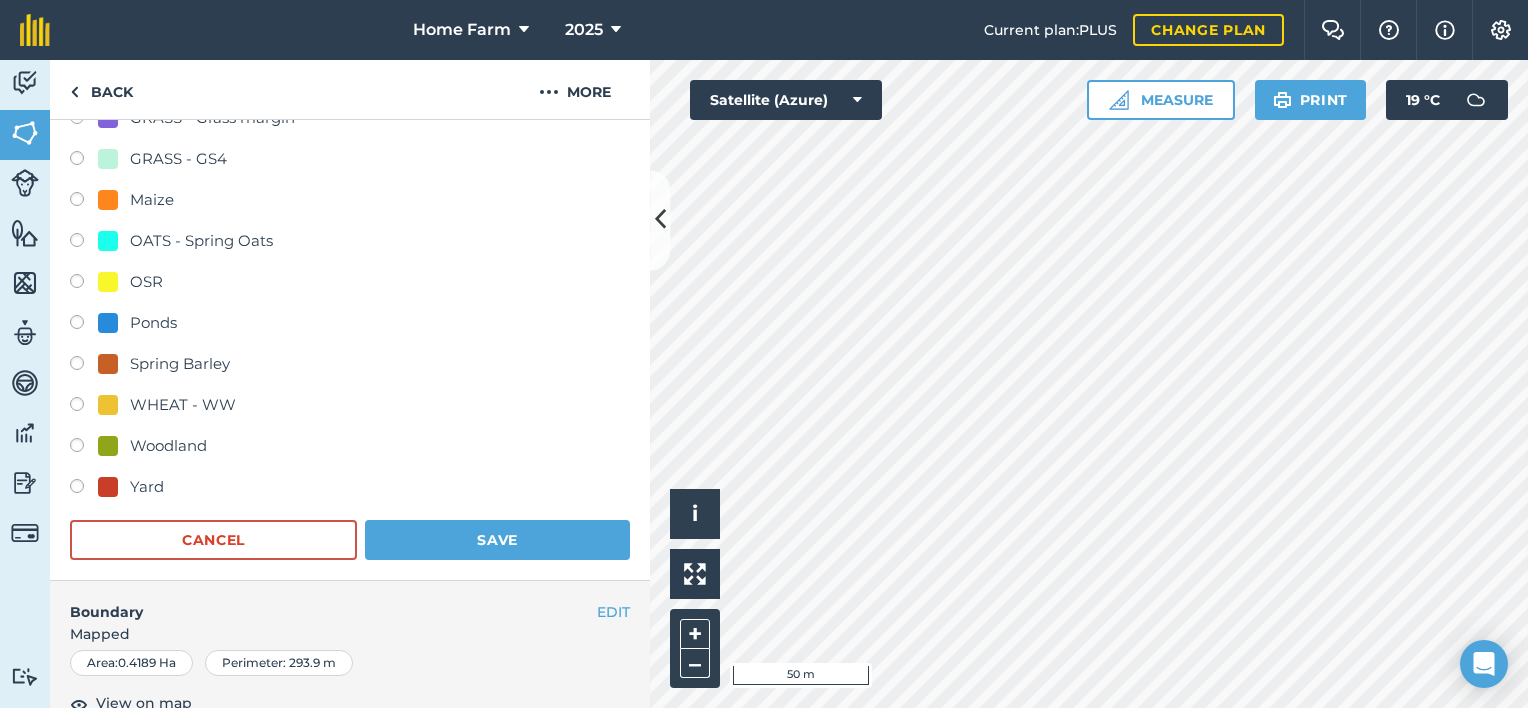 click on "Woodland" at bounding box center [168, 446] 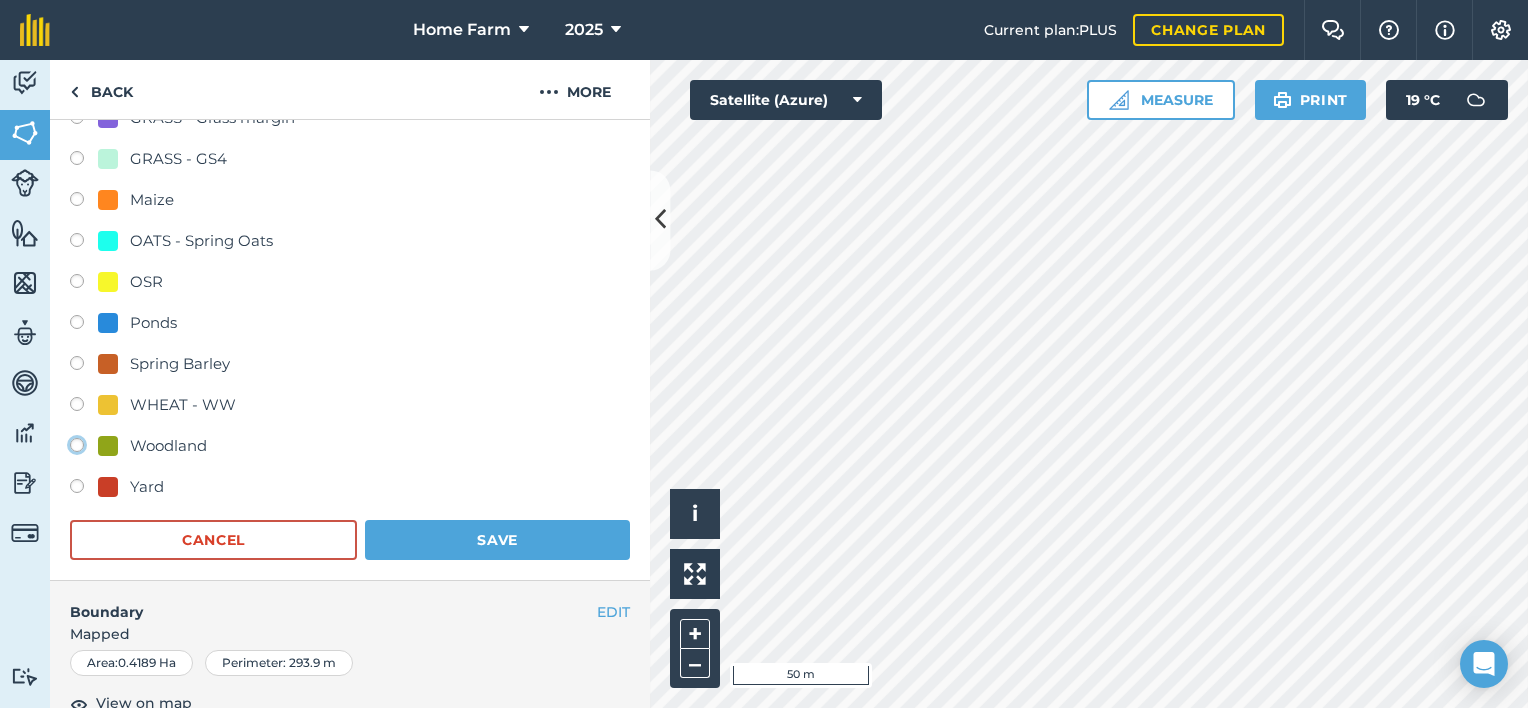 radio on "true" 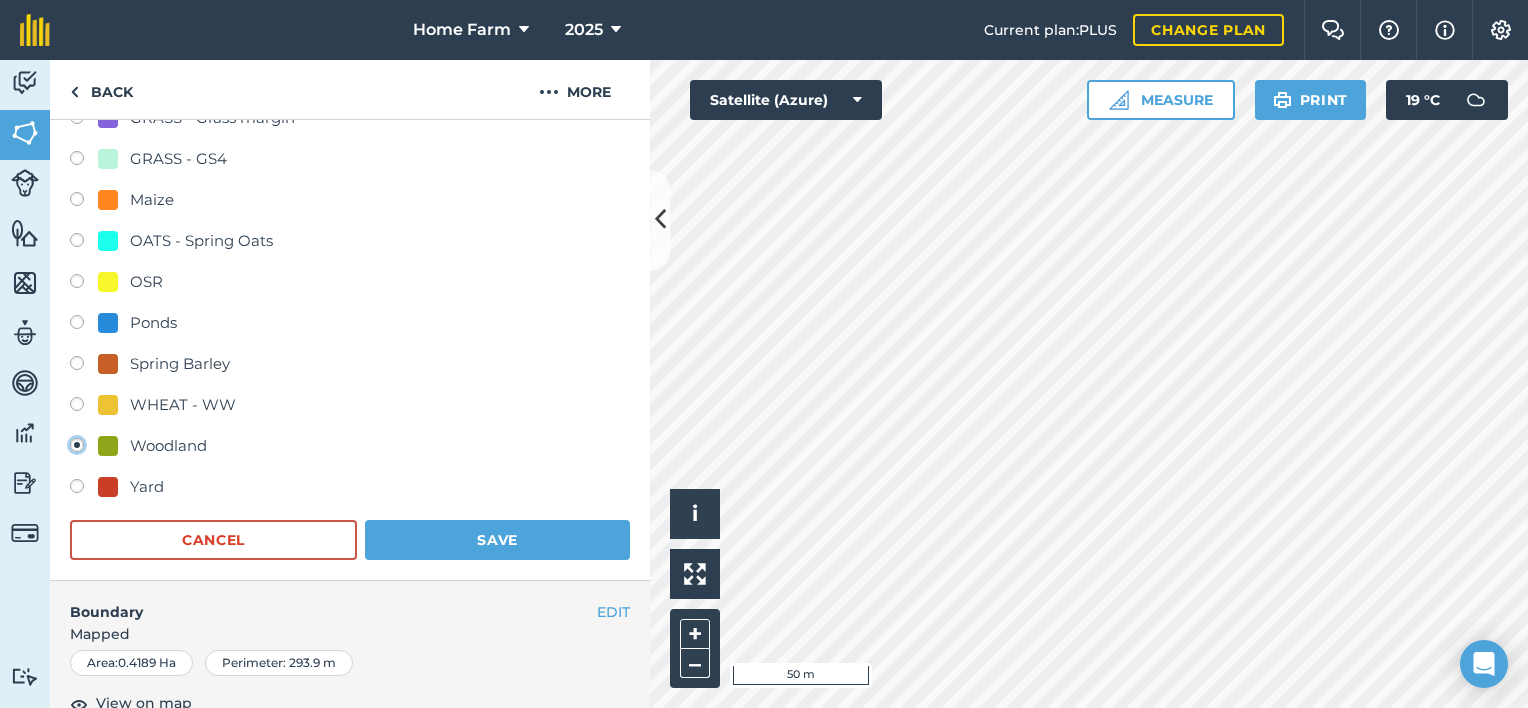 radio on "false" 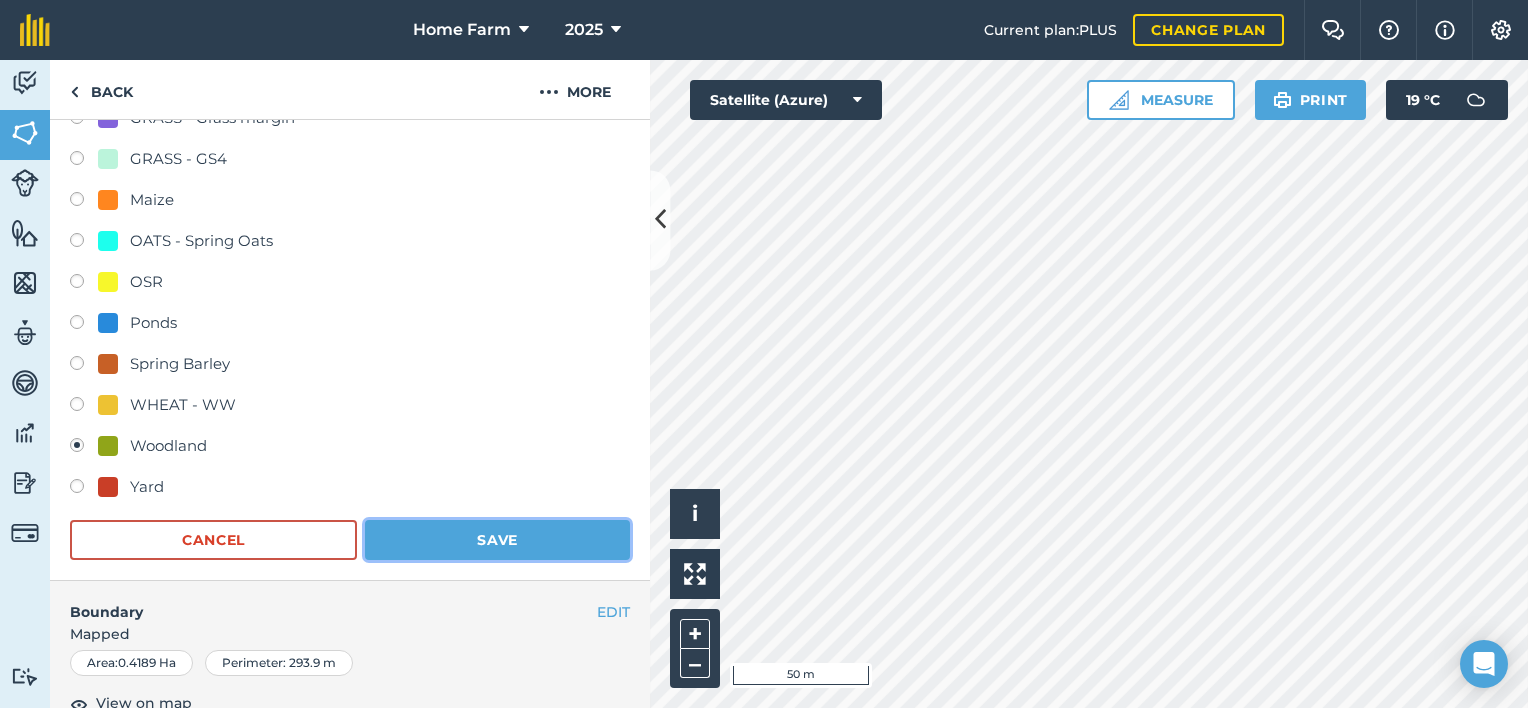 click on "Save" at bounding box center (497, 540) 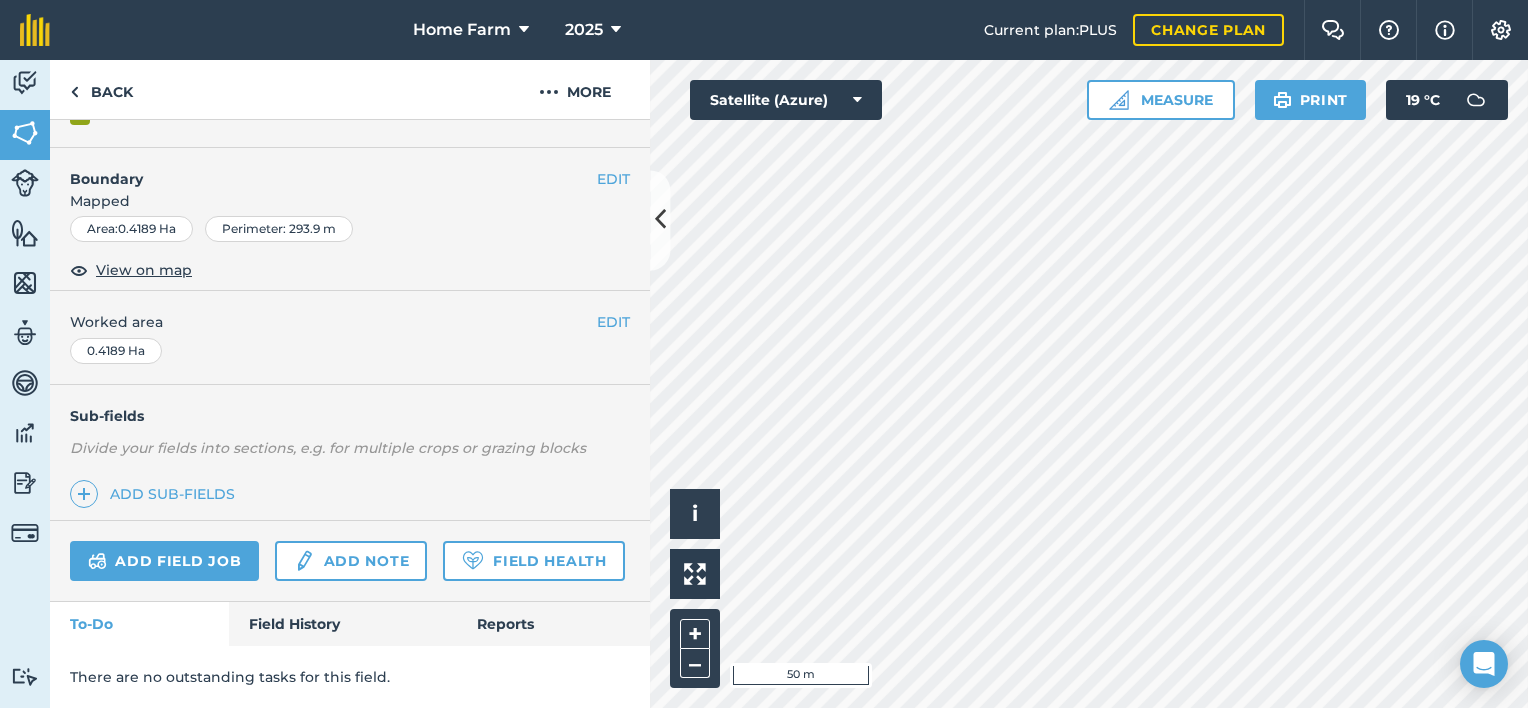 scroll, scrollTop: 286, scrollLeft: 0, axis: vertical 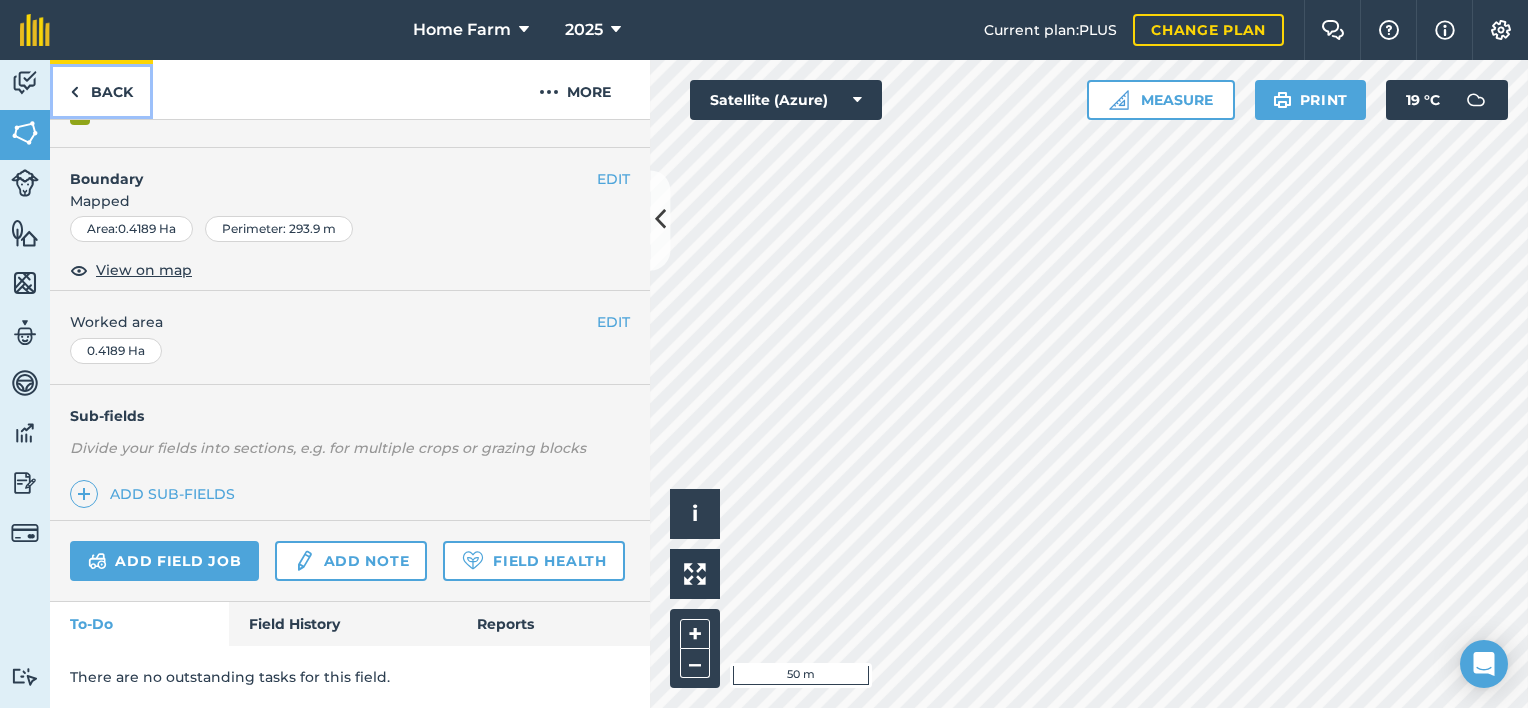 click on "Back" at bounding box center [101, 89] 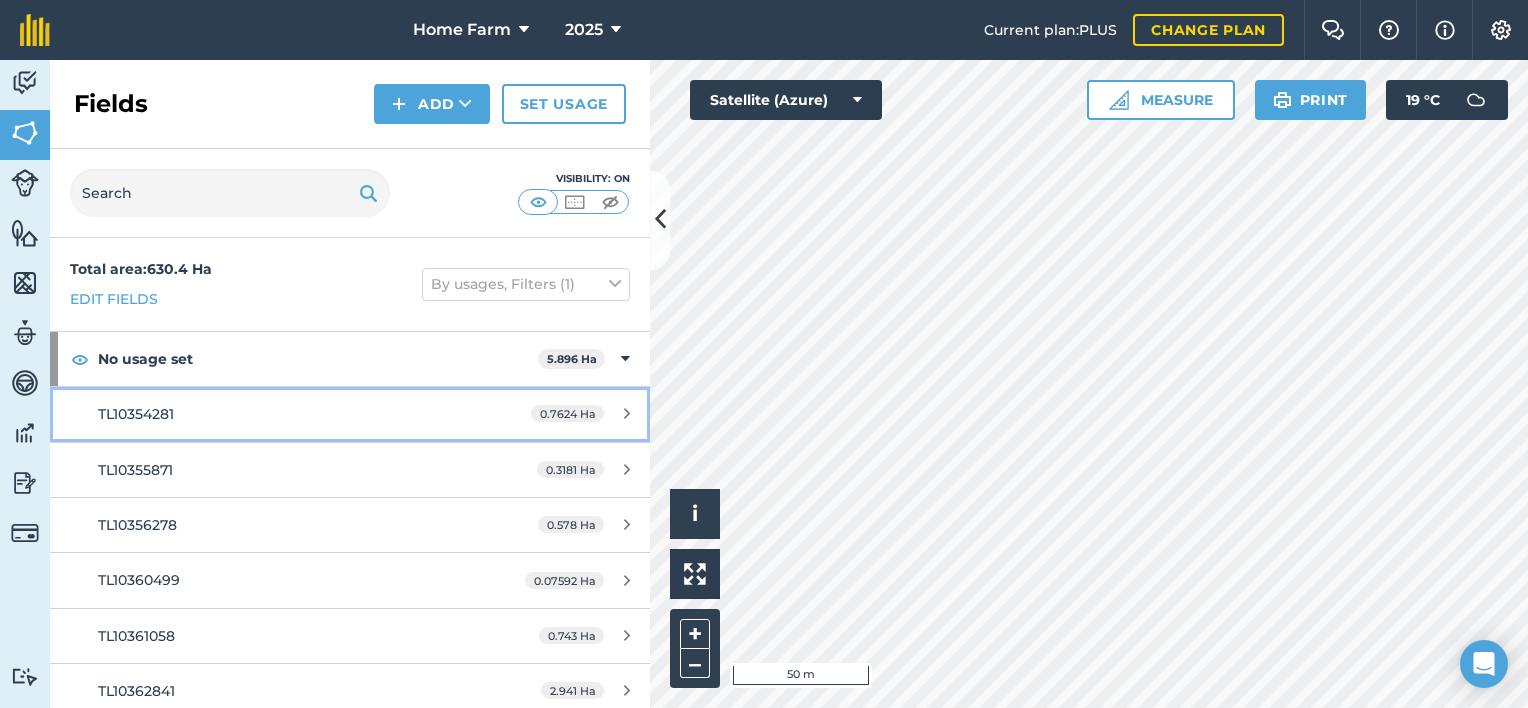 click on "TL10354281" at bounding box center [286, 414] 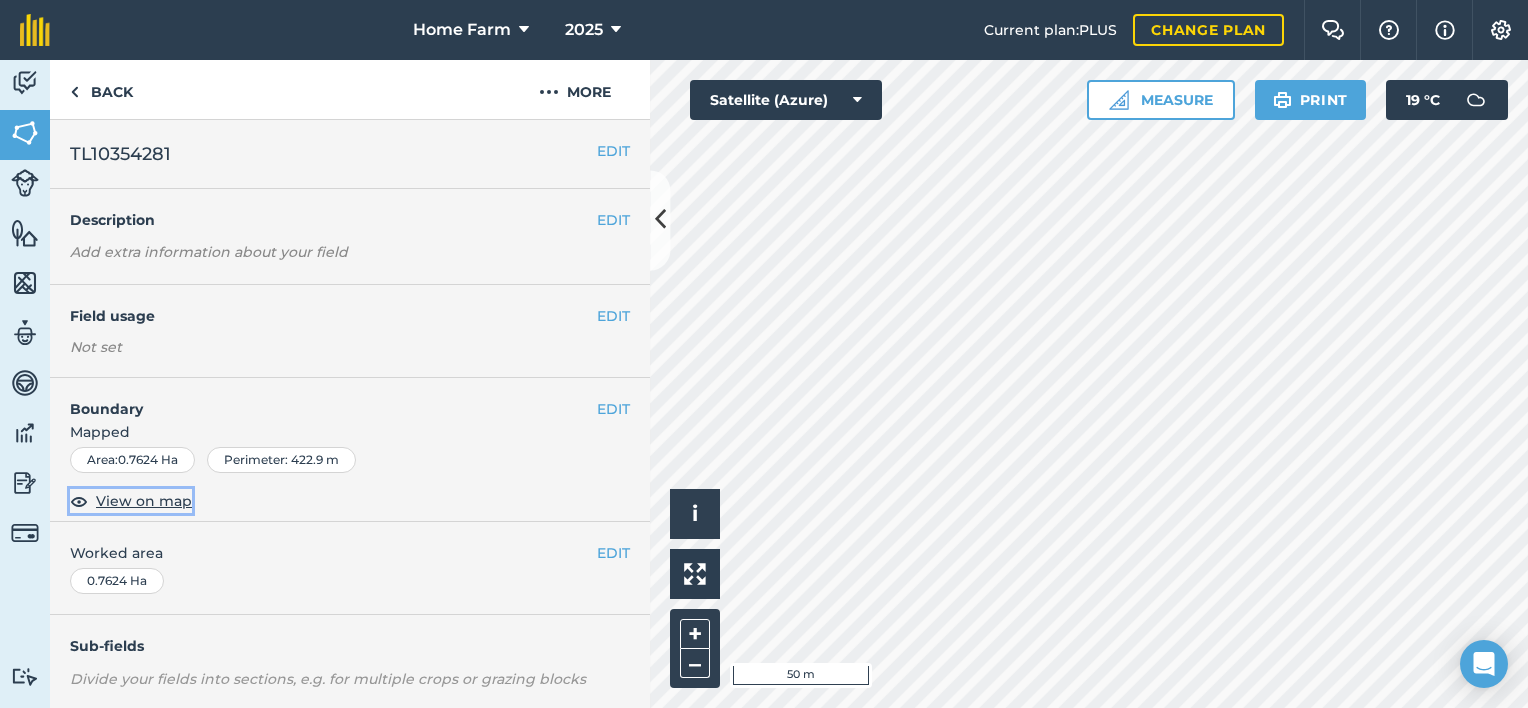 click on "View on map" at bounding box center [144, 501] 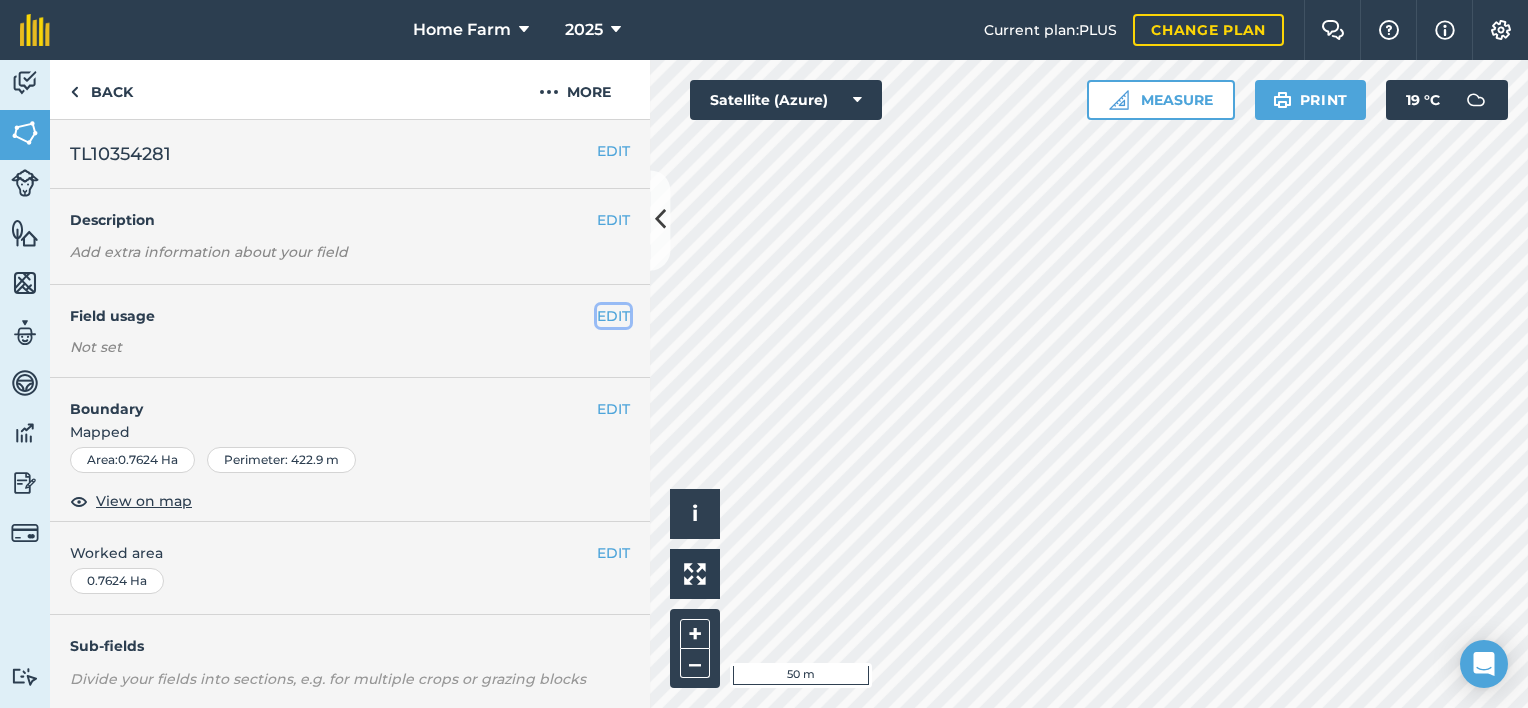 click on "EDIT" at bounding box center [613, 316] 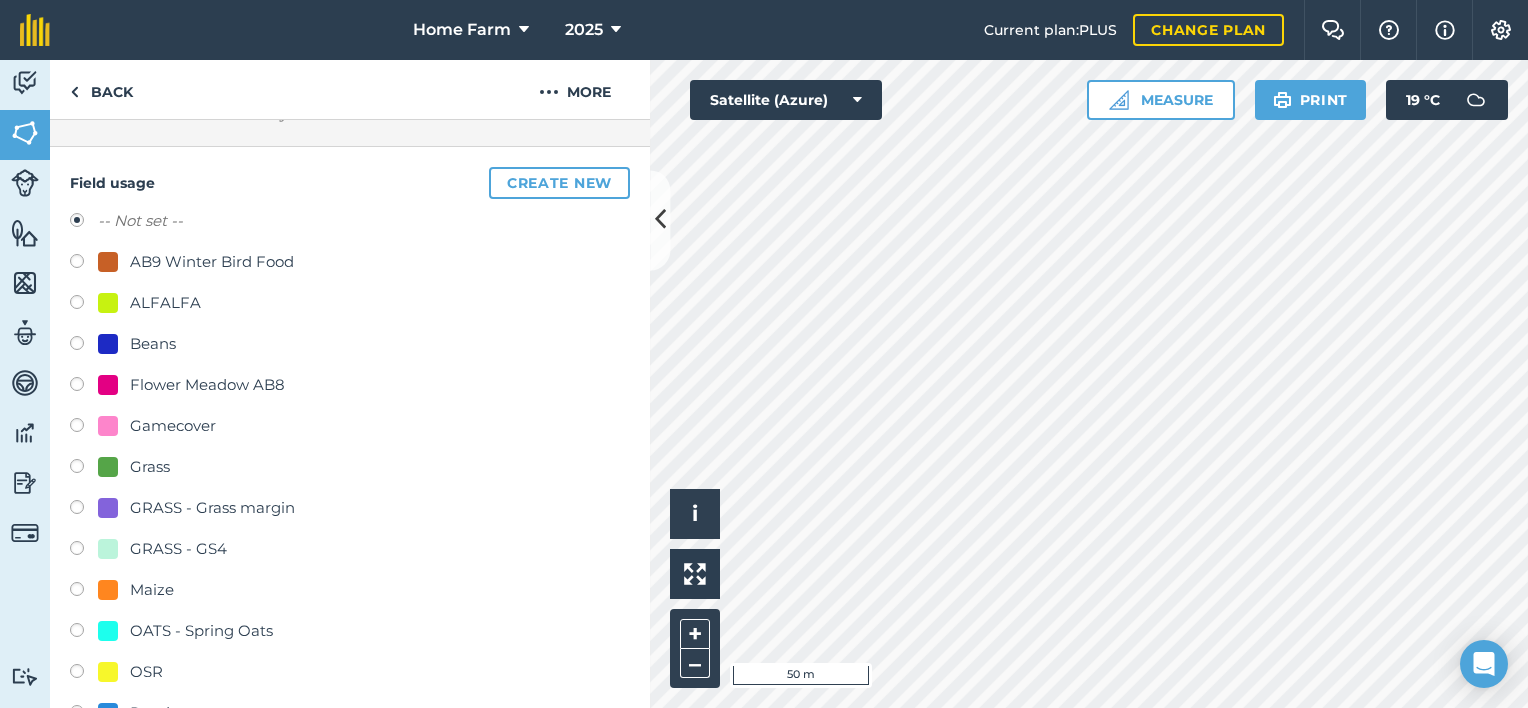 scroll, scrollTop: 139, scrollLeft: 0, axis: vertical 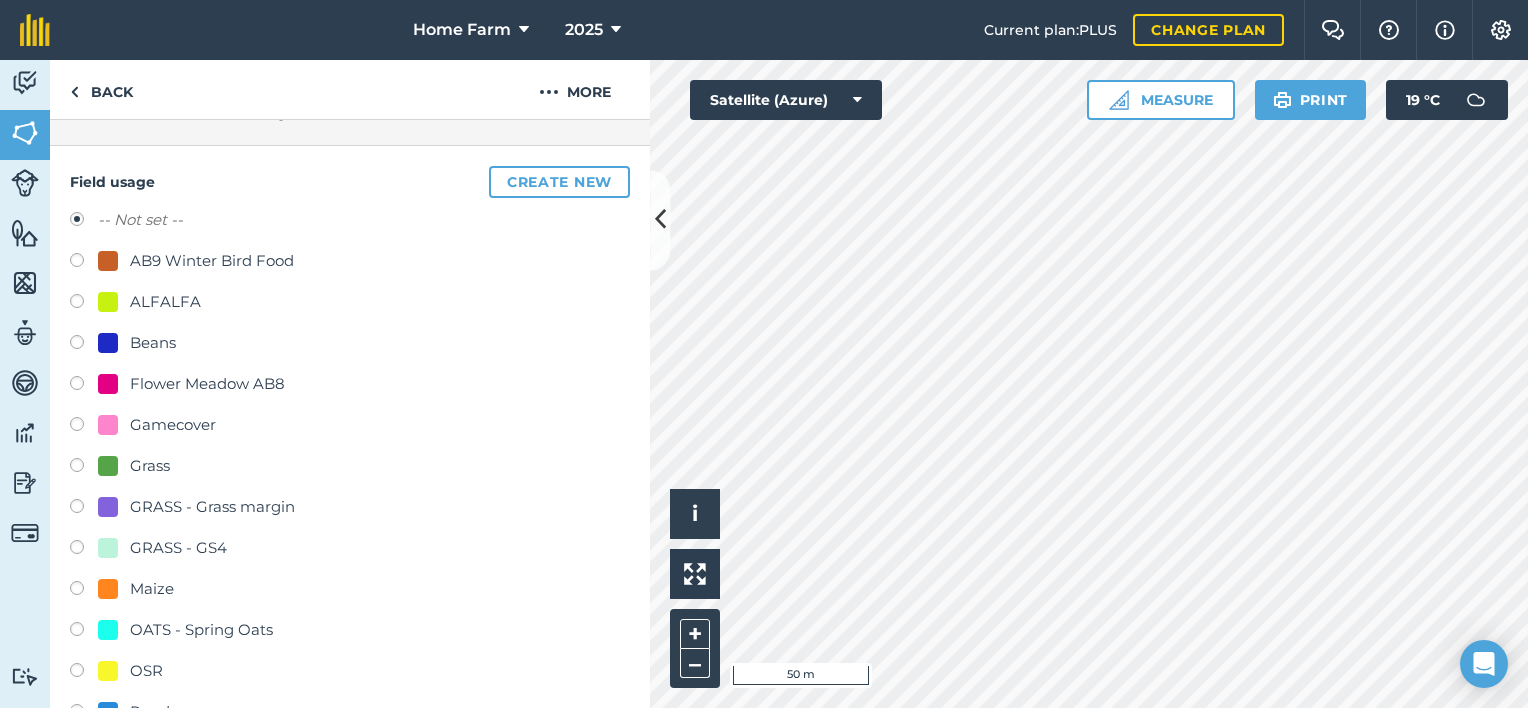 click on "GRASS - GS4" at bounding box center (178, 548) 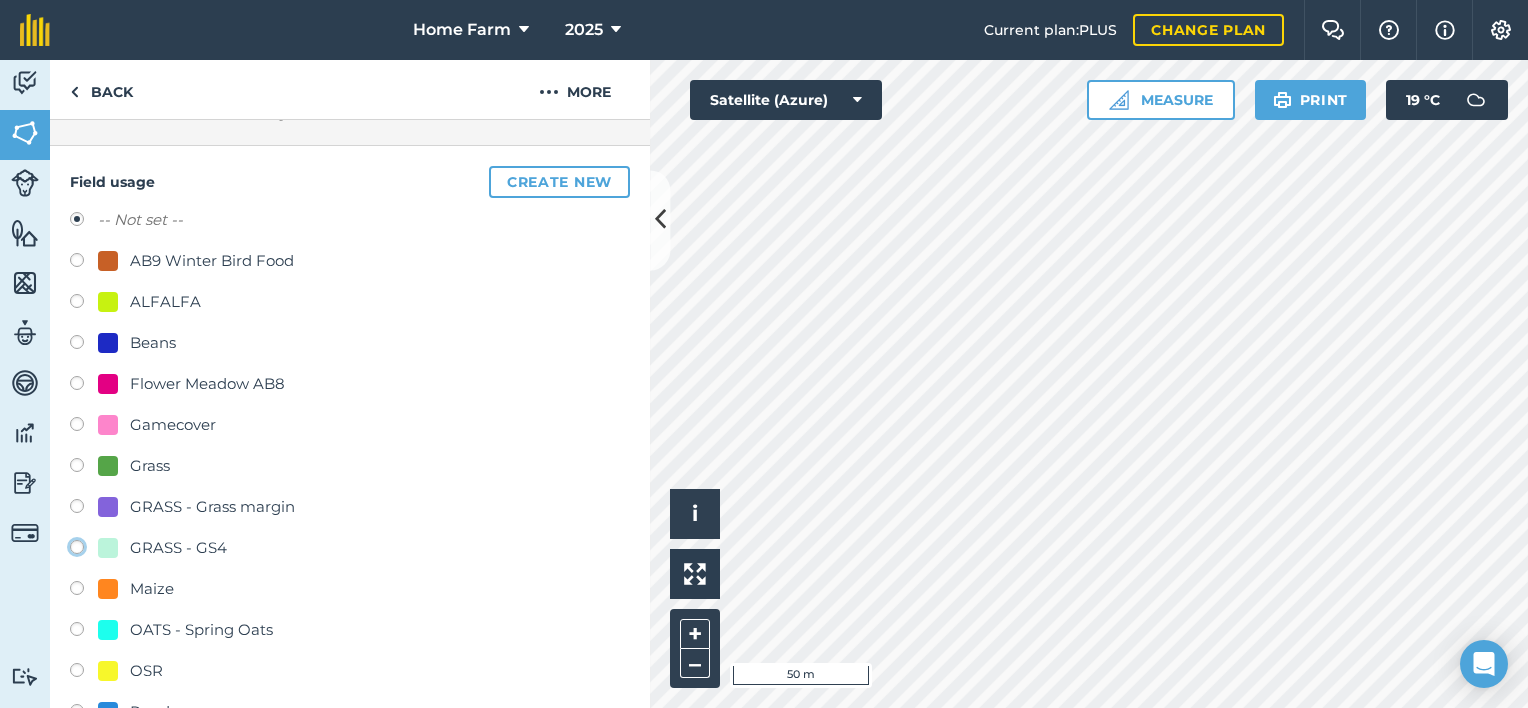 click on "GRASS - GS4" at bounding box center [-9923, 546] 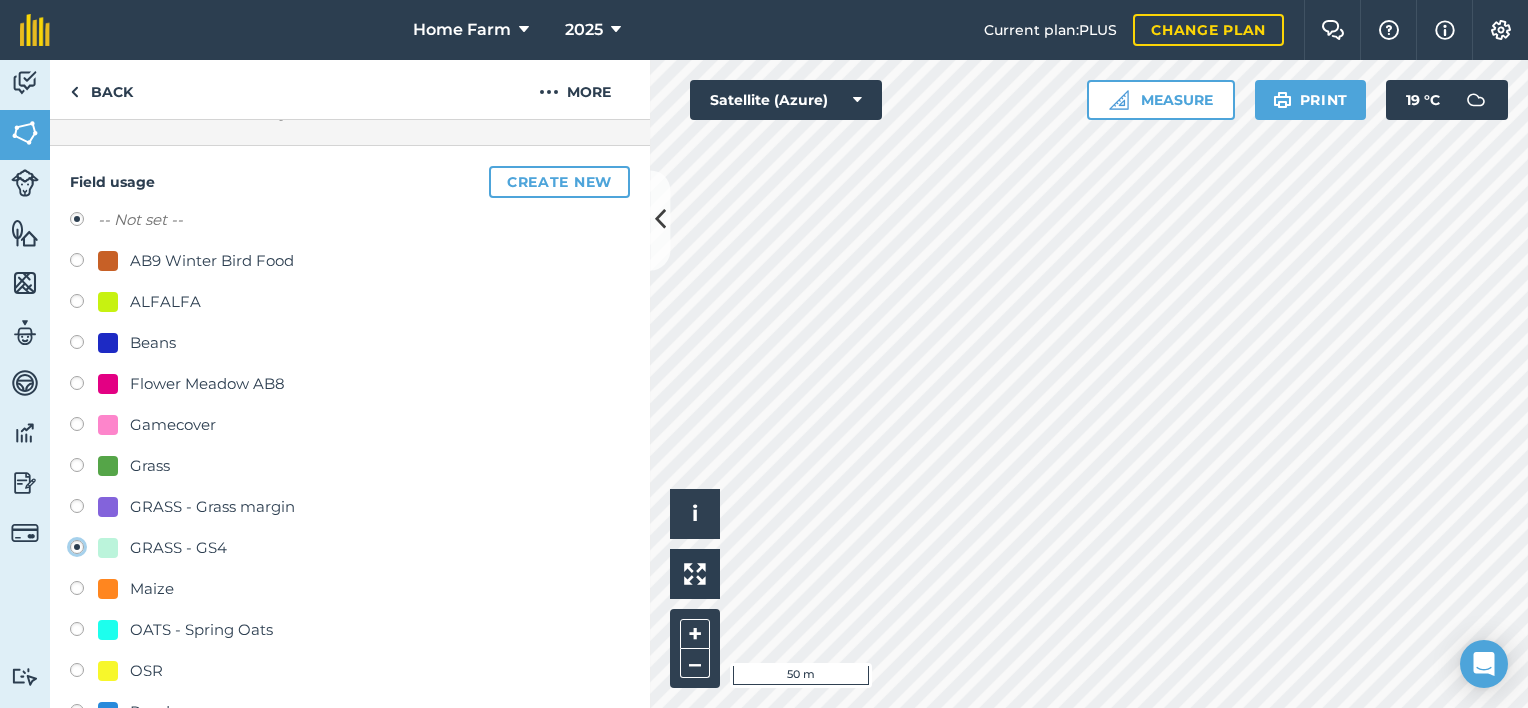 radio on "true" 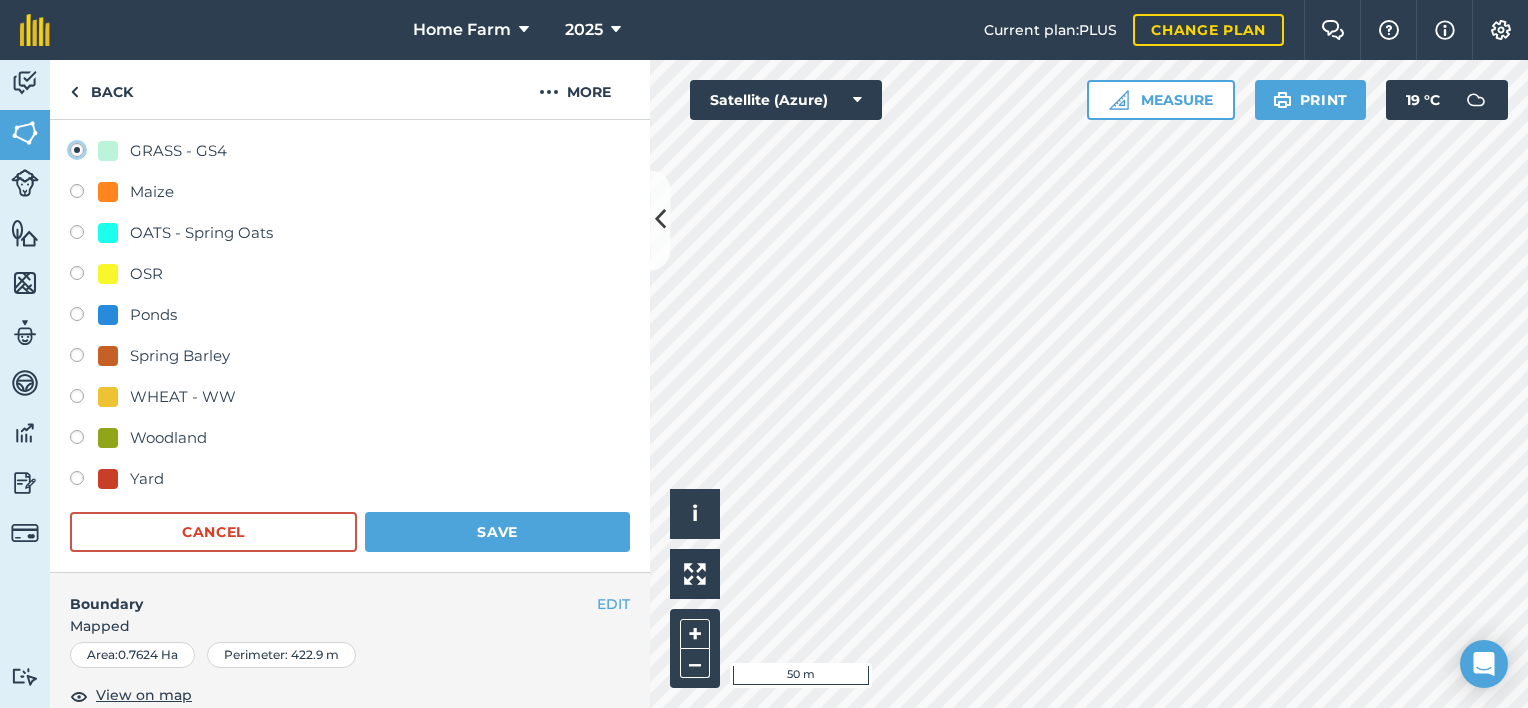 scroll, scrollTop: 686, scrollLeft: 0, axis: vertical 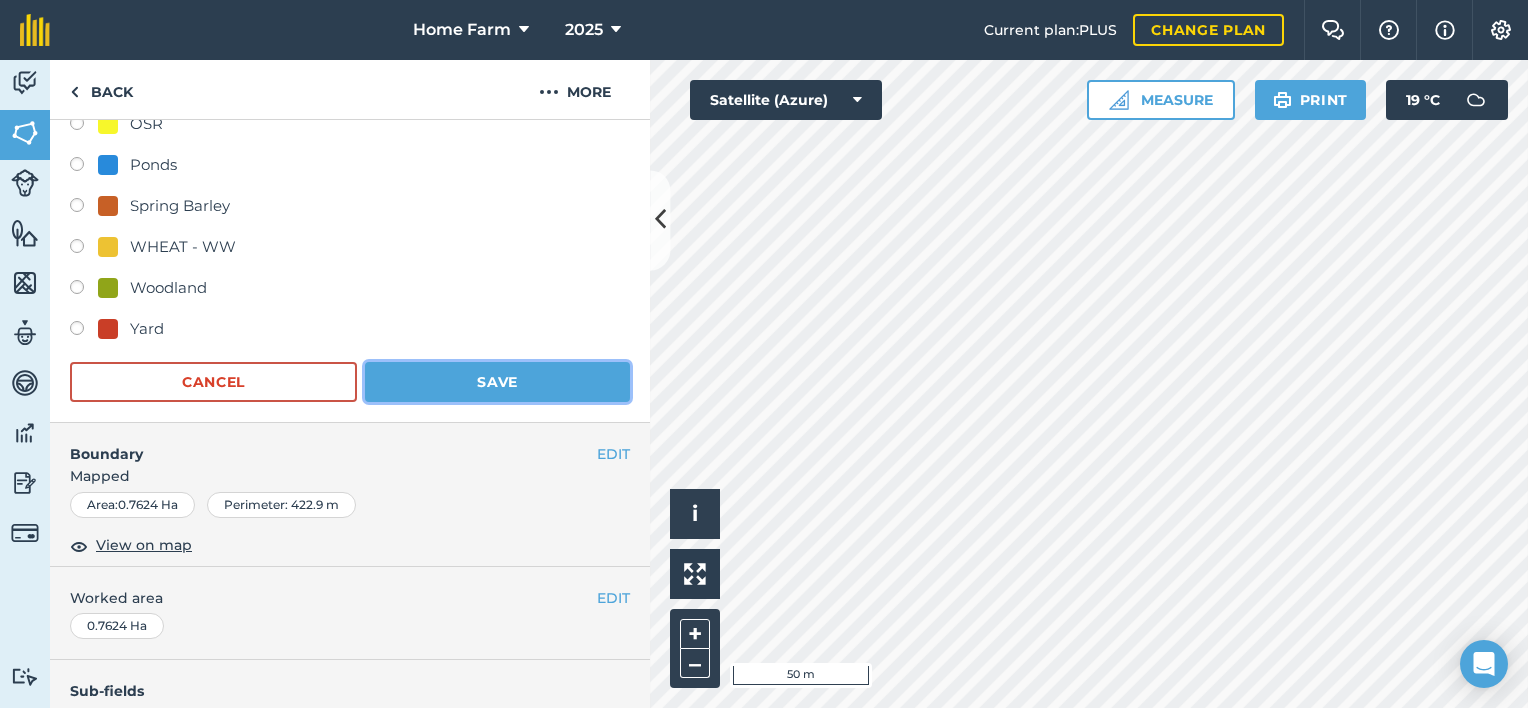 click on "Save" at bounding box center [497, 382] 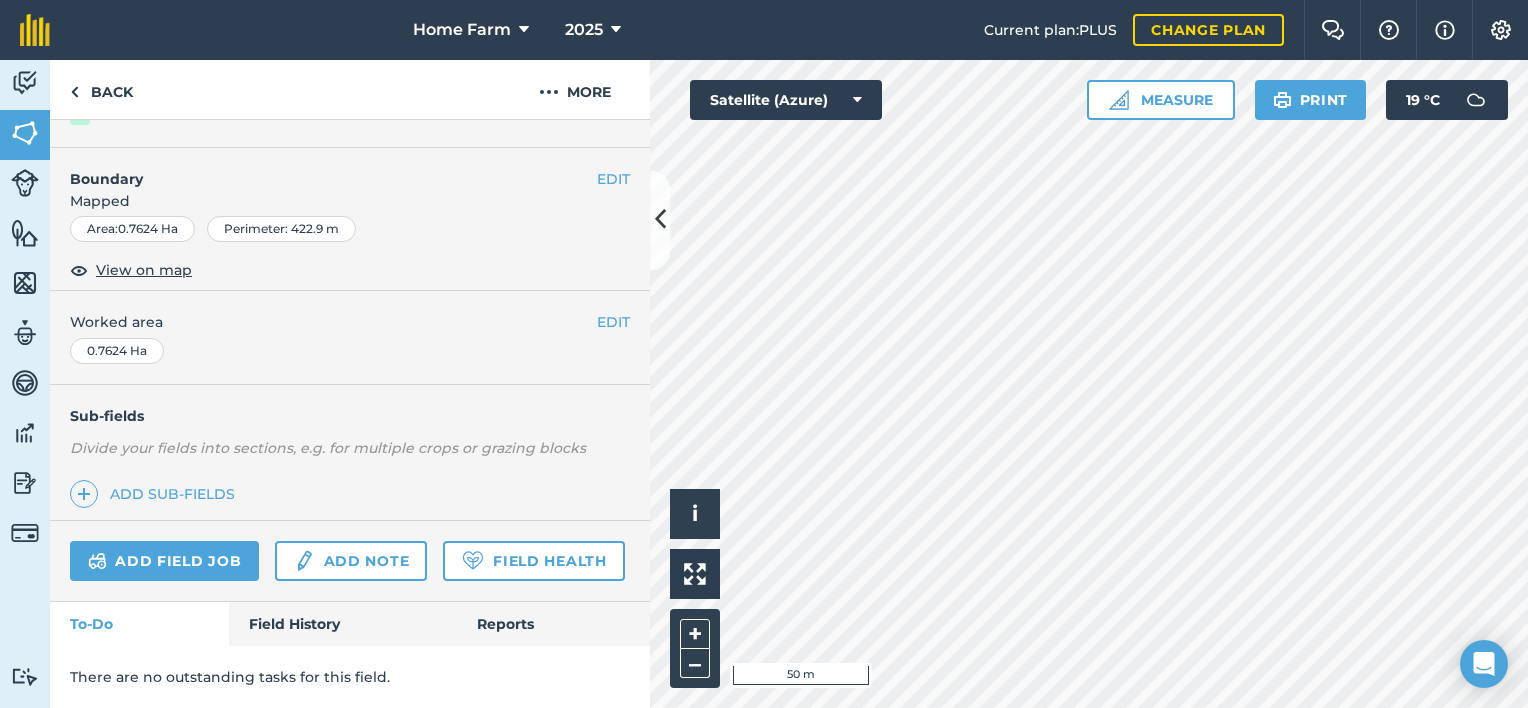scroll, scrollTop: 286, scrollLeft: 0, axis: vertical 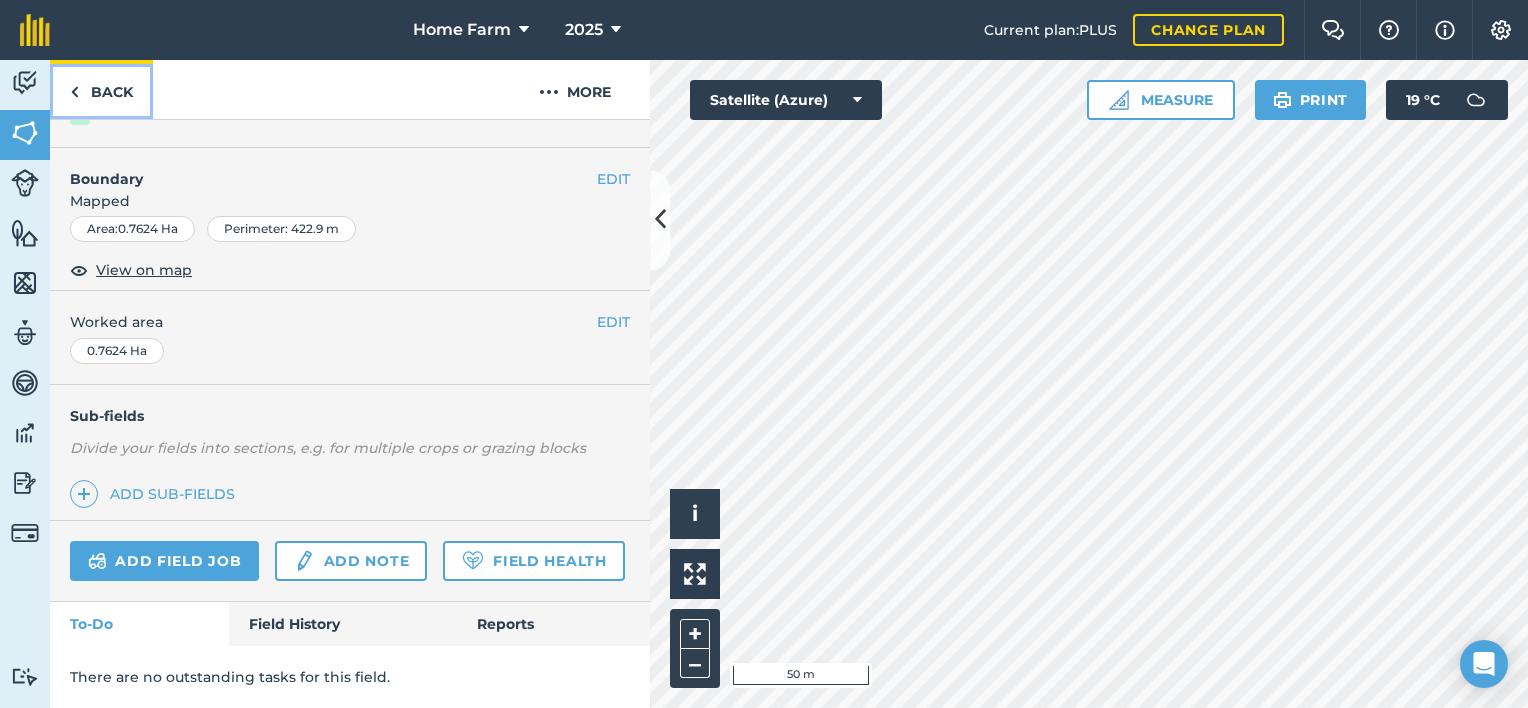 click on "Back" at bounding box center (101, 89) 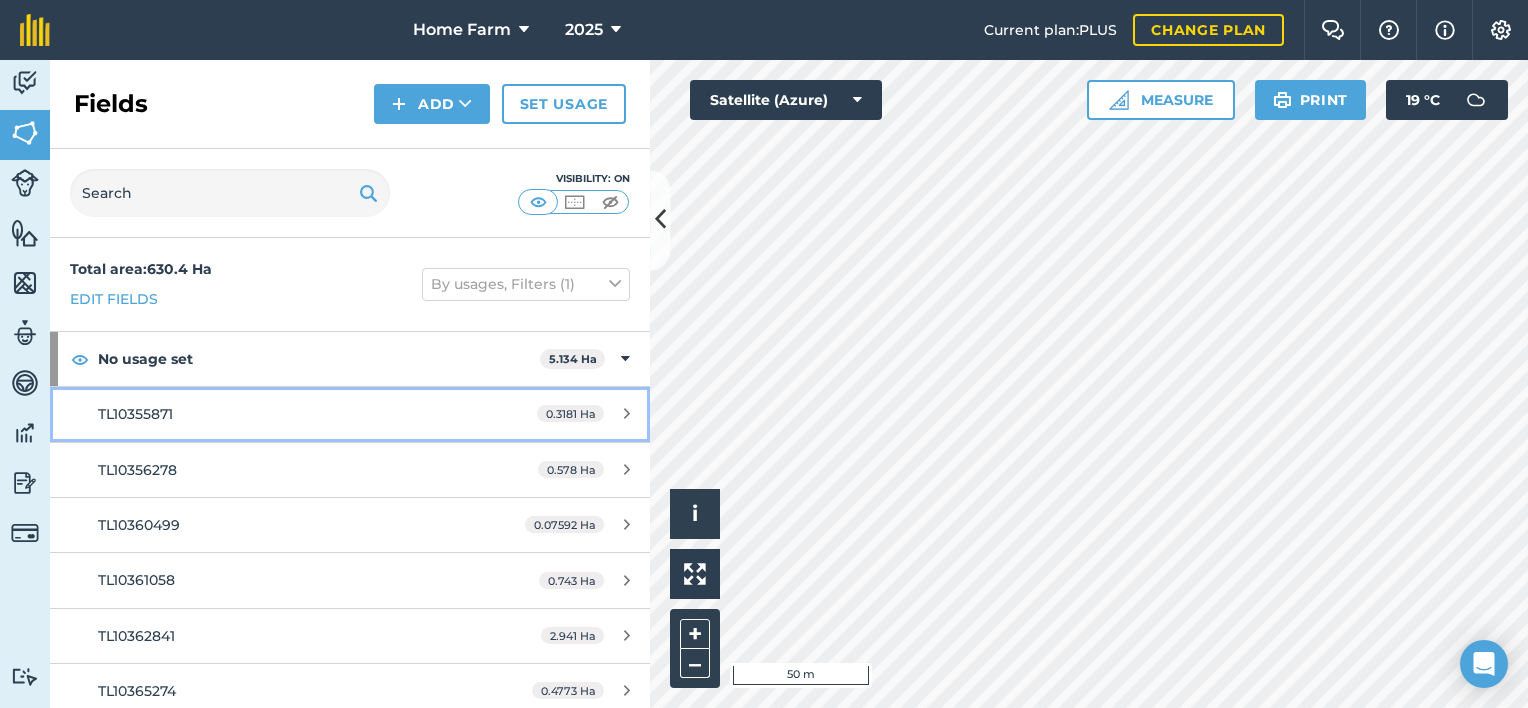 click on "TL10355871" at bounding box center (286, 414) 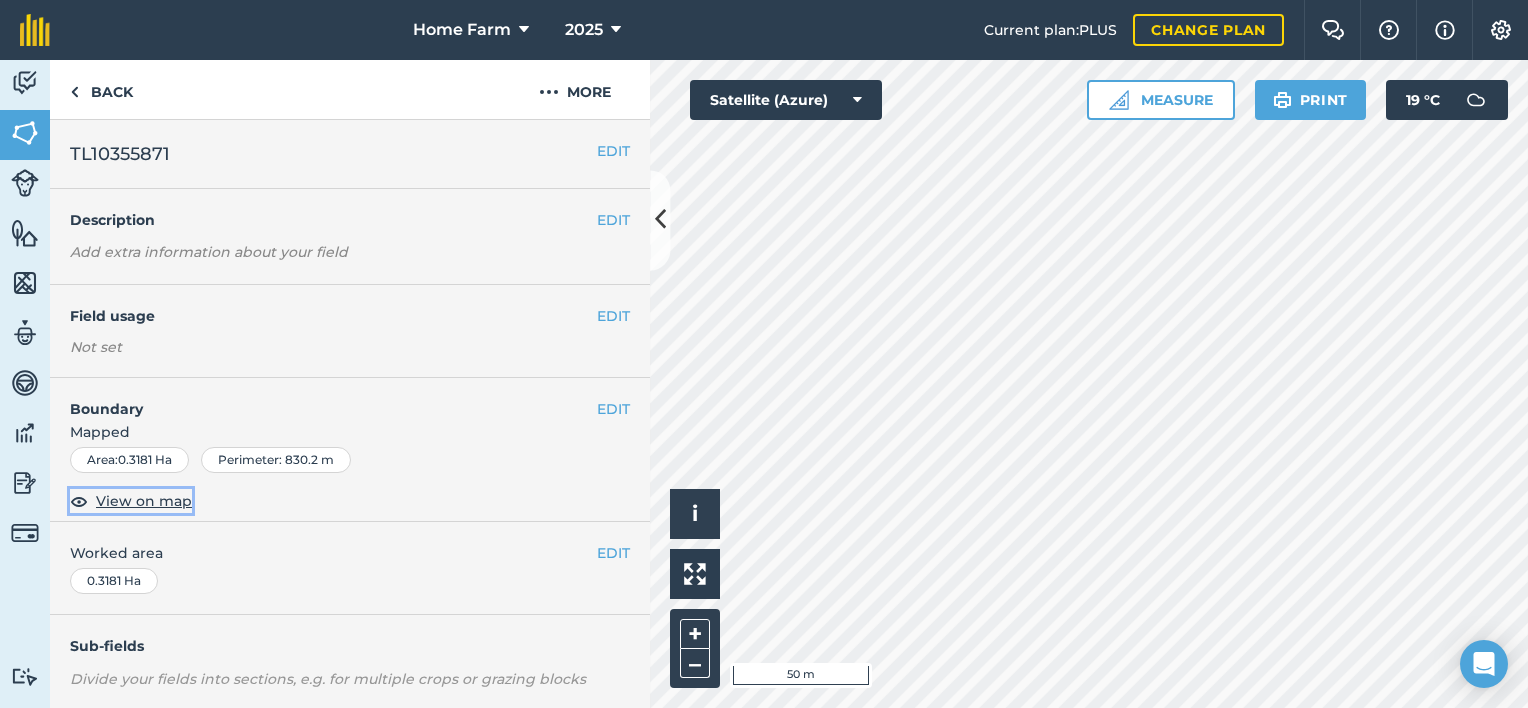 click on "View on map" at bounding box center [144, 501] 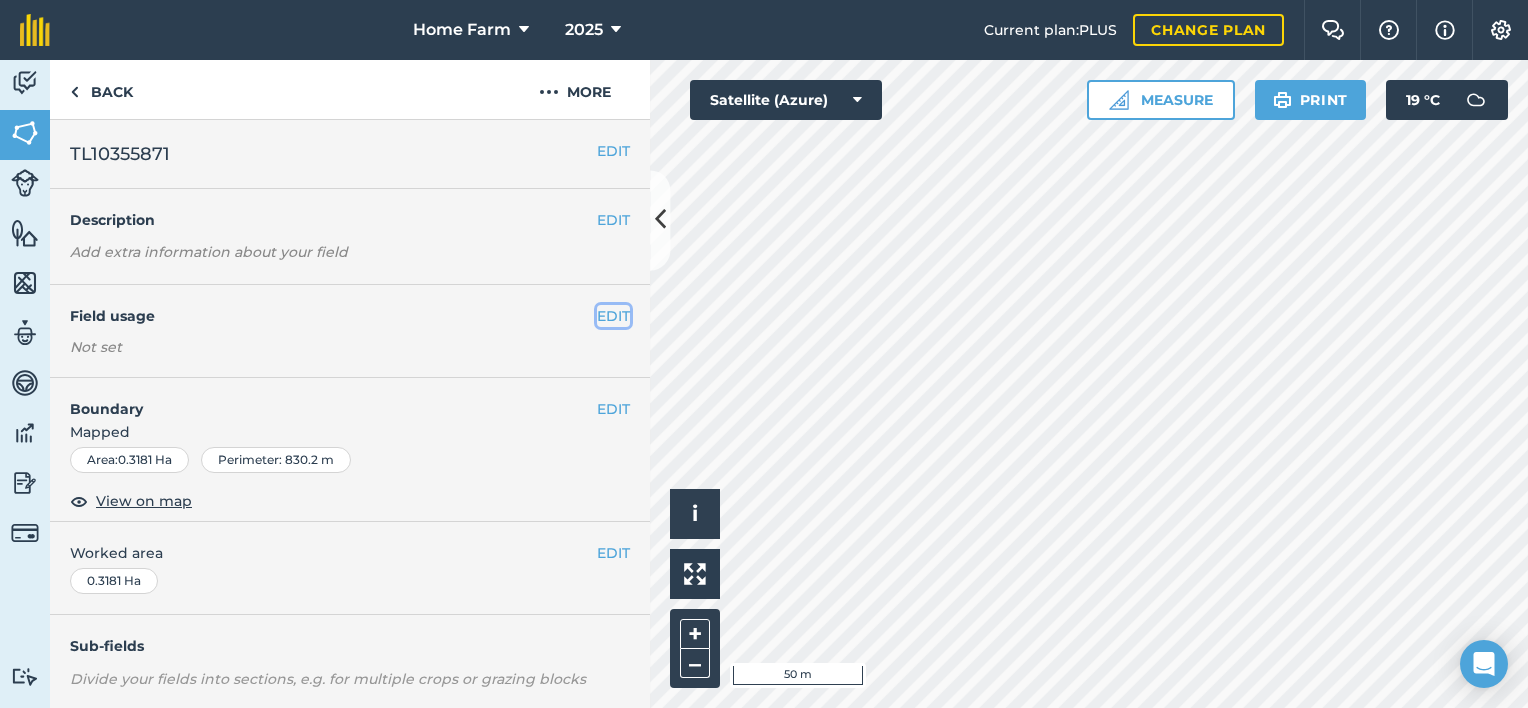click on "EDIT" at bounding box center [613, 316] 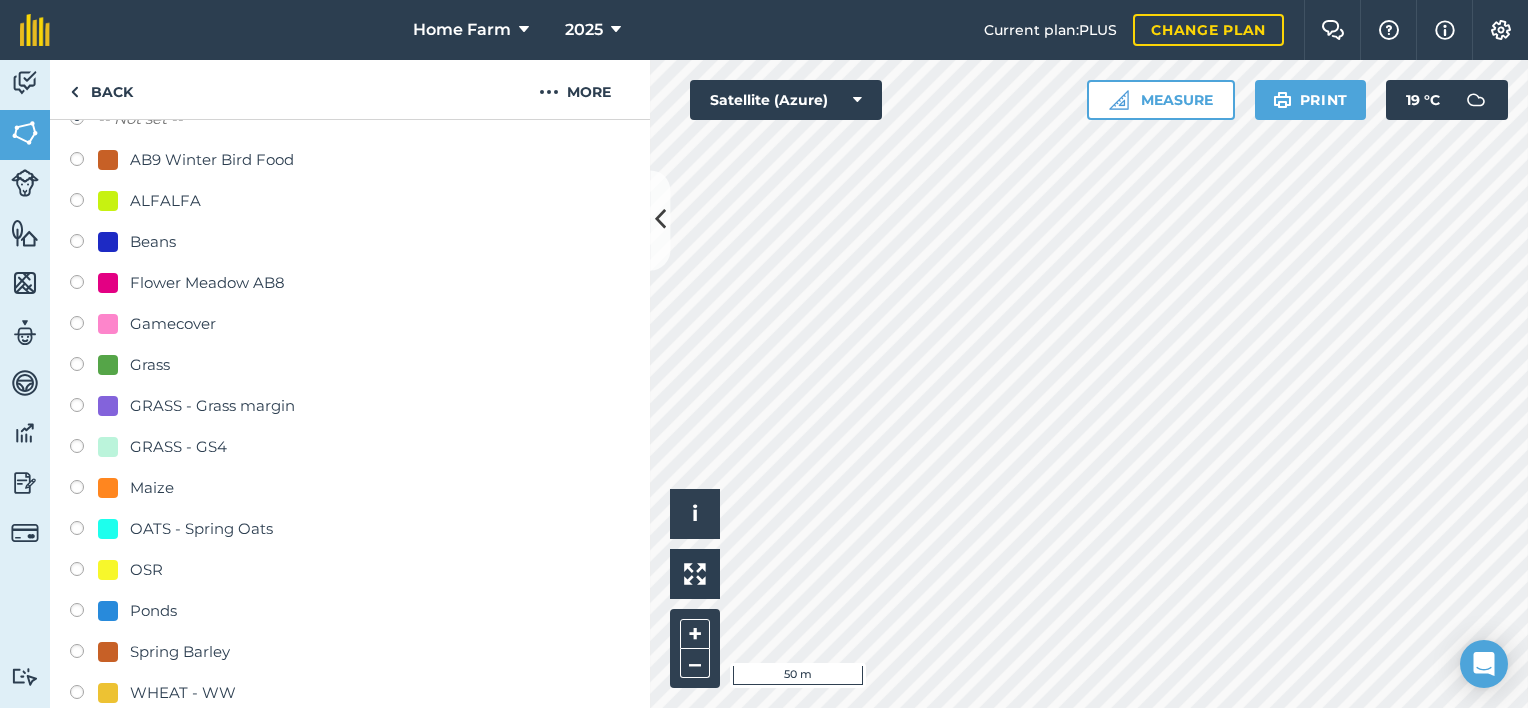 scroll, scrollTop: 388, scrollLeft: 0, axis: vertical 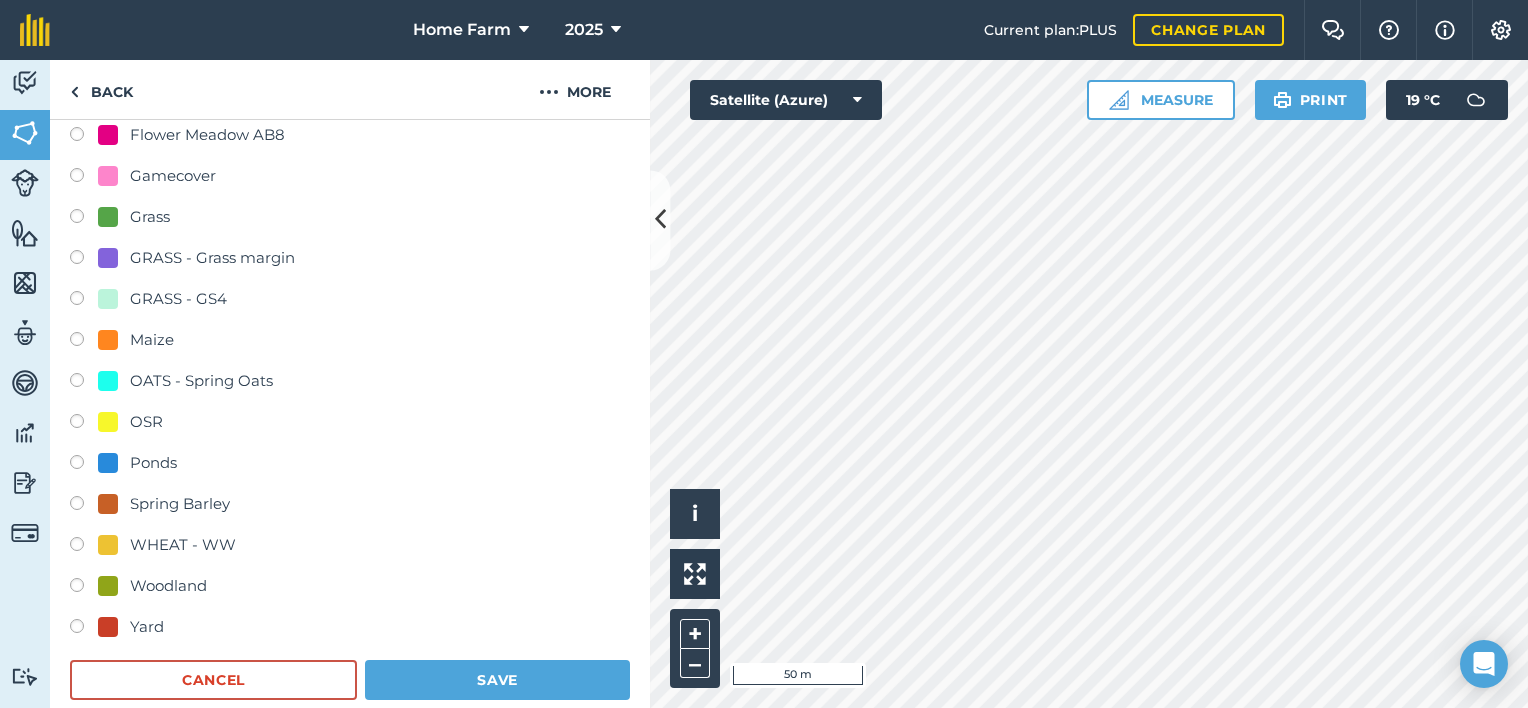 click on "Woodland" at bounding box center (168, 586) 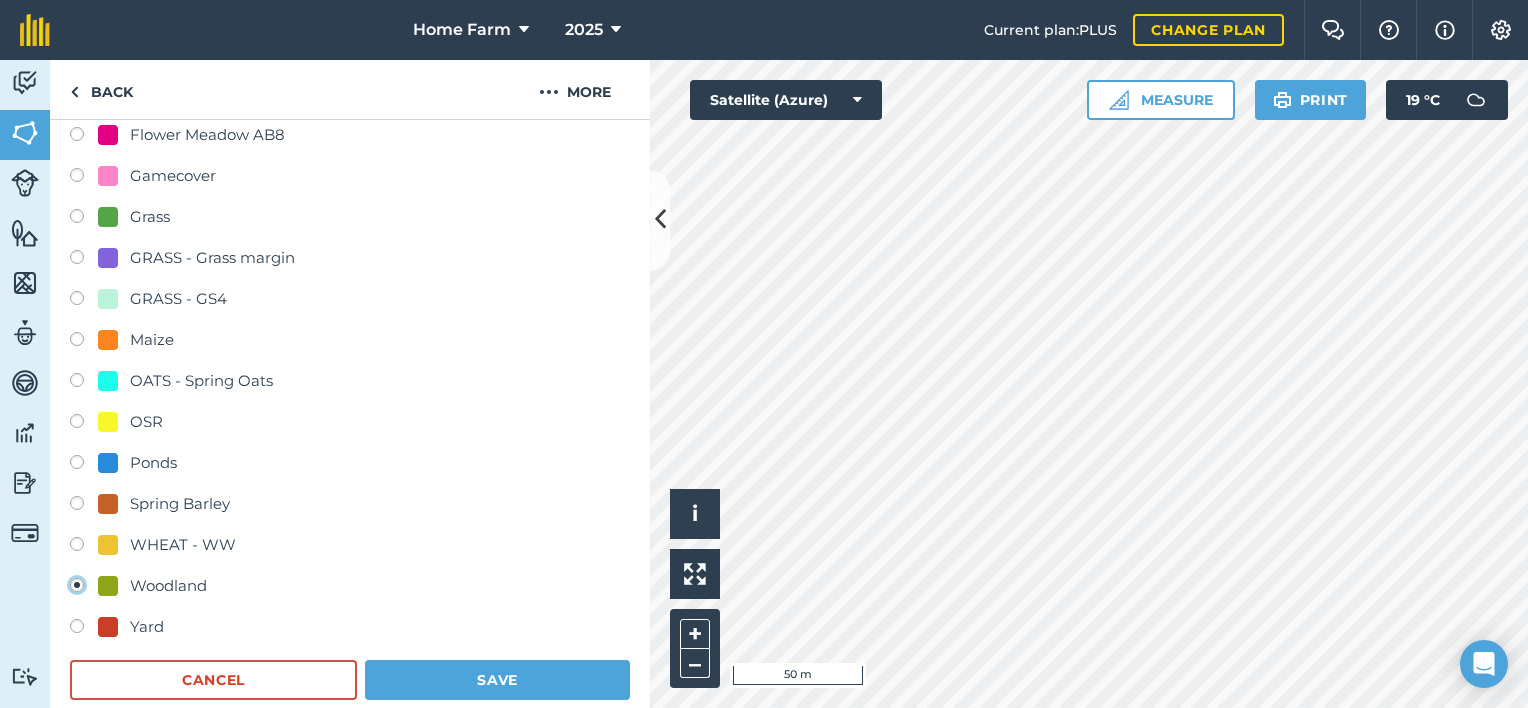 radio on "true" 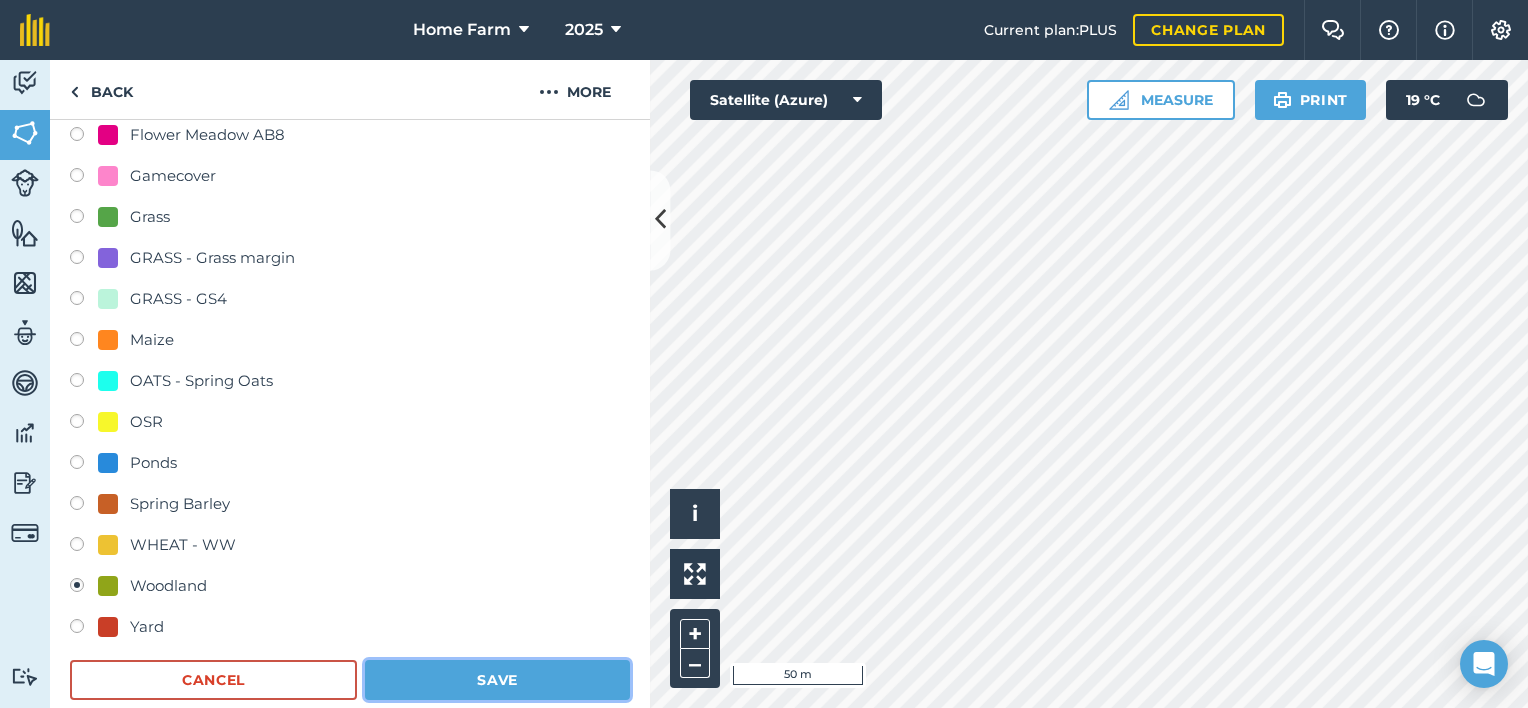 click on "Save" at bounding box center (497, 680) 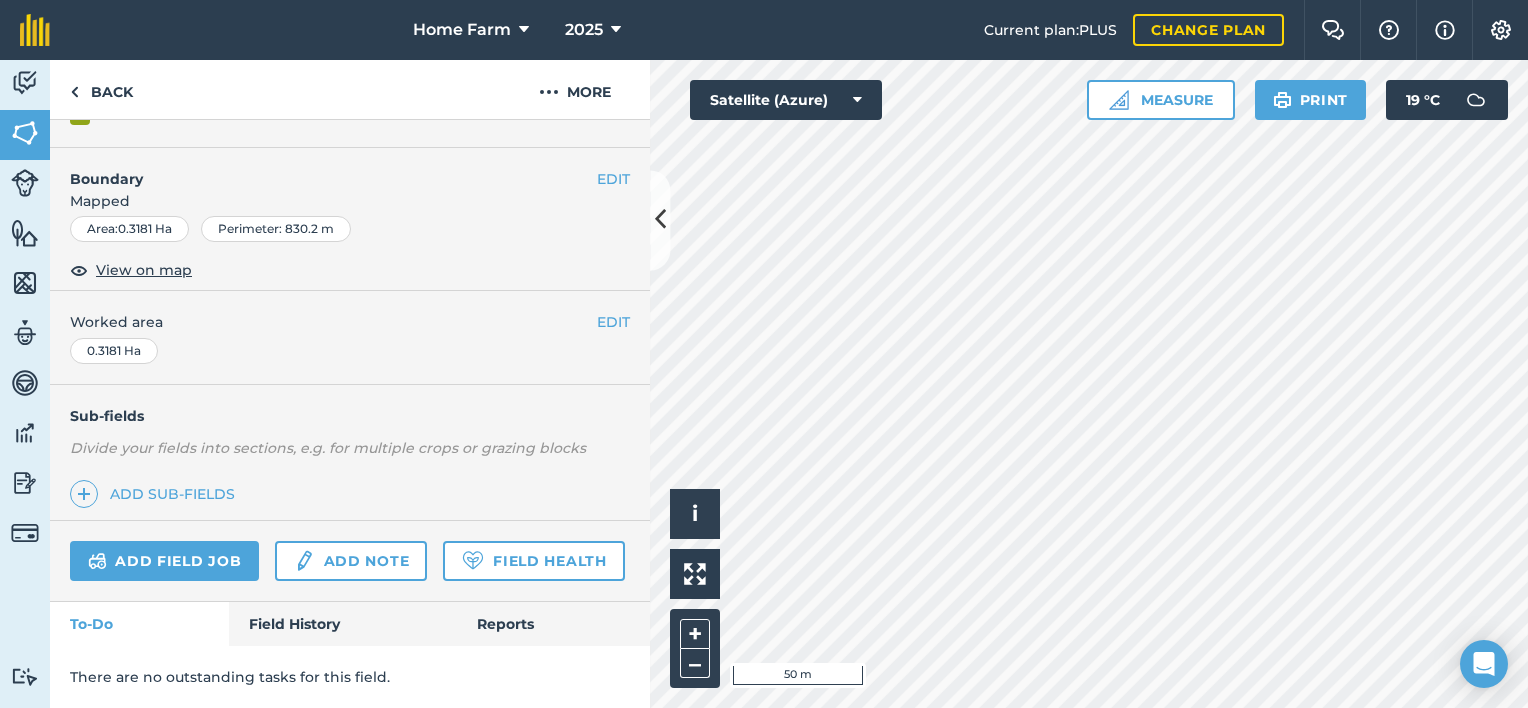 scroll, scrollTop: 0, scrollLeft: 0, axis: both 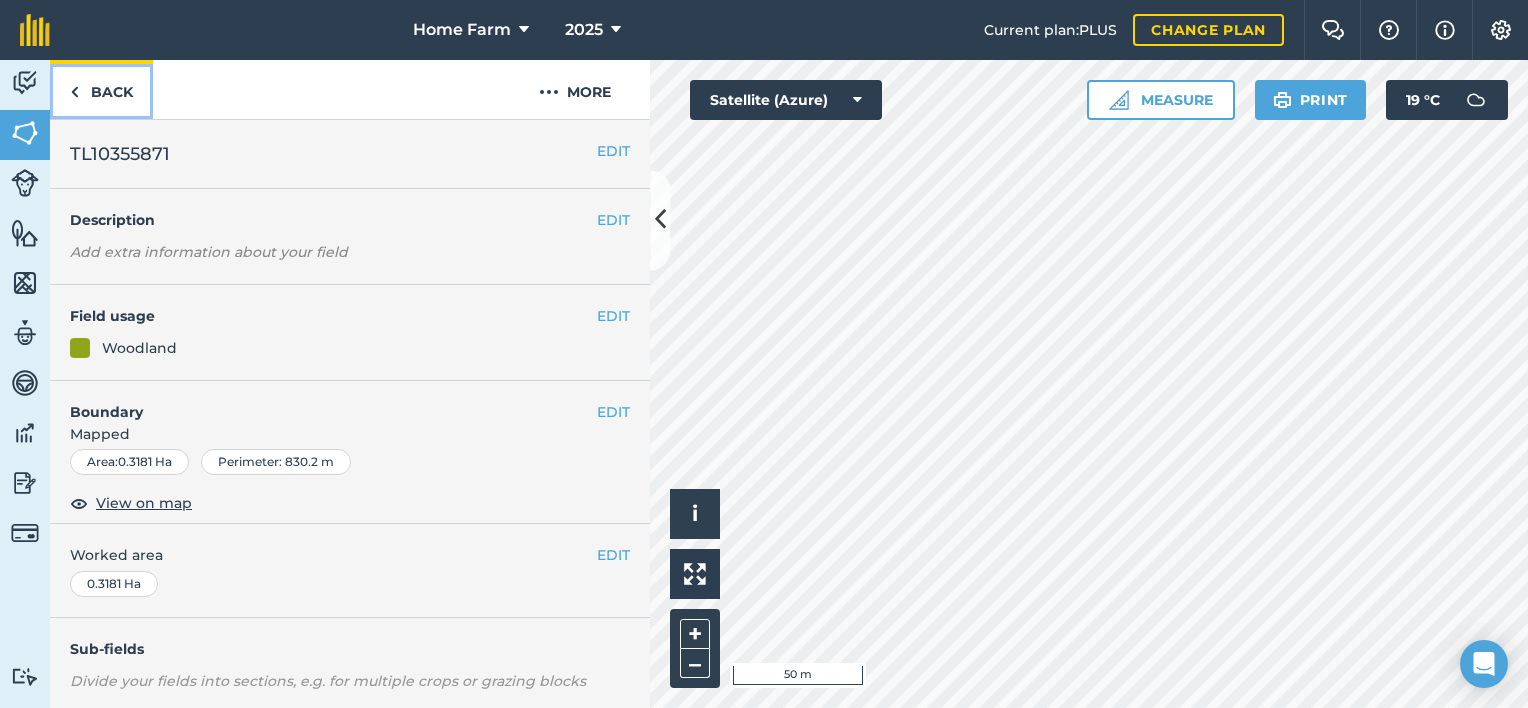 click on "Back" at bounding box center [101, 89] 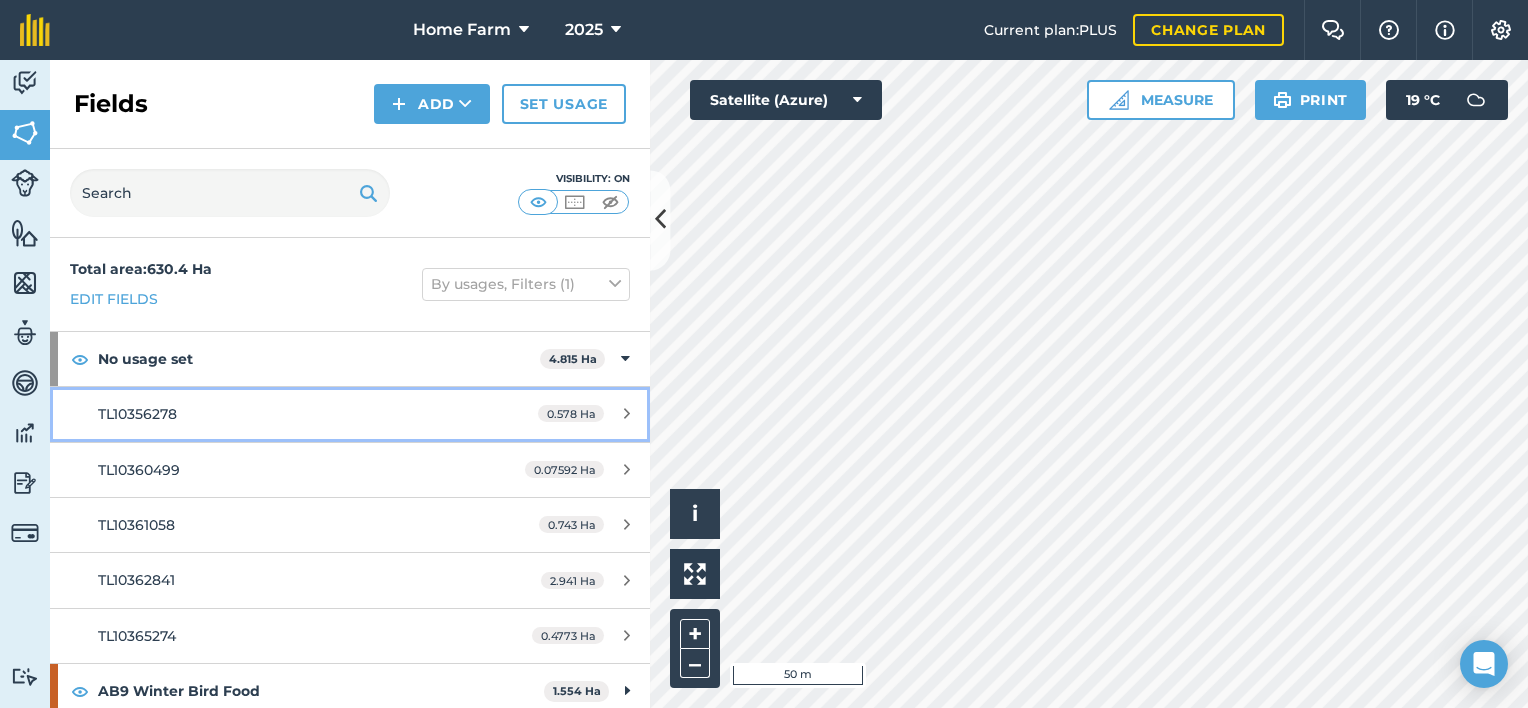 click on "TL10356278" at bounding box center [286, 414] 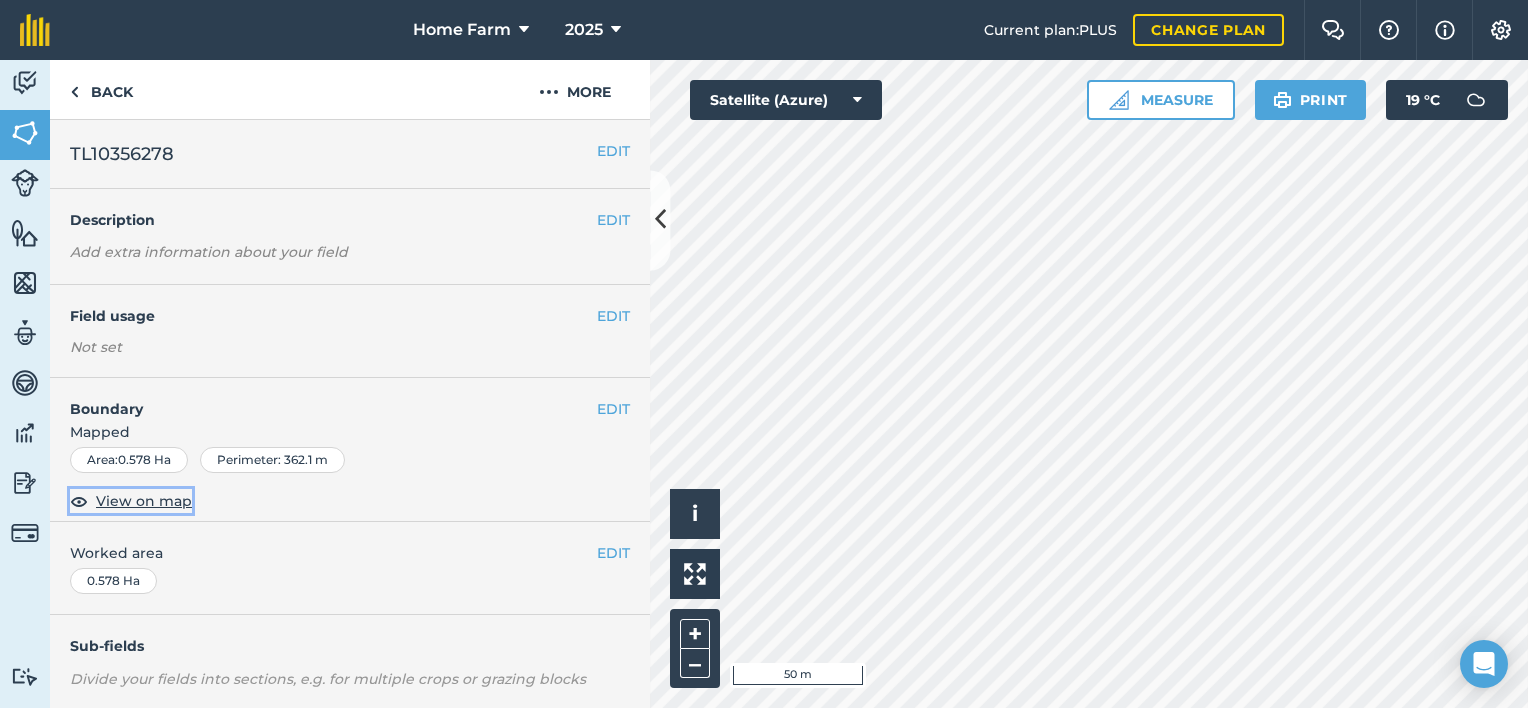 click on "View on map" at bounding box center (144, 501) 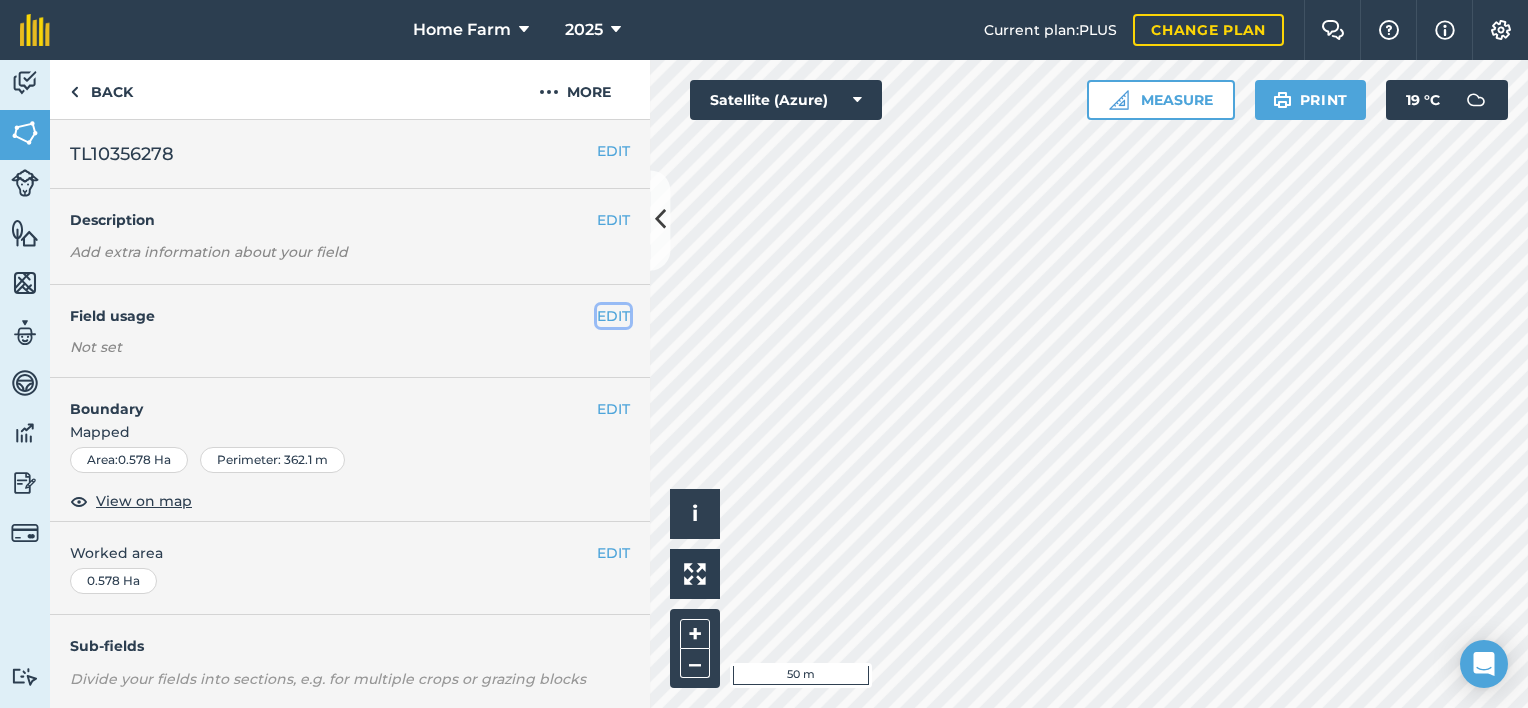click on "EDIT" at bounding box center [613, 316] 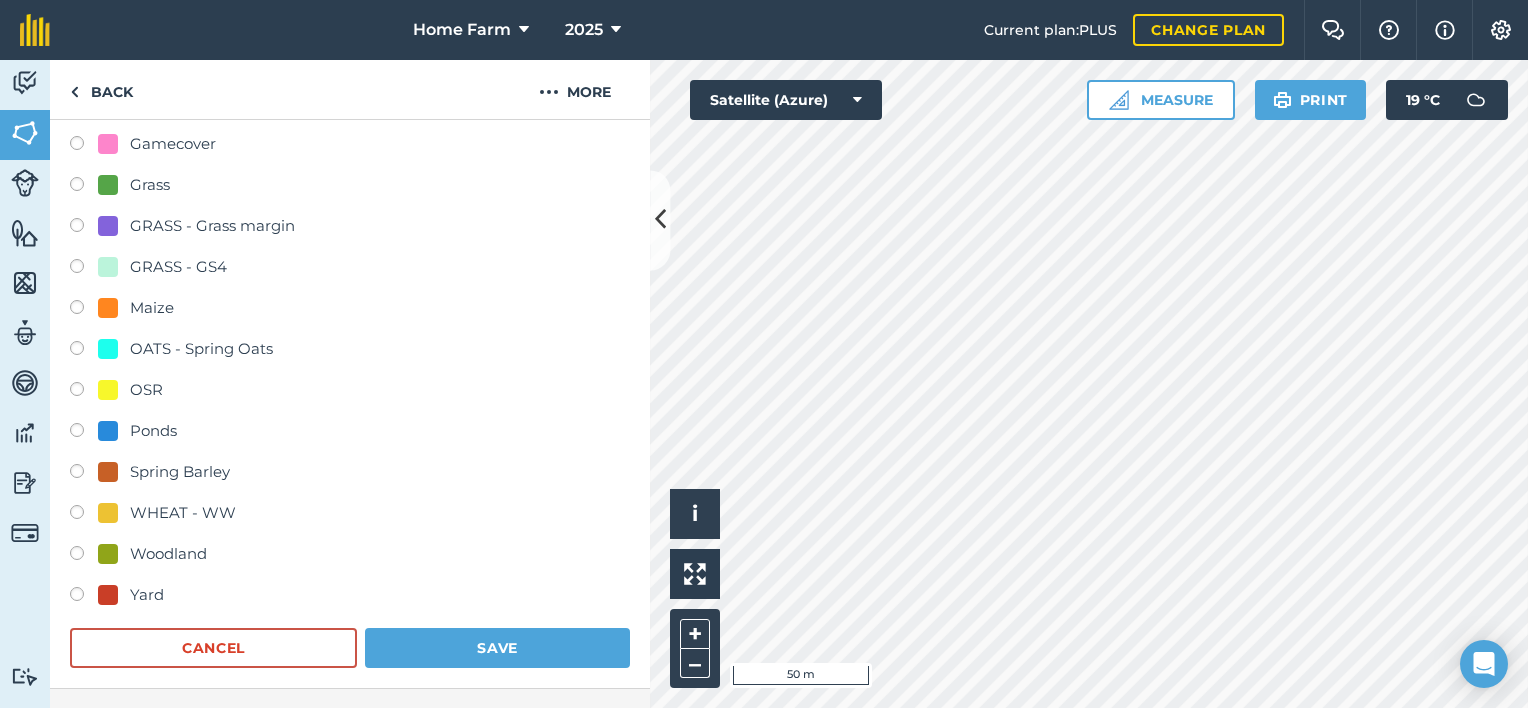 scroll, scrollTop: 424, scrollLeft: 0, axis: vertical 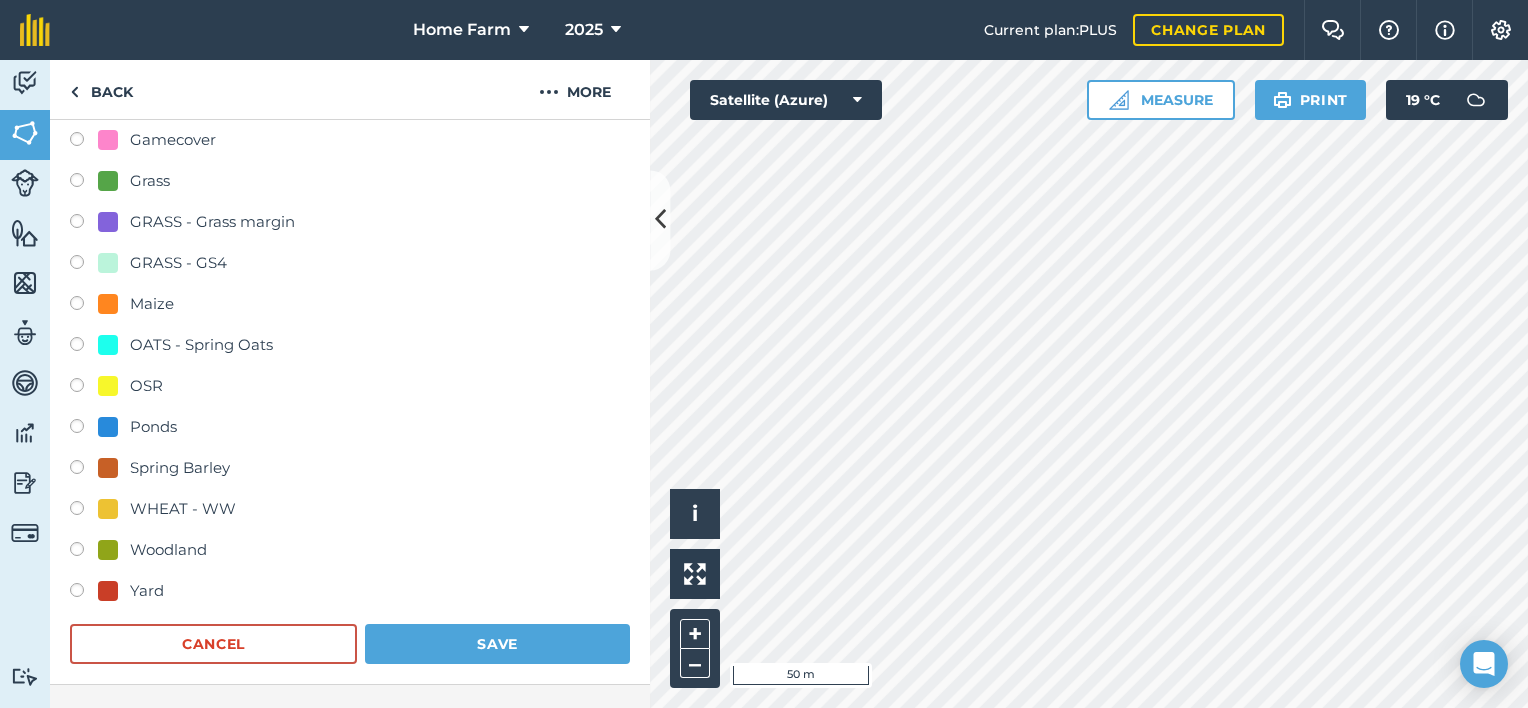 click on "Woodland" at bounding box center (168, 550) 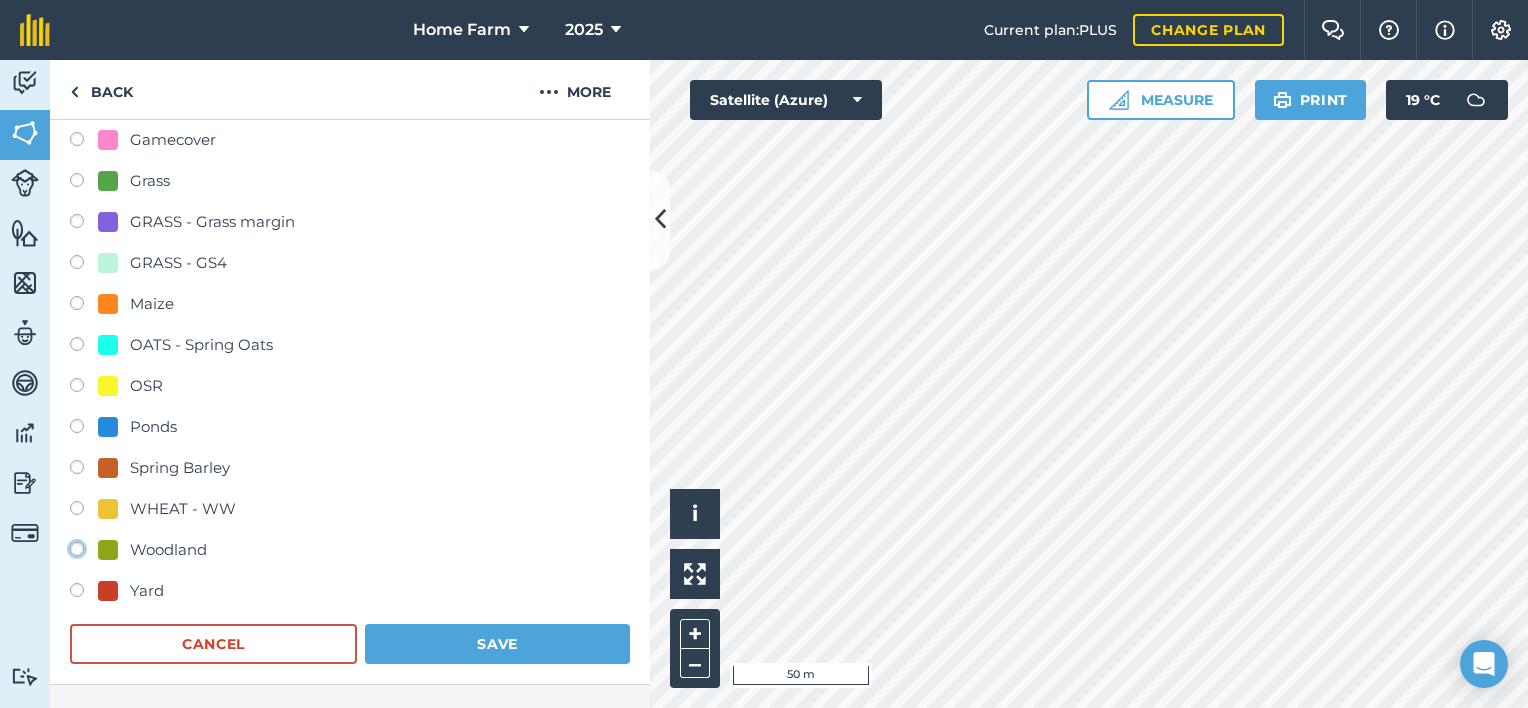 click on "Woodland" at bounding box center (-9923, 548) 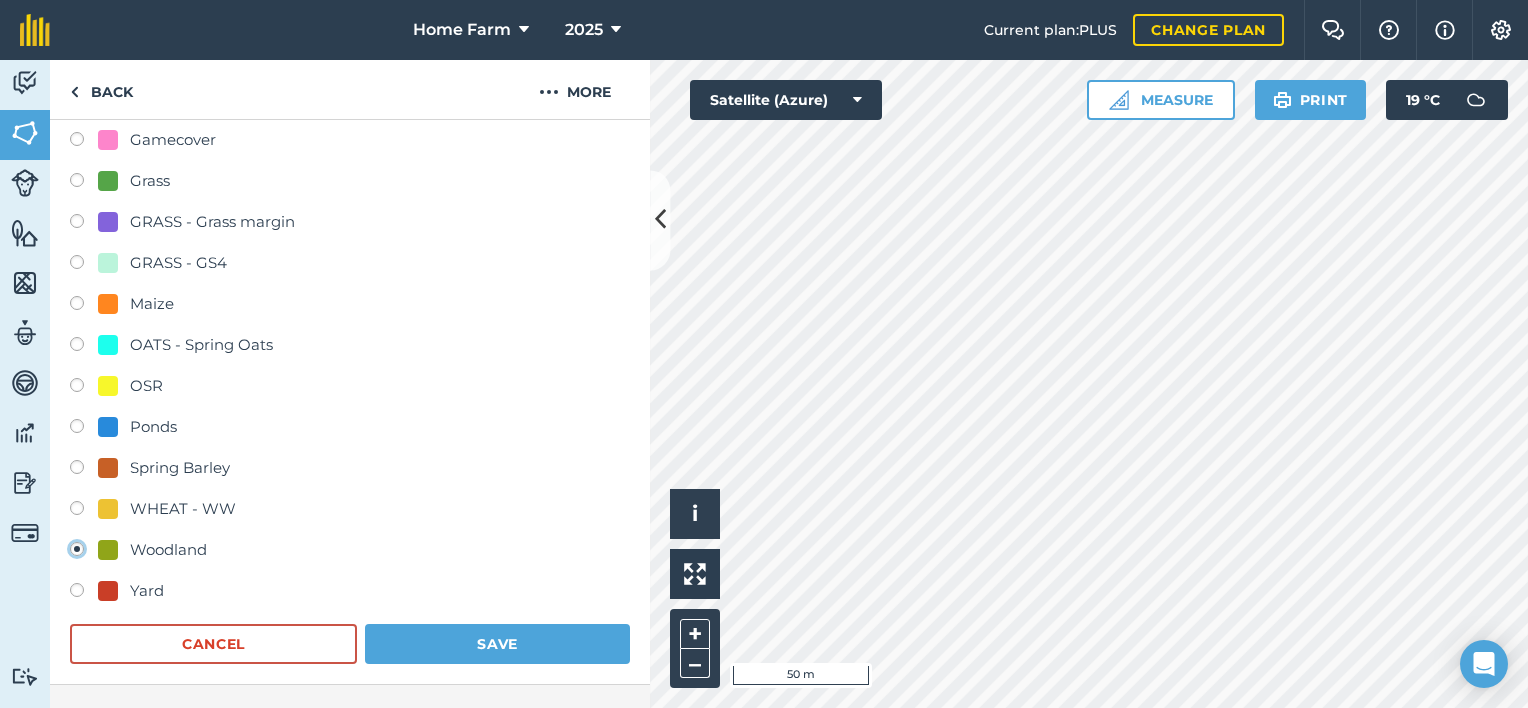 radio on "false" 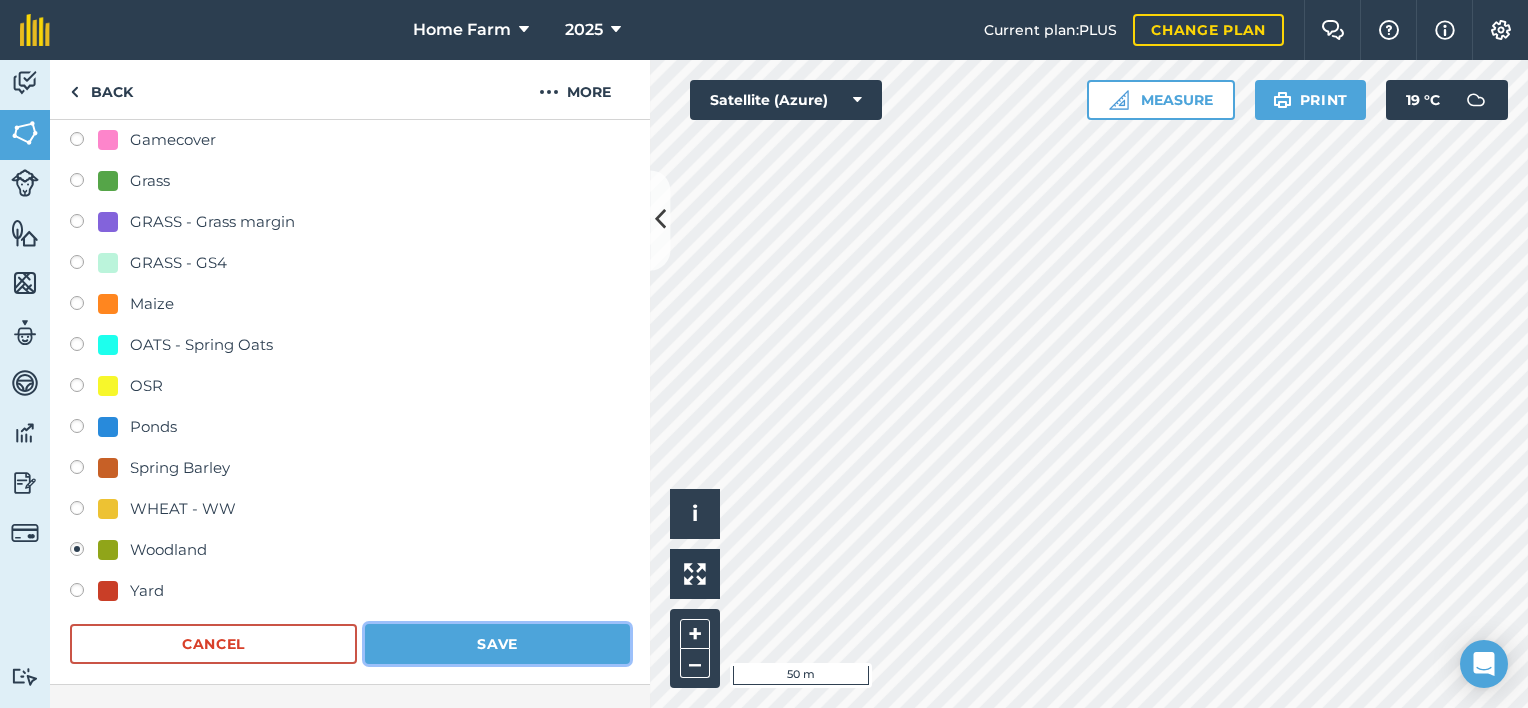 click on "Save" at bounding box center [497, 644] 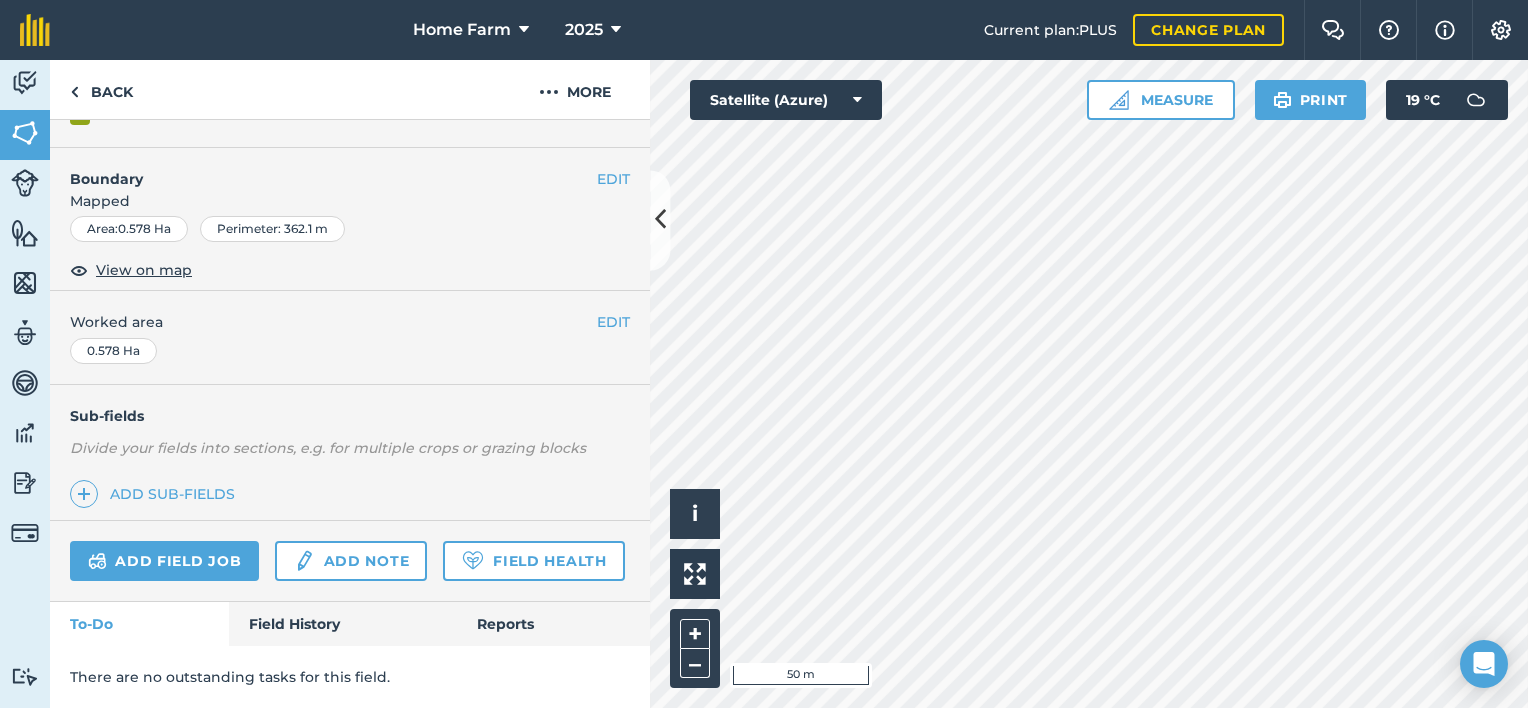 scroll, scrollTop: 0, scrollLeft: 0, axis: both 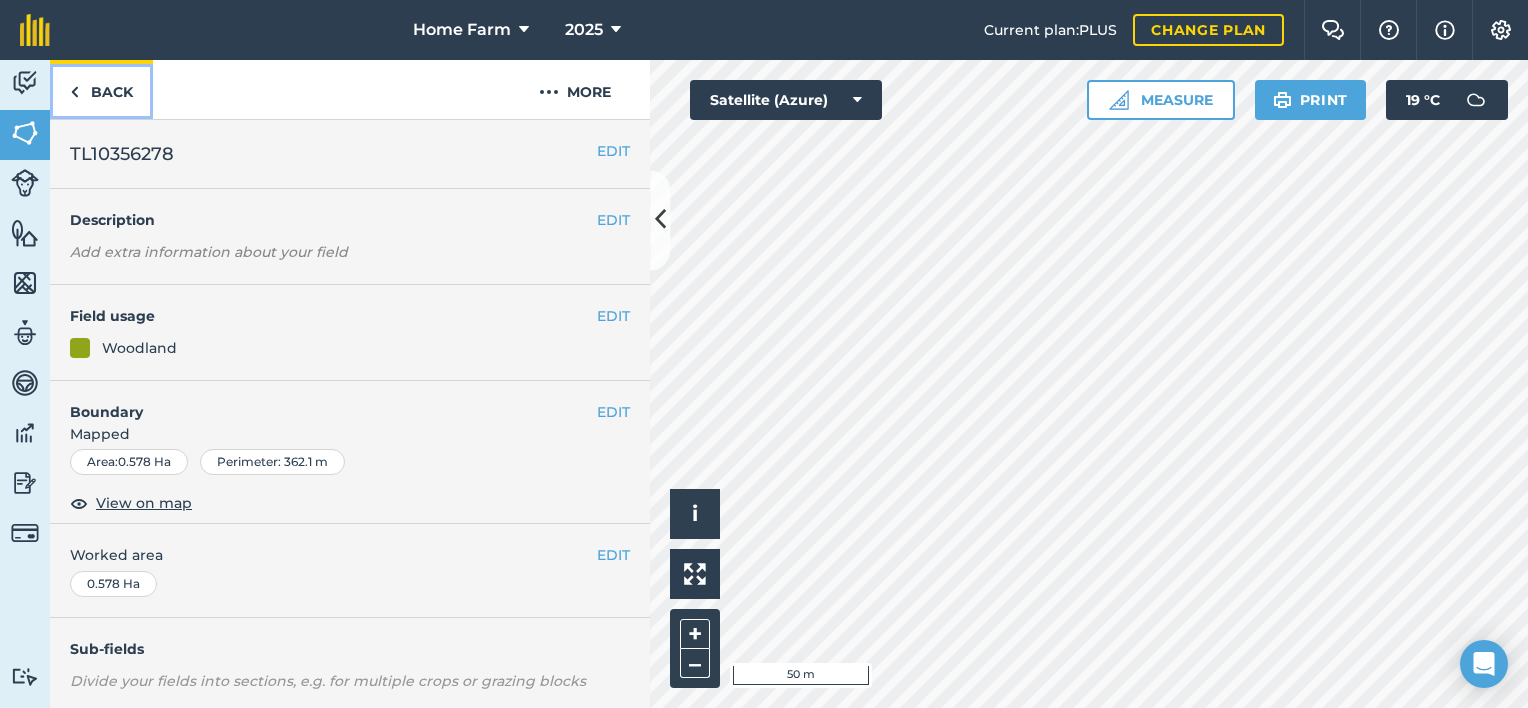 click on "Back" at bounding box center [101, 89] 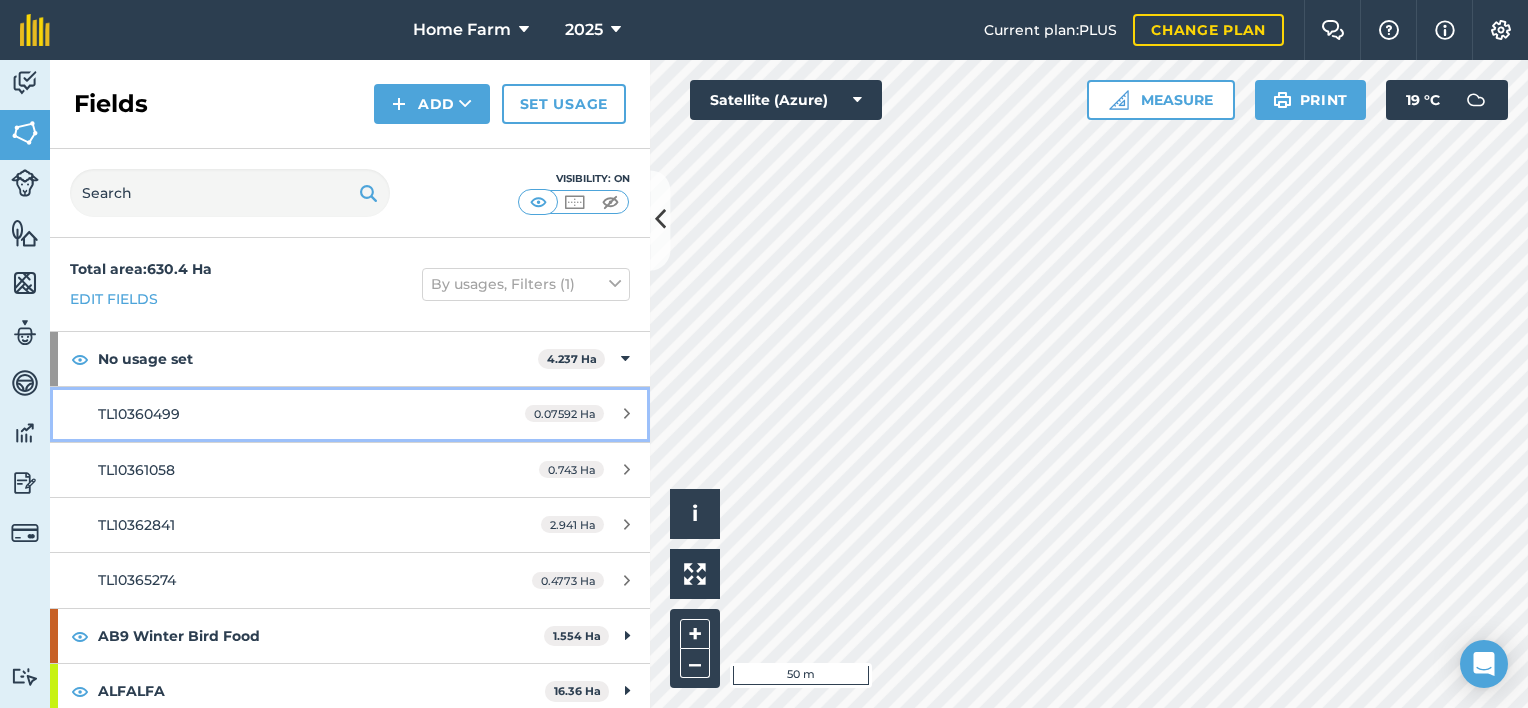 click on "TL10360499" at bounding box center [286, 414] 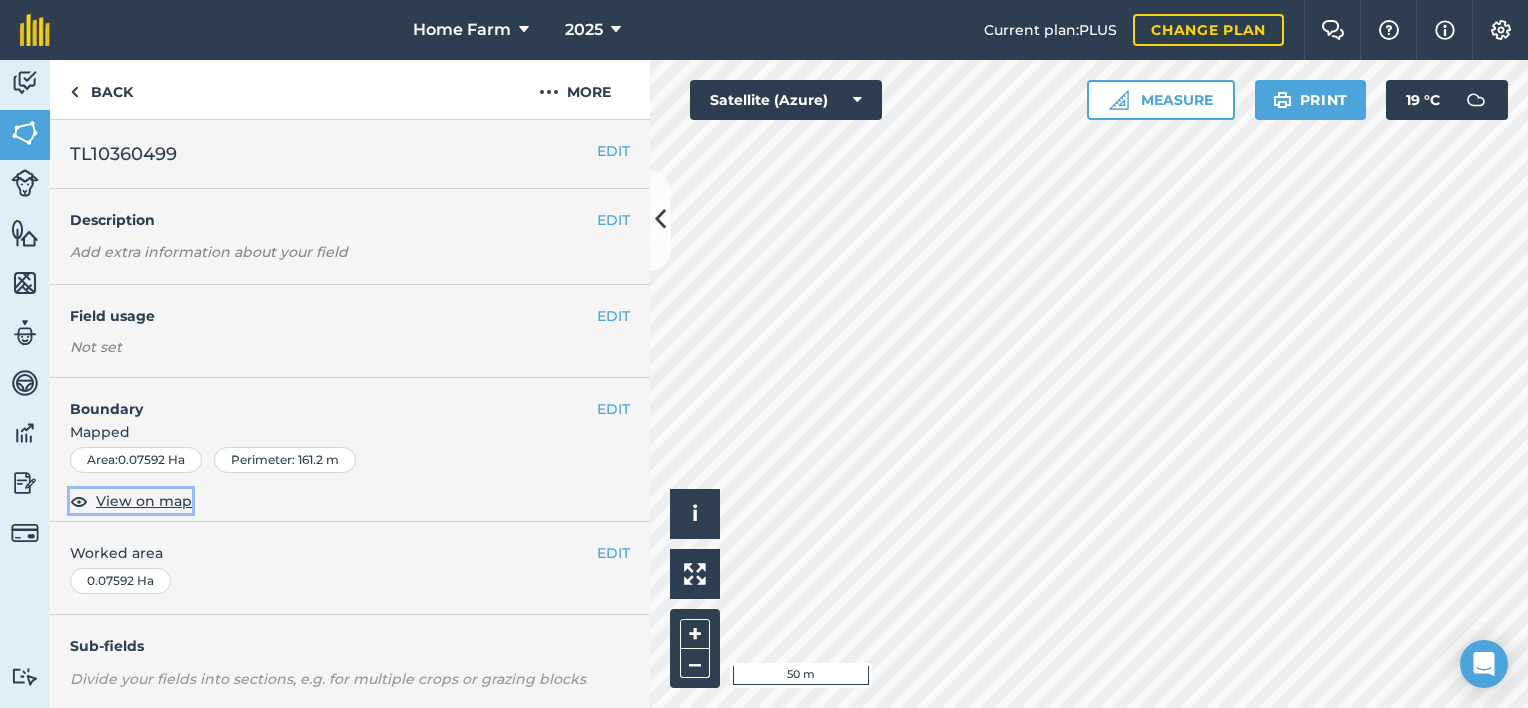 click on "View on map" at bounding box center [144, 501] 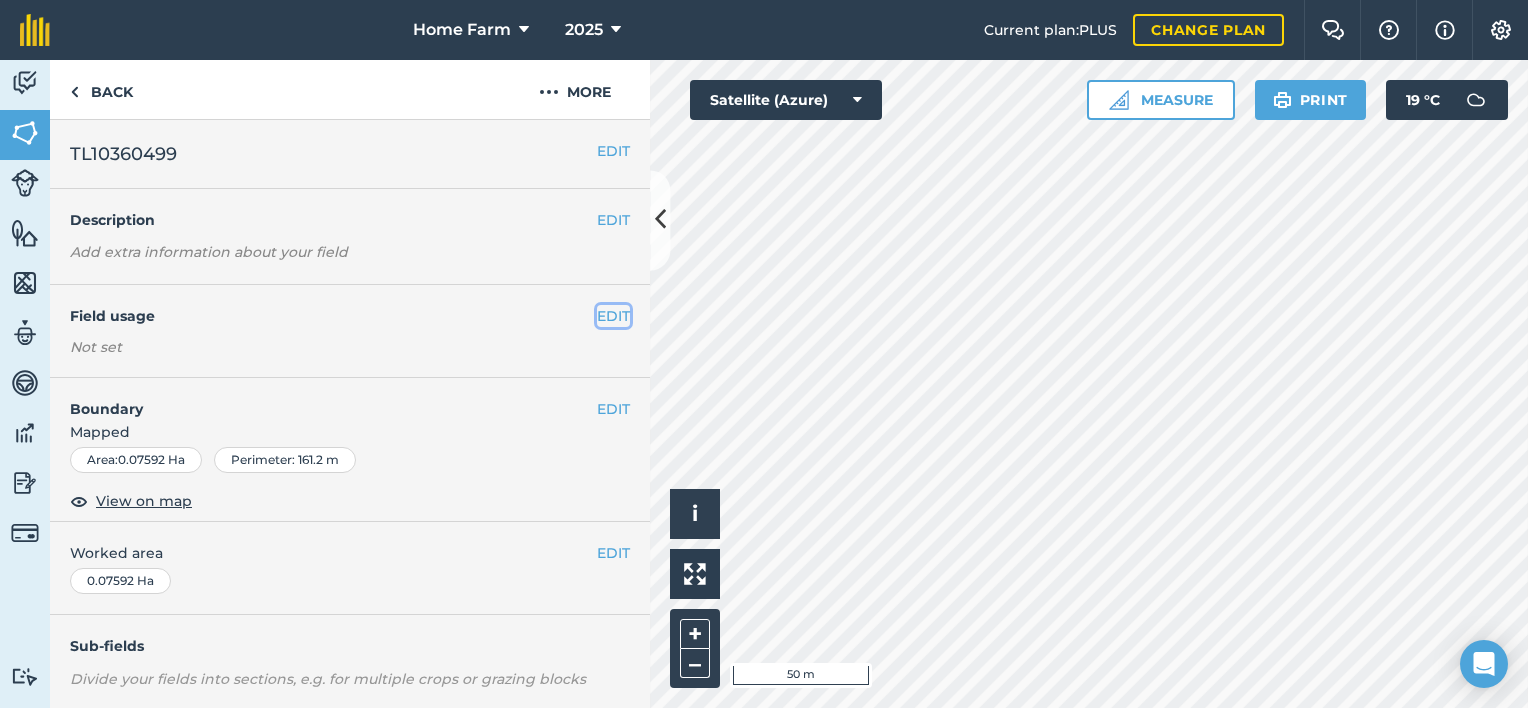 click on "EDIT" at bounding box center [613, 316] 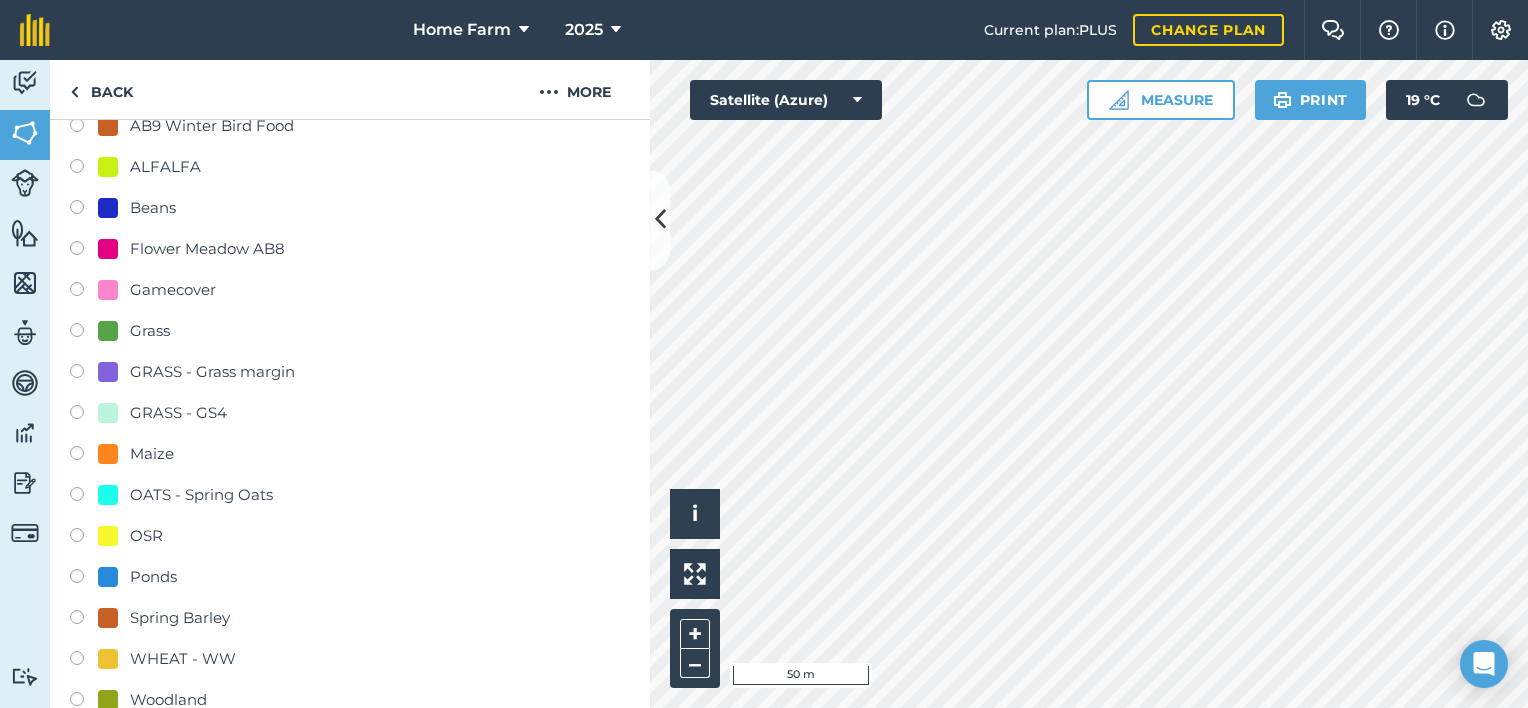 click on "Ponds" at bounding box center (153, 577) 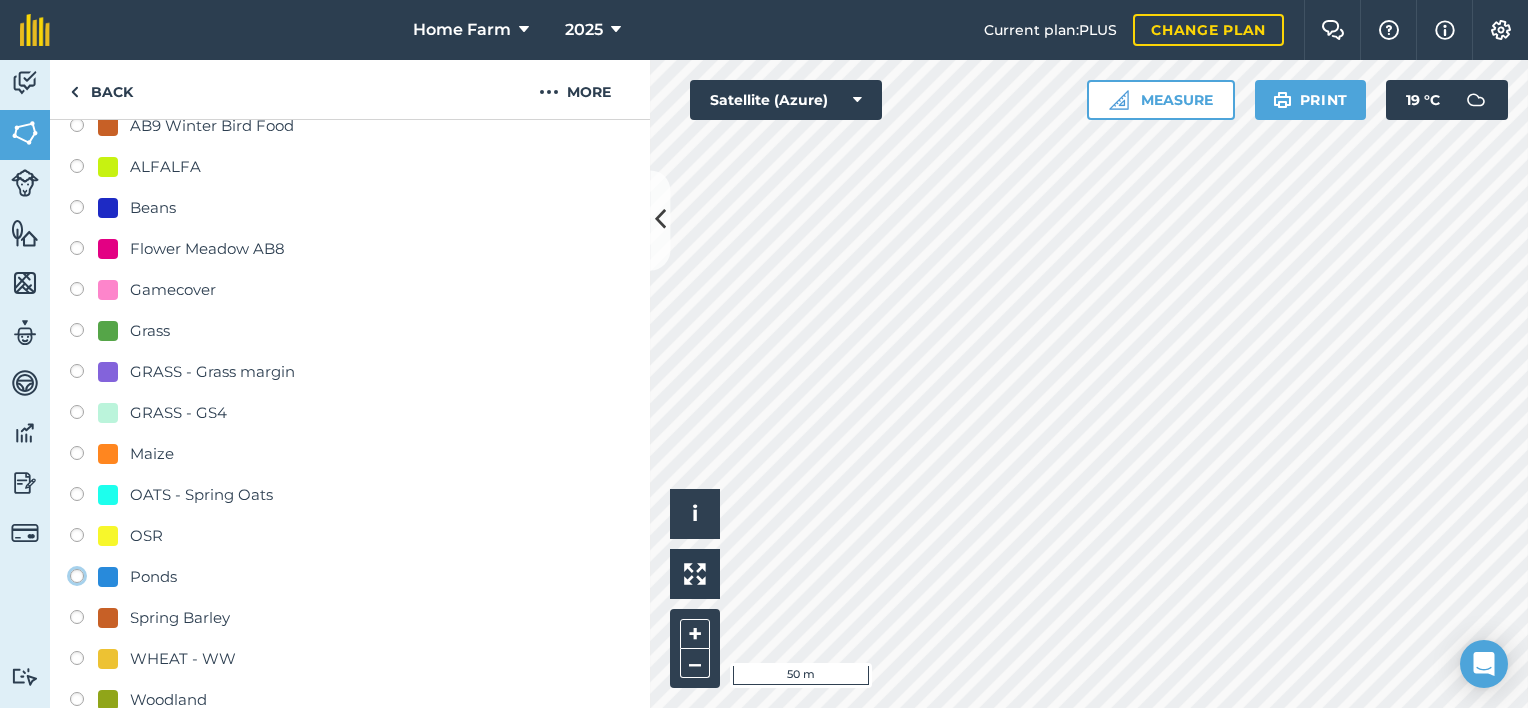 click on "Ponds" at bounding box center [-9923, 575] 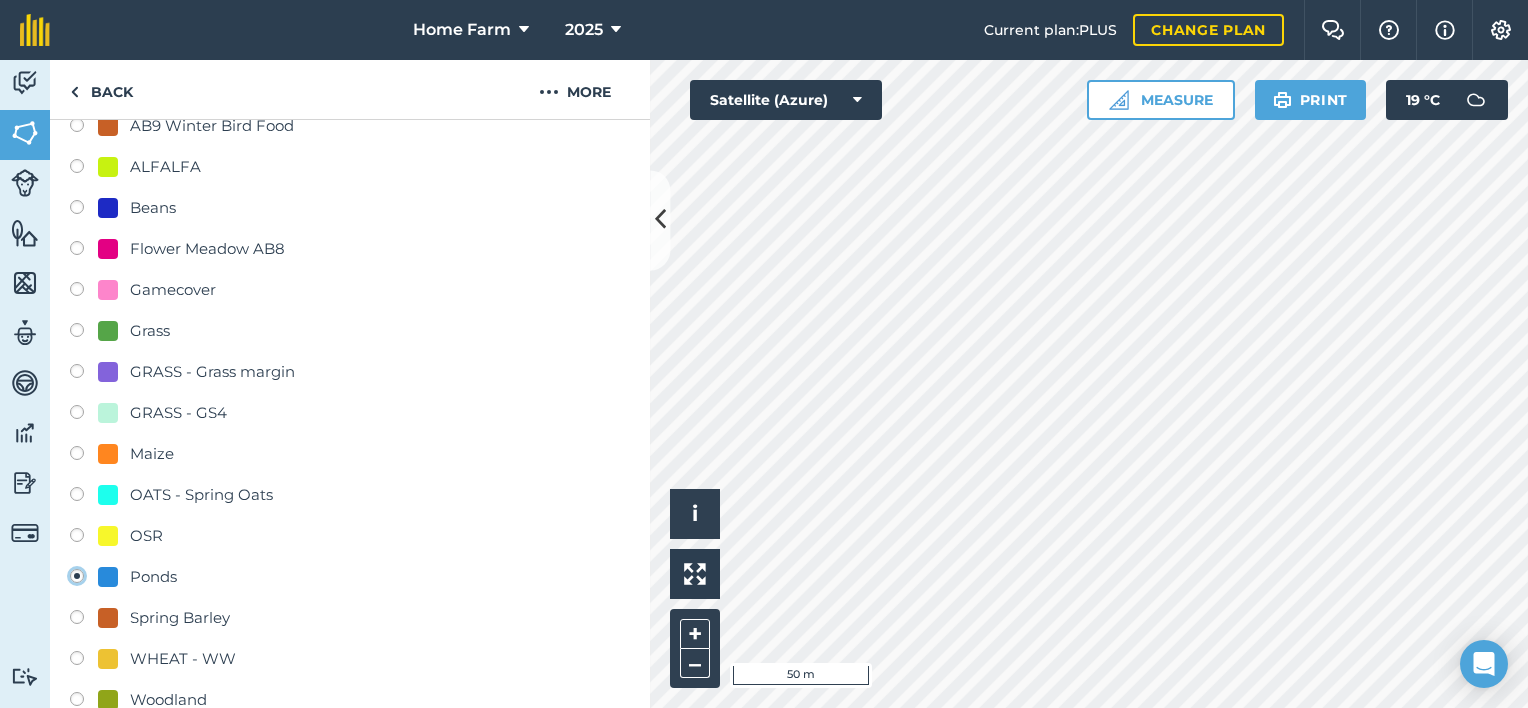 radio on "false" 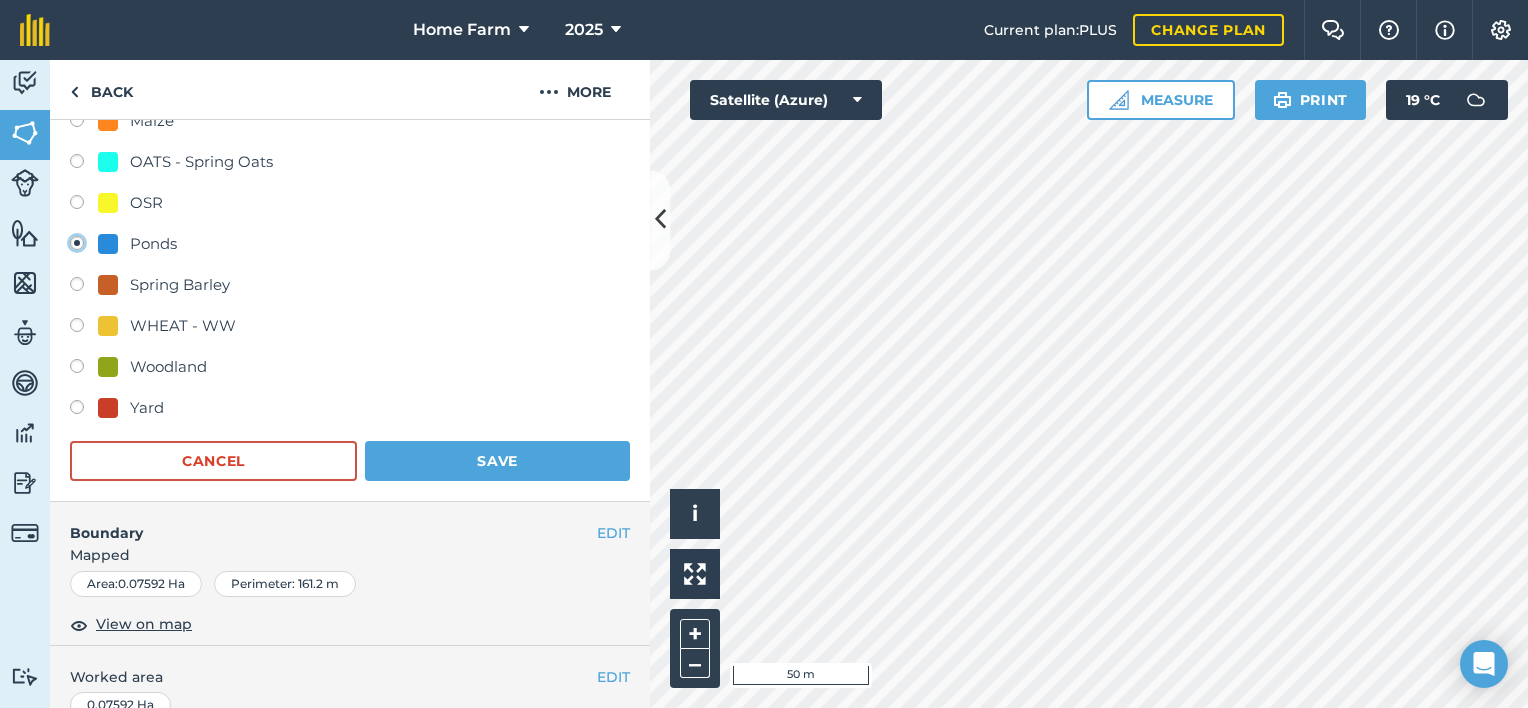 scroll, scrollTop: 631, scrollLeft: 0, axis: vertical 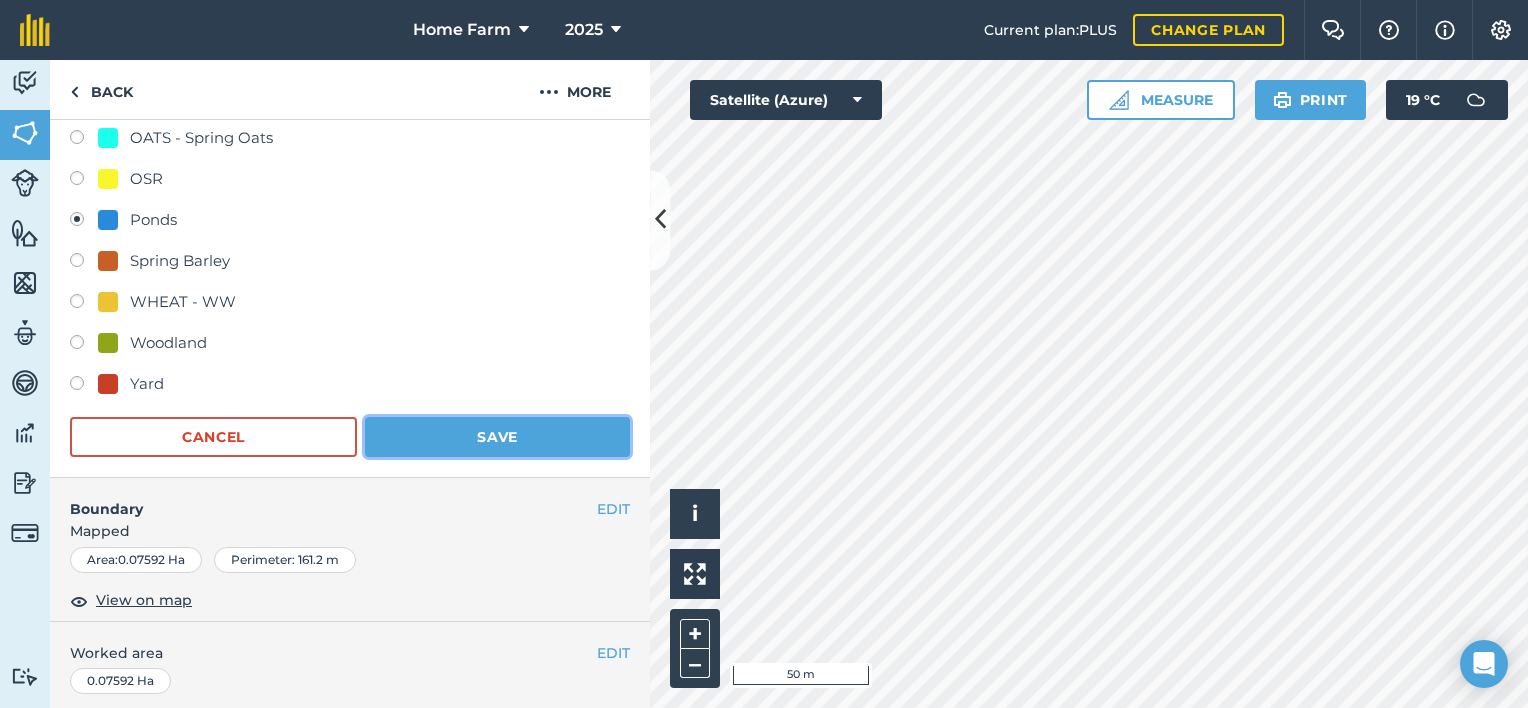 click on "Save" at bounding box center (497, 437) 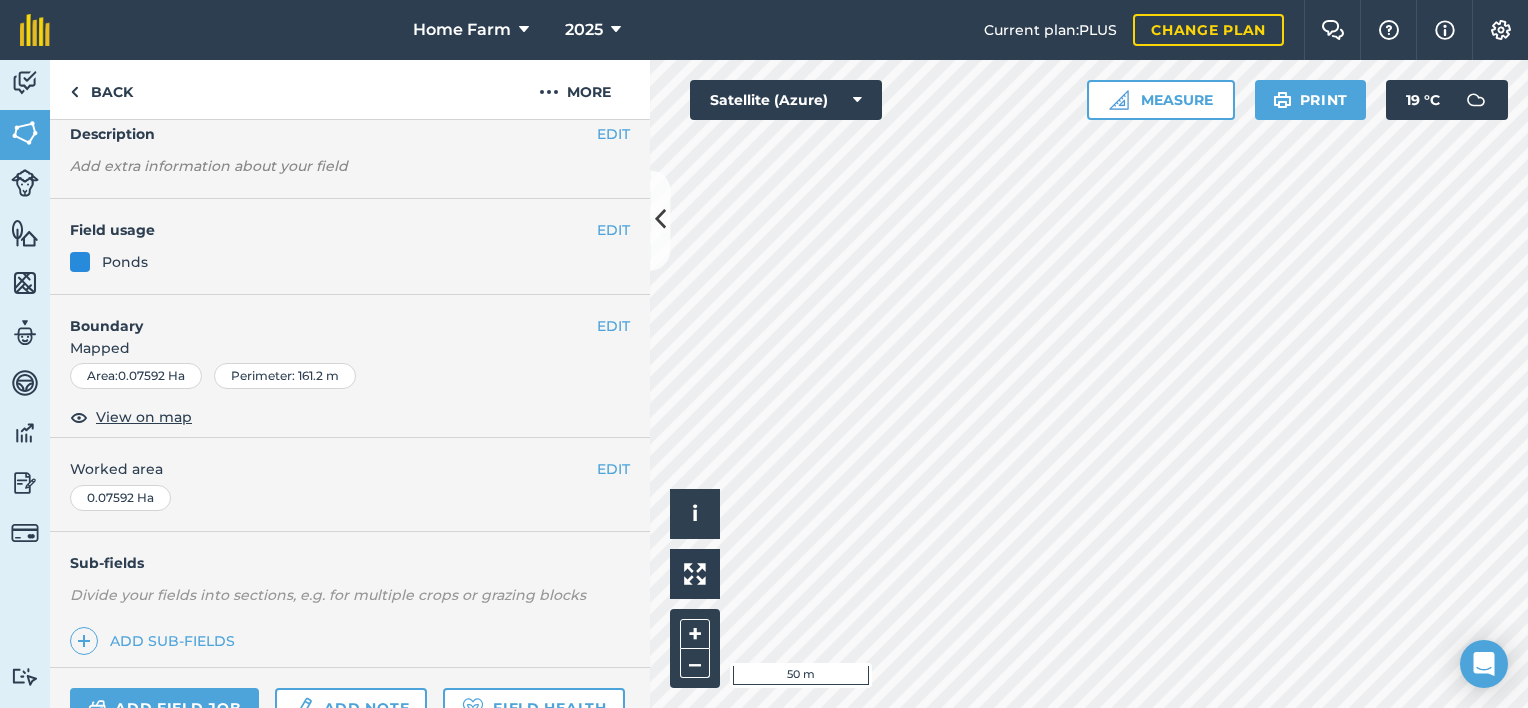 scroll, scrollTop: 81, scrollLeft: 0, axis: vertical 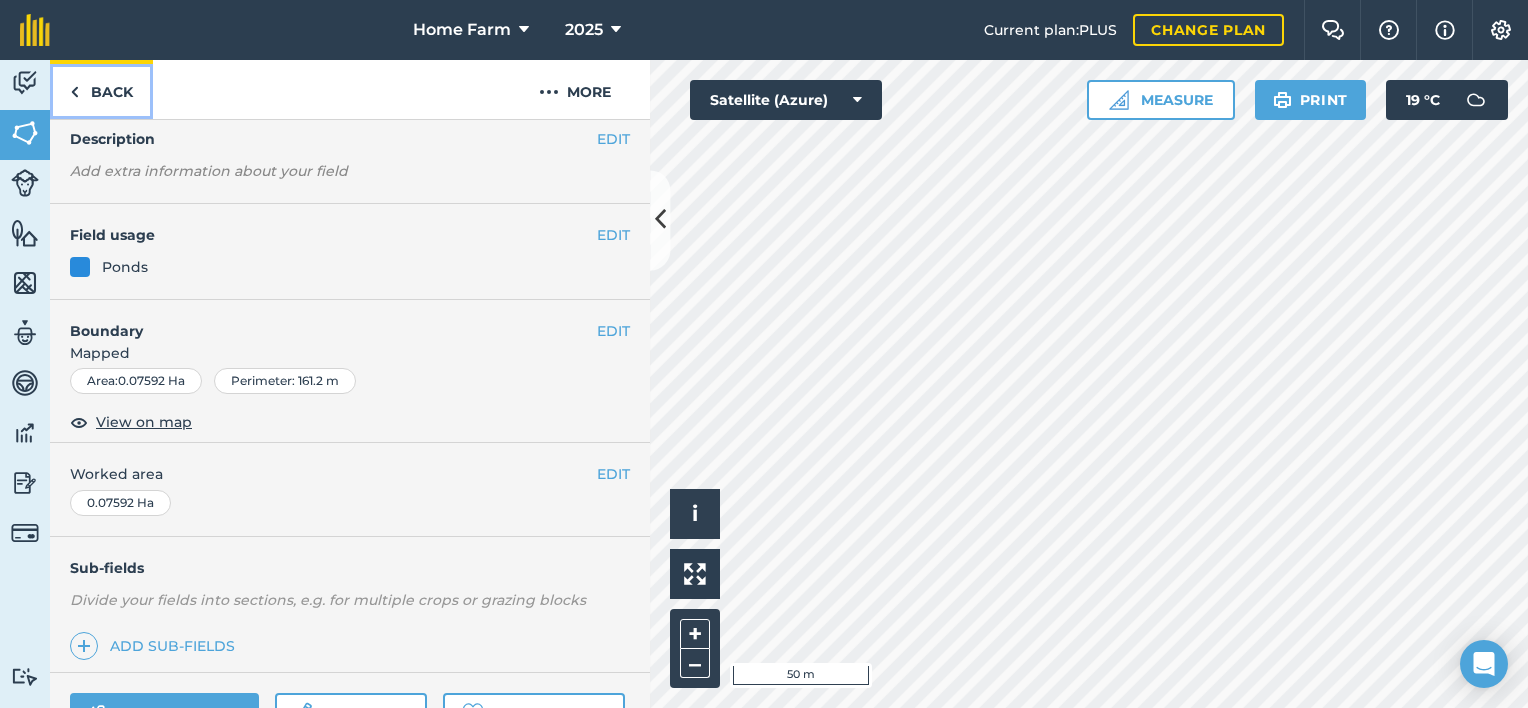click on "Back" at bounding box center (101, 89) 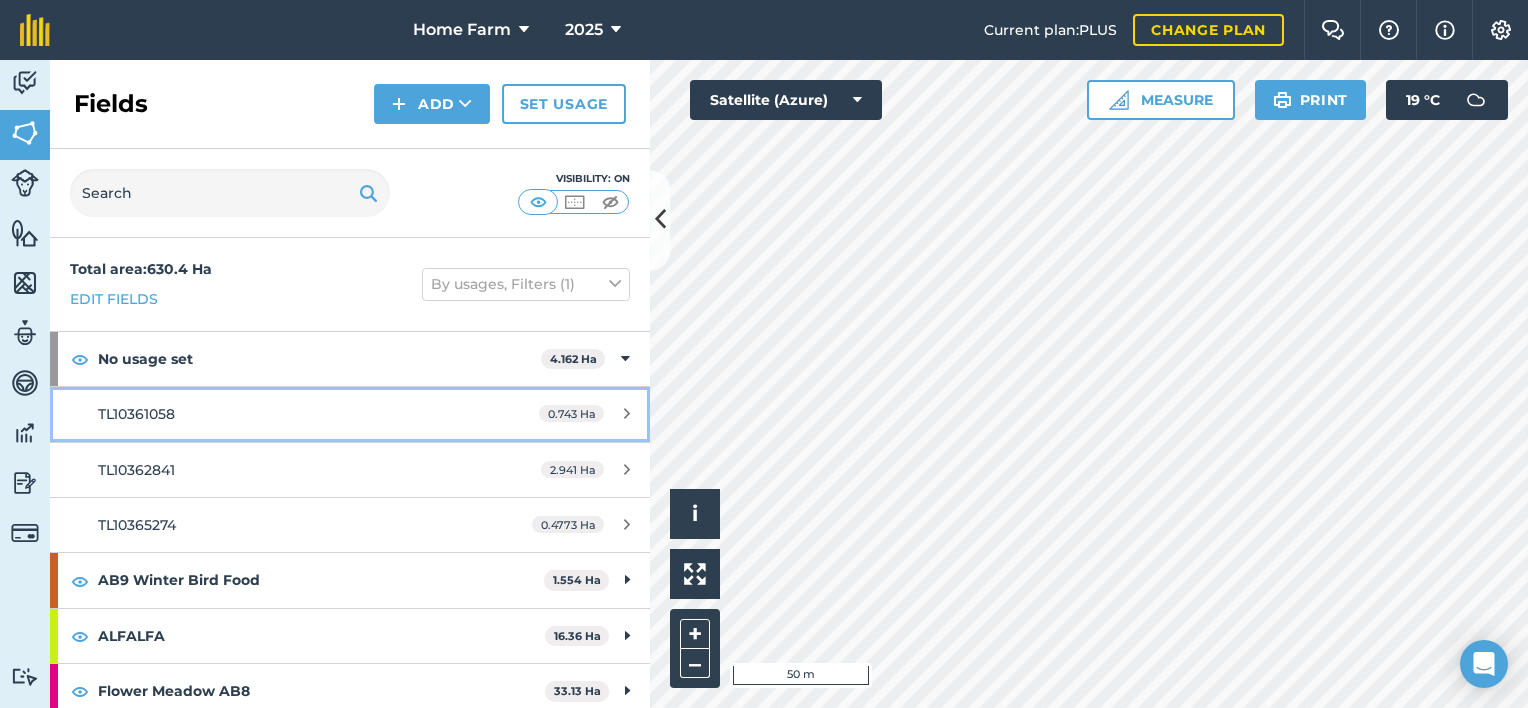 click on "TL10361058" at bounding box center (286, 414) 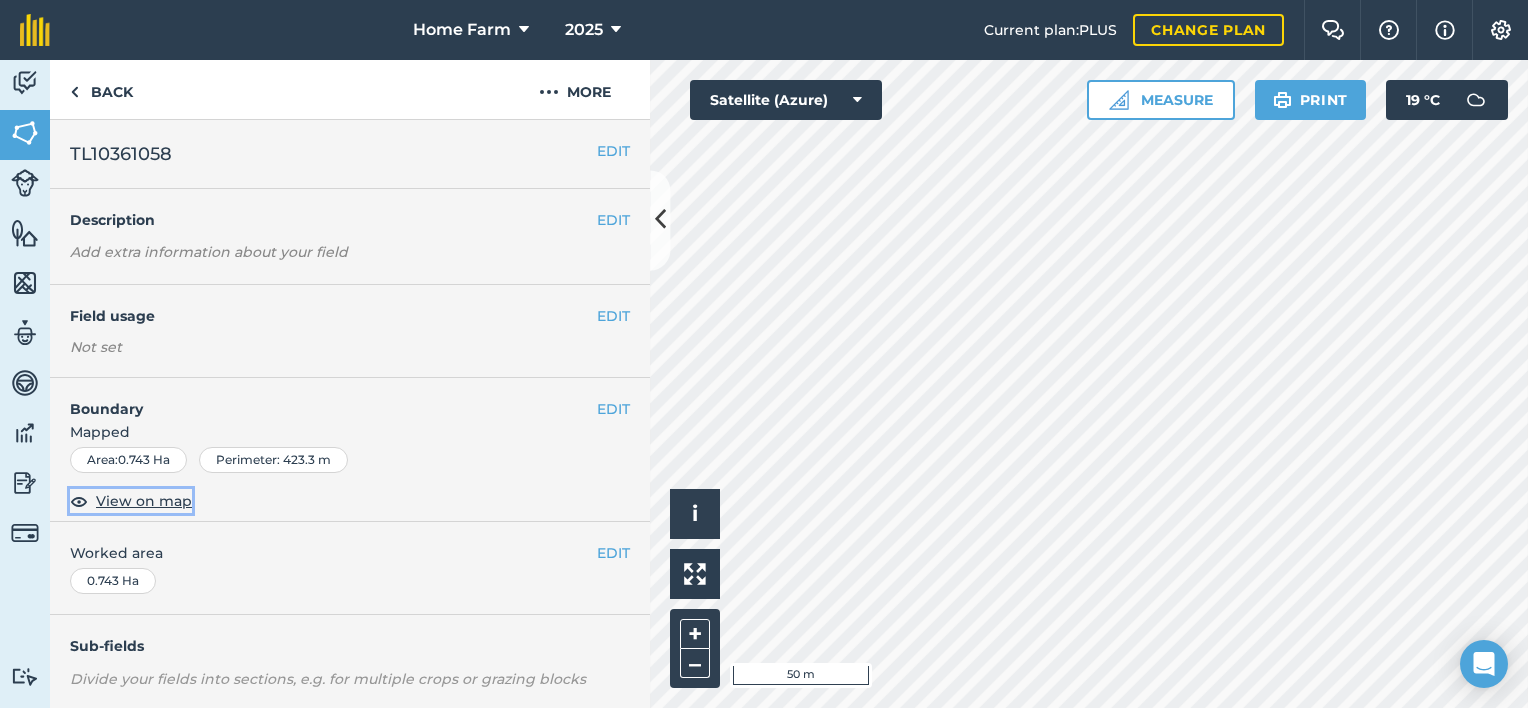 click on "View on map" at bounding box center (144, 501) 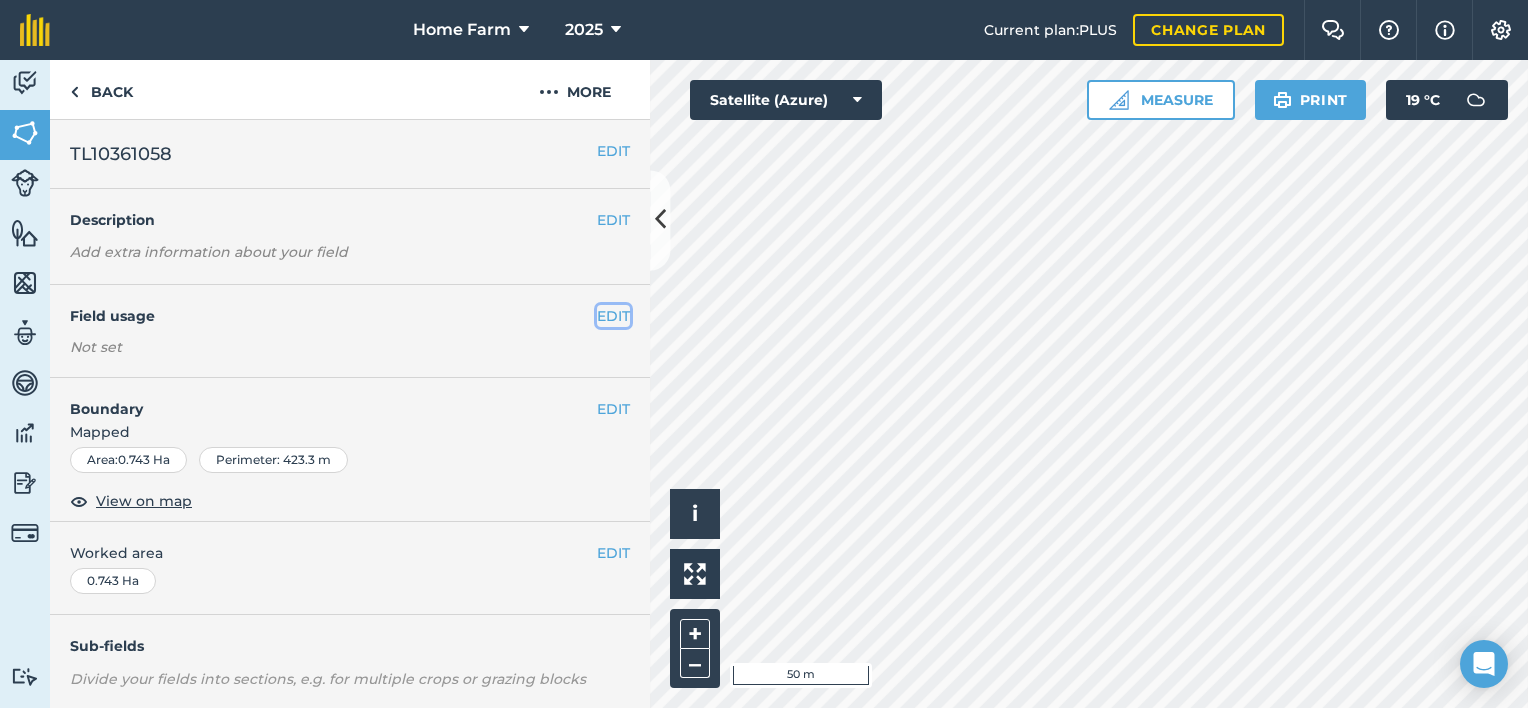 click on "EDIT" at bounding box center [613, 316] 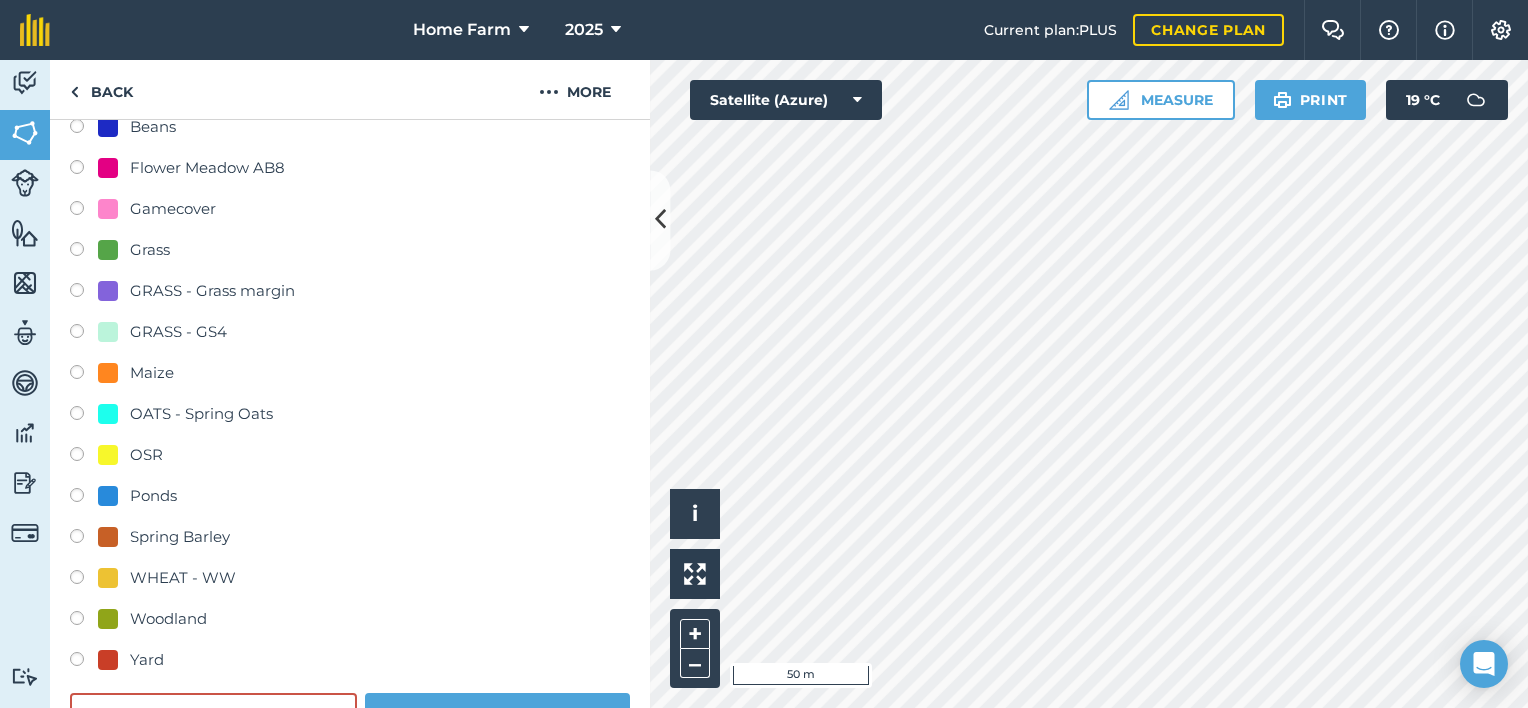 scroll, scrollTop: 366, scrollLeft: 0, axis: vertical 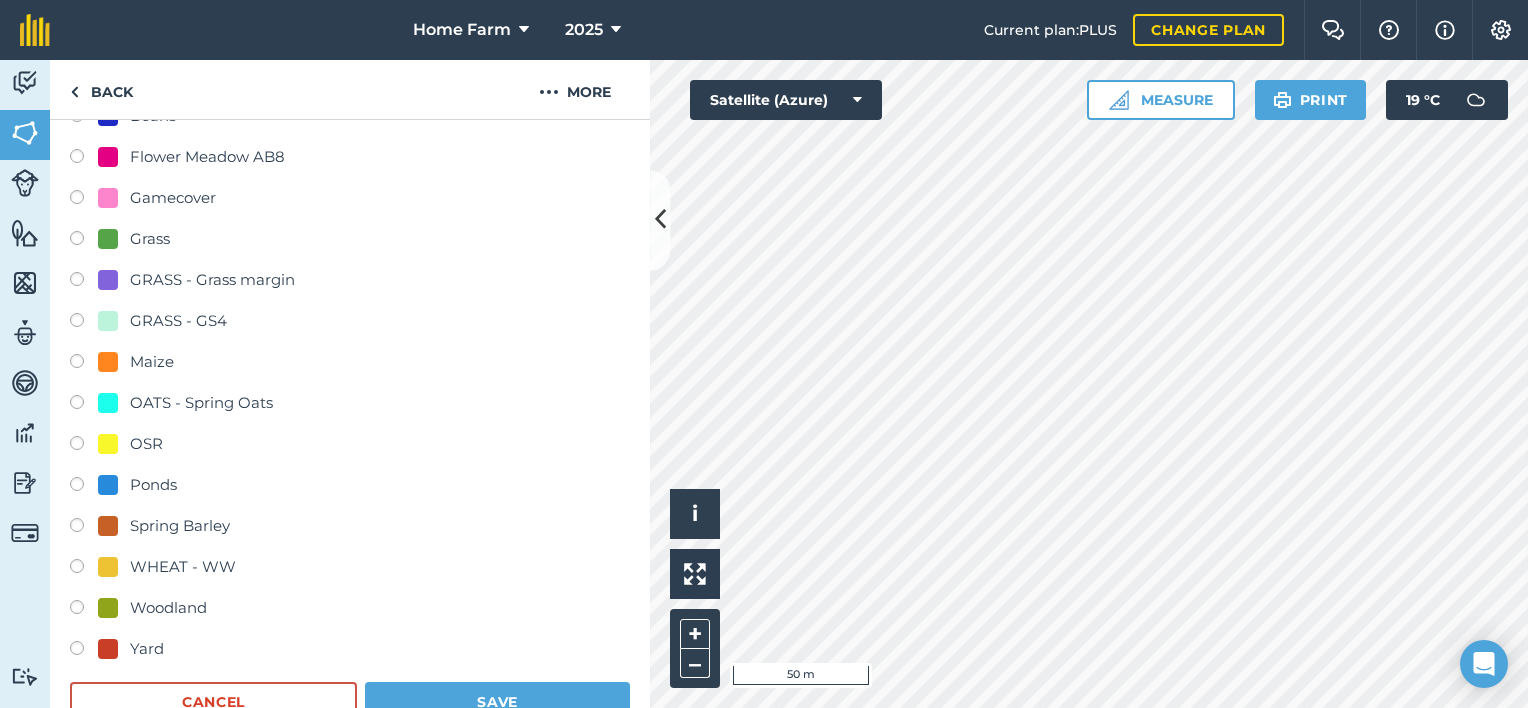 click on "Woodland" at bounding box center [168, 608] 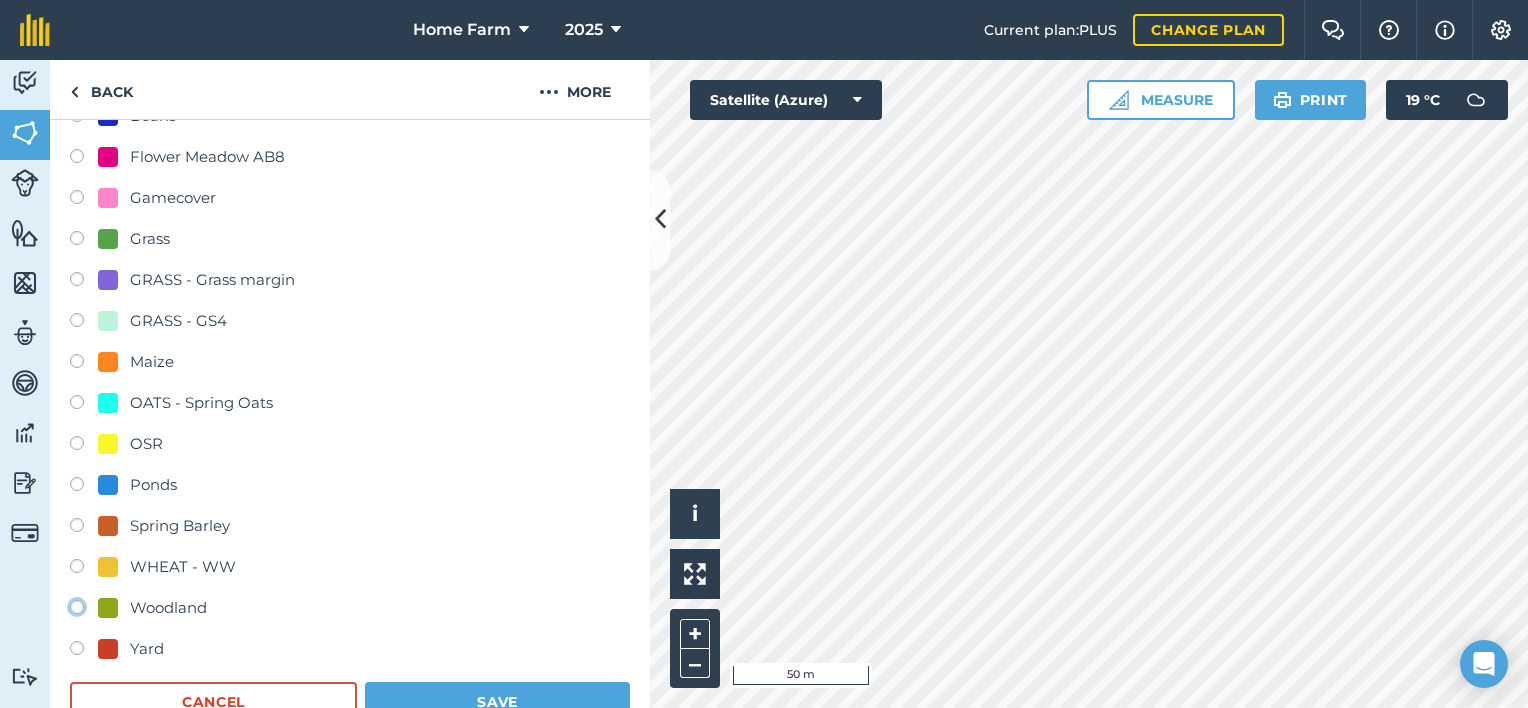 click on "Woodland" at bounding box center (-9923, 606) 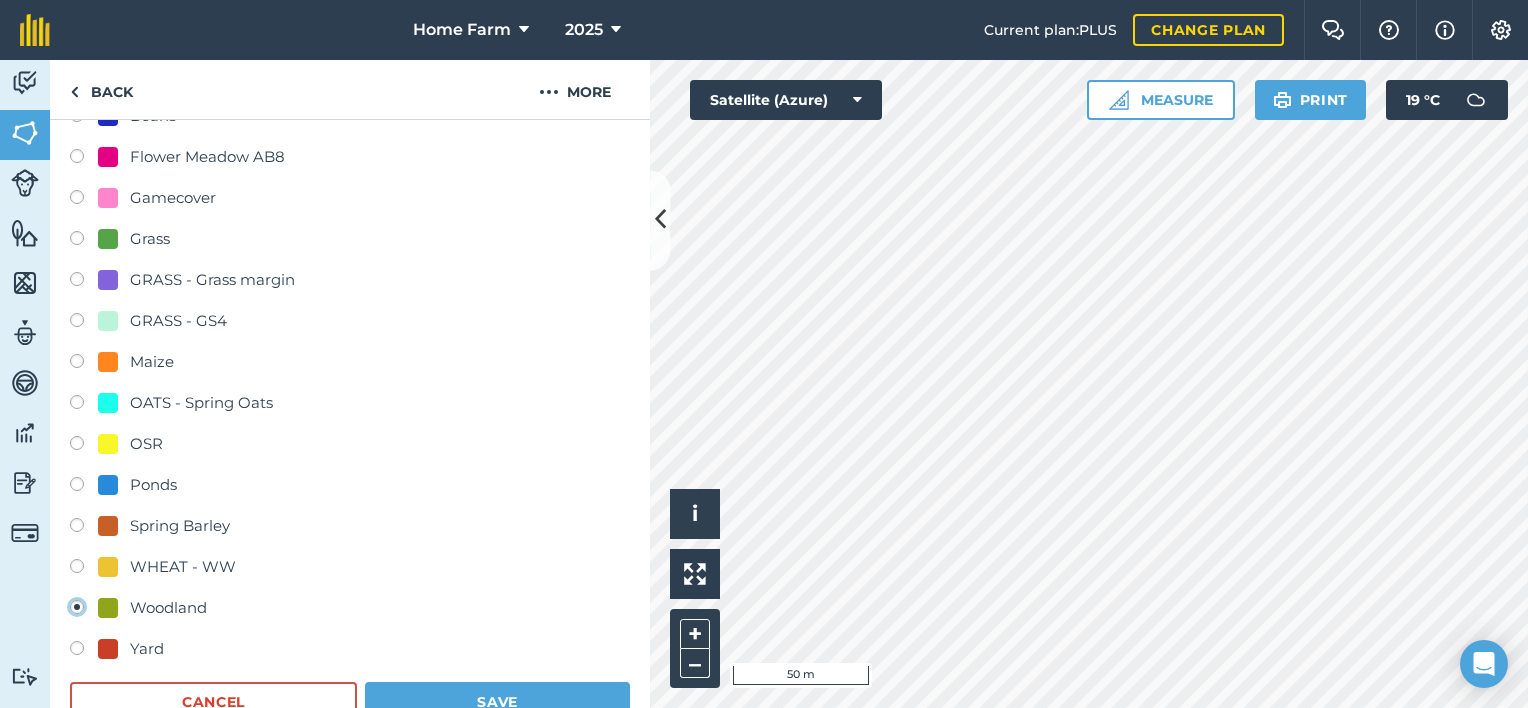 radio on "false" 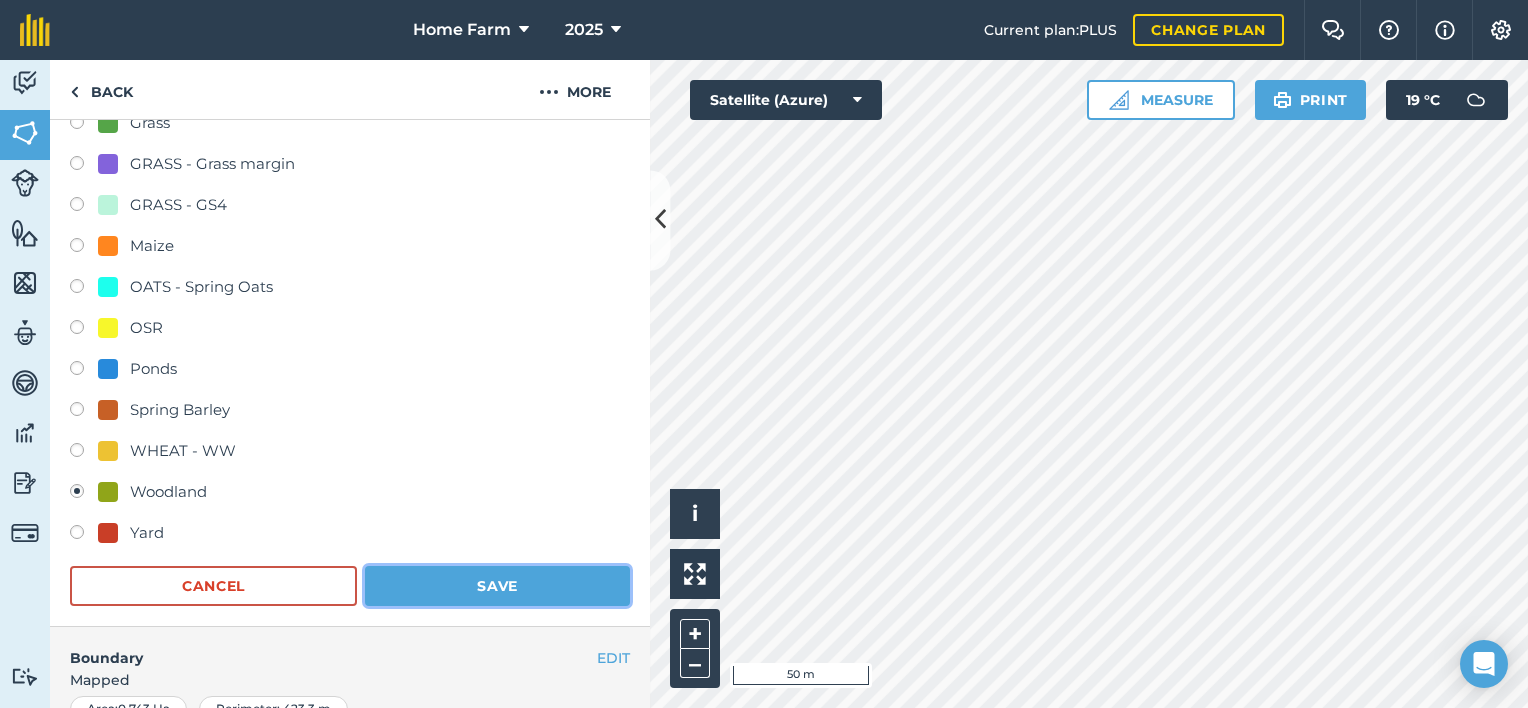 click on "Save" at bounding box center [497, 586] 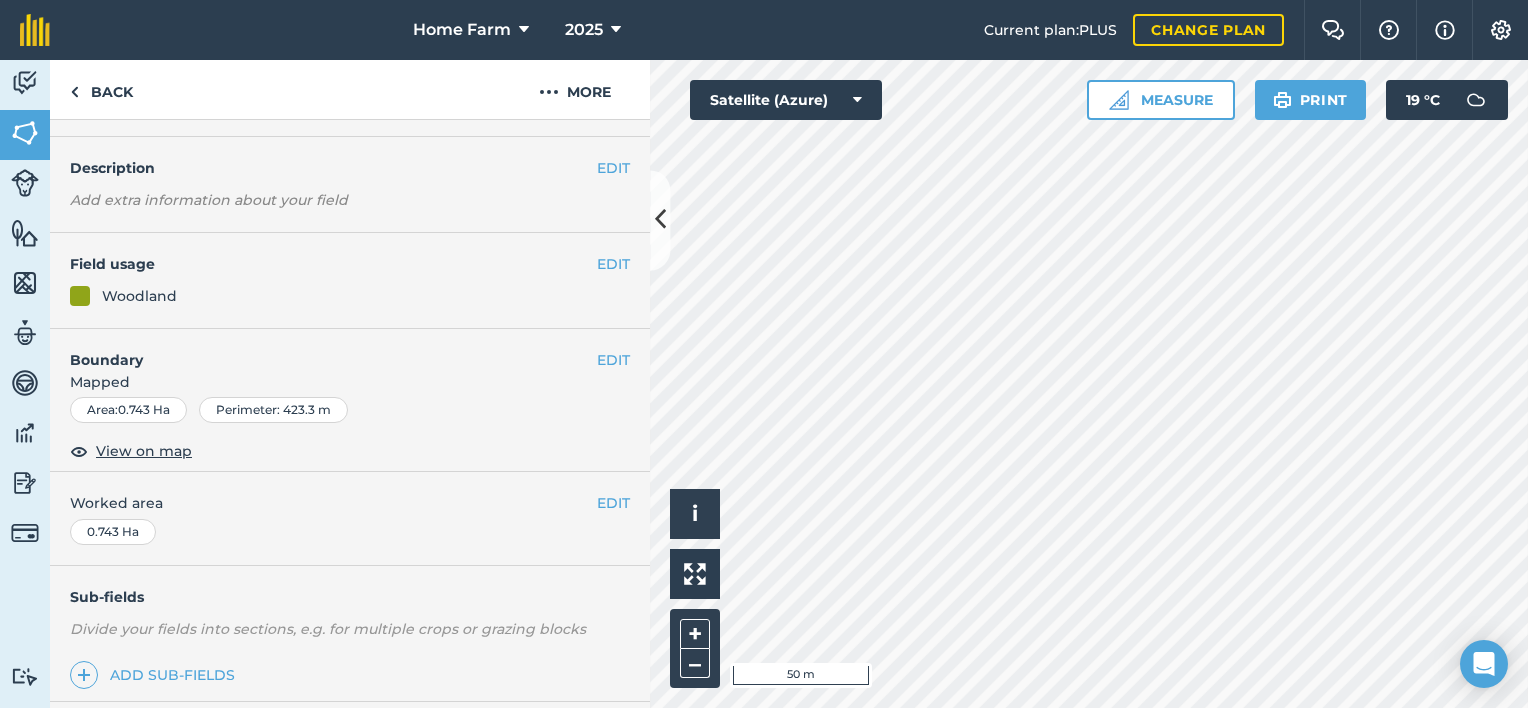 scroll, scrollTop: 41, scrollLeft: 0, axis: vertical 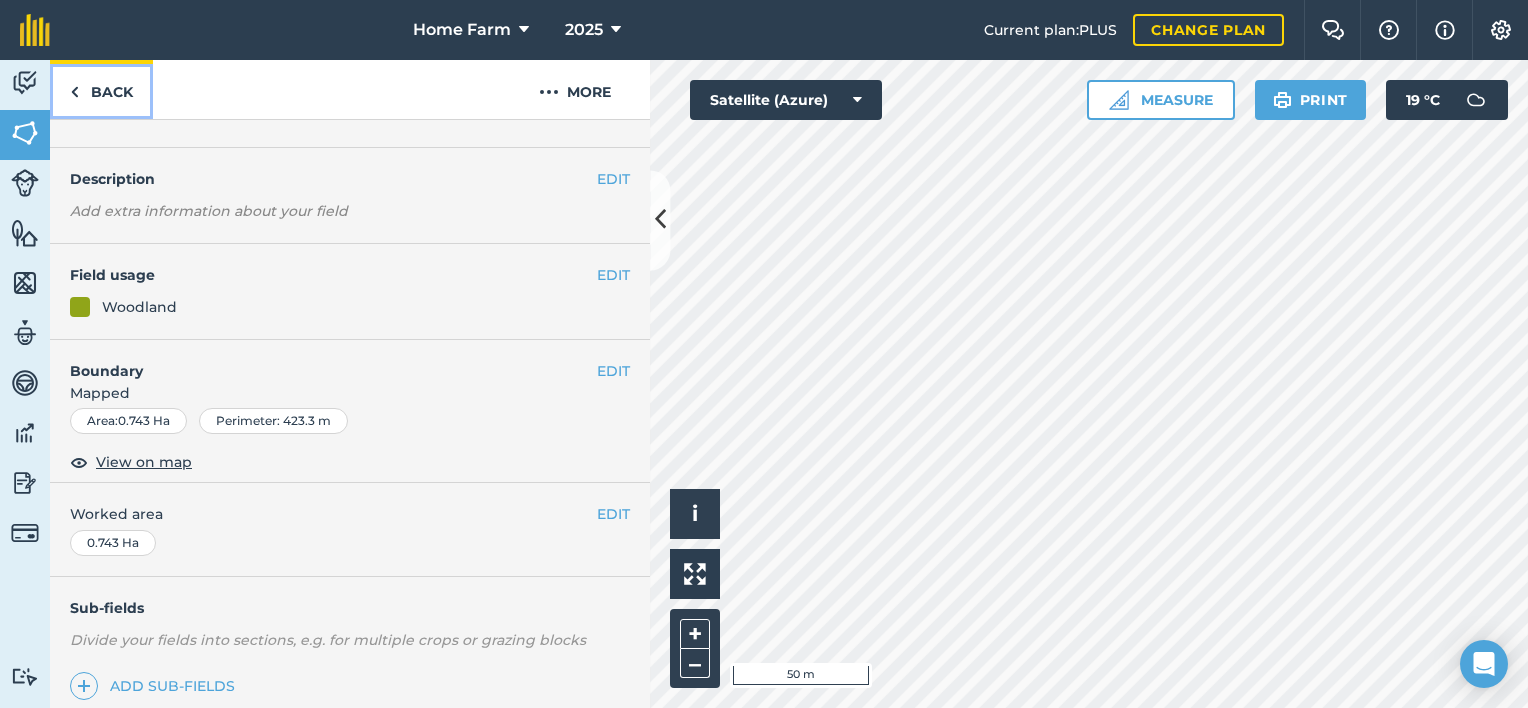 click on "Back" at bounding box center [101, 89] 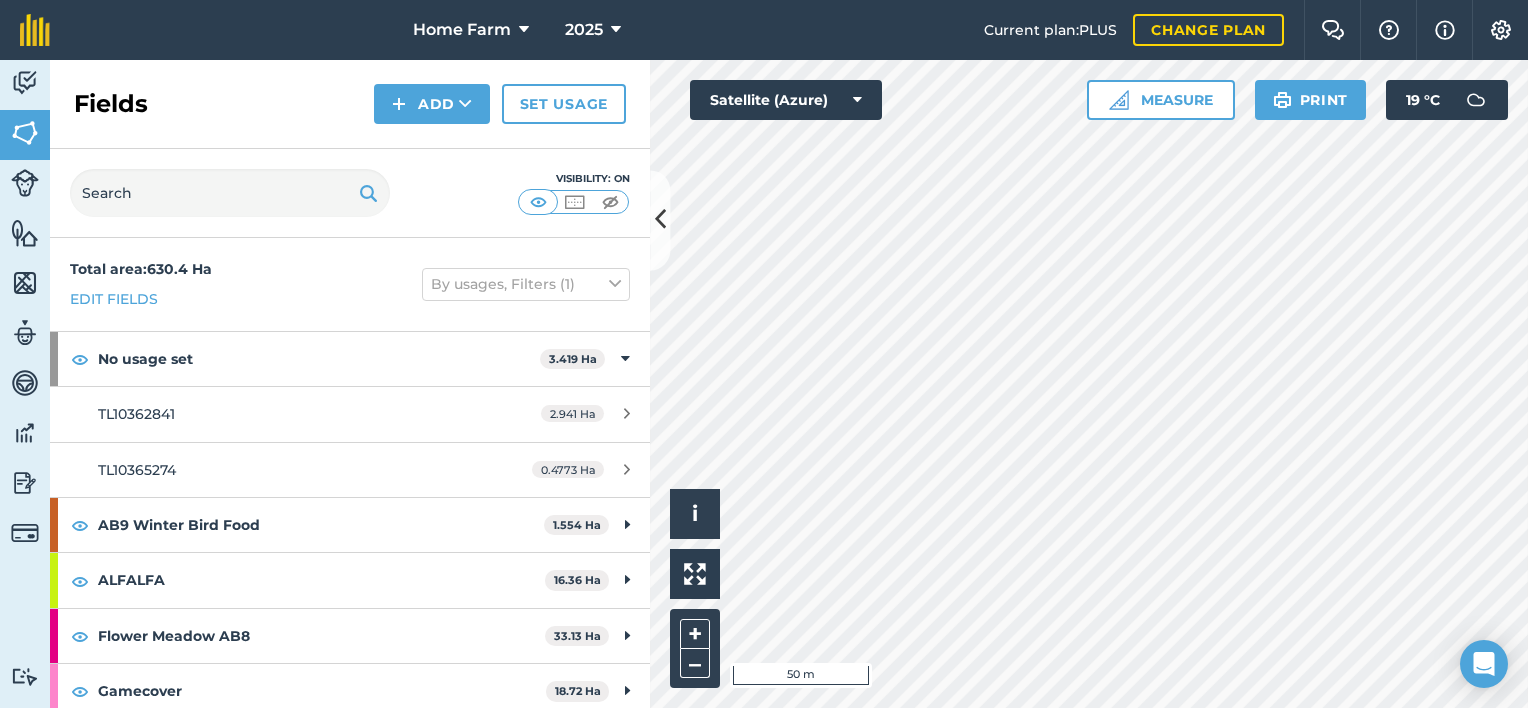 scroll, scrollTop: 56, scrollLeft: 0, axis: vertical 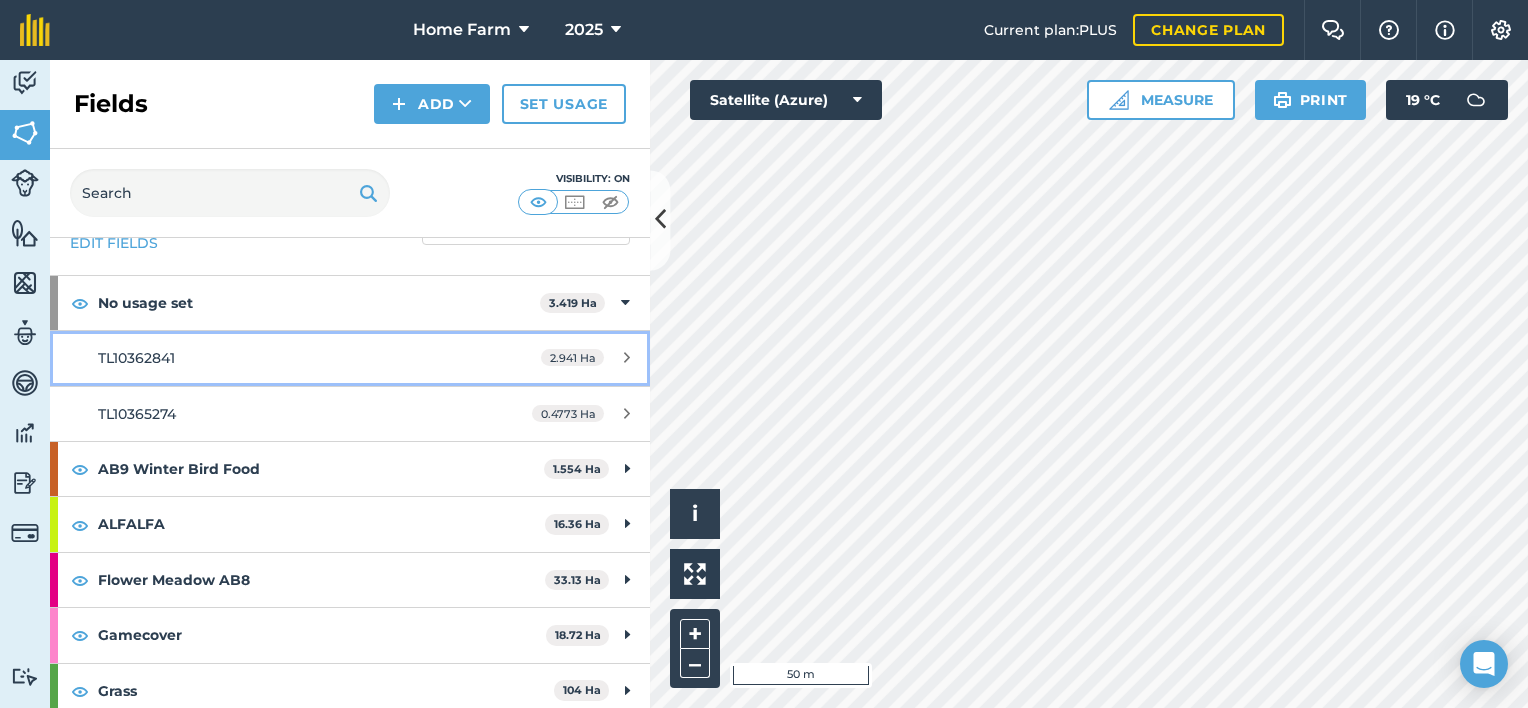 click on "TL10362841 2.941   Ha" at bounding box center [350, 358] 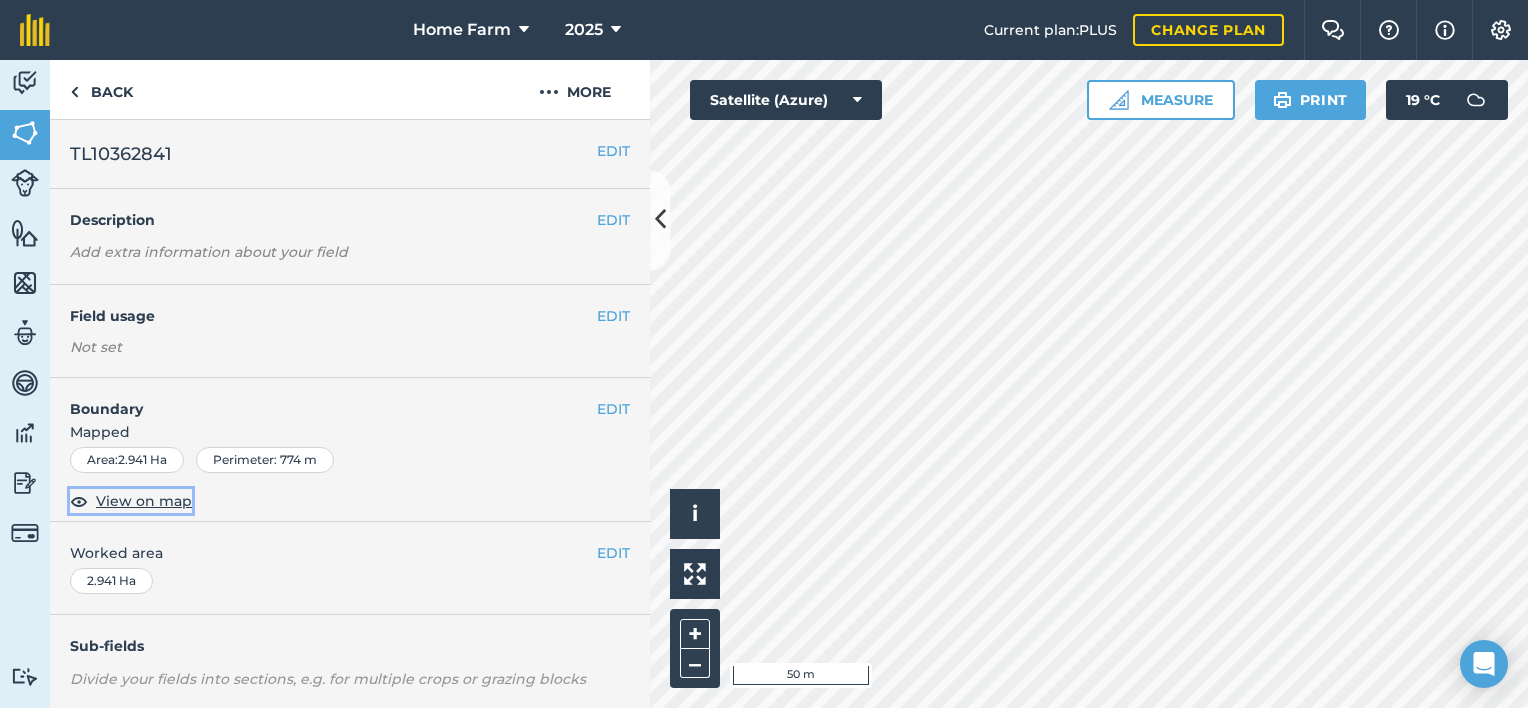 click on "View on map" at bounding box center (144, 501) 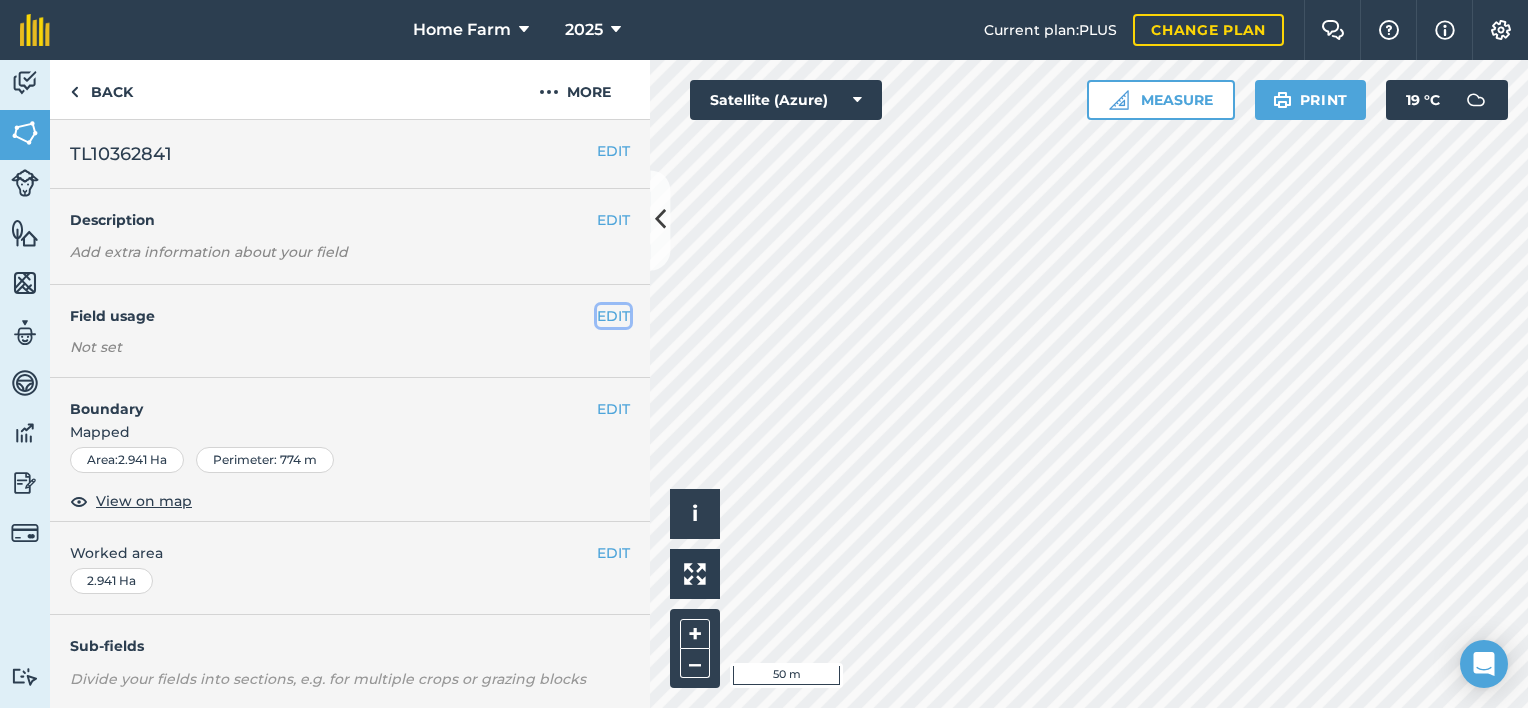 click on "EDIT" at bounding box center [613, 316] 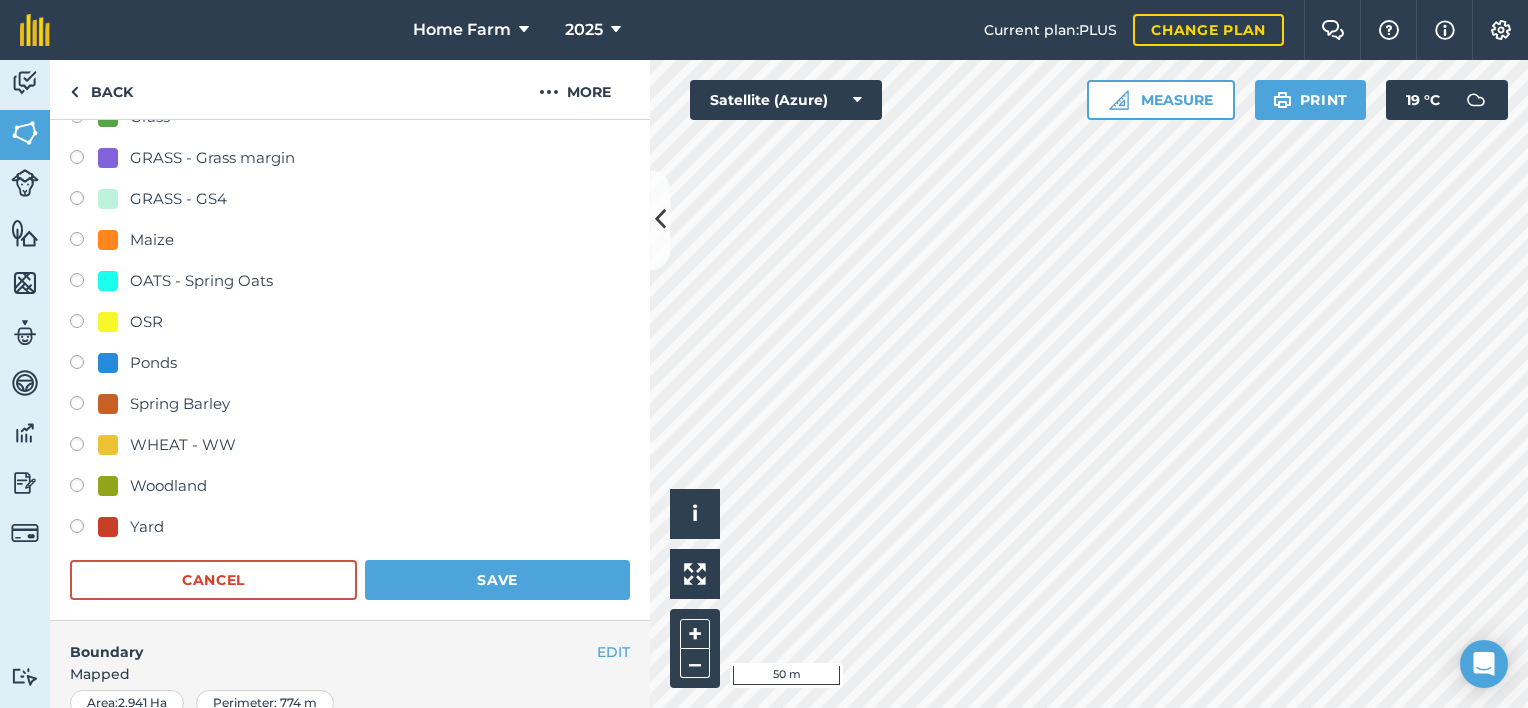 scroll, scrollTop: 494, scrollLeft: 0, axis: vertical 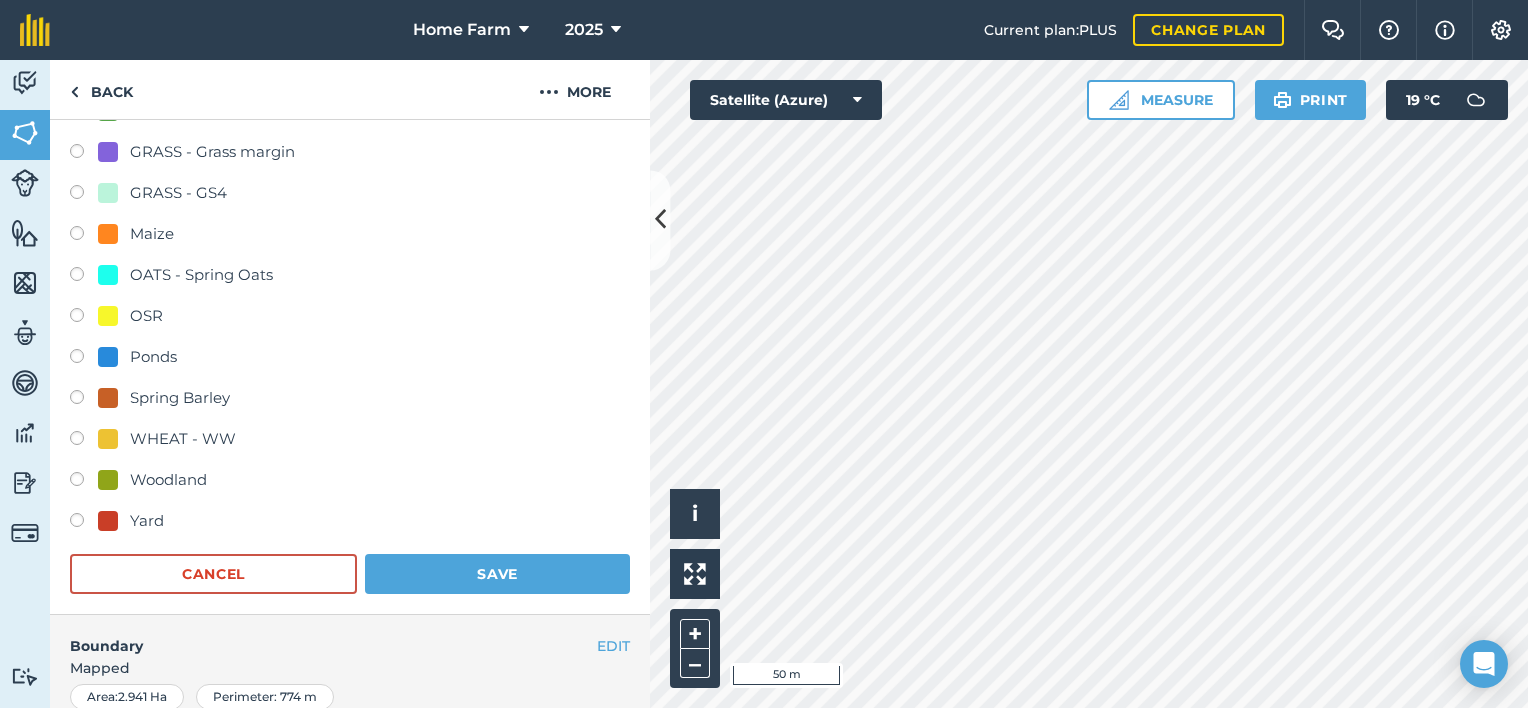 click on "Woodland" at bounding box center (168, 480) 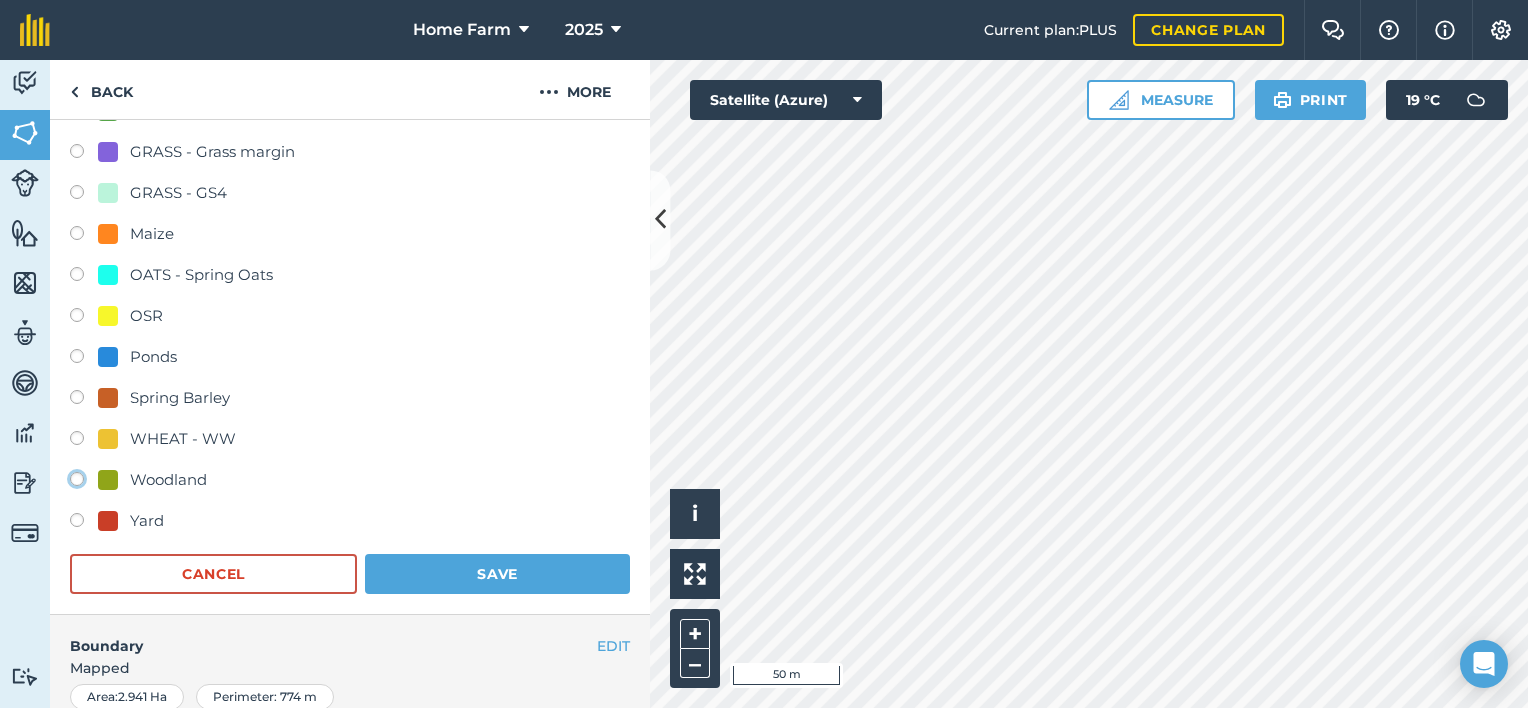 click on "Woodland" at bounding box center [-9923, 478] 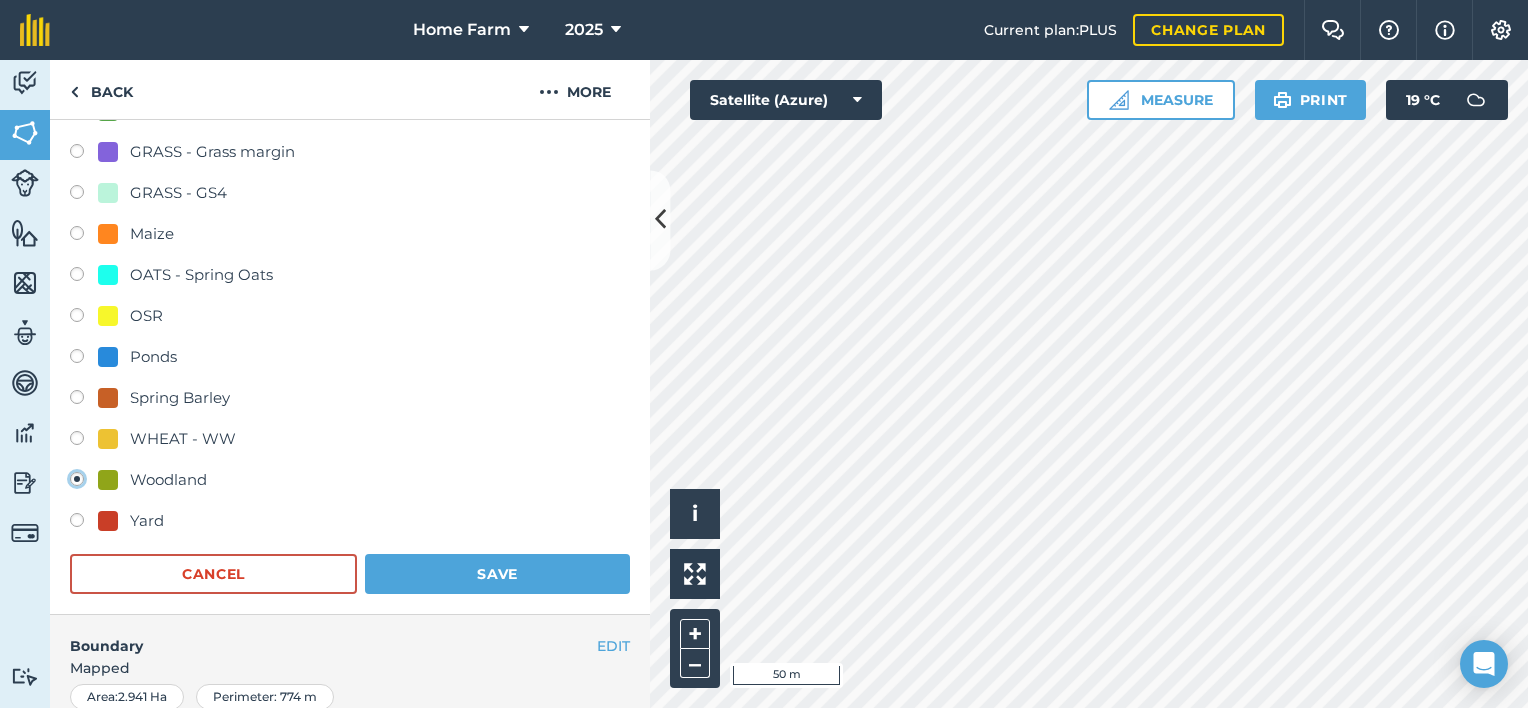 radio on "false" 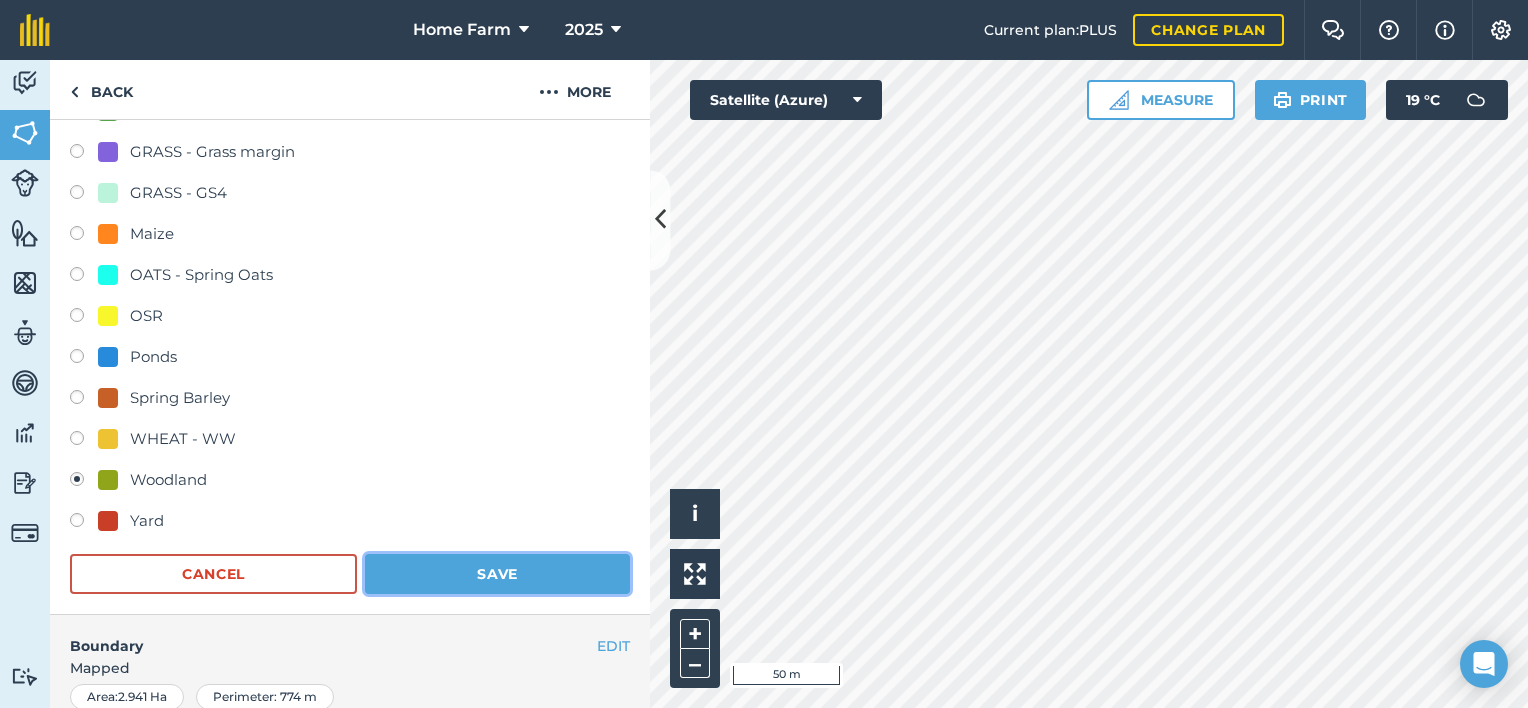 click on "Save" at bounding box center (497, 574) 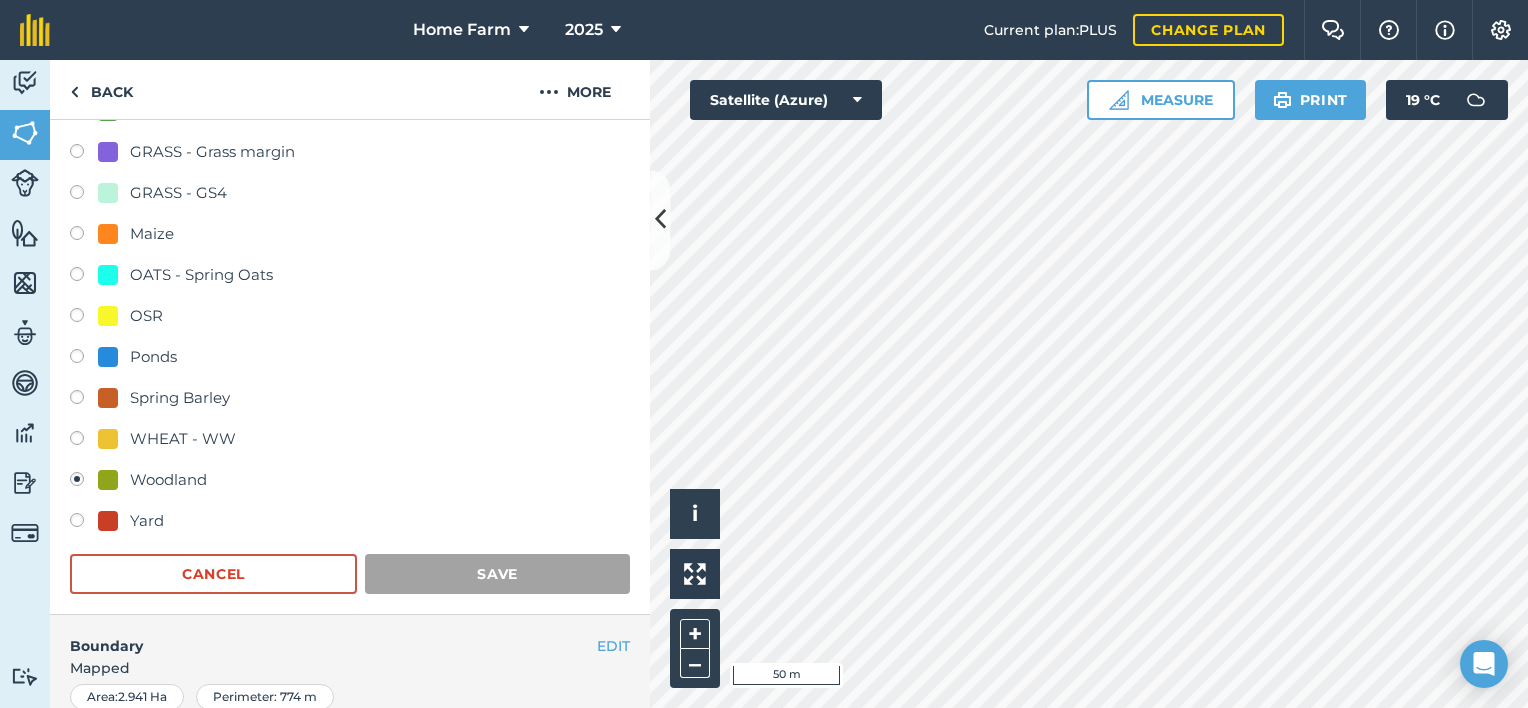 scroll, scrollTop: 286, scrollLeft: 0, axis: vertical 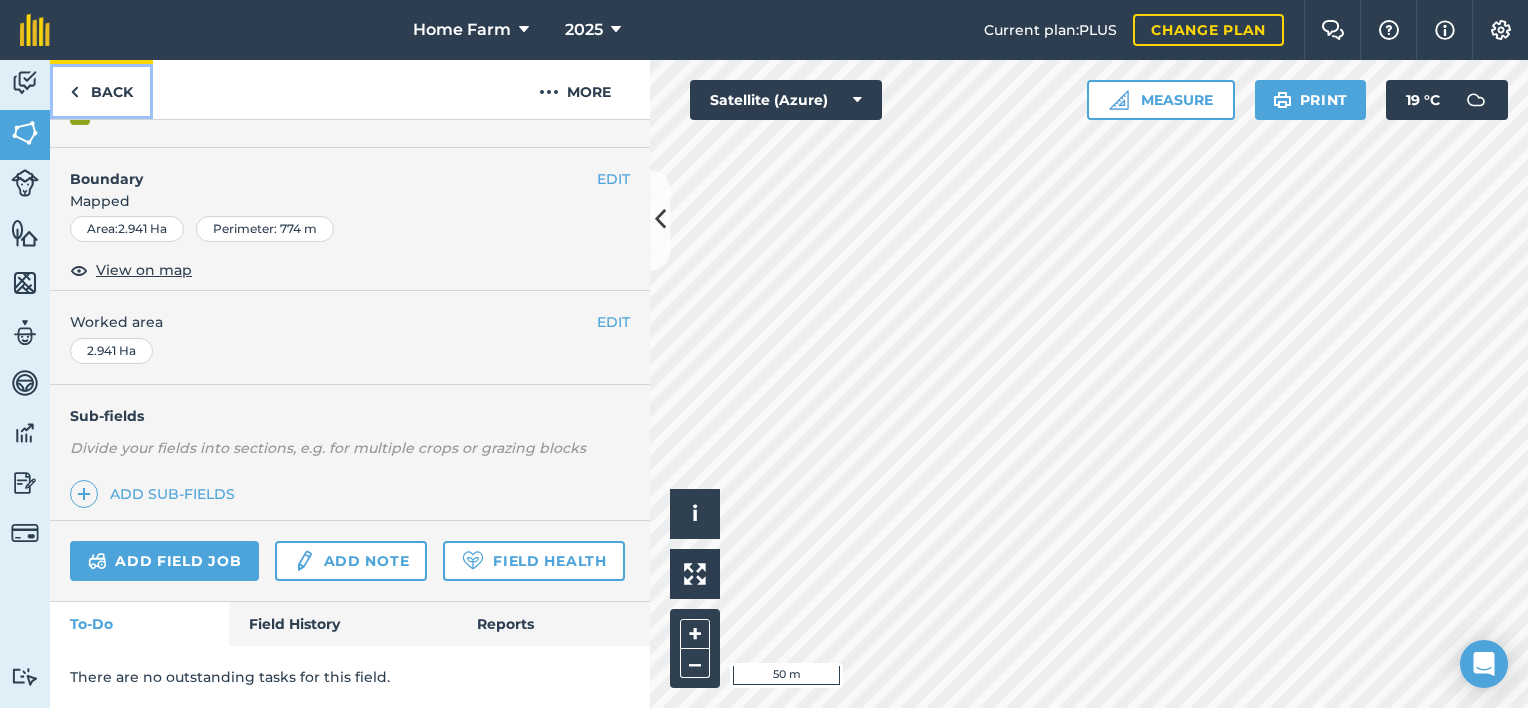 click on "Back" at bounding box center (101, 89) 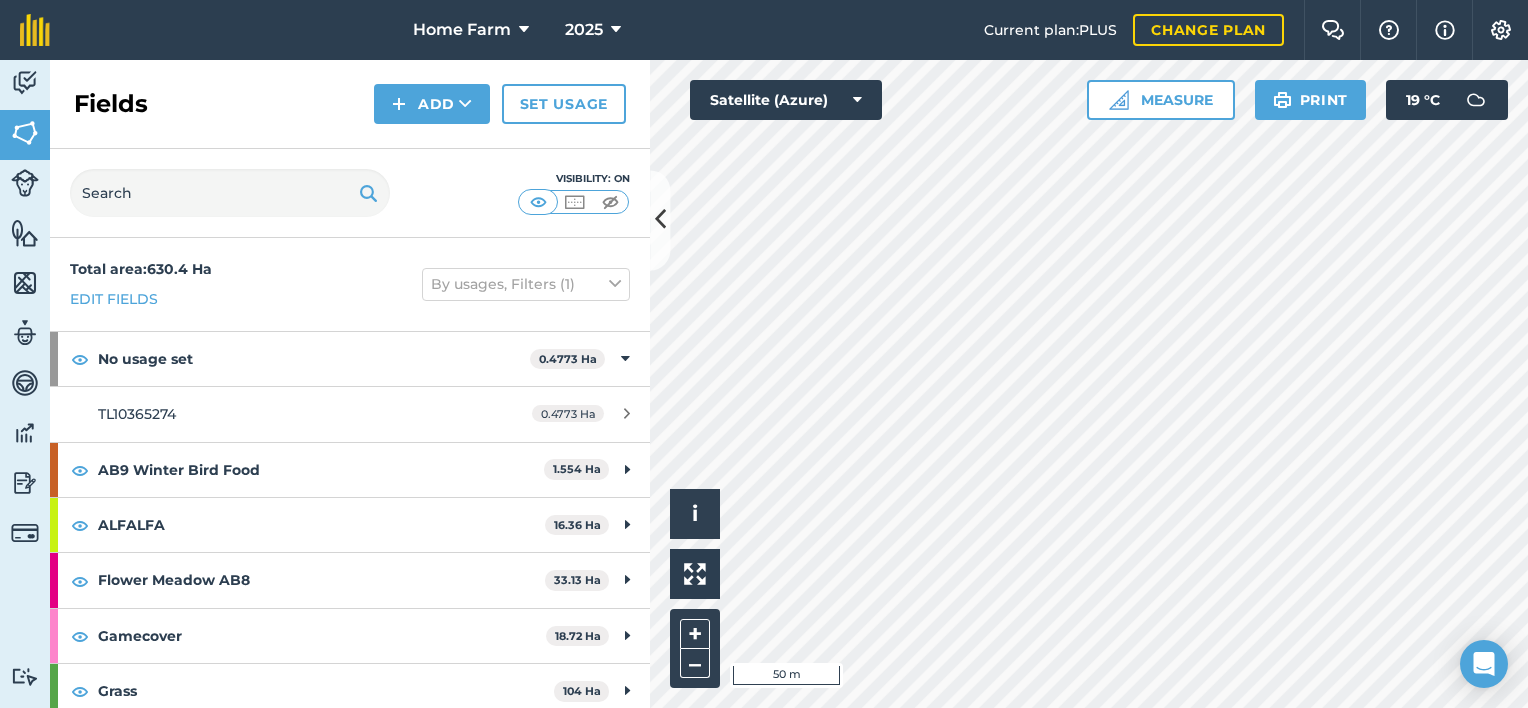 scroll, scrollTop: 52, scrollLeft: 0, axis: vertical 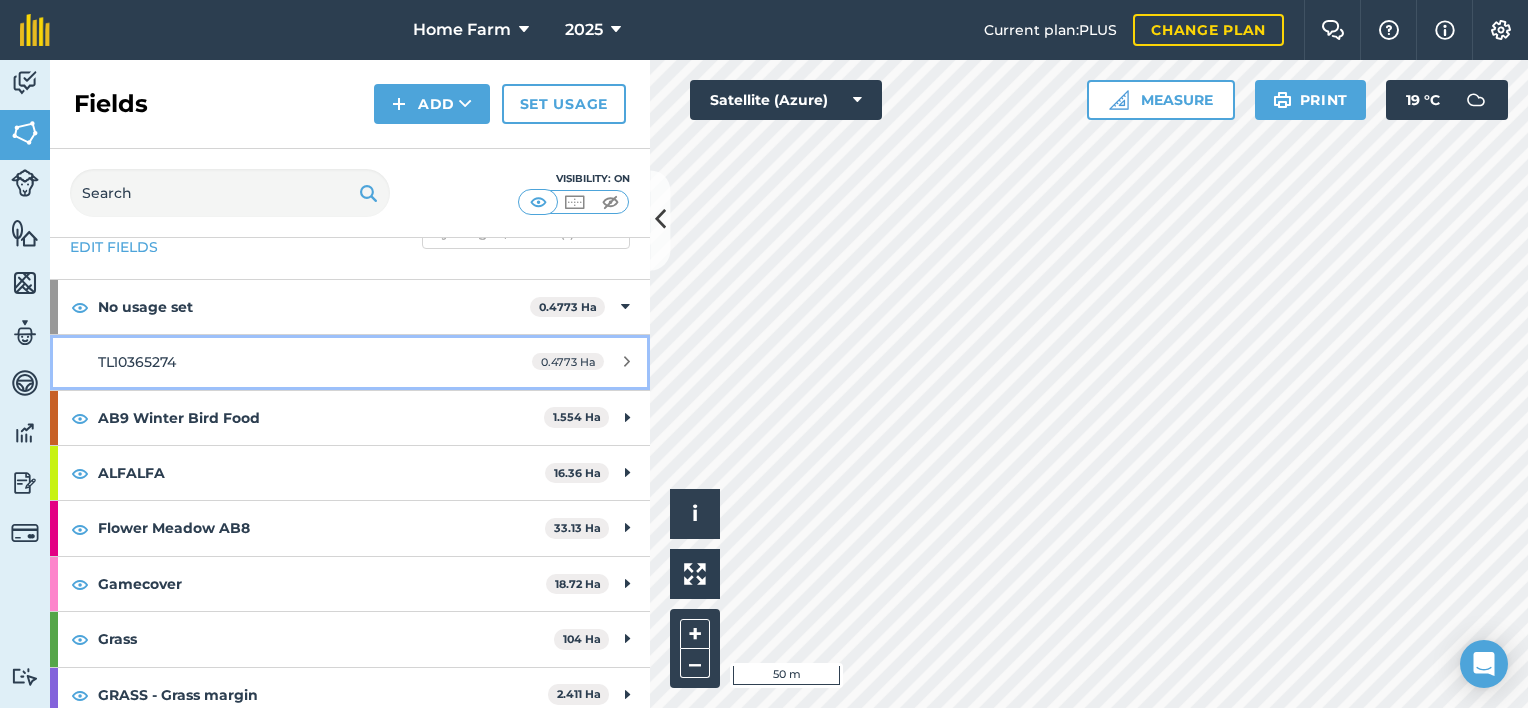 click on "TL10365274" at bounding box center (286, 362) 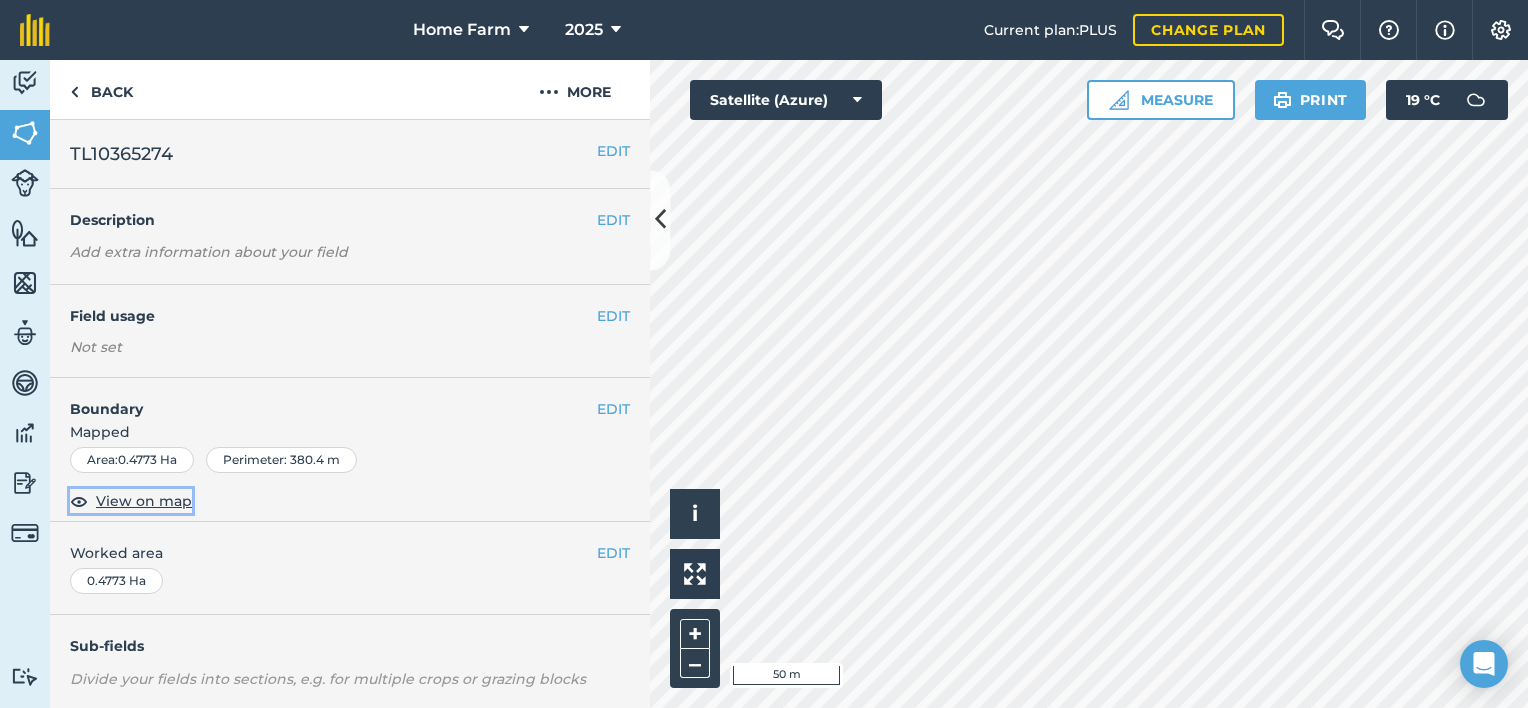 click on "View on map" at bounding box center (144, 501) 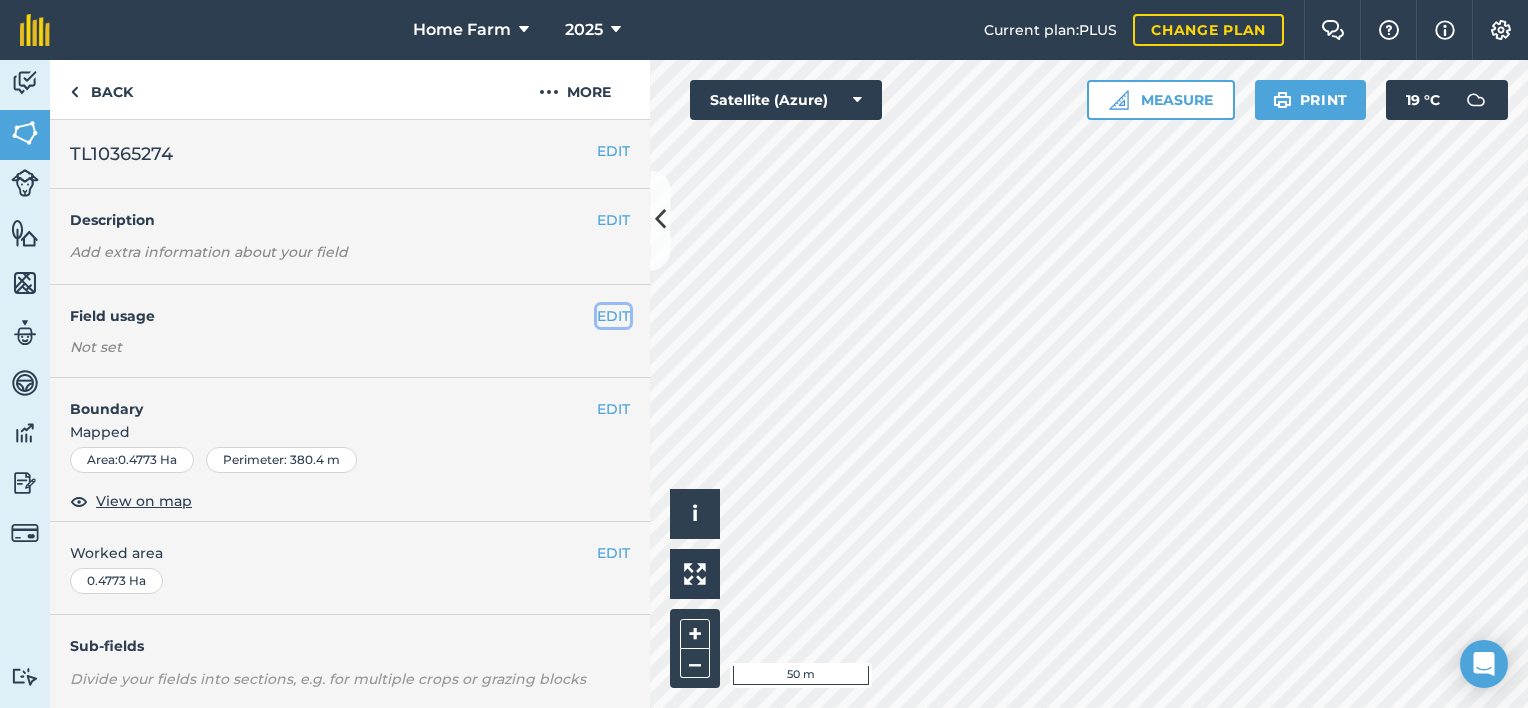 click on "EDIT" at bounding box center (613, 316) 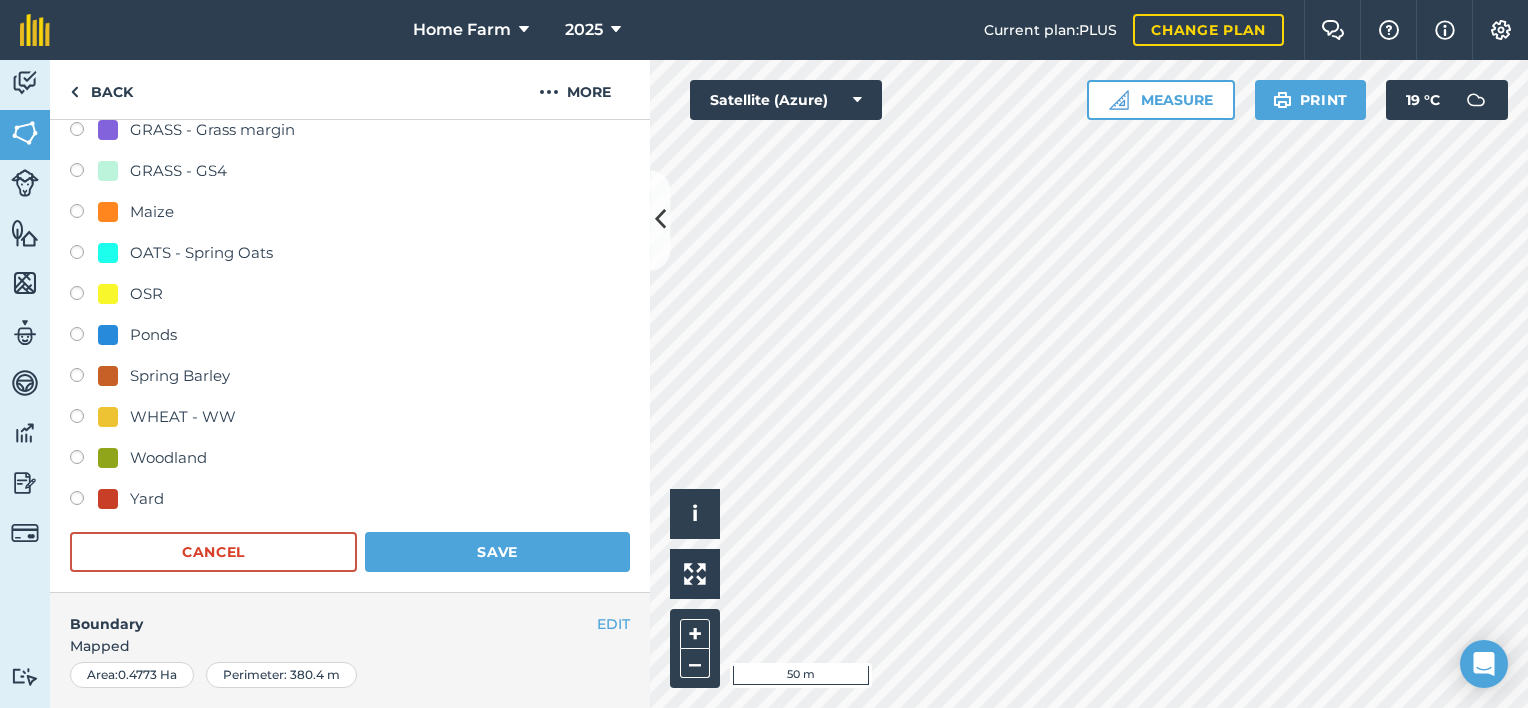scroll, scrollTop: 518, scrollLeft: 0, axis: vertical 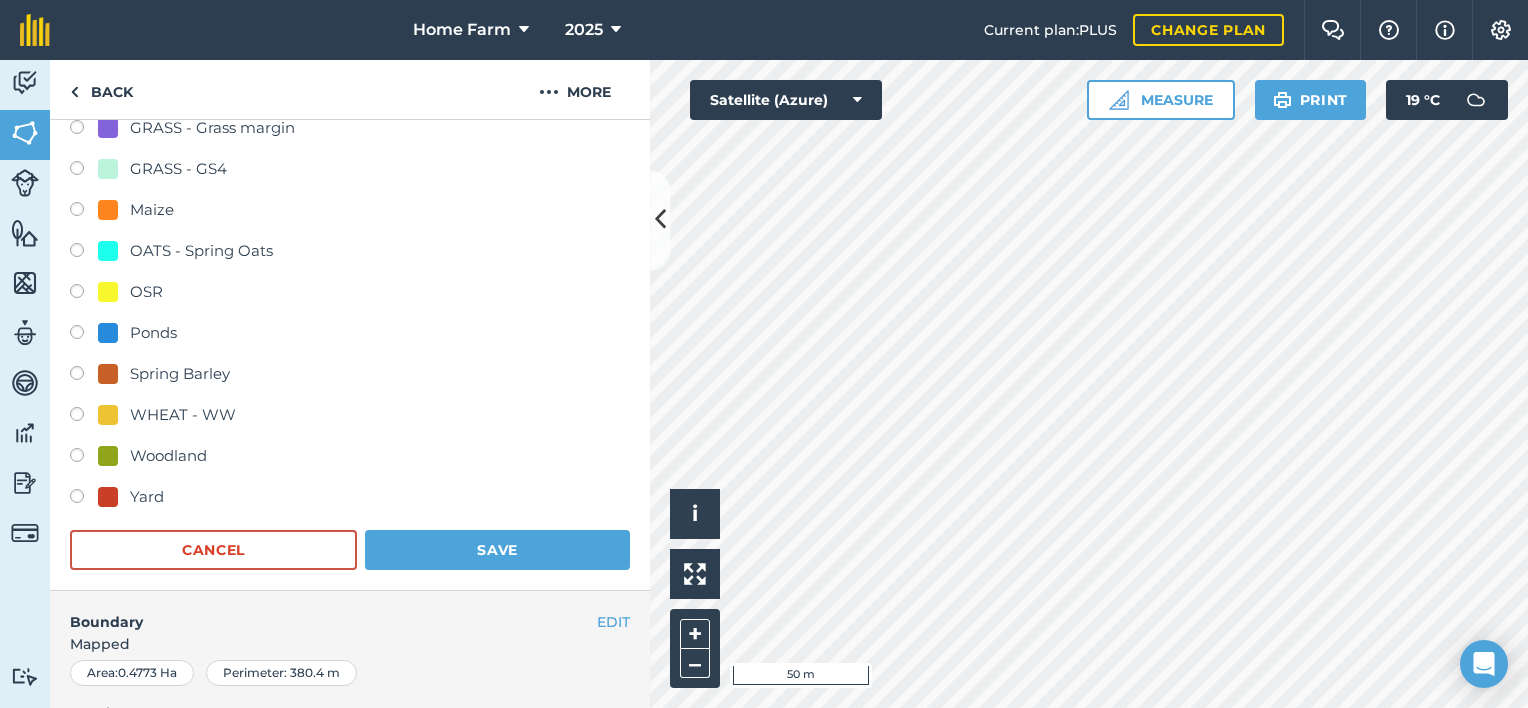 click on "Woodland" at bounding box center (168, 456) 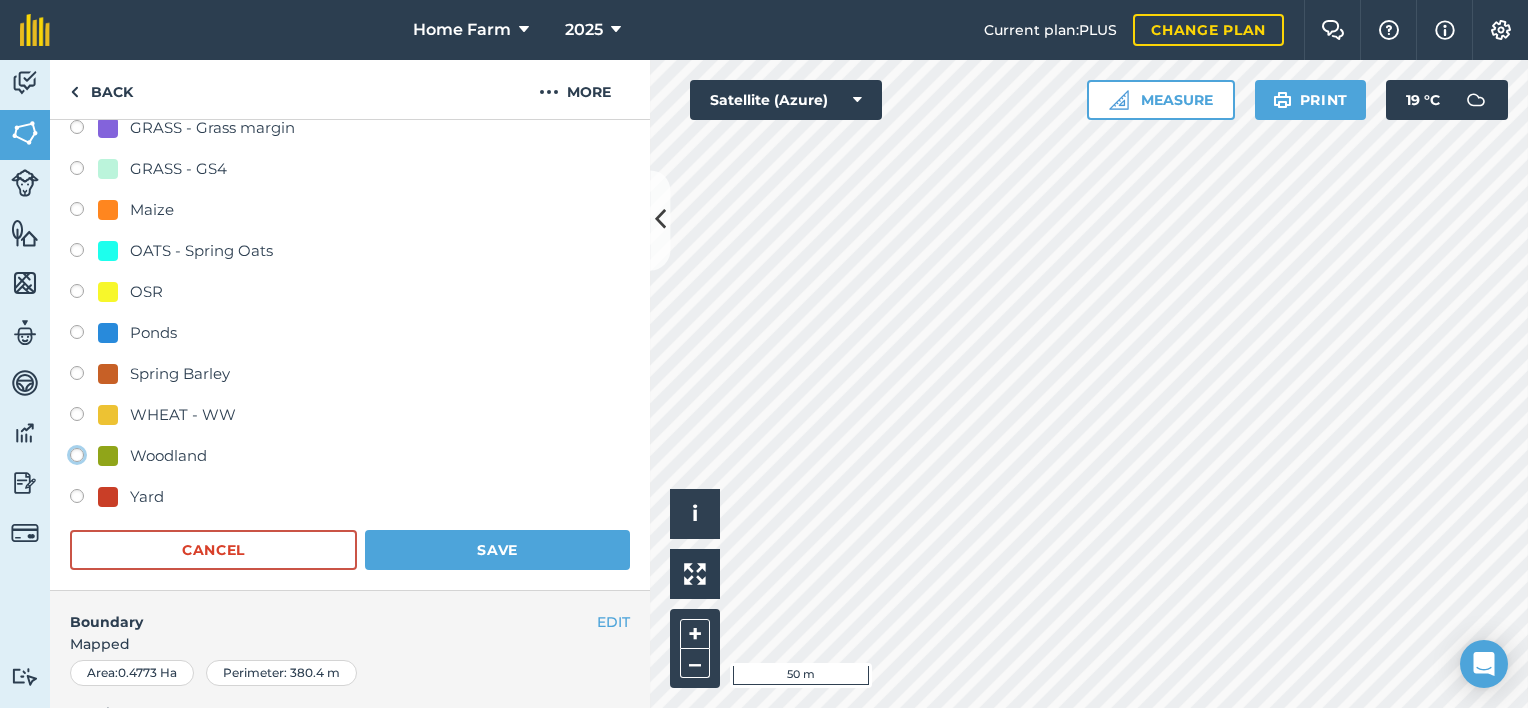 click on "Woodland" at bounding box center [-9923, 454] 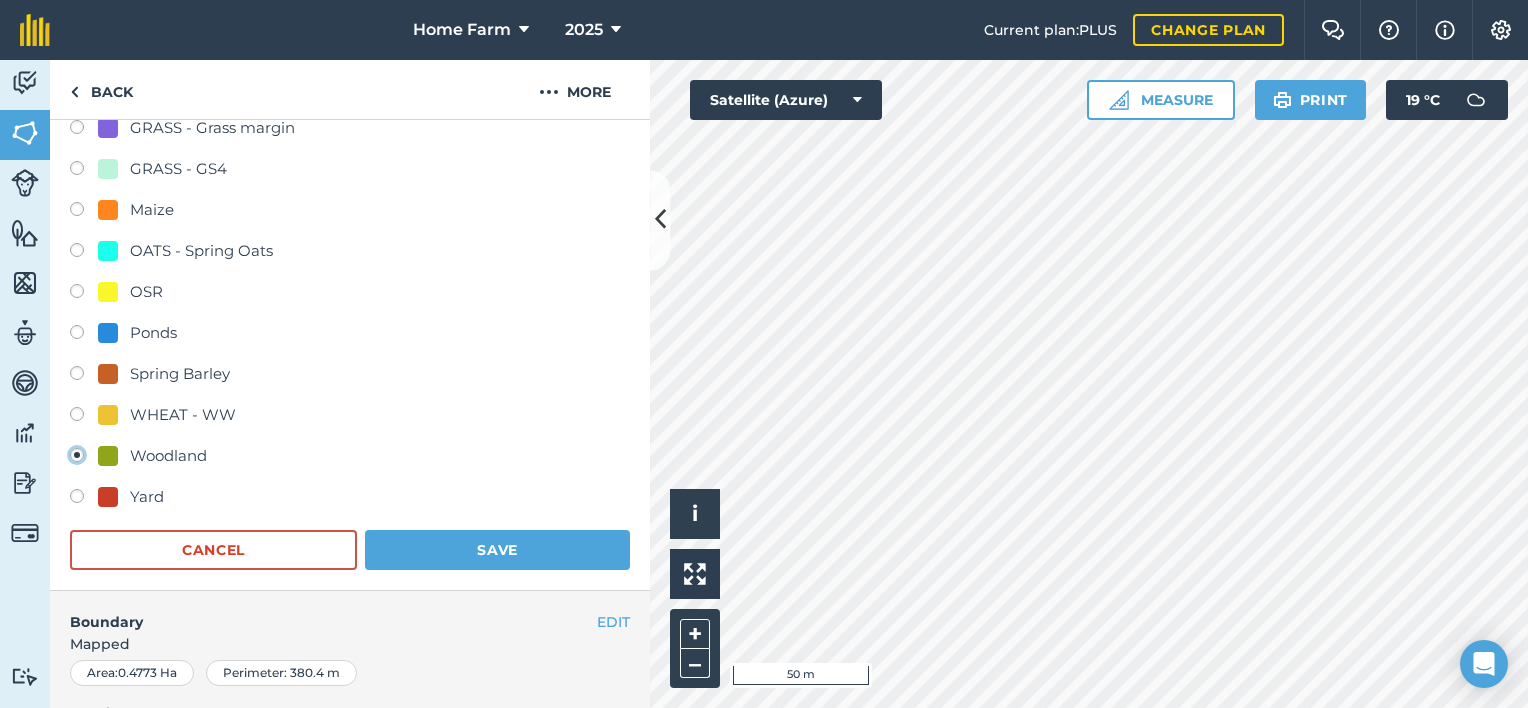 radio on "false" 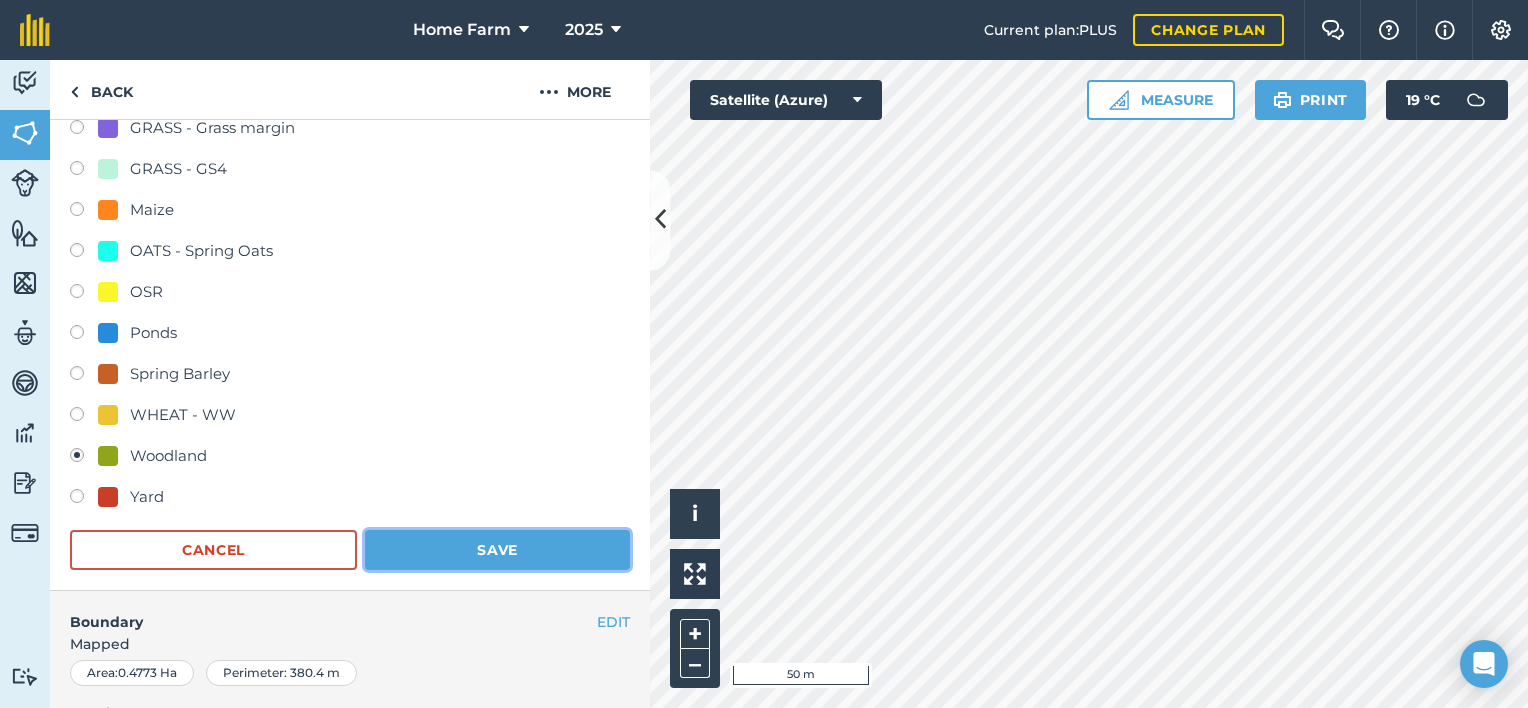 click on "Save" at bounding box center [497, 550] 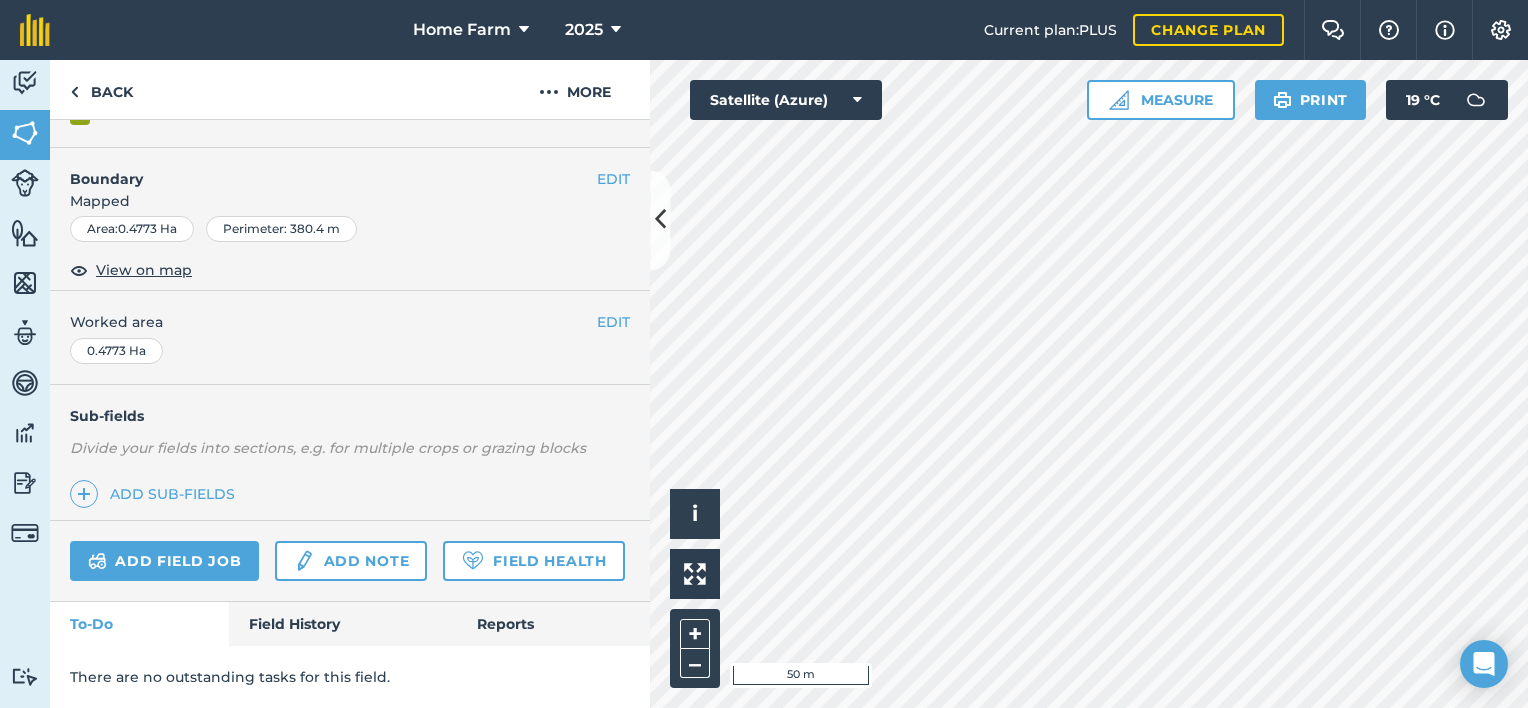 scroll, scrollTop: 286, scrollLeft: 0, axis: vertical 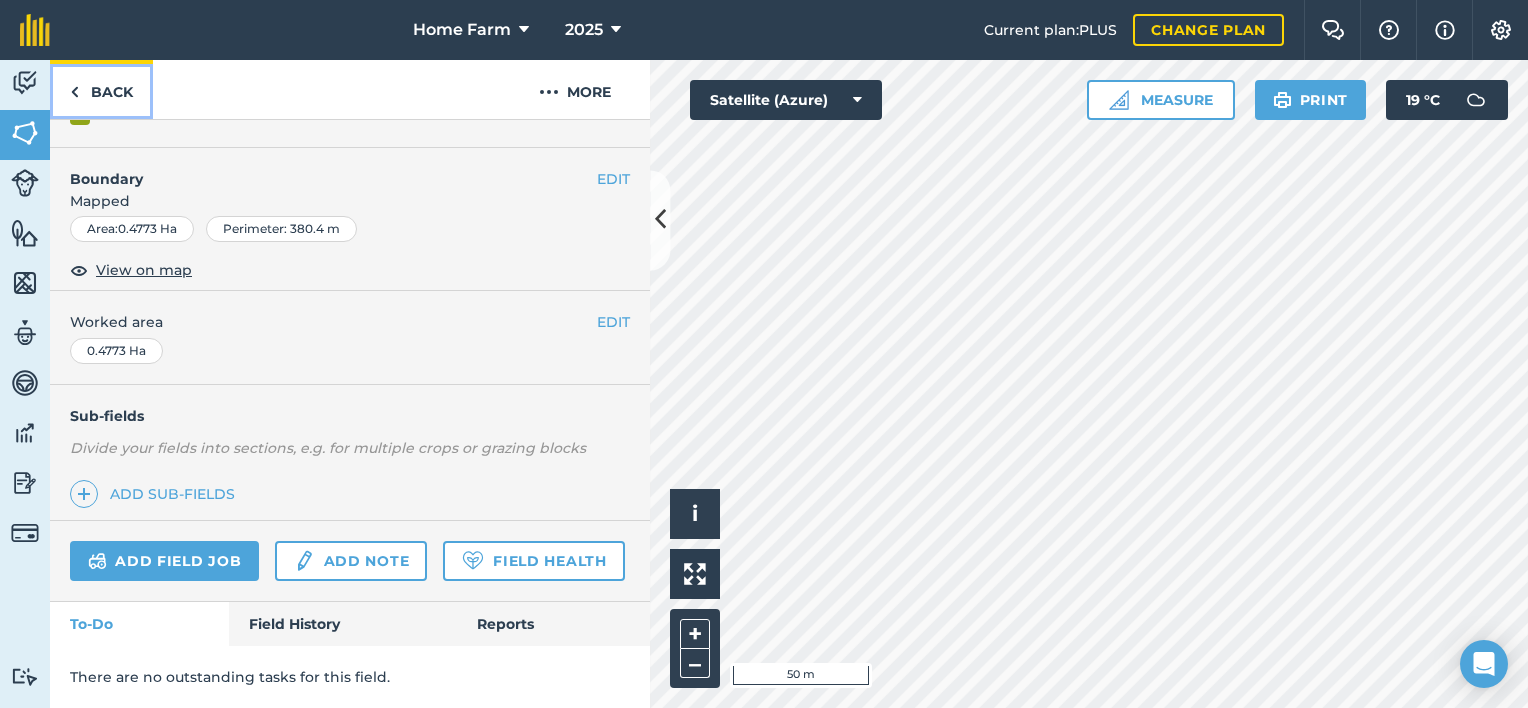 click on "Back" at bounding box center (101, 89) 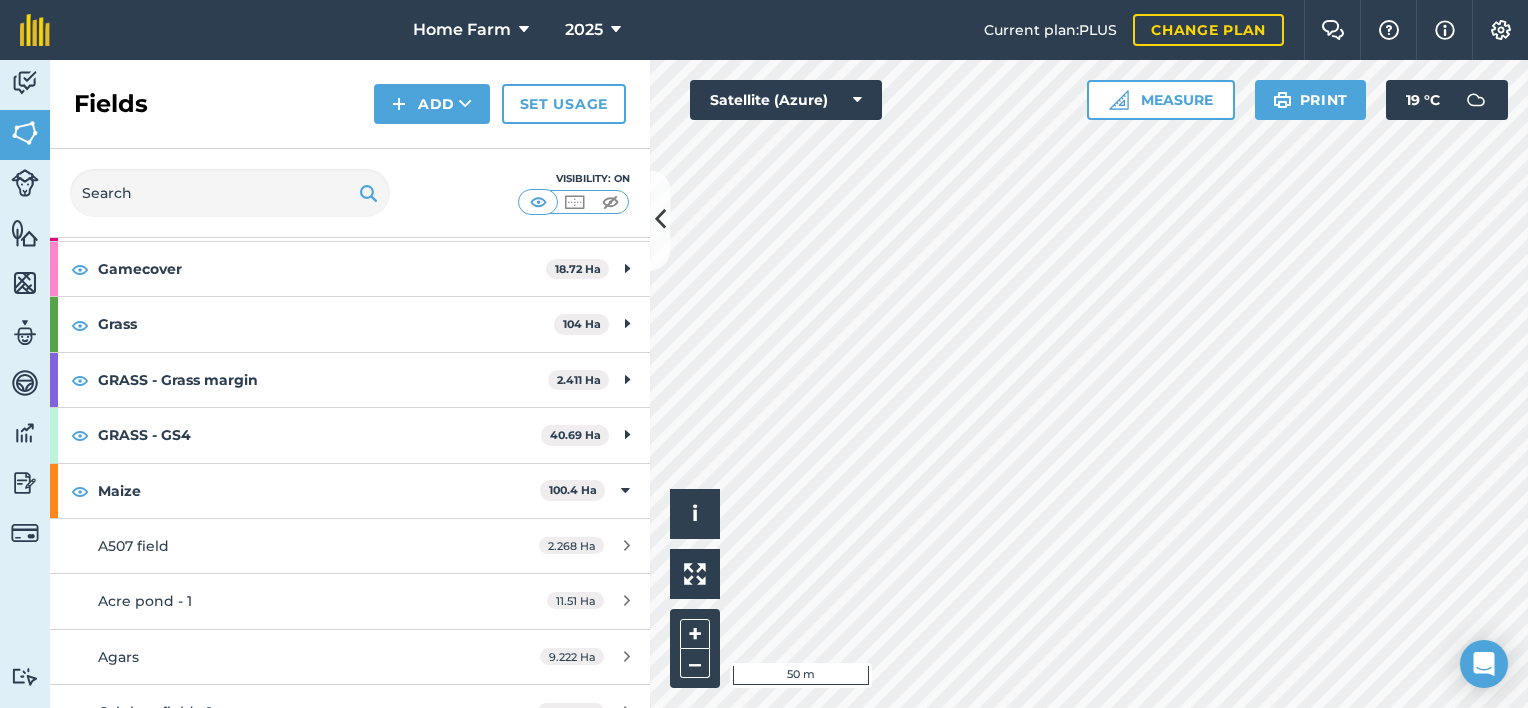 scroll, scrollTop: 476, scrollLeft: 0, axis: vertical 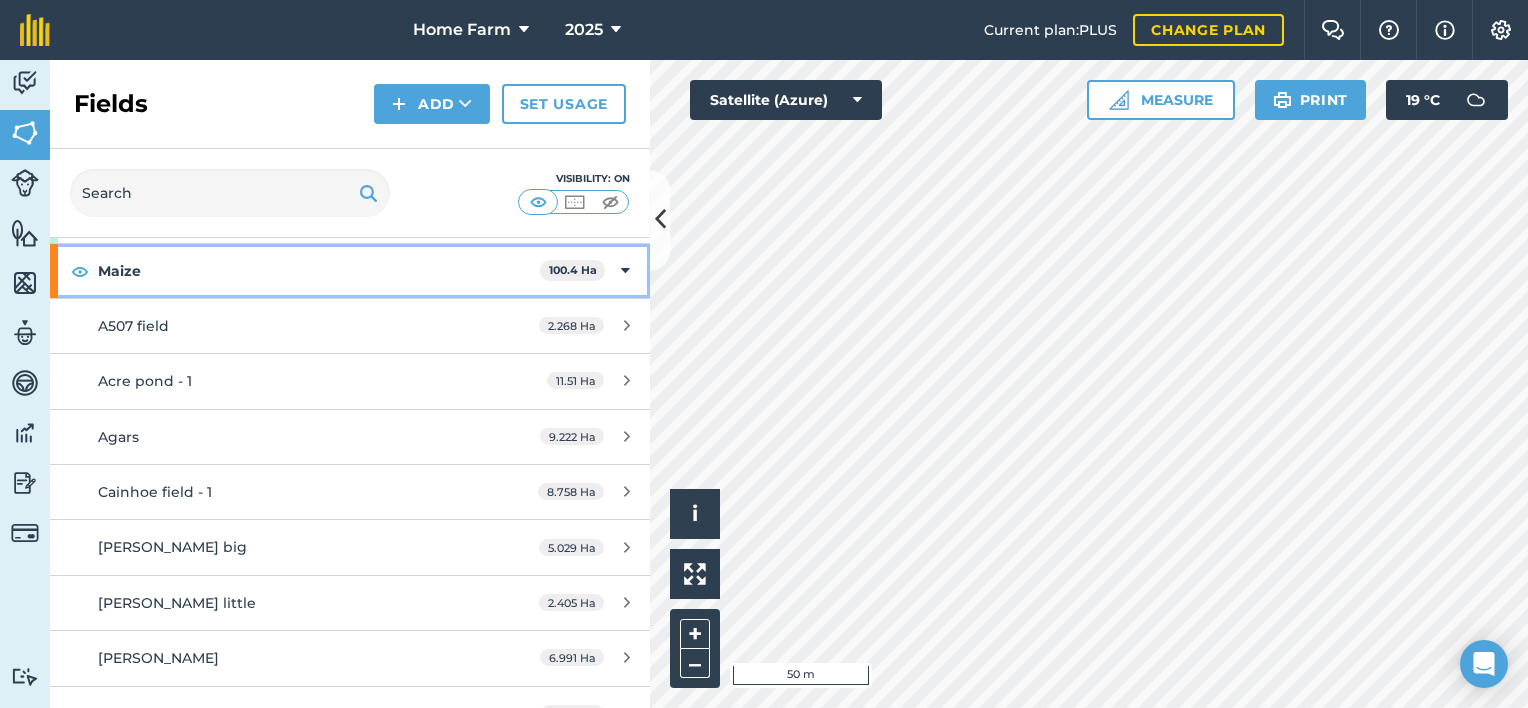 click at bounding box center [625, 271] 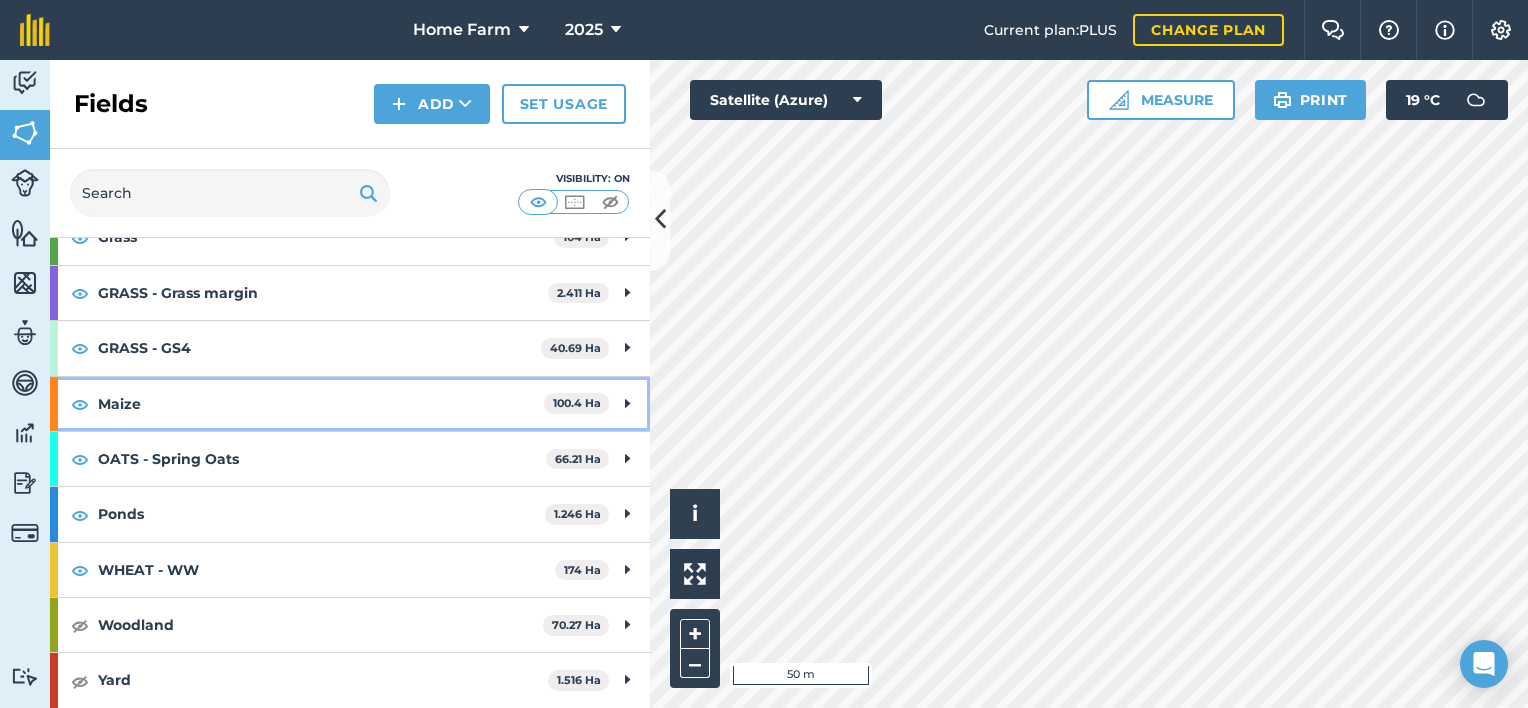 scroll, scrollTop: 340, scrollLeft: 0, axis: vertical 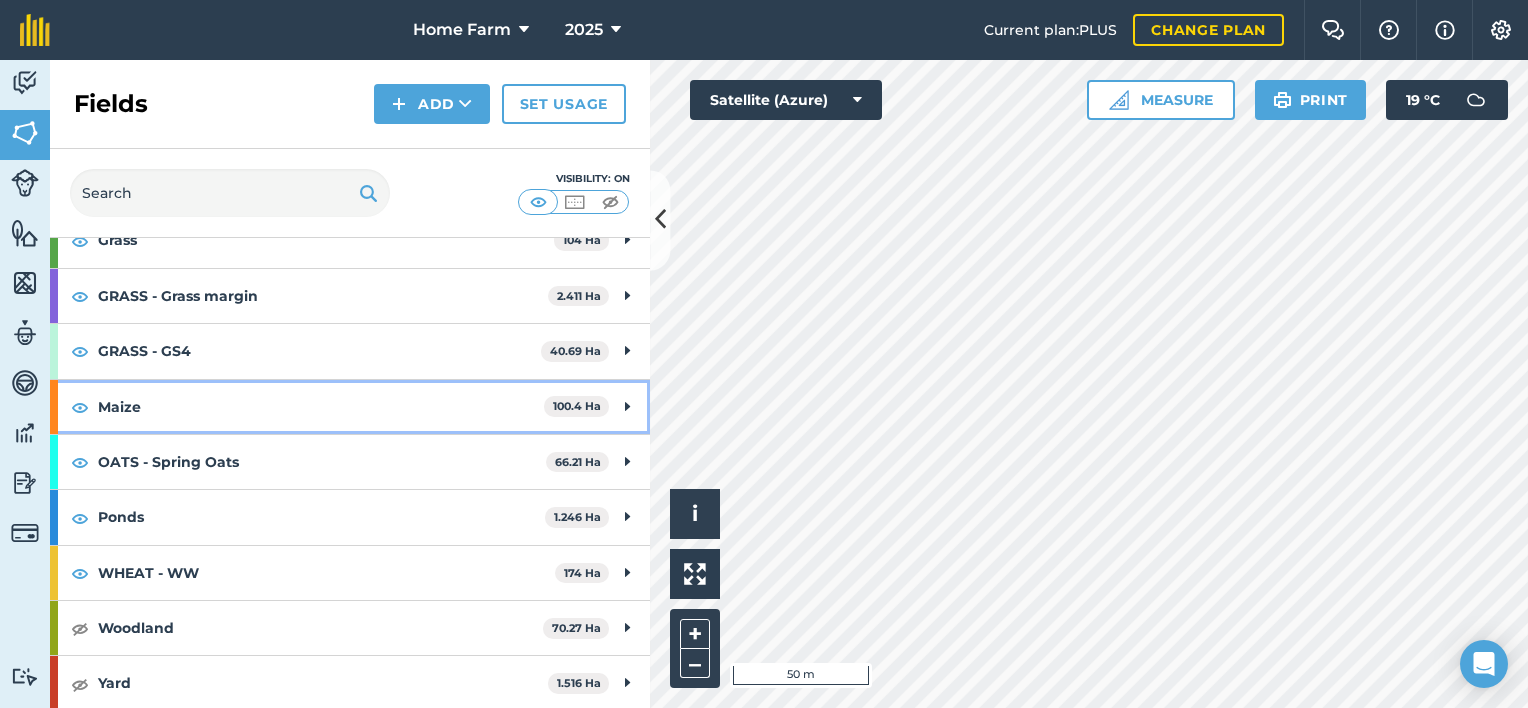 click on "Maize 100.4   Ha" at bounding box center (350, 407) 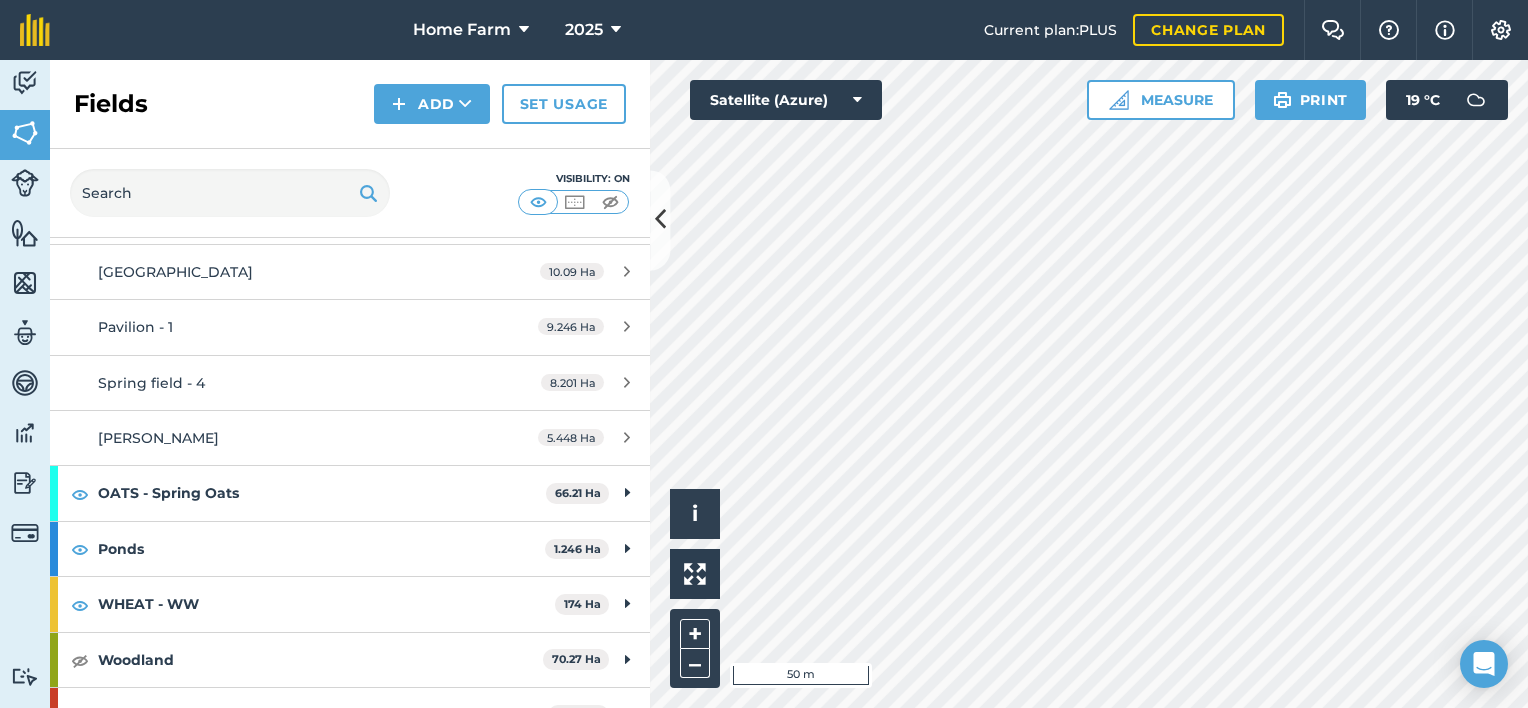 scroll, scrollTop: 1112, scrollLeft: 0, axis: vertical 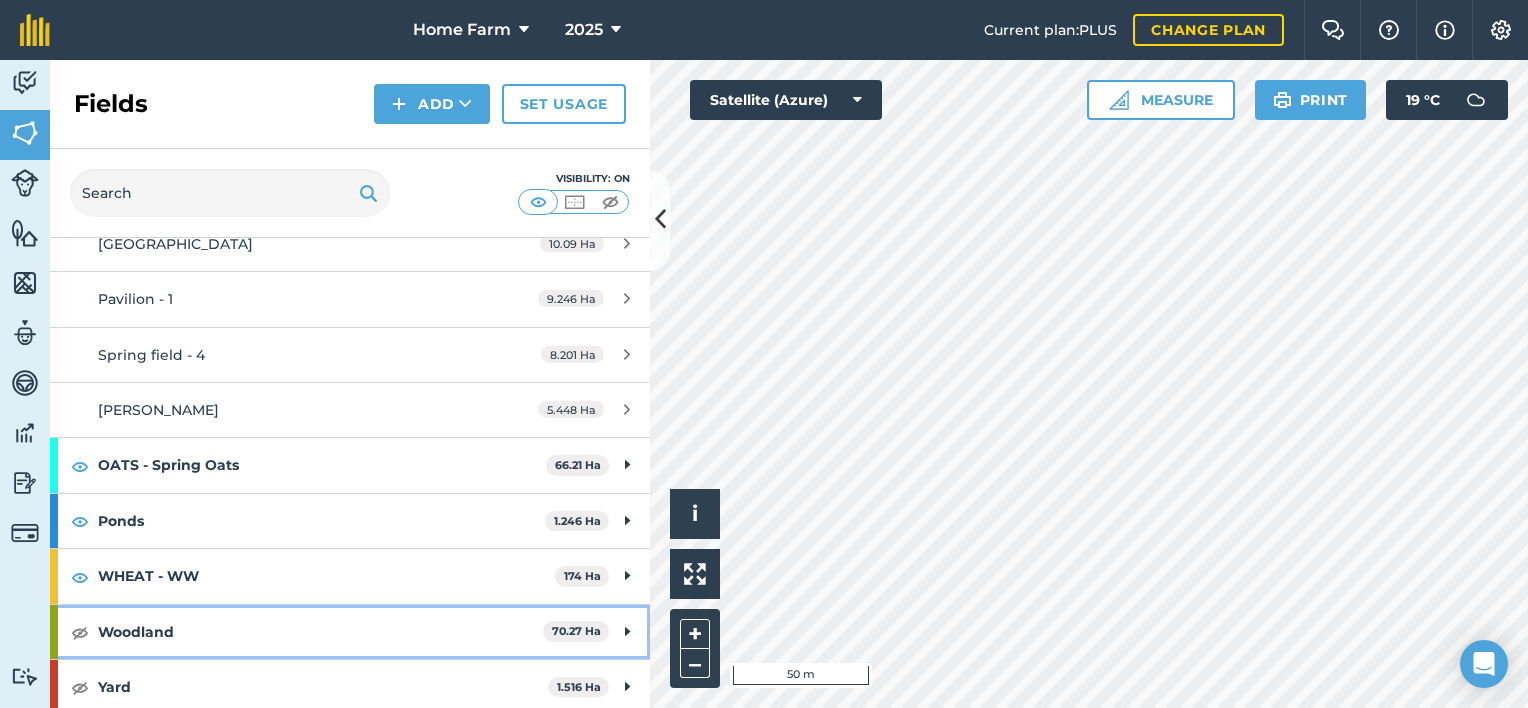 click on "Woodland" at bounding box center (320, 632) 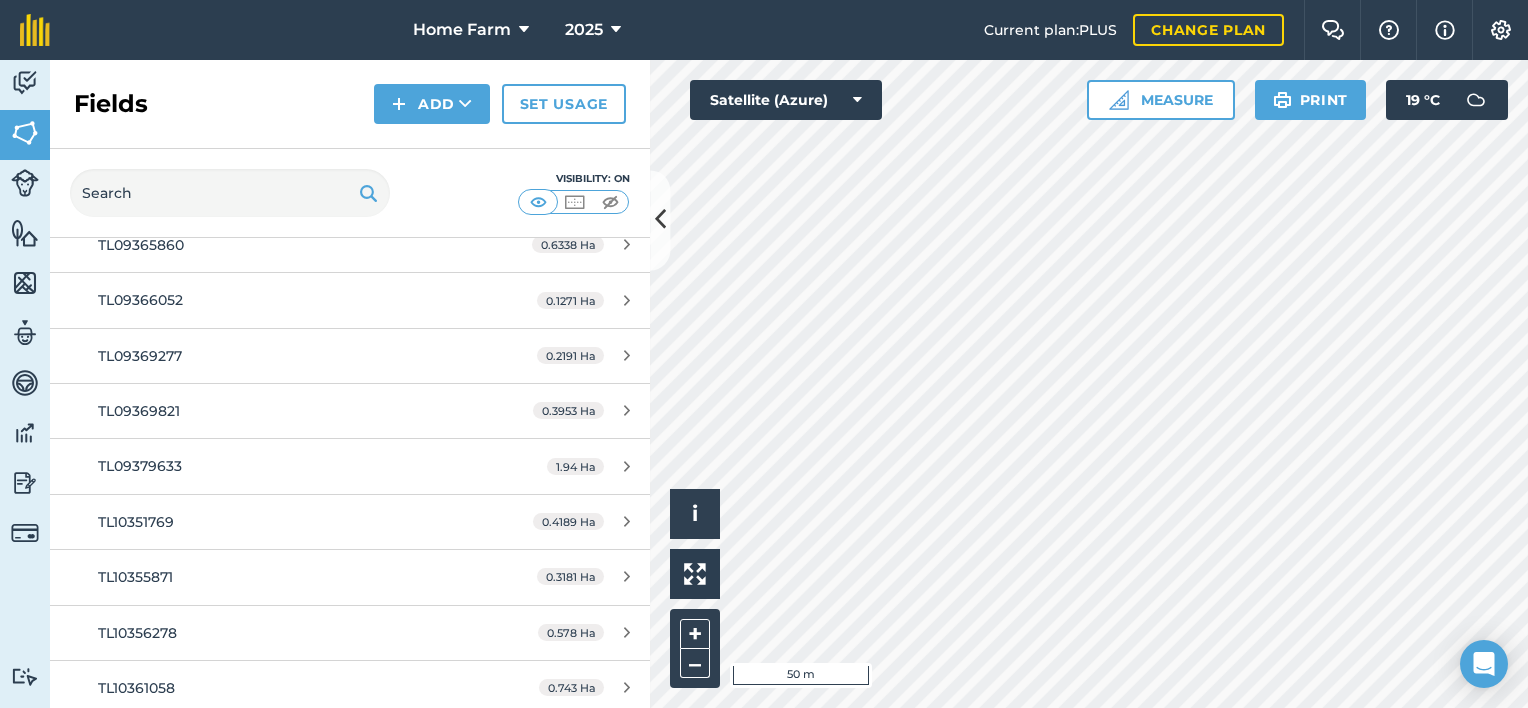 scroll, scrollTop: 2794, scrollLeft: 0, axis: vertical 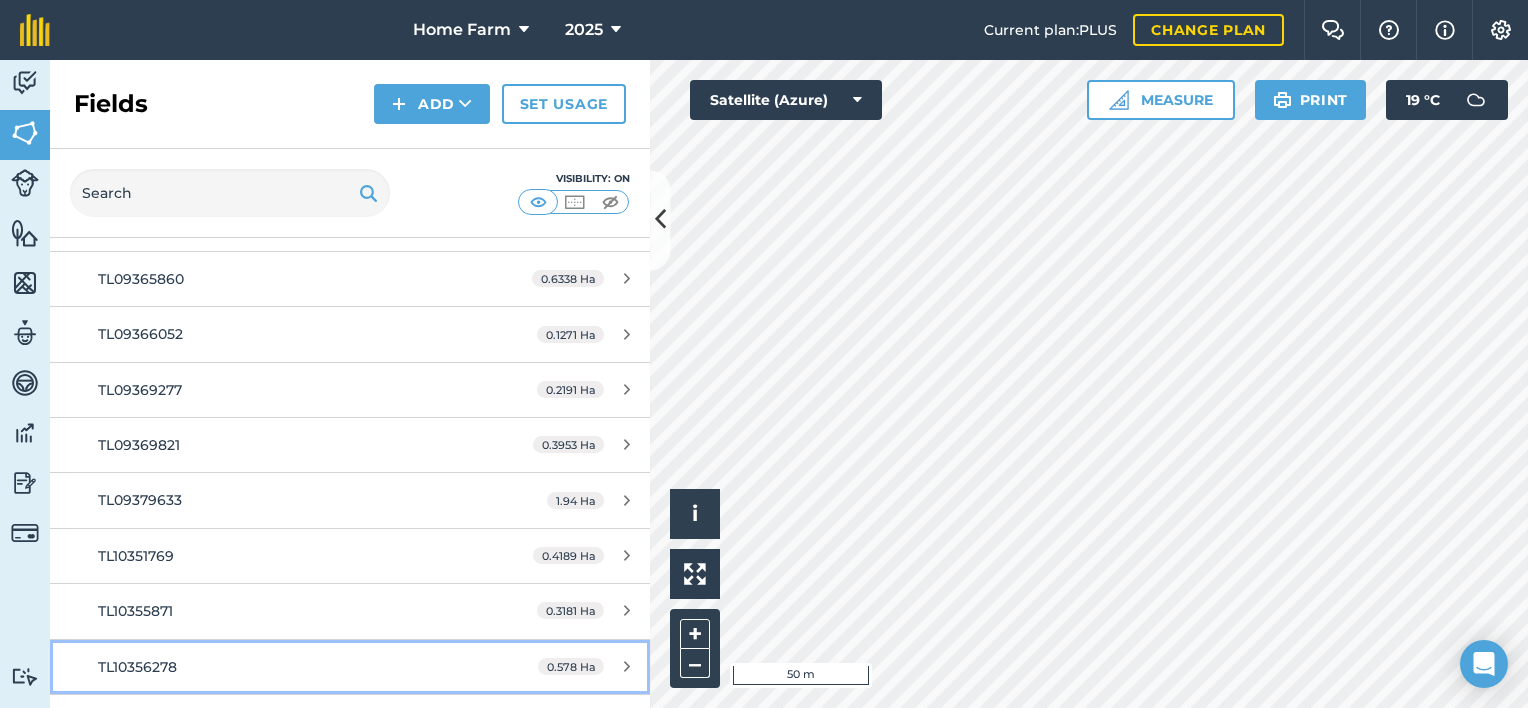 click on "TL10356278 0.578   Ha" at bounding box center (350, 667) 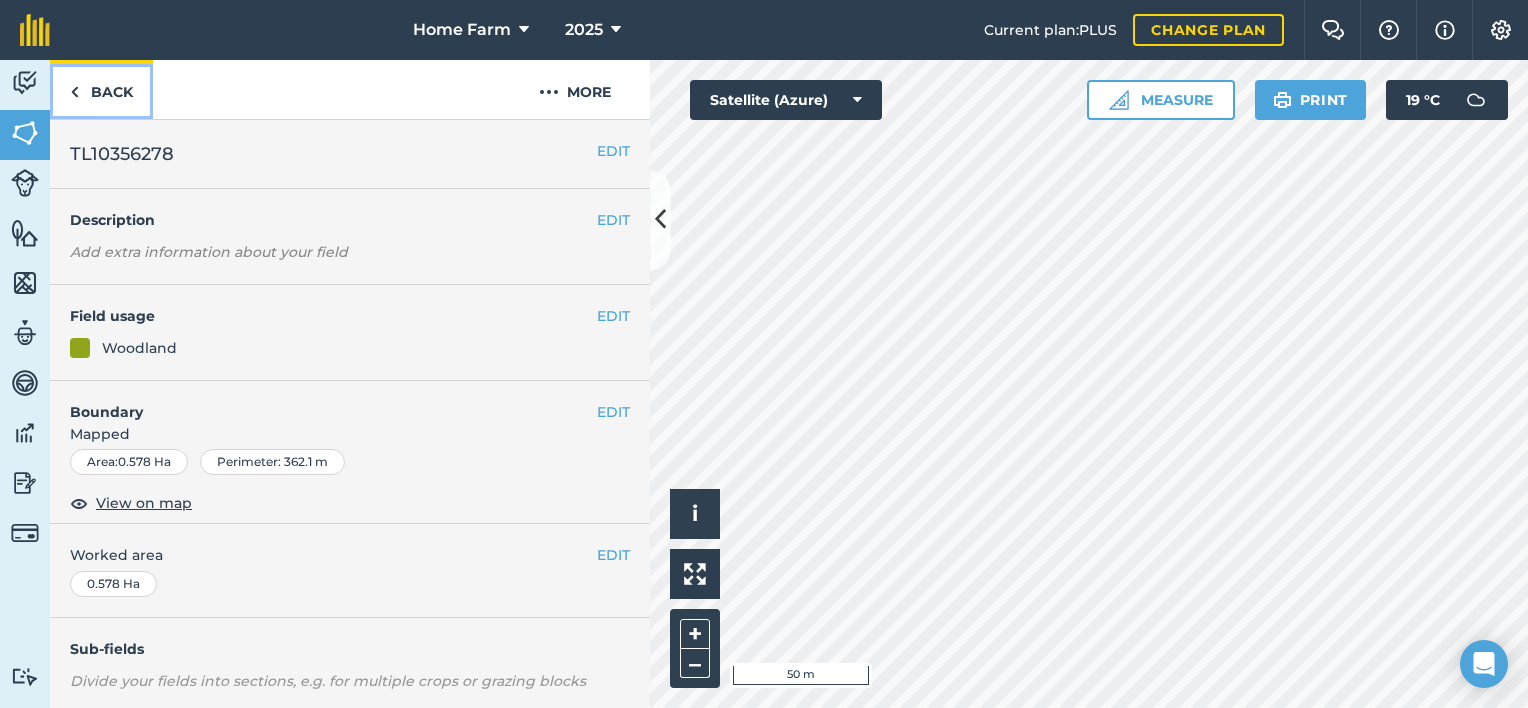 click on "Back" at bounding box center (101, 89) 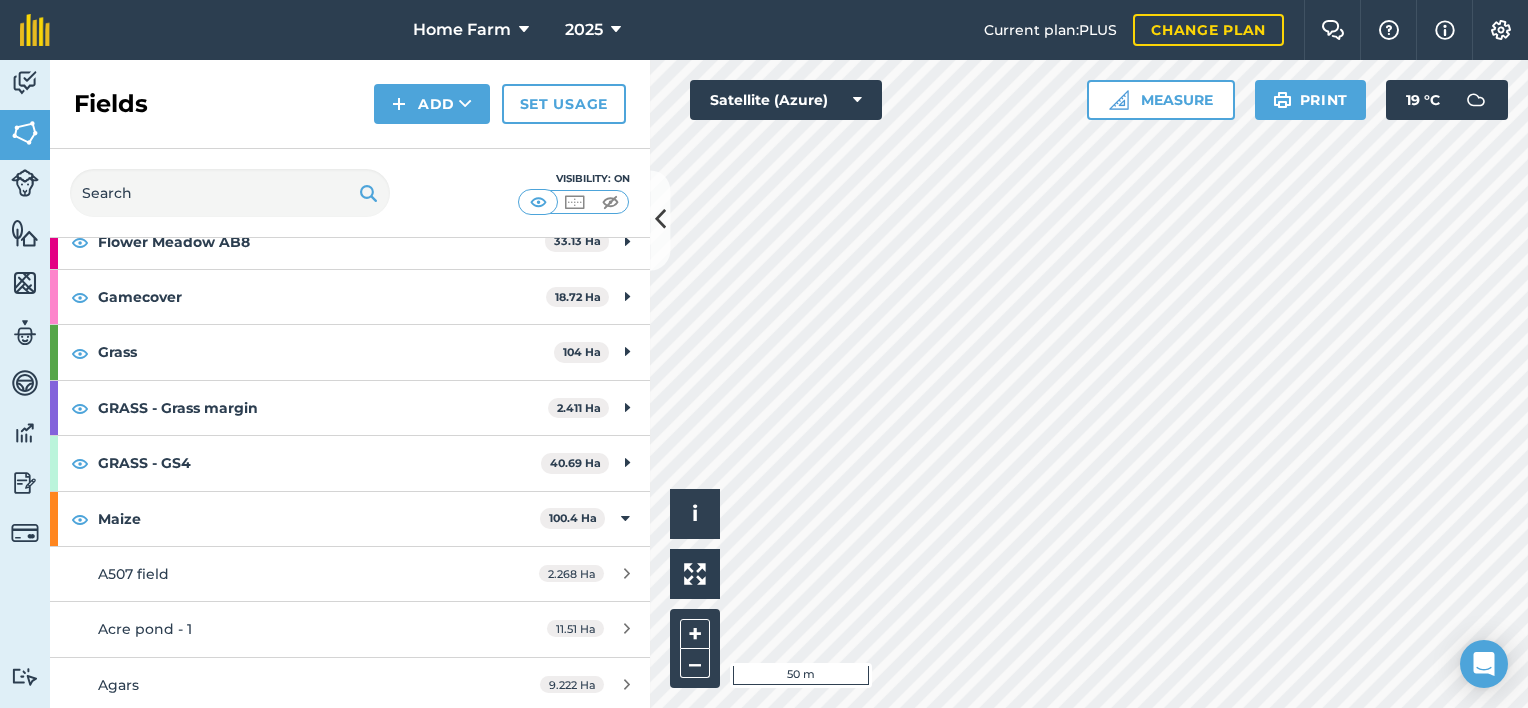 scroll, scrollTop: 228, scrollLeft: 0, axis: vertical 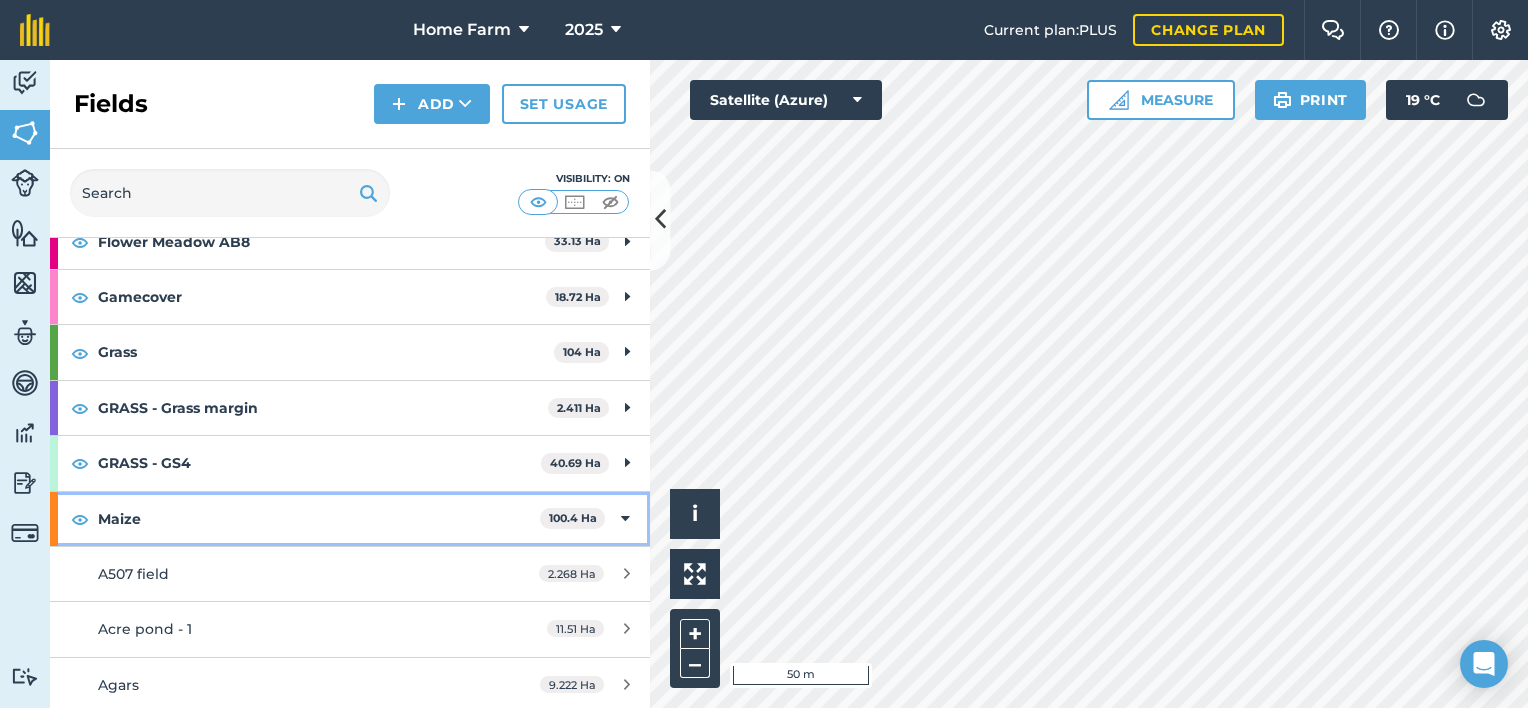 click on "Maize 100.4   Ha" at bounding box center [350, 519] 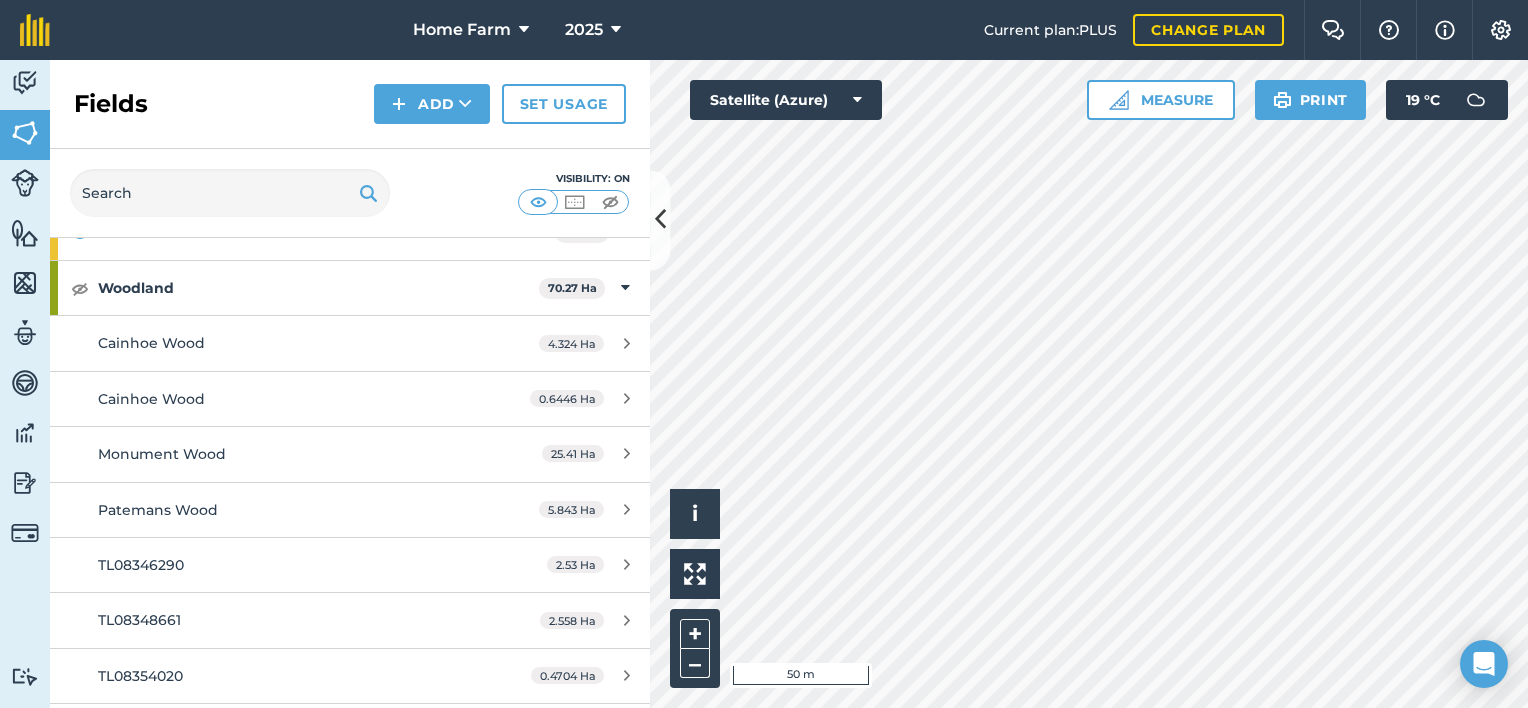 scroll, scrollTop: 684, scrollLeft: 0, axis: vertical 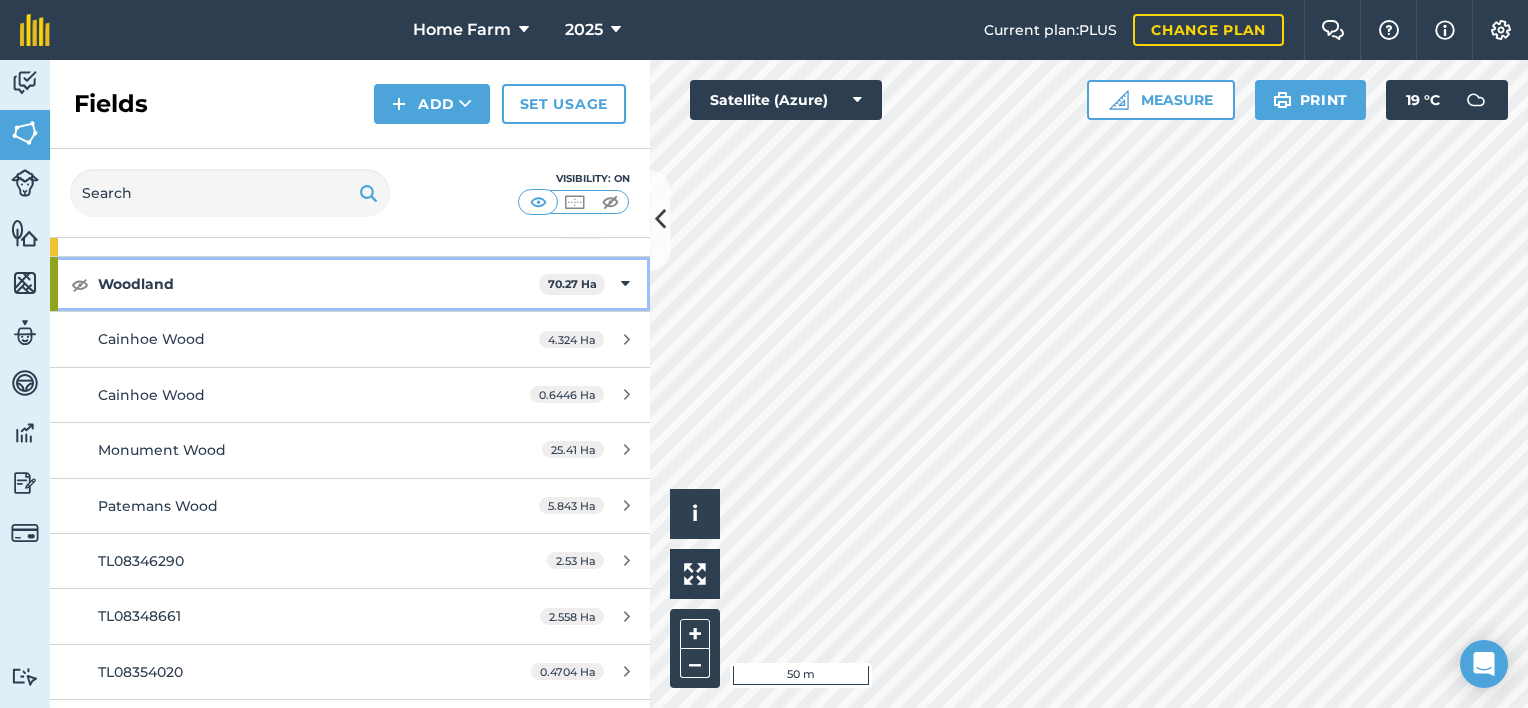 click at bounding box center (625, 284) 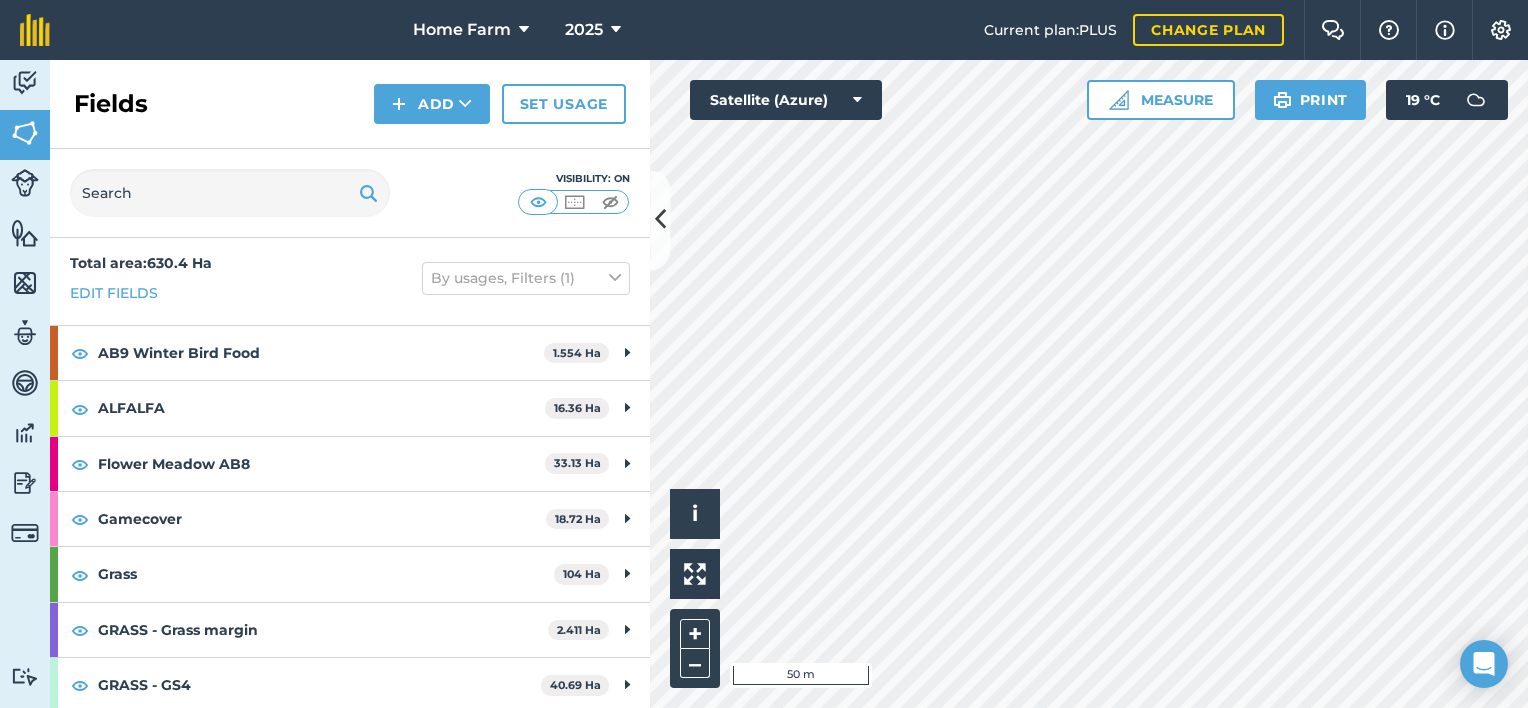 scroll, scrollTop: 0, scrollLeft: 0, axis: both 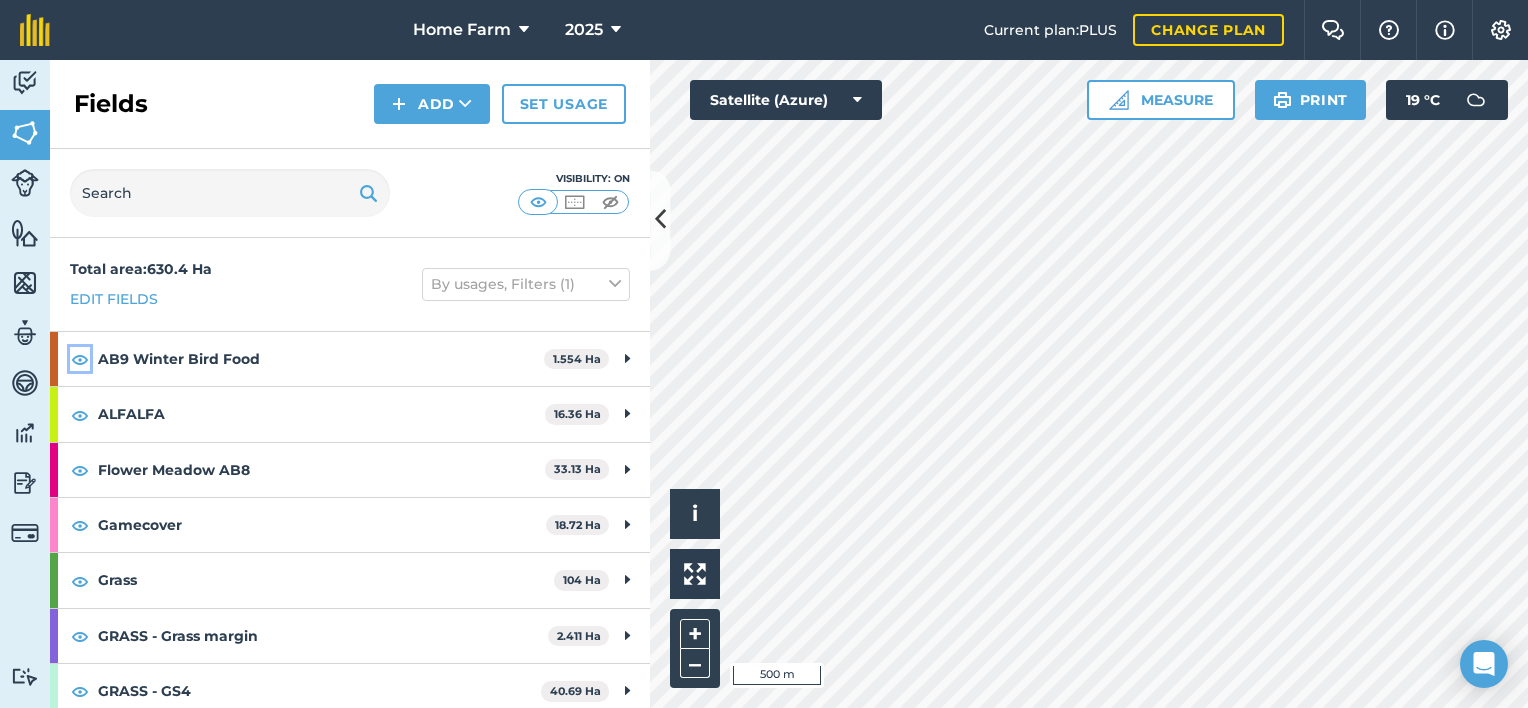 click at bounding box center [80, 359] 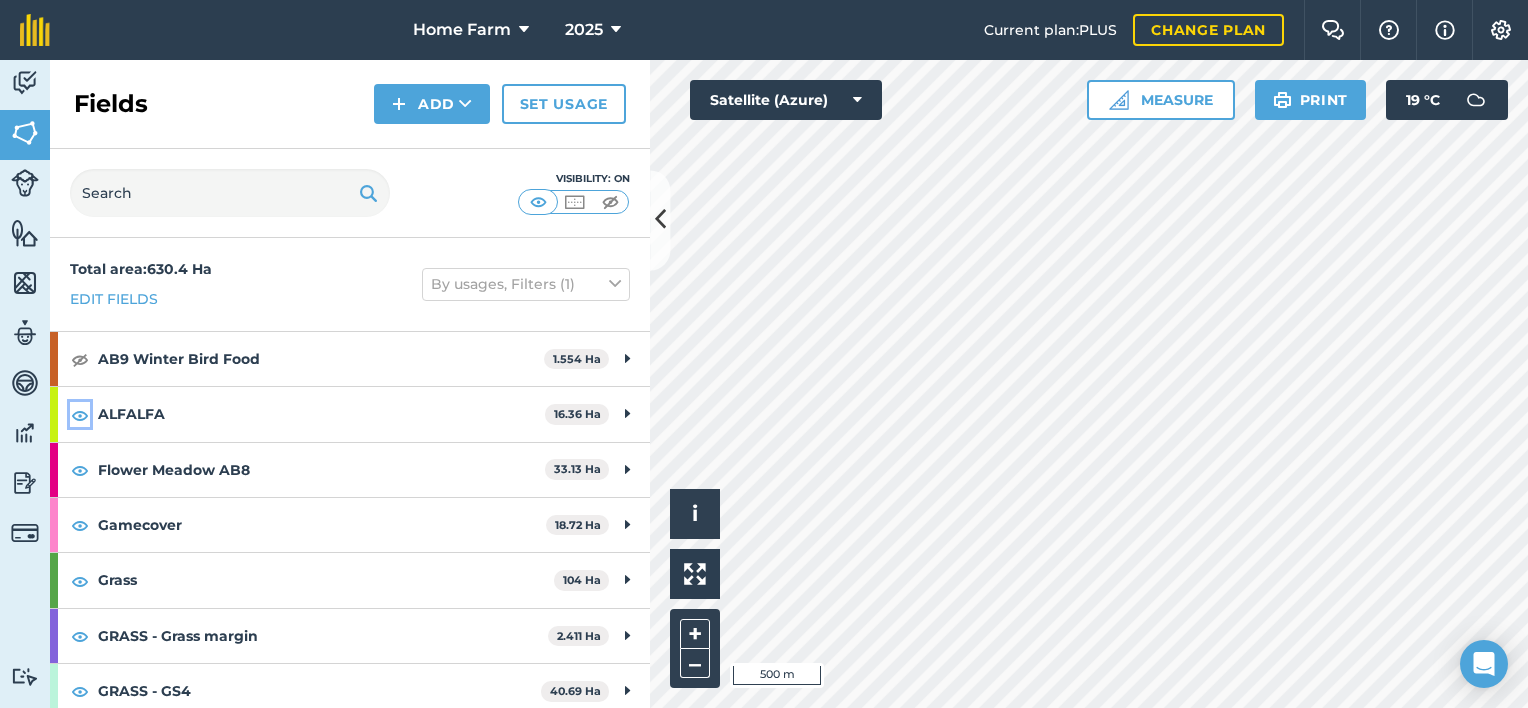 click at bounding box center [80, 415] 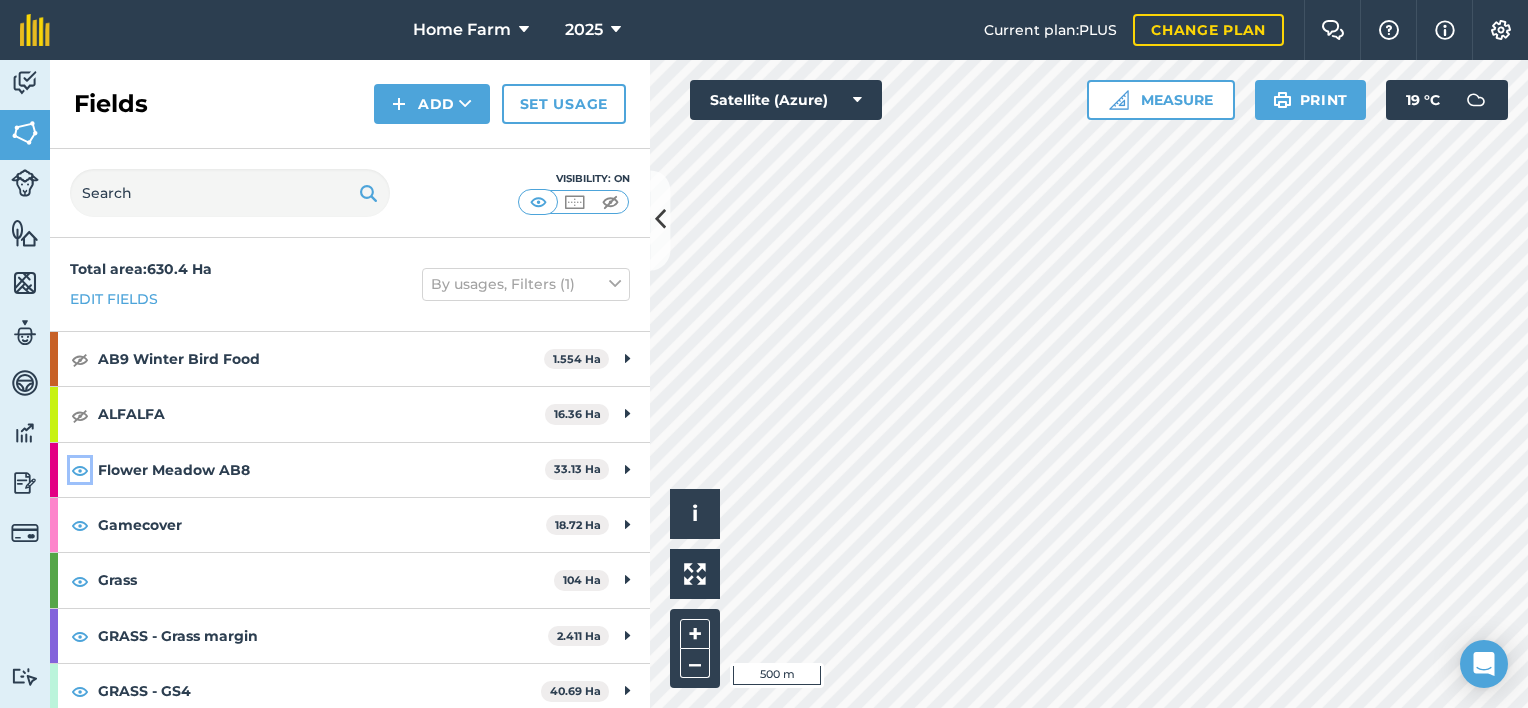 click at bounding box center [80, 470] 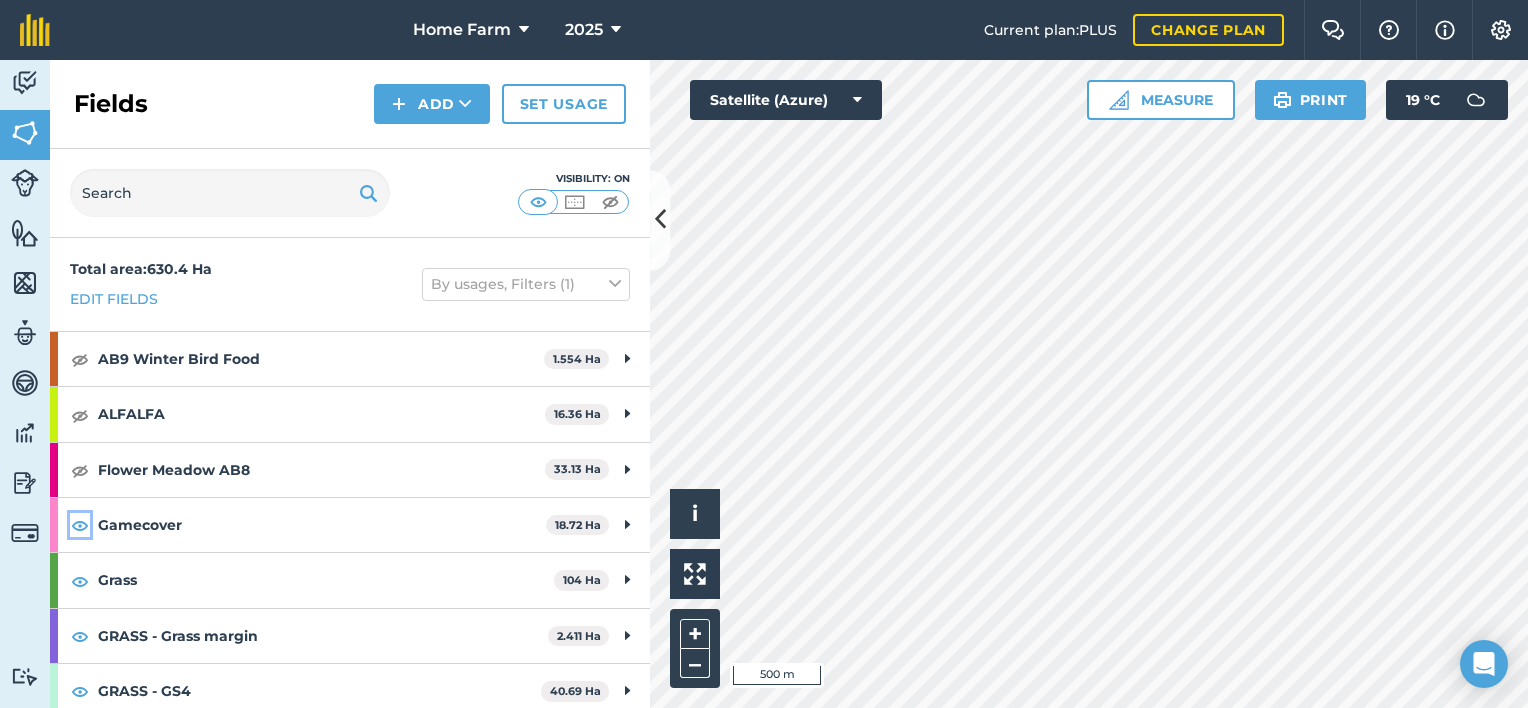 click at bounding box center [80, 525] 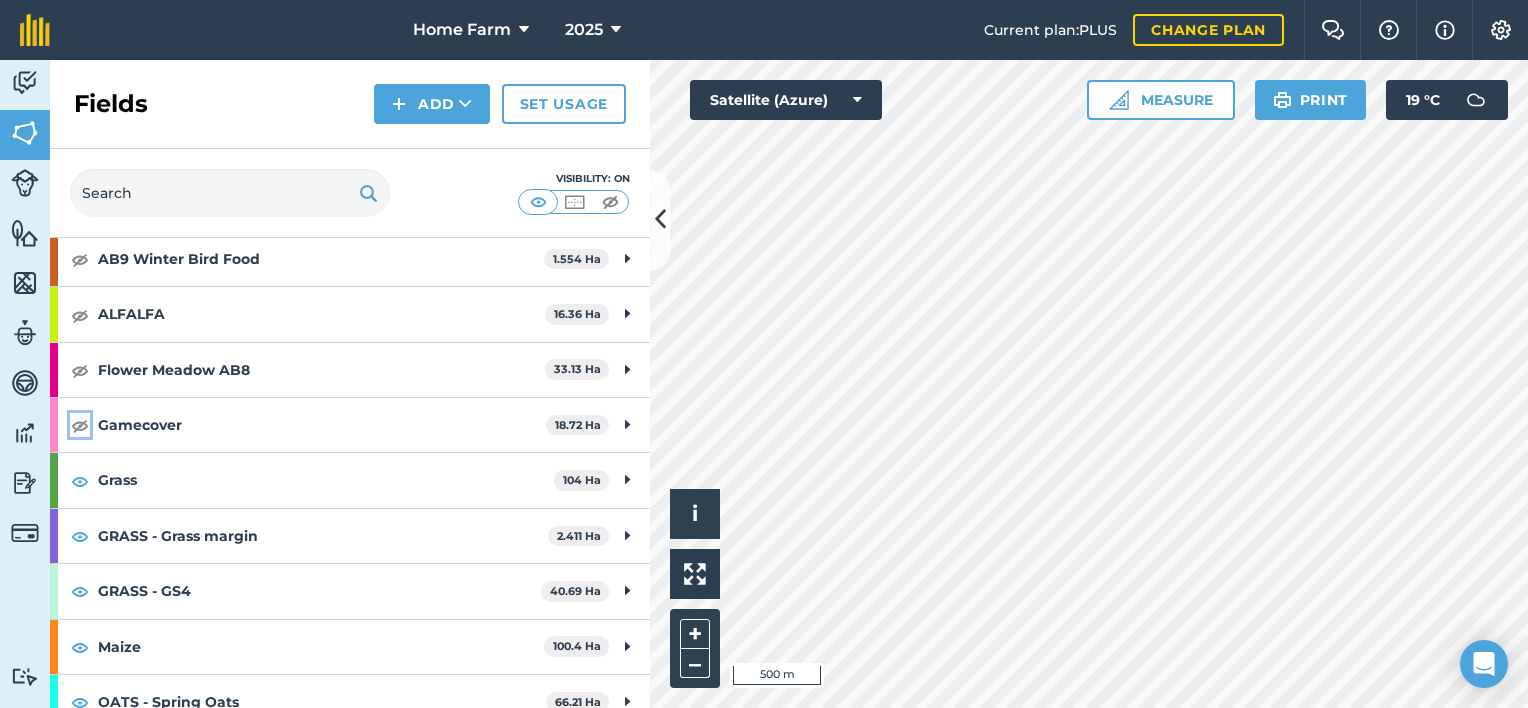 scroll, scrollTop: 112, scrollLeft: 0, axis: vertical 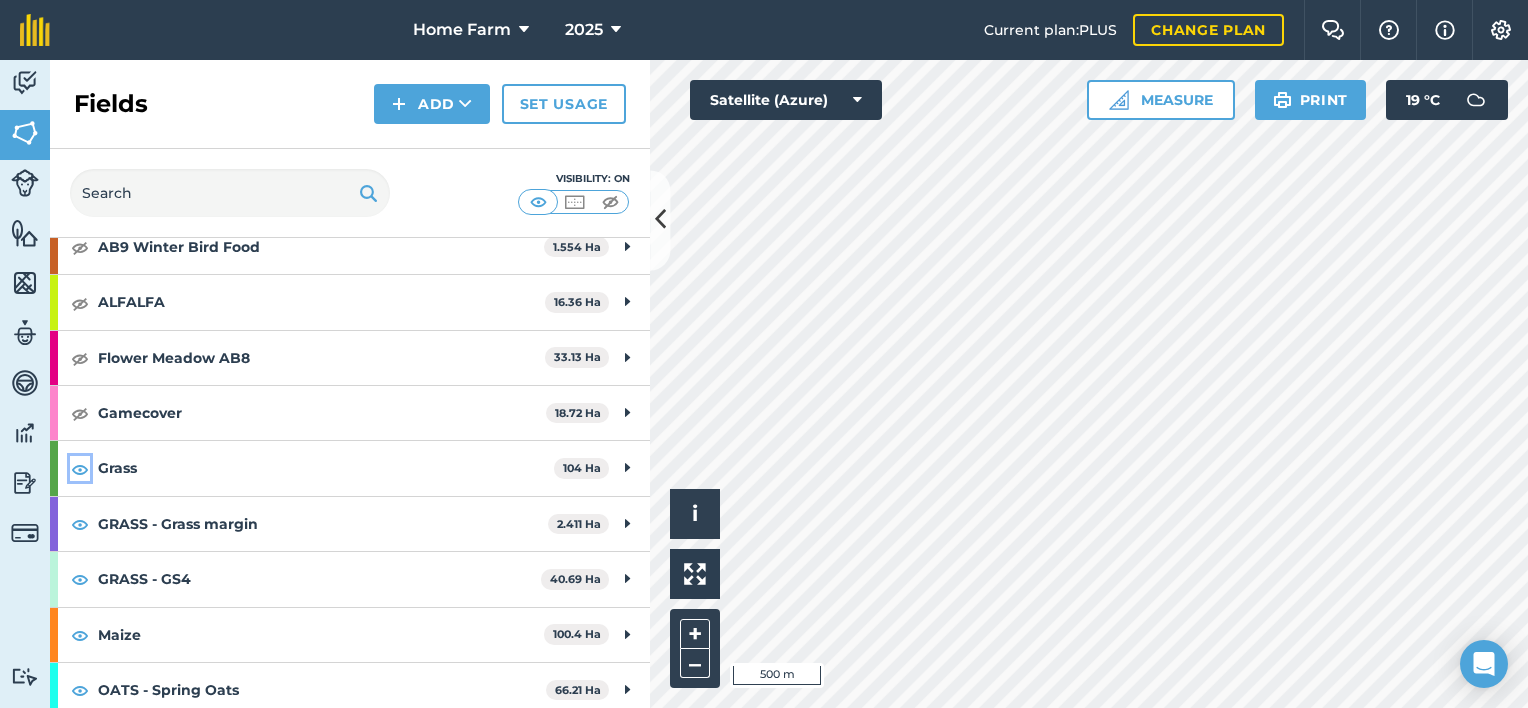 click at bounding box center (80, 469) 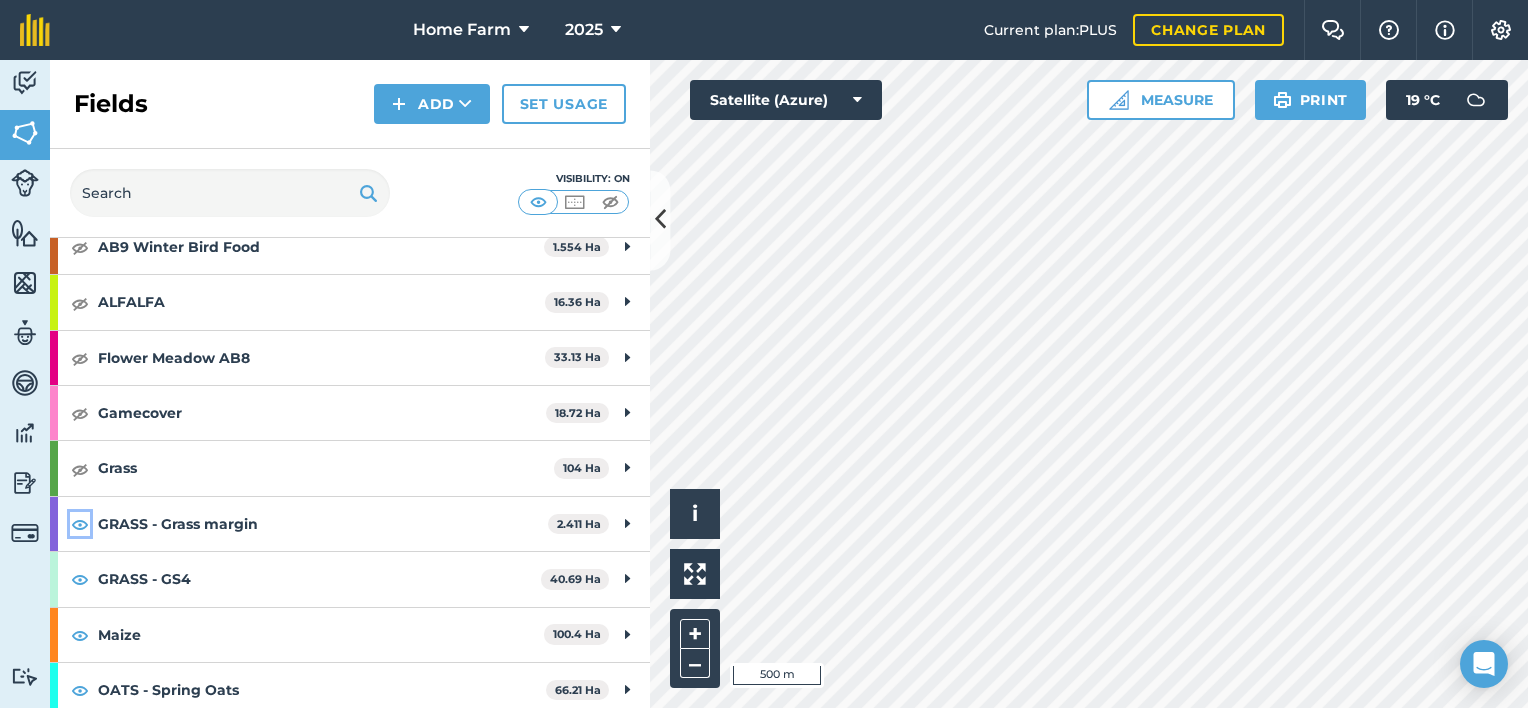 click at bounding box center [80, 524] 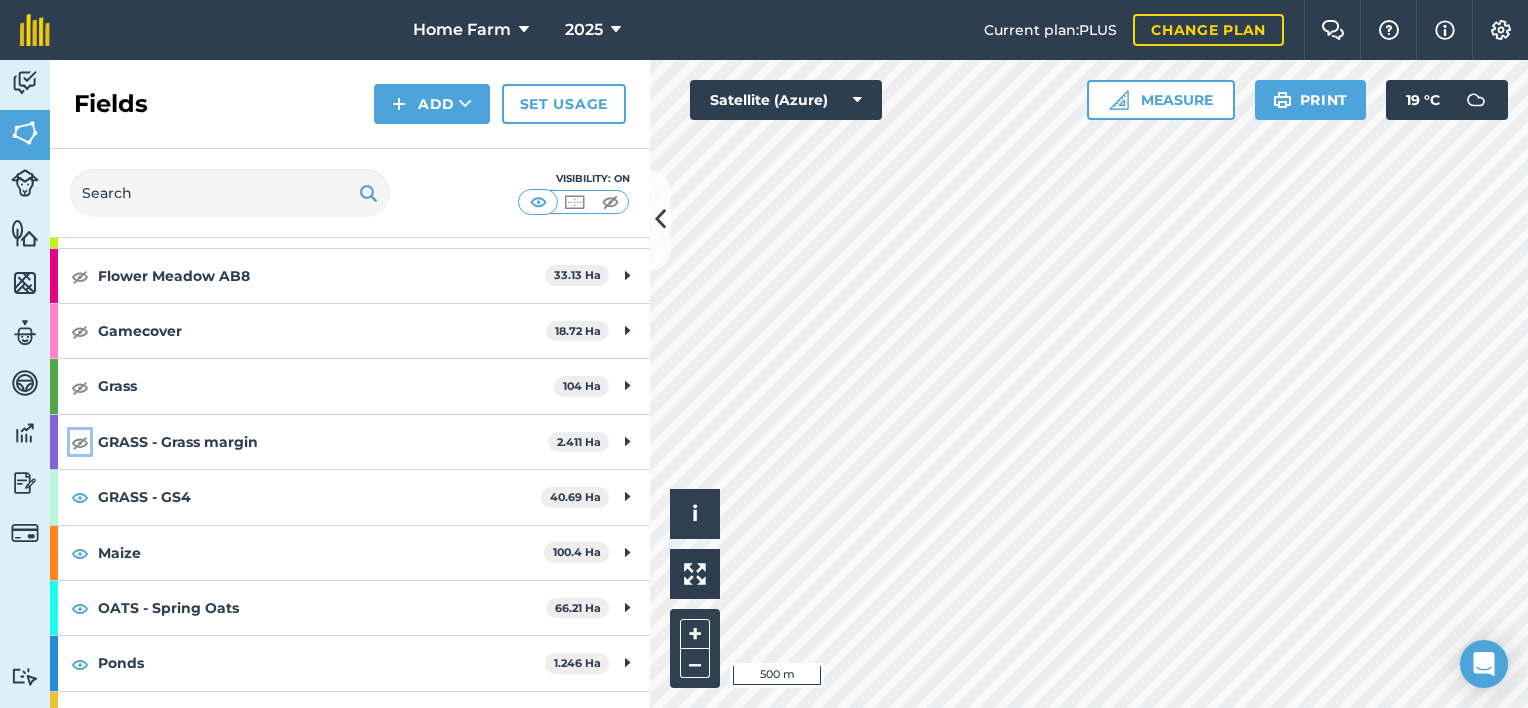 scroll, scrollTop: 196, scrollLeft: 0, axis: vertical 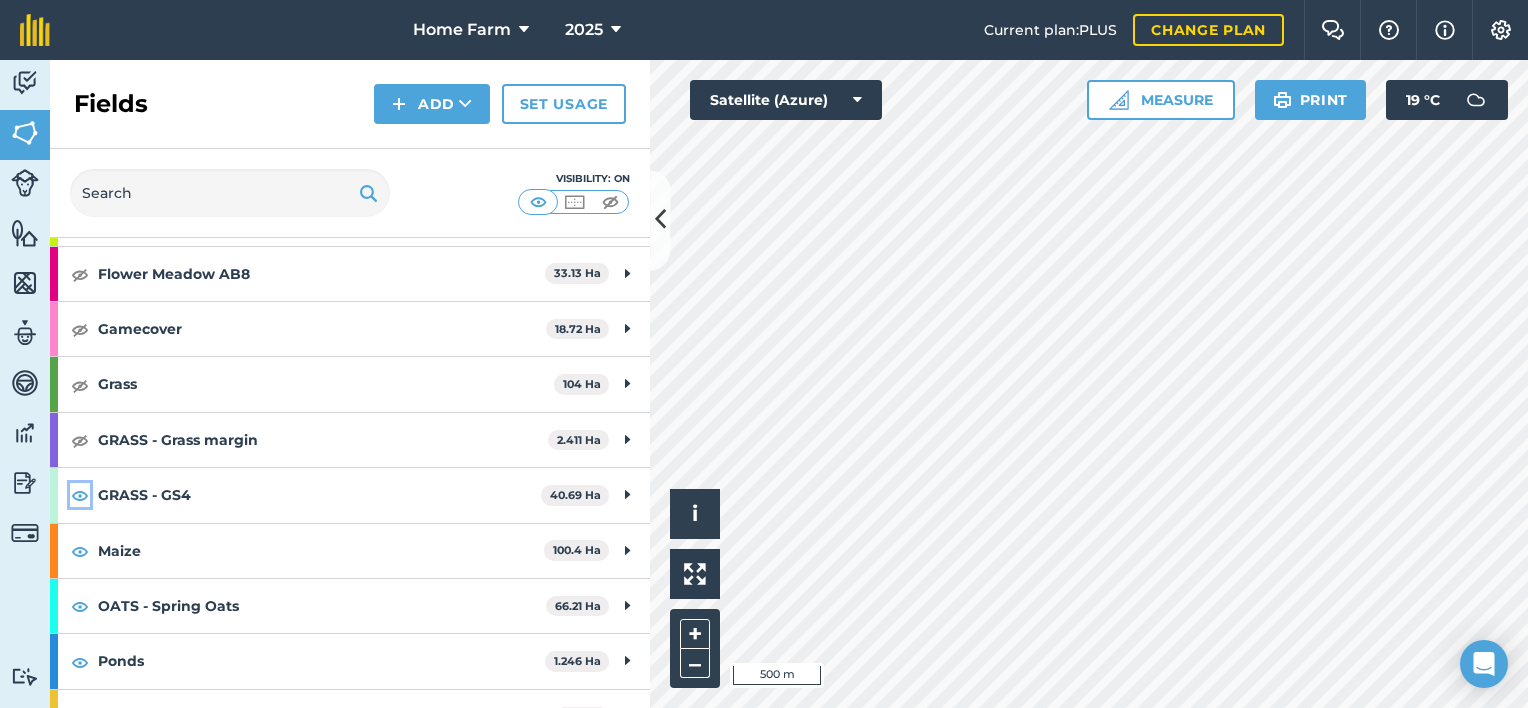 click at bounding box center (80, 495) 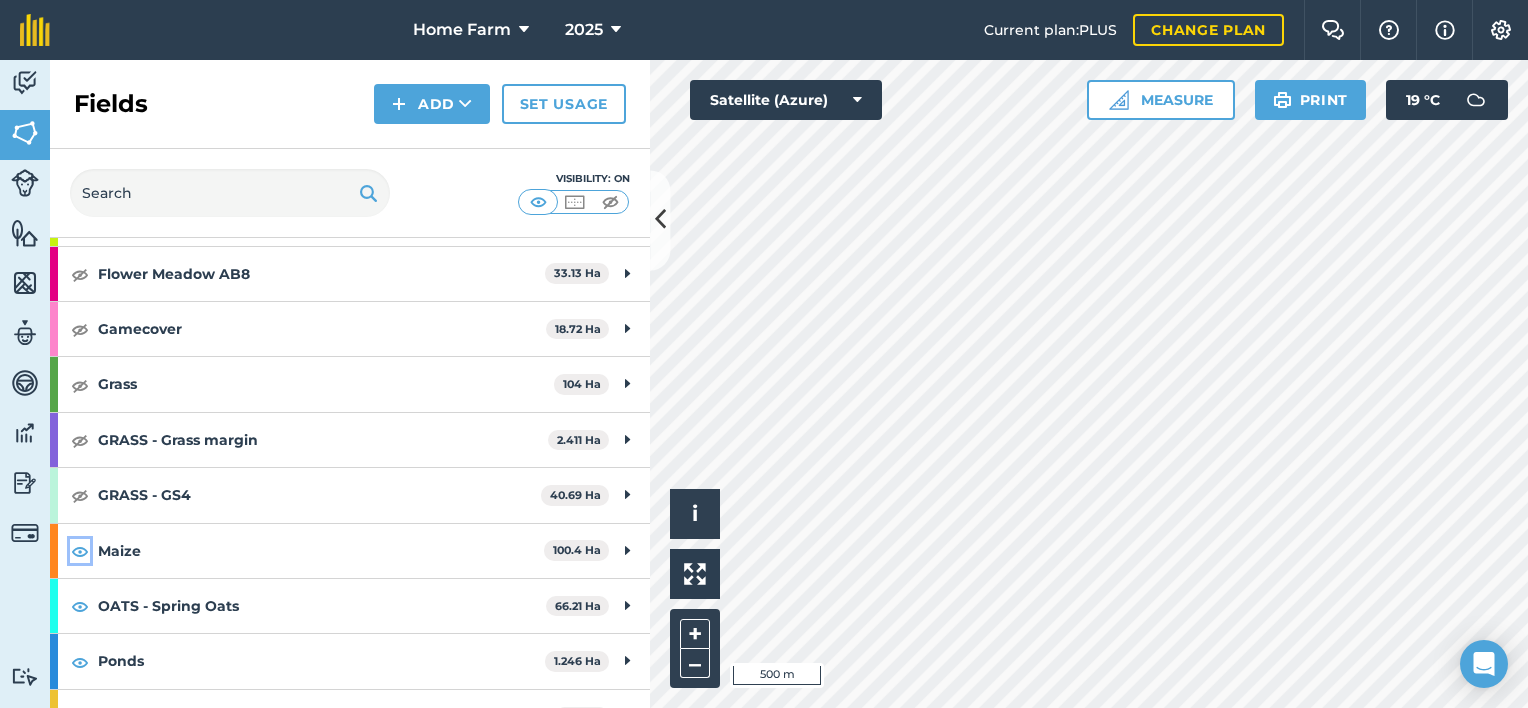 click at bounding box center [80, 551] 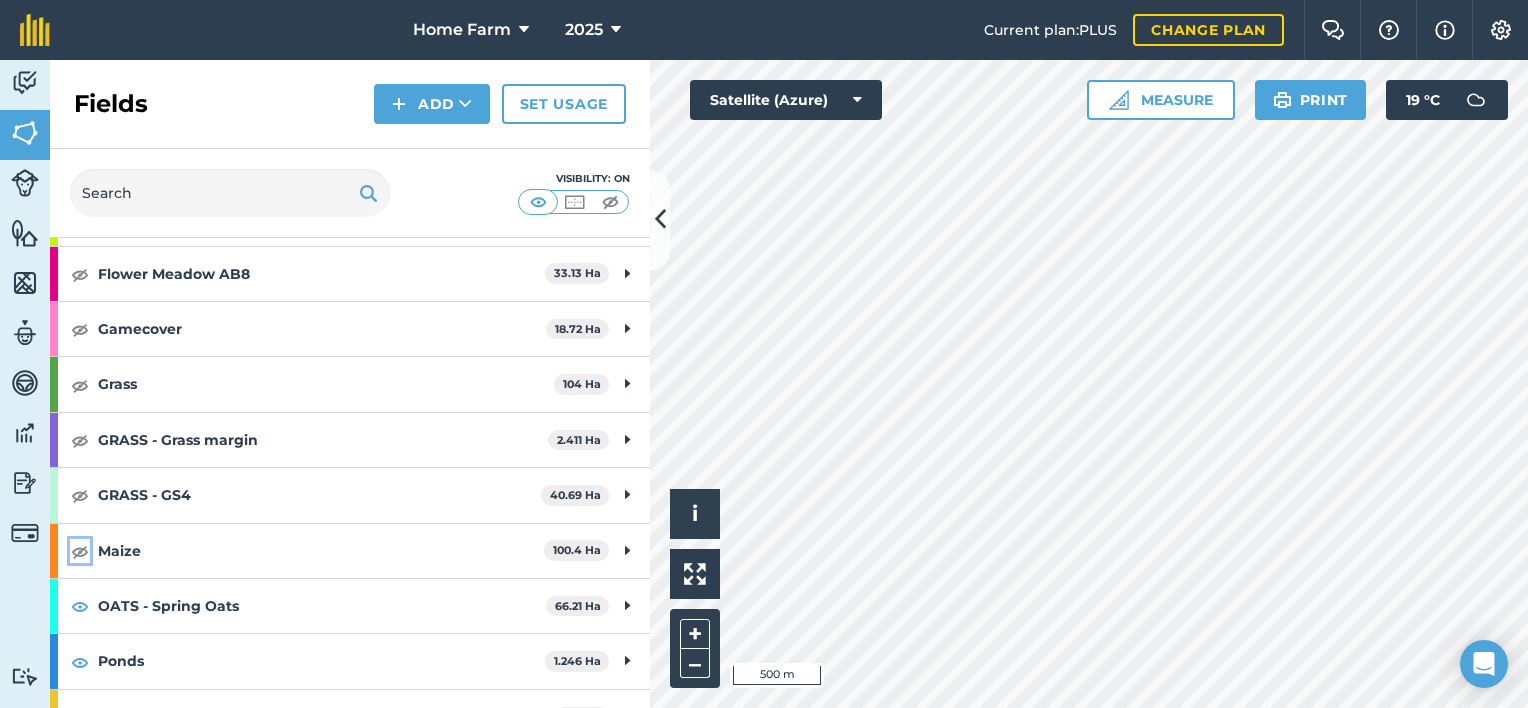 scroll, scrollTop: 244, scrollLeft: 0, axis: vertical 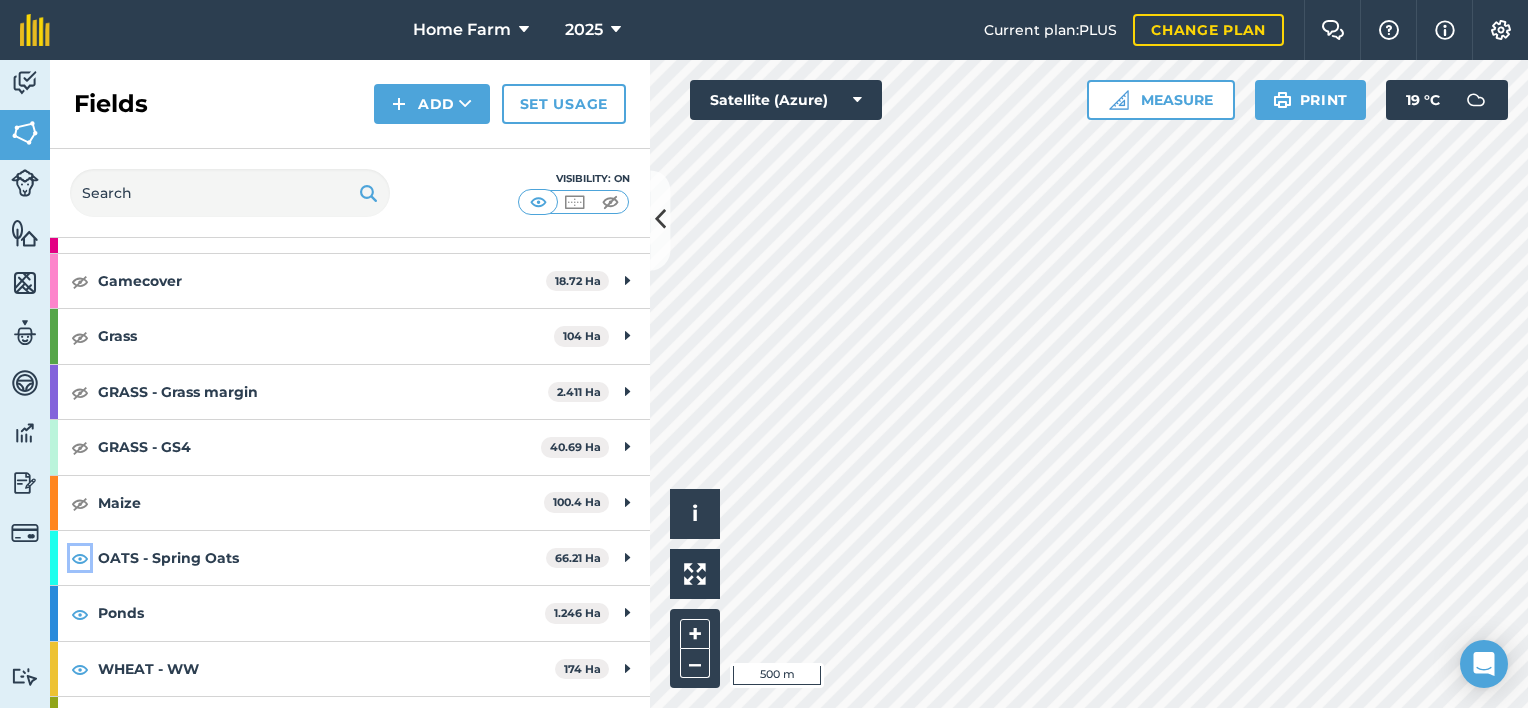 click at bounding box center [80, 558] 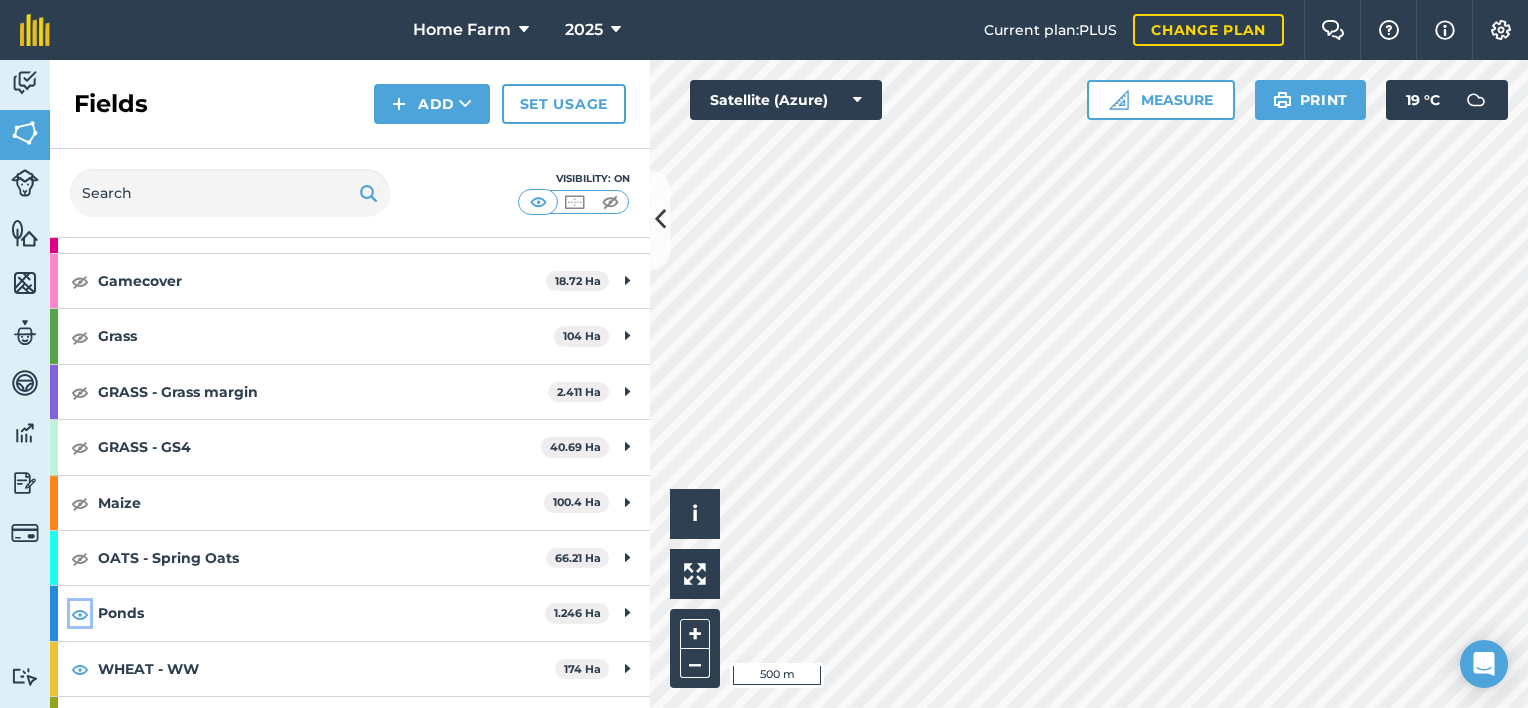 click at bounding box center [80, 614] 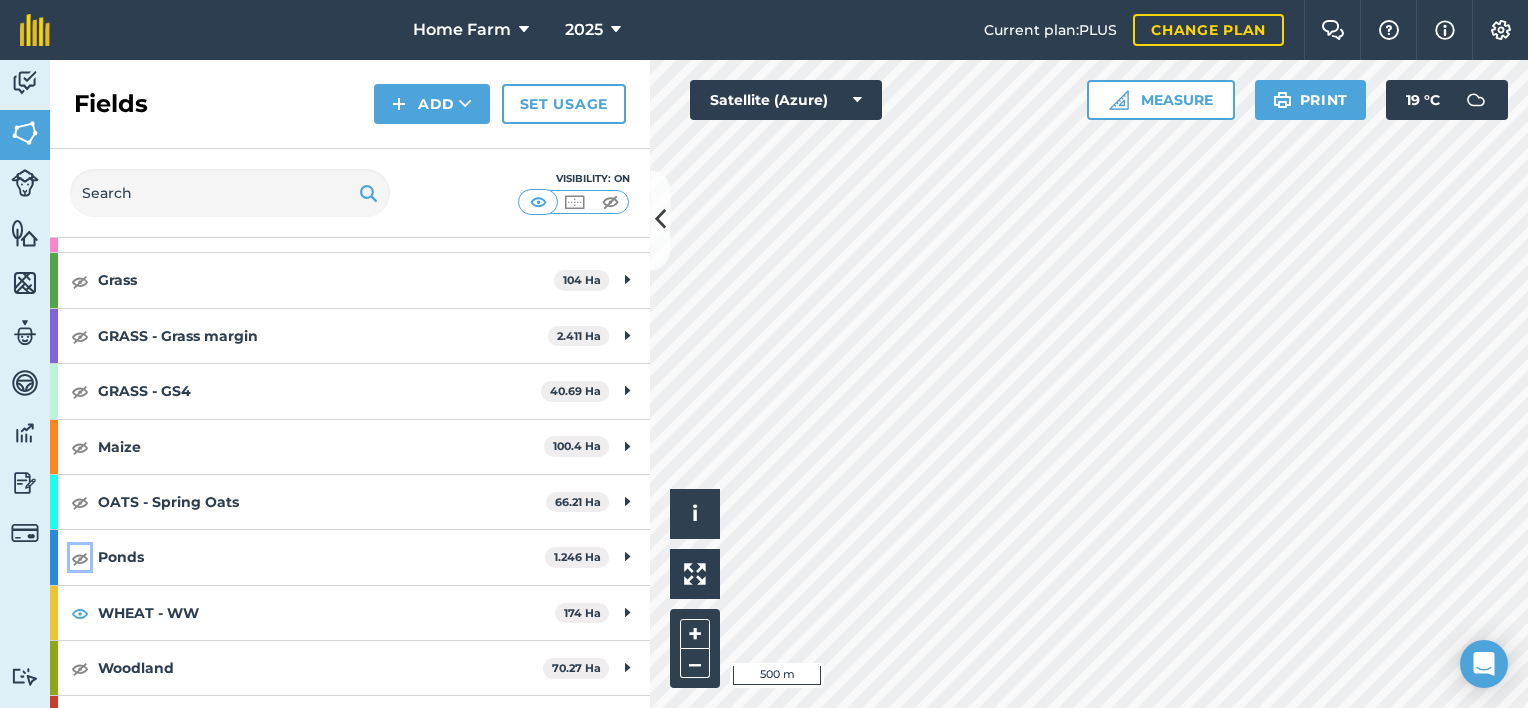 scroll, scrollTop: 300, scrollLeft: 0, axis: vertical 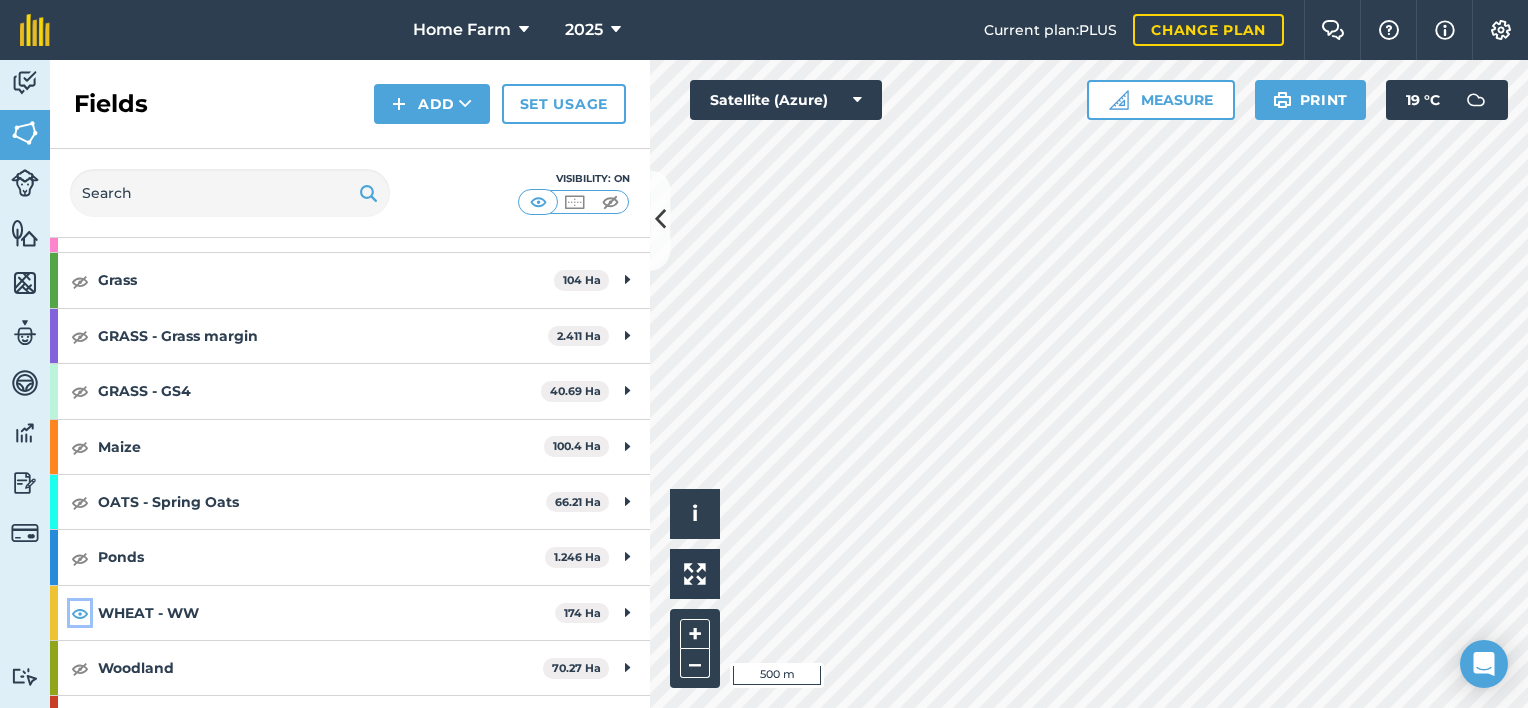 click at bounding box center [80, 613] 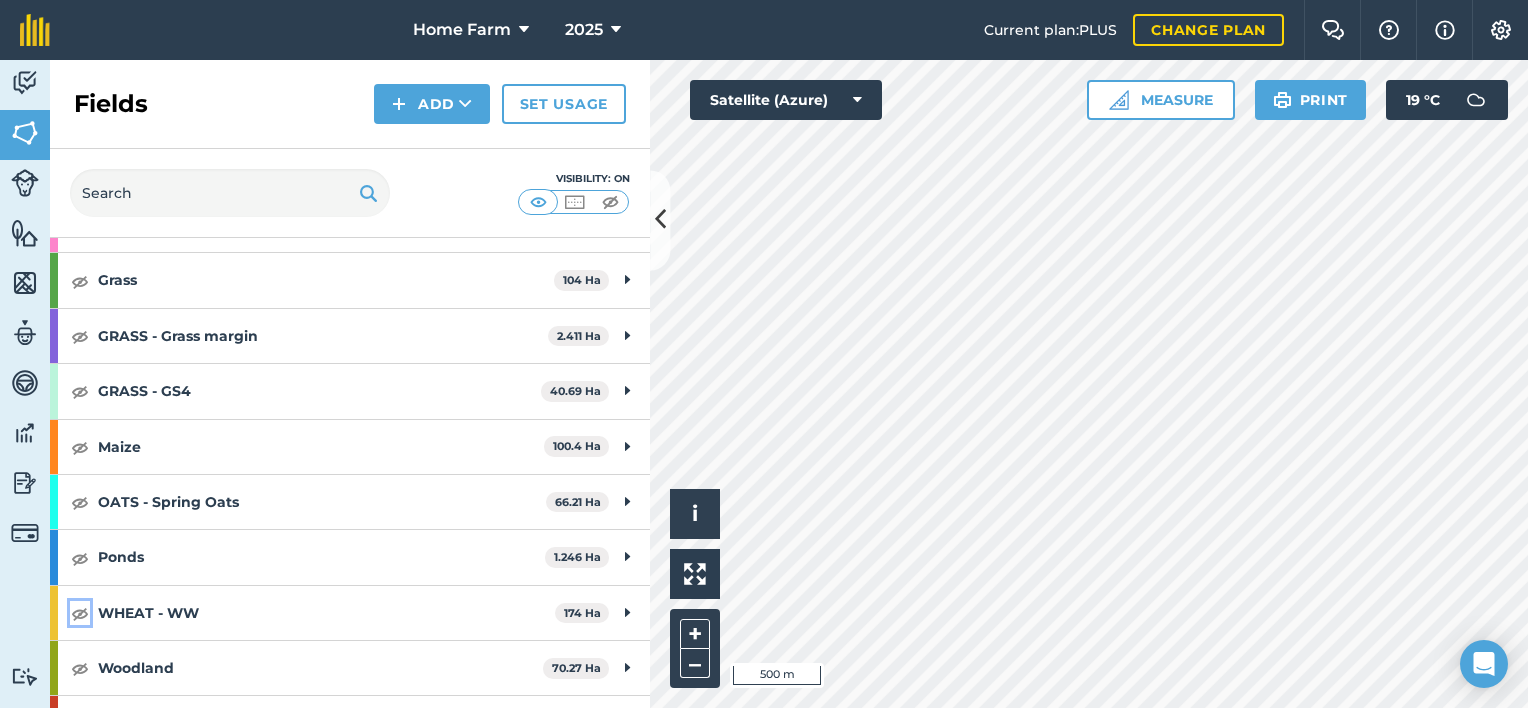 scroll, scrollTop: 340, scrollLeft: 0, axis: vertical 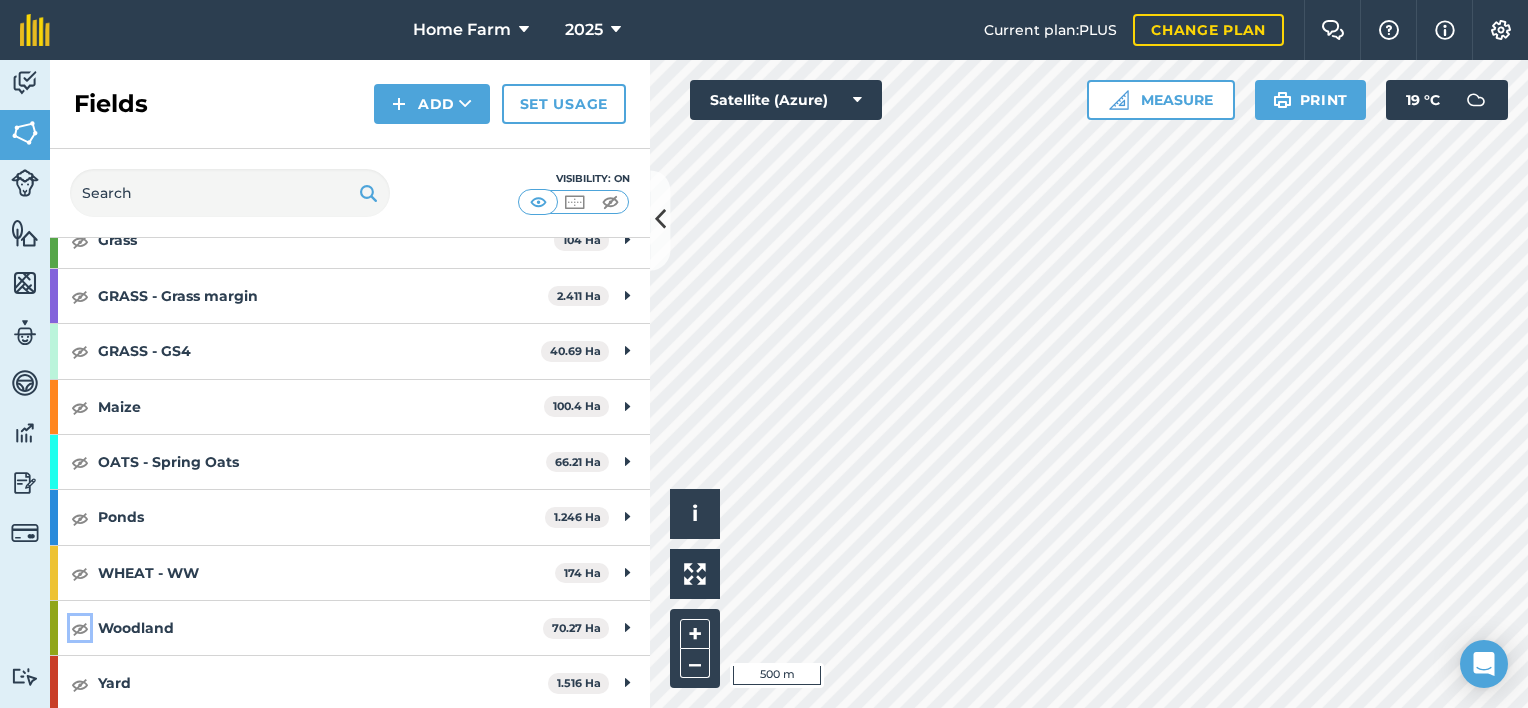click at bounding box center [80, 628] 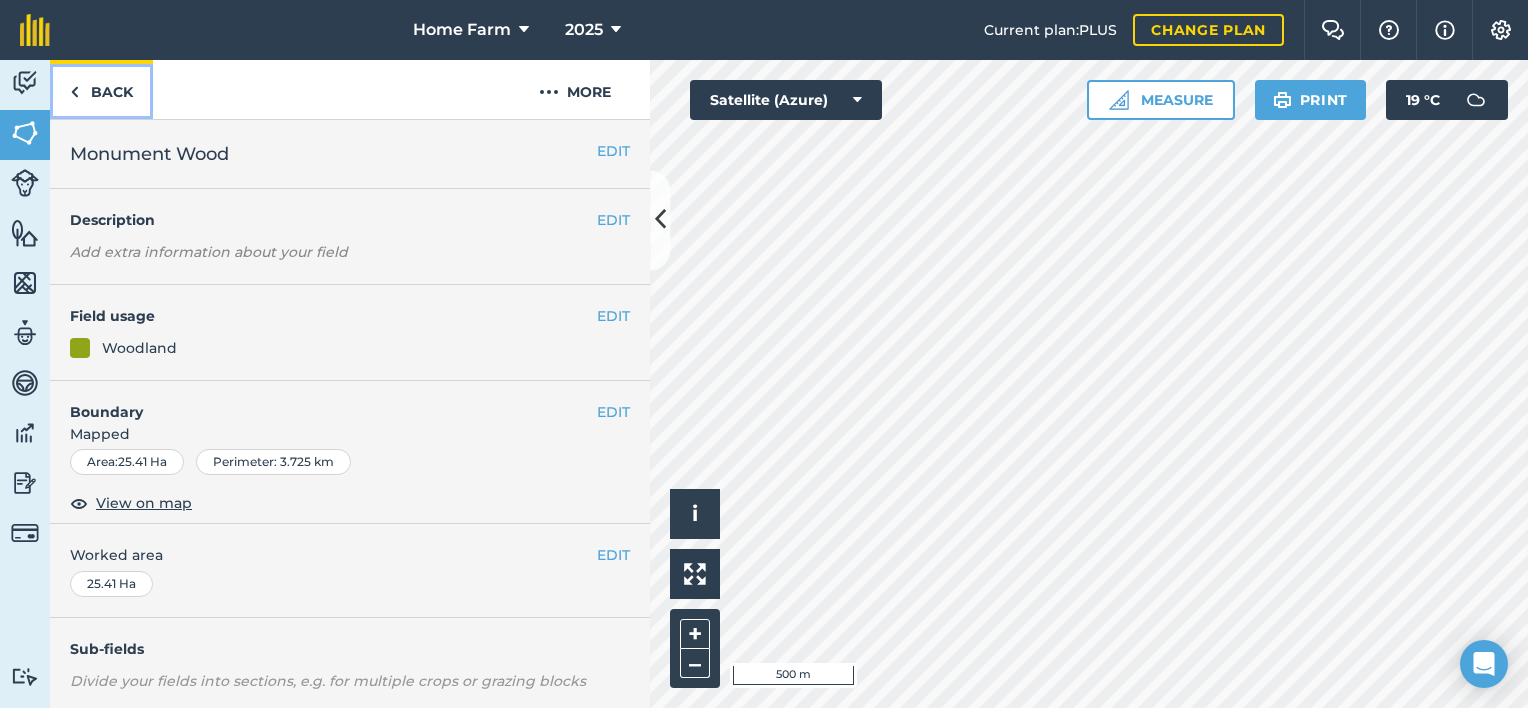 click on "Back" at bounding box center (101, 89) 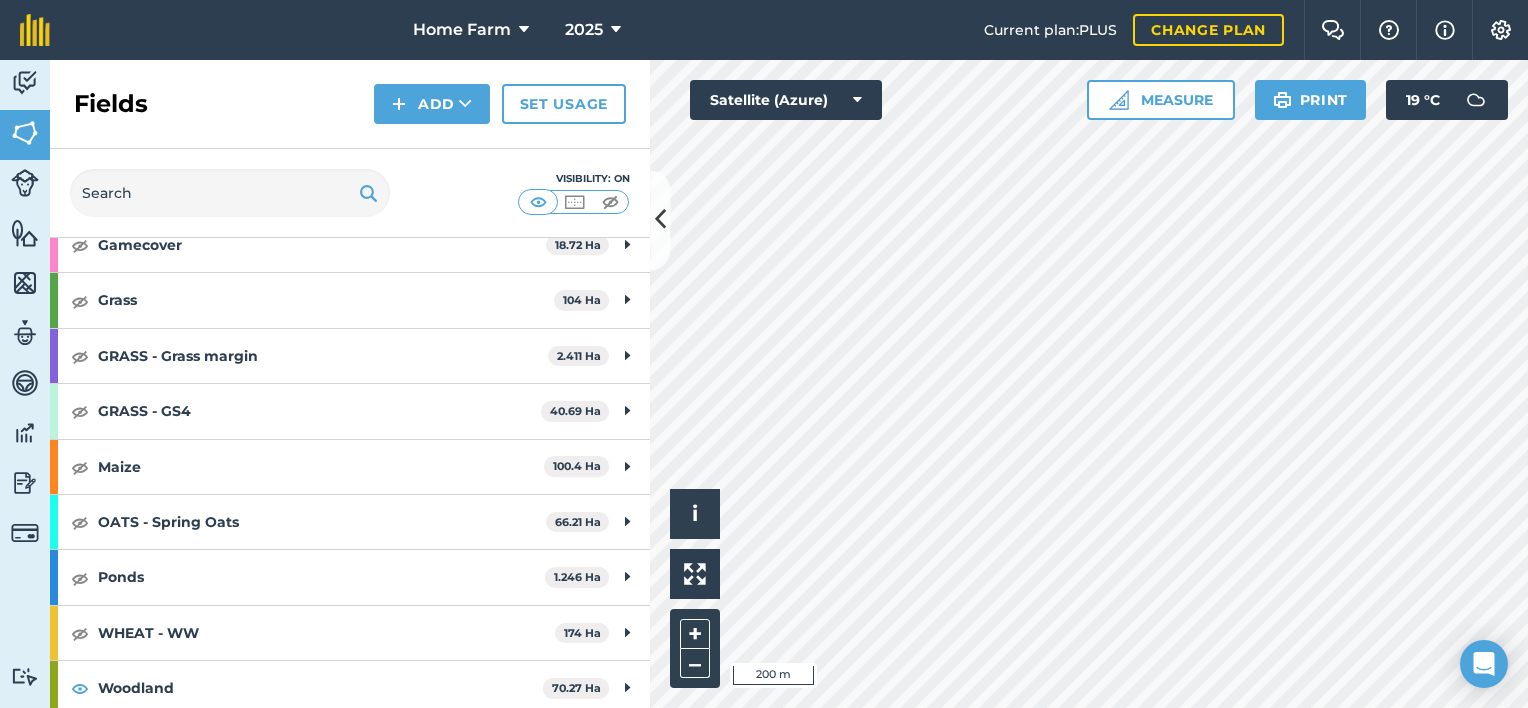 scroll, scrollTop: 340, scrollLeft: 0, axis: vertical 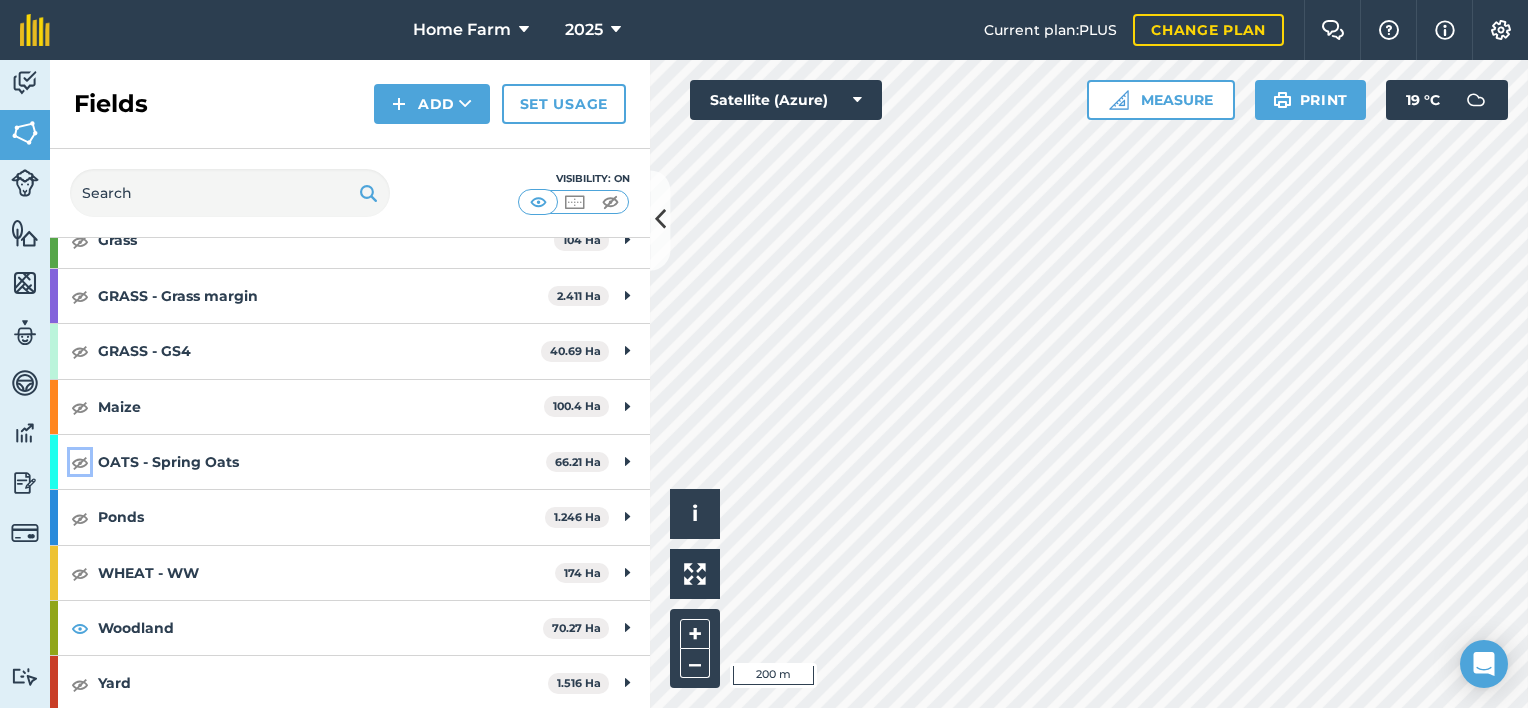 click at bounding box center [80, 462] 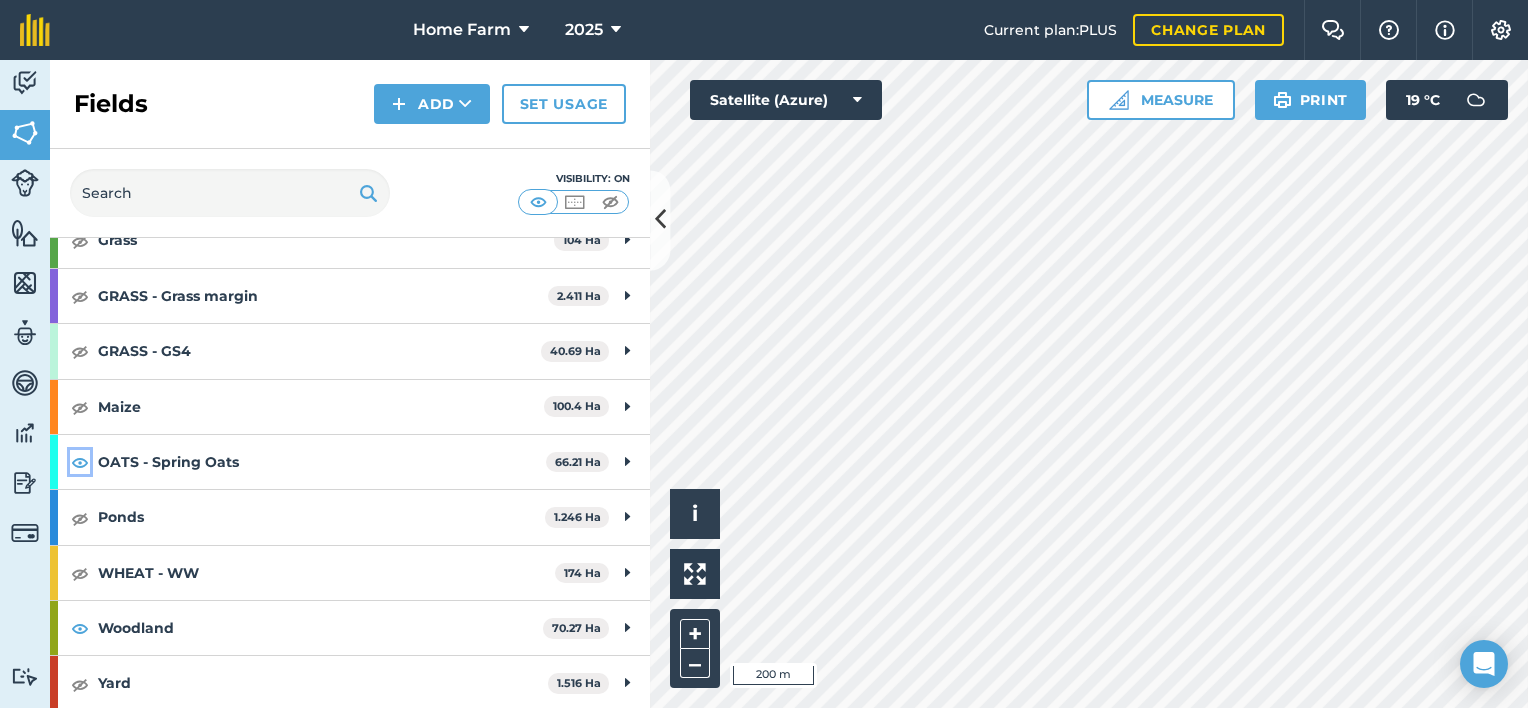 click at bounding box center [80, 462] 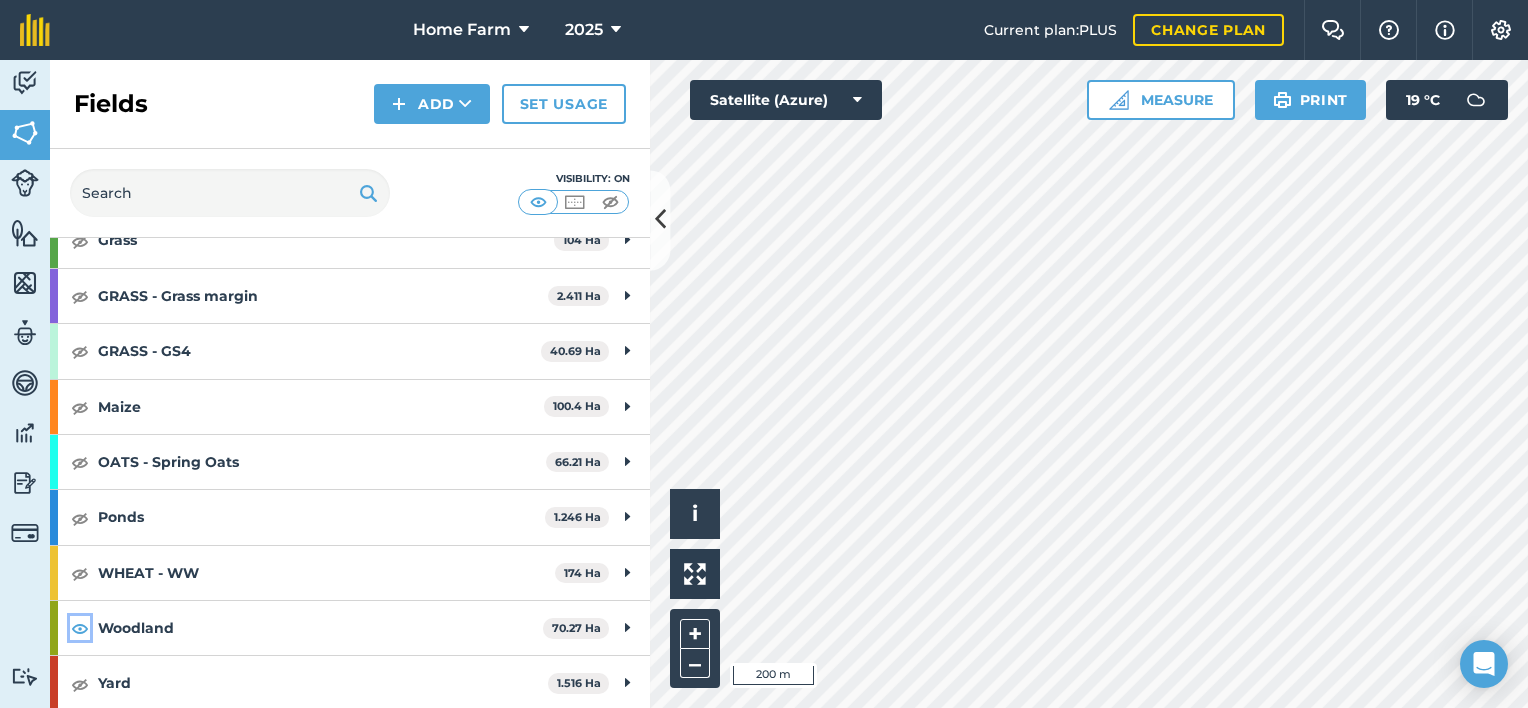 click at bounding box center [80, 628] 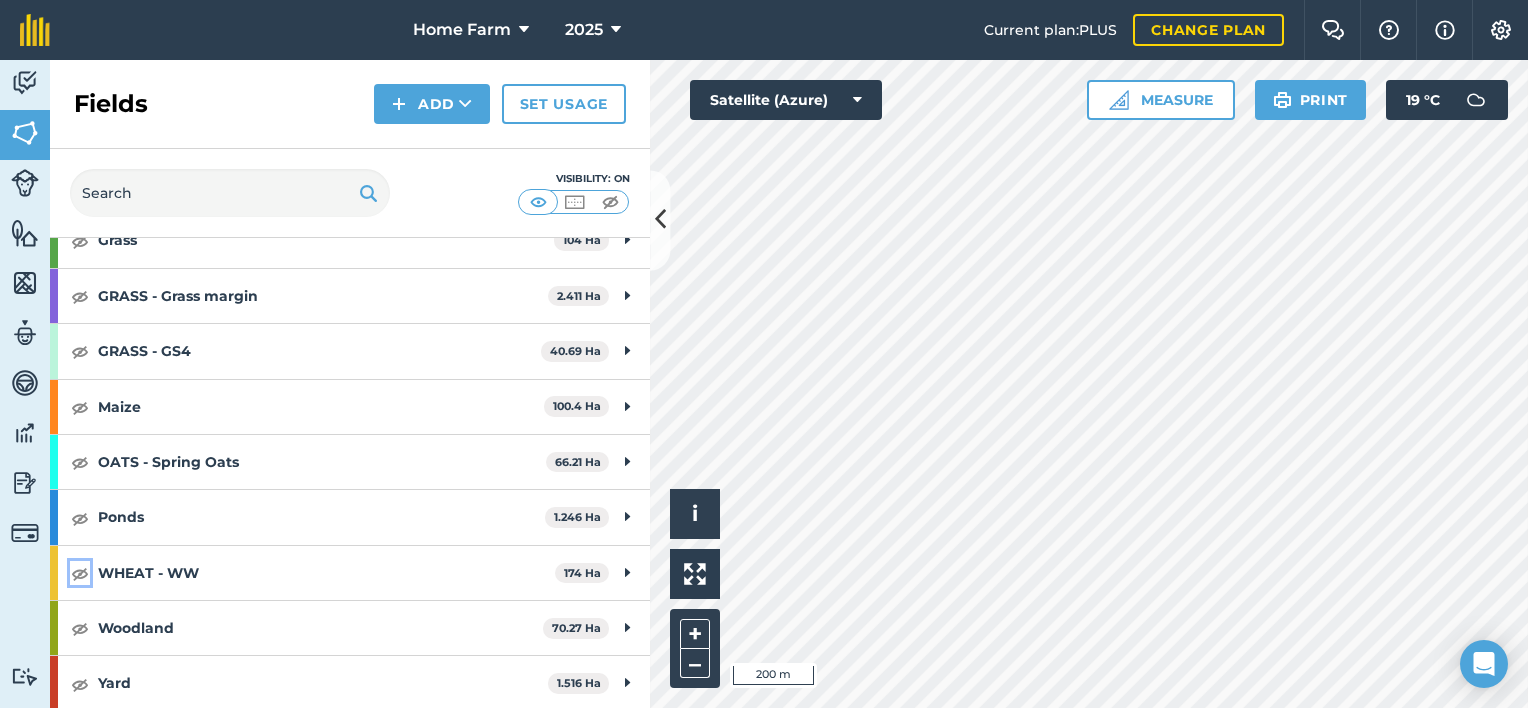 click at bounding box center [80, 573] 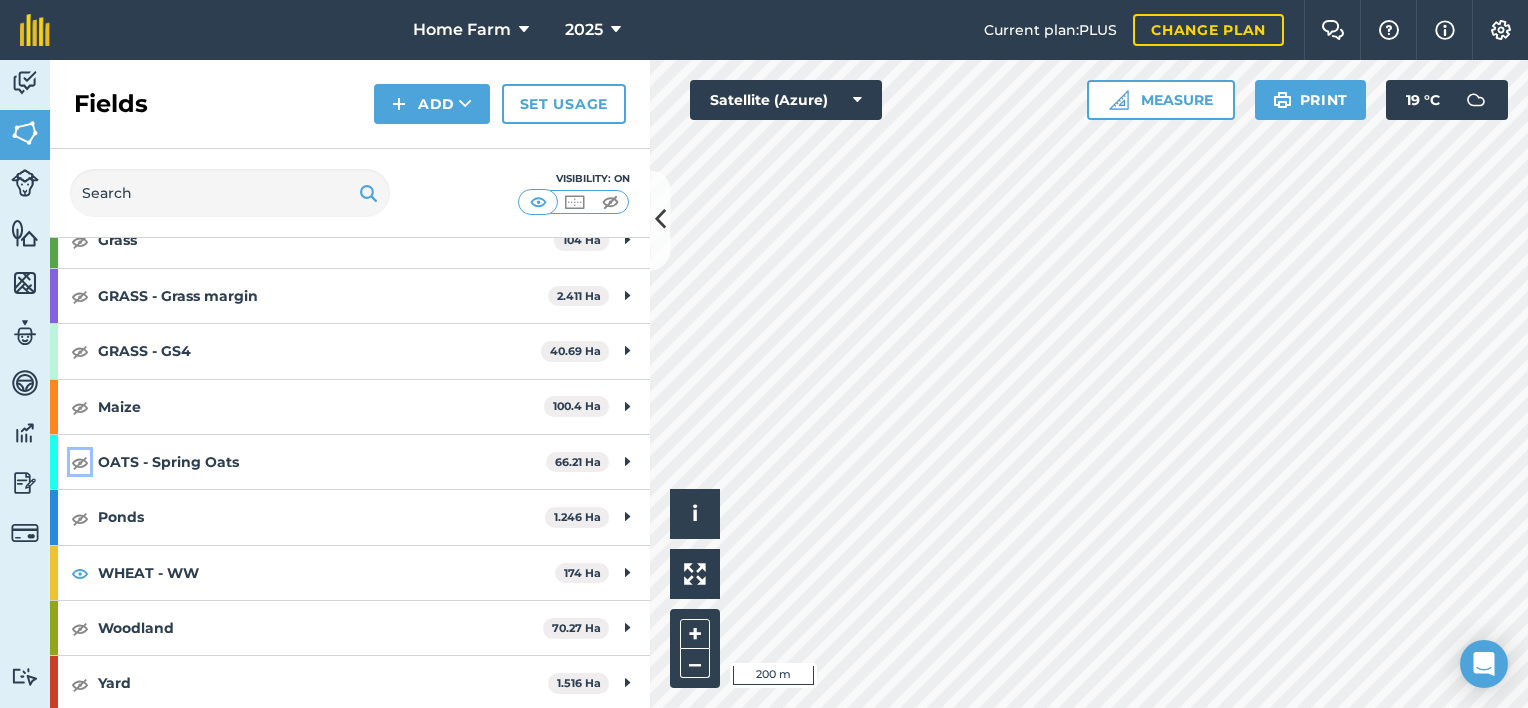 click at bounding box center (80, 462) 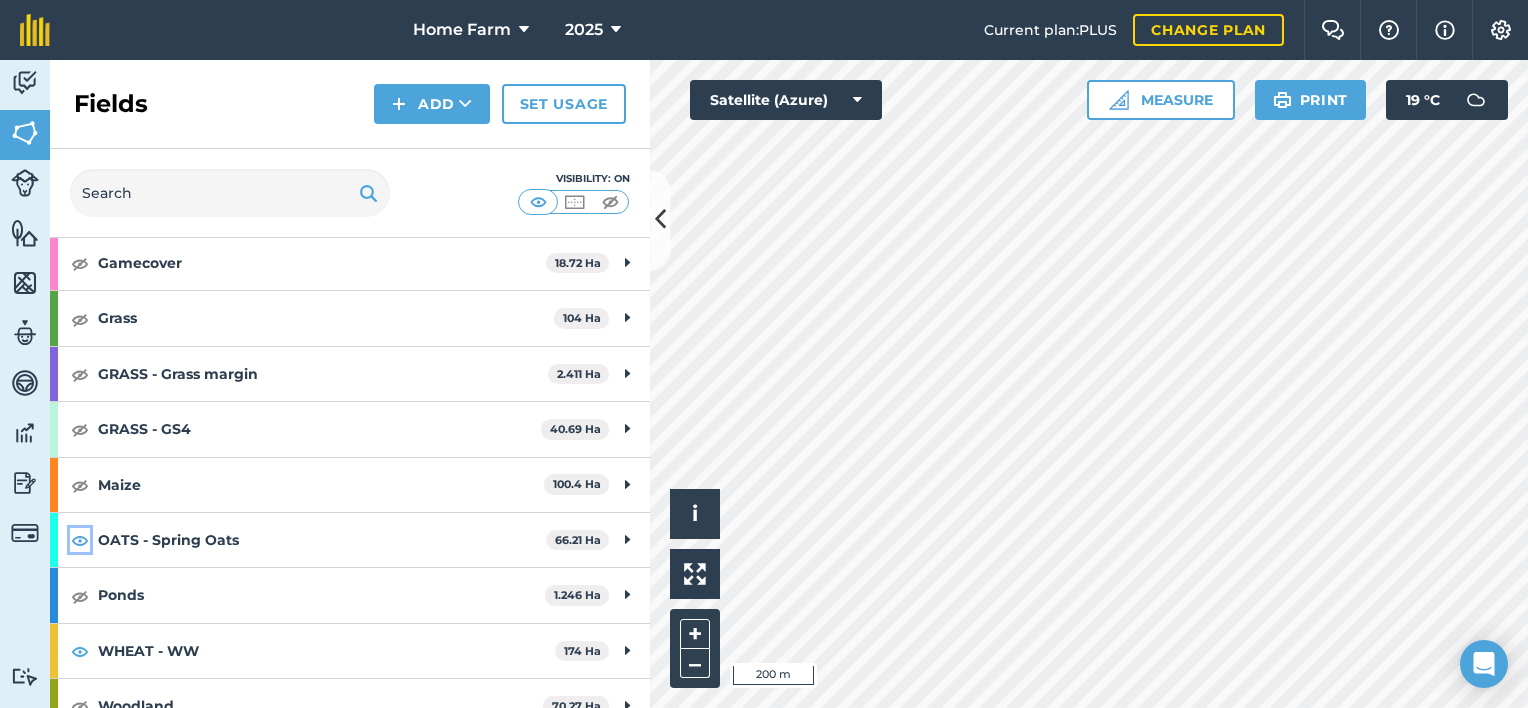 scroll, scrollTop: 260, scrollLeft: 0, axis: vertical 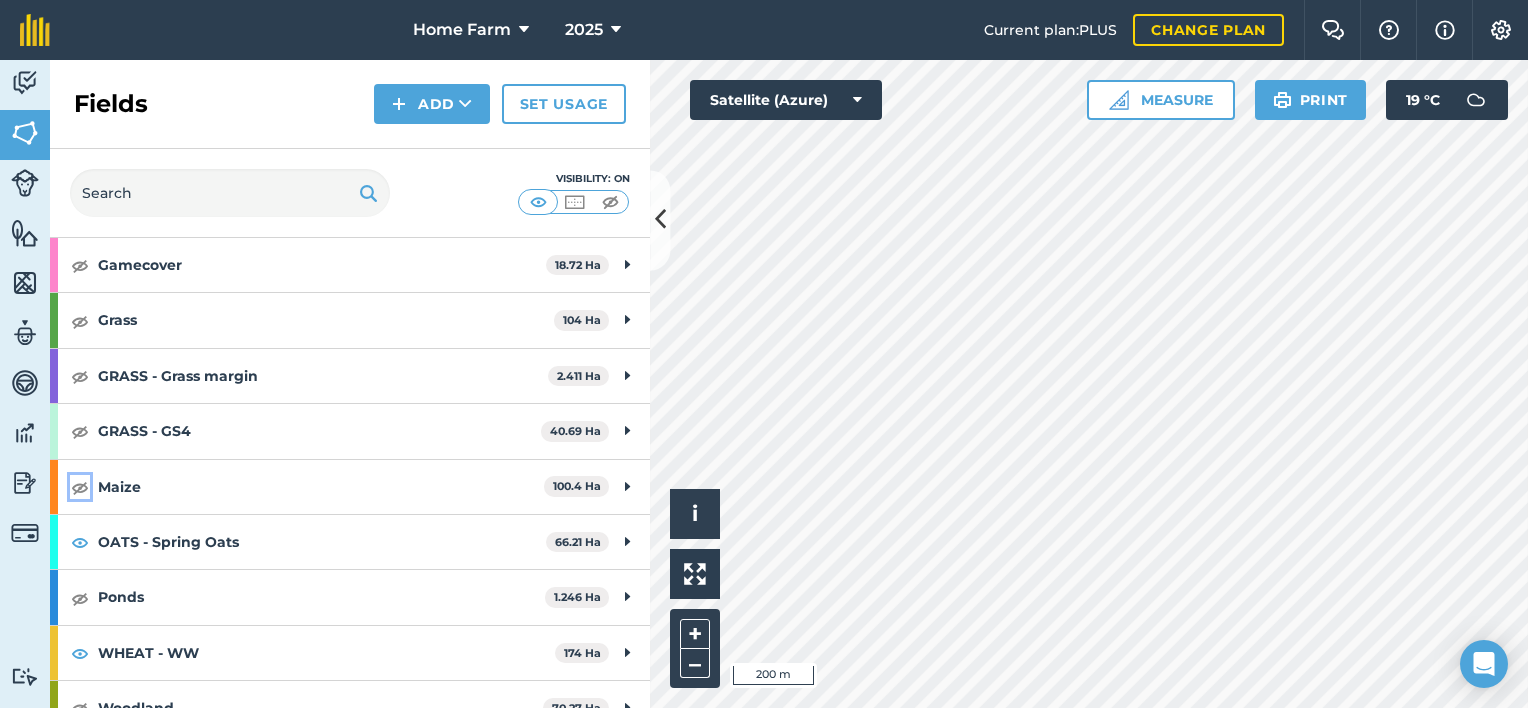 click at bounding box center (80, 487) 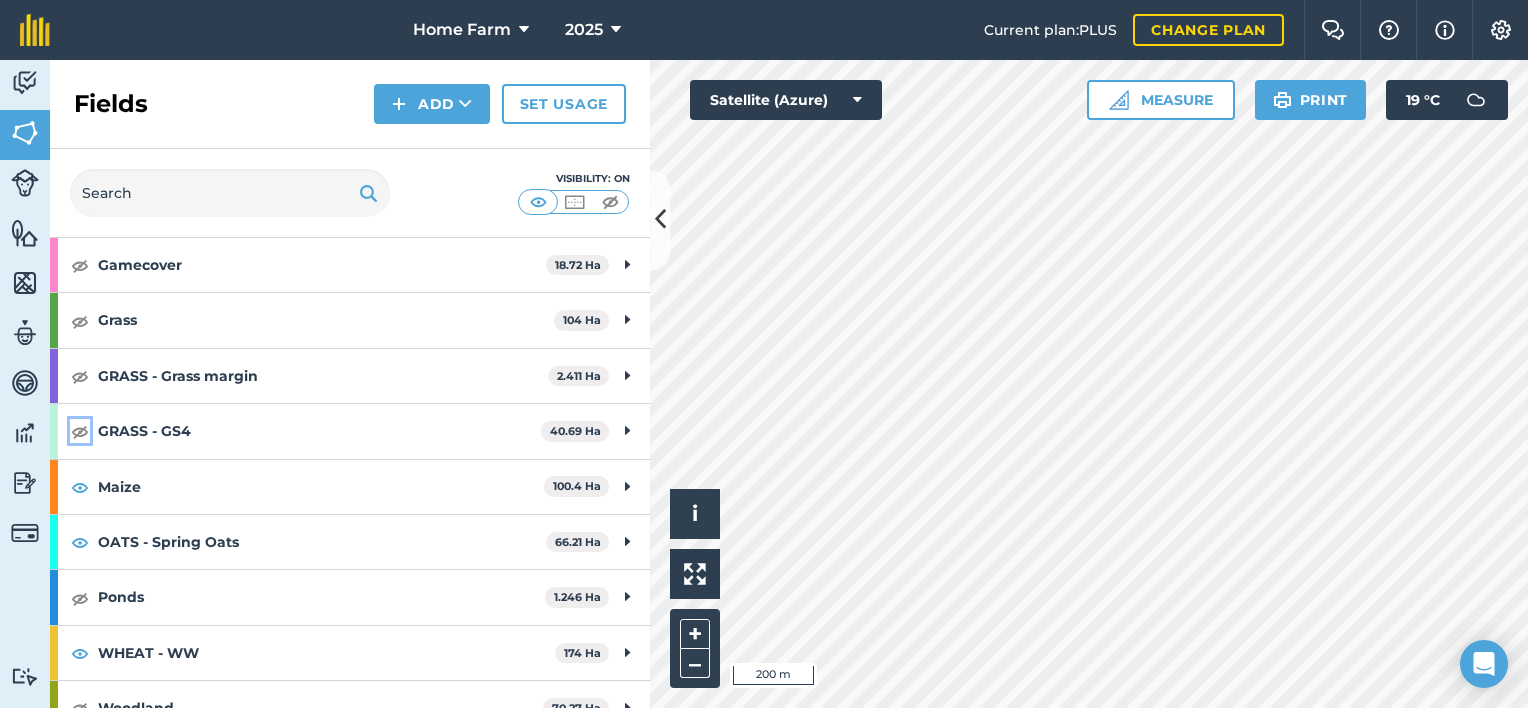 click at bounding box center (80, 431) 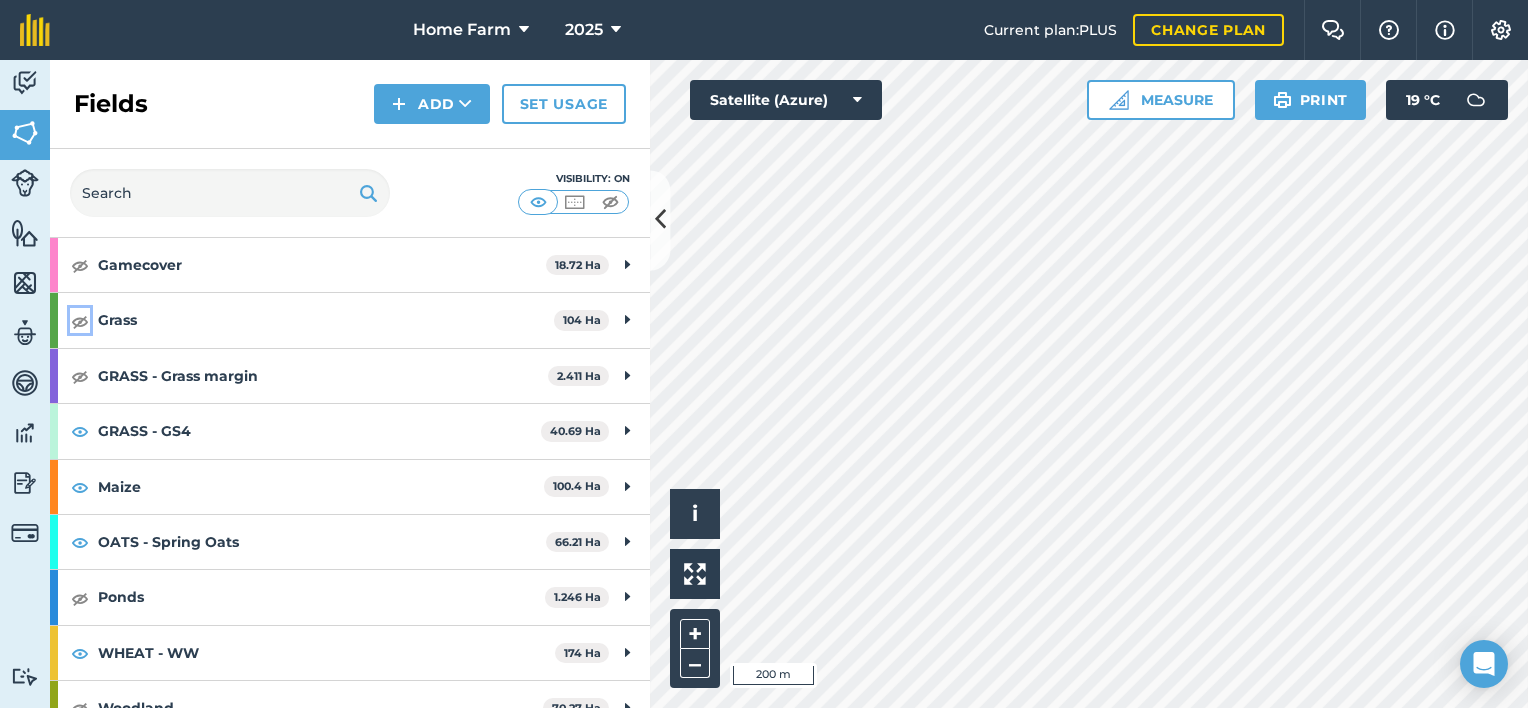click at bounding box center (80, 321) 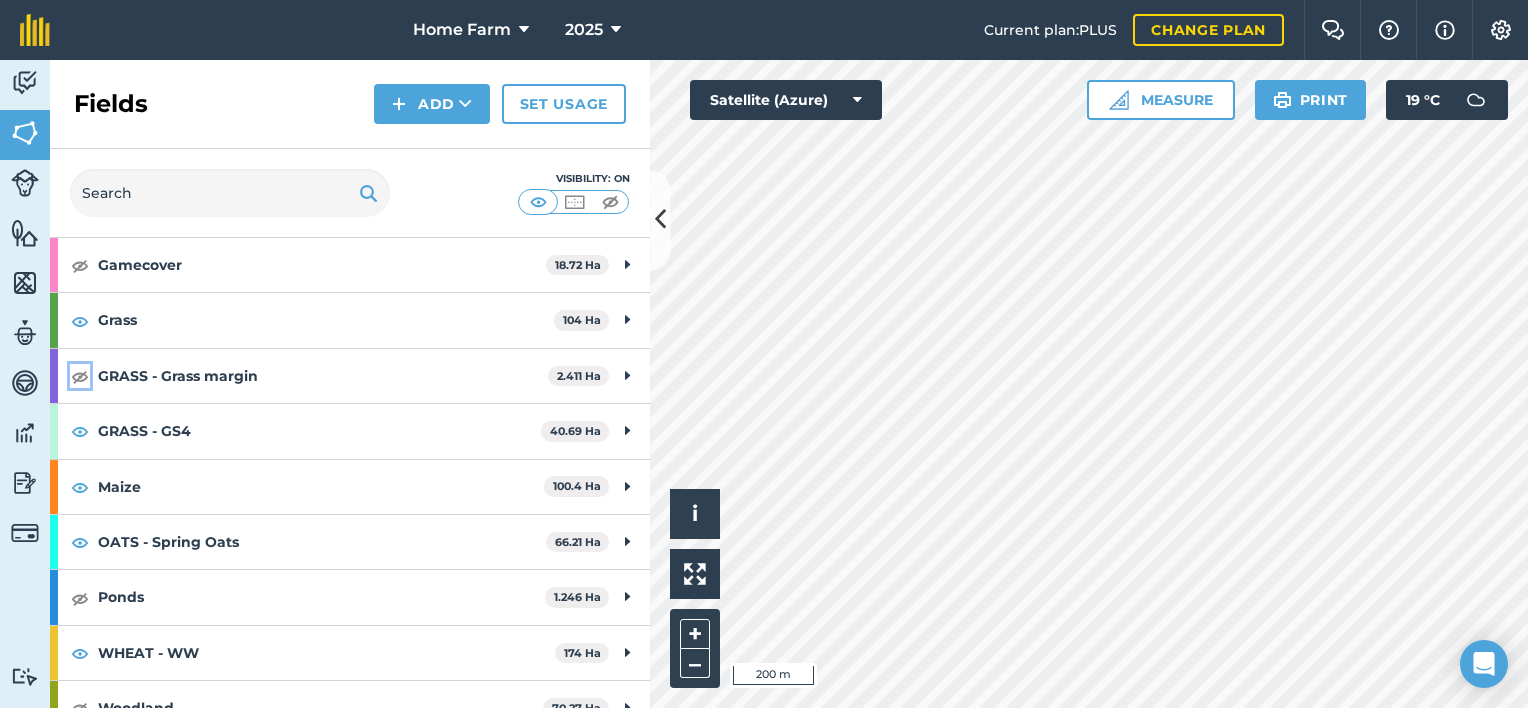 click at bounding box center [80, 376] 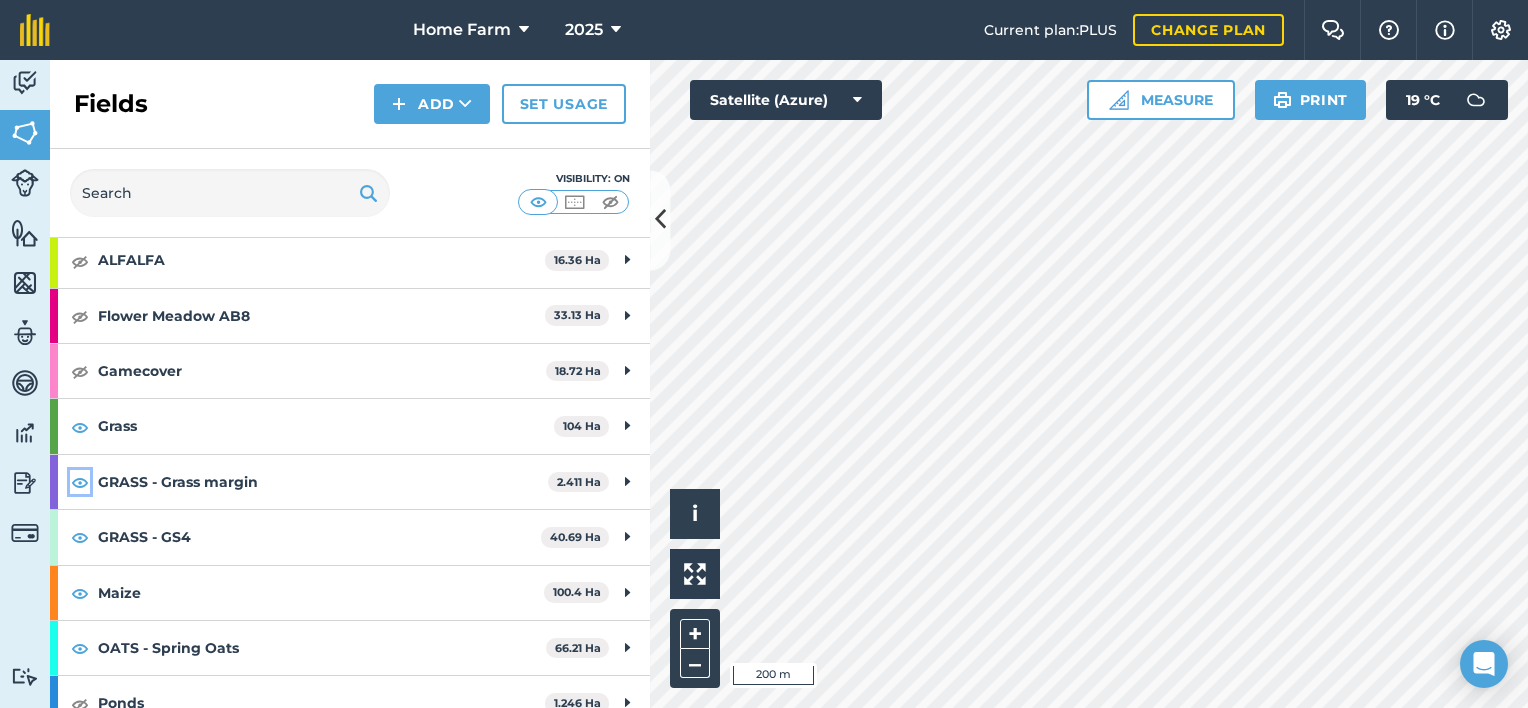 scroll, scrollTop: 48, scrollLeft: 0, axis: vertical 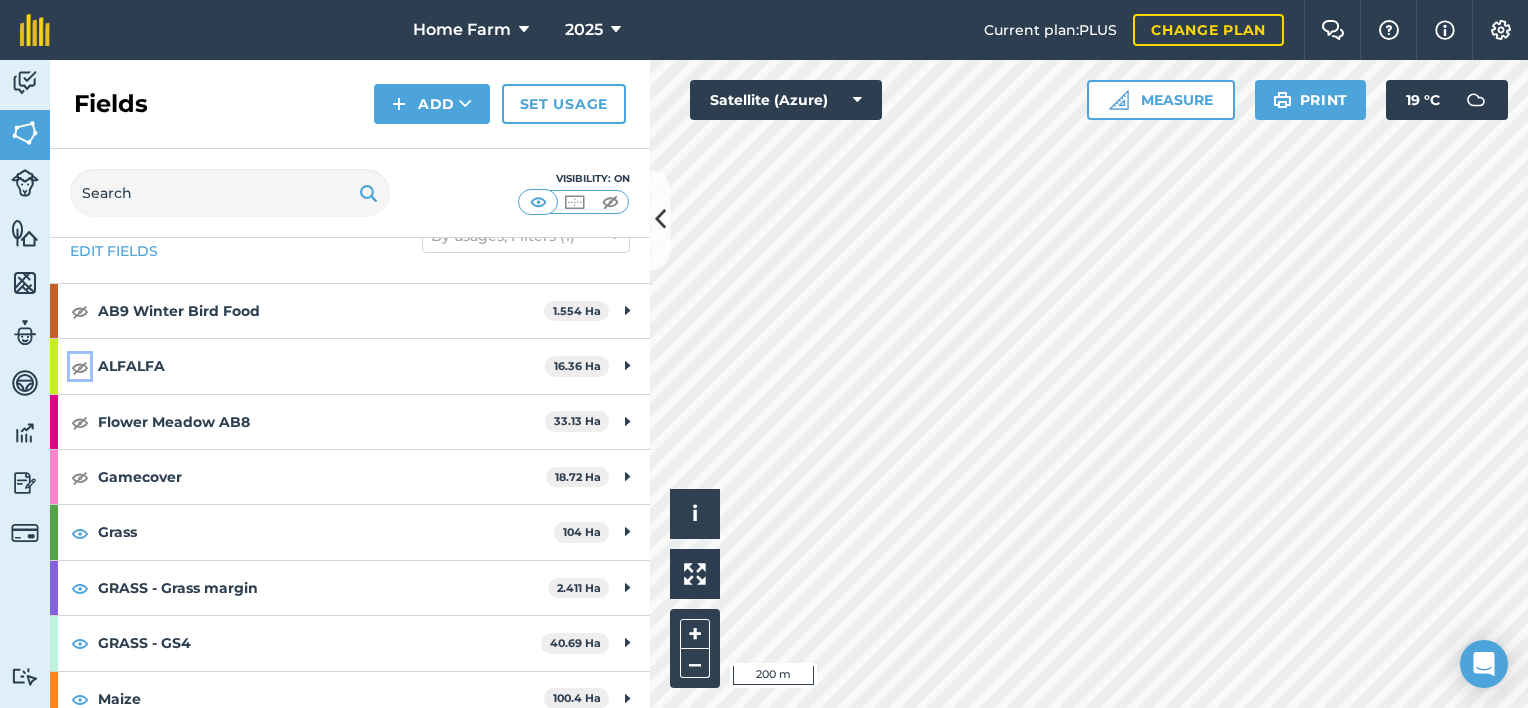 click at bounding box center [80, 367] 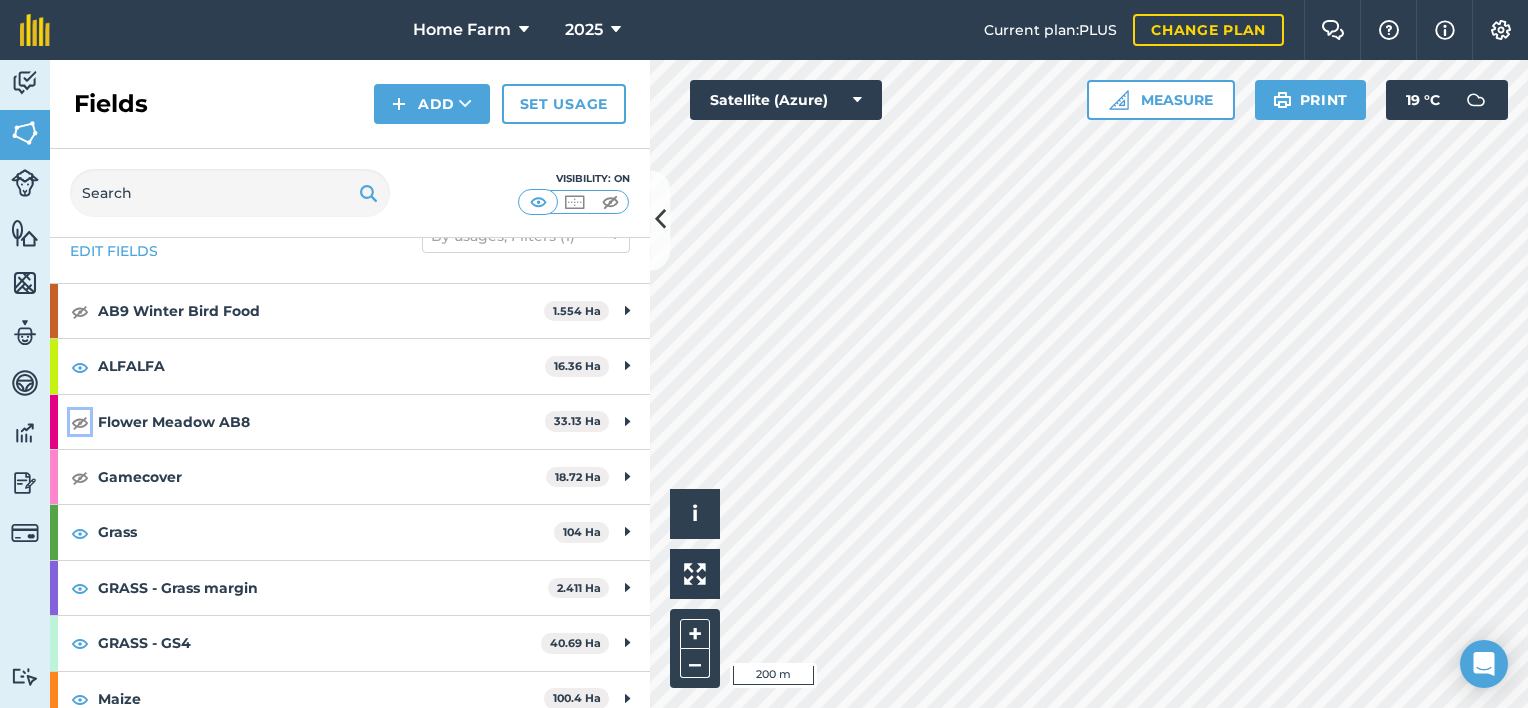click at bounding box center [80, 422] 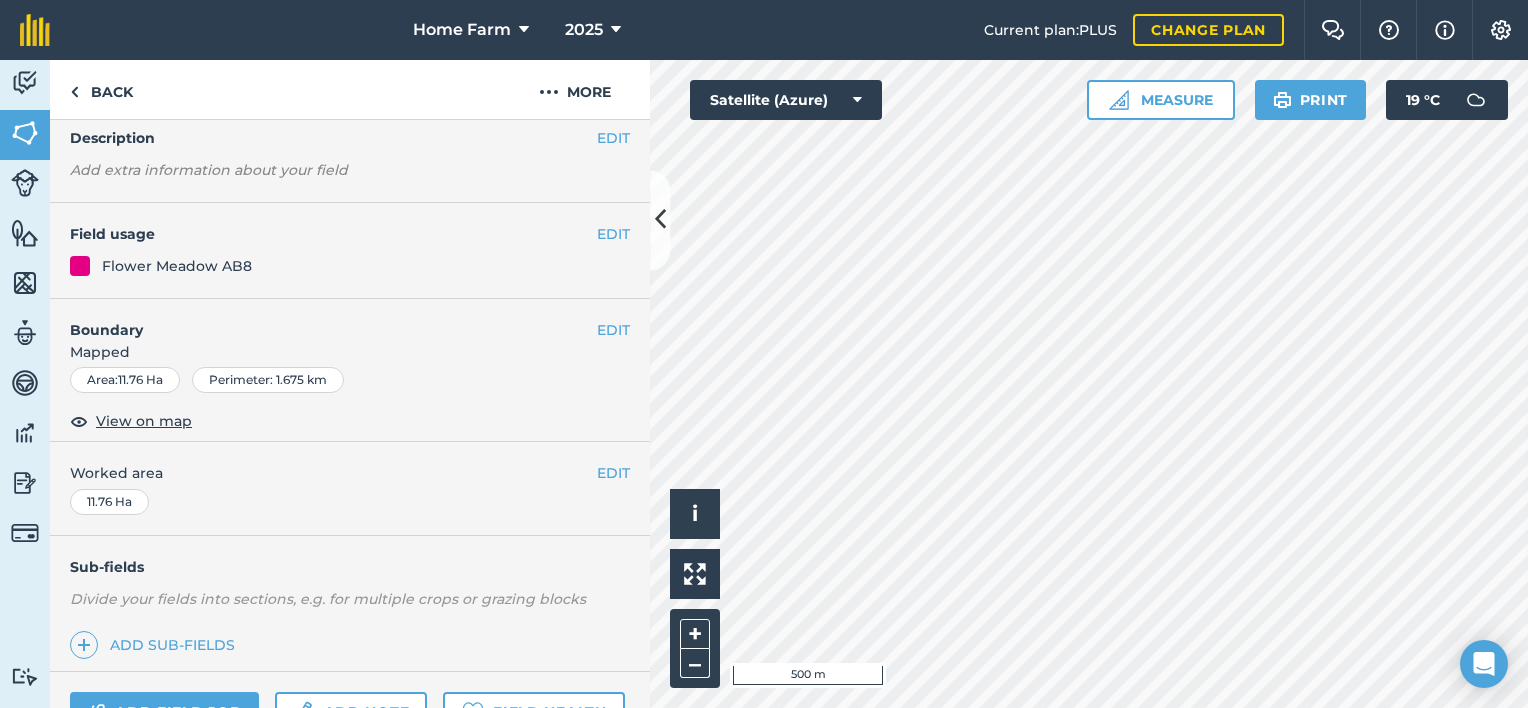 scroll, scrollTop: 0, scrollLeft: 0, axis: both 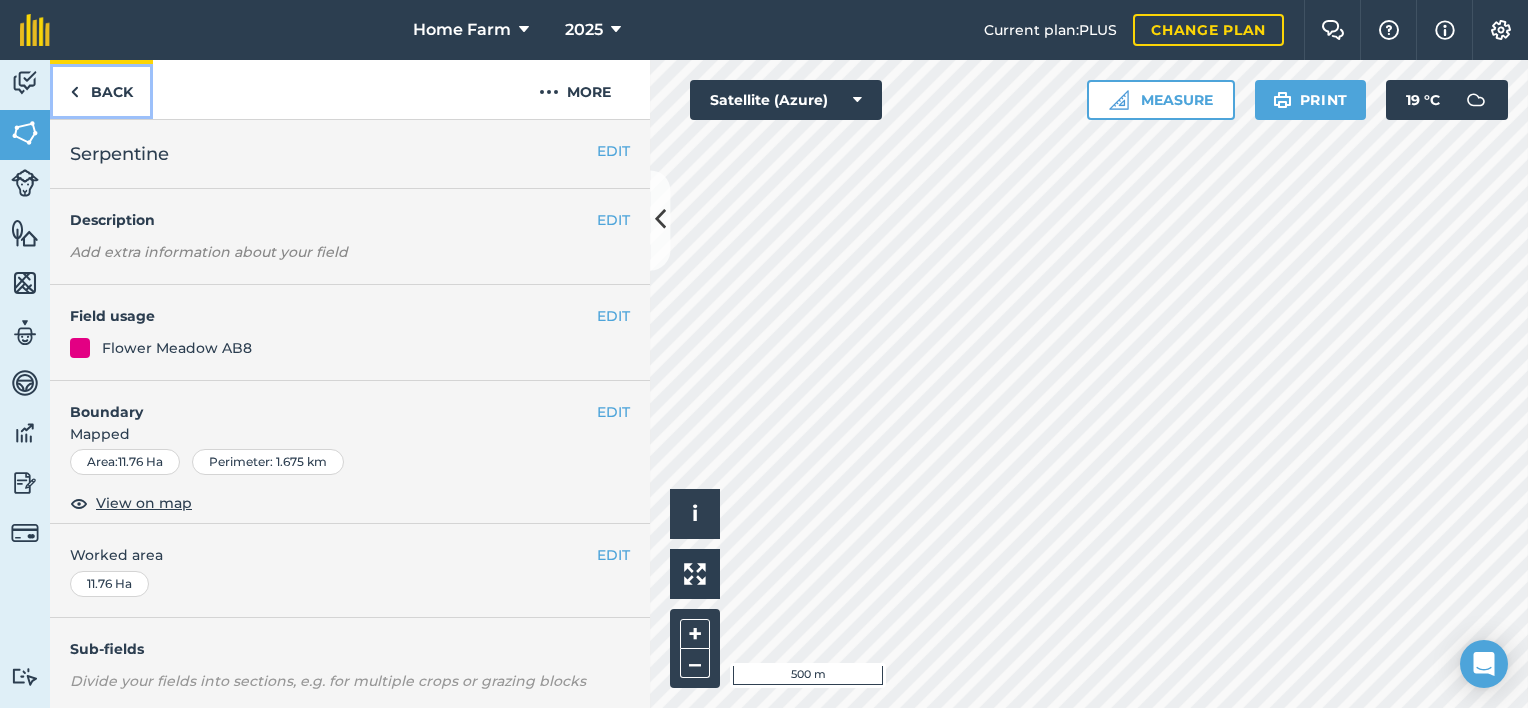 click on "Back" at bounding box center [101, 89] 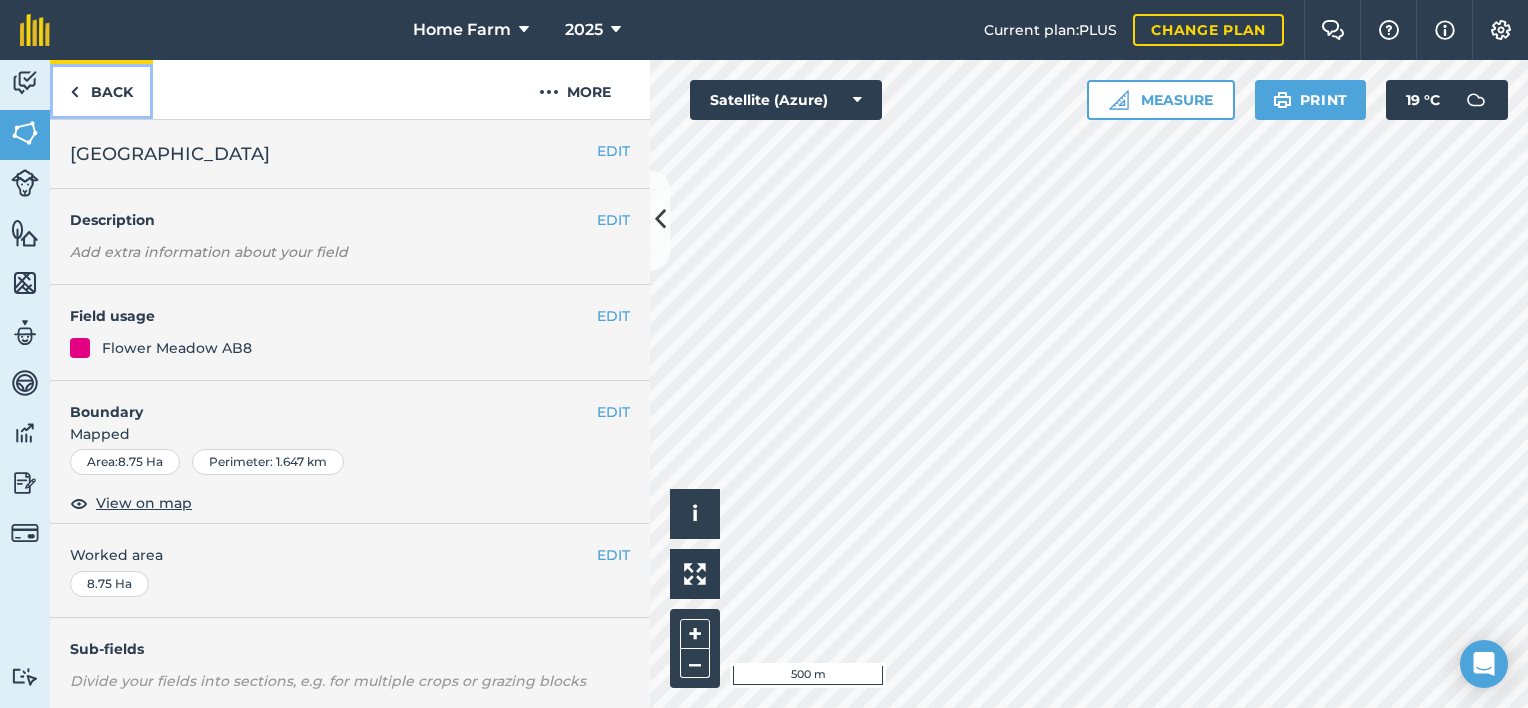 click on "Back" at bounding box center (101, 89) 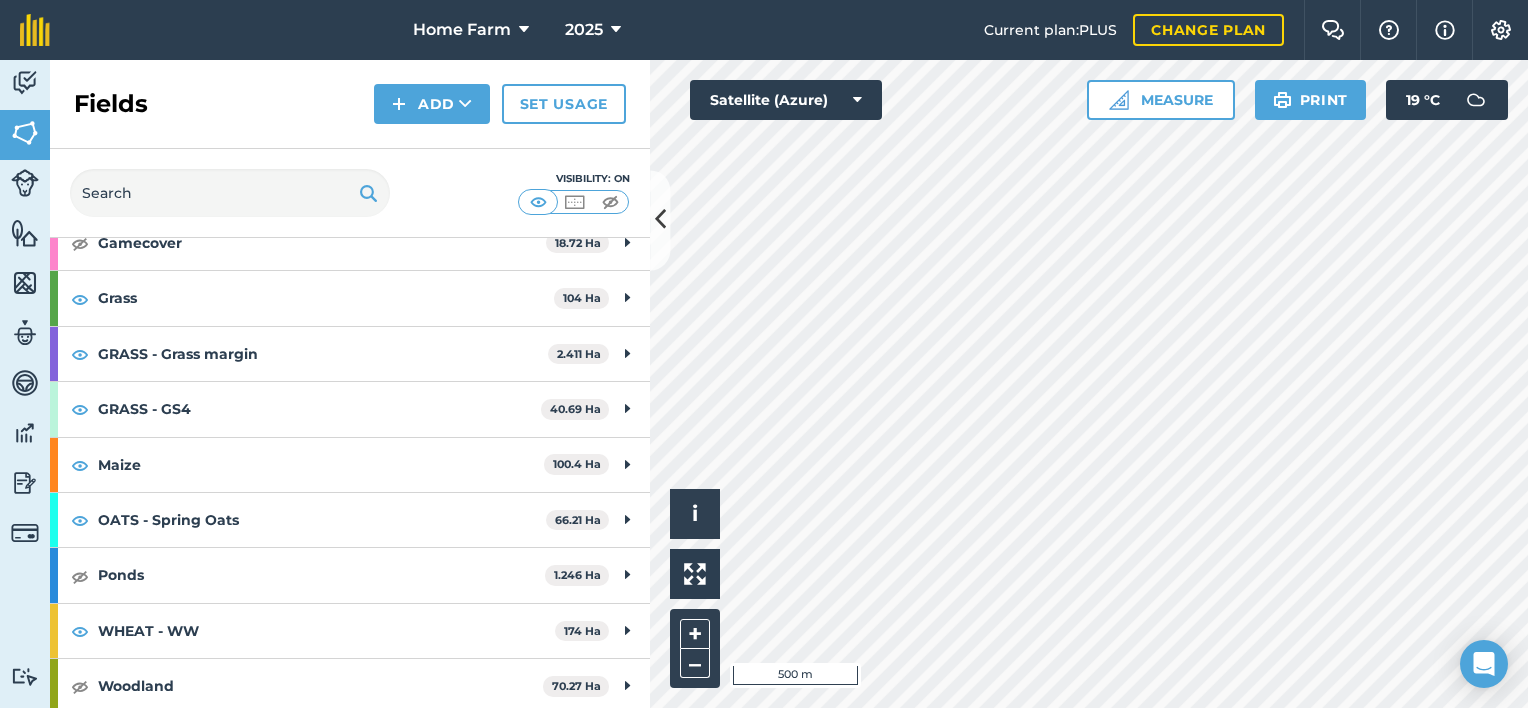 scroll, scrollTop: 340, scrollLeft: 0, axis: vertical 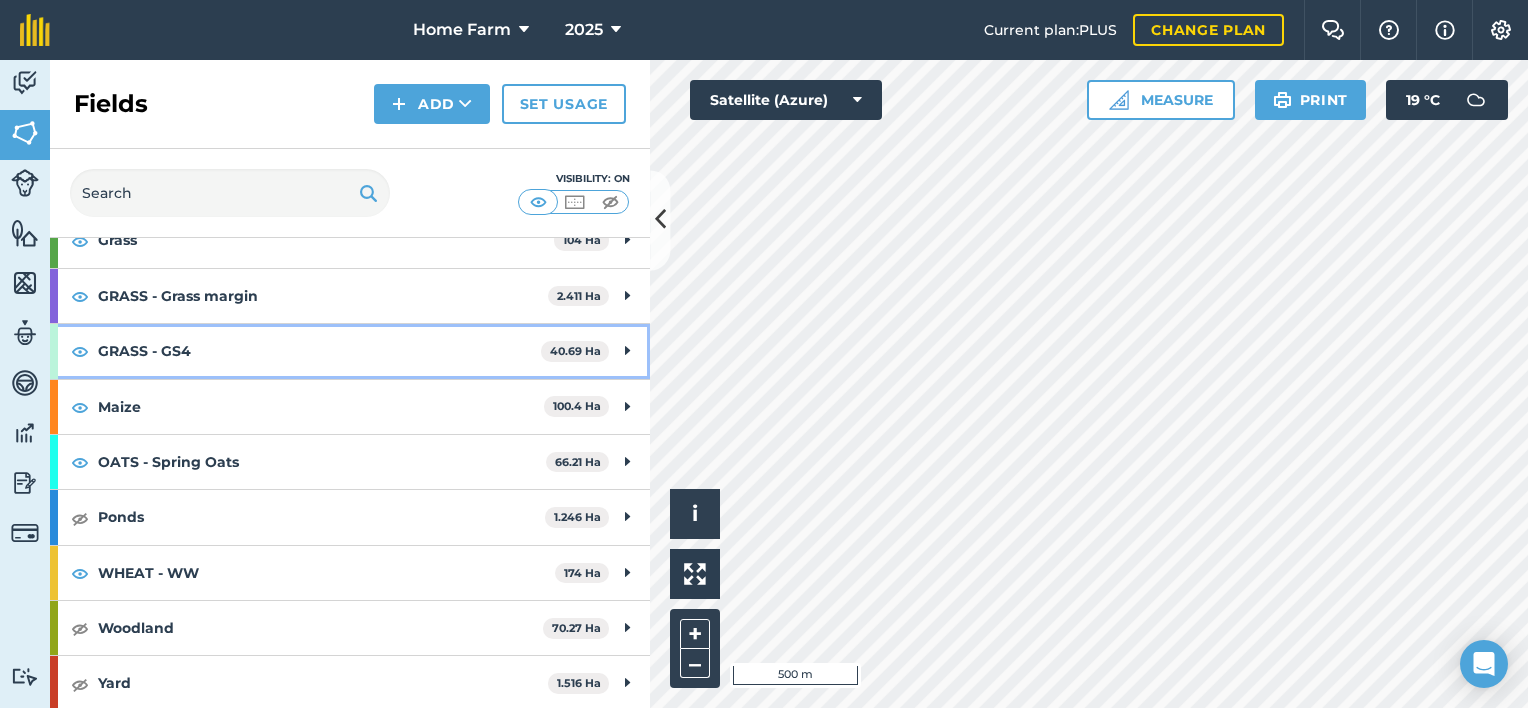 click on "GRASS - GS4" at bounding box center [319, 351] 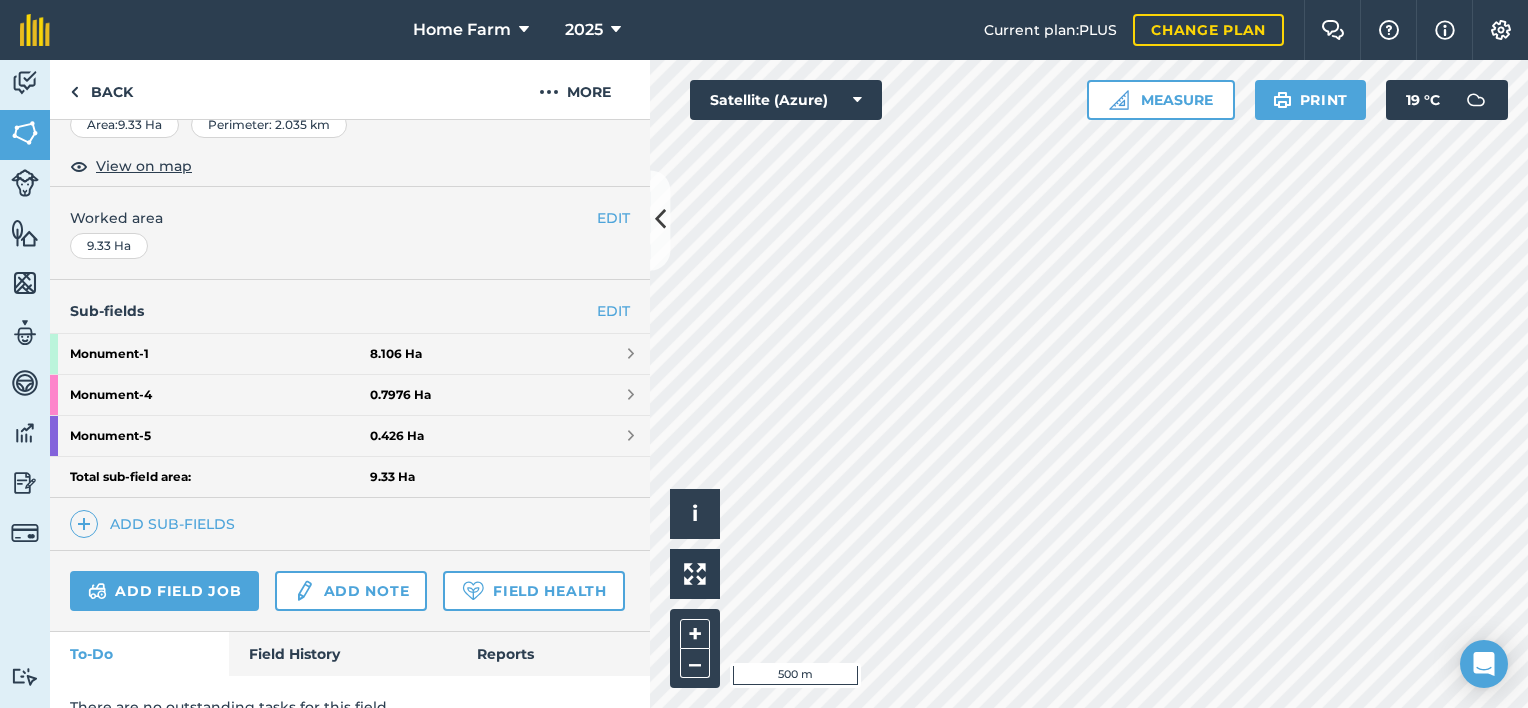 scroll, scrollTop: 346, scrollLeft: 0, axis: vertical 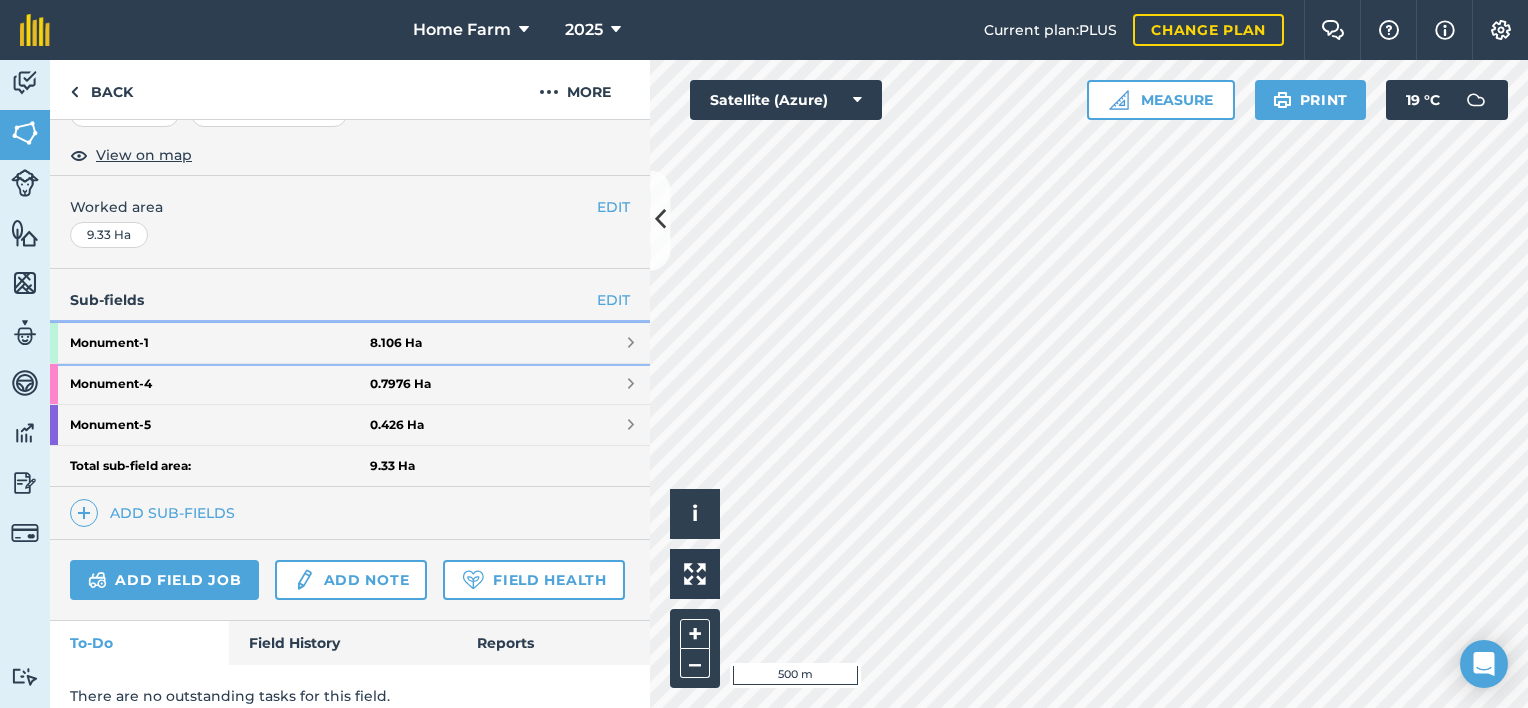 click on "Monument  -  1 8.106   Ha" at bounding box center (350, 343) 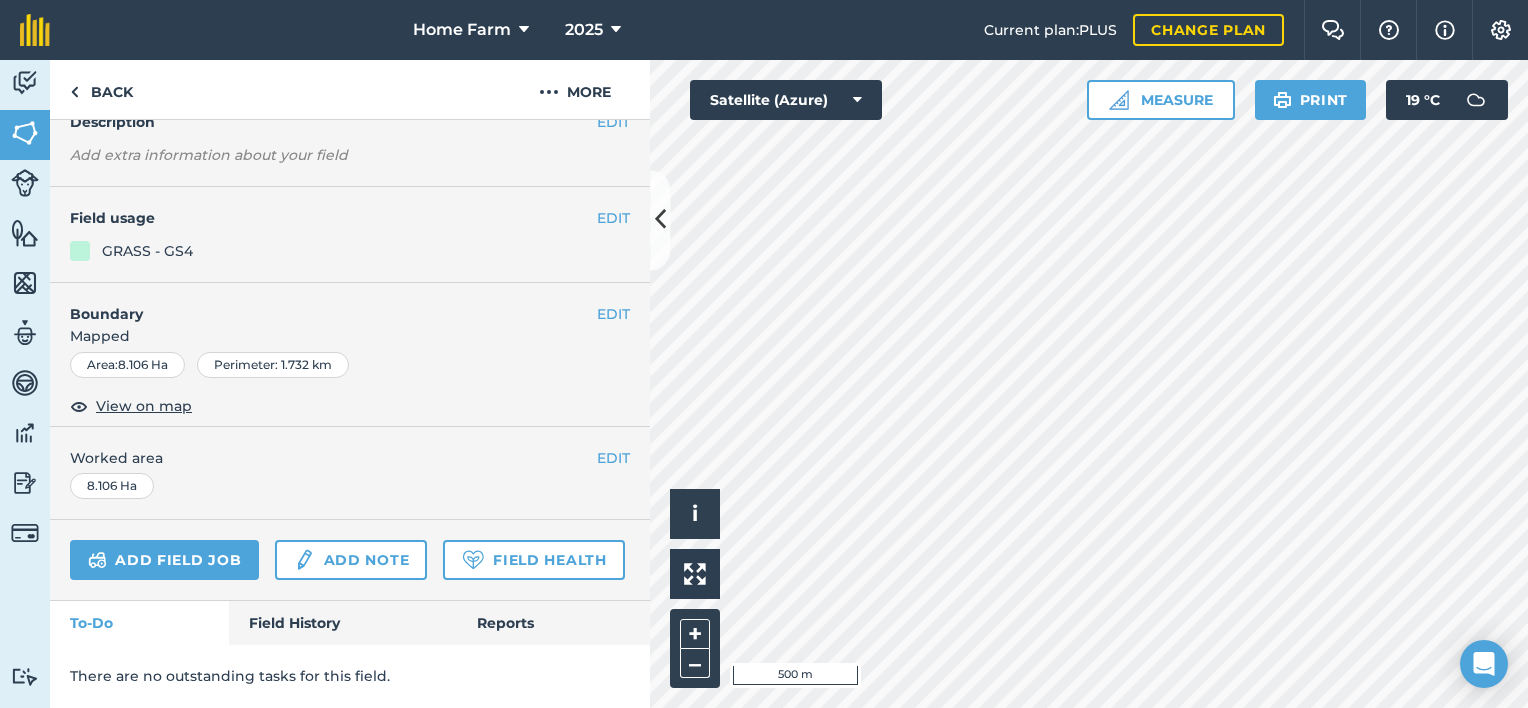 scroll, scrollTop: 192, scrollLeft: 0, axis: vertical 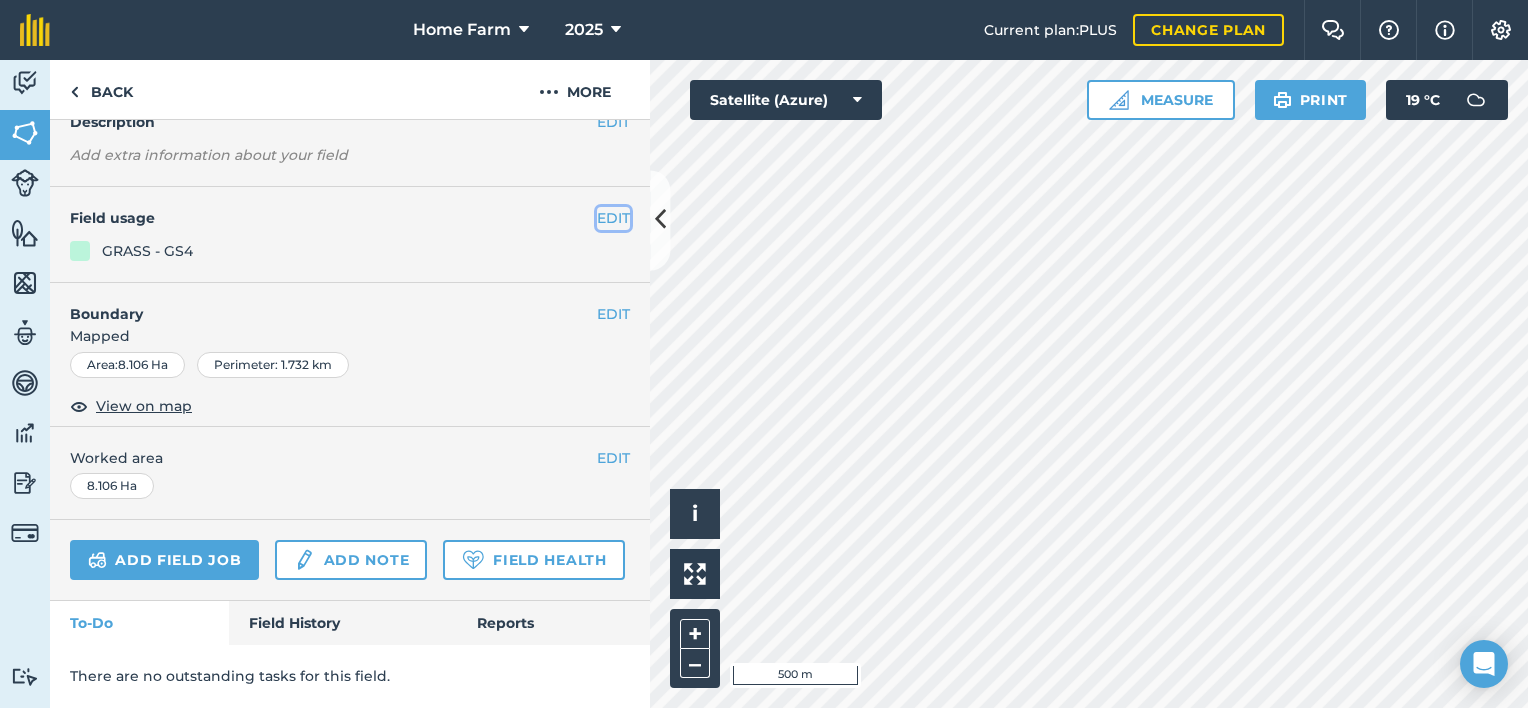 click on "EDIT" at bounding box center (613, 218) 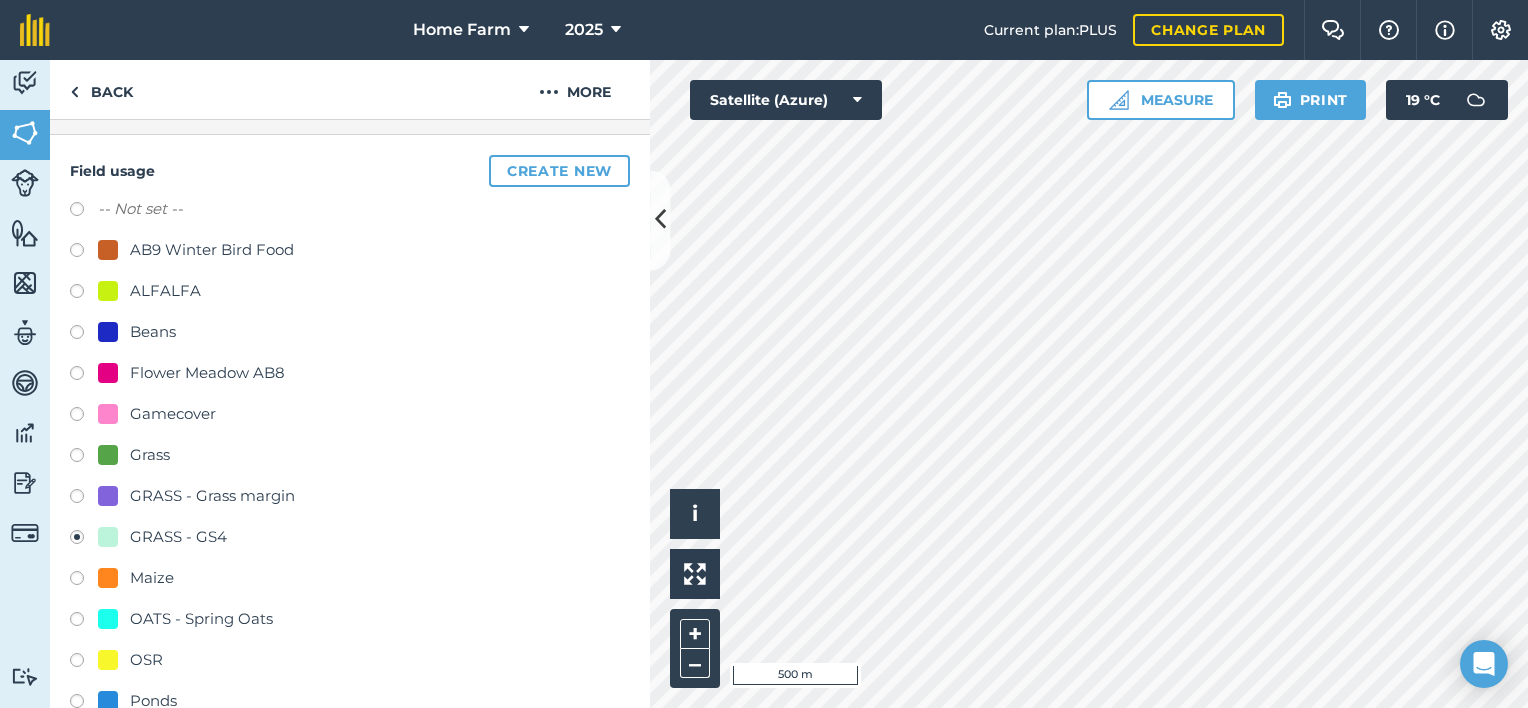 click at bounding box center [84, 458] 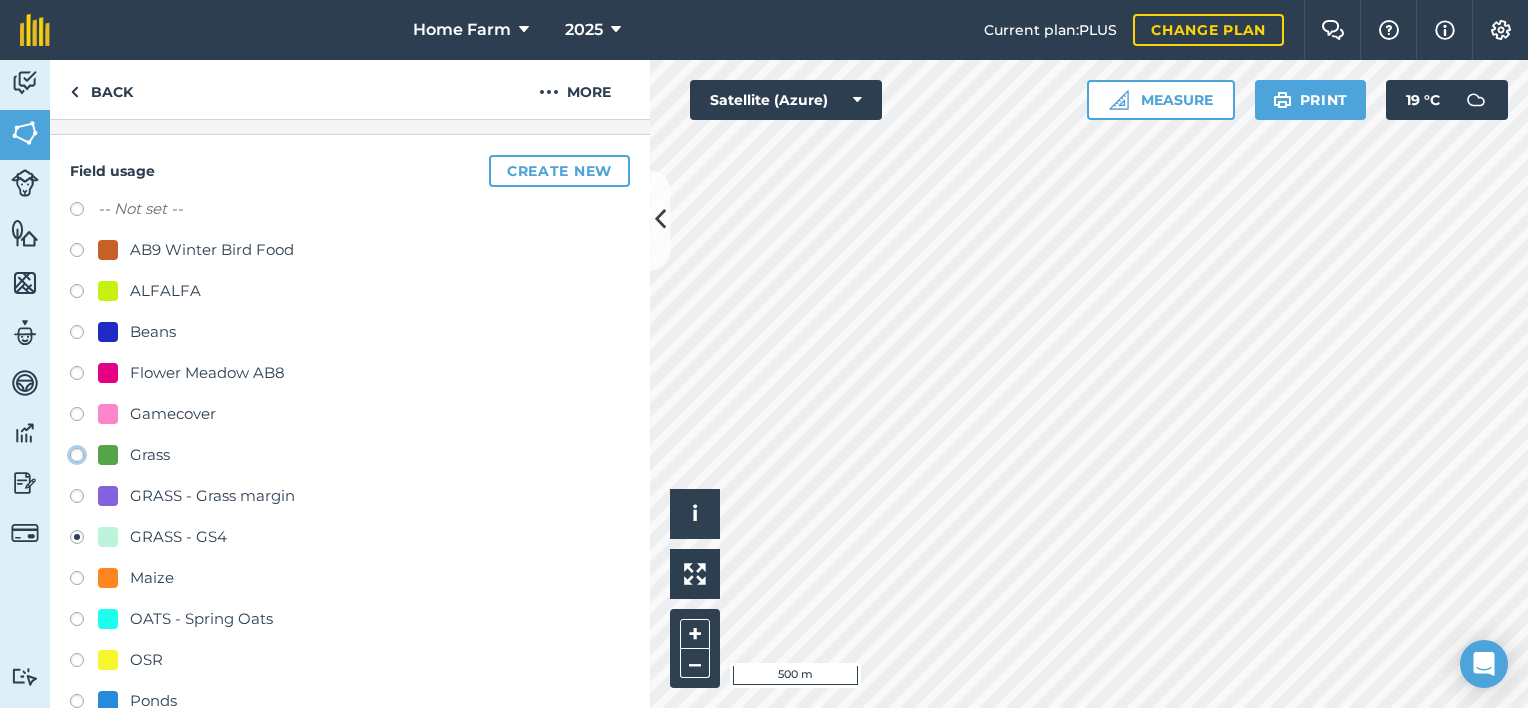 radio on "true" 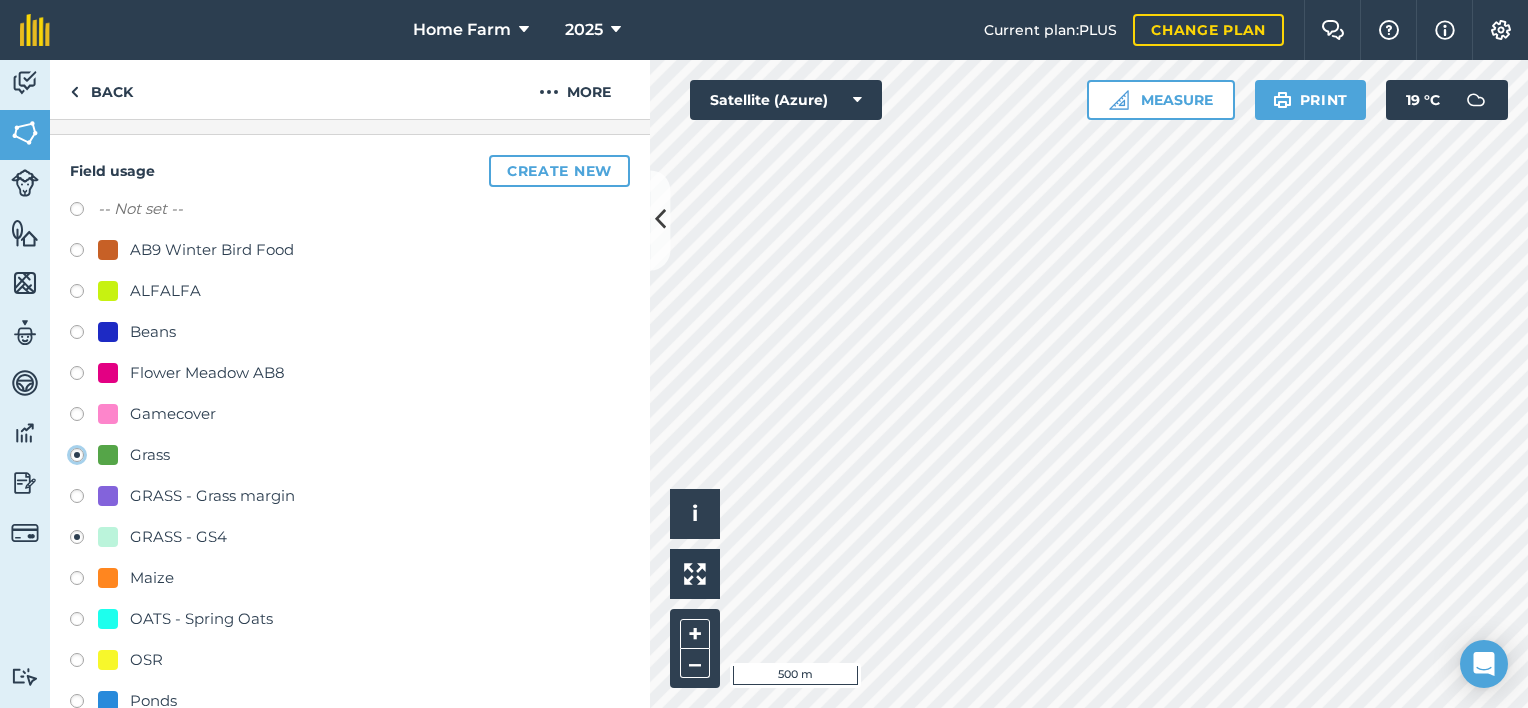 radio on "false" 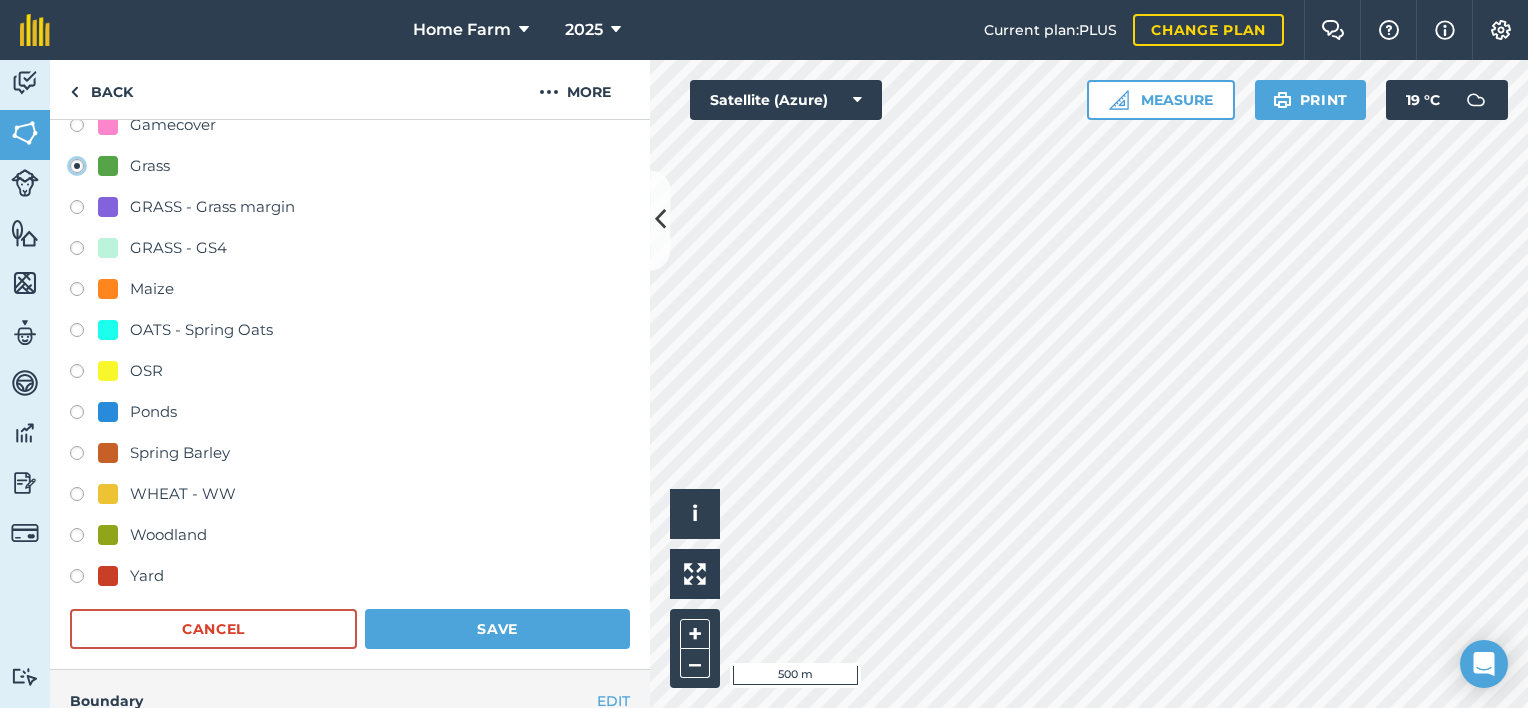 scroll, scrollTop: 482, scrollLeft: 0, axis: vertical 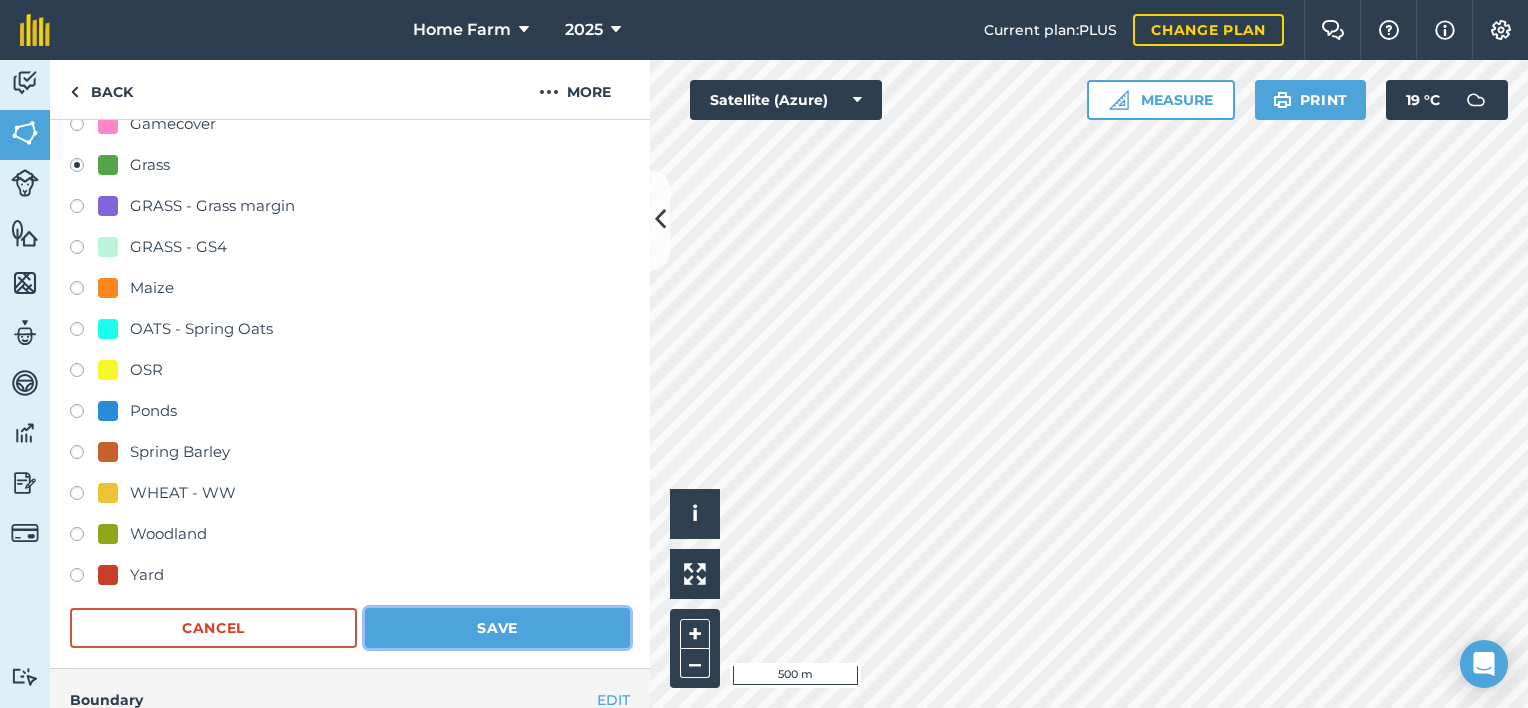 click on "Save" at bounding box center [497, 628] 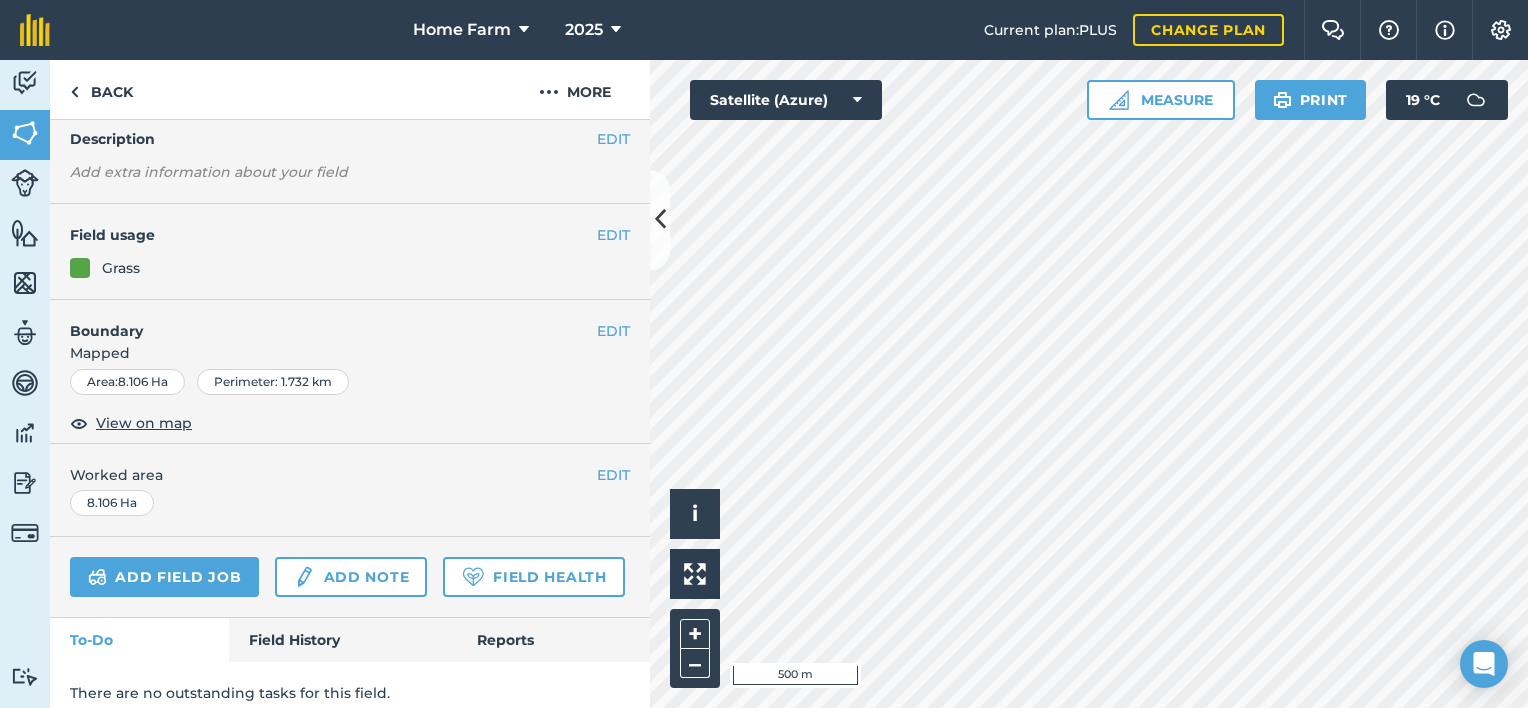 scroll, scrollTop: 88, scrollLeft: 0, axis: vertical 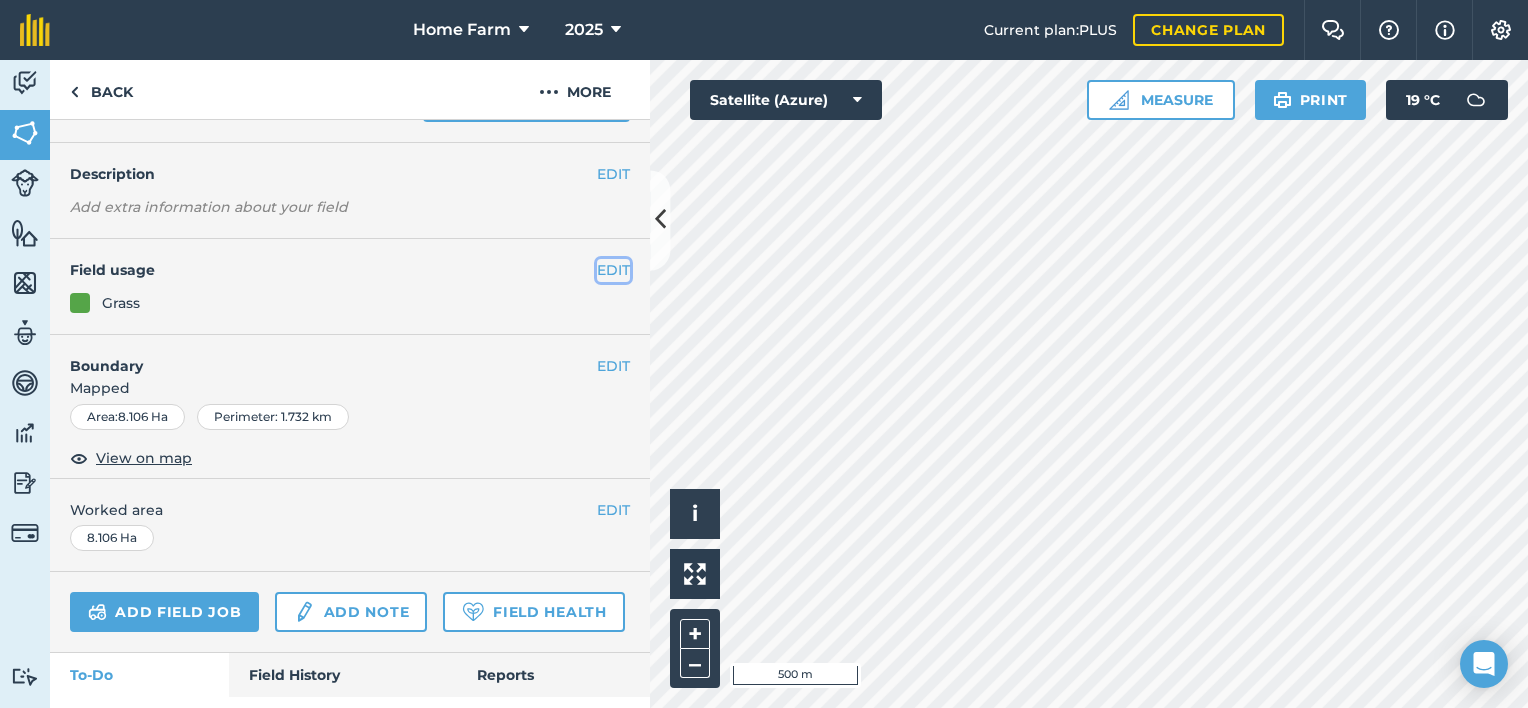 click on "EDIT" at bounding box center [613, 270] 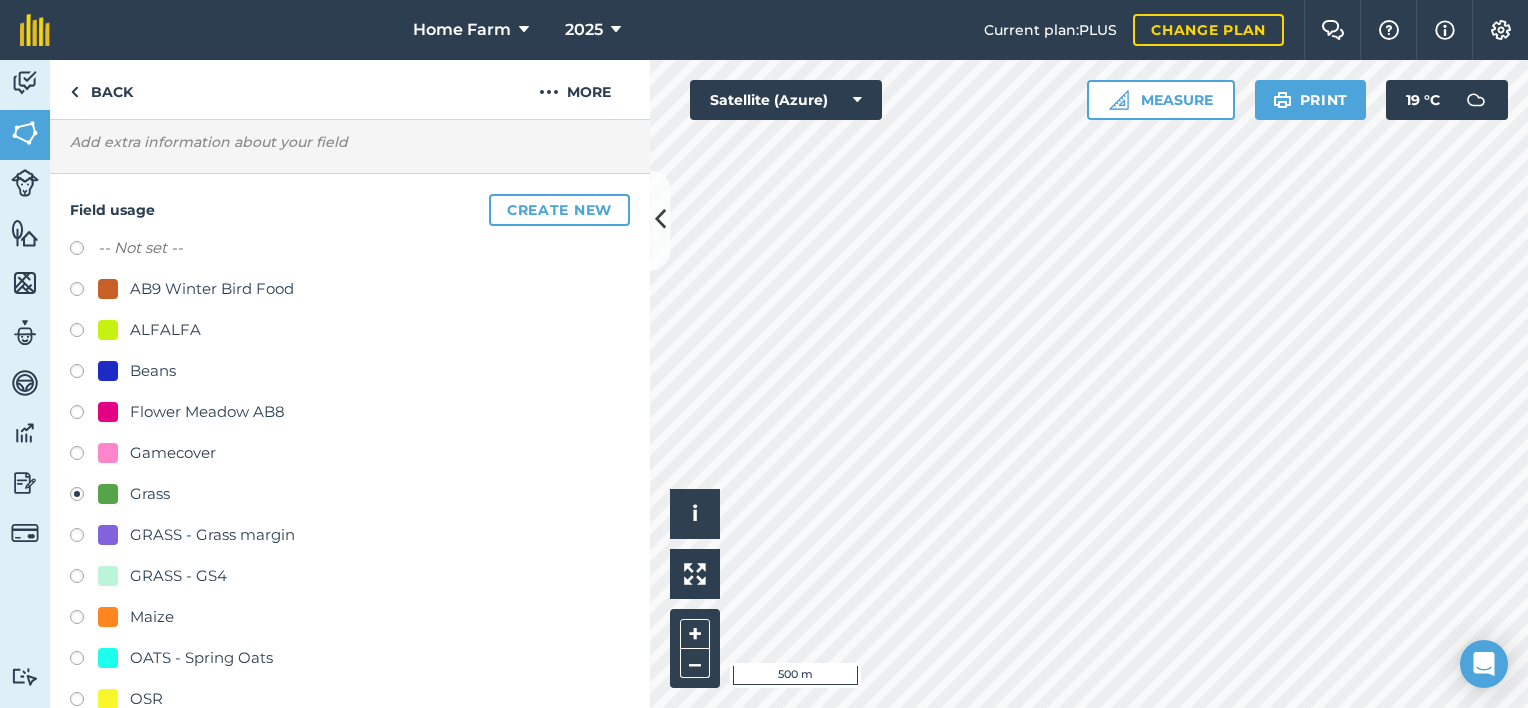 scroll, scrollTop: 0, scrollLeft: 0, axis: both 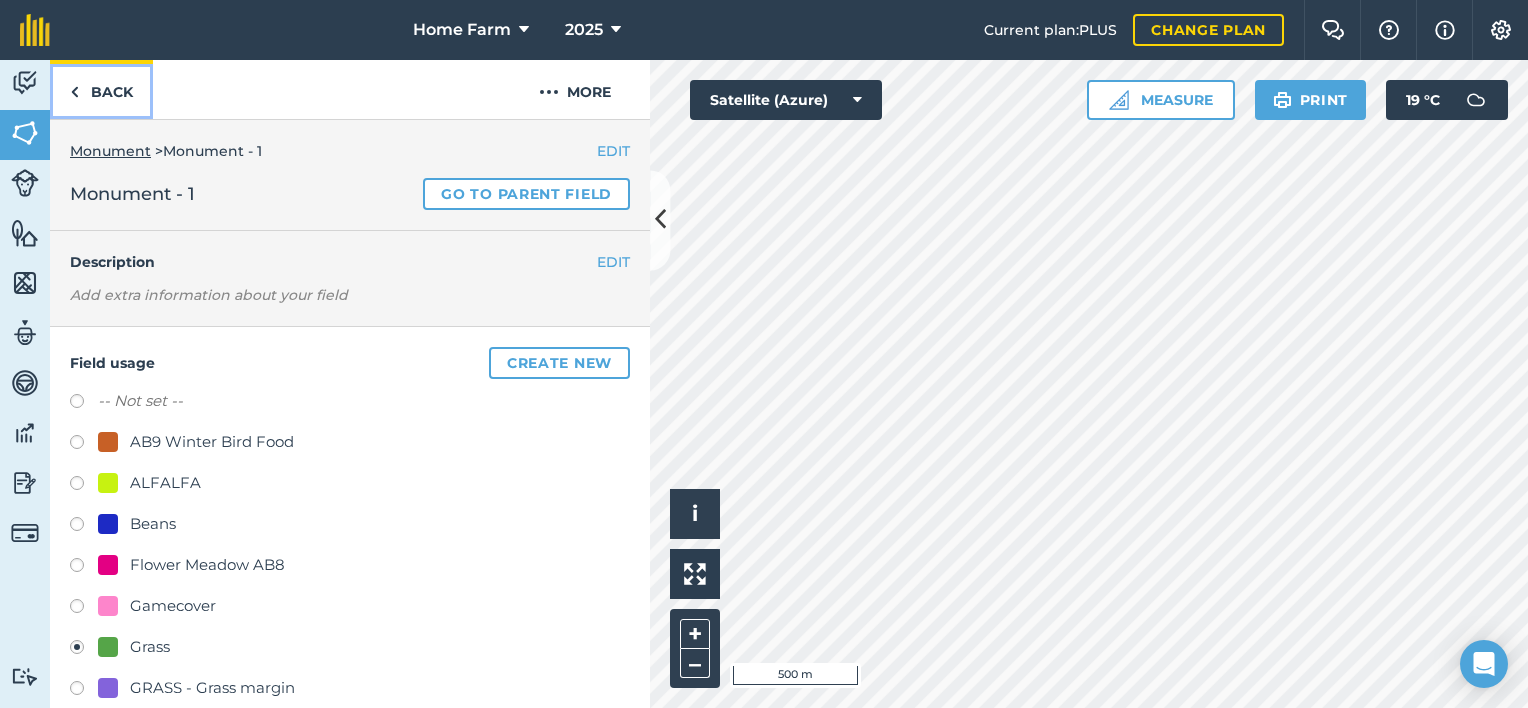 click on "Back" at bounding box center (101, 89) 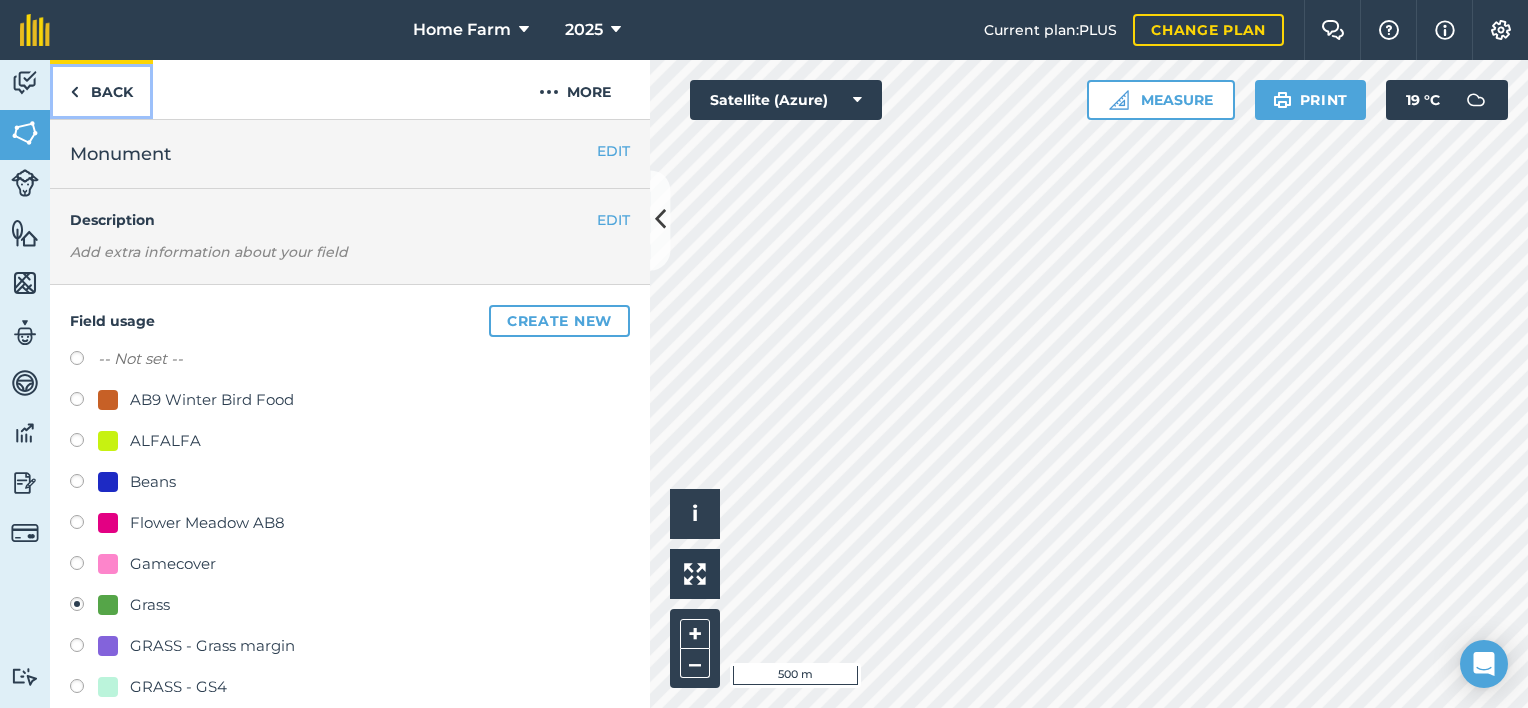 click on "Back" at bounding box center [101, 89] 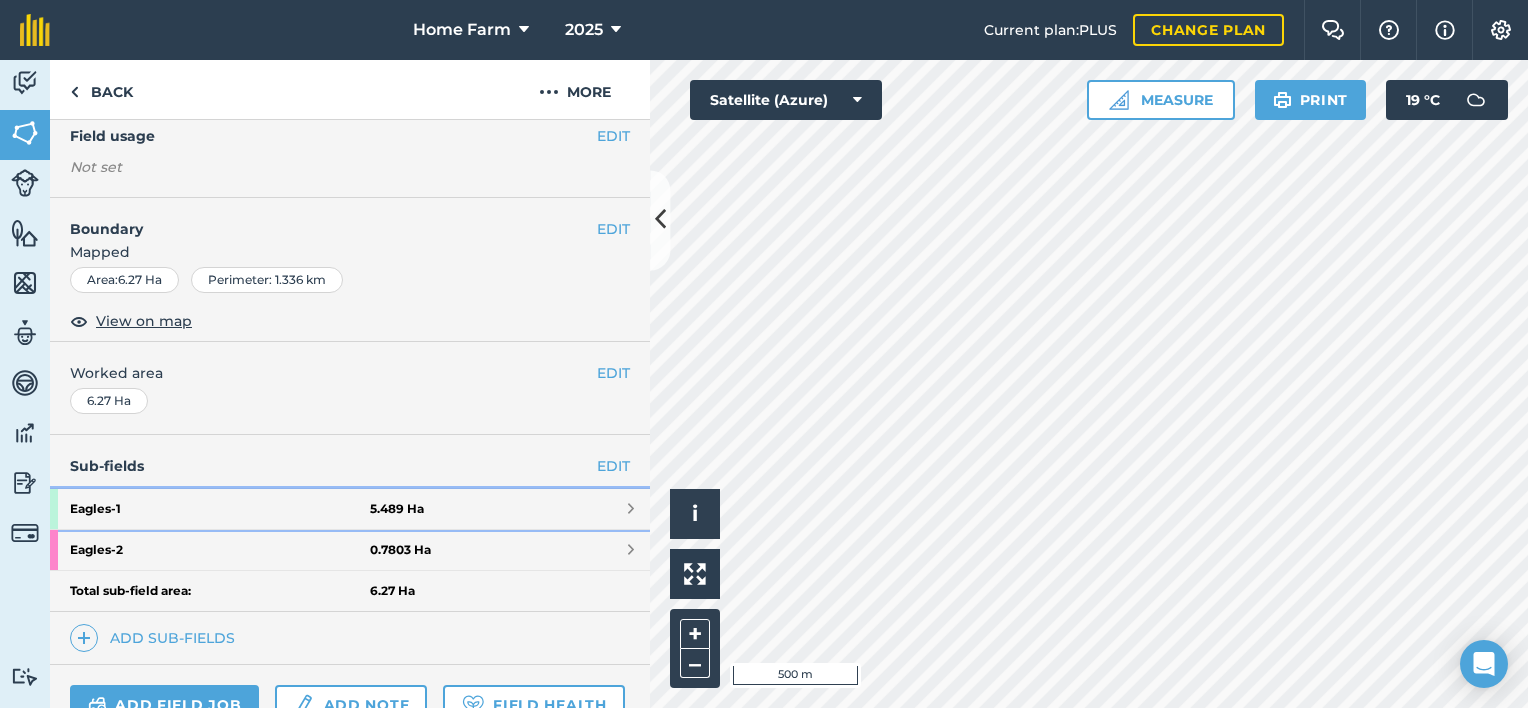 click on "Eagles  -  1 5.489   Ha" at bounding box center (350, 509) 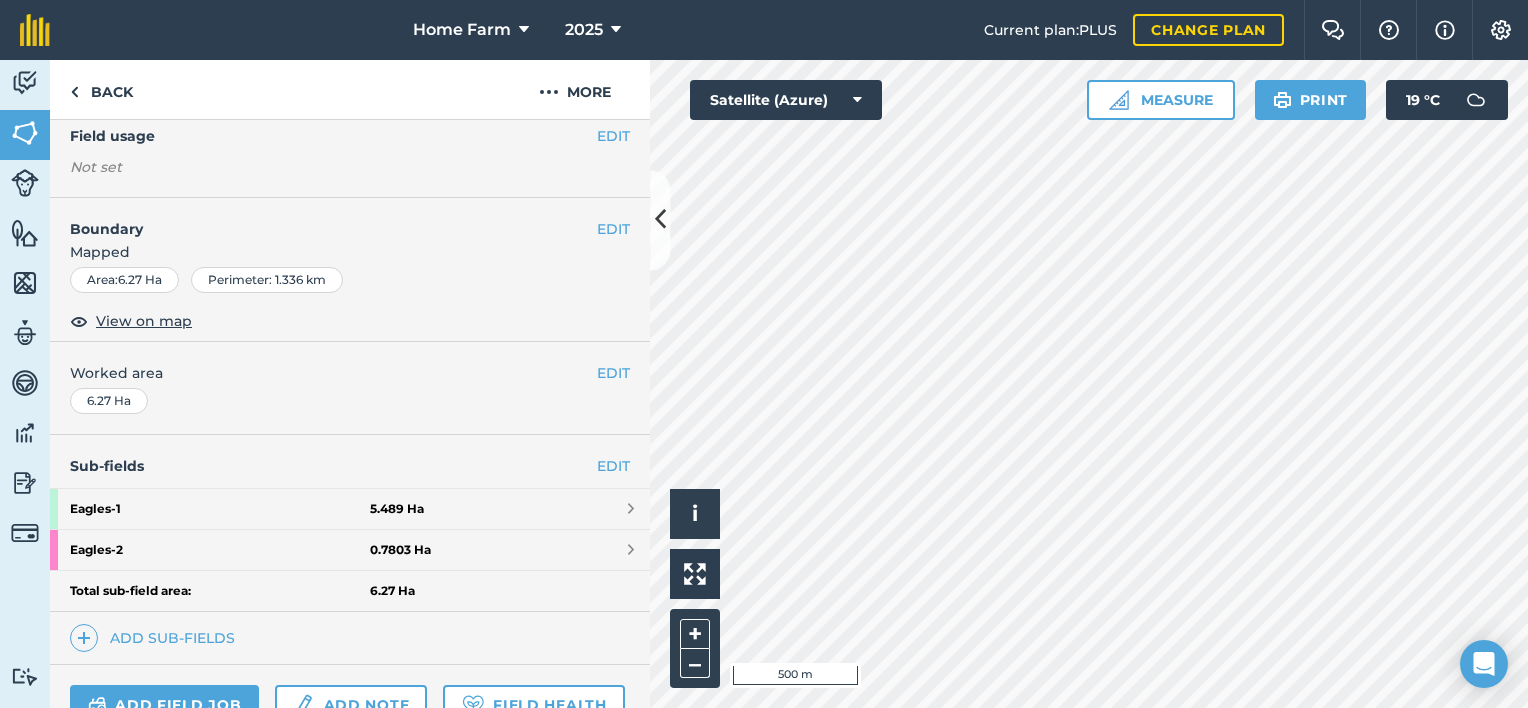 scroll, scrollTop: 210, scrollLeft: 0, axis: vertical 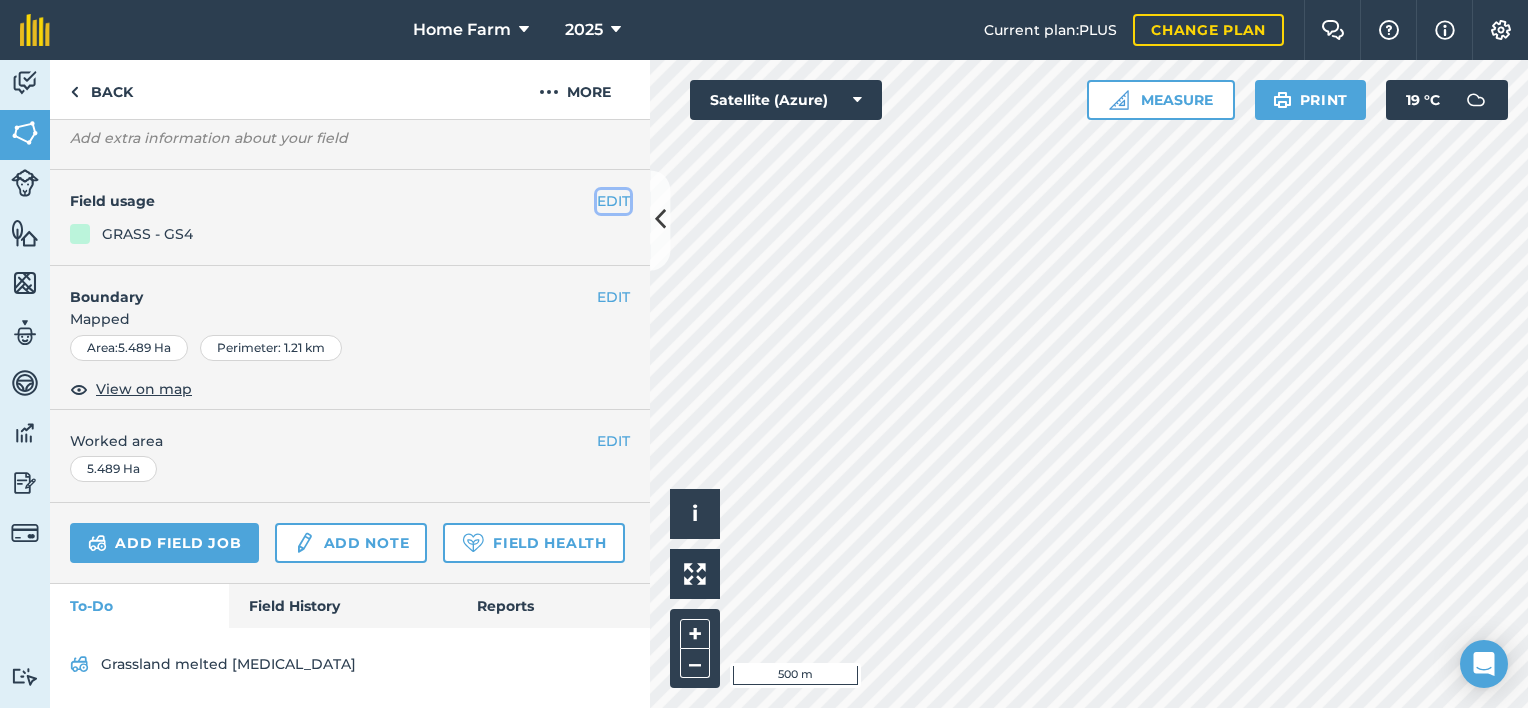 click on "EDIT" at bounding box center [613, 201] 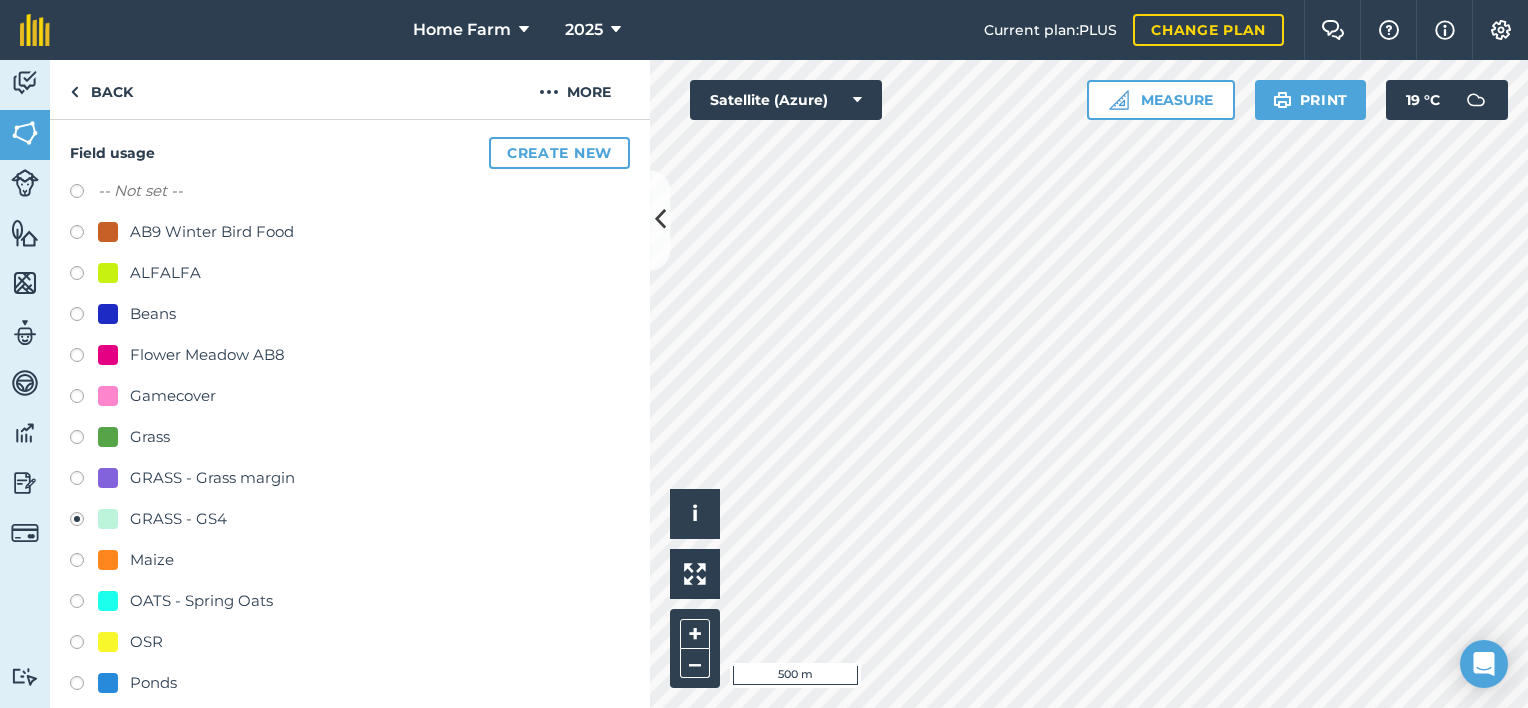 click on "Grass" at bounding box center [150, 437] 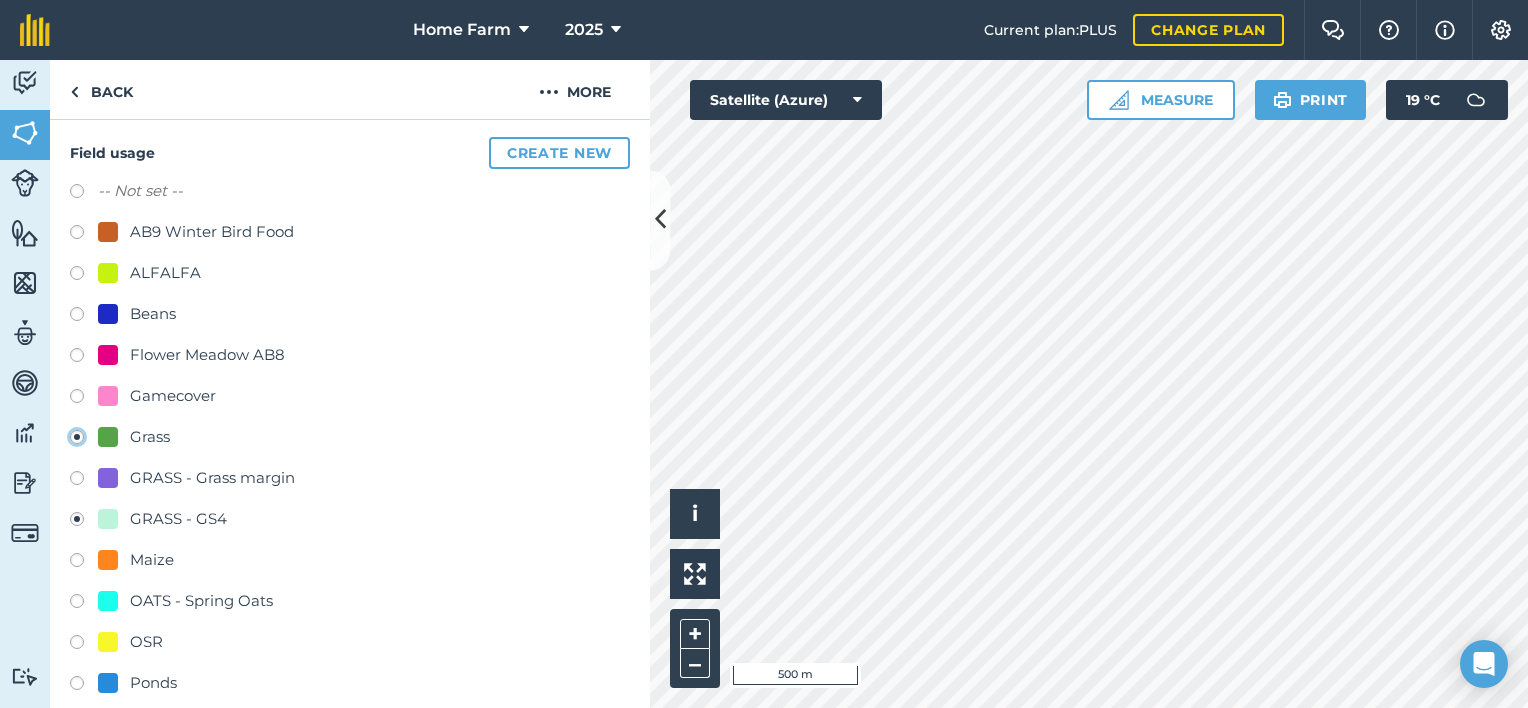 radio on "true" 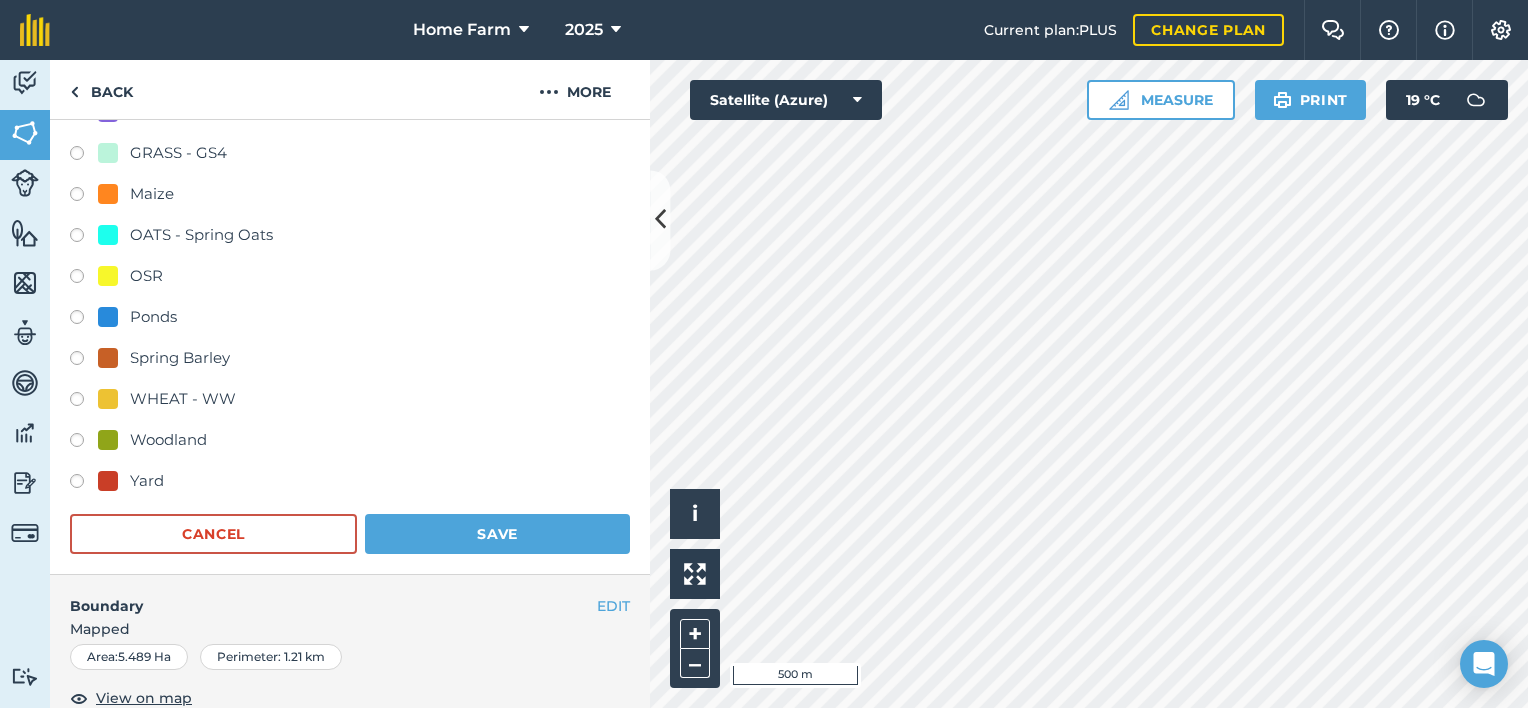 scroll, scrollTop: 604, scrollLeft: 0, axis: vertical 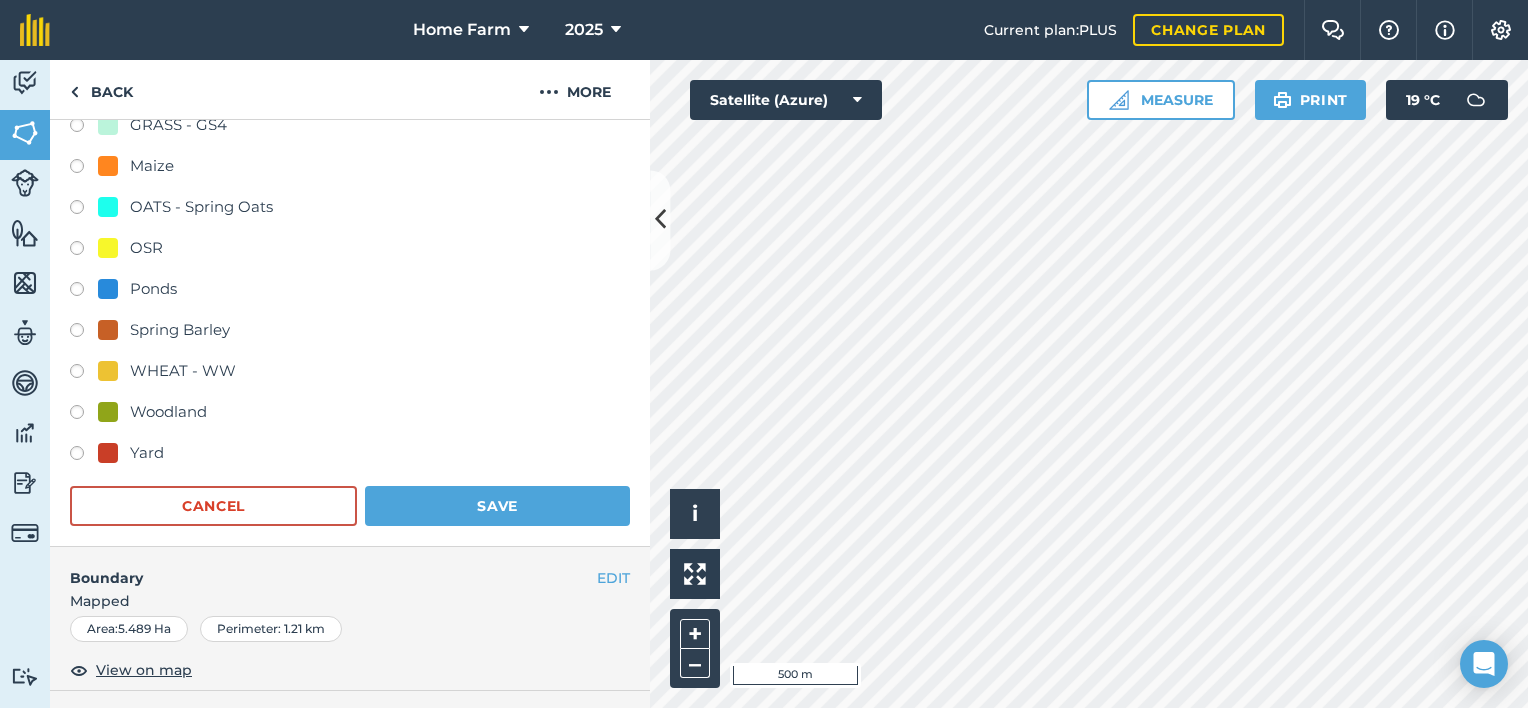 click on "Field usage   Create new -- Not set -- AB9 Winter Bird Food ALFALFA Beans Flower Meadow AB8 Gamecover Grass GRASS - Grass margin GRASS - GS4 Maize OATS - Spring Oats OSR Ponds Spring Barley WHEAT - [PERSON_NAME][GEOGRAPHIC_DATA] Cancel Save" at bounding box center [350, 135] 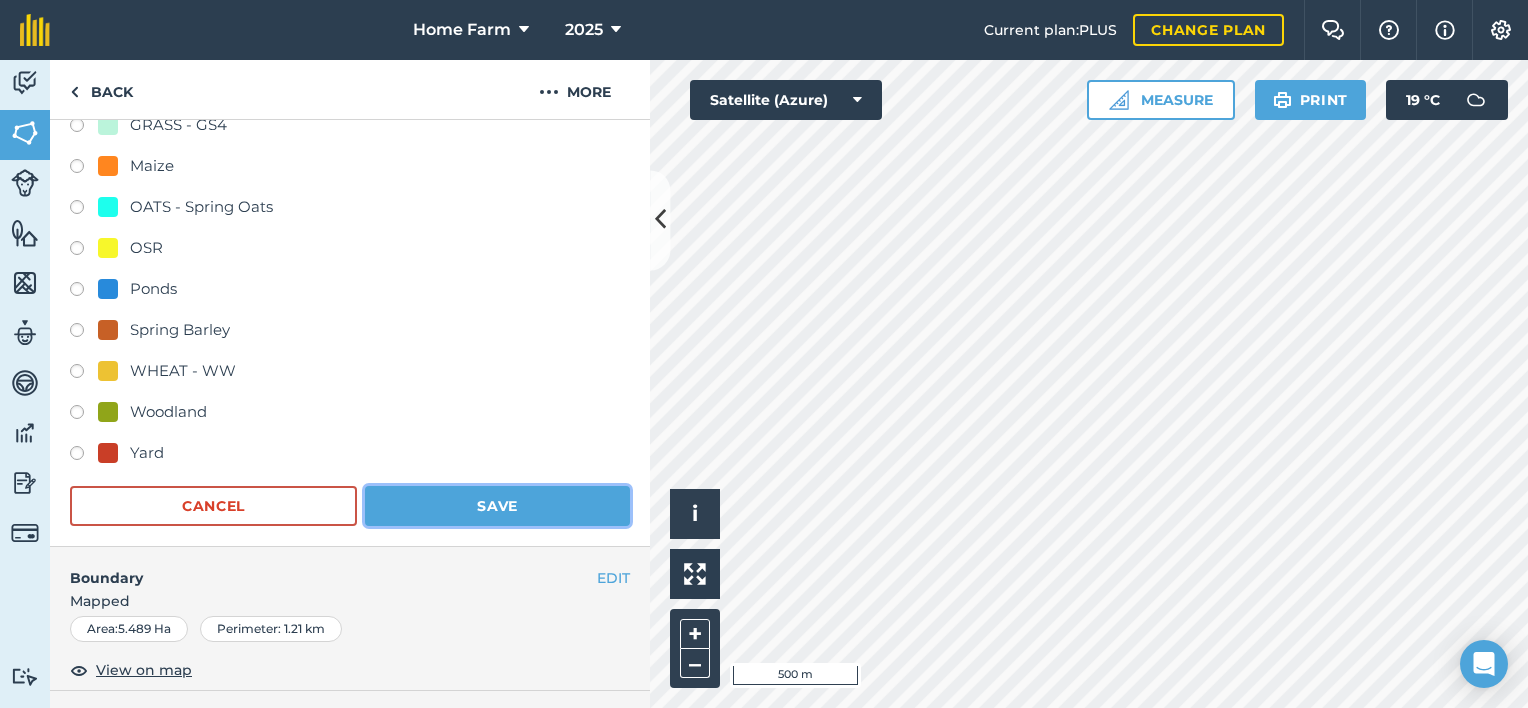 click on "Save" at bounding box center [497, 506] 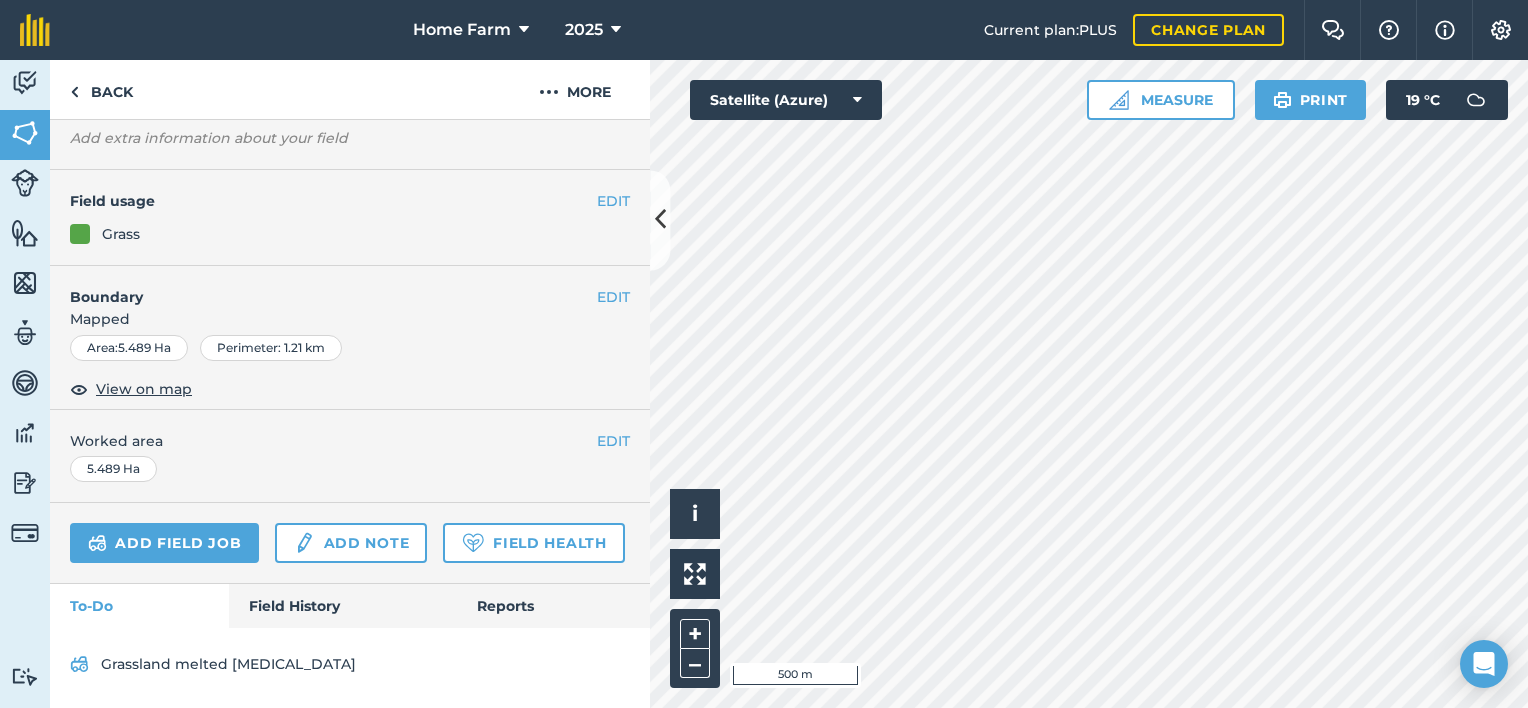 scroll, scrollTop: 210, scrollLeft: 0, axis: vertical 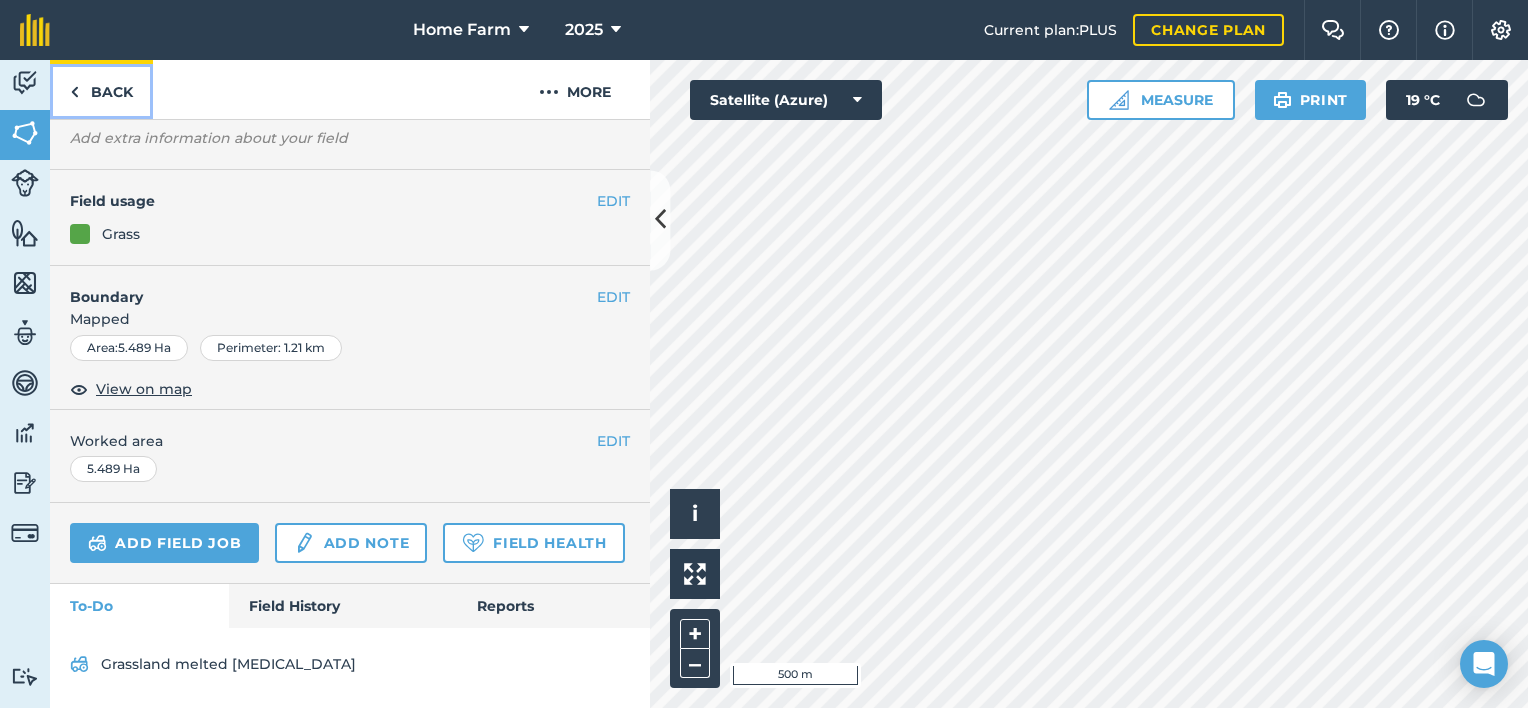 click on "Back" at bounding box center [101, 89] 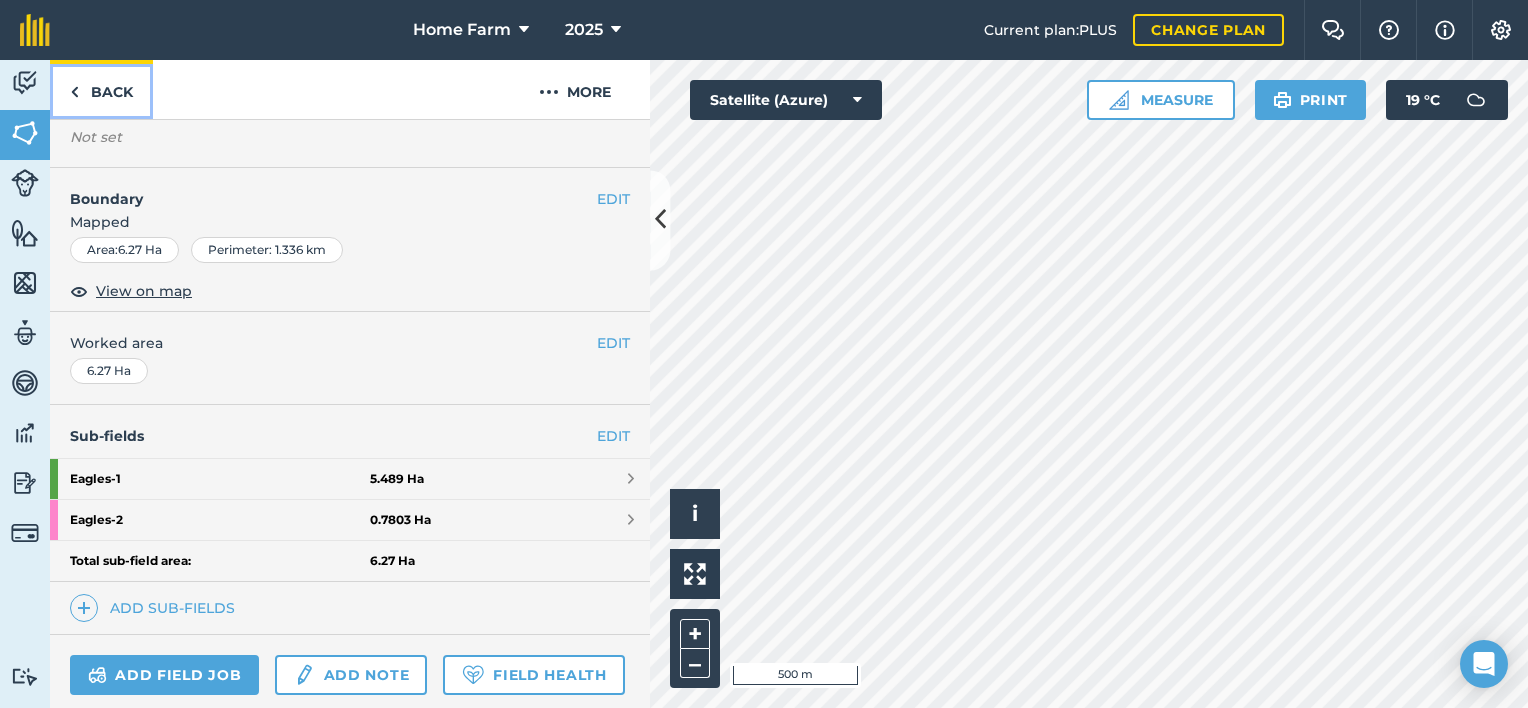 scroll, scrollTop: 394, scrollLeft: 0, axis: vertical 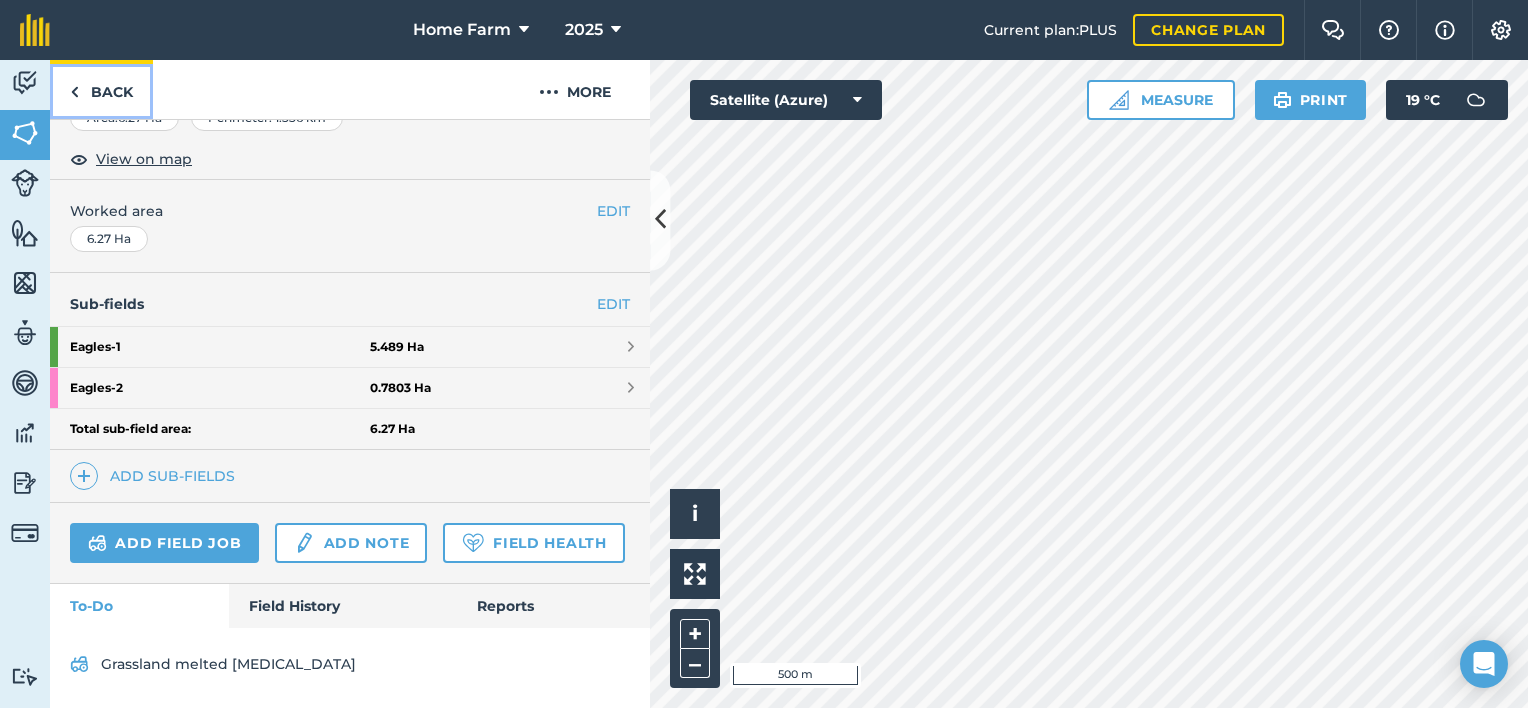 click on "Back" at bounding box center [101, 89] 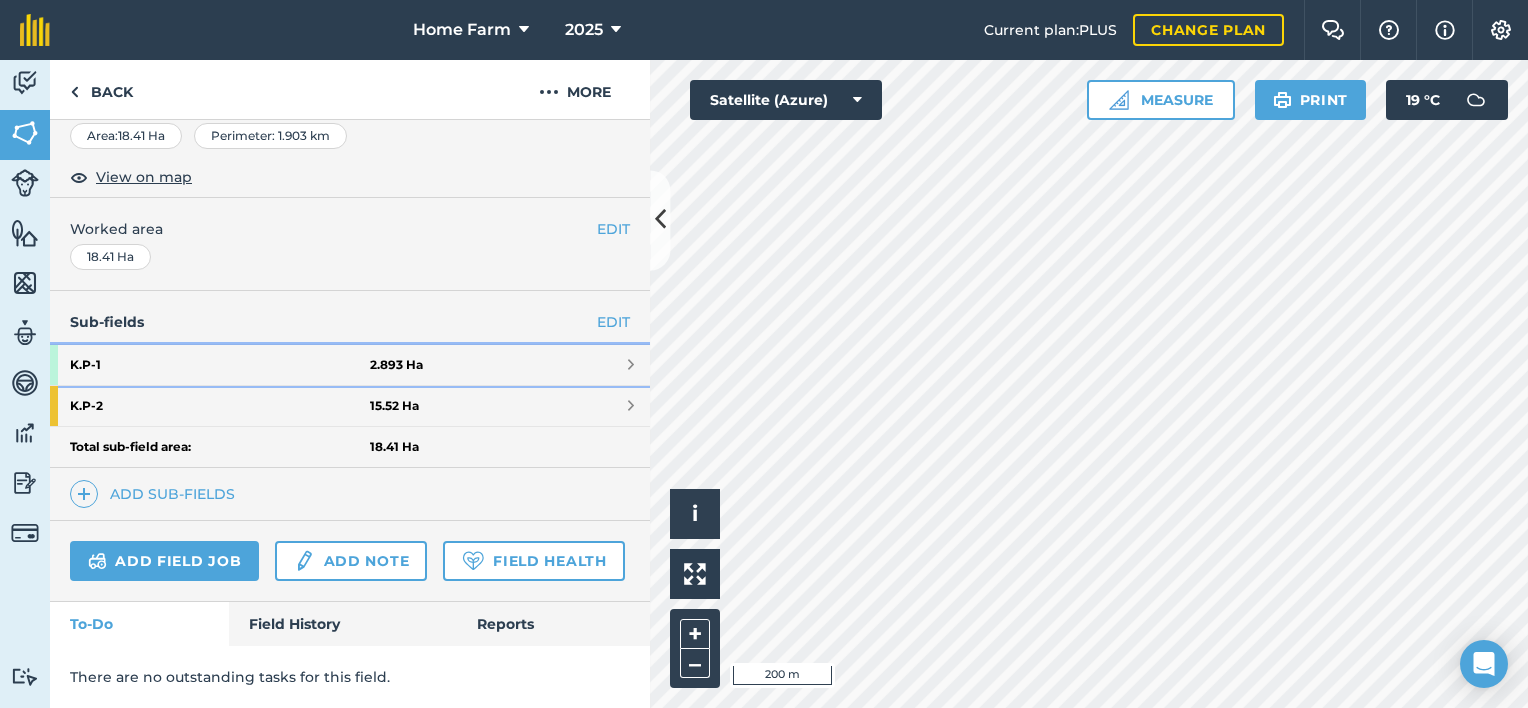 click on "2.893   Ha" at bounding box center (396, 365) 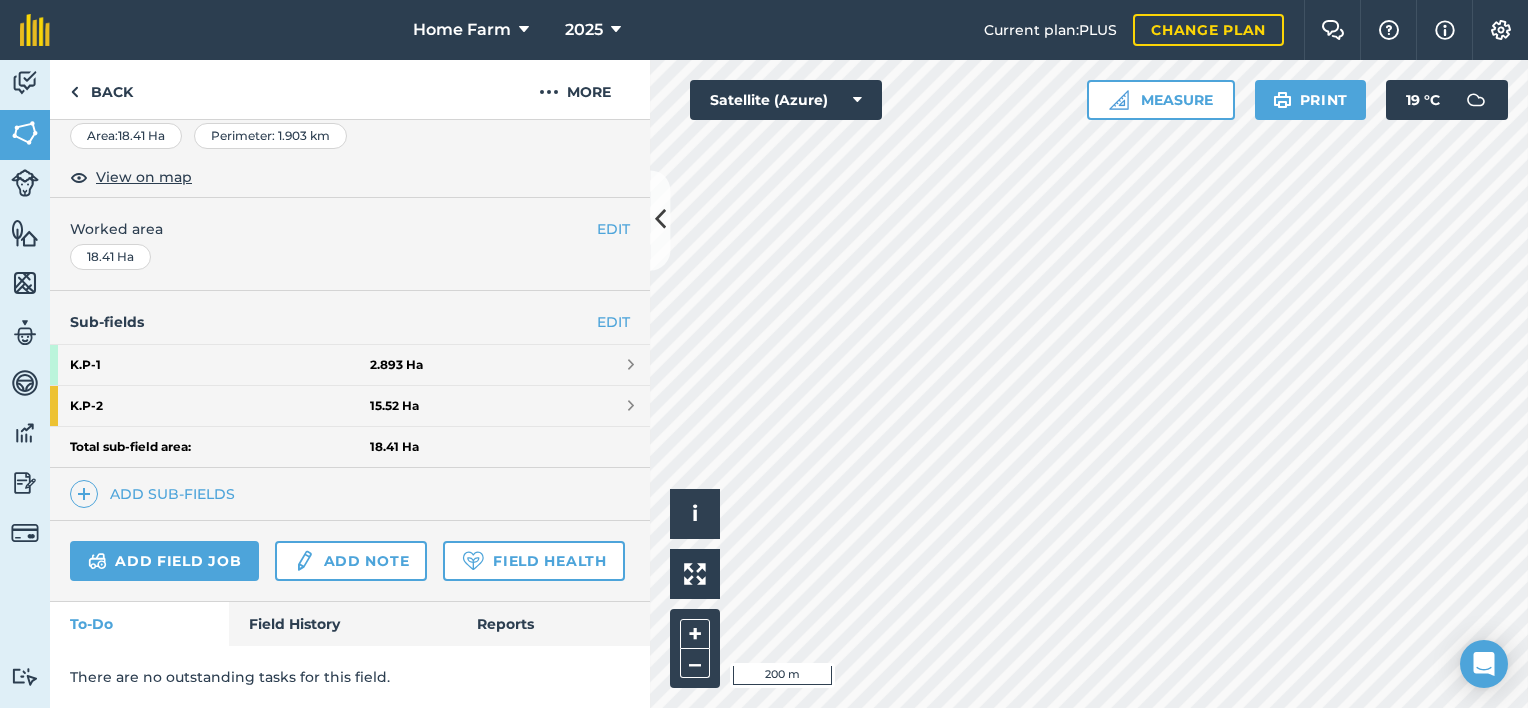 scroll, scrollTop: 192, scrollLeft: 0, axis: vertical 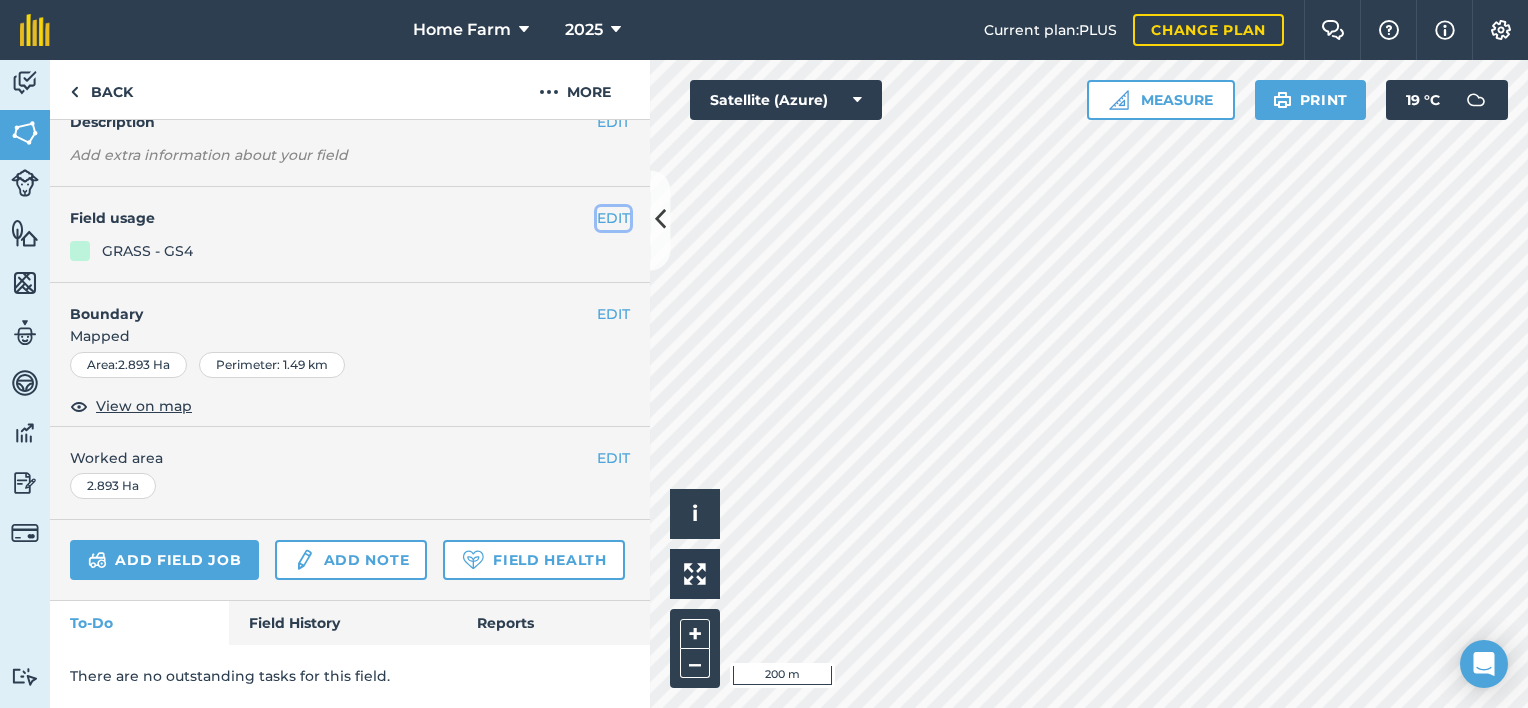 click on "EDIT" at bounding box center (613, 218) 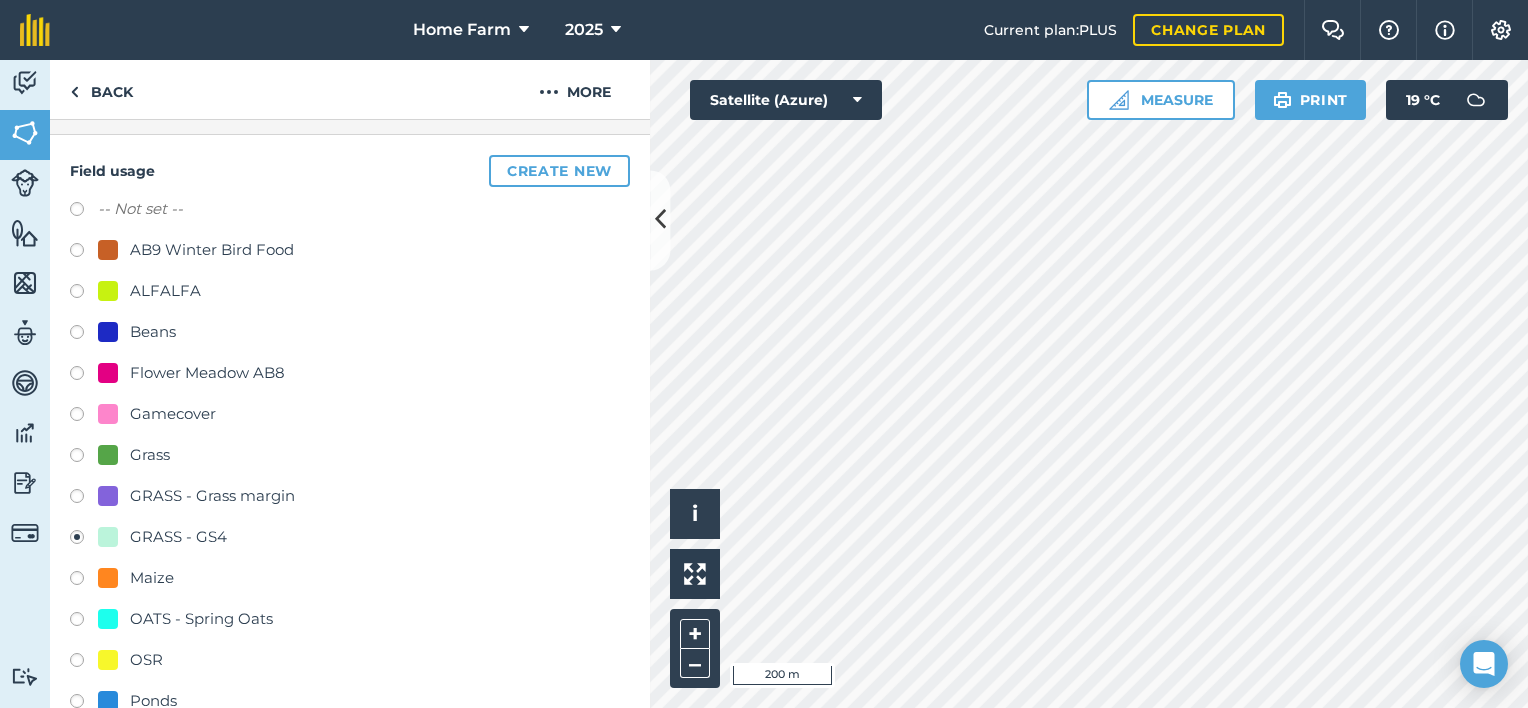 click on "Grass" at bounding box center [150, 455] 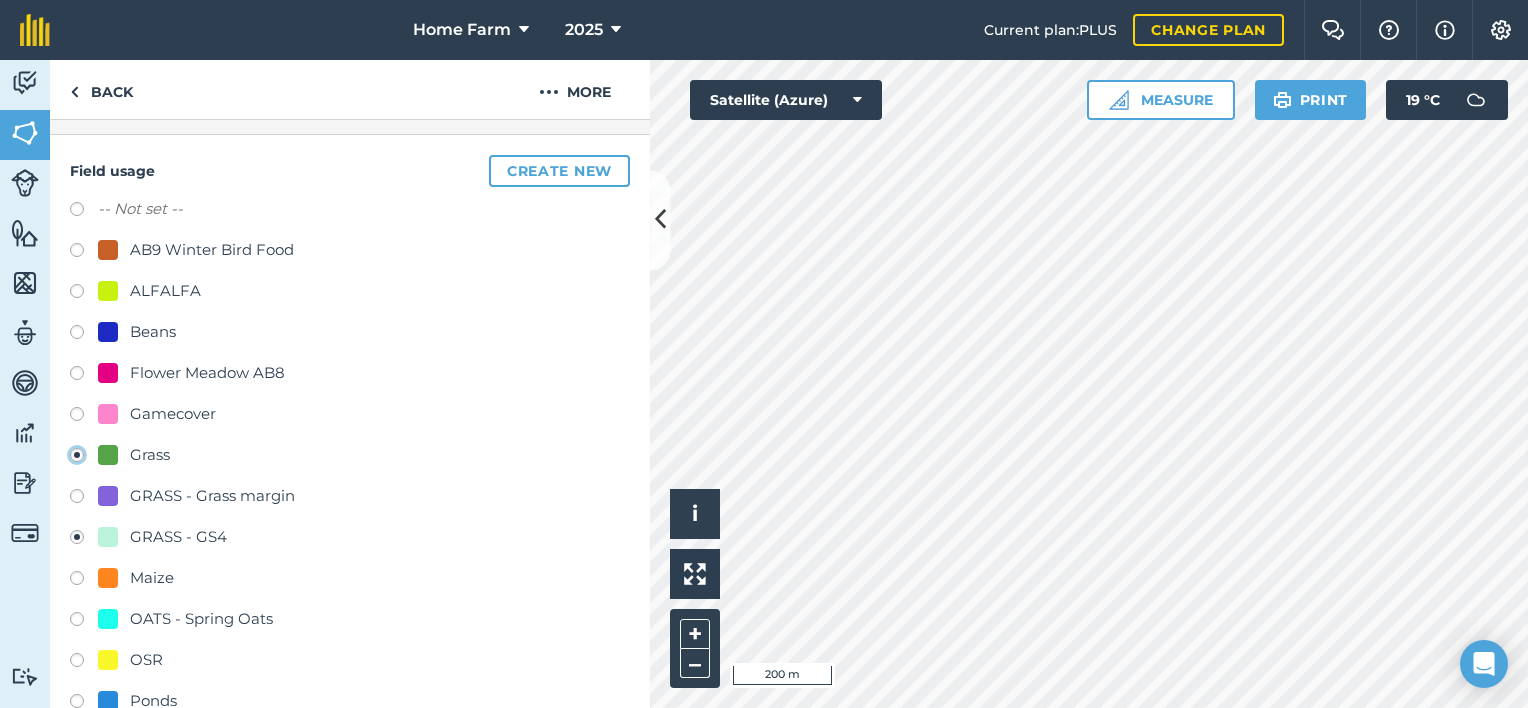 radio on "true" 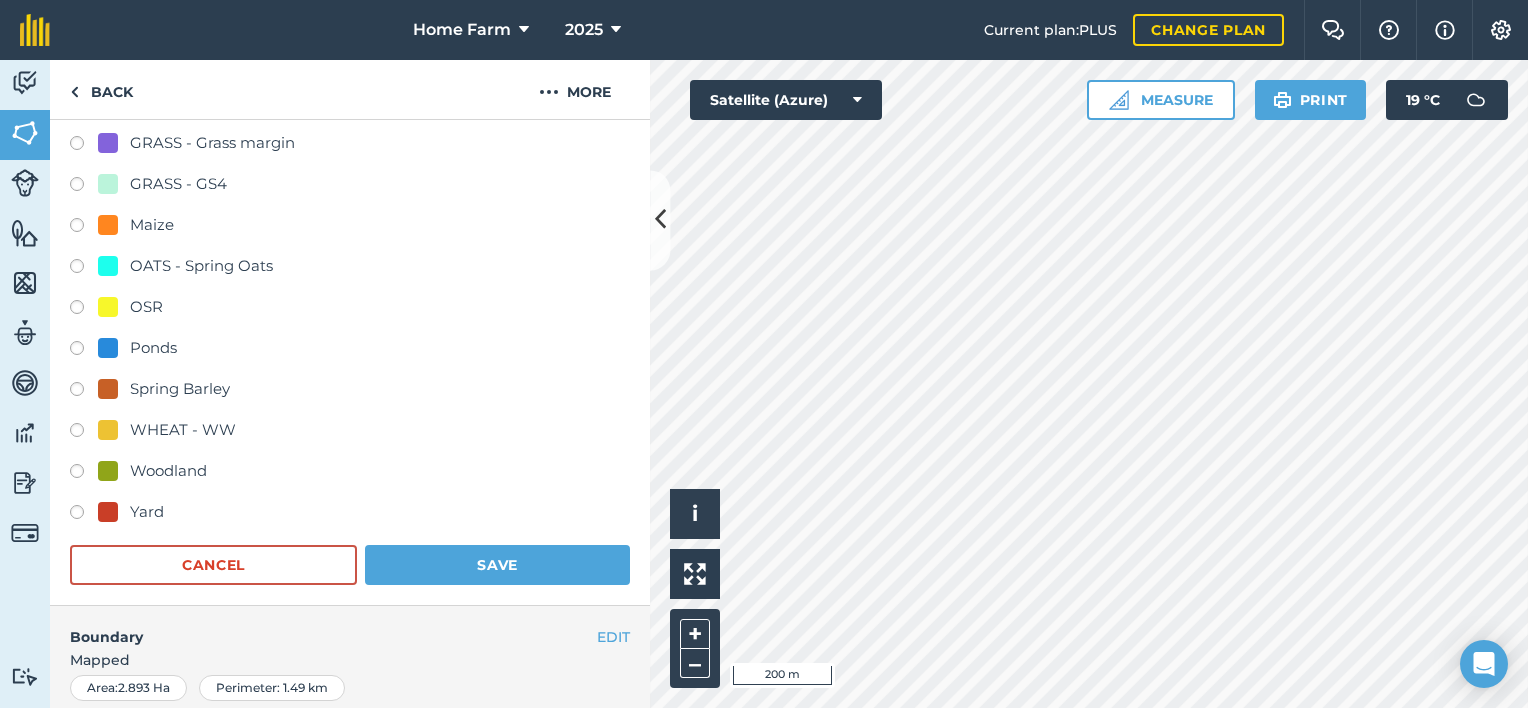 scroll, scrollTop: 561, scrollLeft: 0, axis: vertical 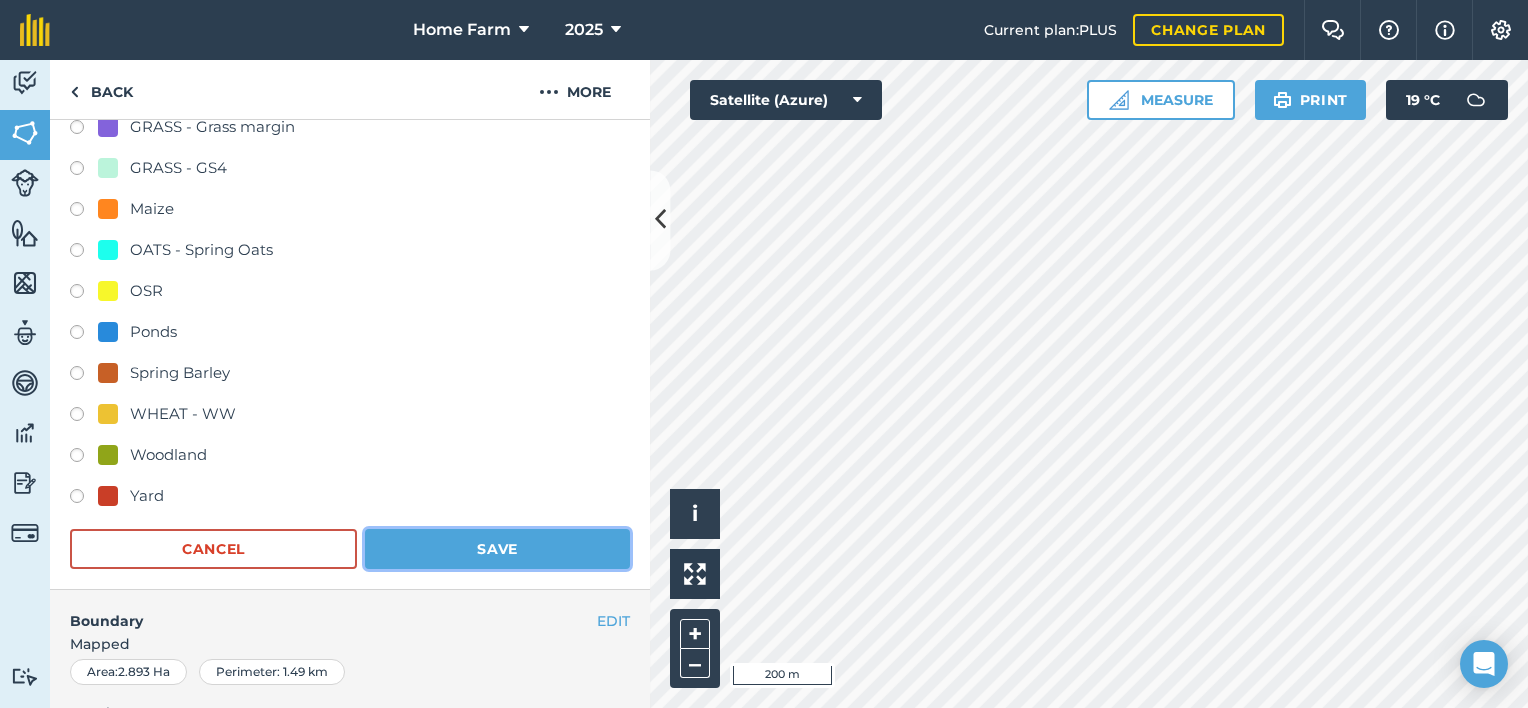 click on "Save" at bounding box center [497, 549] 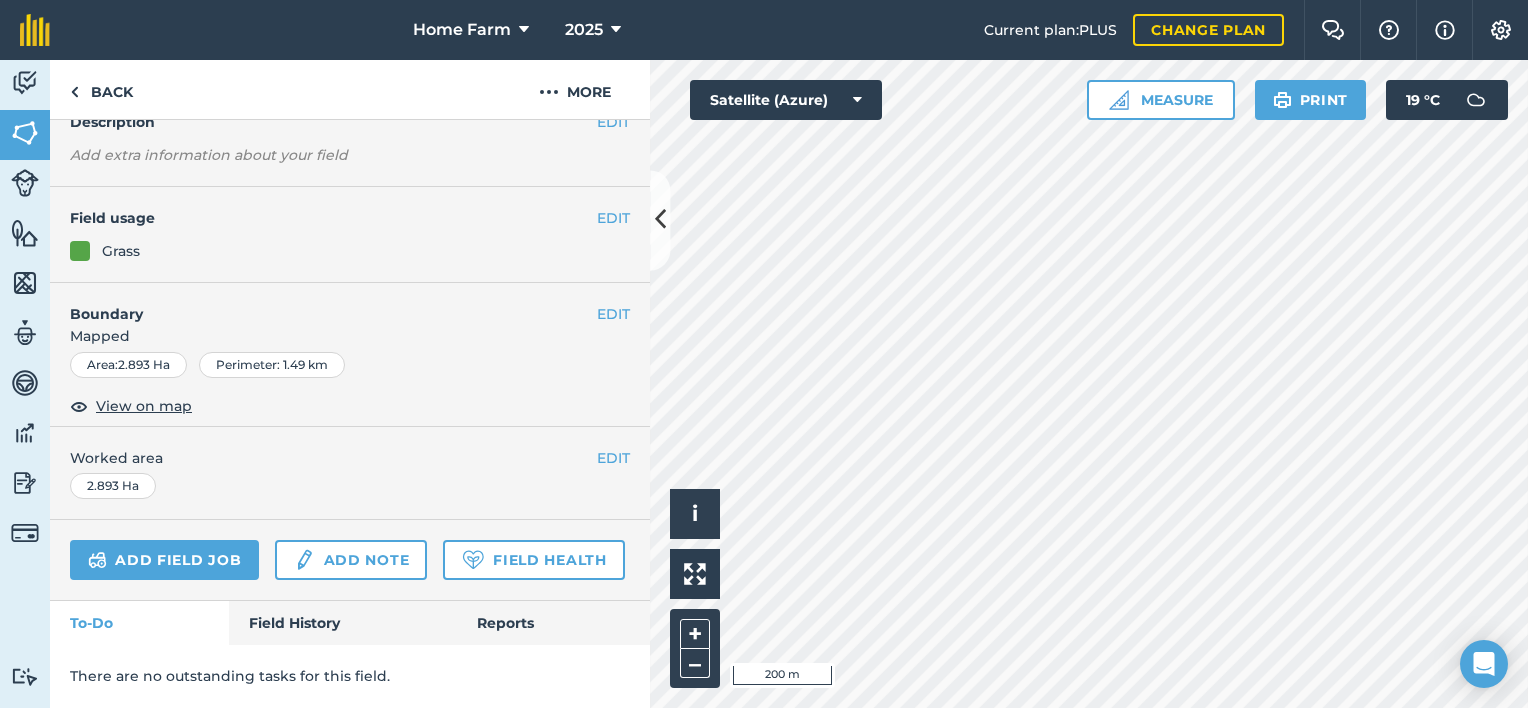 scroll, scrollTop: 192, scrollLeft: 0, axis: vertical 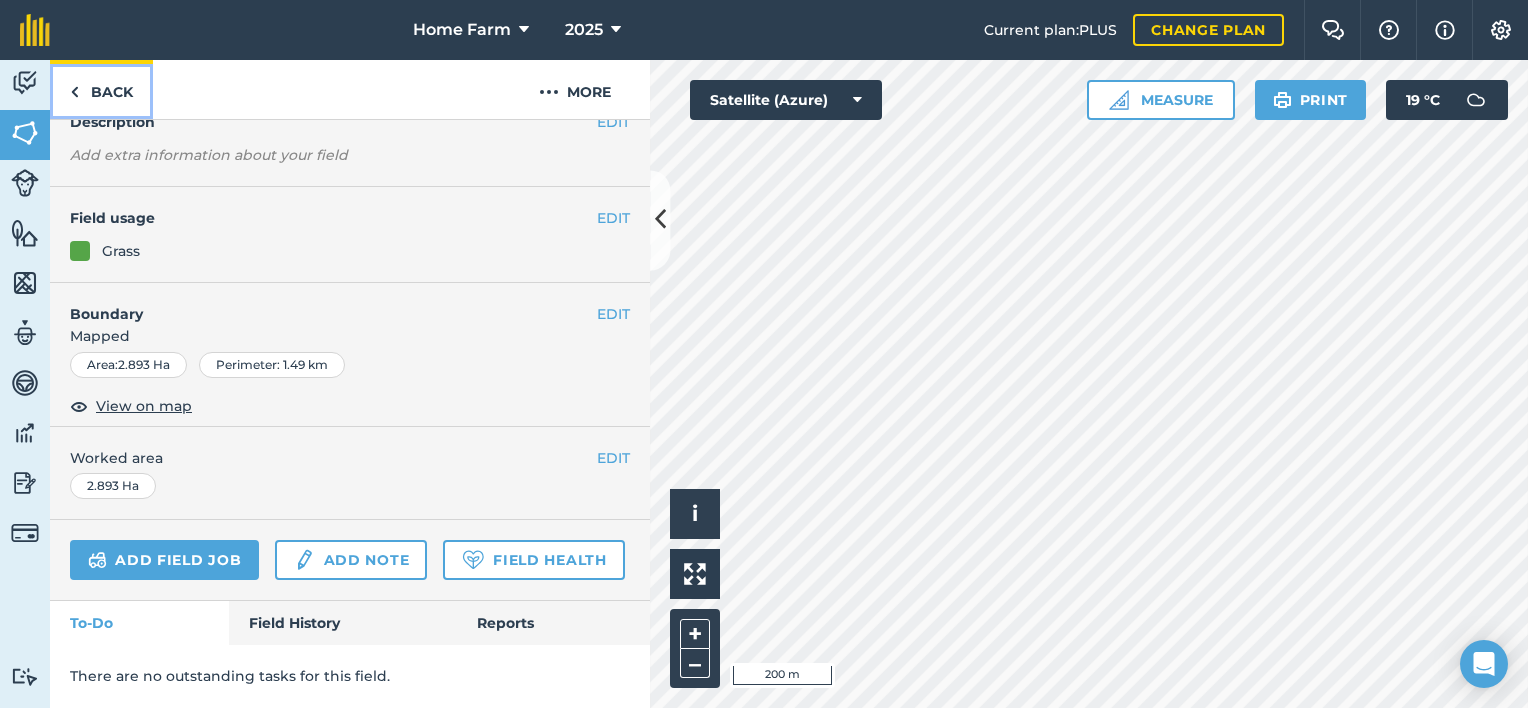 click on "Back" at bounding box center (101, 89) 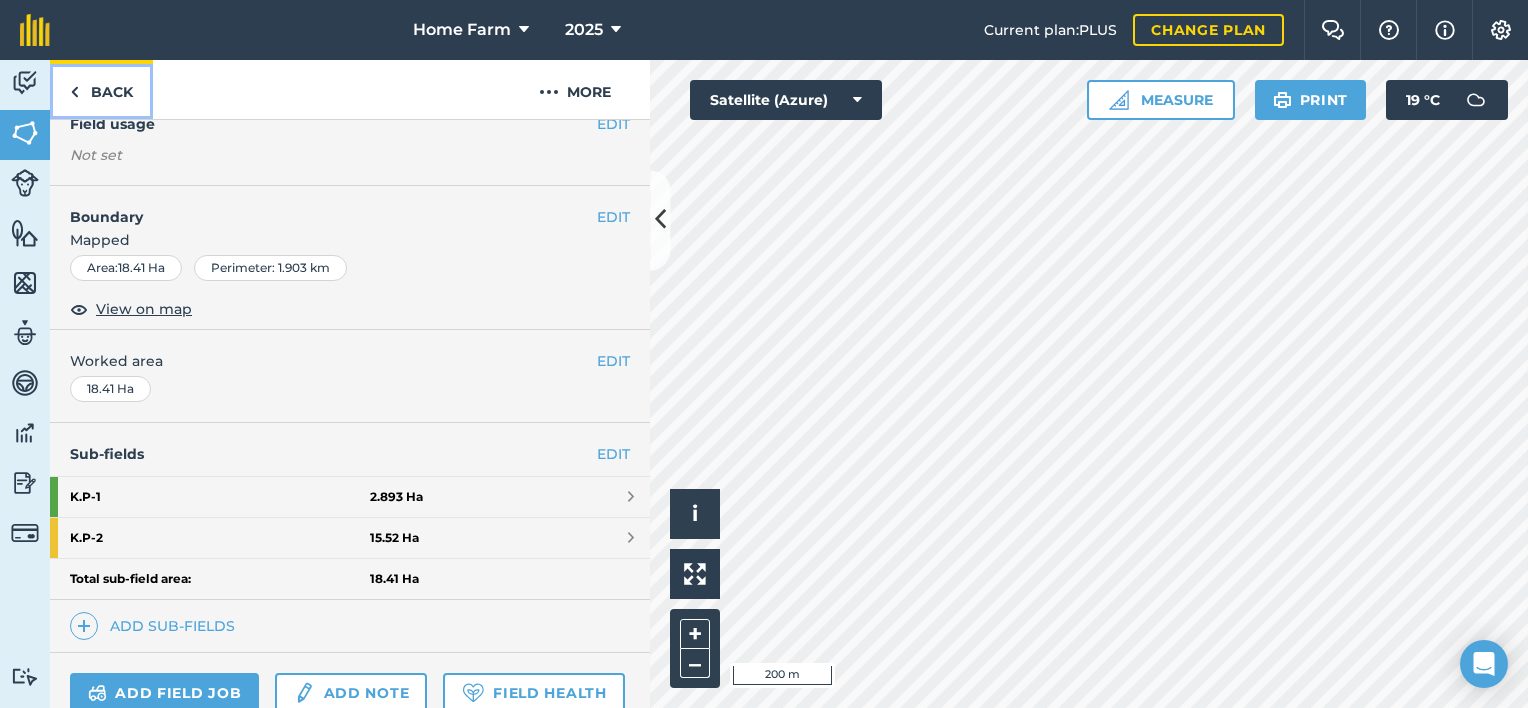 scroll, scrollTop: 376, scrollLeft: 0, axis: vertical 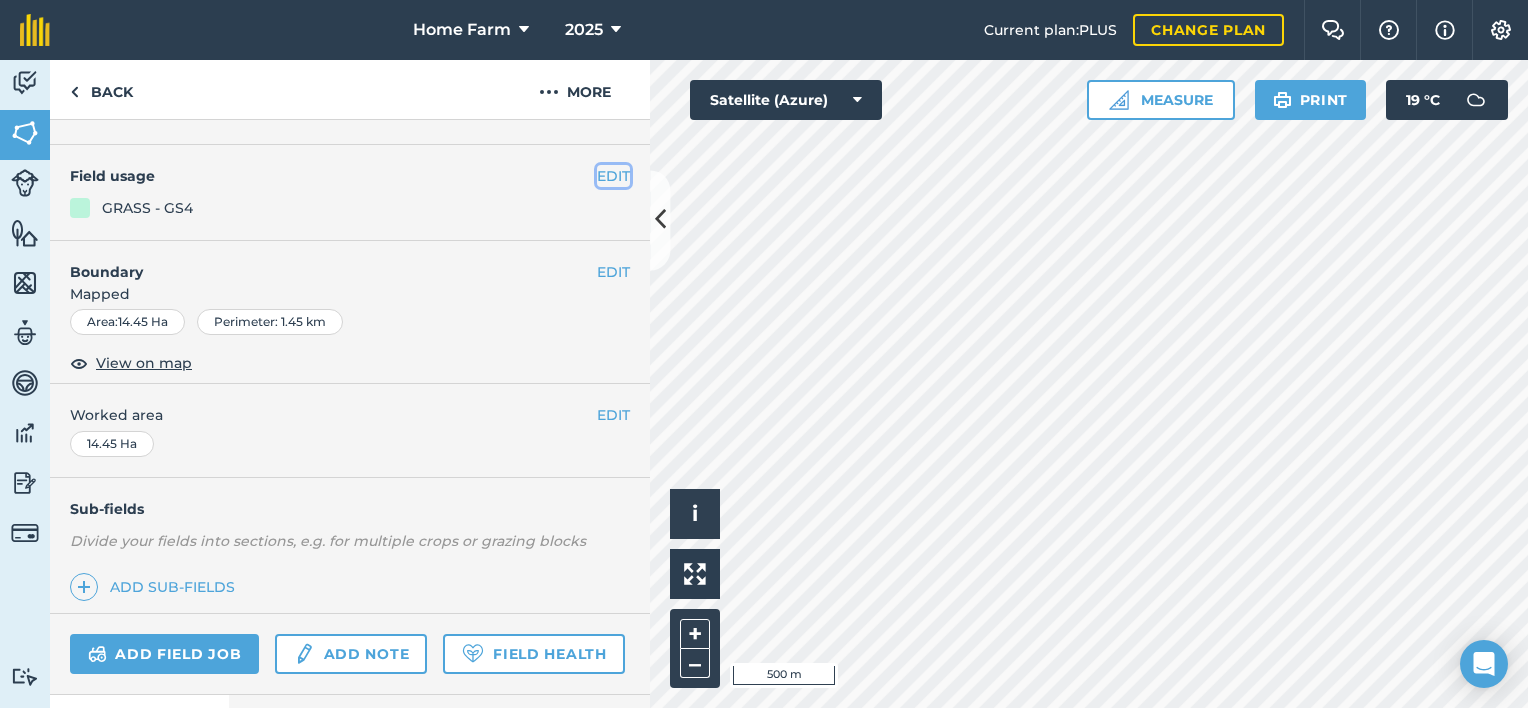 click on "EDIT" at bounding box center [613, 176] 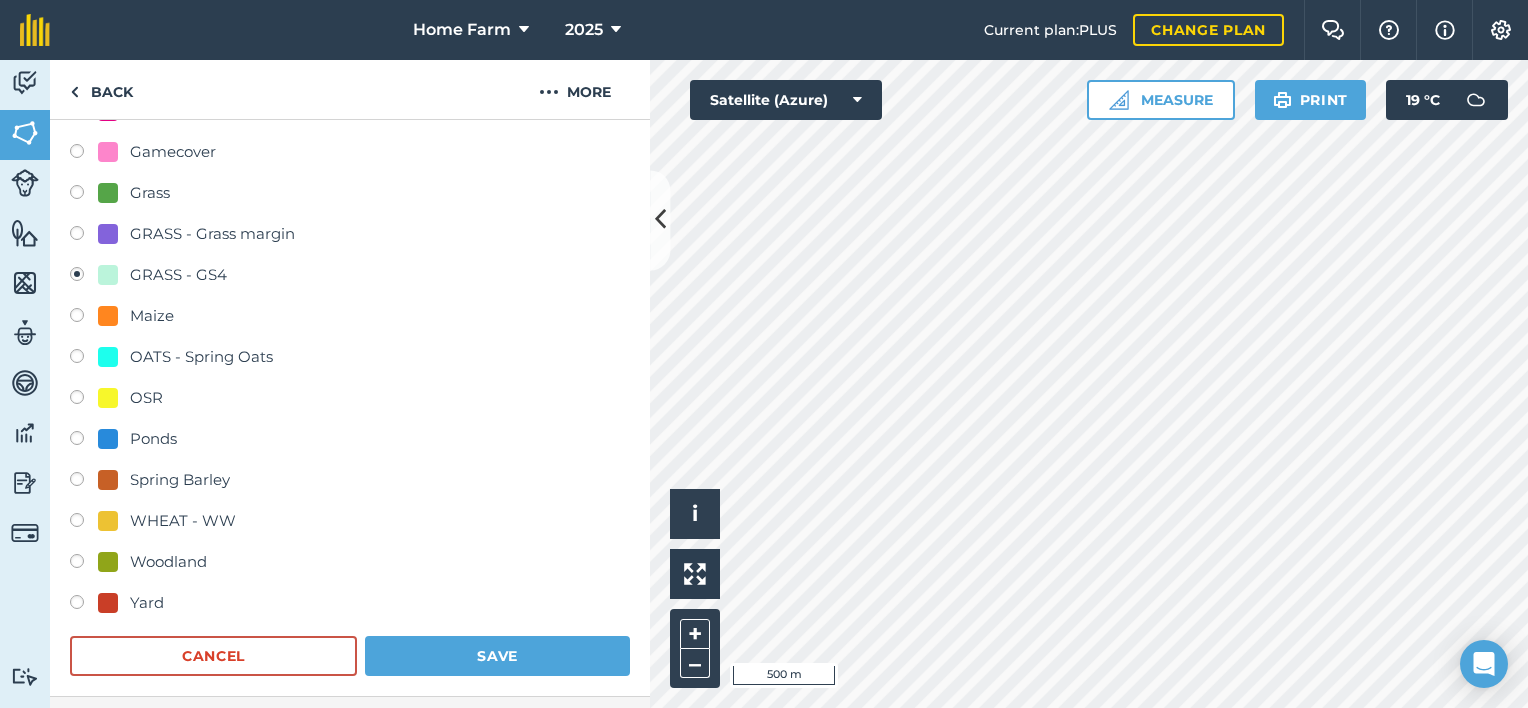 scroll, scrollTop: 417, scrollLeft: 0, axis: vertical 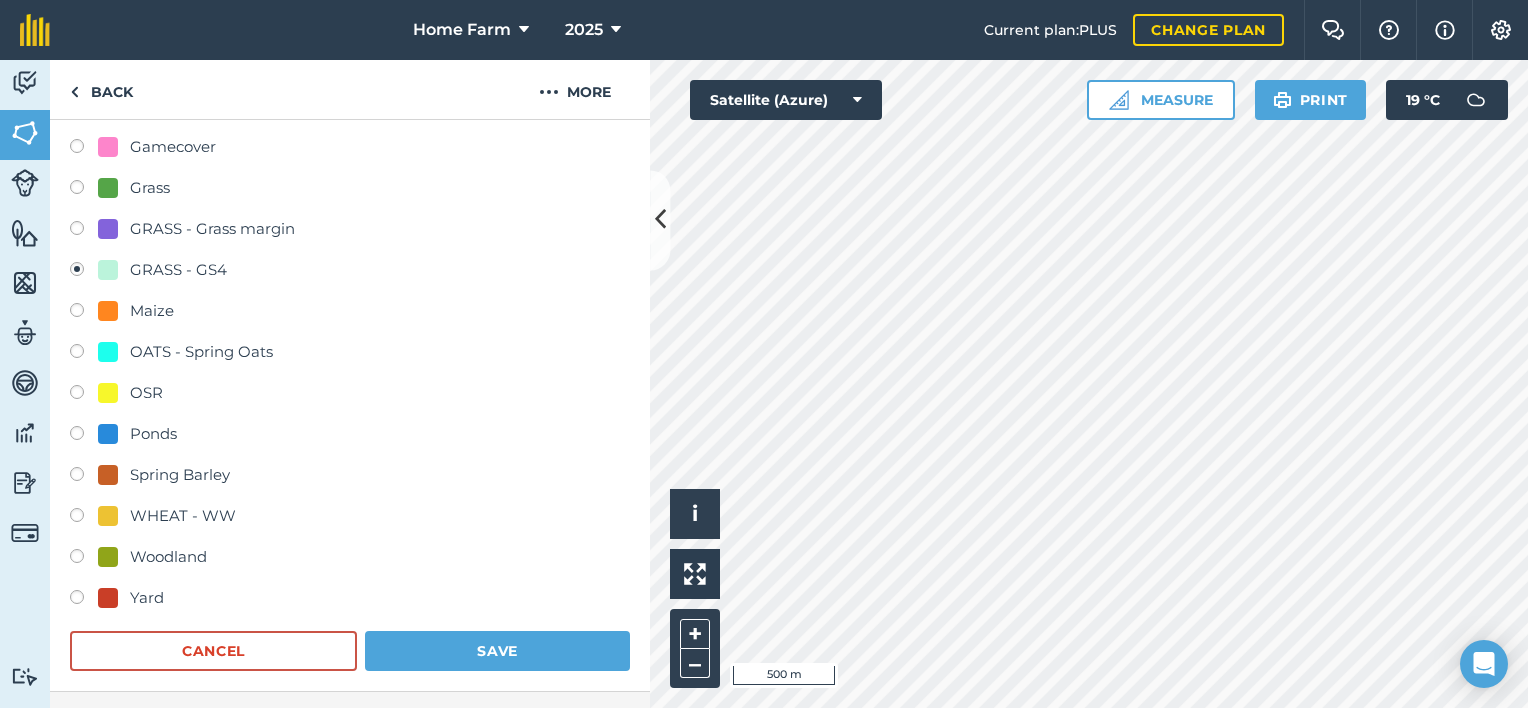 click on "Grass" at bounding box center [150, 188] 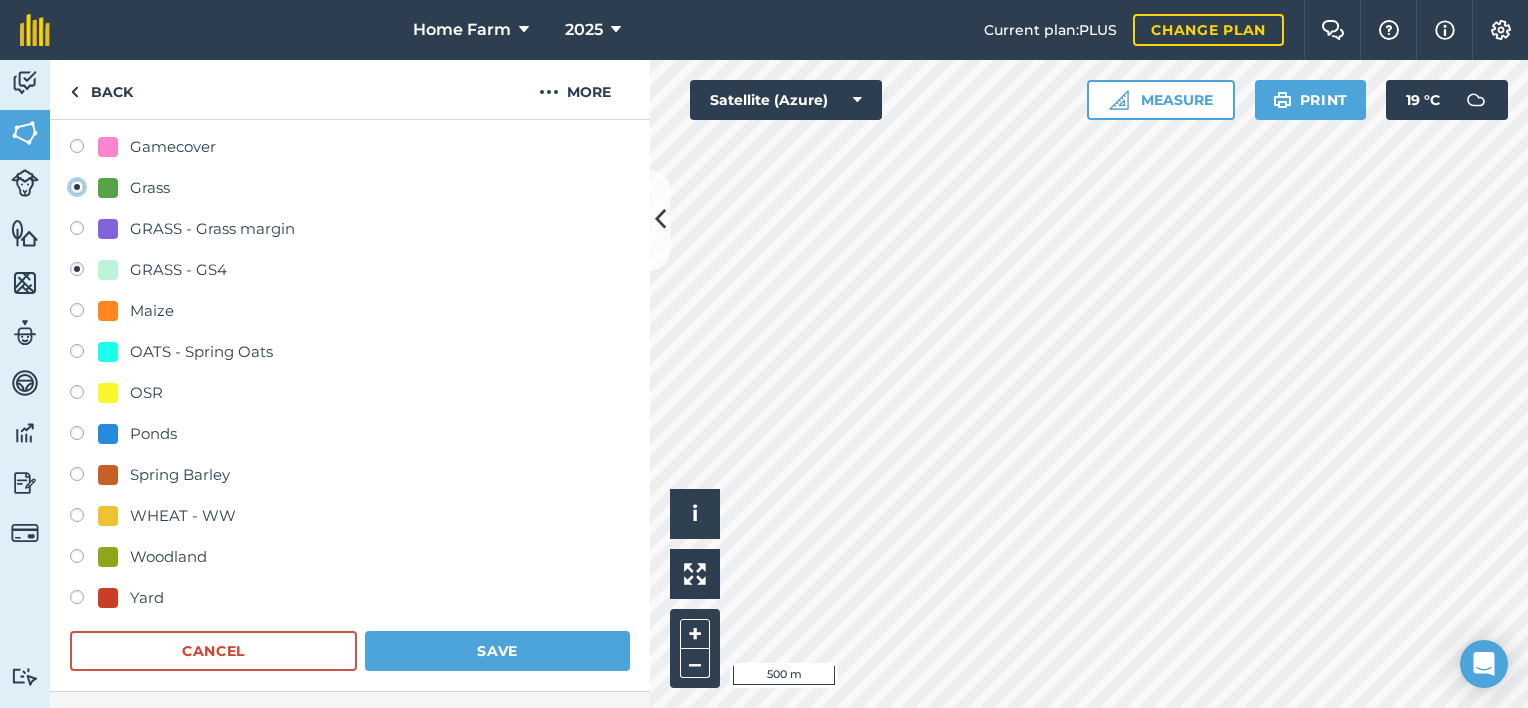 radio on "true" 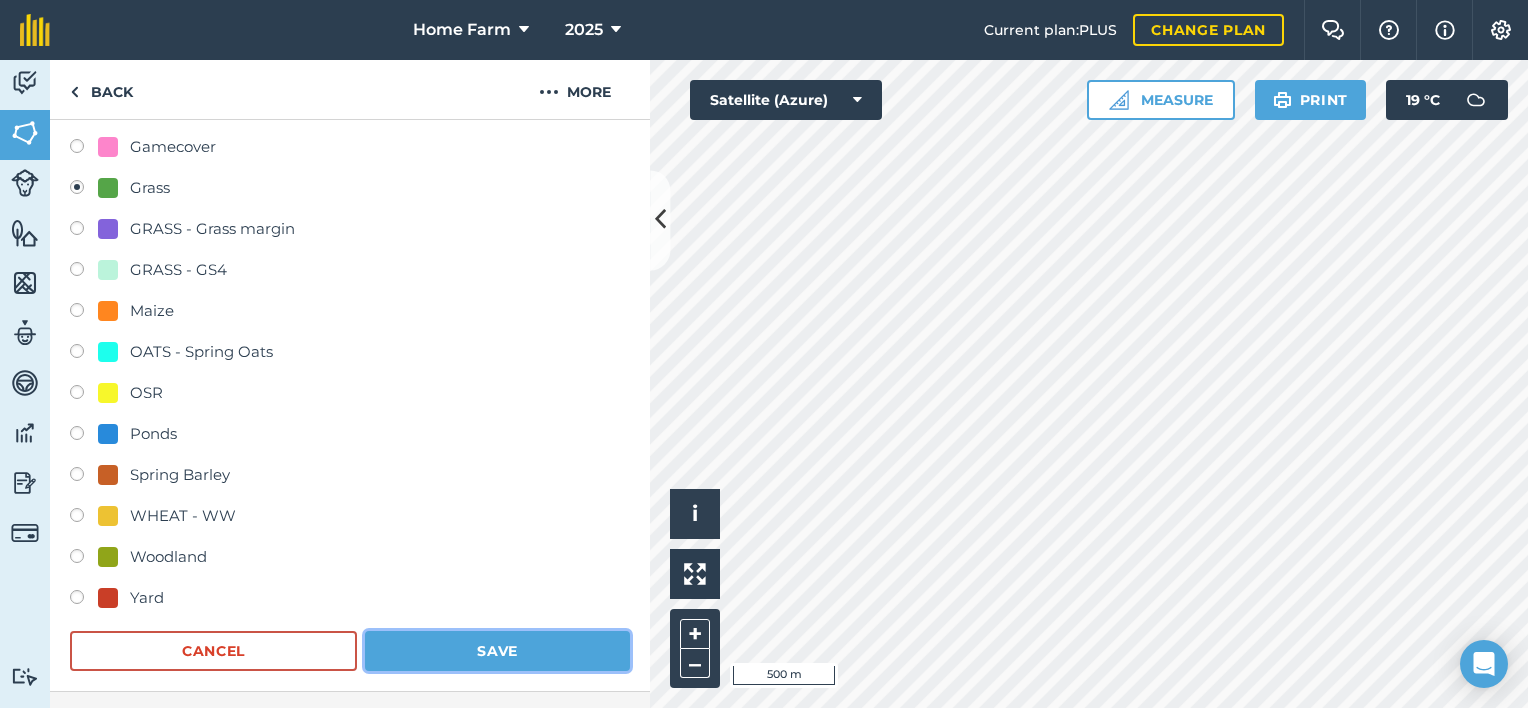 click on "Save" at bounding box center (497, 651) 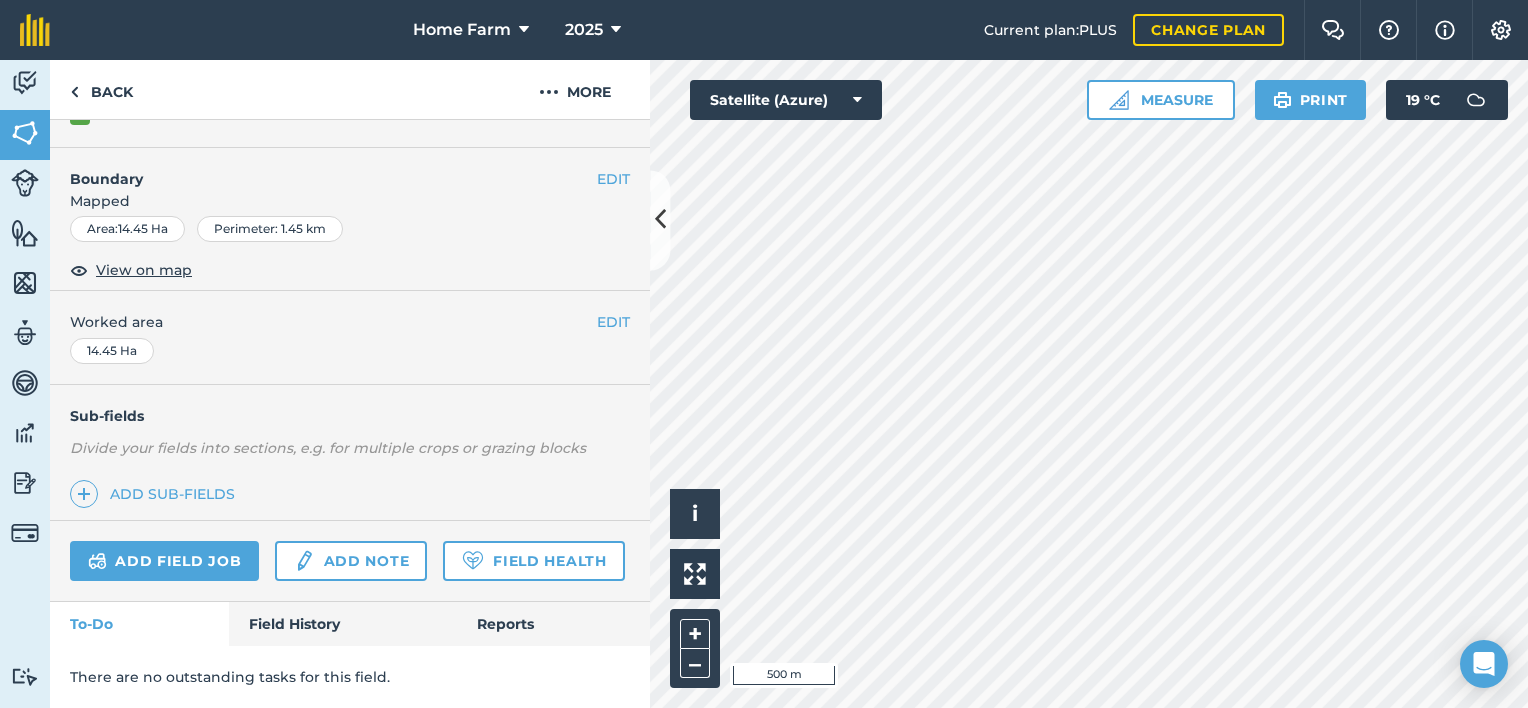 scroll, scrollTop: 286, scrollLeft: 0, axis: vertical 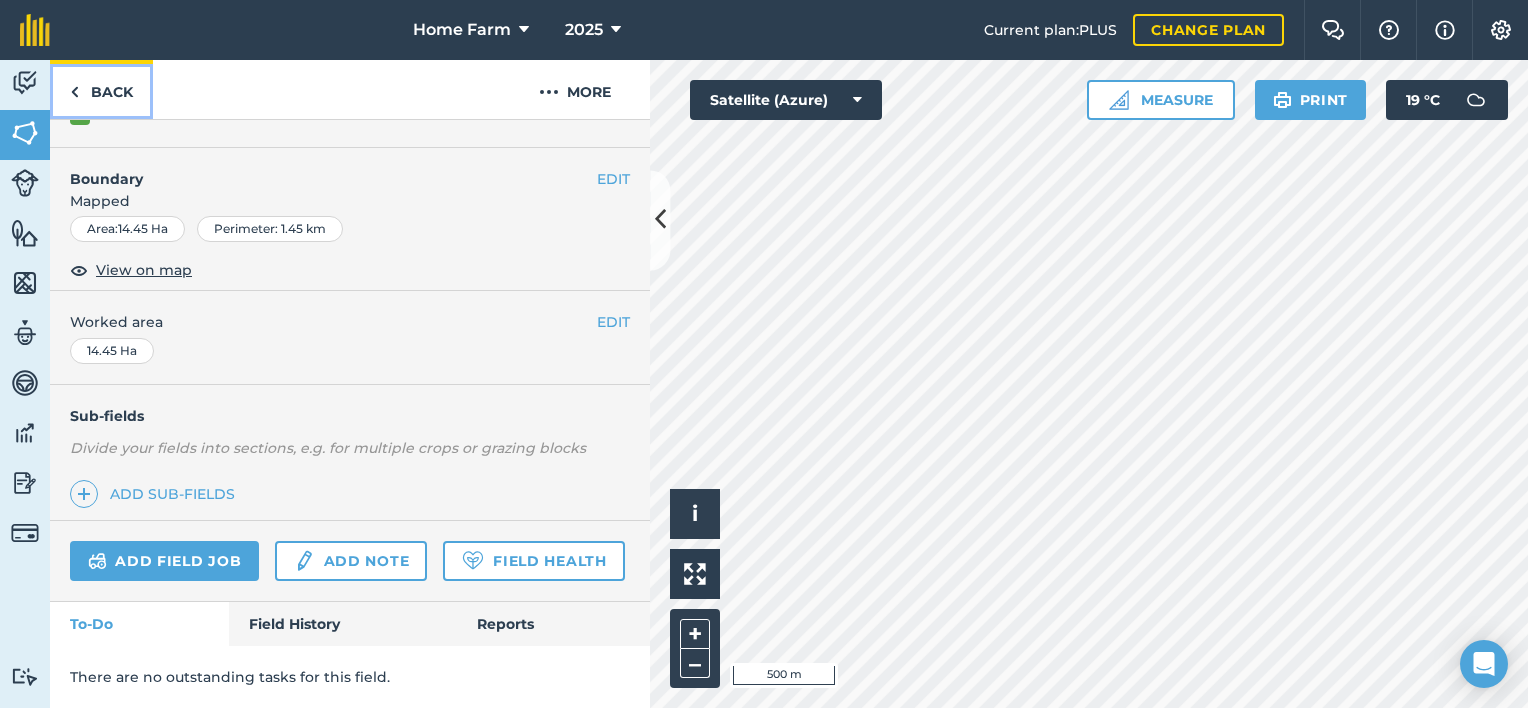 click on "Back" at bounding box center [101, 89] 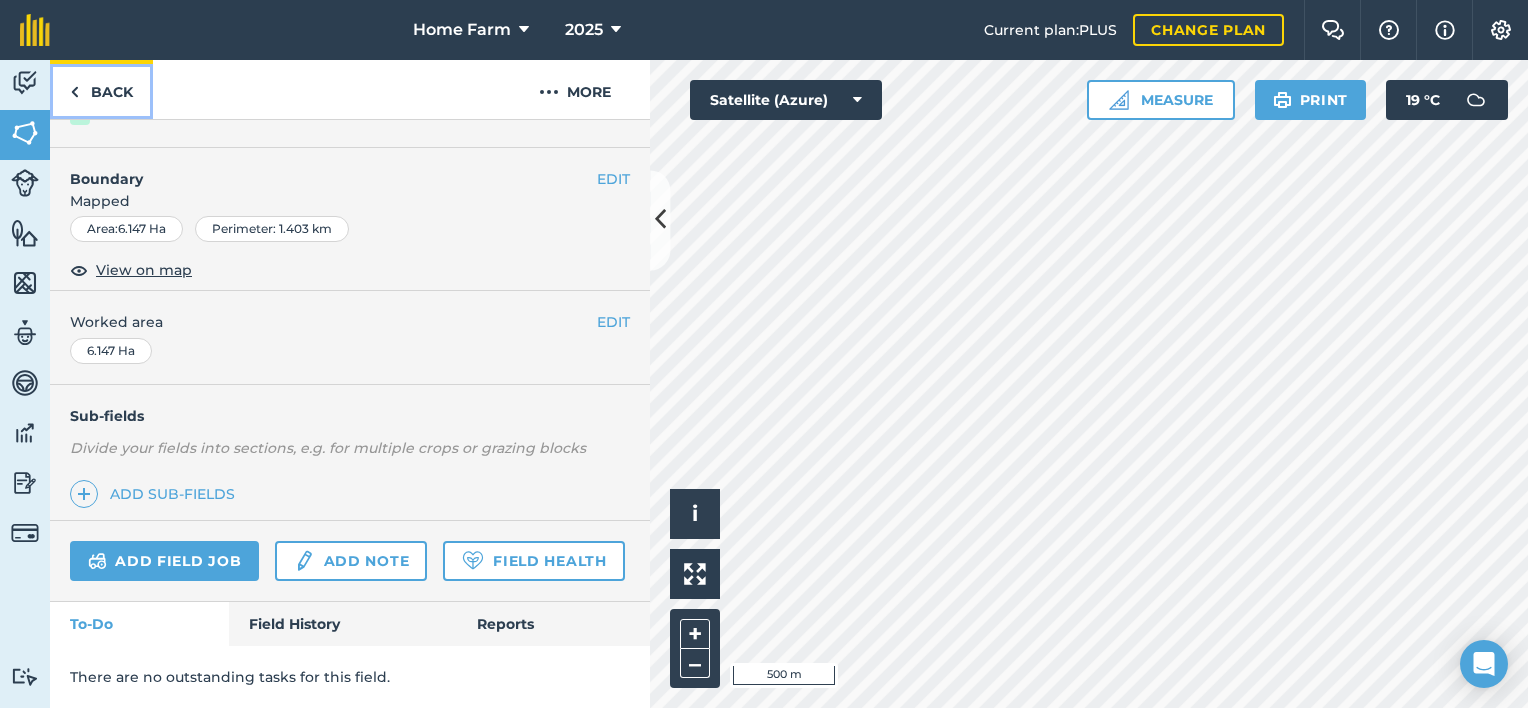 click on "Back" at bounding box center [101, 89] 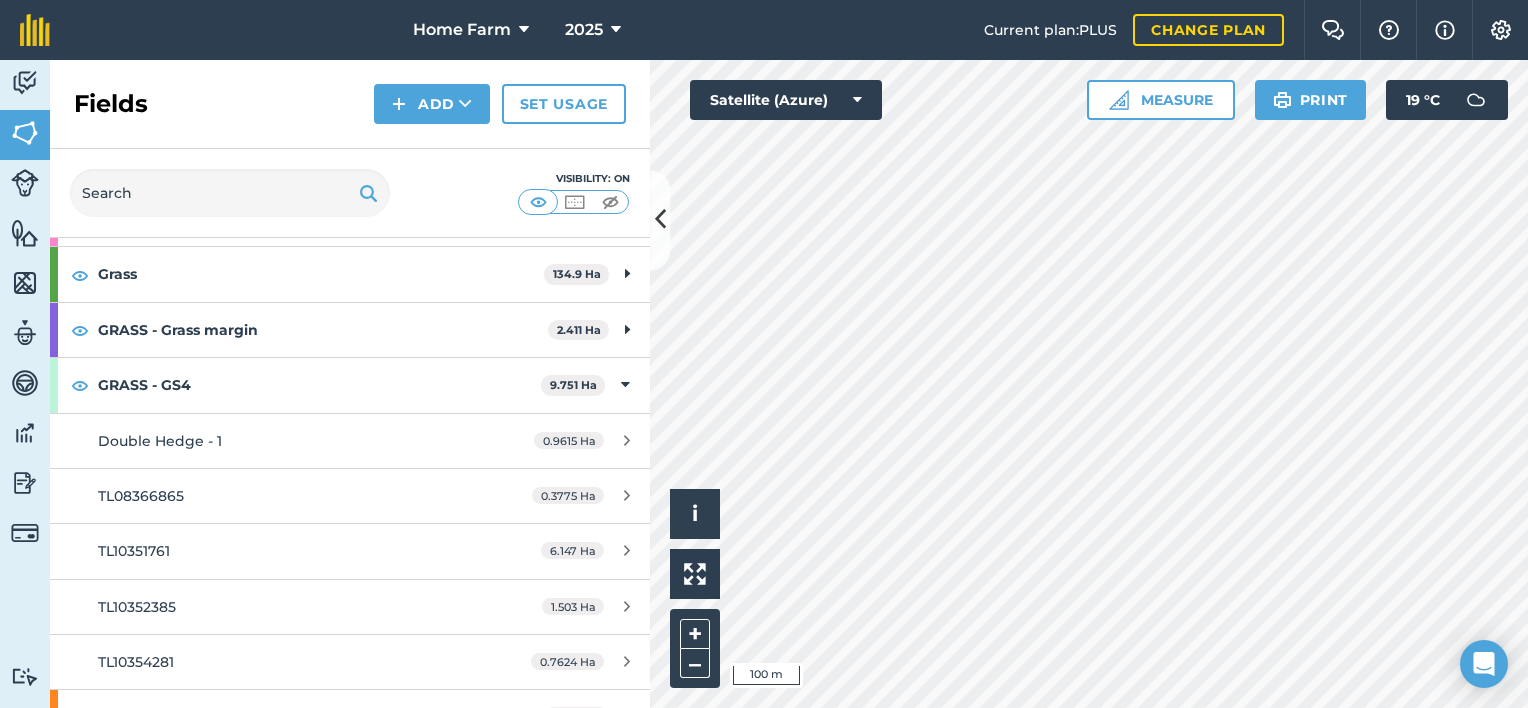 scroll, scrollTop: 300, scrollLeft: 0, axis: vertical 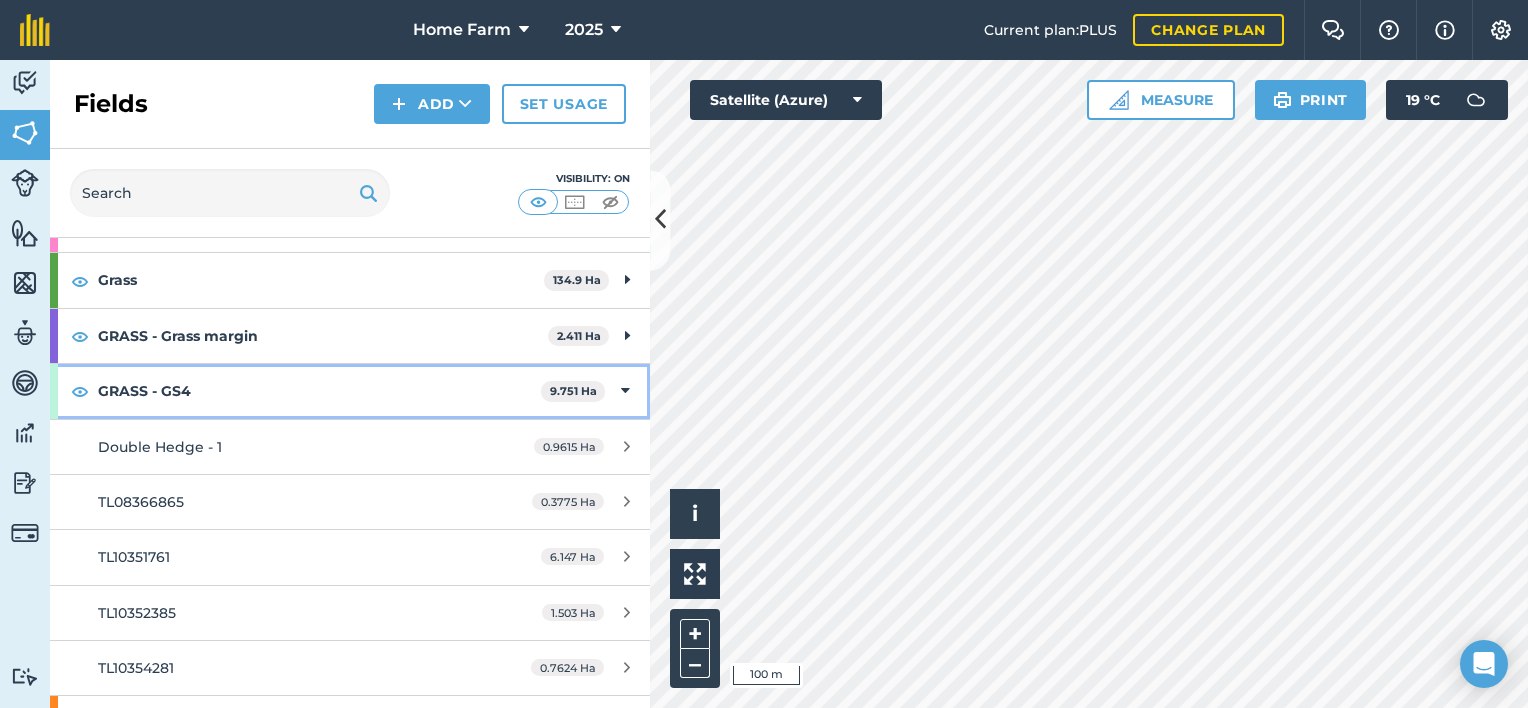 click at bounding box center (625, 391) 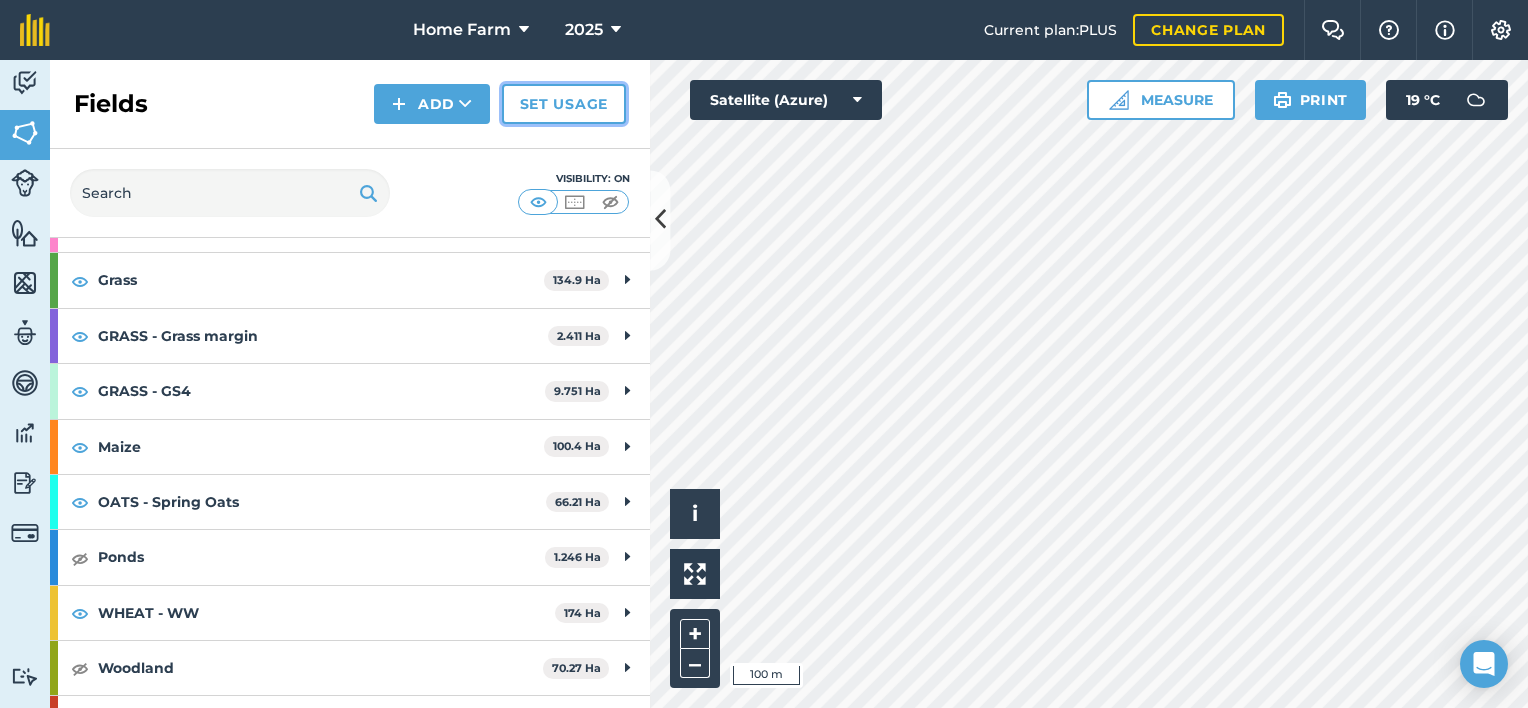 click on "Set usage" at bounding box center [564, 104] 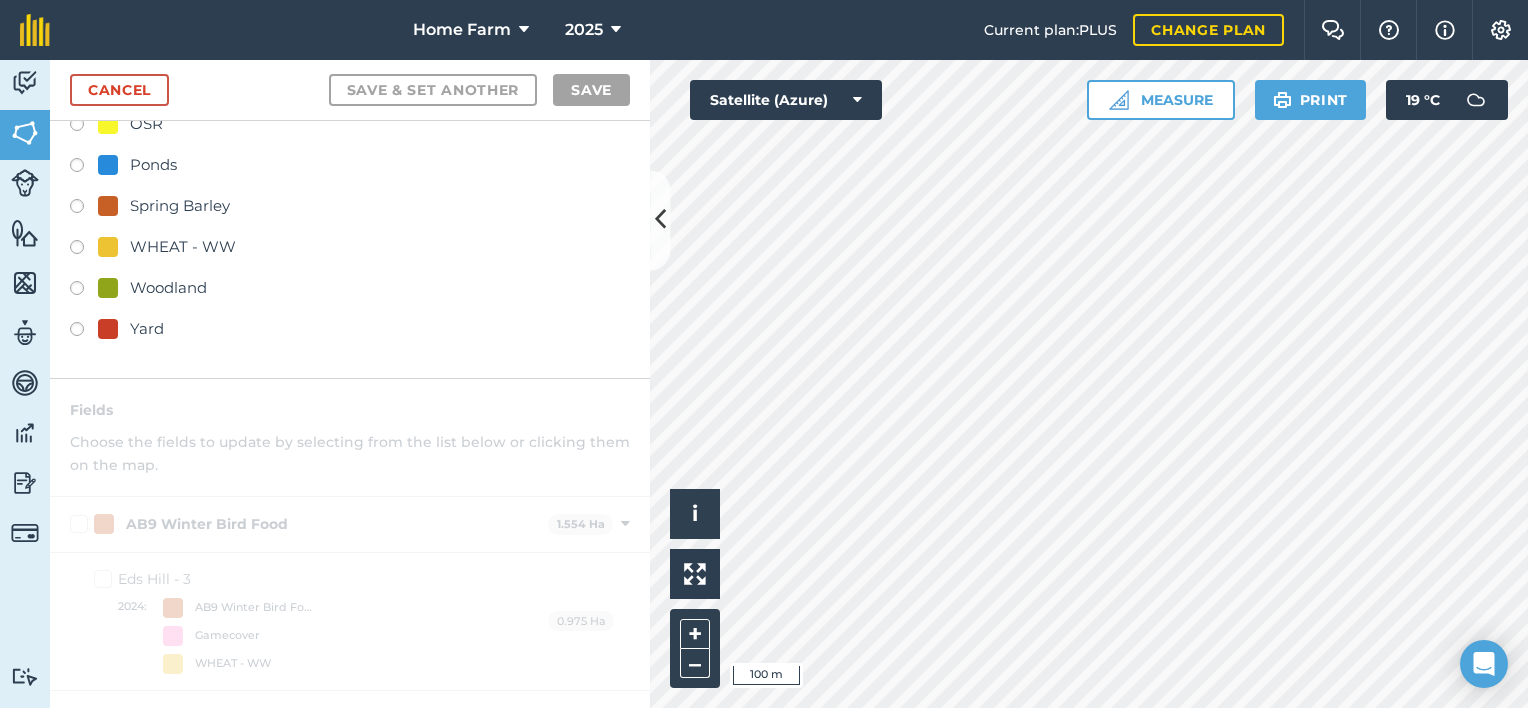 scroll, scrollTop: 0, scrollLeft: 0, axis: both 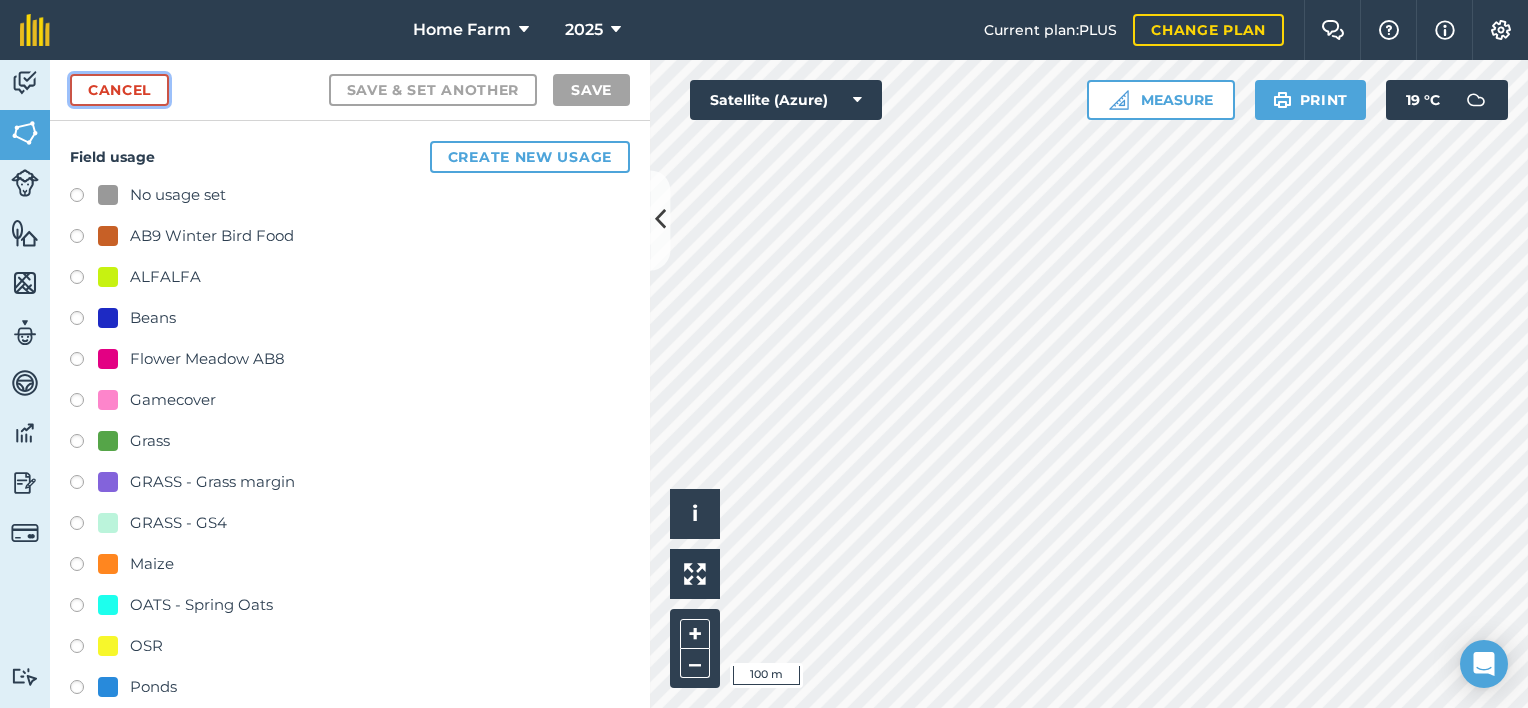 click on "Cancel" at bounding box center (119, 90) 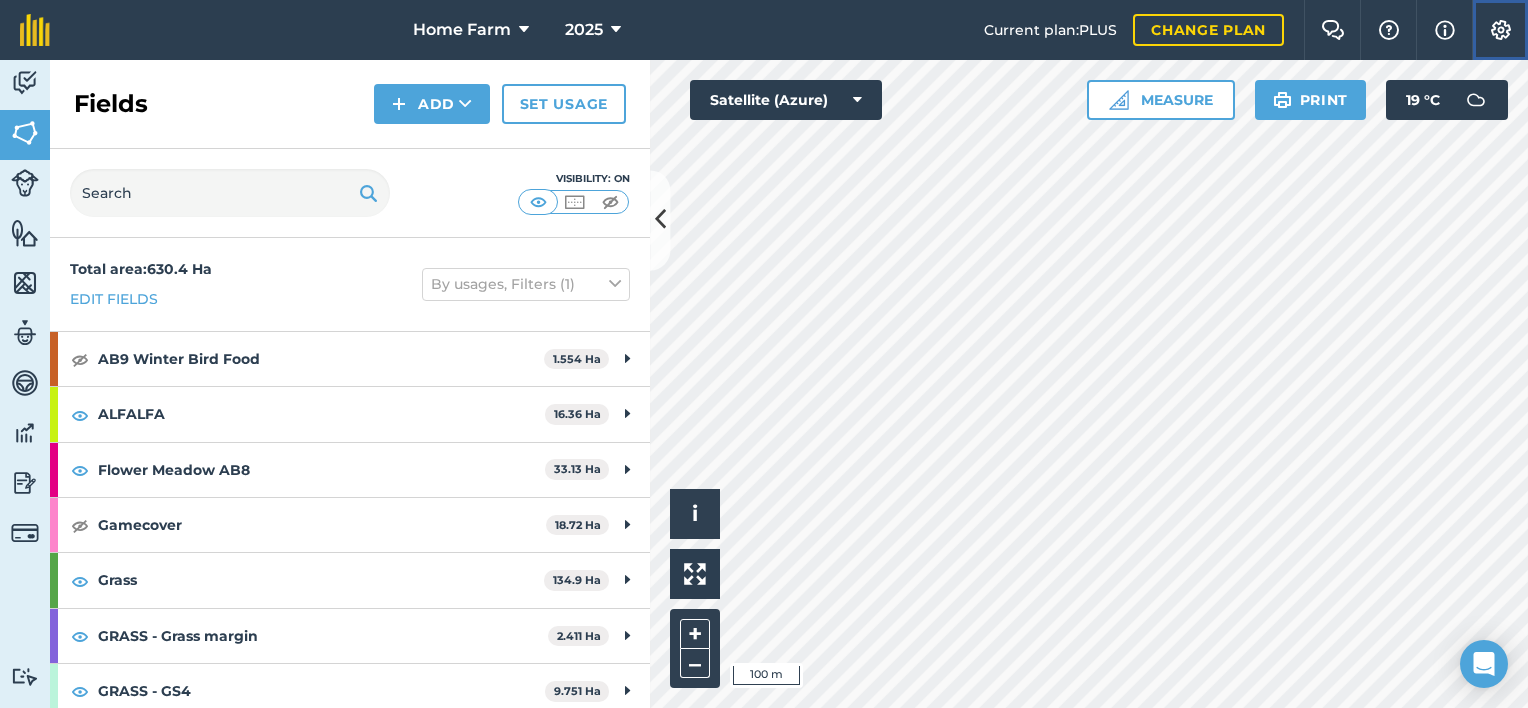 click at bounding box center (1501, 30) 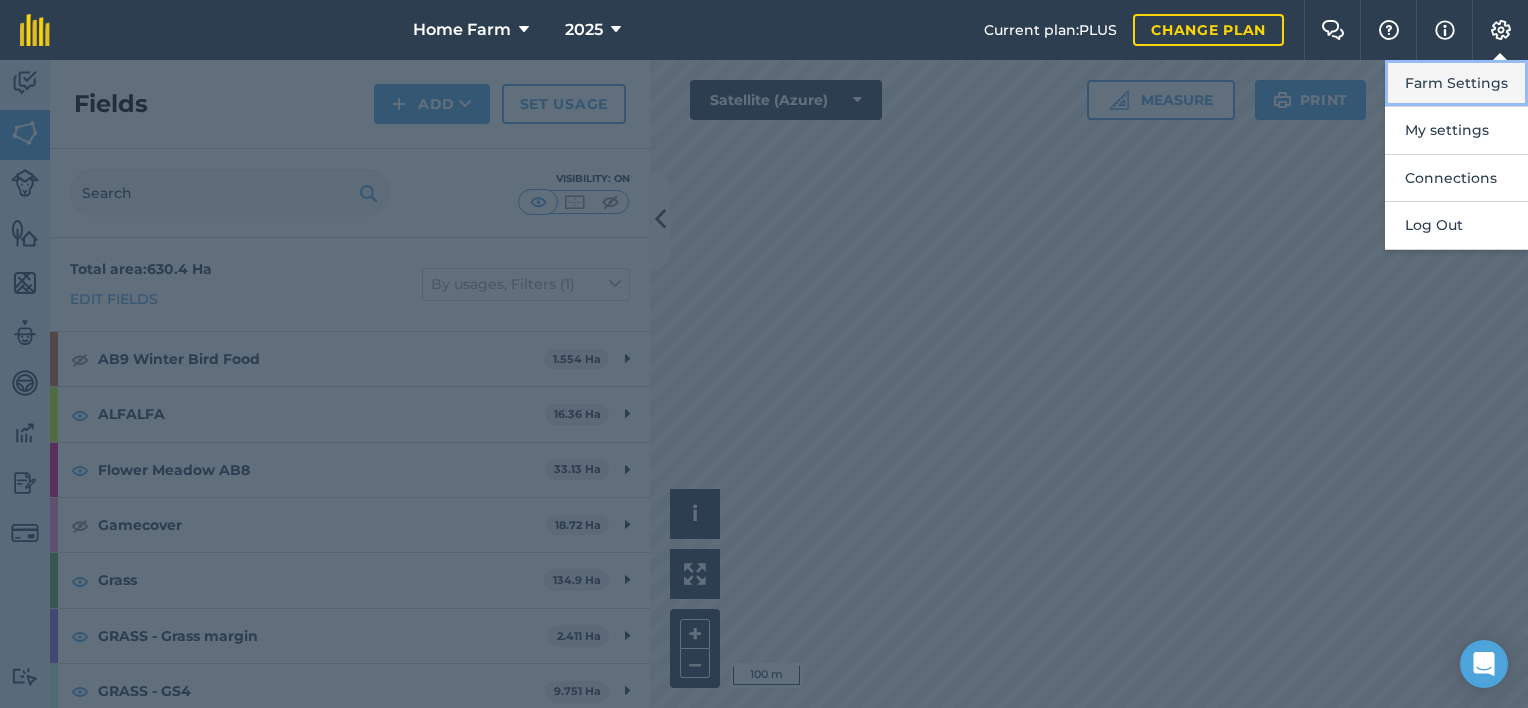 click on "Farm Settings" at bounding box center (1456, 83) 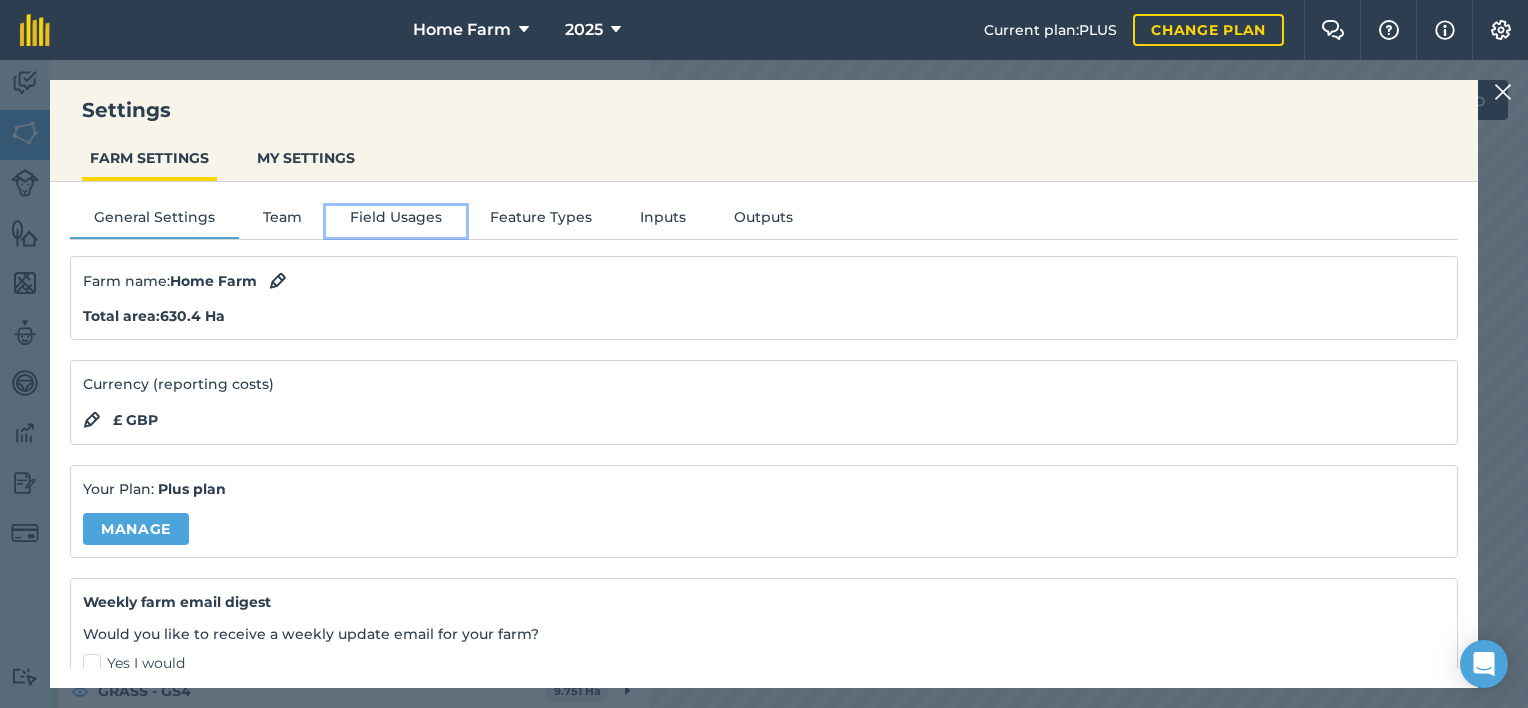click on "Field Usages" at bounding box center [396, 221] 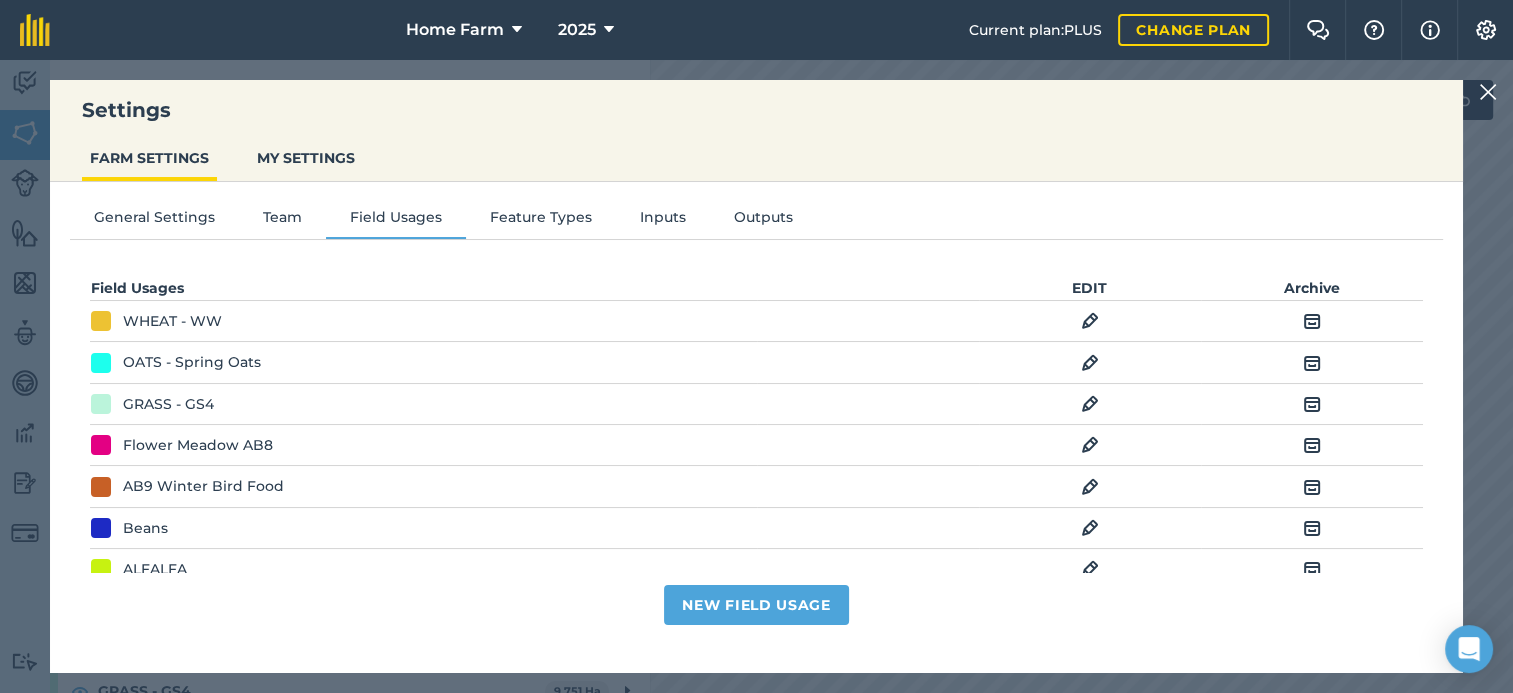 click at bounding box center [1090, 404] 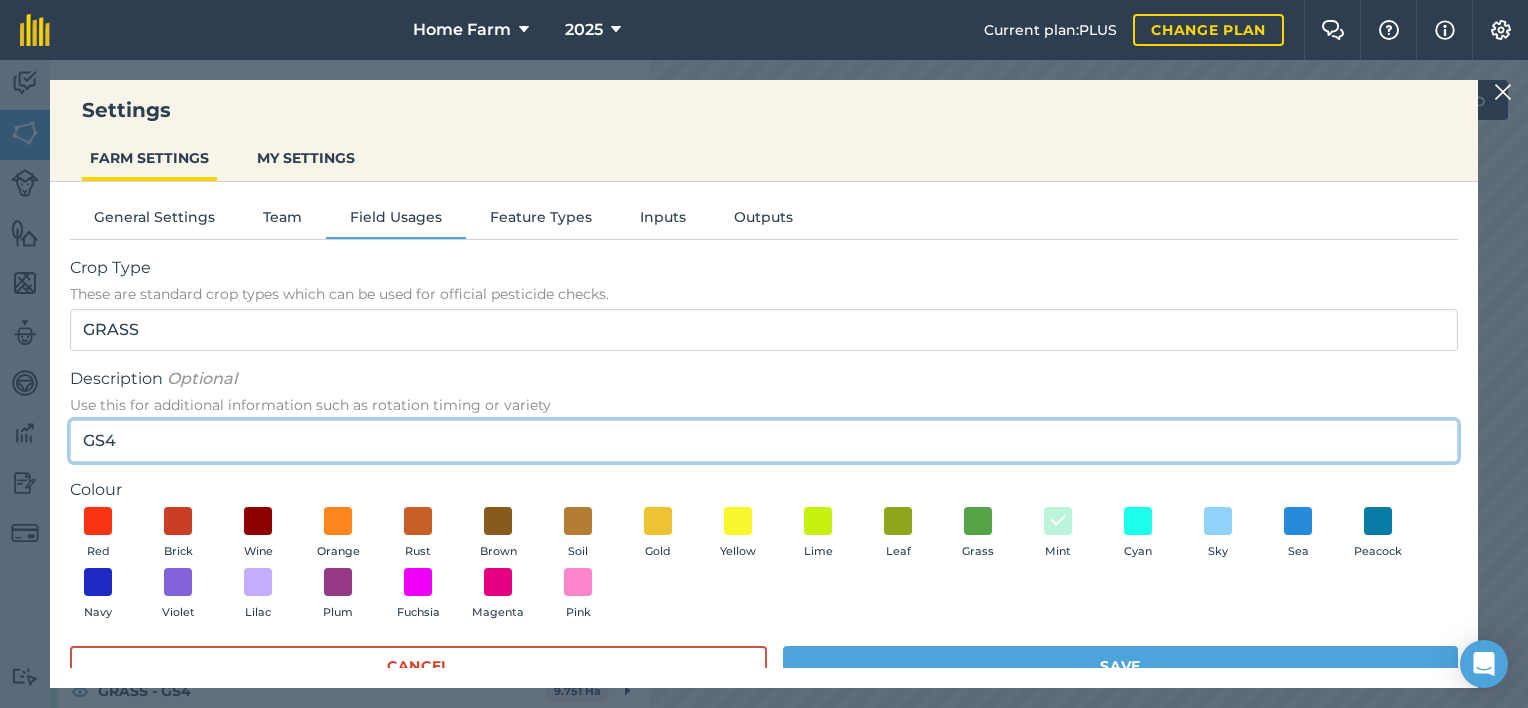 click on "GS4" at bounding box center (764, 441) 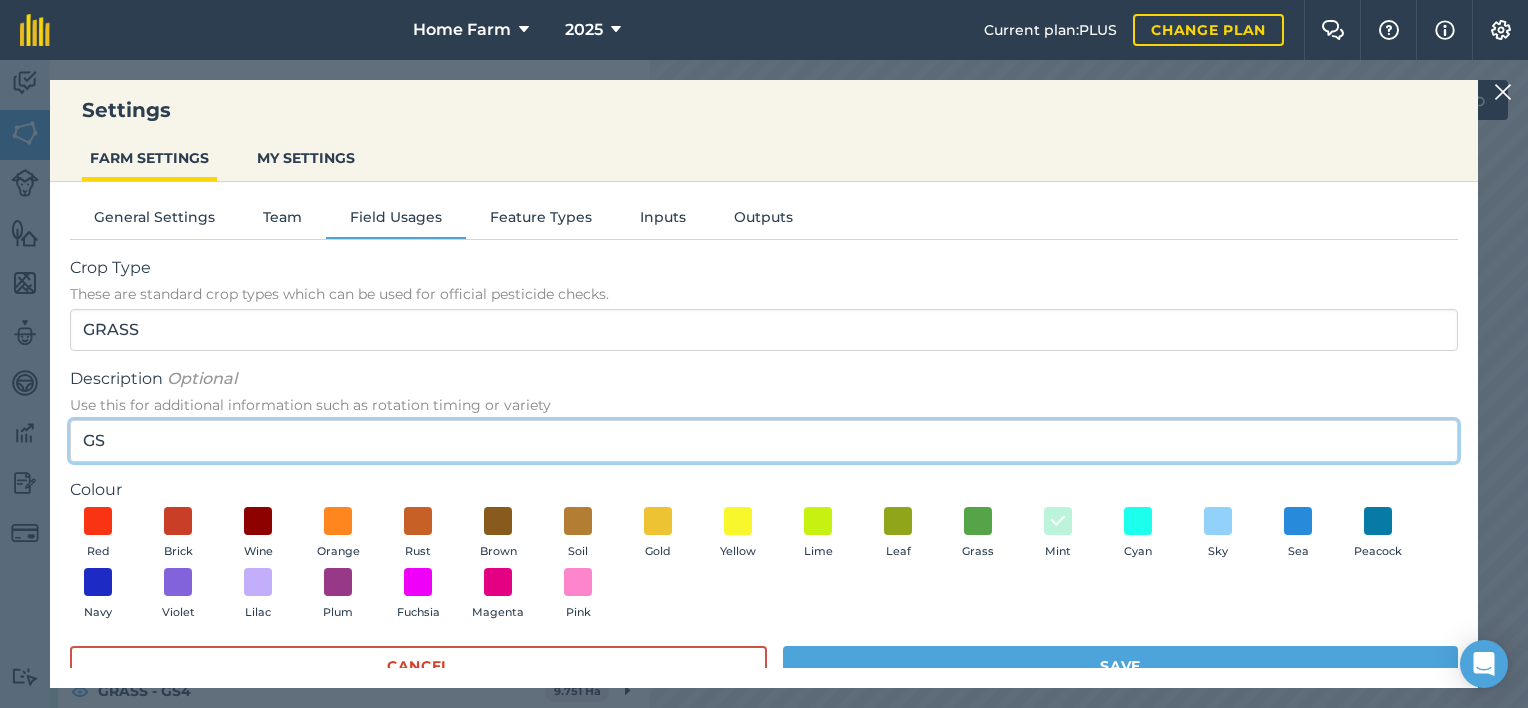 type on "G" 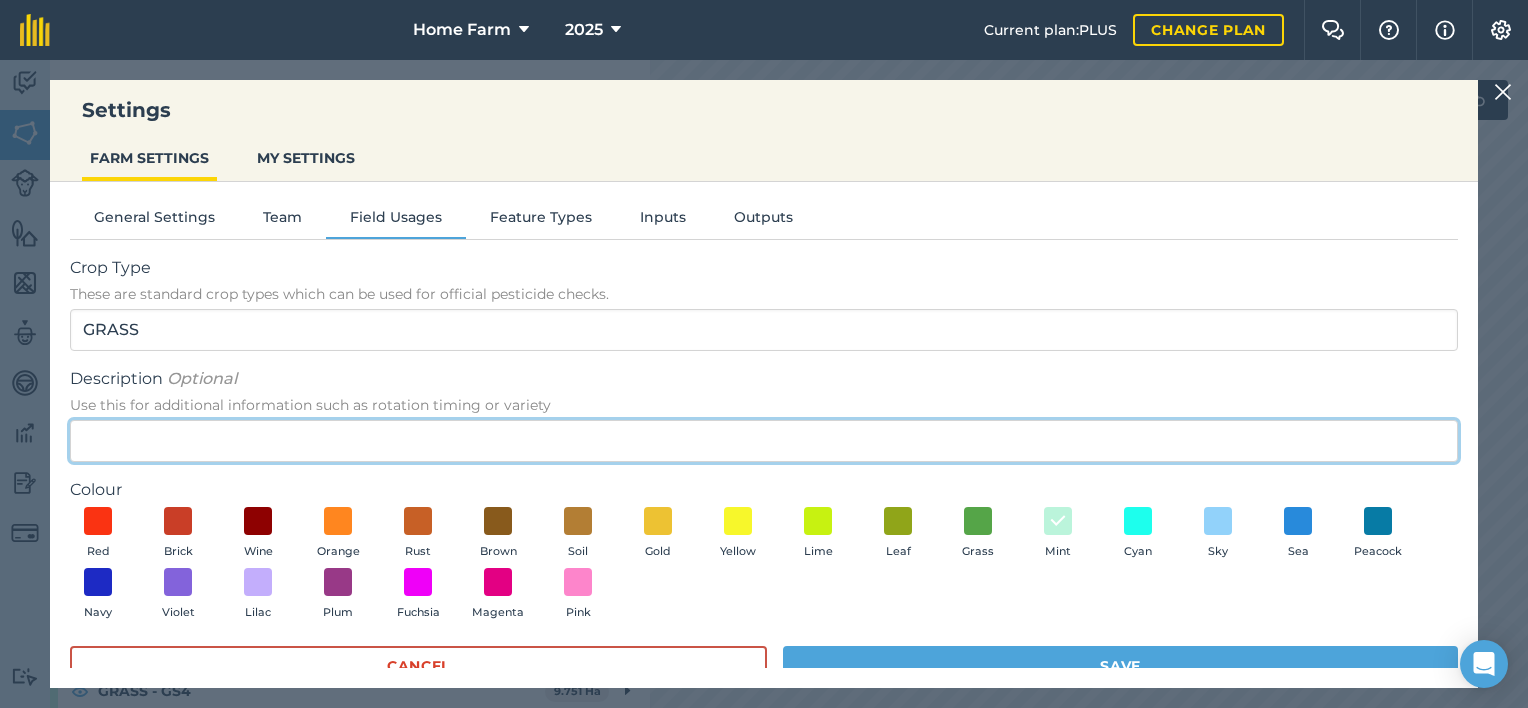 type 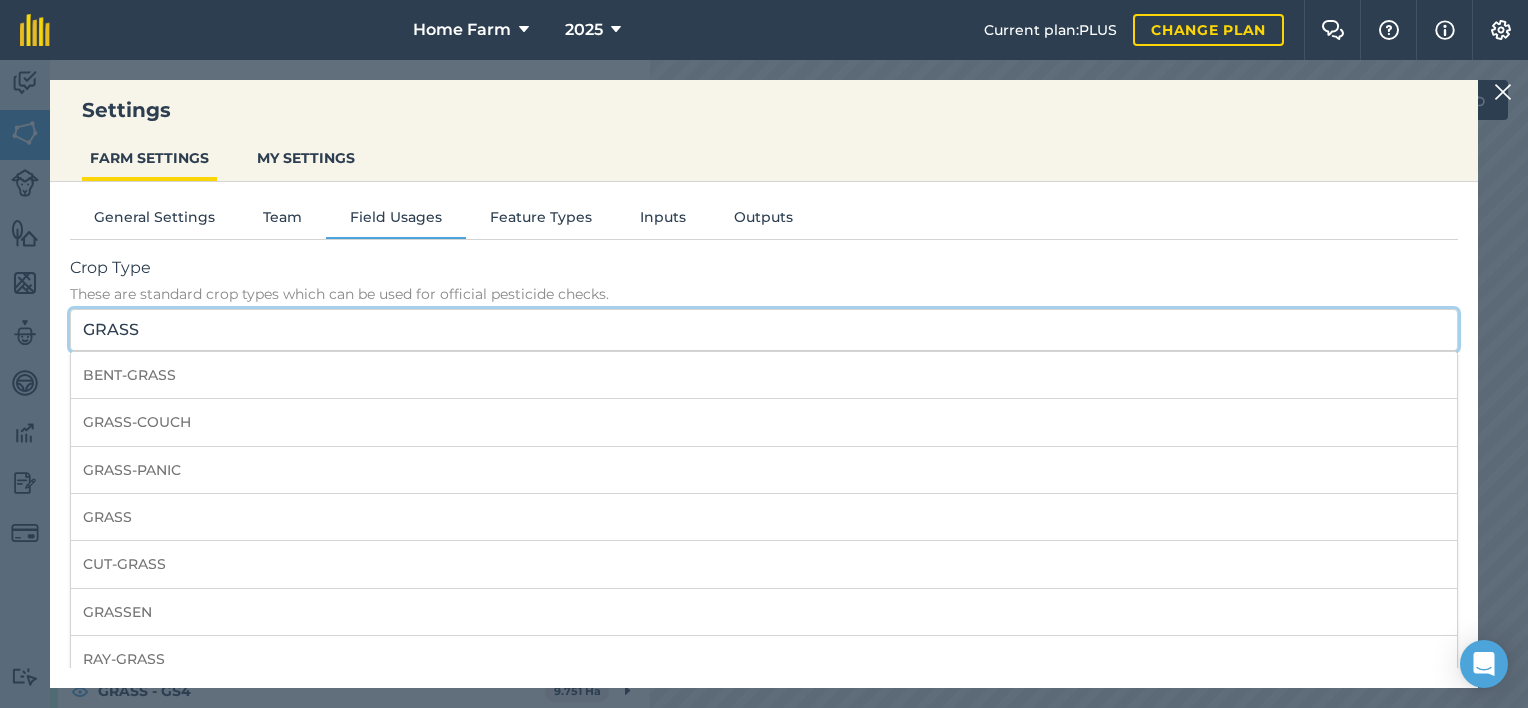 drag, startPoint x: 148, startPoint y: 322, endPoint x: 40, endPoint y: 316, distance: 108.16654 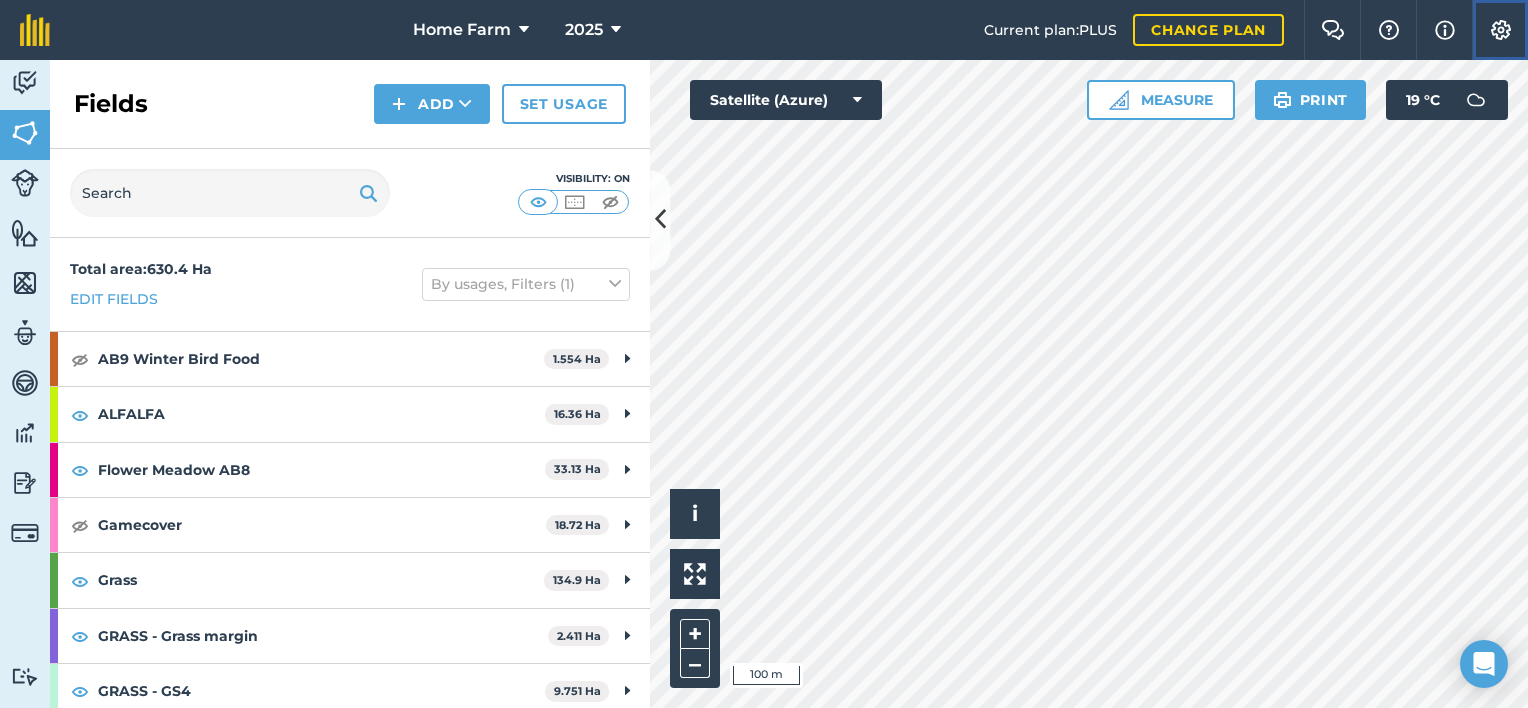 click on "Settings" at bounding box center (1500, 30) 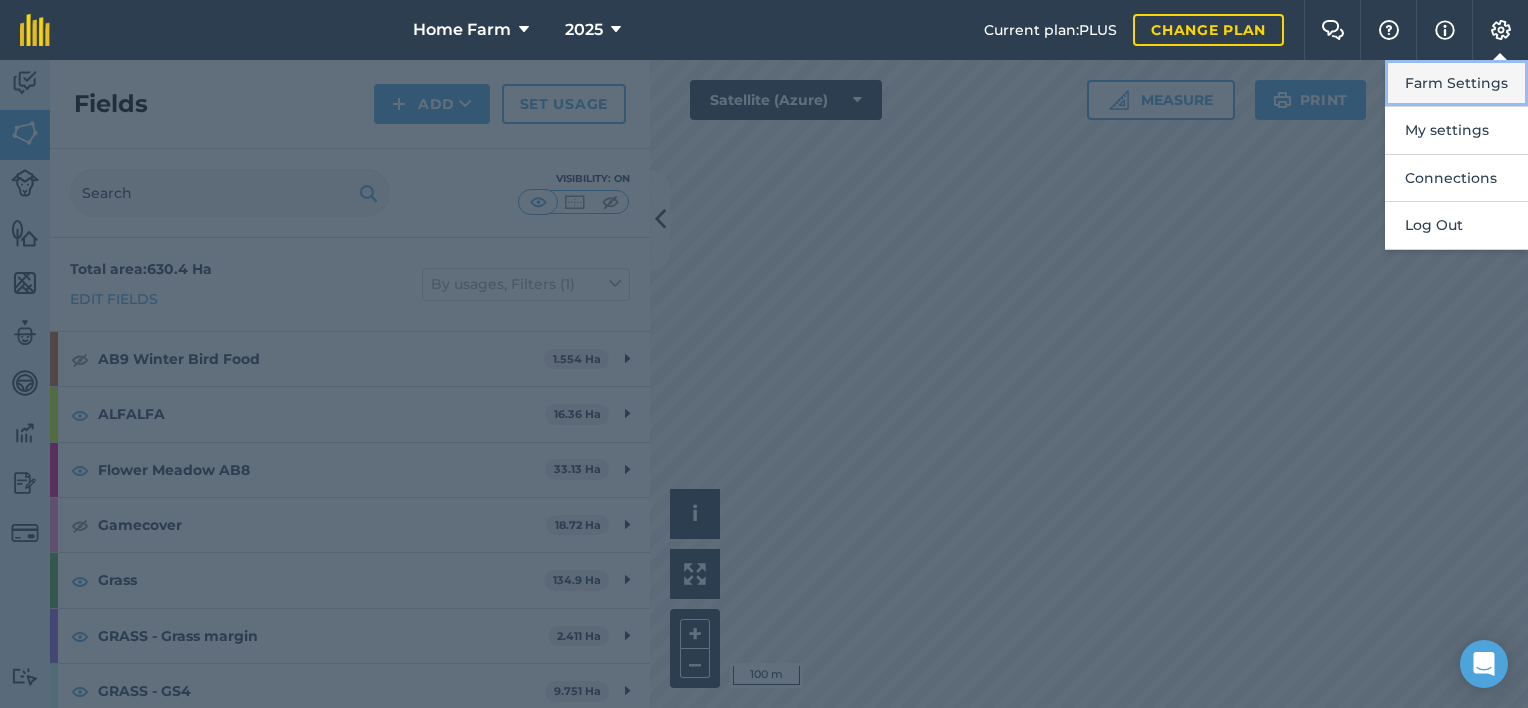 click on "Farm Settings" at bounding box center (1456, 83) 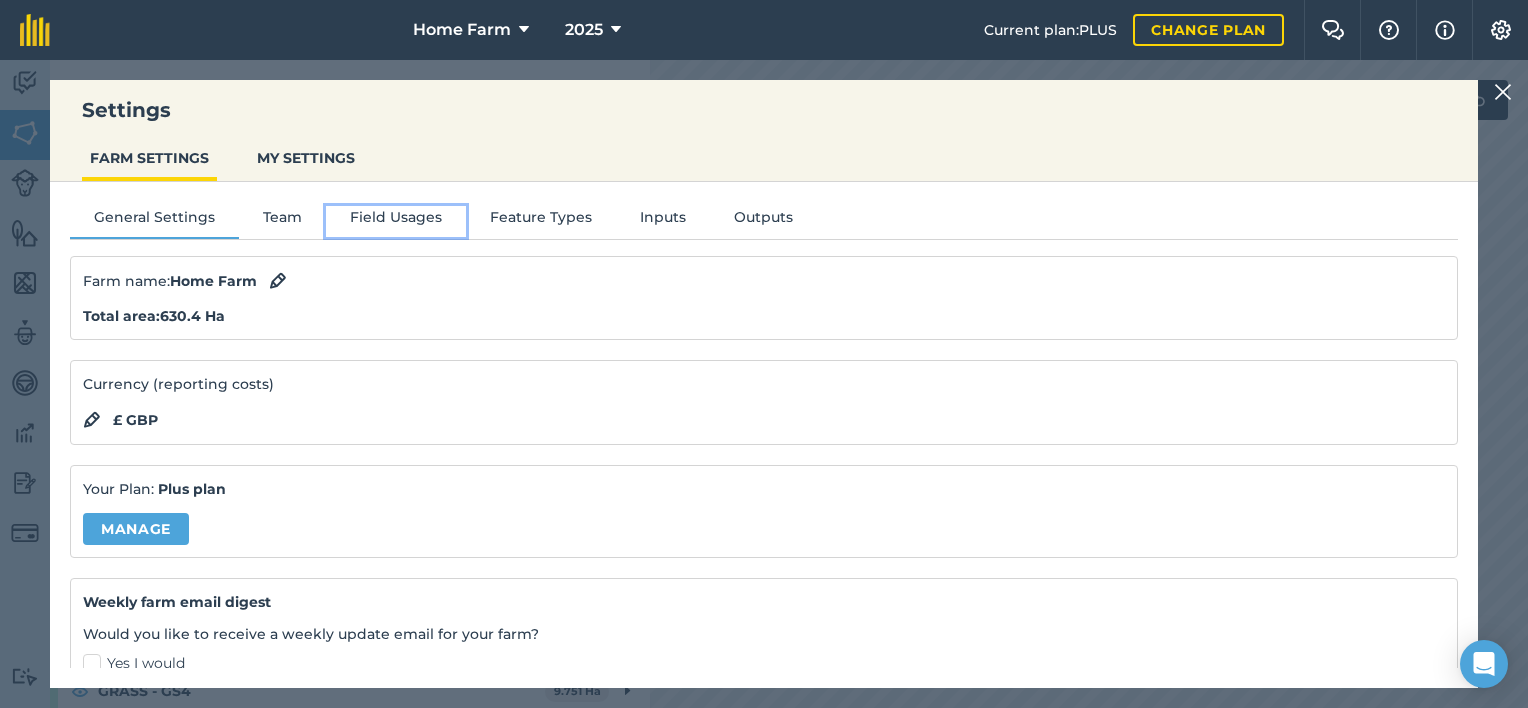 click on "Field Usages" at bounding box center (396, 221) 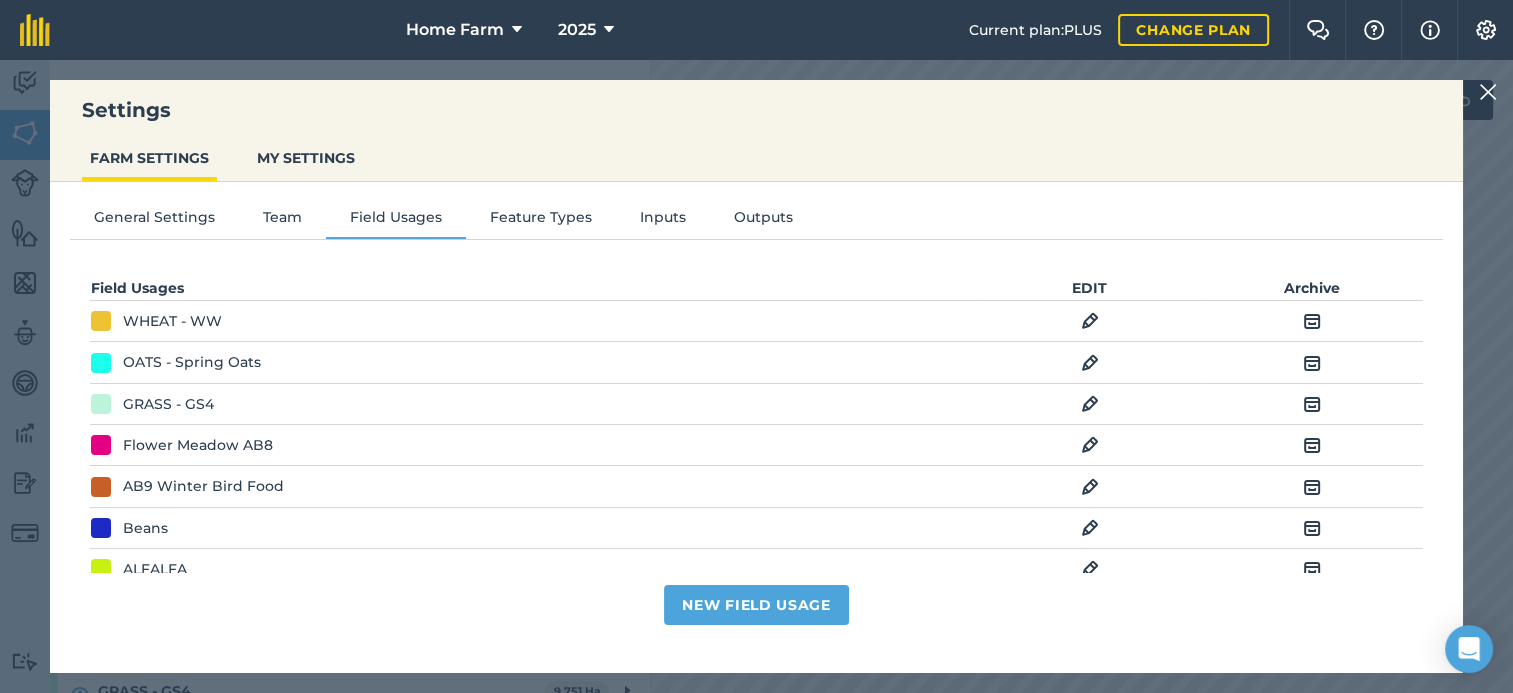 click at bounding box center [1090, 404] 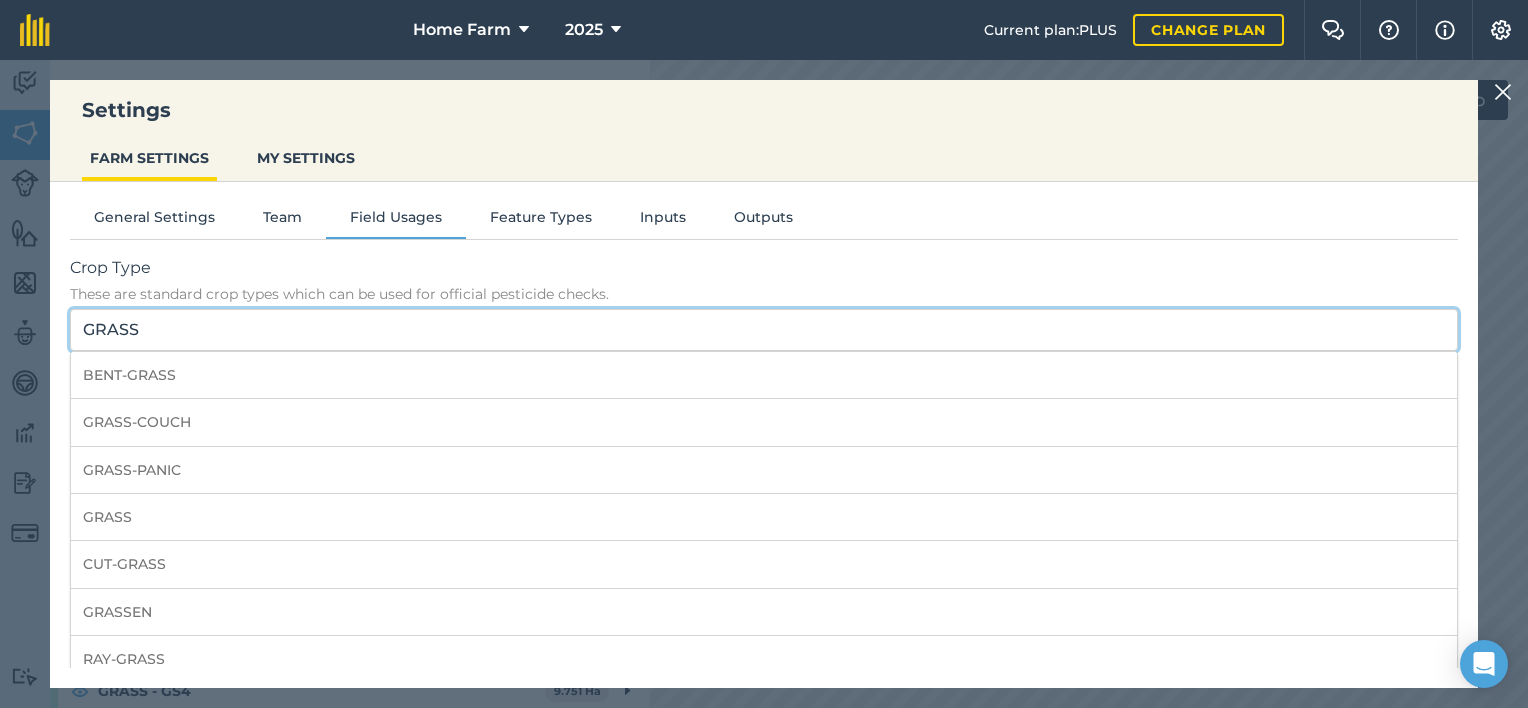 click on "GRASS" at bounding box center [764, 330] 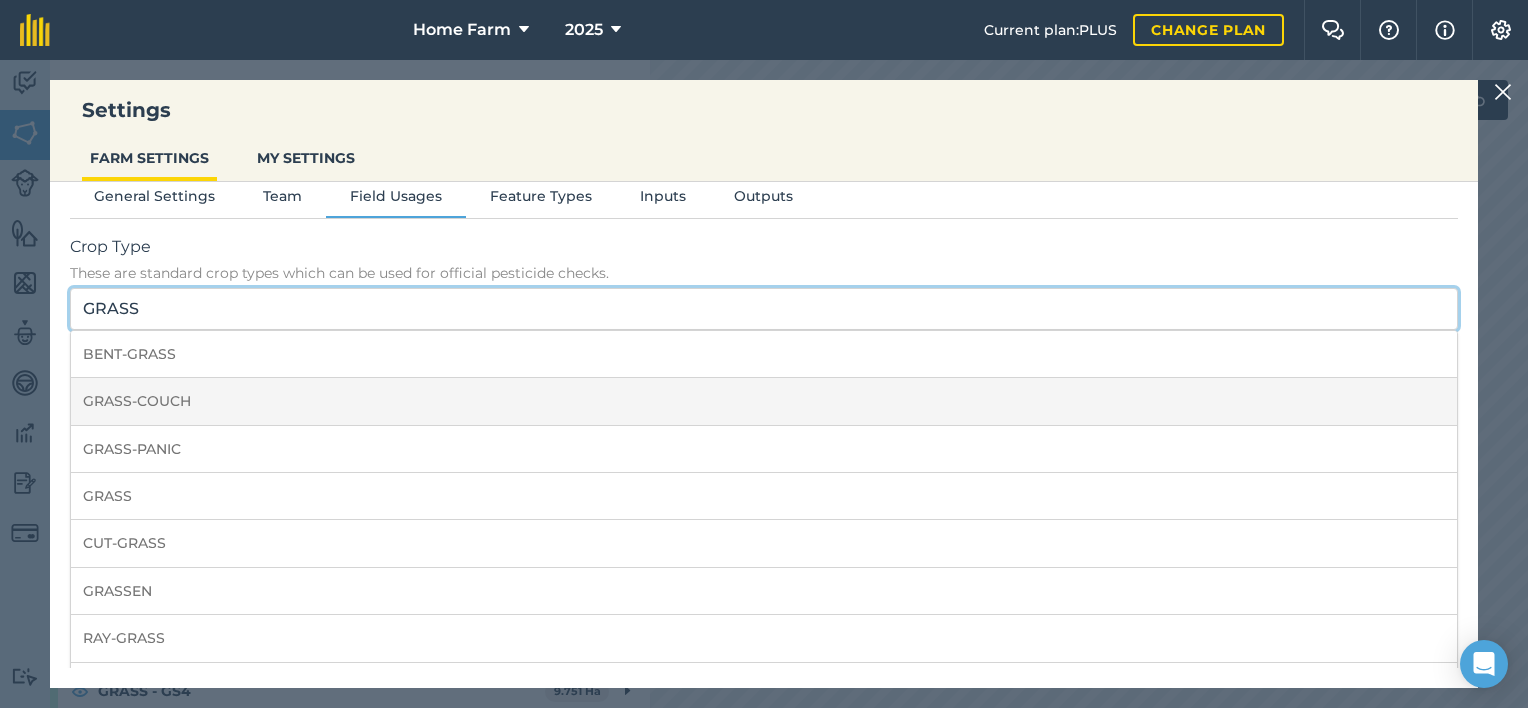 scroll, scrollTop: 0, scrollLeft: 0, axis: both 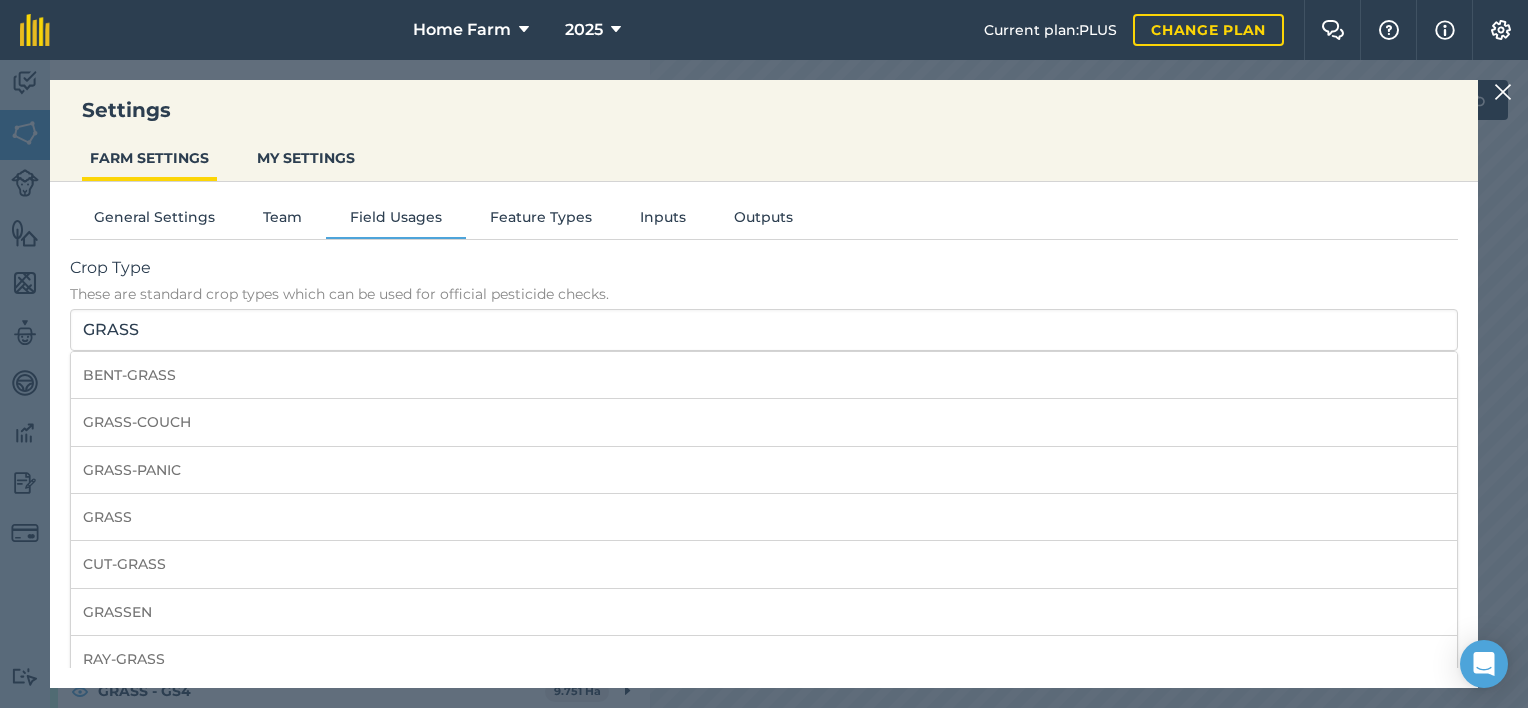 click on "Crop Type" at bounding box center [764, 268] 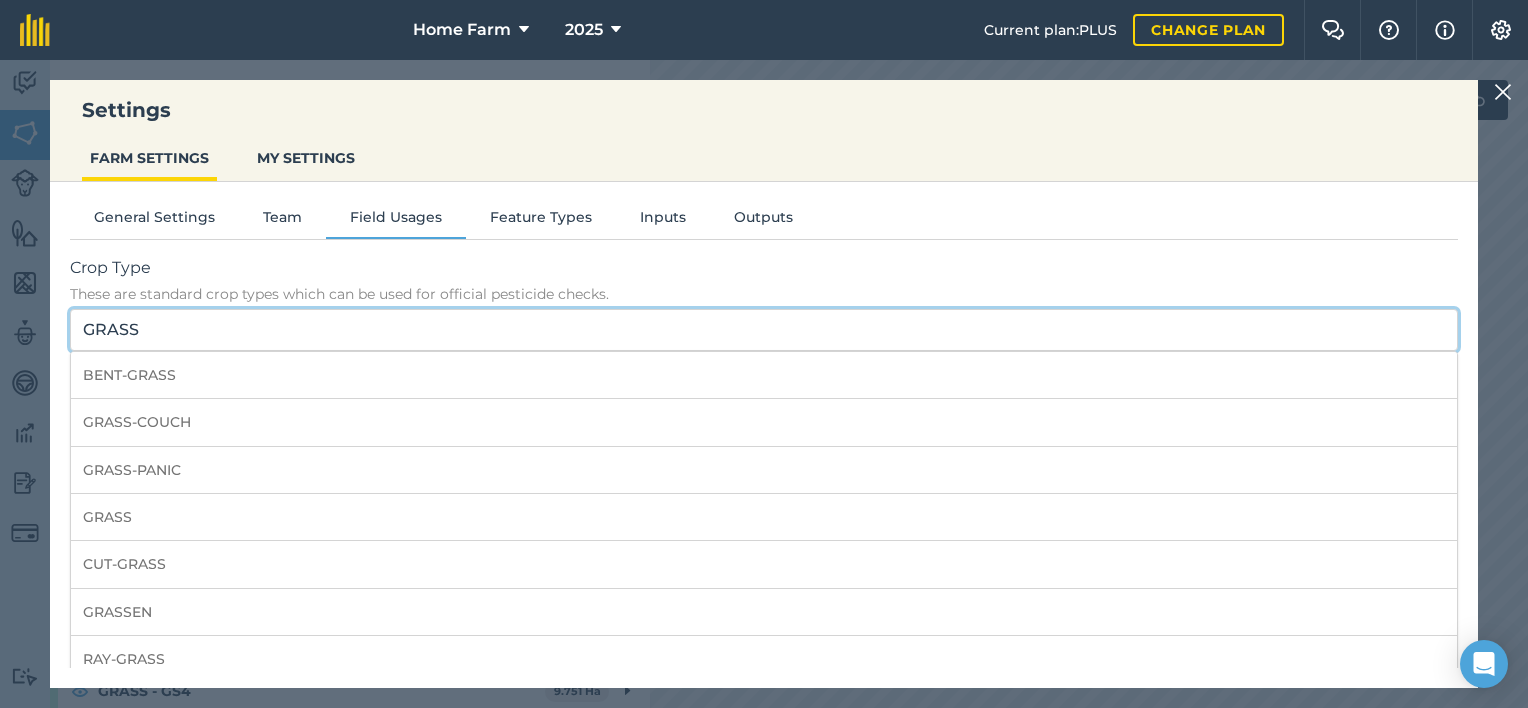 click on "GRASS" at bounding box center [764, 330] 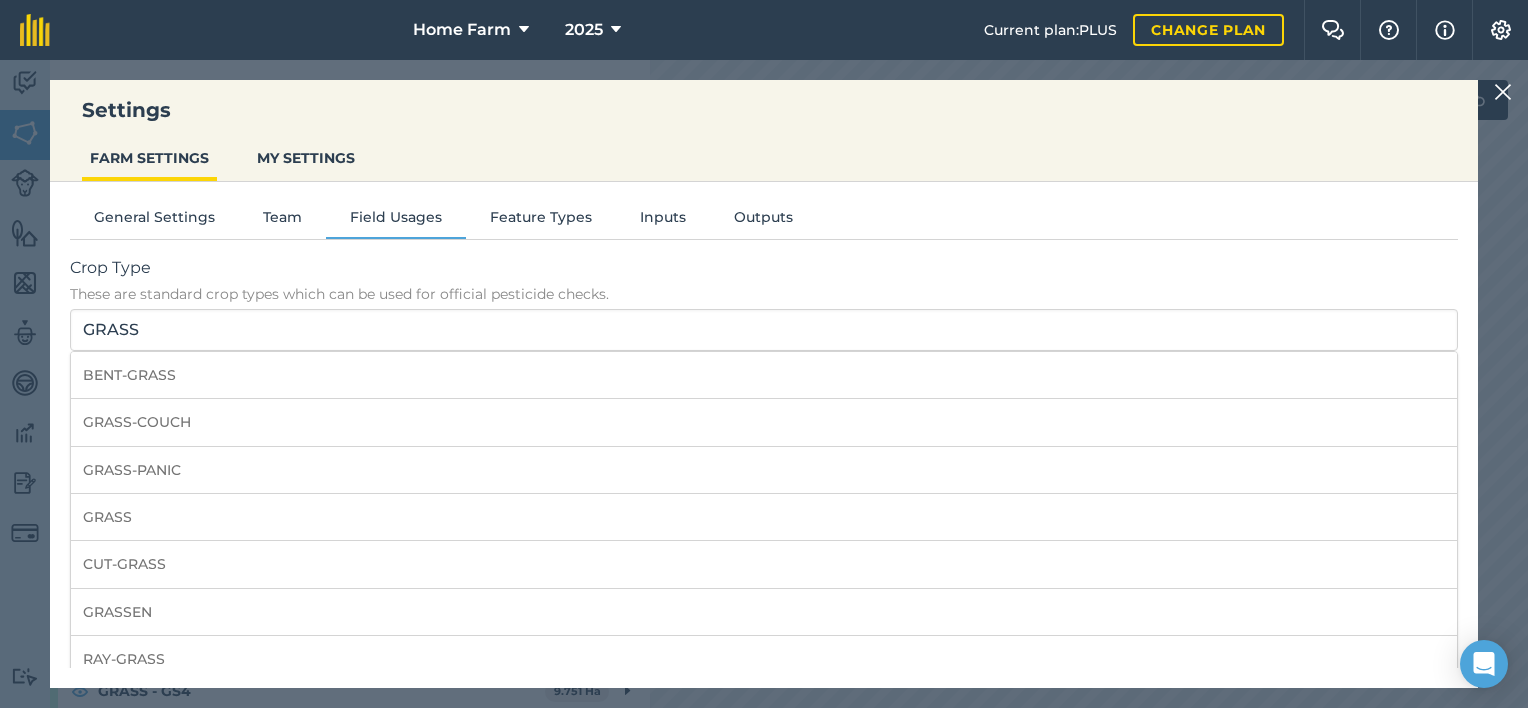 click on "These are standard crop types which can be used for official pesticide checks." at bounding box center [764, 294] 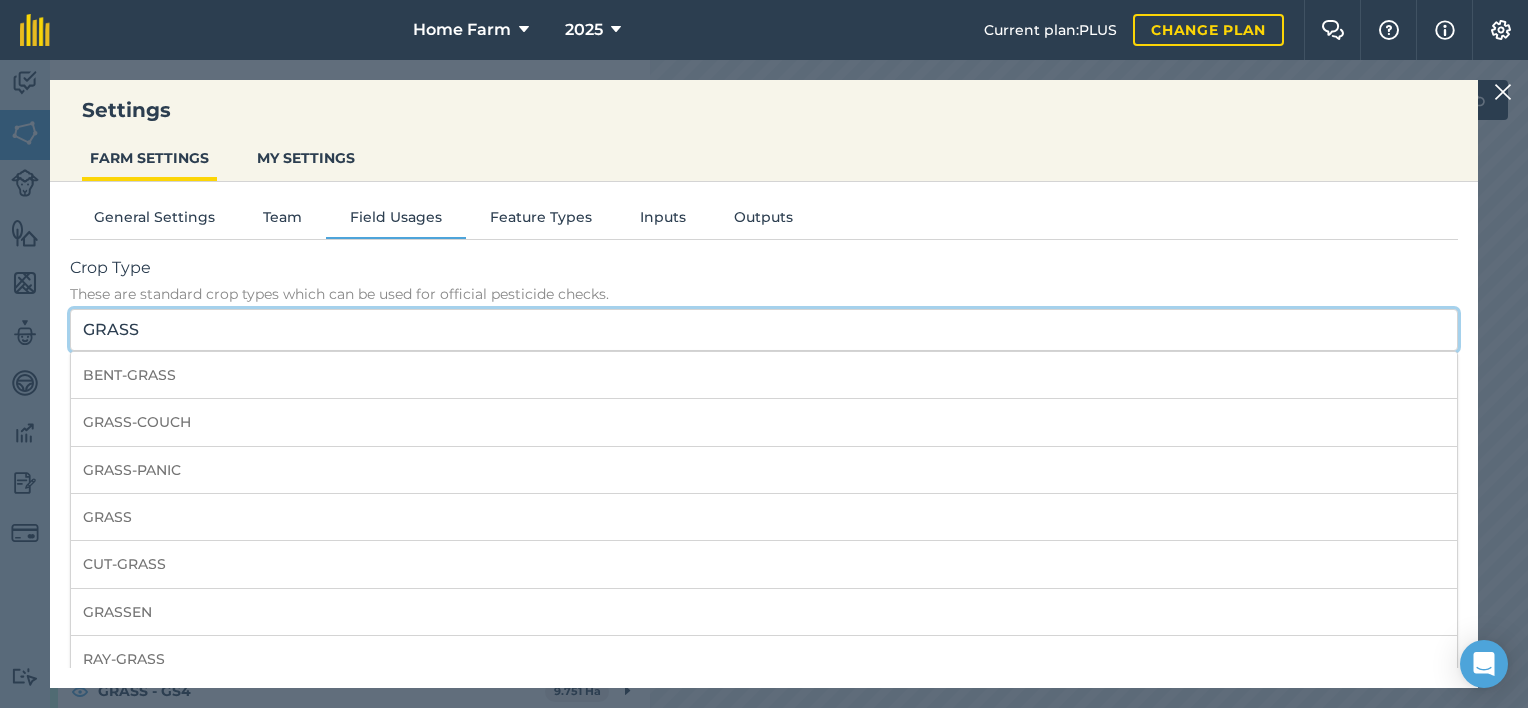 click on "GRASS" at bounding box center [764, 330] 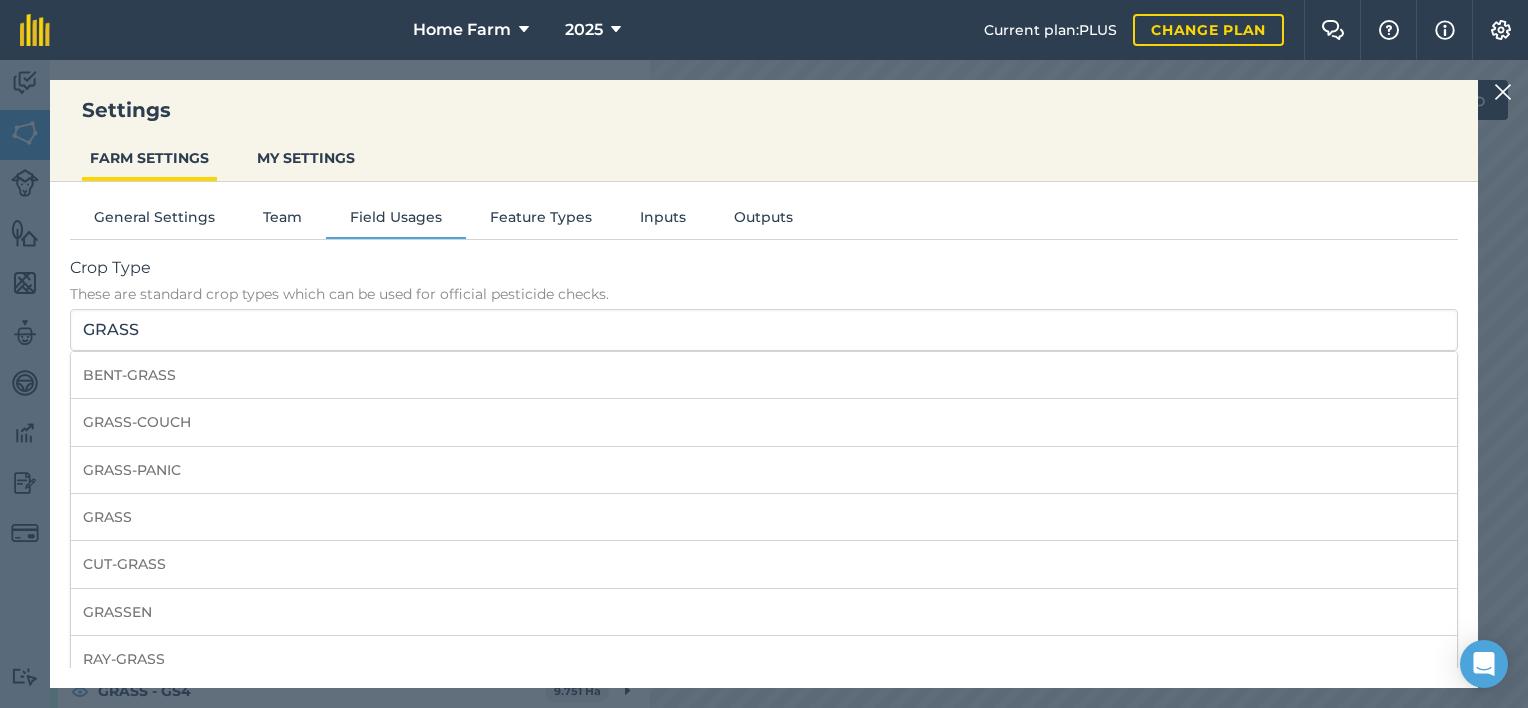 click on "Crop Type" at bounding box center (764, 268) 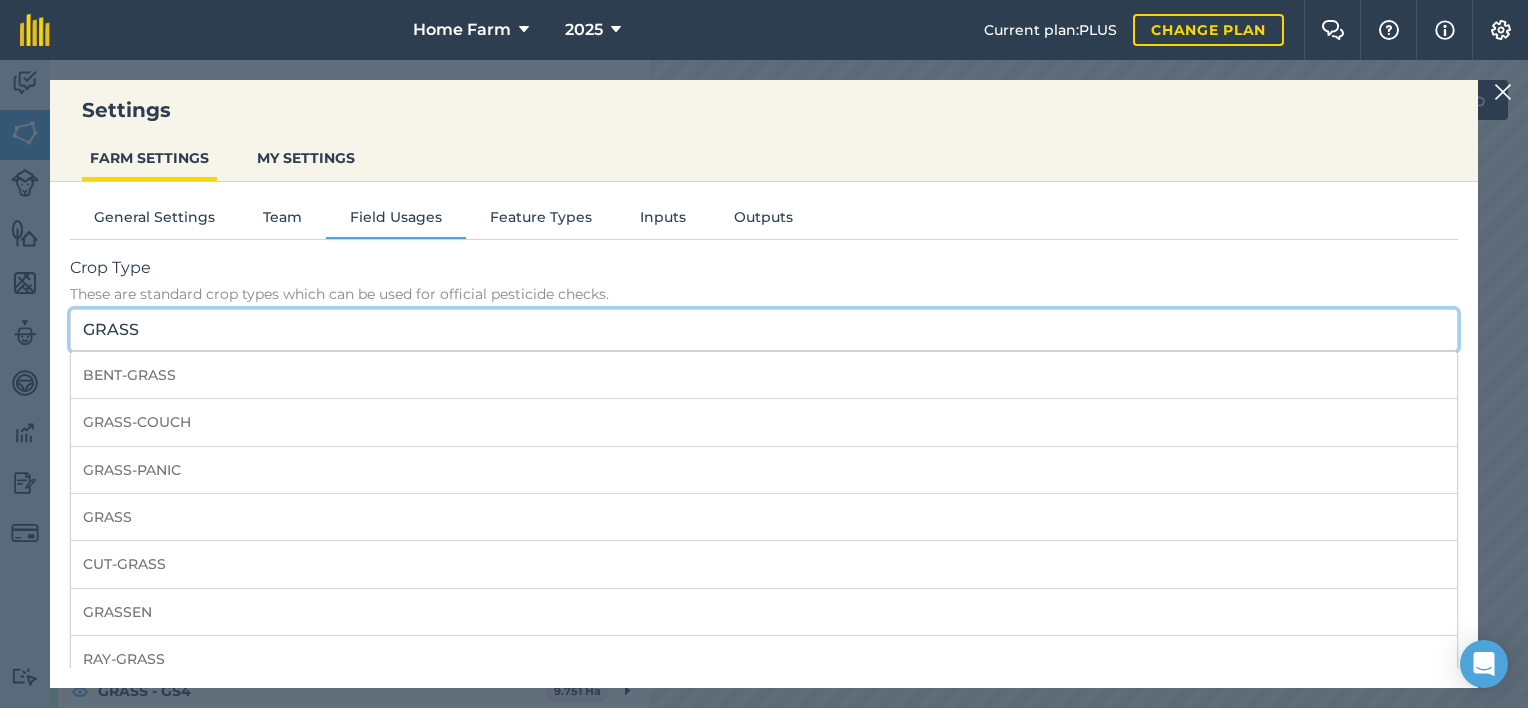 click on "GRASS" at bounding box center [764, 330] 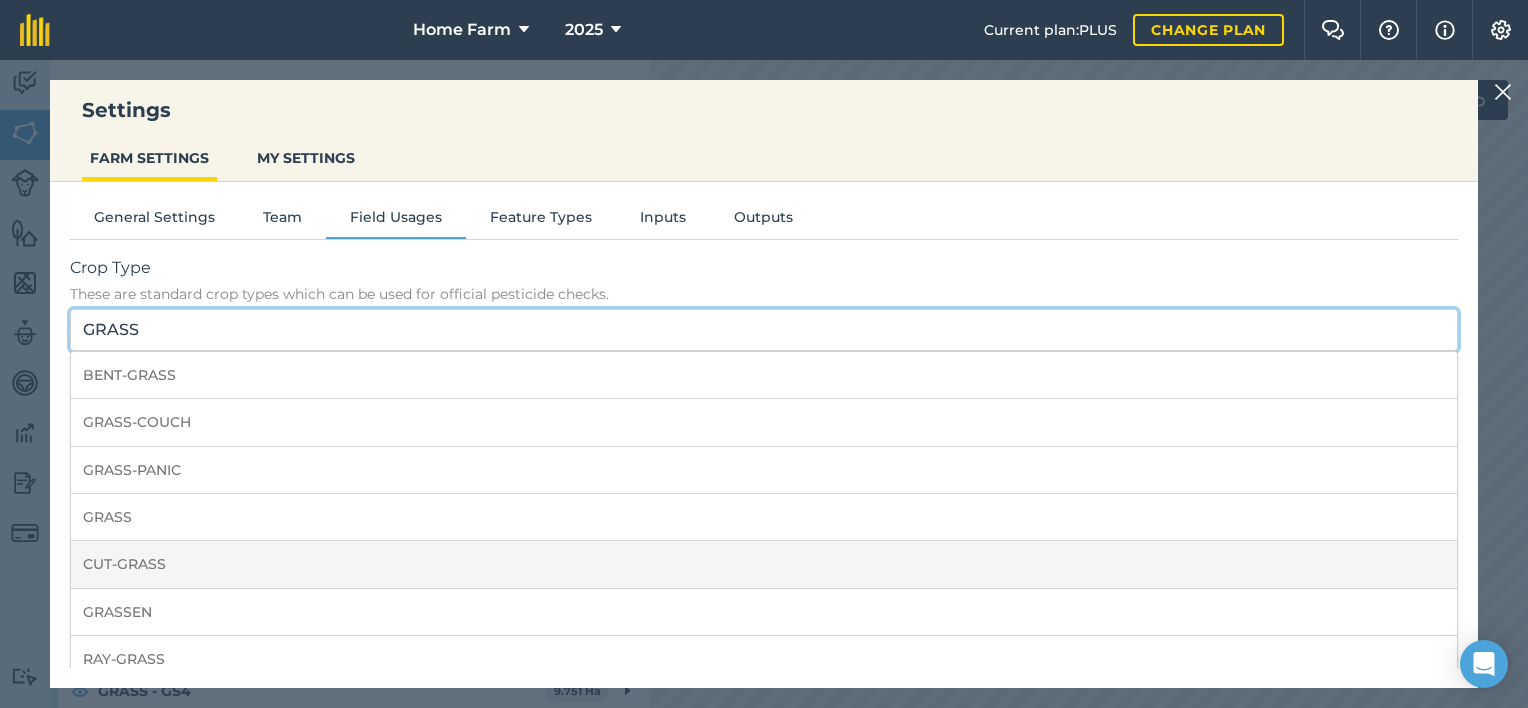 scroll, scrollTop: 61, scrollLeft: 0, axis: vertical 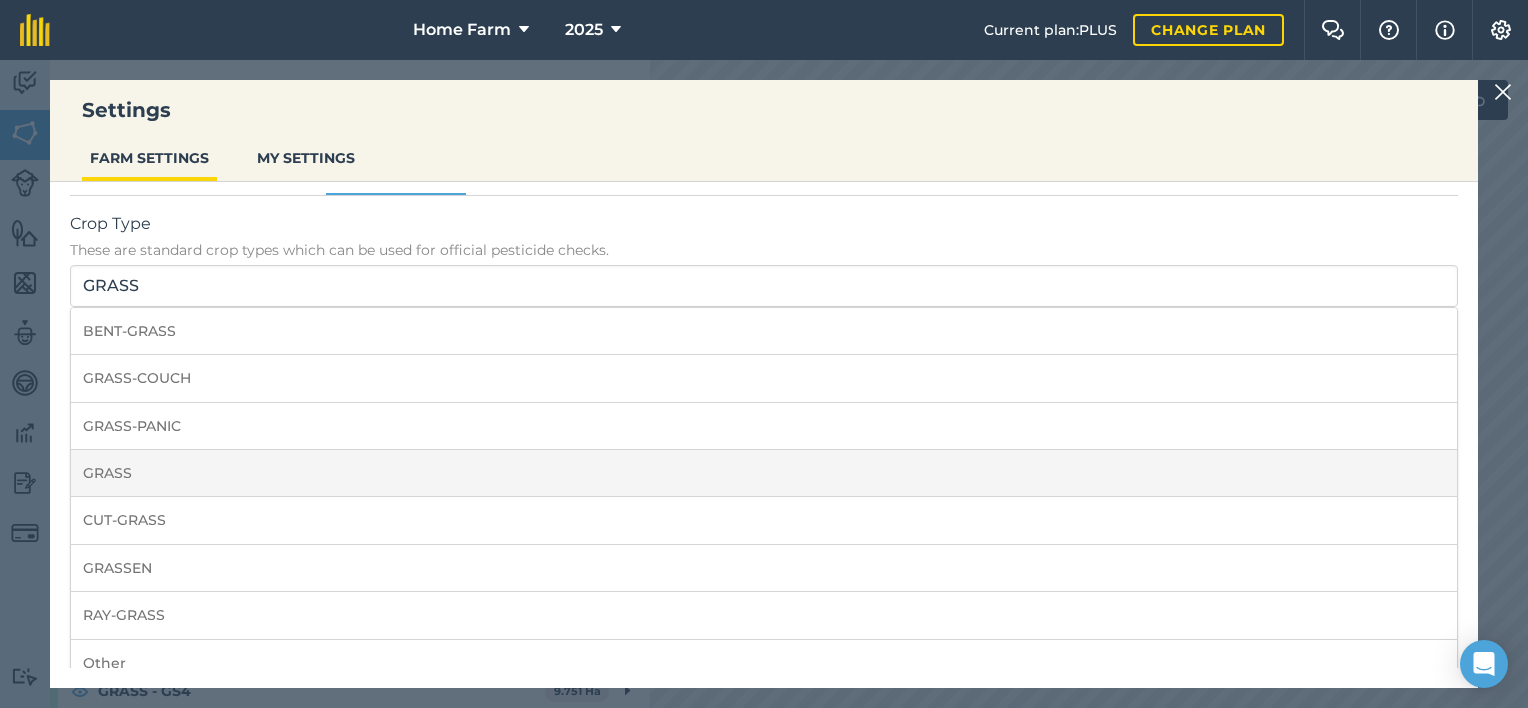 click on "GRASS" at bounding box center [764, 473] 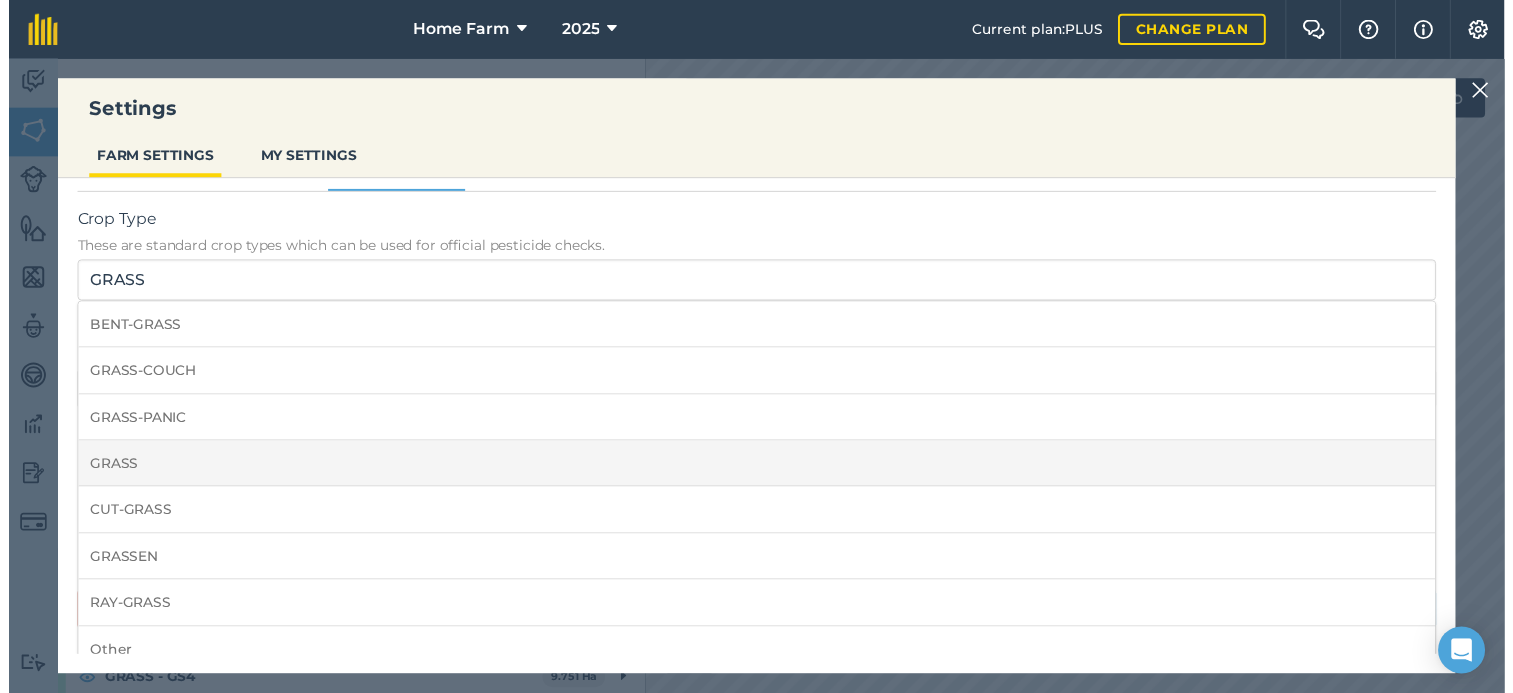 scroll, scrollTop: 36, scrollLeft: 0, axis: vertical 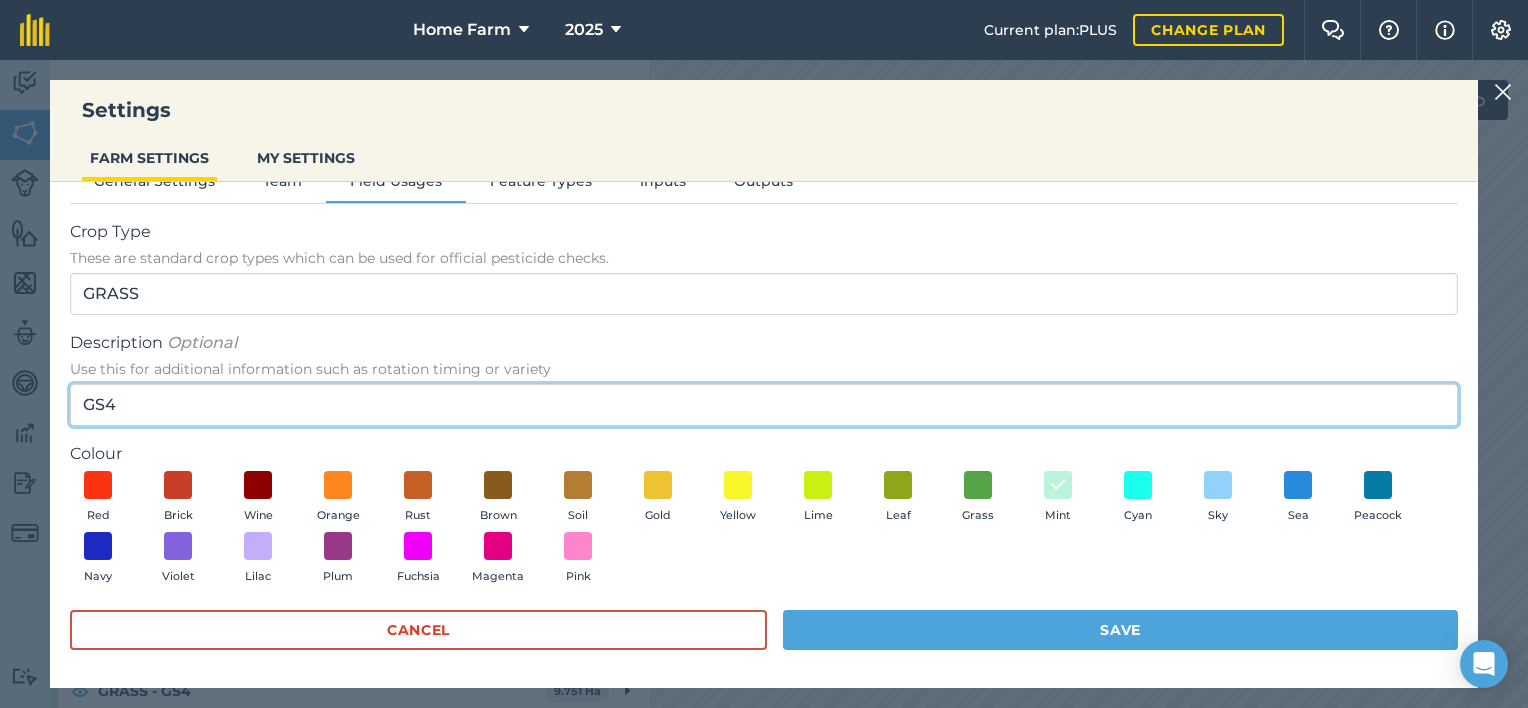 click on "GS4" at bounding box center (764, 405) 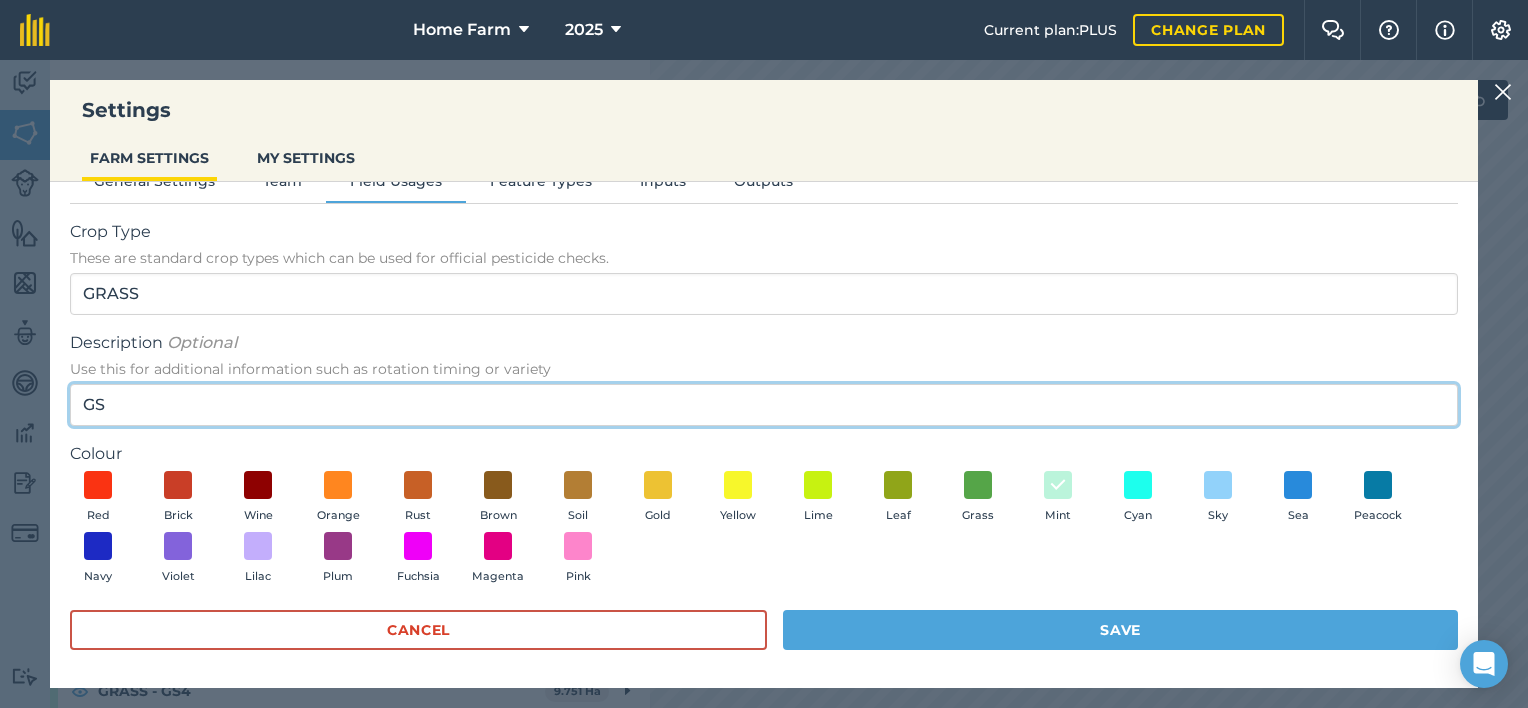 type on "G" 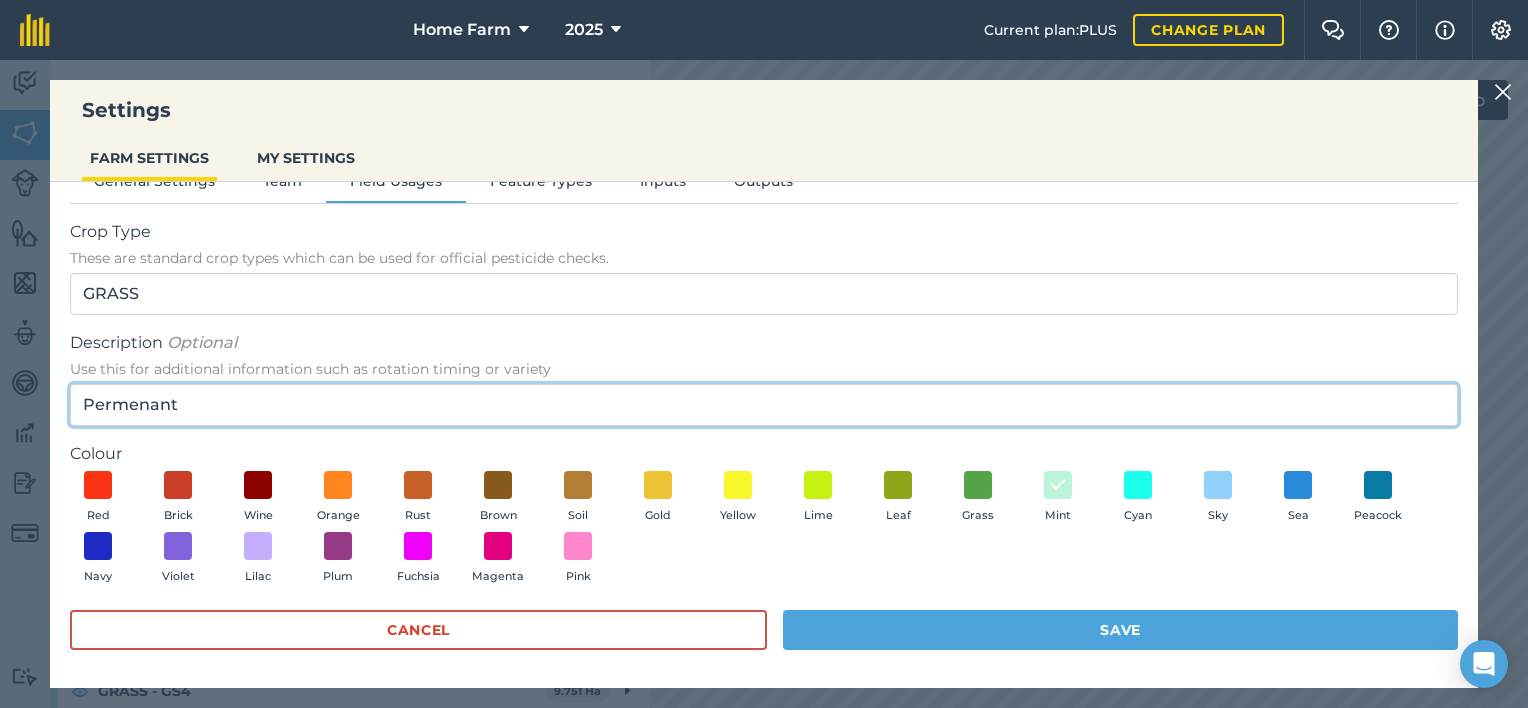 click on "Permenant" at bounding box center [764, 405] 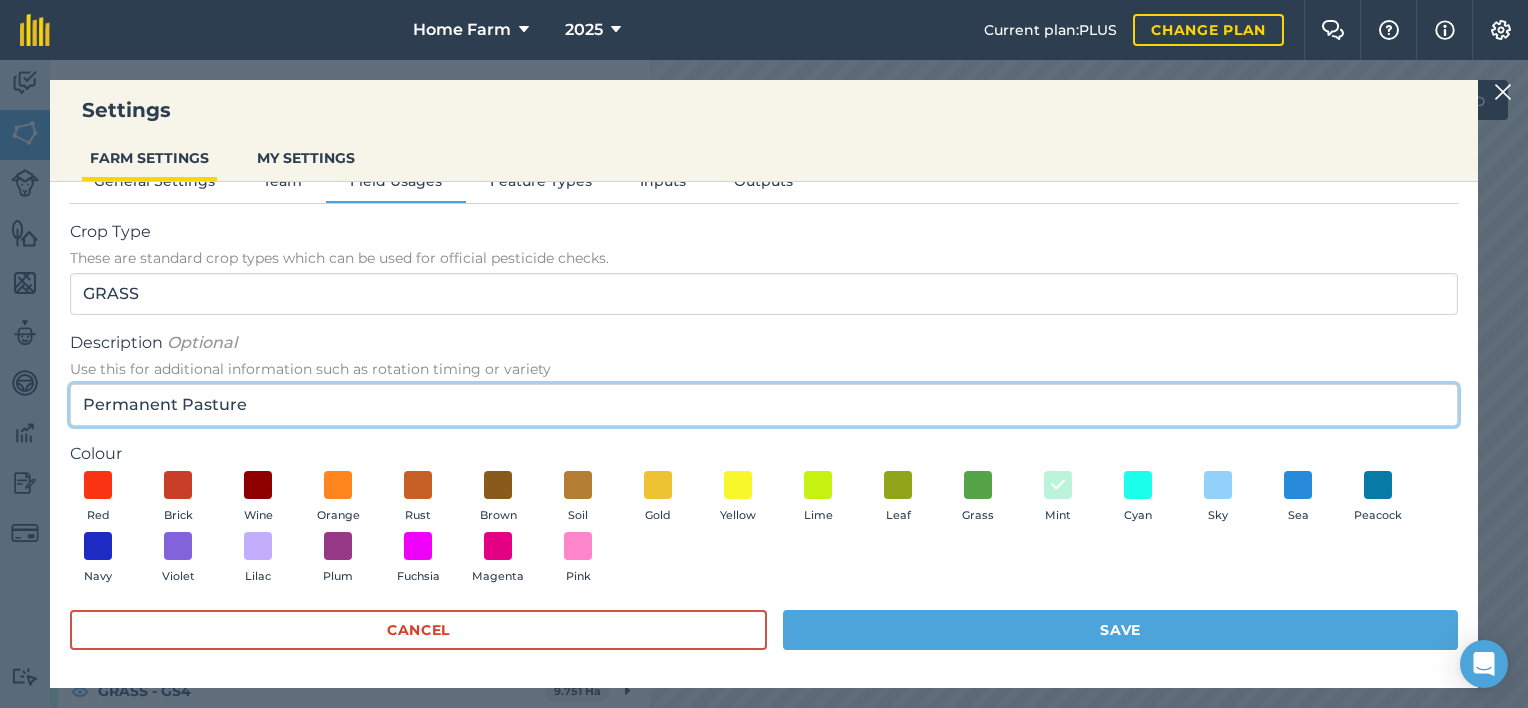 type on "Permanent Pasture" 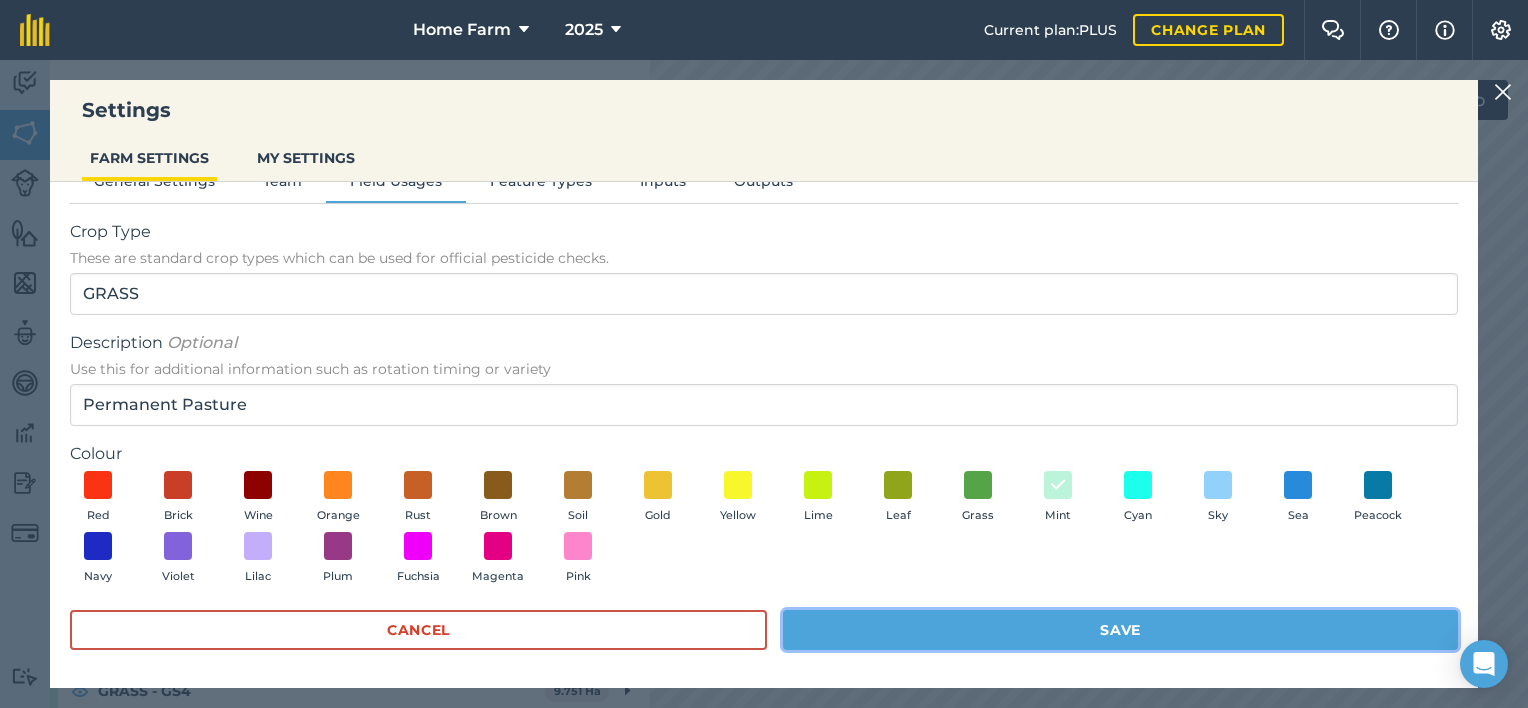 click on "Save" at bounding box center (1120, 630) 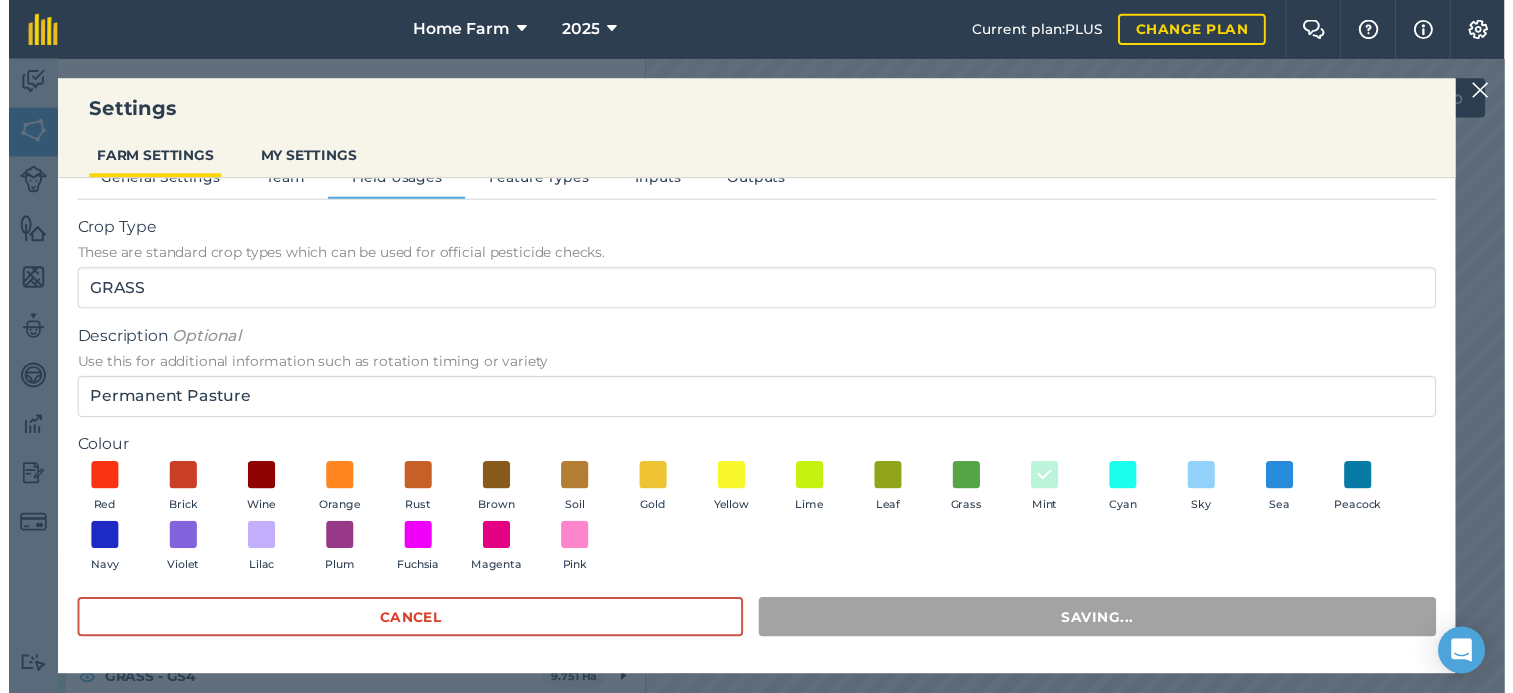 scroll, scrollTop: 0, scrollLeft: 0, axis: both 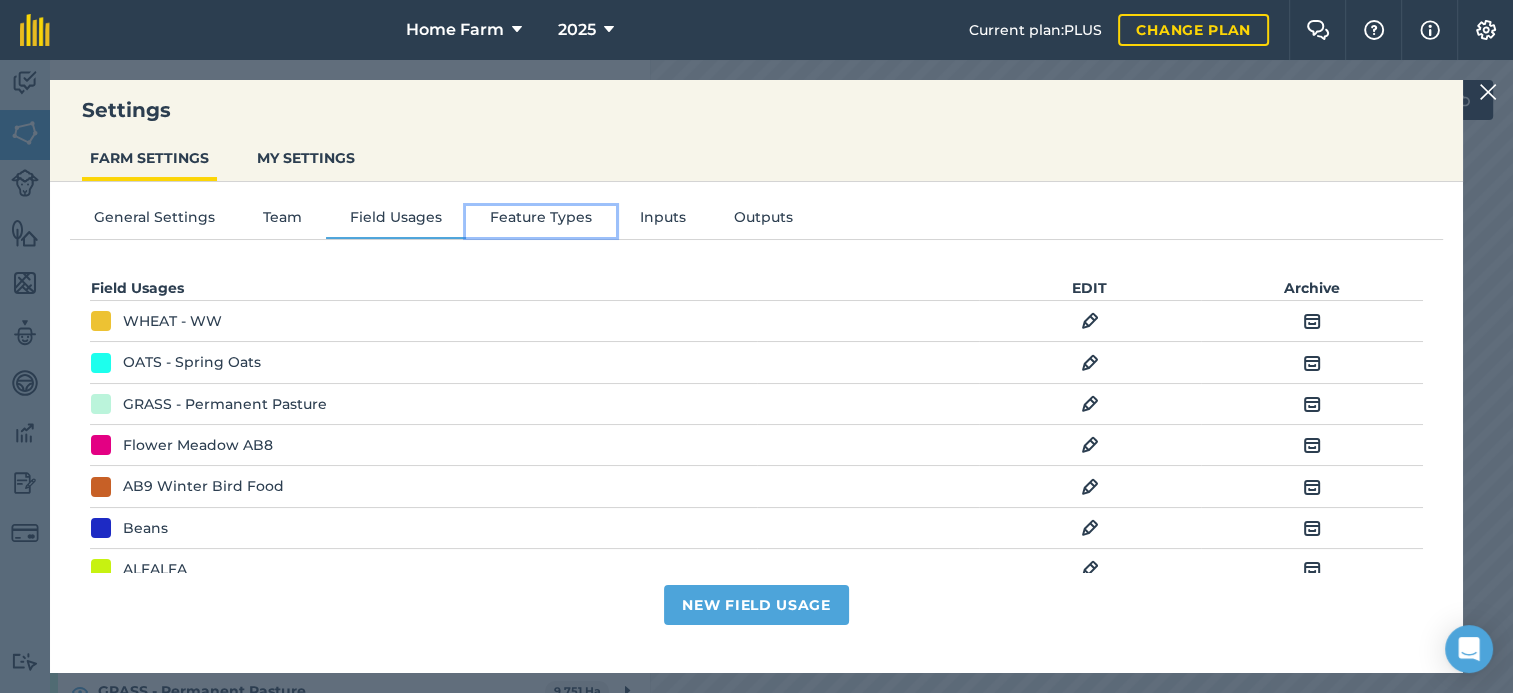 click on "Feature Types" at bounding box center (541, 221) 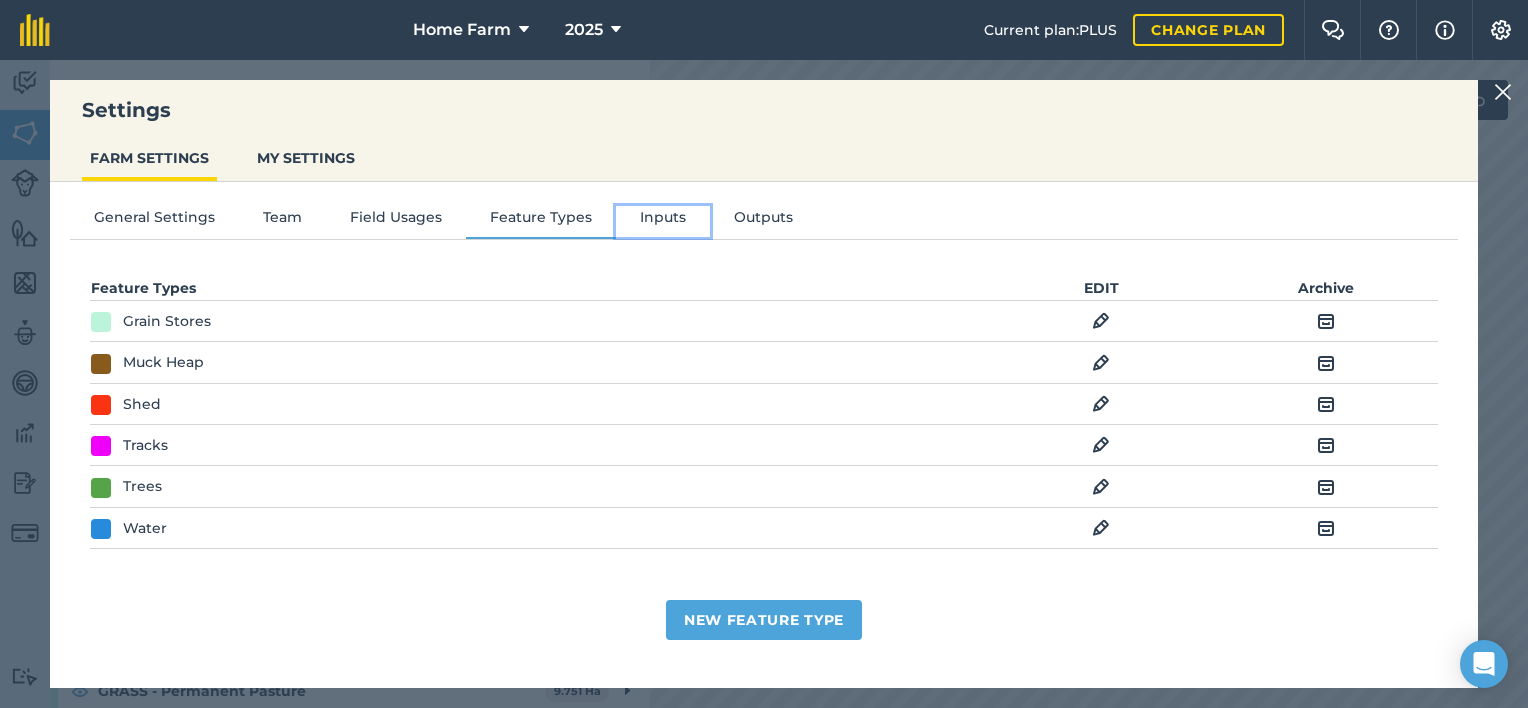 click on "Inputs" at bounding box center [663, 221] 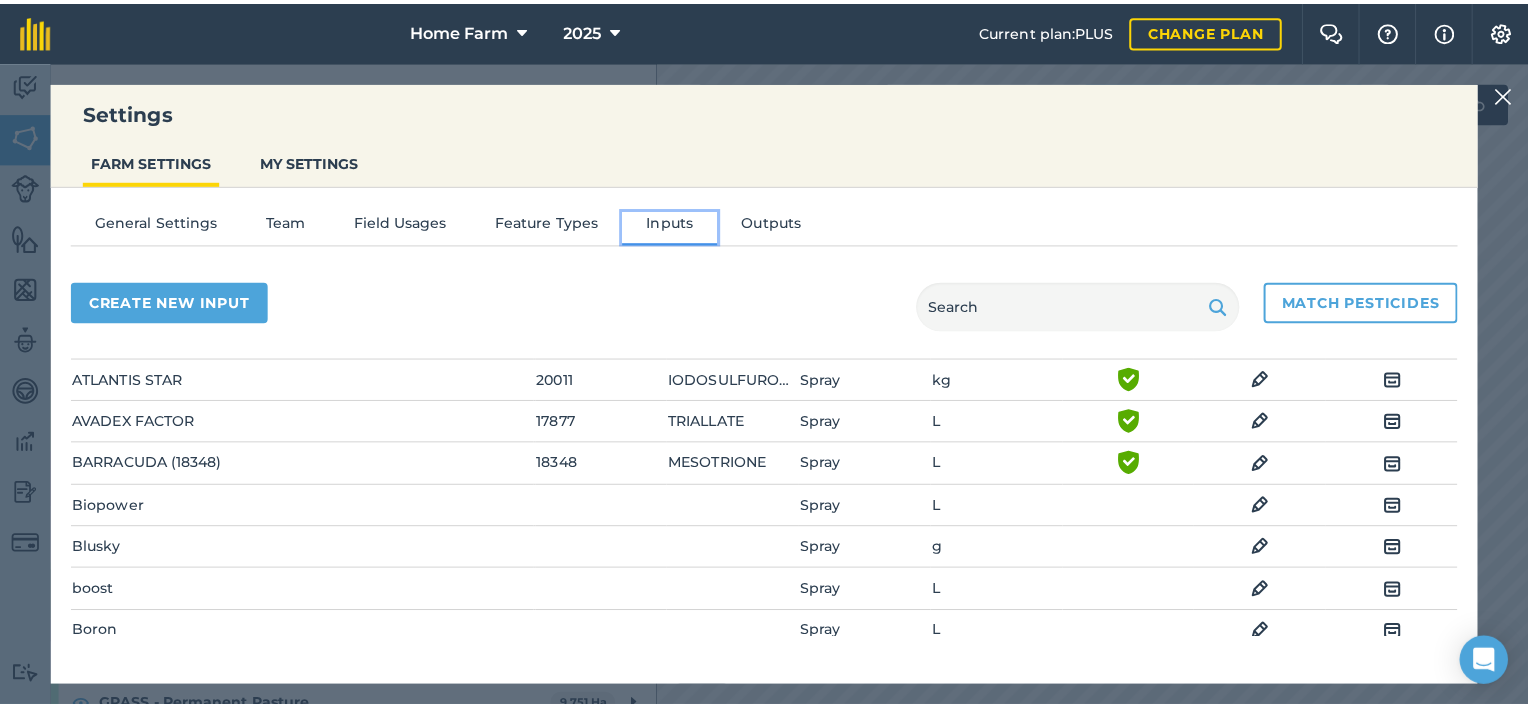 scroll, scrollTop: 432, scrollLeft: 0, axis: vertical 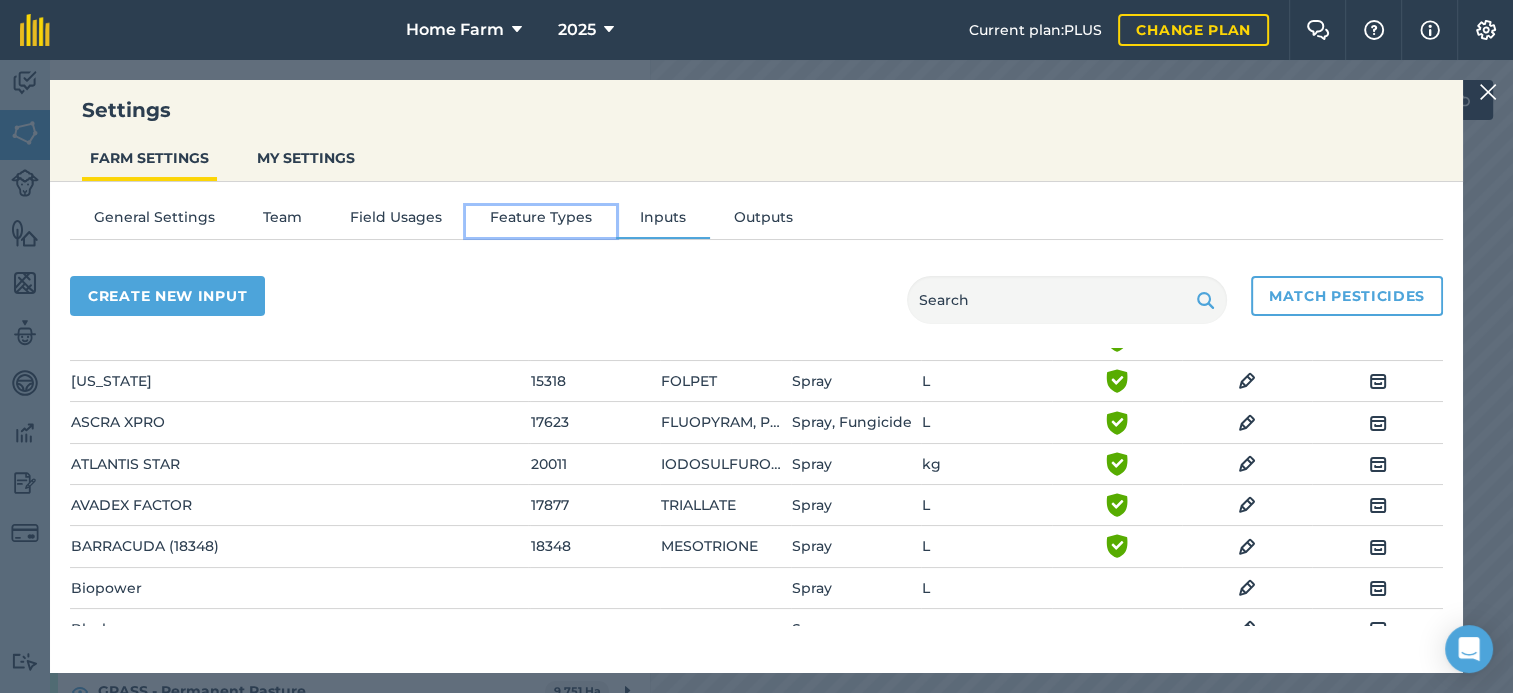 click on "Feature Types" at bounding box center [541, 221] 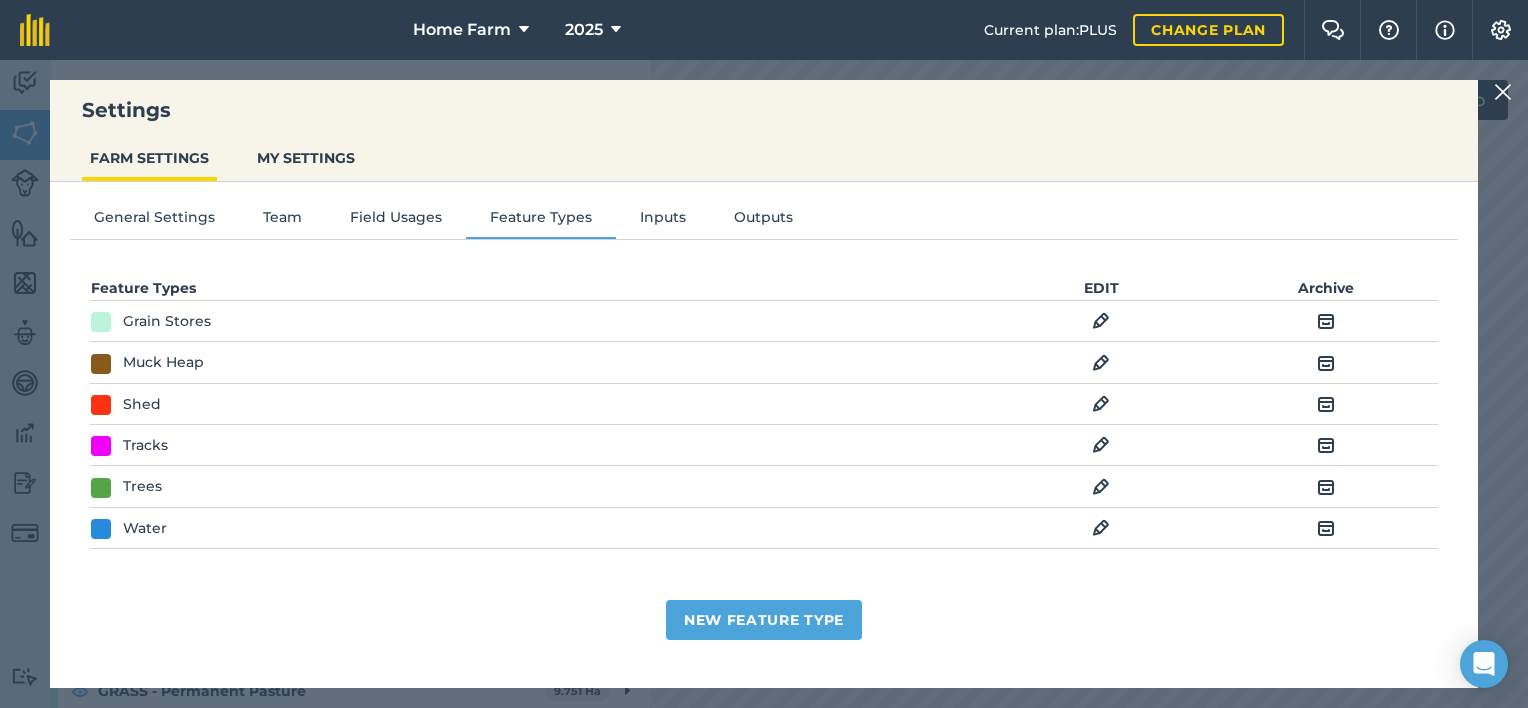 click at bounding box center (1503, 92) 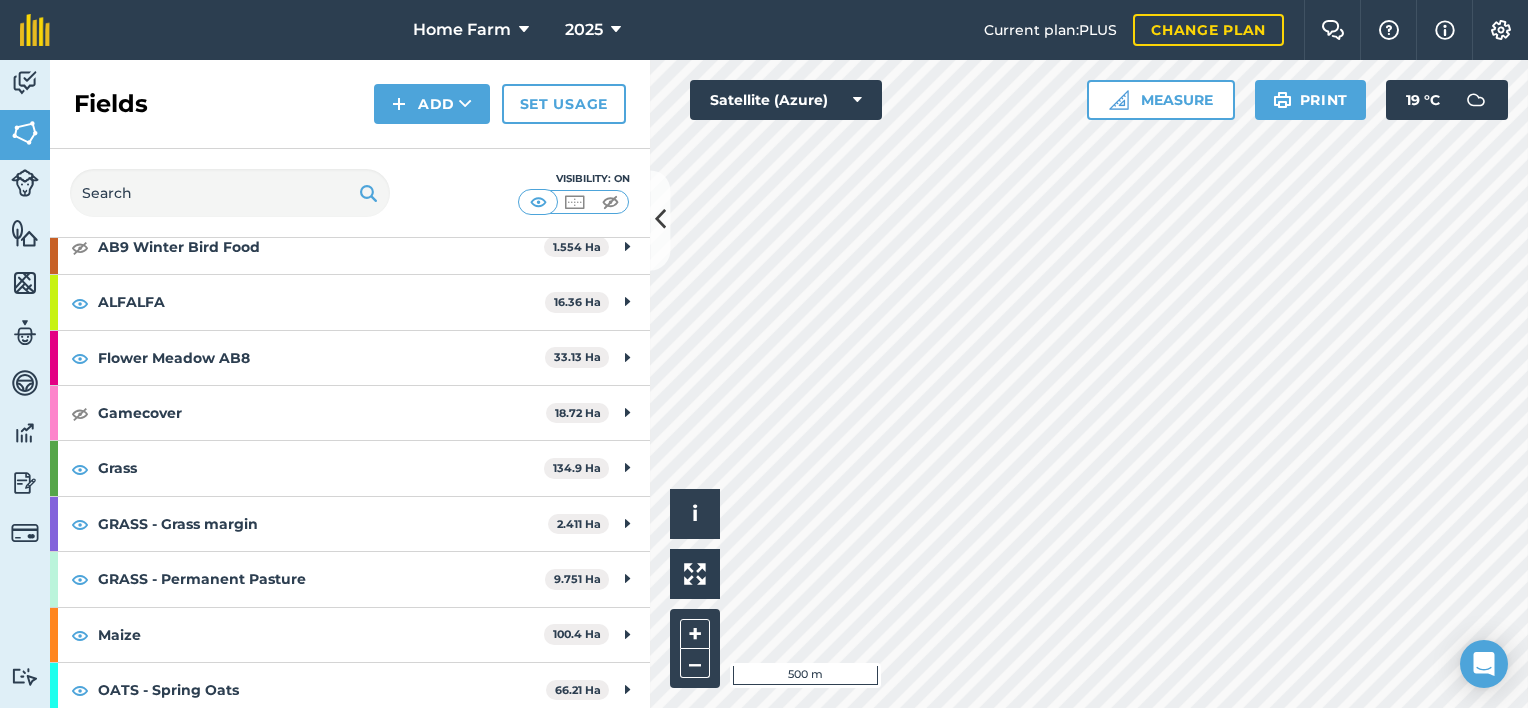 scroll, scrollTop: 0, scrollLeft: 0, axis: both 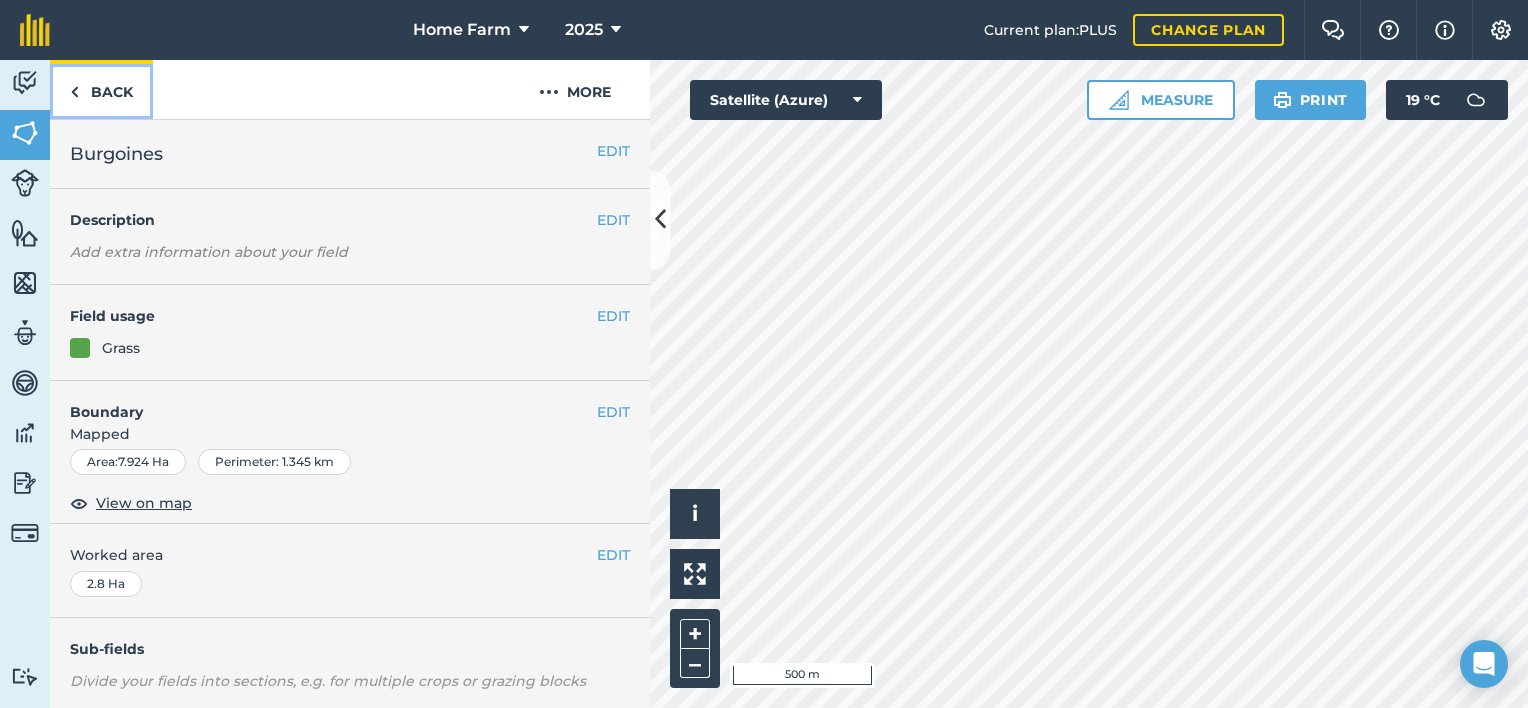 click on "Back" at bounding box center (101, 89) 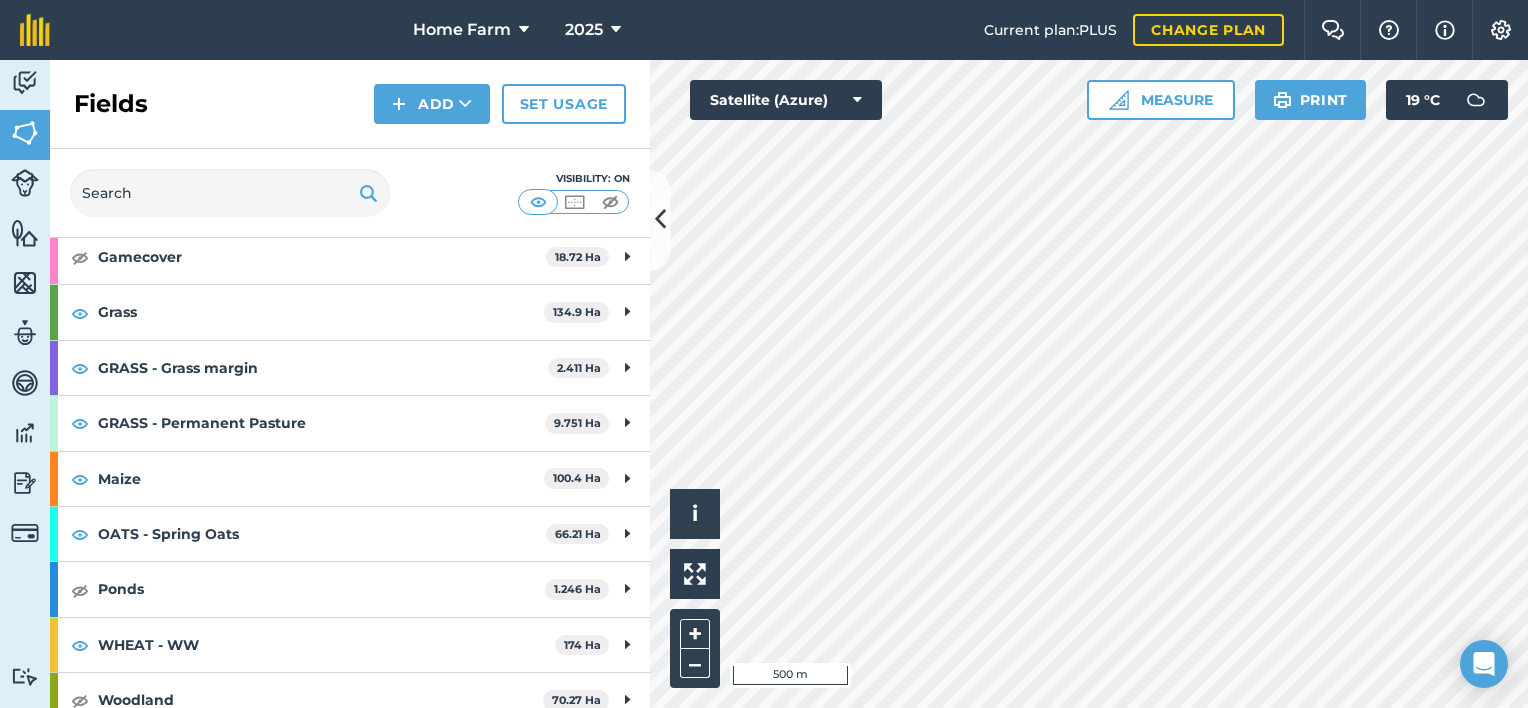 scroll, scrollTop: 0, scrollLeft: 0, axis: both 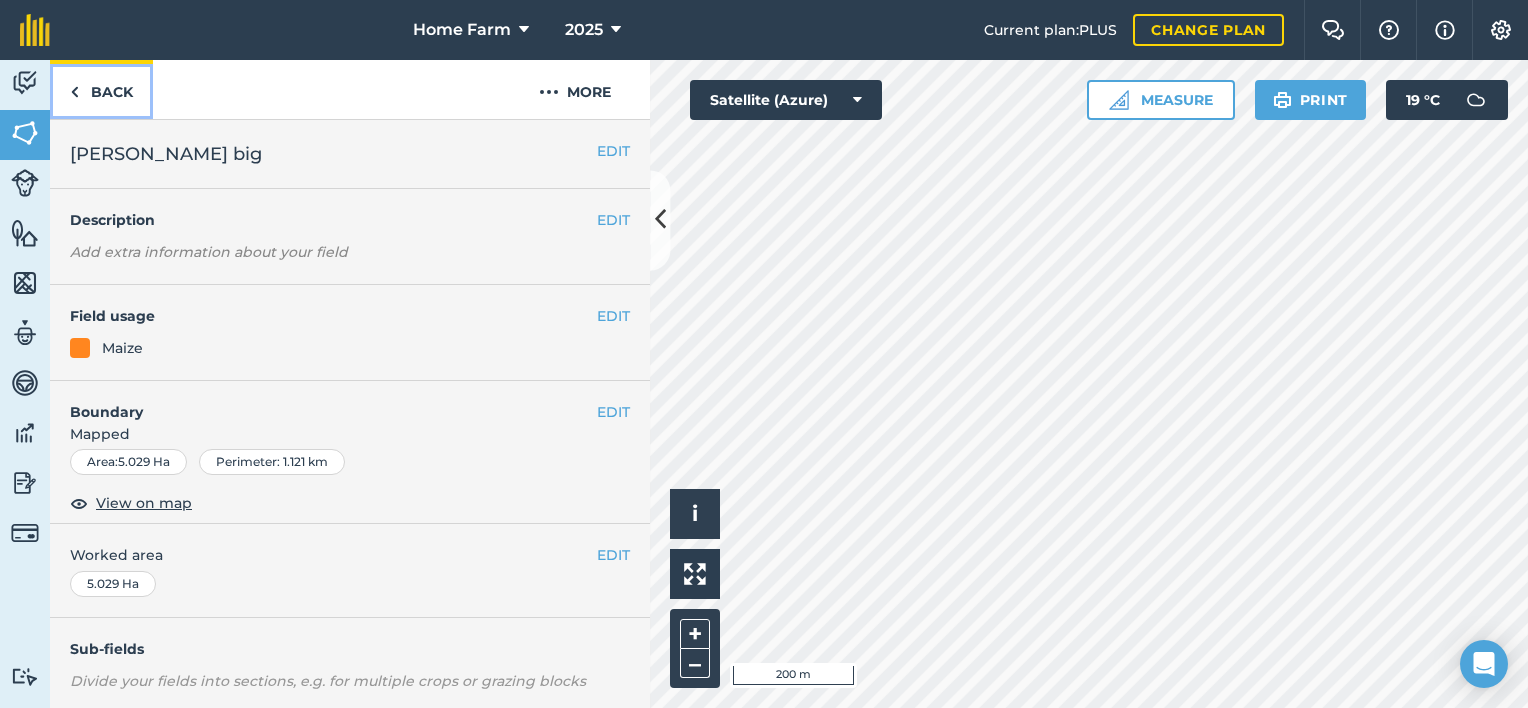 click on "Back" at bounding box center (101, 89) 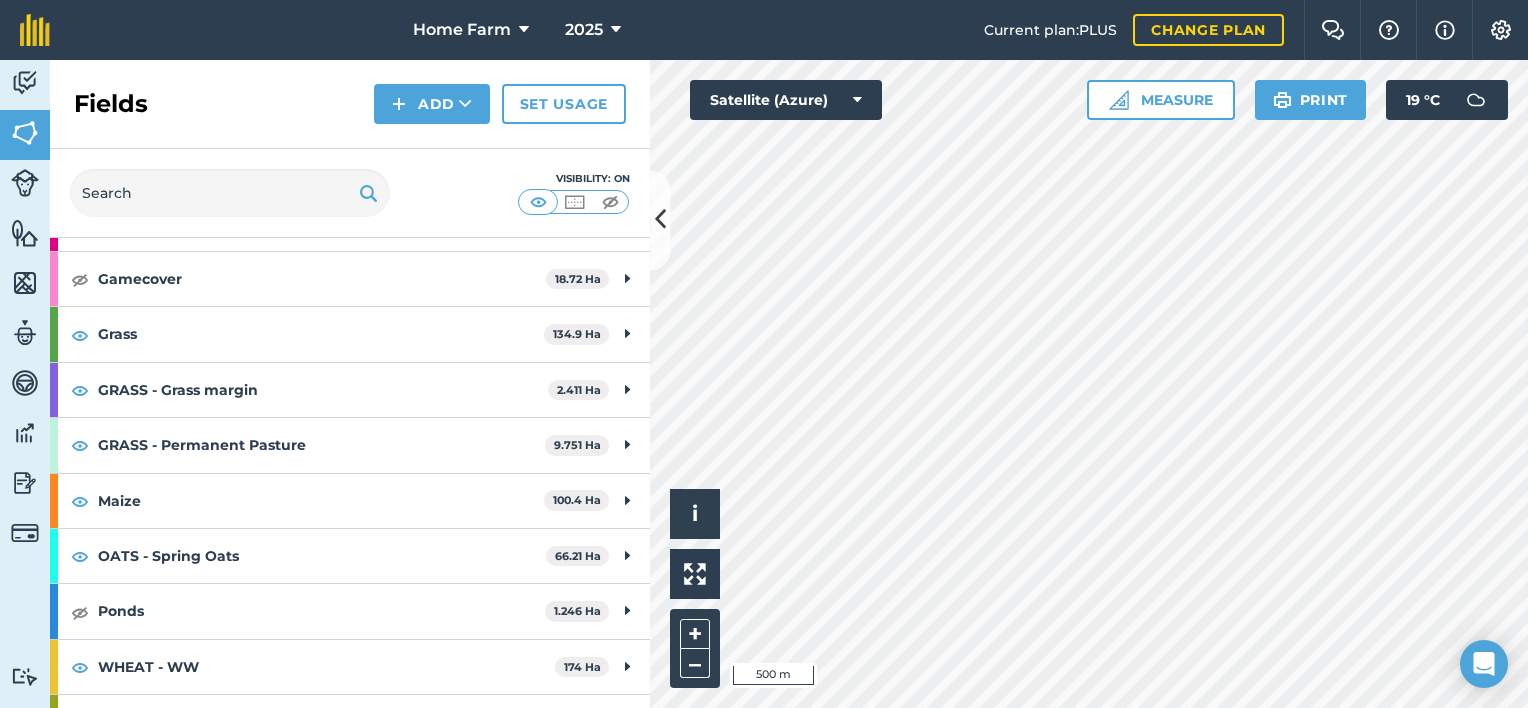 scroll, scrollTop: 340, scrollLeft: 0, axis: vertical 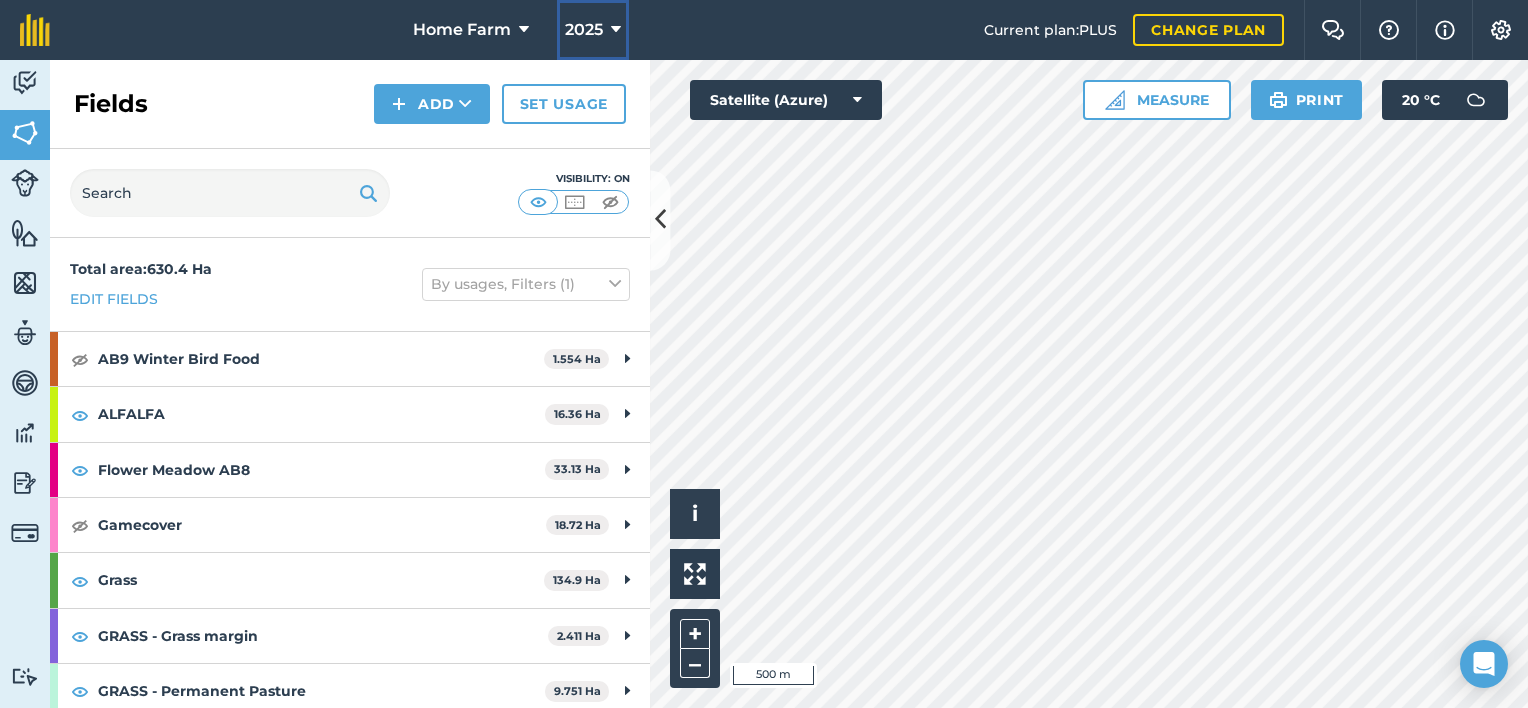 click on "2025" at bounding box center [593, 30] 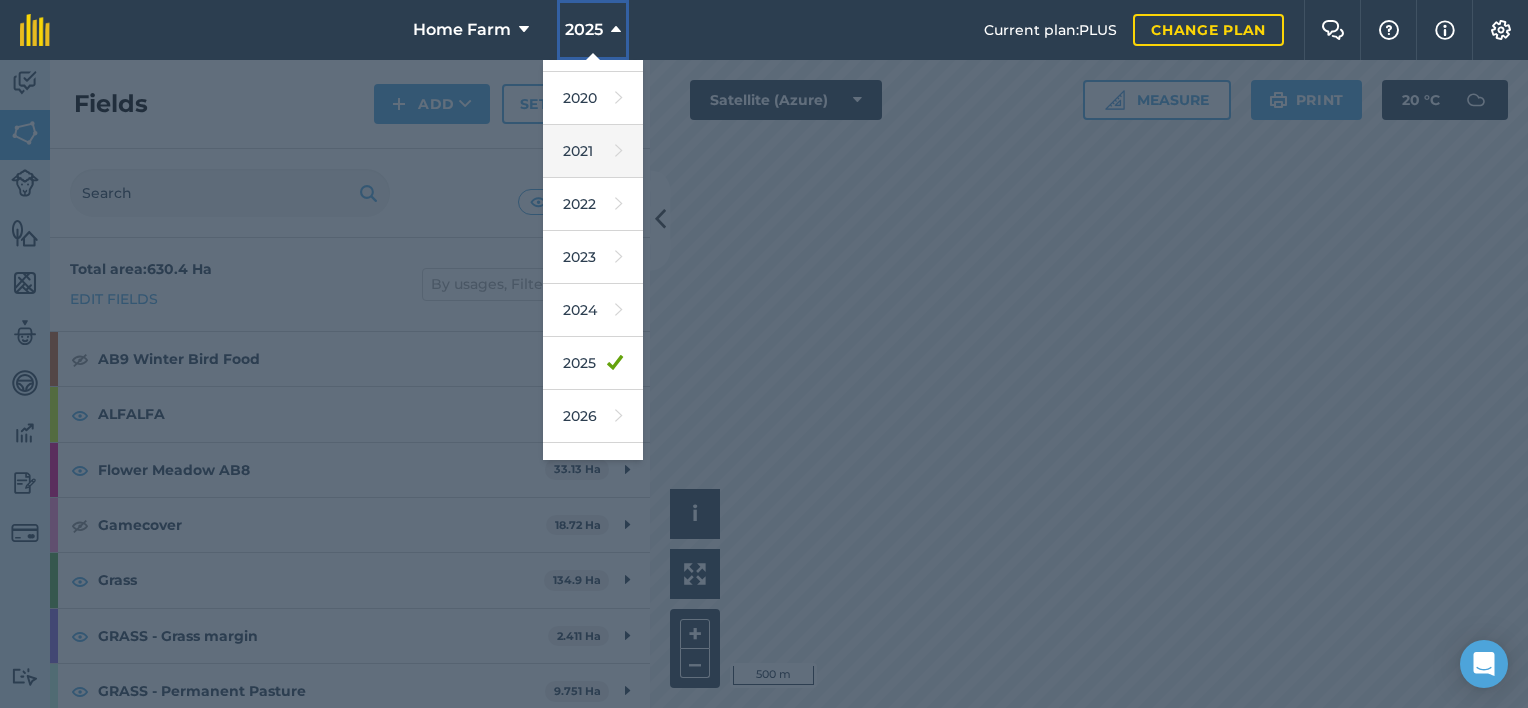 scroll, scrollTop: 180, scrollLeft: 0, axis: vertical 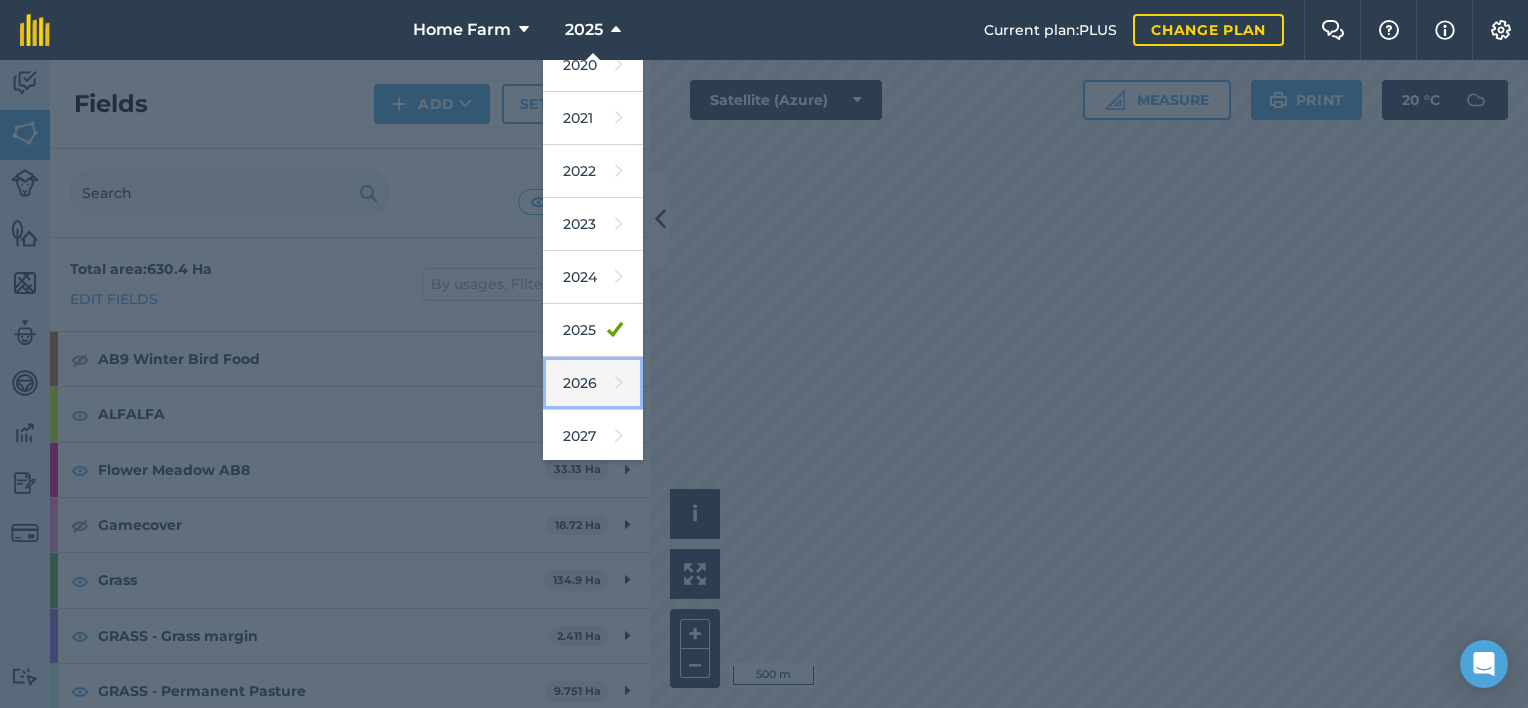 click on "2026" at bounding box center (593, 383) 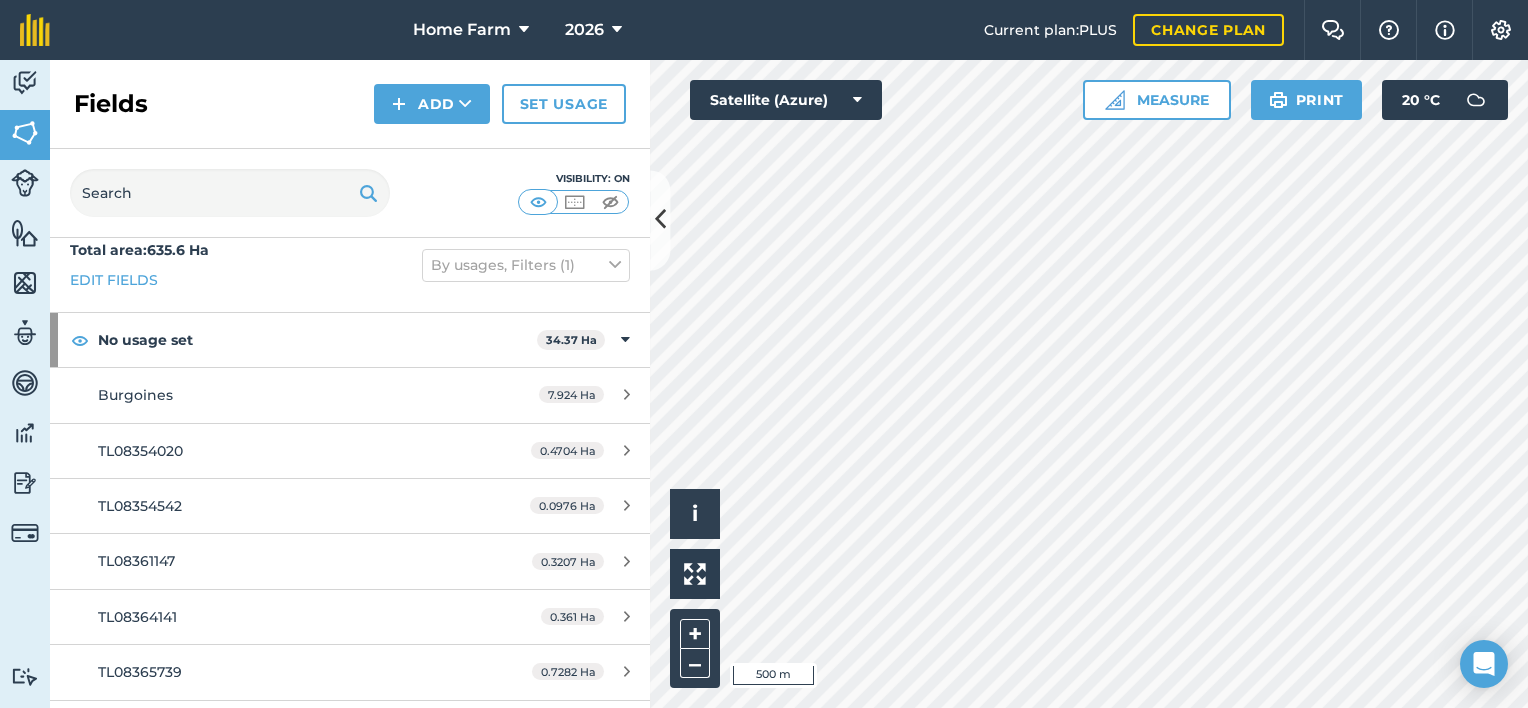 scroll, scrollTop: 0, scrollLeft: 0, axis: both 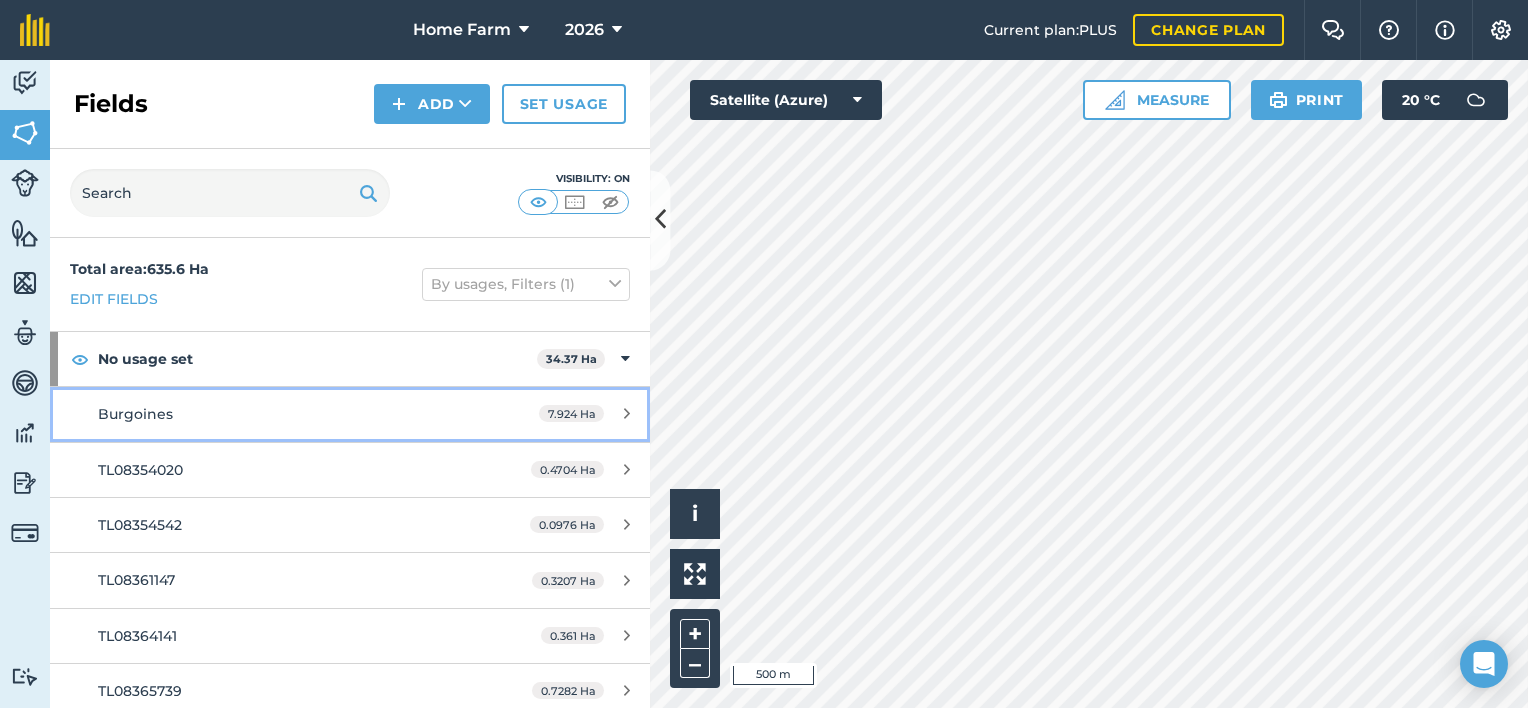 click on "Burgoines  7.924   Ha" at bounding box center [350, 414] 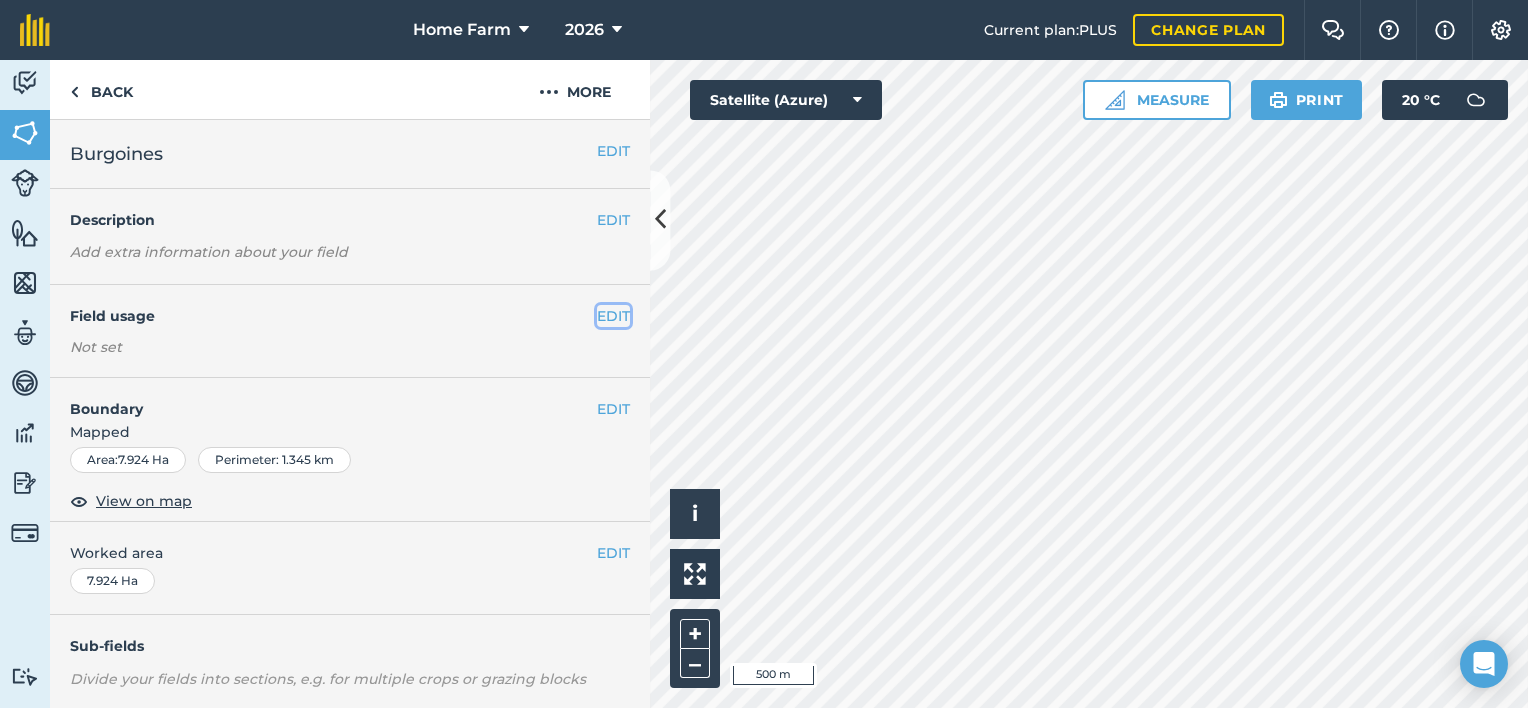 click on "EDIT" at bounding box center (613, 316) 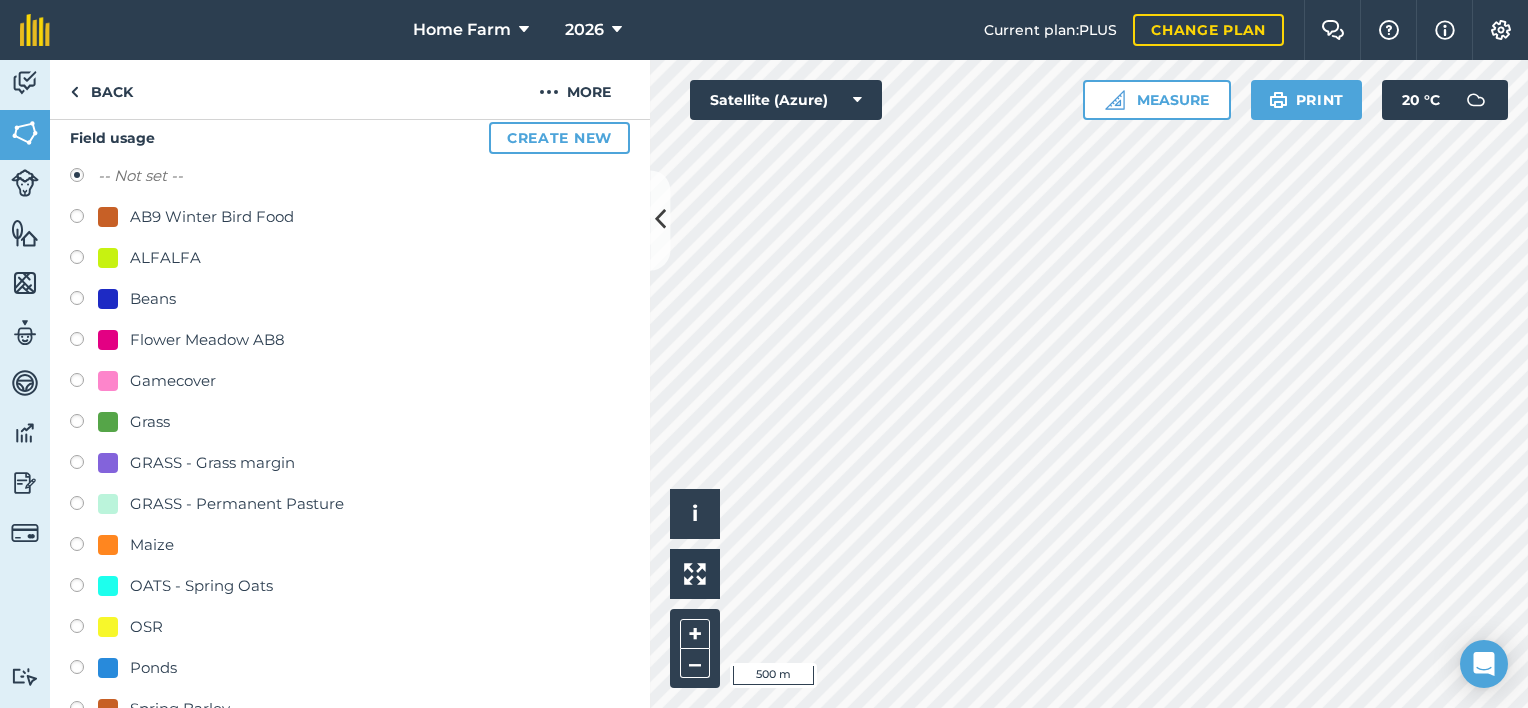 scroll, scrollTop: 184, scrollLeft: 0, axis: vertical 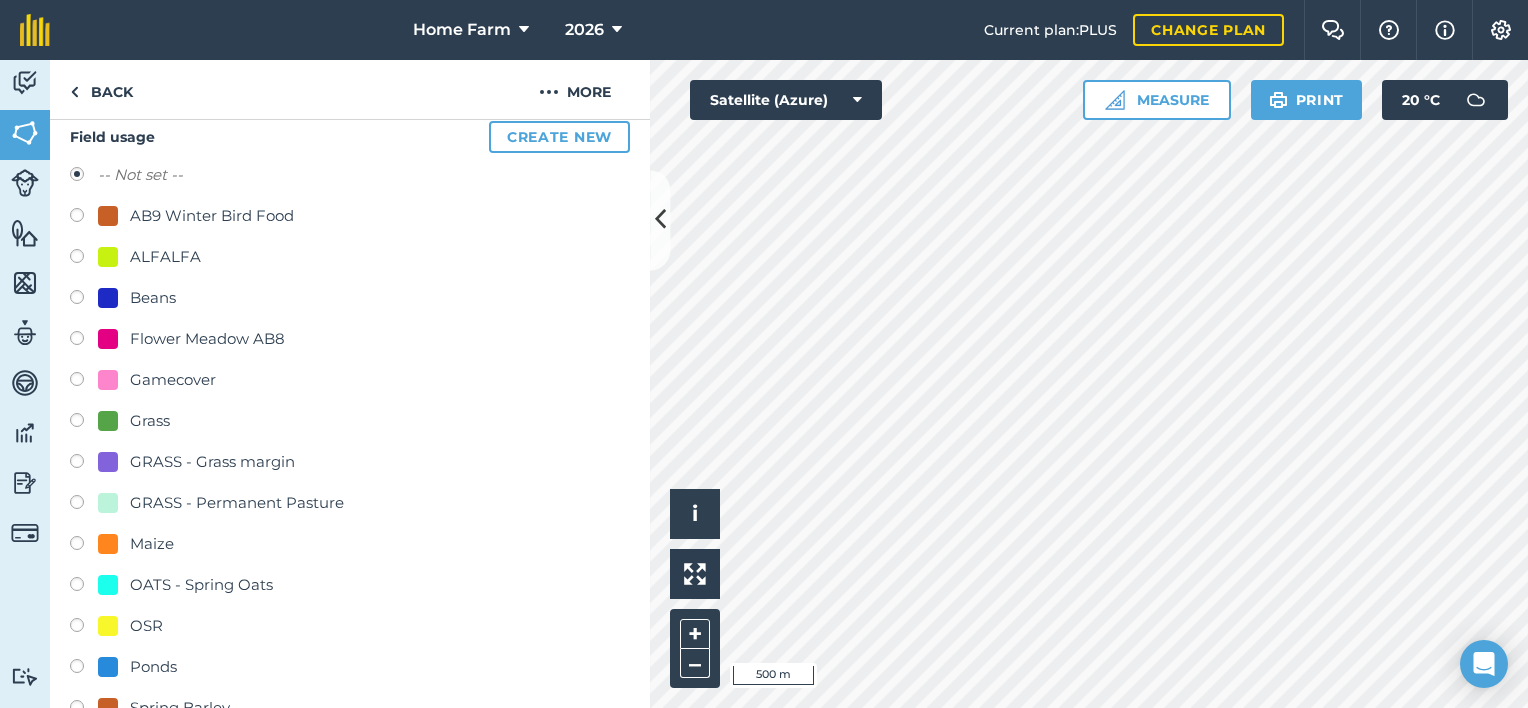 click on "Grass" at bounding box center (150, 421) 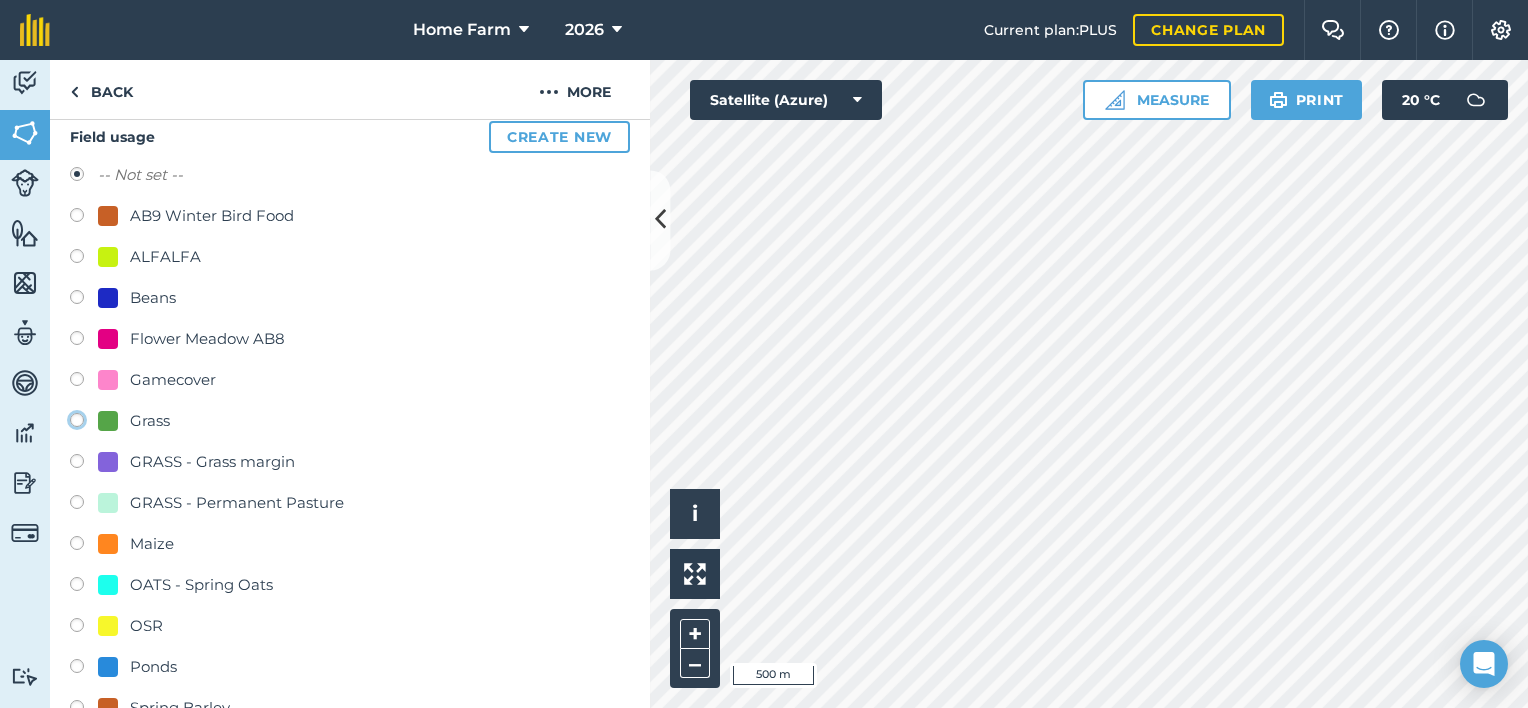 click on "Grass" at bounding box center (-9923, 419) 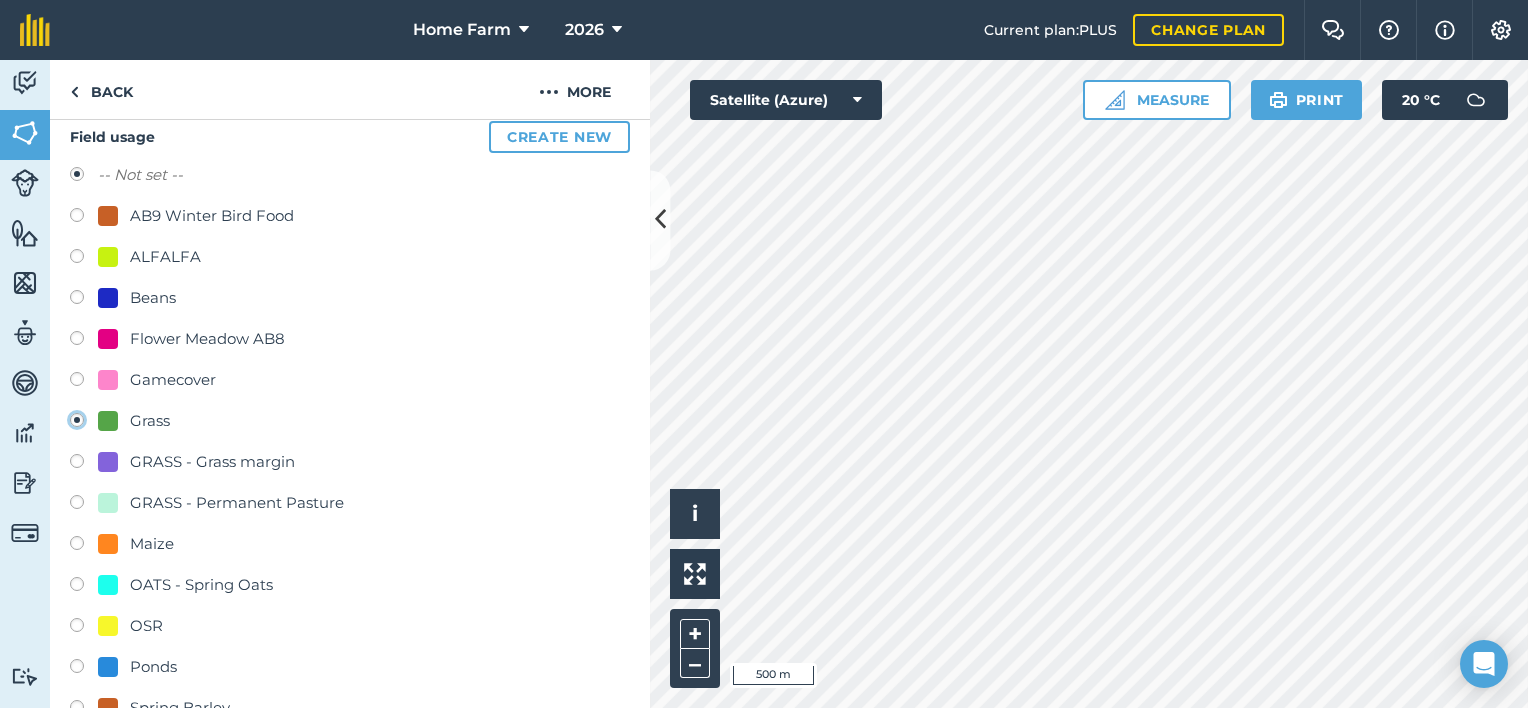 radio on "true" 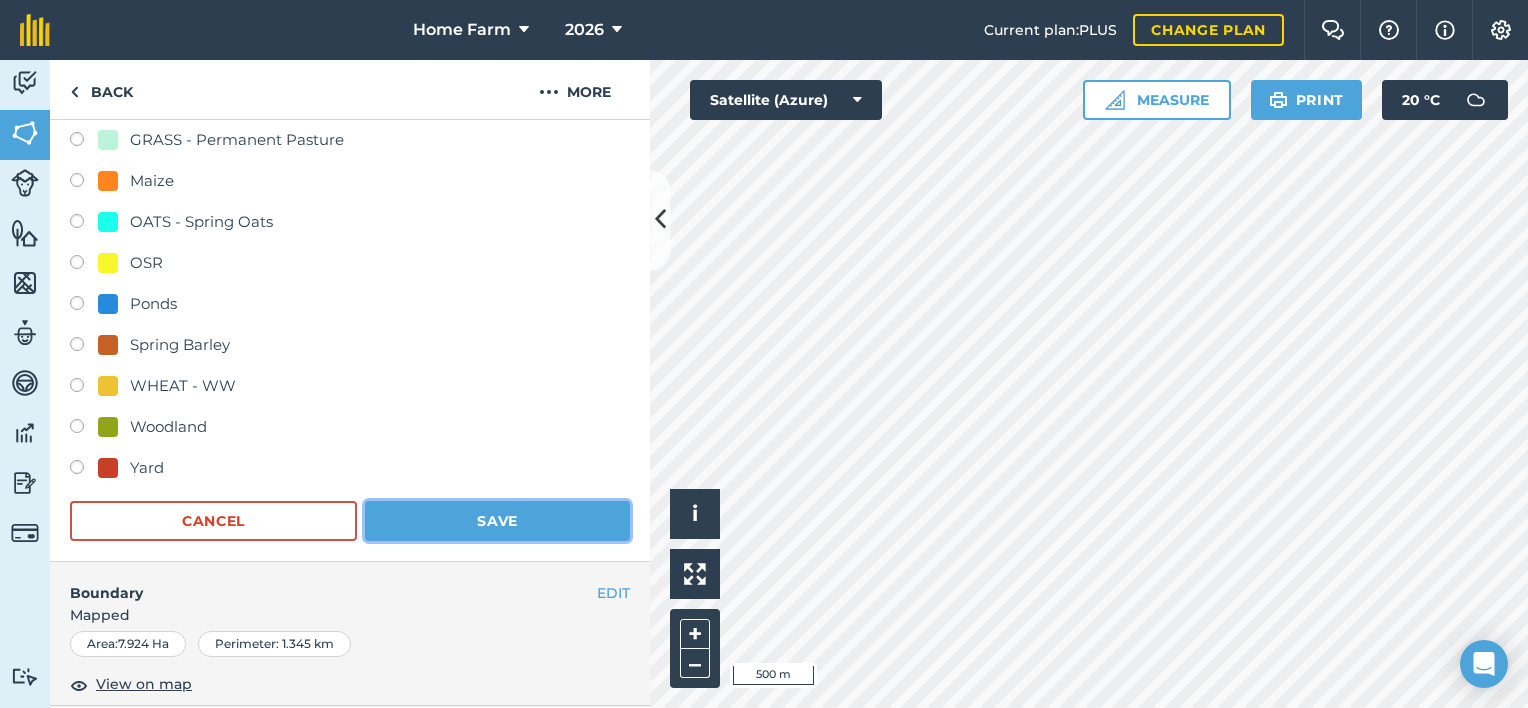 click on "Save" at bounding box center (497, 521) 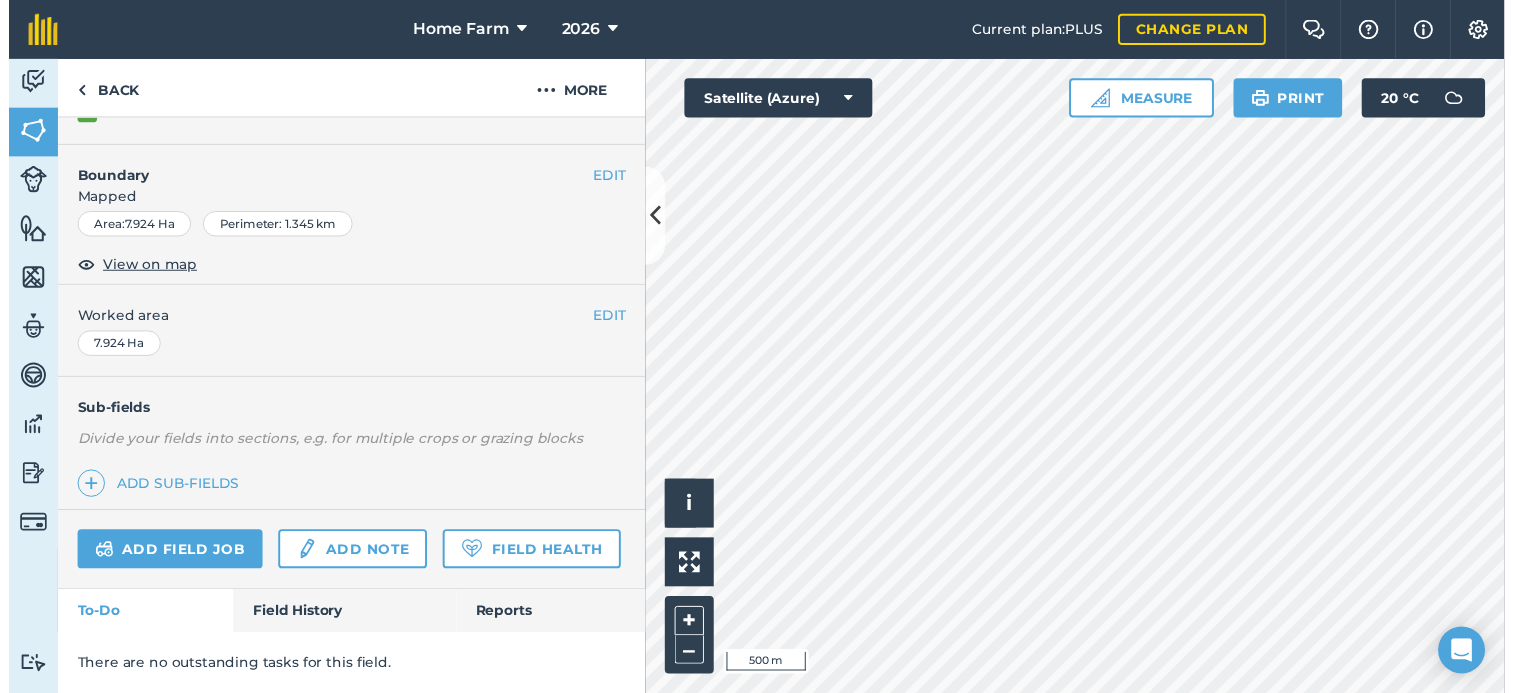 scroll, scrollTop: 0, scrollLeft: 0, axis: both 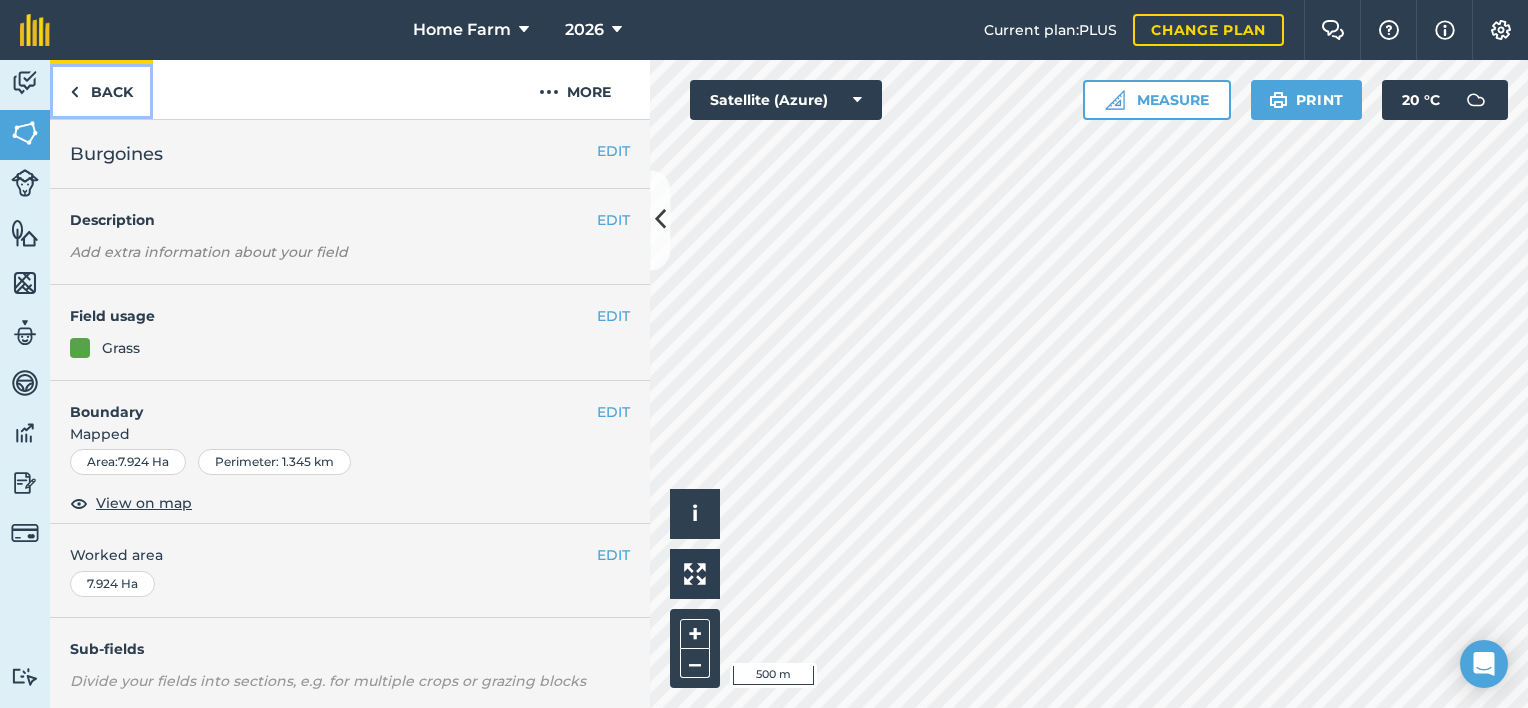 click on "Back" at bounding box center [101, 89] 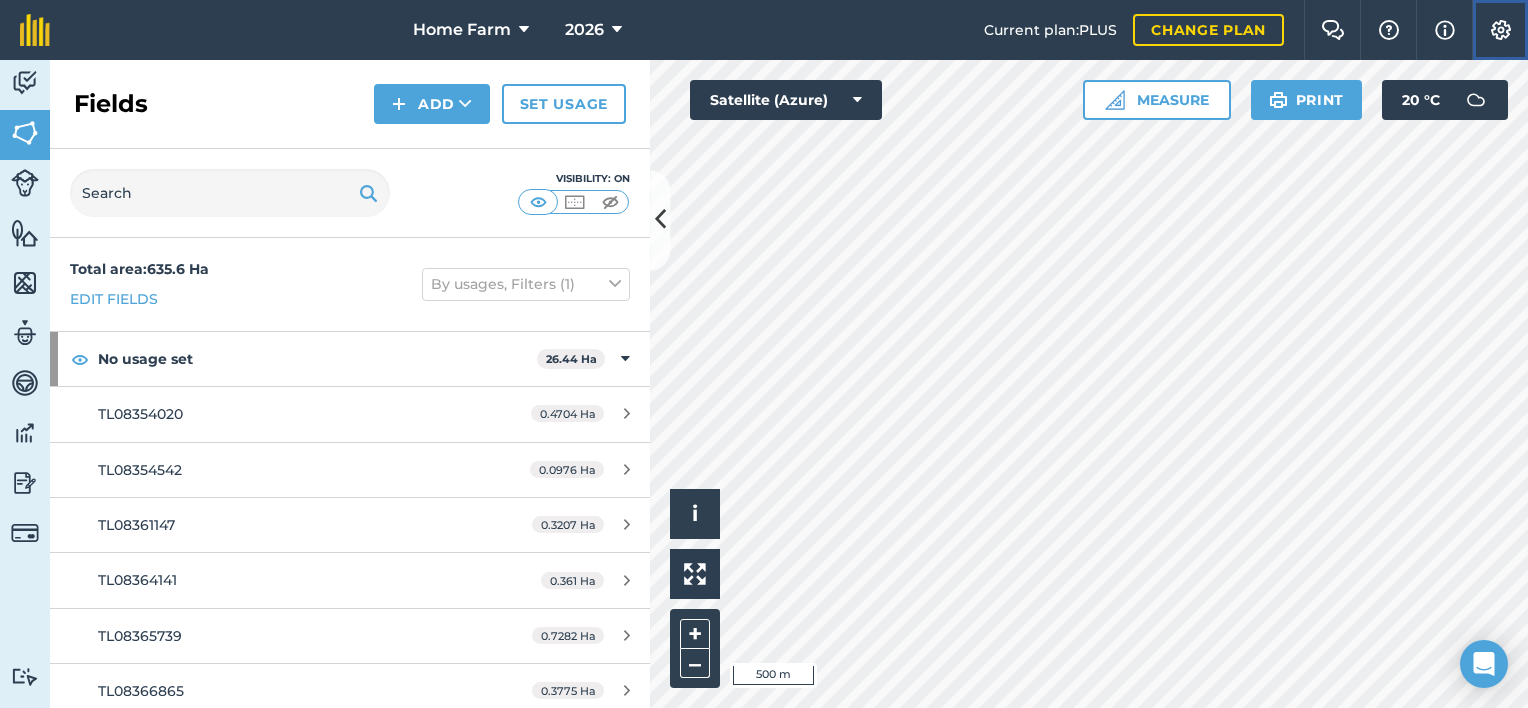 click at bounding box center (1501, 30) 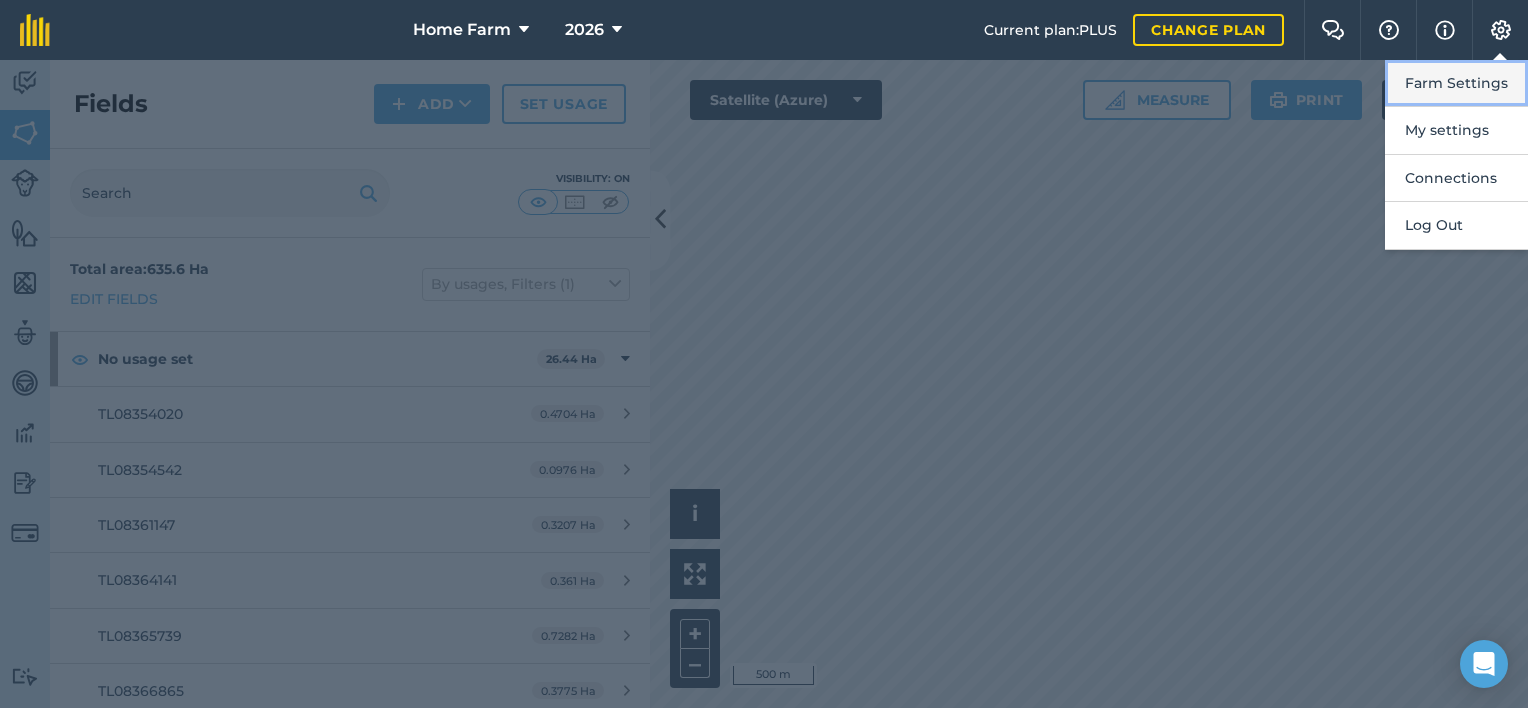 click on "Farm Settings" at bounding box center (1456, 83) 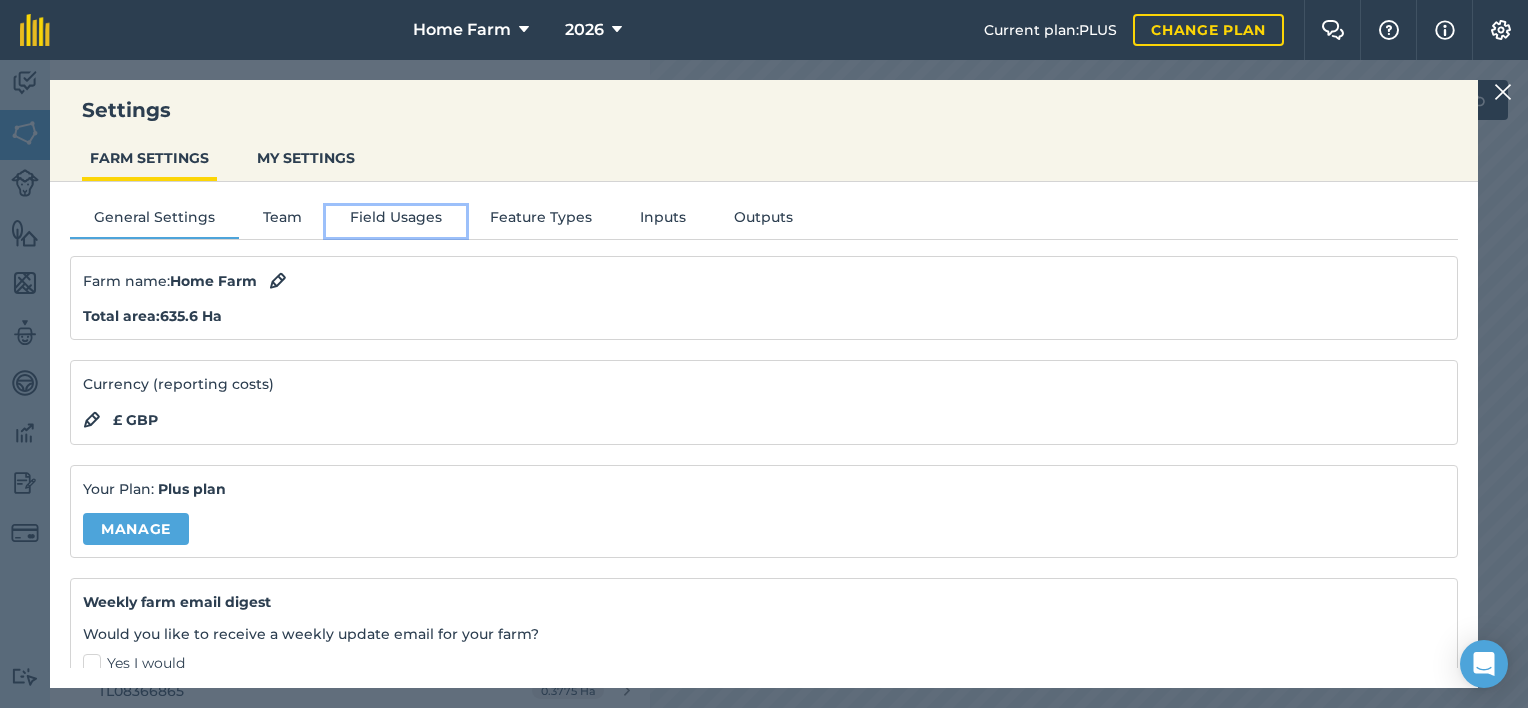 click on "Field Usages" at bounding box center (396, 221) 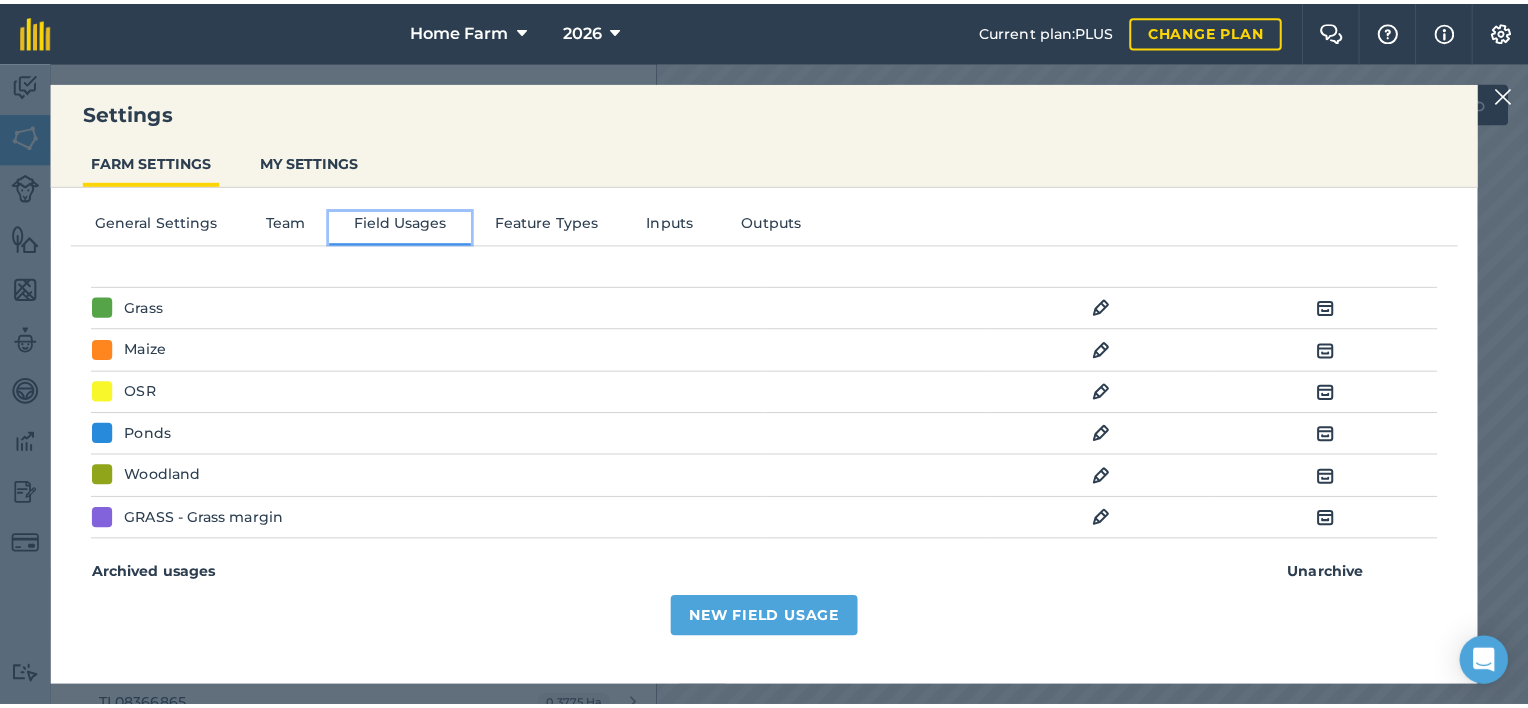 scroll, scrollTop: 432, scrollLeft: 0, axis: vertical 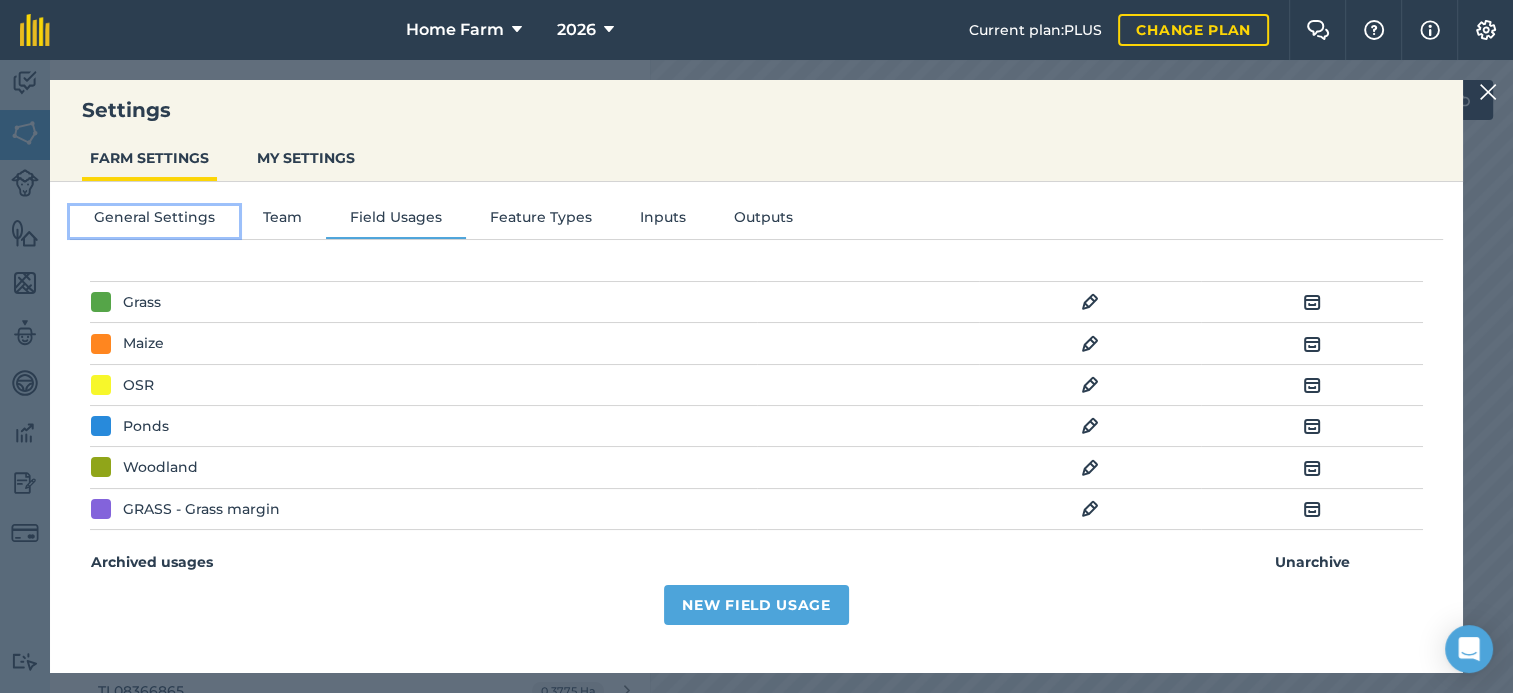 click on "General Settings" at bounding box center [154, 221] 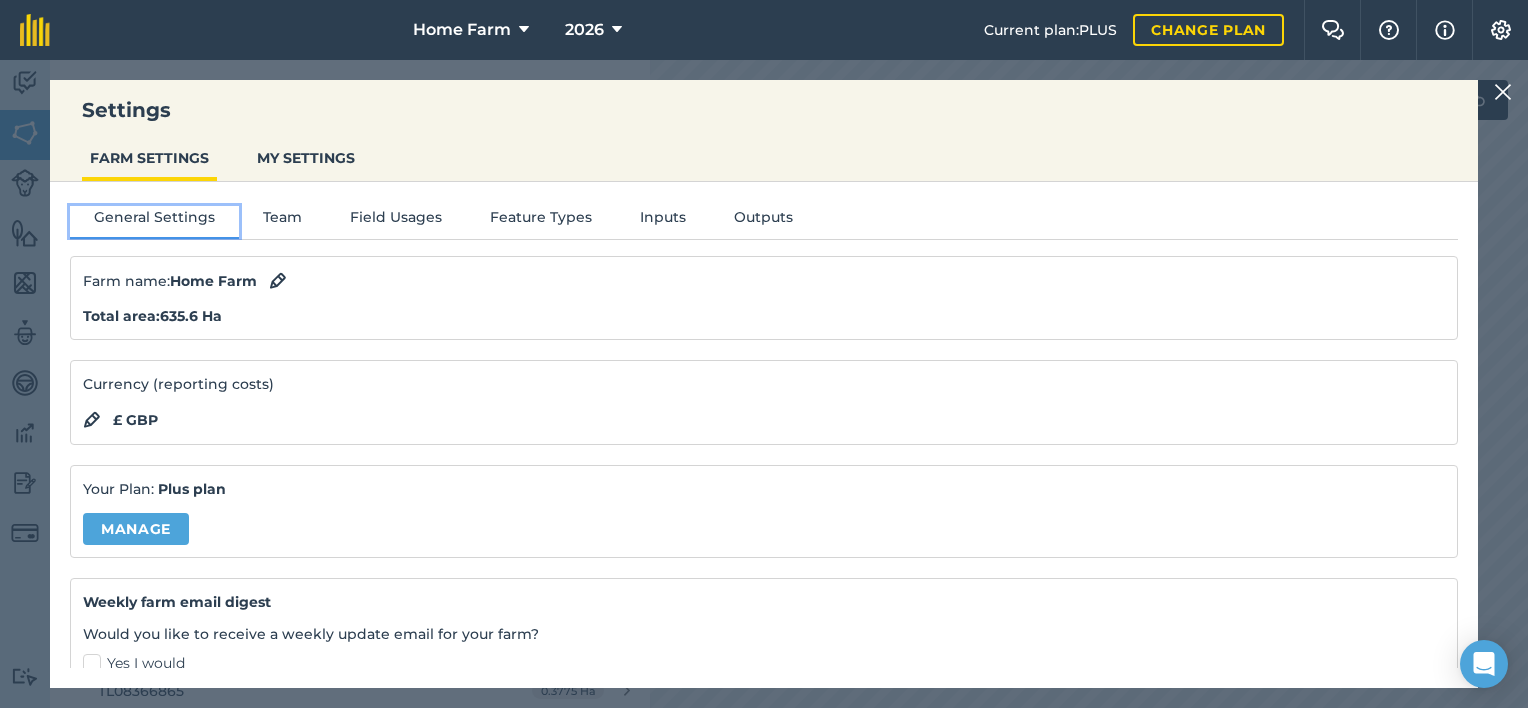 scroll, scrollTop: 196, scrollLeft: 0, axis: vertical 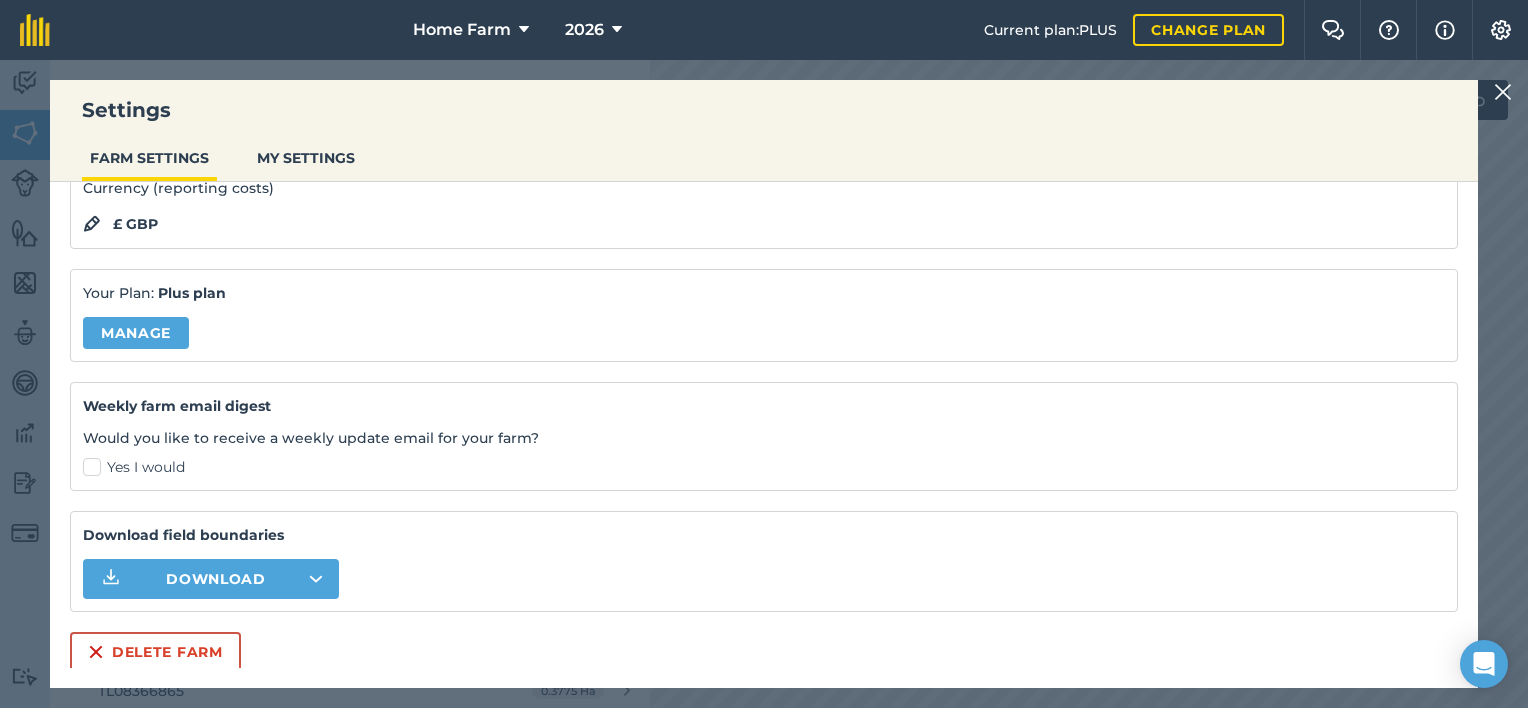 click on "Farm name :  Home Farm  Total area :  635.6   Ha Currency (reporting costs) £   GBP Your Plan:   Plus plan   Manage Weekly farm email digest Would you like to receive a weekly update email for your farm? Yes I would Download field boundaries Download   Delete farm" at bounding box center (764, 366) 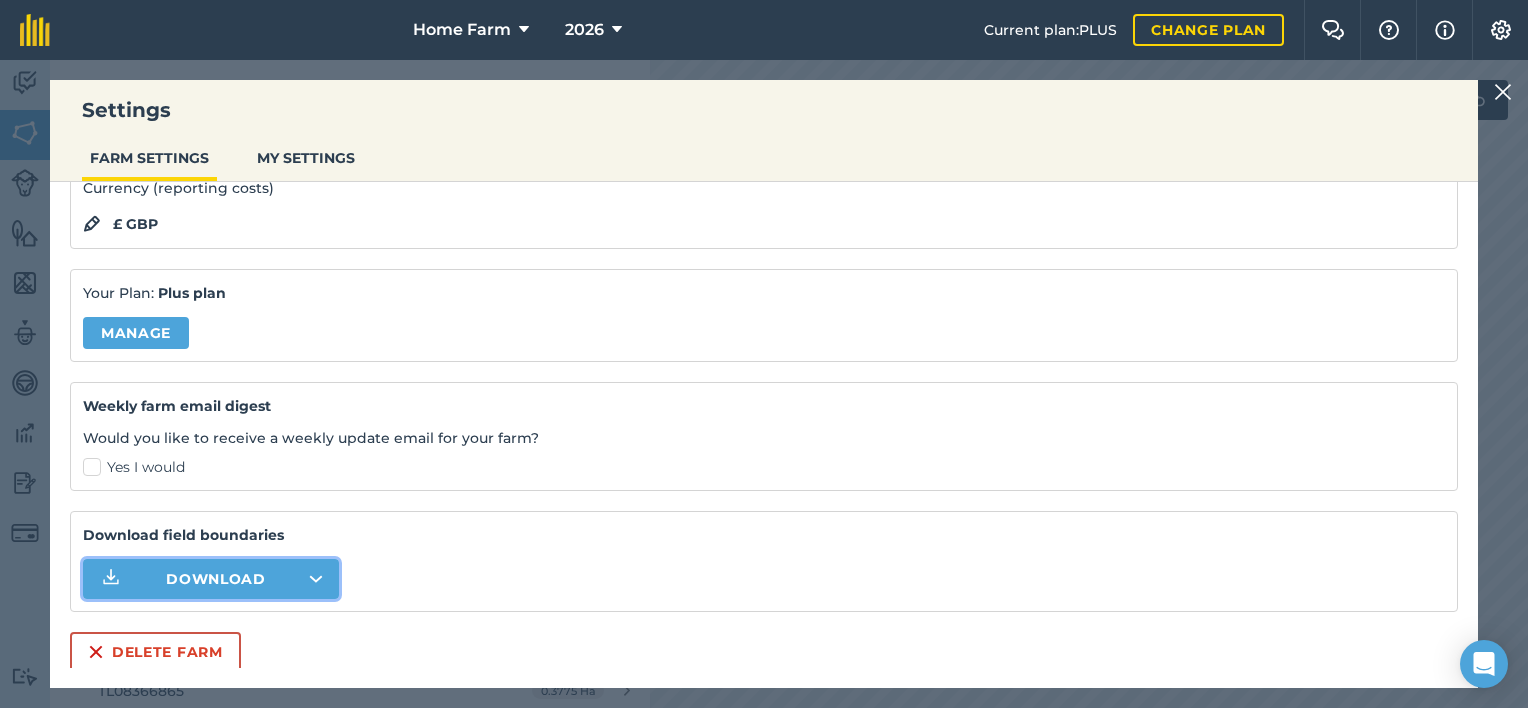 click on "Download" at bounding box center (216, 579) 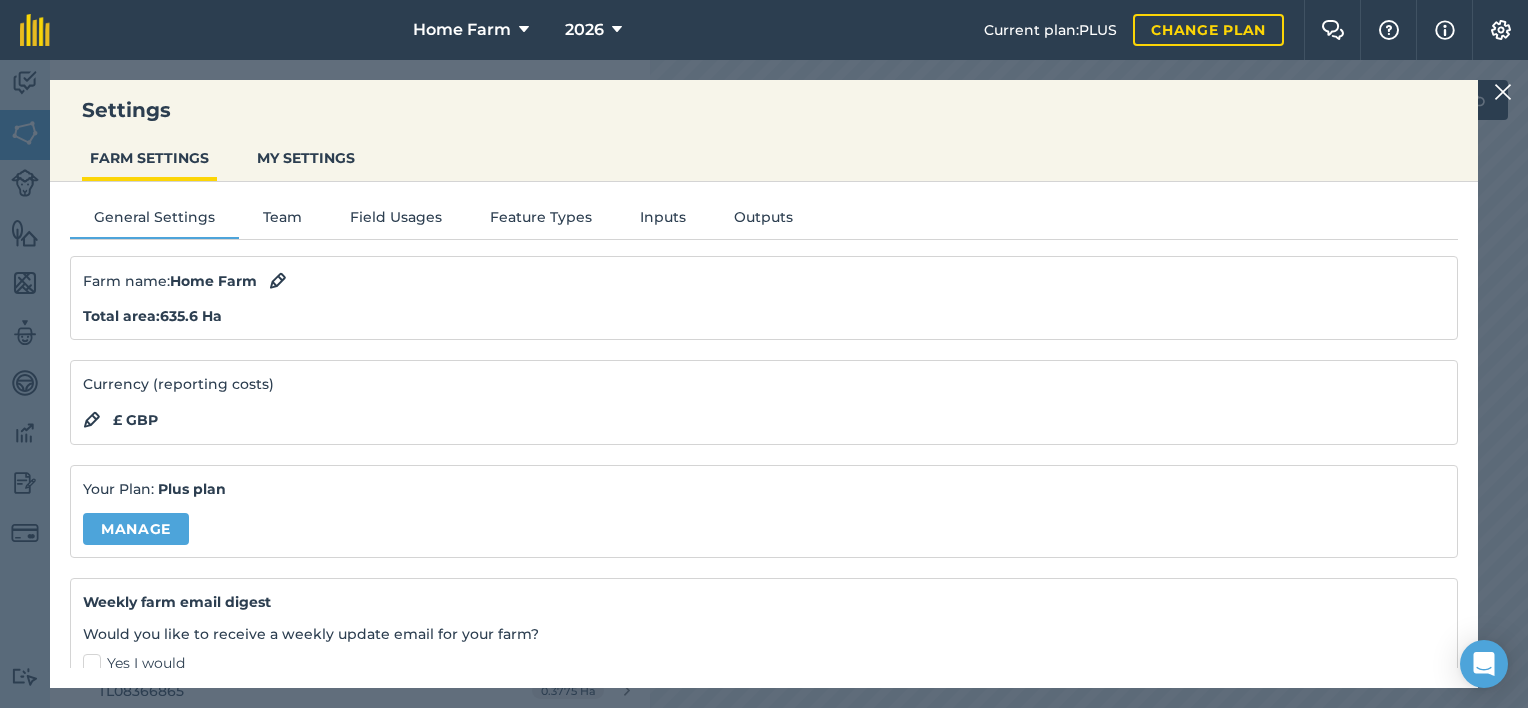 click on "Settings FARM SETTINGS MY SETTINGS General Settings Team Field Usages Feature Types Inputs Outputs Farm name :  Home Farm  Total area :  635.6   Ha Currency (reporting costs) £   GBP Your Plan:   Plus plan   Manage Weekly farm email digest Would you like to receive a weekly update email for your farm? Yes I would Download field boundaries Download   Delete farm" at bounding box center [764, 384] 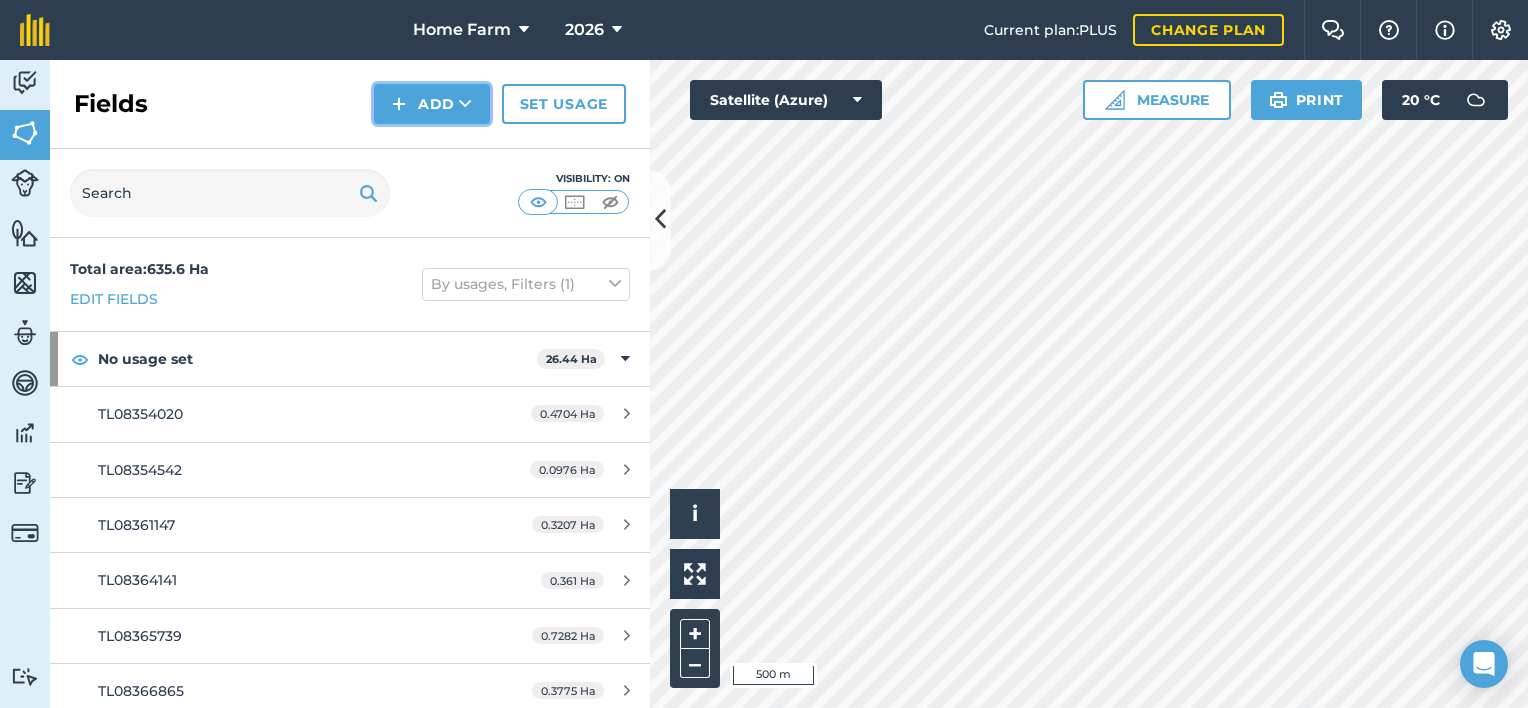 click at bounding box center (465, 104) 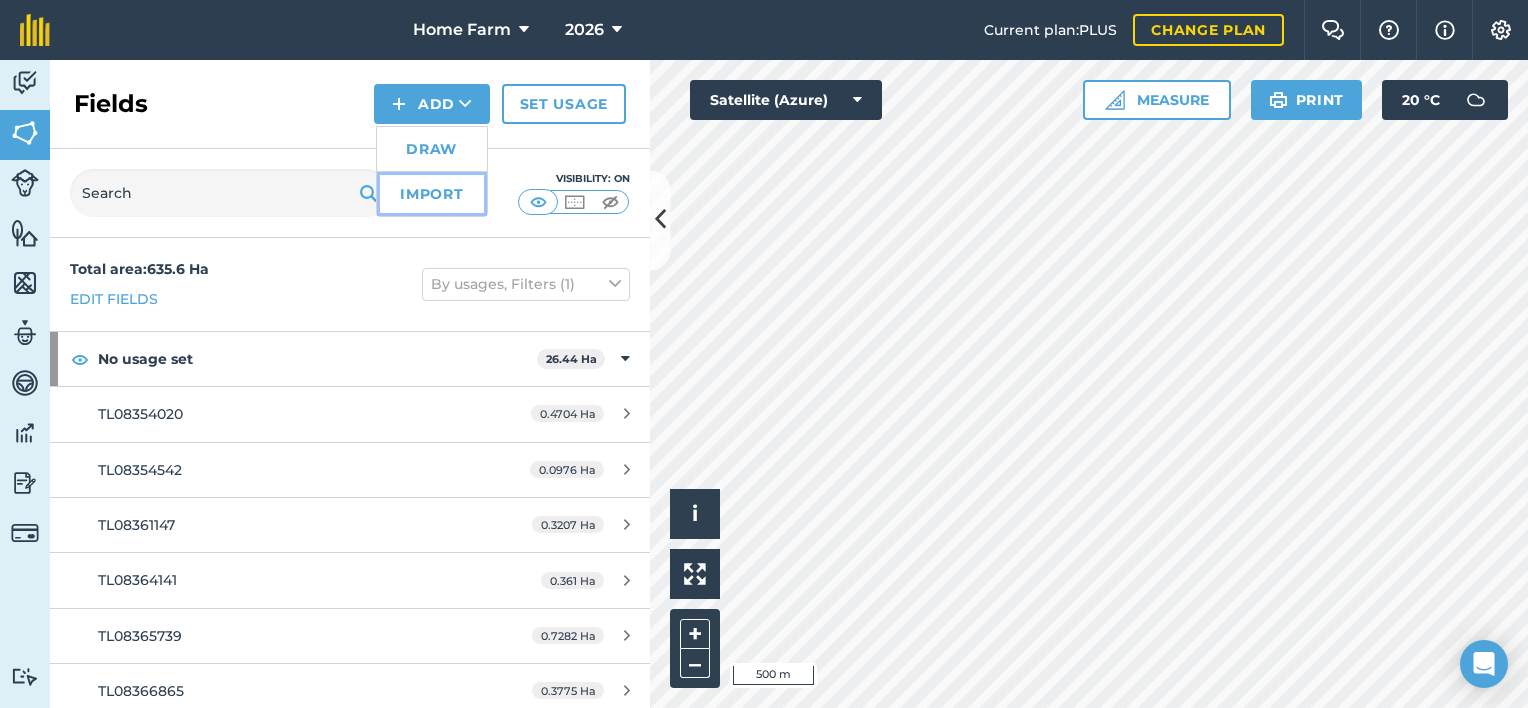 click on "Import" at bounding box center [432, 194] 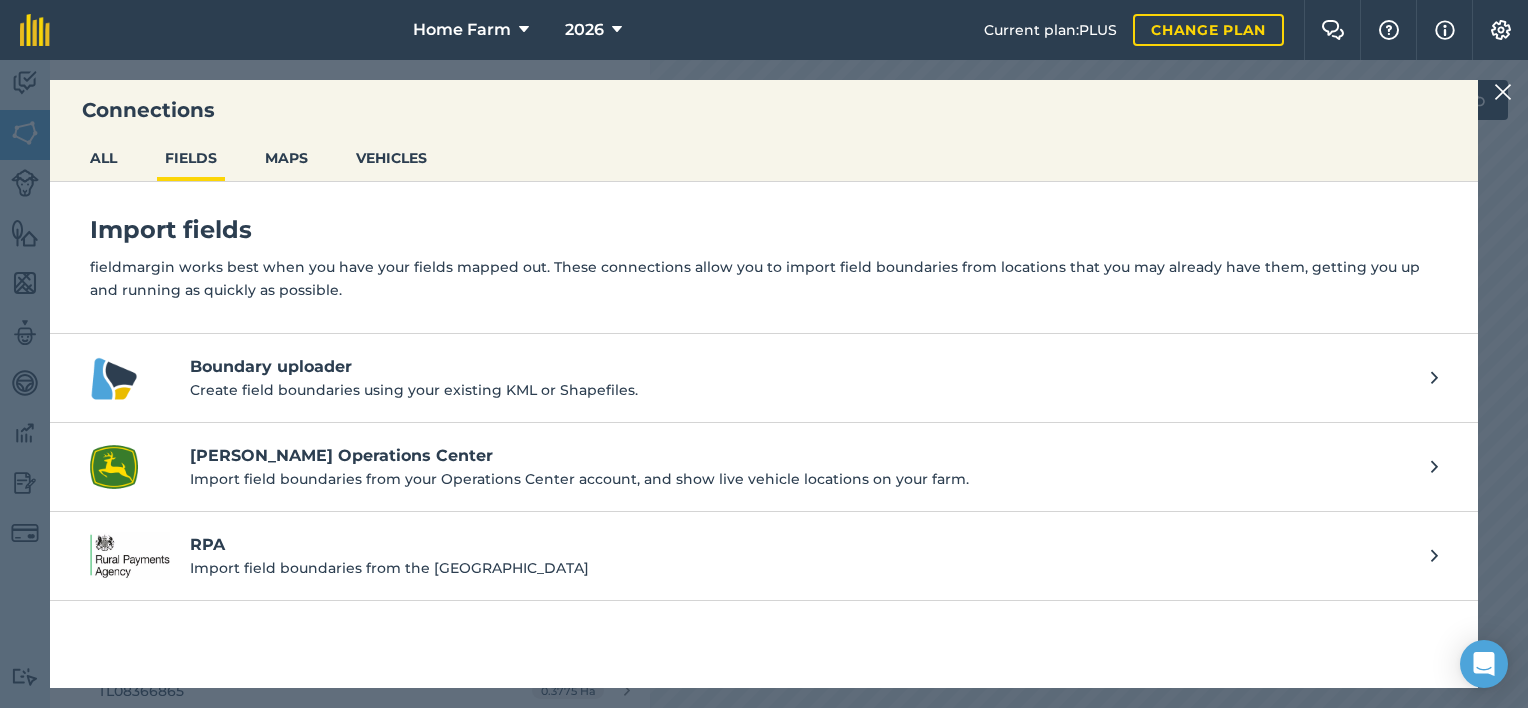 scroll, scrollTop: 55, scrollLeft: 0, axis: vertical 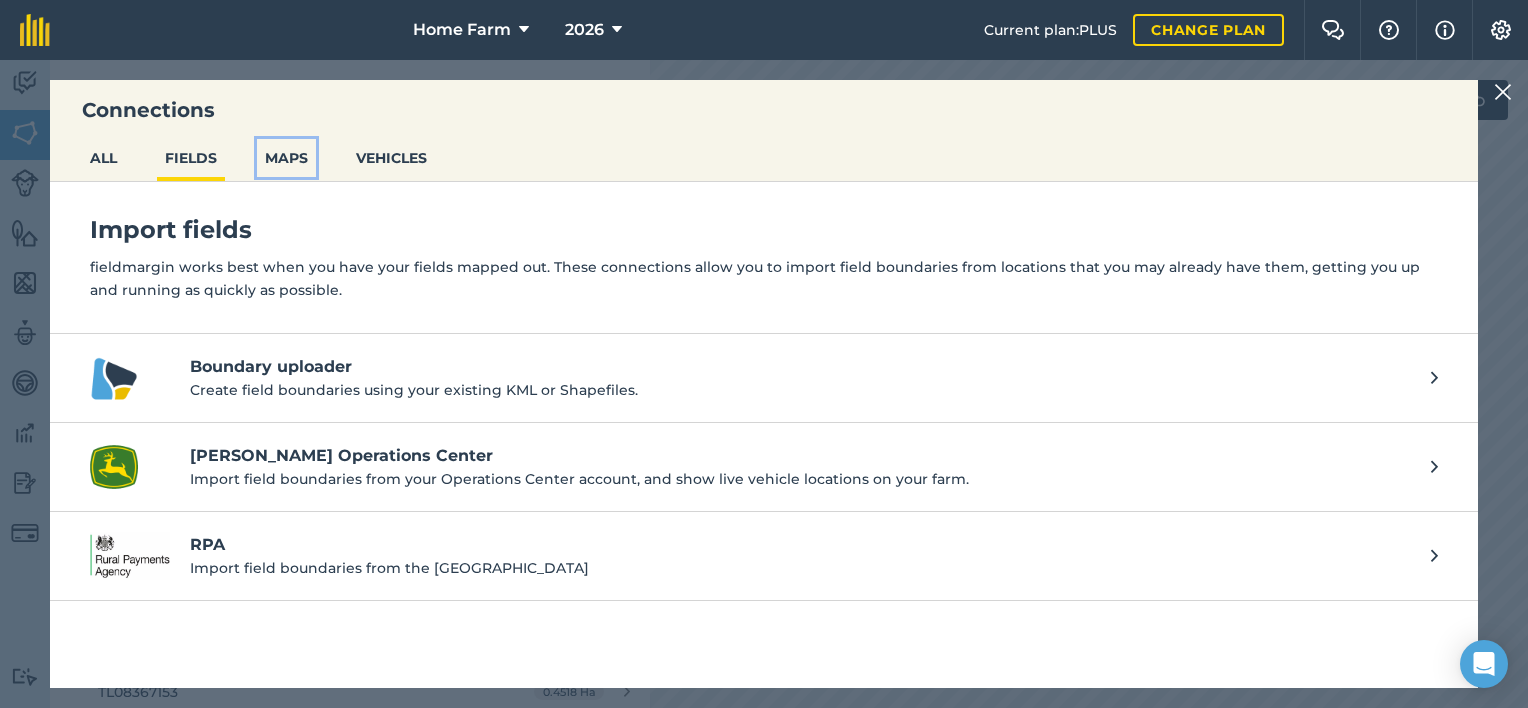 click on "MAPS" at bounding box center [286, 158] 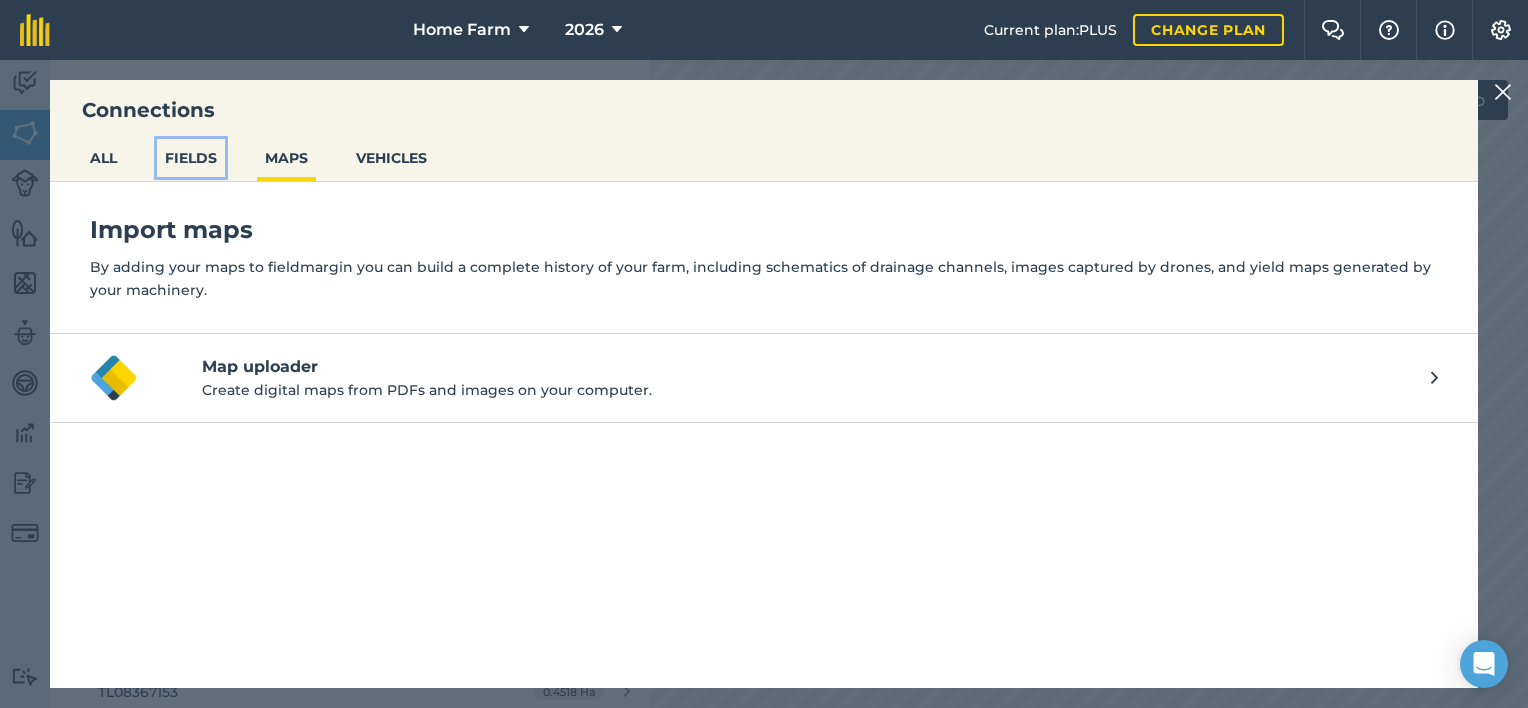 click on "FIELDS" at bounding box center [191, 158] 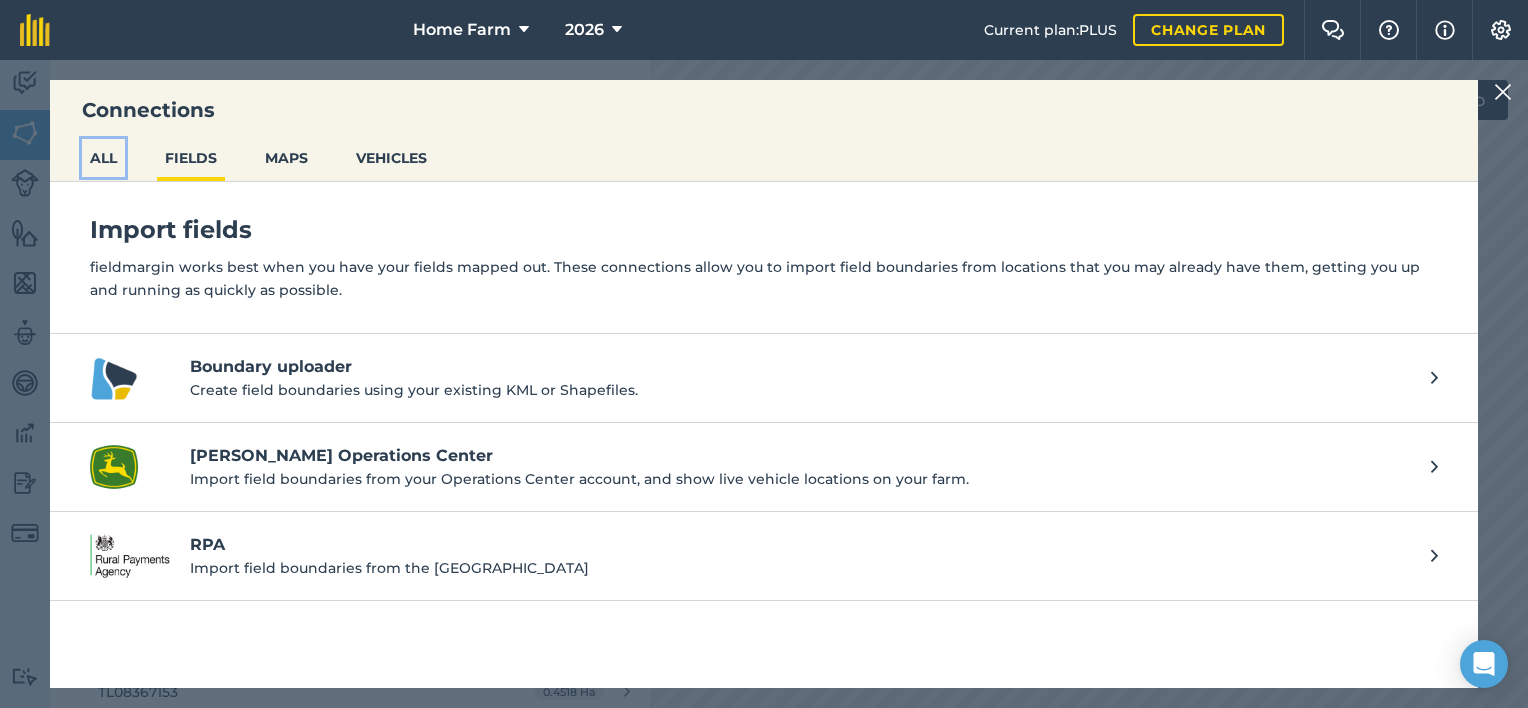 click on "ALL" at bounding box center [103, 158] 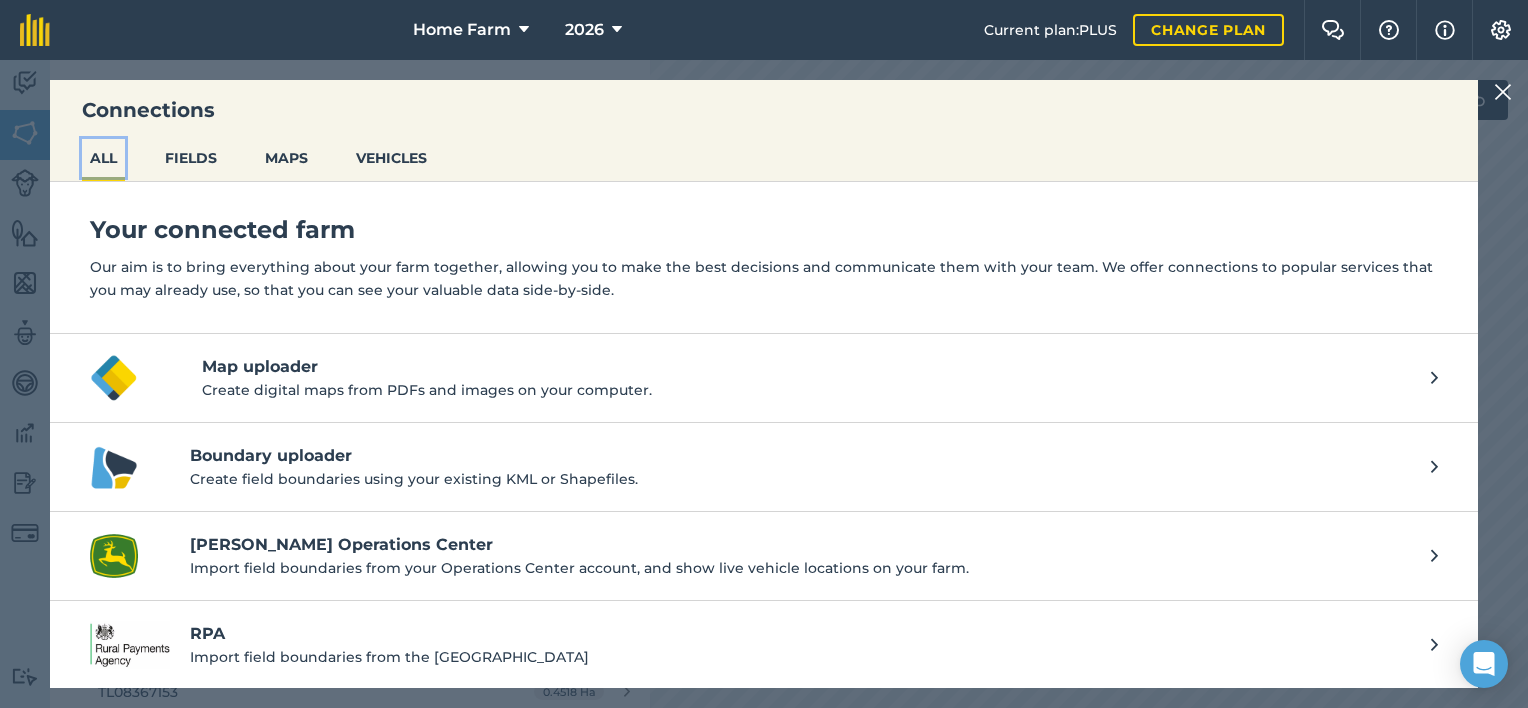 scroll, scrollTop: 0, scrollLeft: 0, axis: both 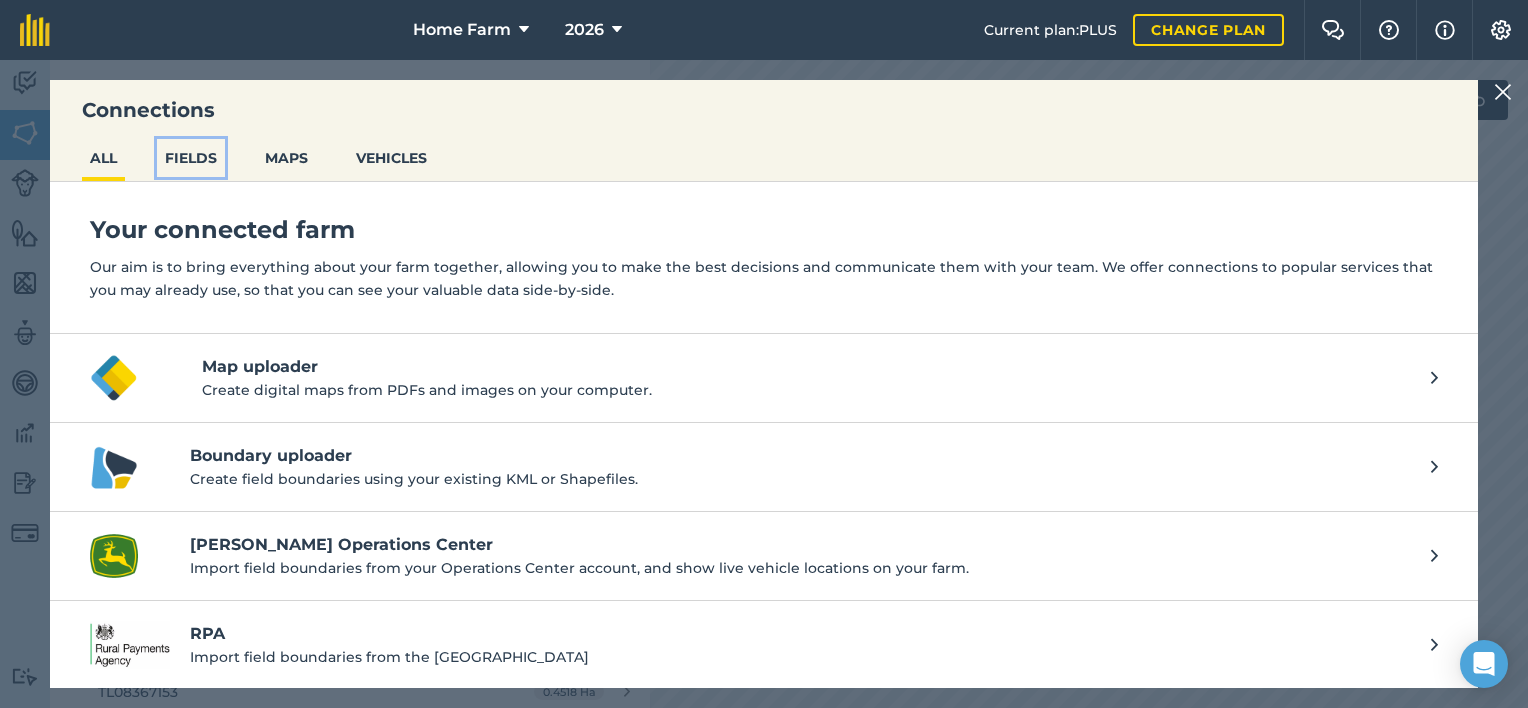 click on "FIELDS" at bounding box center (191, 158) 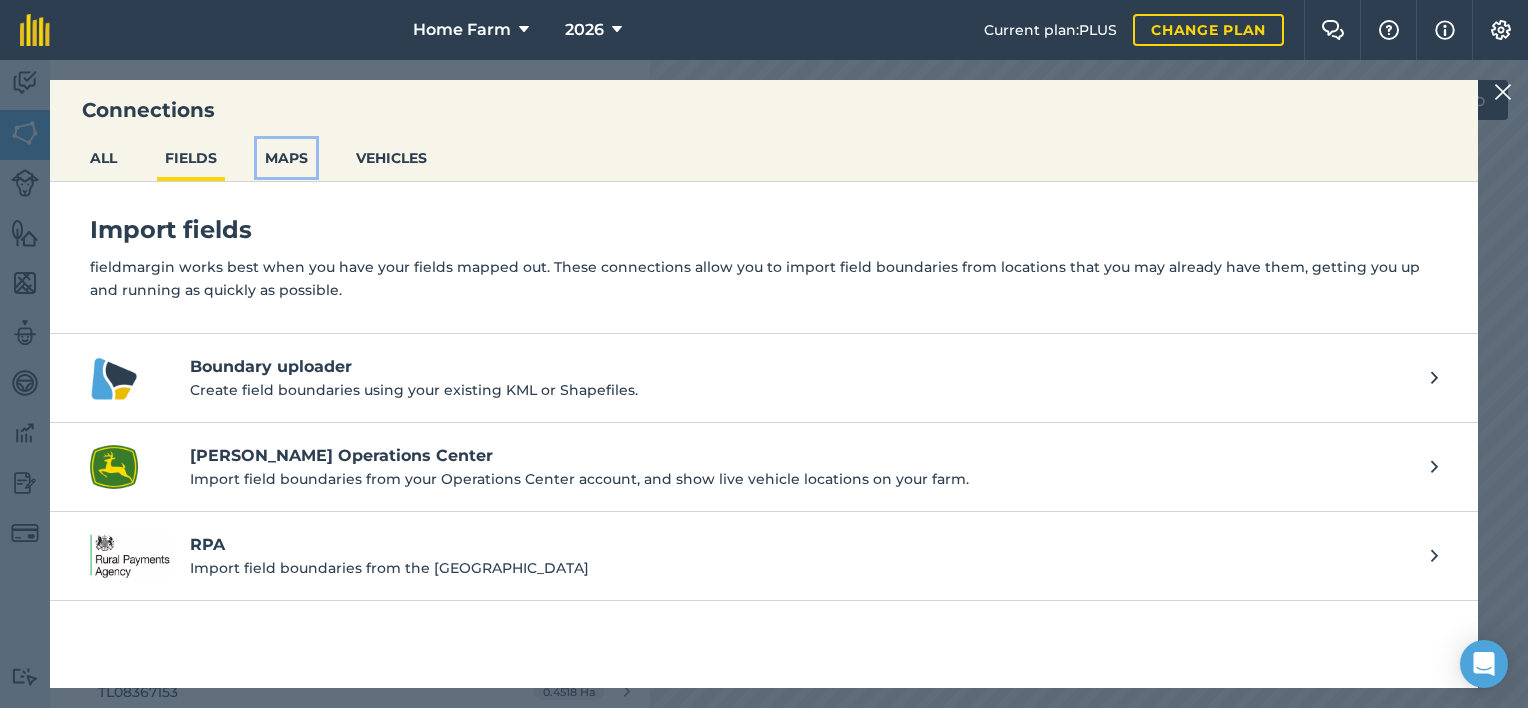click on "MAPS" at bounding box center [286, 158] 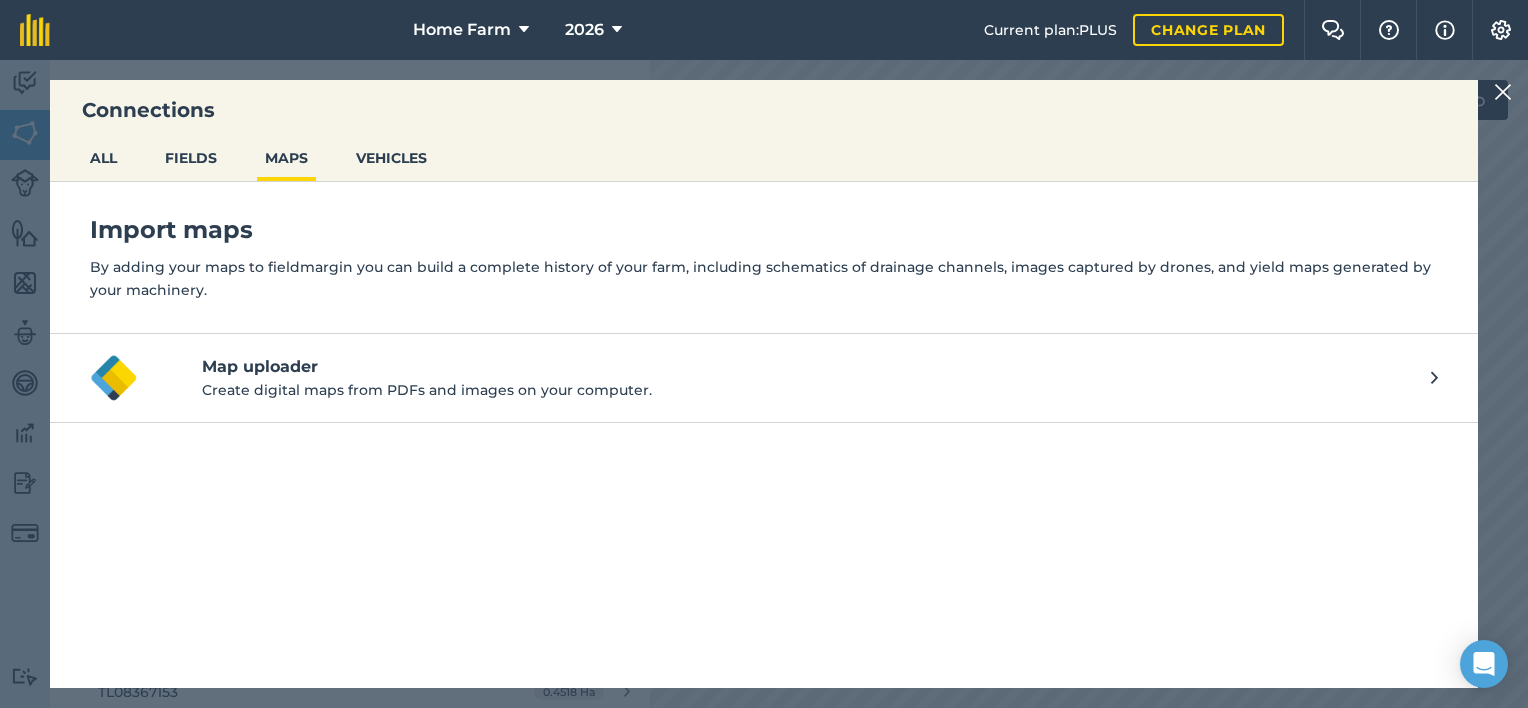 click on "VEHICLES" at bounding box center (391, 160) 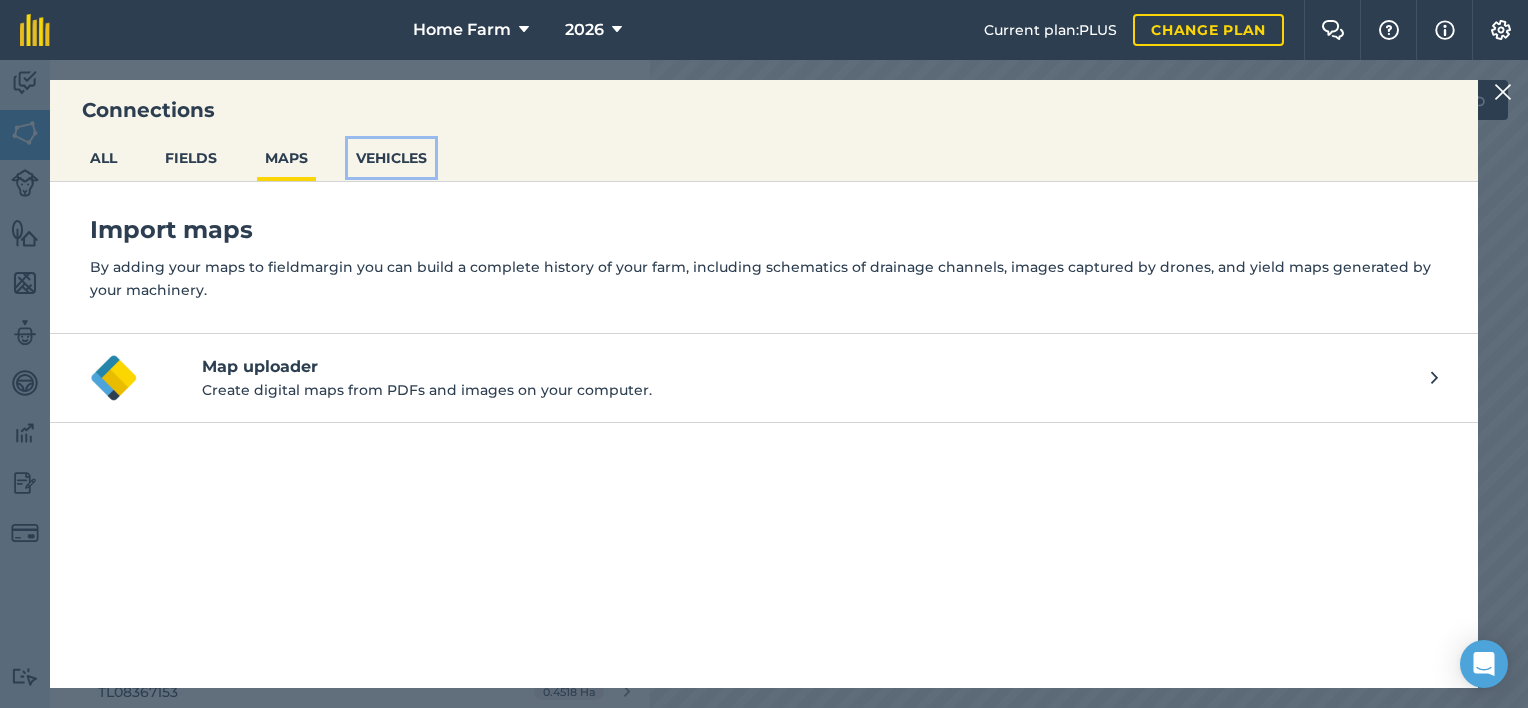 click on "VEHICLES" at bounding box center [391, 158] 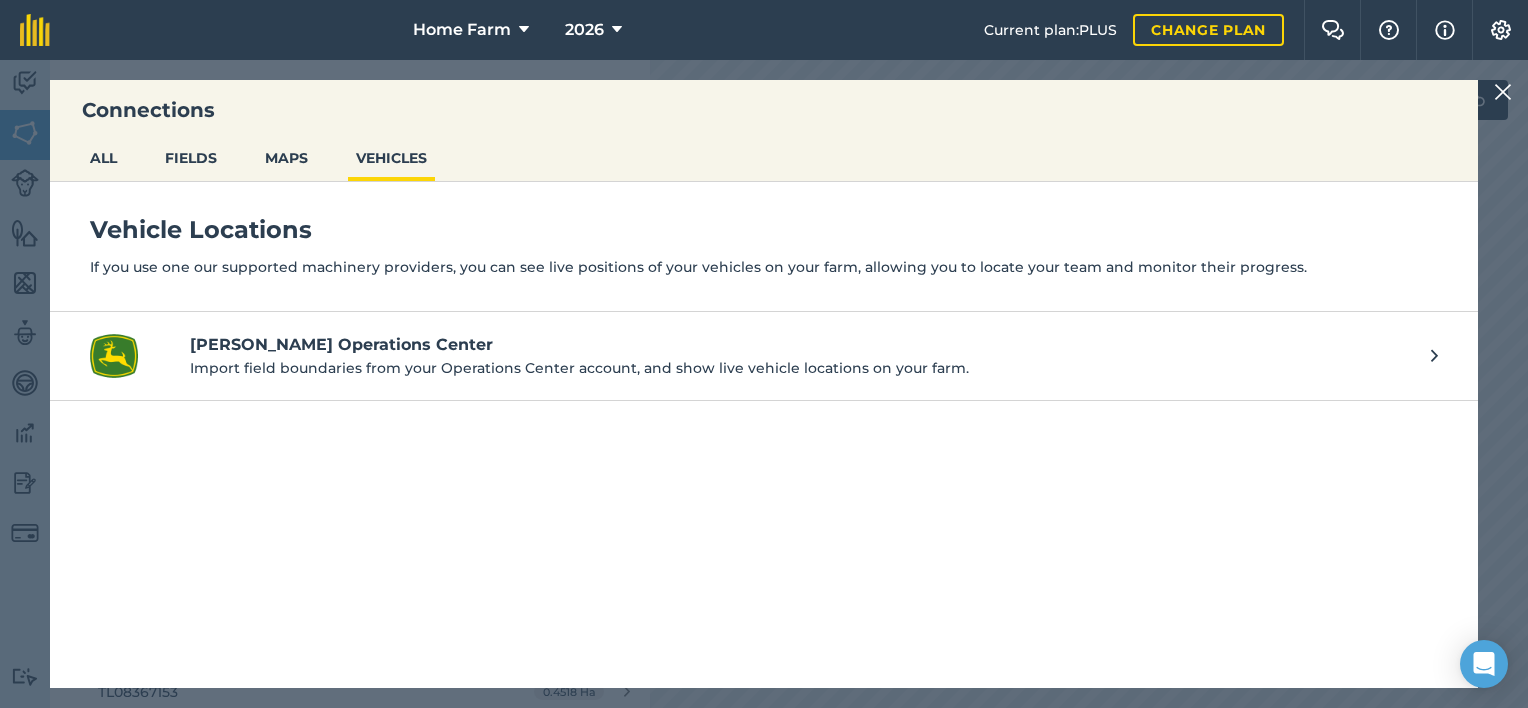 click at bounding box center (1503, 92) 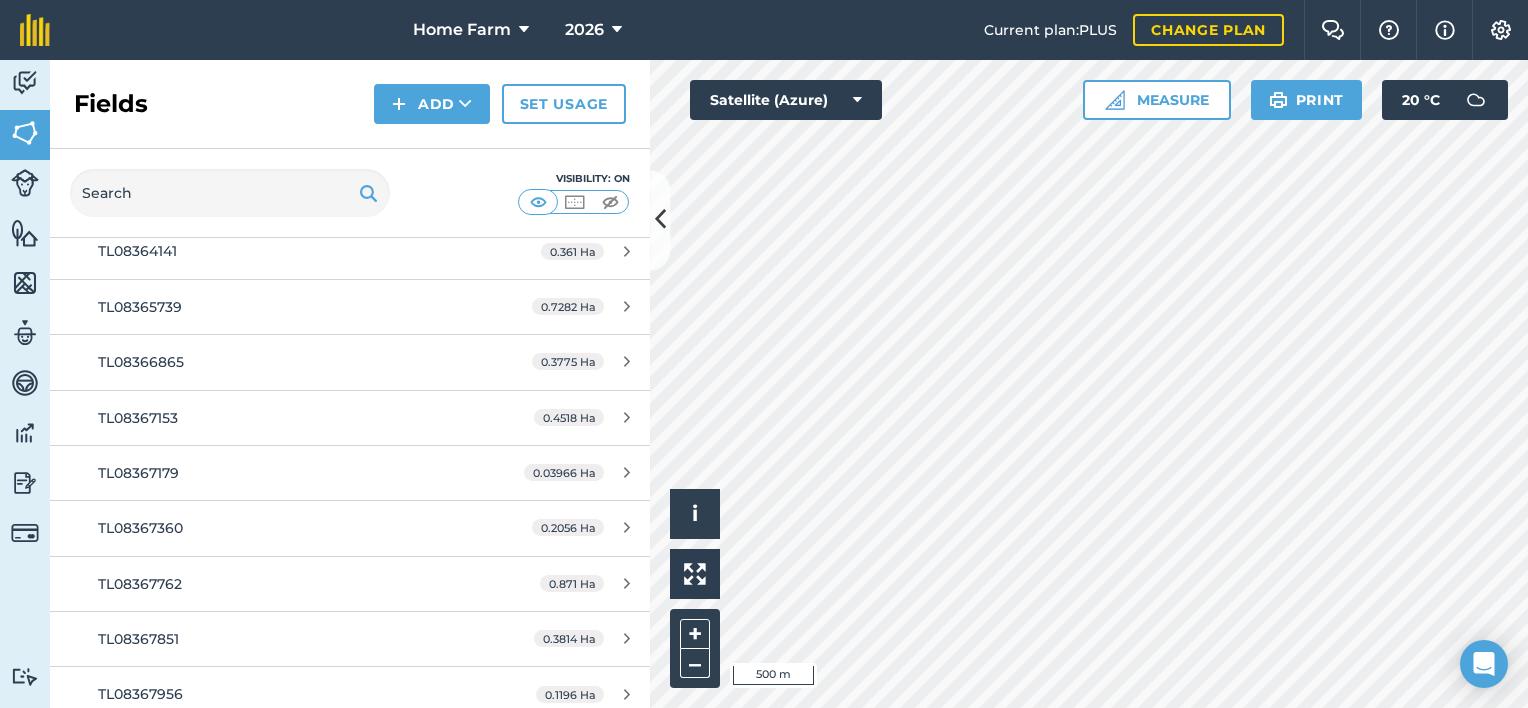 scroll, scrollTop: 0, scrollLeft: 0, axis: both 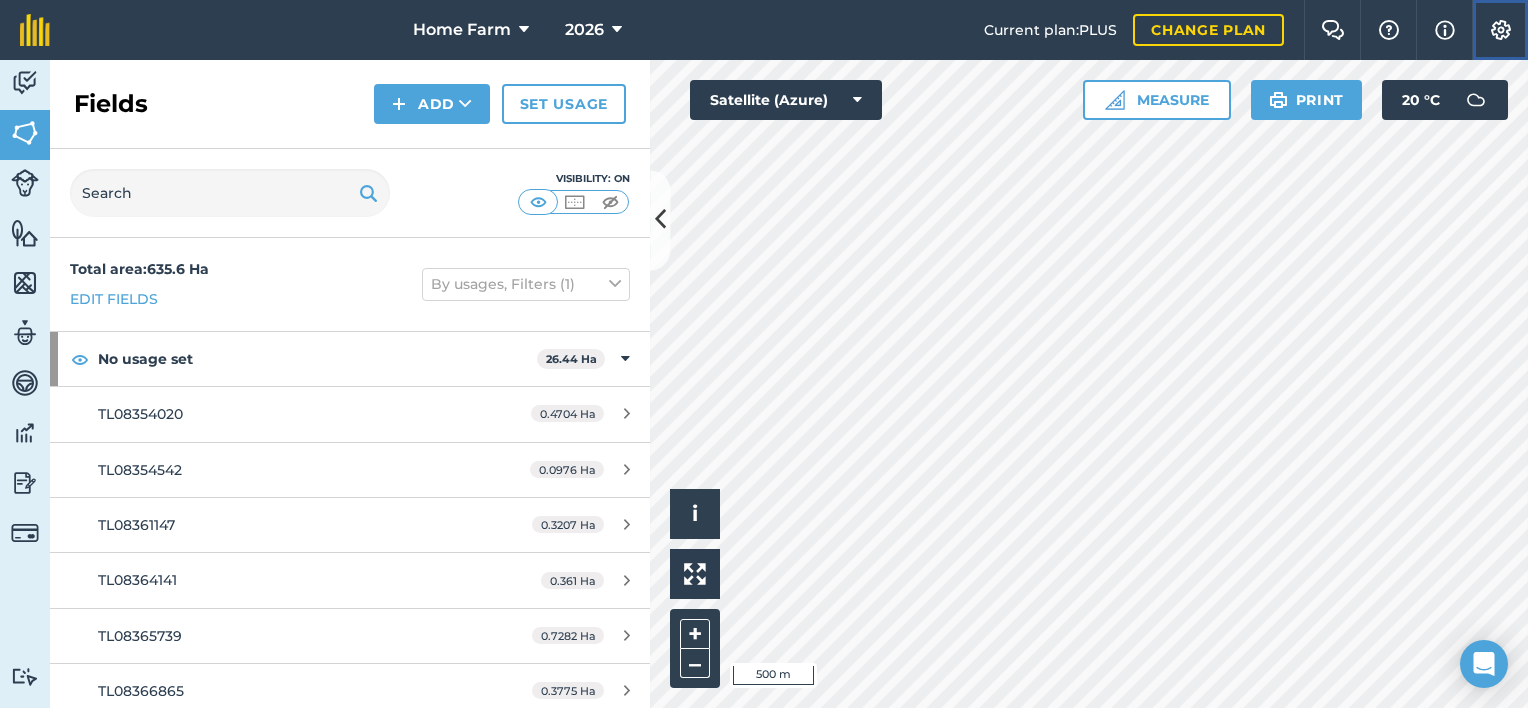click on "Settings" at bounding box center [1500, 30] 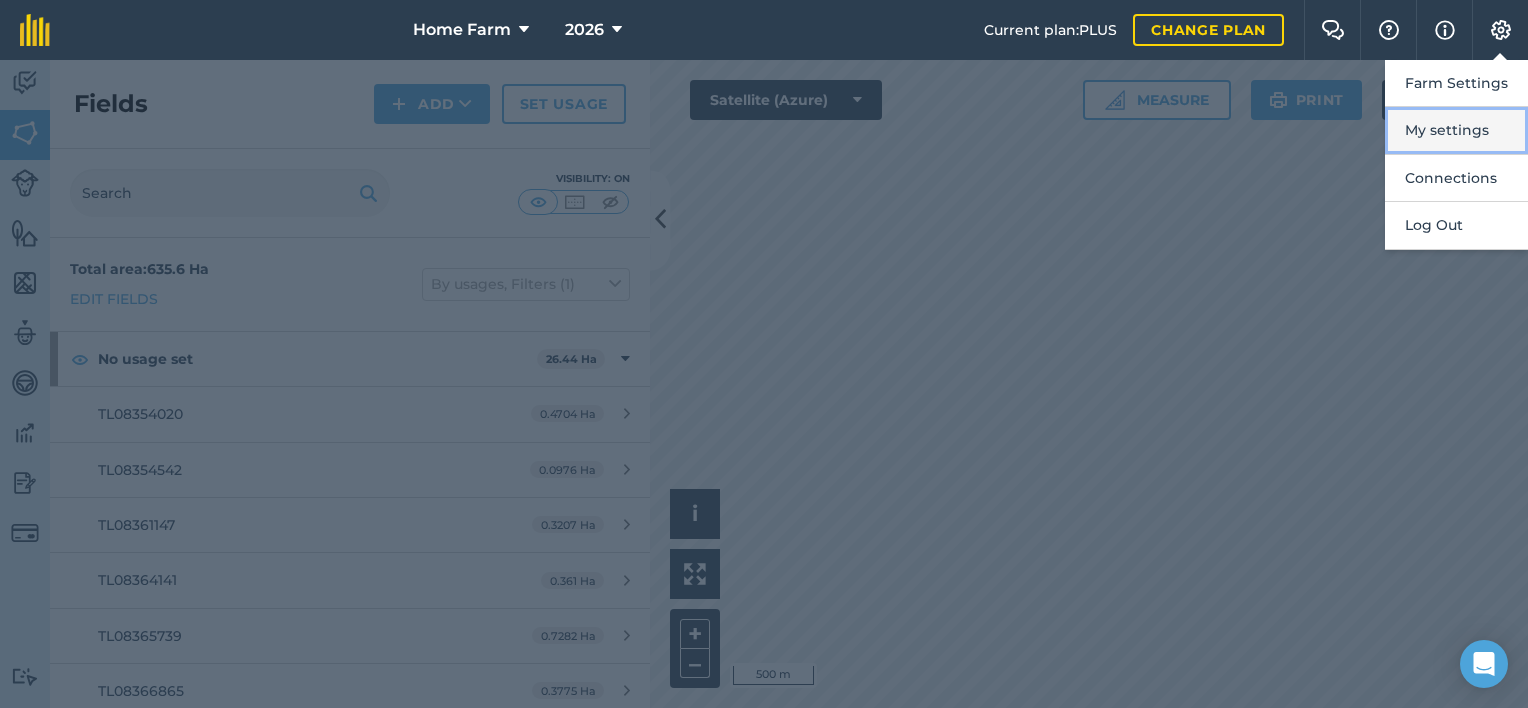 click on "My settings" at bounding box center (1456, 130) 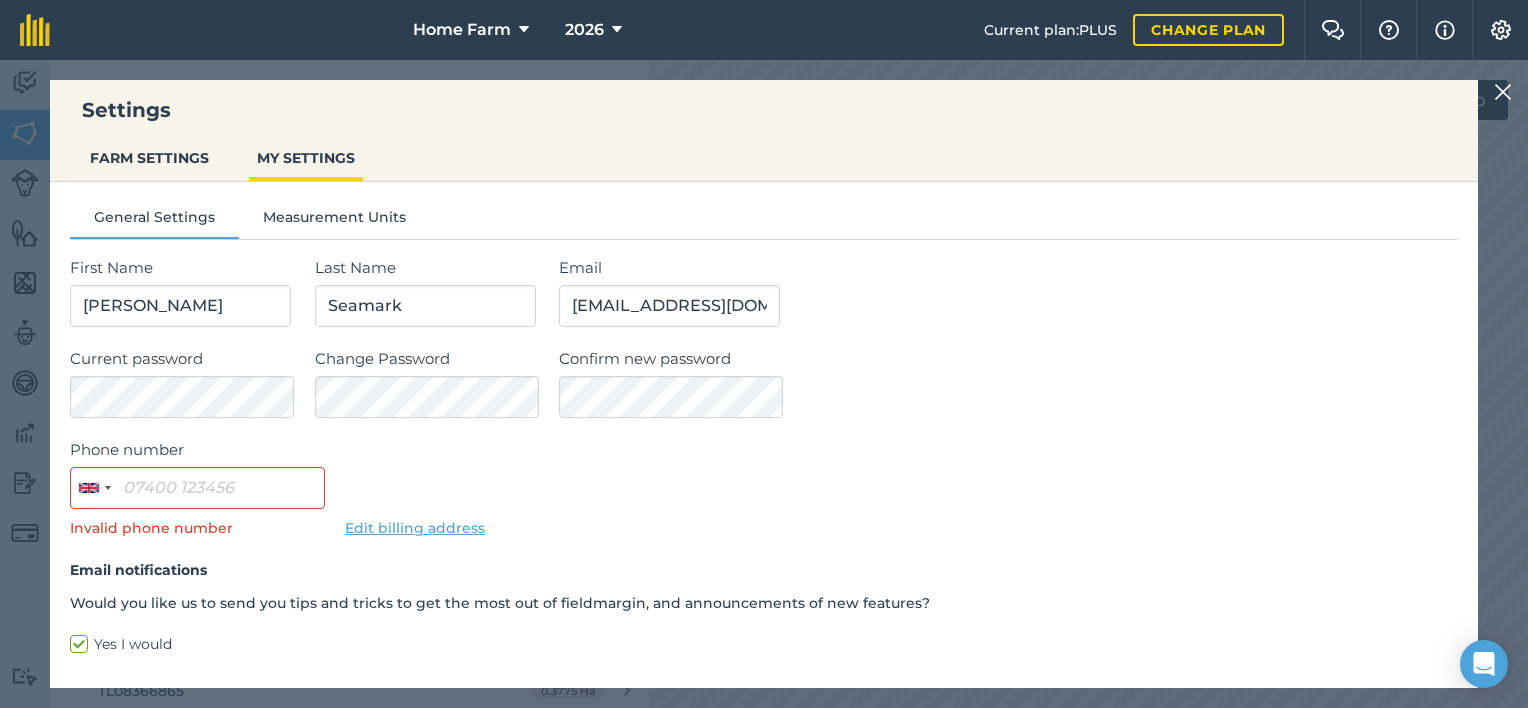 scroll, scrollTop: 88, scrollLeft: 0, axis: vertical 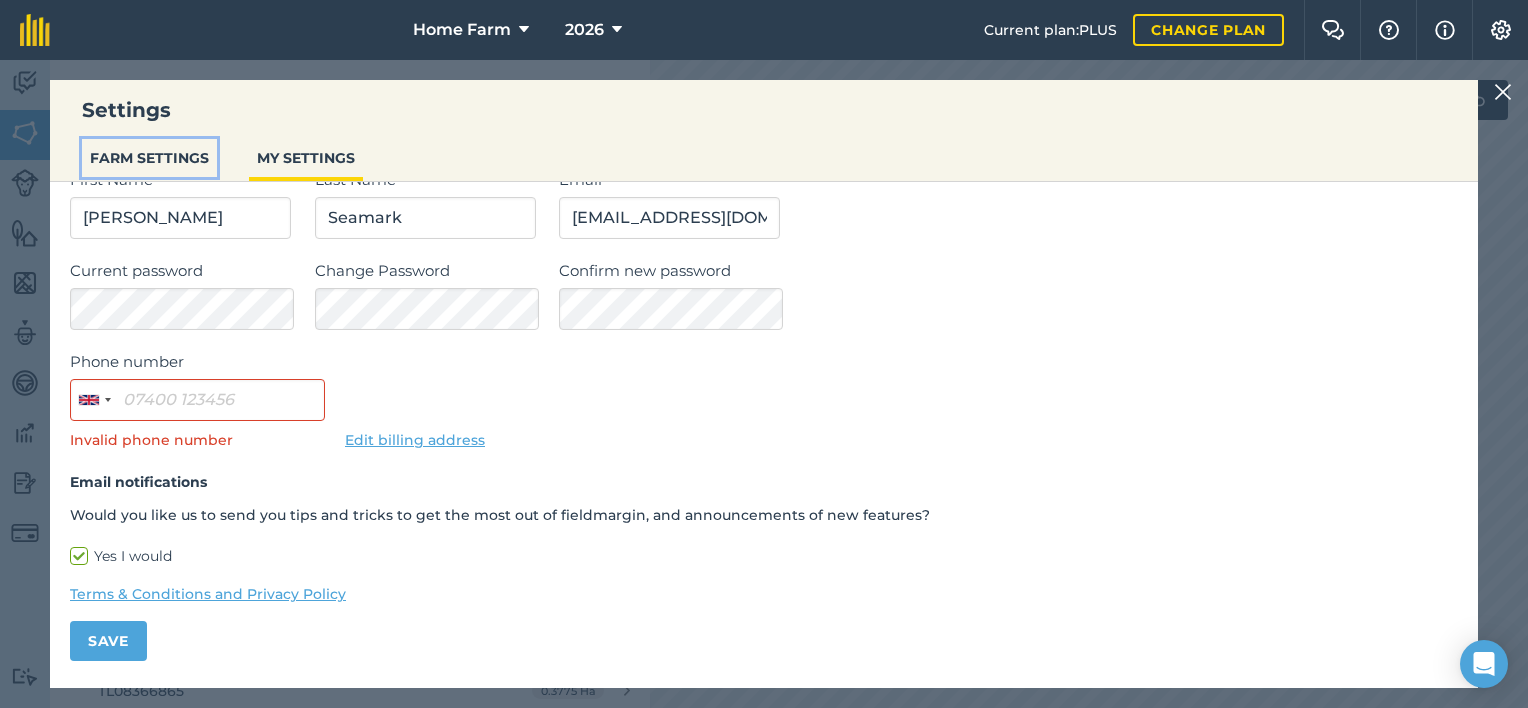 click on "FARM SETTINGS" at bounding box center [149, 158] 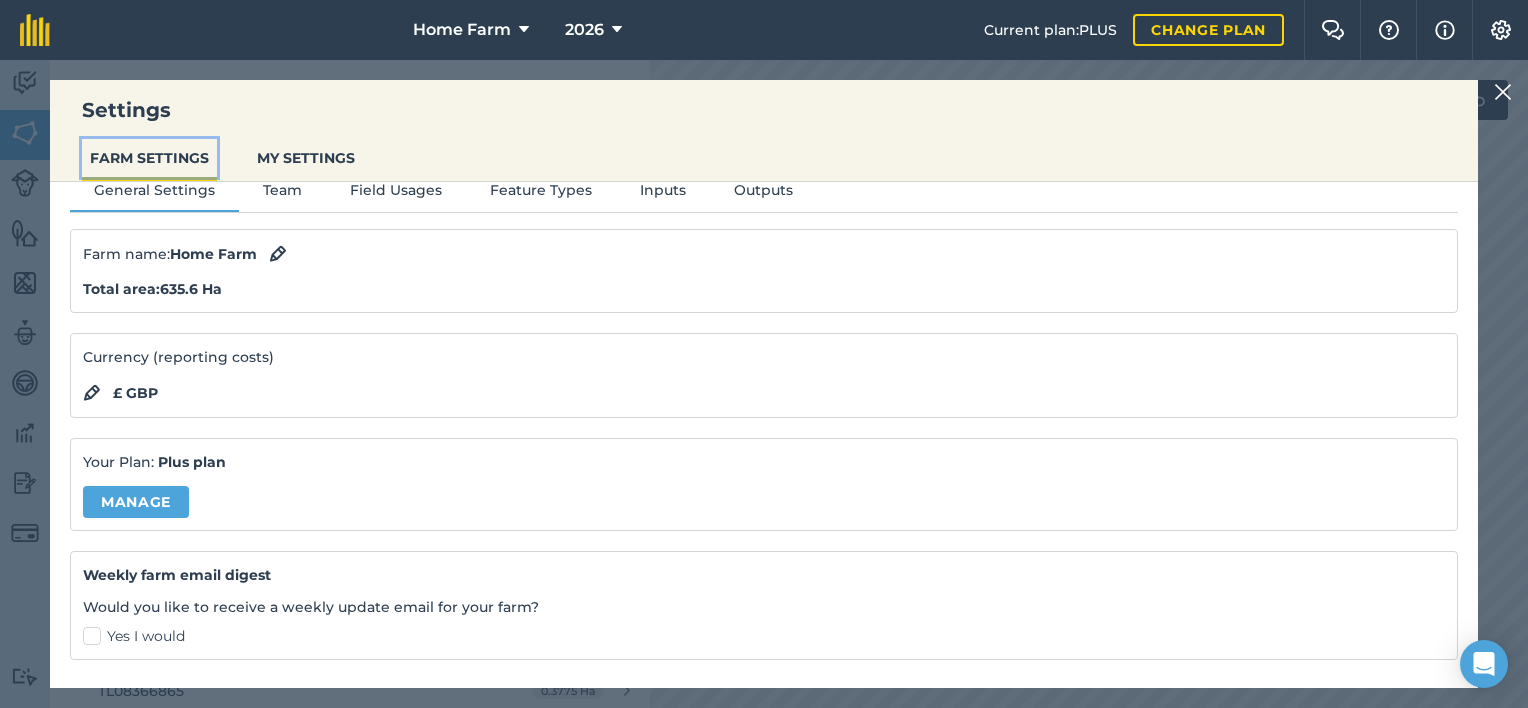 scroll, scrollTop: 0, scrollLeft: 0, axis: both 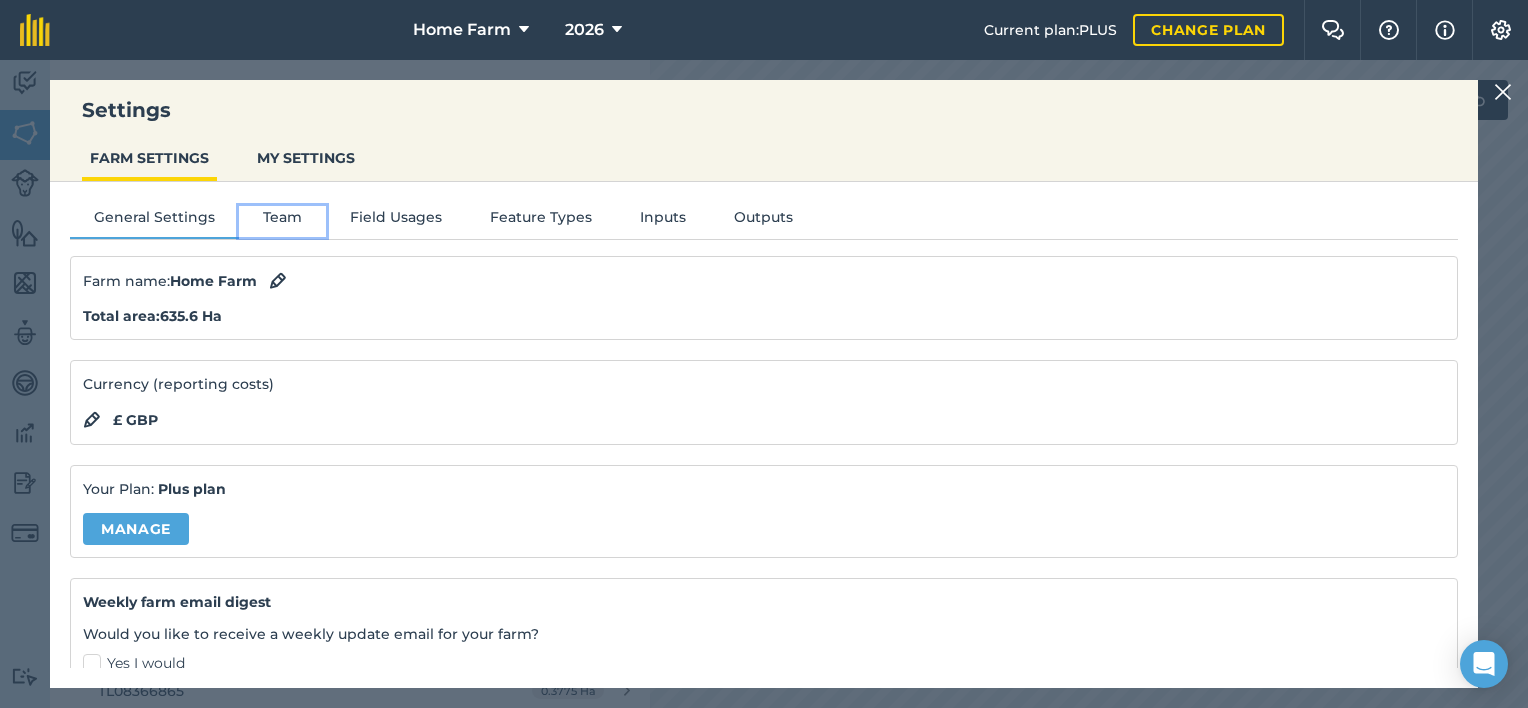 click on "Team" at bounding box center (282, 221) 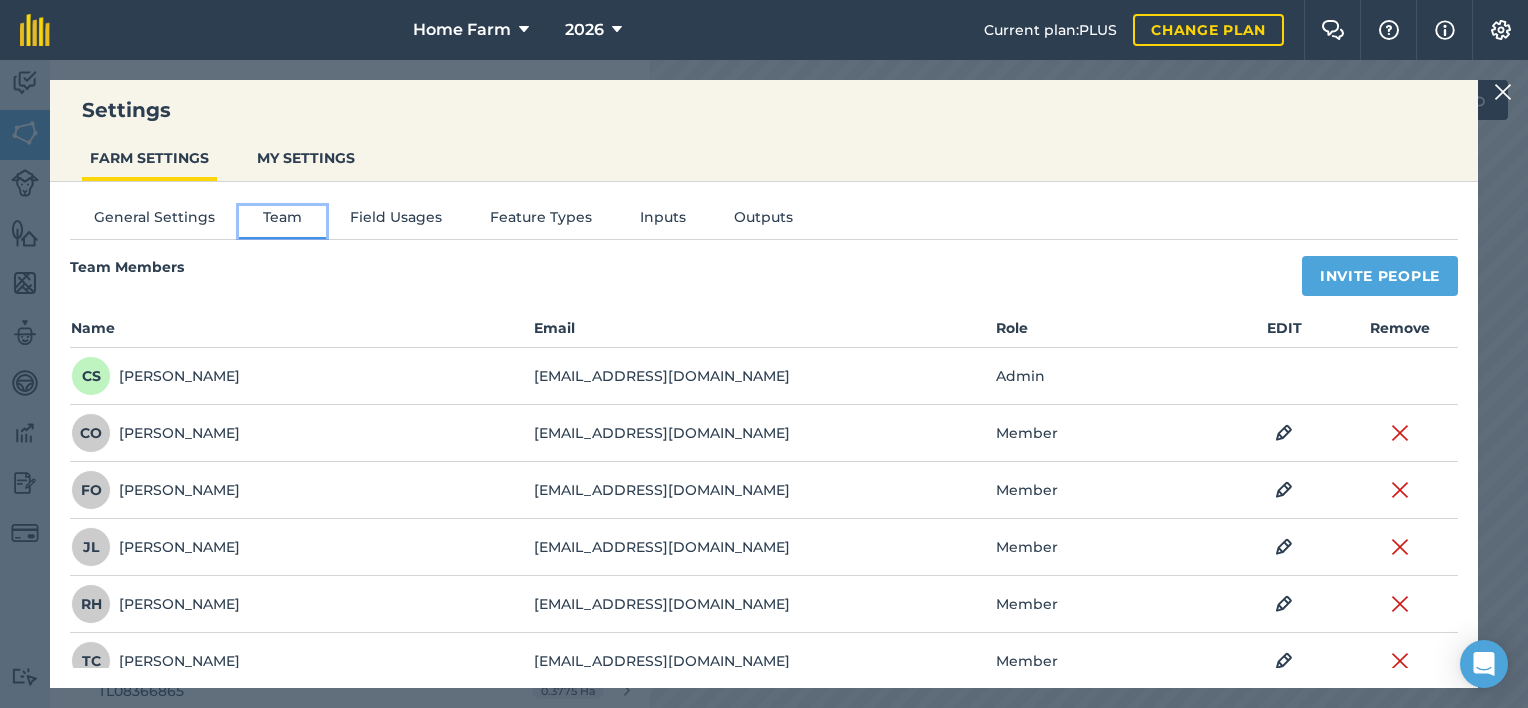 scroll, scrollTop: 19, scrollLeft: 0, axis: vertical 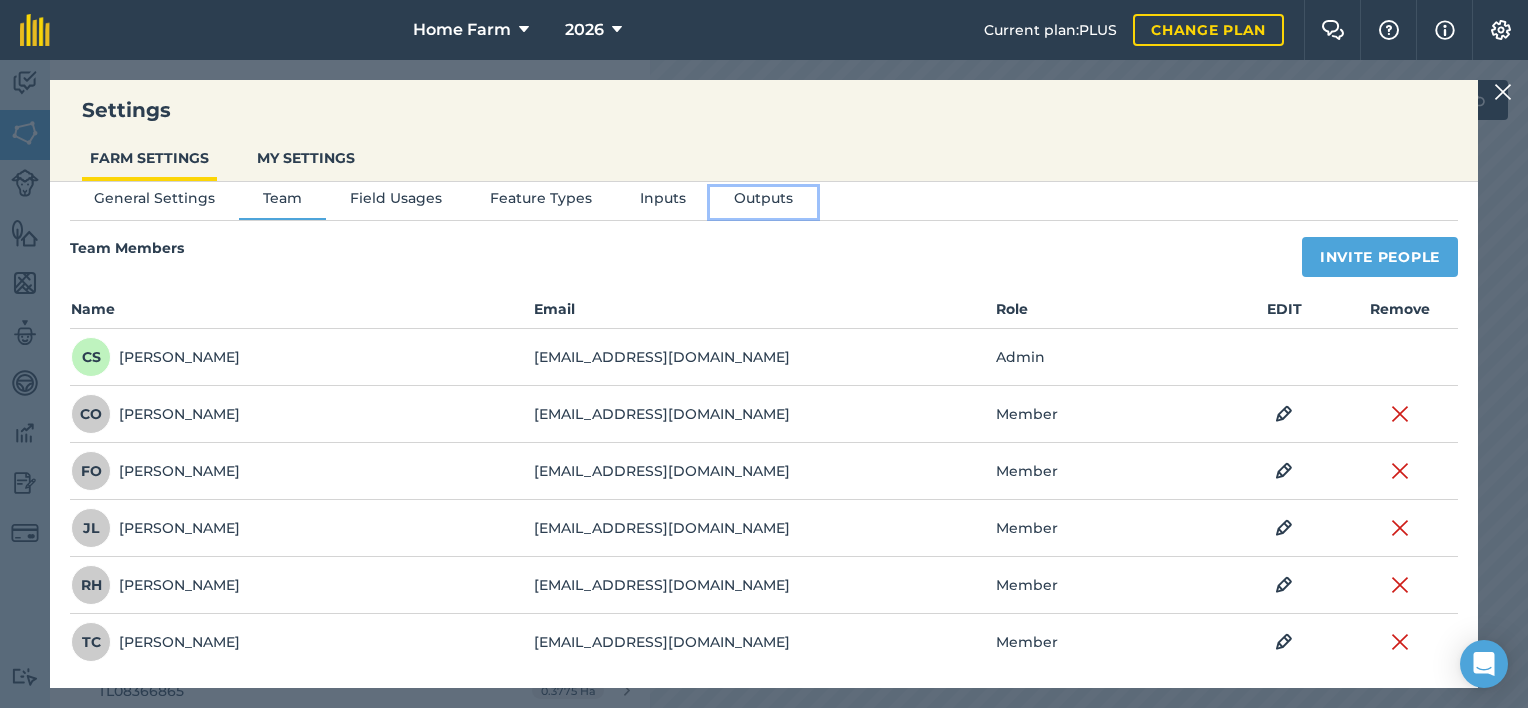 click on "Outputs" at bounding box center [763, 202] 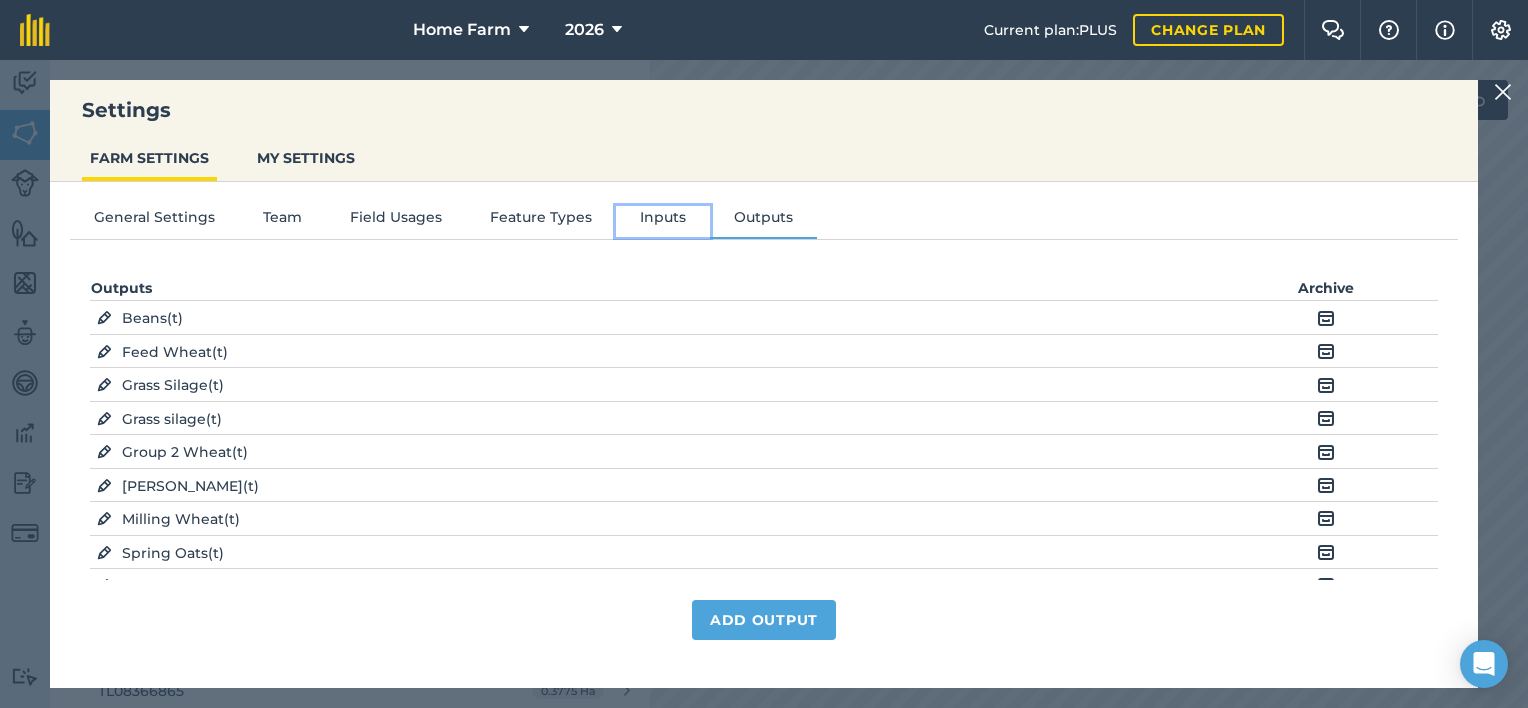 click on "Inputs" at bounding box center [663, 221] 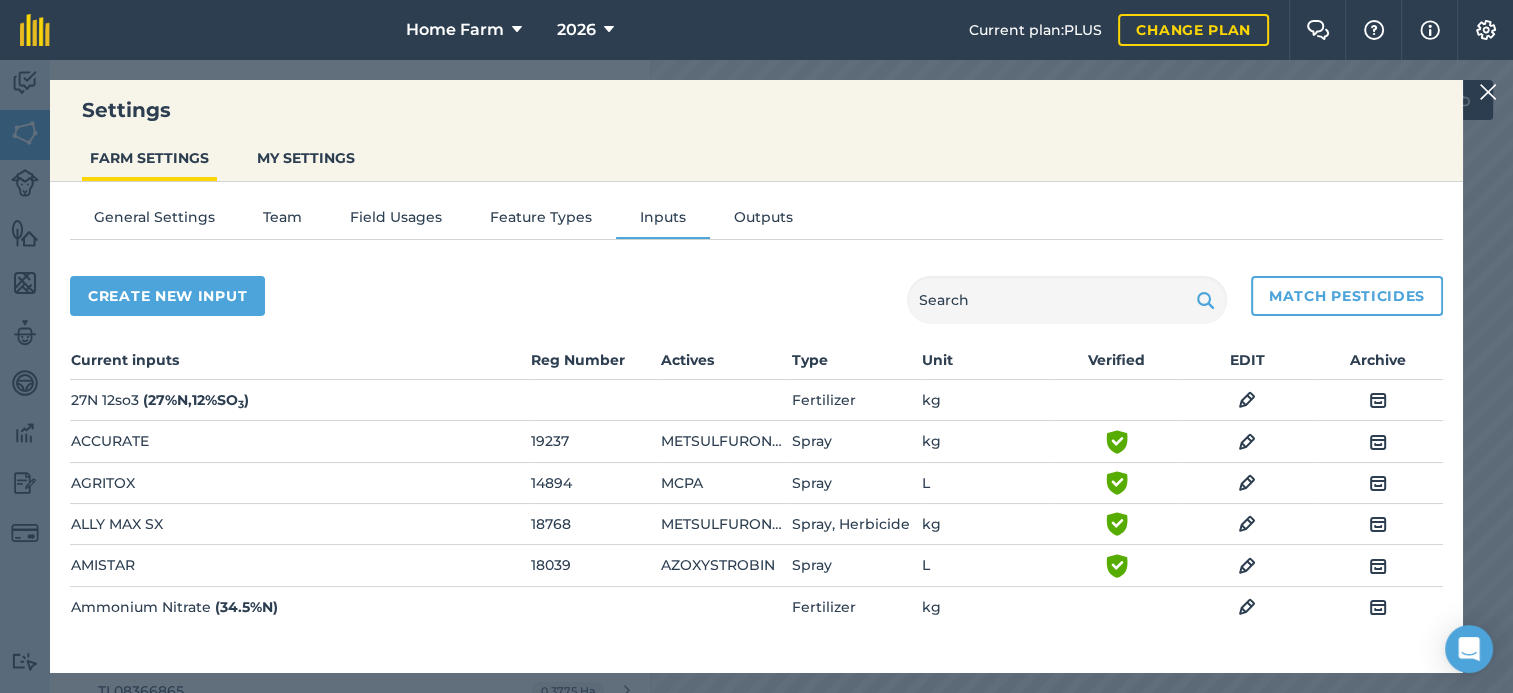 click on "Settings FARM SETTINGS MY SETTINGS General Settings Team Field Usages Feature Types Inputs Outputs Create new input Match pesticides Current inputs Reg Number Actives Type Unit Verified EDIT Archive 27N 12so3   ( 27 %  N ,  12 %  SO 3 )     Fertilizer kg   EDIT Archive ACCURATE 19237 METSULFURON-M Spray kg Green shield with white tick EDIT Archive AGRITOX 14894 MCPA Spray L Green shield with white tick EDIT Archive ALLY MAX SX 18768 METSULFURON-M, TRIBENURON-M Spray, Herbicide kg Green shield with white tick EDIT Archive AMISTAR 18039 AZOXYSTROBIN Spray L Green shield with white tick EDIT Archive Ammonium Nitrate   ( 34.5 %  N )     Fertilizer kg   EDIT Archive Ammonium sulphate   ( 26 %  N ,  37 %  SO 3 )     Fertilizer t   EDIT Archive Ammonium sulphate   ( 26 %  N ,  37 %  SO 3 )     Fertilizer kg   EDIT Archive ANTHEM 15761 PENDIMETHALIN Spray L Green shield with white tick EDIT Archive ARDEE XL 17515 GLYPHOSATE Spray, Herbicide L Green shield with white tick EDIT Archive [US_STATE] 15318 FOLPET" at bounding box center (756, 376) 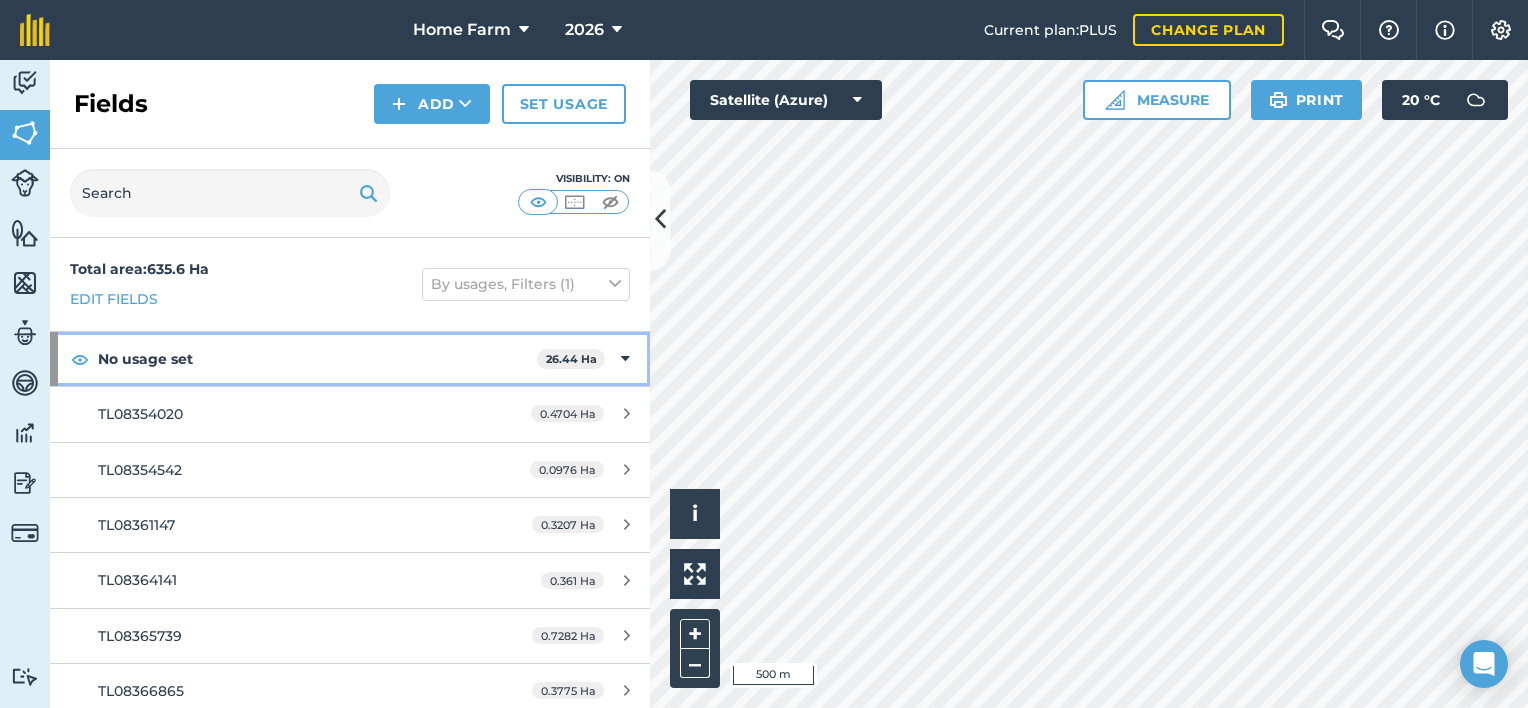 click at bounding box center (625, 359) 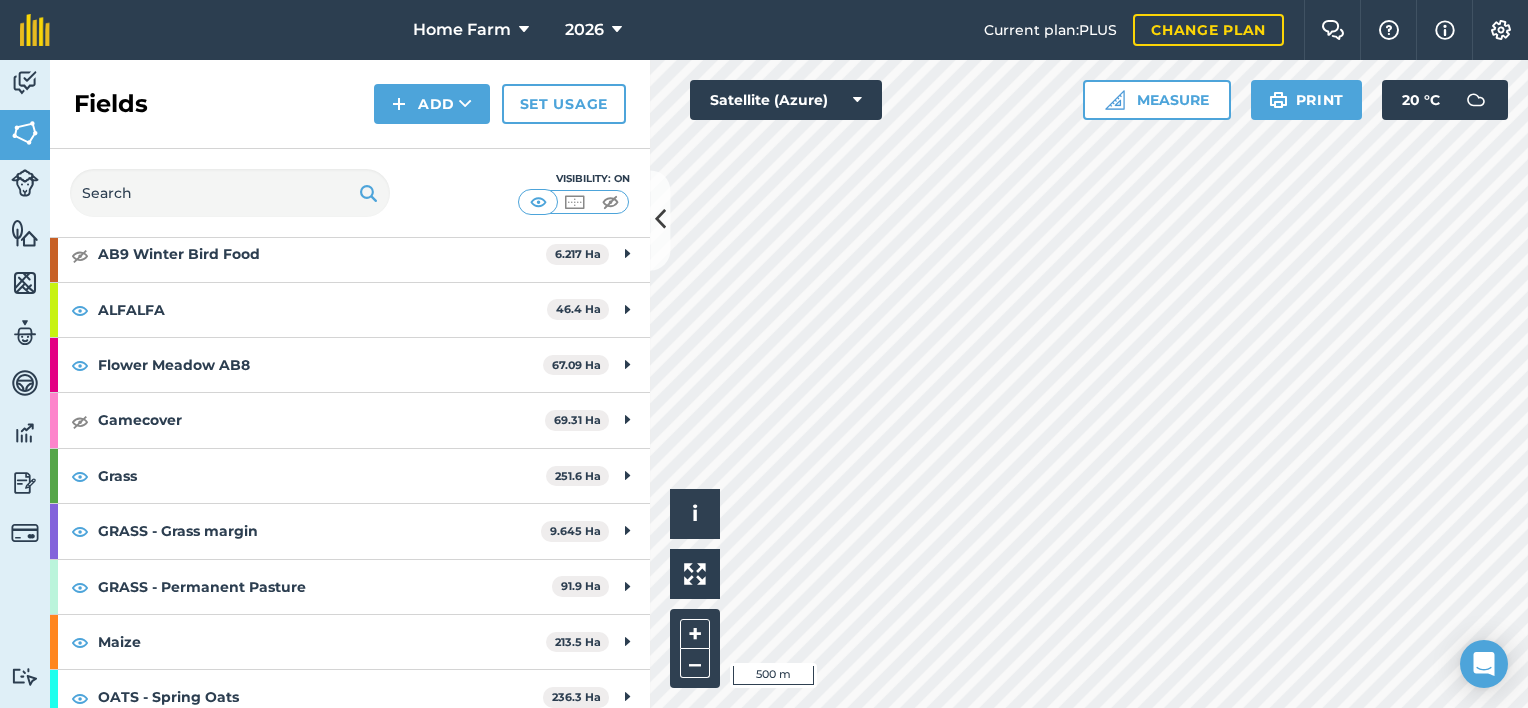 scroll, scrollTop: 340, scrollLeft: 0, axis: vertical 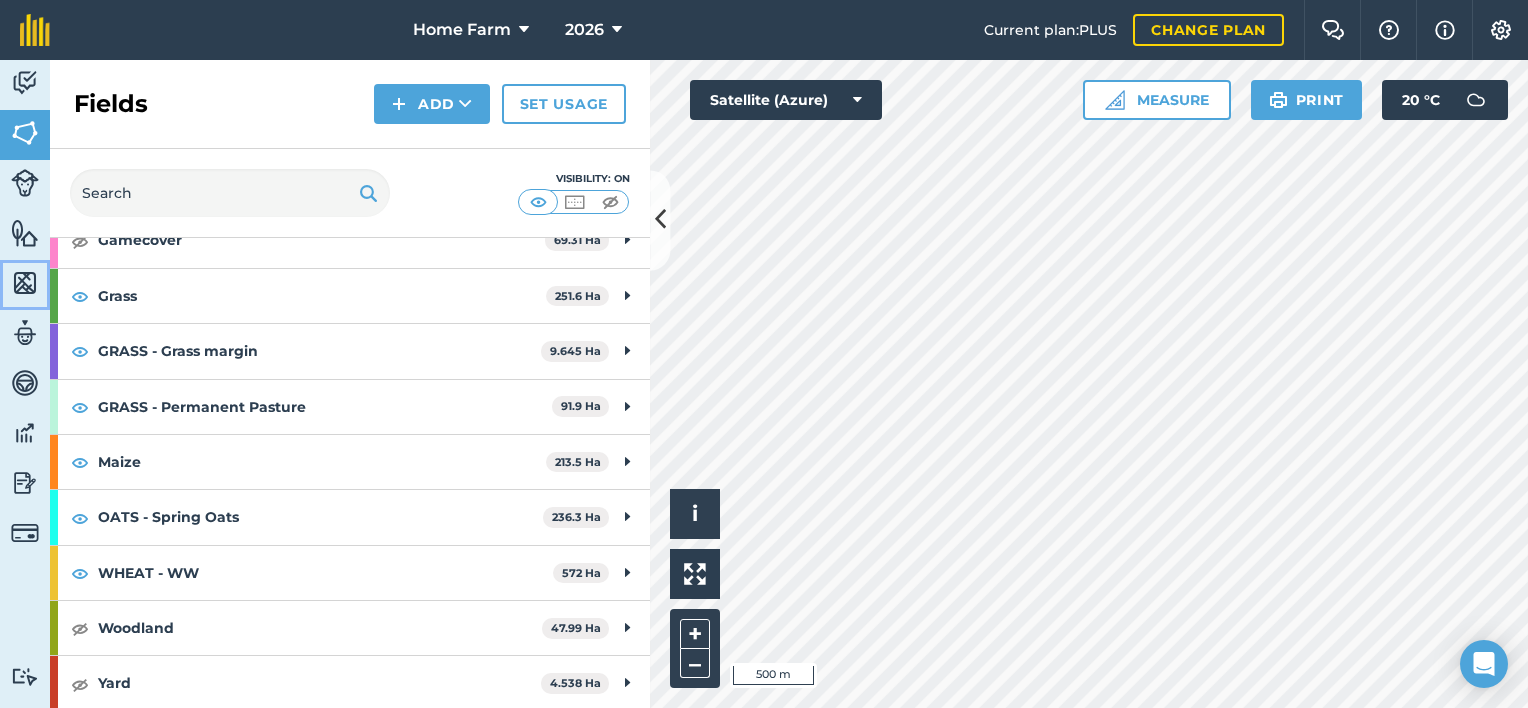 click at bounding box center [25, 283] 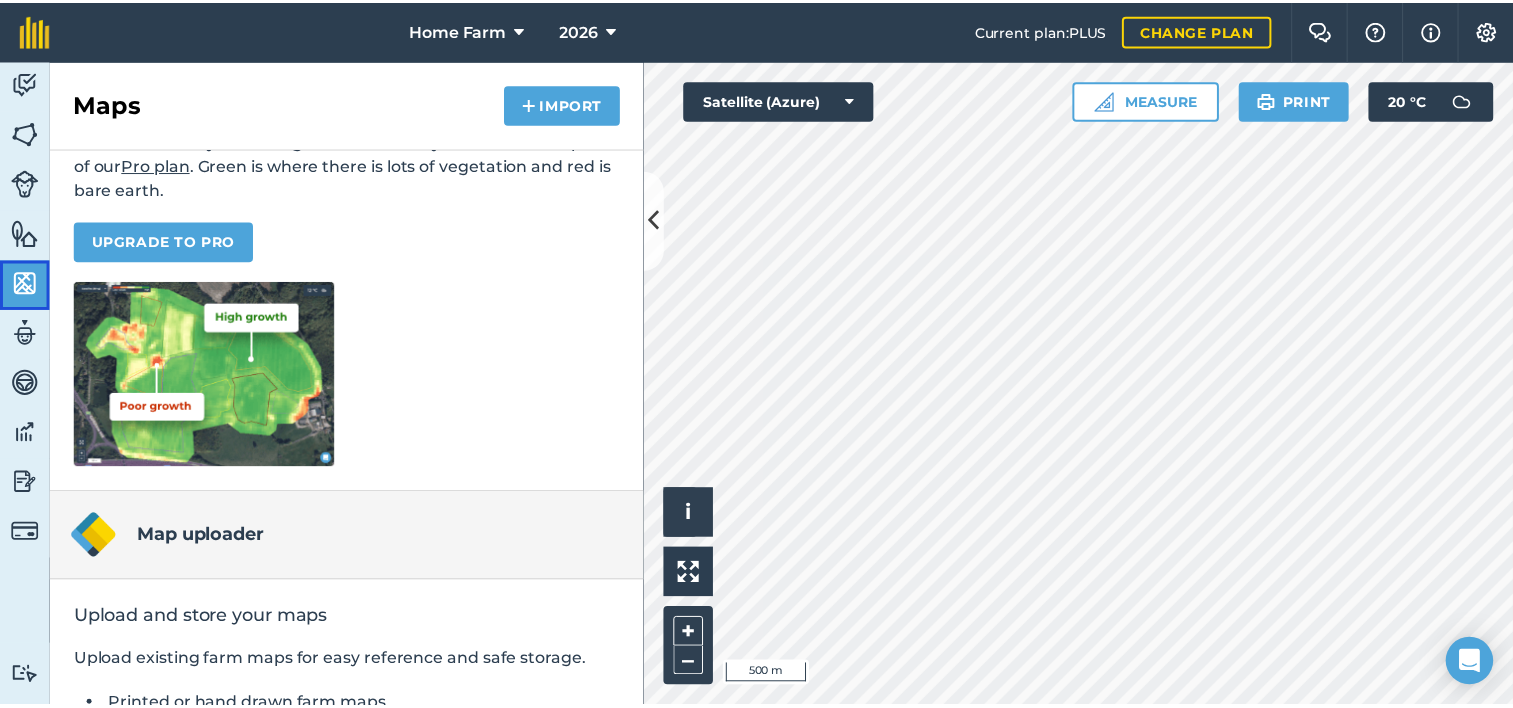 scroll, scrollTop: 175, scrollLeft: 0, axis: vertical 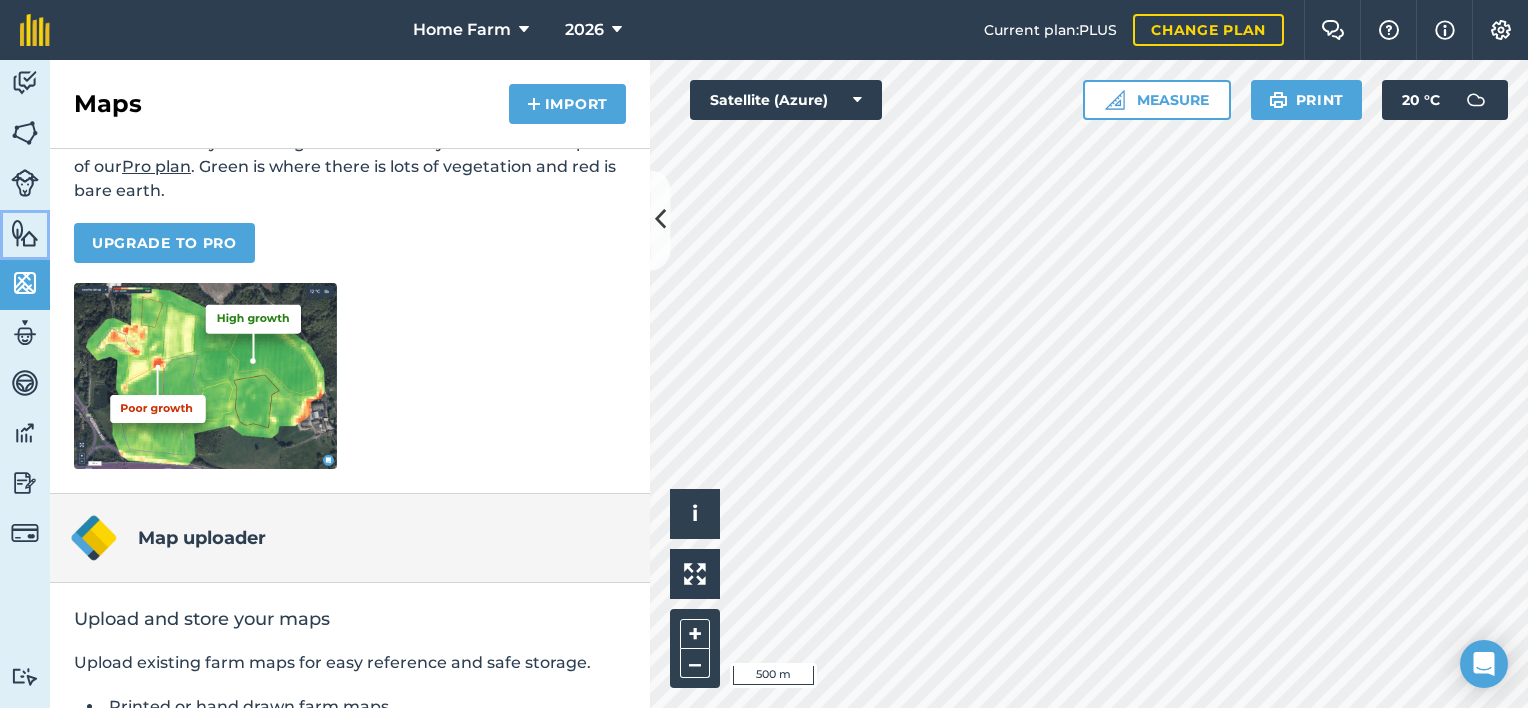 click on "Features" at bounding box center (25, 235) 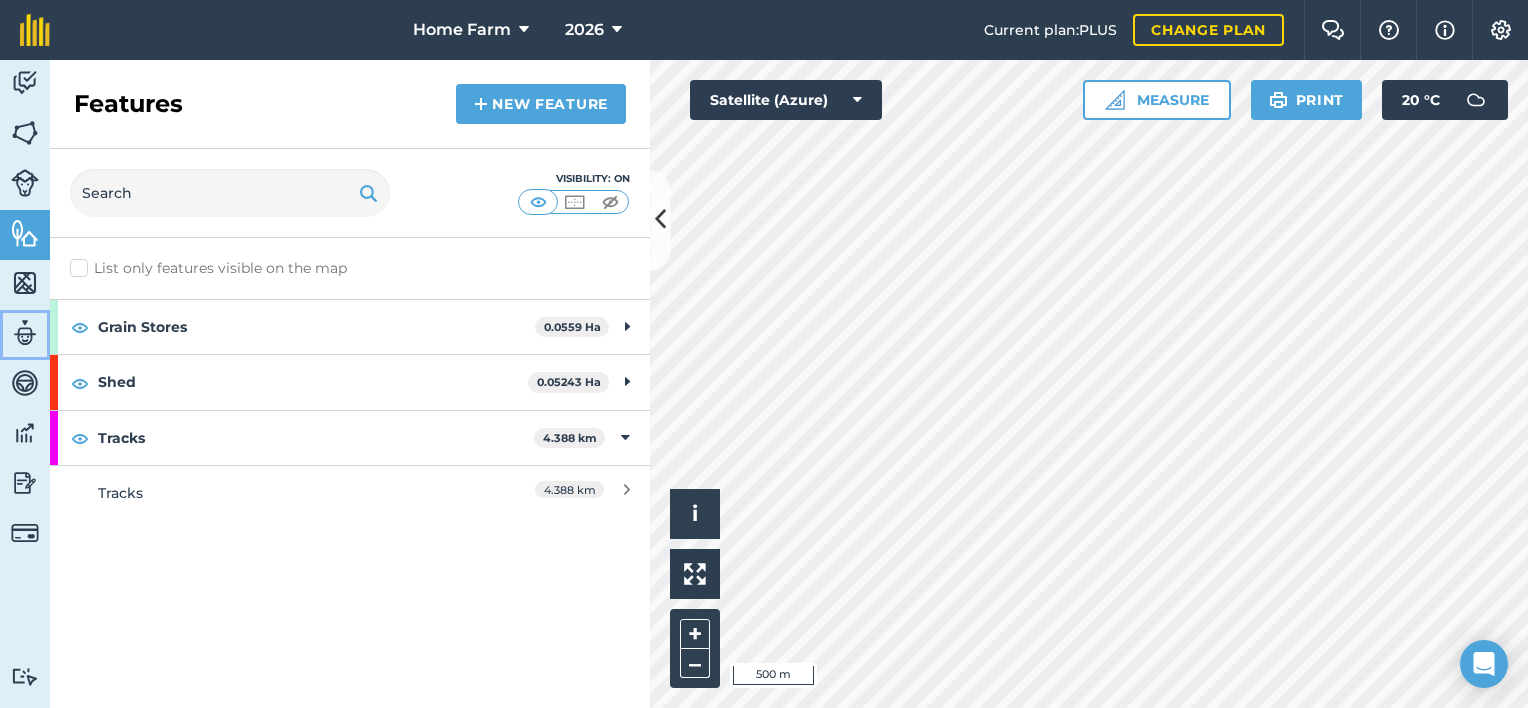 click on "Team" at bounding box center (25, 335) 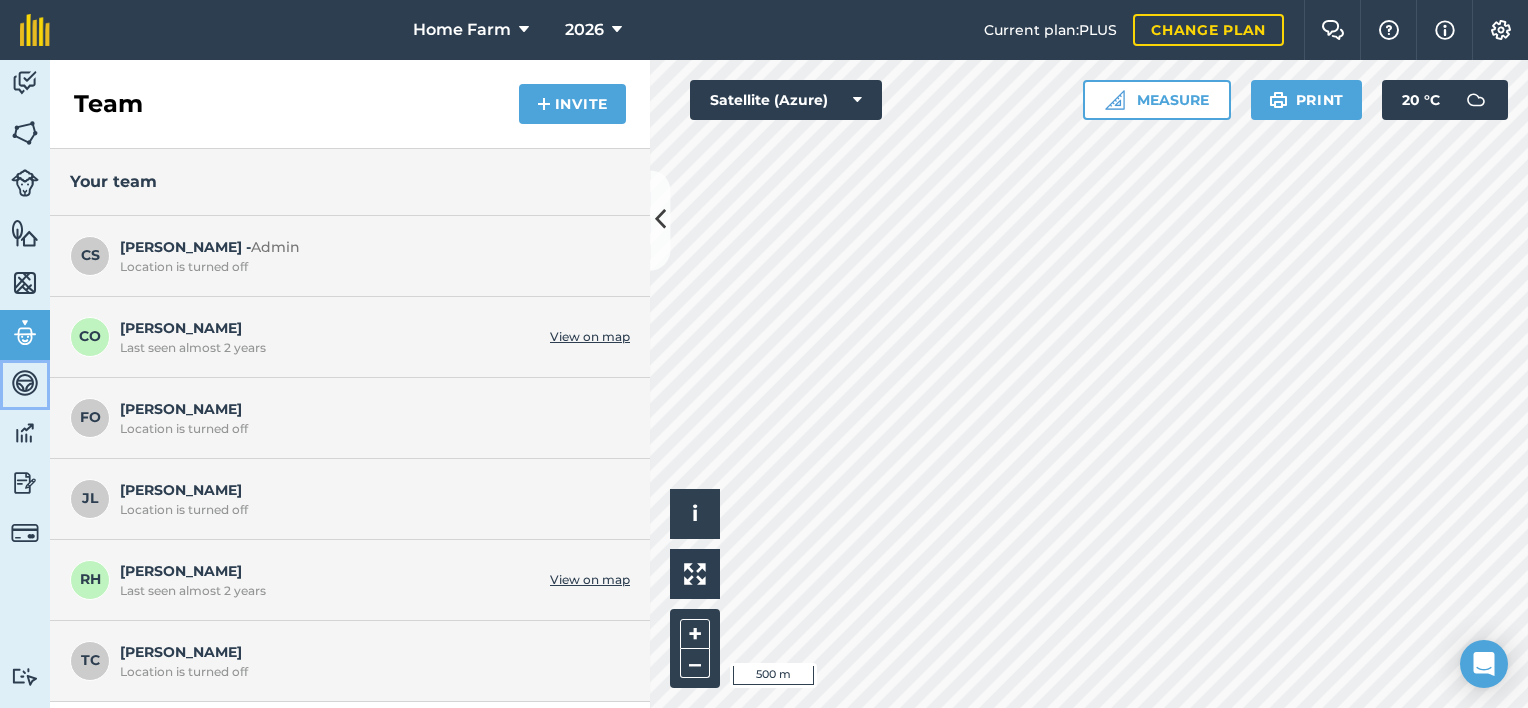 click at bounding box center [25, 383] 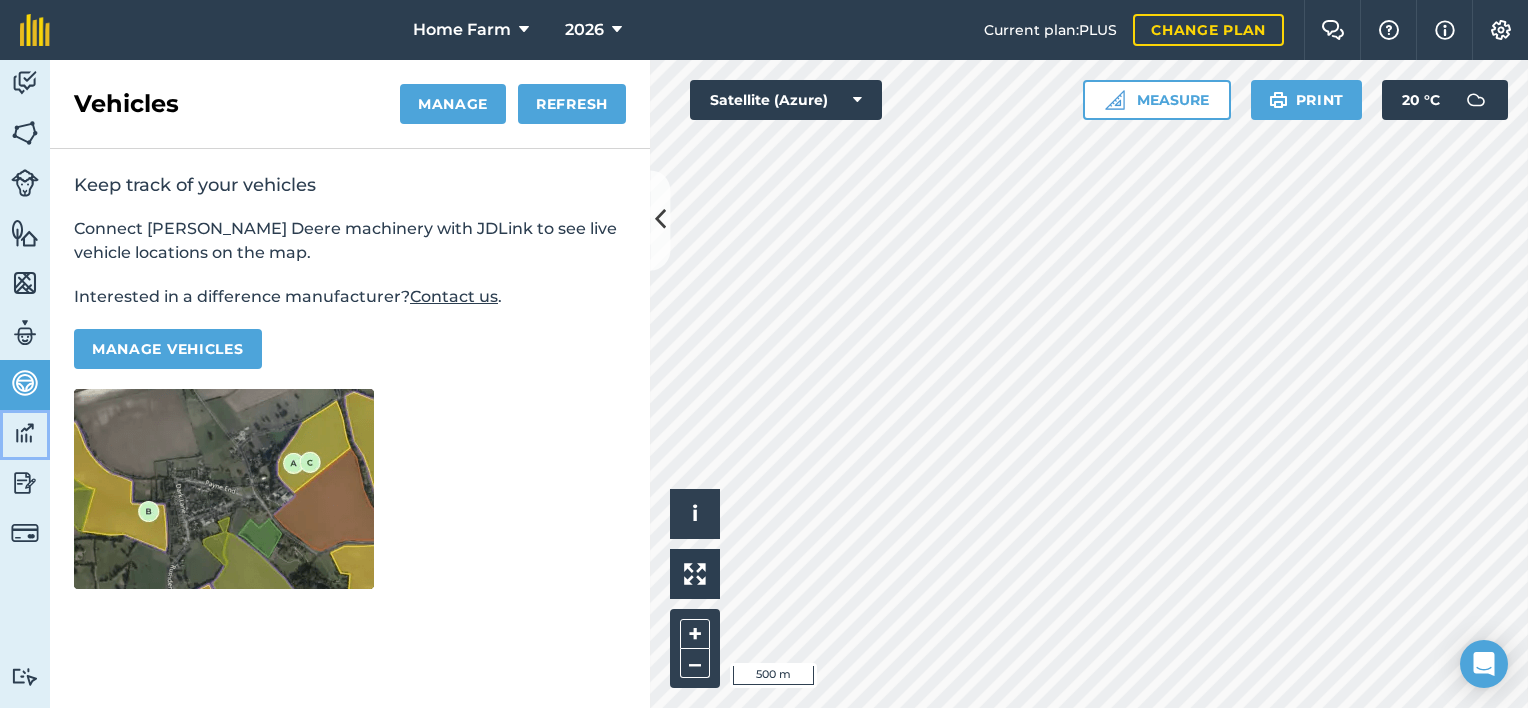 click at bounding box center [25, 433] 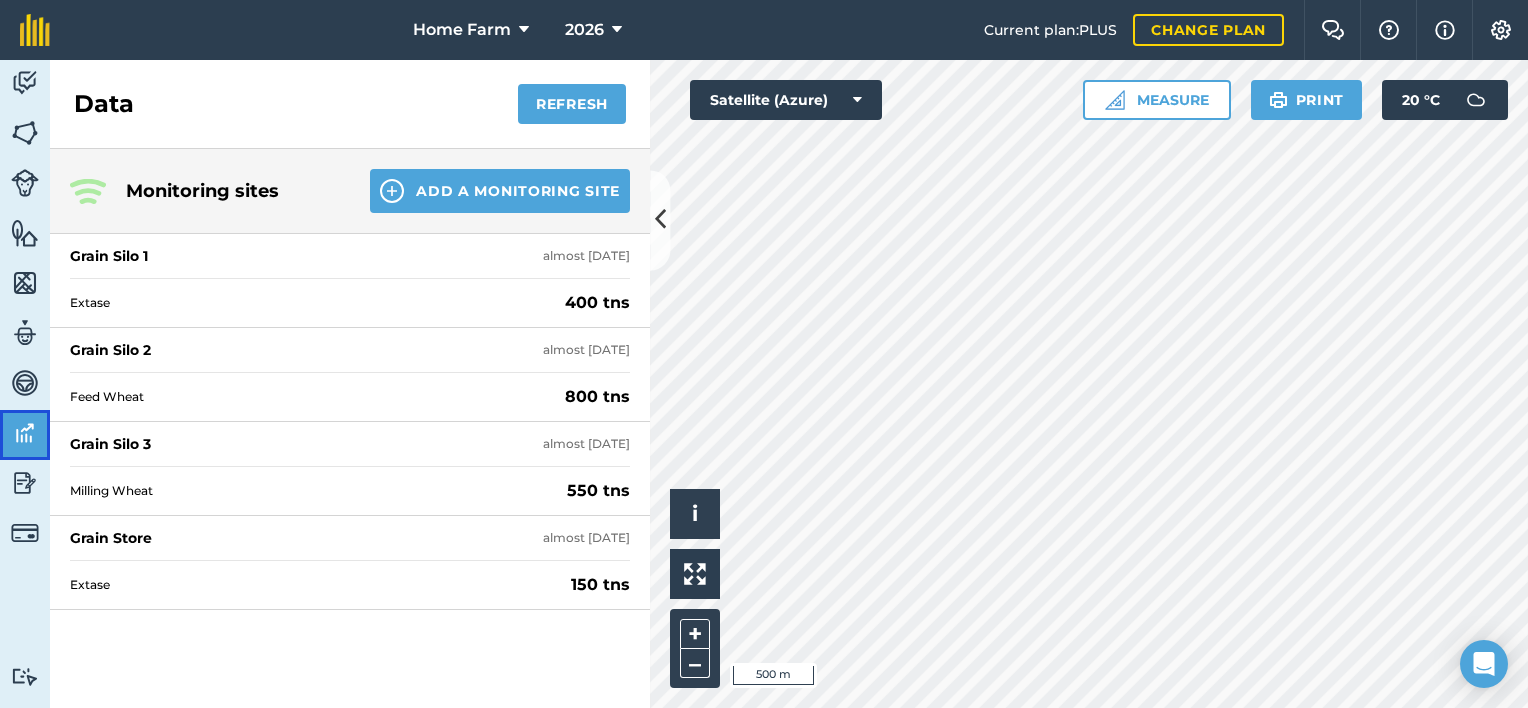 click on "Data" at bounding box center (25, 435) 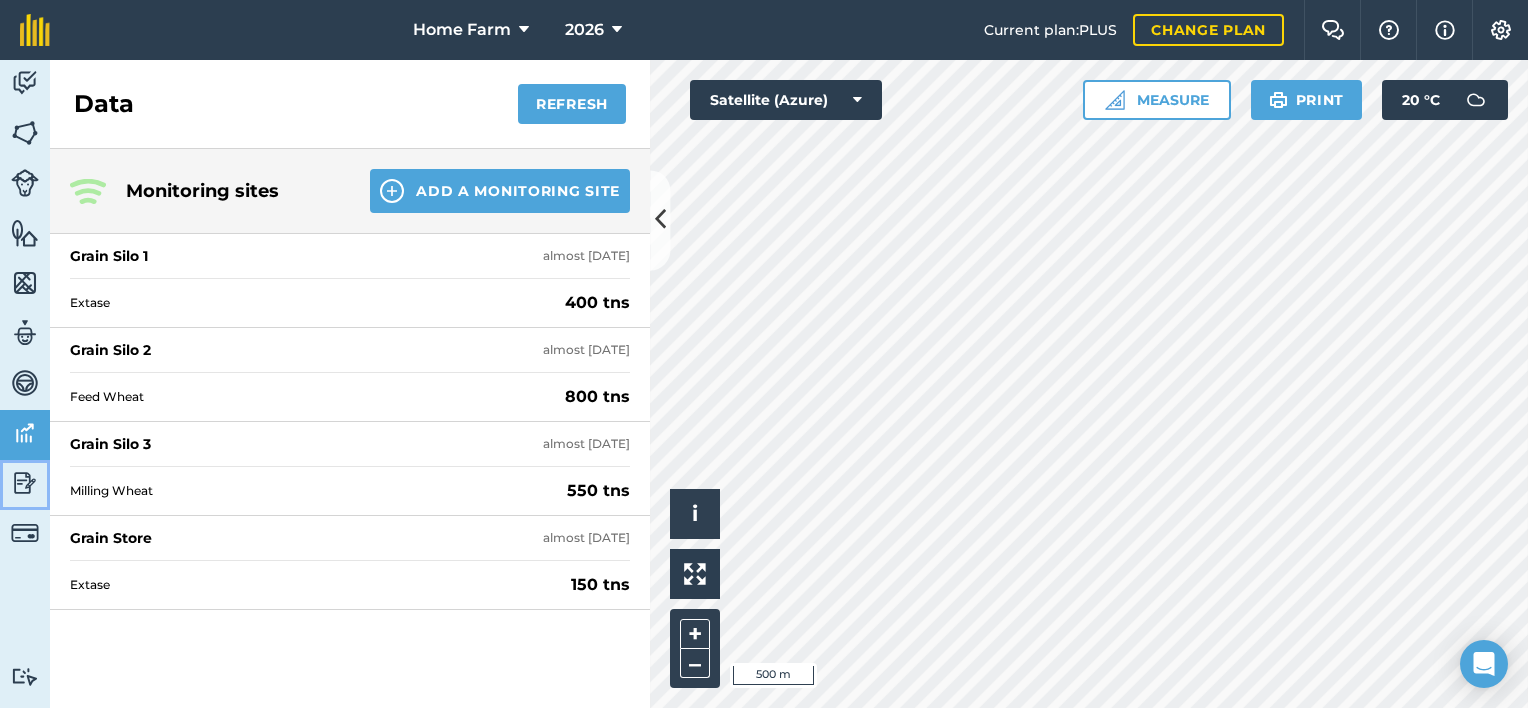 click at bounding box center (25, 483) 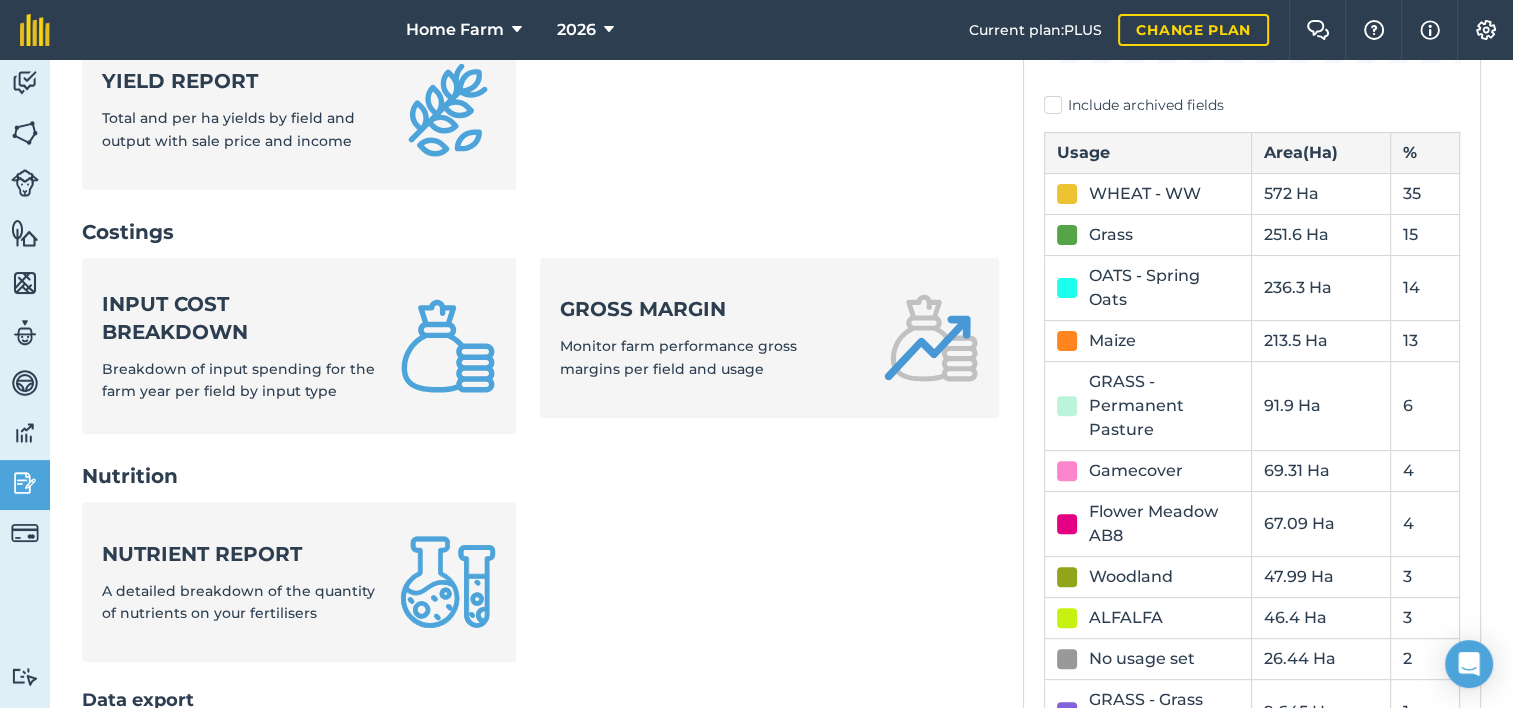scroll, scrollTop: 903, scrollLeft: 0, axis: vertical 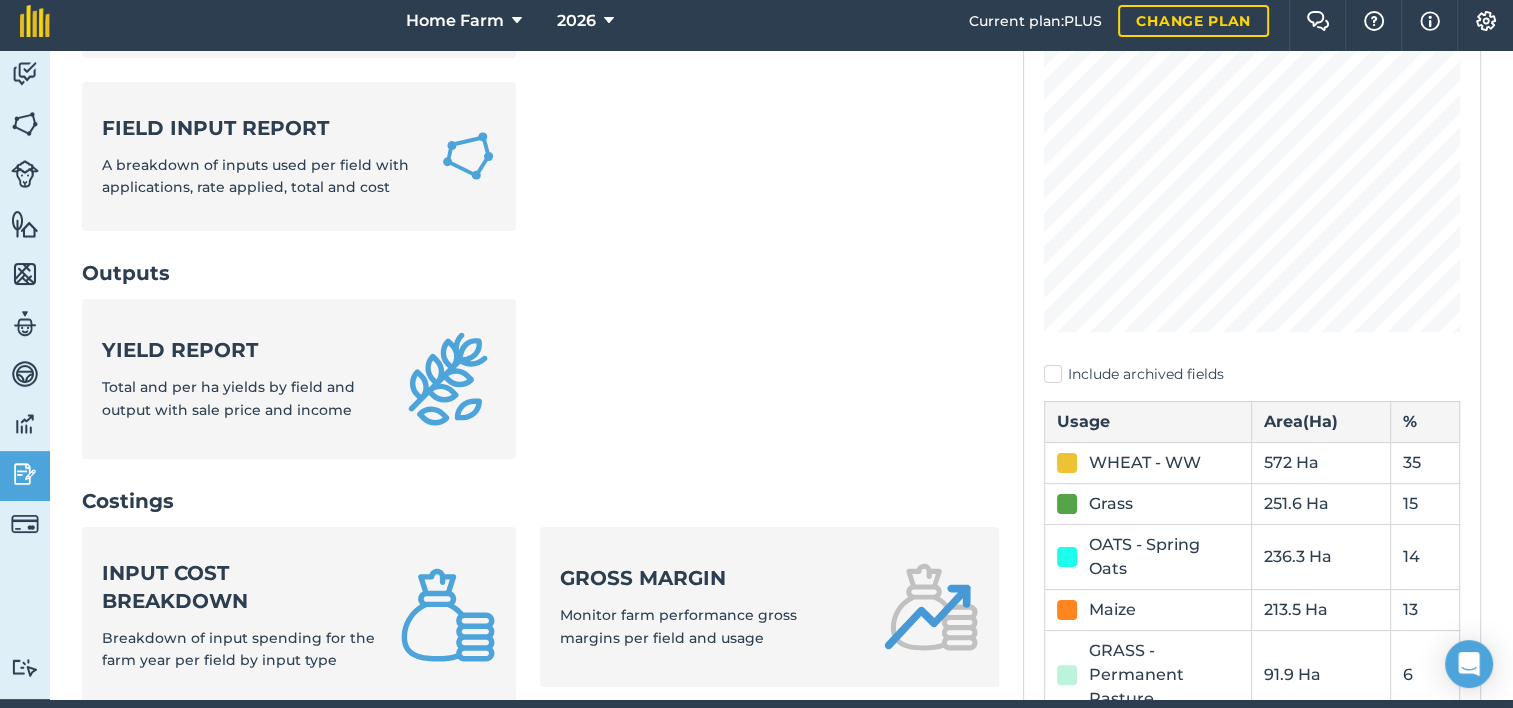 click on "WHEAT - WW" at bounding box center [1145, 463] 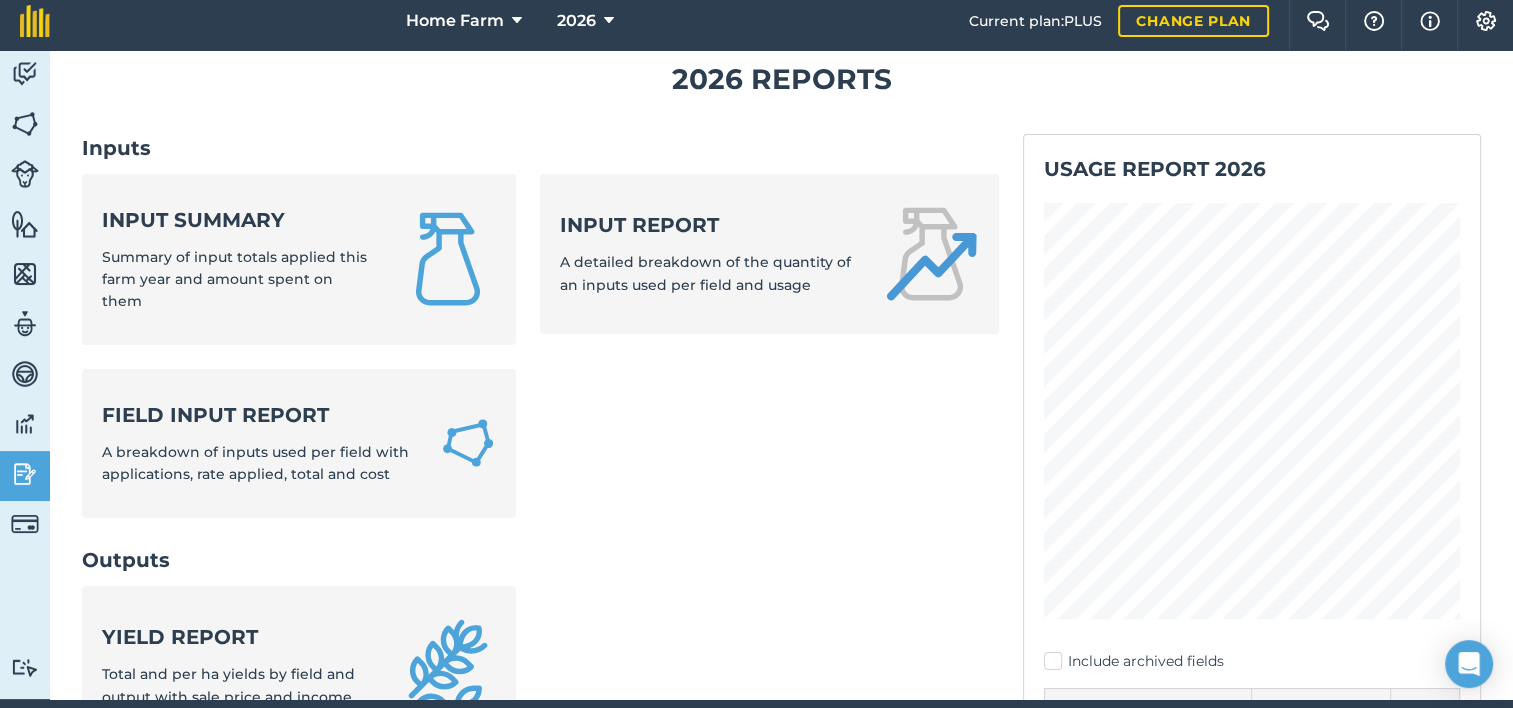 scroll, scrollTop: 0, scrollLeft: 0, axis: both 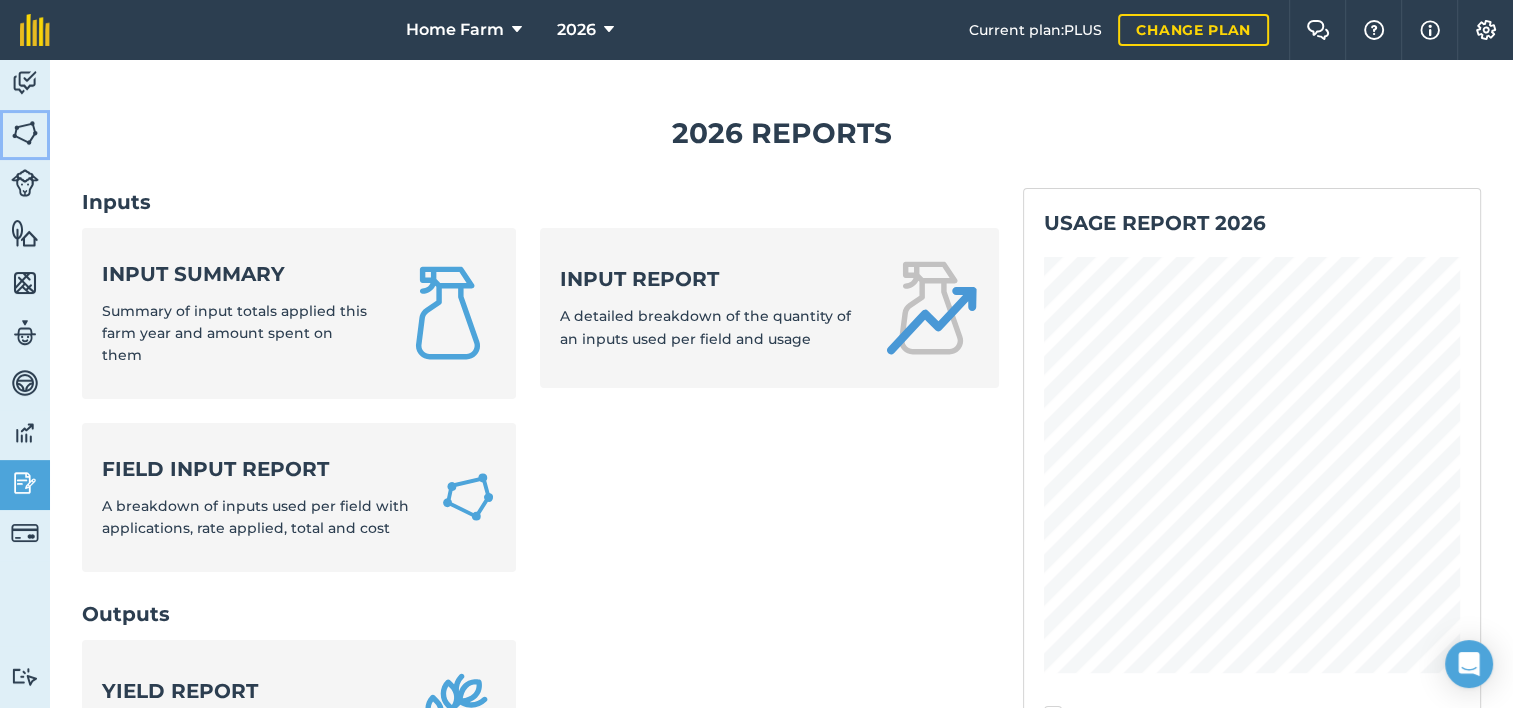 click at bounding box center (25, 133) 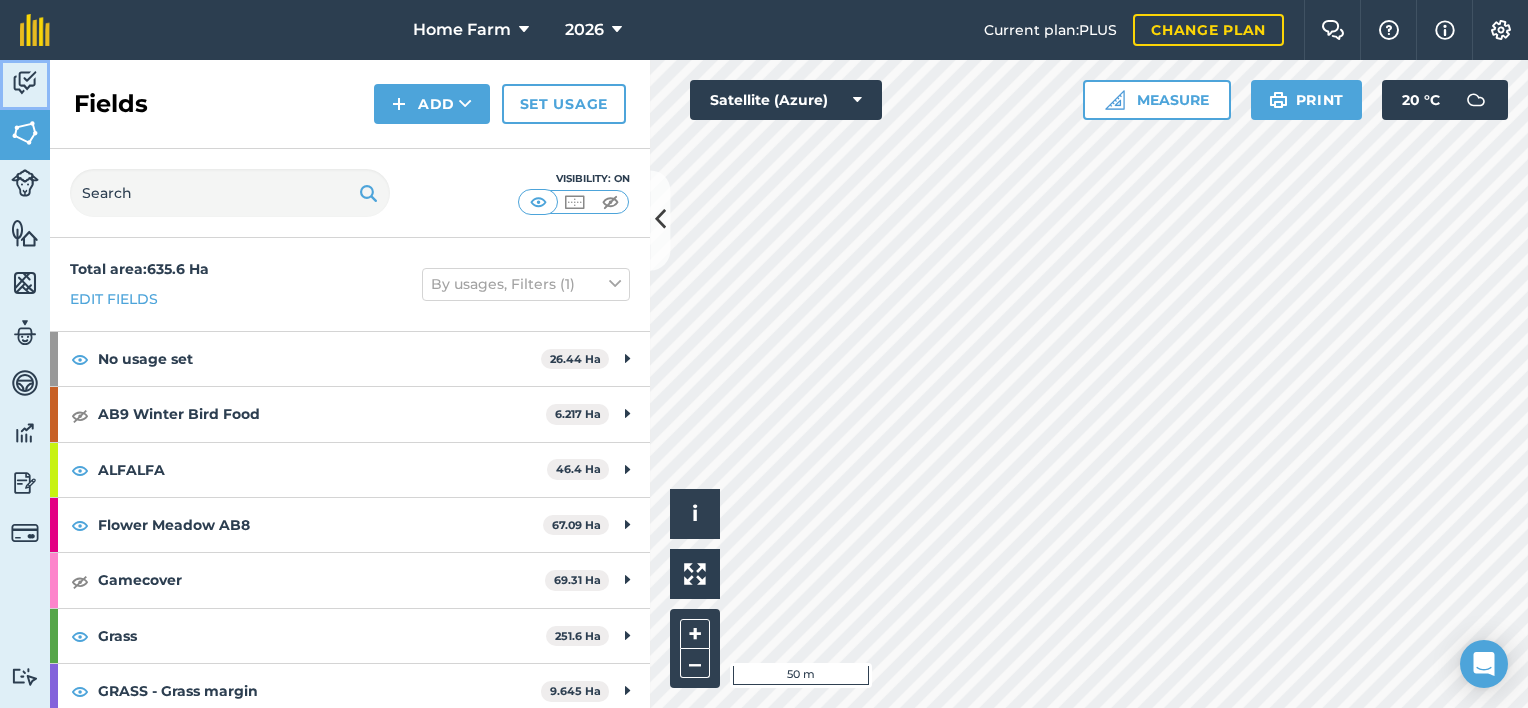 click at bounding box center (25, 83) 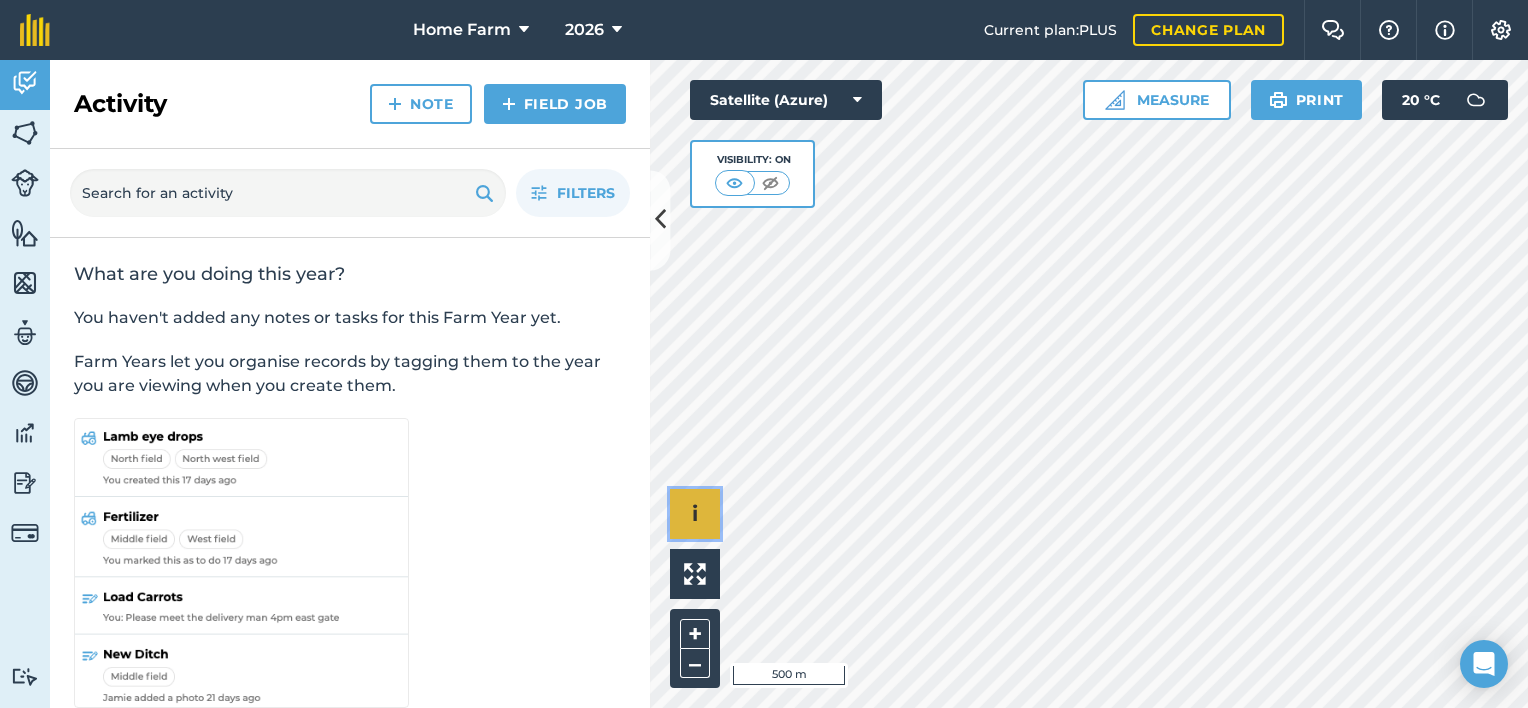 click on "i" at bounding box center (695, 514) 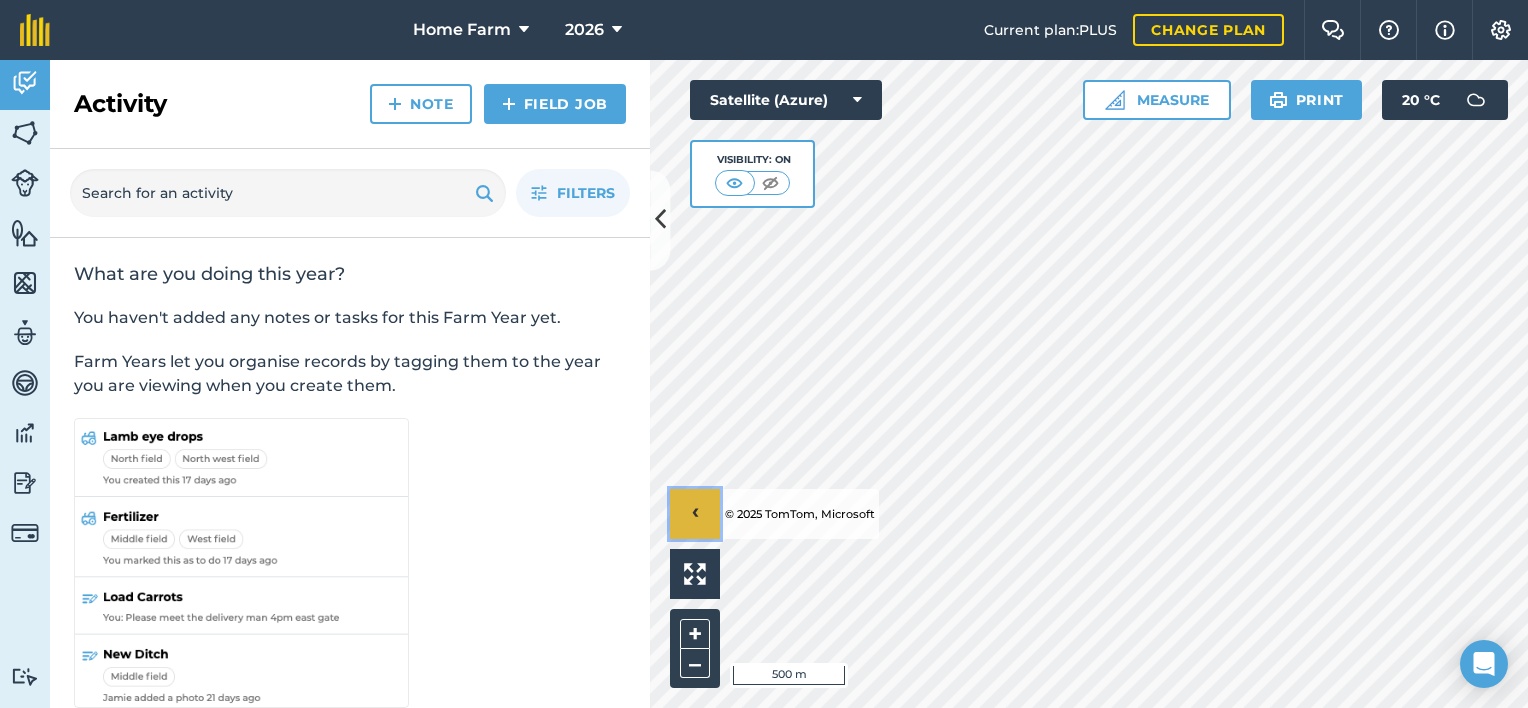 click on "›" at bounding box center [695, 514] 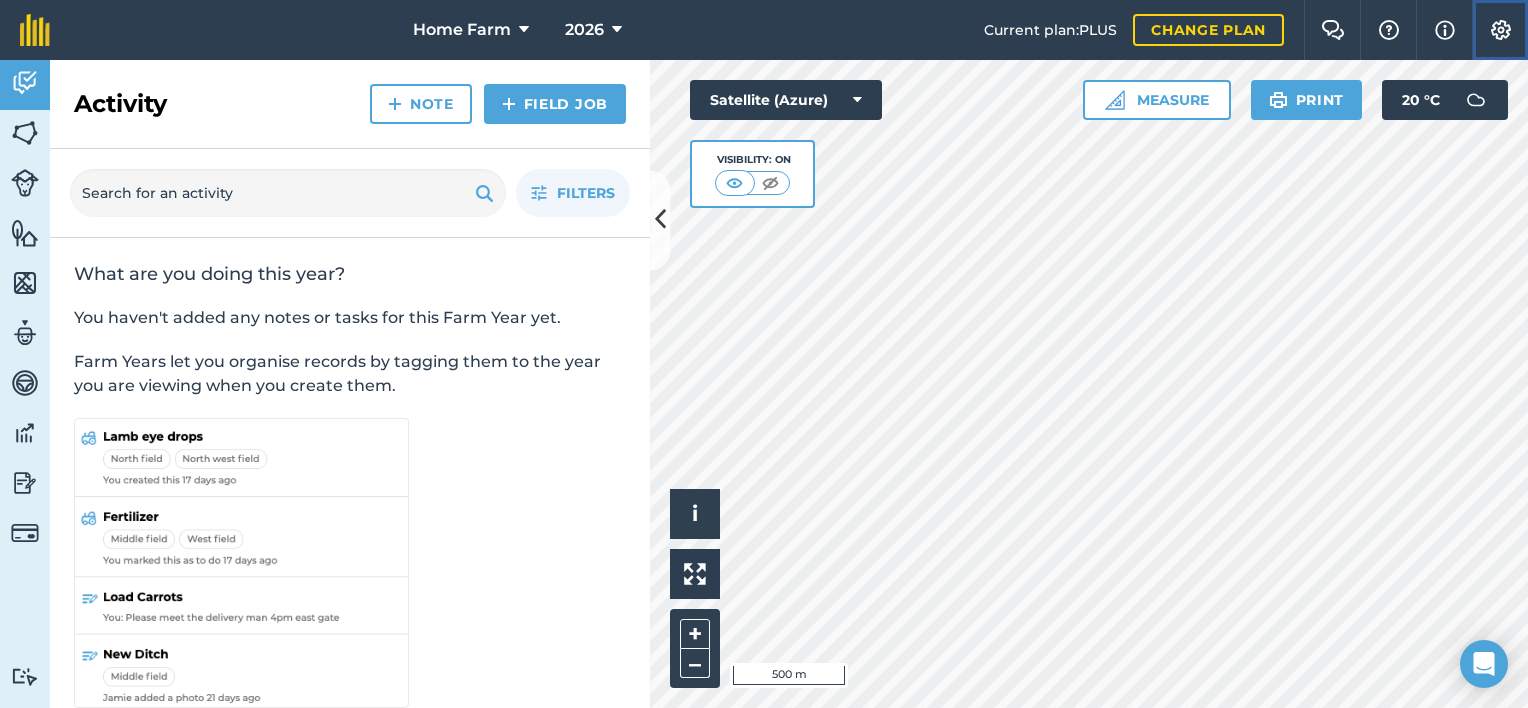 click at bounding box center (1501, 30) 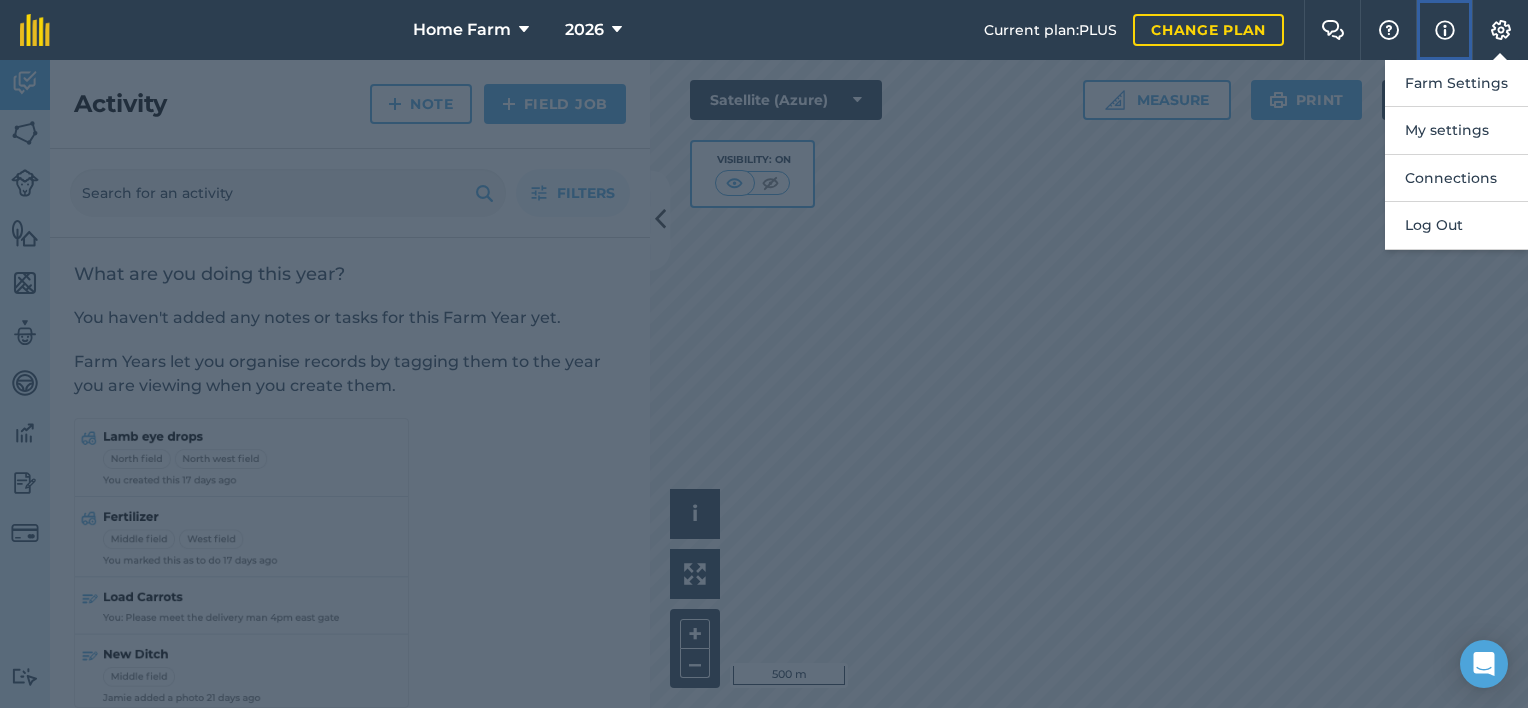 click on "Info" at bounding box center (1444, 30) 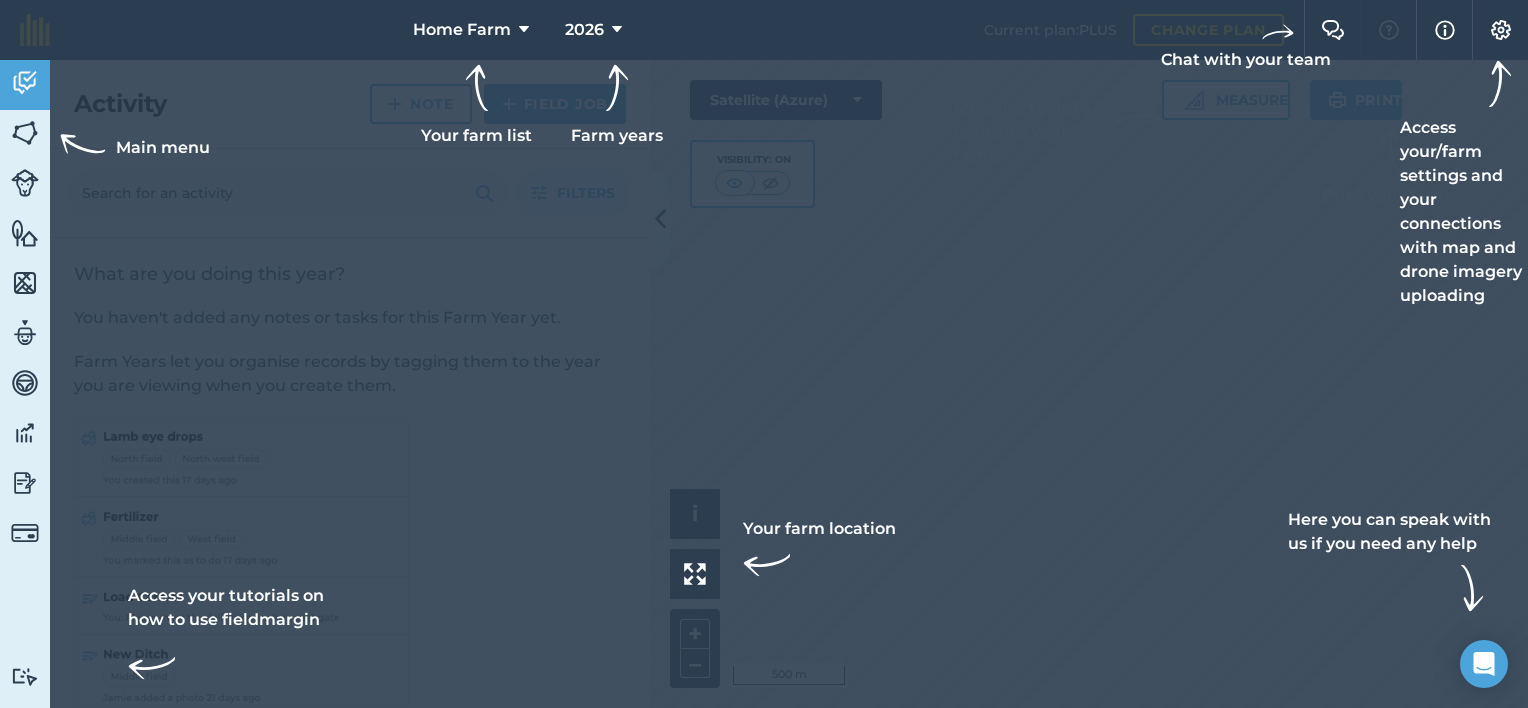 click at bounding box center (764, 354) 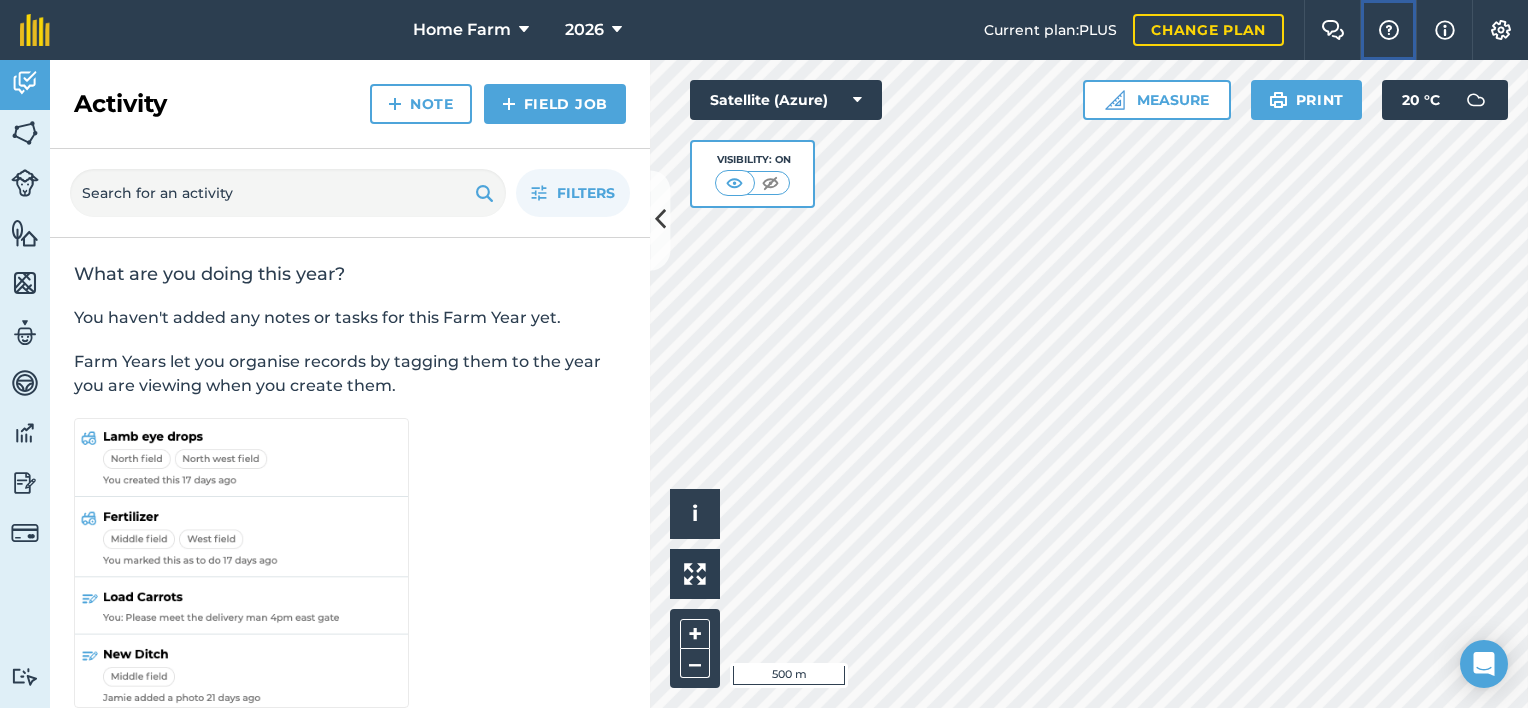 click at bounding box center (1389, 30) 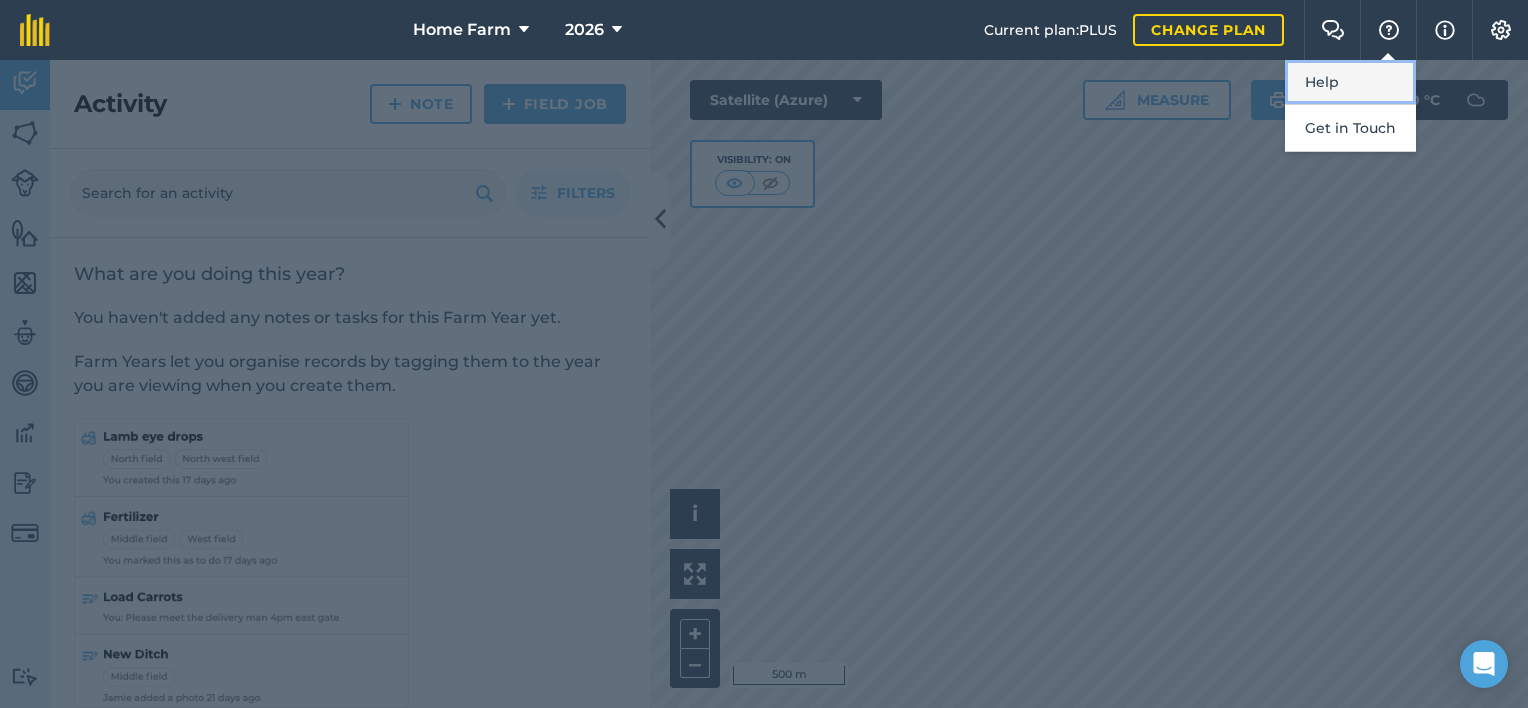 click on "Help" at bounding box center (1350, 82) 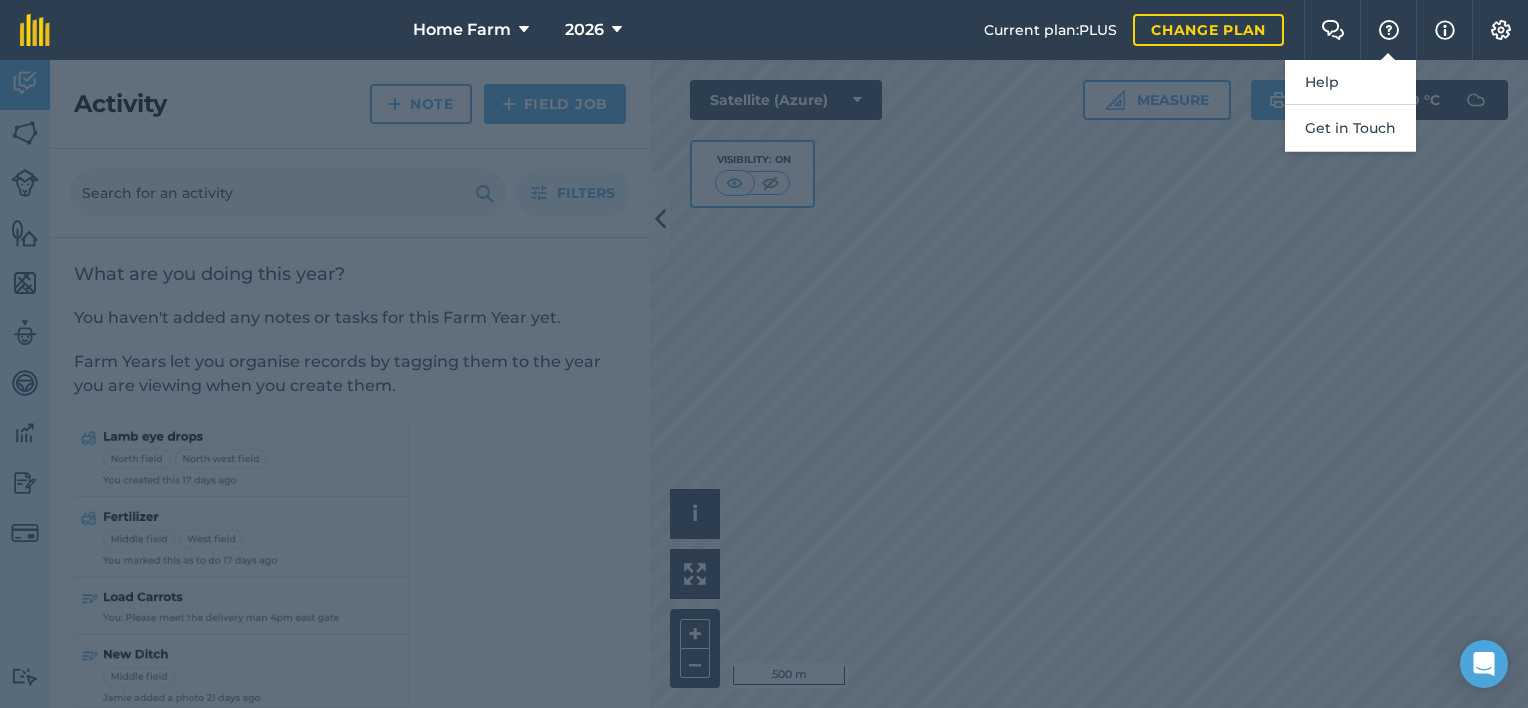 click at bounding box center [764, 384] 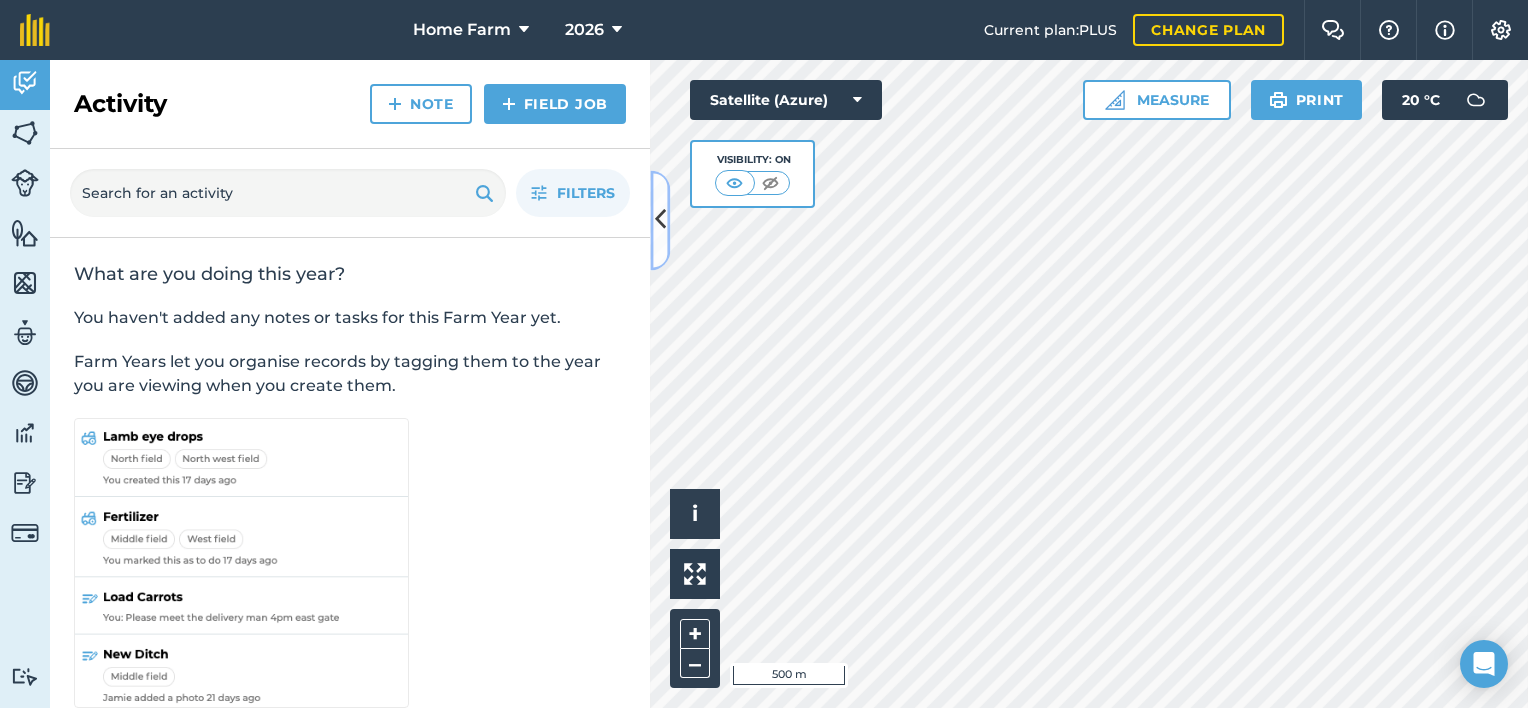 click at bounding box center (660, 220) 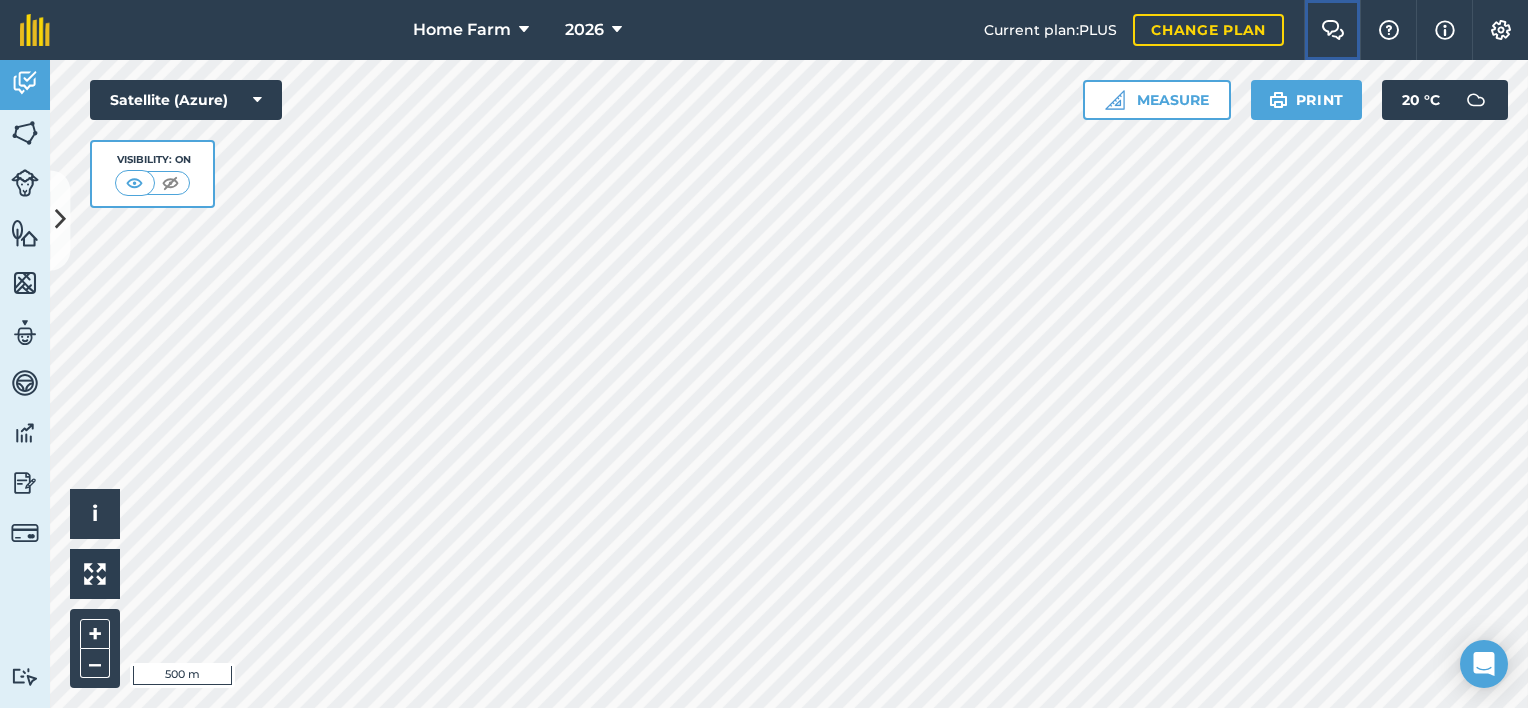click at bounding box center [1333, 30] 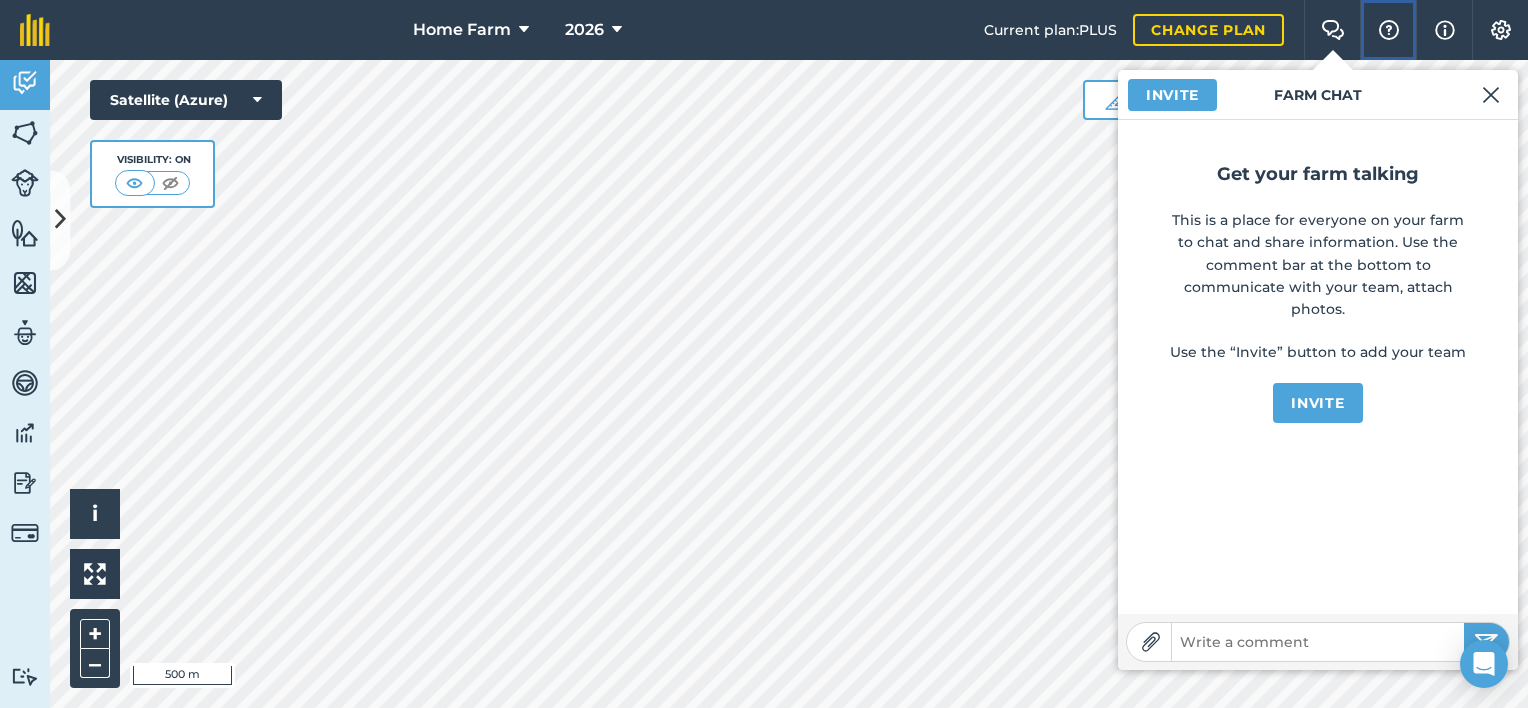 click at bounding box center [1389, 30] 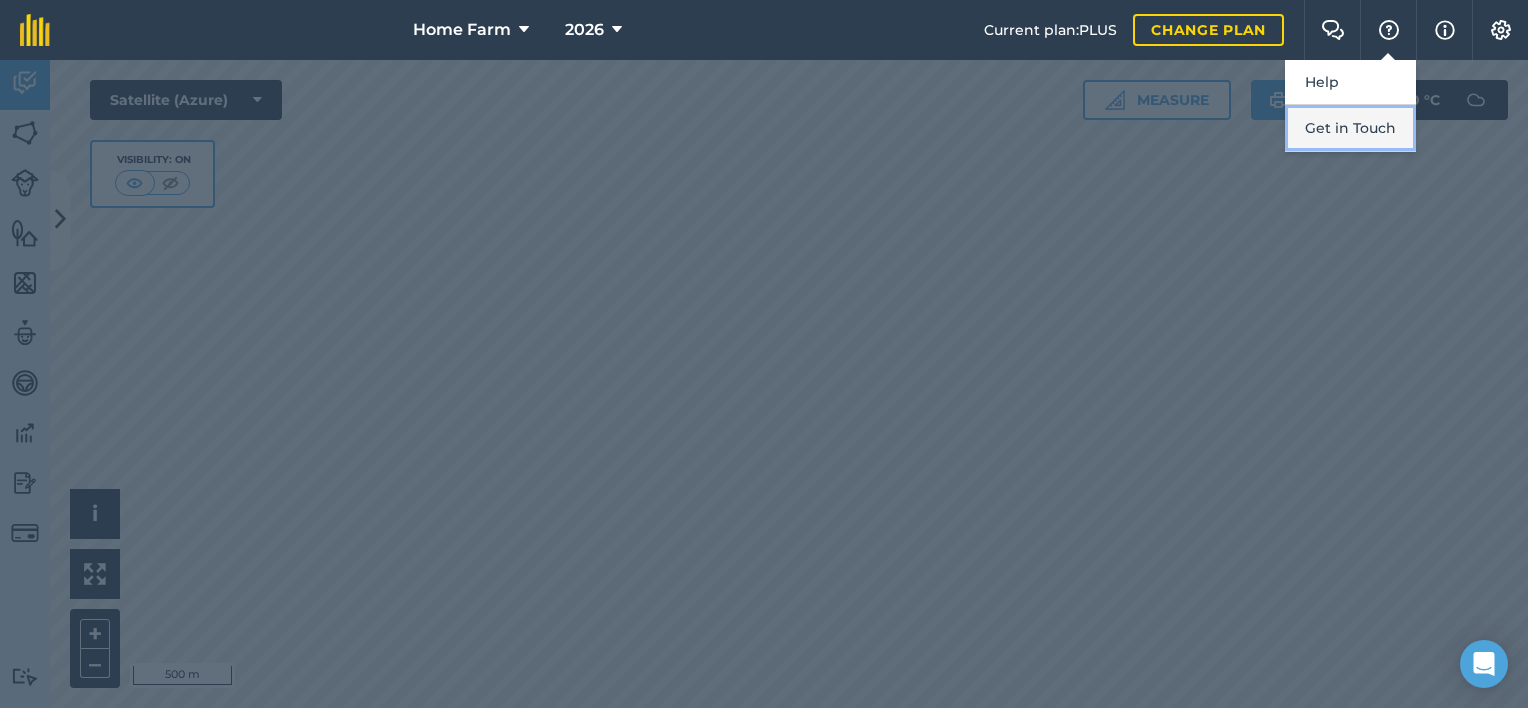 click on "Get in Touch" at bounding box center (1350, 128) 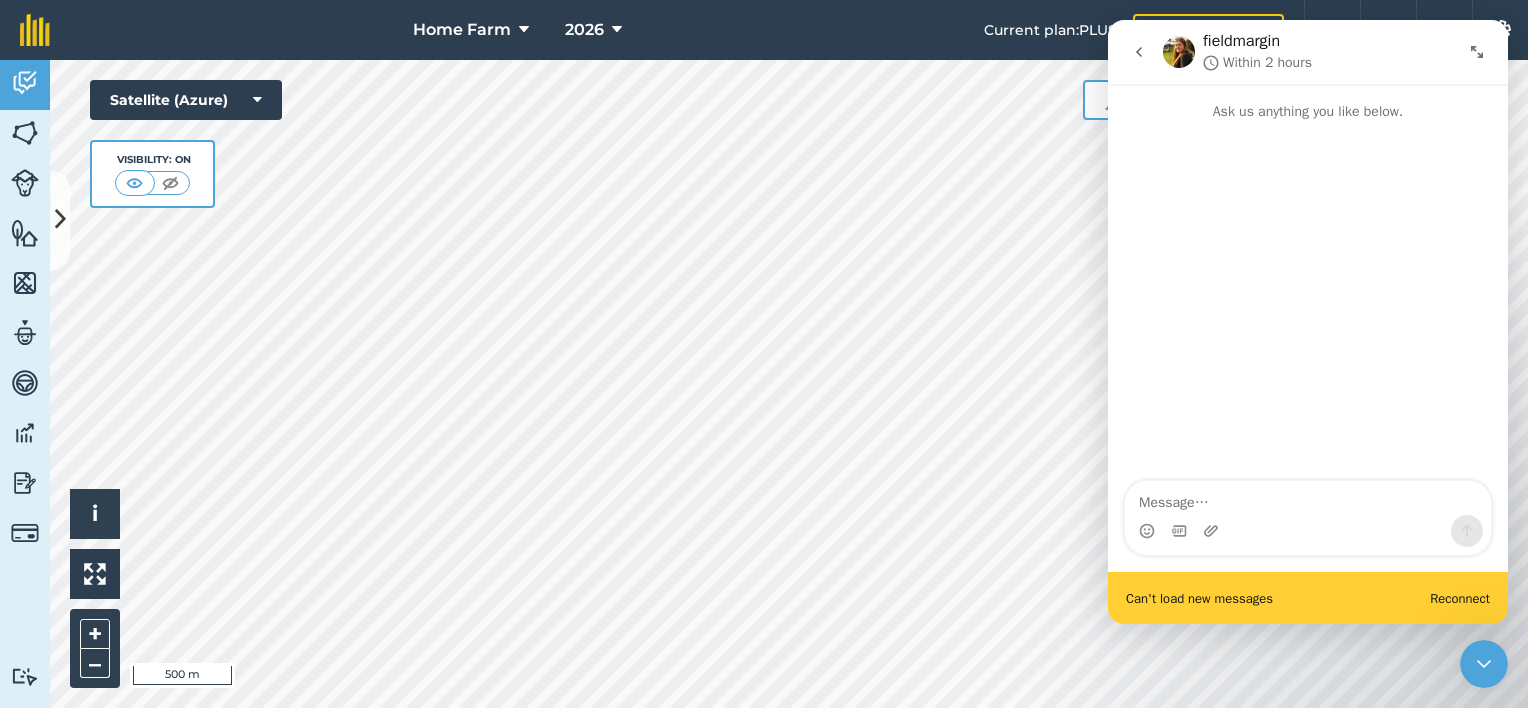scroll, scrollTop: 0, scrollLeft: 0, axis: both 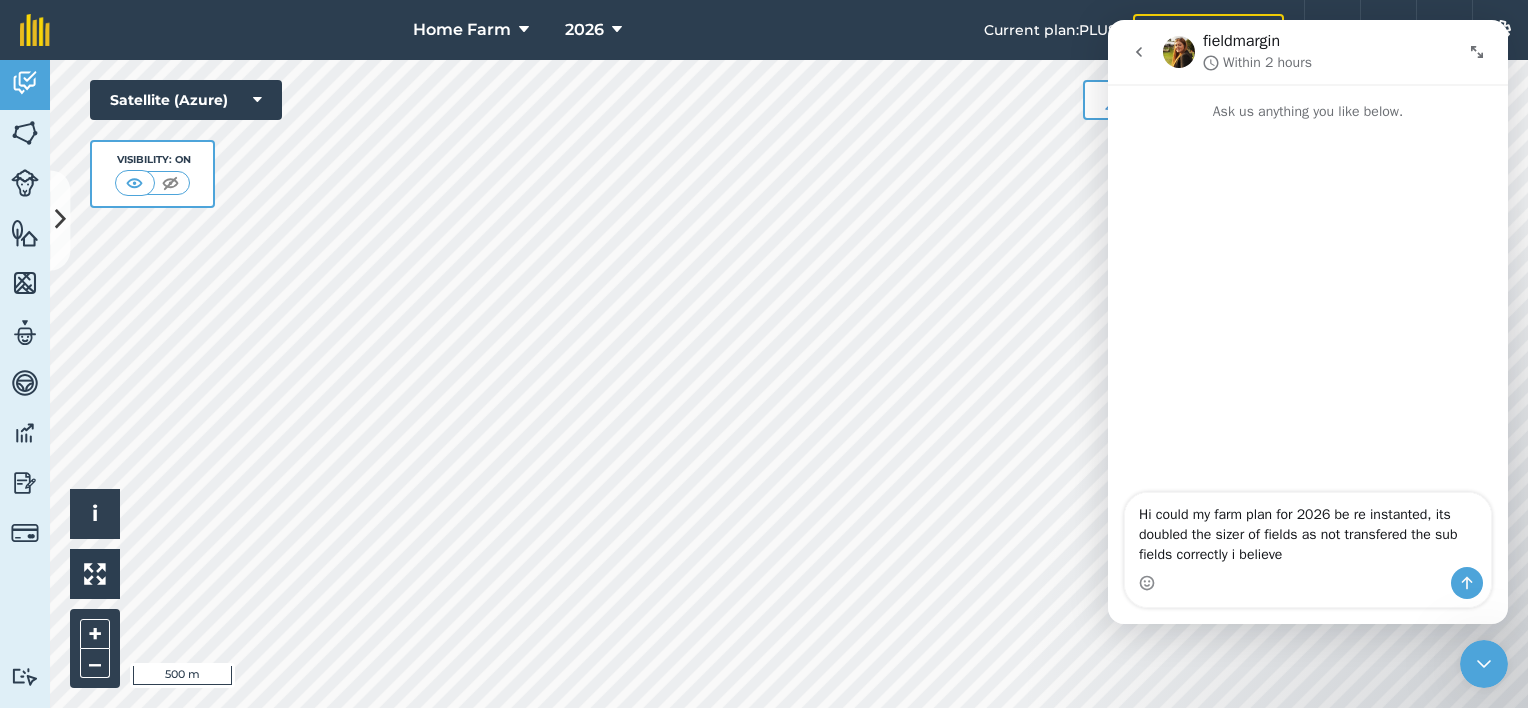 type on "Hi could my farm plan for 2026 be re instanted, its doubled the sizer of fields as not transfered the sub fields correctly i believe" 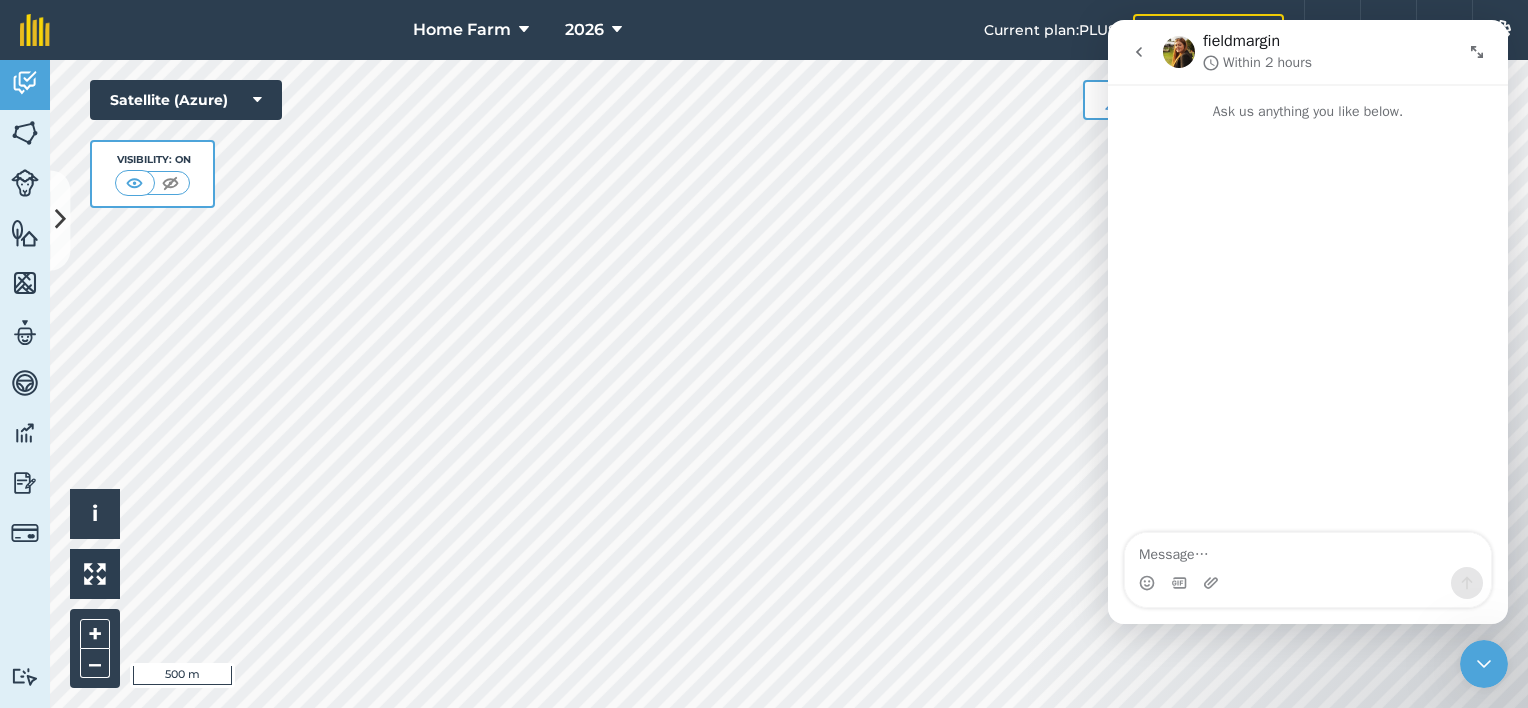 click 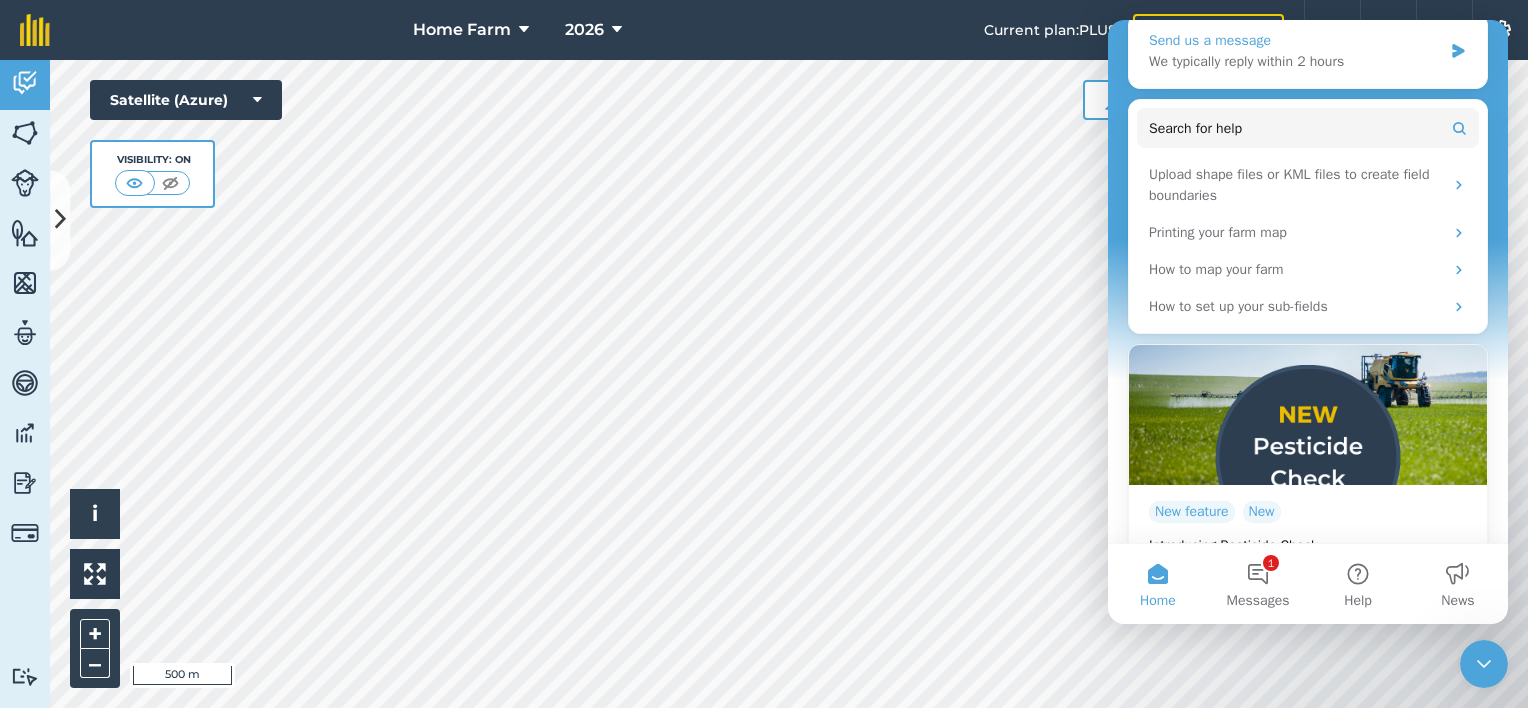 scroll, scrollTop: 305, scrollLeft: 0, axis: vertical 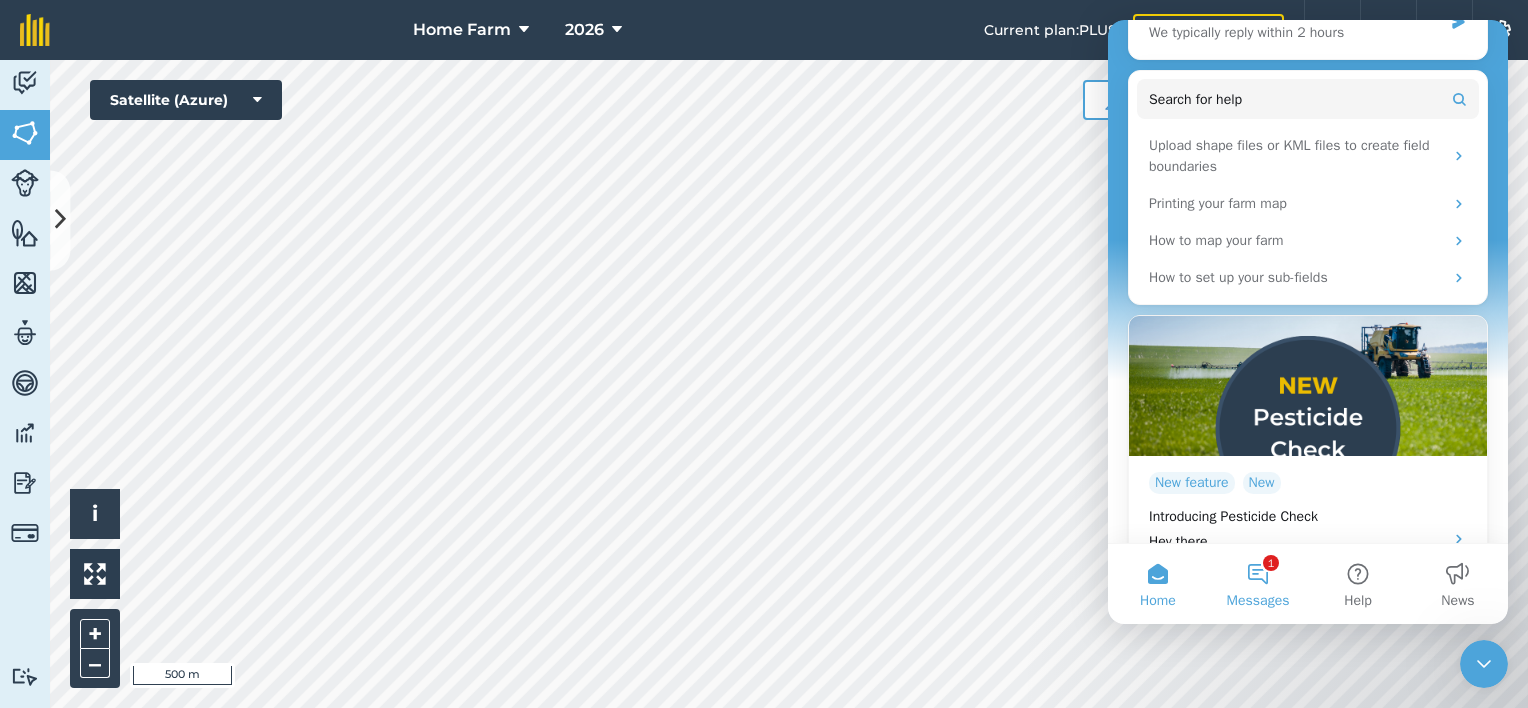 click on "Messages" at bounding box center [1258, 601] 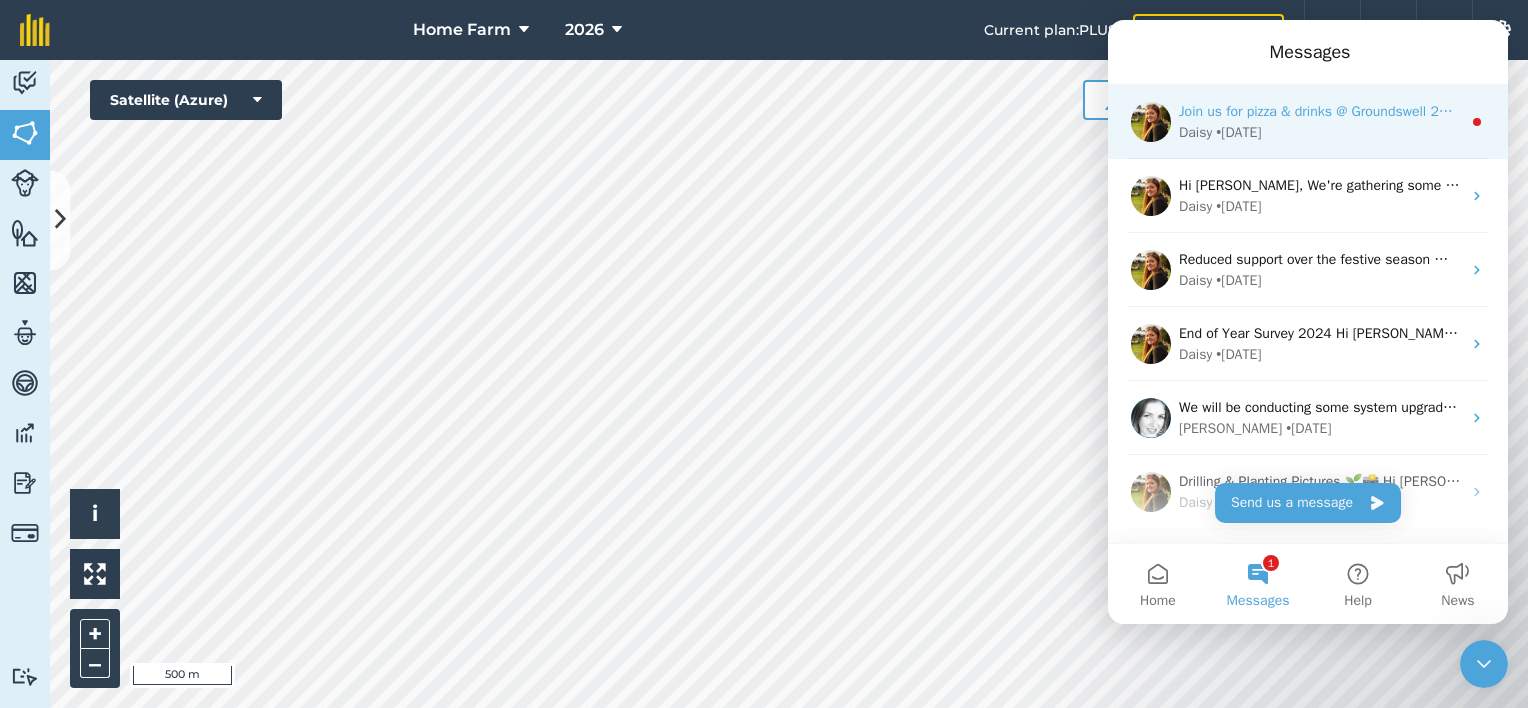 click on "Daisy •  [DATE]" at bounding box center (1320, 132) 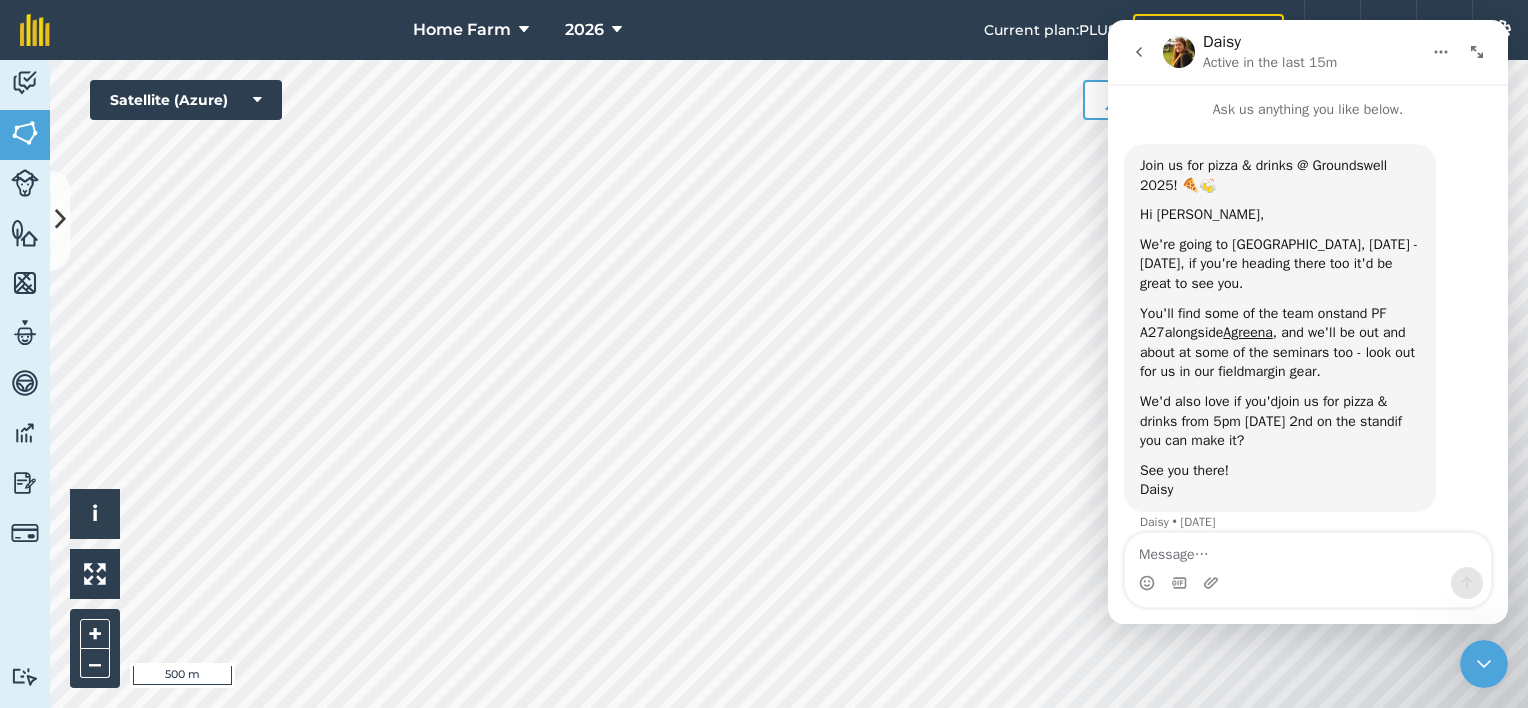 scroll, scrollTop: 22, scrollLeft: 0, axis: vertical 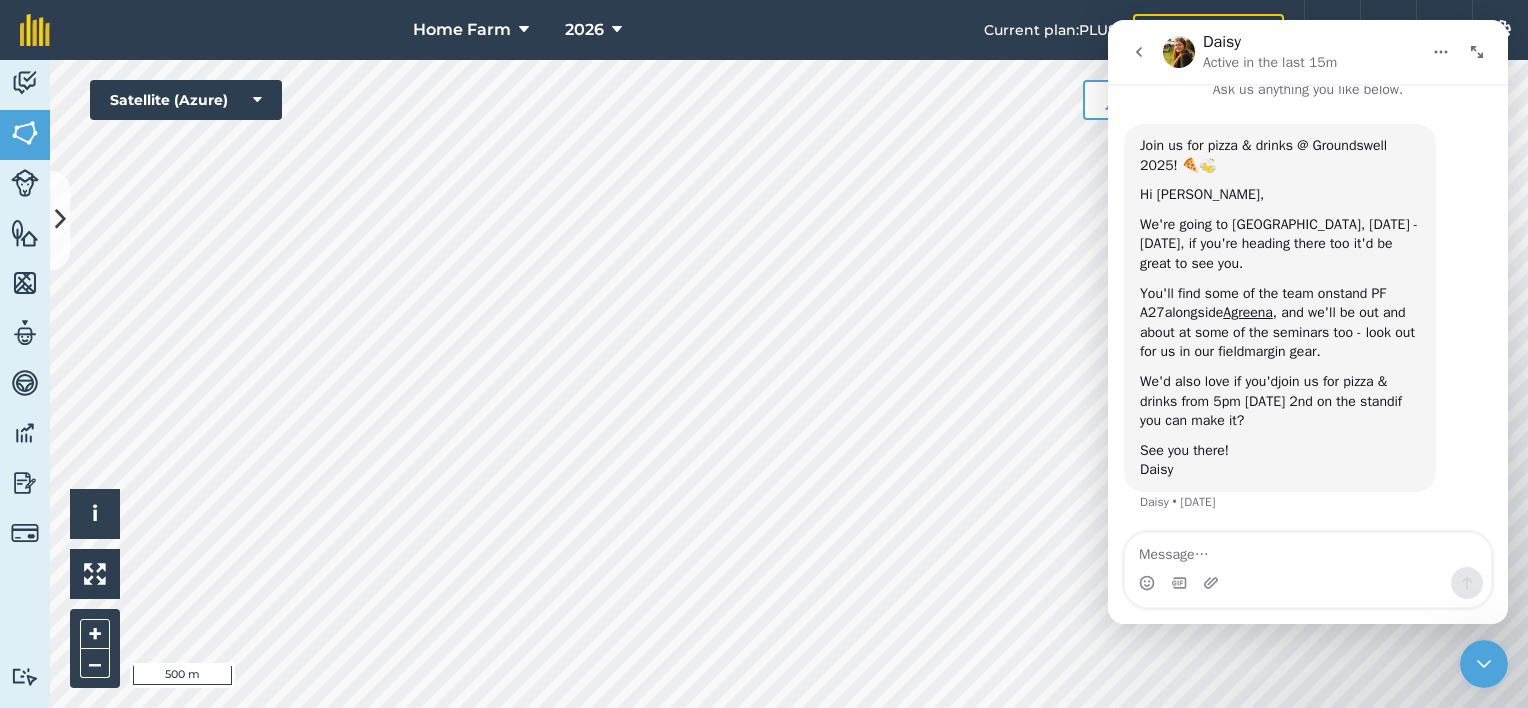 click at bounding box center (1139, 52) 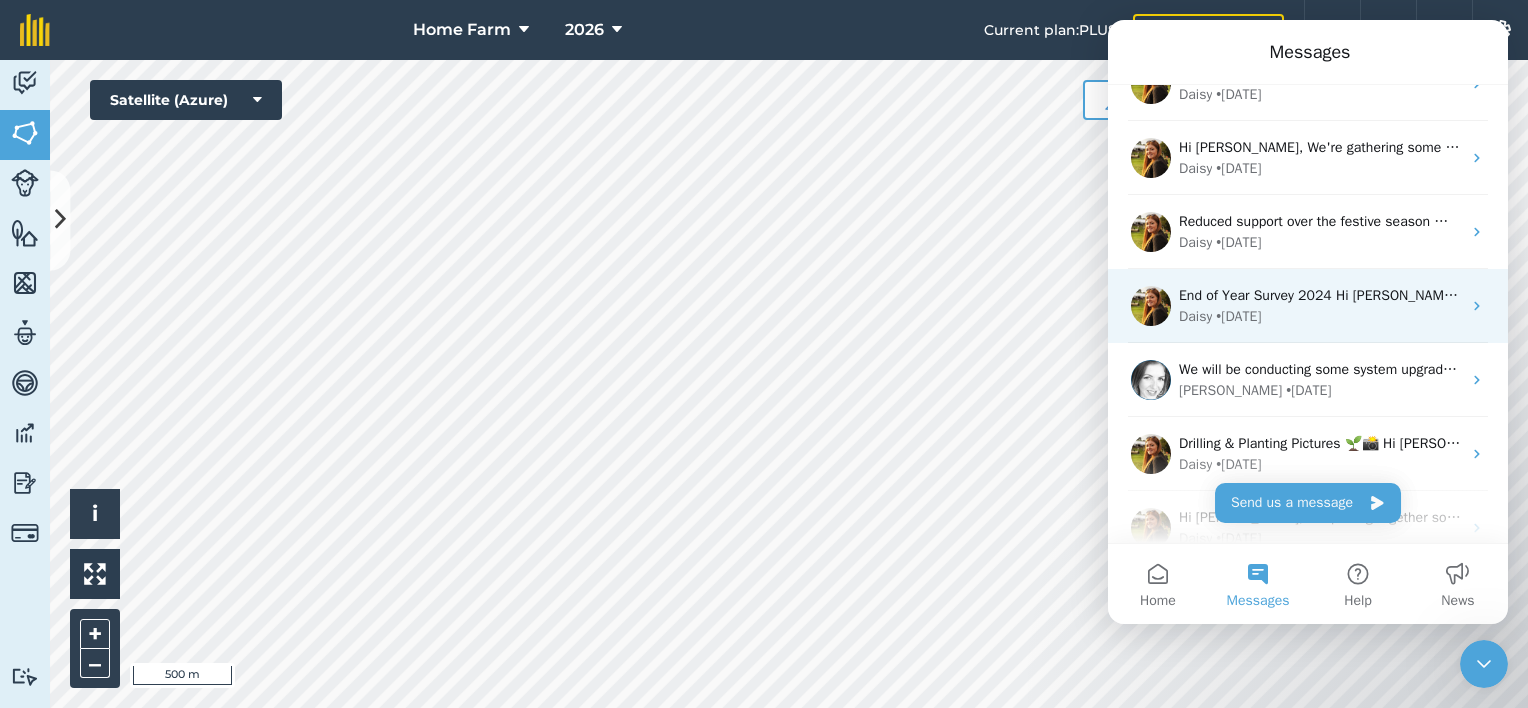 scroll, scrollTop: 0, scrollLeft: 0, axis: both 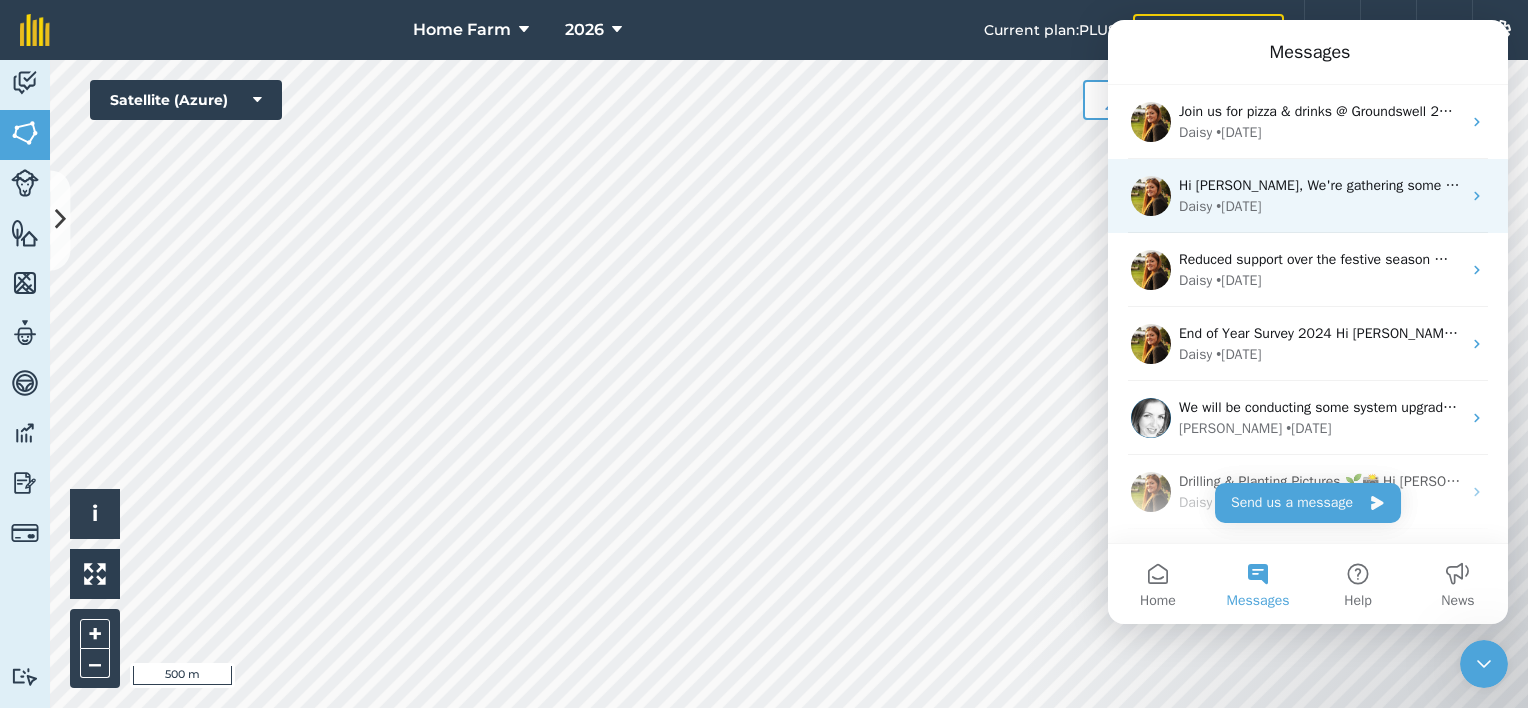 click on "Daisy •  [DATE]" at bounding box center (1320, 206) 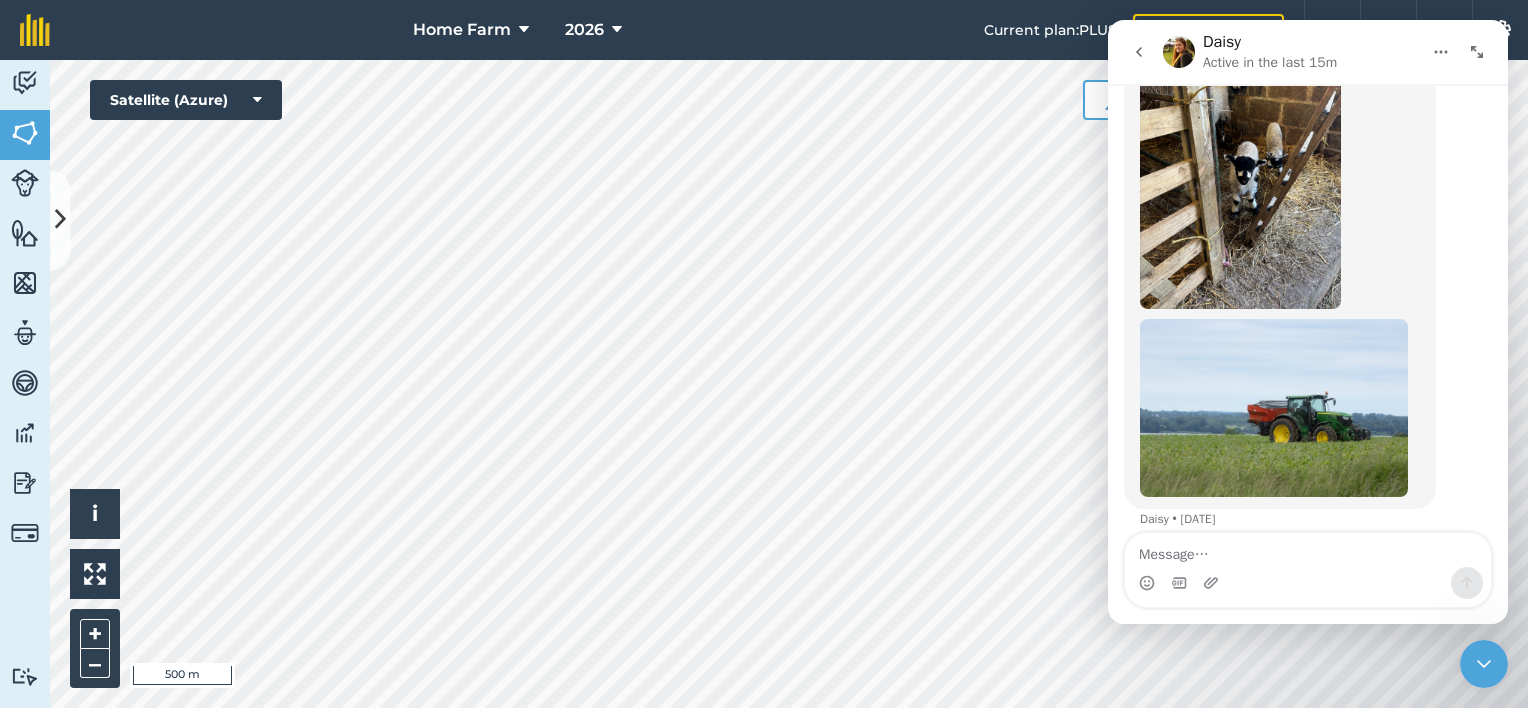 scroll, scrollTop: 400, scrollLeft: 0, axis: vertical 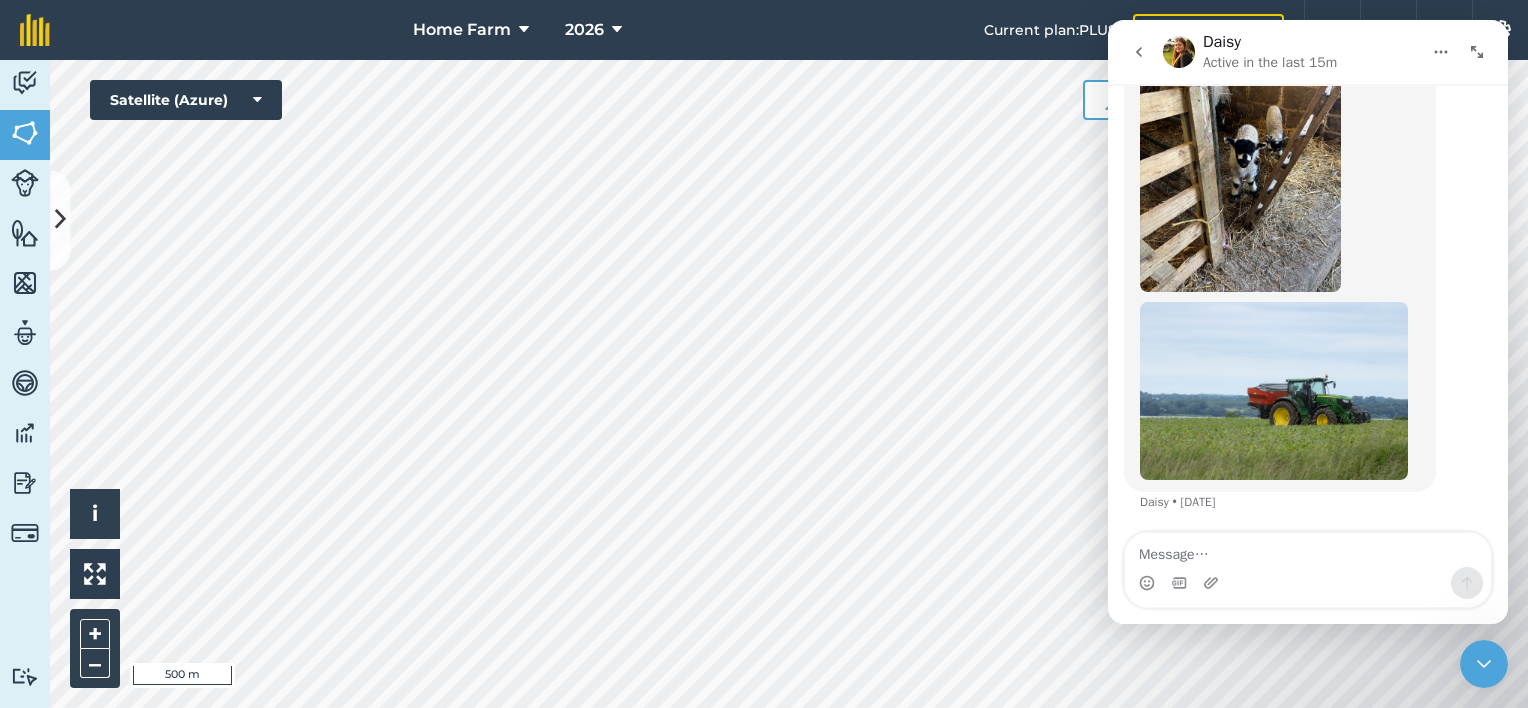 click at bounding box center (1139, 52) 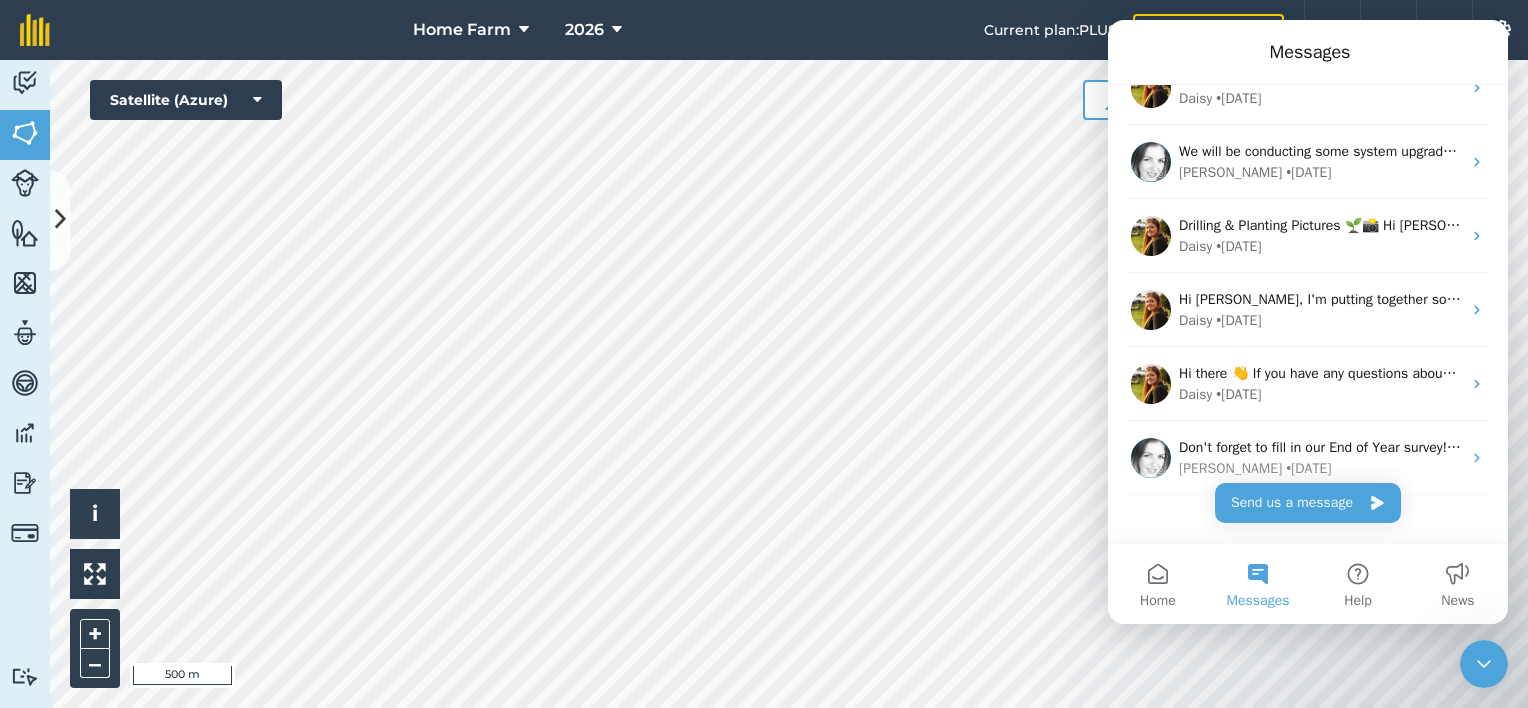 scroll, scrollTop: 256, scrollLeft: 0, axis: vertical 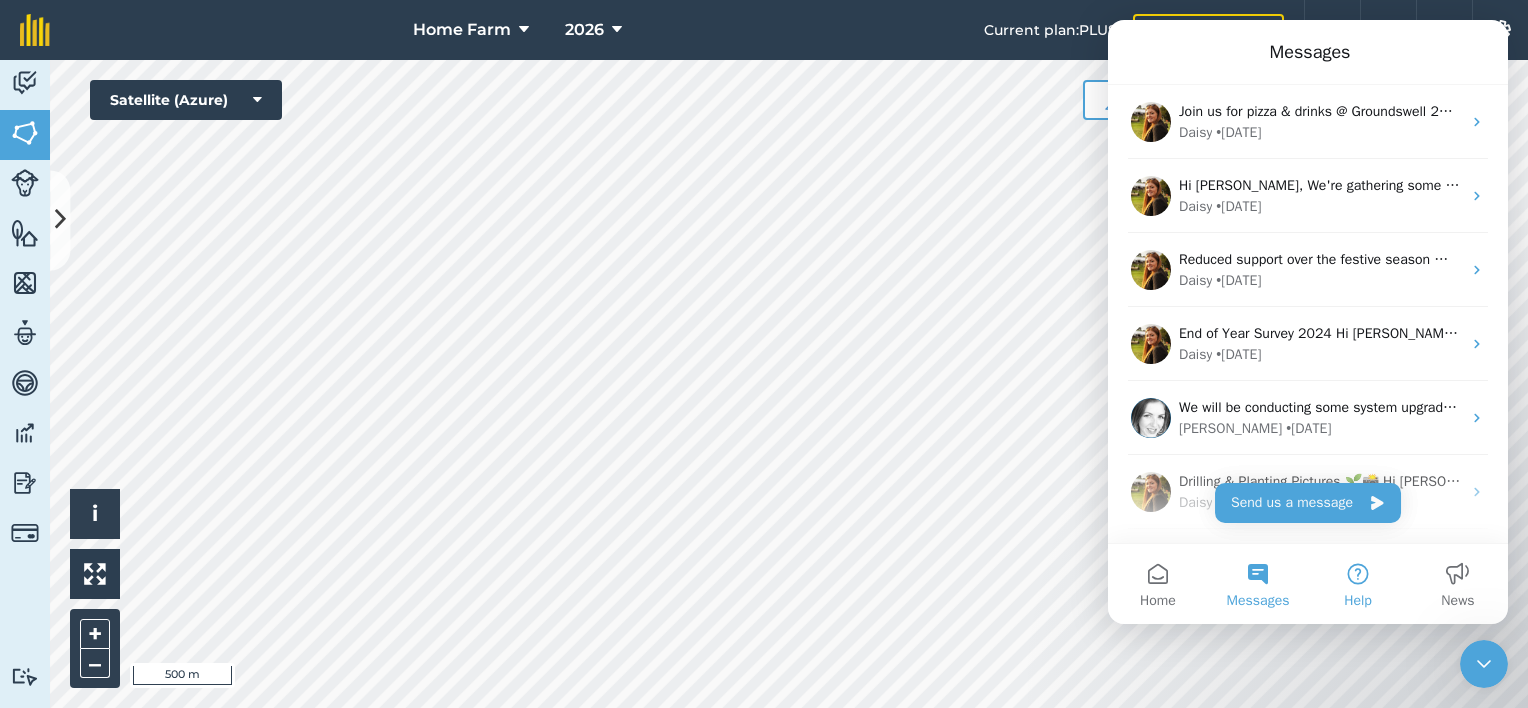click on "Help" at bounding box center (1358, 584) 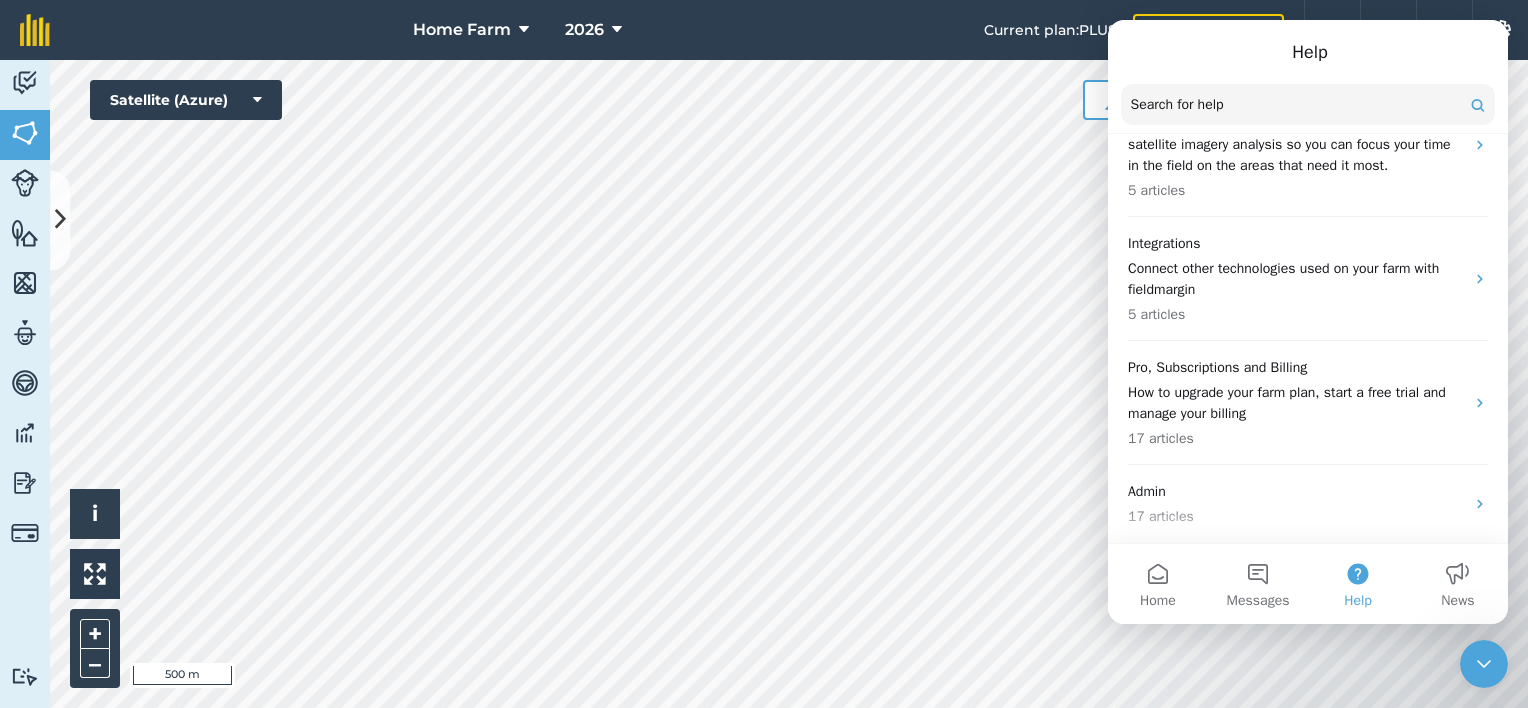 scroll, scrollTop: 1028, scrollLeft: 0, axis: vertical 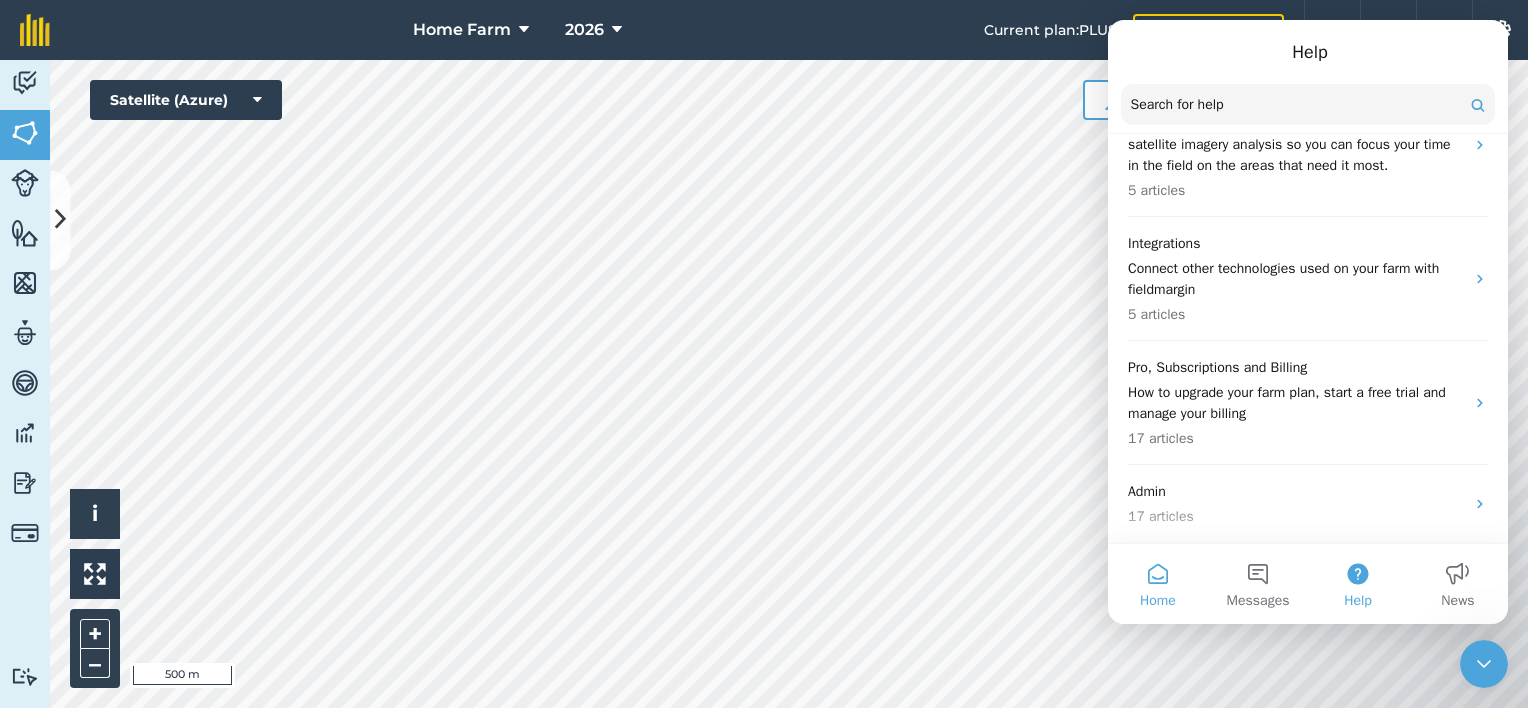click on "Home" at bounding box center (1158, 601) 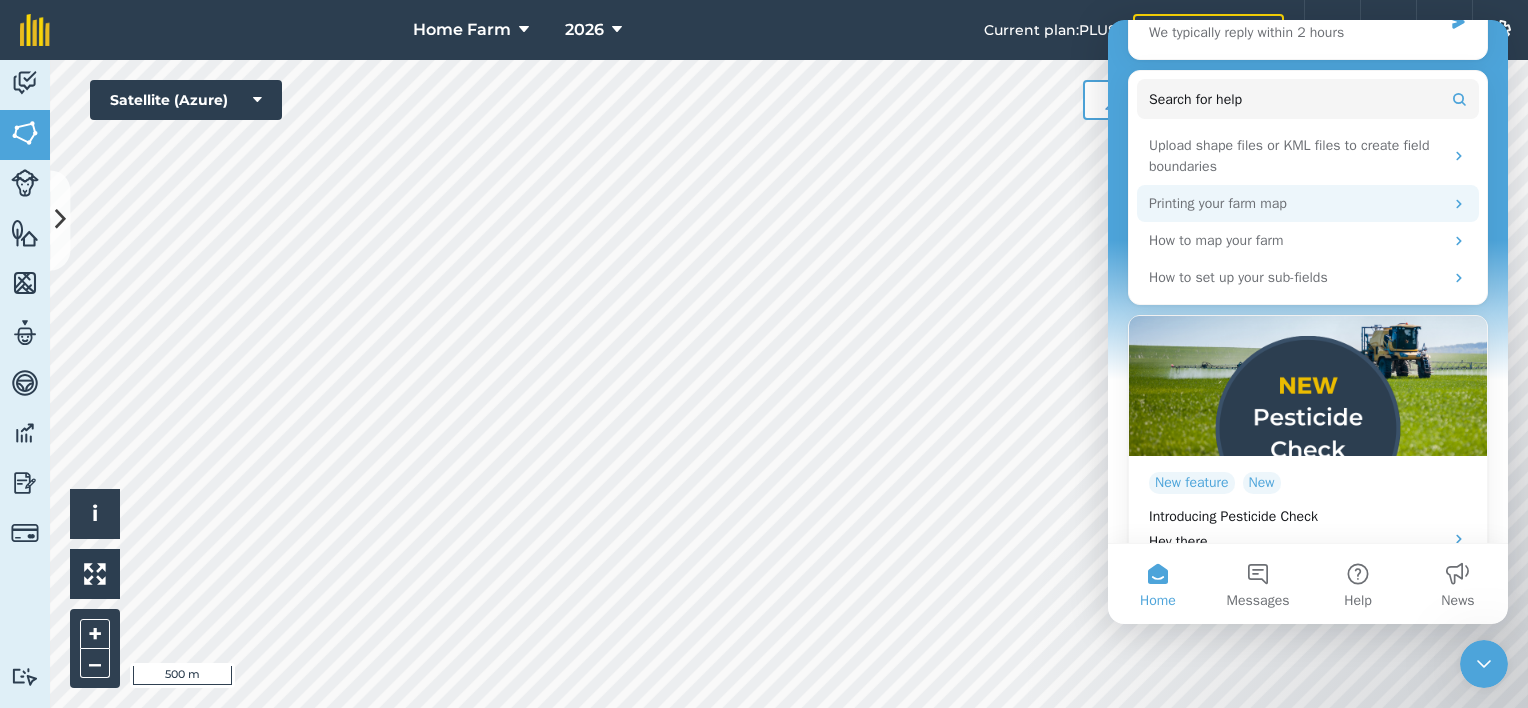 scroll, scrollTop: 0, scrollLeft: 0, axis: both 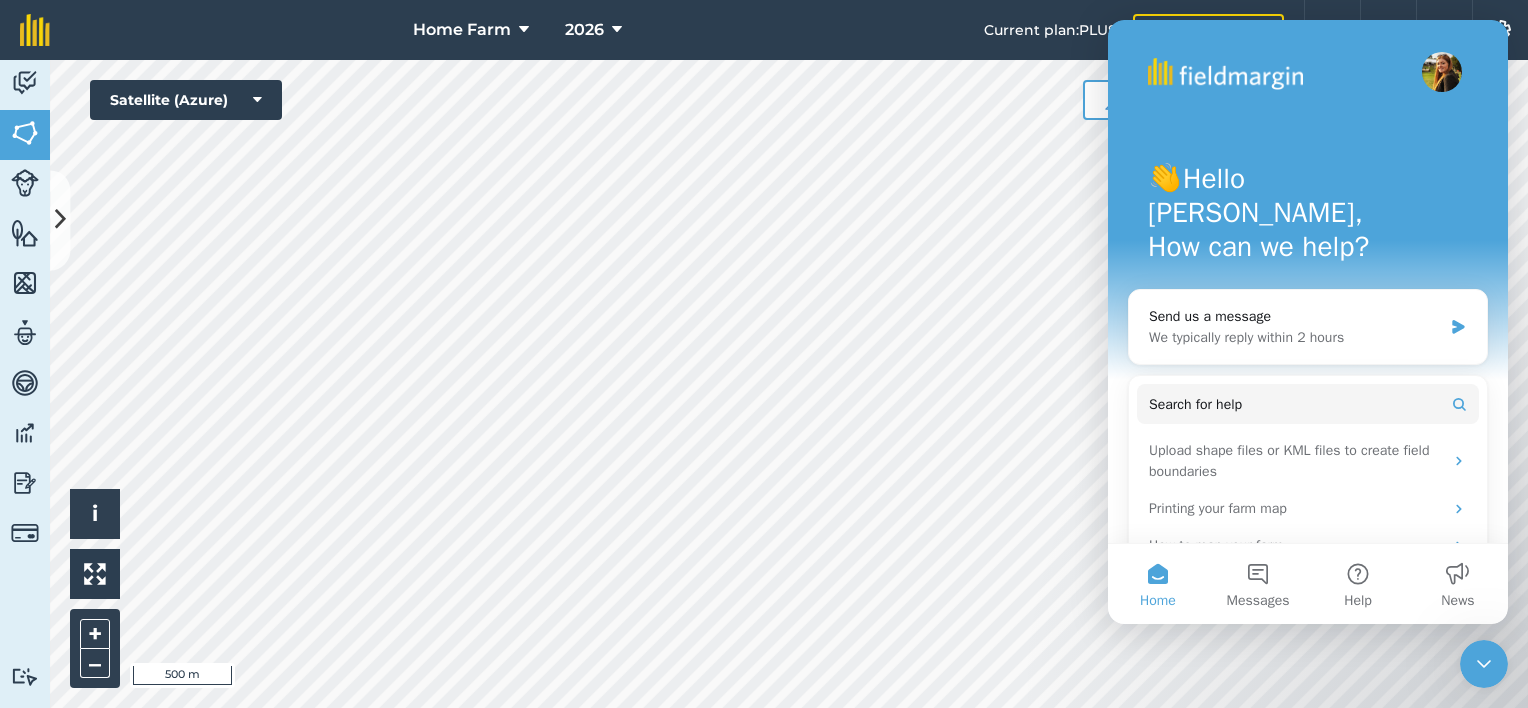 click on "Home" at bounding box center [1158, 584] 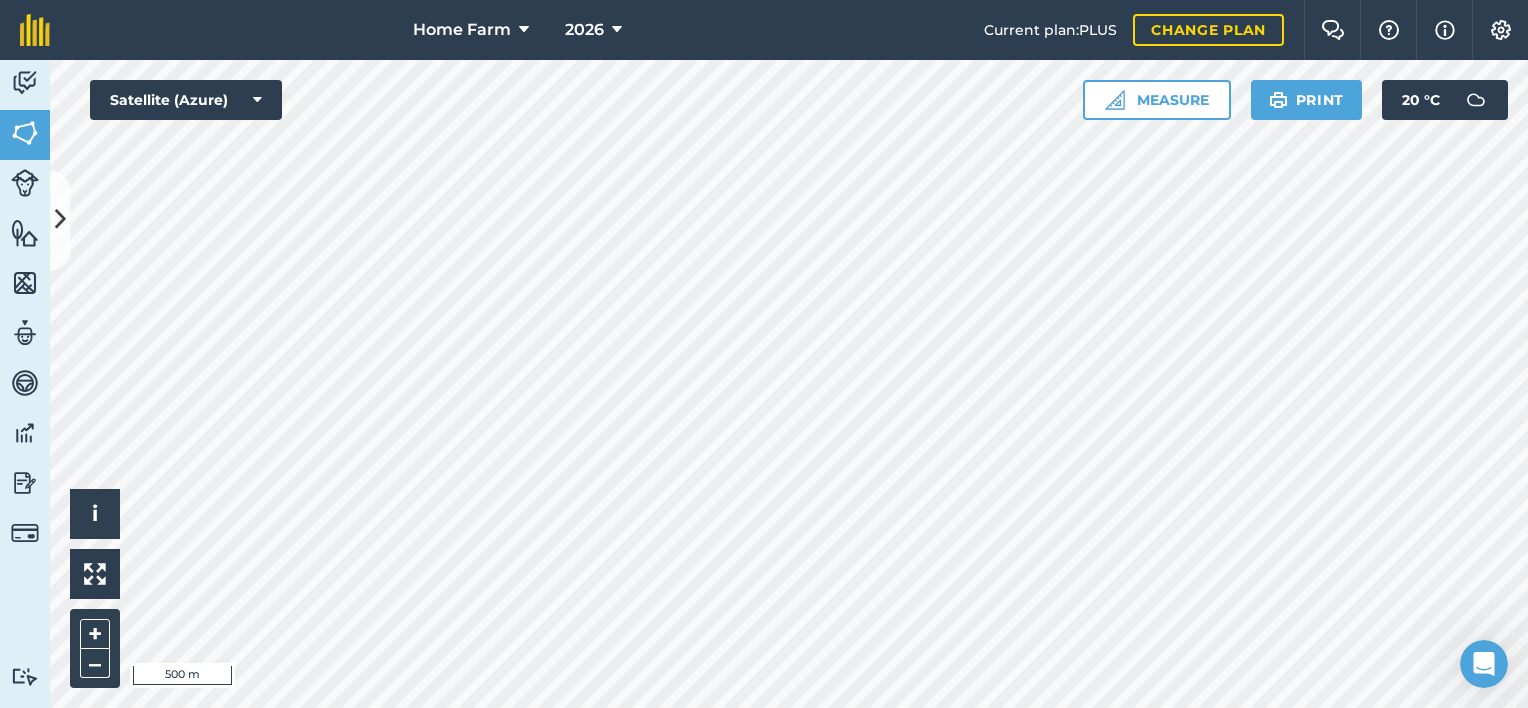 scroll, scrollTop: 0, scrollLeft: 0, axis: both 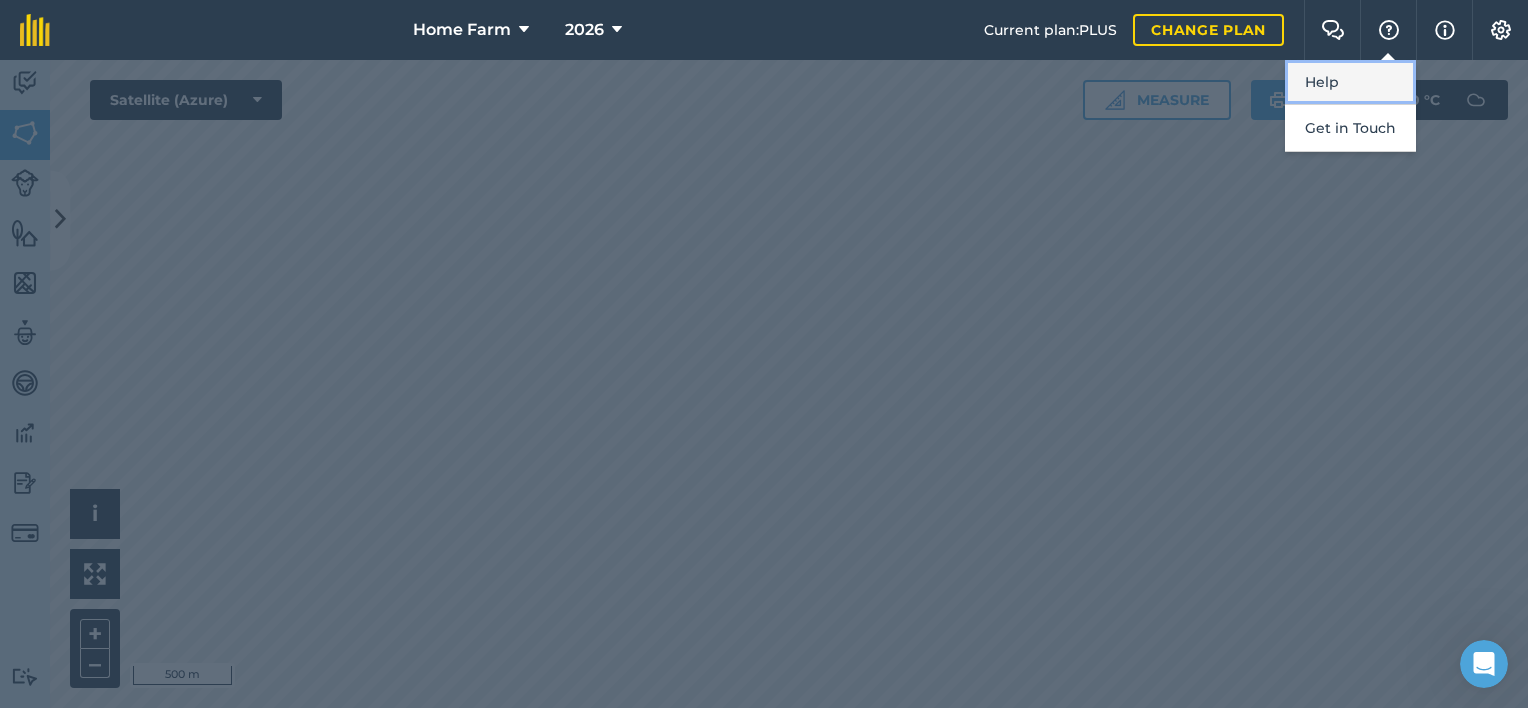 click on "Help" at bounding box center (1350, 82) 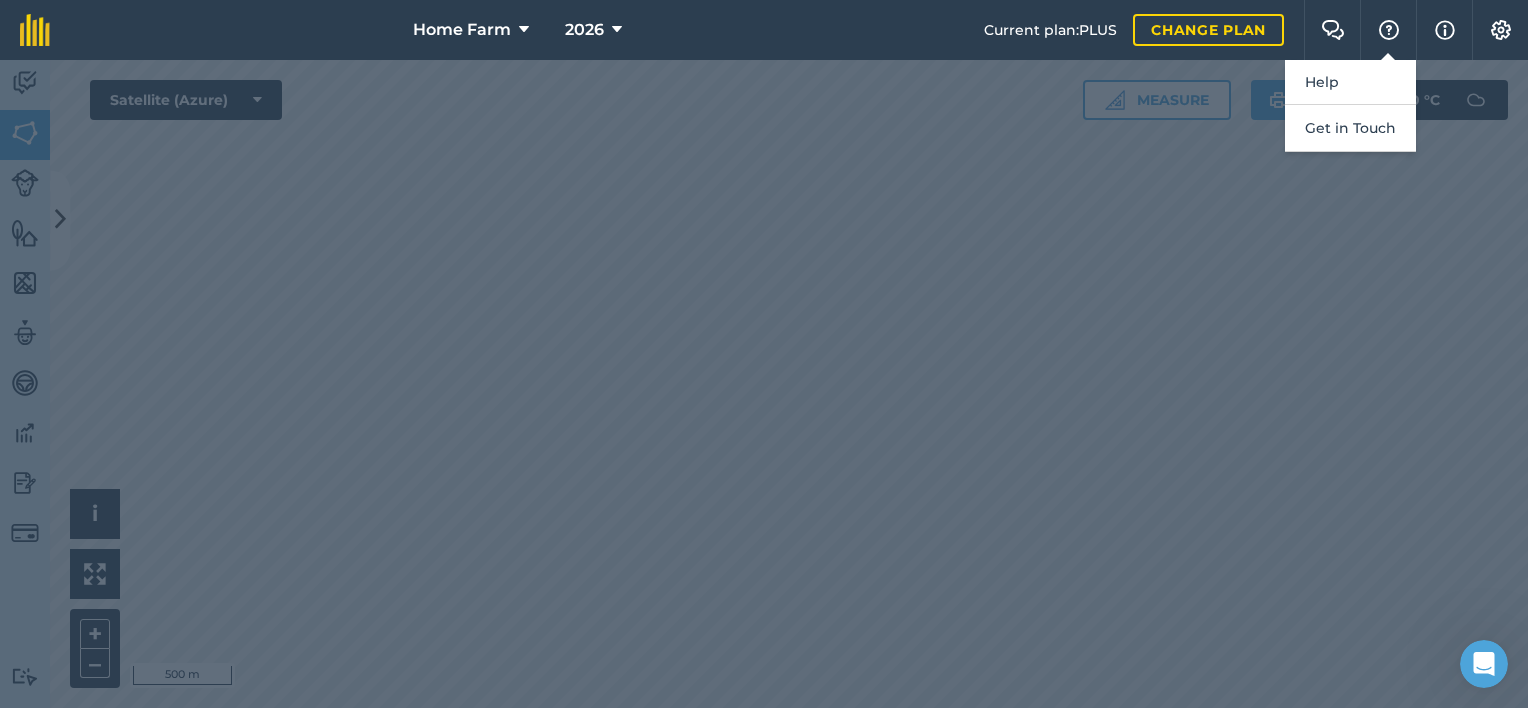 click at bounding box center (764, 384) 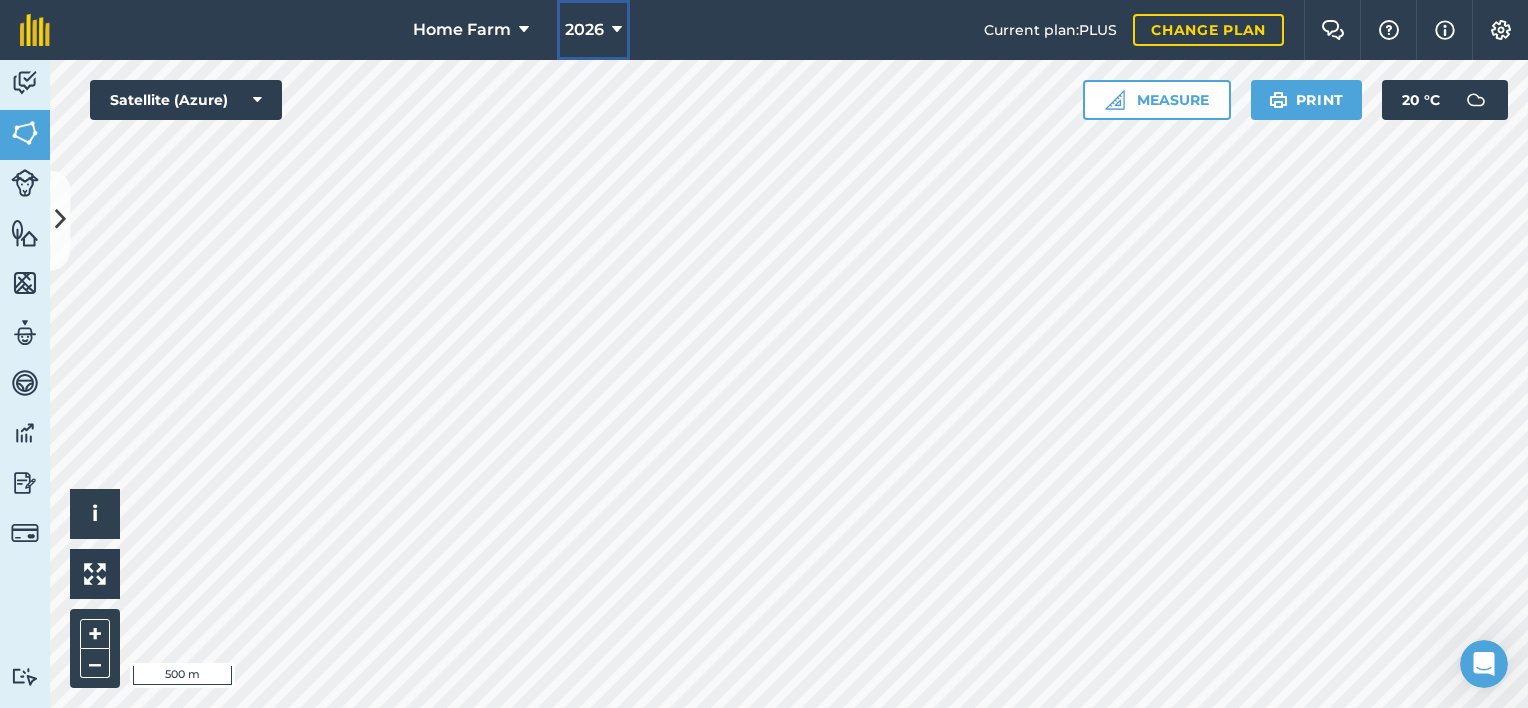 click on "2026" at bounding box center (584, 30) 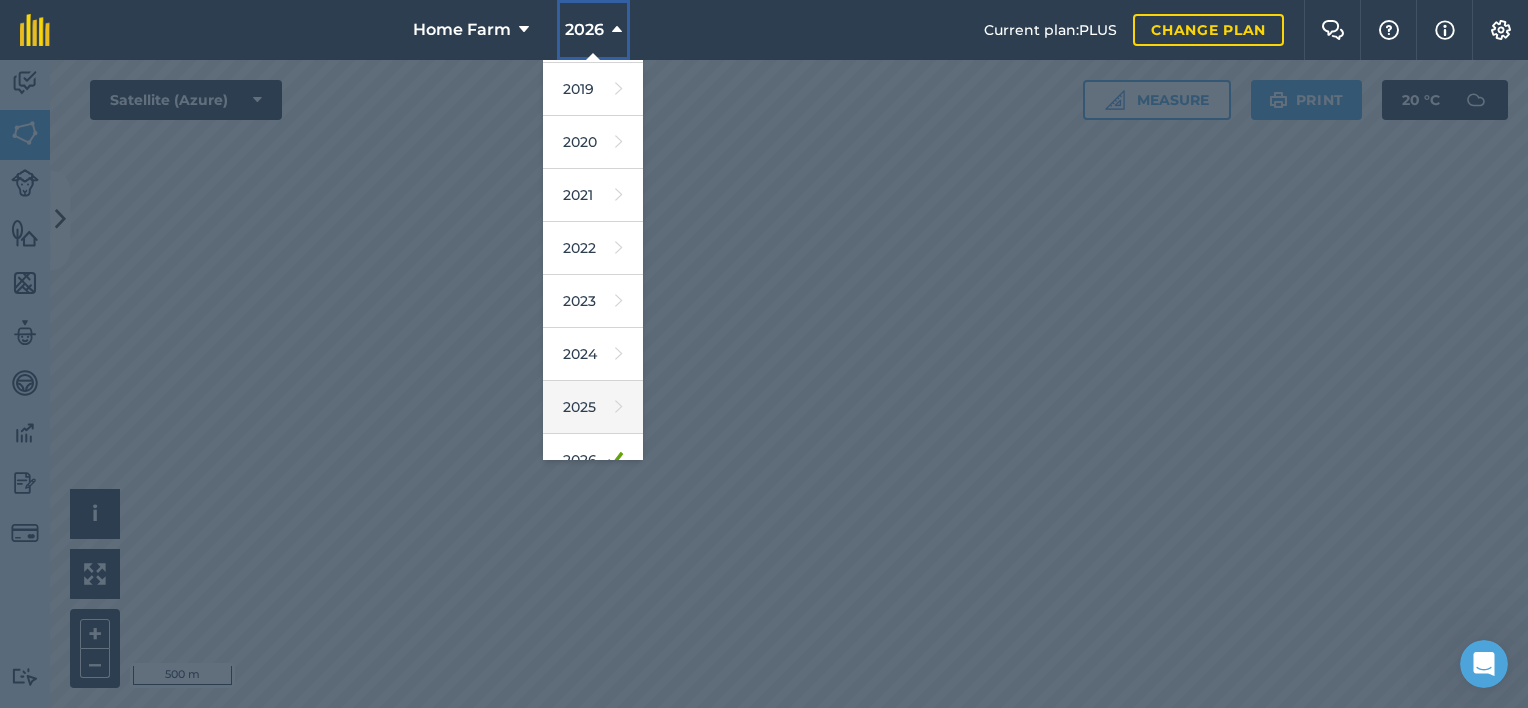 scroll, scrollTop: 103, scrollLeft: 0, axis: vertical 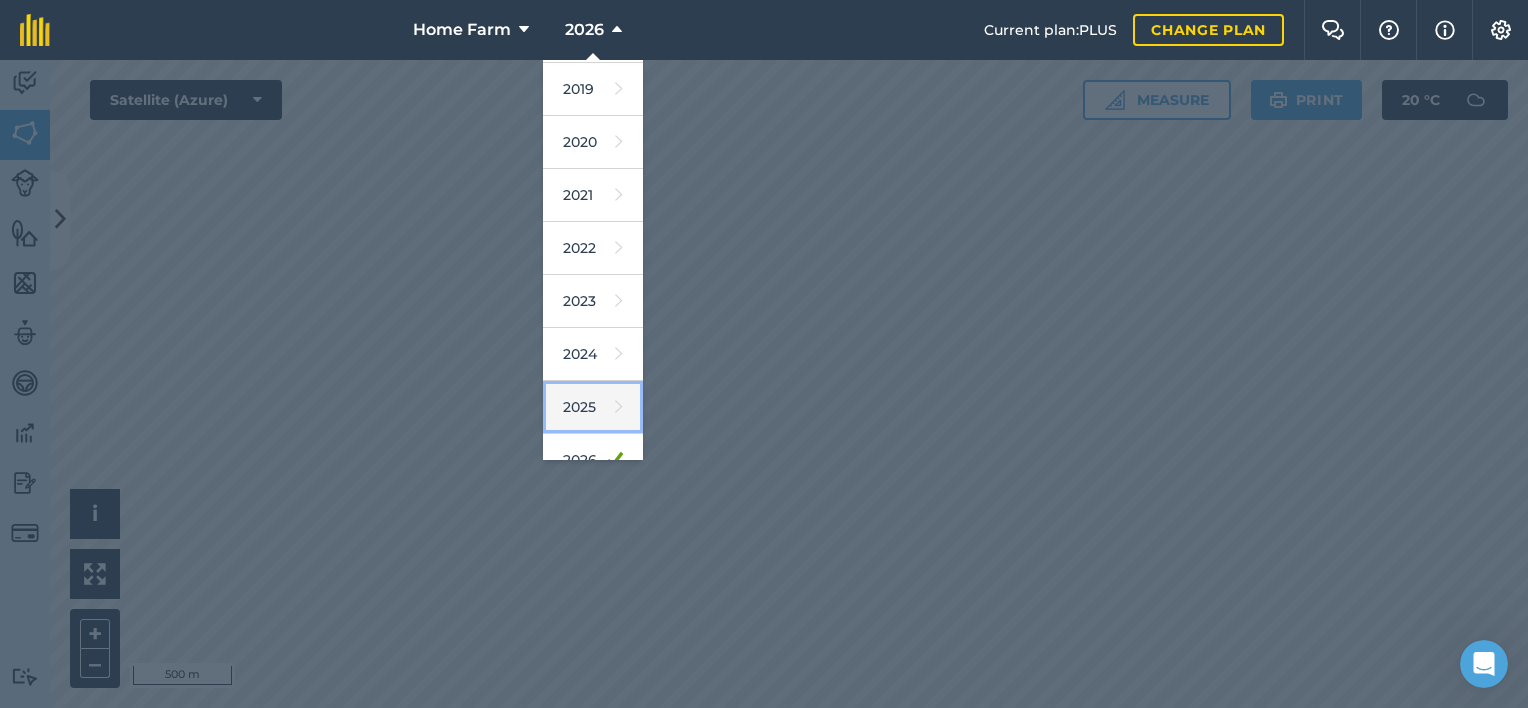 click on "2025" at bounding box center [593, 407] 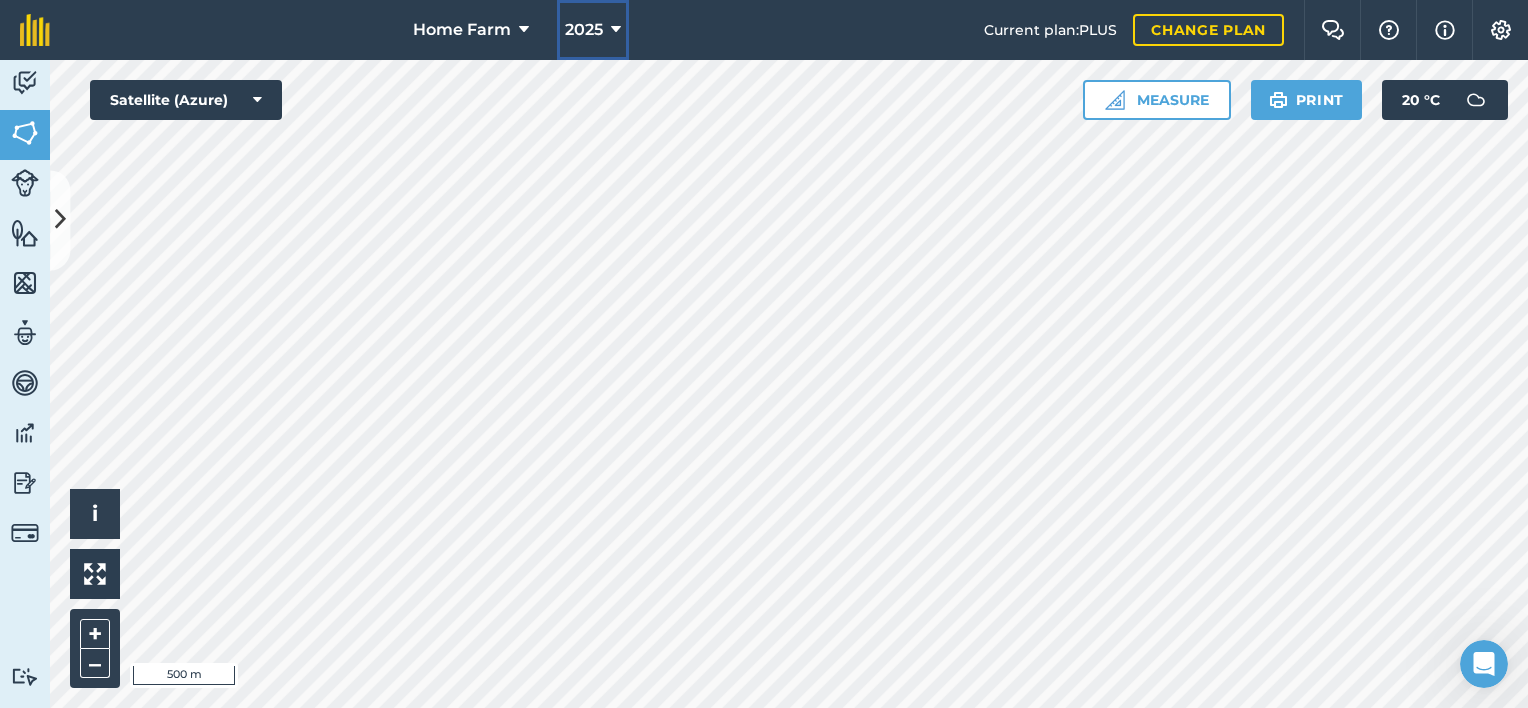 click on "2025" at bounding box center [584, 30] 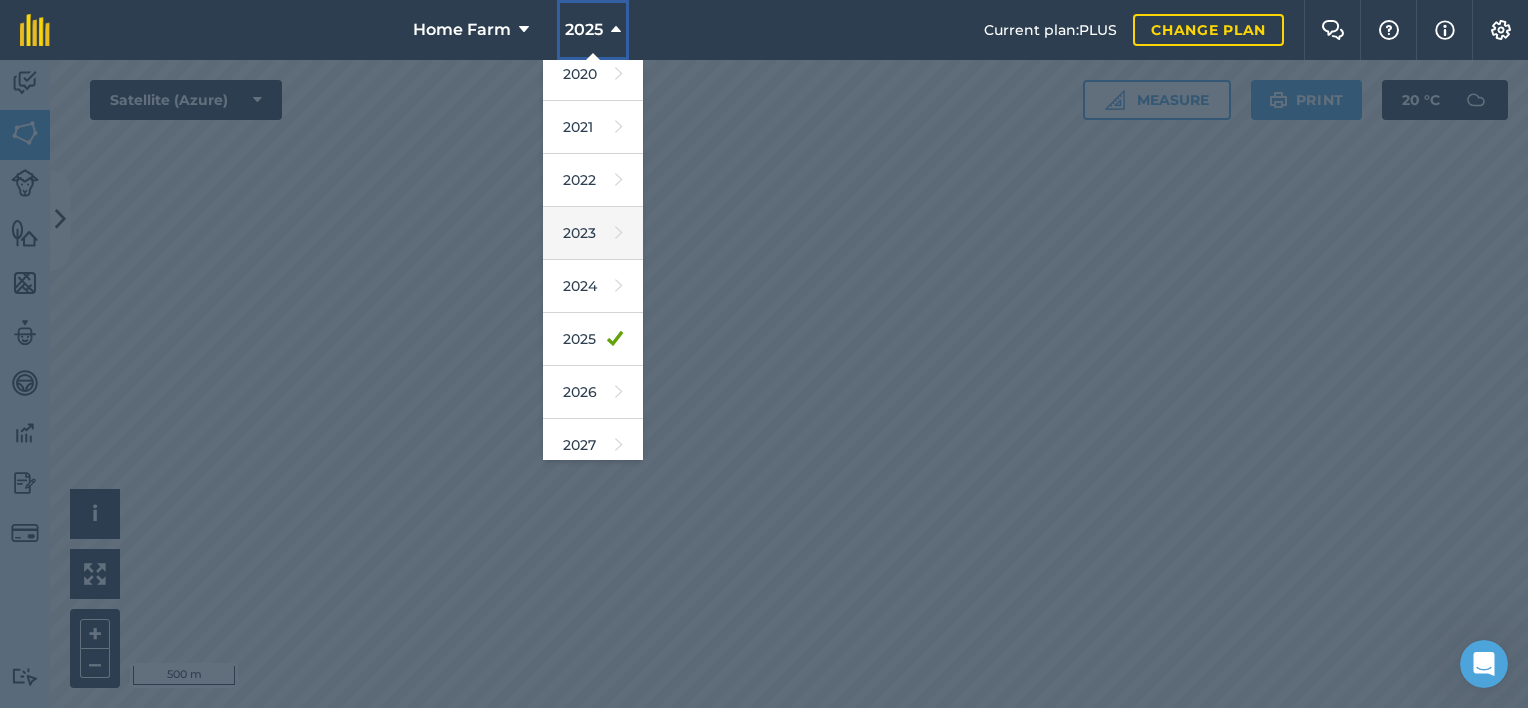 scroll, scrollTop: 172, scrollLeft: 0, axis: vertical 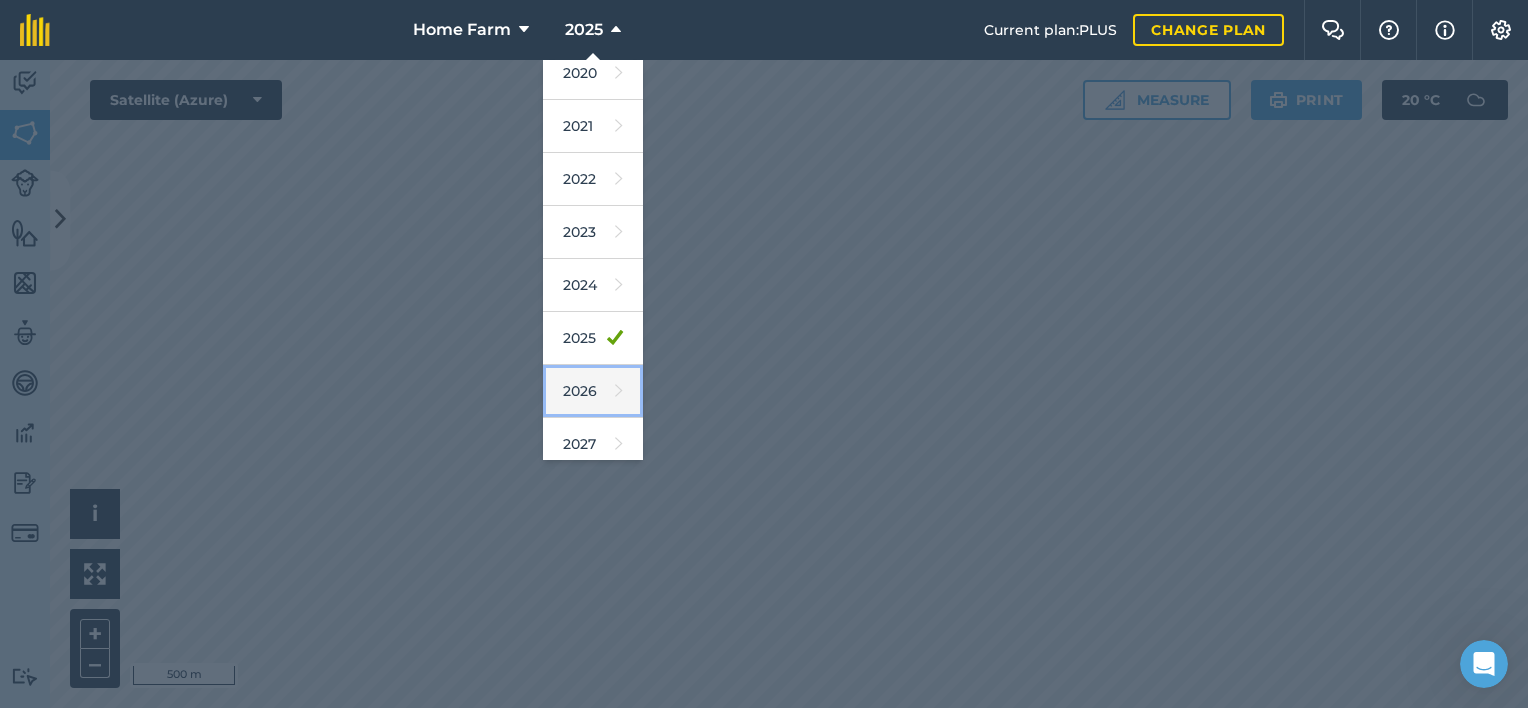 click on "2026" at bounding box center [593, 391] 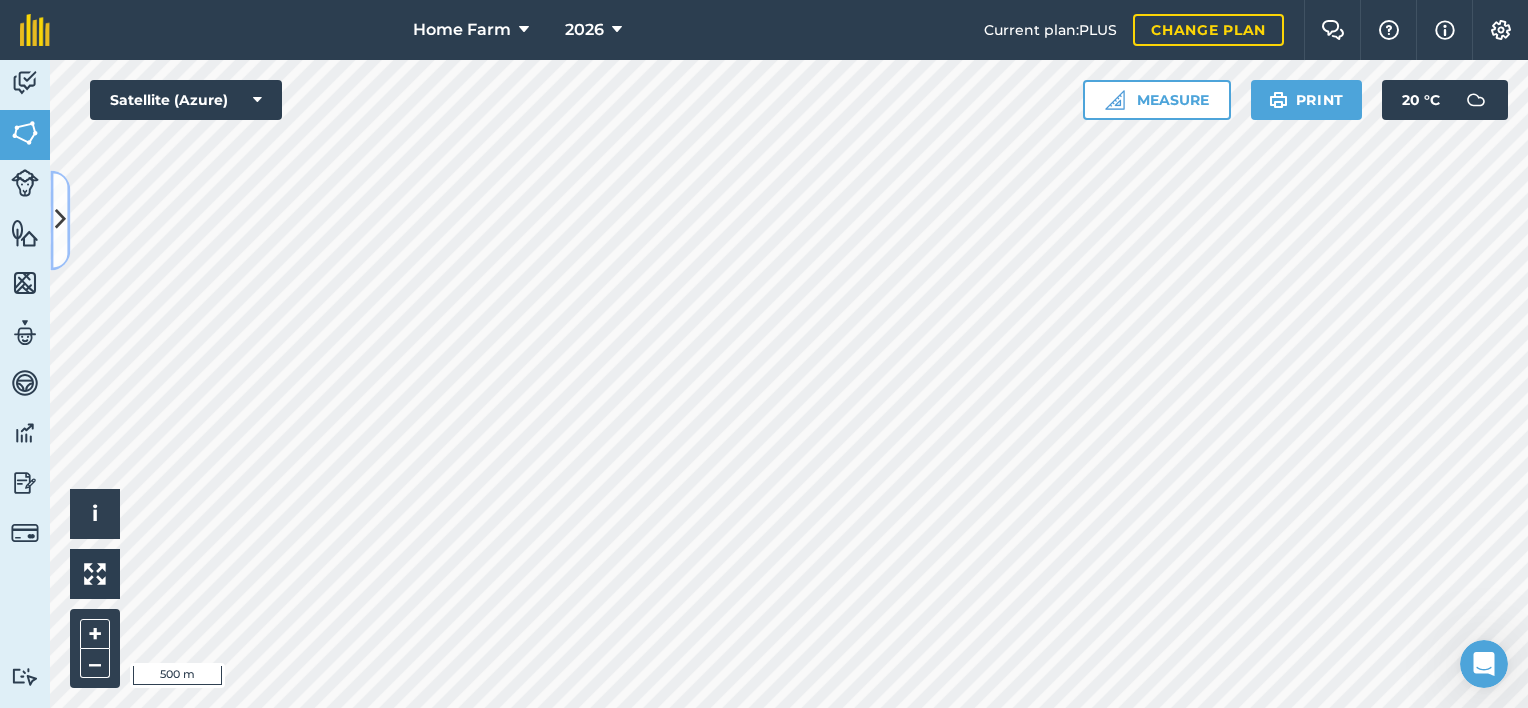 click at bounding box center (60, 220) 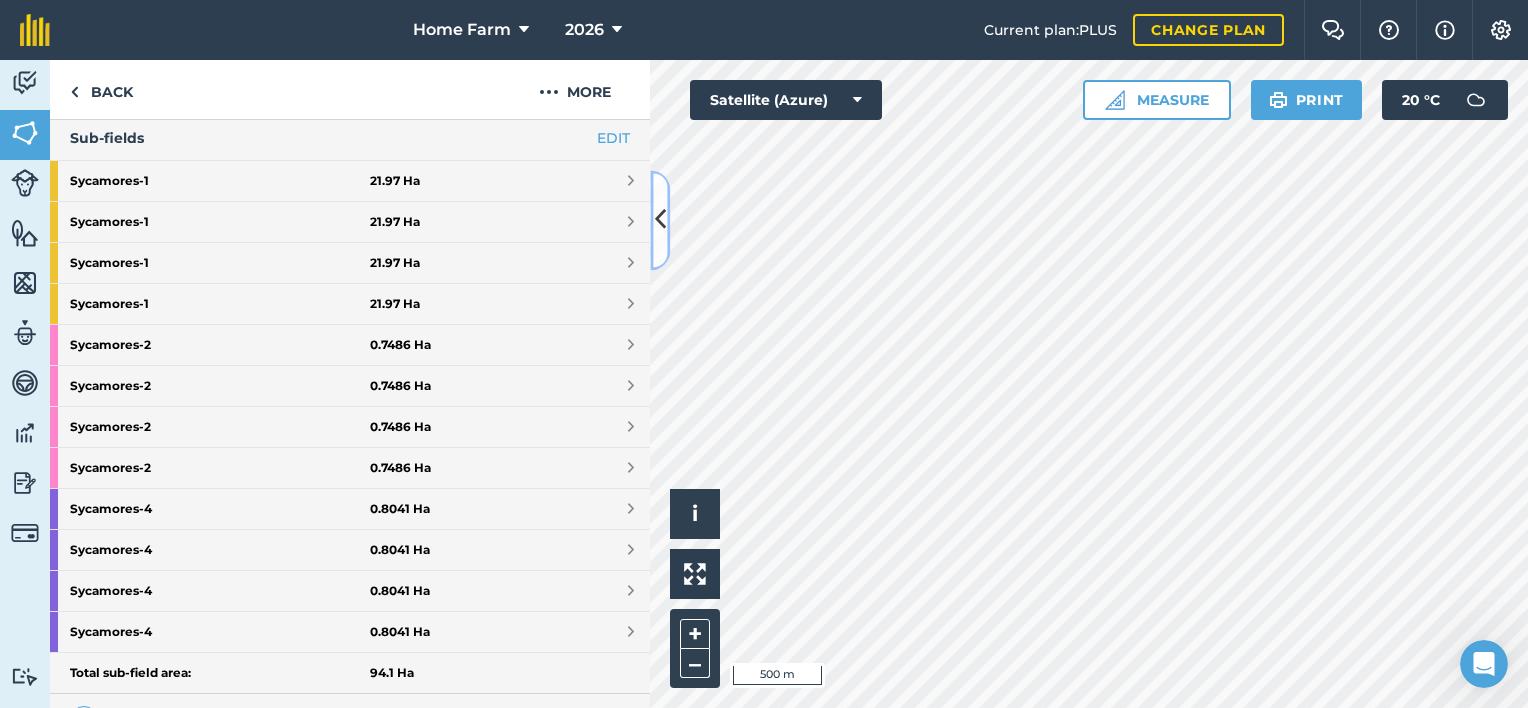 scroll, scrollTop: 508, scrollLeft: 0, axis: vertical 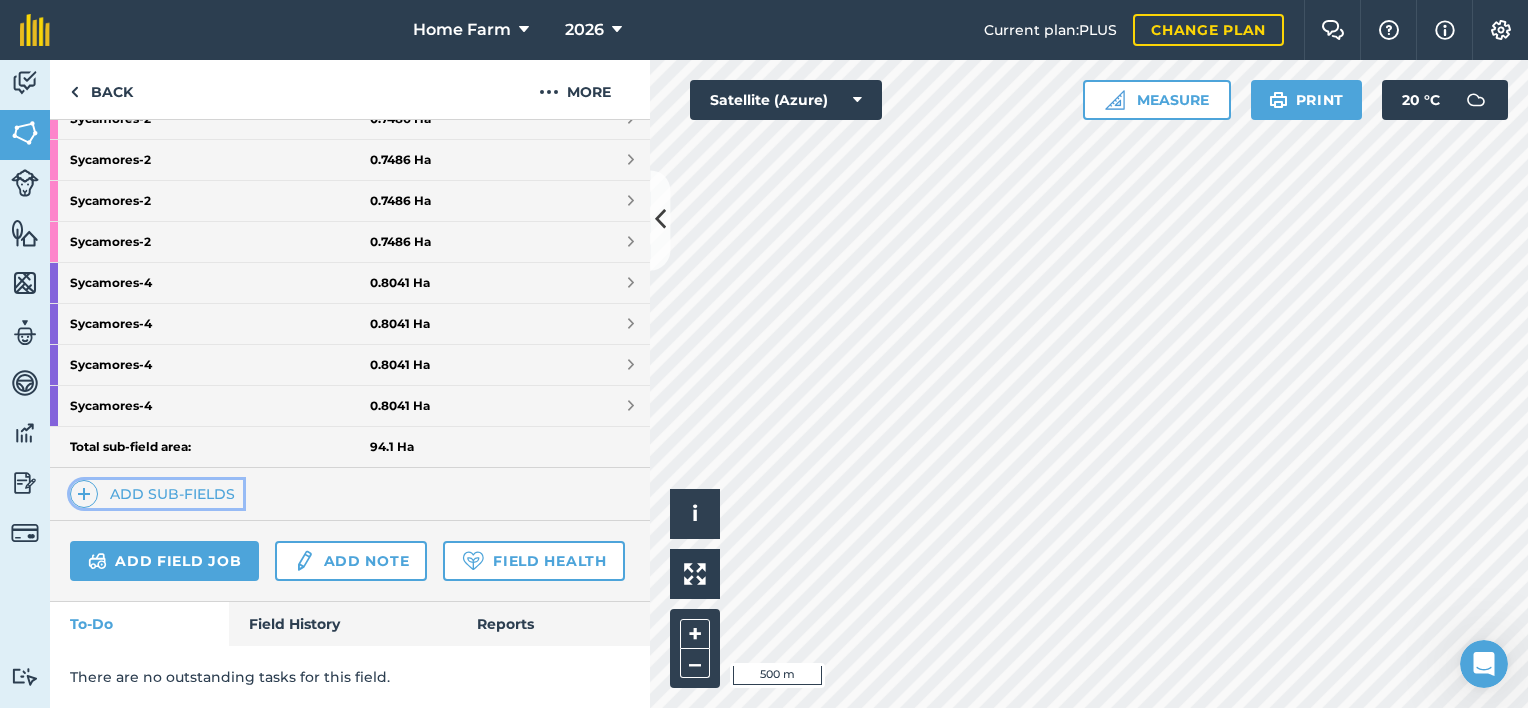 click on "Add sub-fields" at bounding box center [156, 494] 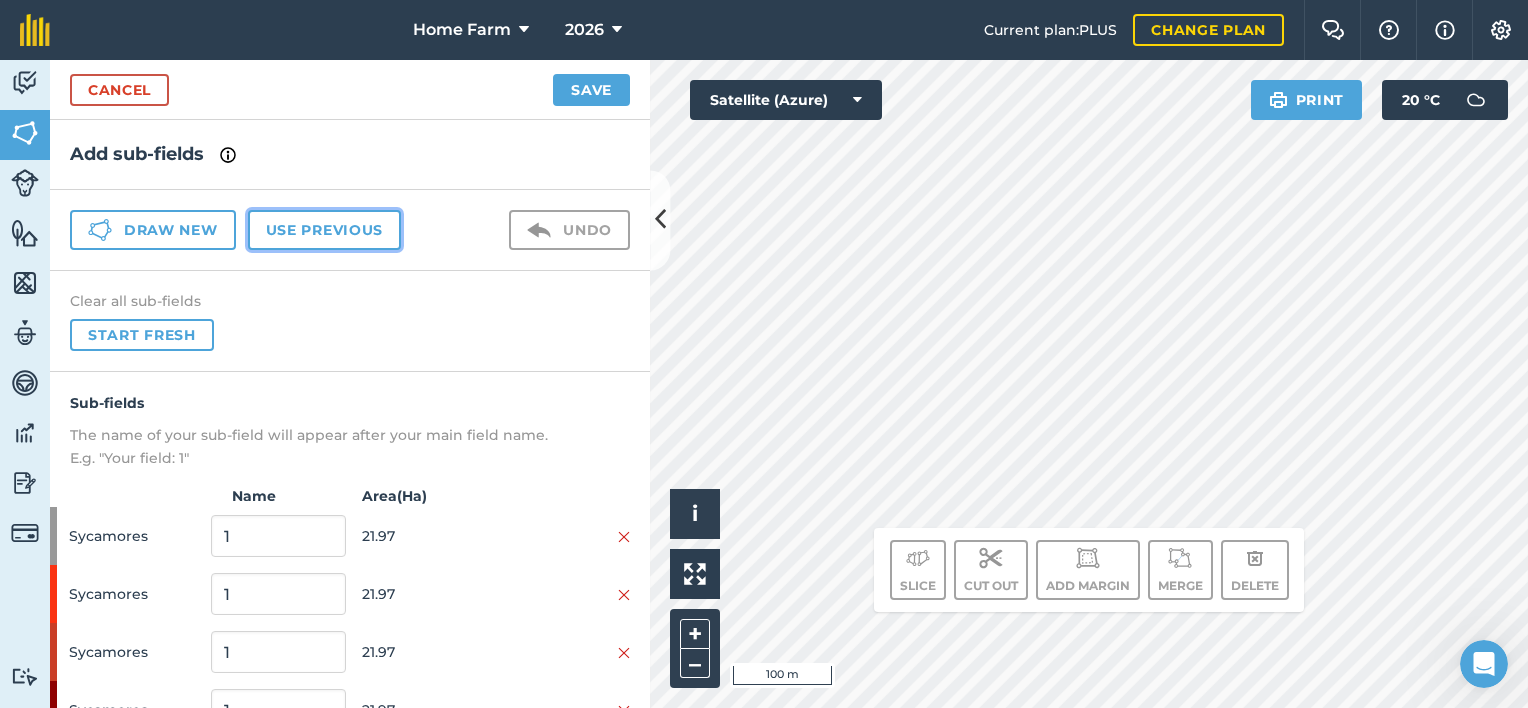 click on "Use previous" at bounding box center [324, 230] 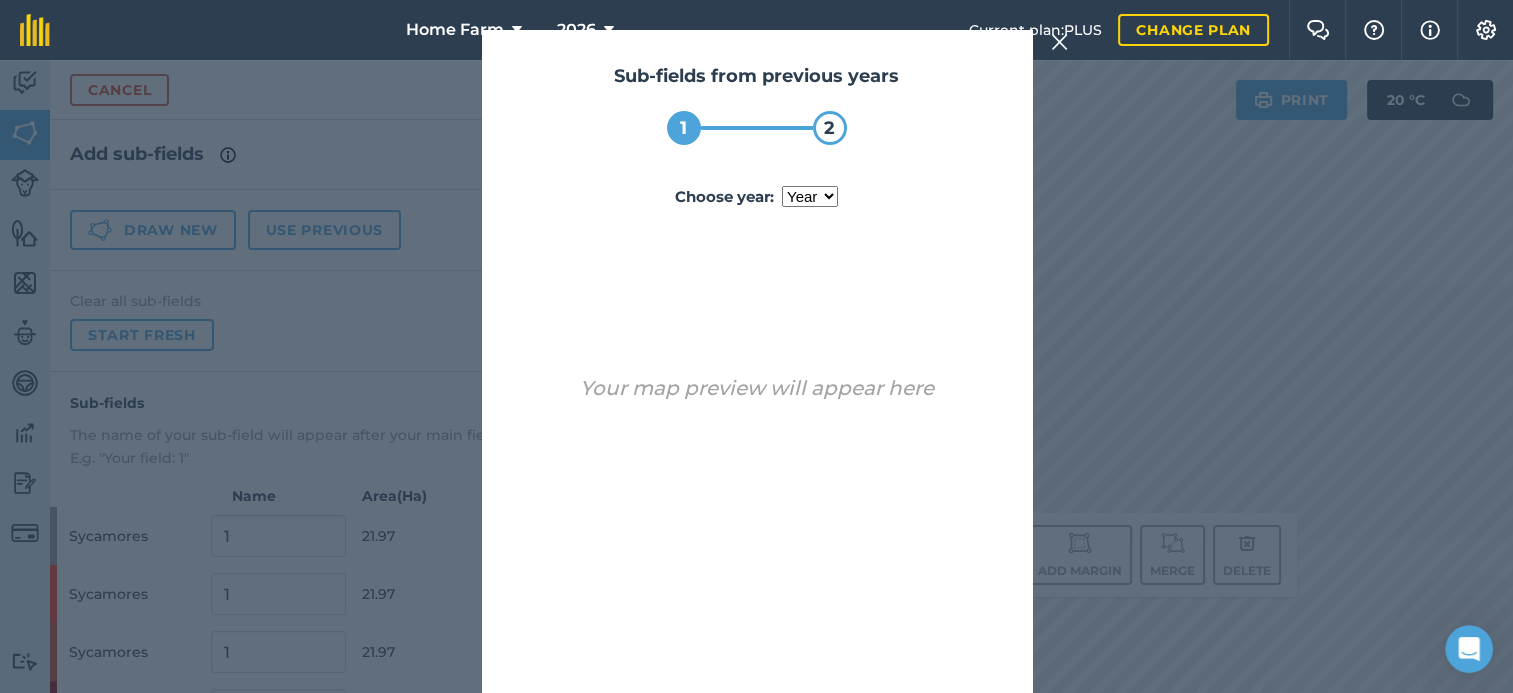 click on "year [DATE] 2024 2025" at bounding box center [810, 196] 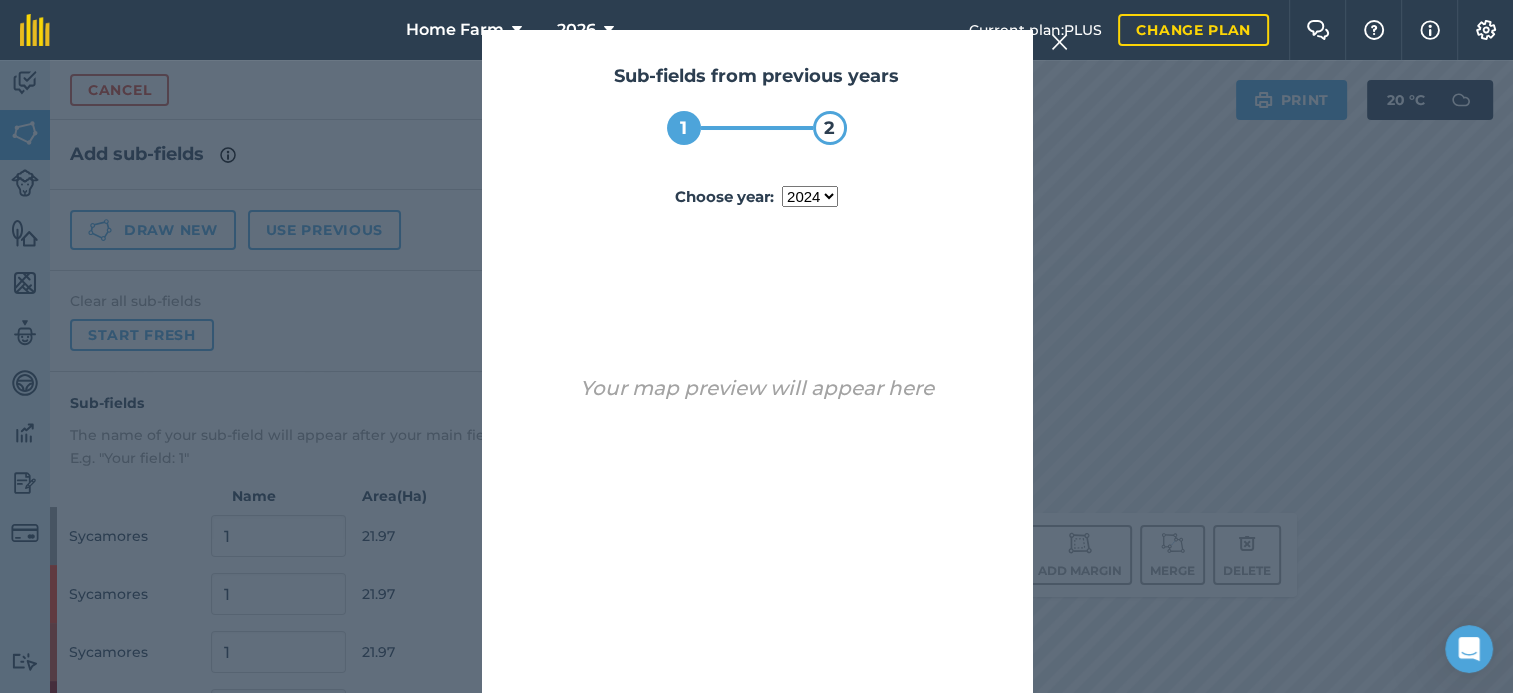 click on "year [DATE] 2024 2025" at bounding box center (810, 196) 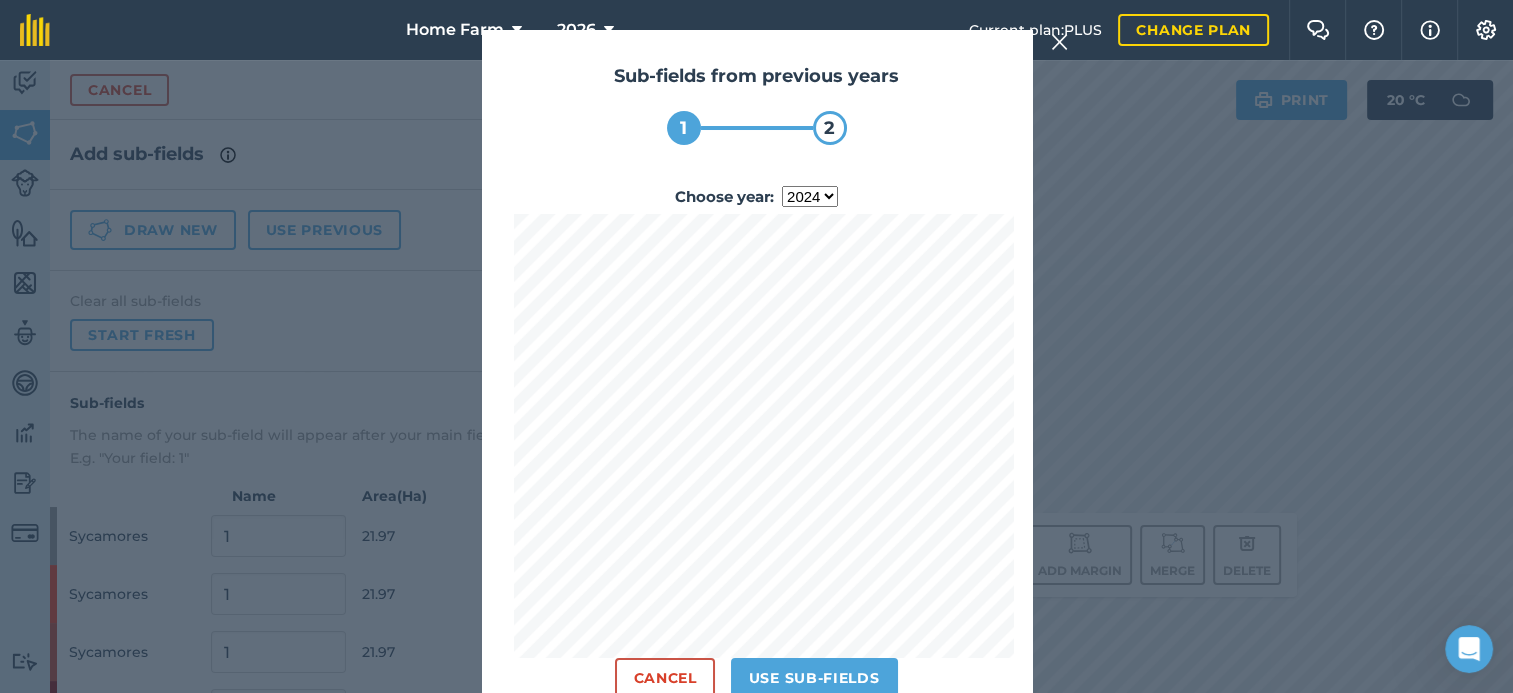 scroll, scrollTop: 41, scrollLeft: 0, axis: vertical 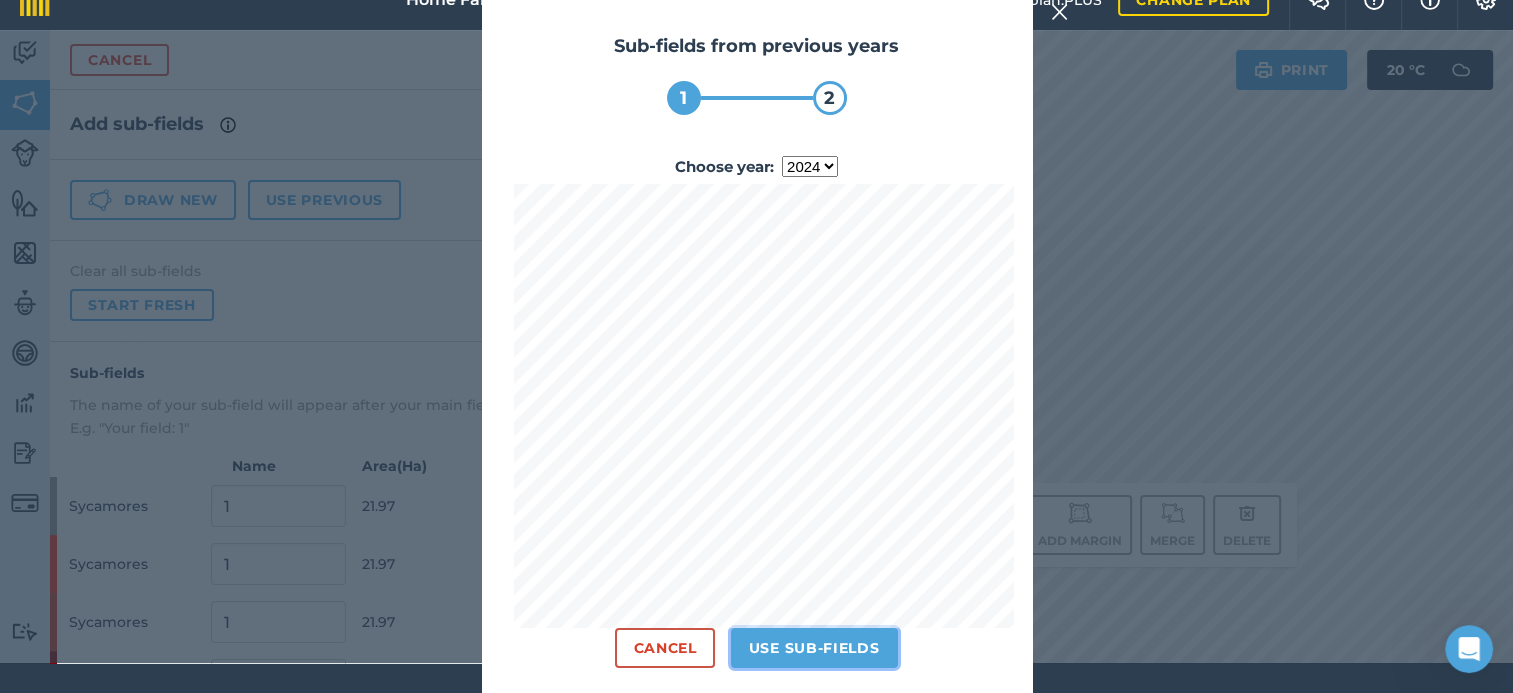 click on "Use sub-fields" at bounding box center (814, 648) 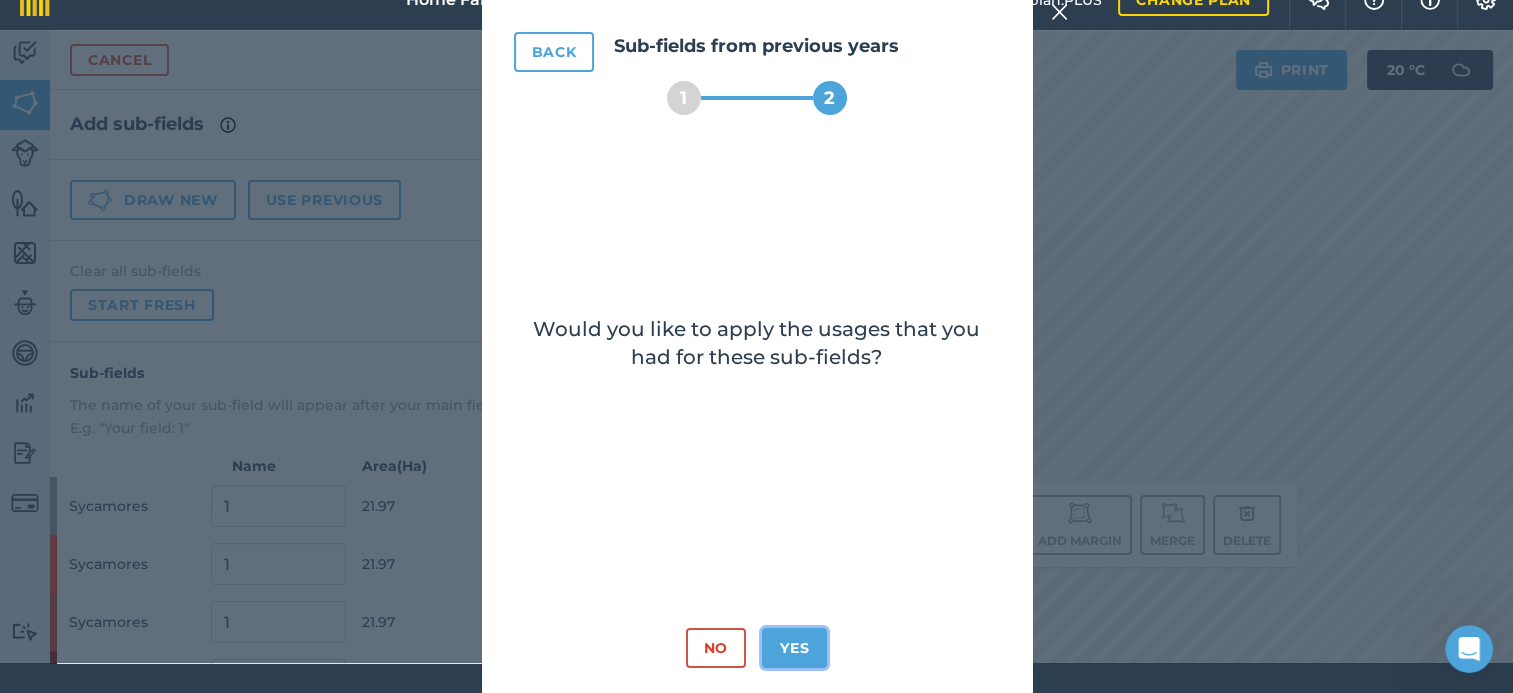 click on "Yes" at bounding box center [794, 648] 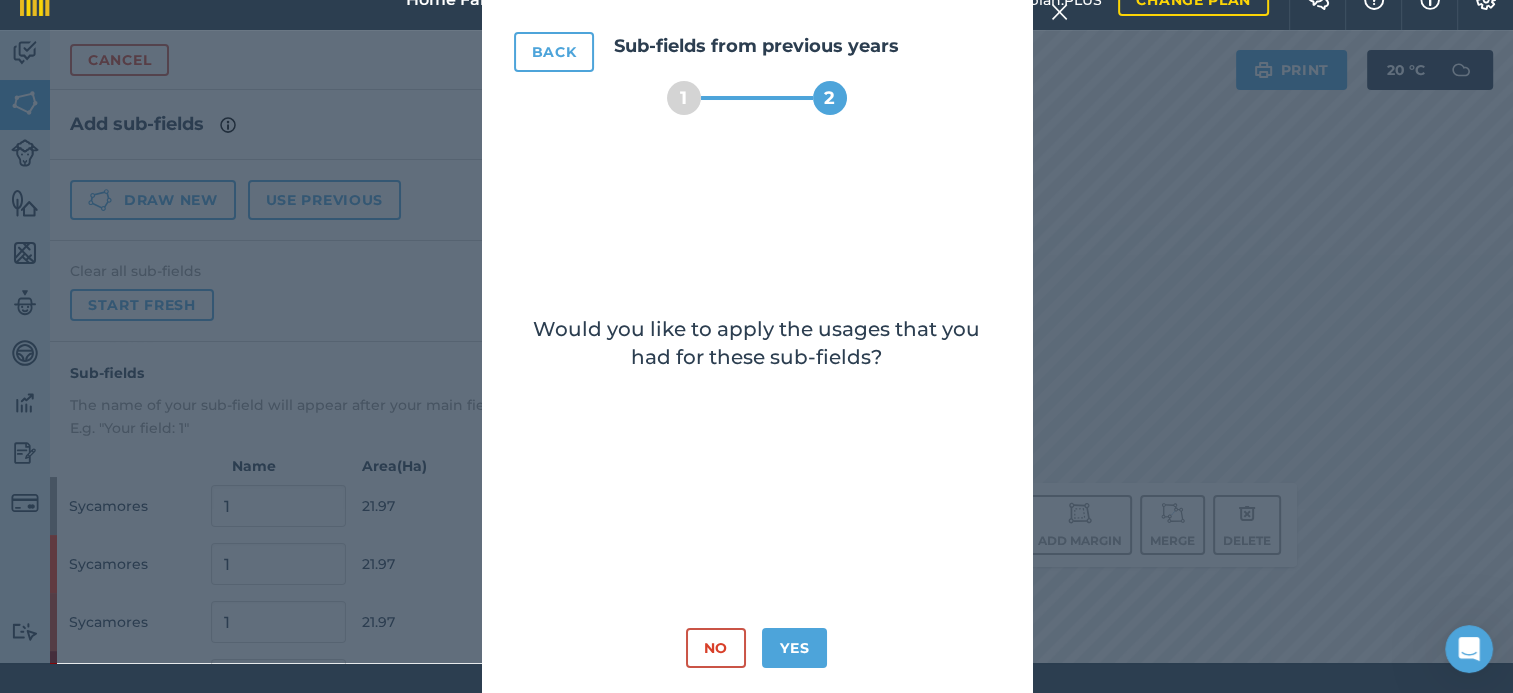 click on "Back Sub-fields from previous years 1 2 Would you like to apply the usages that you had for these sub-fields? No Yes" at bounding box center (757, 350) 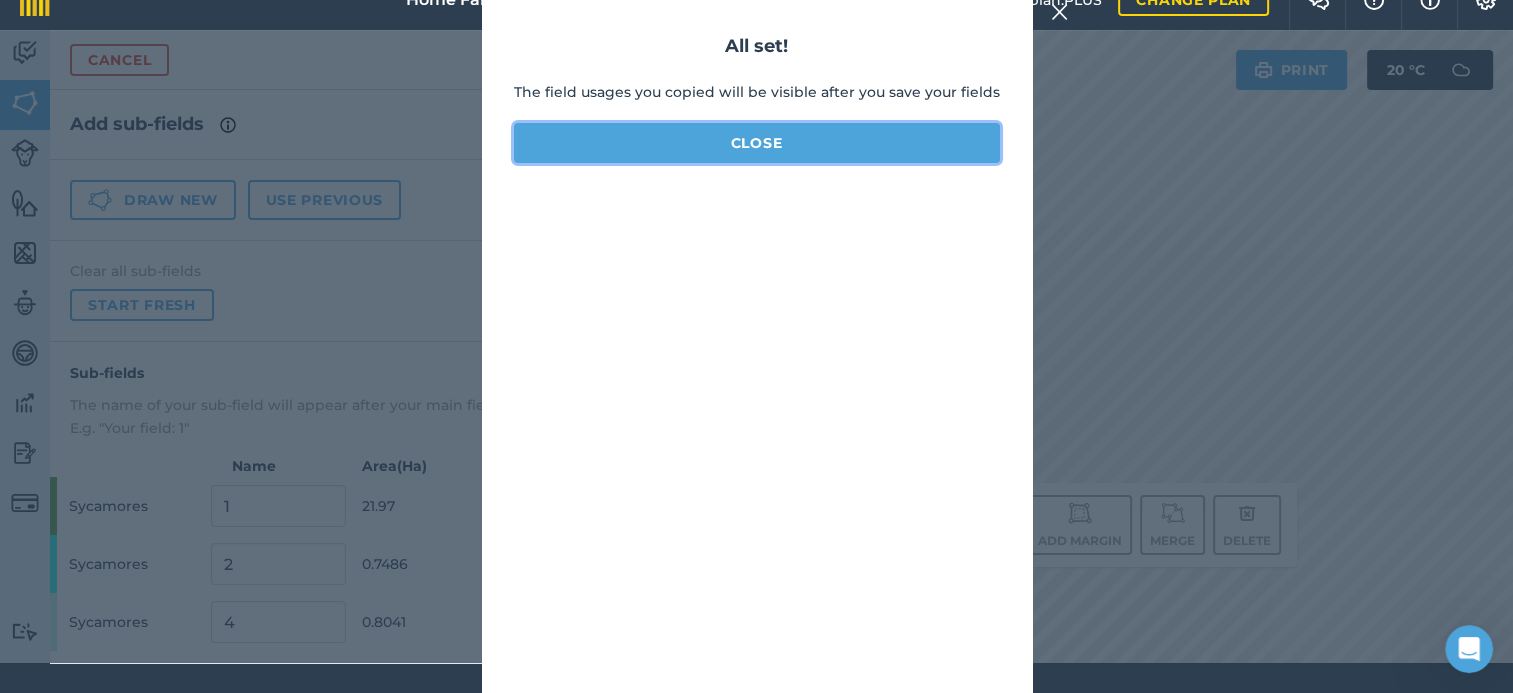 click on "Close" at bounding box center (757, 143) 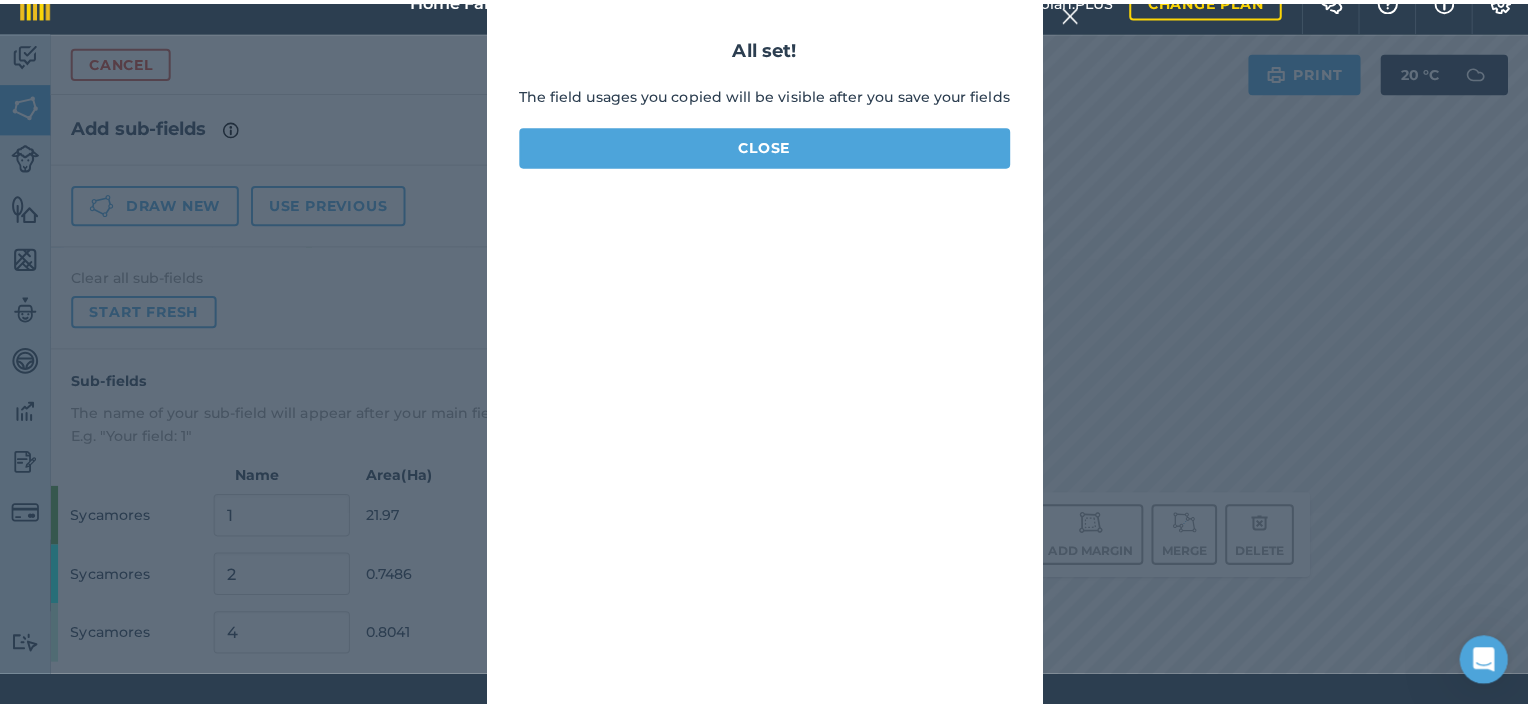 scroll, scrollTop: 0, scrollLeft: 0, axis: both 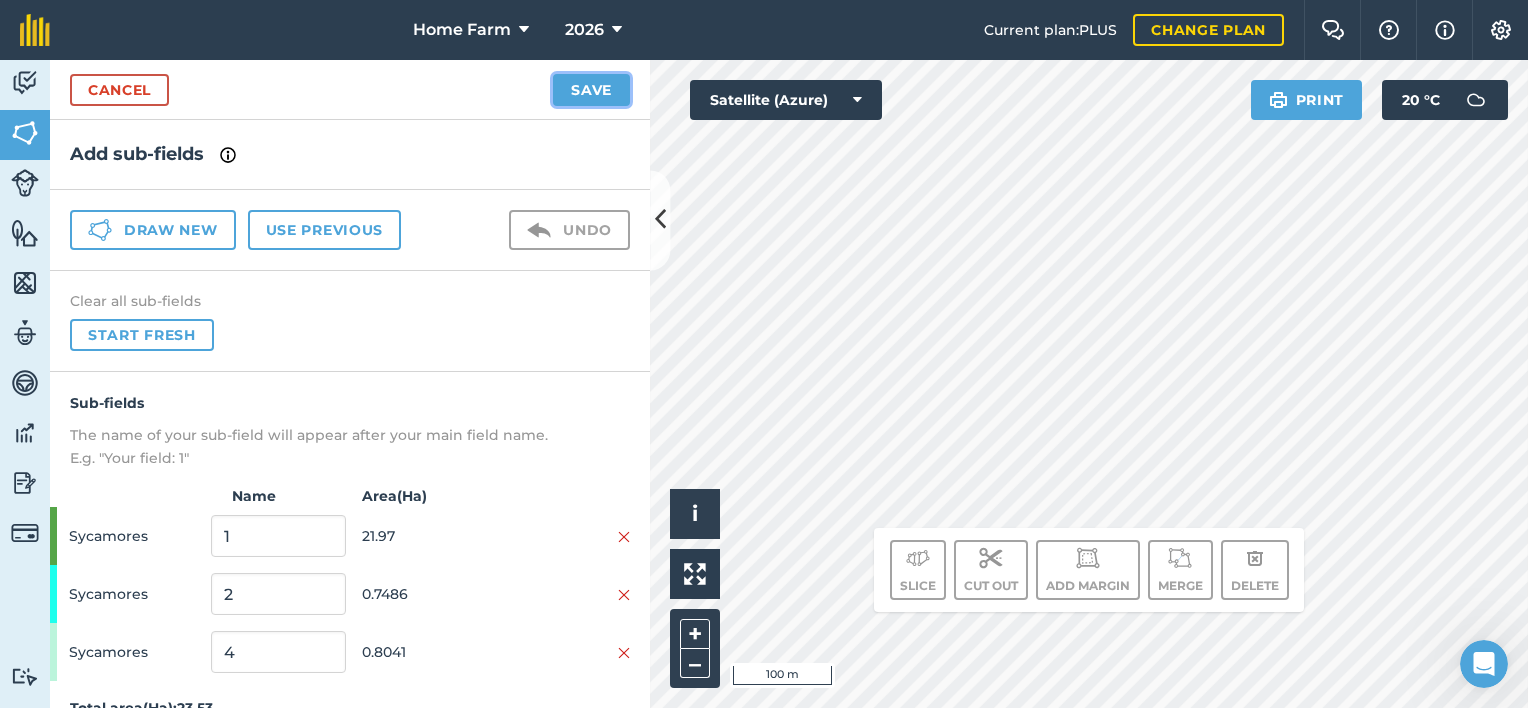 click on "Save" at bounding box center [591, 90] 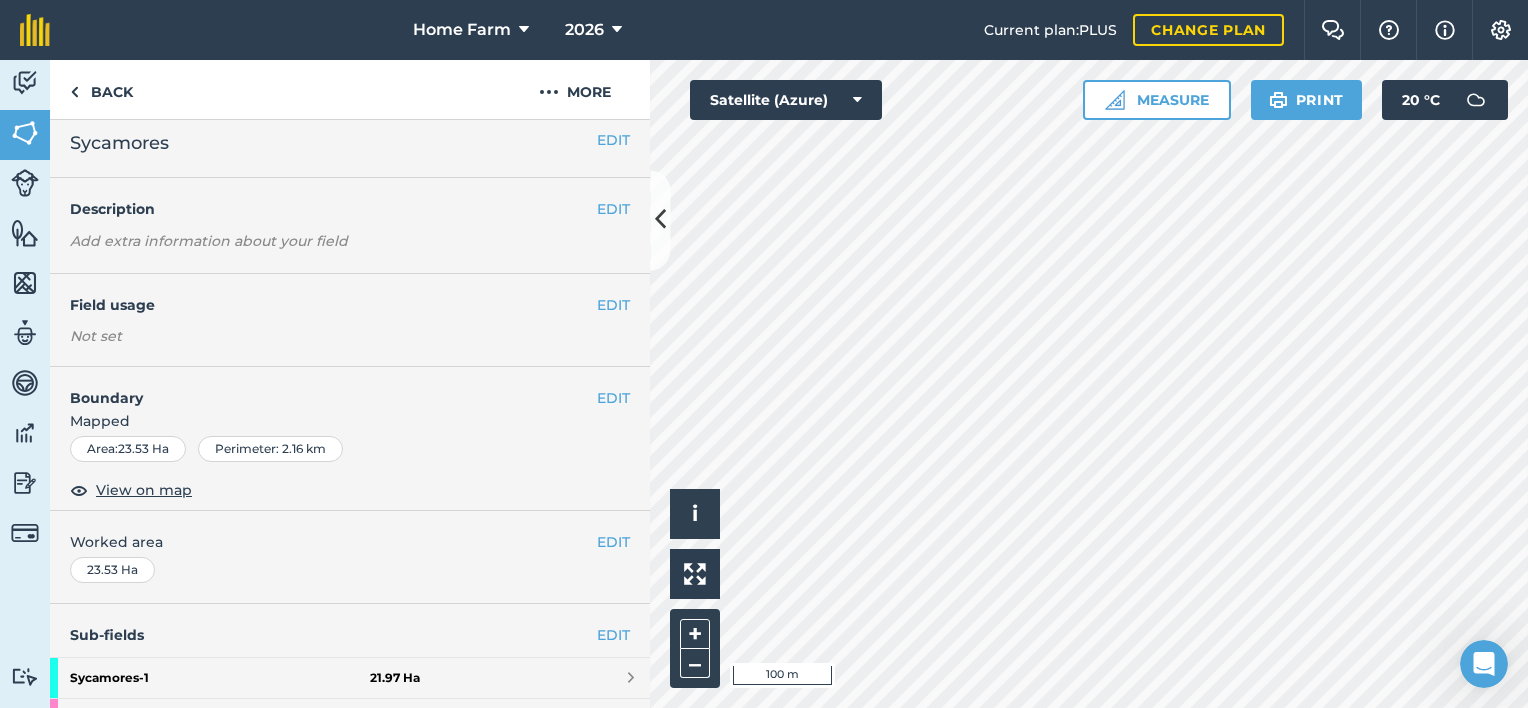scroll, scrollTop: 0, scrollLeft: 0, axis: both 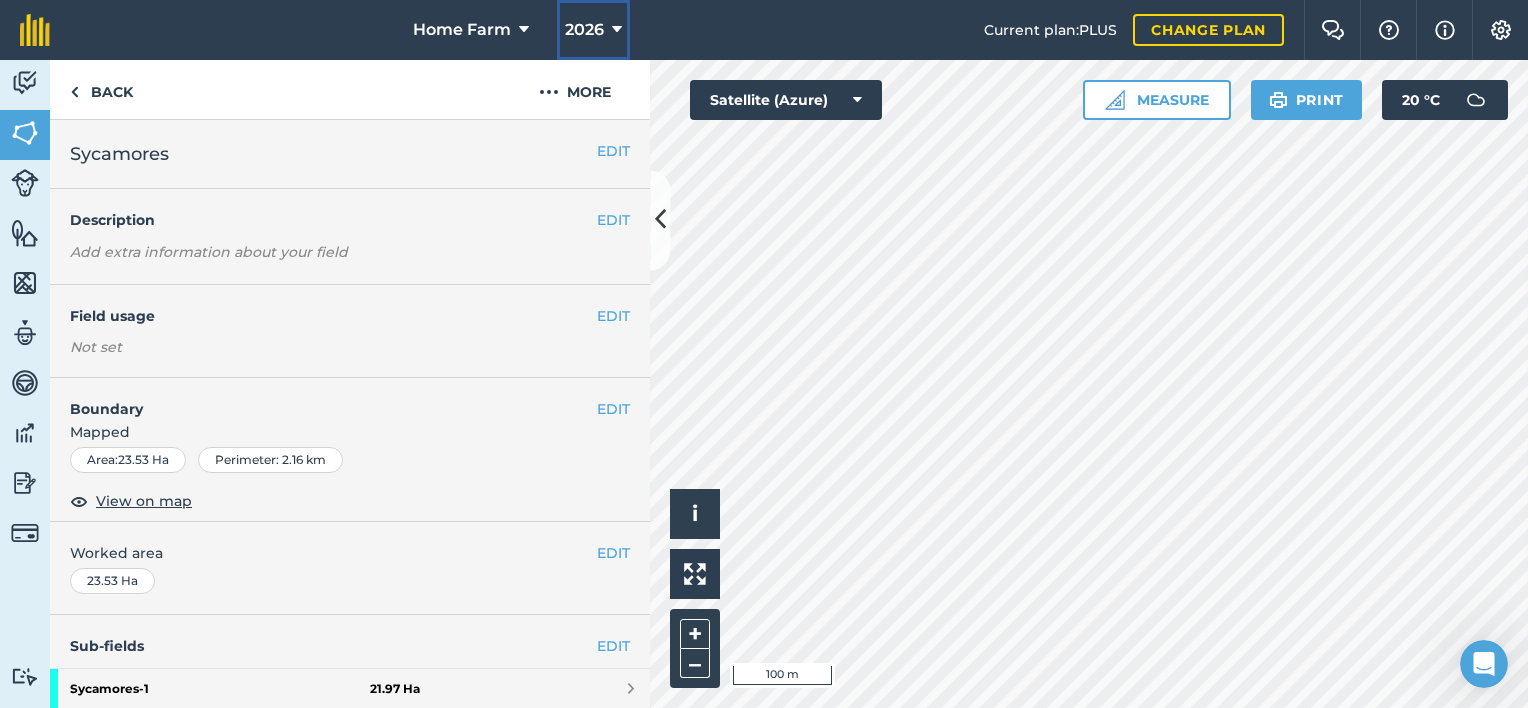 click on "2026" at bounding box center (584, 30) 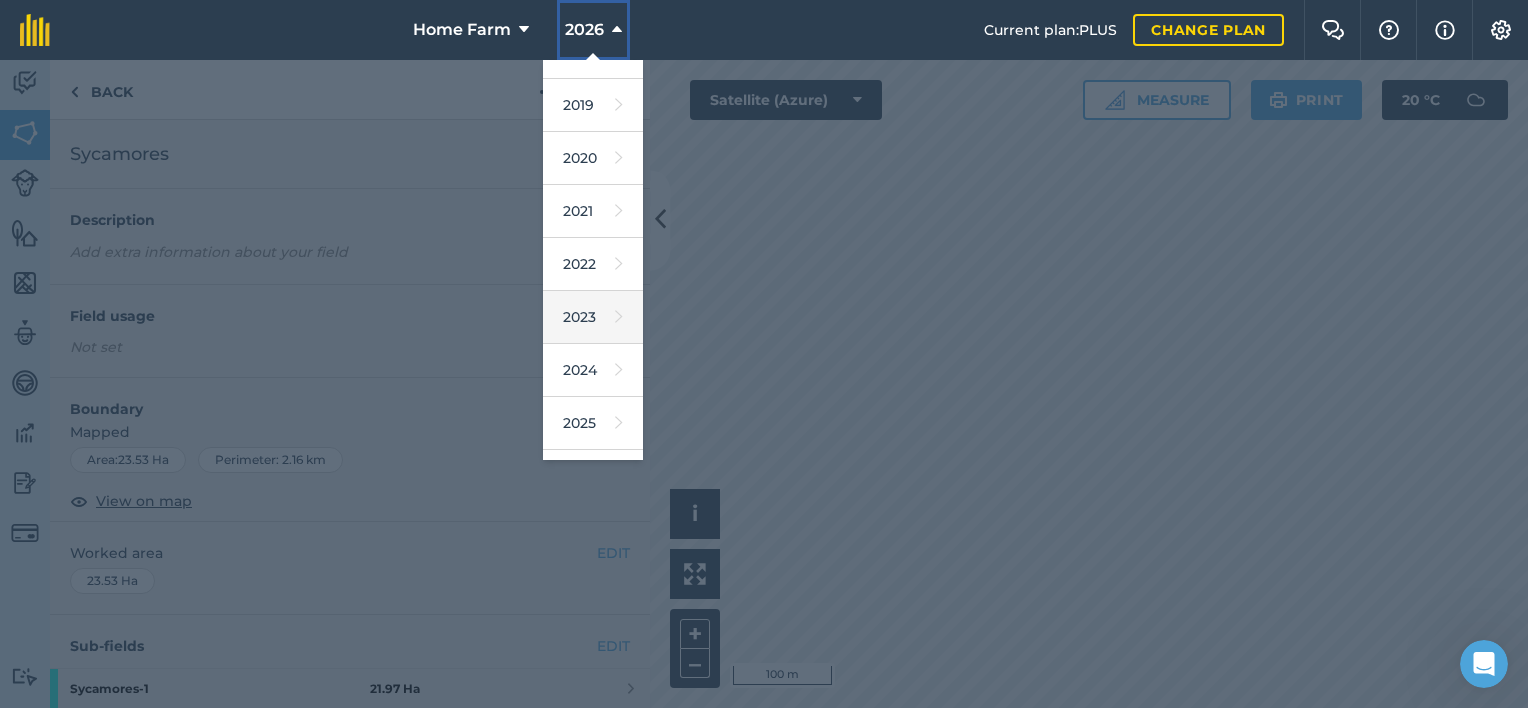 scroll, scrollTop: 156, scrollLeft: 0, axis: vertical 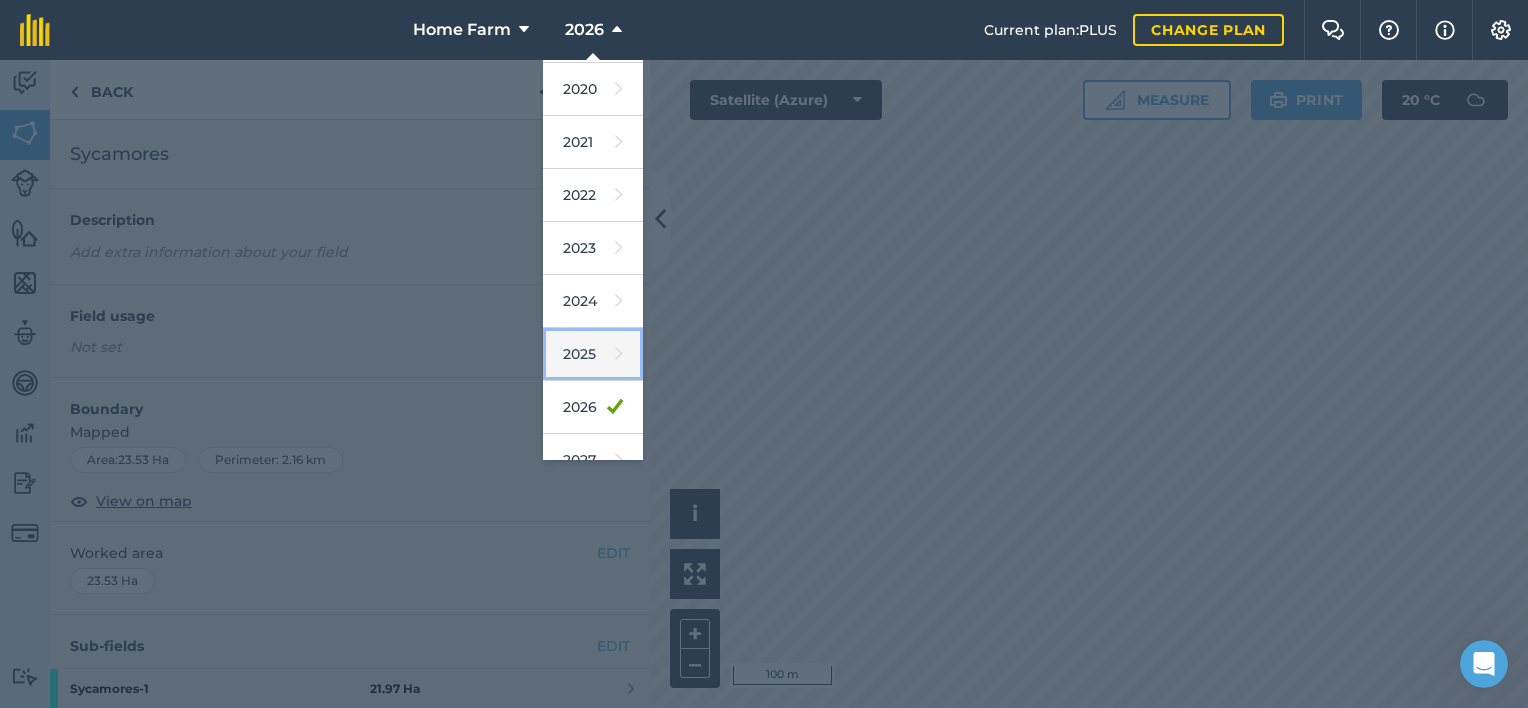 click on "2025" at bounding box center [593, 354] 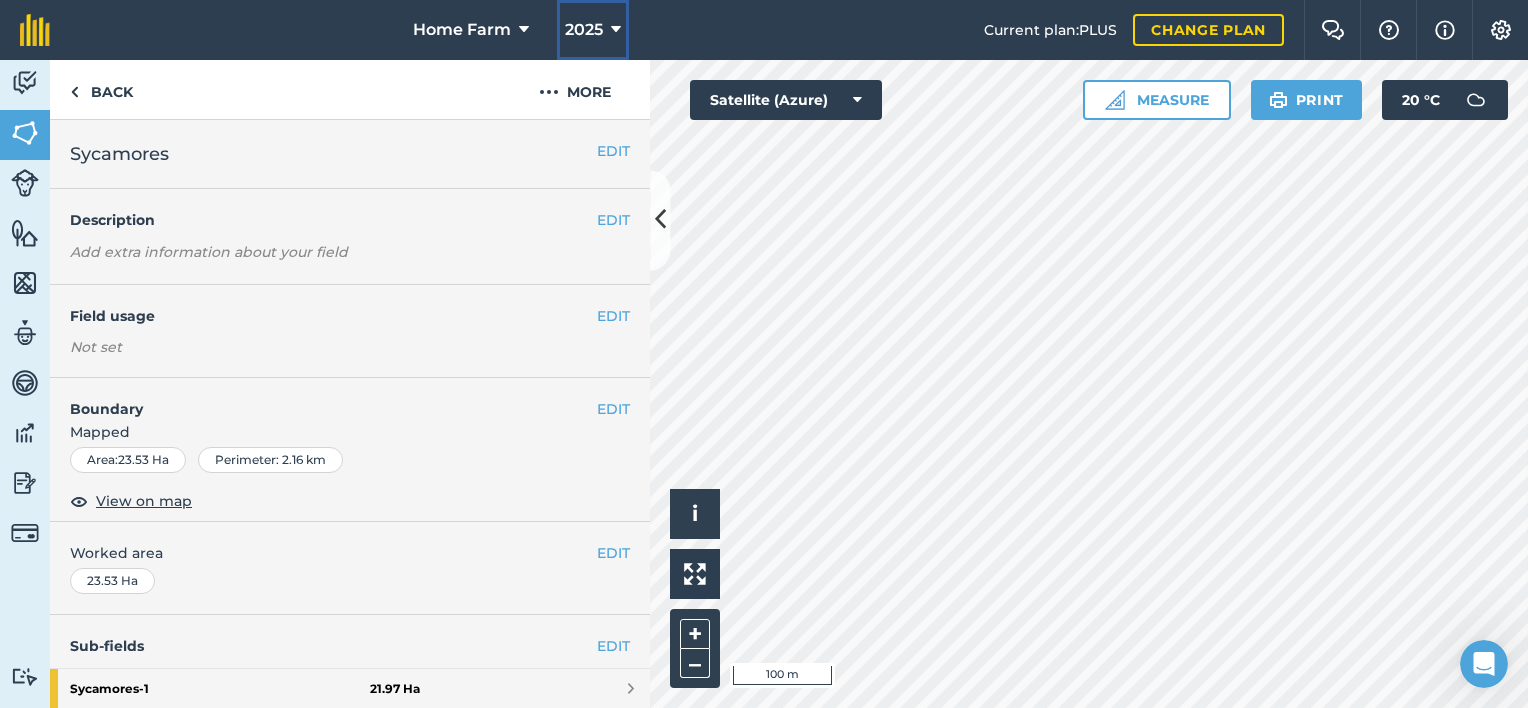 click on "2025" at bounding box center [593, 30] 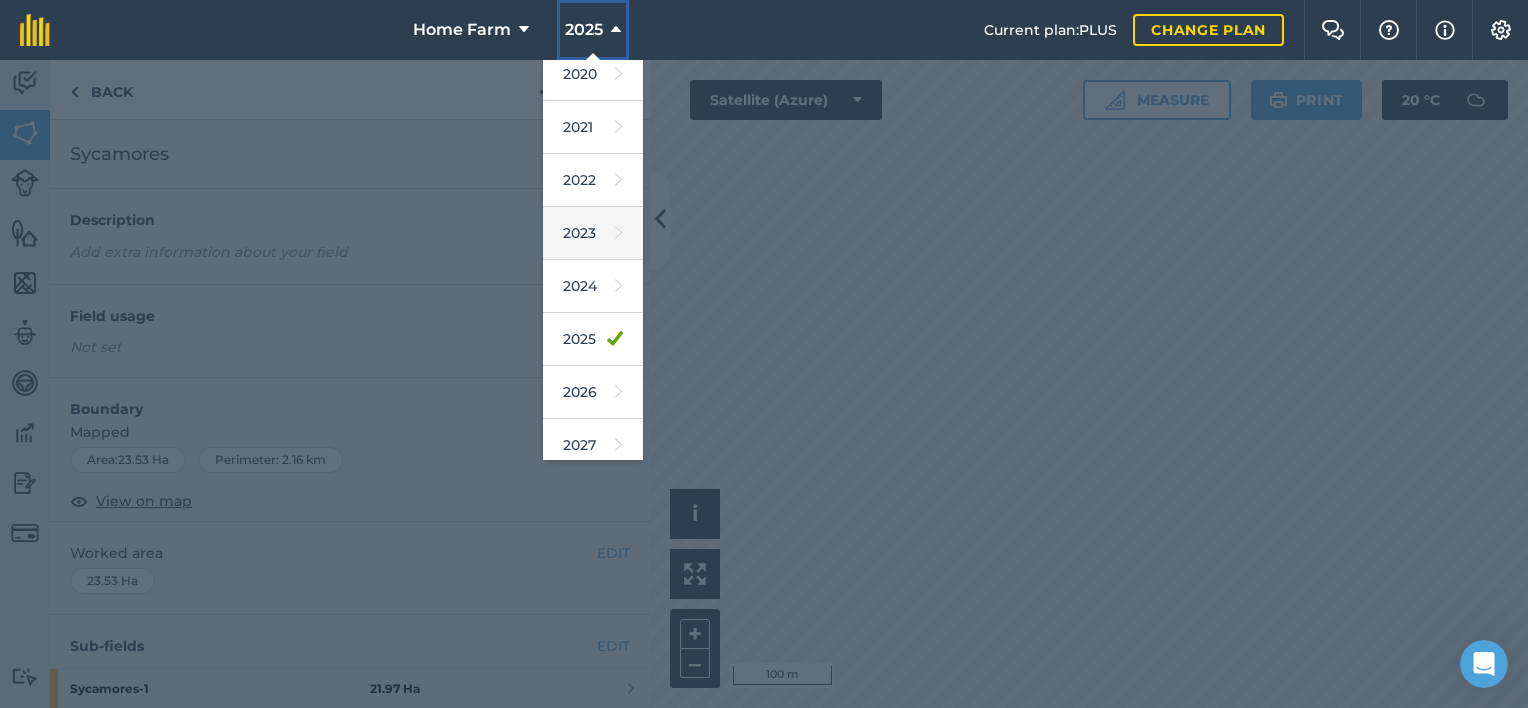 scroll, scrollTop: 172, scrollLeft: 0, axis: vertical 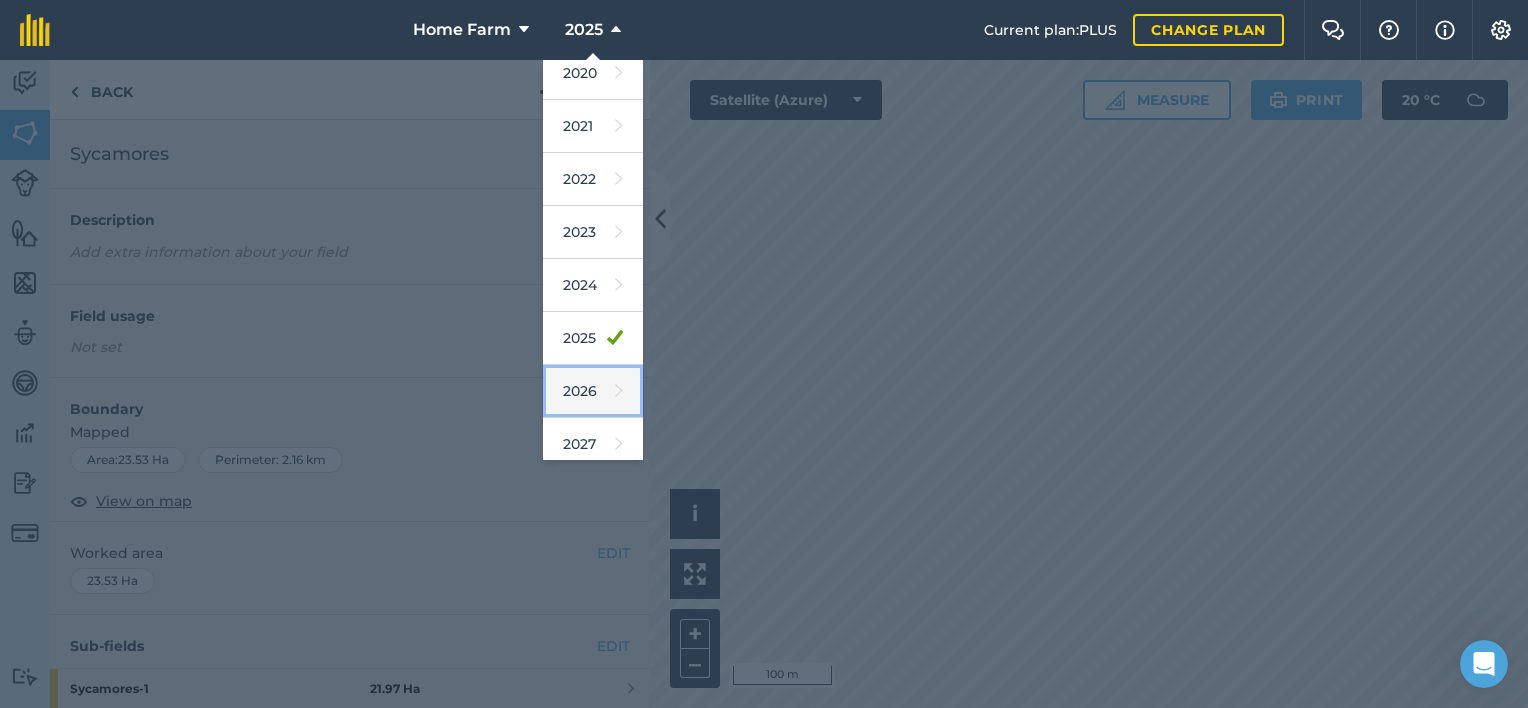 click on "2026" at bounding box center (593, 391) 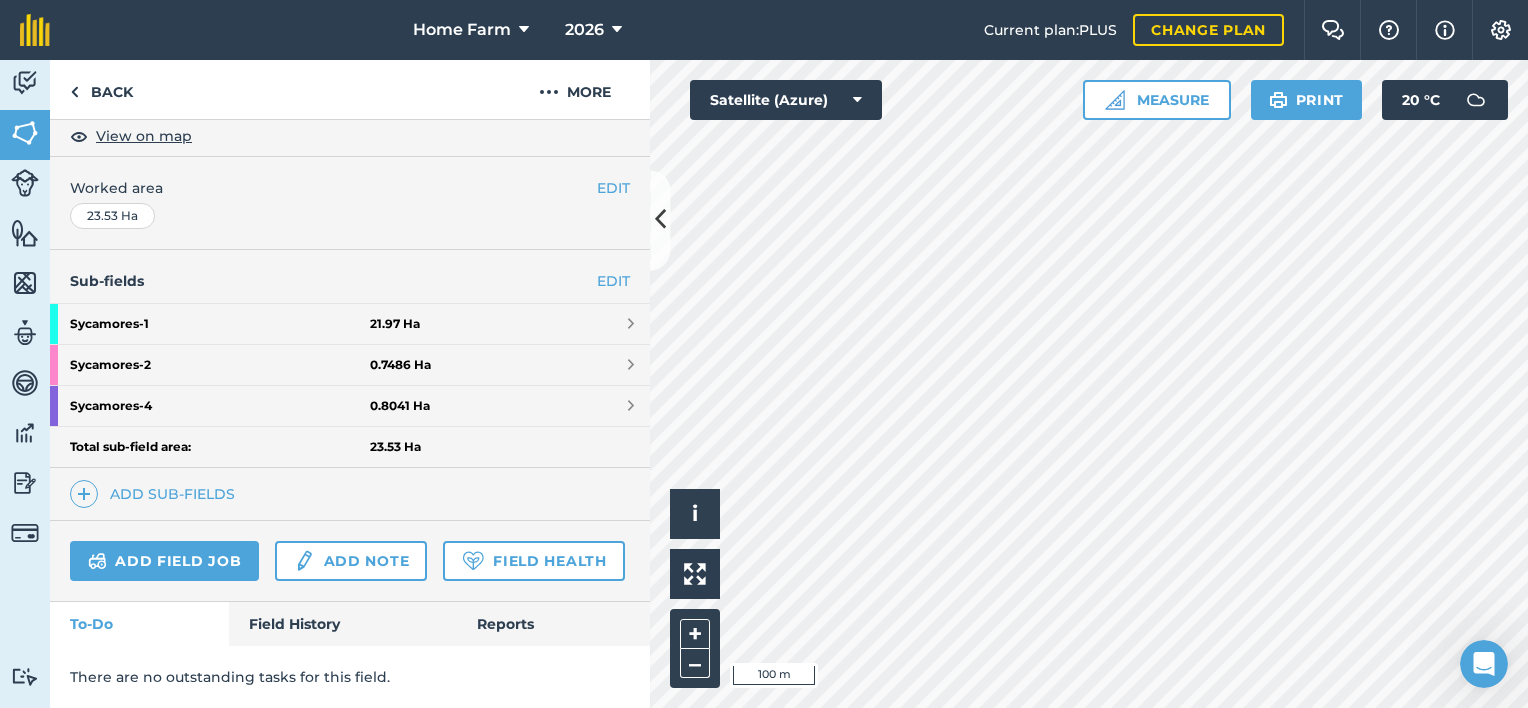 scroll, scrollTop: 417, scrollLeft: 0, axis: vertical 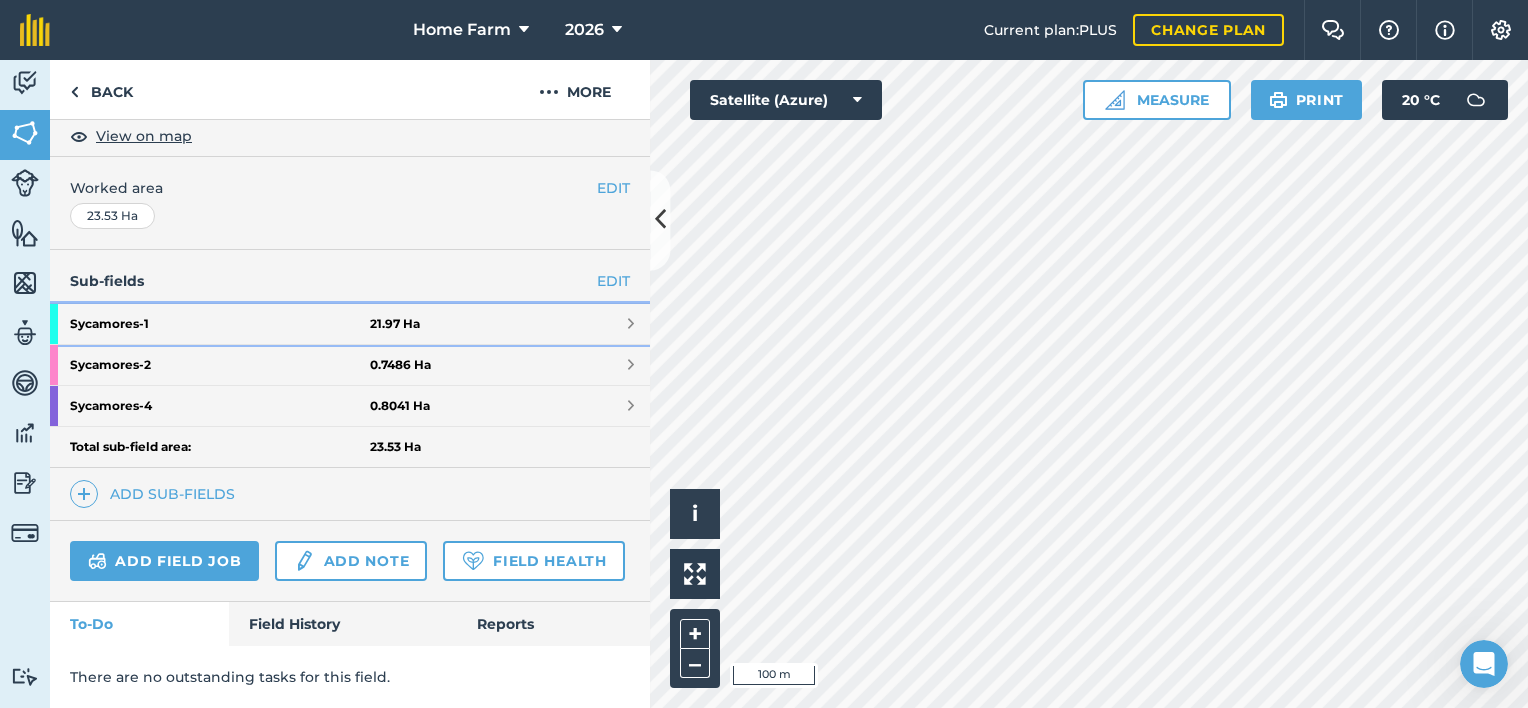 click on "Sycamores  -  1 21.97   Ha" at bounding box center (350, 324) 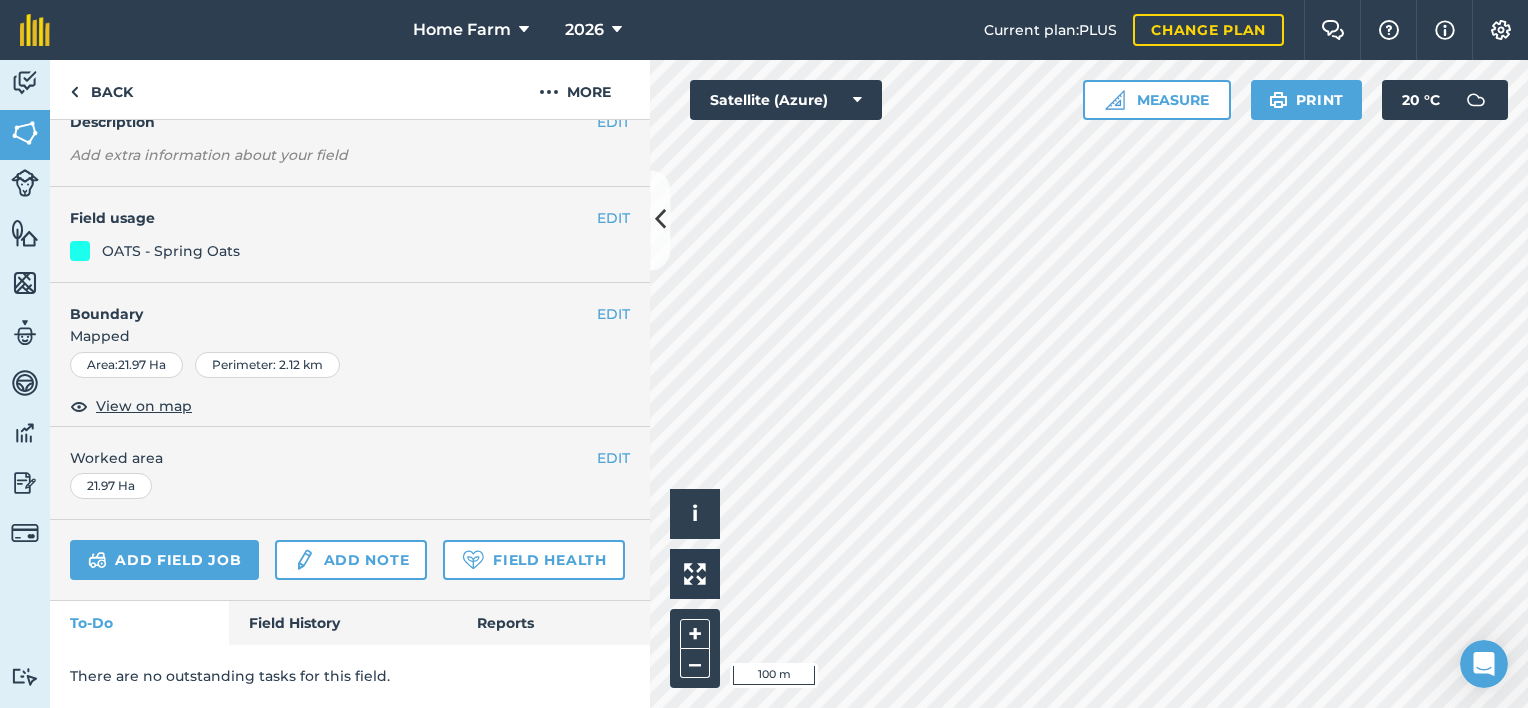 scroll, scrollTop: 192, scrollLeft: 0, axis: vertical 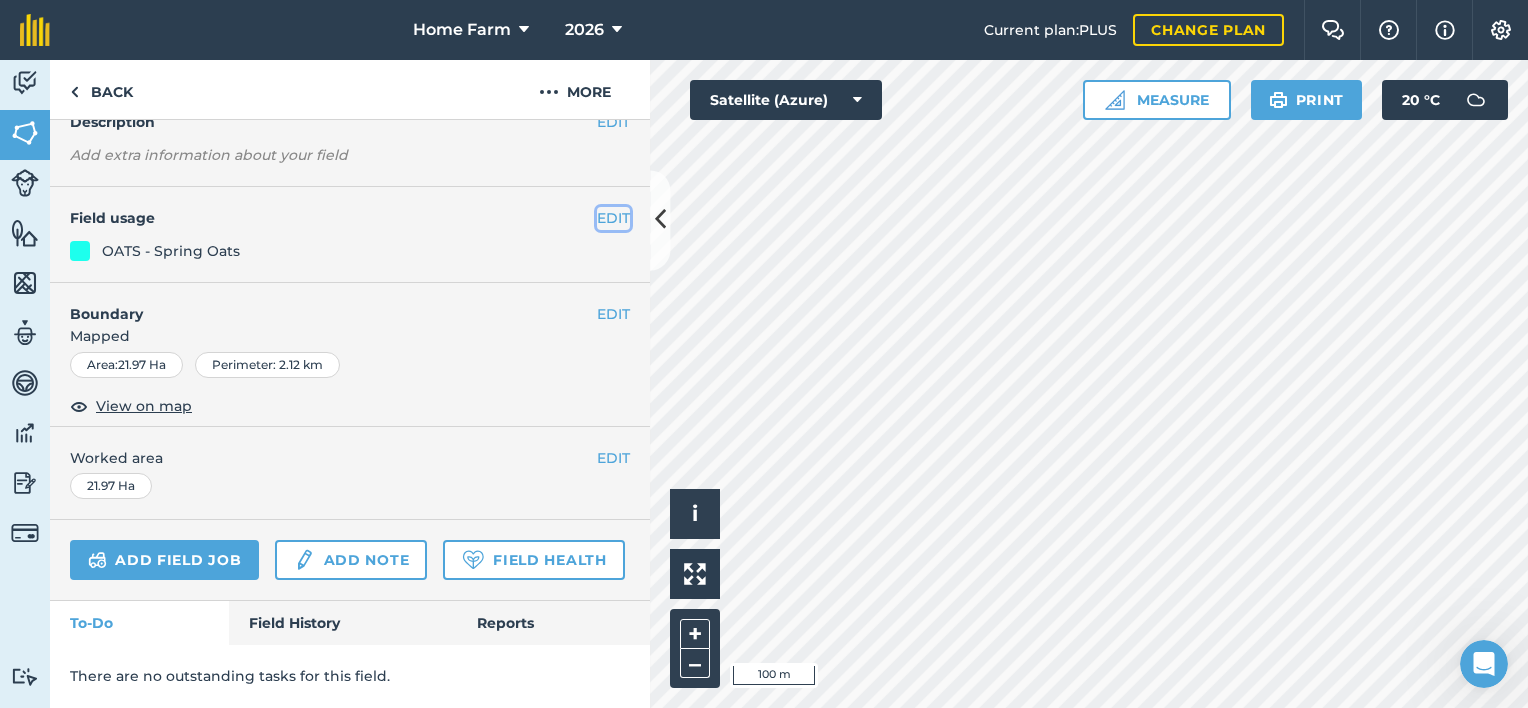 click on "EDIT" at bounding box center (613, 218) 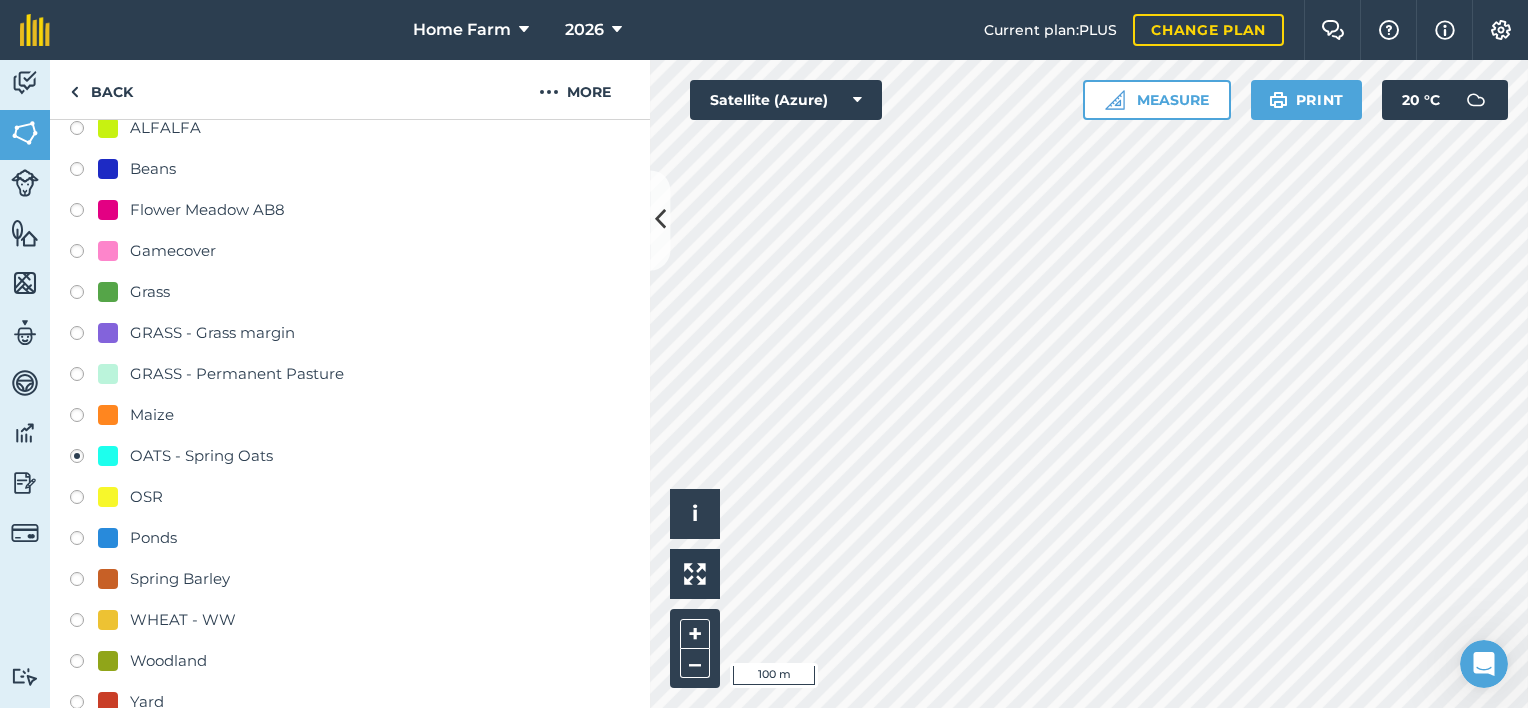 scroll, scrollTop: 356, scrollLeft: 0, axis: vertical 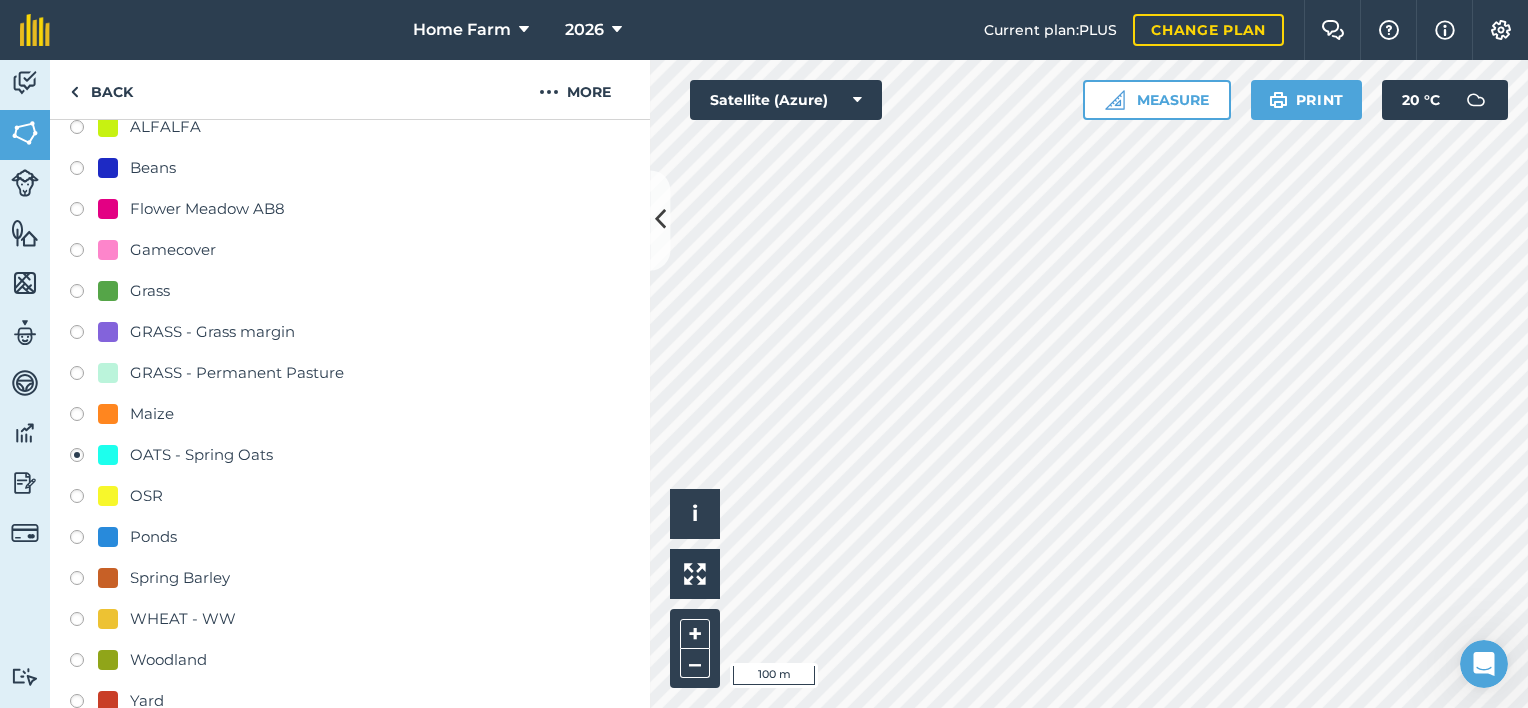 click on "WHEAT - WW" at bounding box center [183, 619] 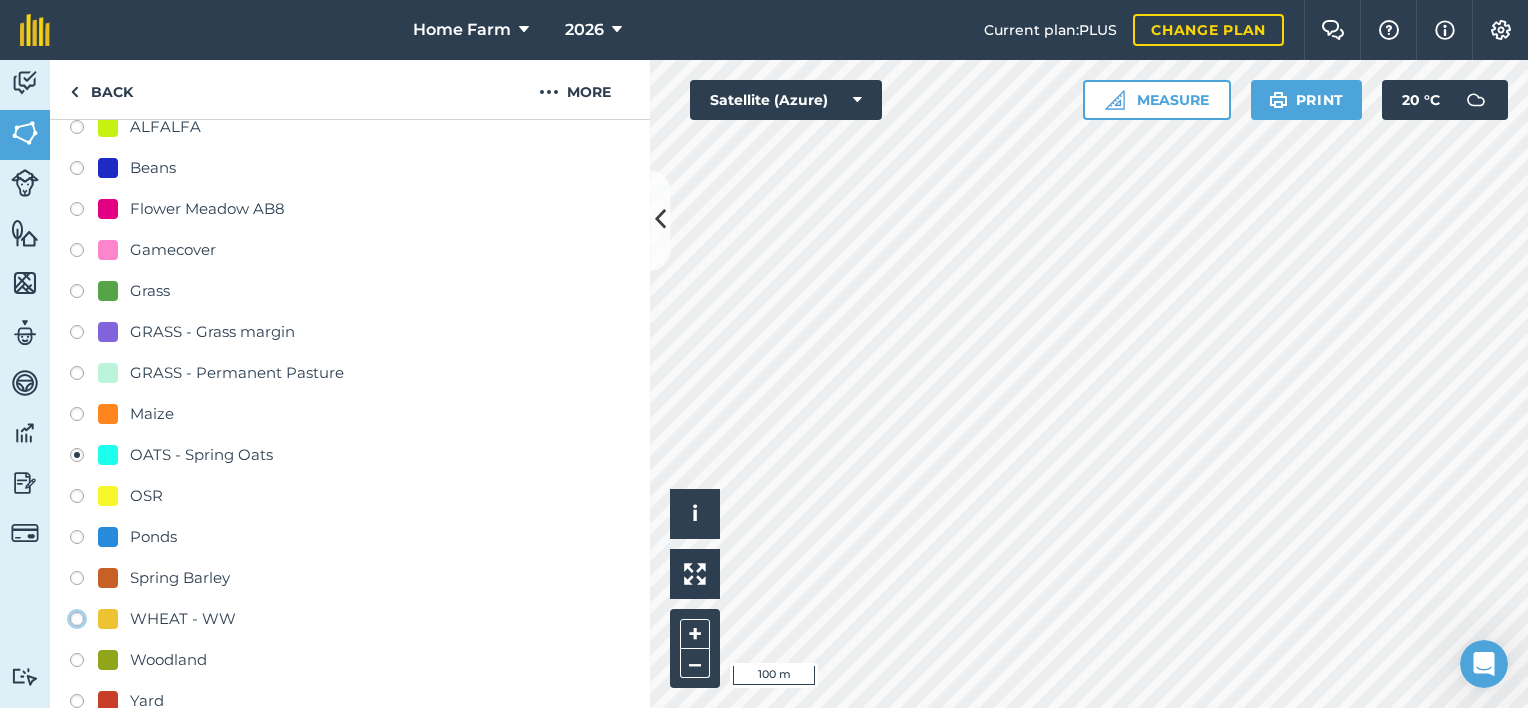 click on "WHEAT - WW" at bounding box center [-9923, 618] 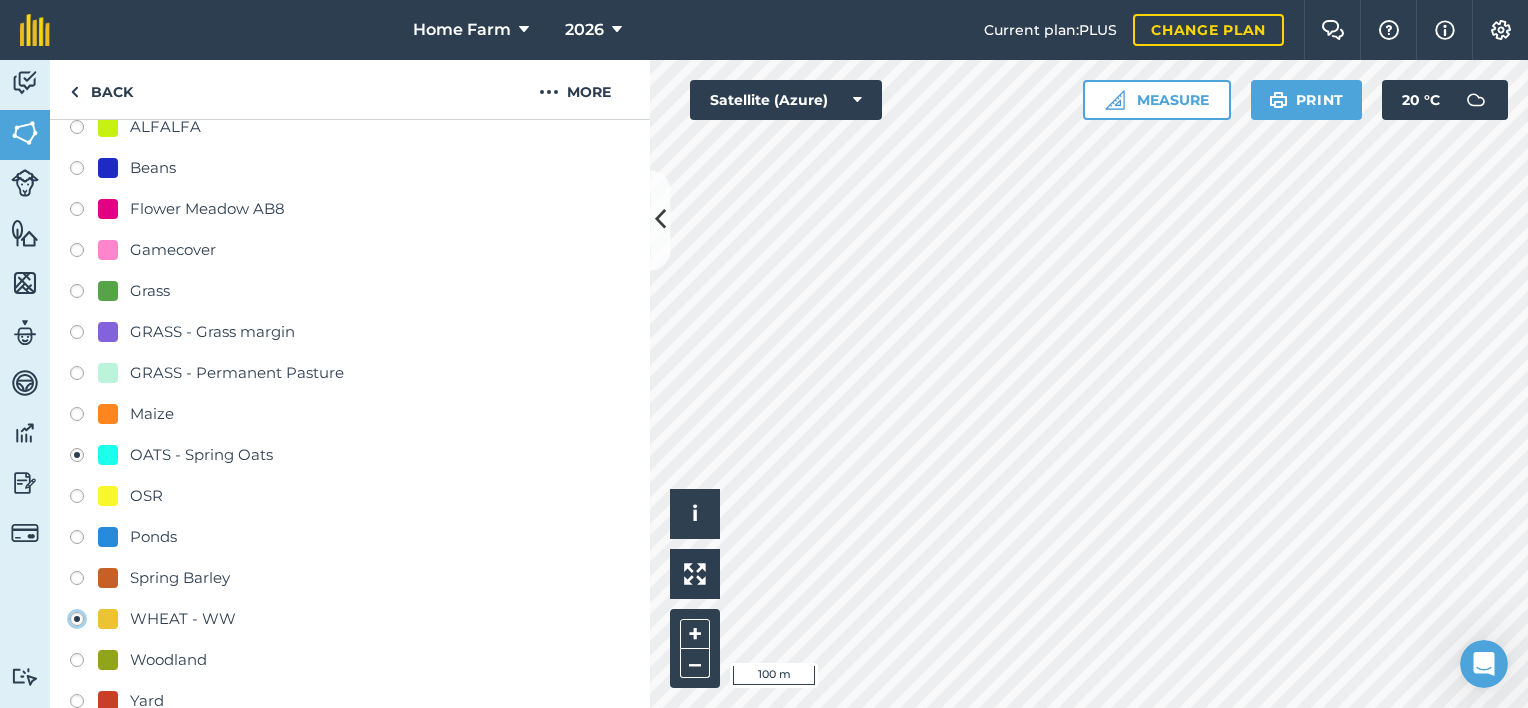 radio on "false" 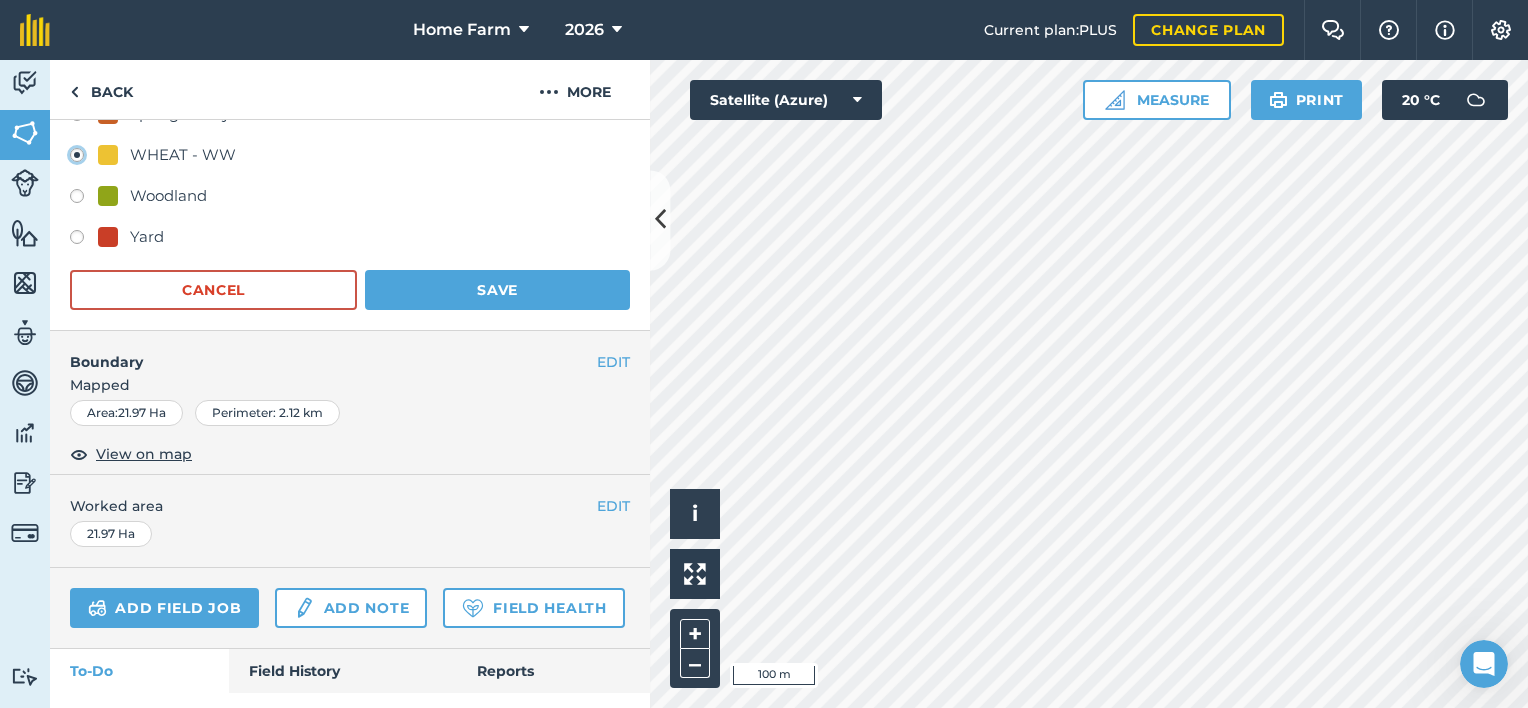 scroll, scrollTop: 860, scrollLeft: 0, axis: vertical 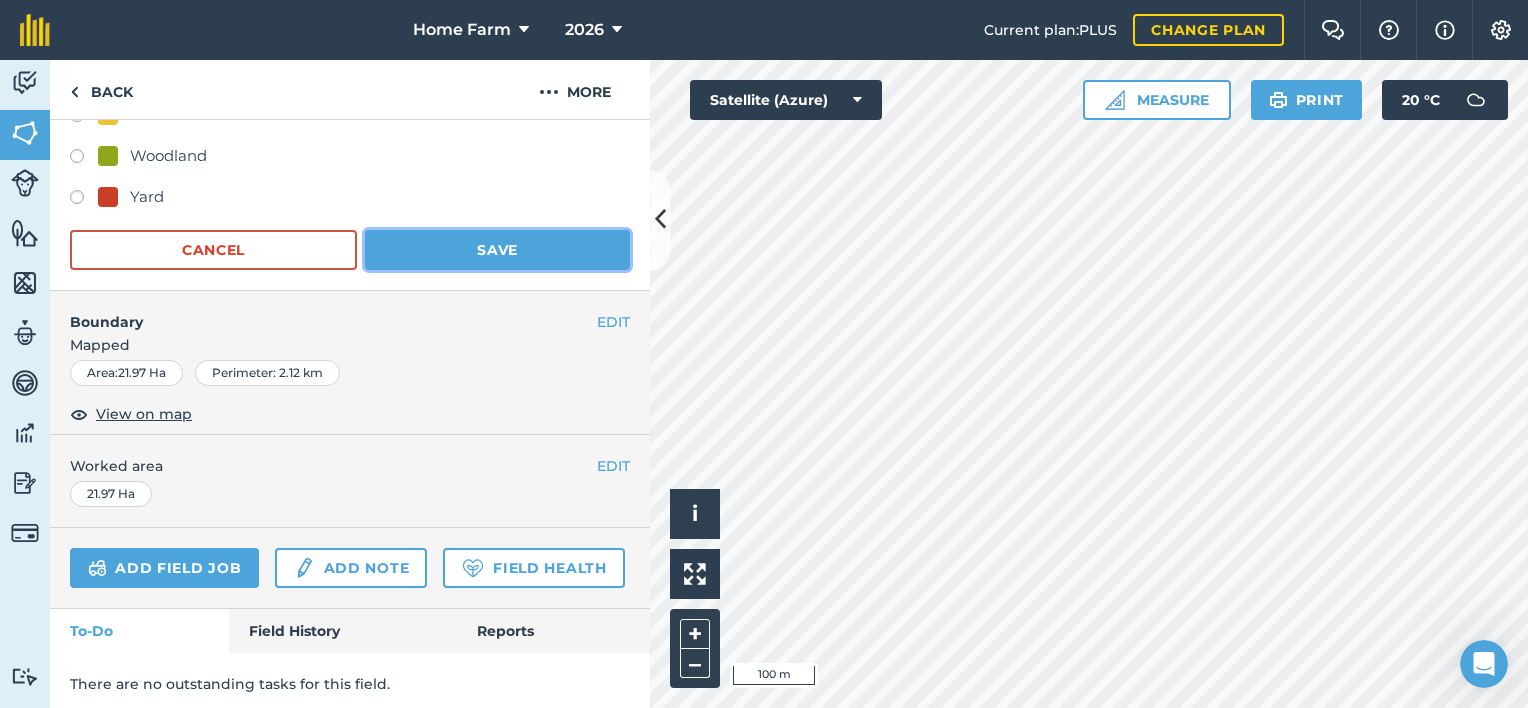 click on "Save" at bounding box center (497, 250) 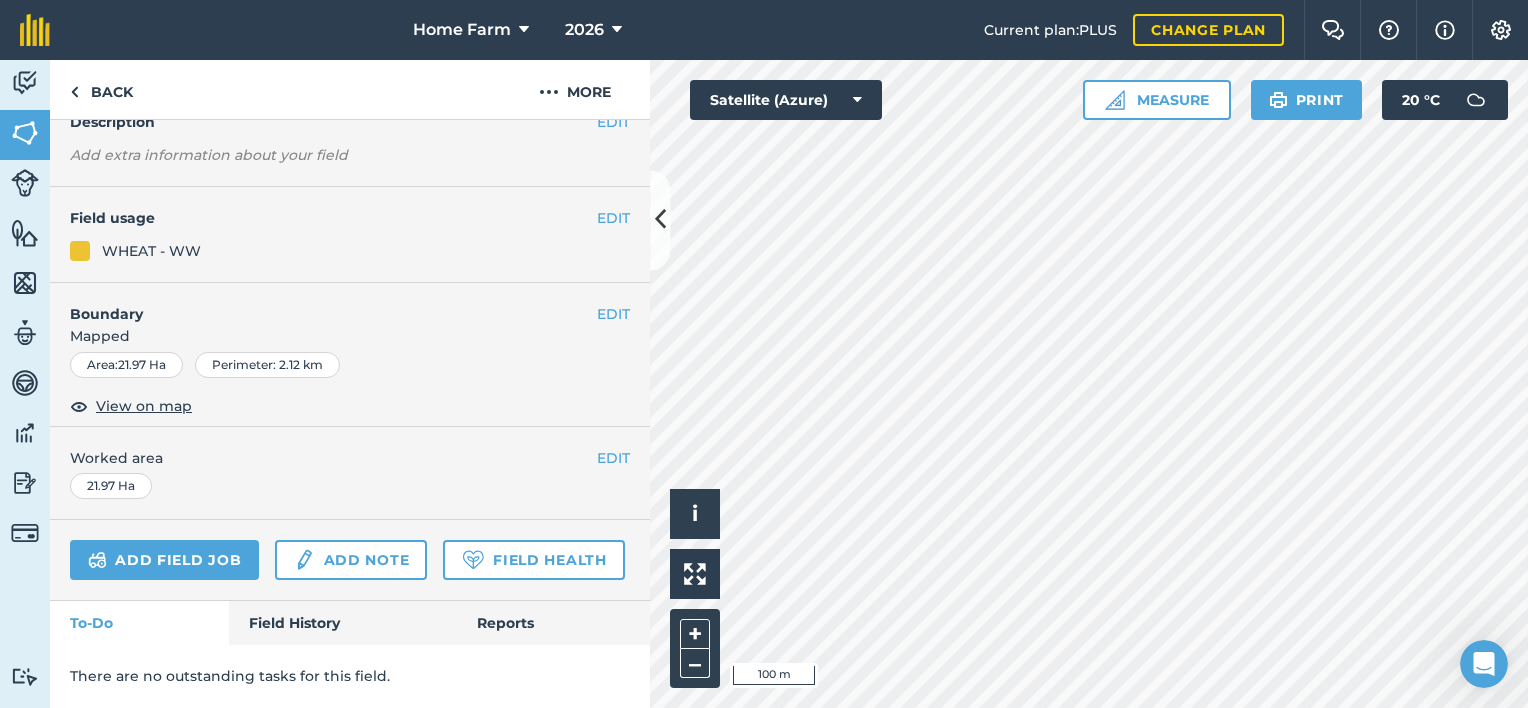scroll, scrollTop: 192, scrollLeft: 0, axis: vertical 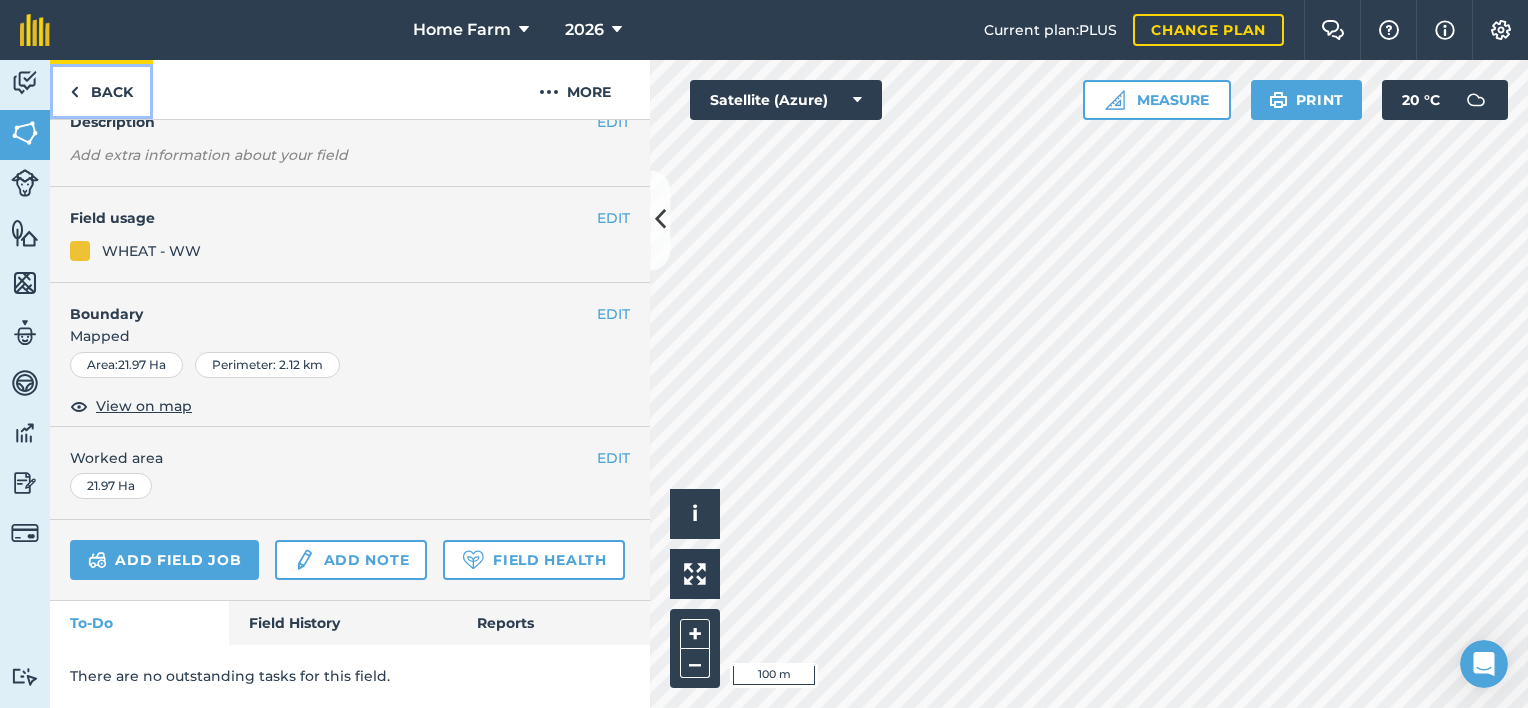 click at bounding box center (74, 92) 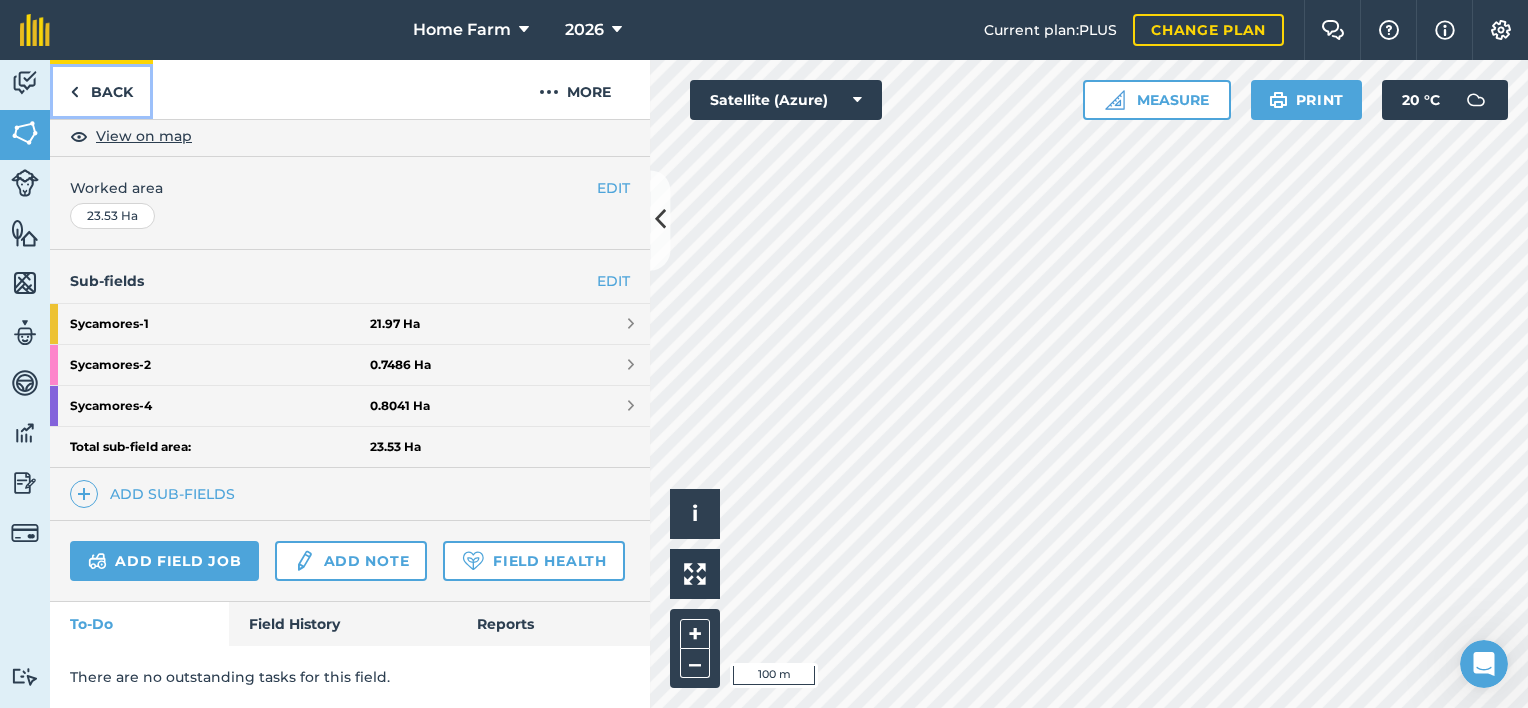 scroll, scrollTop: 0, scrollLeft: 0, axis: both 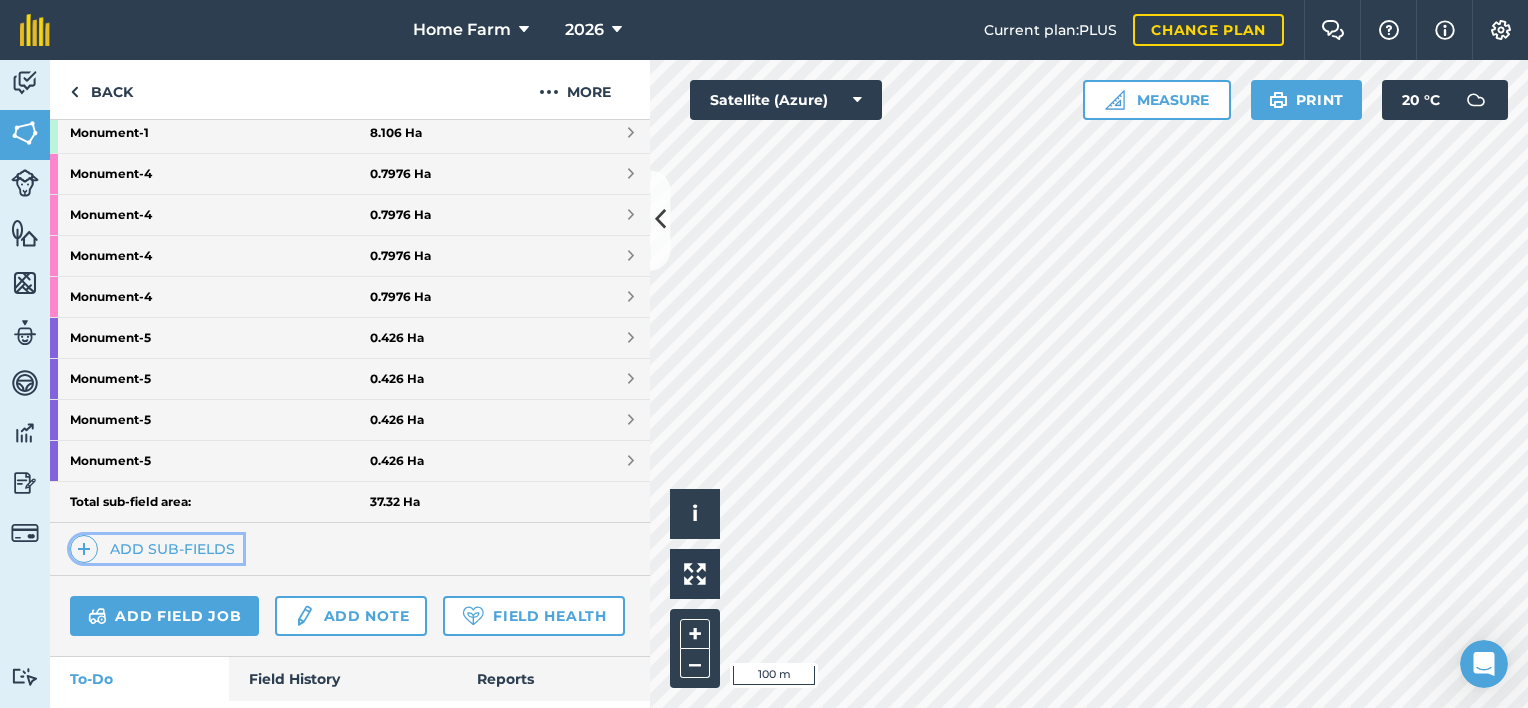 click on "Add sub-fields" at bounding box center (156, 549) 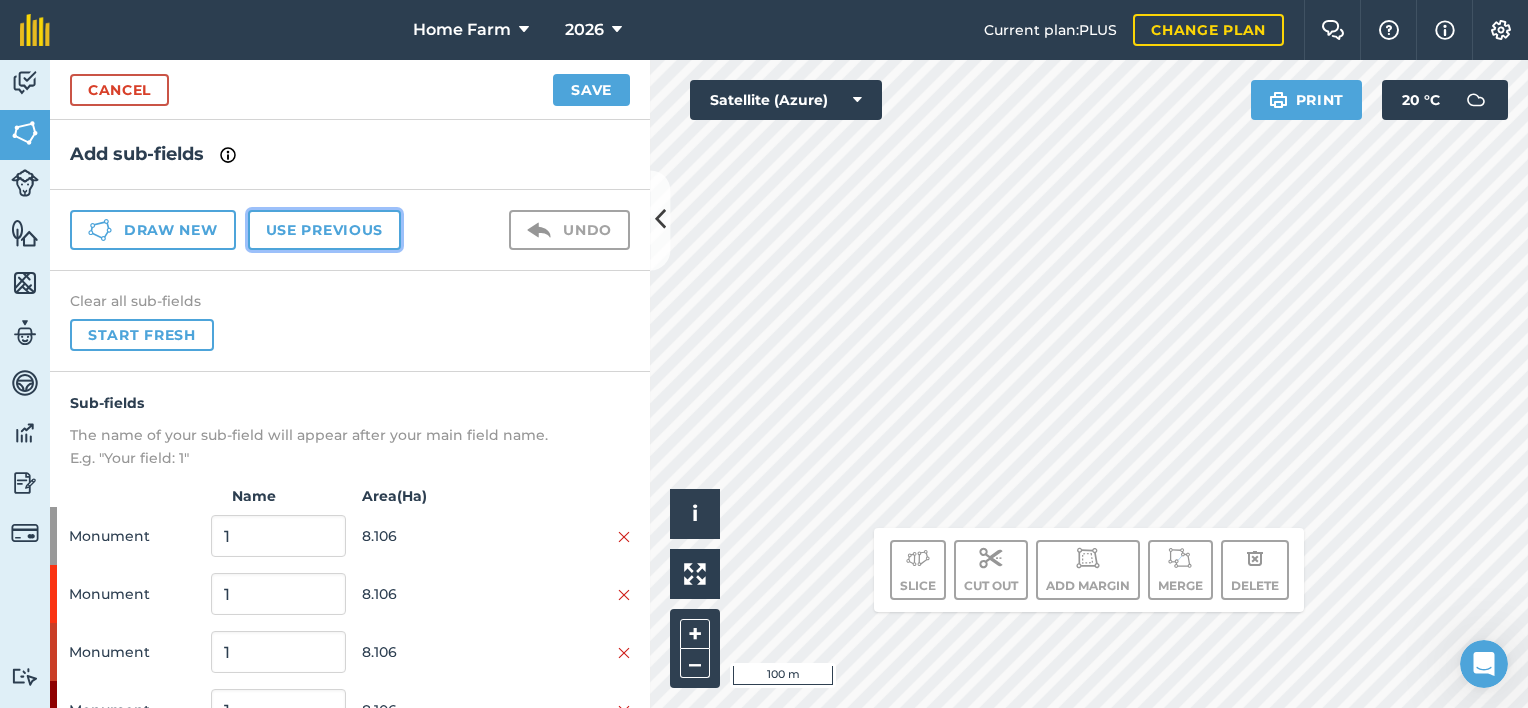 click on "Use previous" at bounding box center (324, 230) 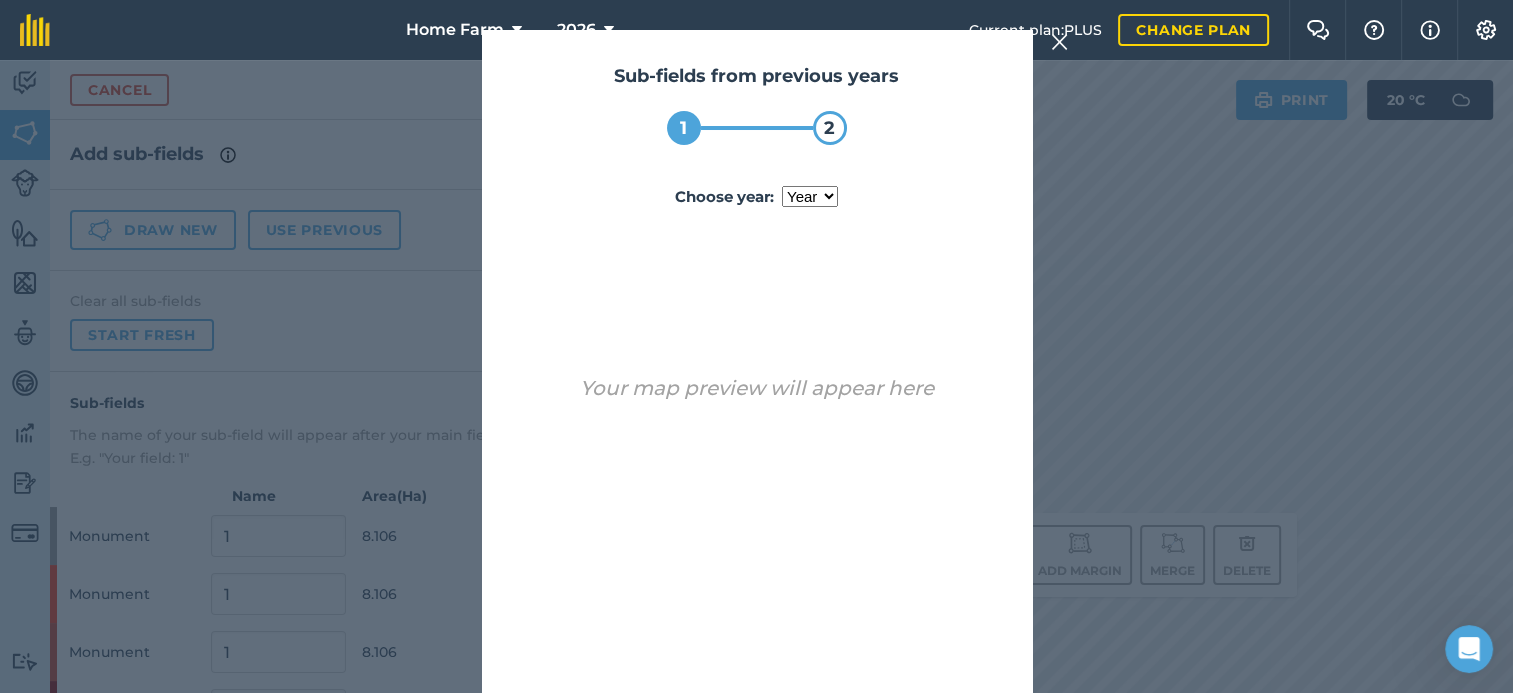 click on "year [DATE] 2024 2025" at bounding box center [810, 196] 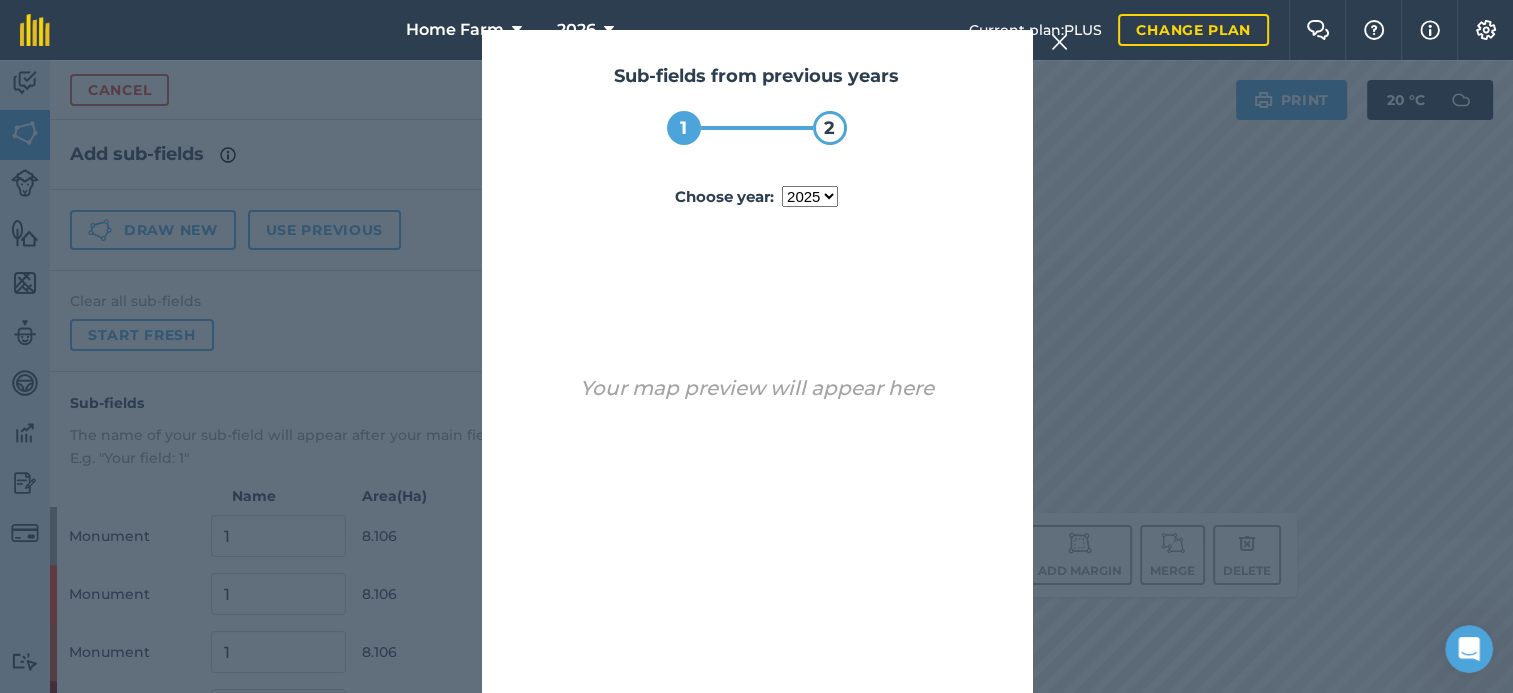 click on "year [DATE] 2024 2025" at bounding box center [810, 196] 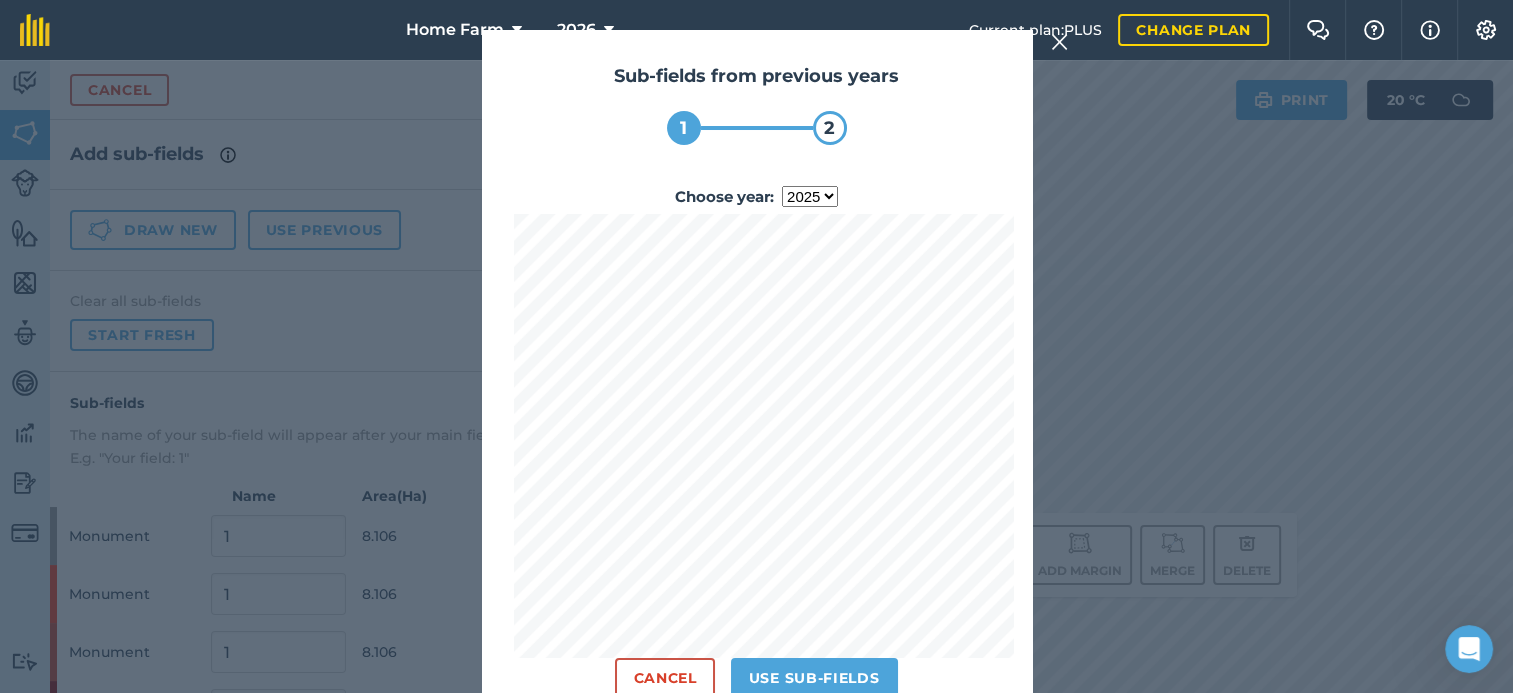scroll, scrollTop: 41, scrollLeft: 0, axis: vertical 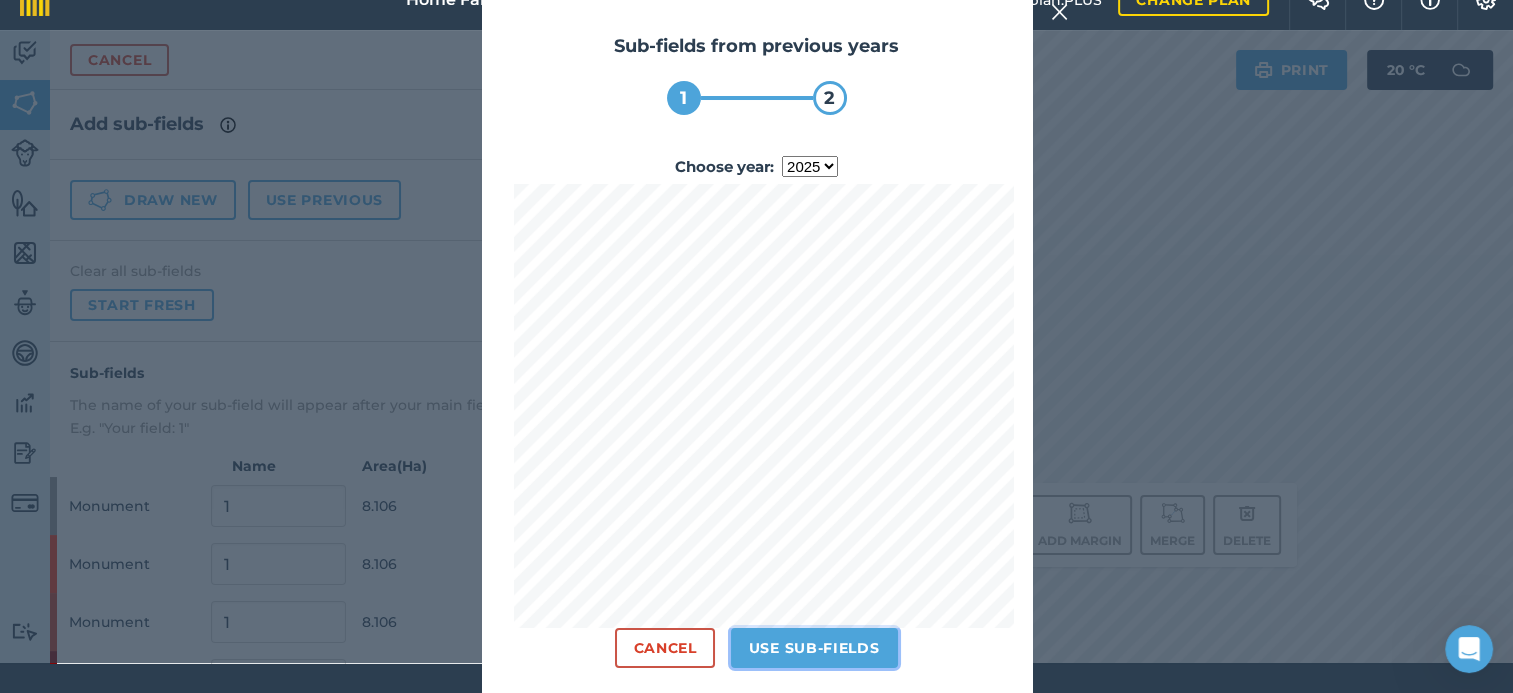 click on "Use sub-fields" at bounding box center [814, 648] 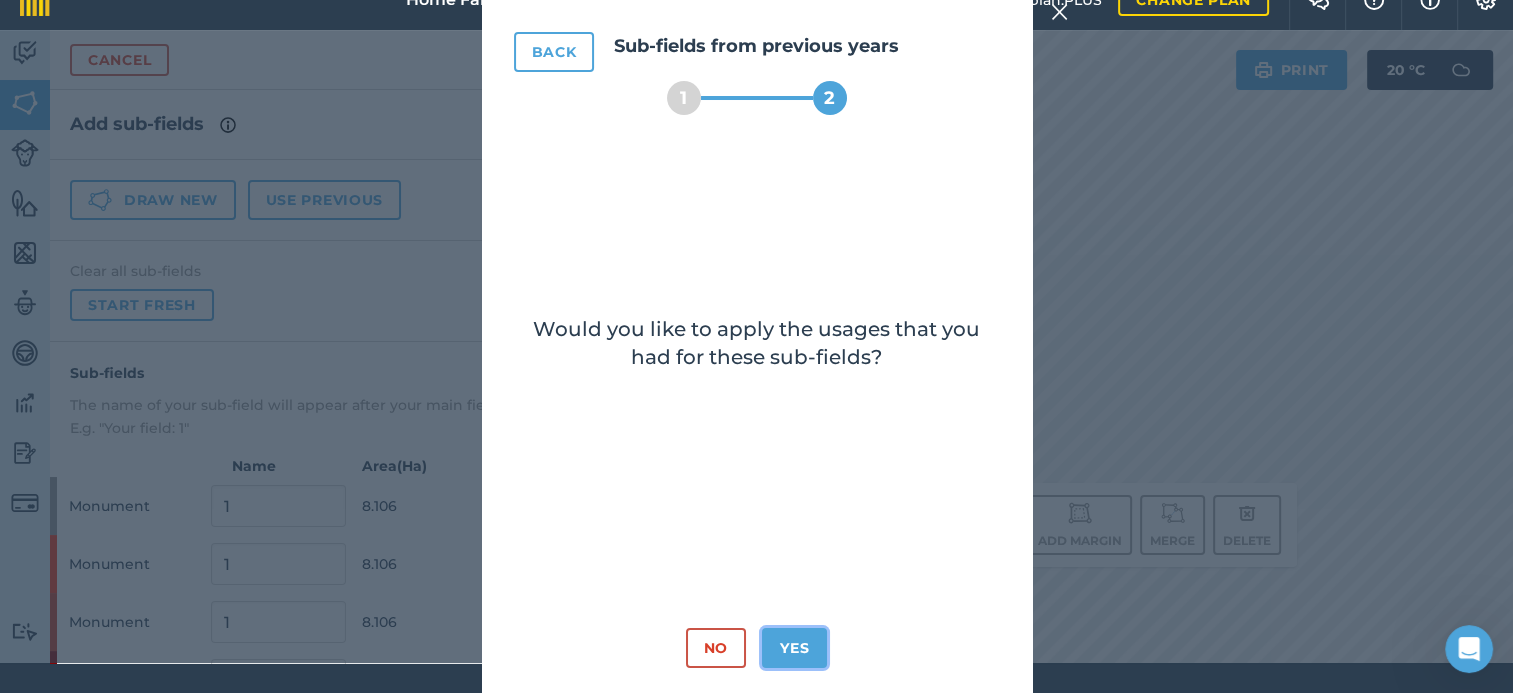 click on "Yes" at bounding box center (794, 648) 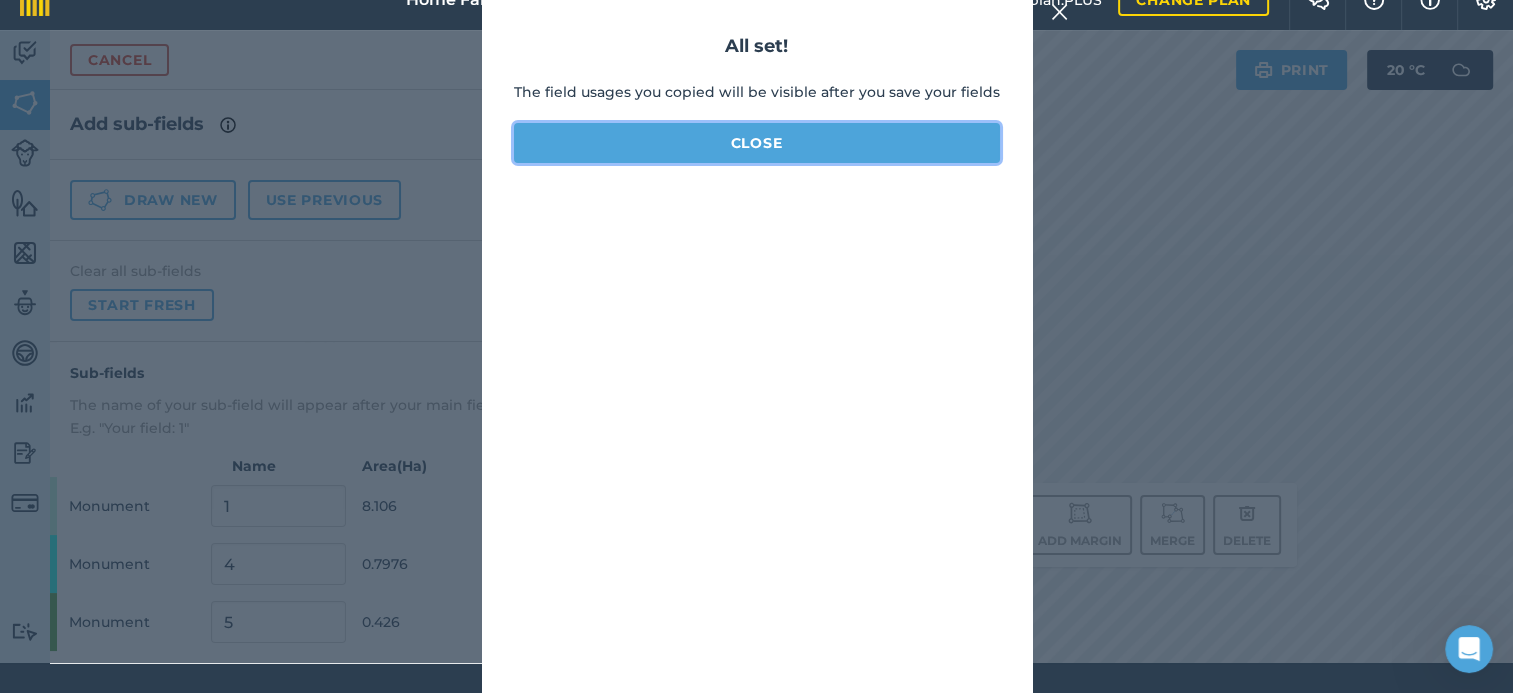 click on "Close" at bounding box center (757, 143) 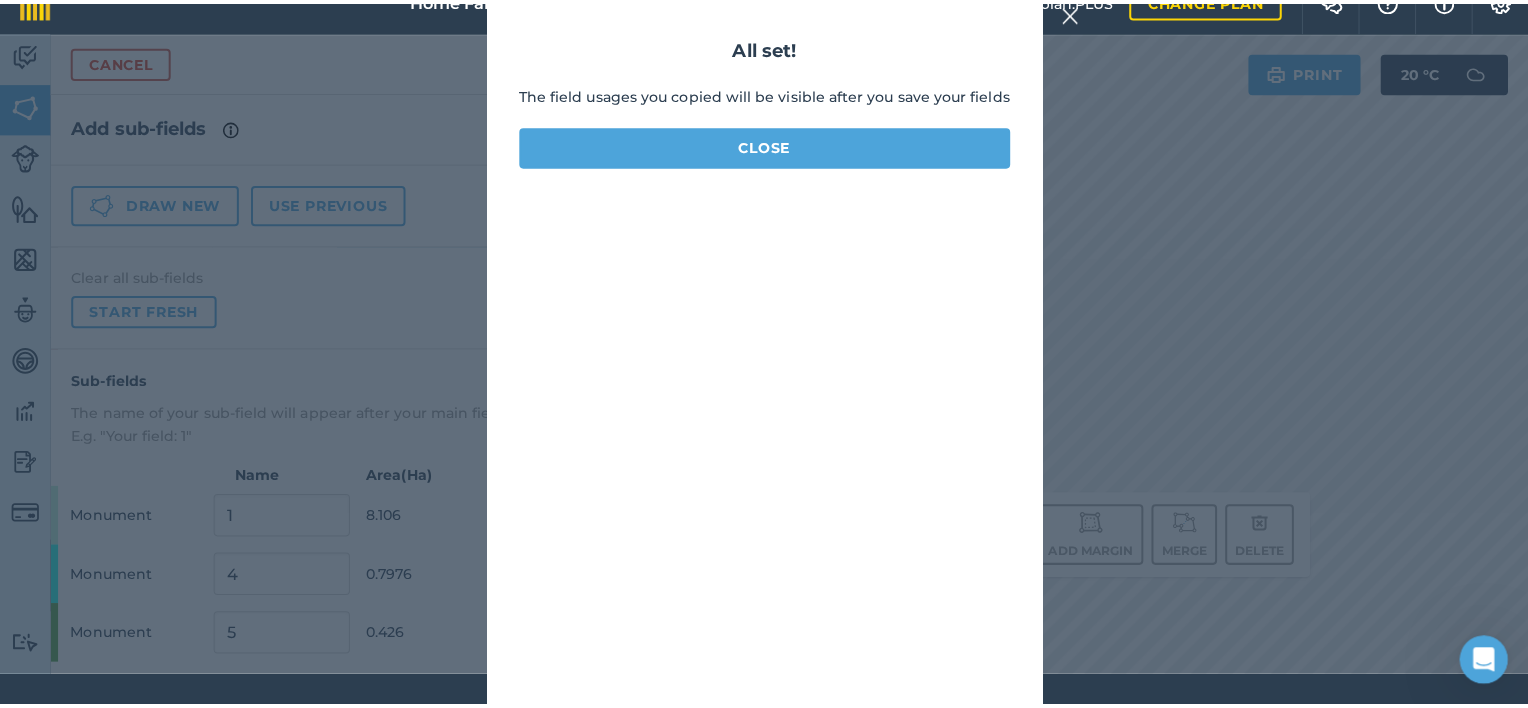 scroll, scrollTop: 0, scrollLeft: 0, axis: both 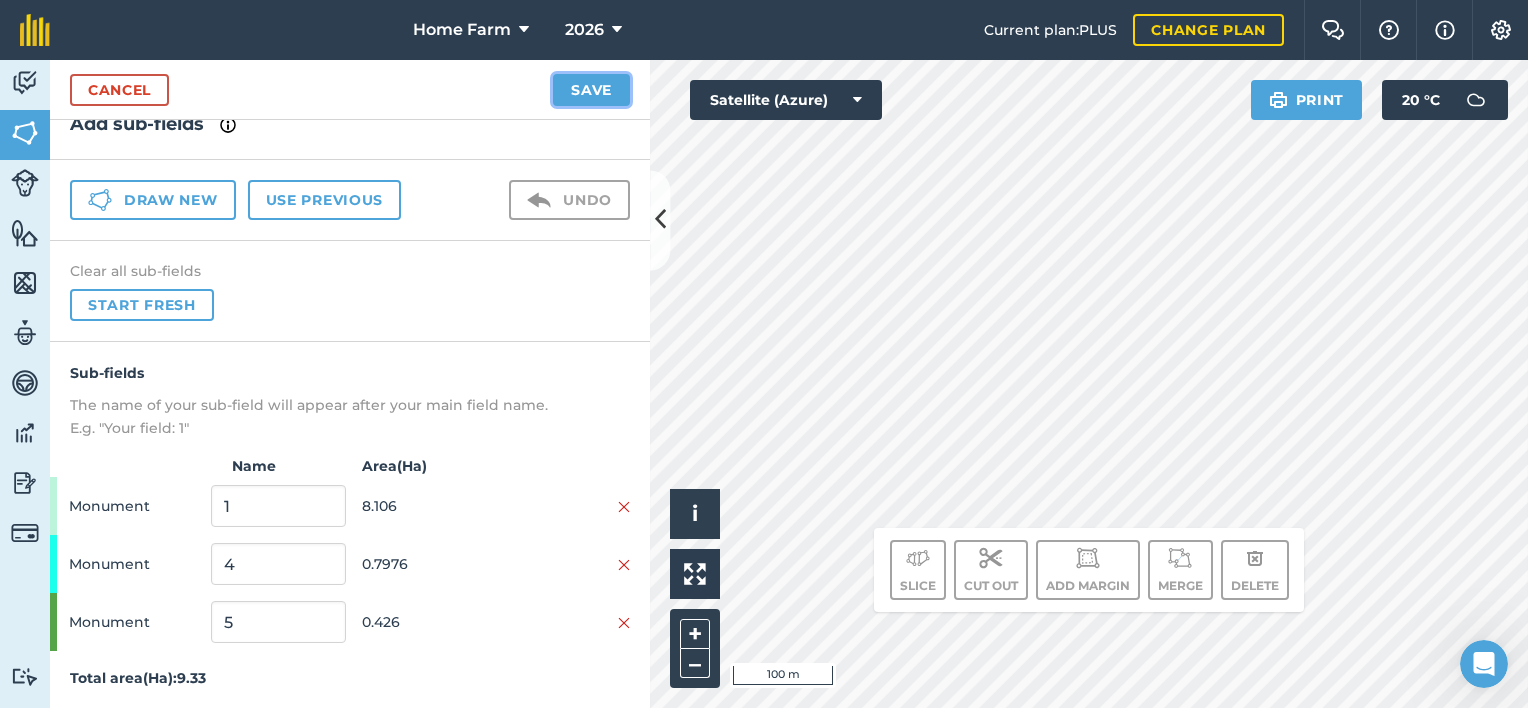 click on "Save" at bounding box center [591, 90] 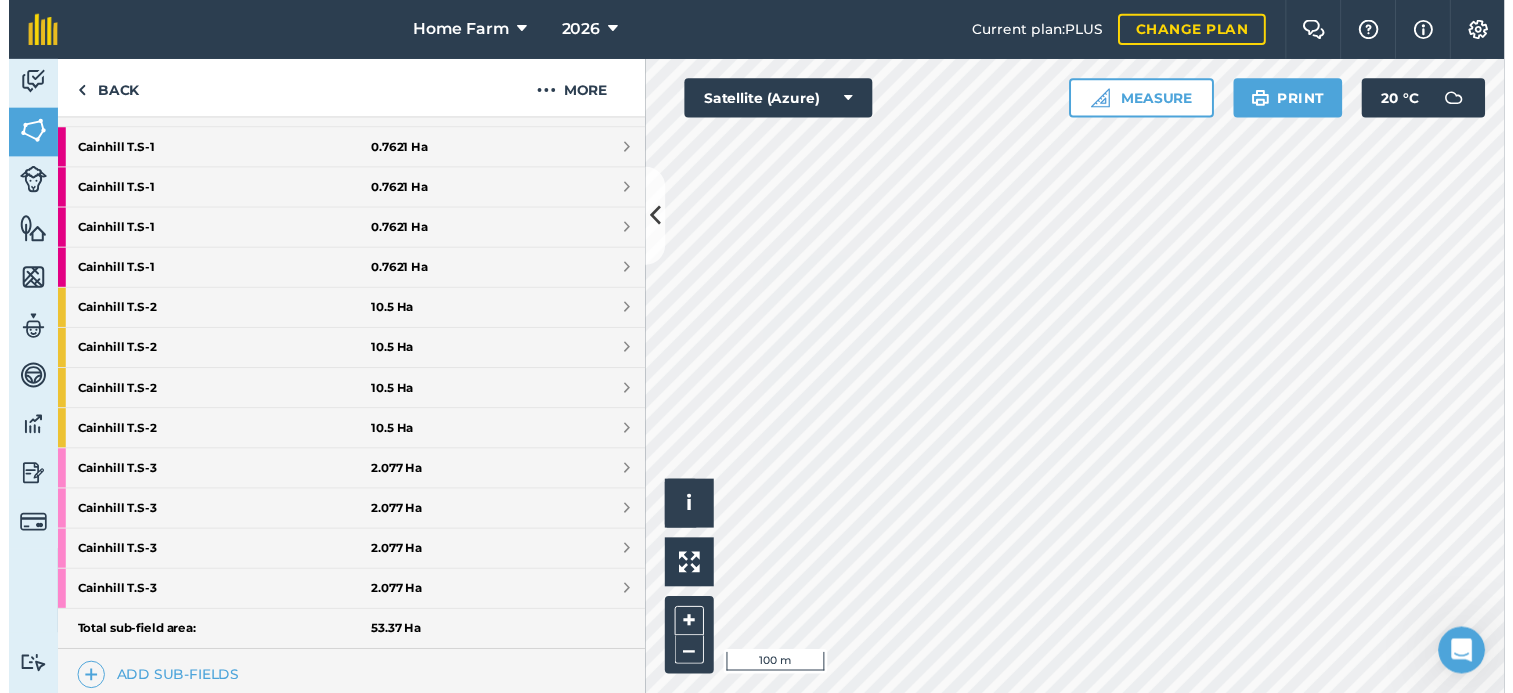 scroll, scrollTop: 675, scrollLeft: 0, axis: vertical 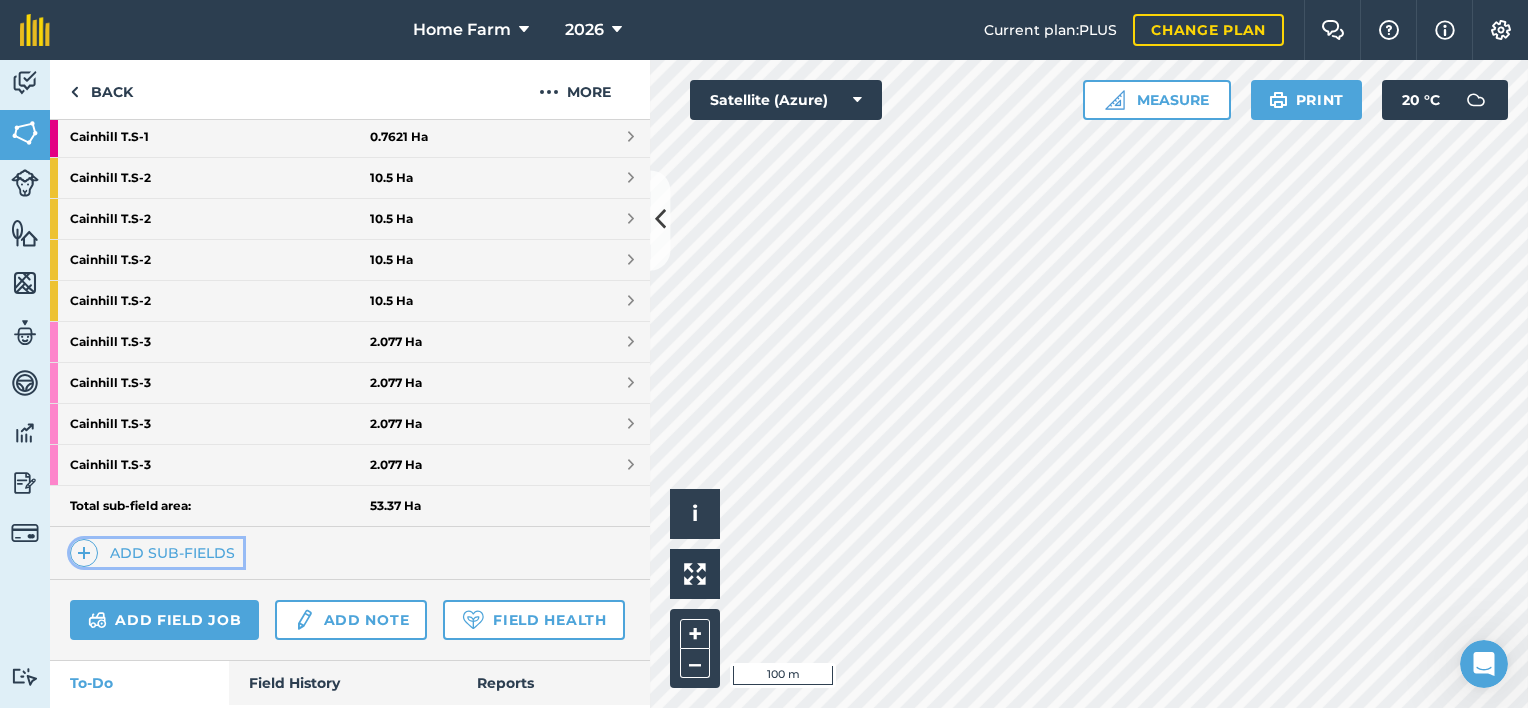 click on "Add sub-fields" at bounding box center [156, 553] 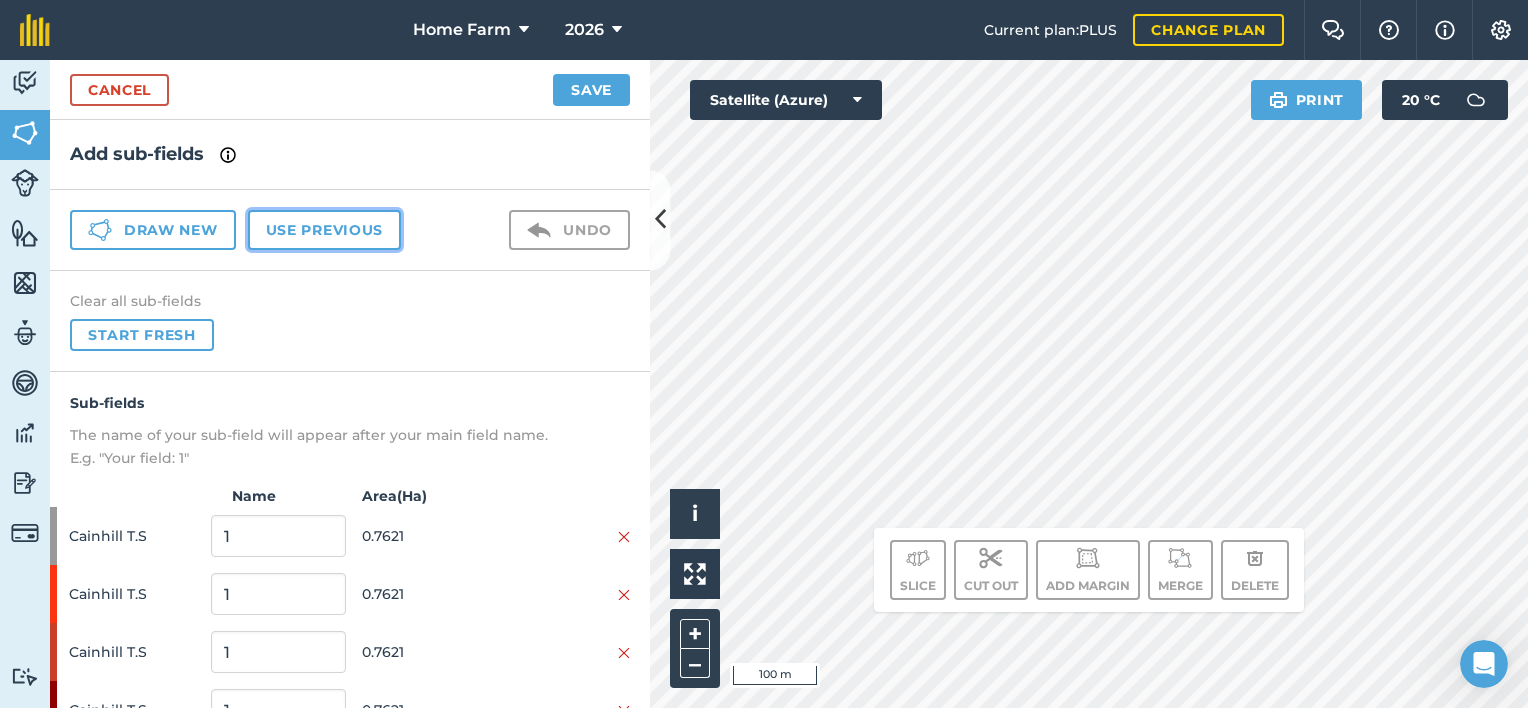 click on "Use previous" at bounding box center (324, 230) 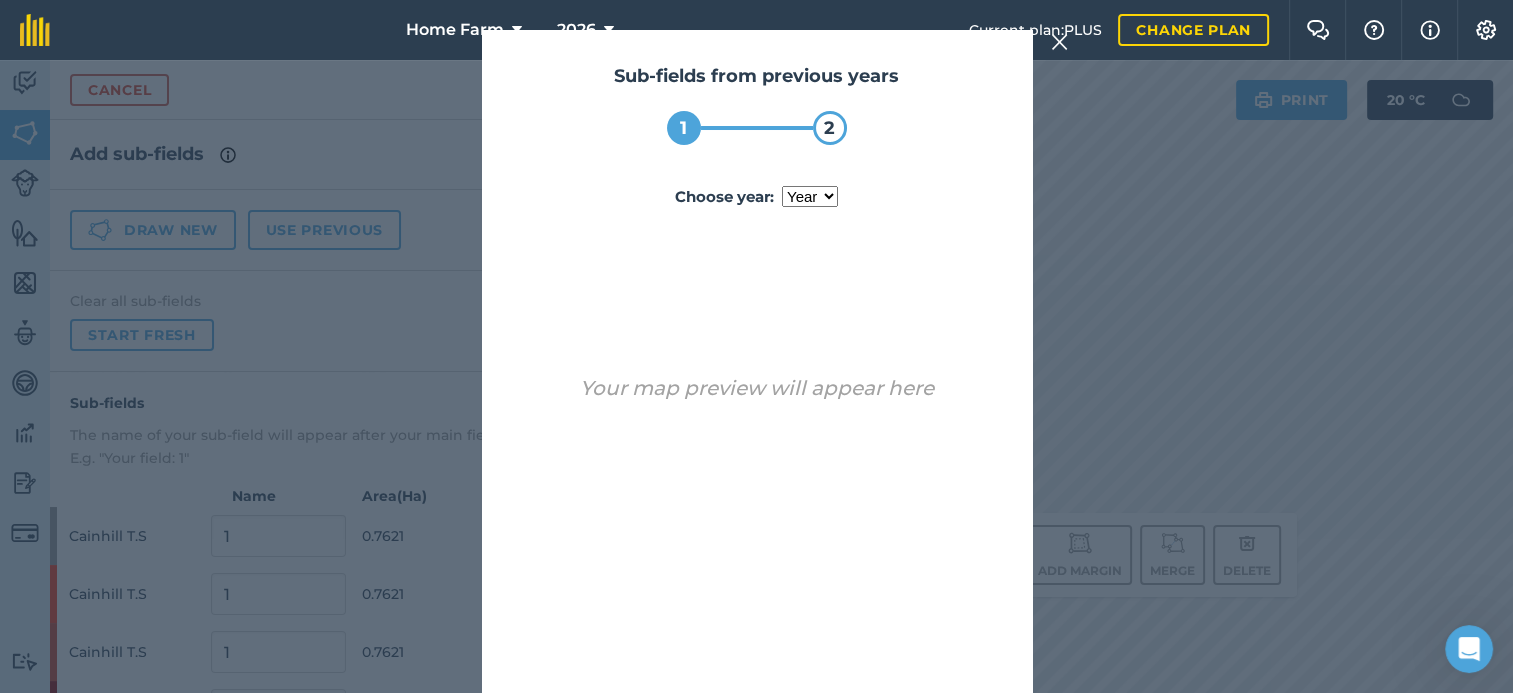 click on "year [DATE] 2024 2025" at bounding box center (810, 196) 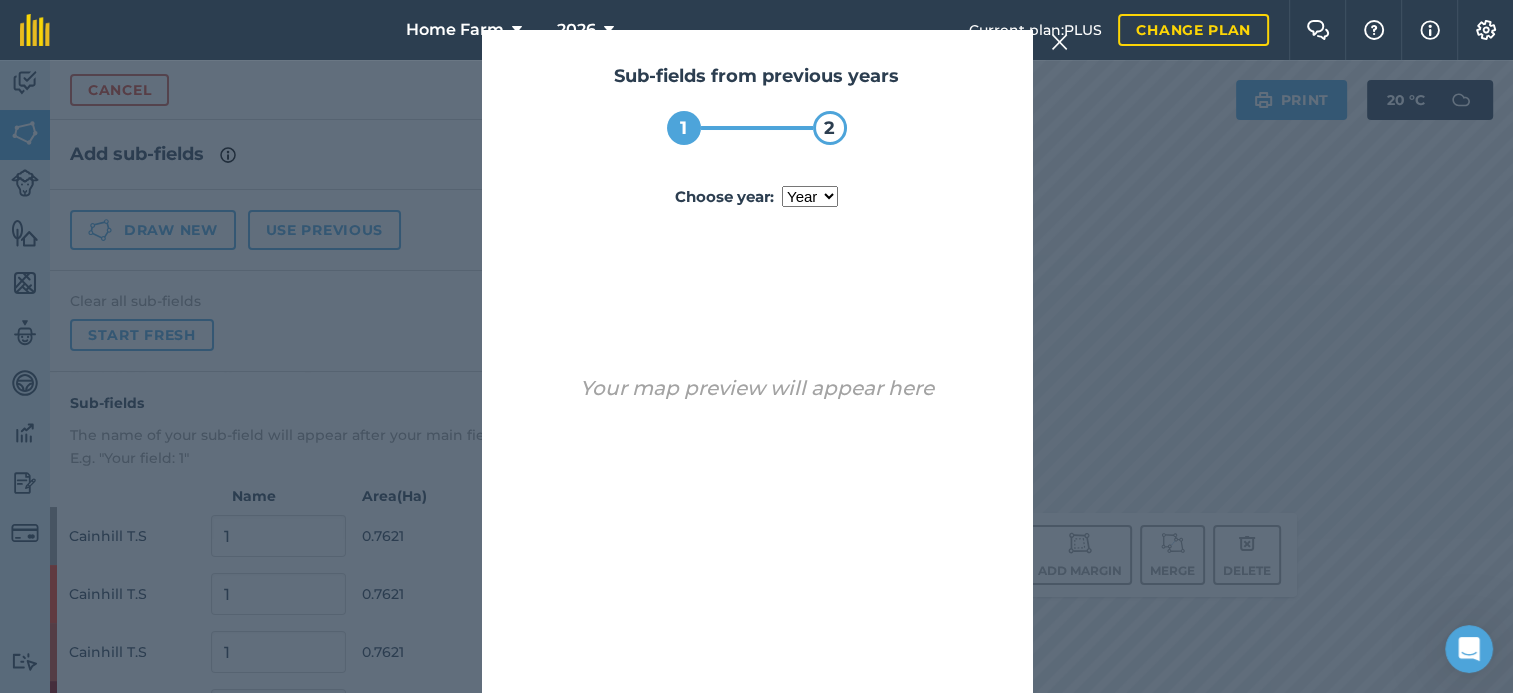 select on "2025" 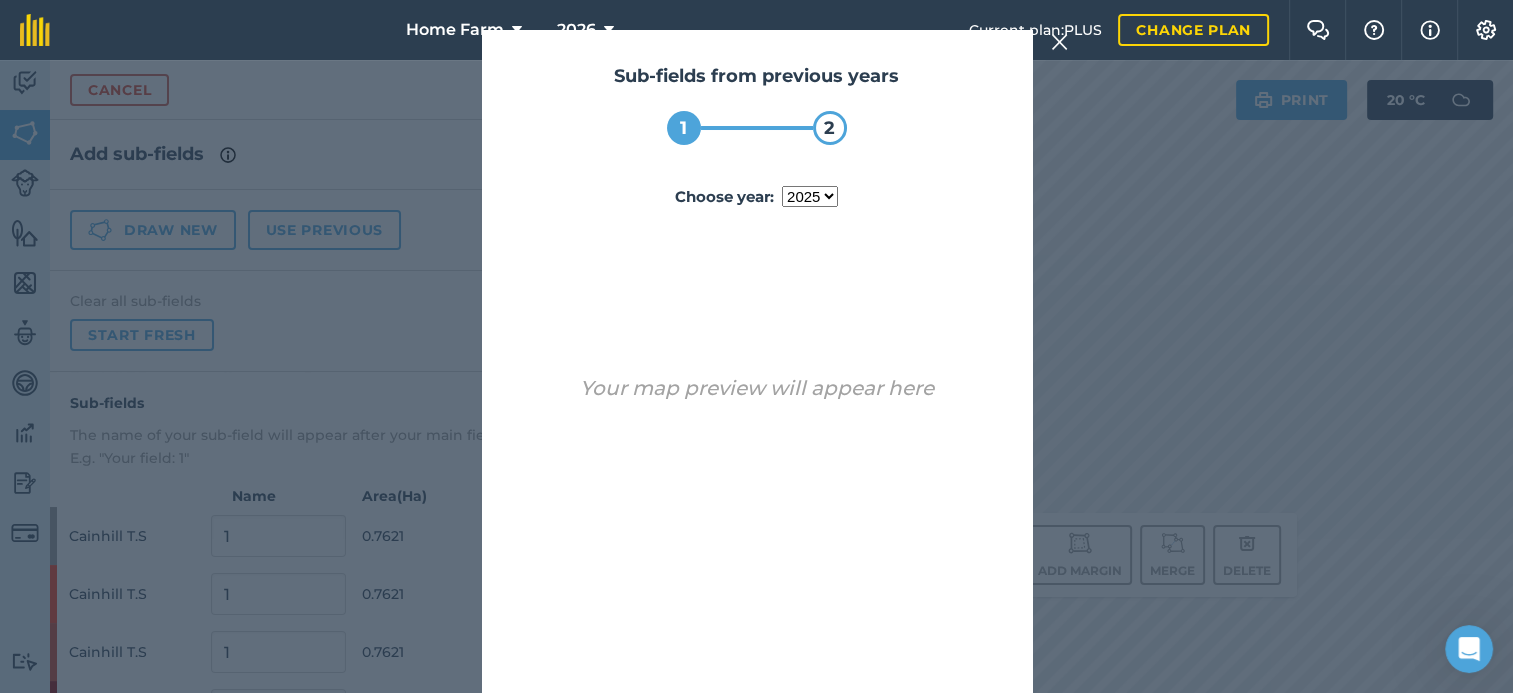 click on "year [DATE] 2024 2025" at bounding box center [810, 196] 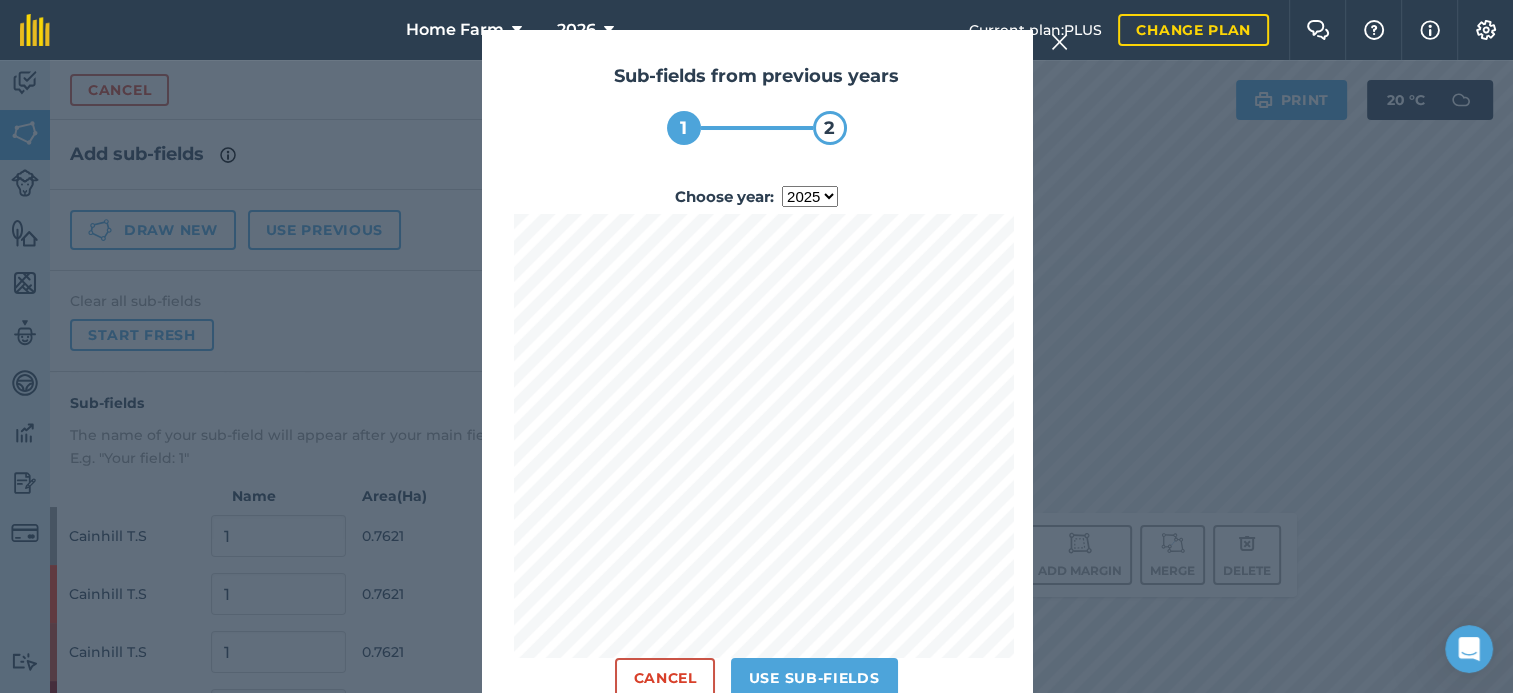 scroll, scrollTop: 41, scrollLeft: 0, axis: vertical 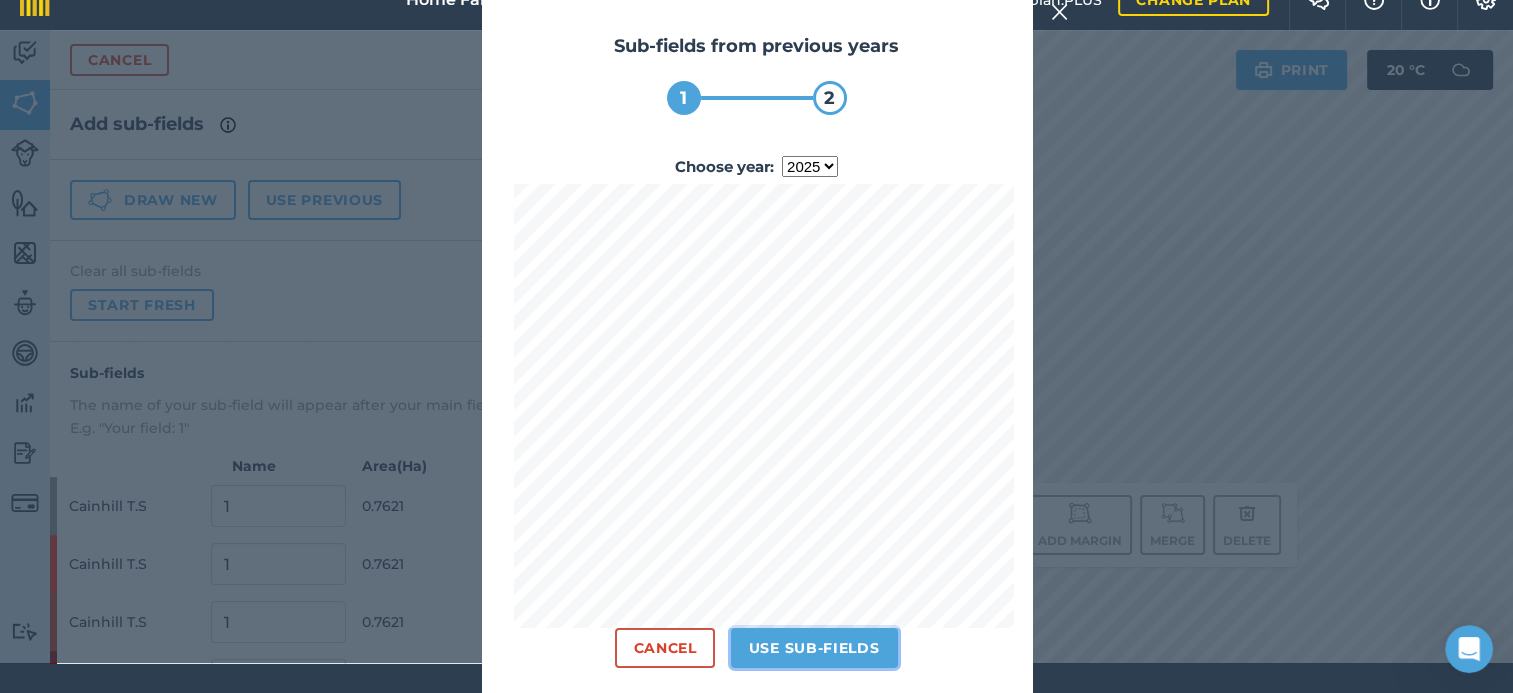 click on "Use sub-fields" at bounding box center (814, 648) 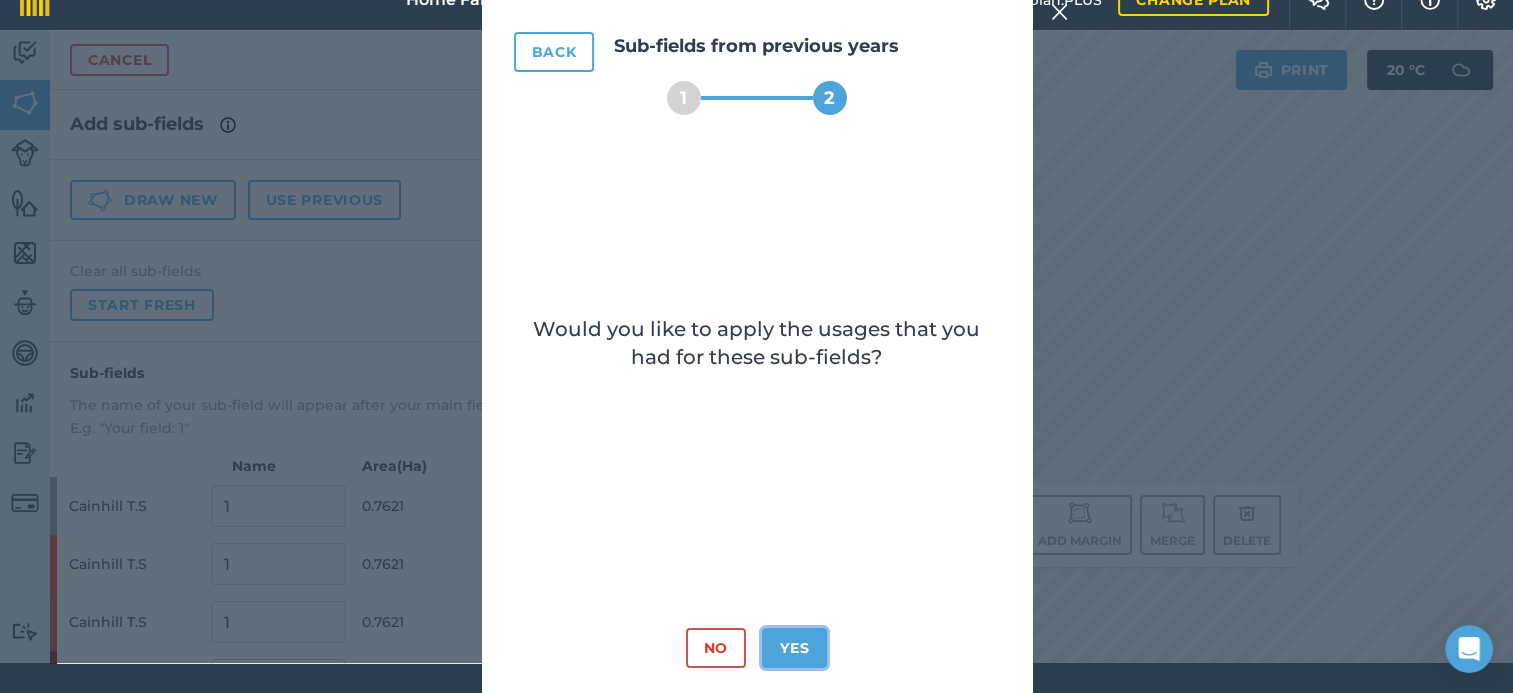 click on "Yes" at bounding box center [794, 648] 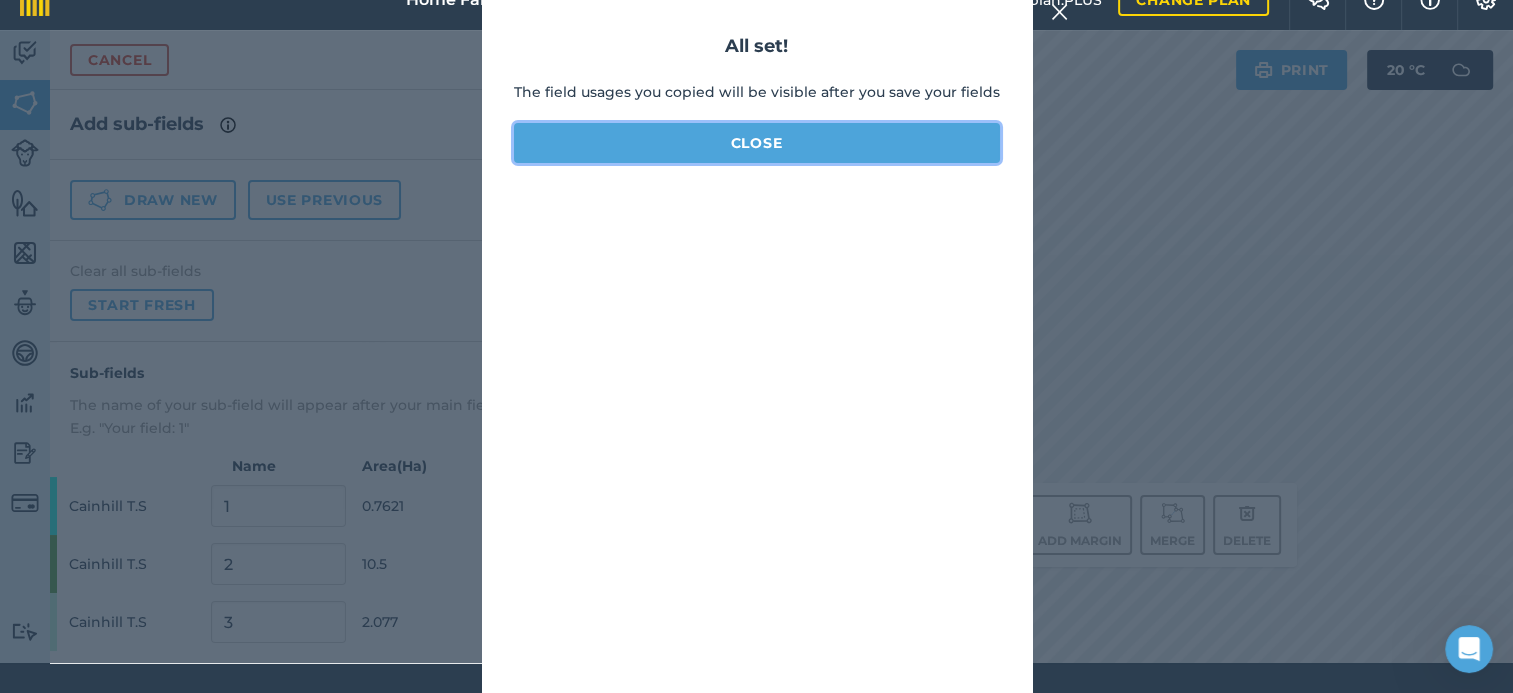 click on "Close" at bounding box center [757, 143] 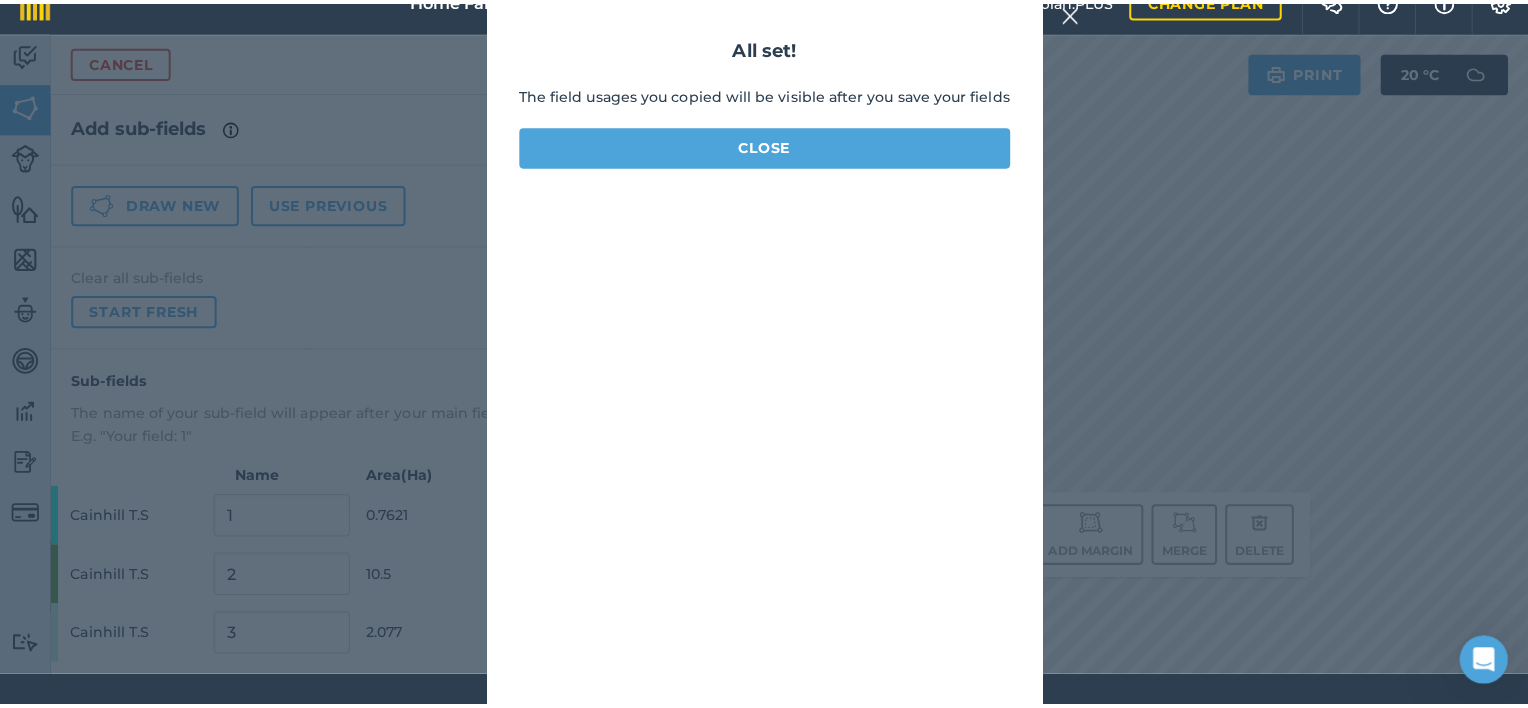 scroll, scrollTop: 0, scrollLeft: 0, axis: both 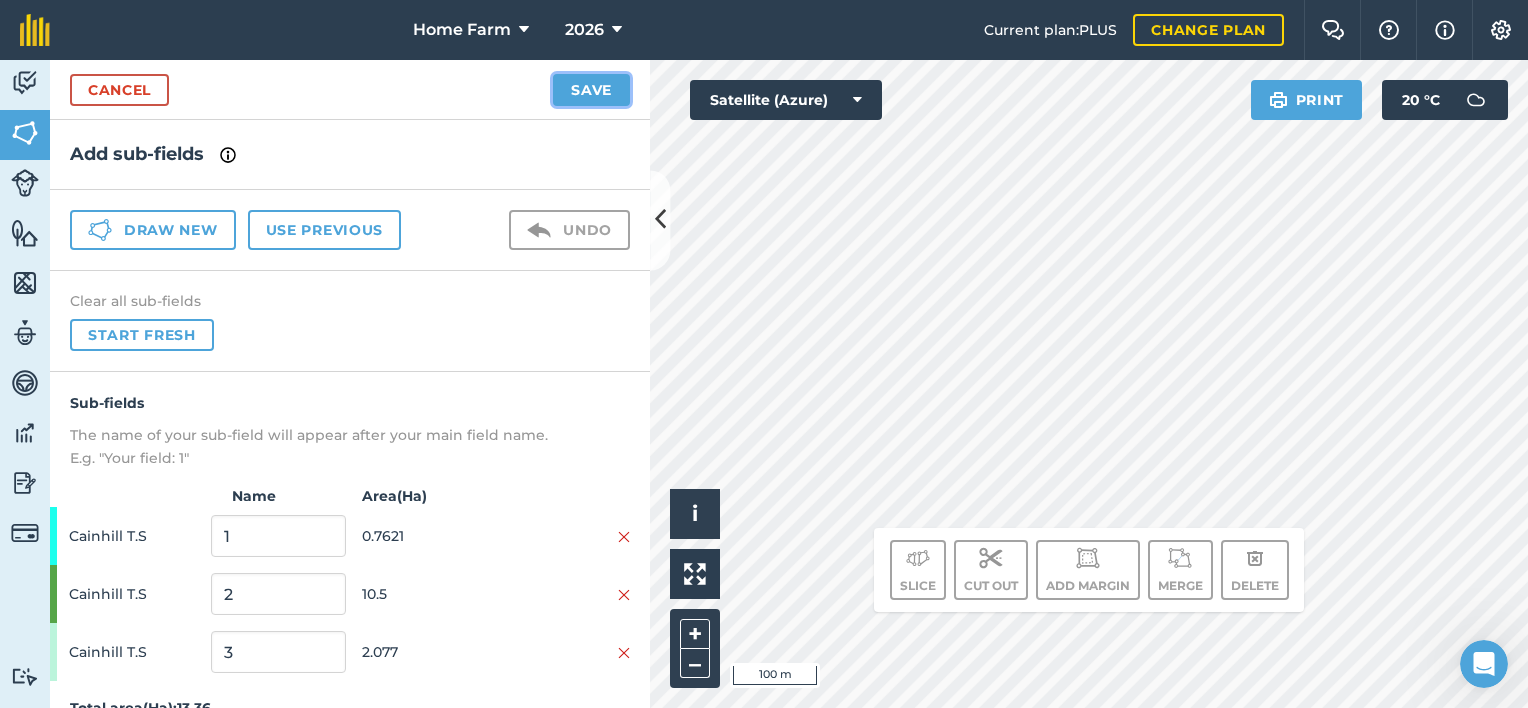 click on "Save" at bounding box center (591, 90) 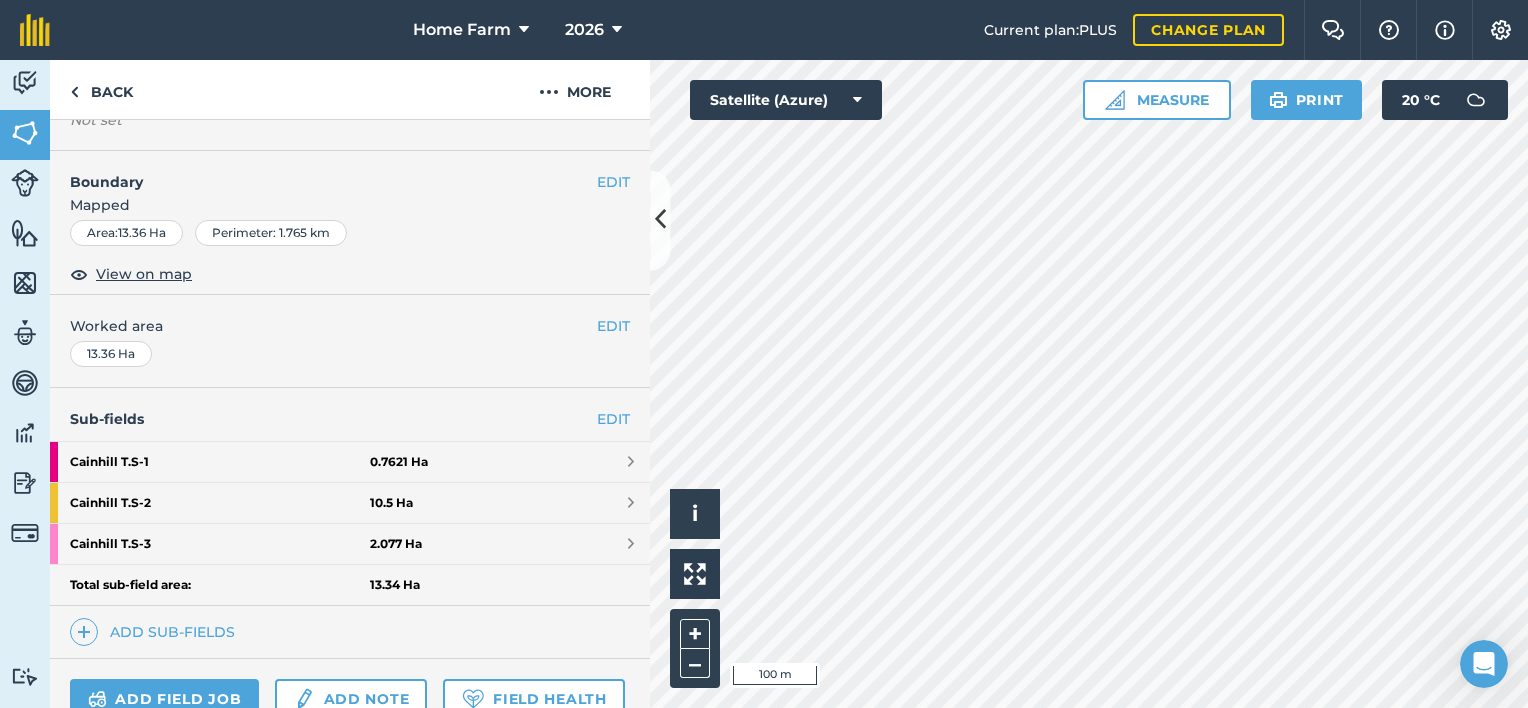 scroll, scrollTop: 231, scrollLeft: 0, axis: vertical 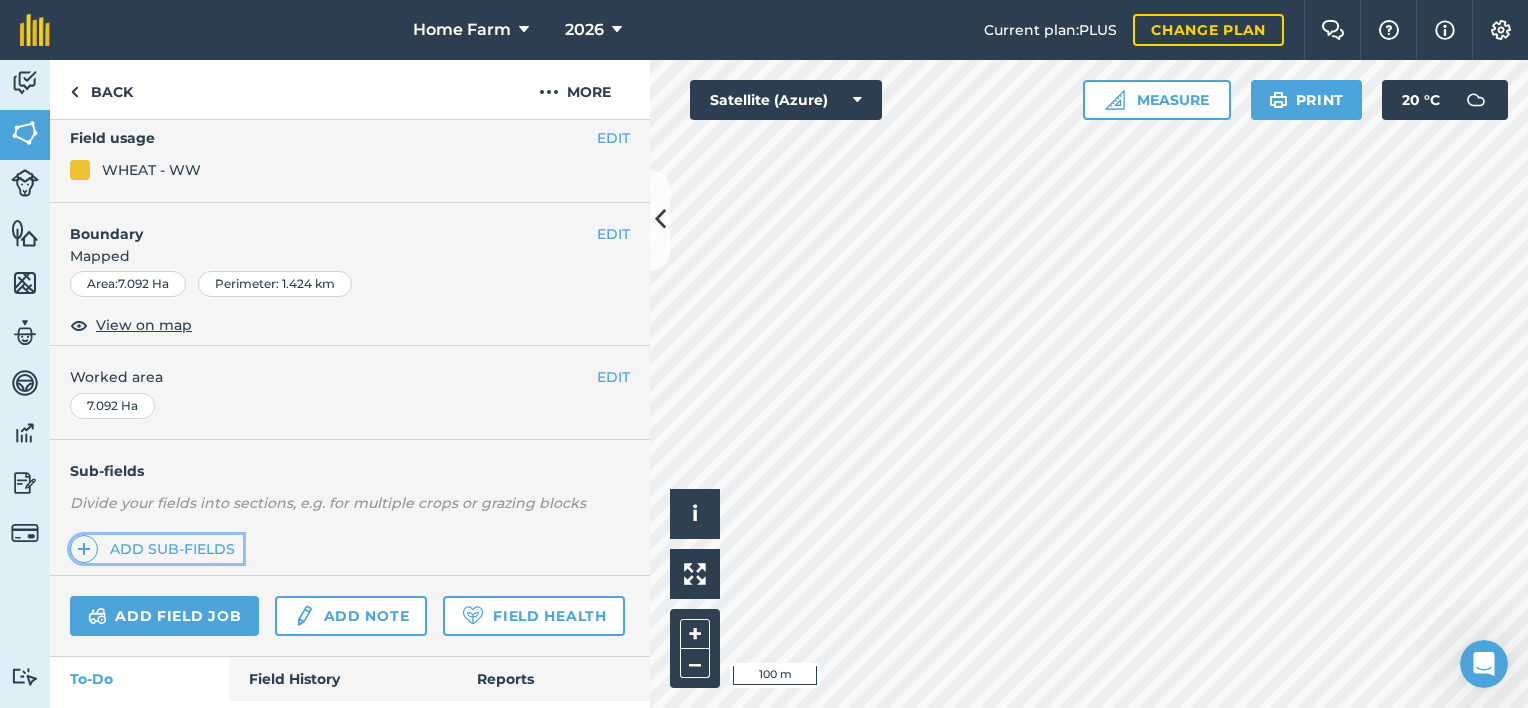 click on "Add sub-fields" at bounding box center [156, 549] 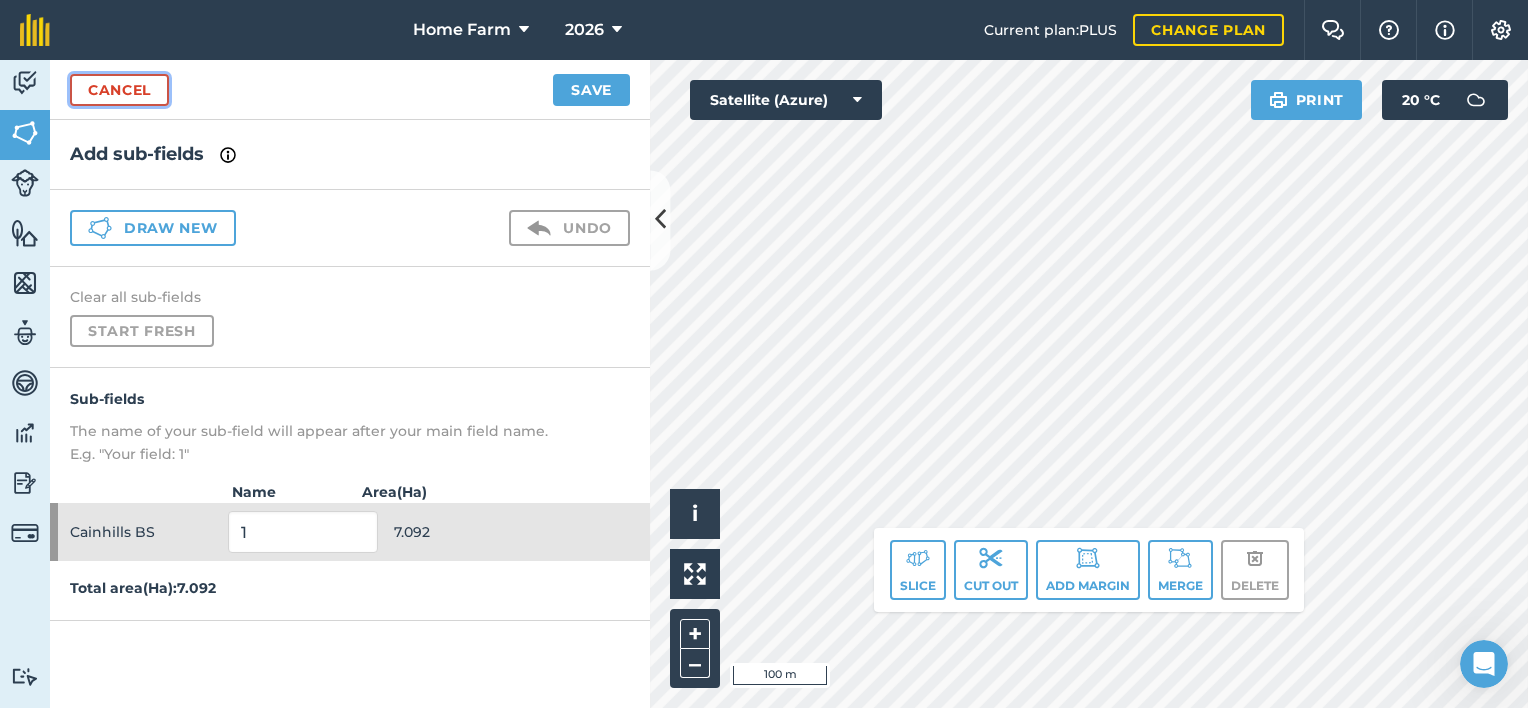 click on "Cancel" at bounding box center (119, 90) 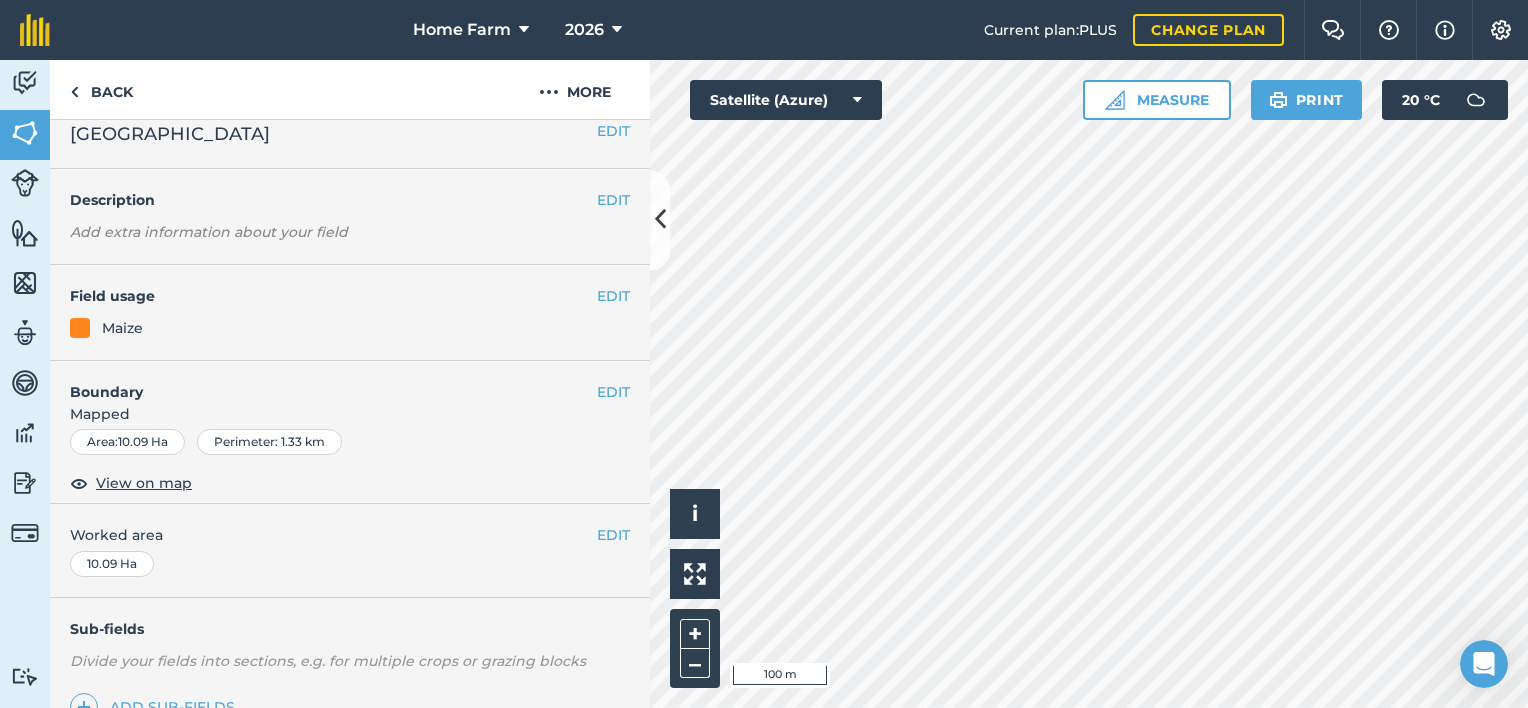 scroll, scrollTop: 0, scrollLeft: 0, axis: both 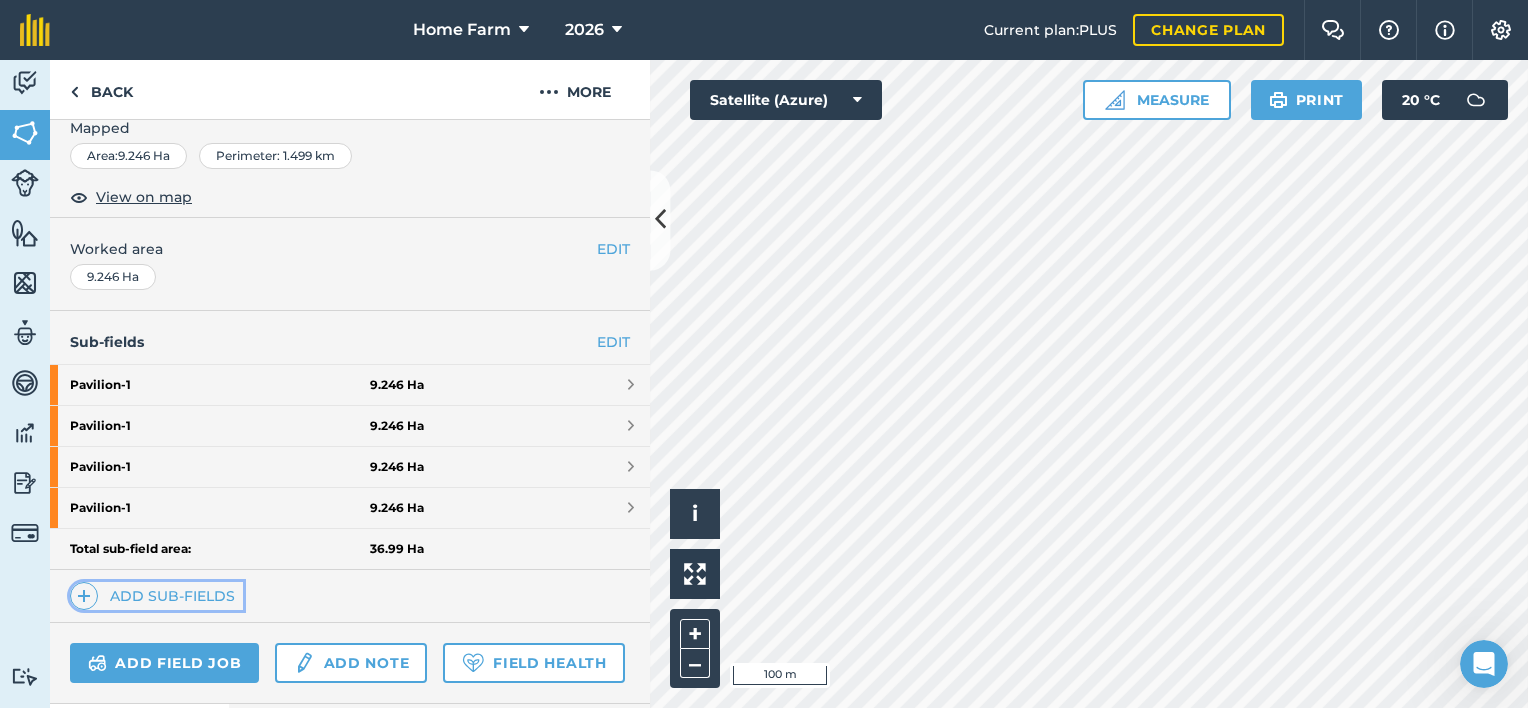 click on "Add sub-fields" at bounding box center [156, 596] 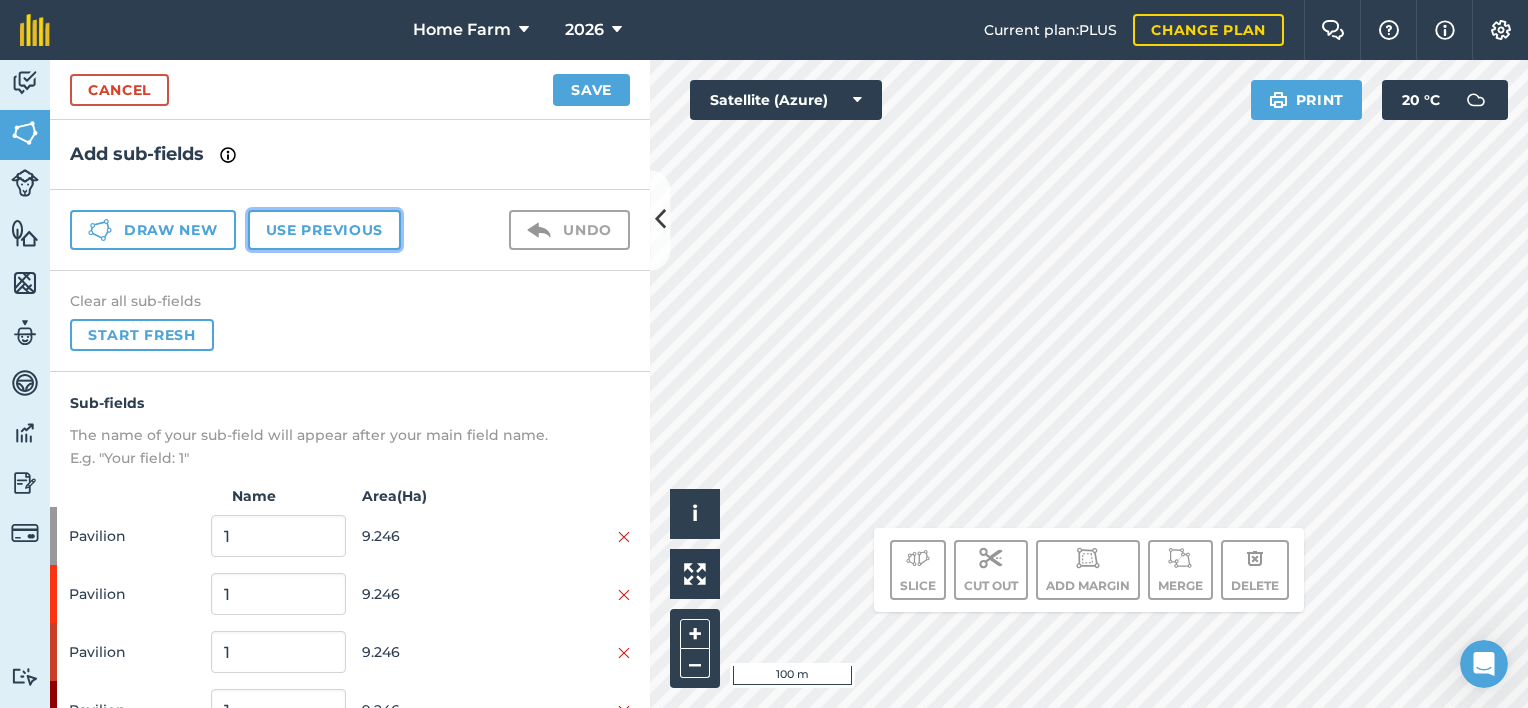 click on "Use previous" at bounding box center (324, 230) 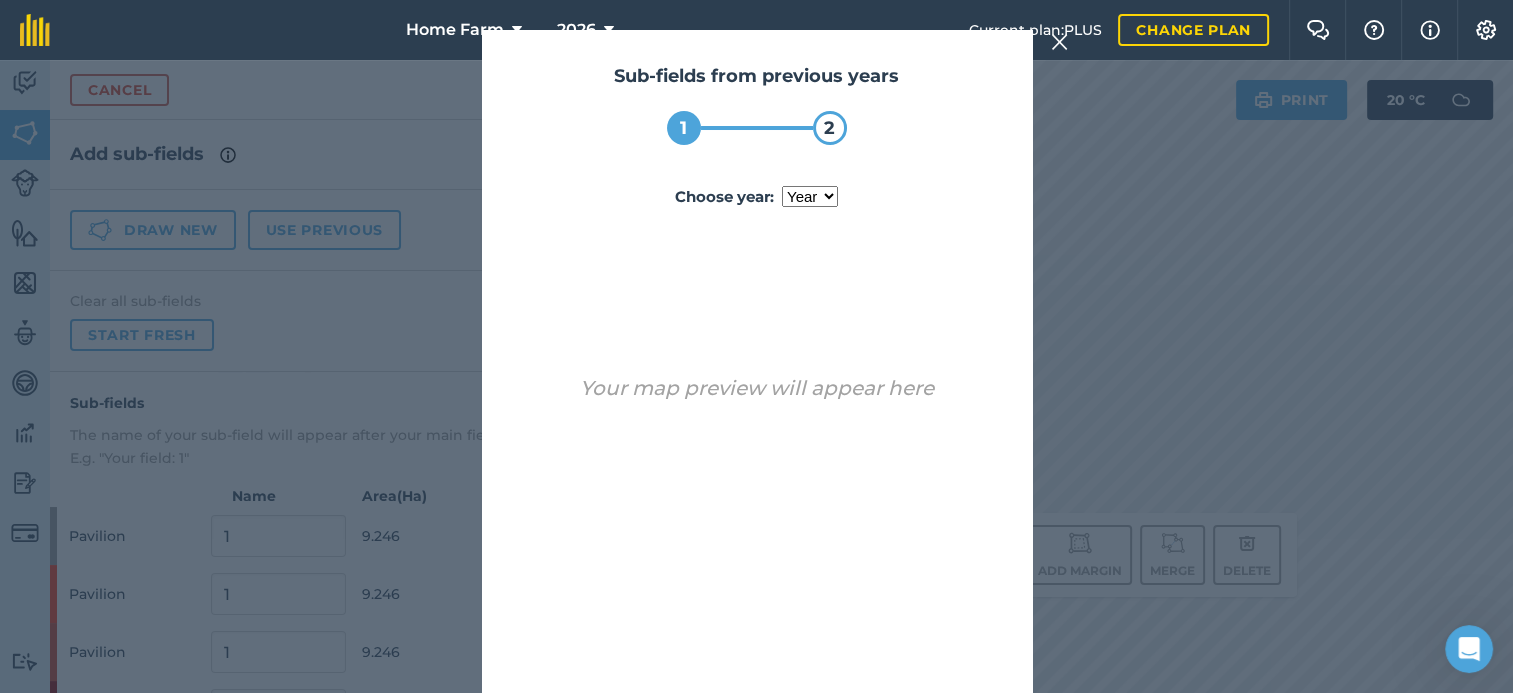 click on "year [DATE]" at bounding box center [810, 196] 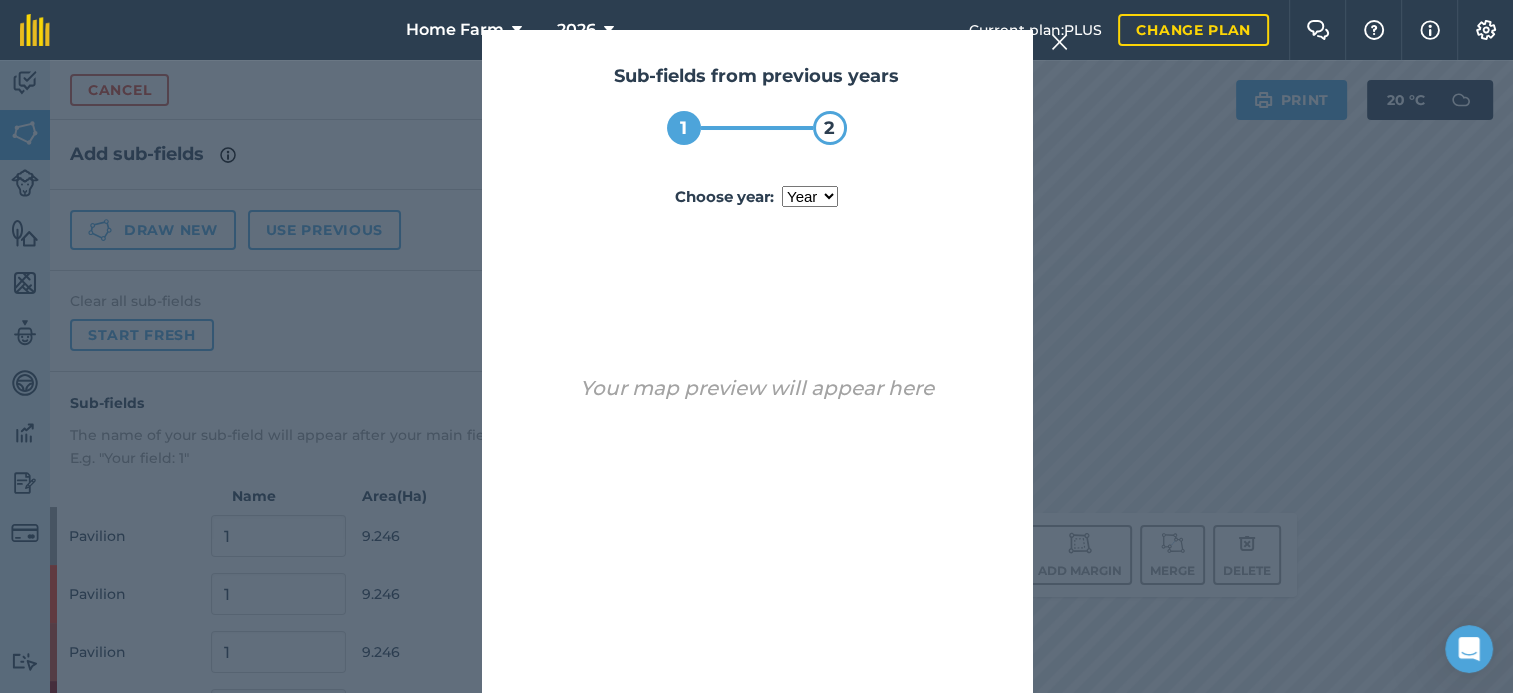 select on "2025" 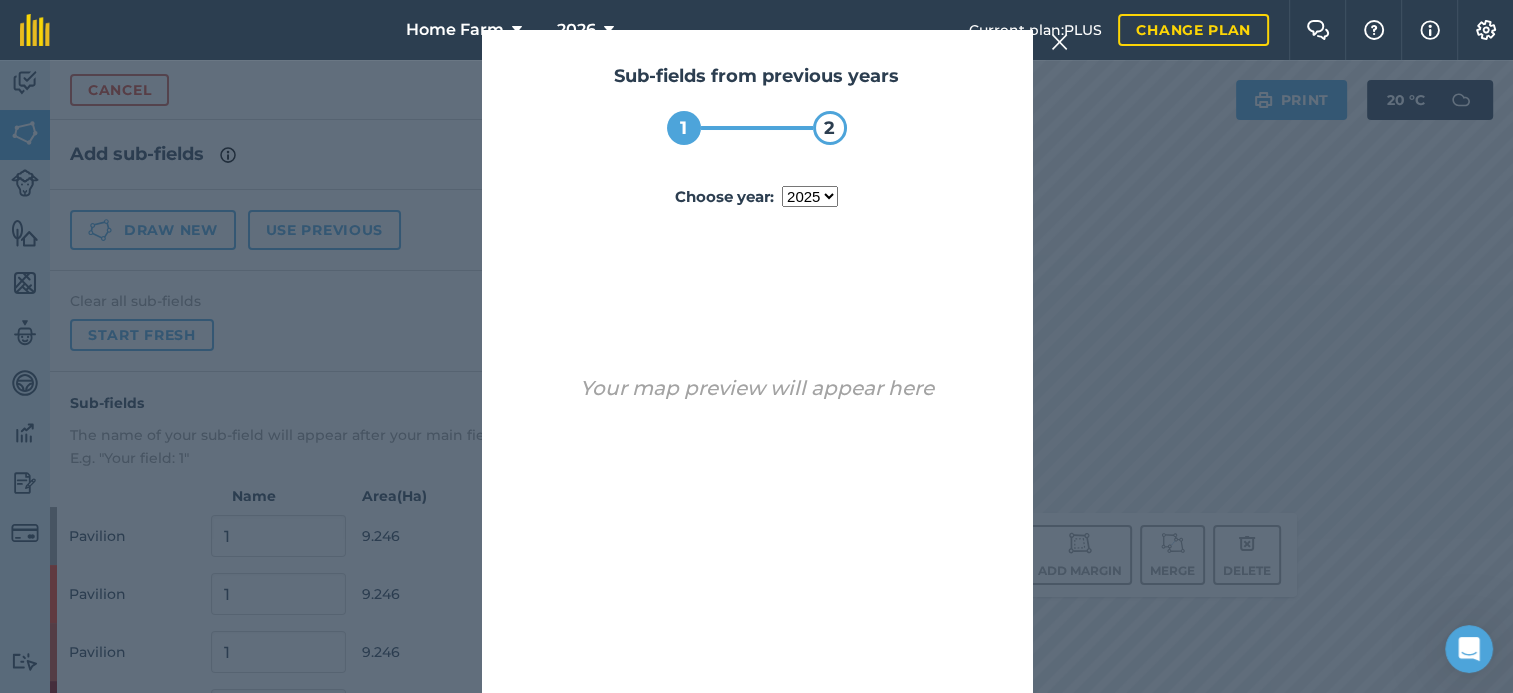 click on "year [DATE]" at bounding box center [810, 196] 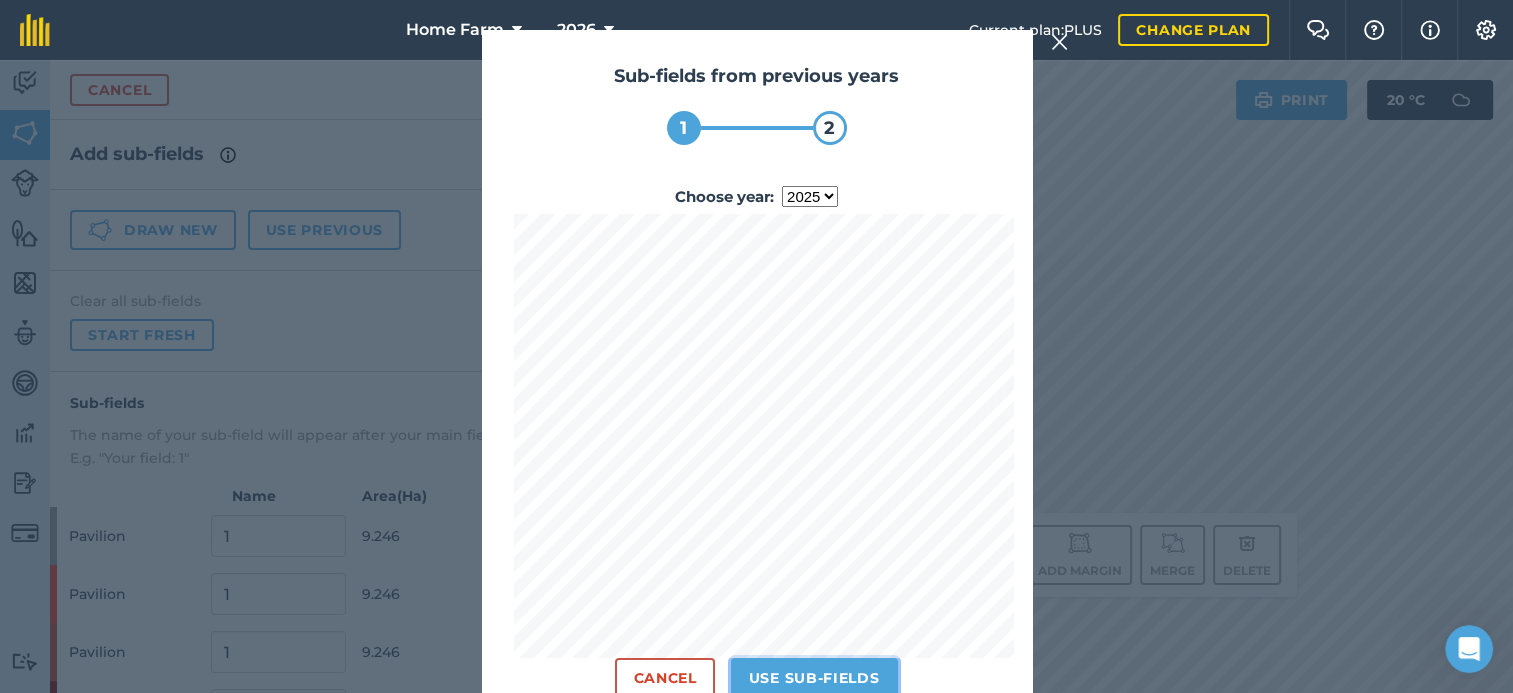 click on "Use sub-fields" at bounding box center [814, 678] 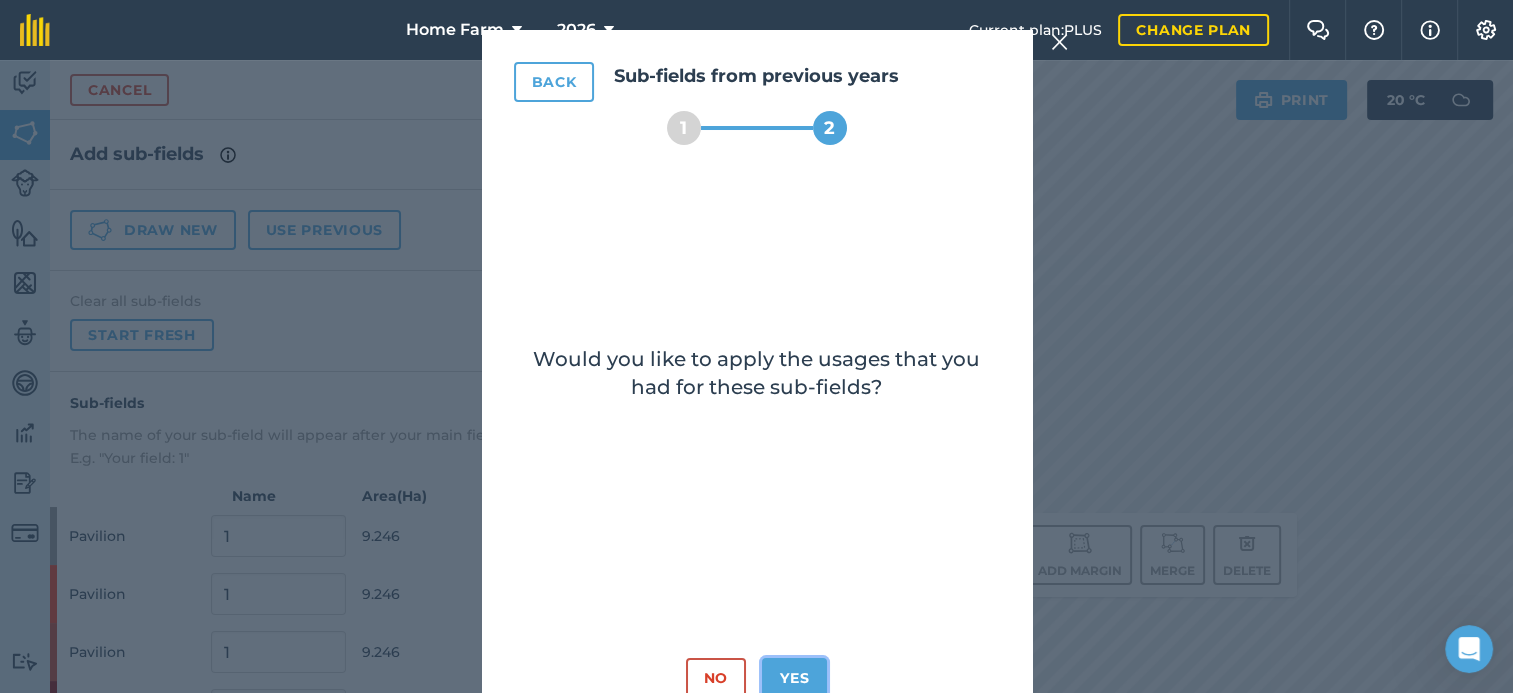 click on "Yes" at bounding box center [794, 678] 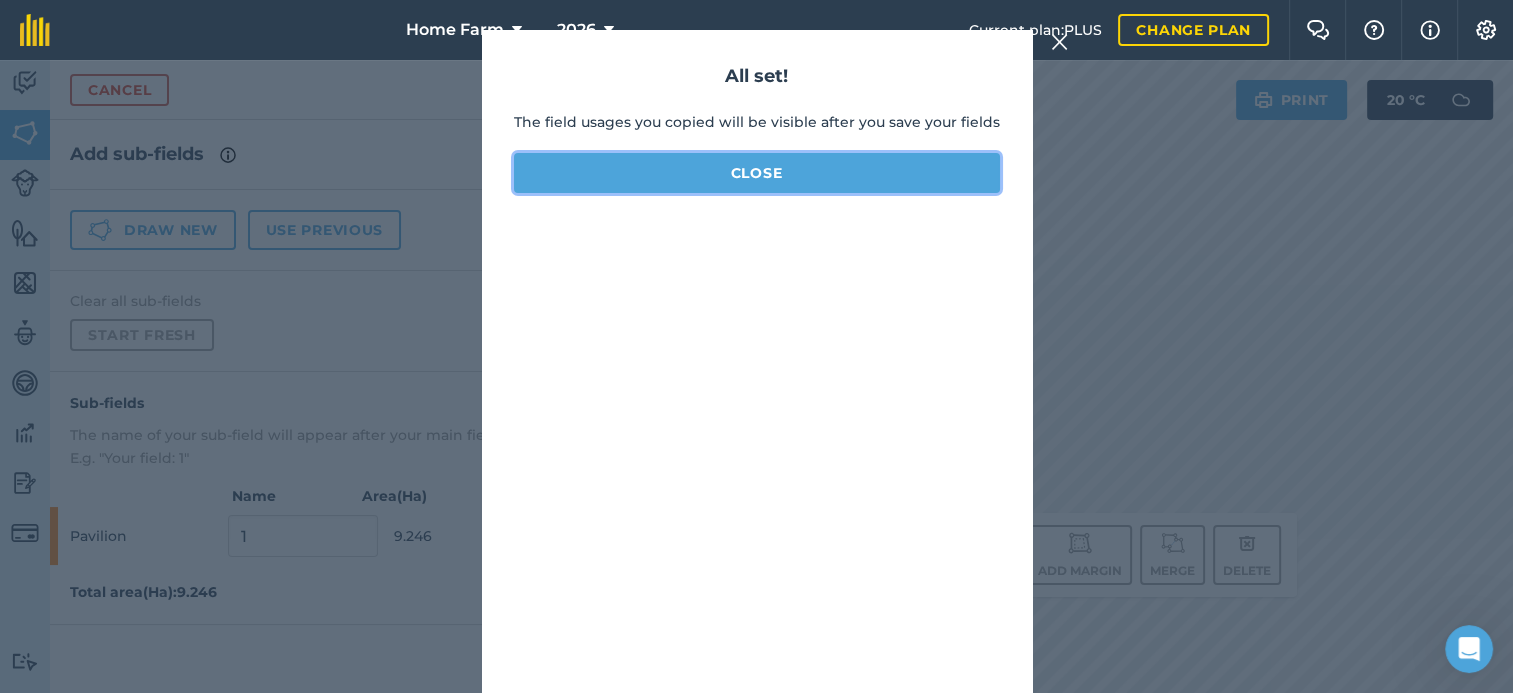 click on "Close" at bounding box center (757, 173) 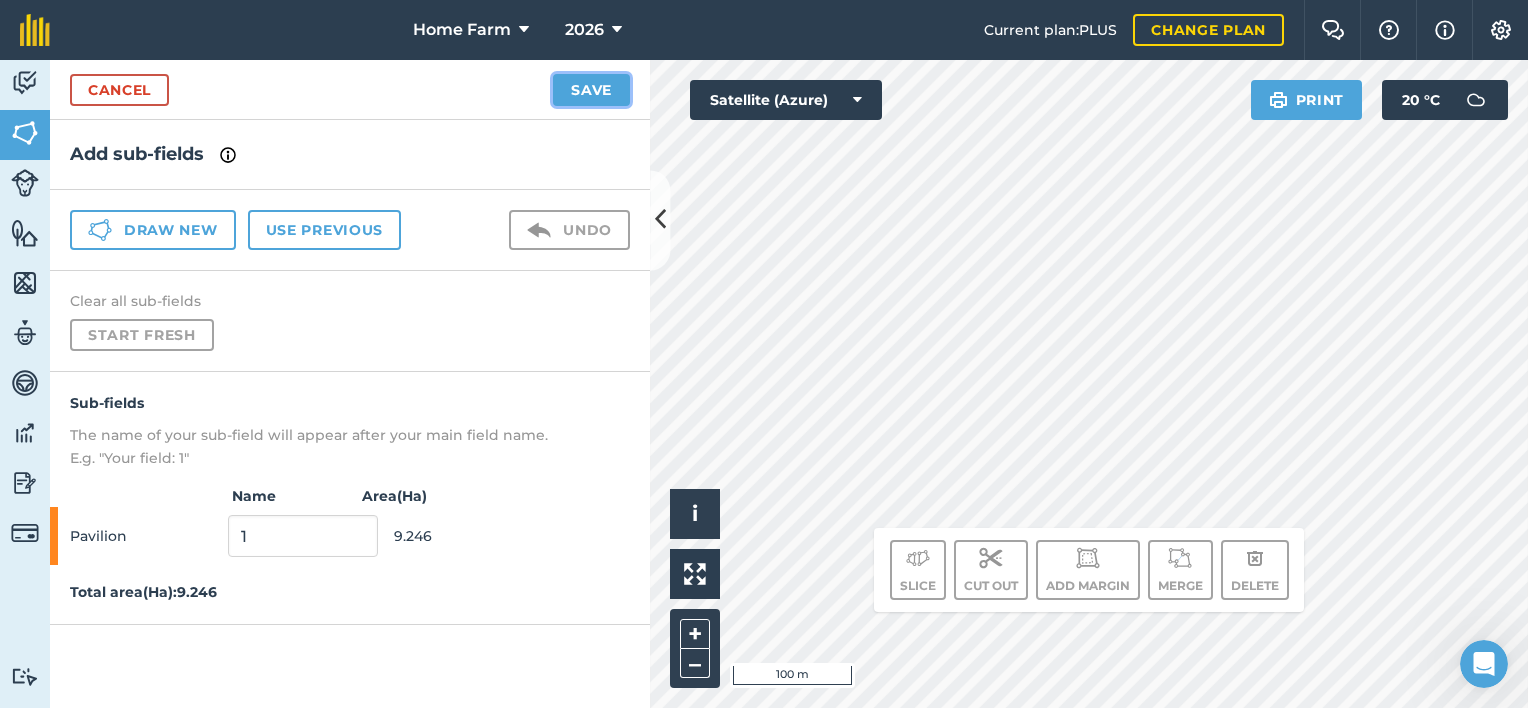 click on "Save" at bounding box center (591, 90) 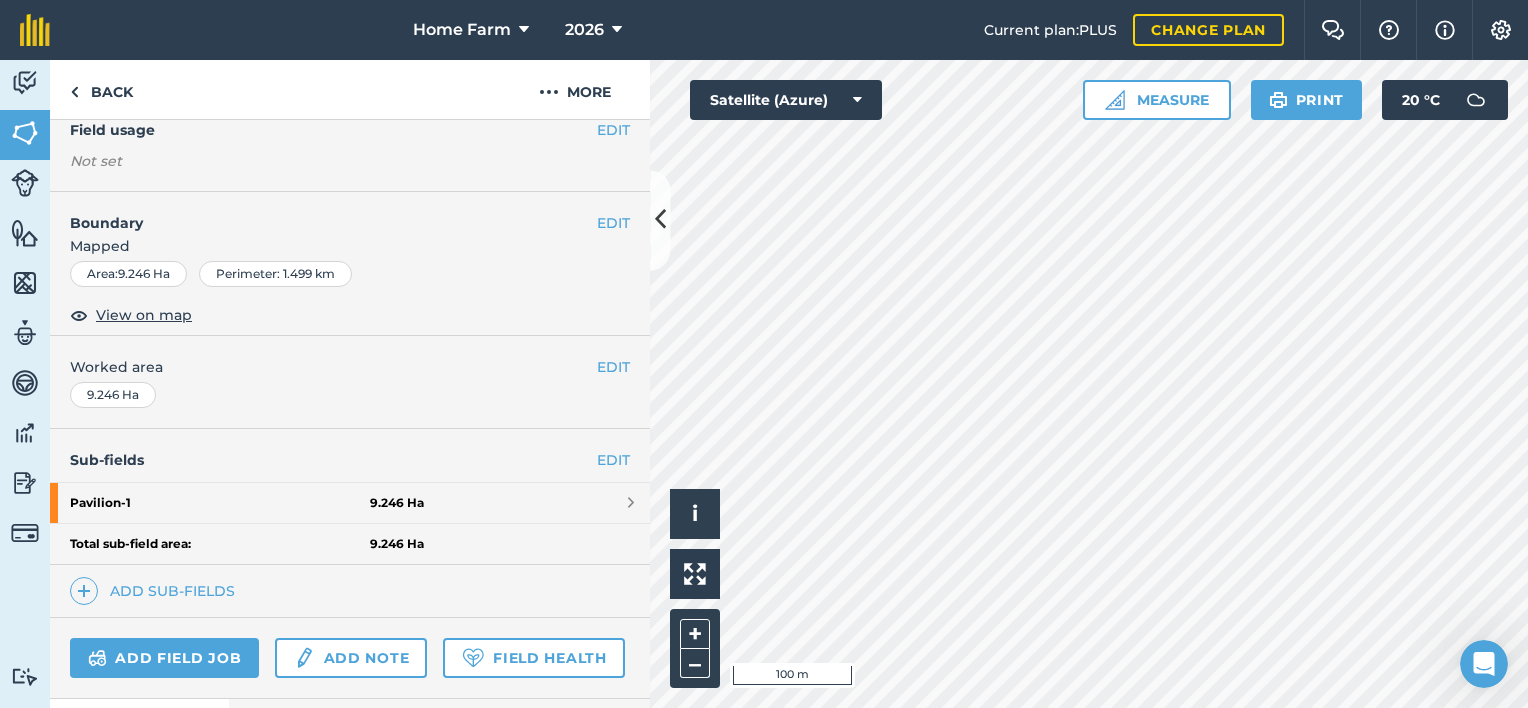 scroll, scrollTop: 196, scrollLeft: 0, axis: vertical 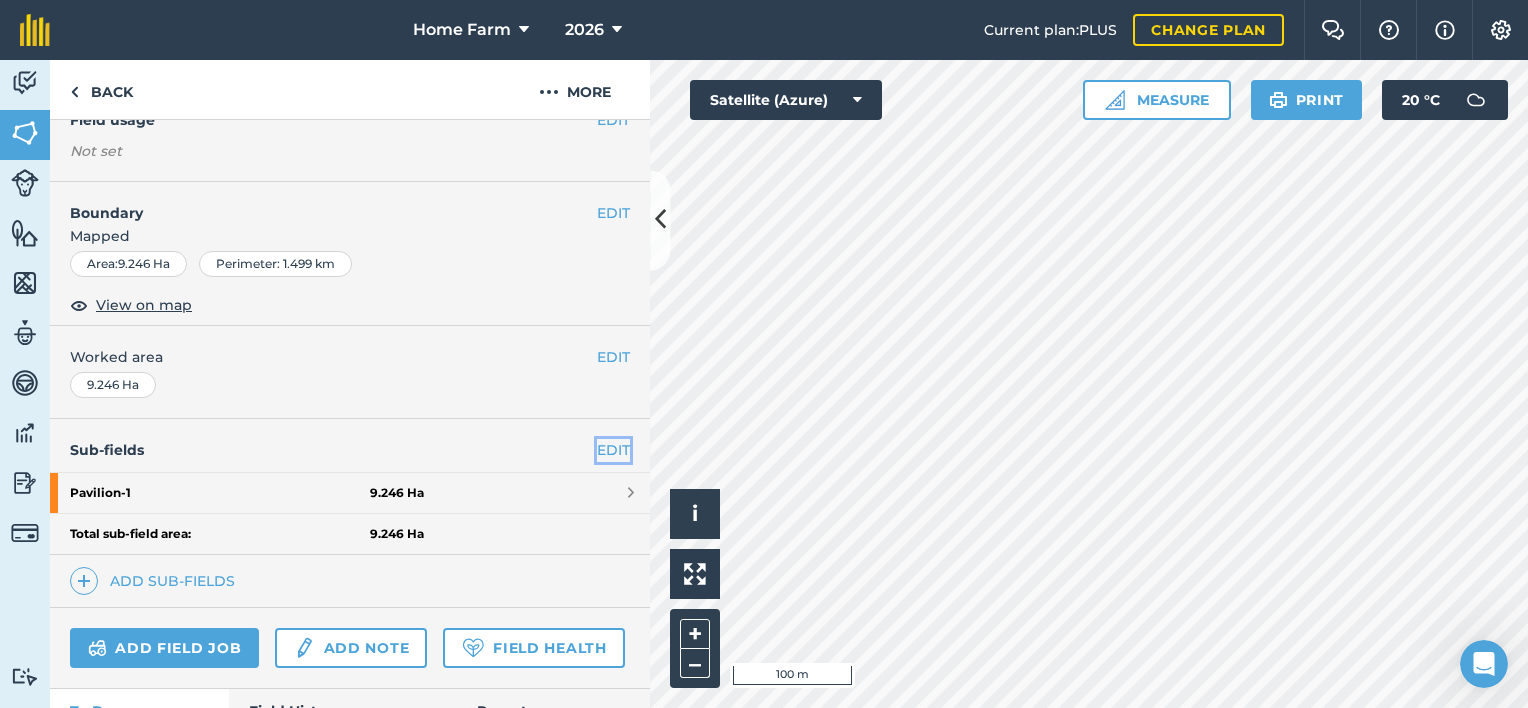 click on "EDIT" at bounding box center [613, 450] 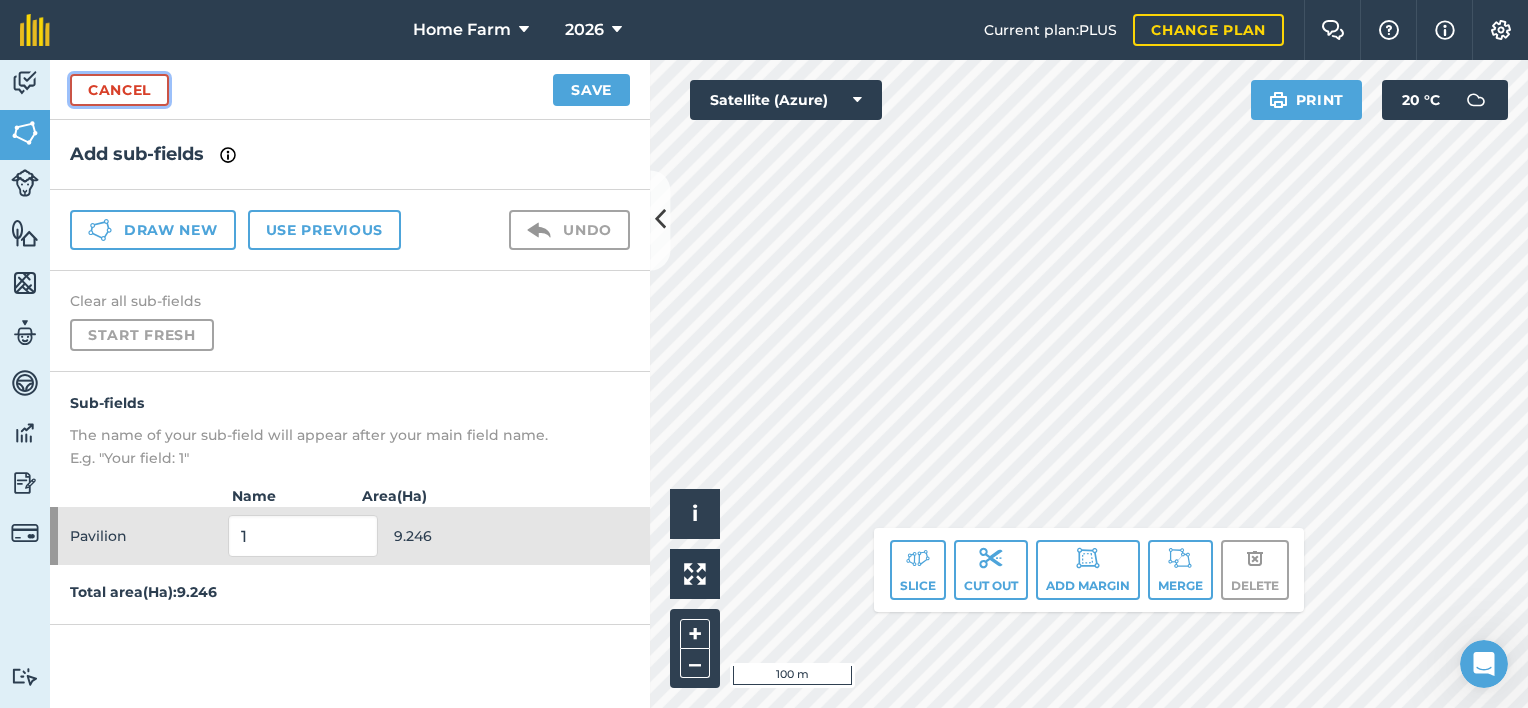 click on "Cancel" at bounding box center [119, 90] 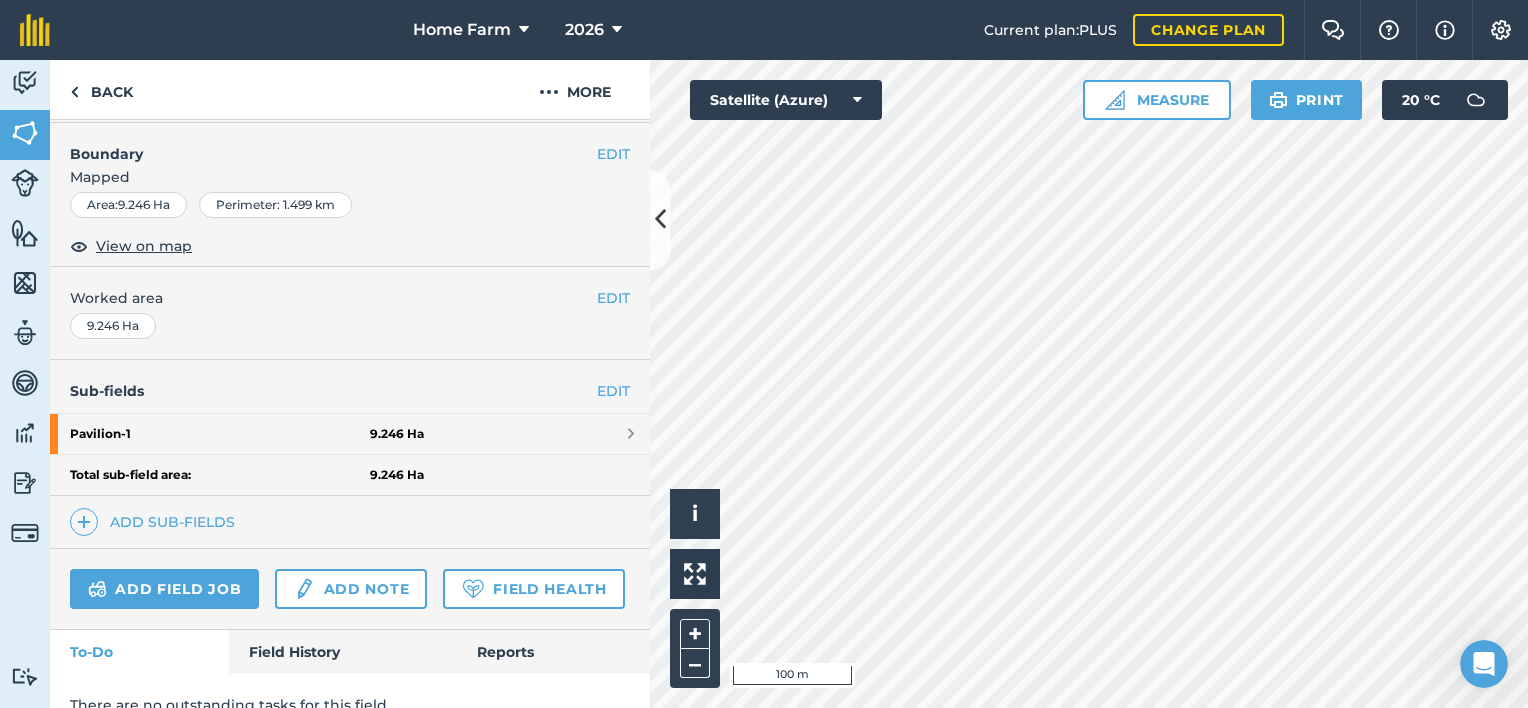 scroll, scrollTop: 0, scrollLeft: 0, axis: both 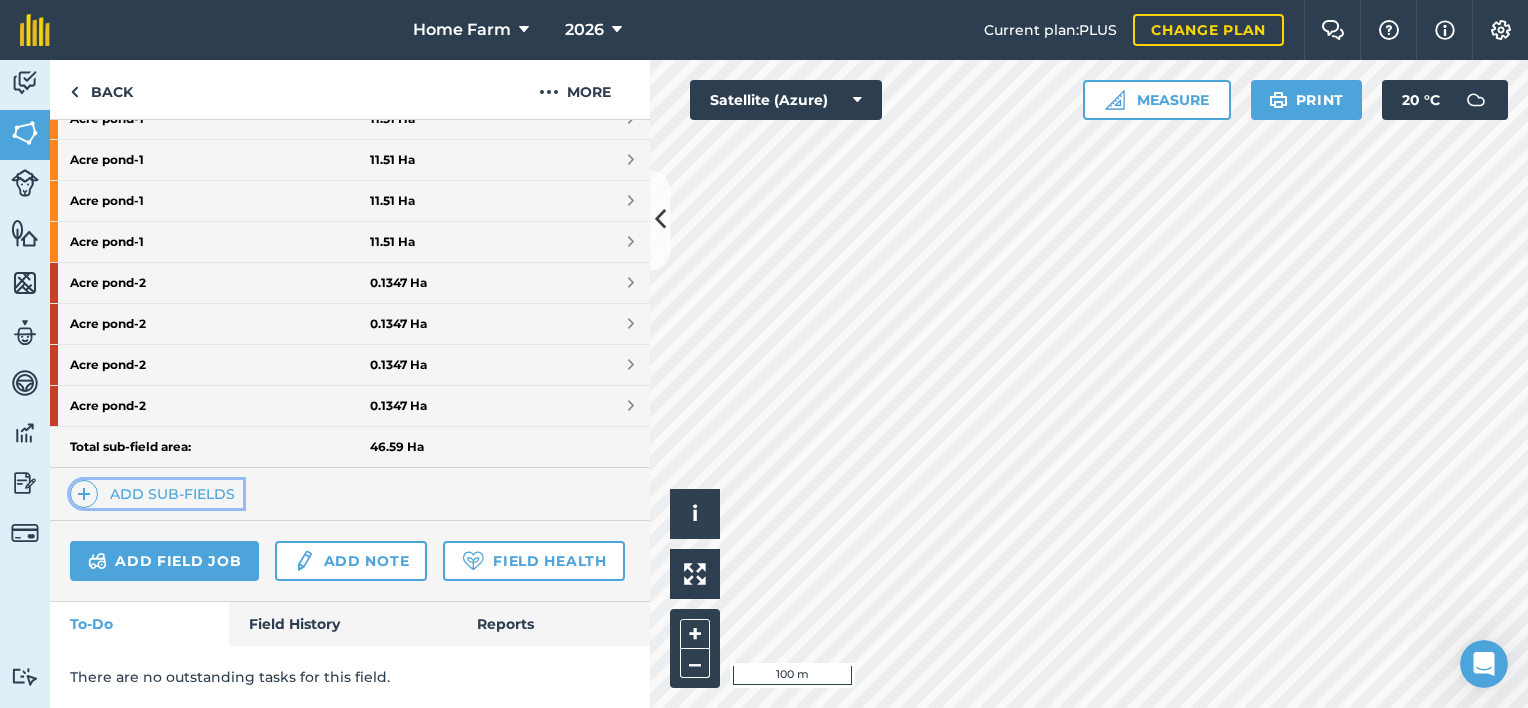 click on "Add sub-fields" at bounding box center [156, 494] 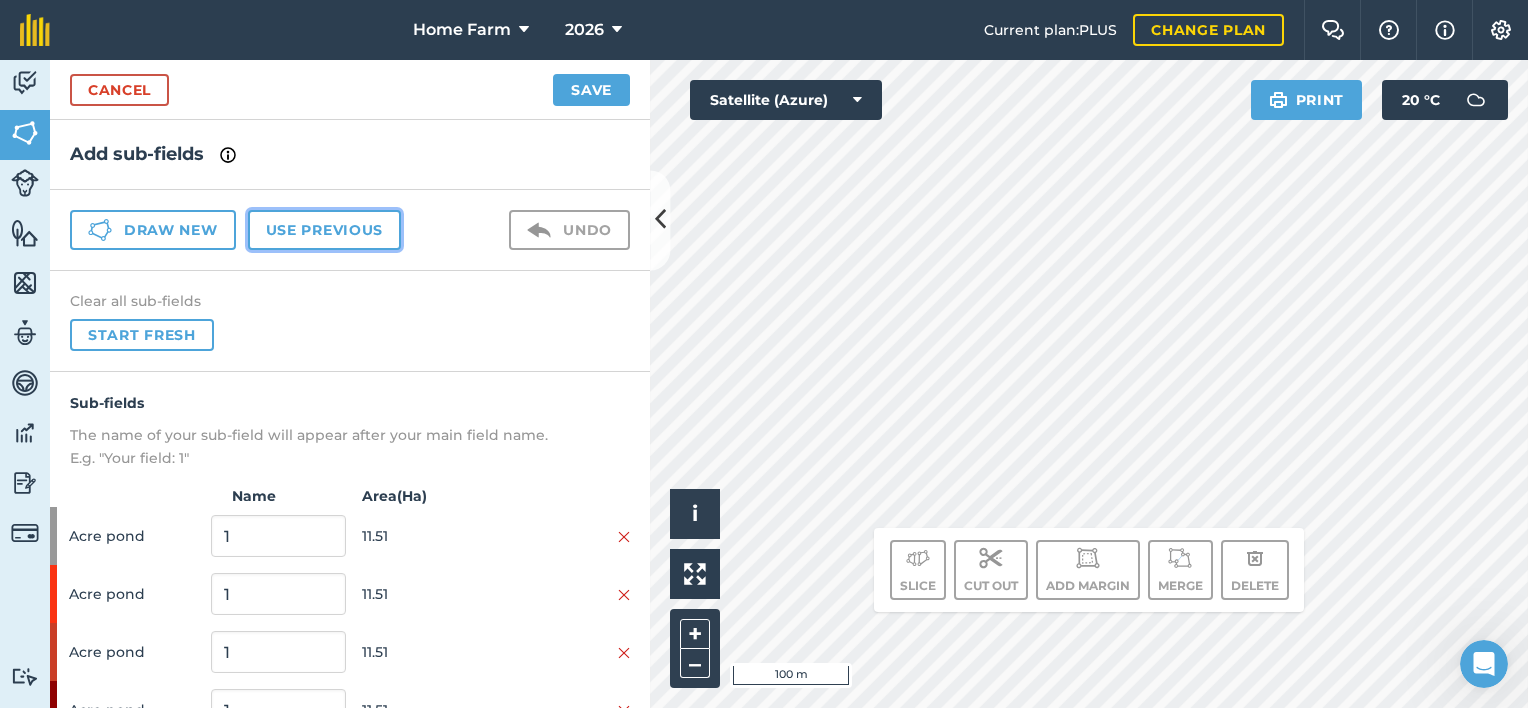 click on "Use previous" at bounding box center (324, 230) 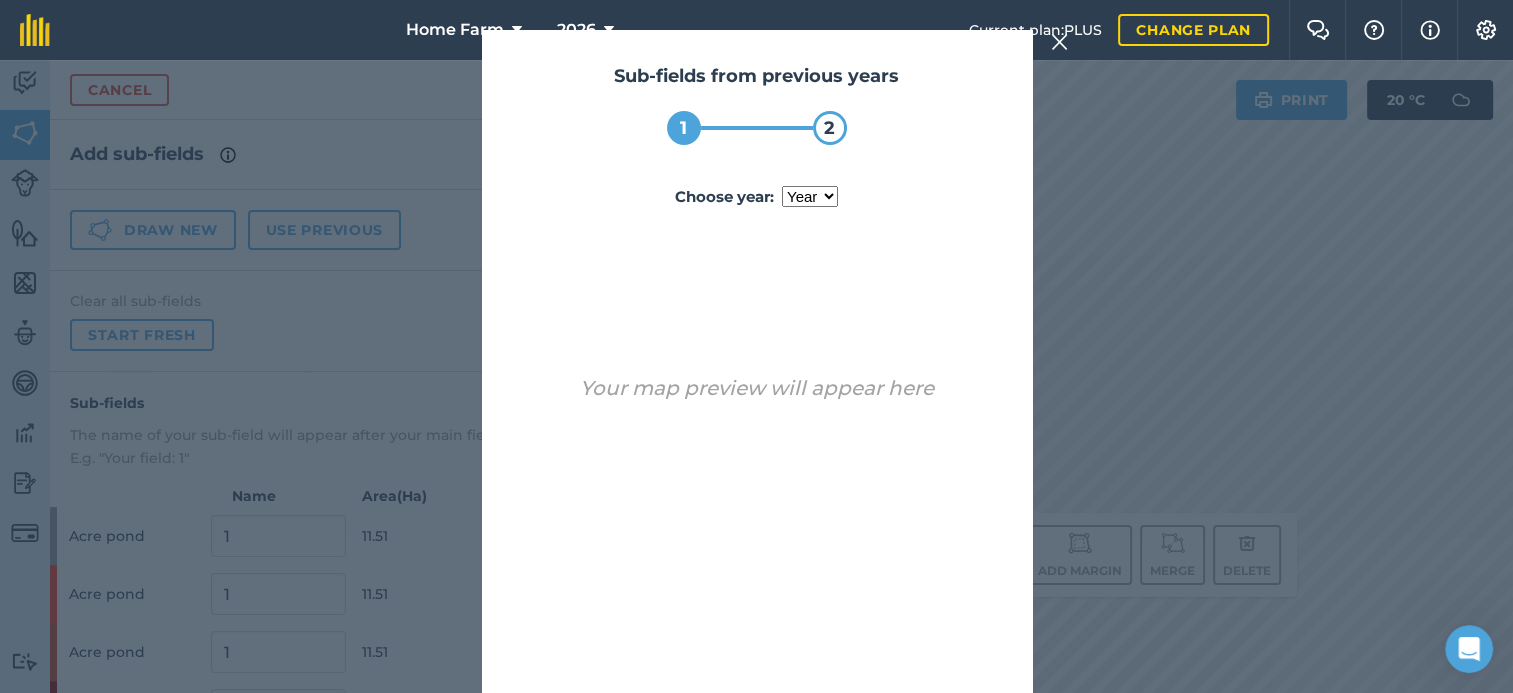 click on "year [DATE] 2024 2025" at bounding box center (810, 196) 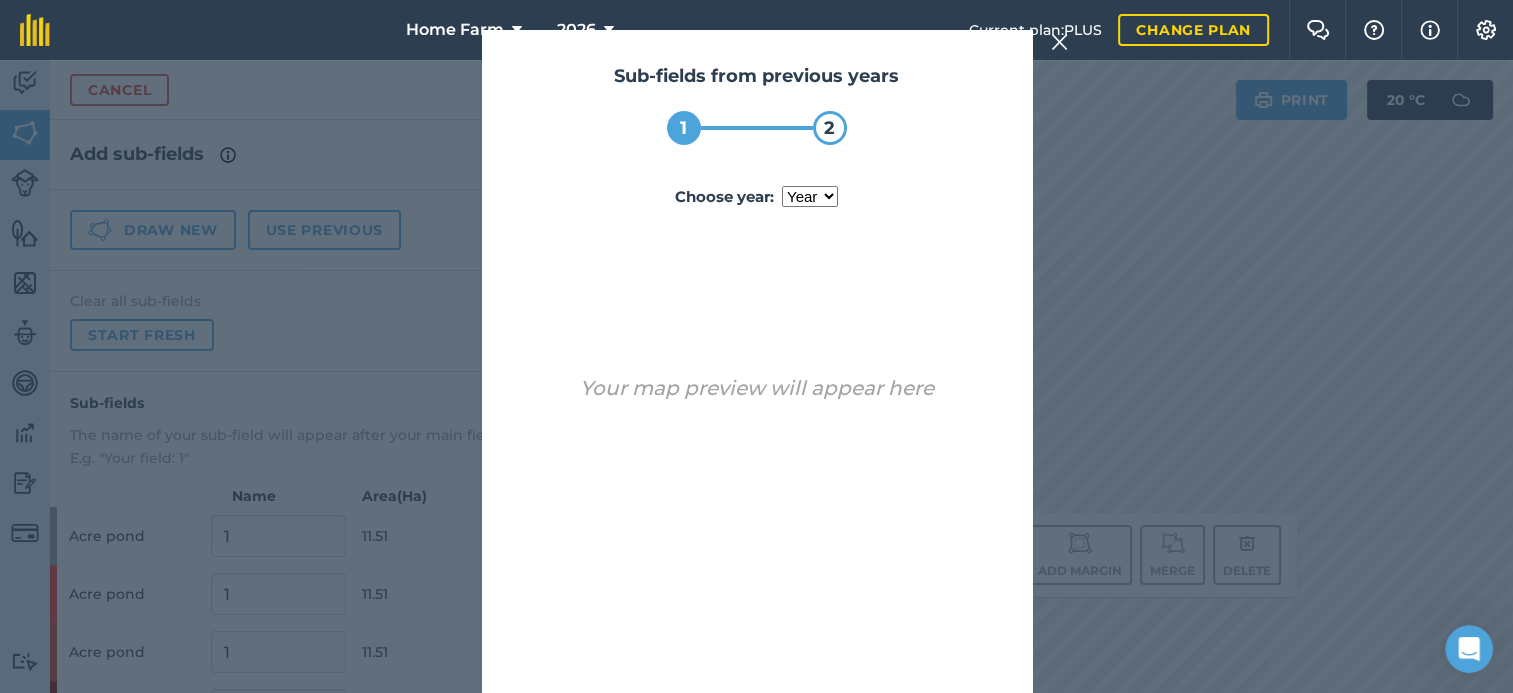 select on "2025" 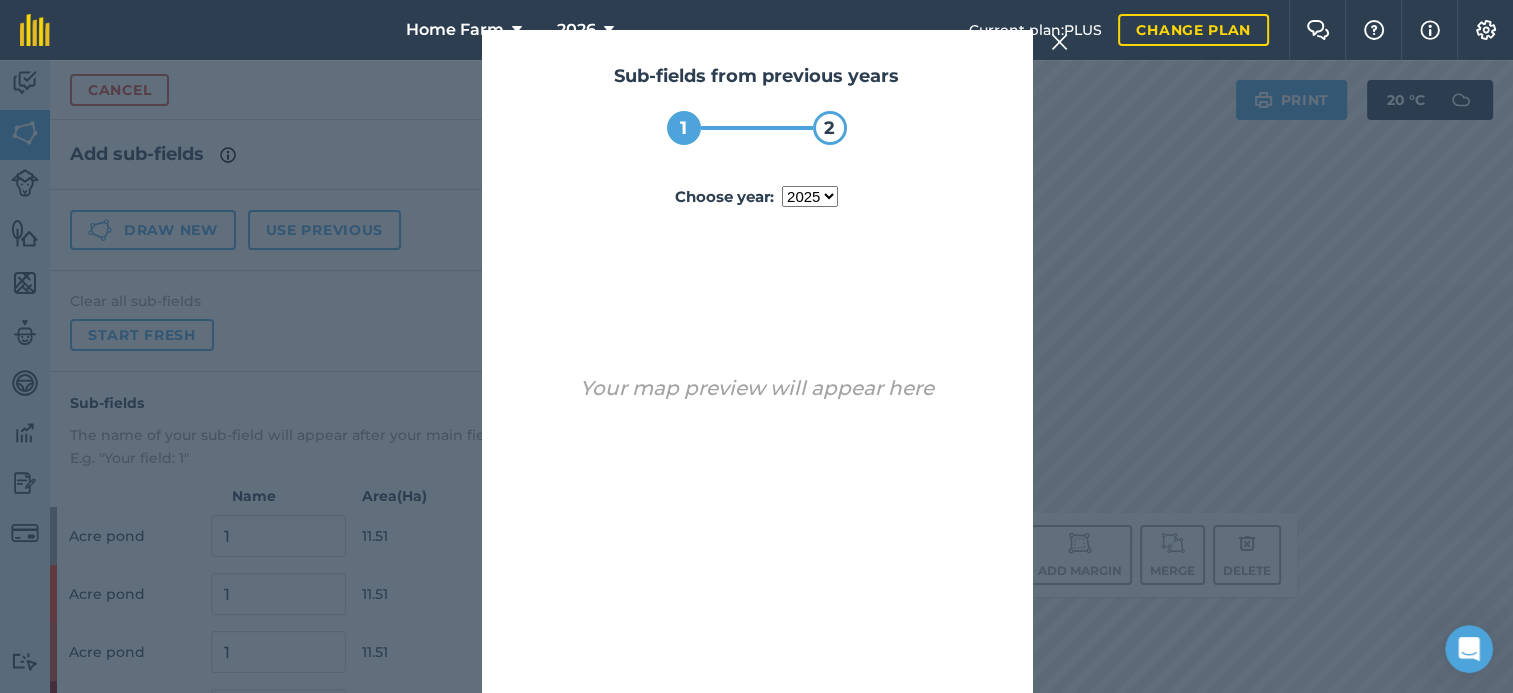 click on "year [DATE] 2024 2025" at bounding box center [810, 196] 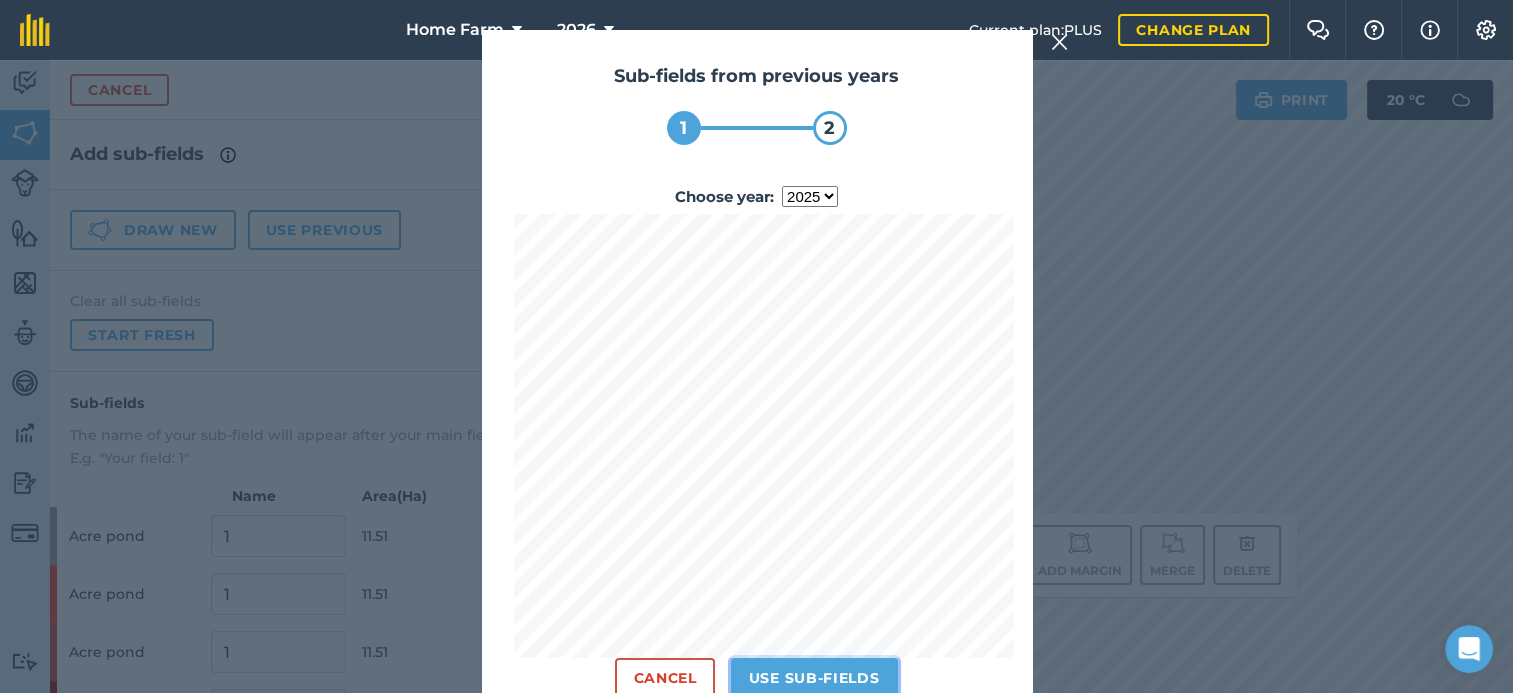 click on "Use sub-fields" at bounding box center (814, 678) 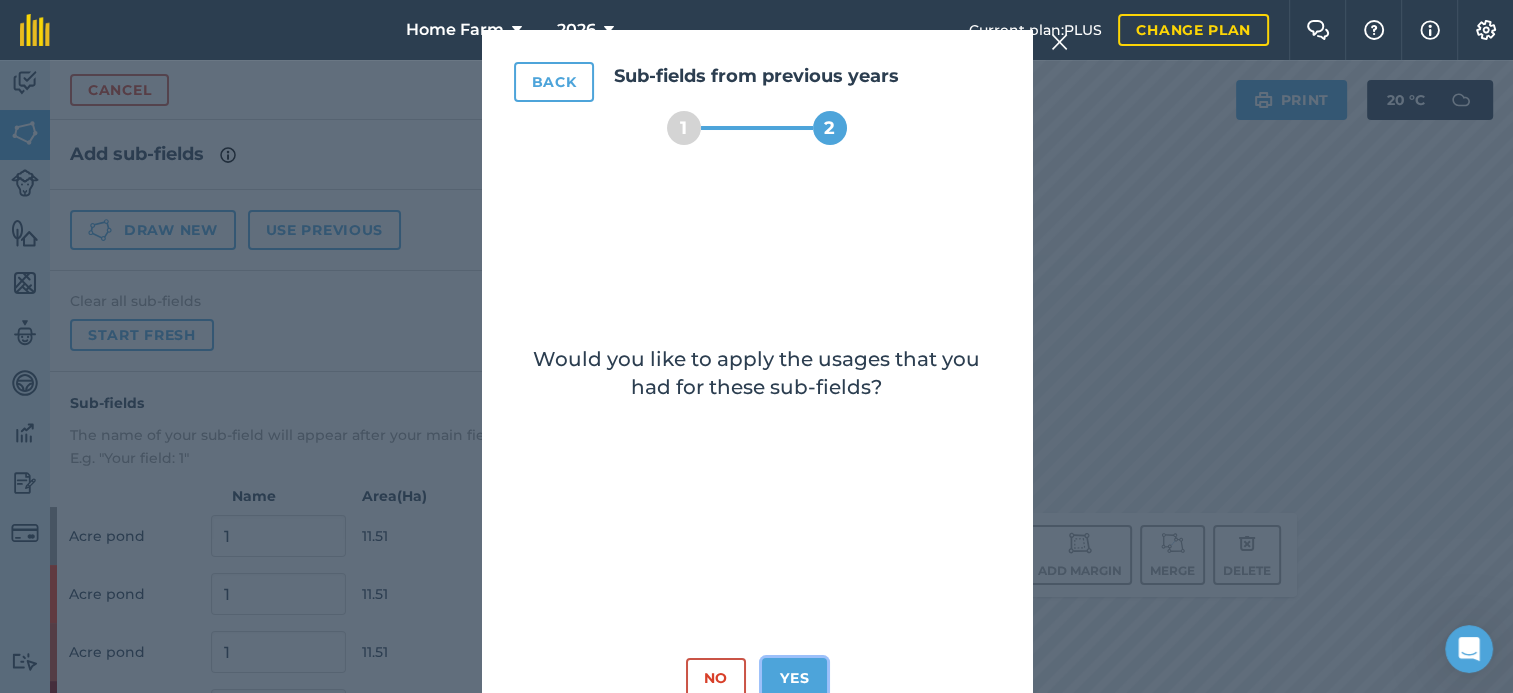 click on "Yes" at bounding box center (794, 678) 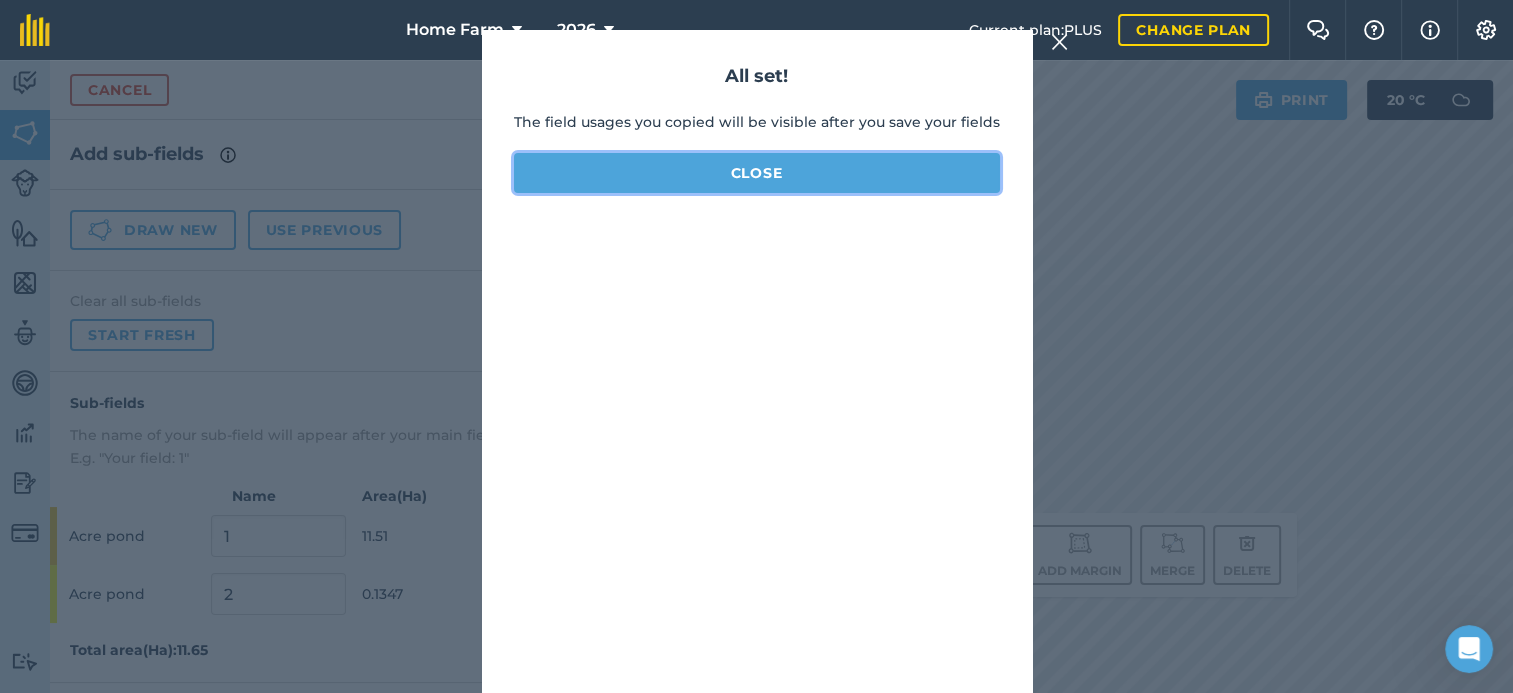 click on "Close" at bounding box center (757, 173) 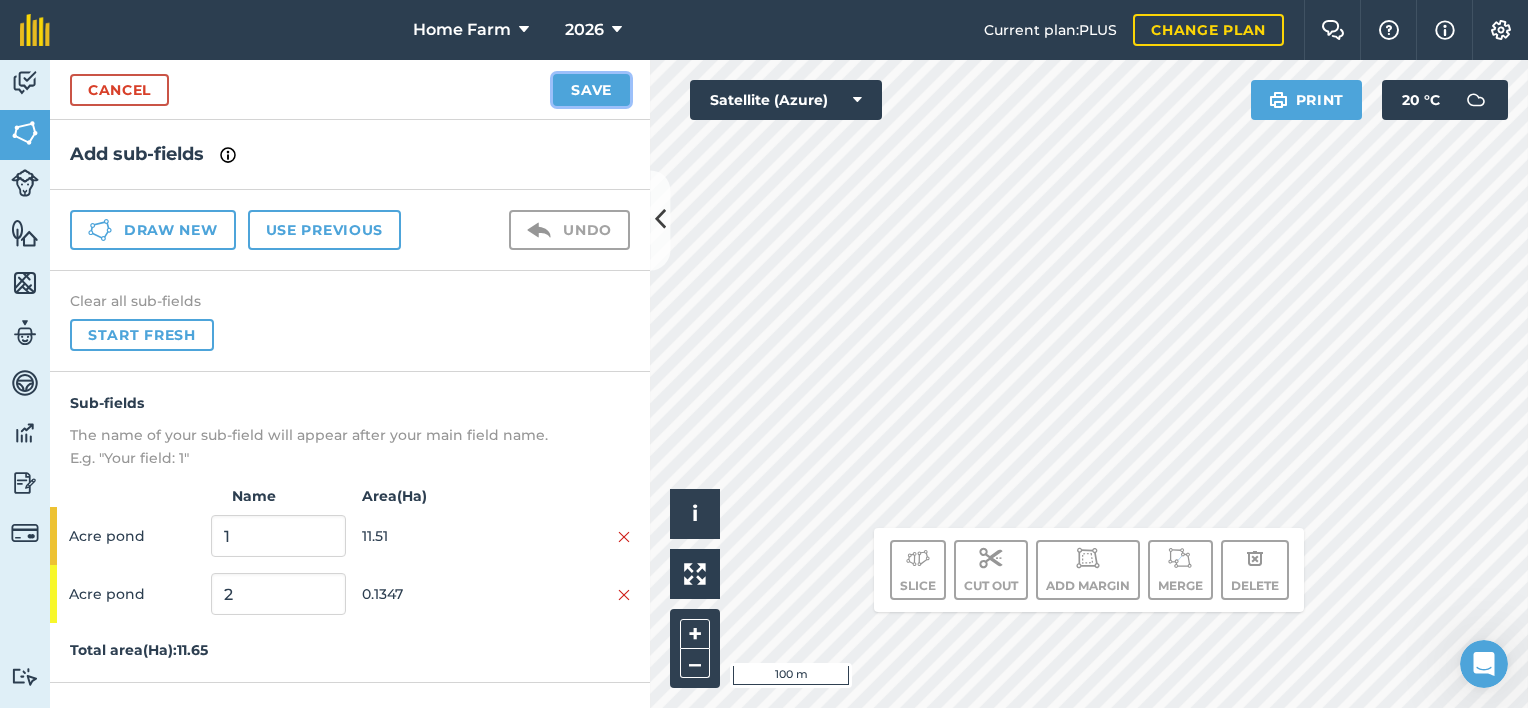 click on "Save" at bounding box center [591, 90] 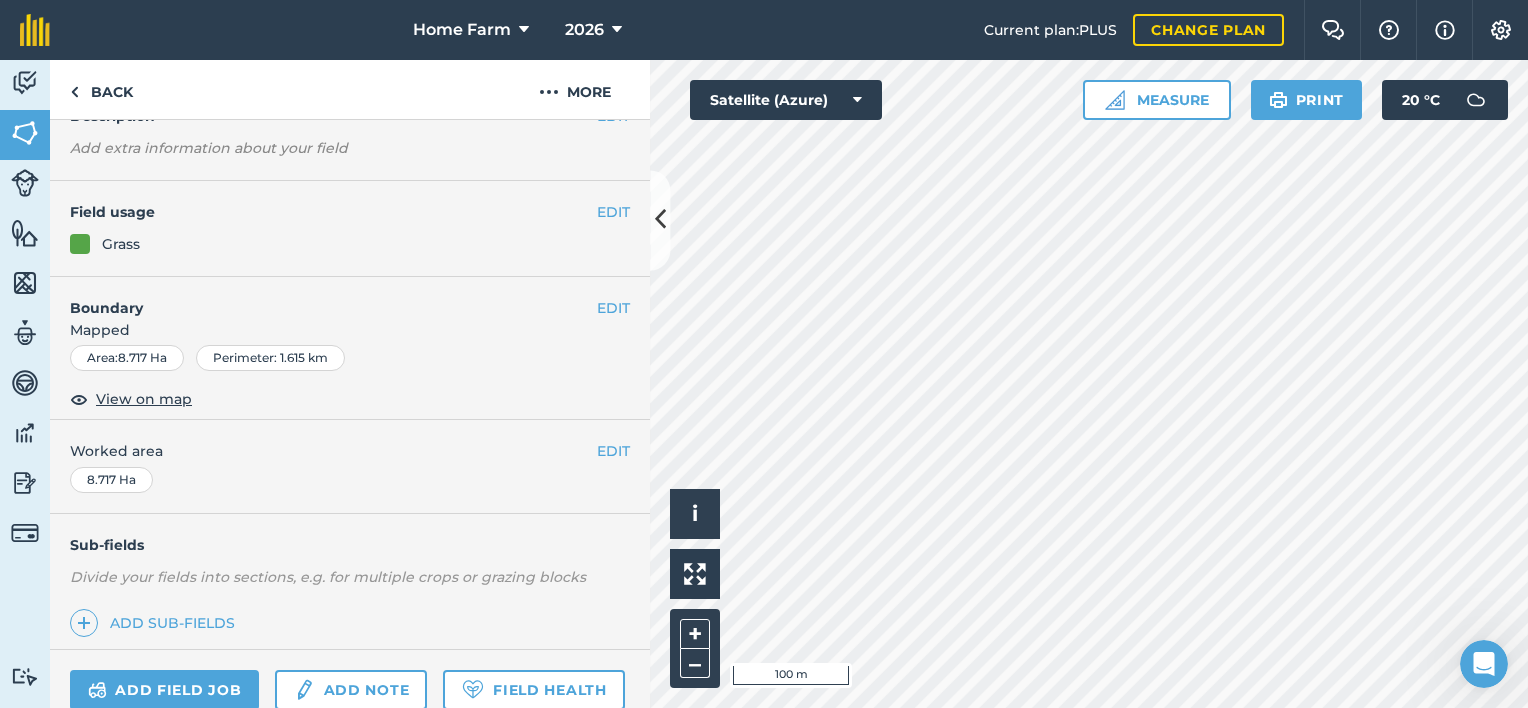 scroll, scrollTop: 114, scrollLeft: 0, axis: vertical 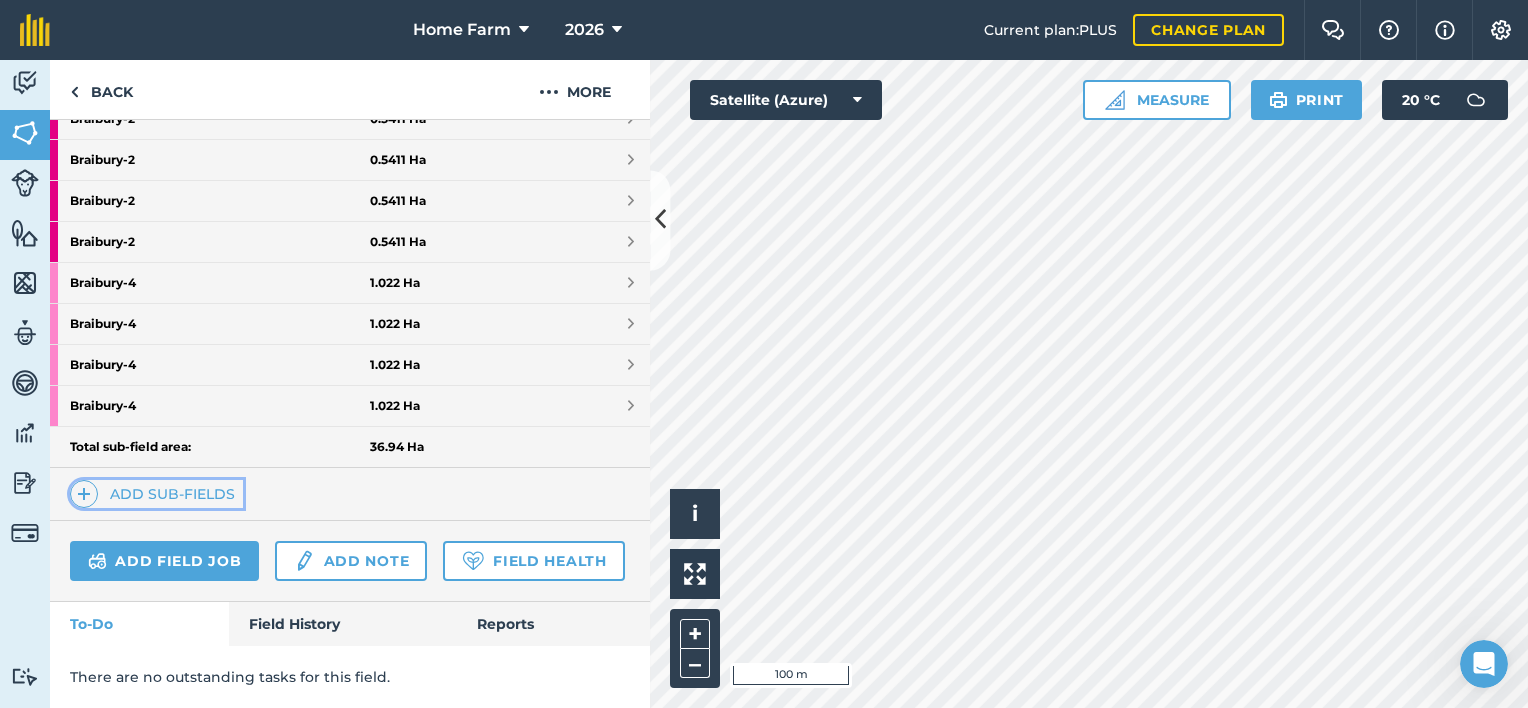 click on "Add sub-fields" at bounding box center (156, 494) 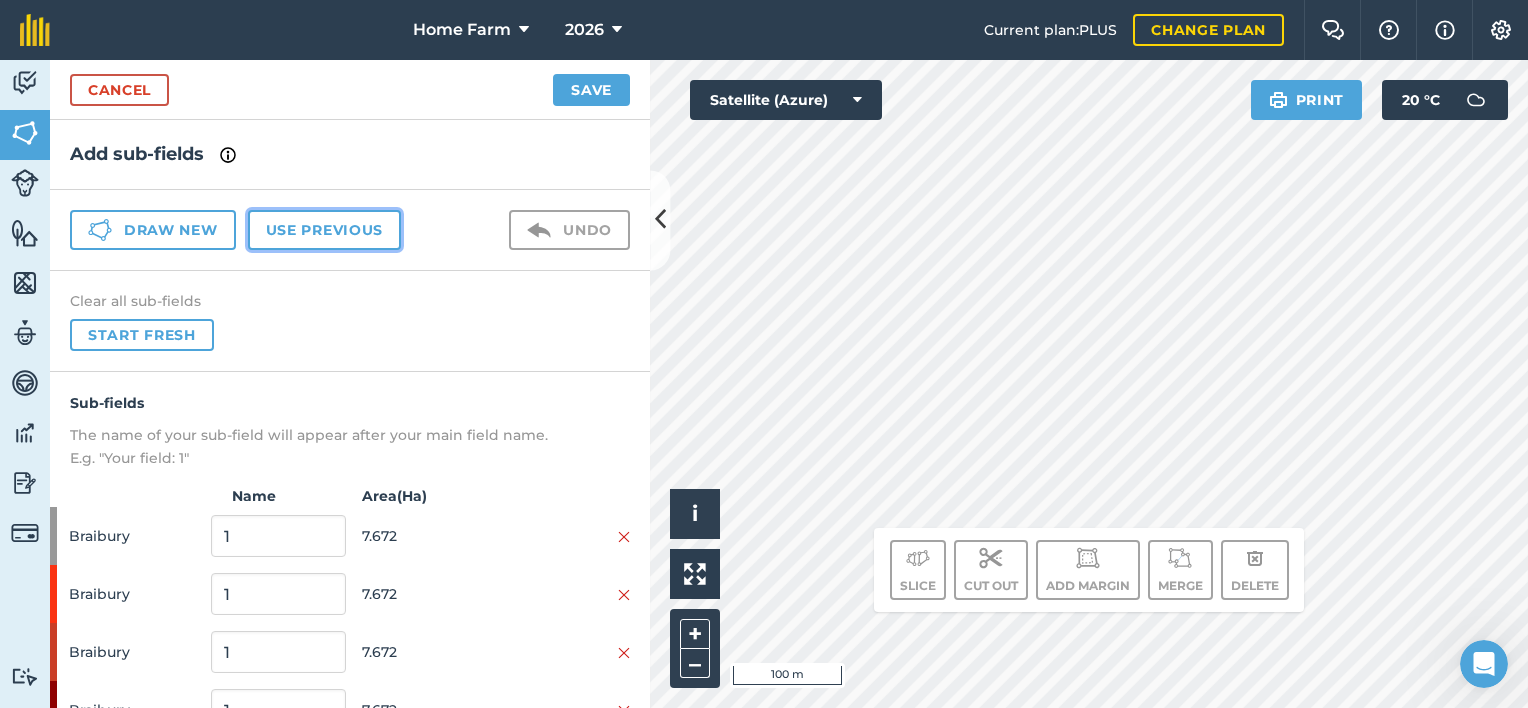 click on "Use previous" at bounding box center [324, 230] 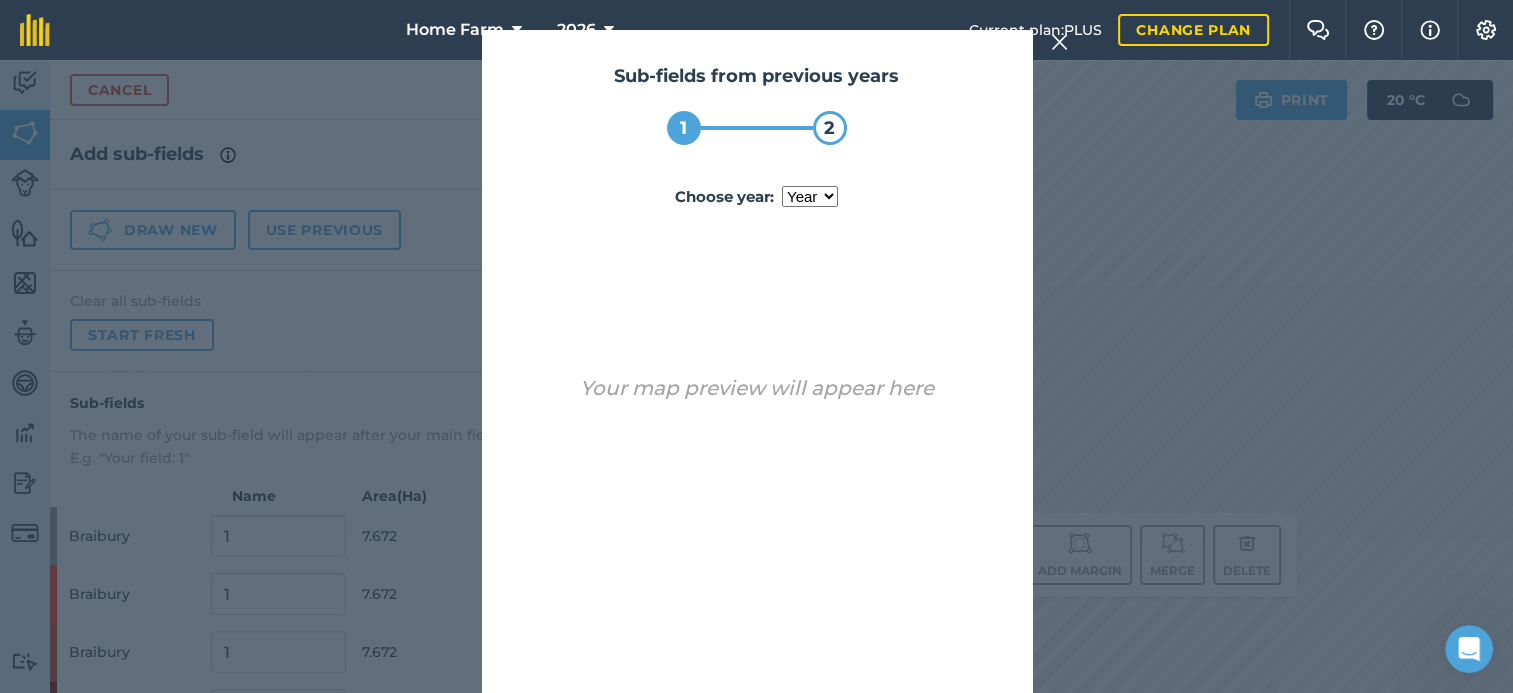 click on "year [DATE] 2024 2025" at bounding box center [810, 196] 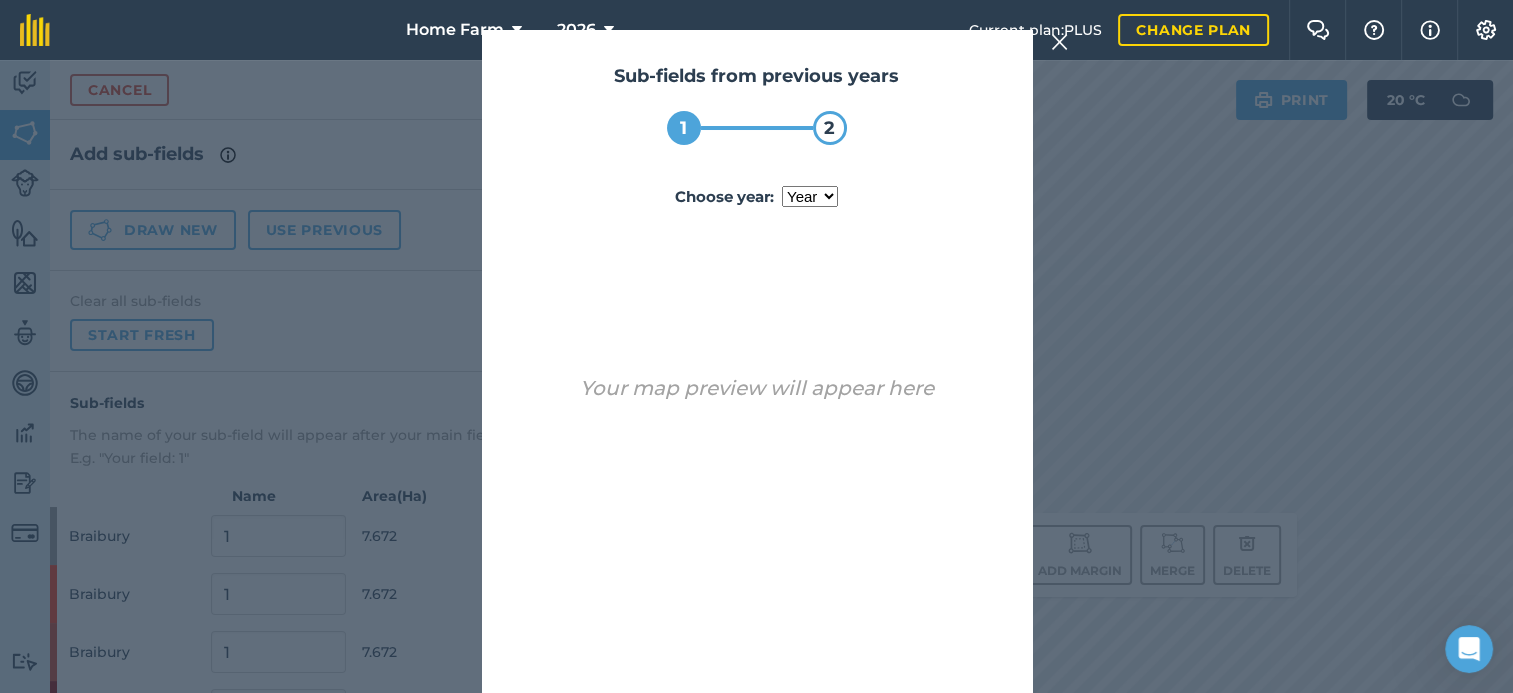 select on "2025" 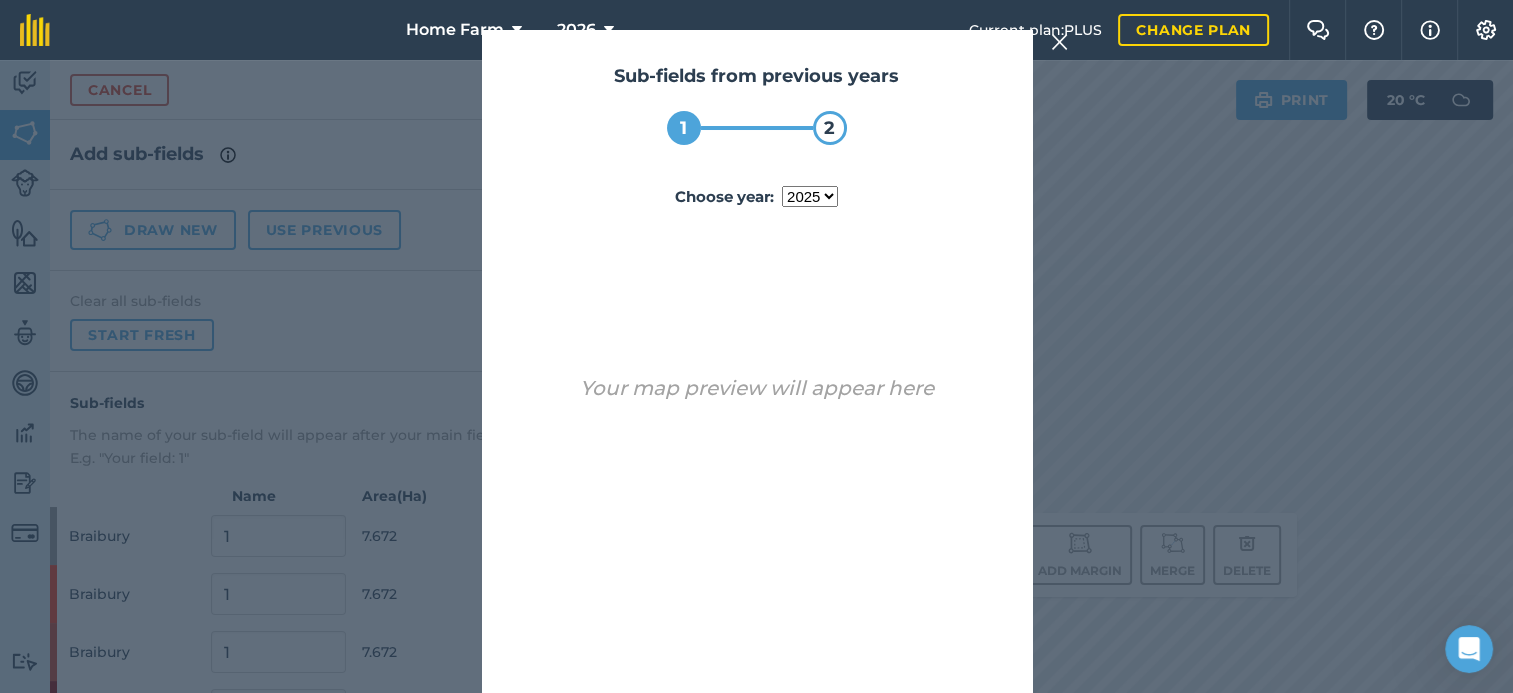 click on "year [DATE] 2024 2025" at bounding box center [810, 196] 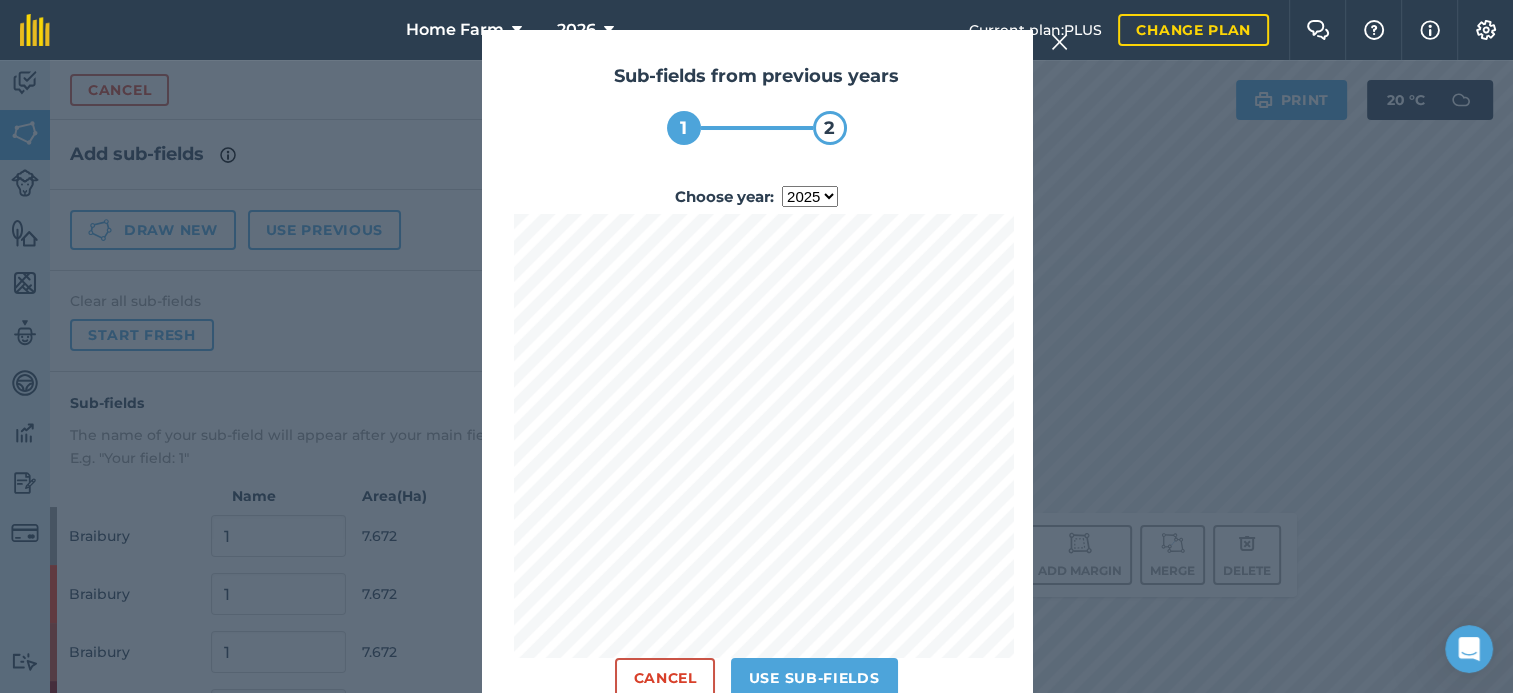 scroll, scrollTop: 41, scrollLeft: 0, axis: vertical 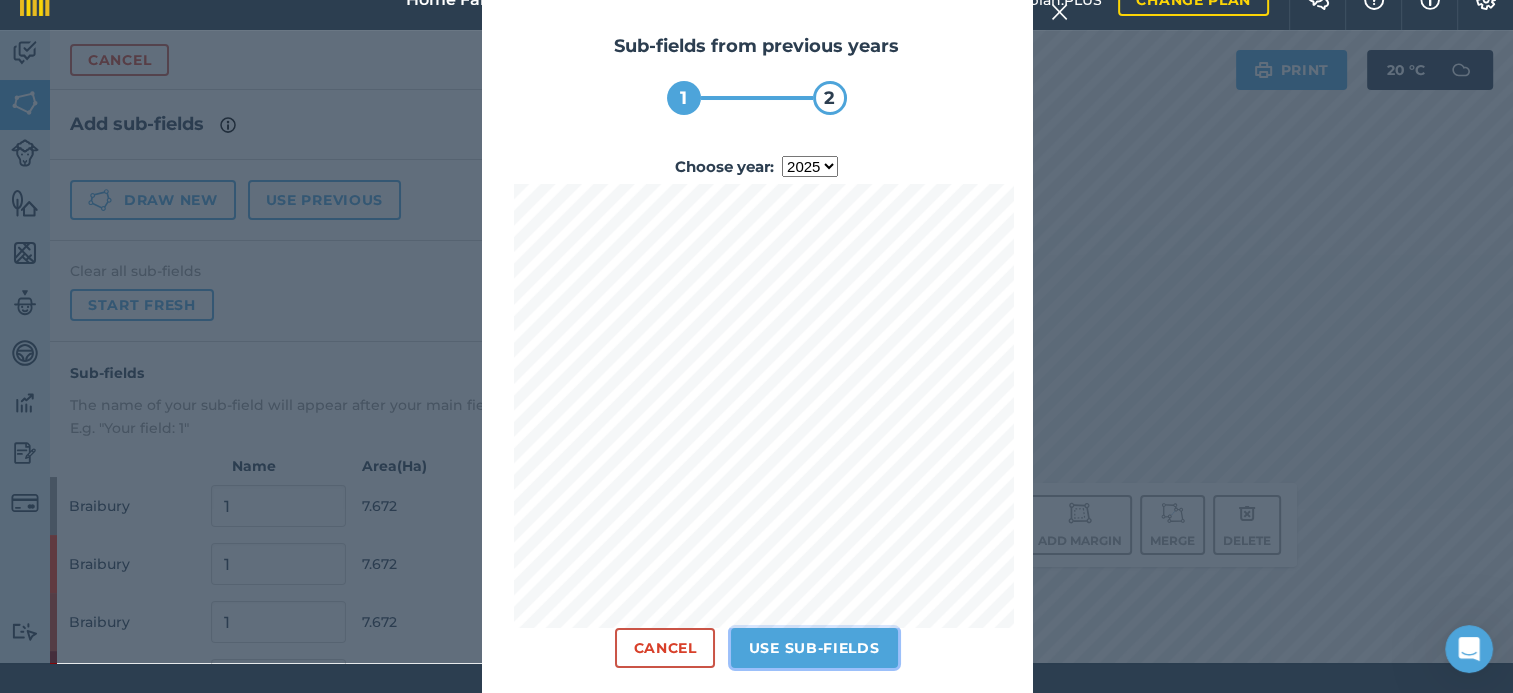 click on "Use sub-fields" at bounding box center (814, 648) 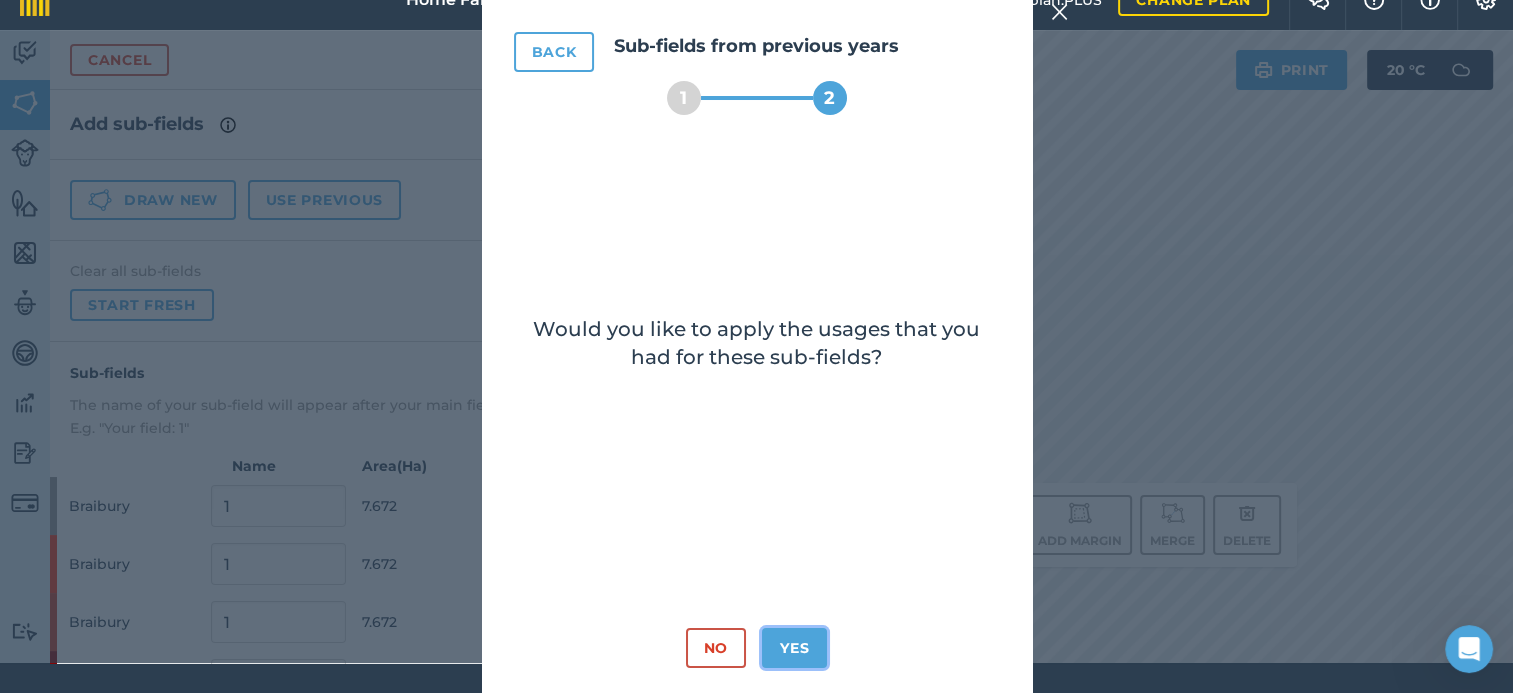 click on "Yes" at bounding box center [794, 648] 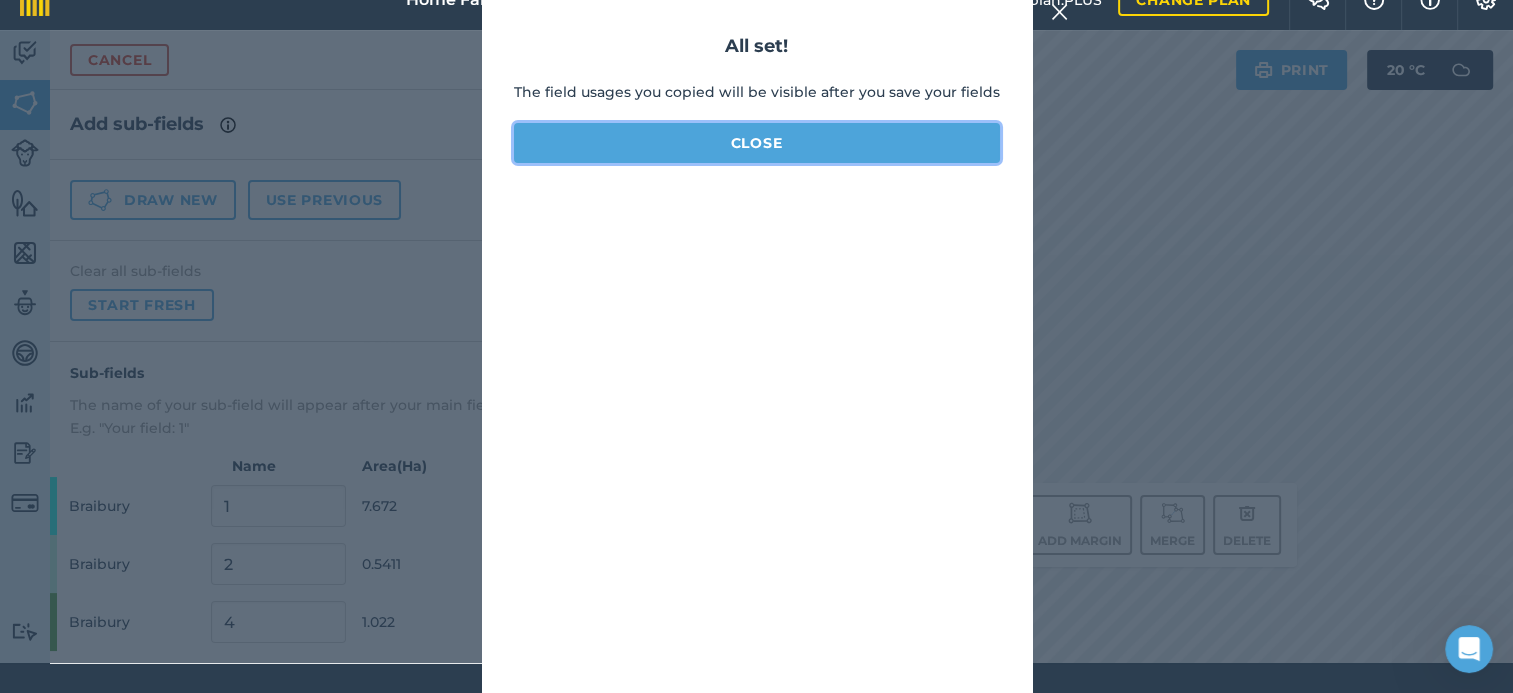 click on "Close" at bounding box center [757, 143] 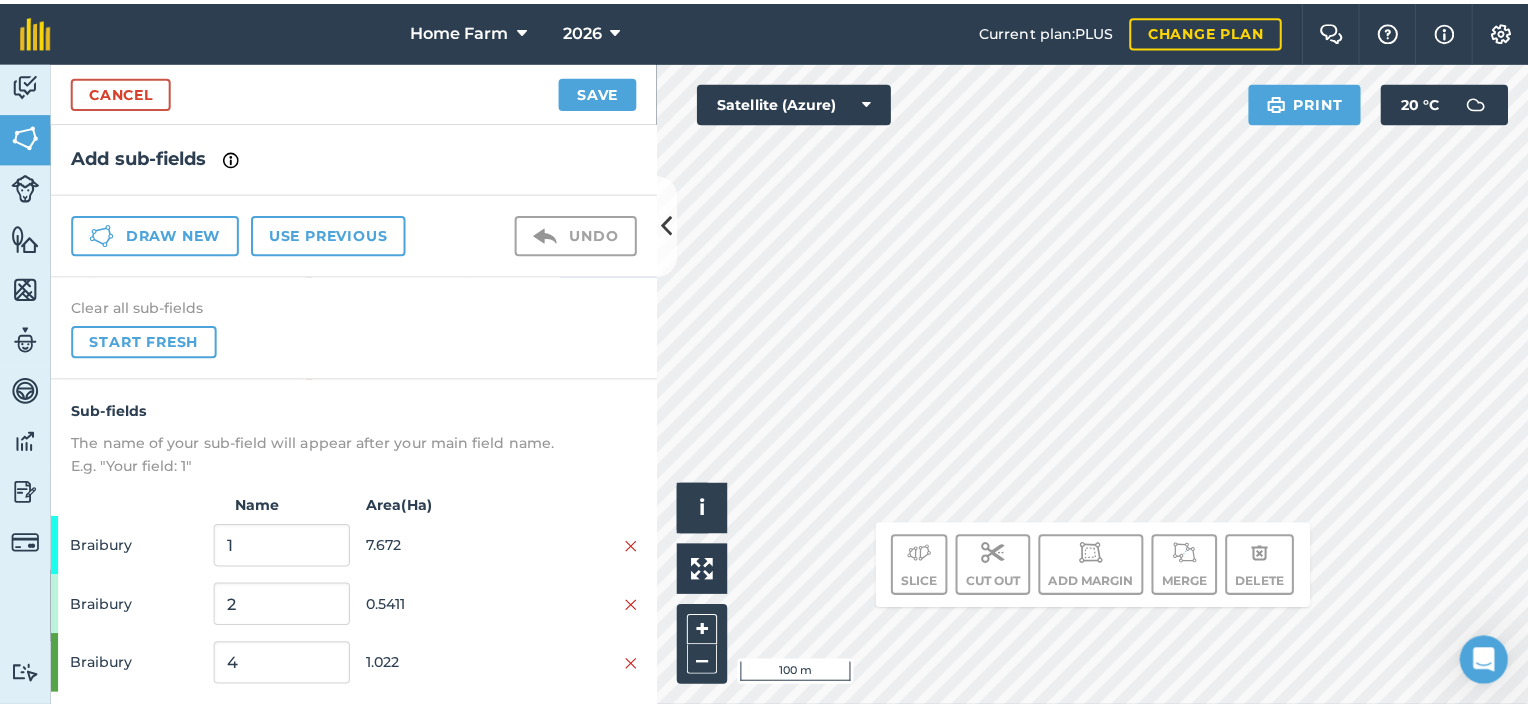 scroll, scrollTop: 0, scrollLeft: 0, axis: both 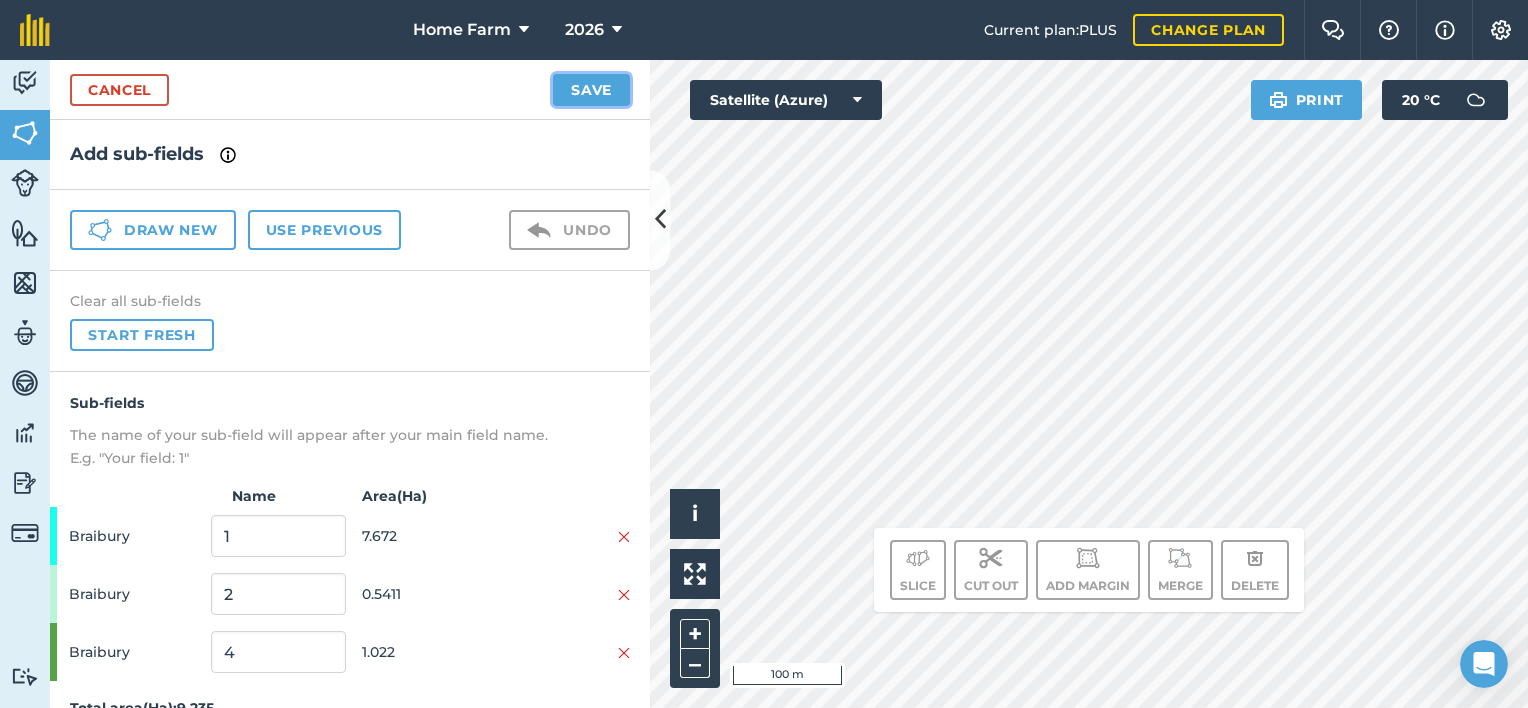 click on "Save" at bounding box center [591, 90] 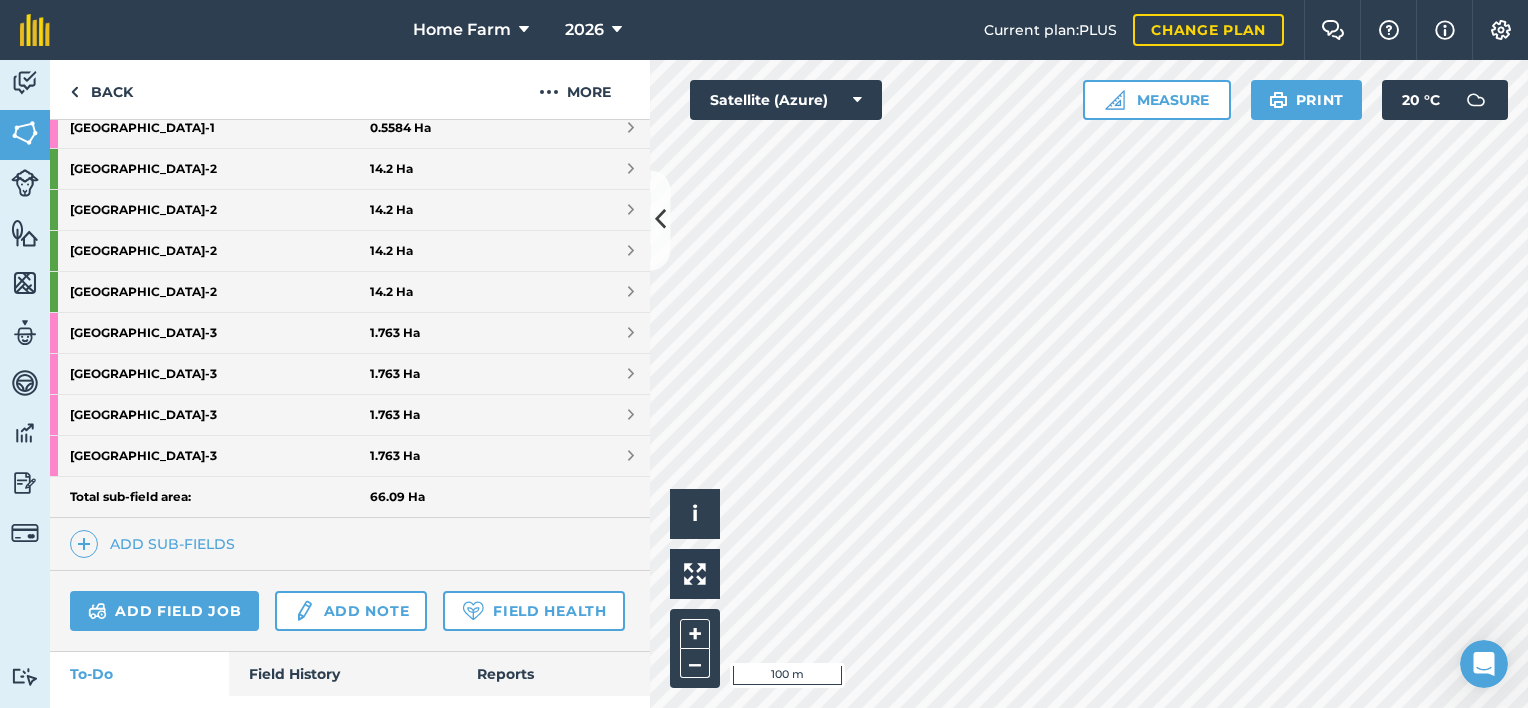 scroll, scrollTop: 694, scrollLeft: 0, axis: vertical 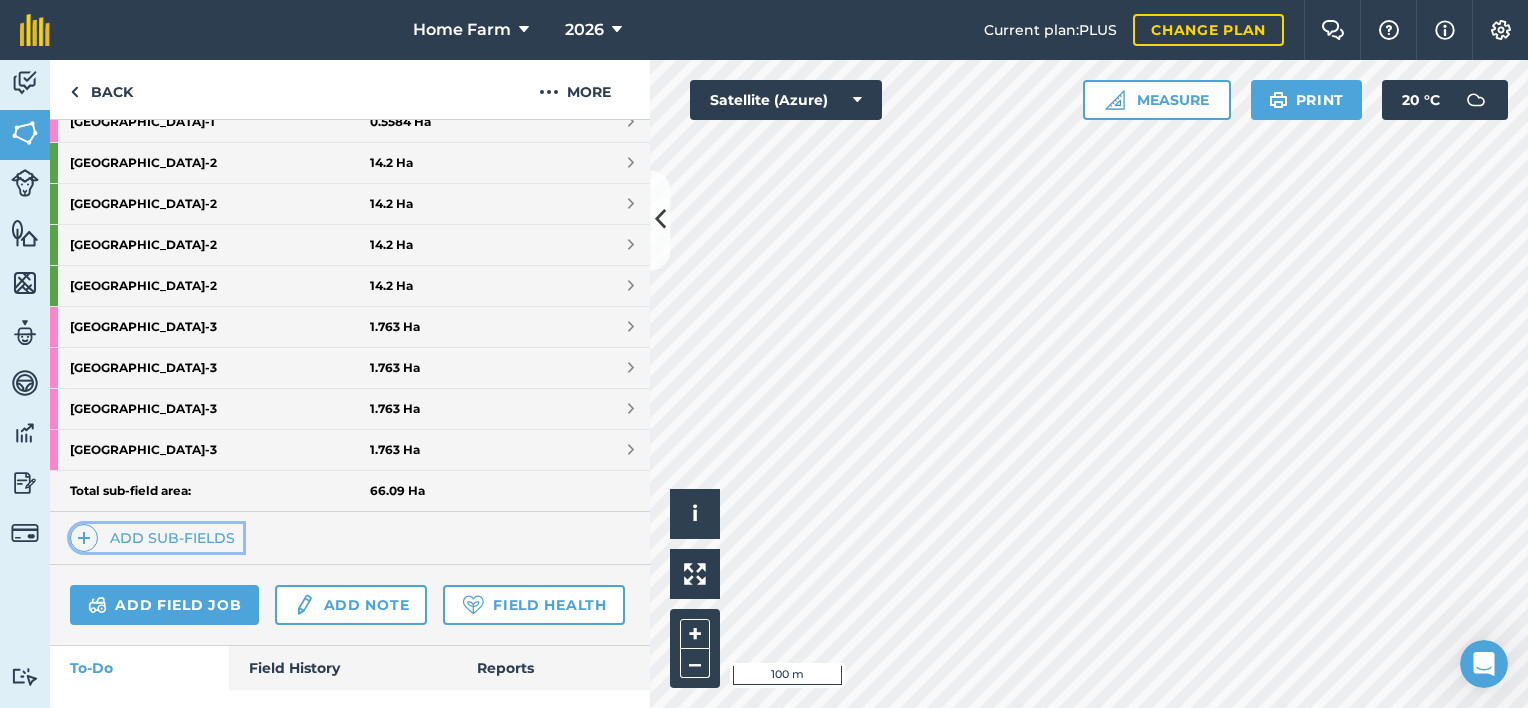 click on "Add sub-fields" at bounding box center [156, 538] 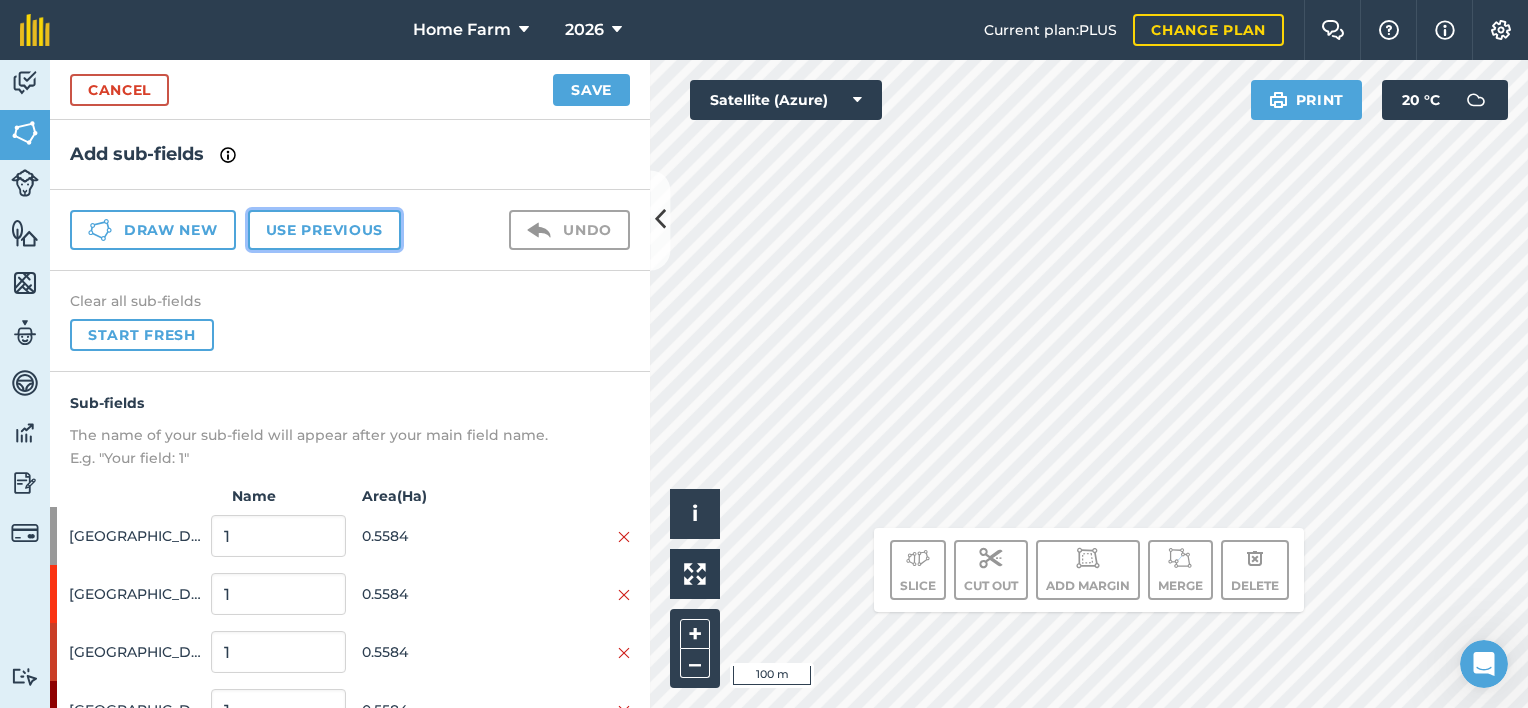 click on "Use previous" at bounding box center (324, 230) 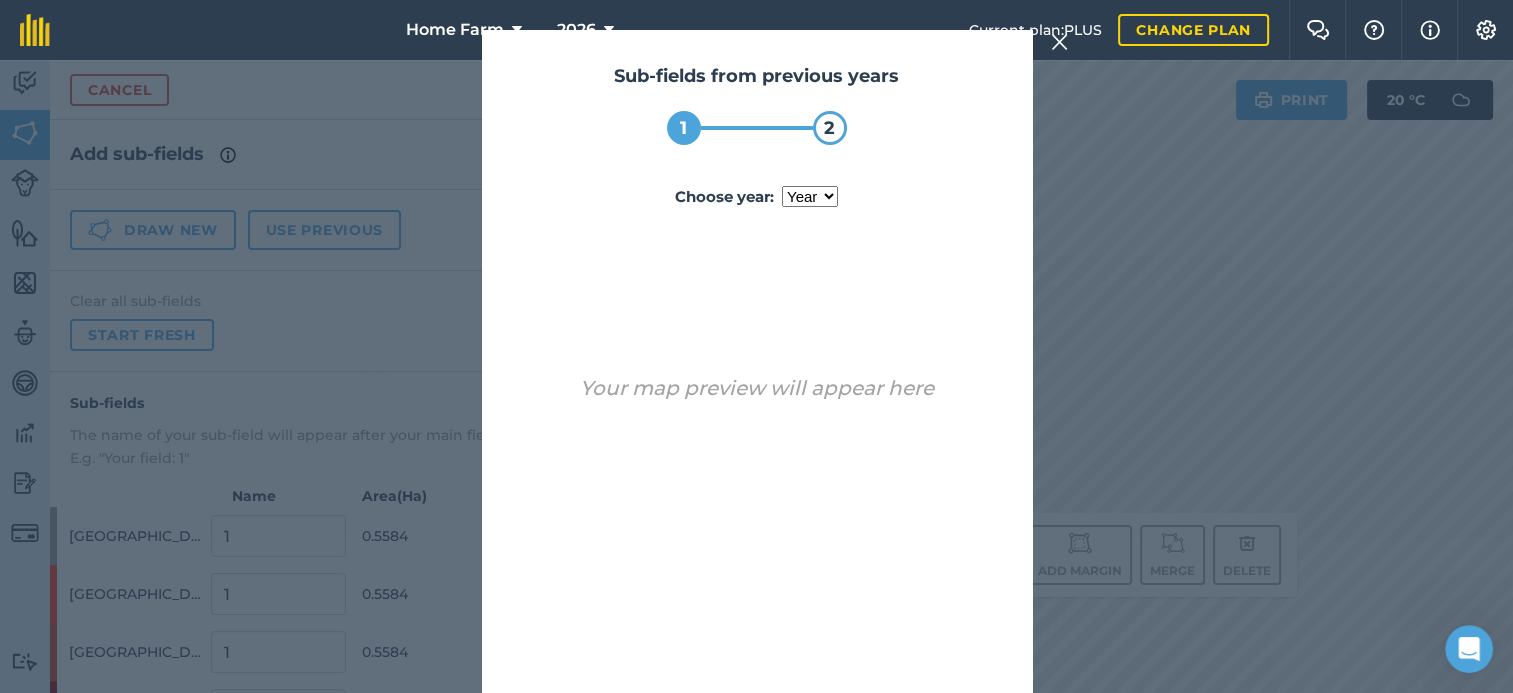 click on "year [DATE] 2024 2025" at bounding box center [810, 196] 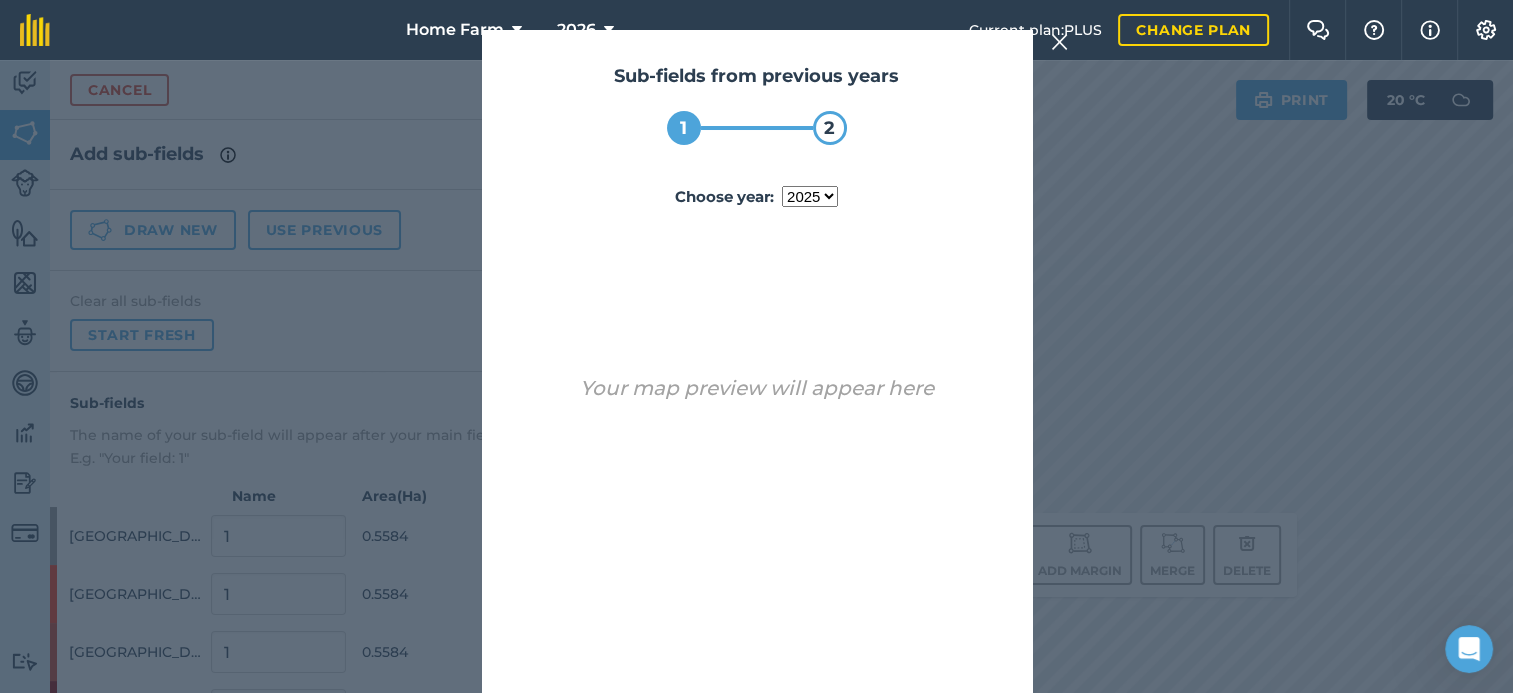 click on "year [DATE] 2024 2025" at bounding box center (810, 196) 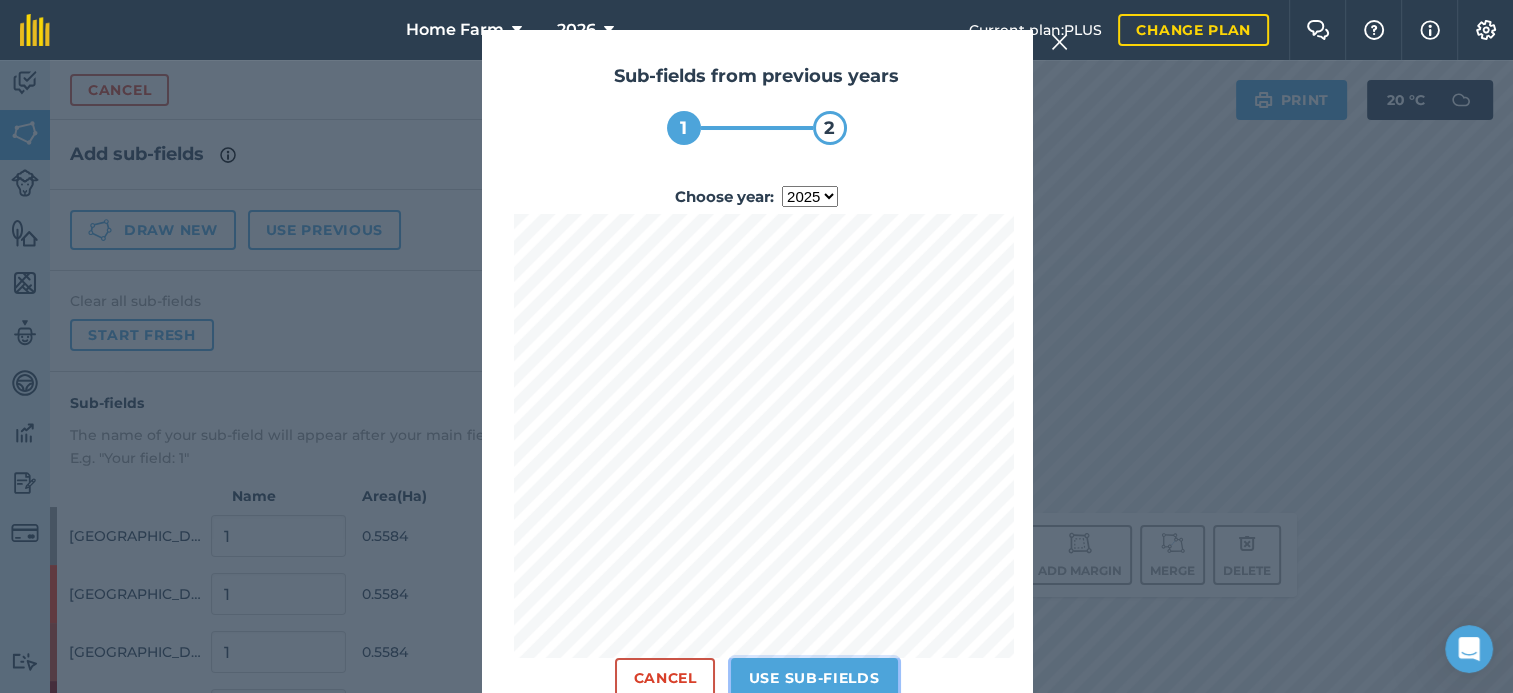 click on "Use sub-fields" at bounding box center (814, 678) 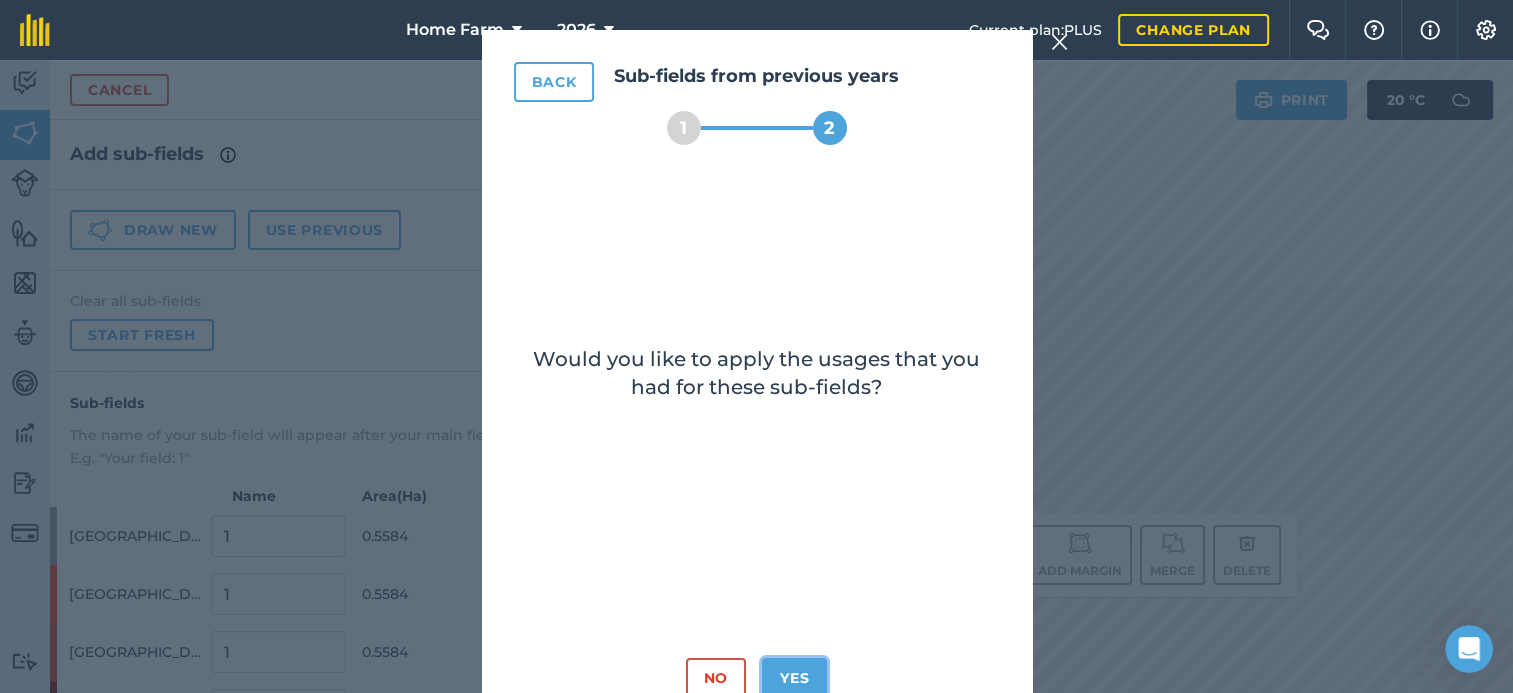click on "Yes" at bounding box center [794, 678] 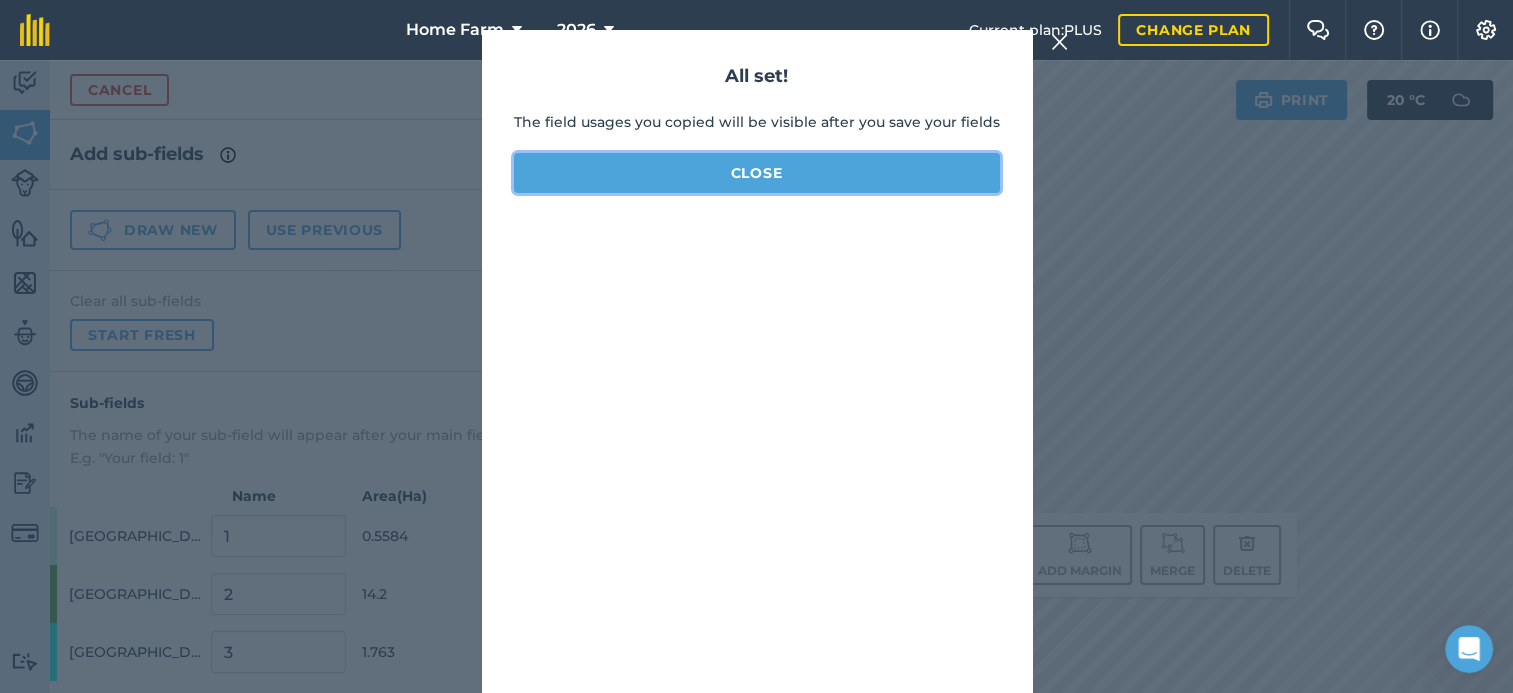 click on "Close" at bounding box center [757, 173] 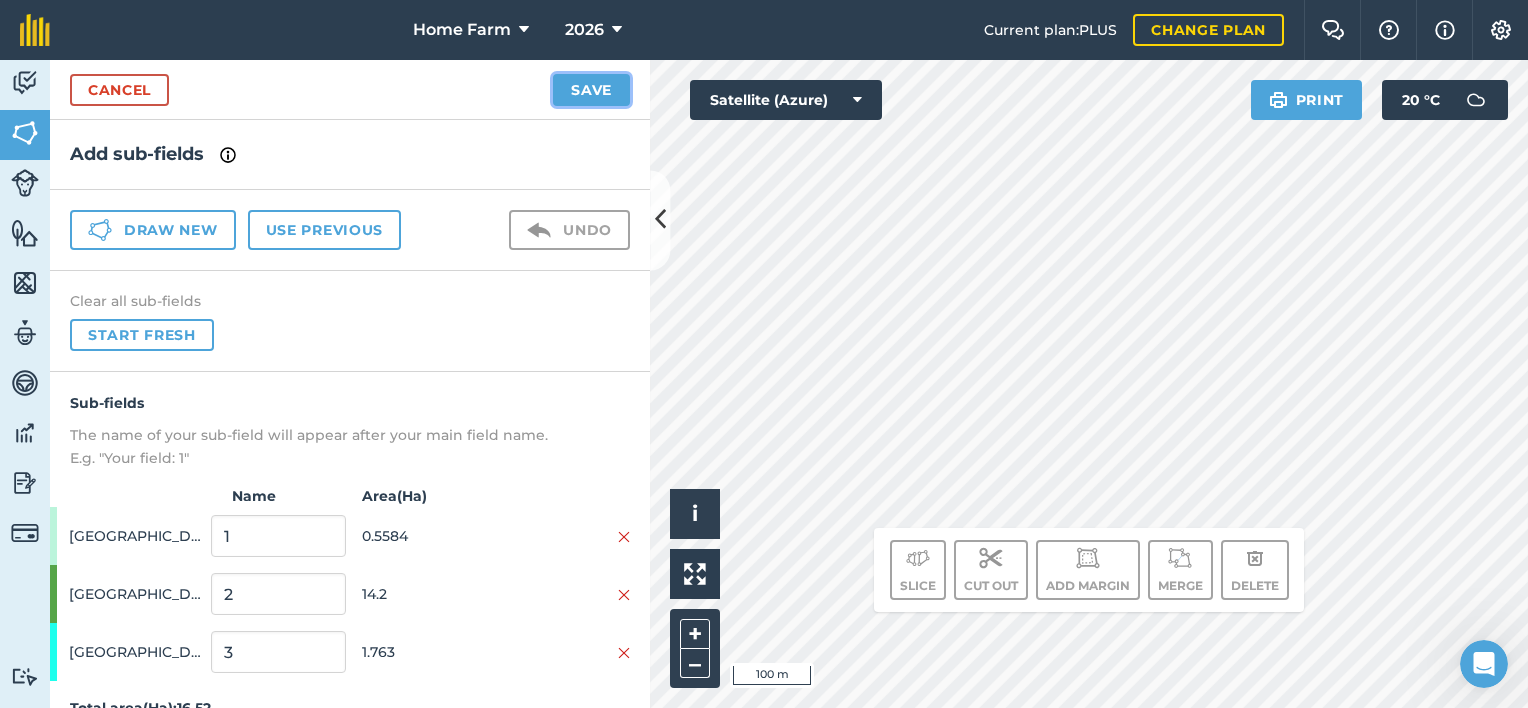 click on "Save" at bounding box center (591, 90) 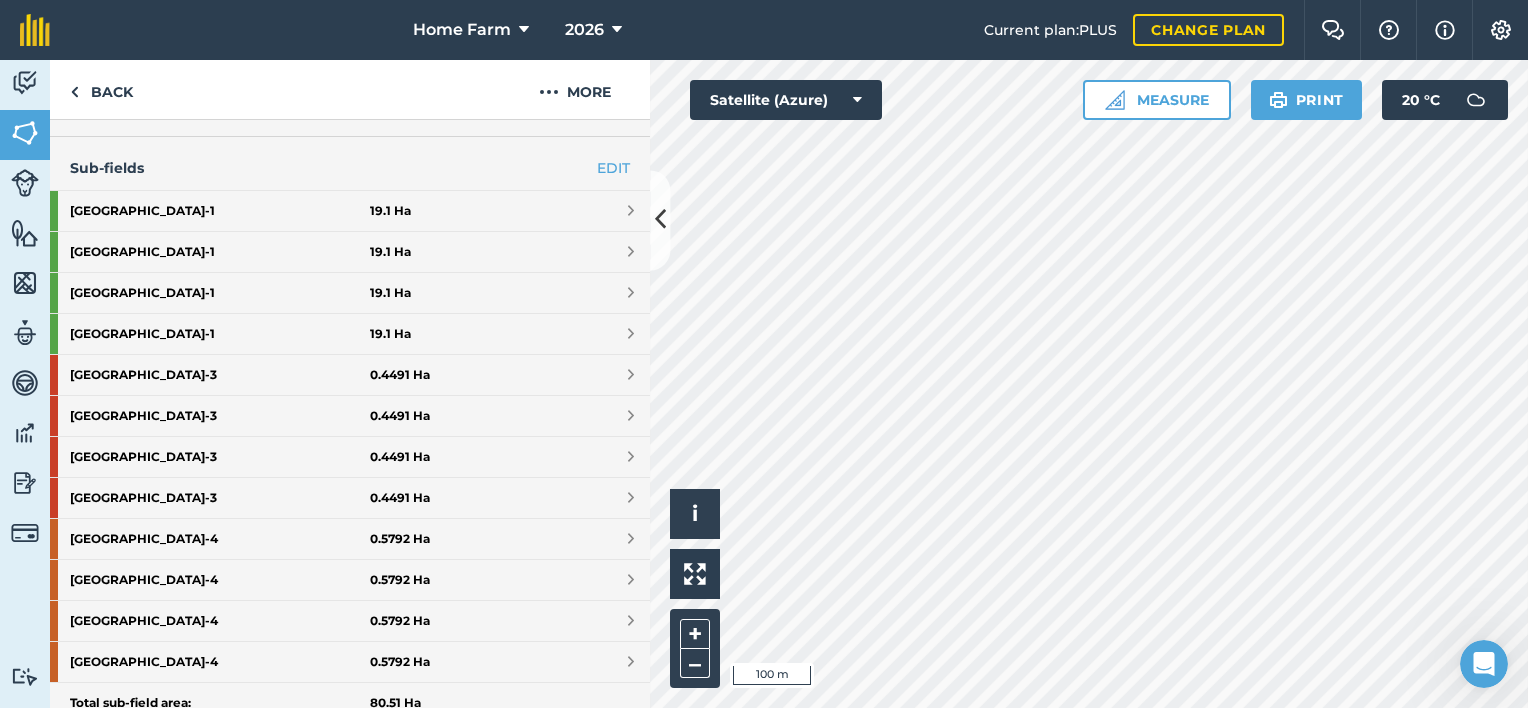 scroll, scrollTop: 784, scrollLeft: 0, axis: vertical 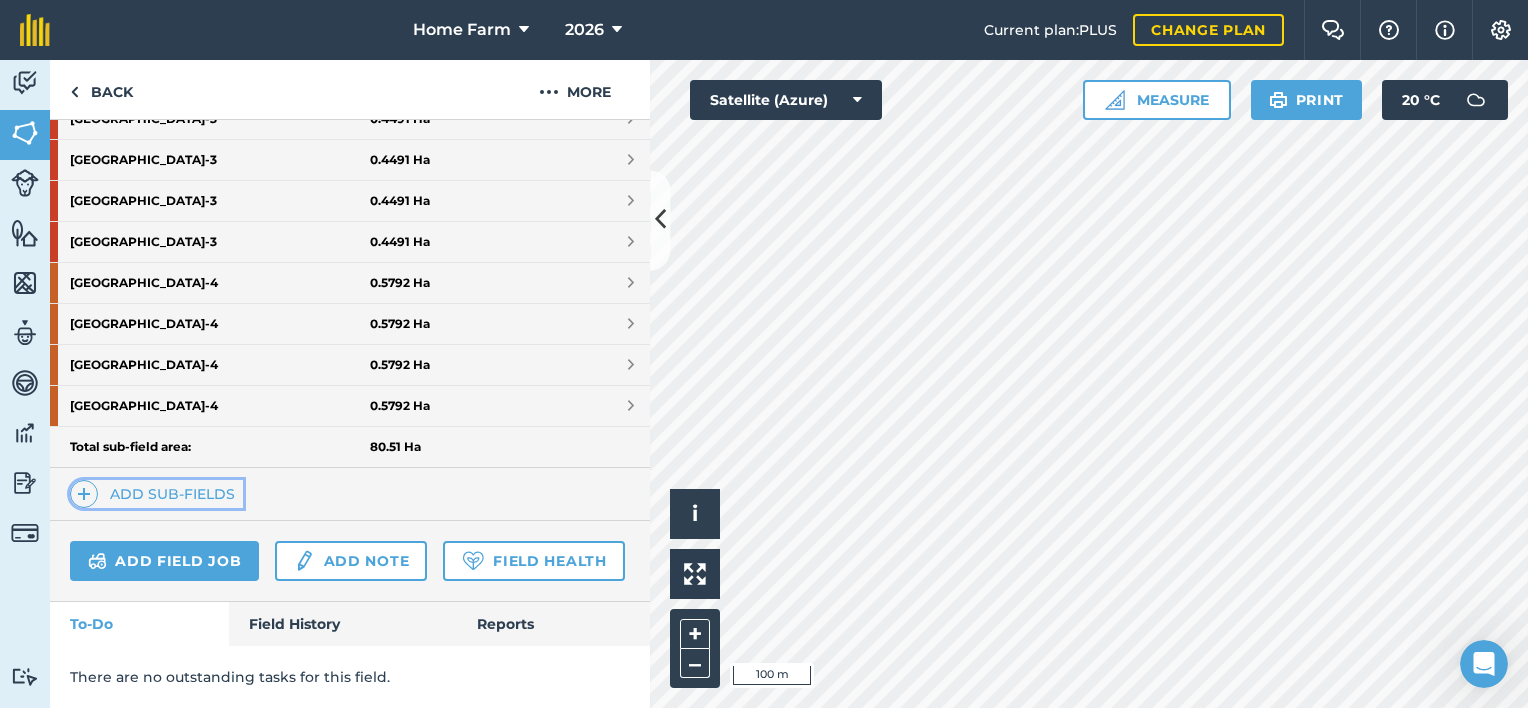 click on "Add sub-fields" at bounding box center [156, 494] 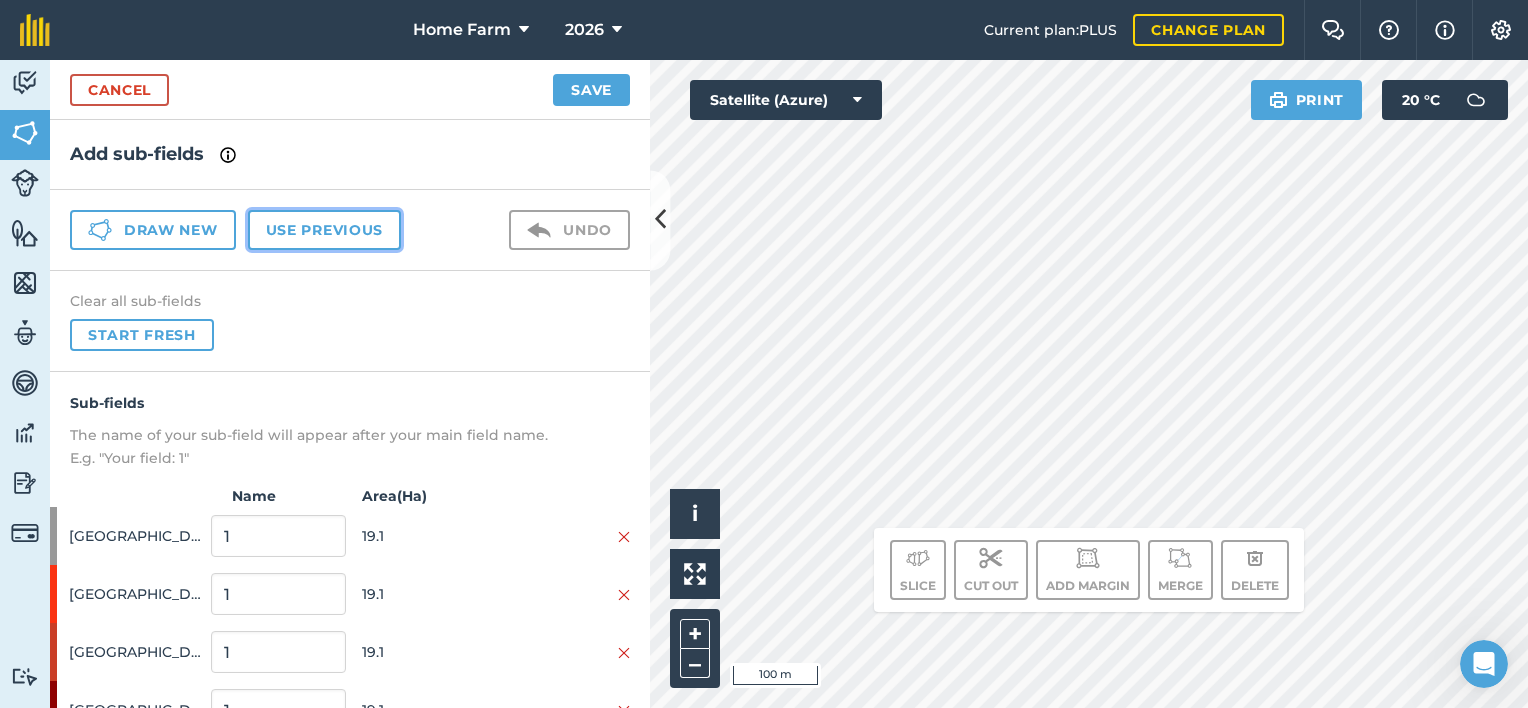 click on "Use previous" at bounding box center (324, 230) 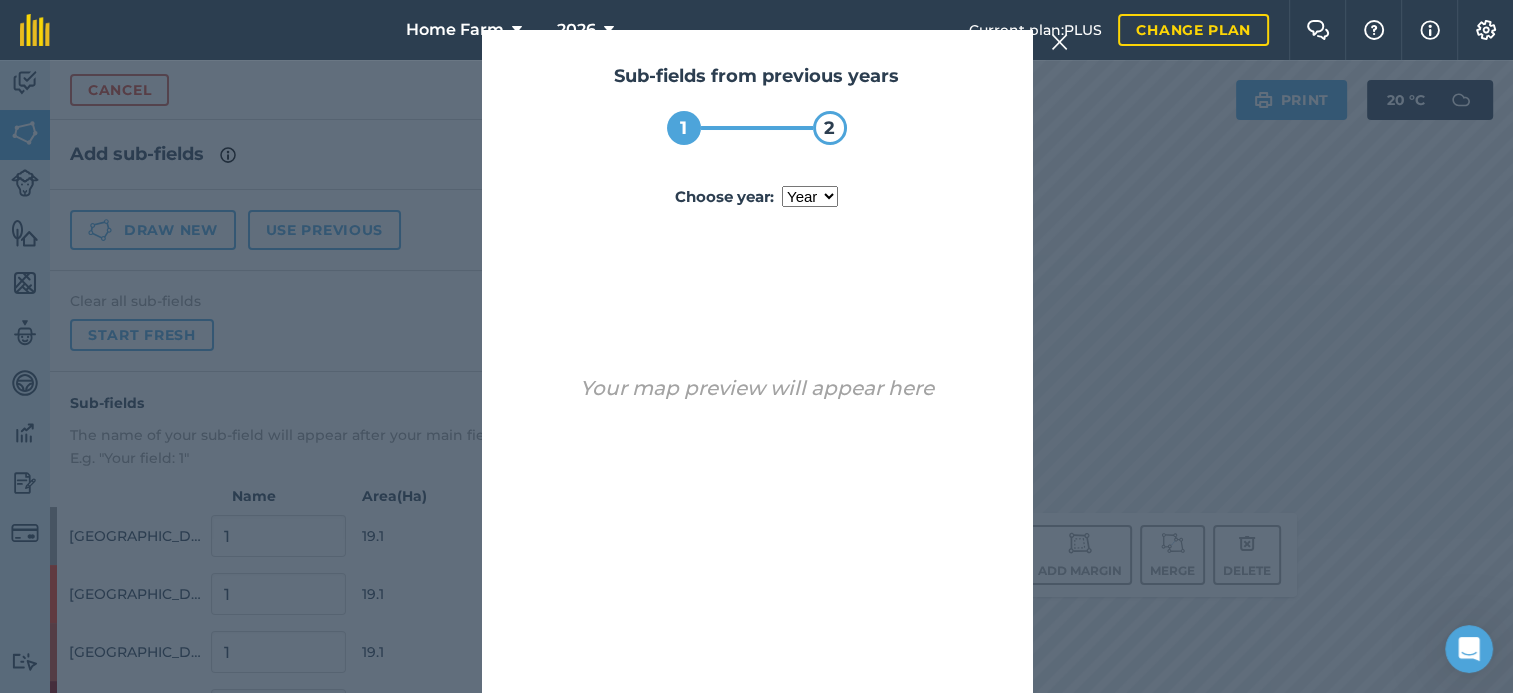 click on "year [DATE] 2024 2025" at bounding box center [810, 196] 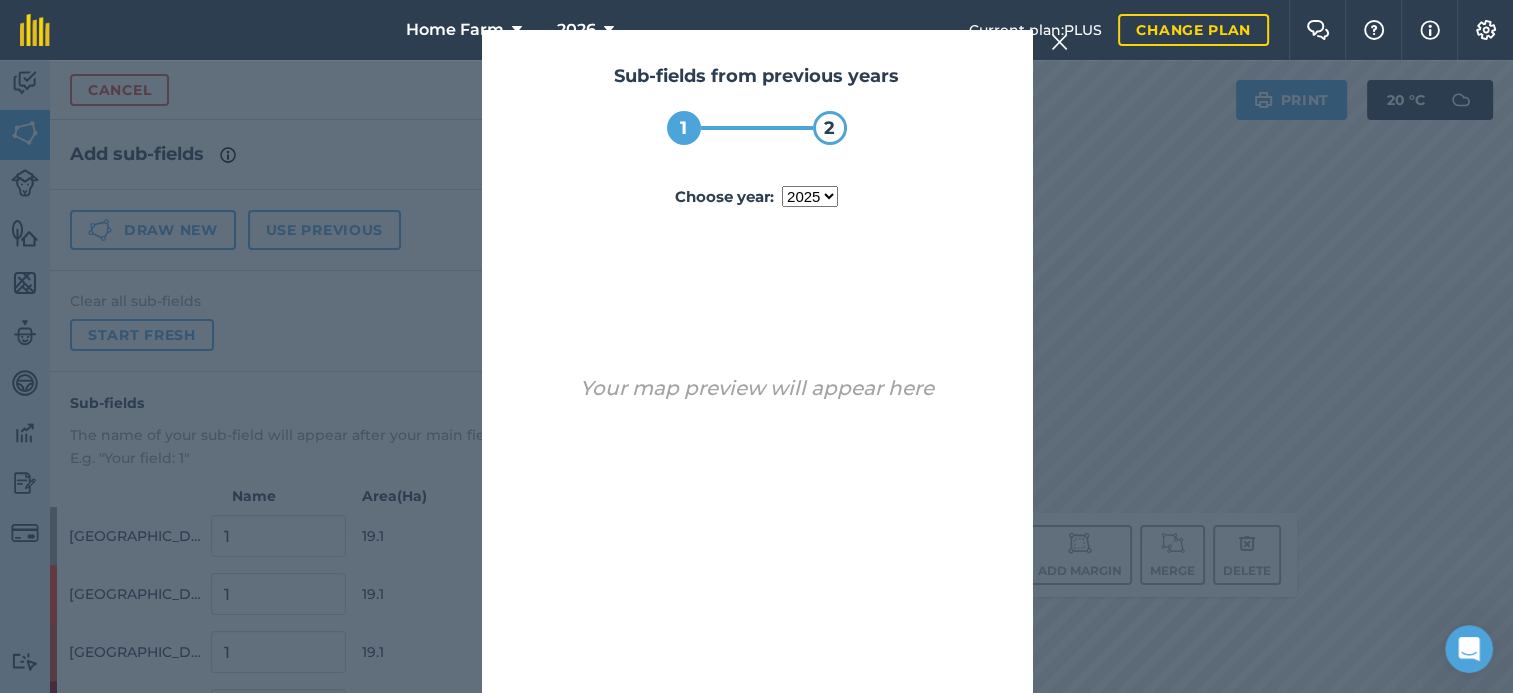 click on "year [DATE] 2024 2025" at bounding box center [810, 196] 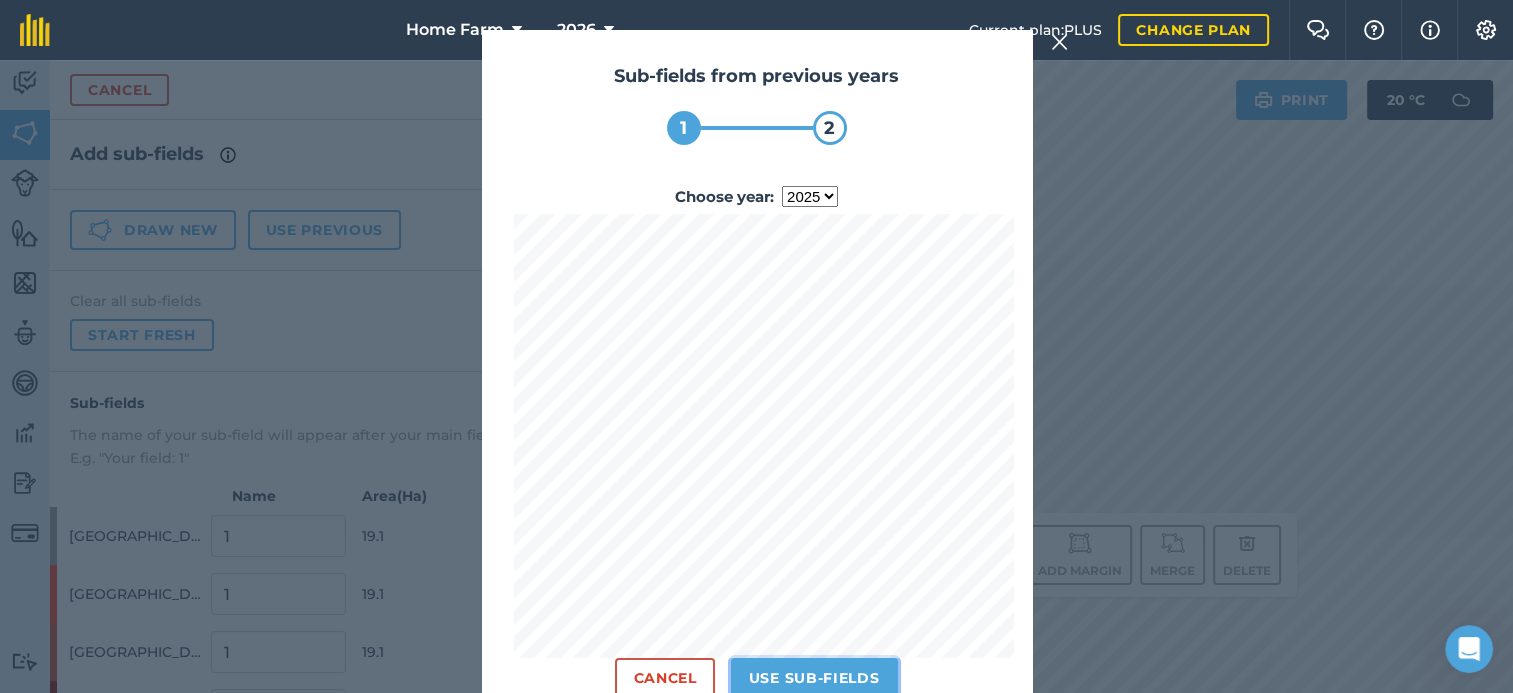 click on "Use sub-fields" at bounding box center (814, 678) 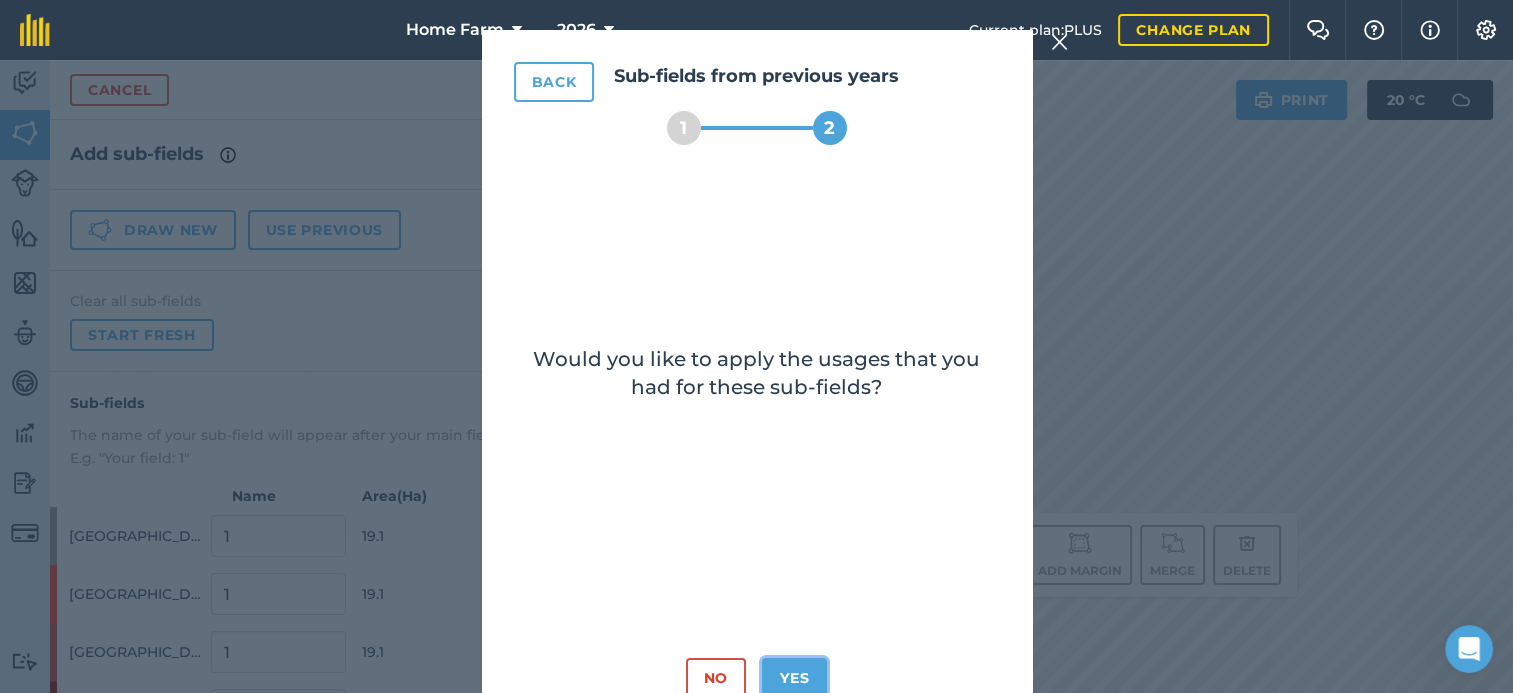 click on "Yes" at bounding box center (794, 678) 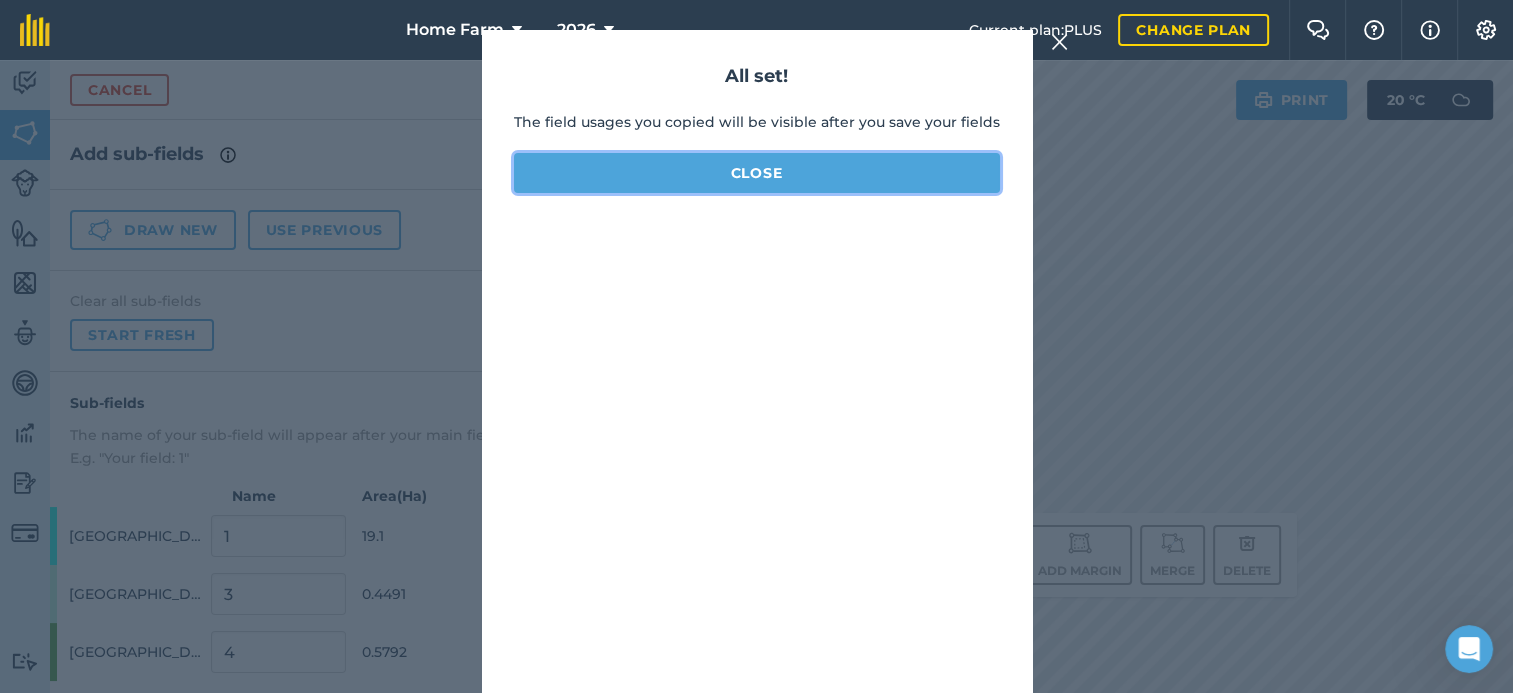 click on "Close" at bounding box center [757, 173] 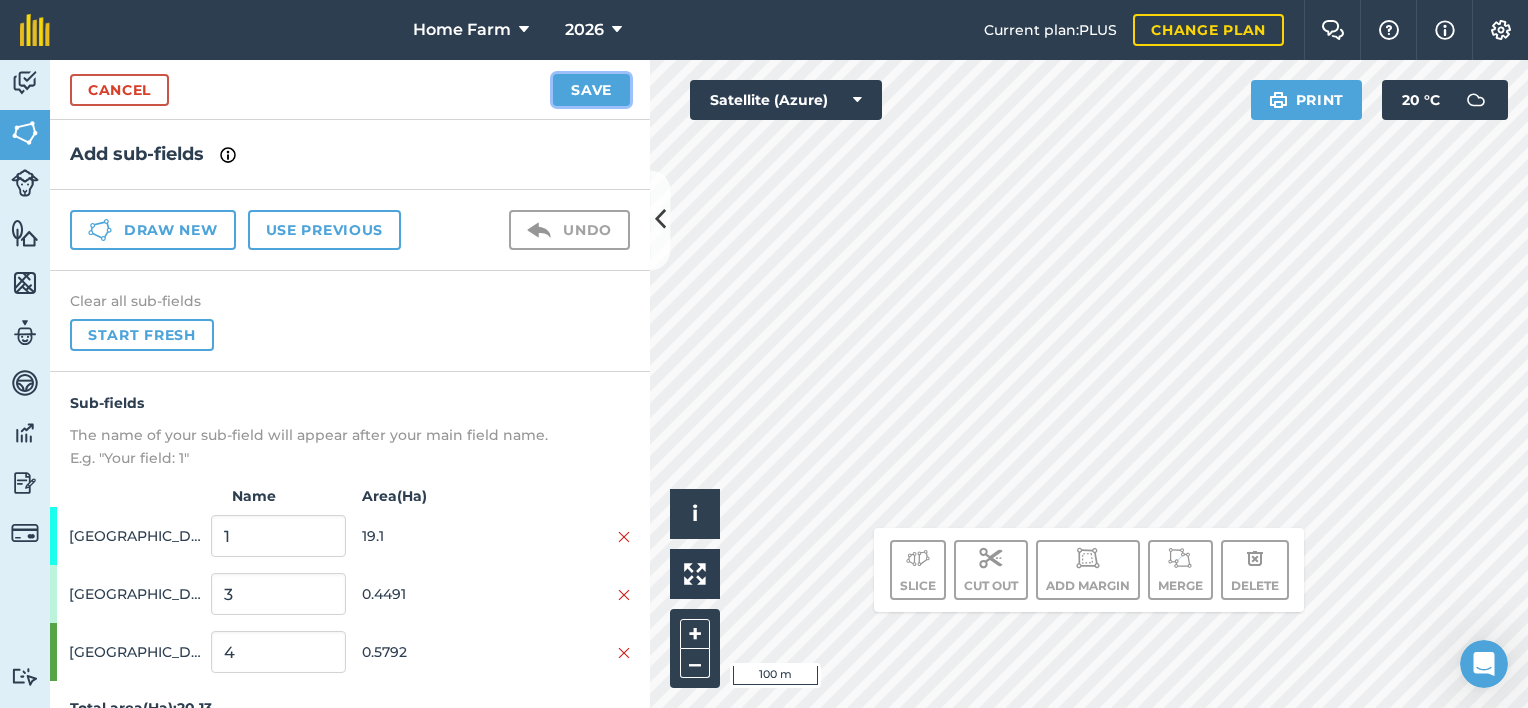 click on "Save" at bounding box center (591, 90) 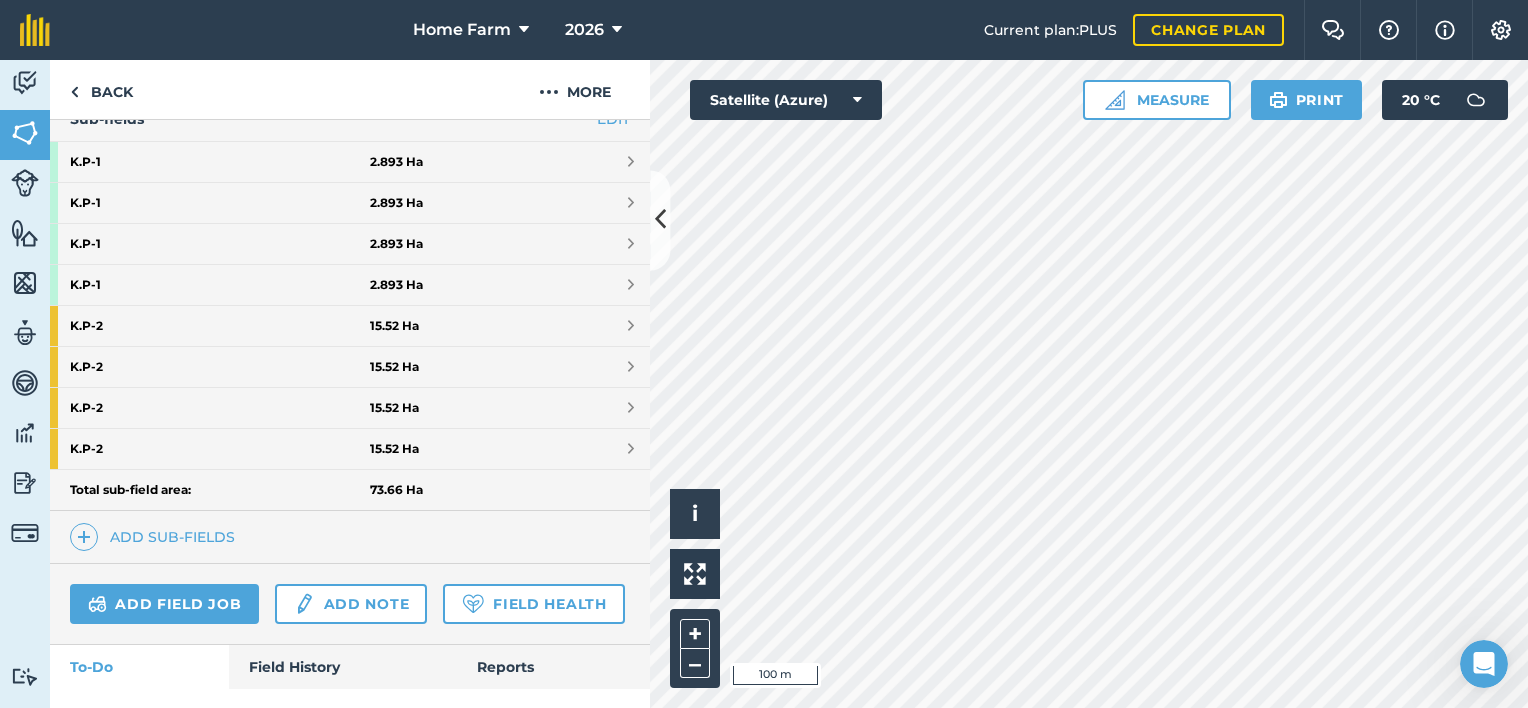 scroll, scrollTop: 530, scrollLeft: 0, axis: vertical 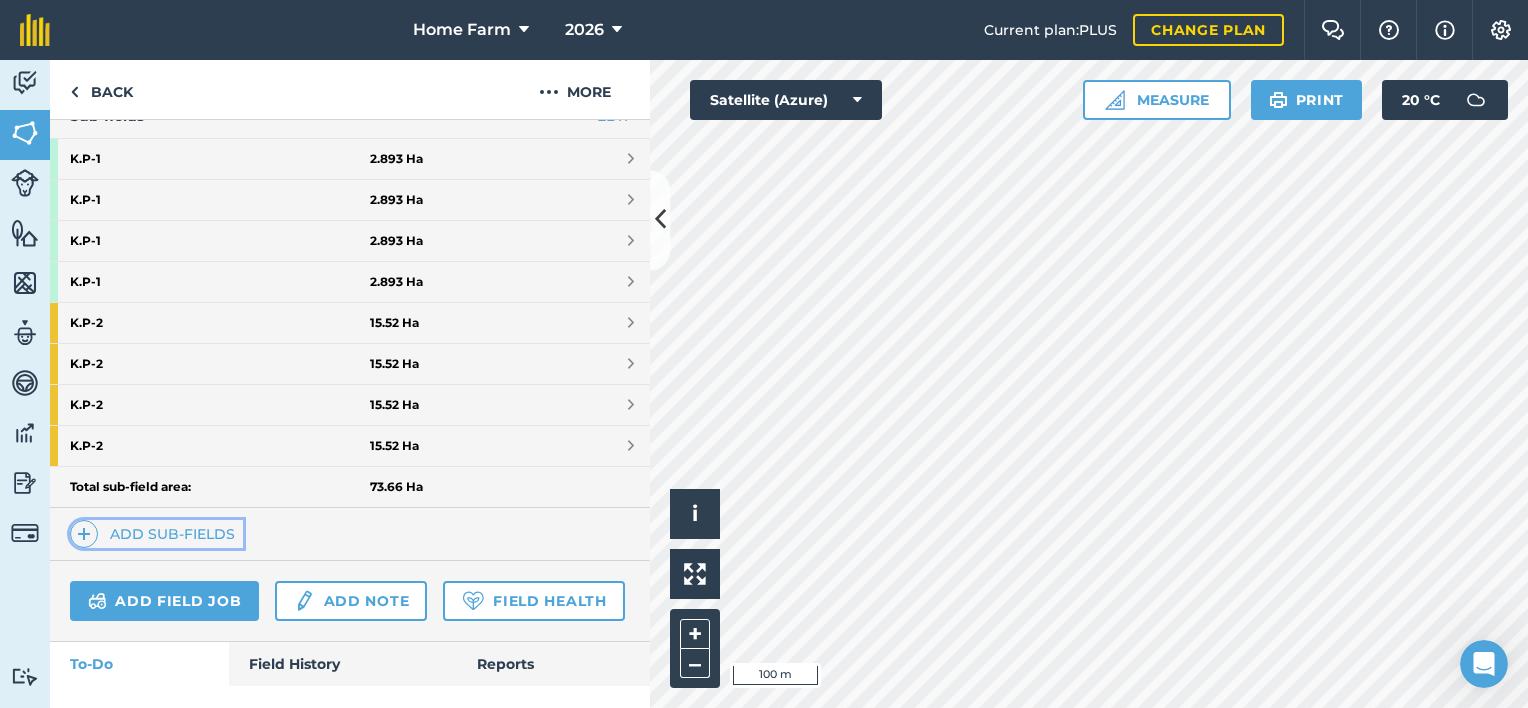 click on "Add sub-fields" at bounding box center (156, 534) 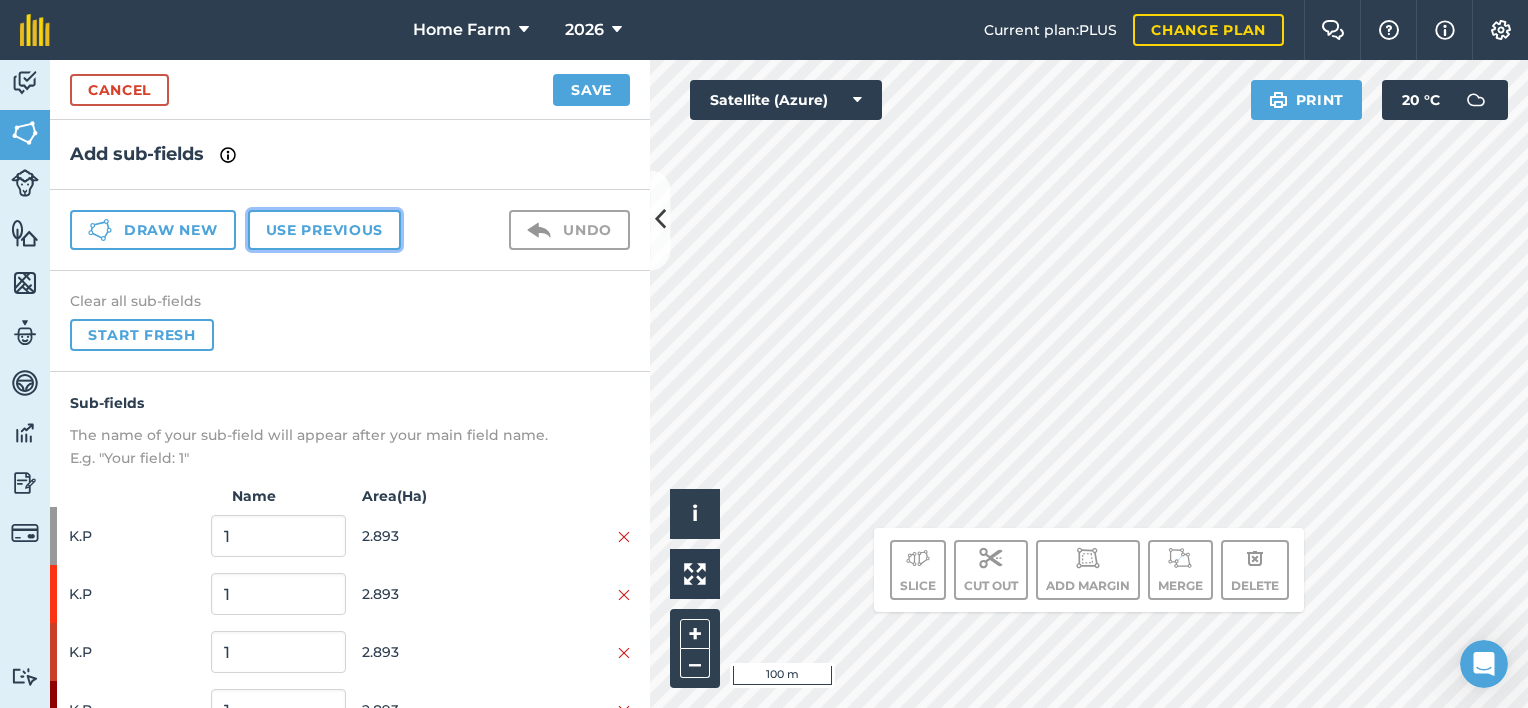 click on "Use previous" at bounding box center [324, 230] 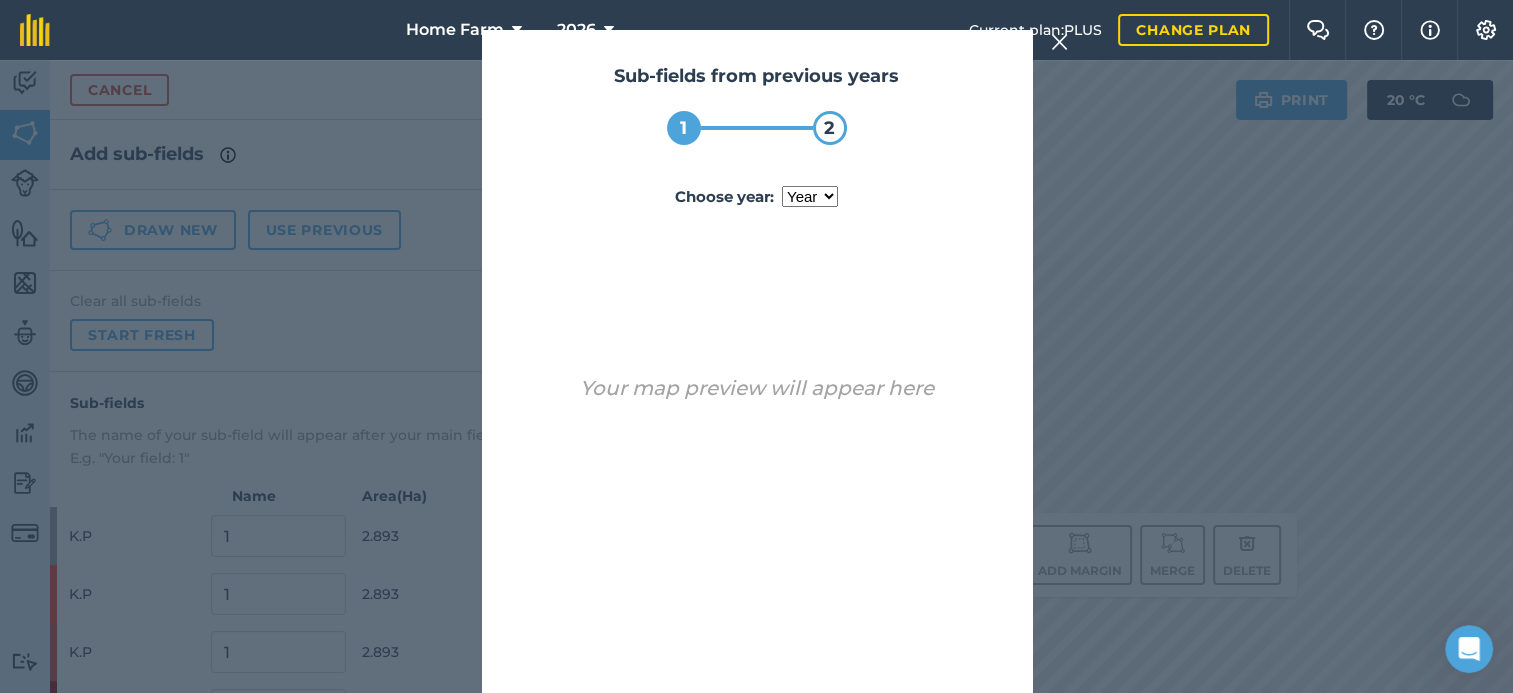 click on "year [DATE] 2024 2025" at bounding box center (810, 196) 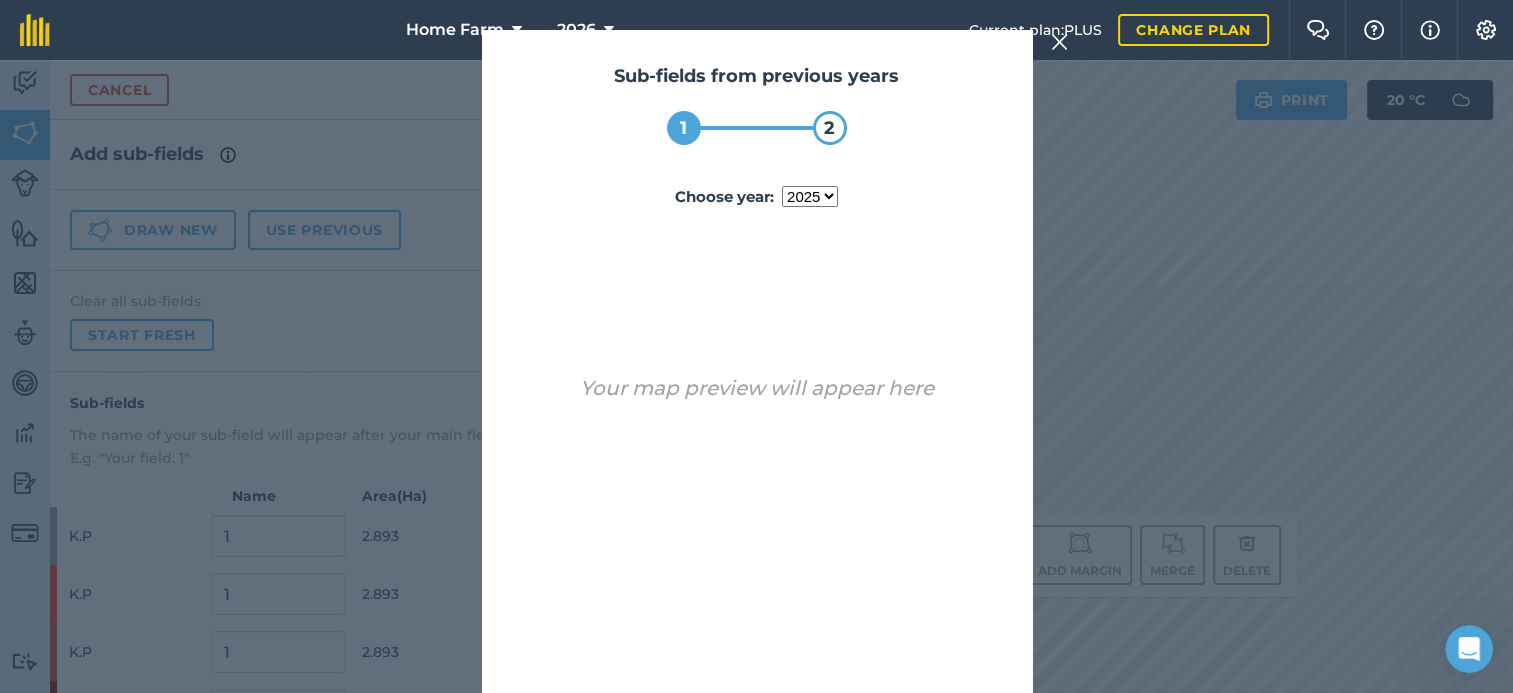 click on "year [DATE] 2024 2025" at bounding box center [810, 196] 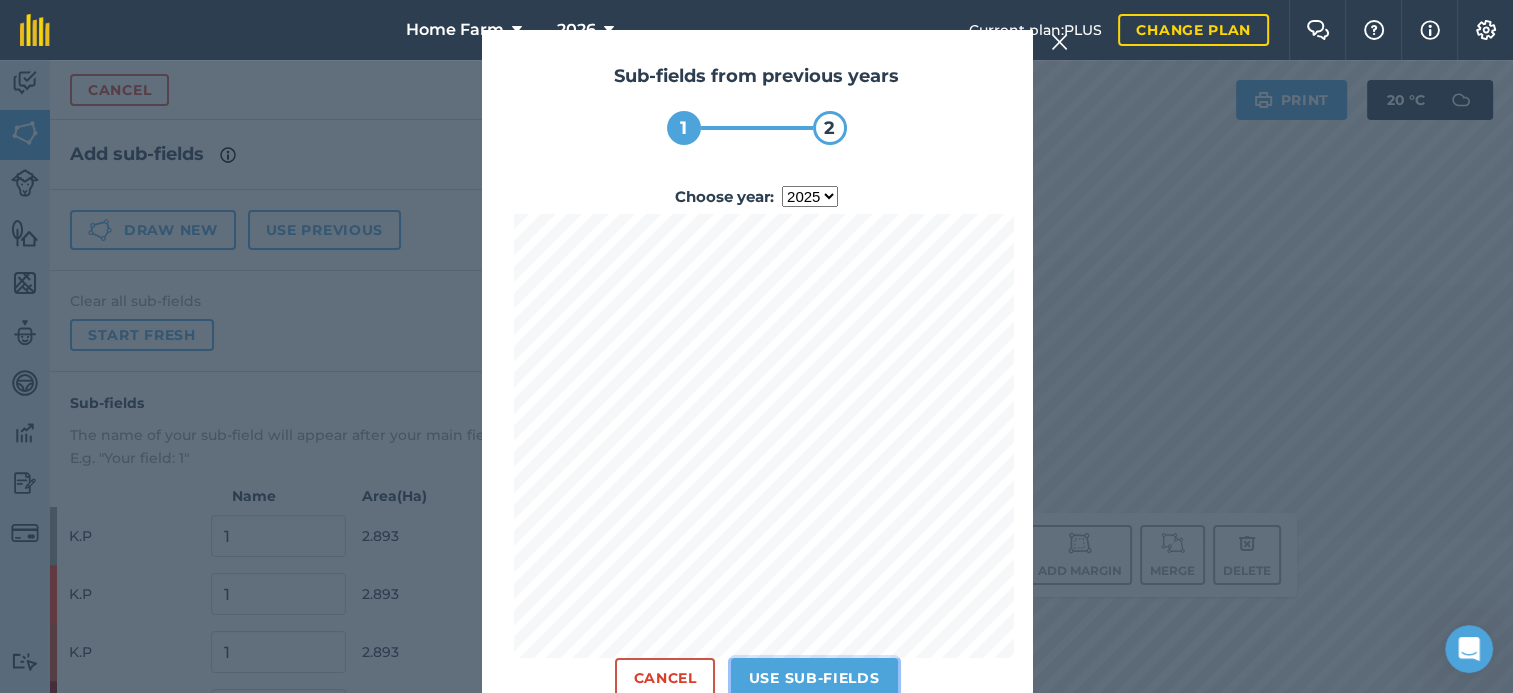 click on "Use sub-fields" at bounding box center (814, 678) 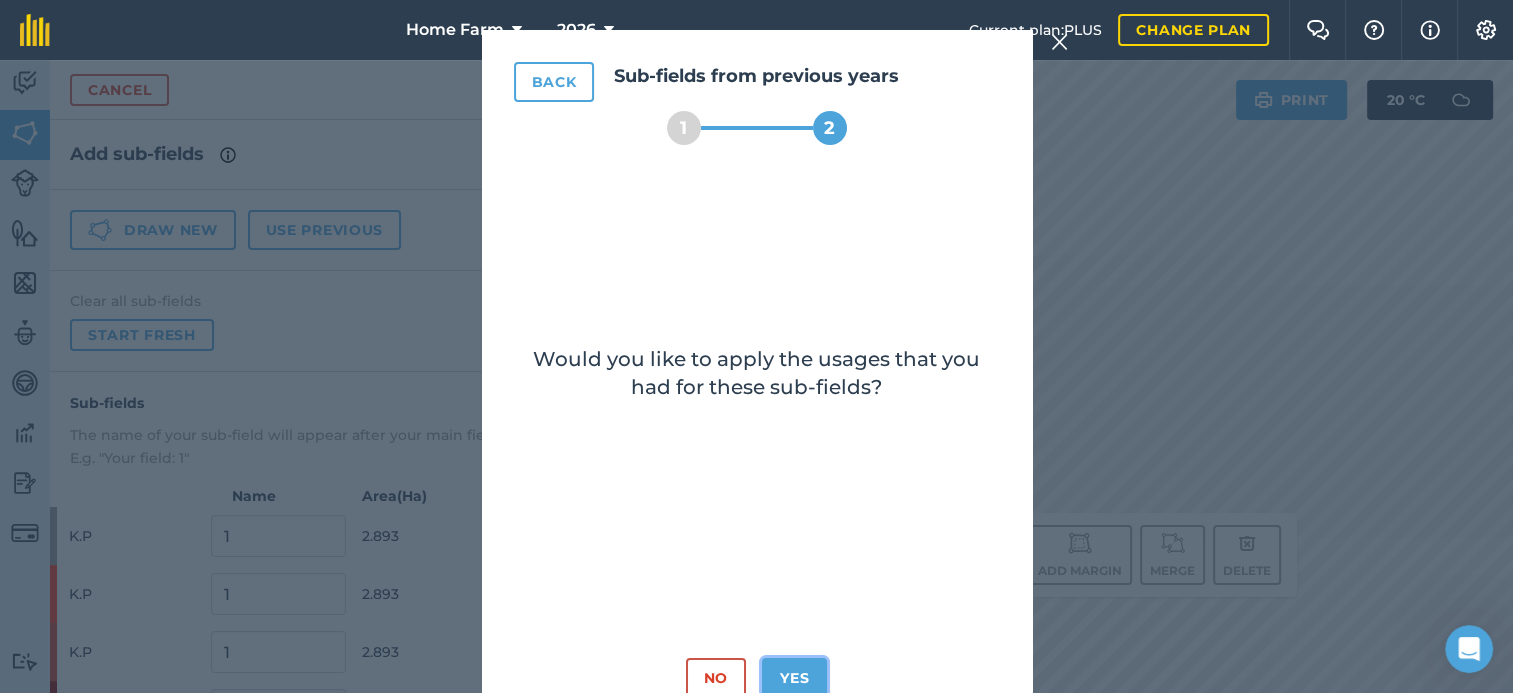 click on "Yes" at bounding box center [794, 678] 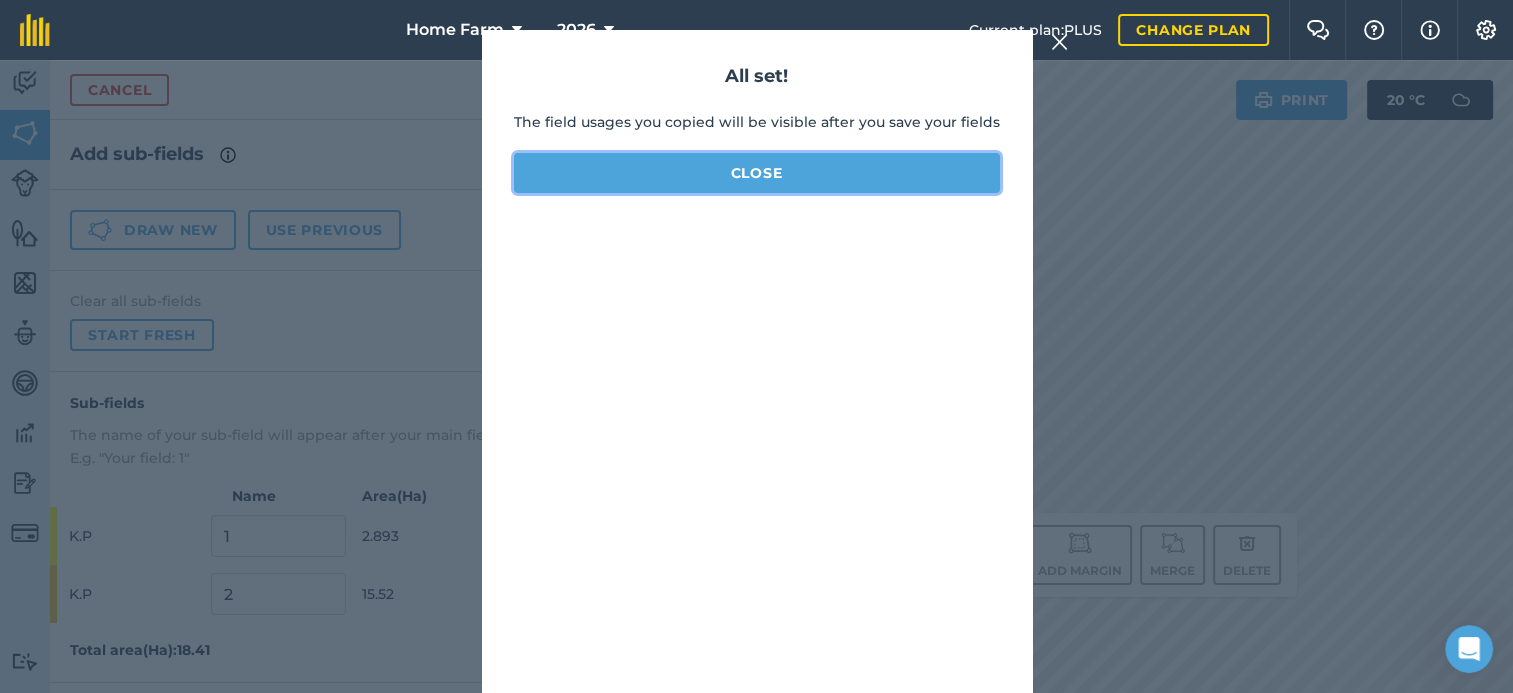 click on "Close" at bounding box center [757, 173] 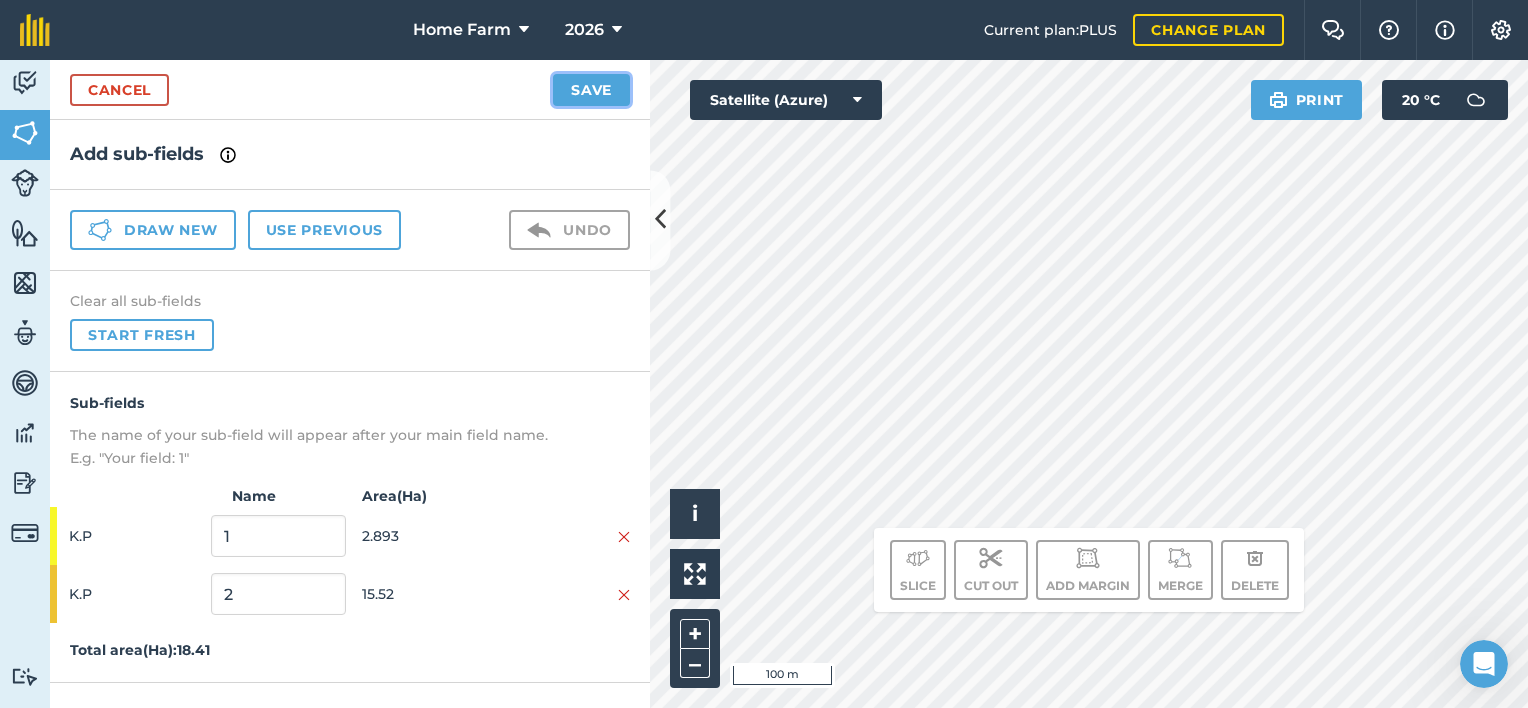 click on "Save" at bounding box center (591, 90) 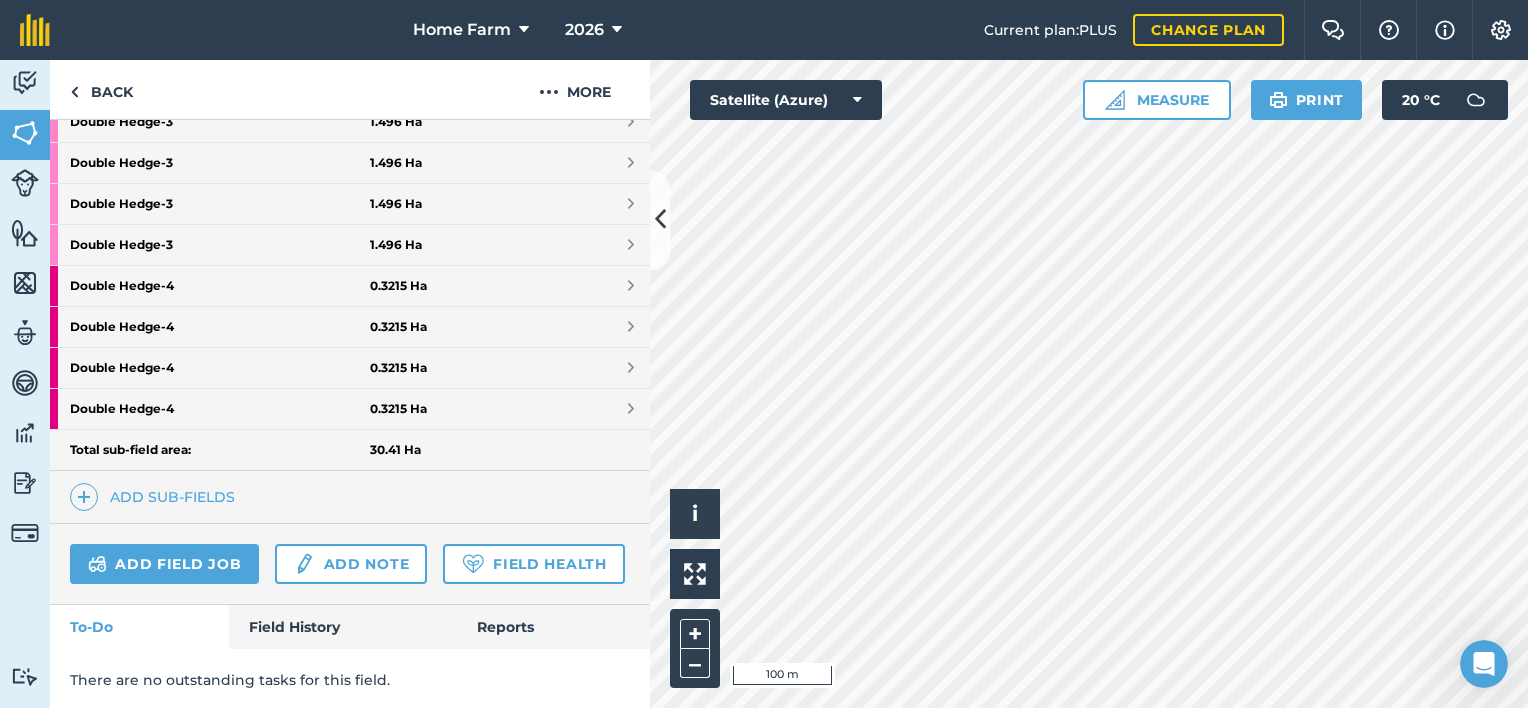 scroll, scrollTop: 900, scrollLeft: 0, axis: vertical 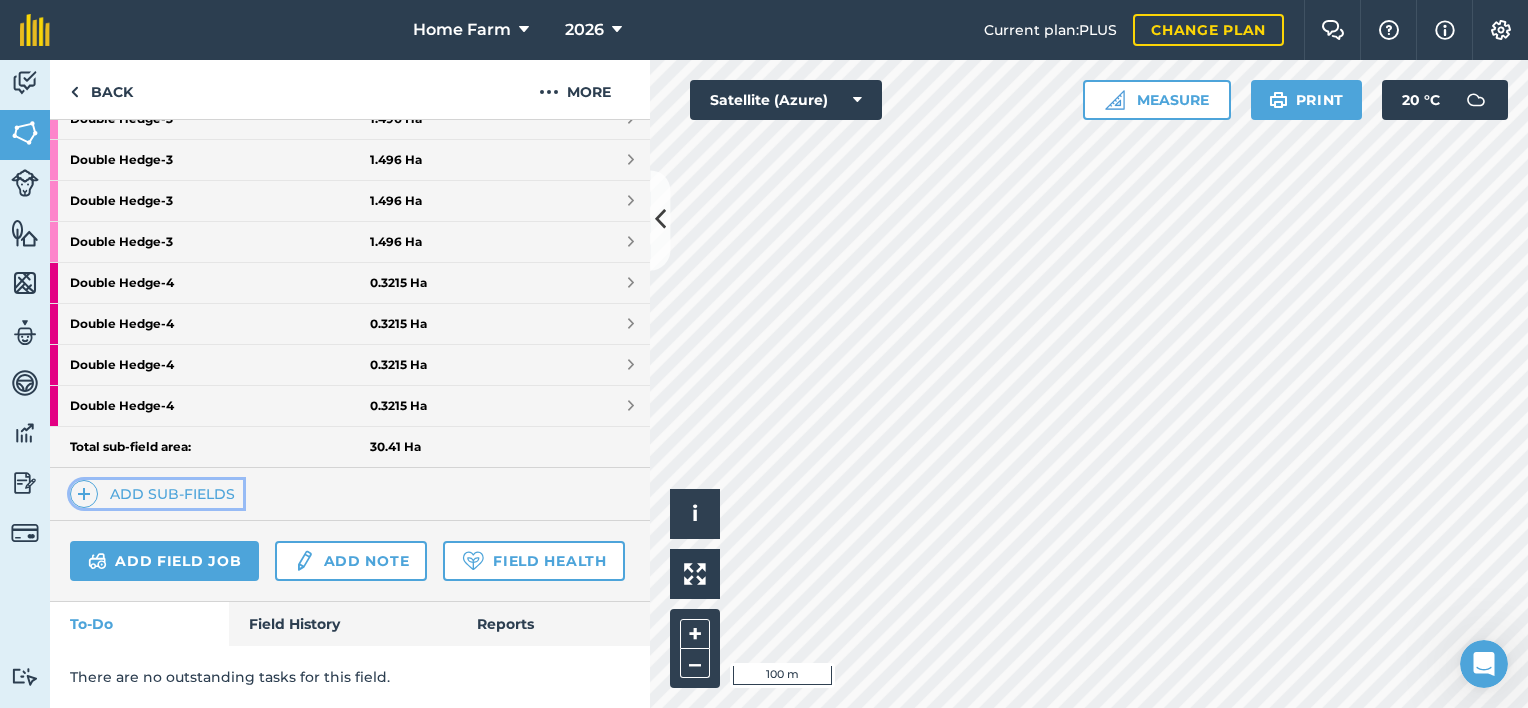 click on "Add sub-fields" at bounding box center (156, 494) 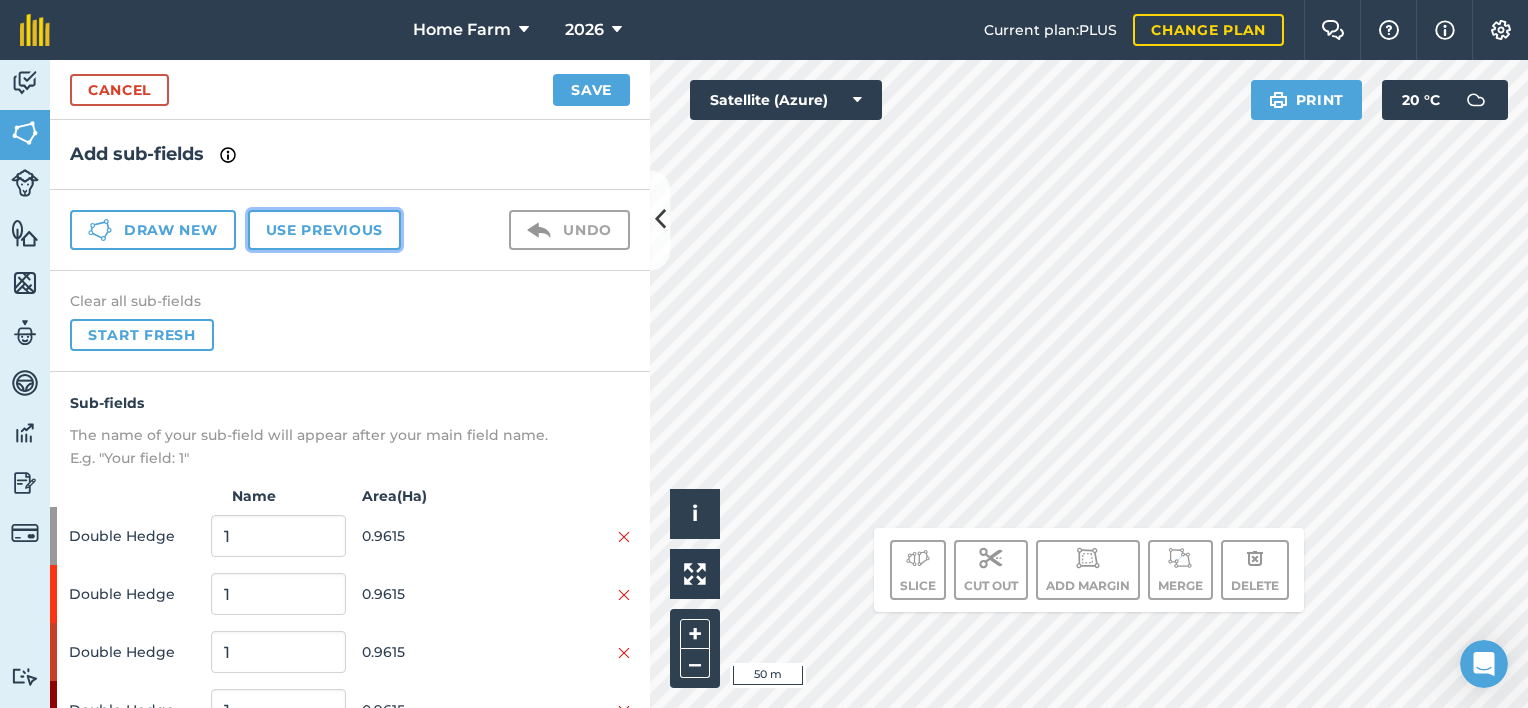 click on "Use previous" at bounding box center (324, 230) 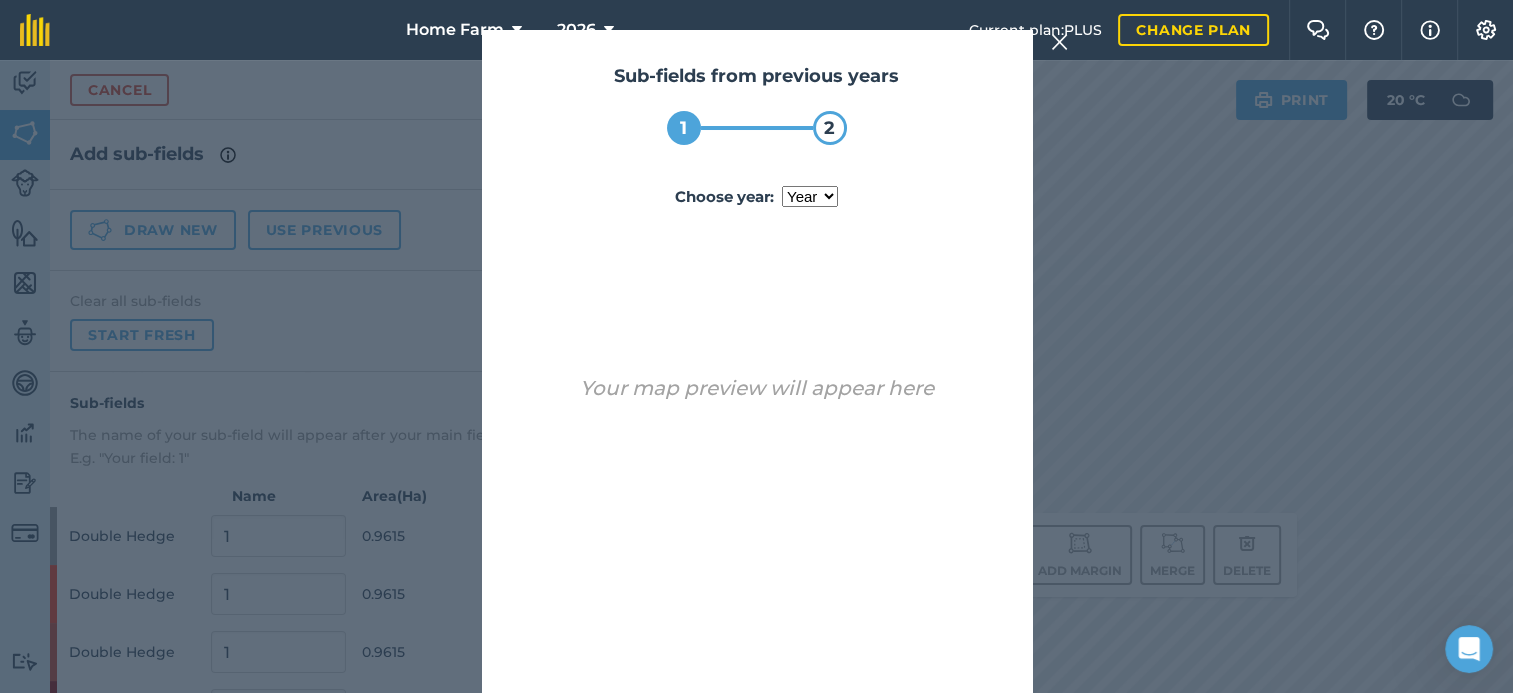click on "year [DATE] 2024 2025" at bounding box center [810, 196] 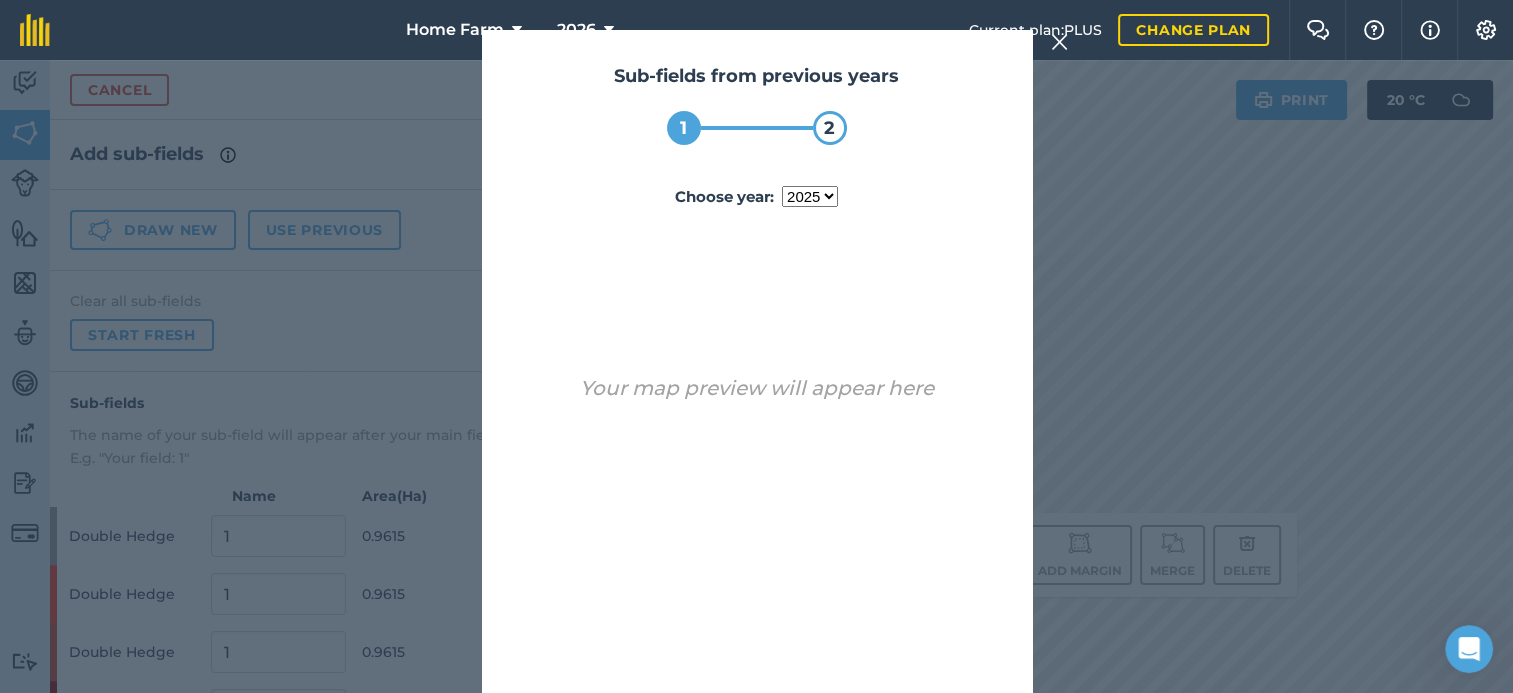 click on "year [DATE] 2024 2025" at bounding box center [810, 196] 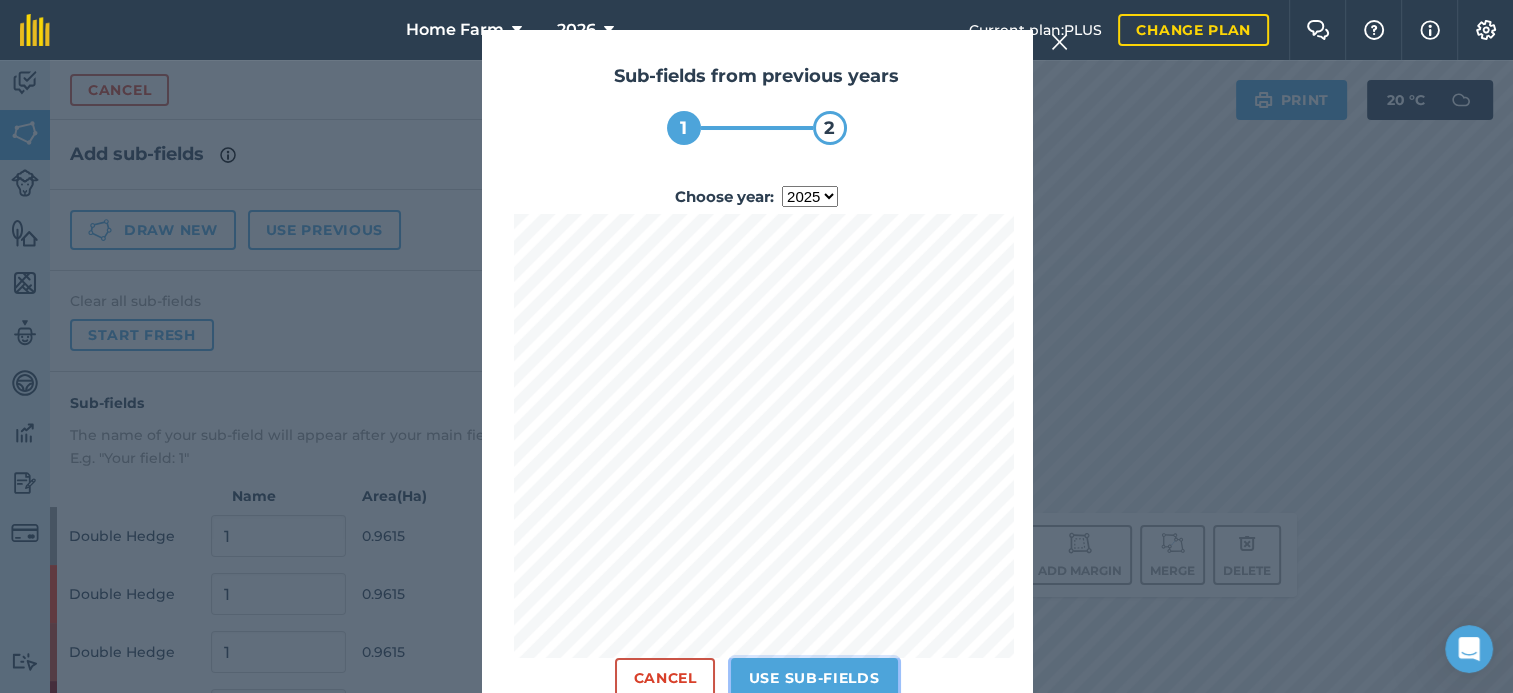 click on "Use sub-fields" at bounding box center (814, 678) 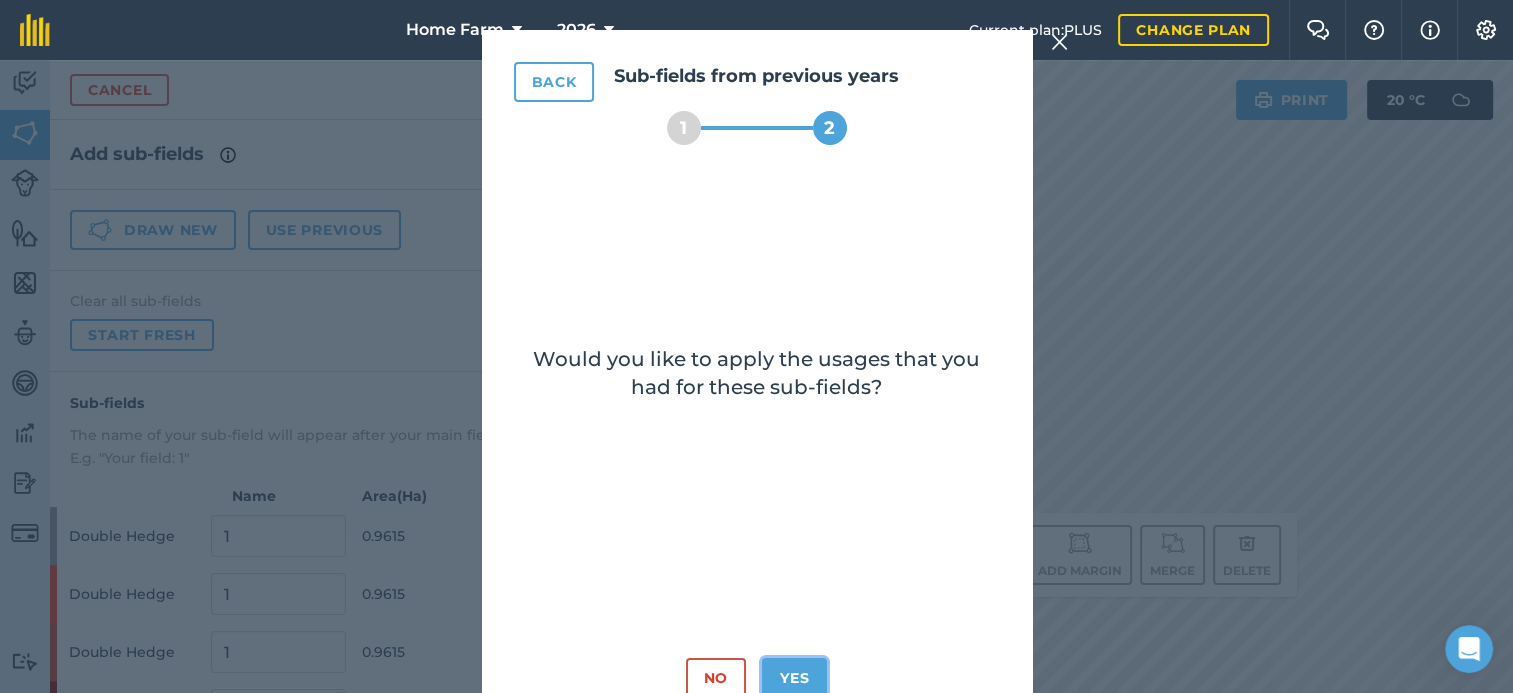 click on "Yes" at bounding box center (794, 678) 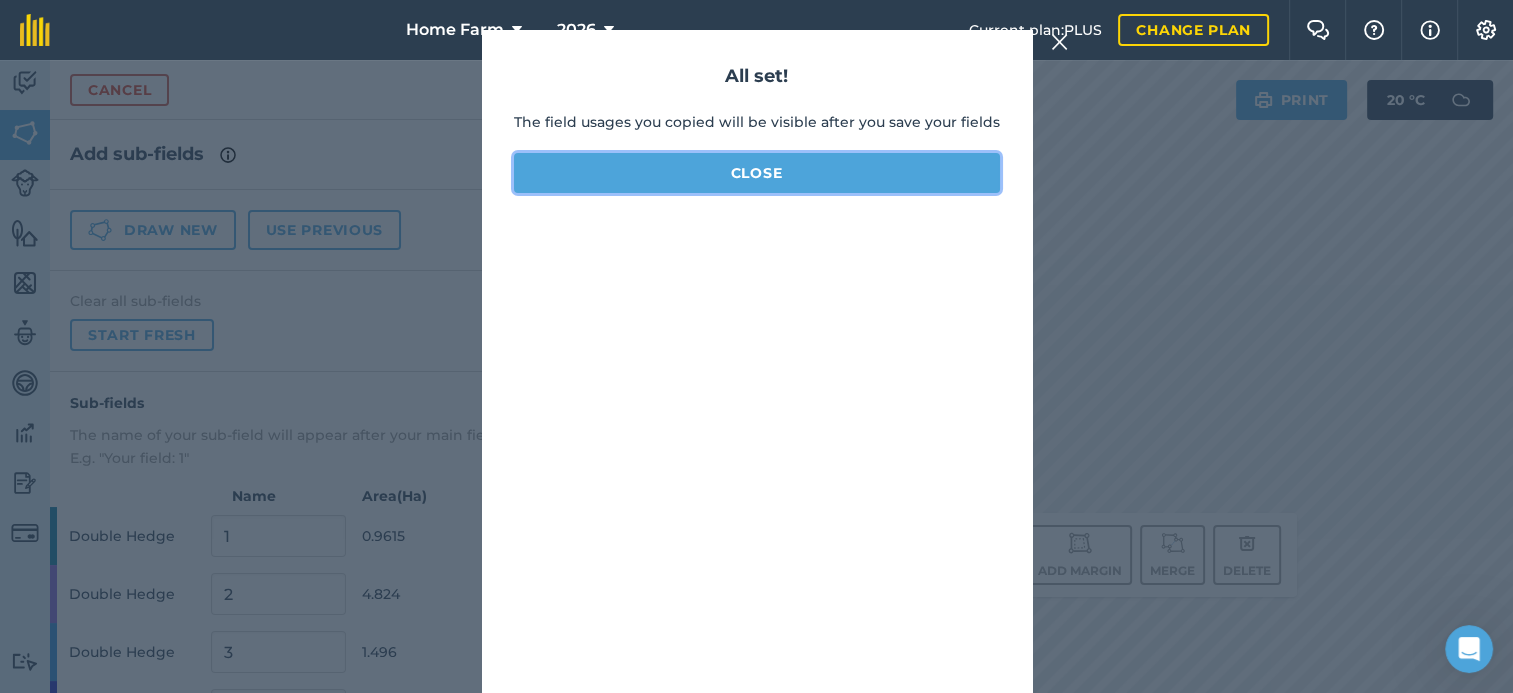 click on "Close" at bounding box center (757, 173) 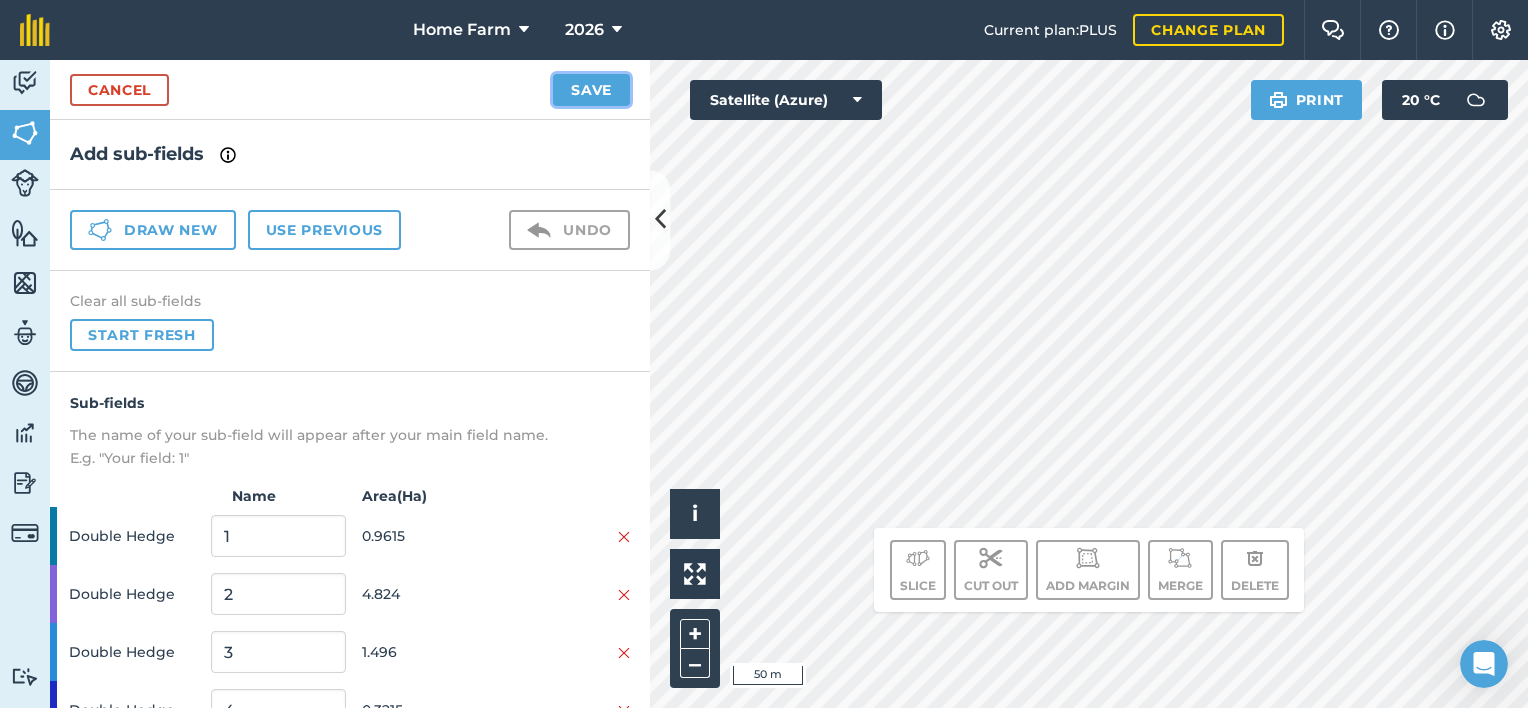 click on "Save" at bounding box center [591, 90] 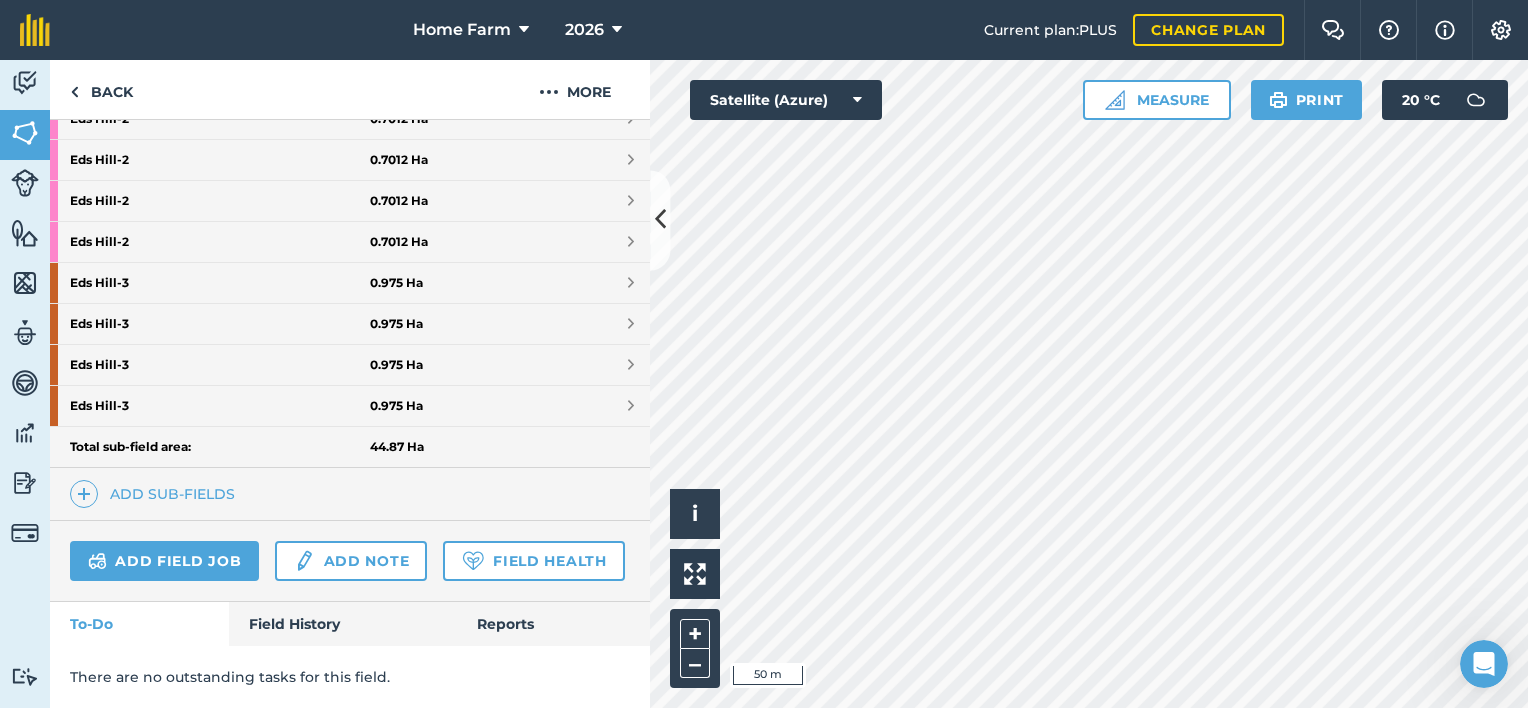 scroll, scrollTop: 784, scrollLeft: 0, axis: vertical 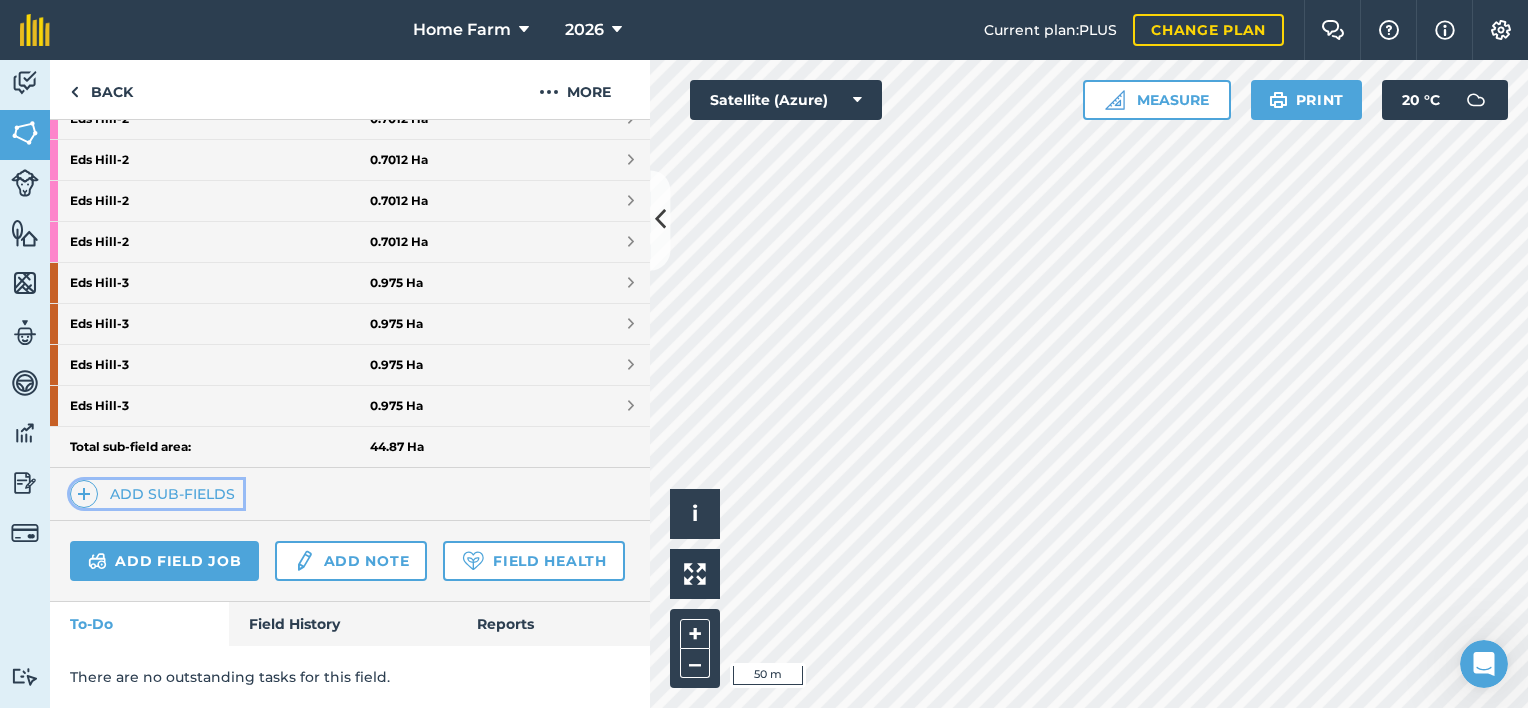 click on "Add sub-fields" at bounding box center (156, 494) 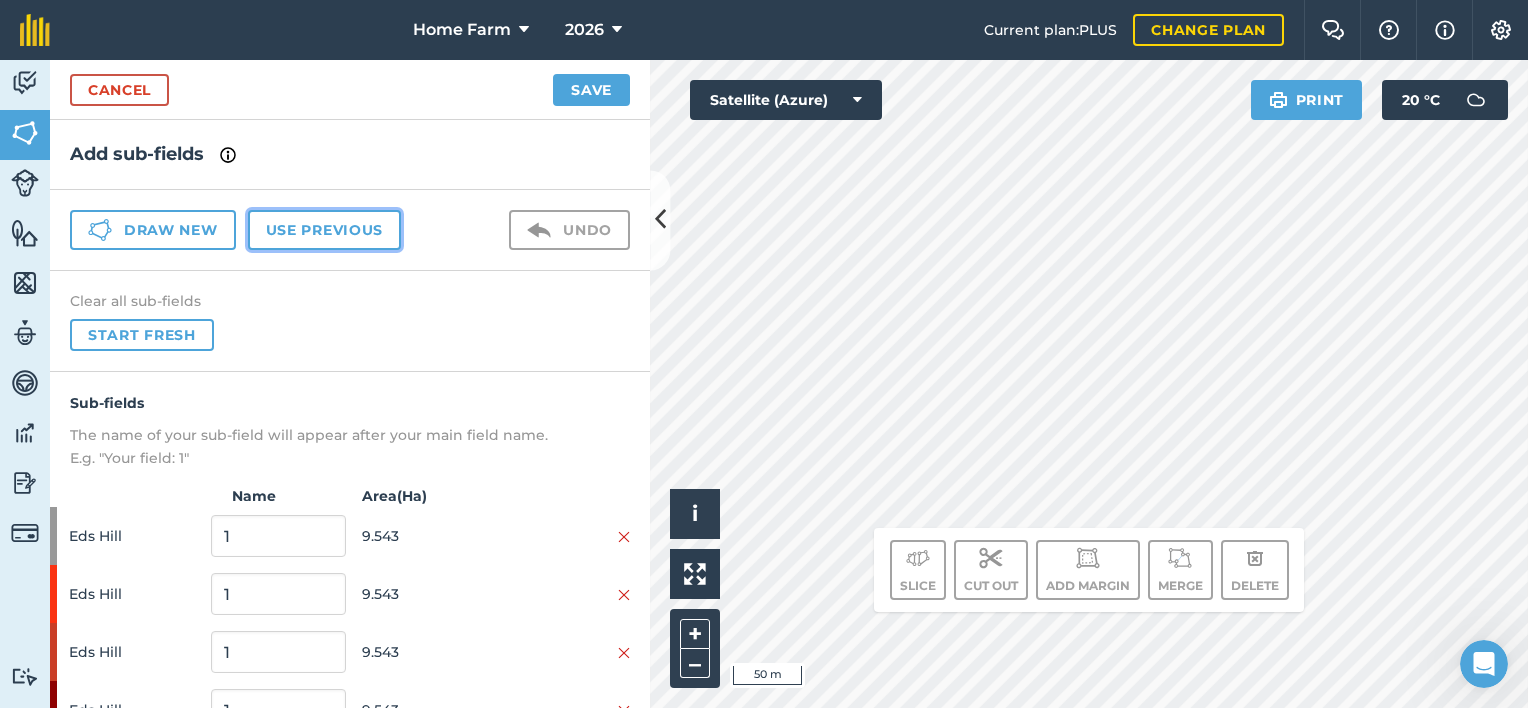 click on "Use previous" at bounding box center [324, 230] 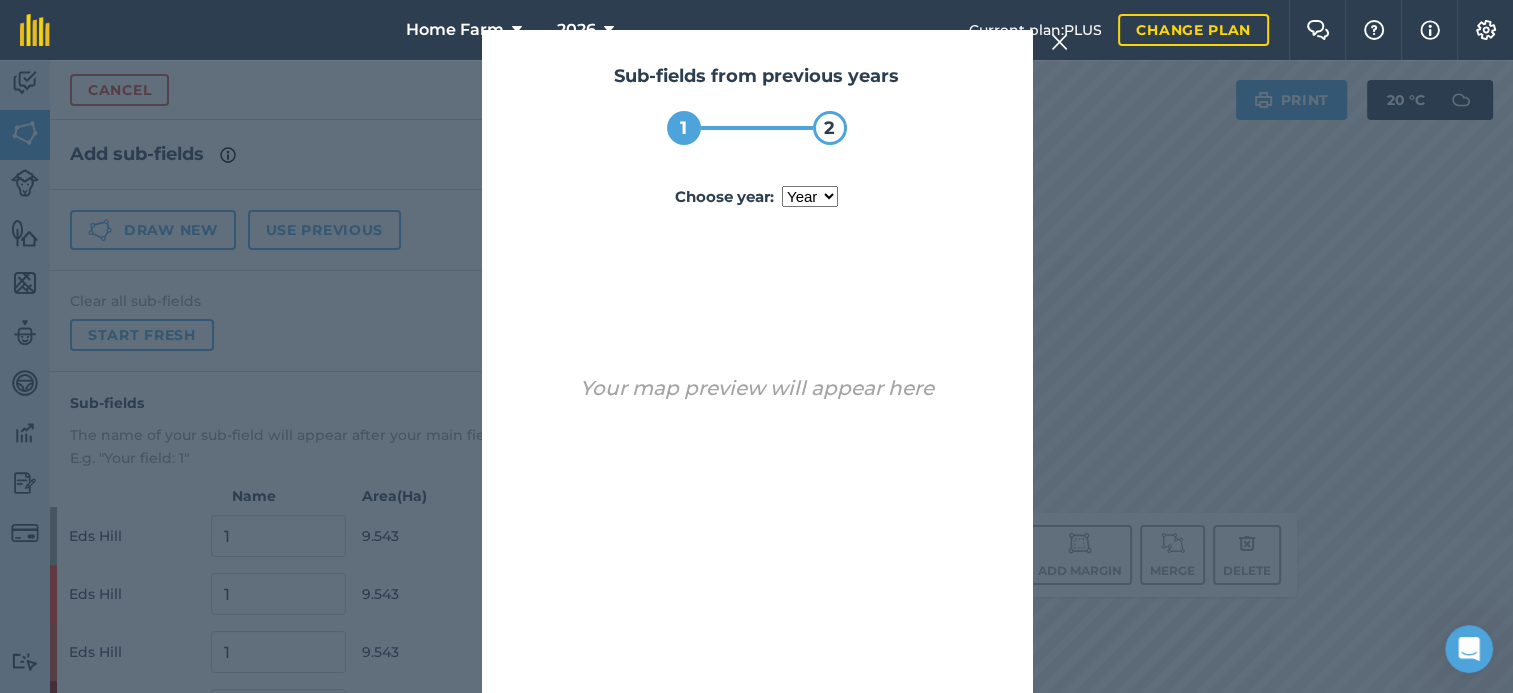 click on "year [DATE] 2024 2025" at bounding box center (810, 196) 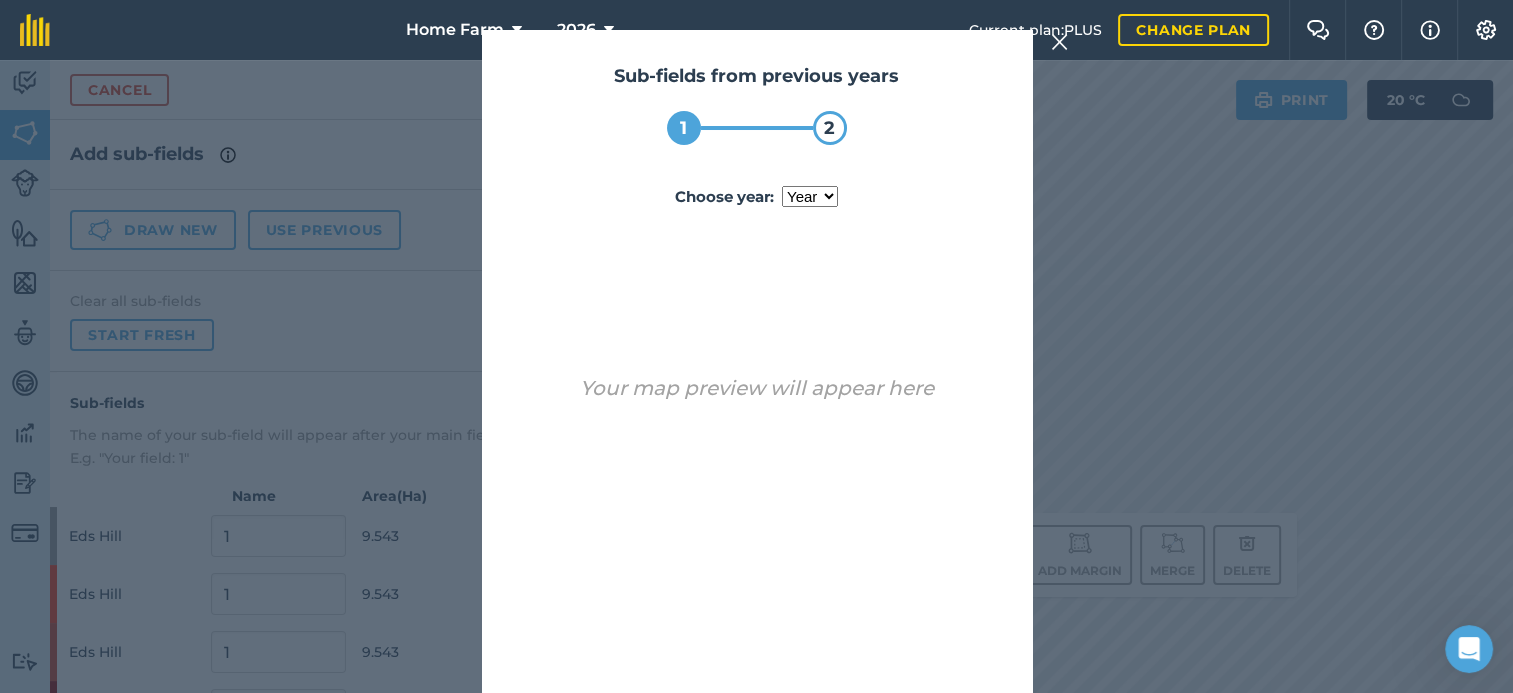 select on "2025" 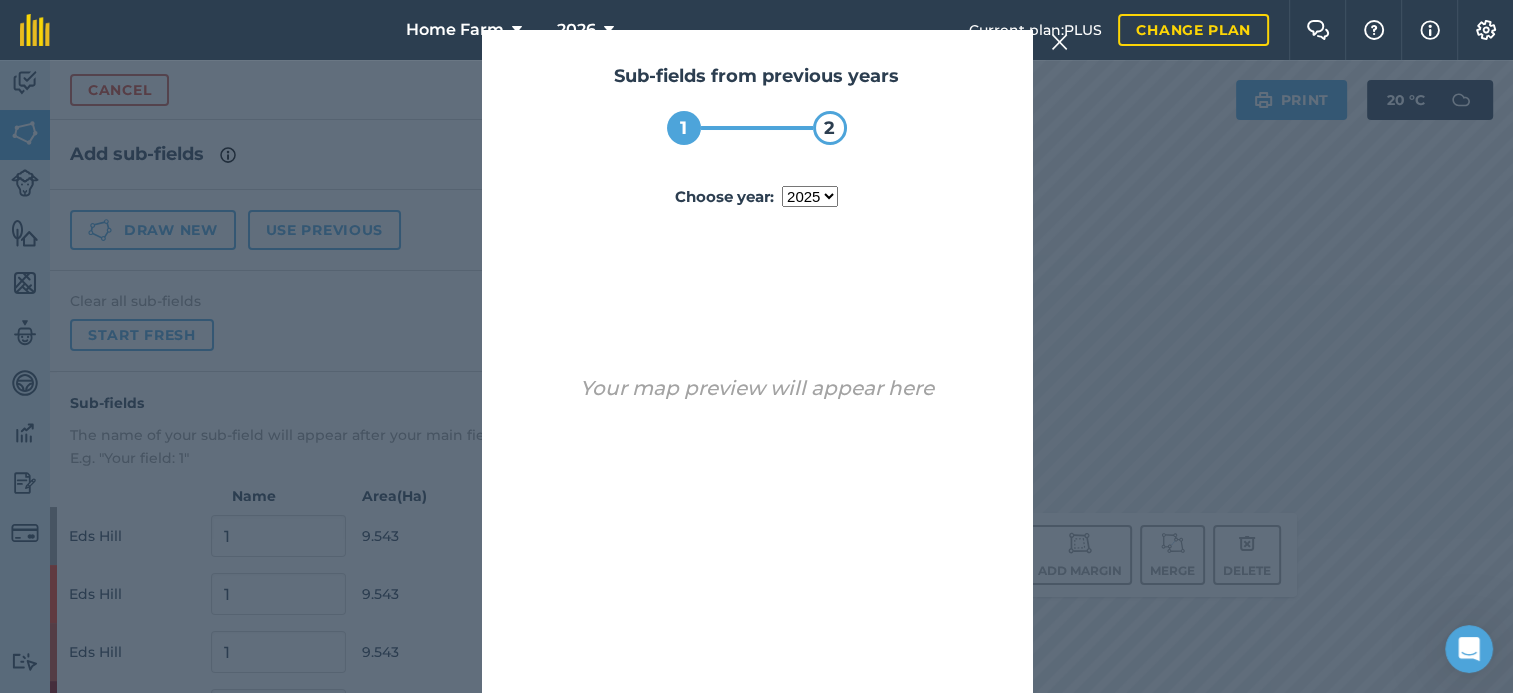 click on "year [DATE] 2024 2025" at bounding box center [810, 196] 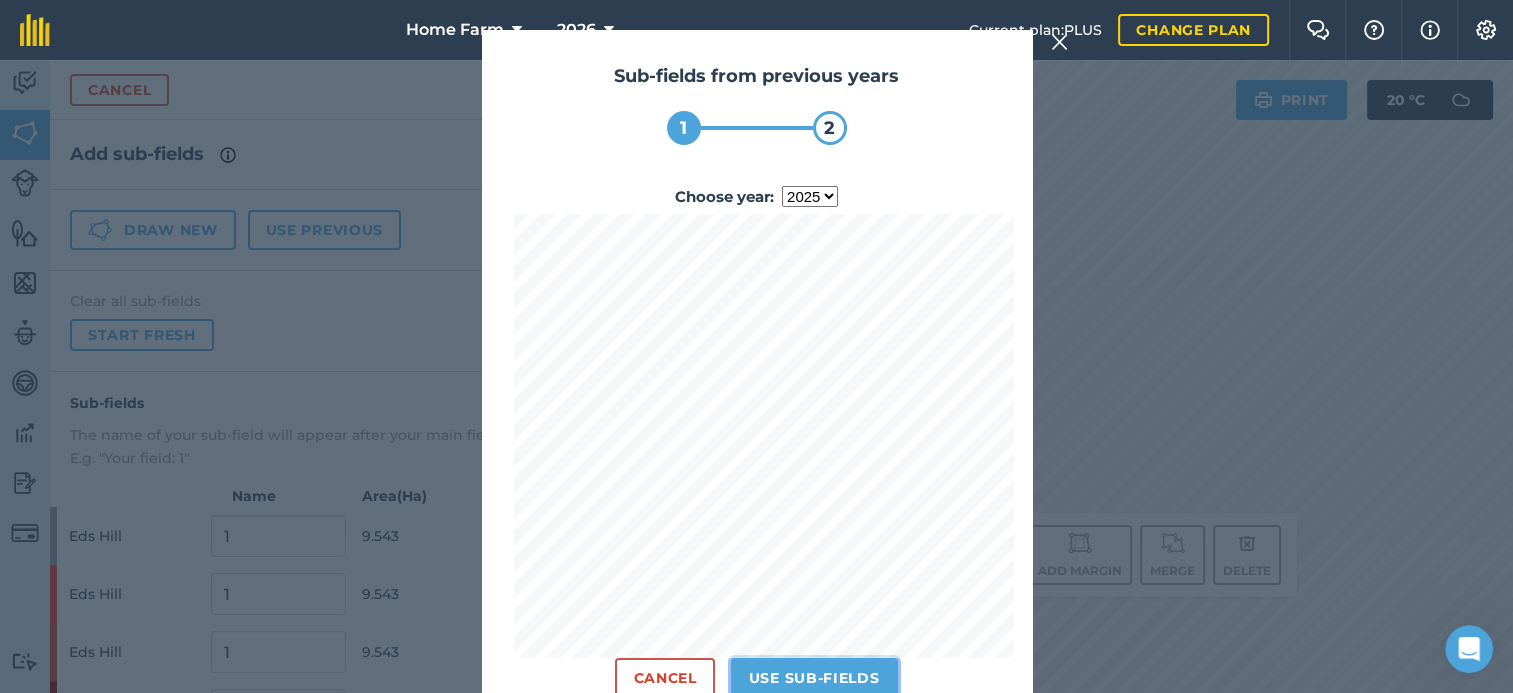 click on "Use sub-fields" at bounding box center [814, 678] 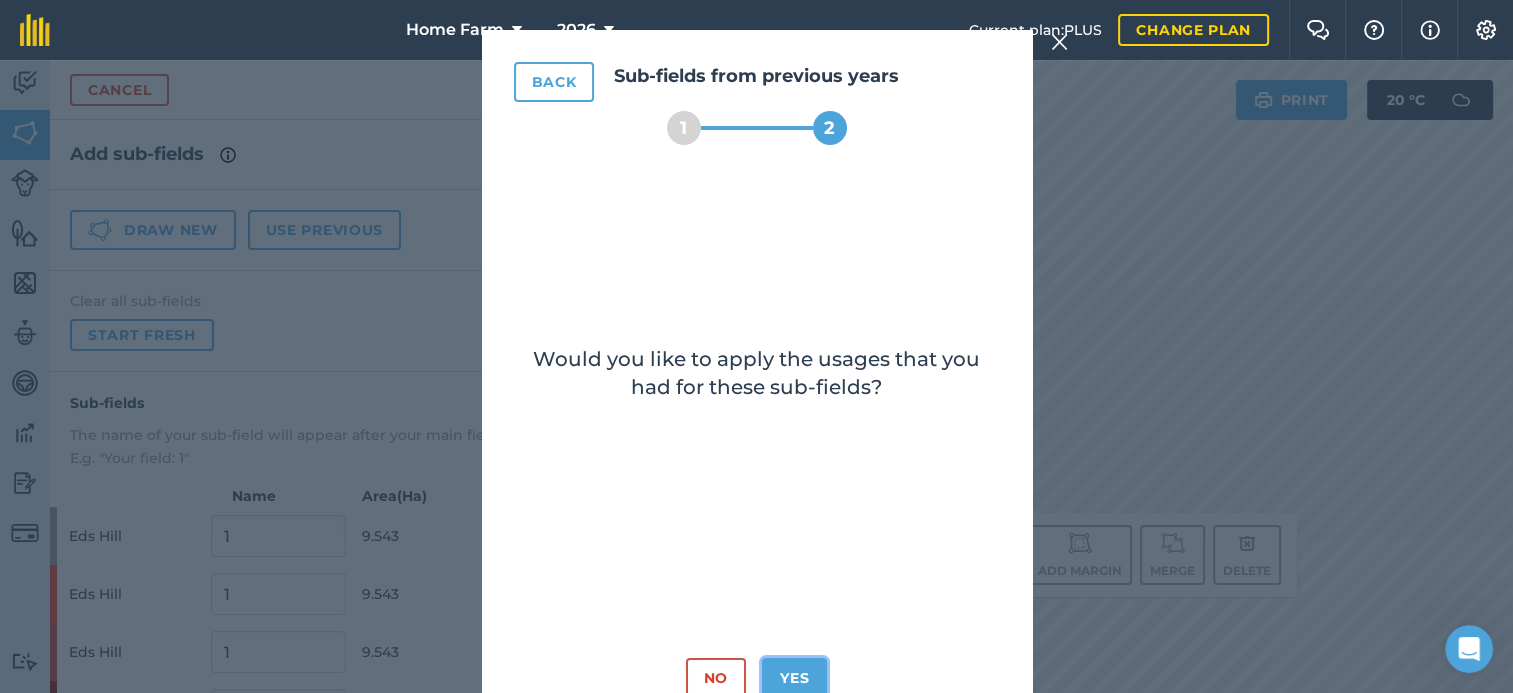 click on "Yes" at bounding box center [794, 678] 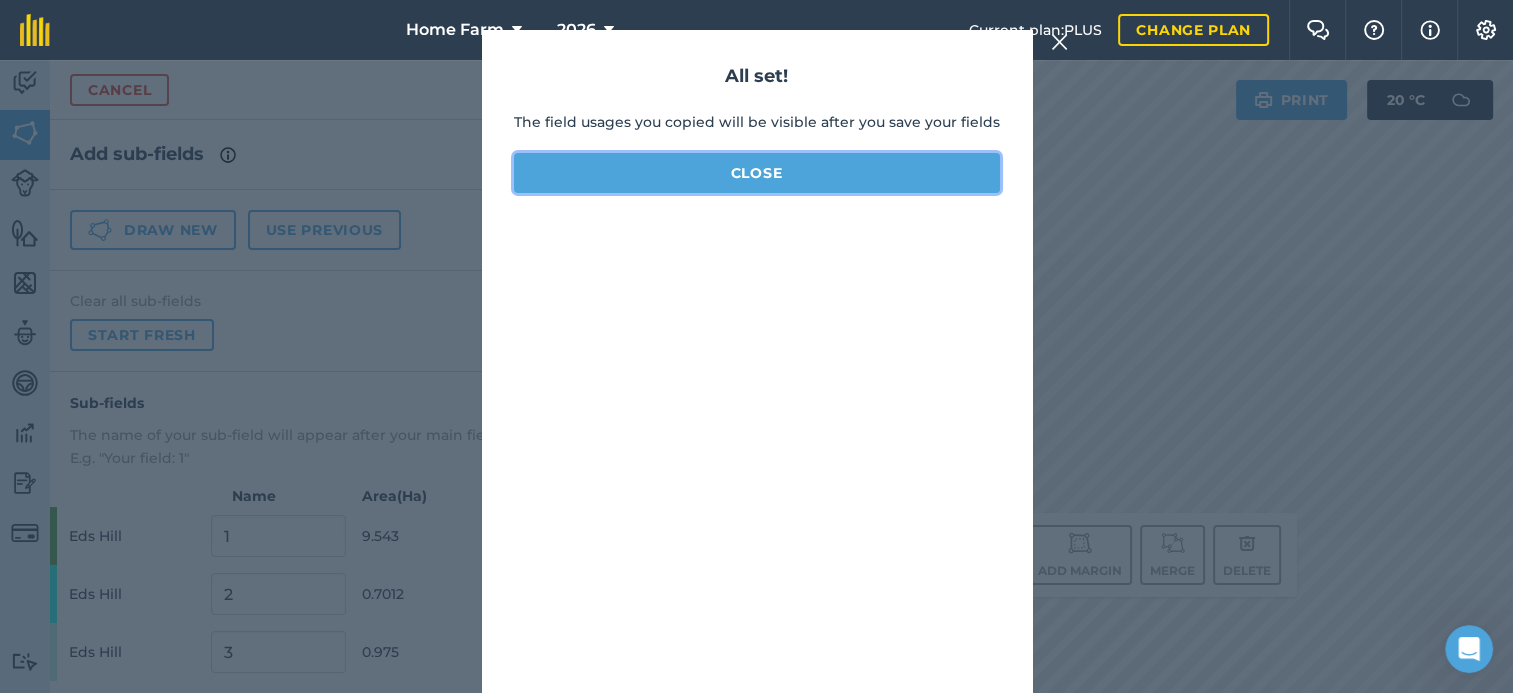 click on "Close" at bounding box center [757, 173] 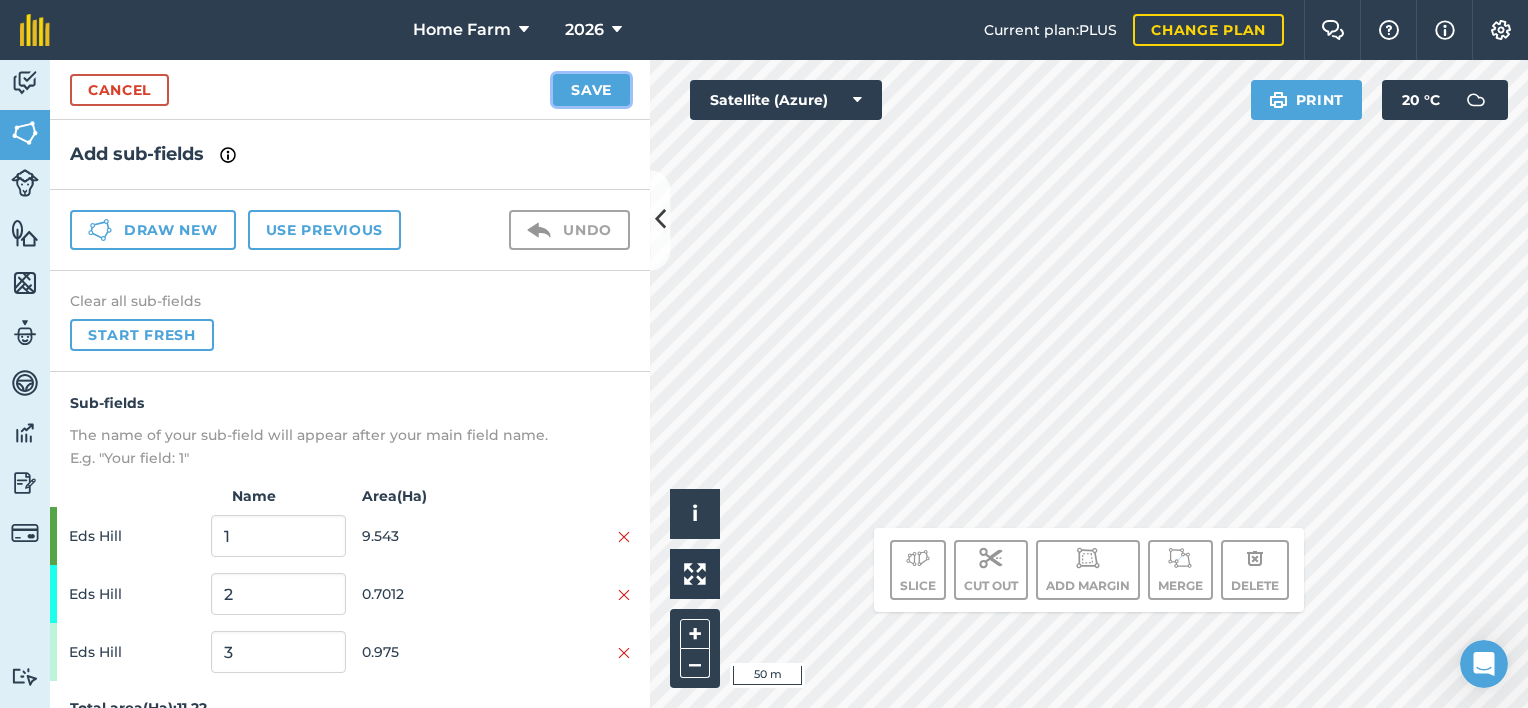 click on "Save" at bounding box center [591, 90] 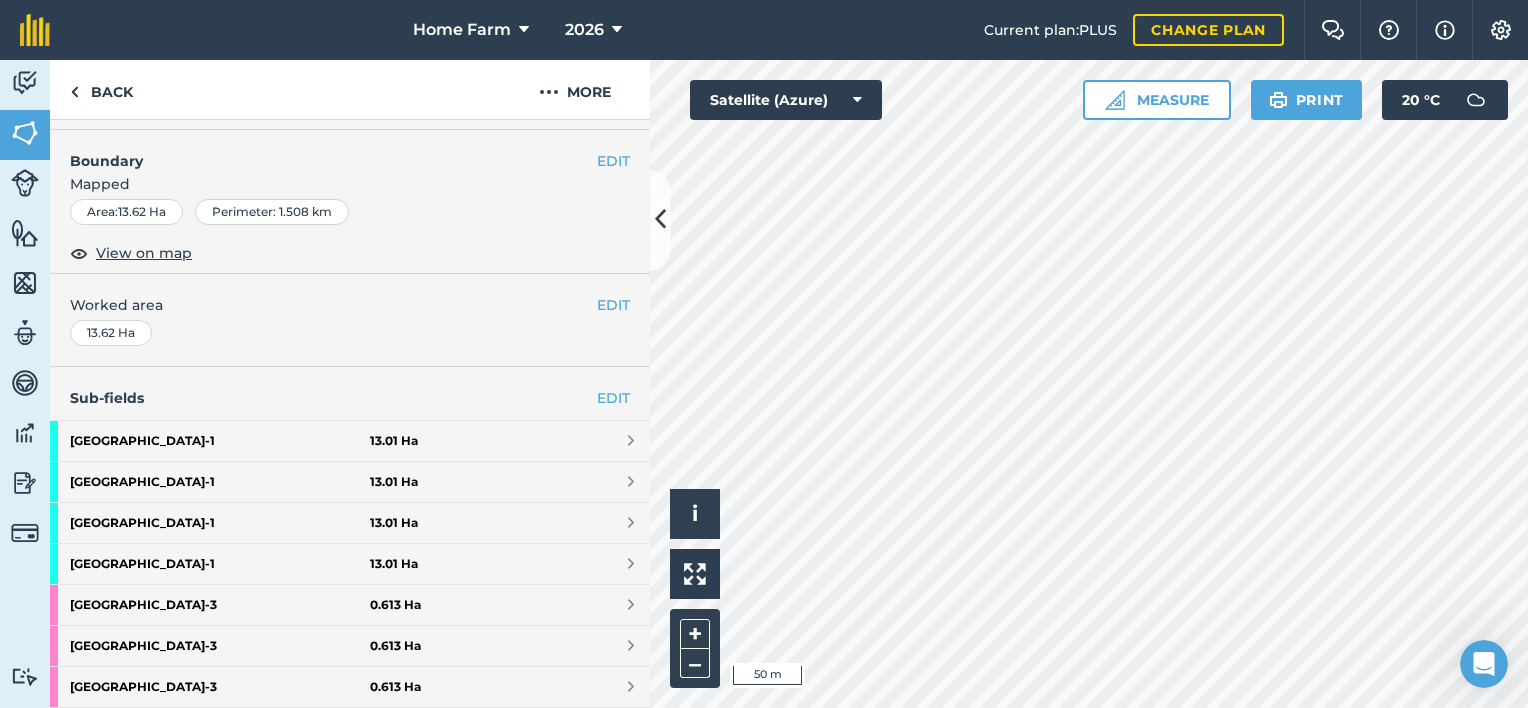 scroll, scrollTop: 621, scrollLeft: 0, axis: vertical 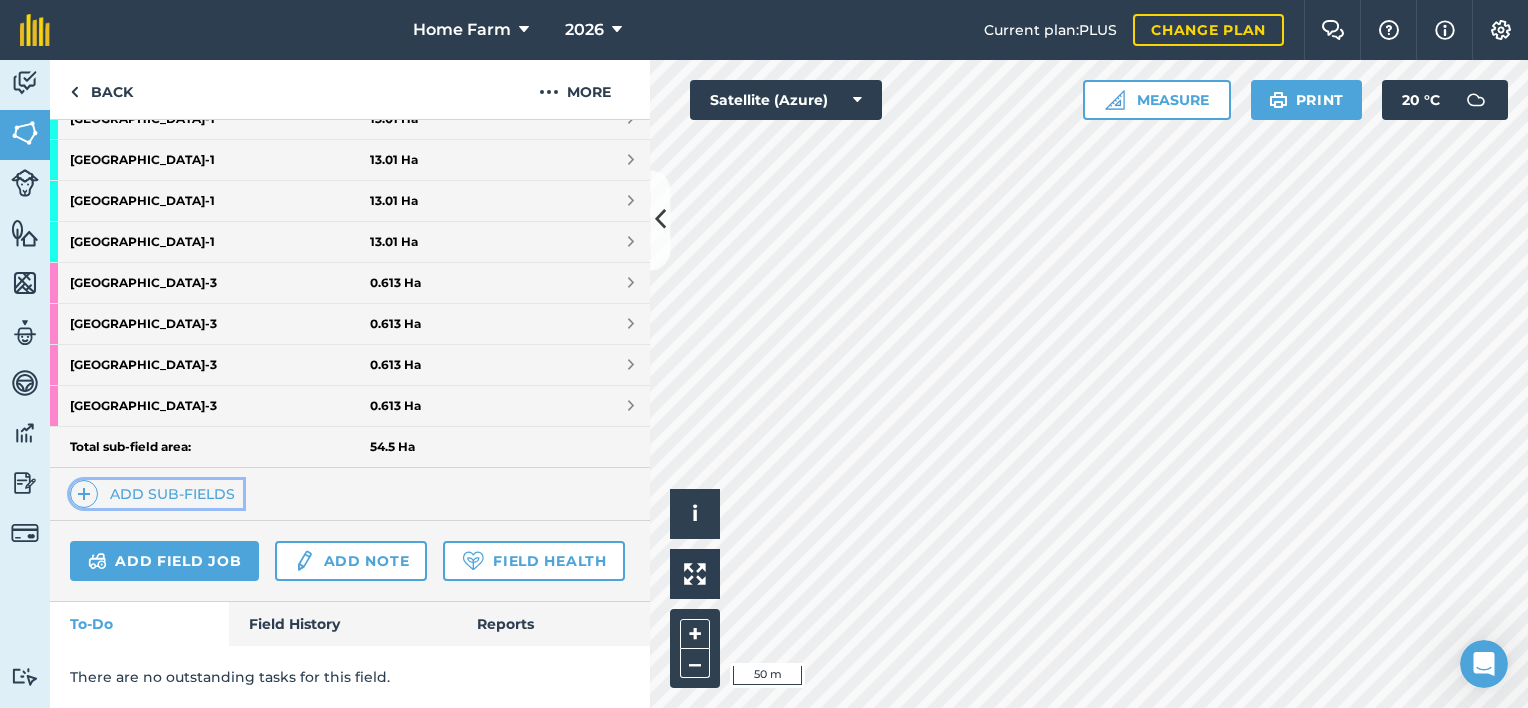 click on "Add sub-fields" at bounding box center [156, 494] 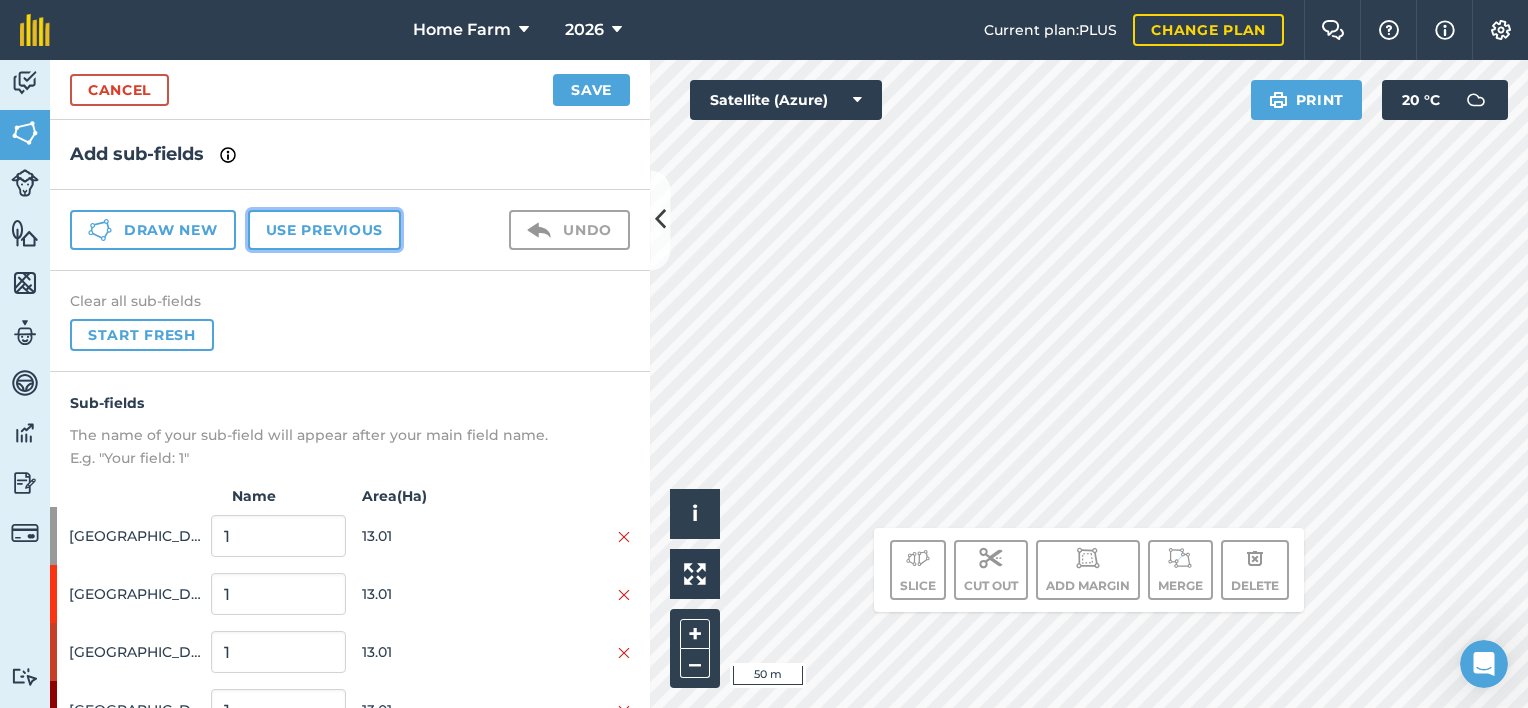 click on "Use previous" at bounding box center (324, 230) 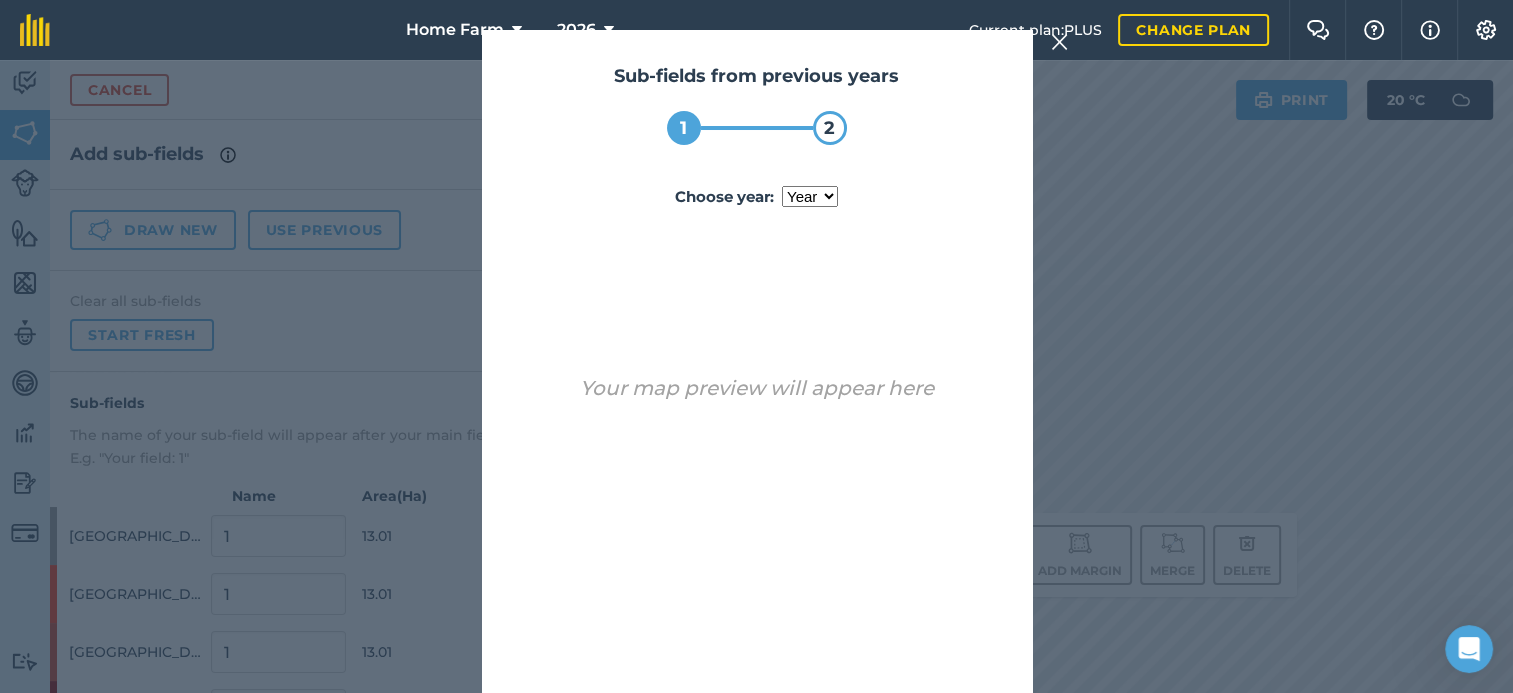 click on "year [DATE] 2024 2025" at bounding box center (810, 196) 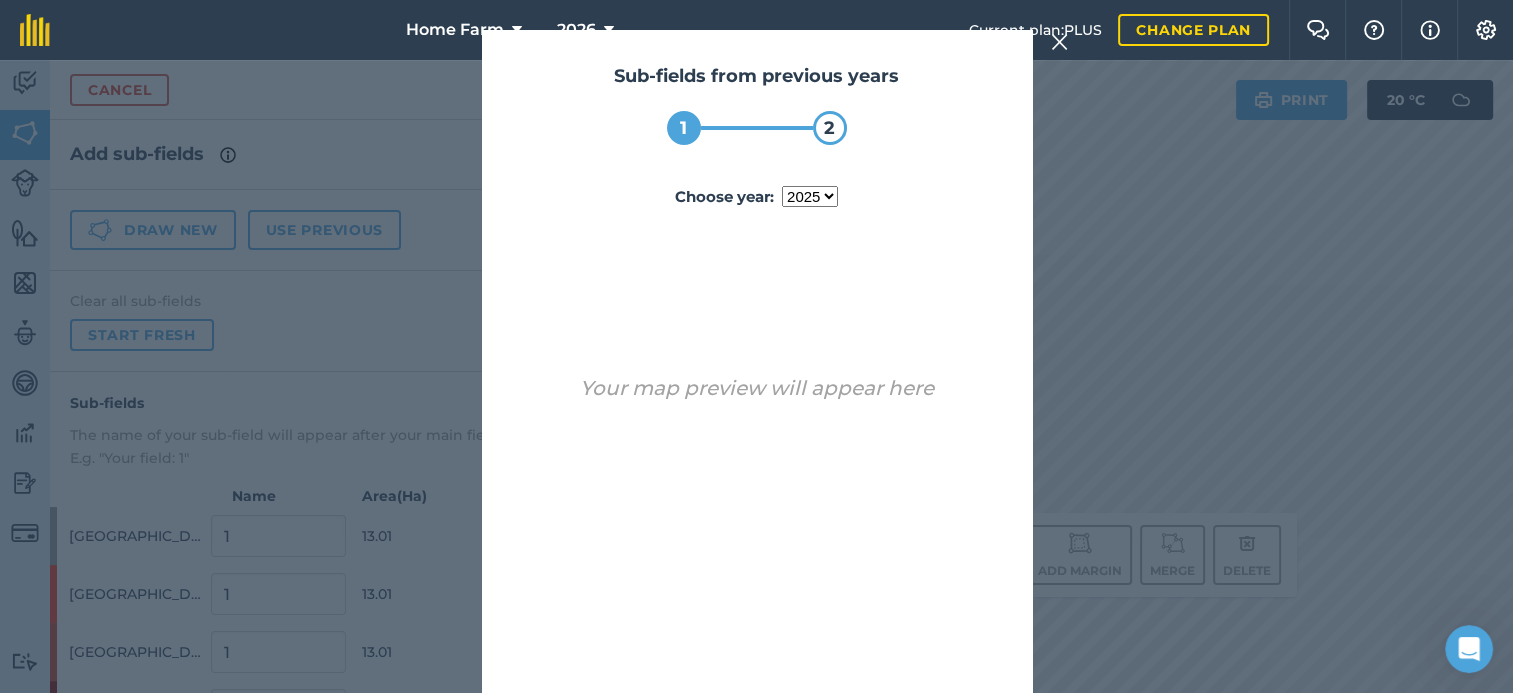 click on "year [DATE] 2024 2025" at bounding box center [810, 196] 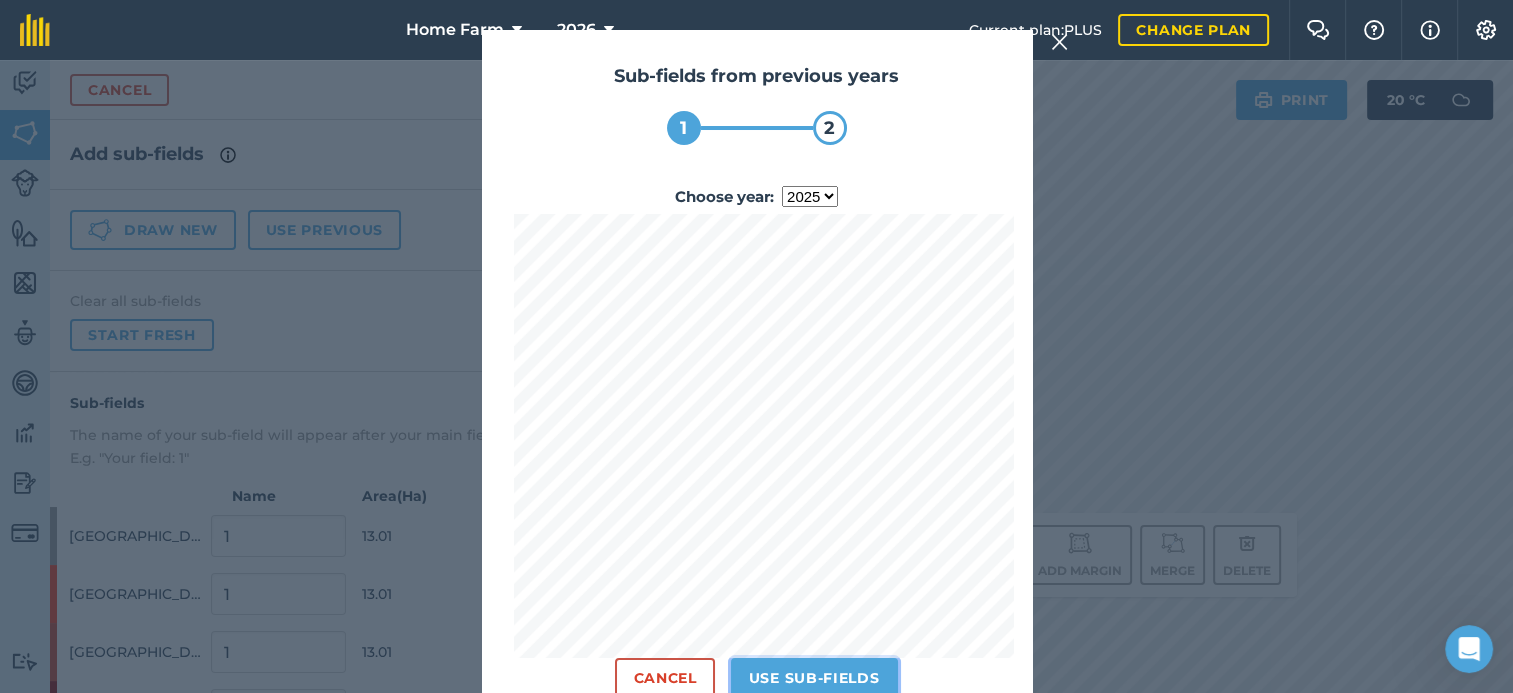 click on "Use sub-fields" at bounding box center [814, 678] 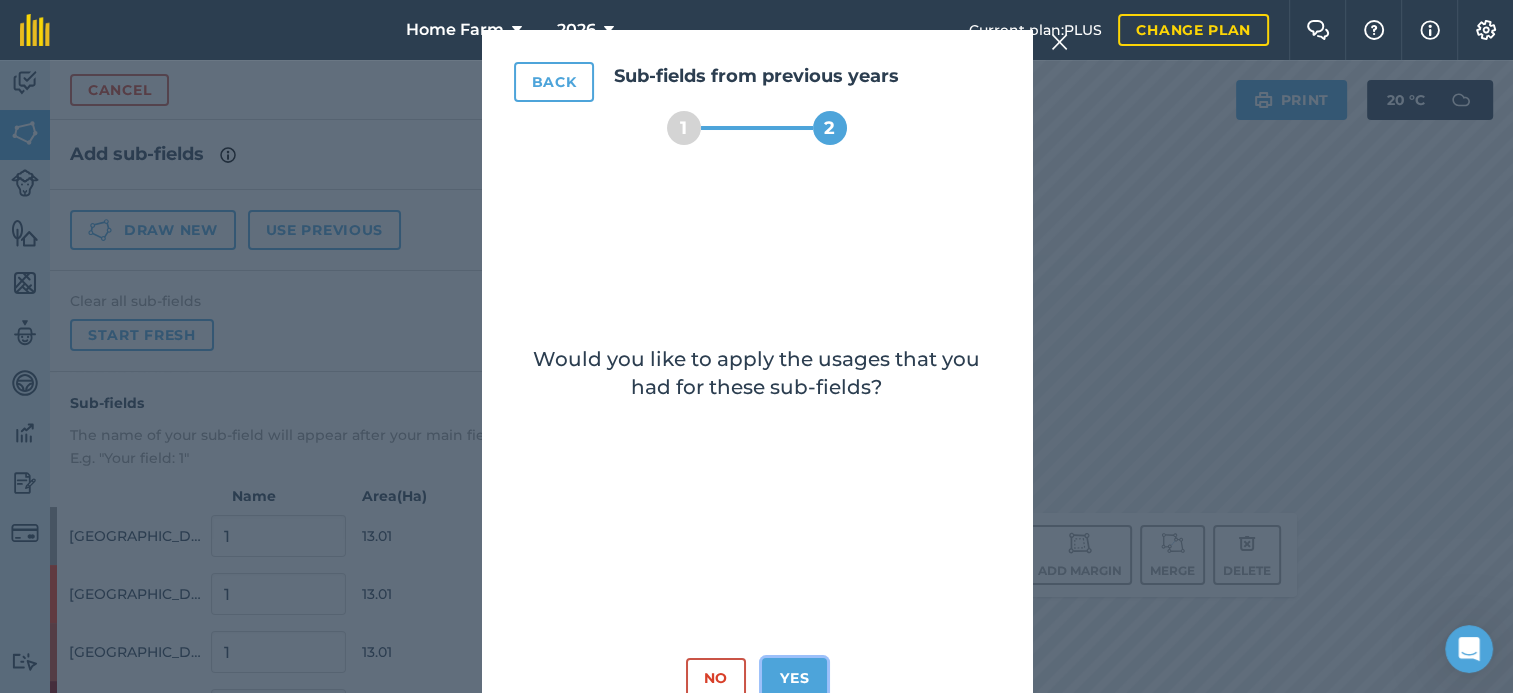 click on "Yes" at bounding box center [794, 678] 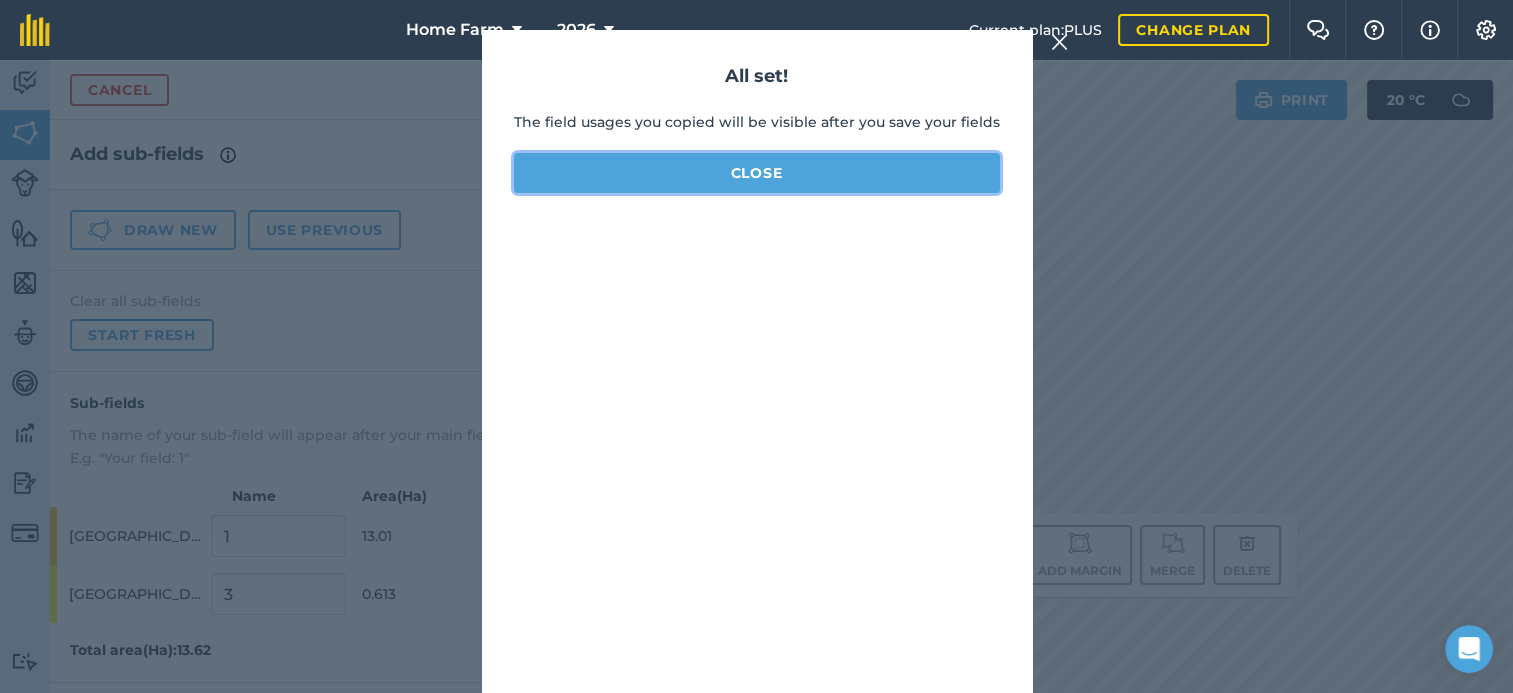 click on "Close" at bounding box center (757, 173) 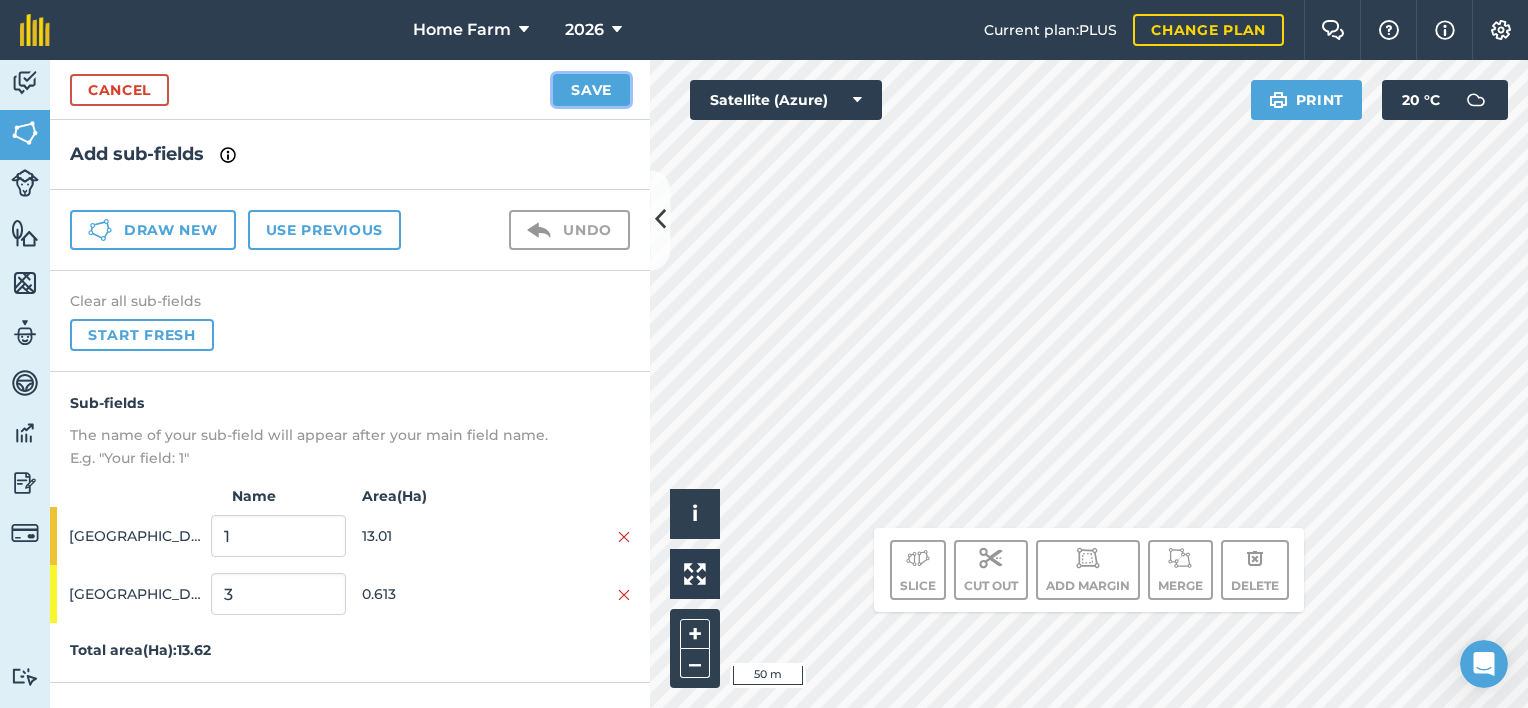 click on "Save" at bounding box center (591, 90) 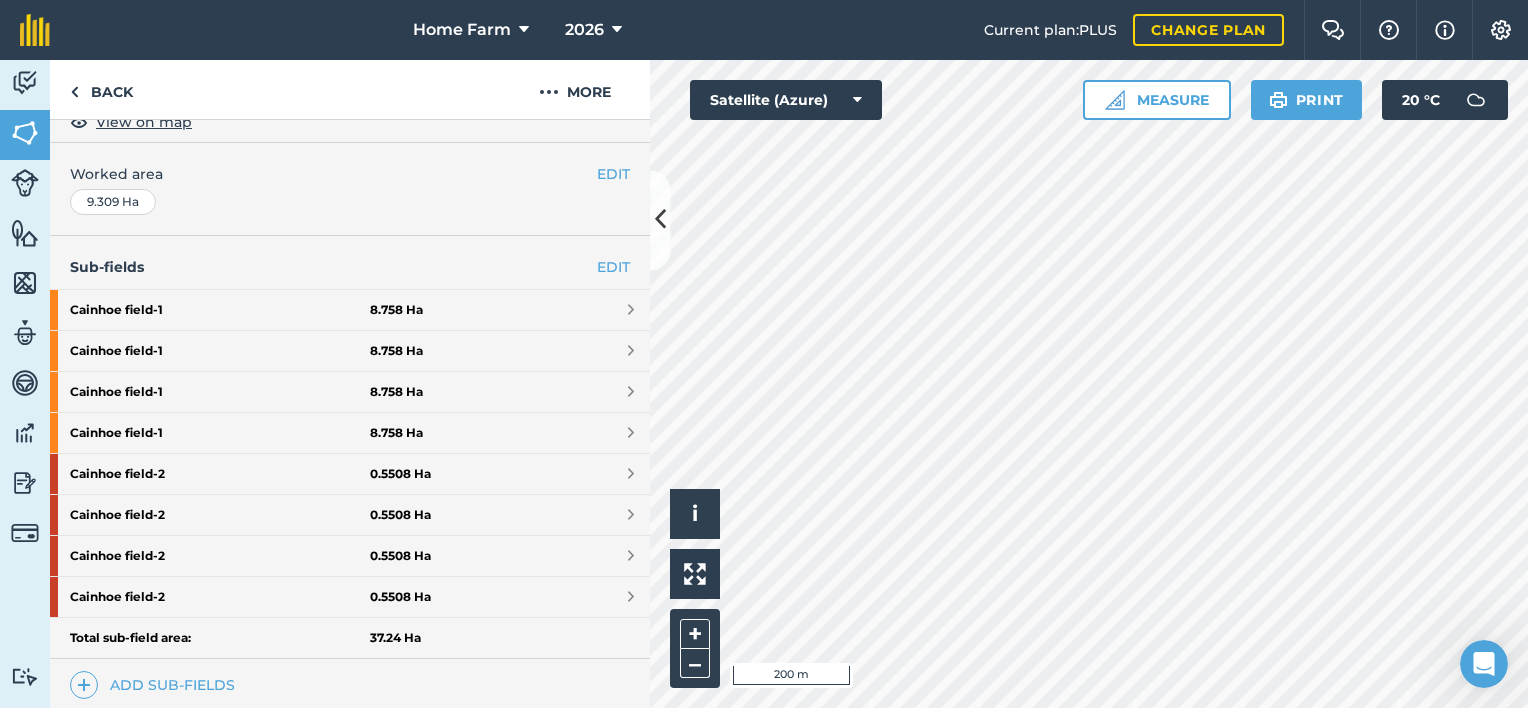 scroll, scrollTop: 621, scrollLeft: 0, axis: vertical 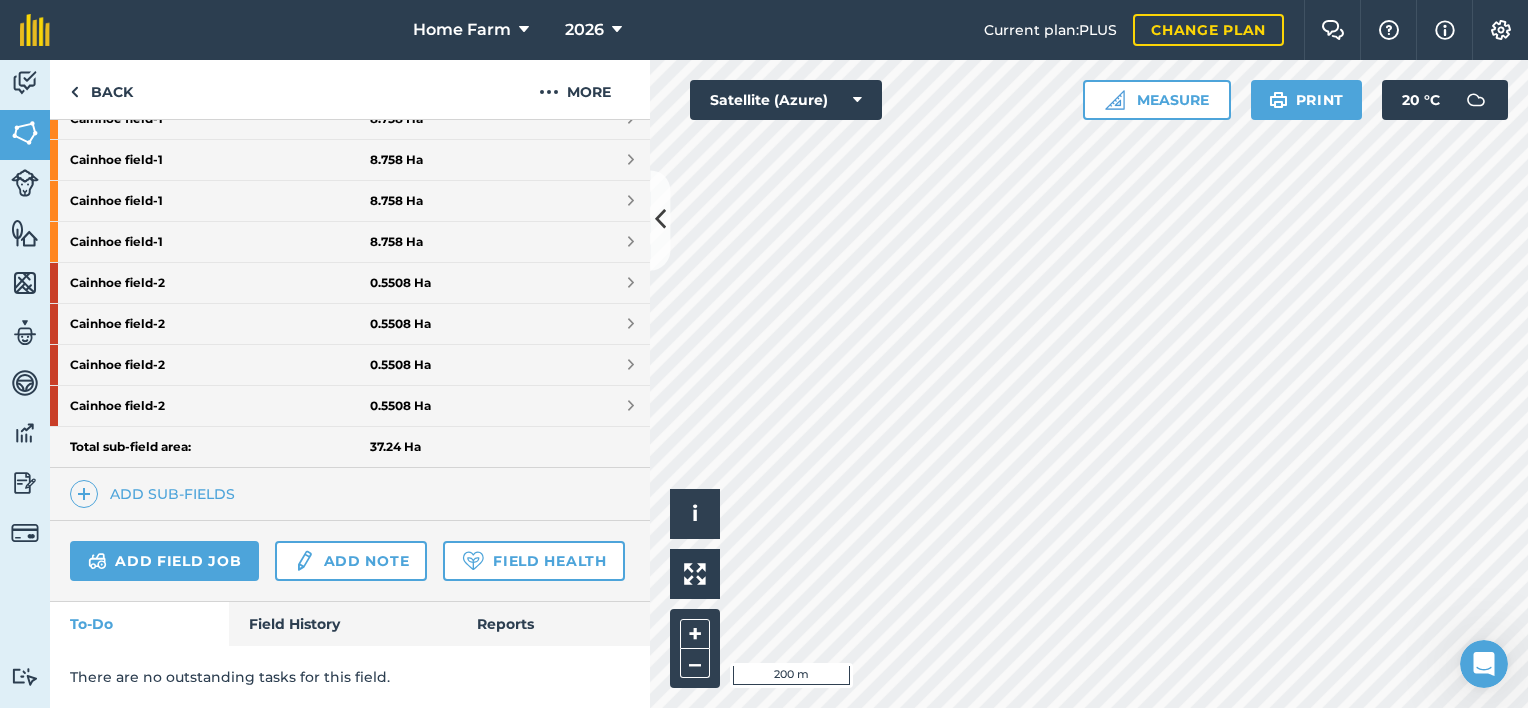 click on "Add field job Add note   Field Health" at bounding box center (350, 561) 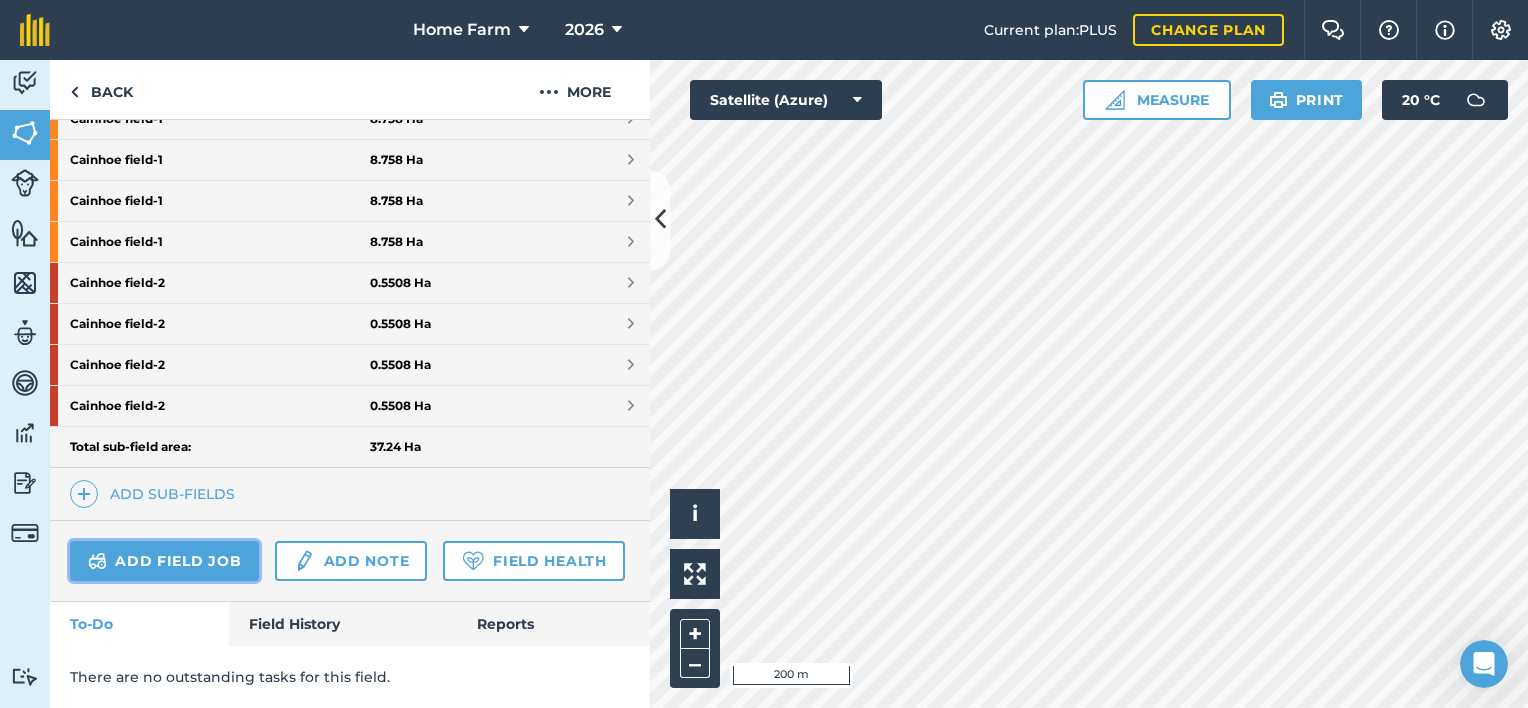 click on "Add field job" at bounding box center [164, 561] 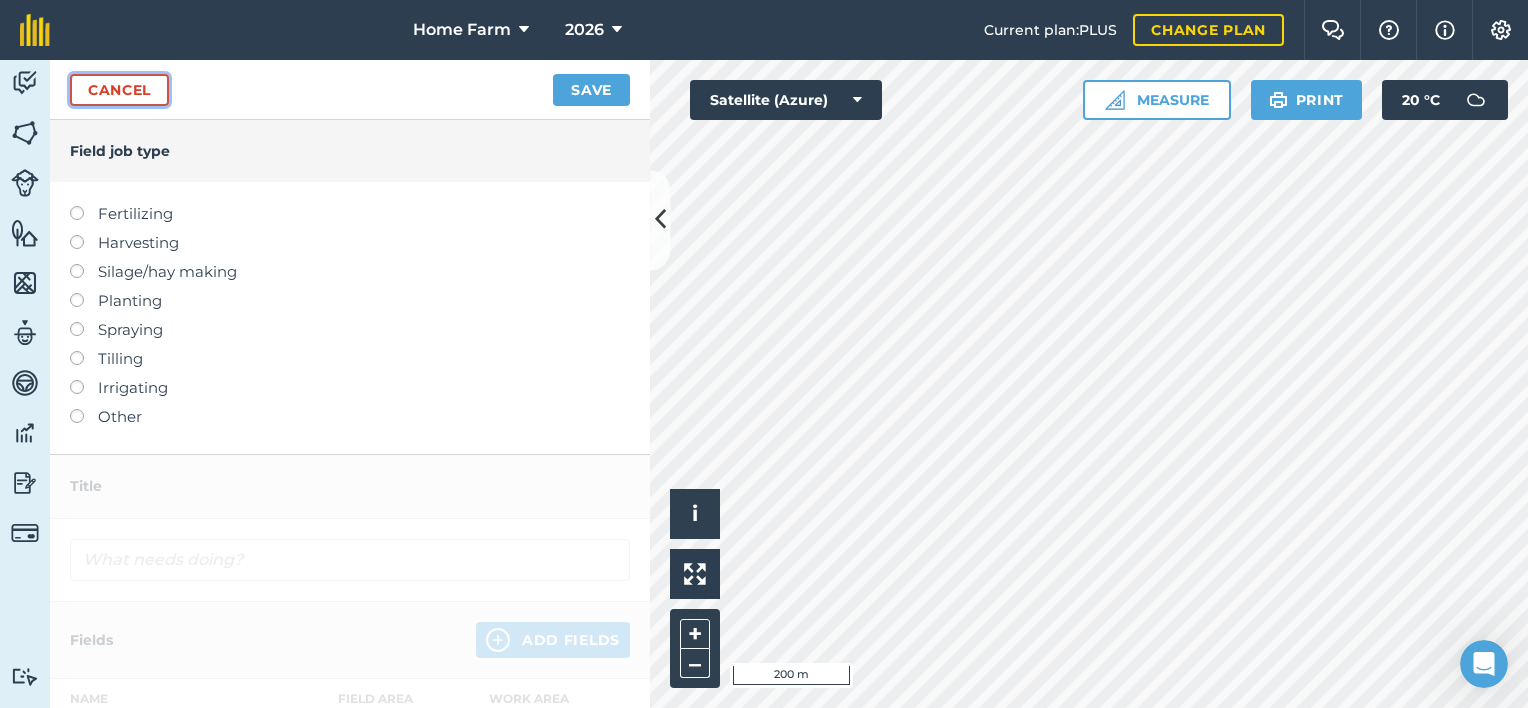 click on "Cancel" at bounding box center [119, 90] 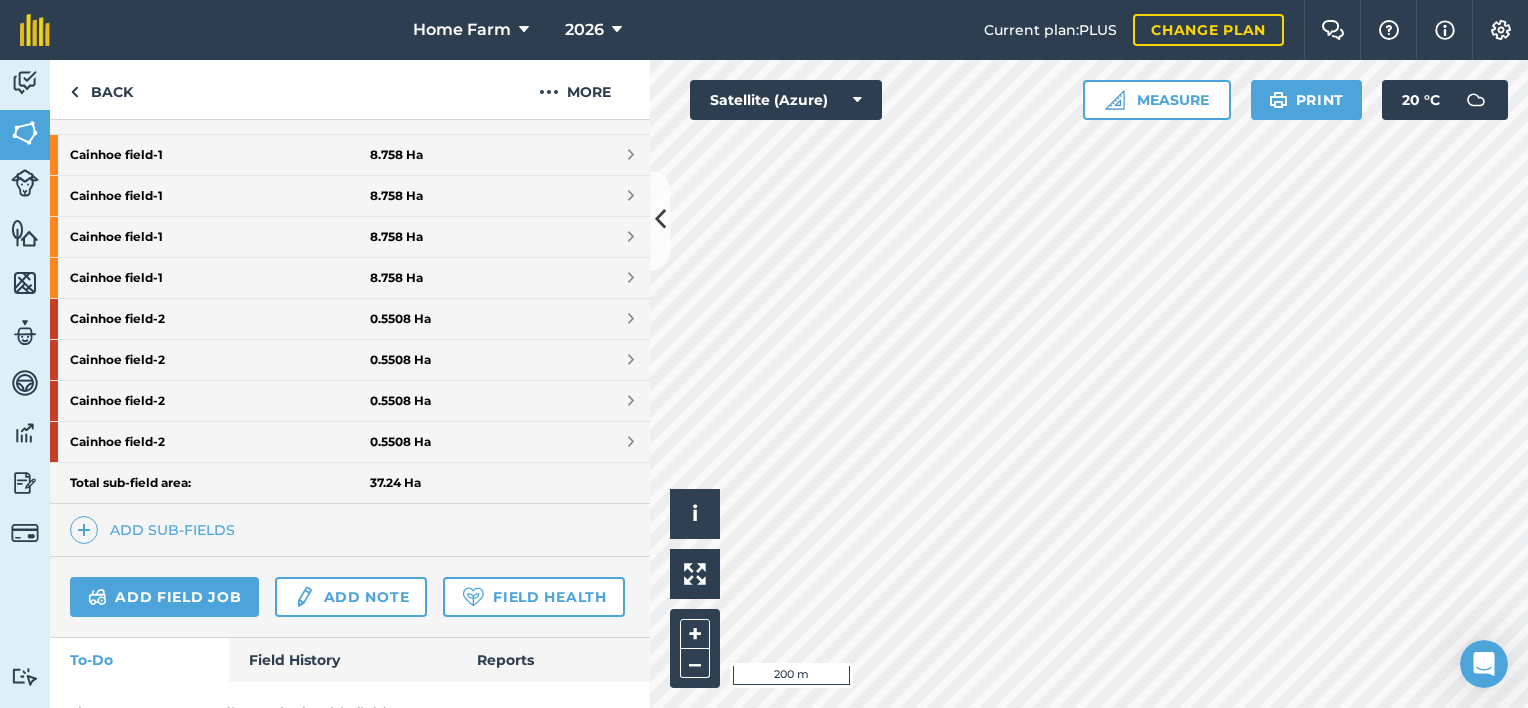 scroll, scrollTop: 621, scrollLeft: 0, axis: vertical 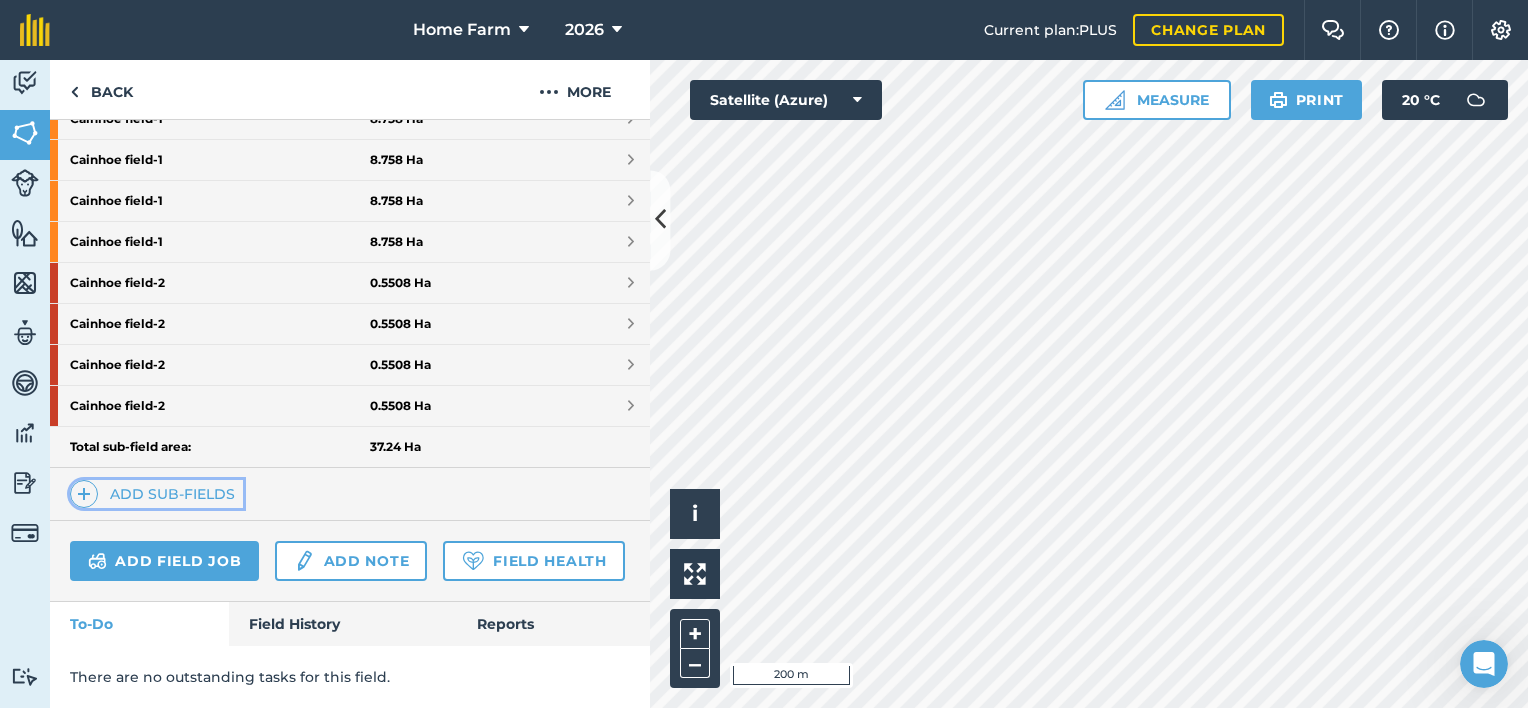 click on "Add sub-fields" at bounding box center [156, 494] 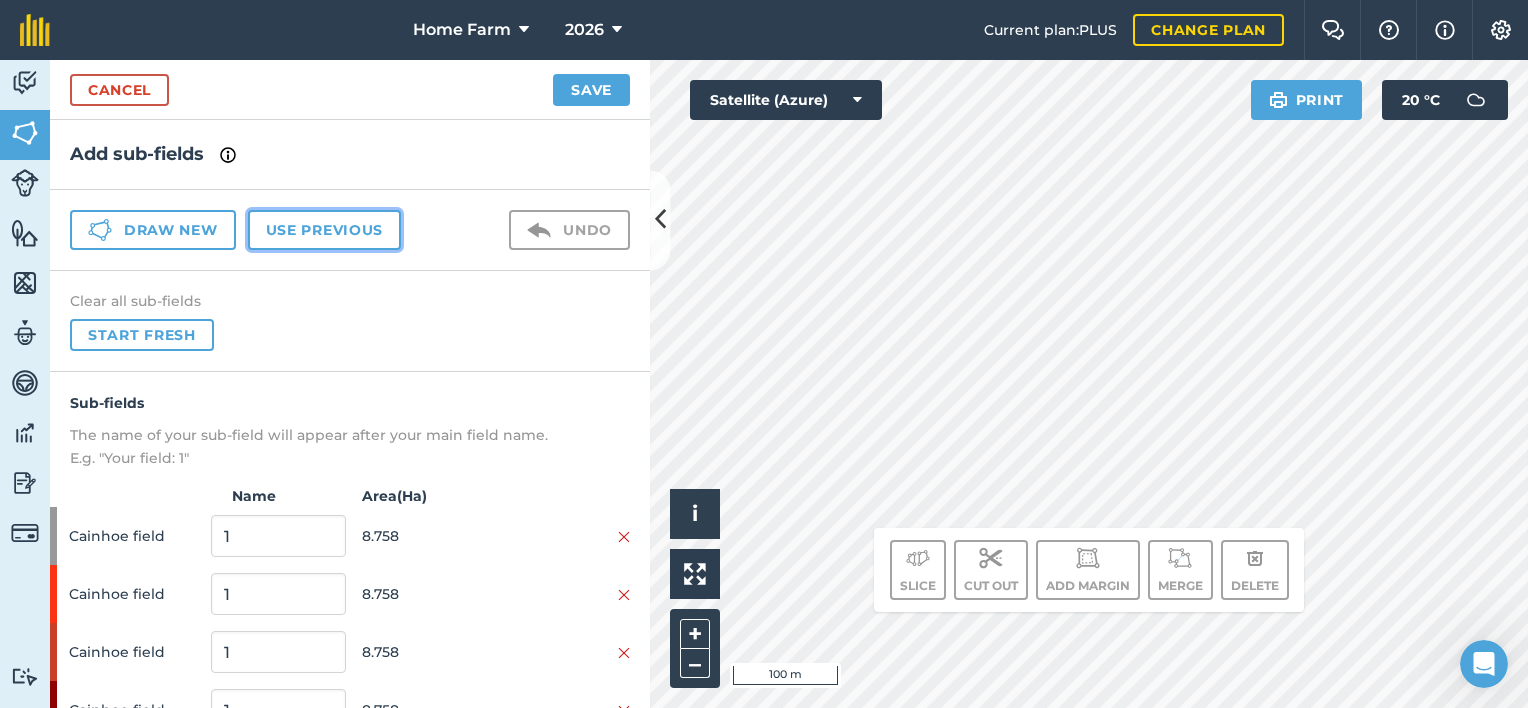 click on "Use previous" at bounding box center [324, 230] 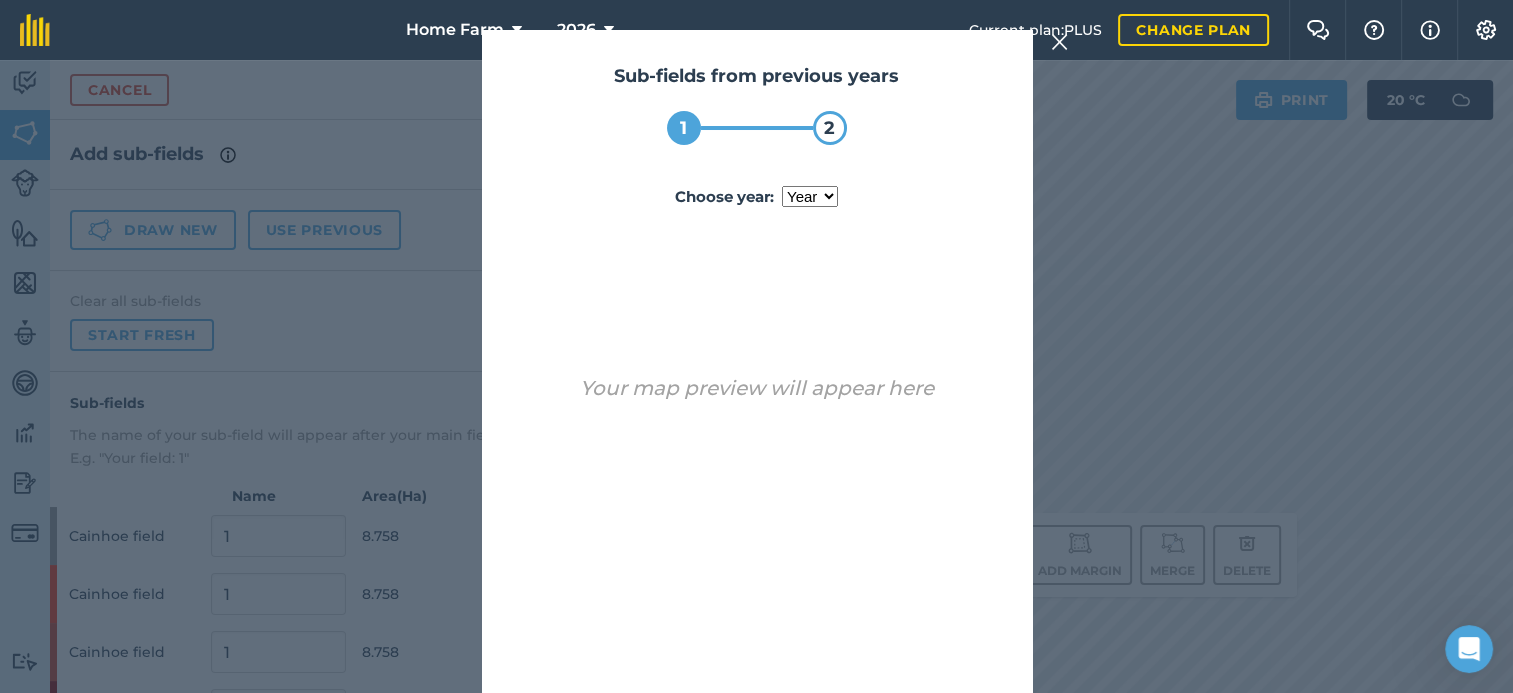 click on "Choose year : year [DATE] 2024 2025" at bounding box center (757, 197) 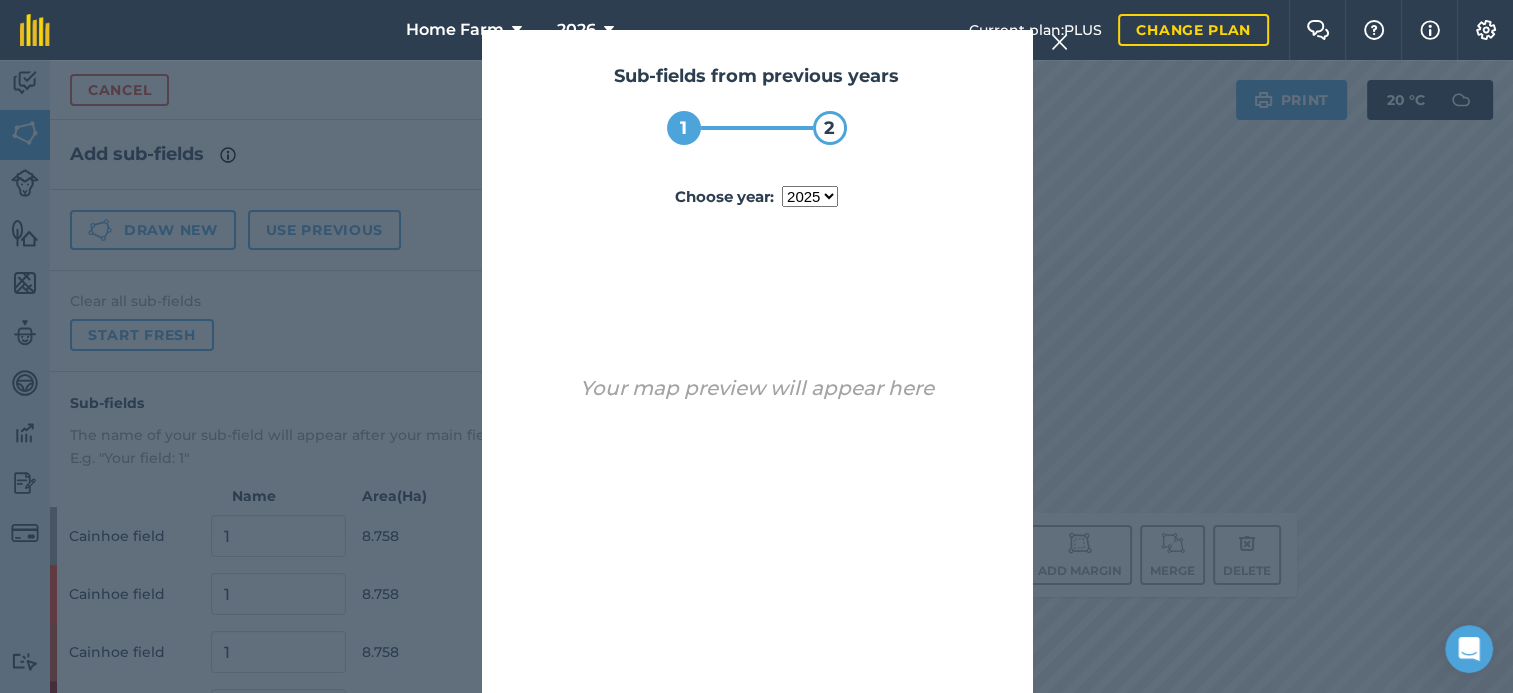 click on "year [DATE] 2024 2025" at bounding box center [810, 196] 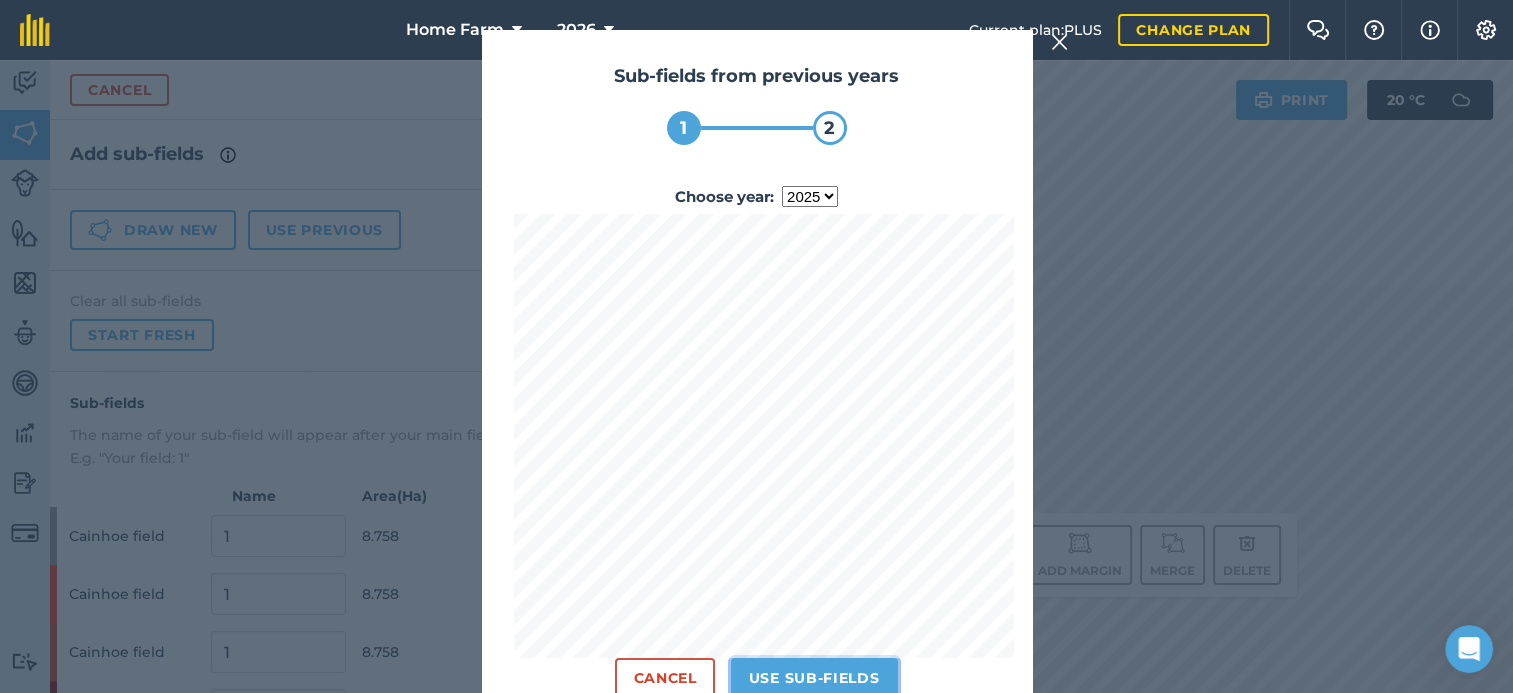 click on "Use sub-fields" at bounding box center [814, 678] 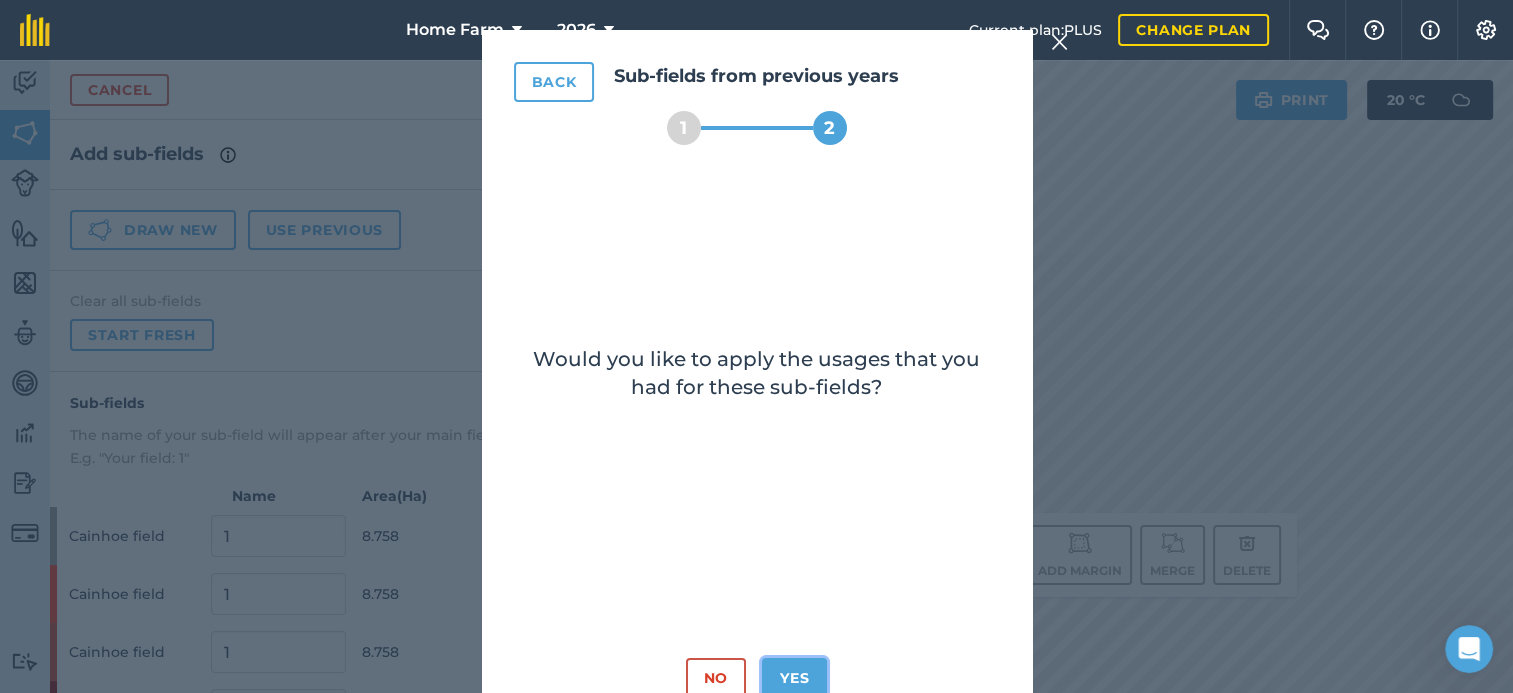 click on "Yes" at bounding box center (794, 678) 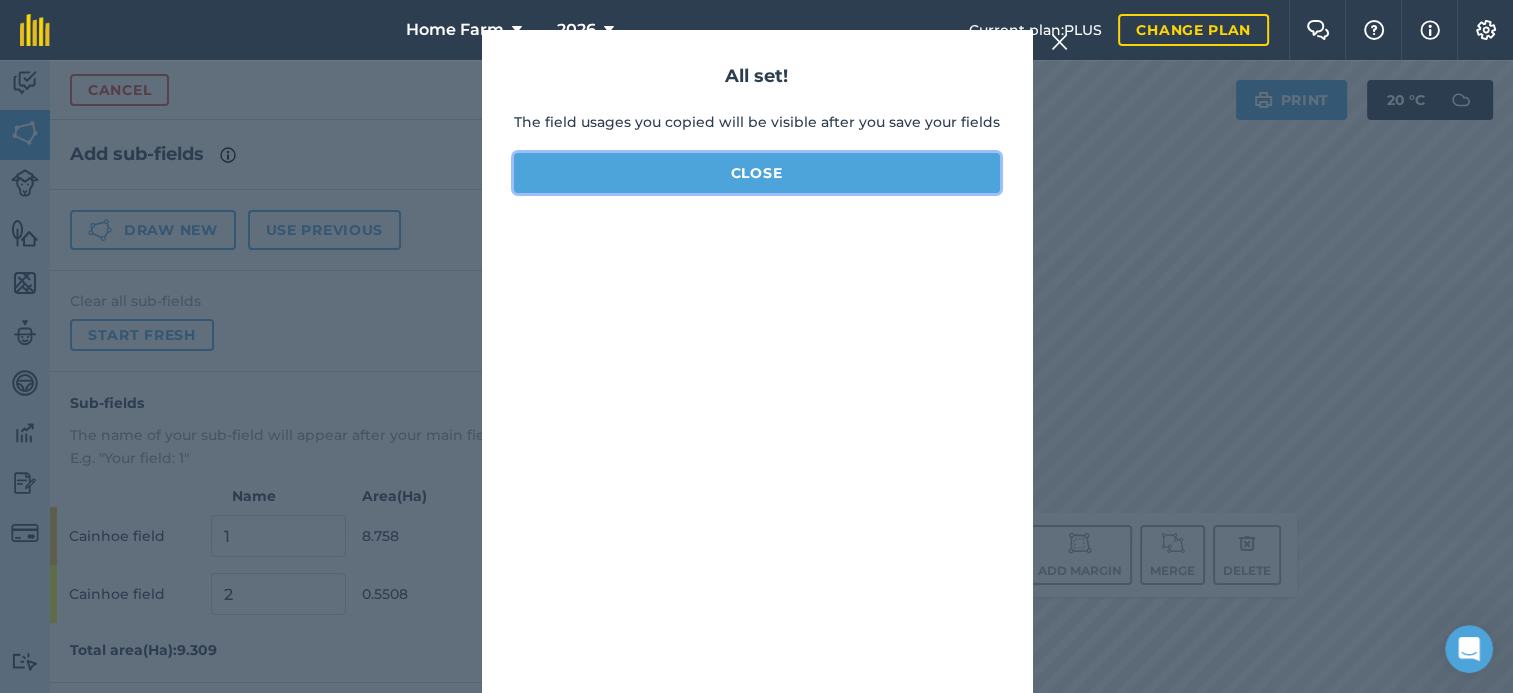 click on "Close" at bounding box center [757, 173] 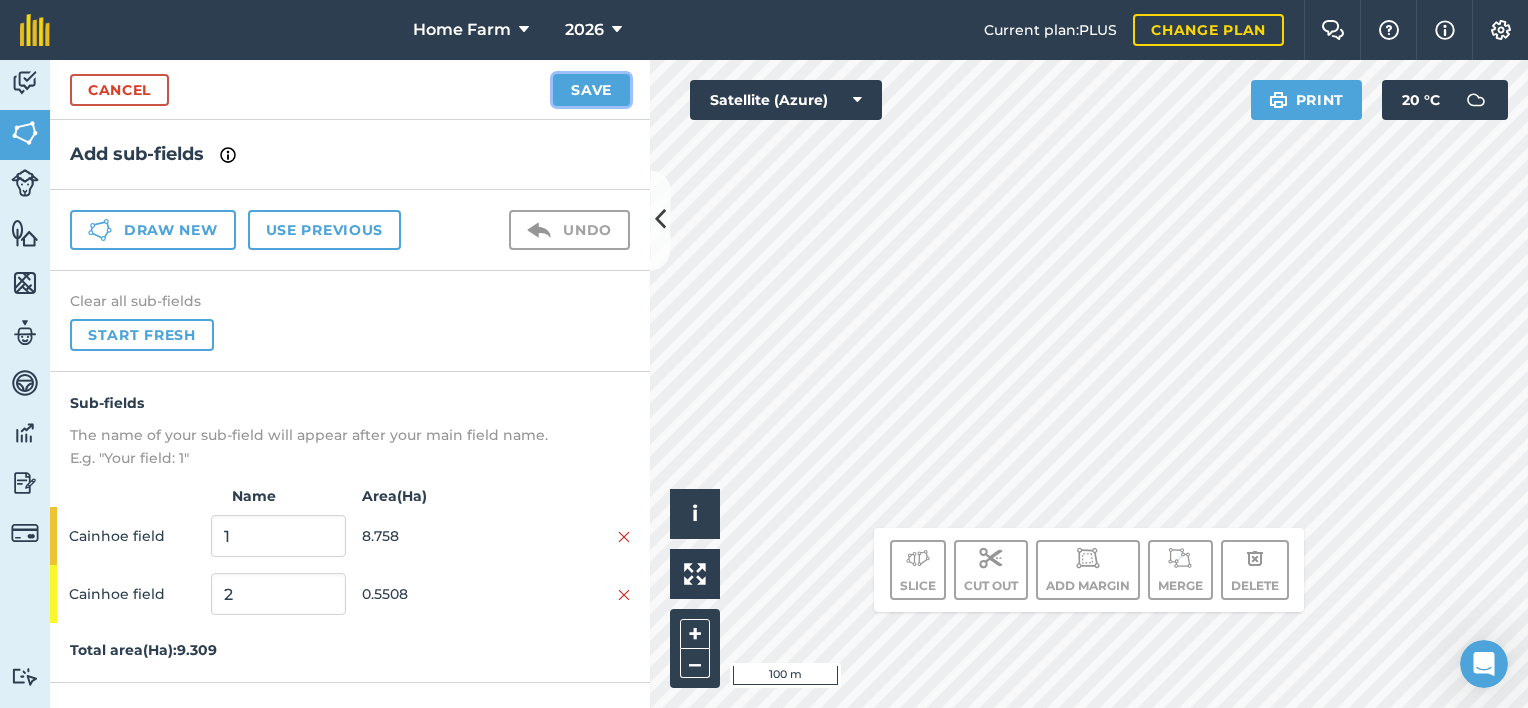 click on "Save" at bounding box center [591, 90] 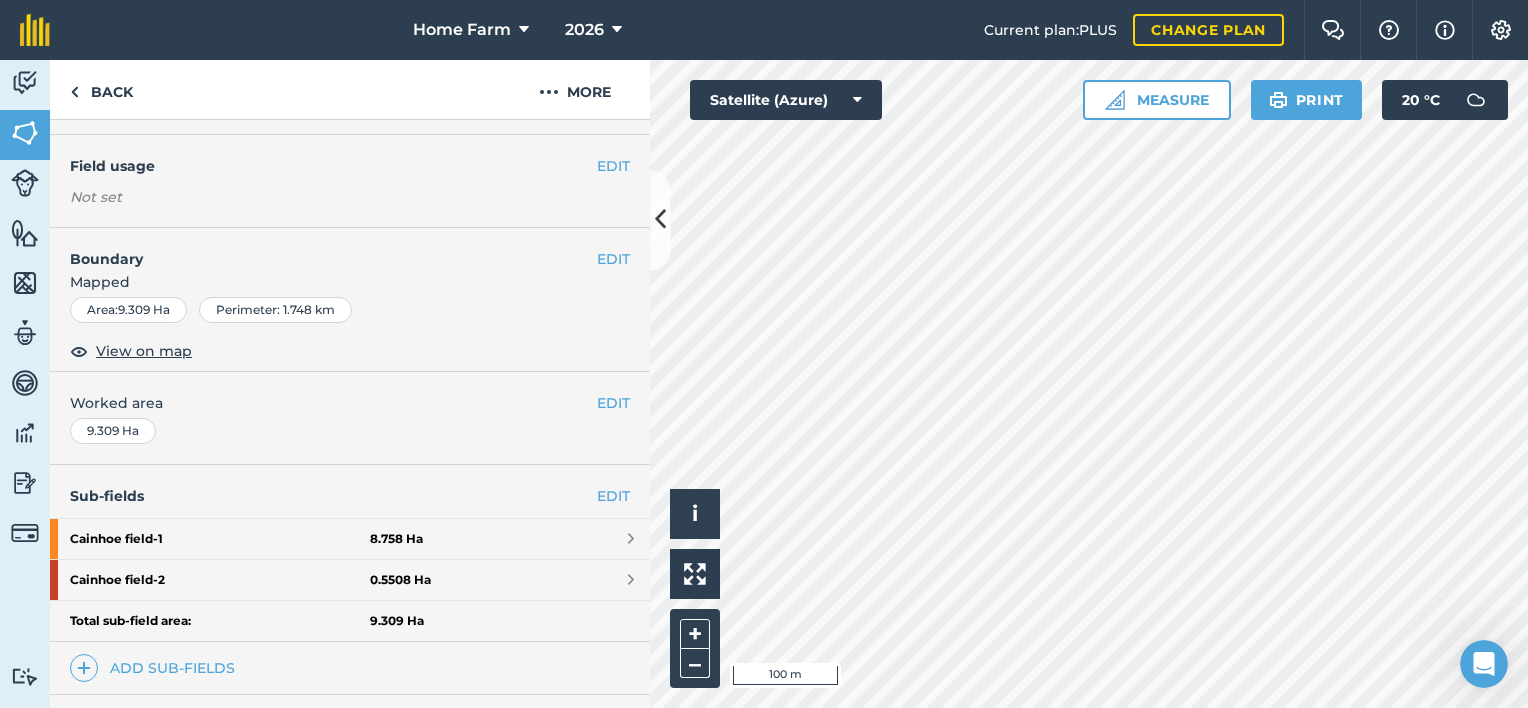 scroll, scrollTop: 376, scrollLeft: 0, axis: vertical 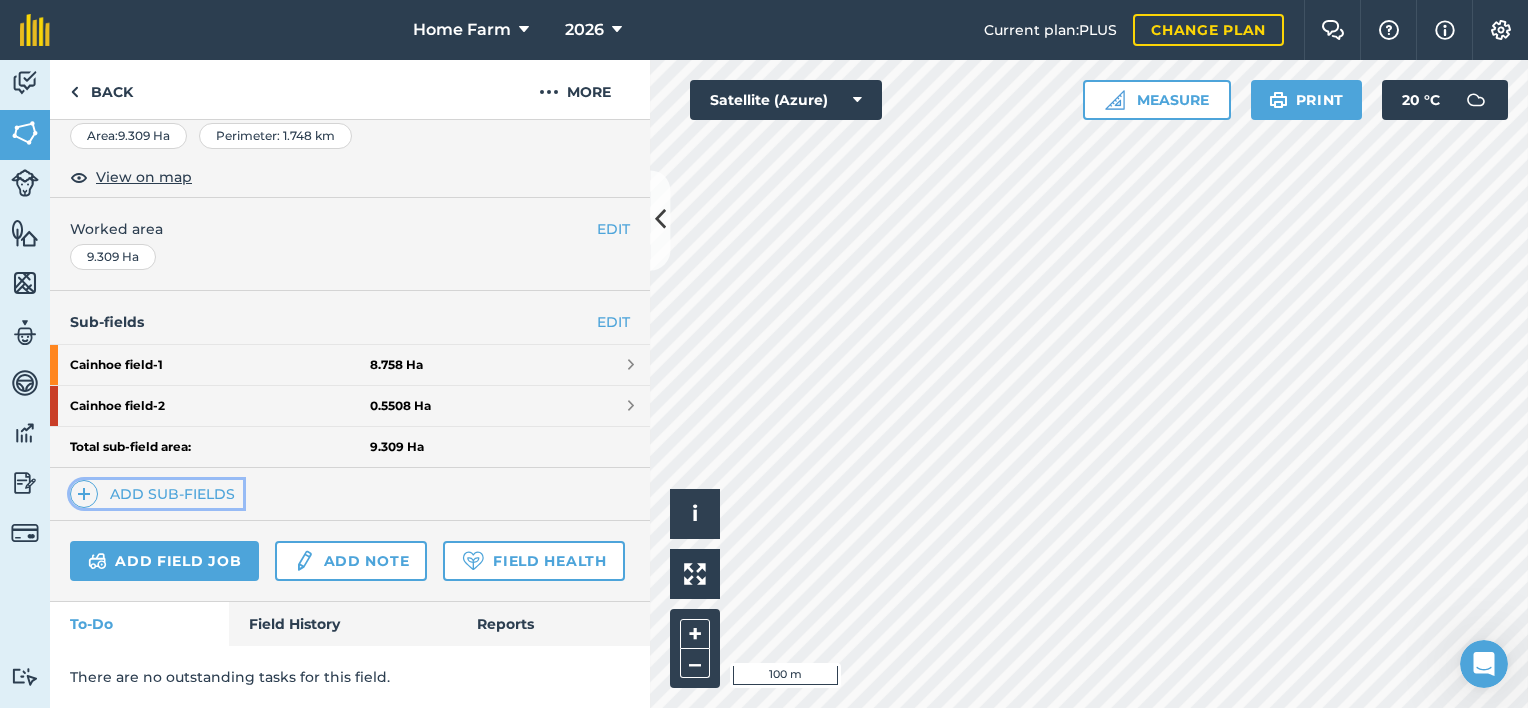 click on "Add sub-fields" at bounding box center (156, 494) 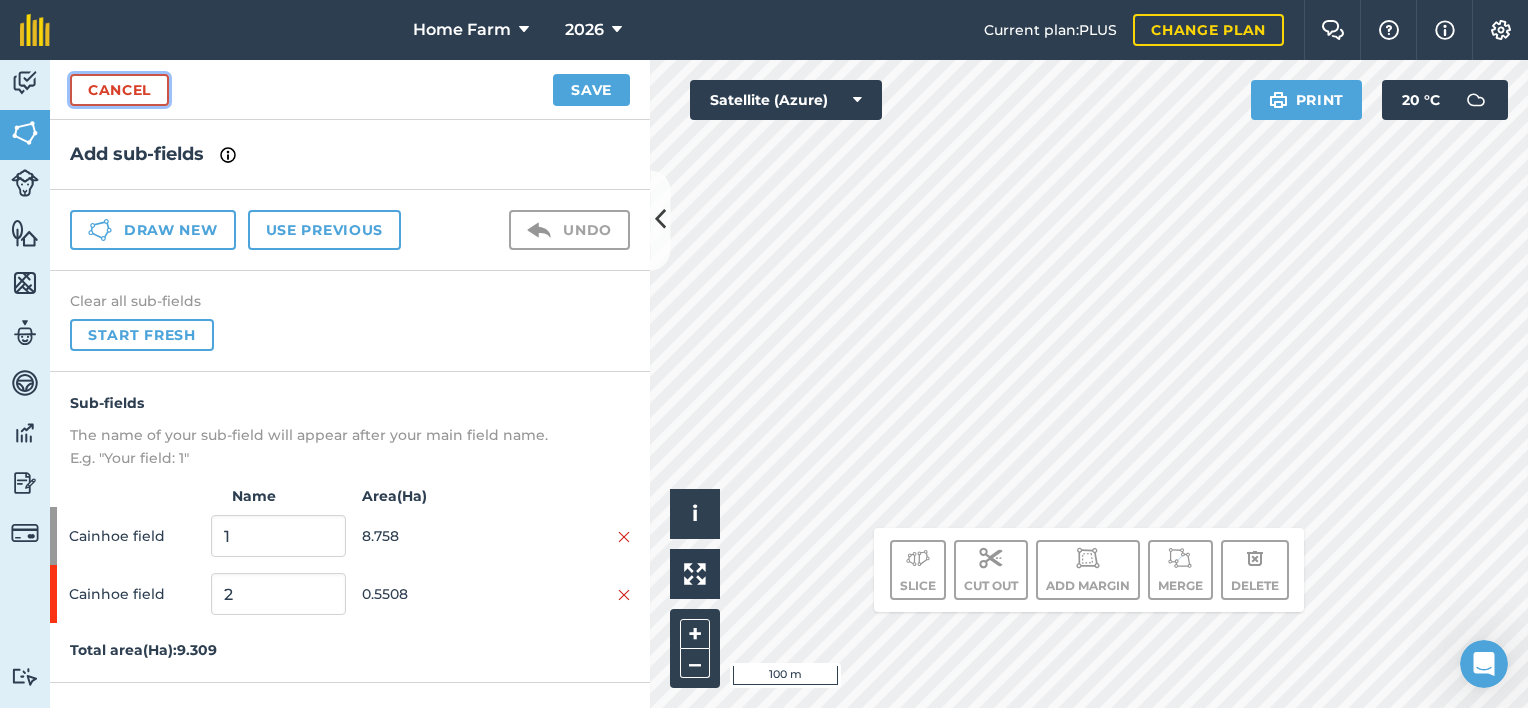 click on "Cancel" at bounding box center (119, 90) 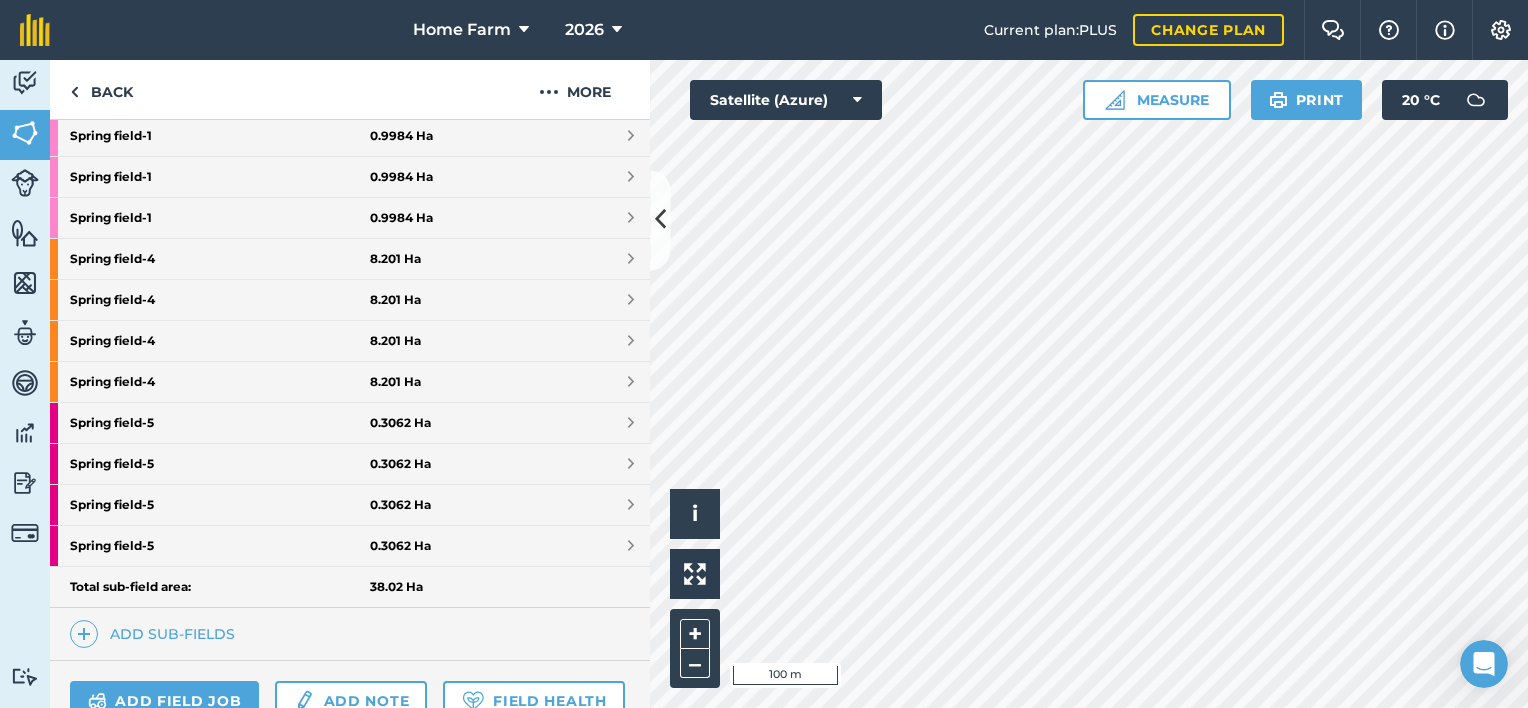 scroll, scrollTop: 784, scrollLeft: 0, axis: vertical 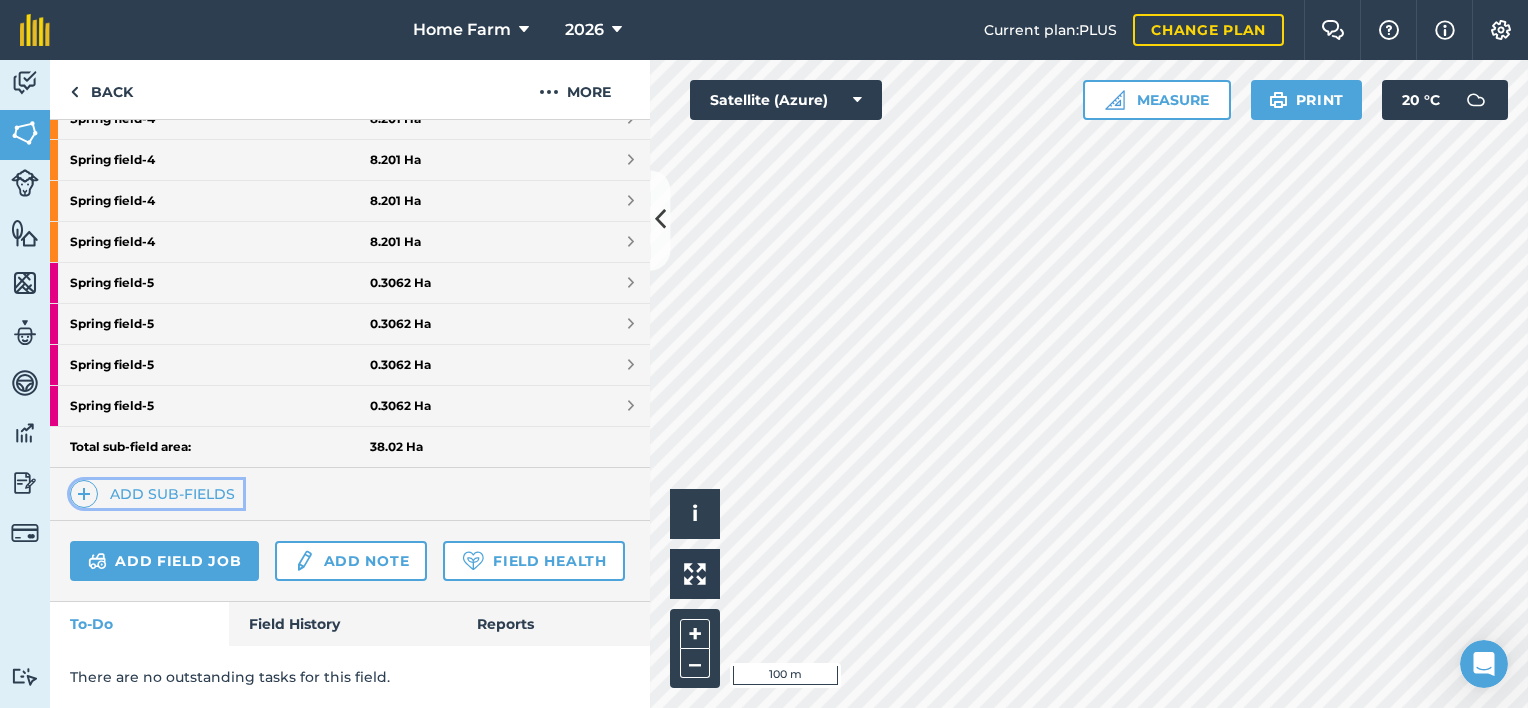 click on "Add sub-fields" at bounding box center [156, 494] 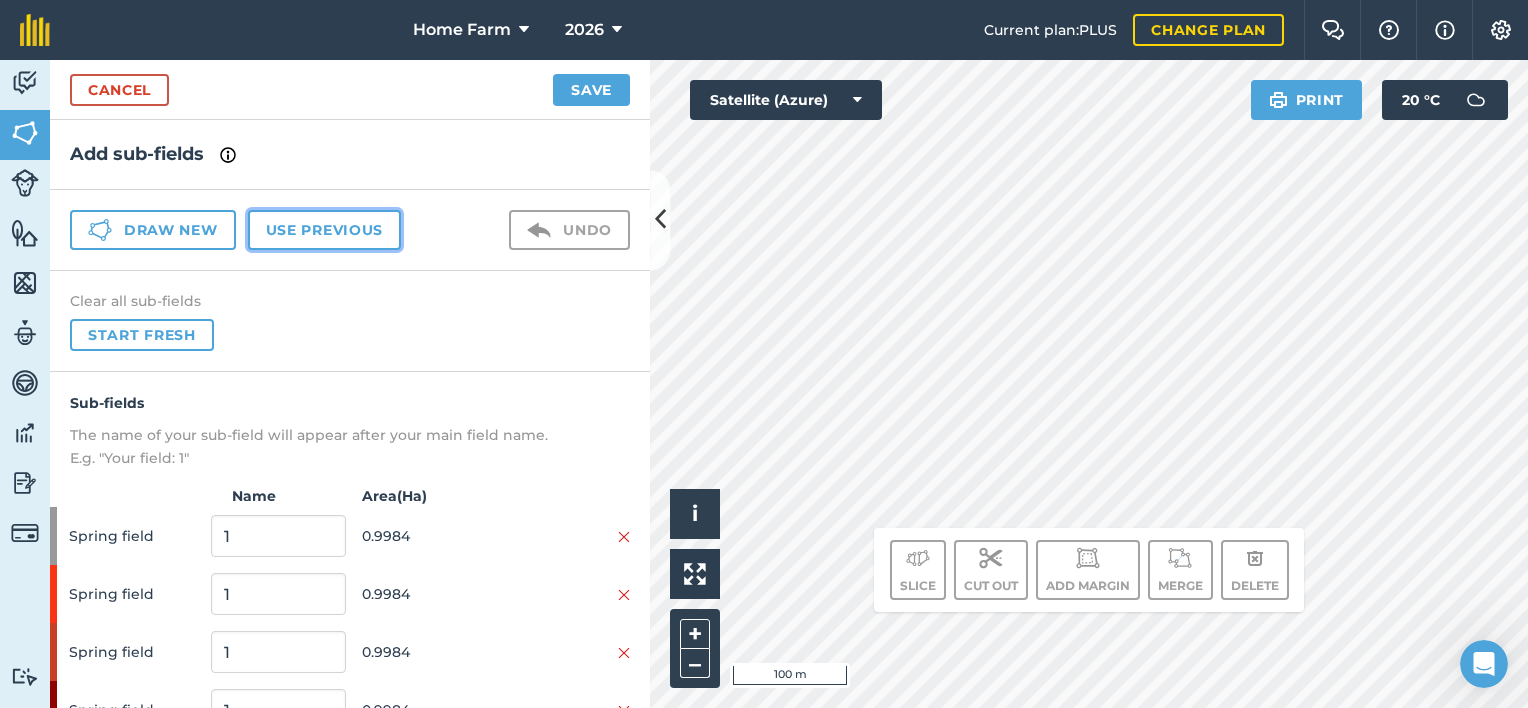 click on "Use previous" at bounding box center [324, 230] 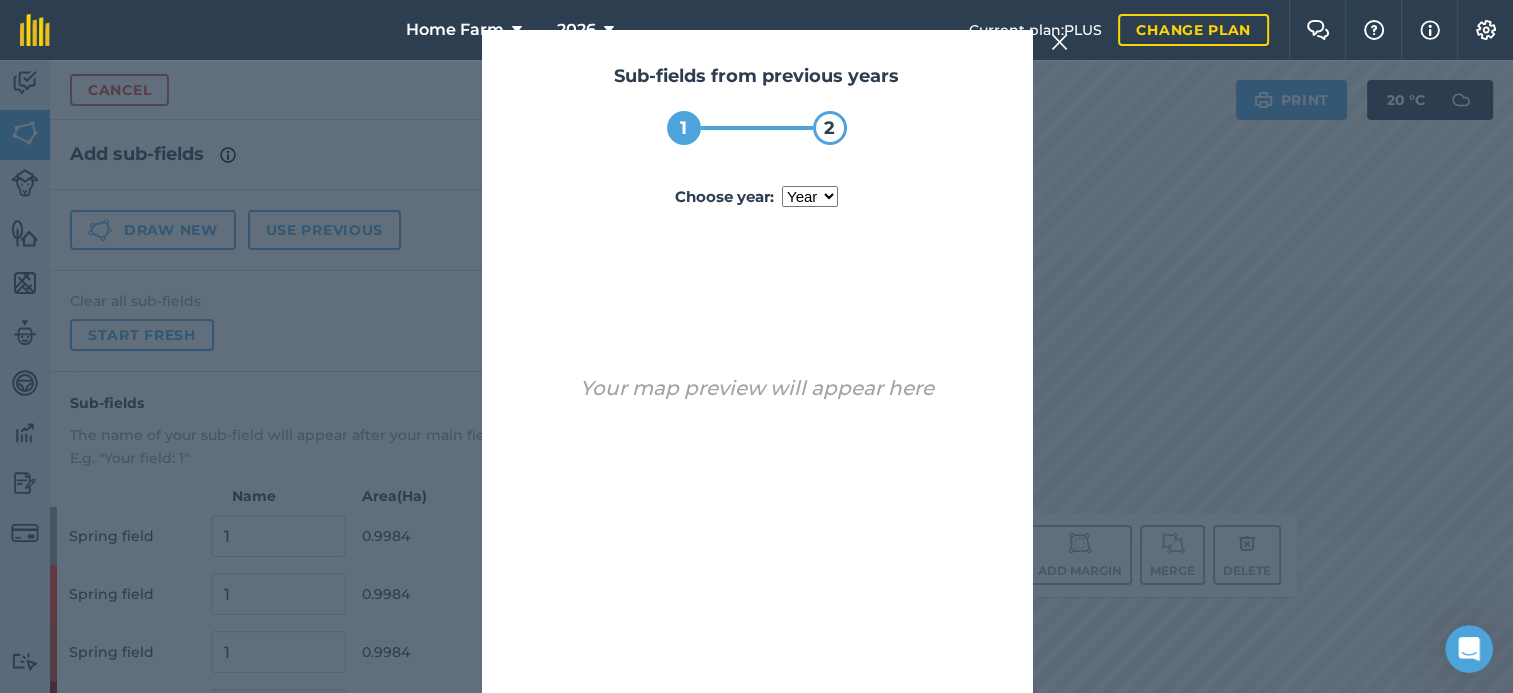 click on "year [DATE] 2024 2025" at bounding box center [810, 196] 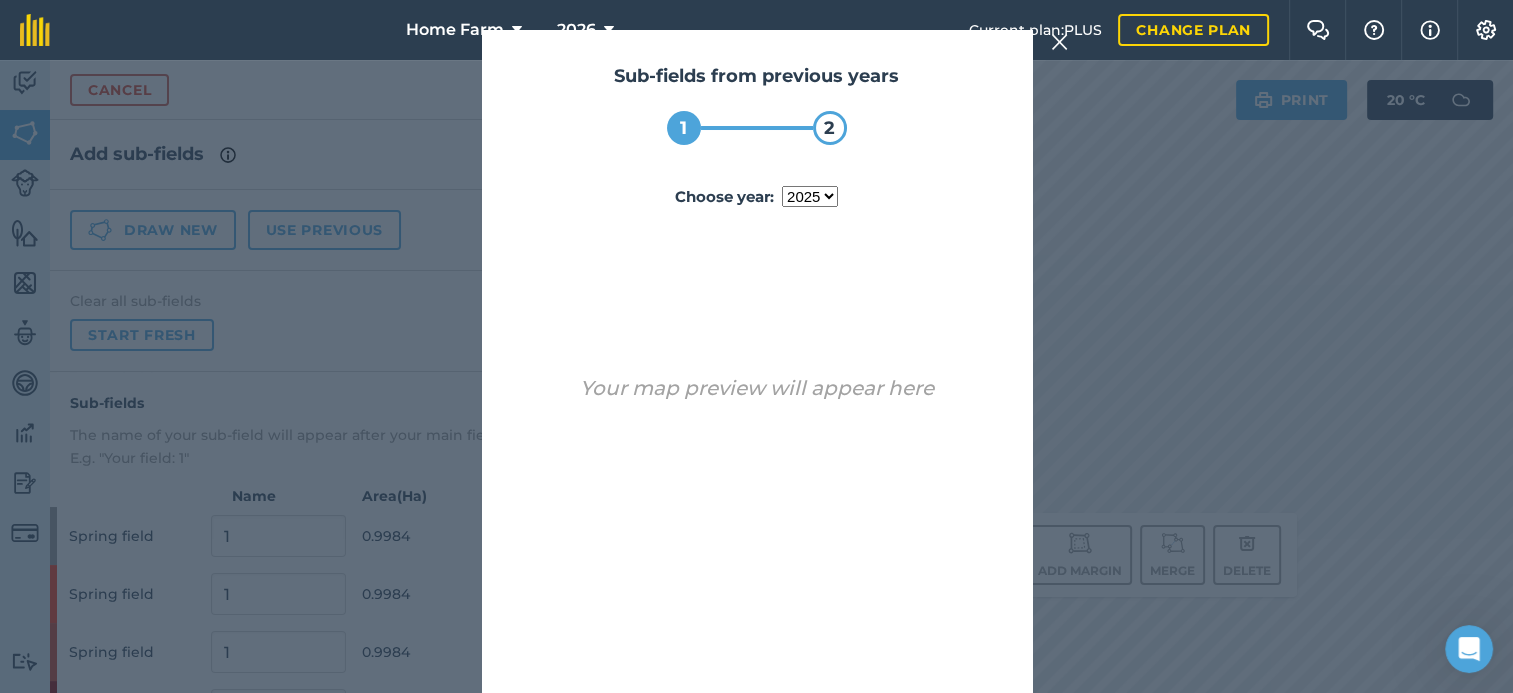 click on "year [DATE] 2024 2025" at bounding box center [810, 196] 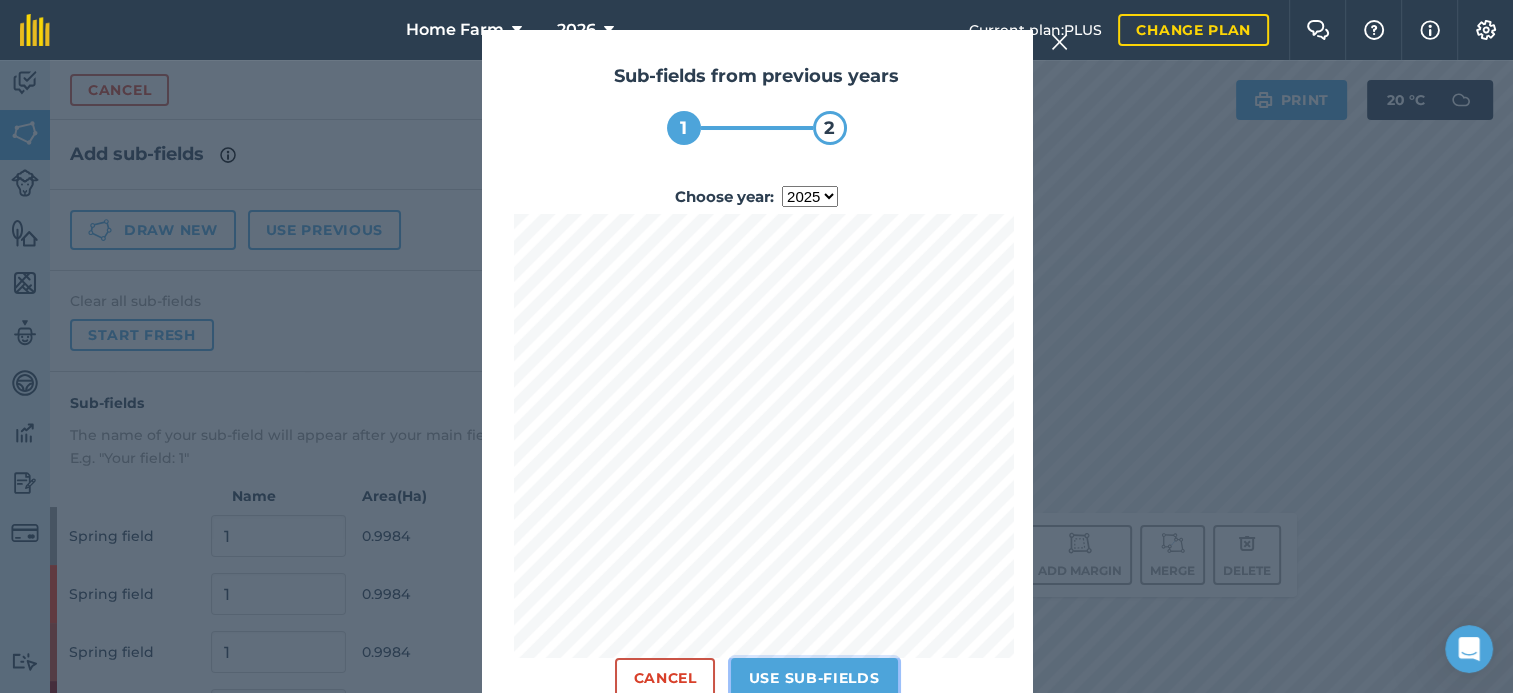 click on "Use sub-fields" at bounding box center [814, 678] 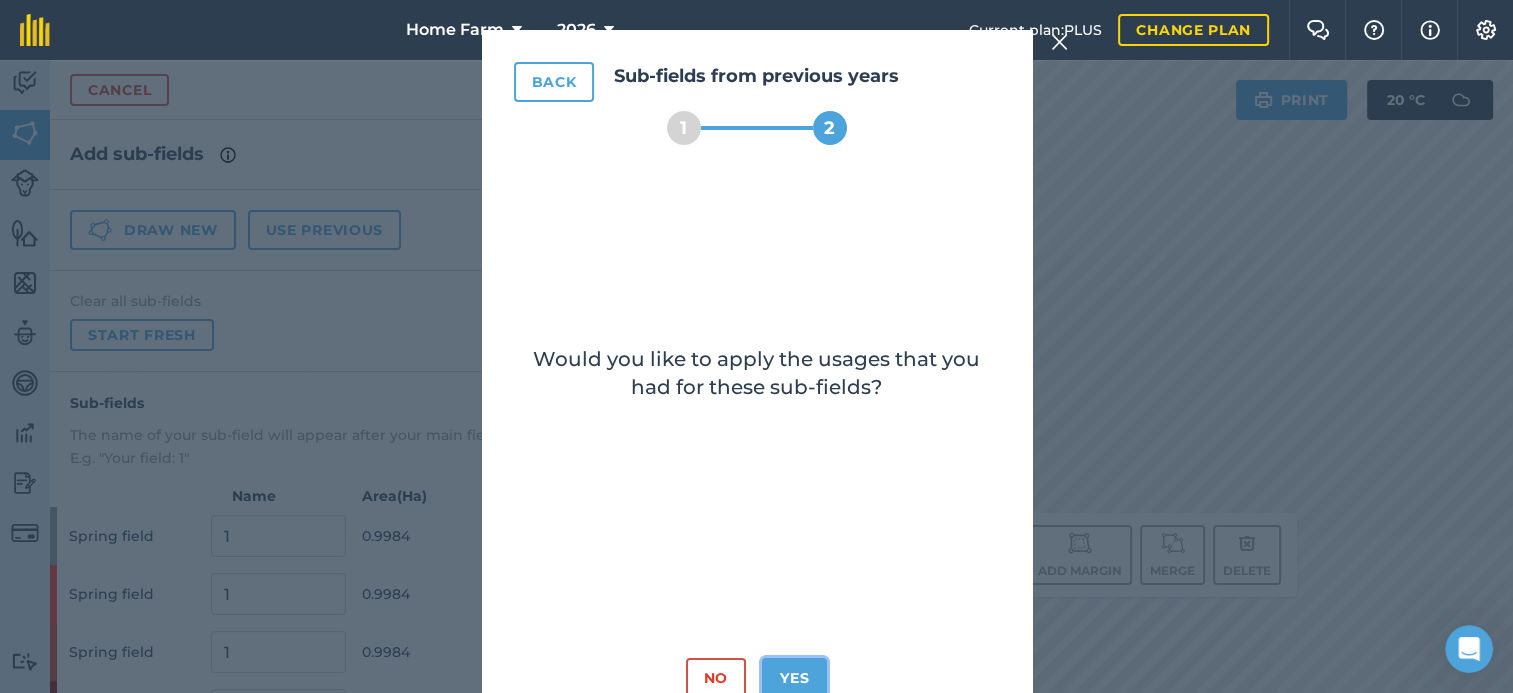 click on "Yes" at bounding box center [794, 678] 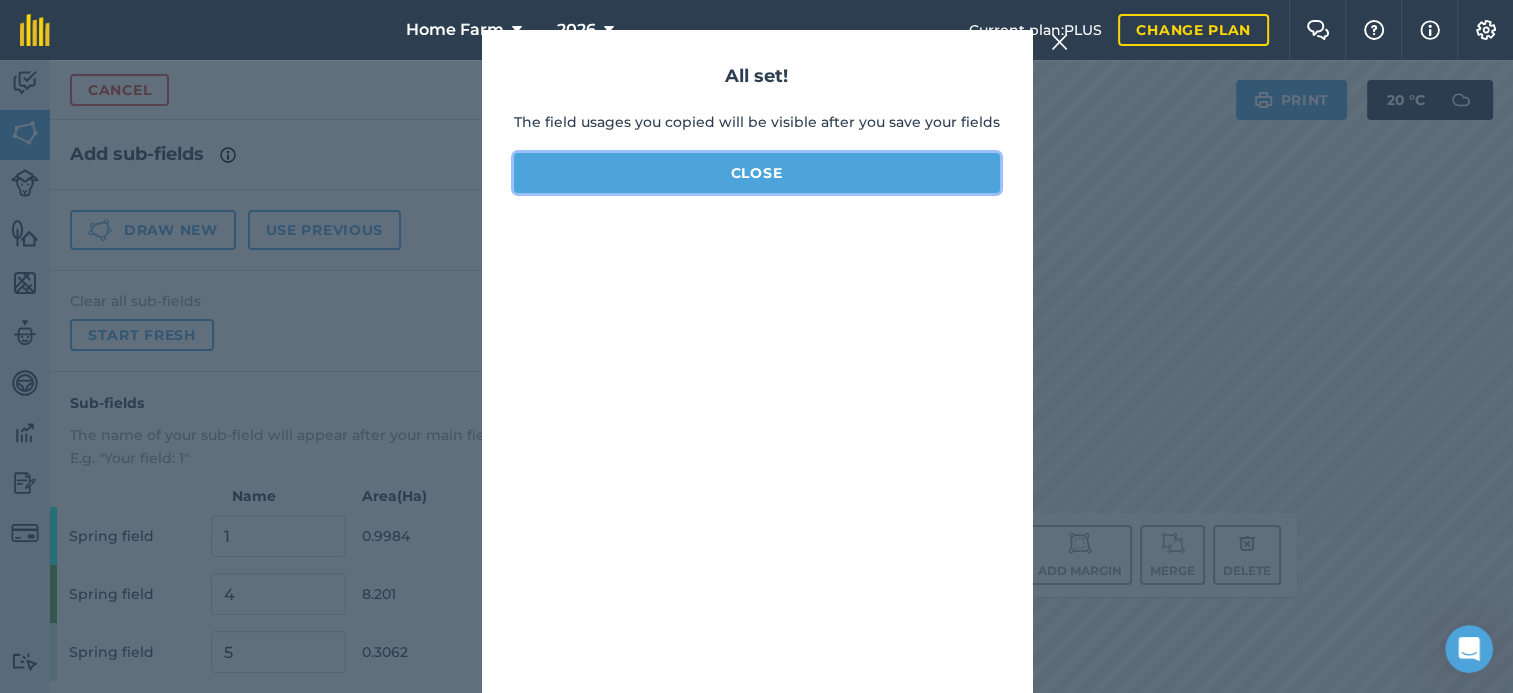 click on "Close" at bounding box center [757, 173] 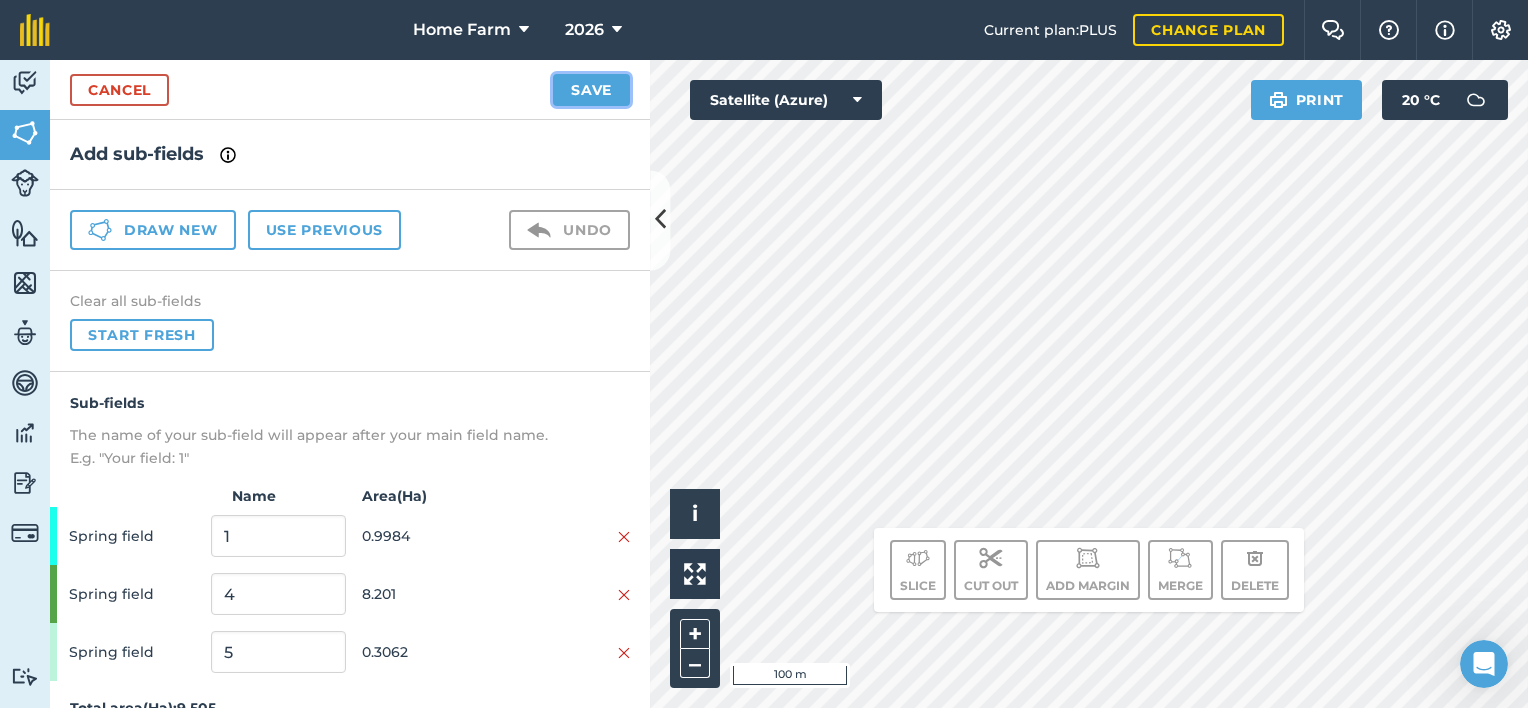 click on "Save" at bounding box center [591, 90] 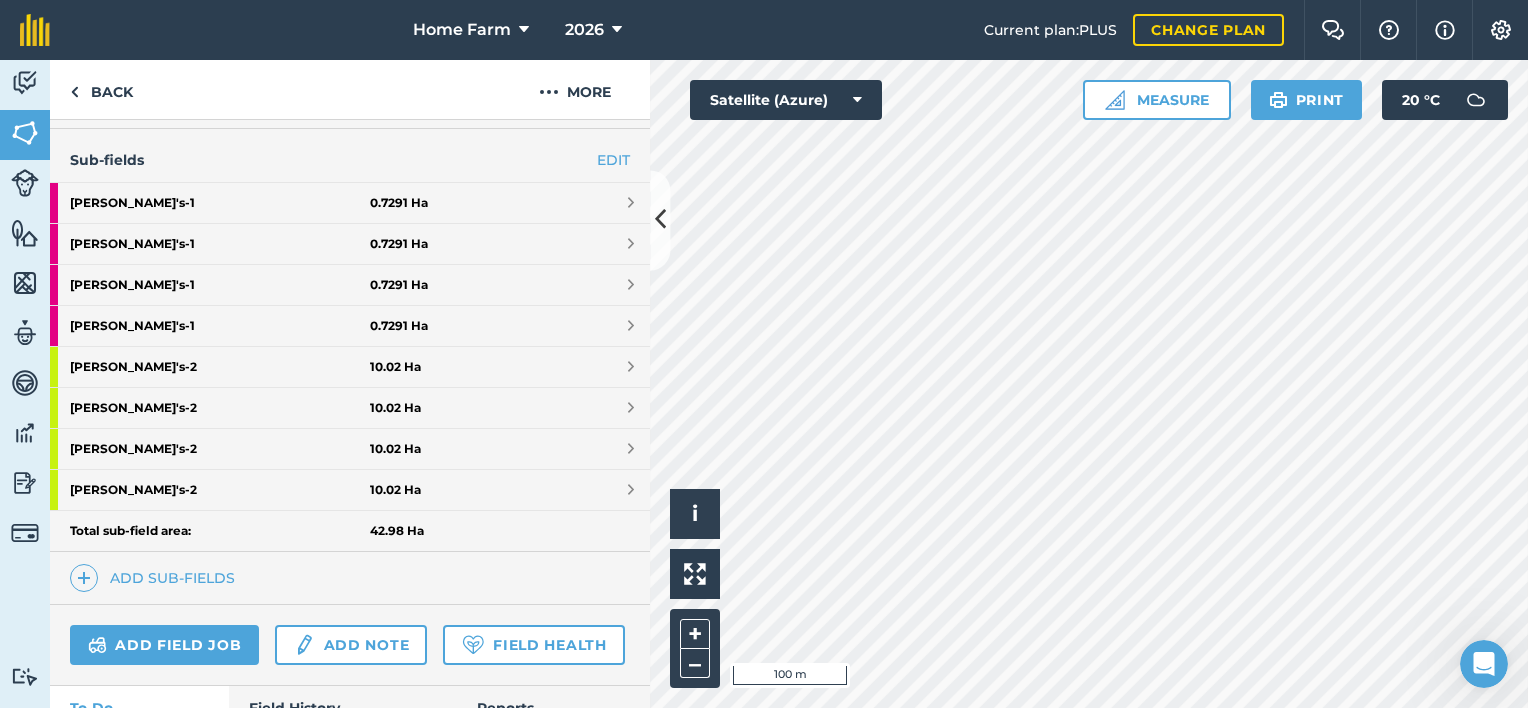 scroll, scrollTop: 580, scrollLeft: 0, axis: vertical 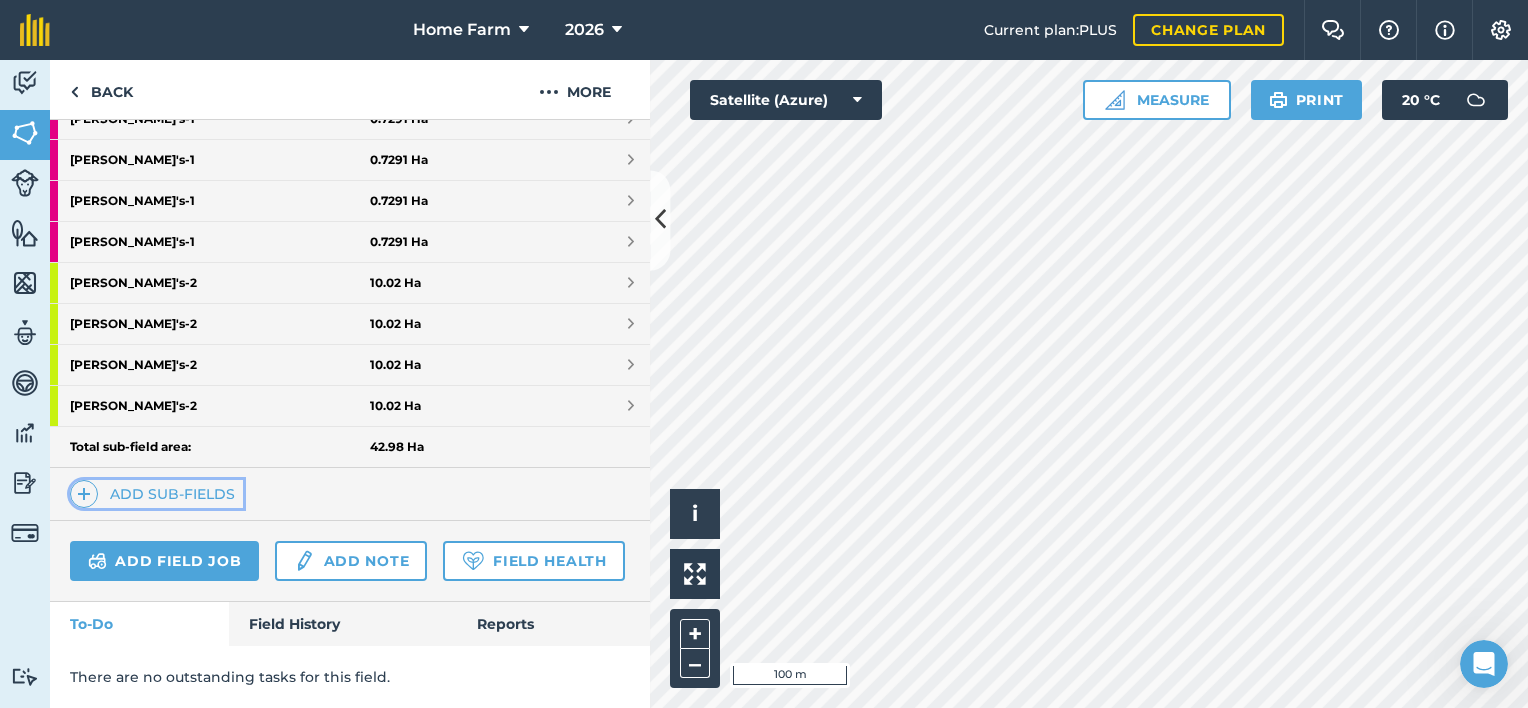 click on "Add sub-fields" at bounding box center [156, 494] 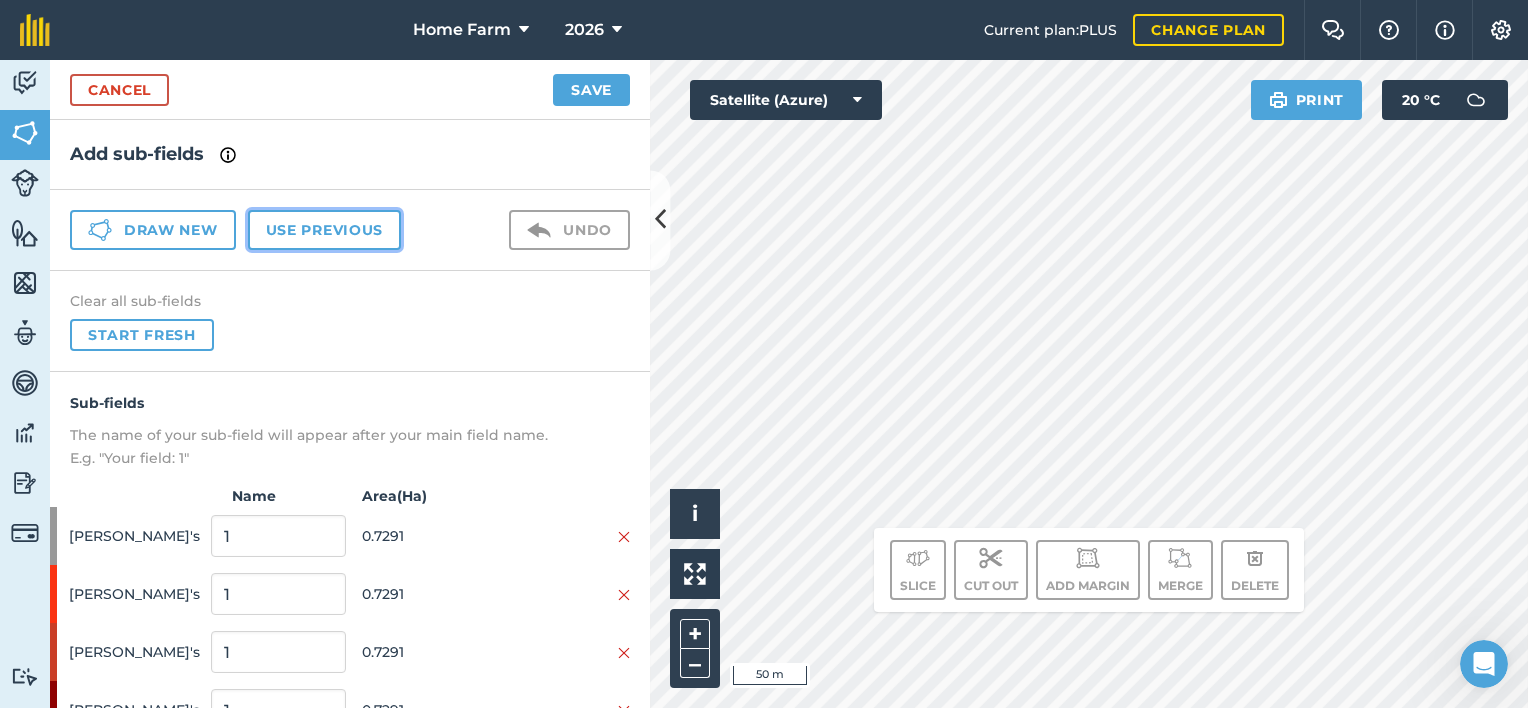 click on "Use previous" at bounding box center [324, 230] 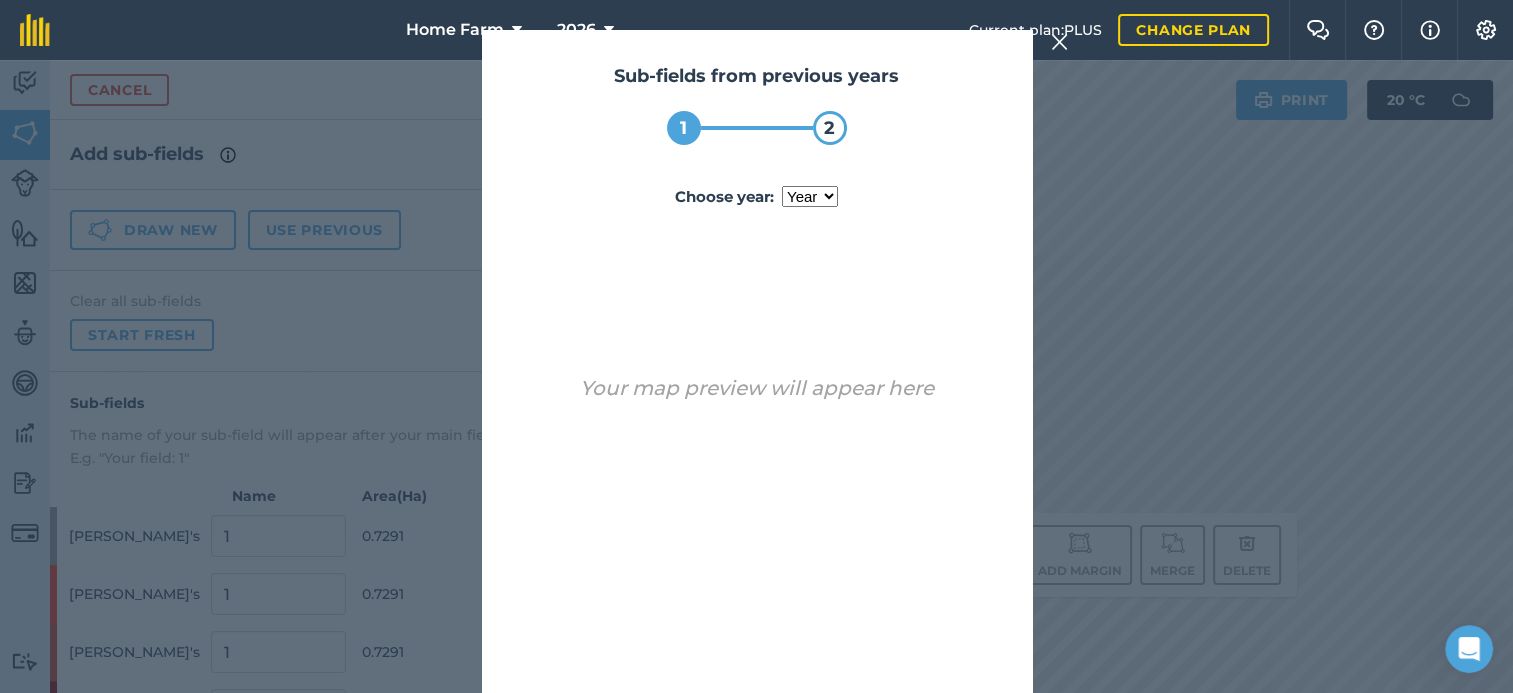 click on "year [DATE] 2024 2025" at bounding box center [810, 196] 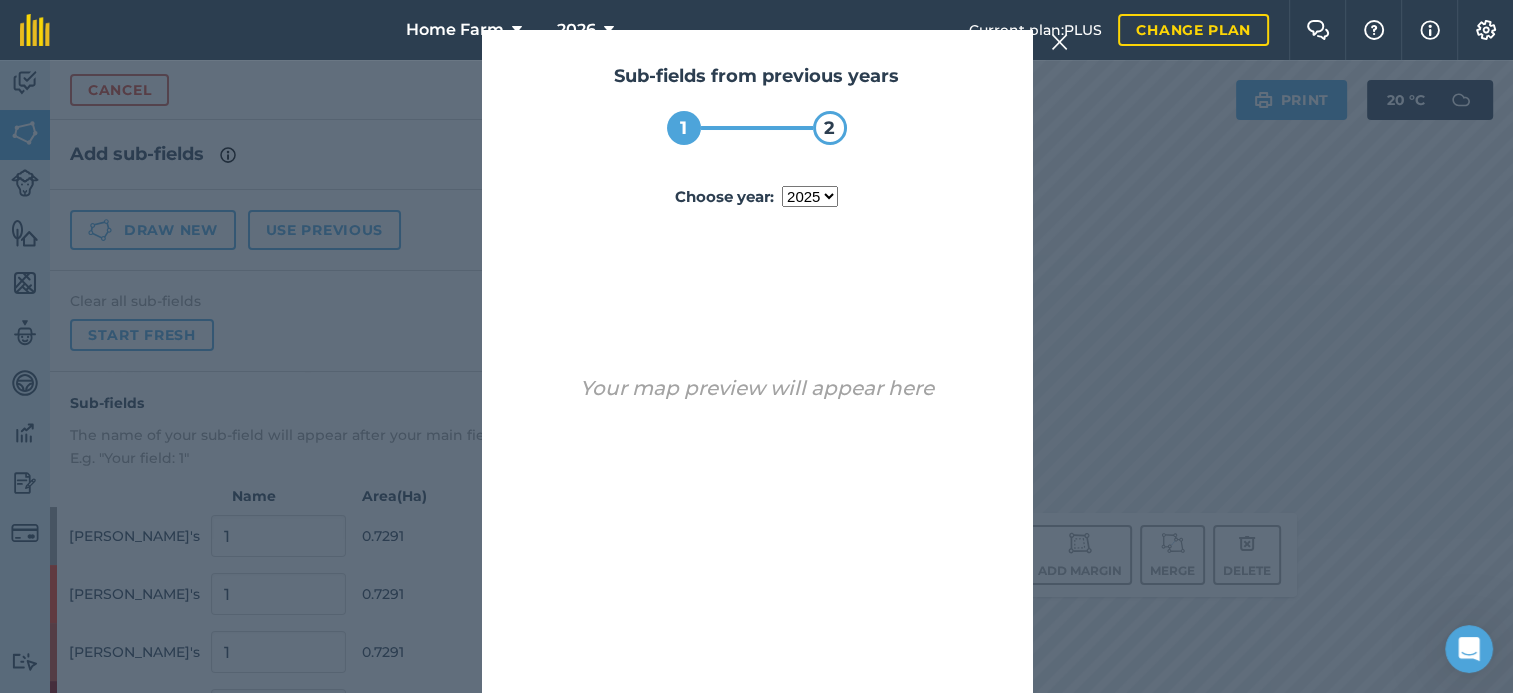 click on "year [DATE] 2024 2025" at bounding box center (810, 196) 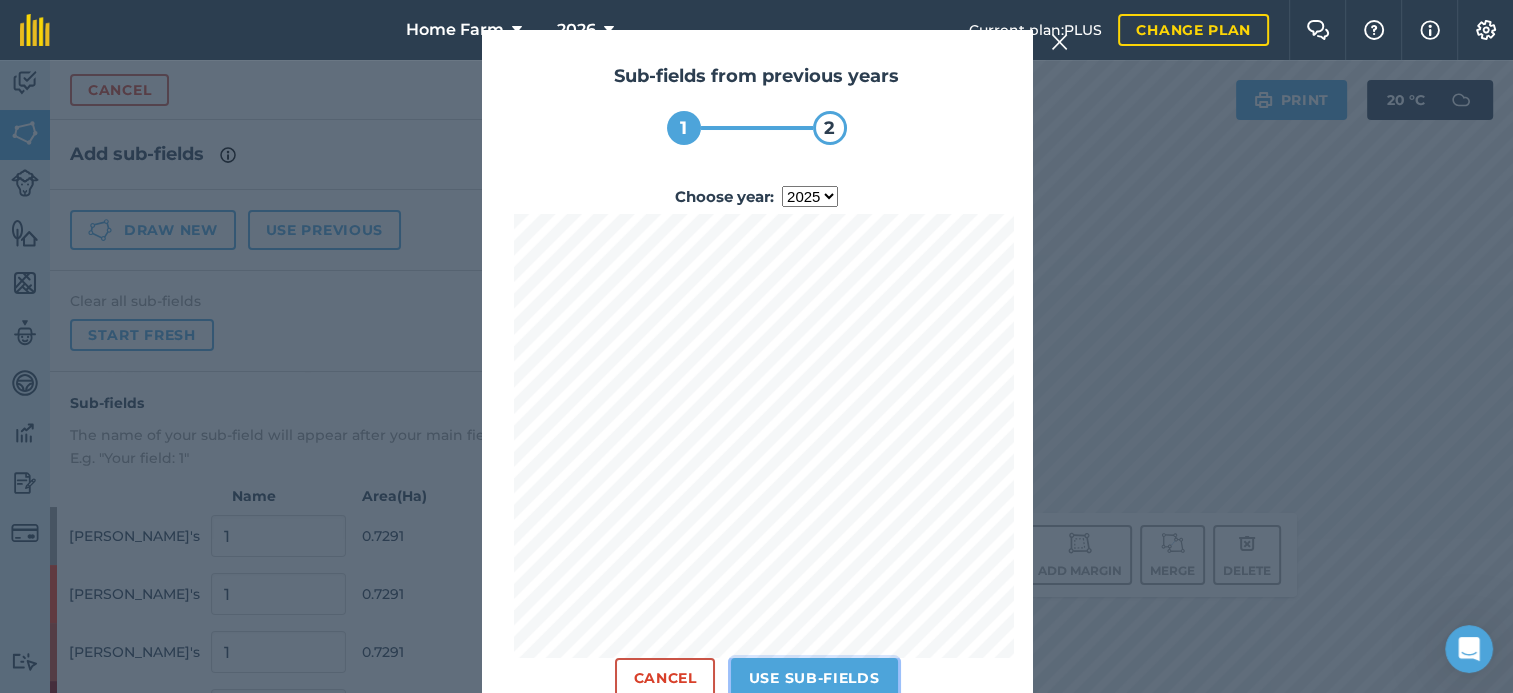 click on "Use sub-fields" at bounding box center (814, 678) 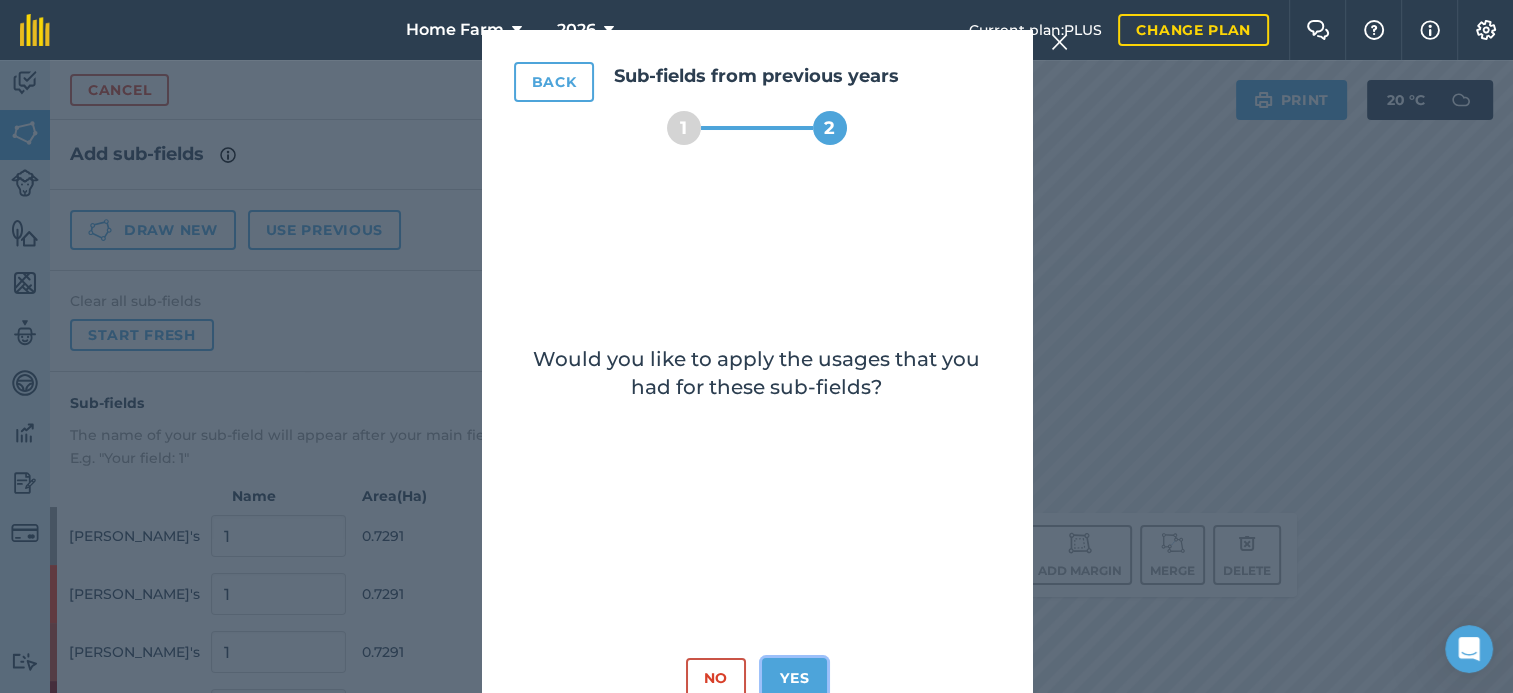 click on "Yes" at bounding box center (794, 678) 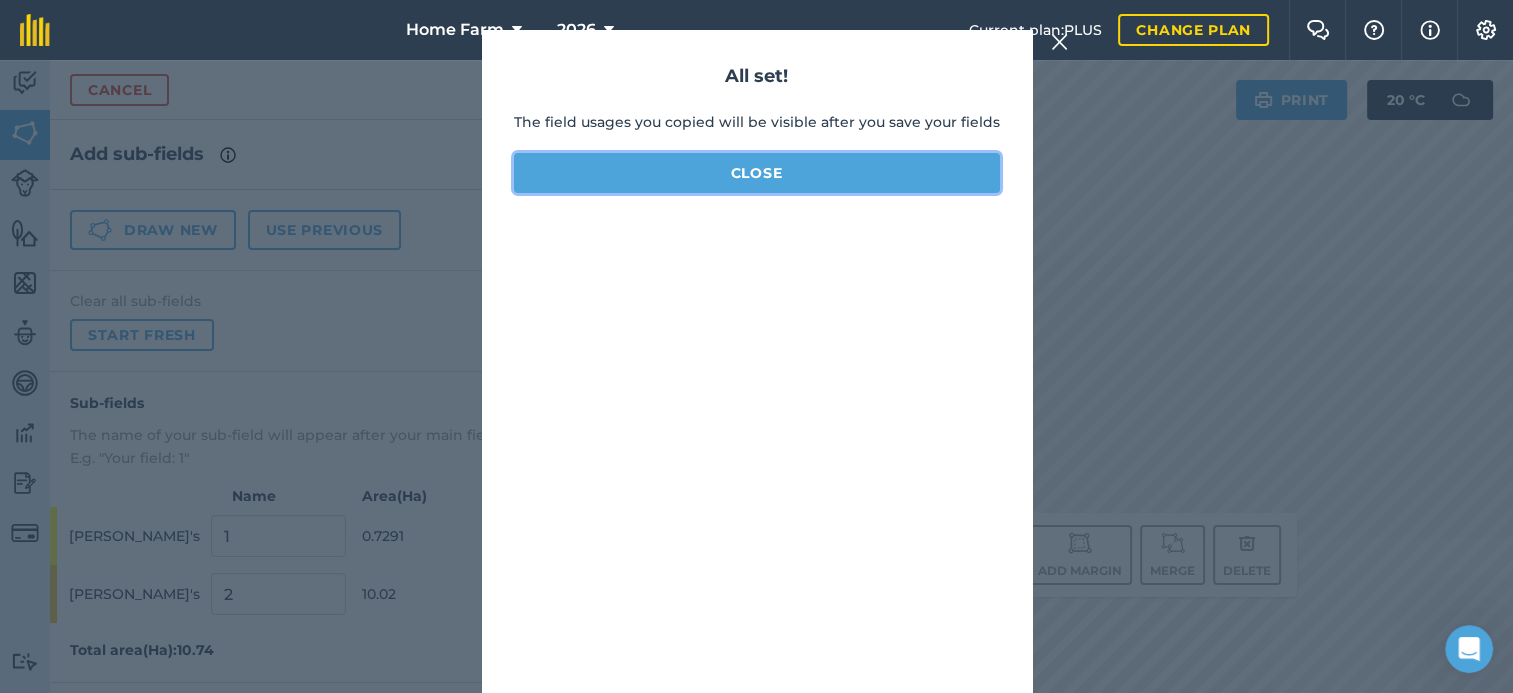 click on "Close" at bounding box center [757, 173] 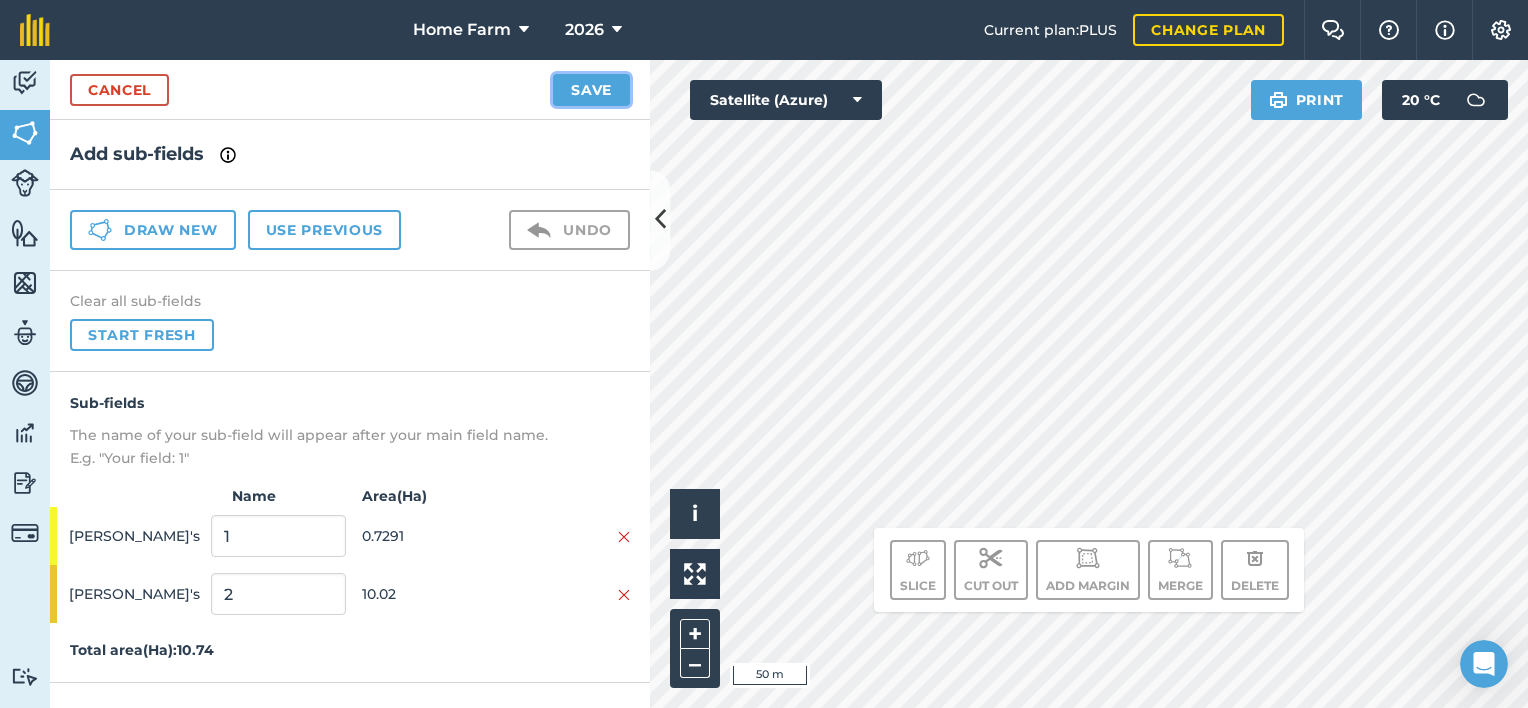 click on "Save" at bounding box center [591, 90] 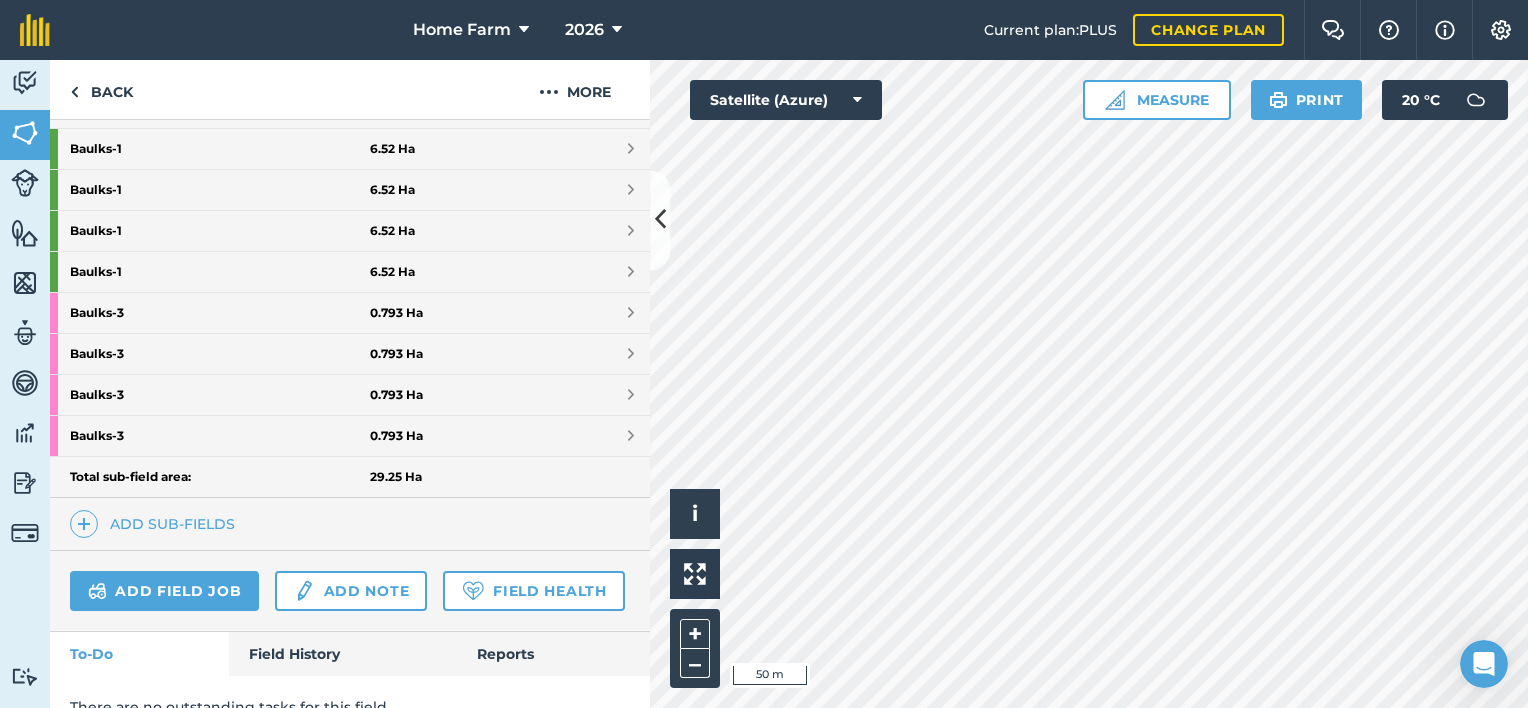 scroll, scrollTop: 580, scrollLeft: 0, axis: vertical 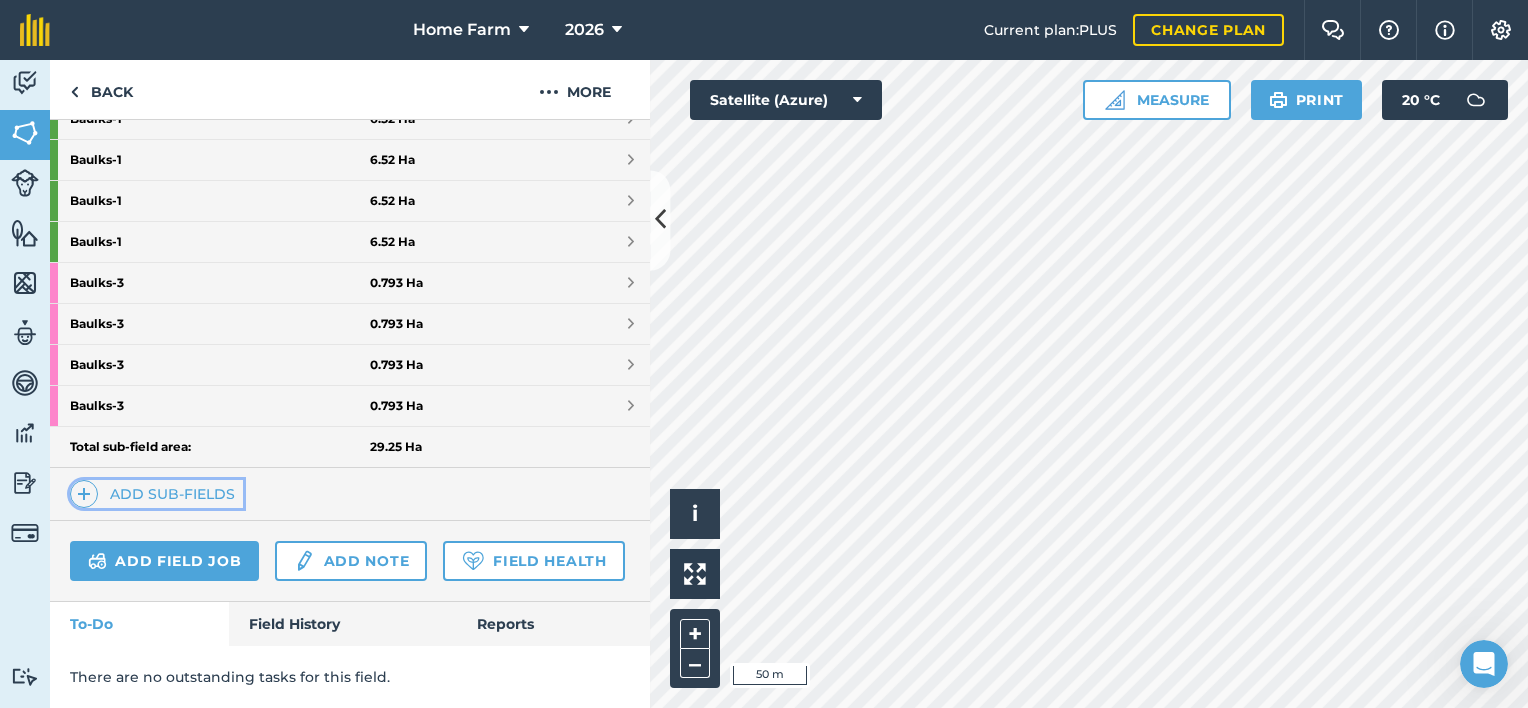 click on "Add sub-fields" at bounding box center (156, 494) 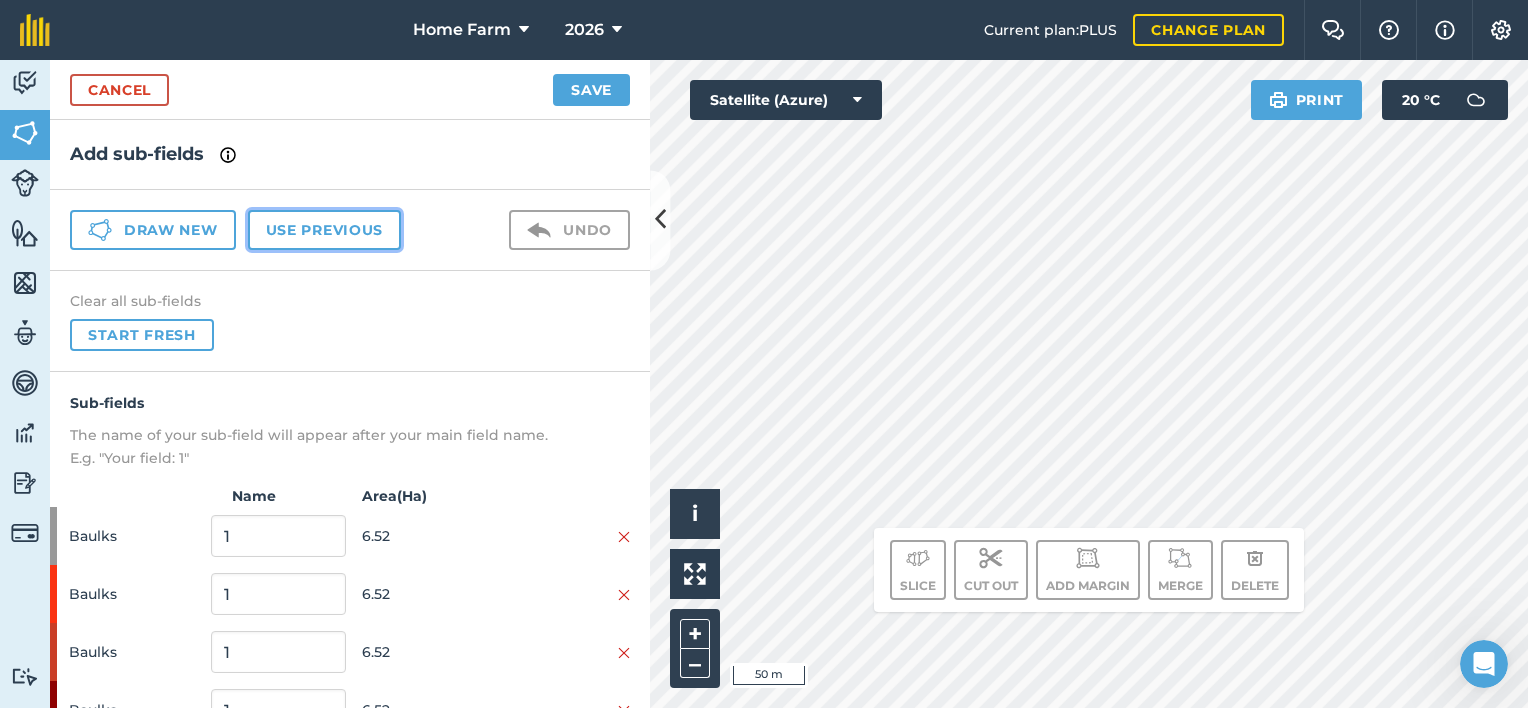 click on "Use previous" at bounding box center (324, 230) 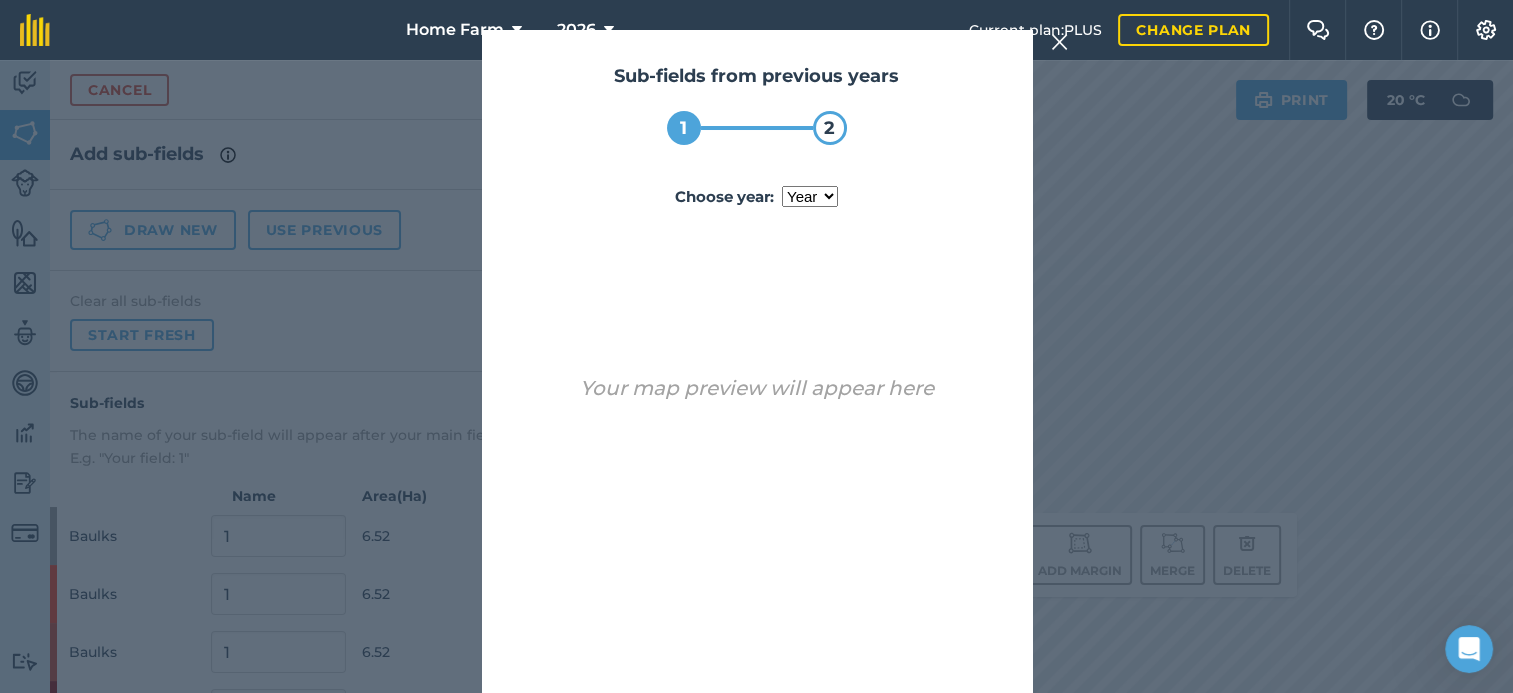 click on "year [DATE] 2024 2025" at bounding box center [810, 196] 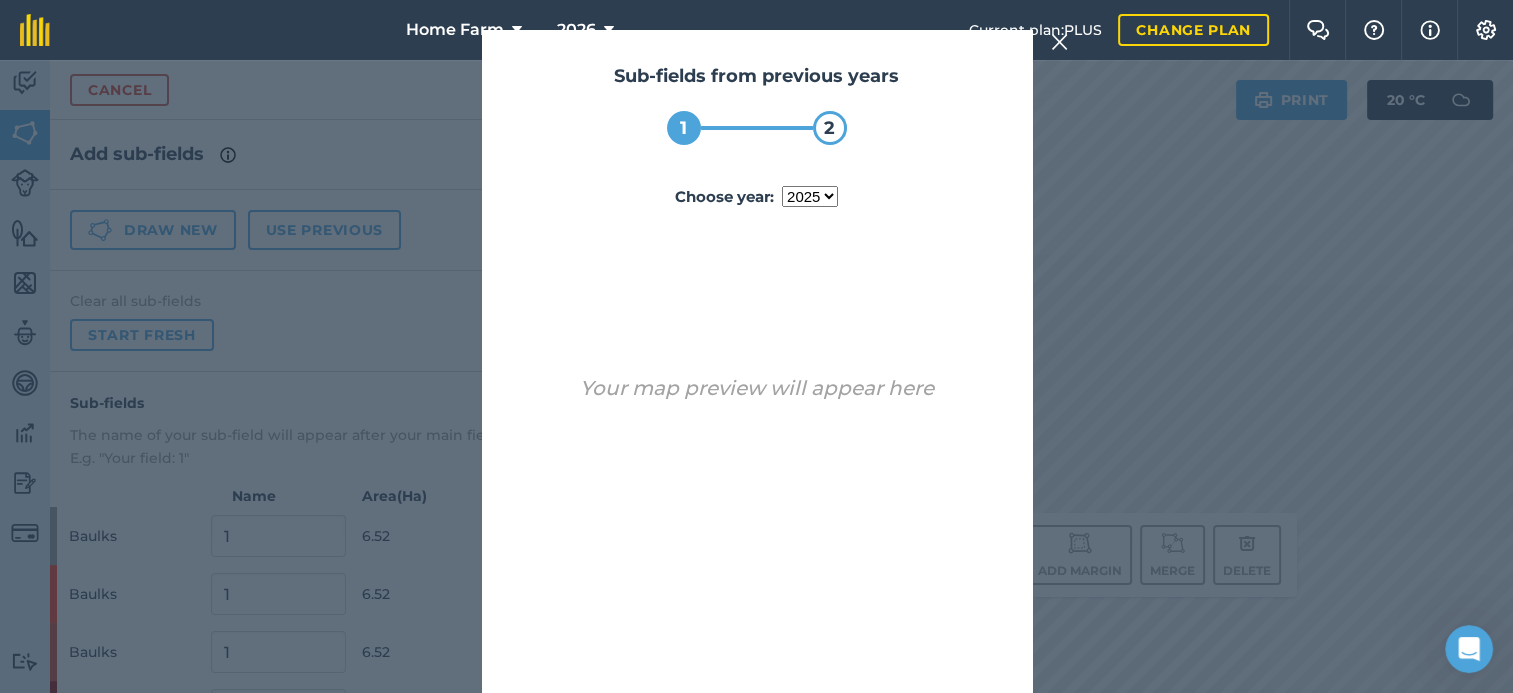 click on "year [DATE] 2024 2025" at bounding box center (810, 196) 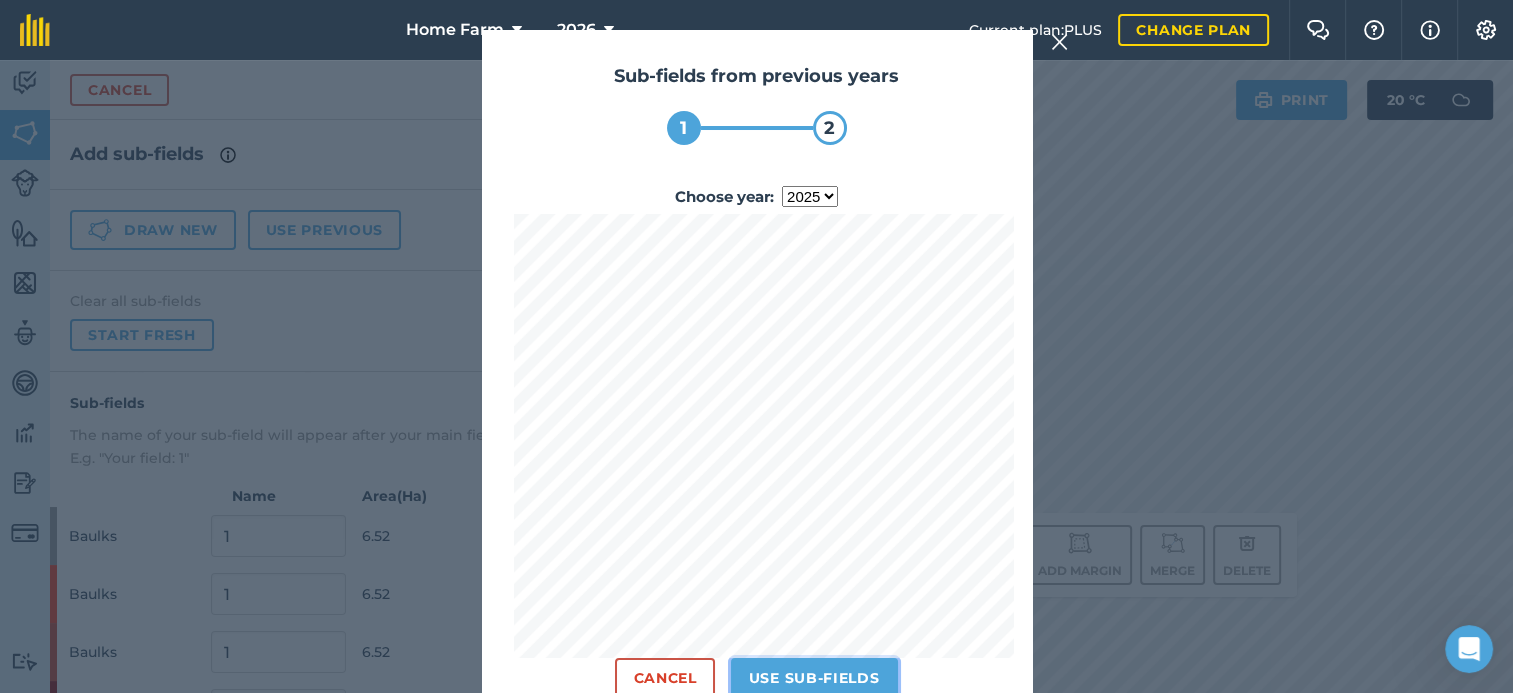 click on "Use sub-fields" at bounding box center (814, 678) 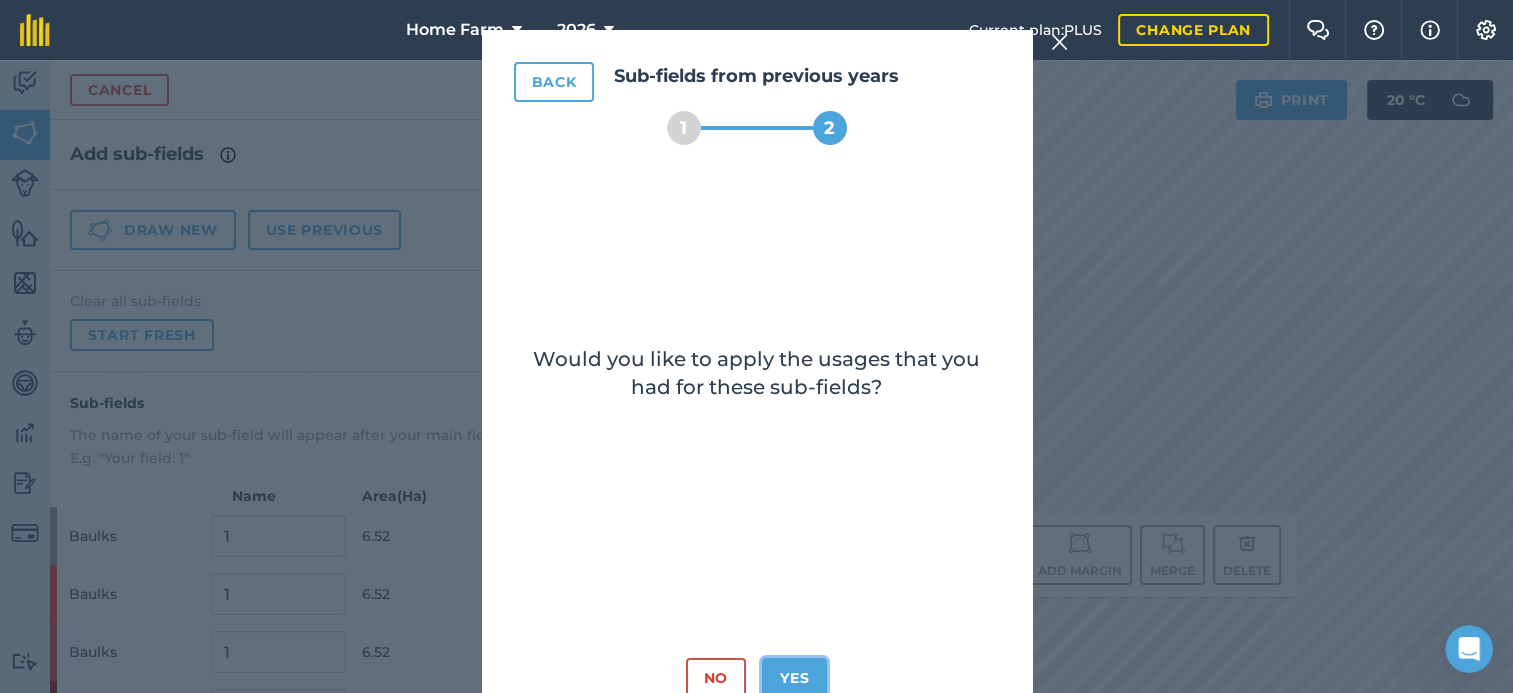click on "Yes" at bounding box center [794, 678] 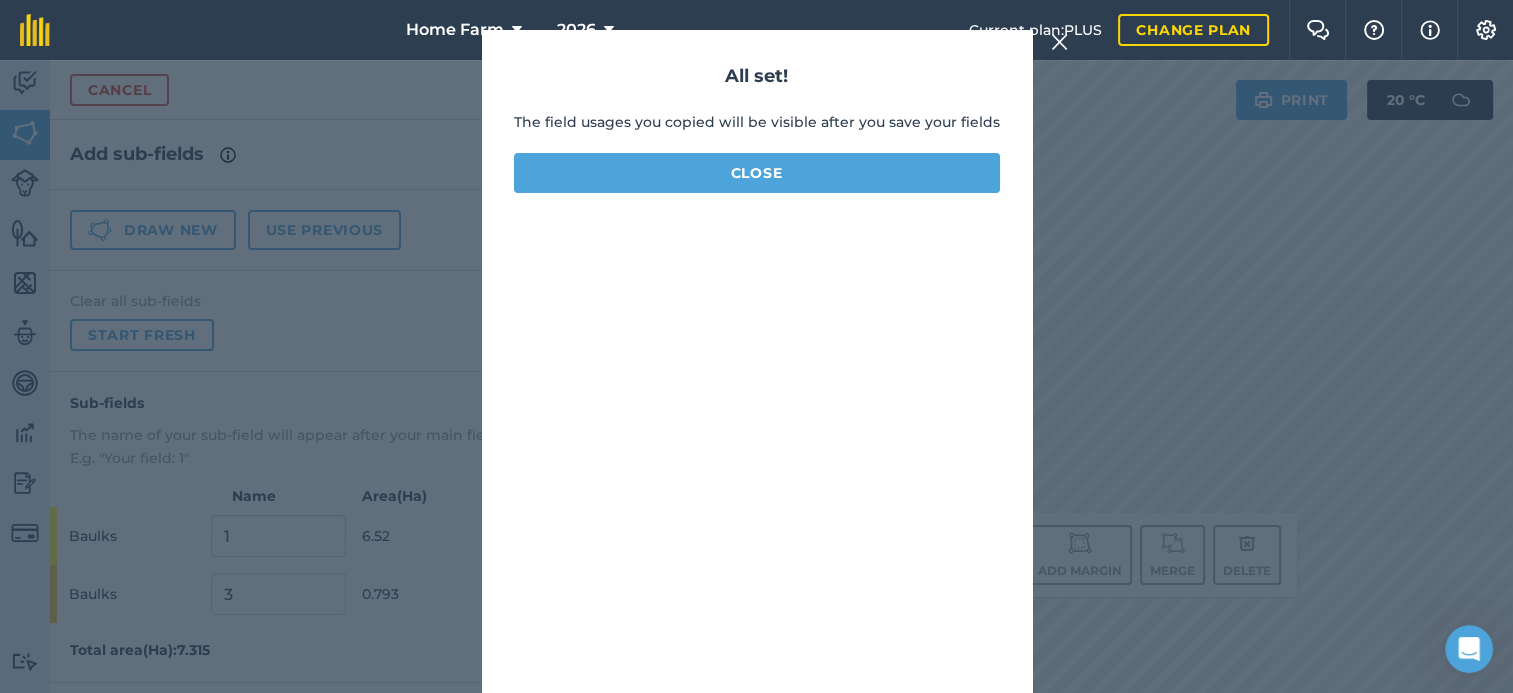 click on "All set! The field usages you copied will be visible after you save your fields Close" at bounding box center (757, 380) 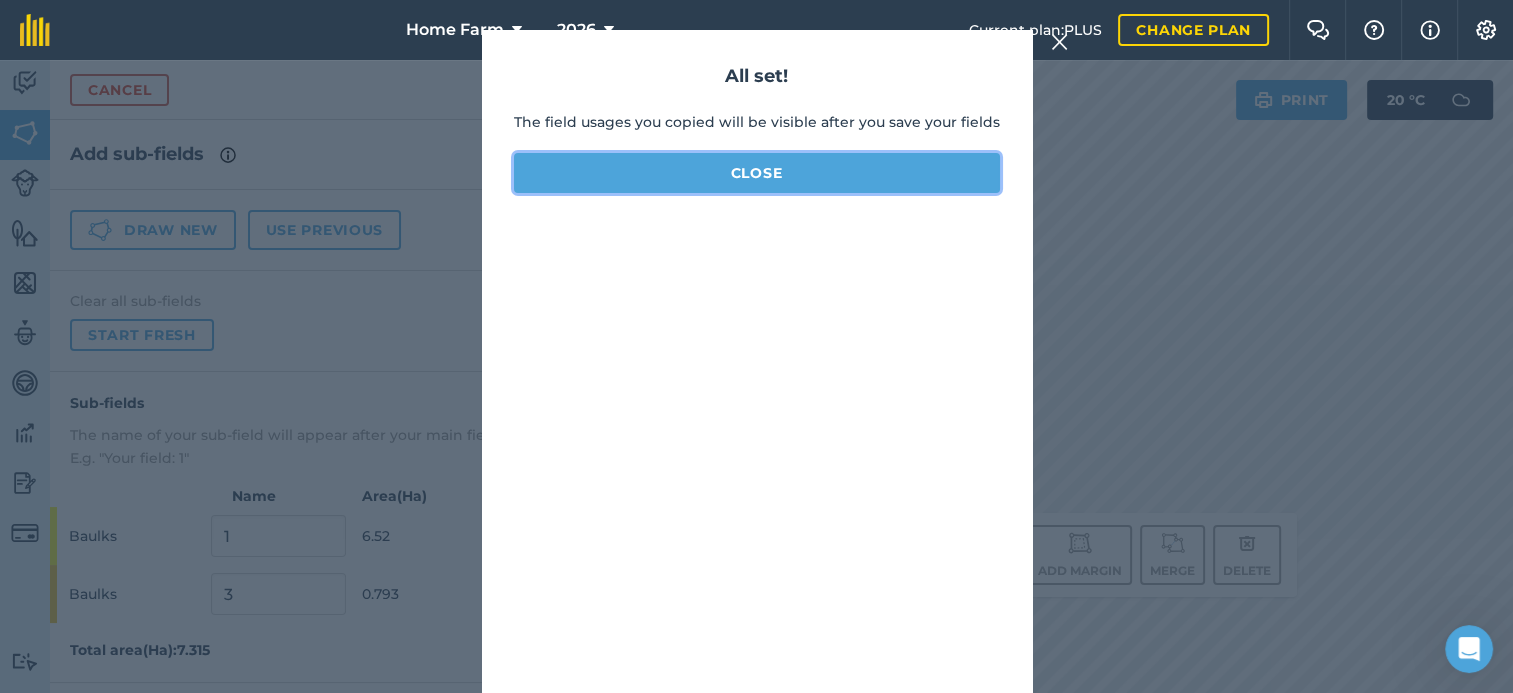 click on "Close" at bounding box center [757, 173] 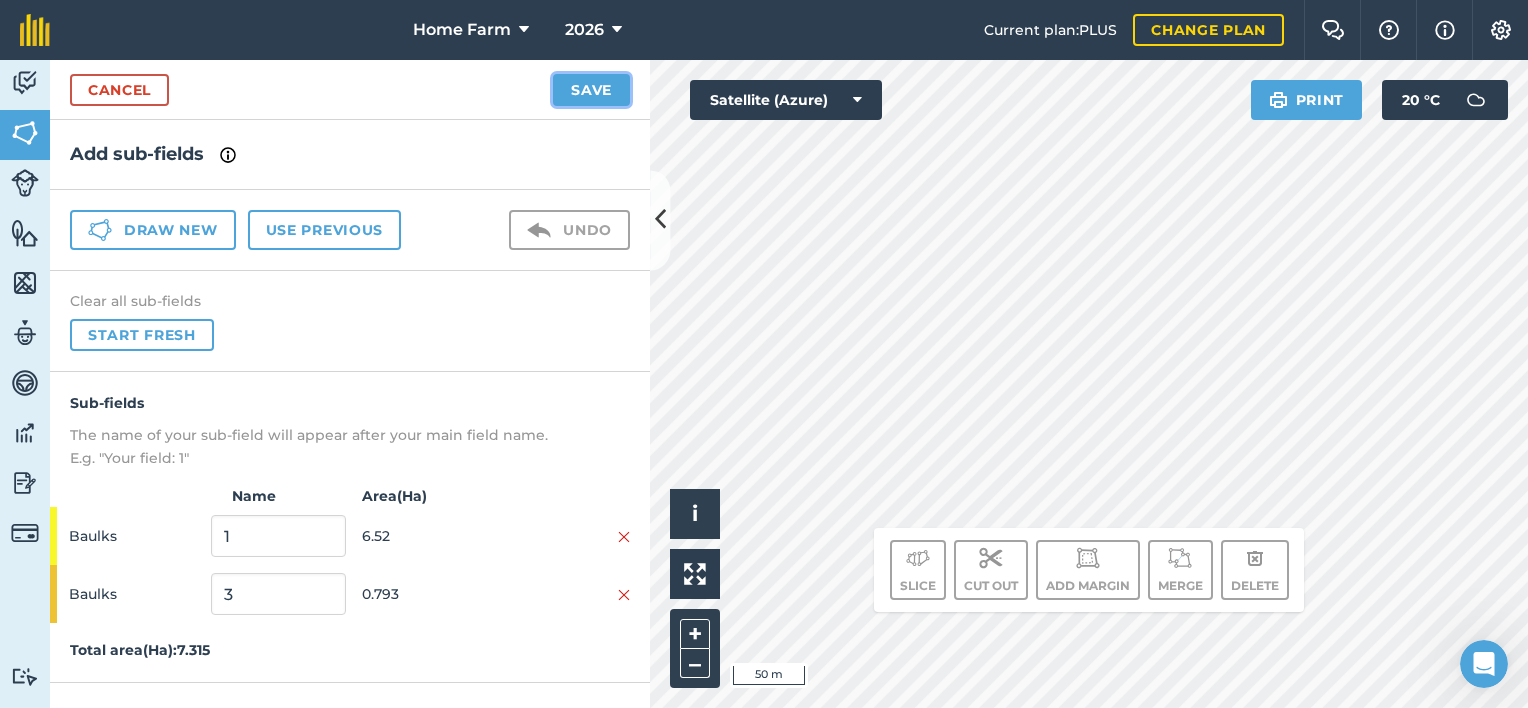 click on "Save" at bounding box center (591, 90) 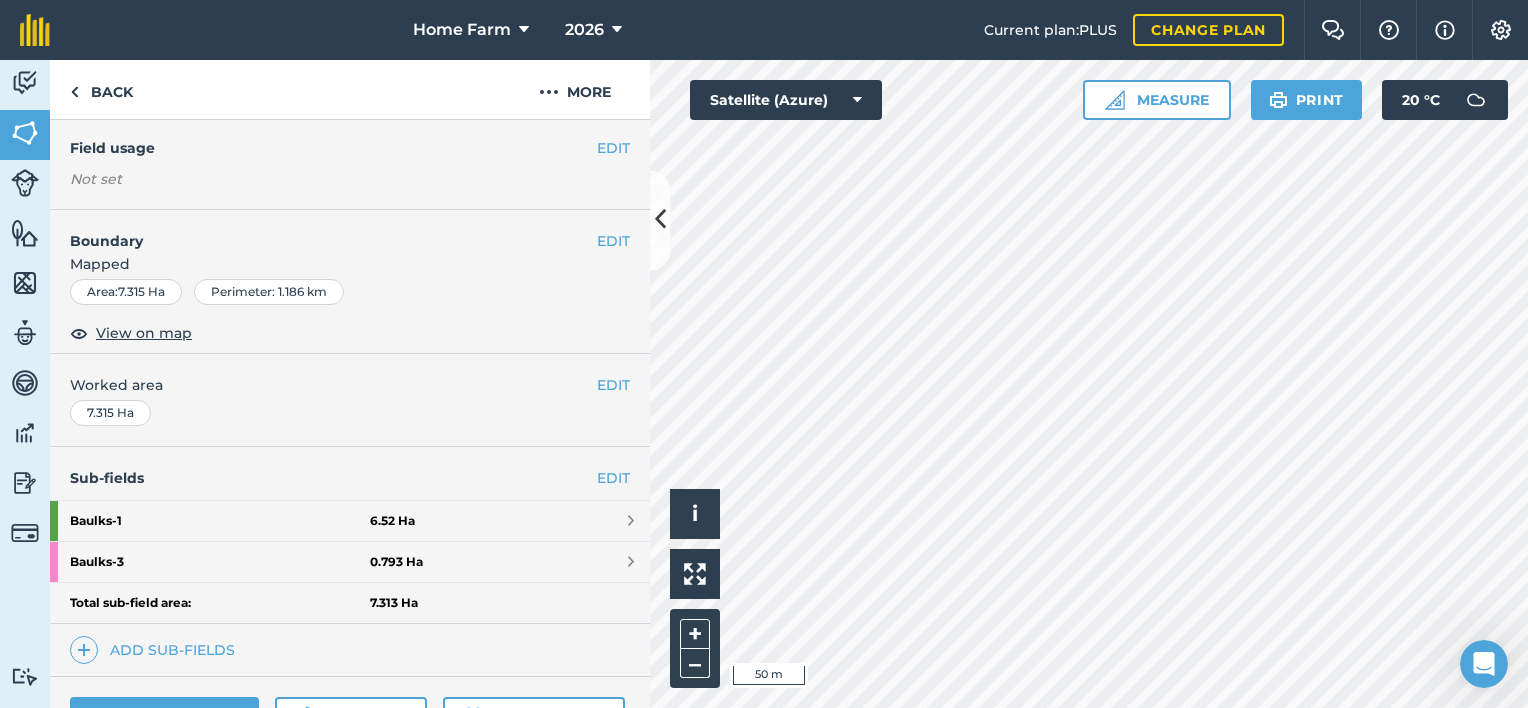 scroll, scrollTop: 174, scrollLeft: 0, axis: vertical 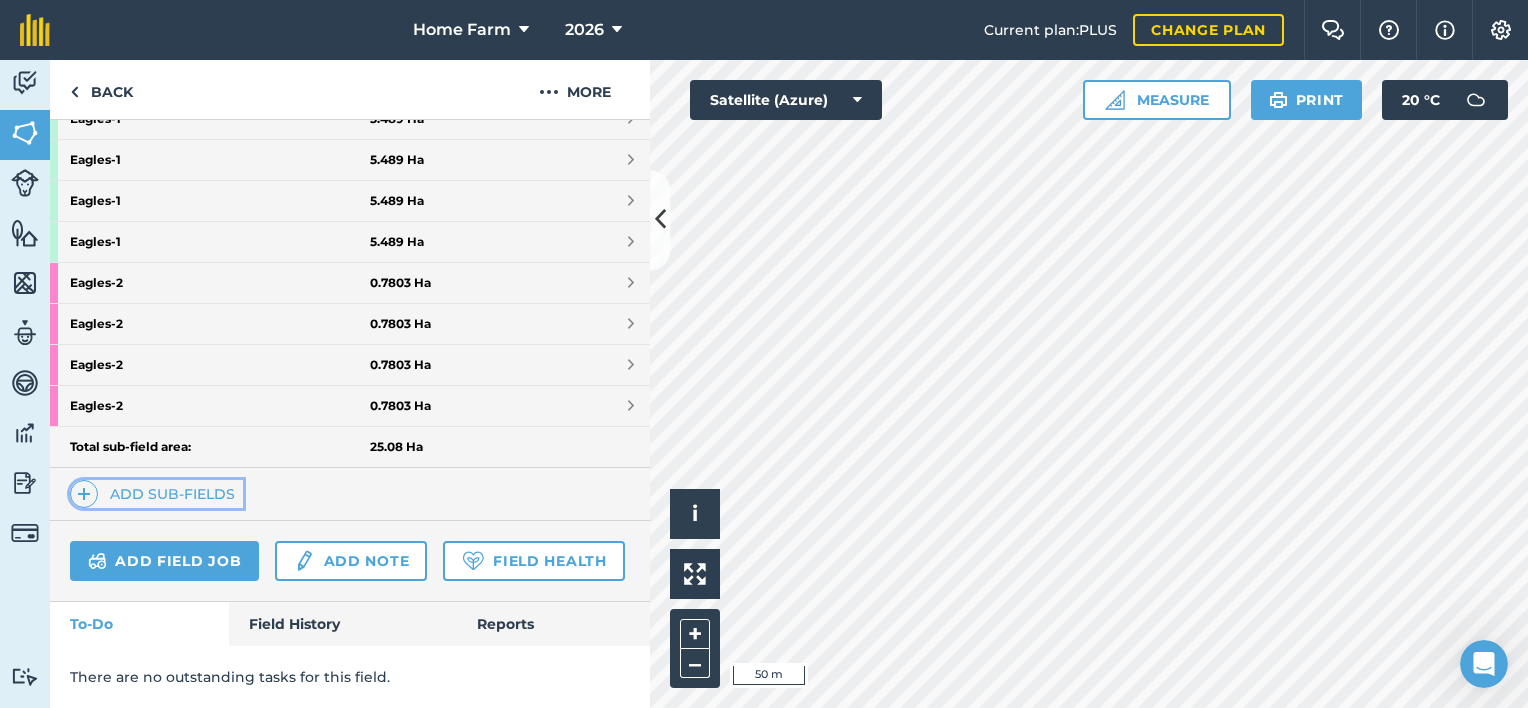 click on "Add sub-fields" at bounding box center (156, 494) 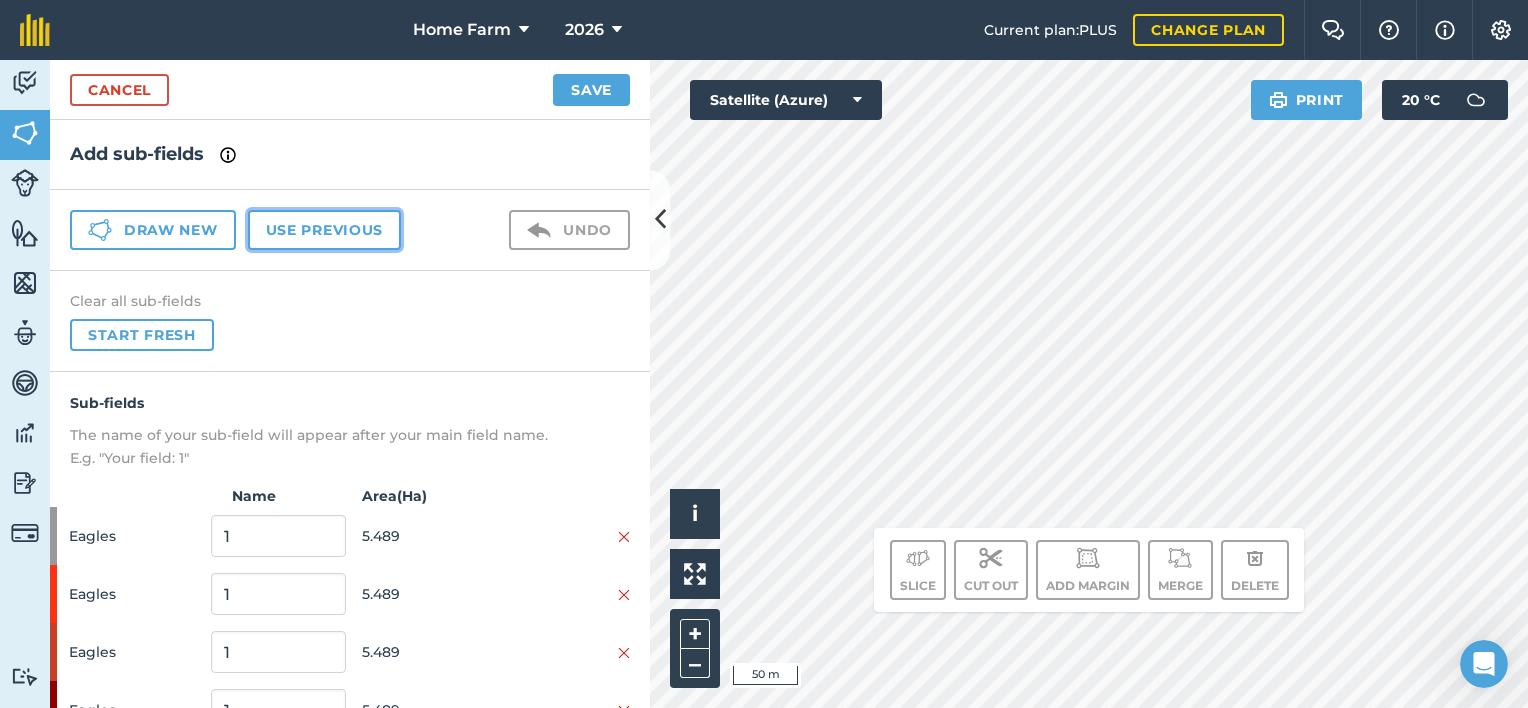 click on "Use previous" at bounding box center [324, 230] 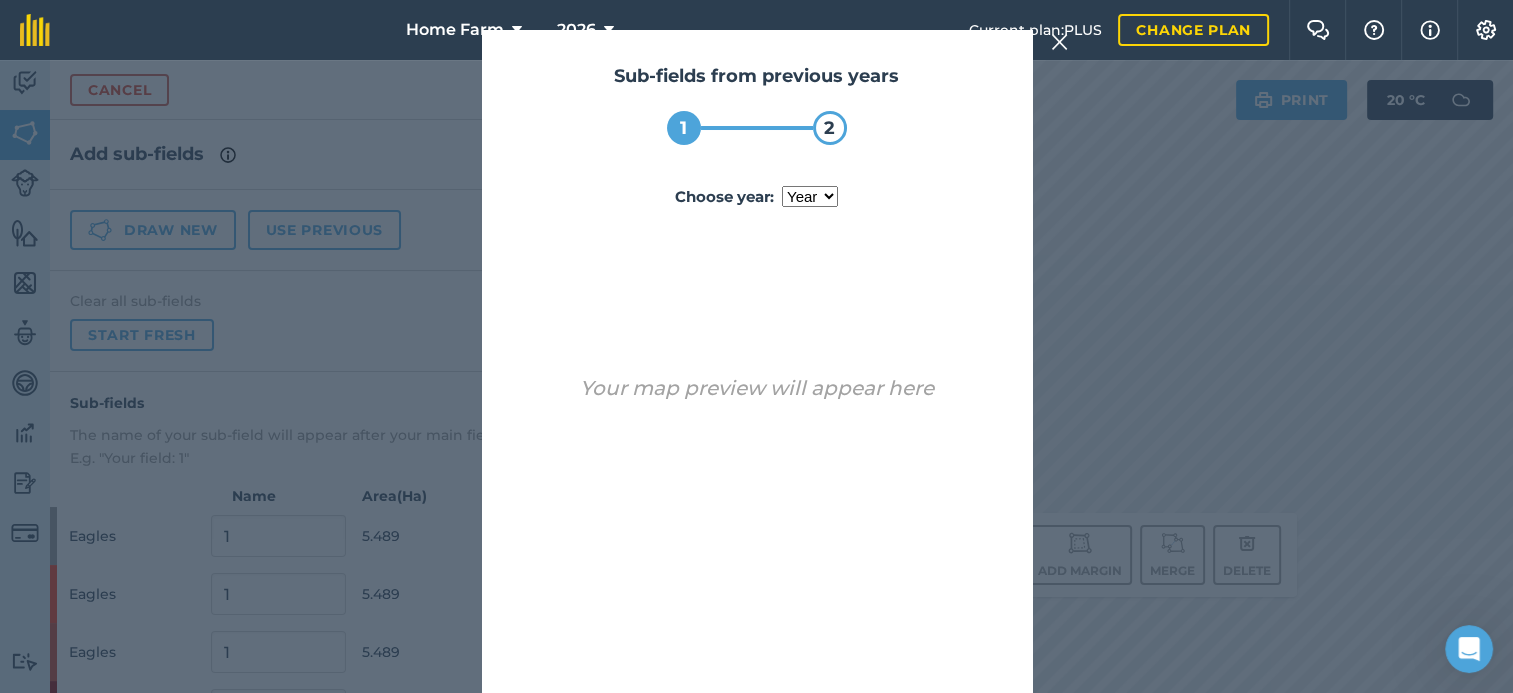 click on "year [DATE] 2024 2025" at bounding box center (810, 196) 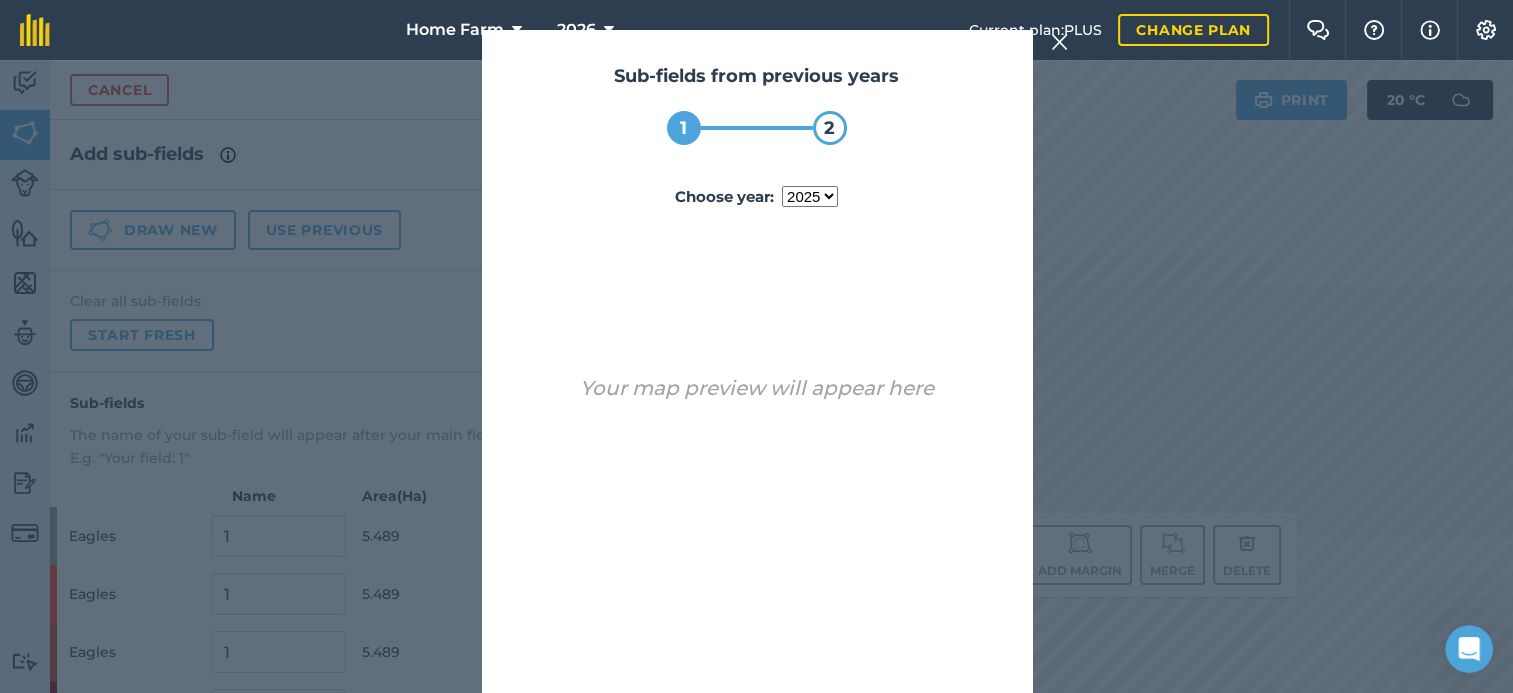 click on "year [DATE] 2024 2025" at bounding box center [810, 196] 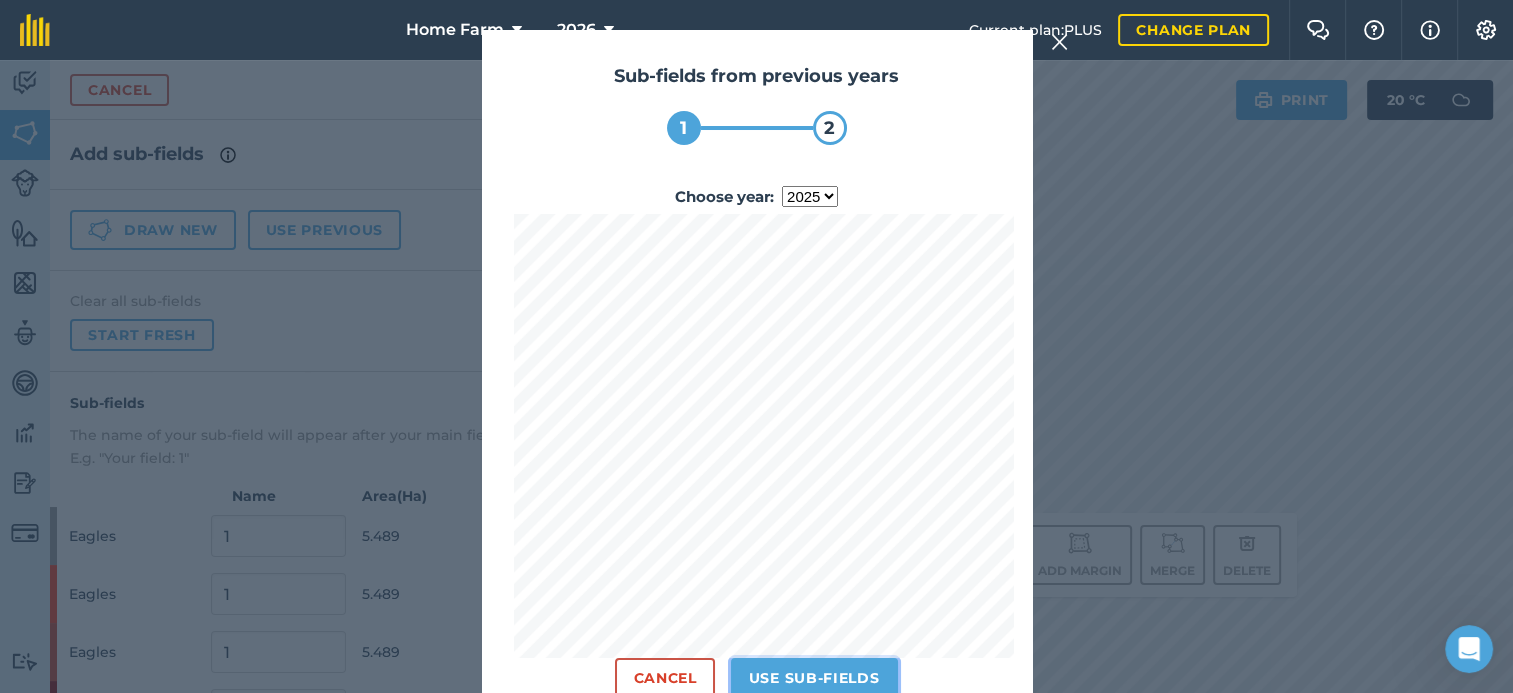 click on "Use sub-fields" at bounding box center (814, 678) 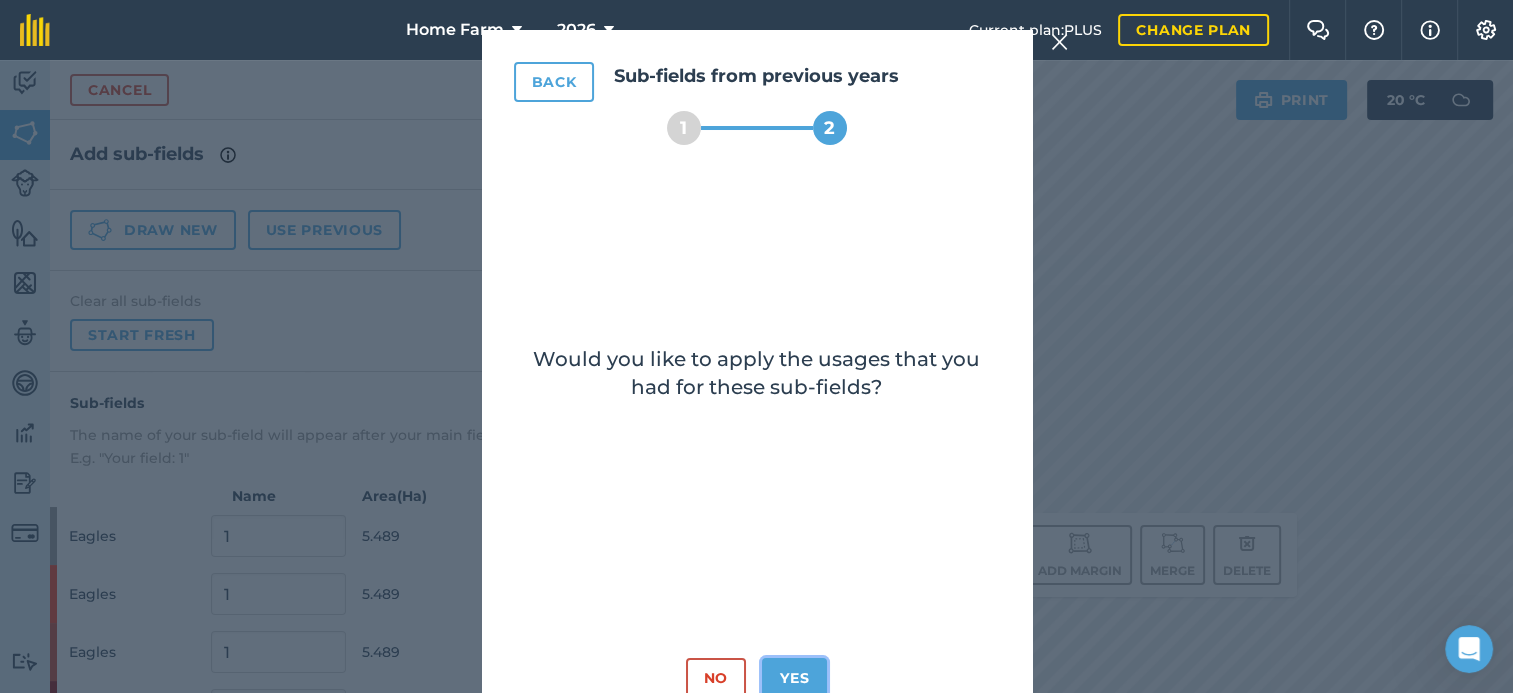click on "Yes" at bounding box center (794, 678) 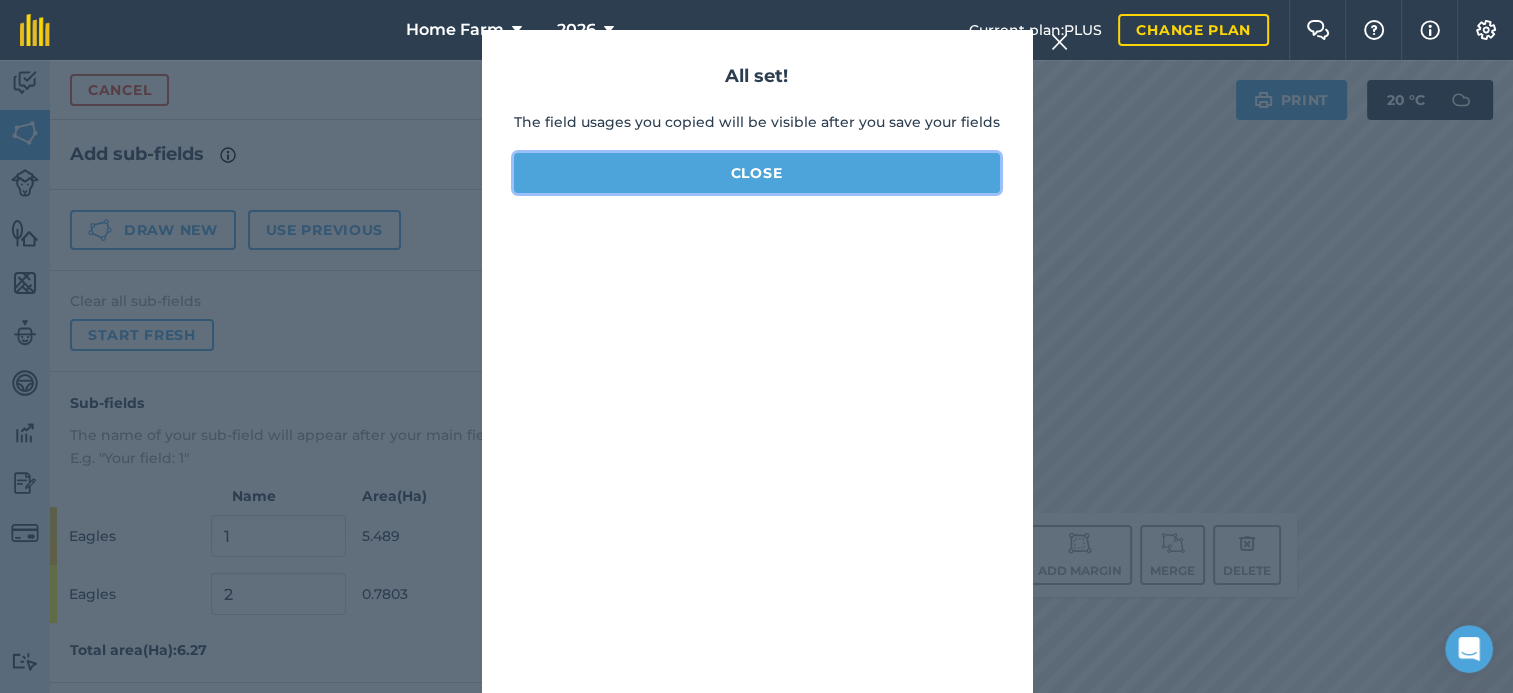 click on "Close" at bounding box center [757, 173] 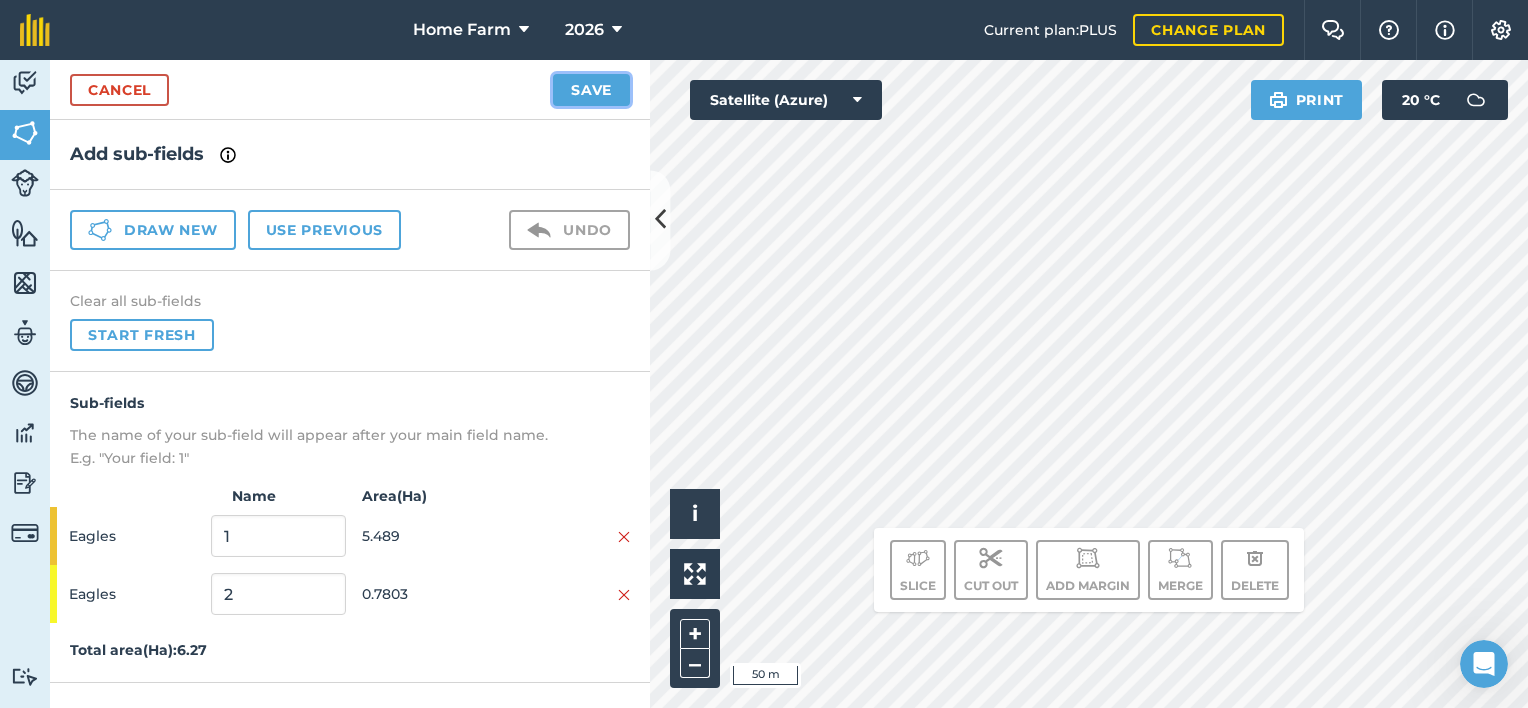 click on "Save" at bounding box center (591, 90) 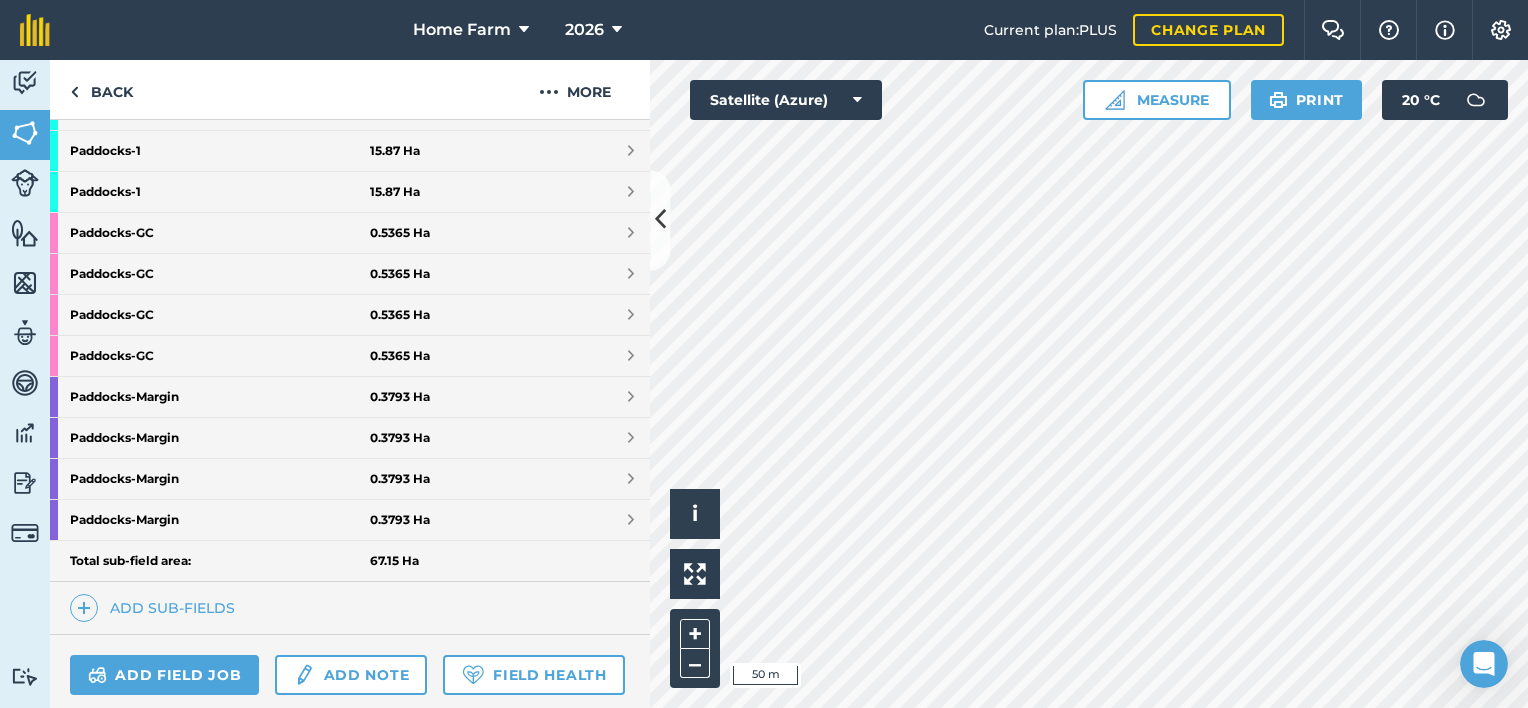 scroll, scrollTop: 620, scrollLeft: 0, axis: vertical 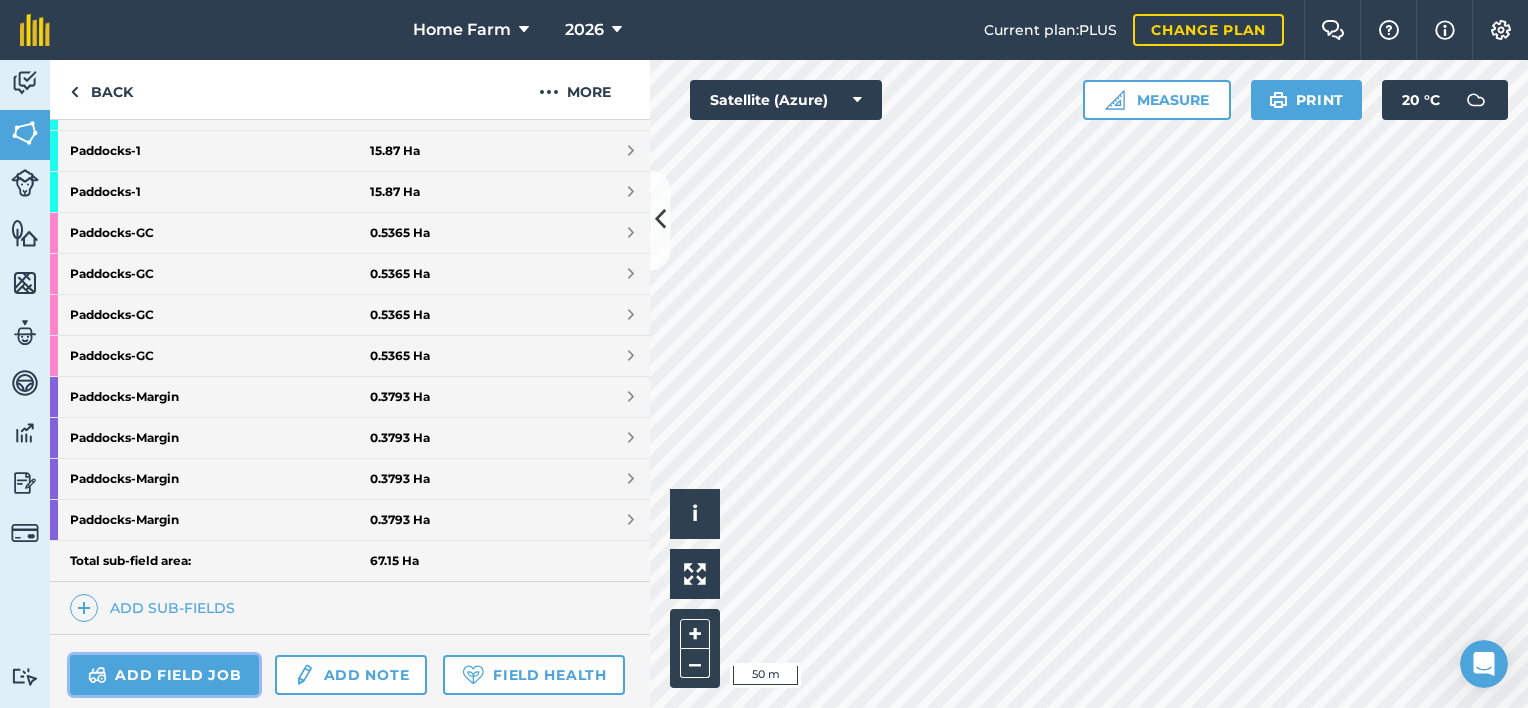 click on "Add field job" at bounding box center (164, 675) 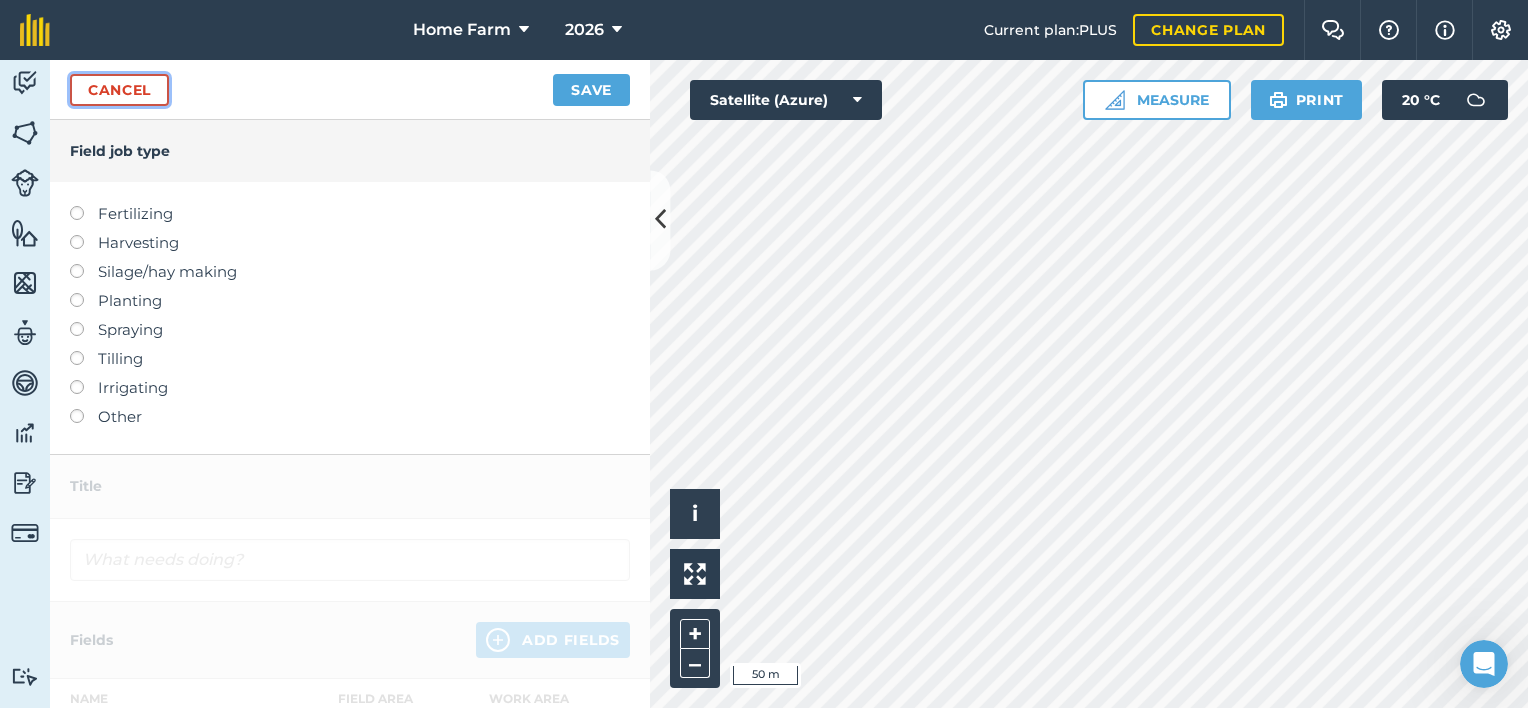 click on "Cancel" at bounding box center (119, 90) 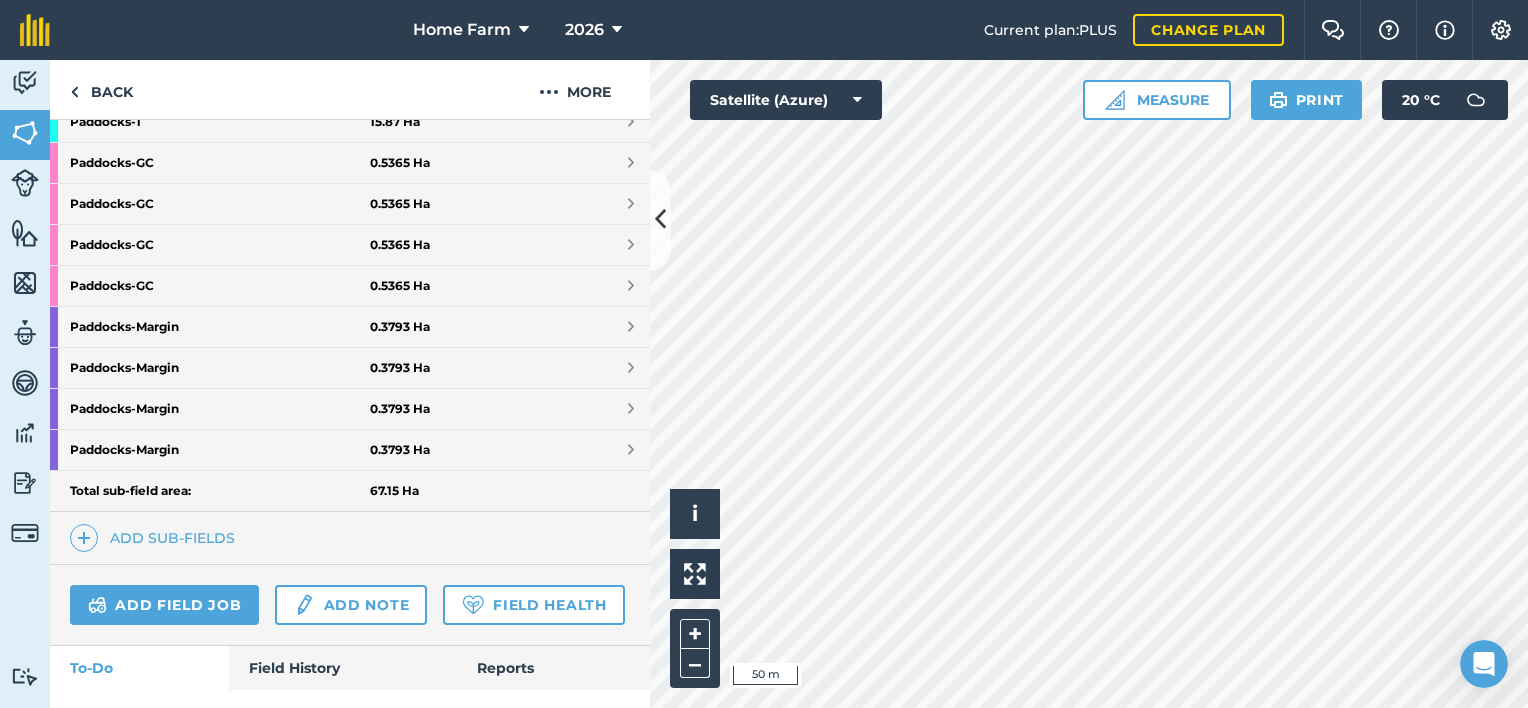 scroll, scrollTop: 714, scrollLeft: 0, axis: vertical 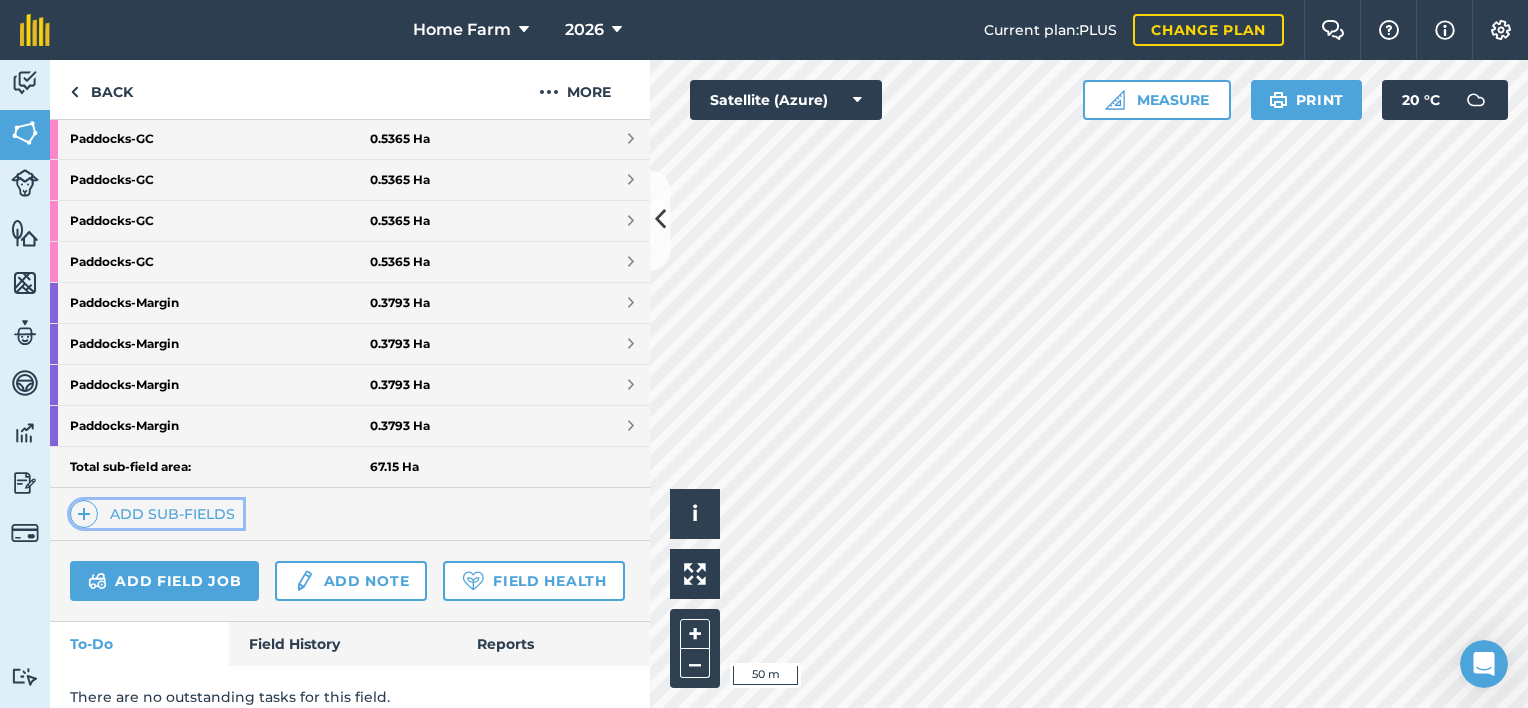 click on "Add sub-fields" at bounding box center (156, 514) 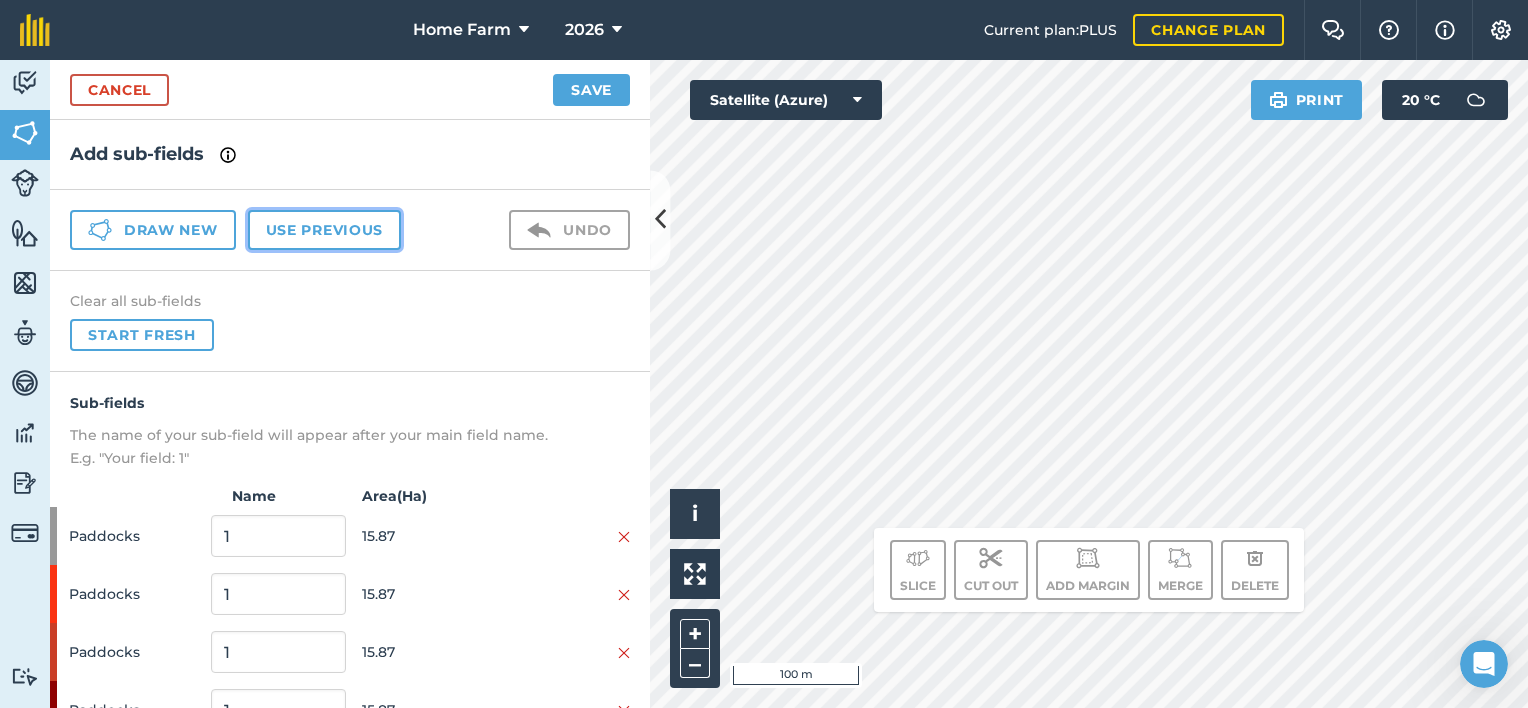 click on "Use previous" at bounding box center [324, 230] 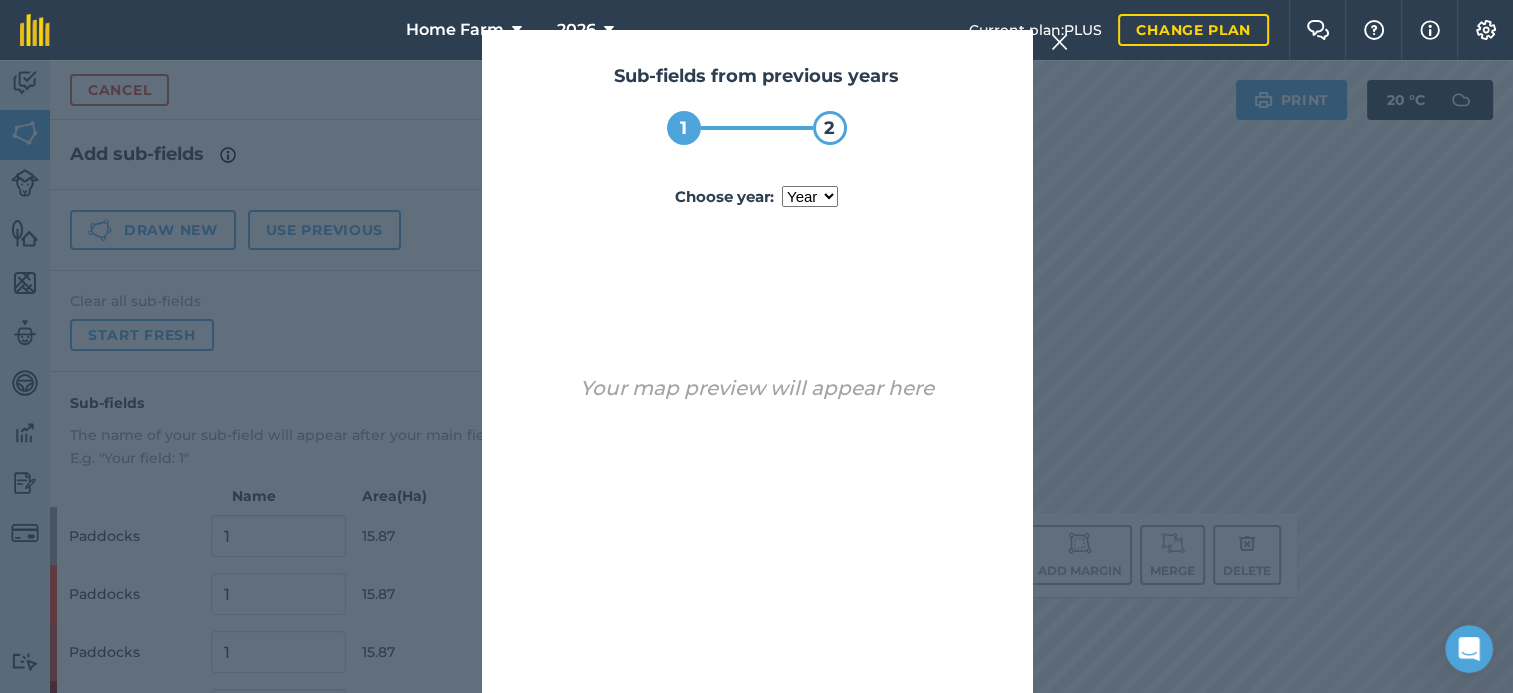 click on "year [DATE] 2024 2025" at bounding box center (810, 196) 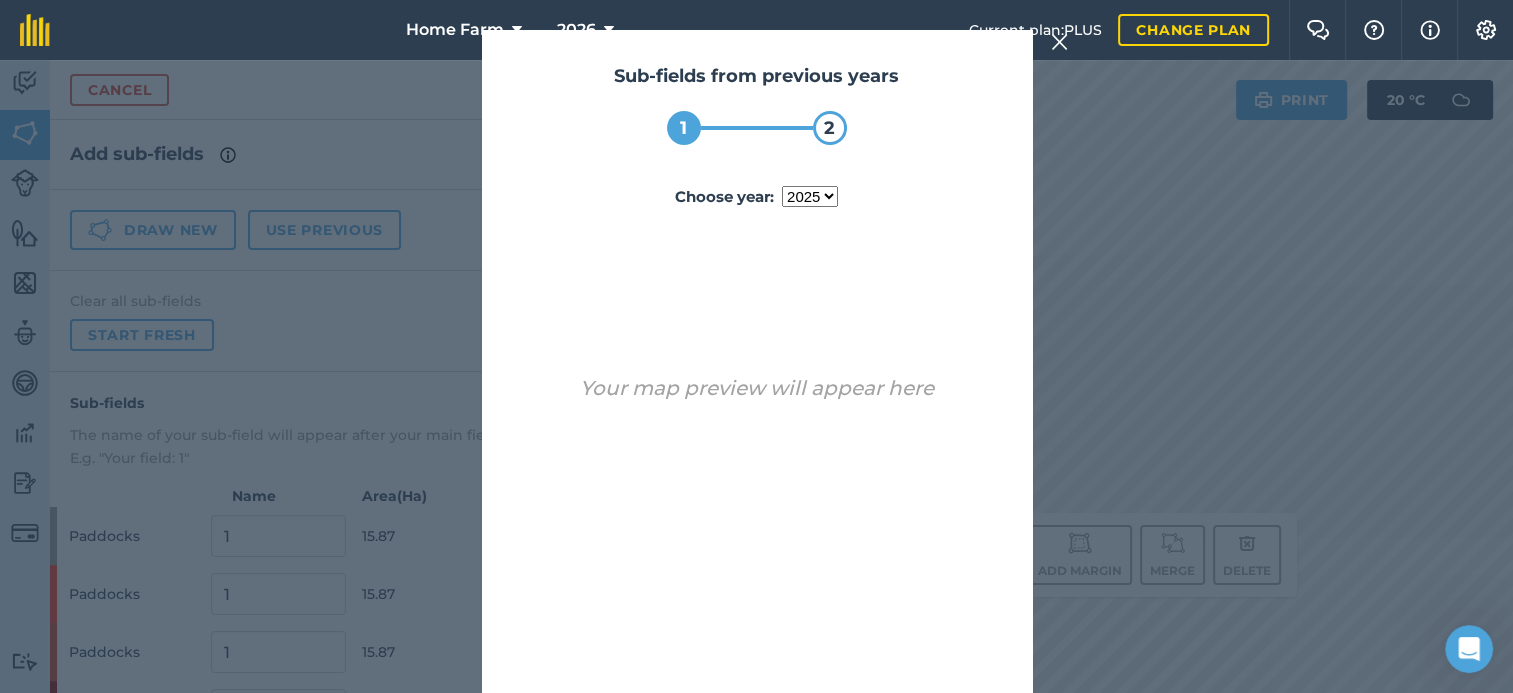 click on "year [DATE] 2024 2025" at bounding box center (810, 196) 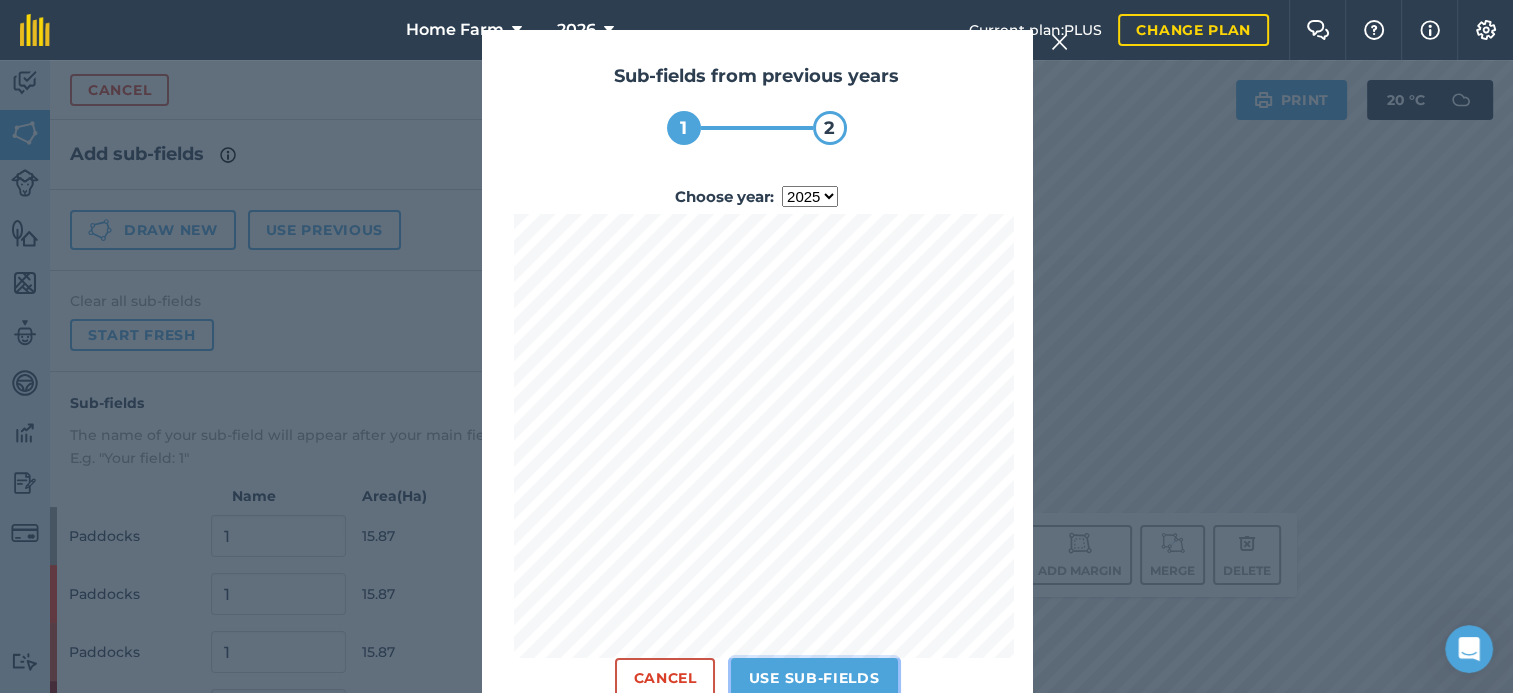 click on "Use sub-fields" at bounding box center [814, 678] 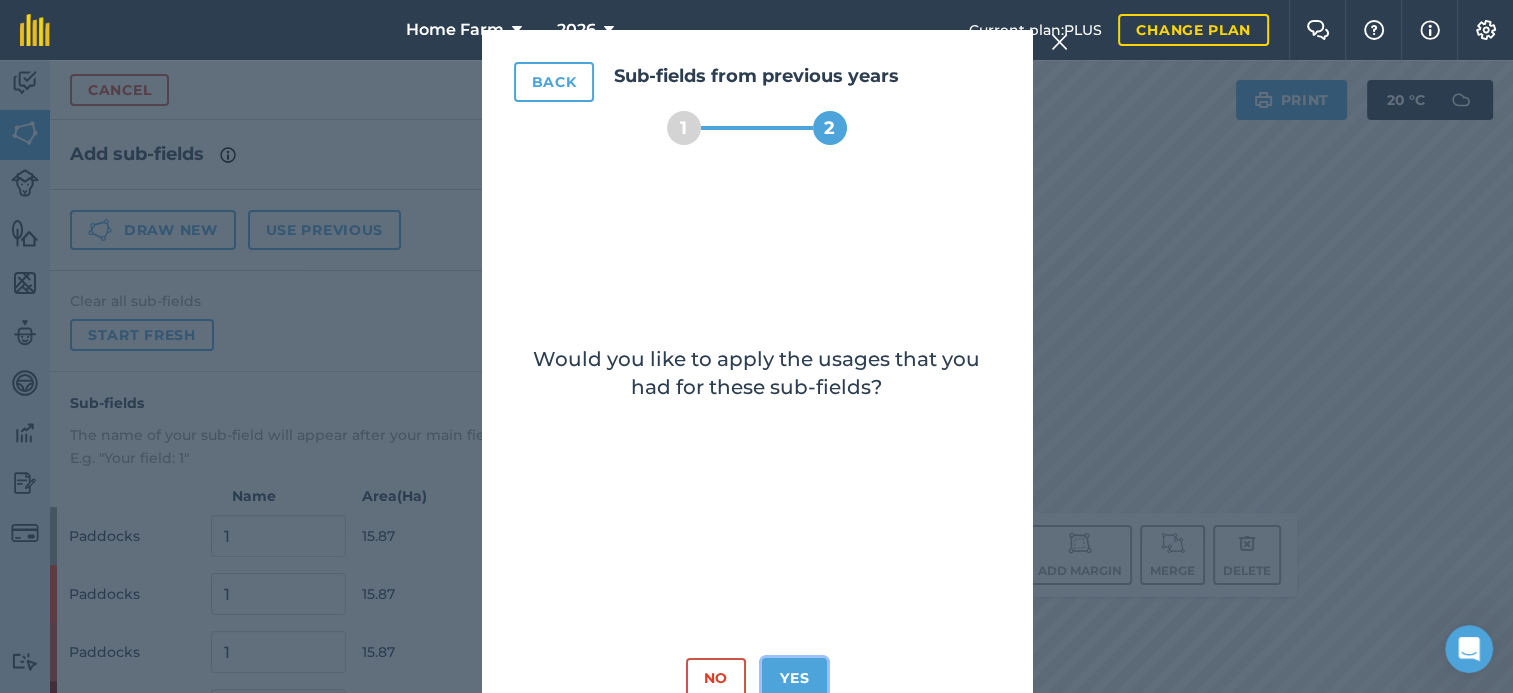 click on "Yes" at bounding box center (794, 678) 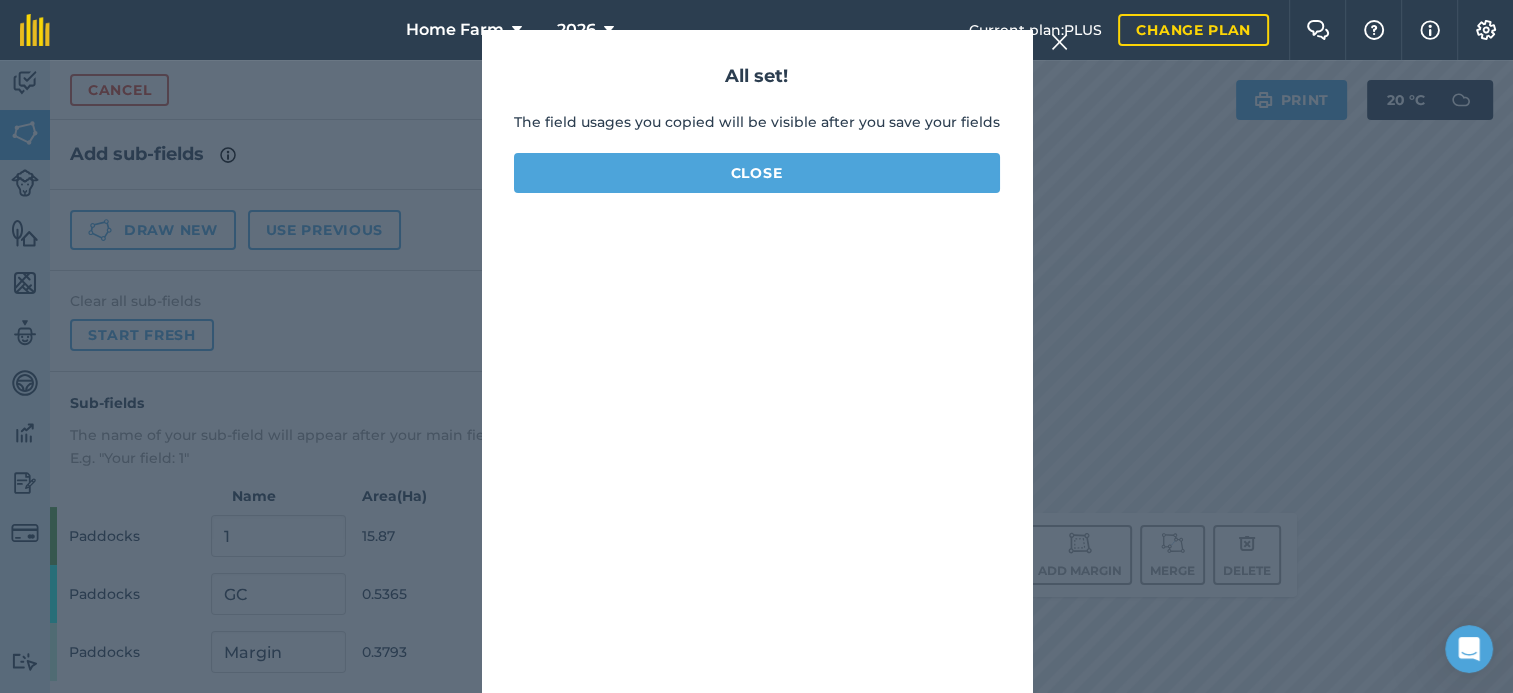 click on "All set! The field usages you copied will be visible after you save your fields Close" at bounding box center [757, 380] 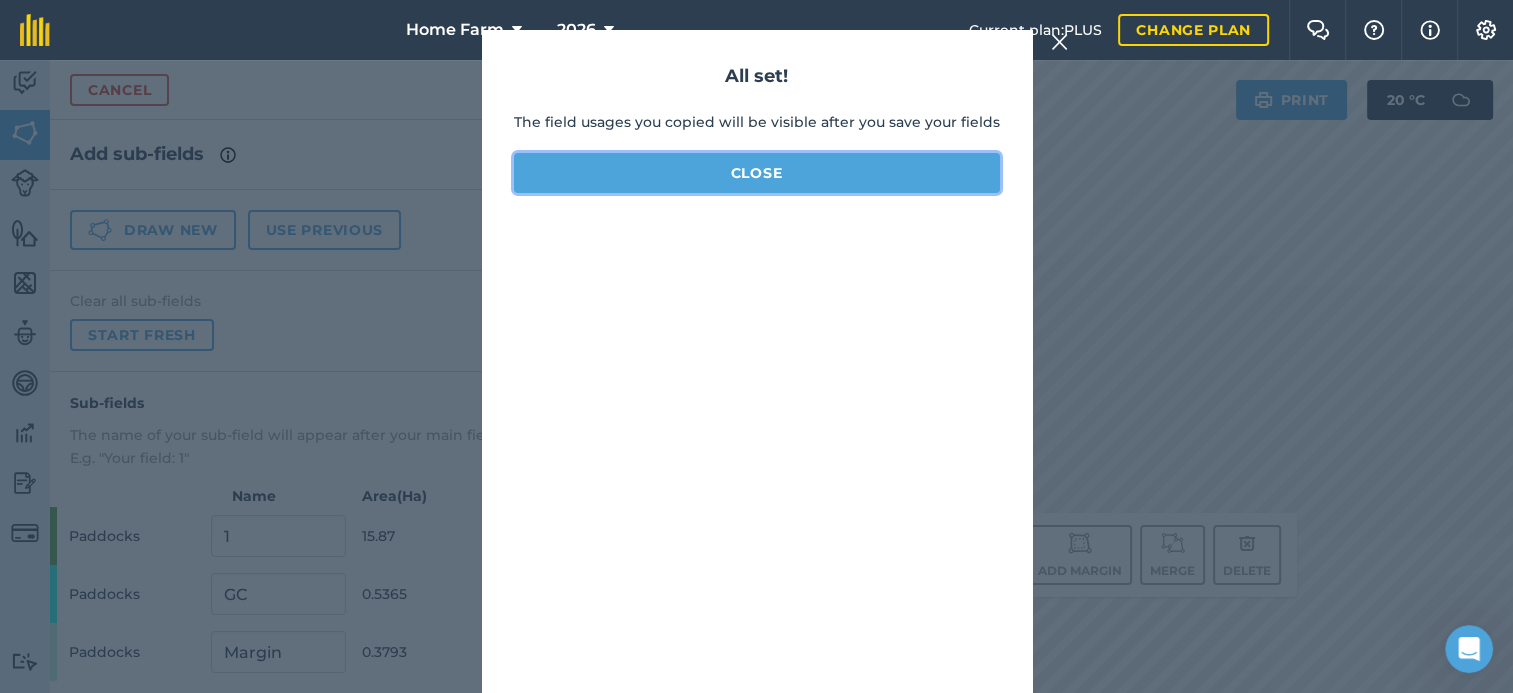 click on "Close" at bounding box center (757, 173) 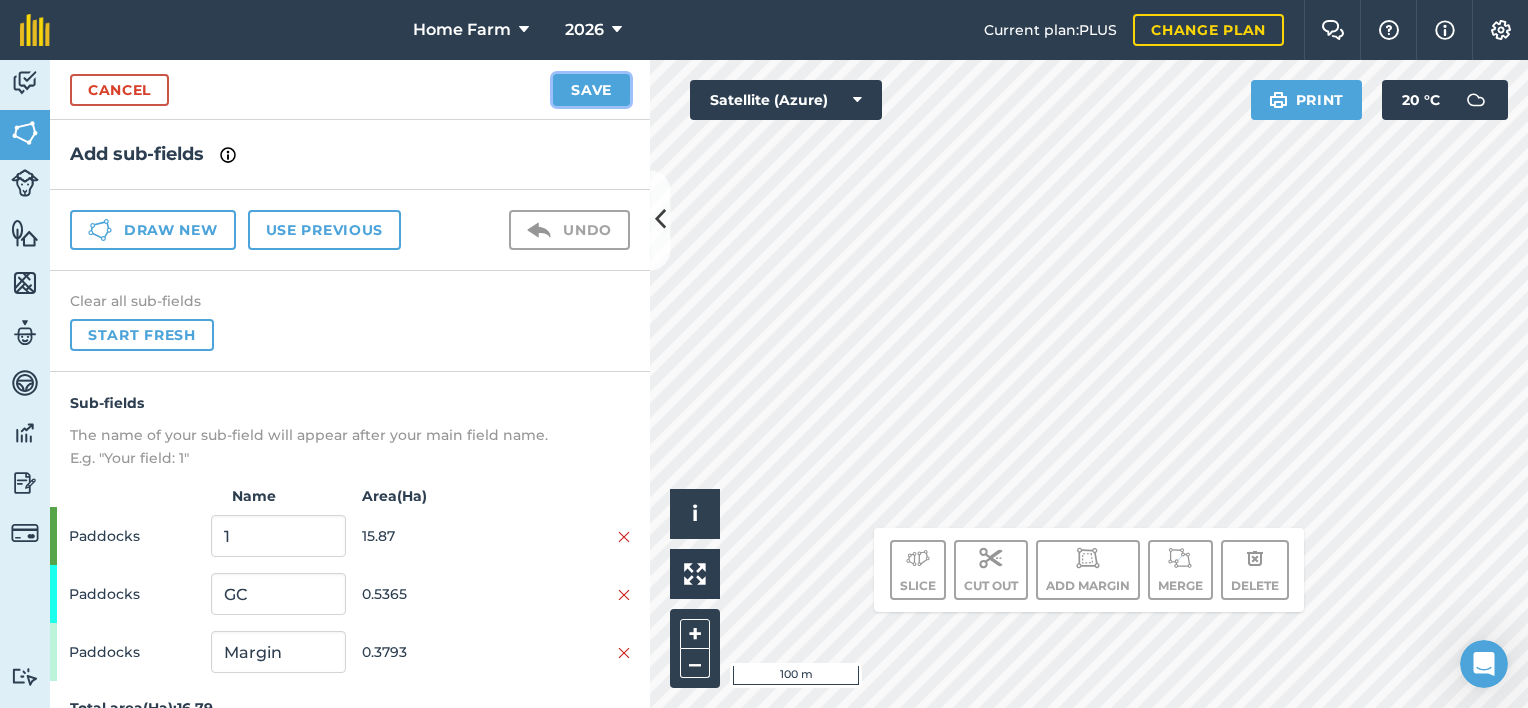 click on "Save" at bounding box center [591, 90] 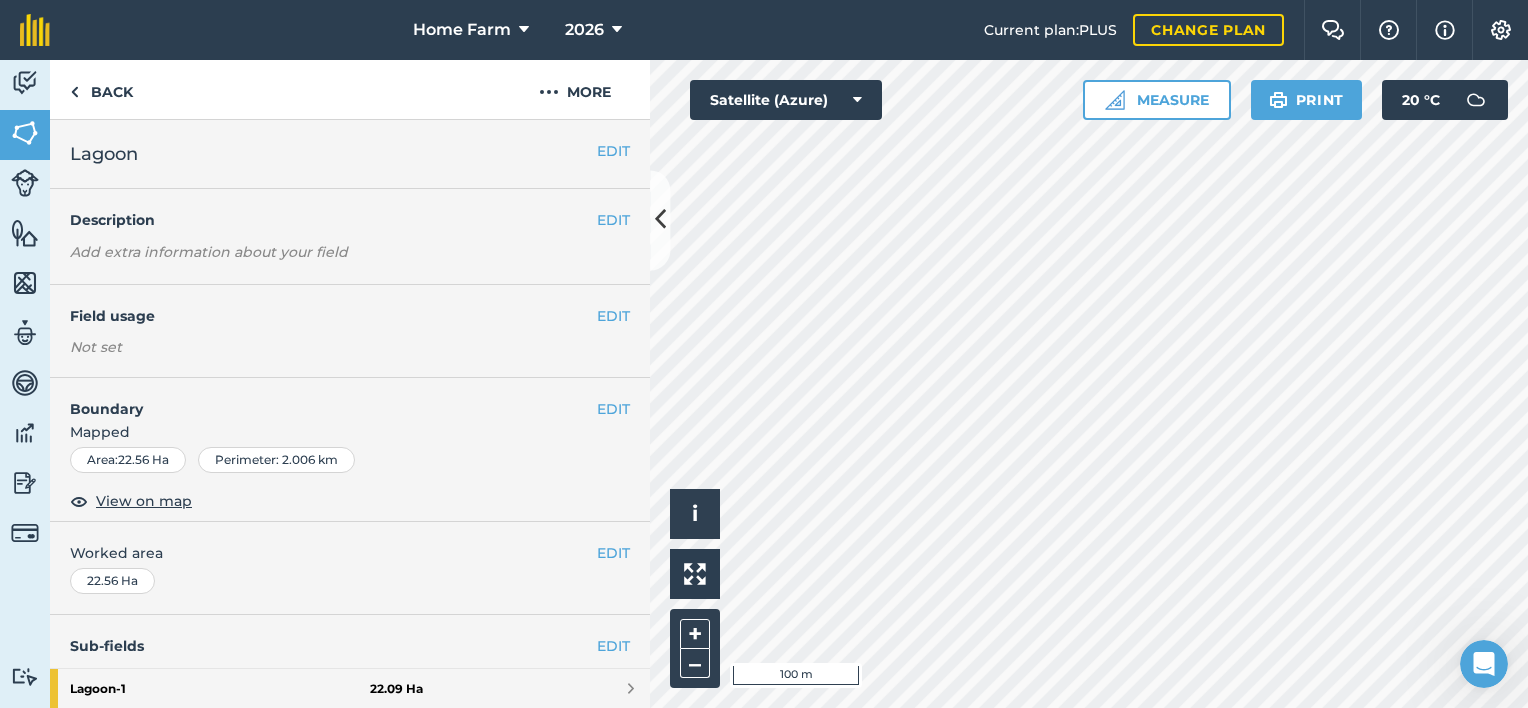 scroll, scrollTop: 621, scrollLeft: 0, axis: vertical 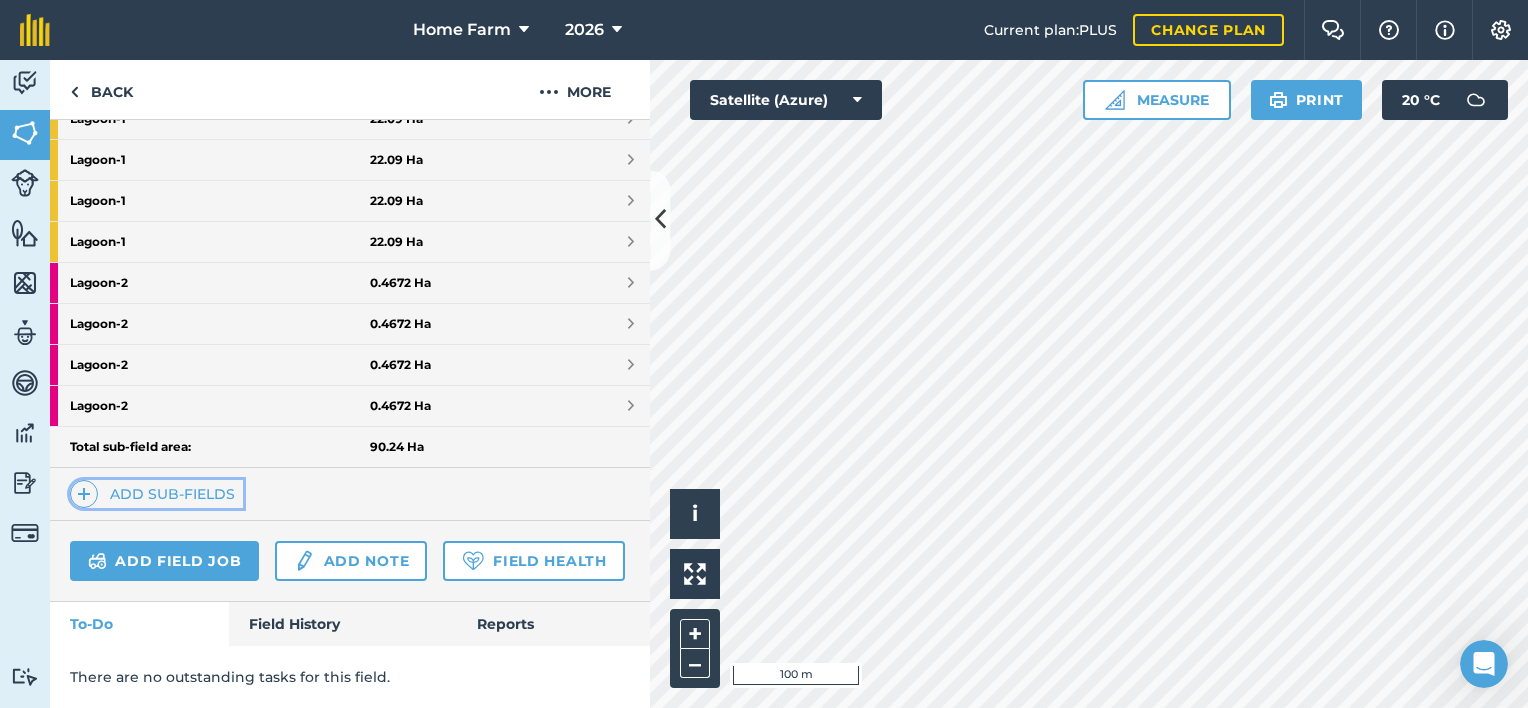 click on "Add sub-fields" at bounding box center [156, 494] 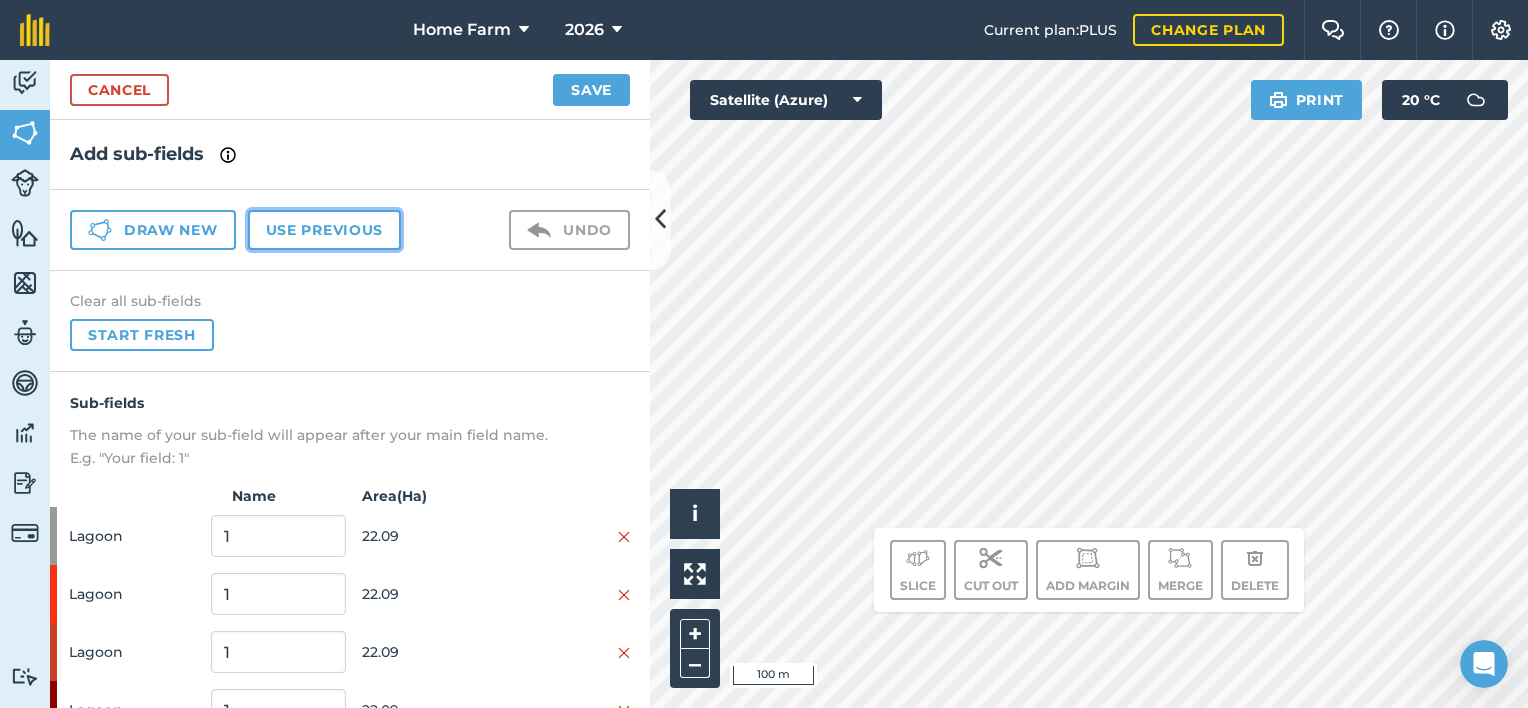 click on "Use previous" at bounding box center (324, 230) 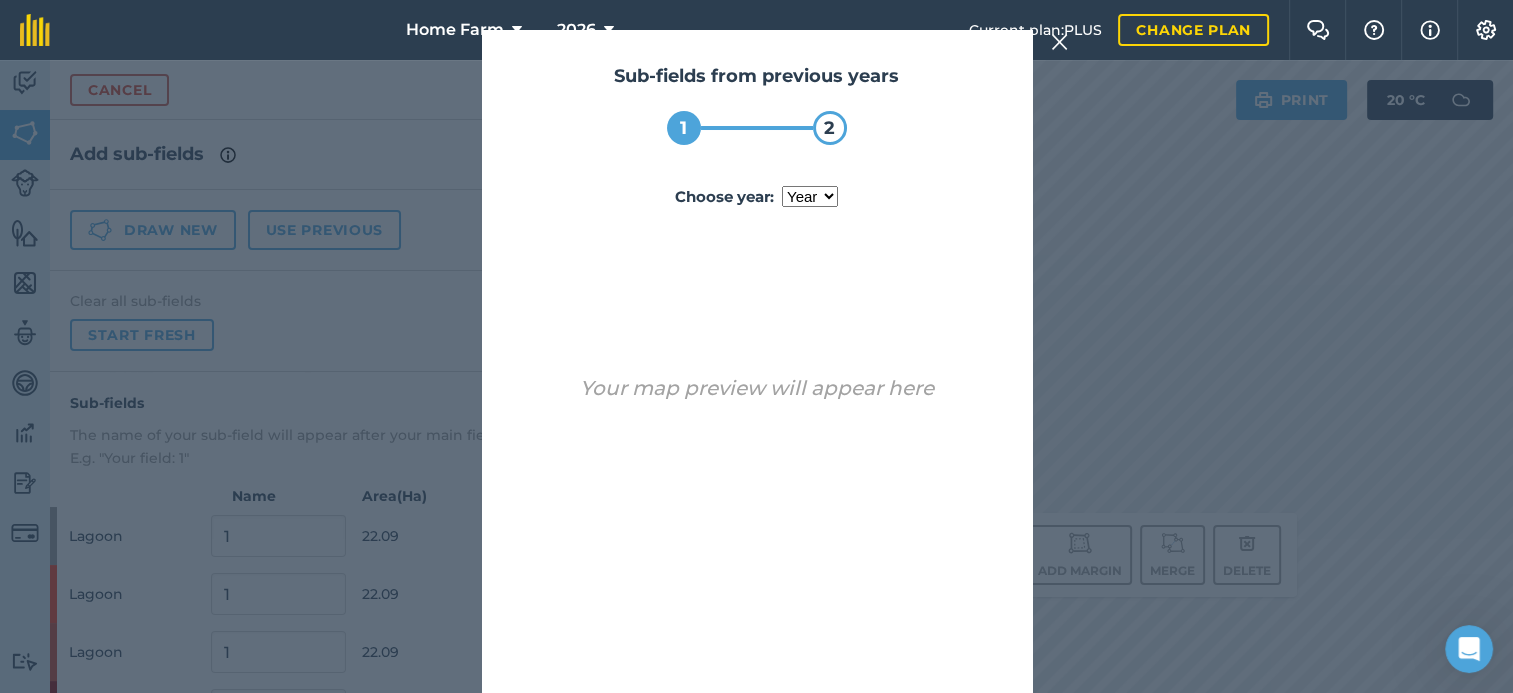 click on "year [DATE] 2024 2025" at bounding box center (810, 196) 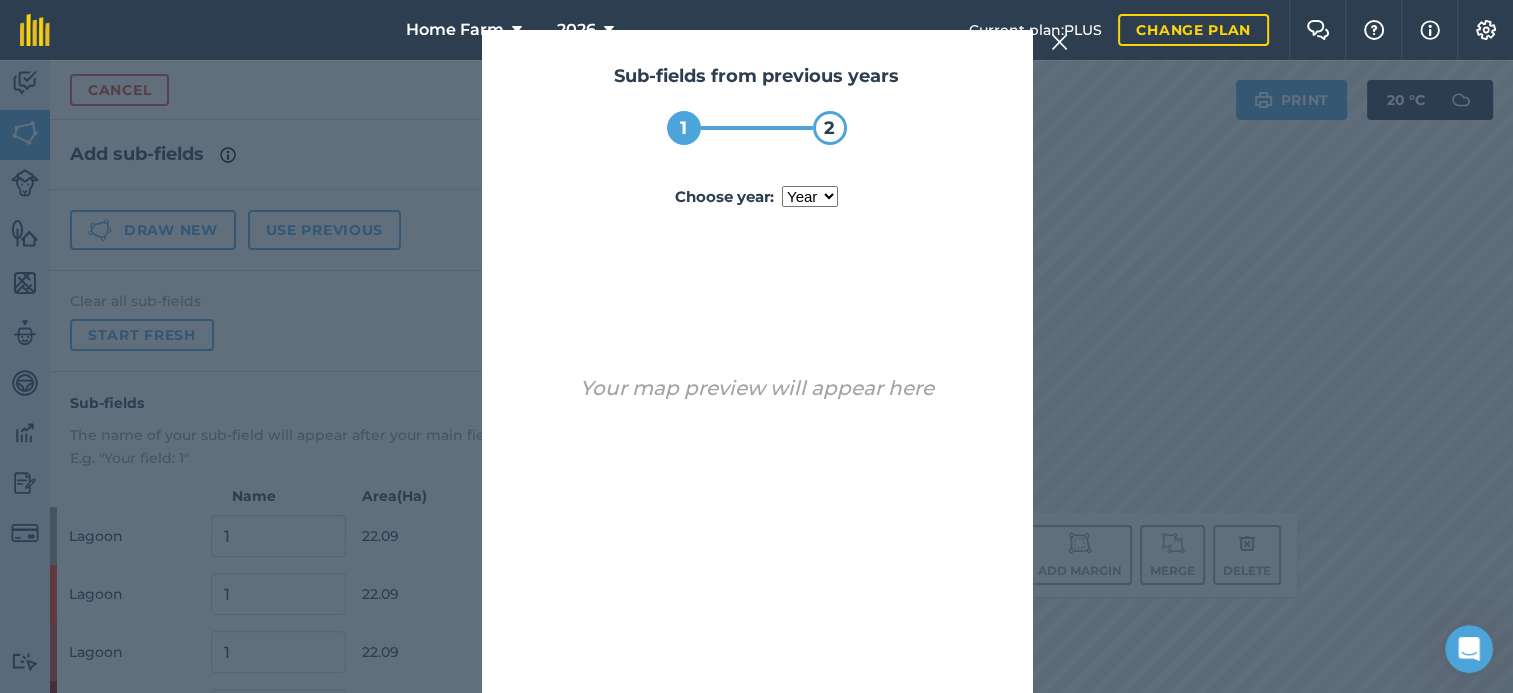 select on "2025" 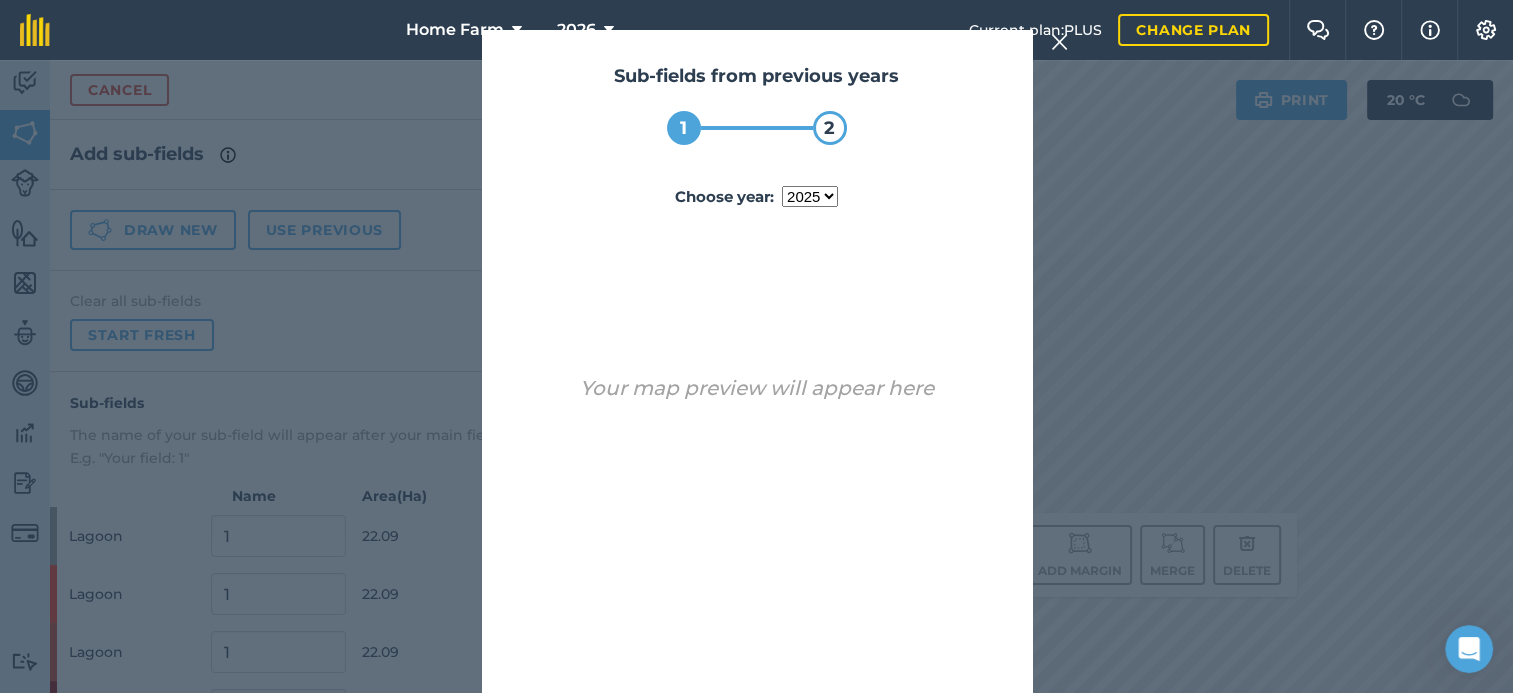 click on "year [DATE] 2024 2025" at bounding box center (810, 196) 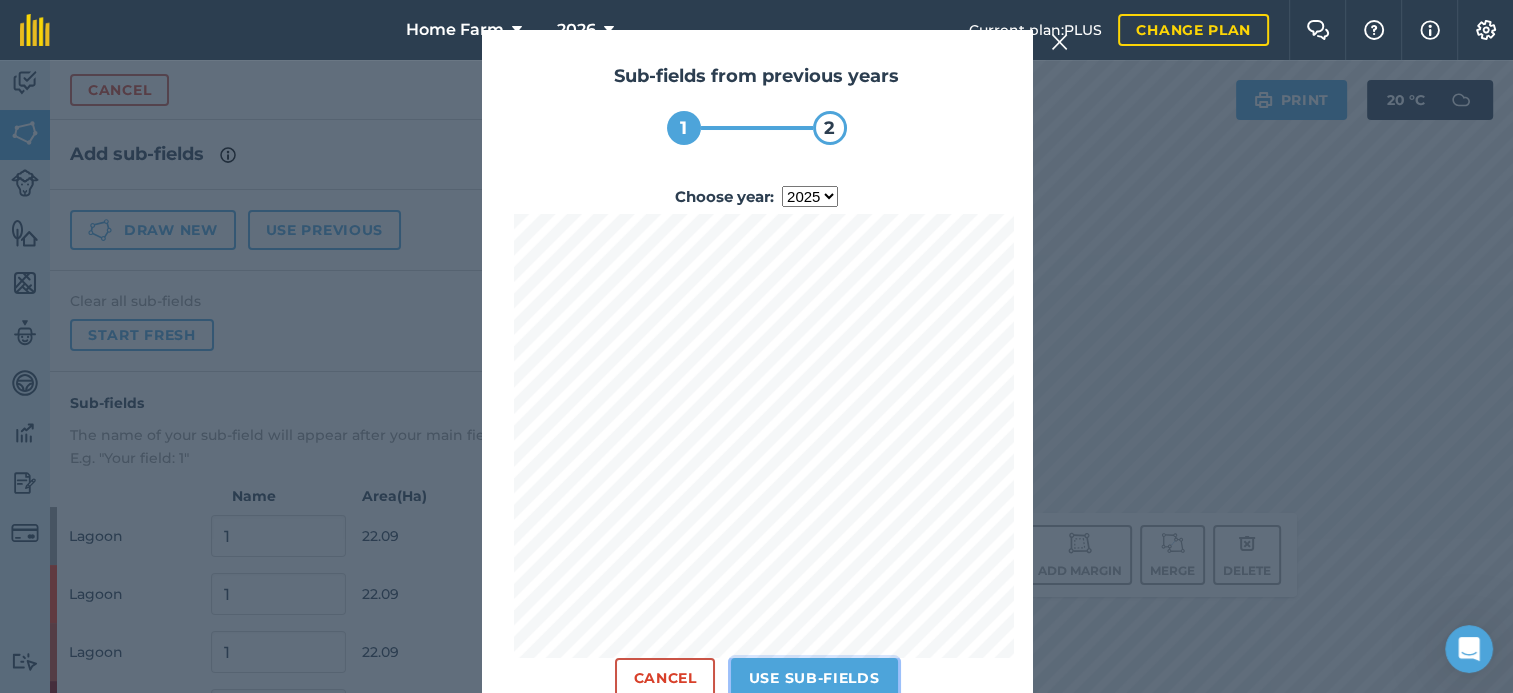 click on "Use sub-fields" at bounding box center [814, 678] 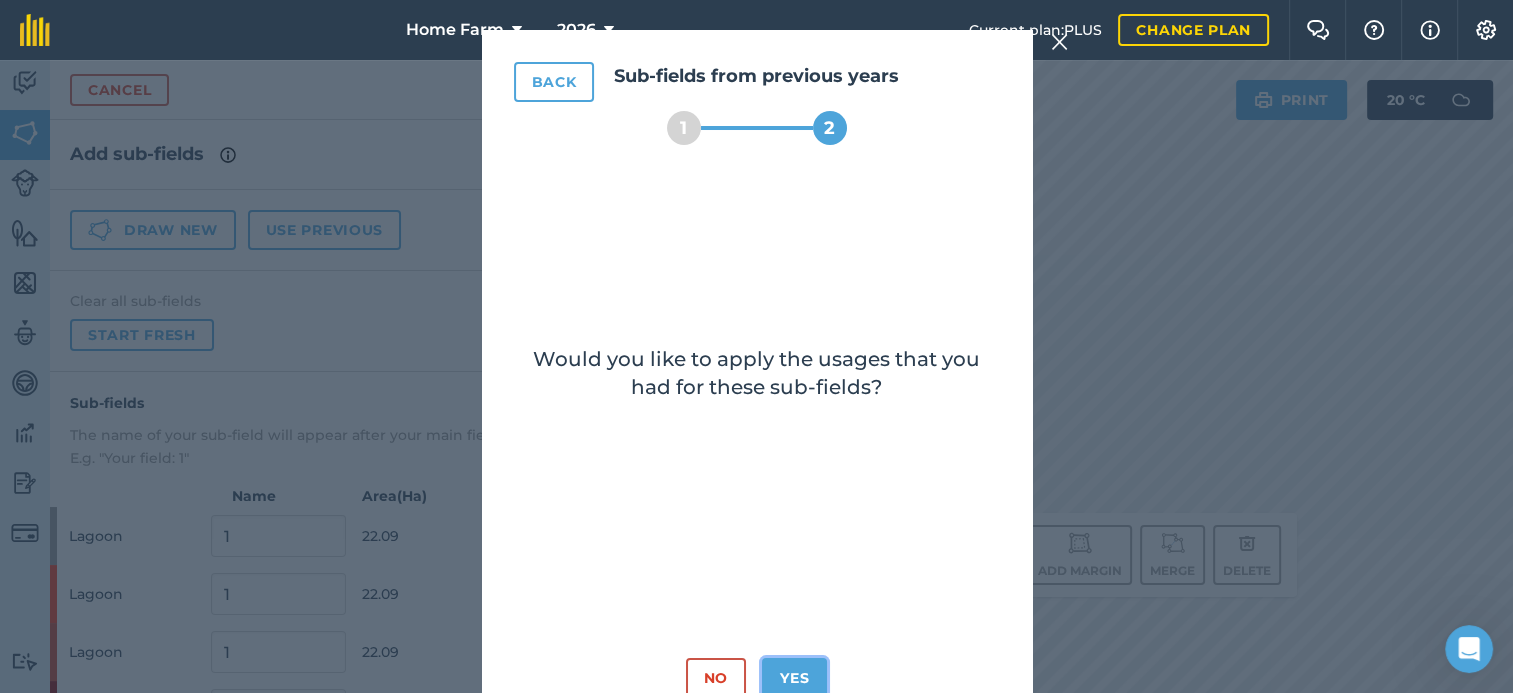 click on "Yes" at bounding box center [794, 678] 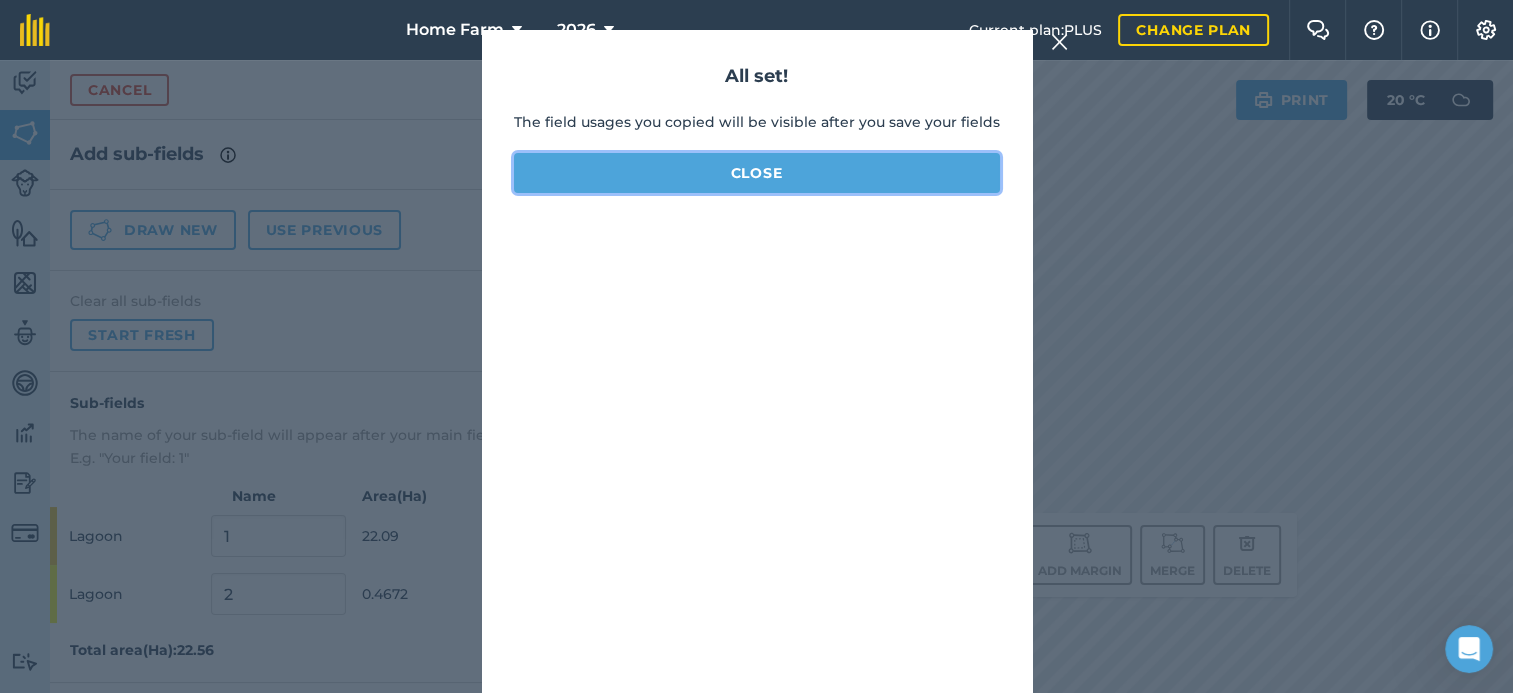 click on "Close" at bounding box center [757, 173] 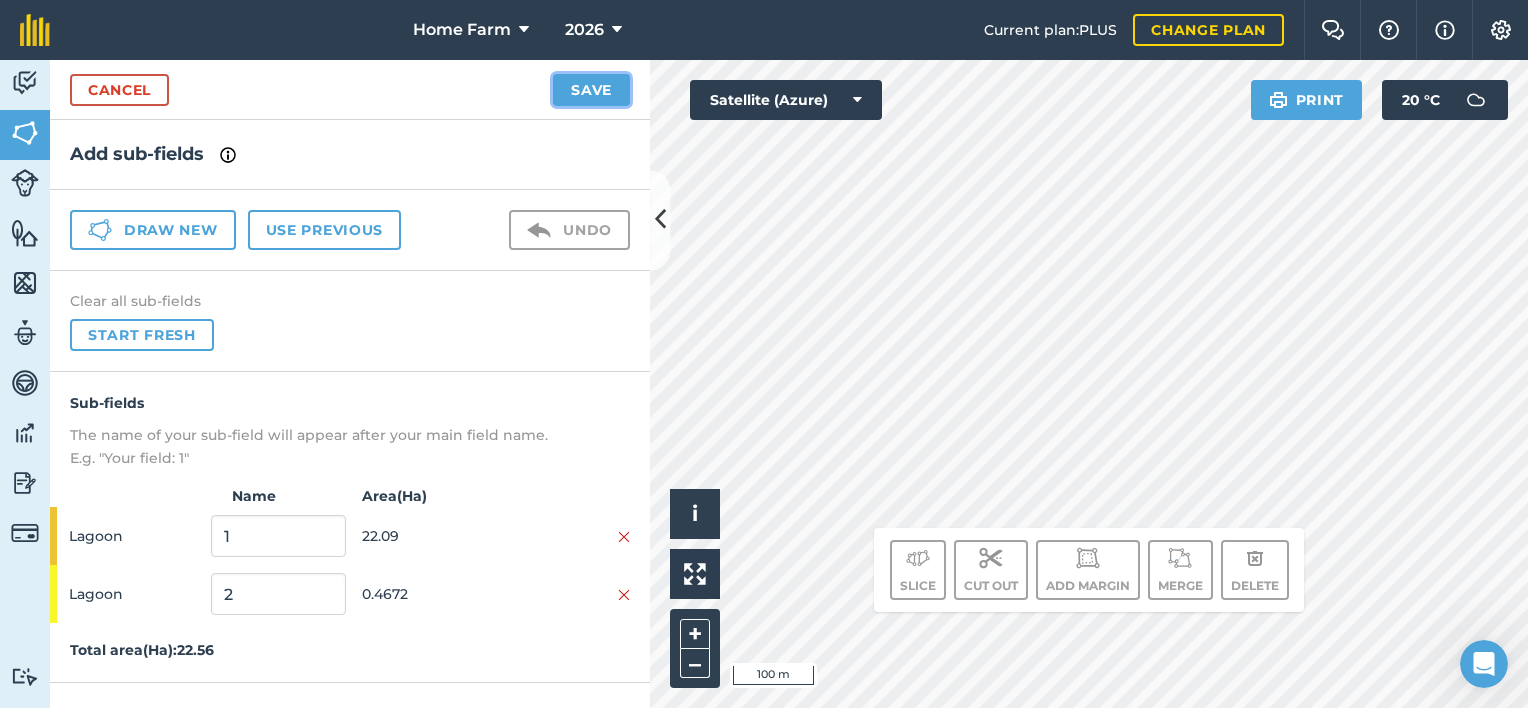 click on "Save" at bounding box center [591, 90] 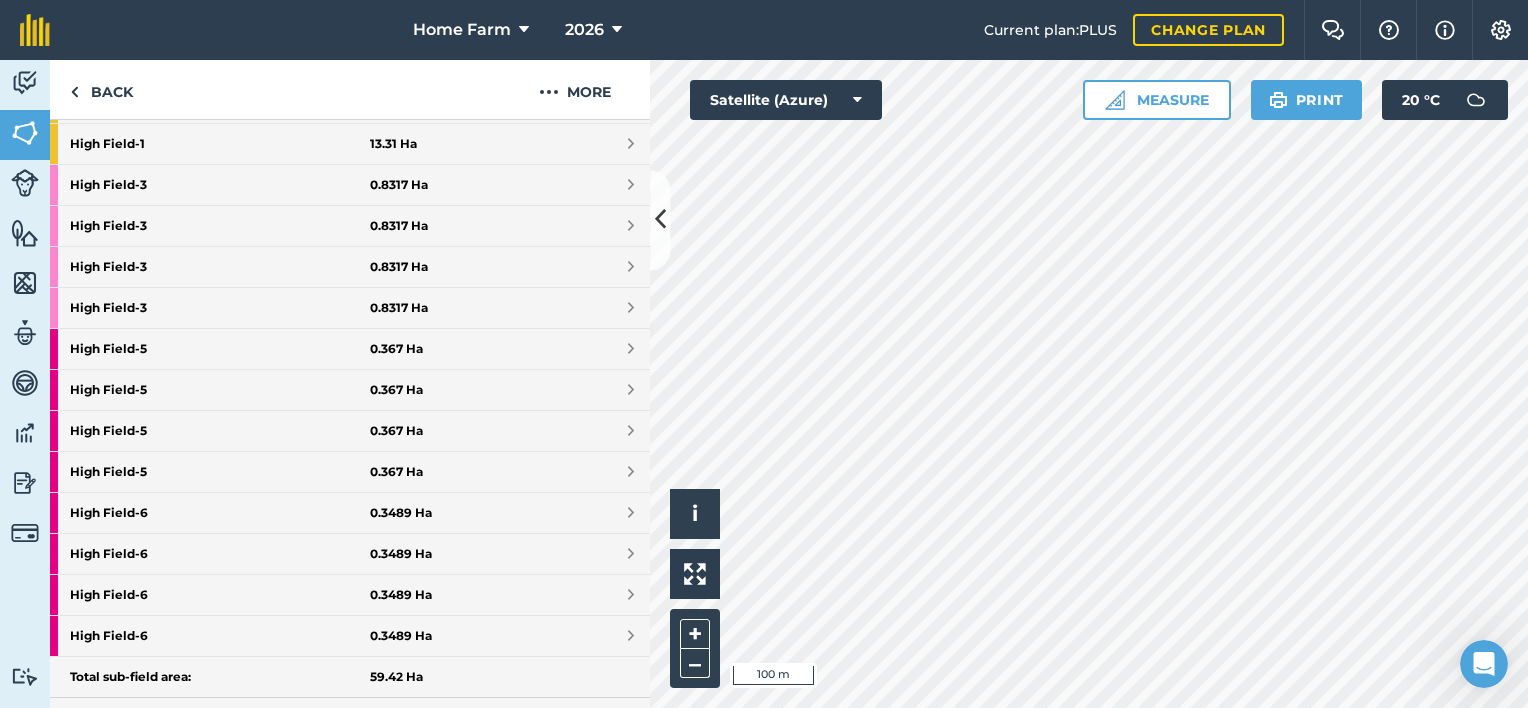 scroll, scrollTop: 726, scrollLeft: 0, axis: vertical 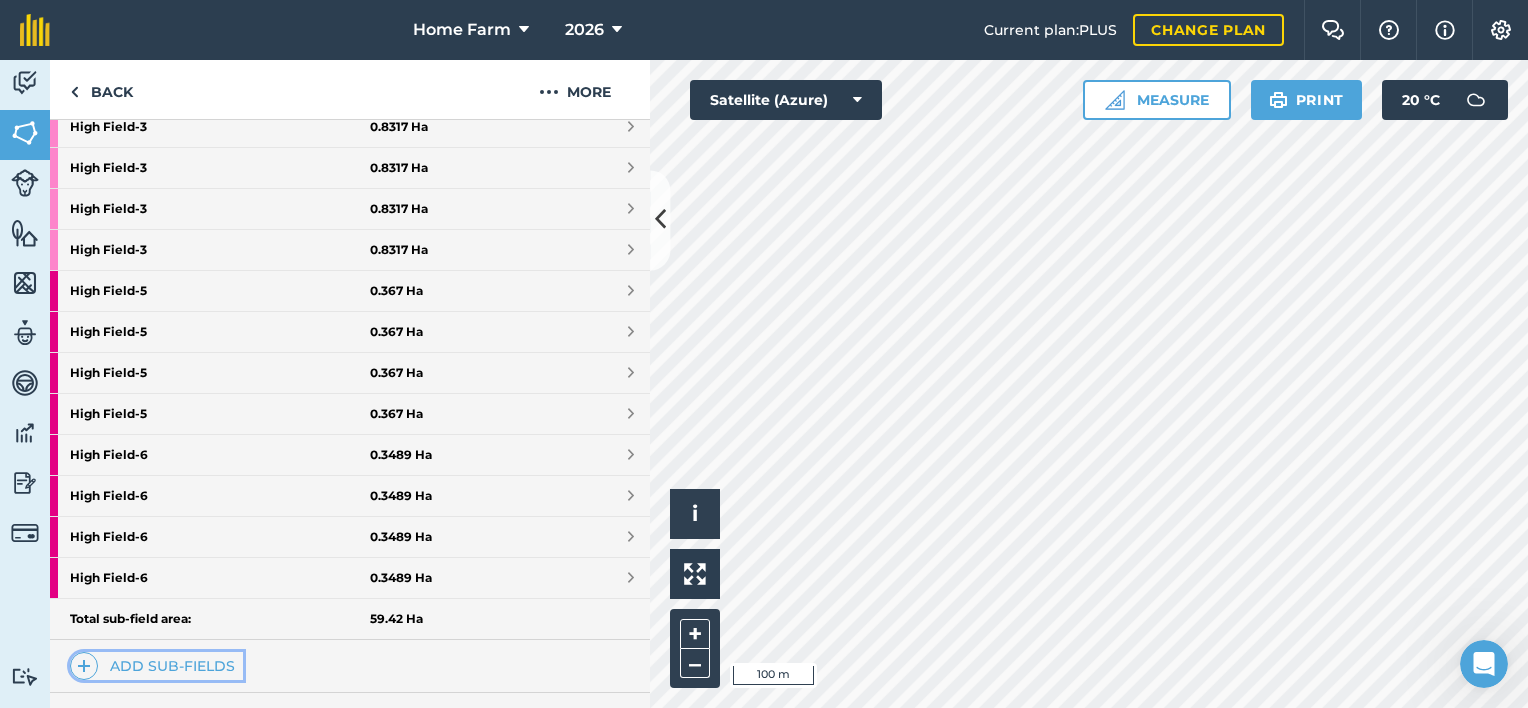 click on "Add sub-fields" at bounding box center [156, 666] 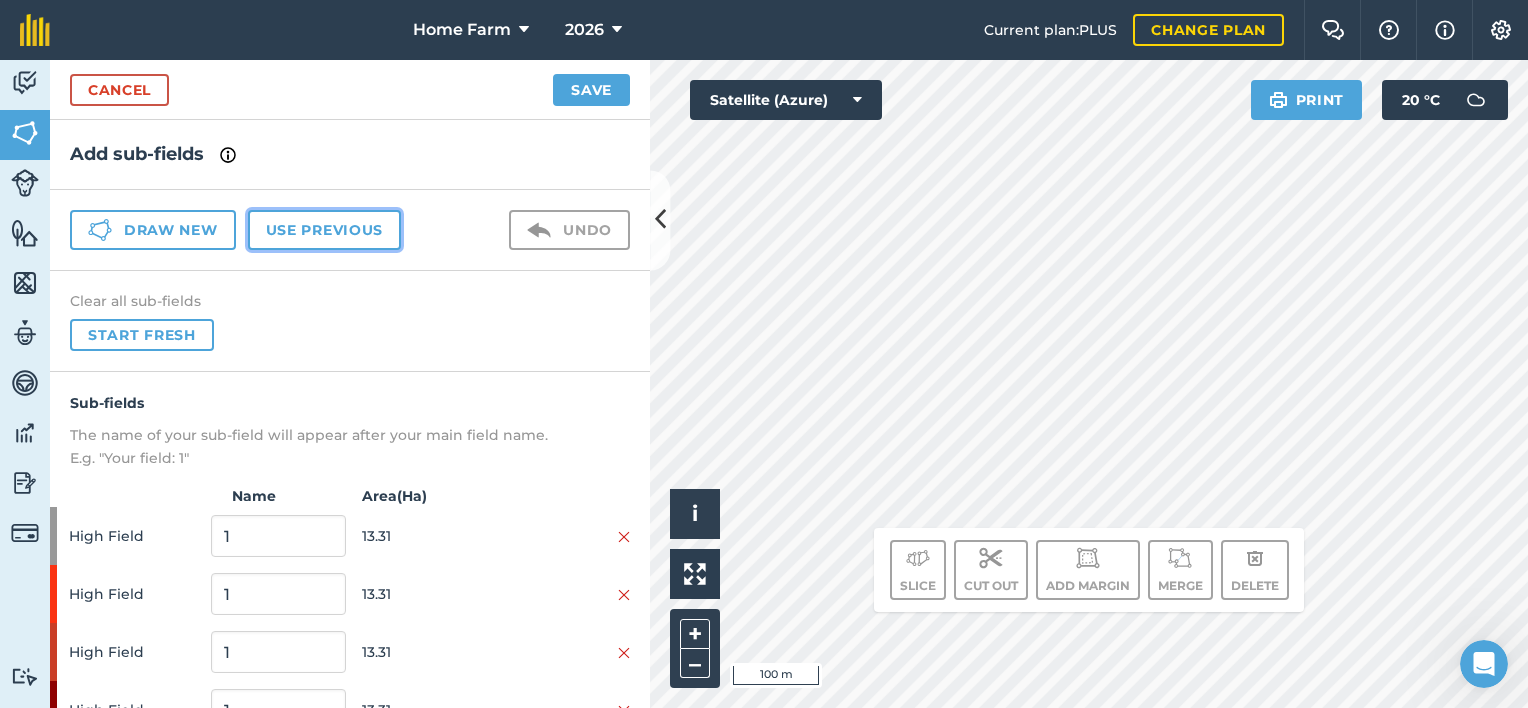 click on "Use previous" at bounding box center (324, 230) 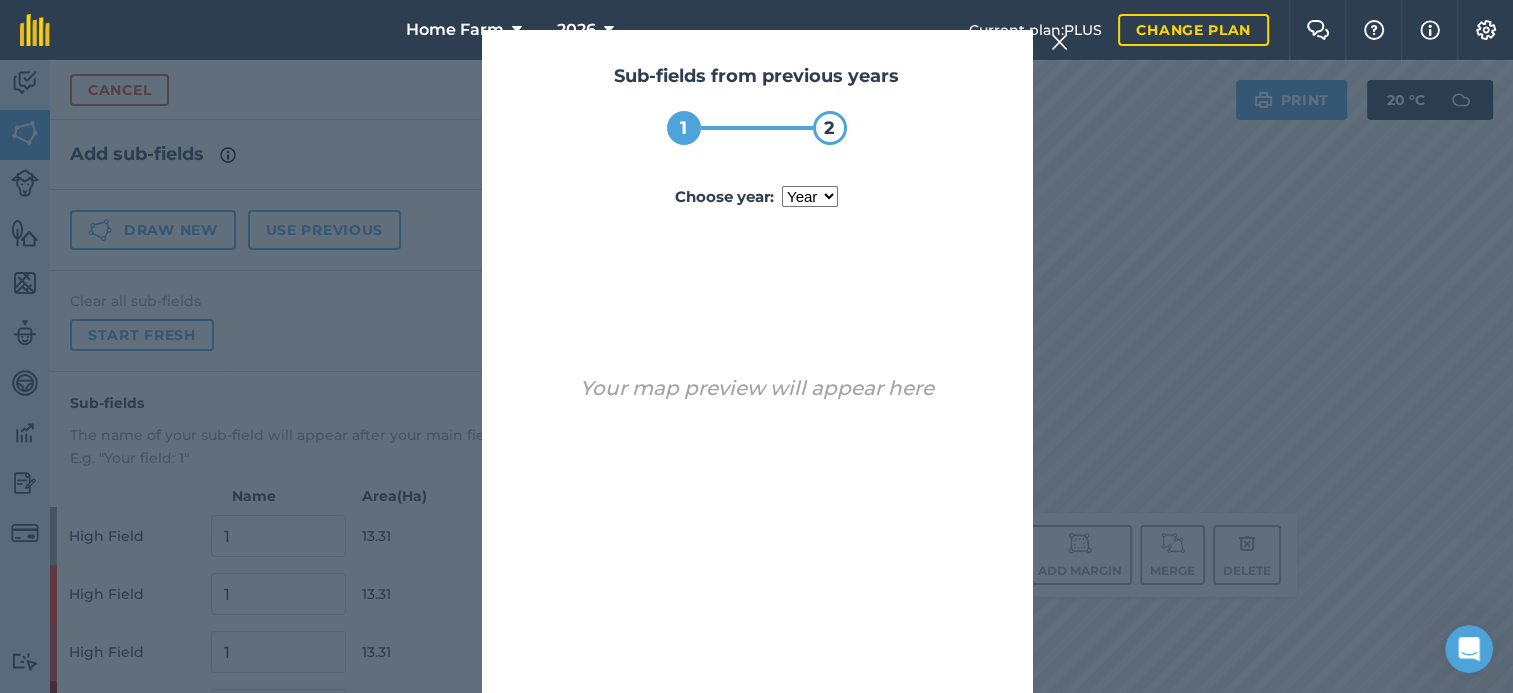 click on "year [DATE] 2024 2025" at bounding box center [810, 196] 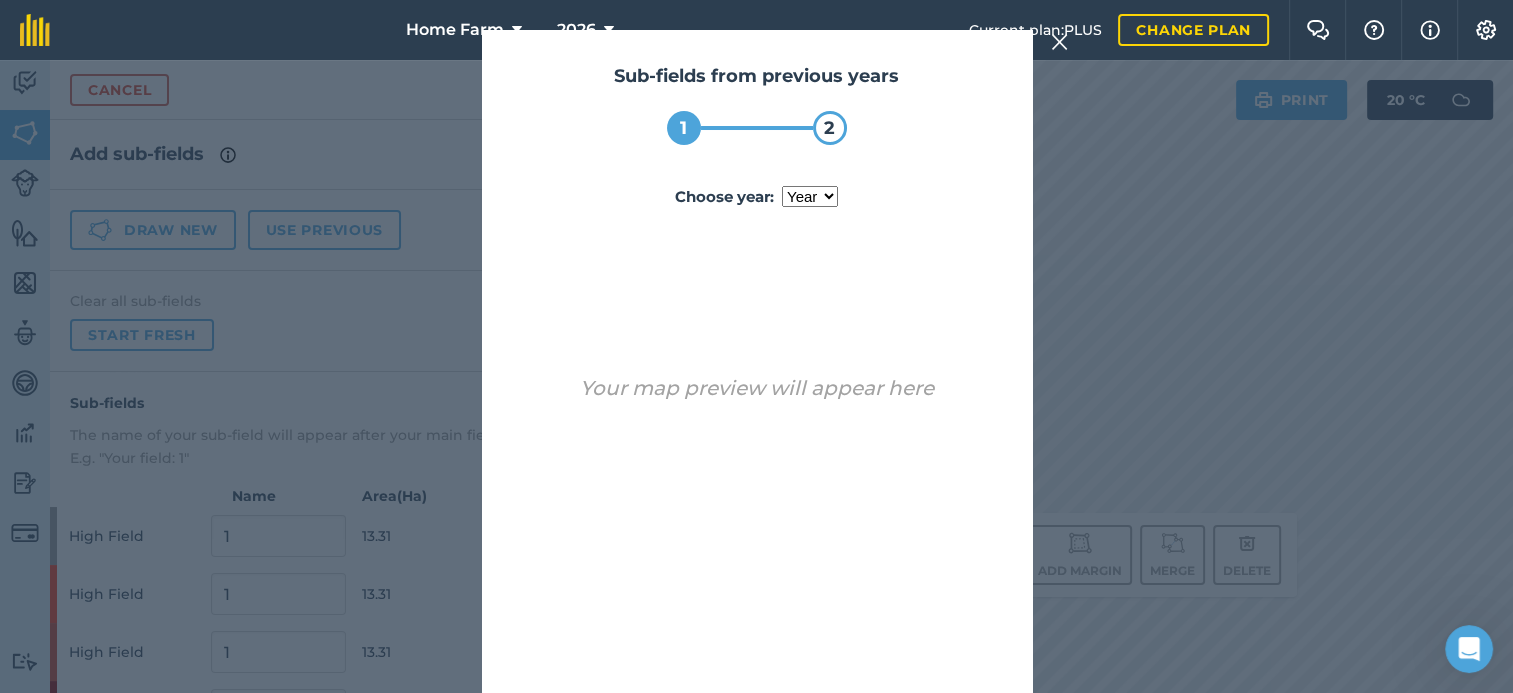 select on "2025" 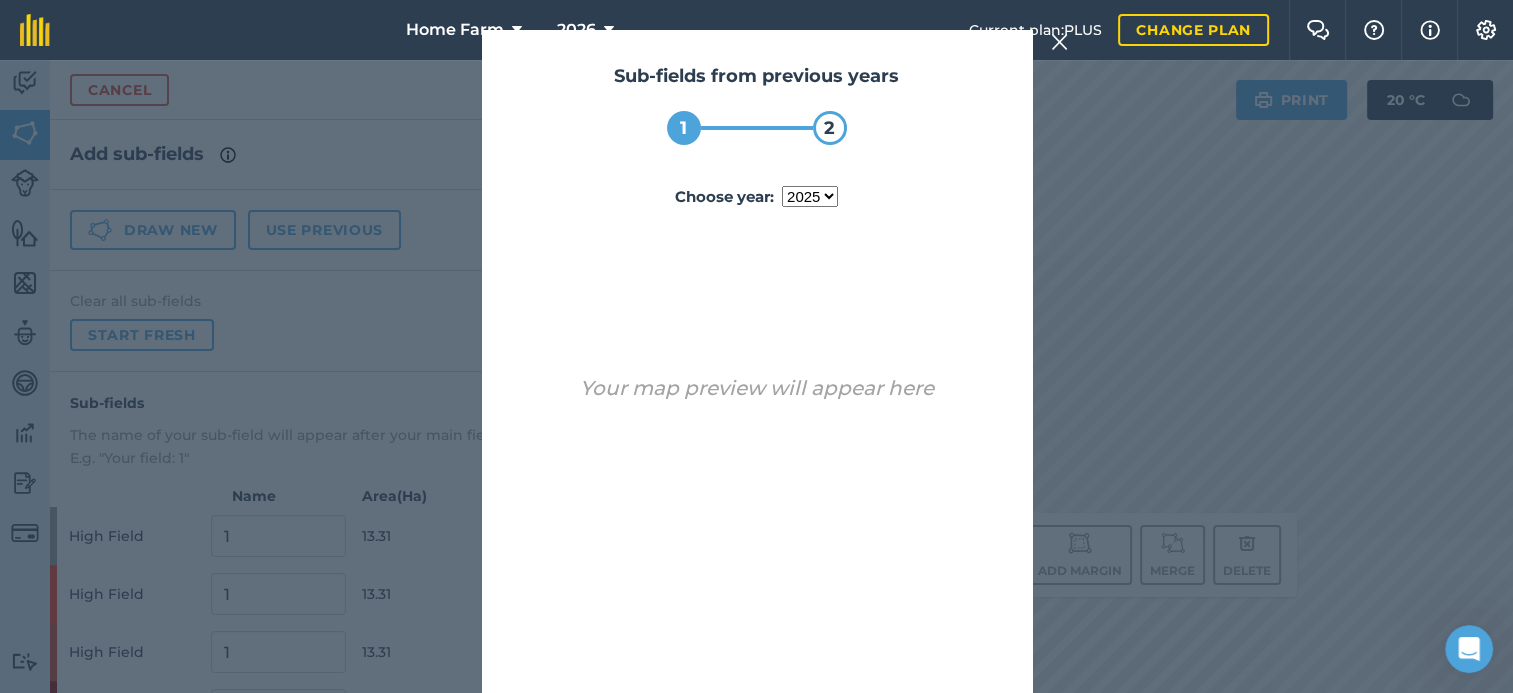 click on "year [DATE] 2024 2025" at bounding box center (810, 196) 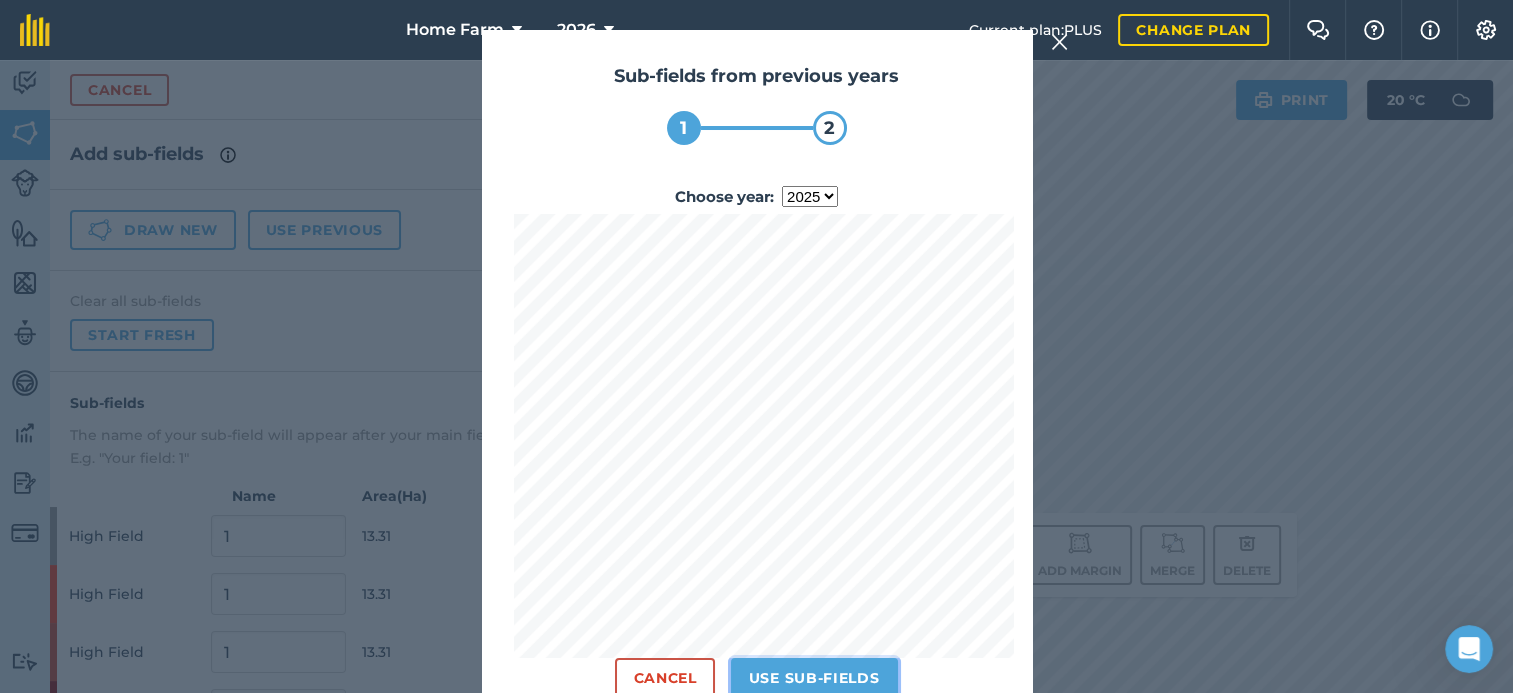 click on "Use sub-fields" at bounding box center [814, 678] 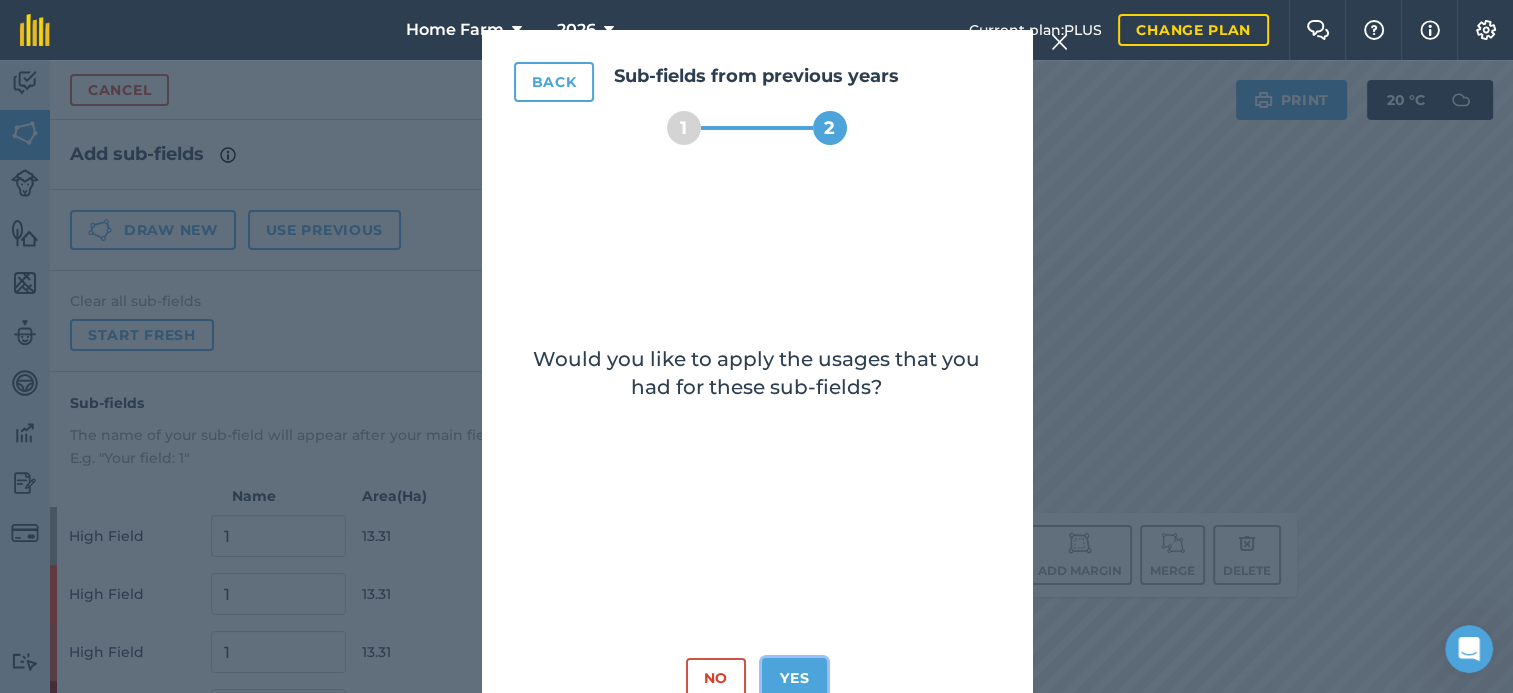 click on "Yes" at bounding box center [794, 678] 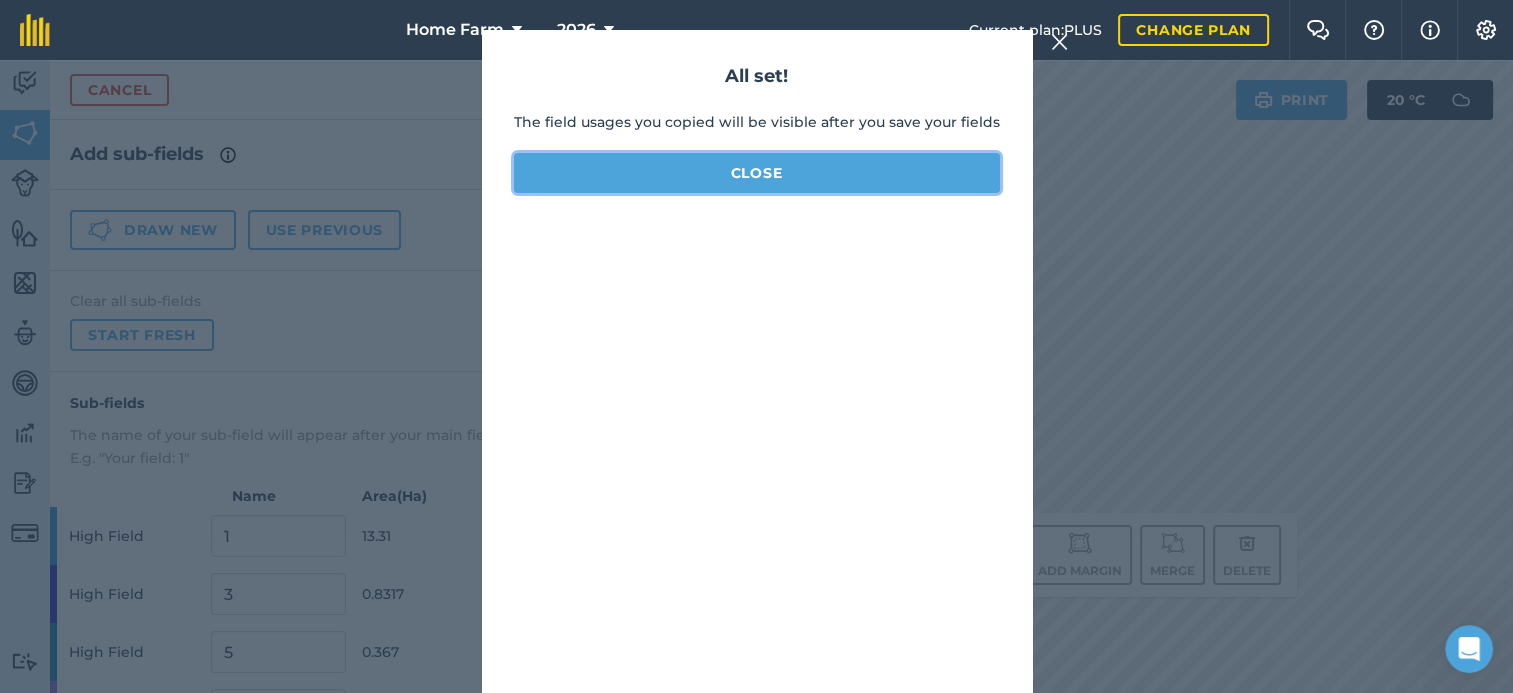 click on "Close" at bounding box center (757, 173) 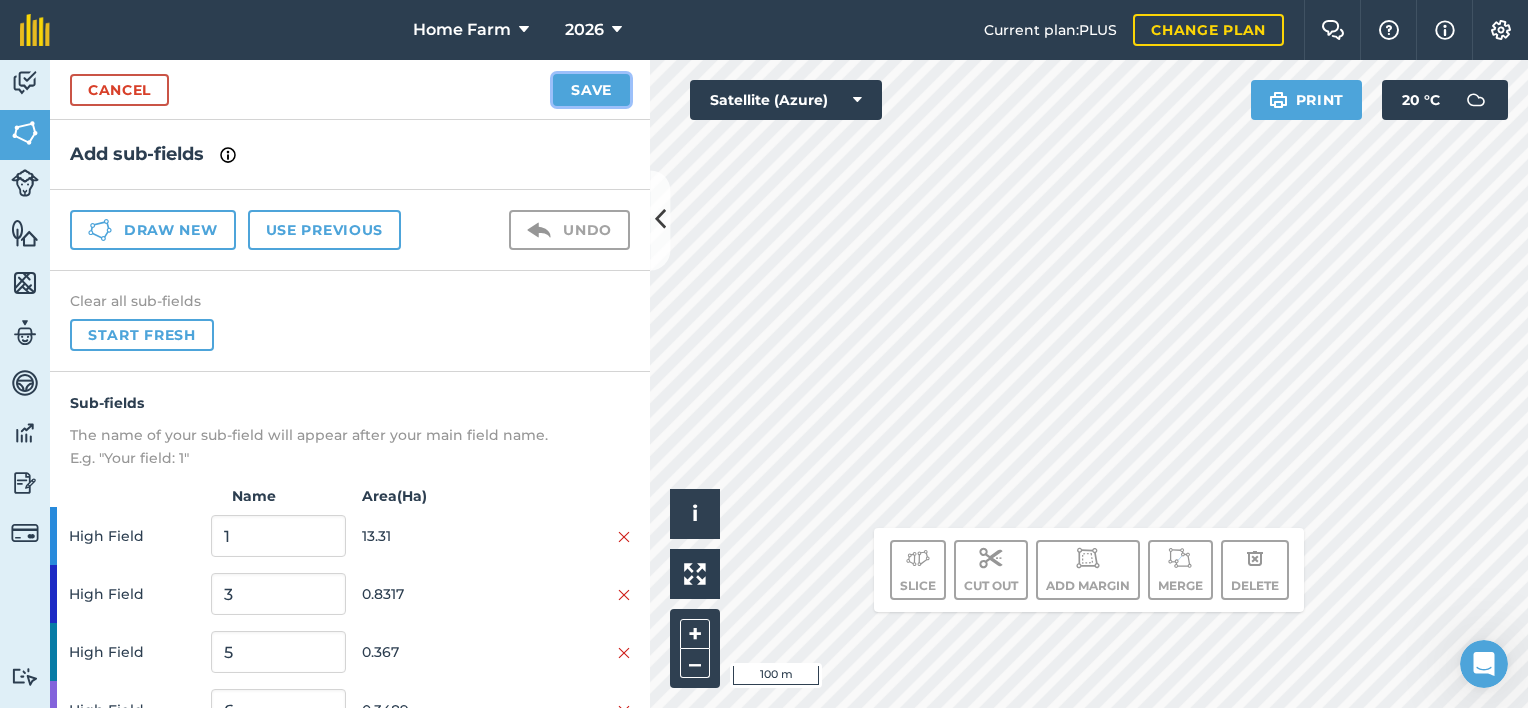 click on "Save" at bounding box center (591, 90) 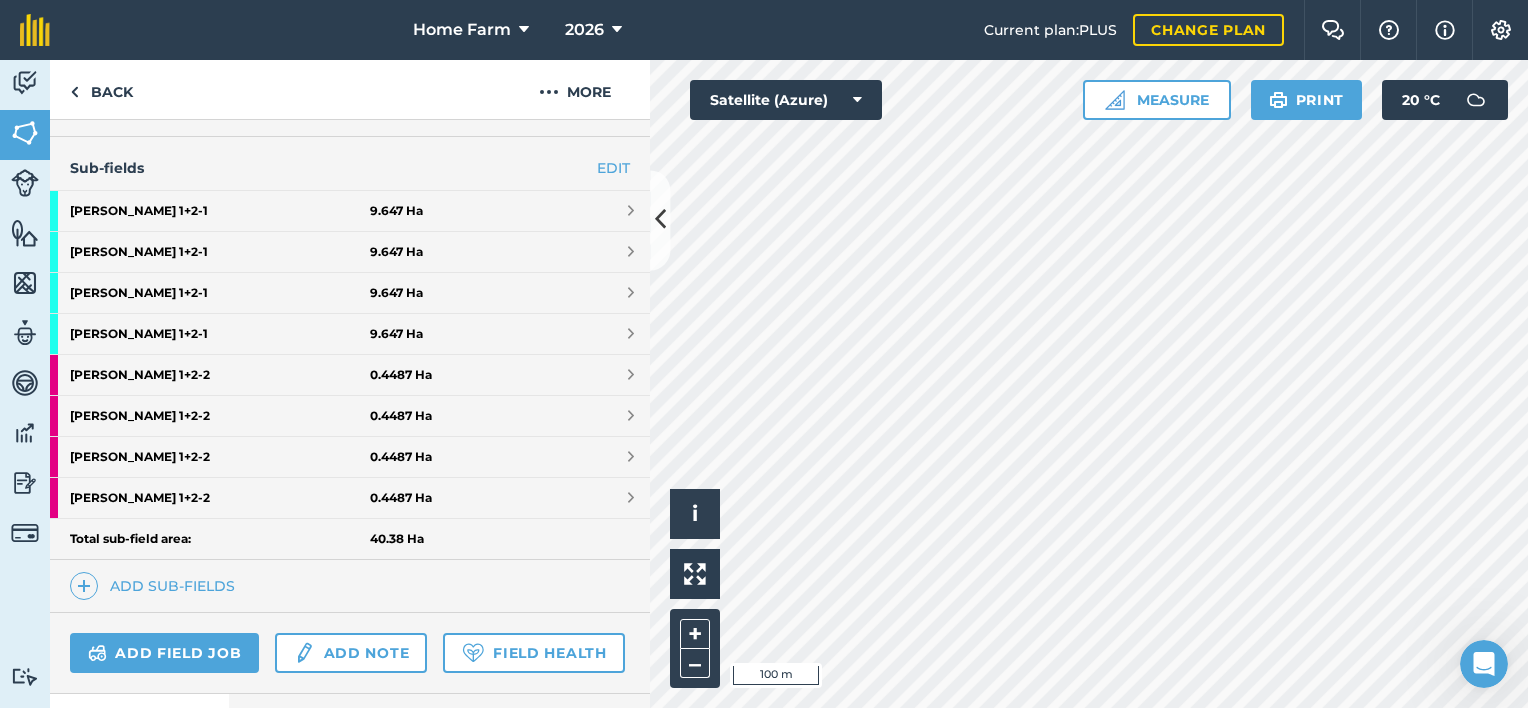 scroll, scrollTop: 544, scrollLeft: 0, axis: vertical 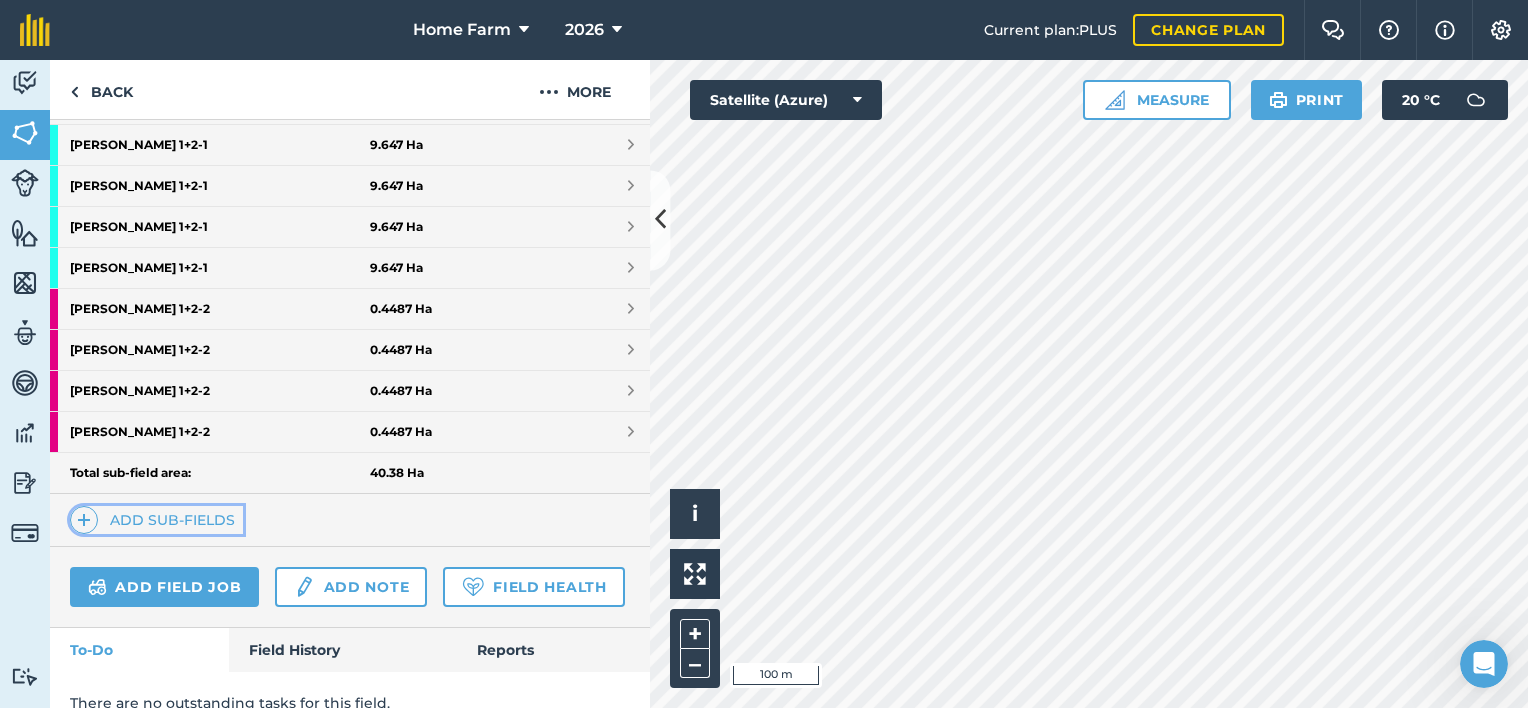 click on "Add sub-fields" at bounding box center [156, 520] 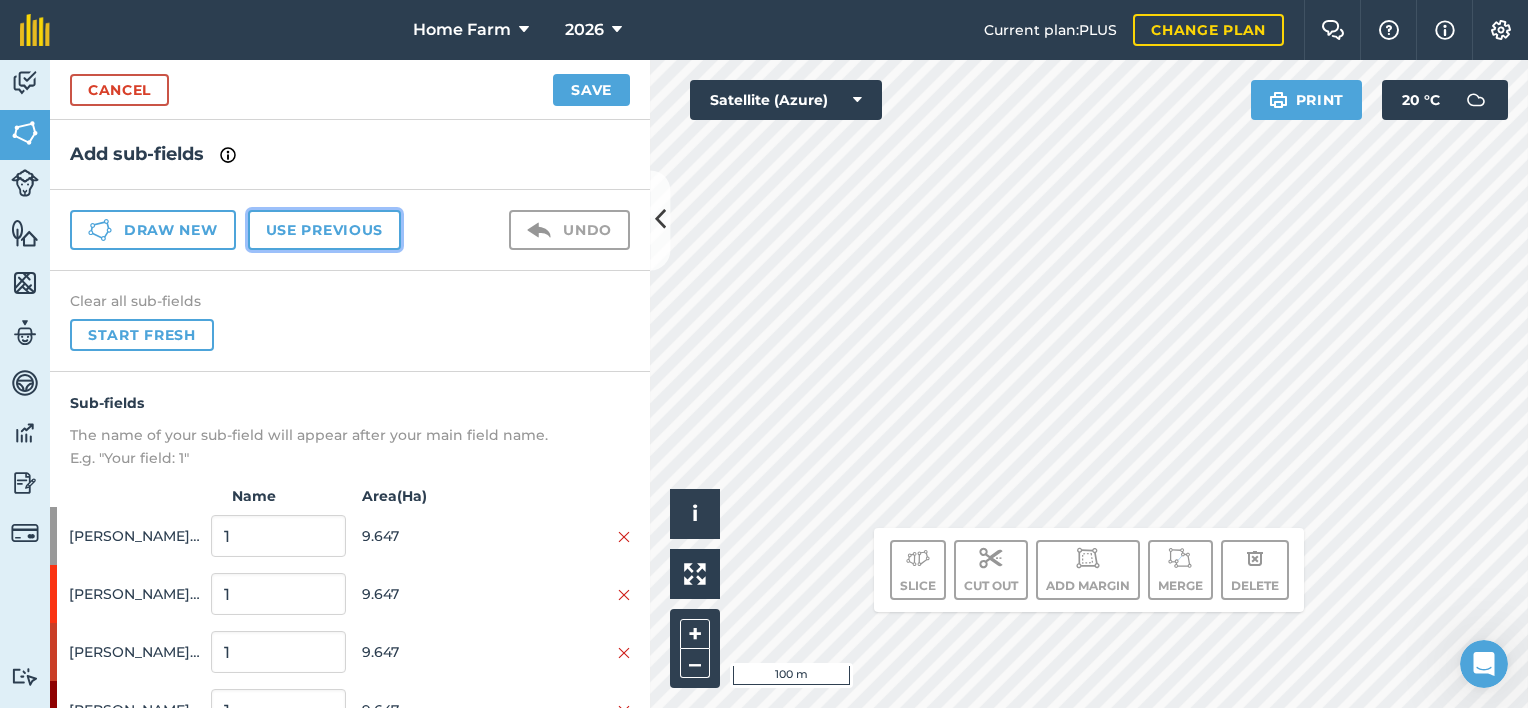 click on "Use previous" at bounding box center (324, 230) 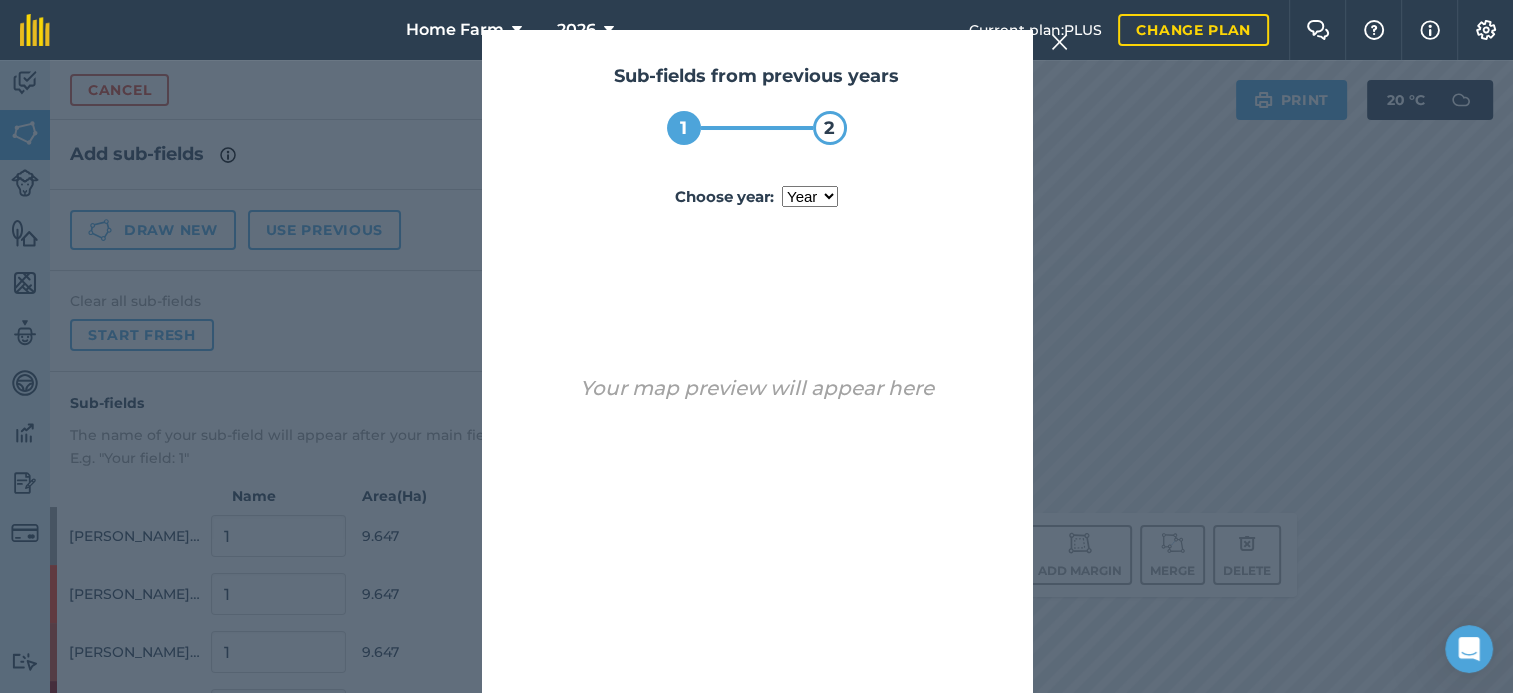 click on "Choose year : year [DATE] 2024 2025" at bounding box center [757, 197] 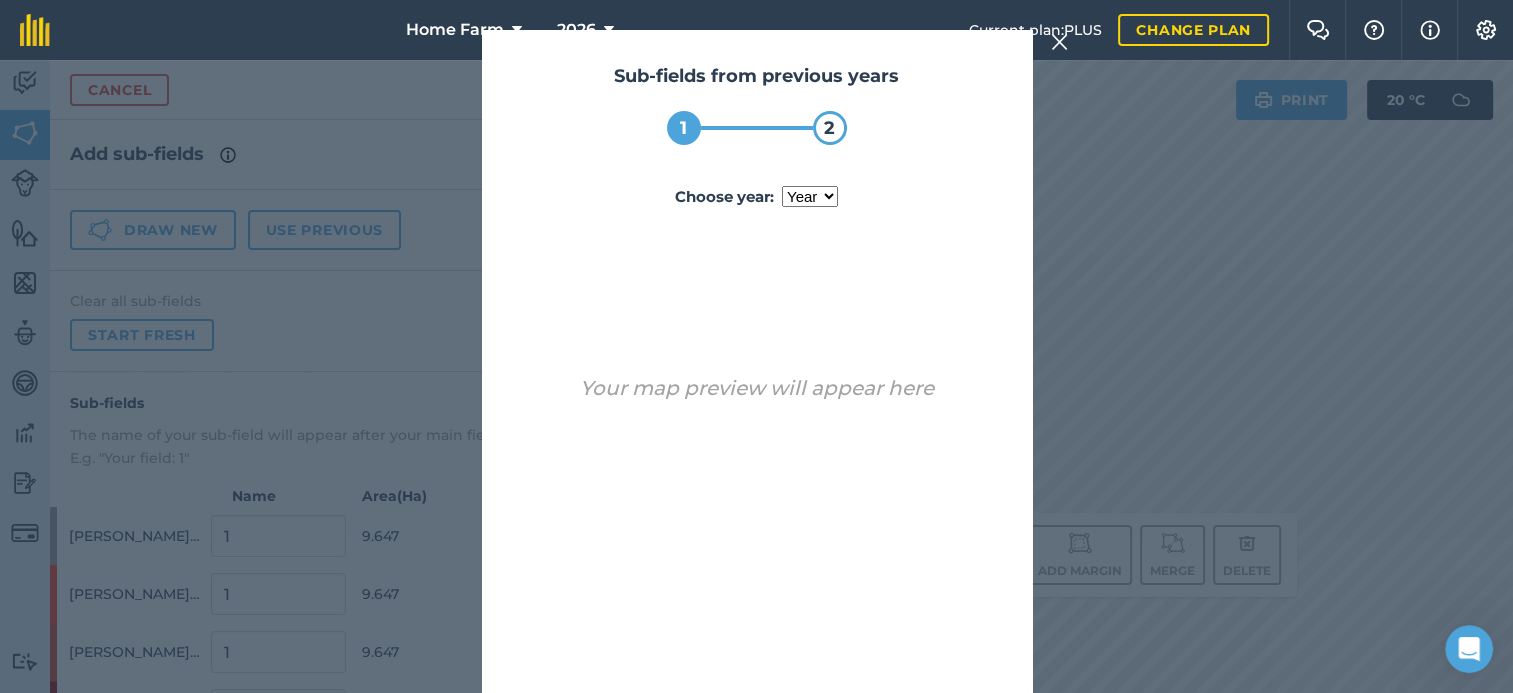 click on "year [DATE] 2024 2025" at bounding box center [810, 196] 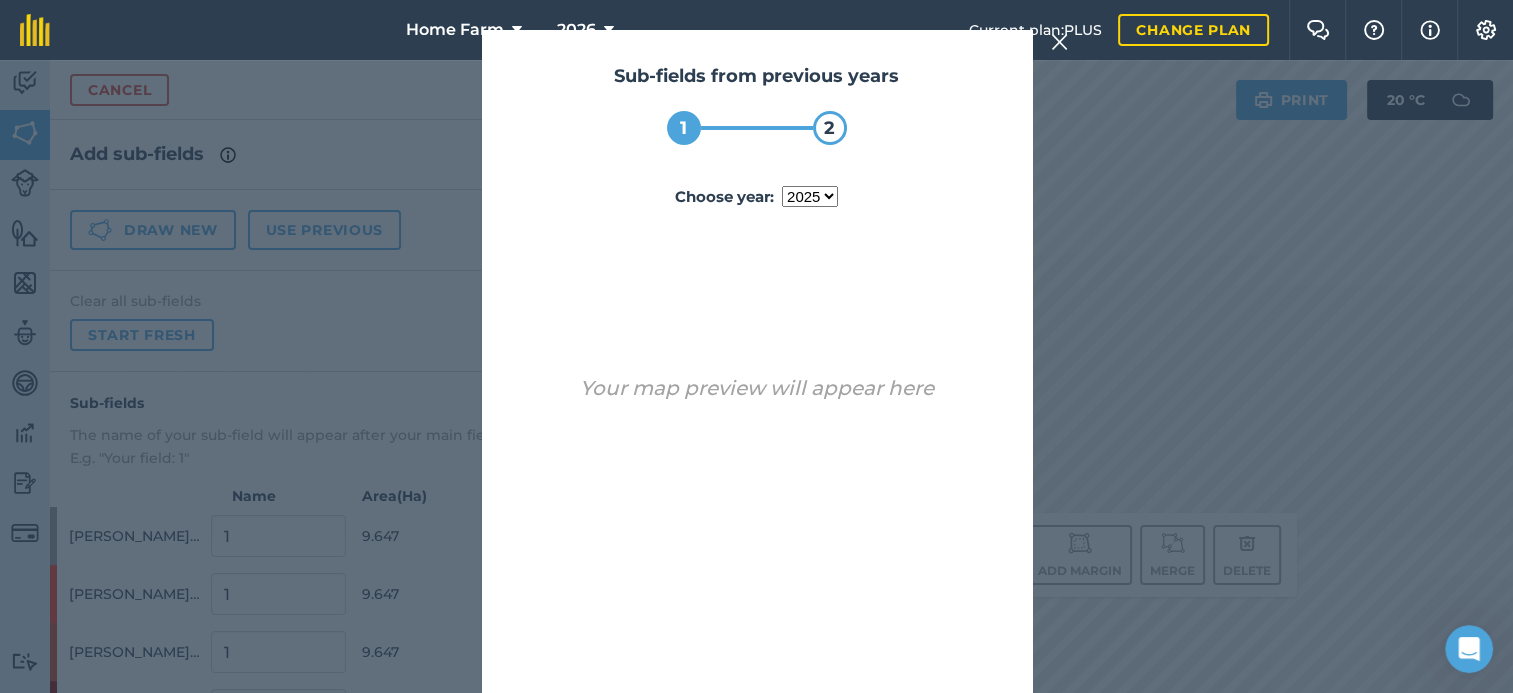 click on "year [DATE] 2024 2025" at bounding box center (810, 196) 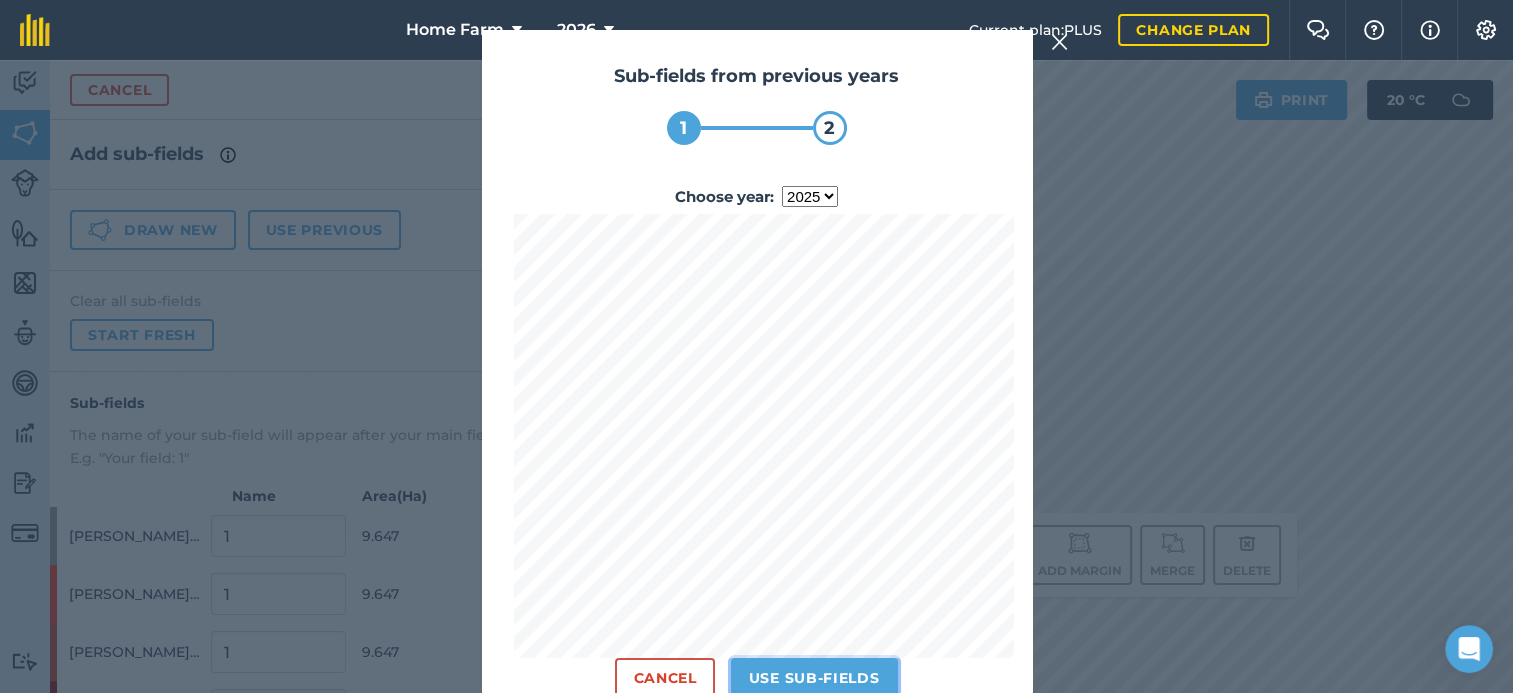click on "Use sub-fields" at bounding box center [814, 678] 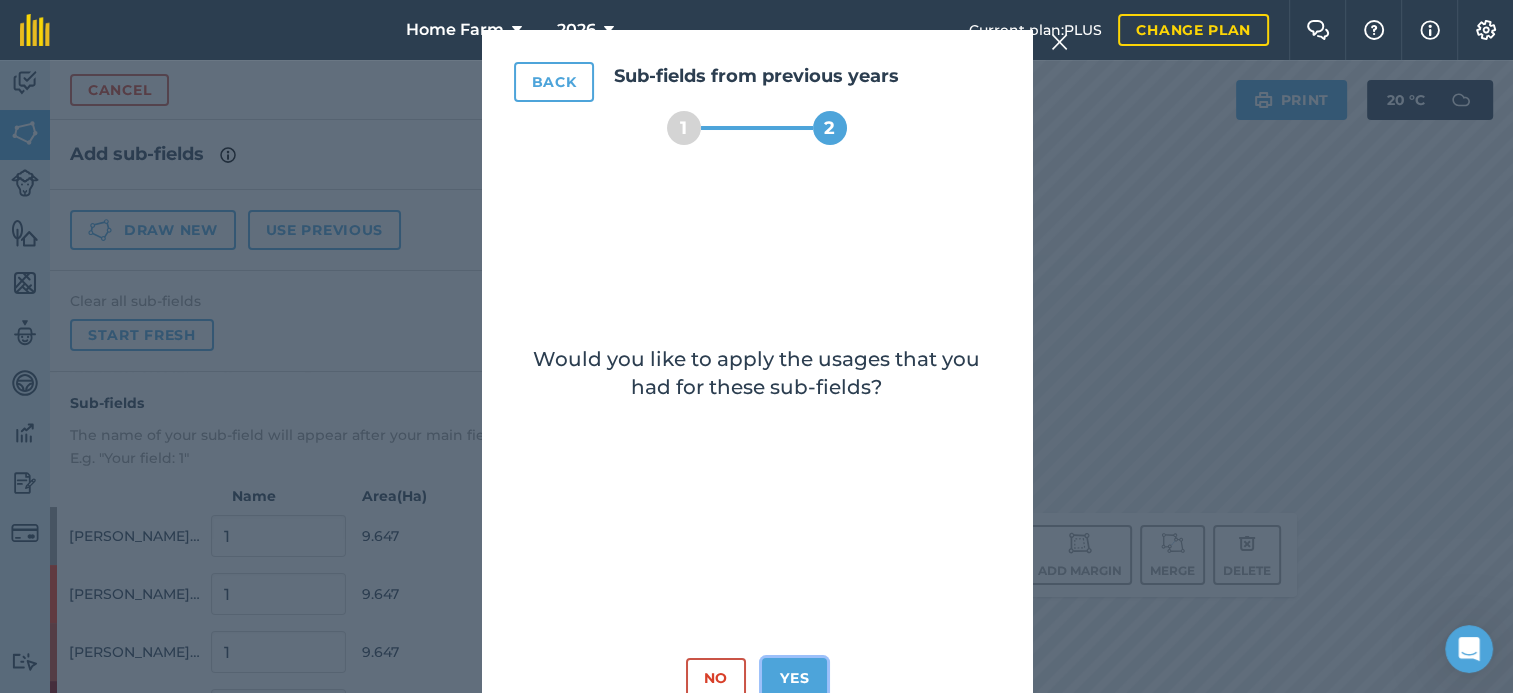 click on "Yes" at bounding box center [794, 678] 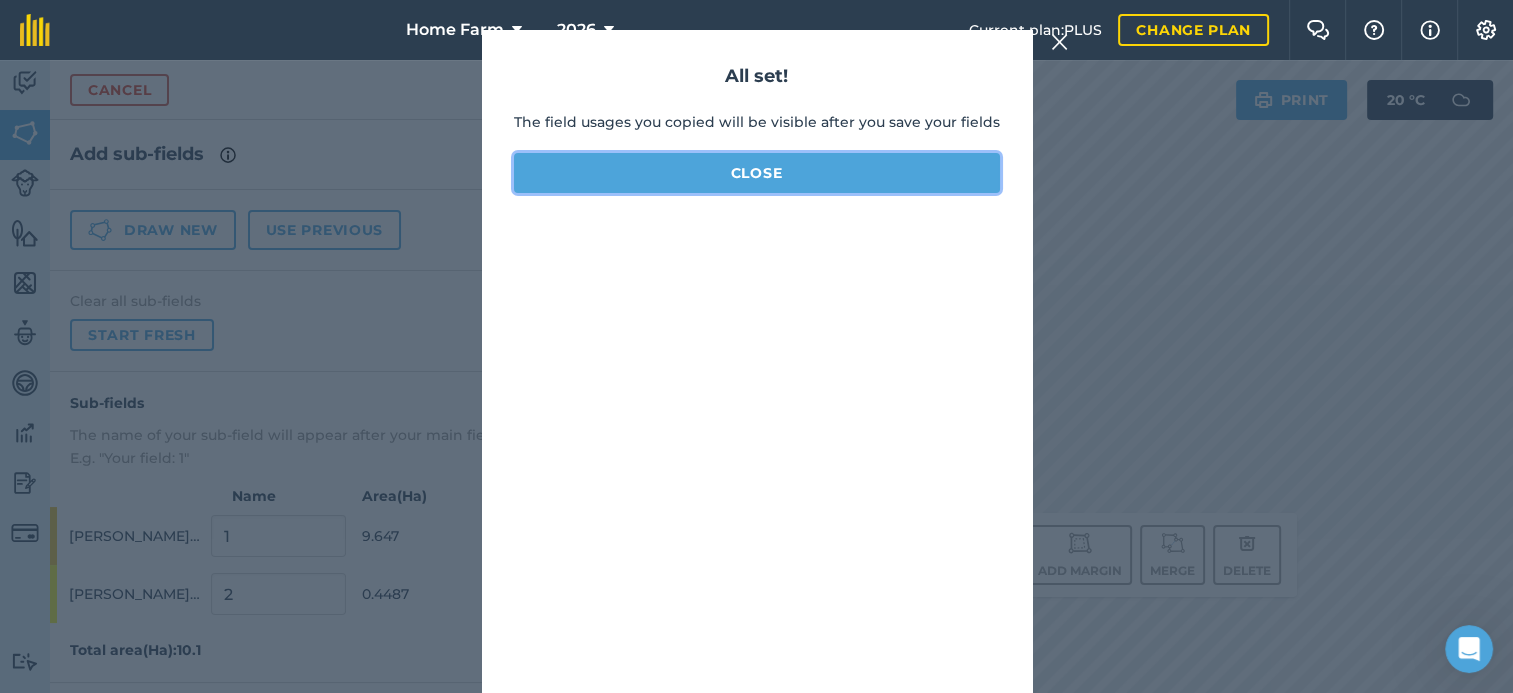 click on "Close" at bounding box center (757, 173) 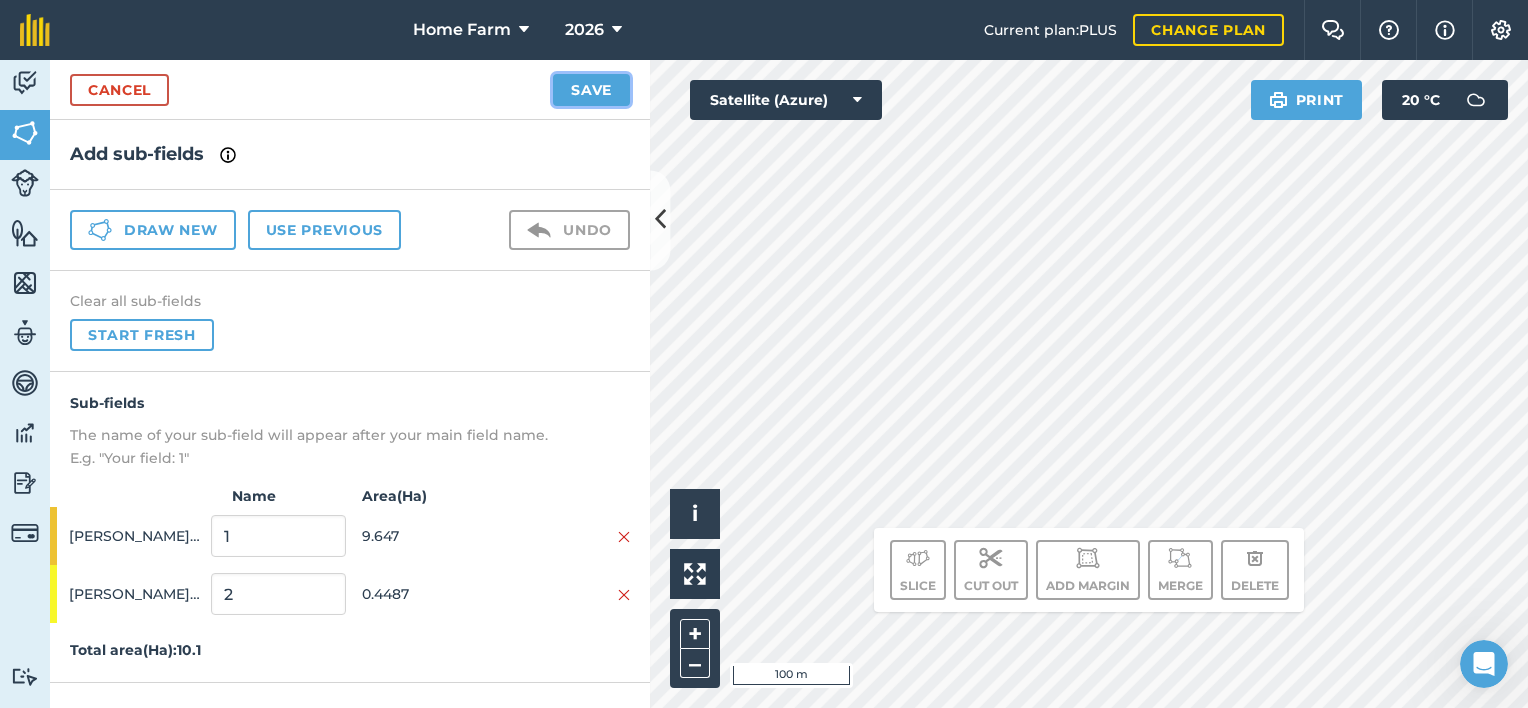 click on "Save" at bounding box center [591, 90] 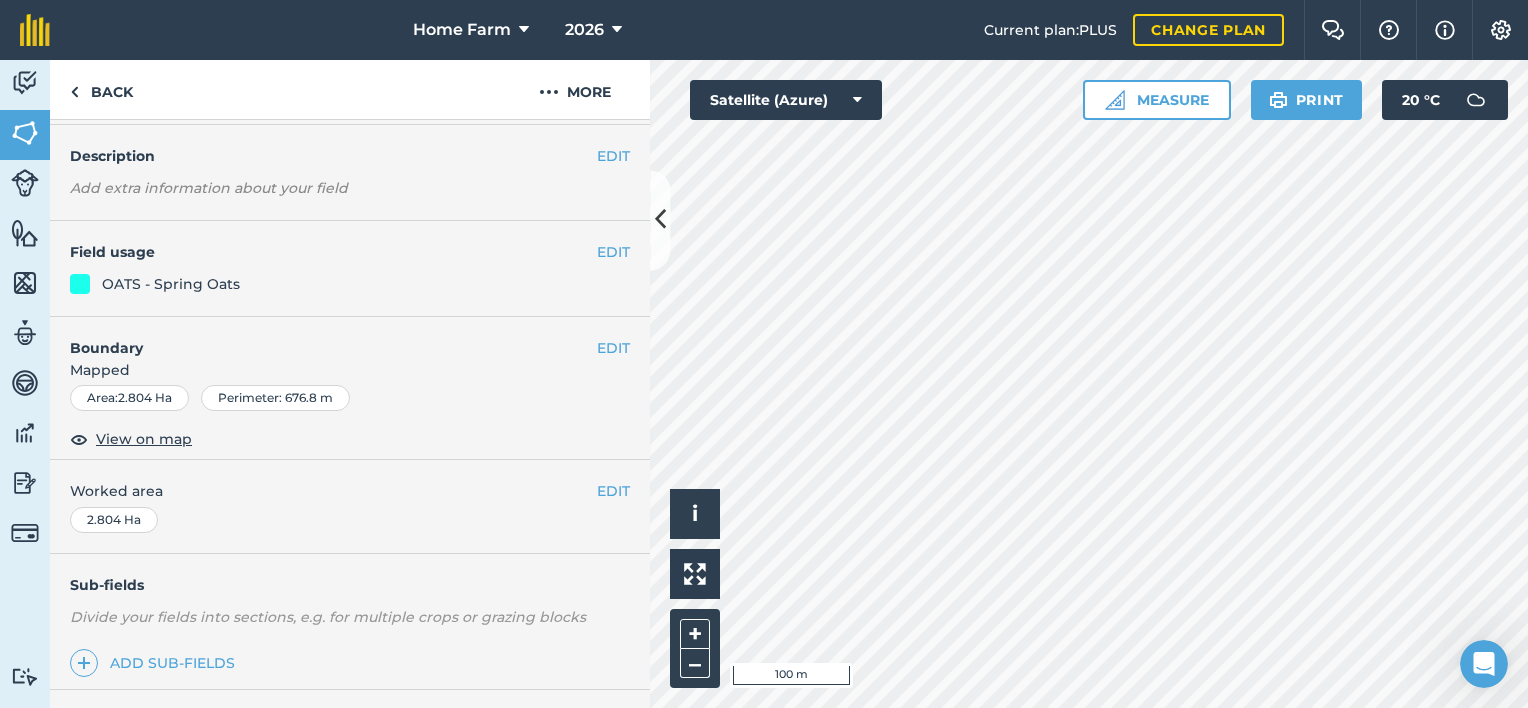 scroll, scrollTop: 0, scrollLeft: 0, axis: both 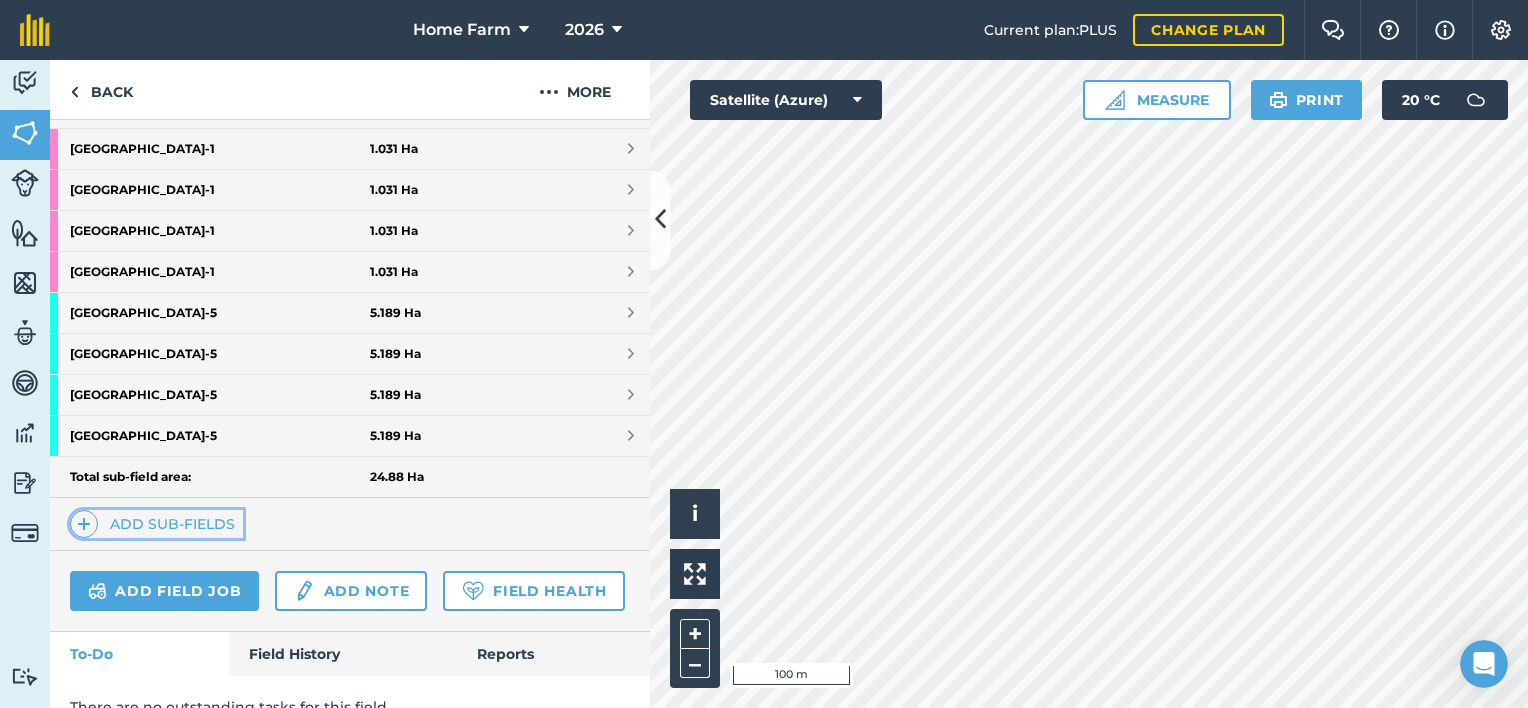 click on "Add sub-fields" at bounding box center [156, 524] 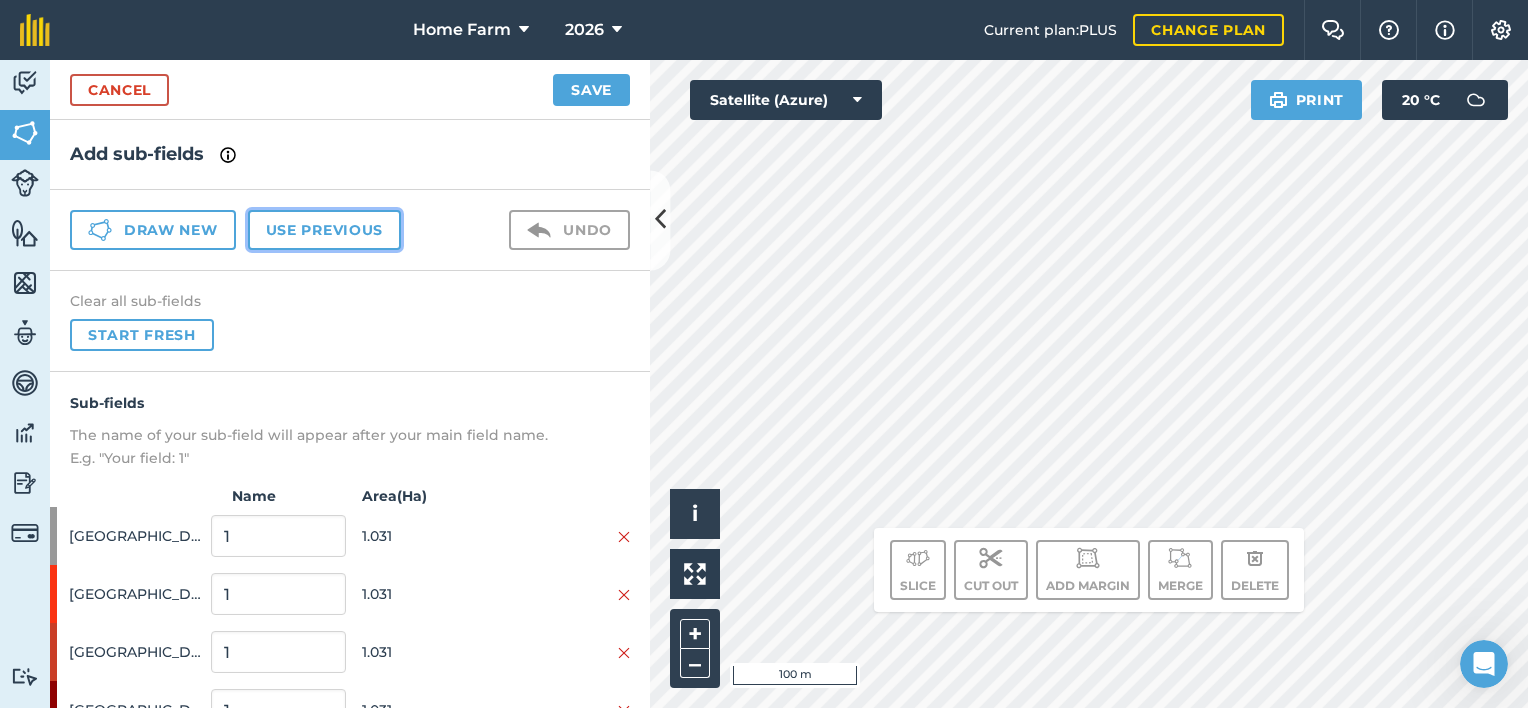click on "Use previous" at bounding box center [324, 230] 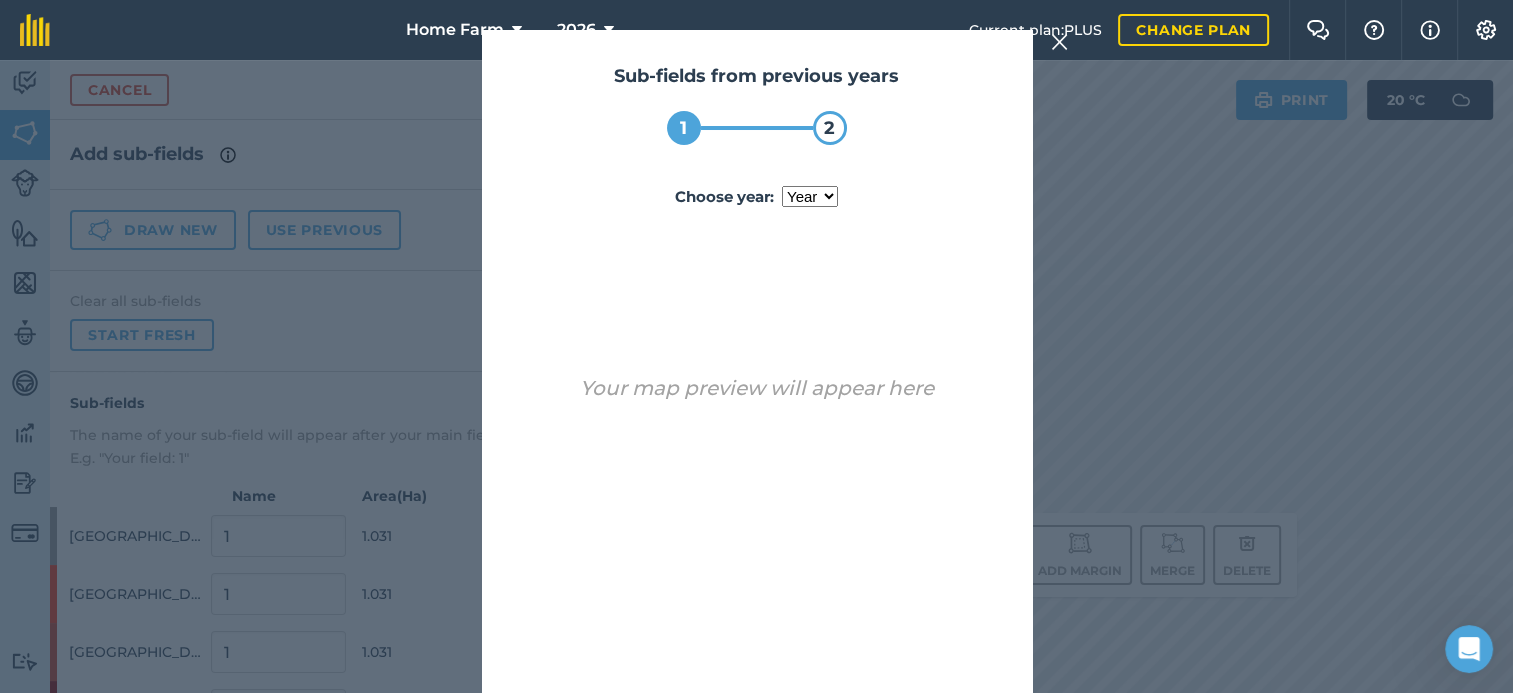 click on "year [DATE] 2024 2025" at bounding box center (810, 196) 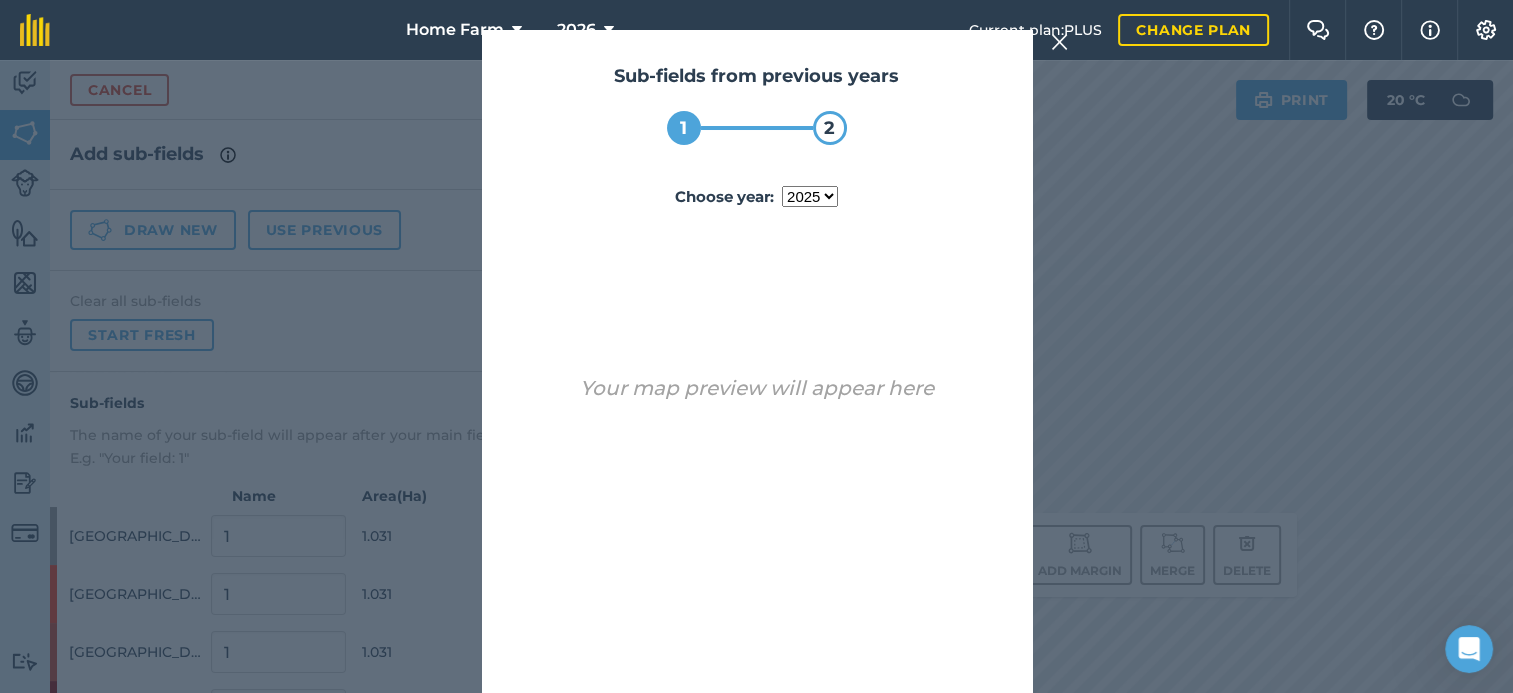 click on "year [DATE] 2024 2025" at bounding box center (810, 196) 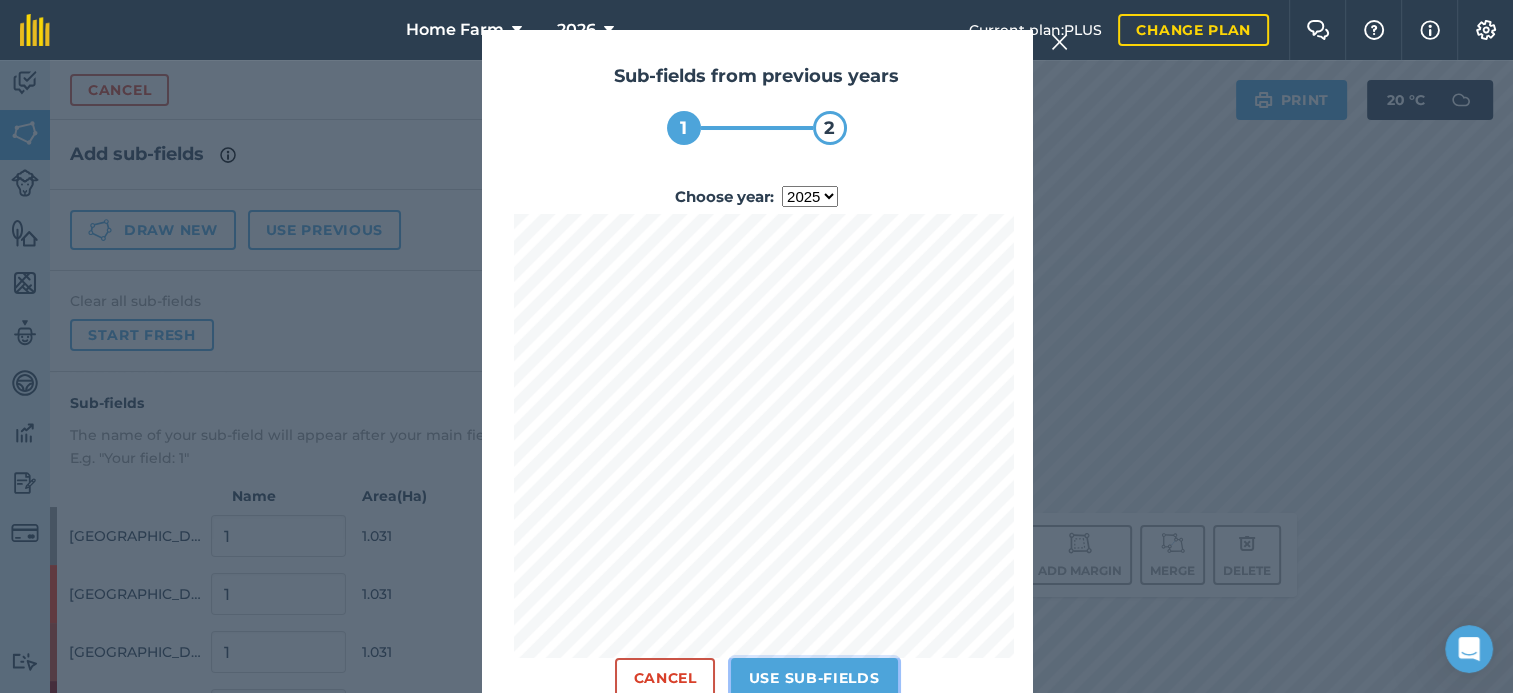 click on "Use sub-fields" at bounding box center (814, 678) 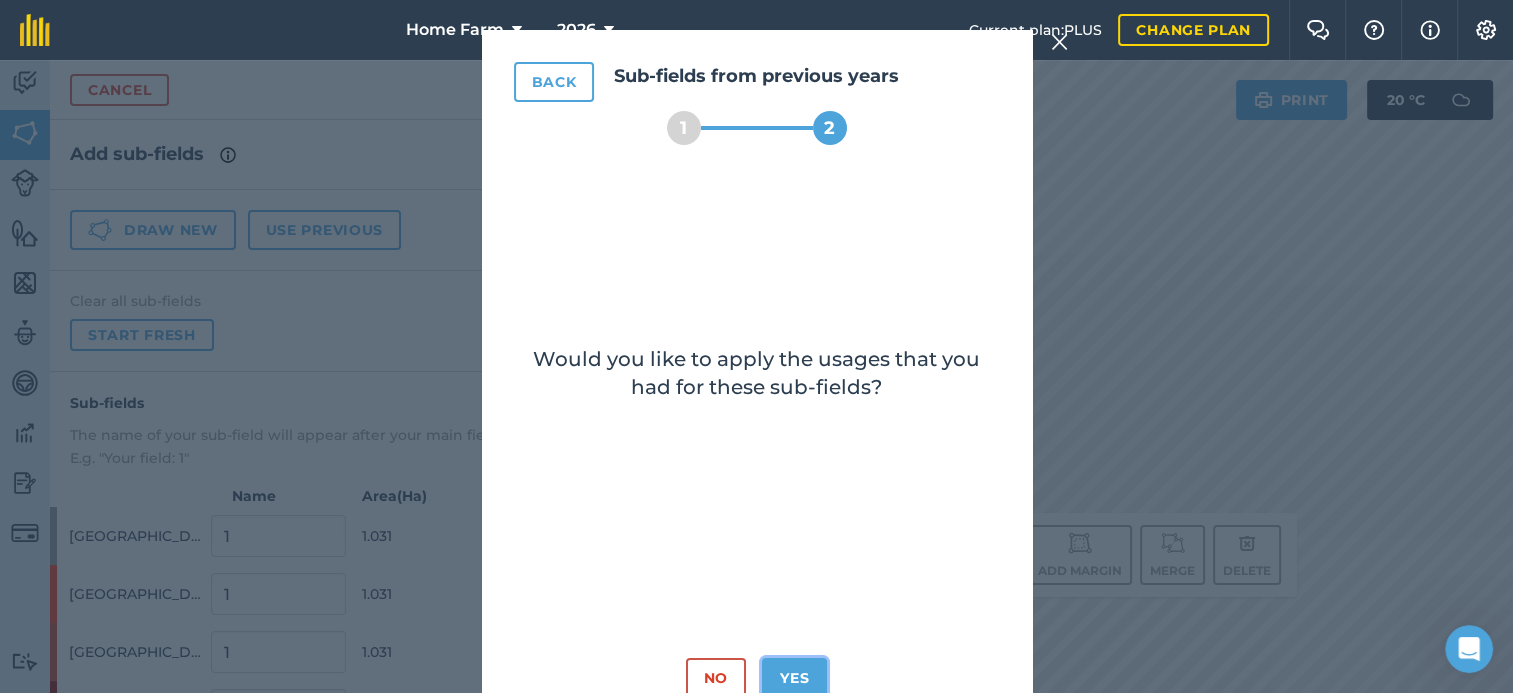 click on "Yes" at bounding box center [794, 678] 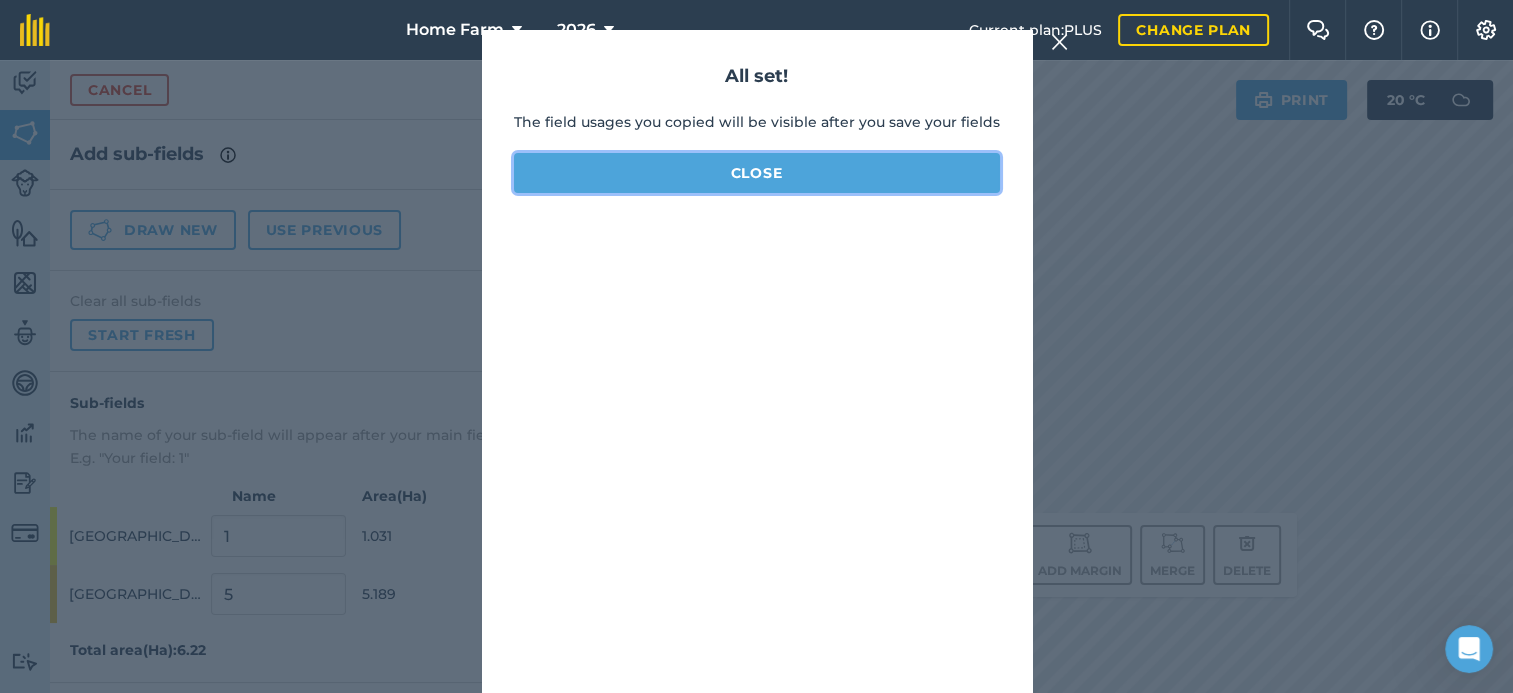 click on "Close" at bounding box center (757, 173) 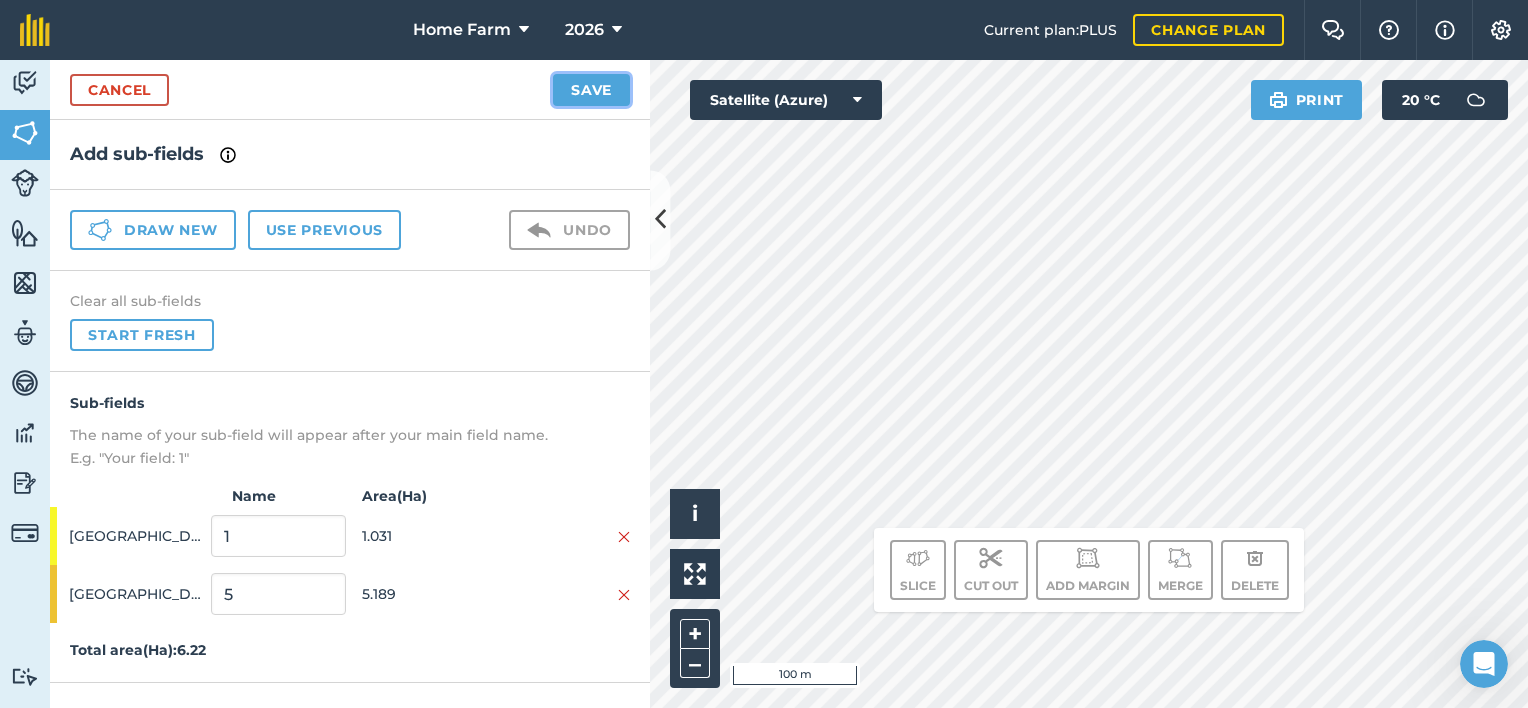 click on "Save" at bounding box center [591, 90] 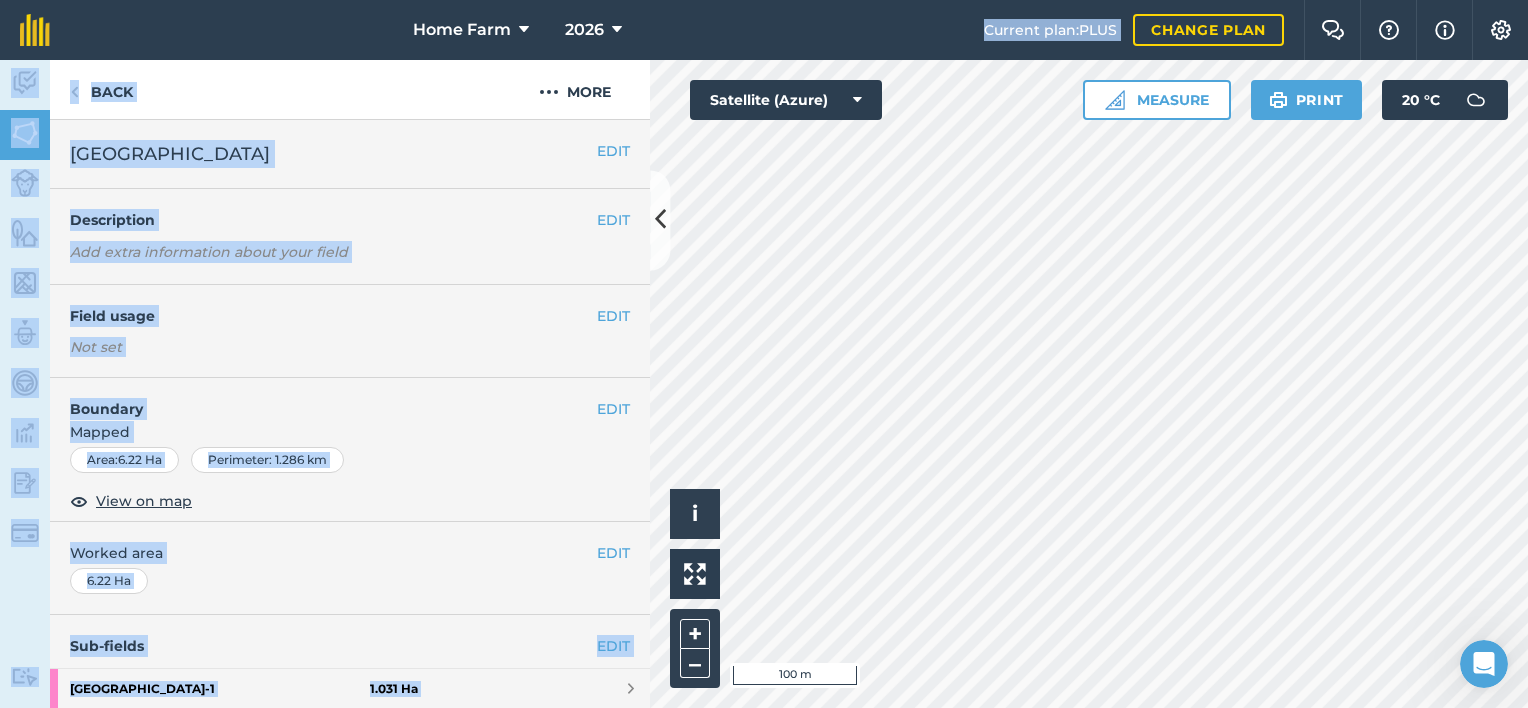 click on "Home Farm  2026 Current plan :  PLUS   Change plan Farm Chat Help Info Settings Home Farm   -  2026 Reproduced with the permission of  Microsoft Printed on  [DATE] Field usages No usage set AB9 Winter Bird Food ALFALFA Beans Flower Meadow AB8 Gamecover Grass GRASS - Grass margin GRASS - Permanent Pasture  Maize OATS - Spring Oats OSR Ponds Spring Barley WHEAT - [PERSON_NAME]  Yard Feature types Grain Stores Muck Heap Shed Tracks Trees Water Activity Fields Livestock Features Maps Team Vehicles Data Reporting Billing Tutorials Tutorials   Back   More EDIT Willow pond EDIT Description Add extra information about your field EDIT Field usage Not set EDIT Boundary   Mapped Area :  6.22   Ha Perimeter :   1.286   km   View on map EDIT Worked area 6.22   Ha Sub-fields   EDIT [GEOGRAPHIC_DATA]  -  1 1.031   [GEOGRAPHIC_DATA]  -  5 5.189   Ha Total sub-field area: 6.22   Ha   Add sub-fields Add field job Add note   Field Health To-Do Field History Reports There are no outstanding tasks for this field. Hello i 100 m + – 20" at bounding box center (764, 354) 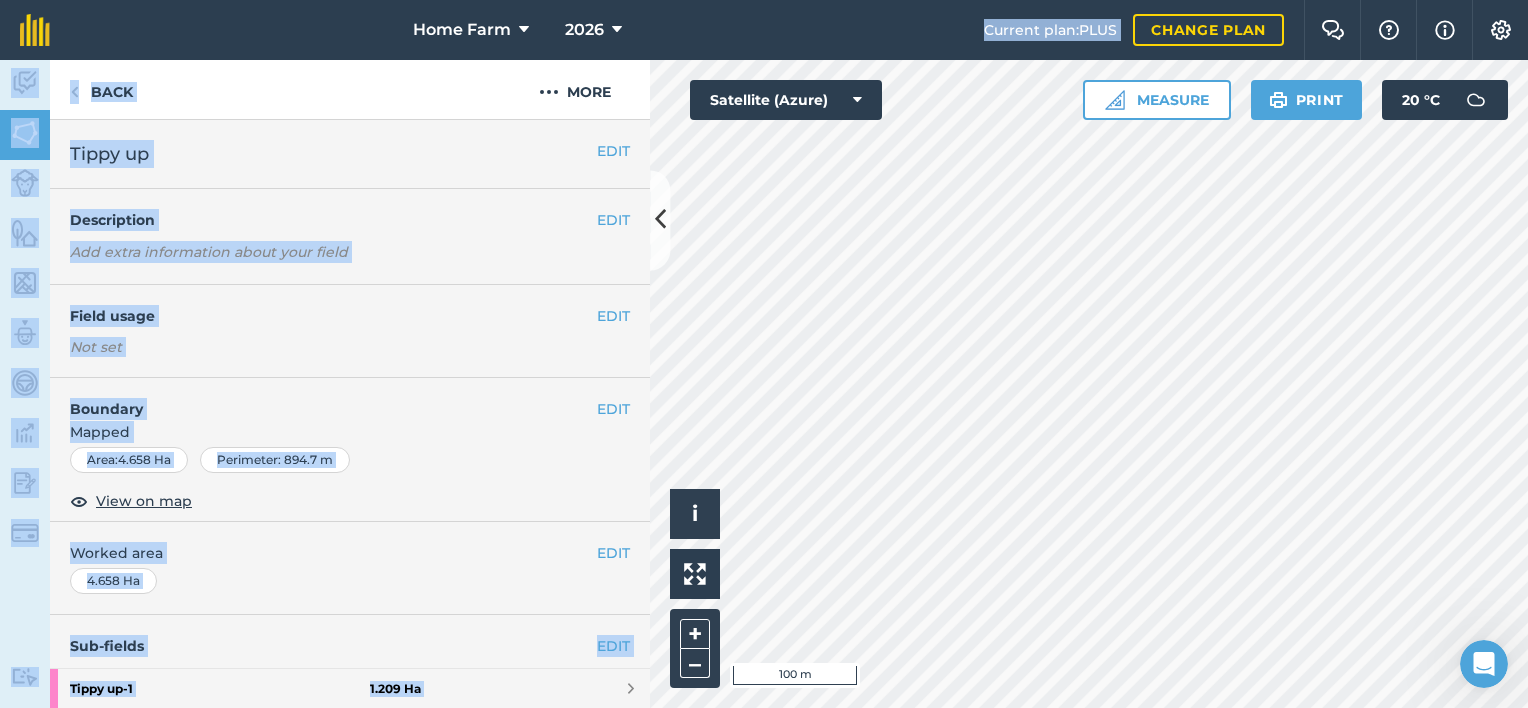 click on "Field usage" at bounding box center (333, 316) 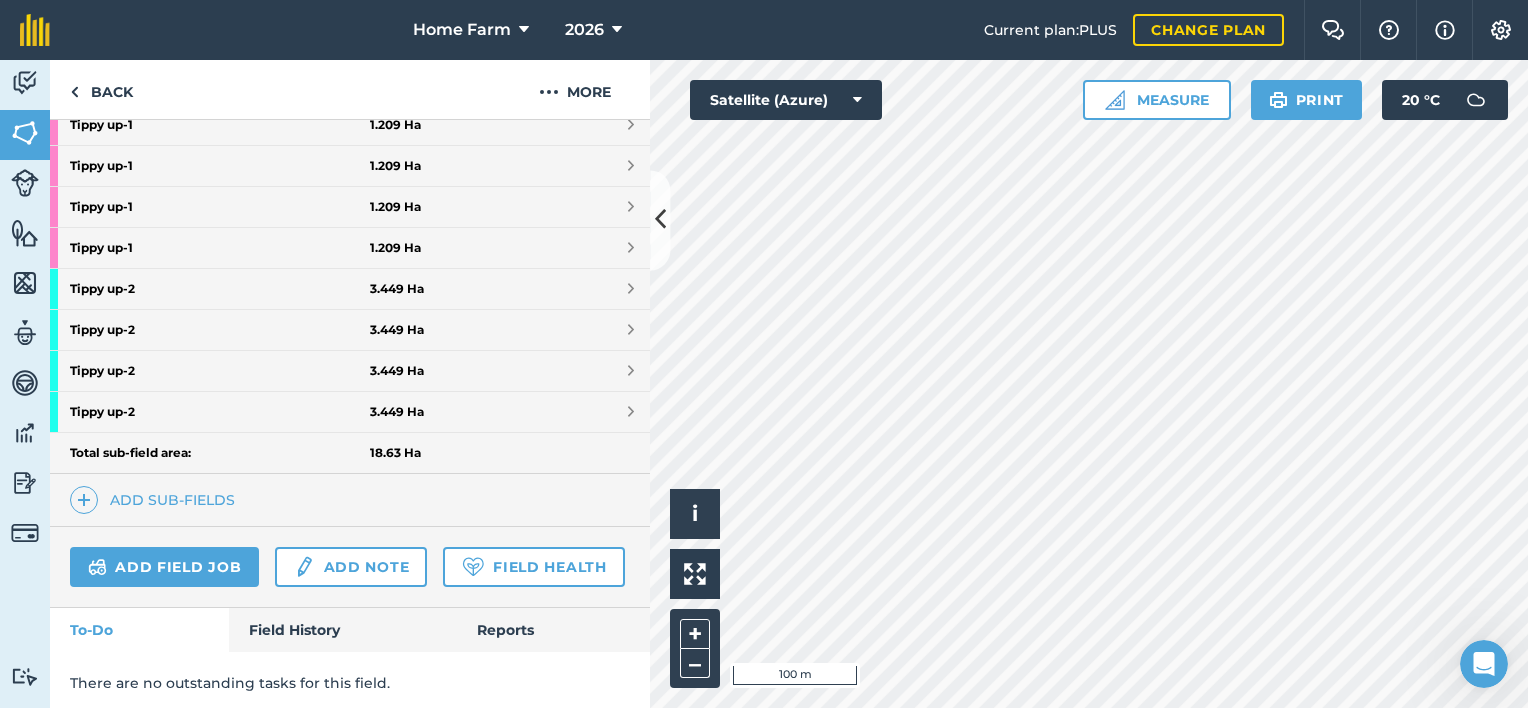 scroll, scrollTop: 621, scrollLeft: 0, axis: vertical 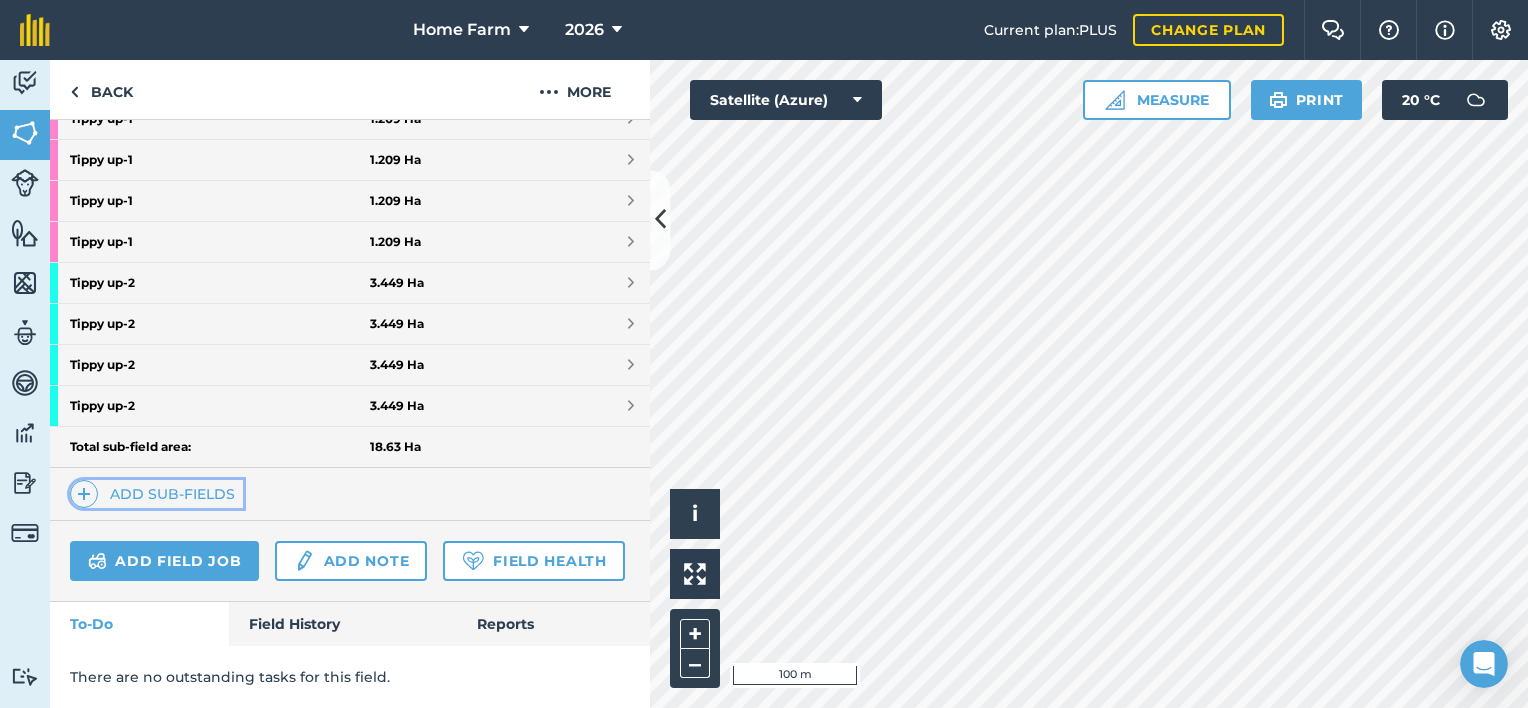 click on "Add sub-fields" at bounding box center [156, 494] 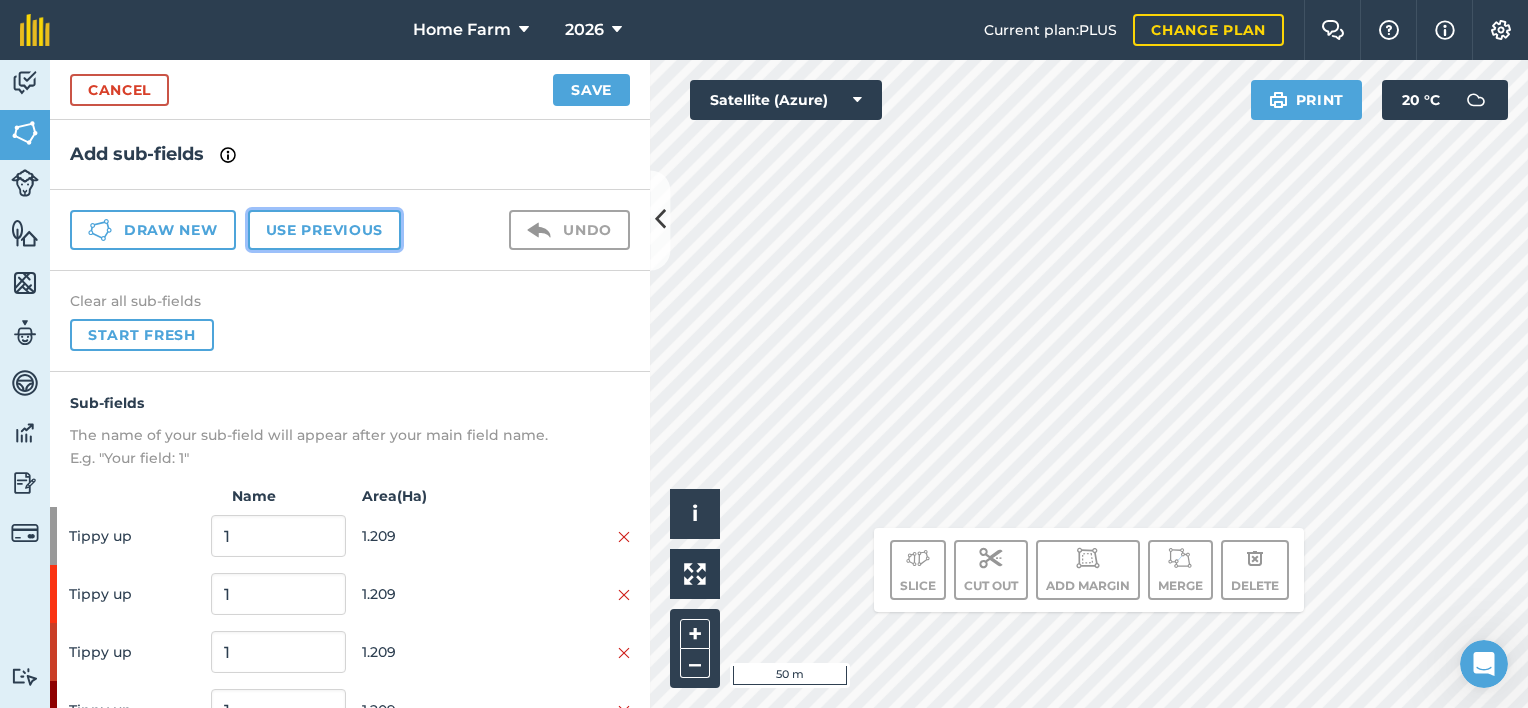 click on "Use previous" at bounding box center (324, 230) 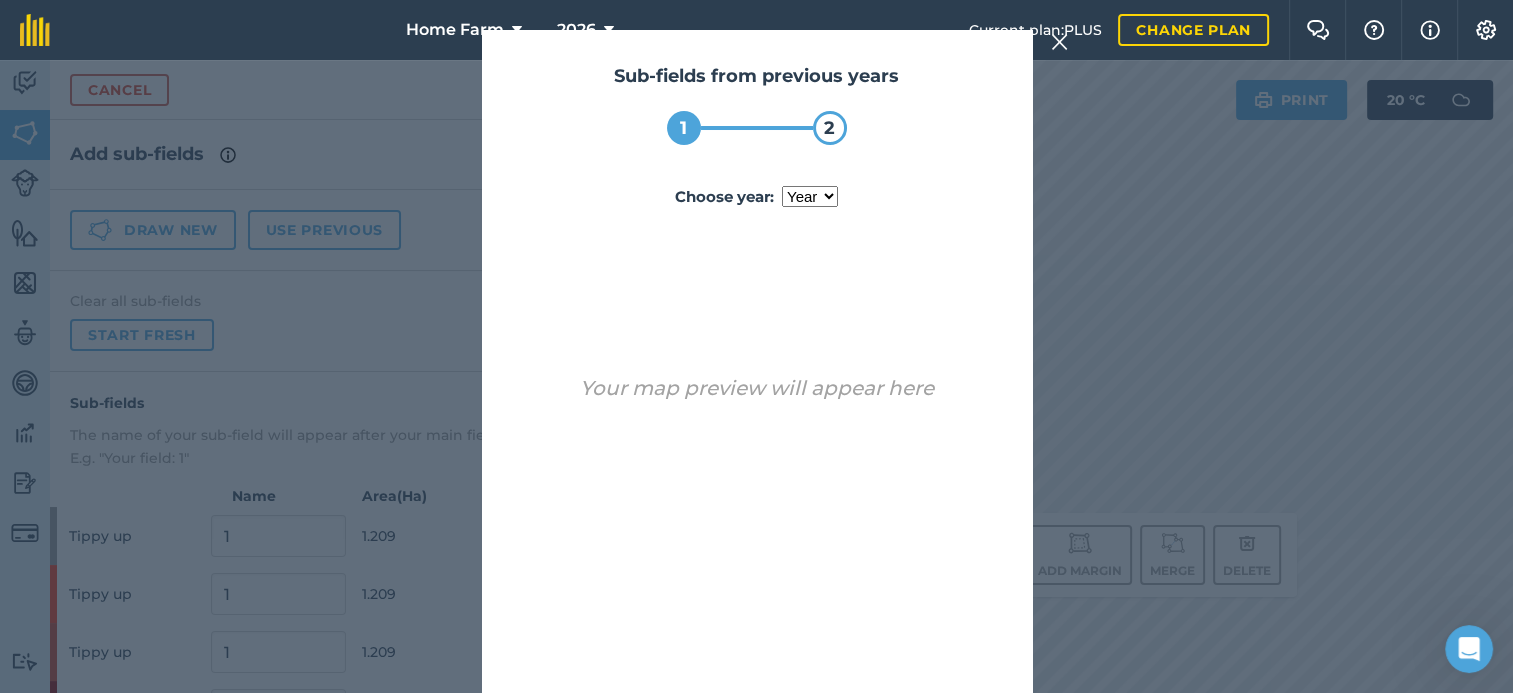 click on "year [DATE] 2024 2025" at bounding box center [810, 196] 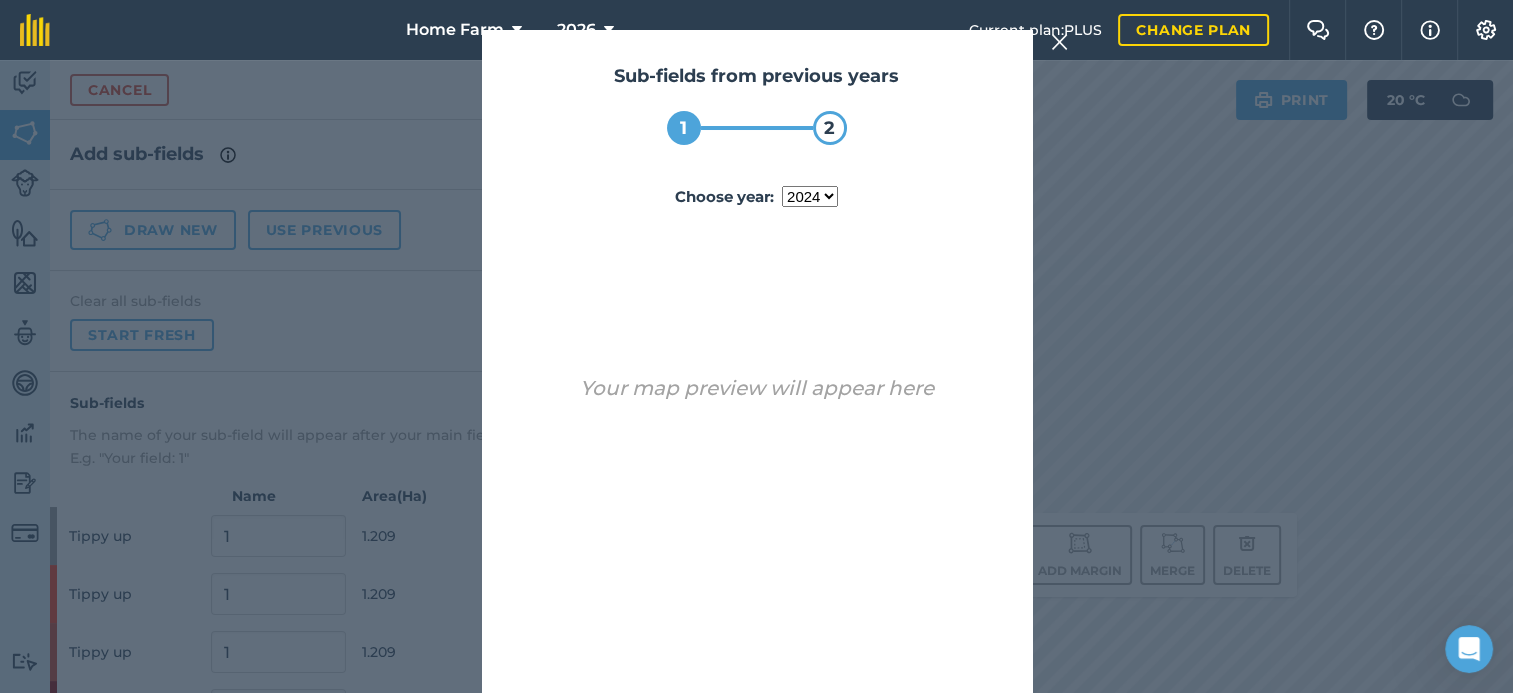 click on "year [DATE] 2024 2025" at bounding box center [810, 196] 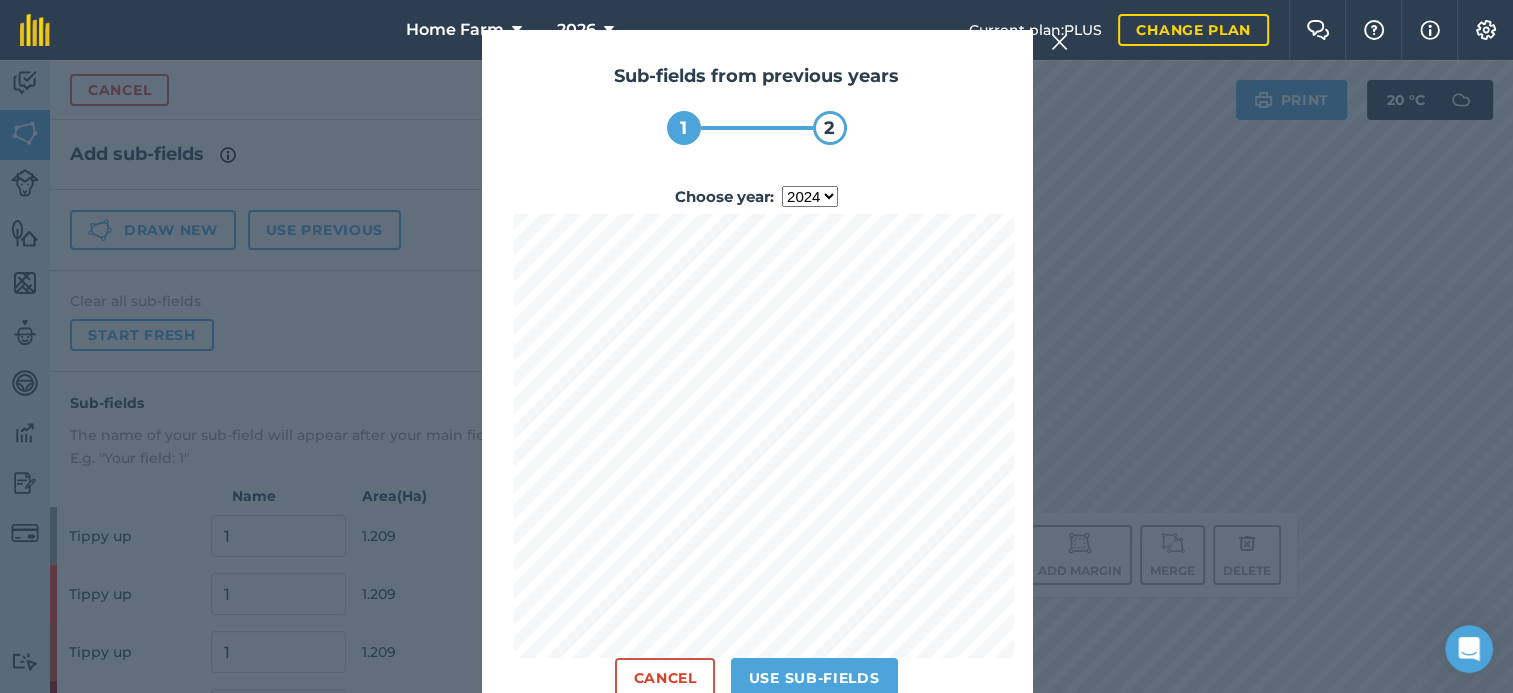 click on "Sub-fields from previous years 1 2 Choose year : year [DATE] 2024 2025 Cancel Use sub-fields" at bounding box center [757, 380] 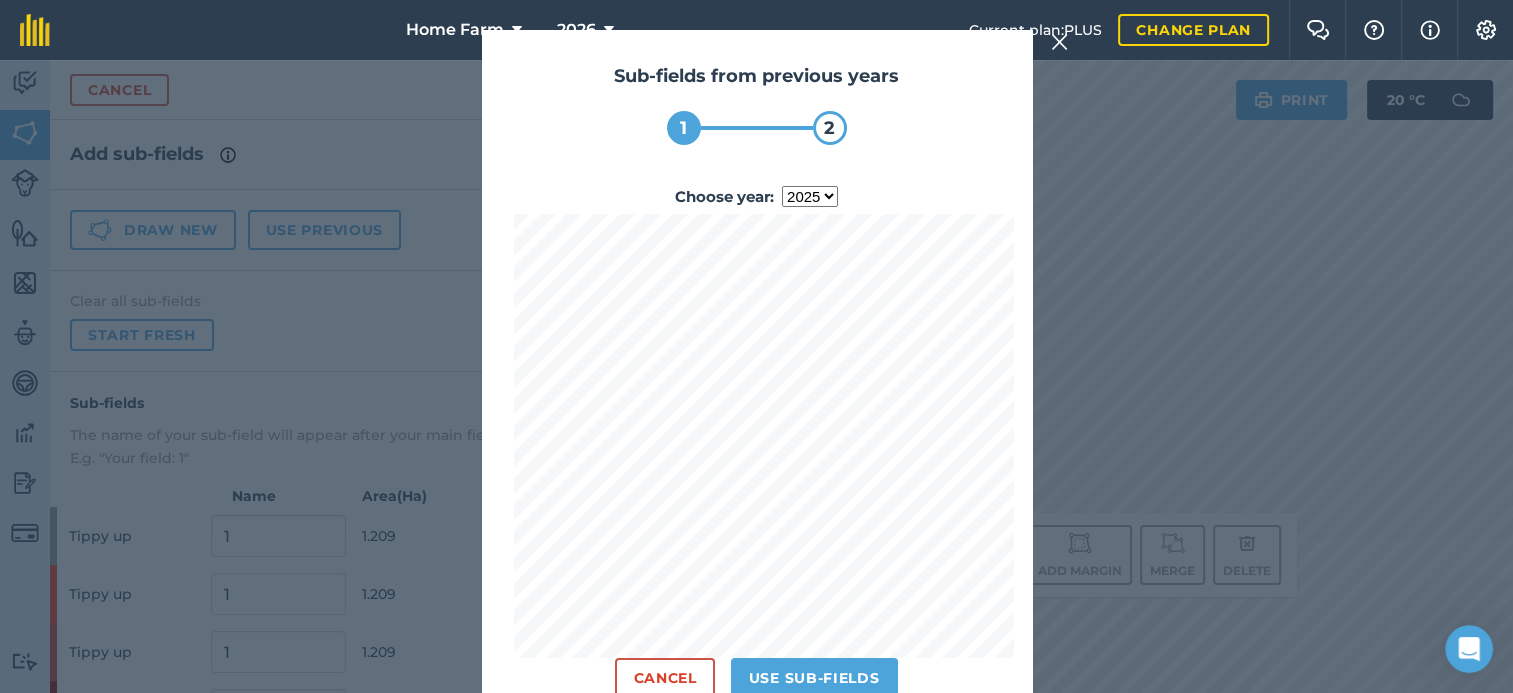 click on "year [DATE] 2024 2025" at bounding box center (810, 196) 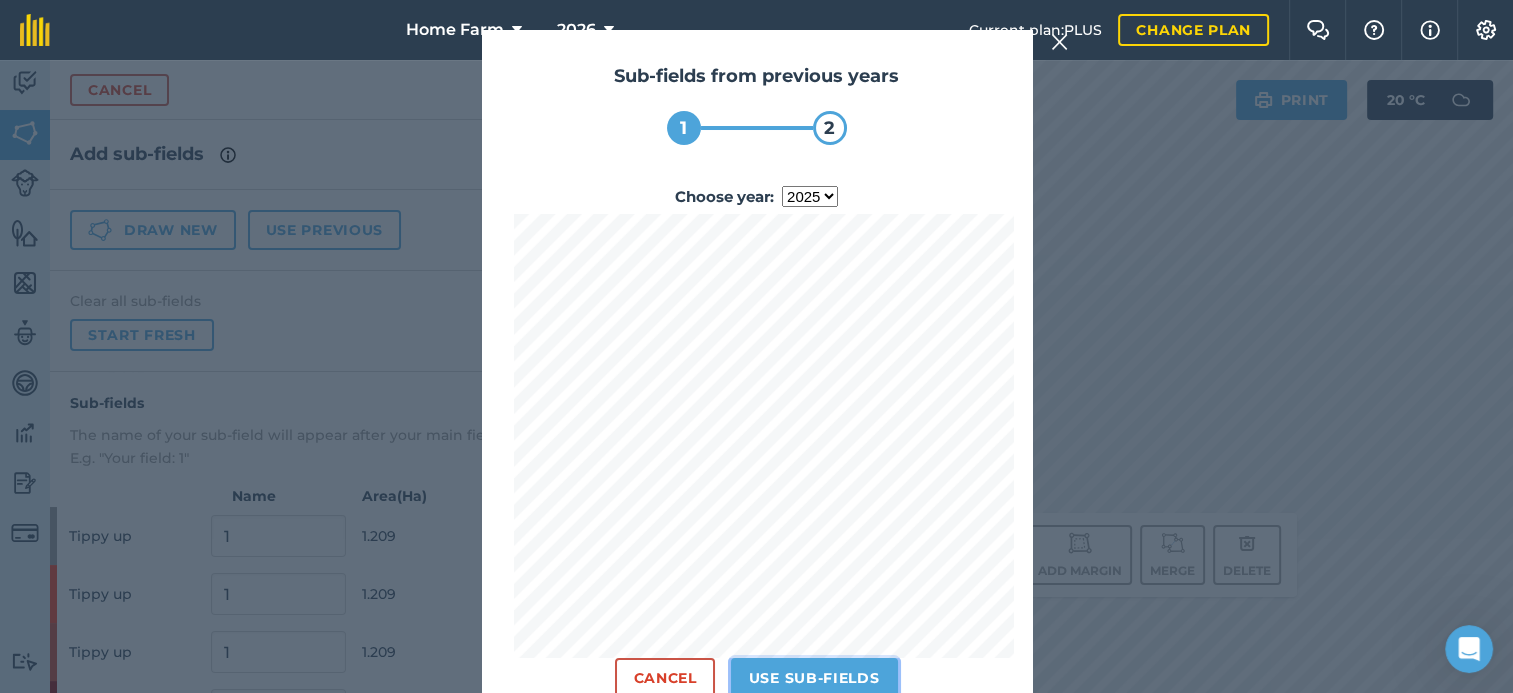 click on "Use sub-fields" at bounding box center [814, 678] 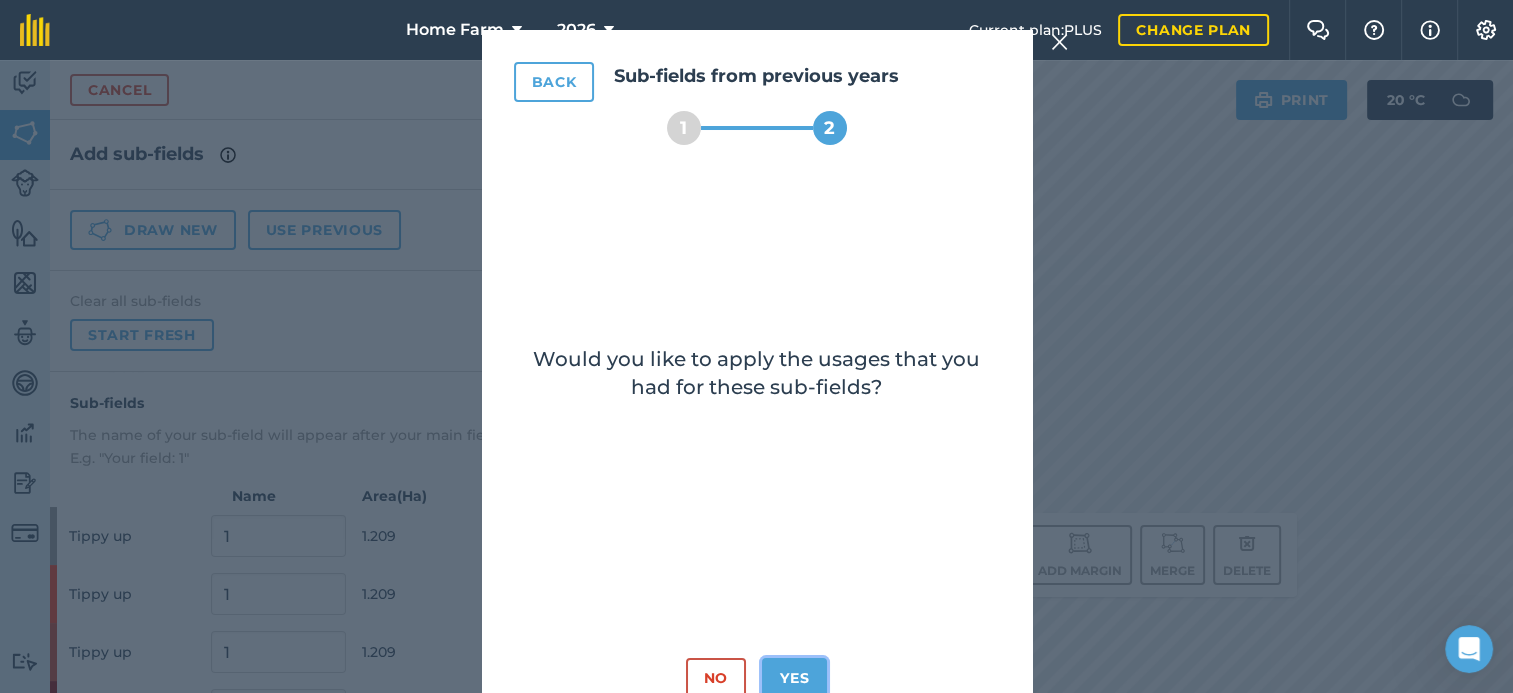 click on "Yes" at bounding box center [794, 678] 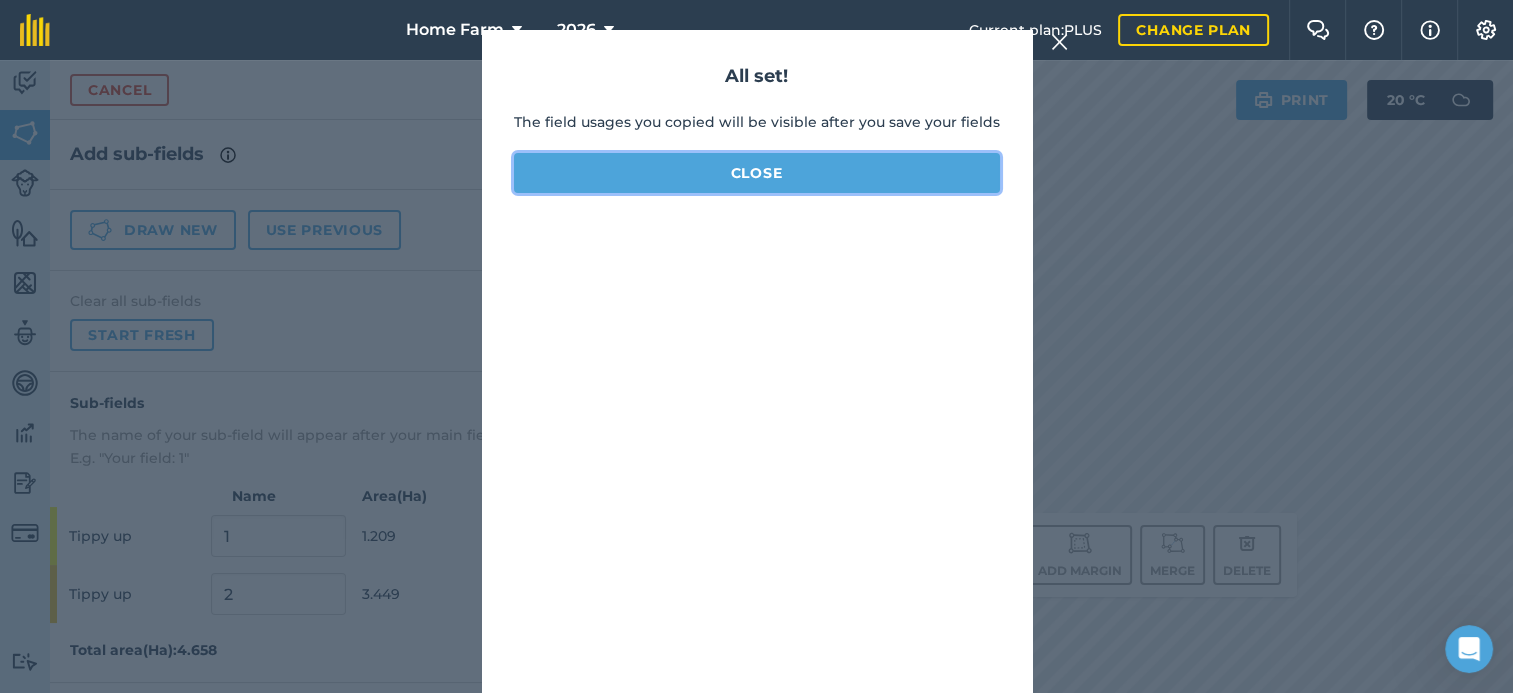 click on "Close" at bounding box center (757, 173) 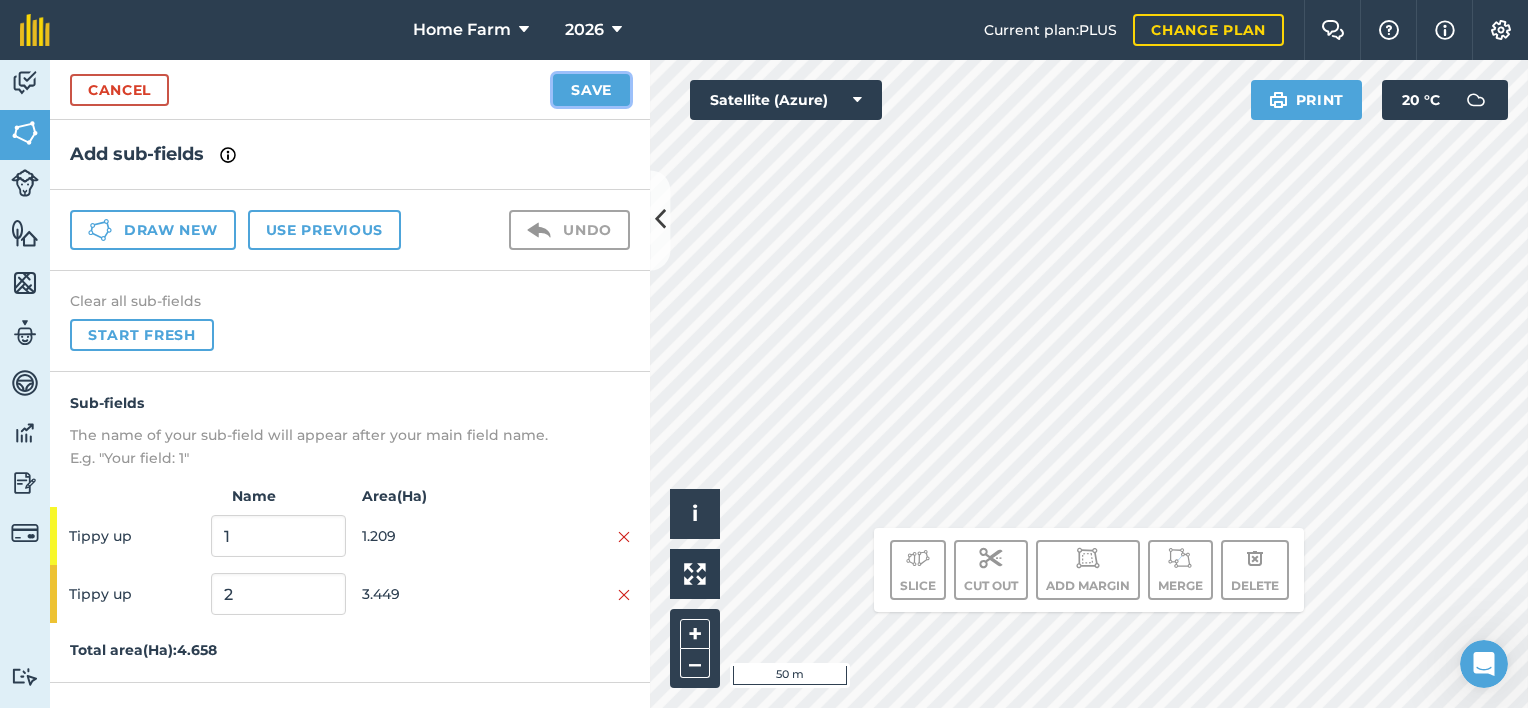 click on "Save" at bounding box center [591, 90] 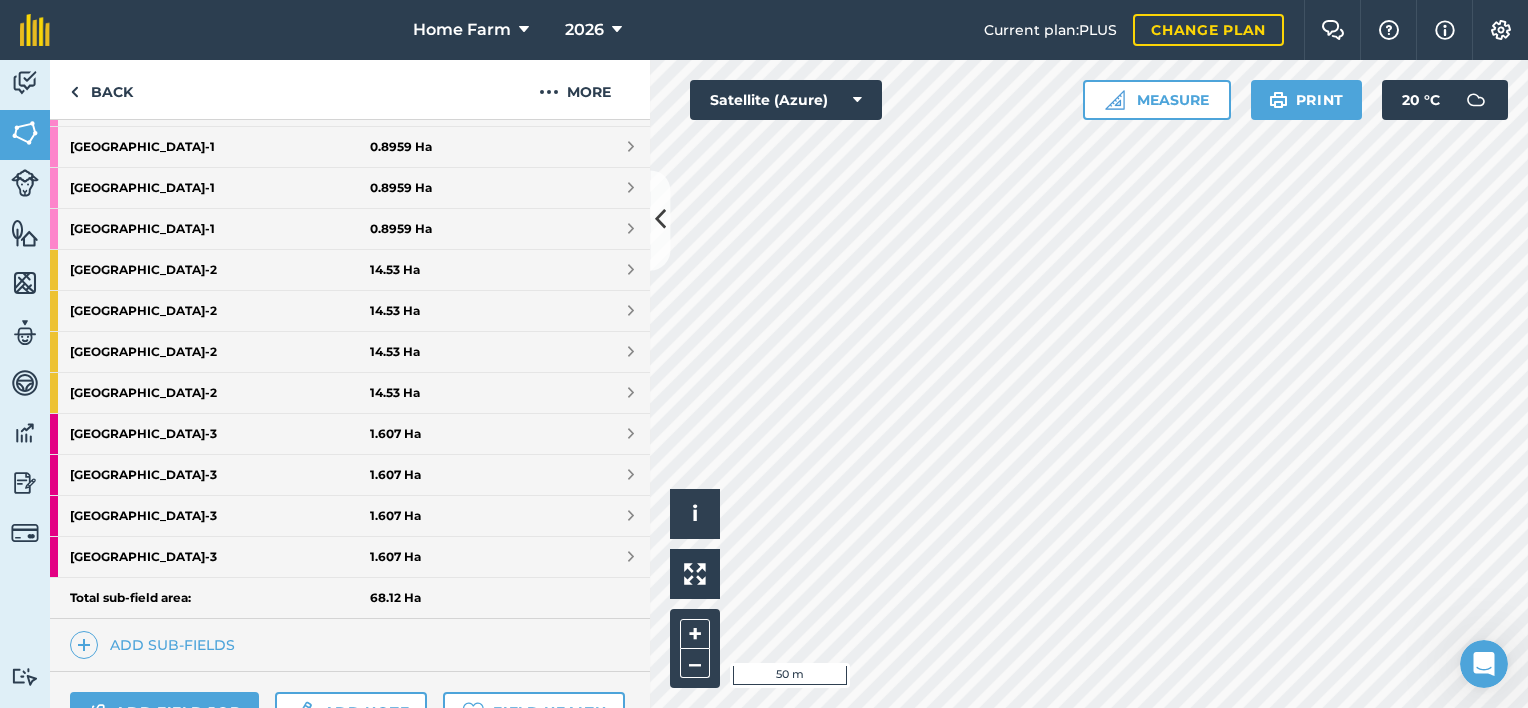 scroll, scrollTop: 784, scrollLeft: 0, axis: vertical 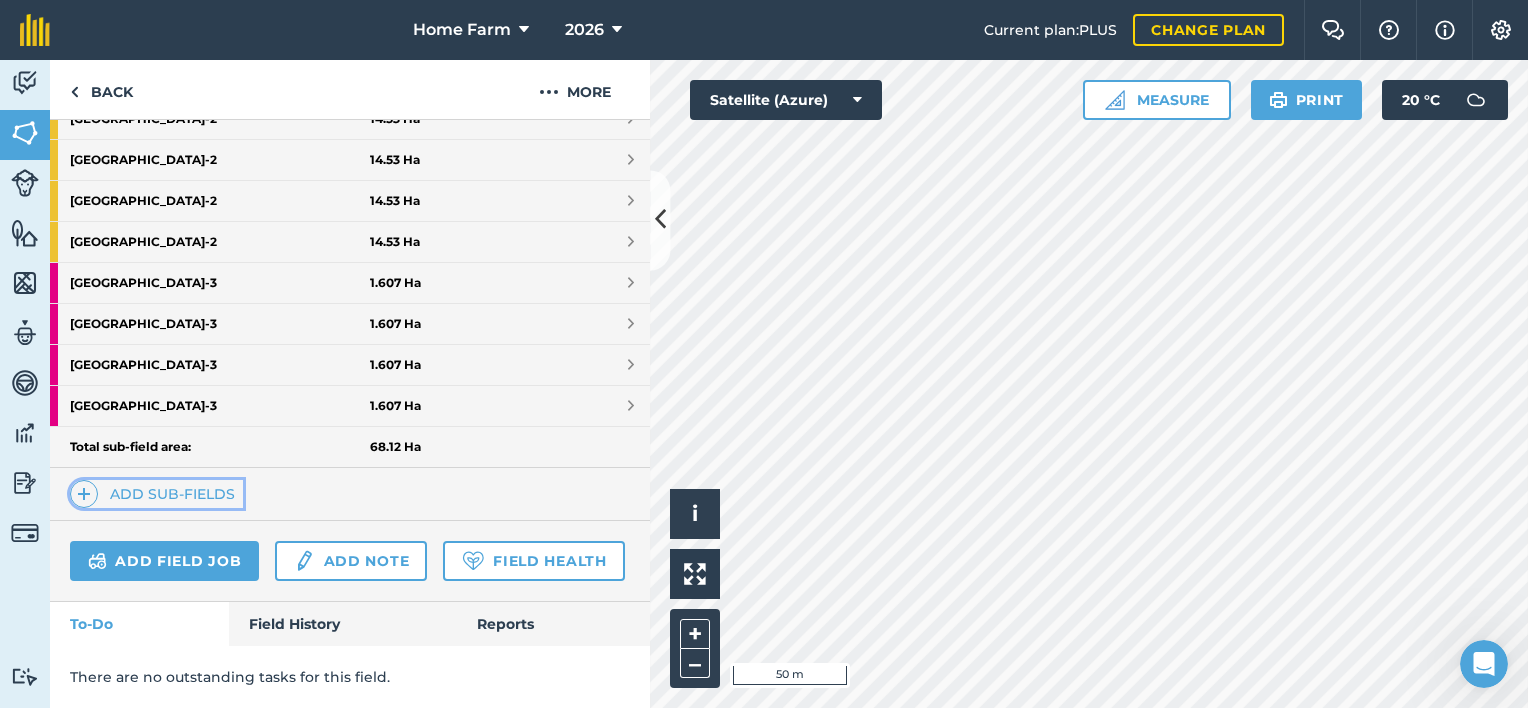 click on "Add sub-fields" at bounding box center [156, 494] 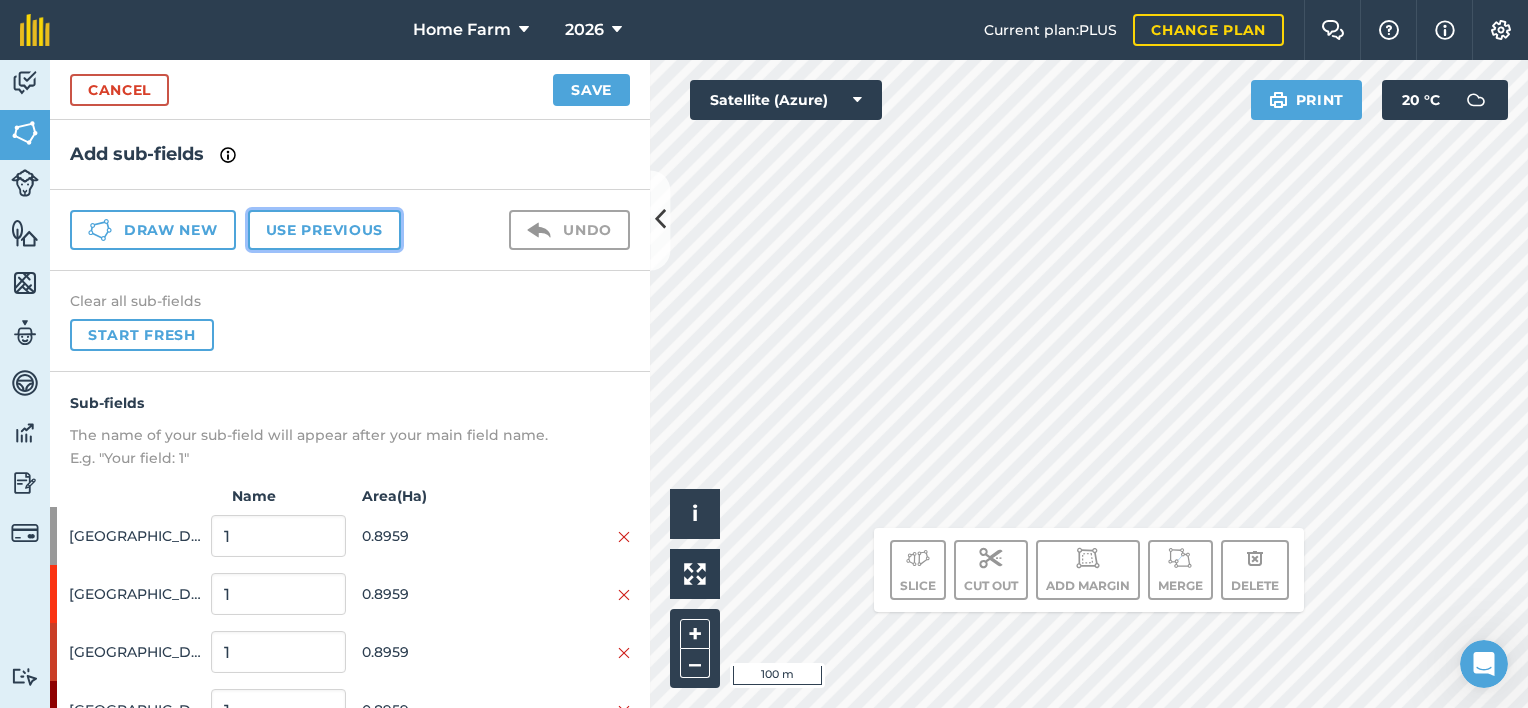 click on "Use previous" at bounding box center [324, 230] 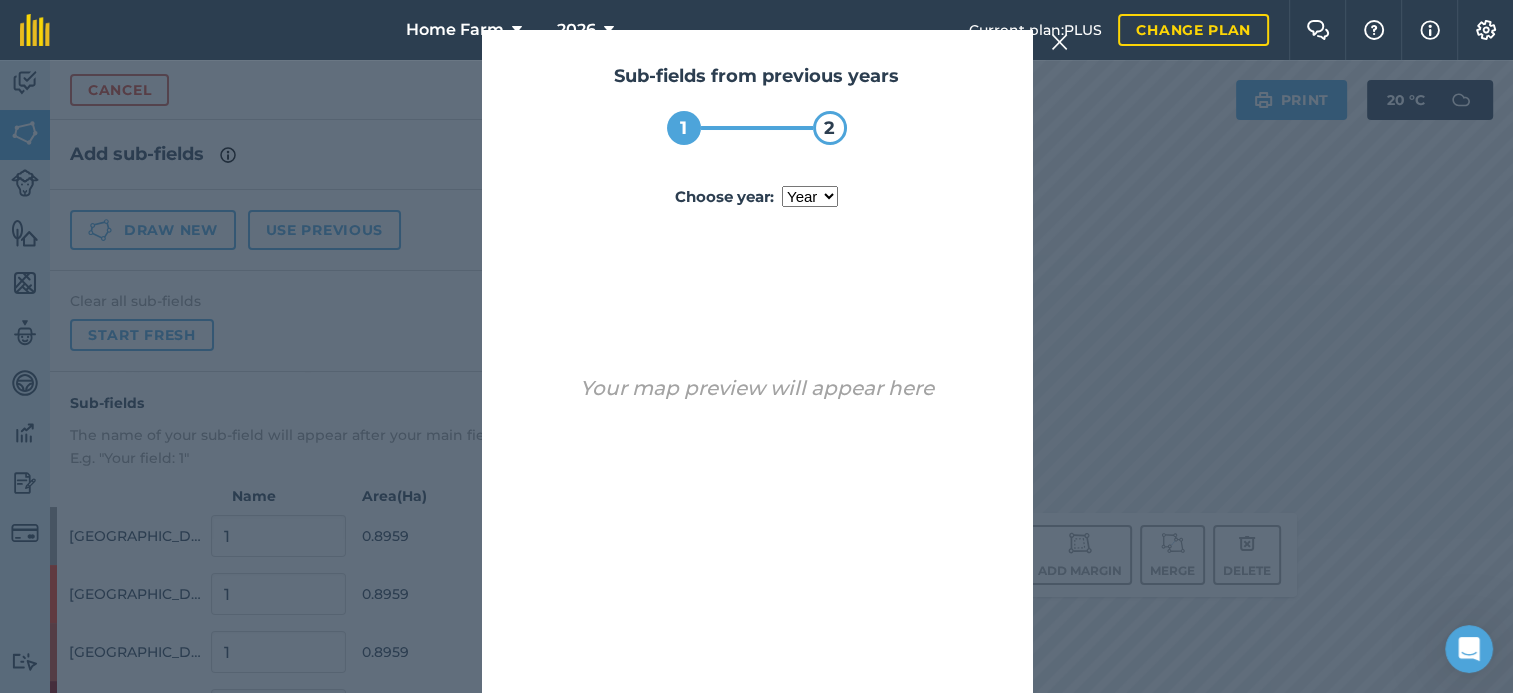 click on "year [DATE] 2024 2025" at bounding box center [810, 196] 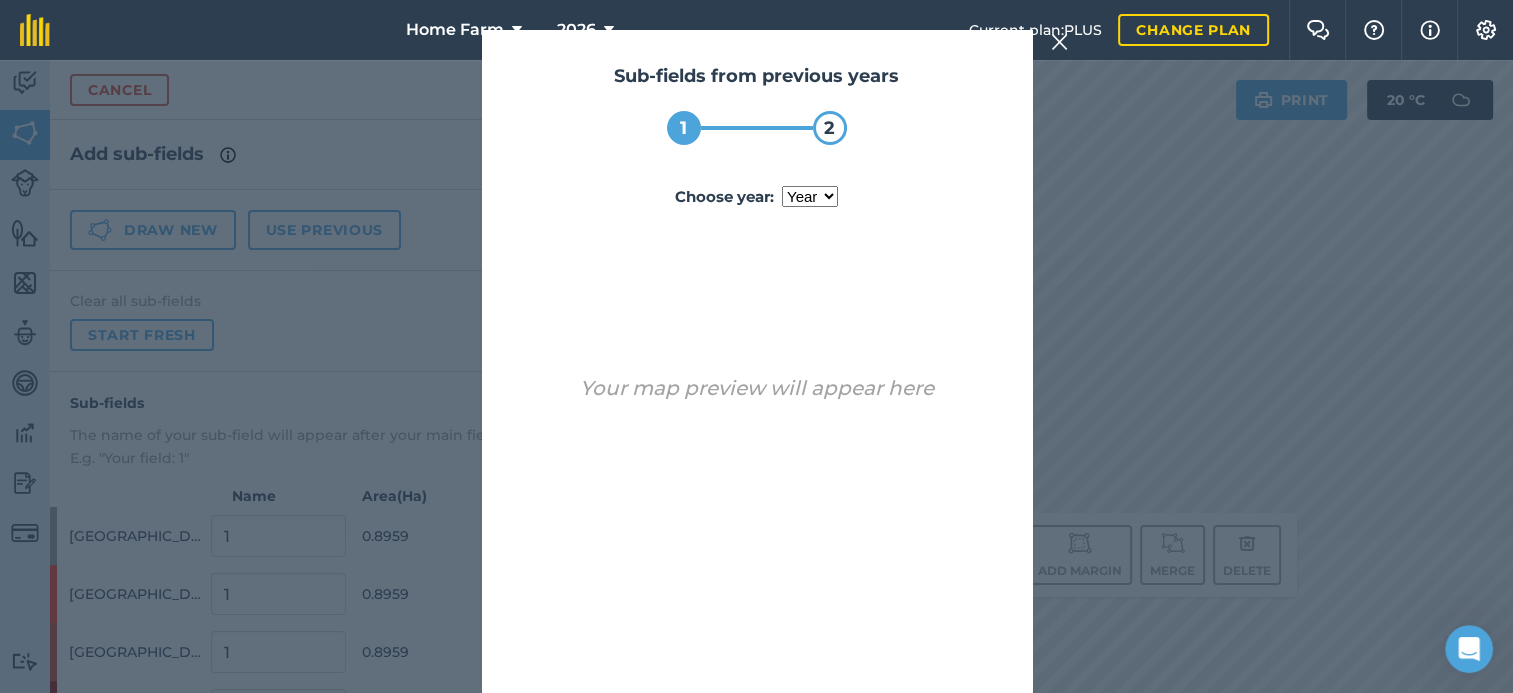 select on "2025" 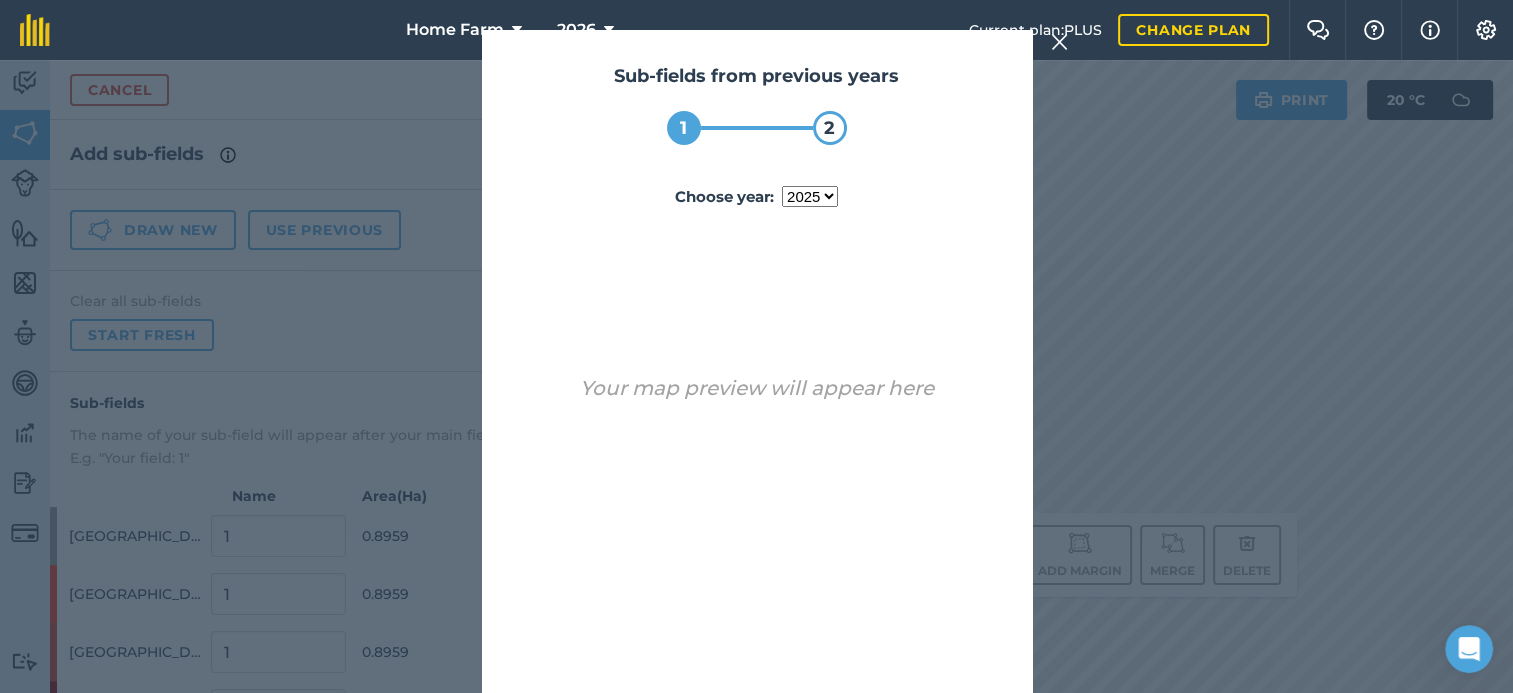 click on "year [DATE] 2024 2025" at bounding box center (810, 196) 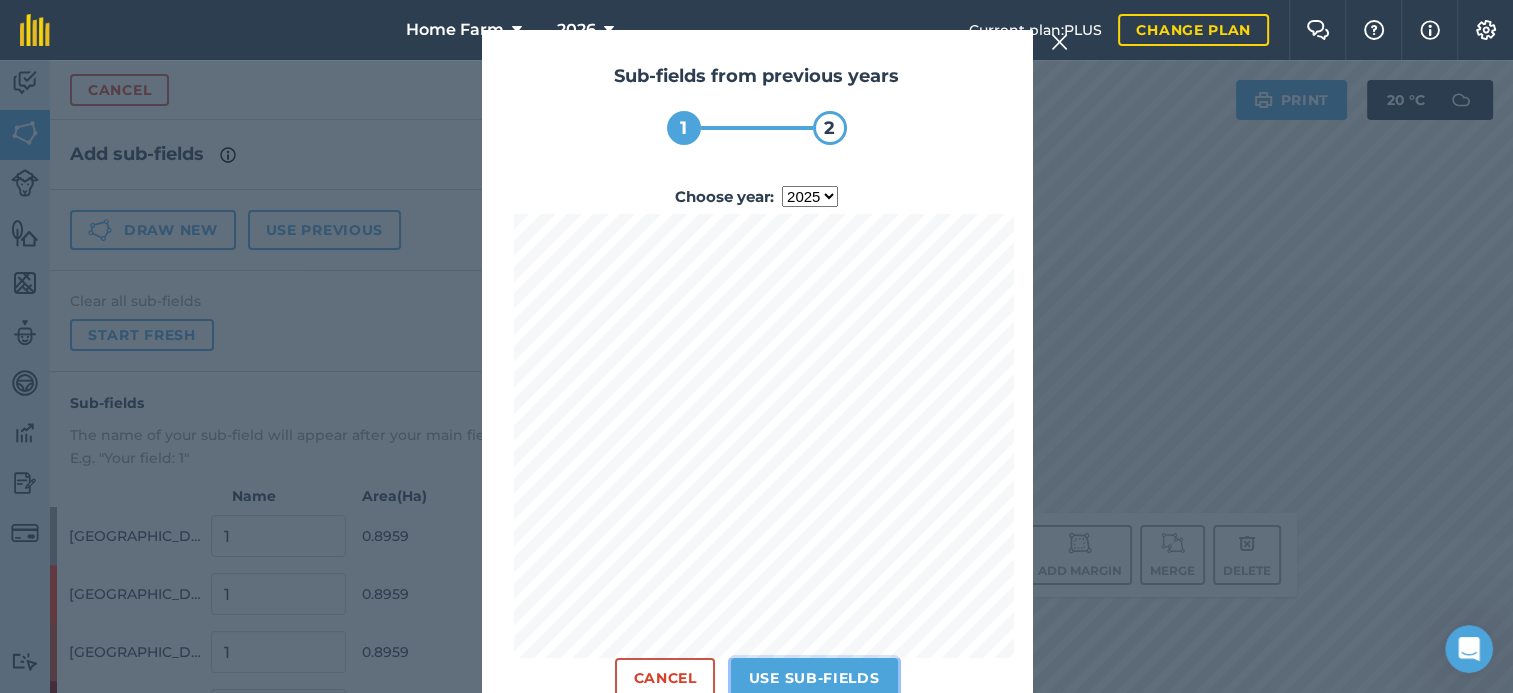 click on "Use sub-fields" at bounding box center (814, 678) 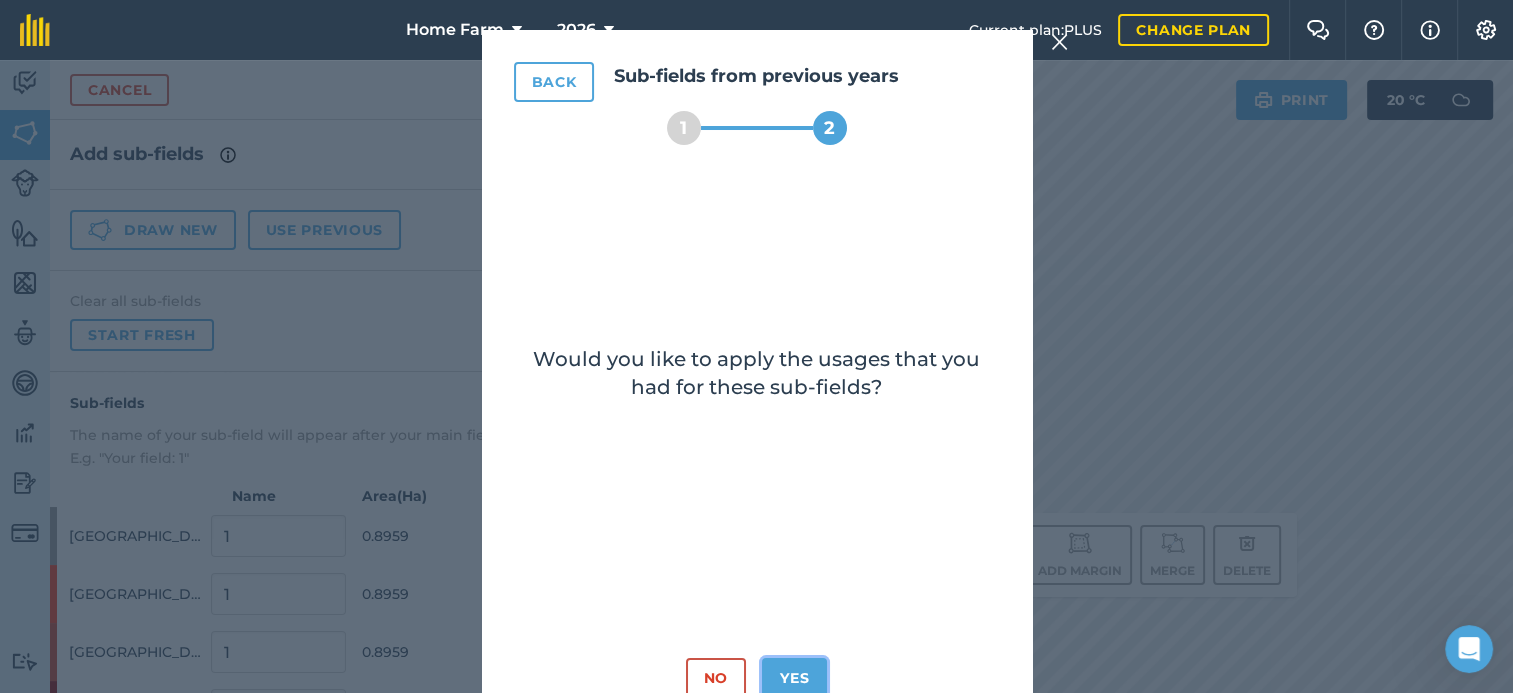 click on "Yes" at bounding box center [794, 678] 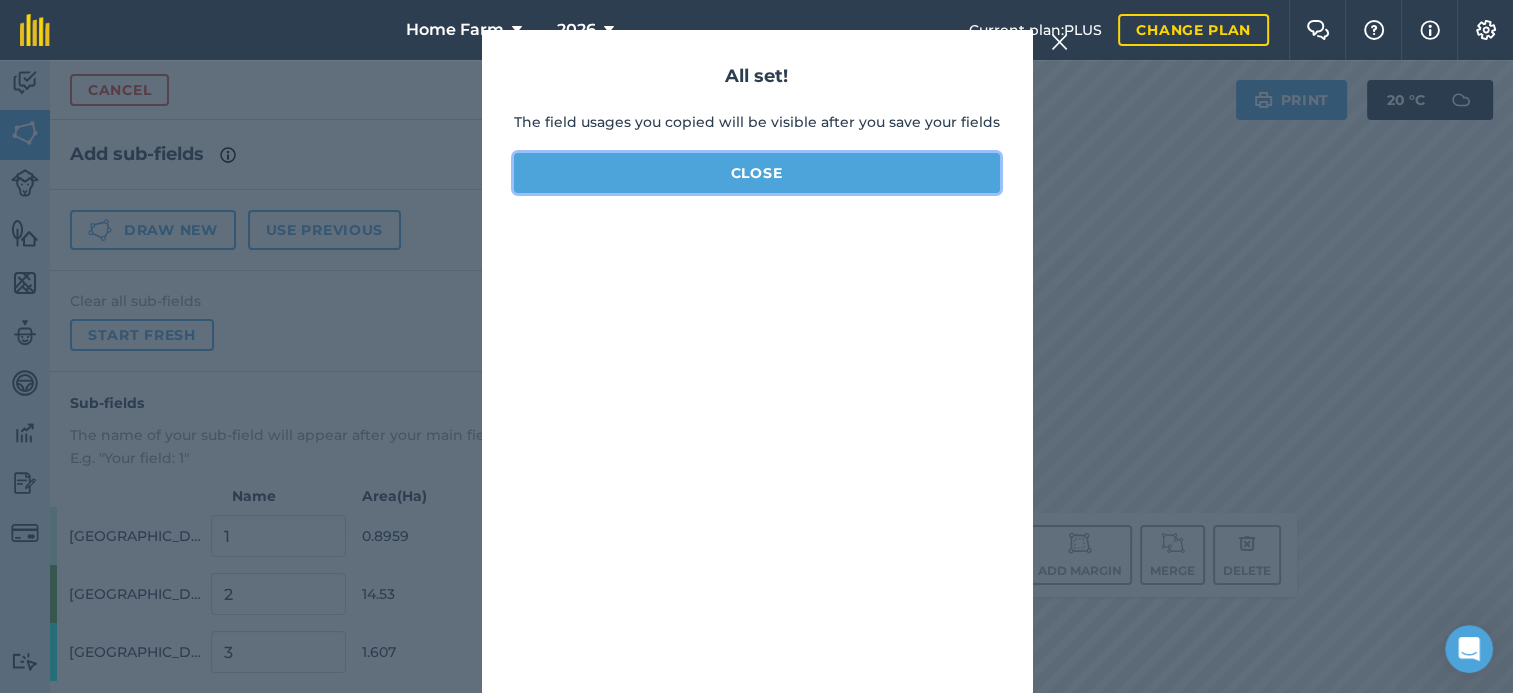click on "Close" at bounding box center [757, 173] 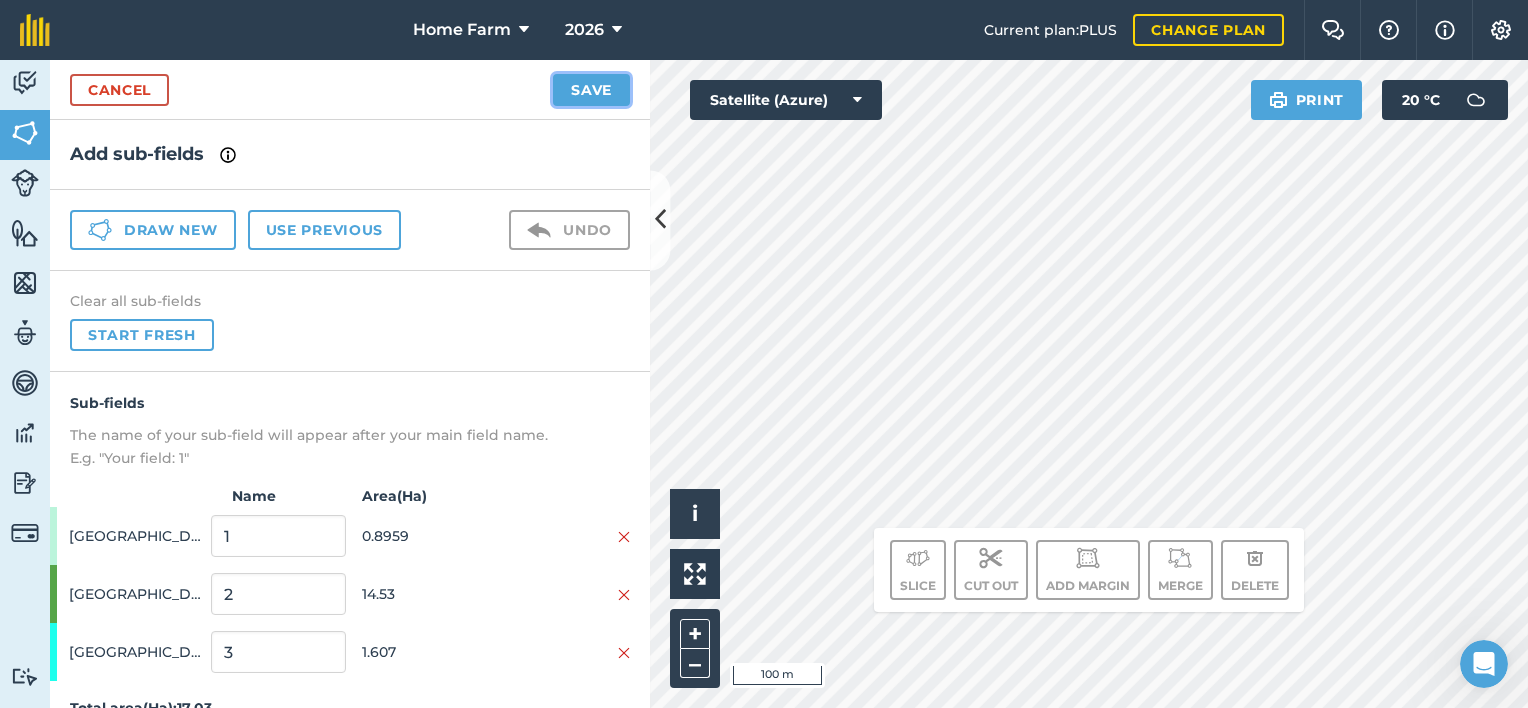 click on "Save" at bounding box center (591, 90) 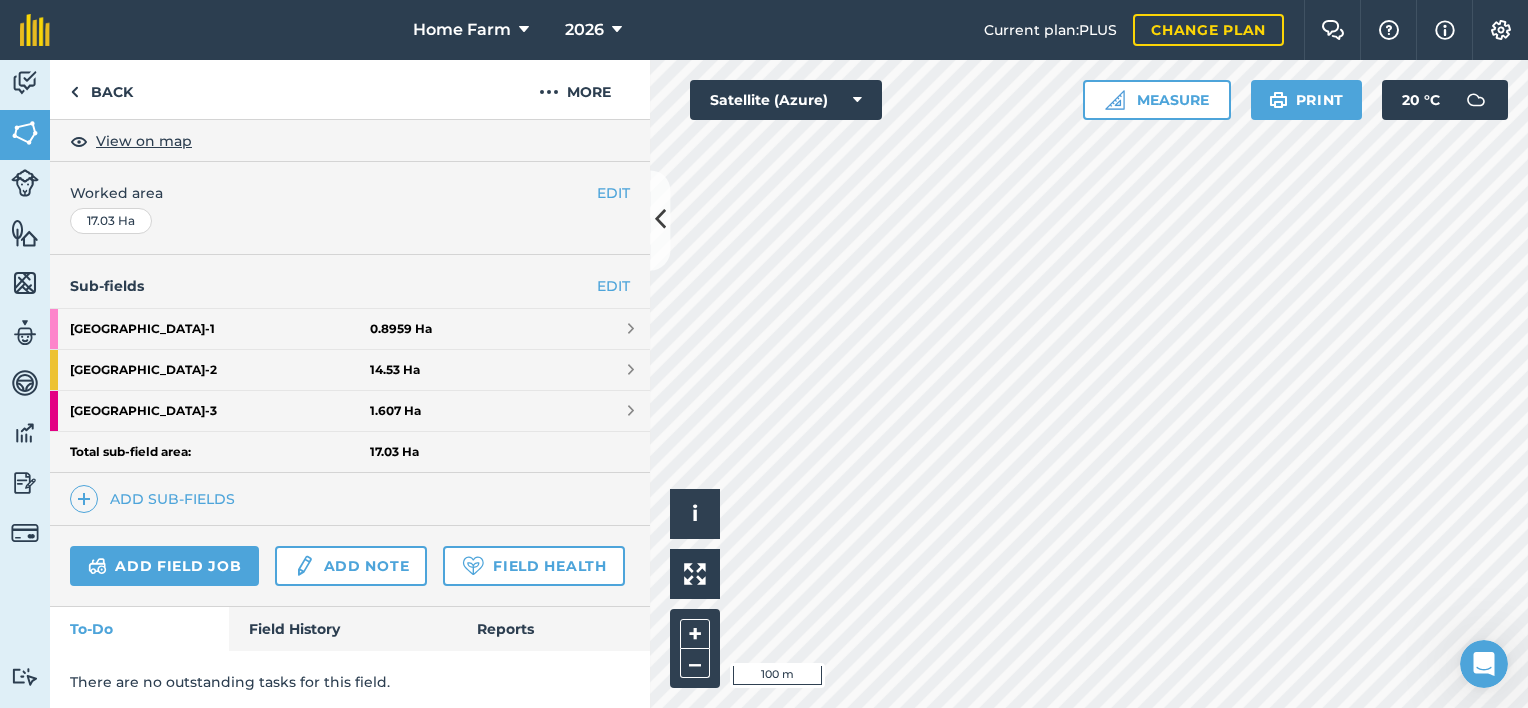 scroll, scrollTop: 417, scrollLeft: 0, axis: vertical 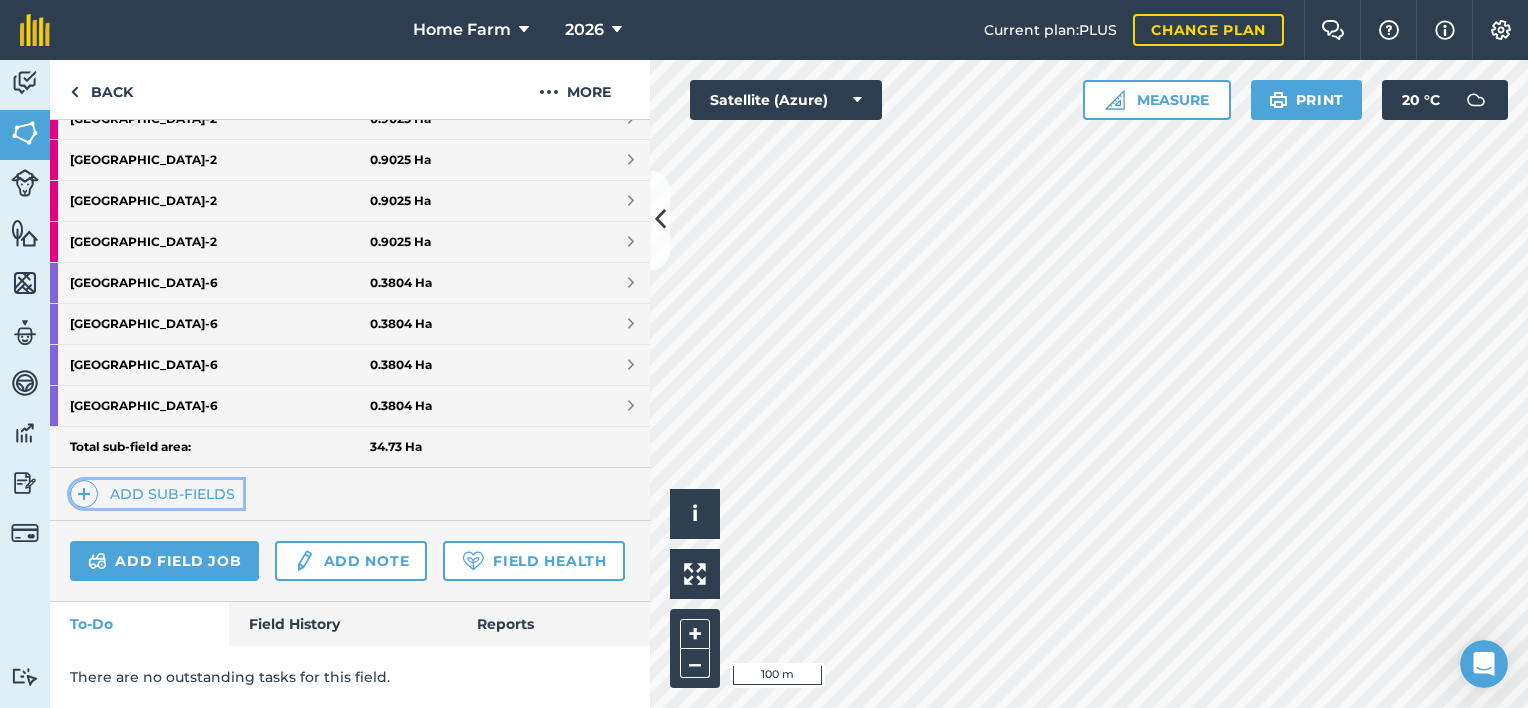 click on "Add sub-fields" at bounding box center (156, 494) 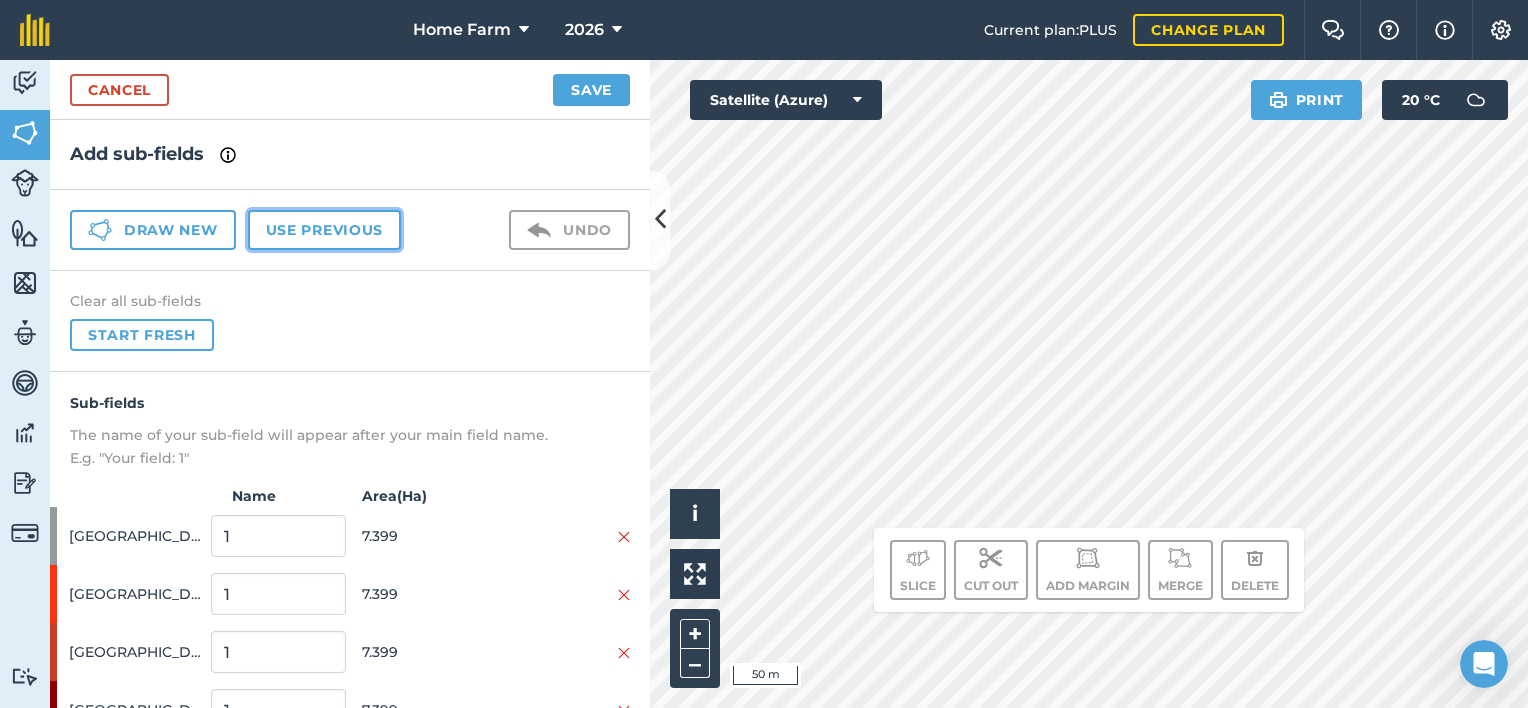 click on "Use previous" at bounding box center (324, 230) 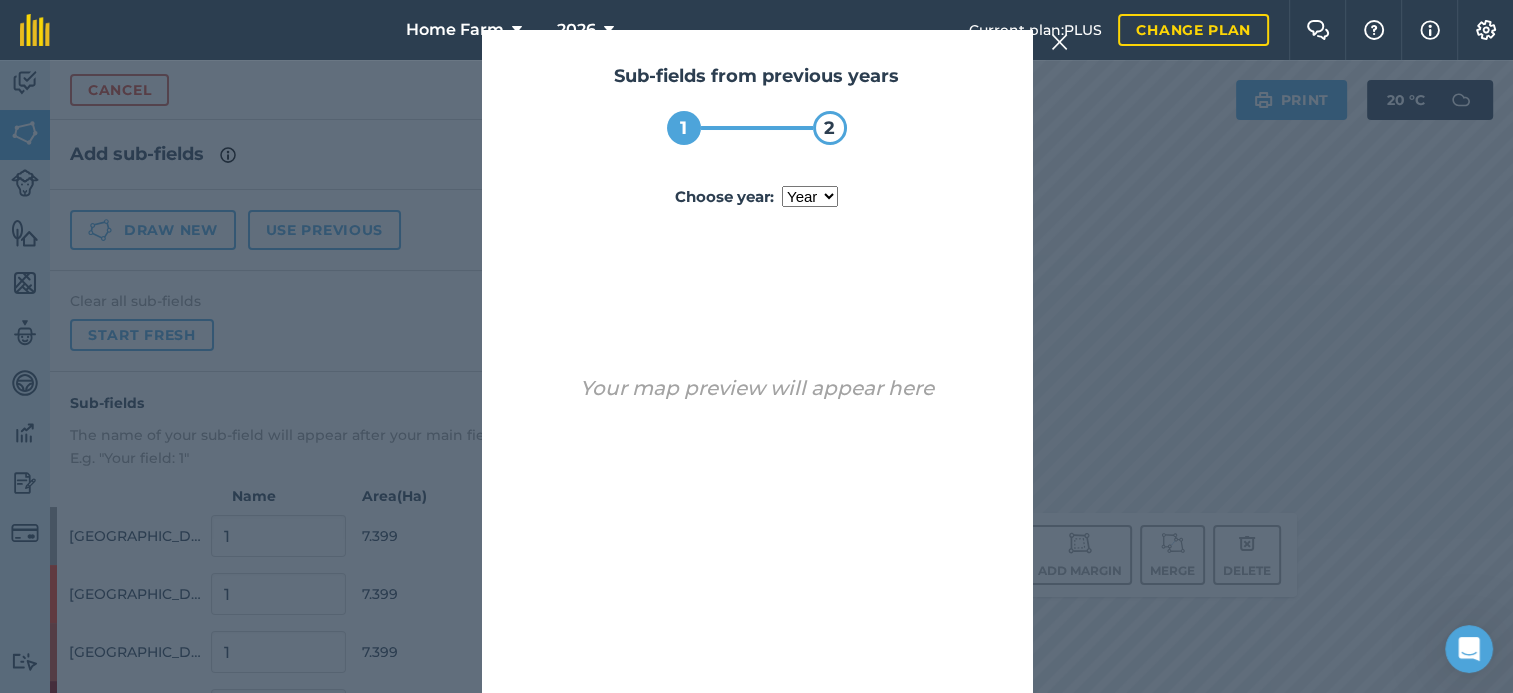 click on "year [DATE] 2024 2025" at bounding box center [810, 196] 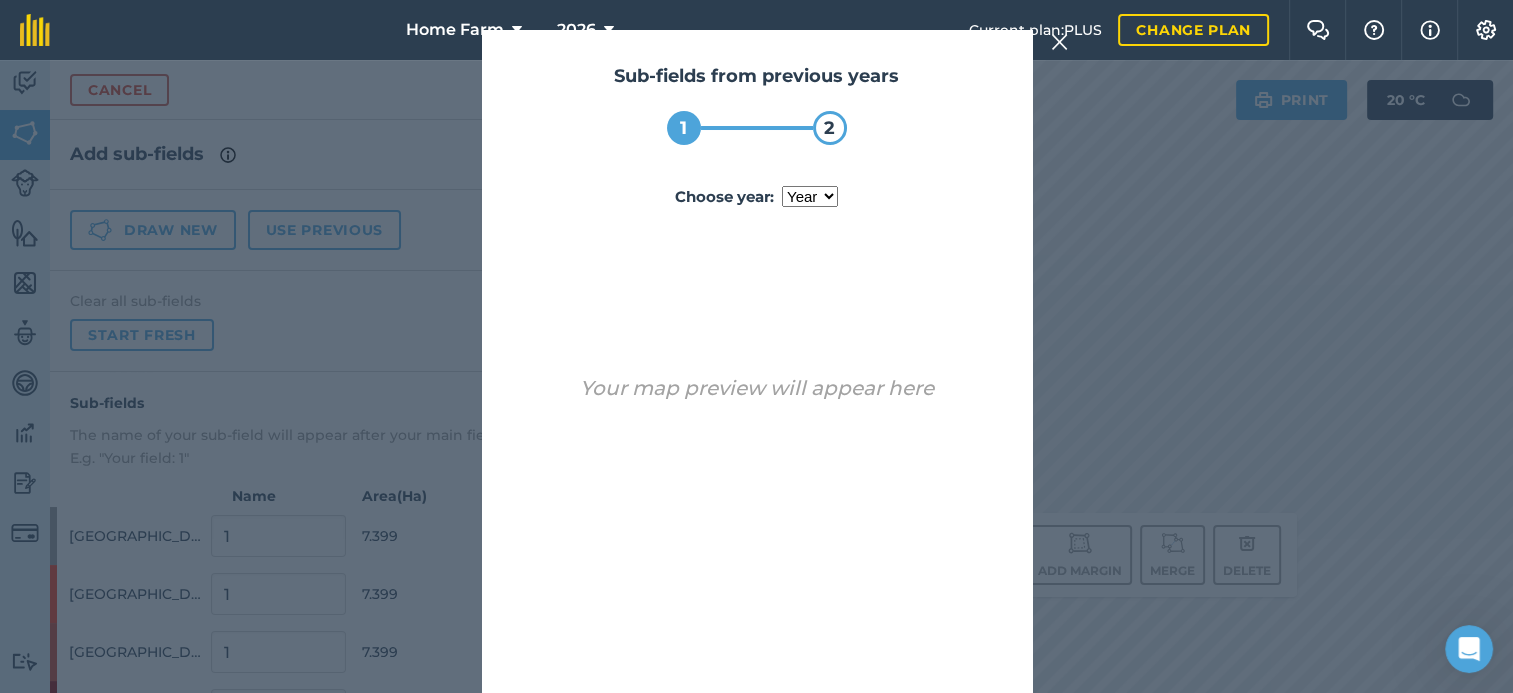 select on "2025" 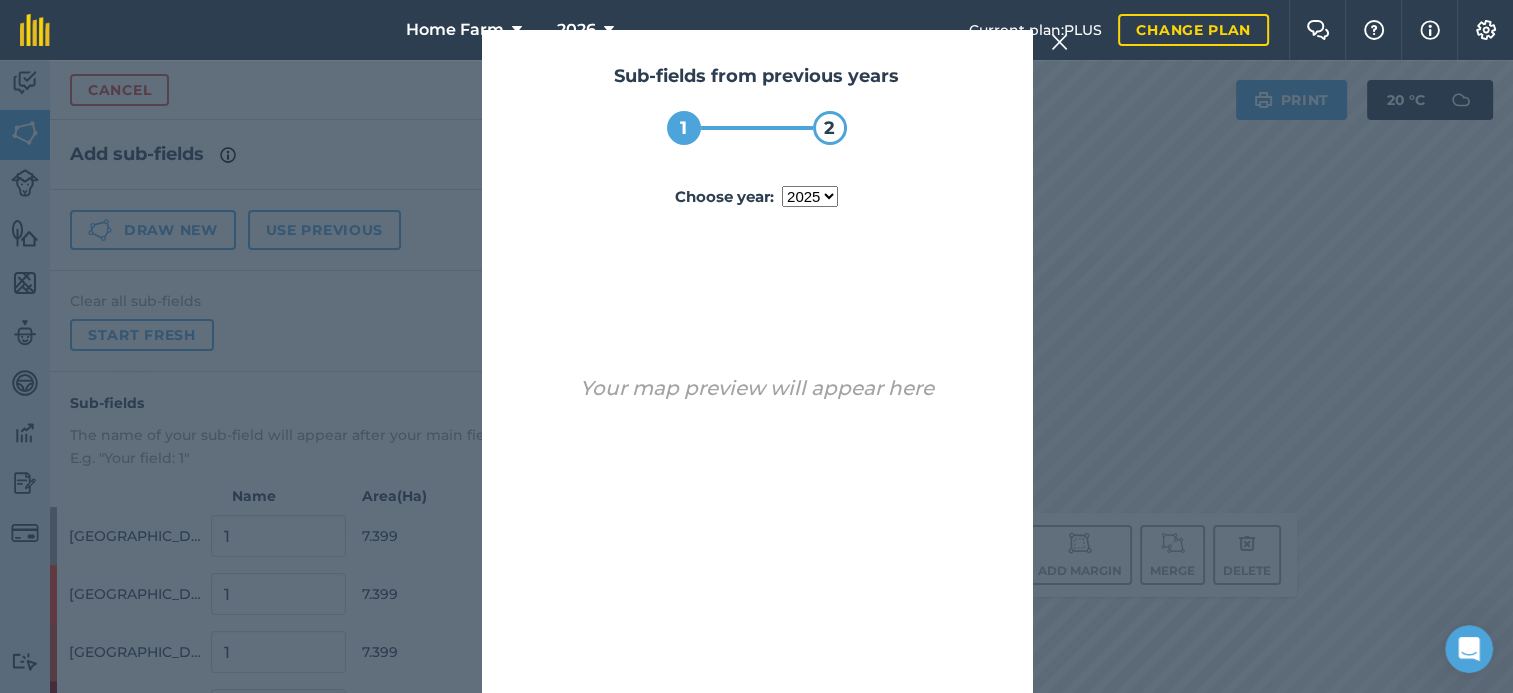 click on "year [DATE] 2024 2025" at bounding box center [810, 196] 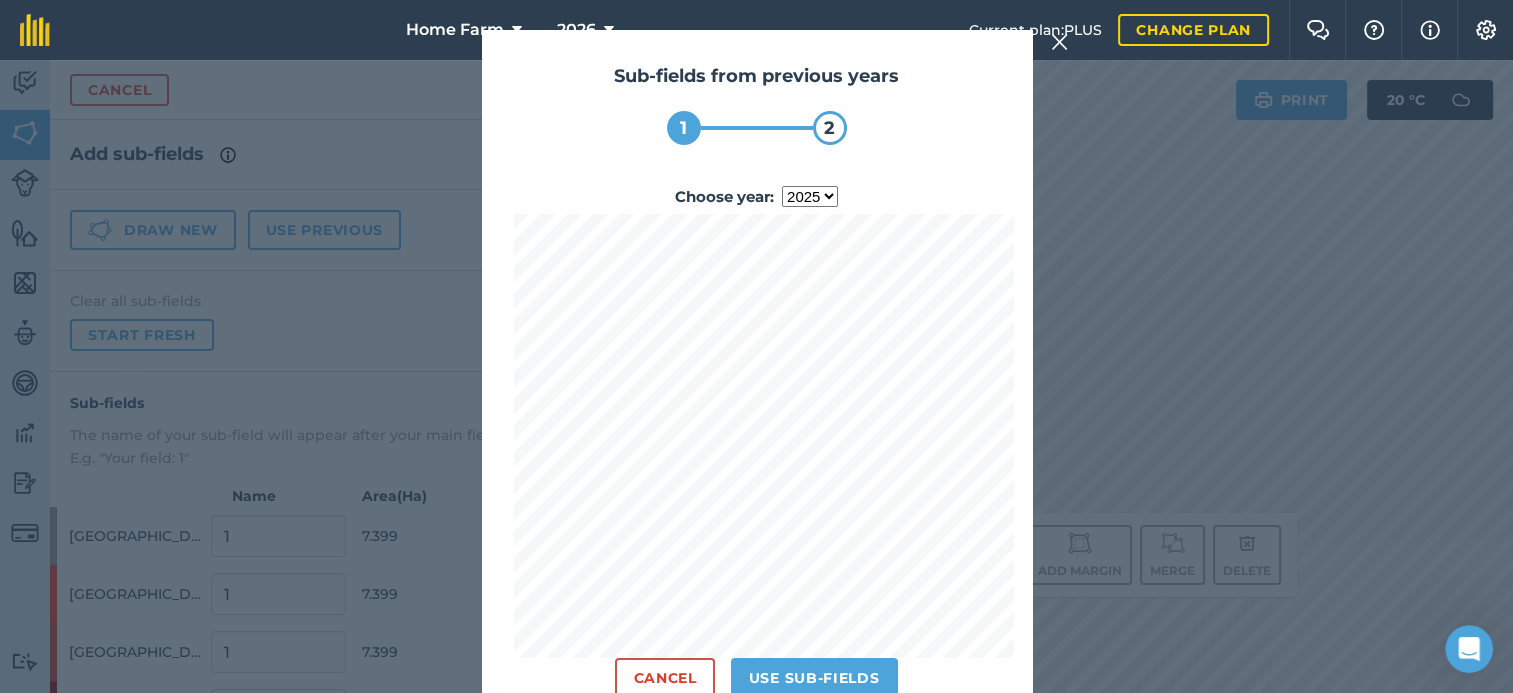 scroll, scrollTop: 41, scrollLeft: 0, axis: vertical 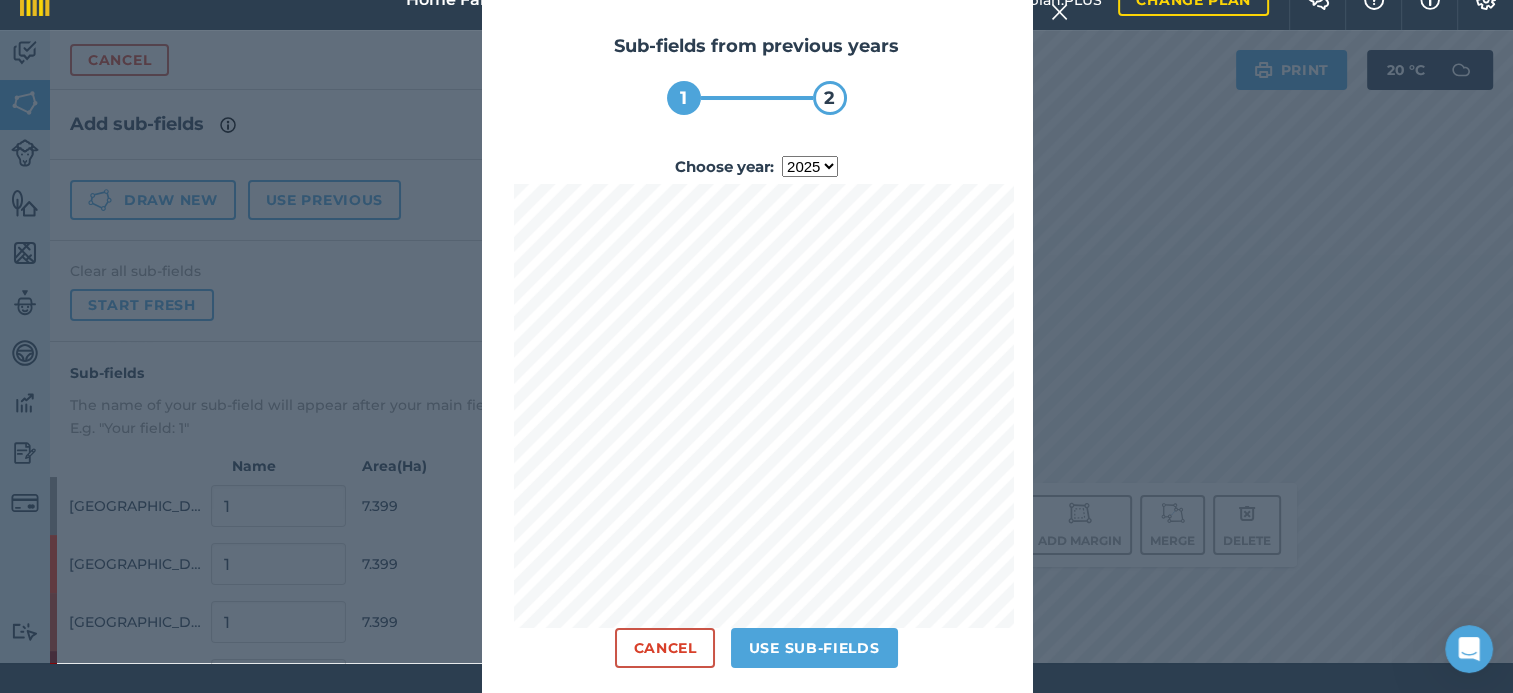click on "Sub-fields from previous years 1 2 Choose year : year [DATE] 2024 2025 Cancel Use sub-fields" at bounding box center (757, 350) 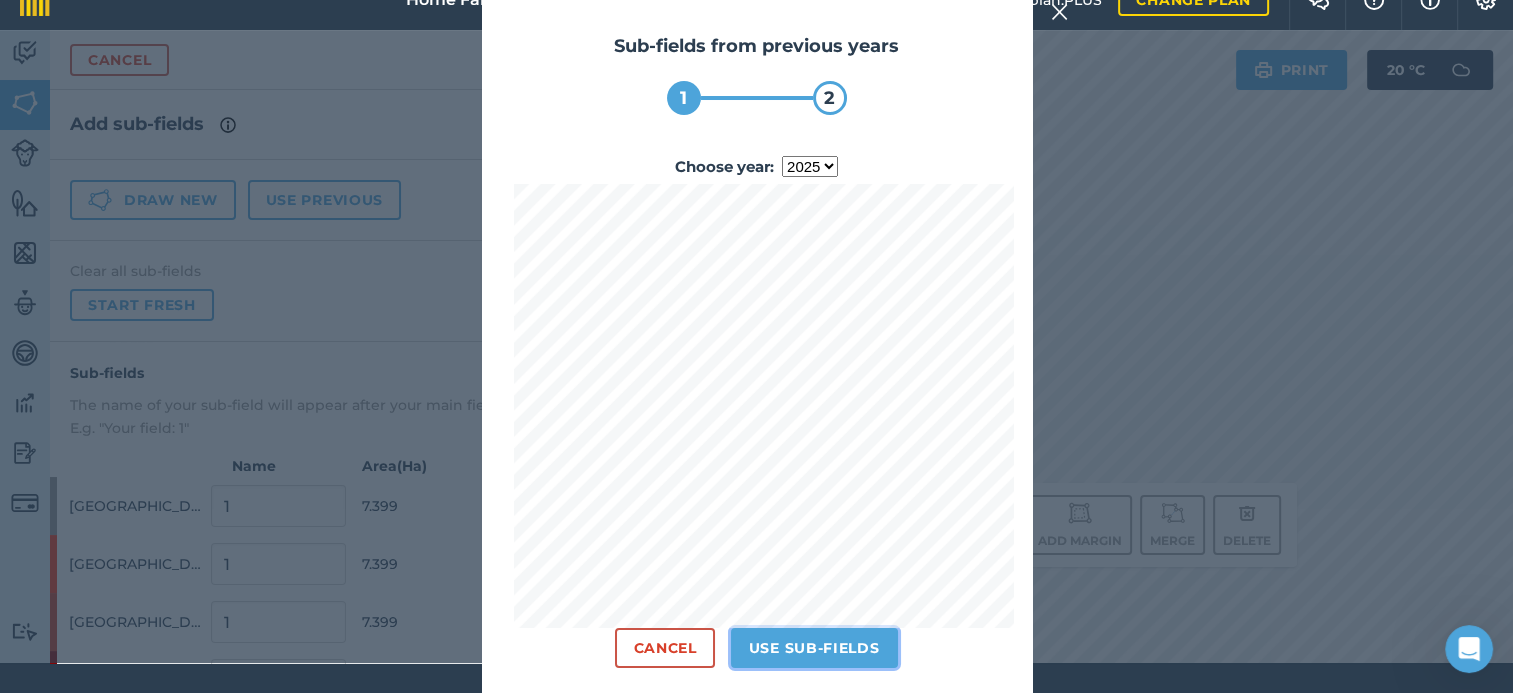 click on "Use sub-fields" at bounding box center [814, 648] 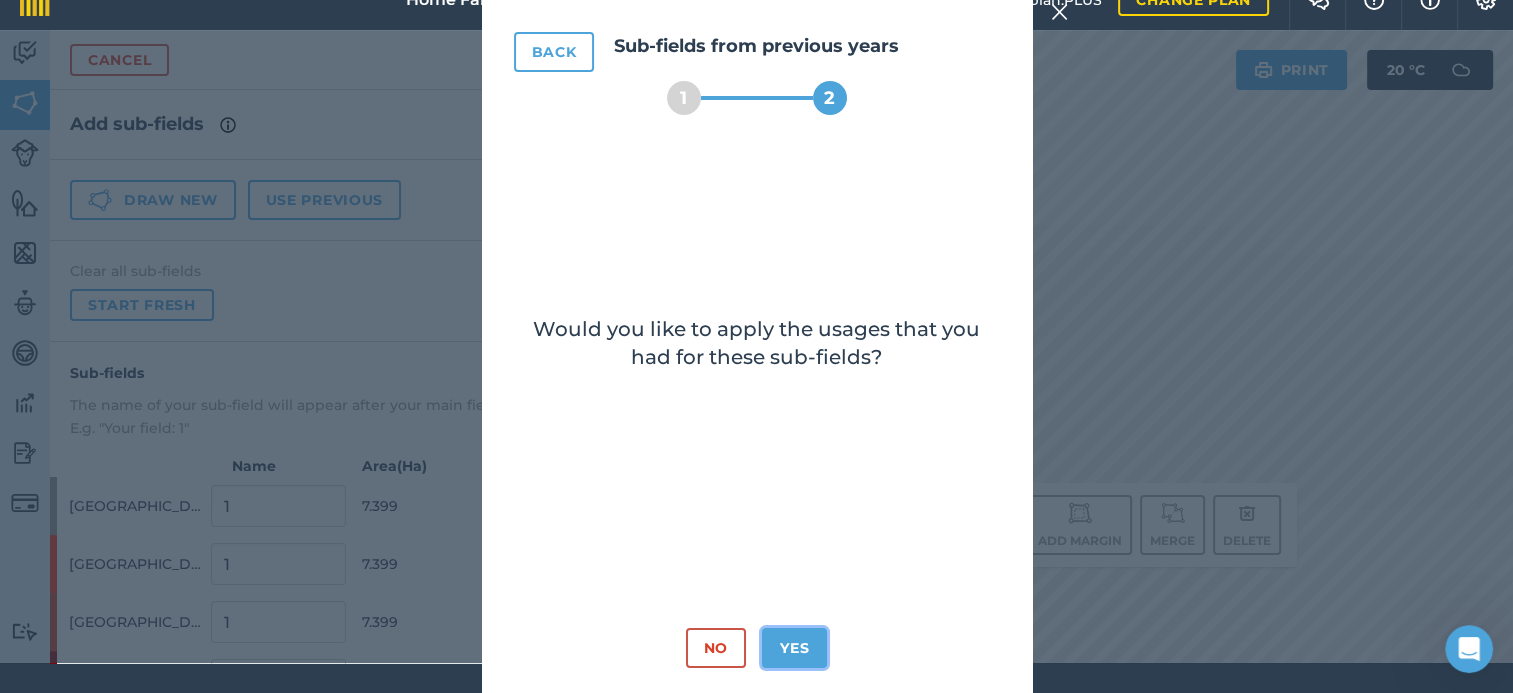 click on "Yes" at bounding box center [794, 648] 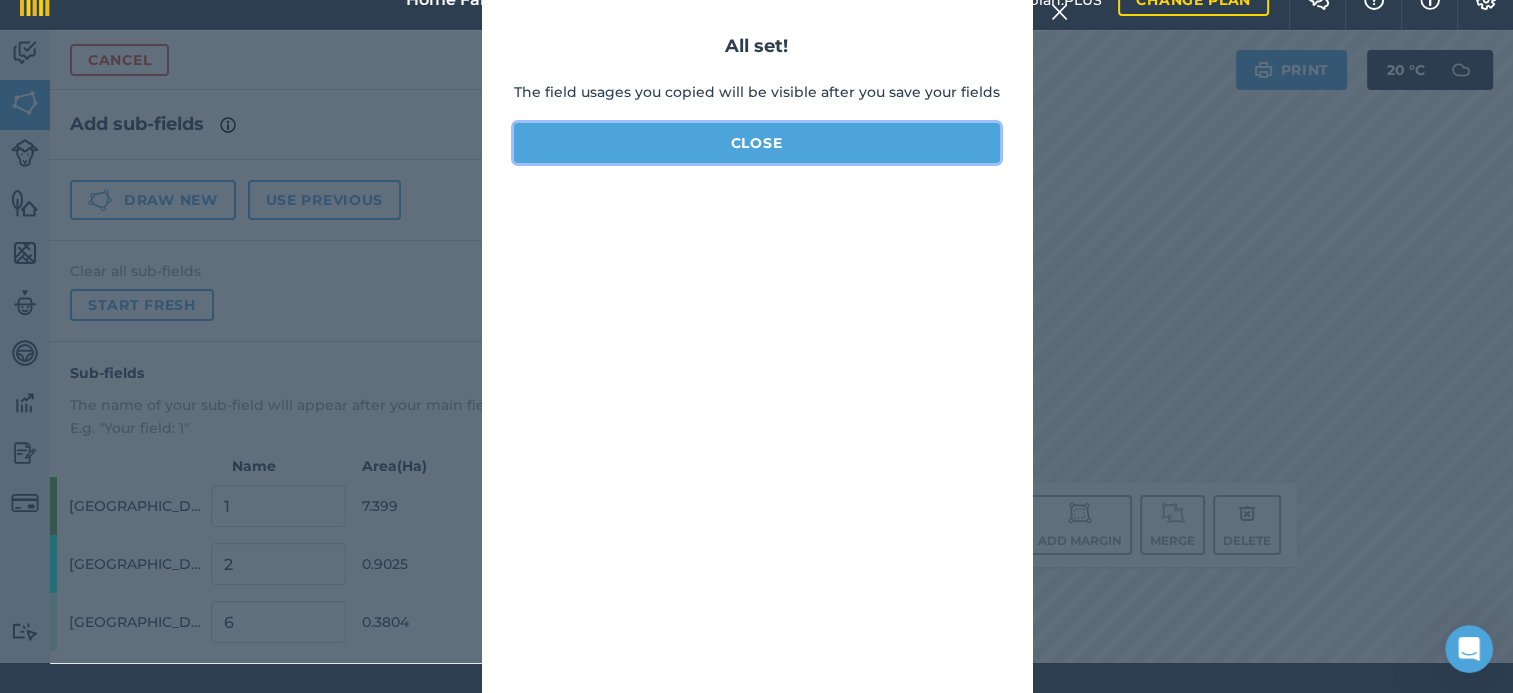 click on "Close" at bounding box center [757, 143] 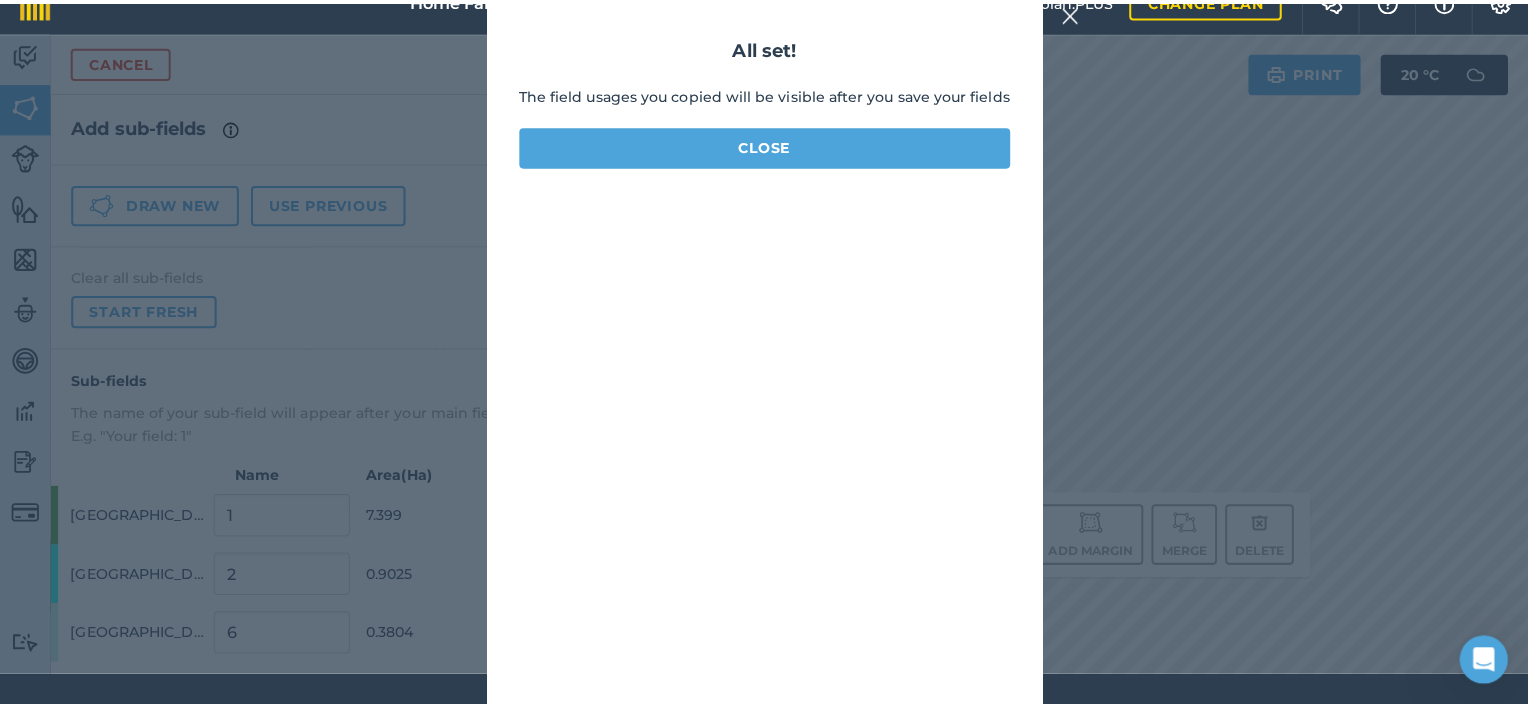 scroll, scrollTop: 0, scrollLeft: 0, axis: both 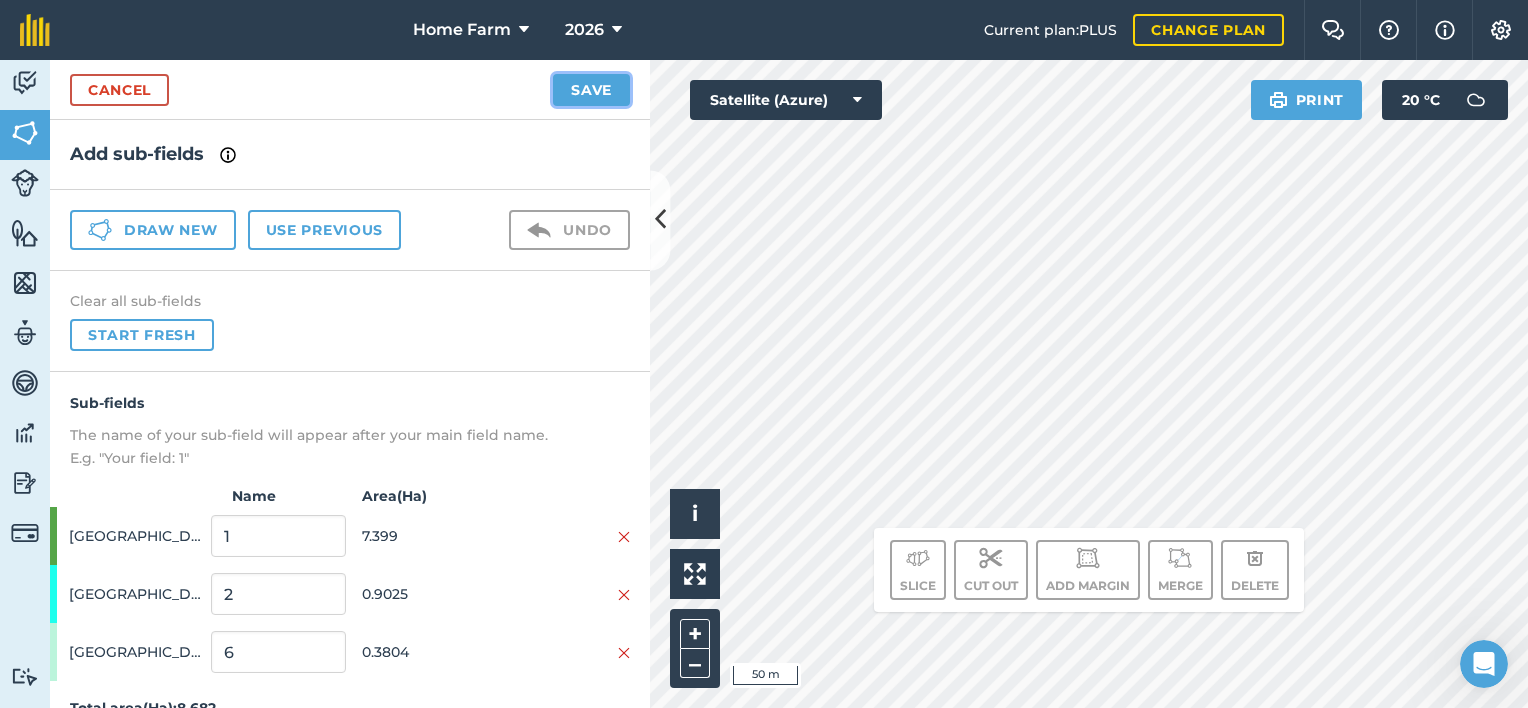 click on "Save" at bounding box center [591, 90] 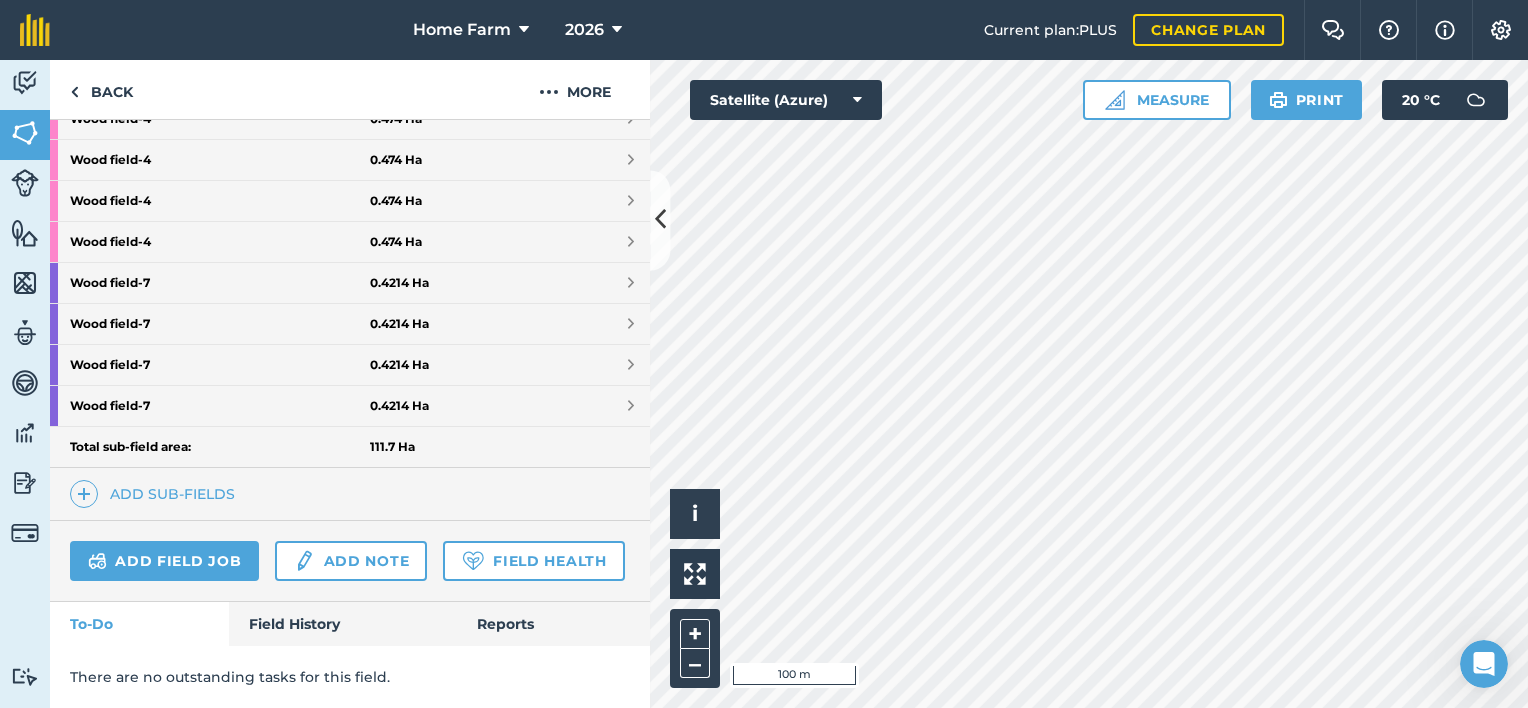 scroll, scrollTop: 948, scrollLeft: 0, axis: vertical 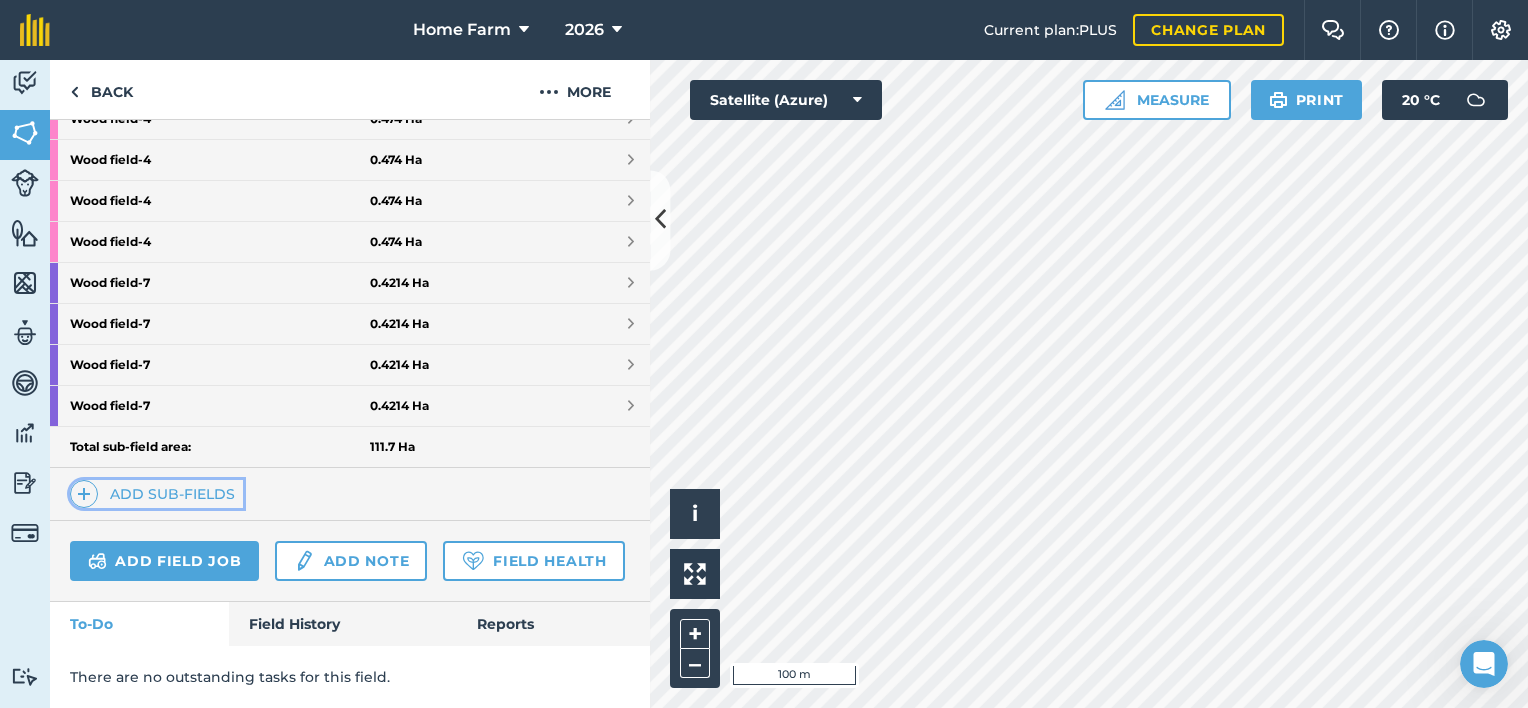 click on "Add sub-fields" at bounding box center [156, 494] 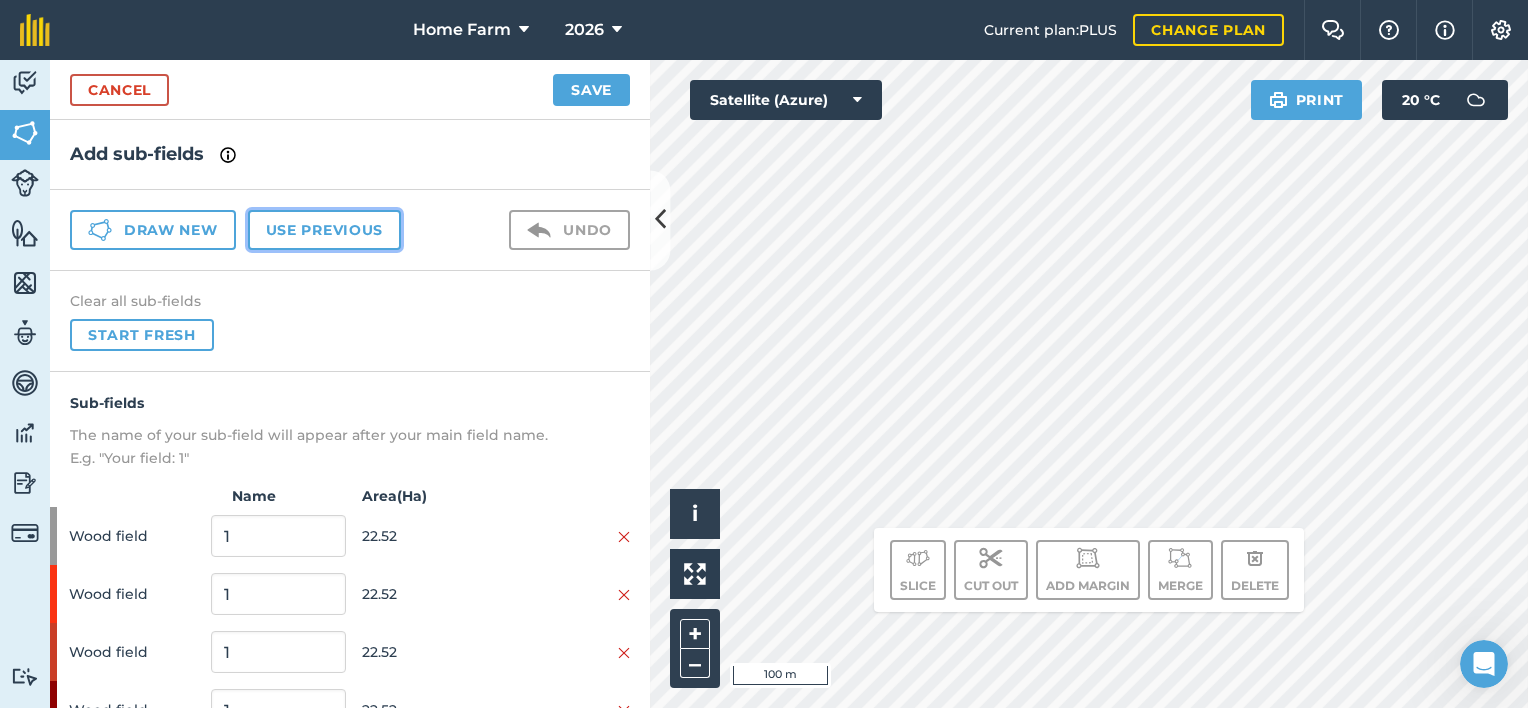 click on "Use previous" at bounding box center [324, 230] 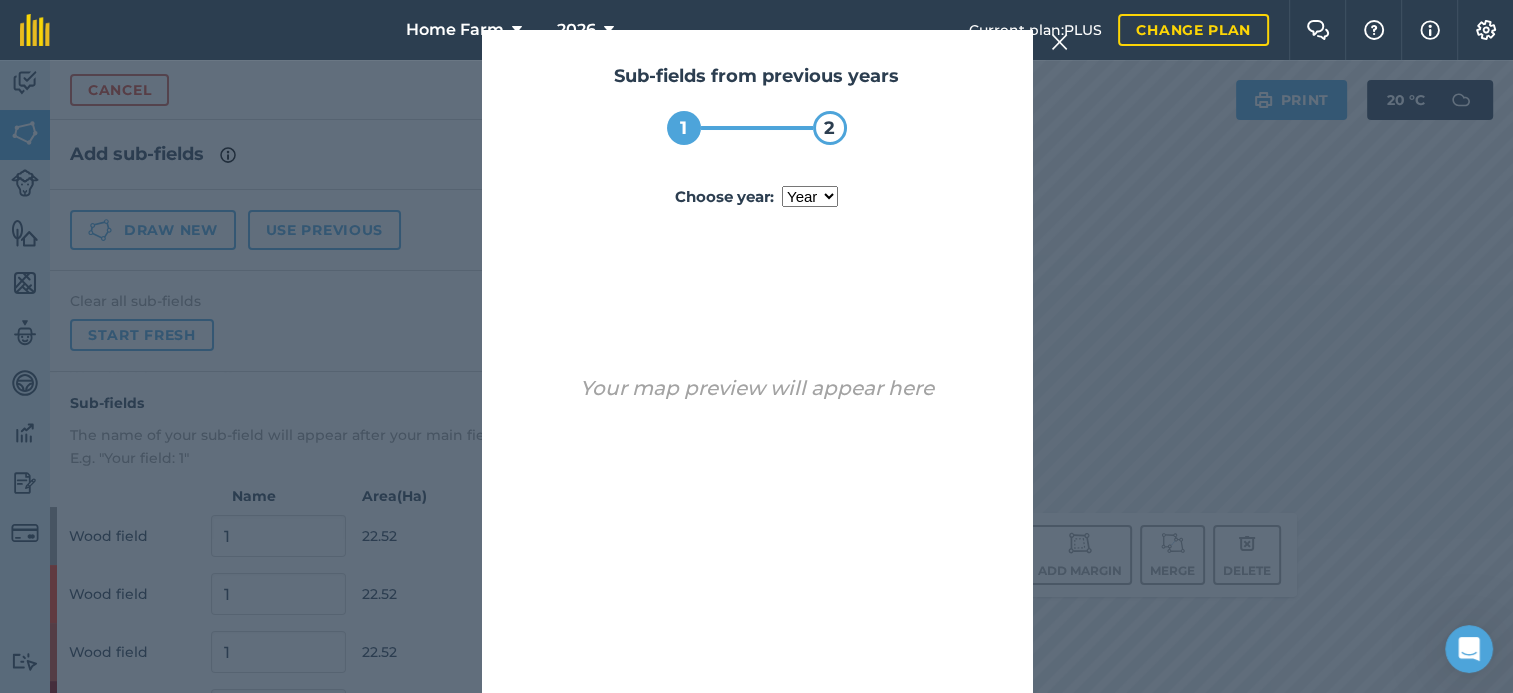 click on "year [DATE] 2024 2025" at bounding box center (810, 196) 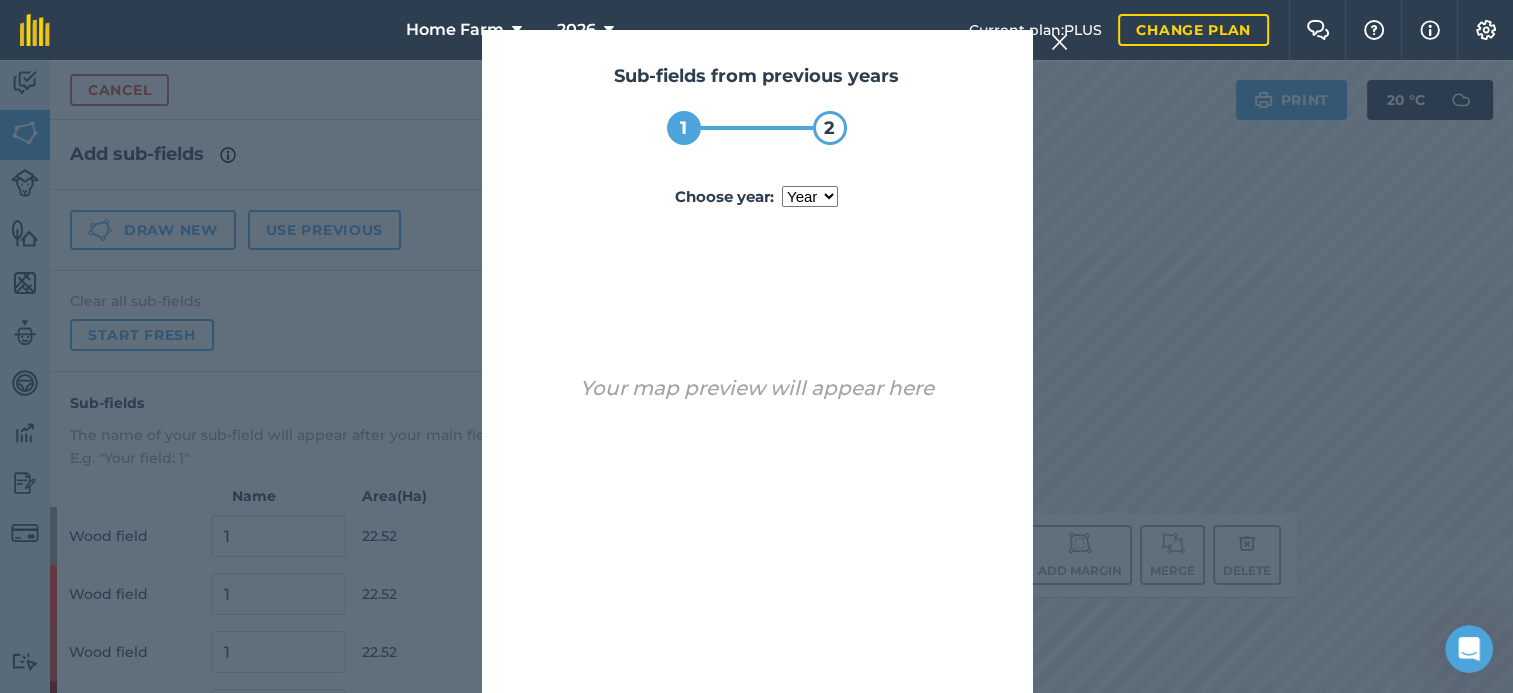select on "2025" 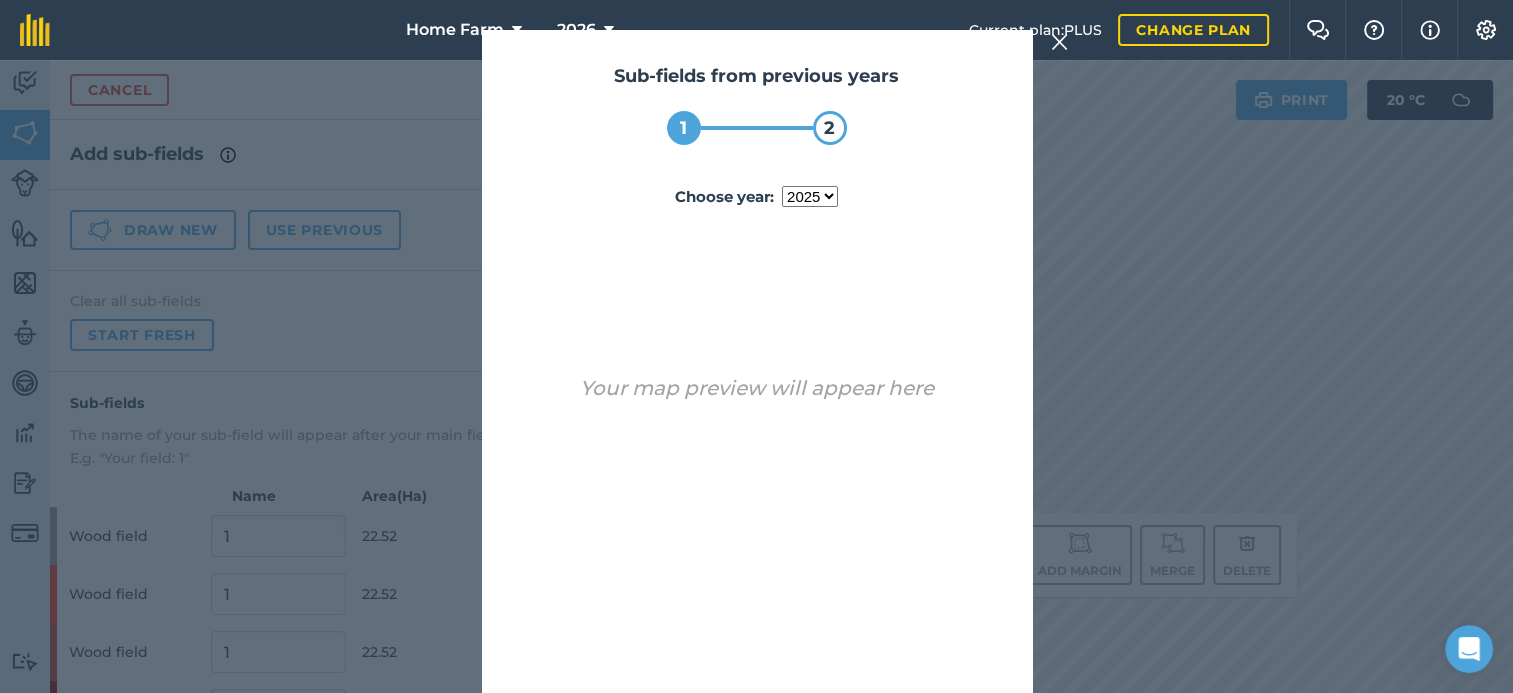 click on "year [DATE] 2024 2025" at bounding box center (810, 196) 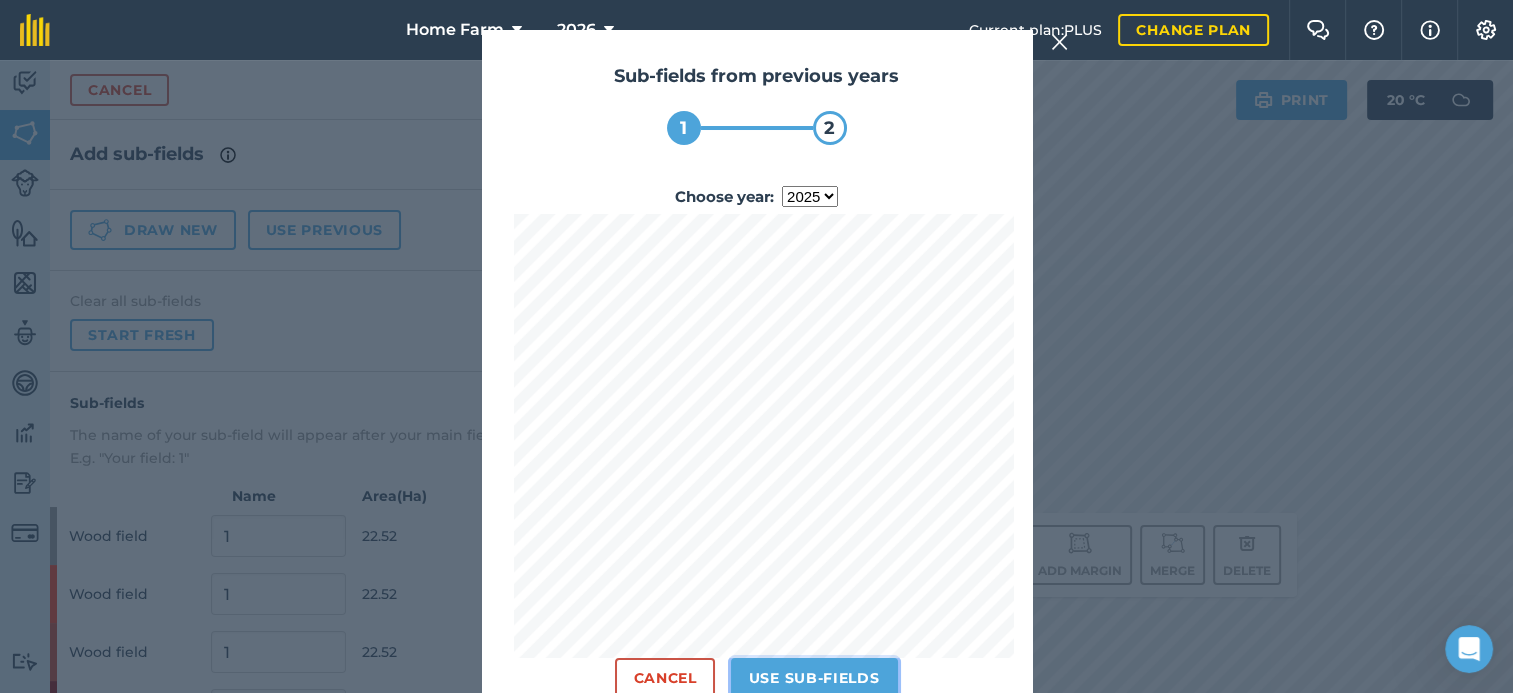 click on "Use sub-fields" at bounding box center [814, 678] 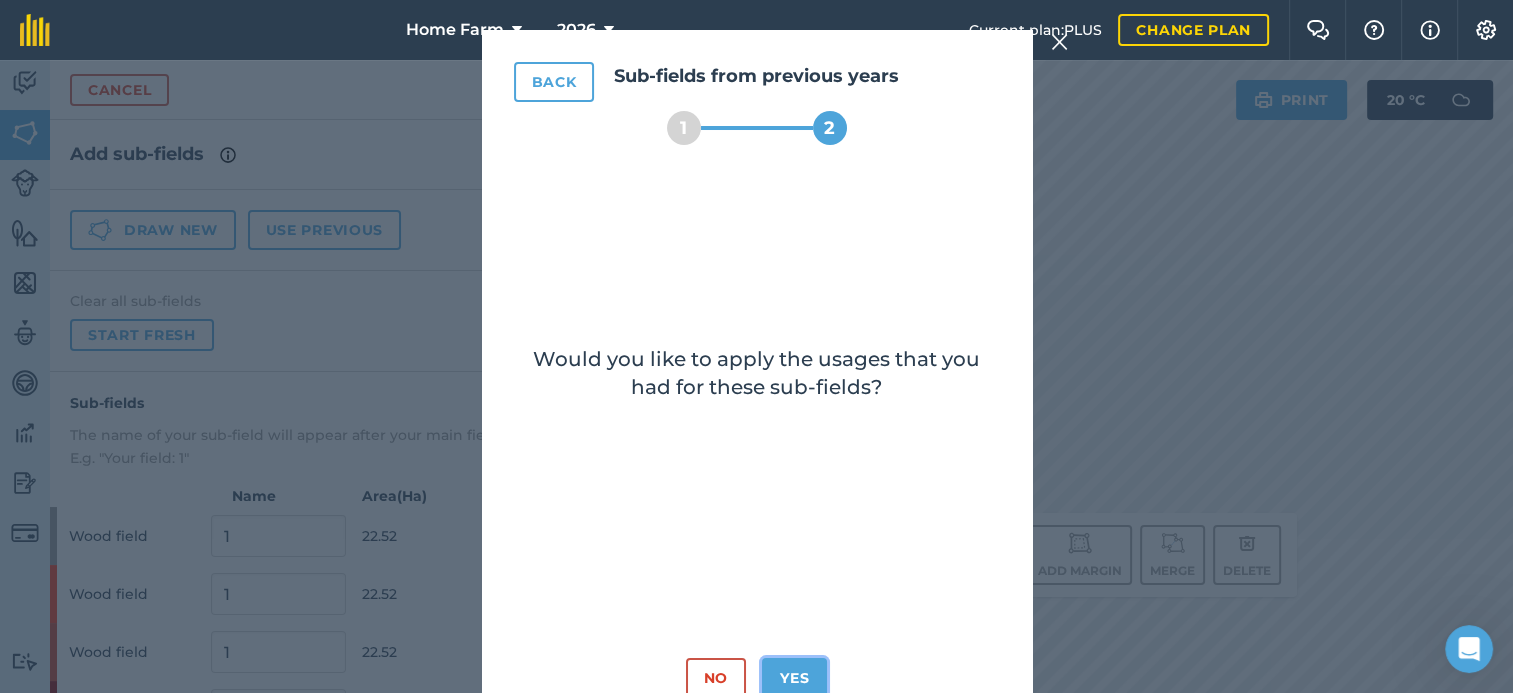 click on "Yes" at bounding box center (794, 678) 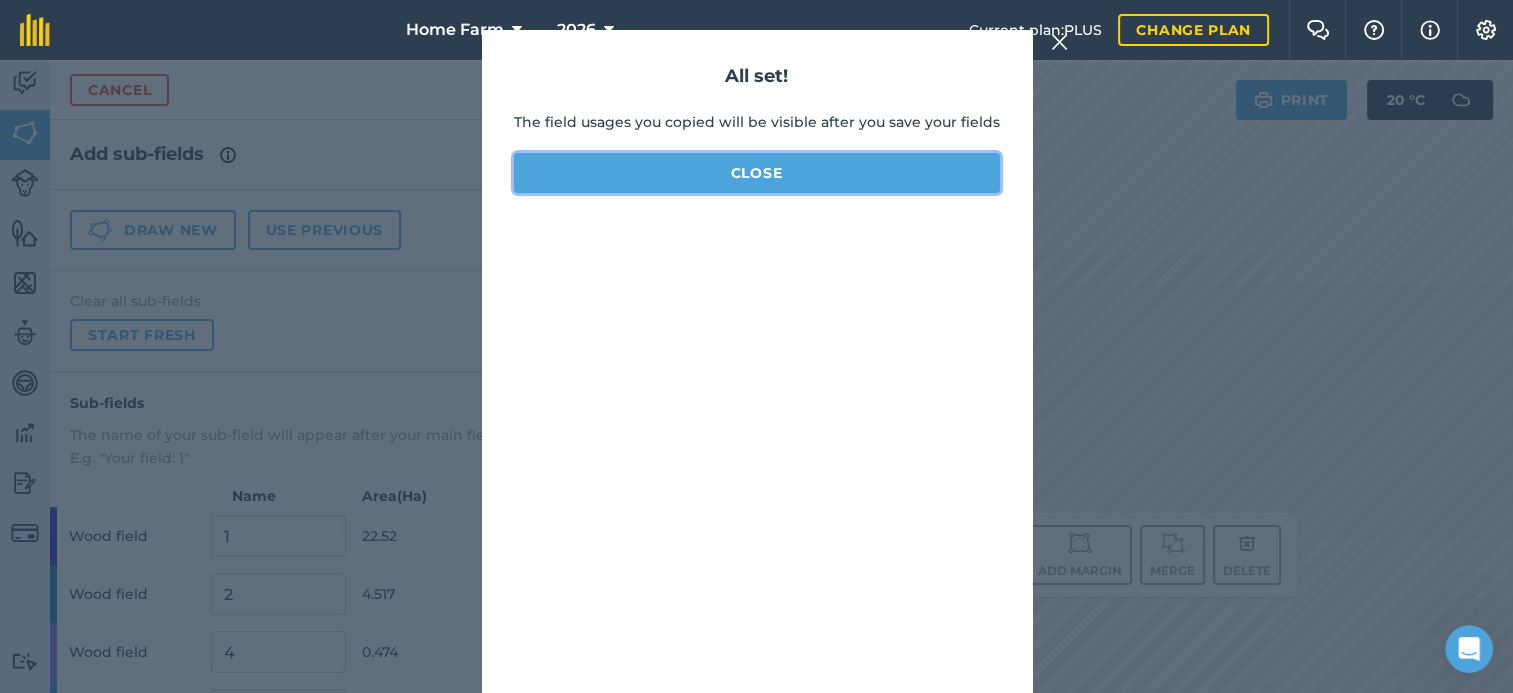 click on "Close" at bounding box center (757, 173) 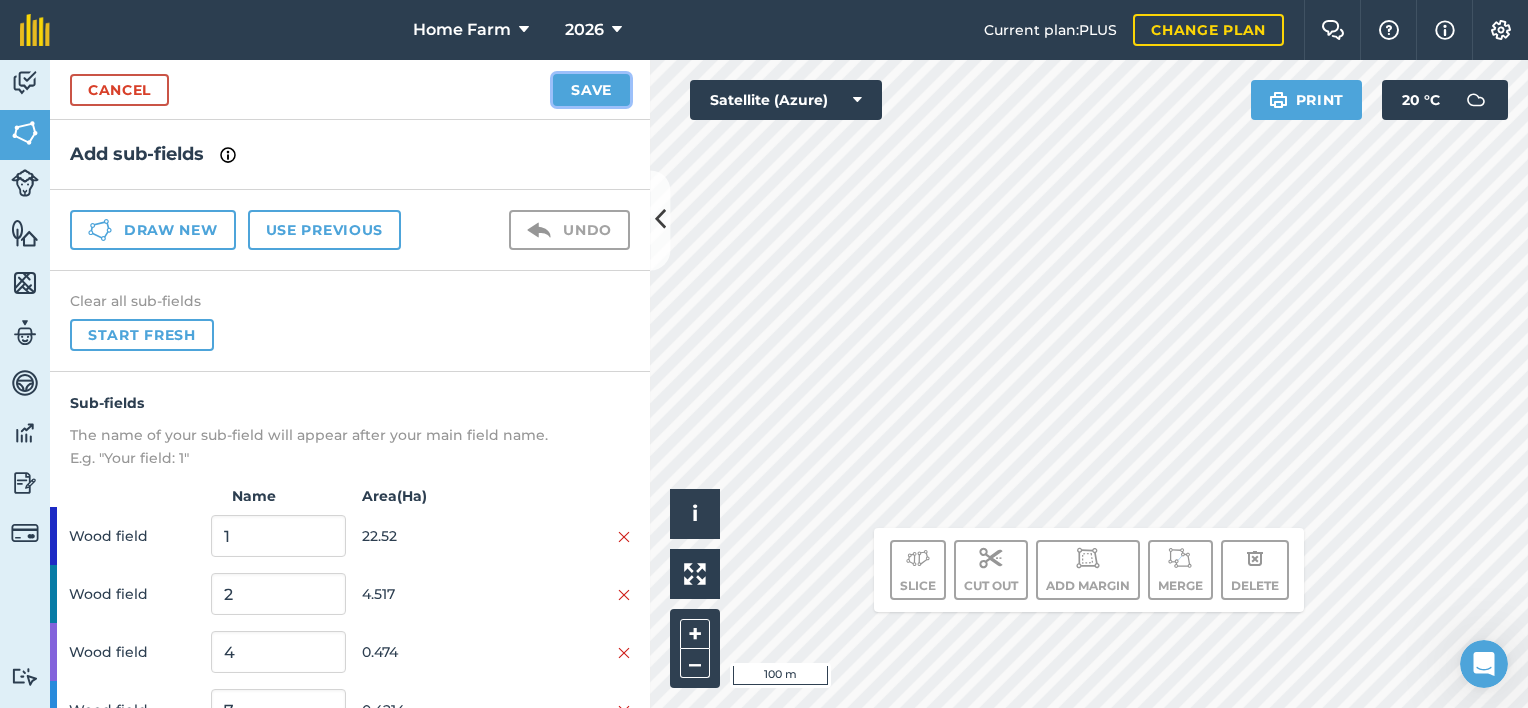 click on "Save" at bounding box center [591, 90] 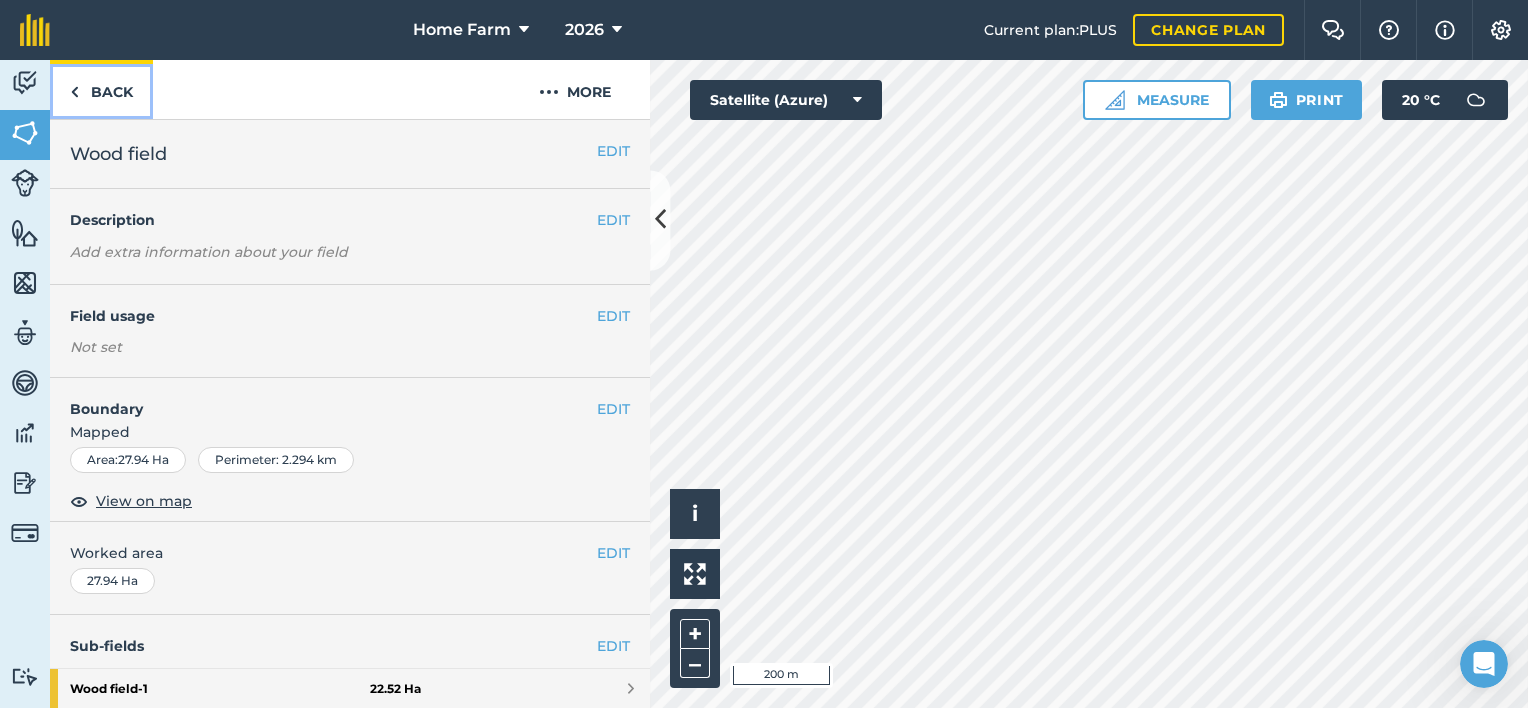 click on "Back" at bounding box center (101, 89) 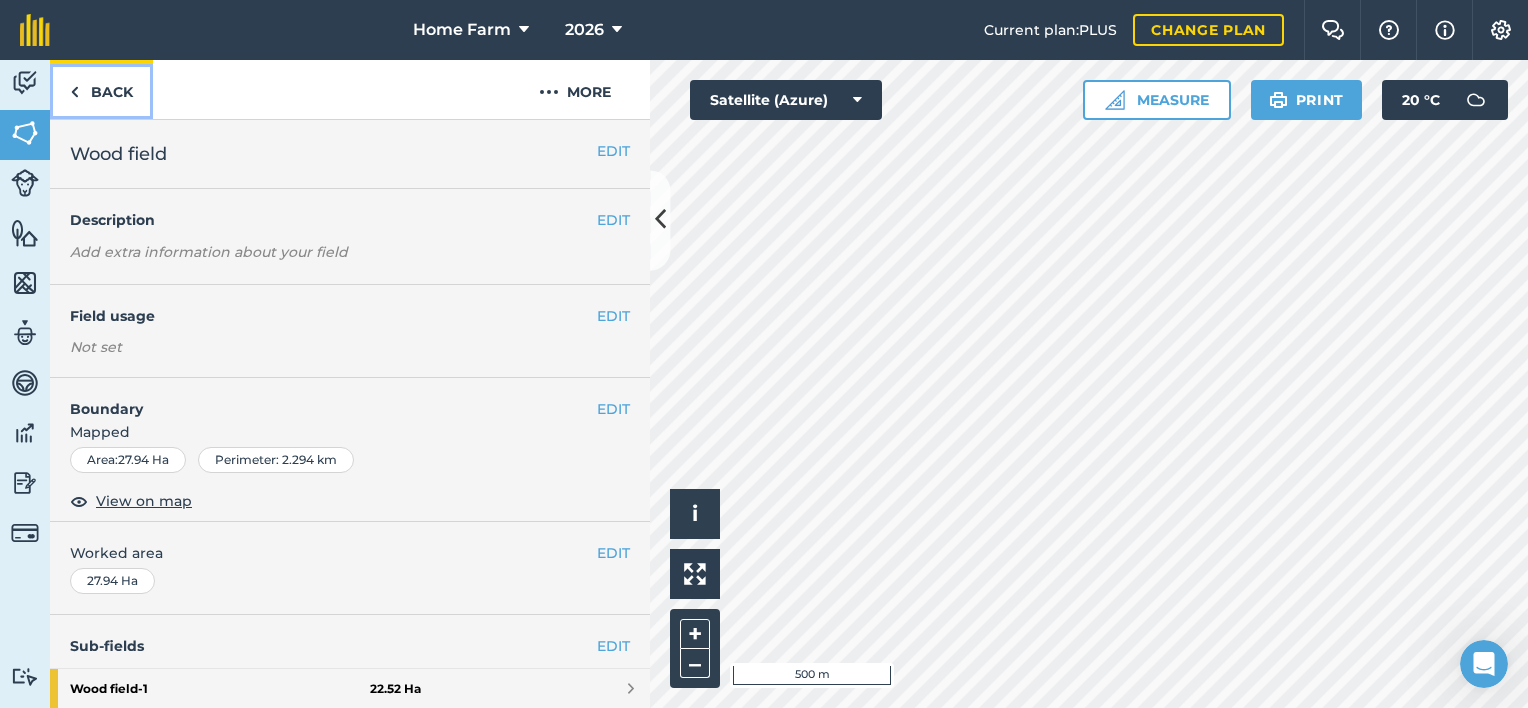 click on "Back" at bounding box center (101, 89) 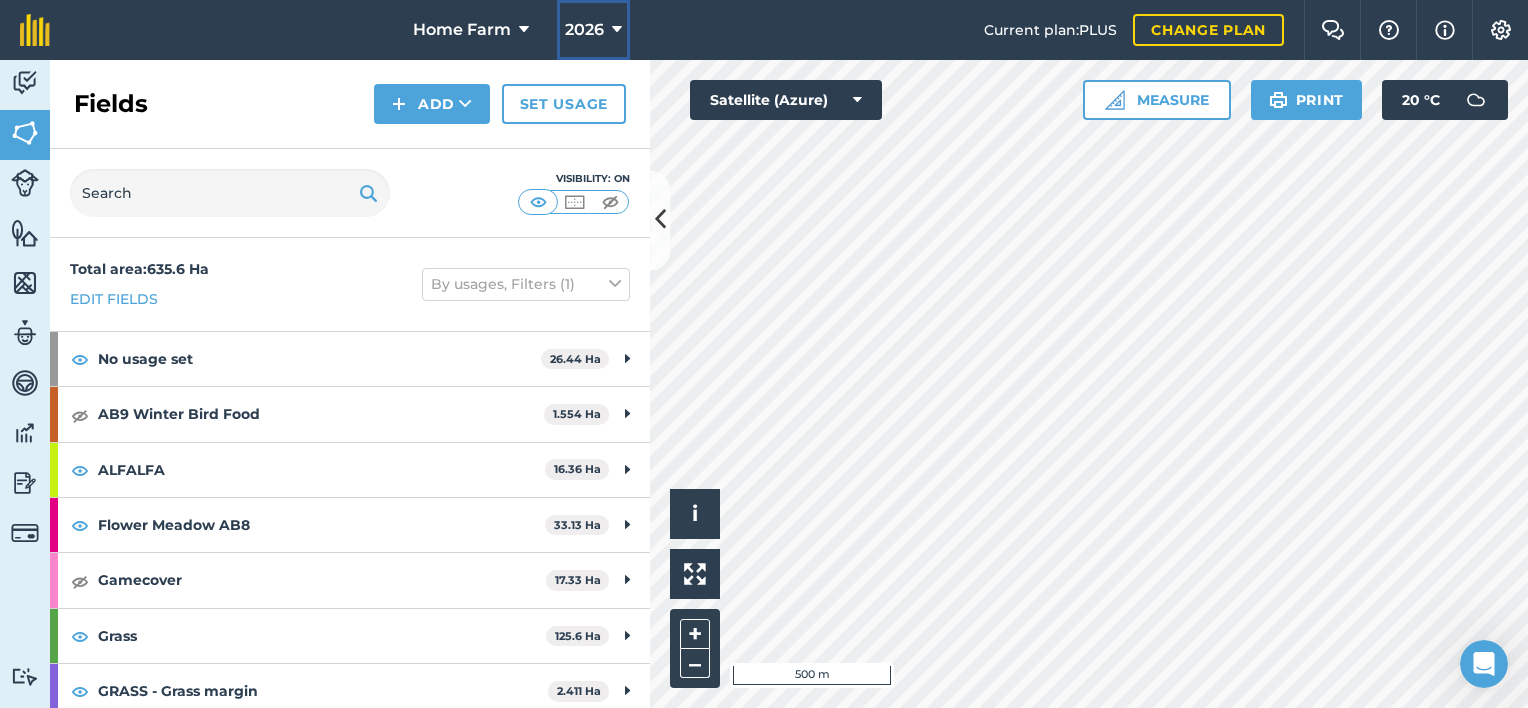 click on "2026" at bounding box center [584, 30] 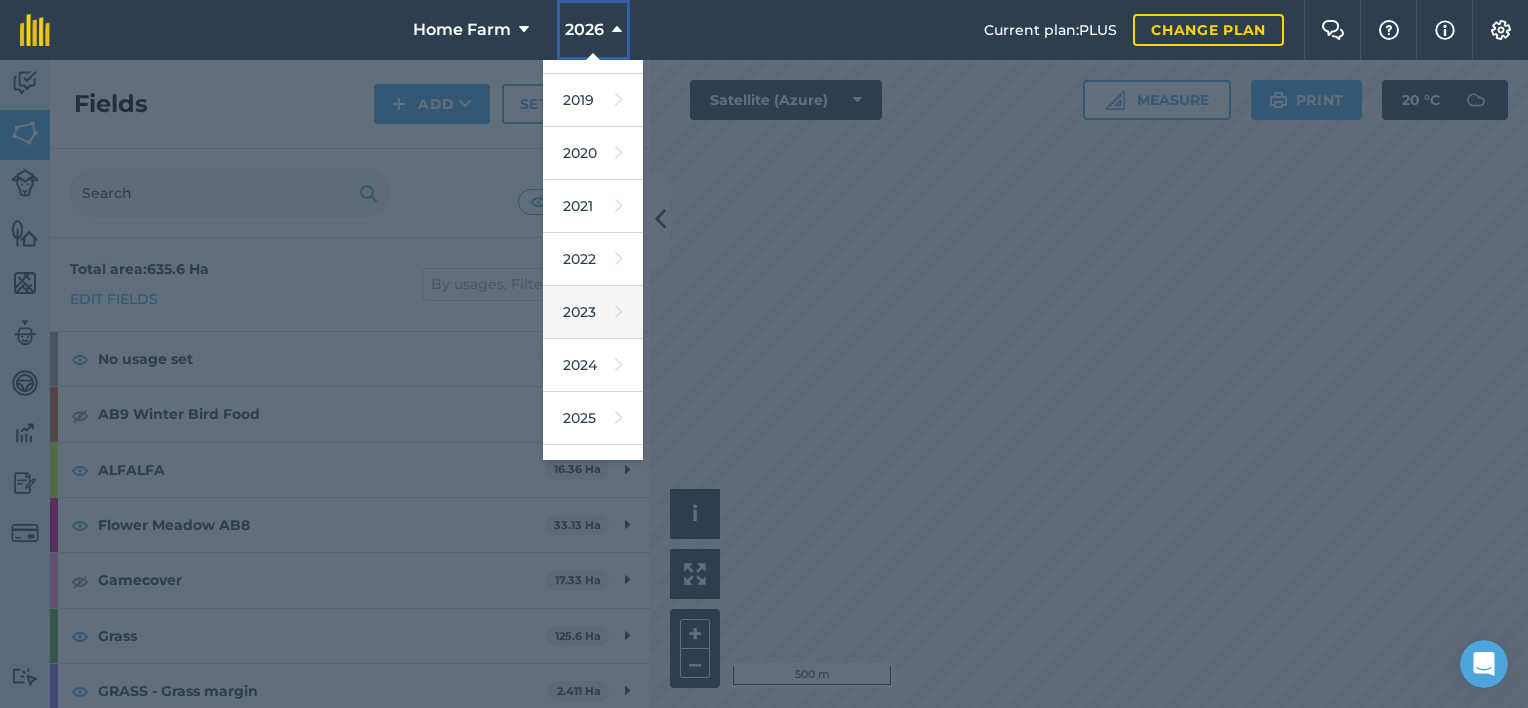 scroll, scrollTop: 94, scrollLeft: 0, axis: vertical 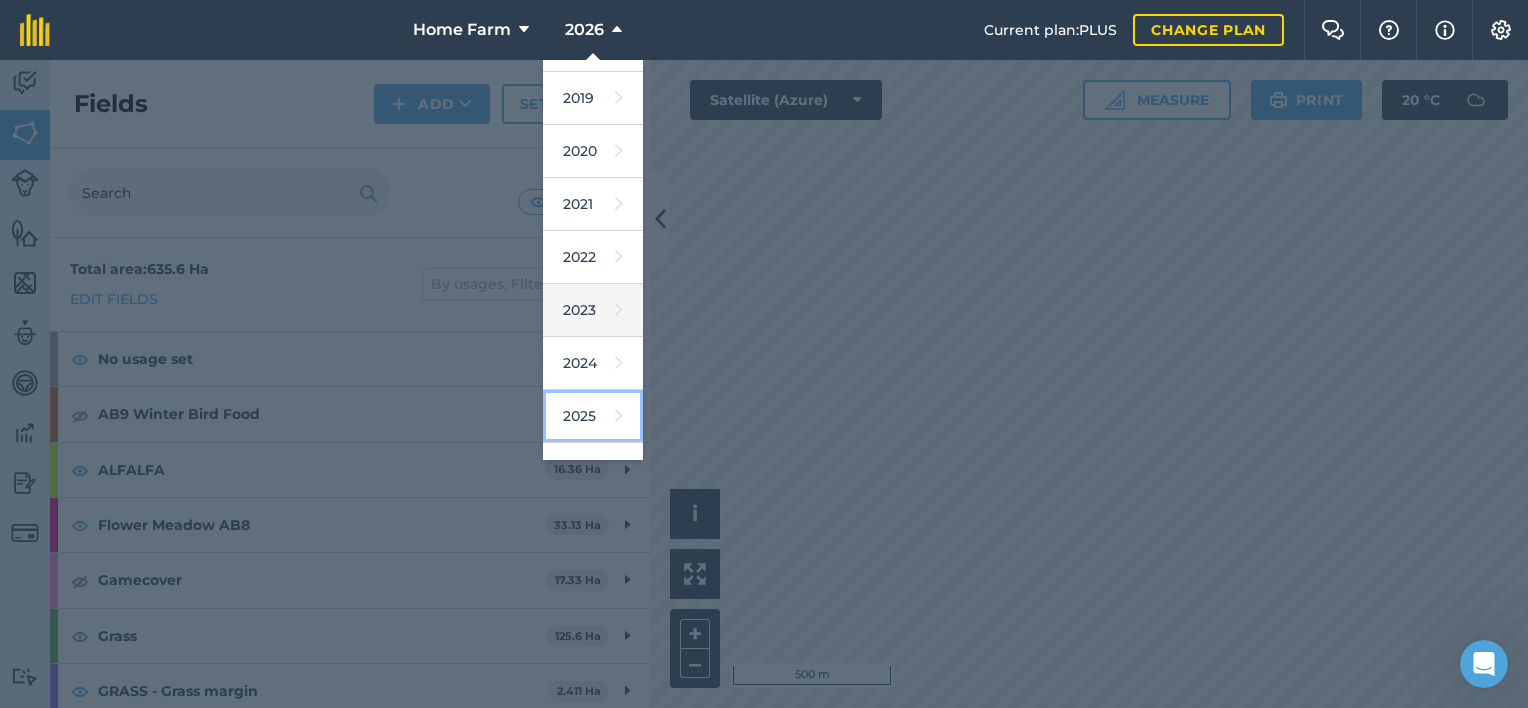 click on "2025" at bounding box center (593, 416) 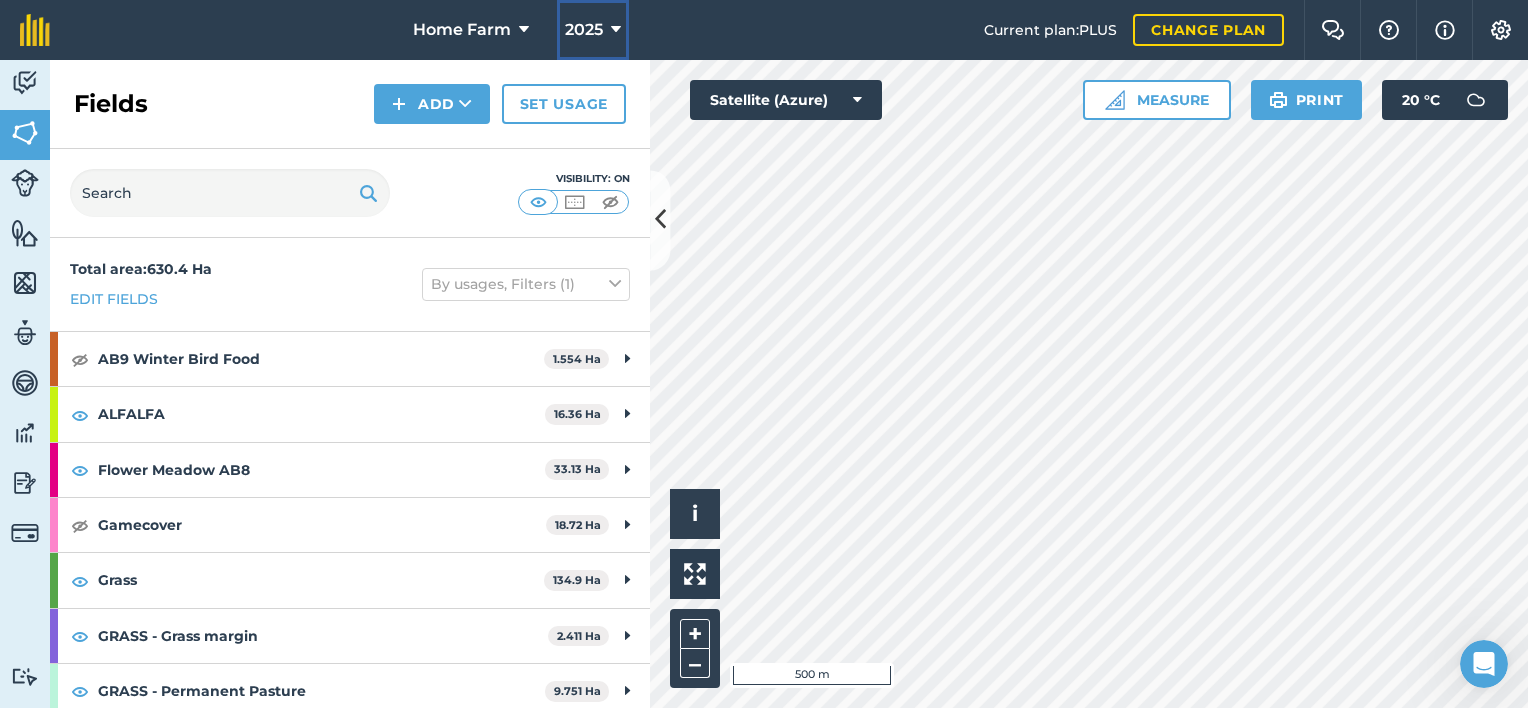 click on "2025" at bounding box center [584, 30] 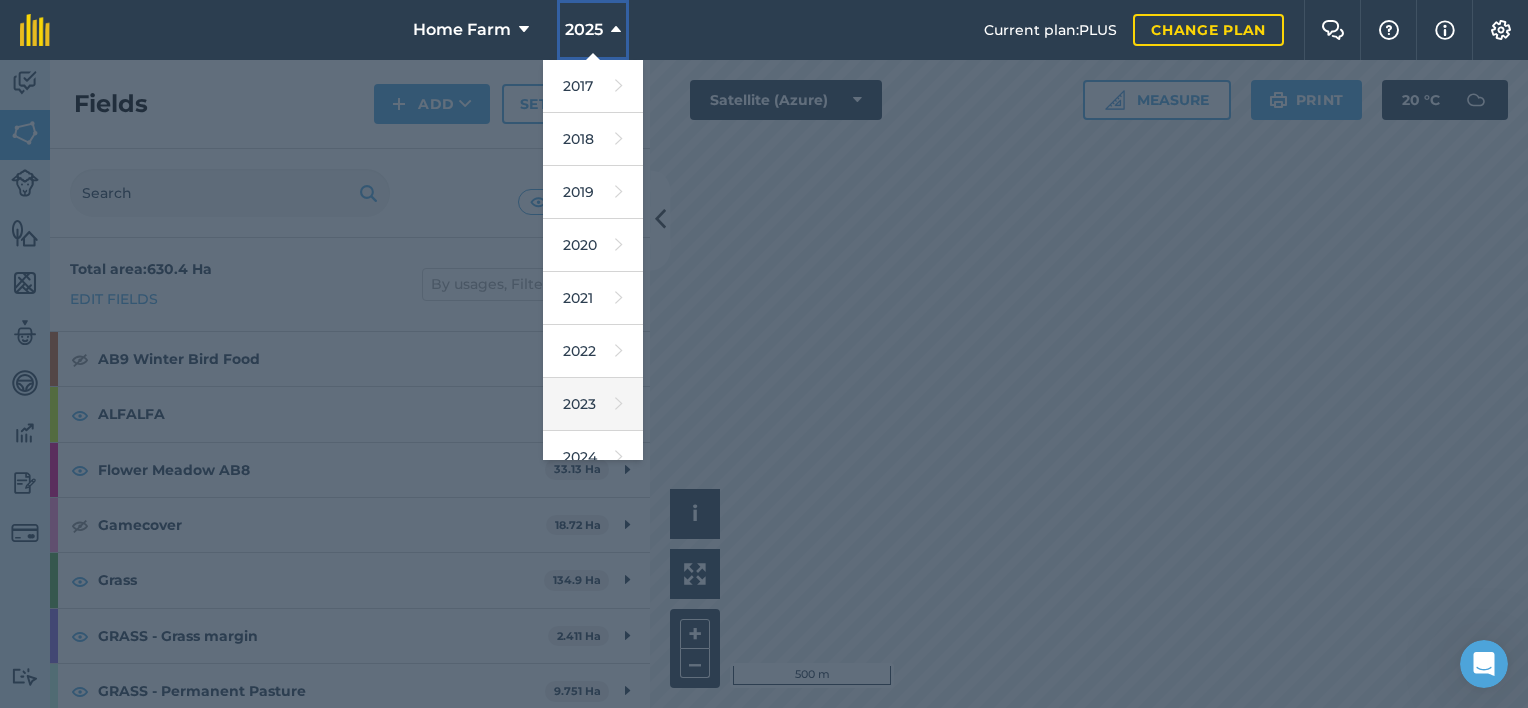 scroll, scrollTop: 180, scrollLeft: 0, axis: vertical 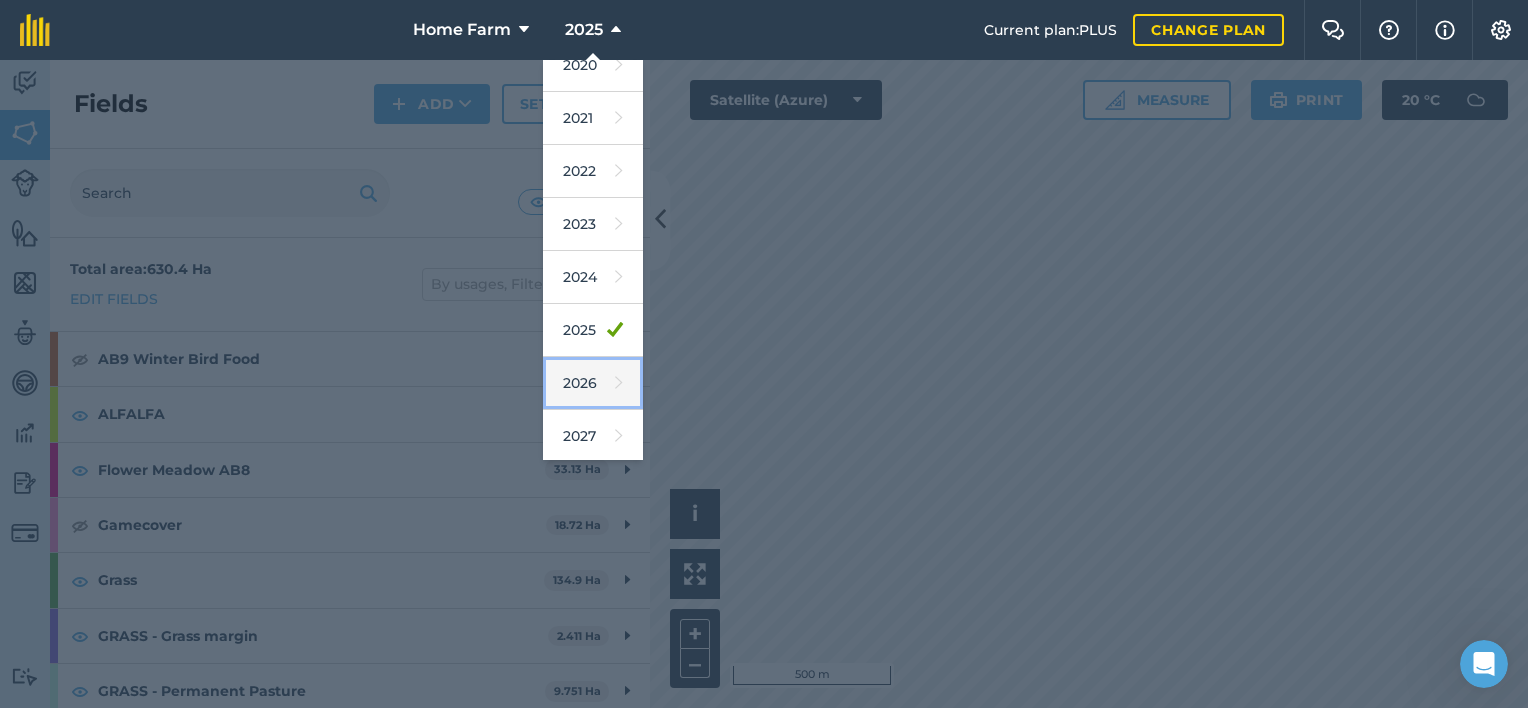 click at bounding box center [619, 383] 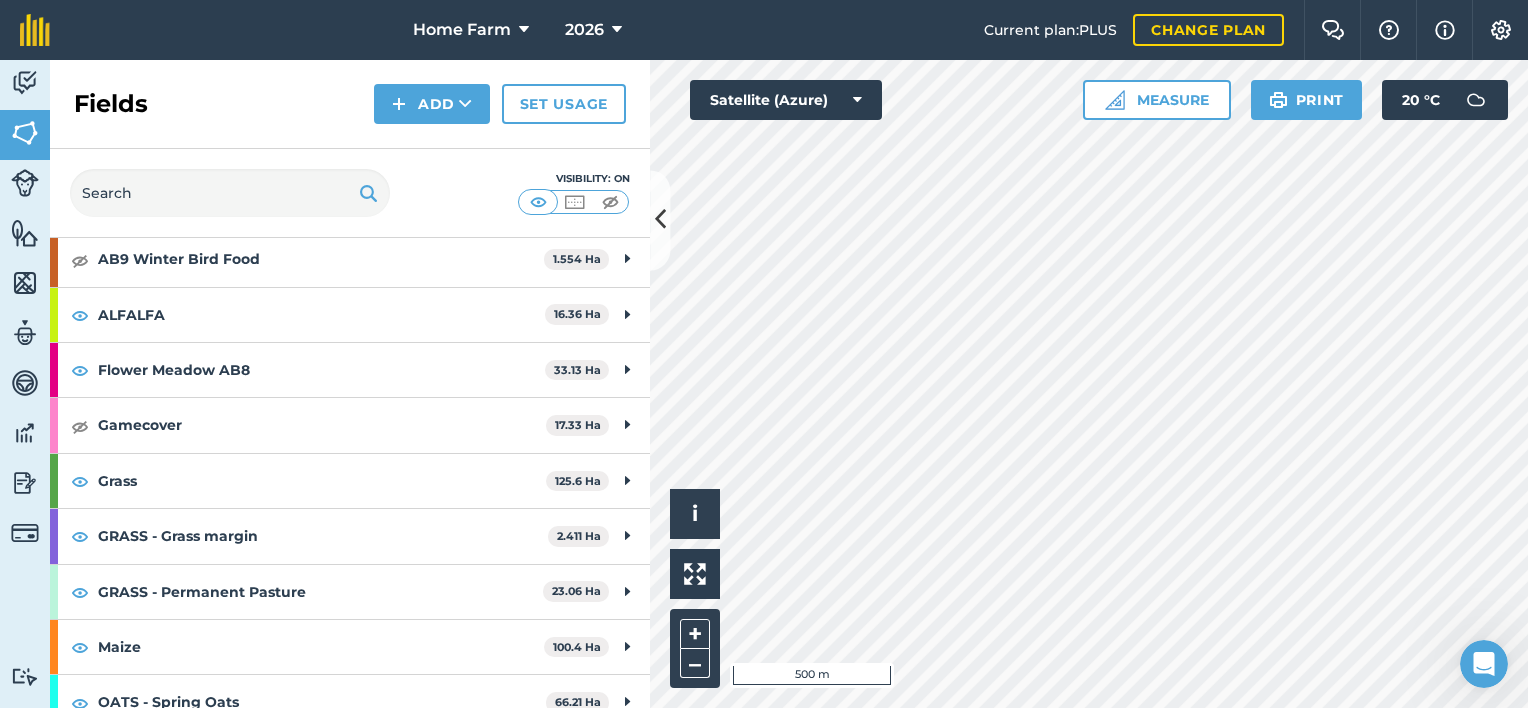 scroll, scrollTop: 340, scrollLeft: 0, axis: vertical 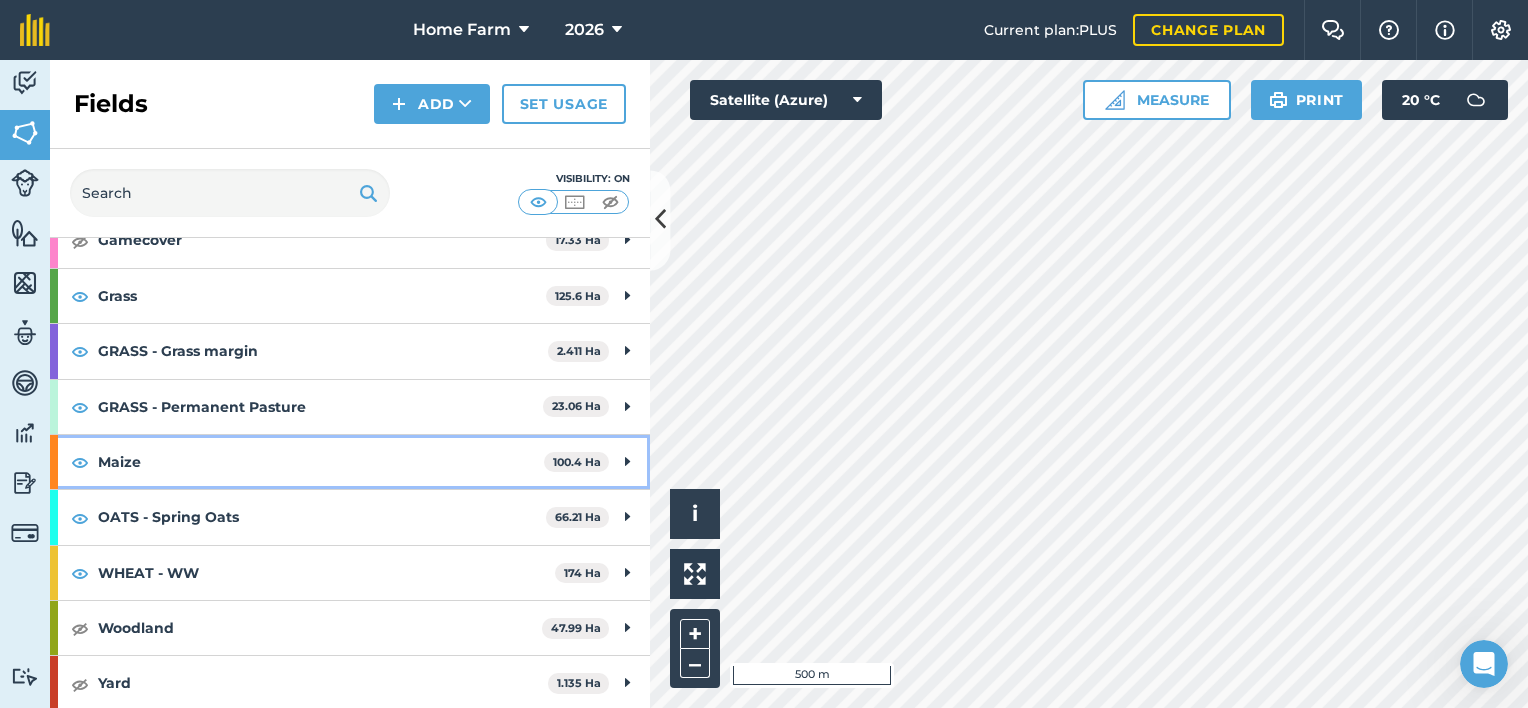 click on "Maize 100.4   Ha" at bounding box center (350, 462) 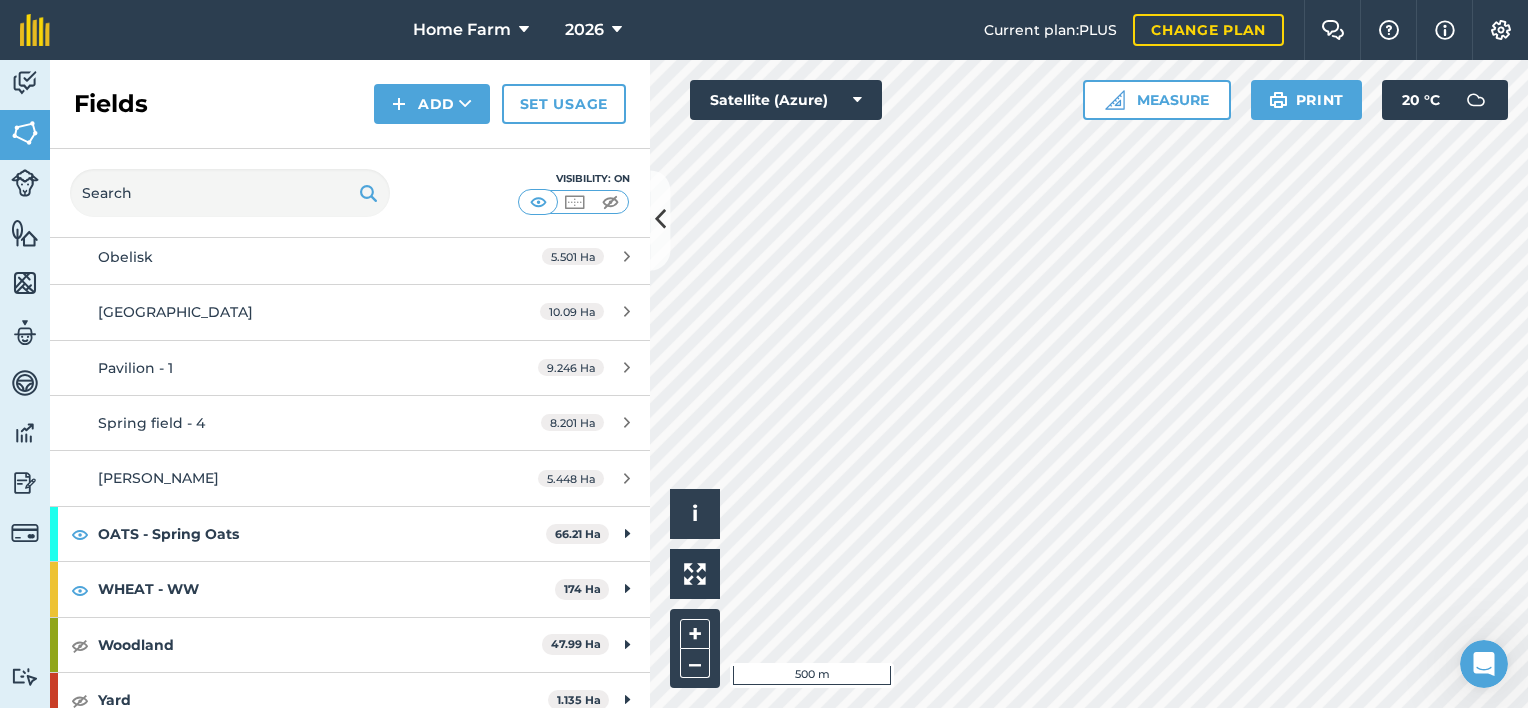scroll, scrollTop: 1112, scrollLeft: 0, axis: vertical 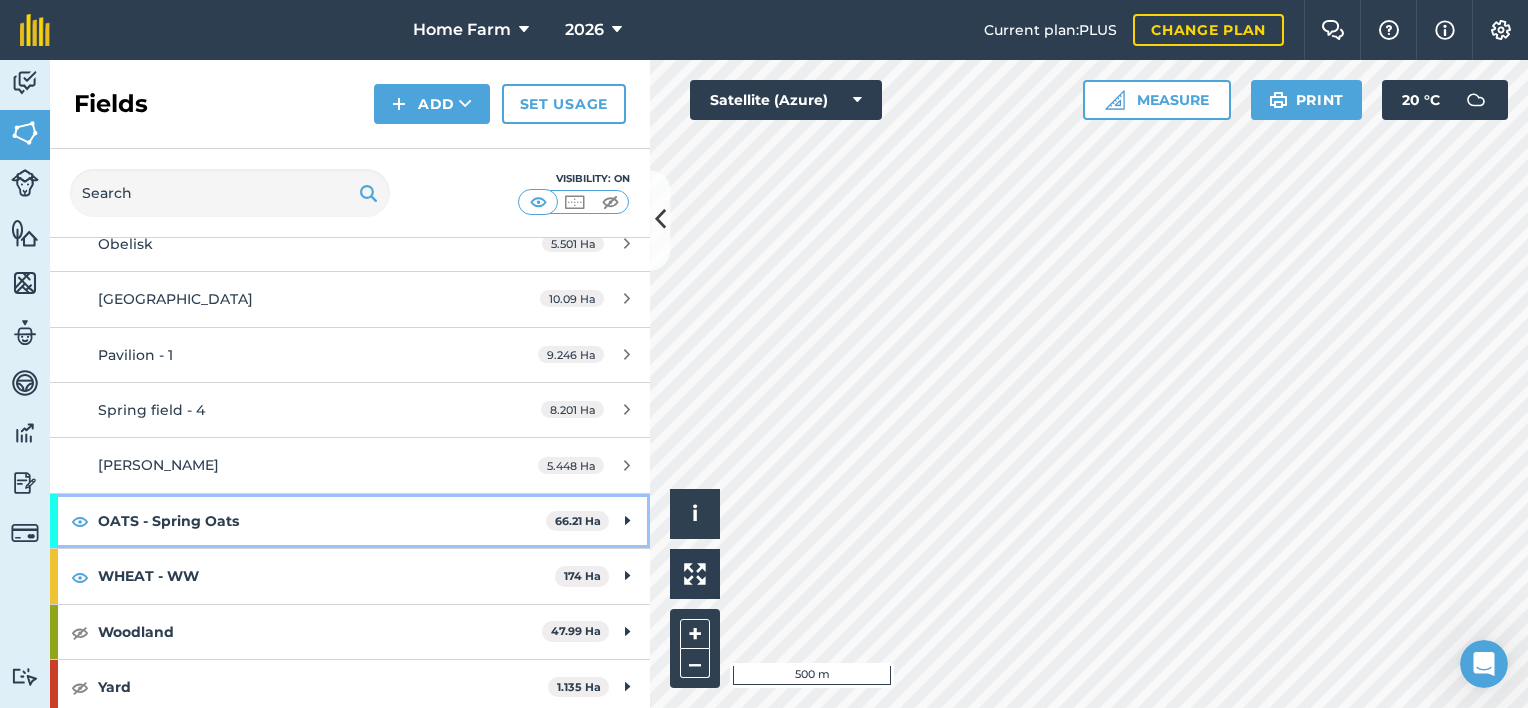 click on "66.21   Ha" at bounding box center (577, 521) 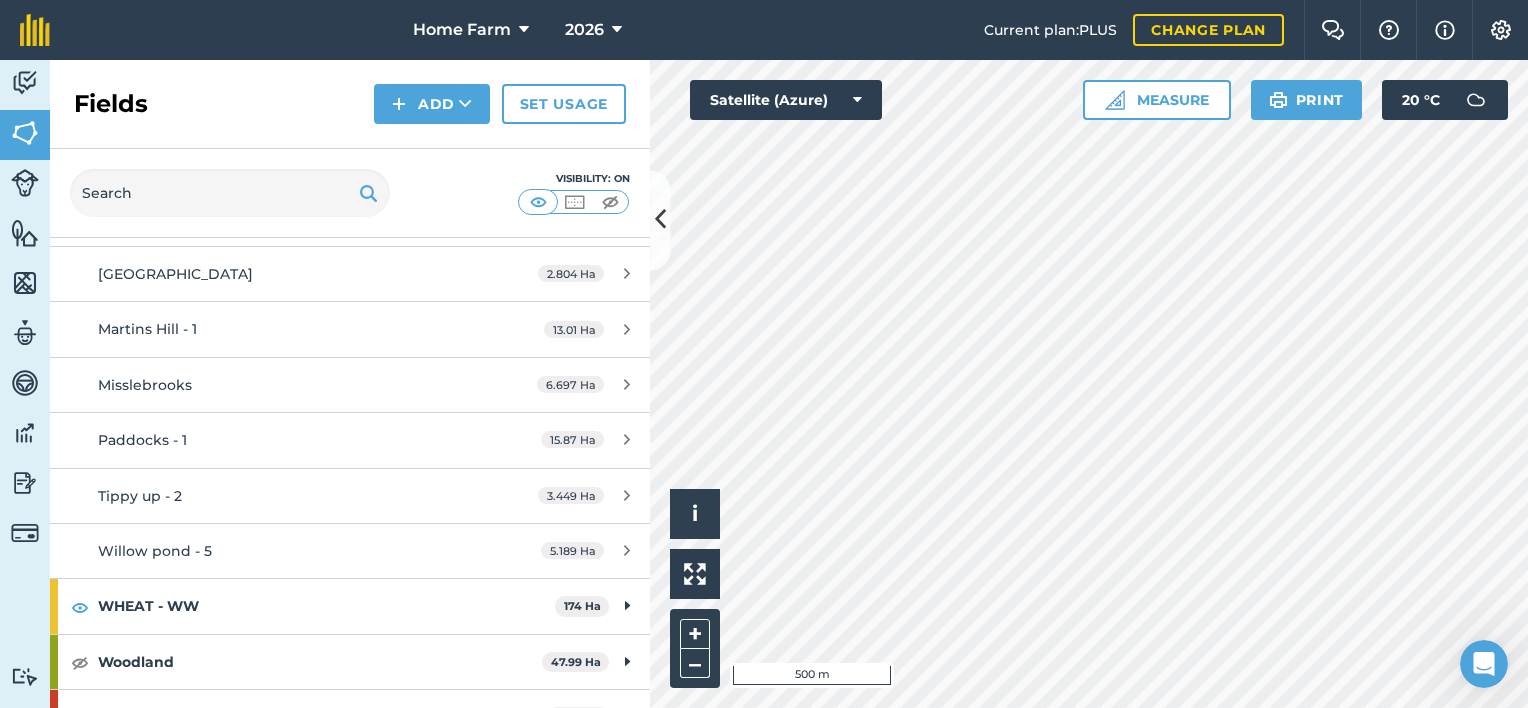 scroll, scrollTop: 1554, scrollLeft: 0, axis: vertical 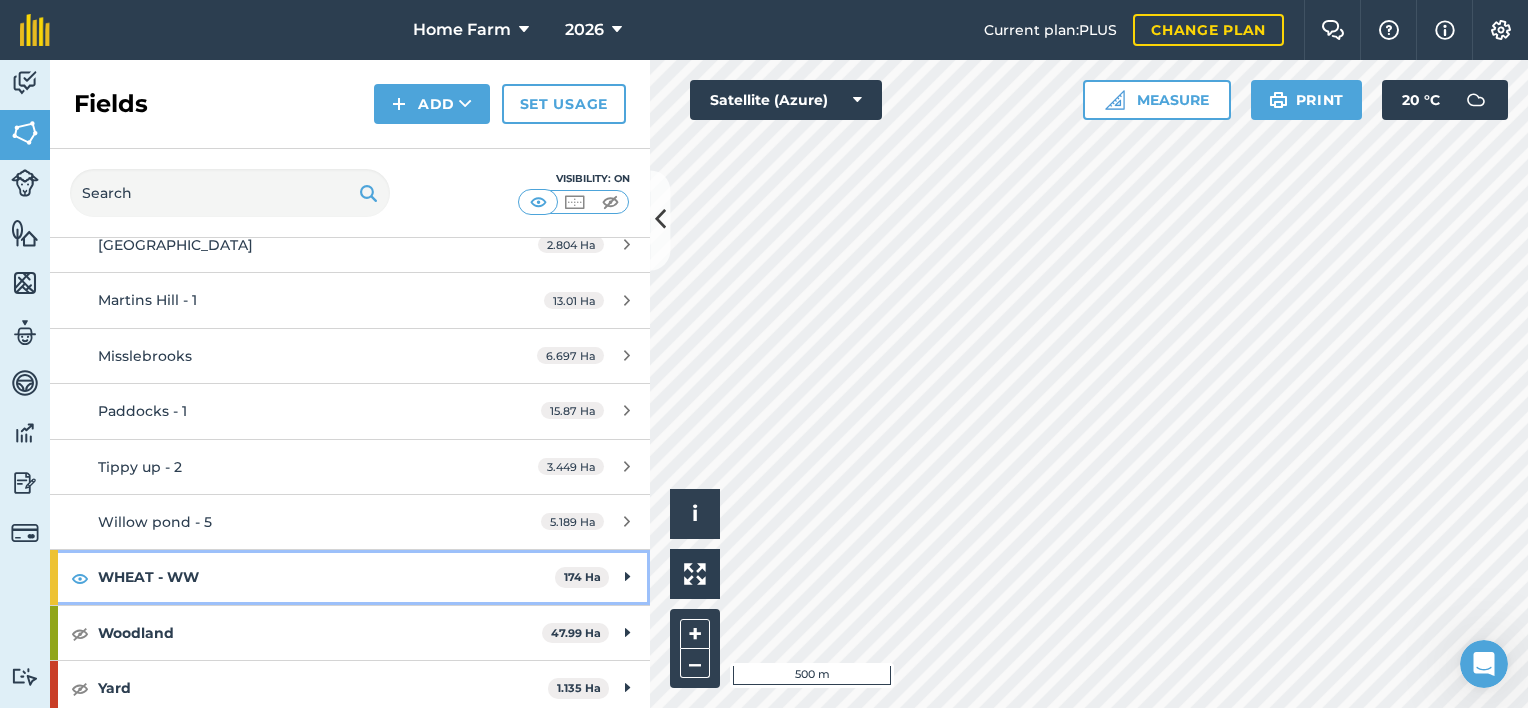 click on "174   Ha" at bounding box center (582, 577) 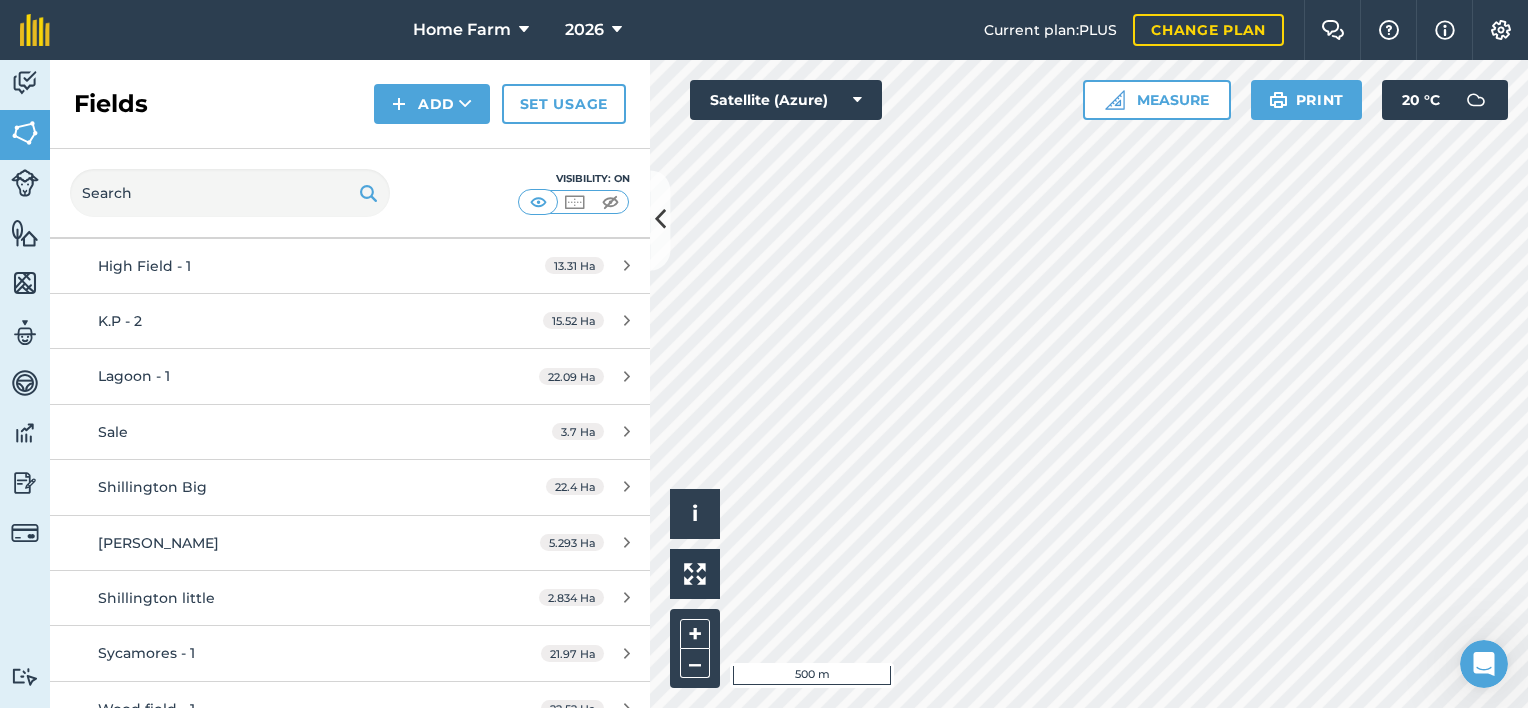 scroll, scrollTop: 2327, scrollLeft: 0, axis: vertical 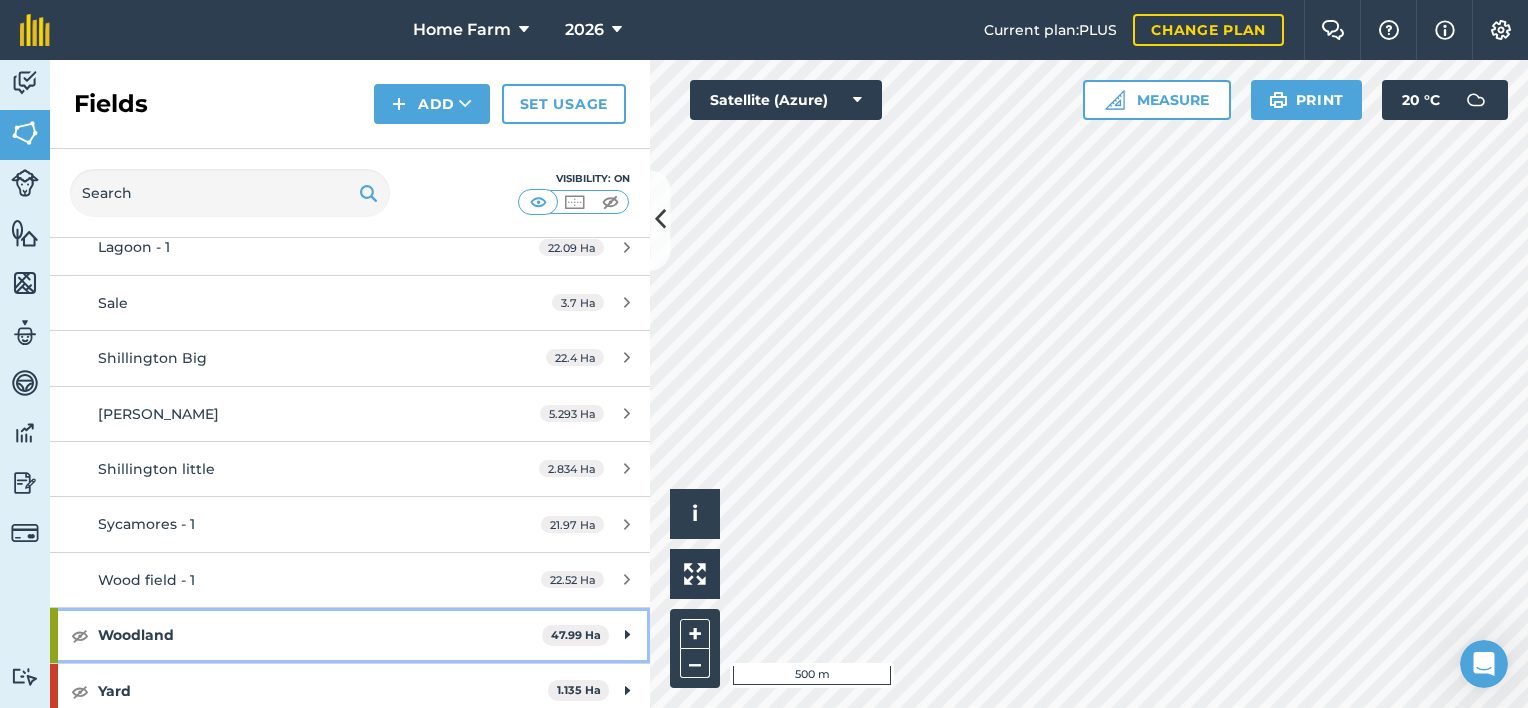 click on "47.99   Ha" at bounding box center (576, 635) 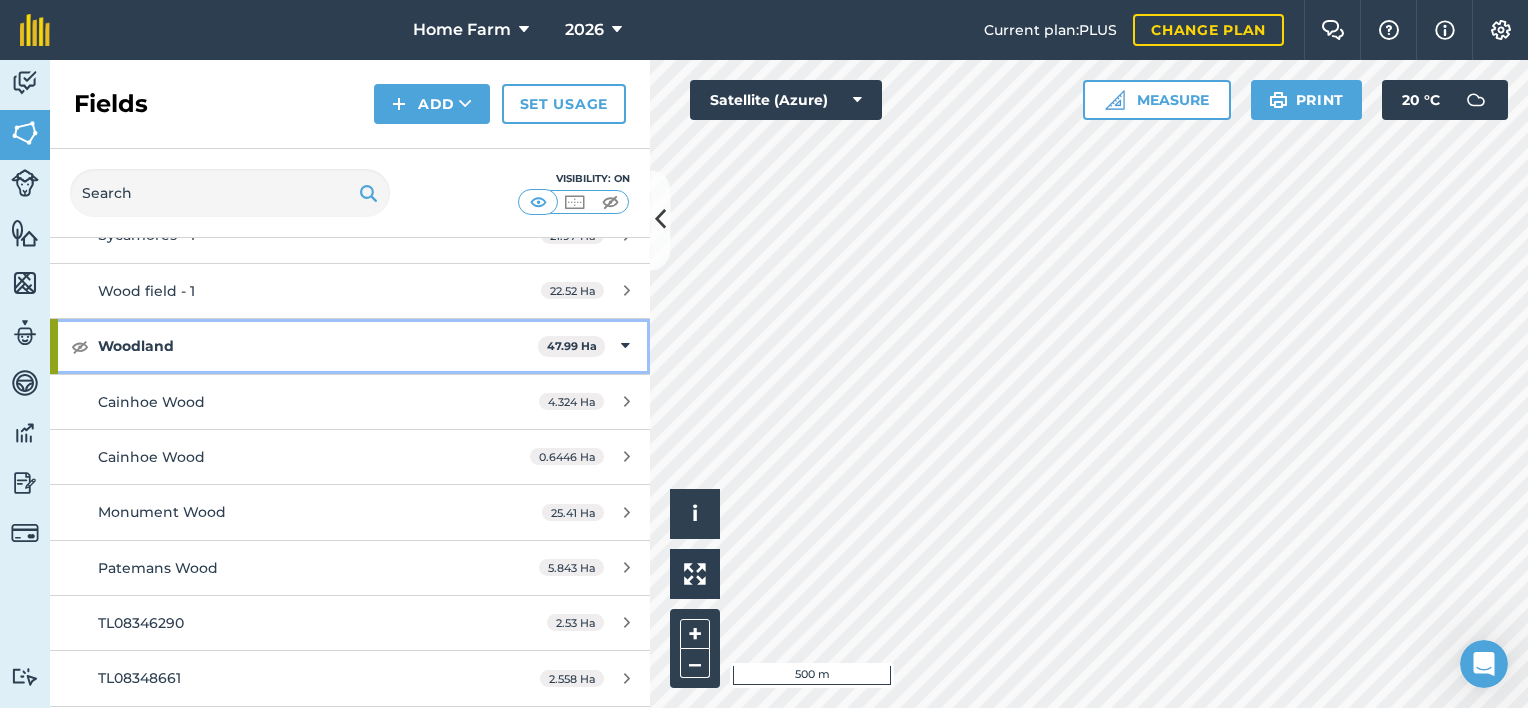 scroll, scrollTop: 2824, scrollLeft: 0, axis: vertical 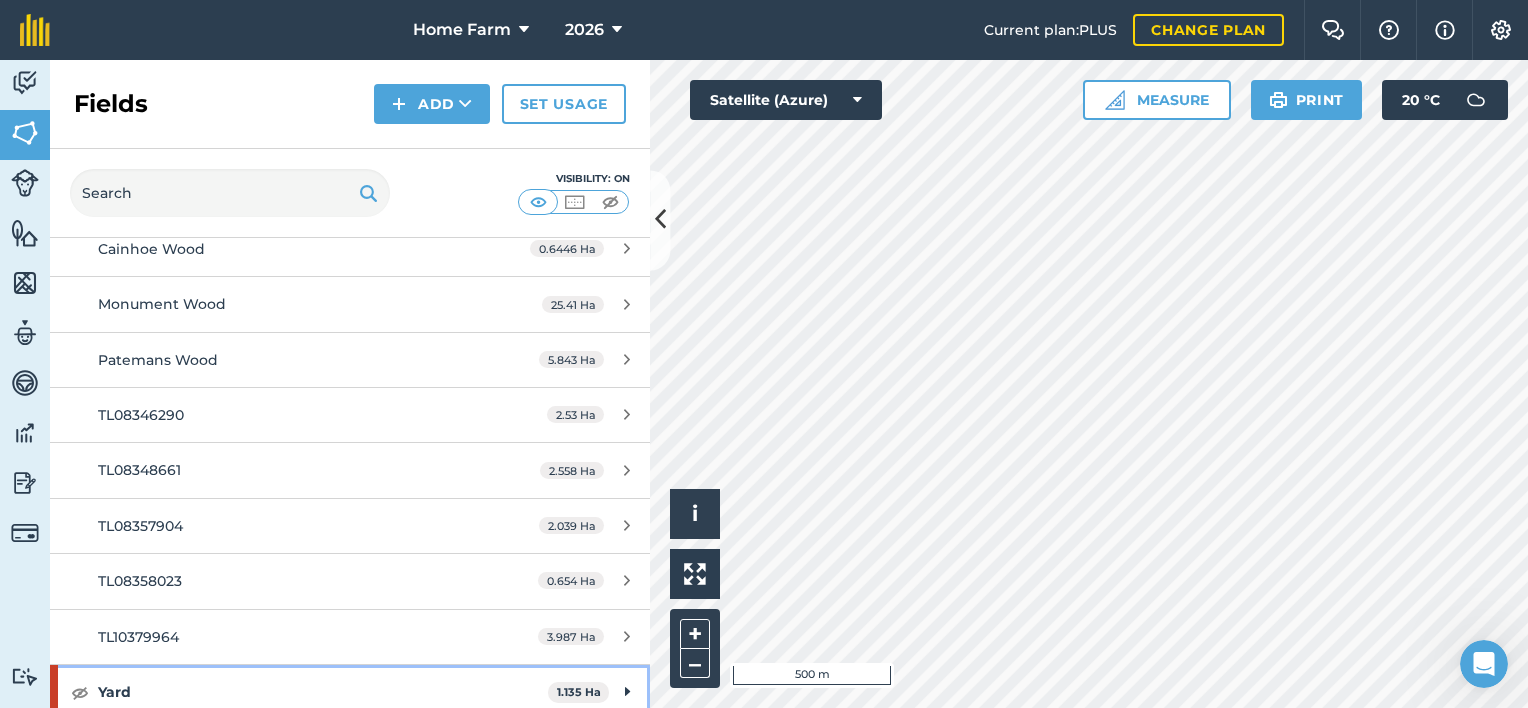 click on "Yard 1.135   Ha" at bounding box center (350, 692) 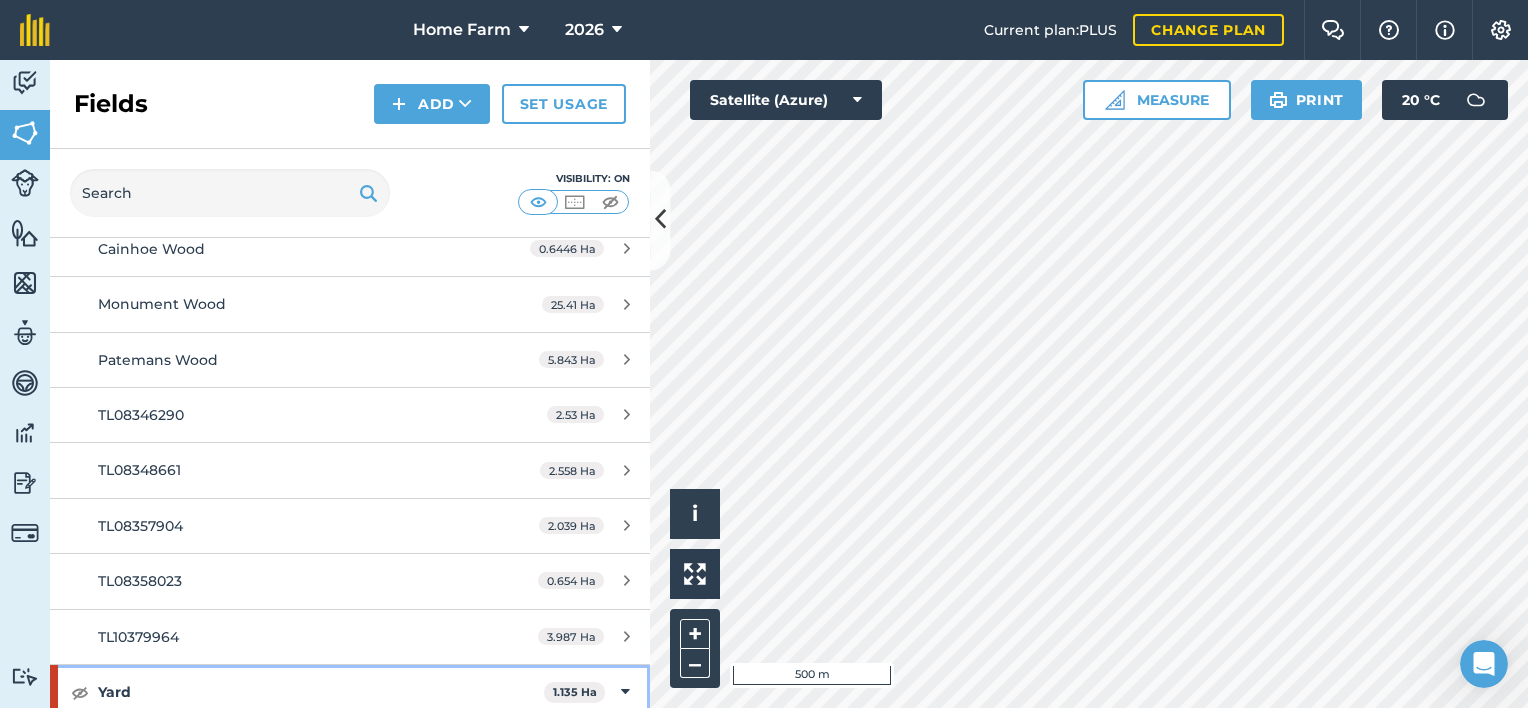 scroll, scrollTop: 2989, scrollLeft: 0, axis: vertical 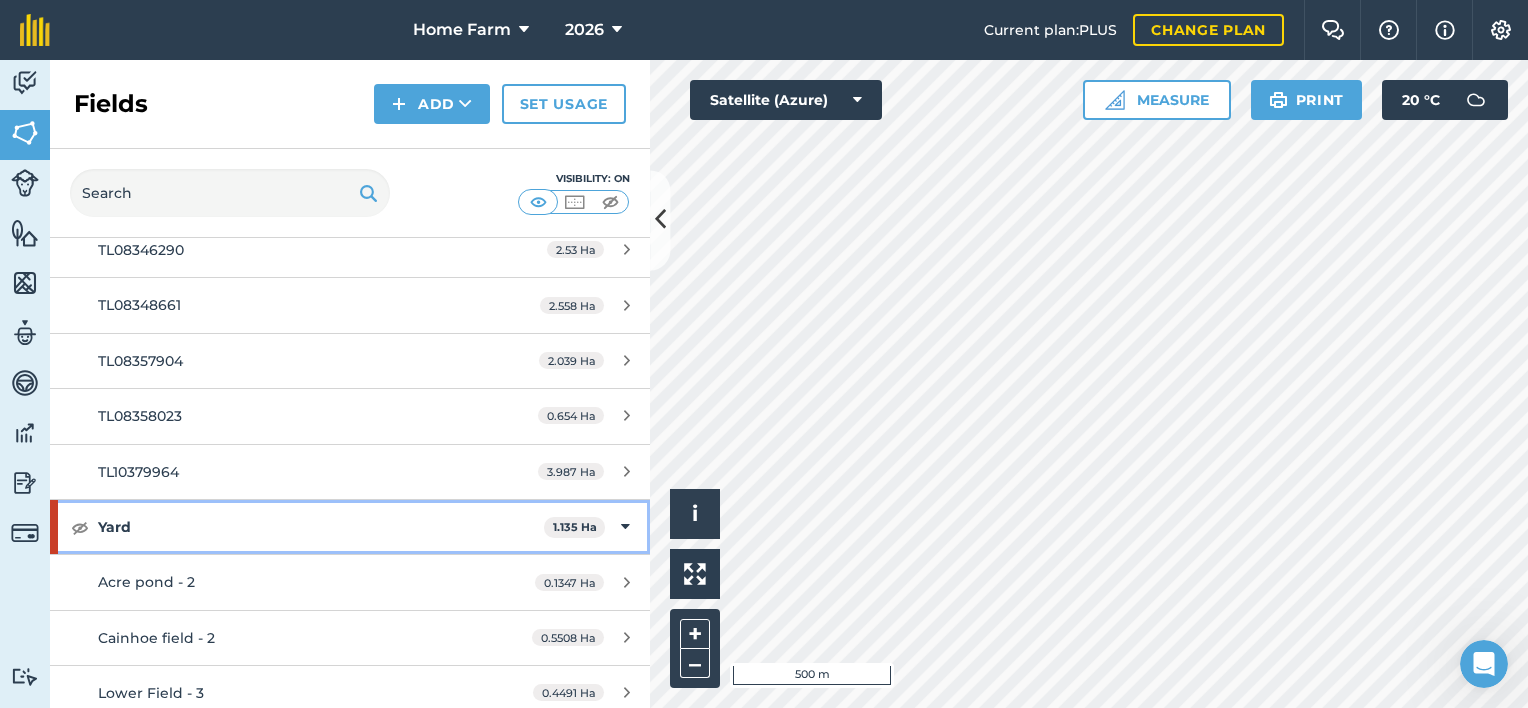 click on "Yard 1.135   Ha" at bounding box center (350, 527) 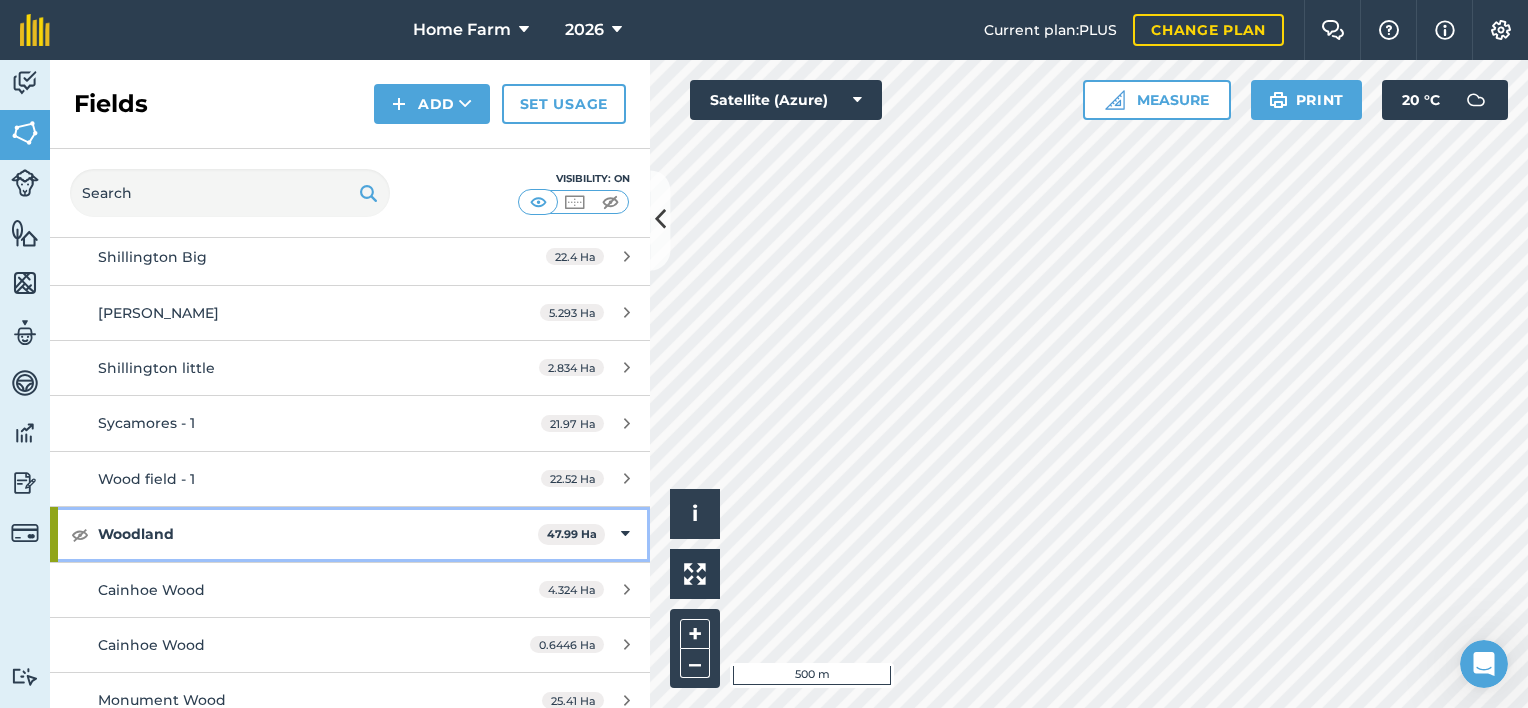 click at bounding box center (625, 534) 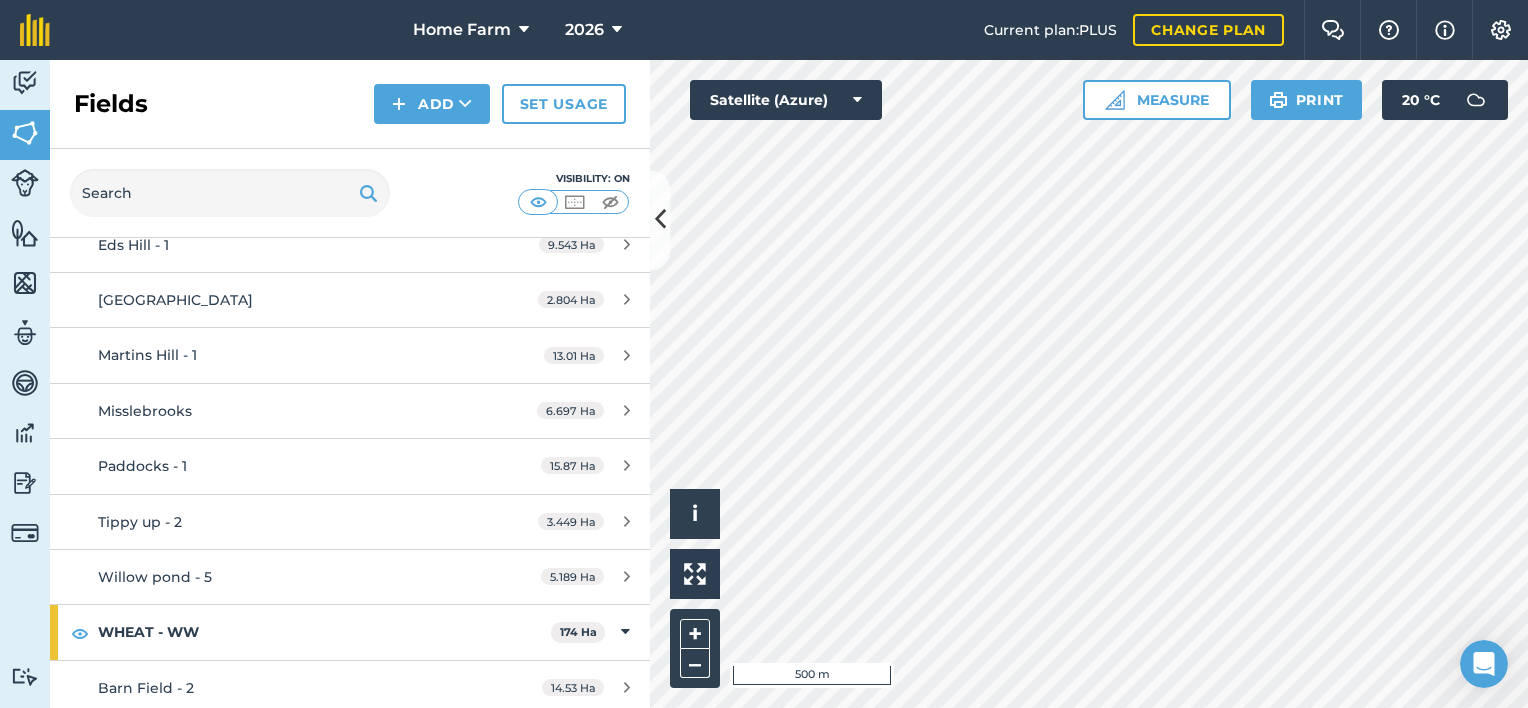scroll, scrollTop: 1486, scrollLeft: 0, axis: vertical 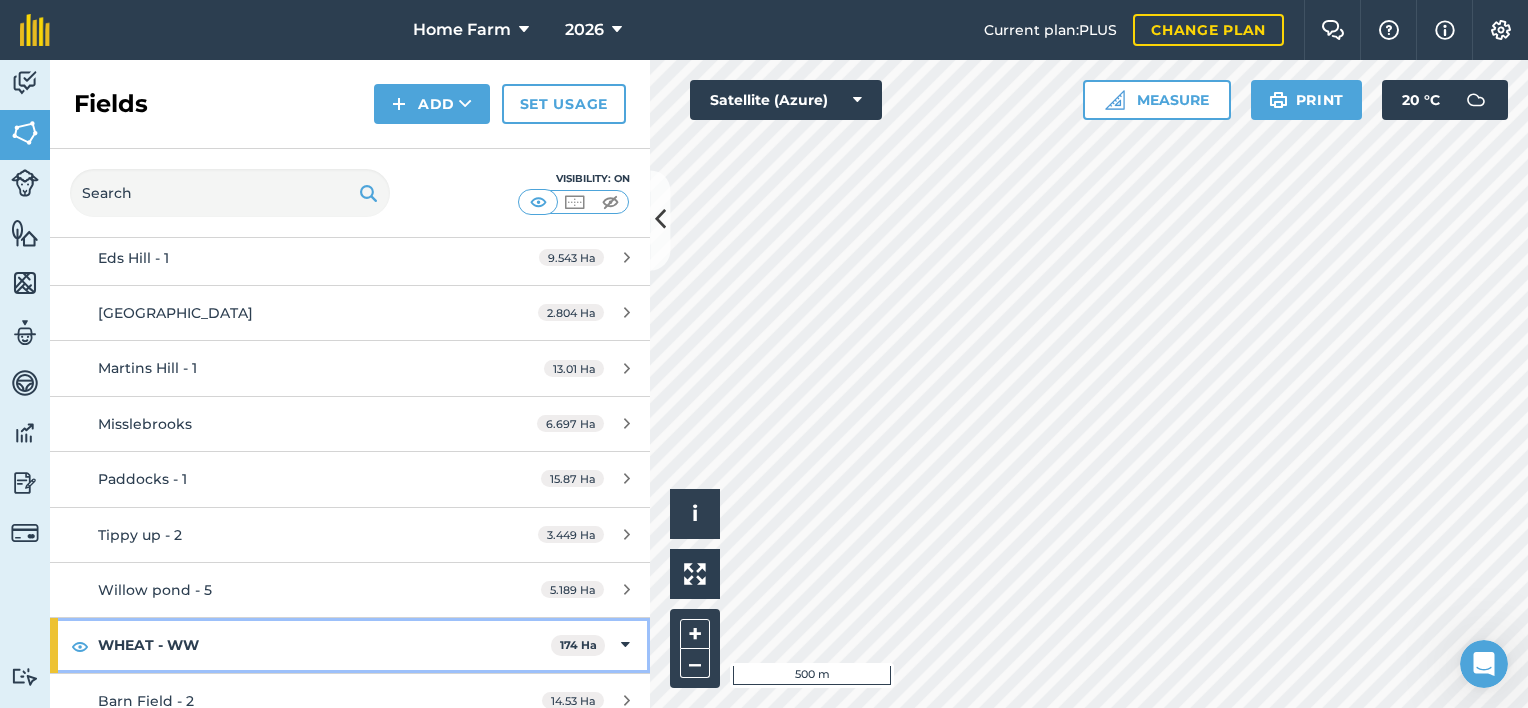 click on "WHEAT - WW 174   Ha" at bounding box center [350, 645] 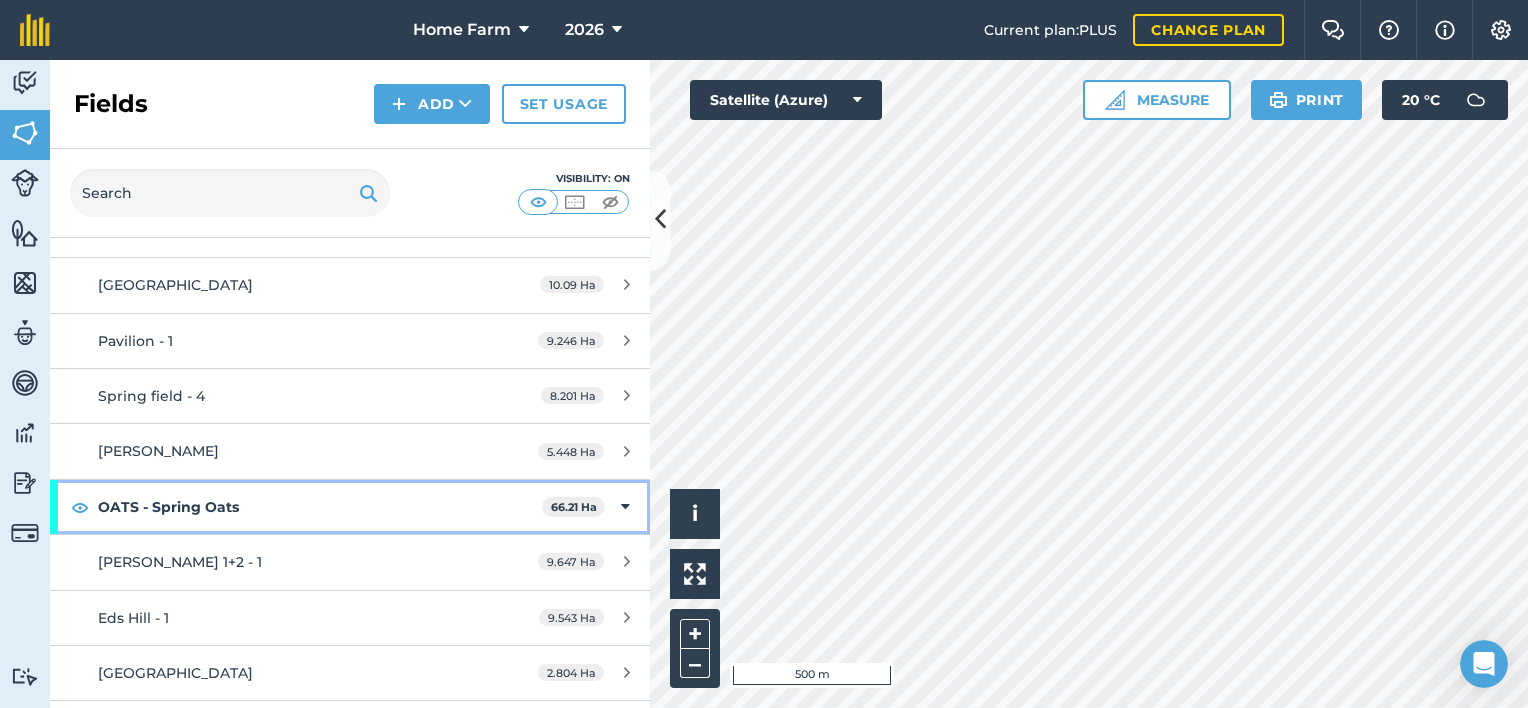 click on "OATS - Spring Oats 66.21   Ha" at bounding box center [350, 507] 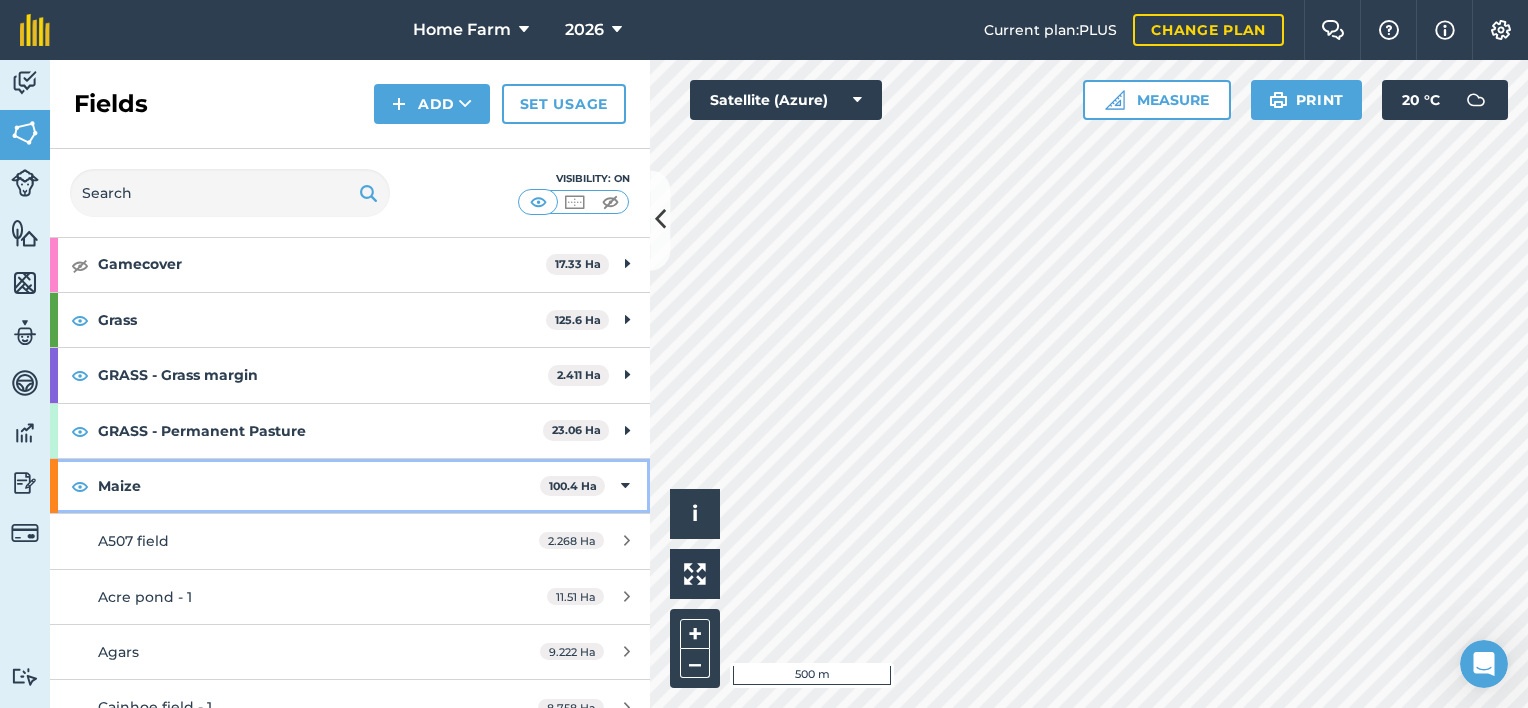 click on "Maize 100.4   Ha" at bounding box center [350, 486] 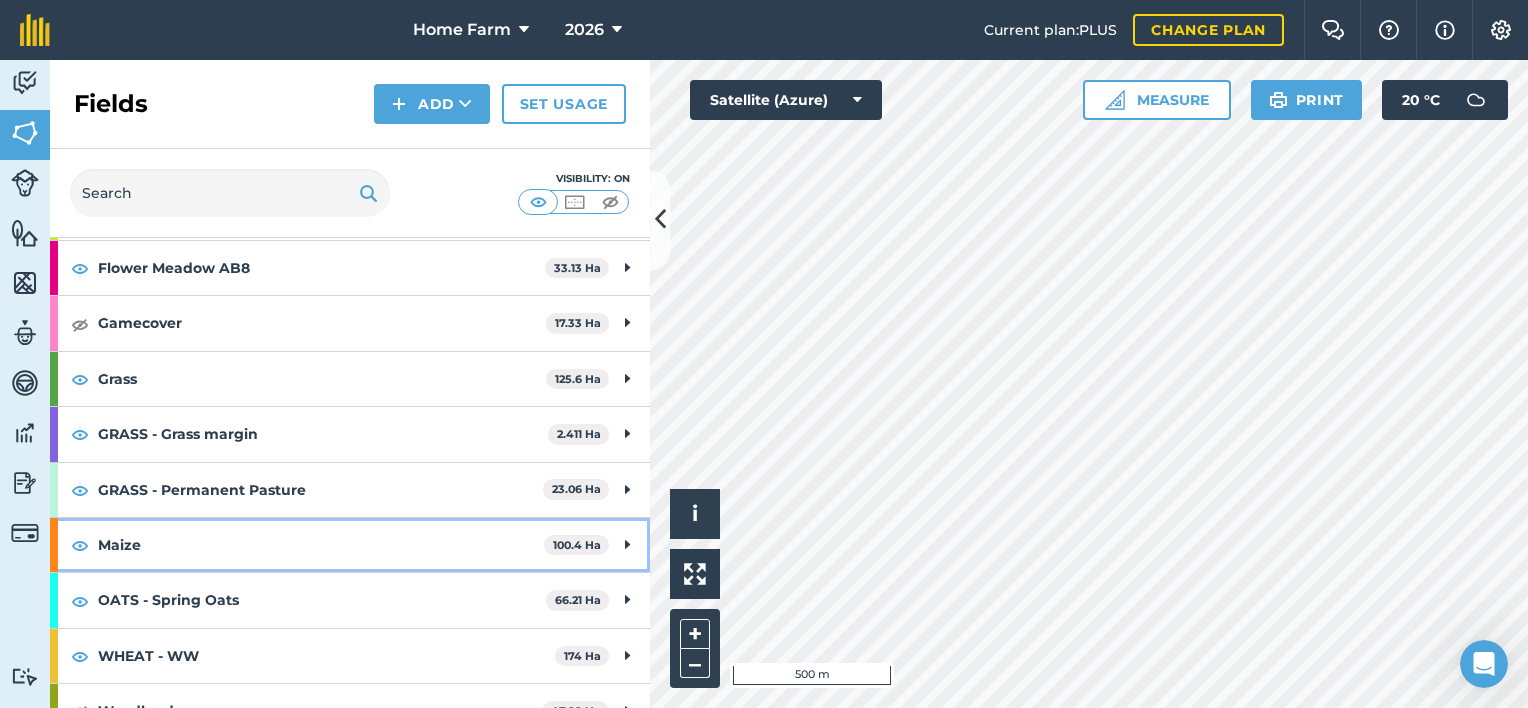 scroll, scrollTop: 256, scrollLeft: 0, axis: vertical 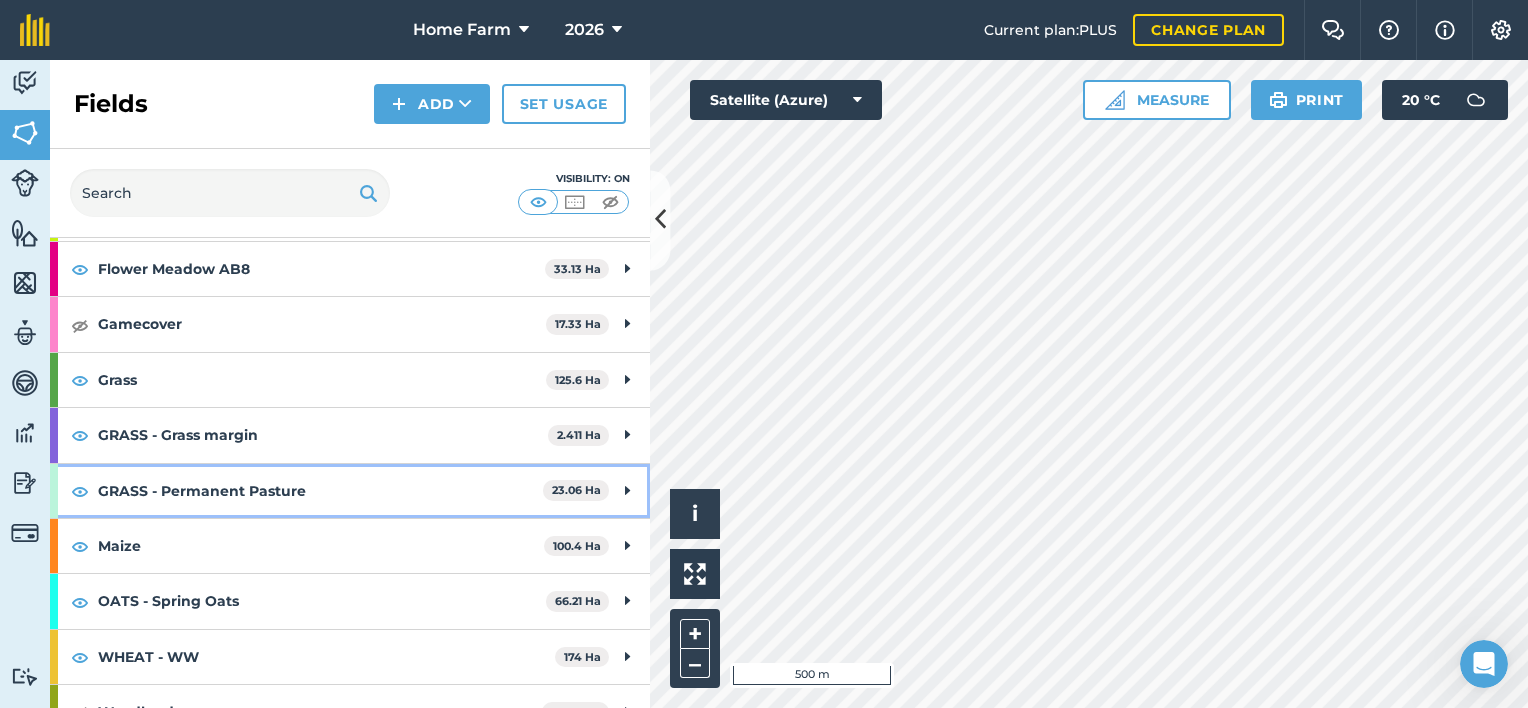 click on "GRASS - Permanent Pasture  23.06   Ha" at bounding box center [350, 491] 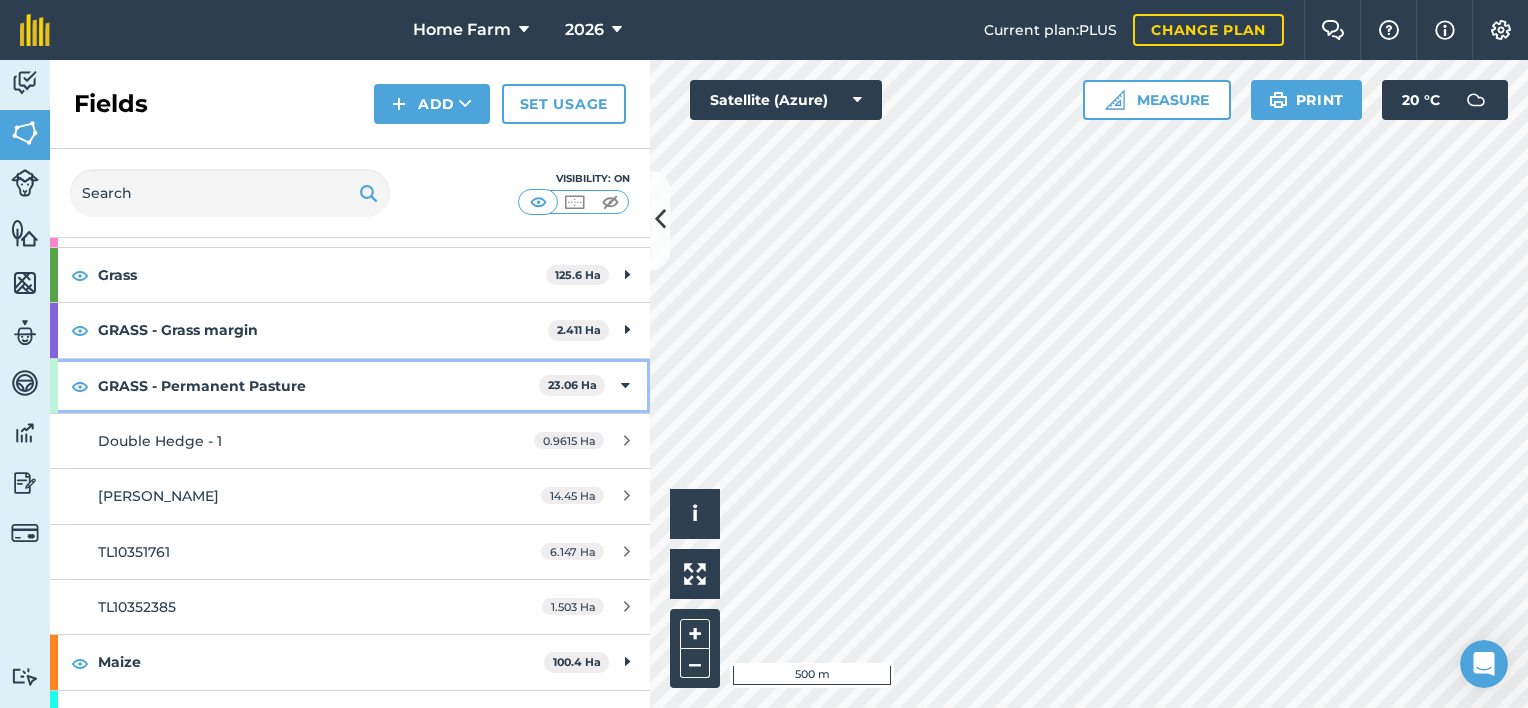 scroll, scrollTop: 360, scrollLeft: 0, axis: vertical 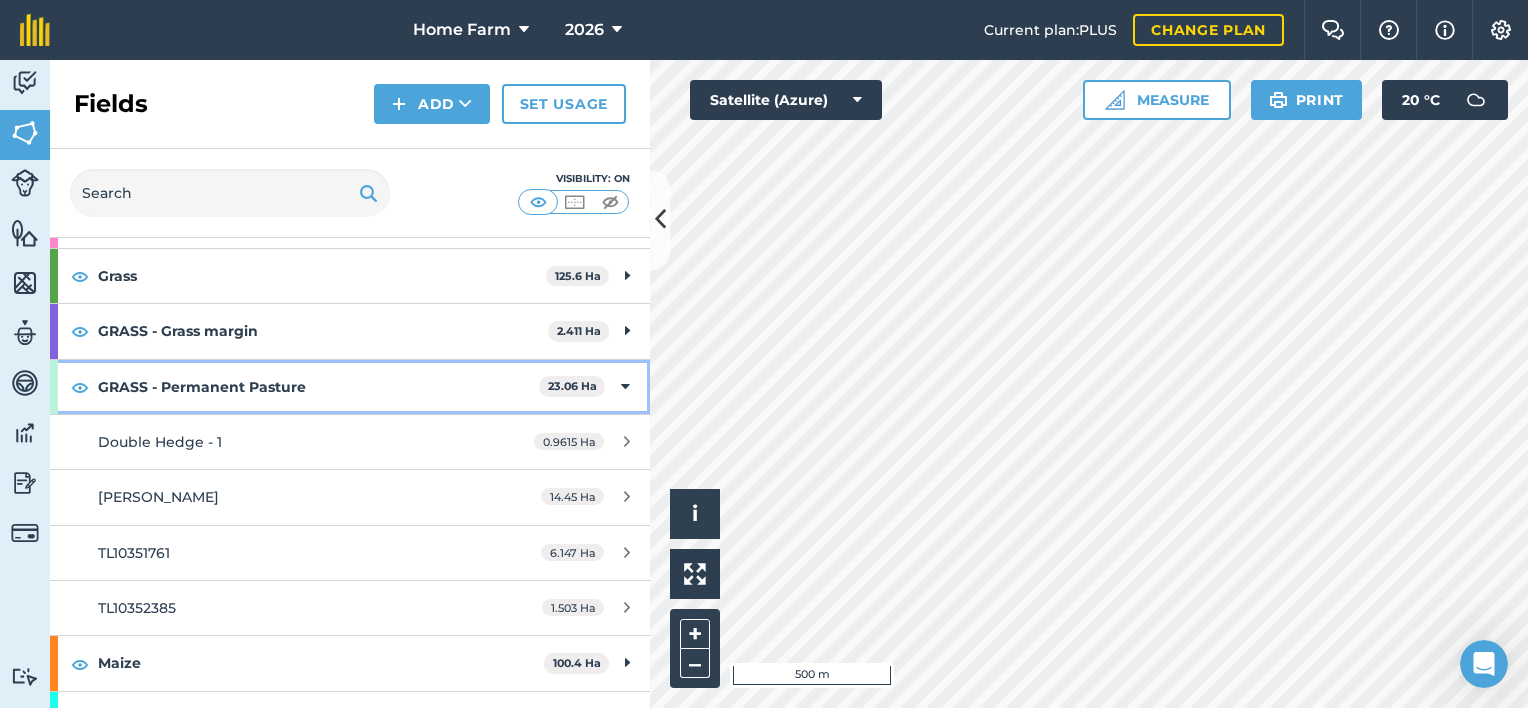click on "GRASS - Permanent Pasture  23.06   Ha" at bounding box center (350, 387) 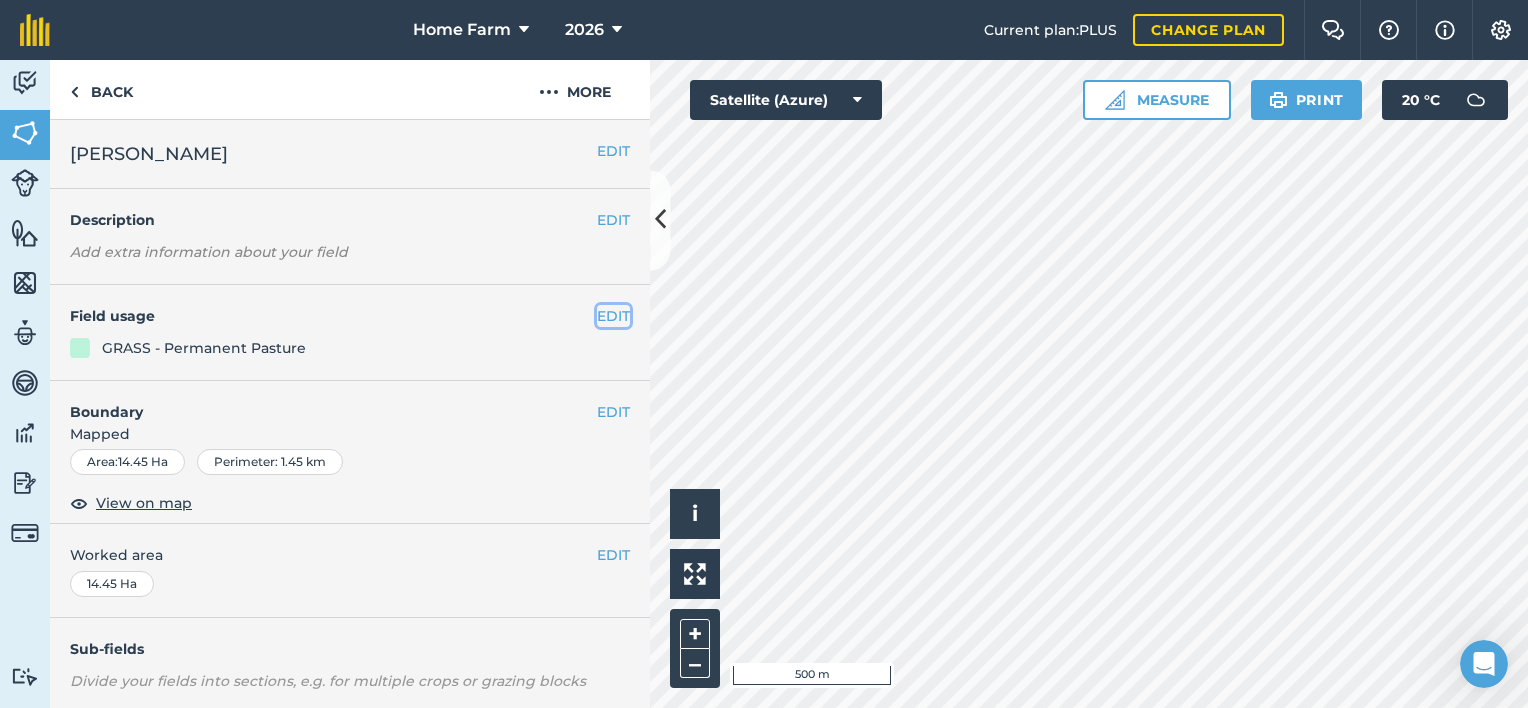 click on "EDIT" at bounding box center [613, 316] 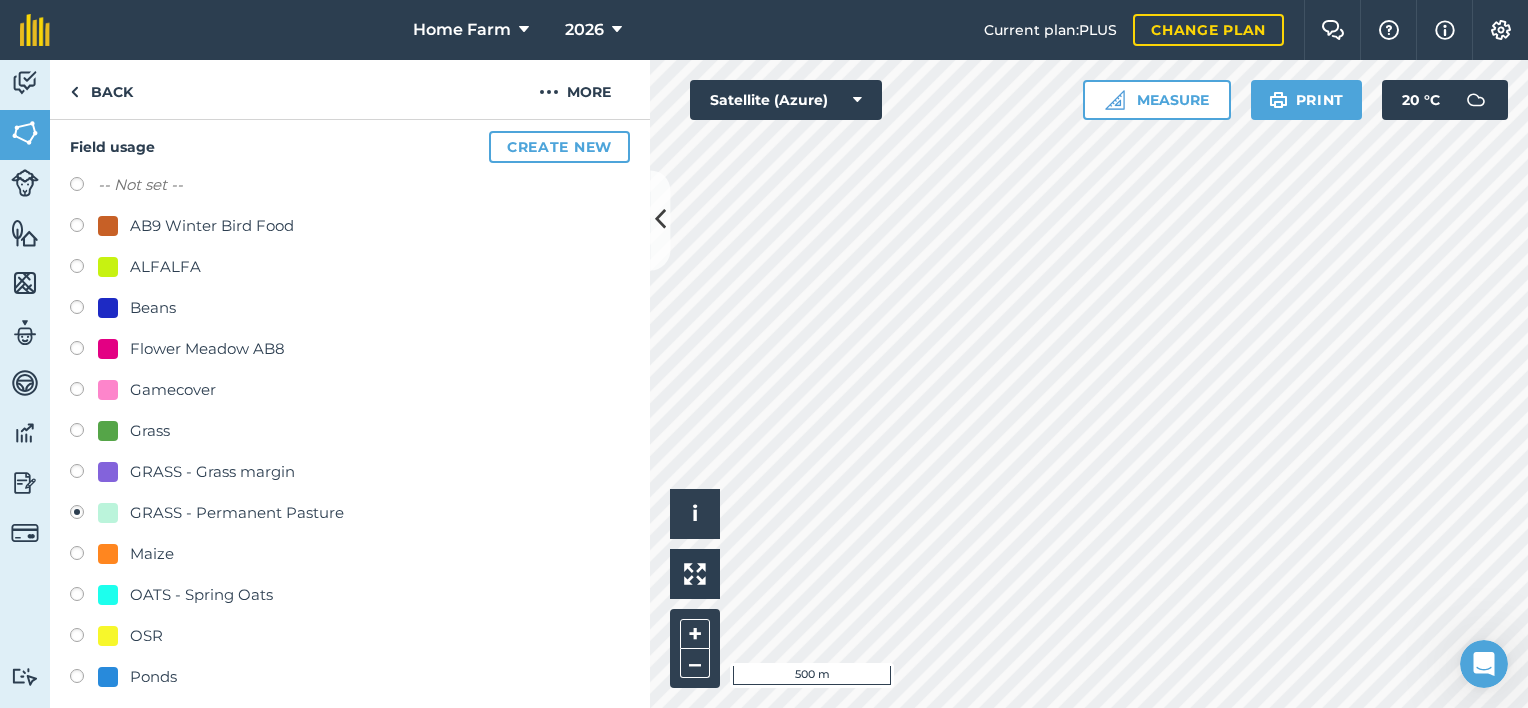 scroll, scrollTop: 175, scrollLeft: 0, axis: vertical 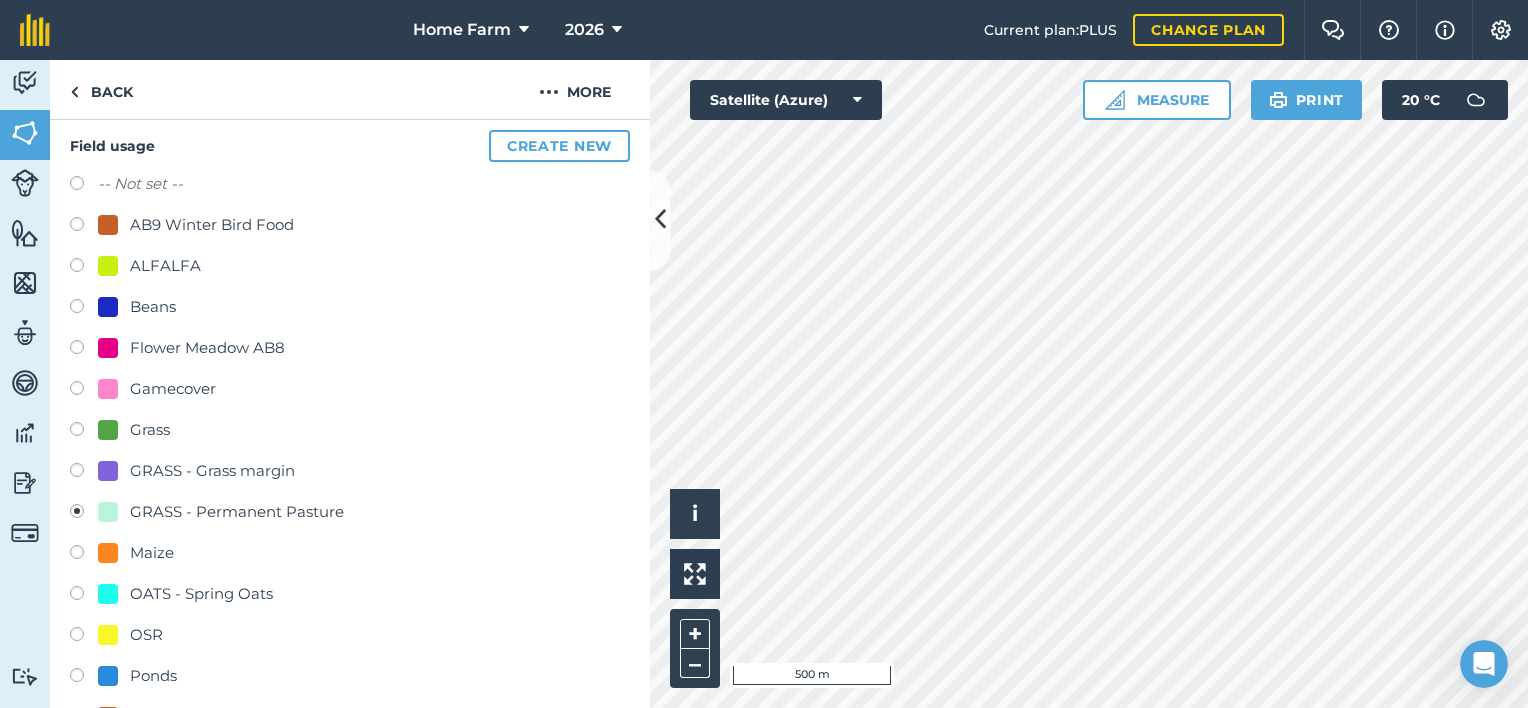 click on "-- Not set -- AB9 Winter Bird Food ALFALFA Beans Flower Meadow AB8 Gamecover Grass GRASS - Grass margin GRASS - Permanent Pasture  Maize OATS - Spring Oats OSR Ponds Spring Barley WHEAT - [PERSON_NAME][GEOGRAPHIC_DATA]" at bounding box center (350, 514) 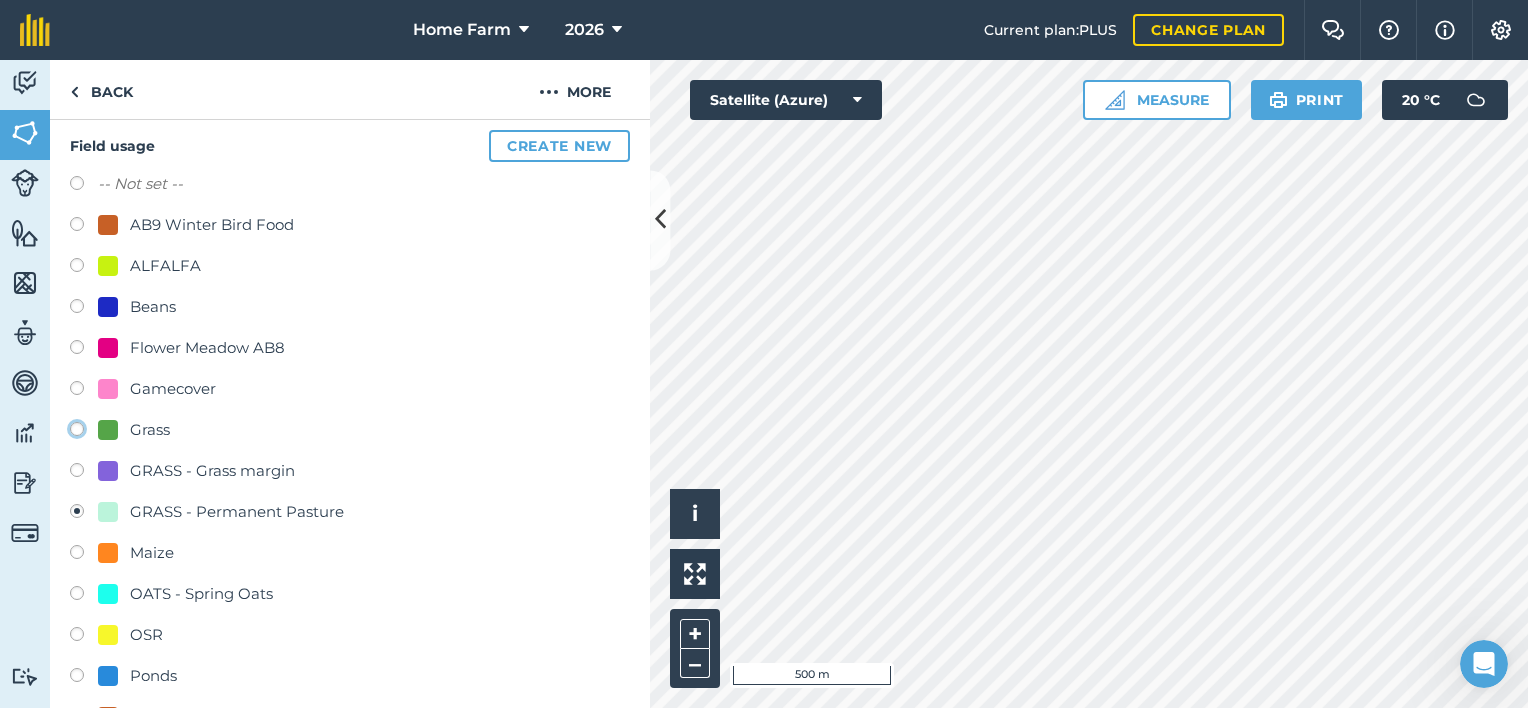 click on "Grass" at bounding box center [-9923, 428] 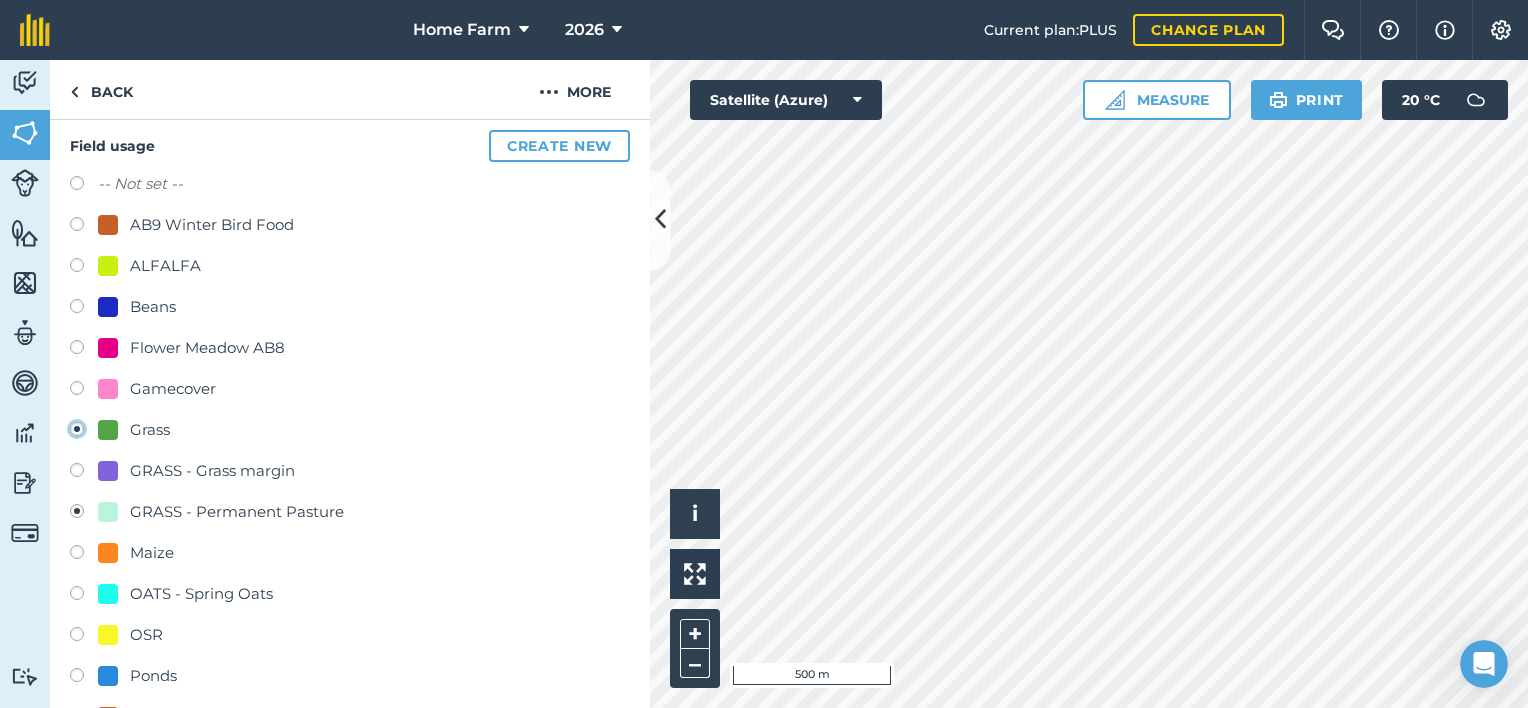 radio on "true" 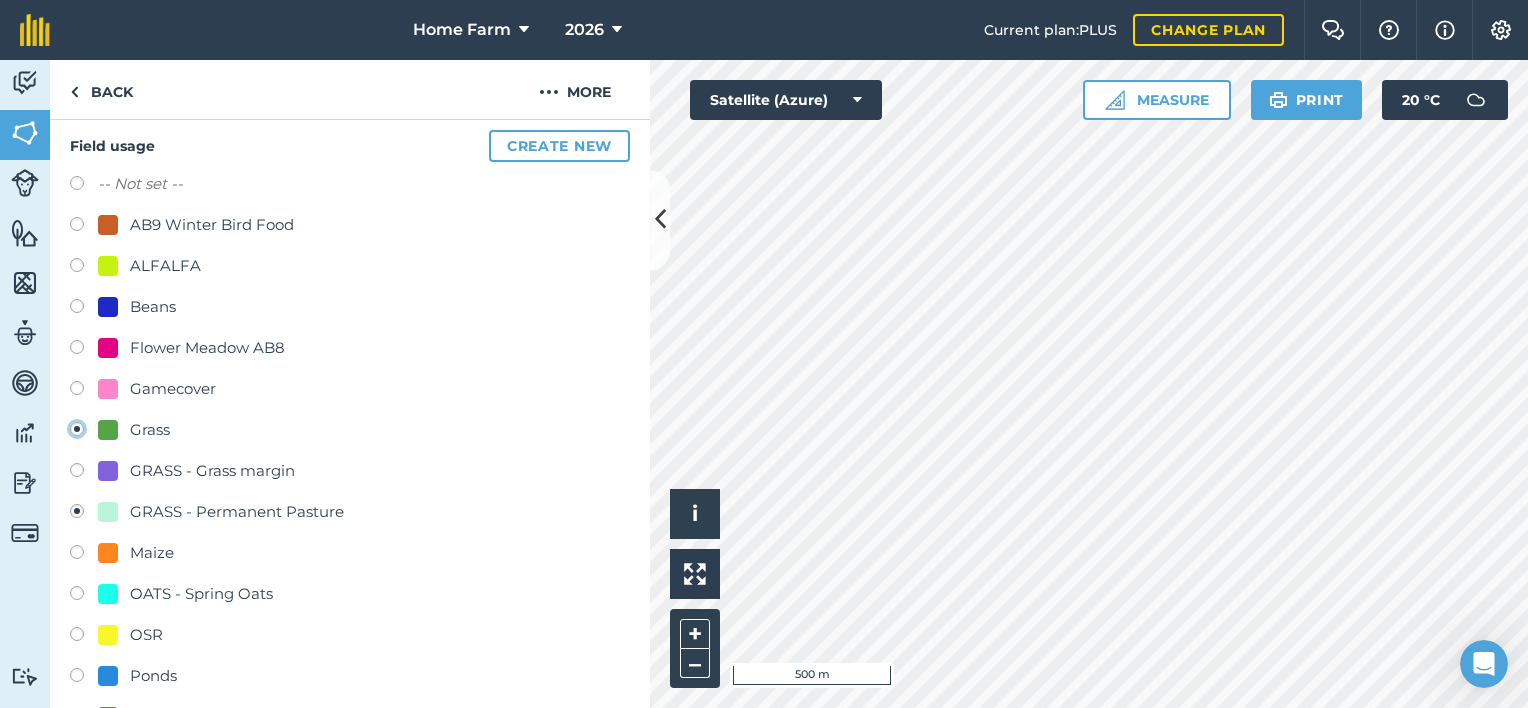 radio on "false" 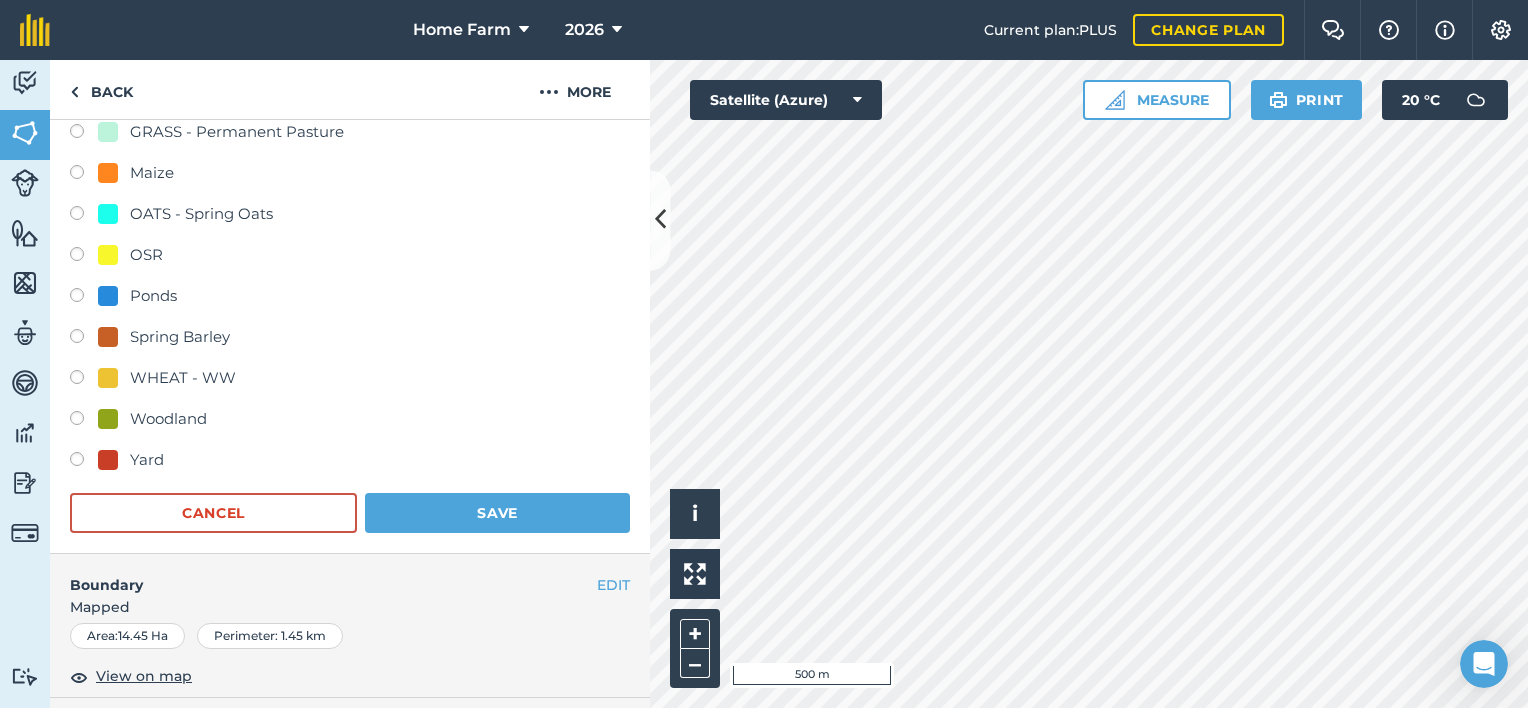 scroll, scrollTop: 572, scrollLeft: 0, axis: vertical 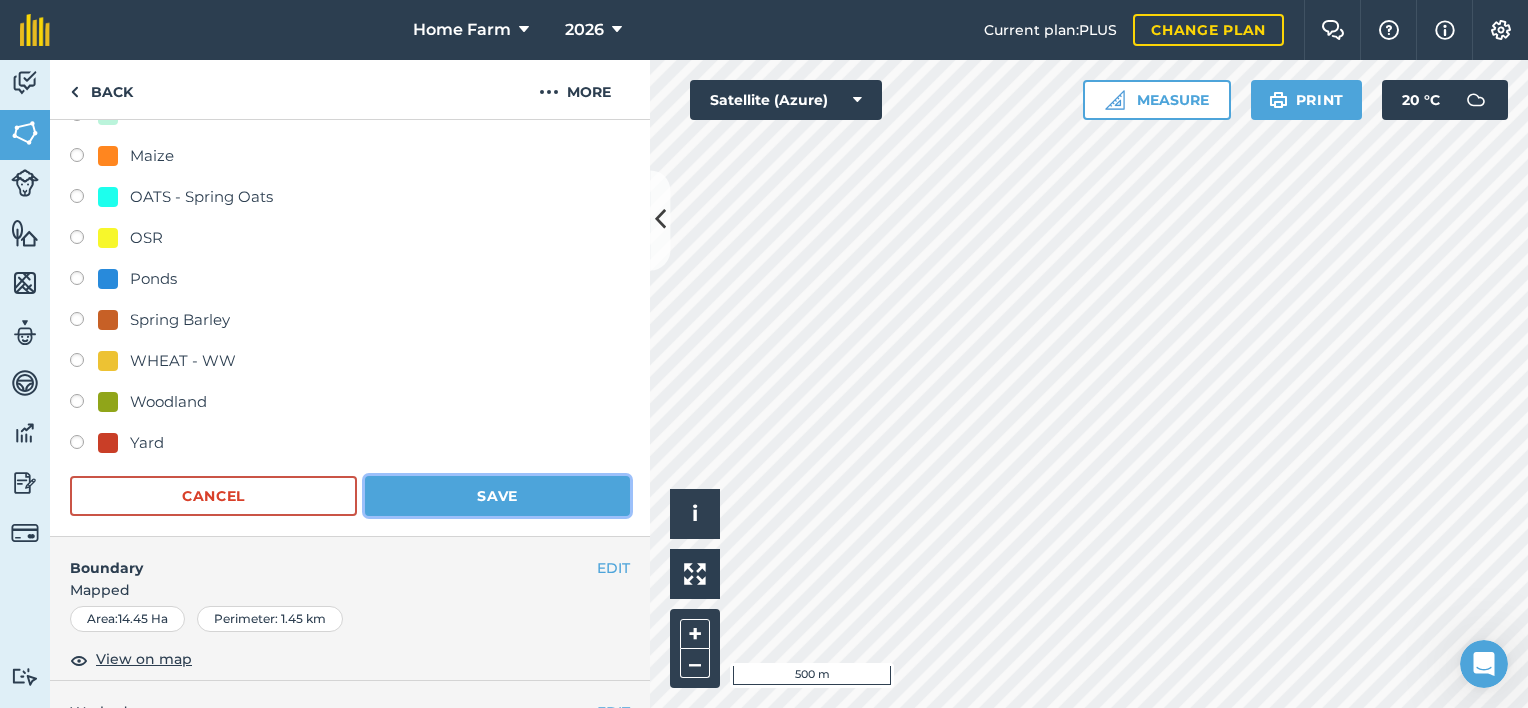 click on "Save" at bounding box center [497, 496] 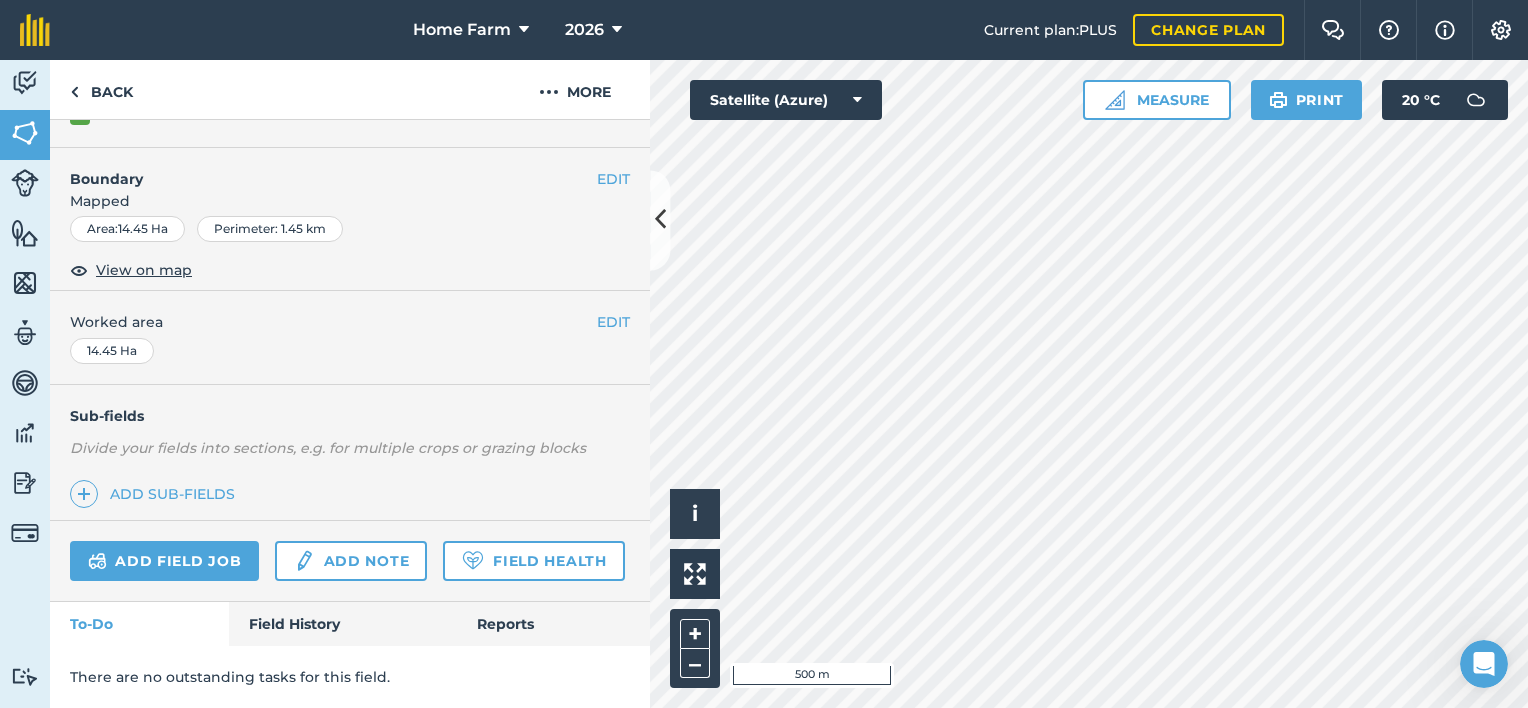 scroll, scrollTop: 286, scrollLeft: 0, axis: vertical 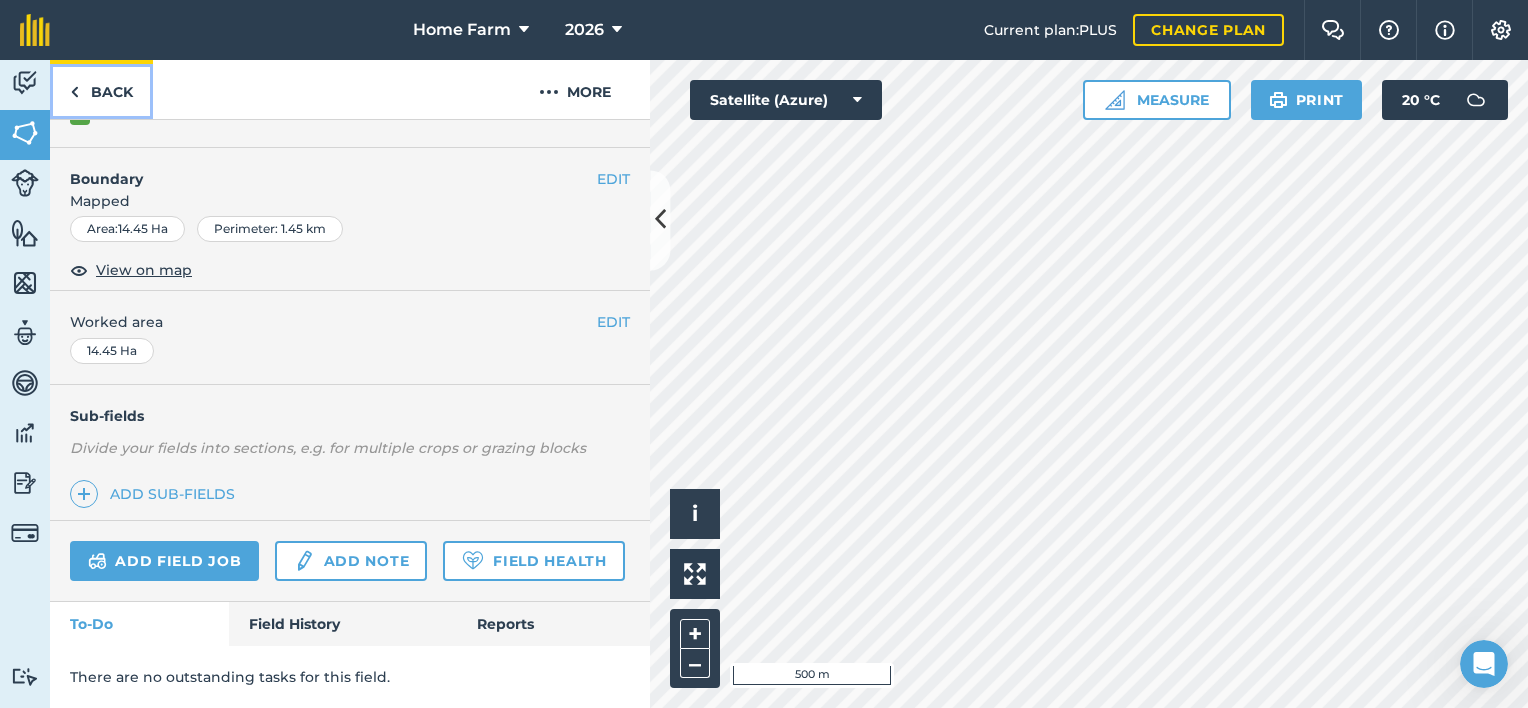 click on "Back" at bounding box center (101, 89) 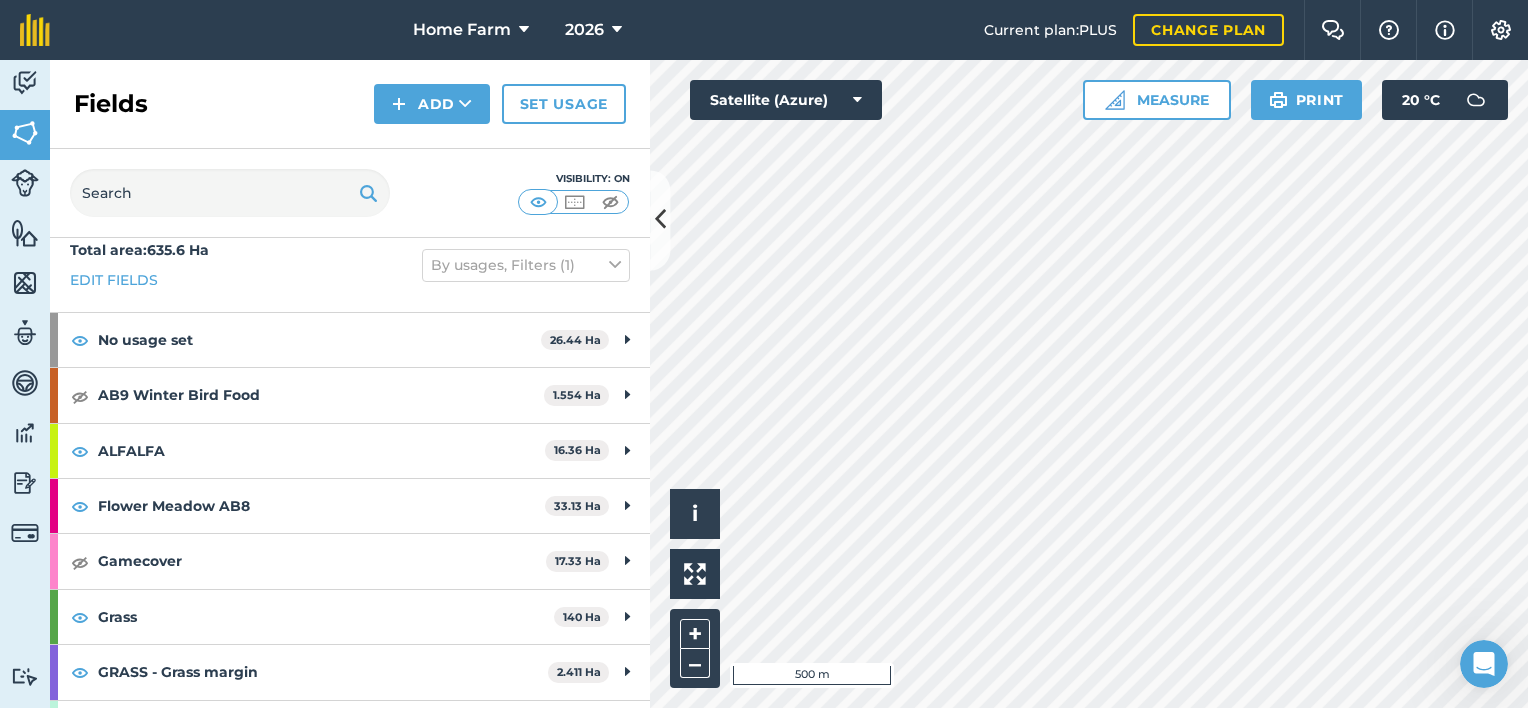 scroll, scrollTop: 0, scrollLeft: 0, axis: both 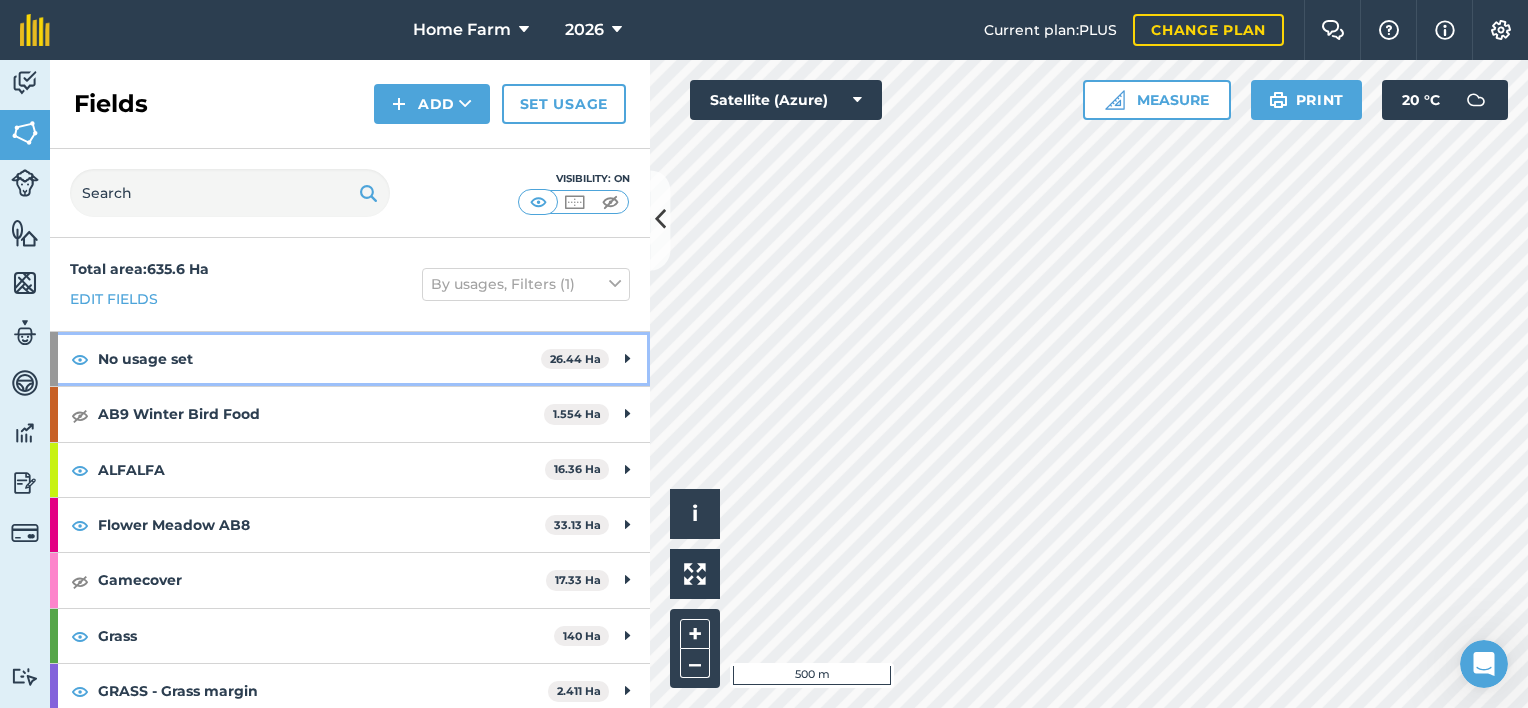 click on "No usage set 26.44   Ha" at bounding box center [350, 359] 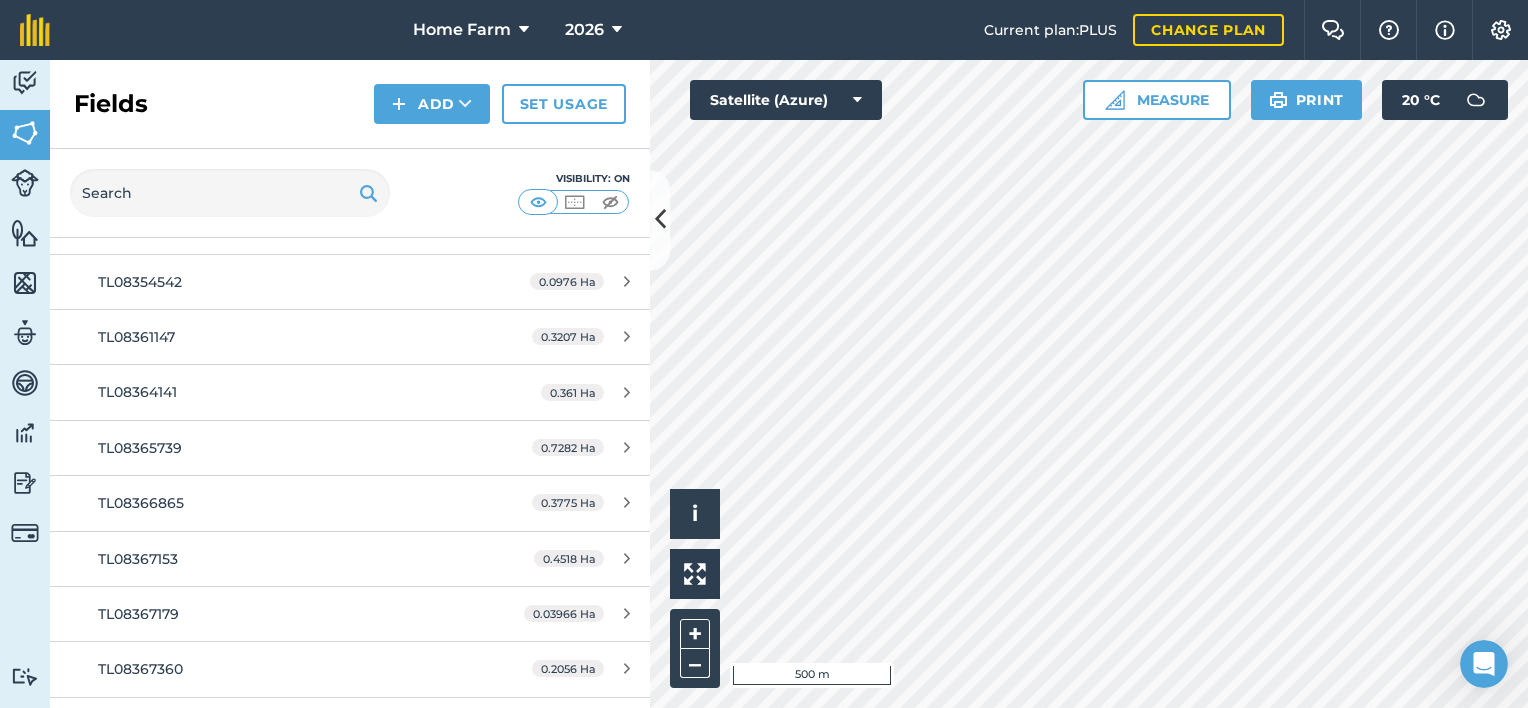 scroll, scrollTop: 0, scrollLeft: 0, axis: both 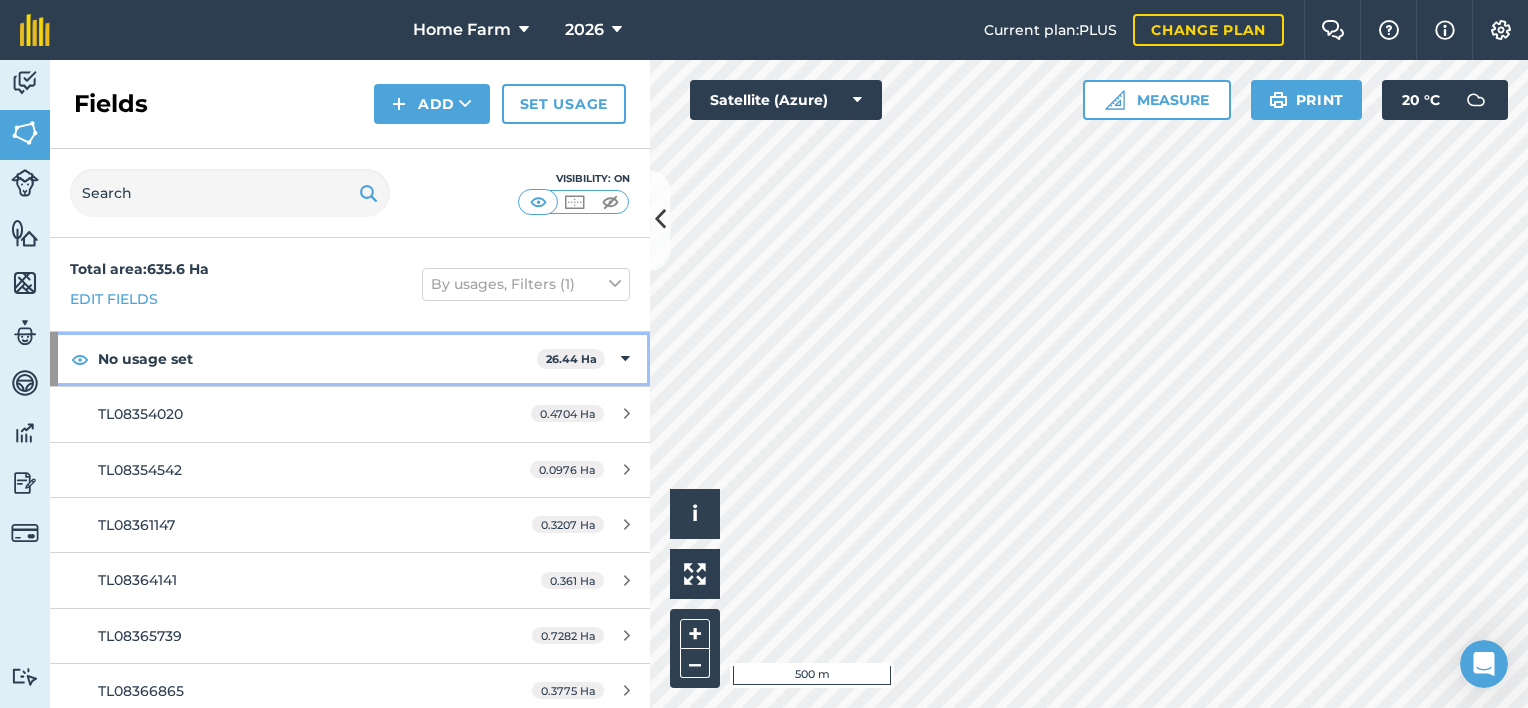 click on "No usage set 26.44   Ha" at bounding box center (350, 359) 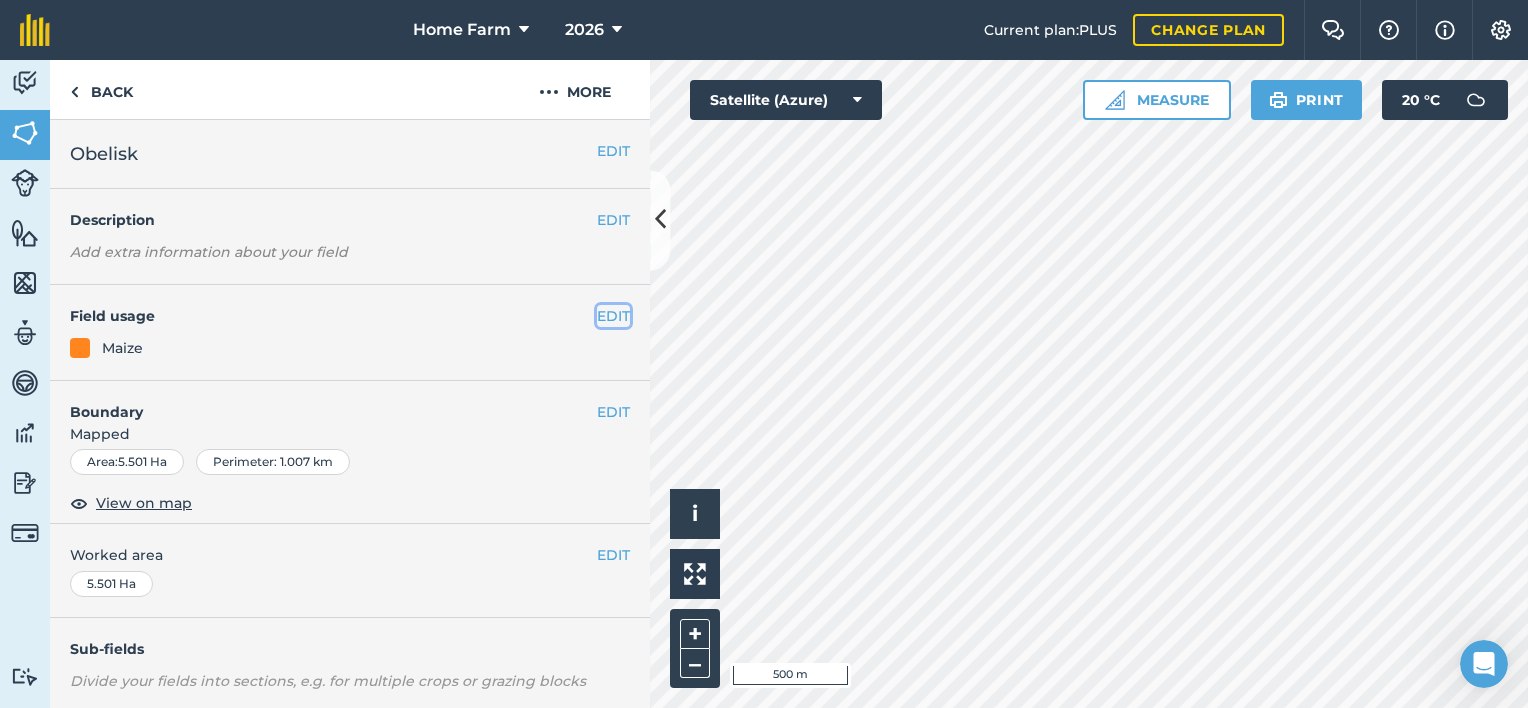 click on "EDIT" at bounding box center [613, 316] 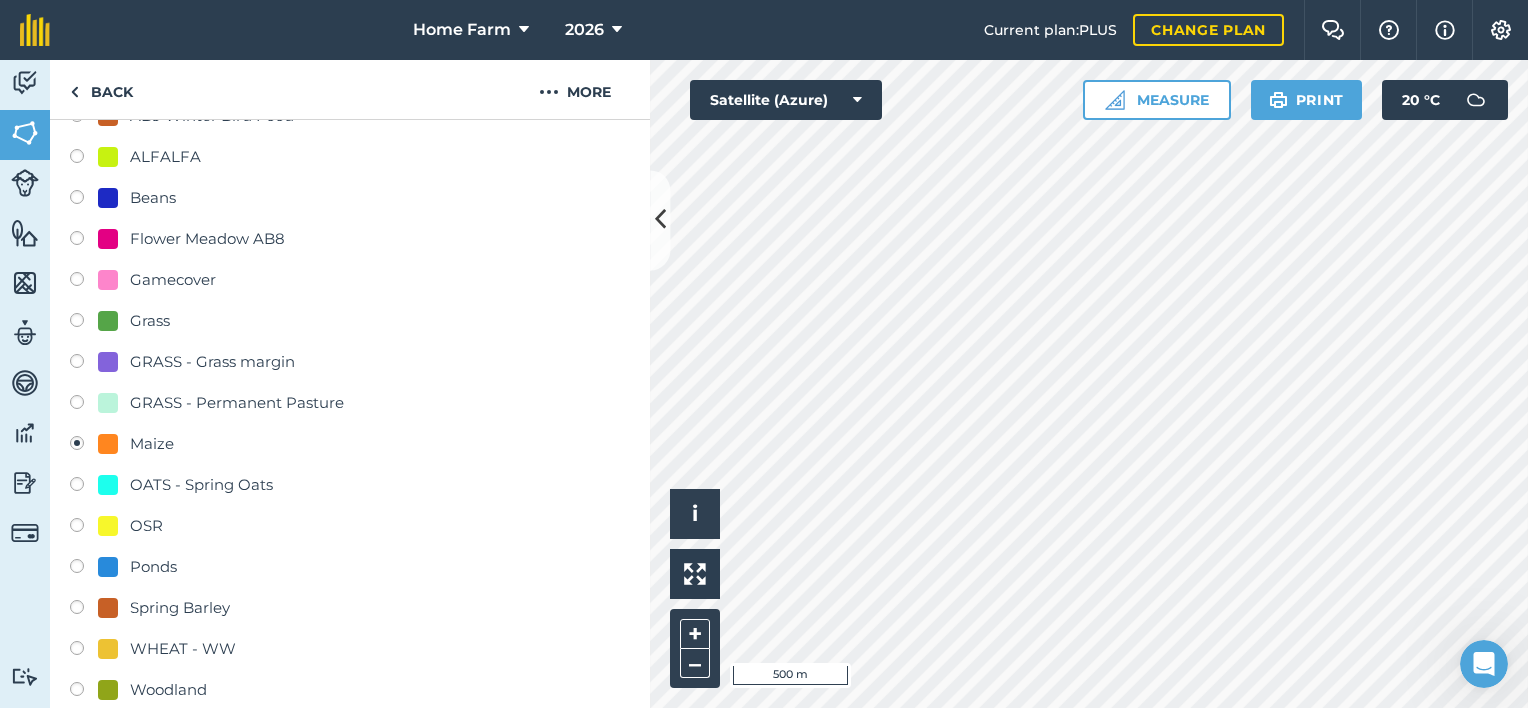 scroll, scrollTop: 288, scrollLeft: 0, axis: vertical 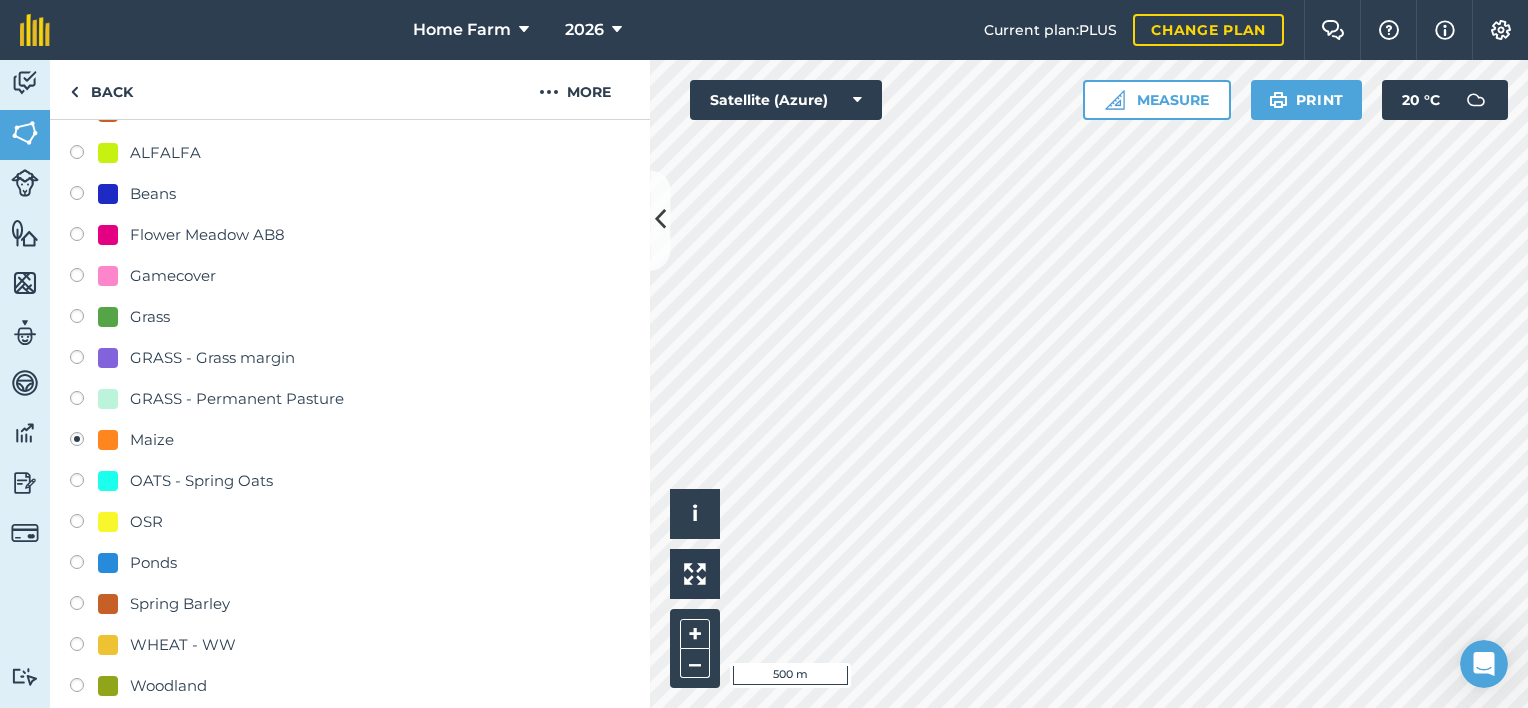 click on "WHEAT - WW" at bounding box center [183, 645] 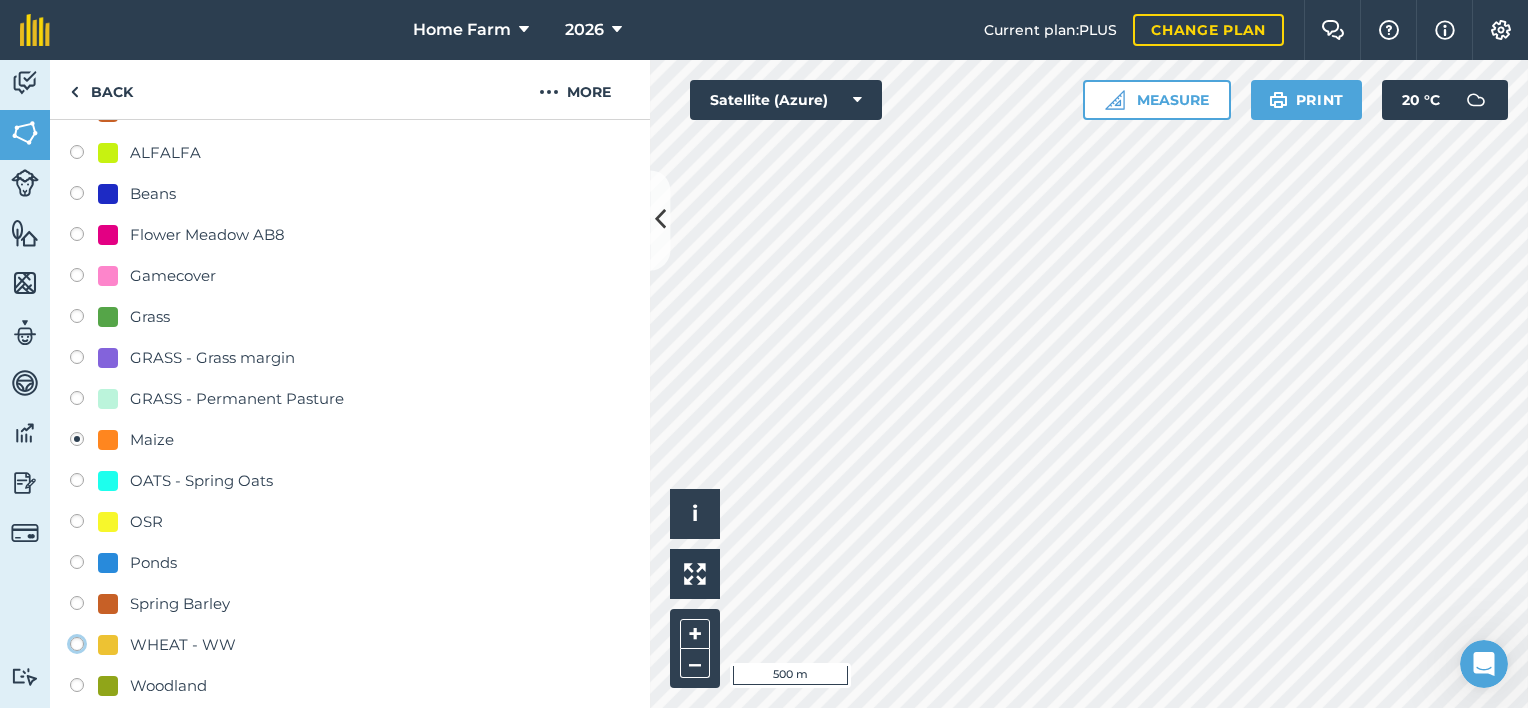 click on "WHEAT - WW" at bounding box center (-9923, 643) 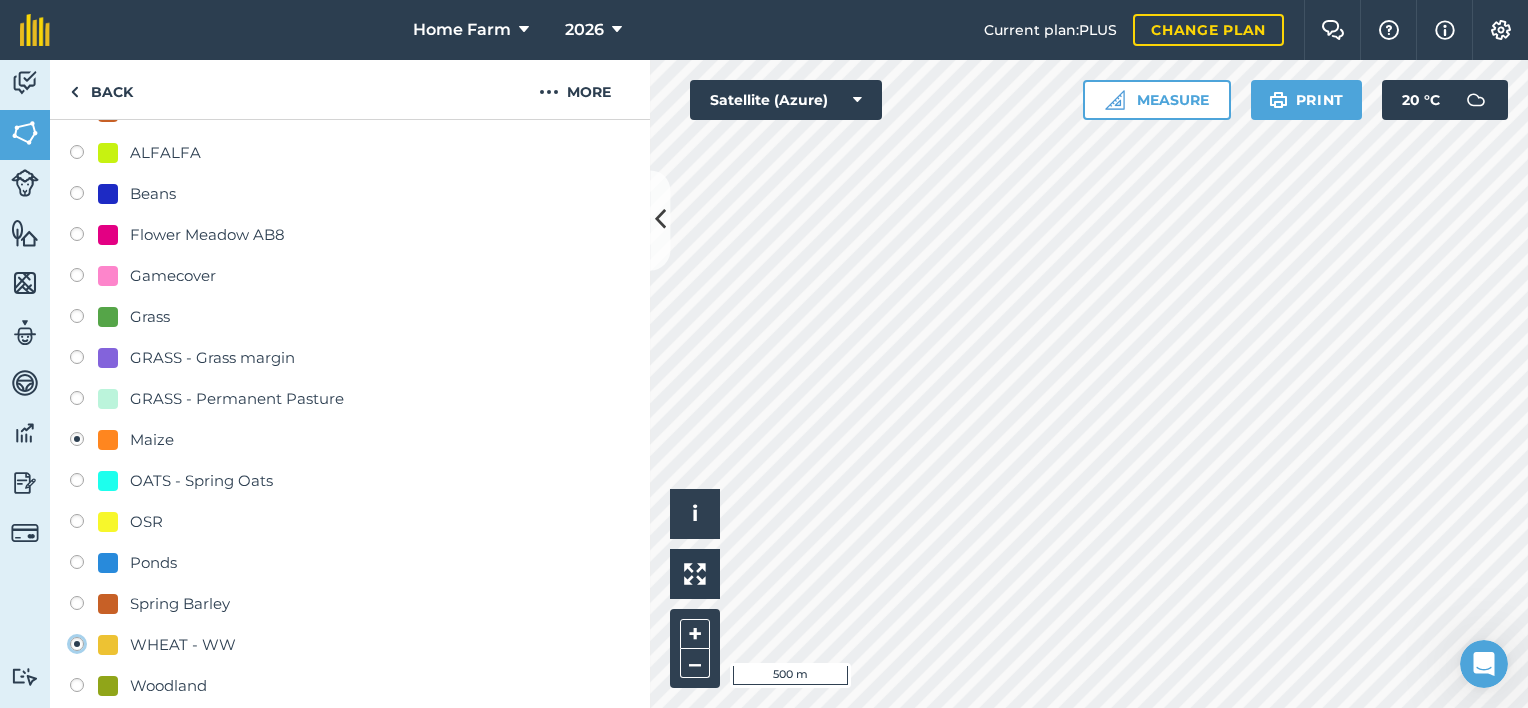 radio on "true" 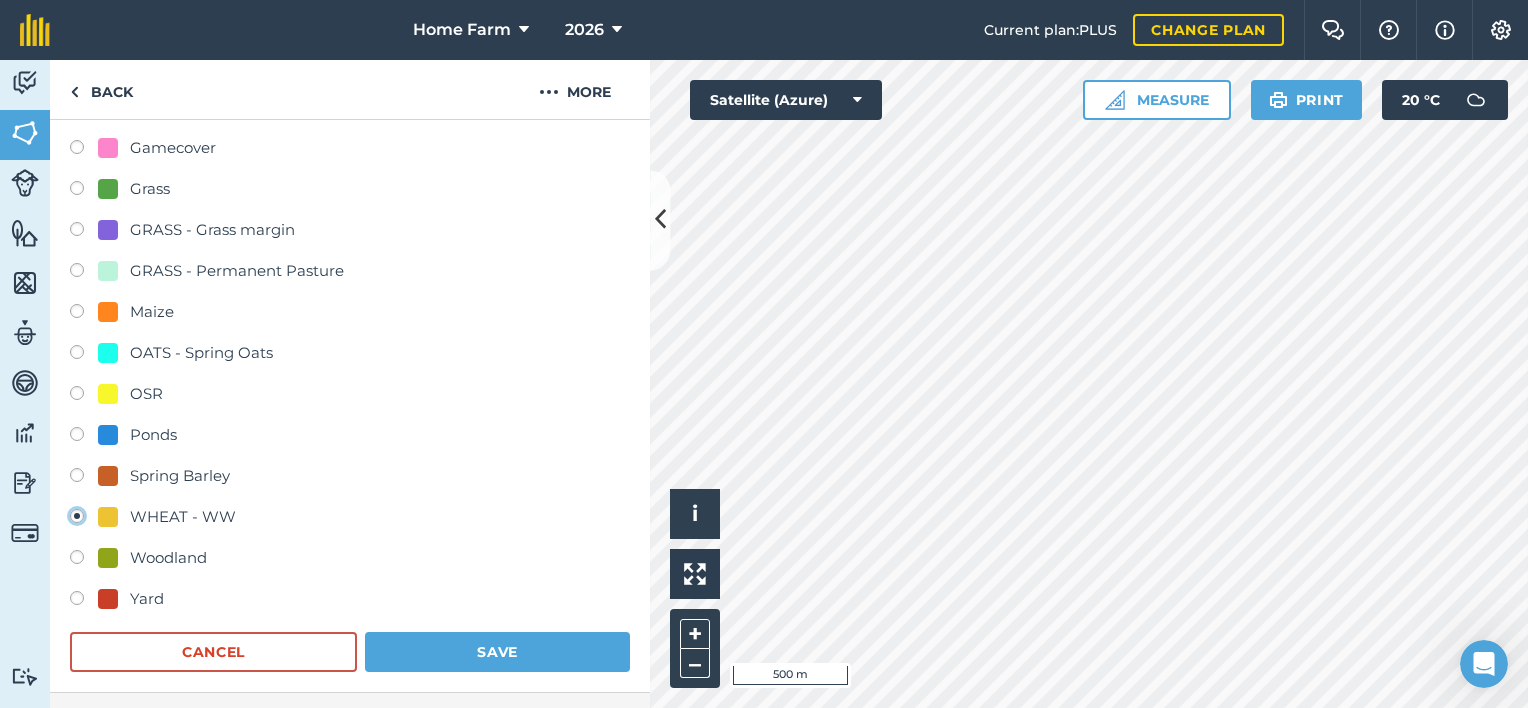 scroll, scrollTop: 424, scrollLeft: 0, axis: vertical 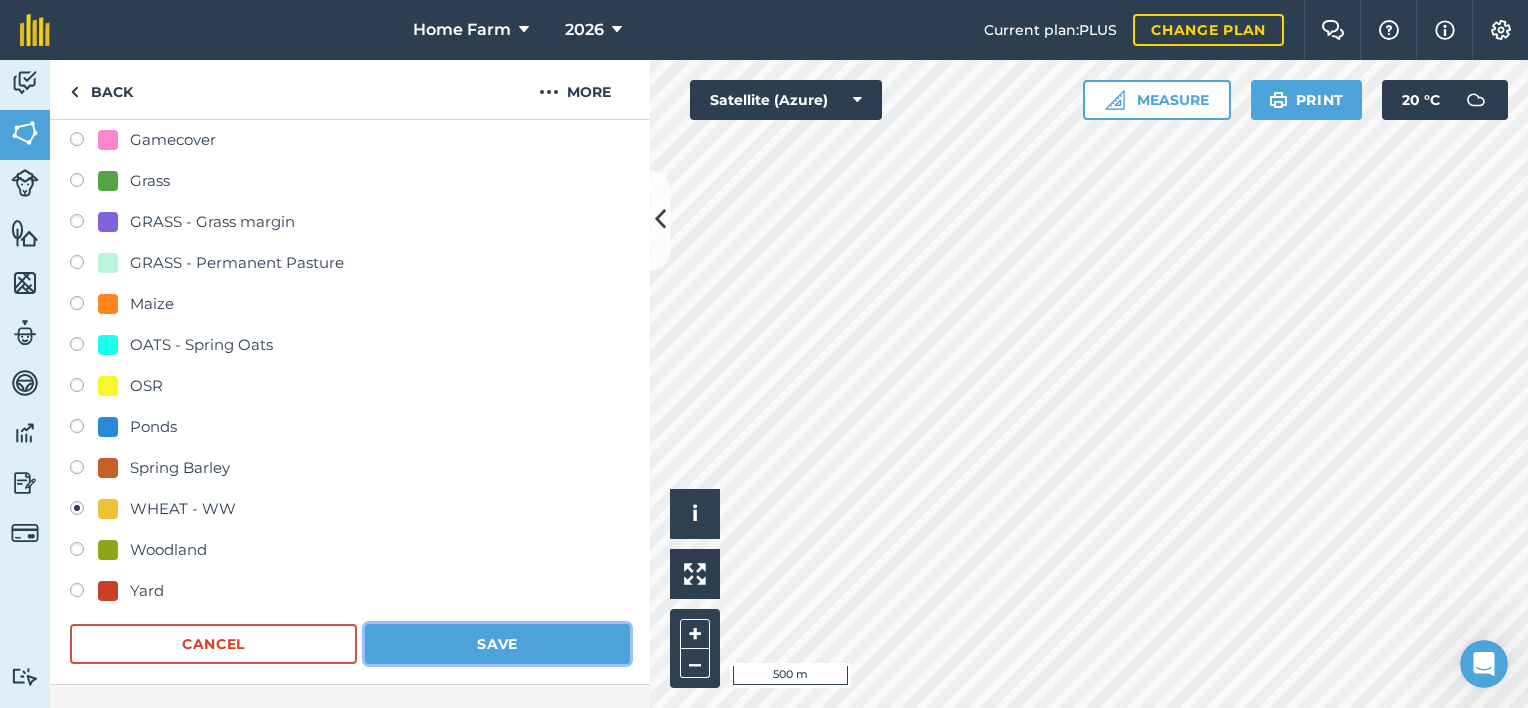 click on "Save" at bounding box center (497, 644) 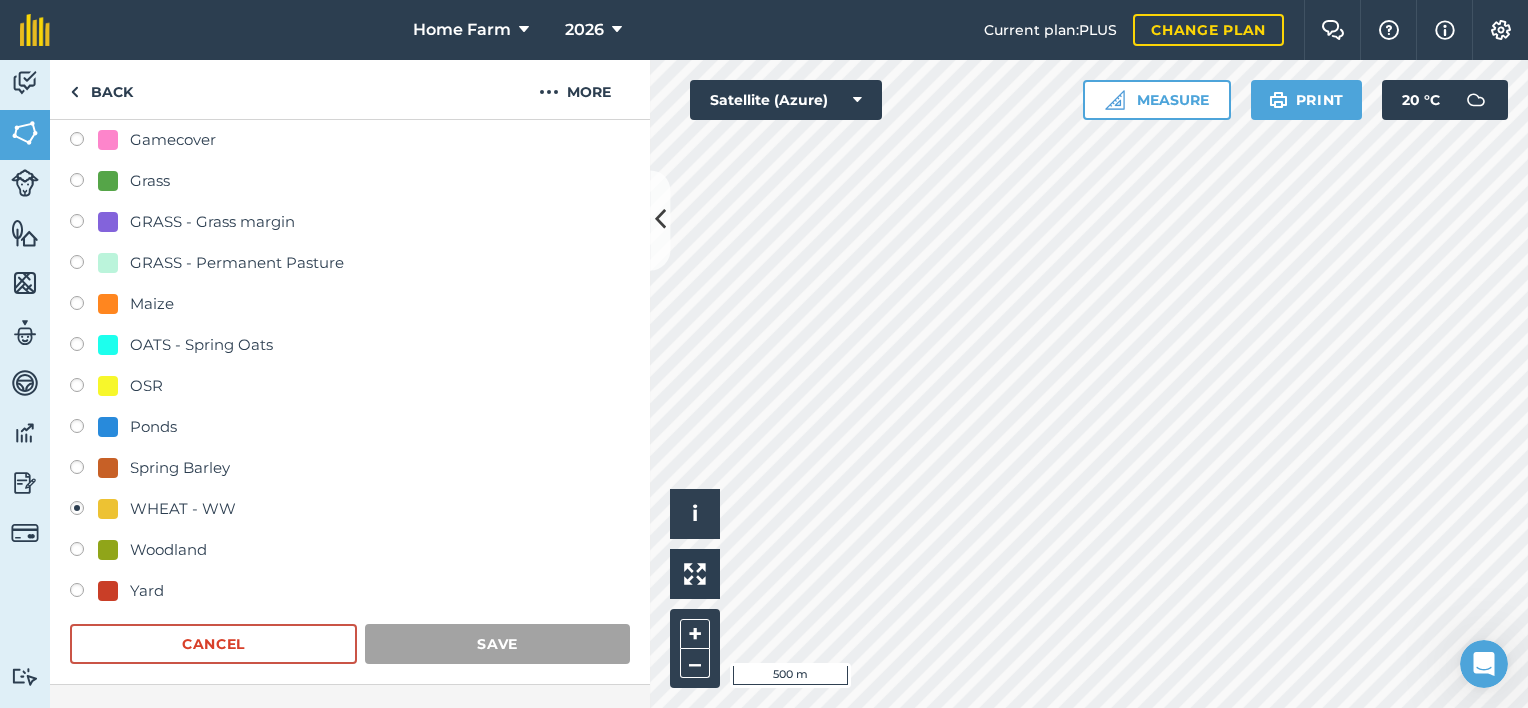 scroll, scrollTop: 286, scrollLeft: 0, axis: vertical 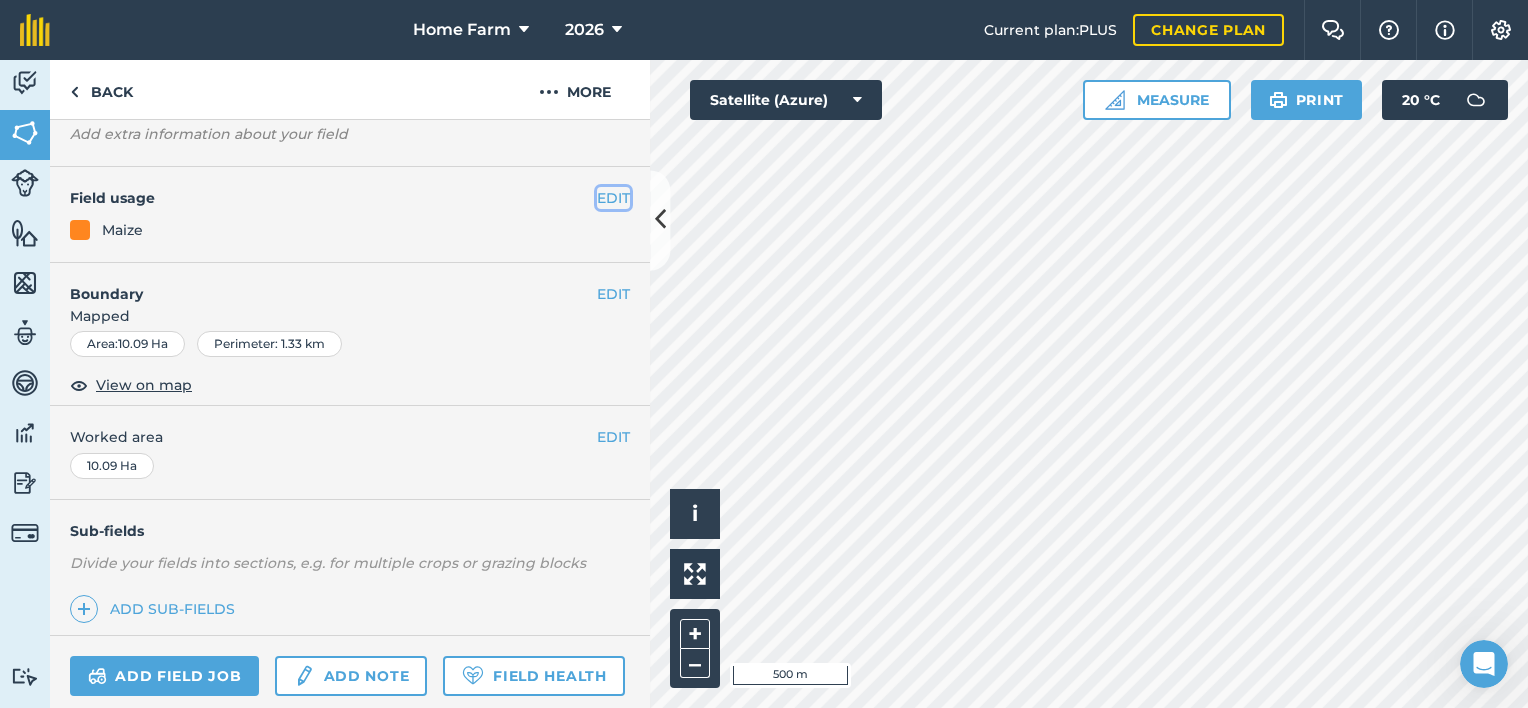 click on "EDIT" at bounding box center [613, 198] 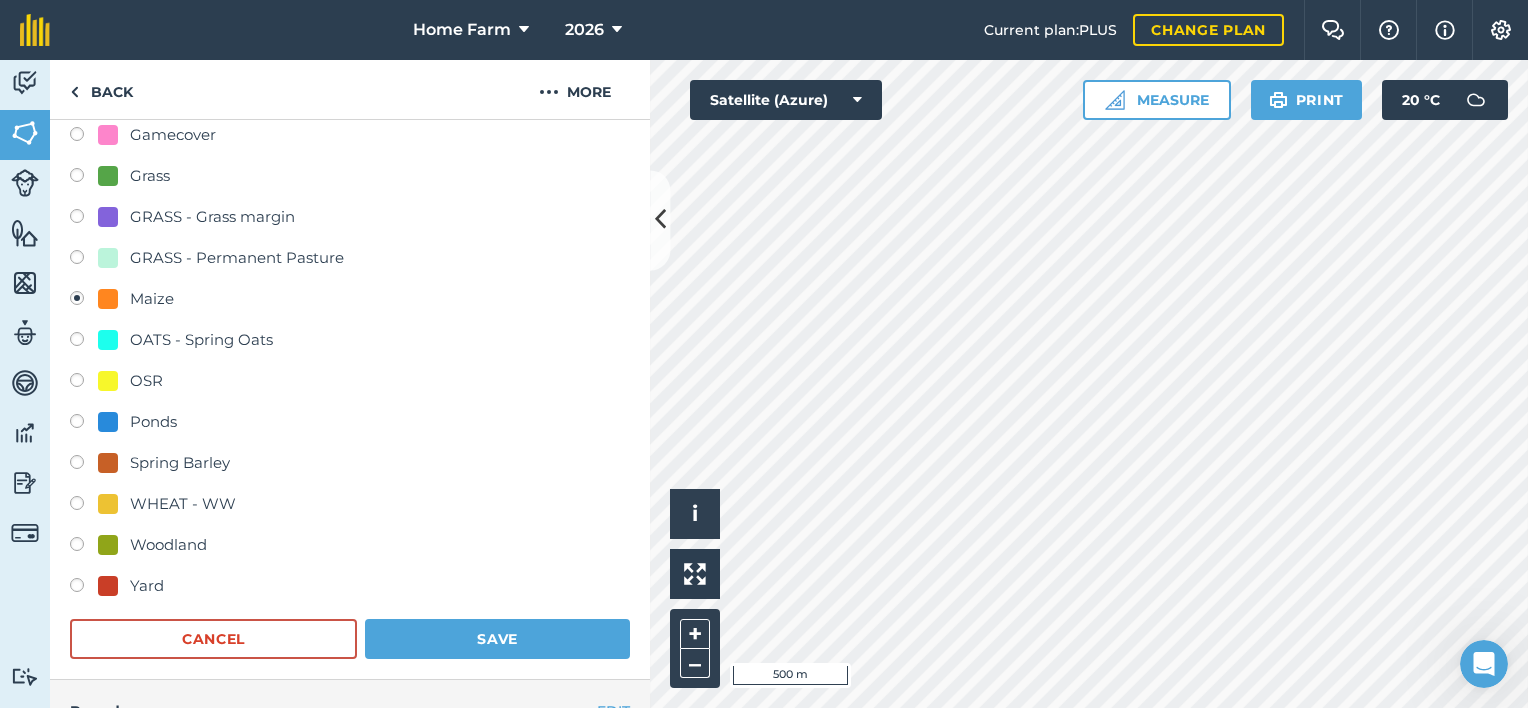 scroll, scrollTop: 443, scrollLeft: 0, axis: vertical 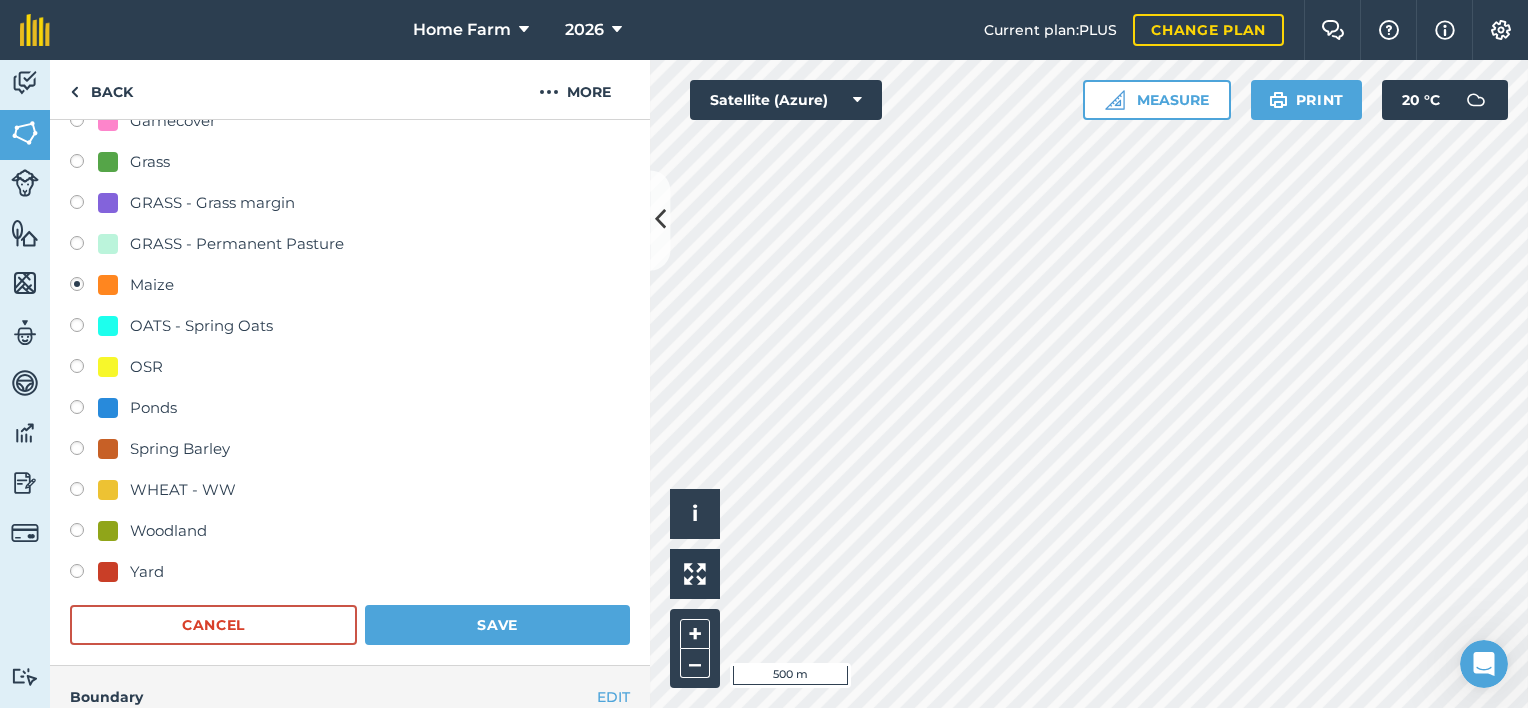click on "WHEAT - WW" at bounding box center (183, 490) 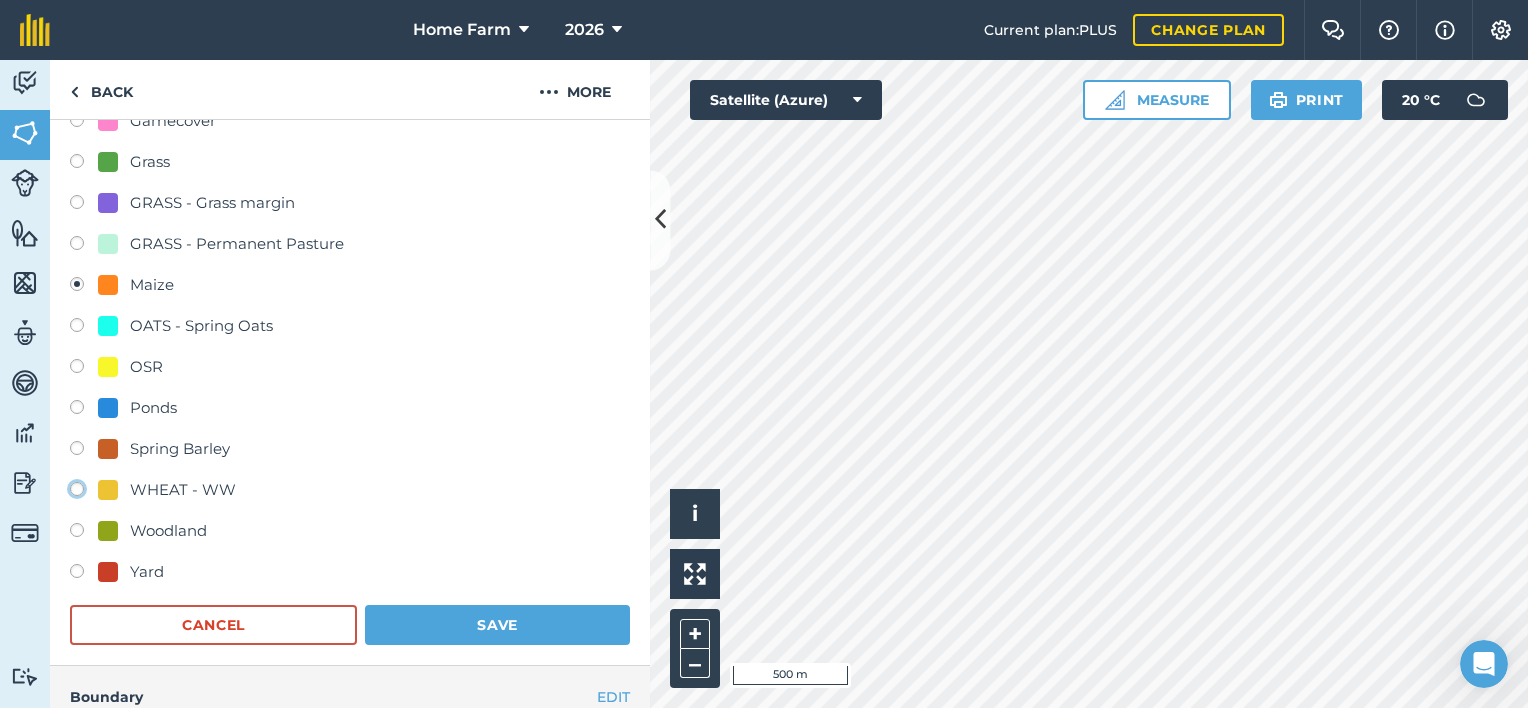 click on "WHEAT - WW" at bounding box center [-9923, 488] 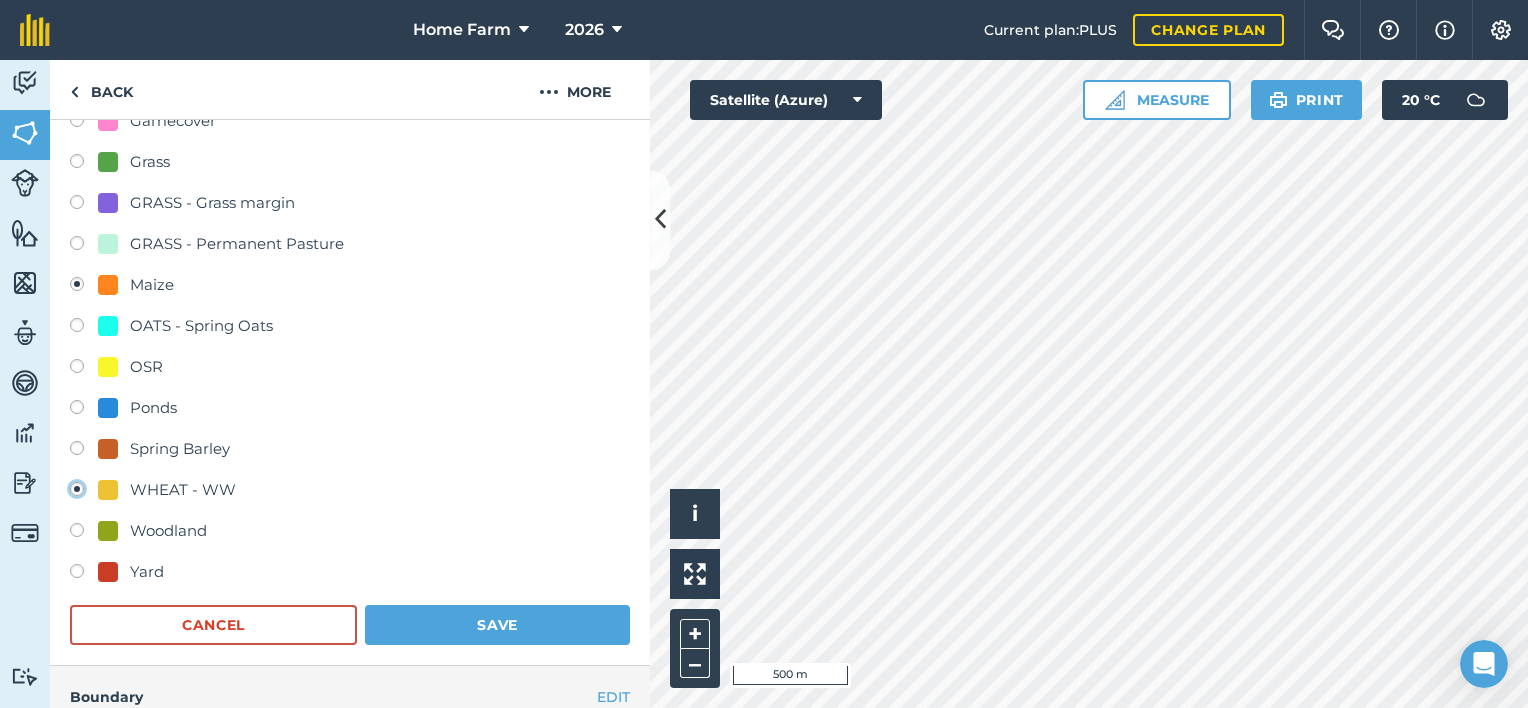 radio on "false" 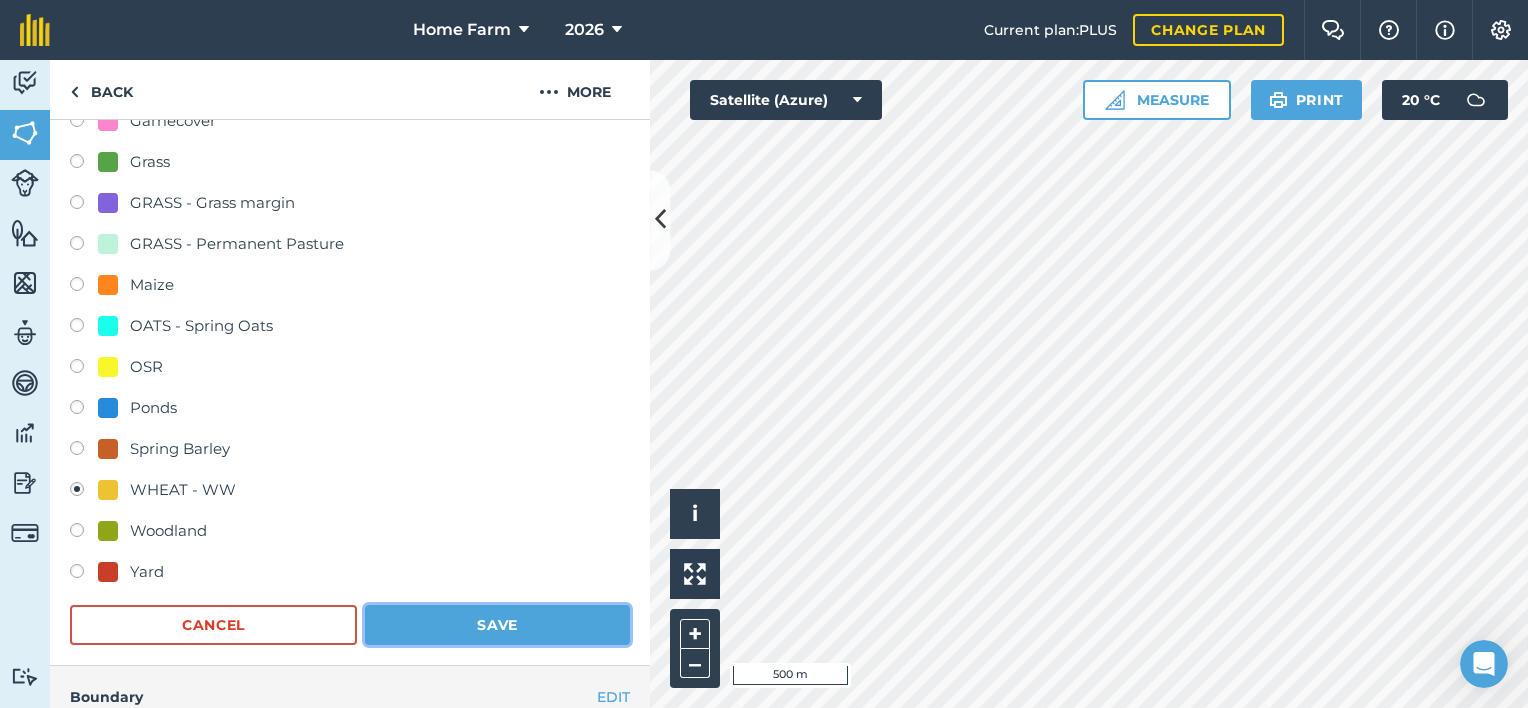 click on "Save" at bounding box center (497, 625) 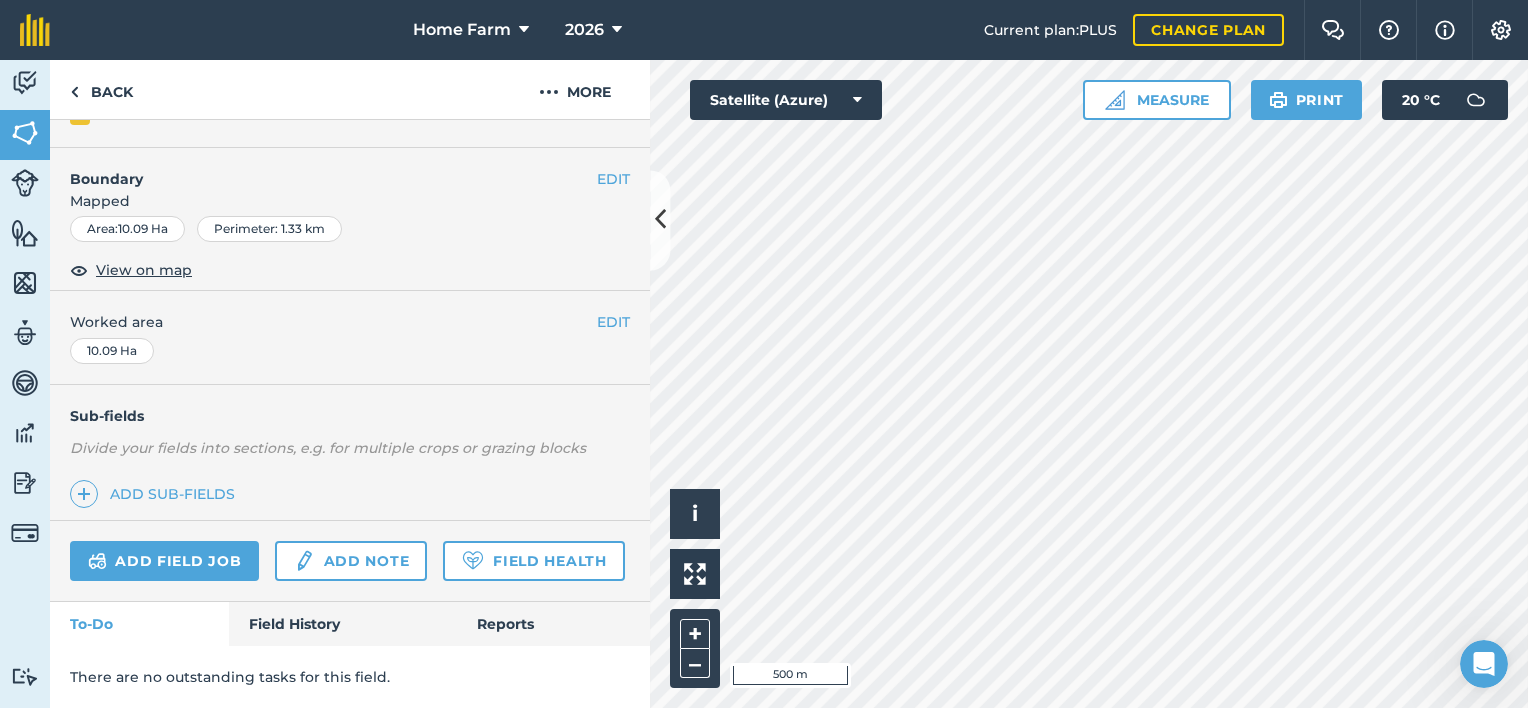 scroll, scrollTop: 0, scrollLeft: 0, axis: both 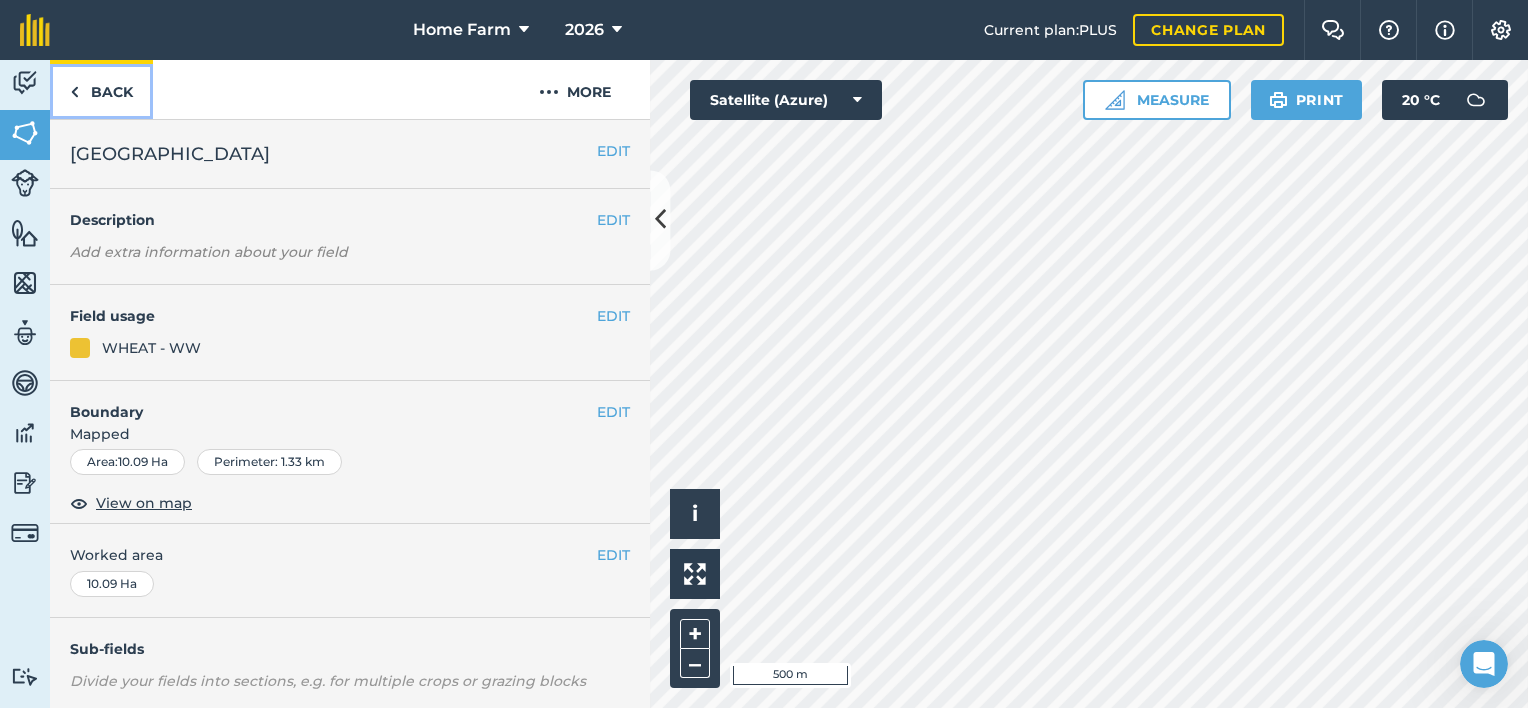 click on "Back" at bounding box center (101, 89) 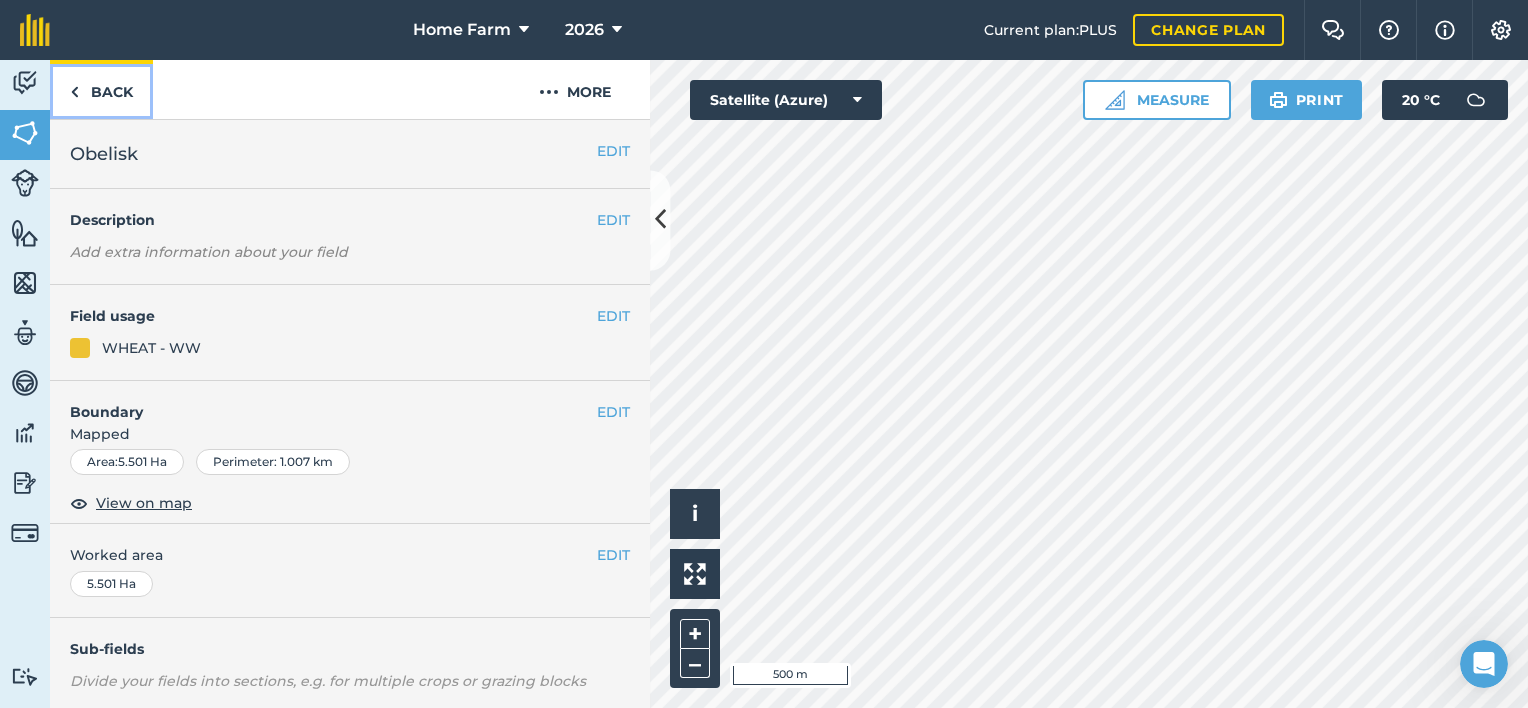 click on "Back" at bounding box center (101, 89) 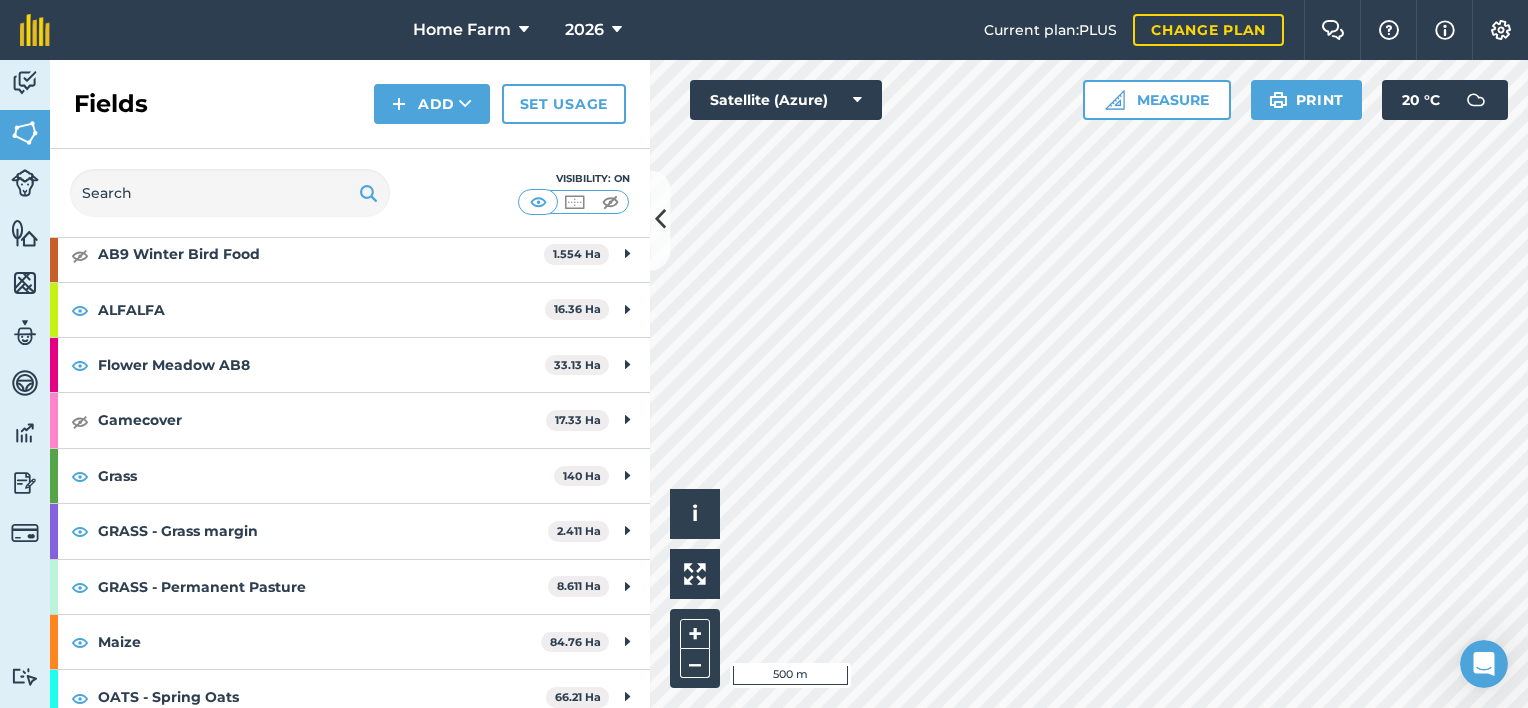 scroll, scrollTop: 0, scrollLeft: 0, axis: both 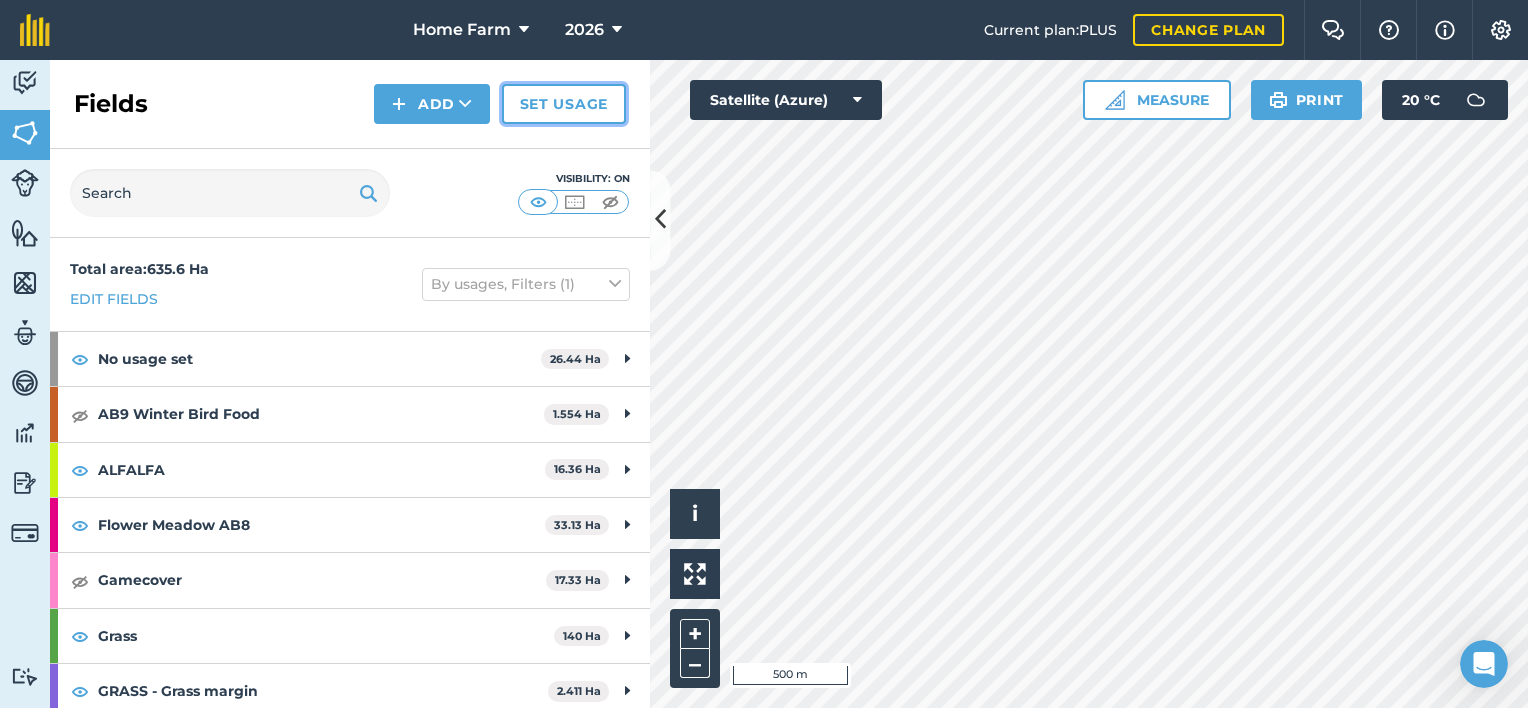 click on "Set usage" at bounding box center (564, 104) 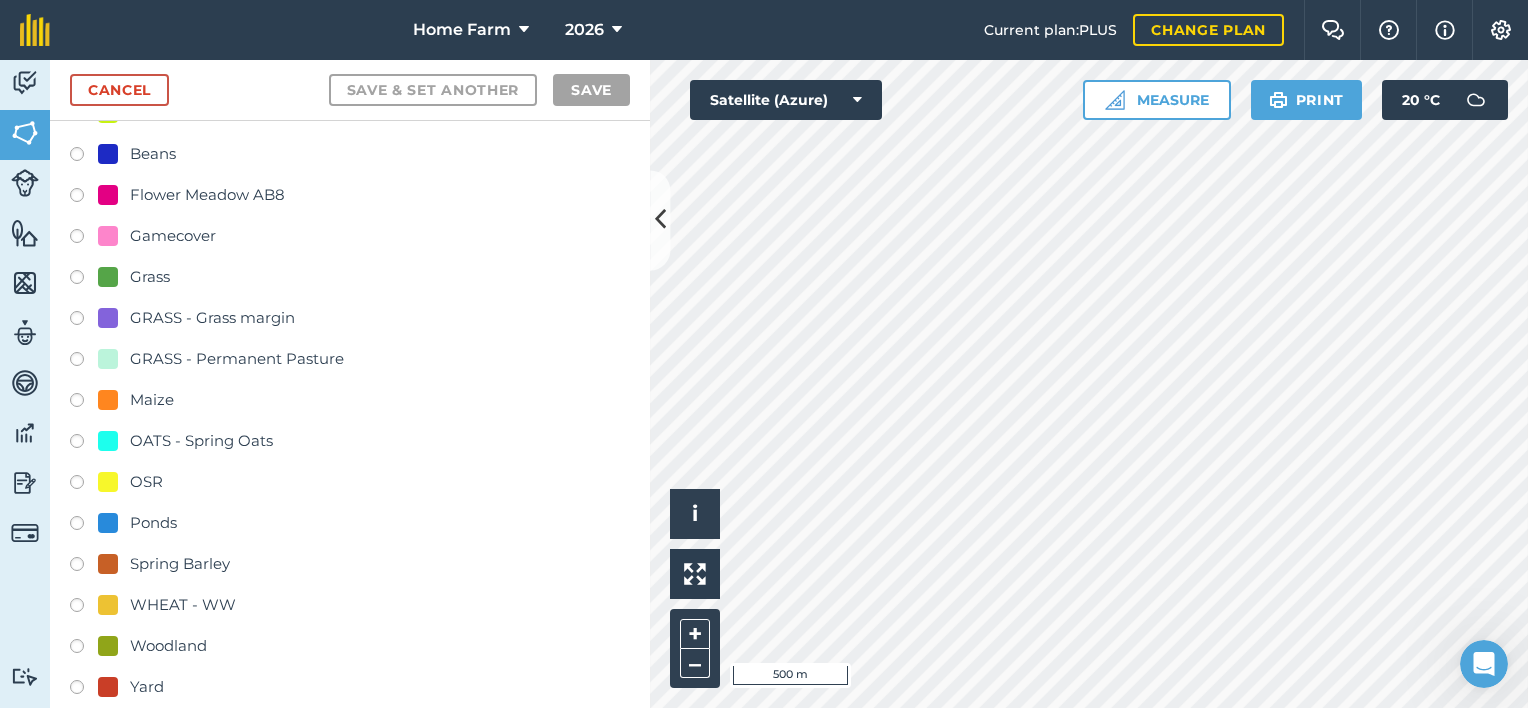 scroll, scrollTop: 168, scrollLeft: 0, axis: vertical 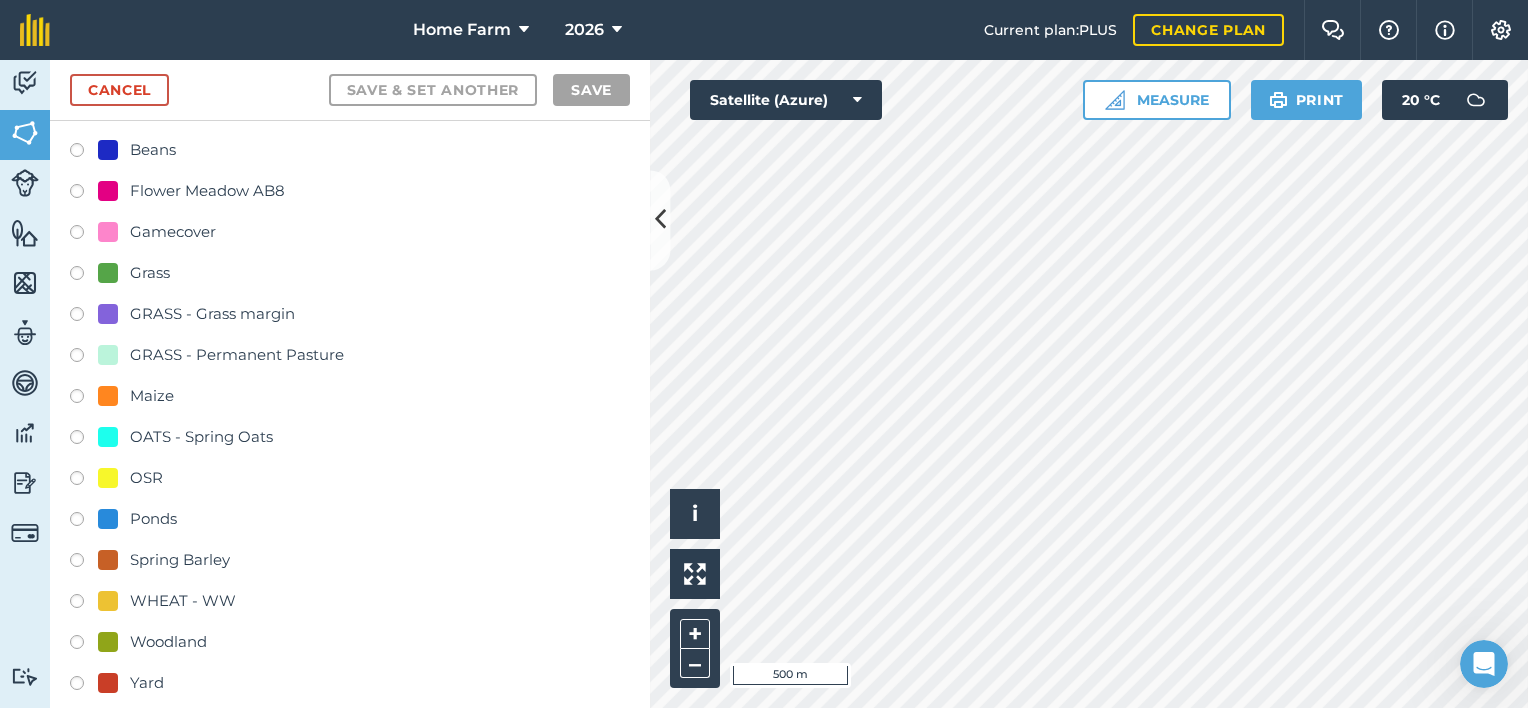 click at bounding box center (84, 604) 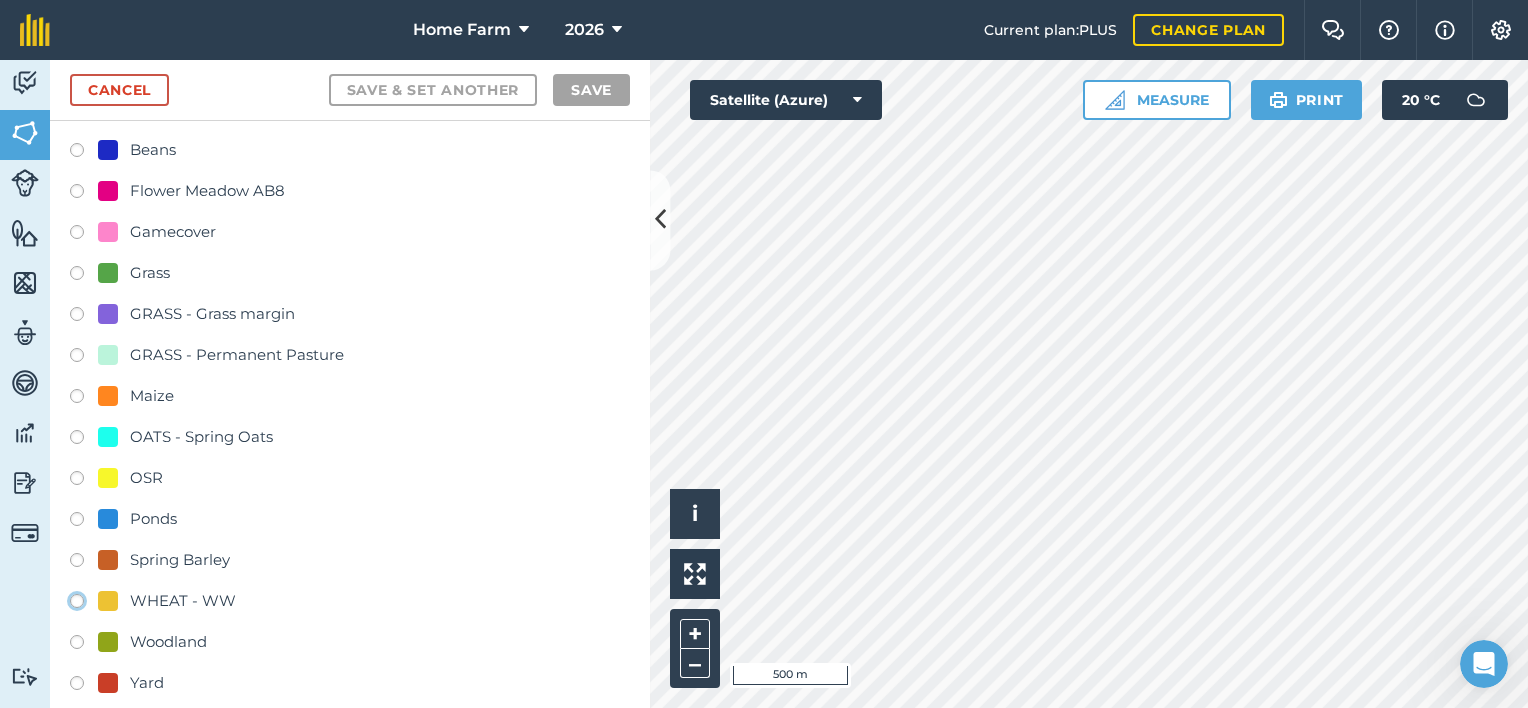 click on "WHEAT - WW" at bounding box center [-9923, 600] 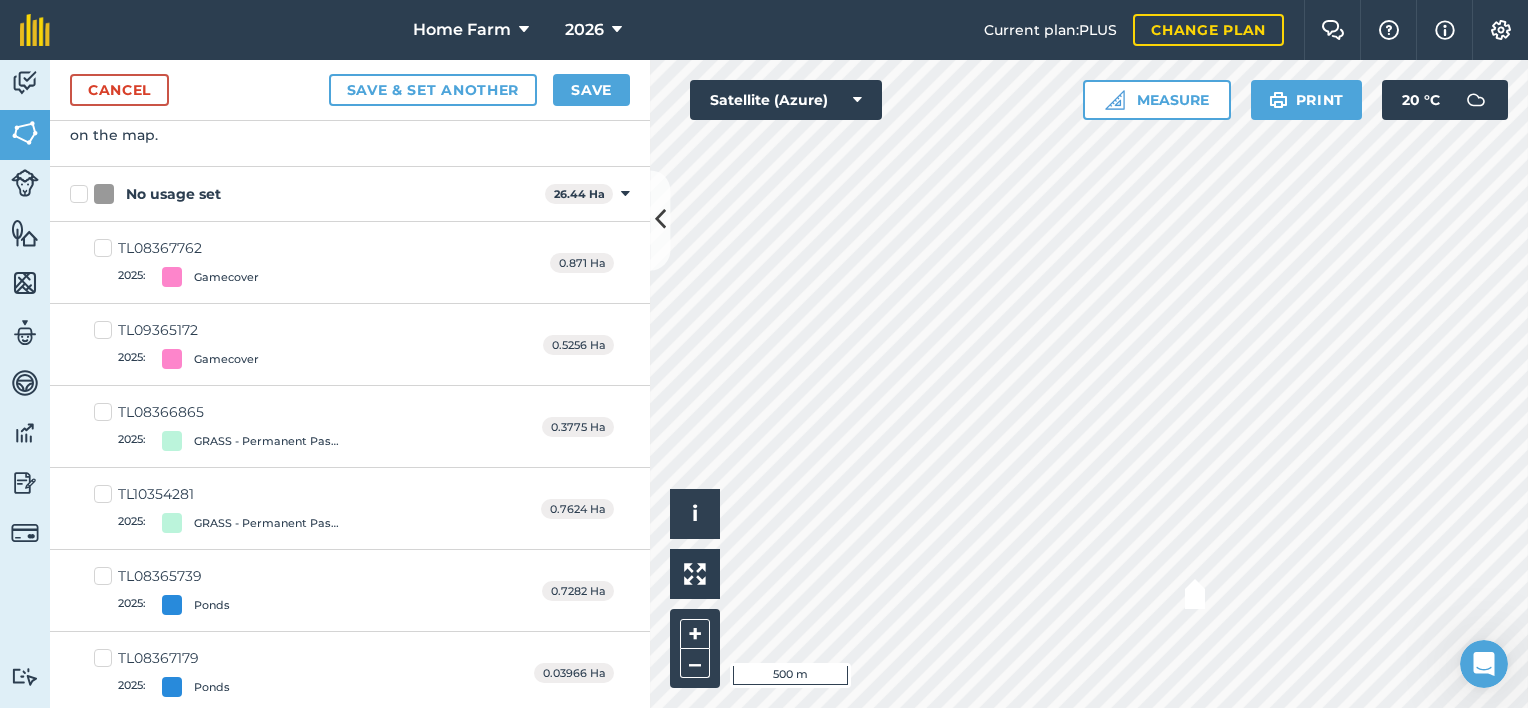 checkbox on "true" 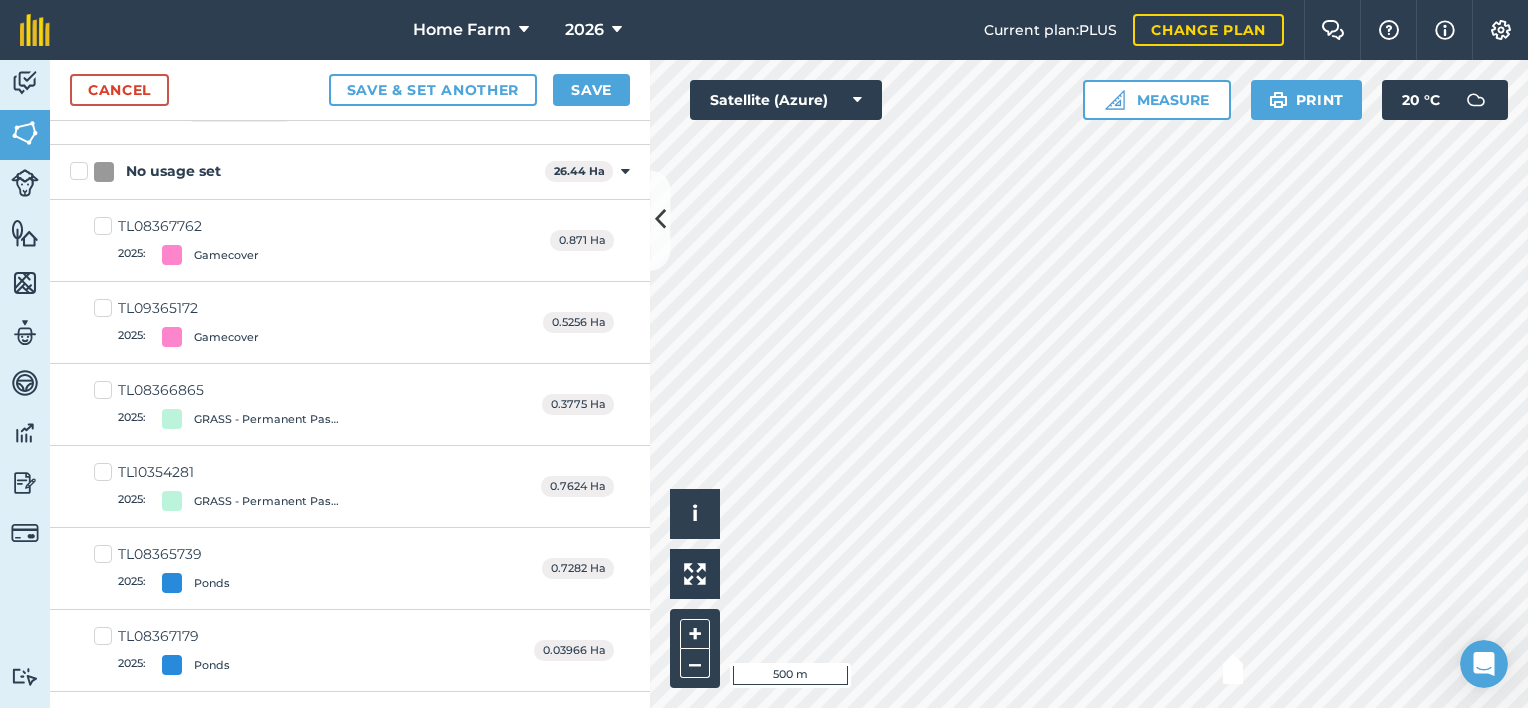 checkbox on "true" 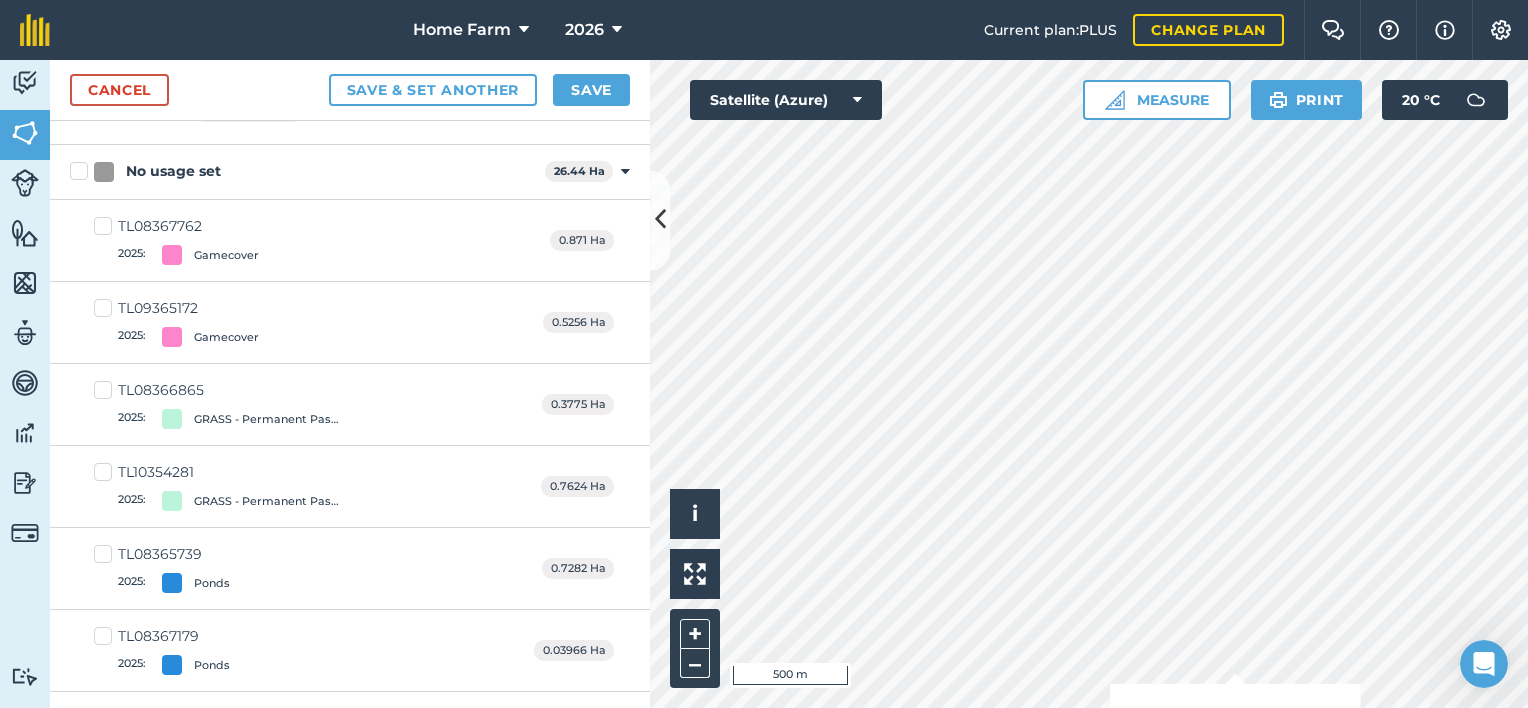checkbox on "true" 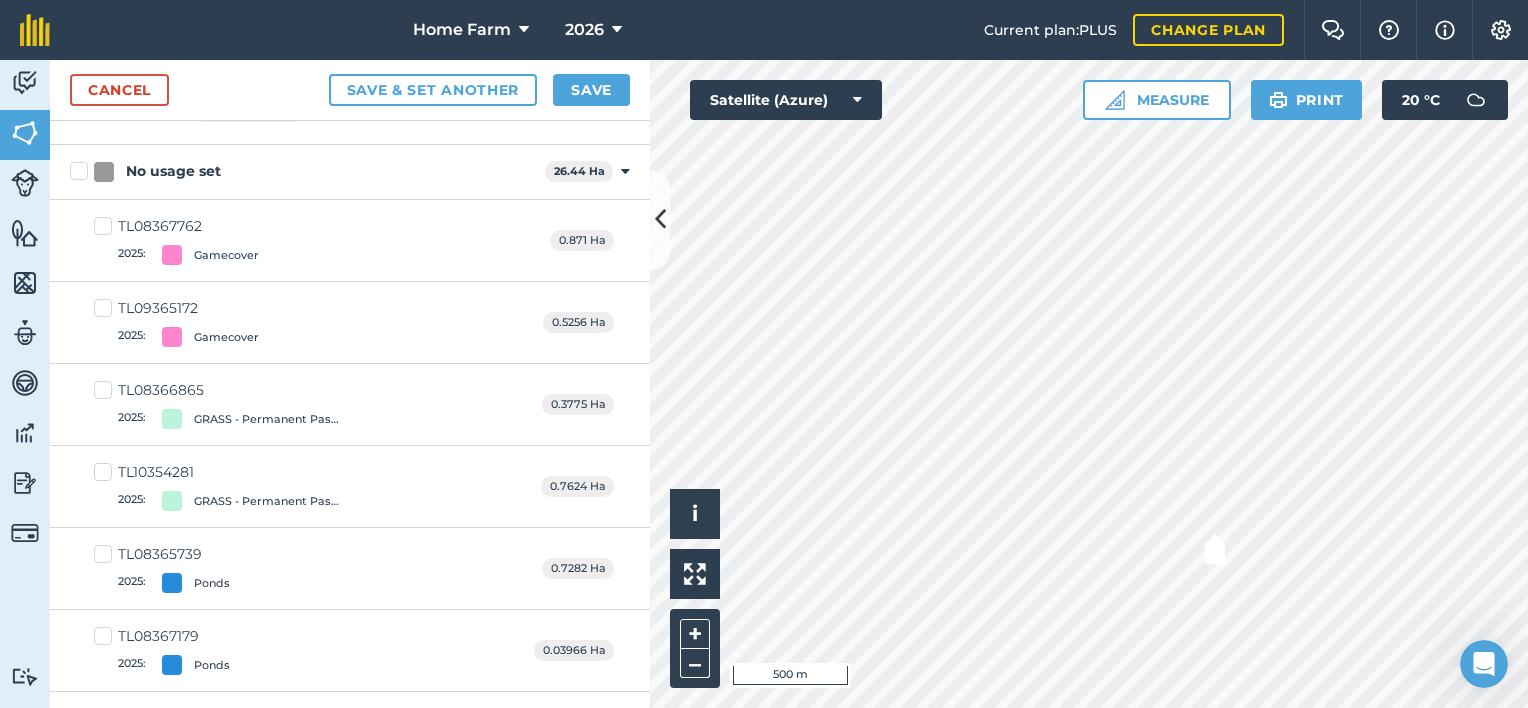 checkbox on "true" 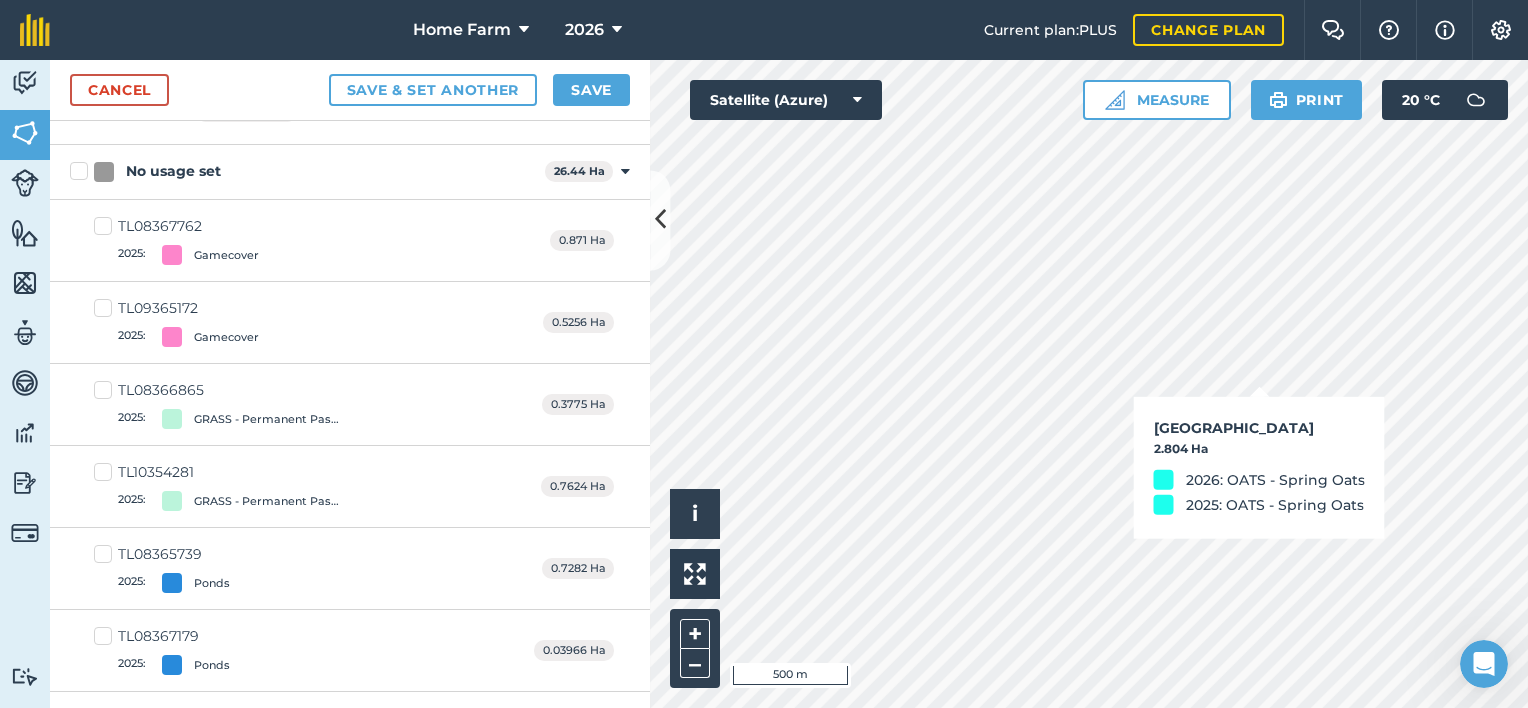 checkbox on "true" 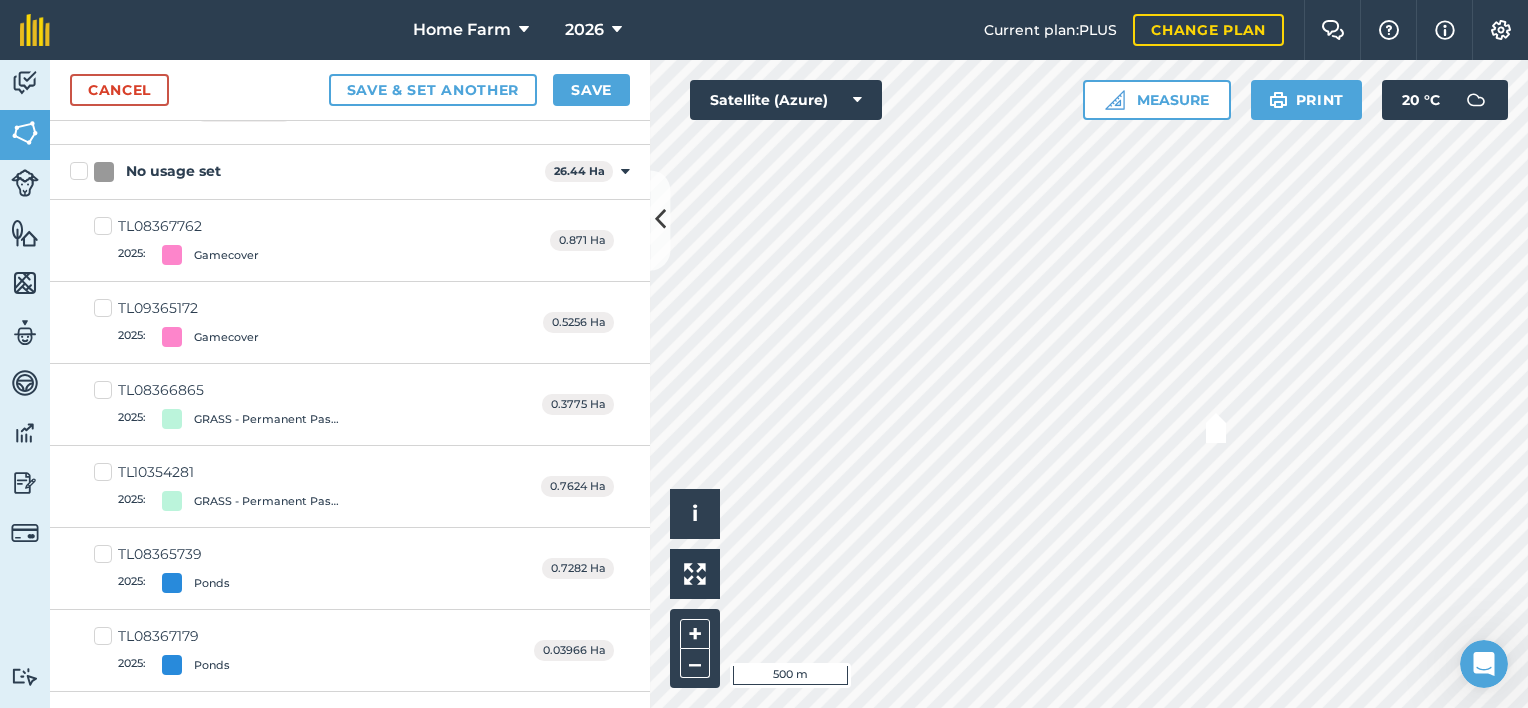 checkbox on "true" 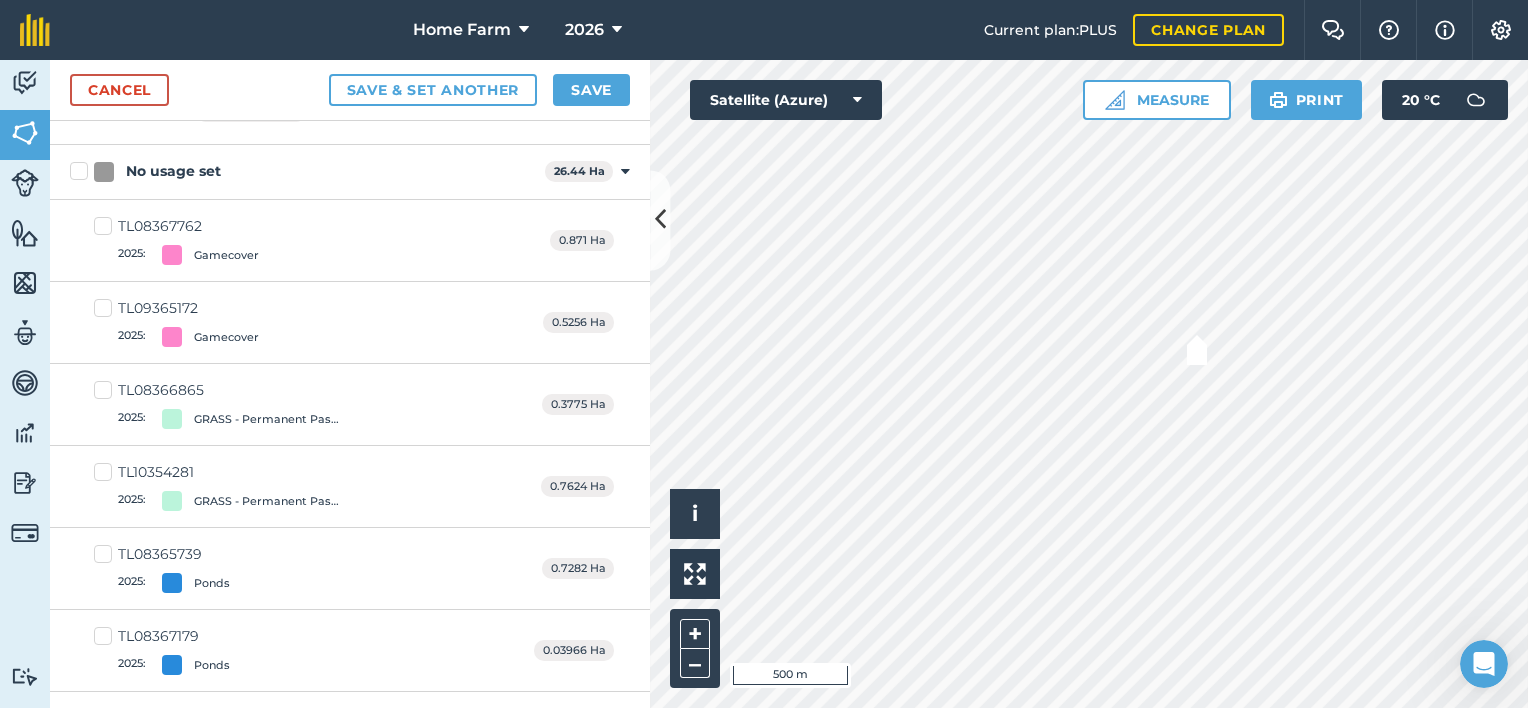 checkbox on "true" 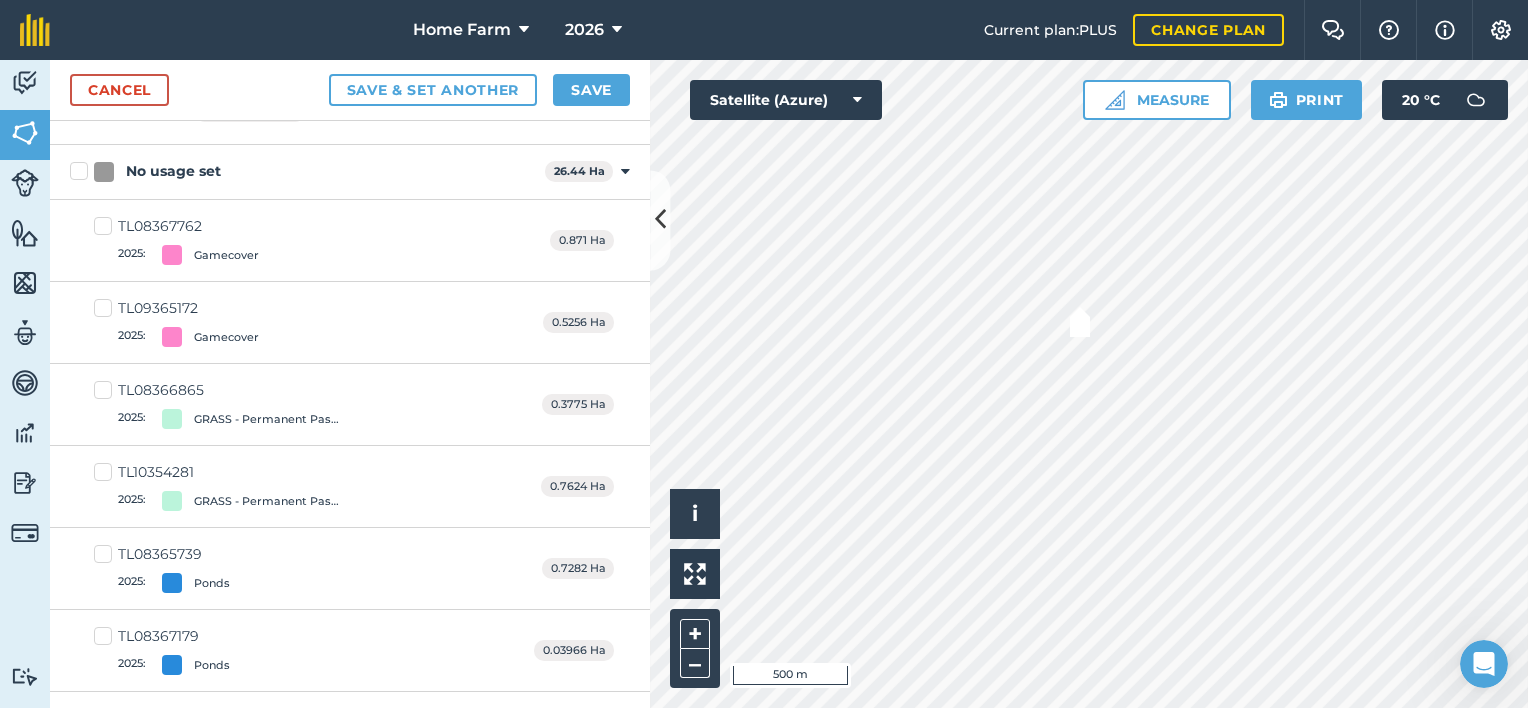 checkbox on "true" 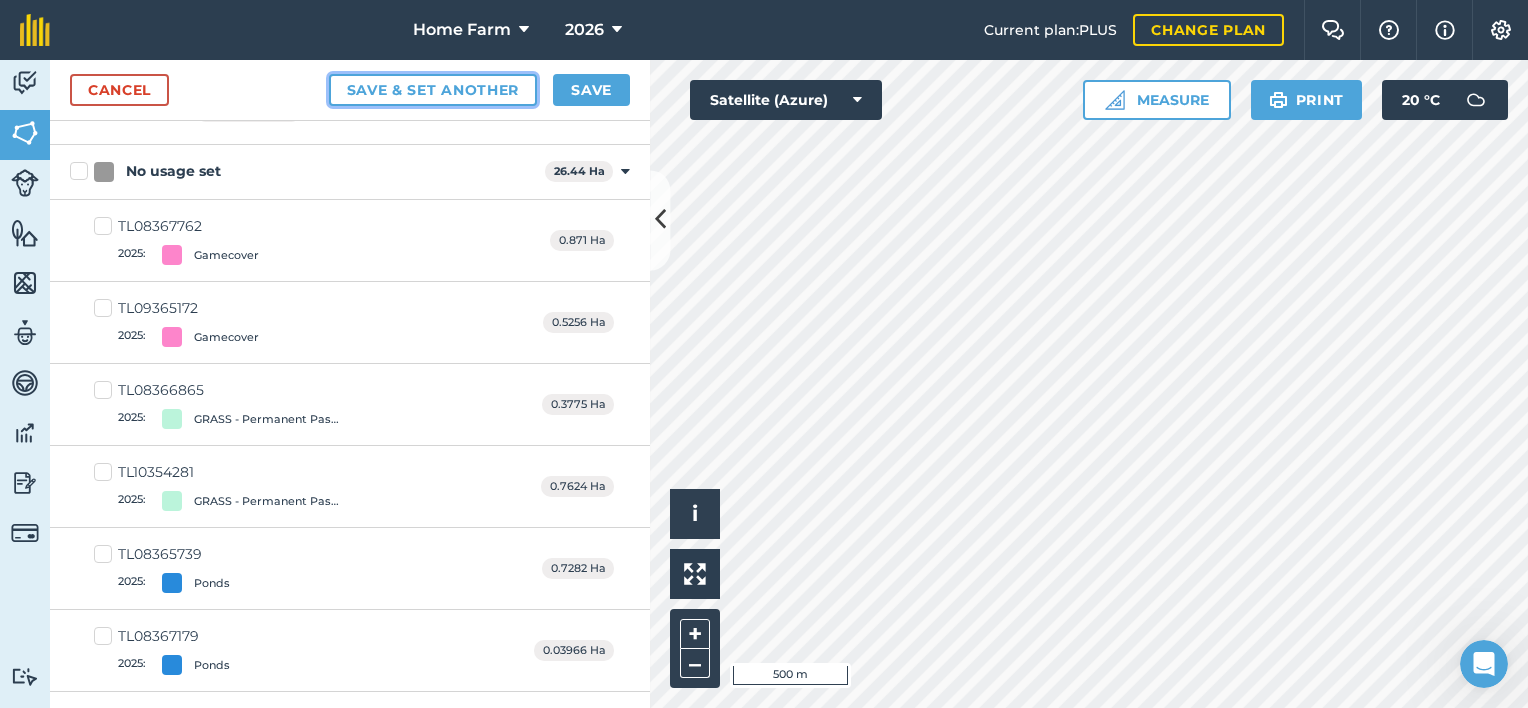 click on "Save & set another" at bounding box center (433, 90) 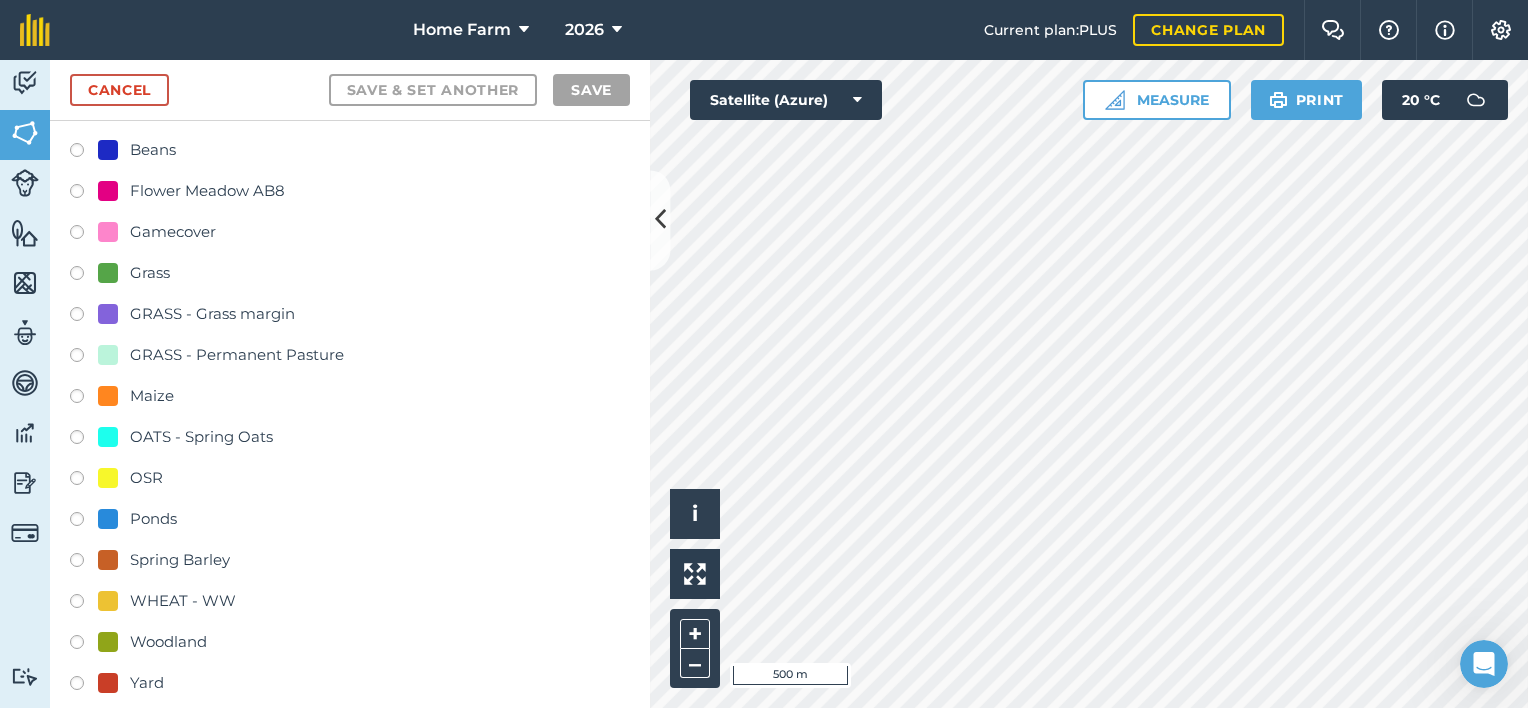 scroll, scrollTop: 851, scrollLeft: 0, axis: vertical 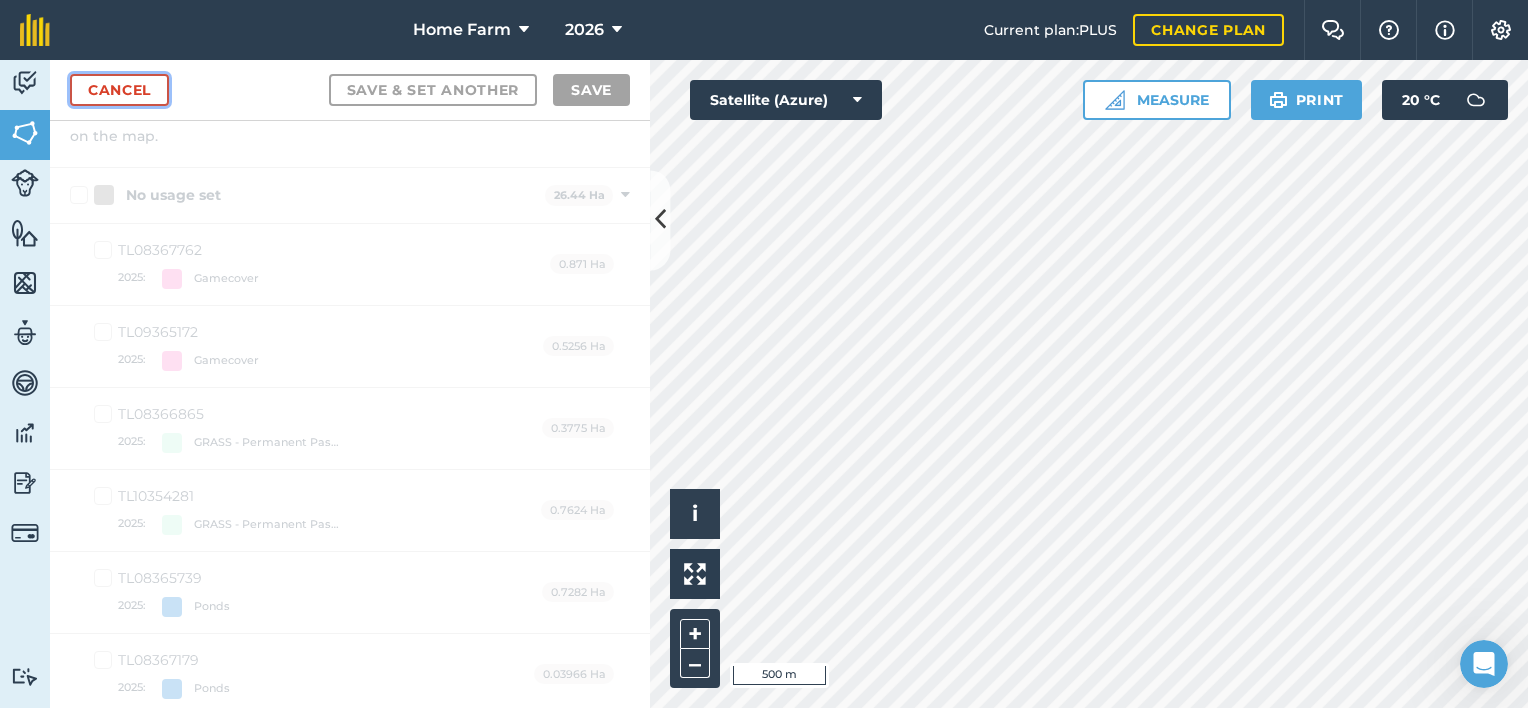 click on "Cancel" at bounding box center (119, 90) 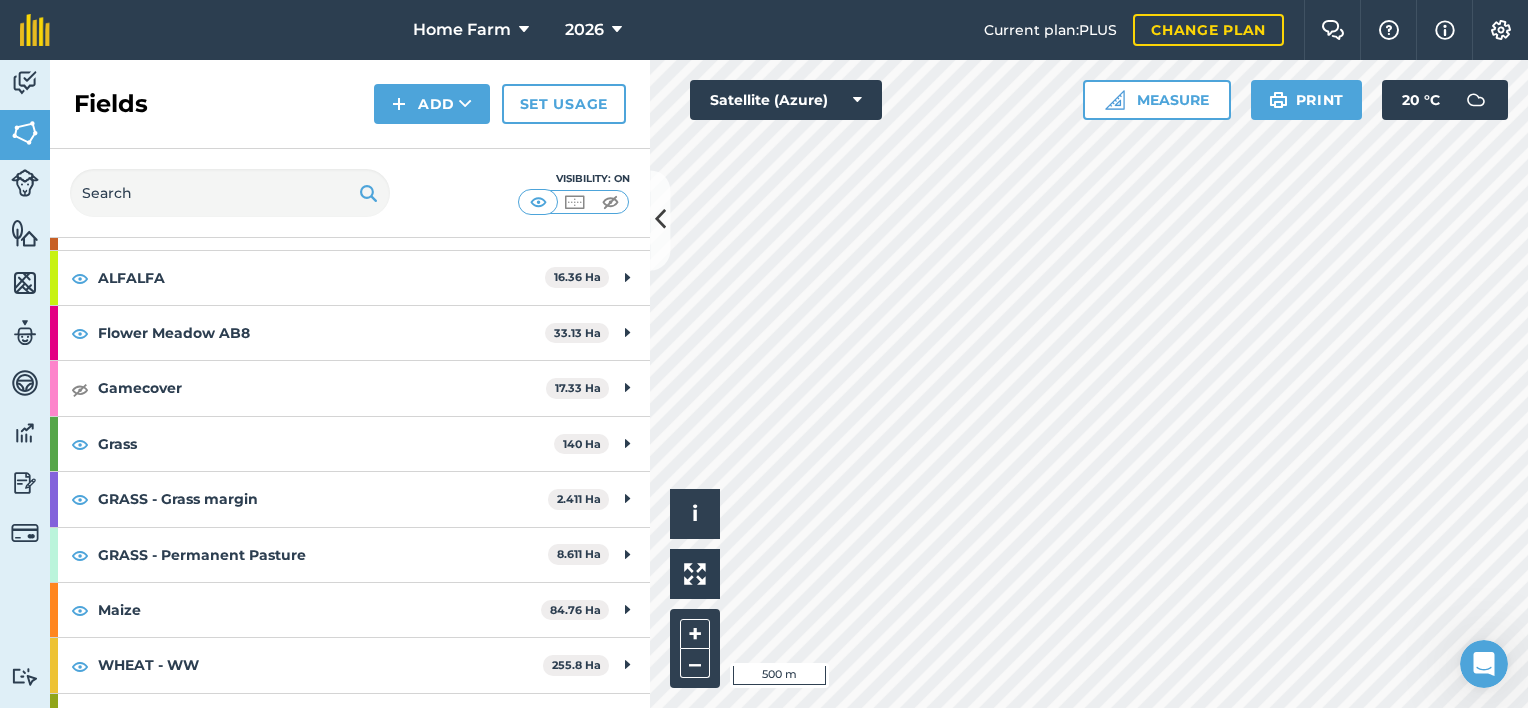 scroll, scrollTop: 0, scrollLeft: 0, axis: both 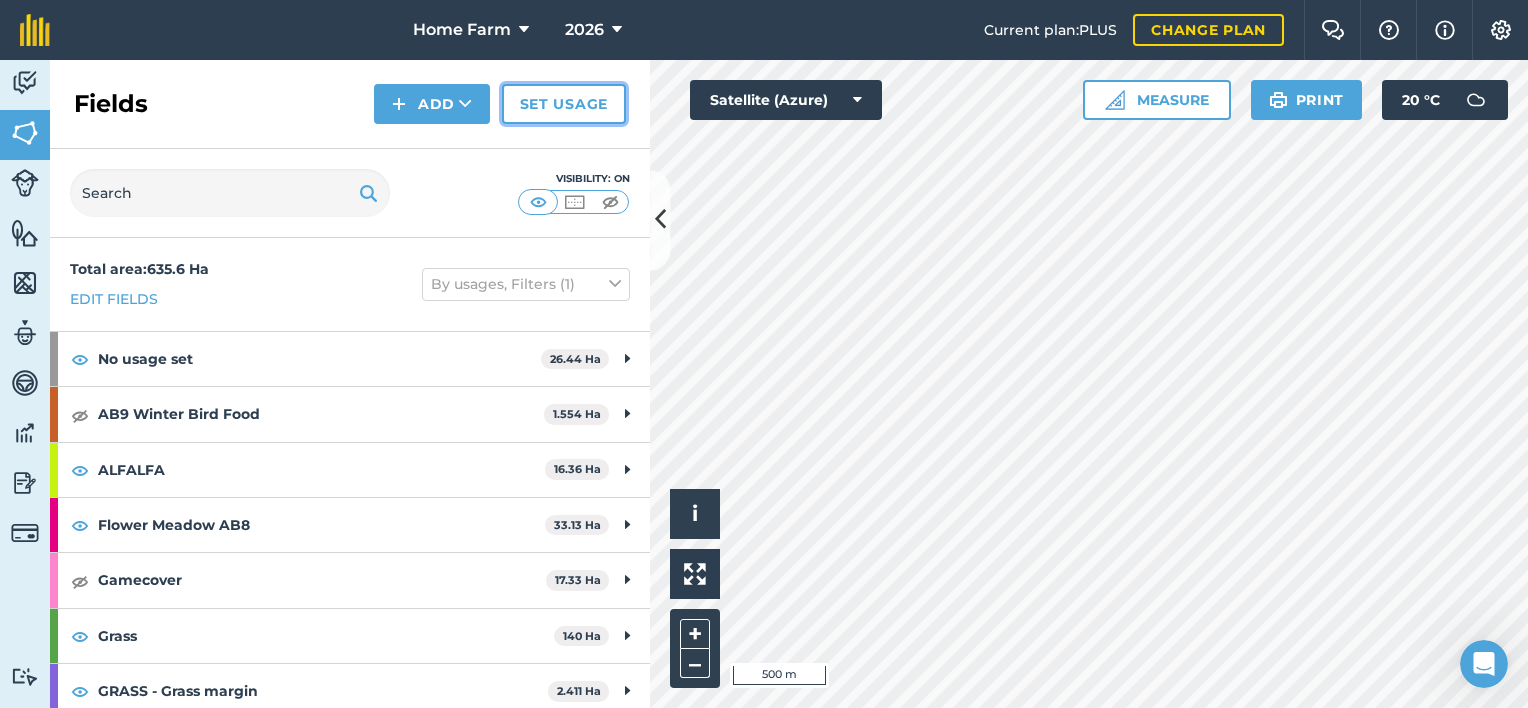 click on "Set usage" at bounding box center (564, 104) 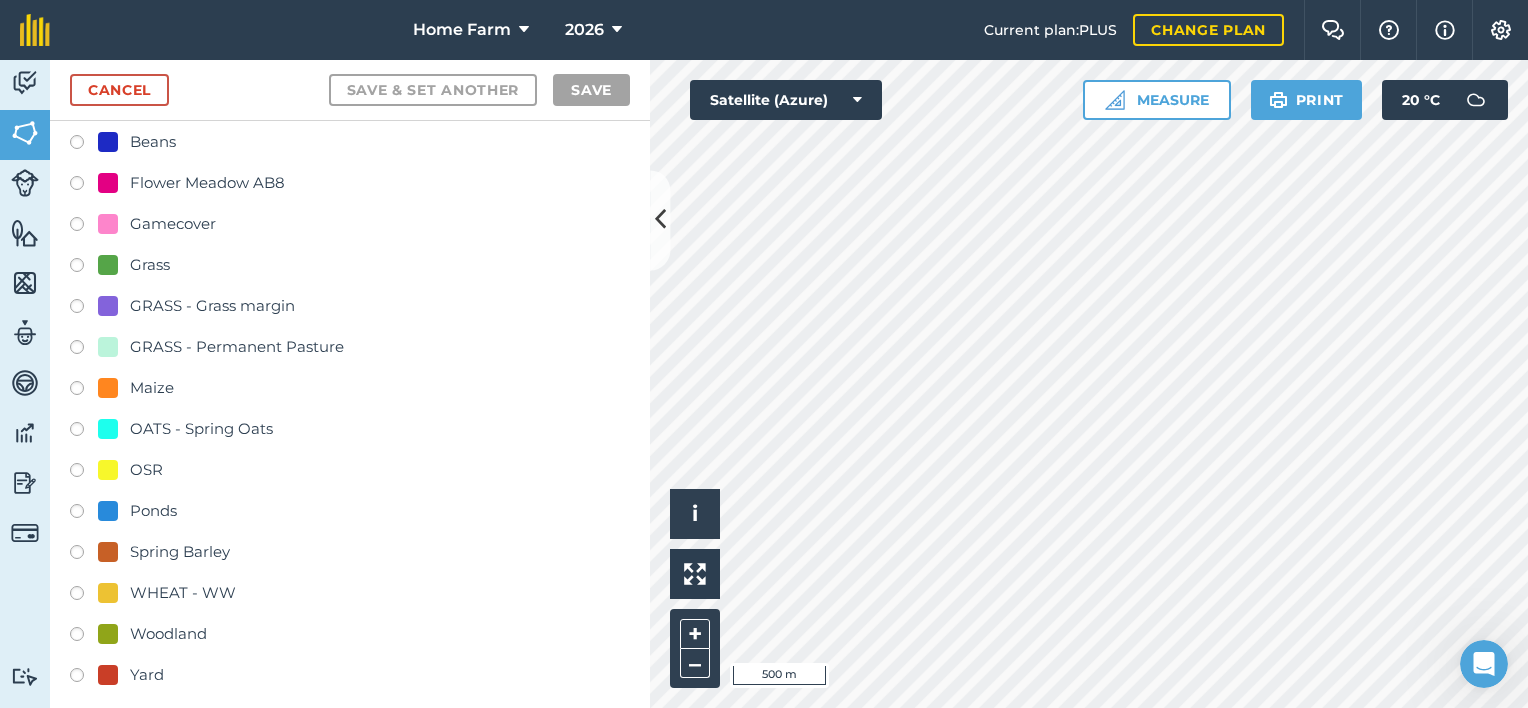 scroll, scrollTop: 172, scrollLeft: 0, axis: vertical 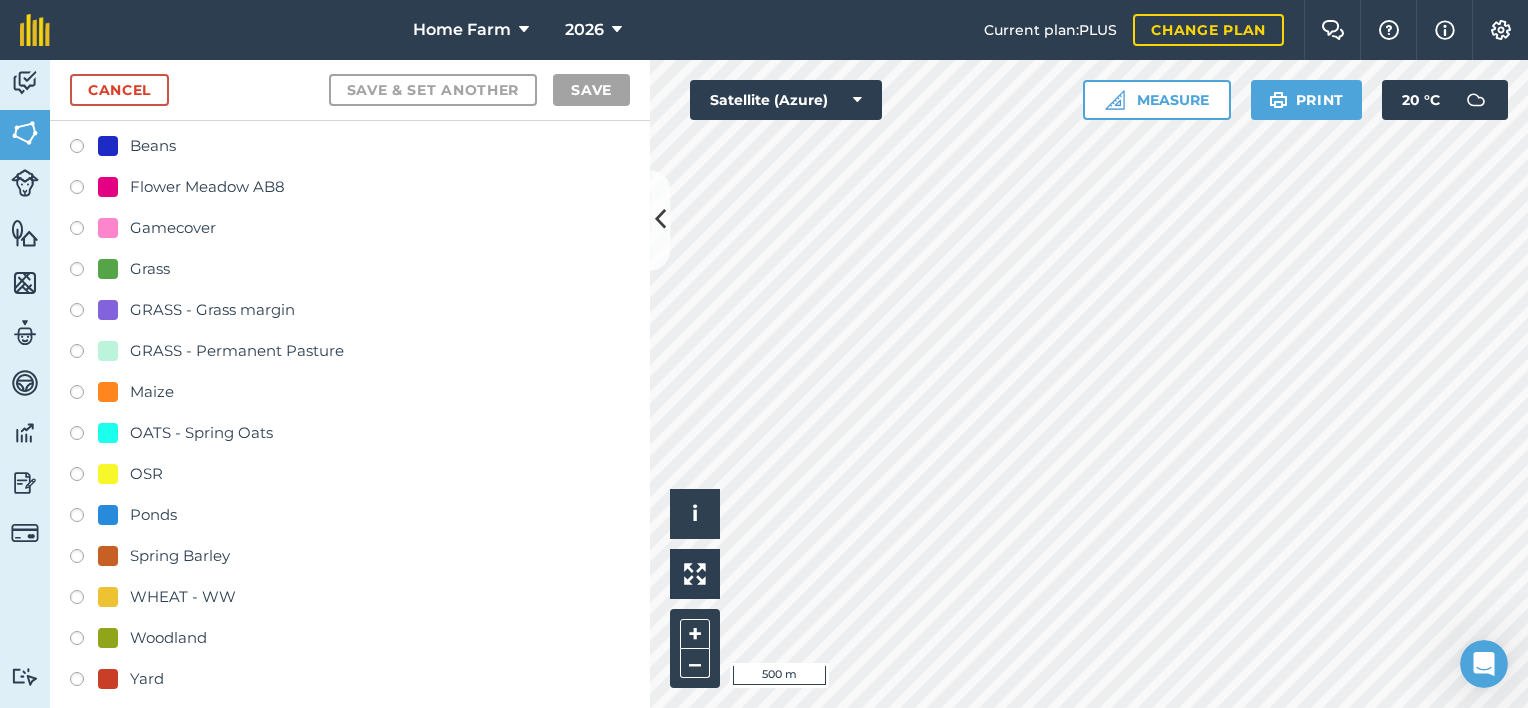 click on "Maize" at bounding box center (152, 392) 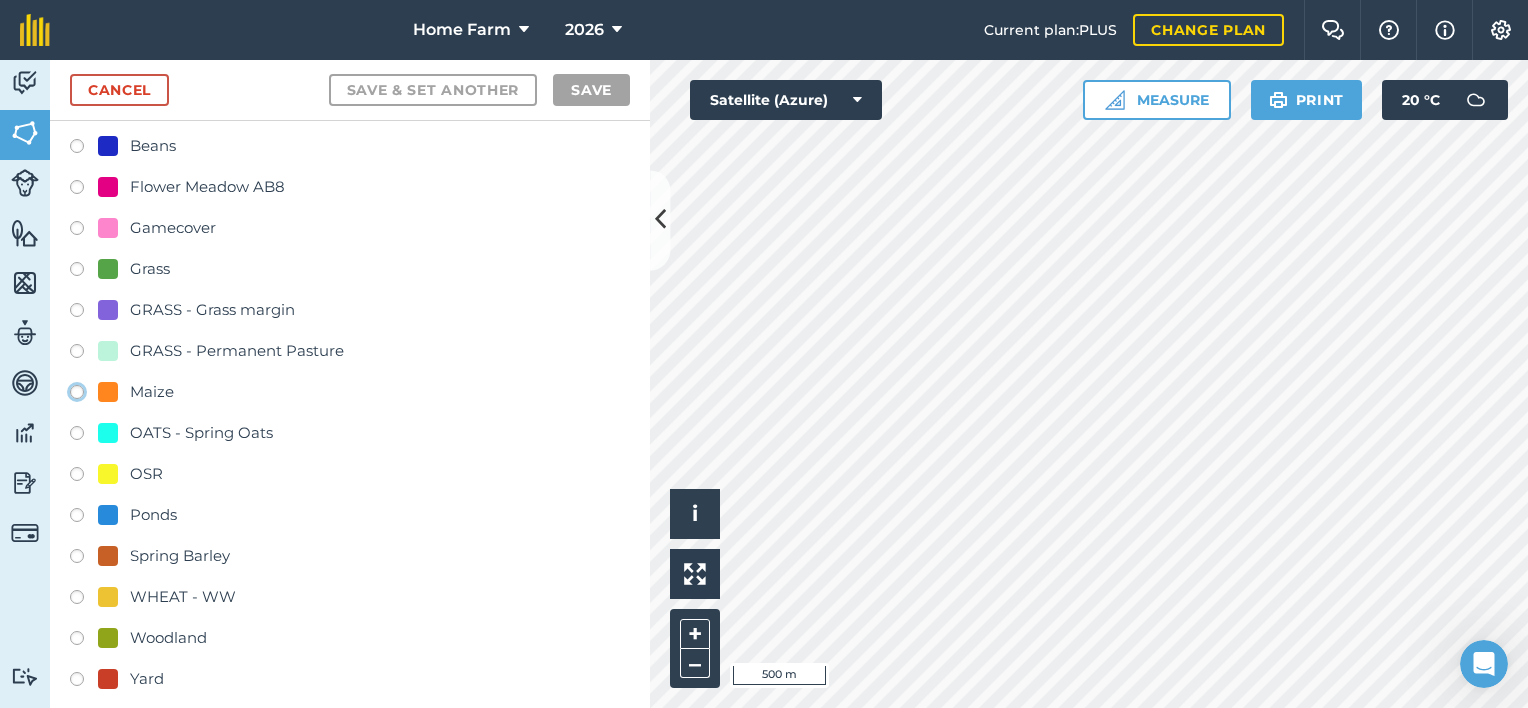 click on "Maize" at bounding box center (-9923, 391) 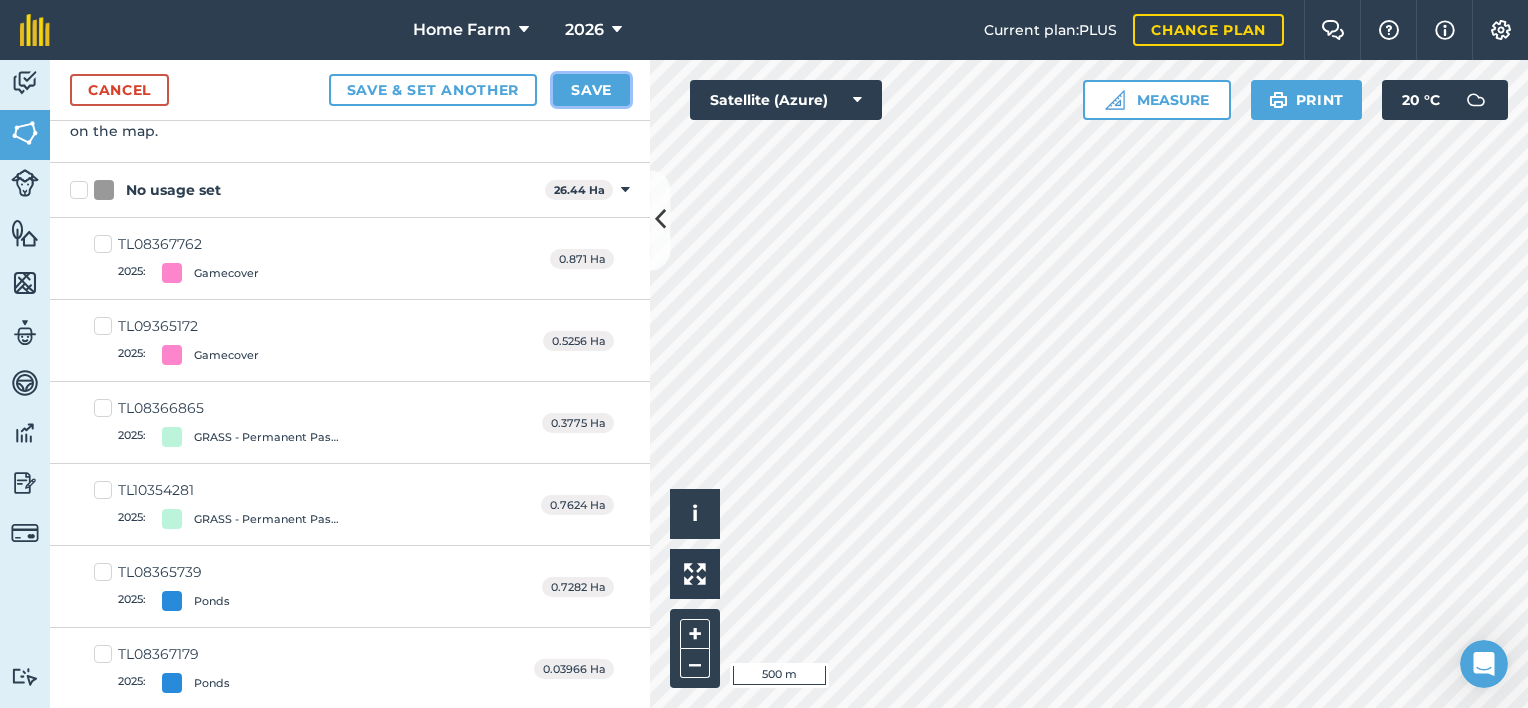 click on "Save" at bounding box center [591, 90] 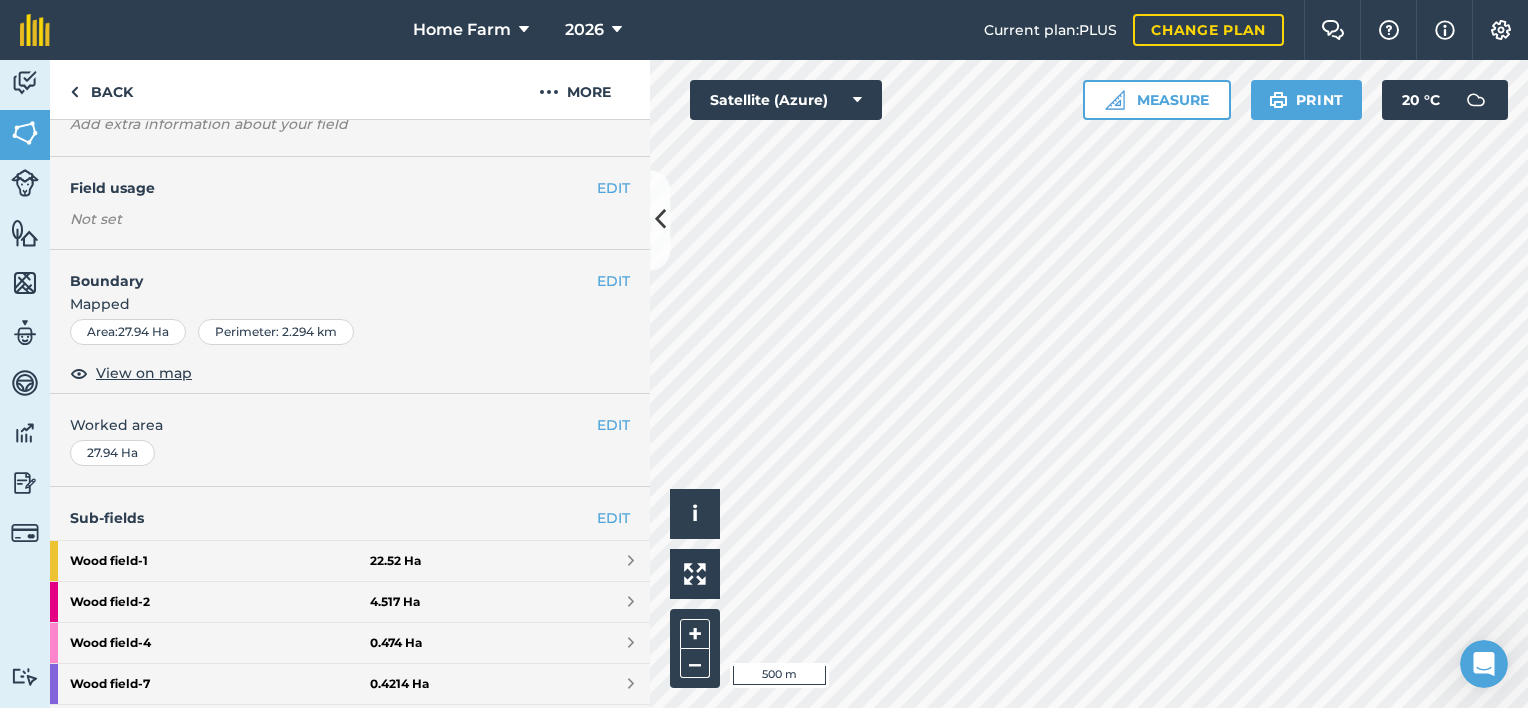 scroll, scrollTop: 132, scrollLeft: 0, axis: vertical 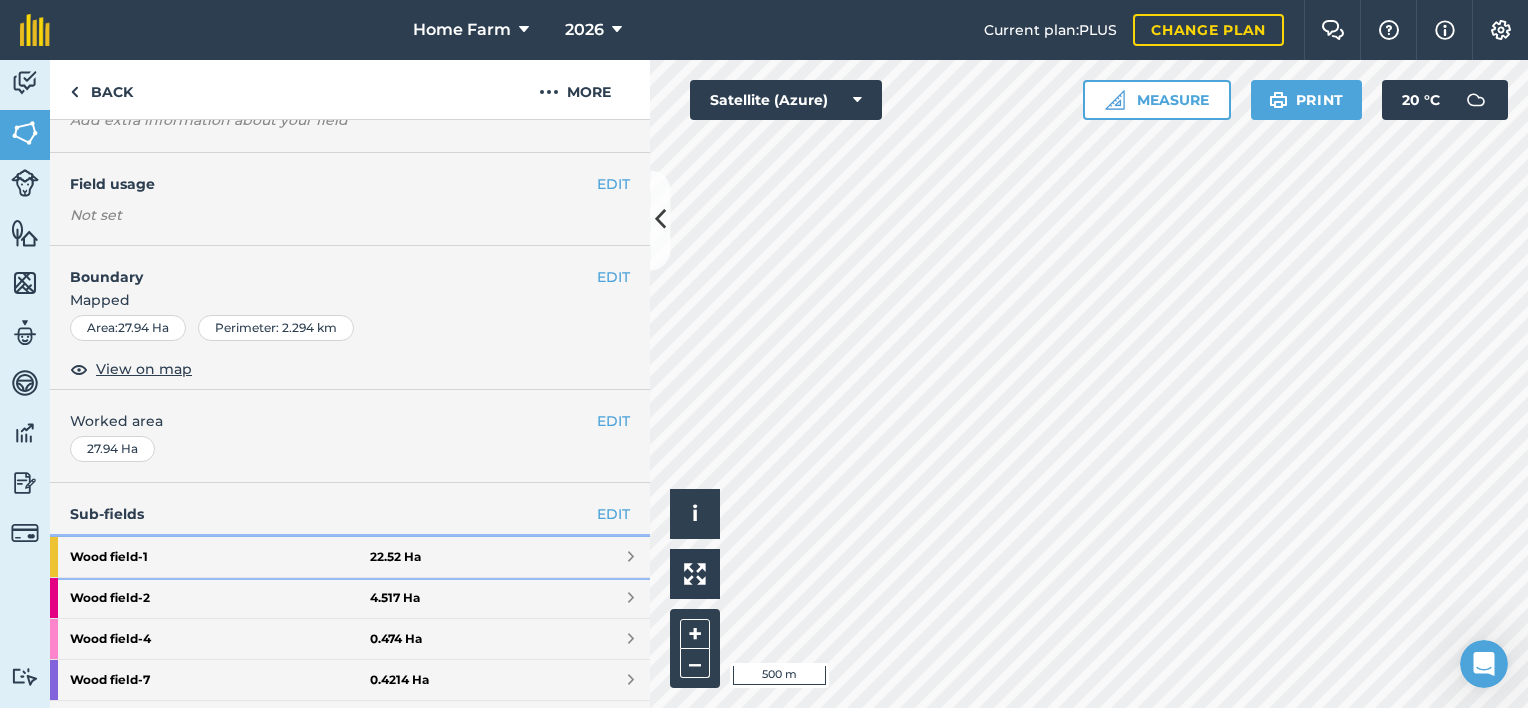 click on "Wood field  -  1 22.52   Ha" at bounding box center (350, 557) 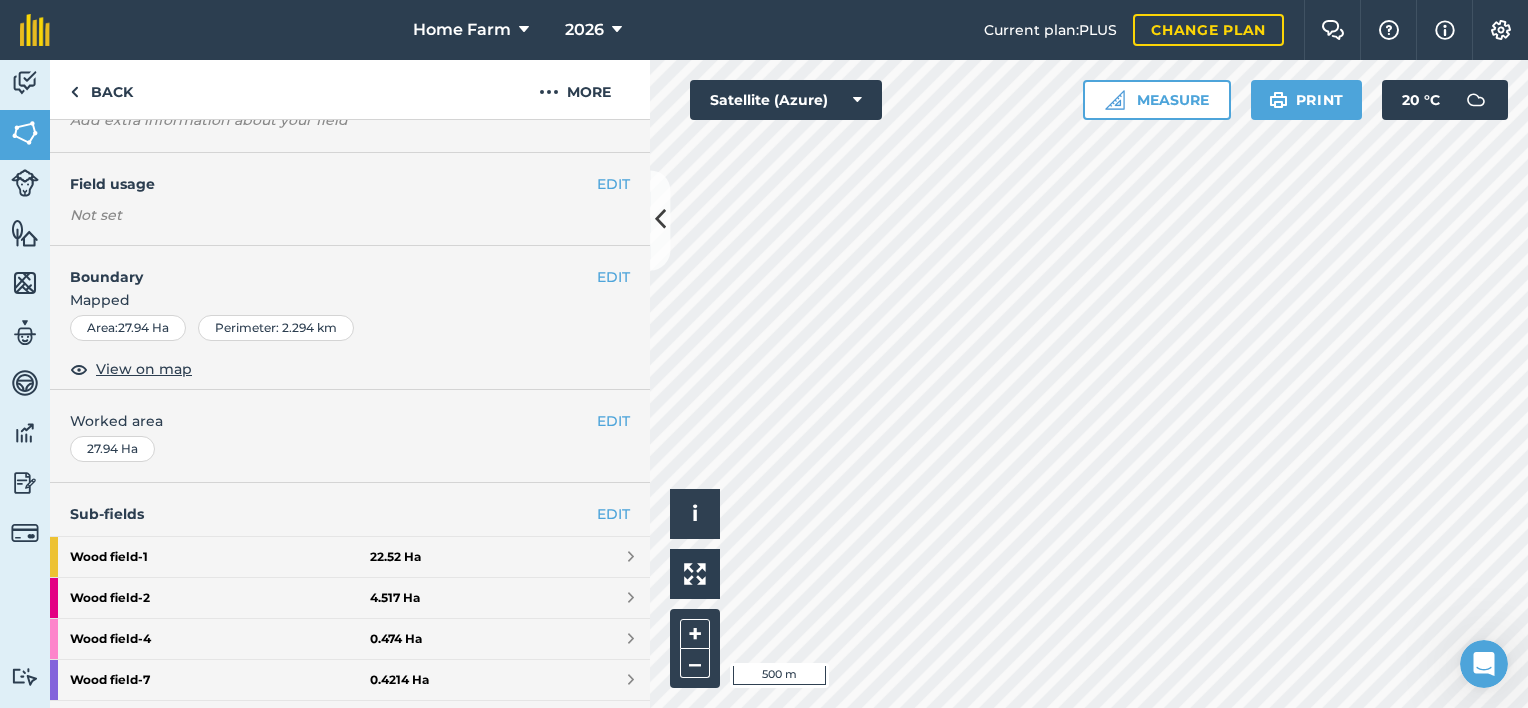scroll, scrollTop: 173, scrollLeft: 0, axis: vertical 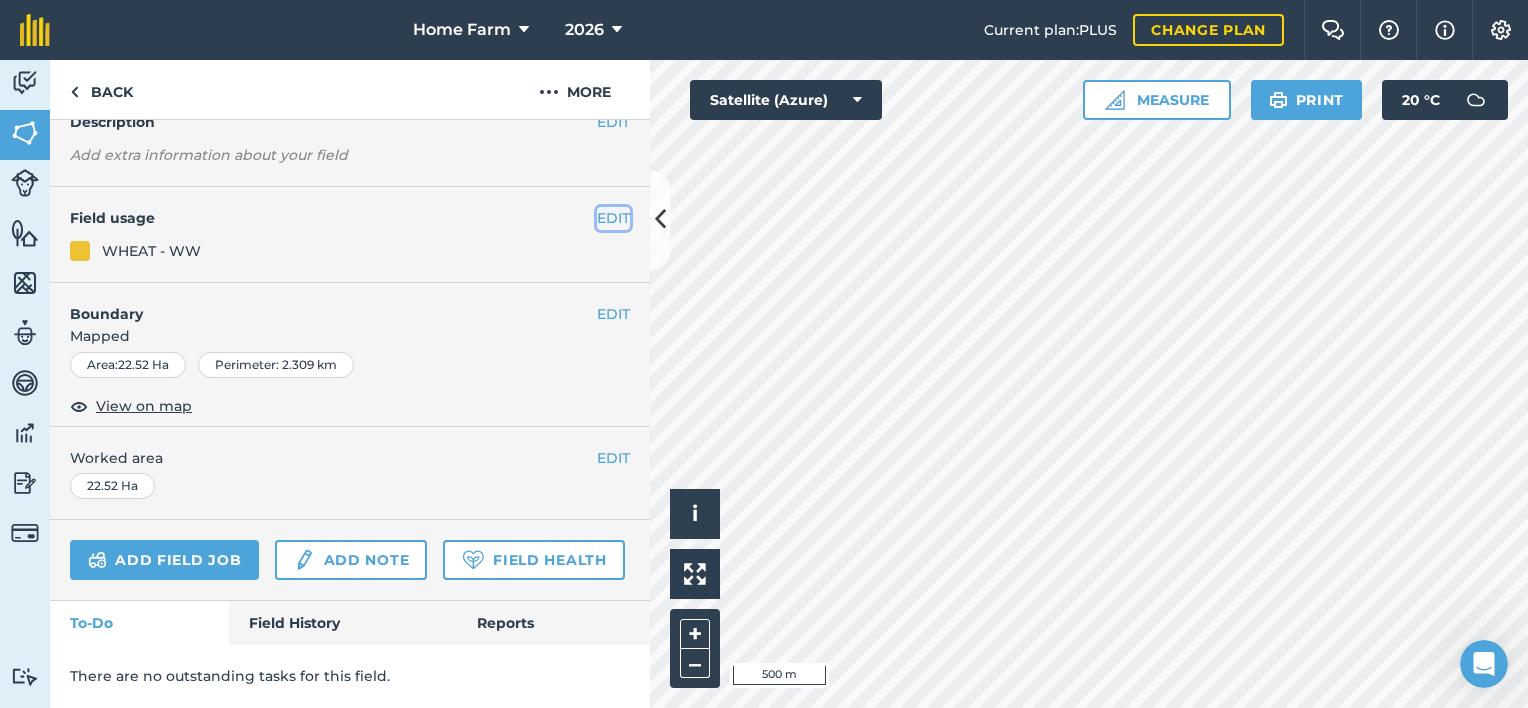 click on "EDIT" at bounding box center (613, 218) 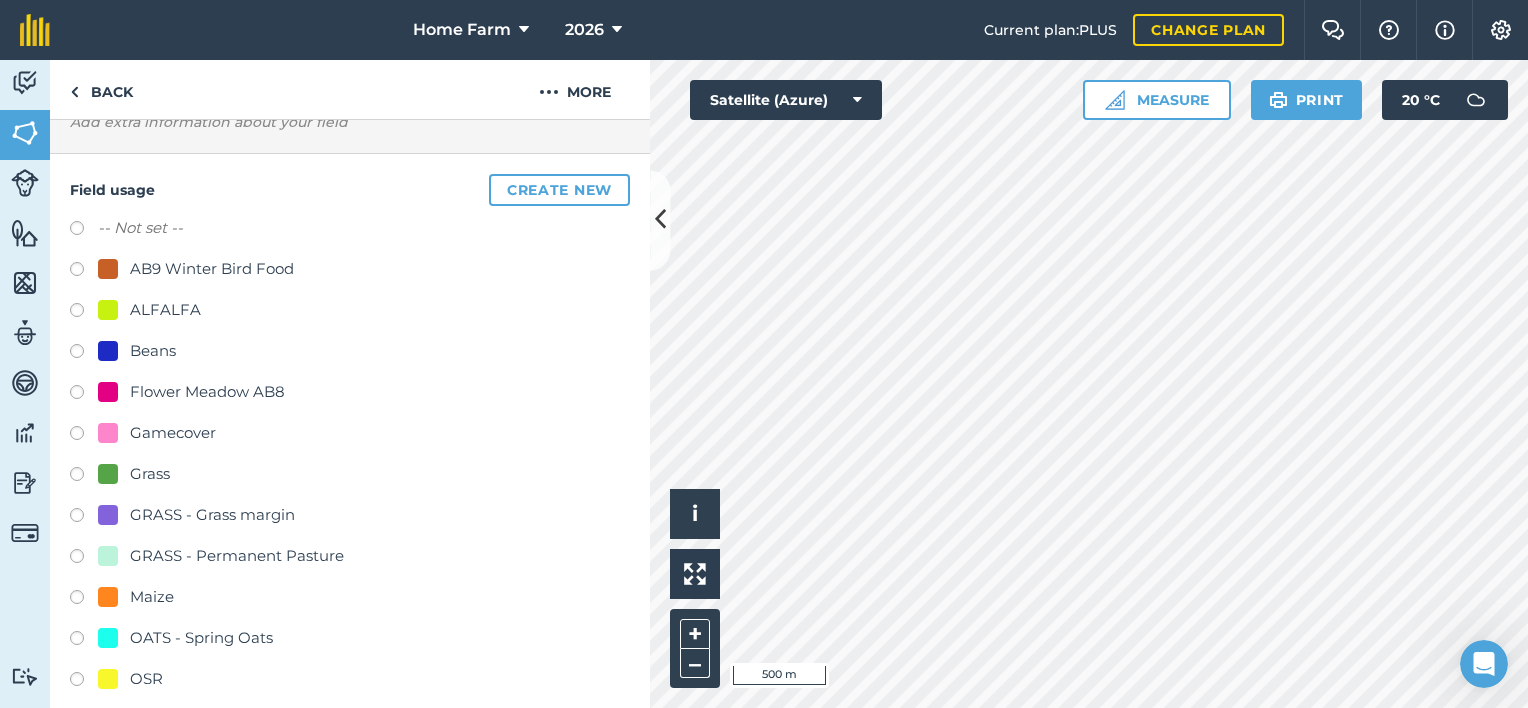 click on "OATS - Spring Oats" at bounding box center [201, 638] 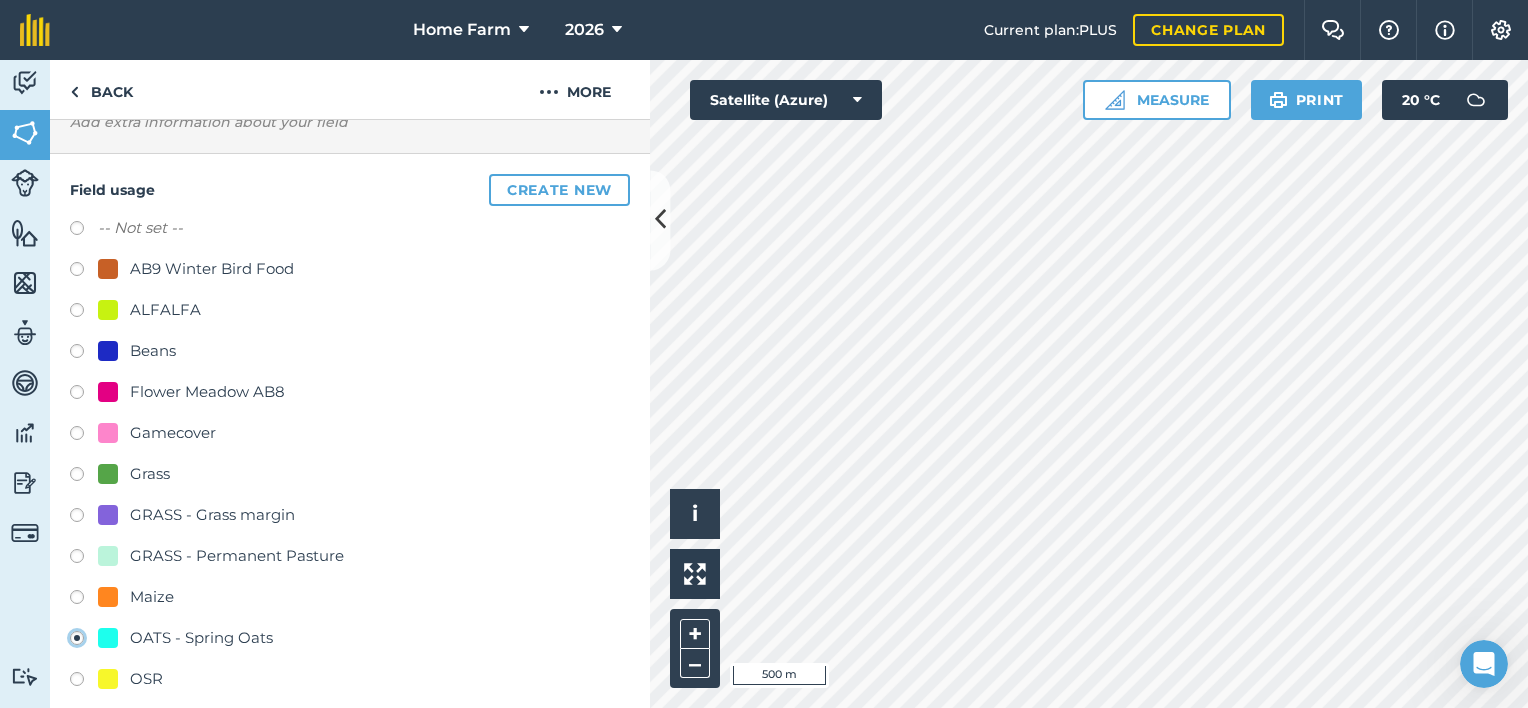 radio on "true" 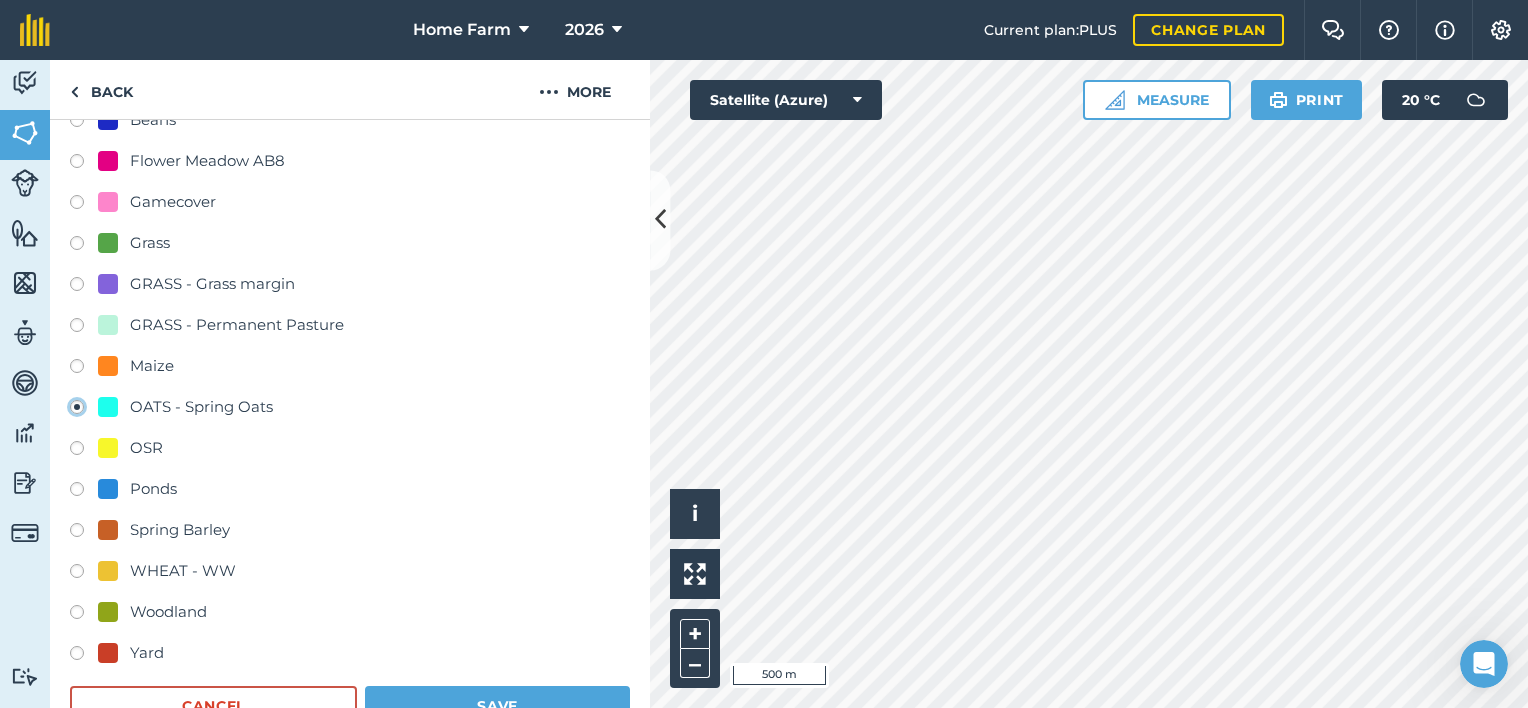 scroll, scrollTop: 414, scrollLeft: 0, axis: vertical 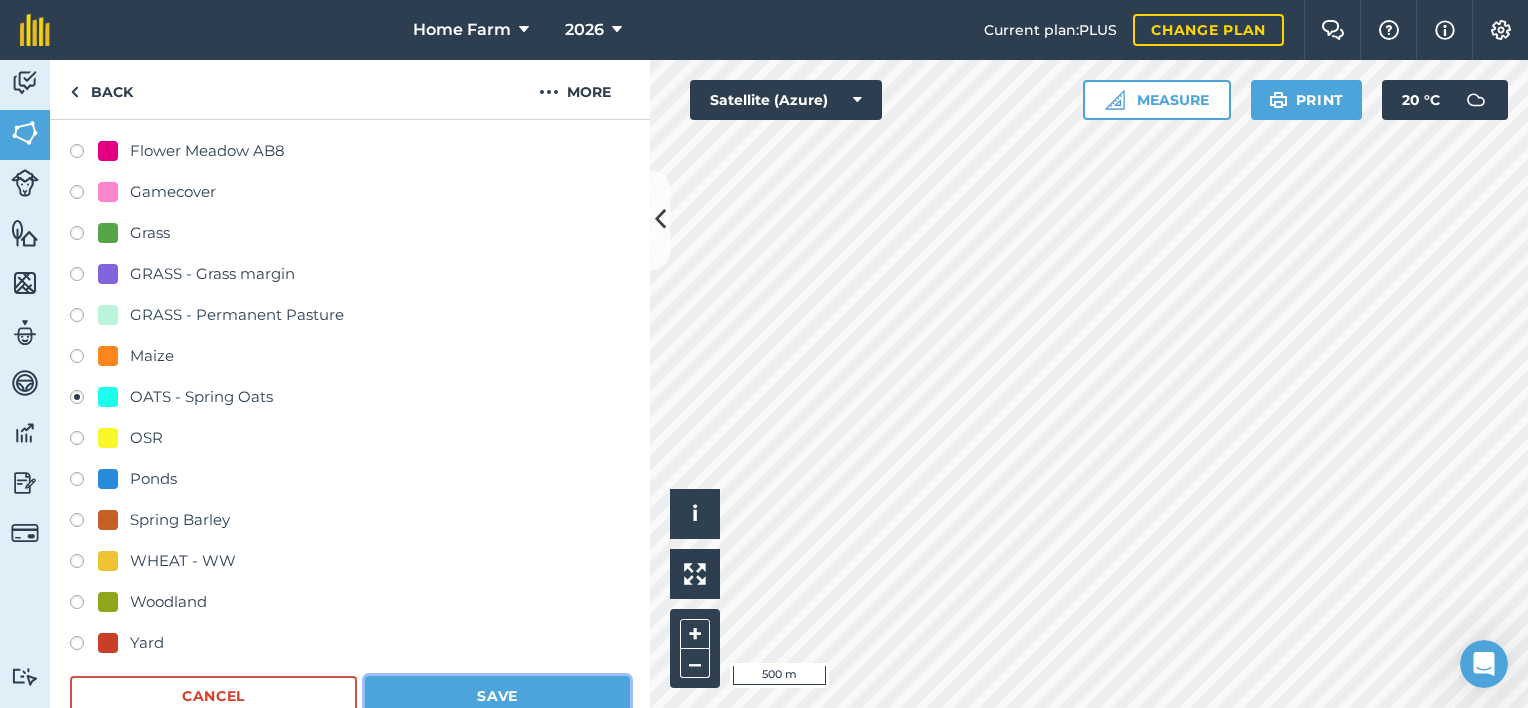 click on "Save" at bounding box center (497, 696) 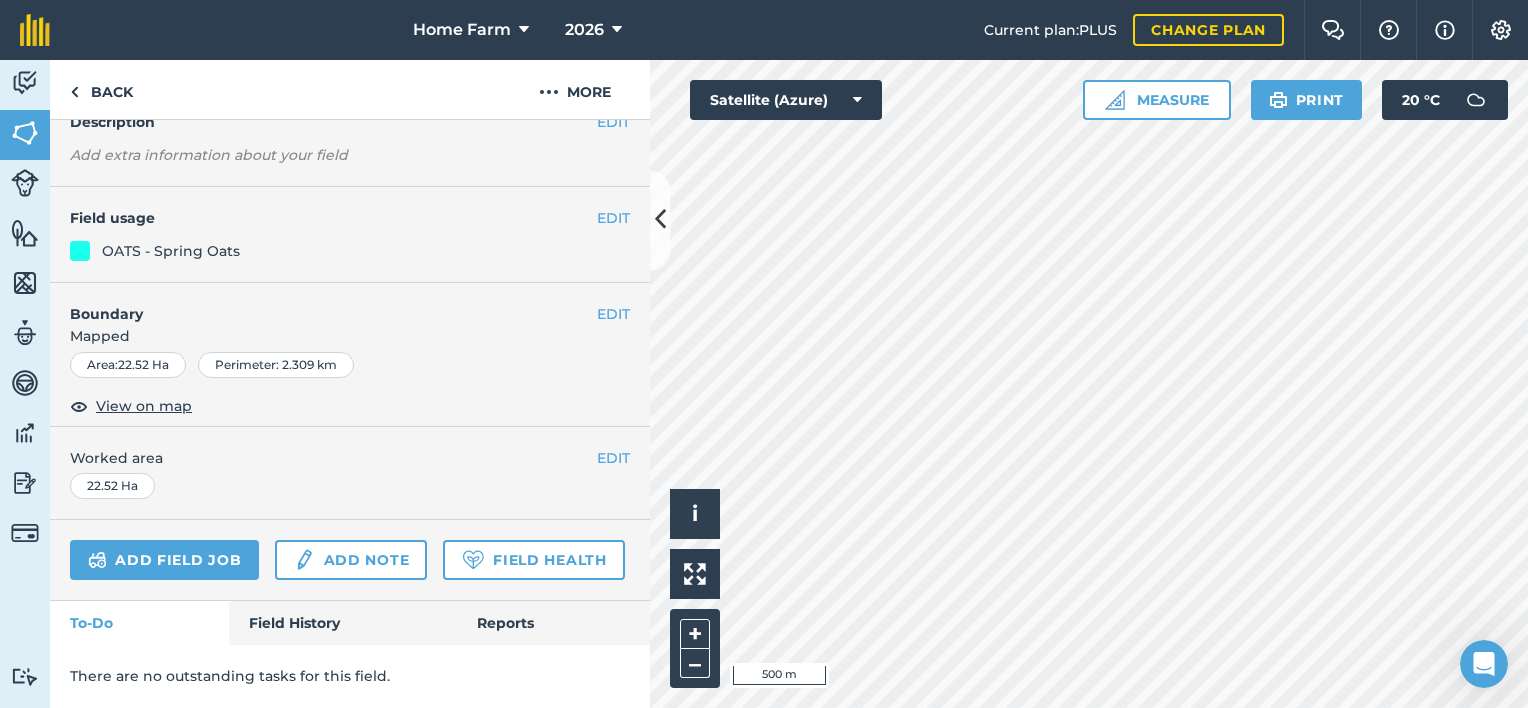 scroll, scrollTop: 192, scrollLeft: 0, axis: vertical 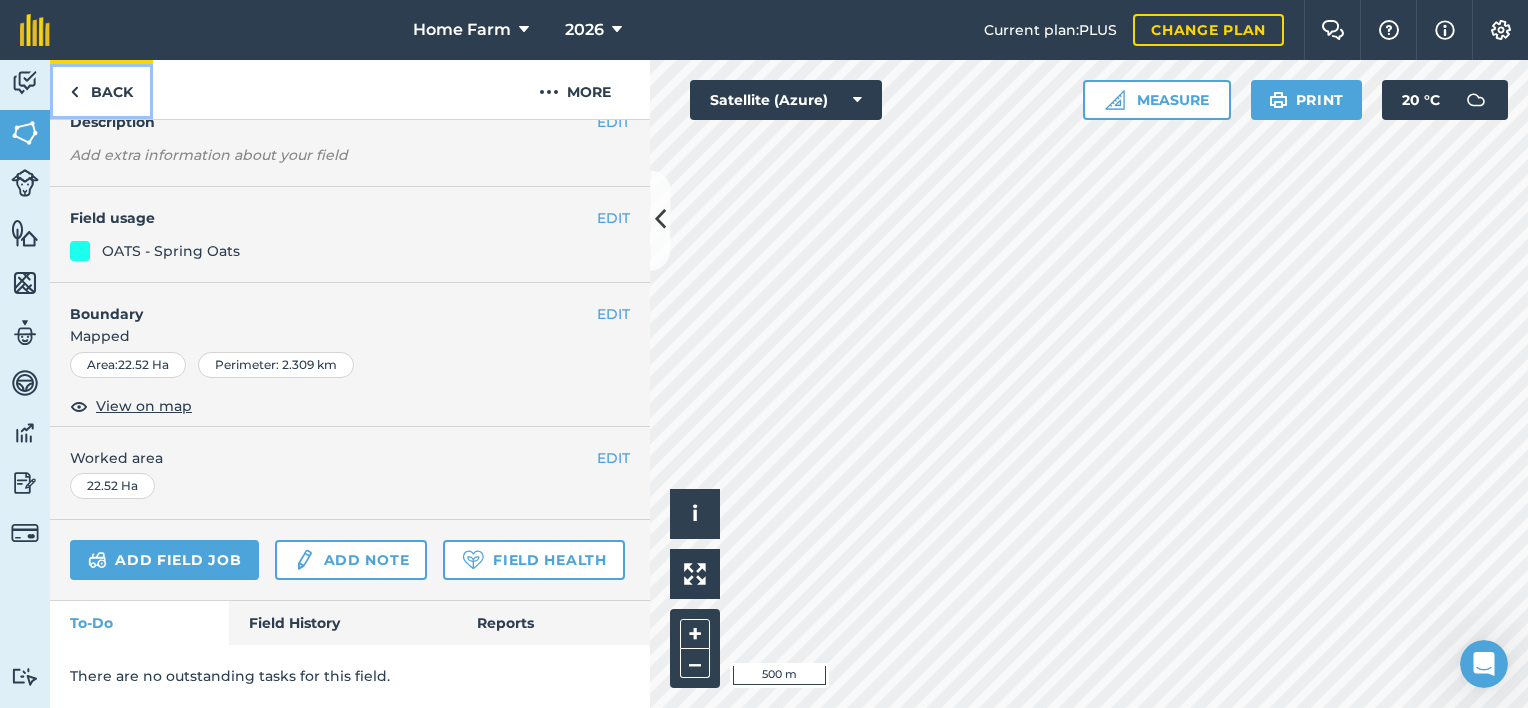 click on "Back" at bounding box center (101, 89) 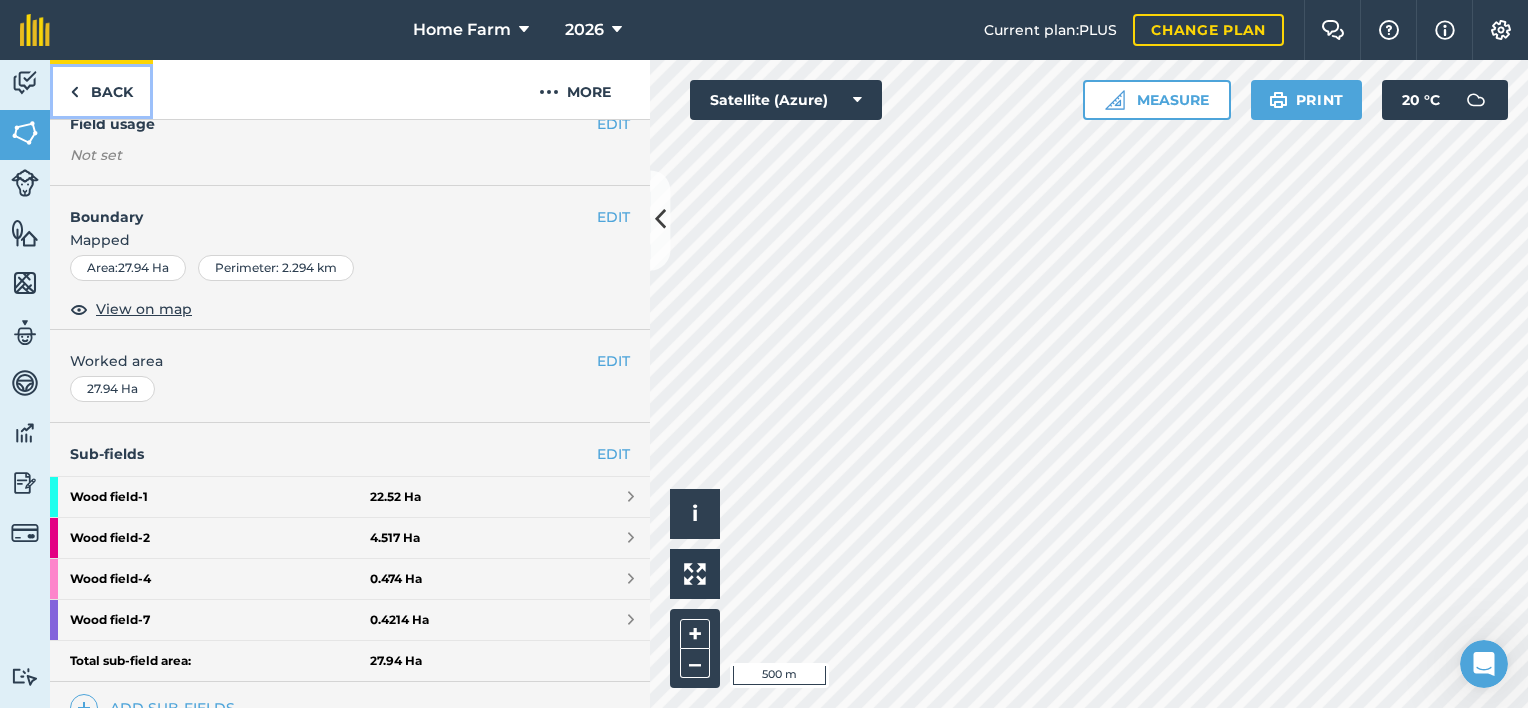 scroll, scrollTop: 372, scrollLeft: 0, axis: vertical 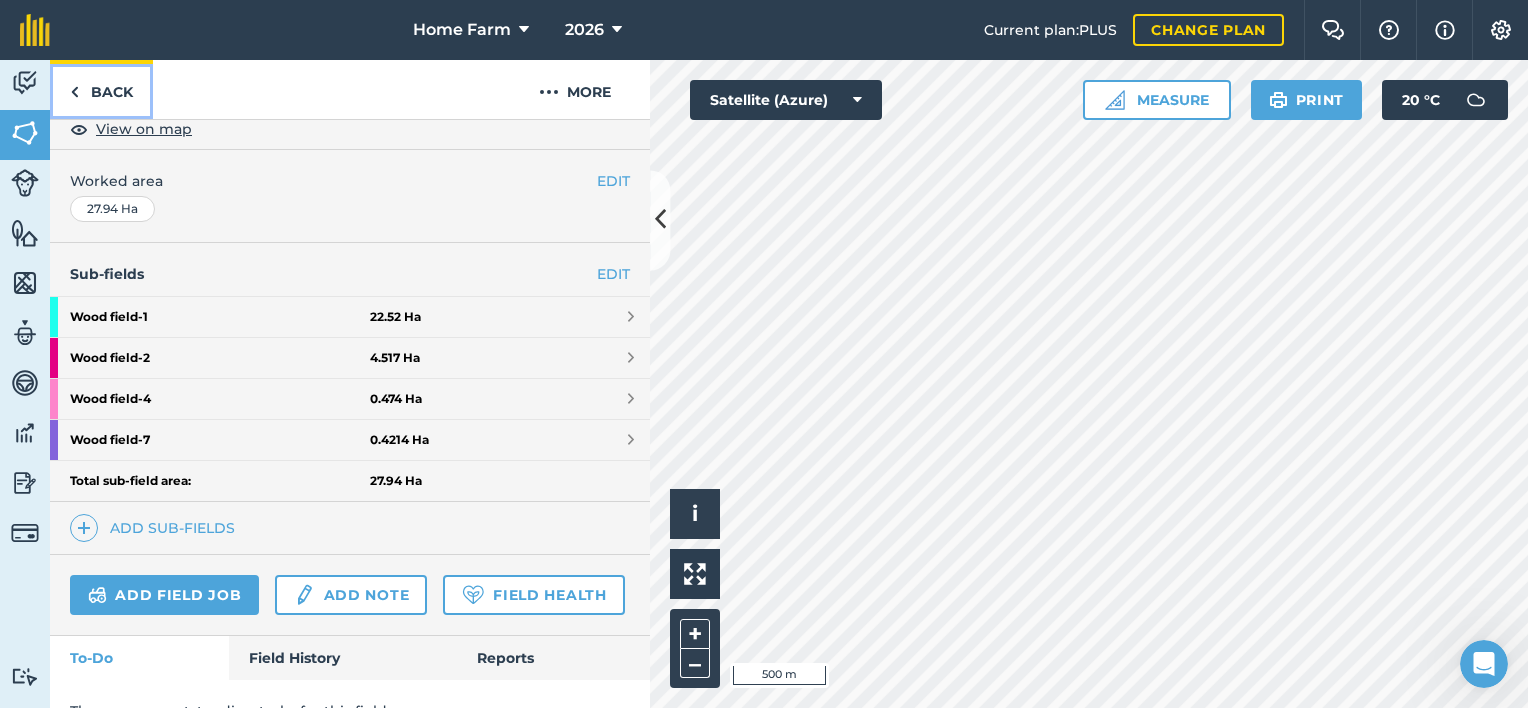 click on "Back" at bounding box center (101, 89) 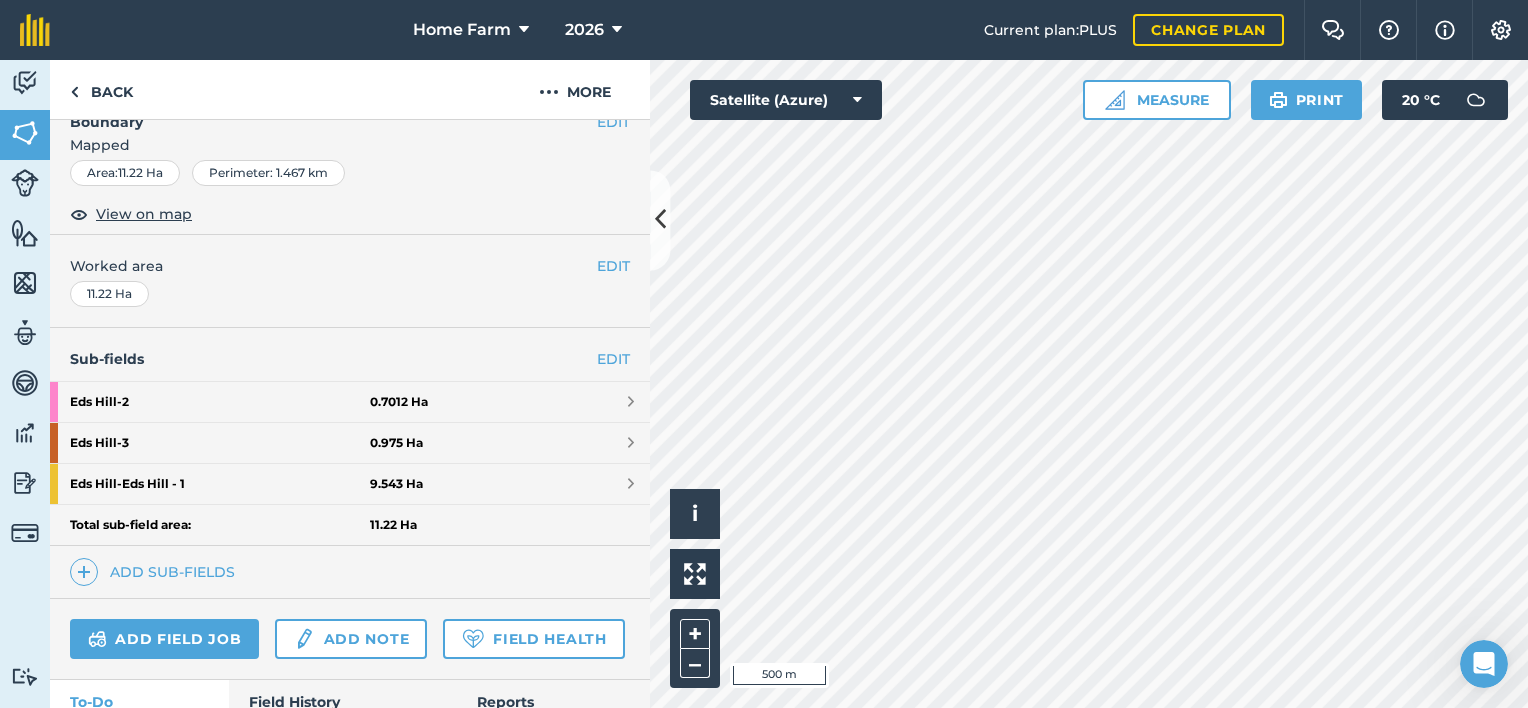 scroll, scrollTop: 0, scrollLeft: 0, axis: both 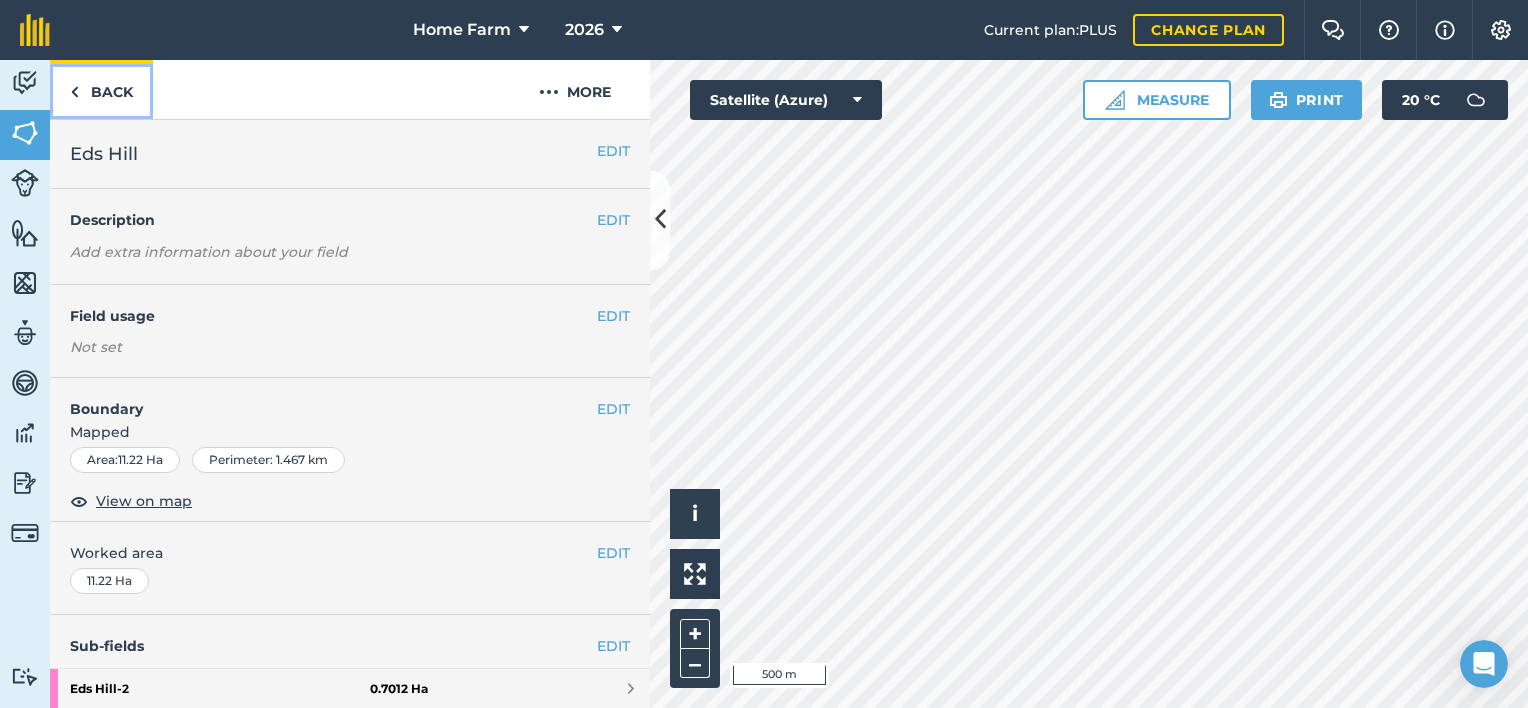click on "Back" at bounding box center [101, 89] 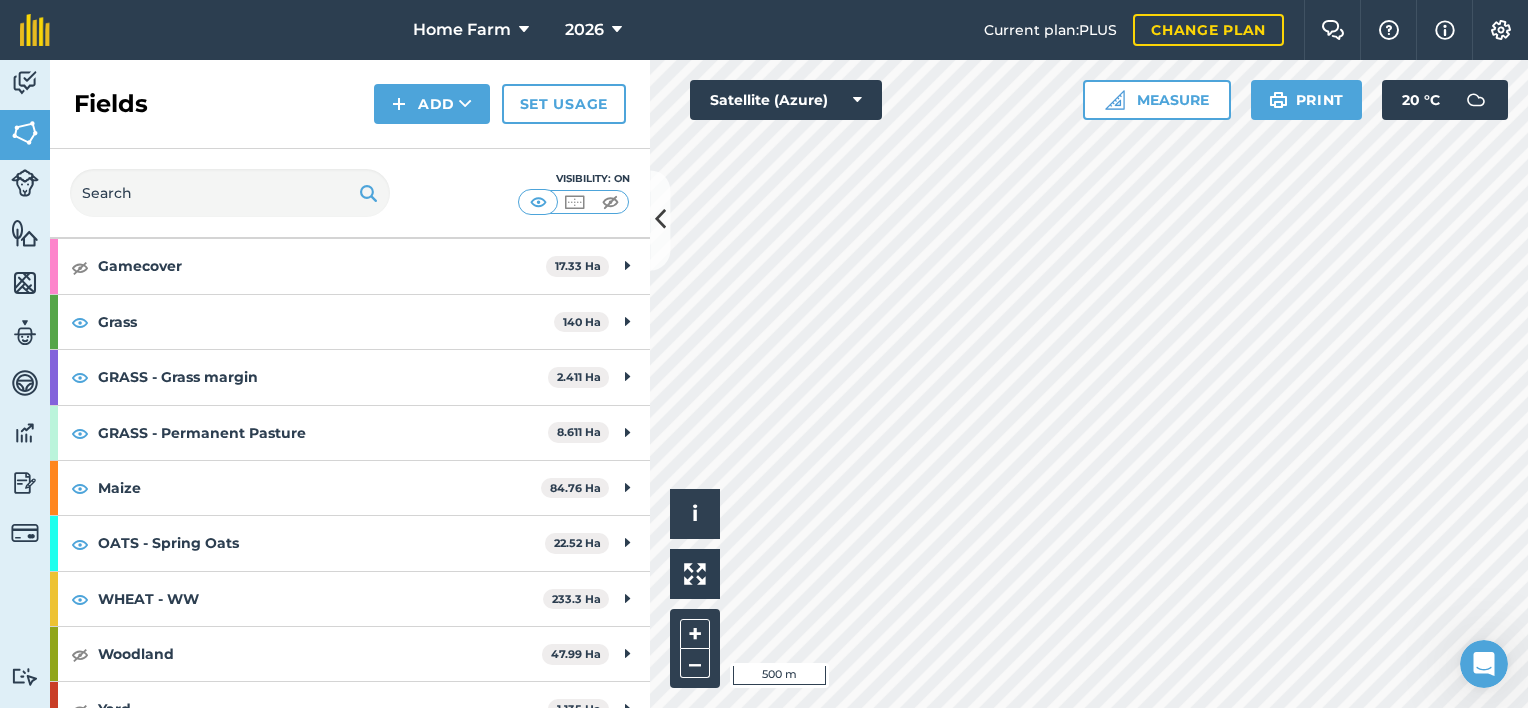 scroll, scrollTop: 340, scrollLeft: 0, axis: vertical 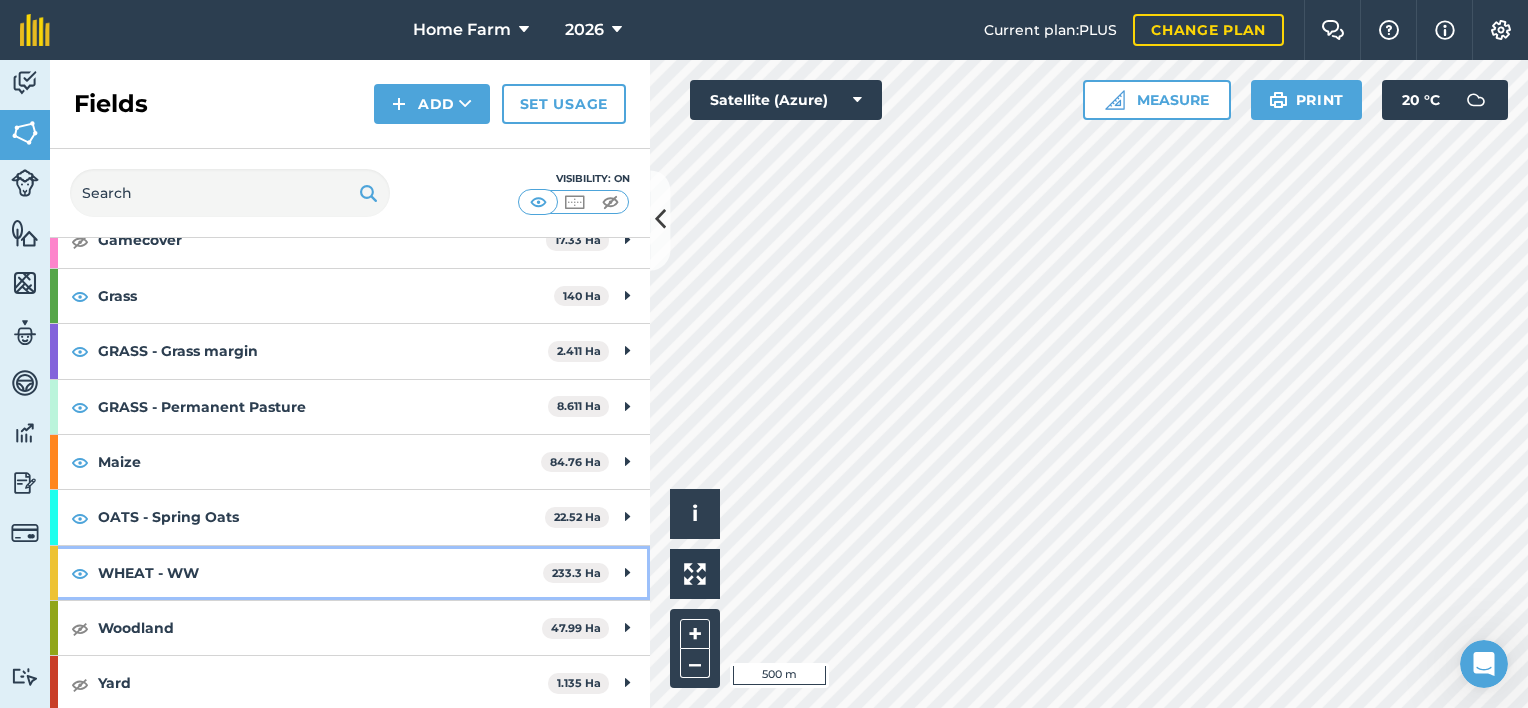 click at bounding box center [627, 573] 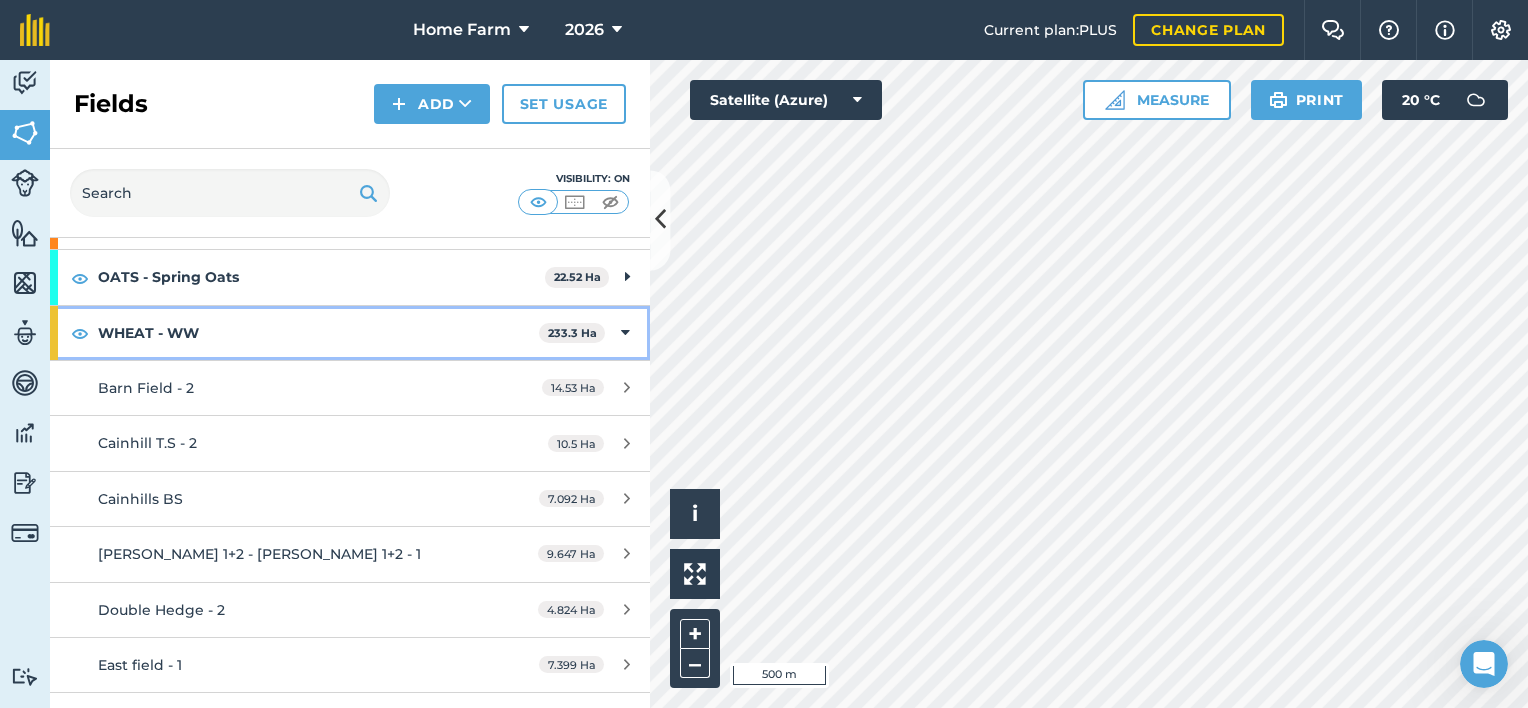scroll, scrollTop: 582, scrollLeft: 0, axis: vertical 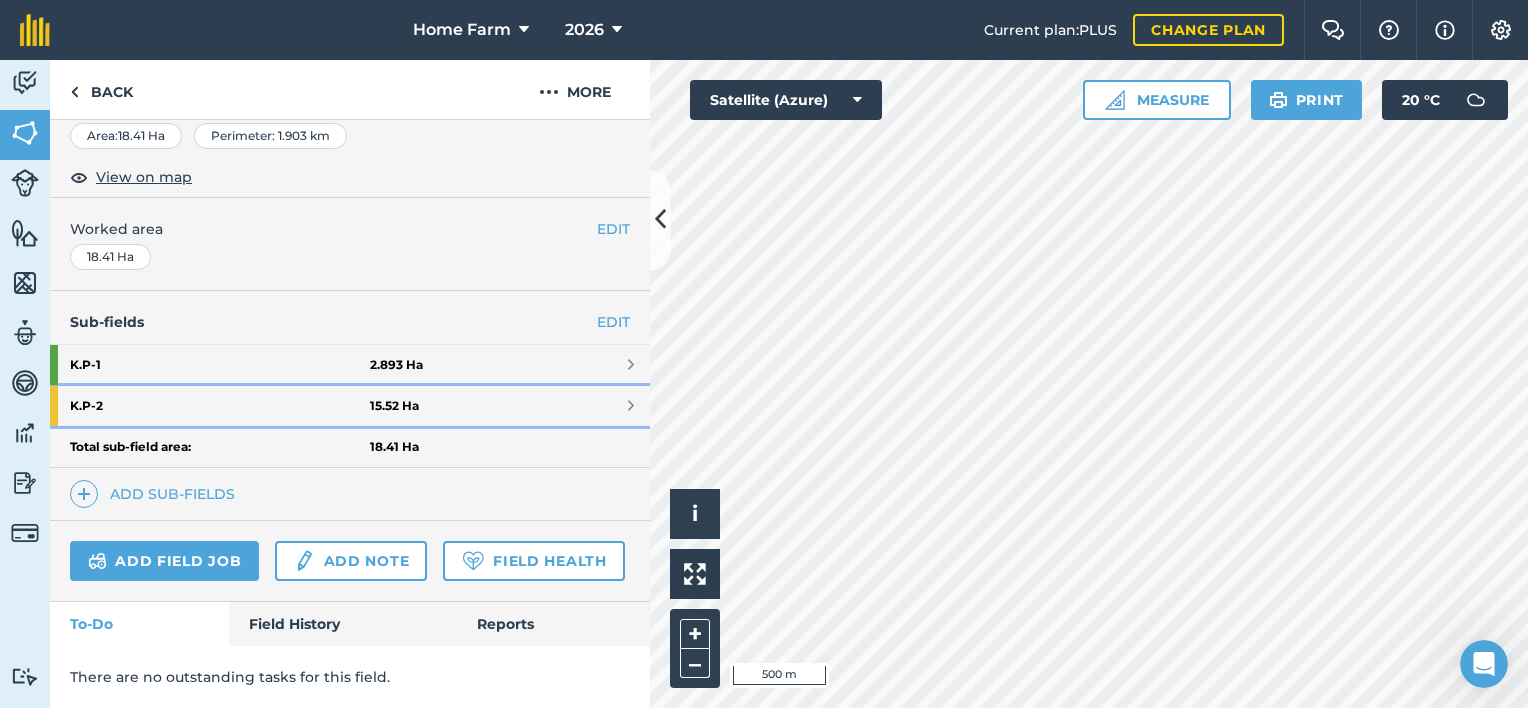 click on "K.P  -  2 15.52   Ha" at bounding box center [350, 406] 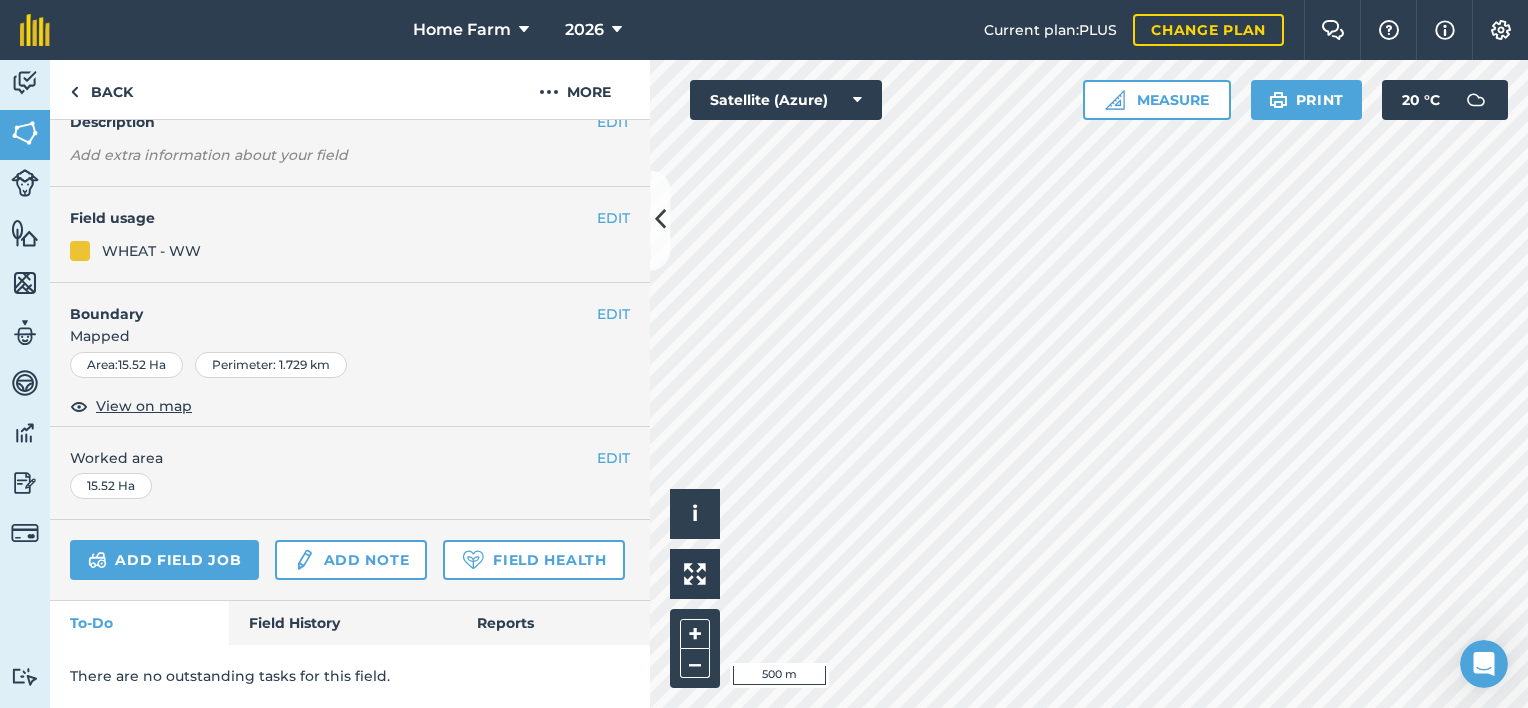 scroll, scrollTop: 192, scrollLeft: 0, axis: vertical 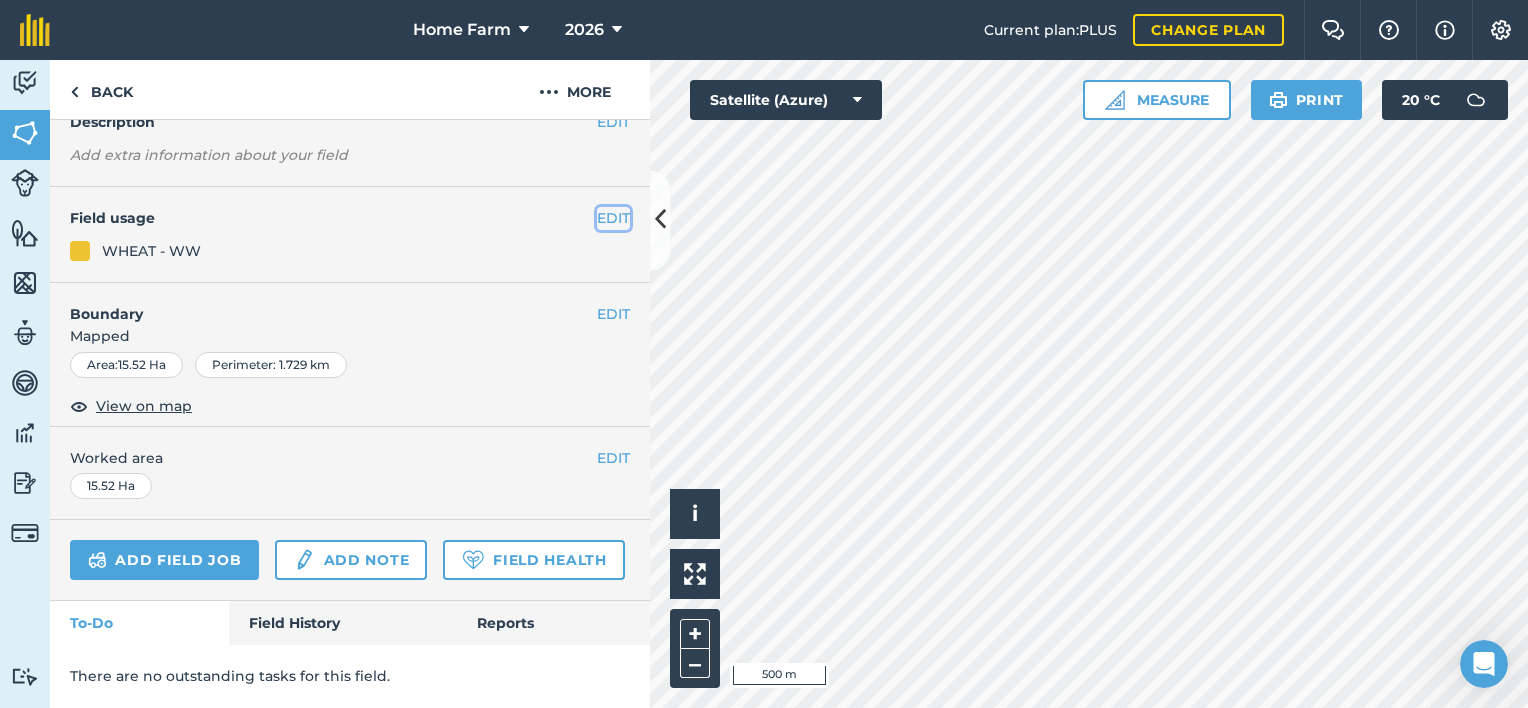 click on "EDIT" at bounding box center [613, 218] 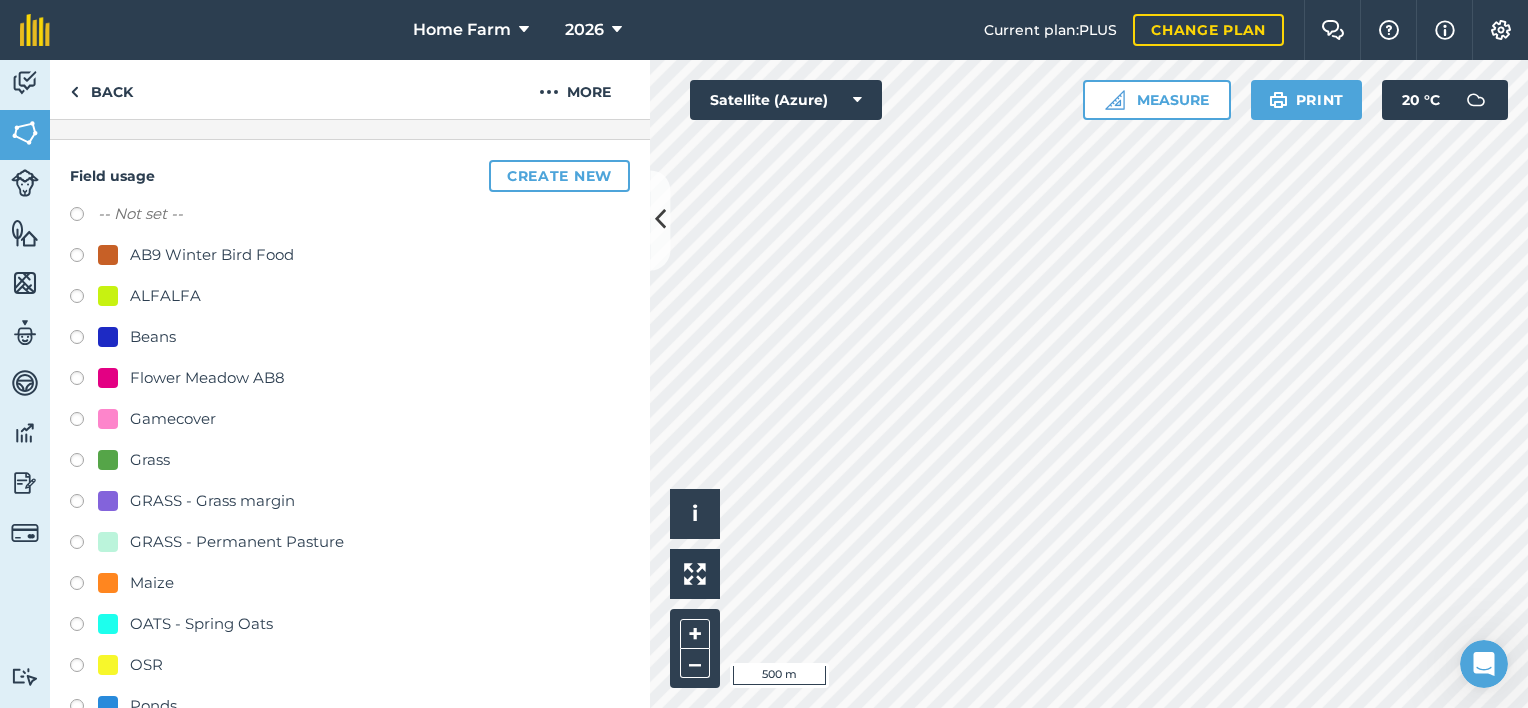 scroll, scrollTop: 176, scrollLeft: 0, axis: vertical 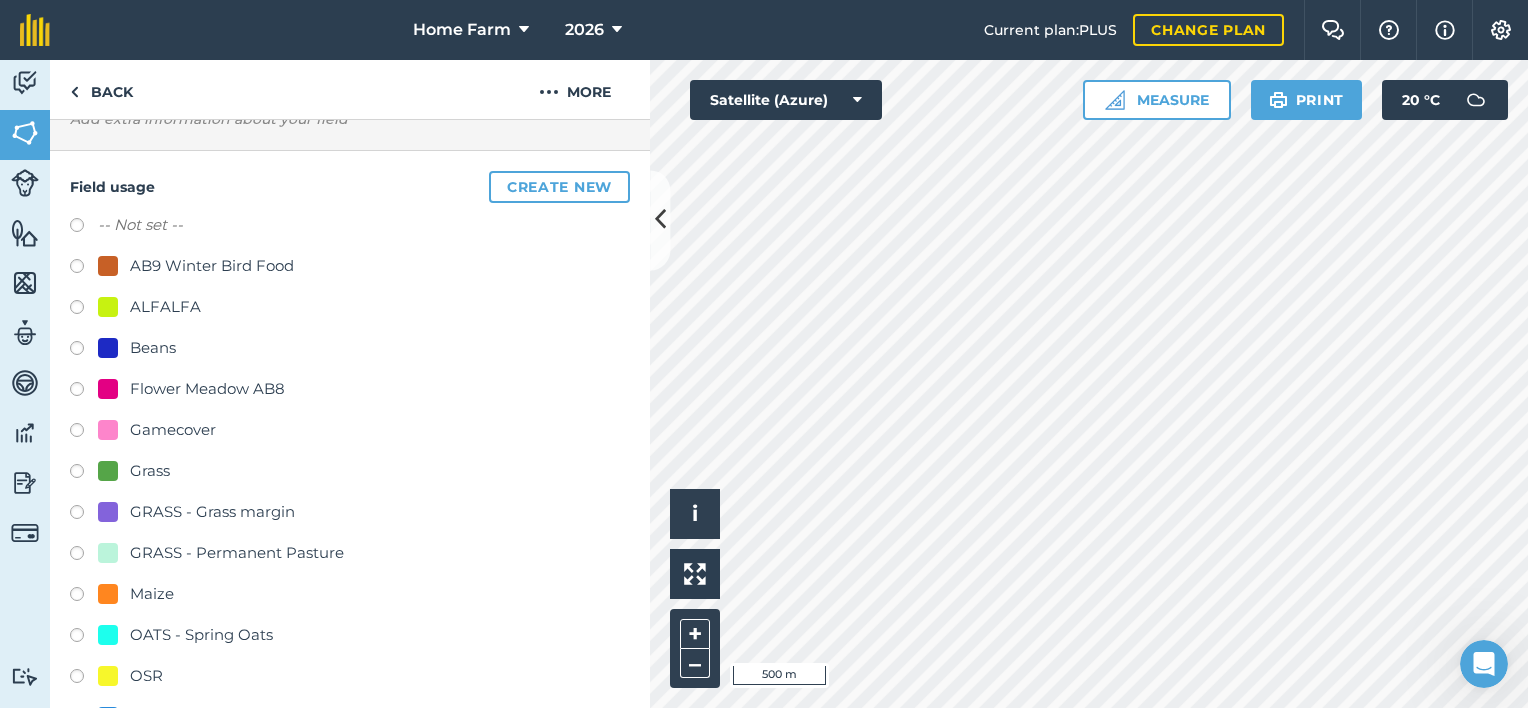 click on "Maize" at bounding box center [152, 594] 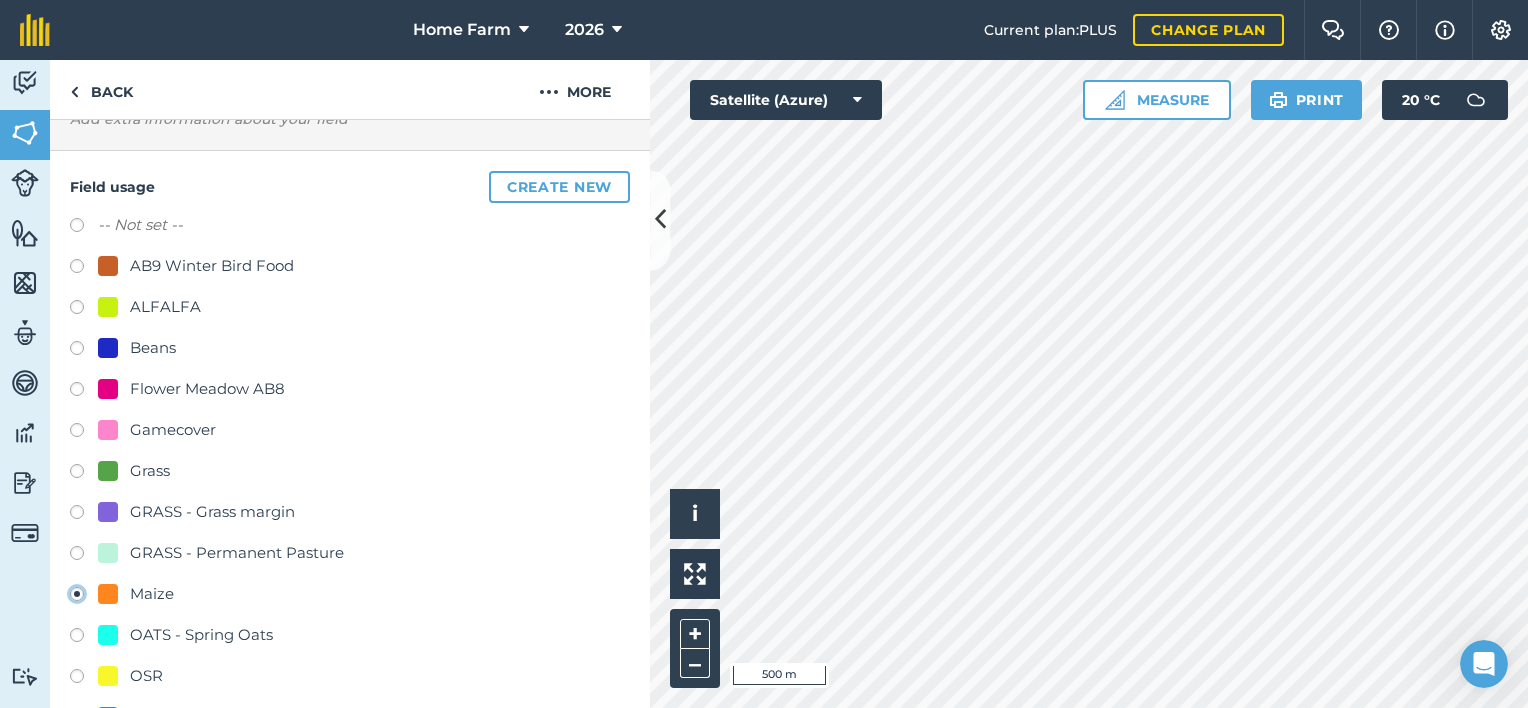 radio on "true" 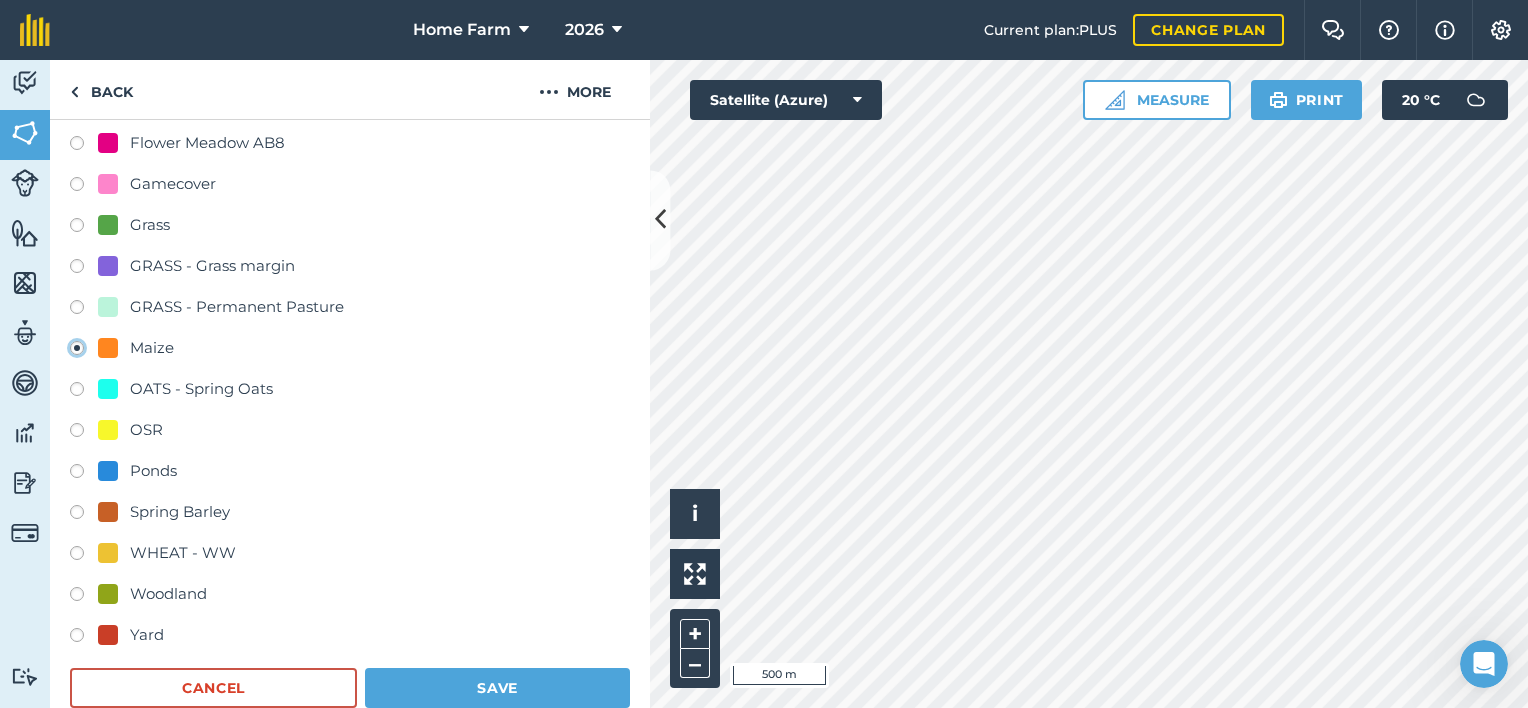 scroll, scrollTop: 423, scrollLeft: 0, axis: vertical 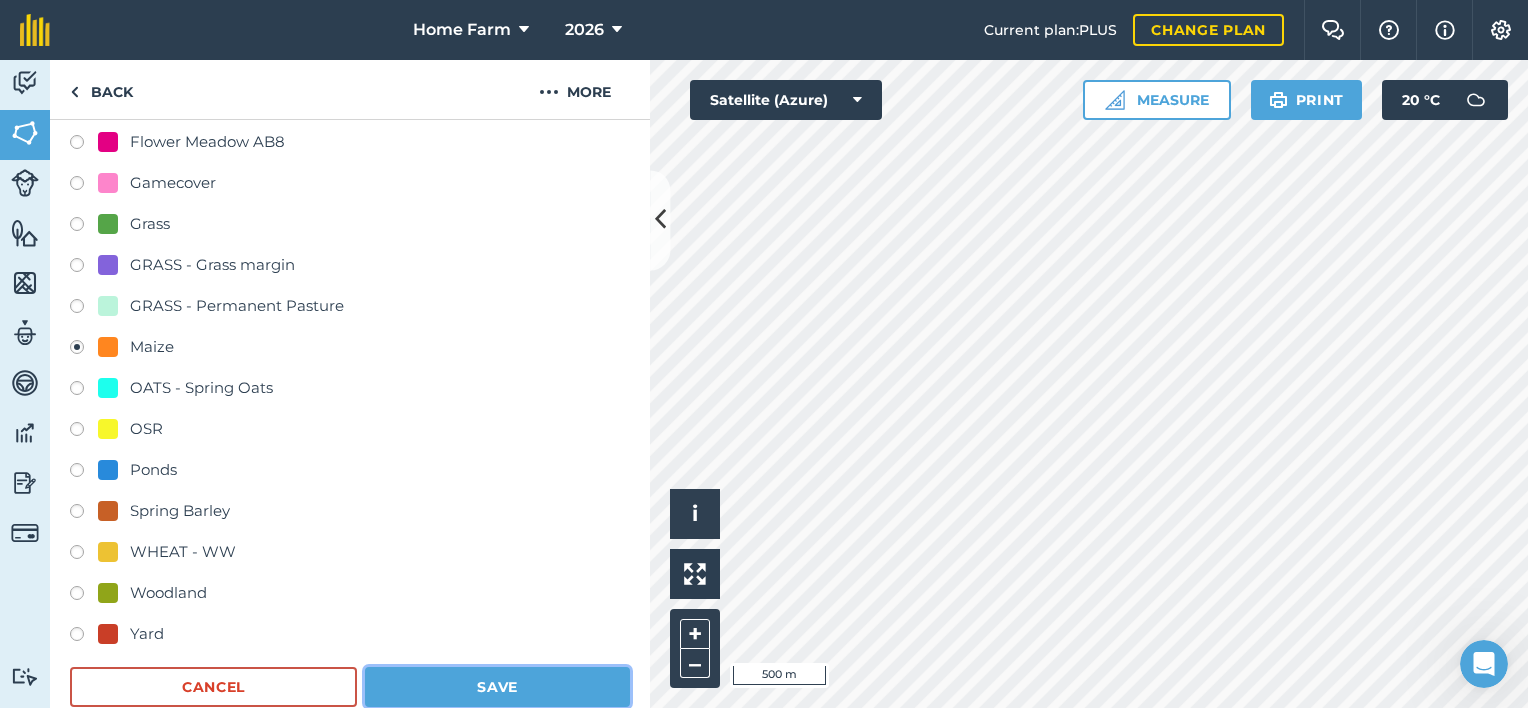 click on "Save" at bounding box center [497, 687] 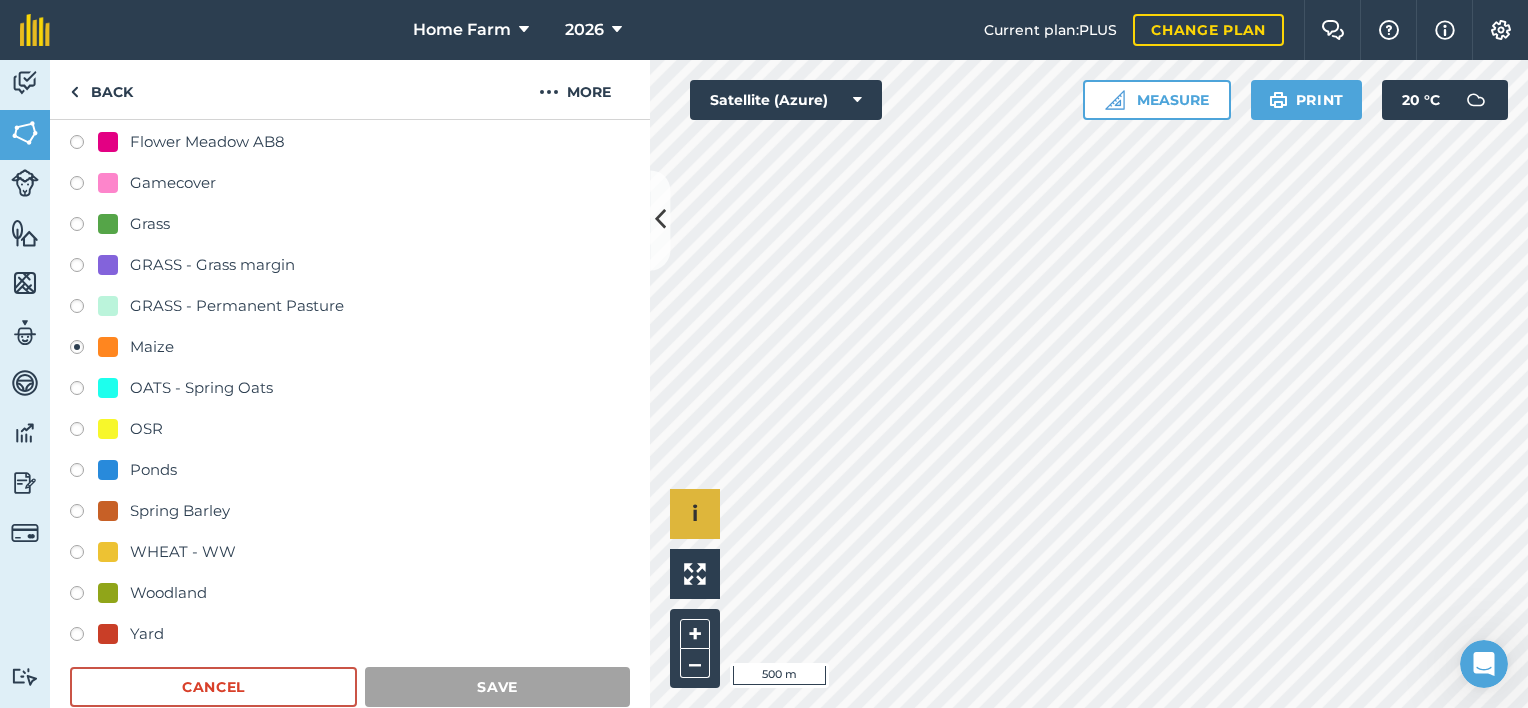 scroll, scrollTop: 192, scrollLeft: 0, axis: vertical 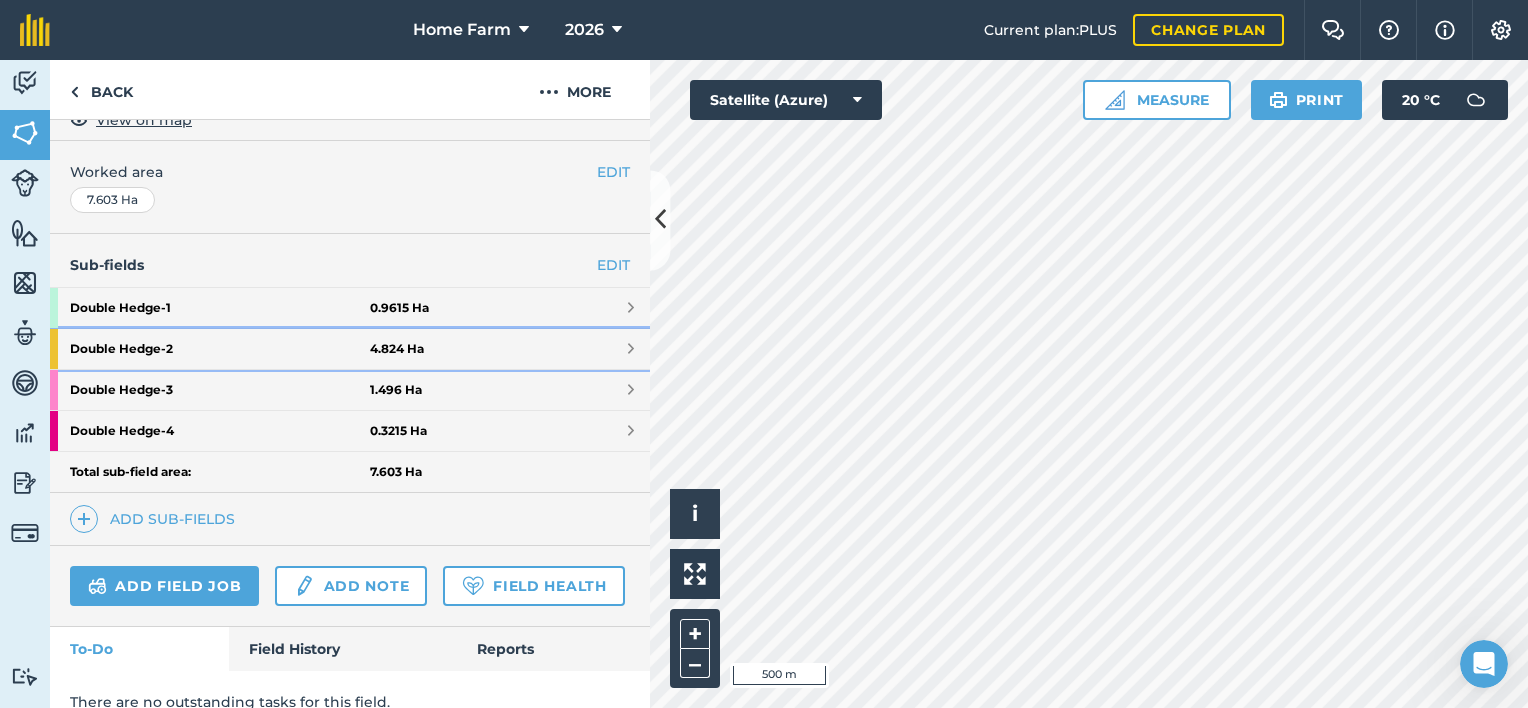 click on "Double Hedge  -  2 4.824   Ha" at bounding box center (350, 349) 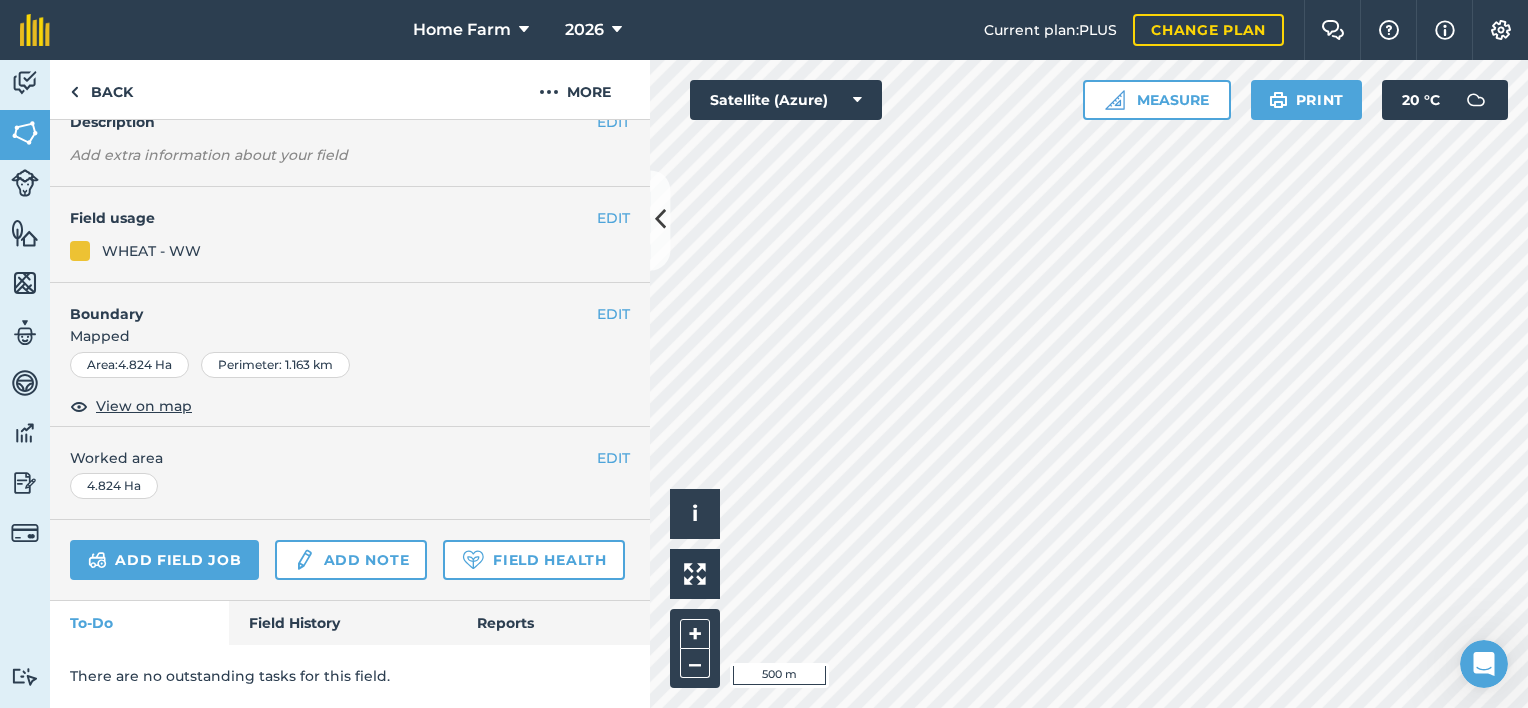 scroll, scrollTop: 192, scrollLeft: 0, axis: vertical 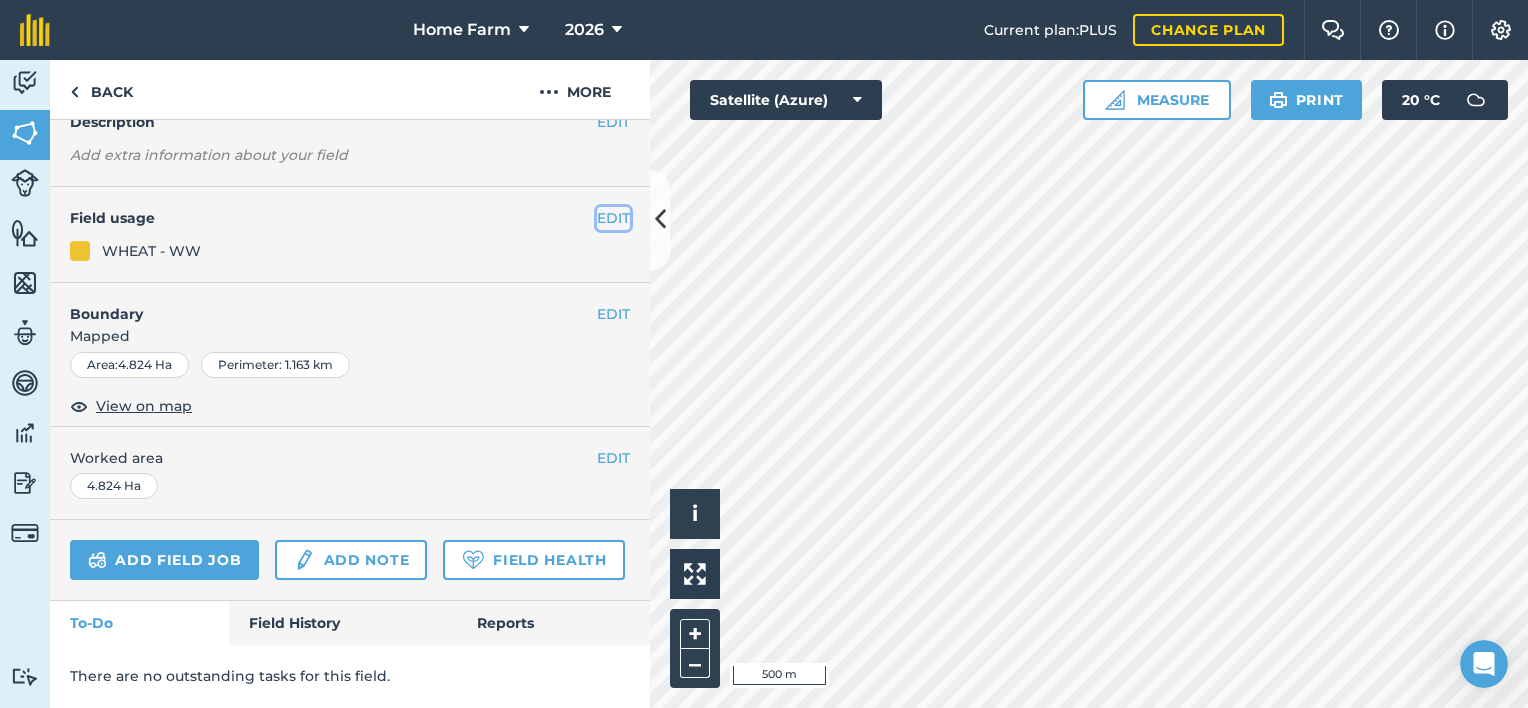 click on "EDIT" at bounding box center [613, 218] 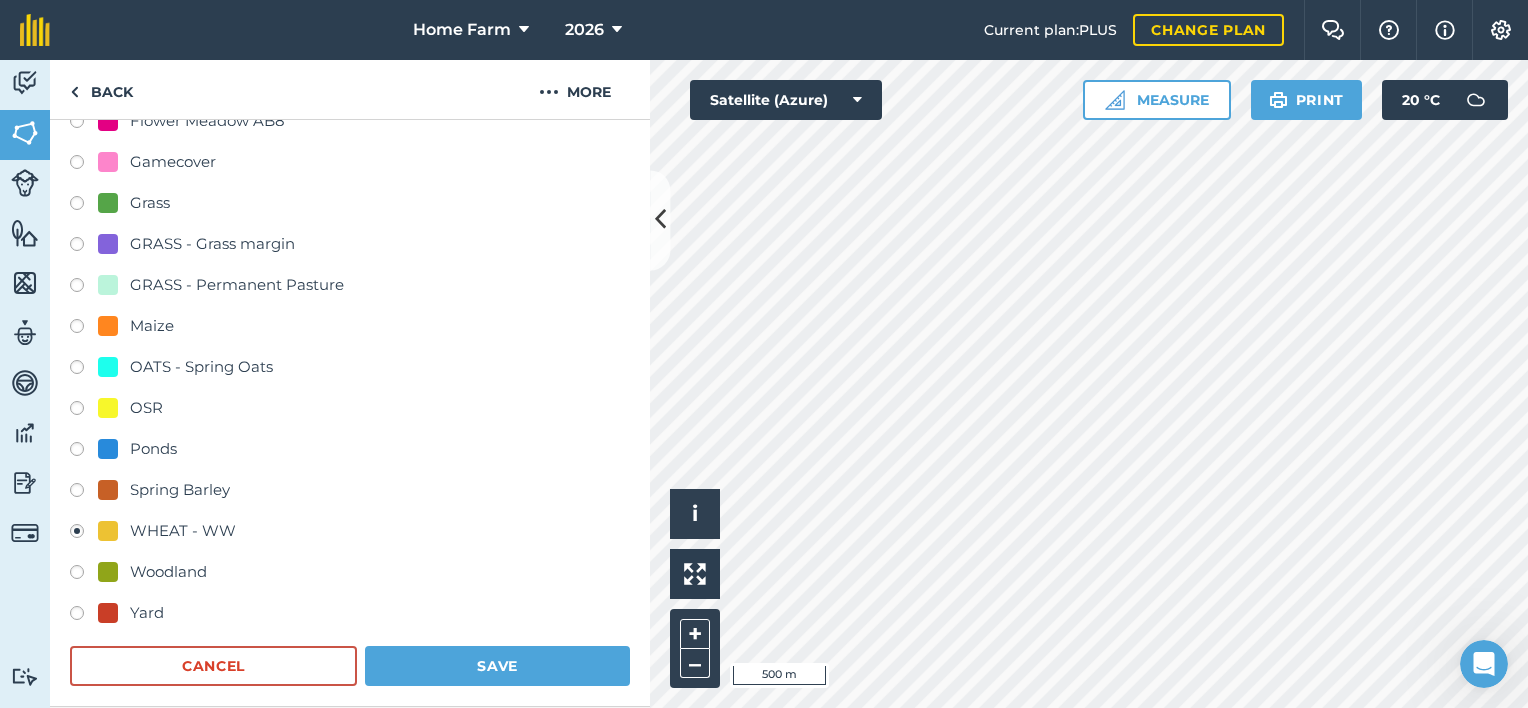 scroll, scrollTop: 371, scrollLeft: 0, axis: vertical 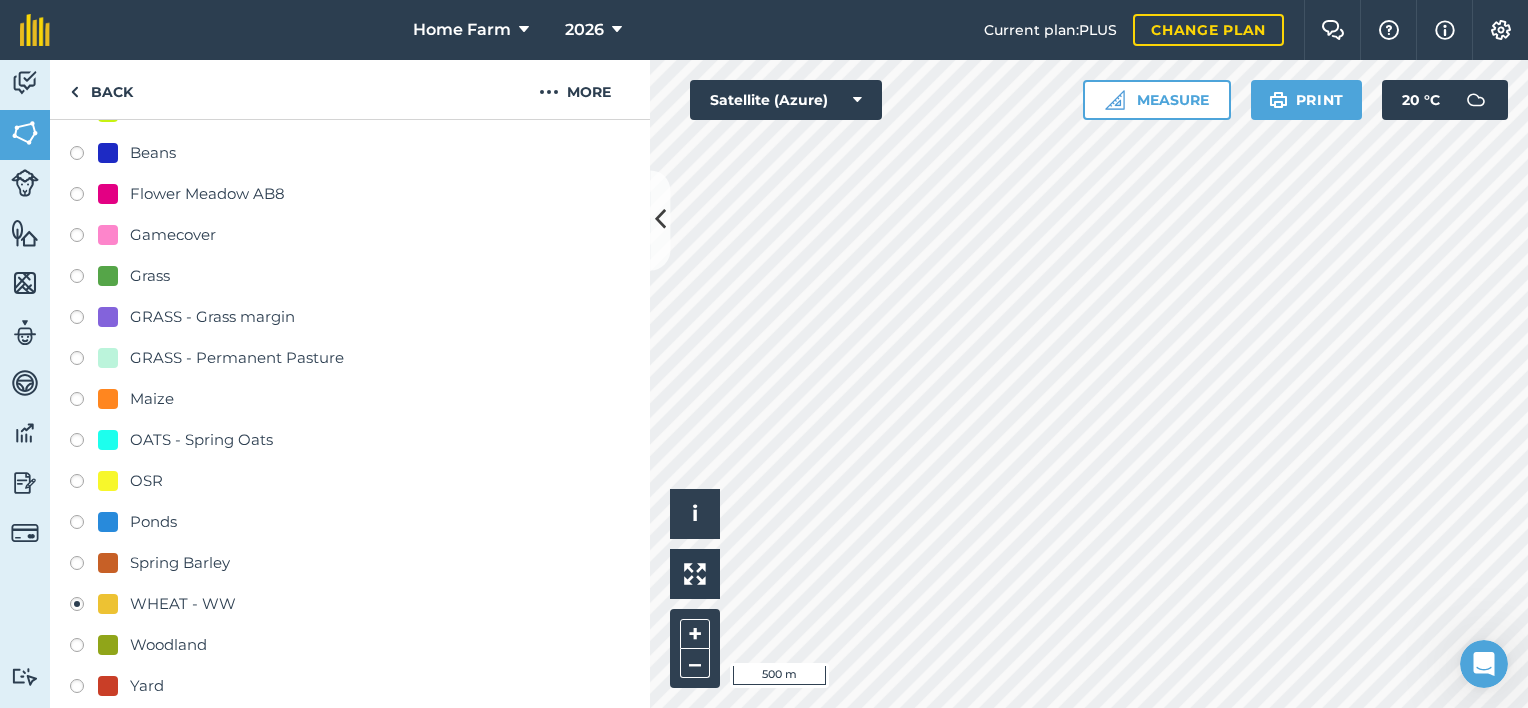 click on "Maize" at bounding box center [152, 399] 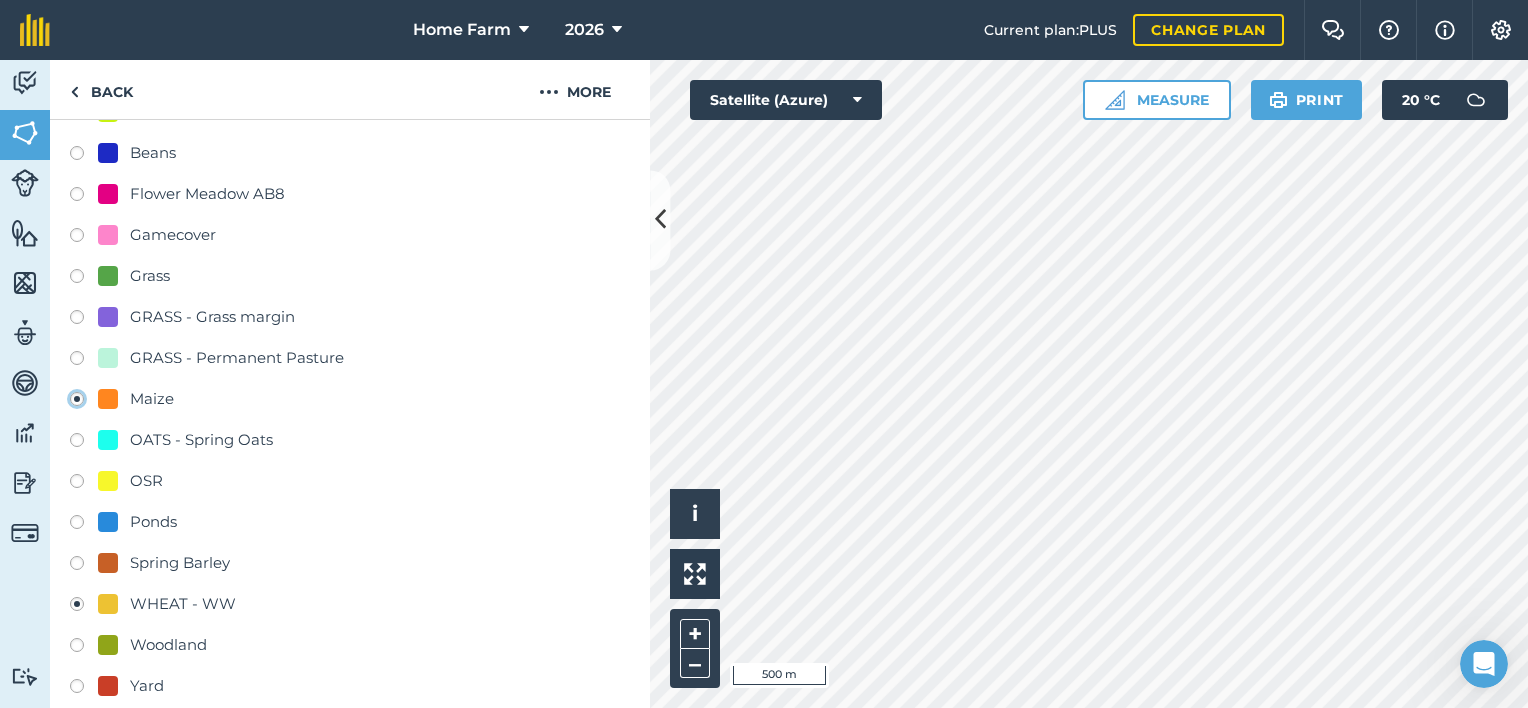 radio on "true" 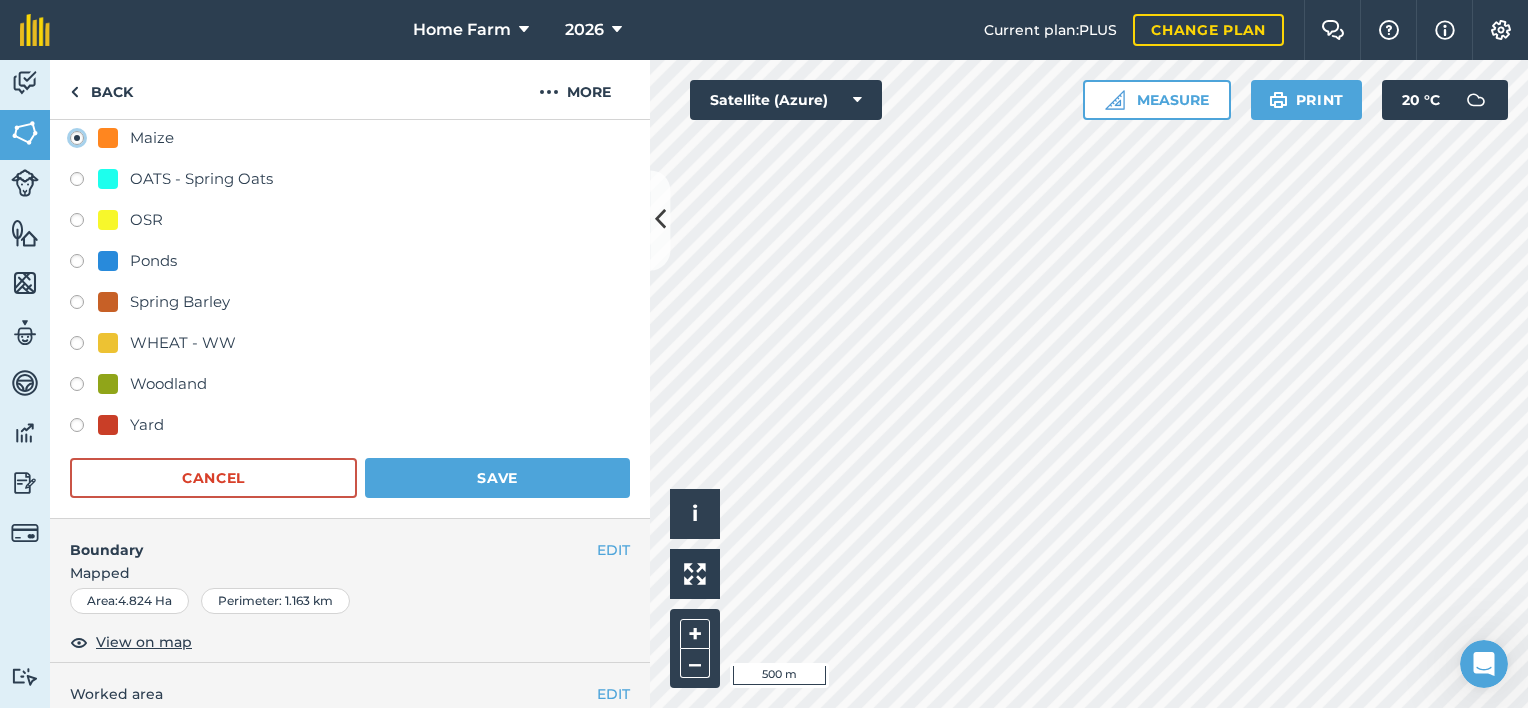 scroll, scrollTop: 635, scrollLeft: 0, axis: vertical 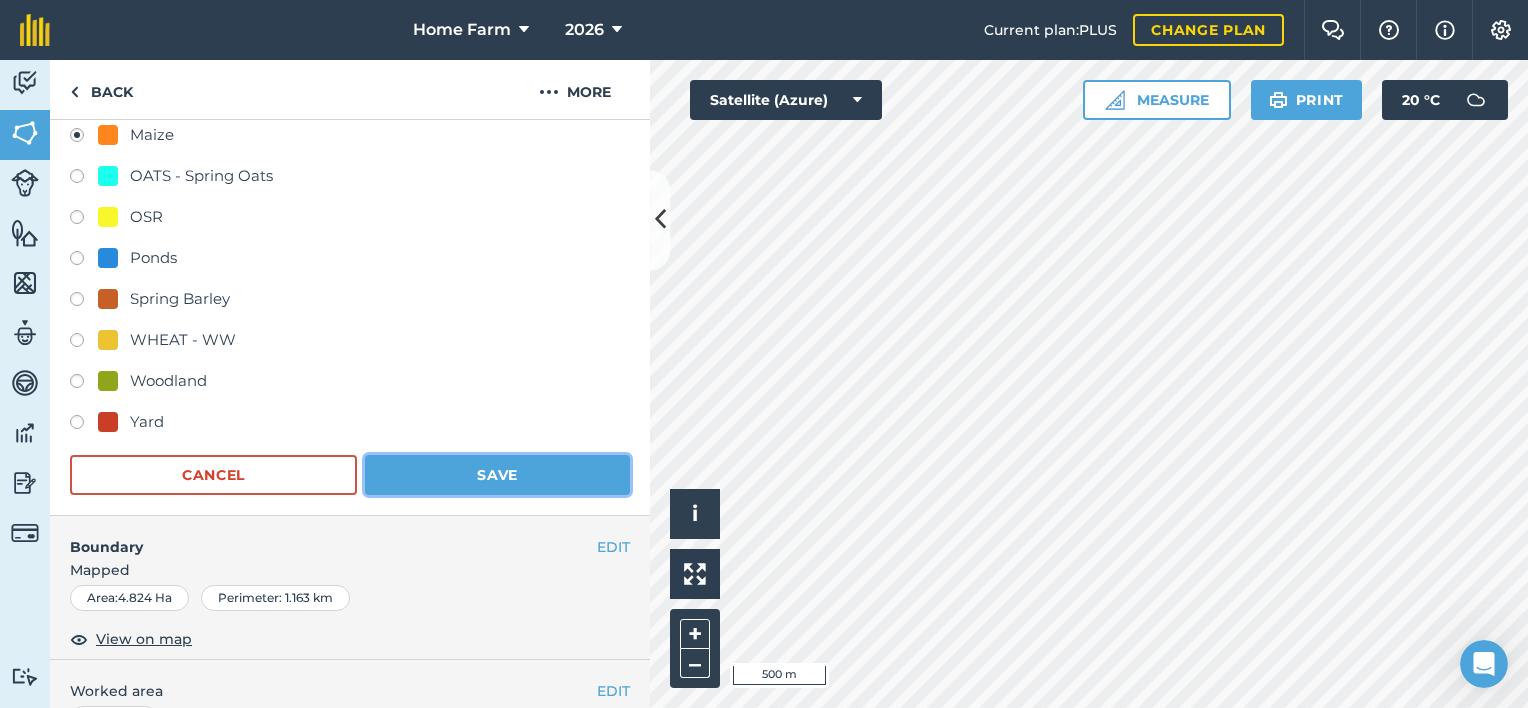 click on "Save" at bounding box center [497, 475] 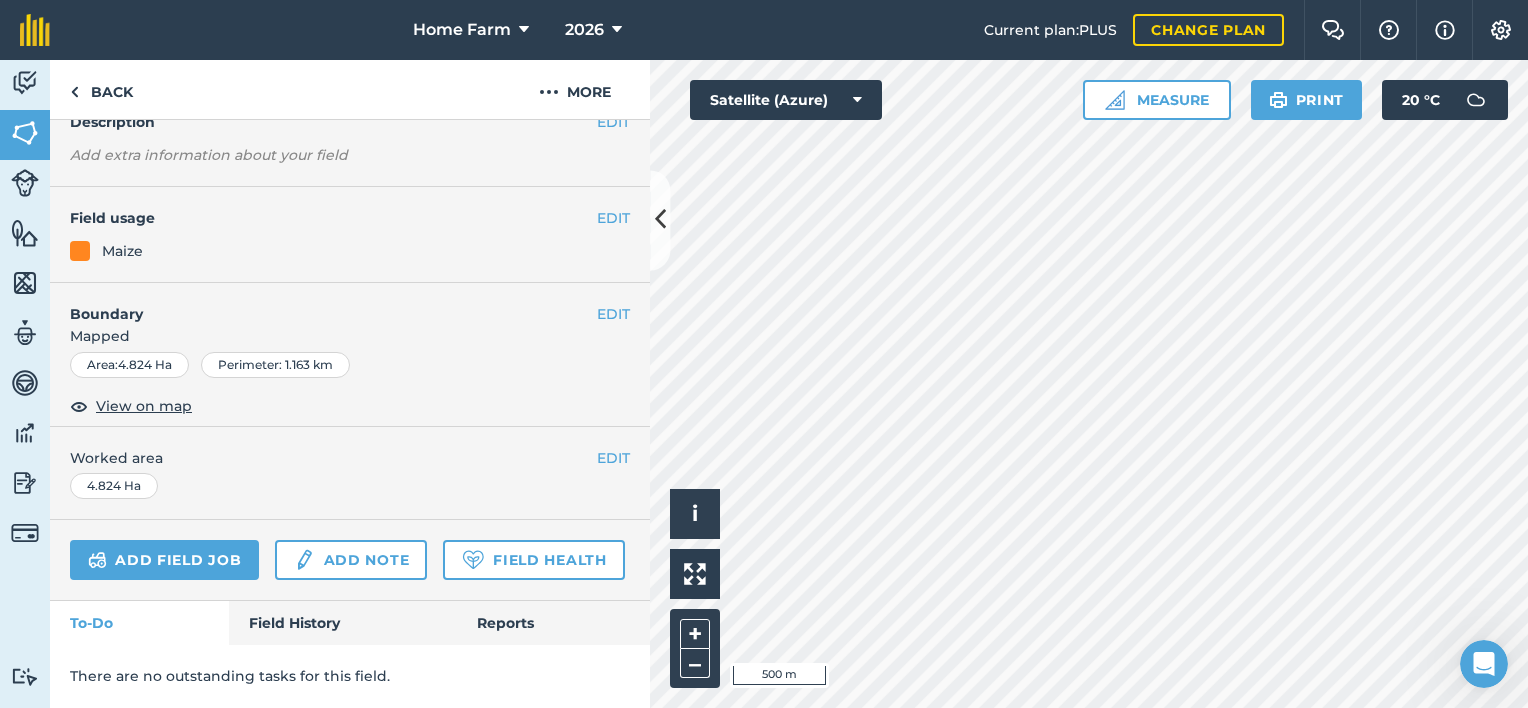 scroll, scrollTop: 192, scrollLeft: 0, axis: vertical 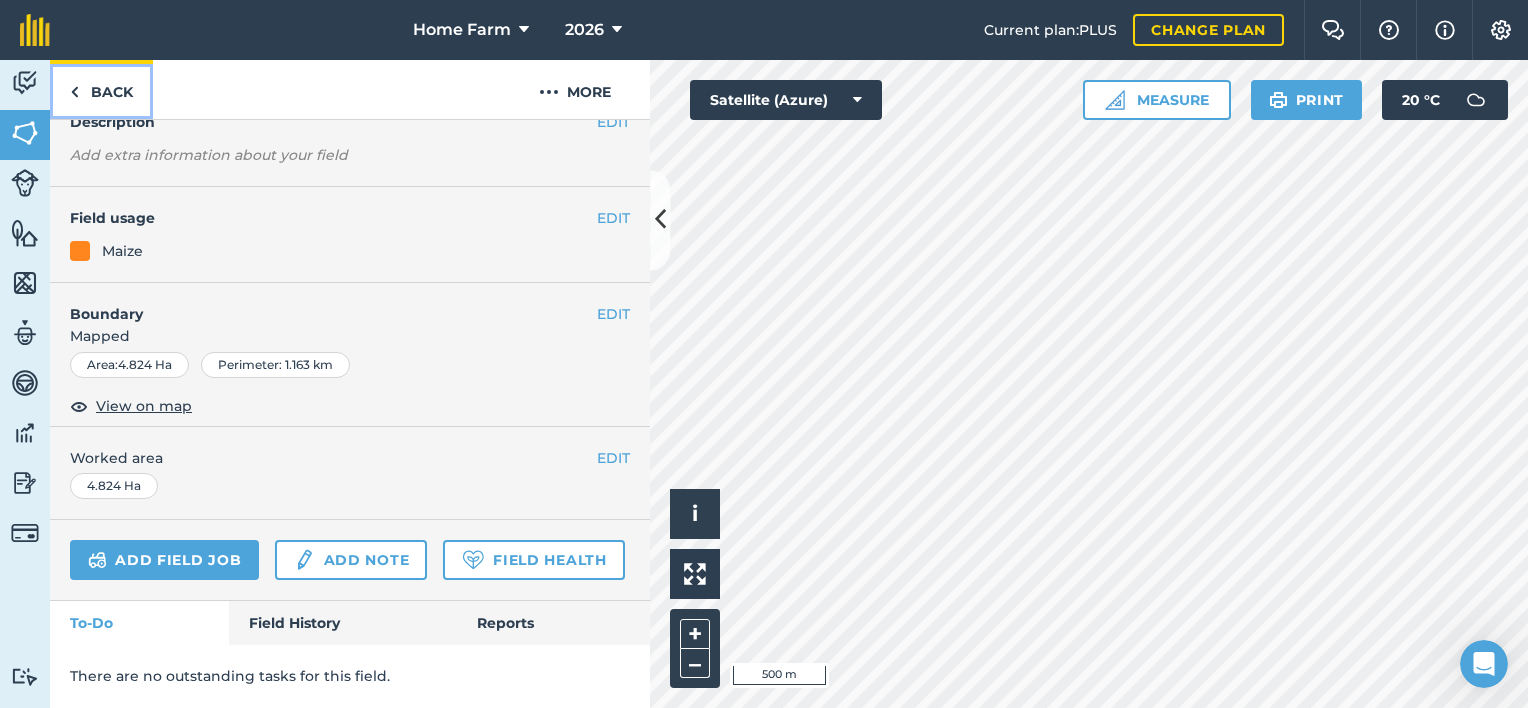 click on "Back" at bounding box center (101, 89) 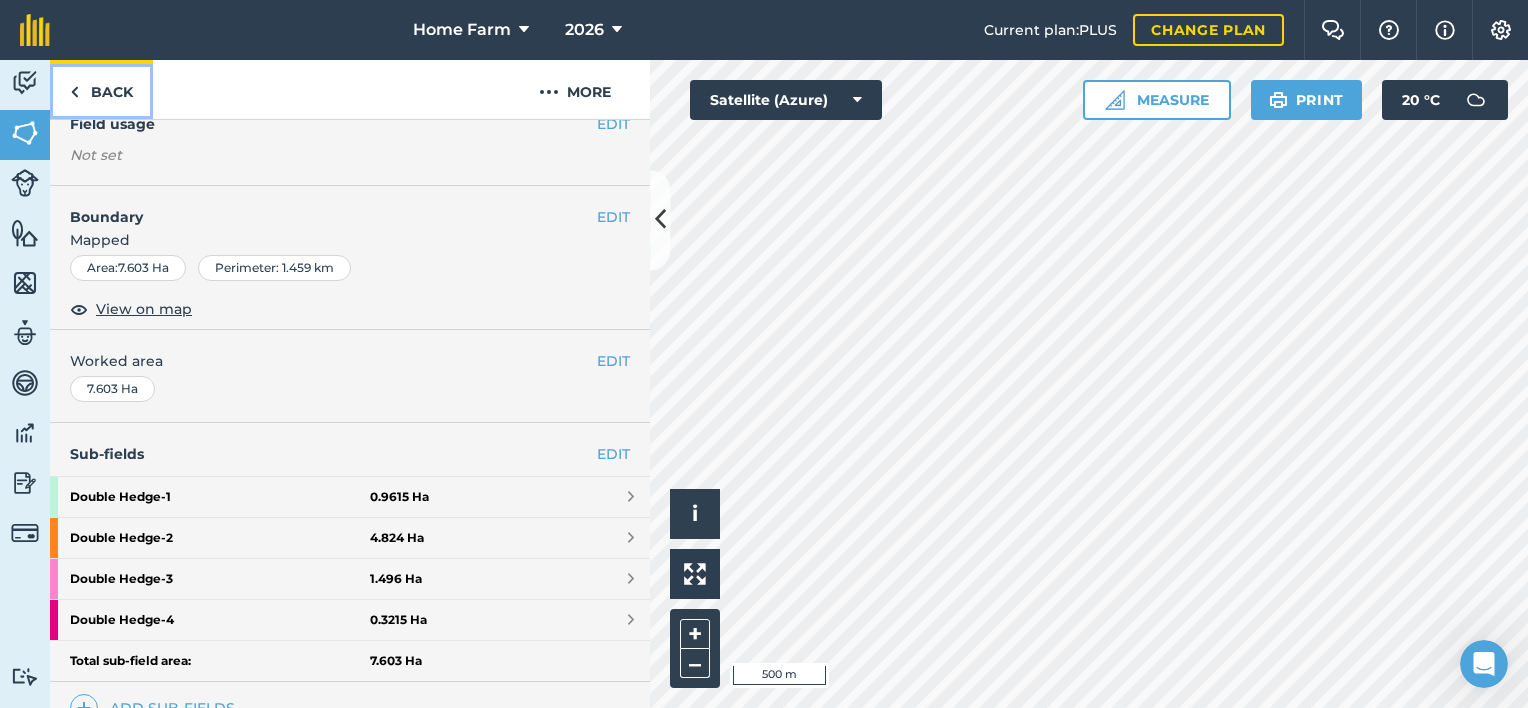 scroll, scrollTop: 458, scrollLeft: 0, axis: vertical 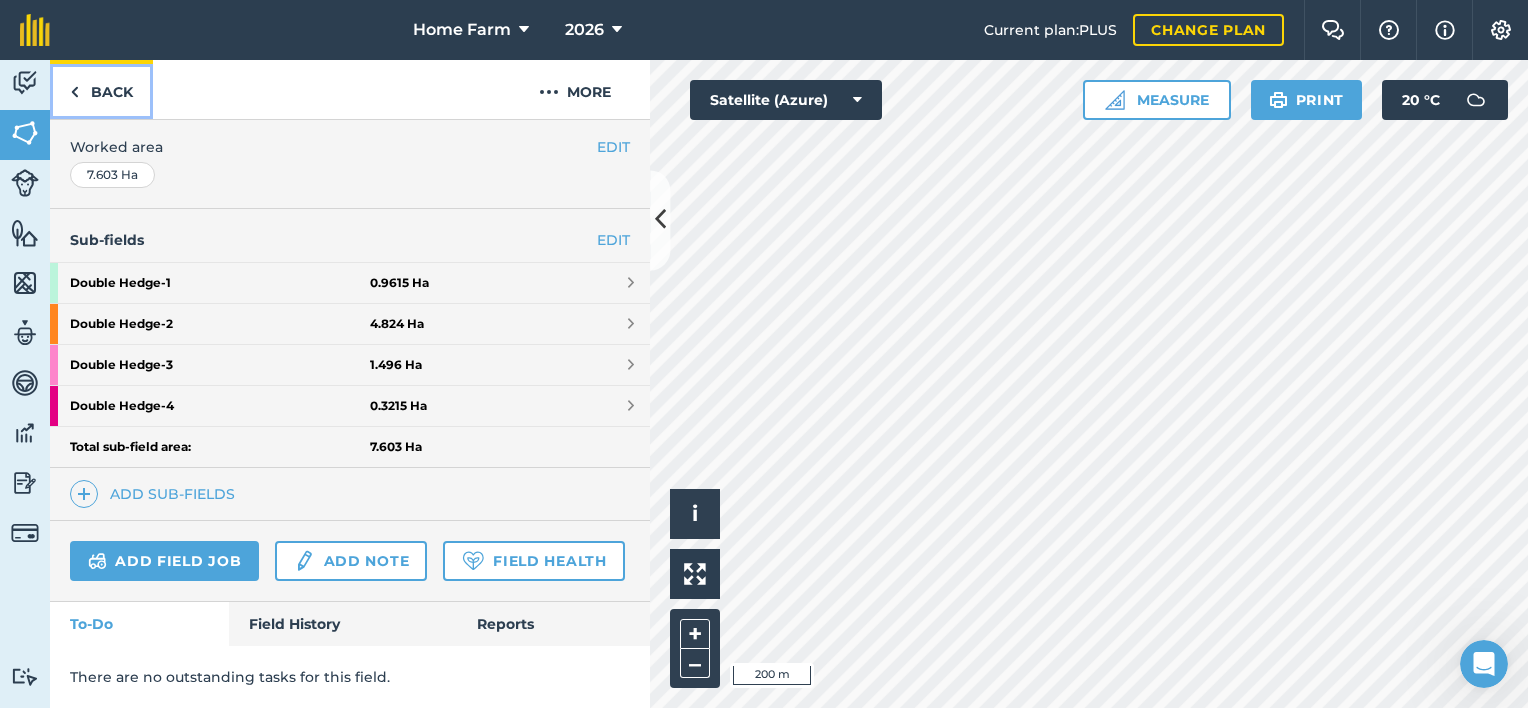 click on "Back" at bounding box center [101, 89] 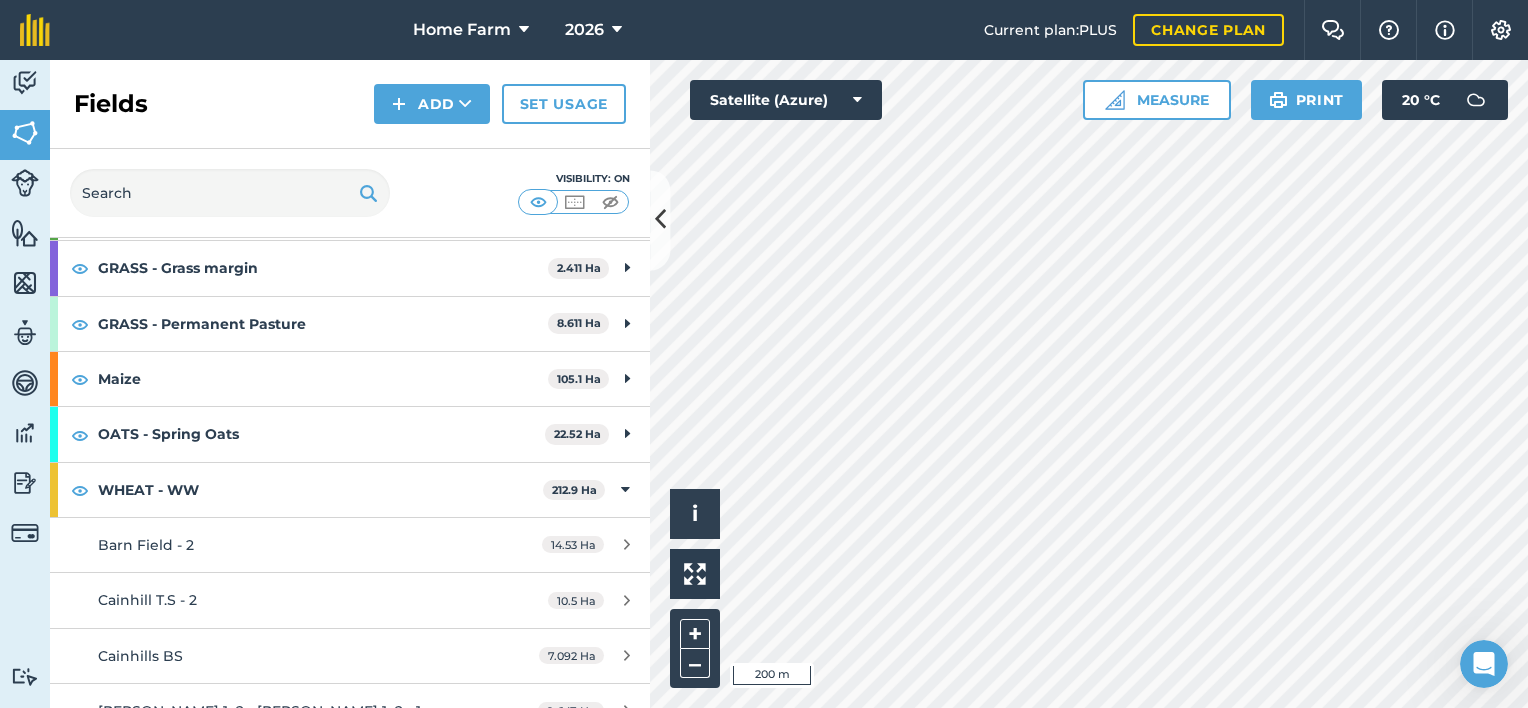scroll, scrollTop: 424, scrollLeft: 0, axis: vertical 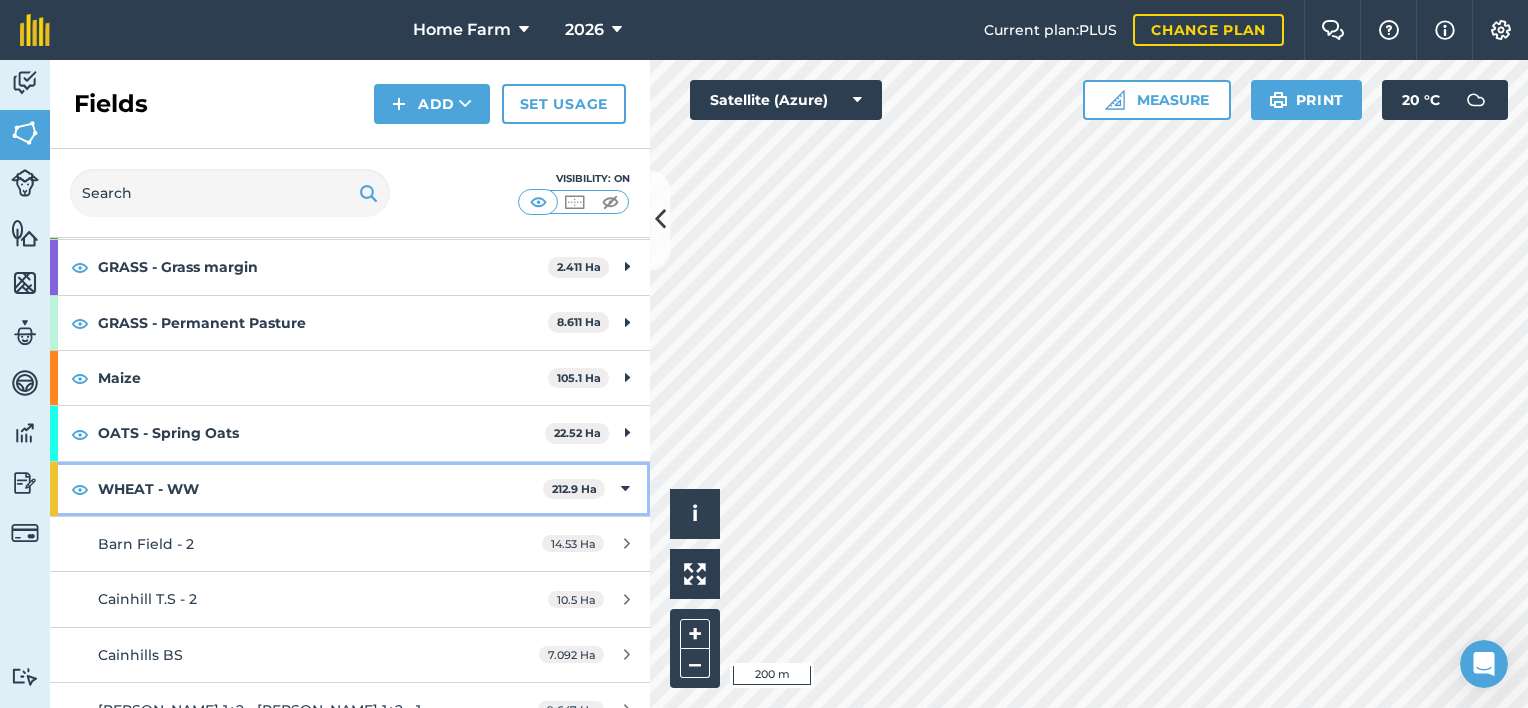click at bounding box center (625, 489) 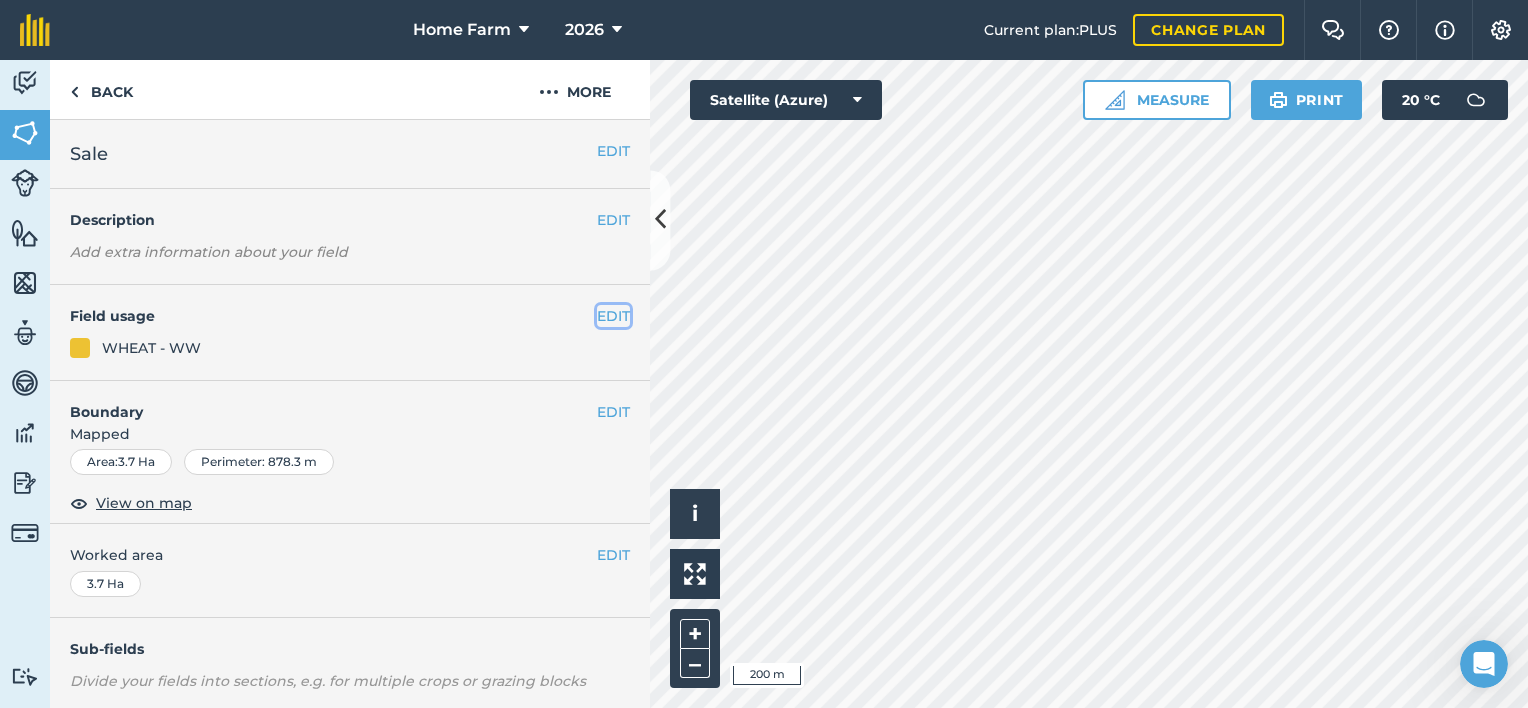 click on "EDIT" at bounding box center (613, 316) 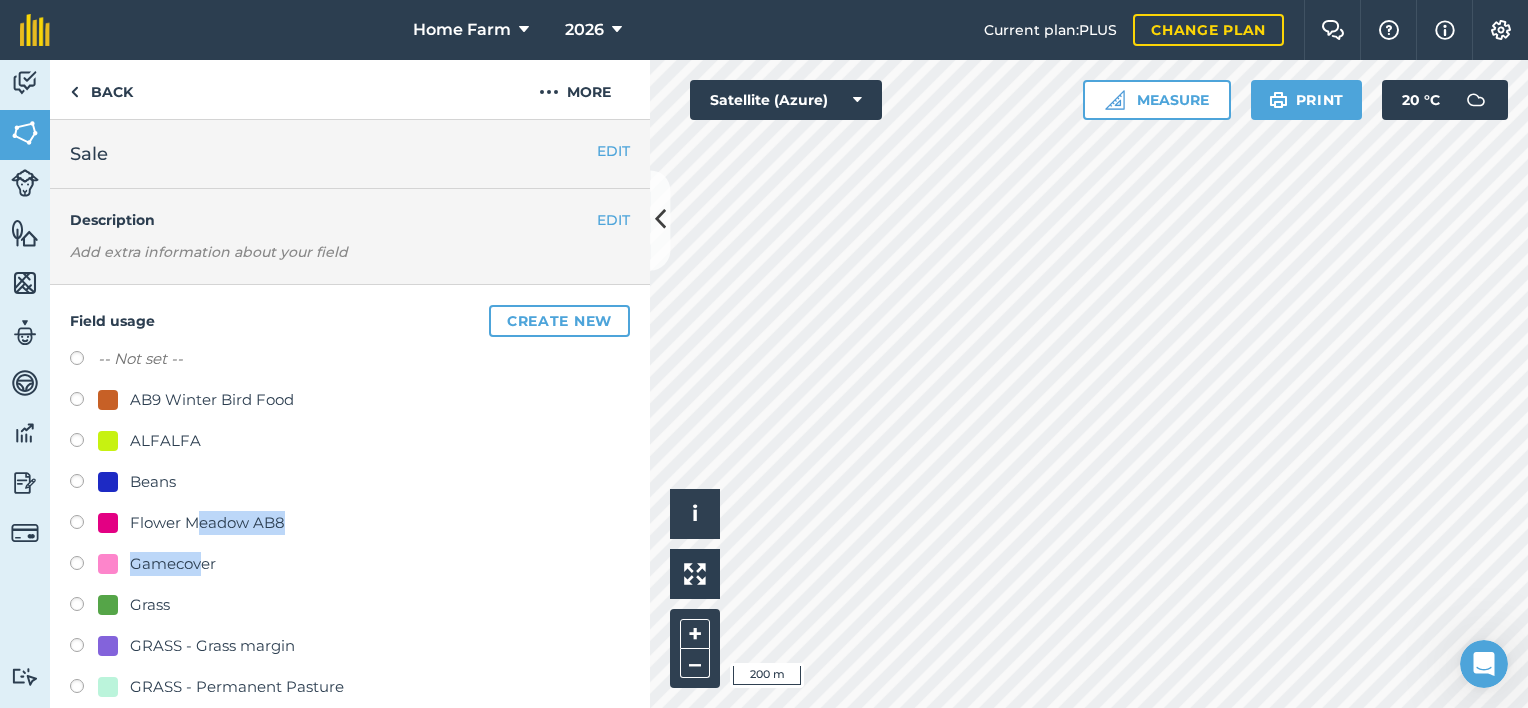drag, startPoint x: 200, startPoint y: 573, endPoint x: 203, endPoint y: 498, distance: 75.059975 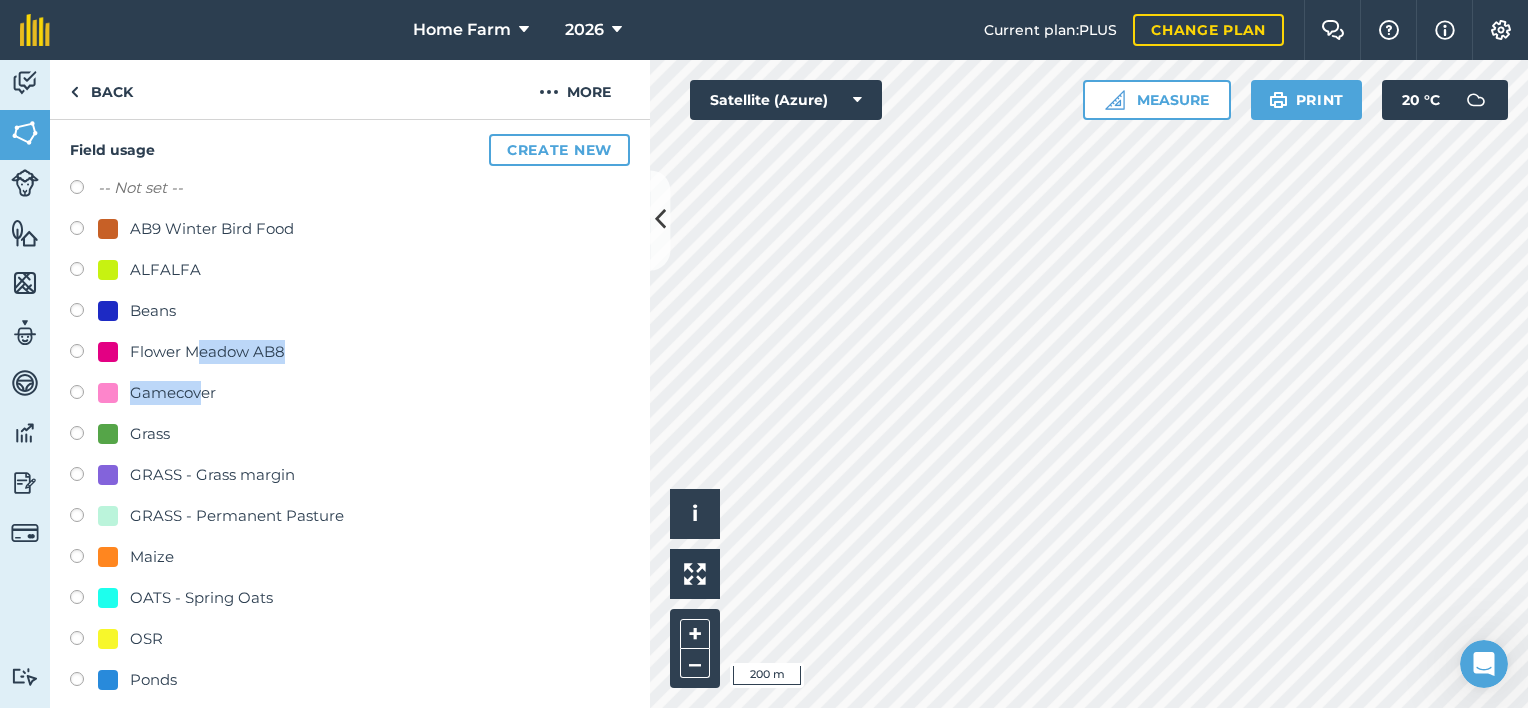 scroll, scrollTop: 189, scrollLeft: 0, axis: vertical 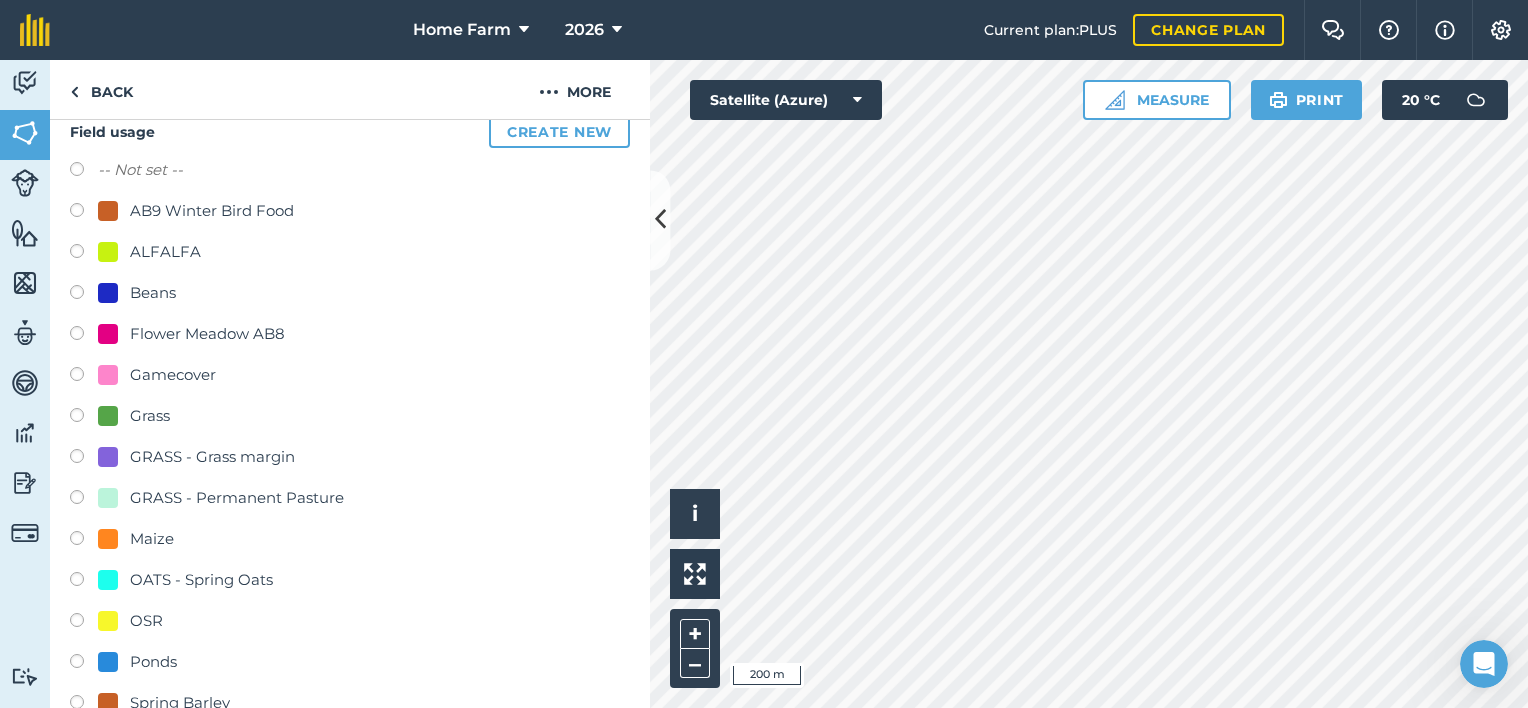 click on "Maize" at bounding box center [152, 539] 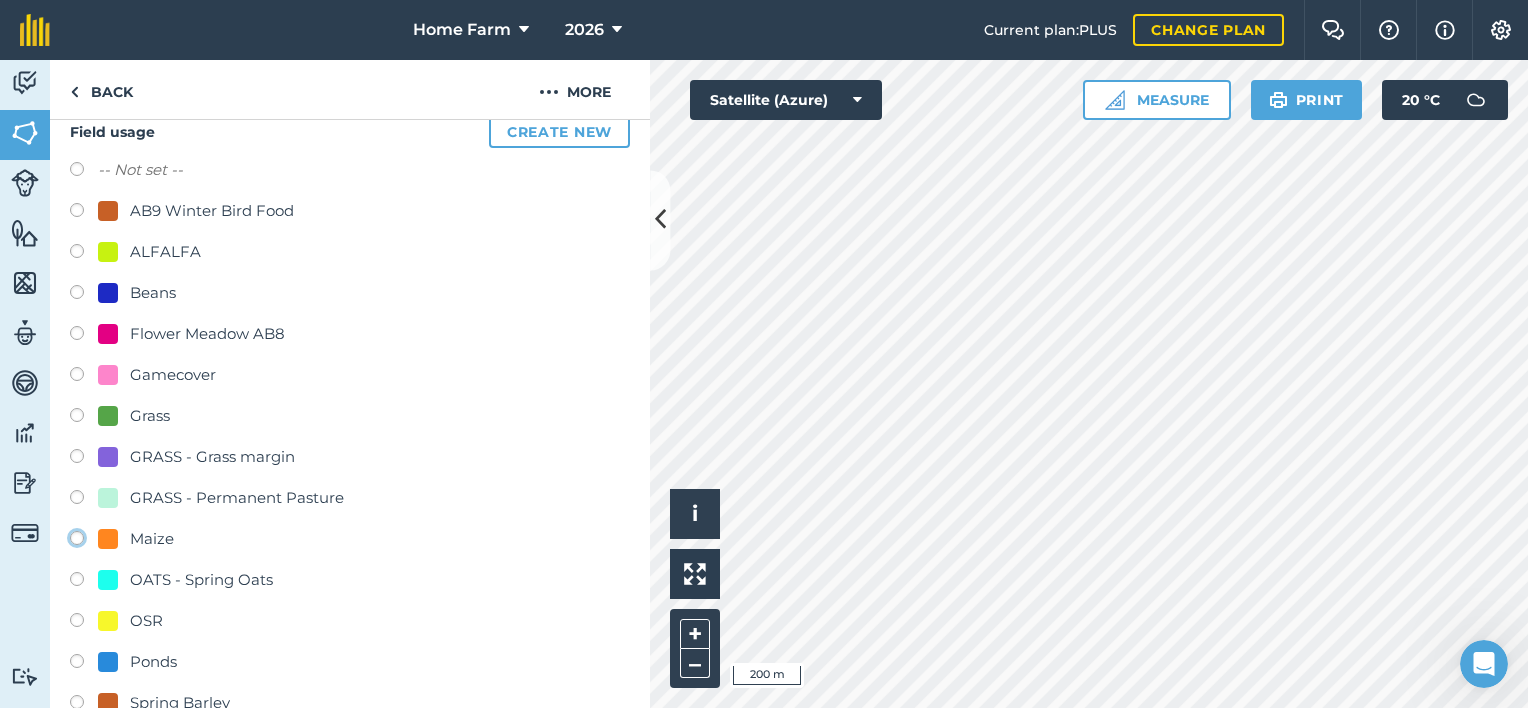 radio on "true" 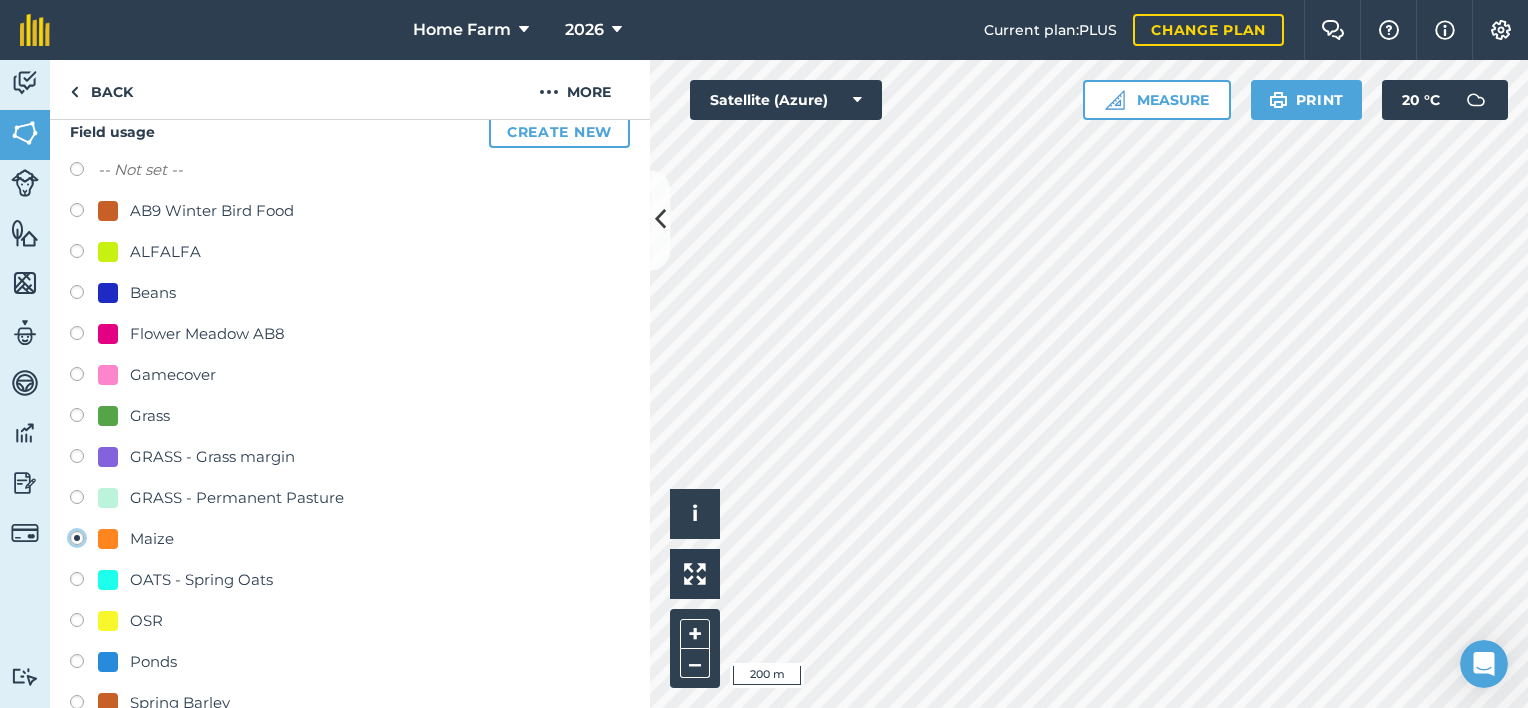 radio on "false" 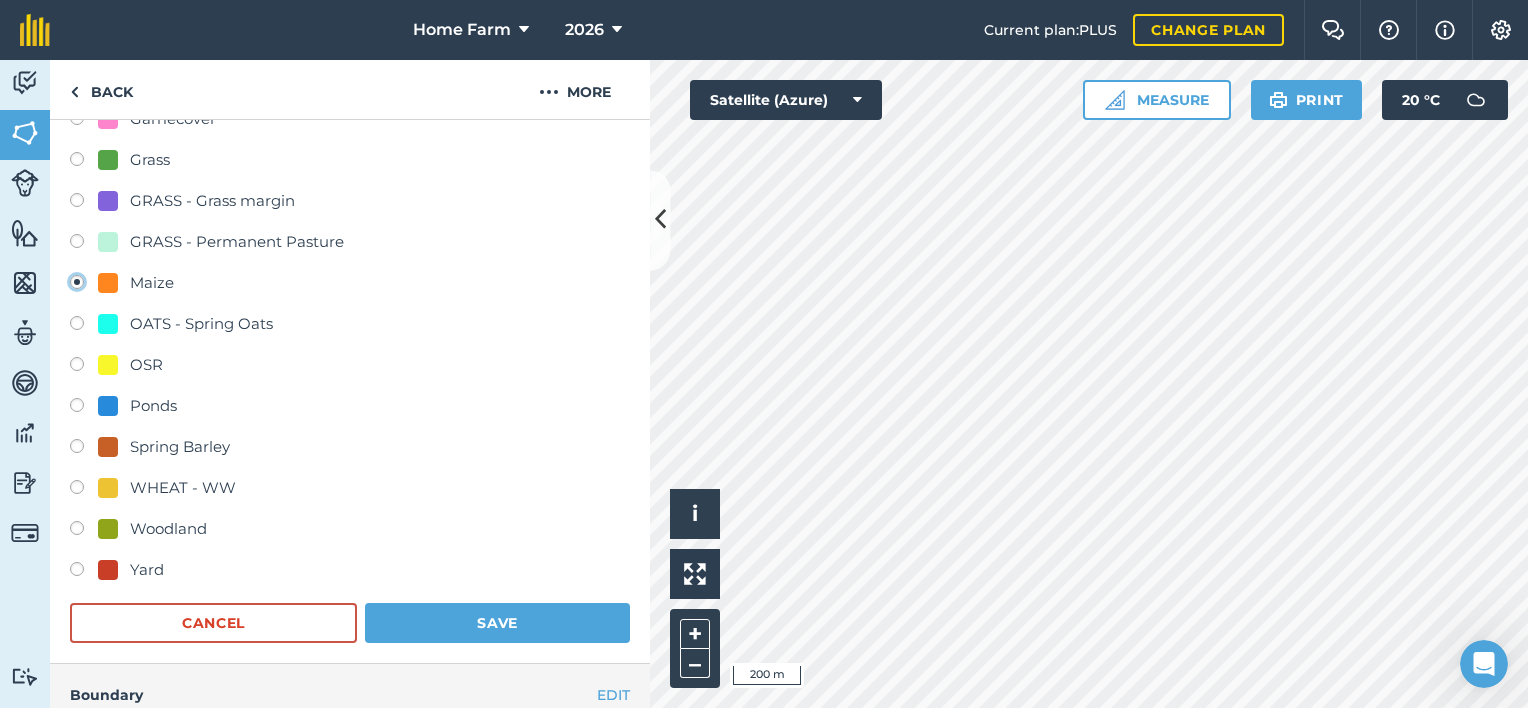 scroll, scrollTop: 448, scrollLeft: 0, axis: vertical 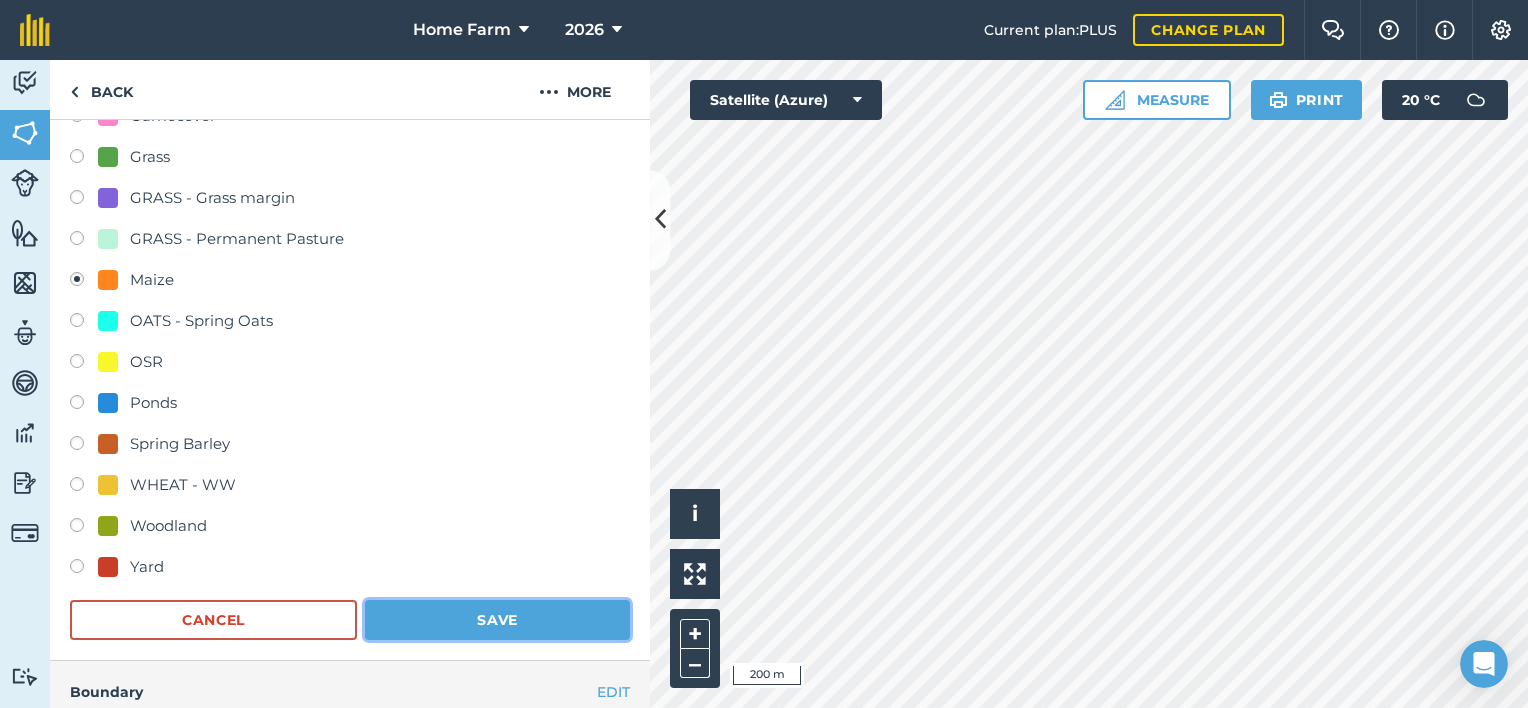 click on "Save" at bounding box center (497, 620) 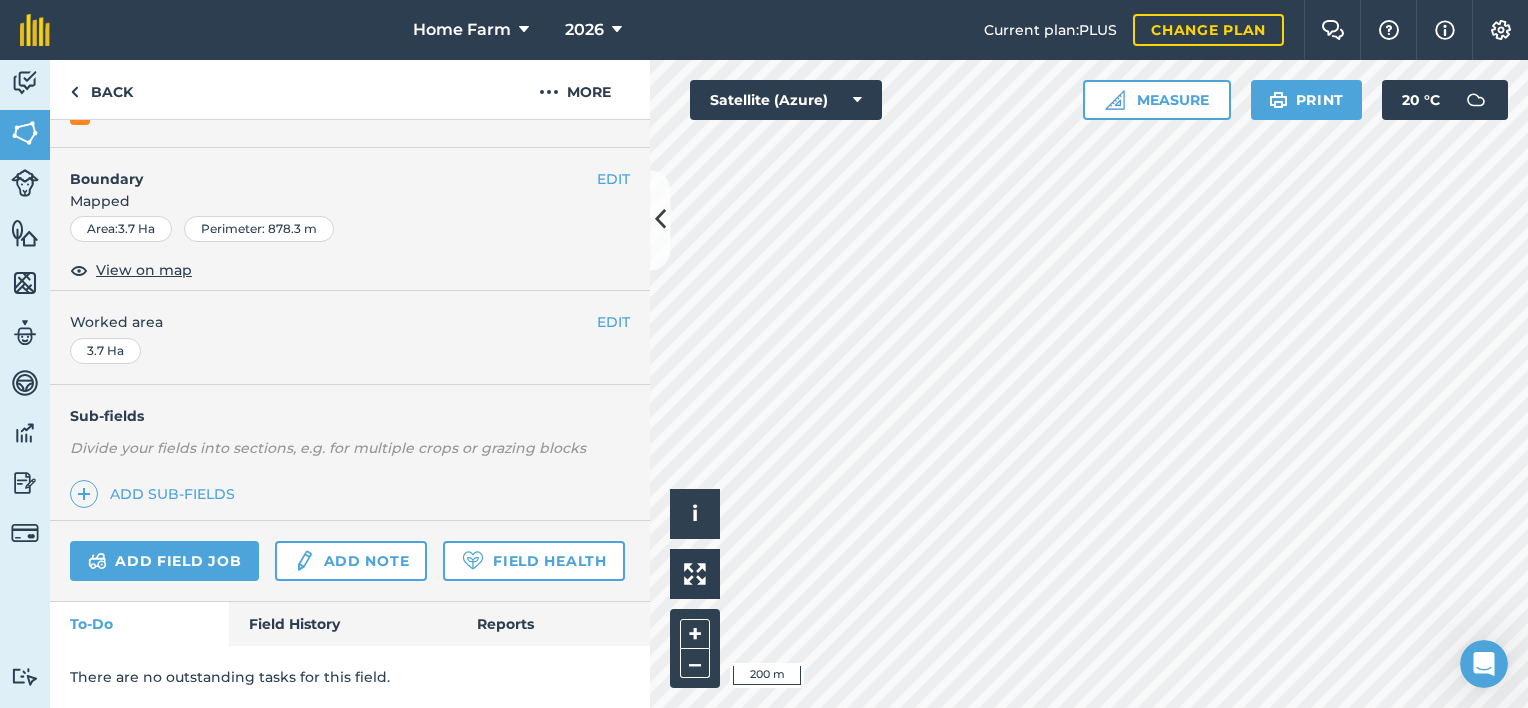 scroll, scrollTop: 286, scrollLeft: 0, axis: vertical 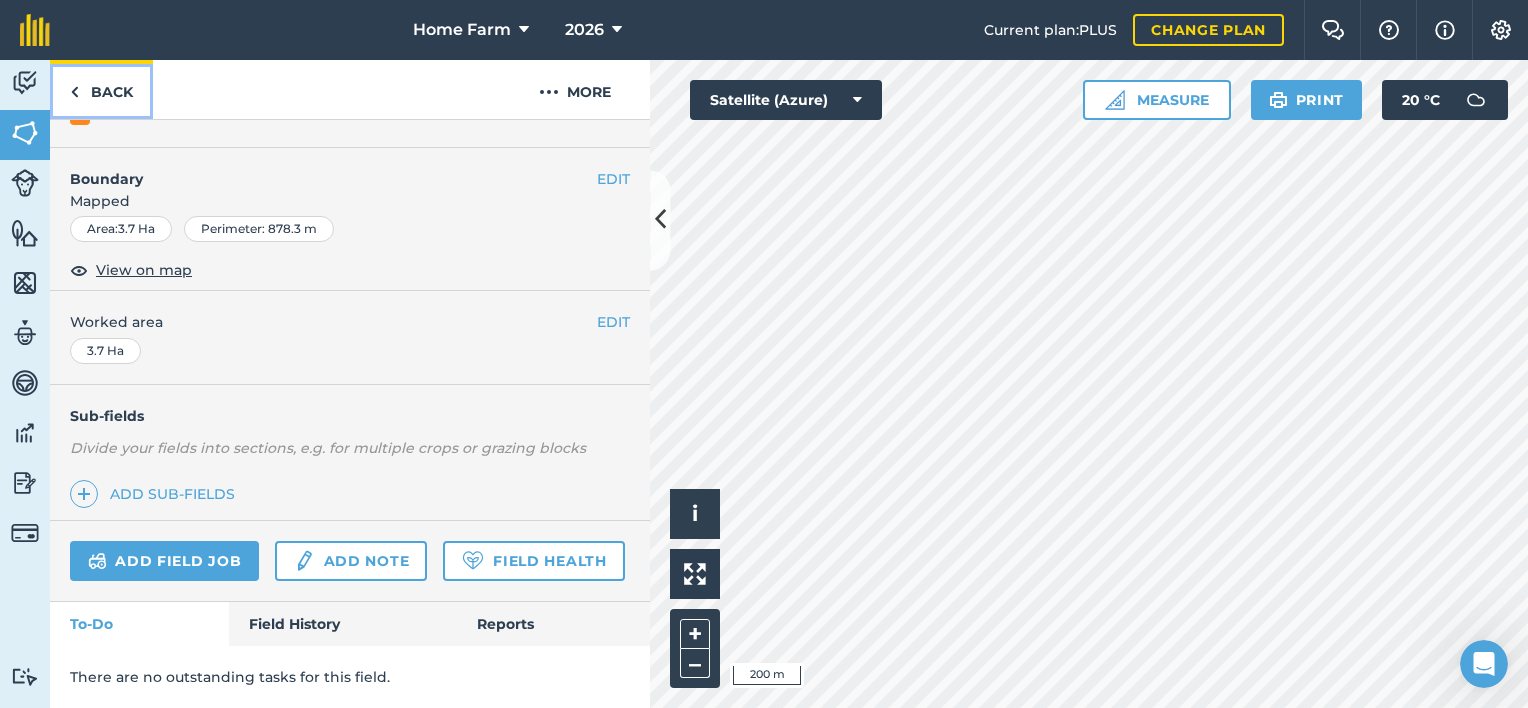 click on "Back" at bounding box center [101, 89] 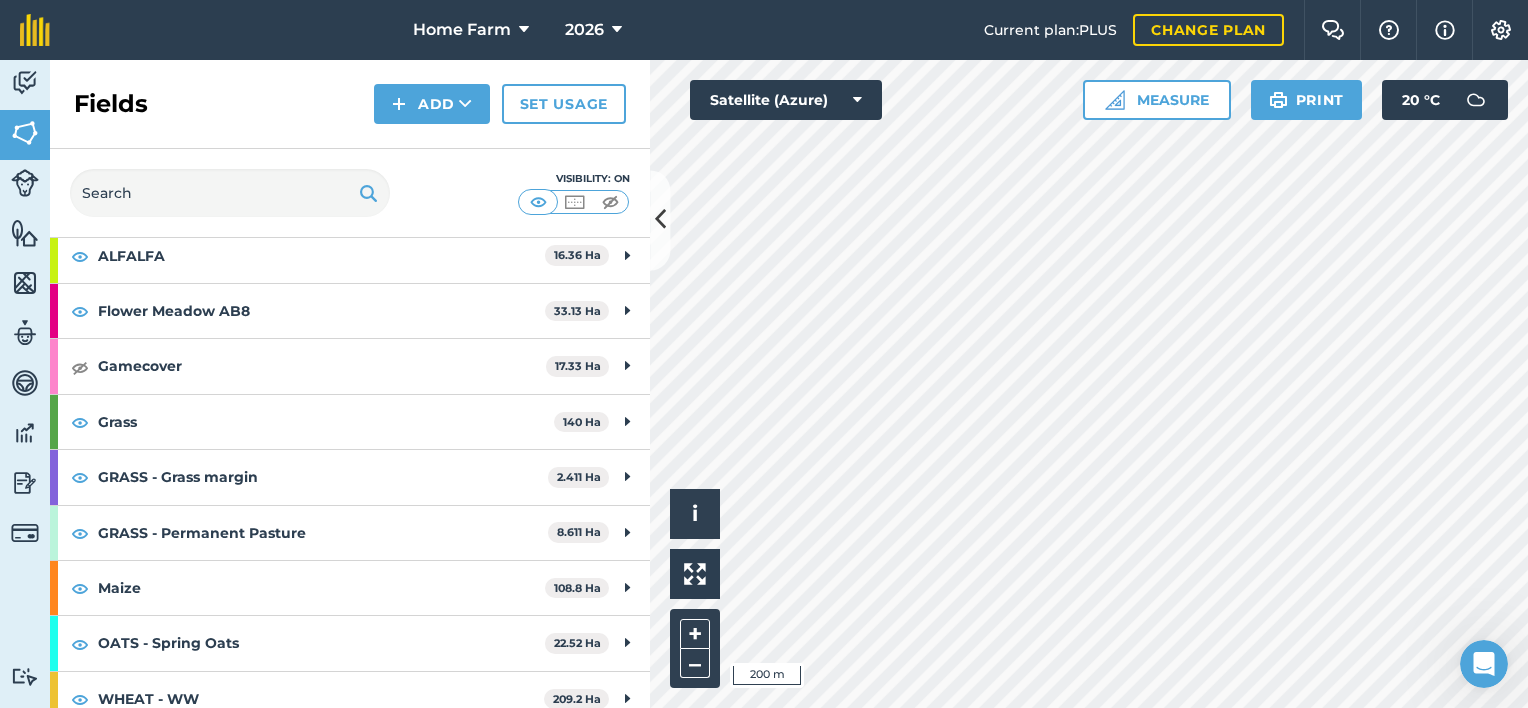 scroll, scrollTop: 340, scrollLeft: 0, axis: vertical 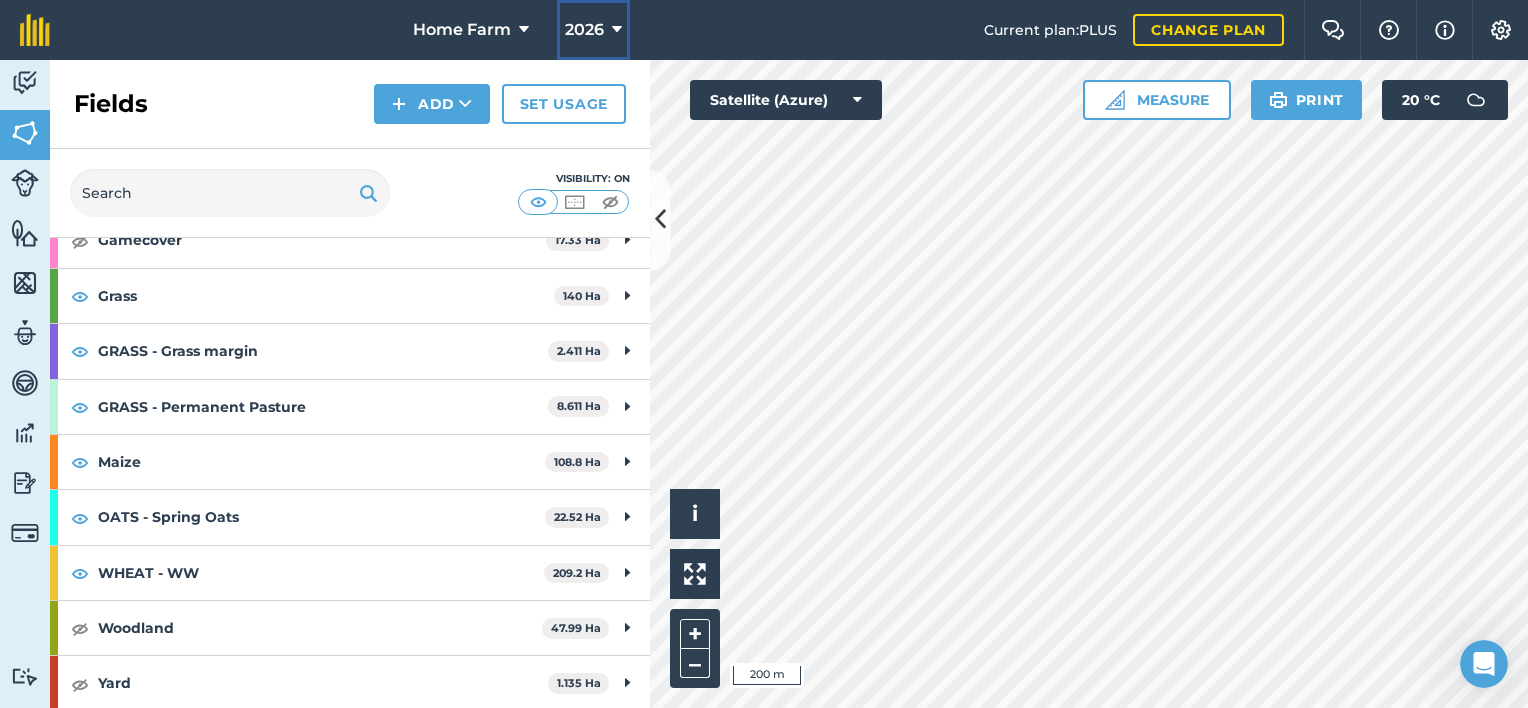 click on "2026" at bounding box center (584, 30) 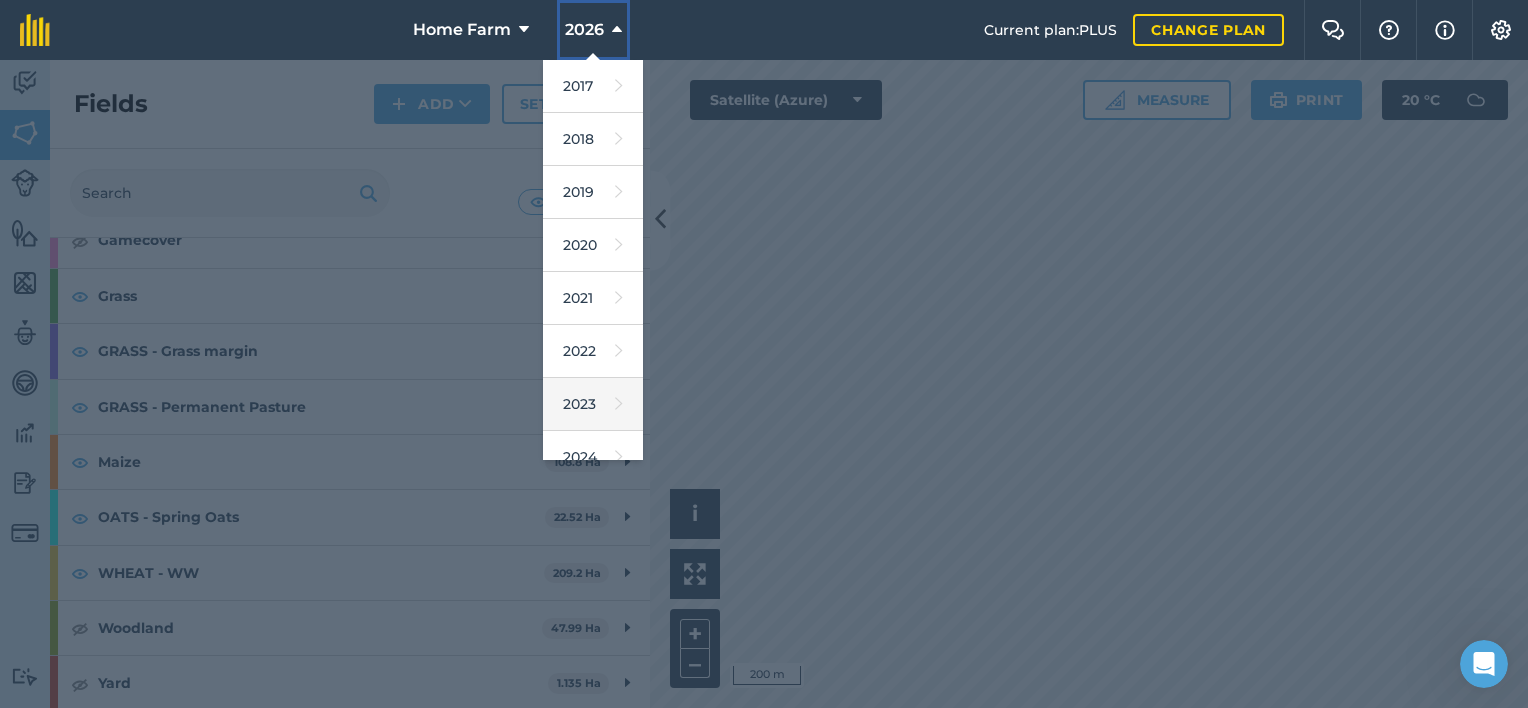 scroll, scrollTop: 180, scrollLeft: 0, axis: vertical 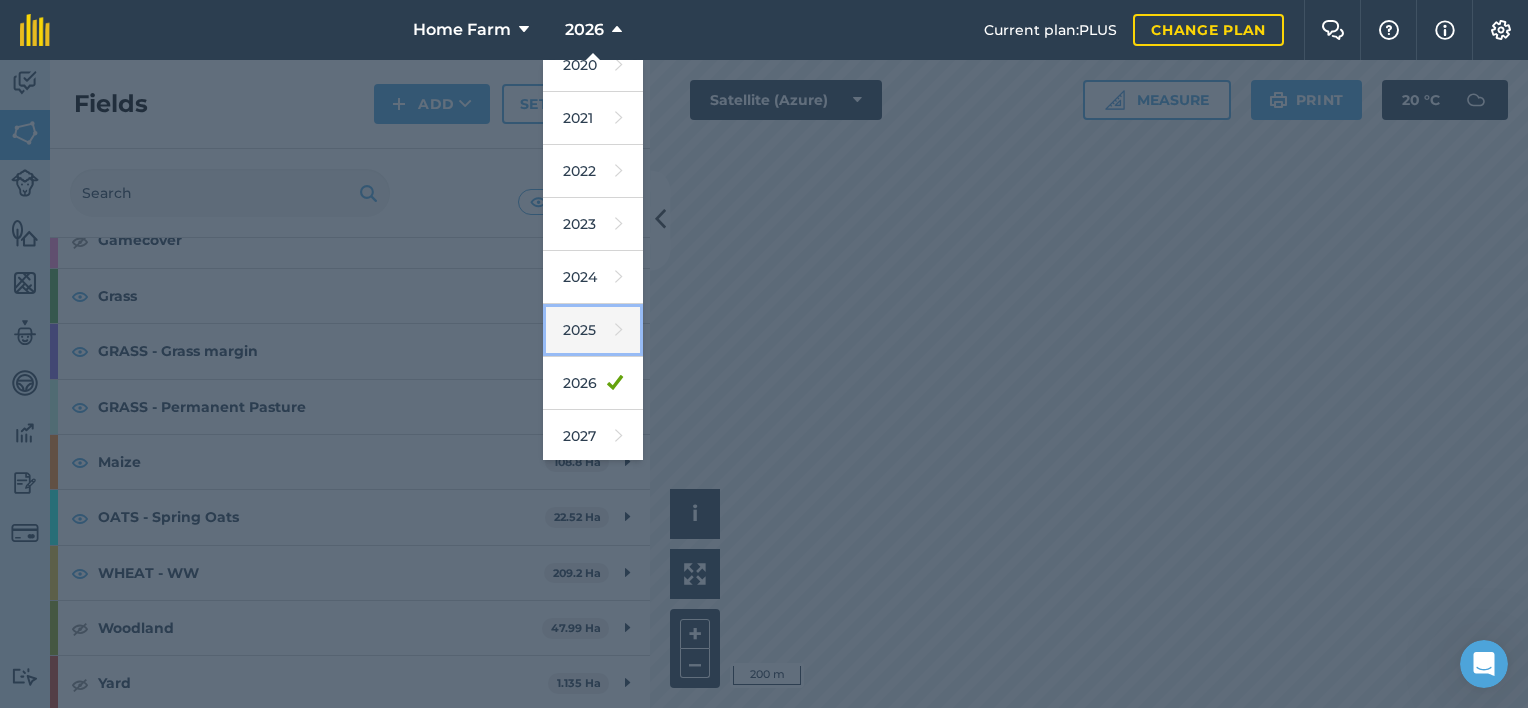 click at bounding box center (619, 330) 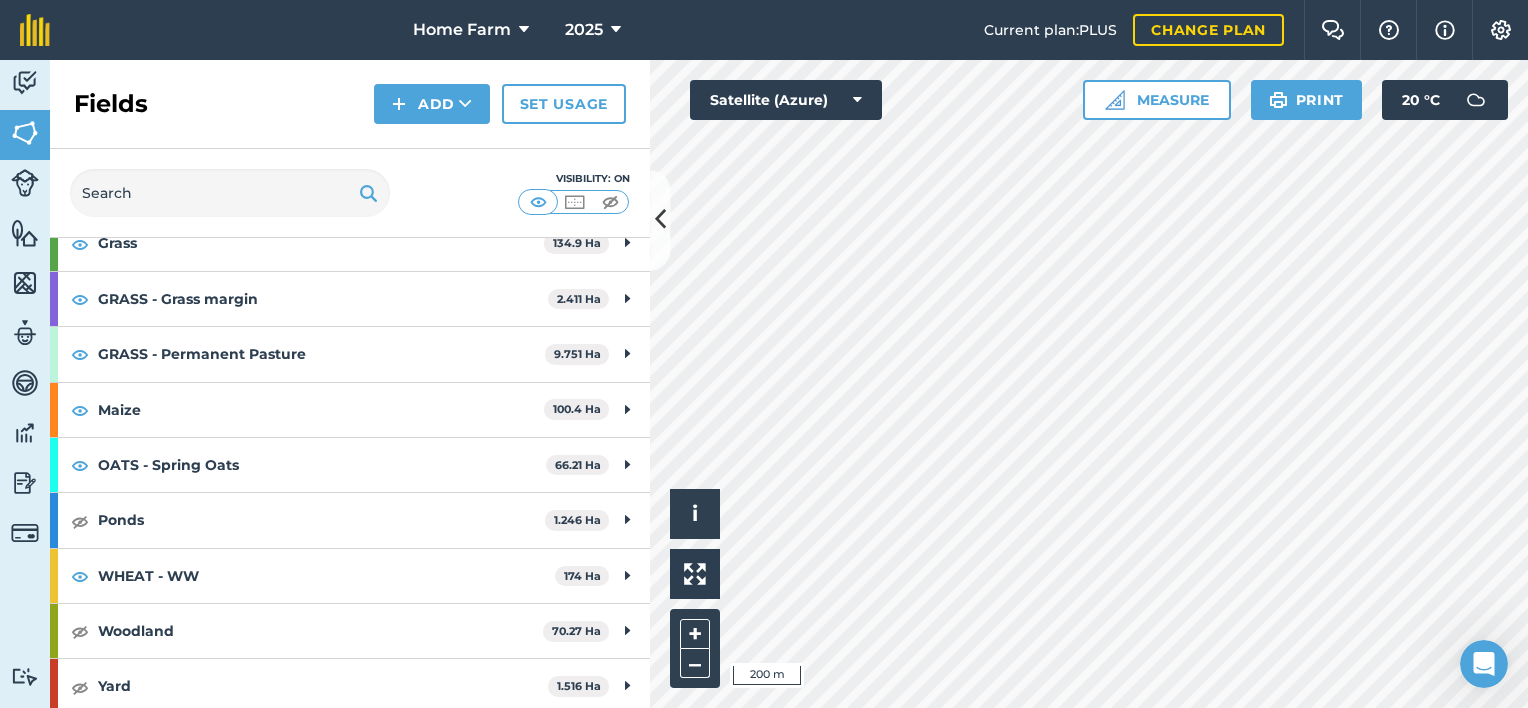 scroll, scrollTop: 340, scrollLeft: 0, axis: vertical 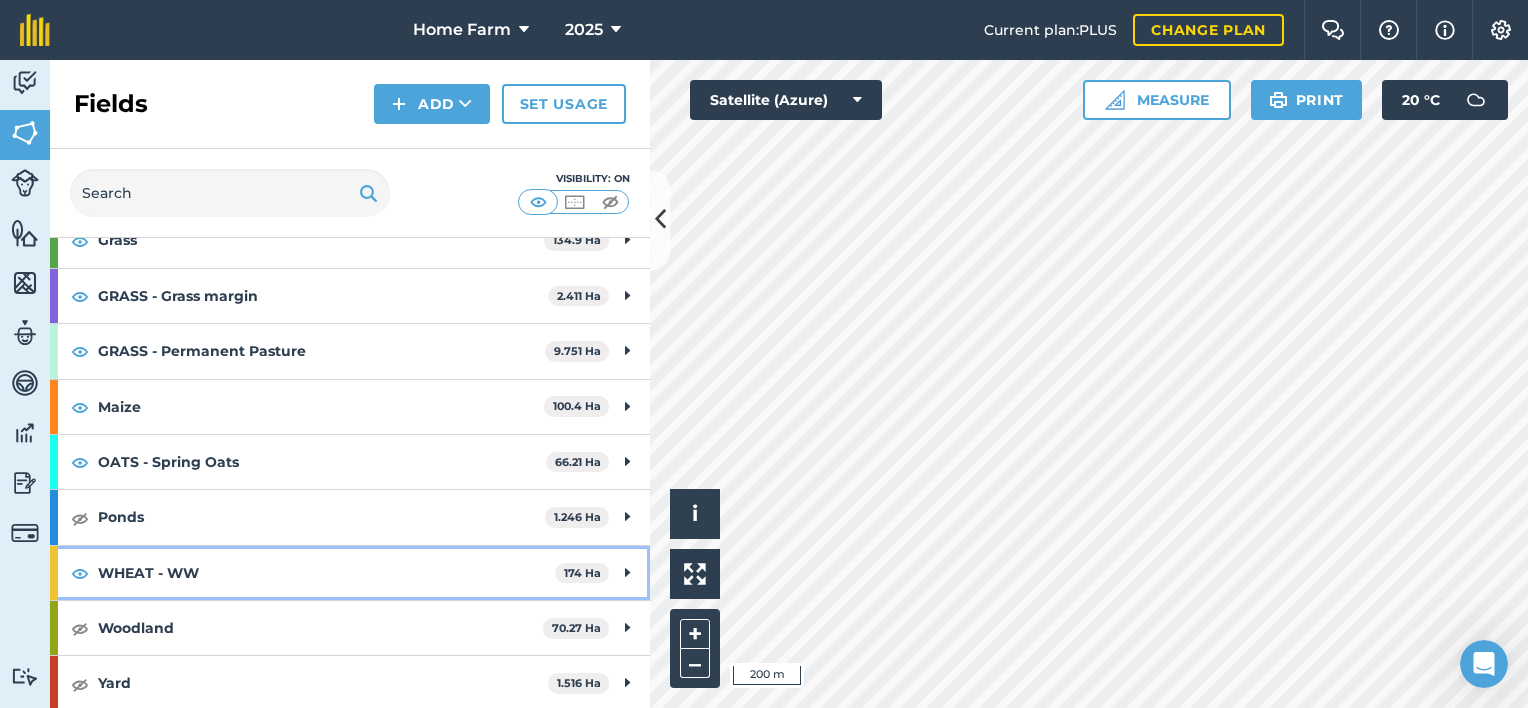 click on "174   Ha" at bounding box center [582, 573] 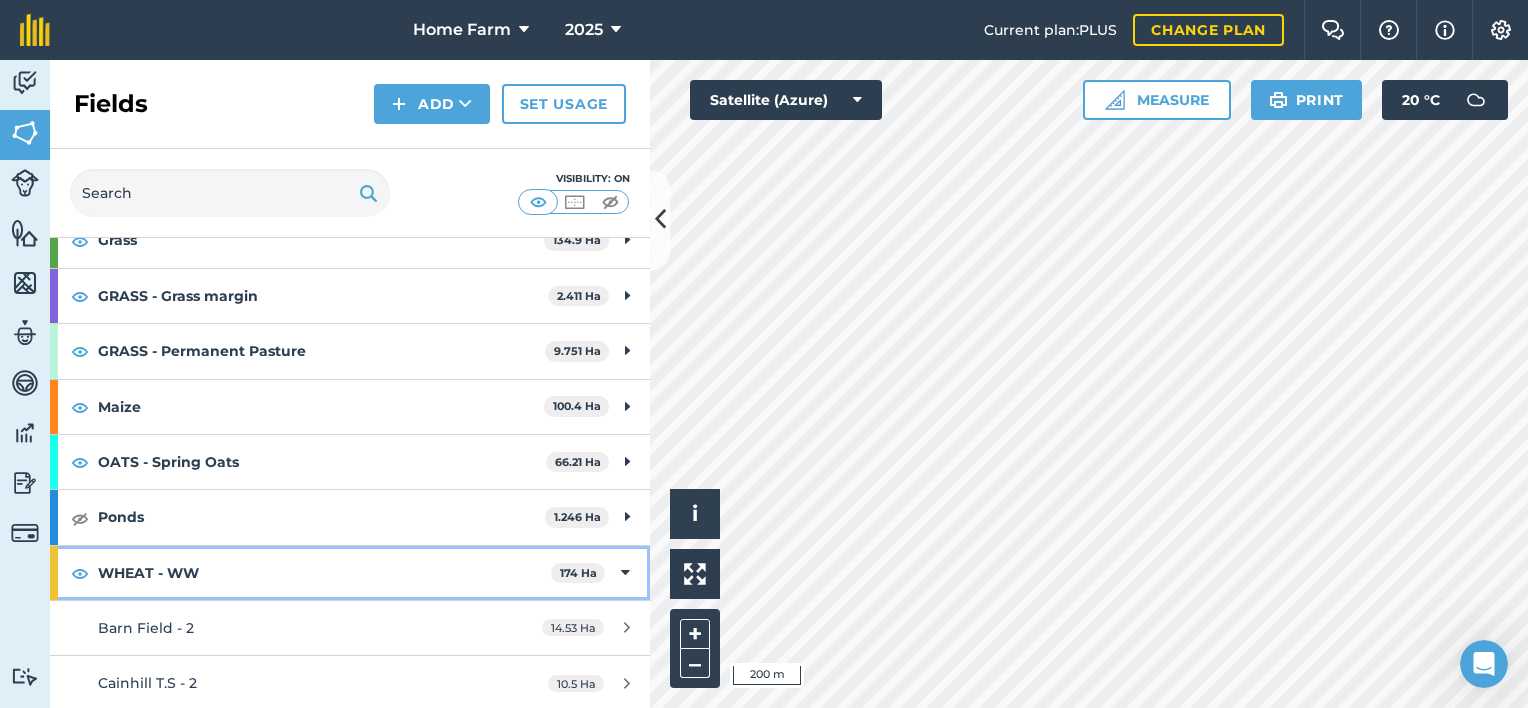 click on "174   Ha" at bounding box center (578, 573) 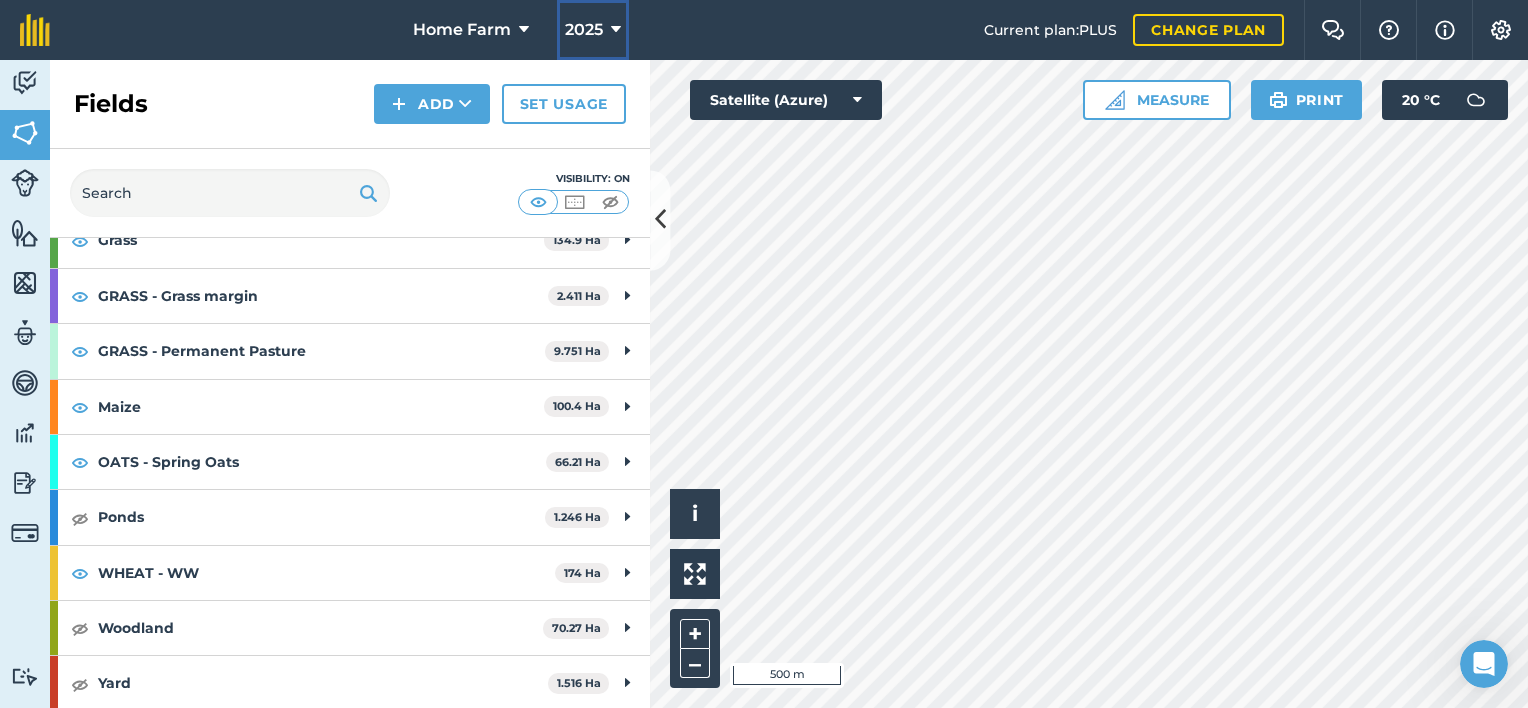 click on "2025" at bounding box center (584, 30) 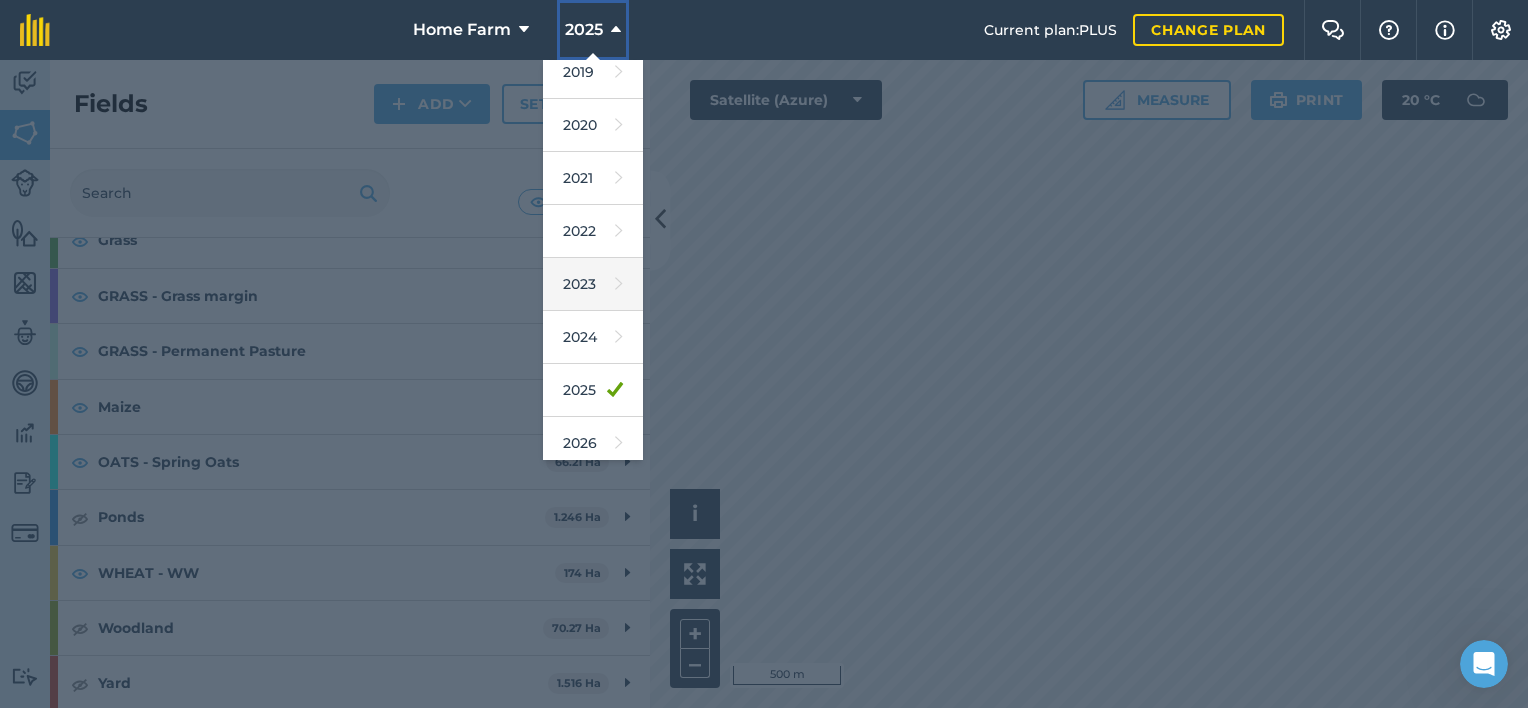 scroll, scrollTop: 148, scrollLeft: 0, axis: vertical 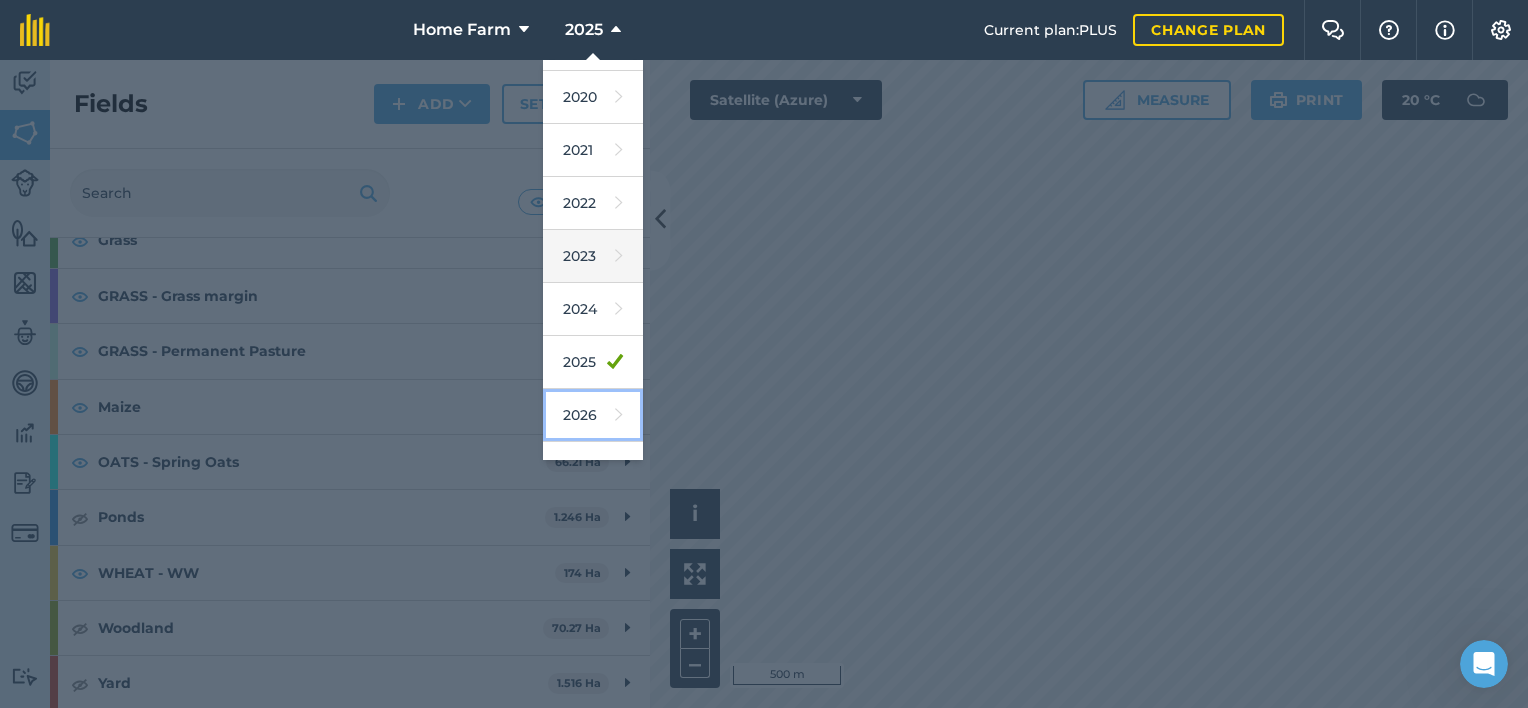 click on "2026" at bounding box center (593, 415) 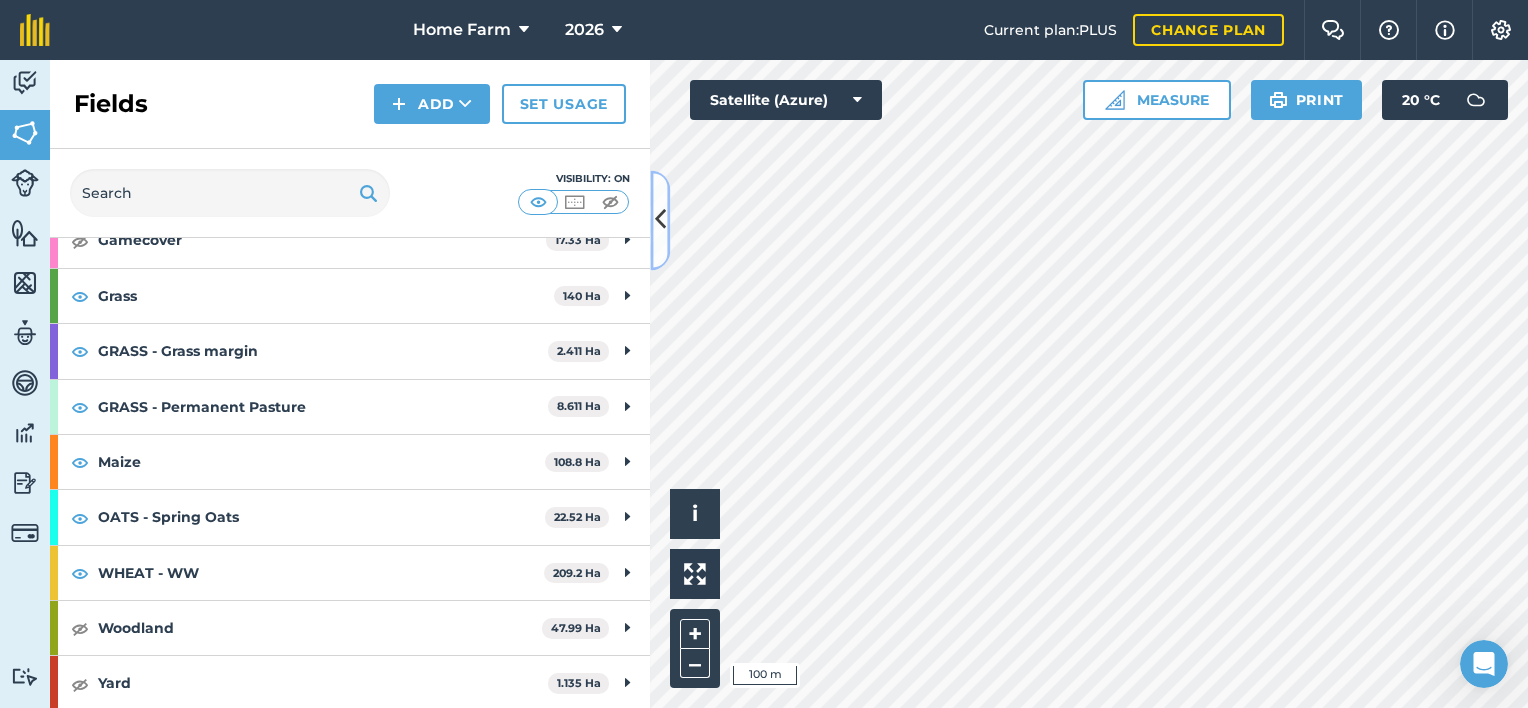 click at bounding box center [660, 220] 